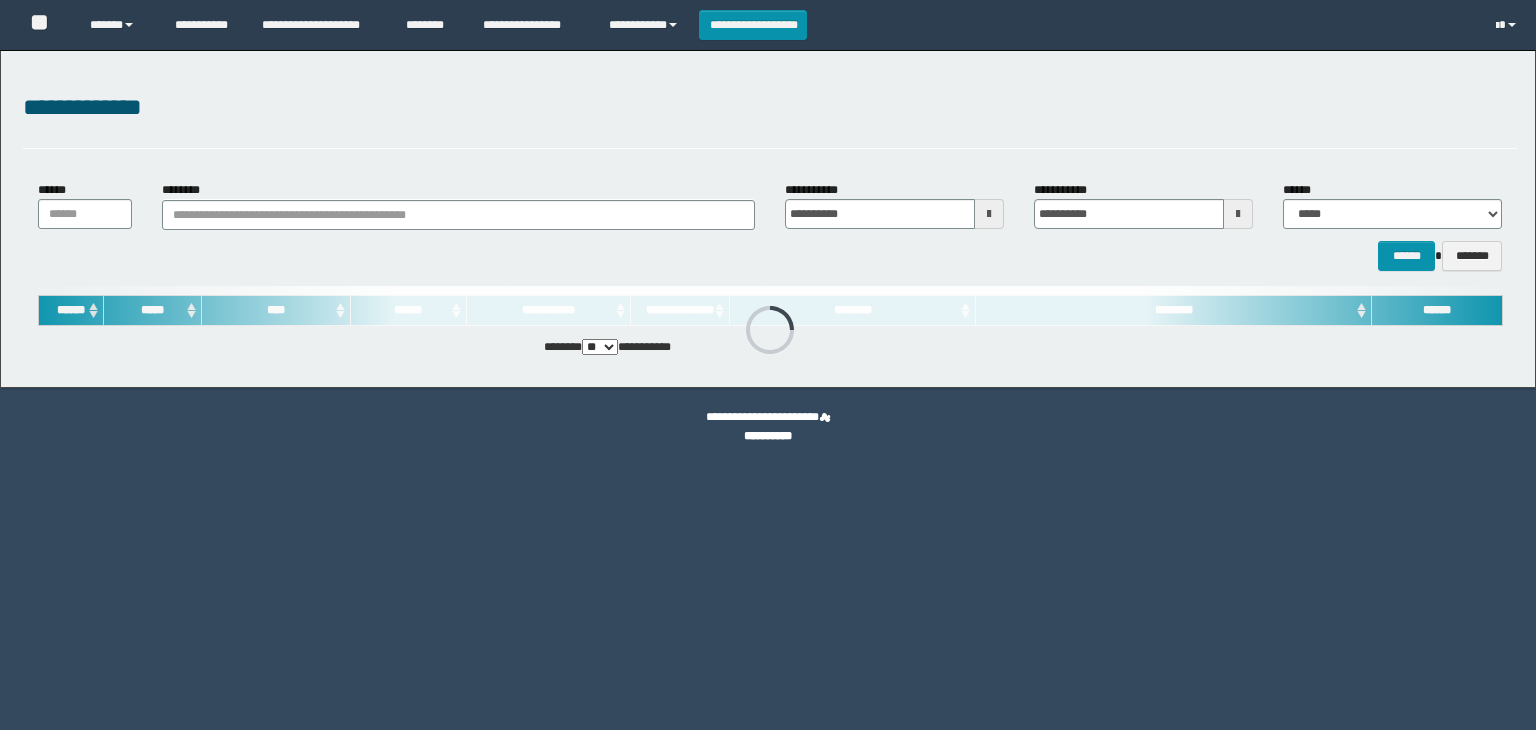 scroll, scrollTop: 0, scrollLeft: 0, axis: both 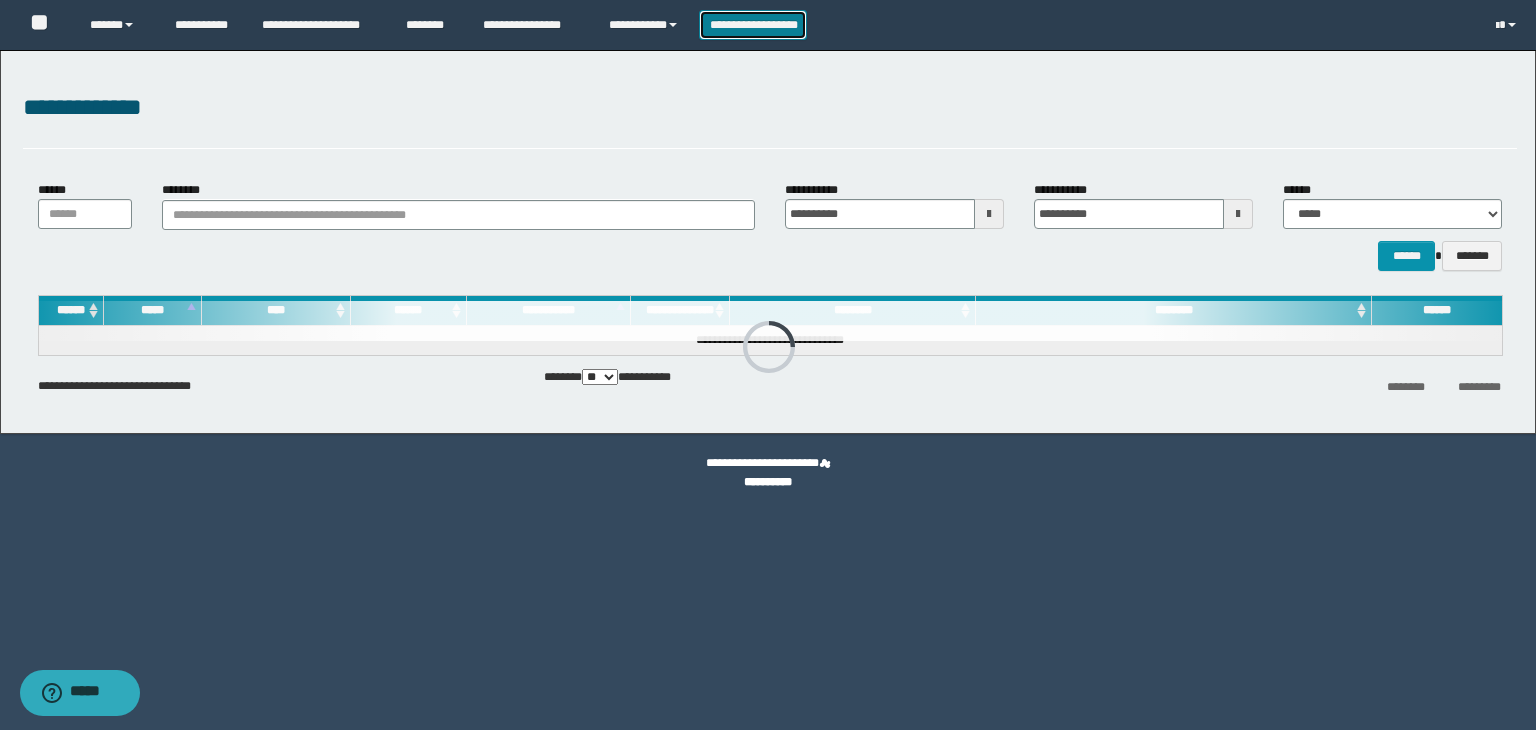 click on "**********" at bounding box center (753, 25) 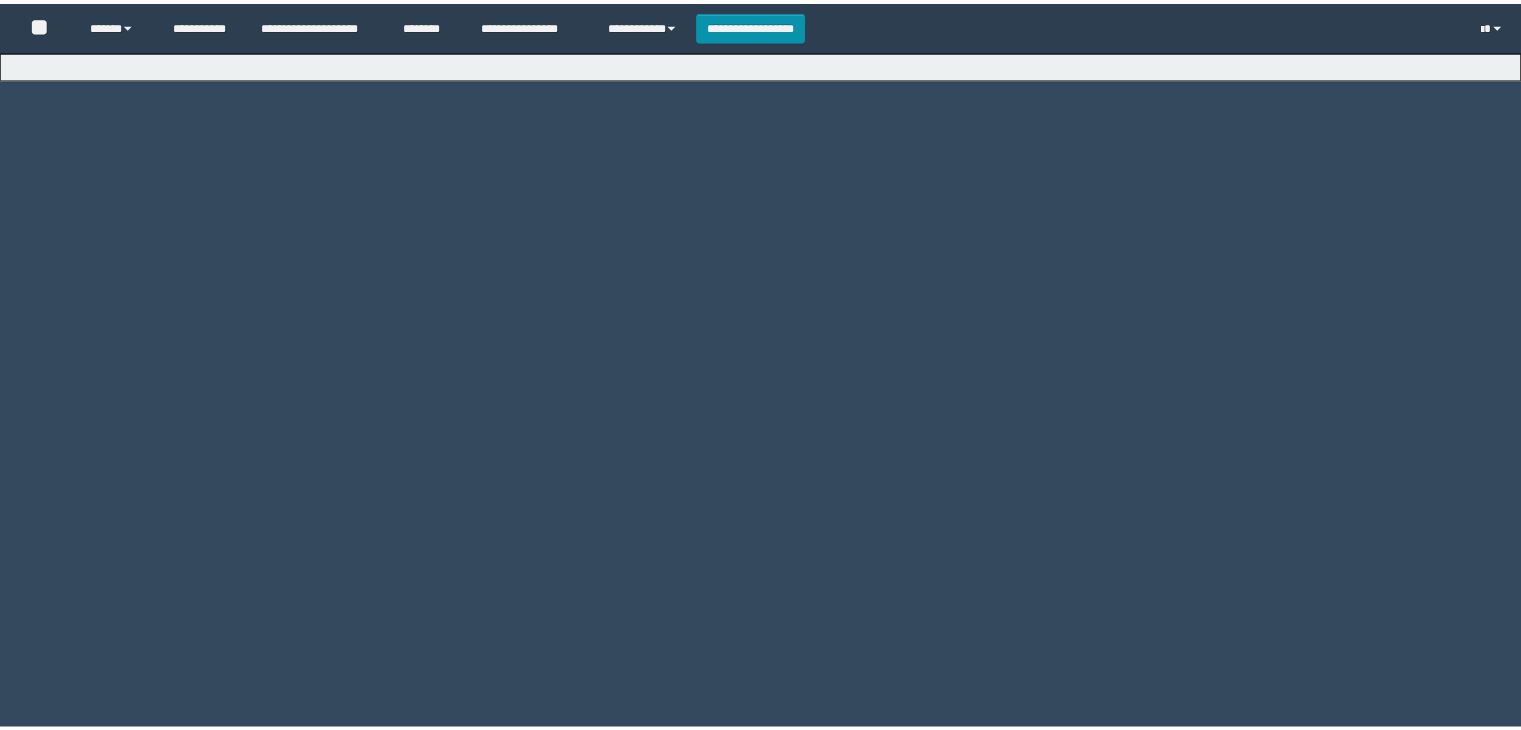 scroll, scrollTop: 0, scrollLeft: 0, axis: both 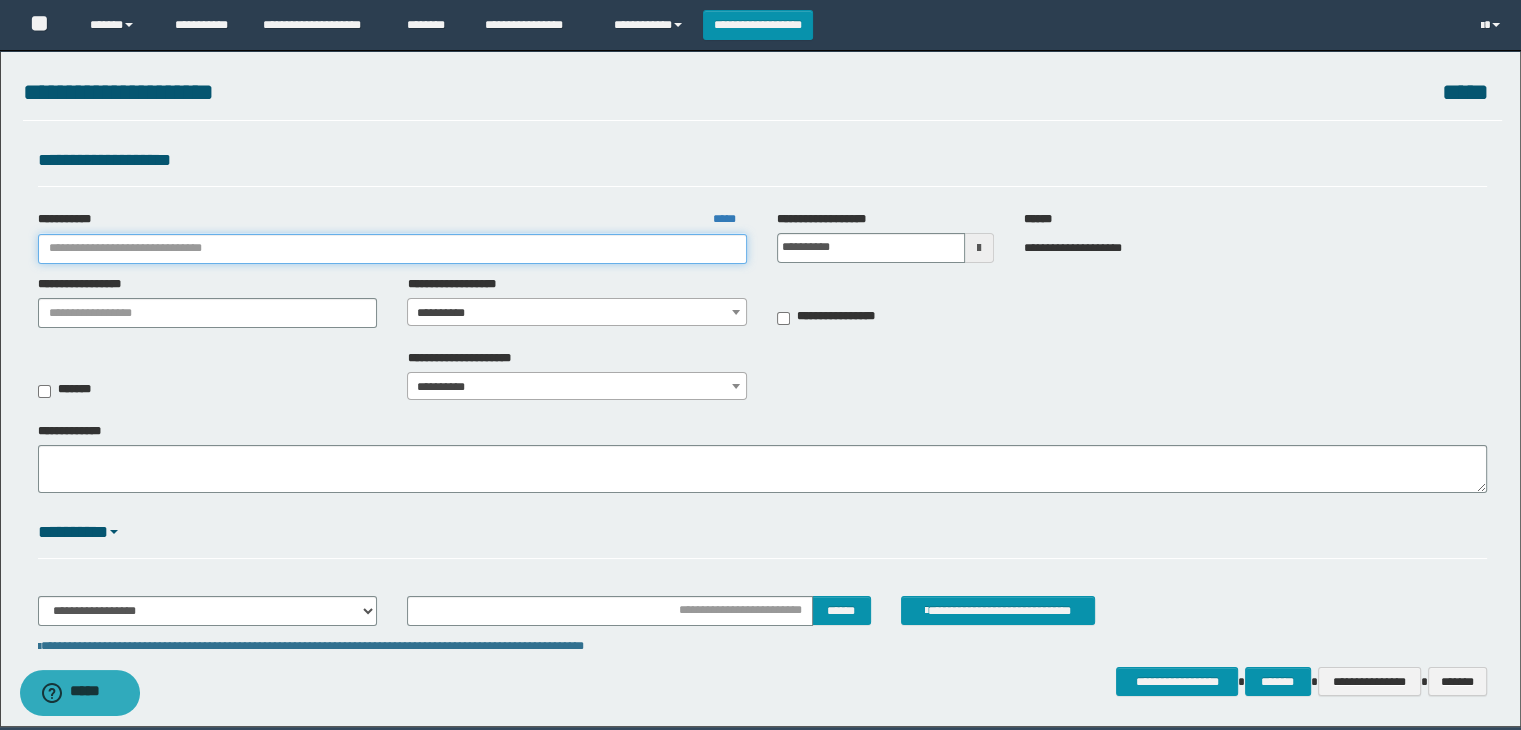 click on "**********" at bounding box center (393, 249) 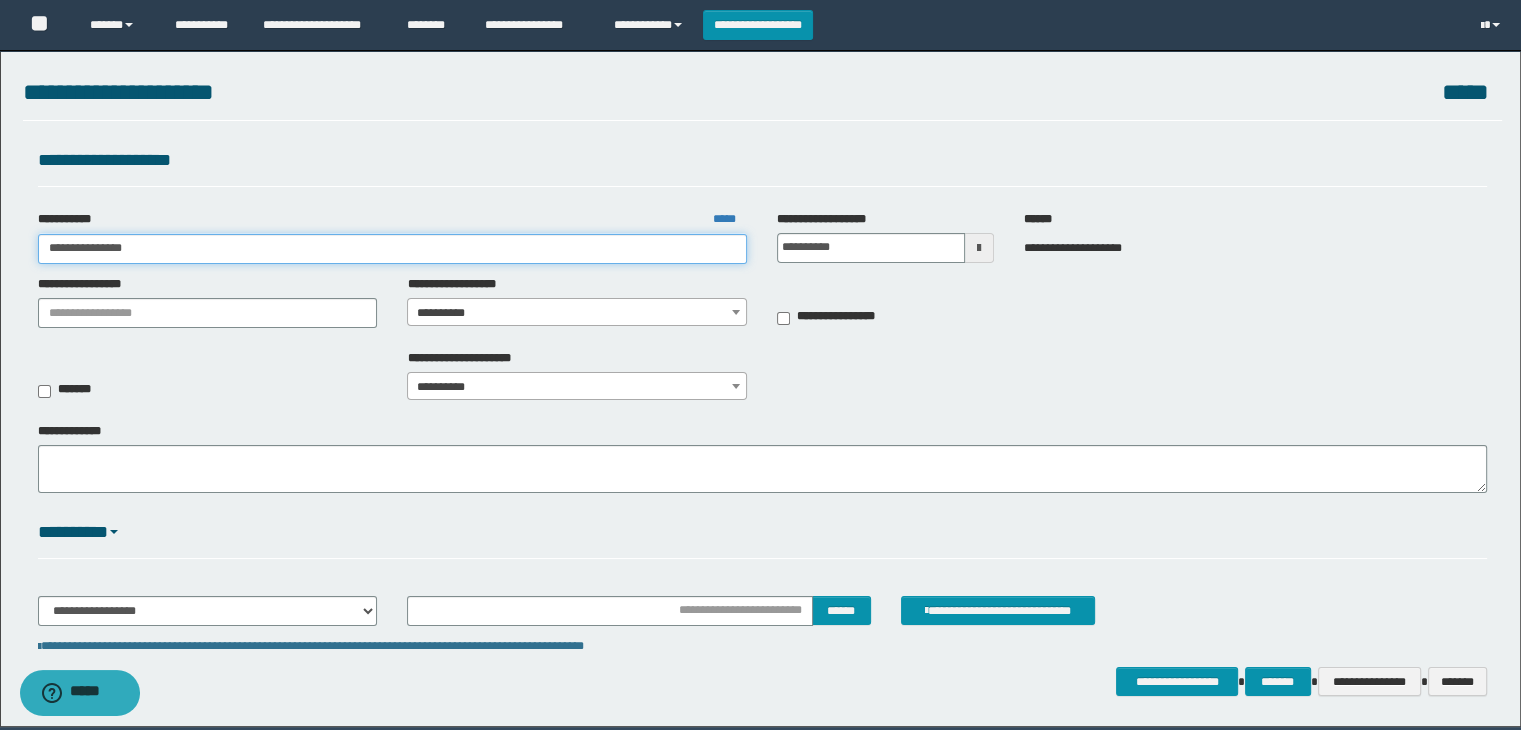 type on "**********" 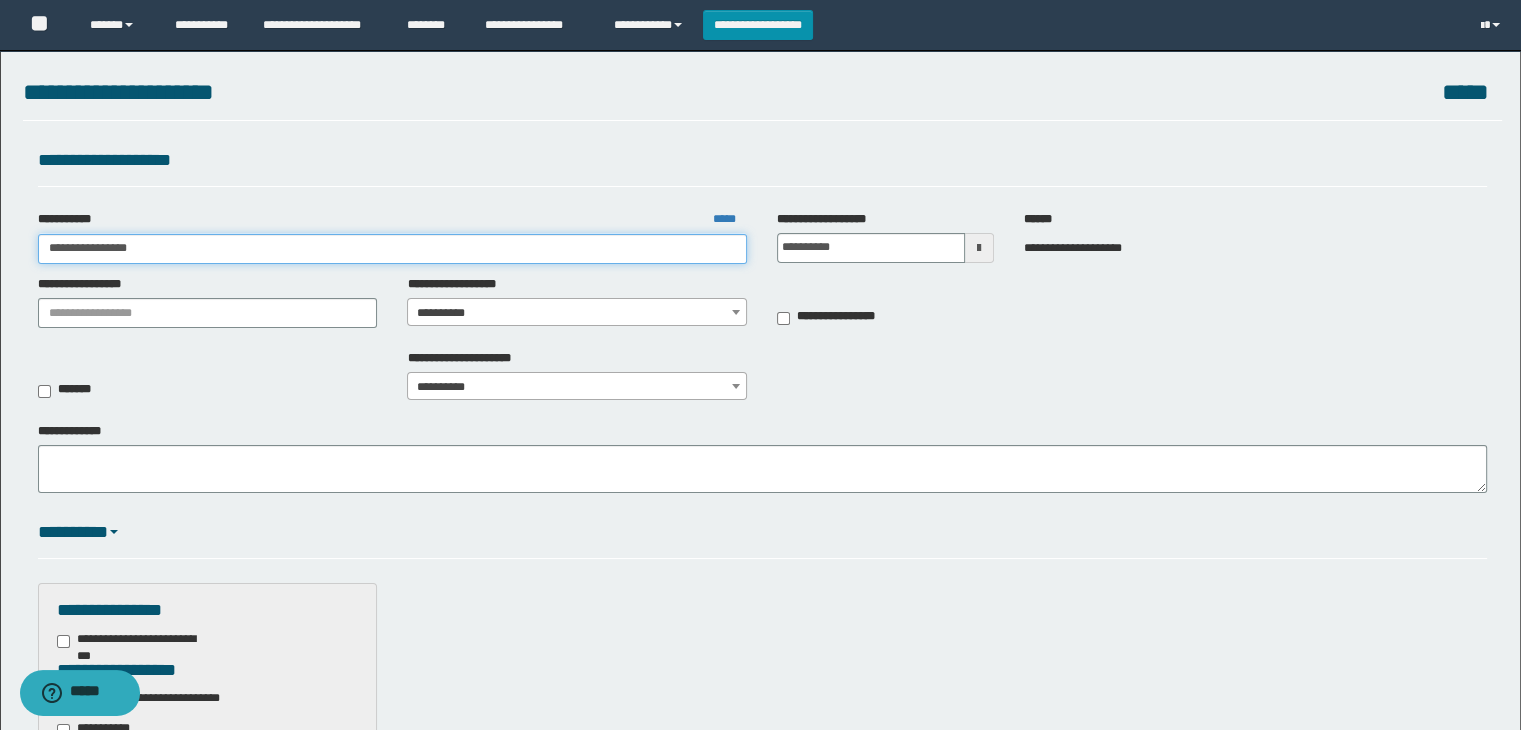 type on "**********" 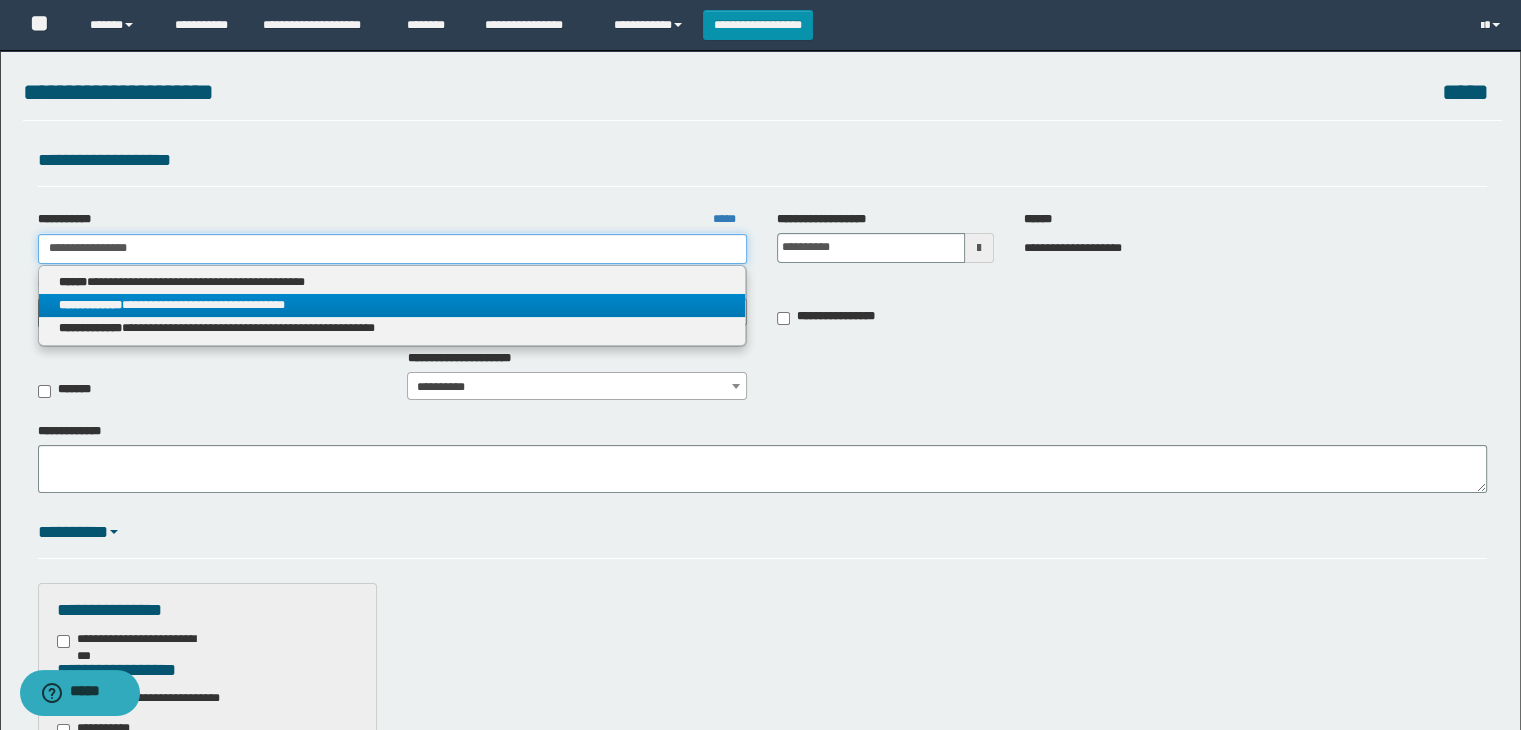 type on "**********" 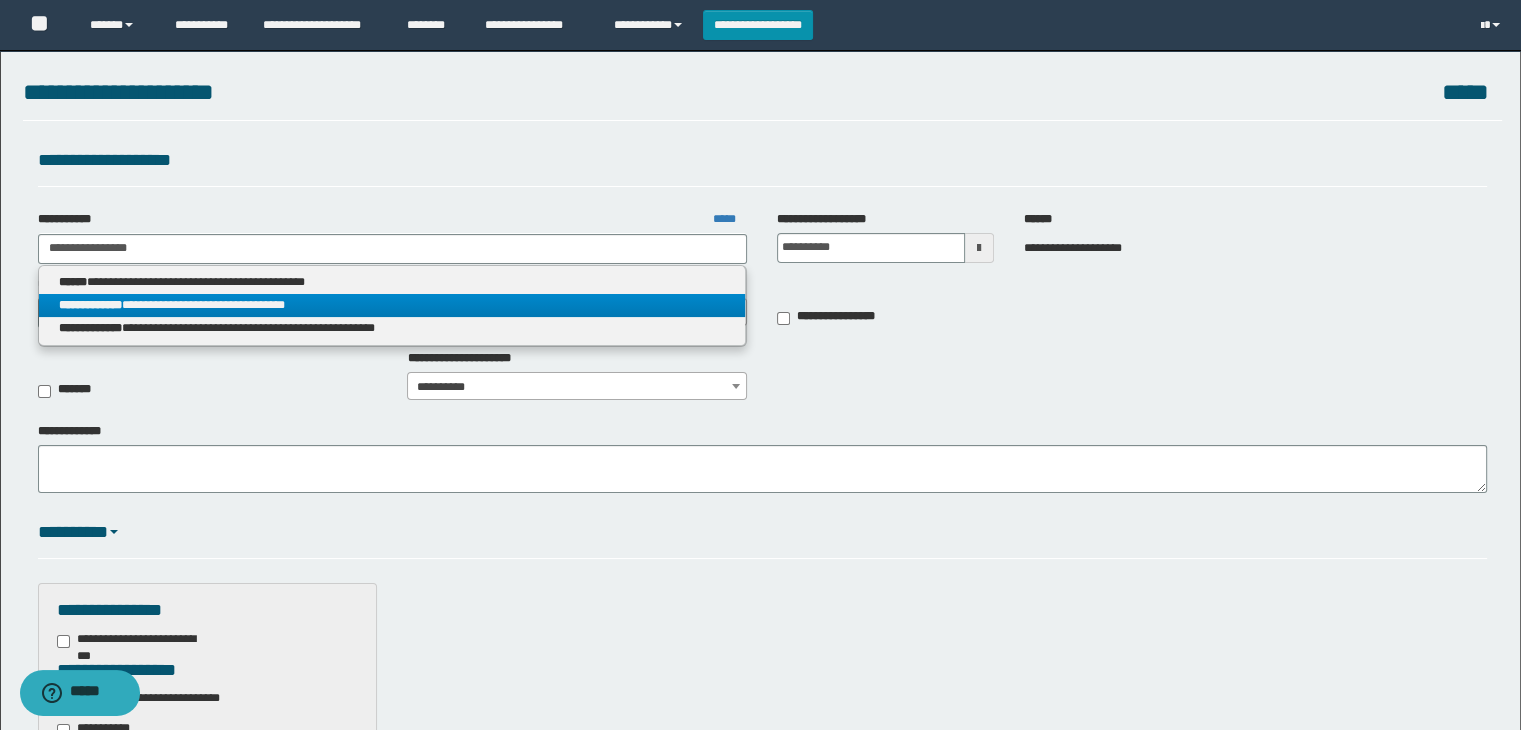 click on "**********" at bounding box center (392, 305) 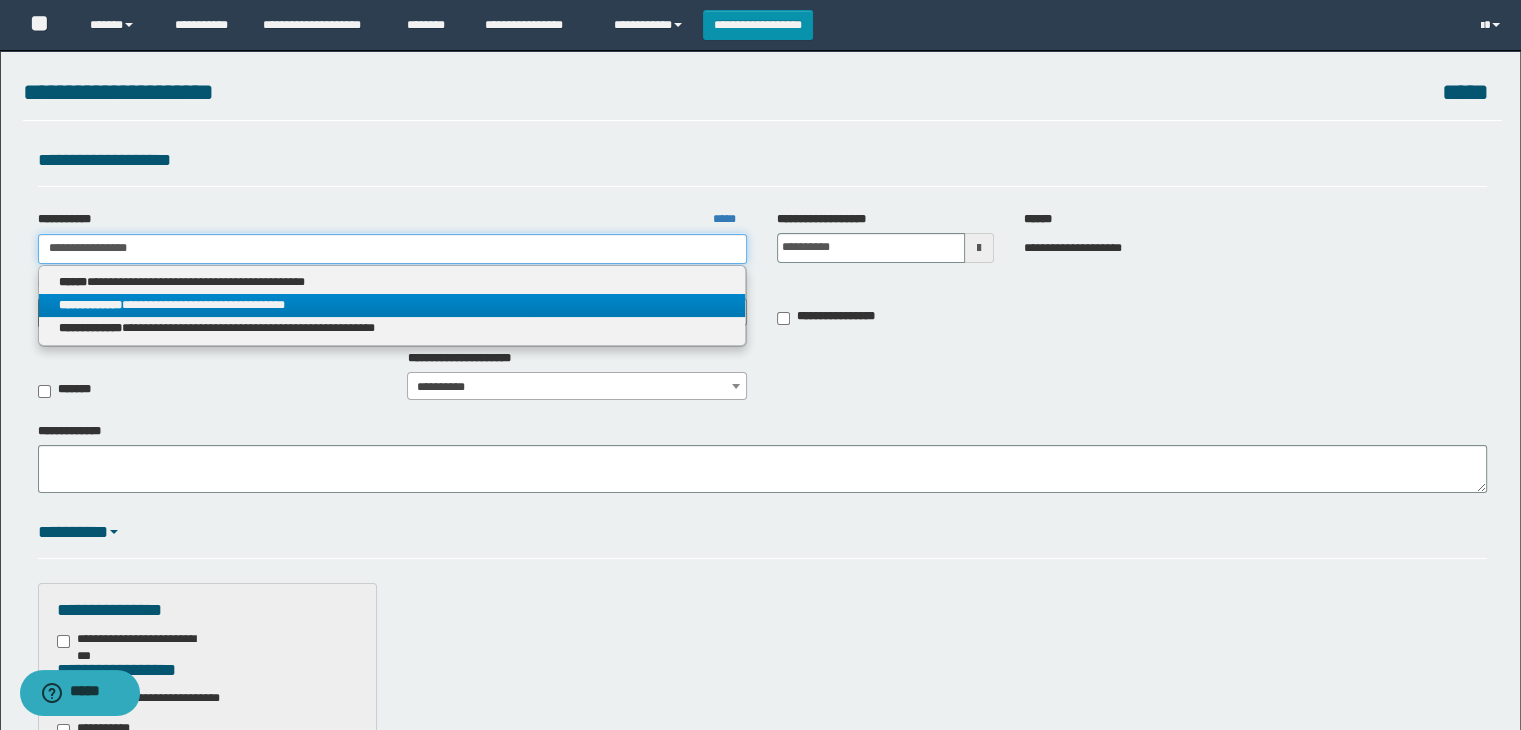 type 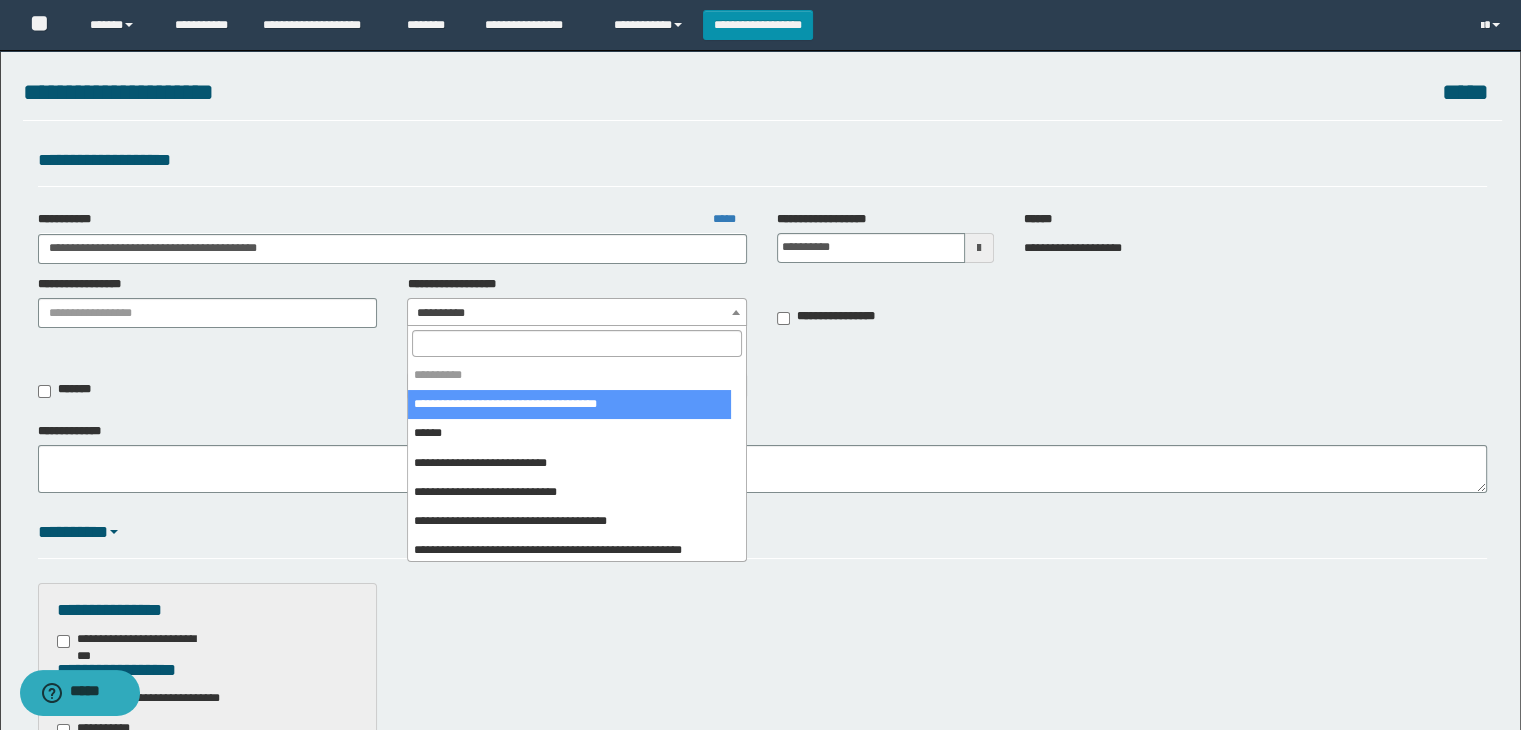 click on "**********" at bounding box center (577, 313) 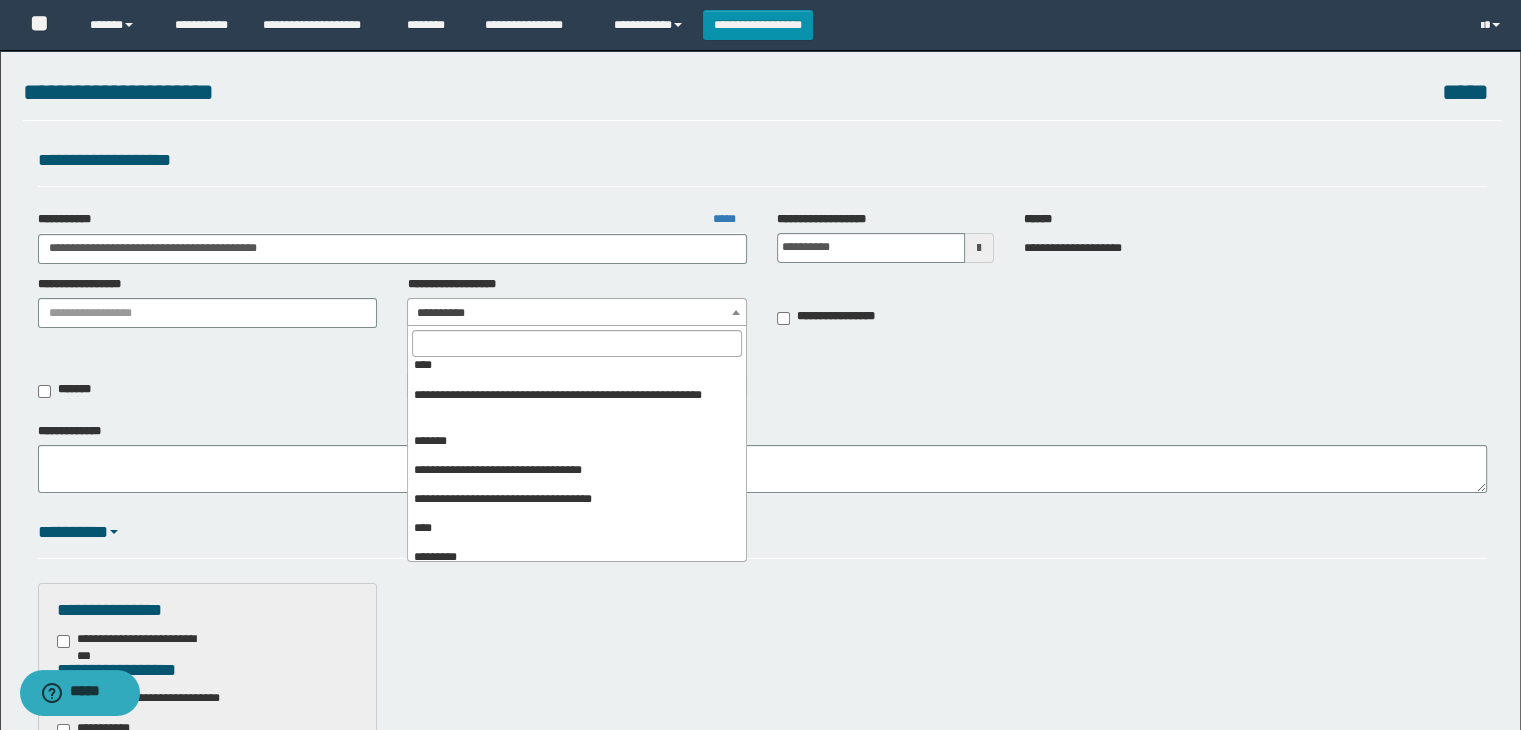 scroll, scrollTop: 300, scrollLeft: 0, axis: vertical 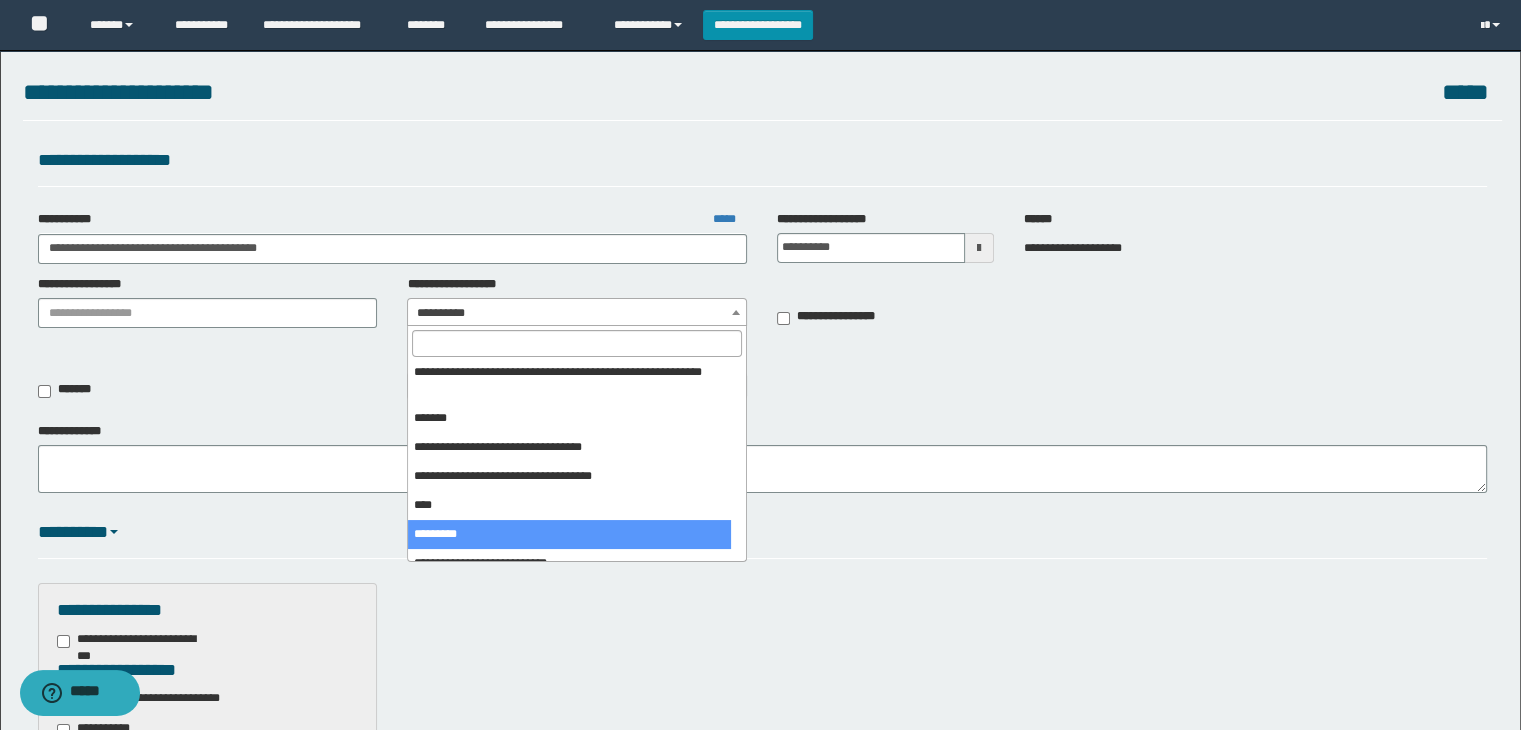 select on "***" 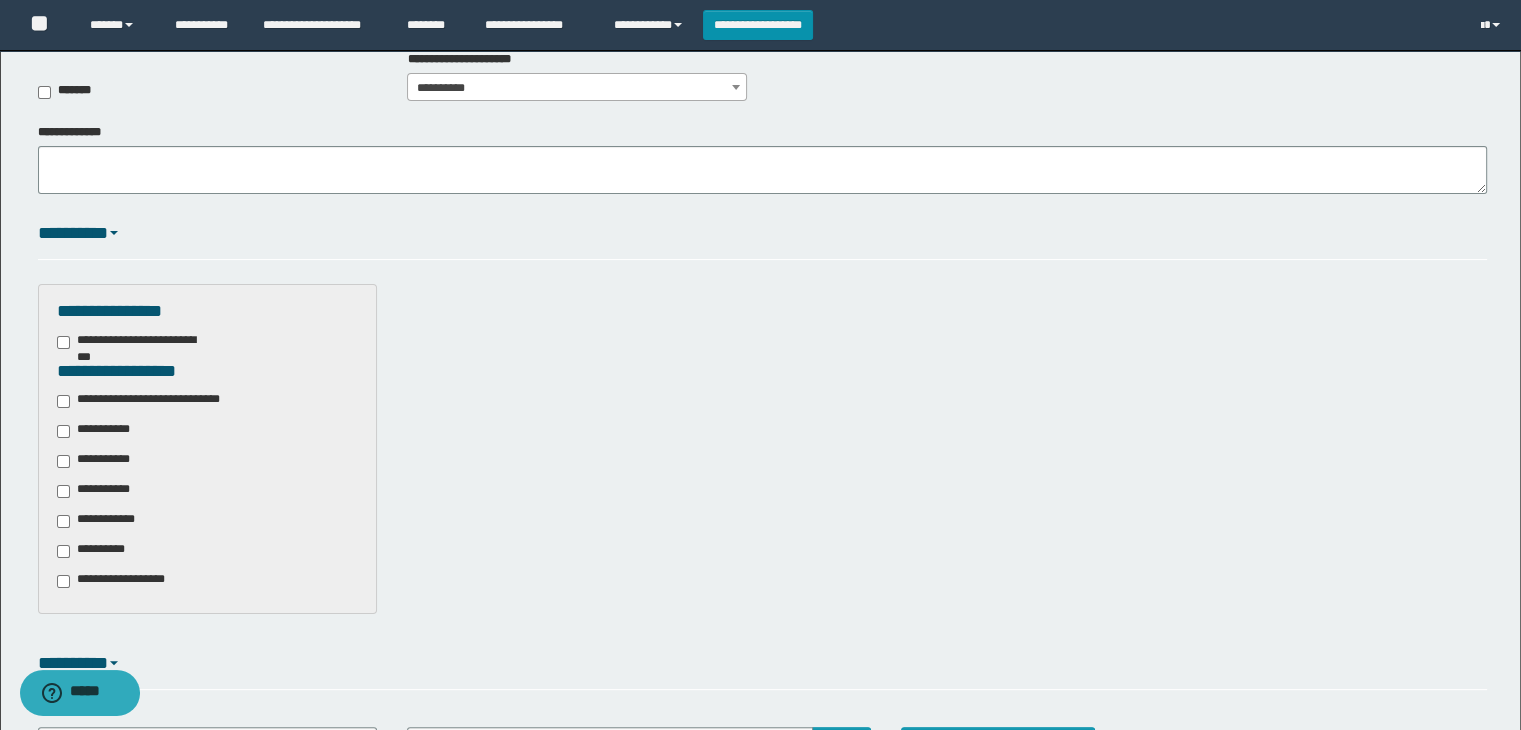scroll, scrollTop: 300, scrollLeft: 0, axis: vertical 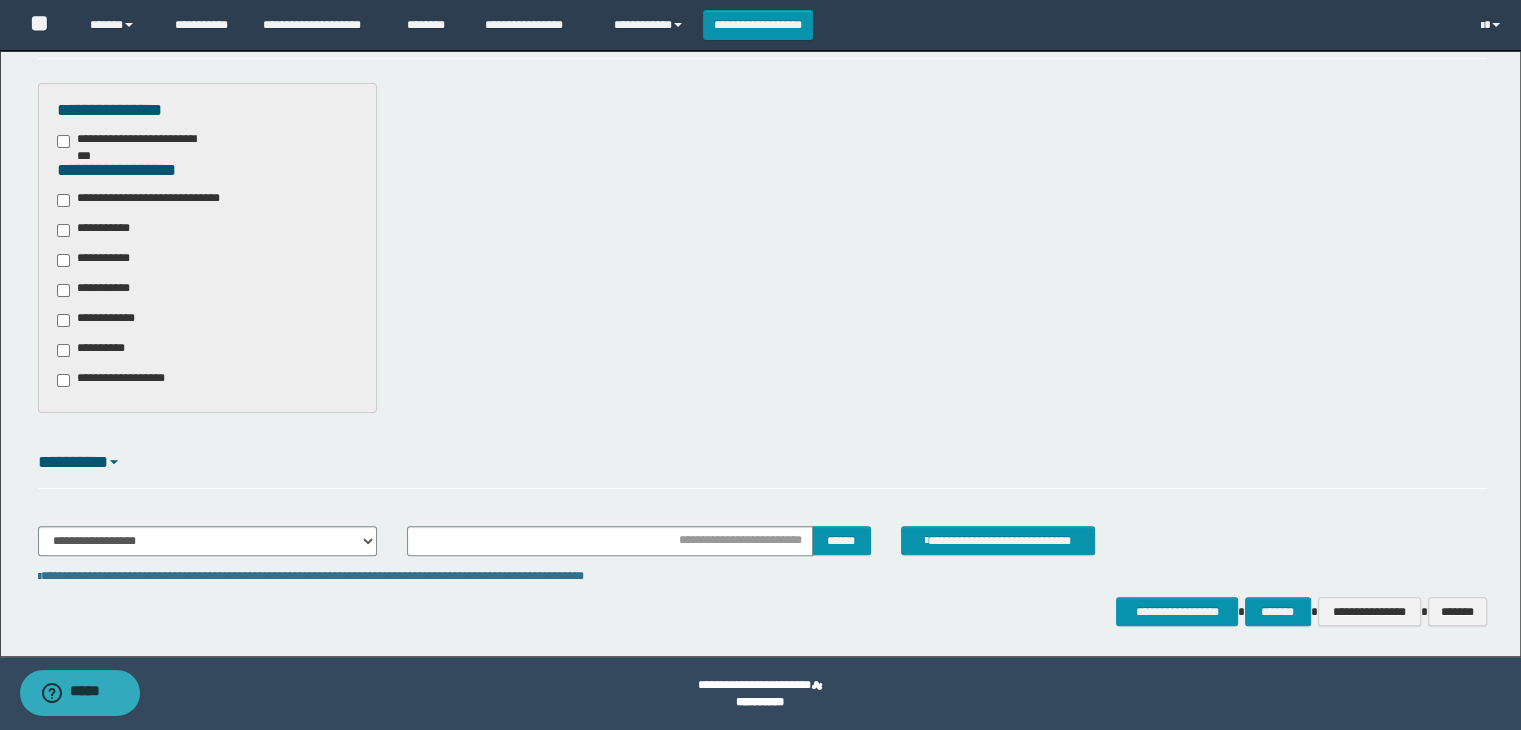 click on "**********" at bounding box center (97, 260) 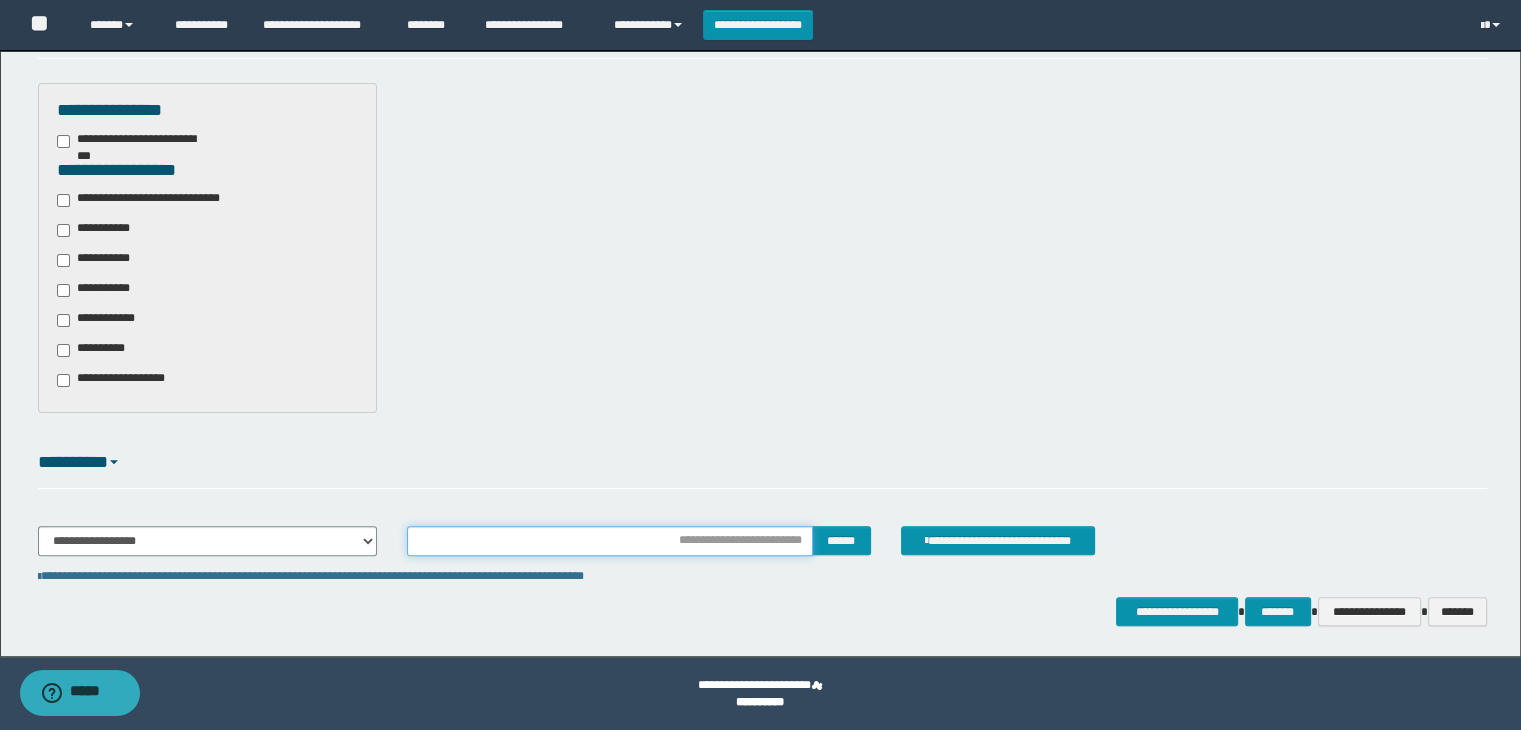 click at bounding box center (609, 541) 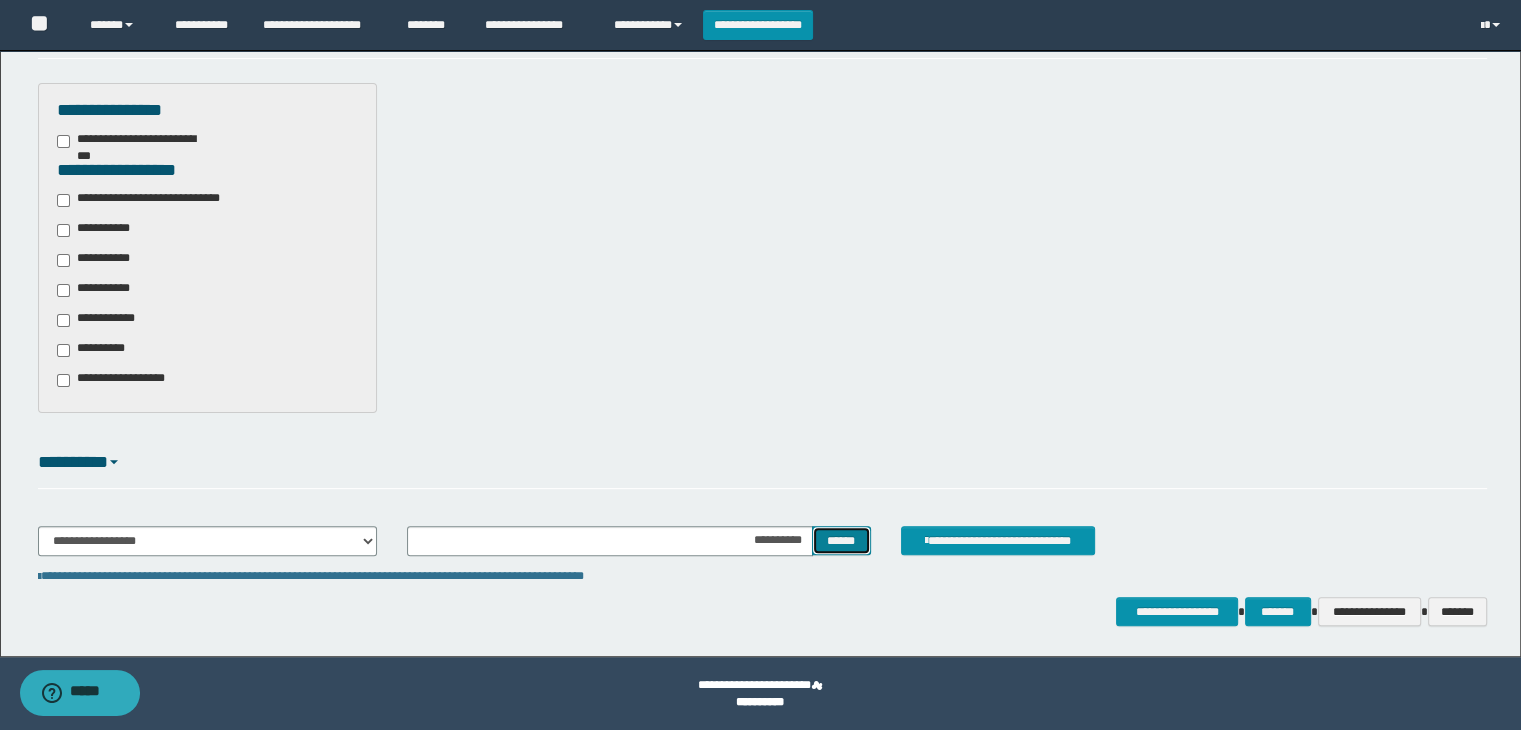 click on "******" at bounding box center [841, 541] 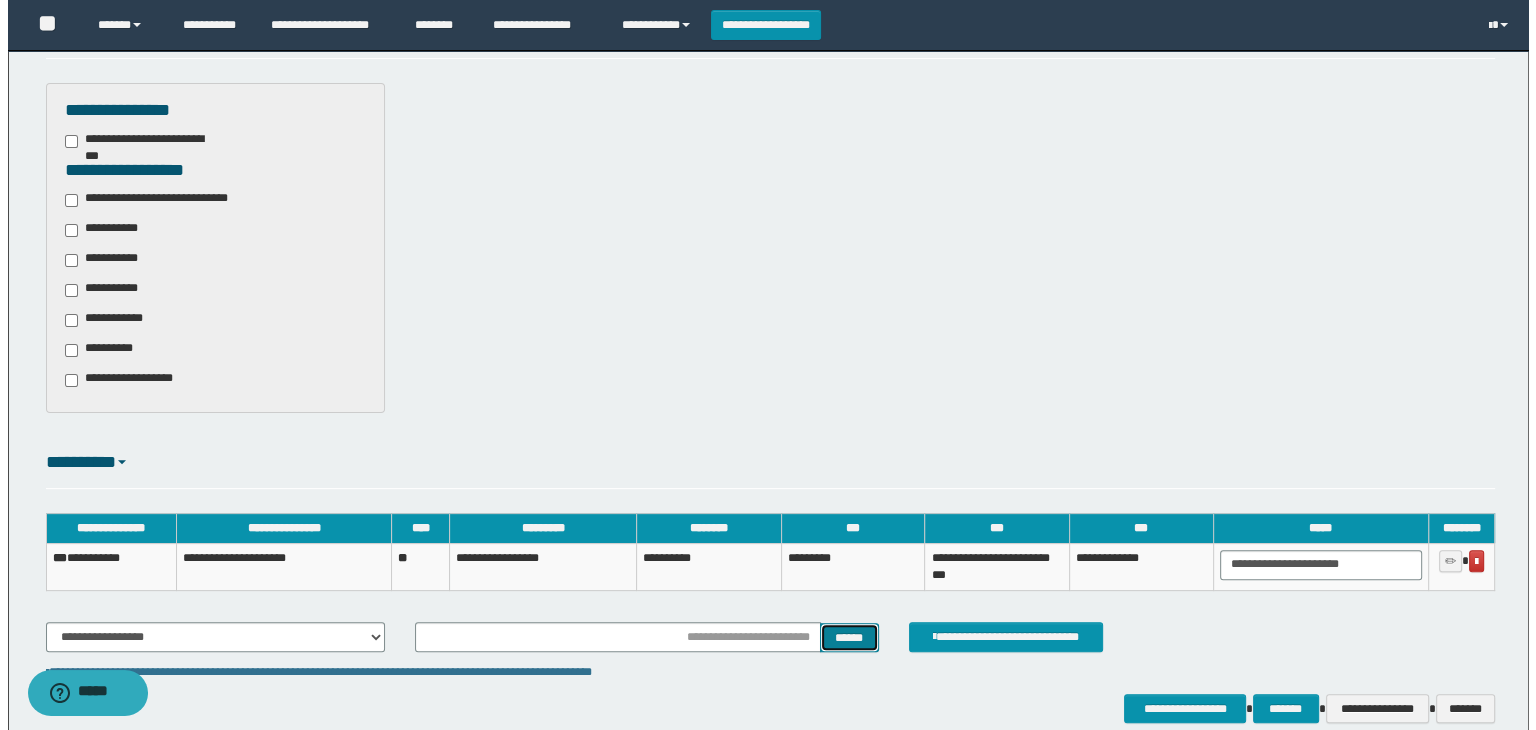 scroll, scrollTop: 598, scrollLeft: 0, axis: vertical 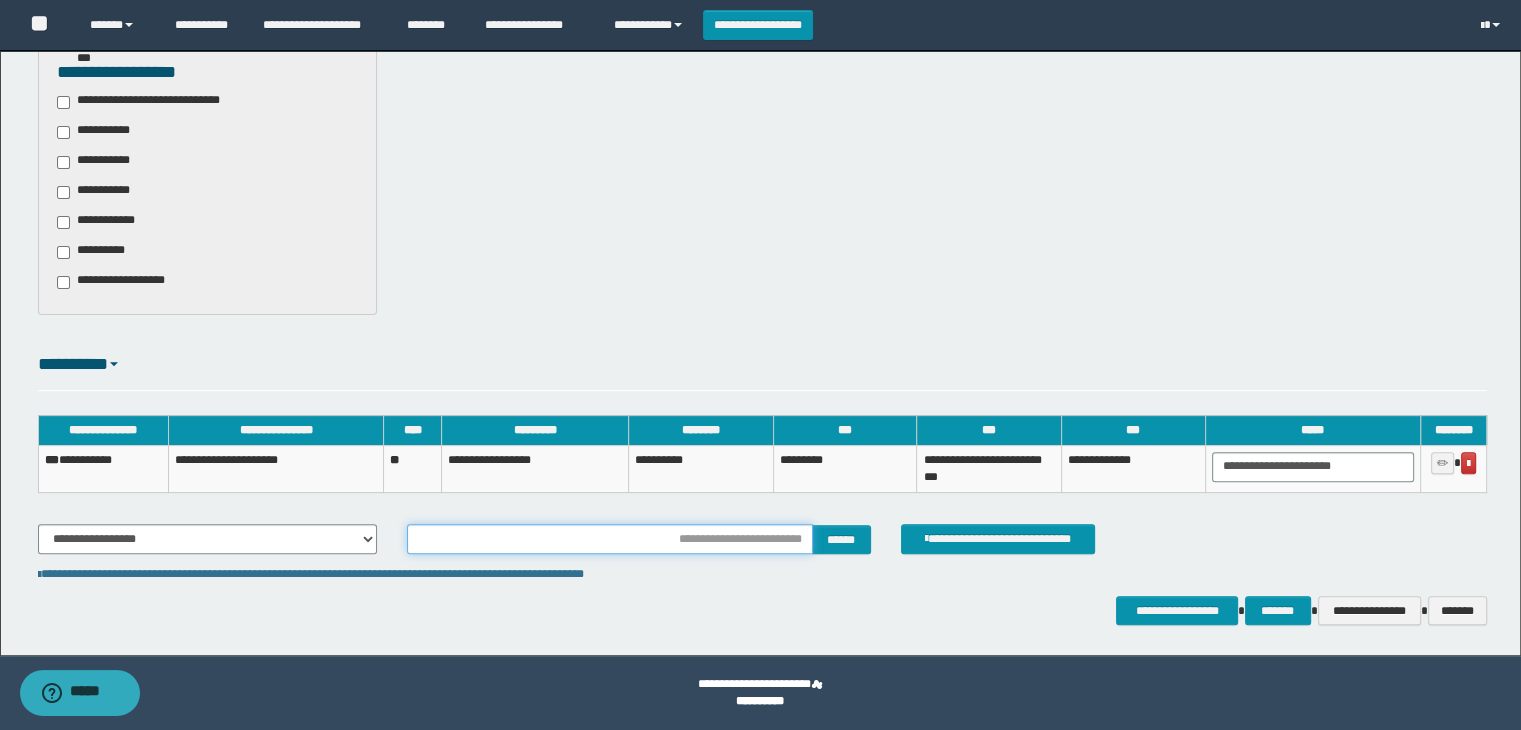 click at bounding box center (609, 539) 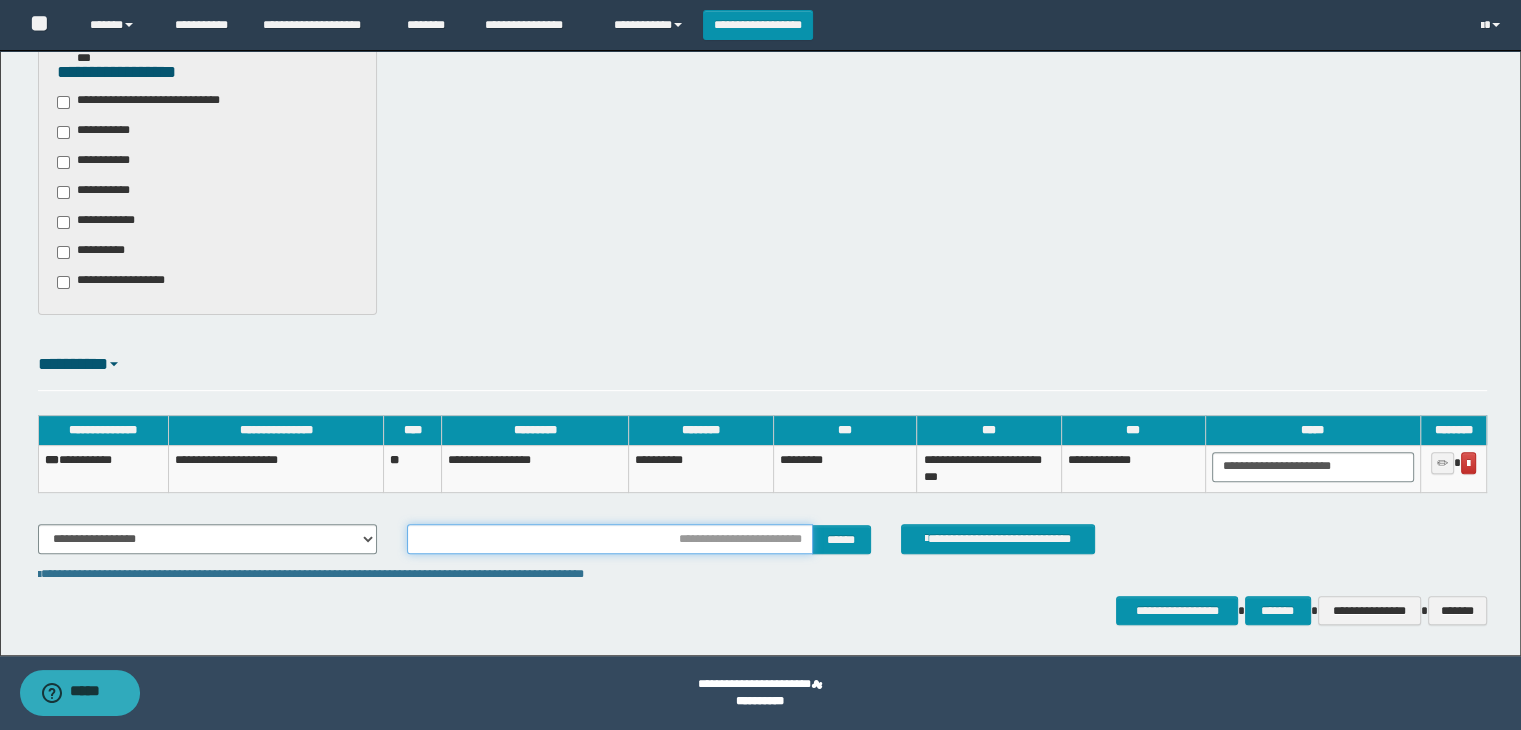 type on "*******" 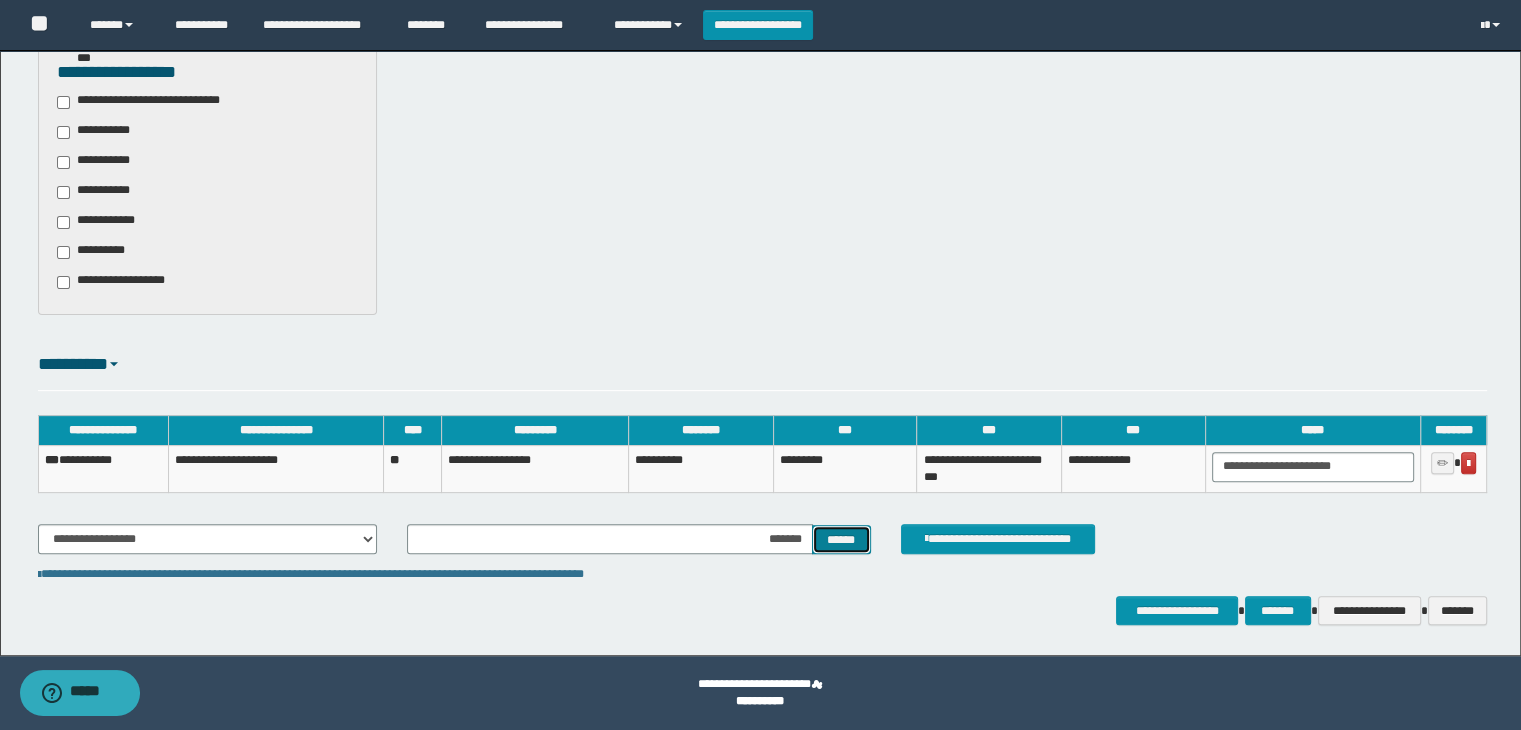 click on "******" at bounding box center (841, 540) 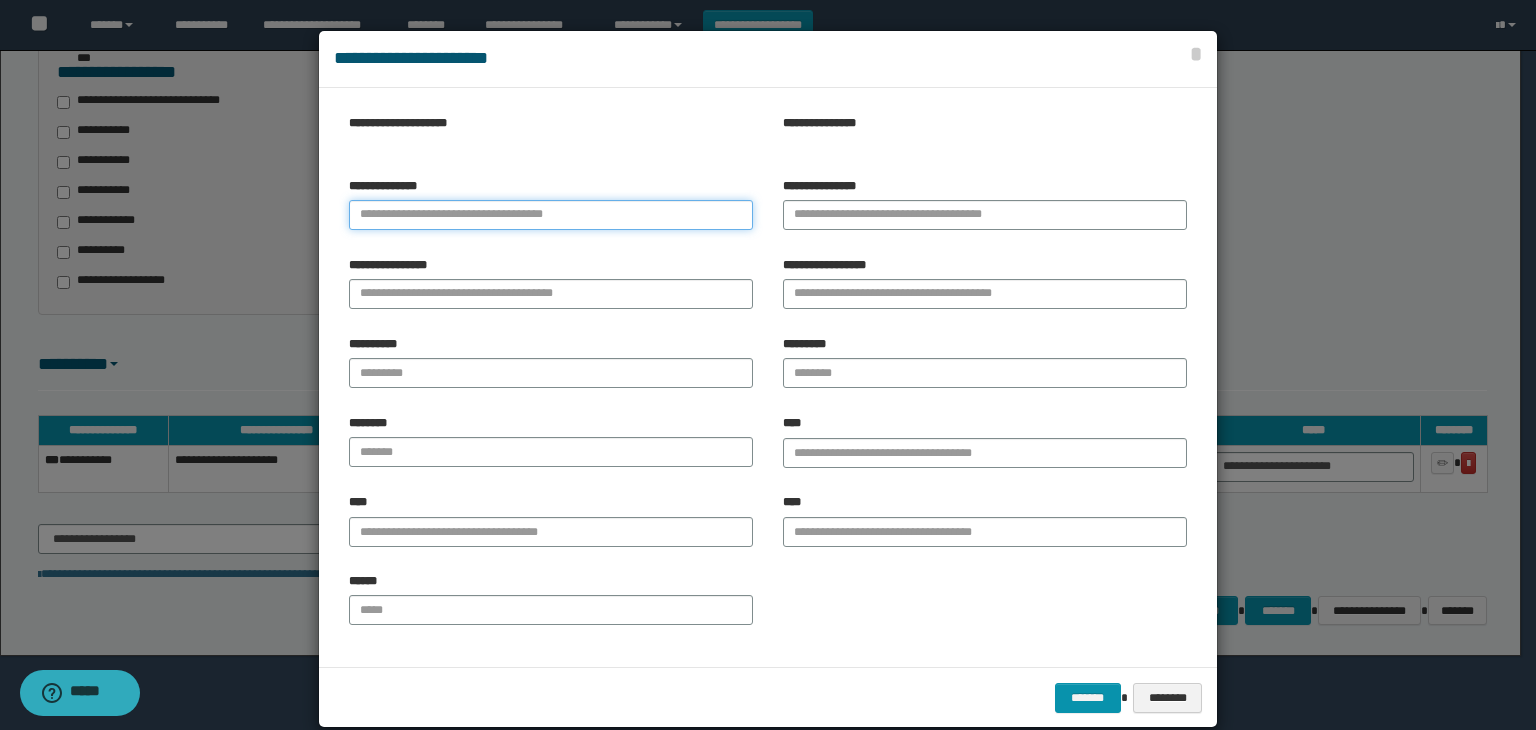 paste on "**********" 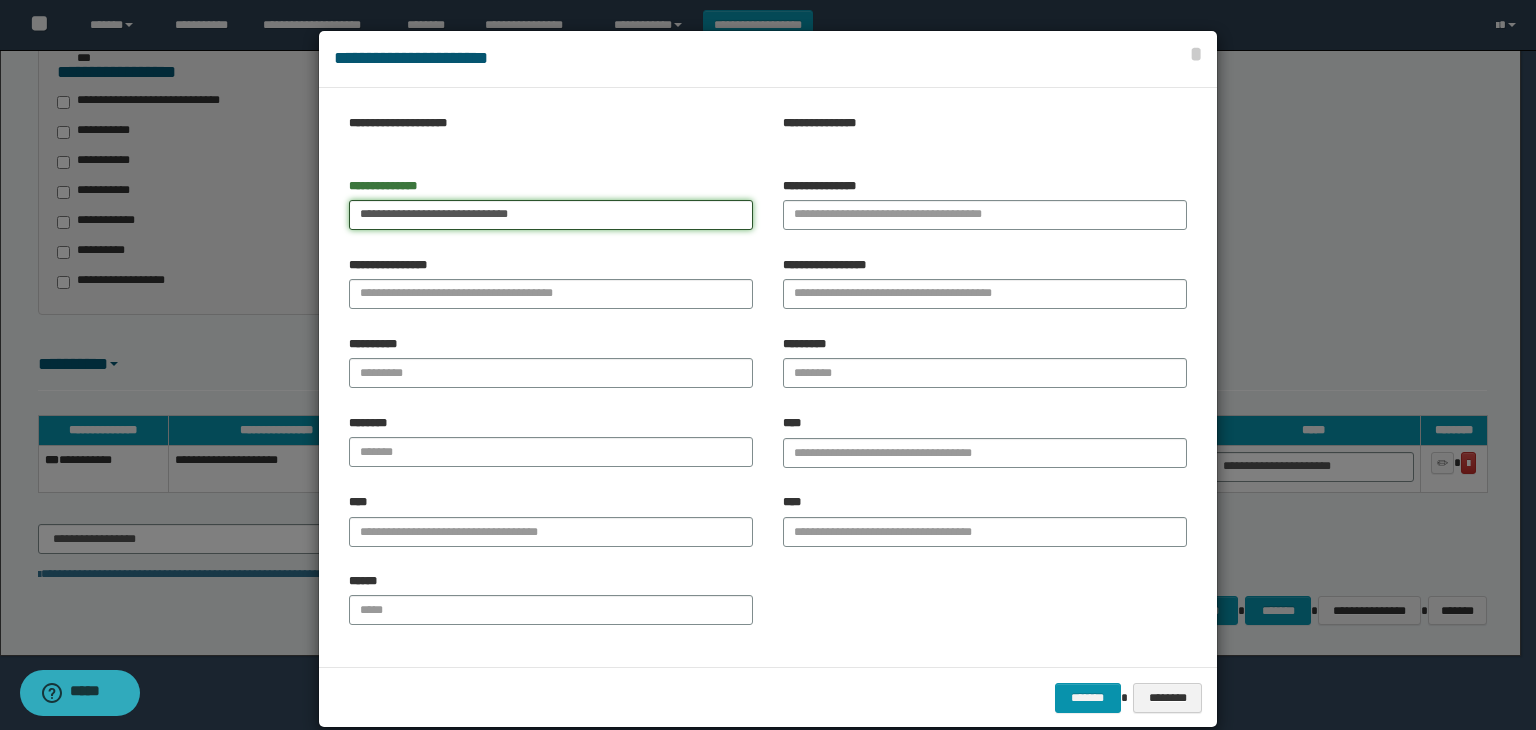 type on "**********" 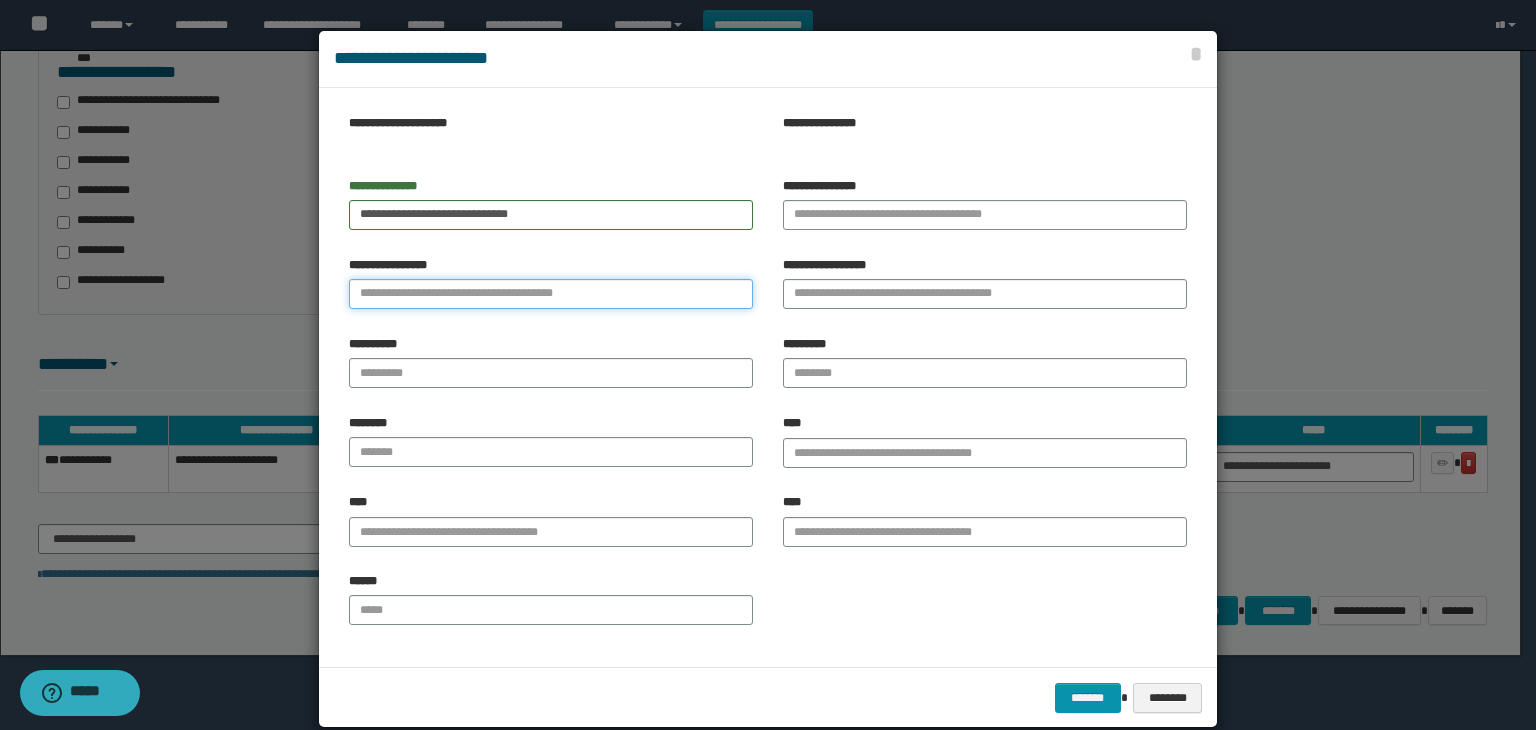 click on "**********" at bounding box center (551, 294) 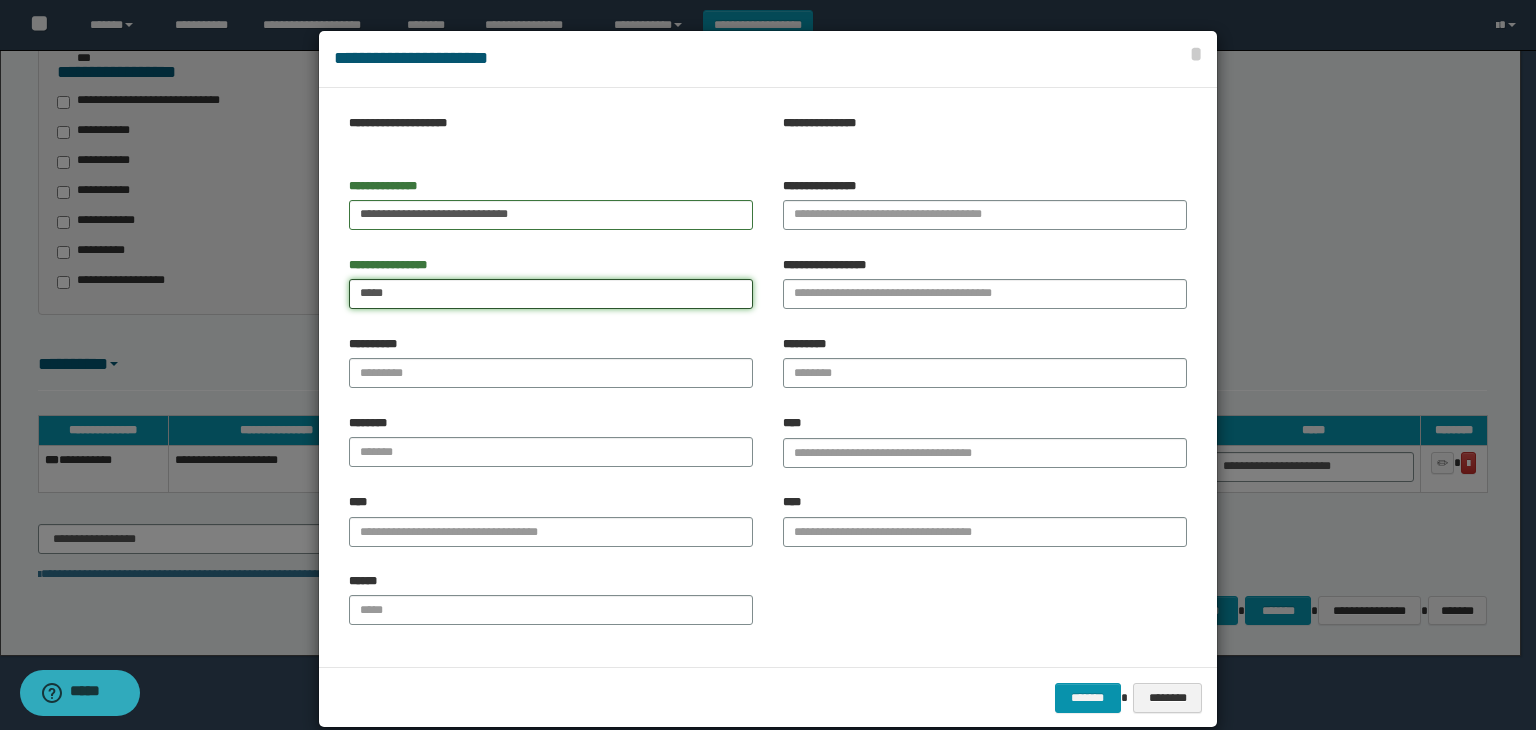 type on "******" 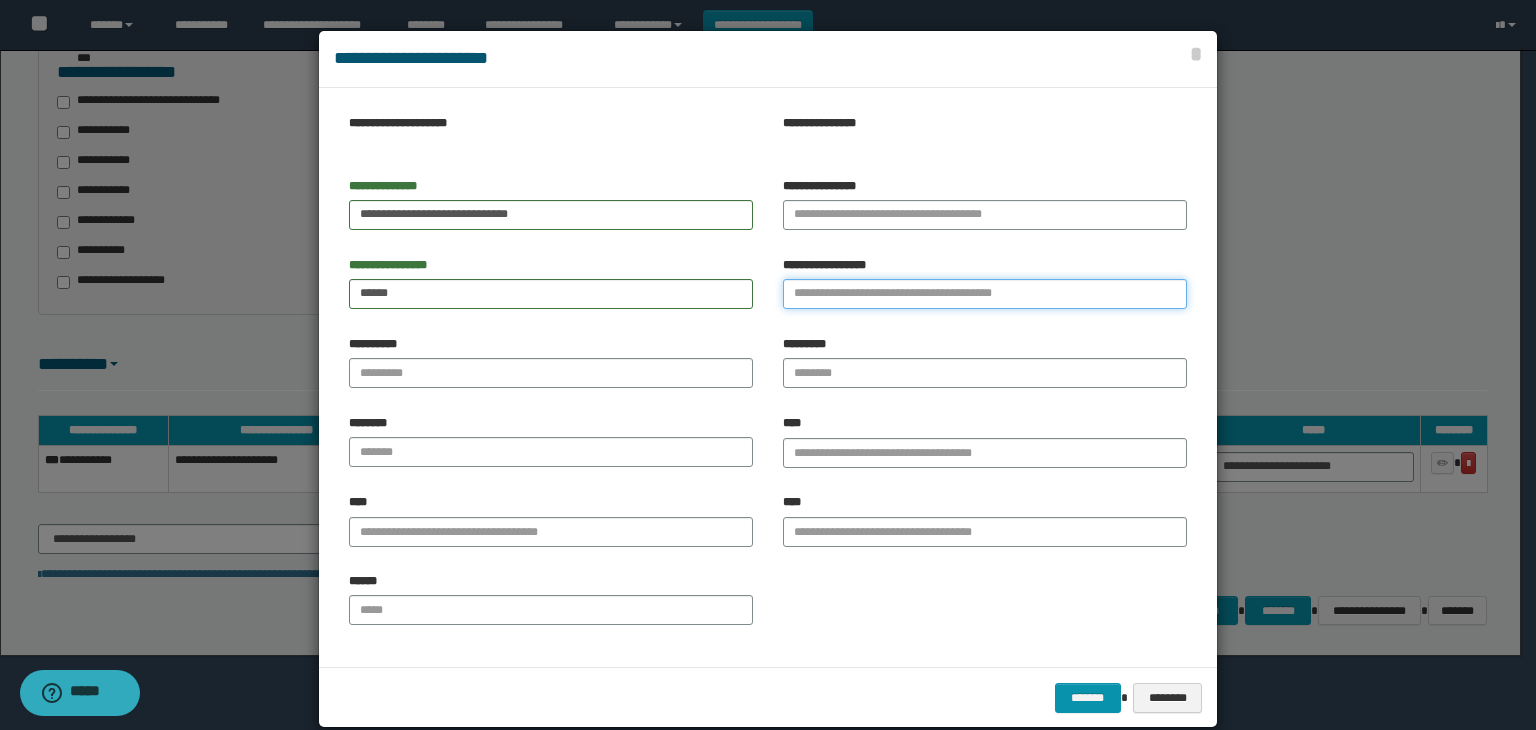 click on "**********" at bounding box center [985, 294] 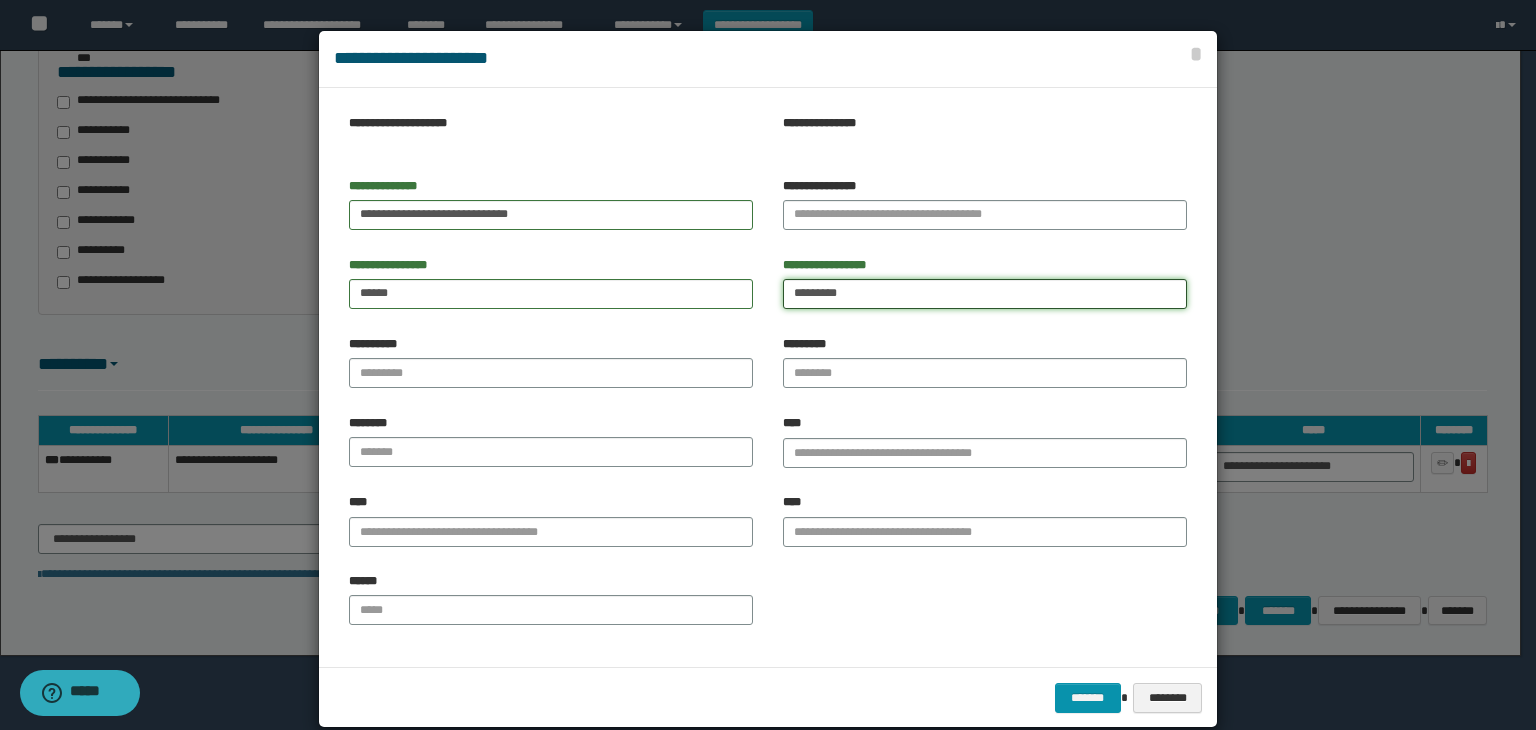 type on "*********" 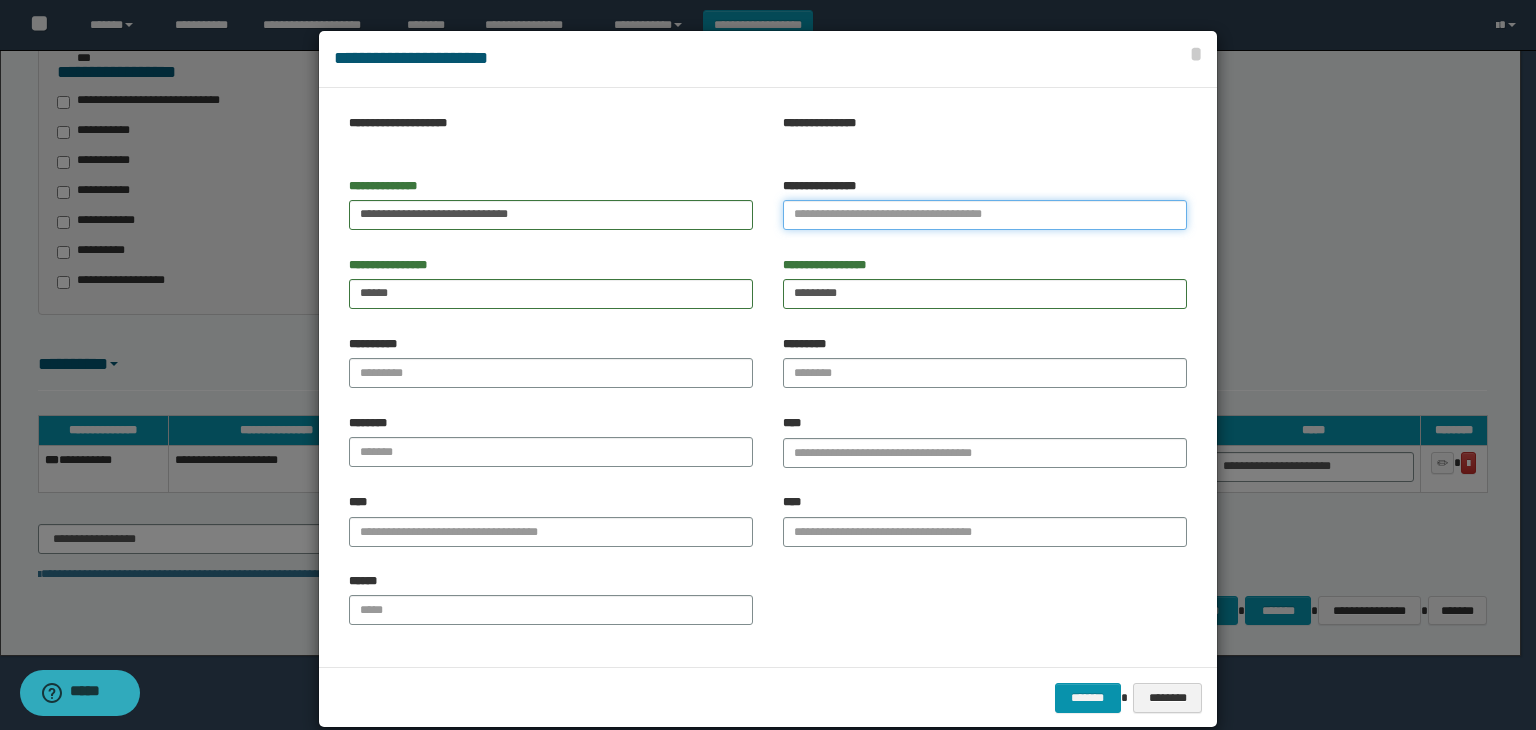 click on "**********" at bounding box center (985, 215) 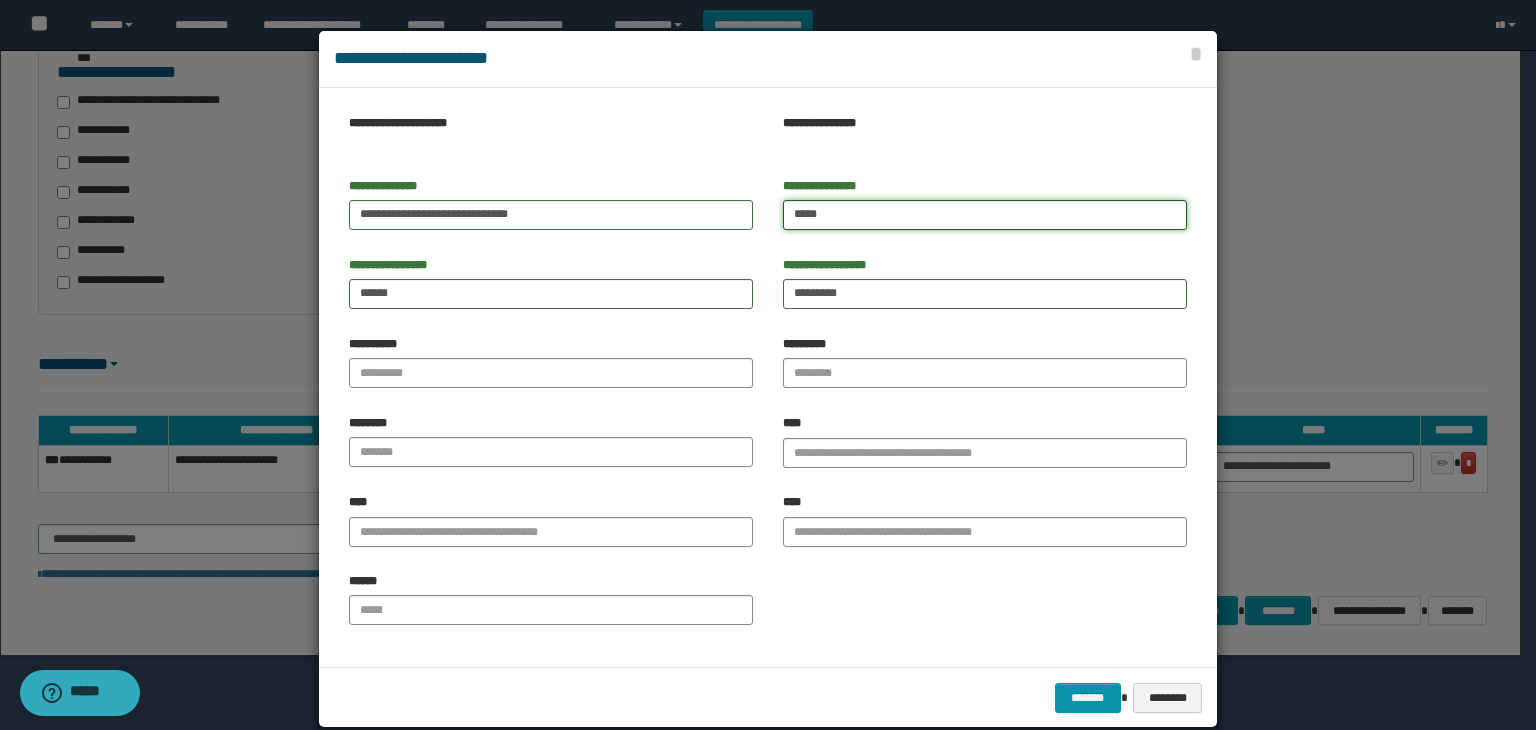type on "*****" 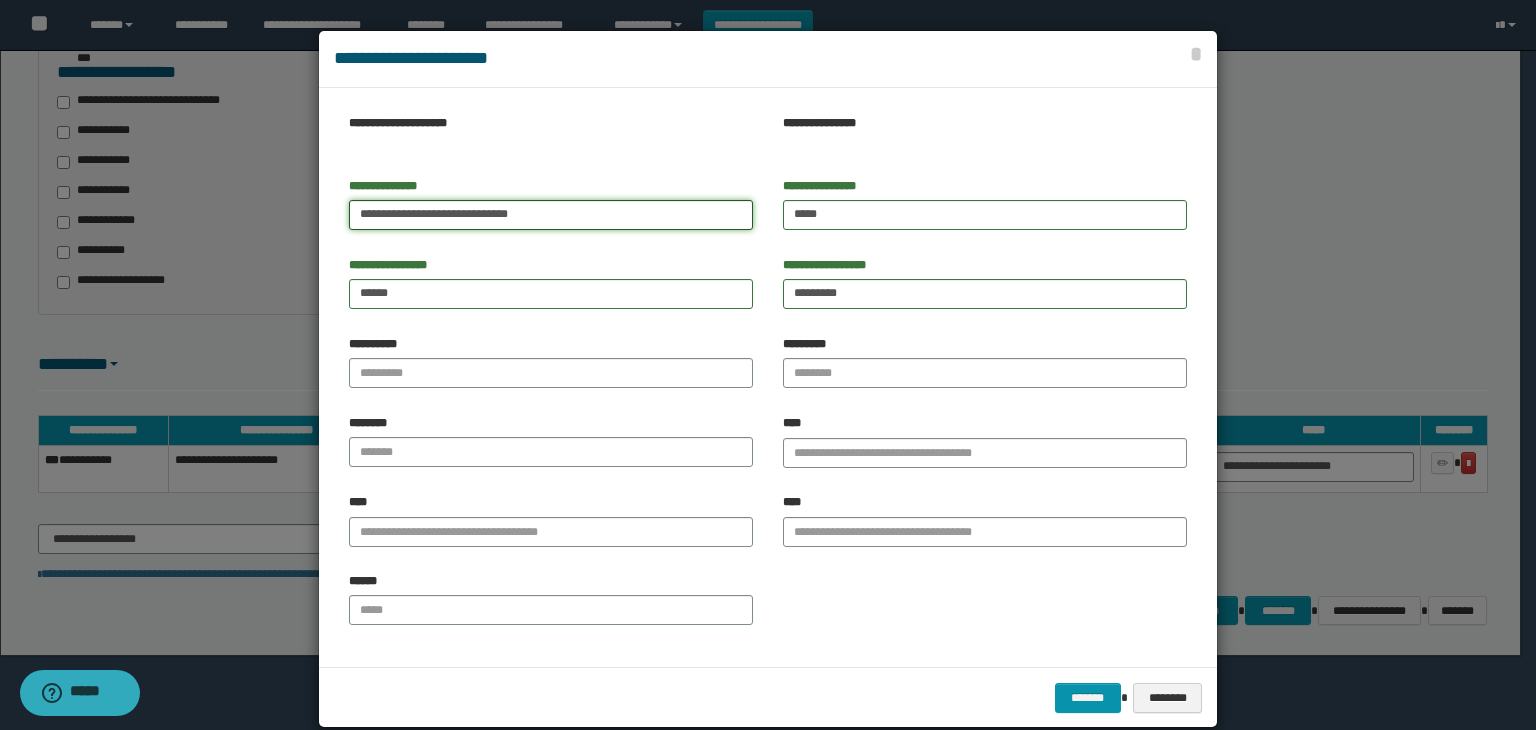 click on "**********" at bounding box center (551, 215) 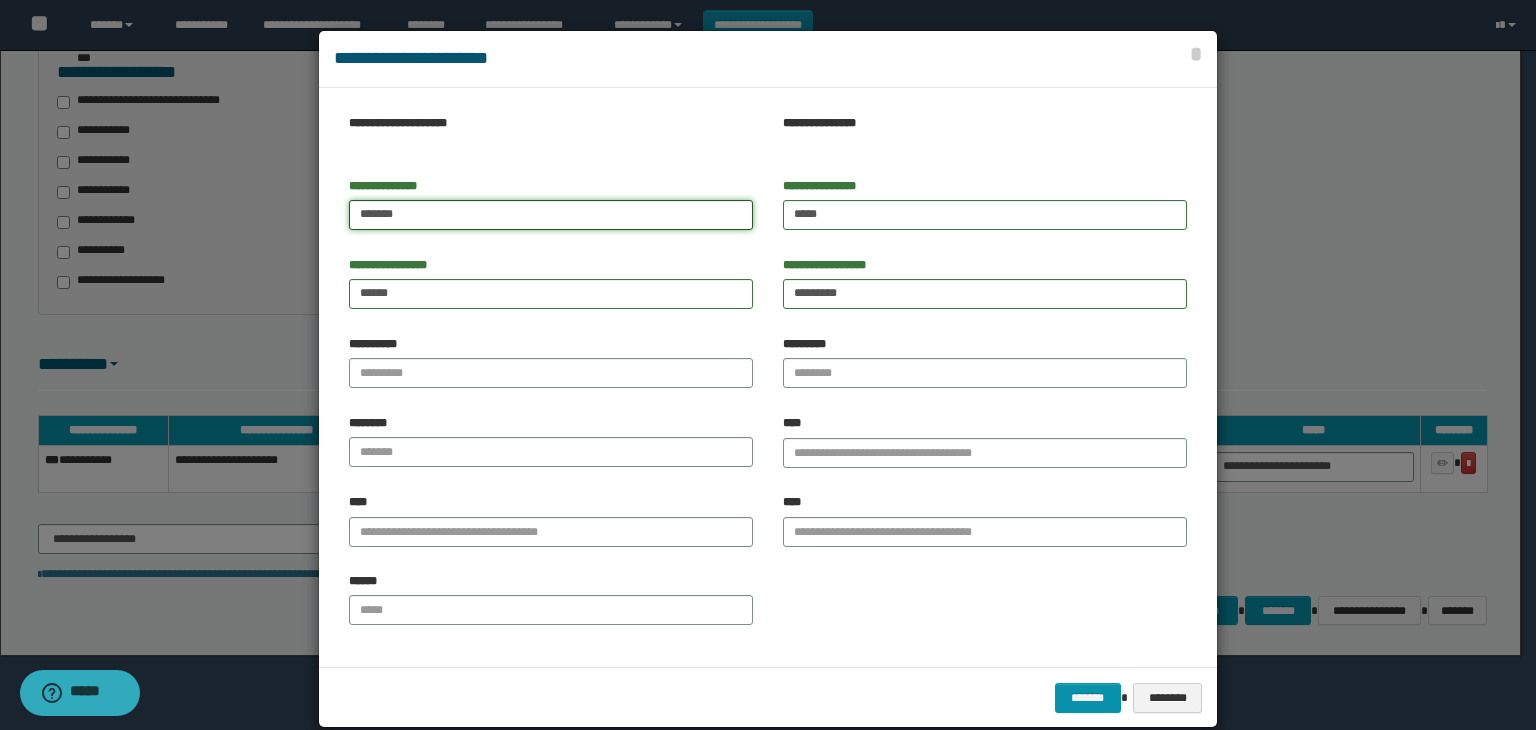 type on "*******" 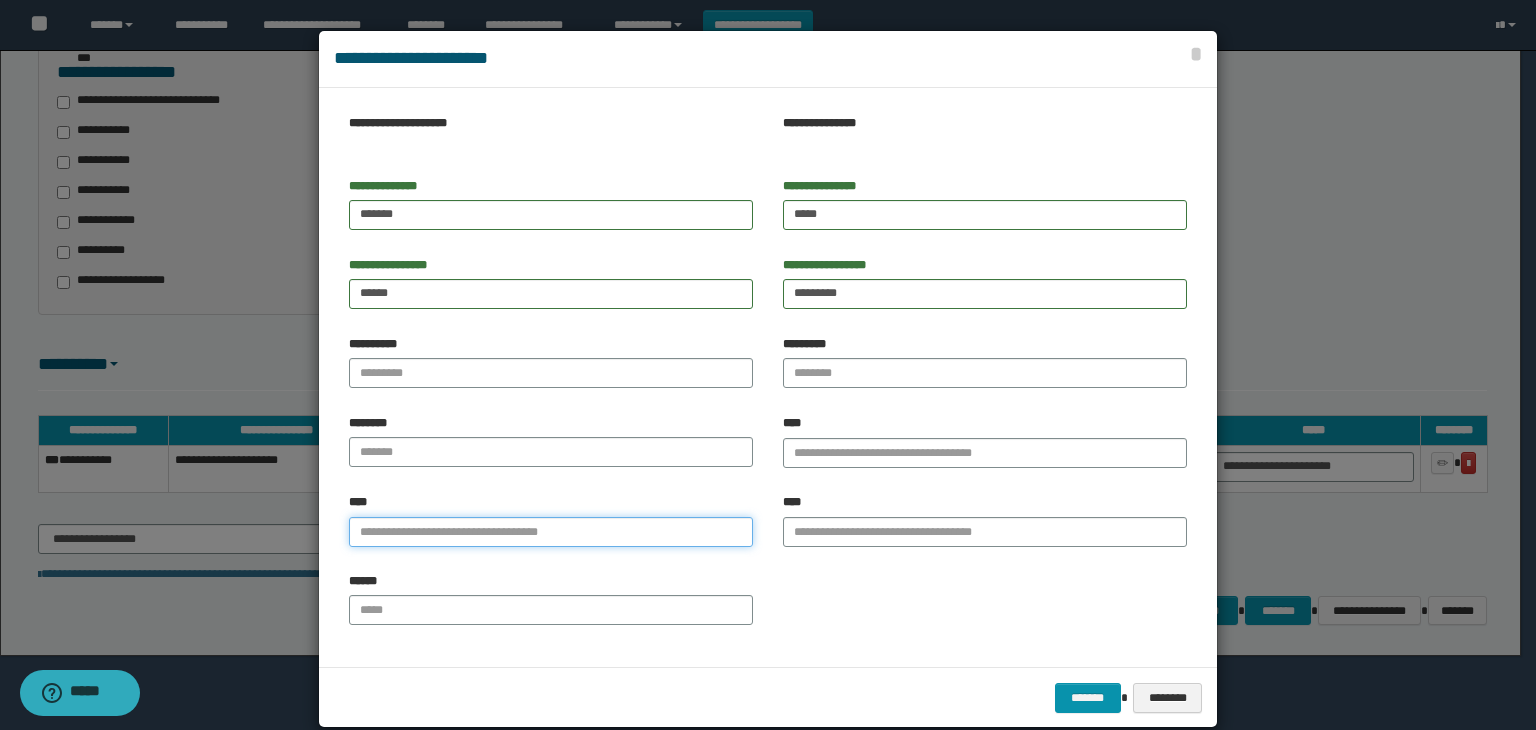 click on "****" at bounding box center [551, 532] 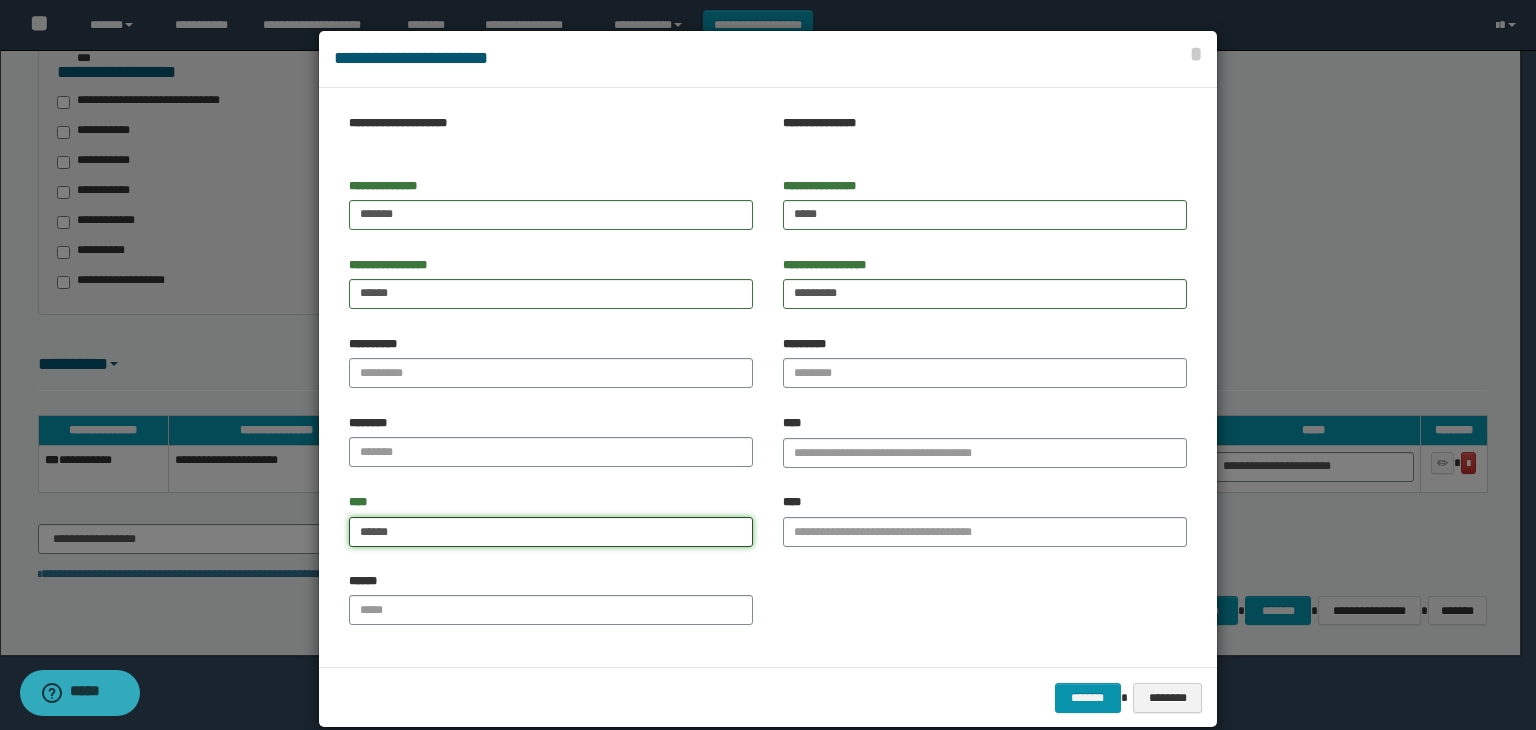 type on "******" 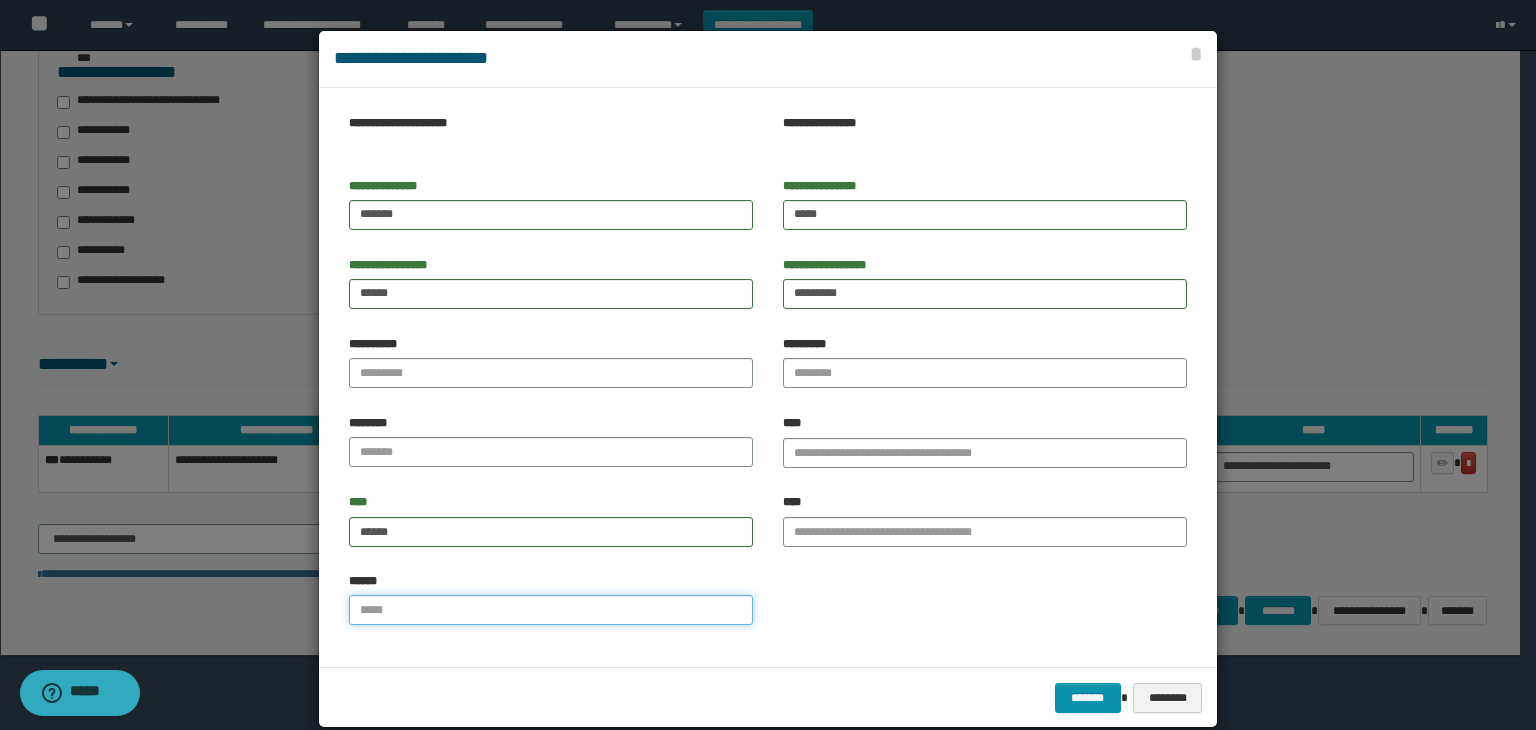 click on "******" at bounding box center [551, 610] 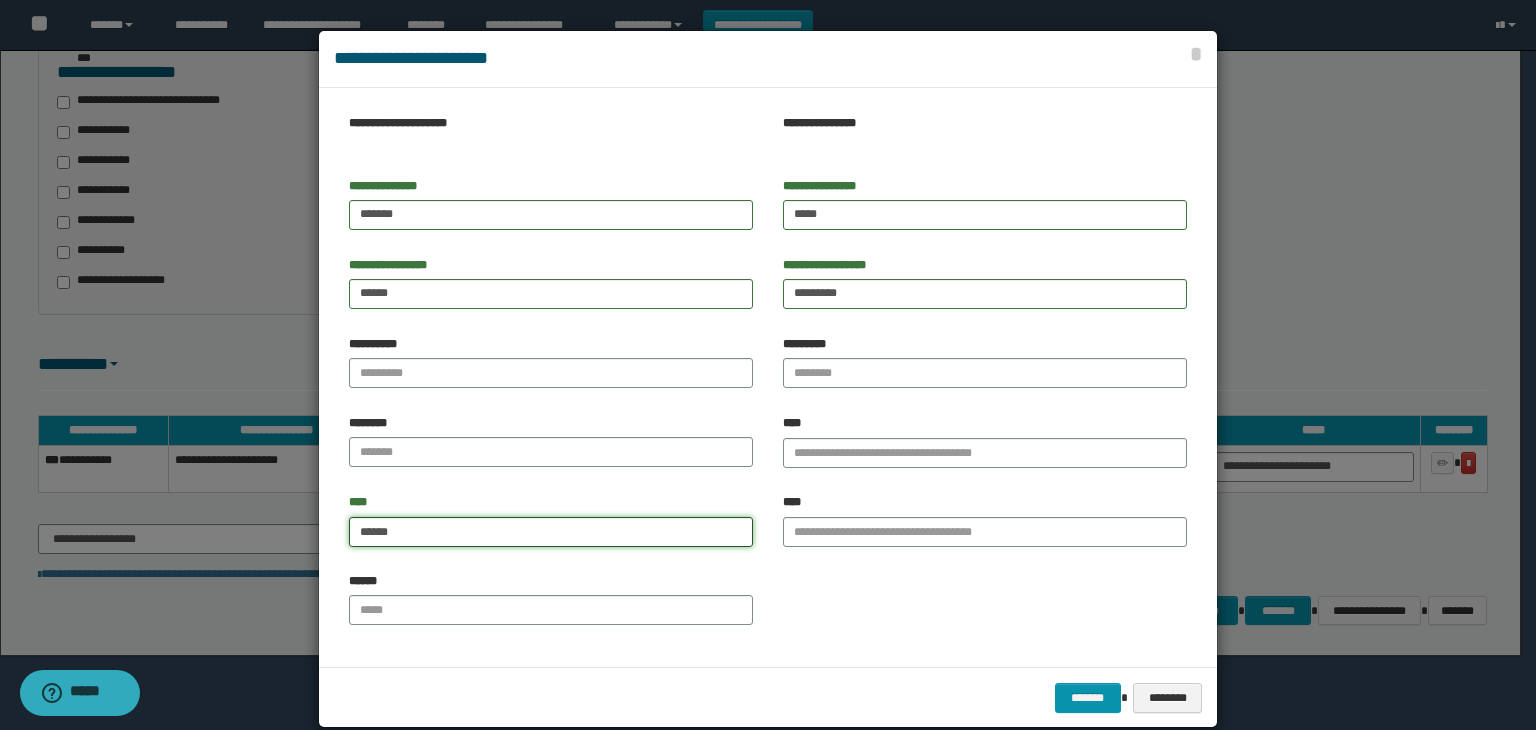 click on "******" at bounding box center (551, 532) 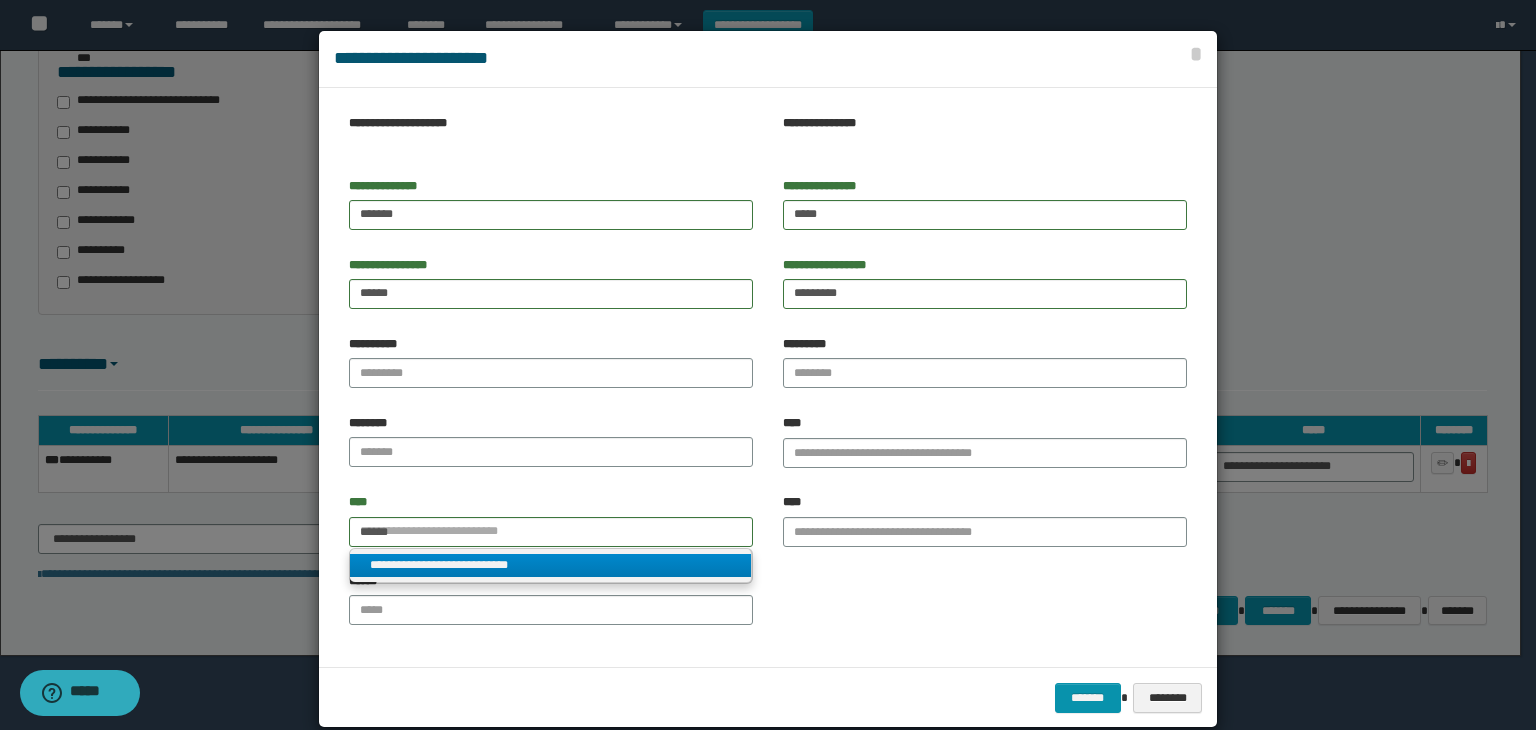 click on "**********" at bounding box center (551, 565) 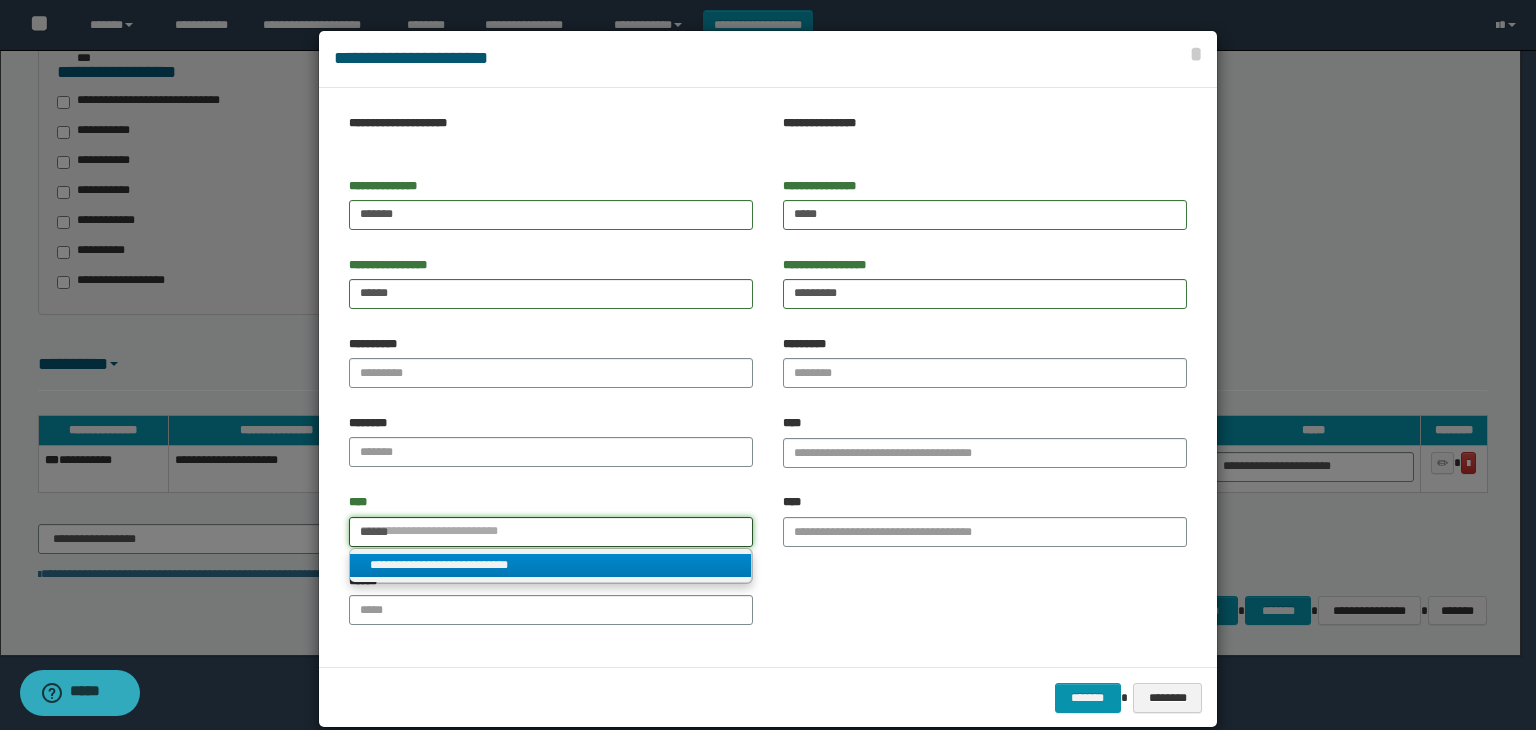 type 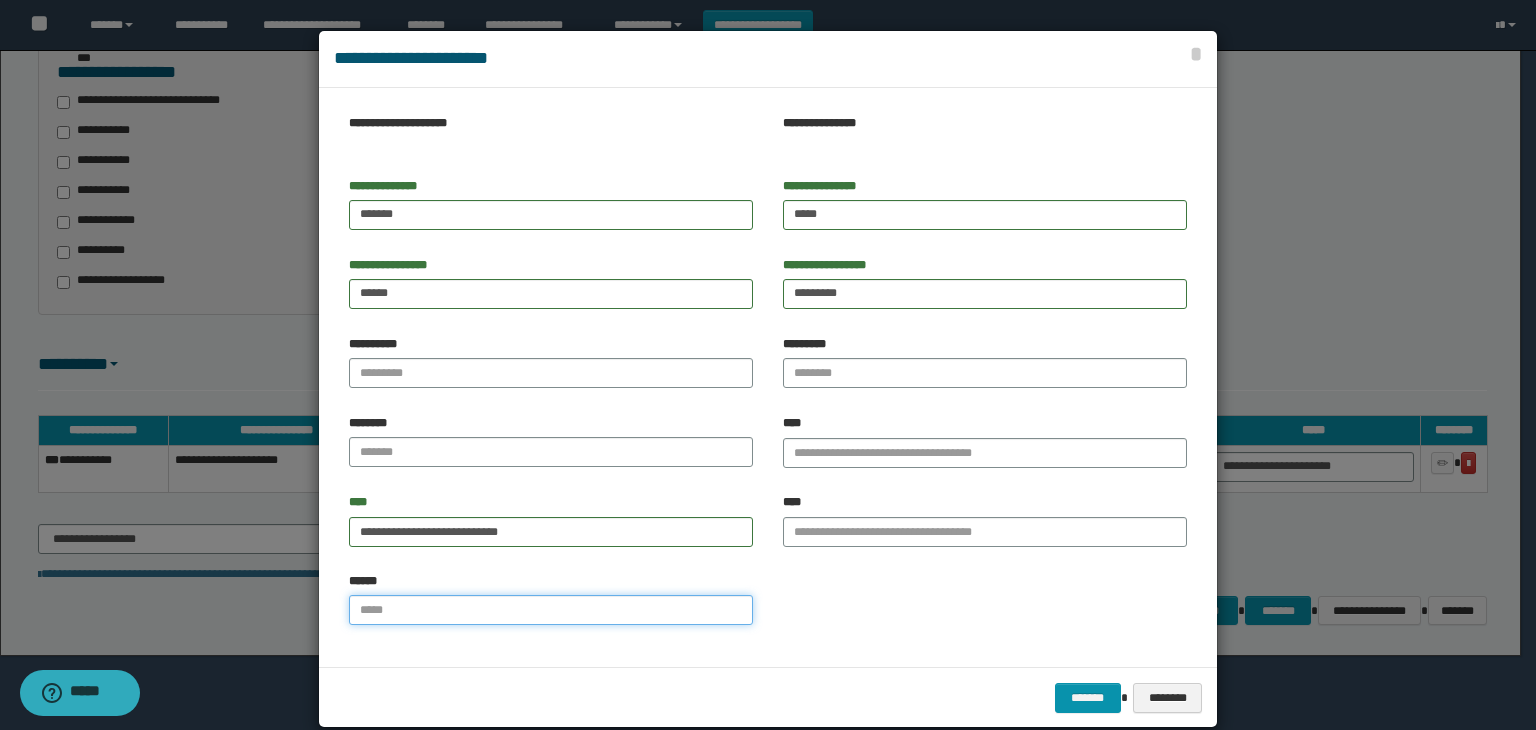 click on "******" at bounding box center [551, 610] 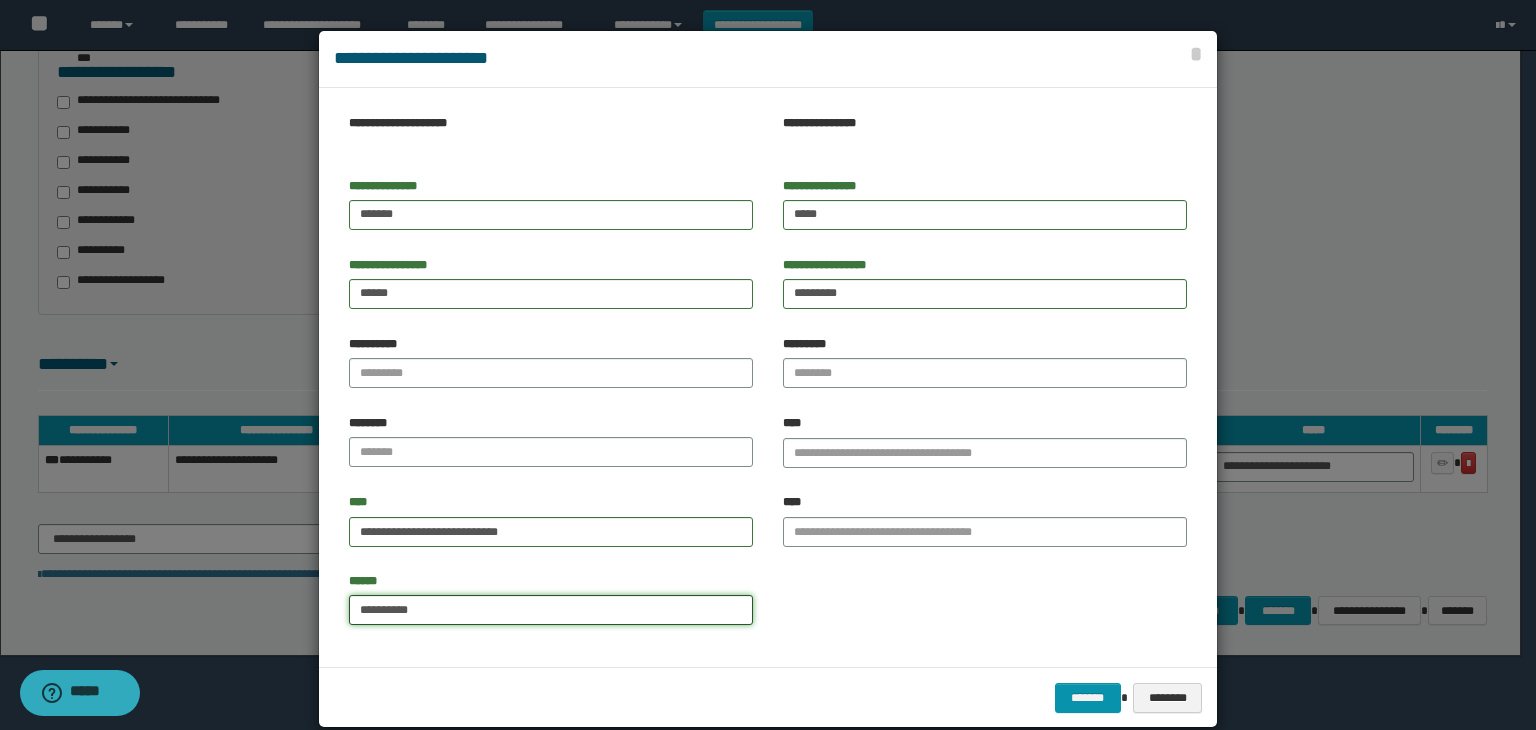 type on "**********" 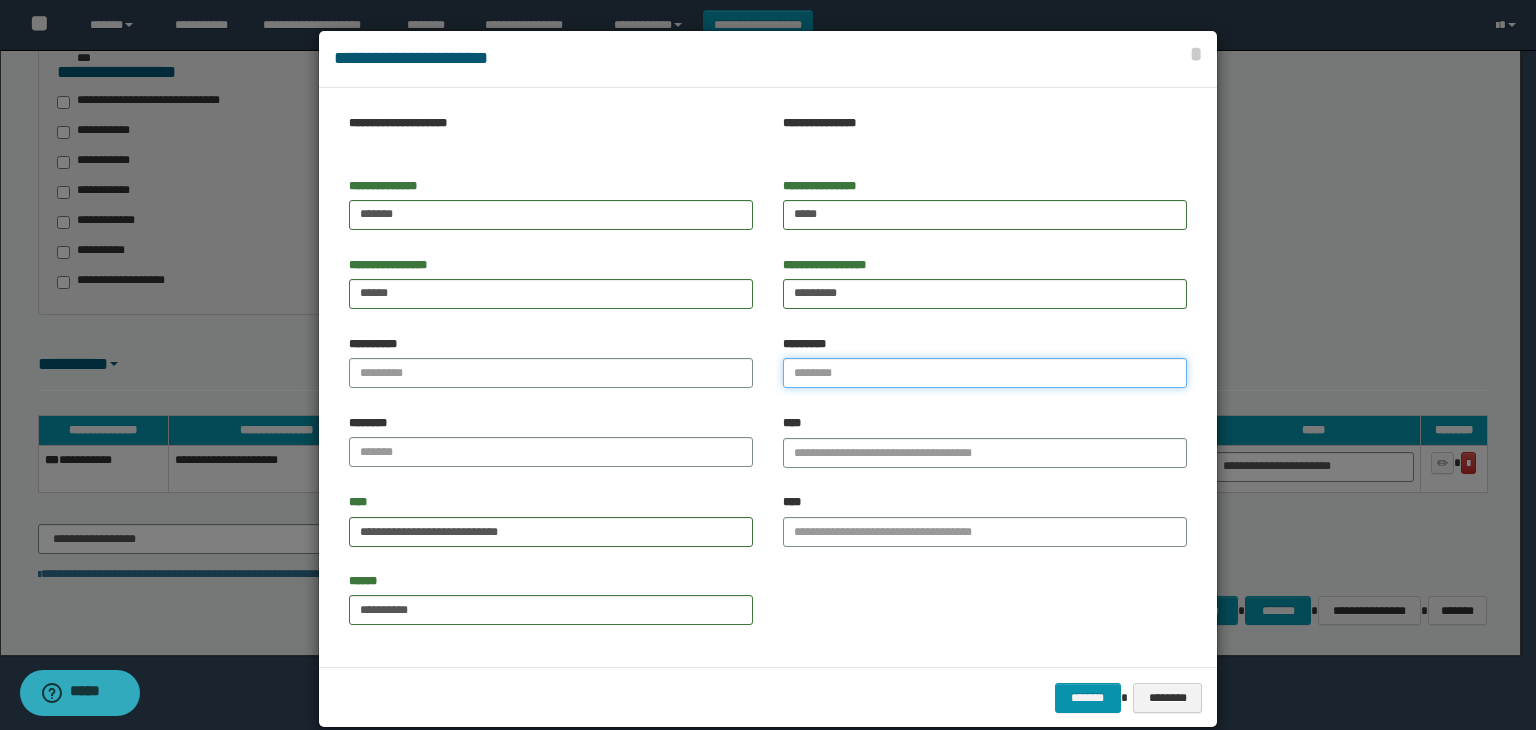 paste on "**********" 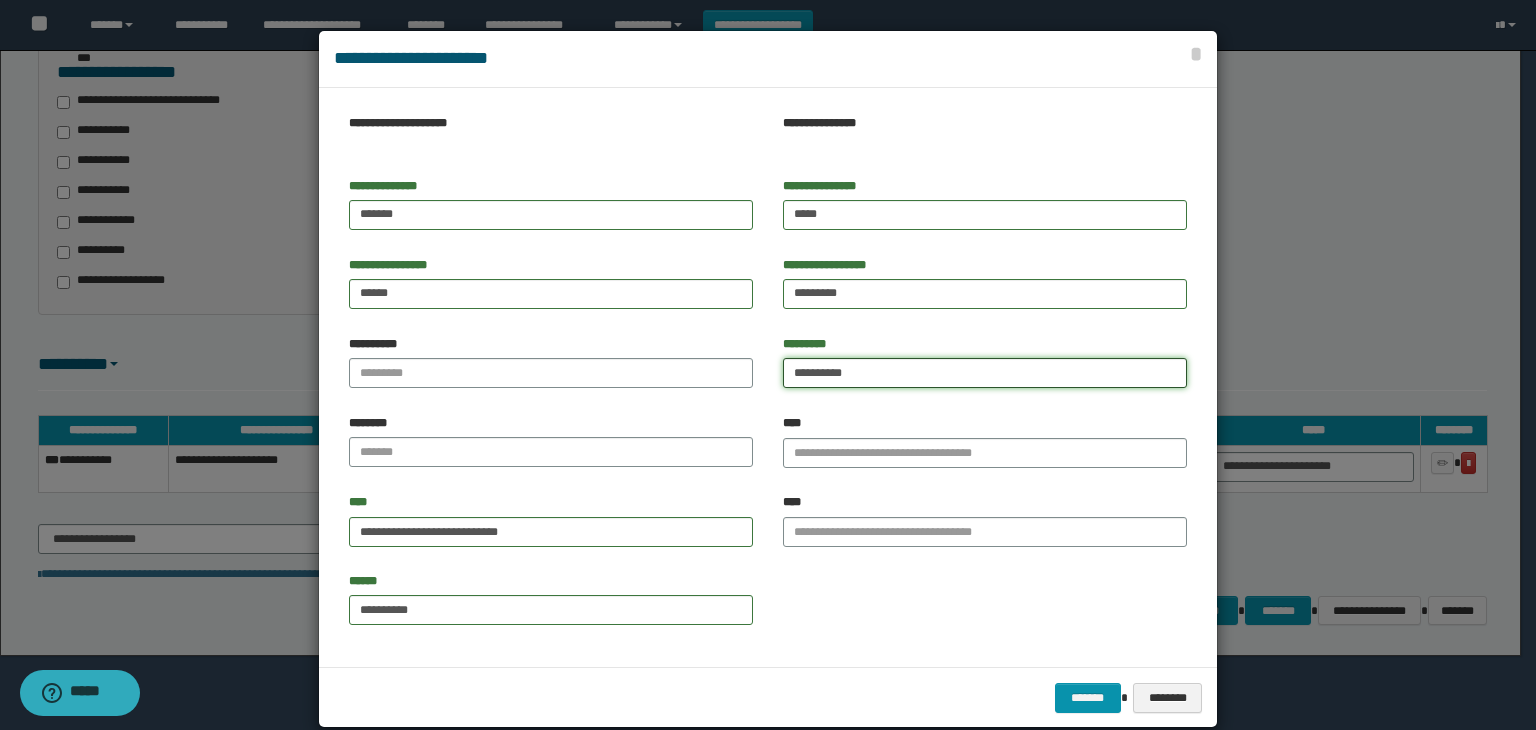 type on "**********" 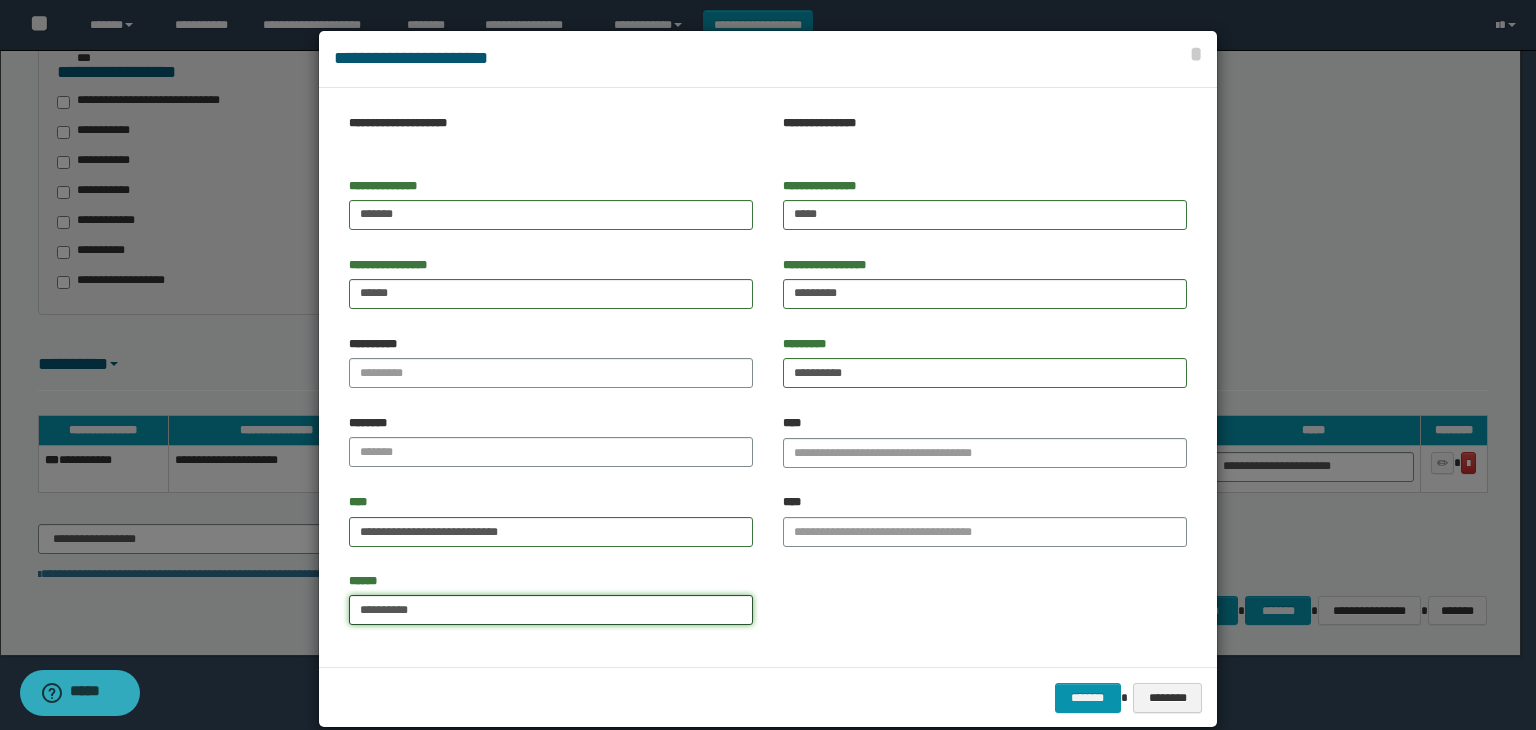 drag, startPoint x: 460, startPoint y: 604, endPoint x: 300, endPoint y: 592, distance: 160.44937 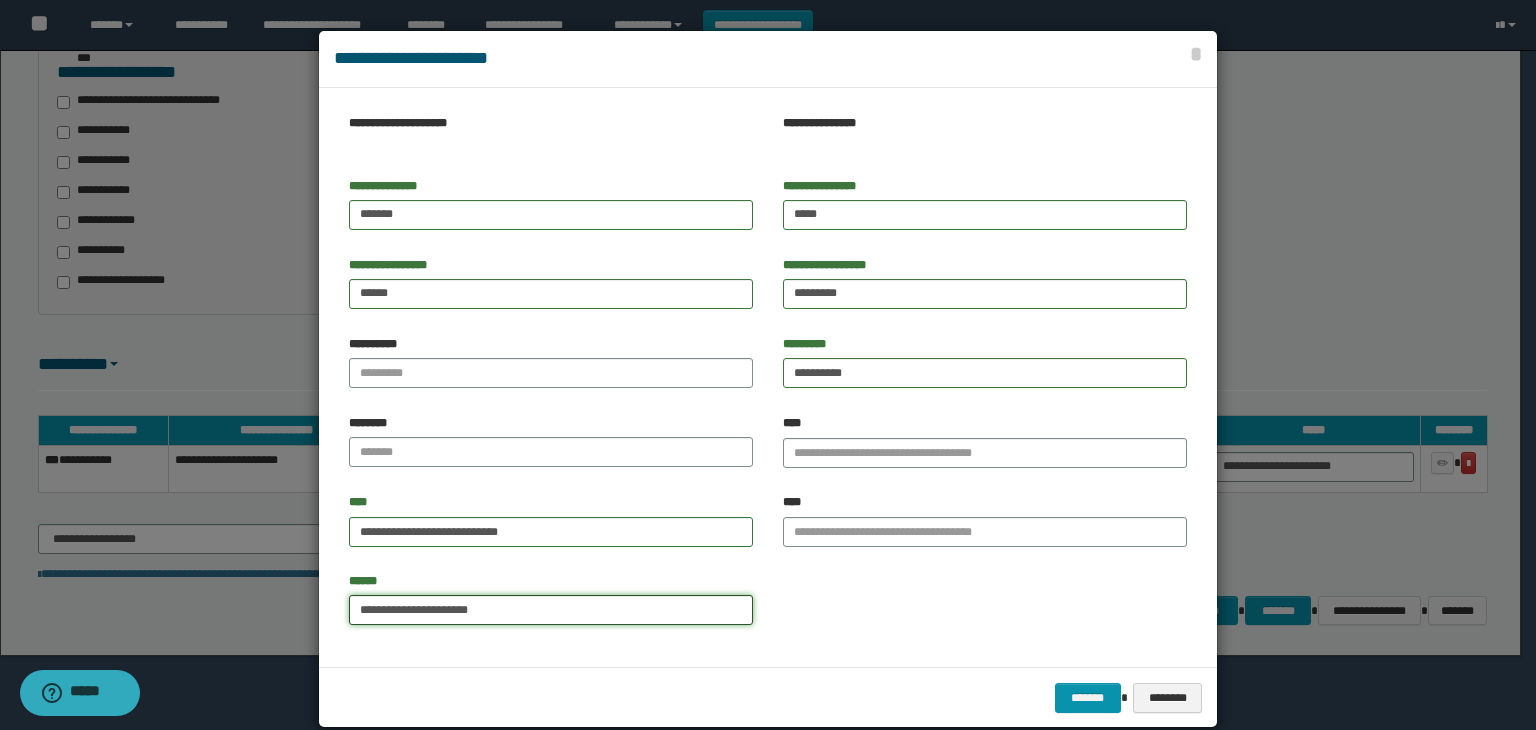 click on "**********" at bounding box center (551, 610) 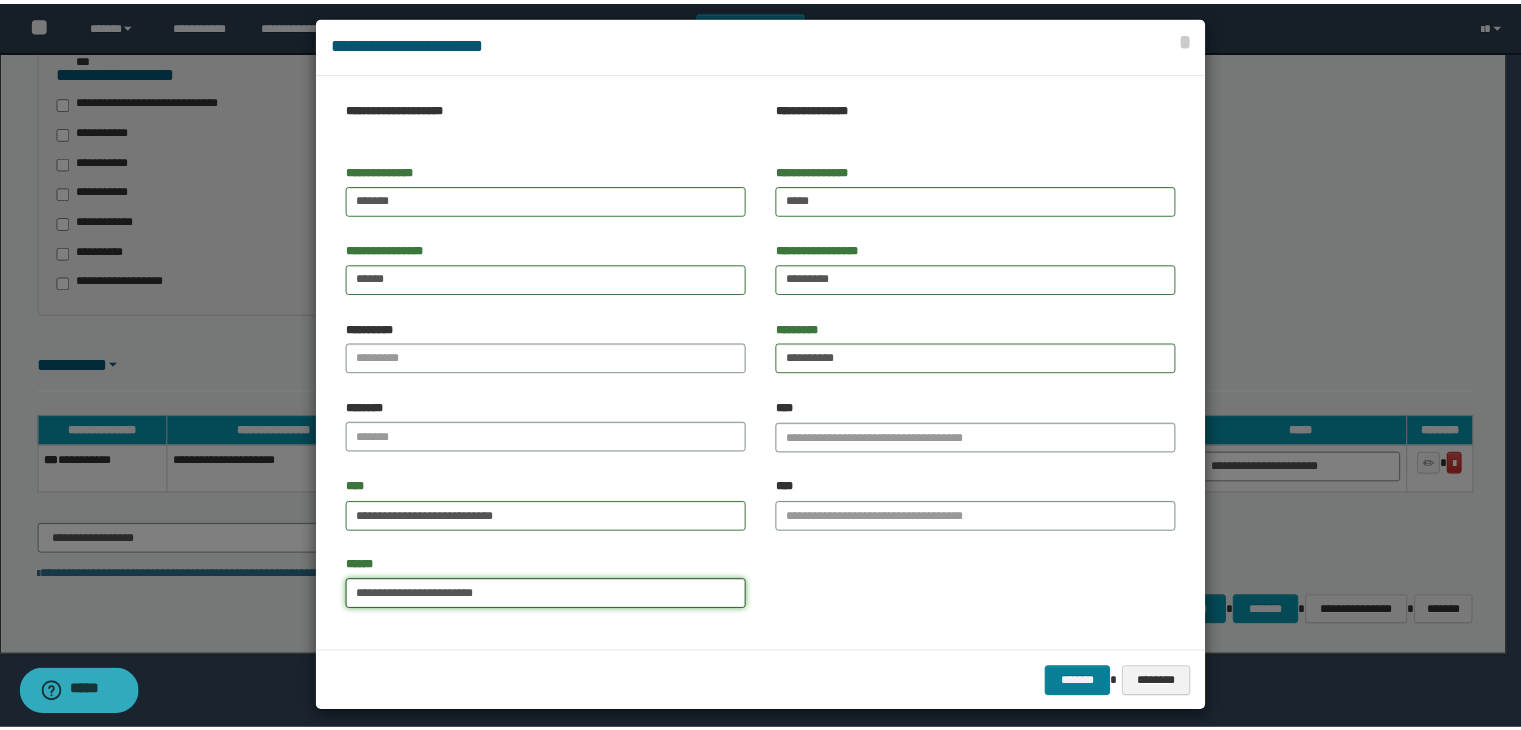 scroll, scrollTop: 28, scrollLeft: 0, axis: vertical 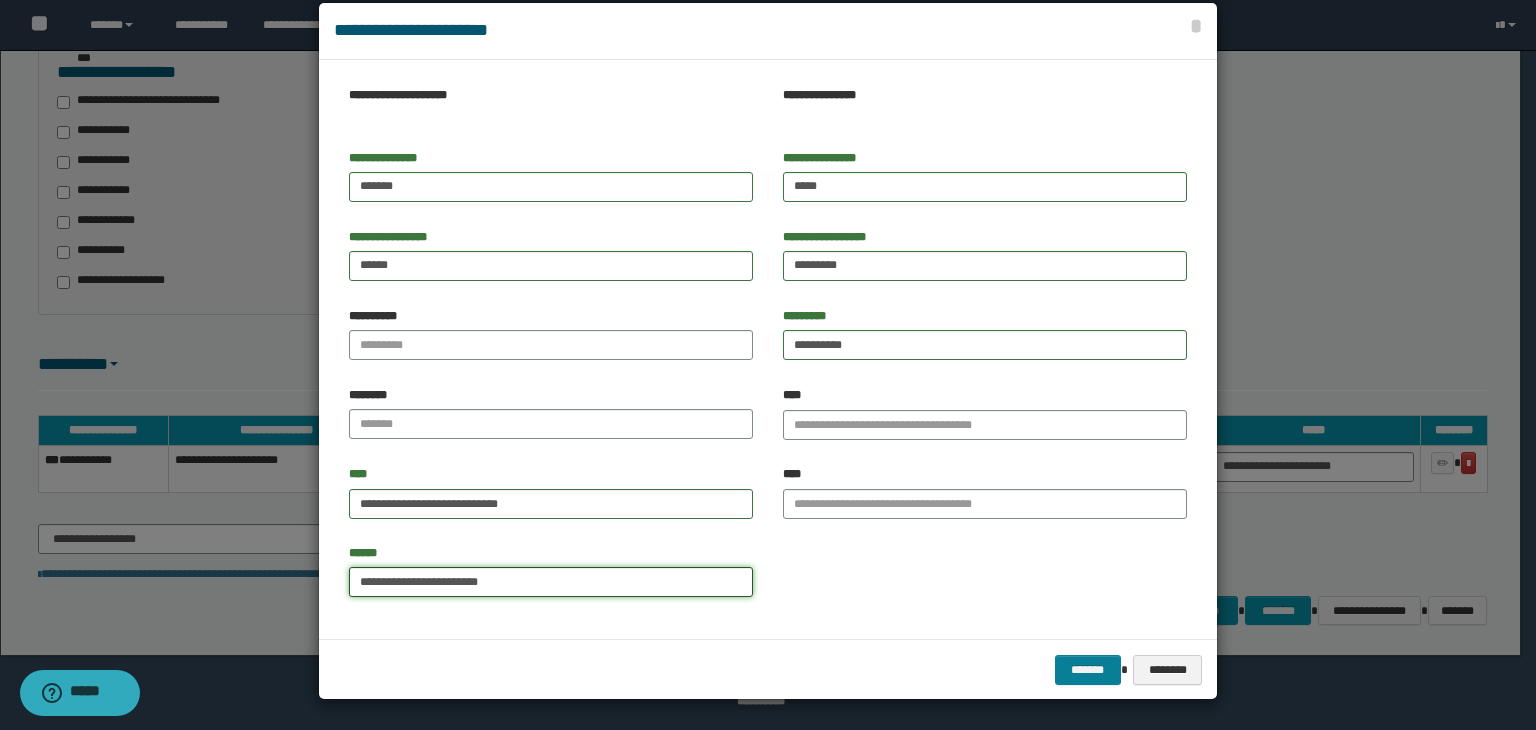 type on "**********" 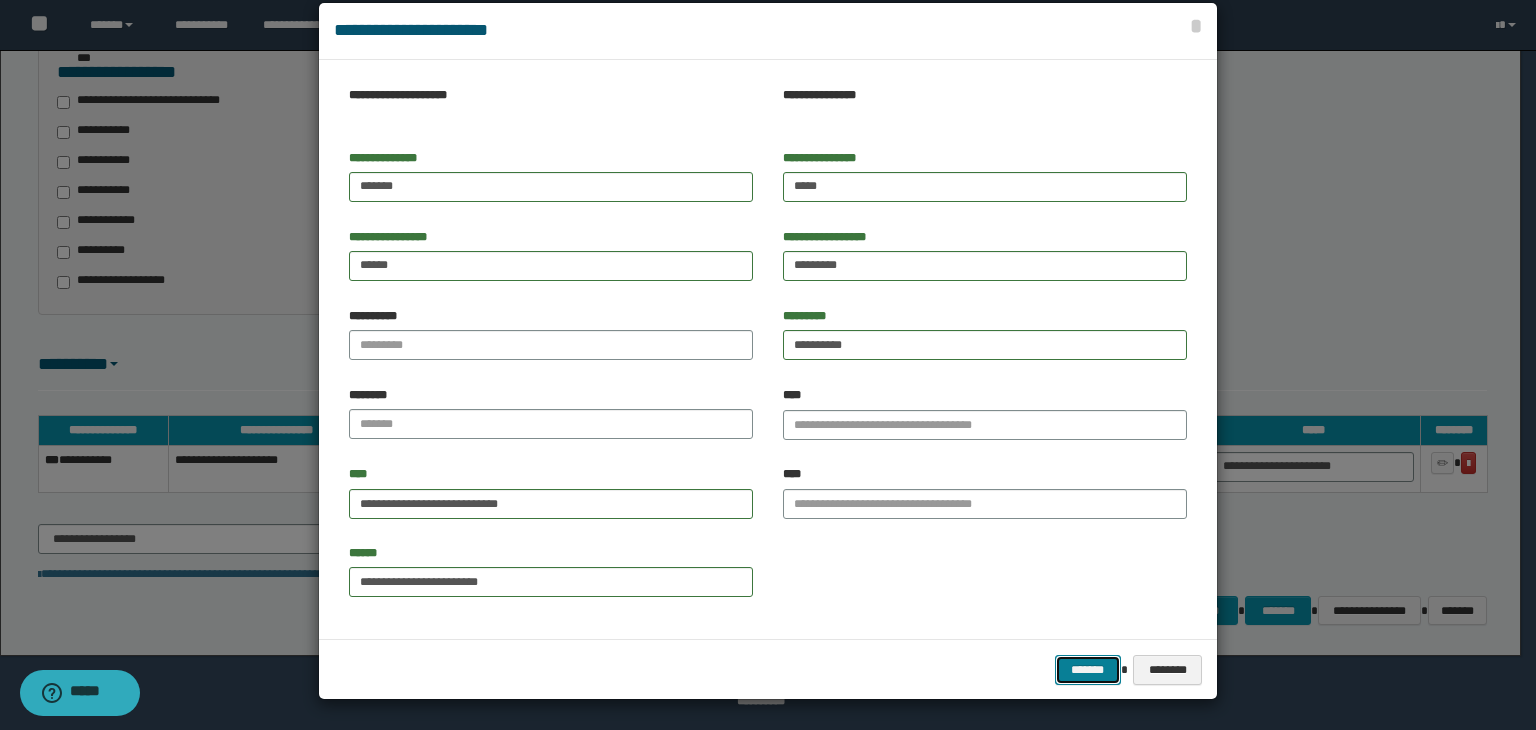 click on "*******" at bounding box center [1088, 670] 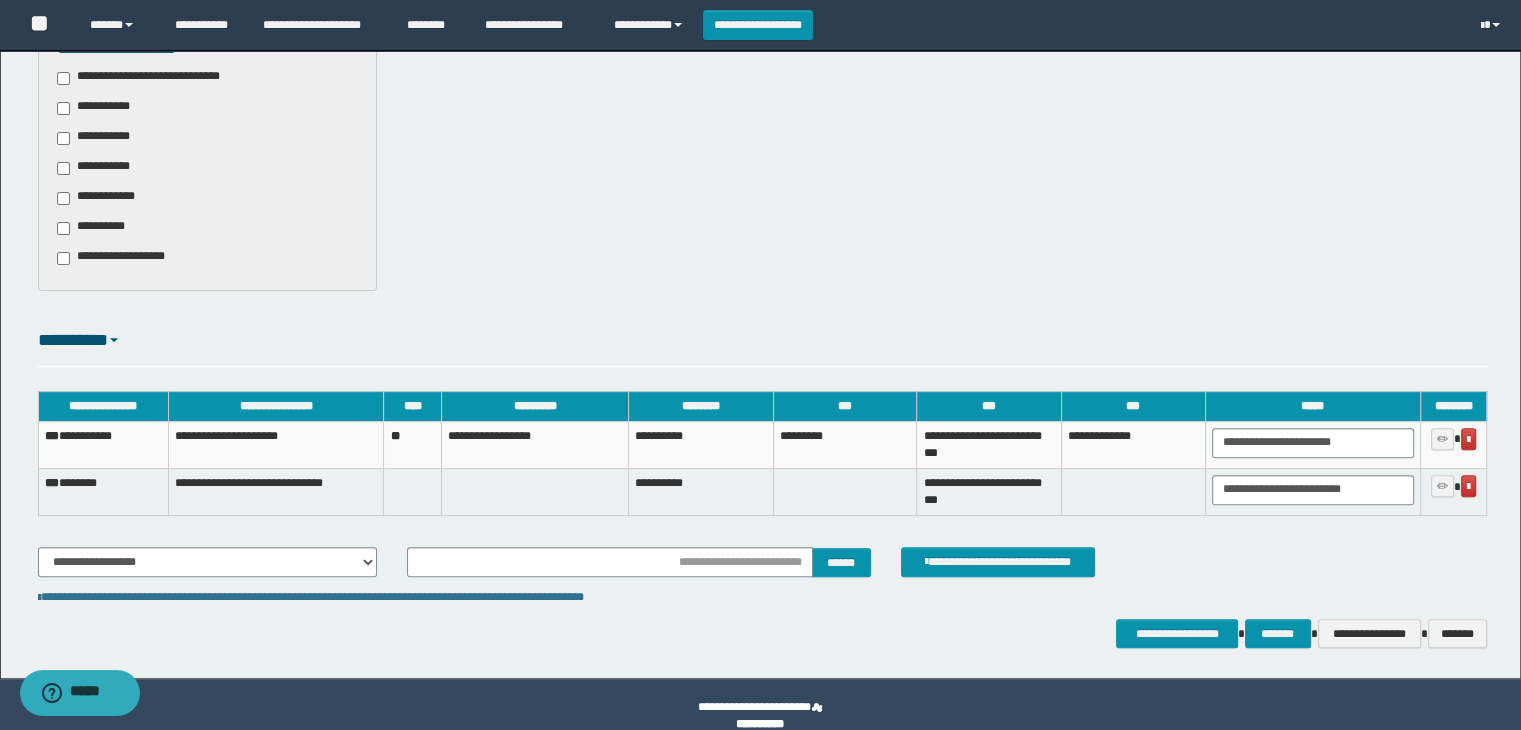 scroll, scrollTop: 645, scrollLeft: 0, axis: vertical 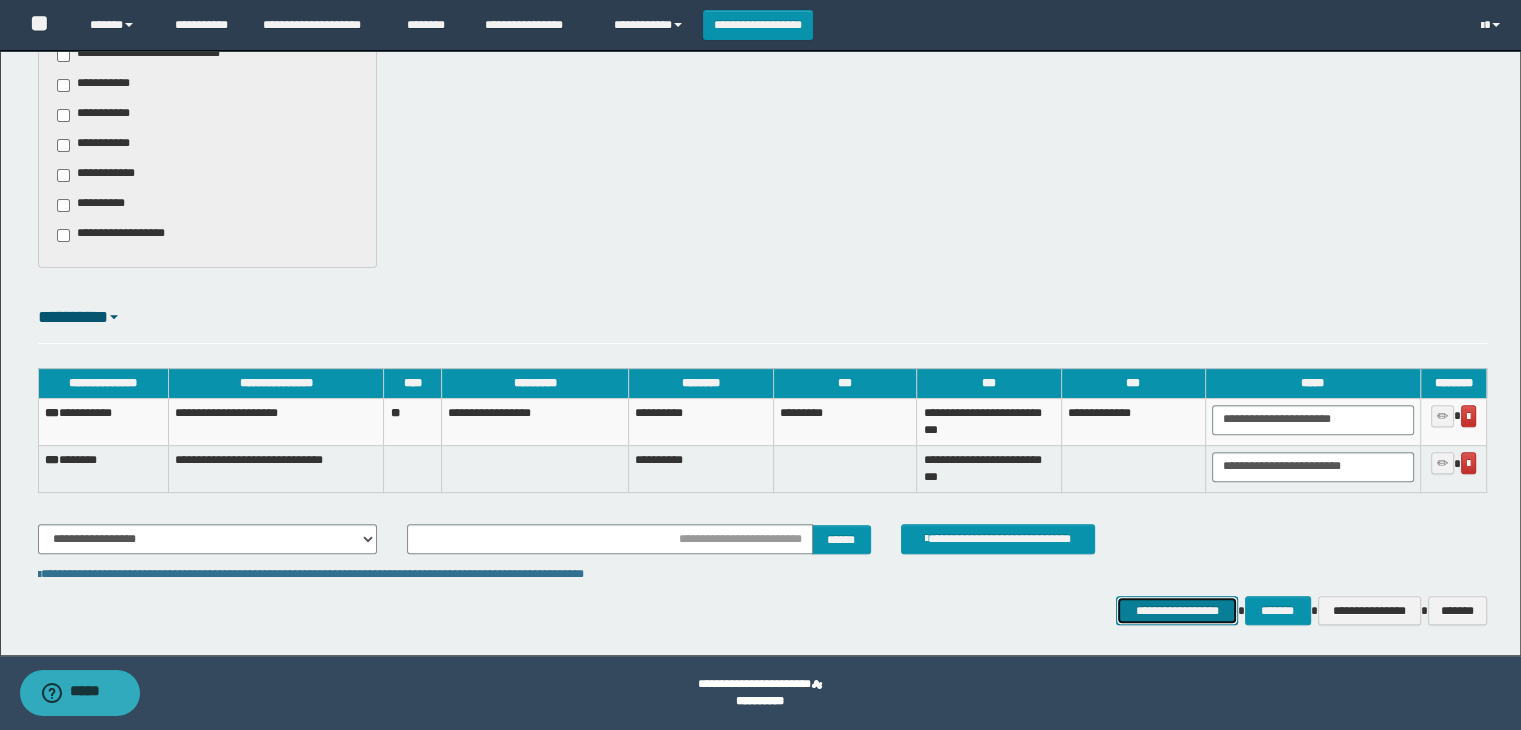 click on "**********" at bounding box center [1177, 611] 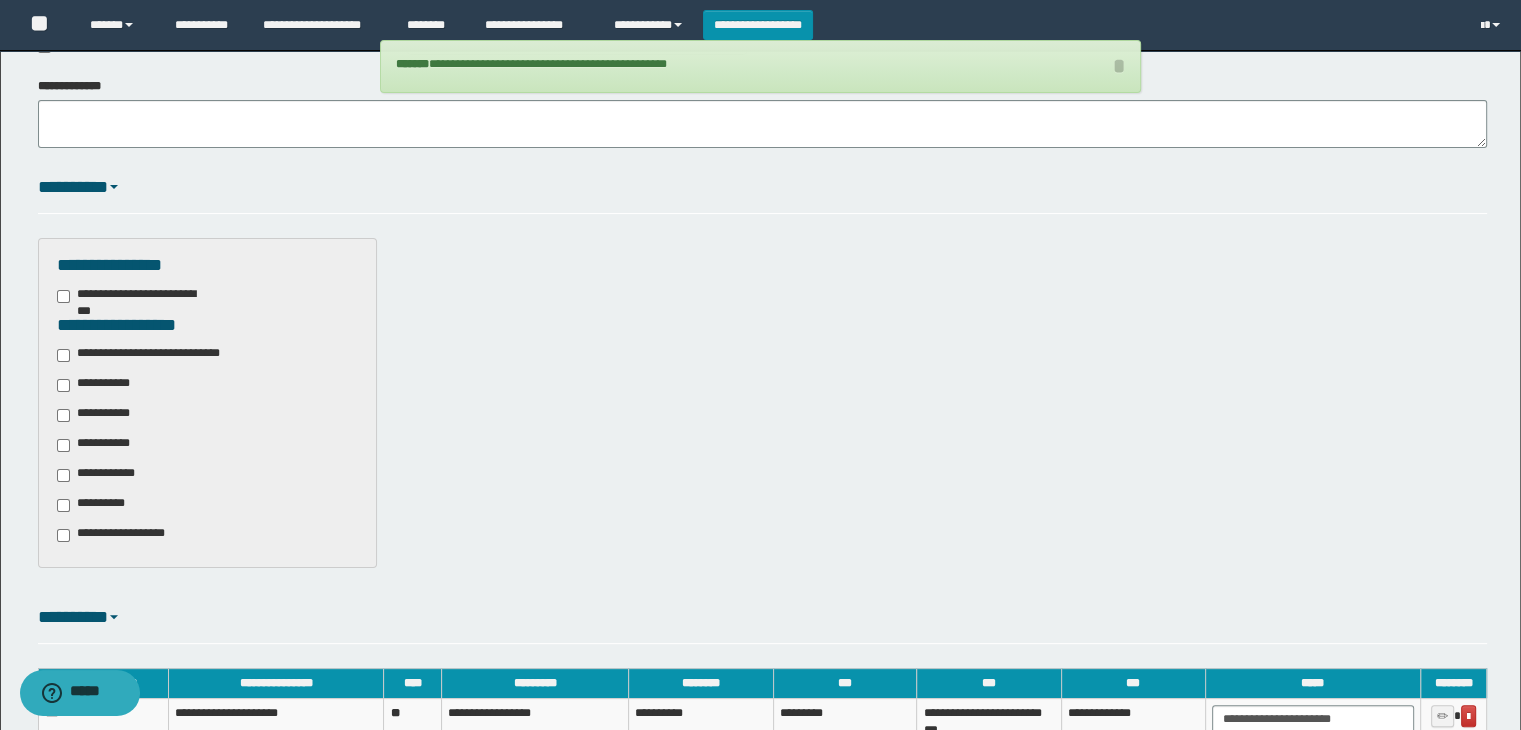scroll, scrollTop: 645, scrollLeft: 0, axis: vertical 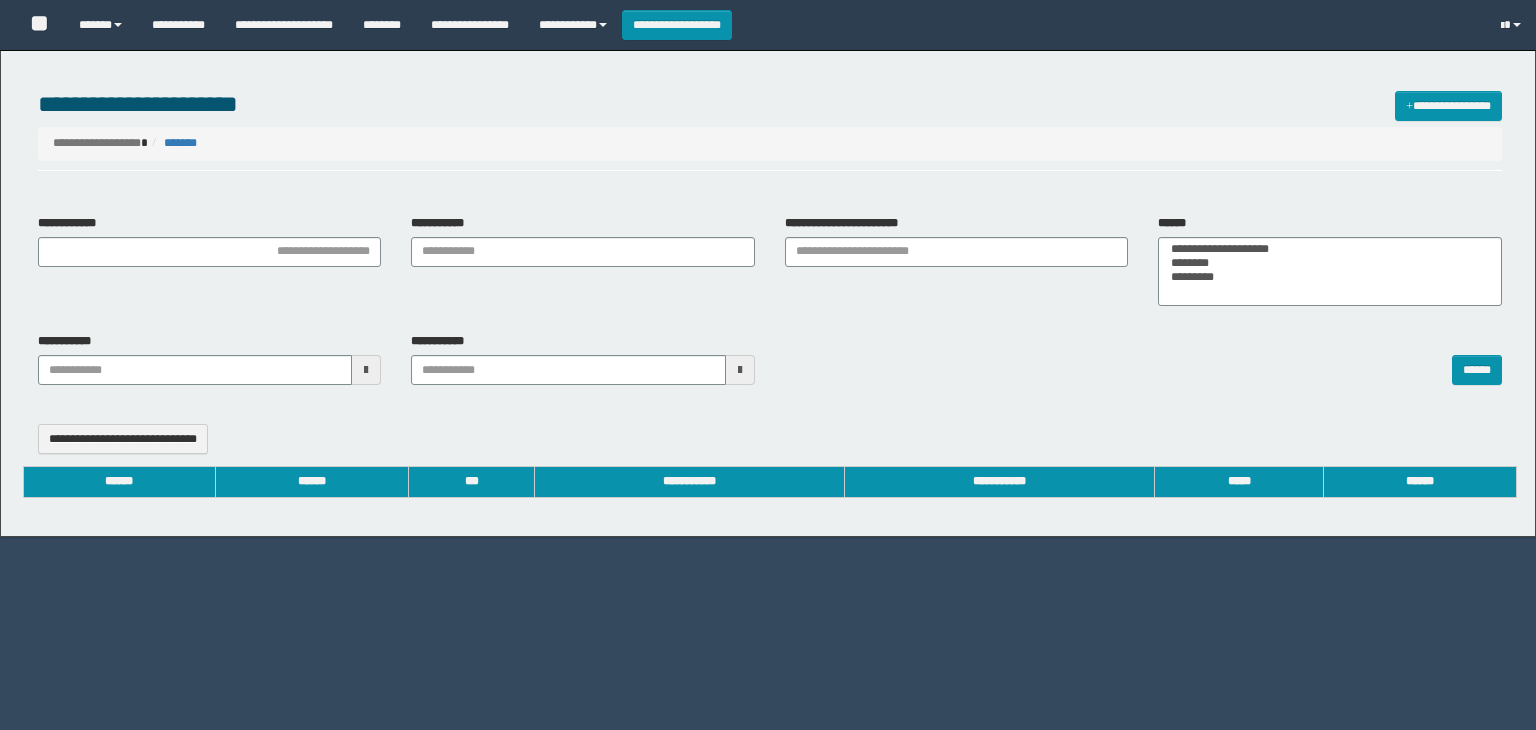 select 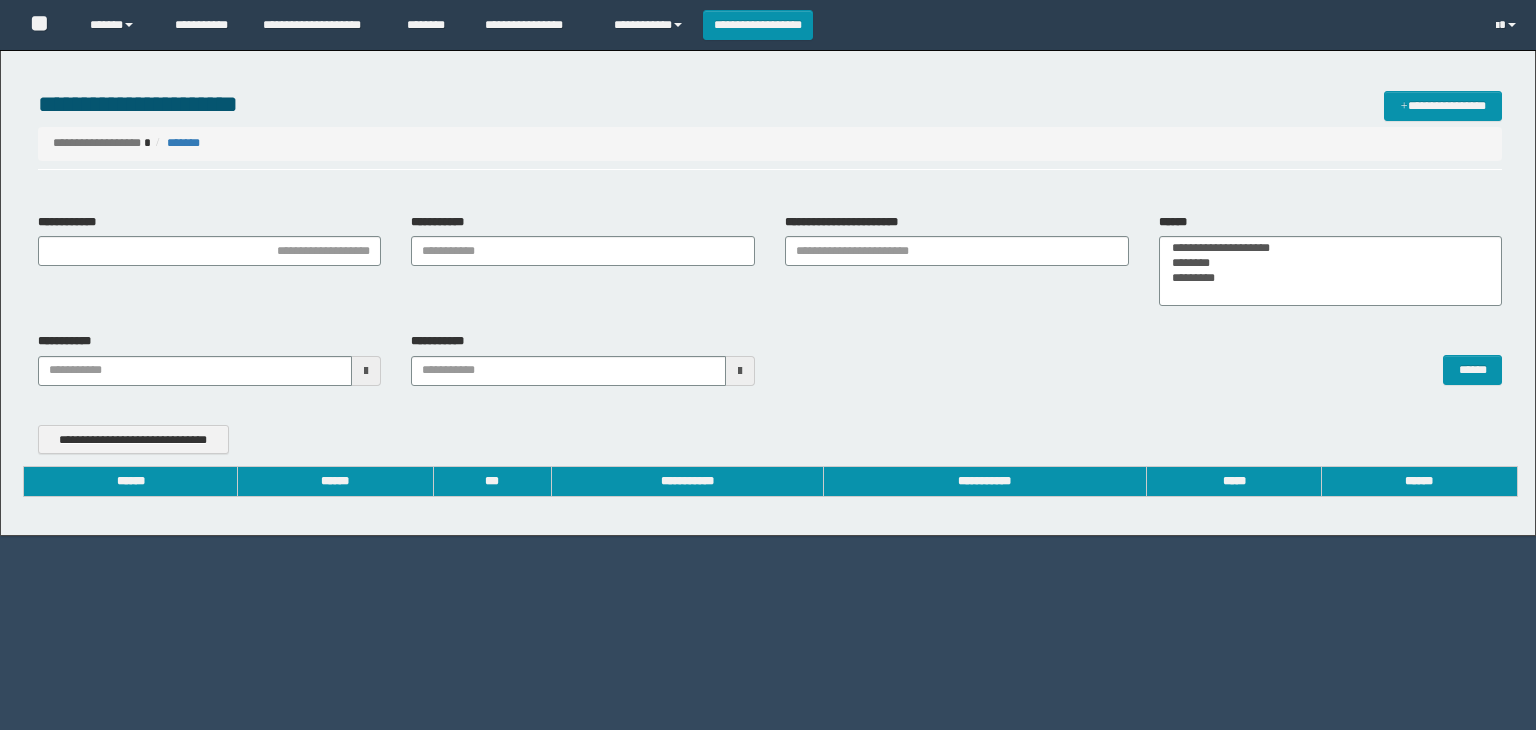 scroll, scrollTop: 0, scrollLeft: 0, axis: both 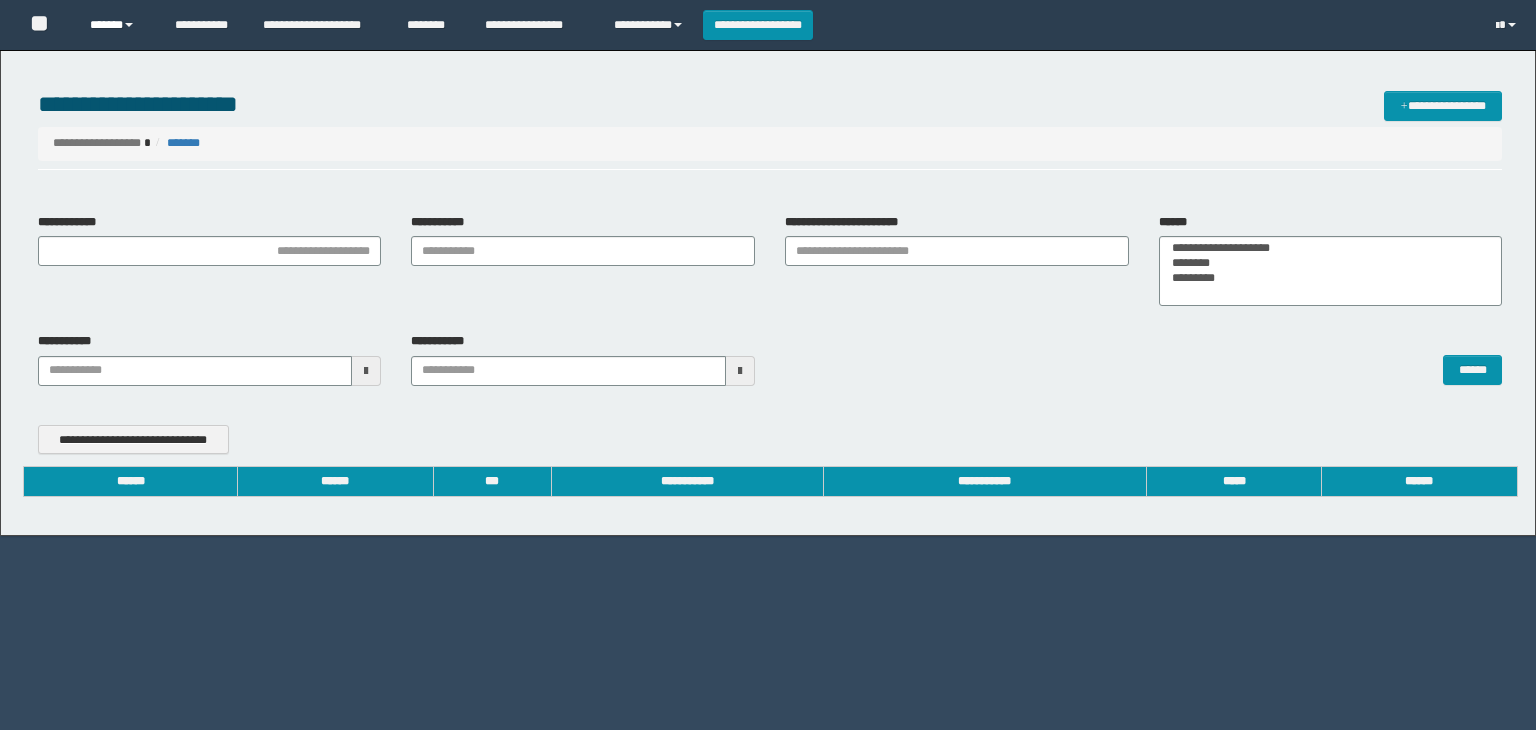 click on "******" at bounding box center (117, 25) 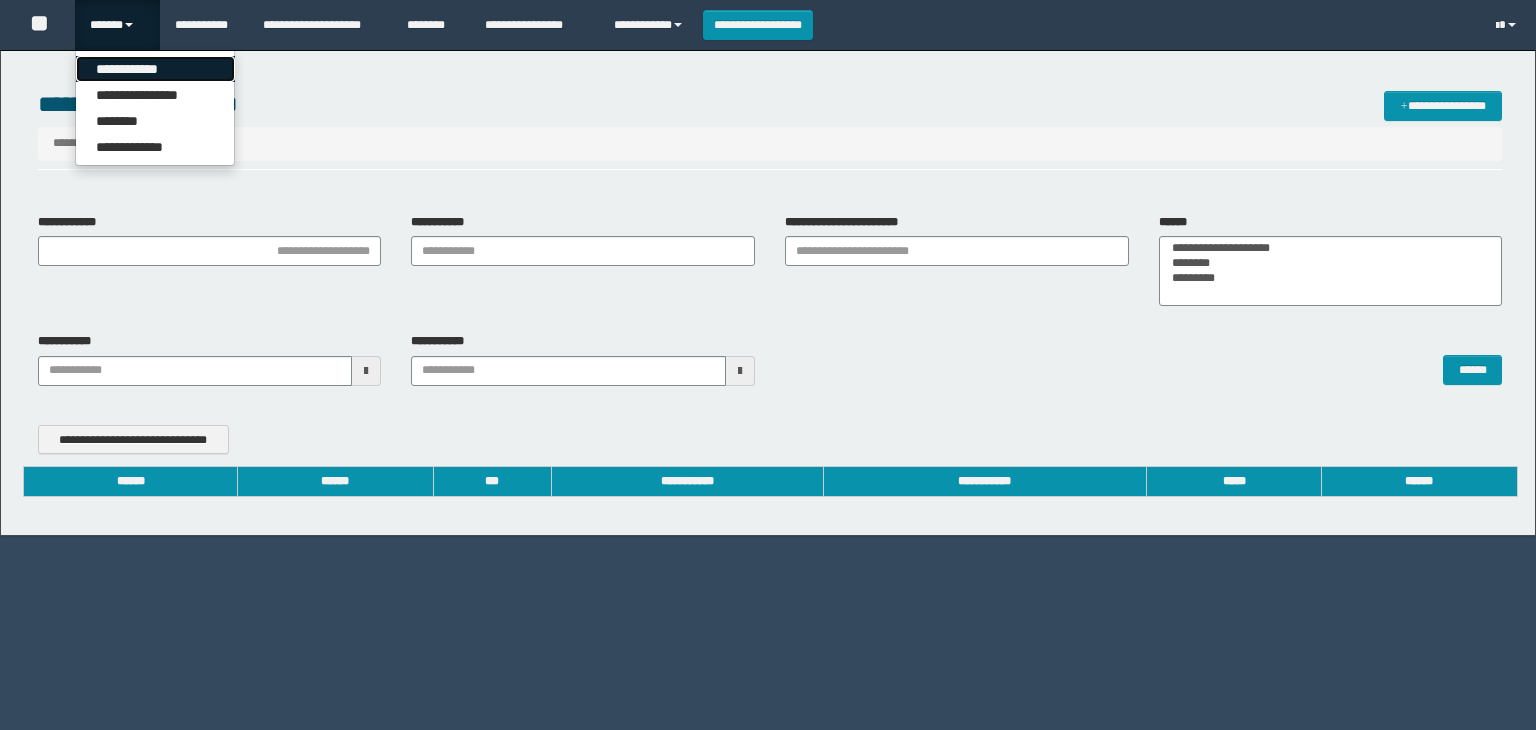 click on "**********" at bounding box center [155, 69] 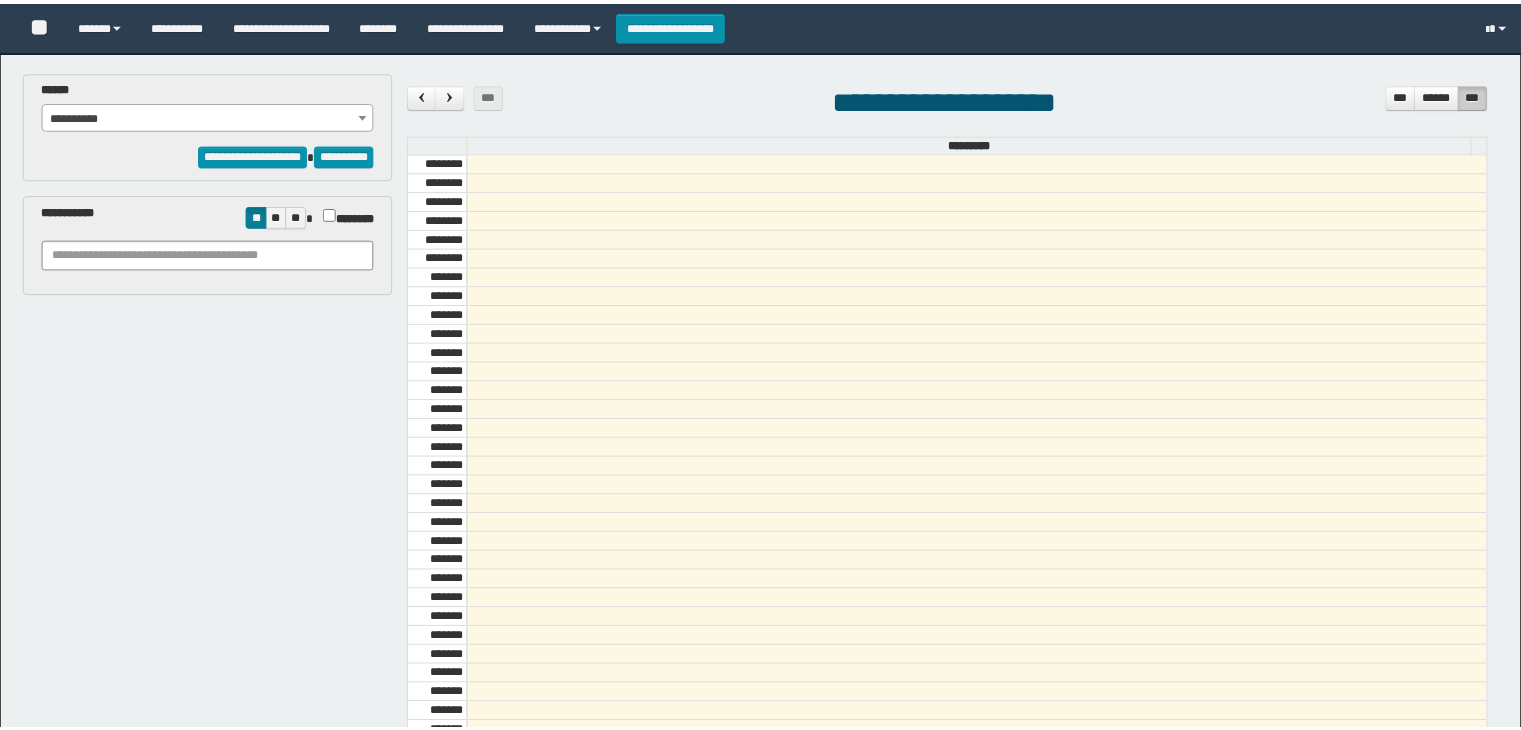 scroll, scrollTop: 0, scrollLeft: 0, axis: both 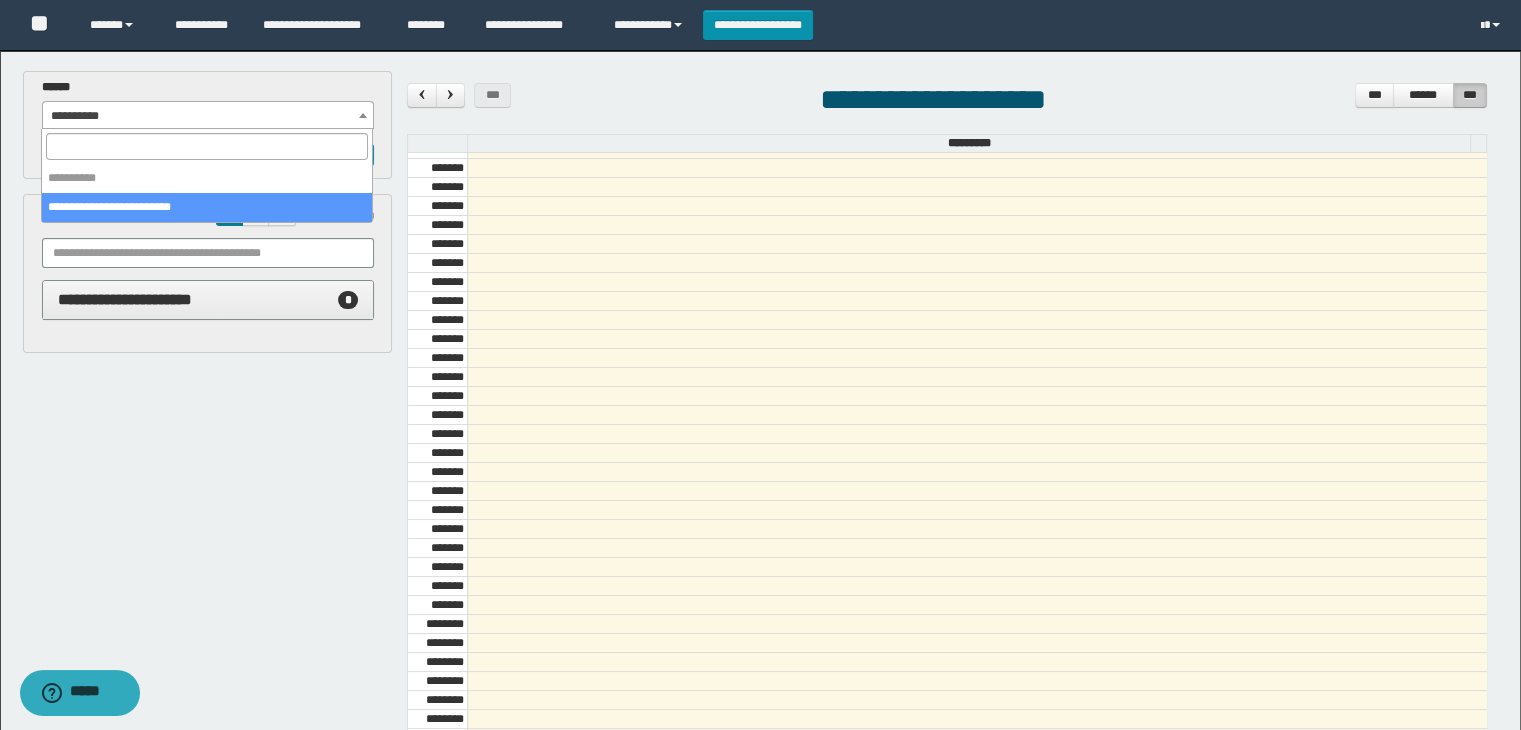 click on "**********" at bounding box center (208, 116) 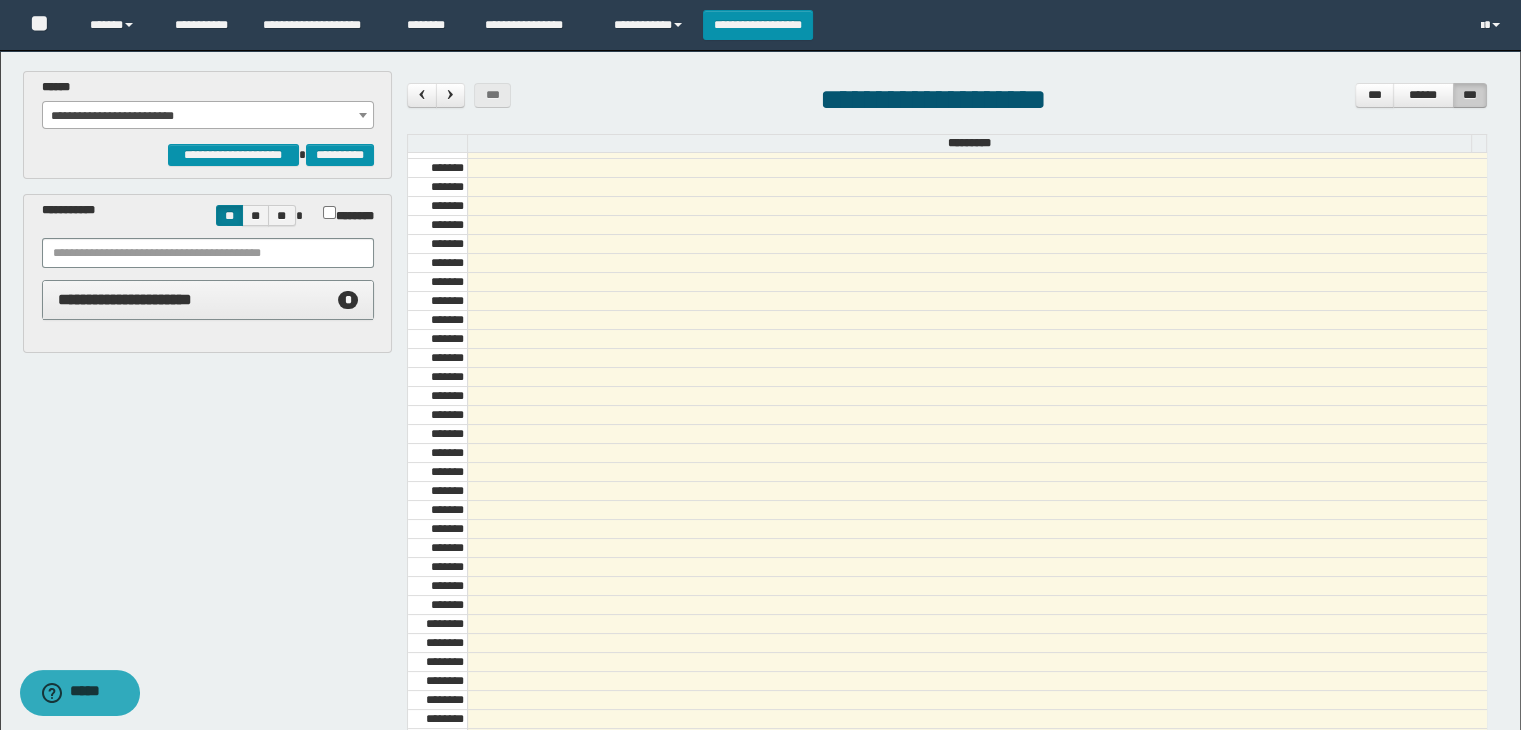 click on "**********" at bounding box center (208, 300) 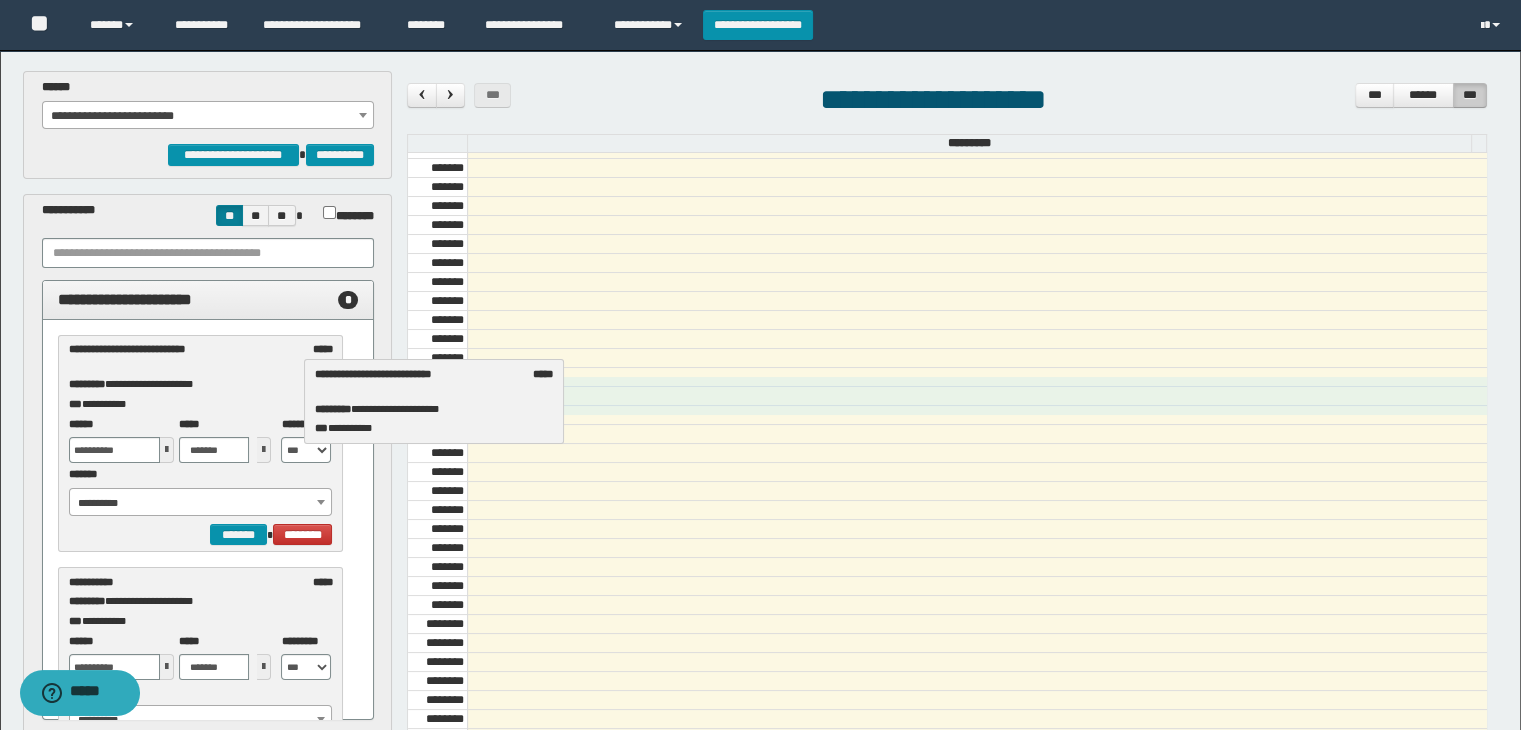 drag, startPoint x: 253, startPoint y: 365, endPoint x: 500, endPoint y: 390, distance: 248.26196 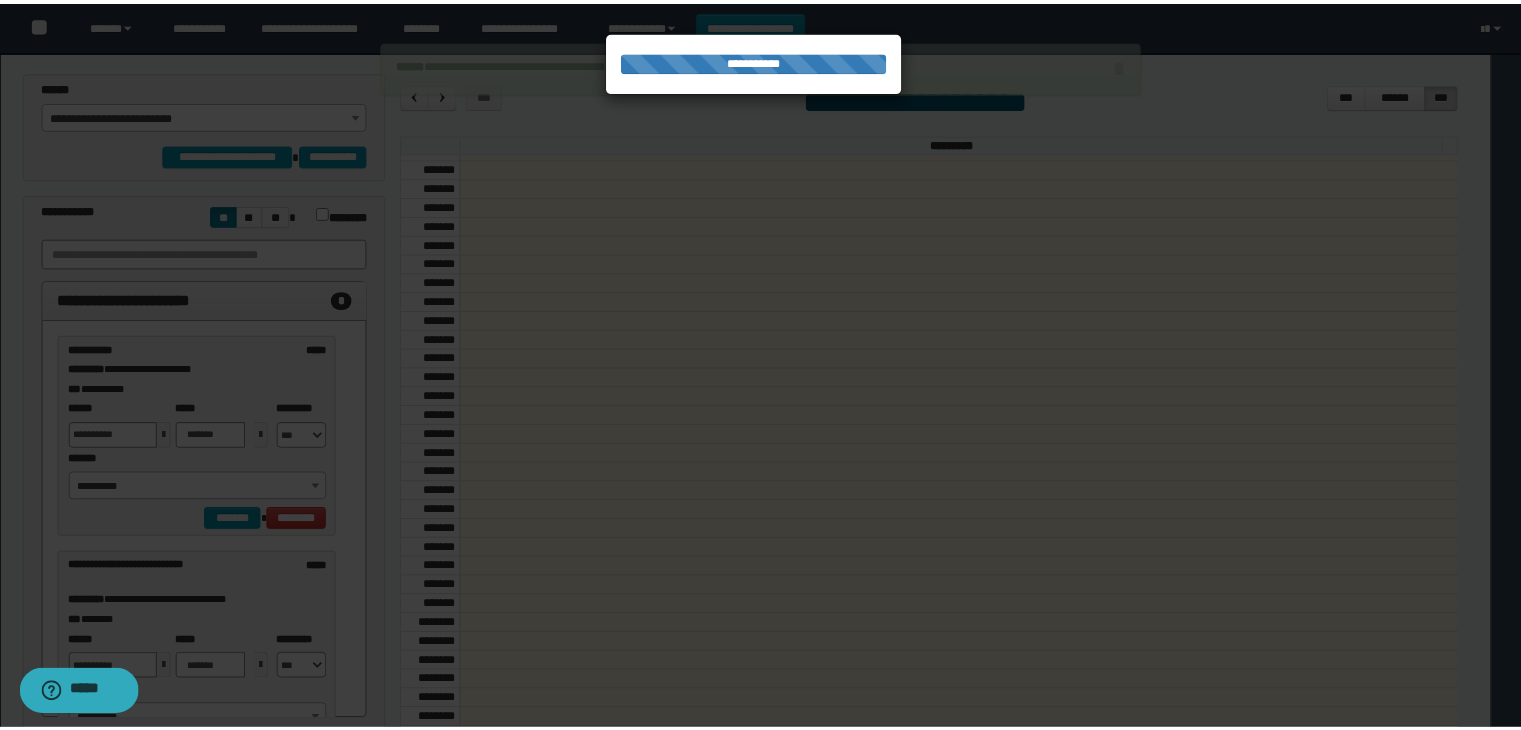 scroll, scrollTop: 0, scrollLeft: 0, axis: both 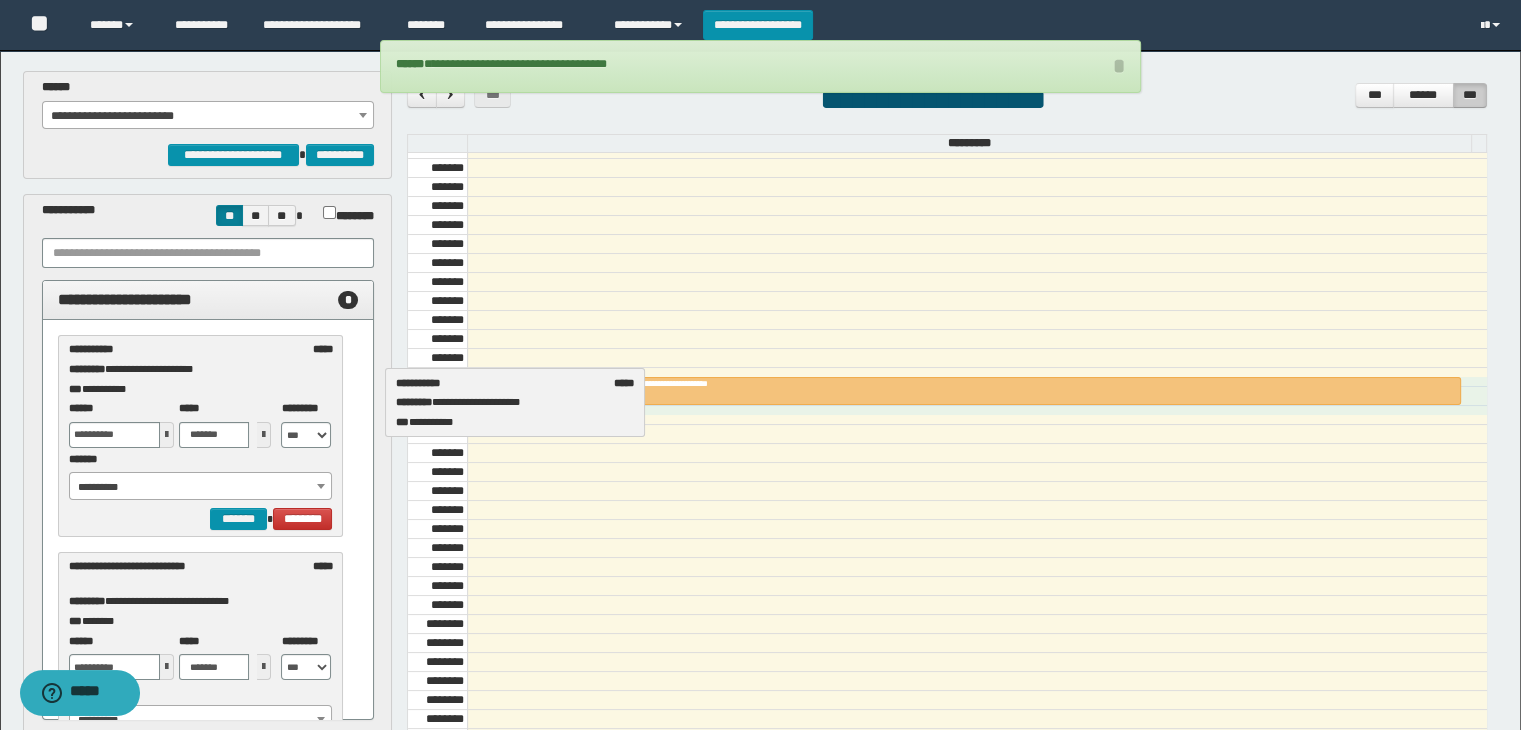 drag, startPoint x: 202, startPoint y: 348, endPoint x: 527, endPoint y: 383, distance: 326.87918 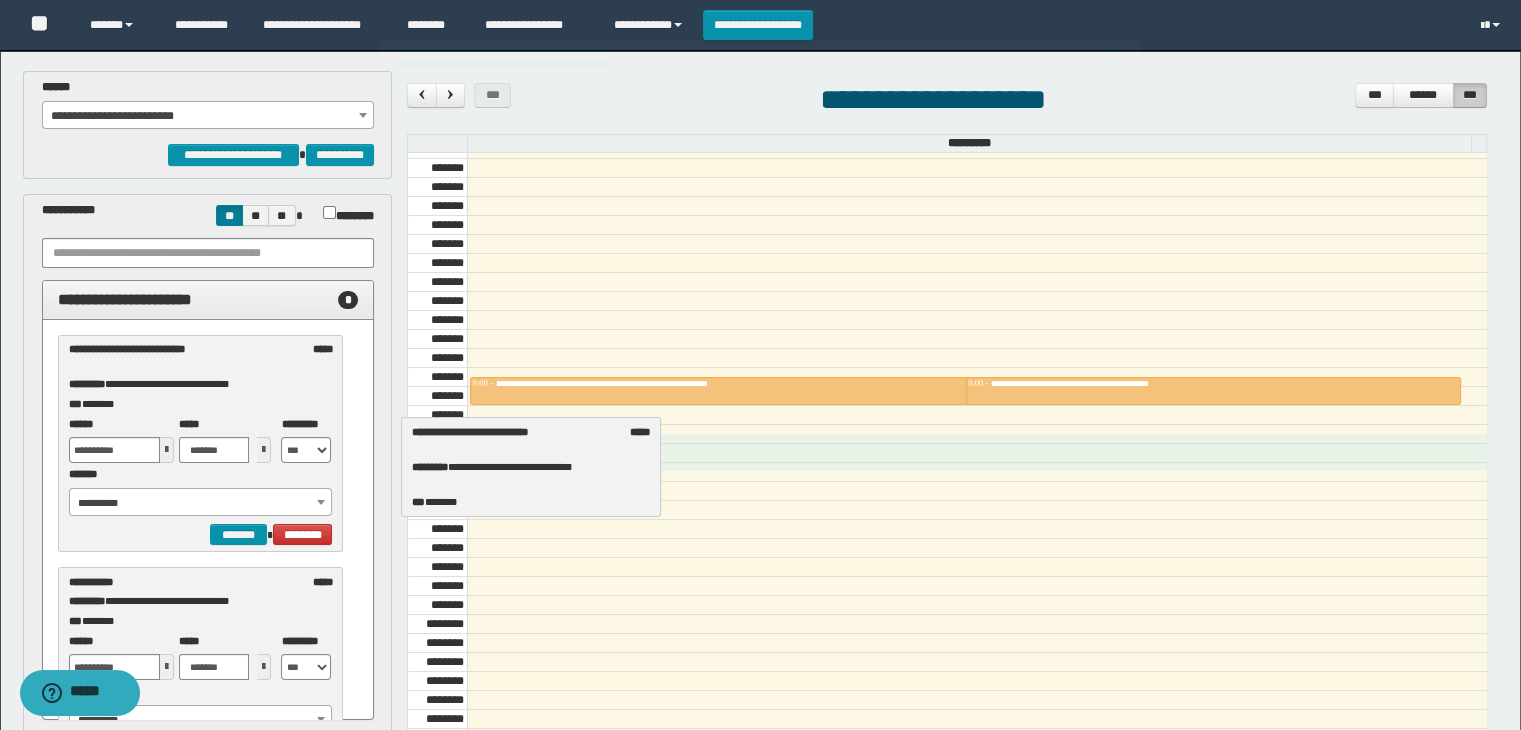 drag, startPoint x: 216, startPoint y: 357, endPoint x: 560, endPoint y: 440, distance: 353.87146 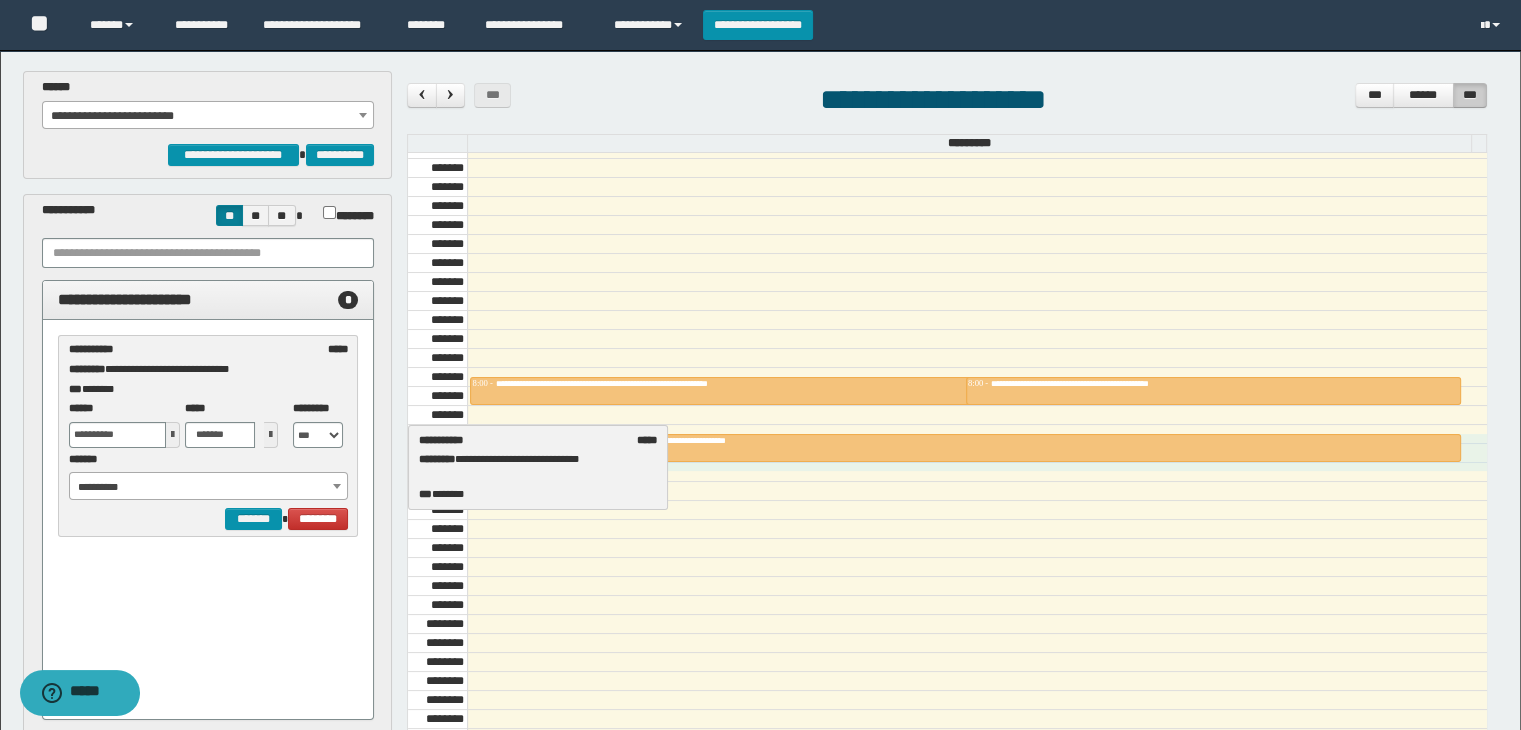 drag, startPoint x: 220, startPoint y: 346, endPoint x: 571, endPoint y: 437, distance: 362.60446 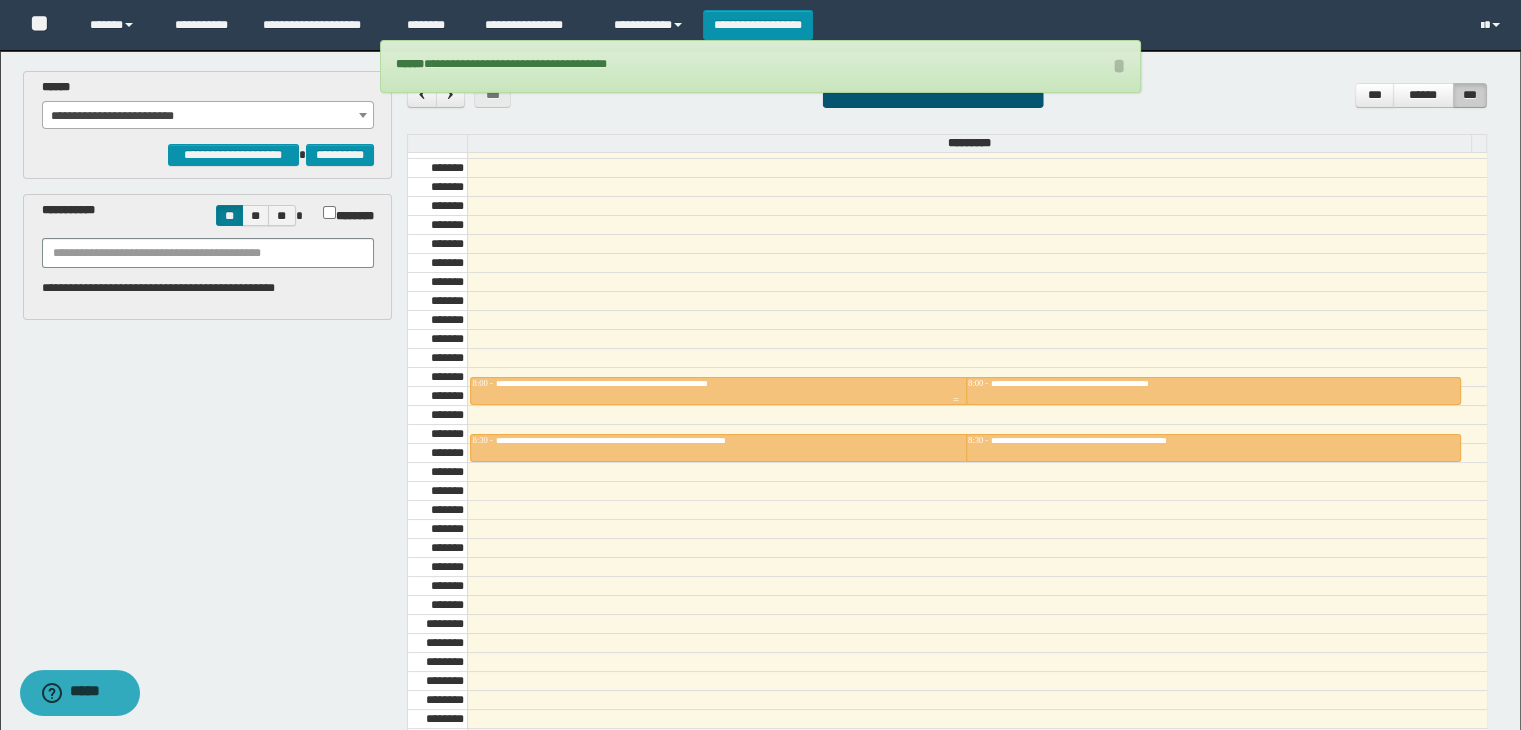 click at bounding box center (955, 391) 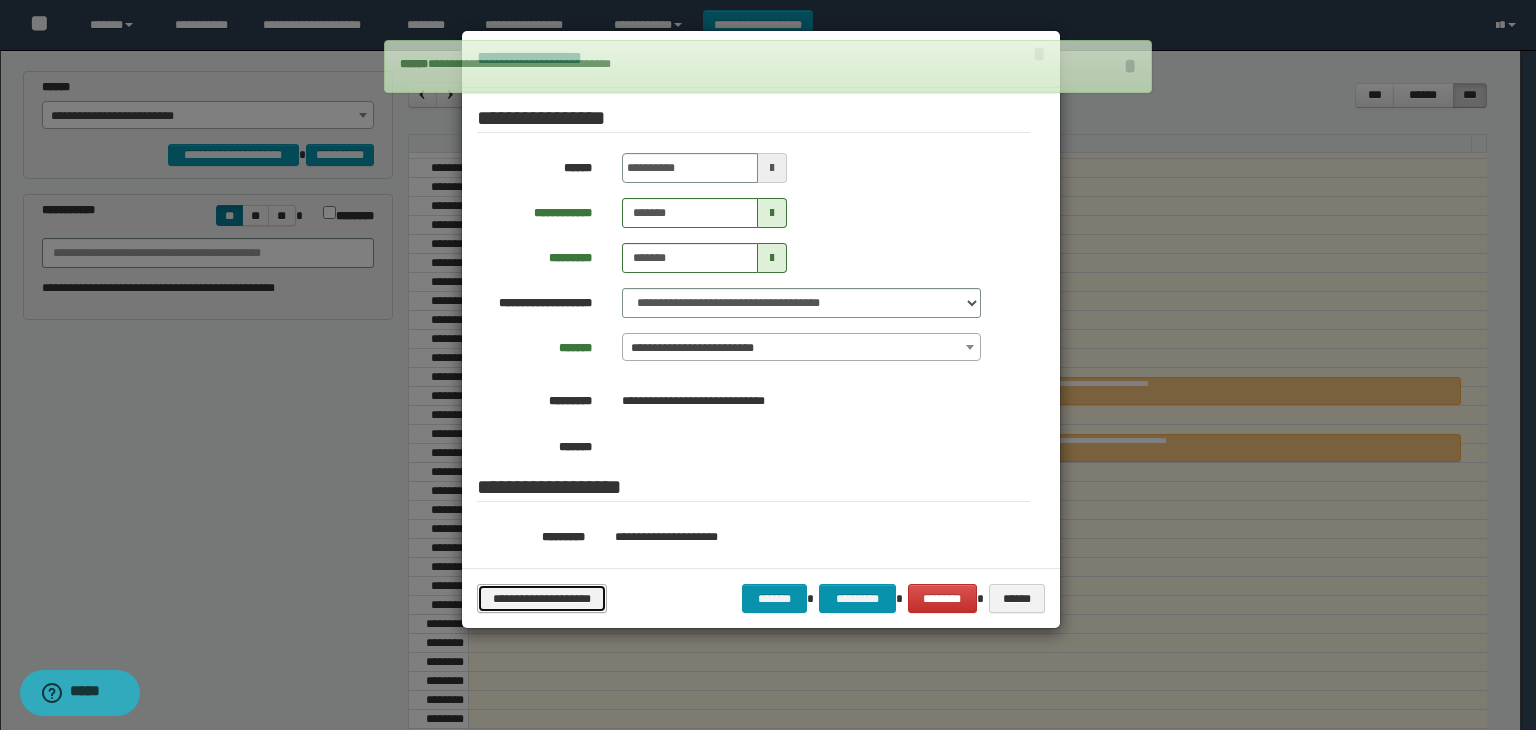 click on "**********" at bounding box center [542, 599] 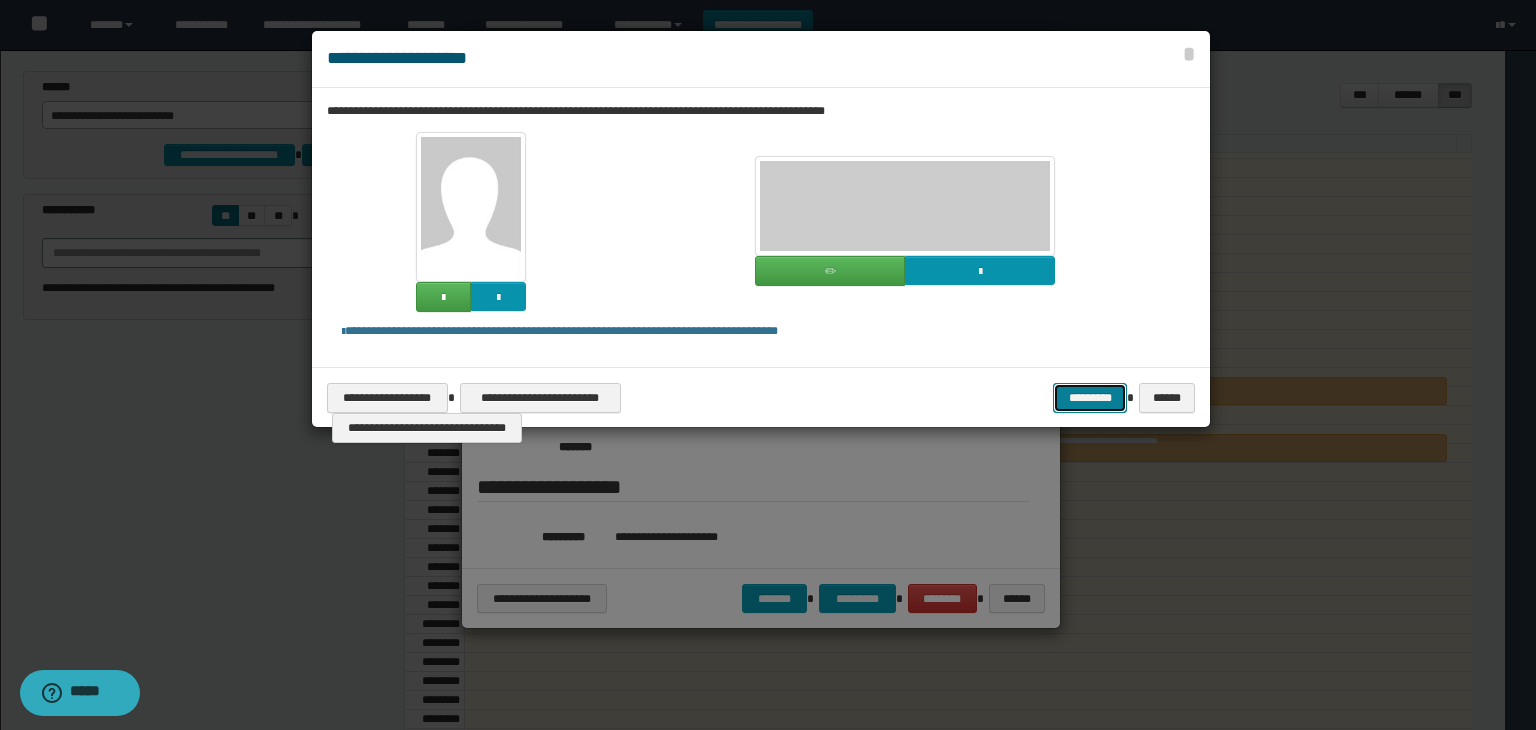 click on "*********" at bounding box center (1090, 398) 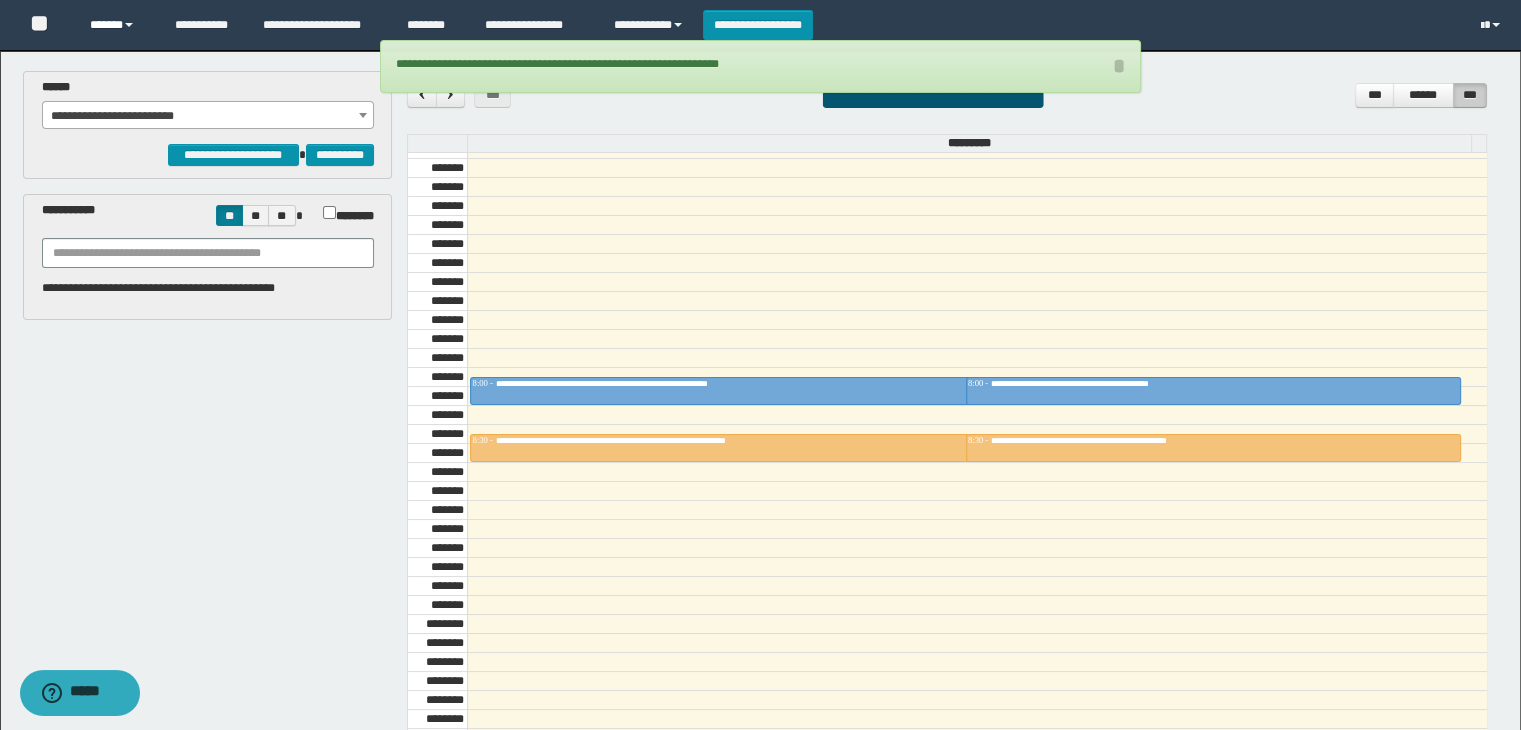 click on "******" at bounding box center (117, 25) 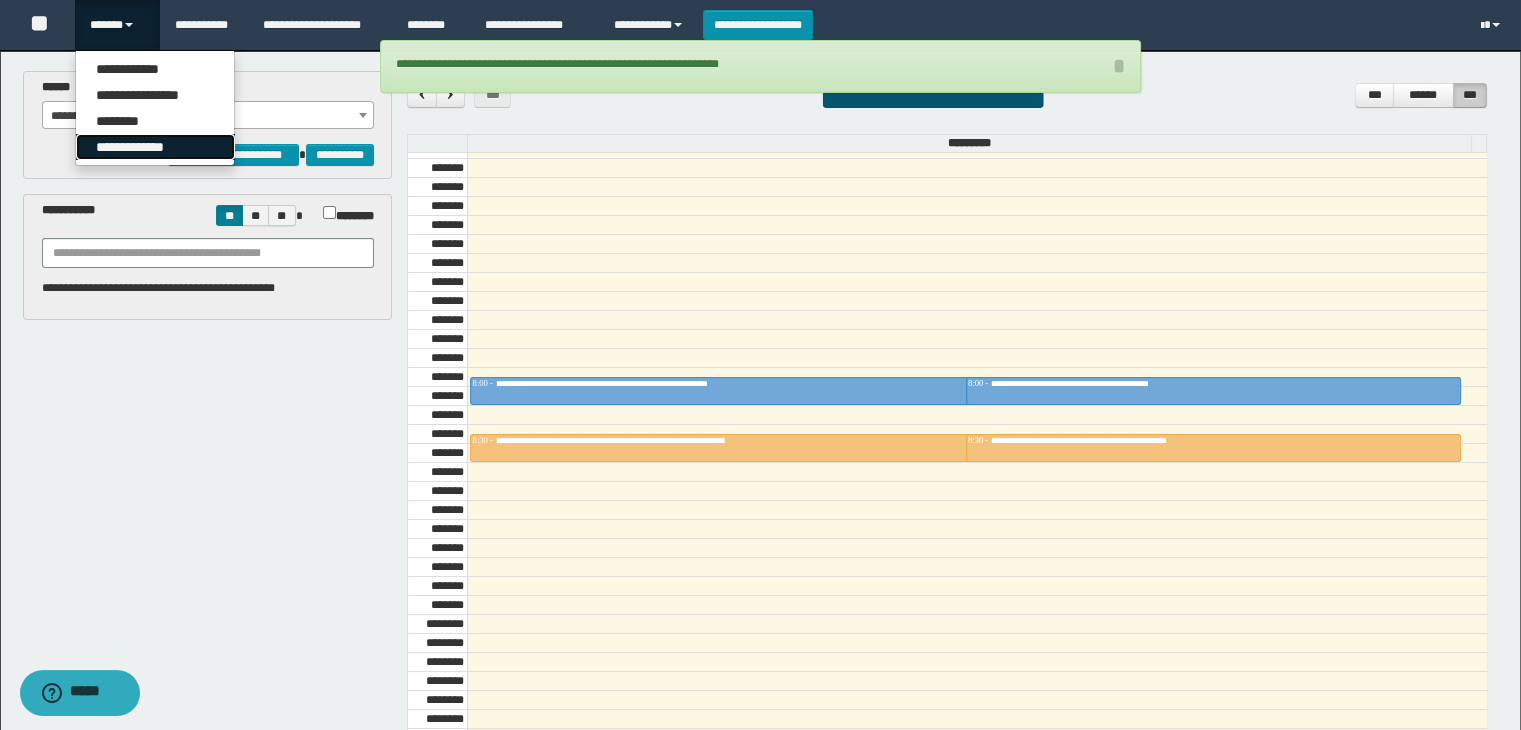 click on "**********" at bounding box center (155, 147) 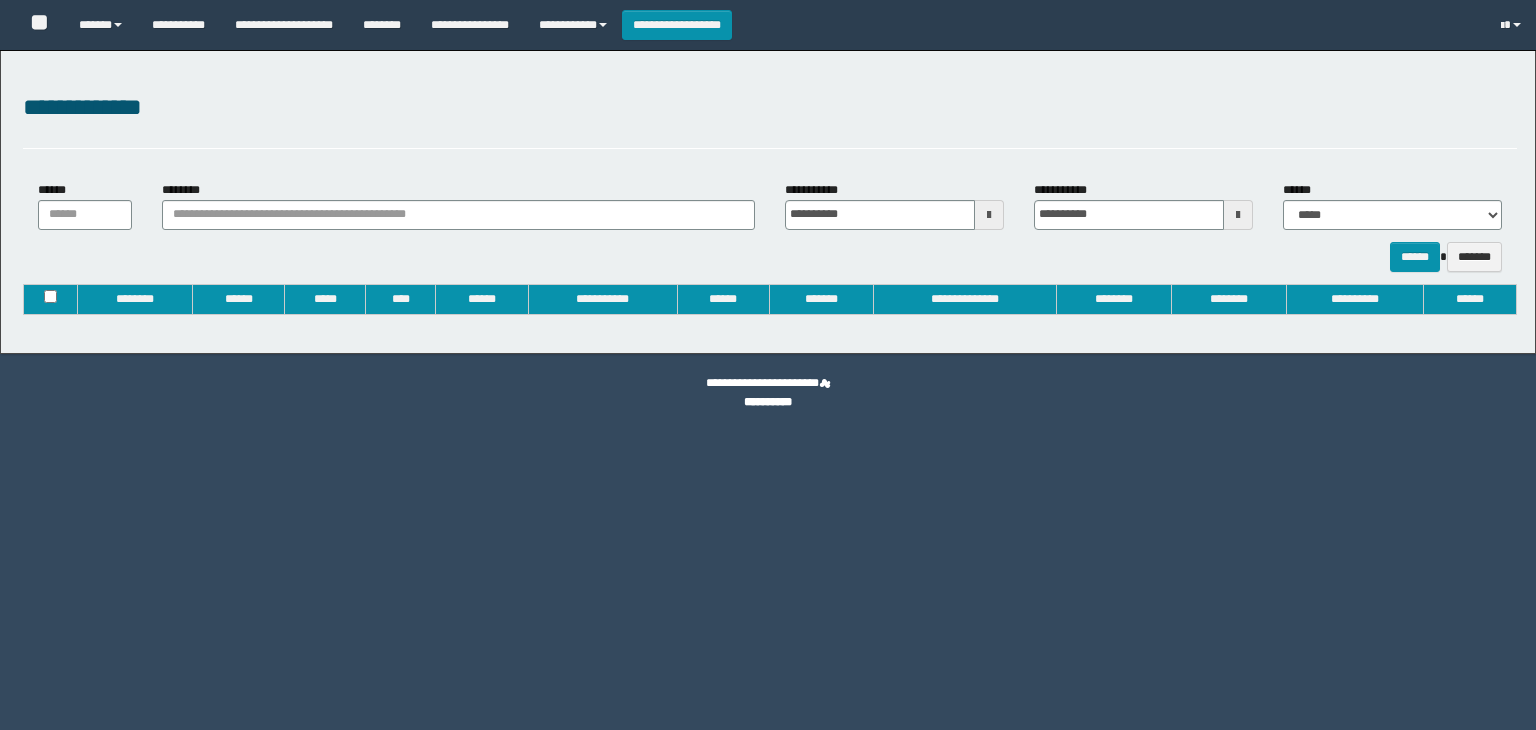 type on "**********" 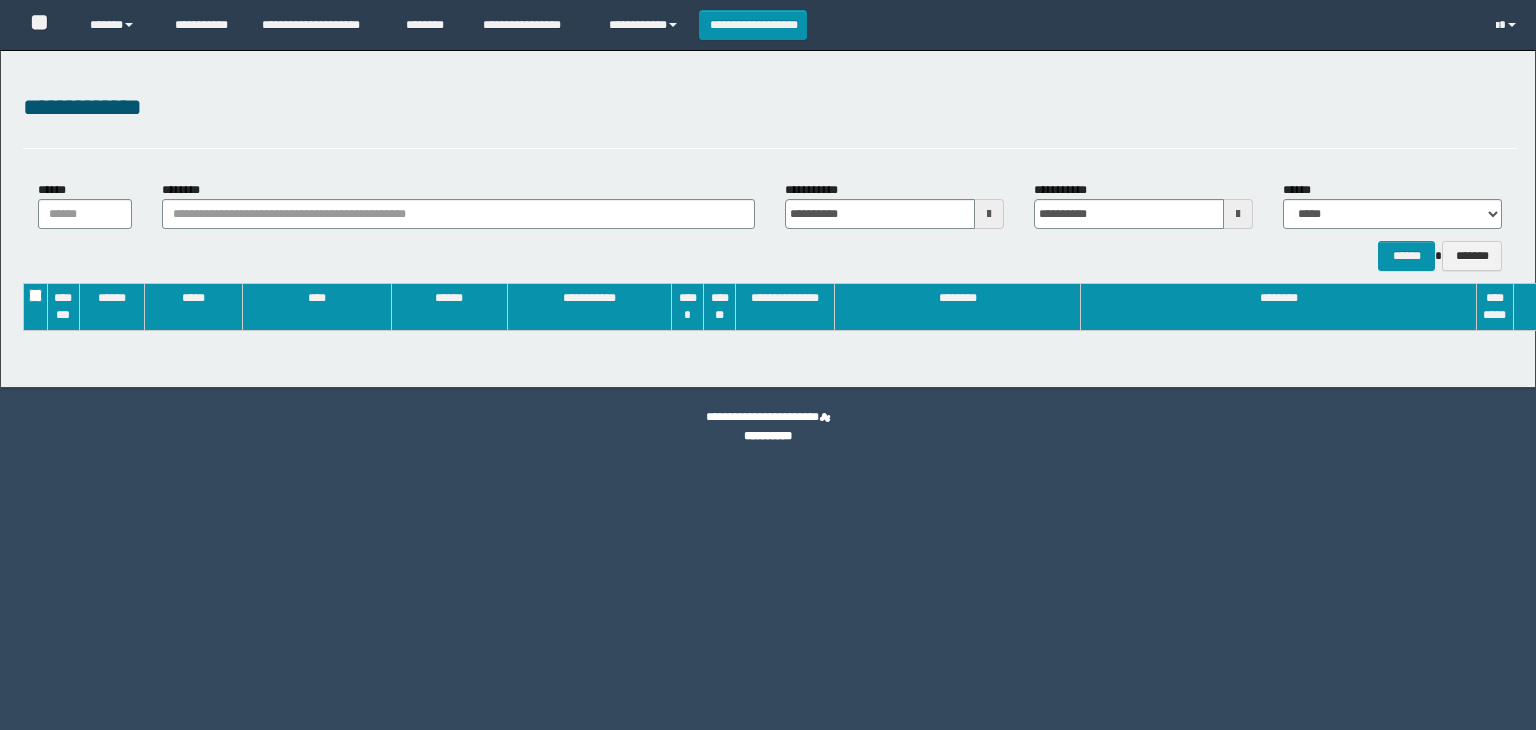 scroll, scrollTop: 0, scrollLeft: 0, axis: both 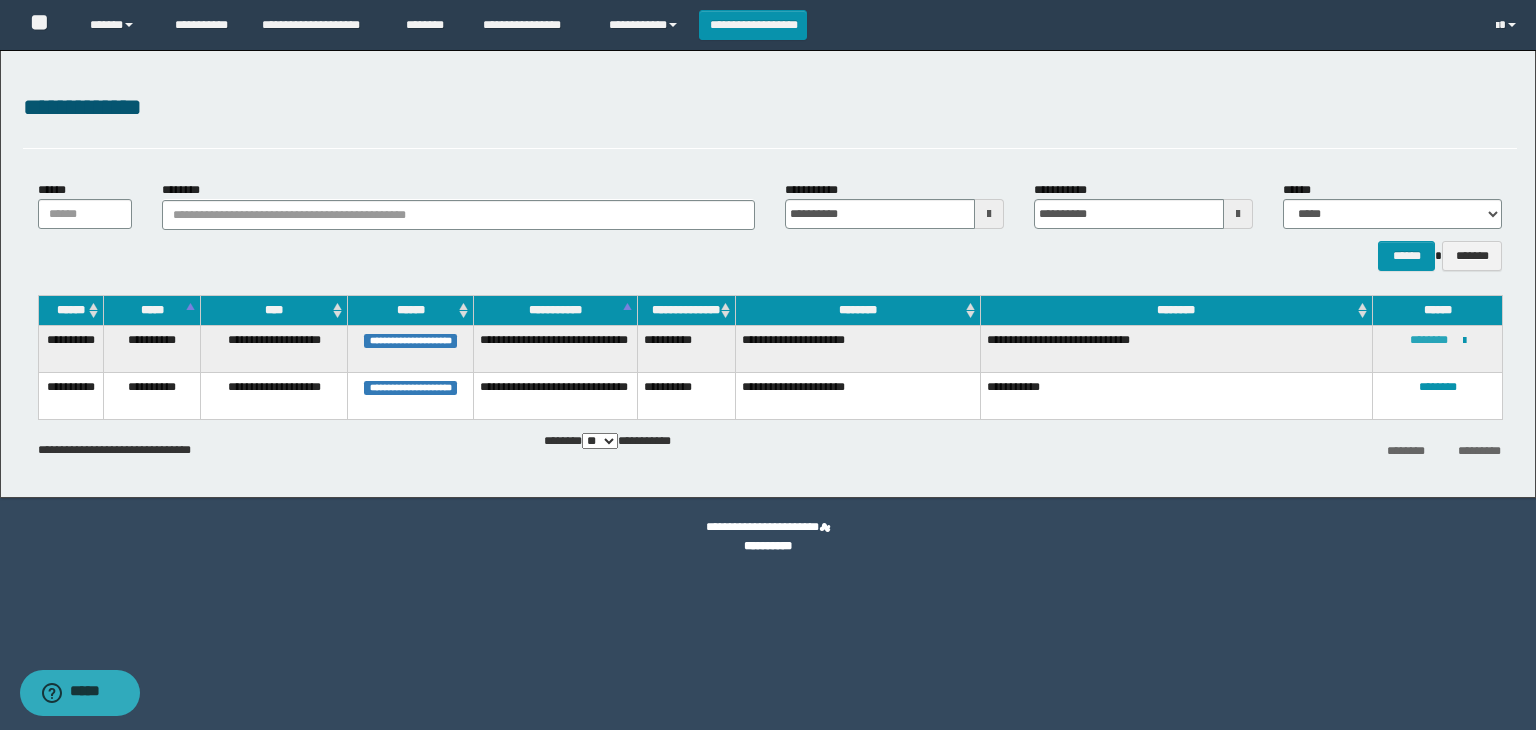click on "********" at bounding box center (1429, 340) 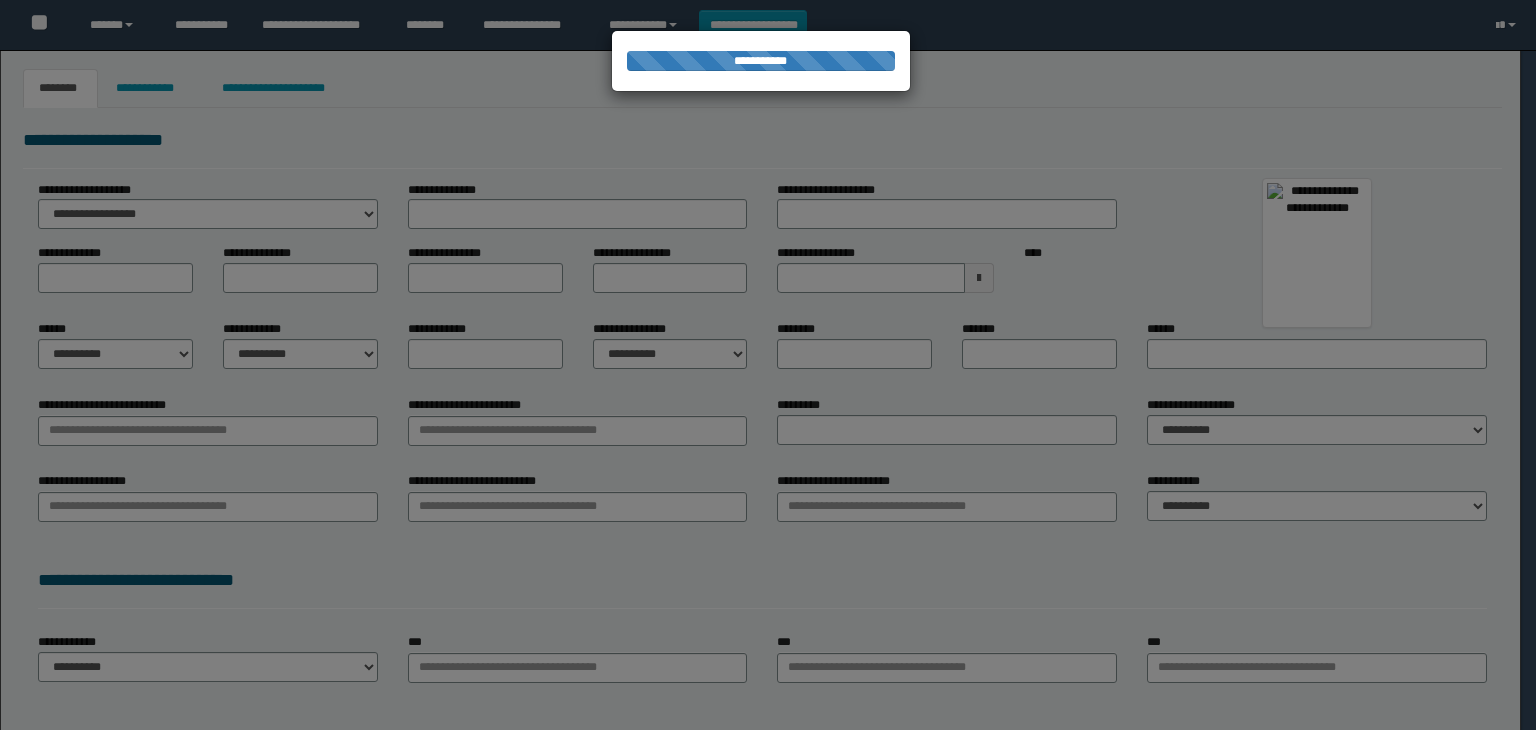 scroll, scrollTop: 0, scrollLeft: 0, axis: both 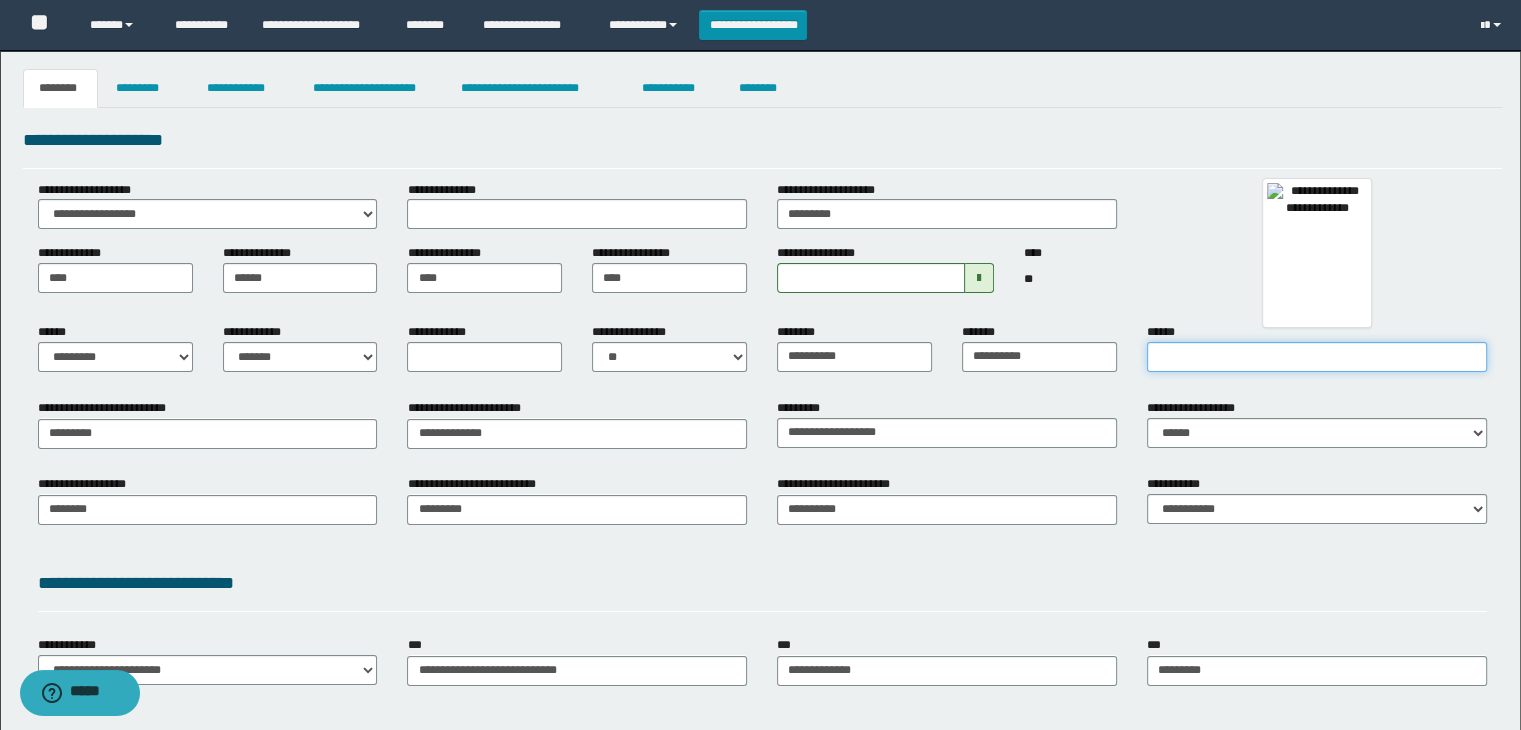 click on "******" at bounding box center (1317, 357) 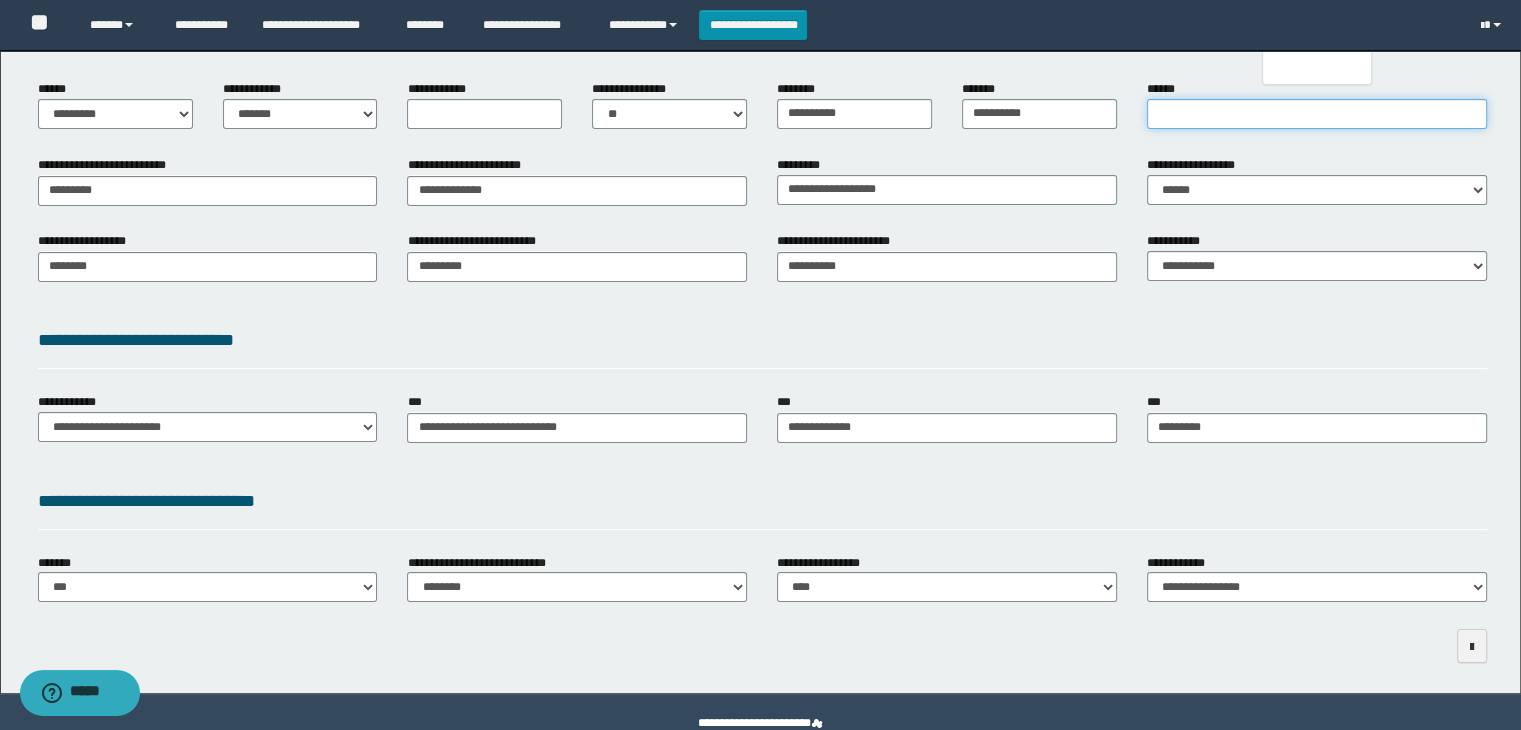 scroll, scrollTop: 284, scrollLeft: 0, axis: vertical 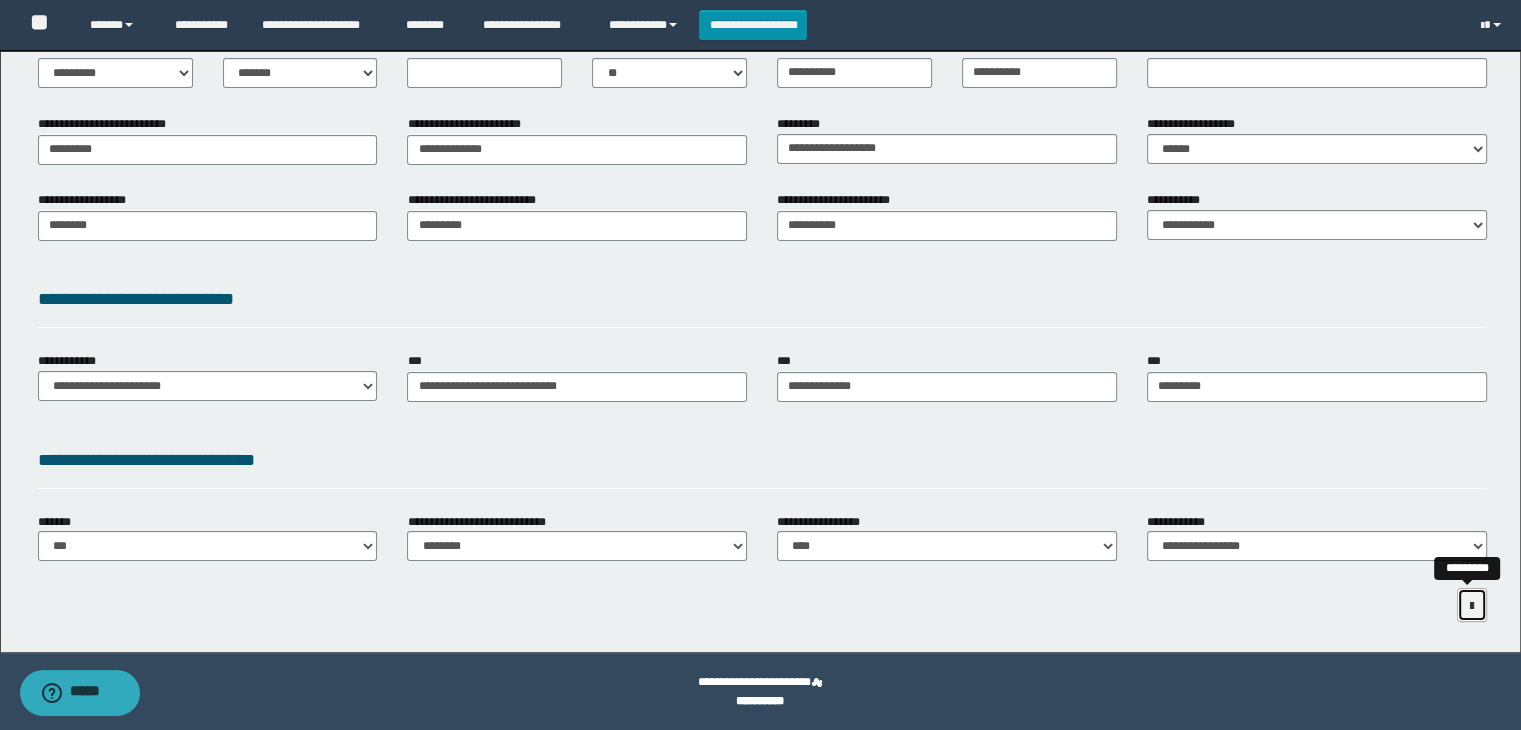 click at bounding box center [1472, 606] 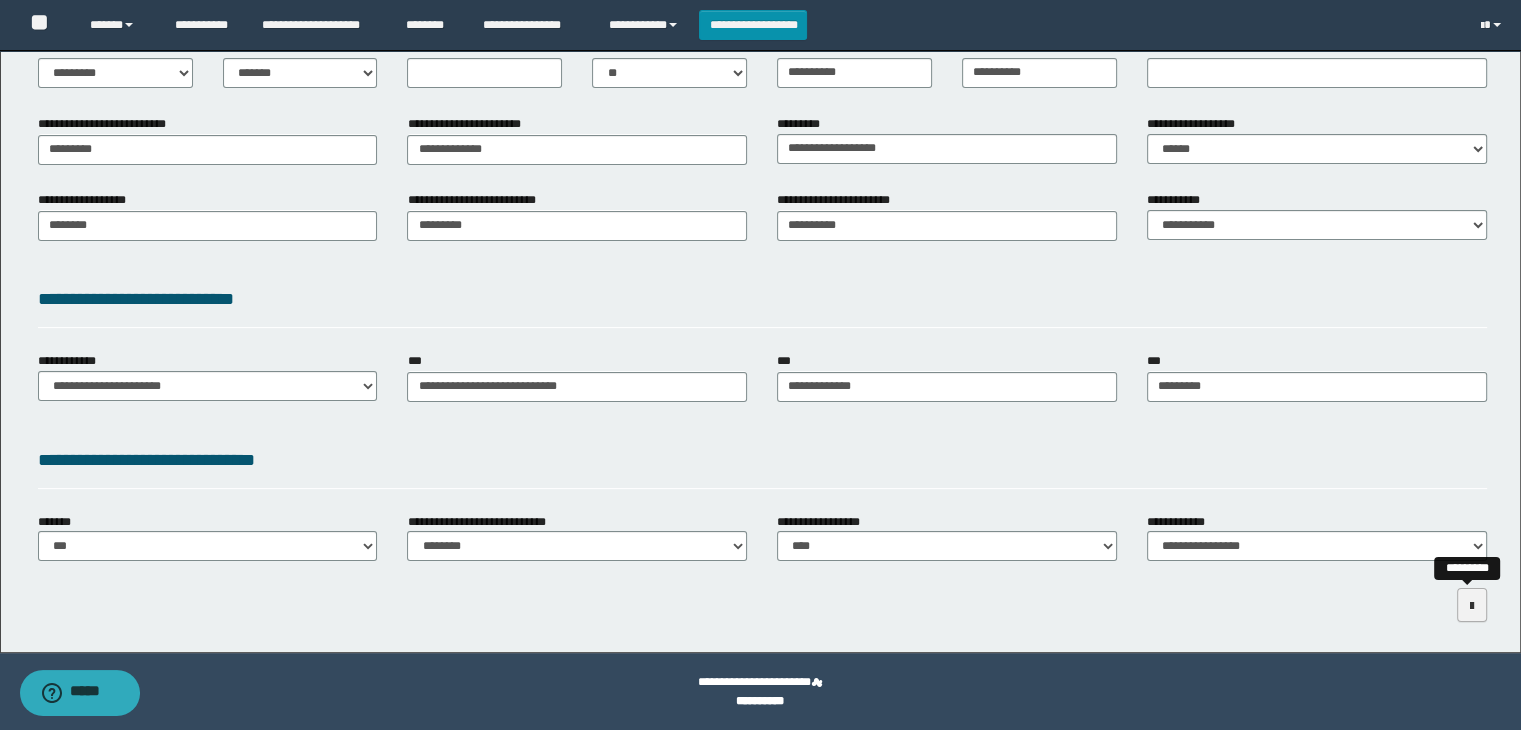 scroll, scrollTop: 178, scrollLeft: 0, axis: vertical 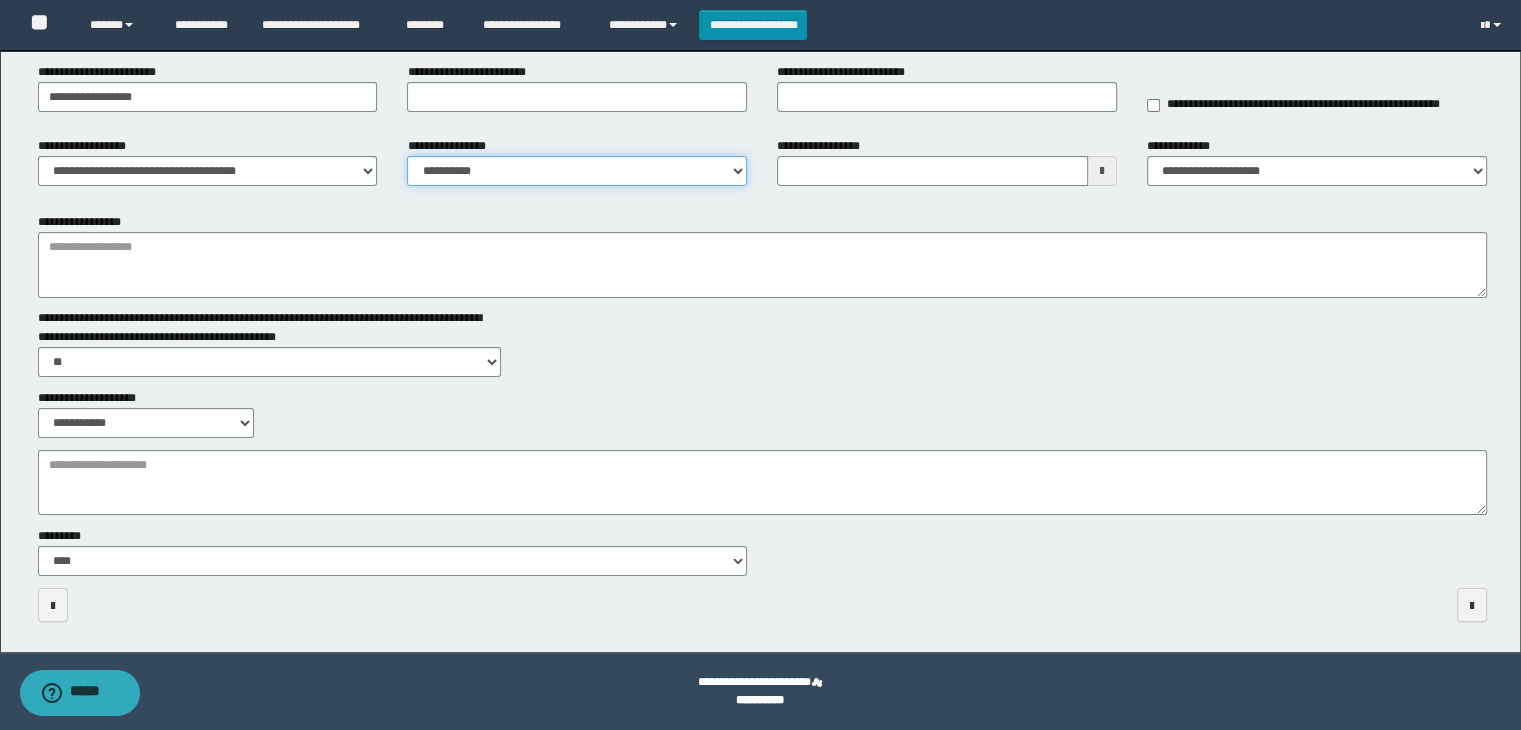 click on "**********" at bounding box center [577, 171] 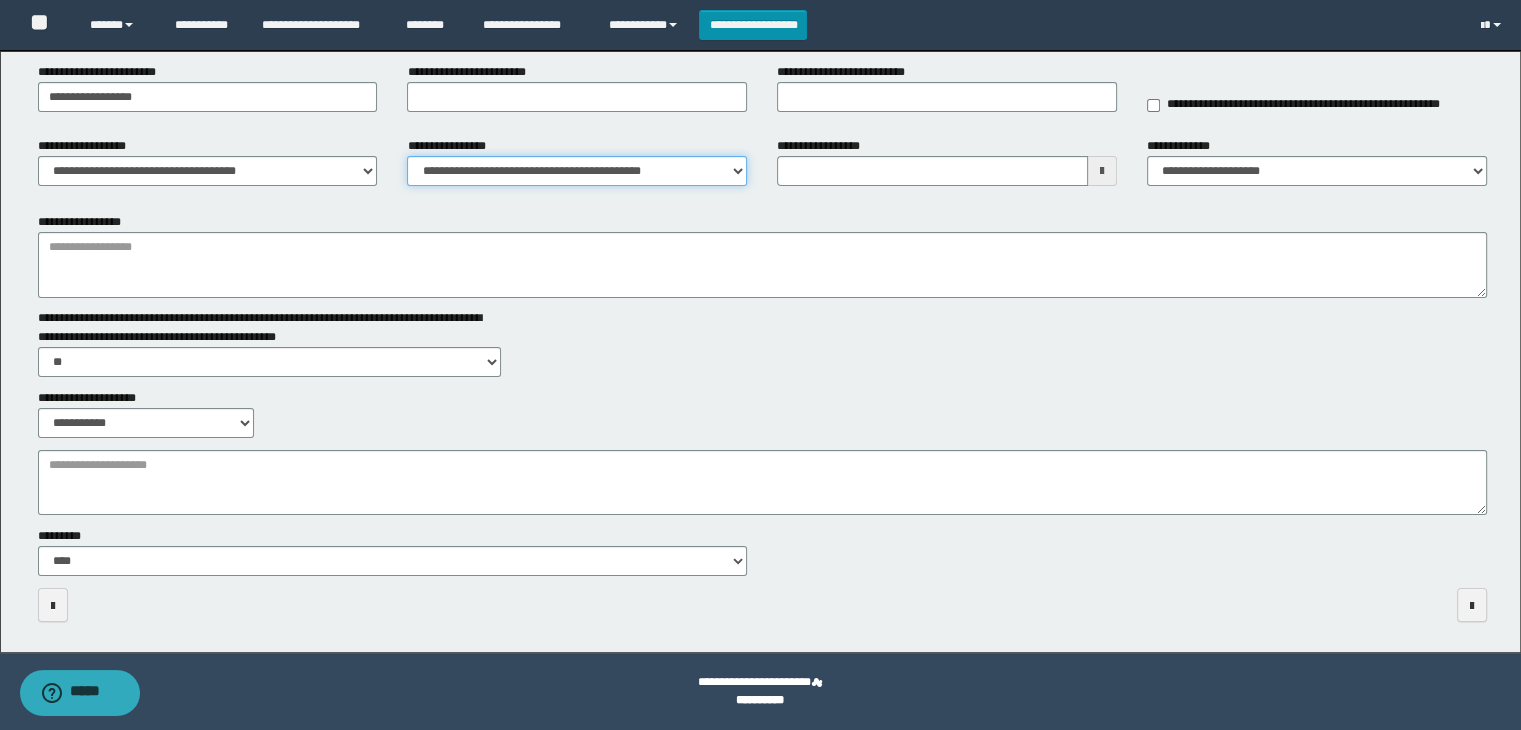 click on "**********" at bounding box center [577, 171] 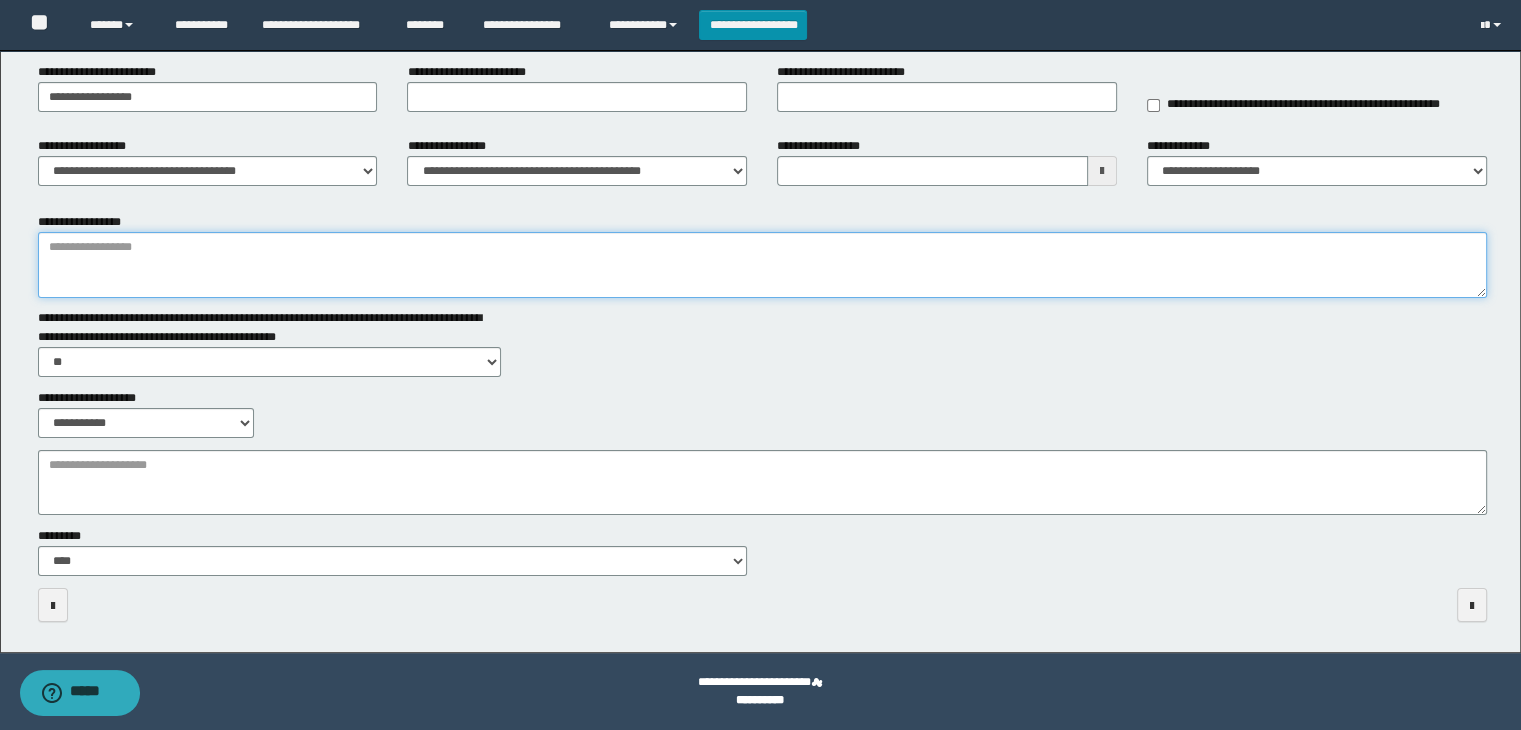 click on "**********" at bounding box center [763, 265] 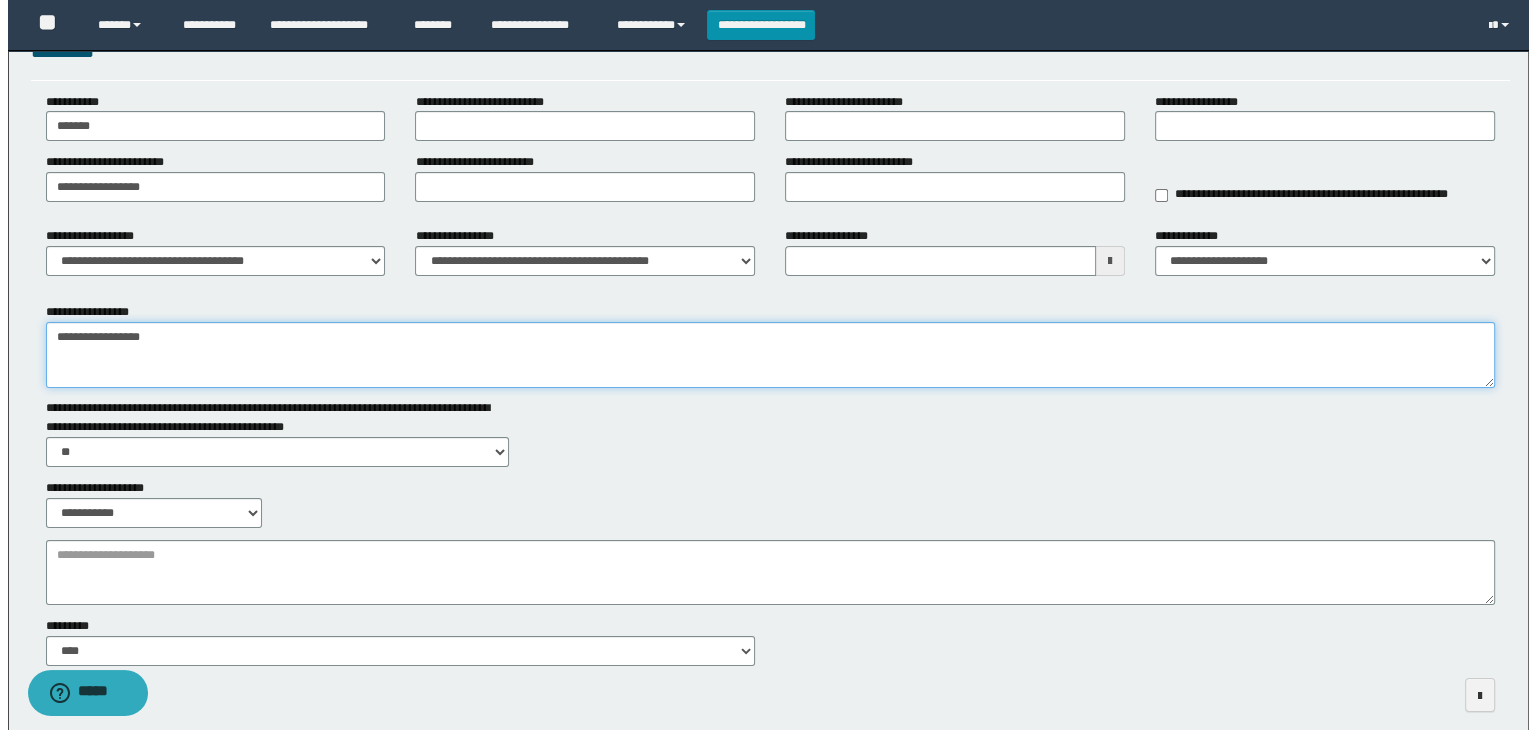 scroll, scrollTop: 0, scrollLeft: 0, axis: both 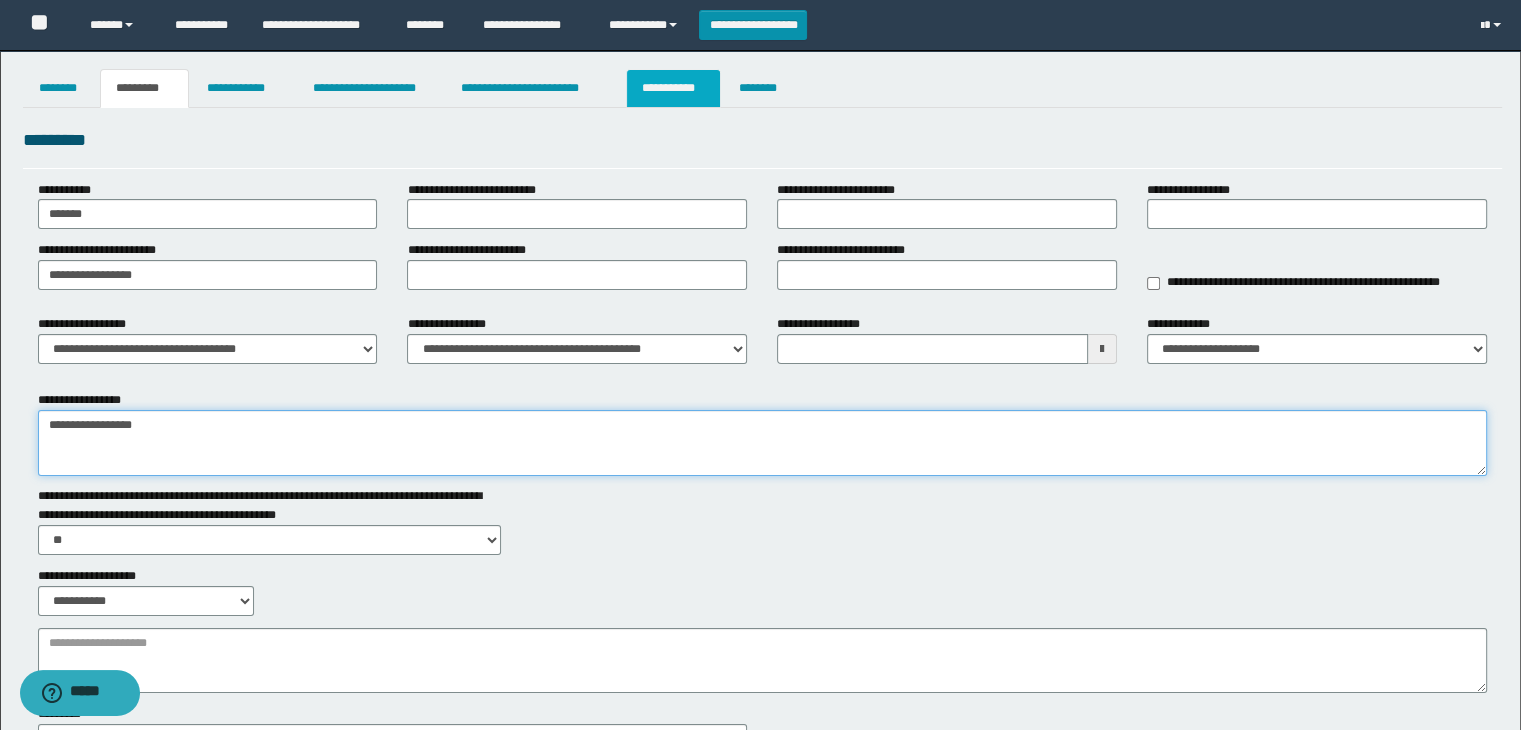 type on "**********" 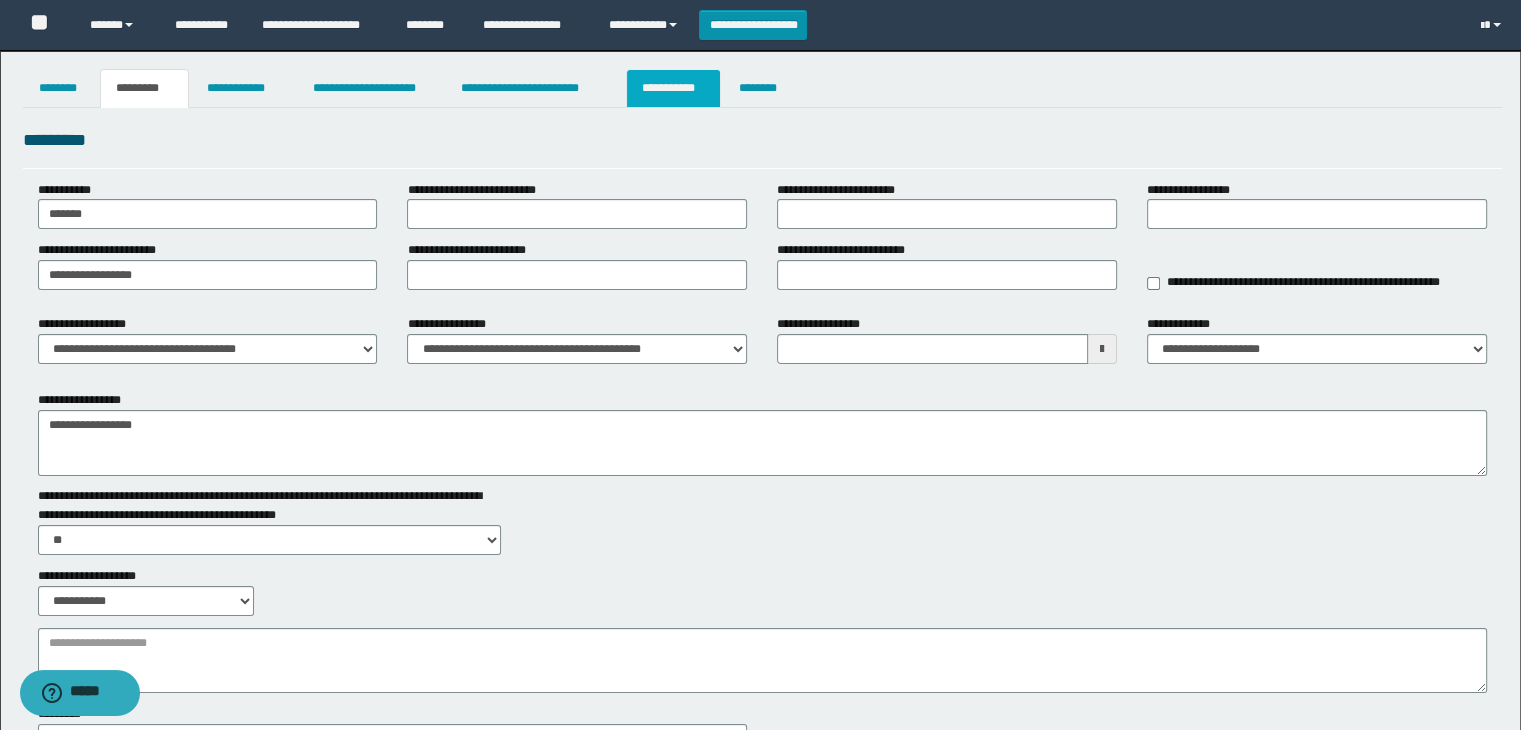 click on "**********" at bounding box center (673, 88) 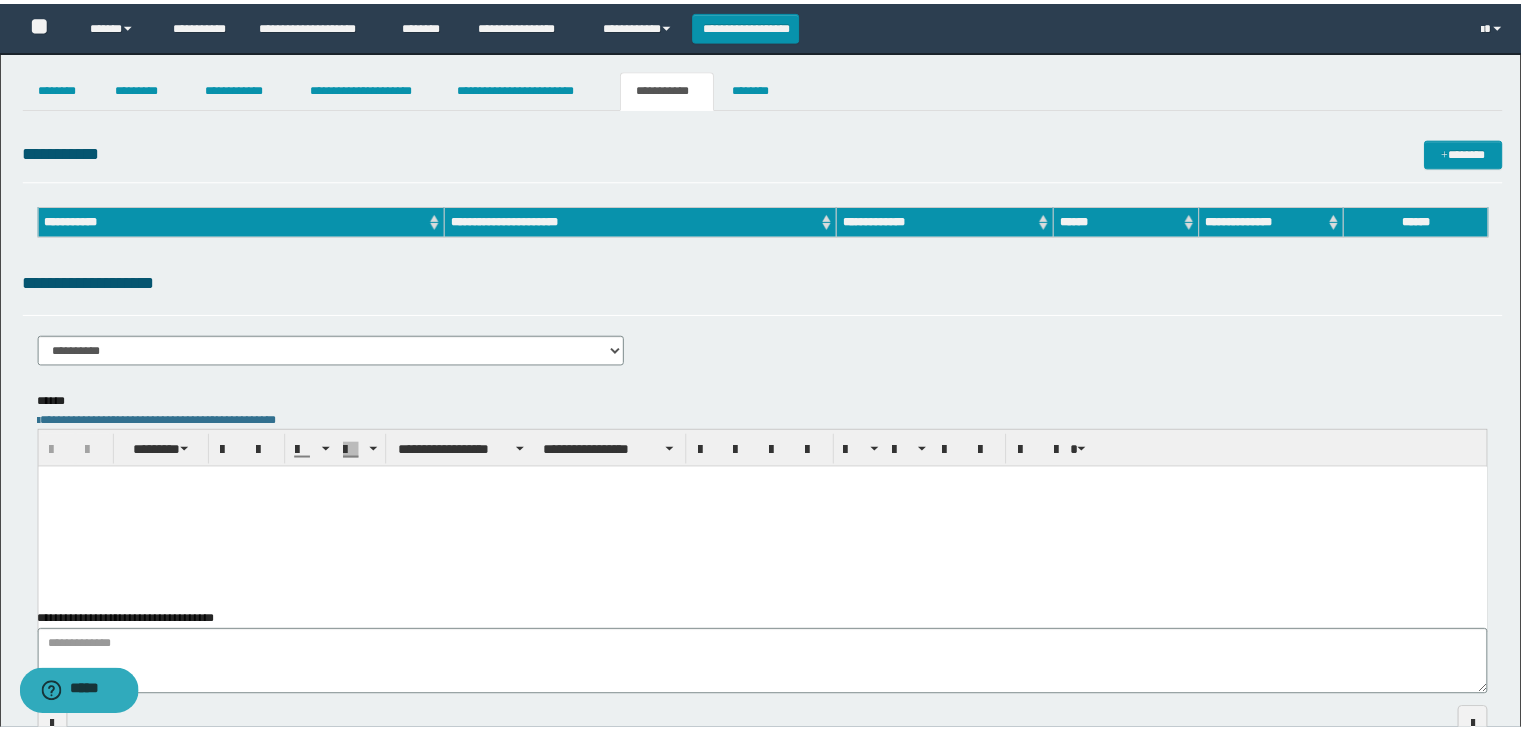 scroll, scrollTop: 0, scrollLeft: 0, axis: both 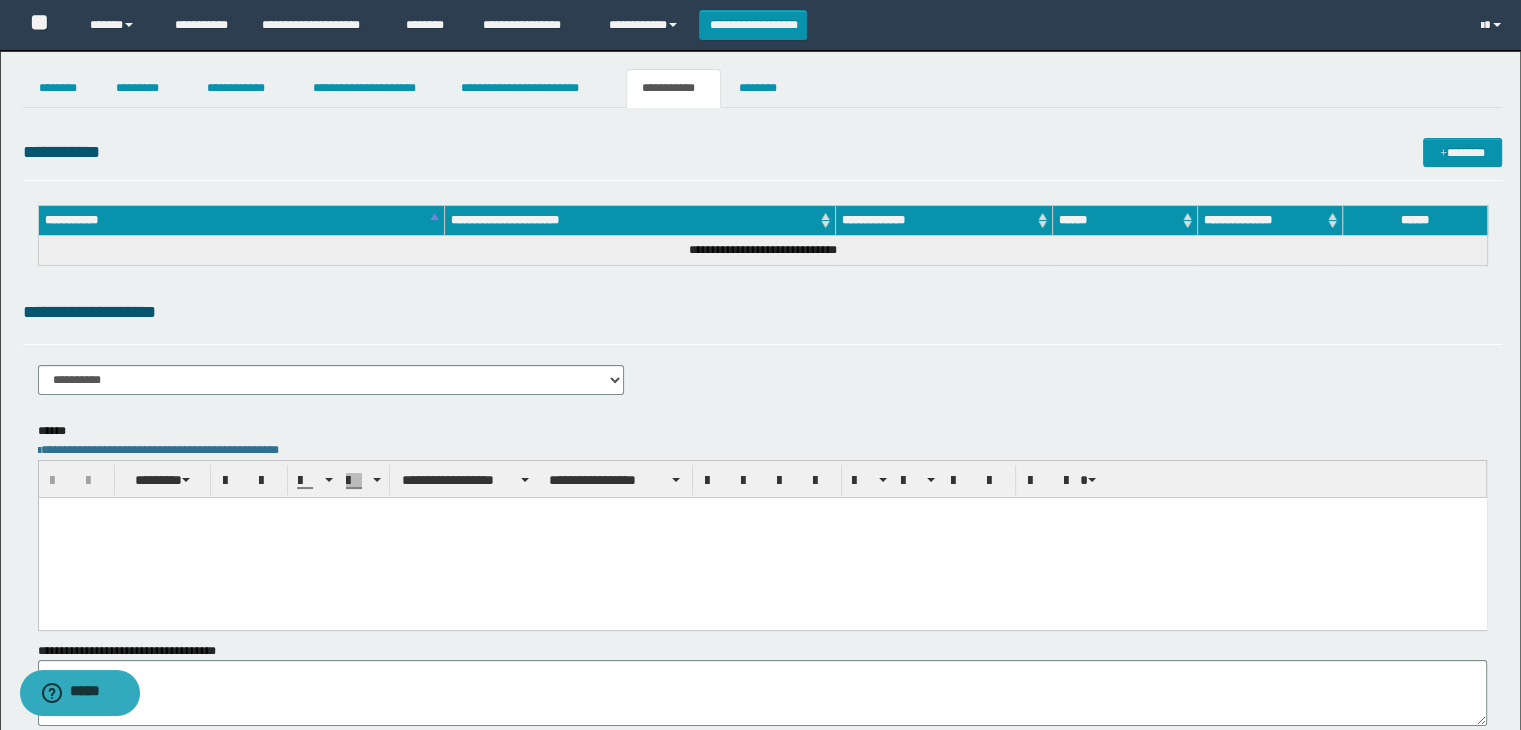 click at bounding box center [762, 537] 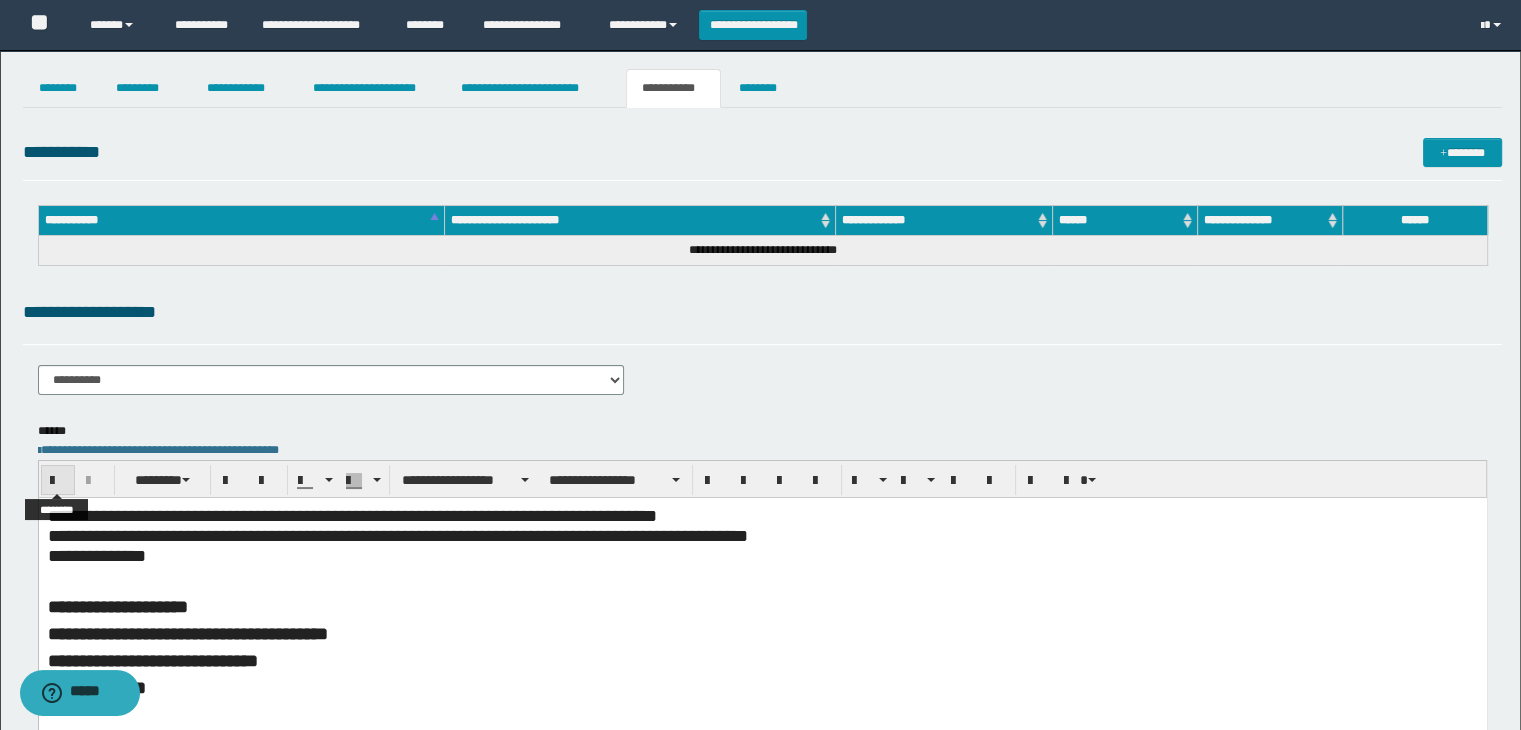 click at bounding box center [58, 481] 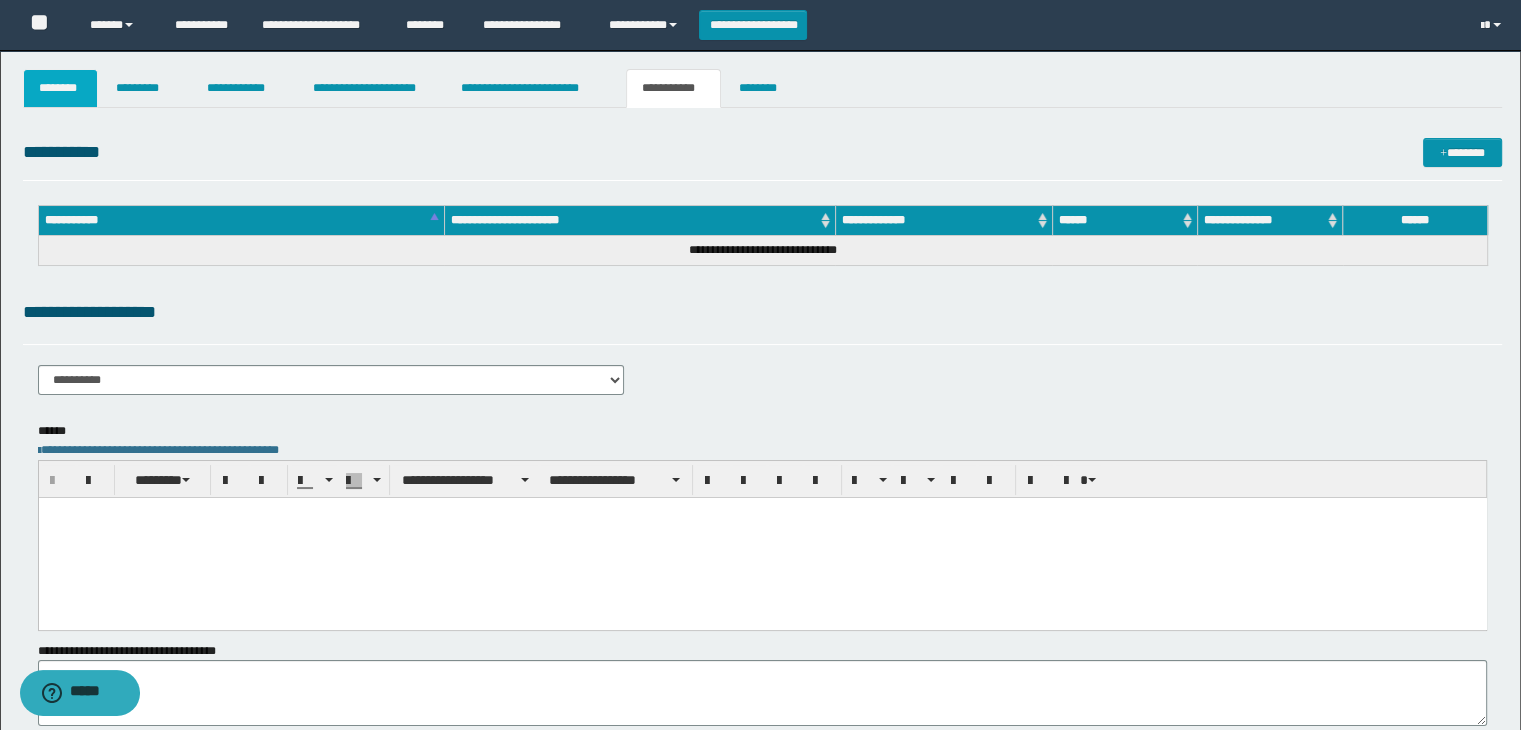 click on "********" at bounding box center (61, 88) 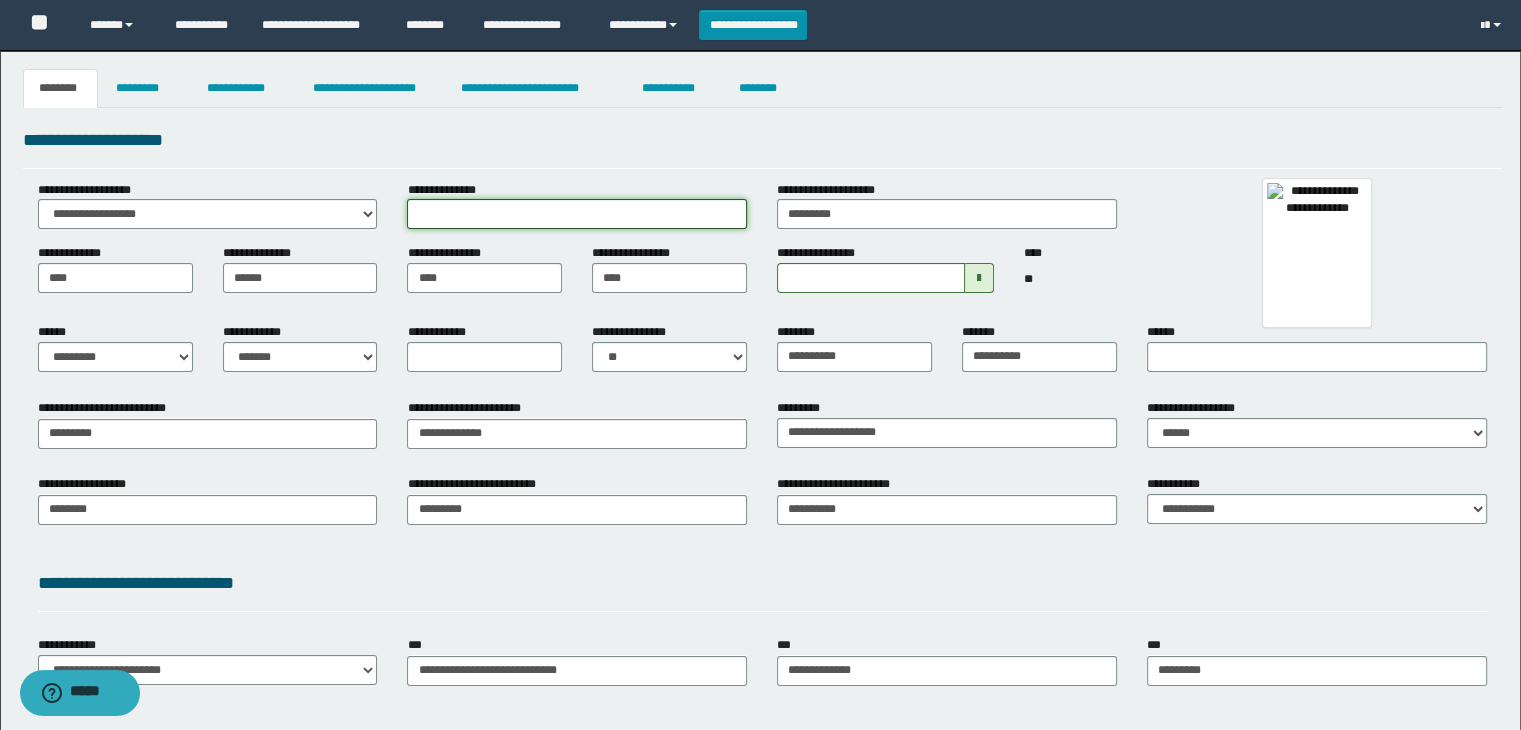 drag, startPoint x: 672, startPoint y: 211, endPoint x: 736, endPoint y: 209, distance: 64.03124 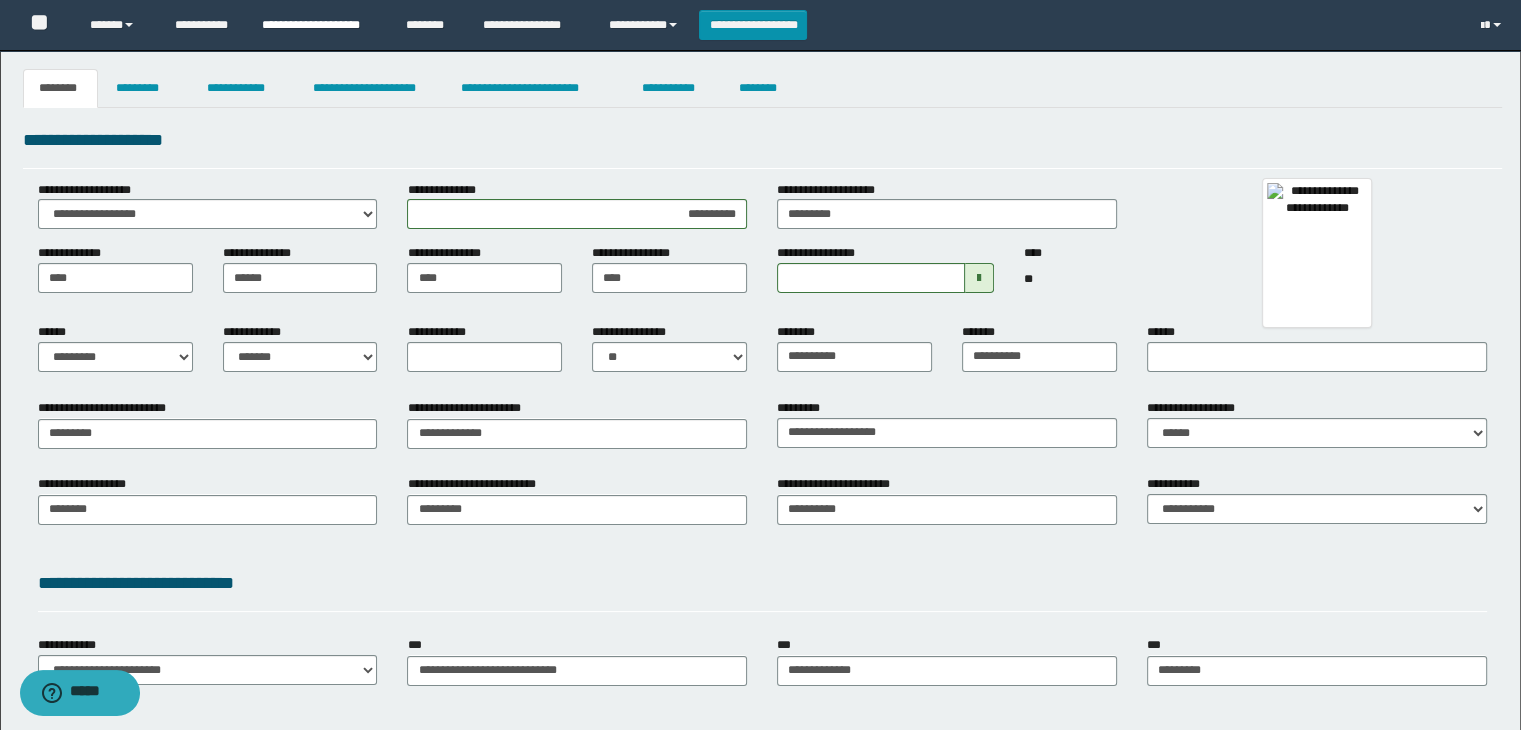 click on "**********" at bounding box center (319, 25) 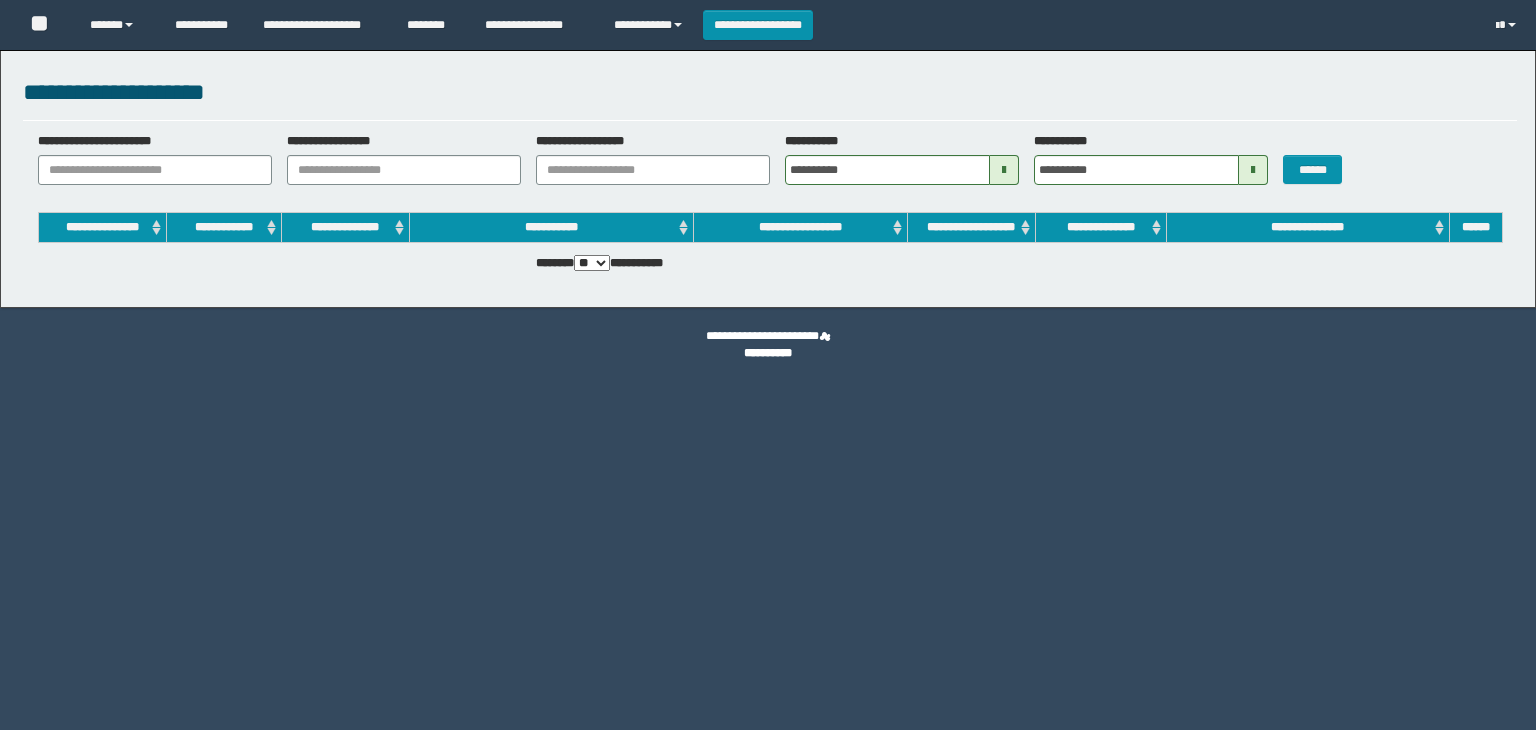 scroll, scrollTop: 0, scrollLeft: 0, axis: both 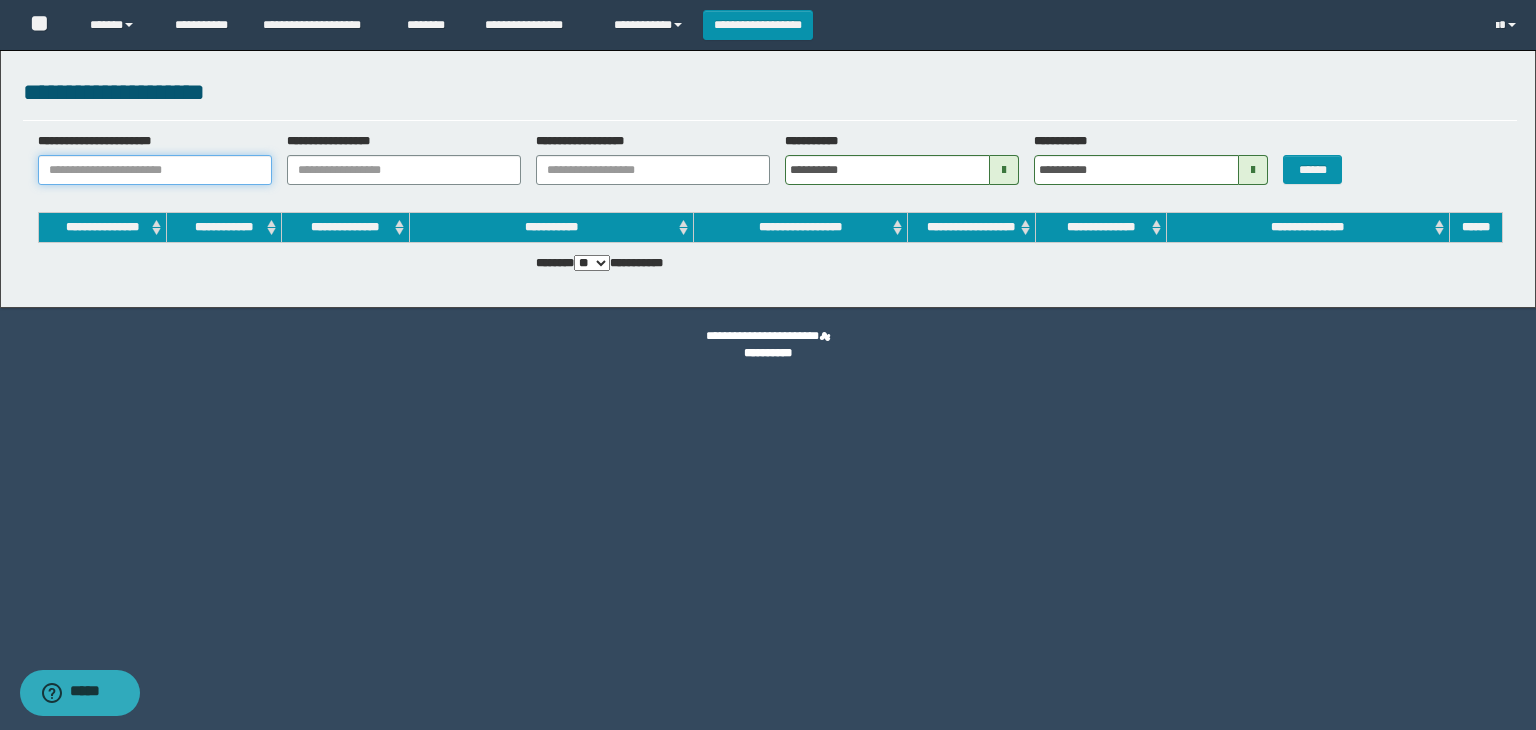 click on "**********" at bounding box center (155, 170) 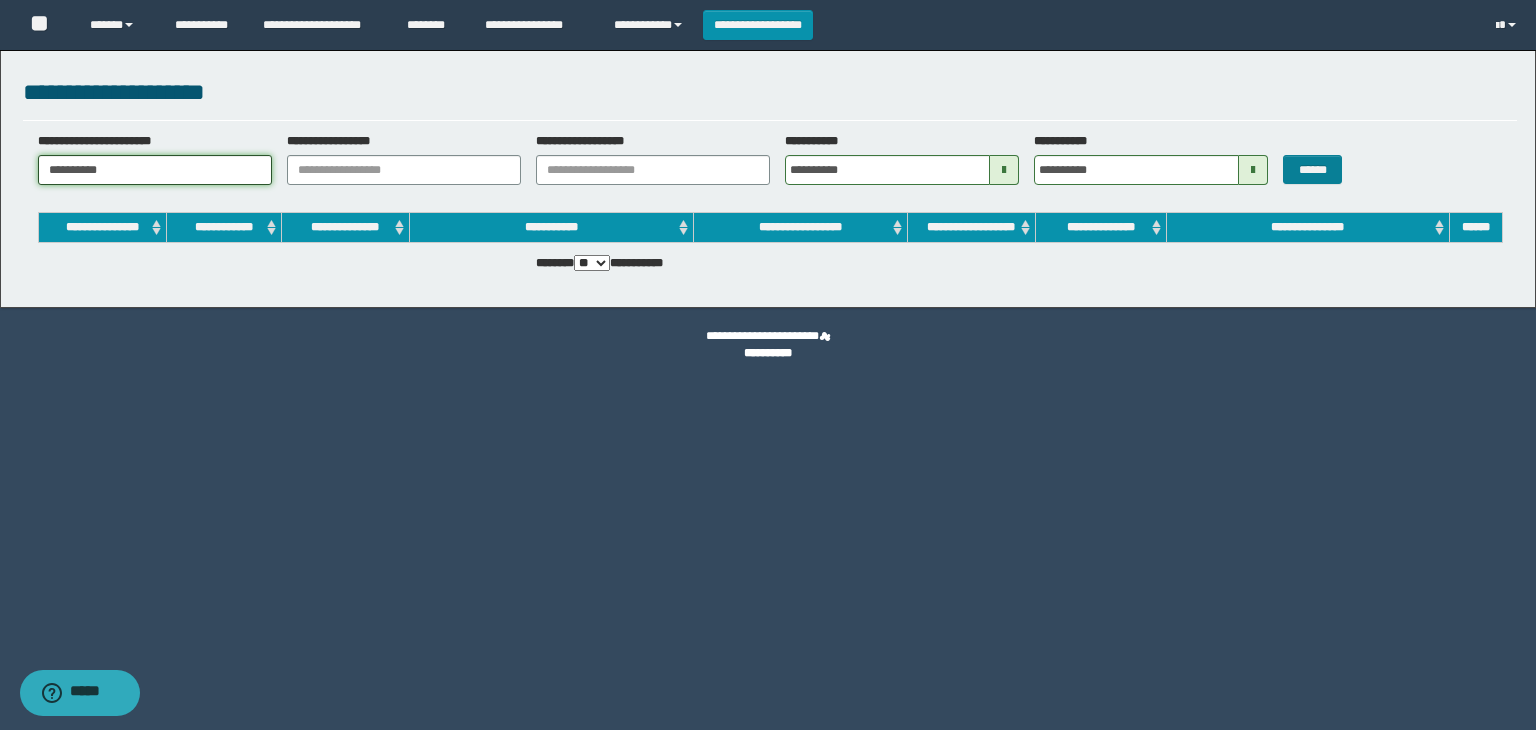type on "**********" 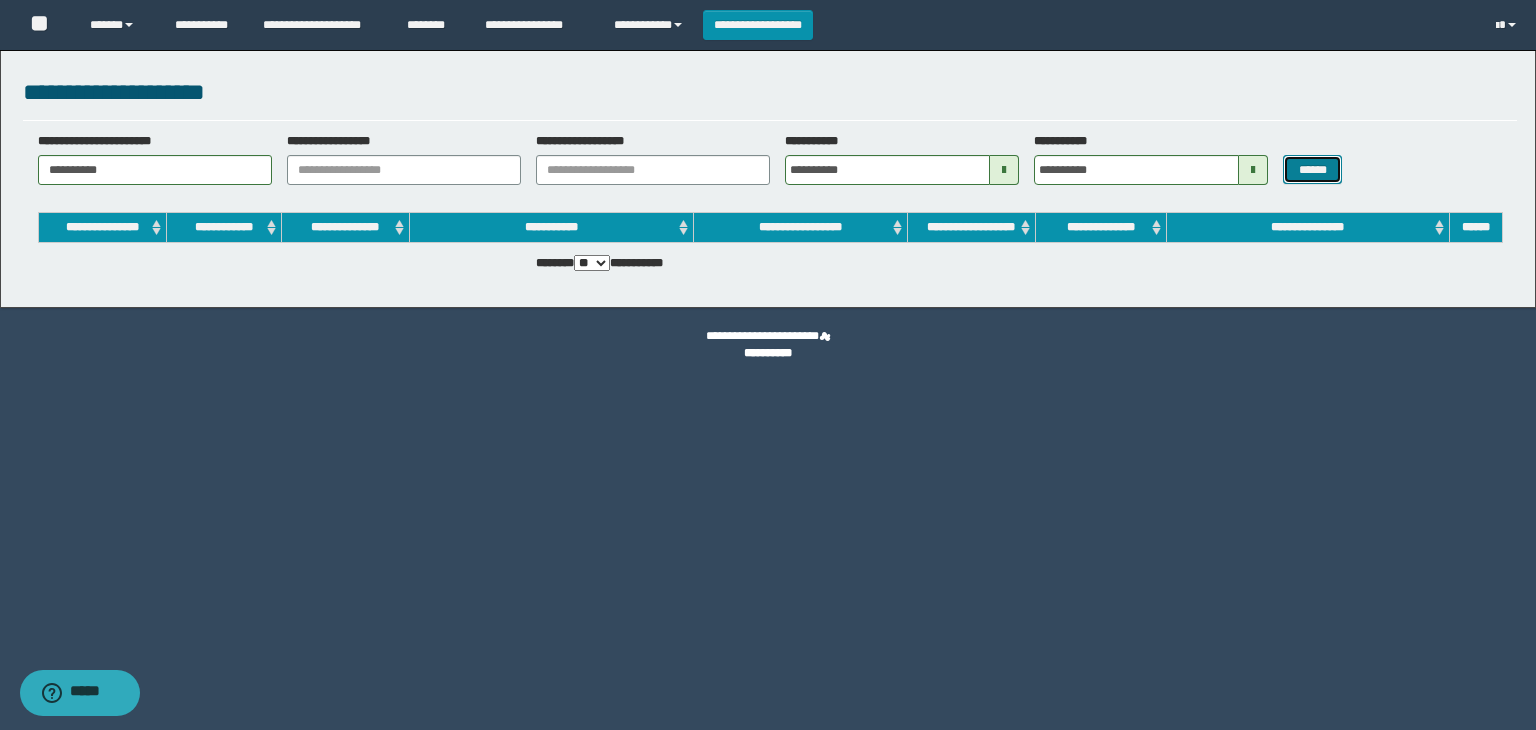 click on "******" at bounding box center (1312, 170) 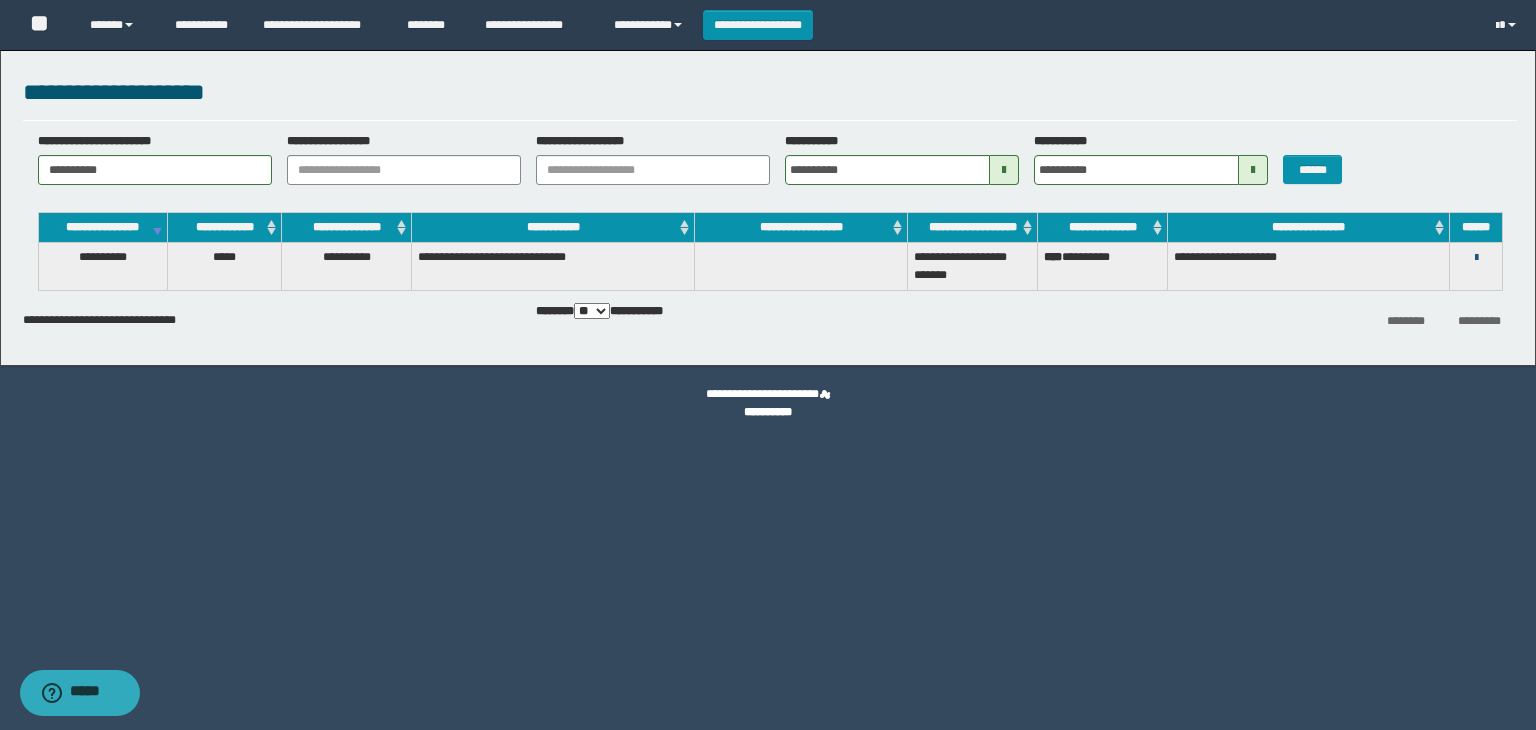 click at bounding box center (1476, 258) 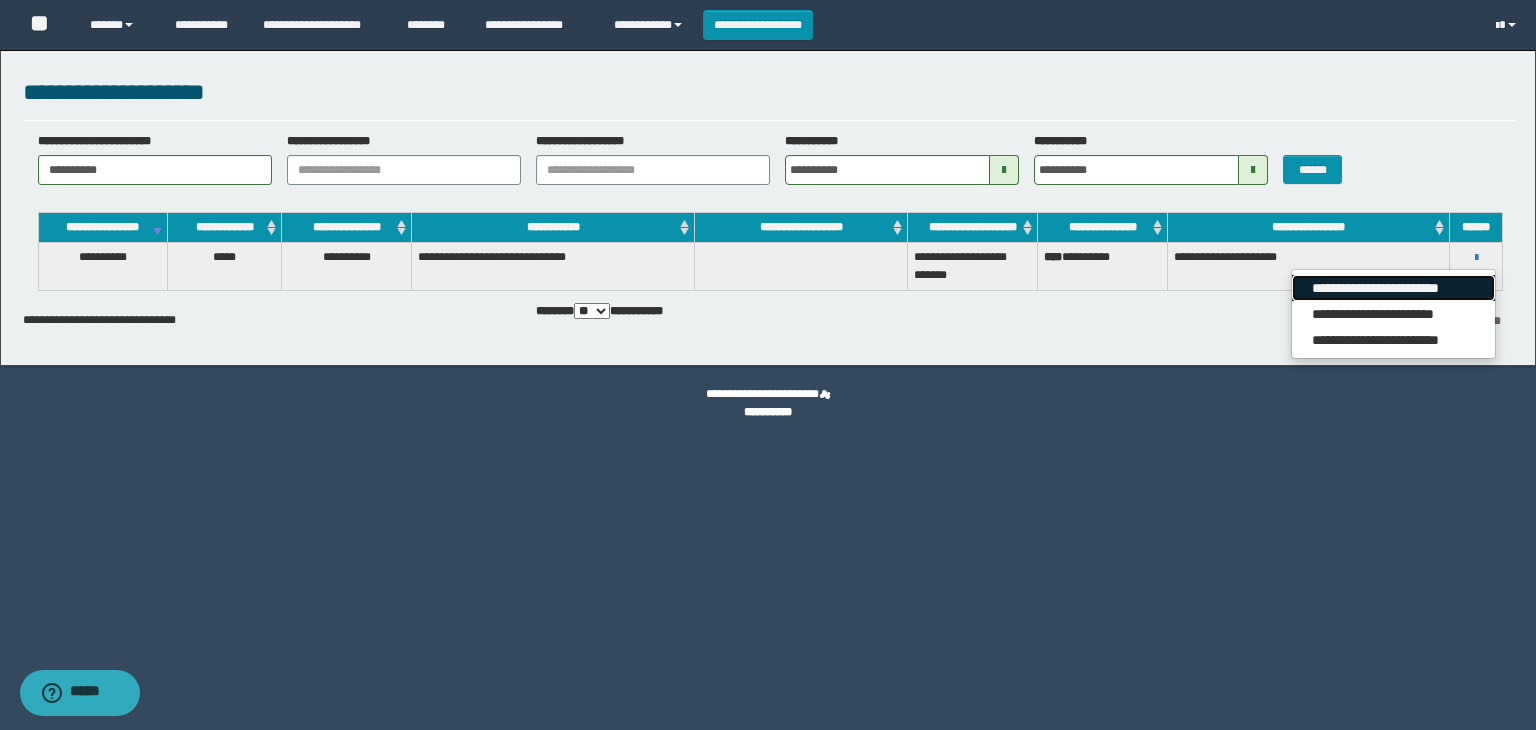 click on "**********" at bounding box center [1393, 288] 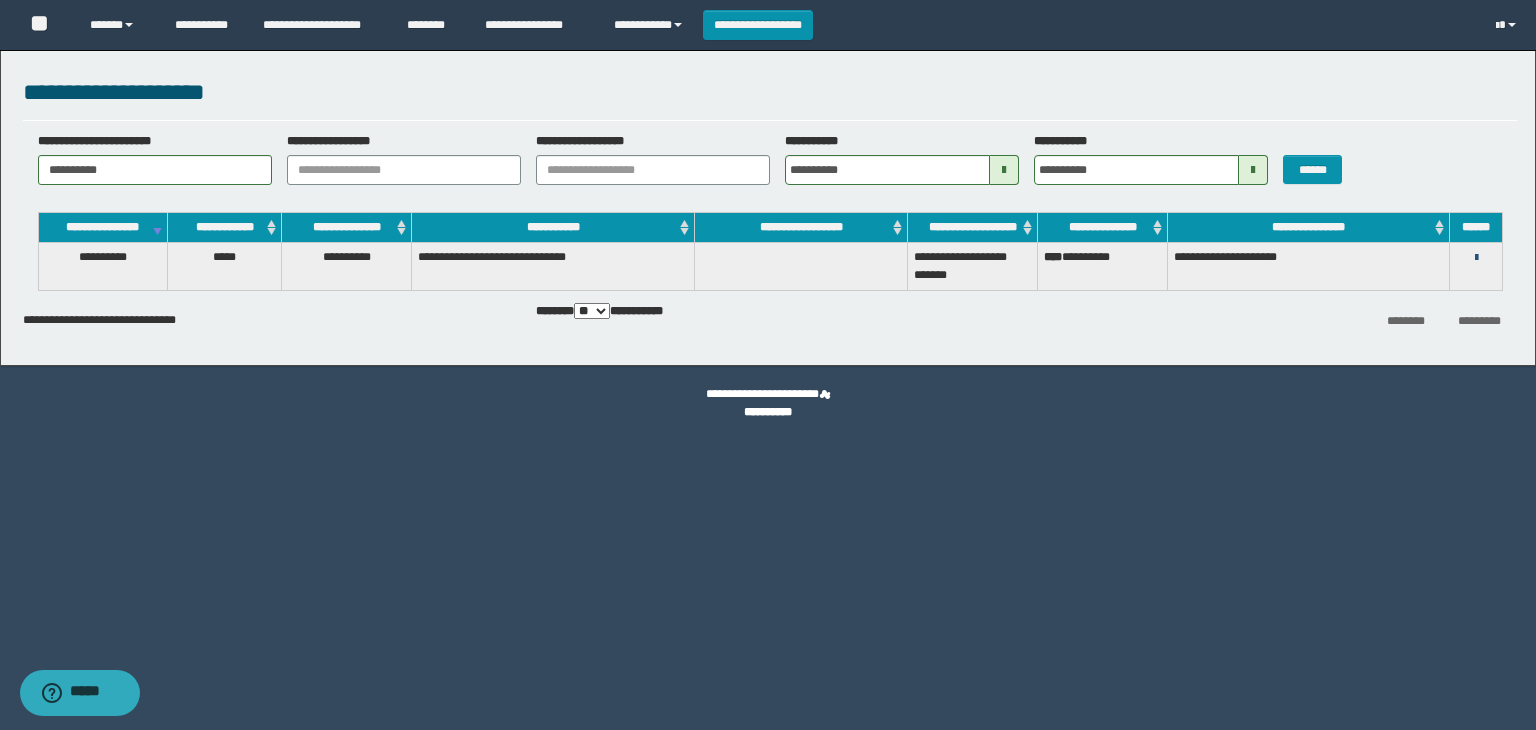 click at bounding box center (1476, 258) 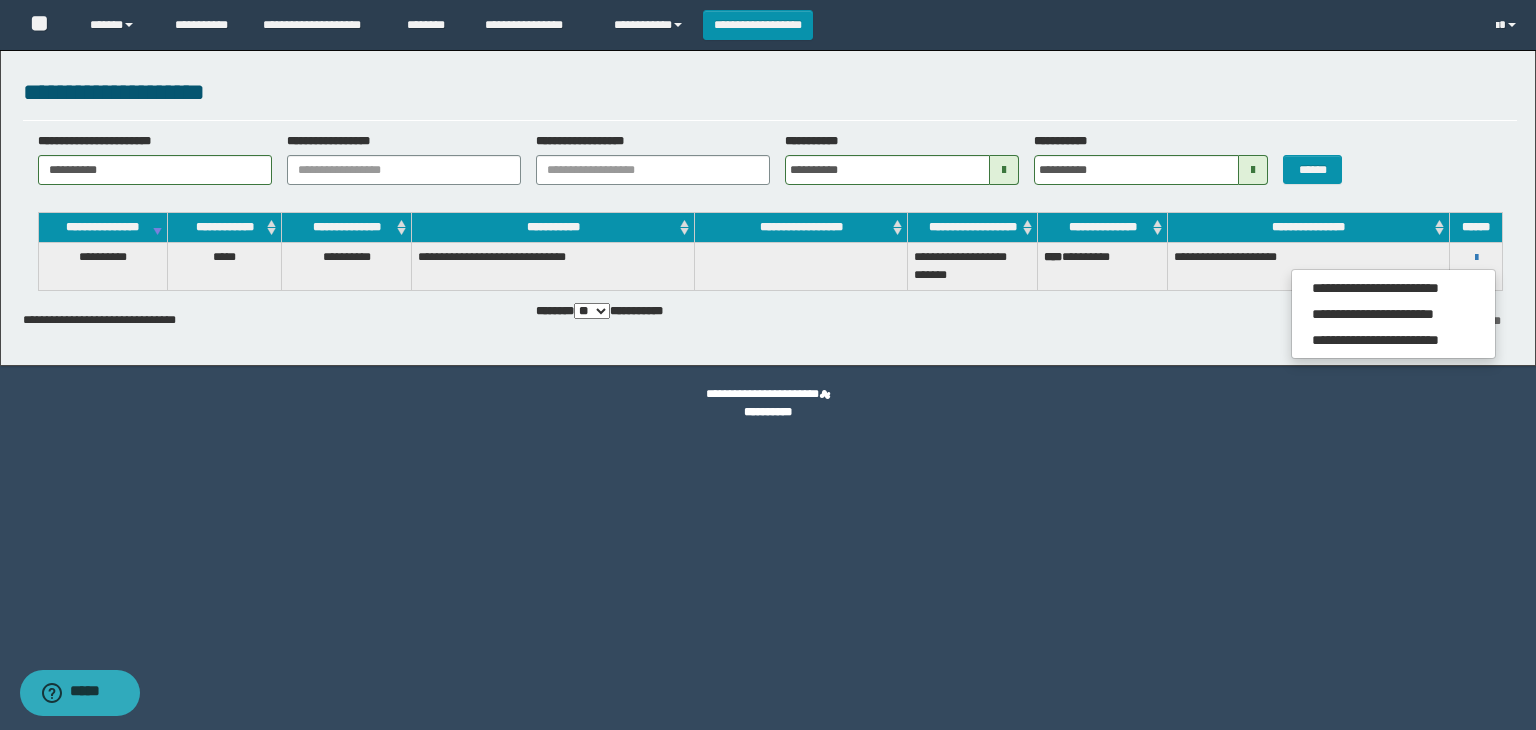 click on "**********" at bounding box center (768, 403) 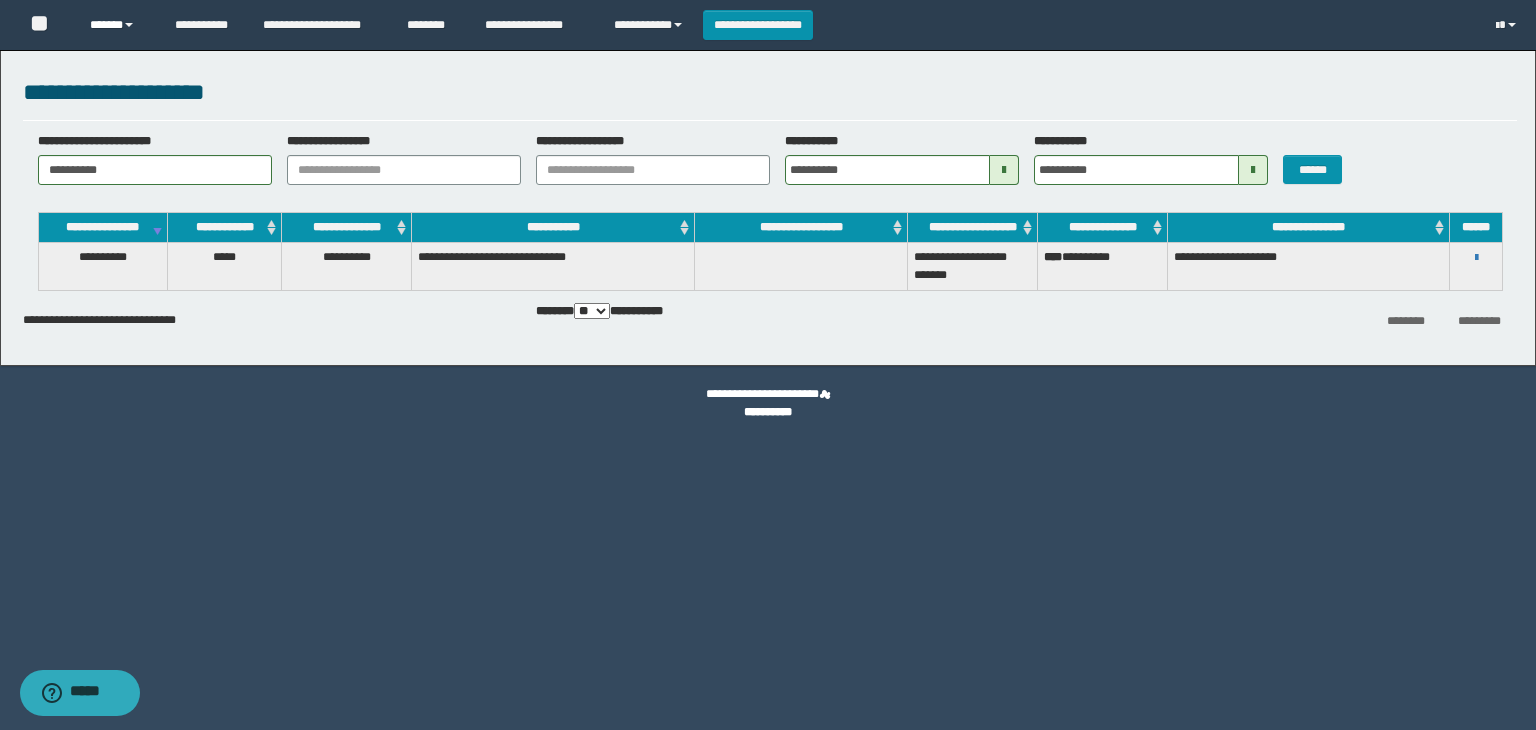 click on "******" at bounding box center [117, 25] 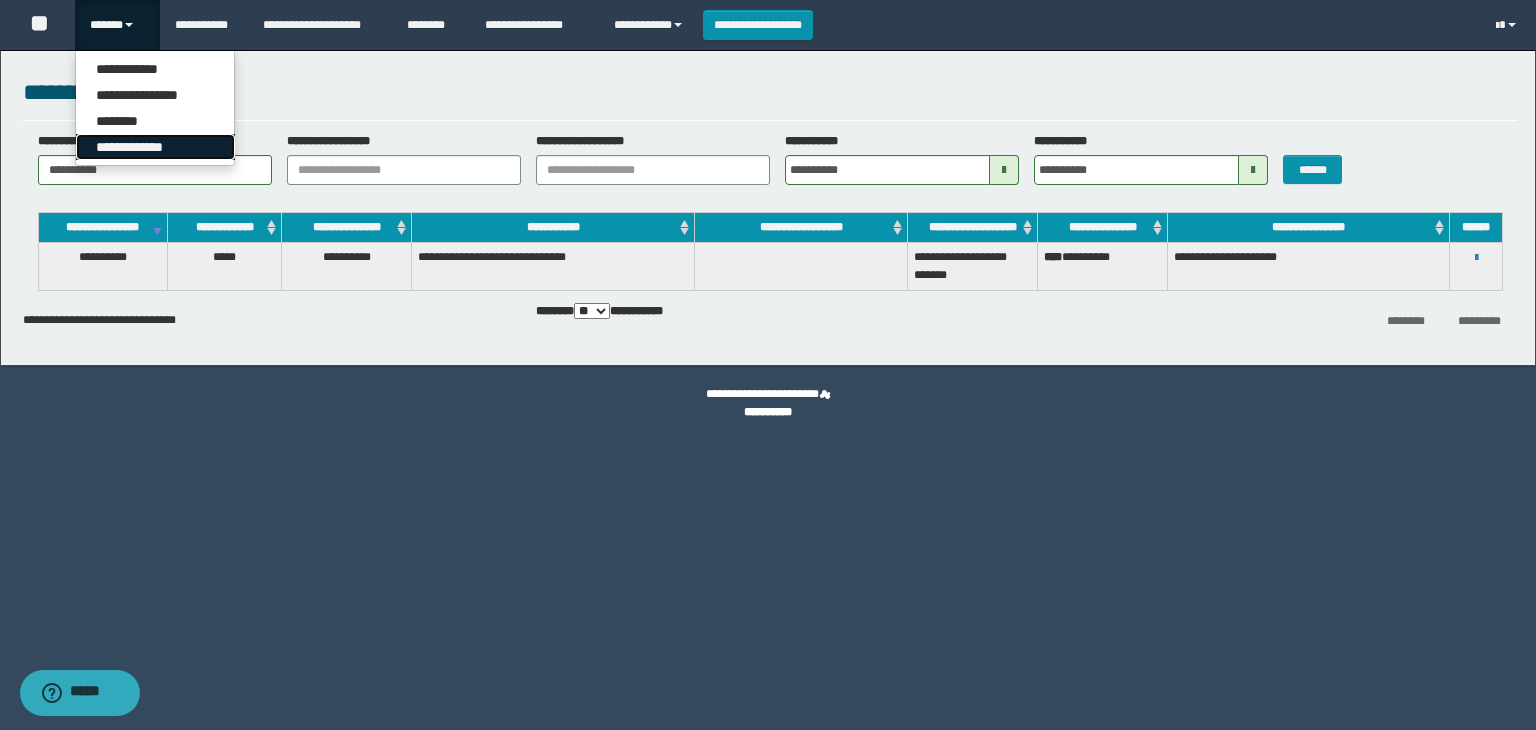 click on "**********" at bounding box center [155, 147] 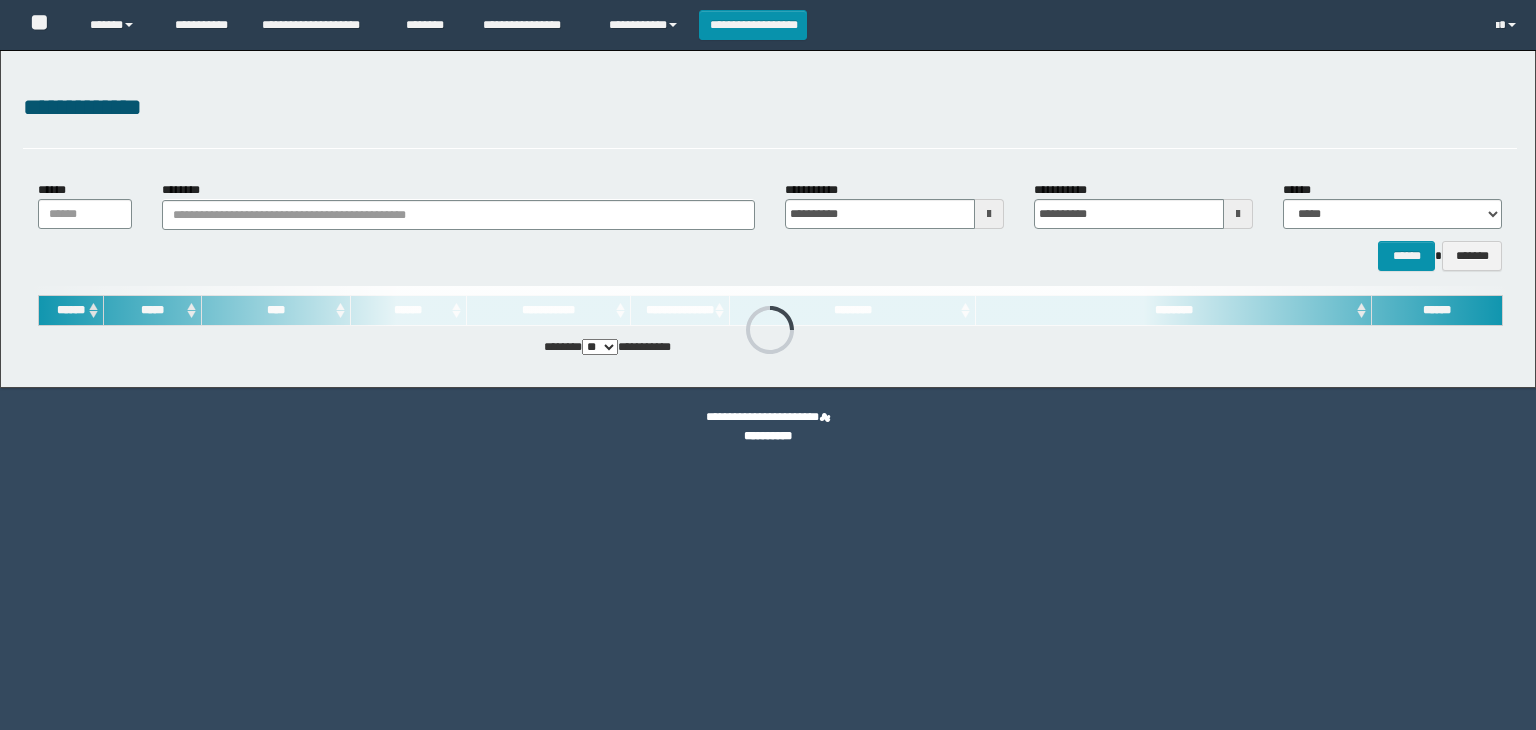 scroll, scrollTop: 0, scrollLeft: 0, axis: both 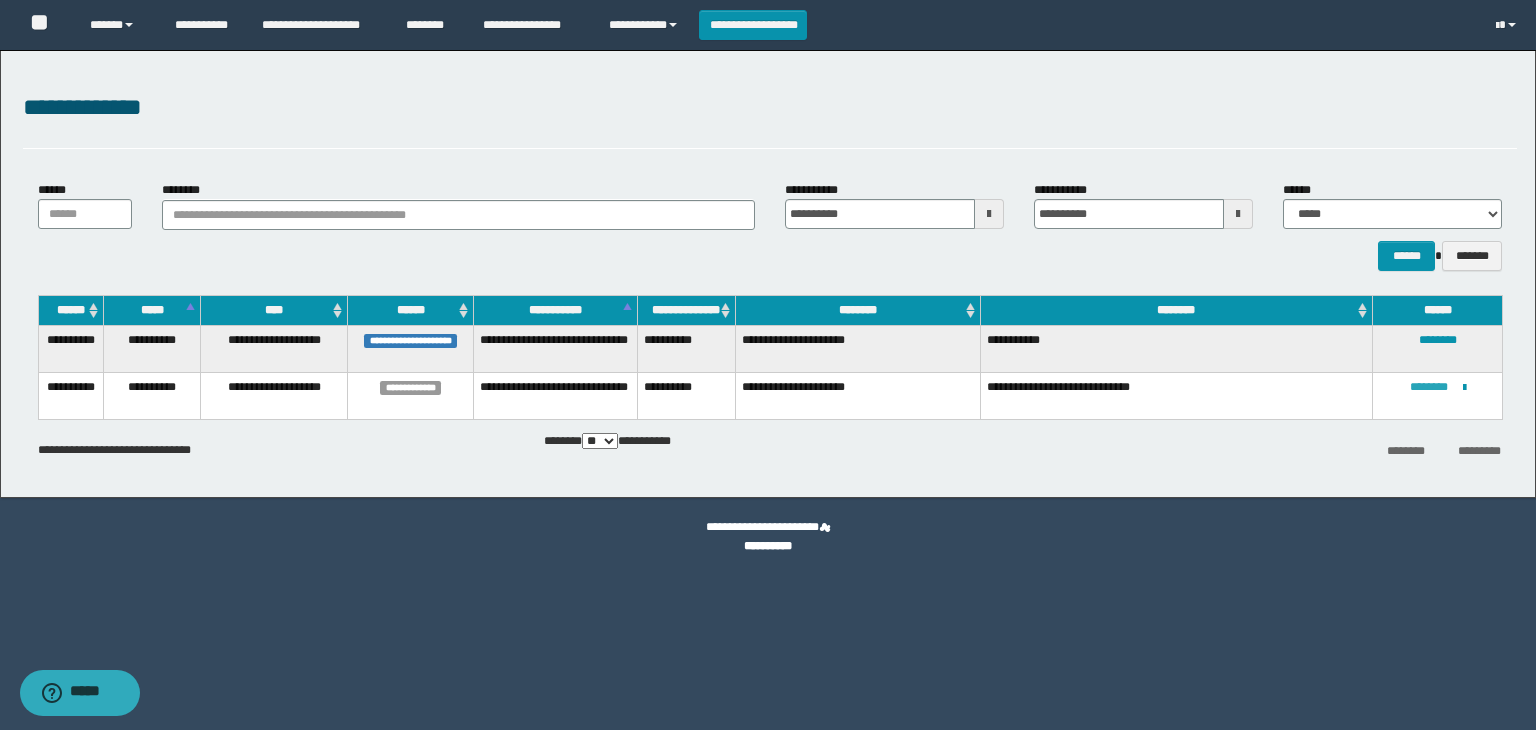 click on "********" at bounding box center [1429, 387] 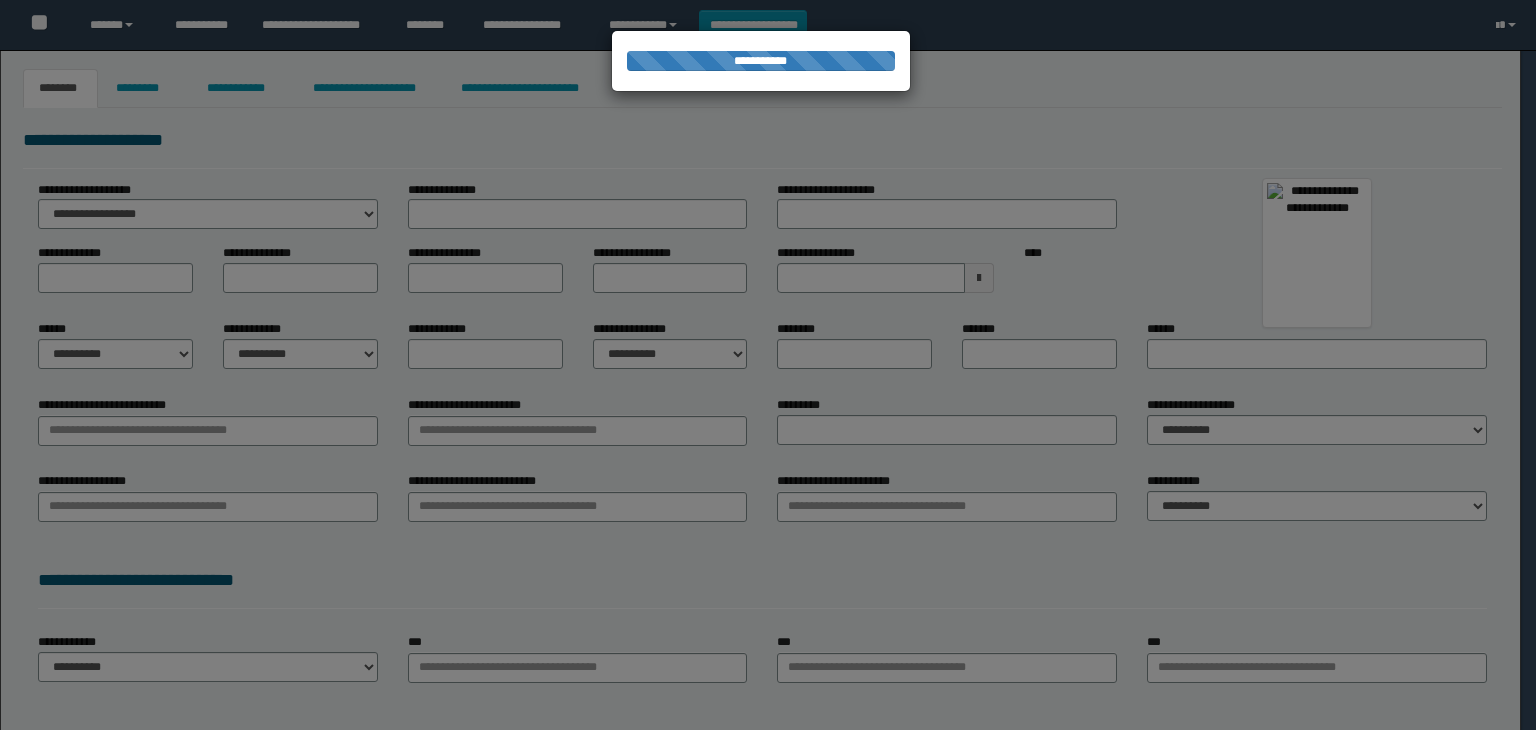 scroll, scrollTop: 0, scrollLeft: 0, axis: both 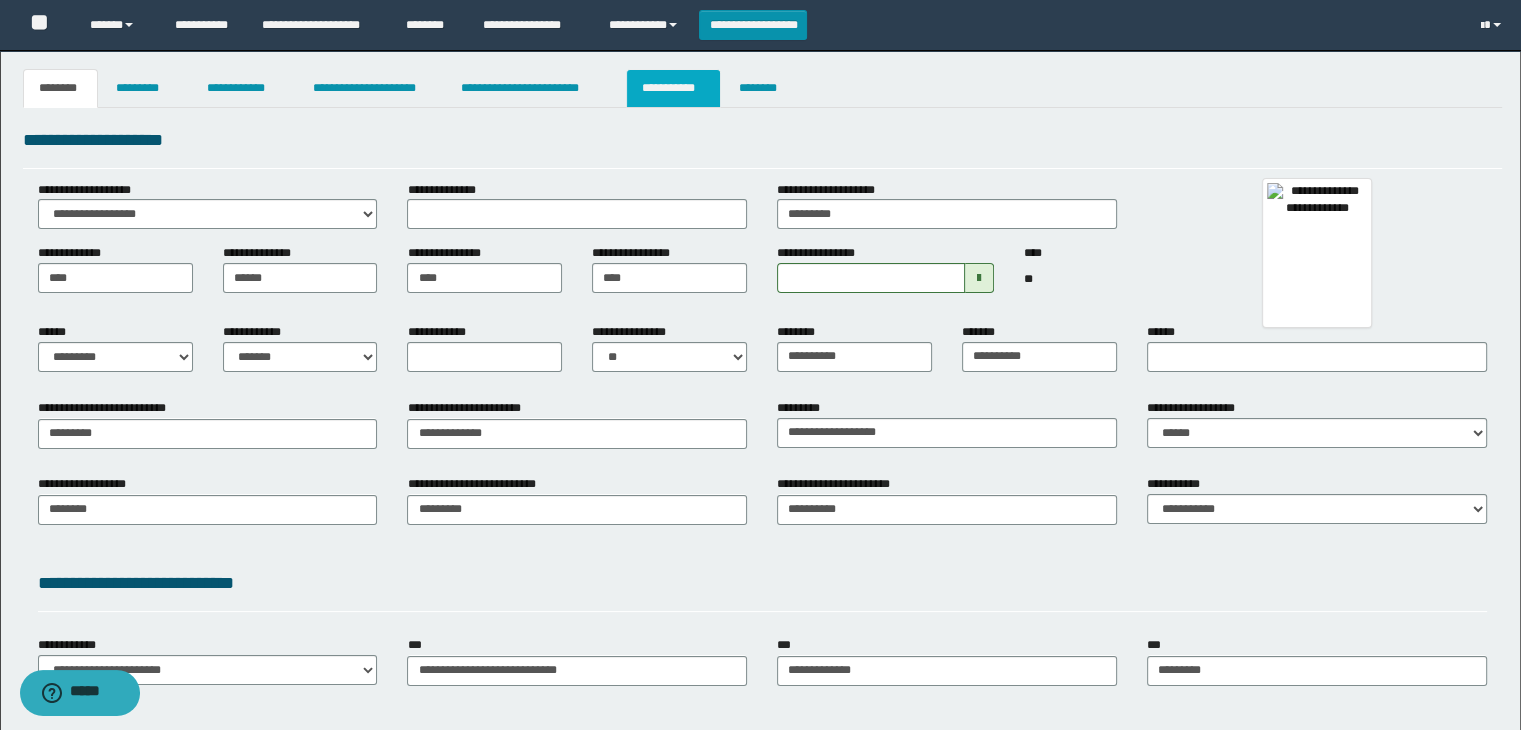 click on "**********" at bounding box center [673, 88] 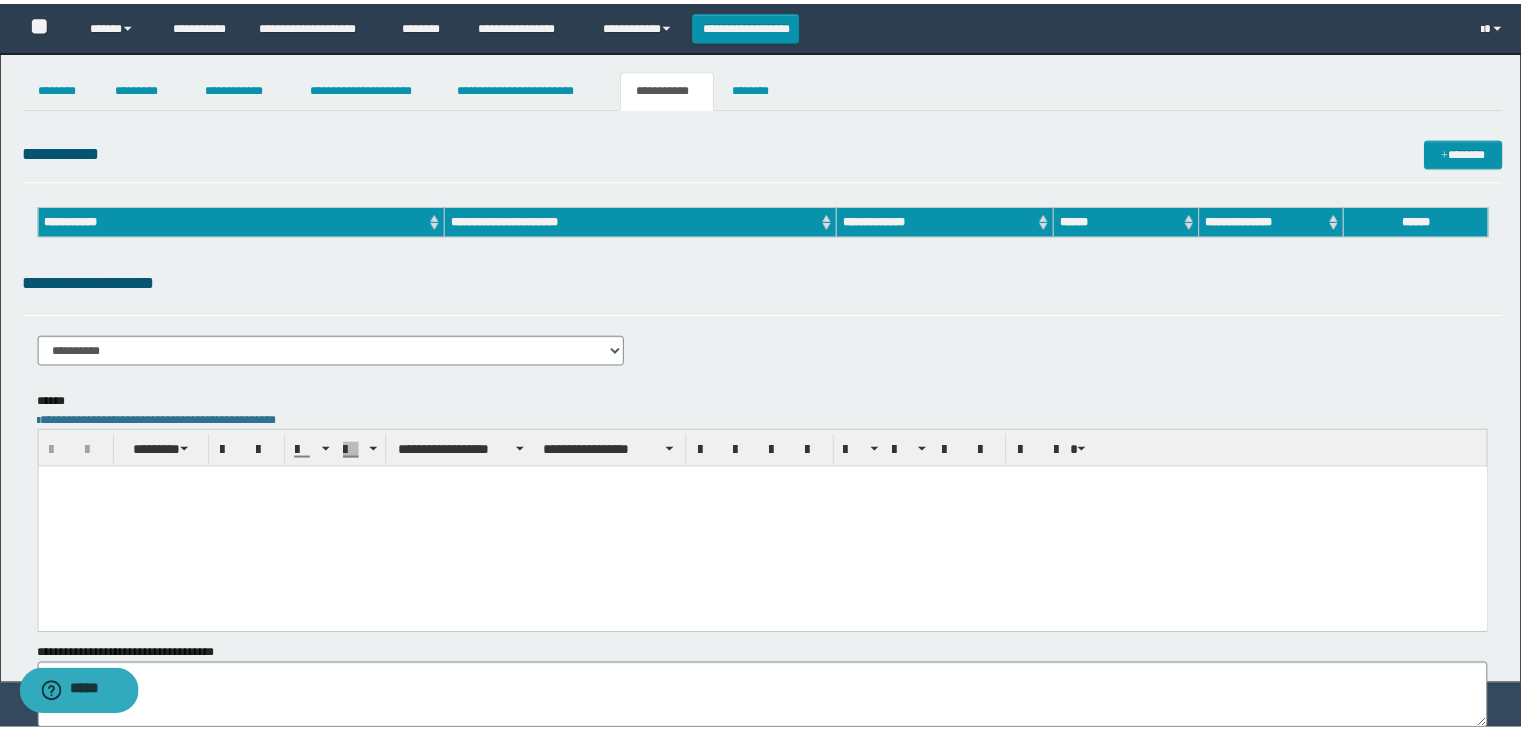 scroll, scrollTop: 0, scrollLeft: 0, axis: both 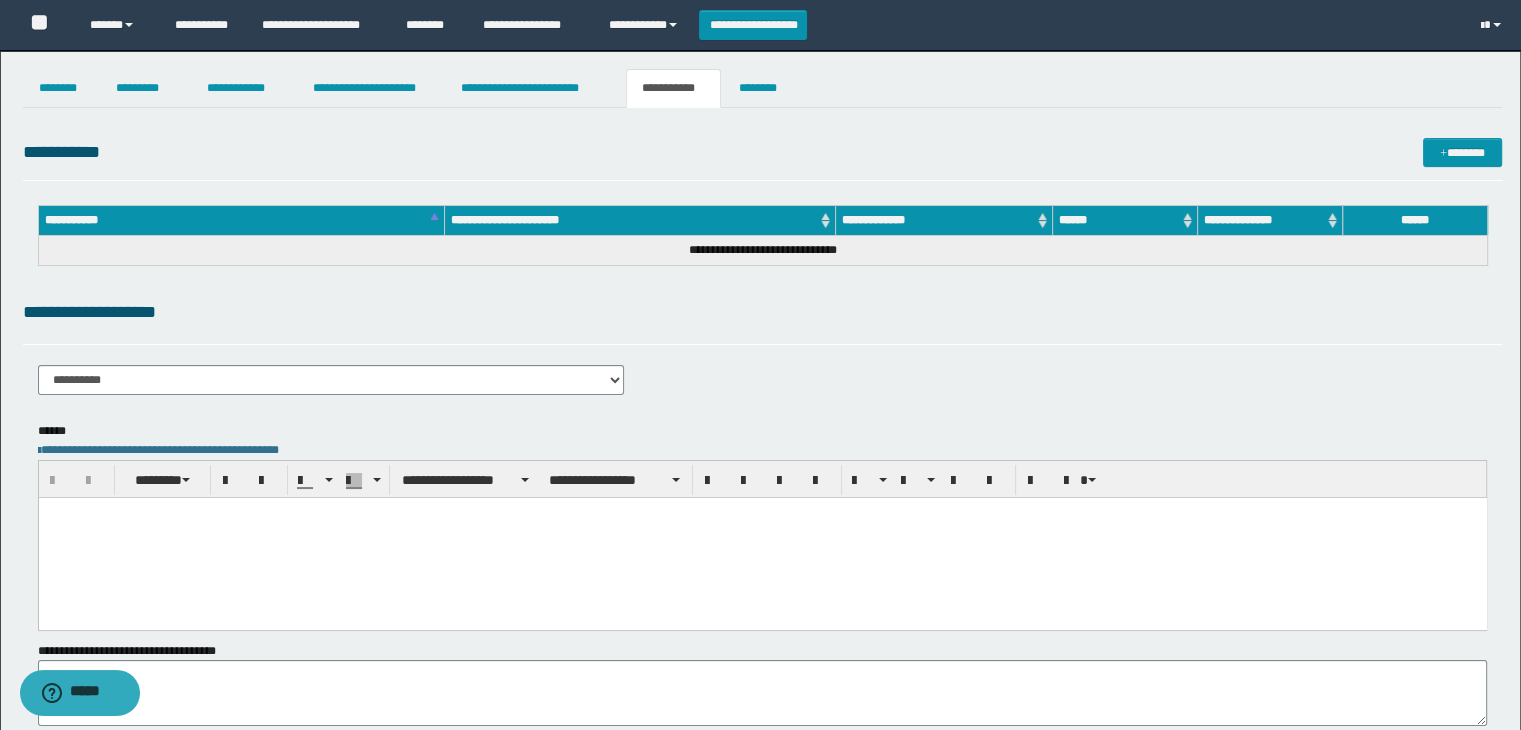 click at bounding box center [762, 537] 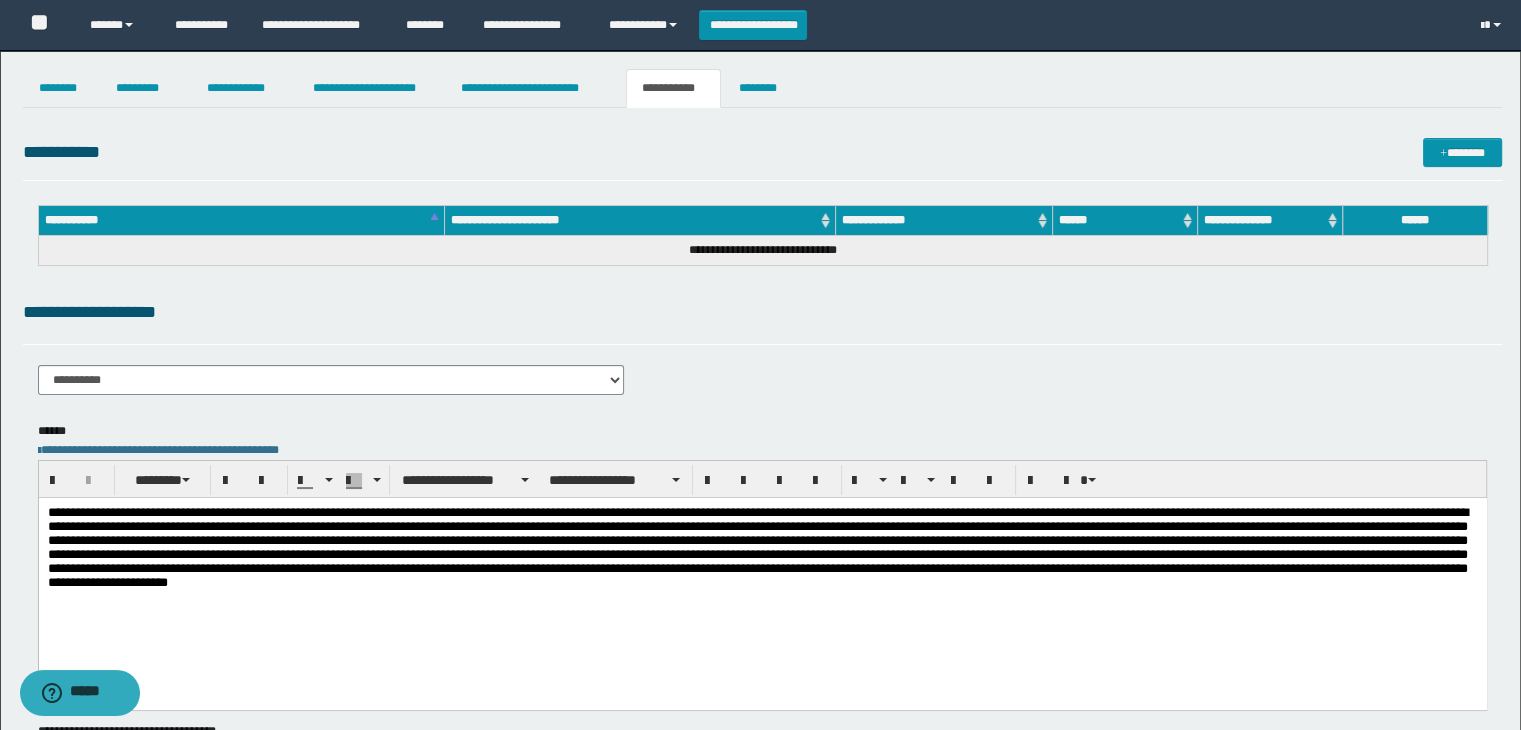 click at bounding box center [762, 578] 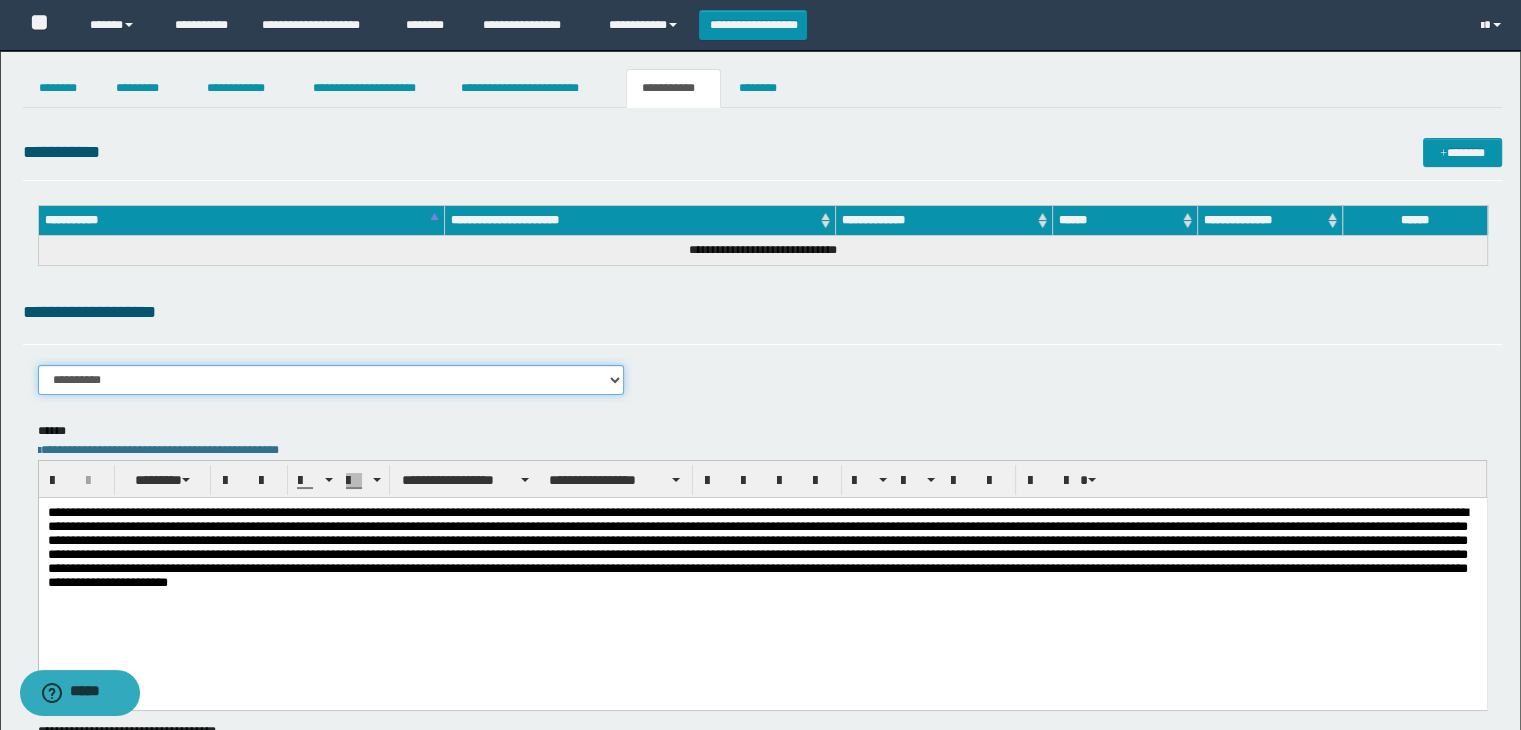 click on "**********" at bounding box center [331, 380] 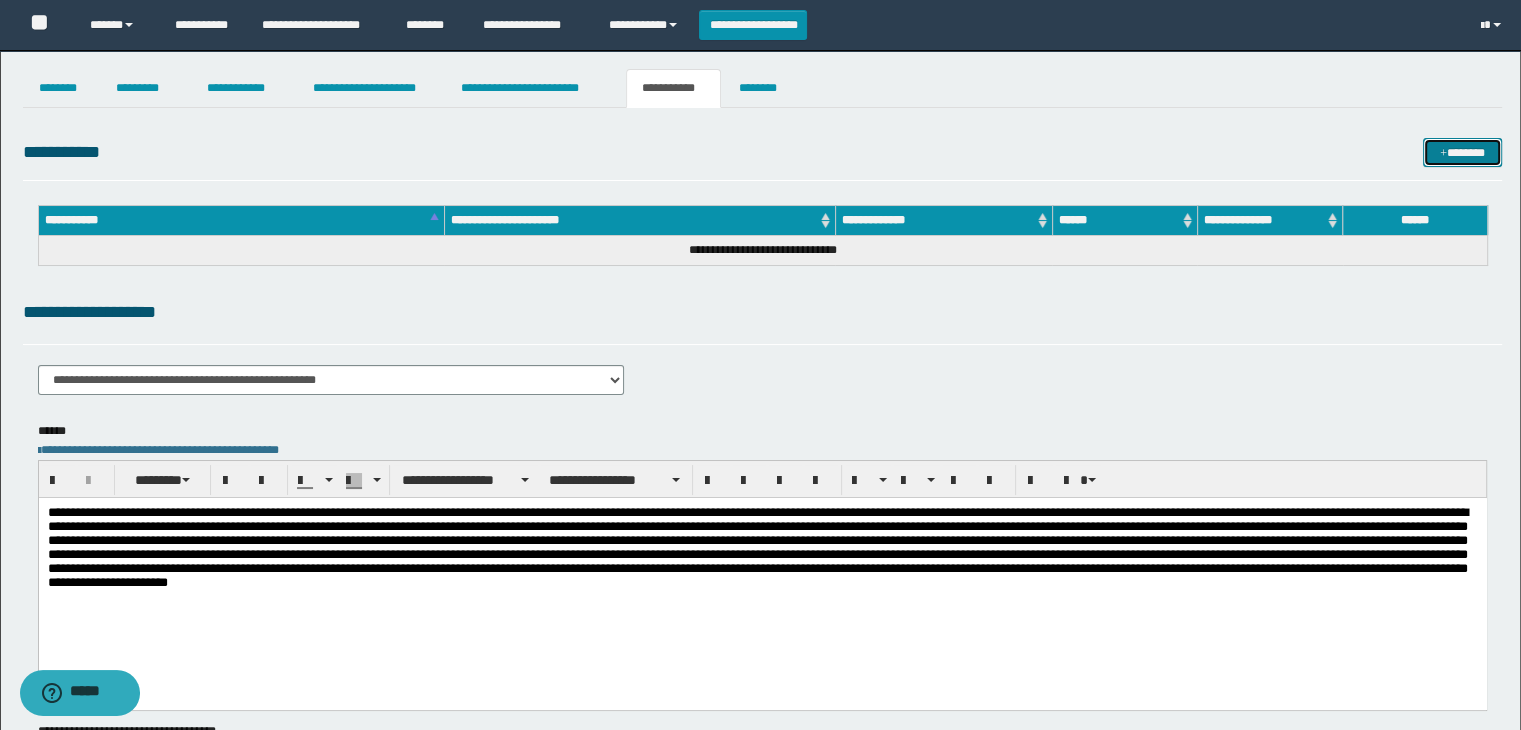 click on "*******" at bounding box center [1462, 153] 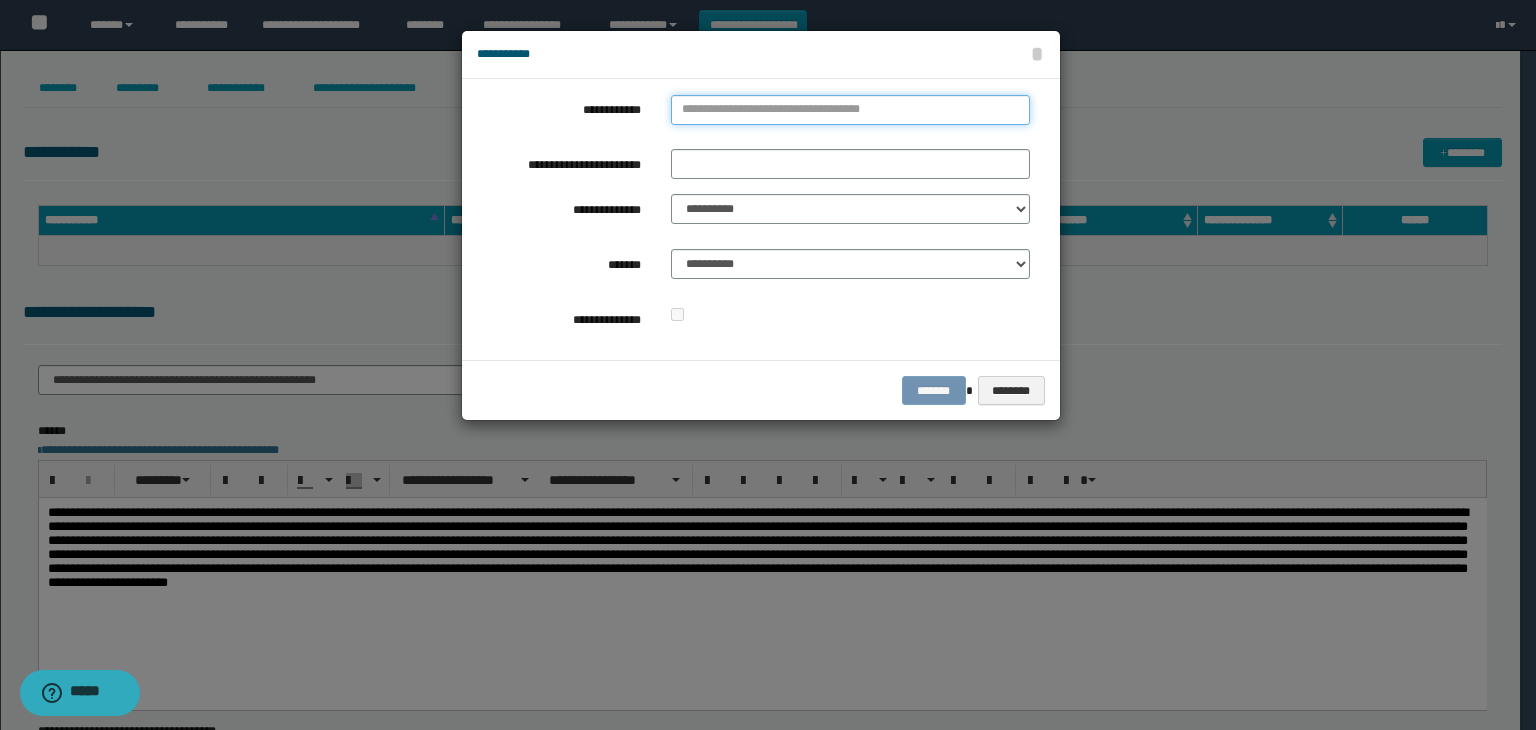 click on "**********" at bounding box center [850, 110] 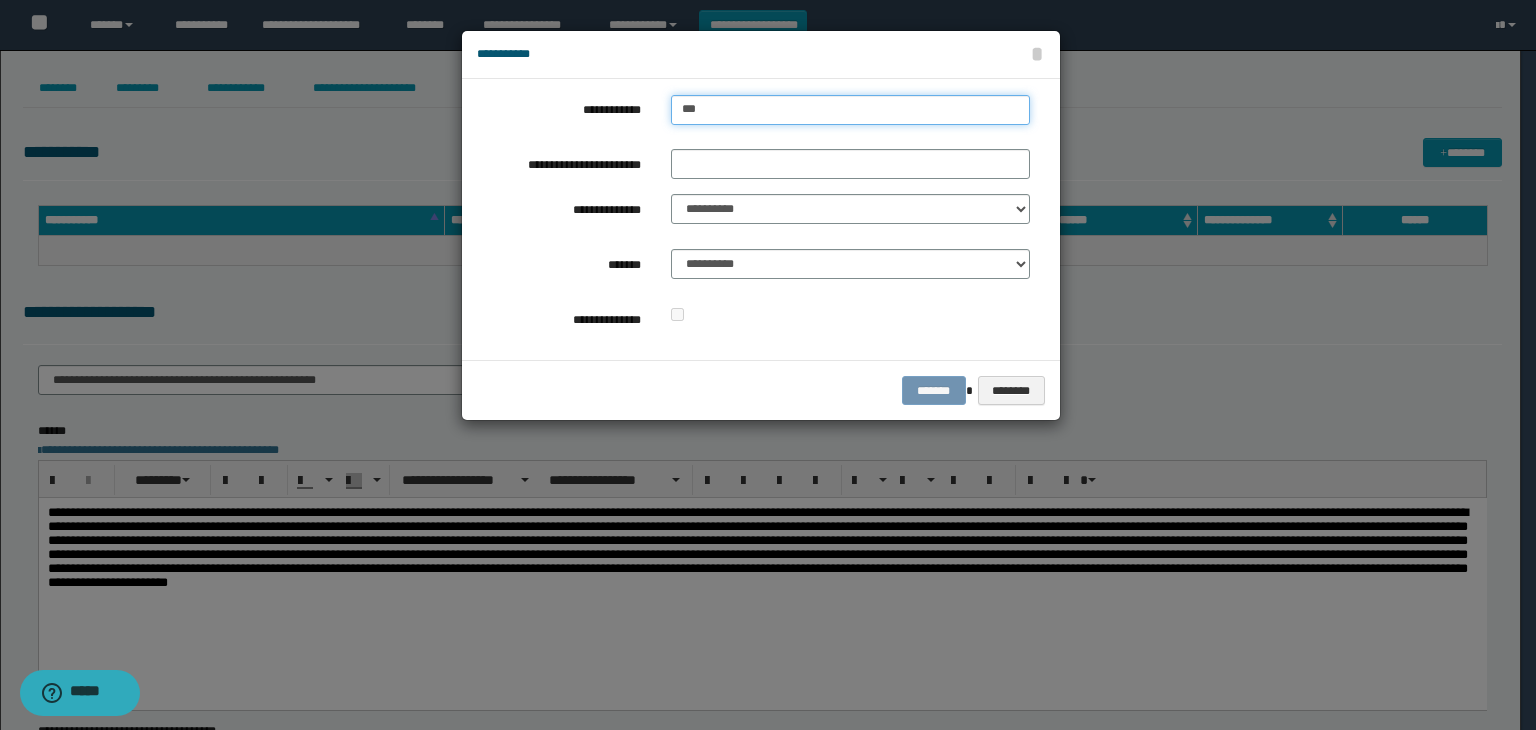 type on "****" 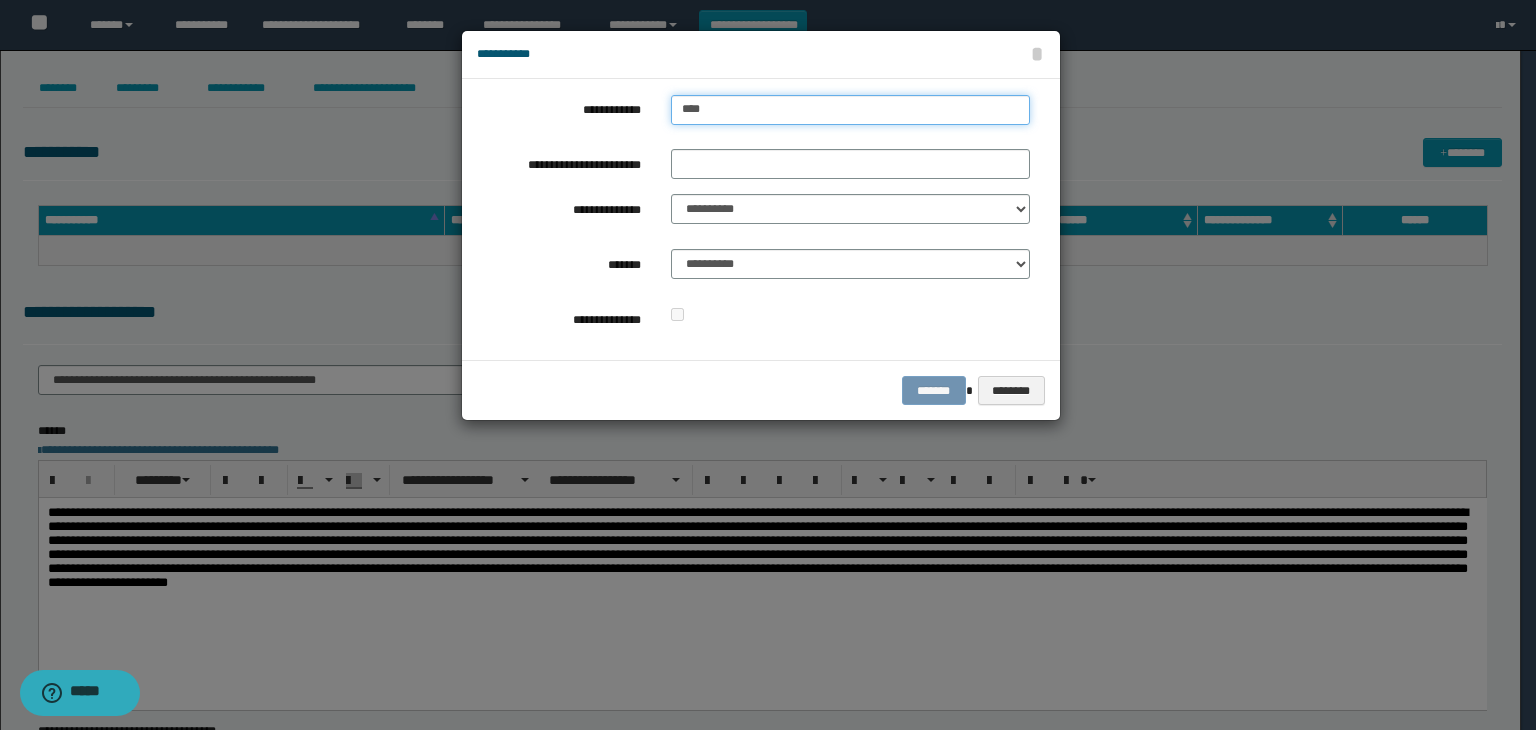 type on "****" 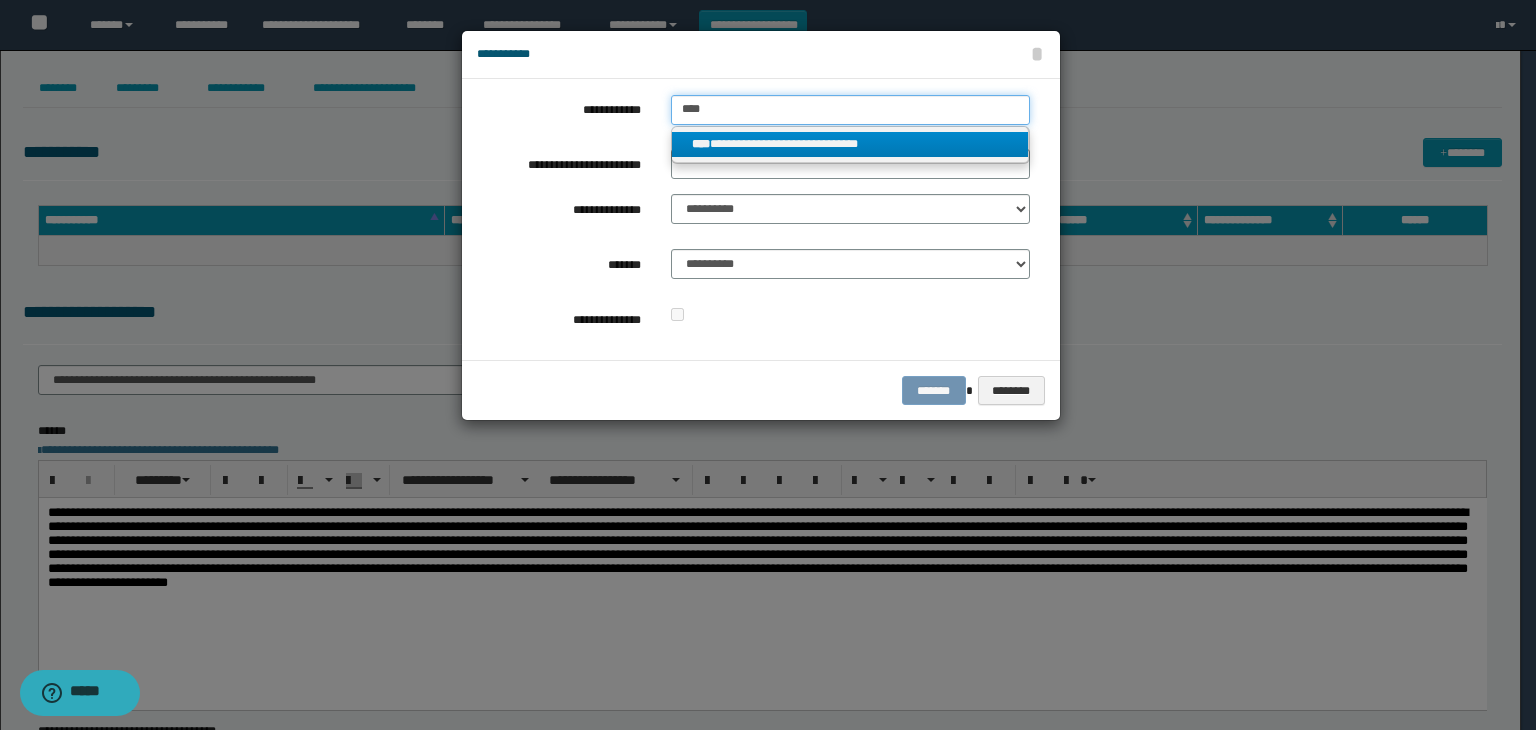 type on "****" 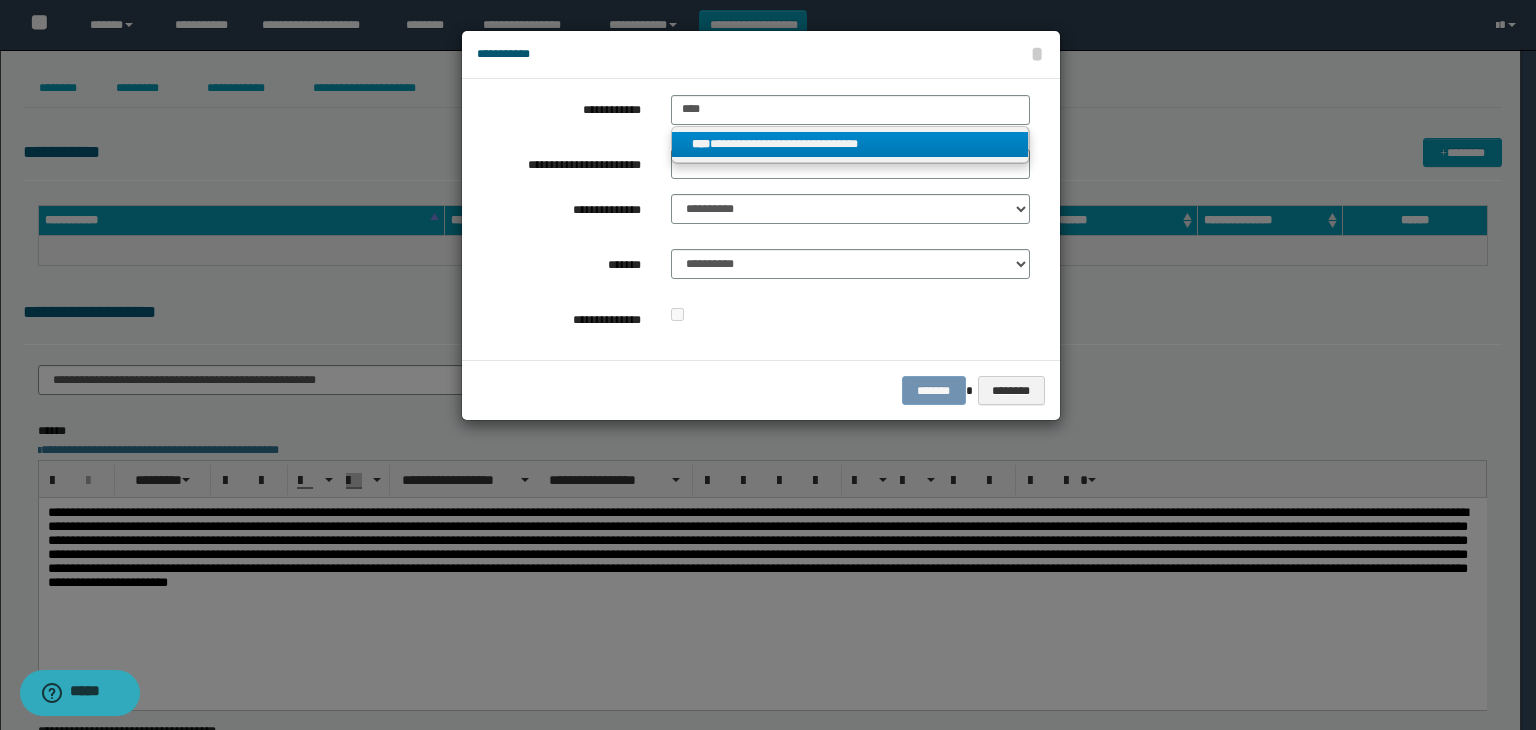 click on "**********" at bounding box center [850, 144] 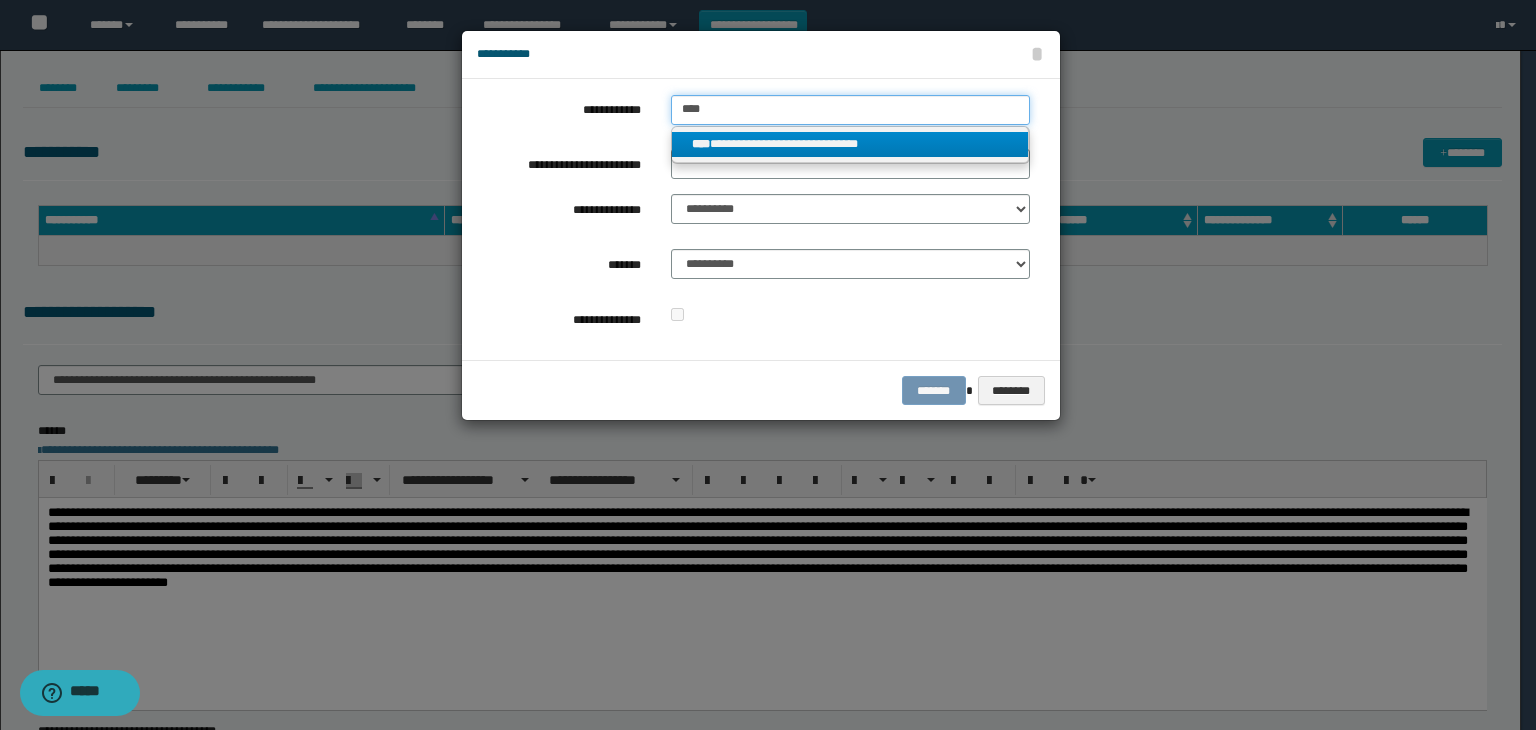 type 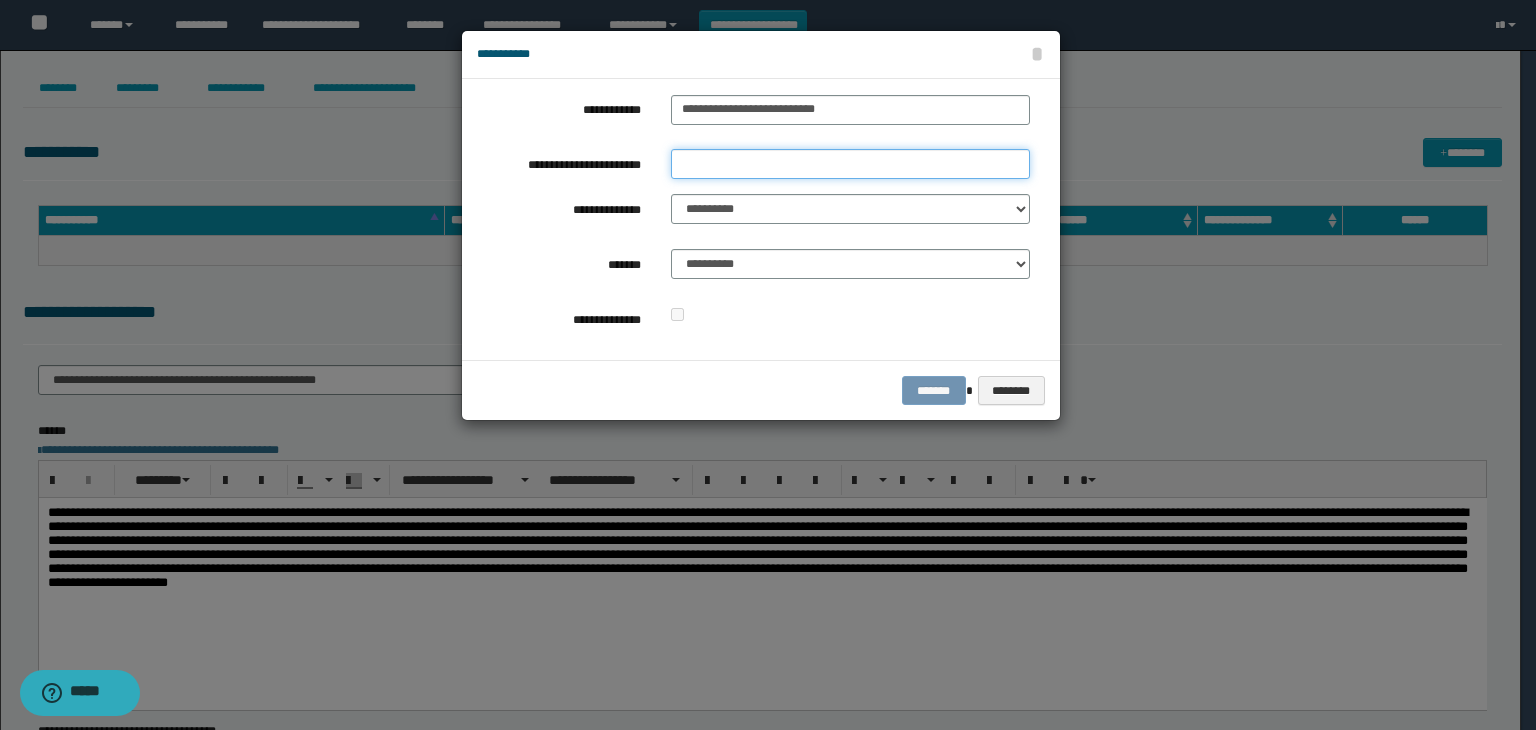 click on "**********" at bounding box center [850, 164] 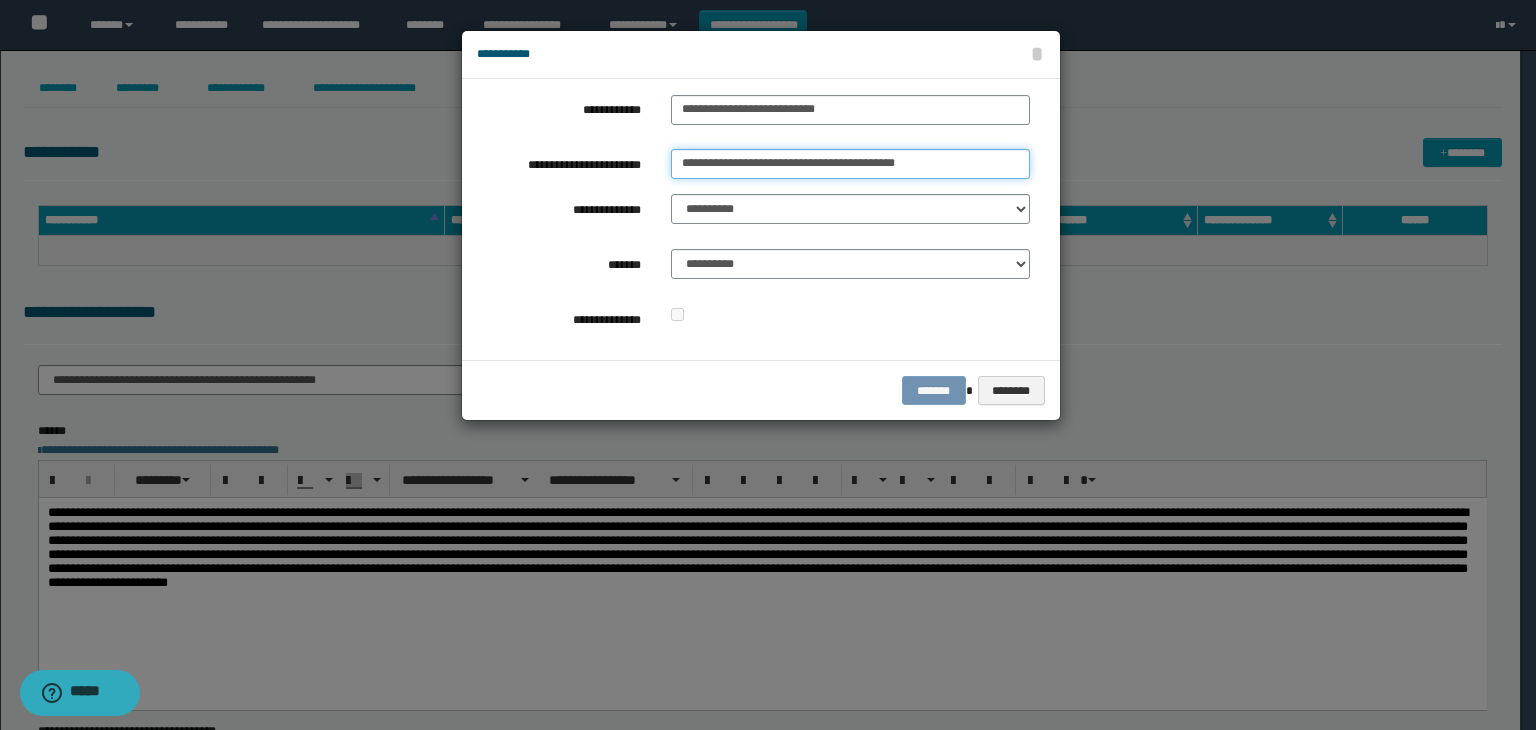 type on "**********" 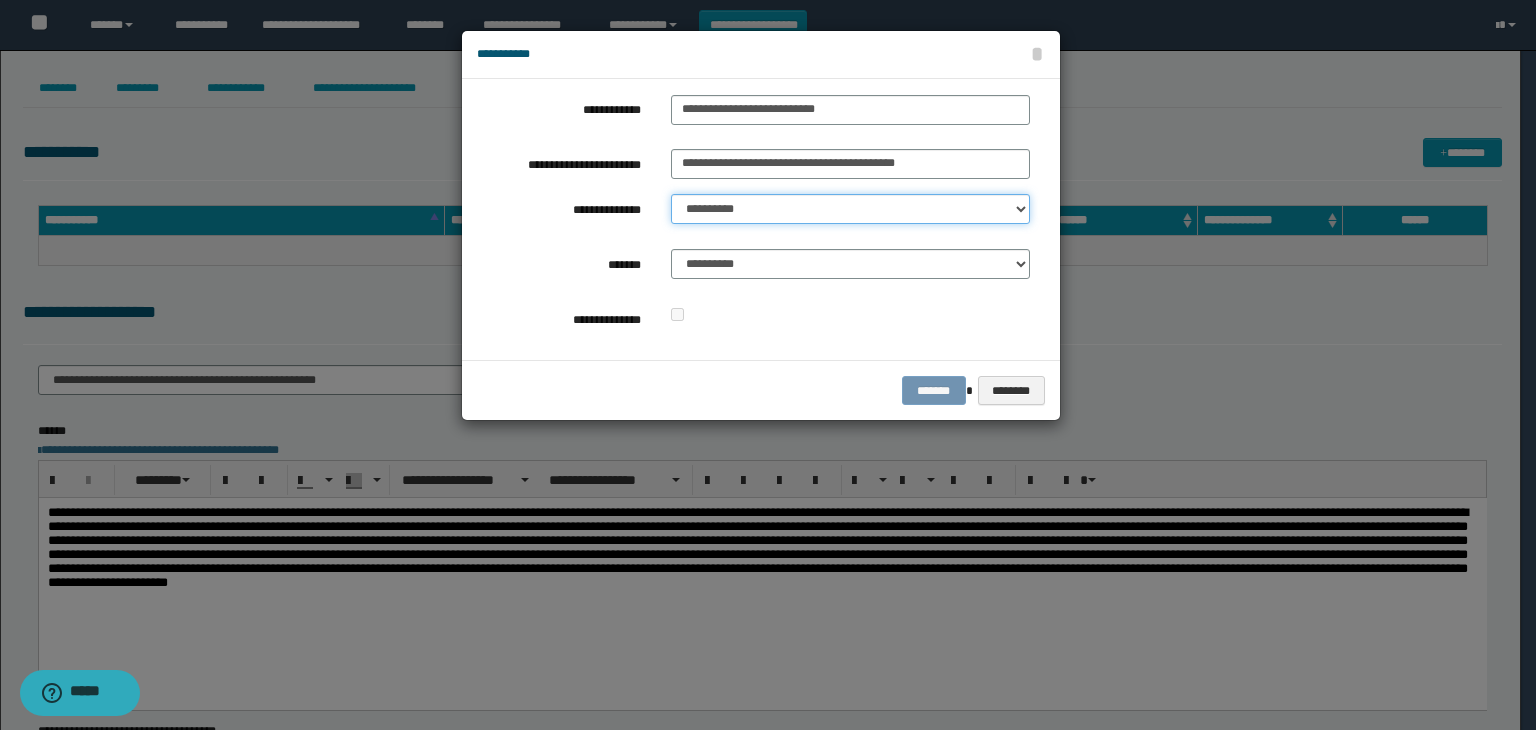 click on "**********" at bounding box center [850, 209] 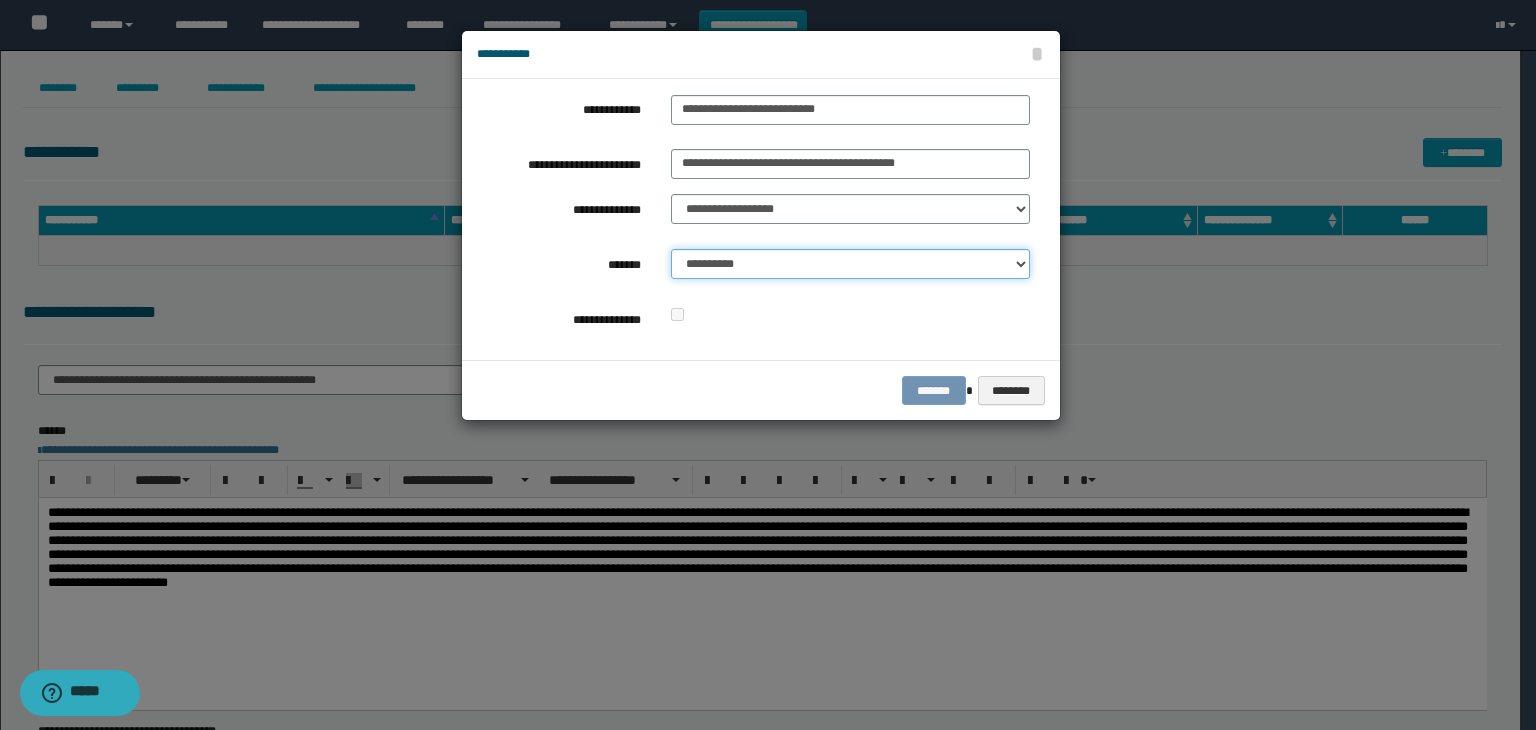 click on "**********" at bounding box center [850, 264] 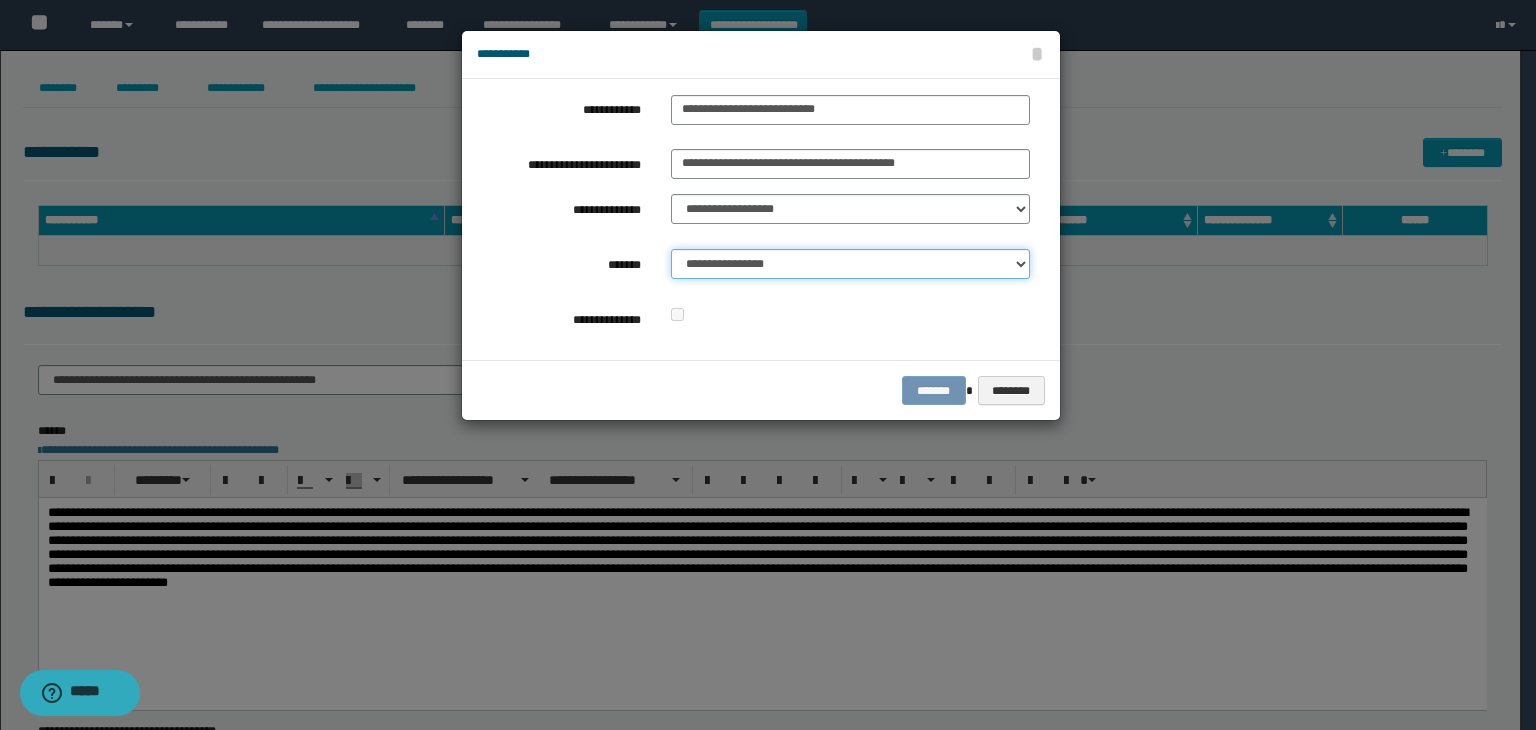 click on "**********" at bounding box center [850, 264] 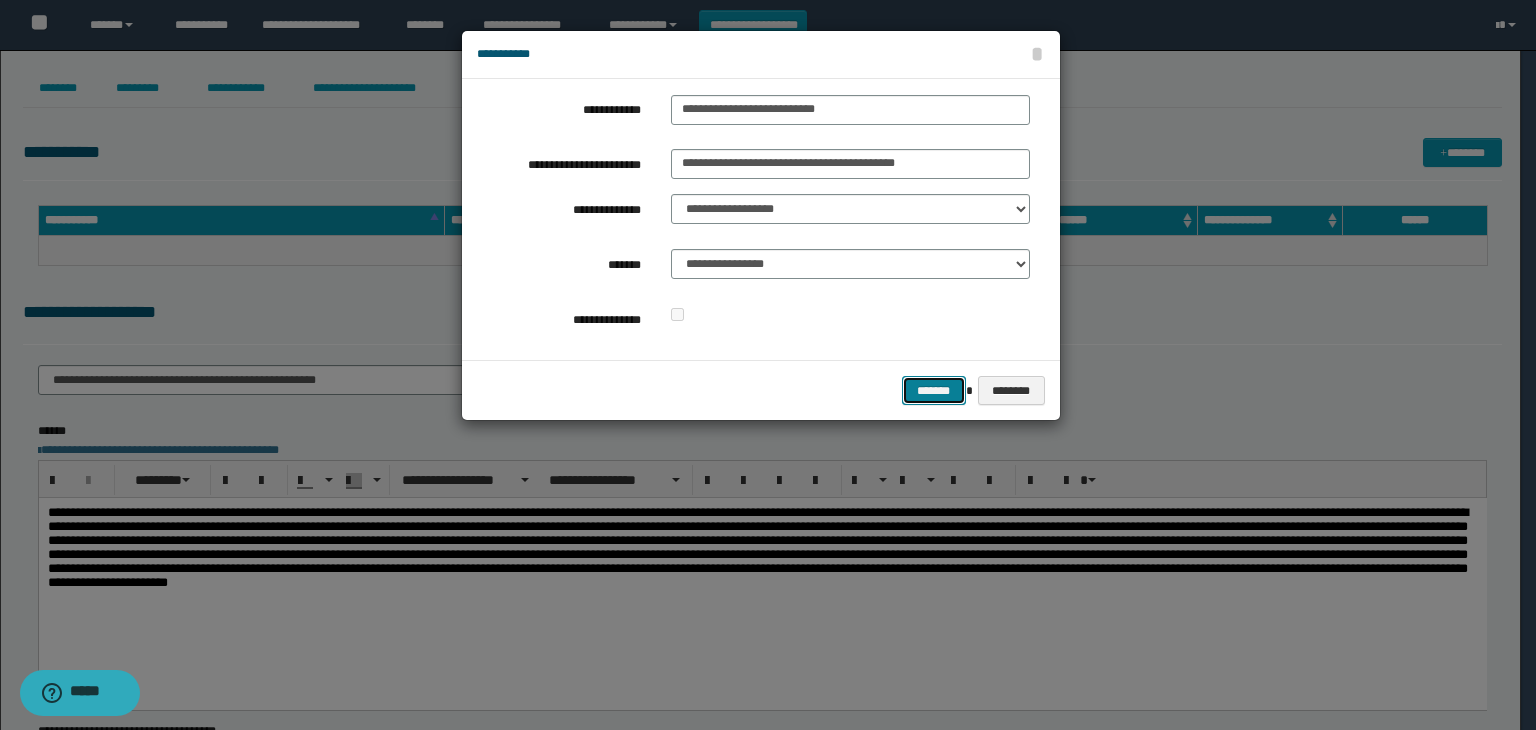 drag, startPoint x: 926, startPoint y: 387, endPoint x: 902, endPoint y: 389, distance: 24.083189 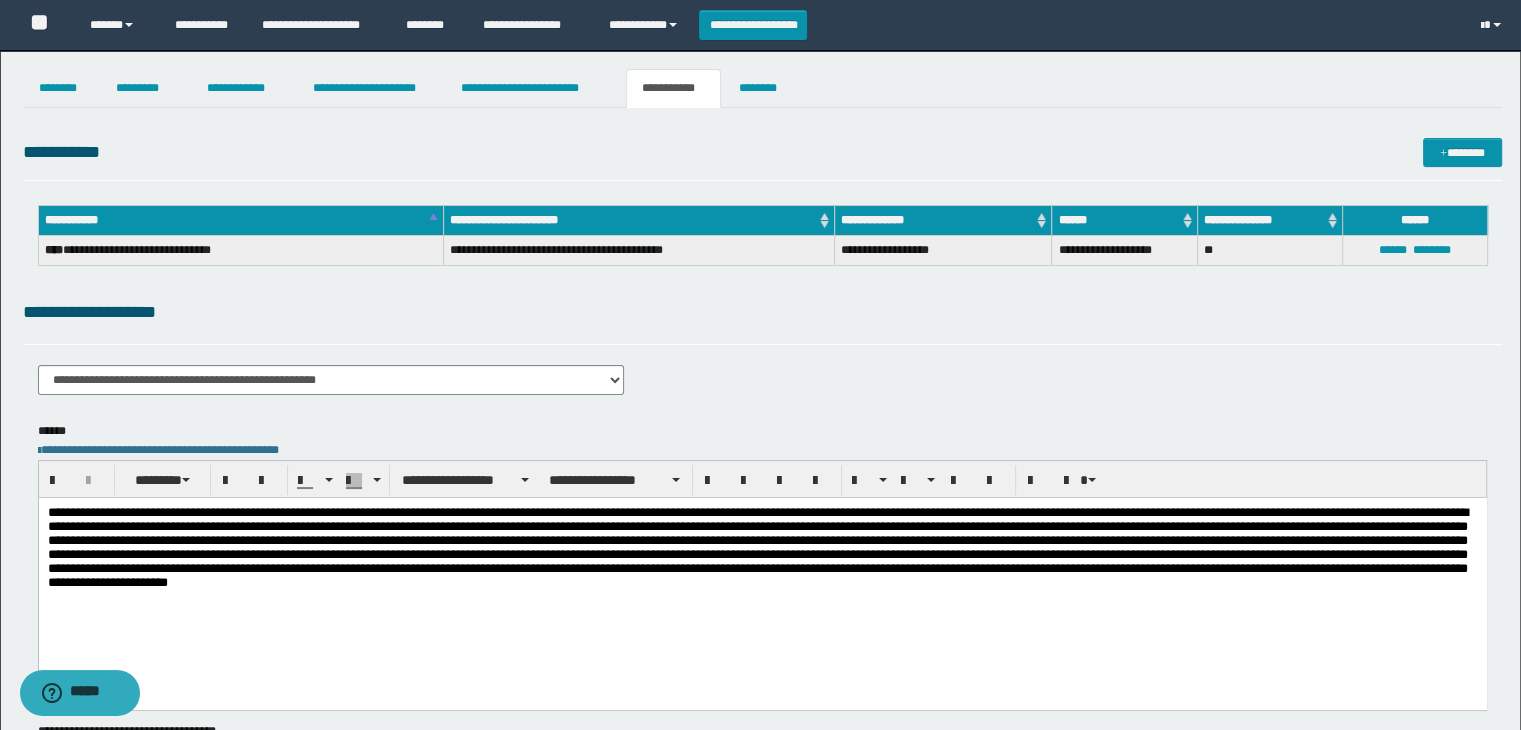 click at bounding box center [762, 578] 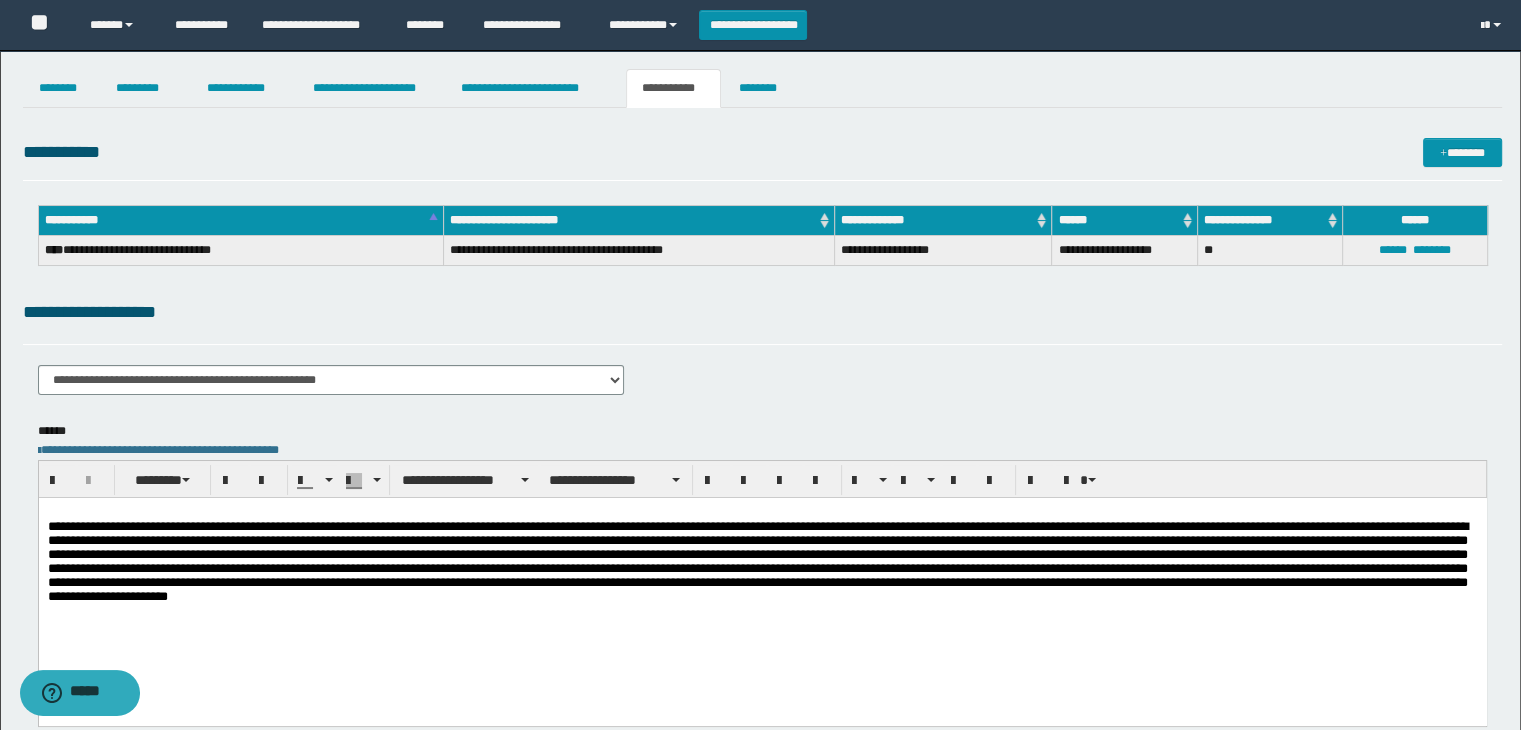 click at bounding box center [762, 512] 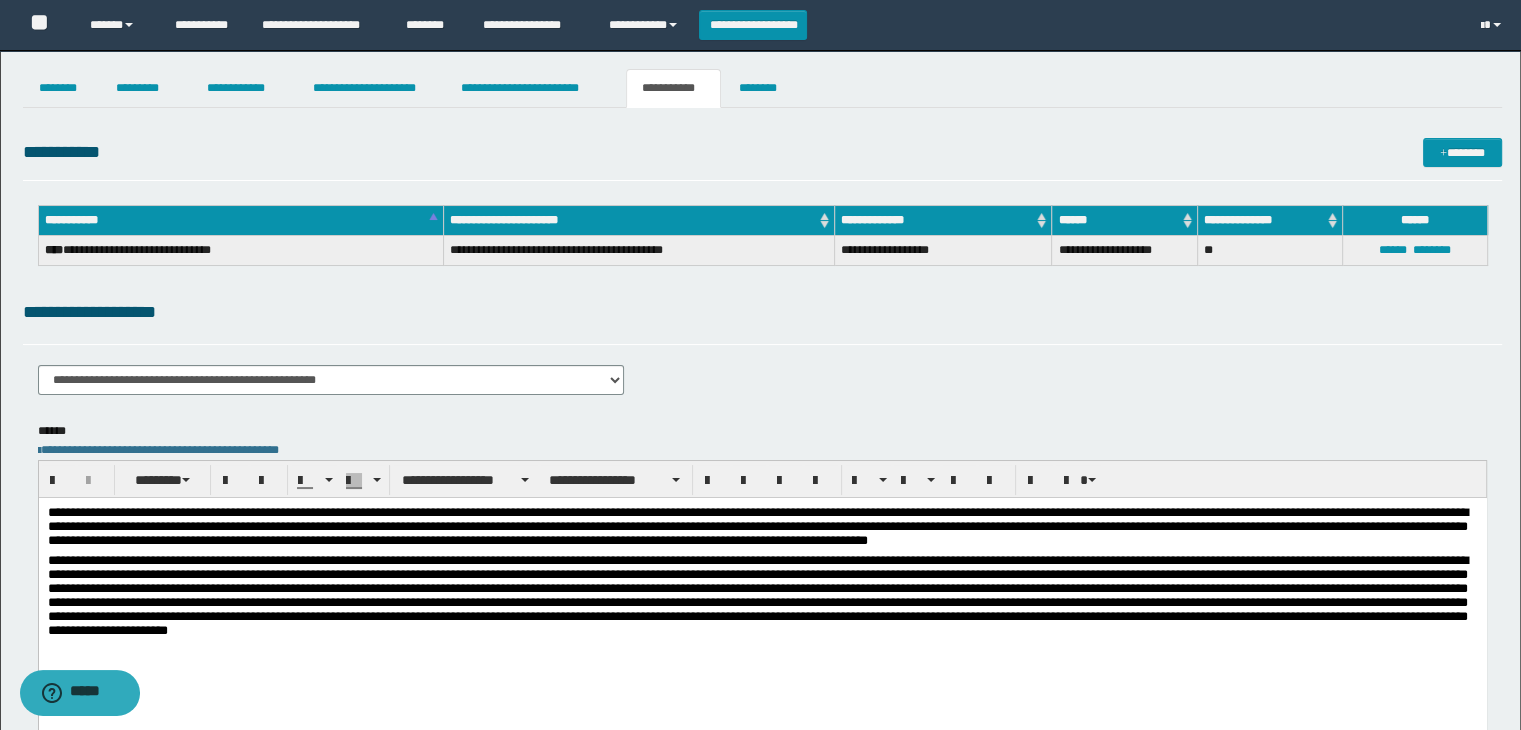 click on "**********" at bounding box center (762, 529) 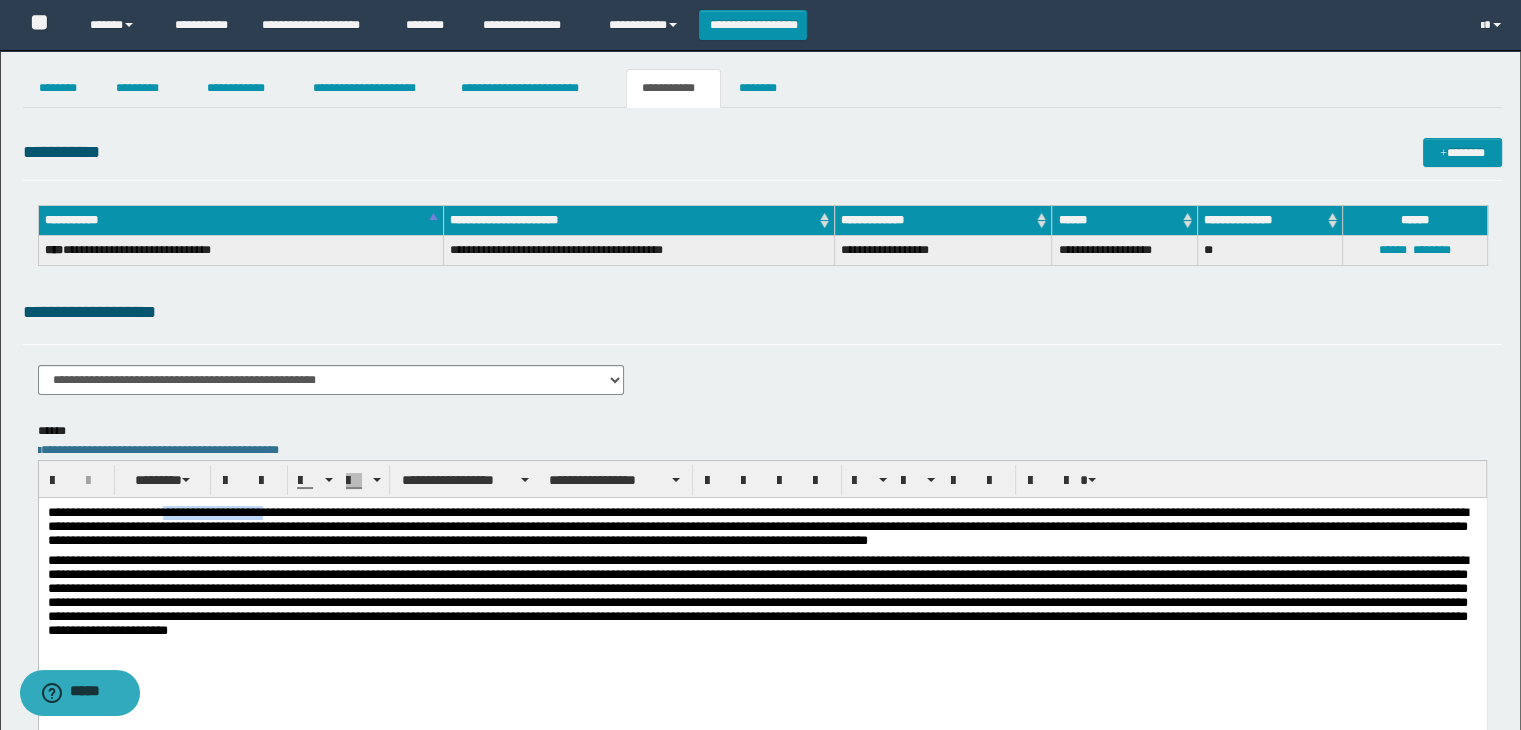 drag, startPoint x: 233, startPoint y: 510, endPoint x: 375, endPoint y: 523, distance: 142.59383 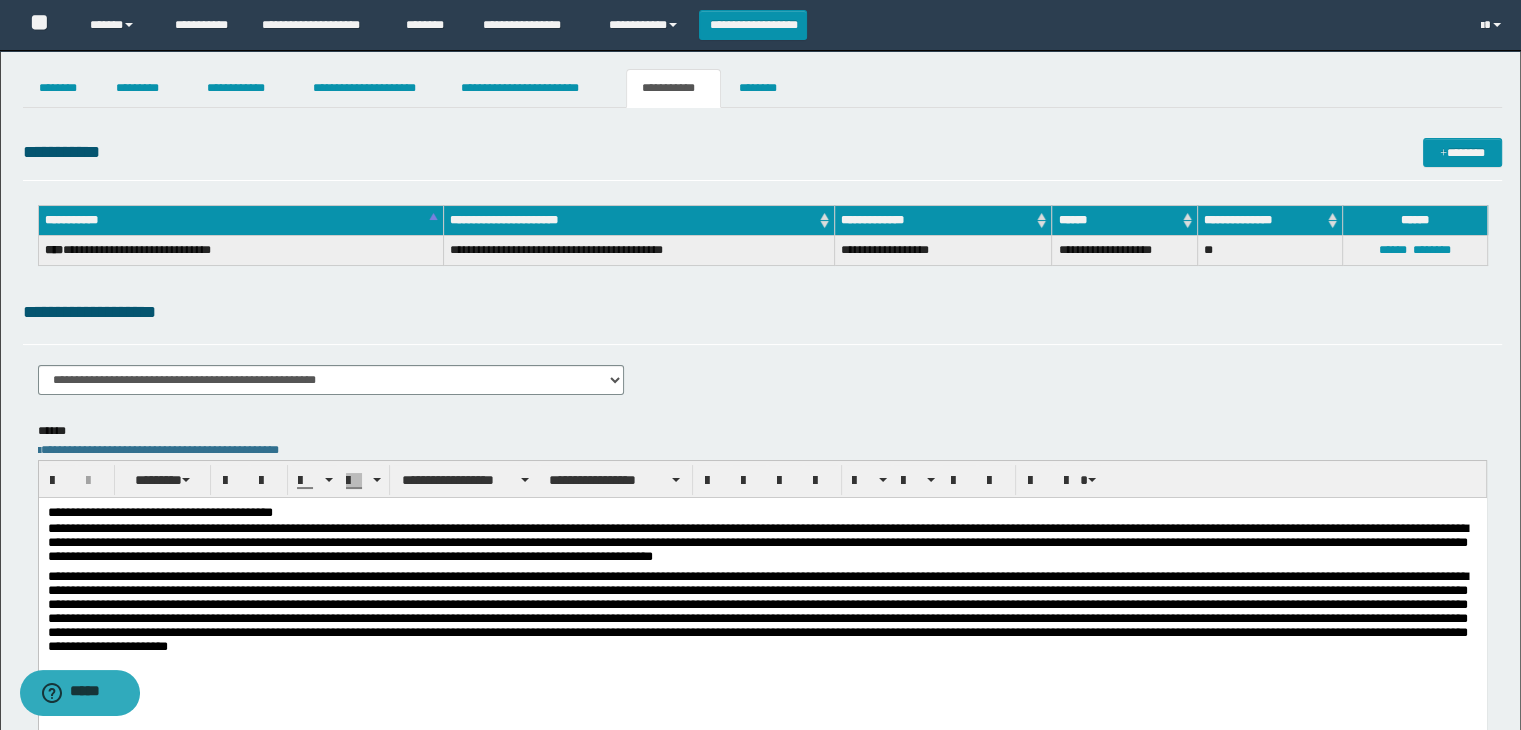 click on "**********" at bounding box center [762, 545] 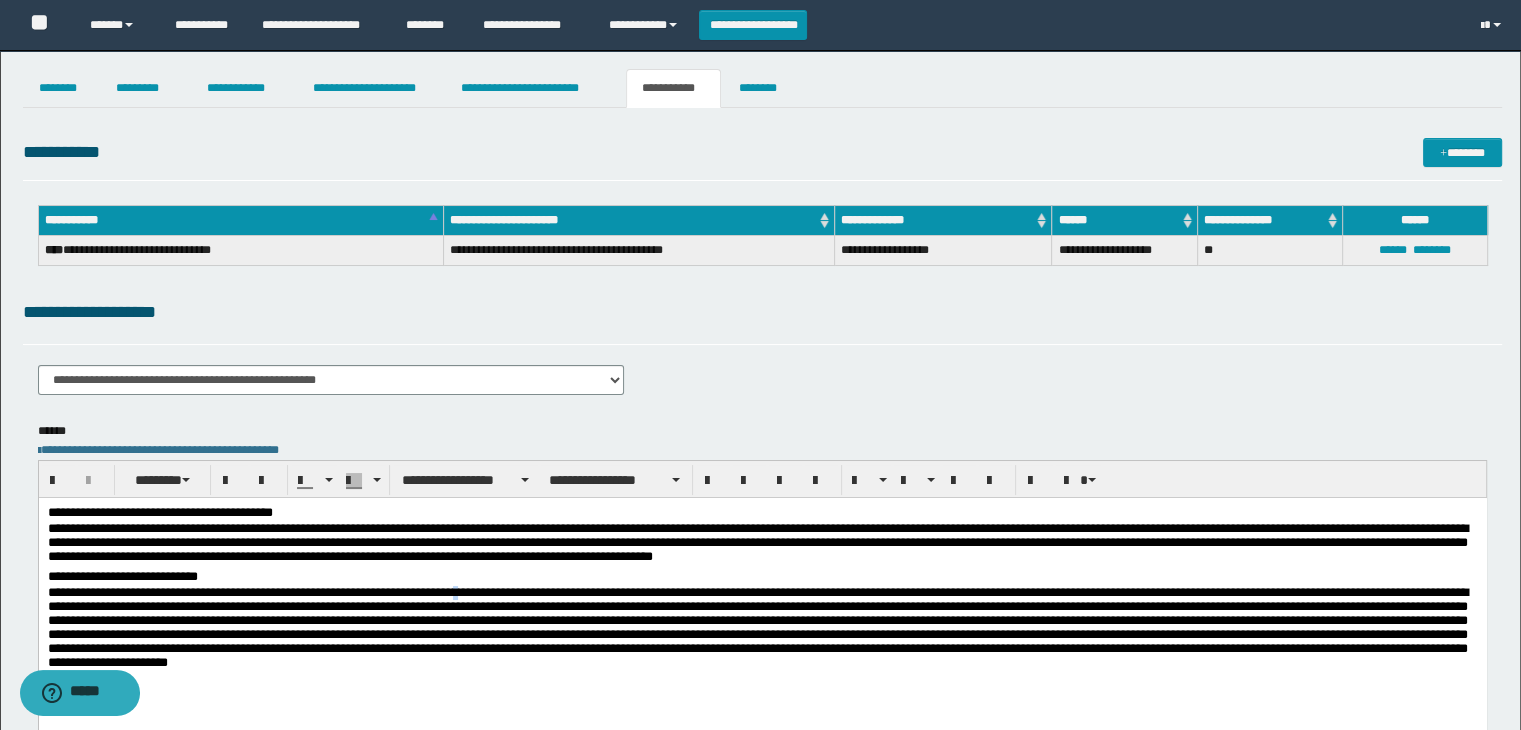 click at bounding box center (762, 633) 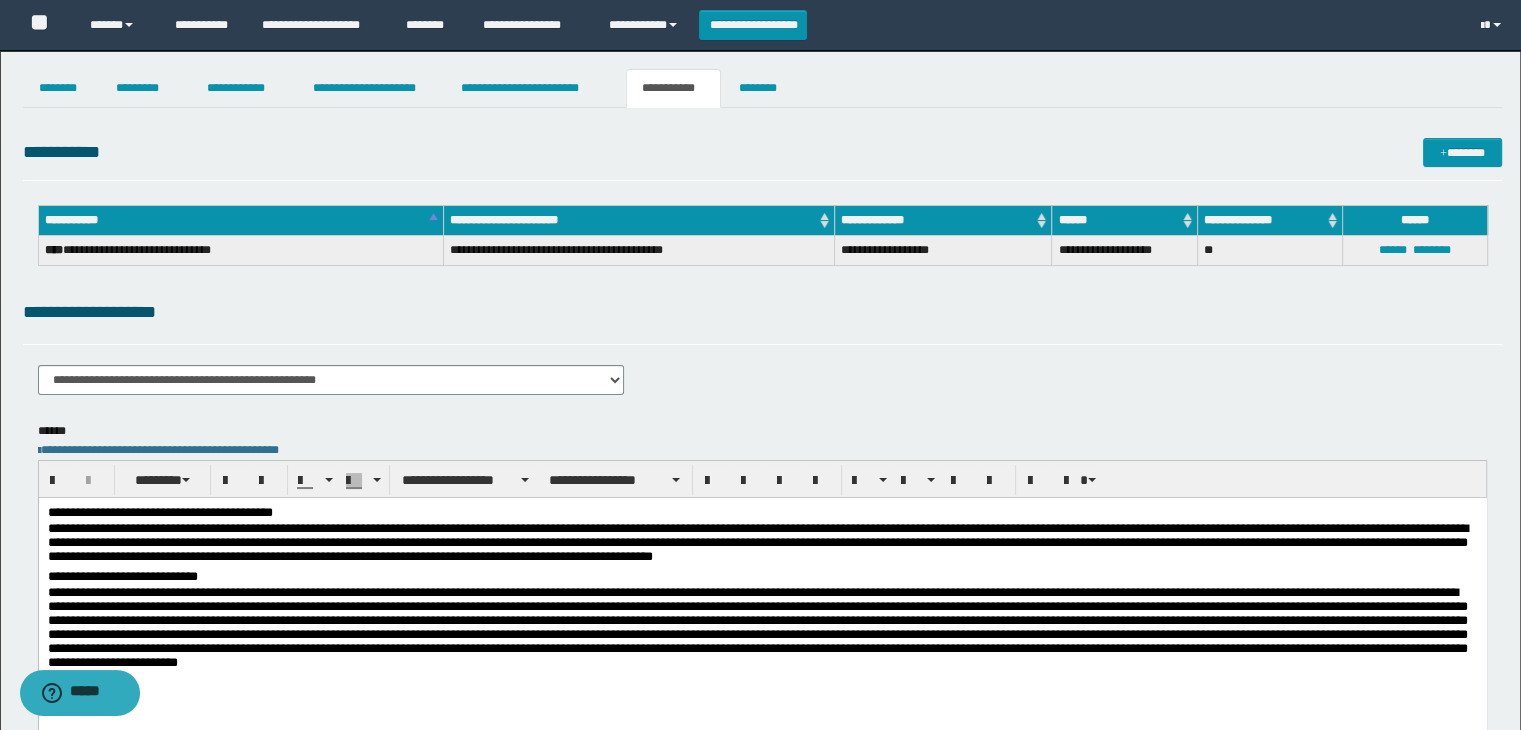 click on "**********" at bounding box center [762, 633] 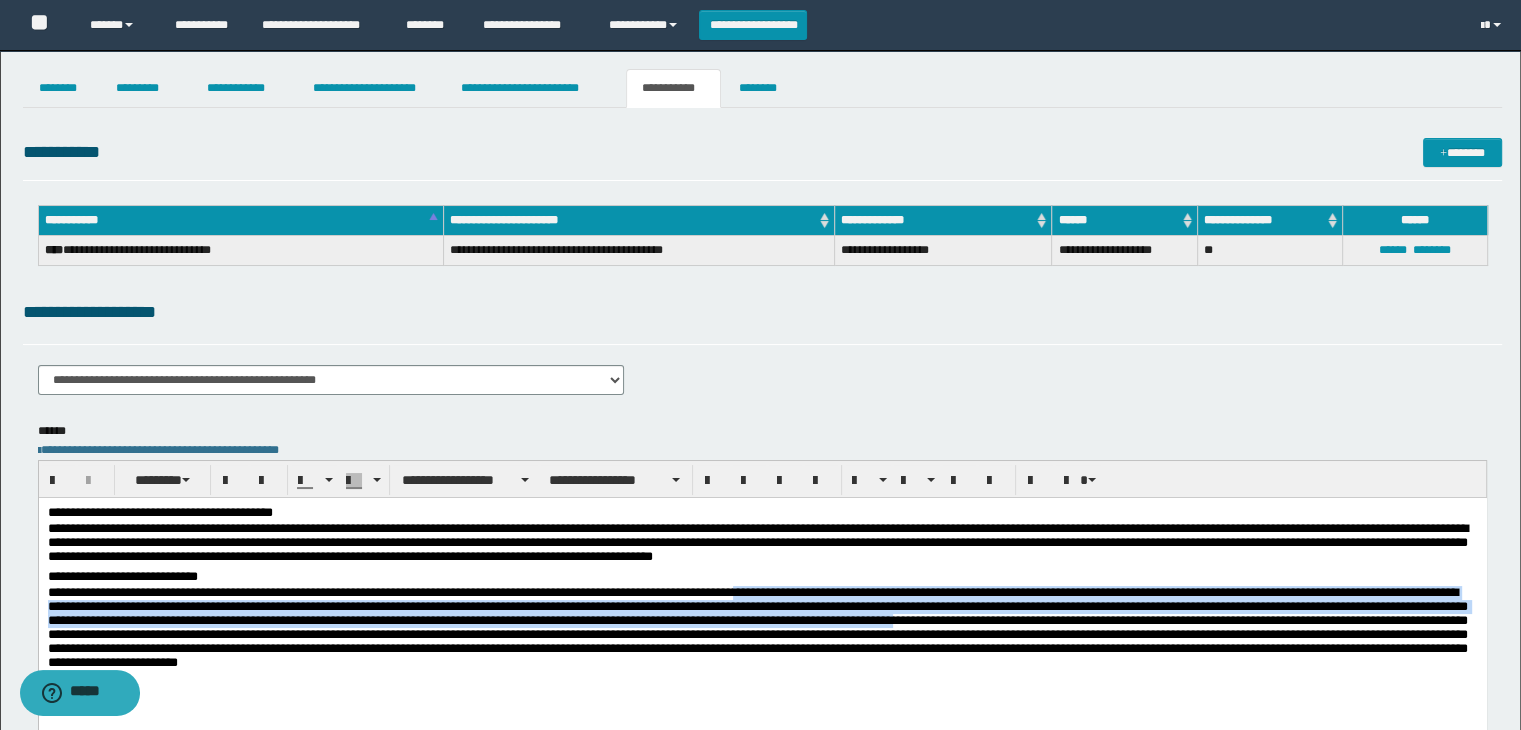 drag, startPoint x: 791, startPoint y: 596, endPoint x: 1158, endPoint y: 624, distance: 368.06656 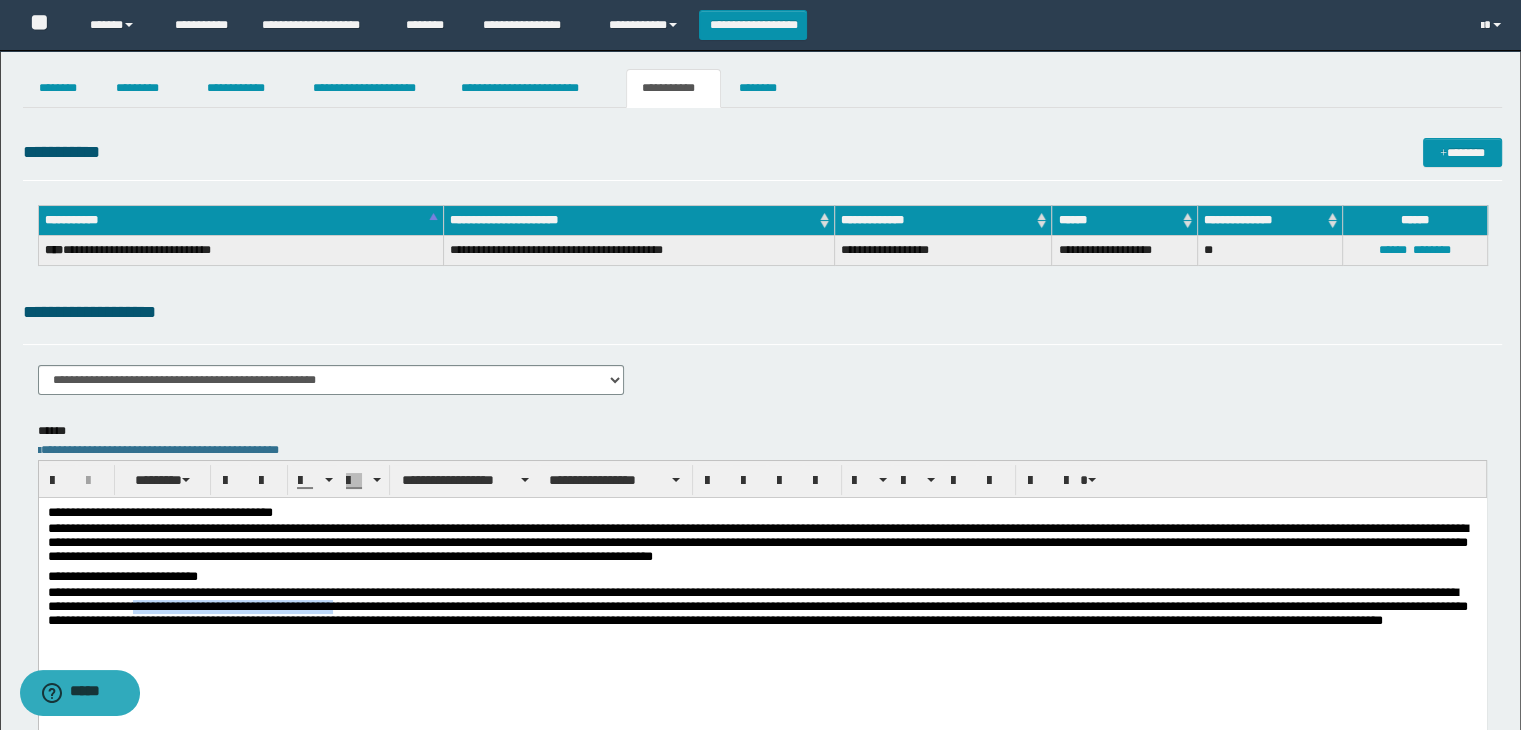 drag, startPoint x: 267, startPoint y: 609, endPoint x: 483, endPoint y: 610, distance: 216.00232 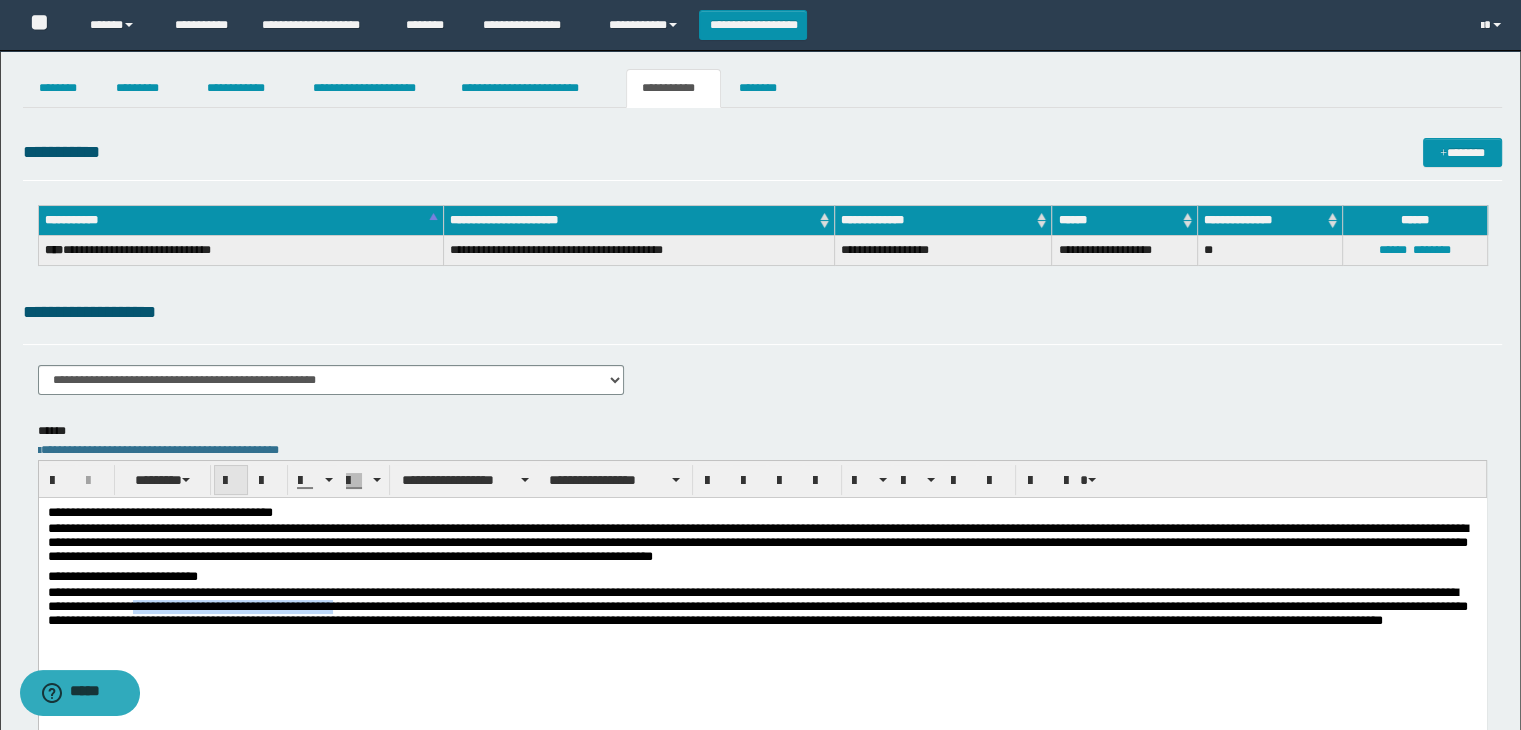 click at bounding box center [231, 480] 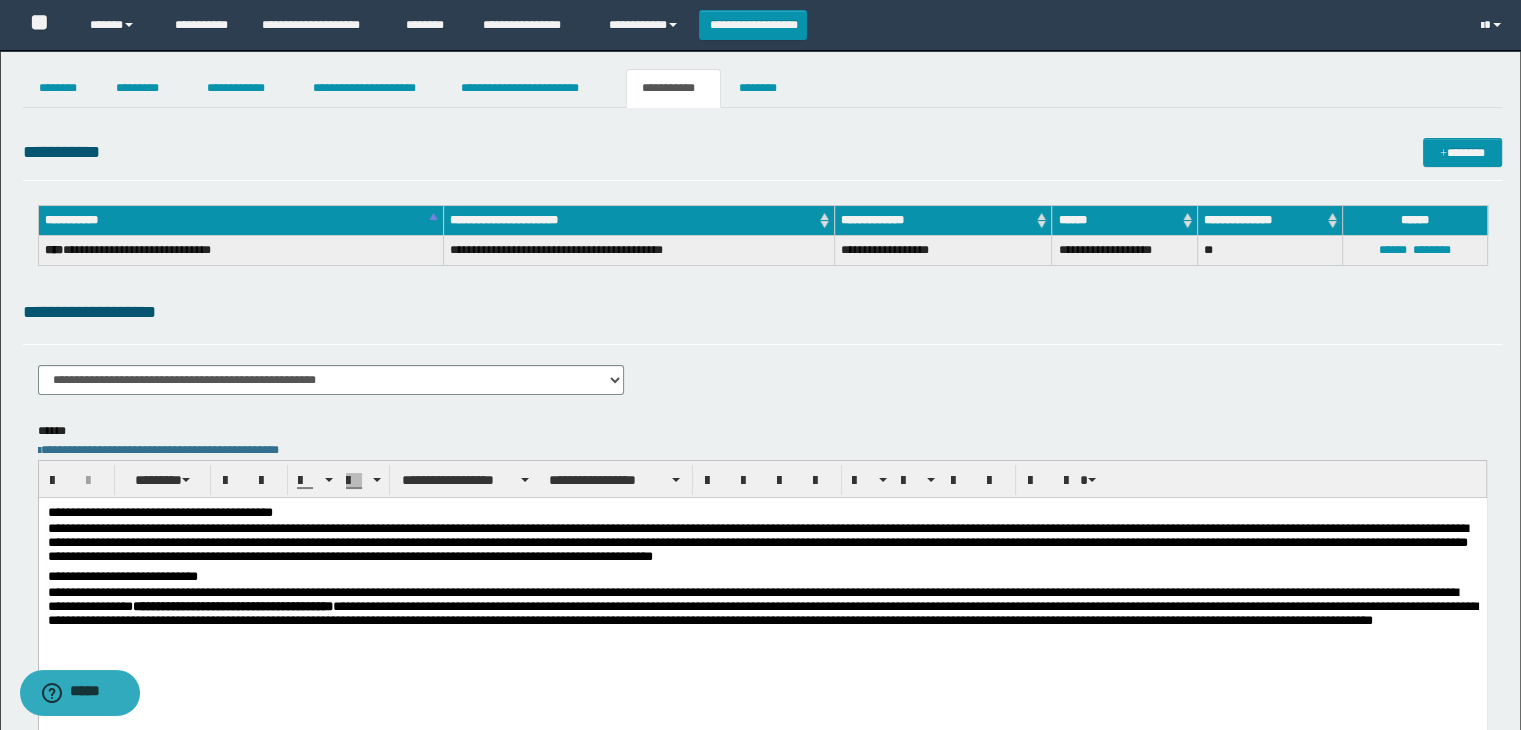 click on "**********" at bounding box center (762, 602) 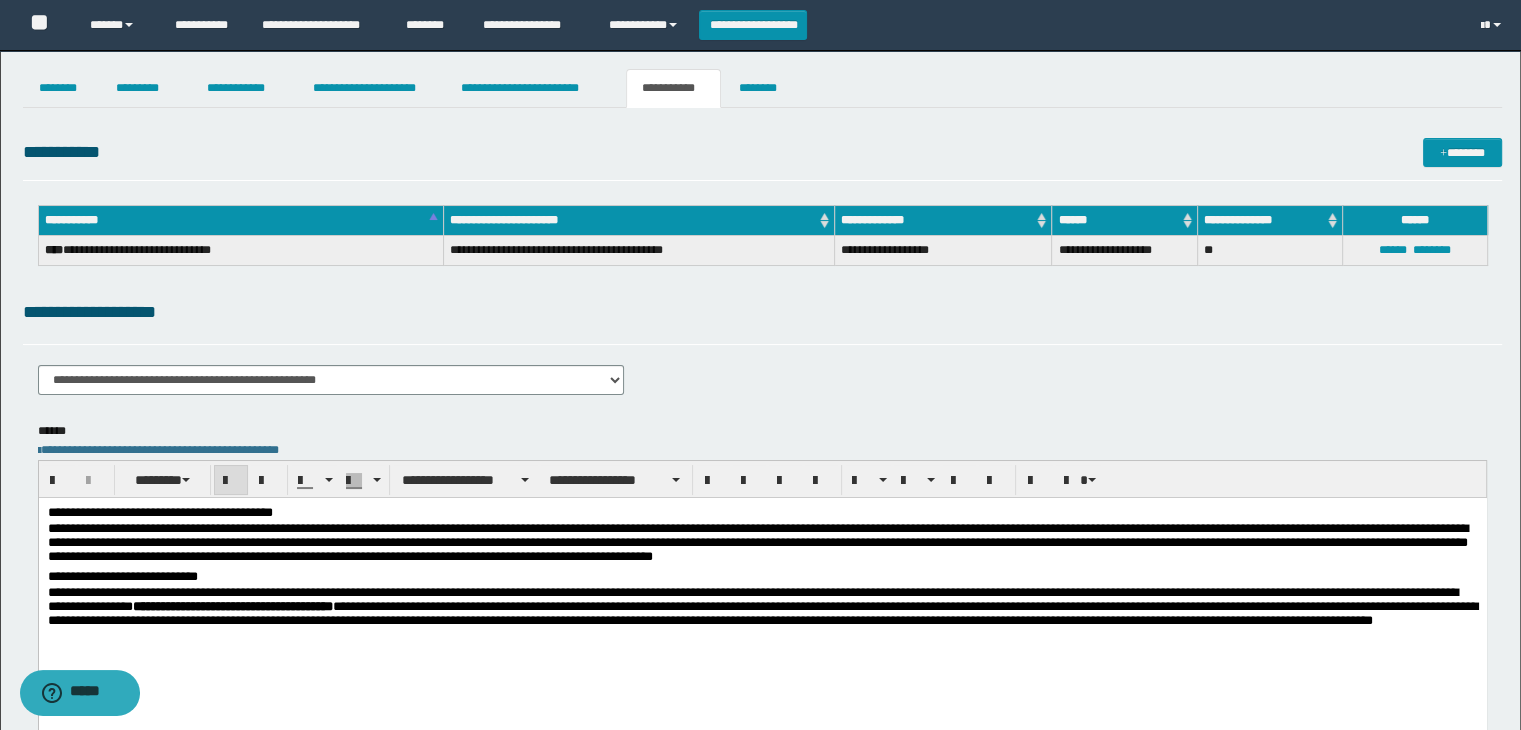 drag, startPoint x: 263, startPoint y: 608, endPoint x: 285, endPoint y: 608, distance: 22 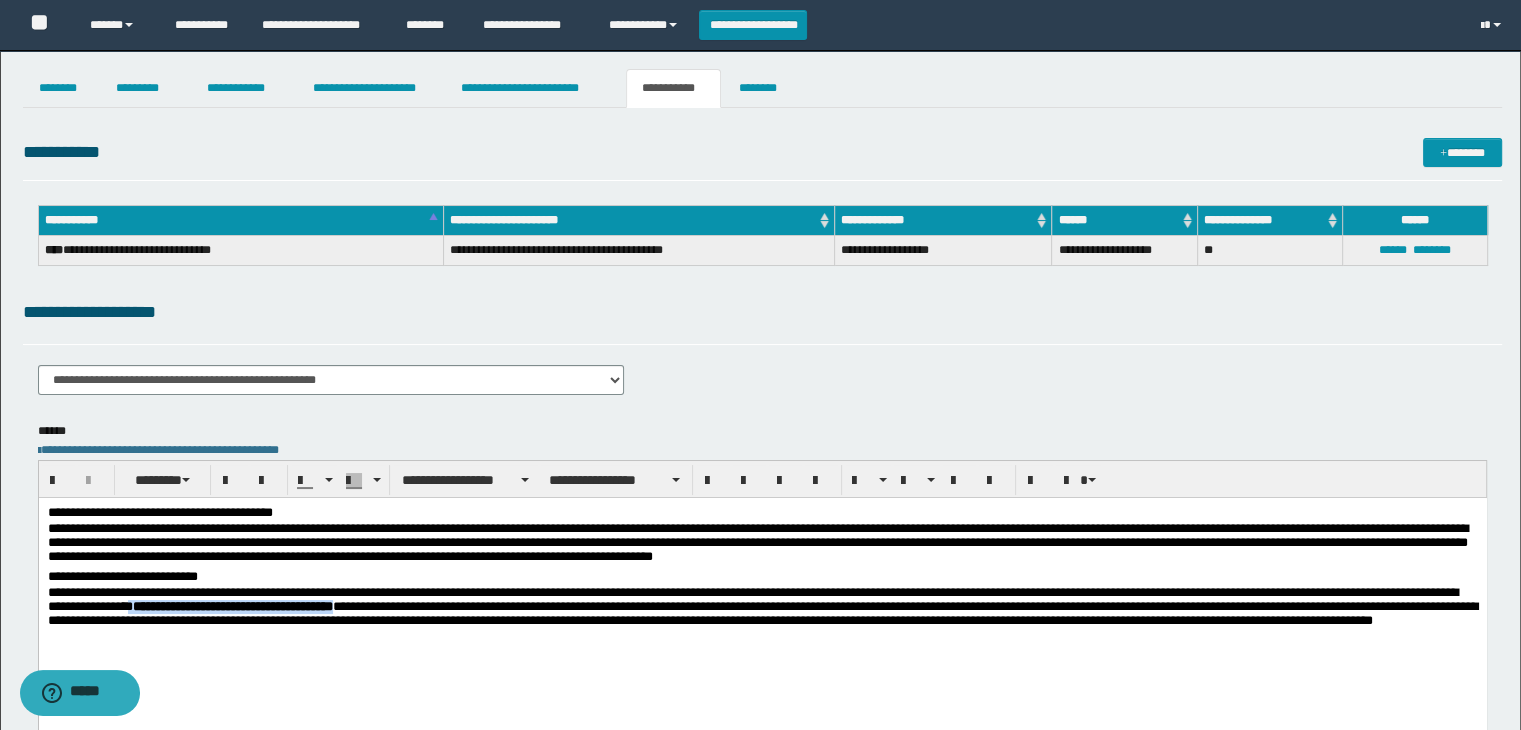 drag, startPoint x: 267, startPoint y: 607, endPoint x: 503, endPoint y: 606, distance: 236.00212 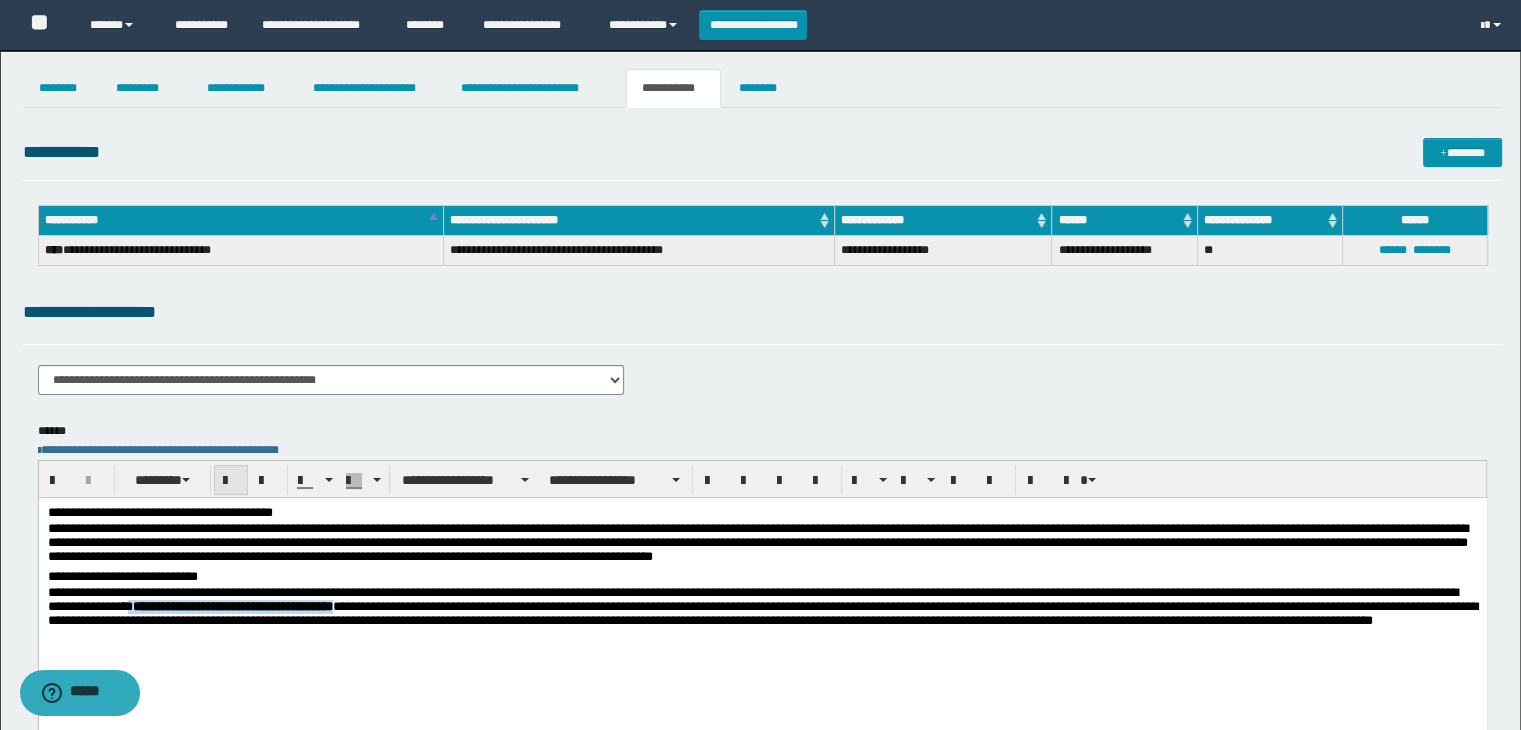 click at bounding box center (231, 481) 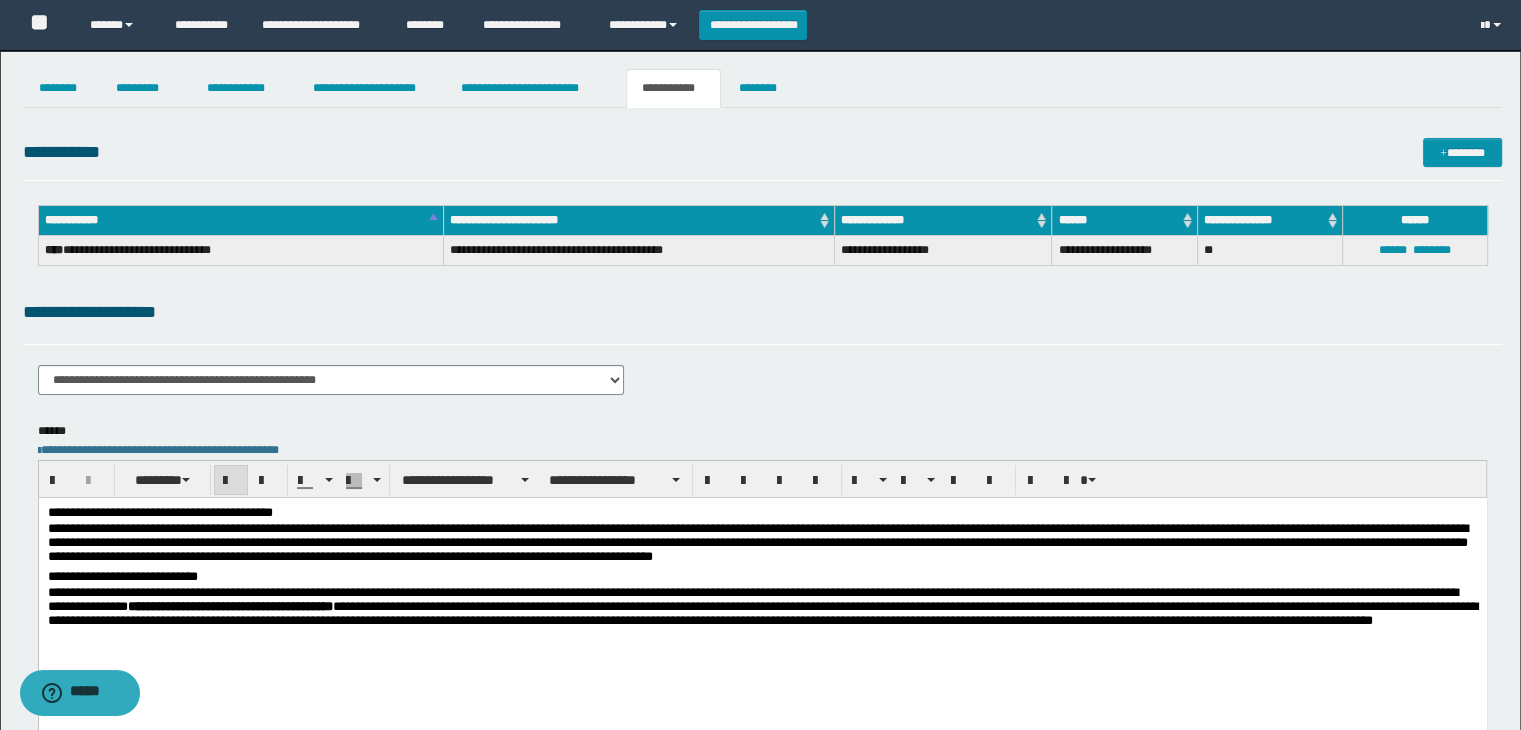 click on "**********" at bounding box center [762, 602] 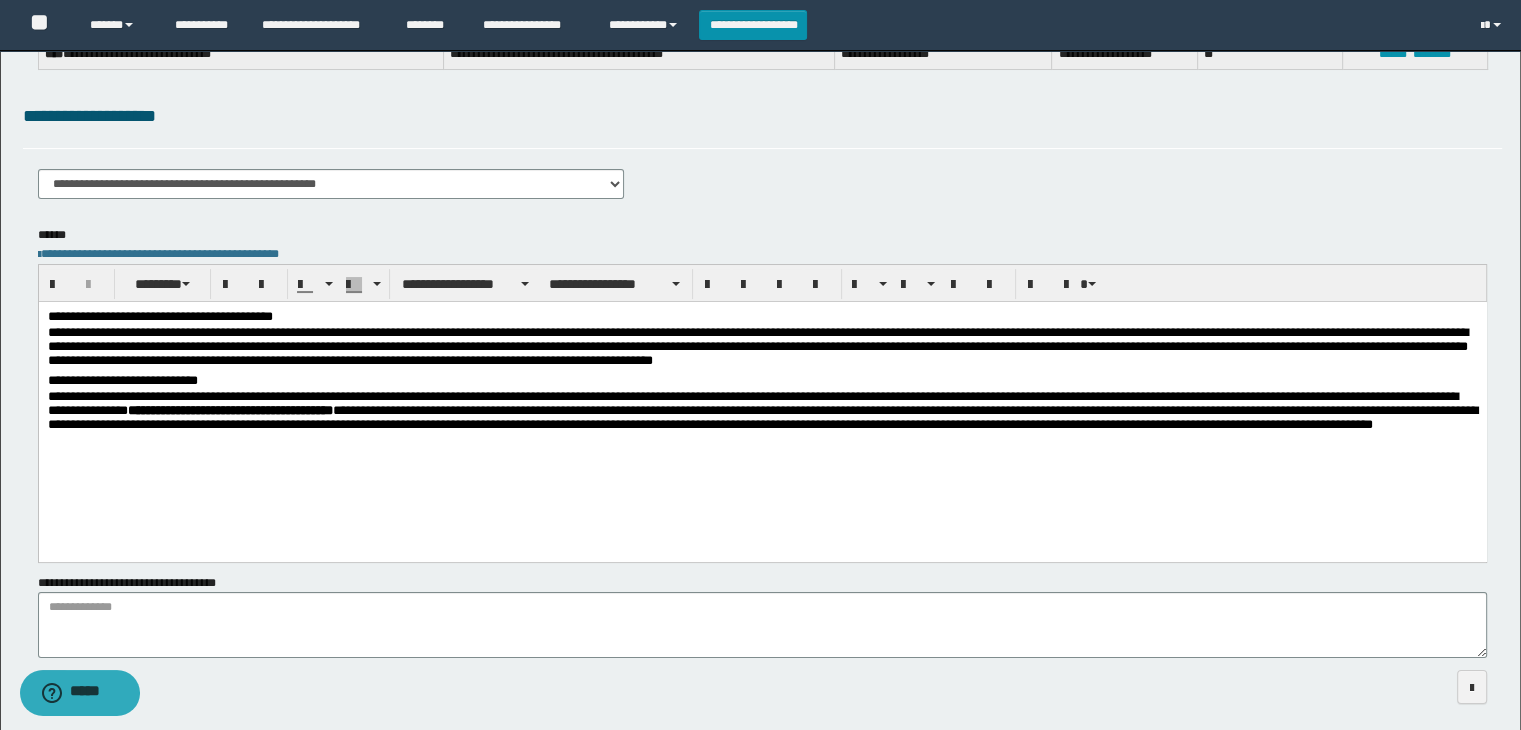 scroll, scrollTop: 200, scrollLeft: 0, axis: vertical 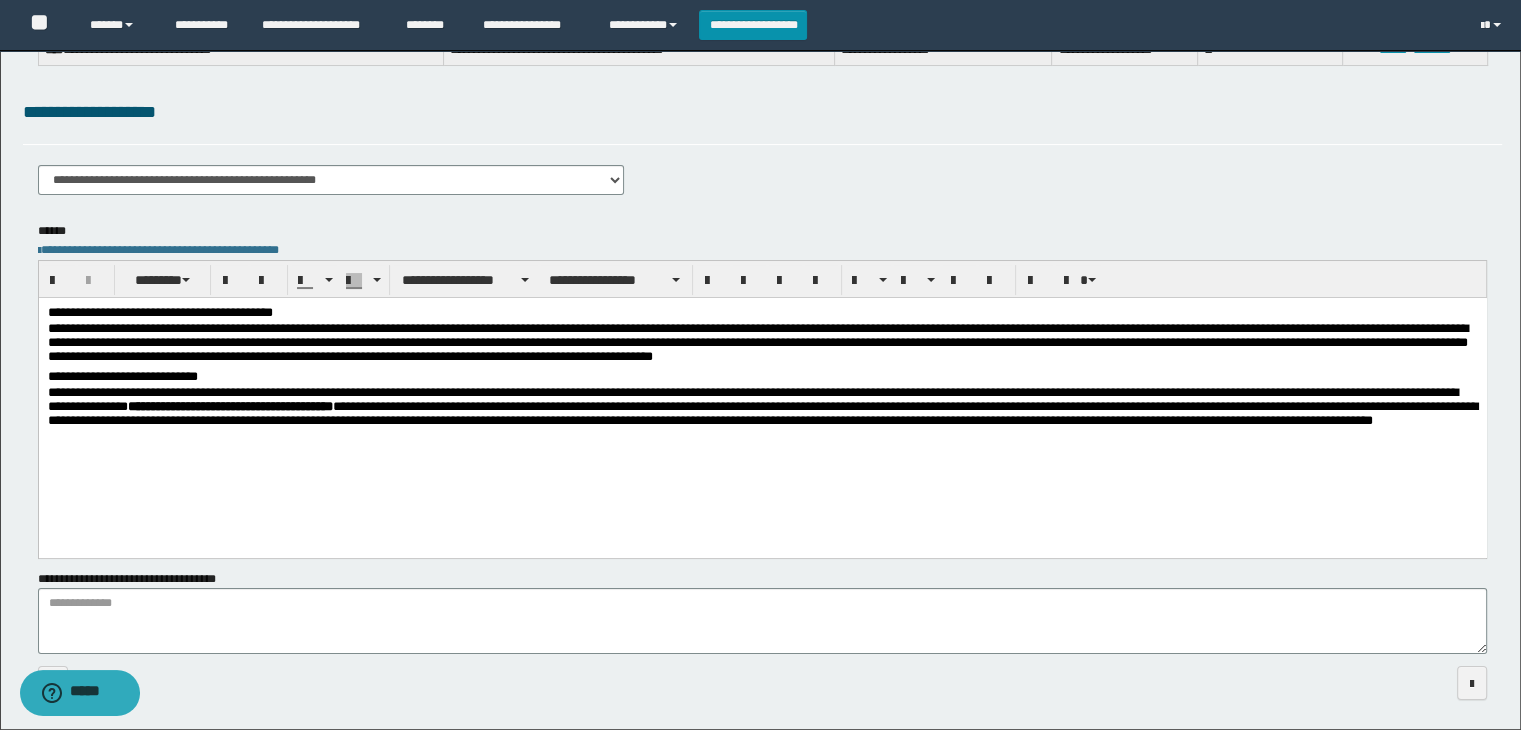 click on "**********" at bounding box center [762, 417] 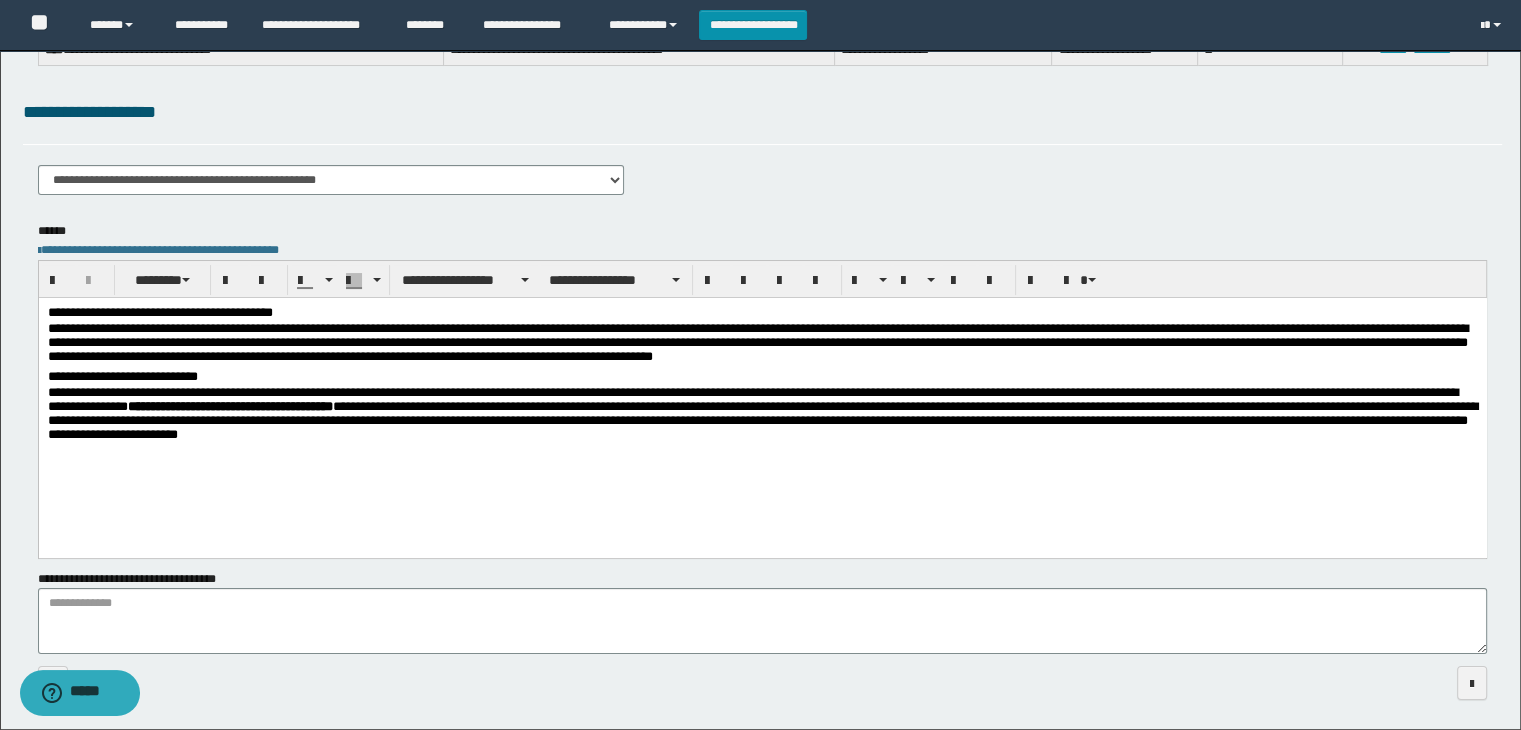 click on "**********" at bounding box center (762, 417) 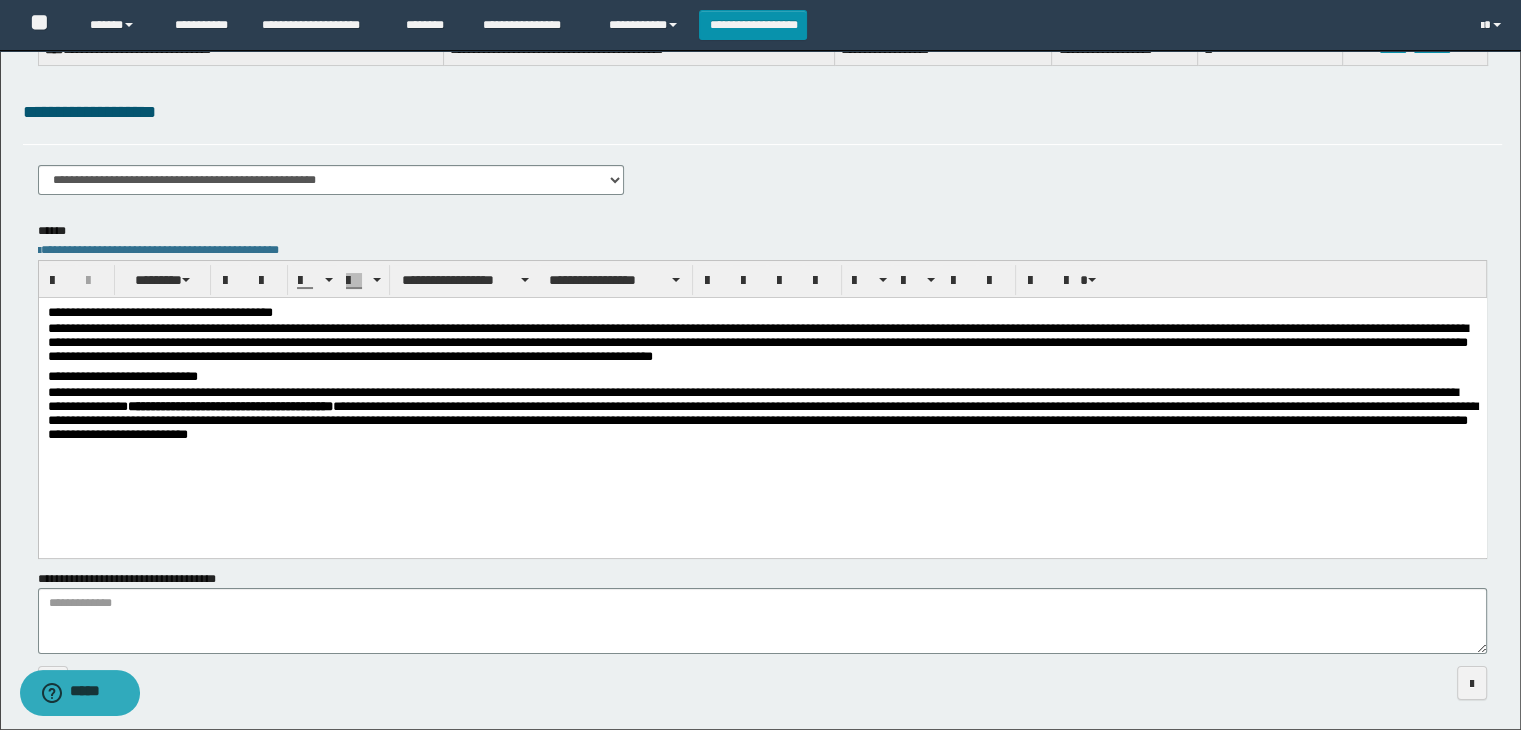 click on "**********" at bounding box center [762, 417] 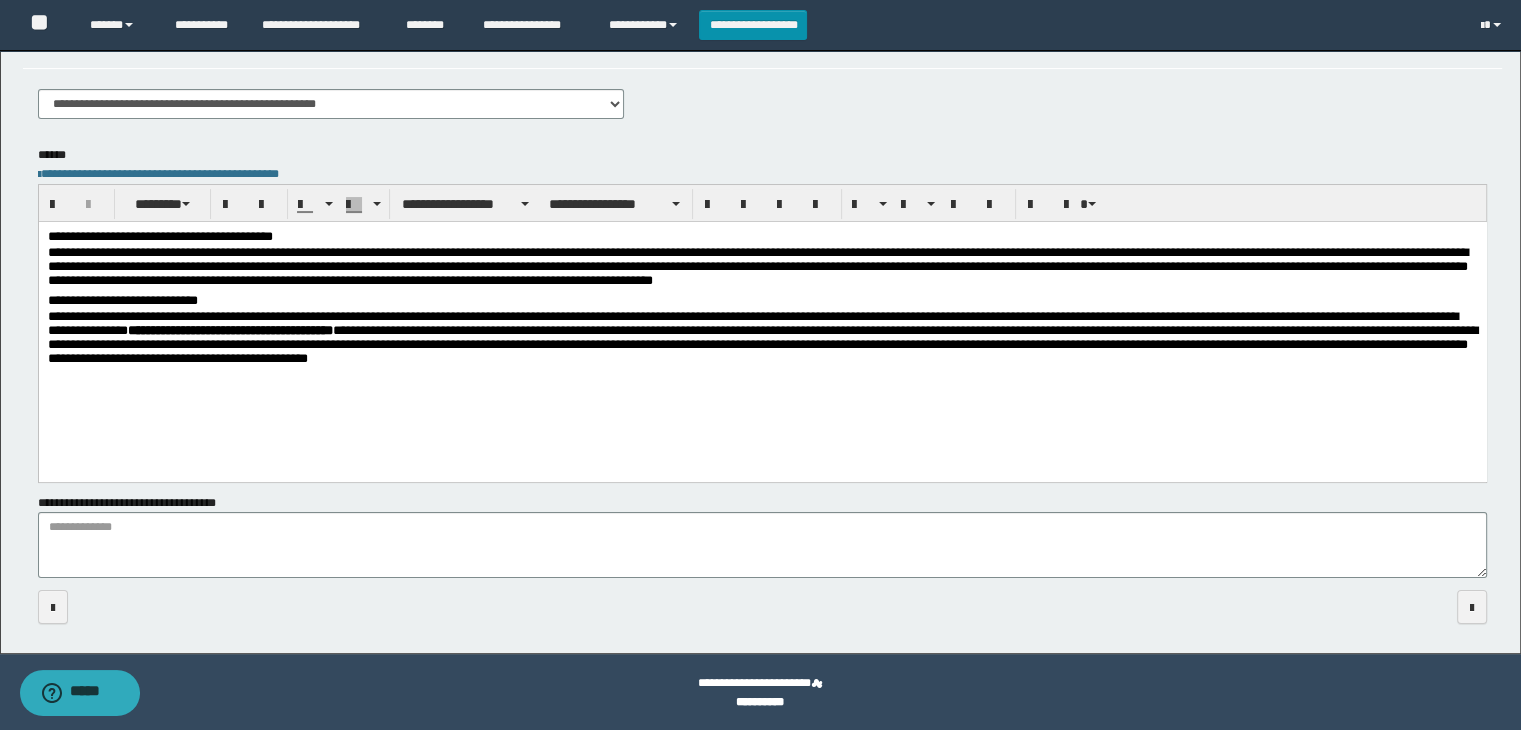 scroll, scrollTop: 277, scrollLeft: 0, axis: vertical 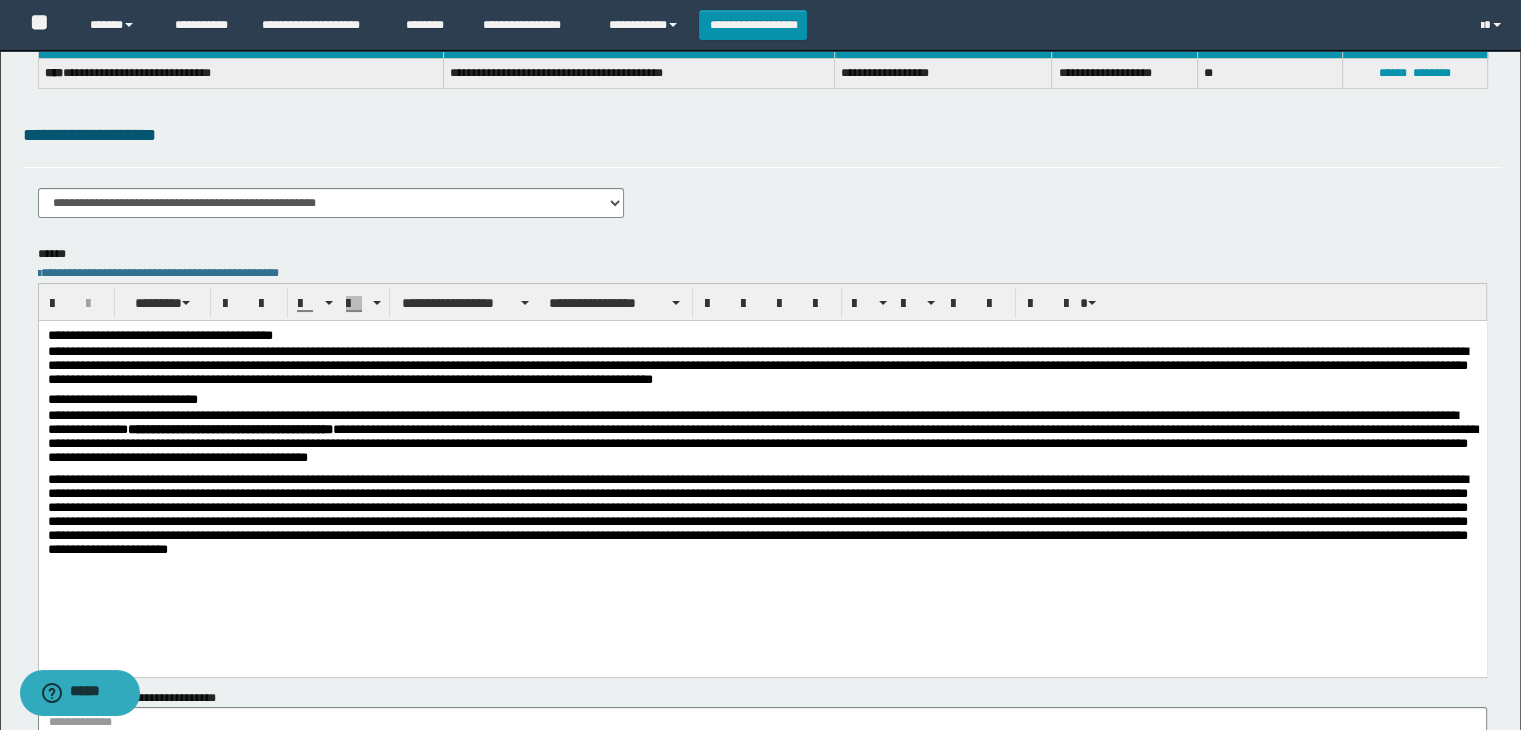 click on "**********" at bounding box center (762, 440) 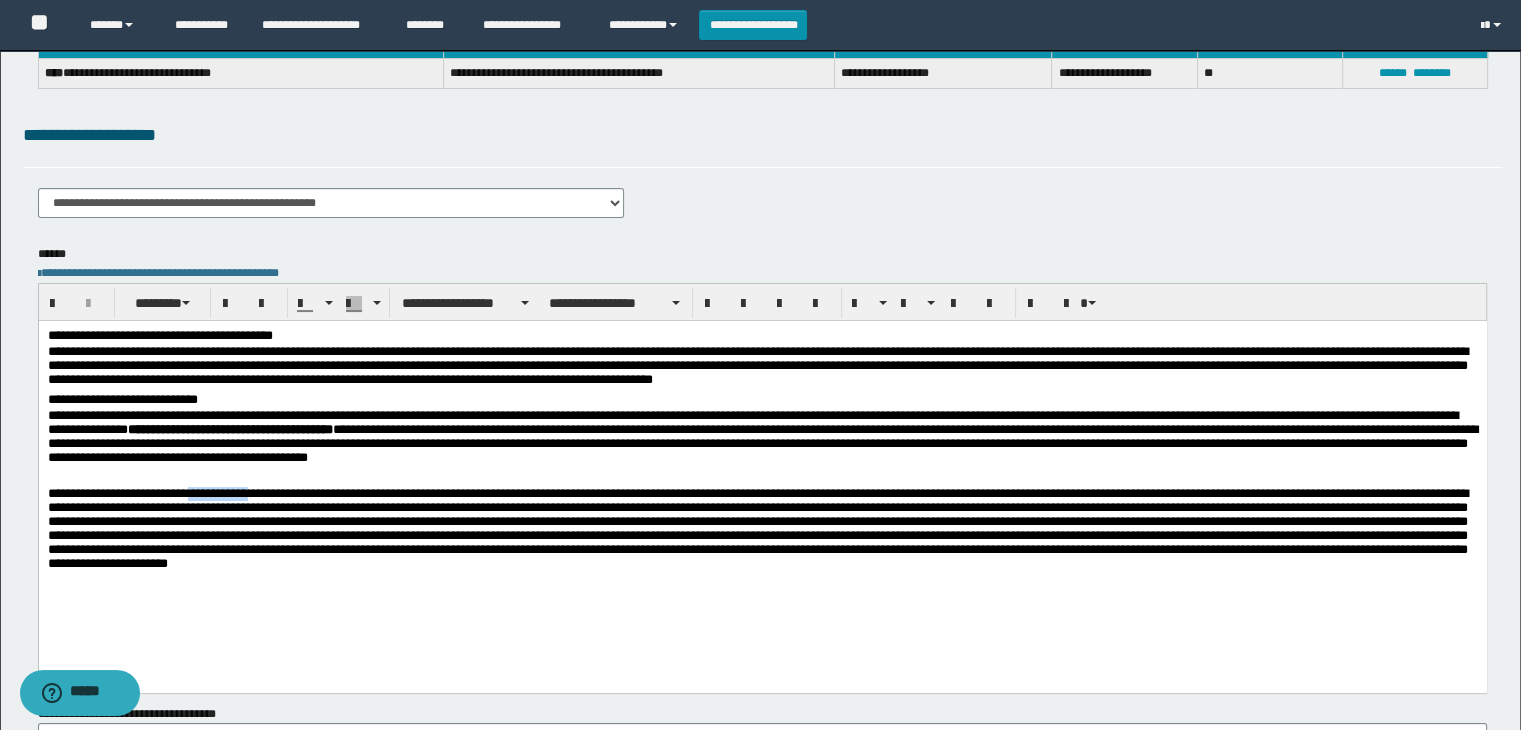 drag, startPoint x: 203, startPoint y: 495, endPoint x: 261, endPoint y: 492, distance: 58.077534 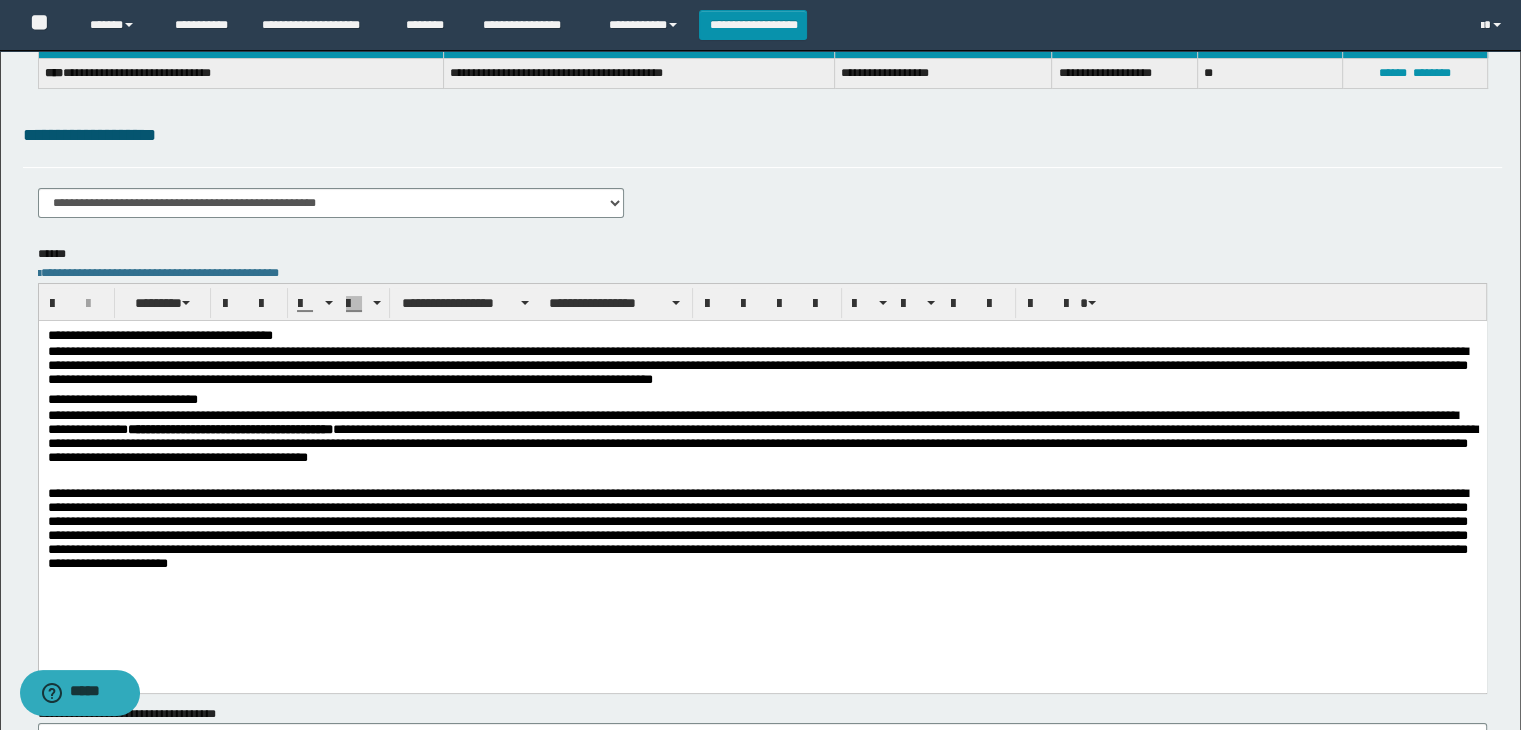 click on "**********" at bounding box center [762, 534] 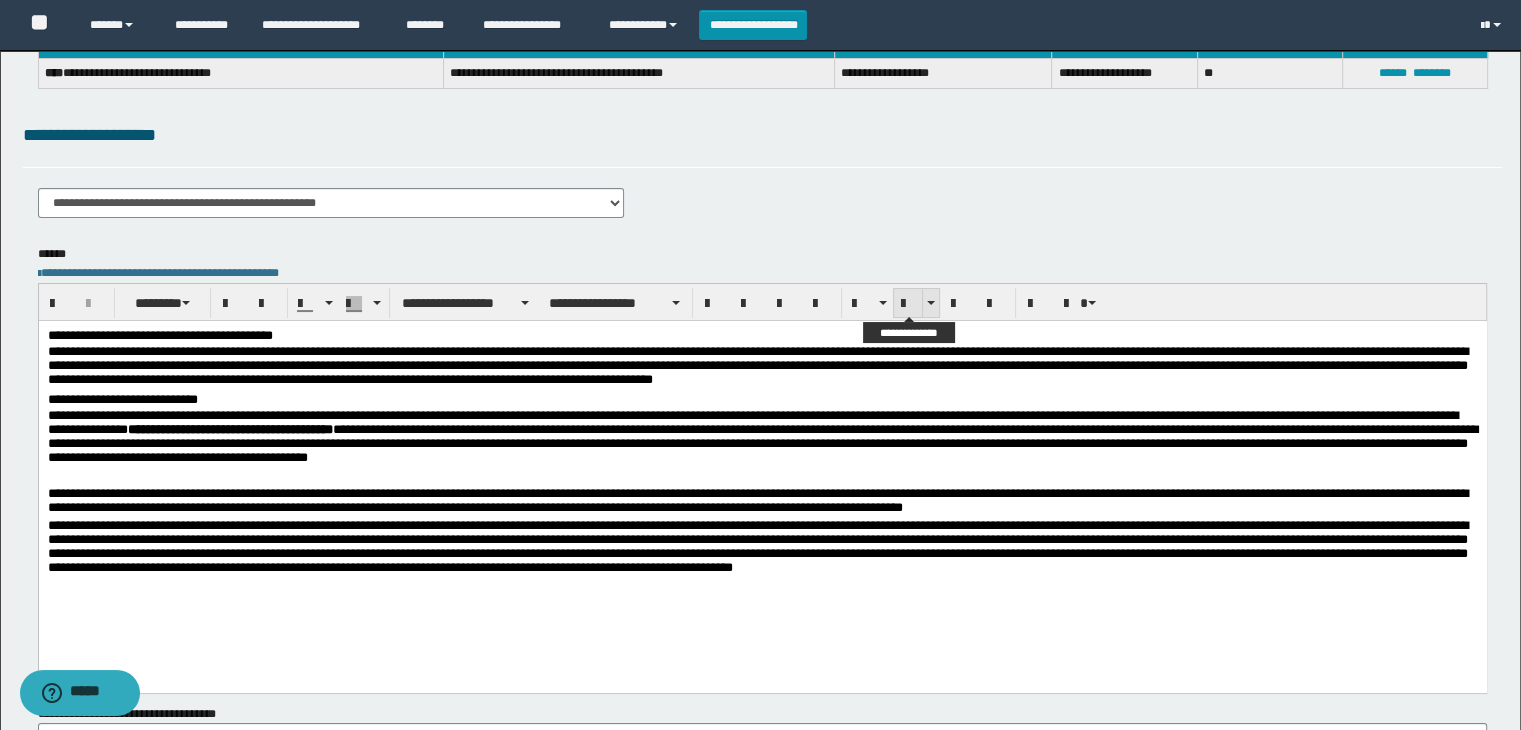 click at bounding box center (908, 304) 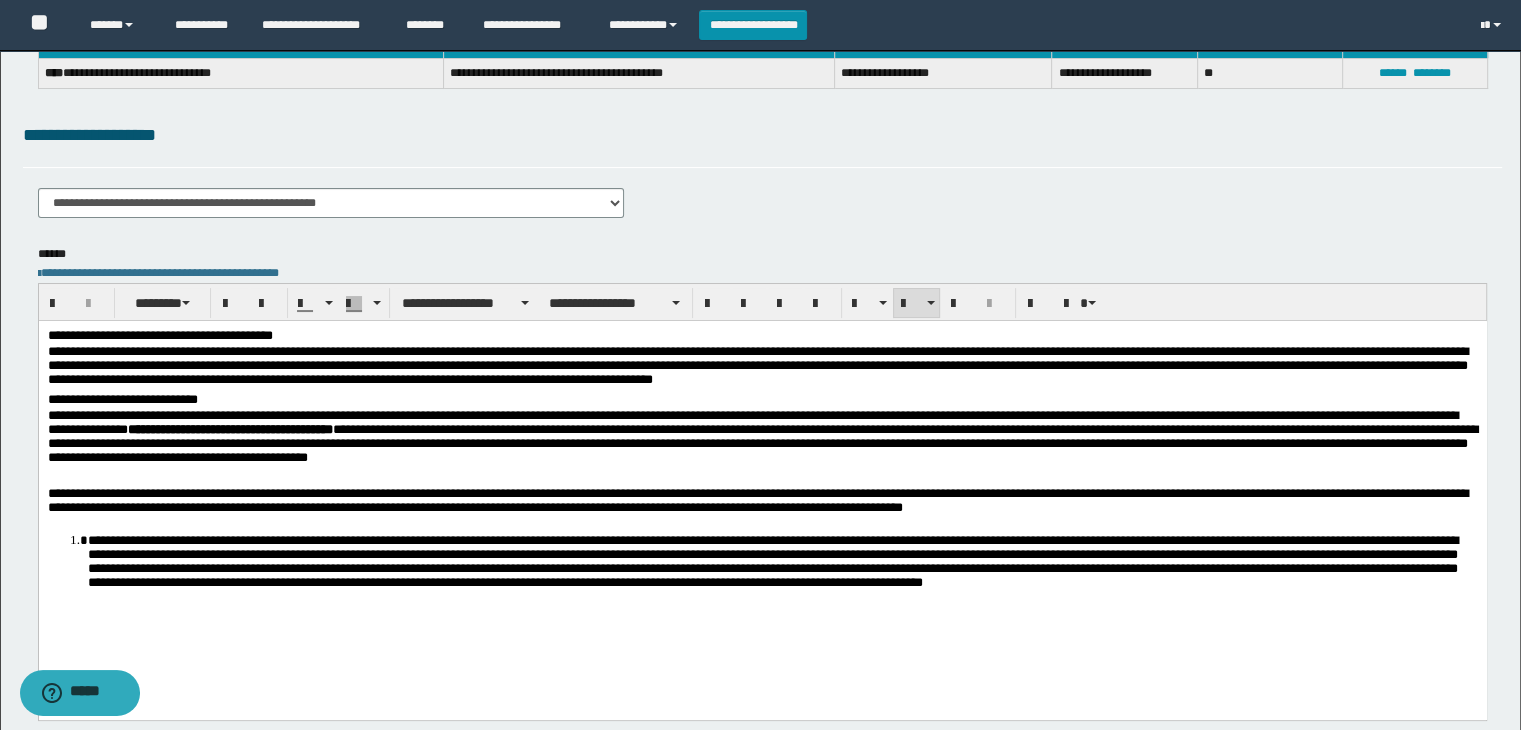 click on "**********" at bounding box center [782, 563] 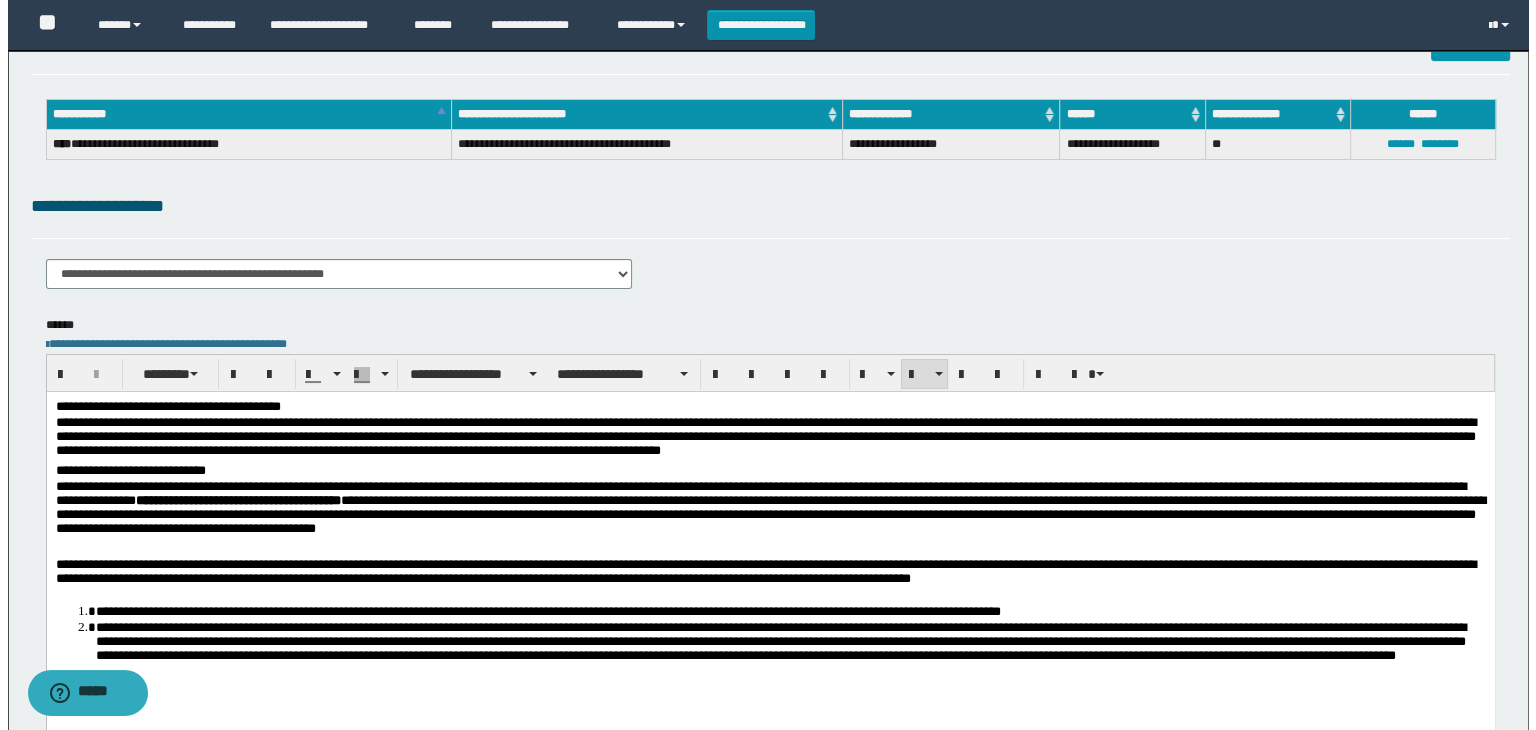 scroll, scrollTop: 0, scrollLeft: 0, axis: both 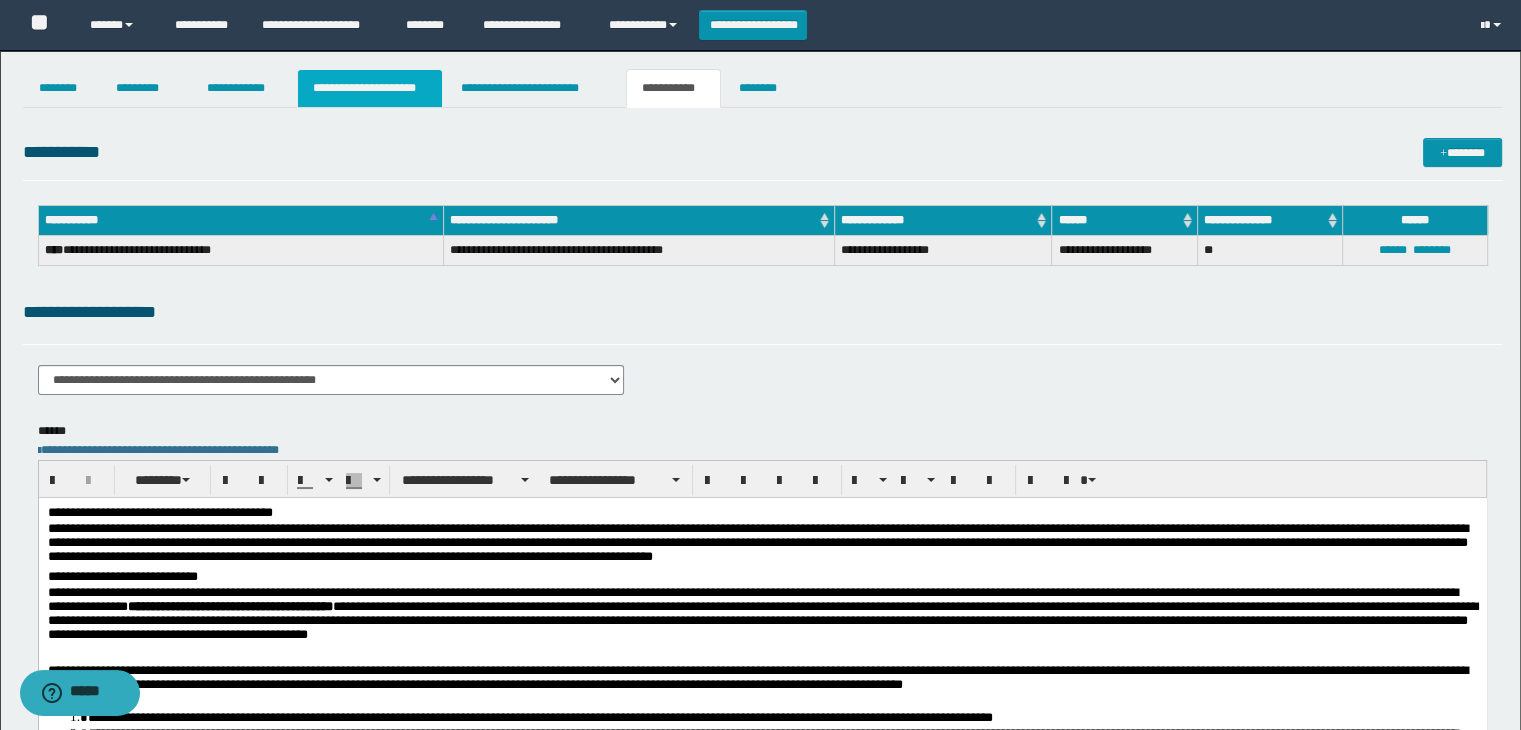 click on "**********" at bounding box center (370, 88) 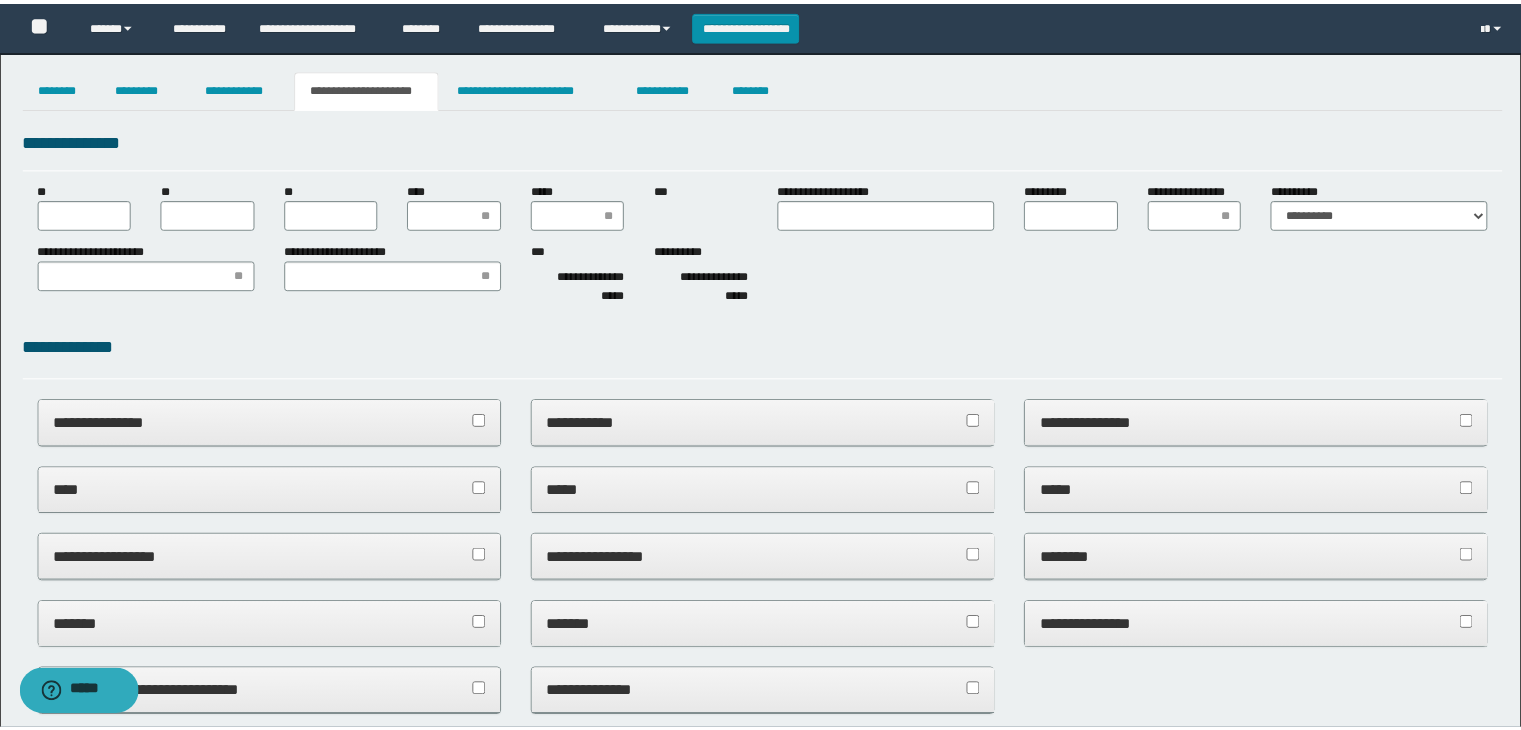scroll, scrollTop: 0, scrollLeft: 0, axis: both 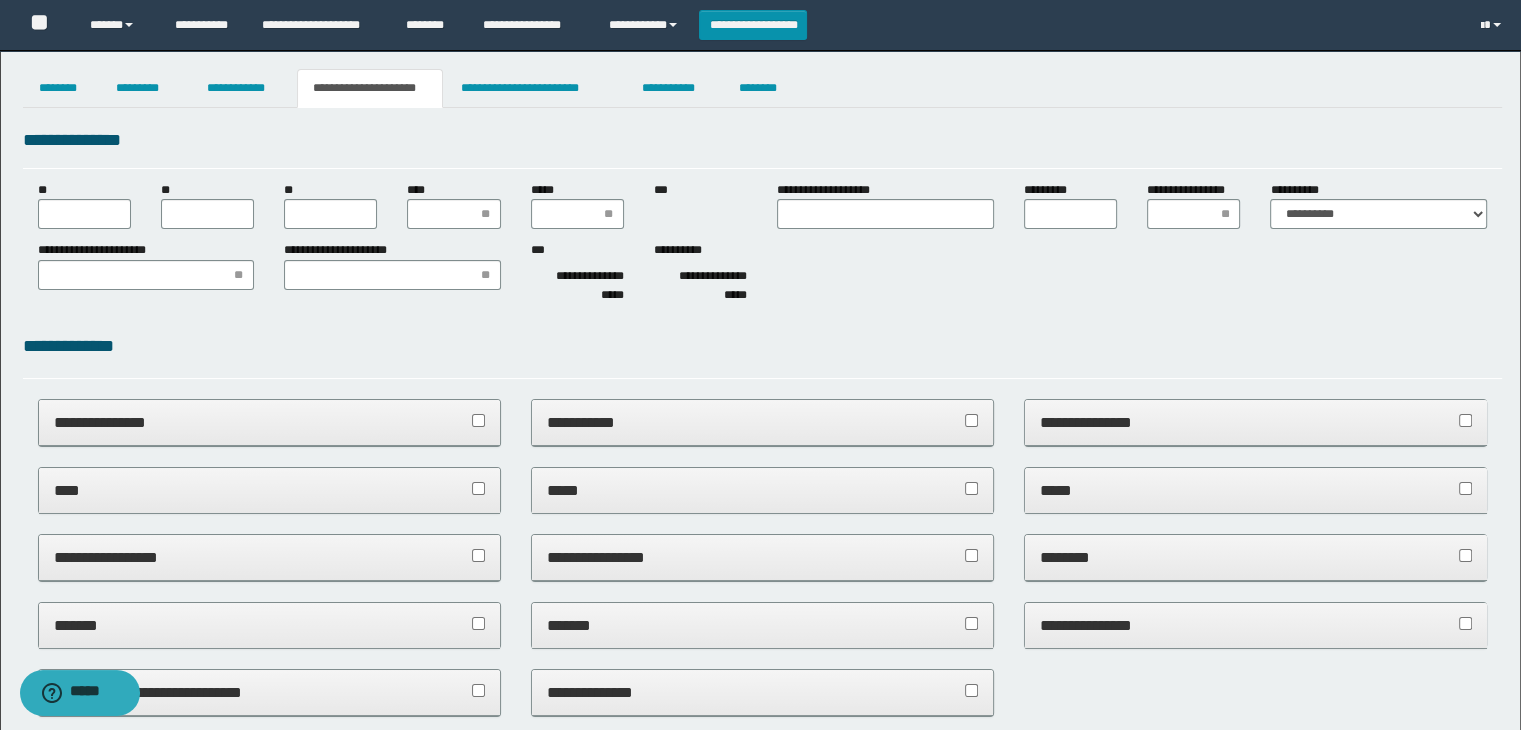type 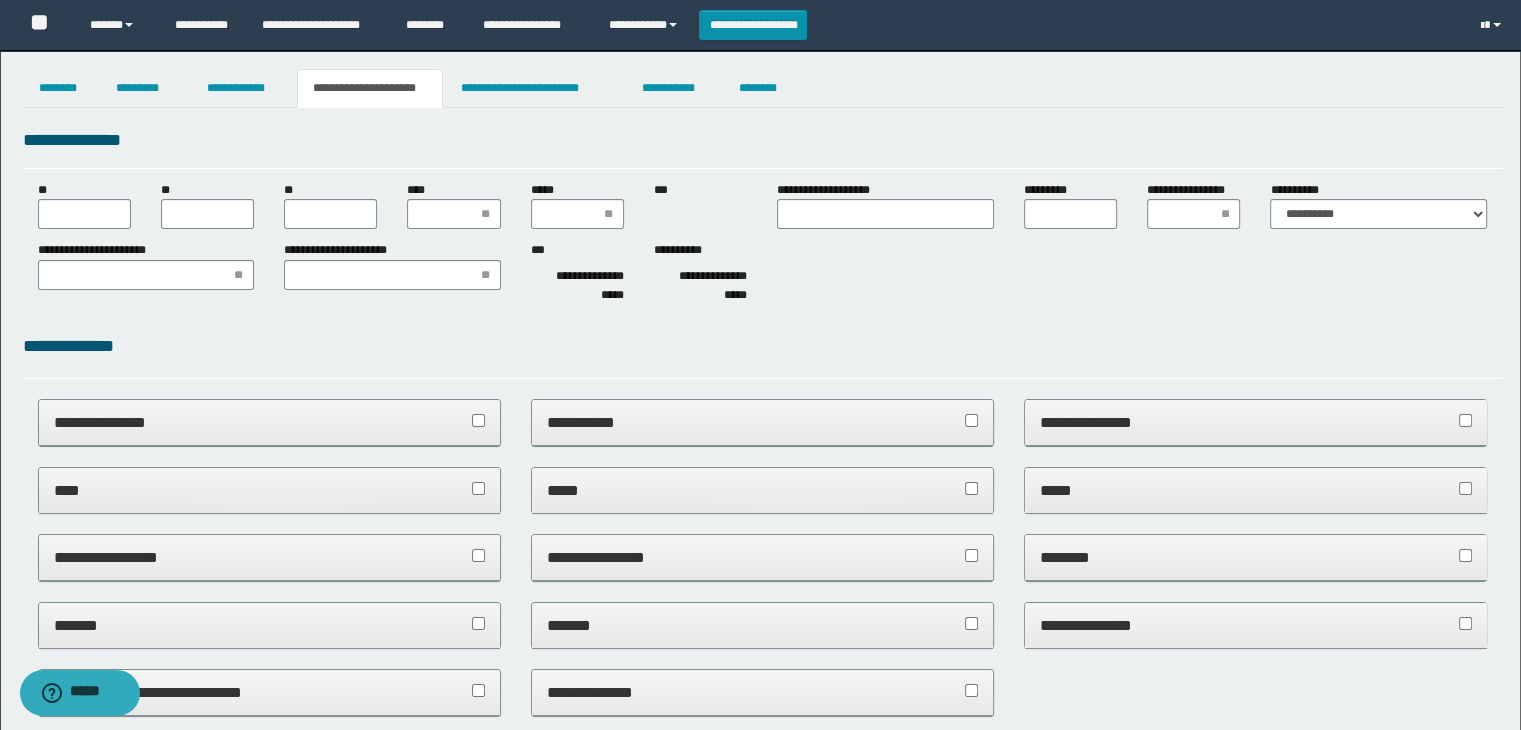 click on "**********" at bounding box center (763, 246) 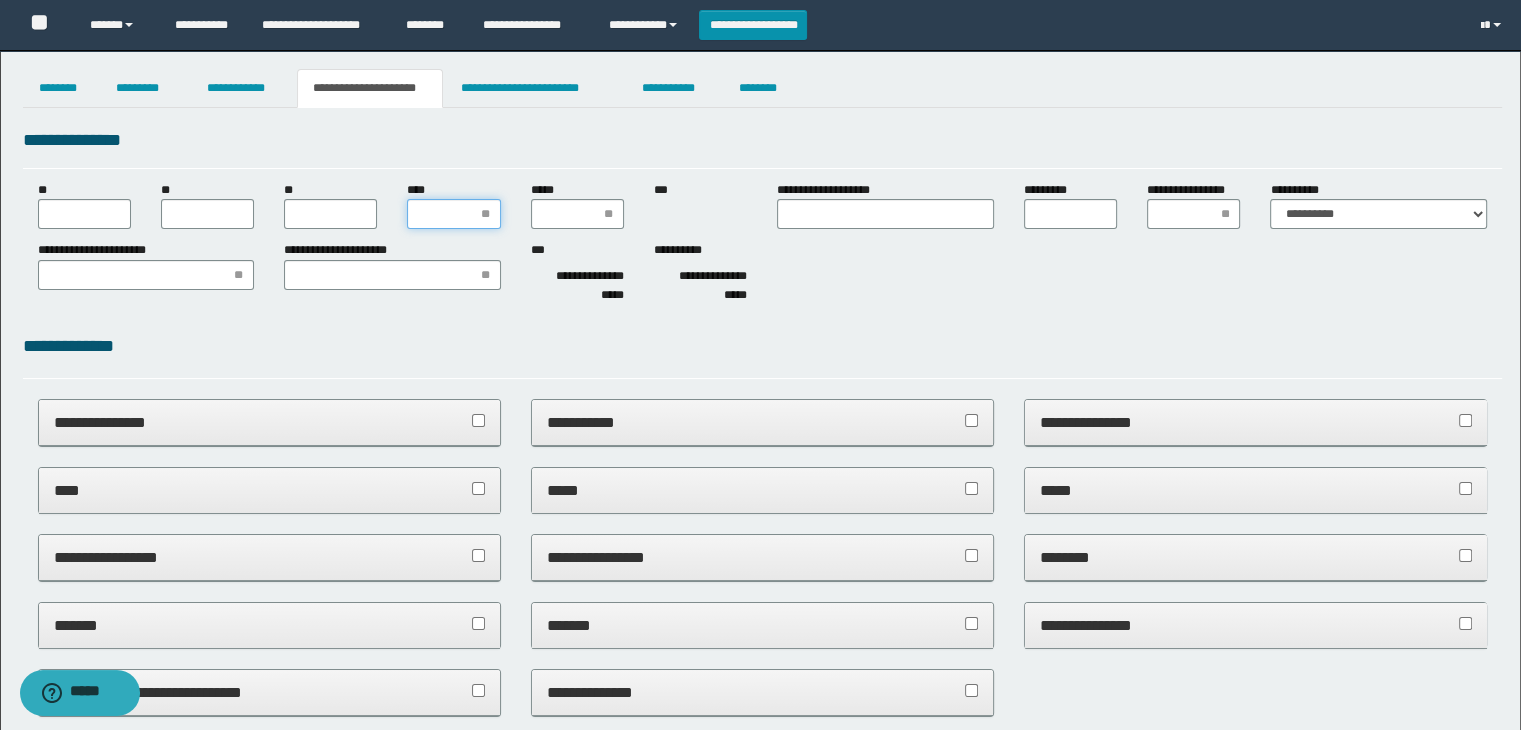 click on "****" at bounding box center (453, 214) 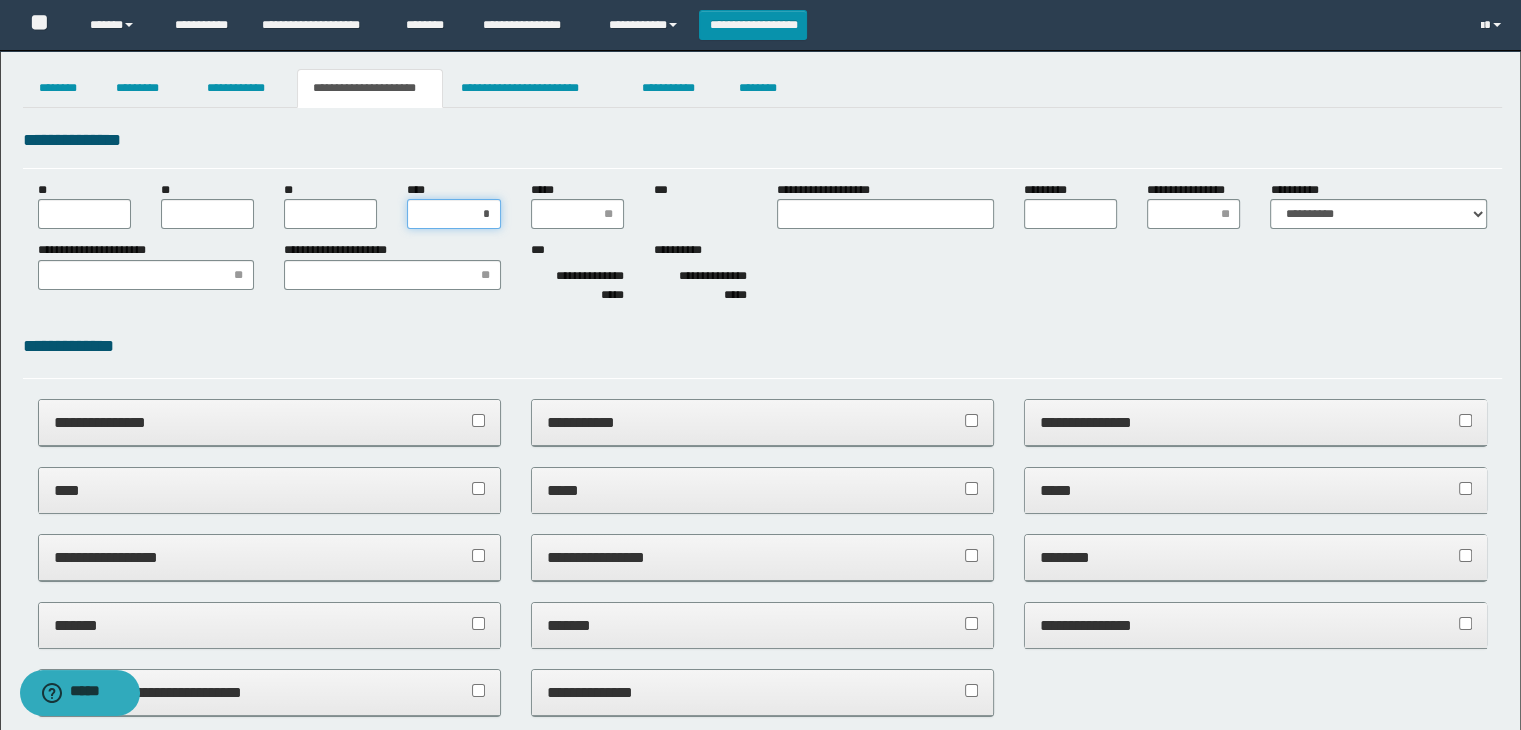 type on "**" 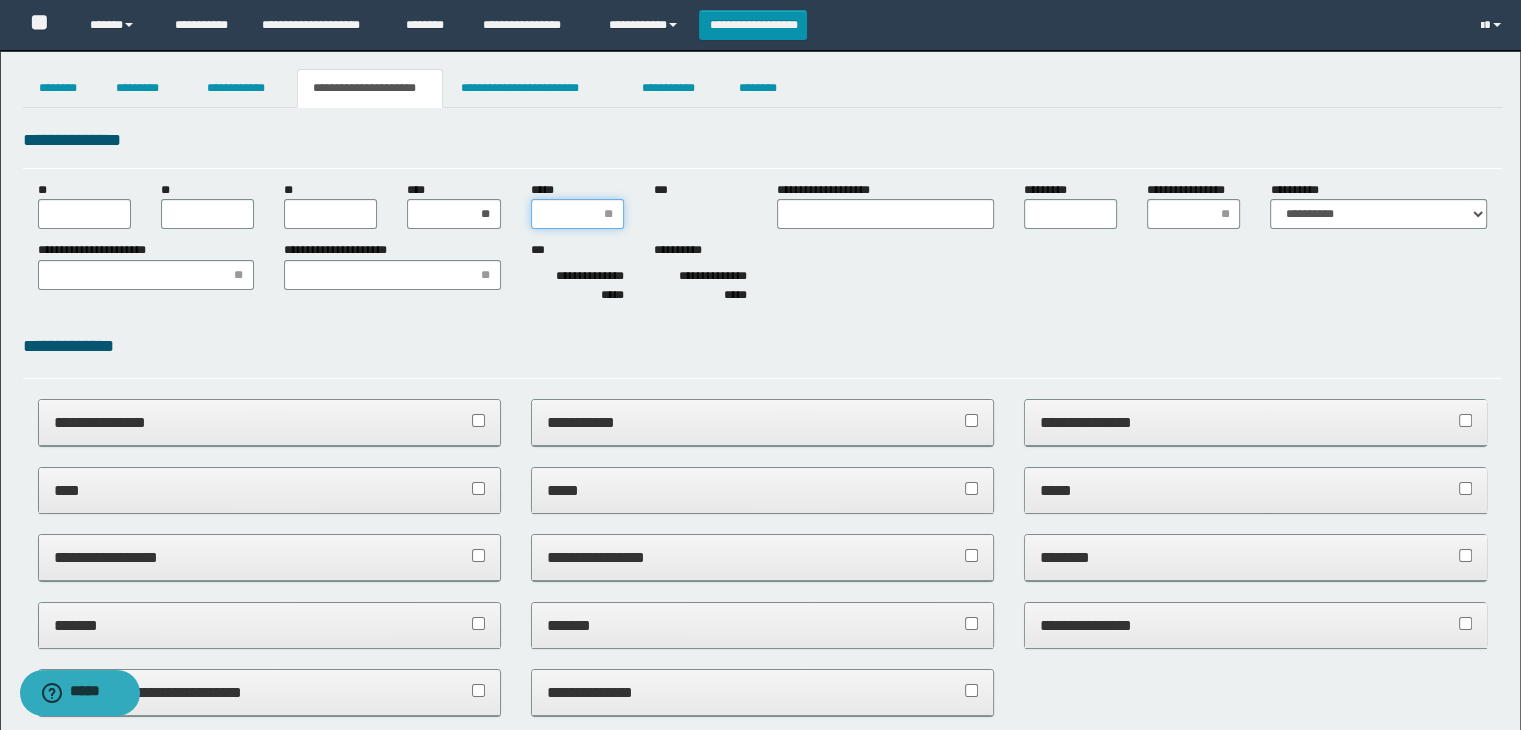 click on "*****" at bounding box center (577, 214) 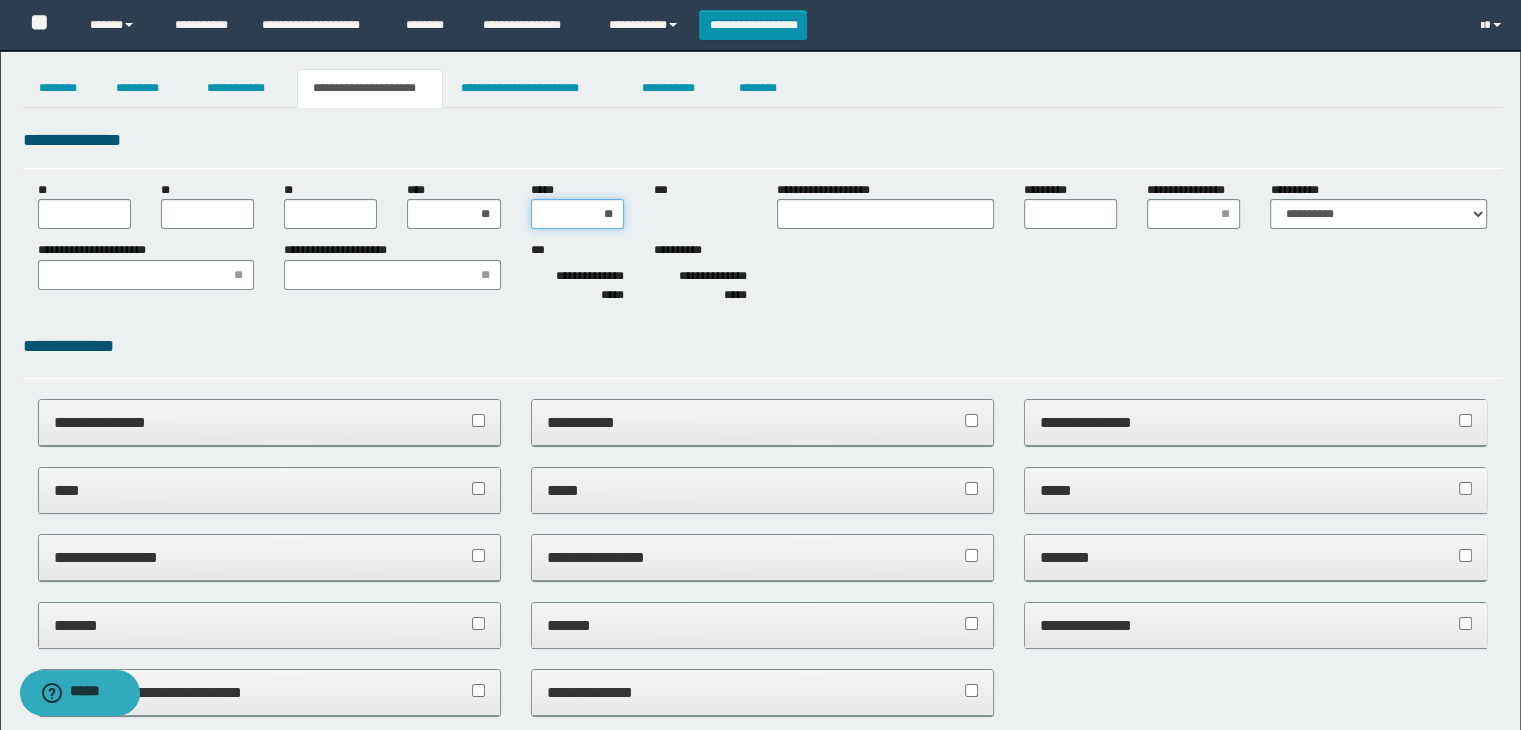 type on "***" 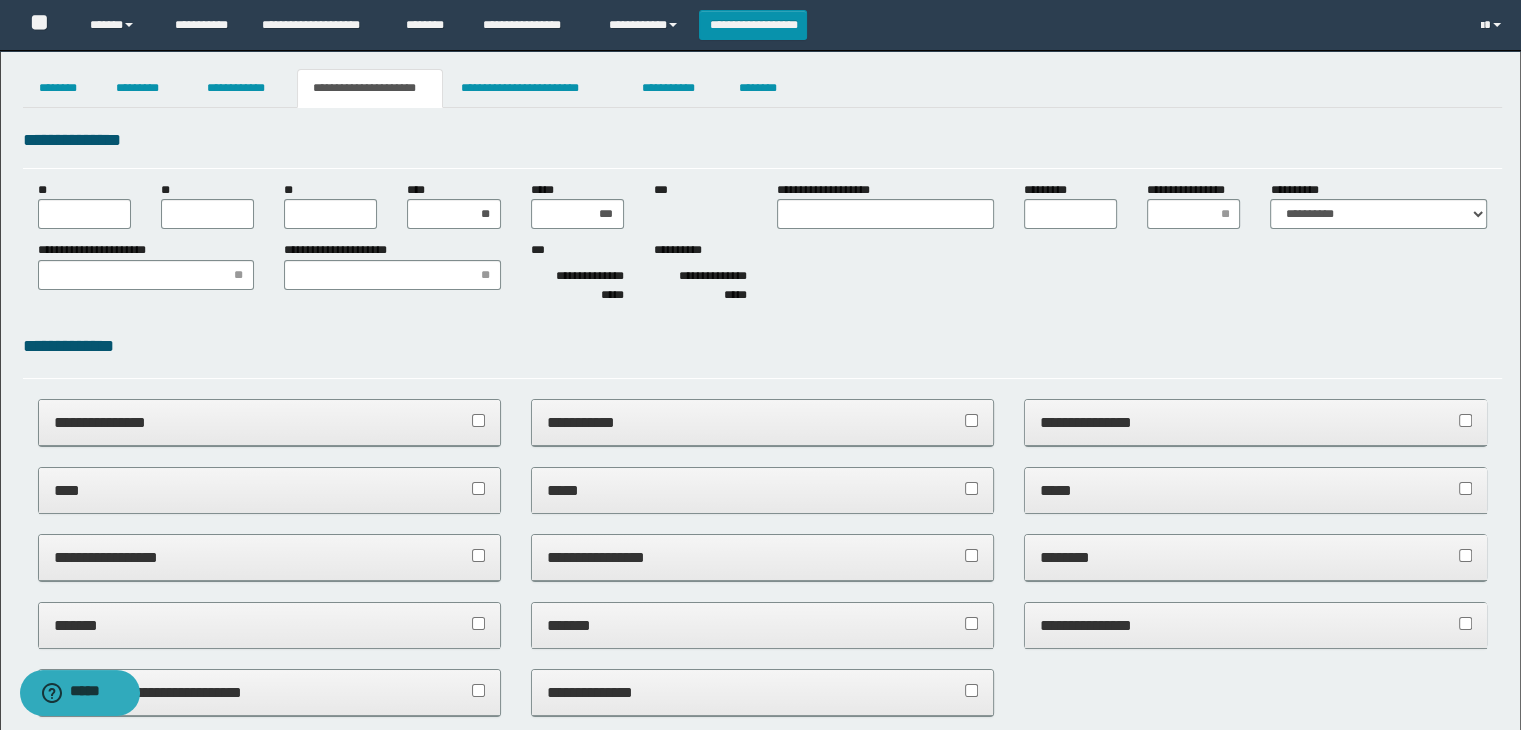 drag, startPoint x: 640, startPoint y: 364, endPoint x: 583, endPoint y: 339, distance: 62.241467 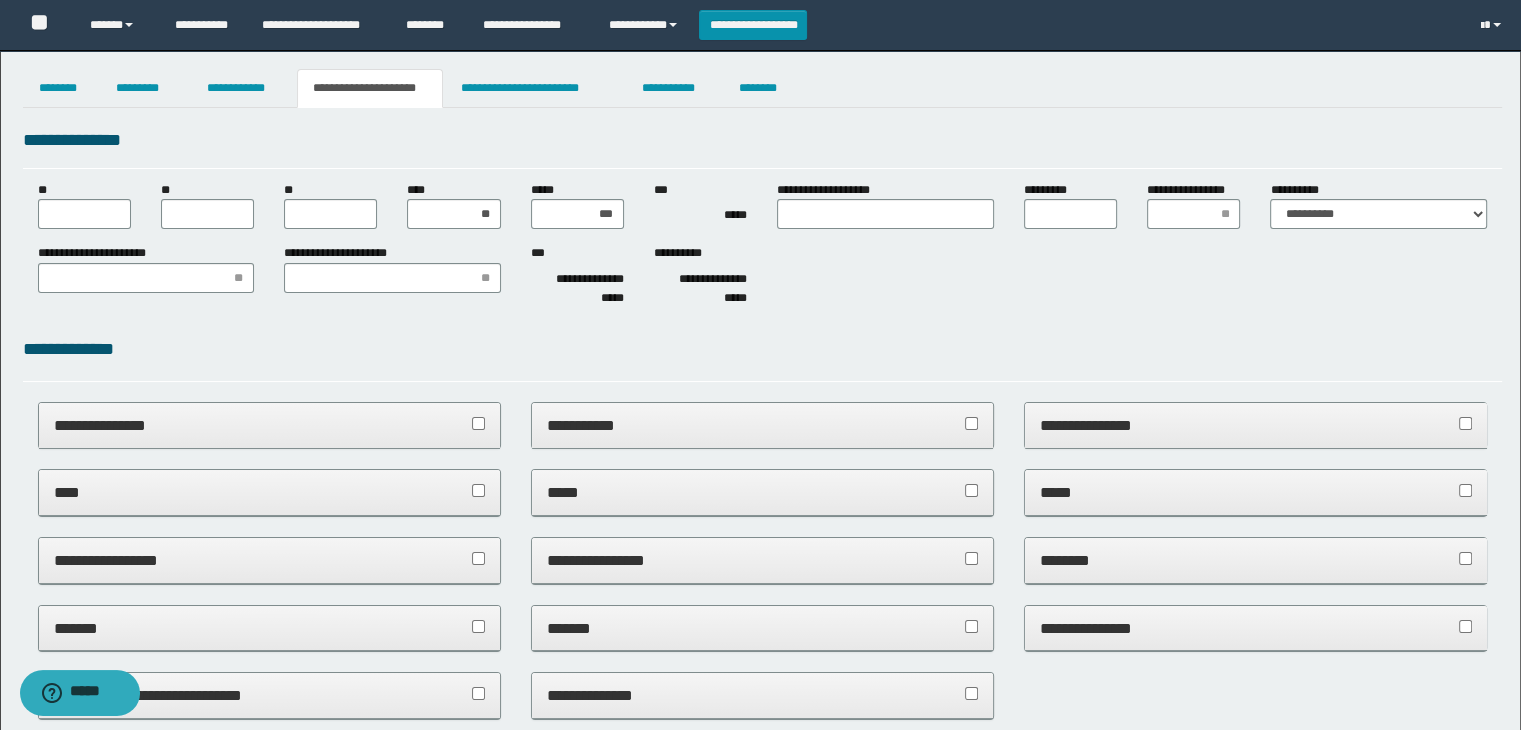 type 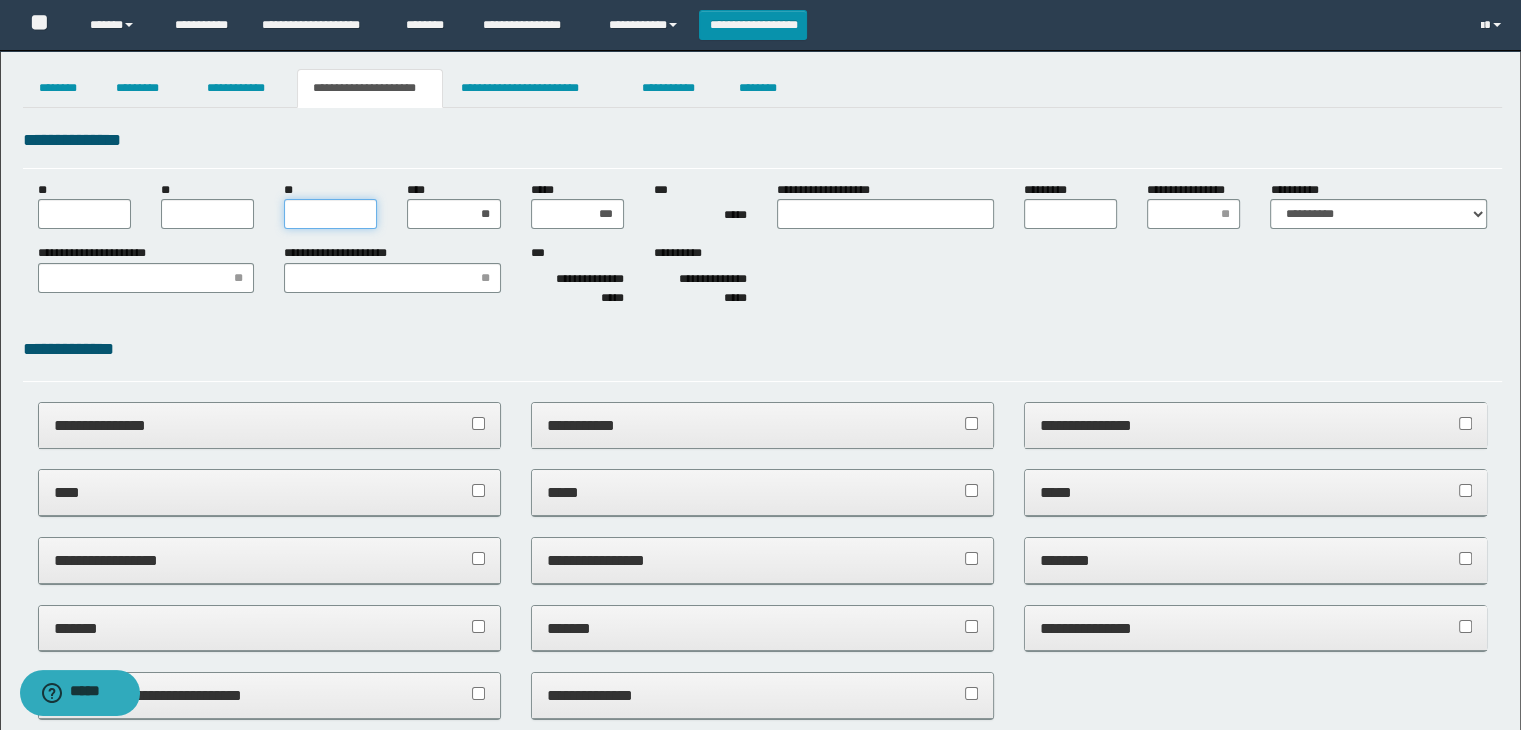 click on "**" at bounding box center [330, 214] 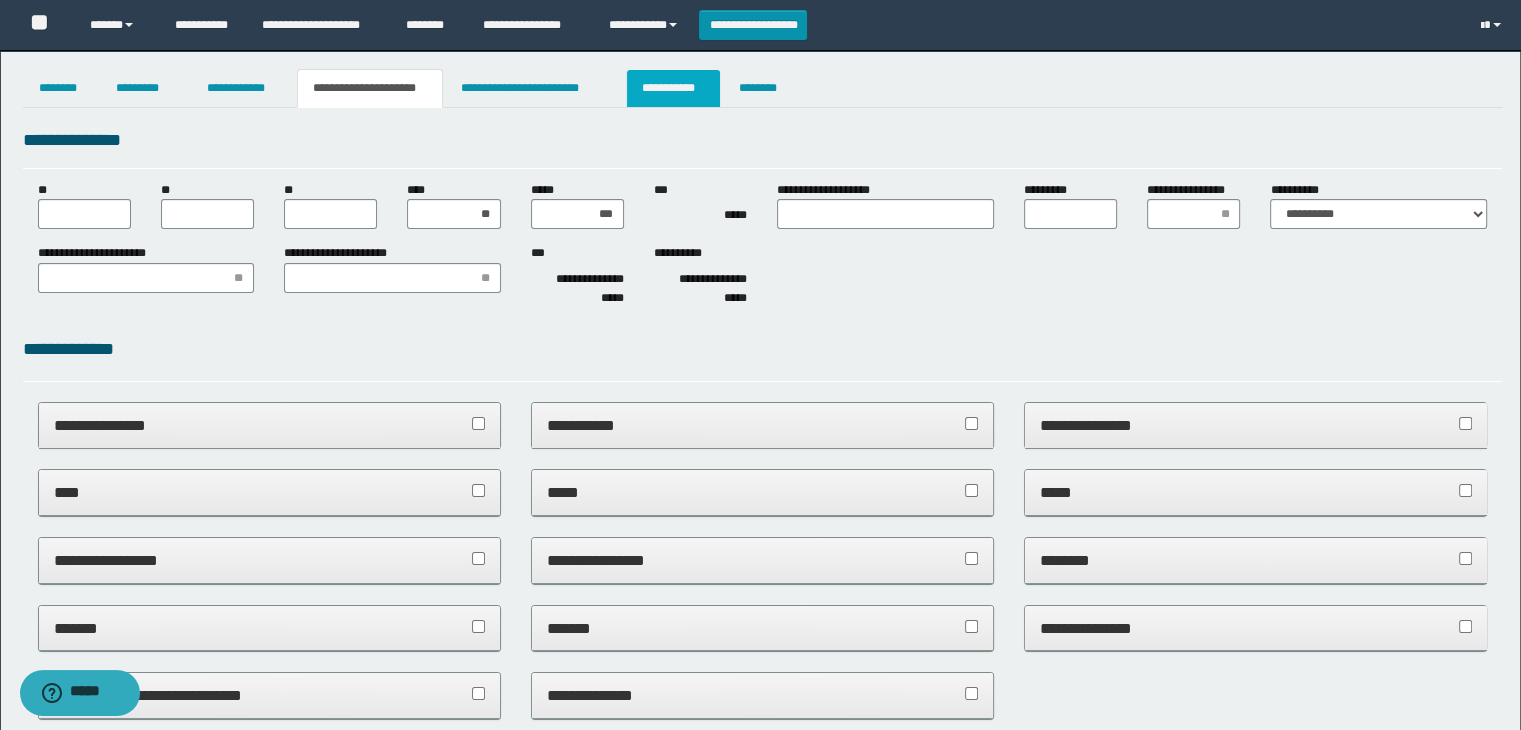 click on "**********" at bounding box center [673, 88] 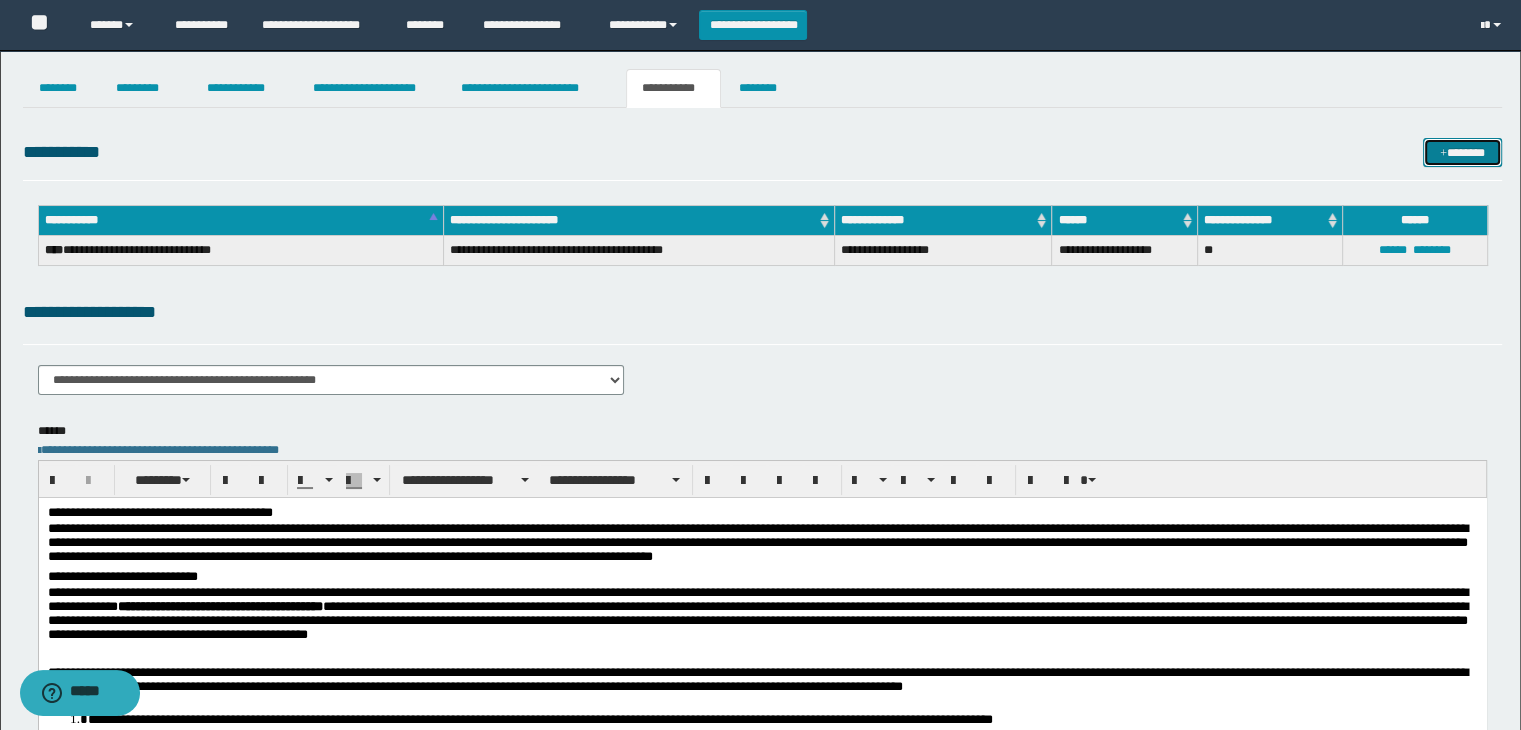 drag, startPoint x: 1483, startPoint y: 149, endPoint x: 1471, endPoint y: 146, distance: 12.369317 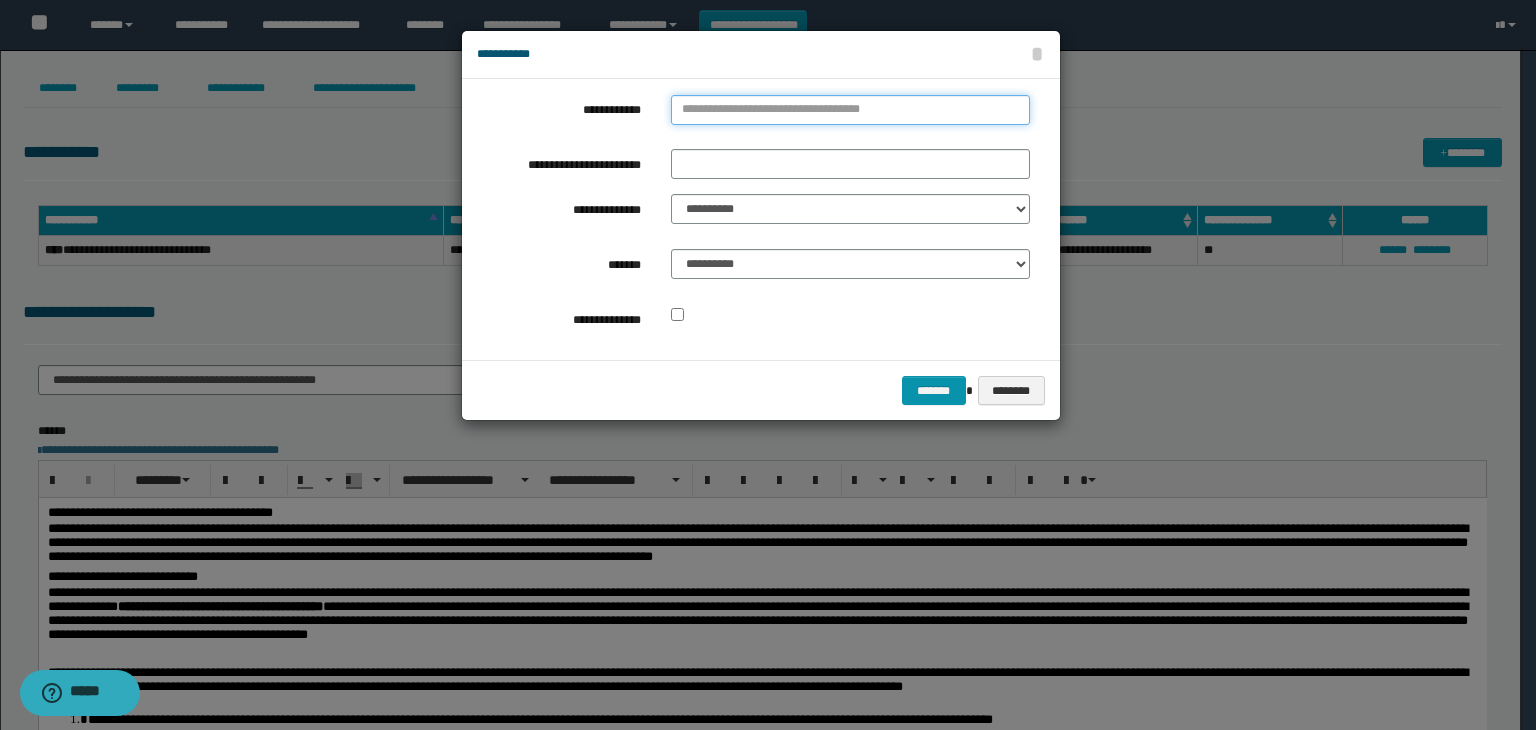 type on "**********" 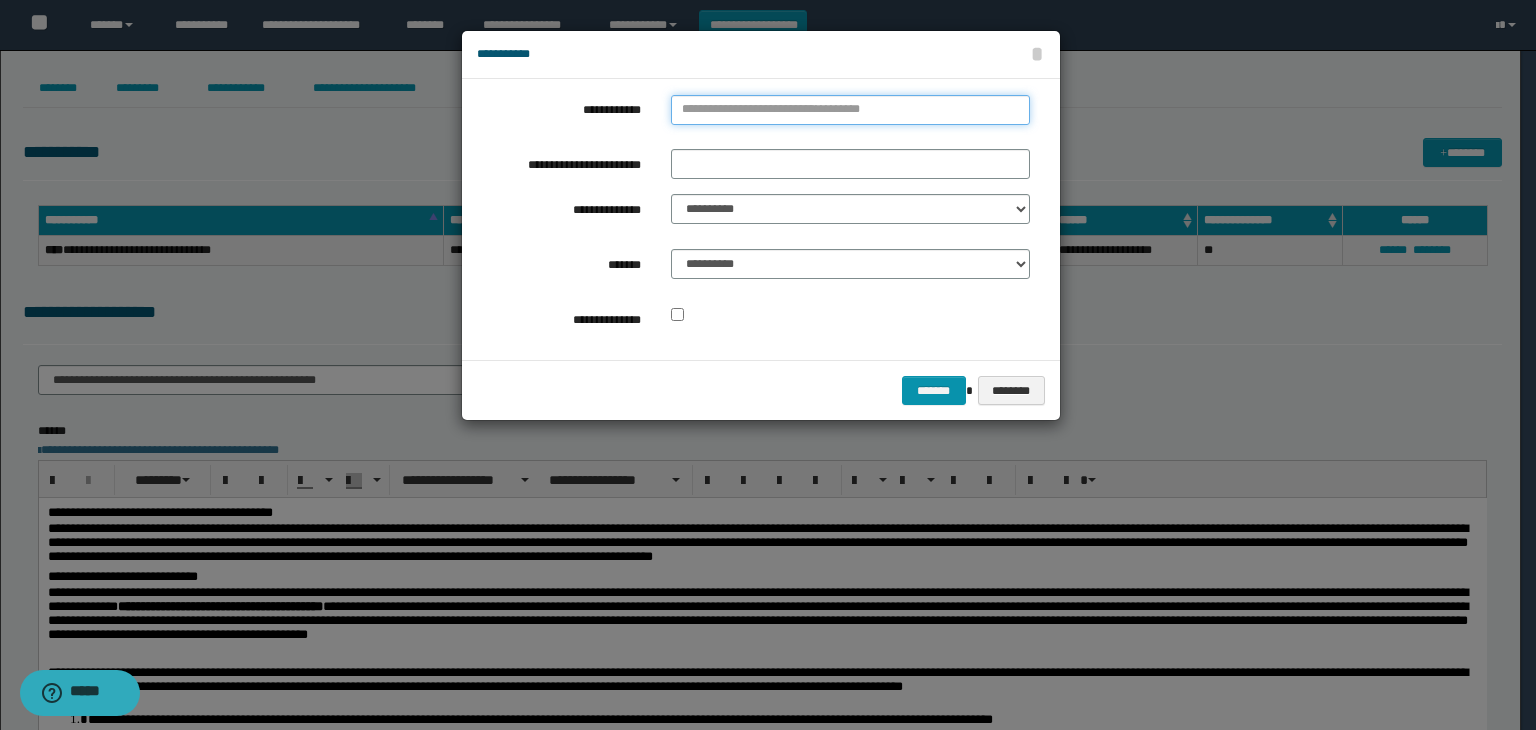 click on "**********" at bounding box center [850, 110] 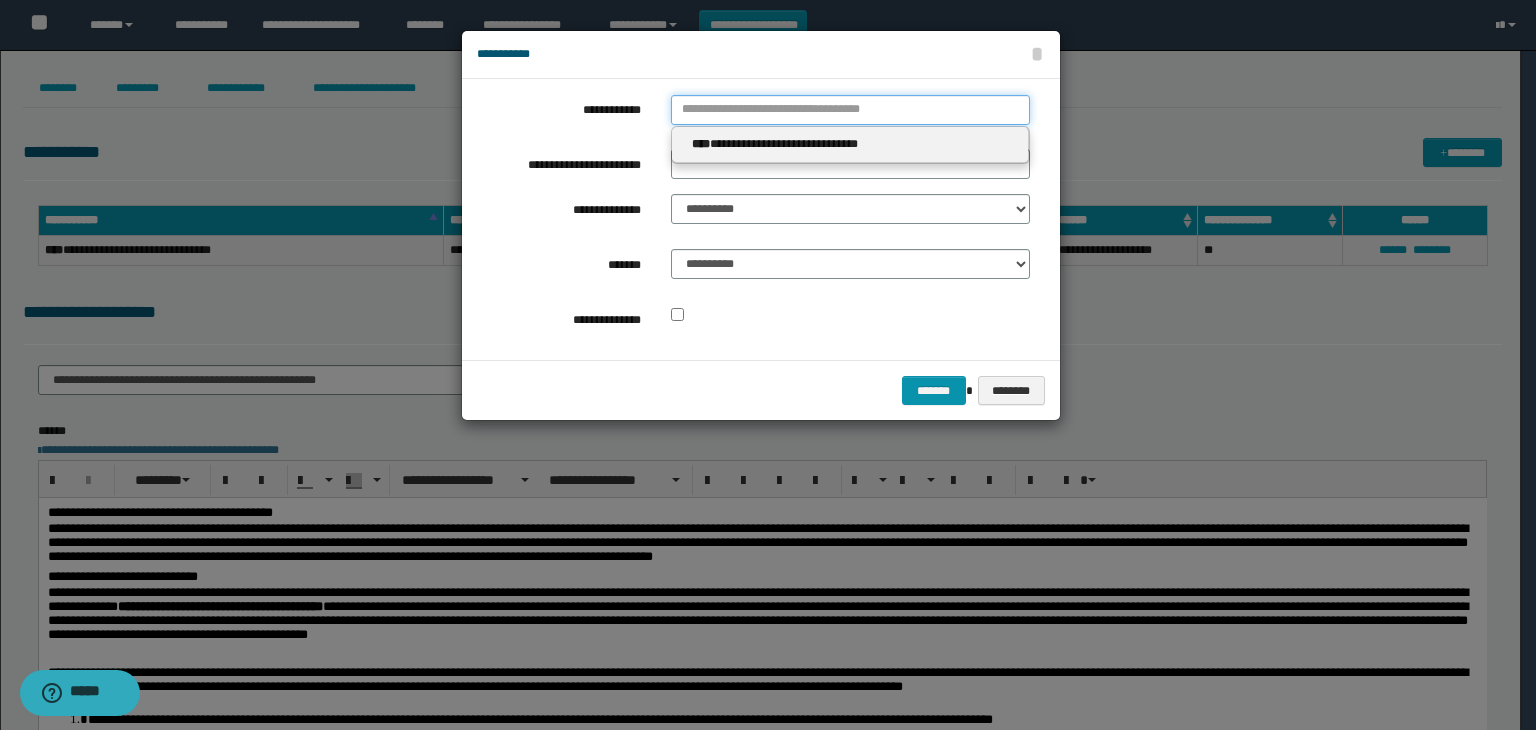 type 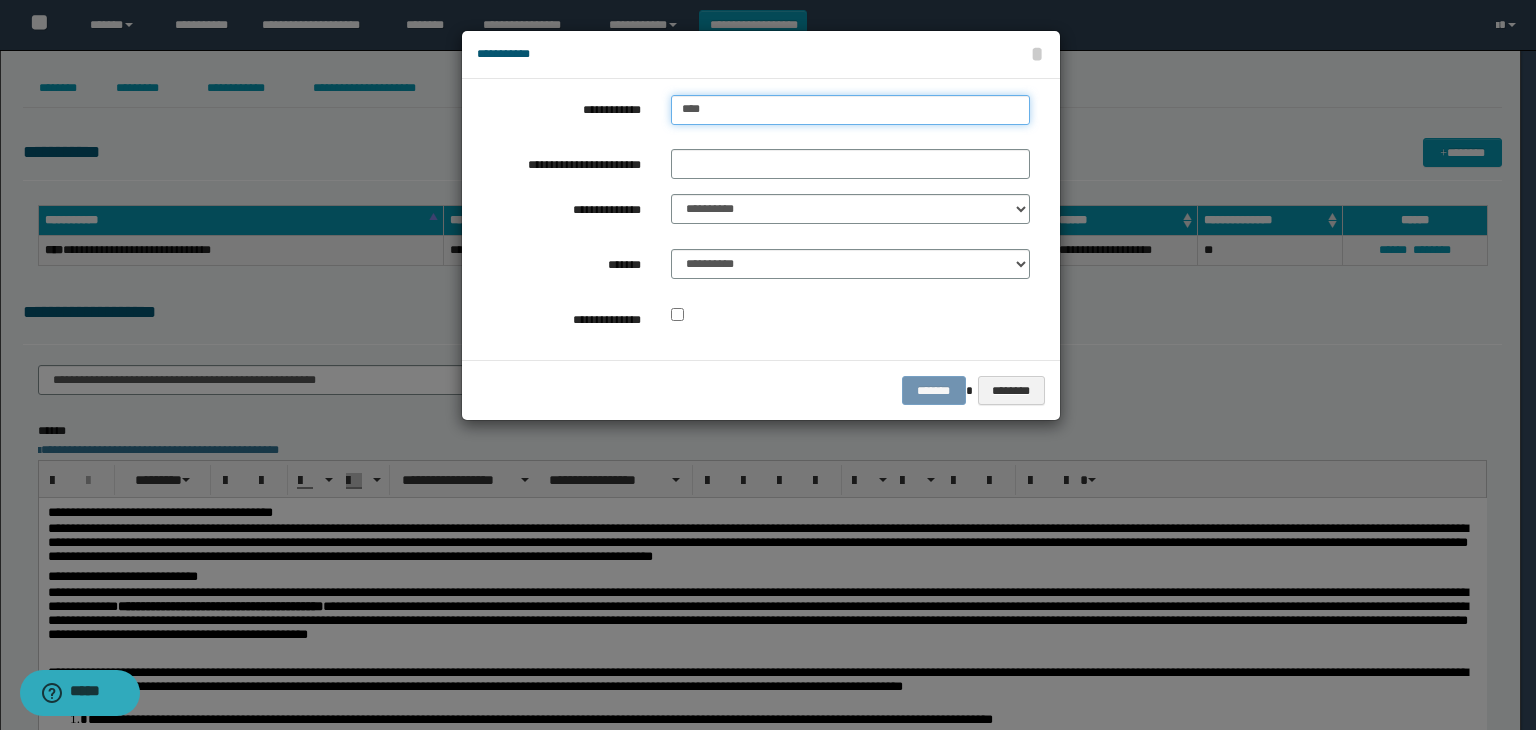 type on "*****" 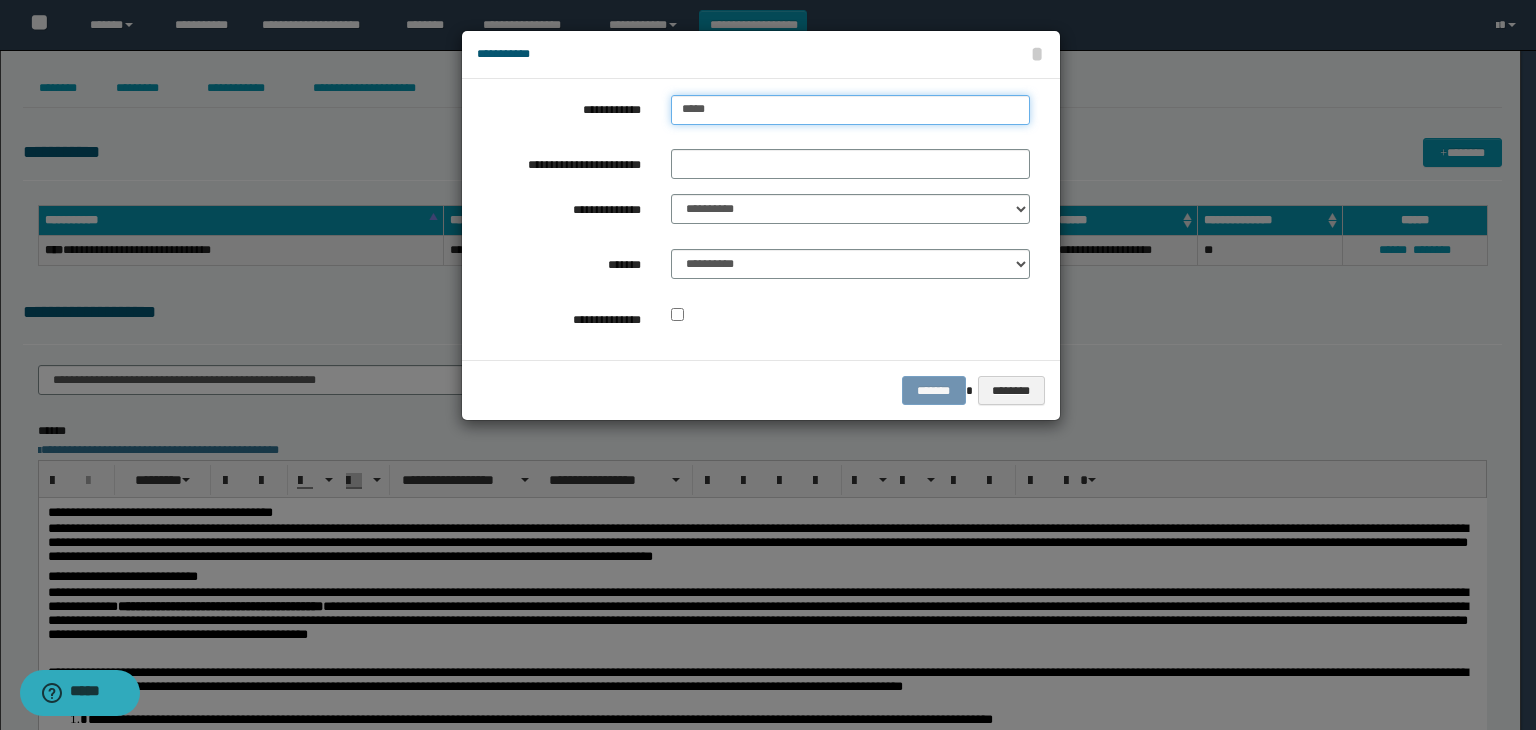 type on "**********" 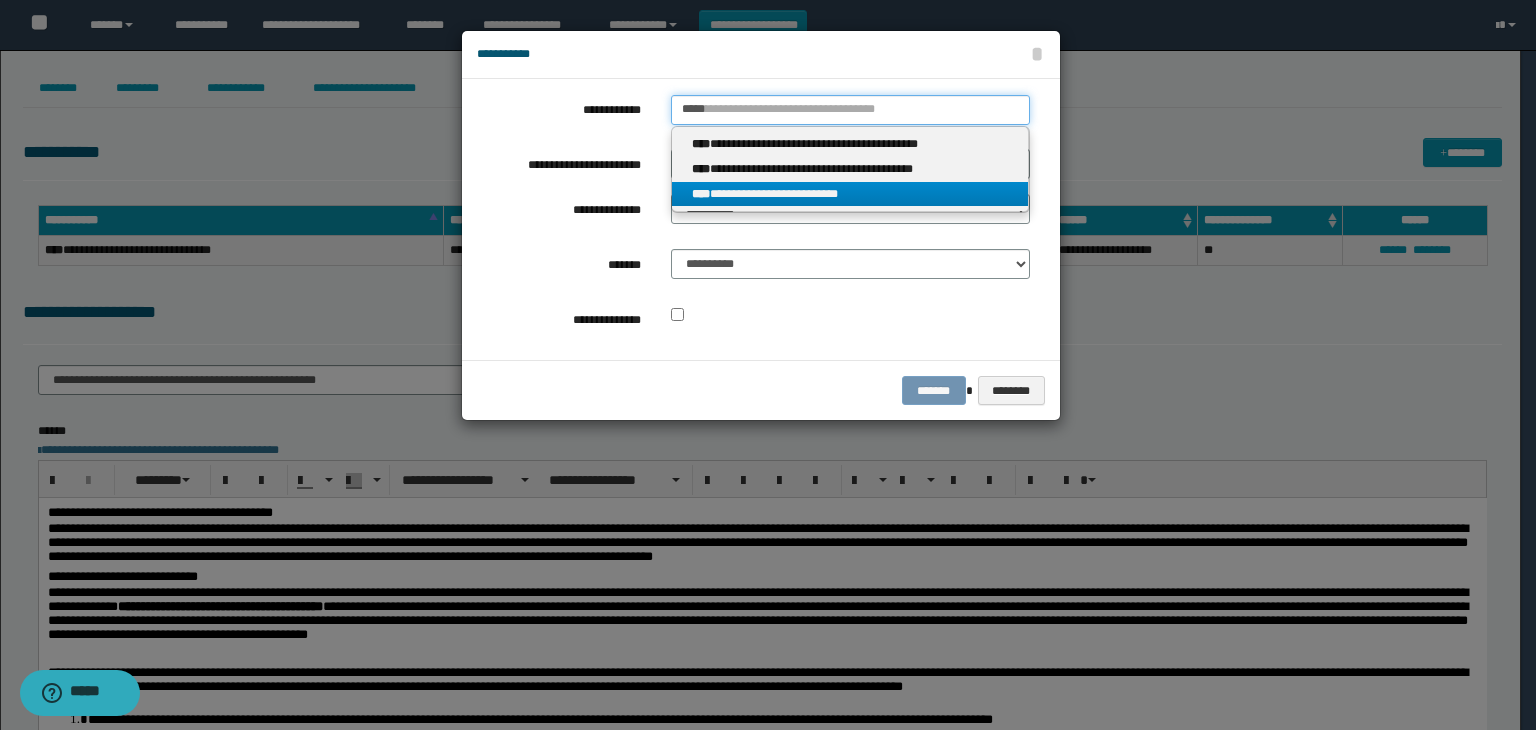 type on "*****" 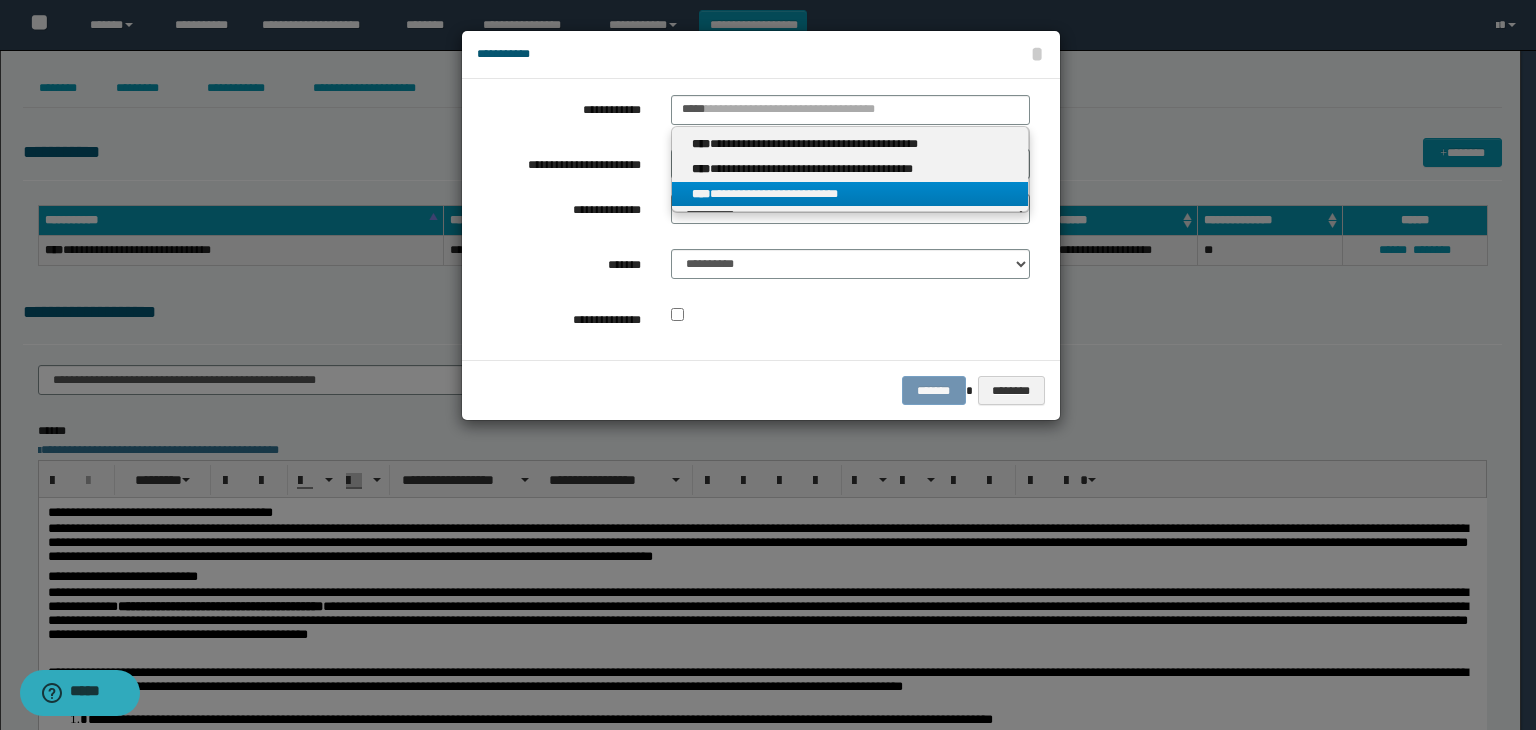click on "**********" at bounding box center (850, 194) 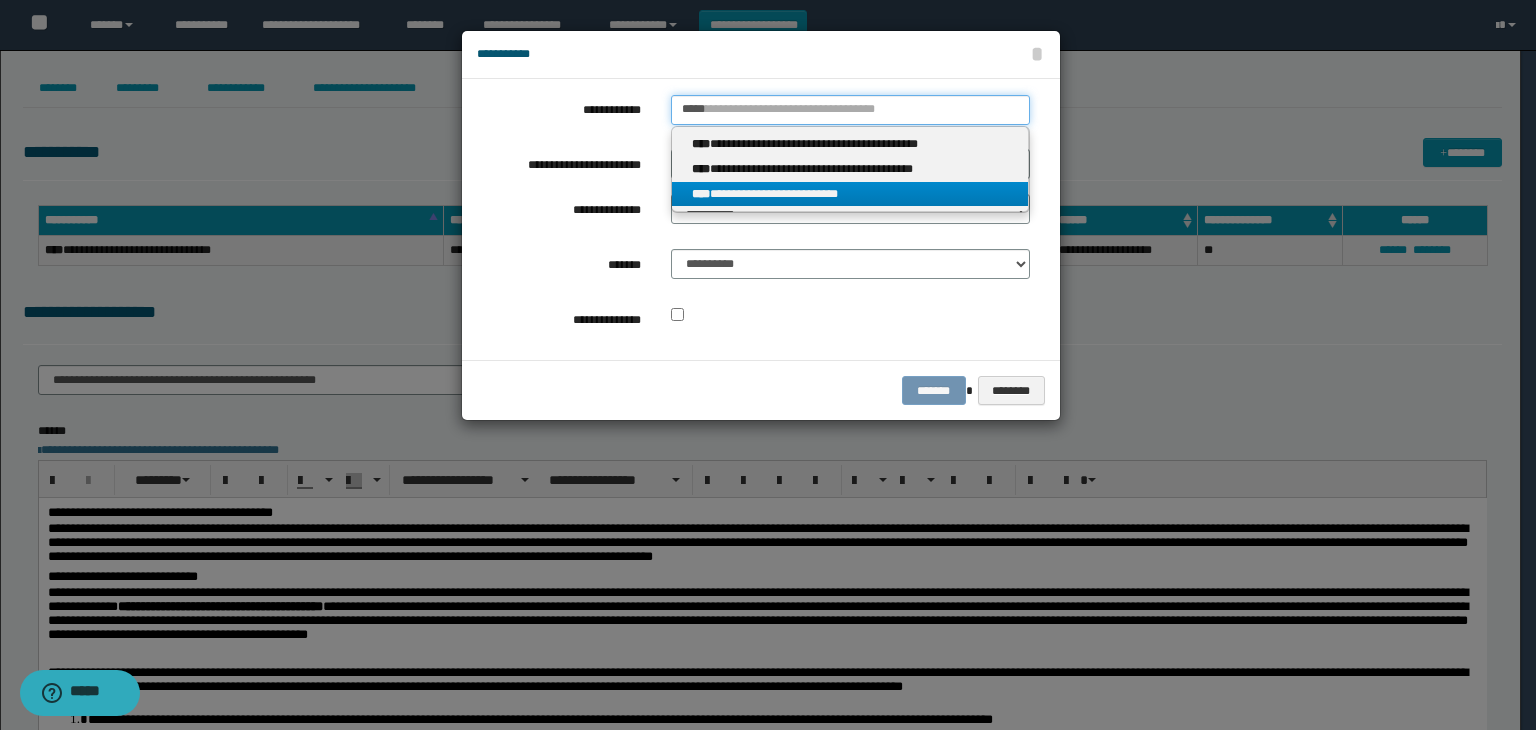 type 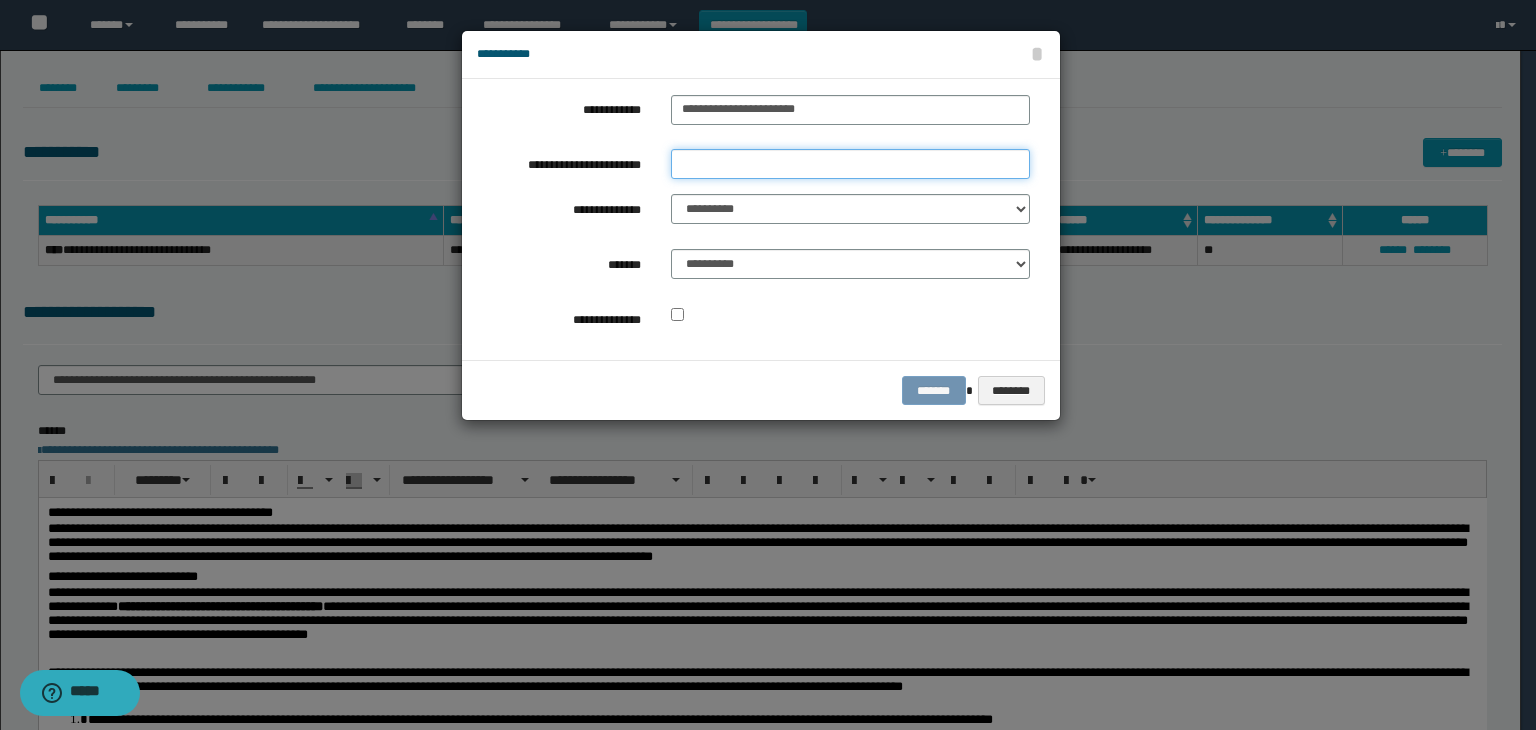 click on "**********" at bounding box center (850, 164) 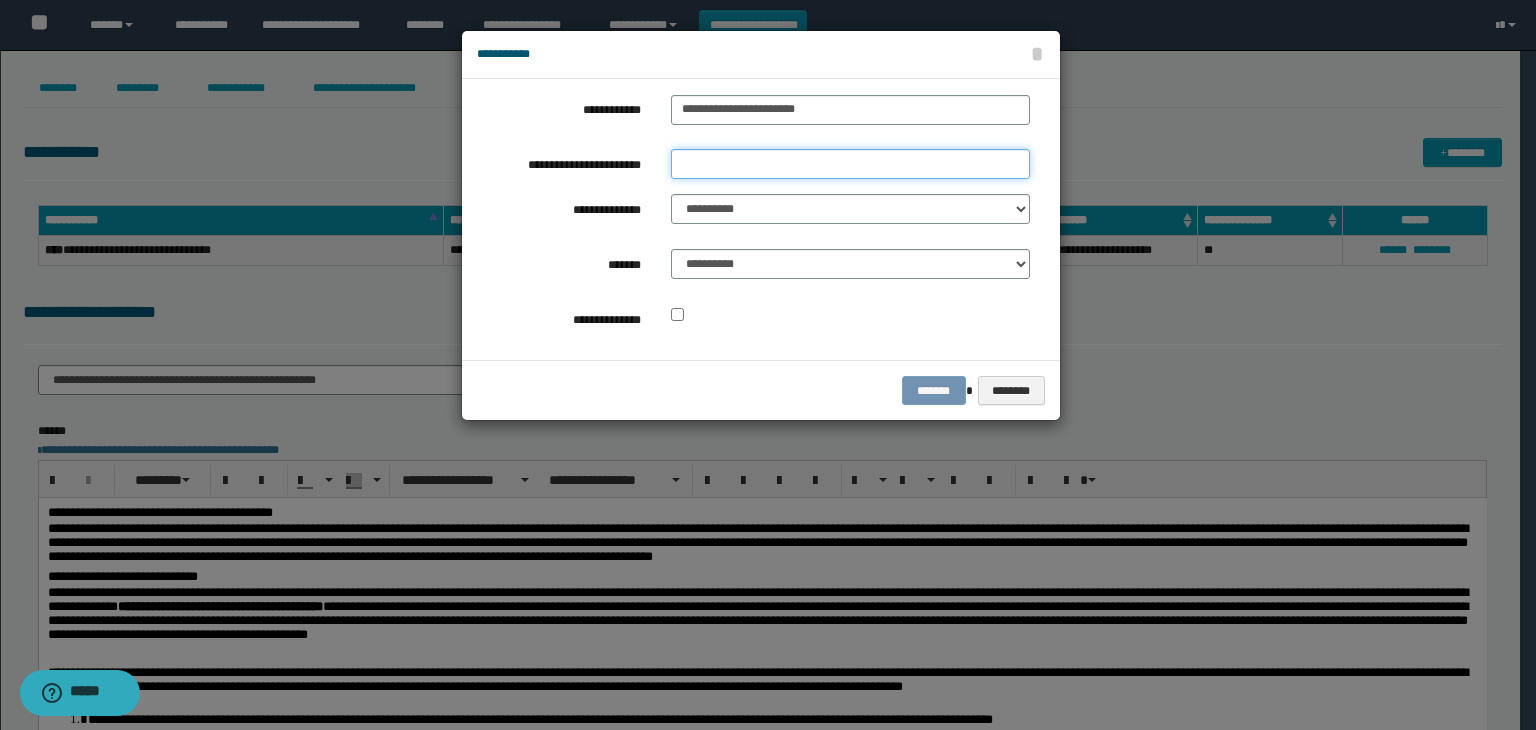 type on "*********" 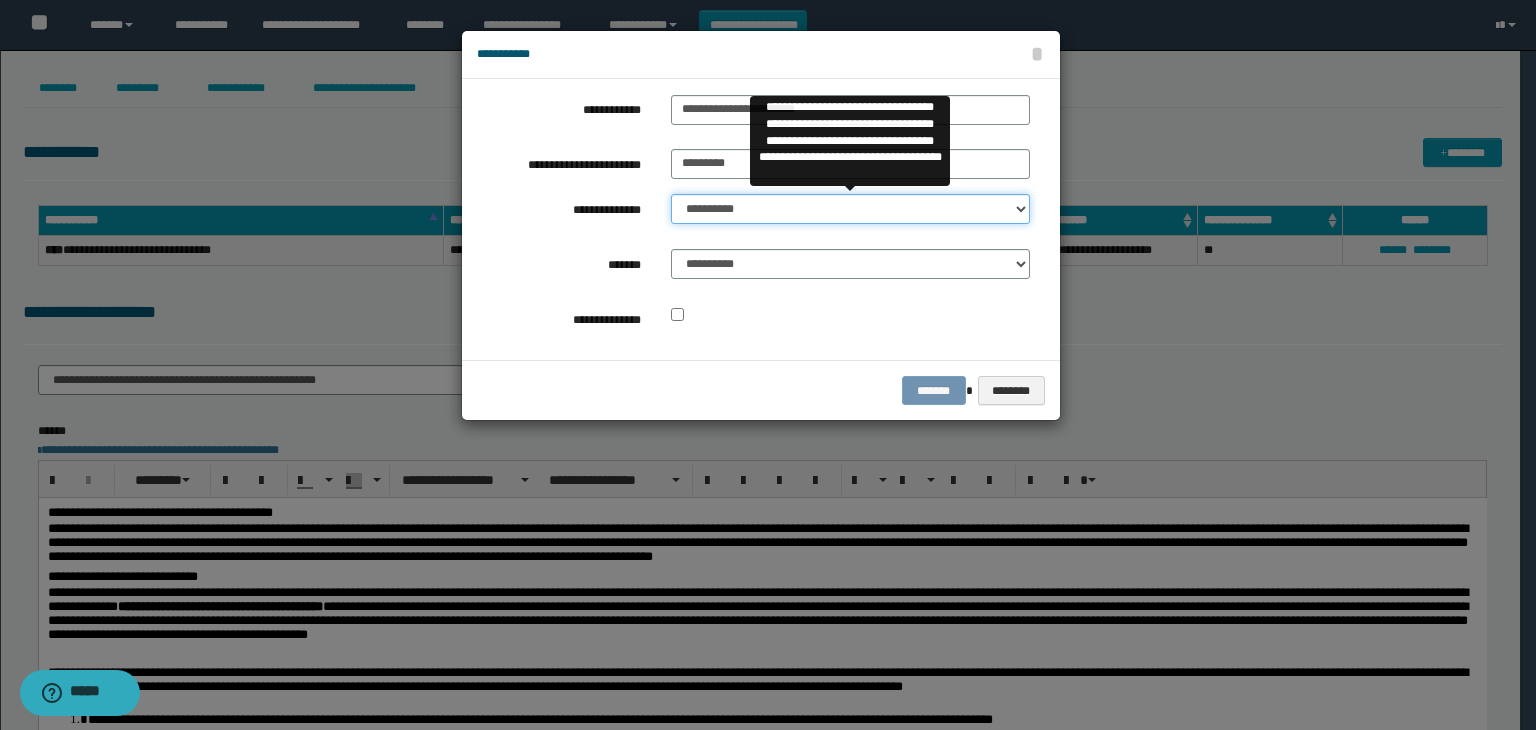 click on "**********" at bounding box center (850, 209) 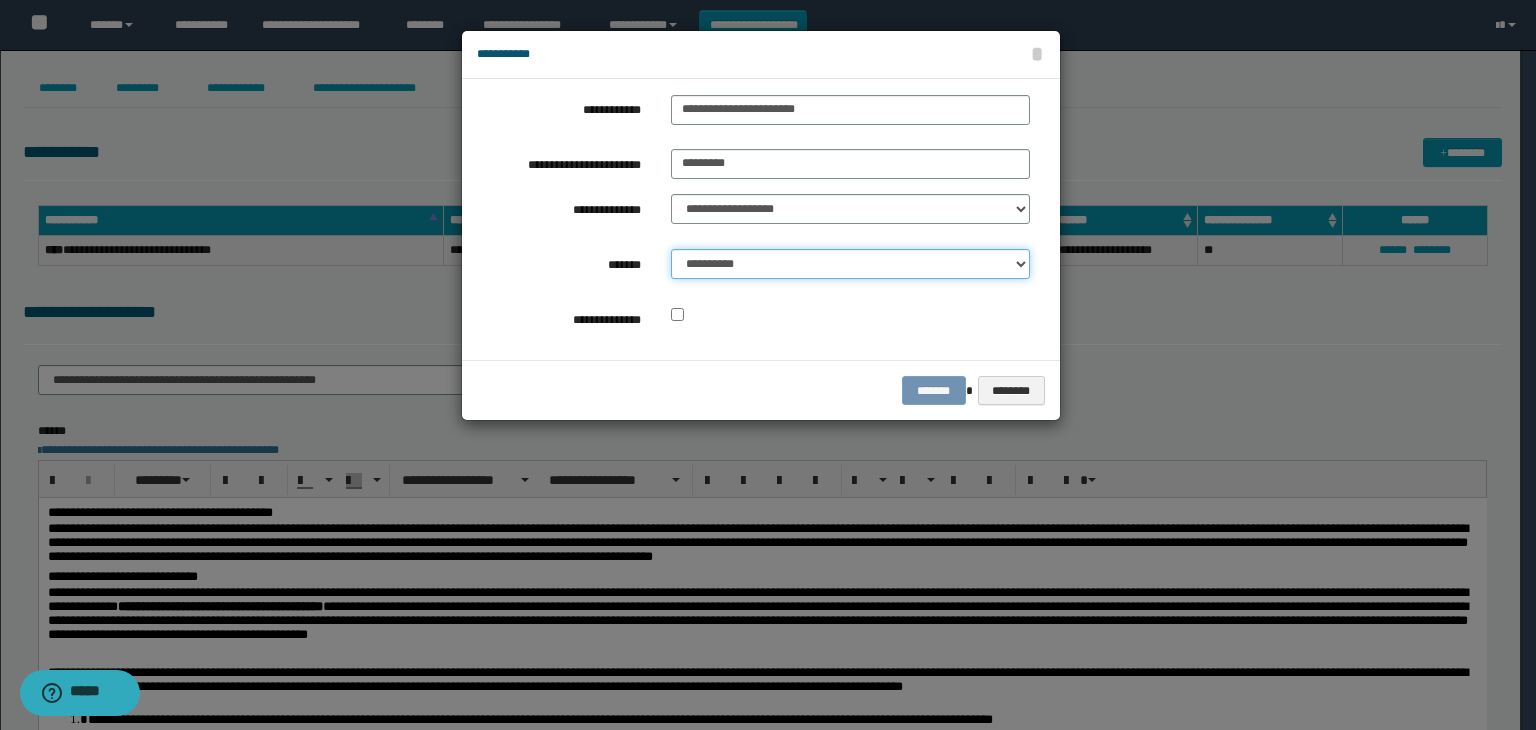 click on "**********" at bounding box center [850, 264] 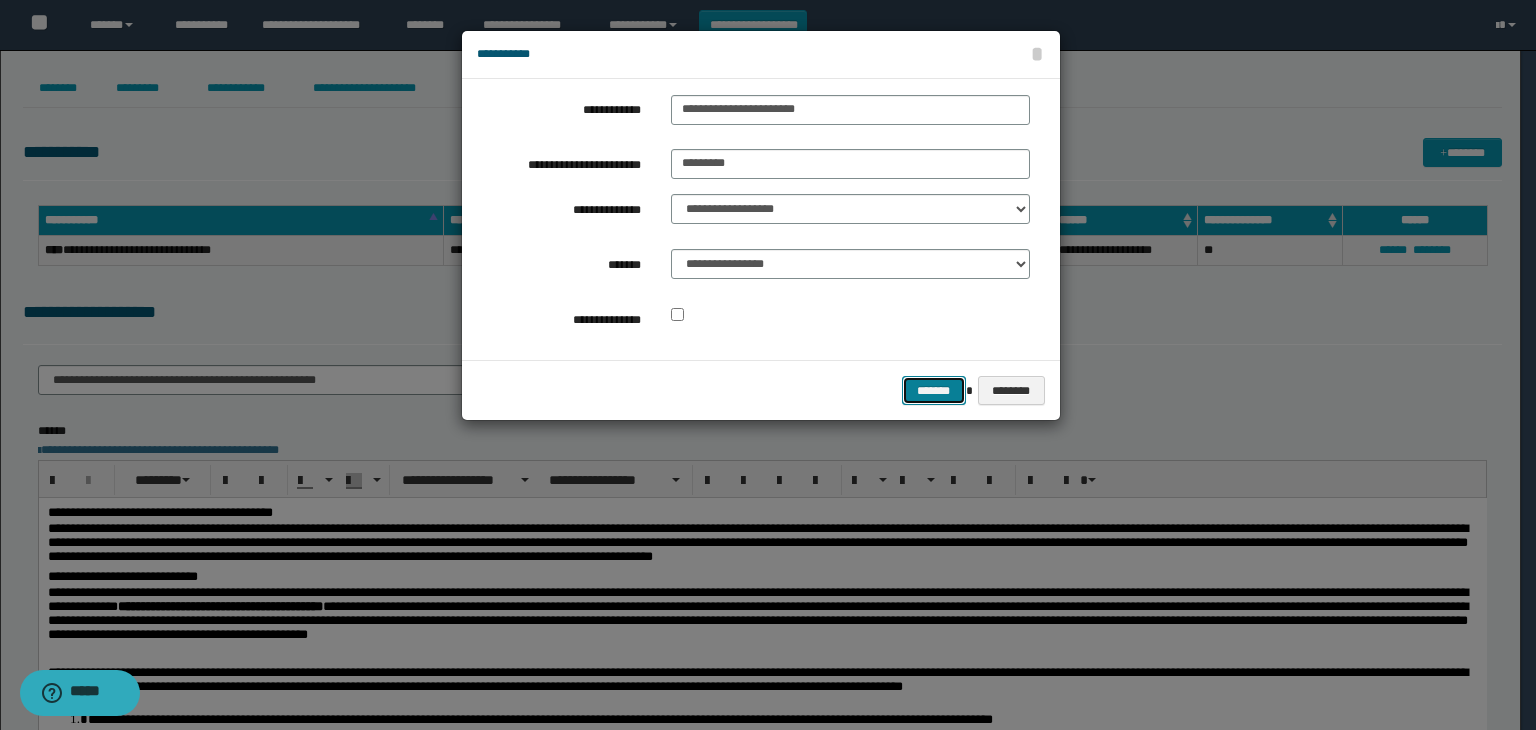 click on "*******" at bounding box center (934, 391) 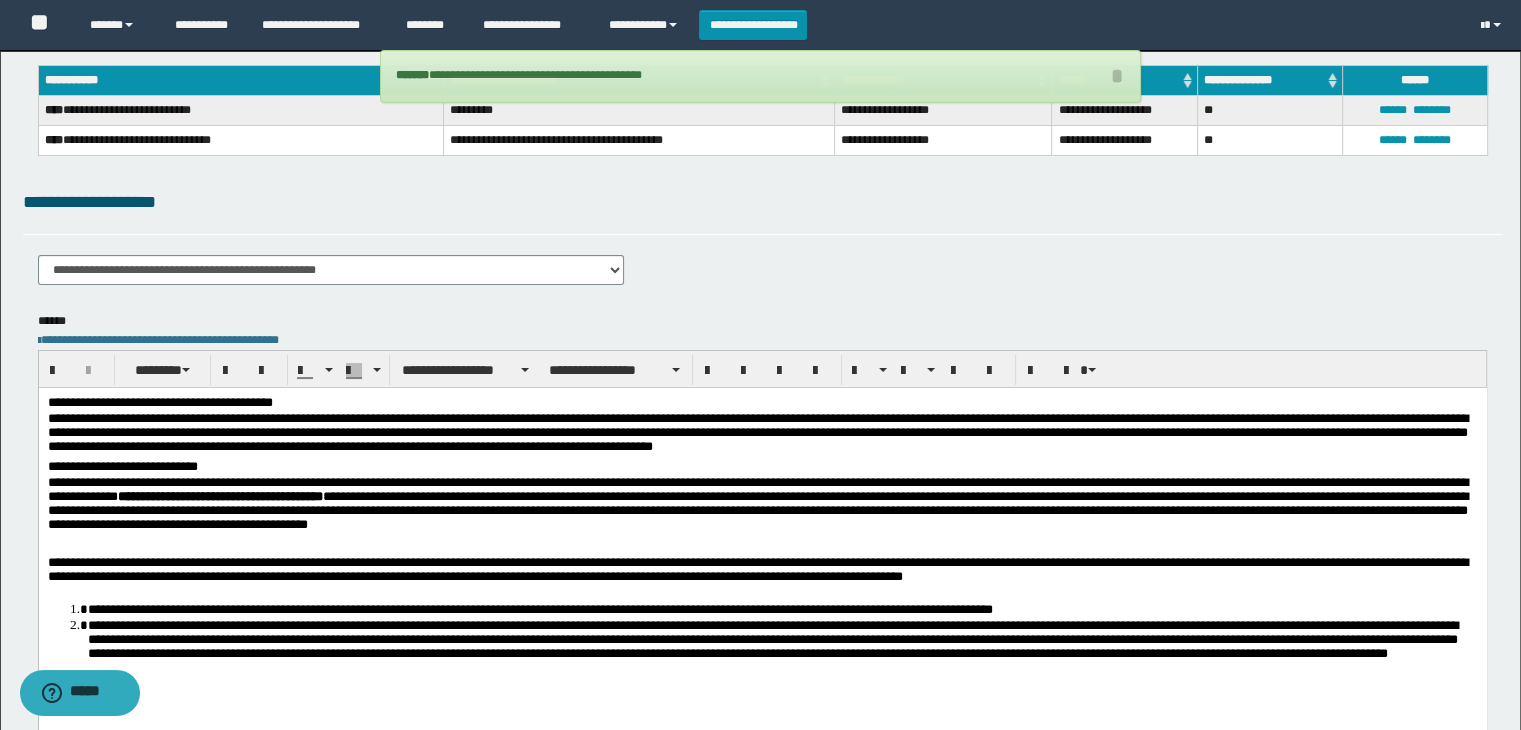 scroll, scrollTop: 300, scrollLeft: 0, axis: vertical 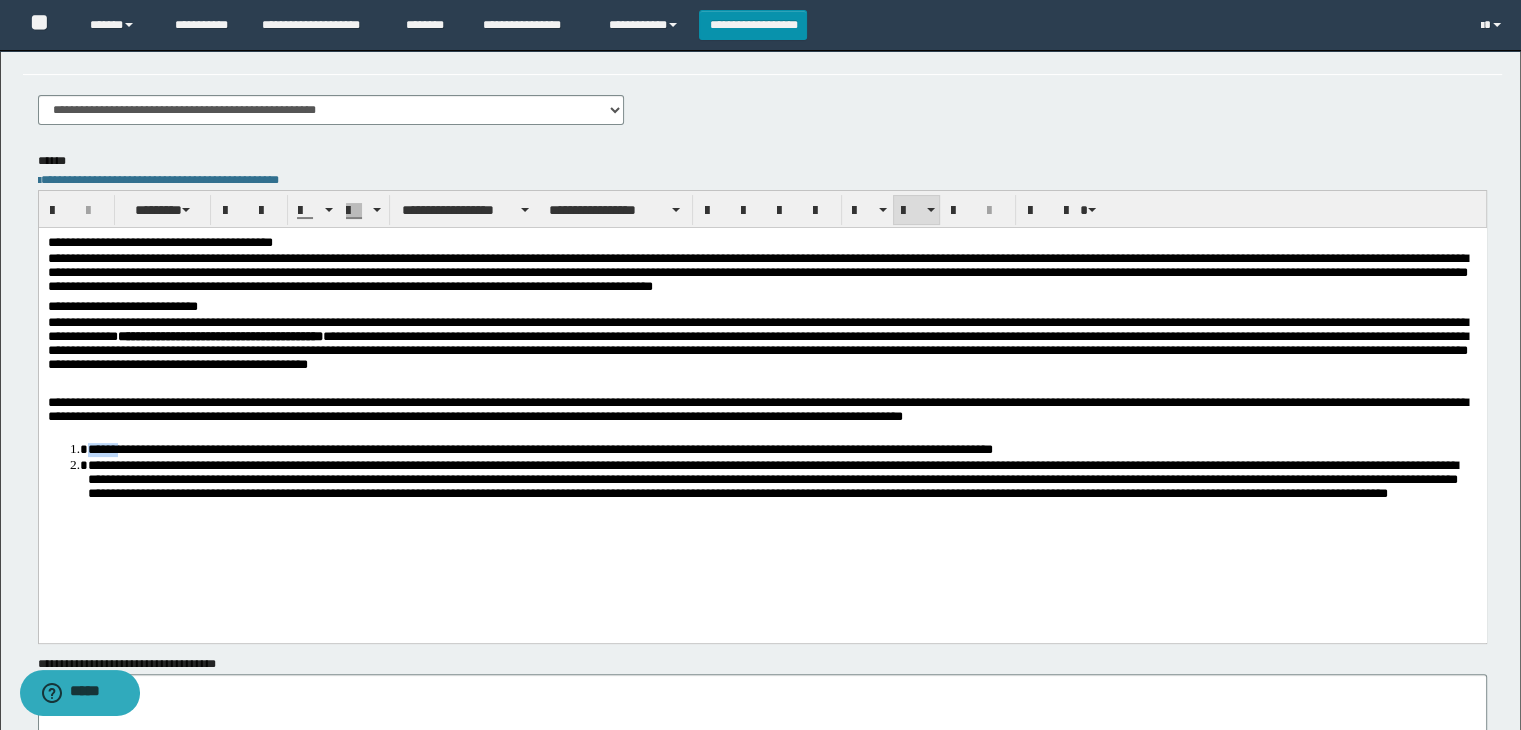 drag, startPoint x: 87, startPoint y: 444, endPoint x: 123, endPoint y: 442, distance: 36.05551 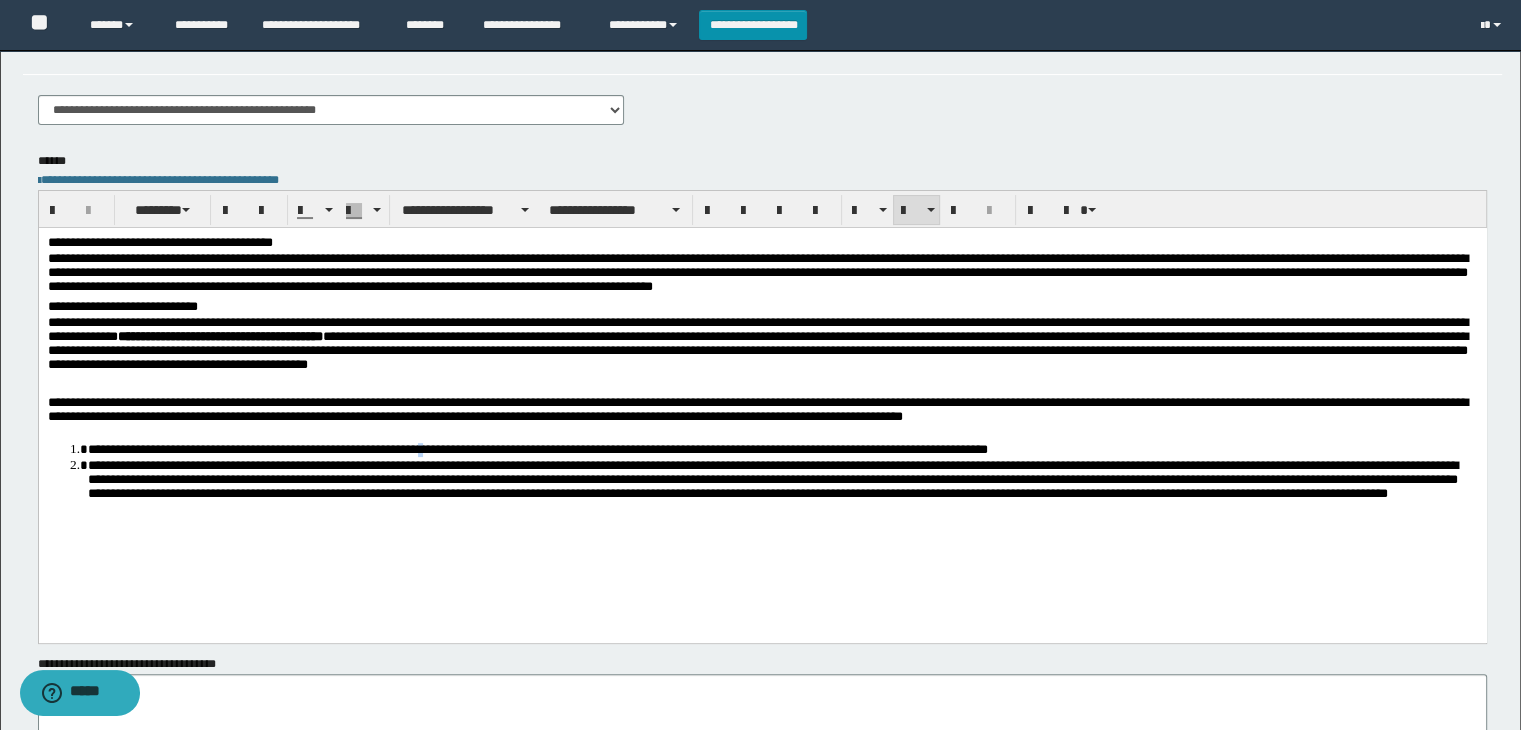 click on "**********" at bounding box center [782, 448] 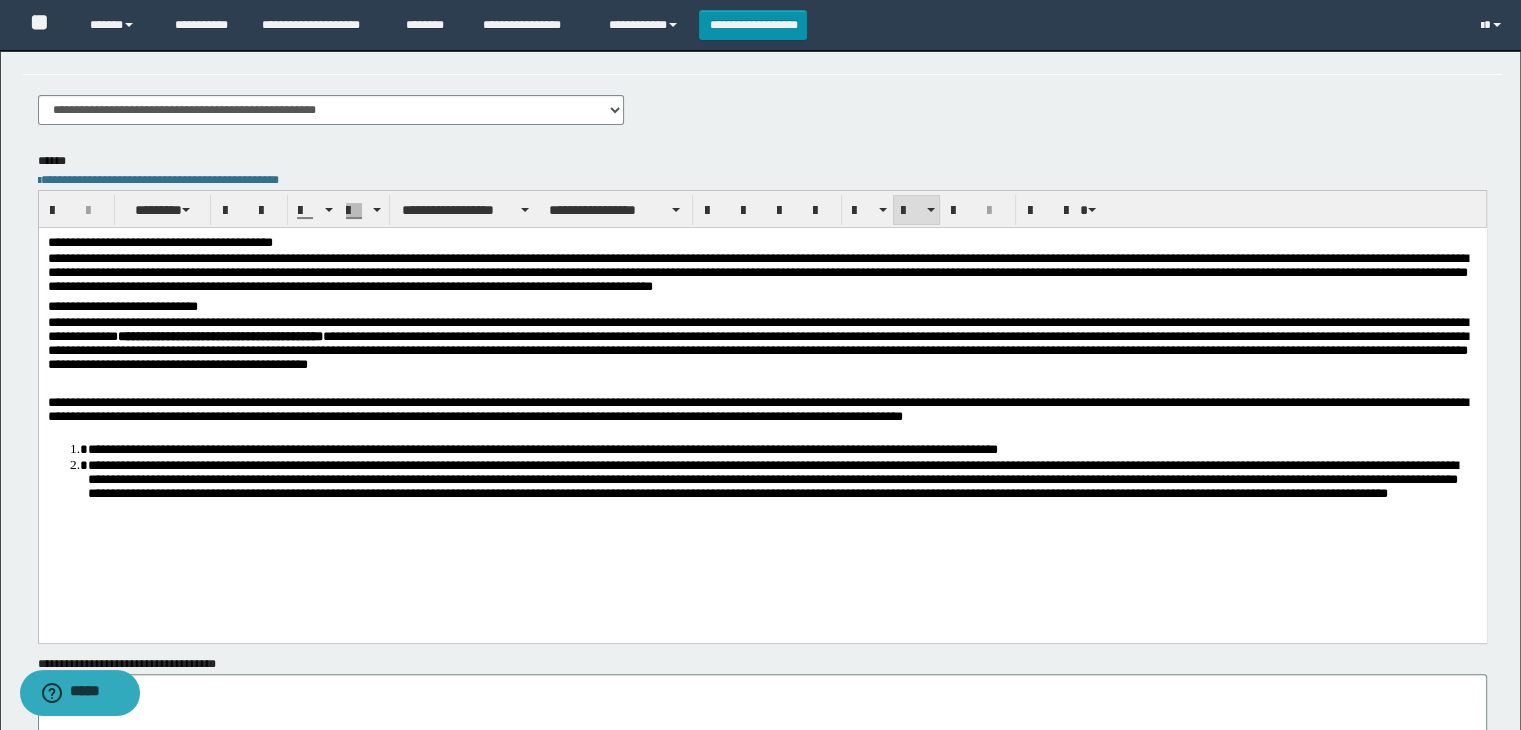 click on "**********" at bounding box center (782, 448) 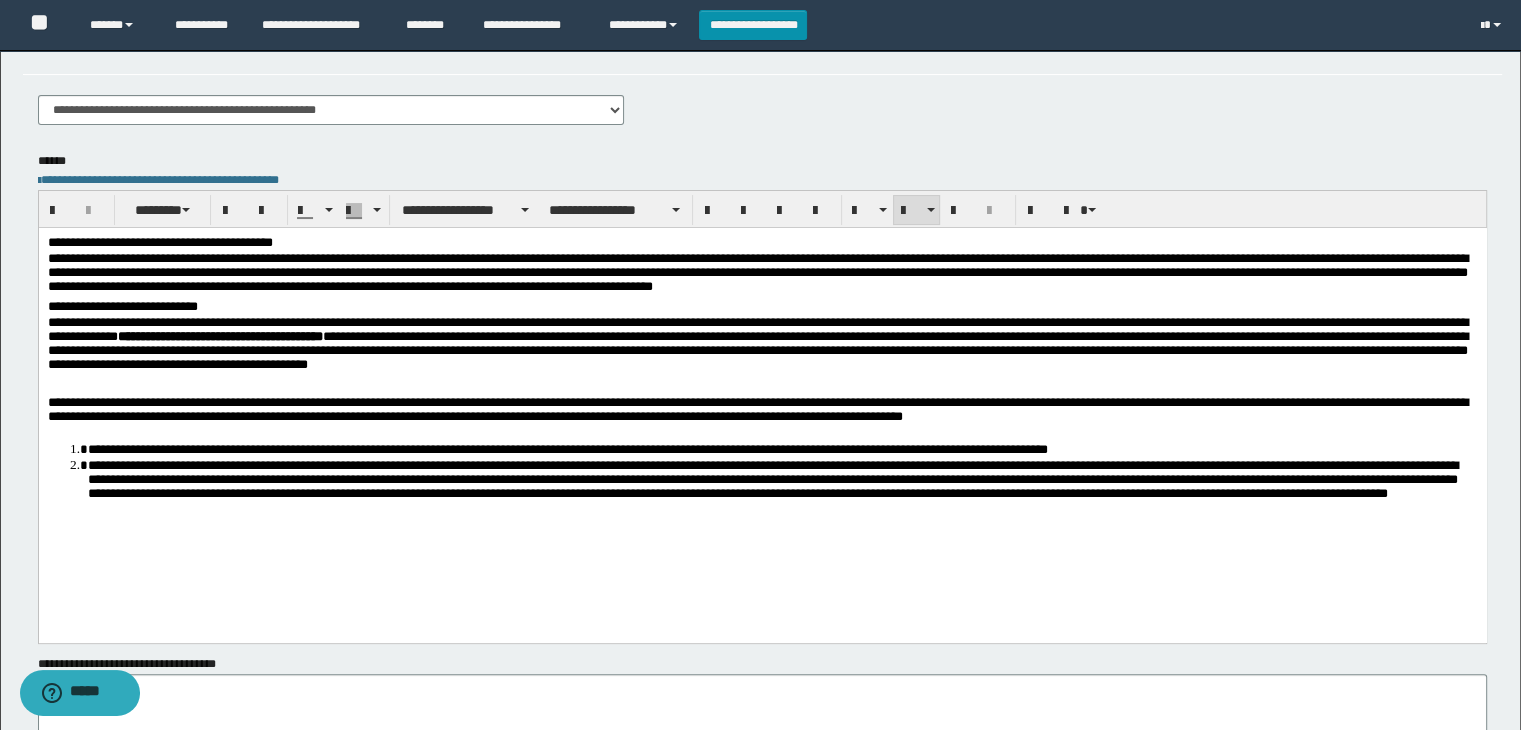 click on "**********" at bounding box center (782, 488) 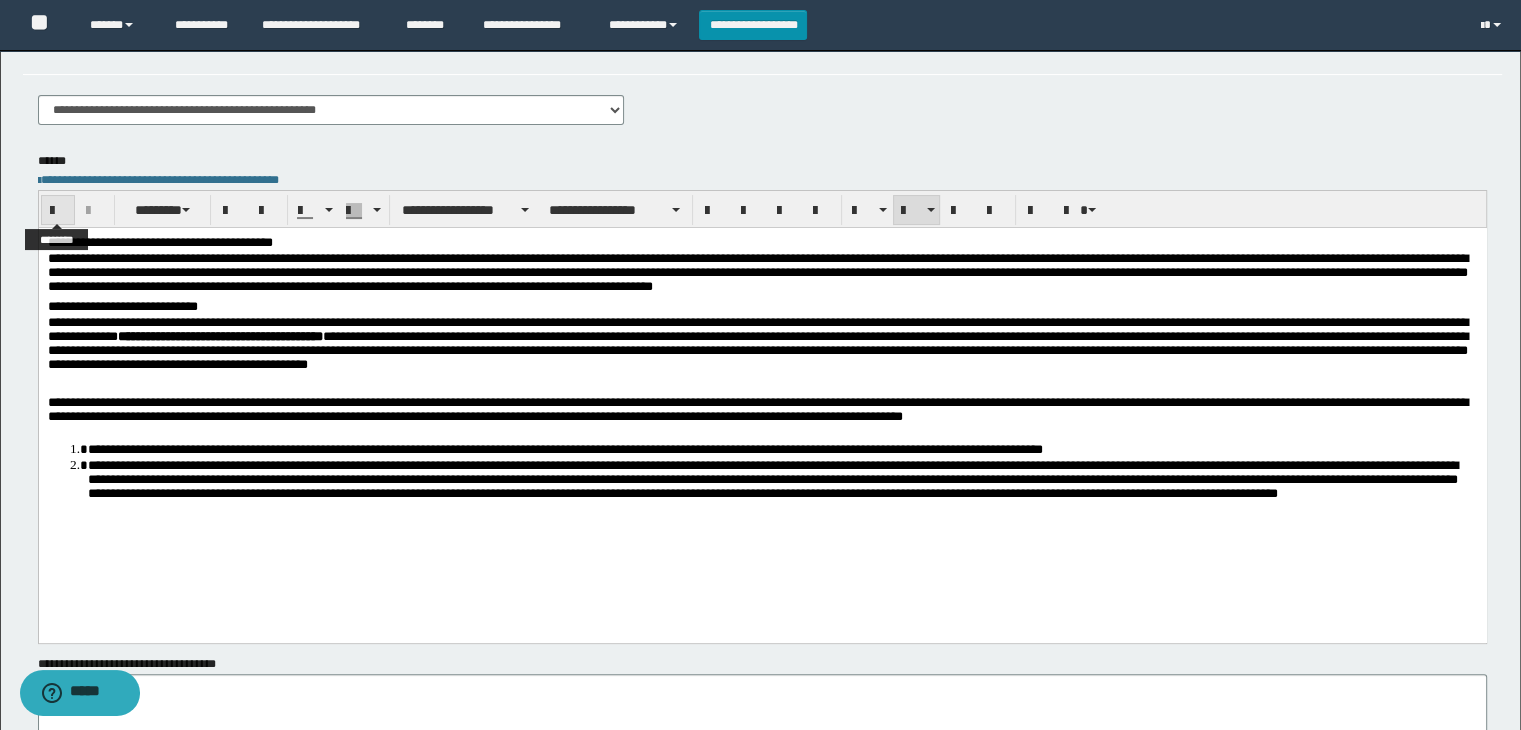 click at bounding box center (58, 211) 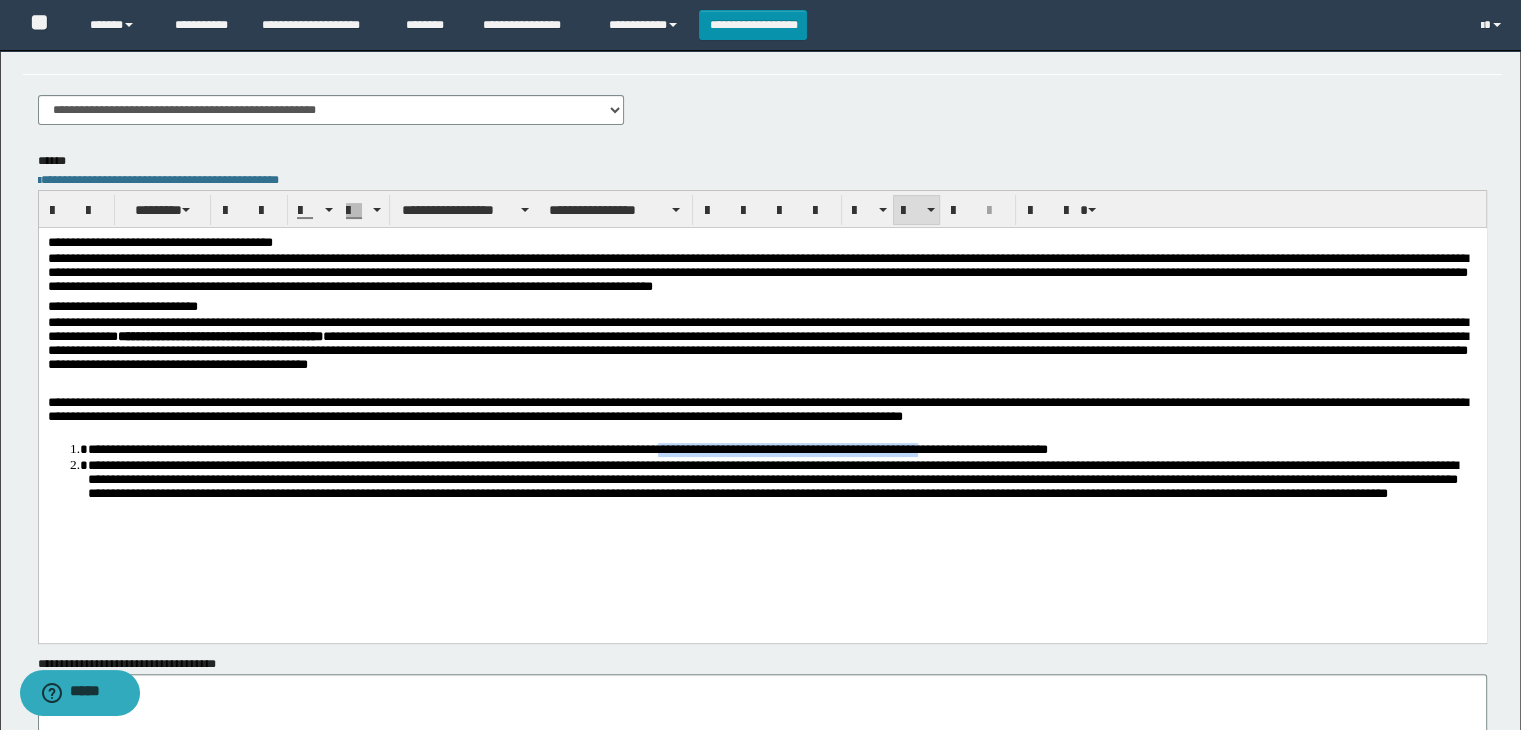 drag, startPoint x: 753, startPoint y: 448, endPoint x: 1027, endPoint y: 450, distance: 274.0073 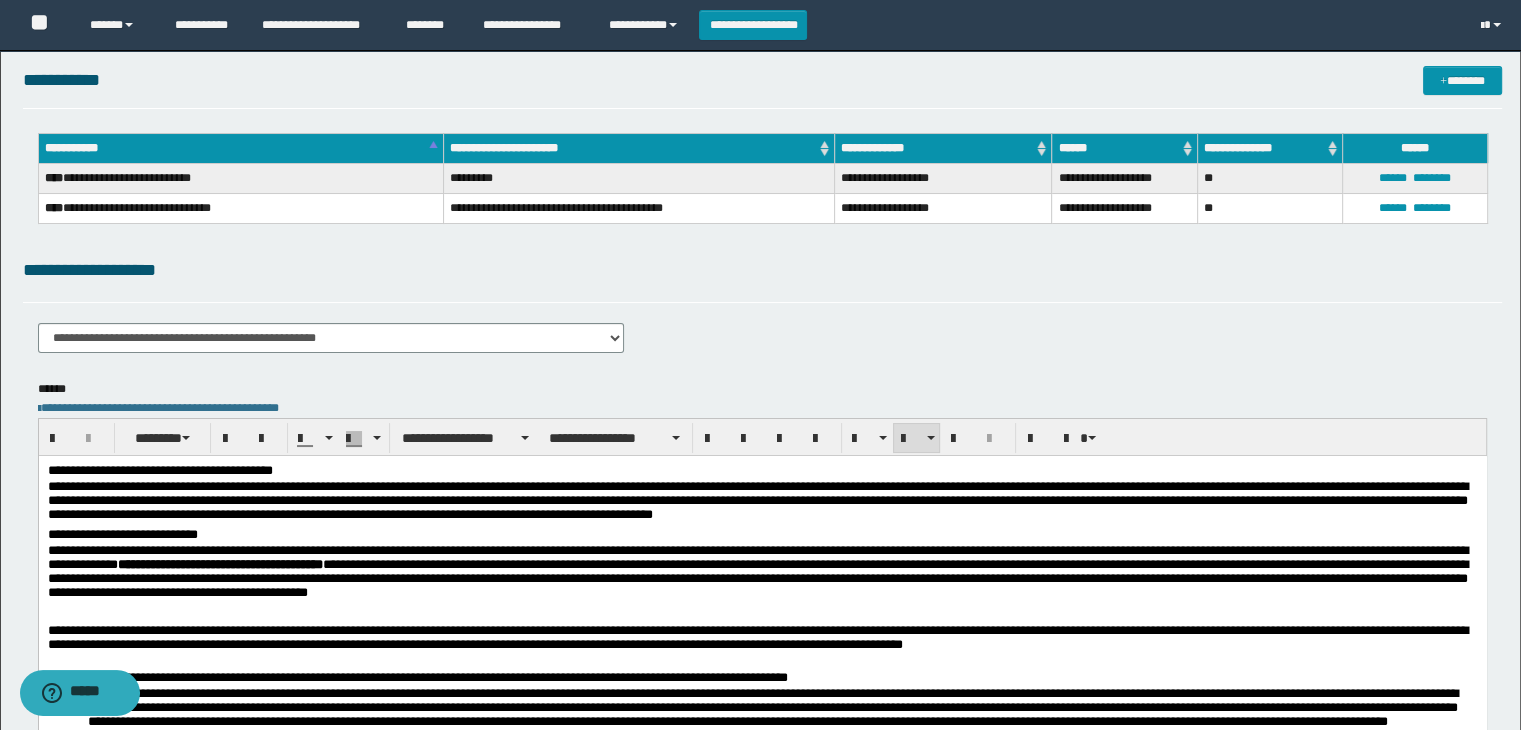 scroll, scrollTop: 0, scrollLeft: 0, axis: both 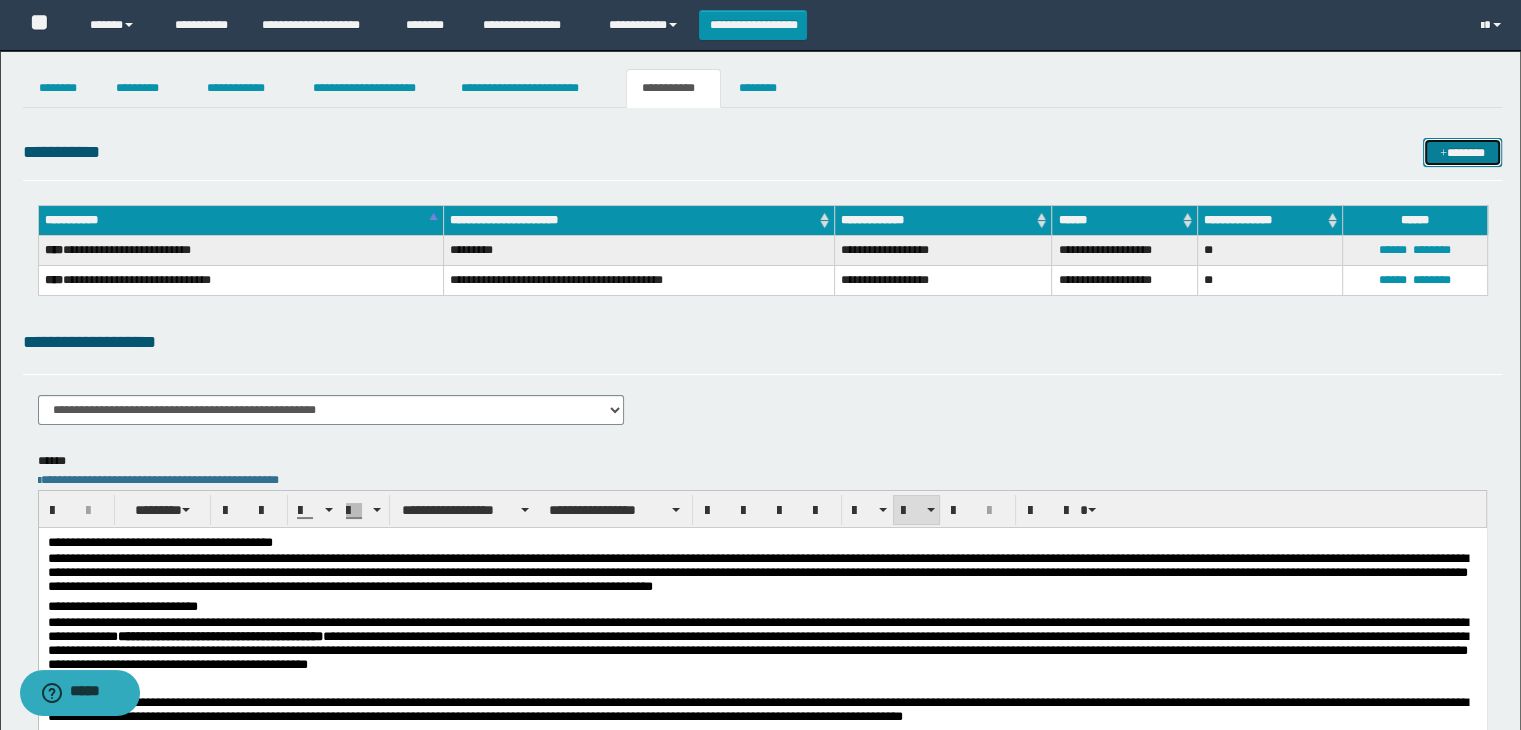 click on "*******" at bounding box center (1462, 153) 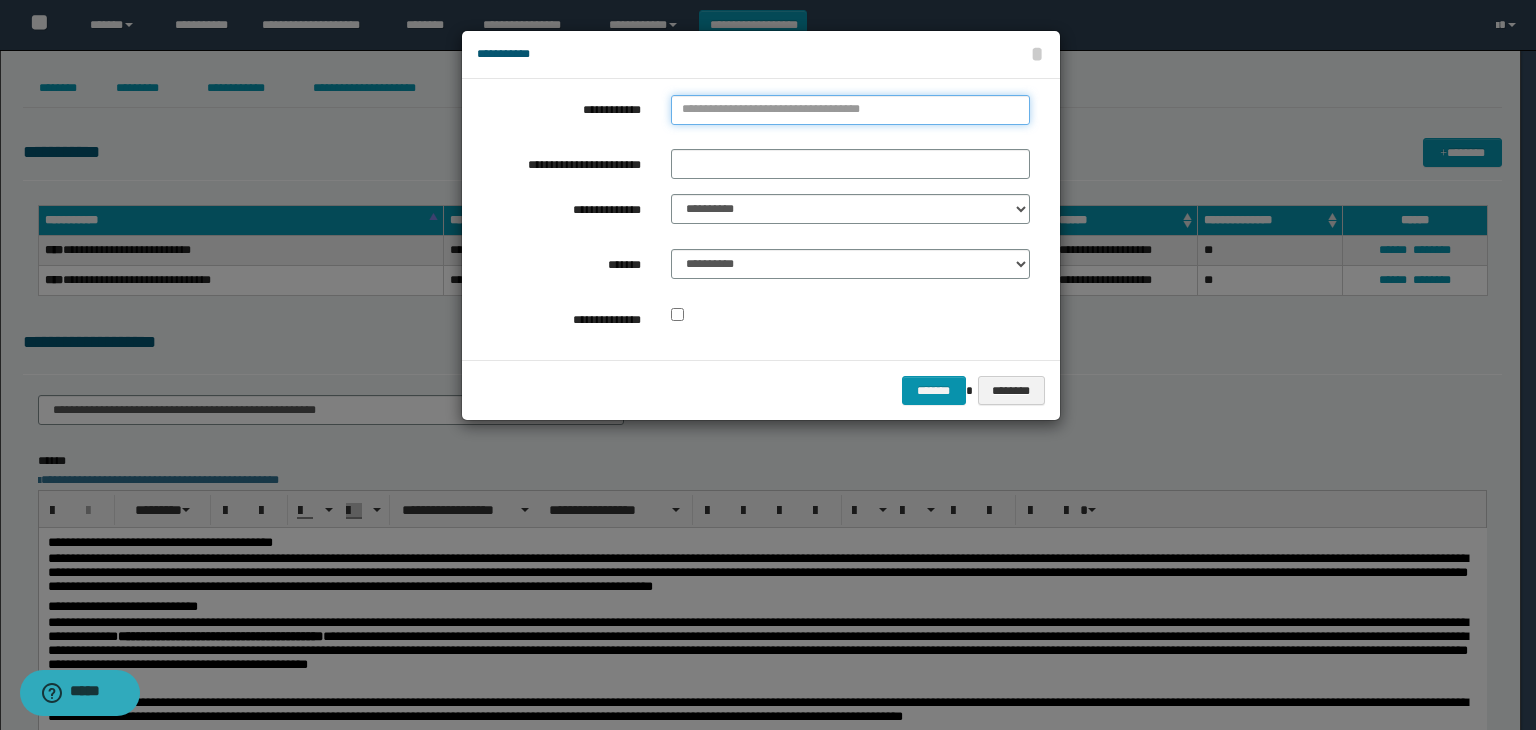 type on "**********" 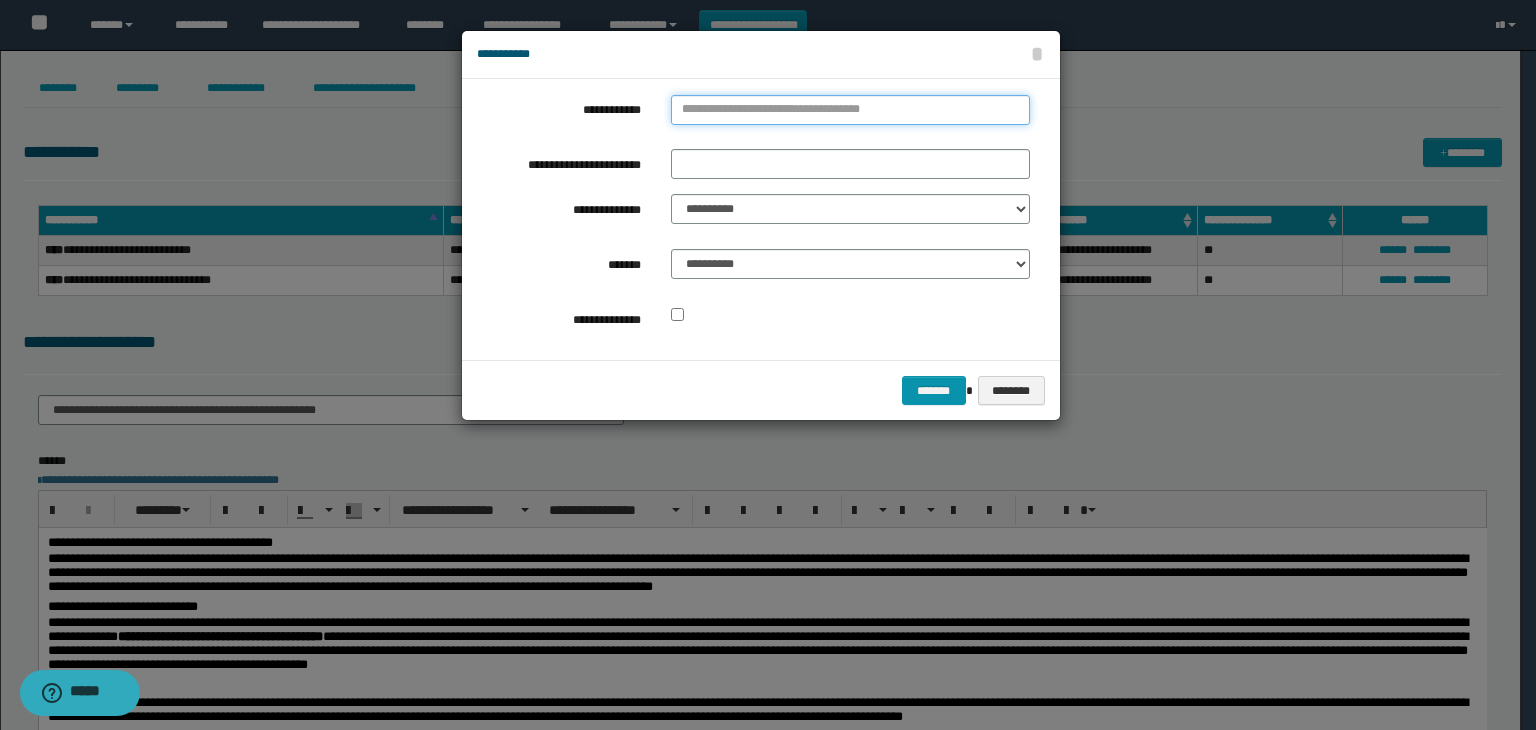 click on "**********" at bounding box center [850, 110] 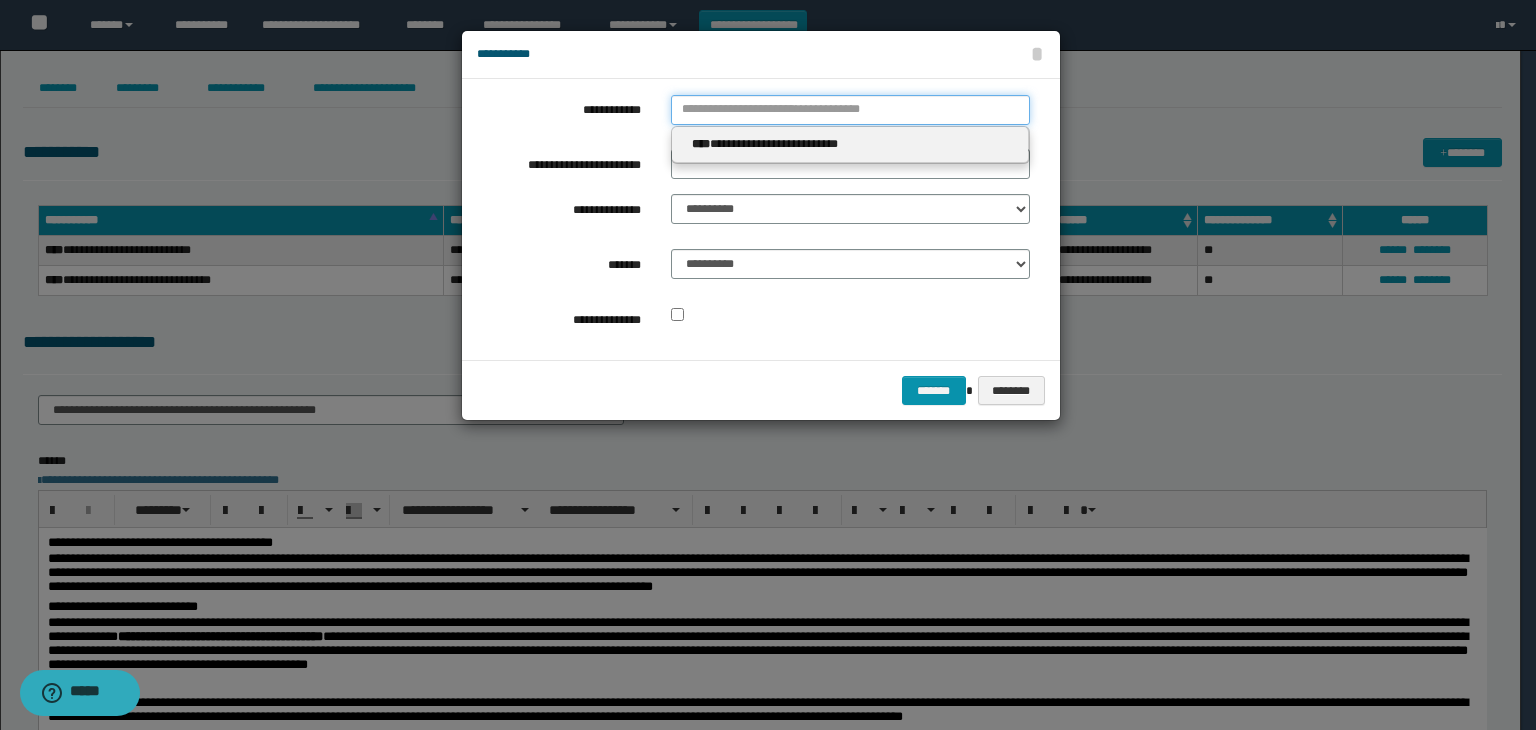 type 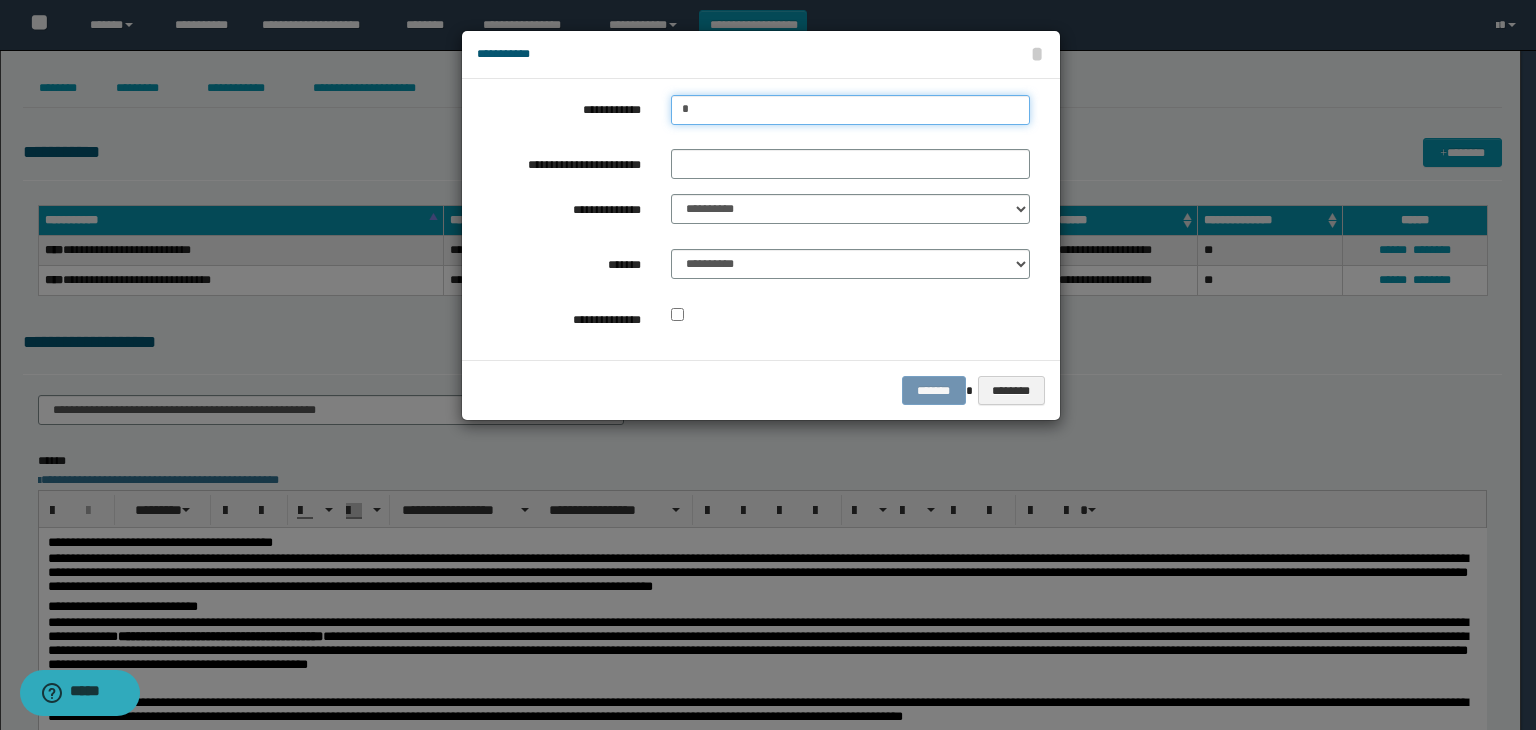 type on "**" 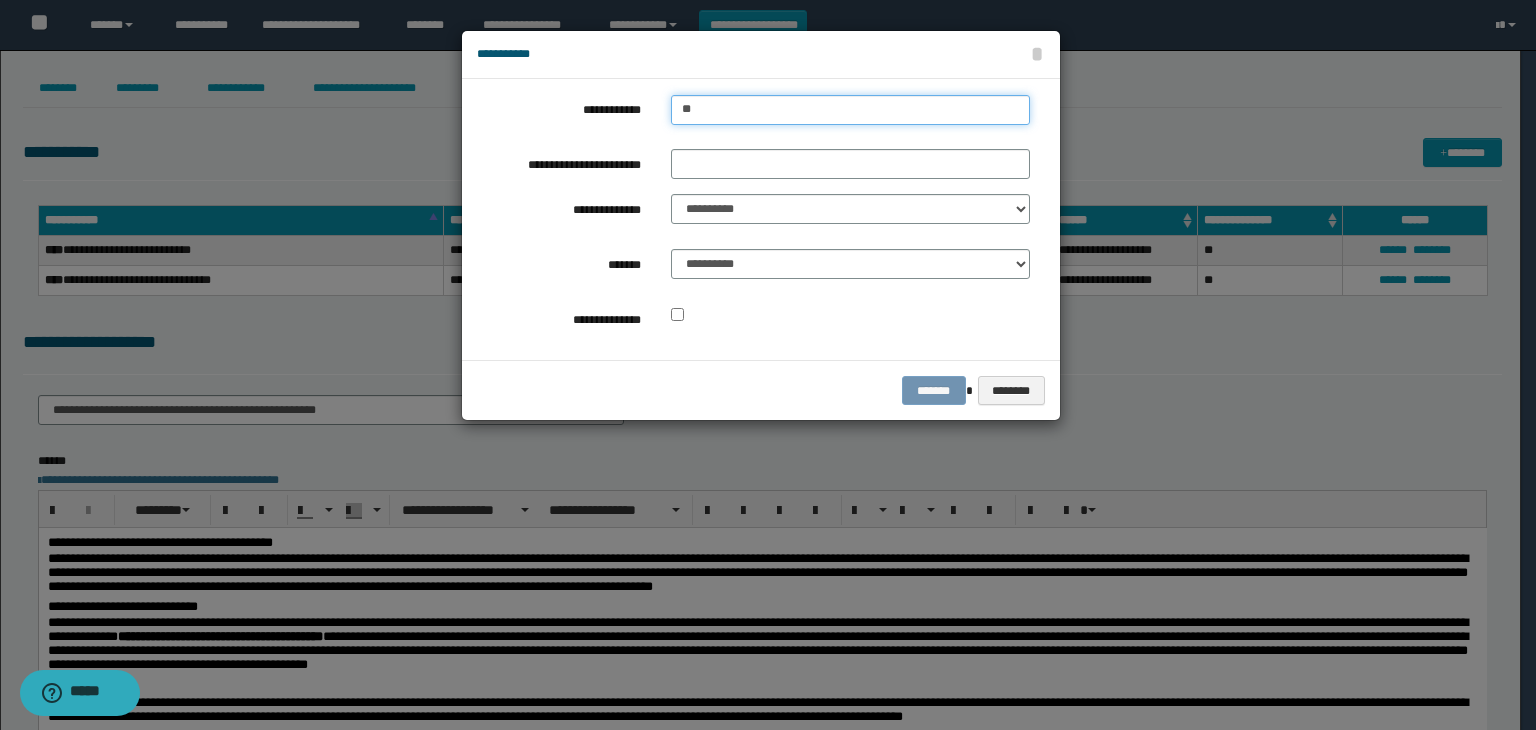 type on "**" 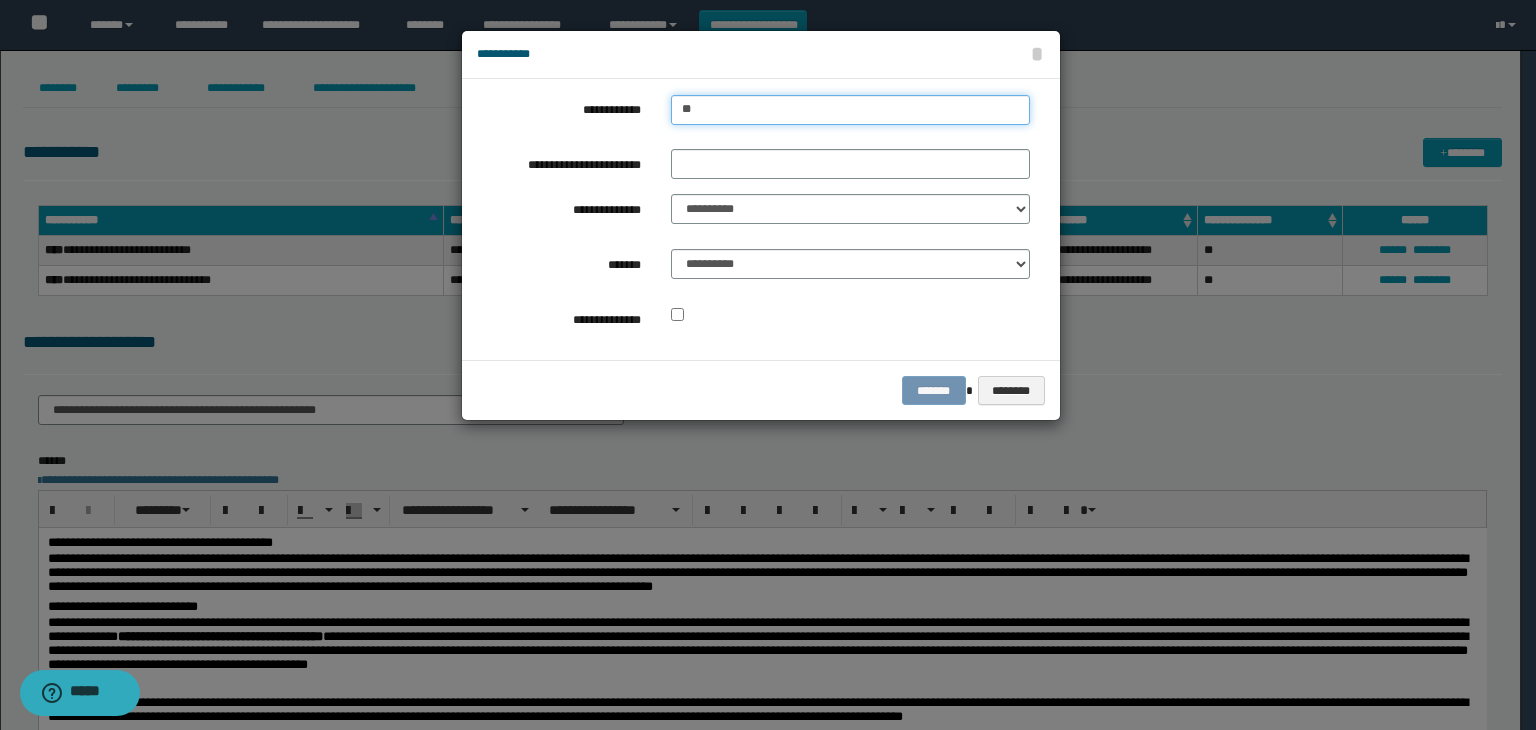 type 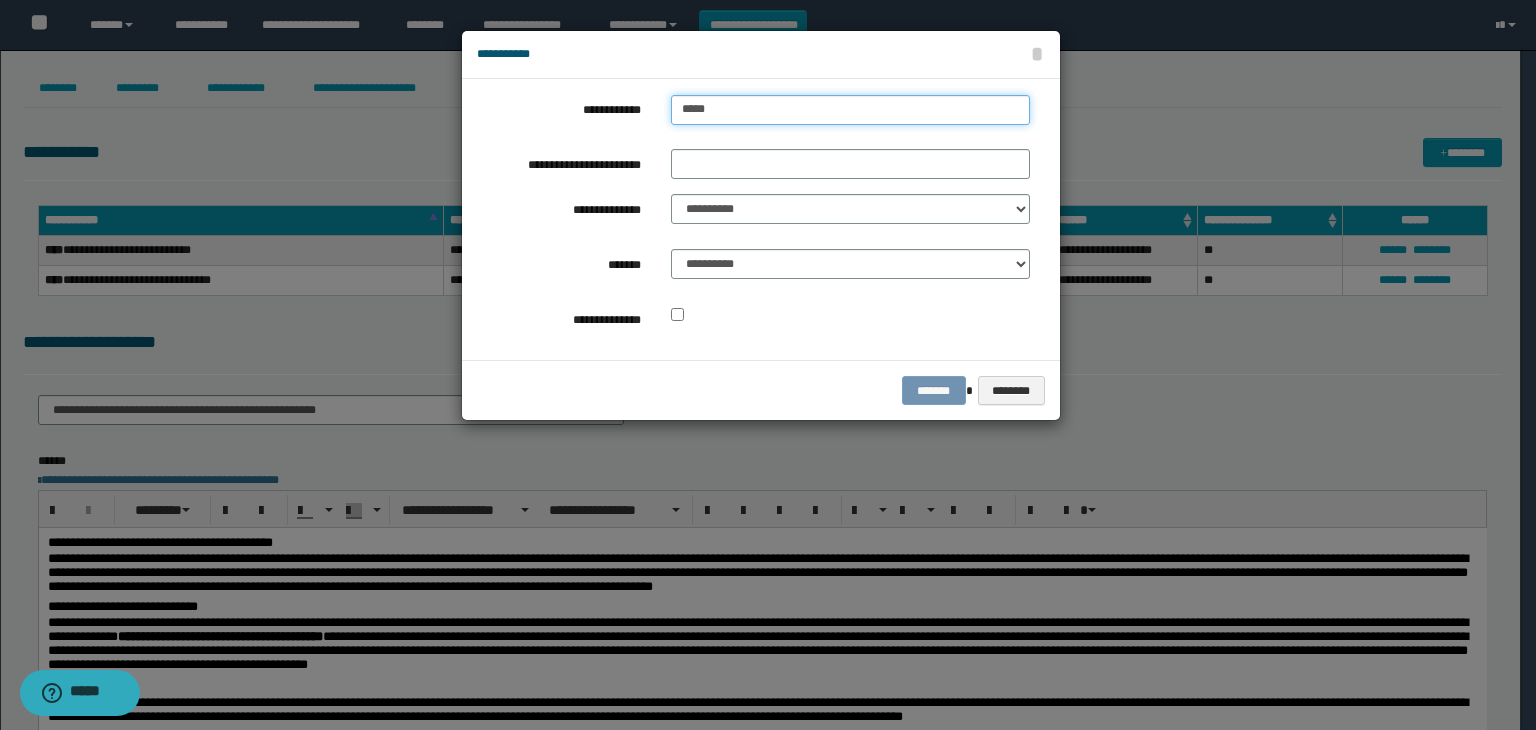 type on "******" 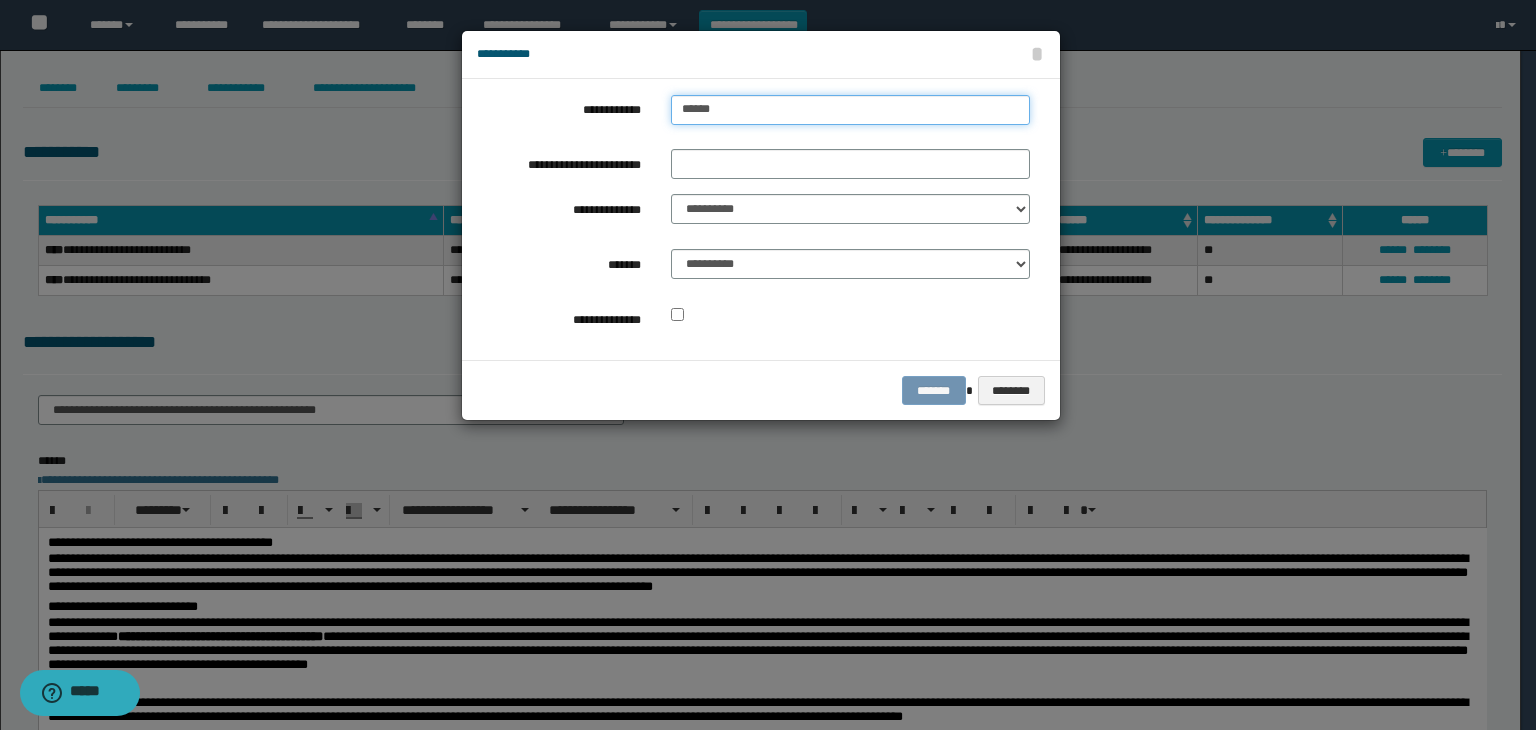 type on "******" 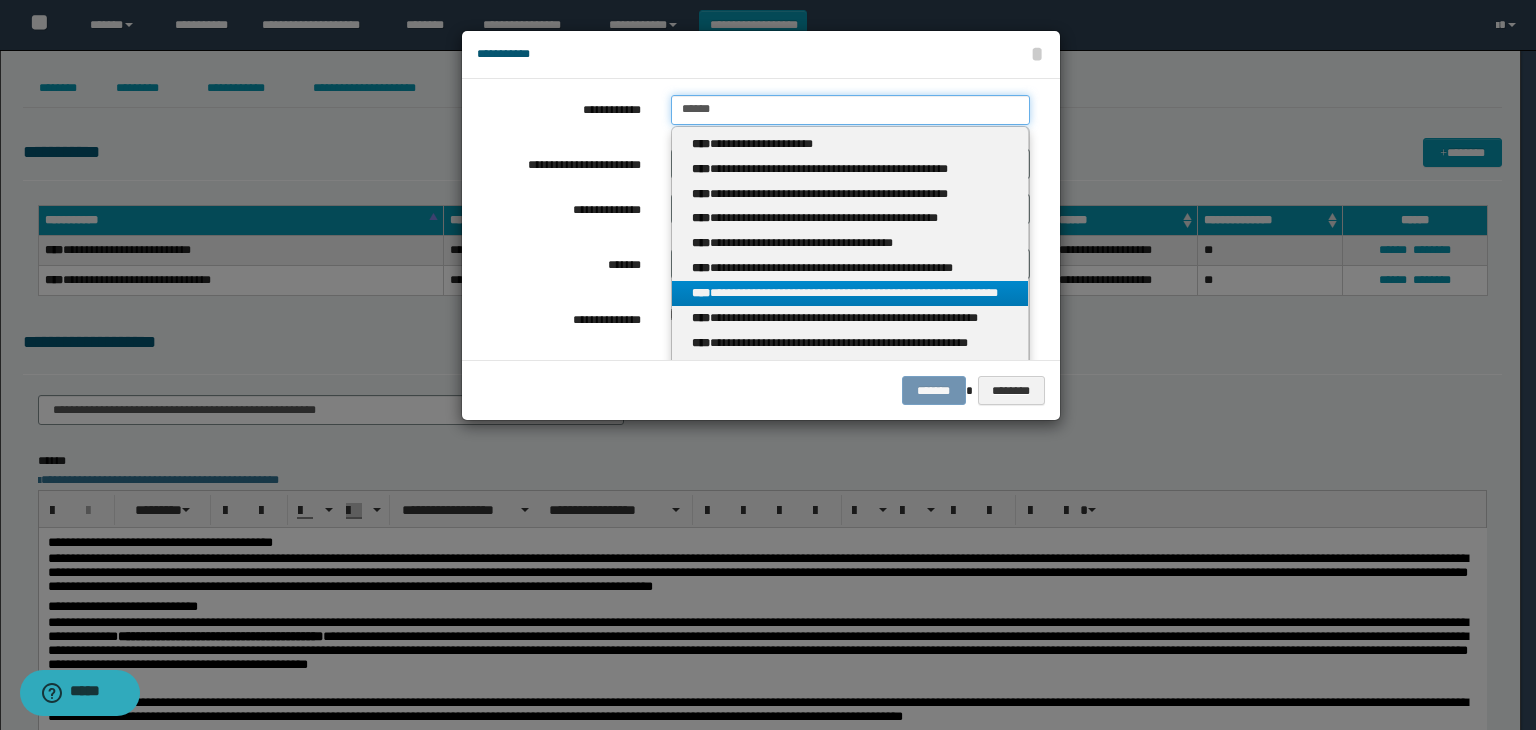 type on "******" 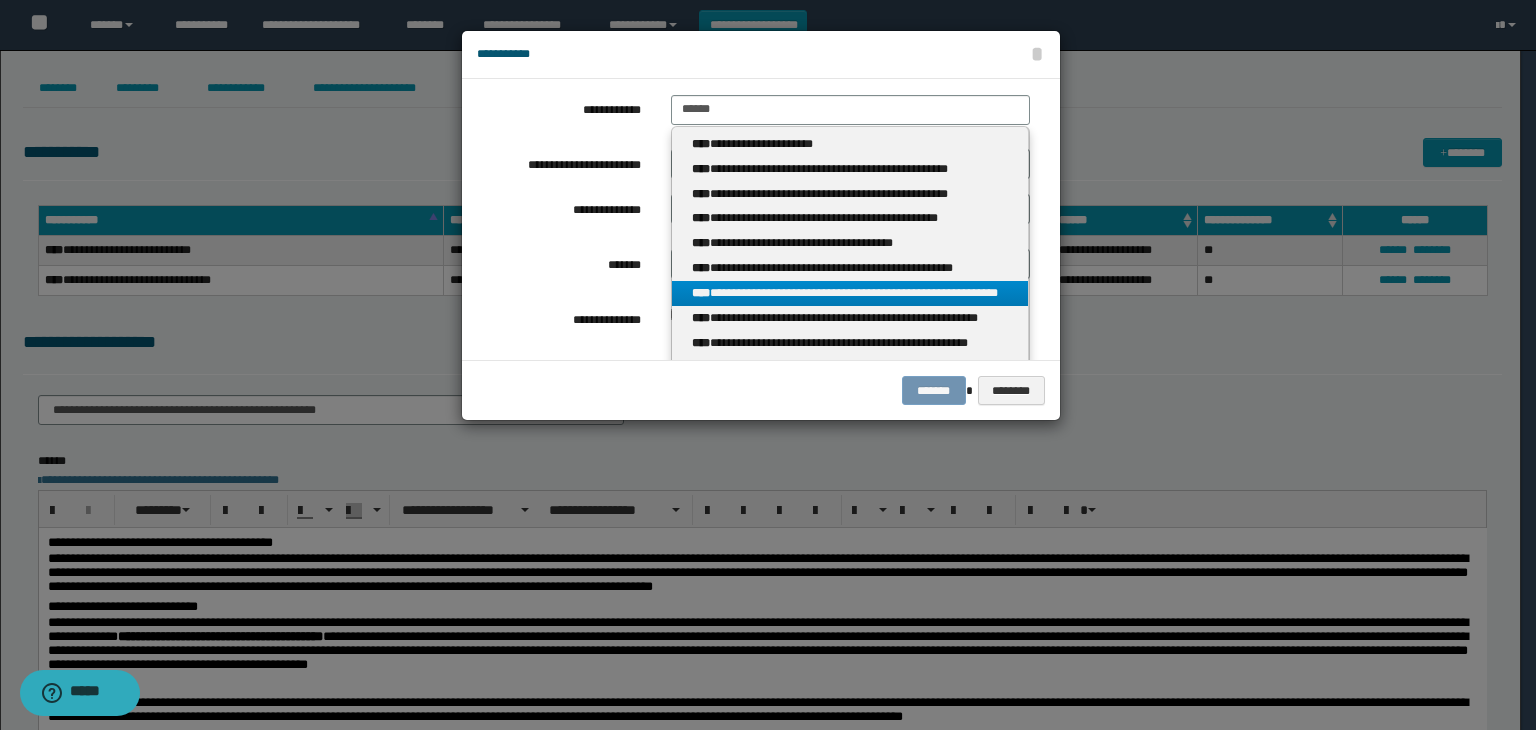 click on "**********" at bounding box center (850, 293) 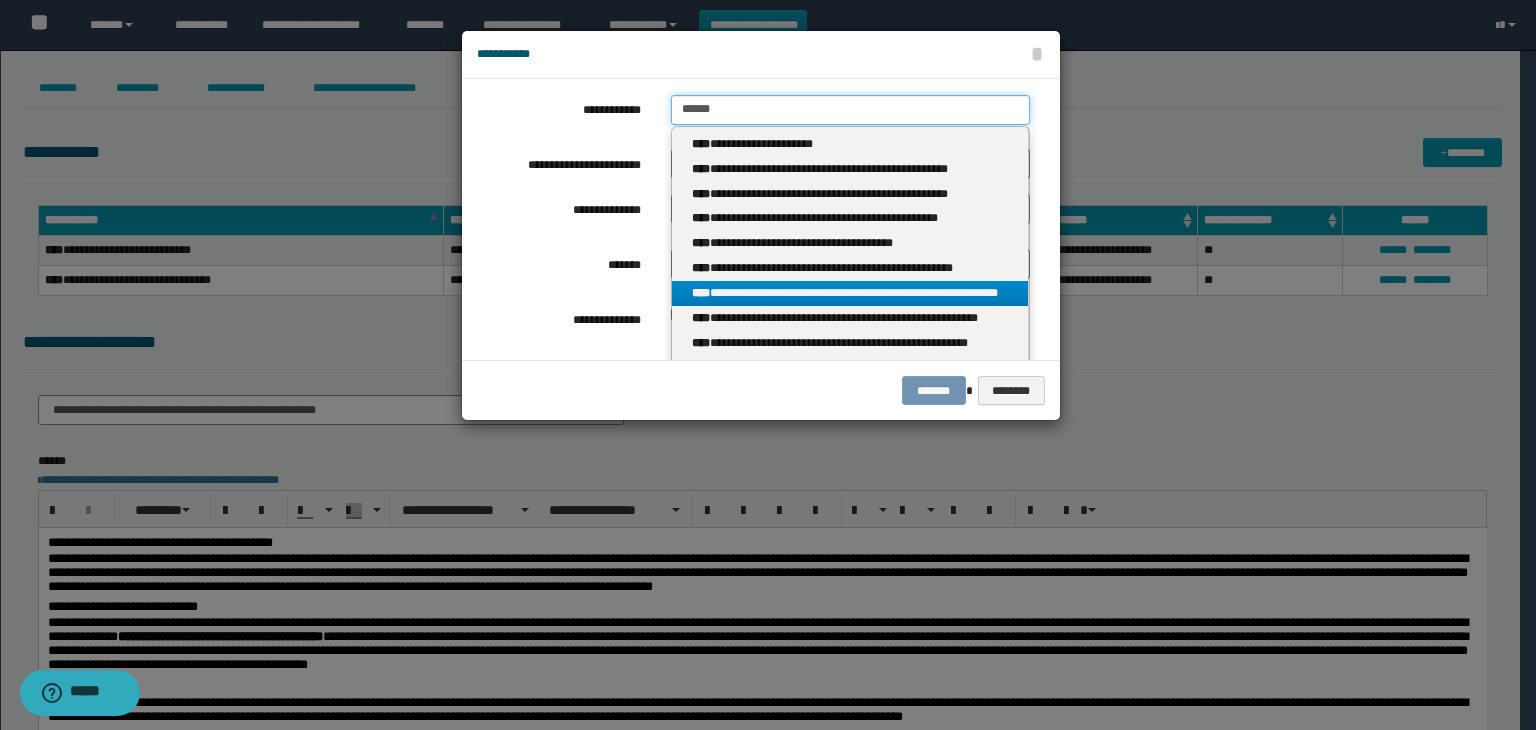 type 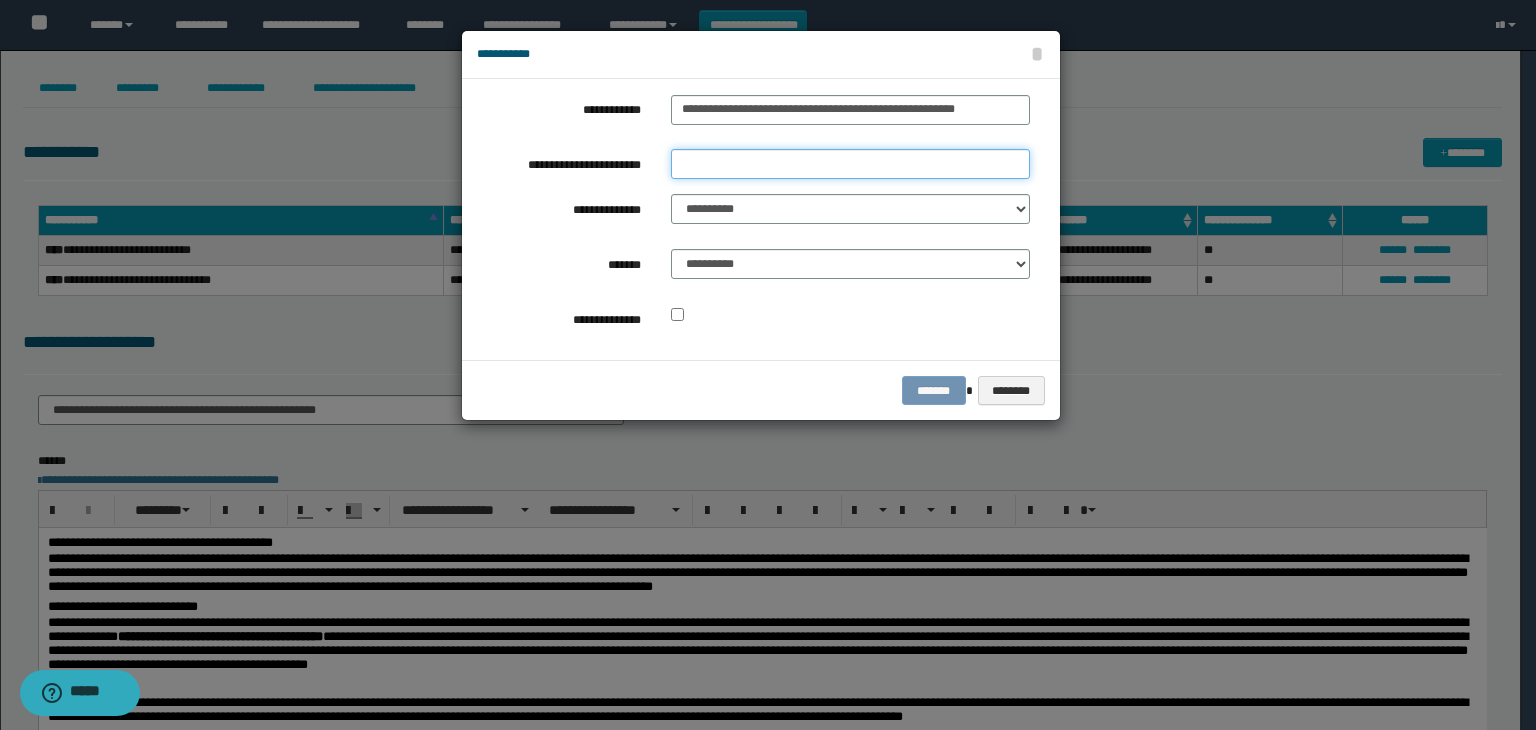 click on "**********" at bounding box center [850, 164] 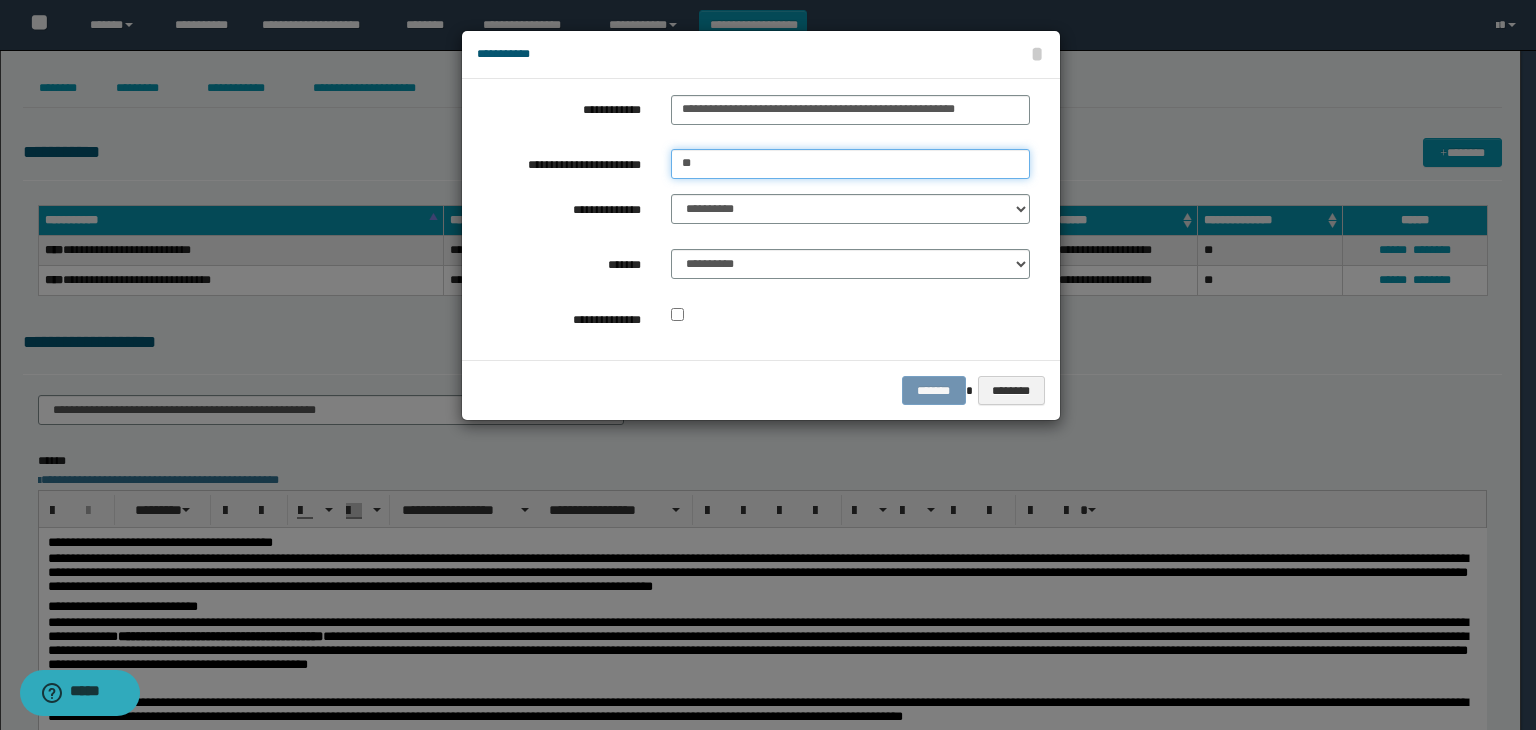 type on "*" 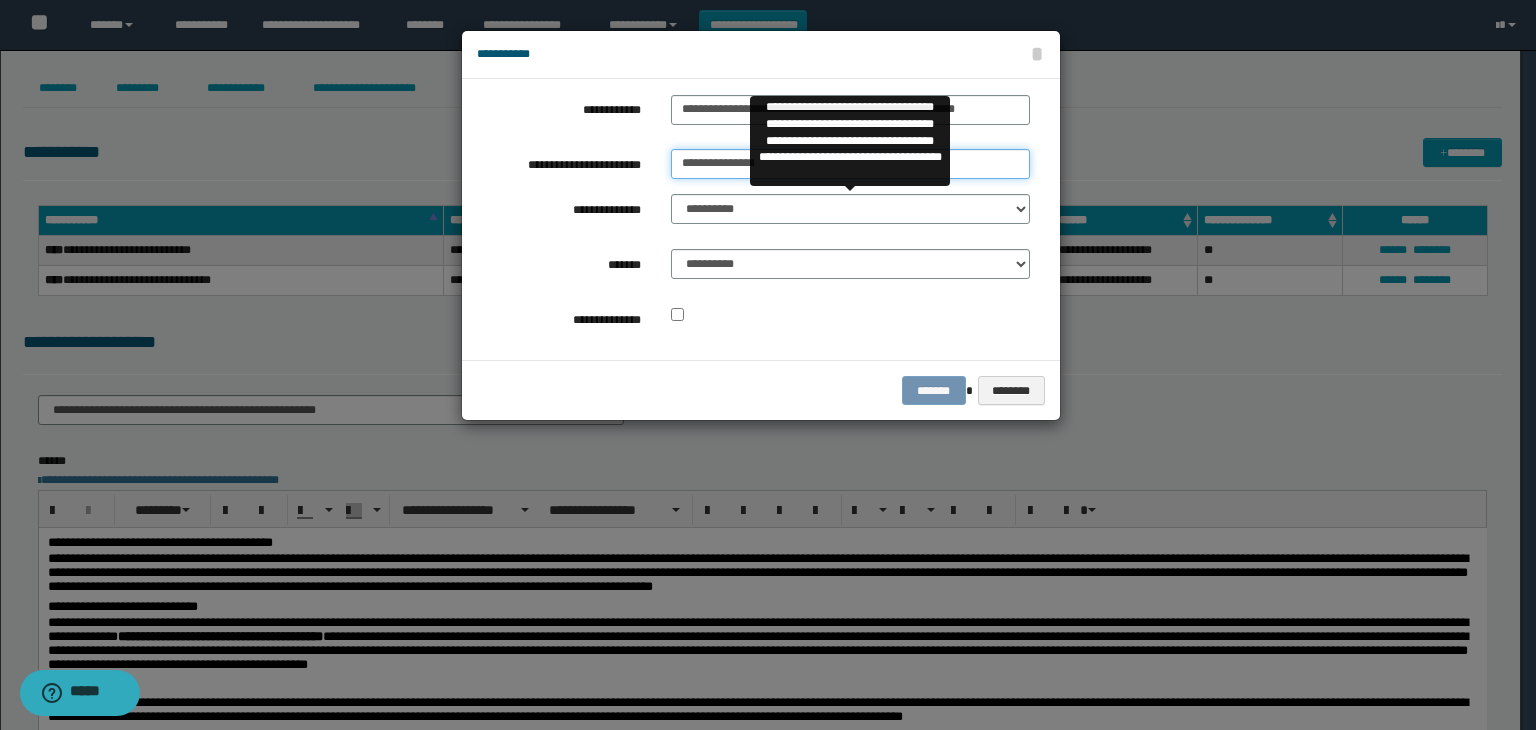 type on "**********" 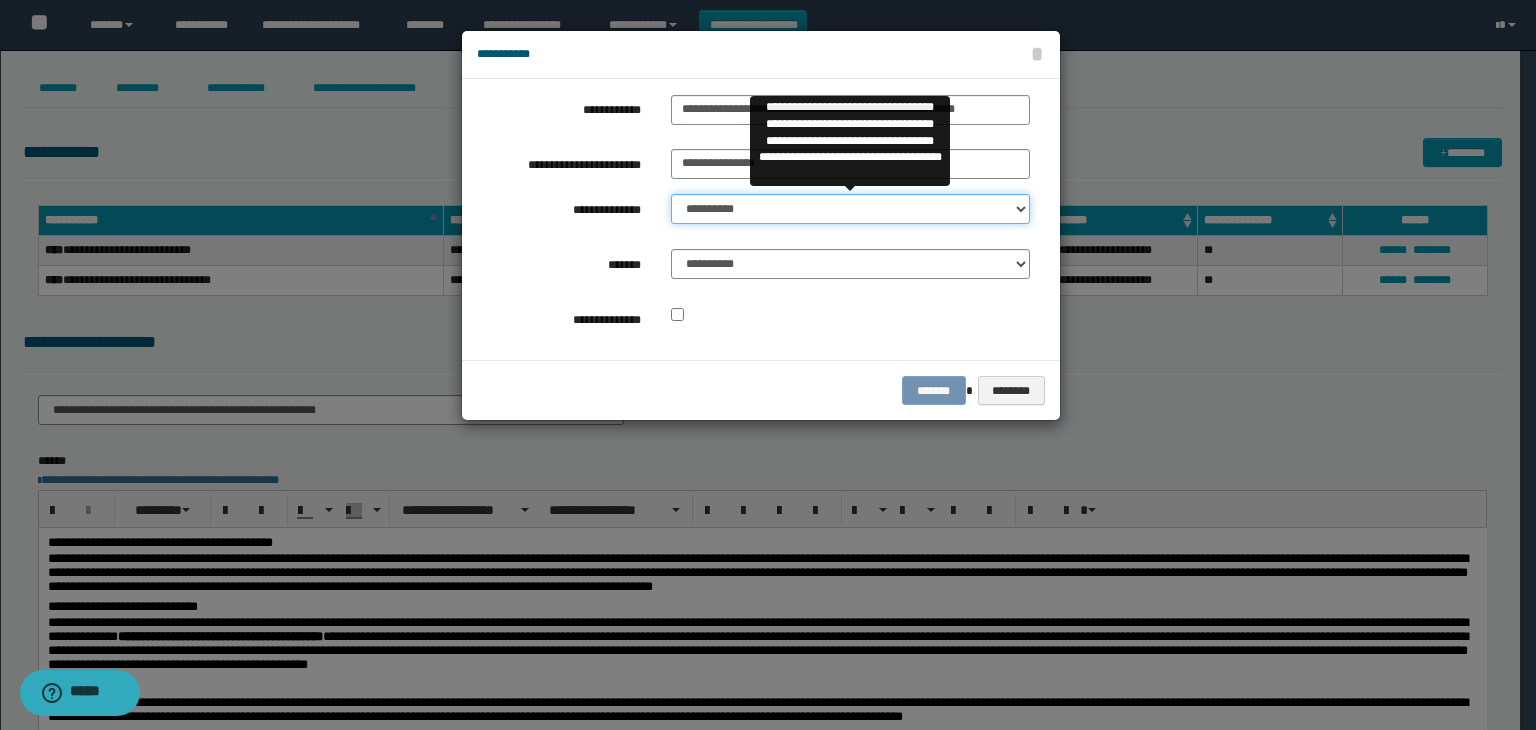 click on "**********" at bounding box center [850, 209] 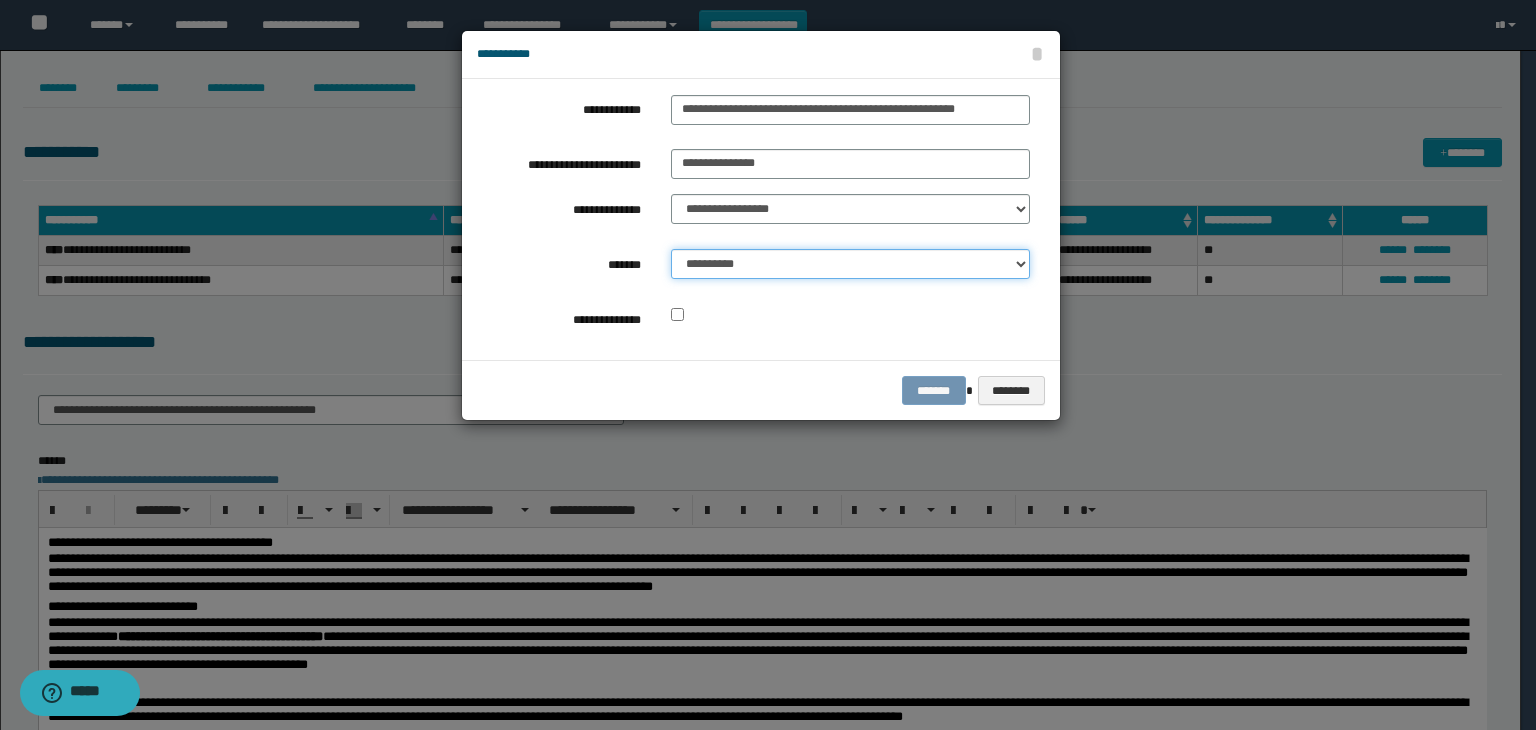 click on "**********" at bounding box center [850, 264] 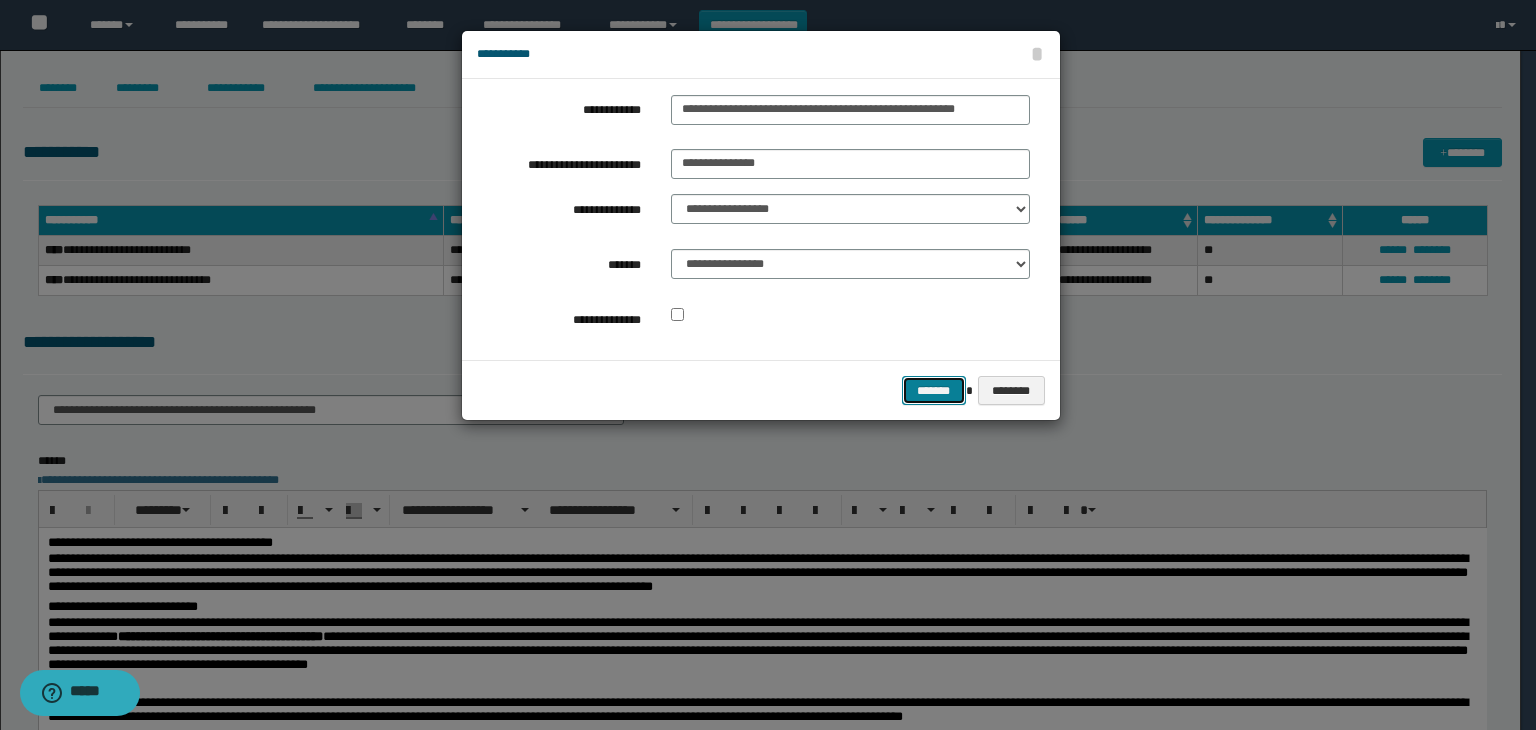 click on "*******" at bounding box center [934, 391] 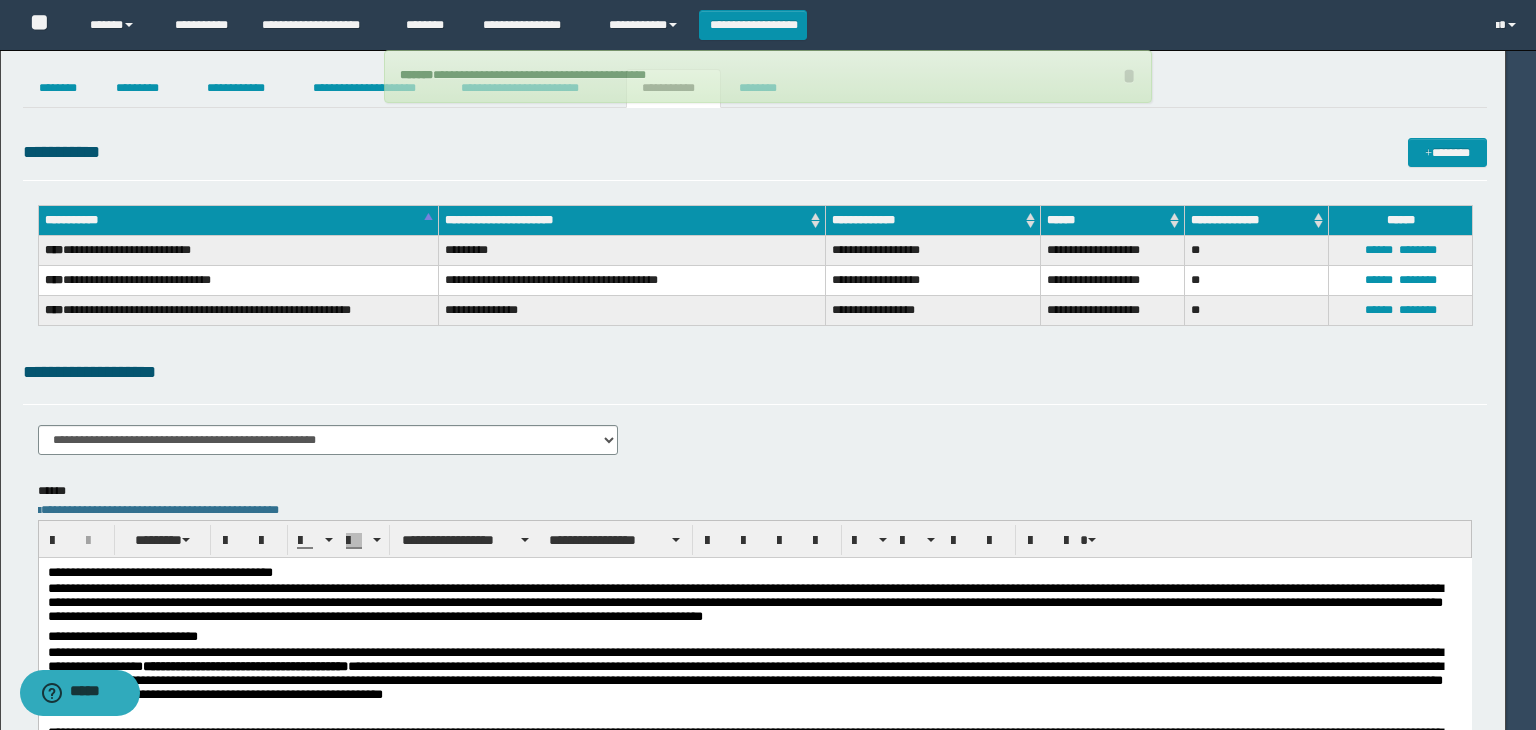 type 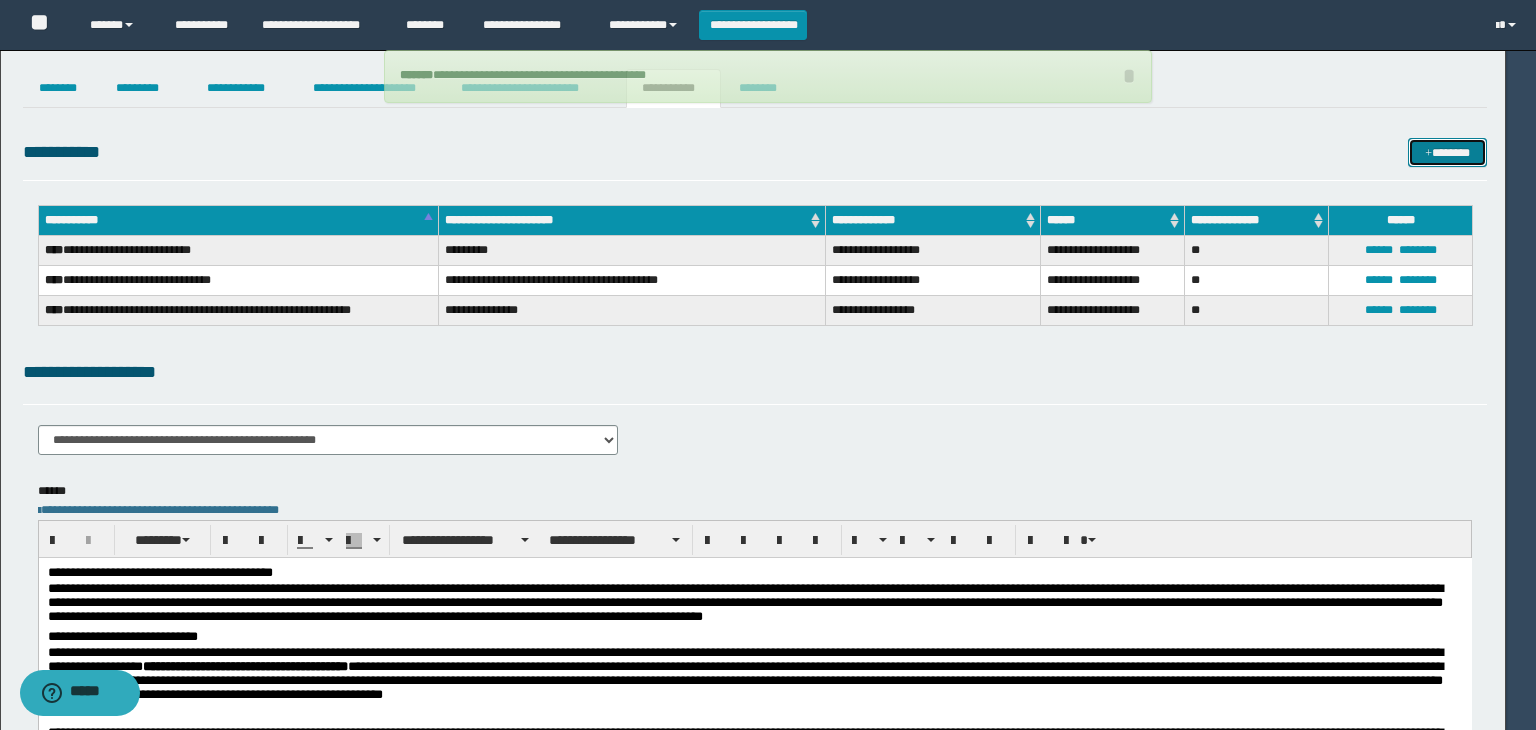 select 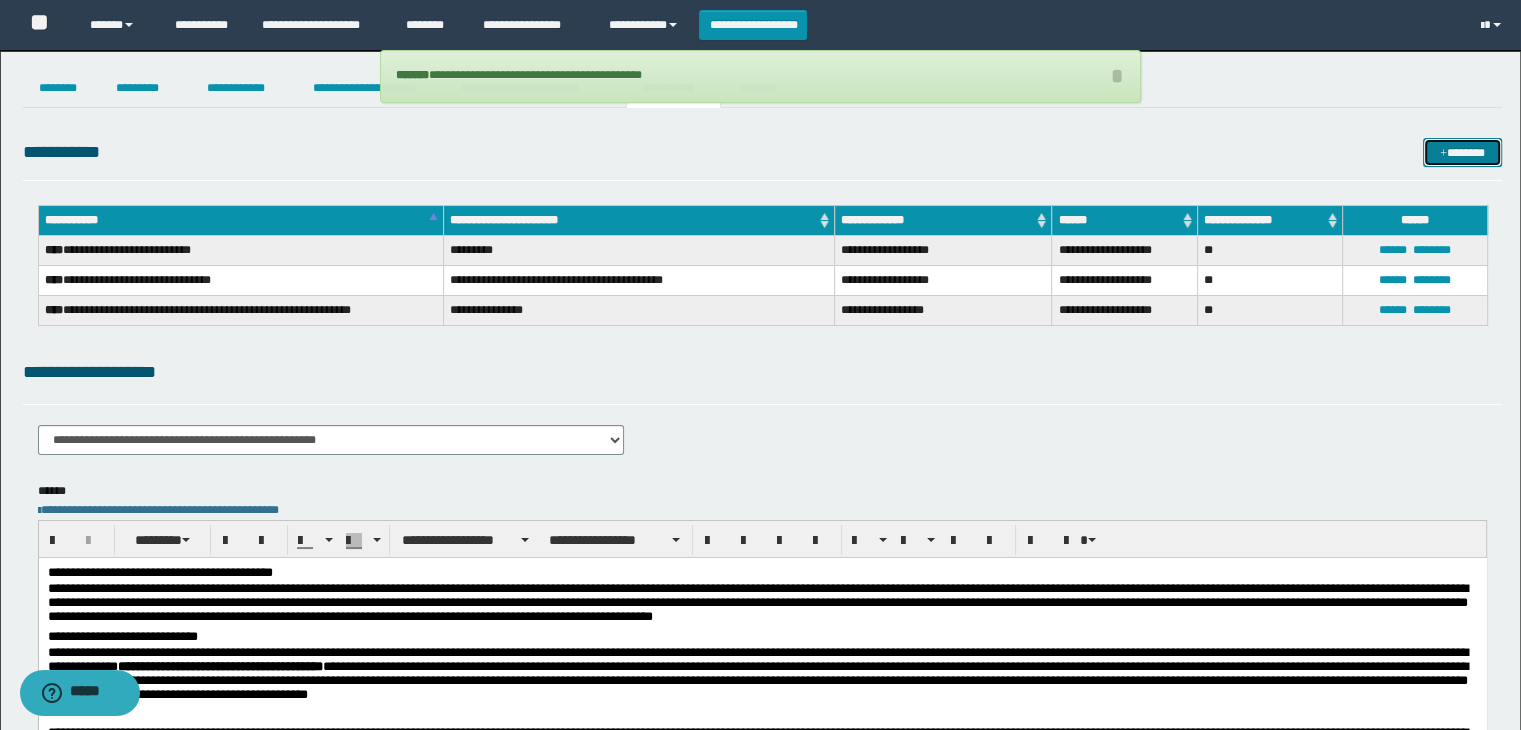 click on "*******" at bounding box center [1462, 153] 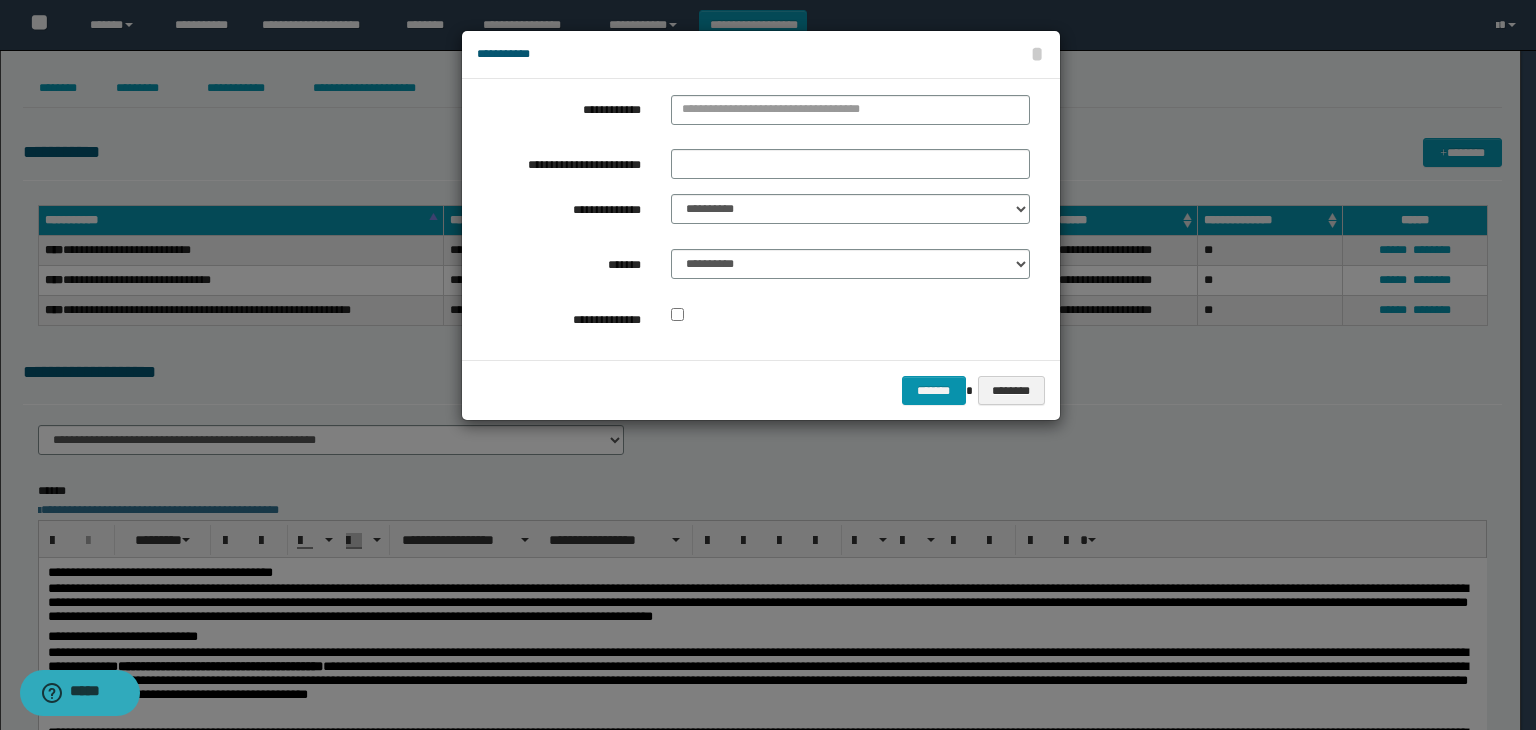 click at bounding box center (768, 365) 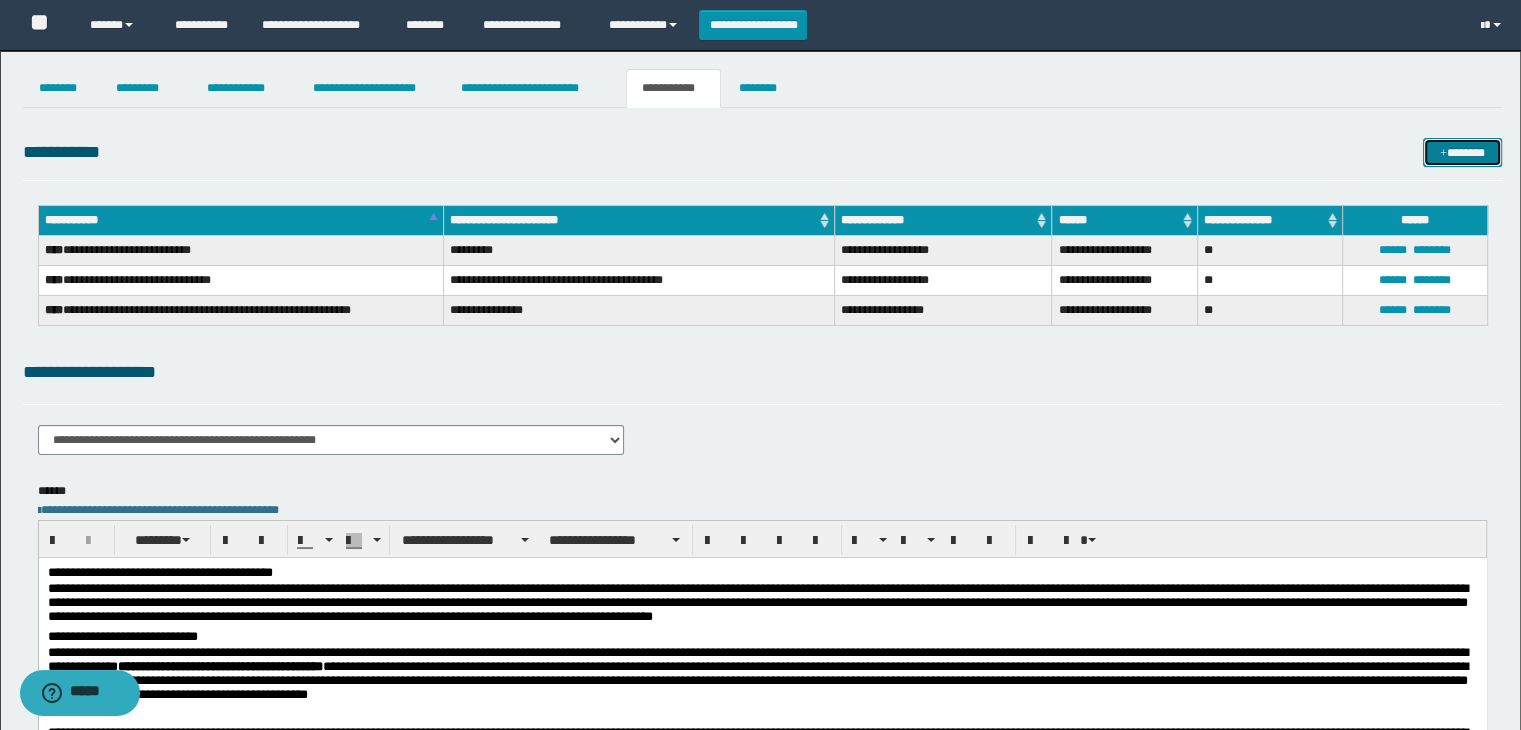 click on "*******" at bounding box center (1462, 153) 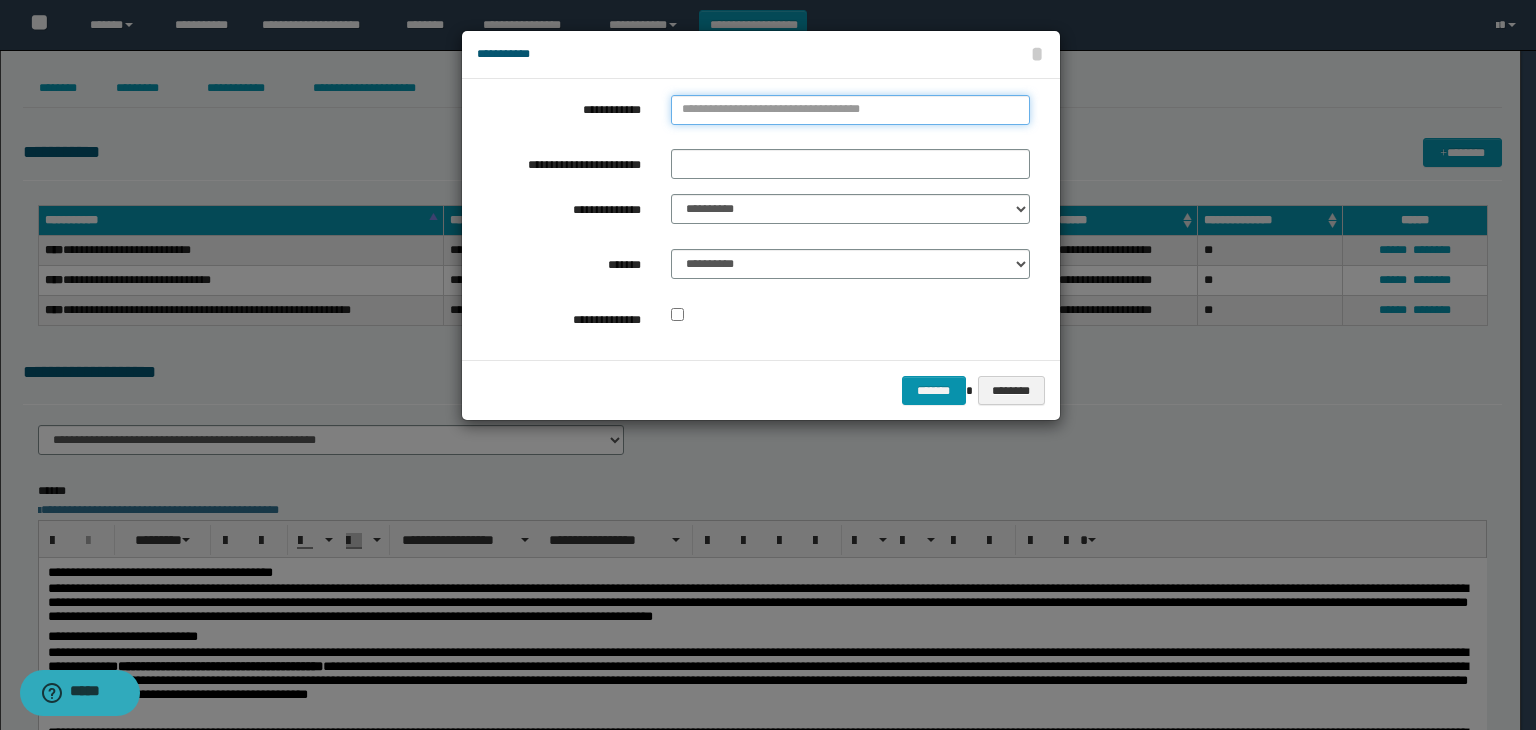type on "**********" 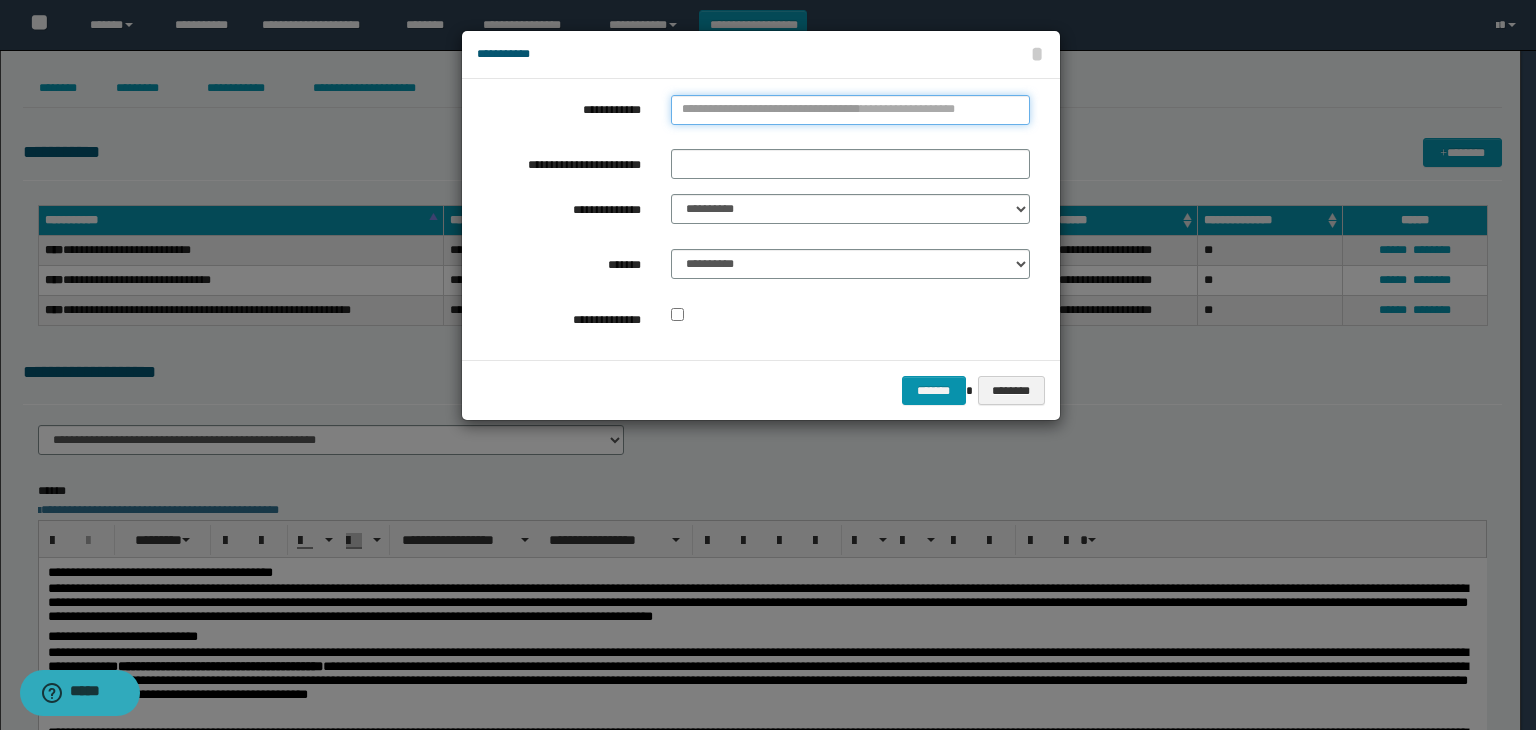 click on "**********" at bounding box center (850, 110) 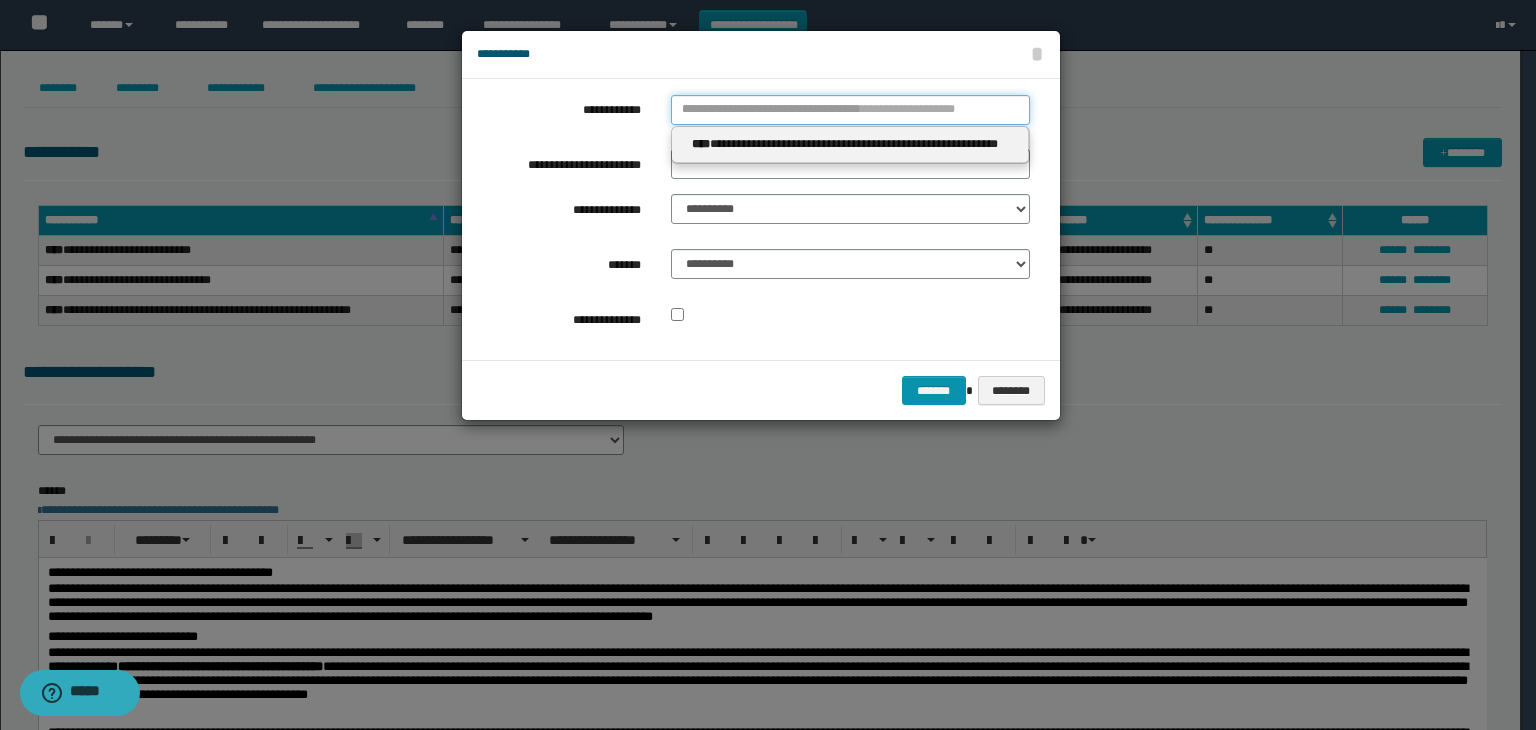 type 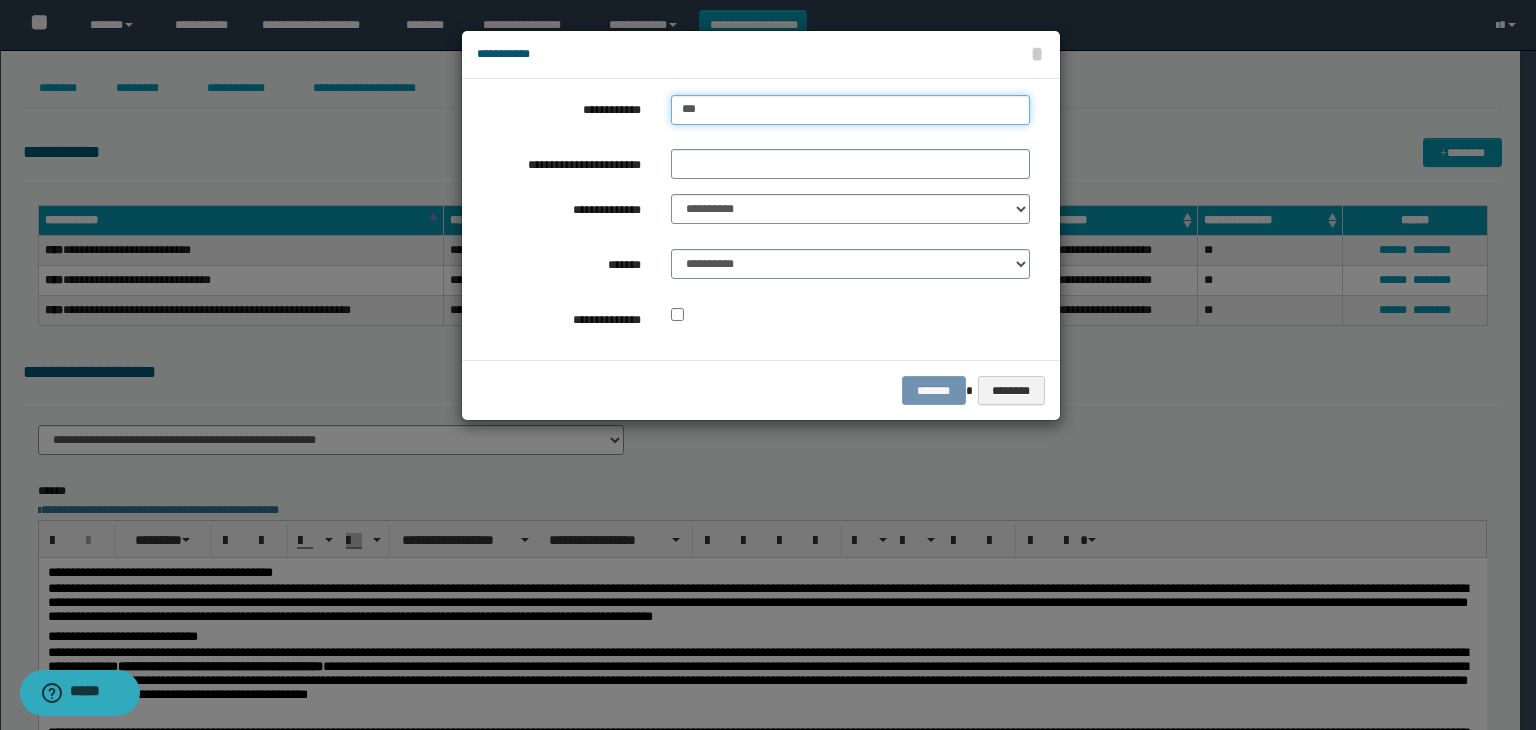 type on "****" 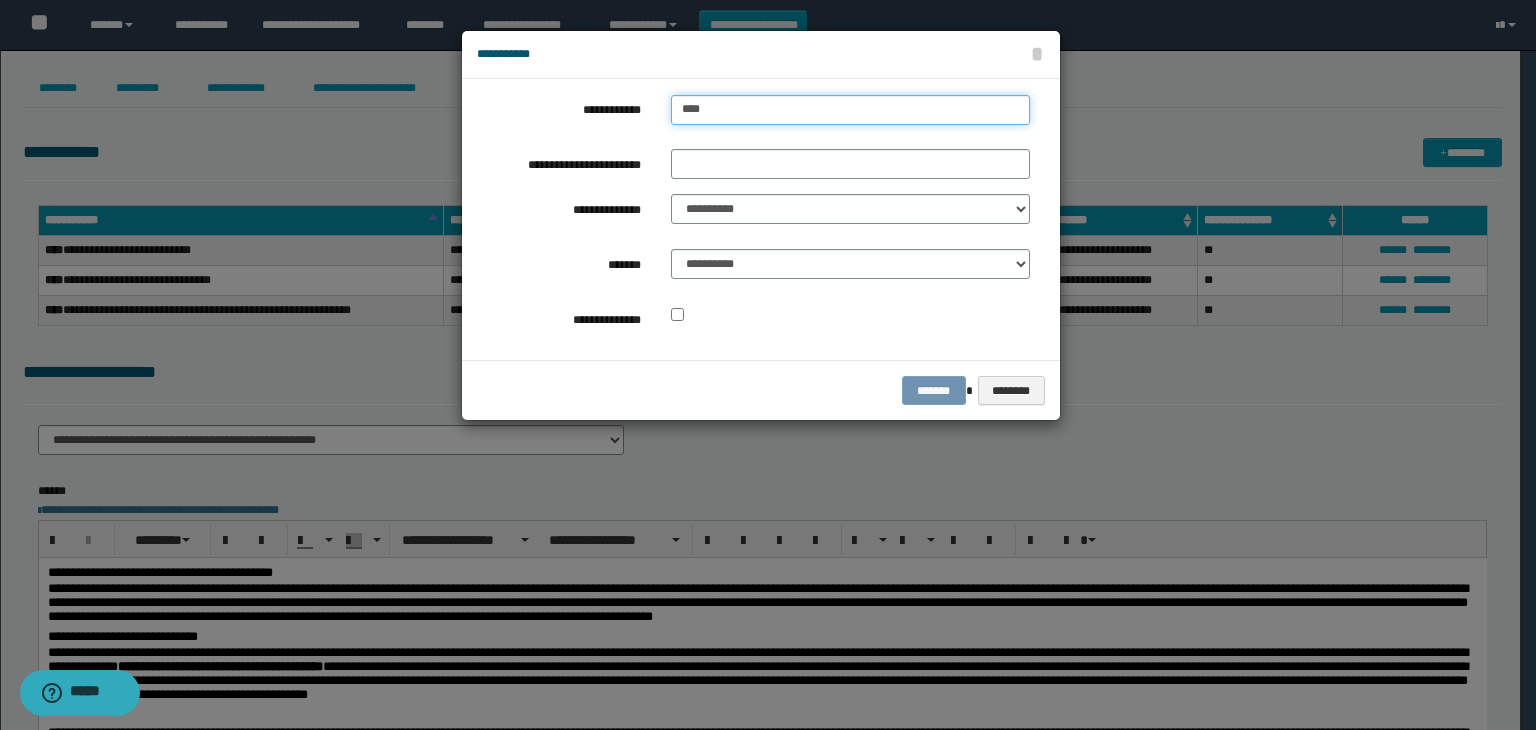 type on "****" 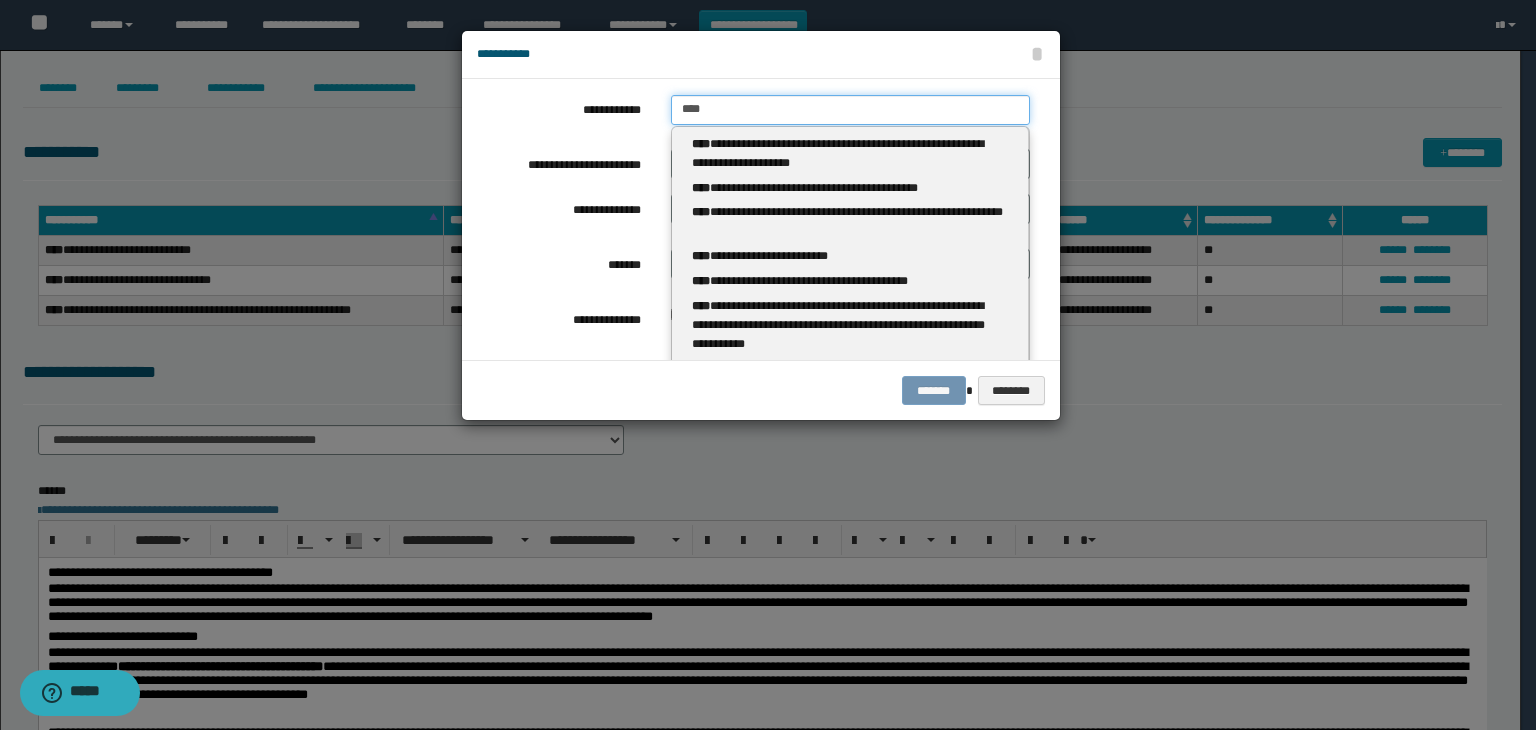 type 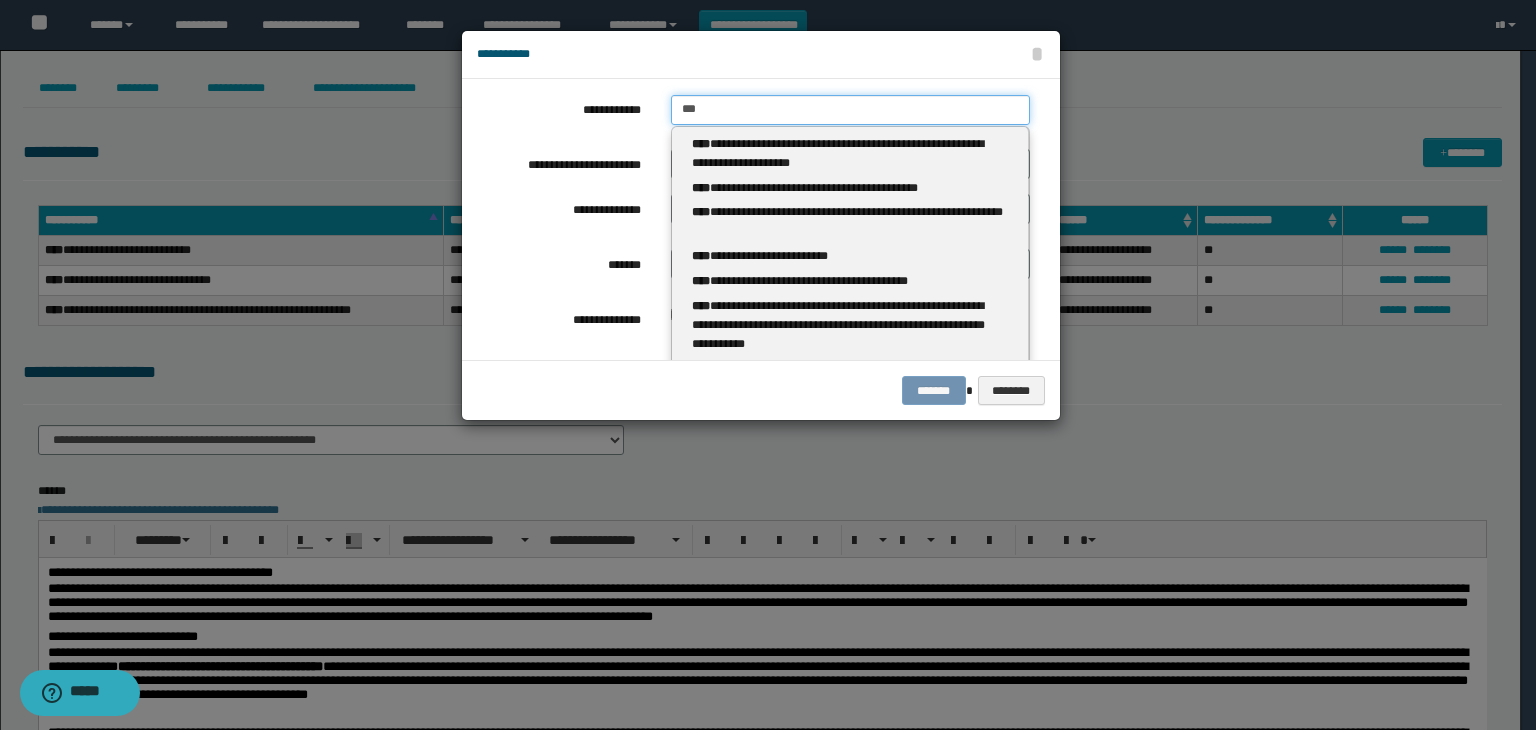type on "**" 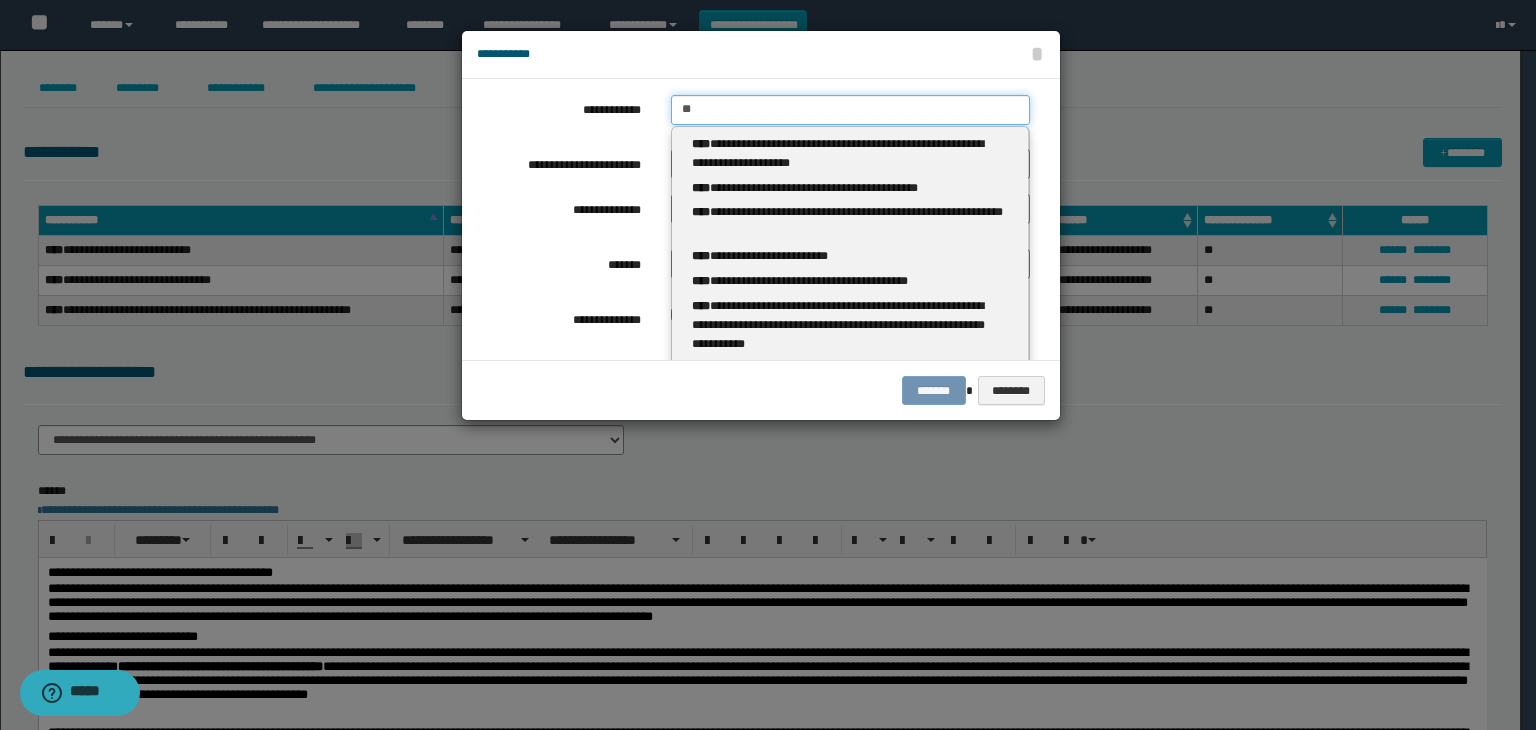 type on "**" 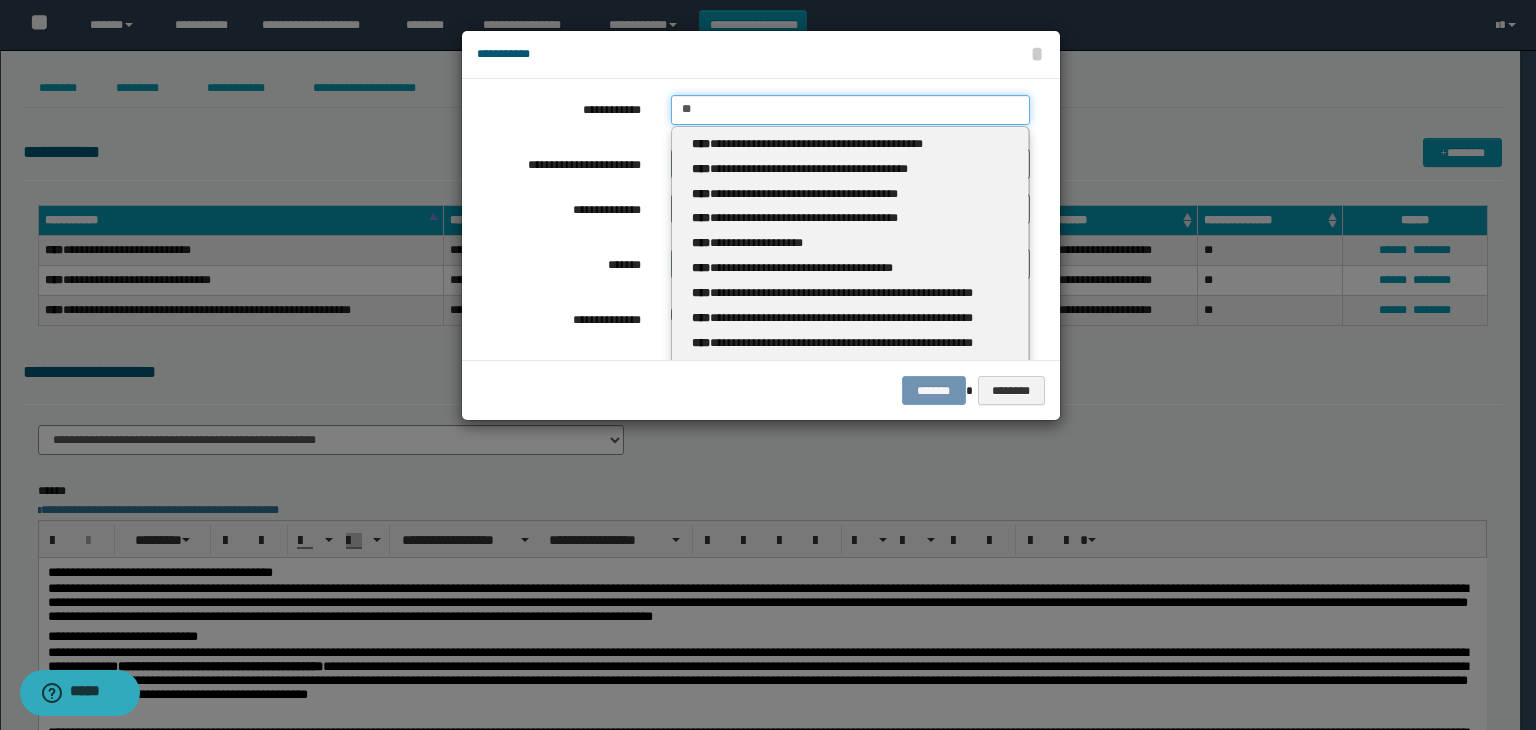 type 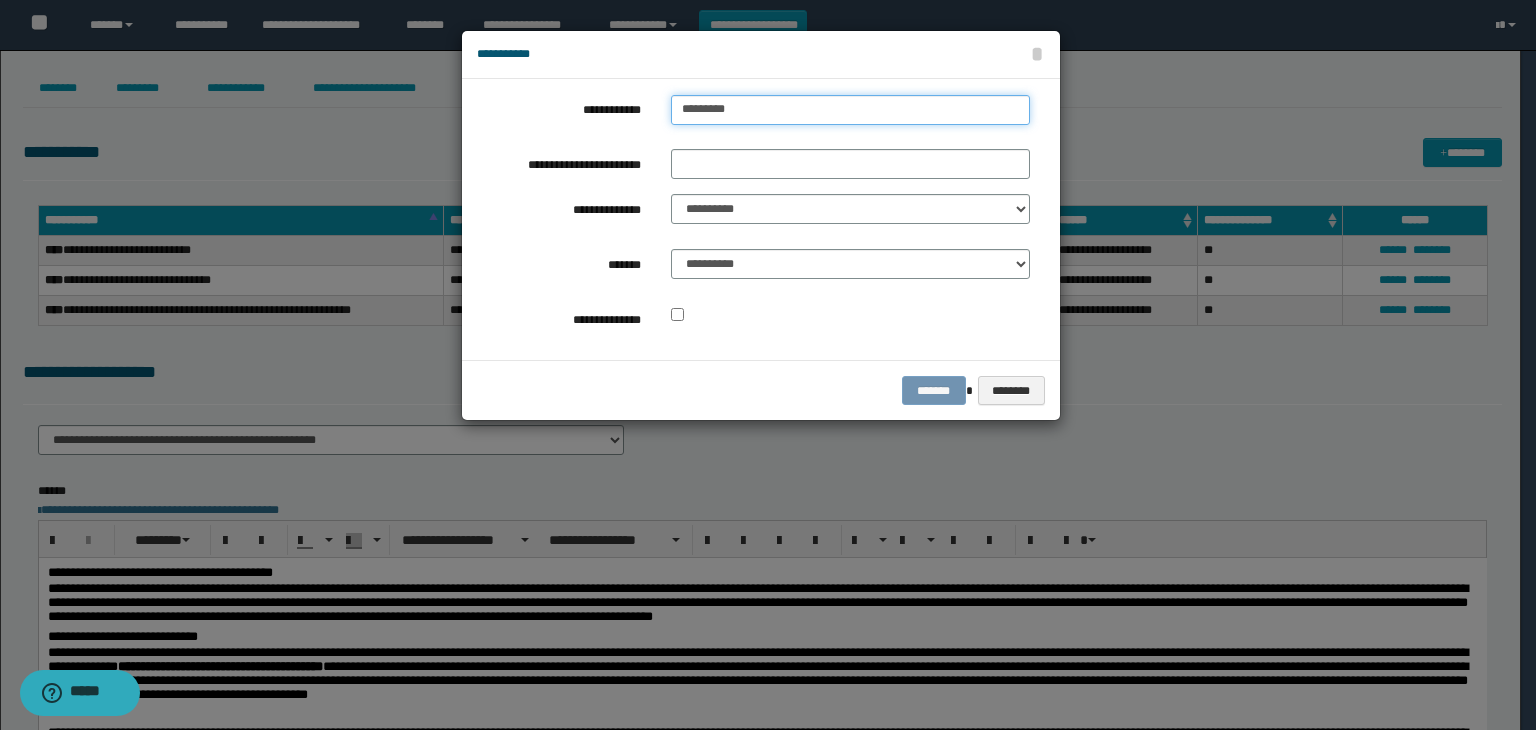 type on "**********" 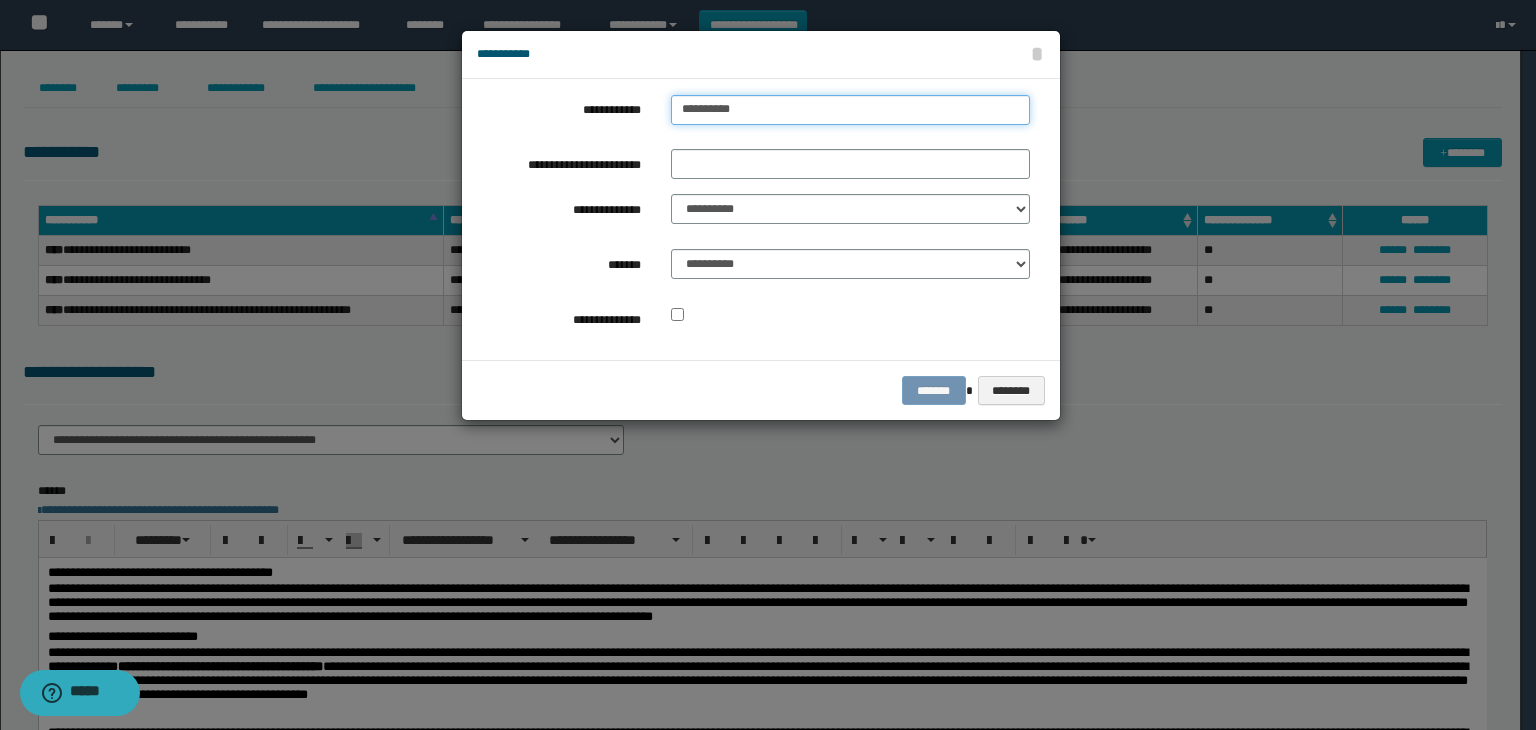type on "**********" 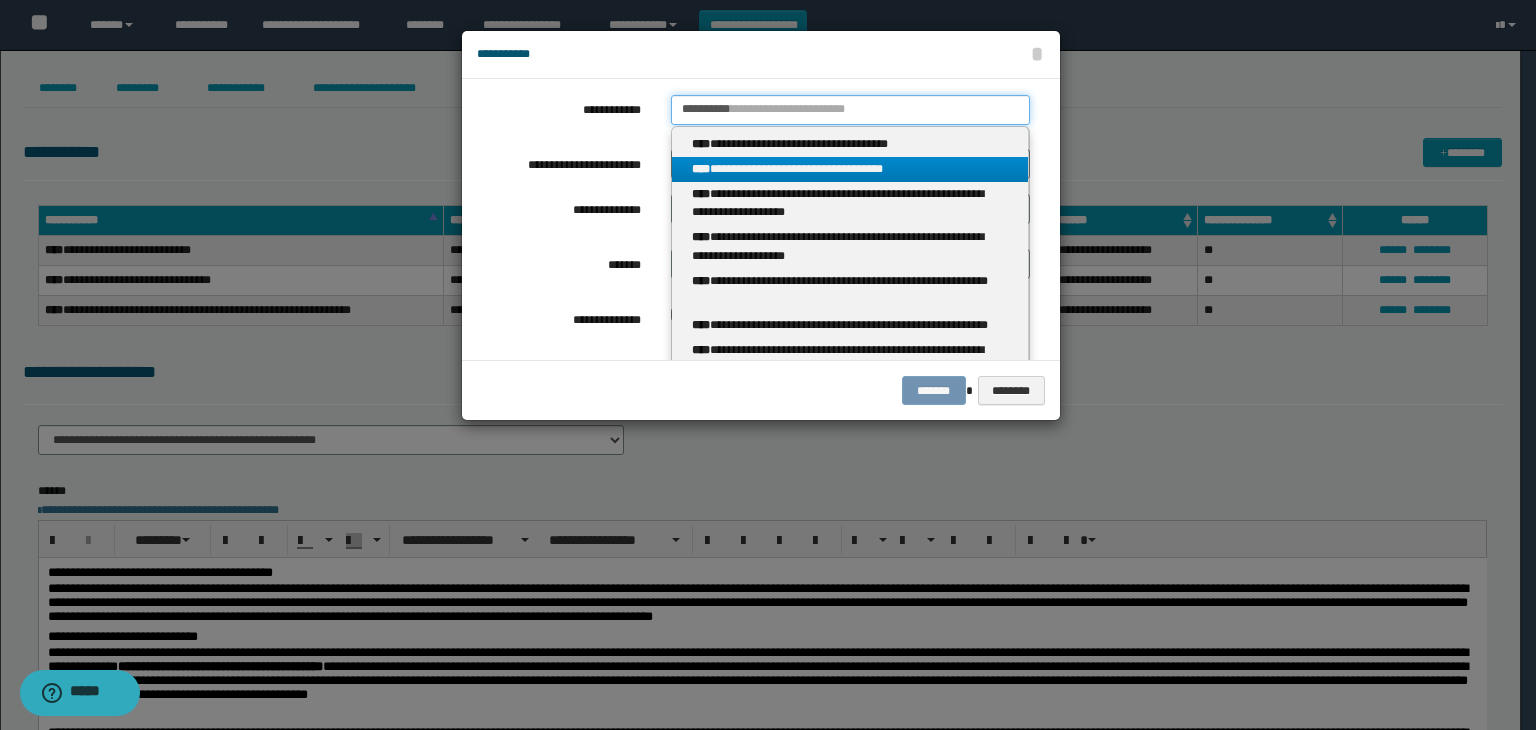 type on "**********" 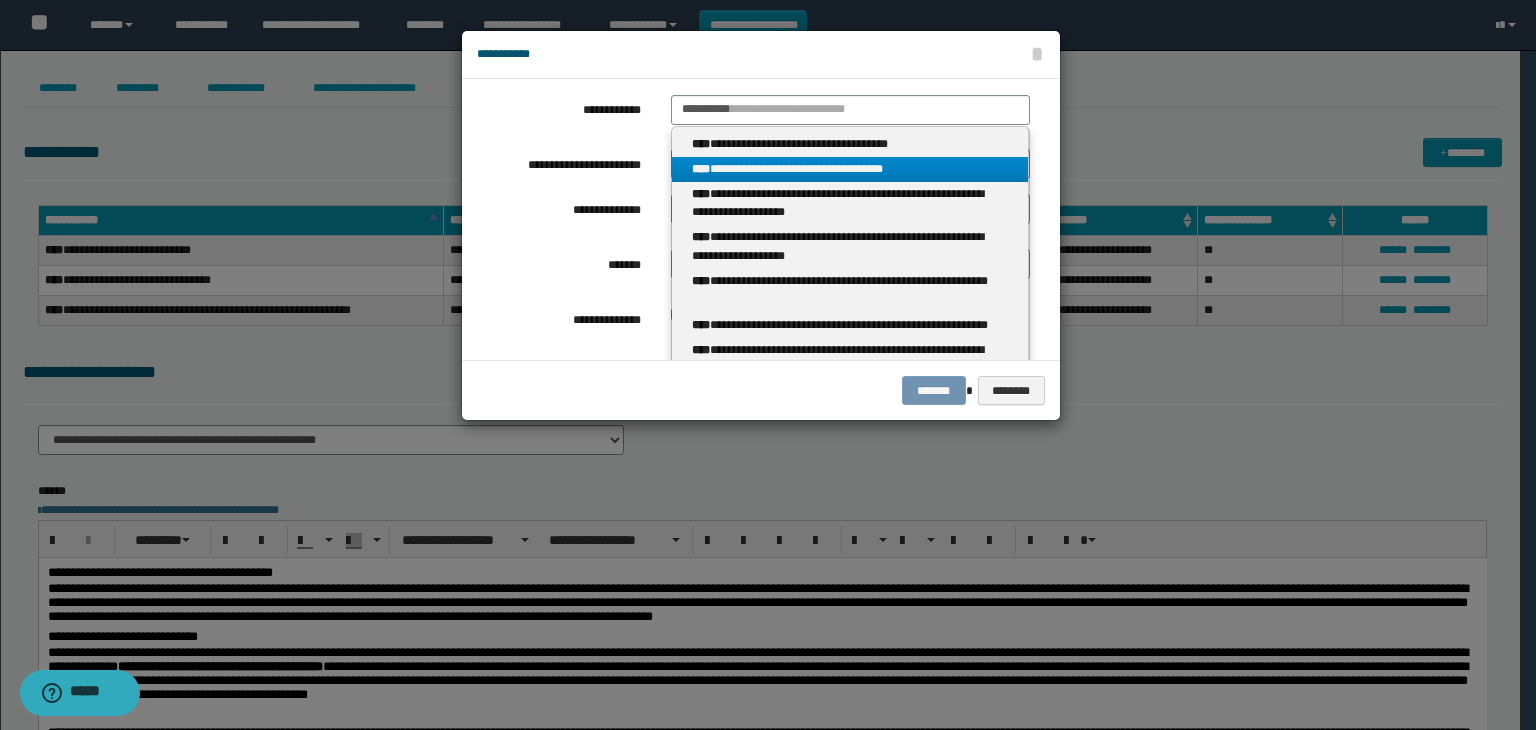 click on "**********" at bounding box center (850, 169) 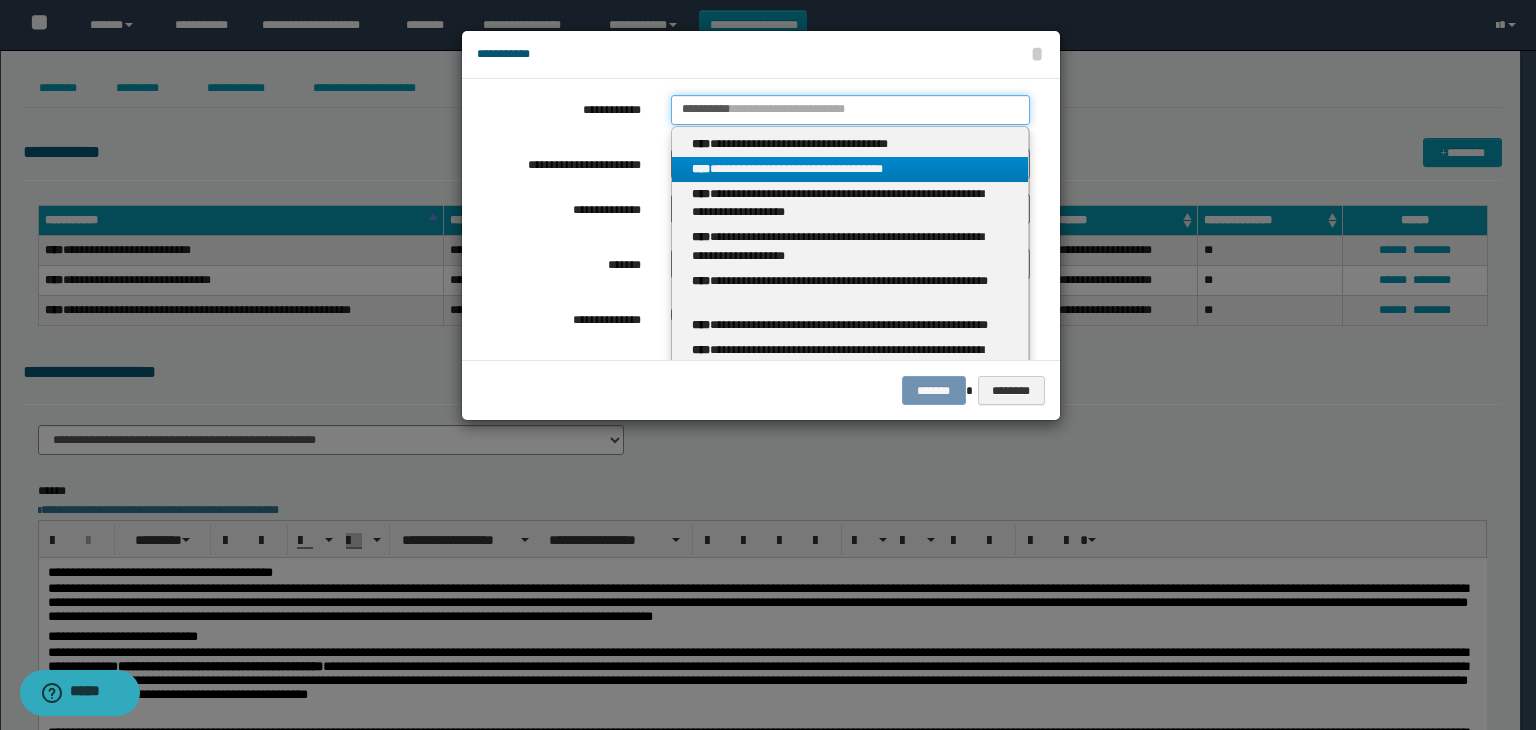 type 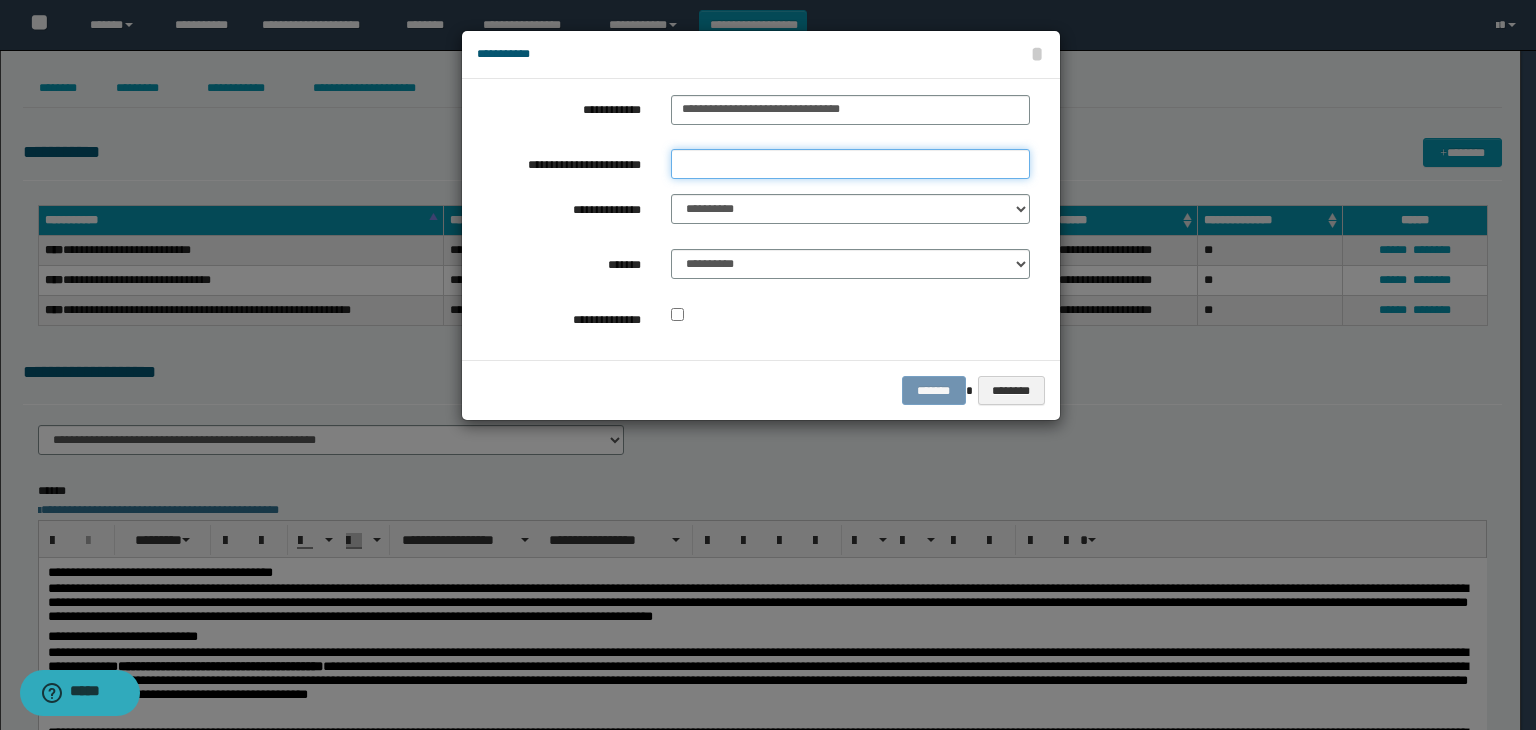 click on "**********" at bounding box center [850, 164] 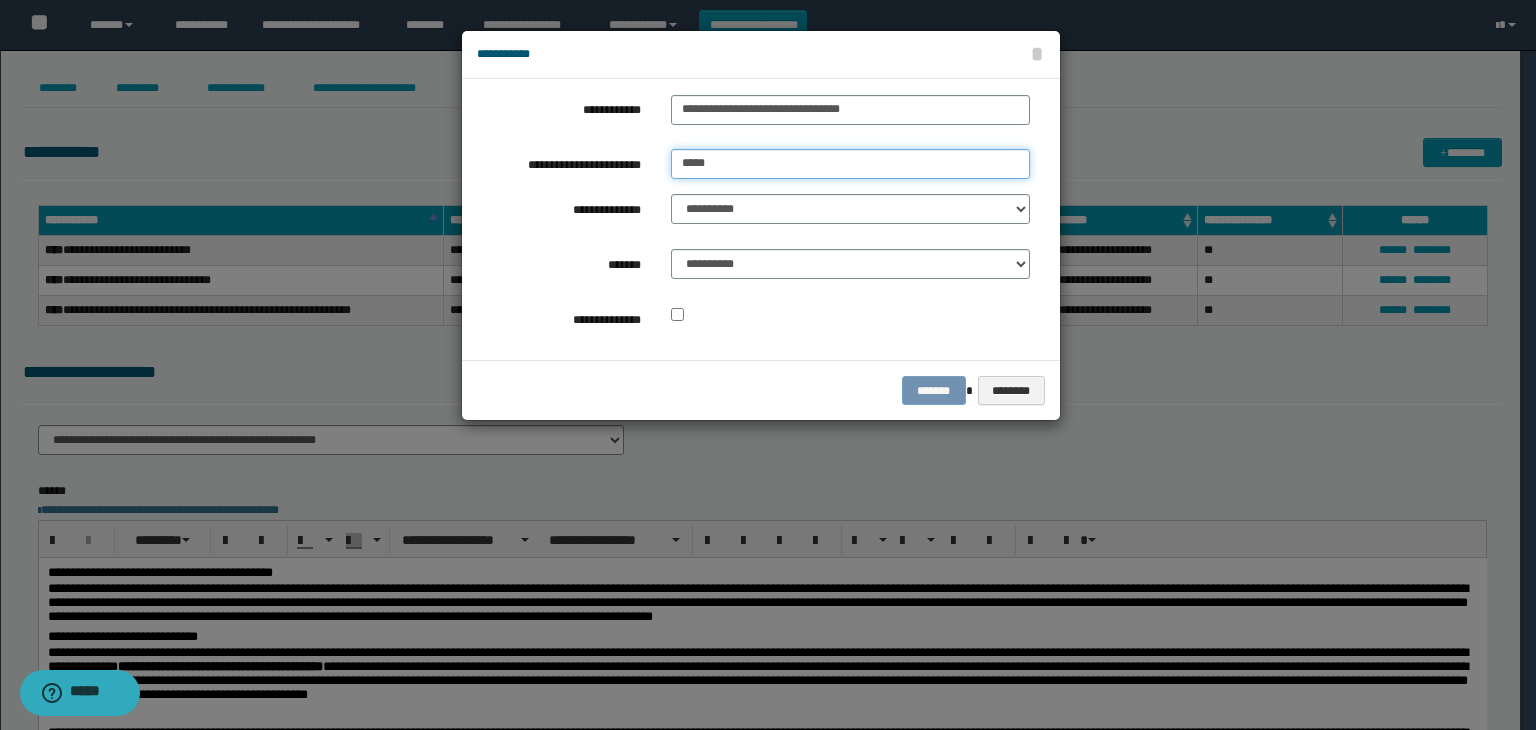 type on "**********" 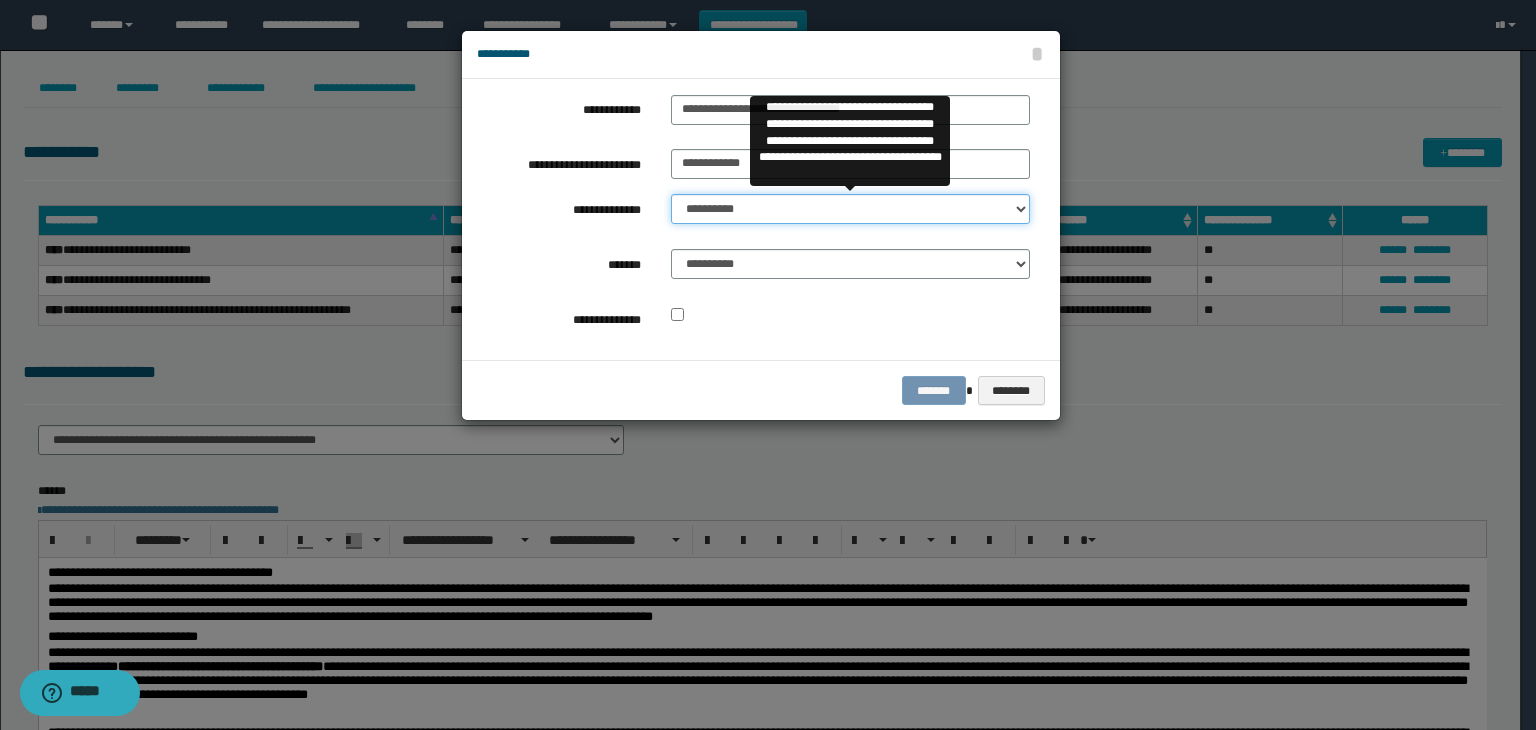 click on "**********" at bounding box center (850, 209) 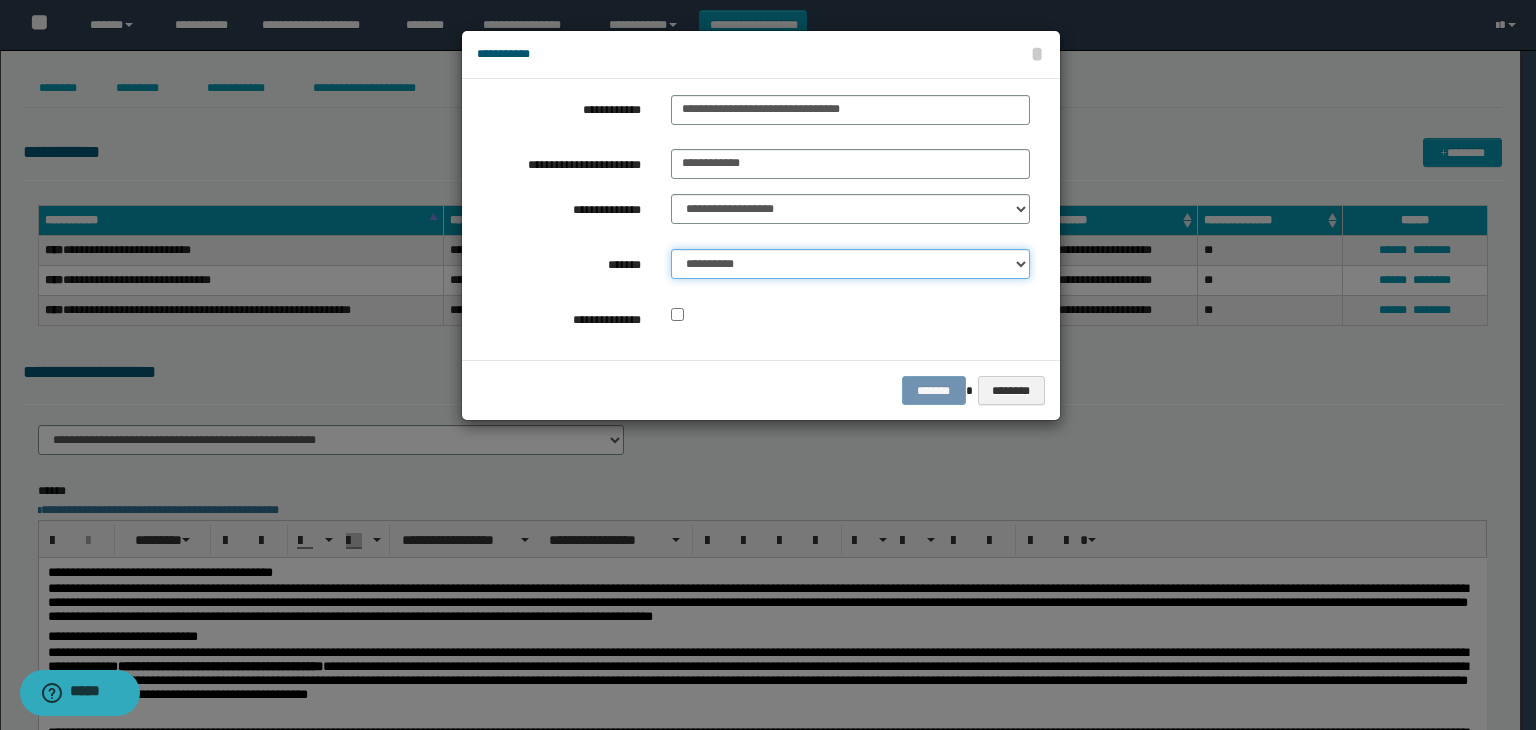 click on "**********" at bounding box center [850, 264] 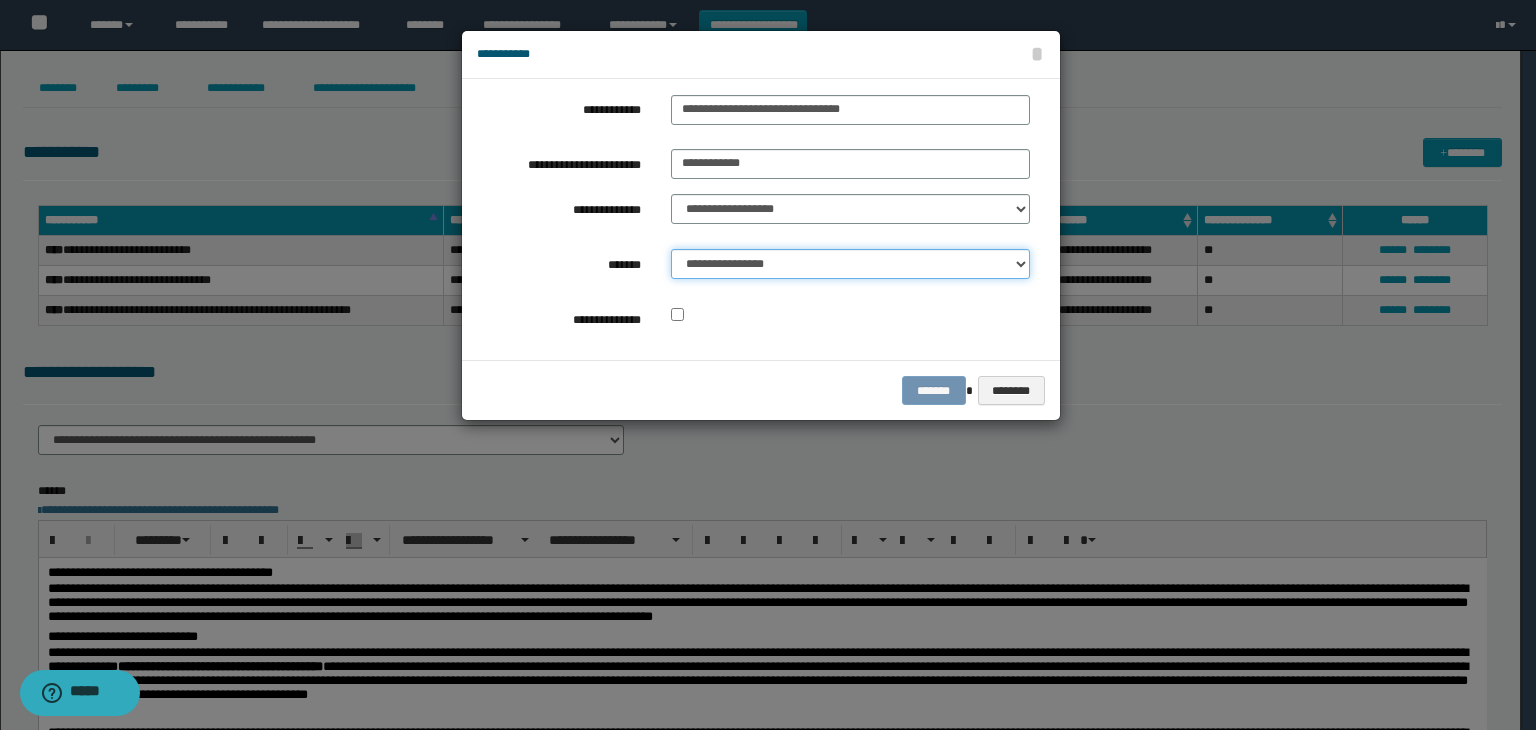 click on "**********" at bounding box center [850, 264] 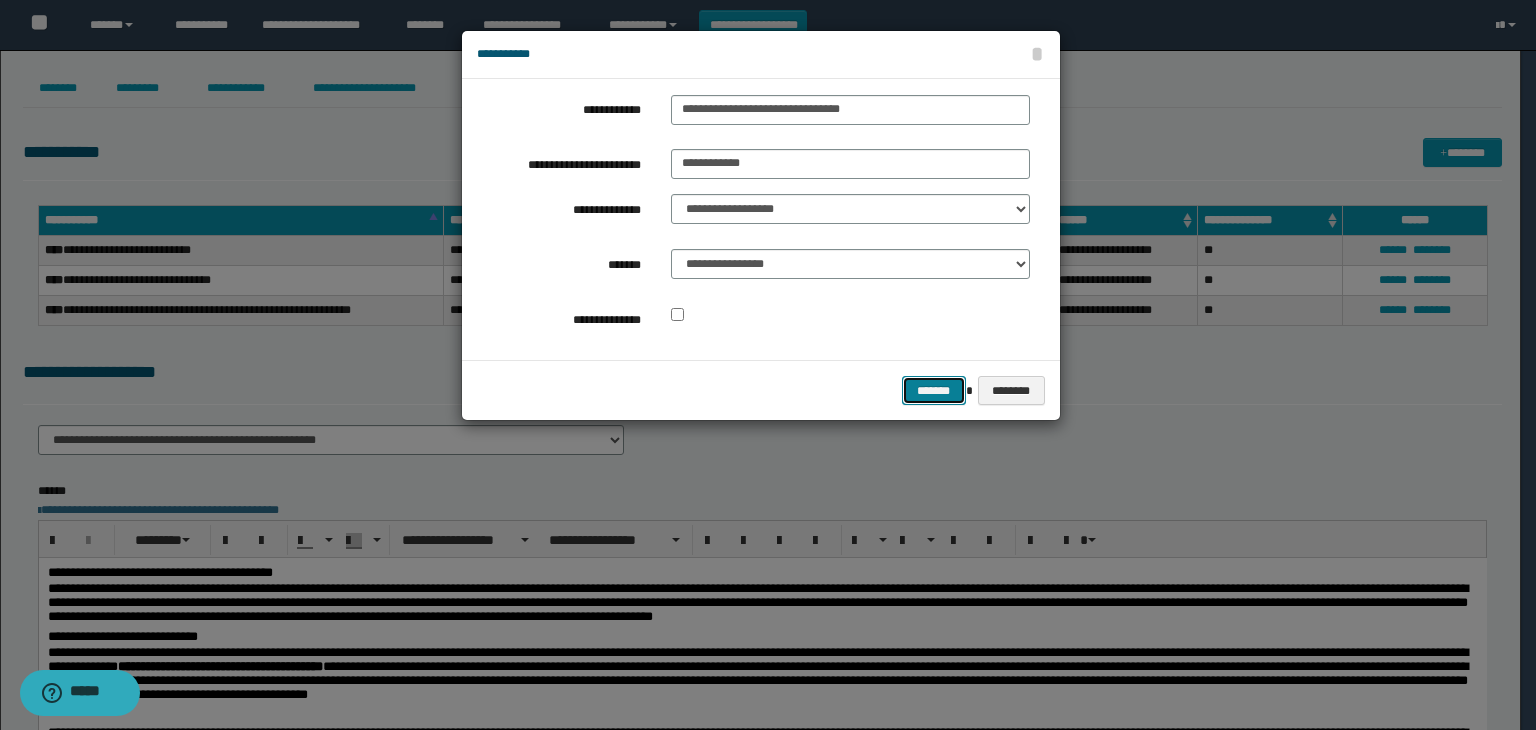 click on "*******" at bounding box center (934, 391) 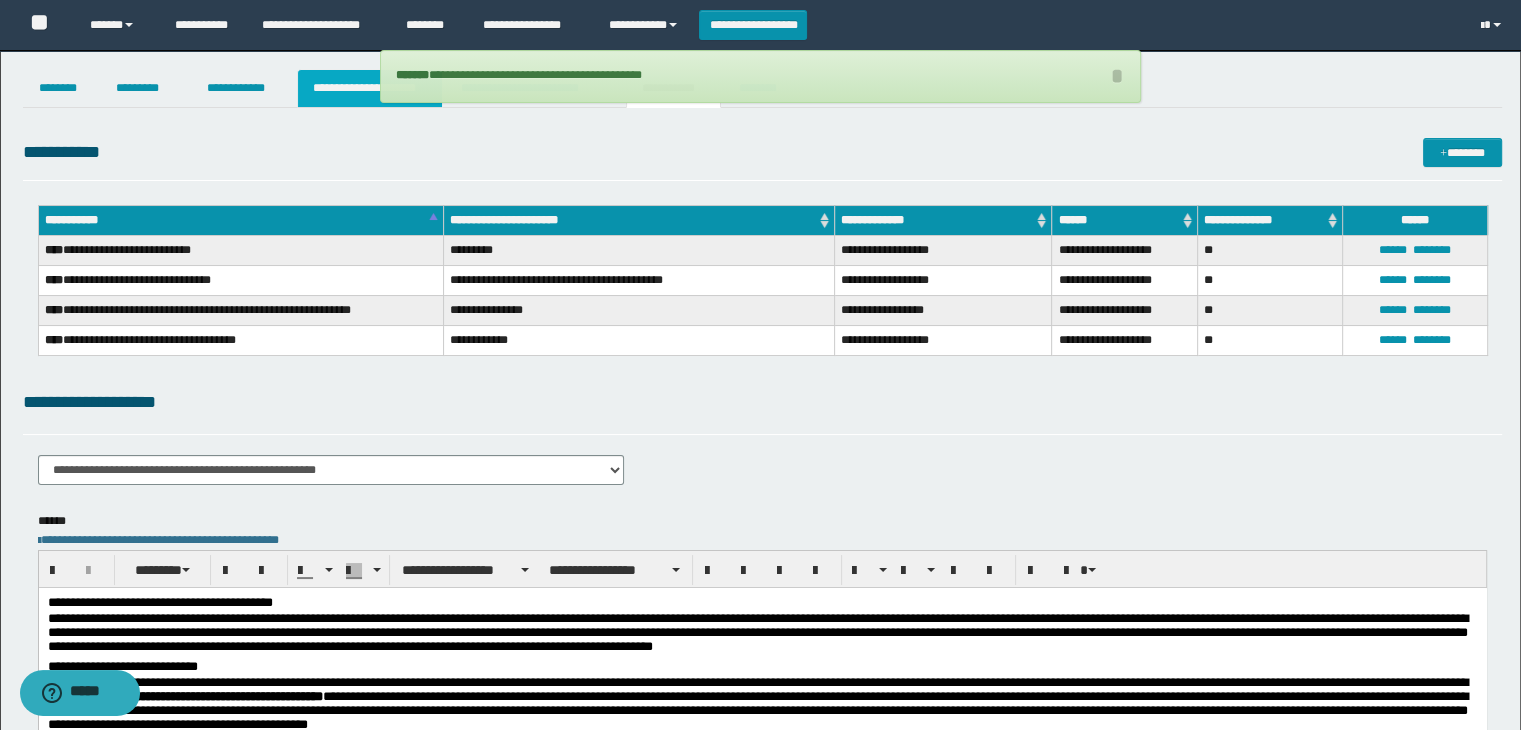 click on "**********" at bounding box center [370, 88] 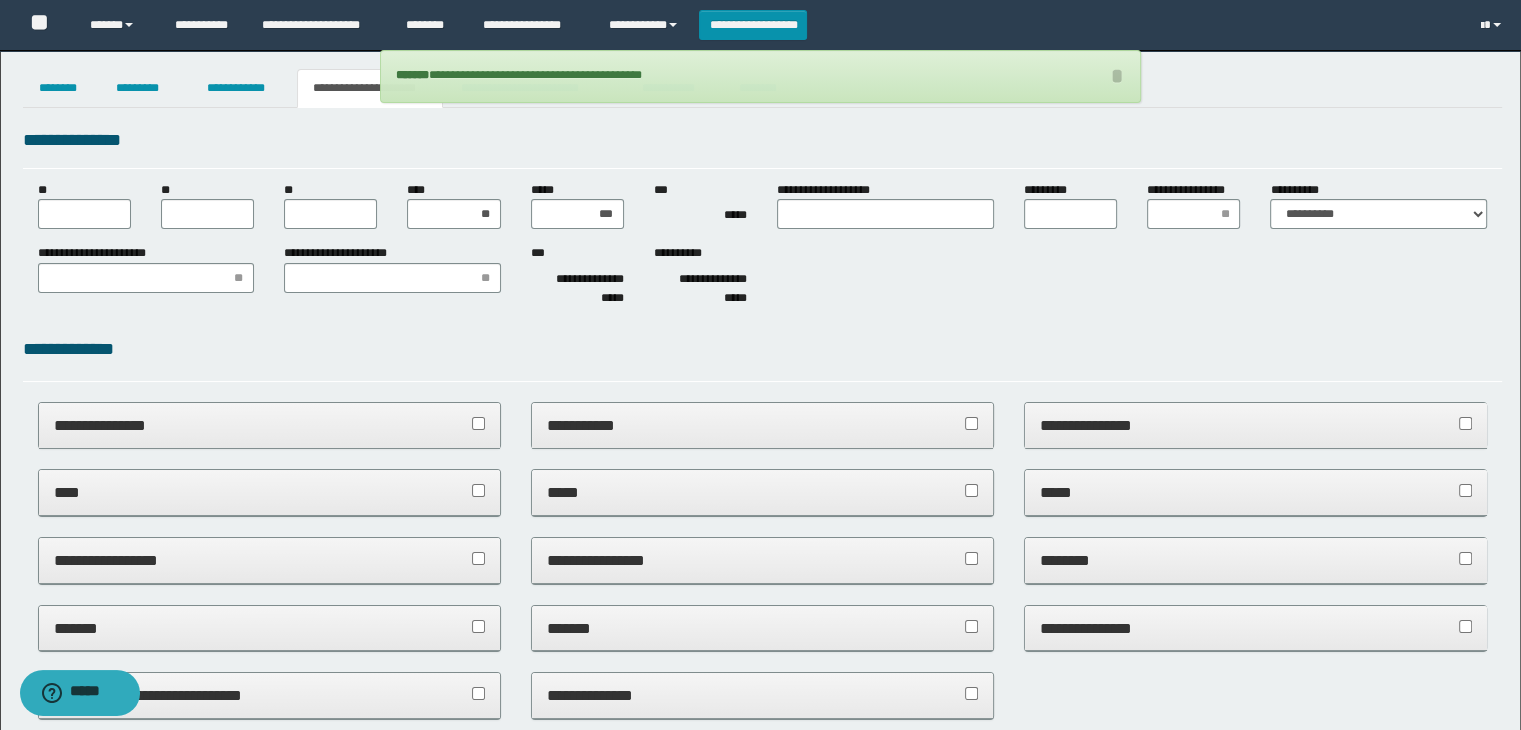 type 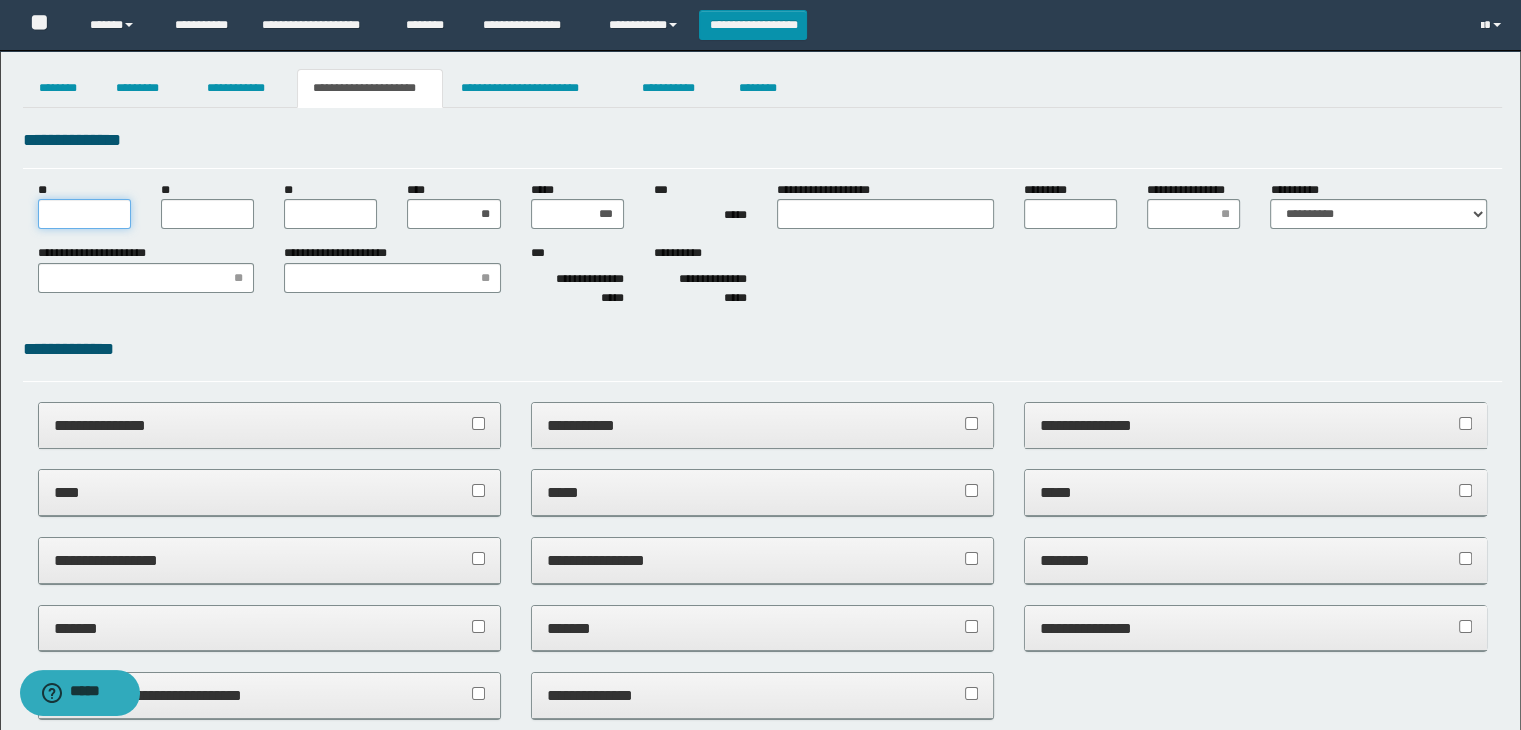 click on "**" at bounding box center (84, 214) 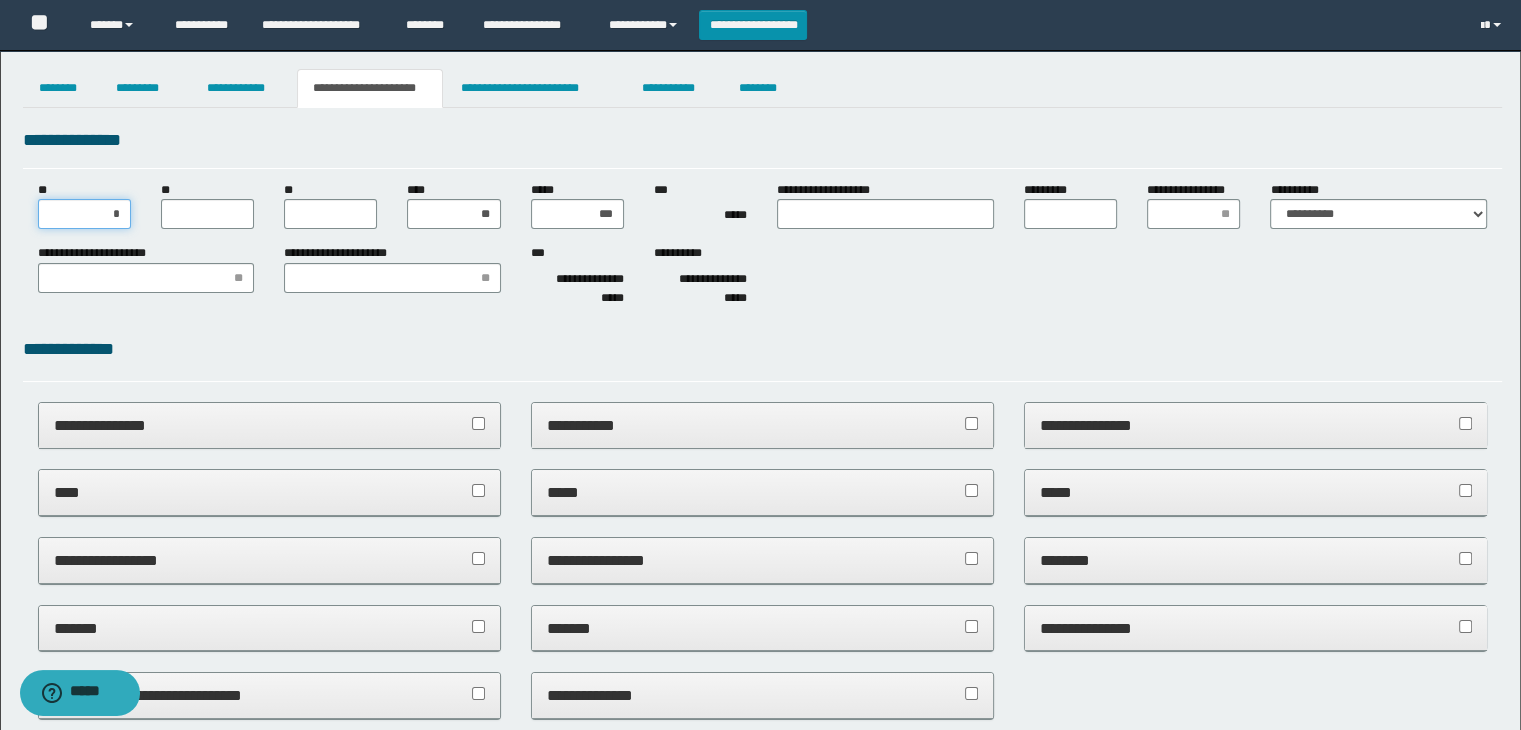 type on "**" 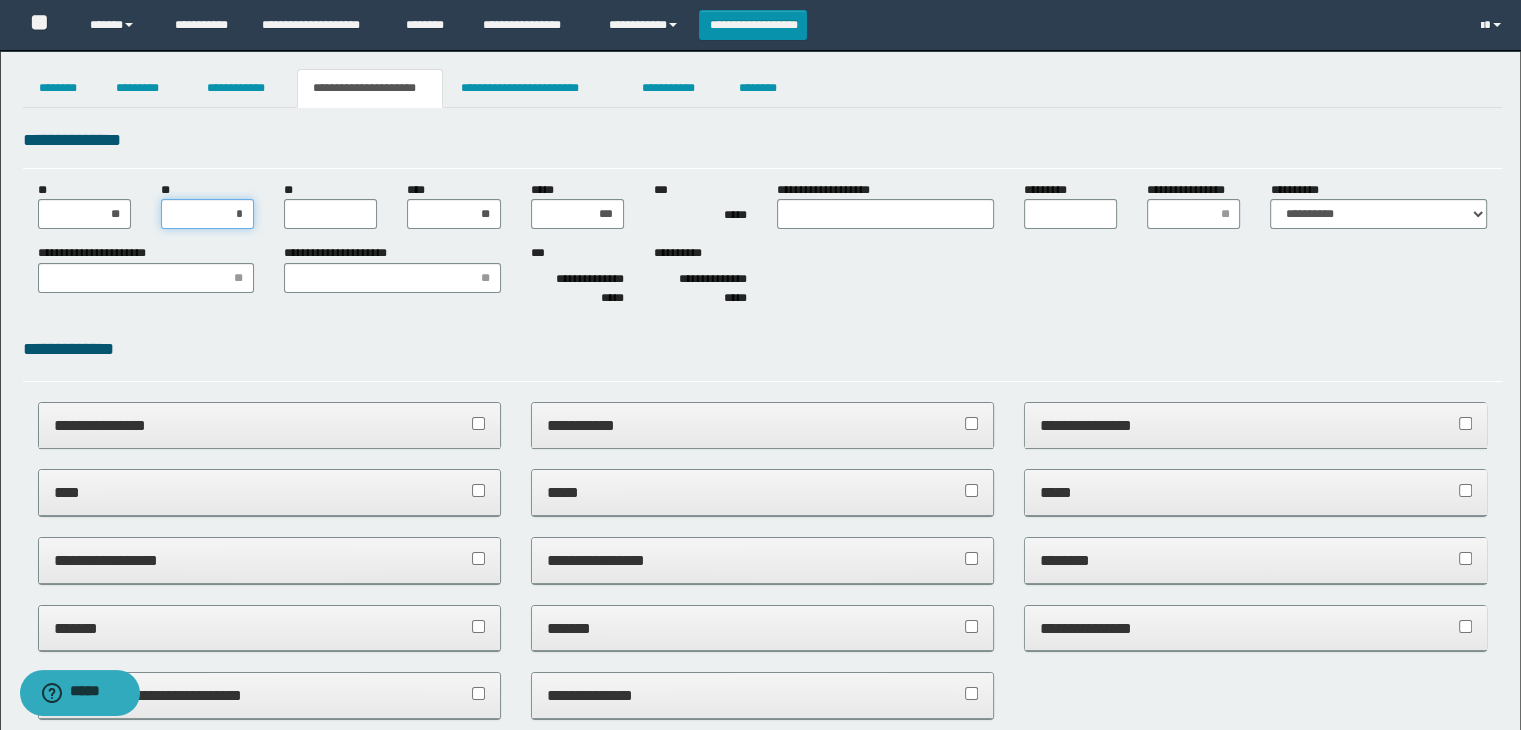 type on "**" 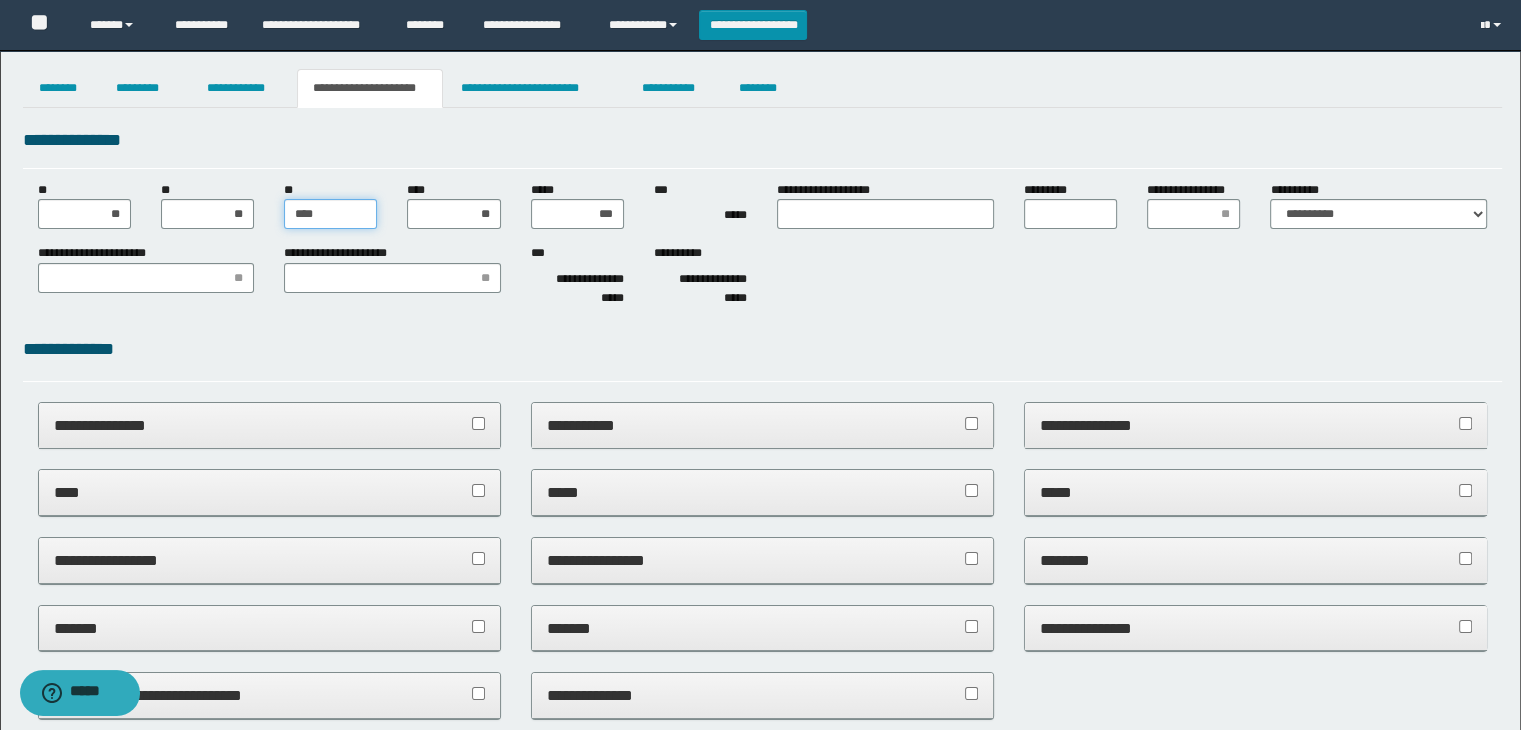 type on "*****" 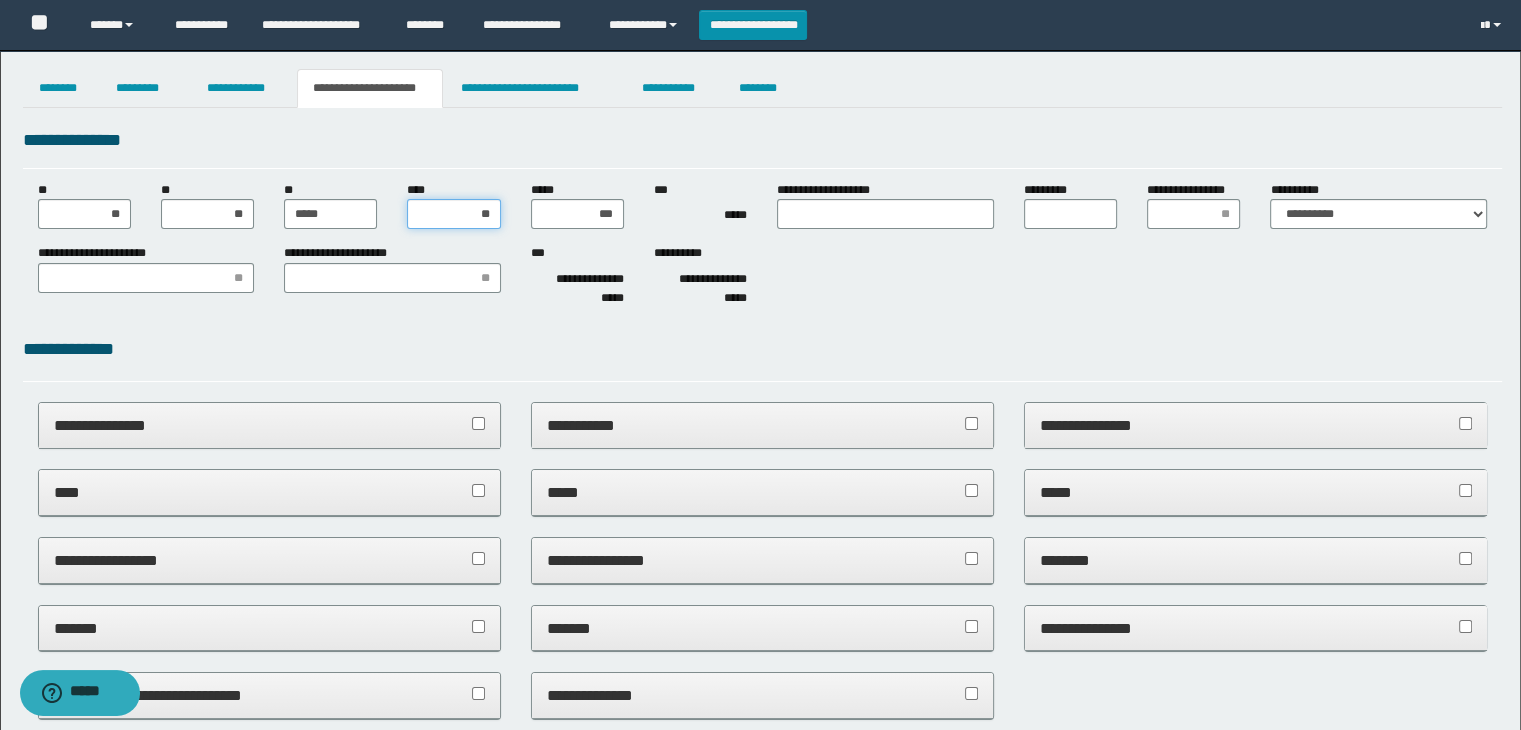 type on "***" 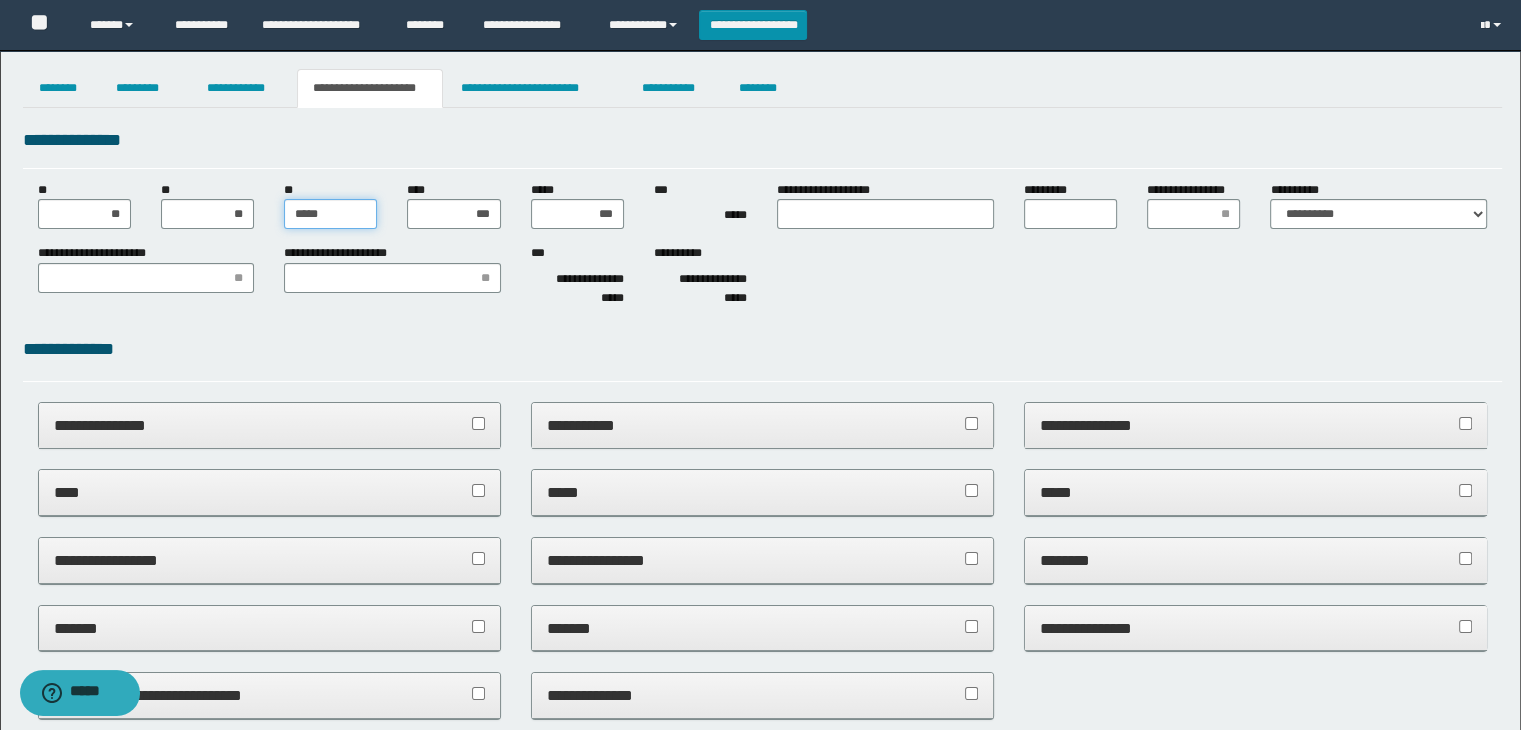 click on "*****" at bounding box center [330, 214] 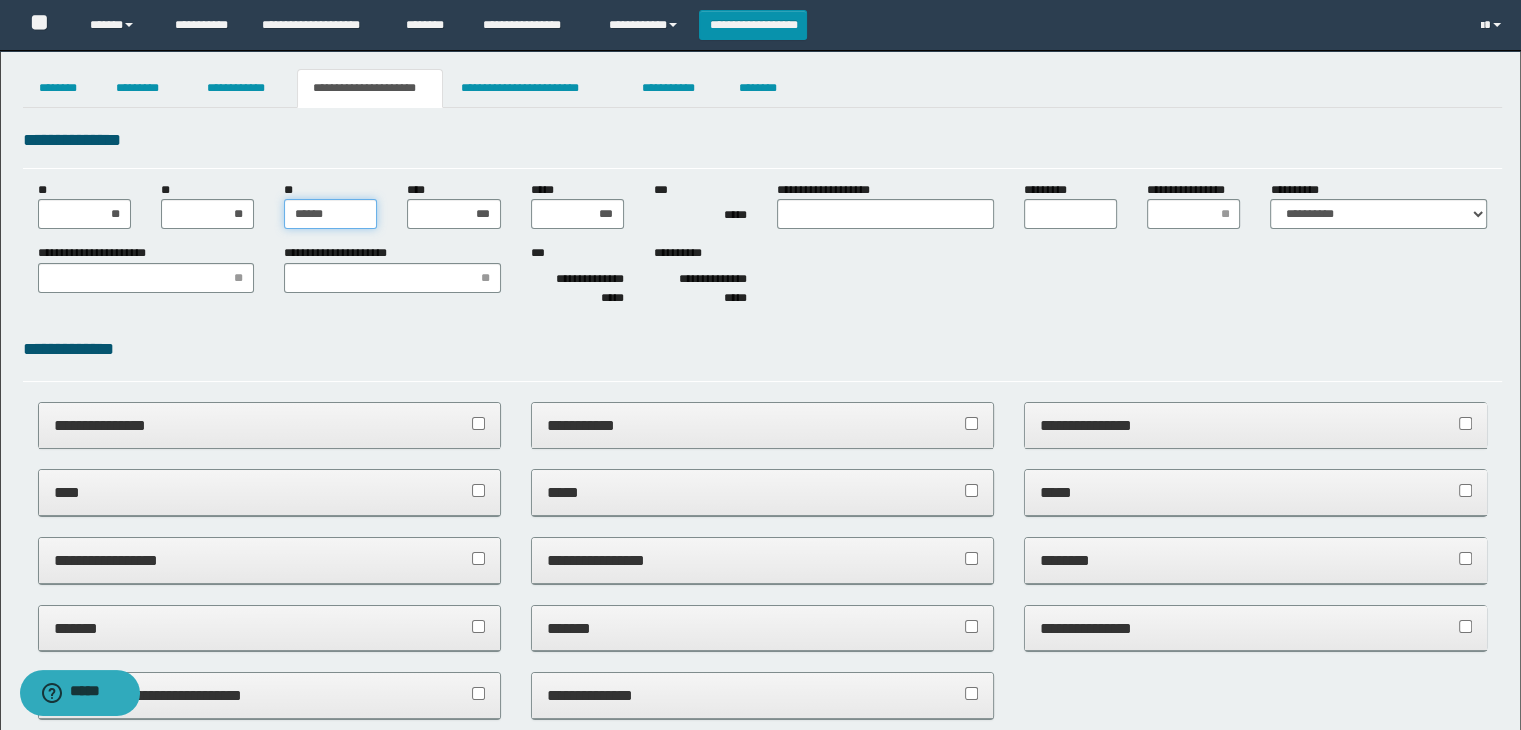 type on "*******" 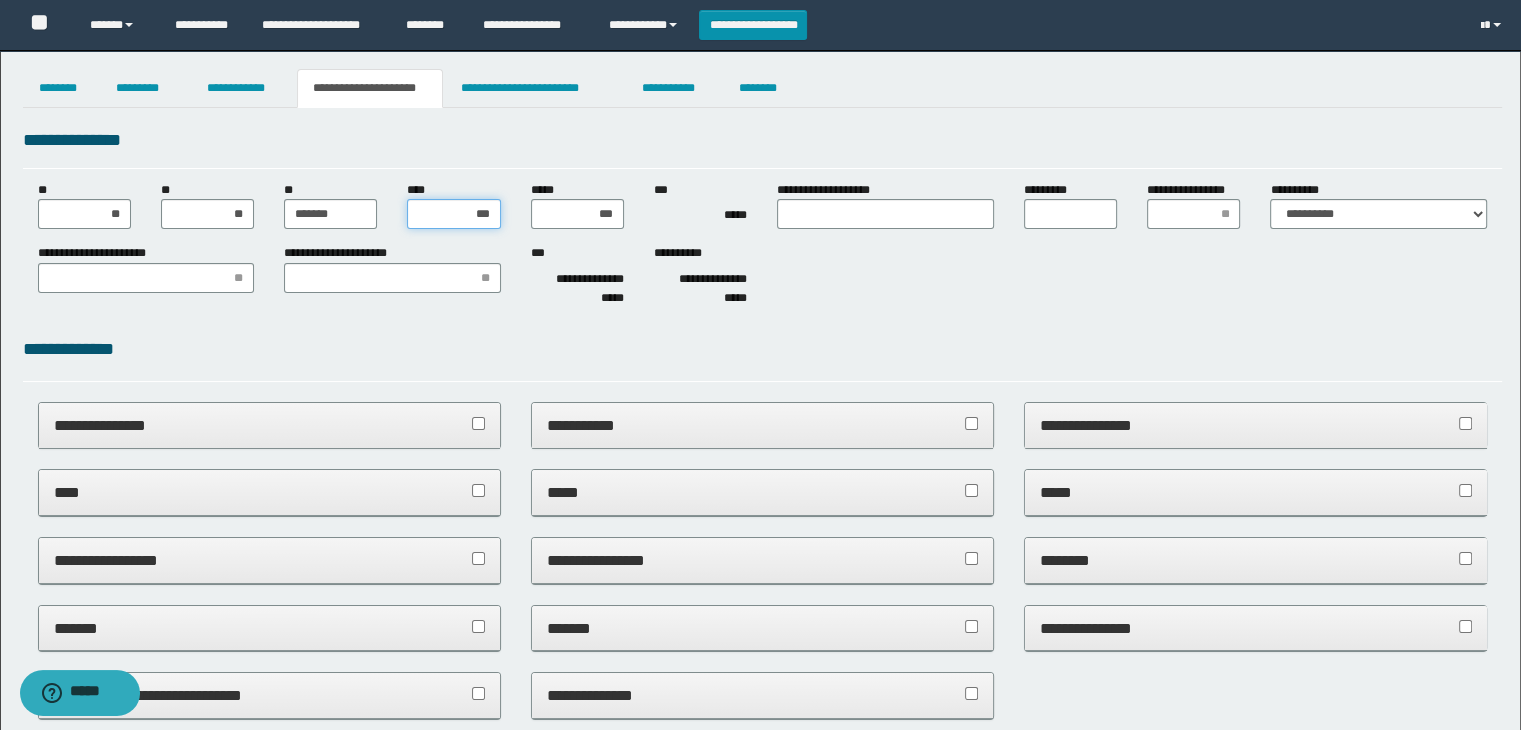 drag, startPoint x: 466, startPoint y: 213, endPoint x: 478, endPoint y: 191, distance: 25.059929 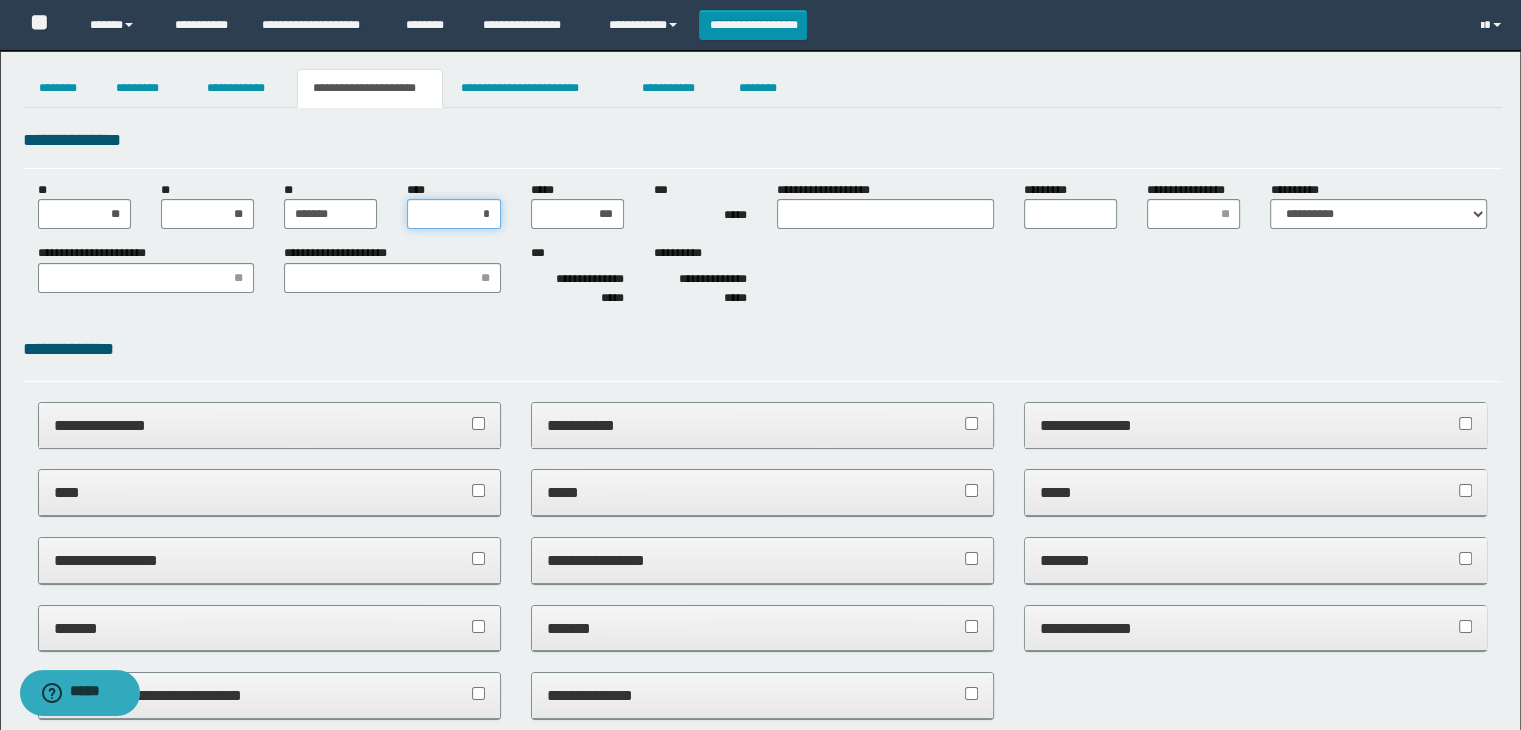 type on "**" 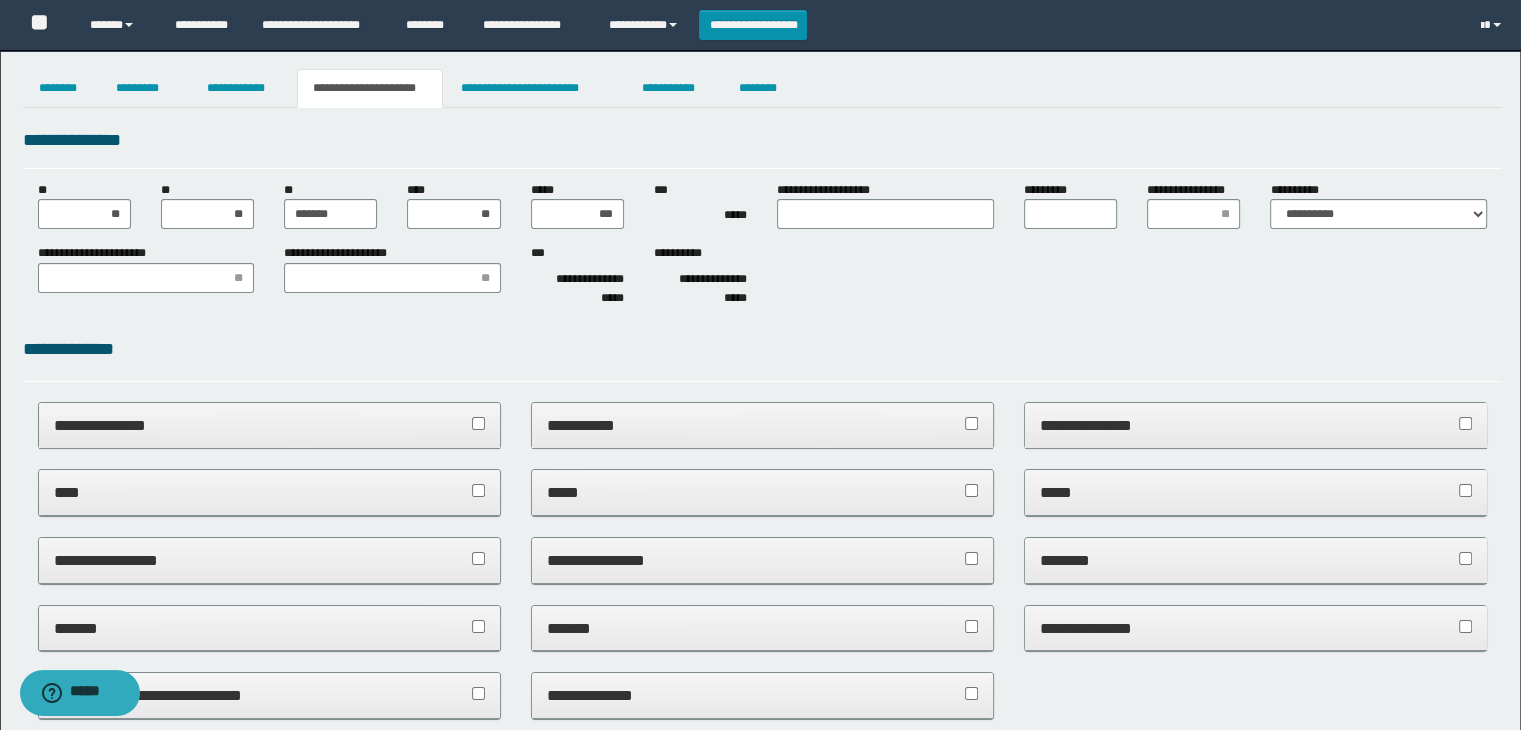click on "**********" at bounding box center [763, 279] 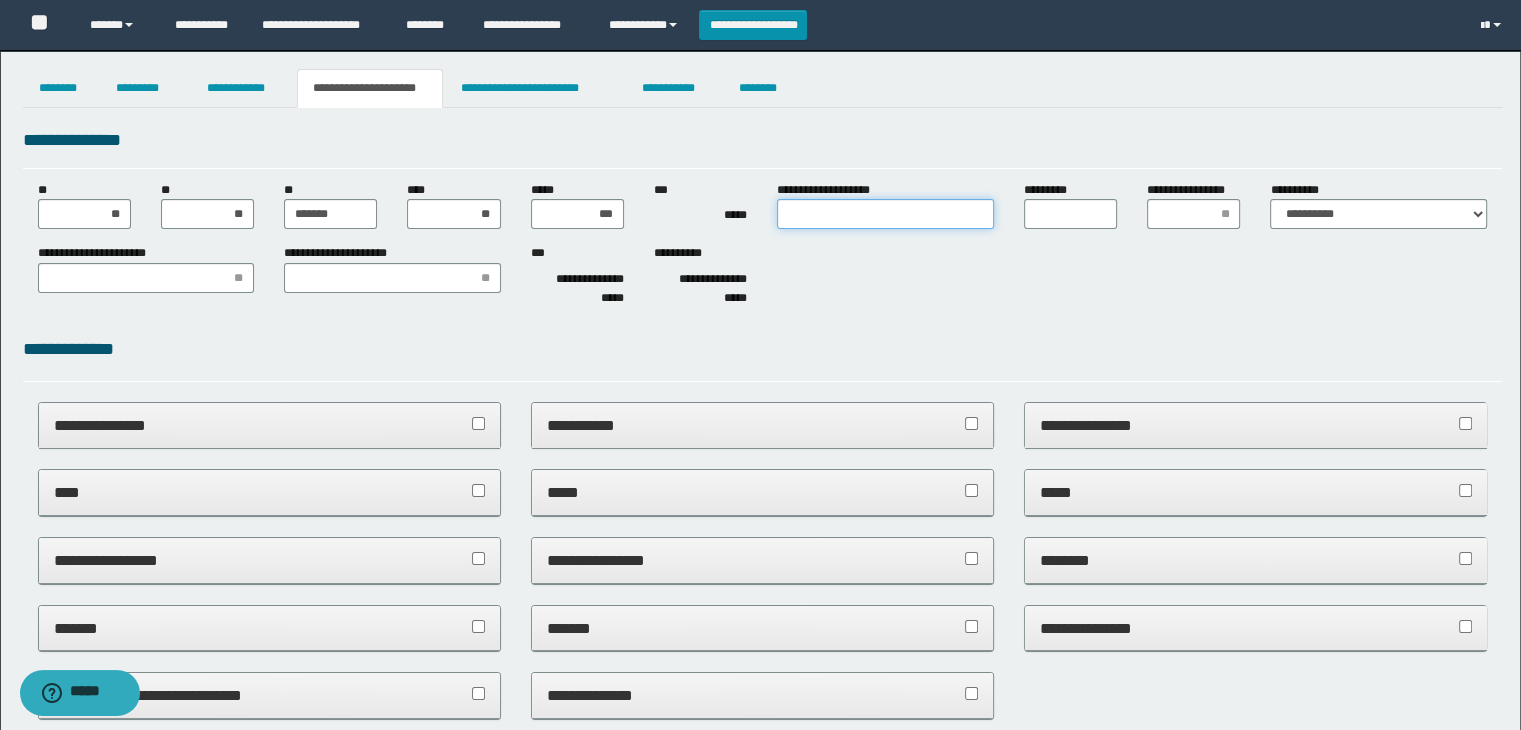 click on "**********" at bounding box center (885, 214) 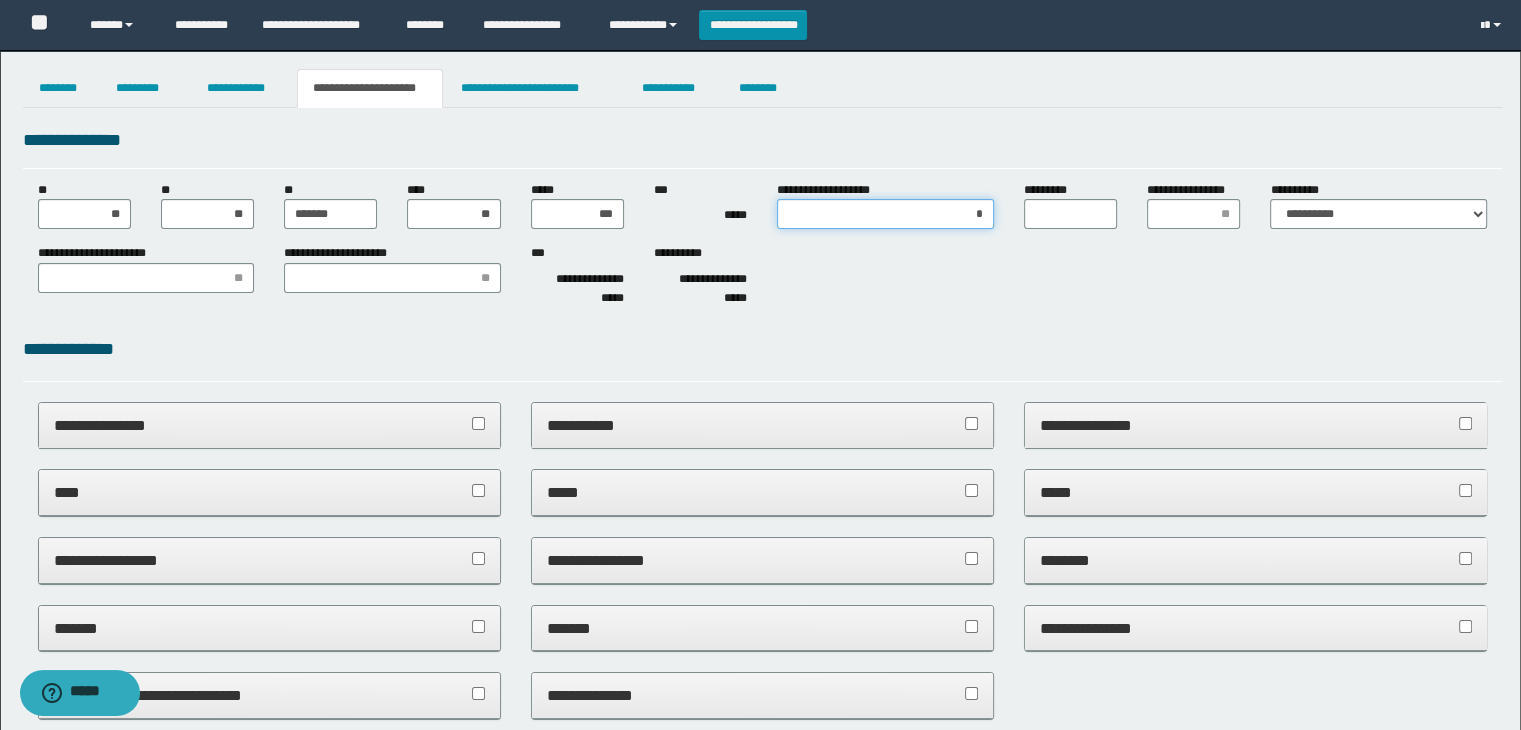 type on "**" 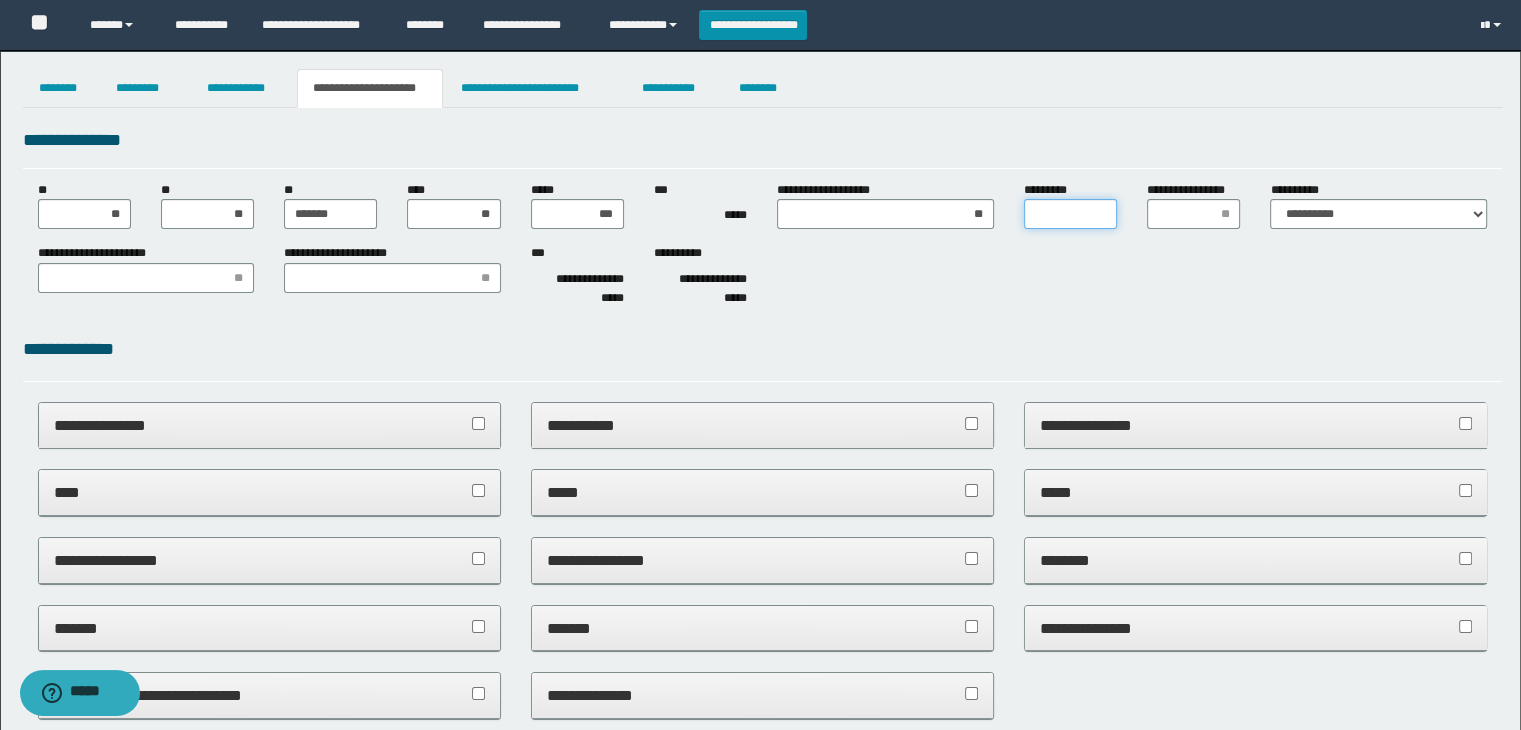 click on "*********" at bounding box center [1070, 214] 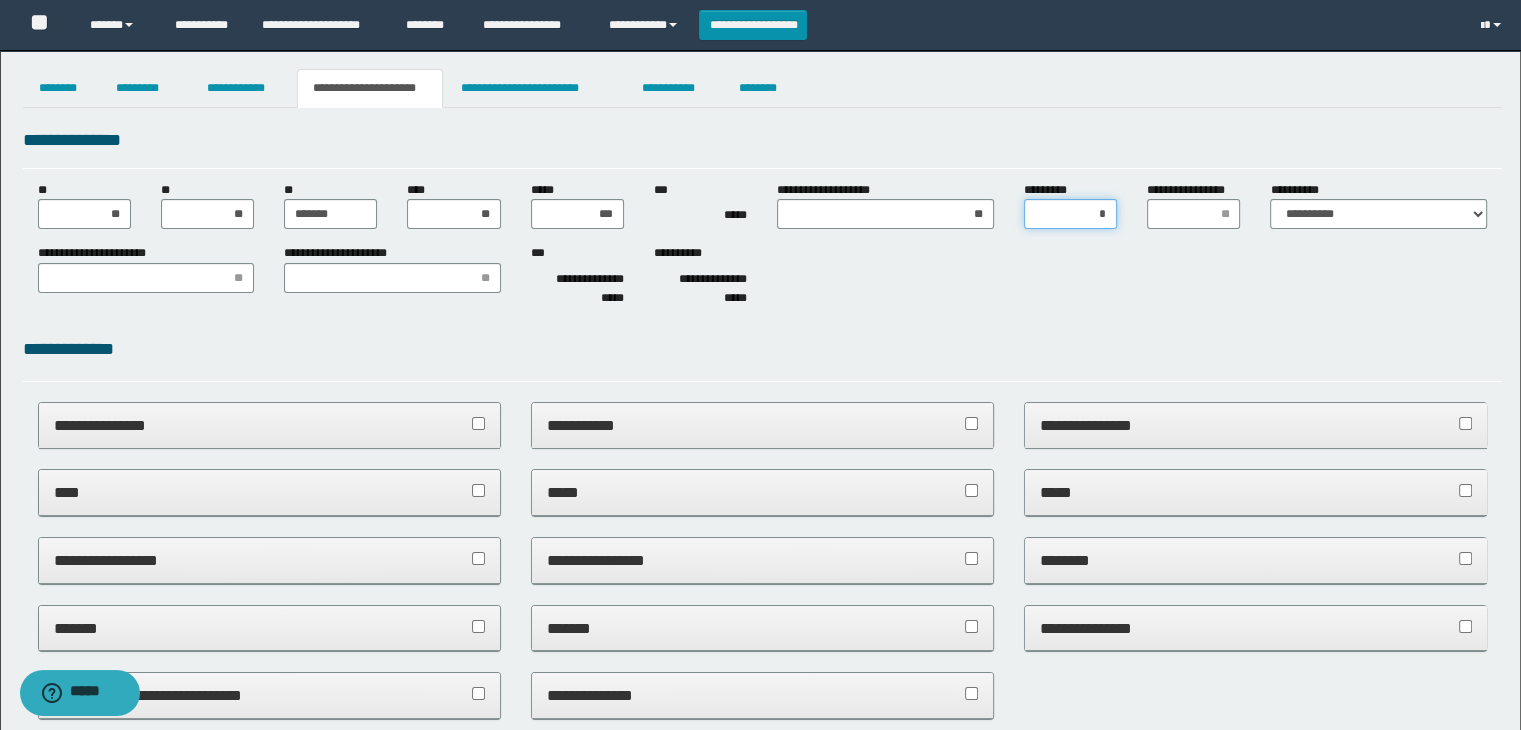 type on "**" 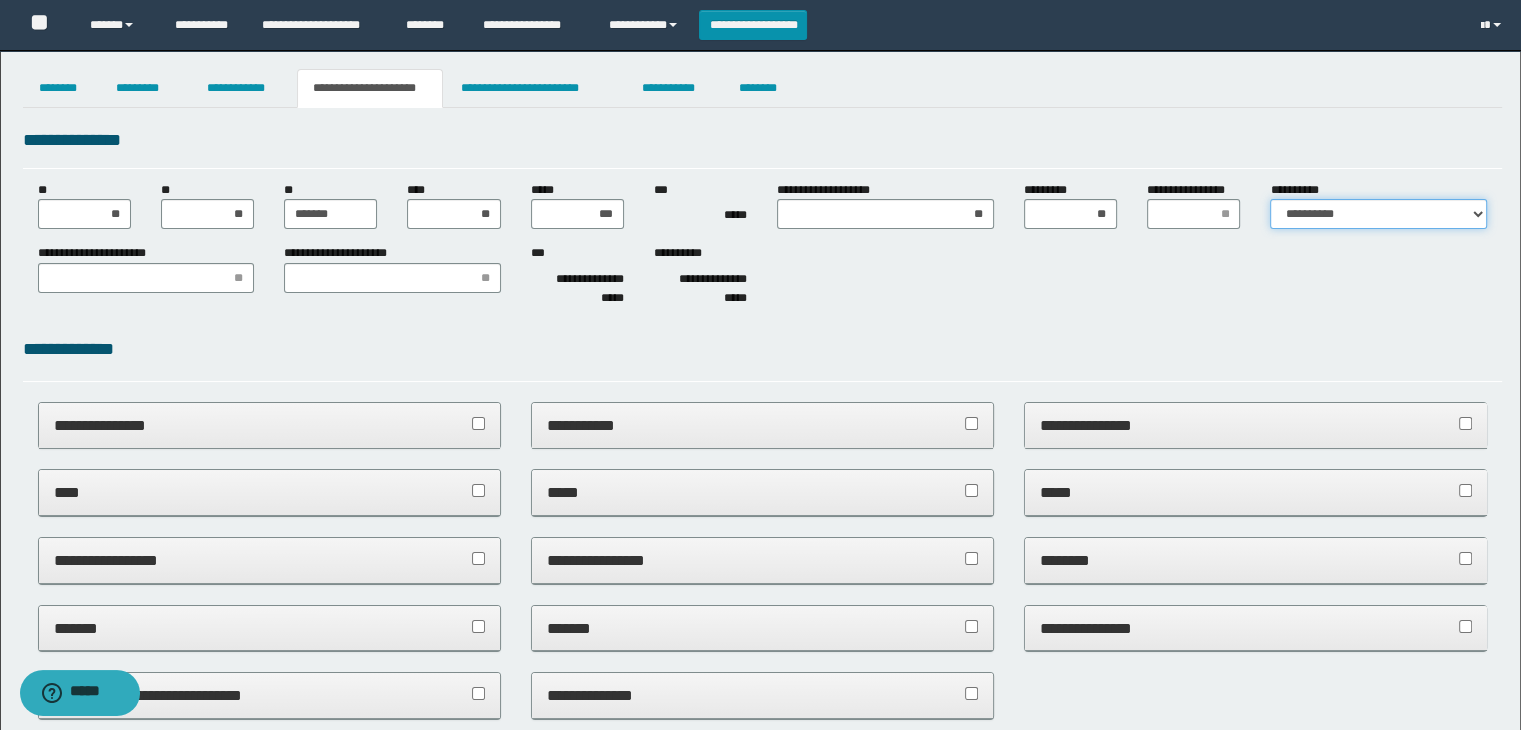 click on "**********" at bounding box center [1378, 214] 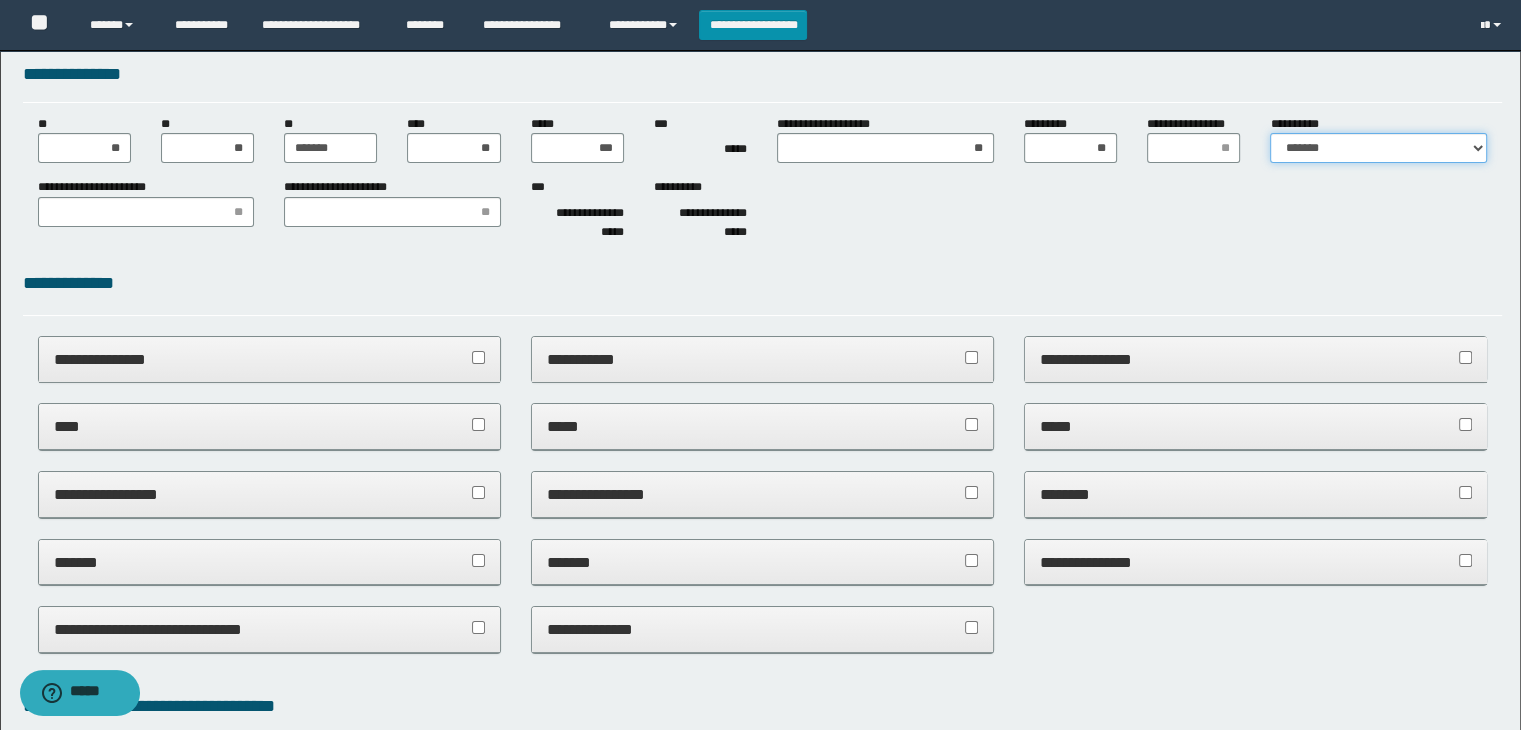 scroll, scrollTop: 200, scrollLeft: 0, axis: vertical 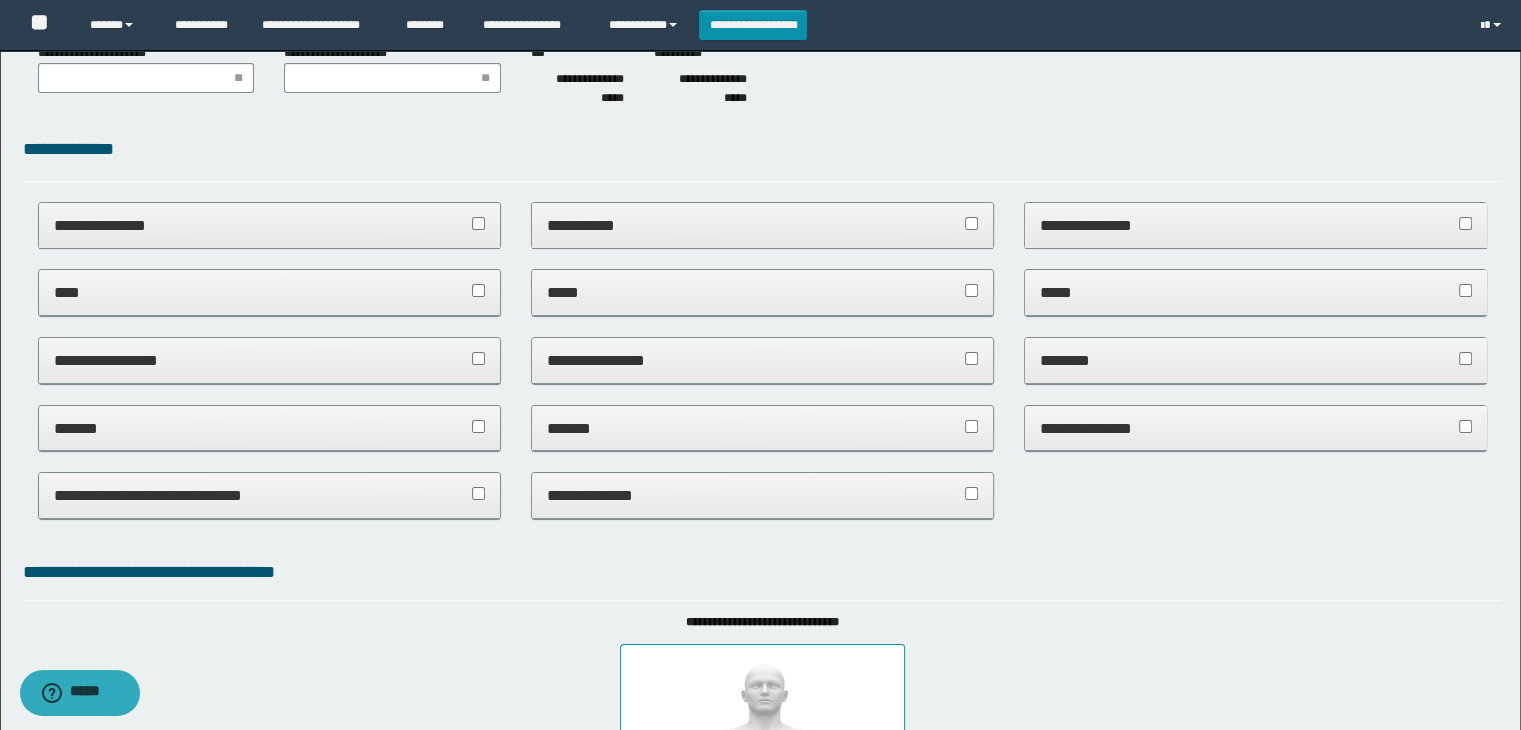 click on "**********" at bounding box center (270, 225) 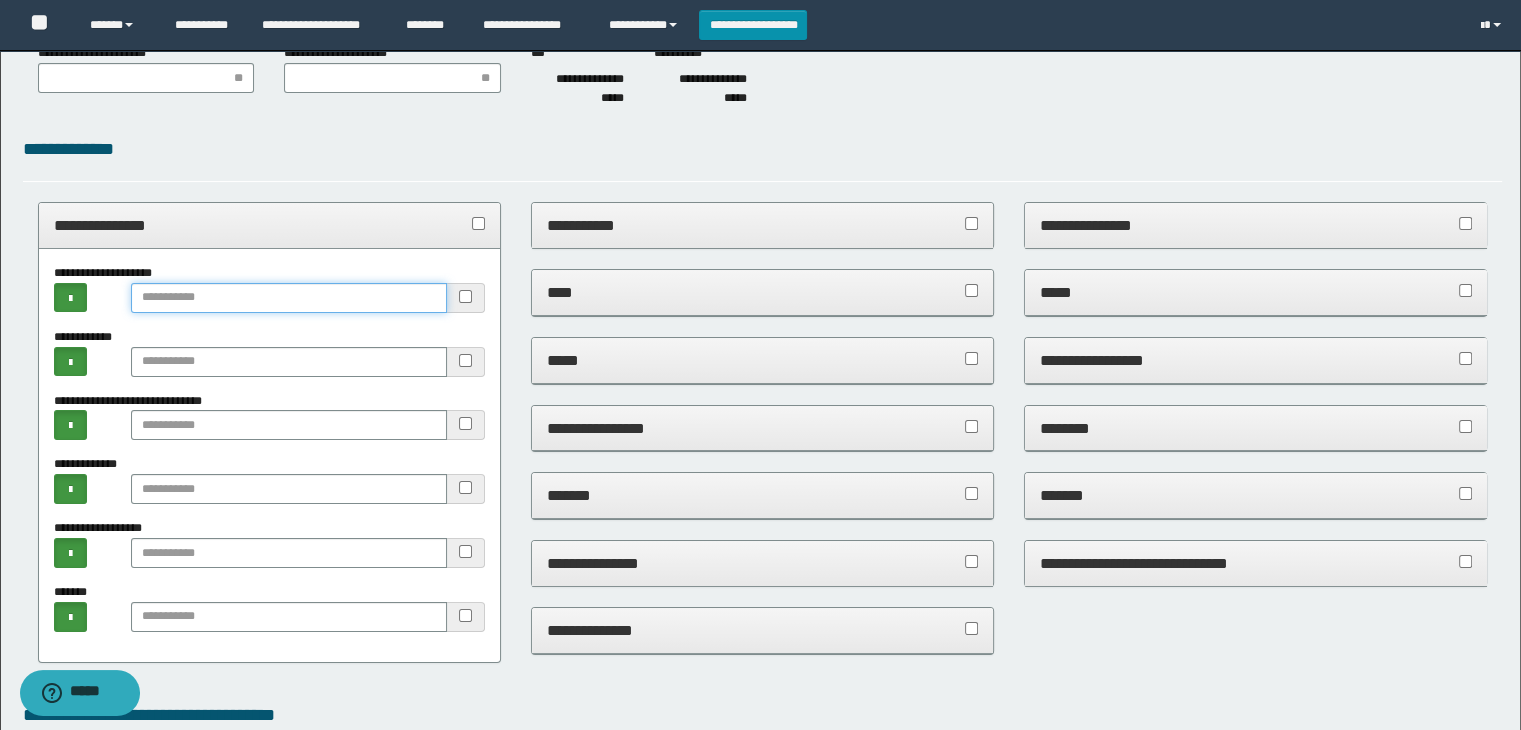 click at bounding box center (289, 298) 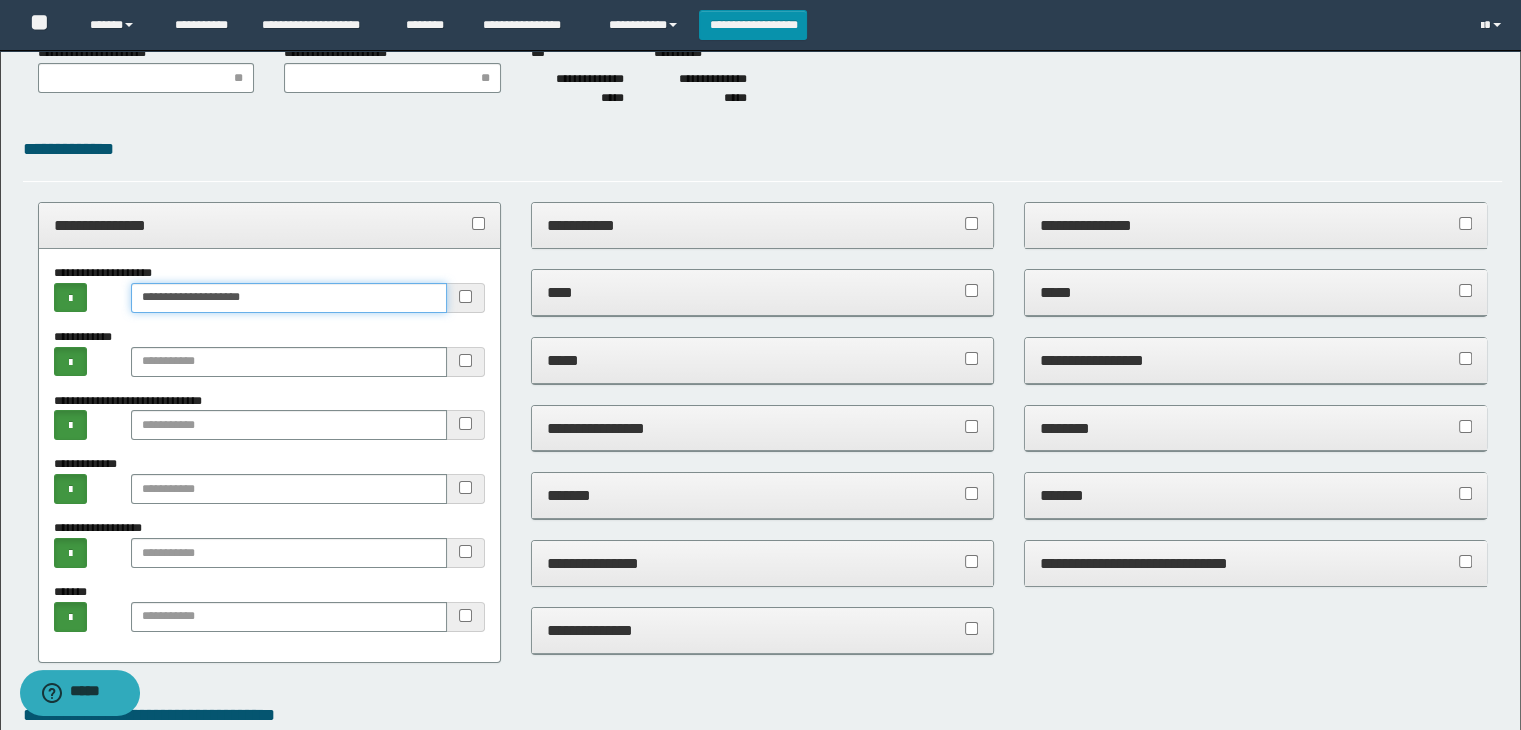 type on "**********" 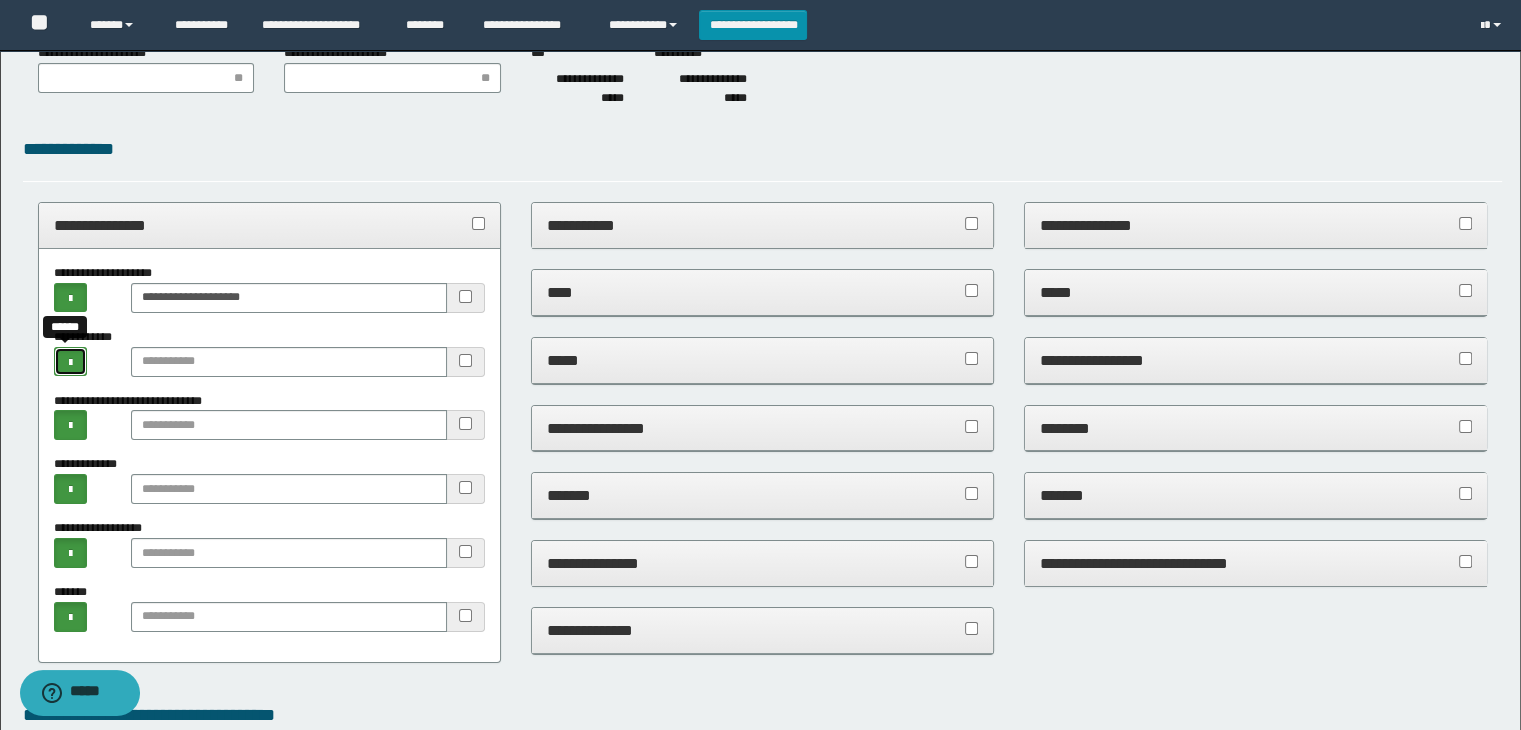 type 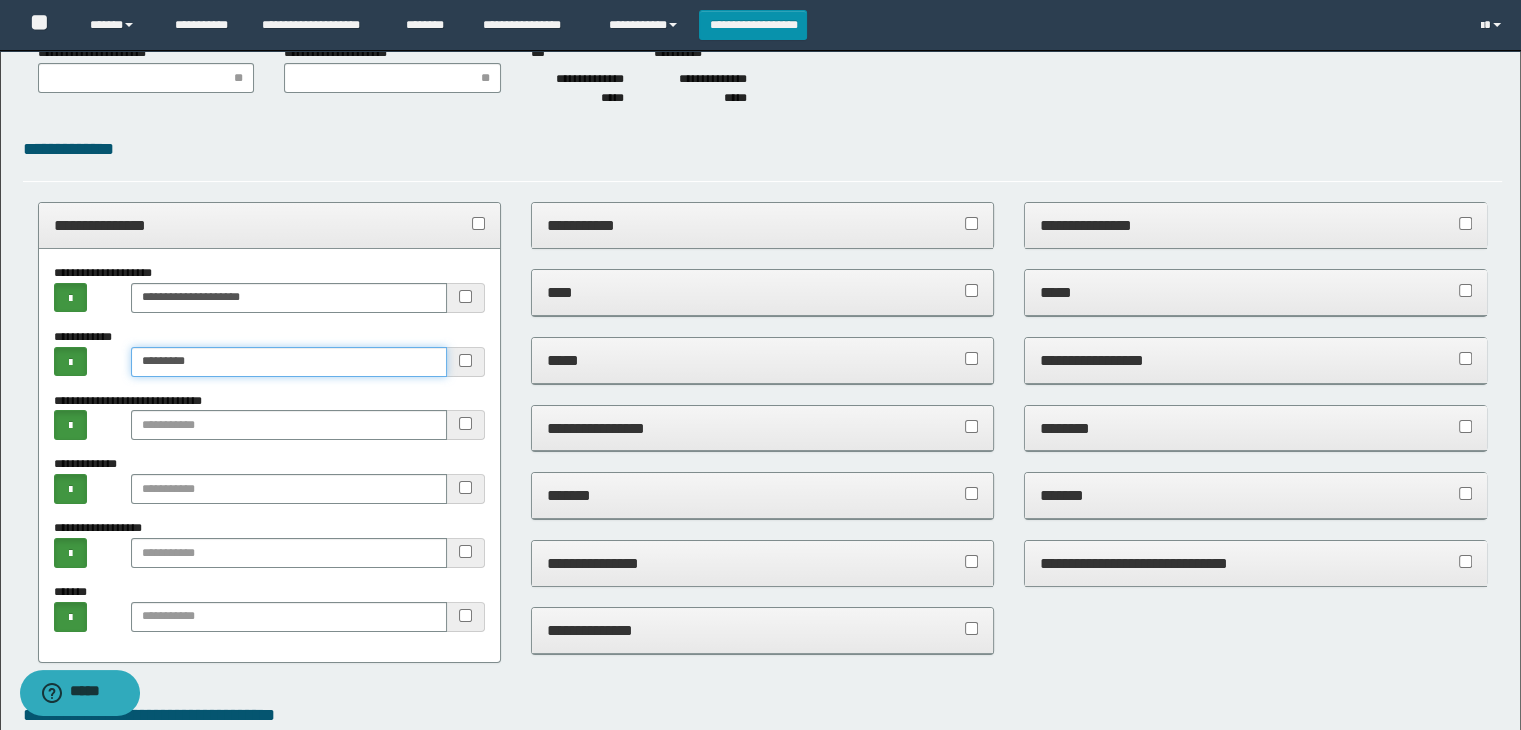 type on "*********" 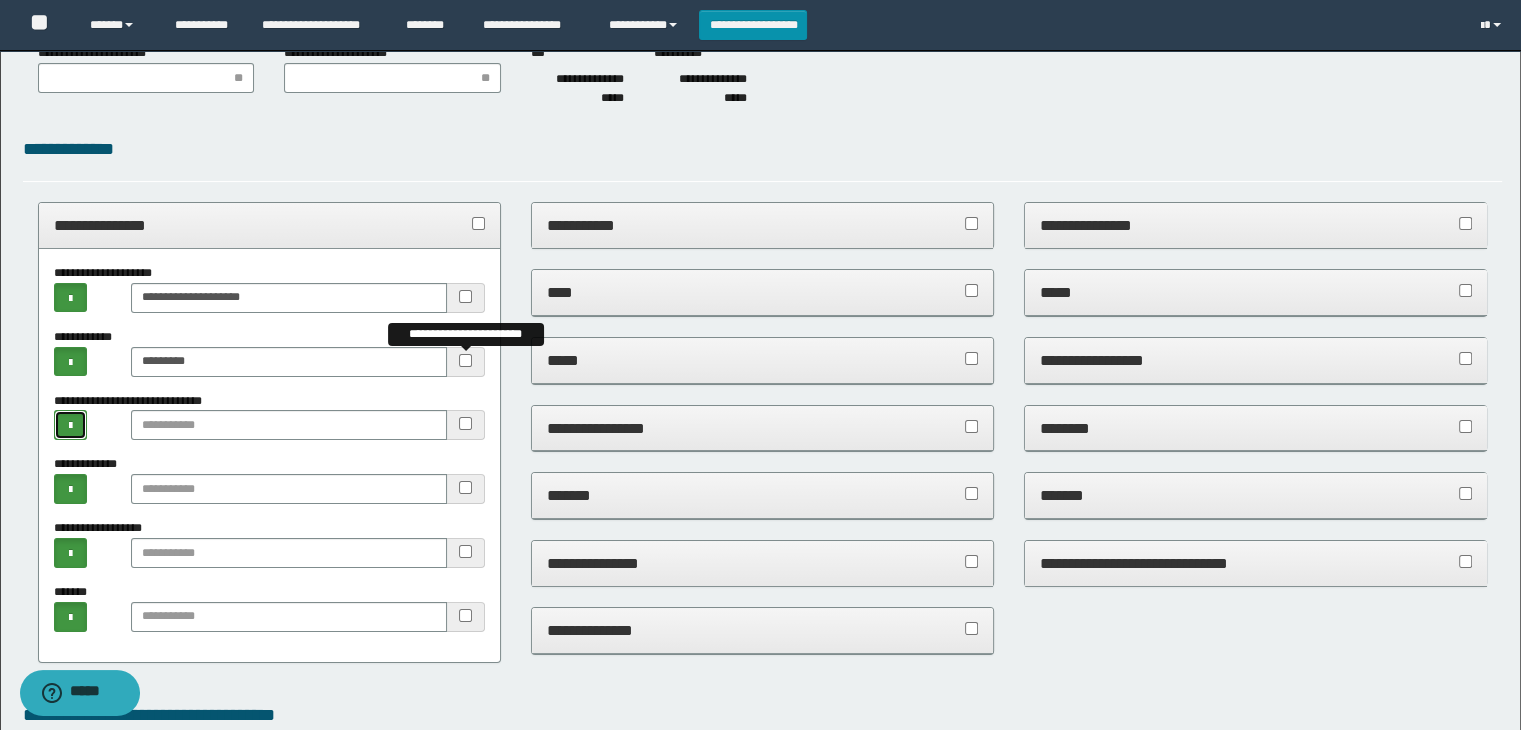 type 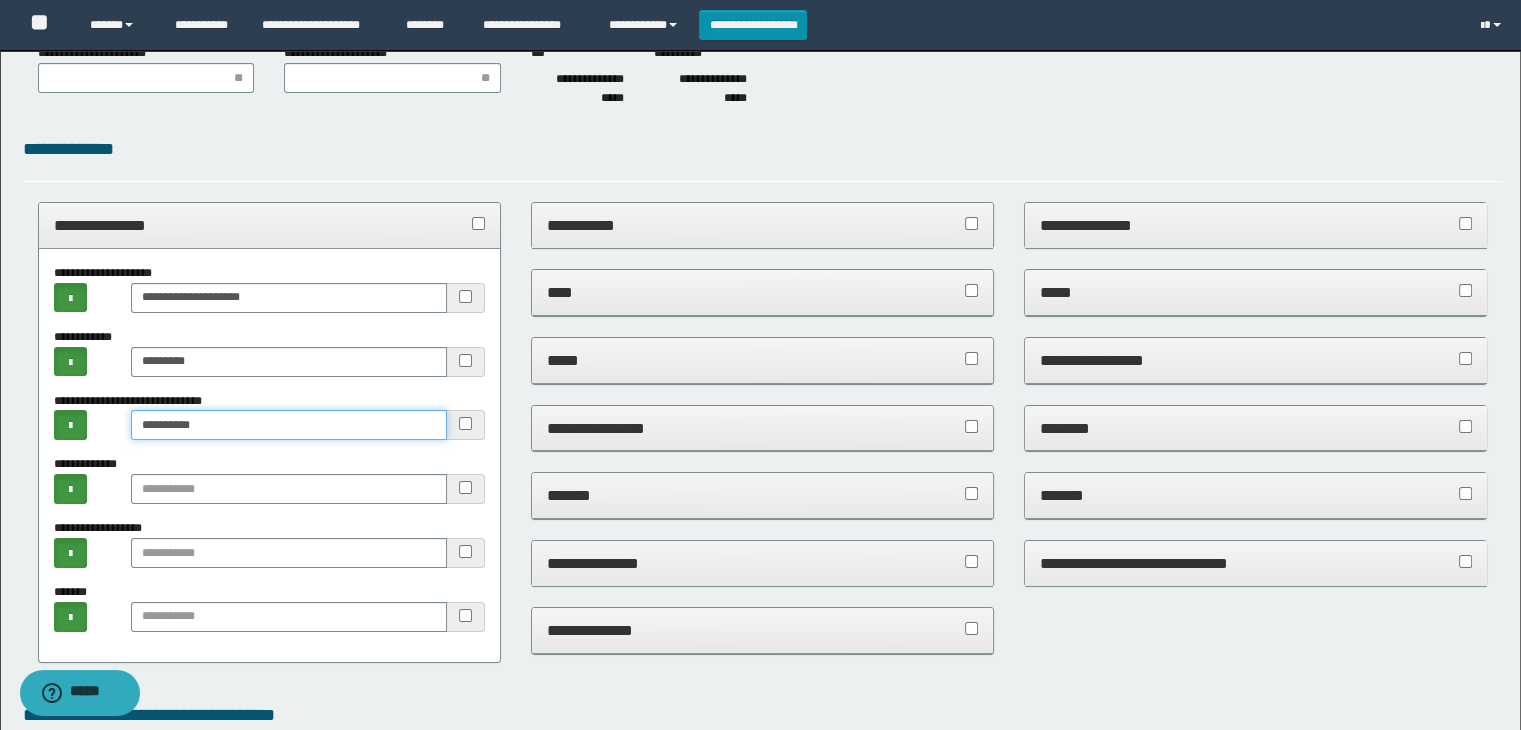 type on "*********" 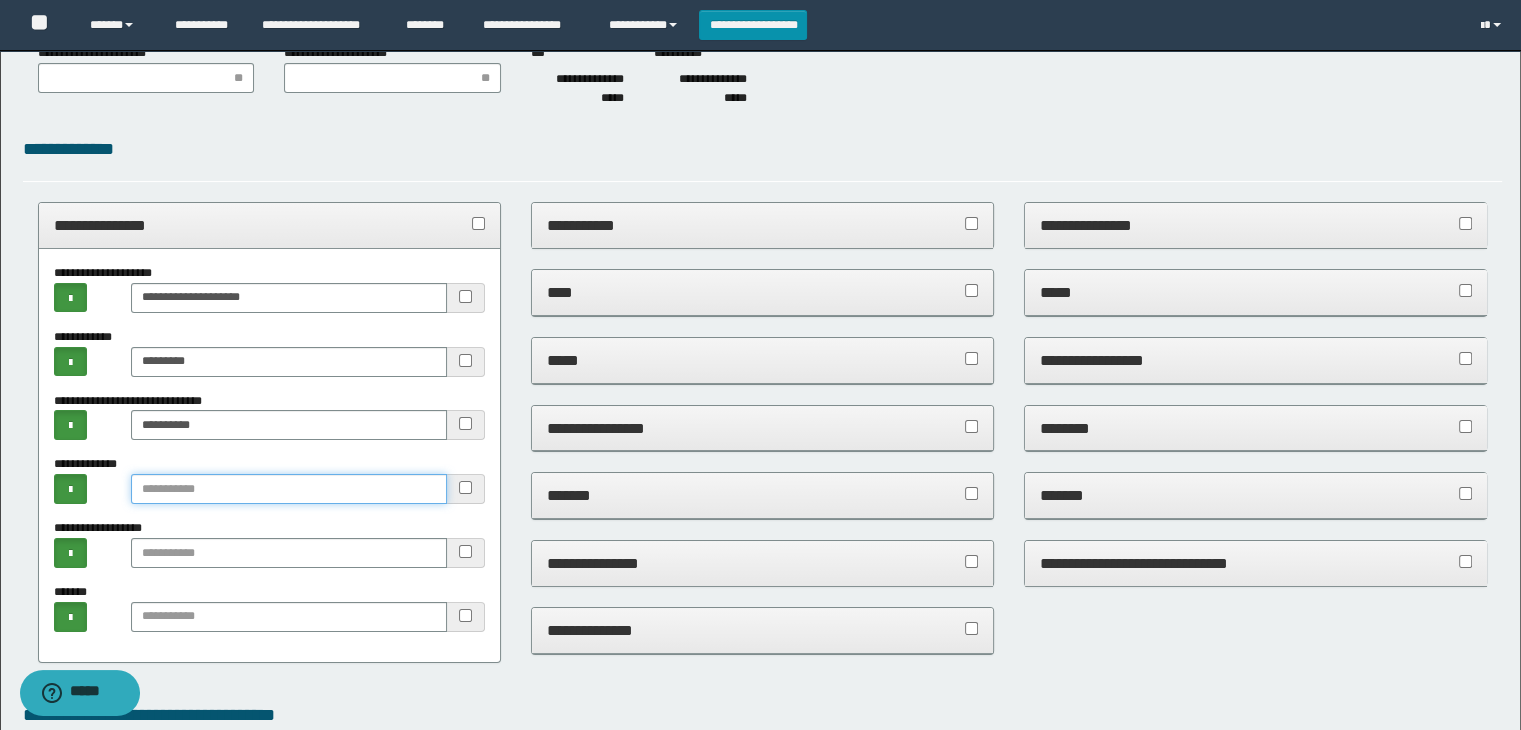 click at bounding box center (289, 489) 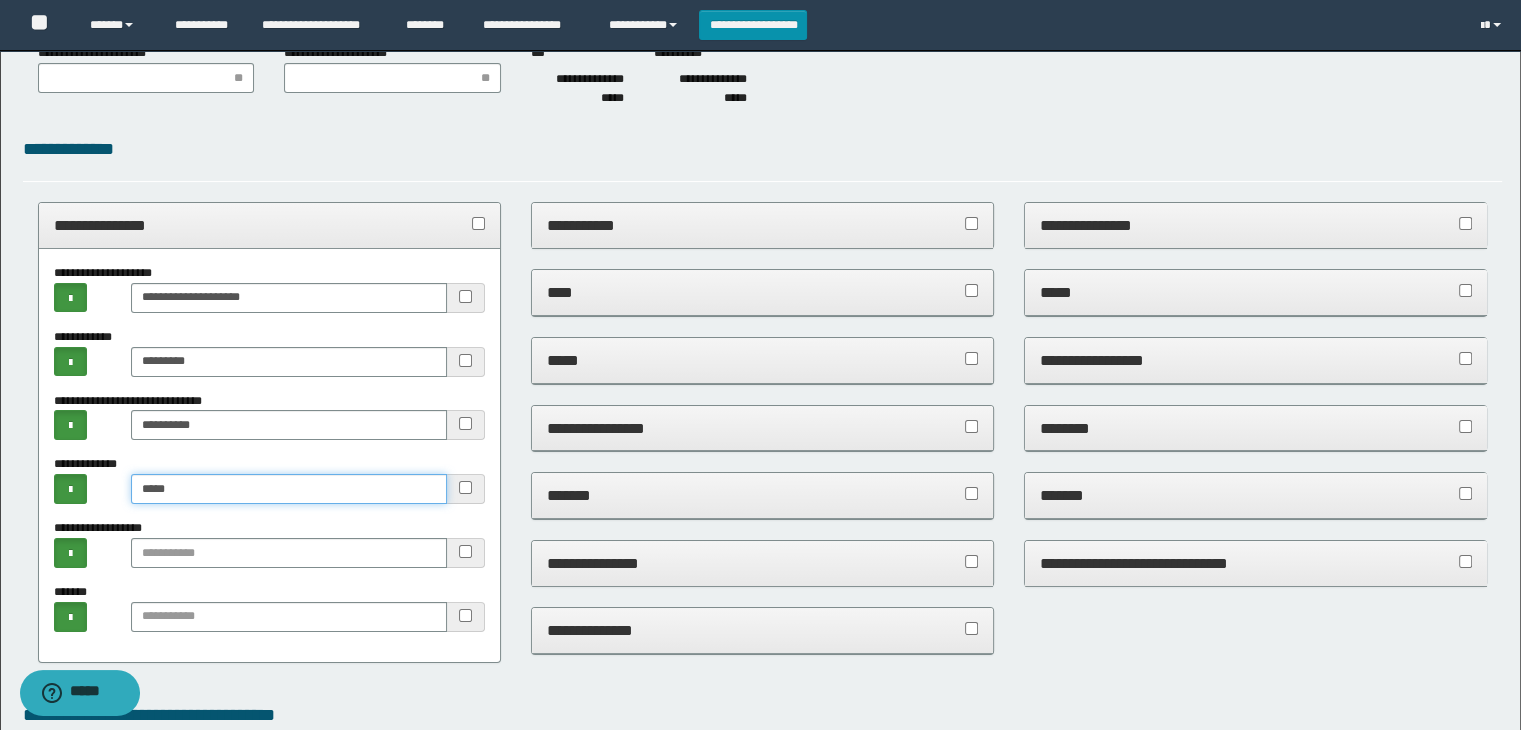 type on "****" 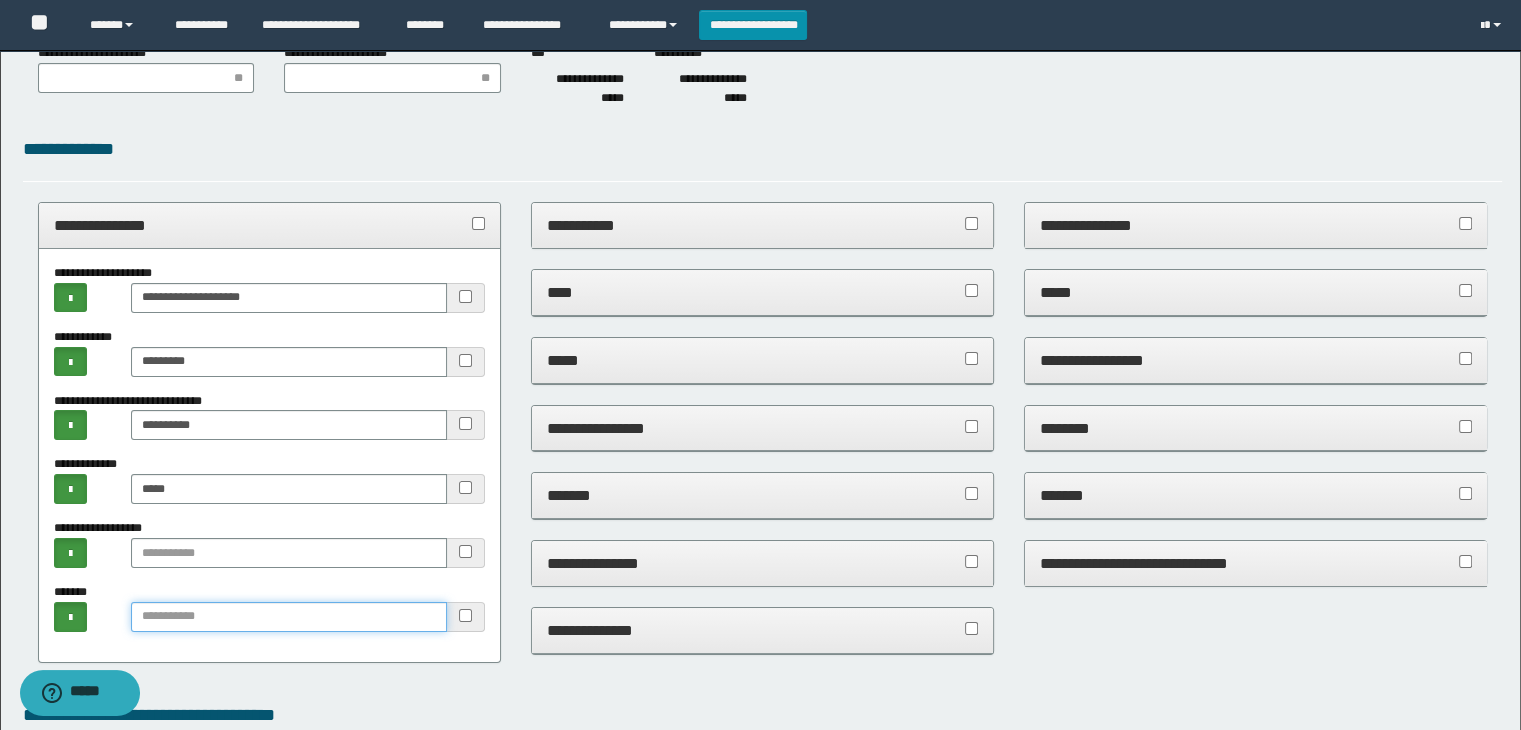 drag, startPoint x: 420, startPoint y: 623, endPoint x: 264, endPoint y: 545, distance: 174.4133 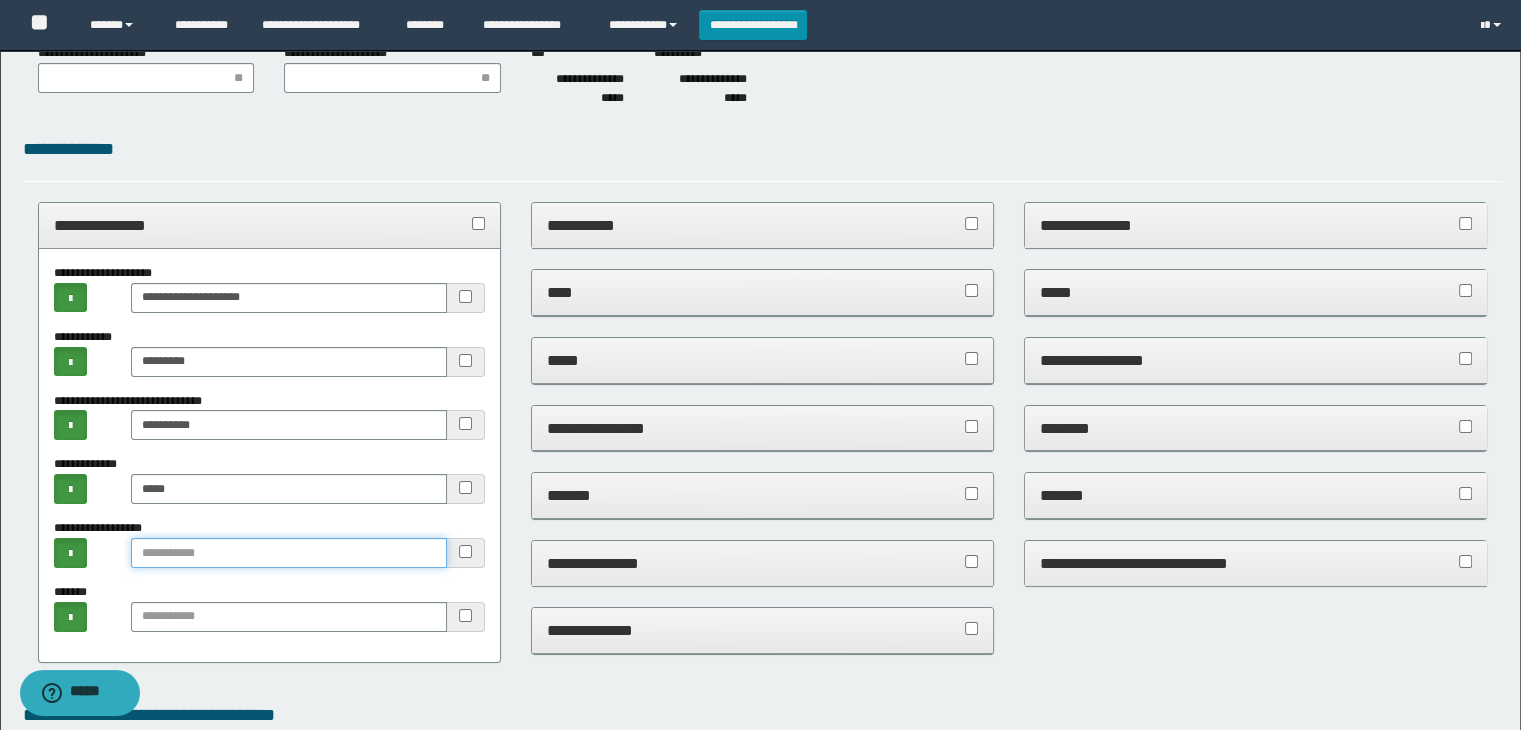 click at bounding box center [289, 553] 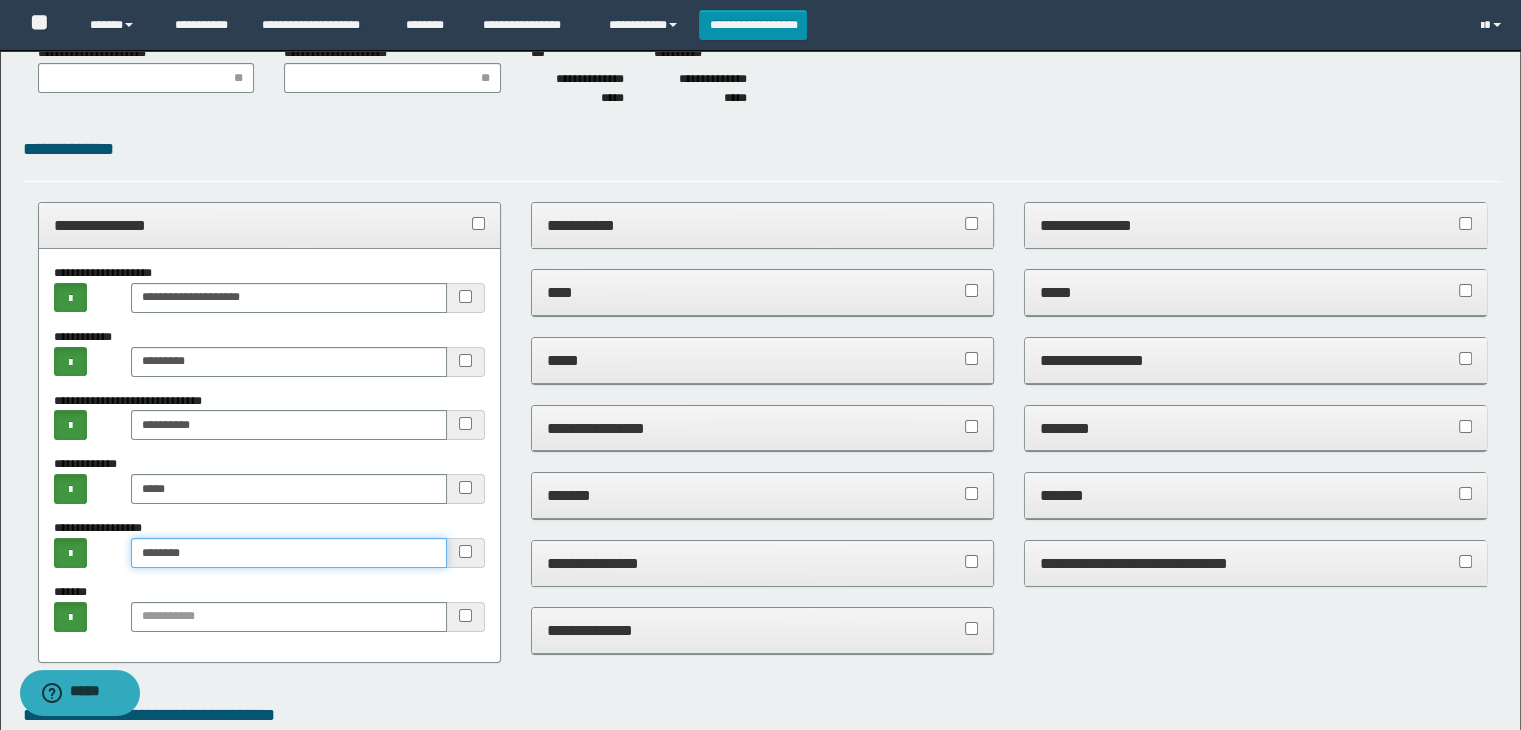 type on "********" 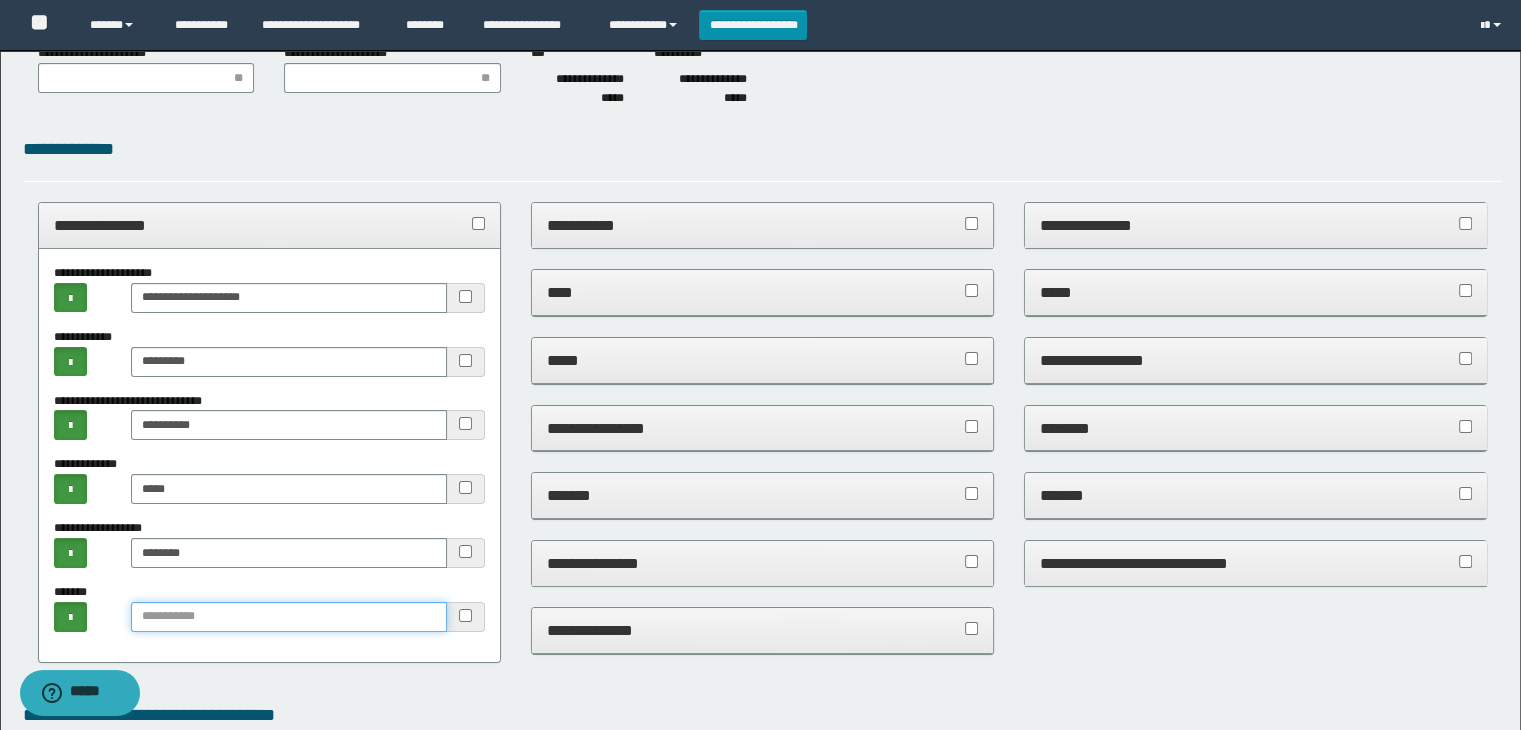 click at bounding box center (289, 617) 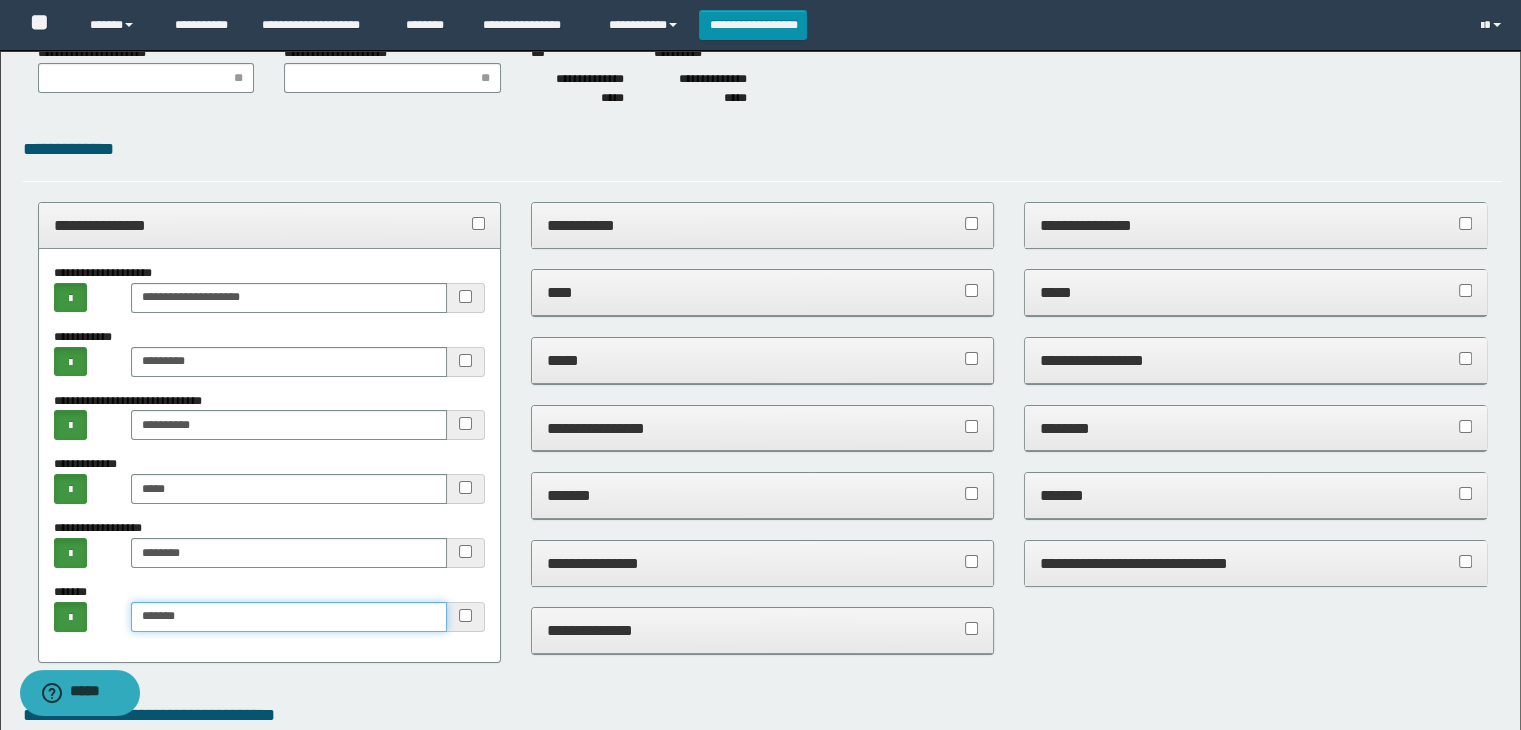 scroll, scrollTop: 198, scrollLeft: 0, axis: vertical 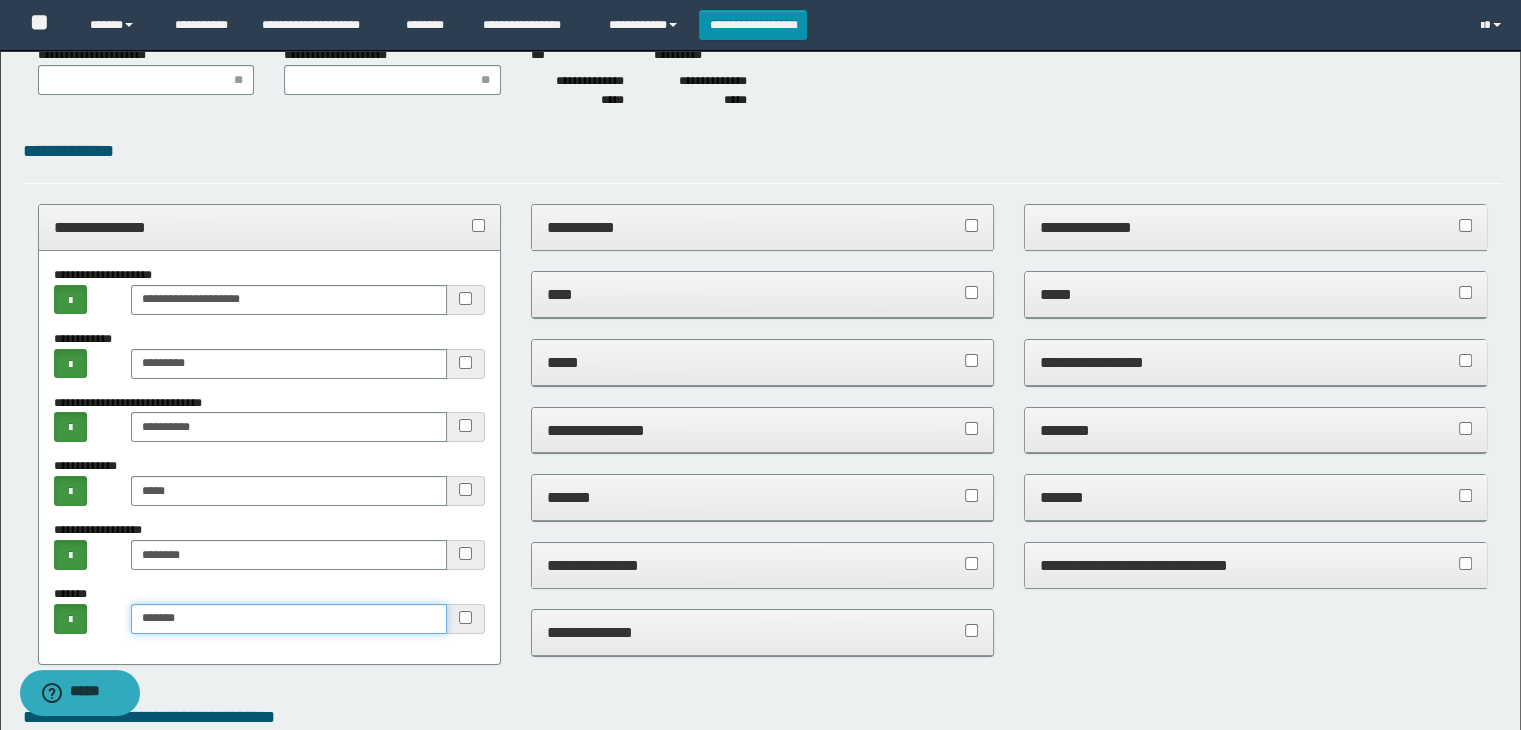 type on "******" 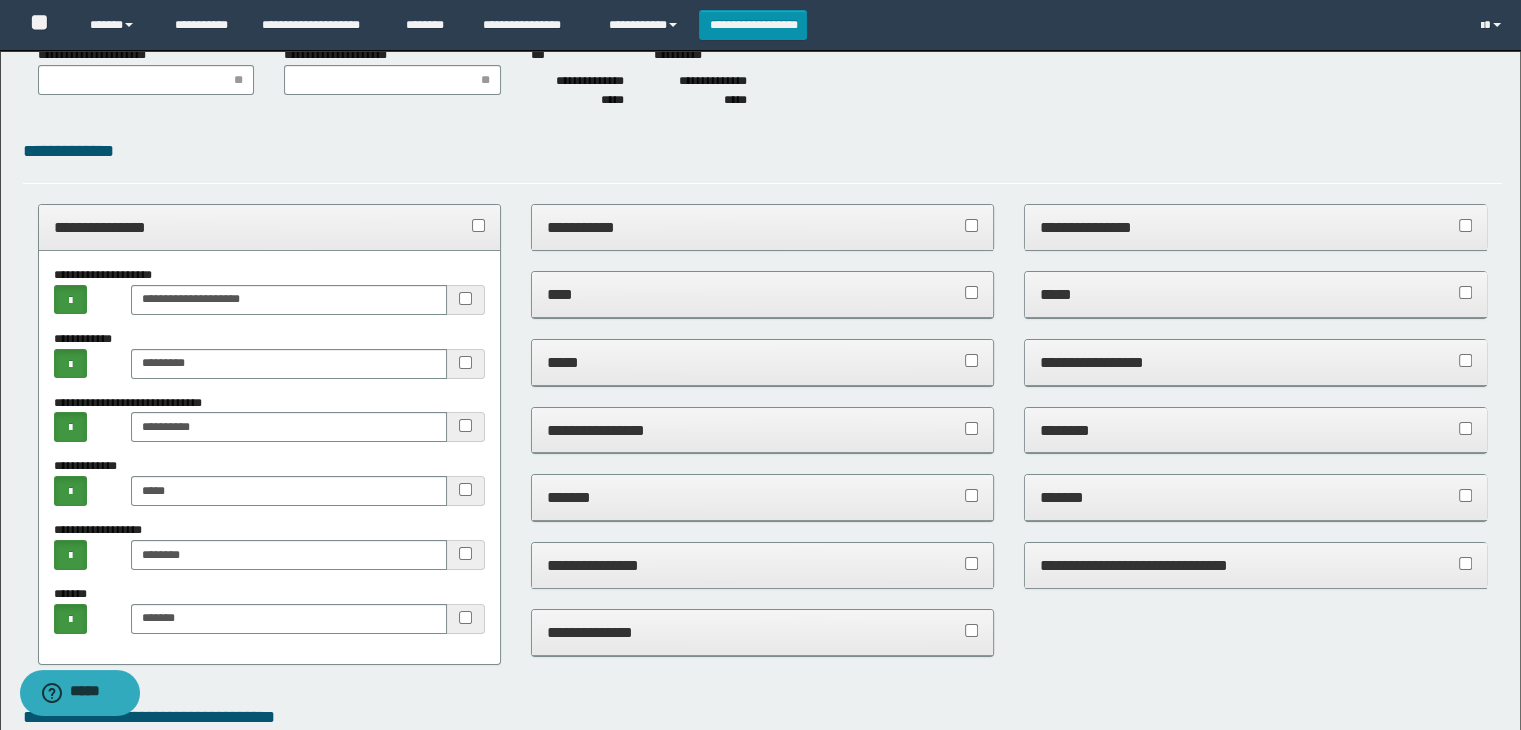 drag, startPoint x: 294, startPoint y: 224, endPoint x: 345, endPoint y: 221, distance: 51.088158 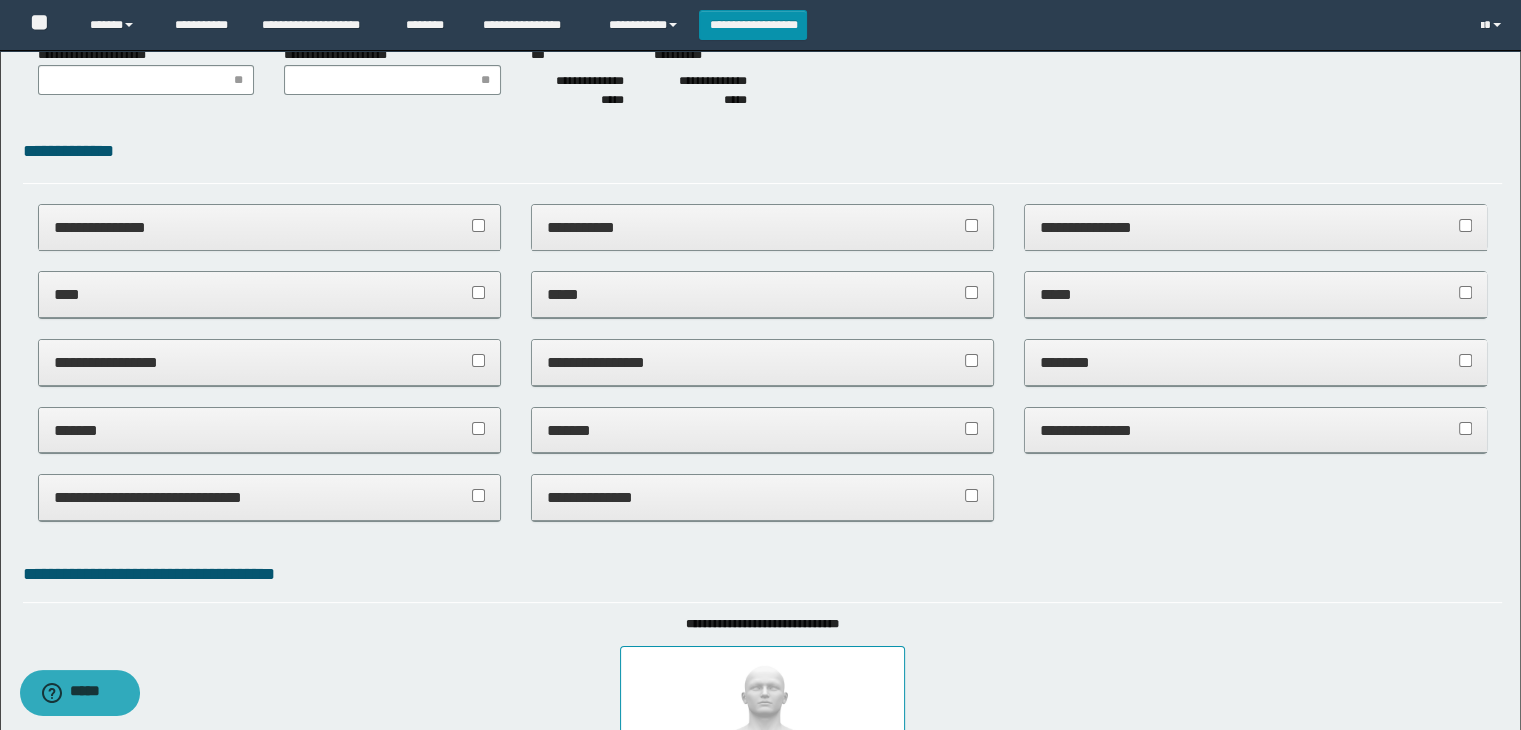 drag, startPoint x: 687, startPoint y: 284, endPoint x: 688, endPoint y: 296, distance: 12.0415945 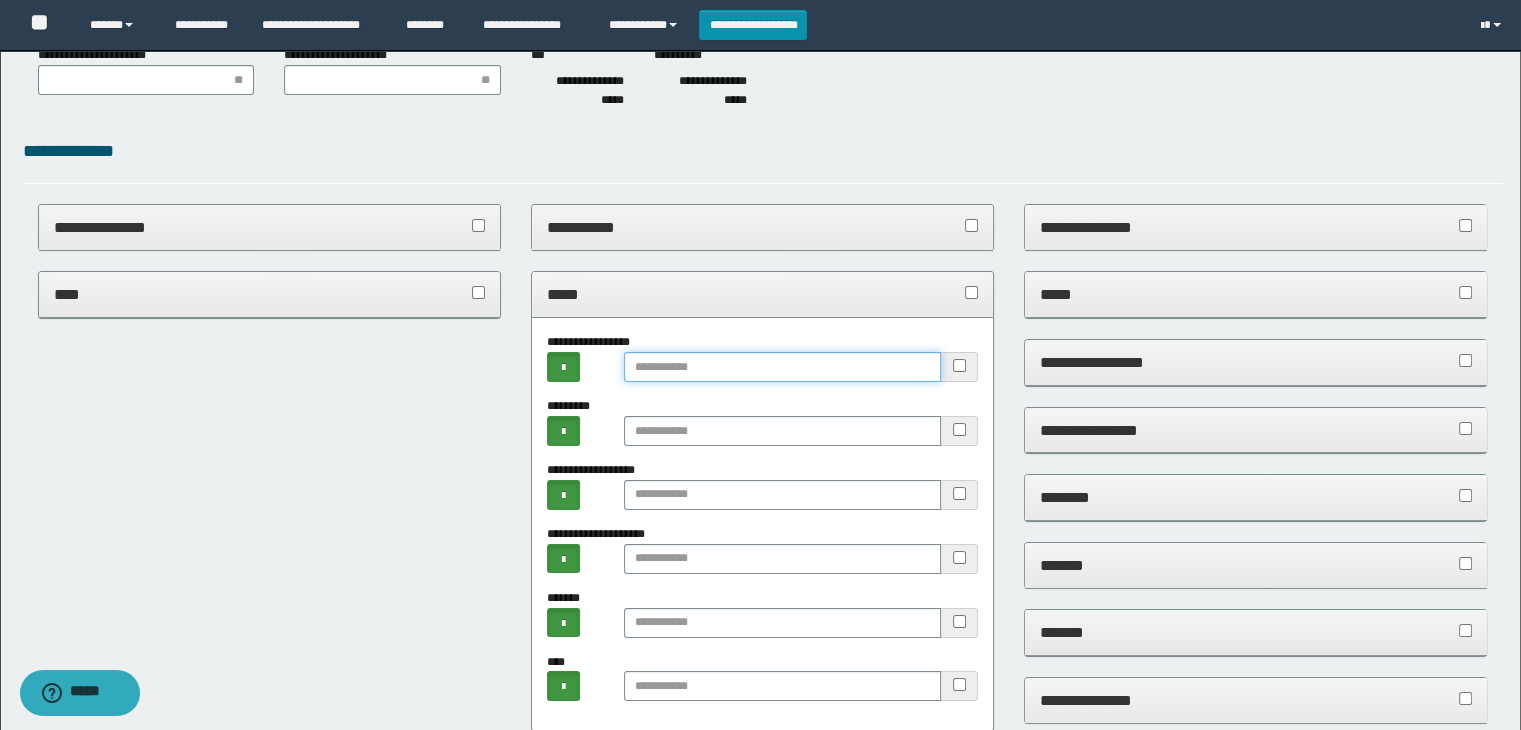 click at bounding box center (782, 367) 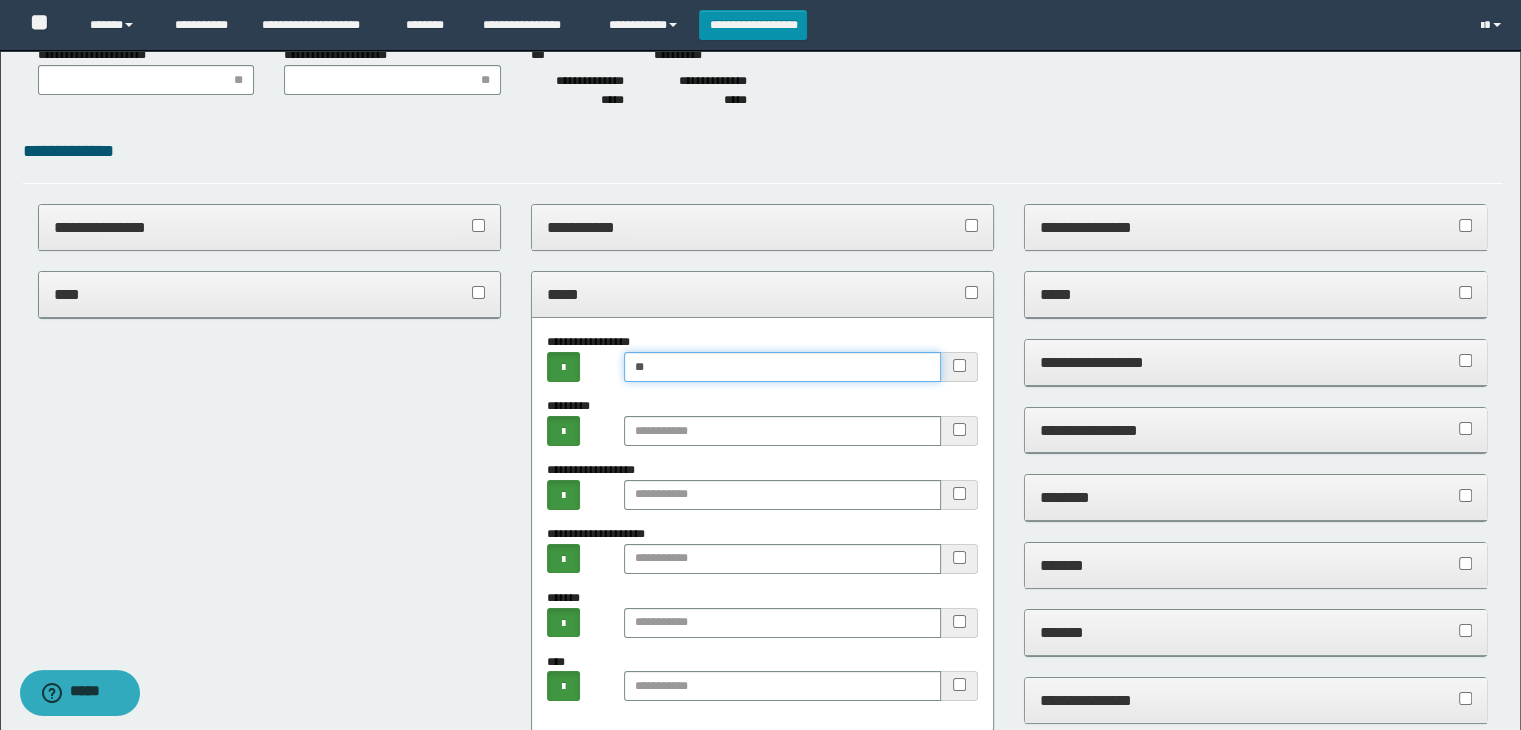 type on "*" 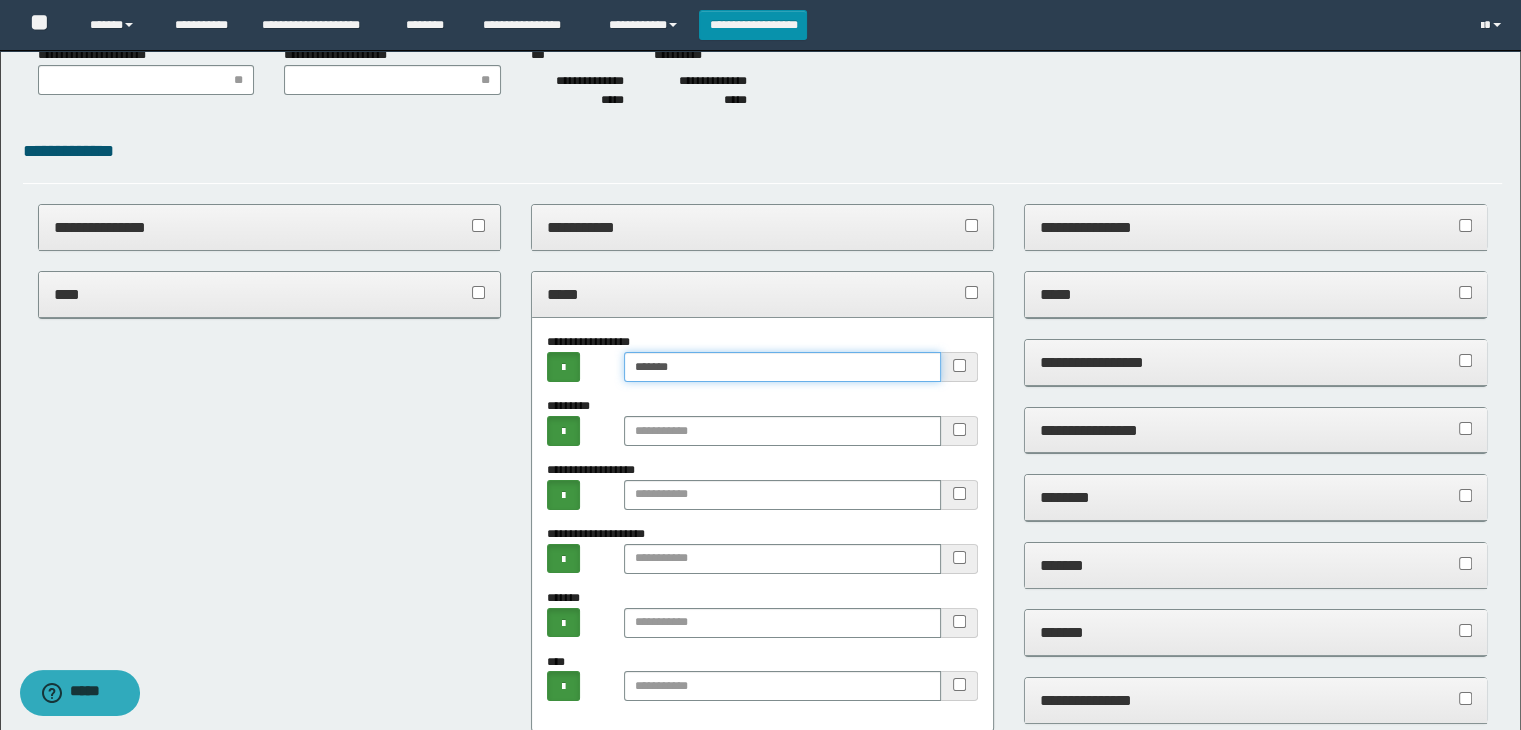 drag, startPoint x: 635, startPoint y: 369, endPoint x: 695, endPoint y: 363, distance: 60.299255 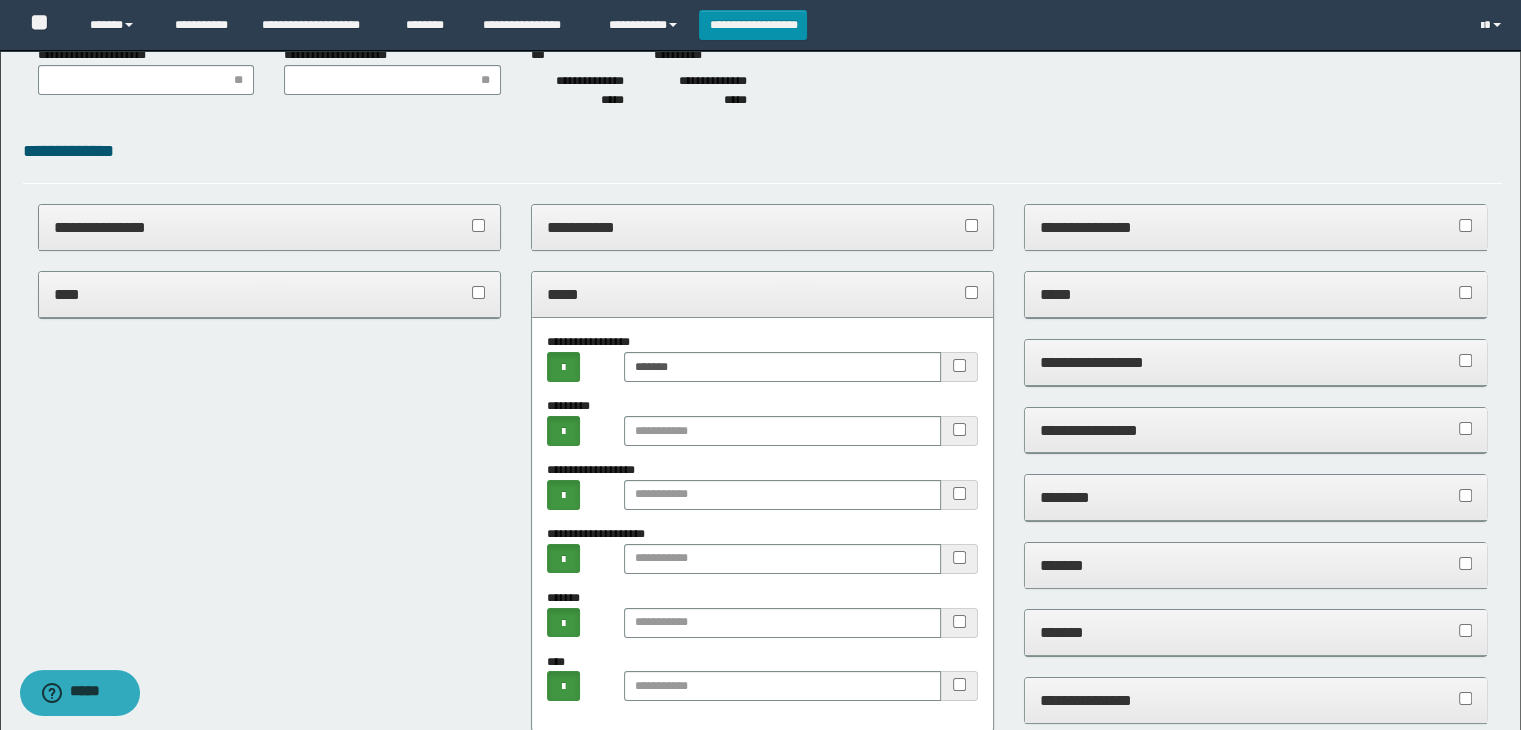 click on "*****" at bounding box center [763, 294] 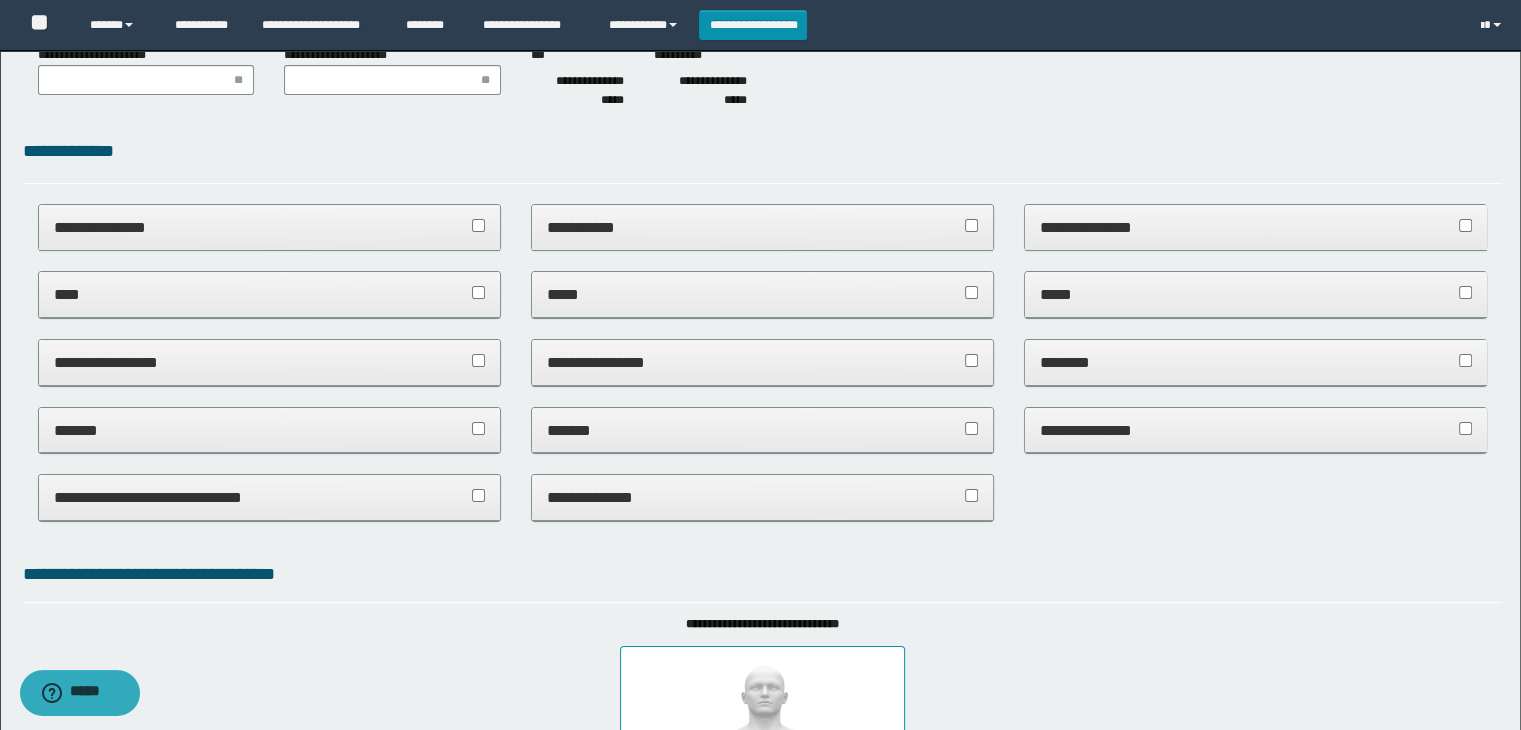 click on "*****" at bounding box center [1256, 294] 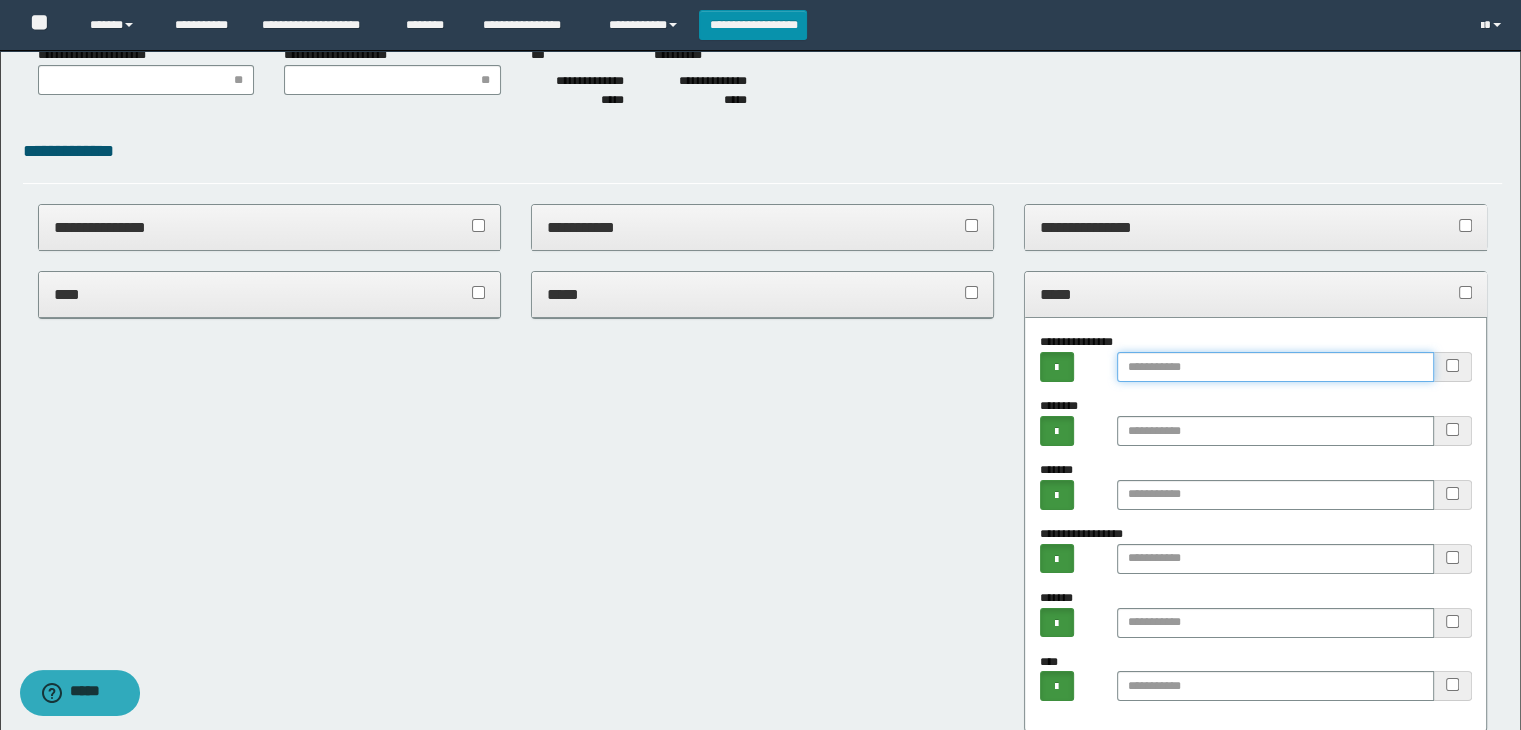 drag, startPoint x: 1168, startPoint y: 361, endPoint x: 1151, endPoint y: 314, distance: 49.979996 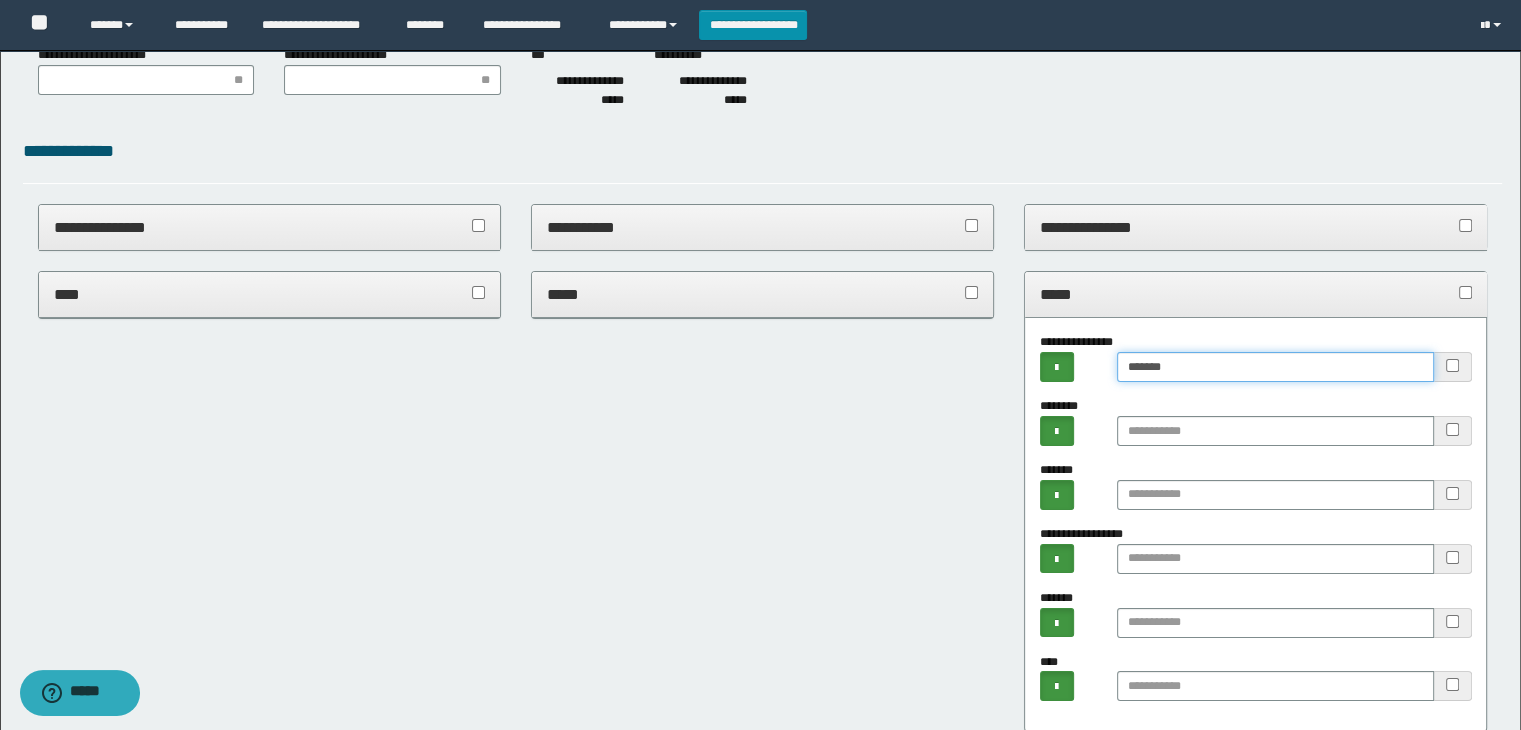 type on "******" 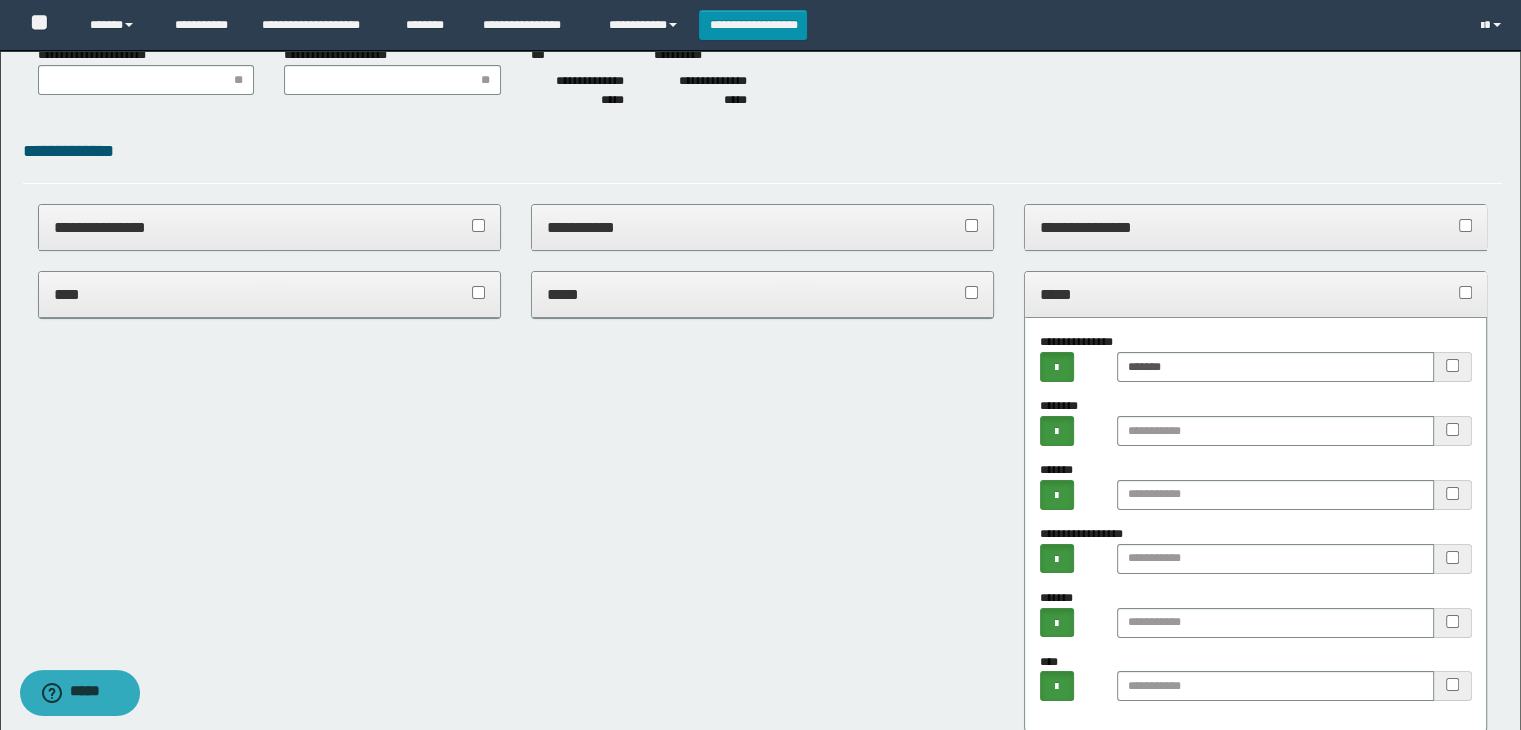 click on "*****" at bounding box center (1256, 294) 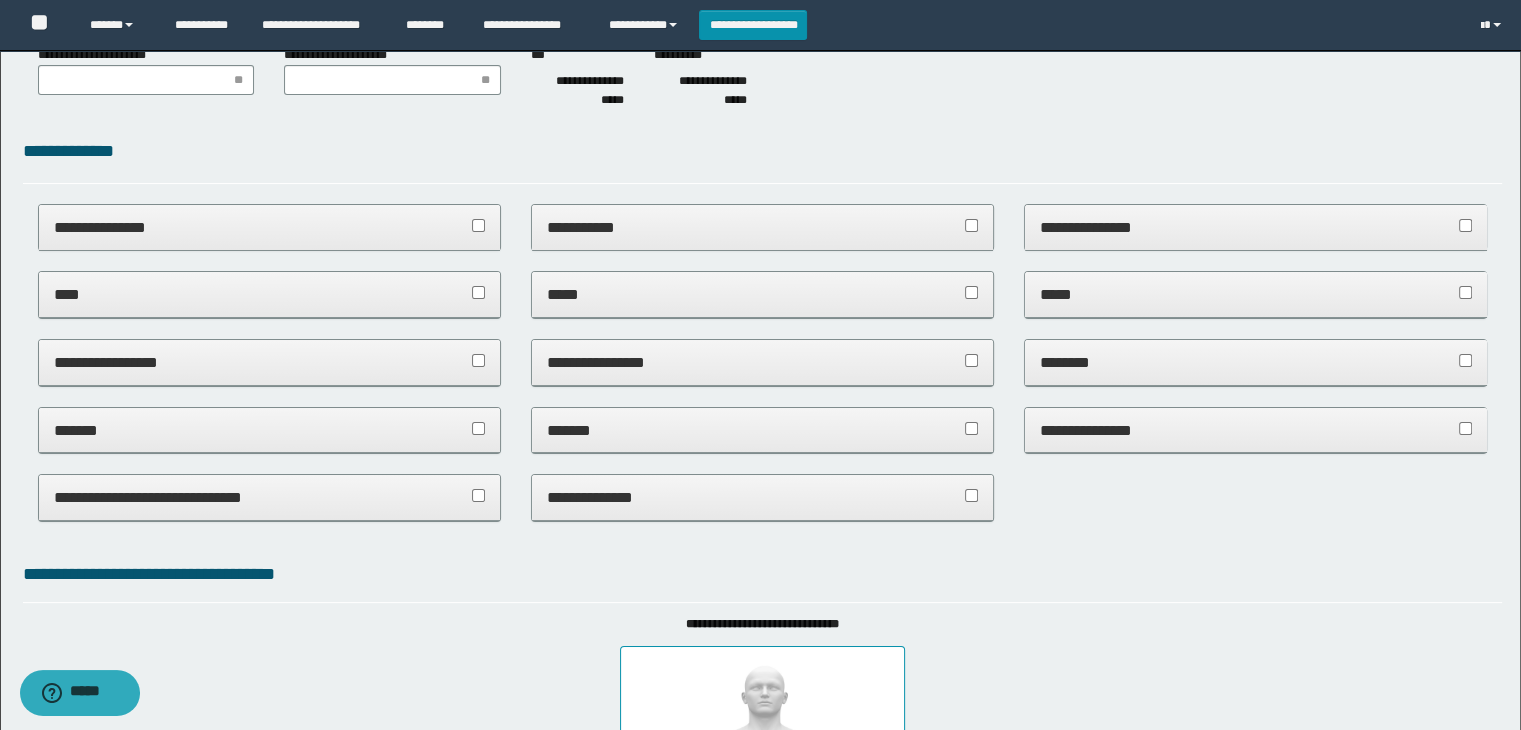 click on "**********" at bounding box center [270, 362] 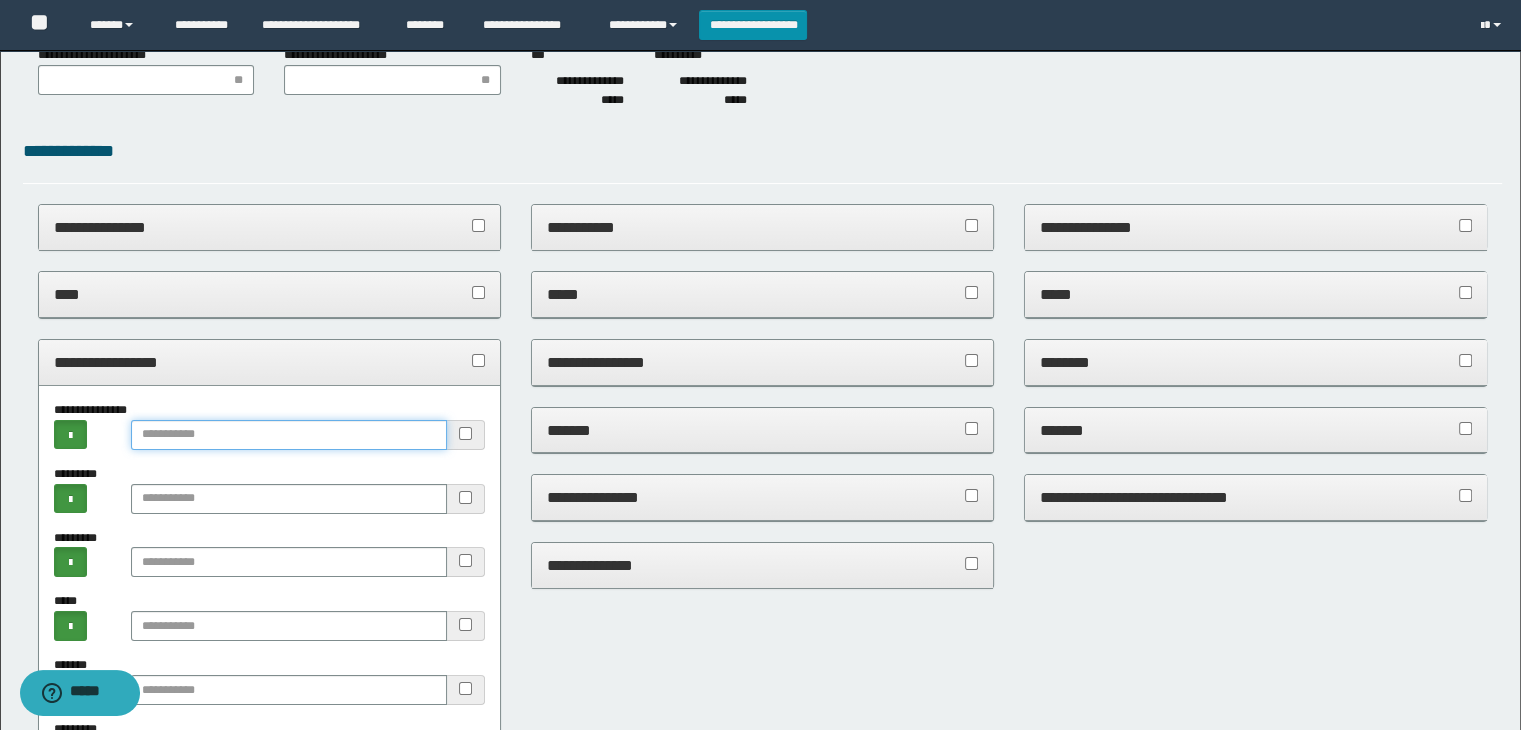 click at bounding box center [289, 435] 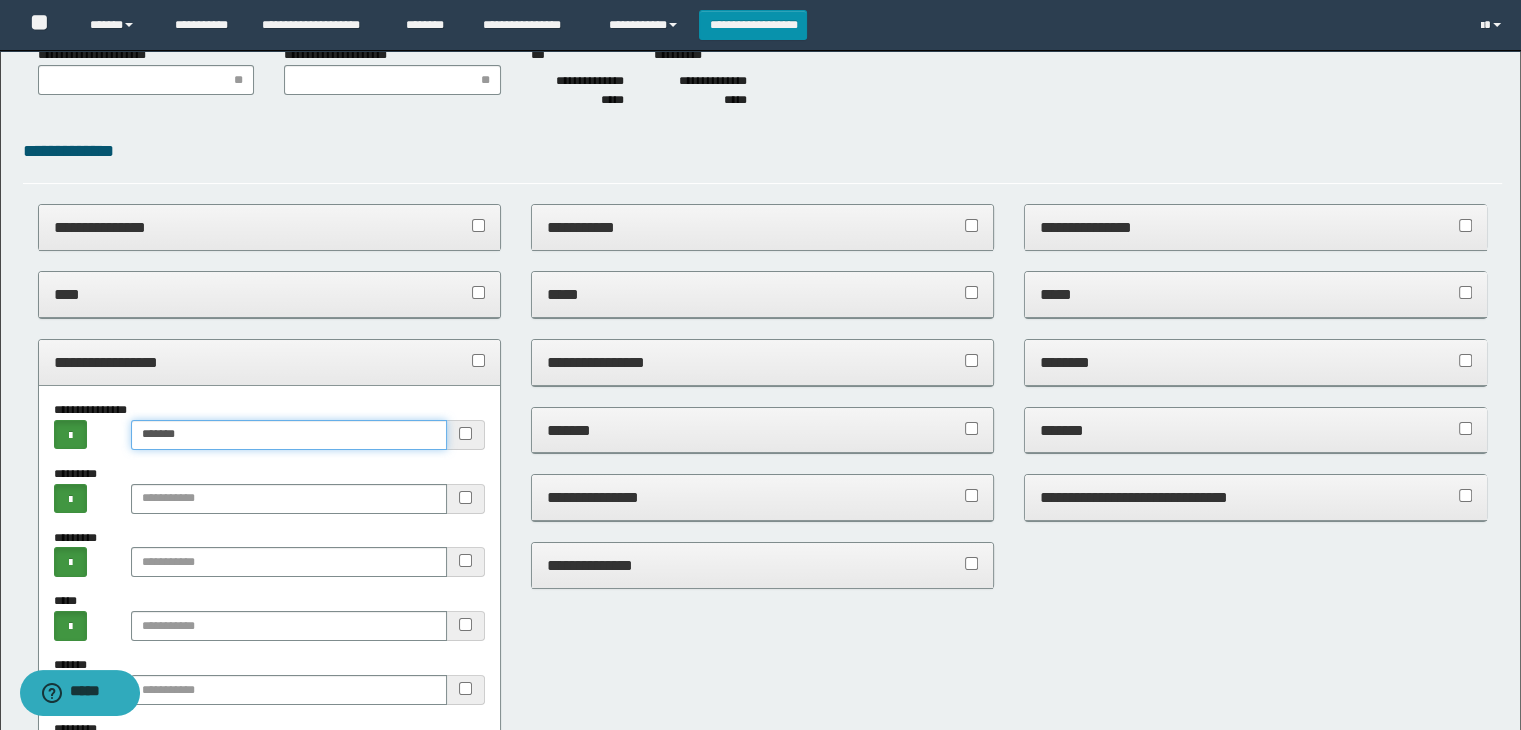 type on "******" 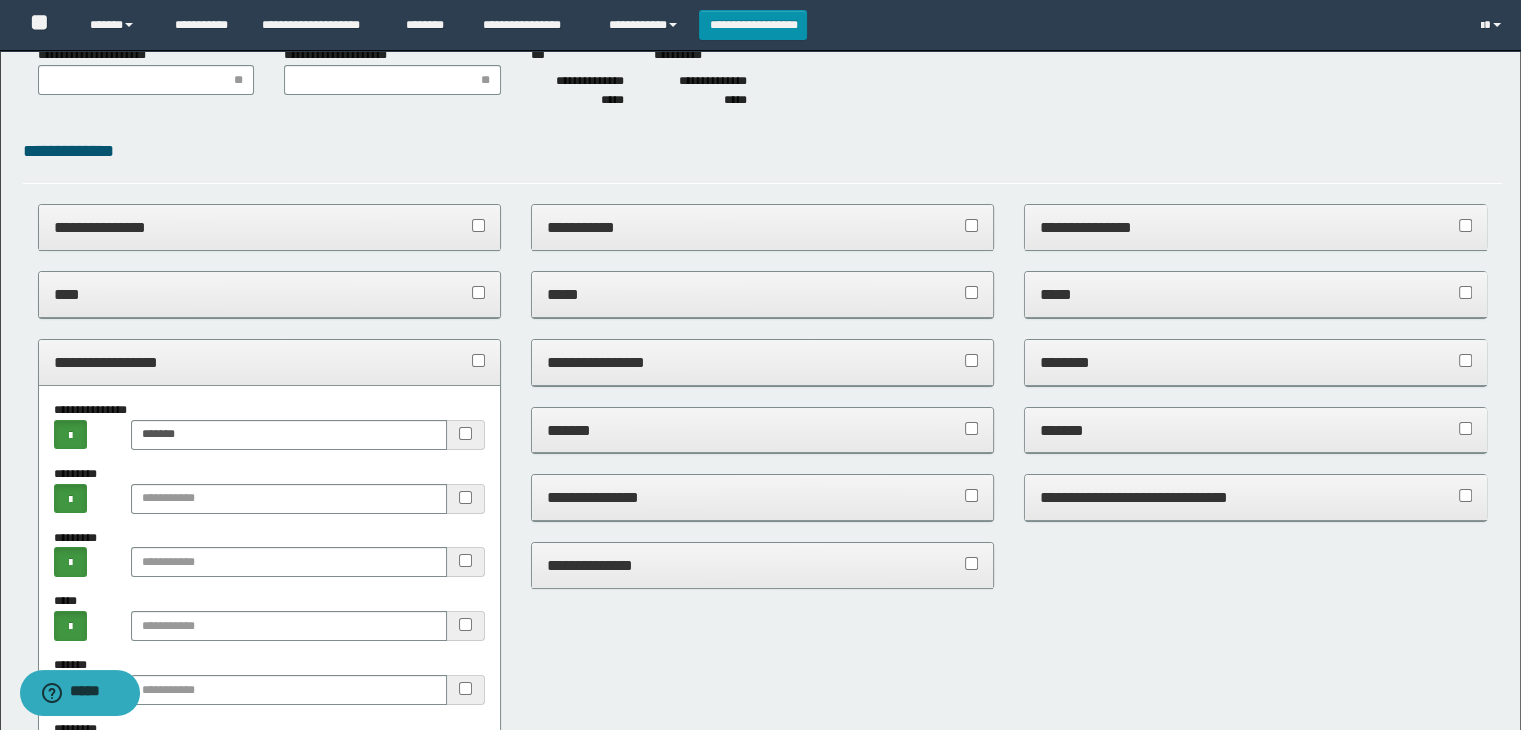 click on "**********" at bounding box center [270, 362] 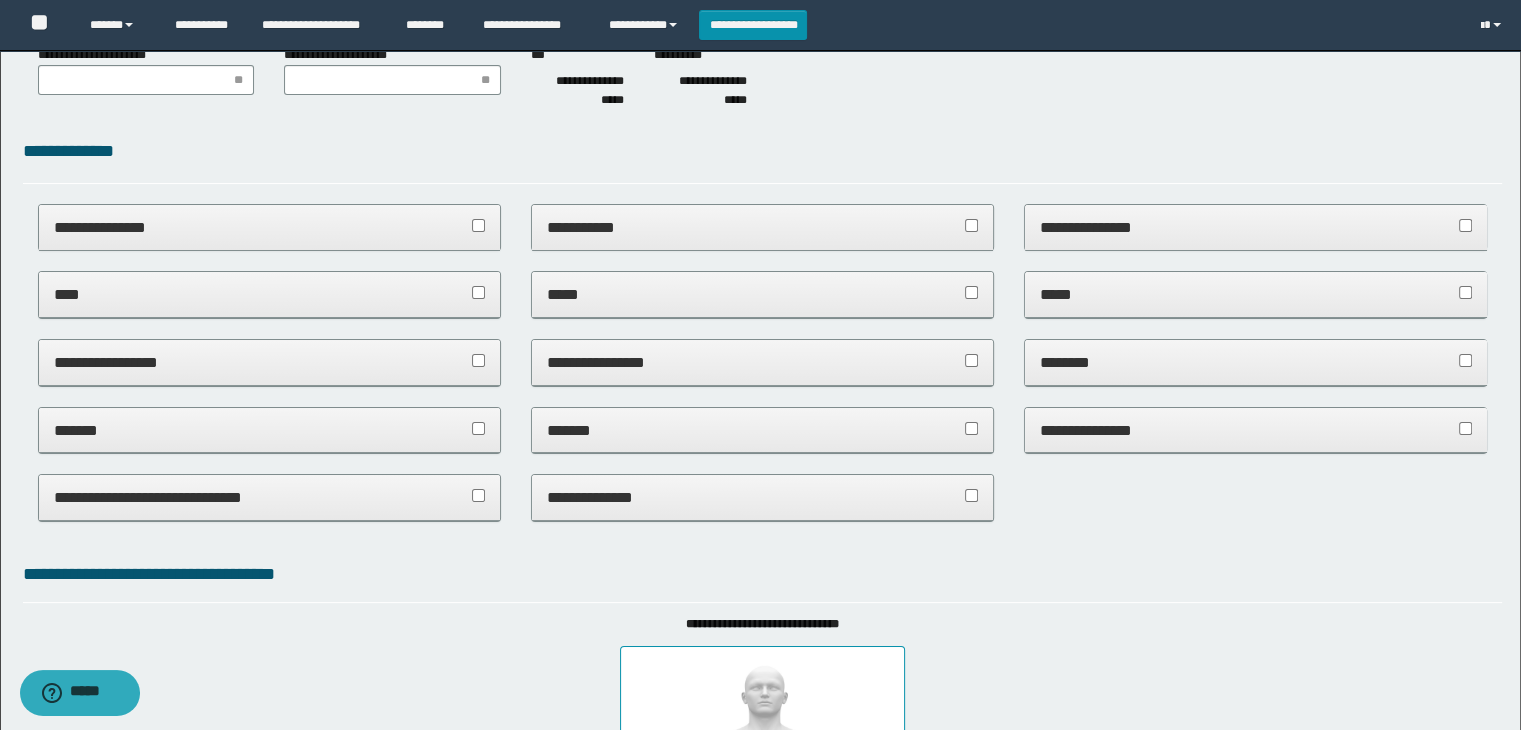 drag, startPoint x: 1080, startPoint y: 227, endPoint x: 1092, endPoint y: 245, distance: 21.633308 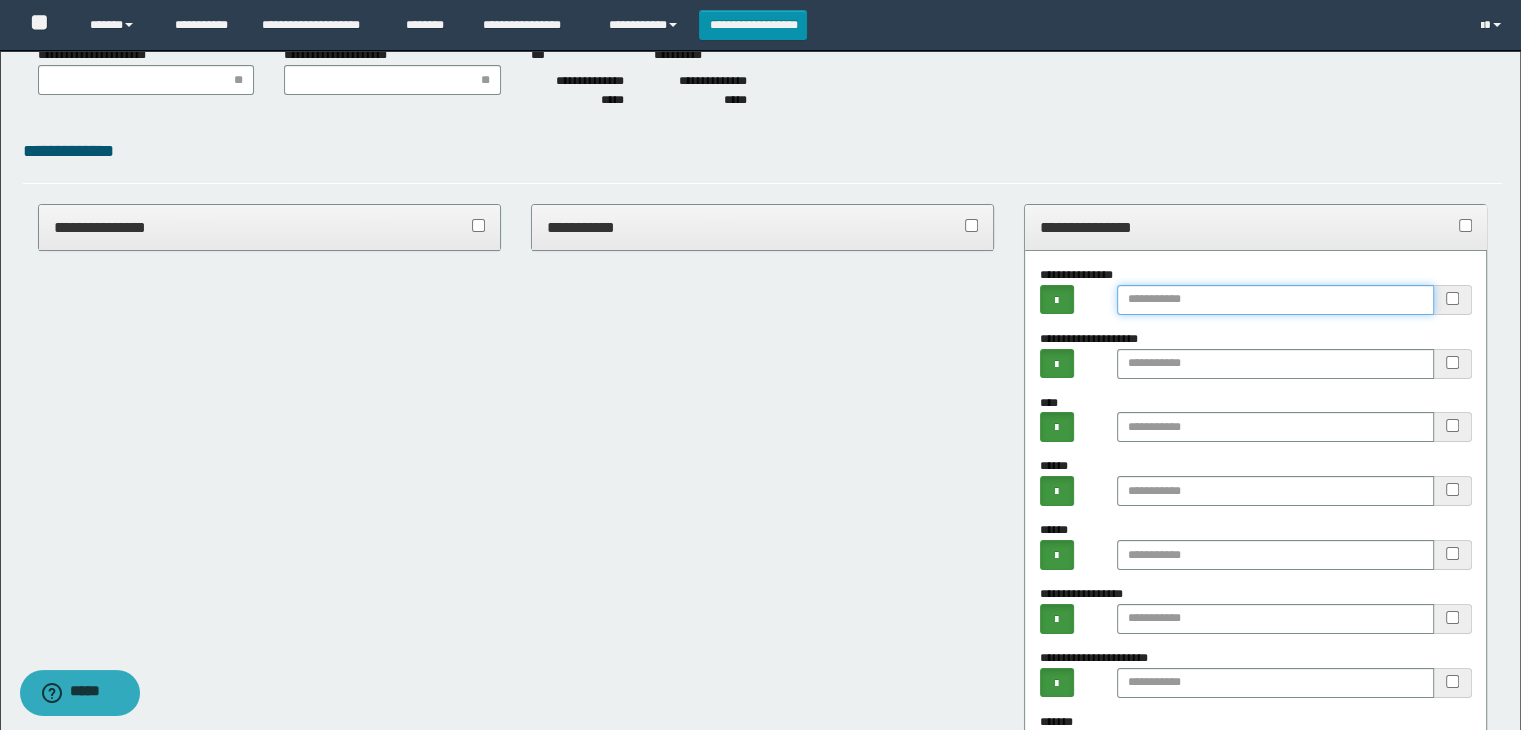 paste on "******" 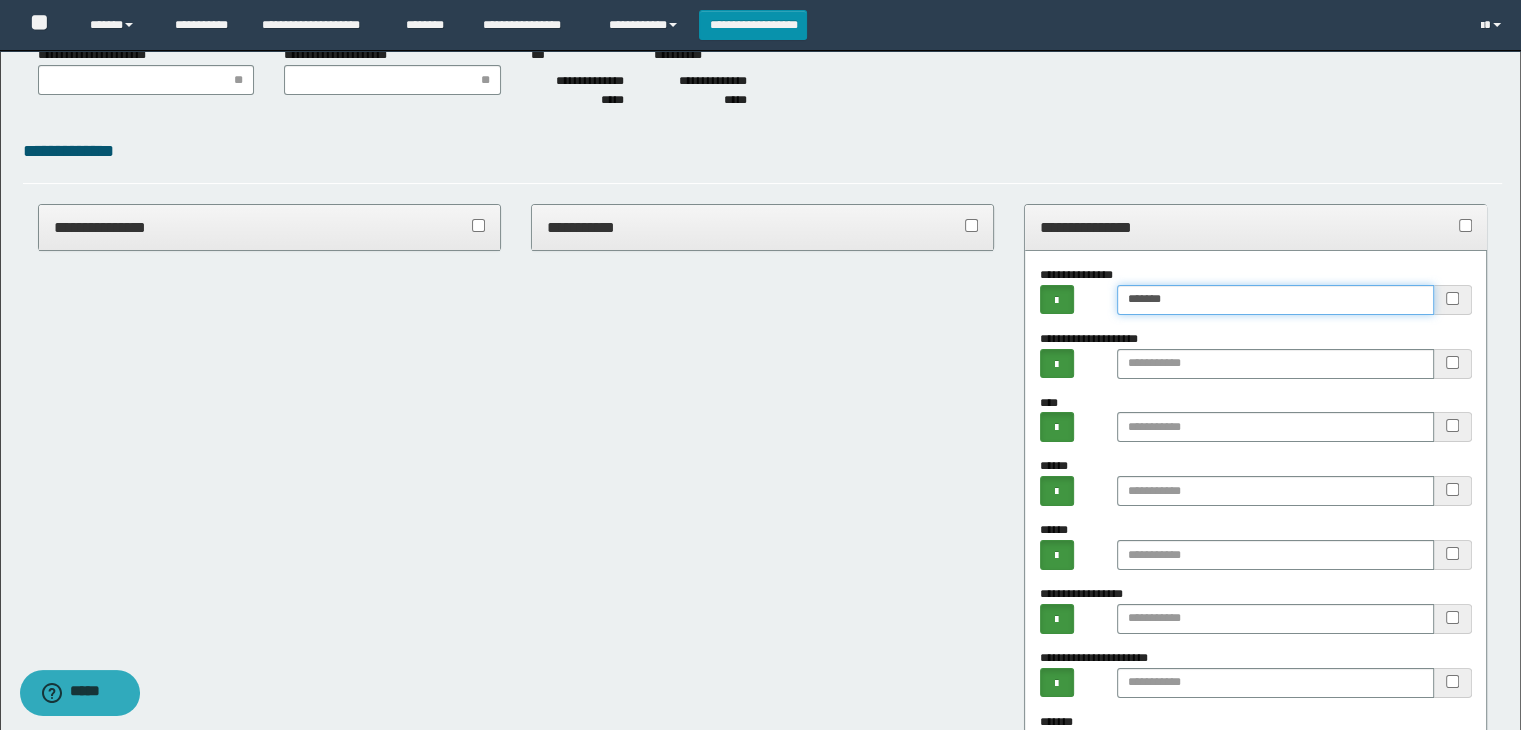 type on "******" 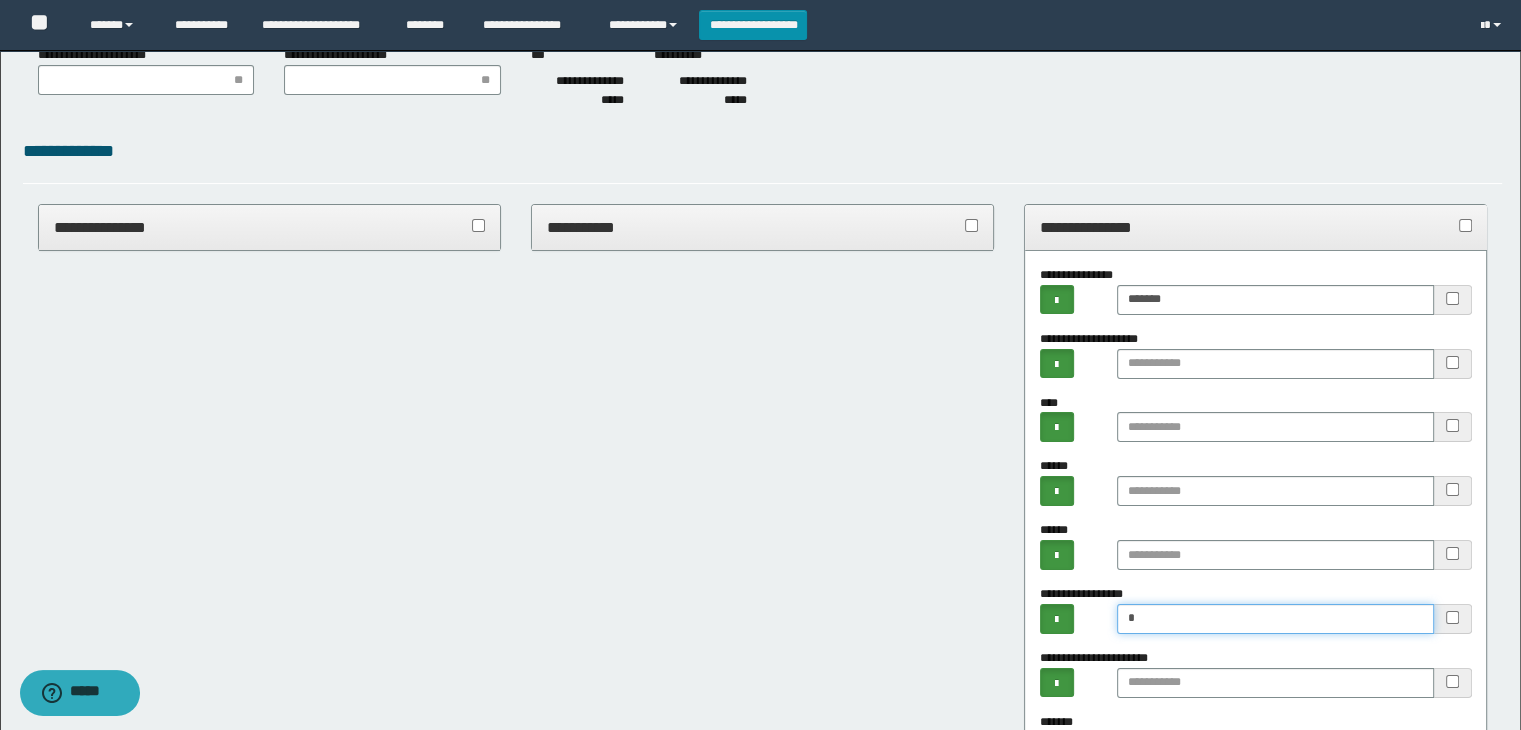 click on "*" at bounding box center (1275, 619) 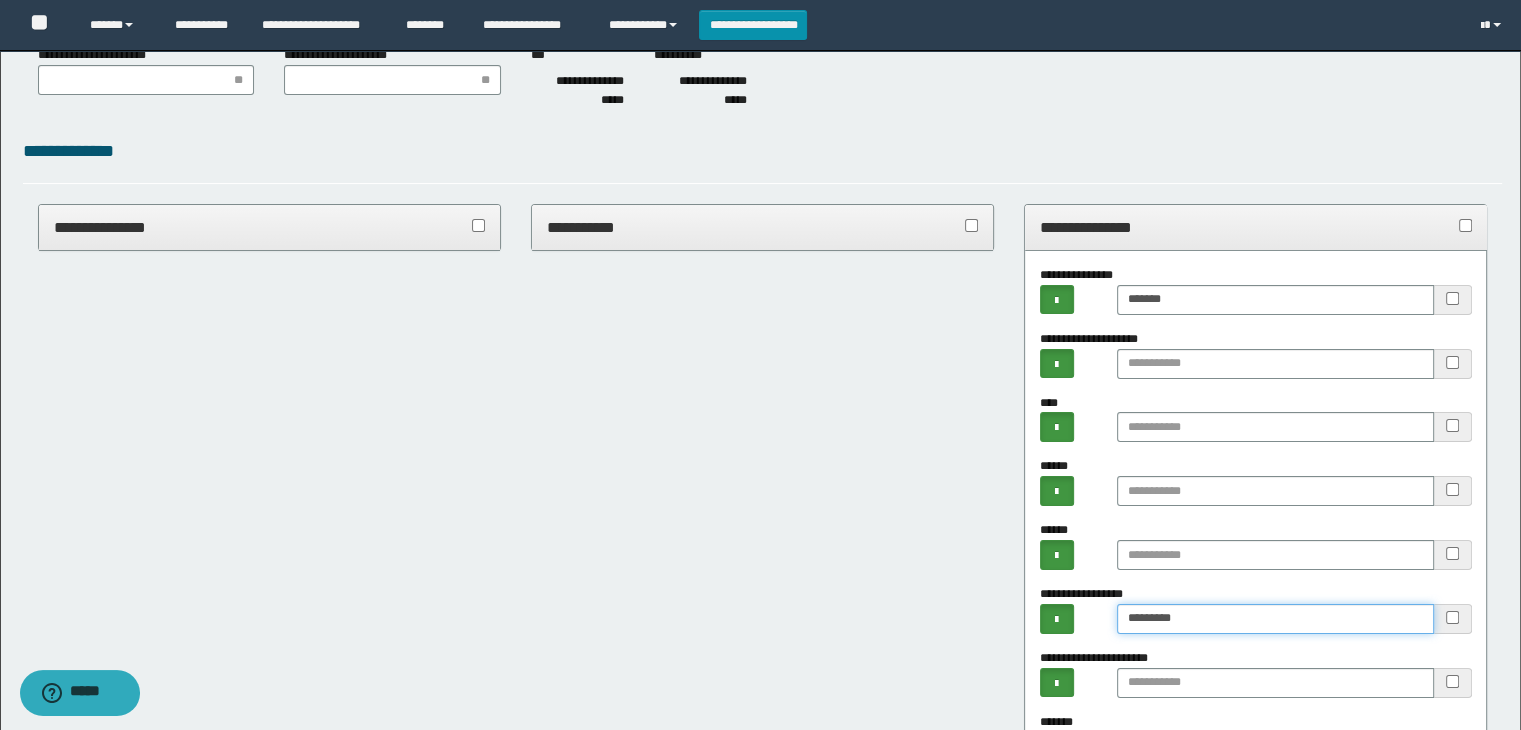 click on "********" at bounding box center [1275, 619] 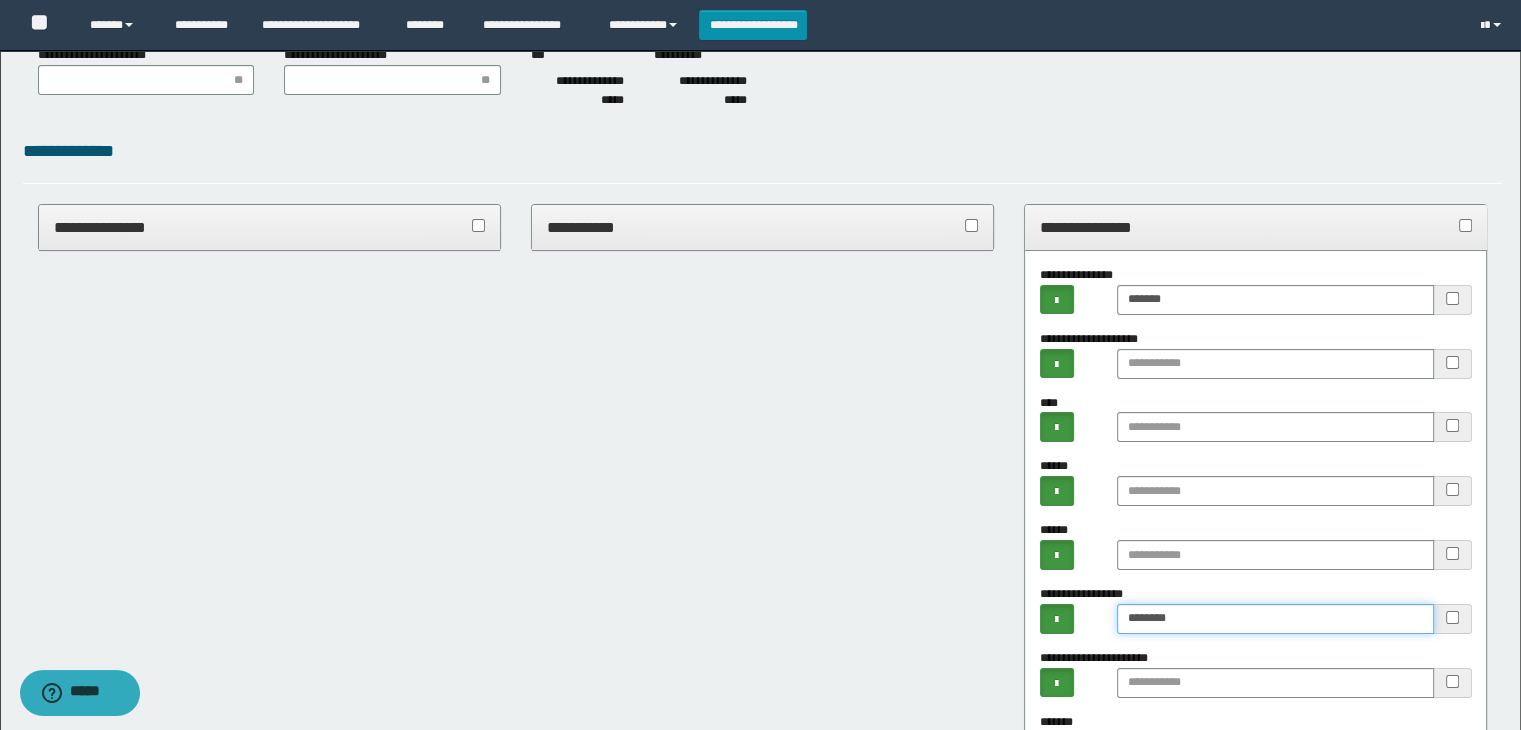 click on "*******" at bounding box center (1275, 619) 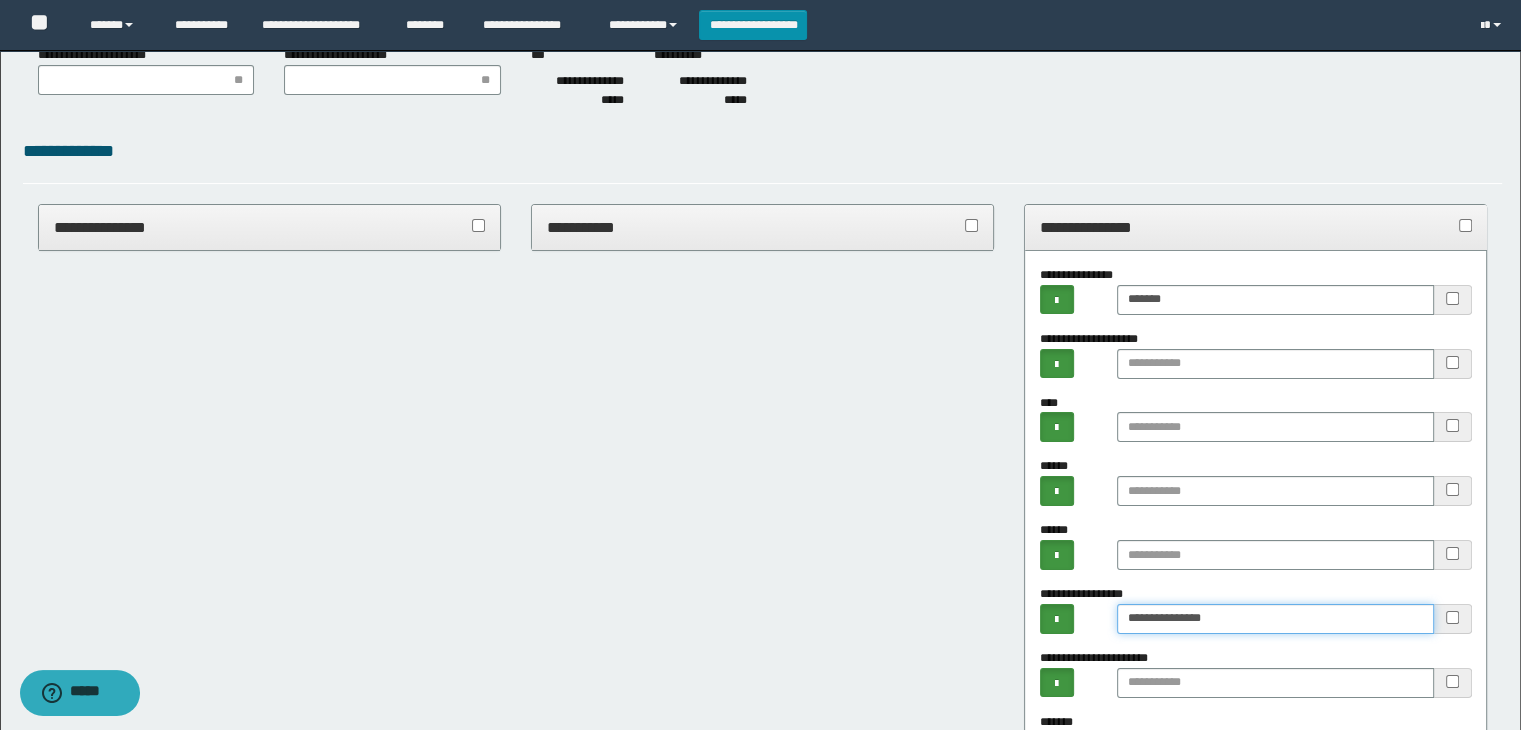 type on "**********" 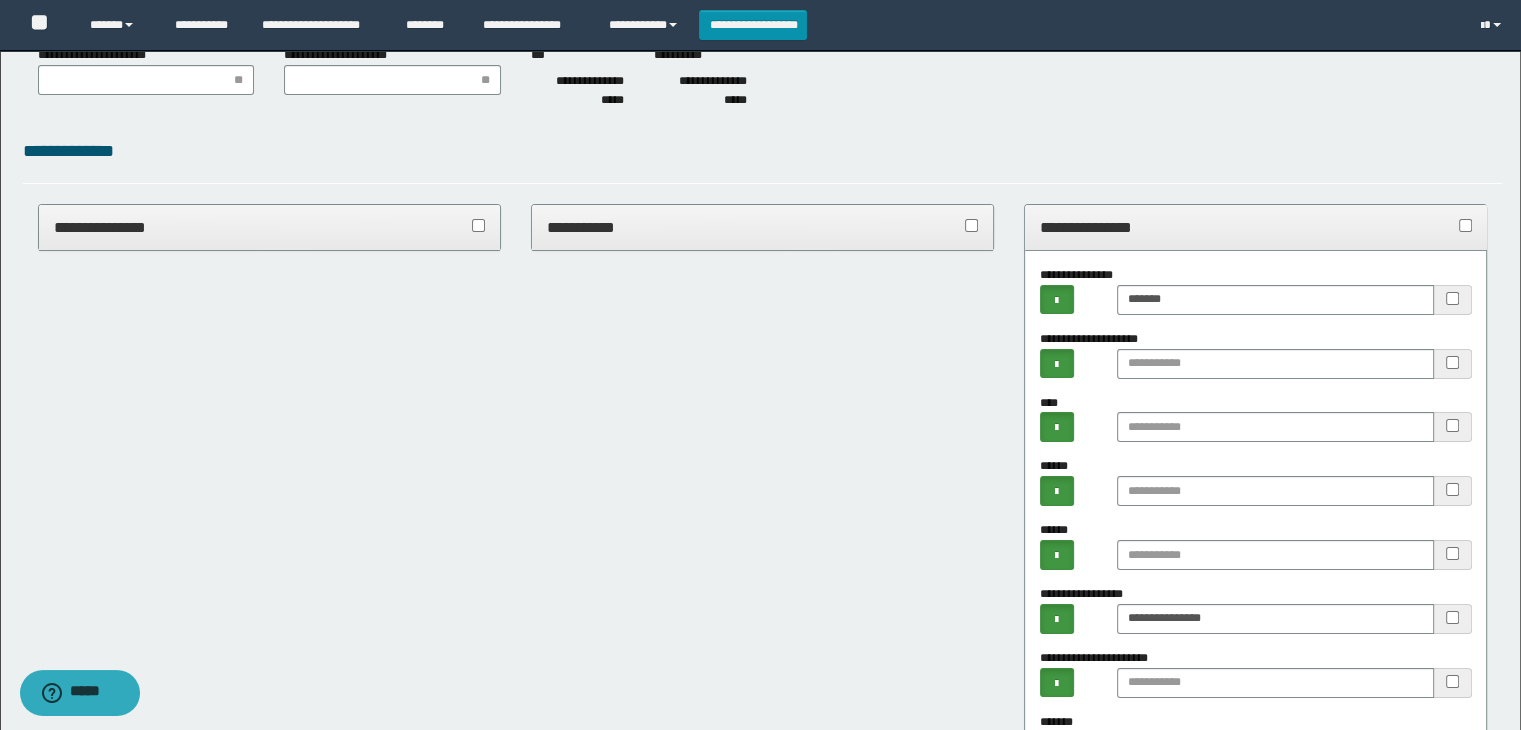 drag, startPoint x: 1137, startPoint y: 232, endPoint x: 1094, endPoint y: 236, distance: 43.185646 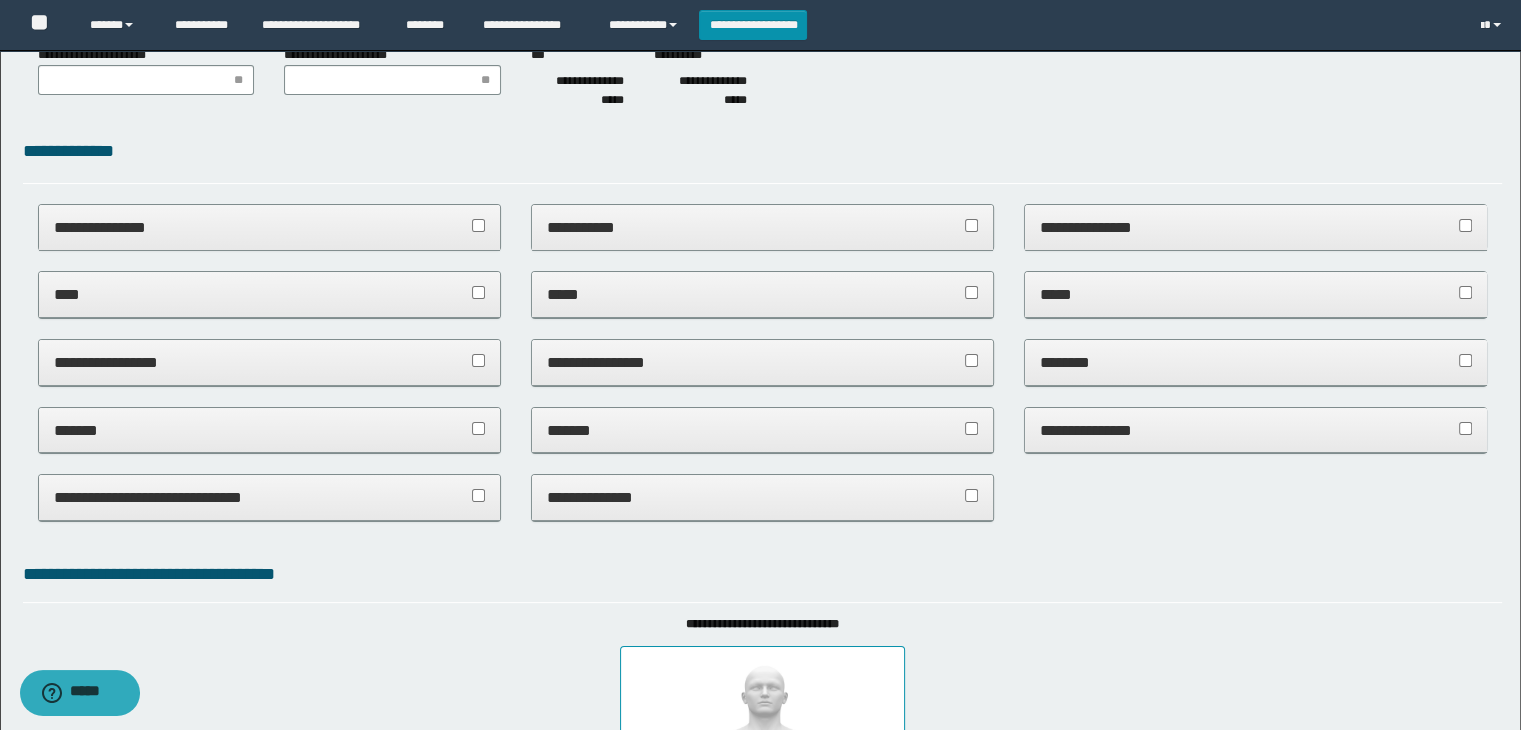 click on "*****" at bounding box center (763, 294) 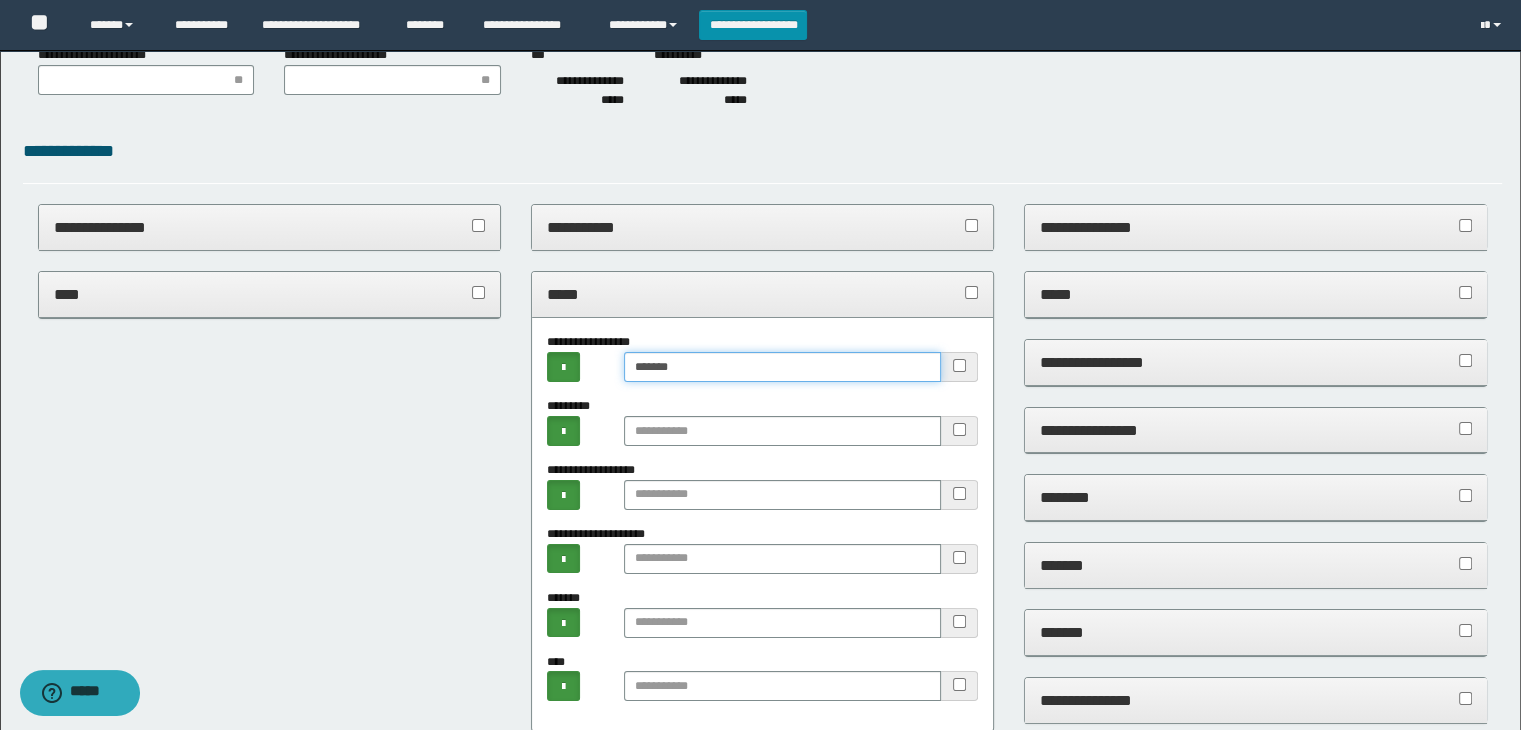 drag, startPoint x: 633, startPoint y: 364, endPoint x: 772, endPoint y: 332, distance: 142.6359 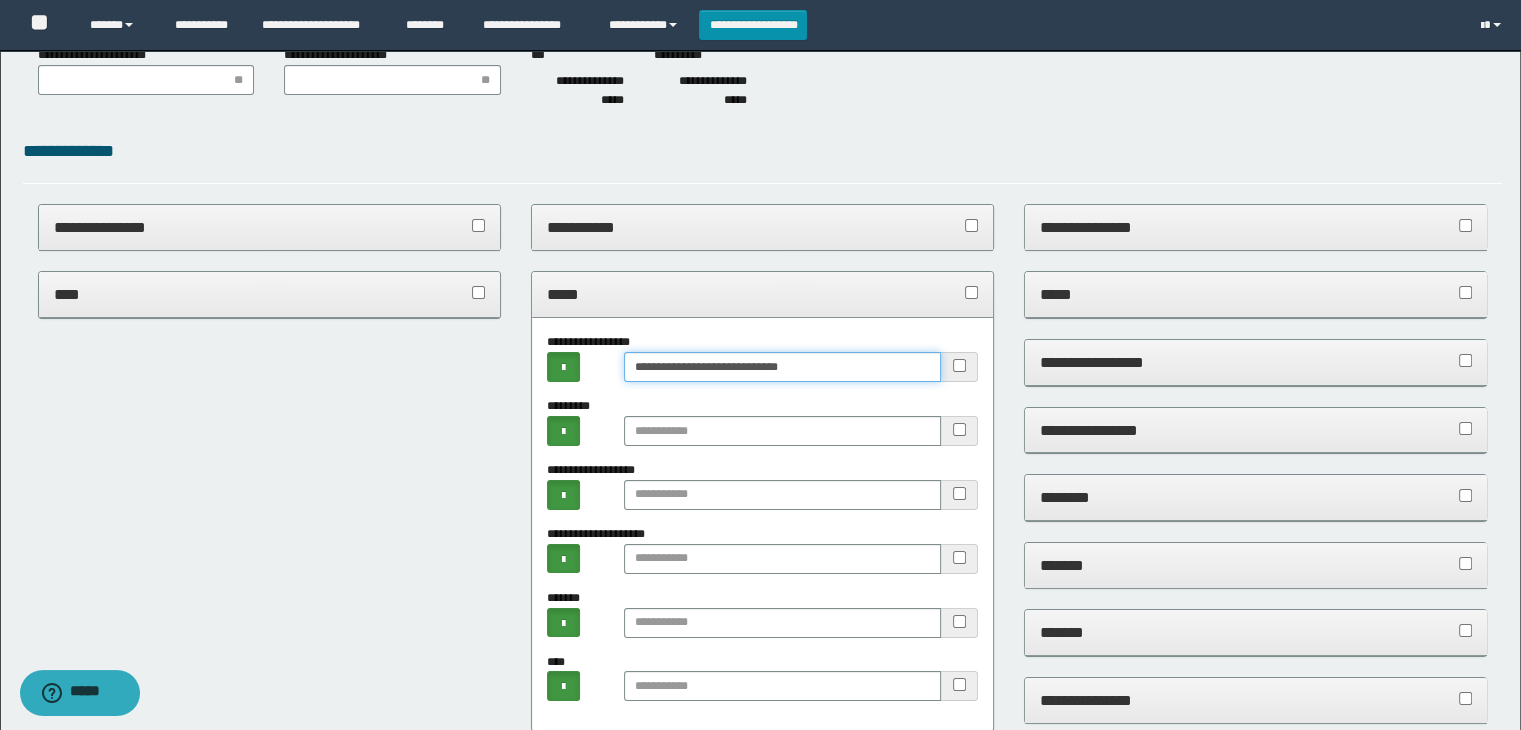 type on "**********" 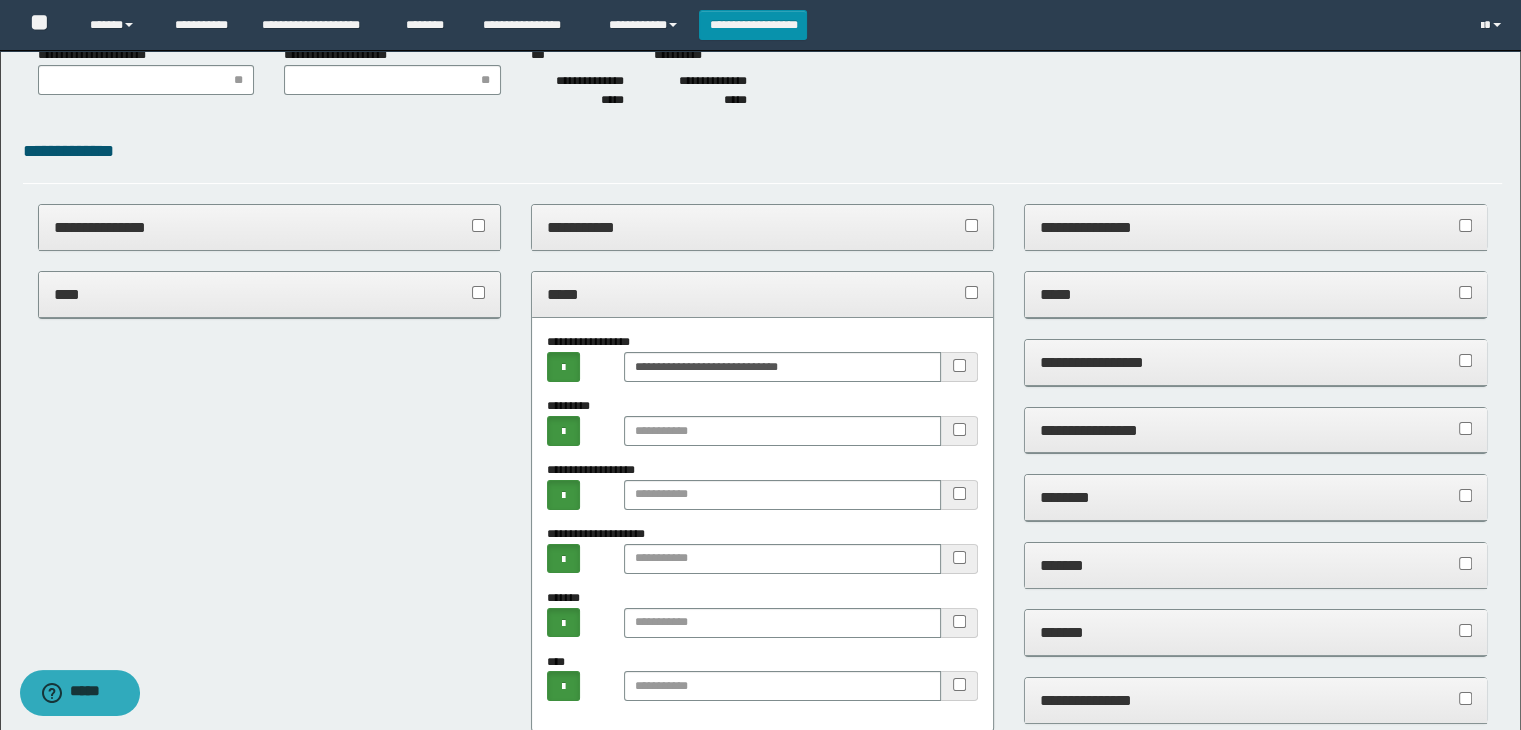 click on "*****" at bounding box center [763, 294] 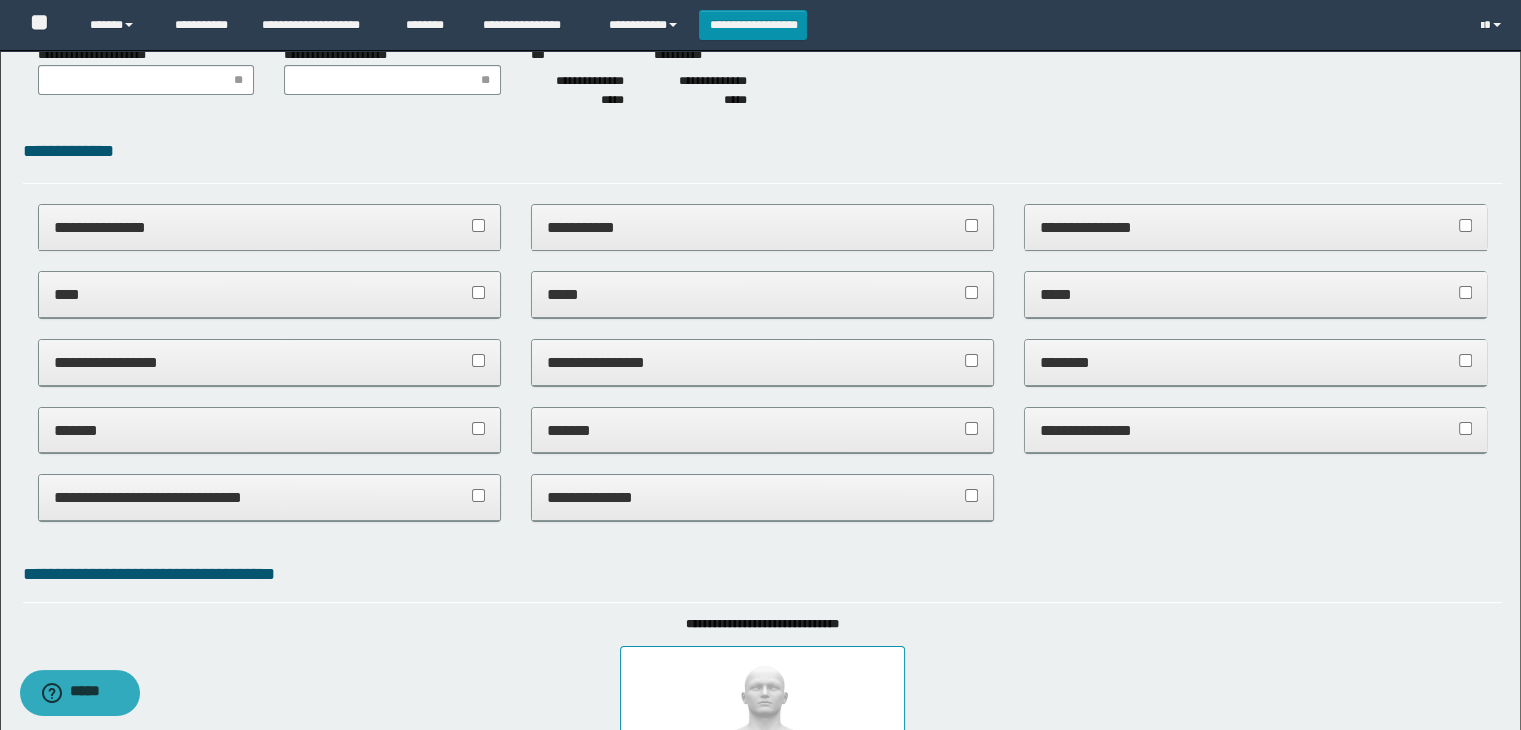 click on "**********" at bounding box center (763, 228) 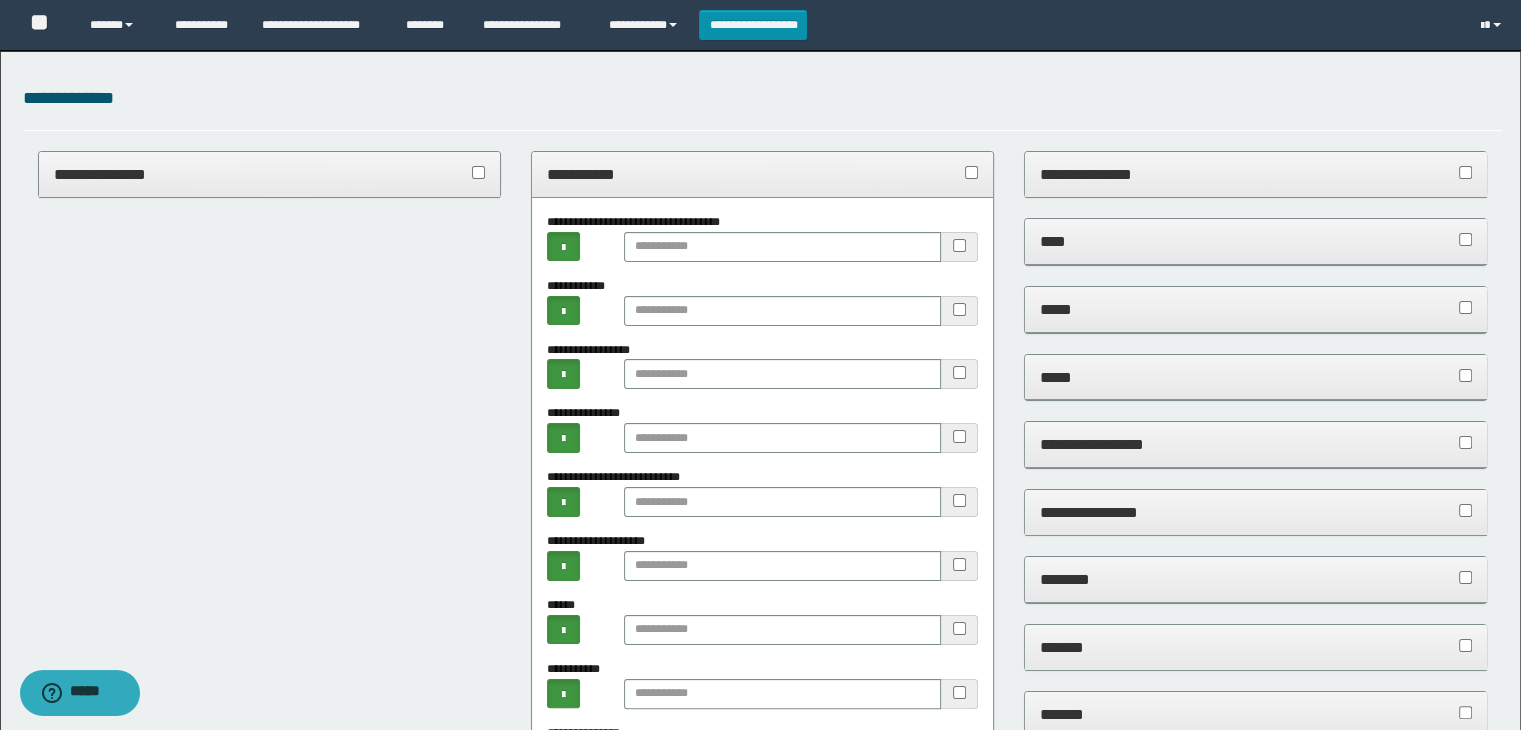 scroll, scrollTop: 298, scrollLeft: 0, axis: vertical 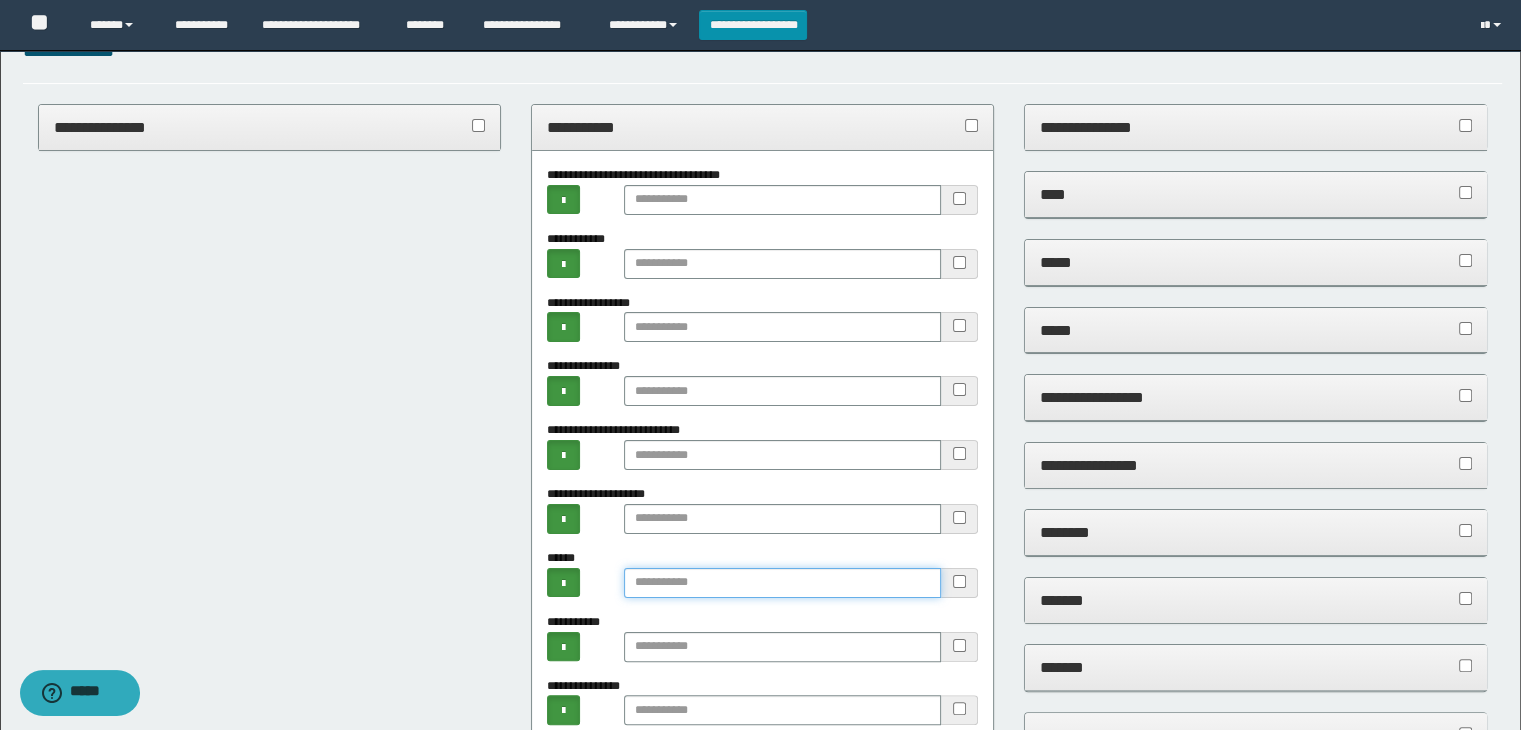 click at bounding box center [782, 583] 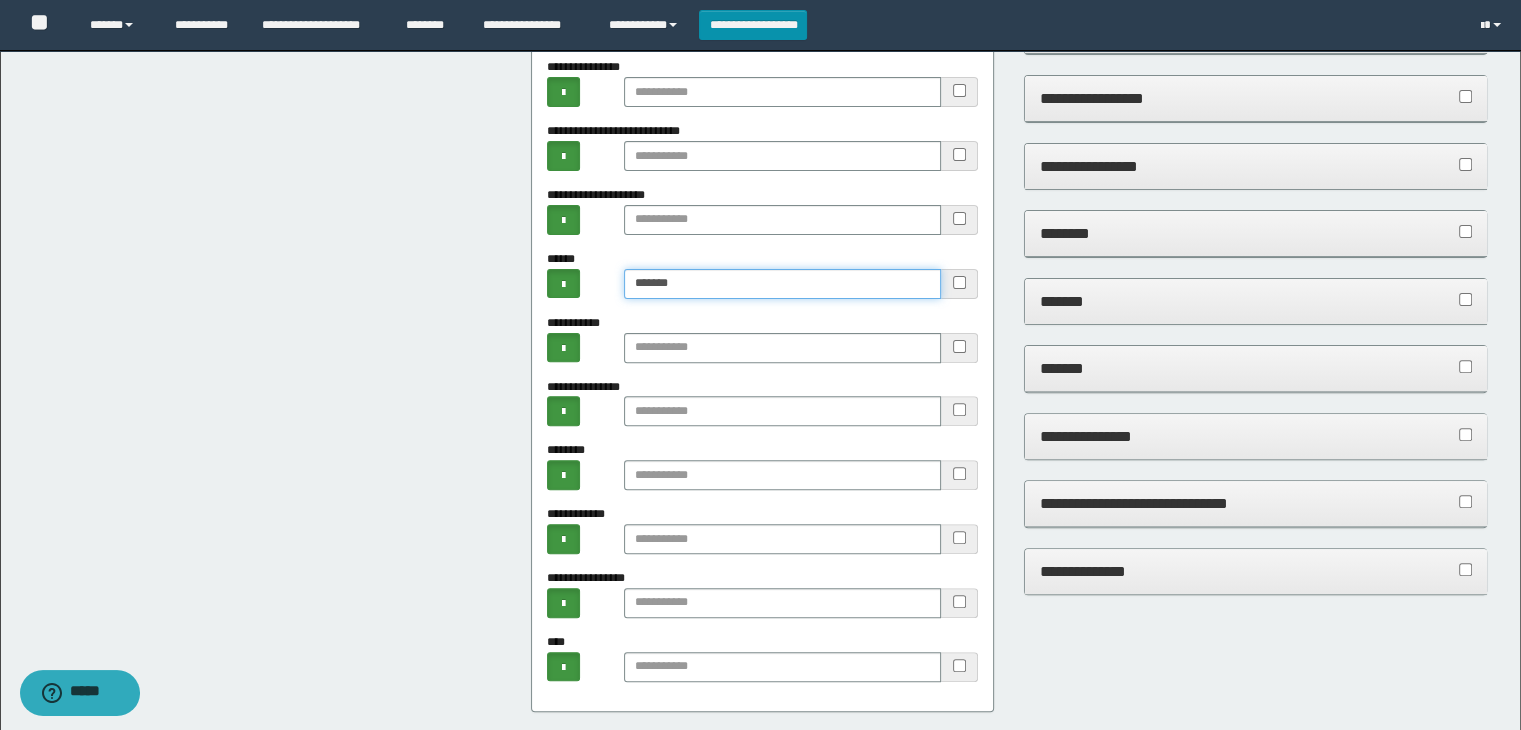 scroll, scrollTop: 598, scrollLeft: 0, axis: vertical 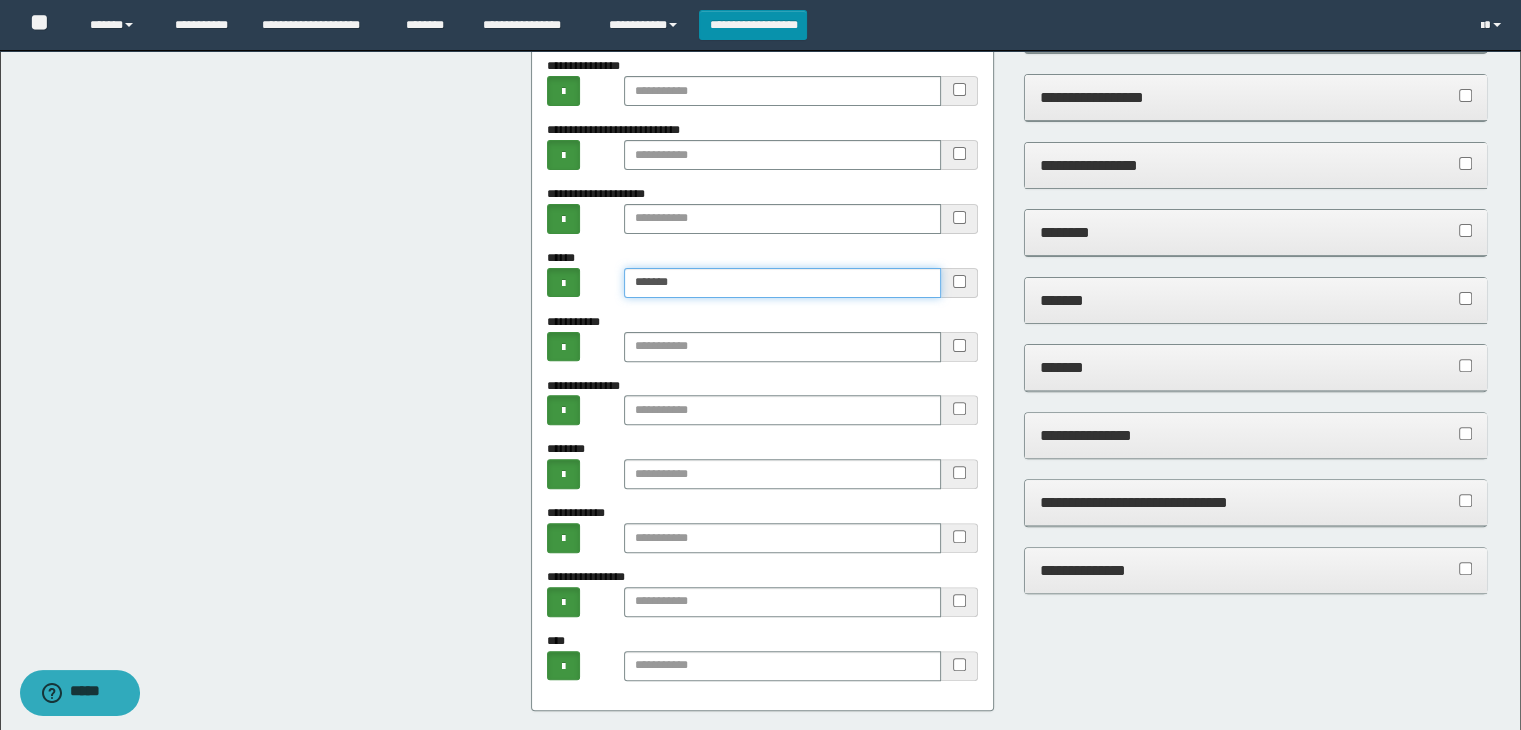 type on "******" 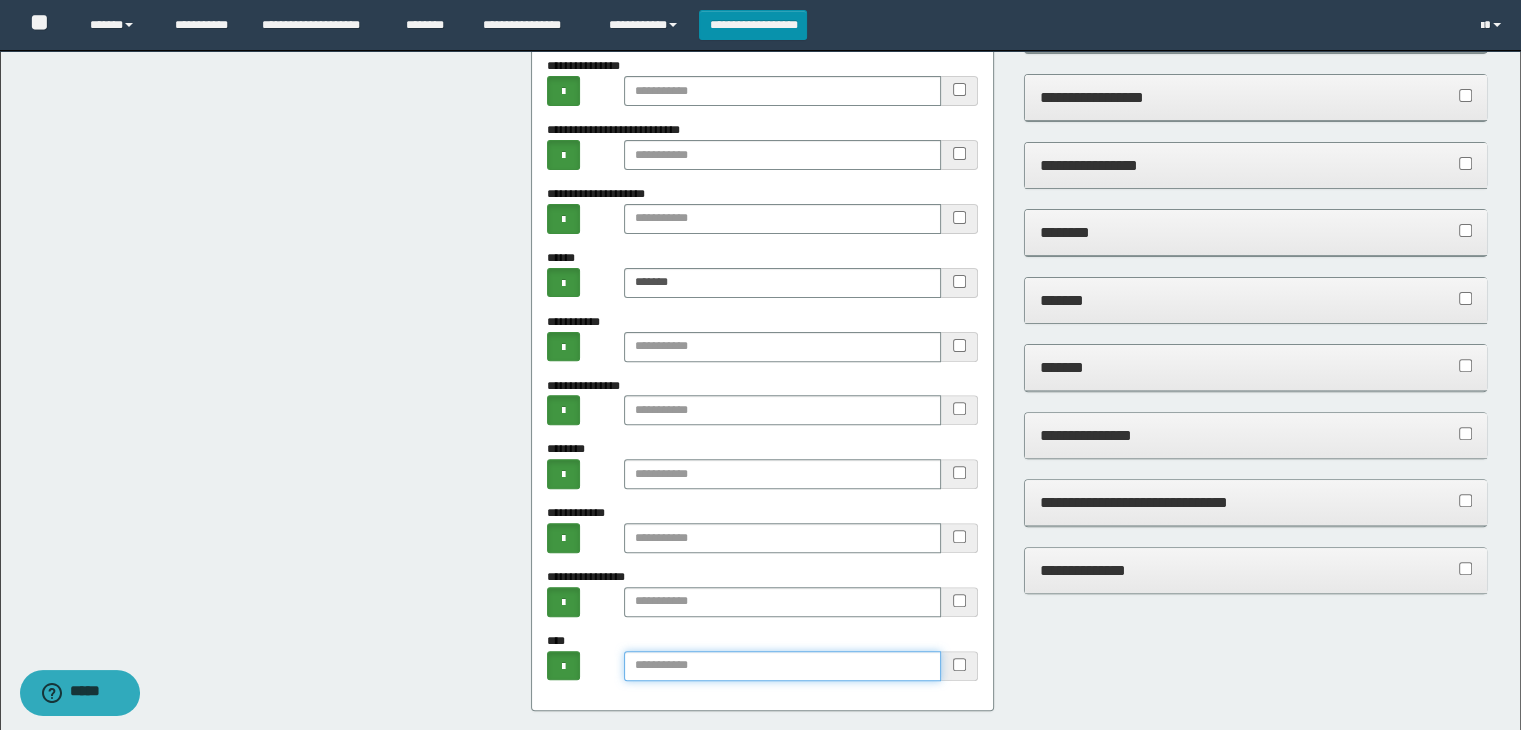 click at bounding box center [782, 666] 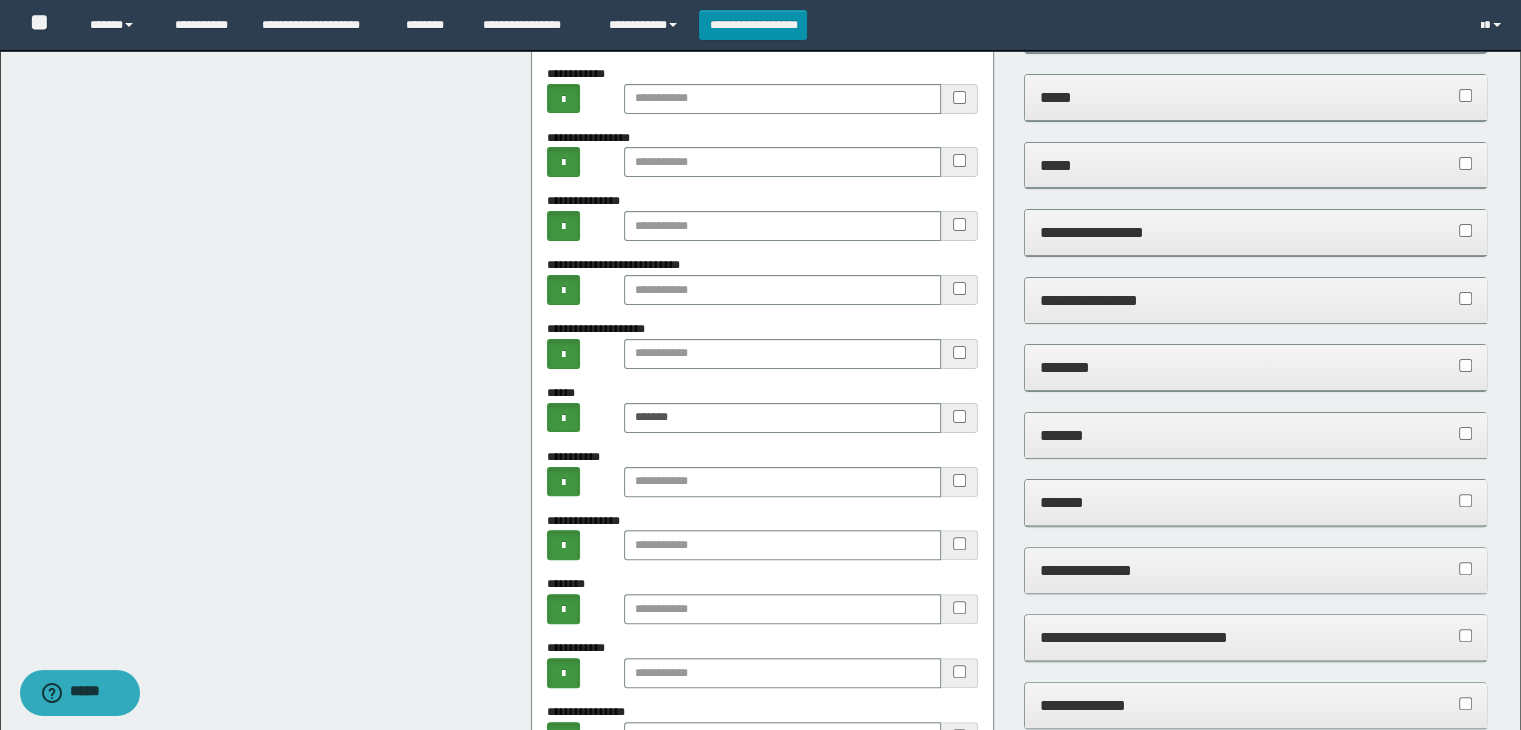 scroll, scrollTop: 298, scrollLeft: 0, axis: vertical 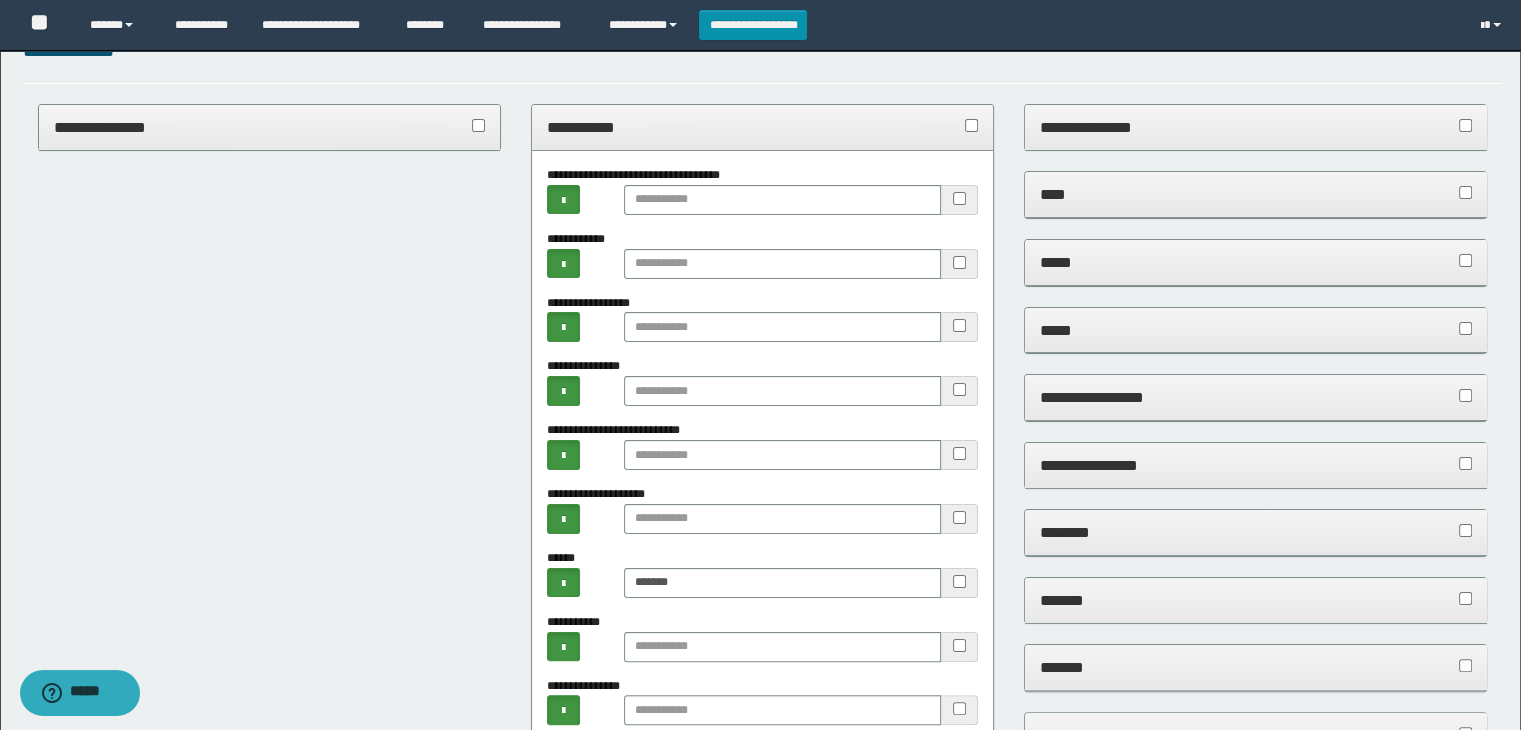 type on "**********" 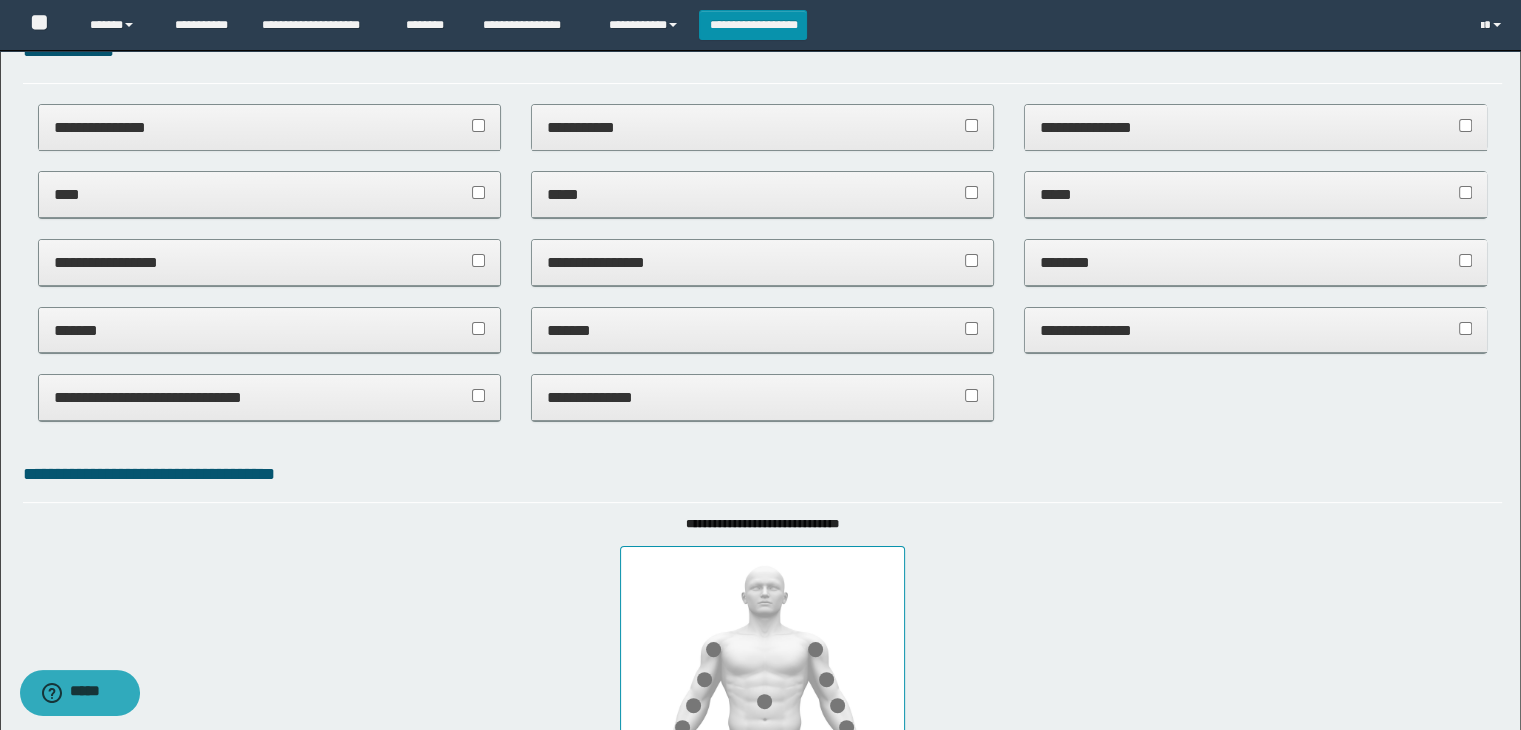 click on "**********" at bounding box center [270, 262] 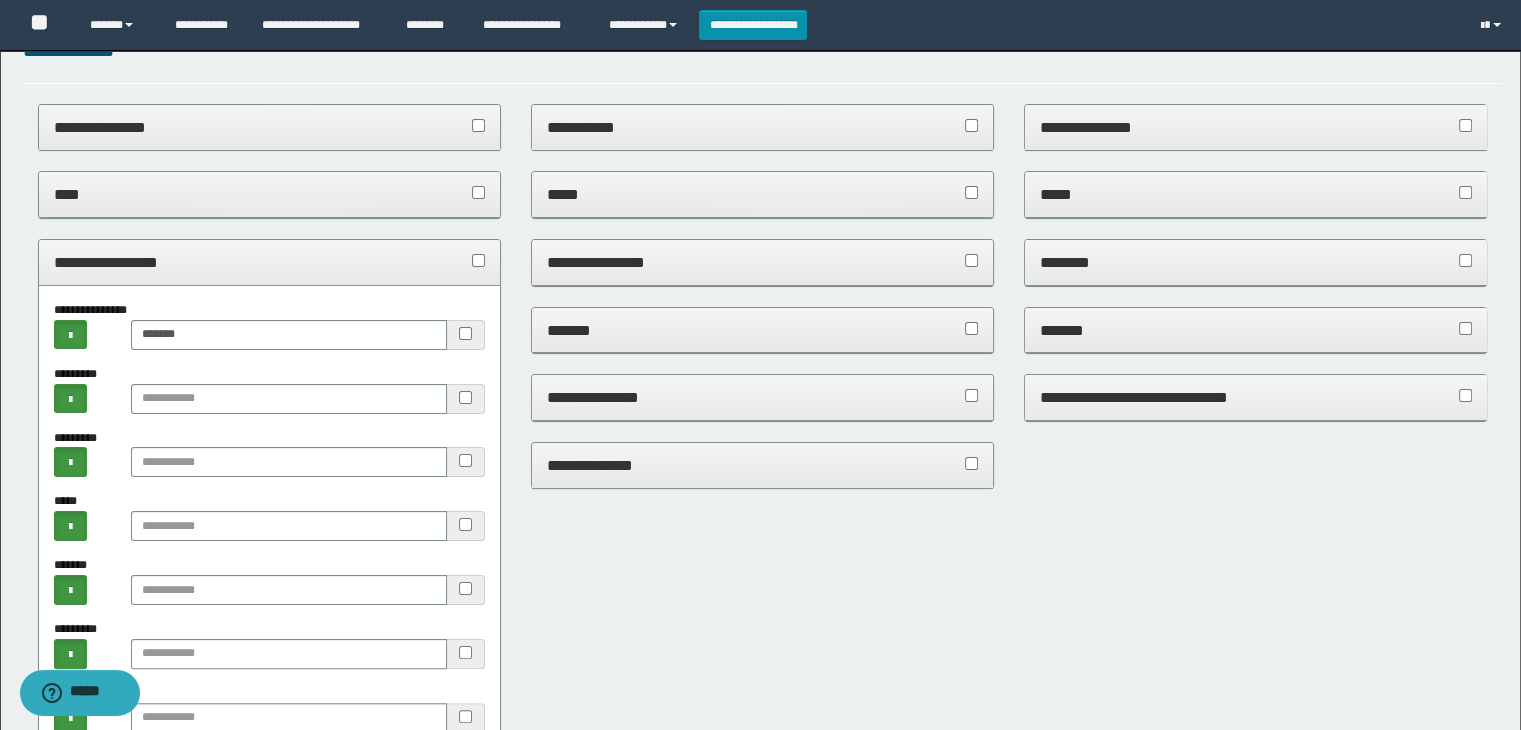 click on "**********" at bounding box center (270, 262) 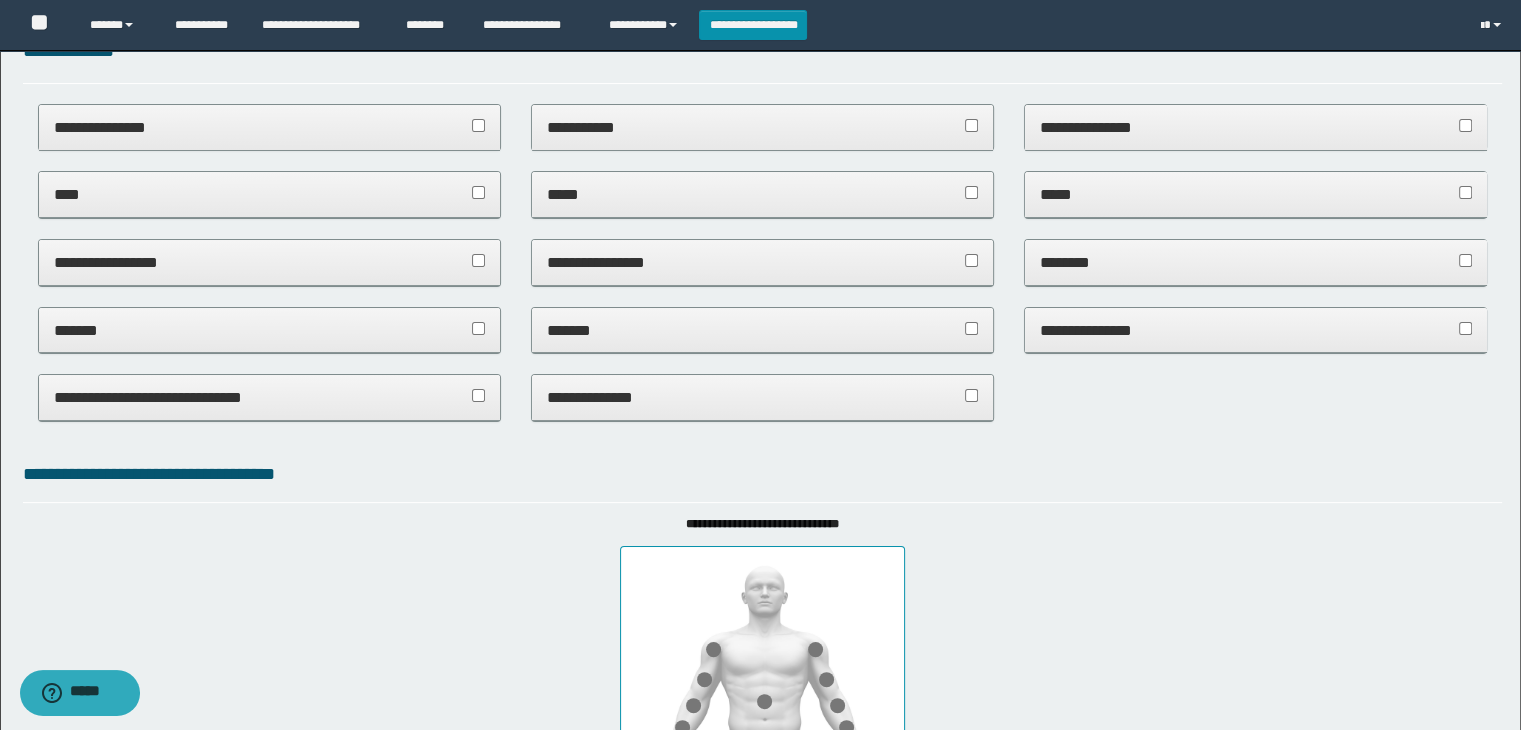 click on "****" at bounding box center [270, 194] 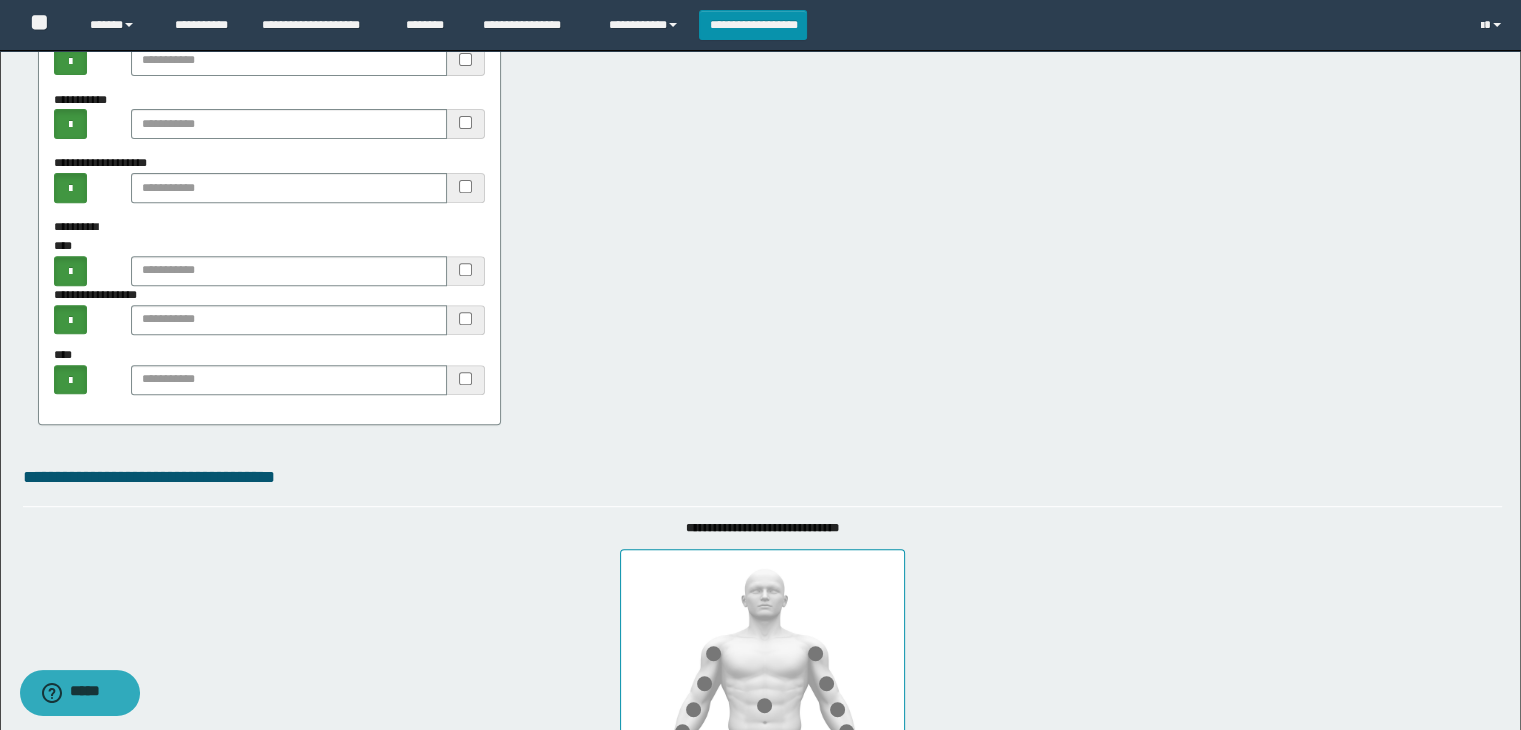 scroll, scrollTop: 698, scrollLeft: 0, axis: vertical 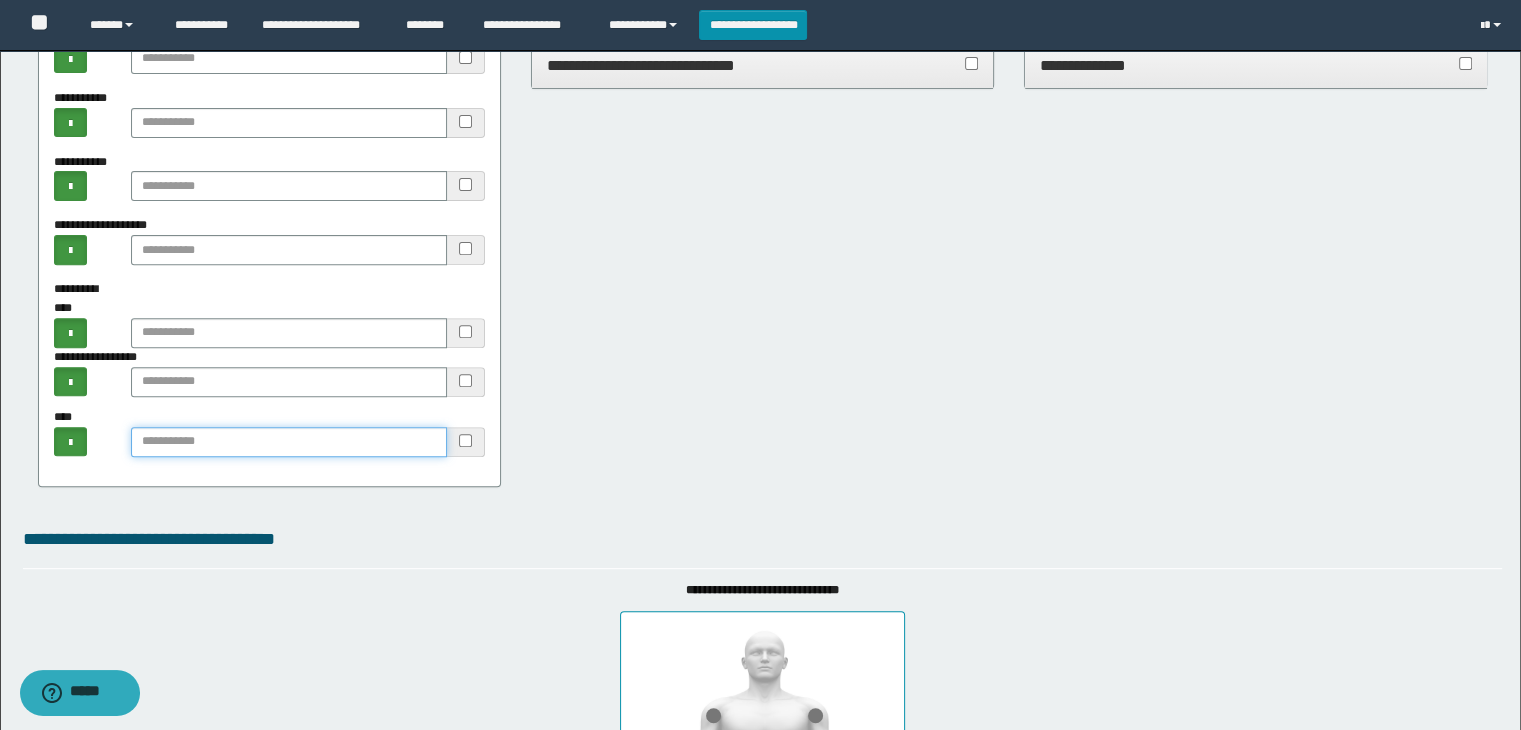 click at bounding box center [289, 442] 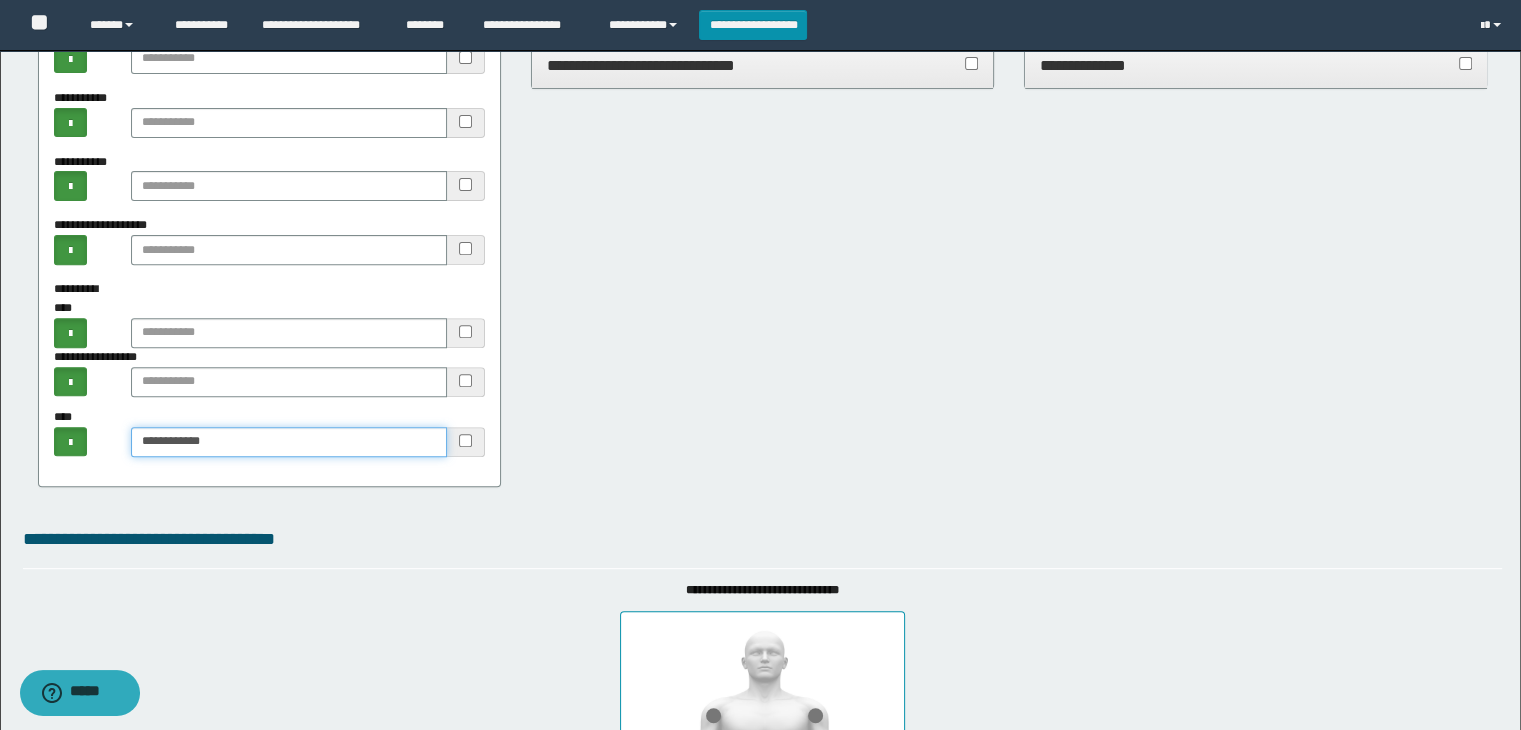 scroll, scrollTop: 398, scrollLeft: 0, axis: vertical 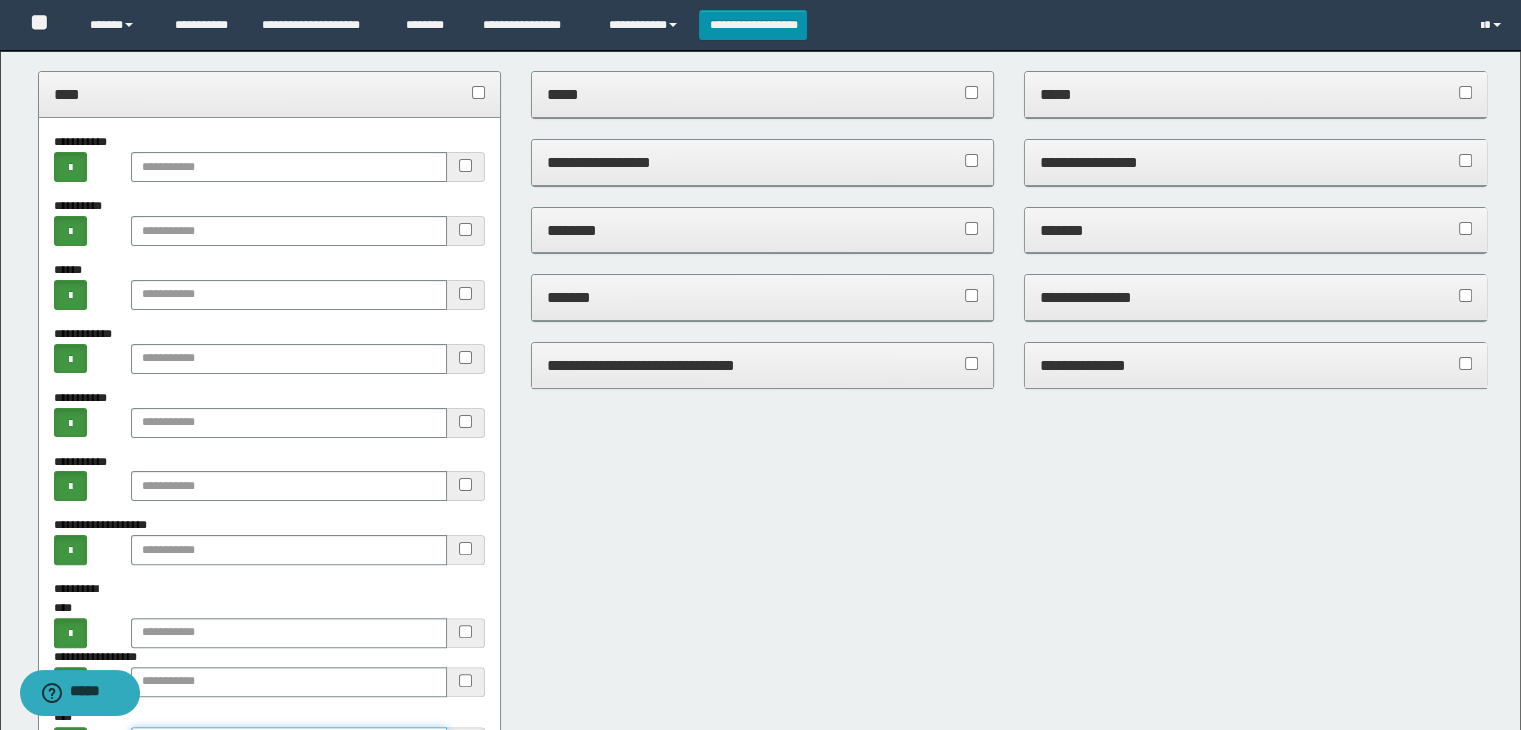 type on "**********" 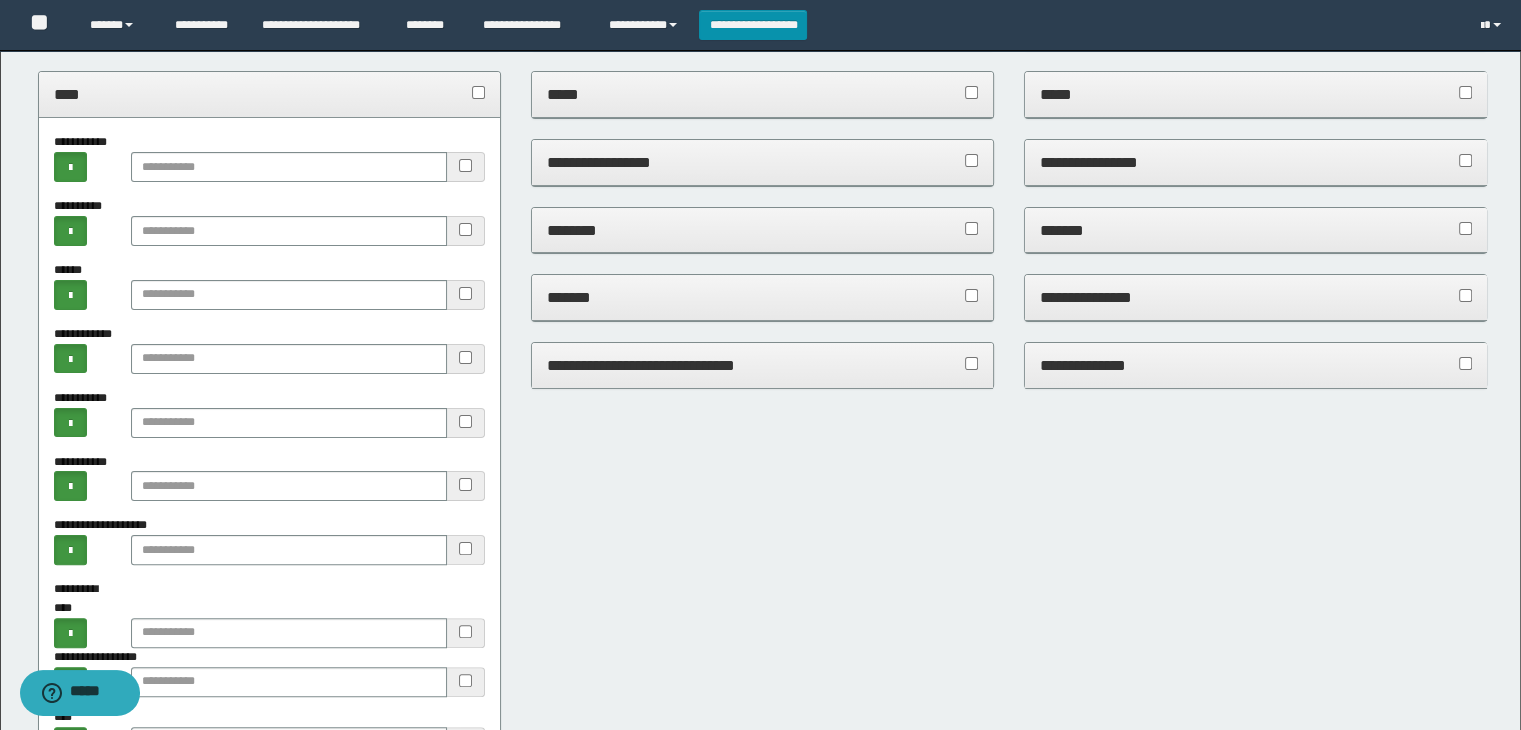 click on "****" at bounding box center [270, 94] 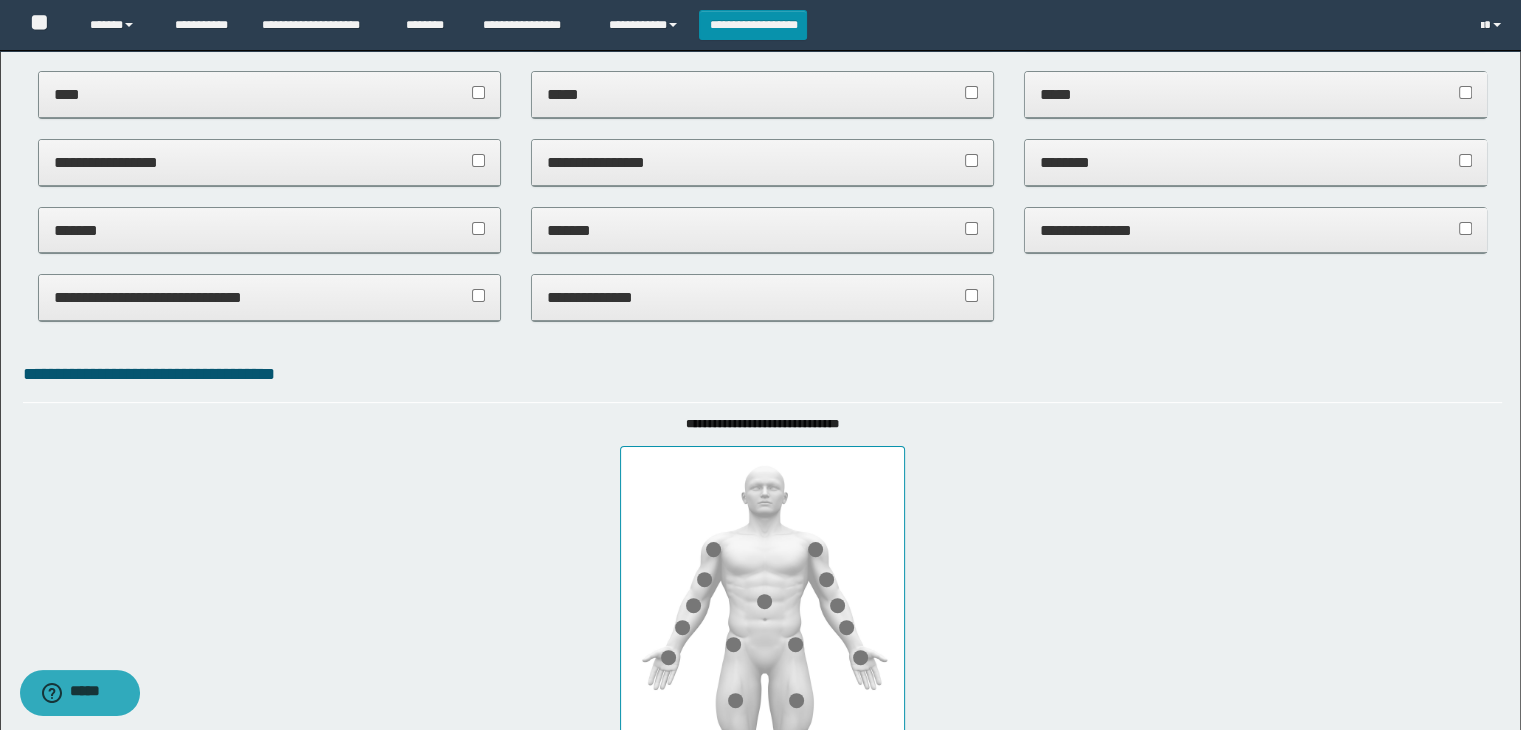 click on "**********" at bounding box center [763, 162] 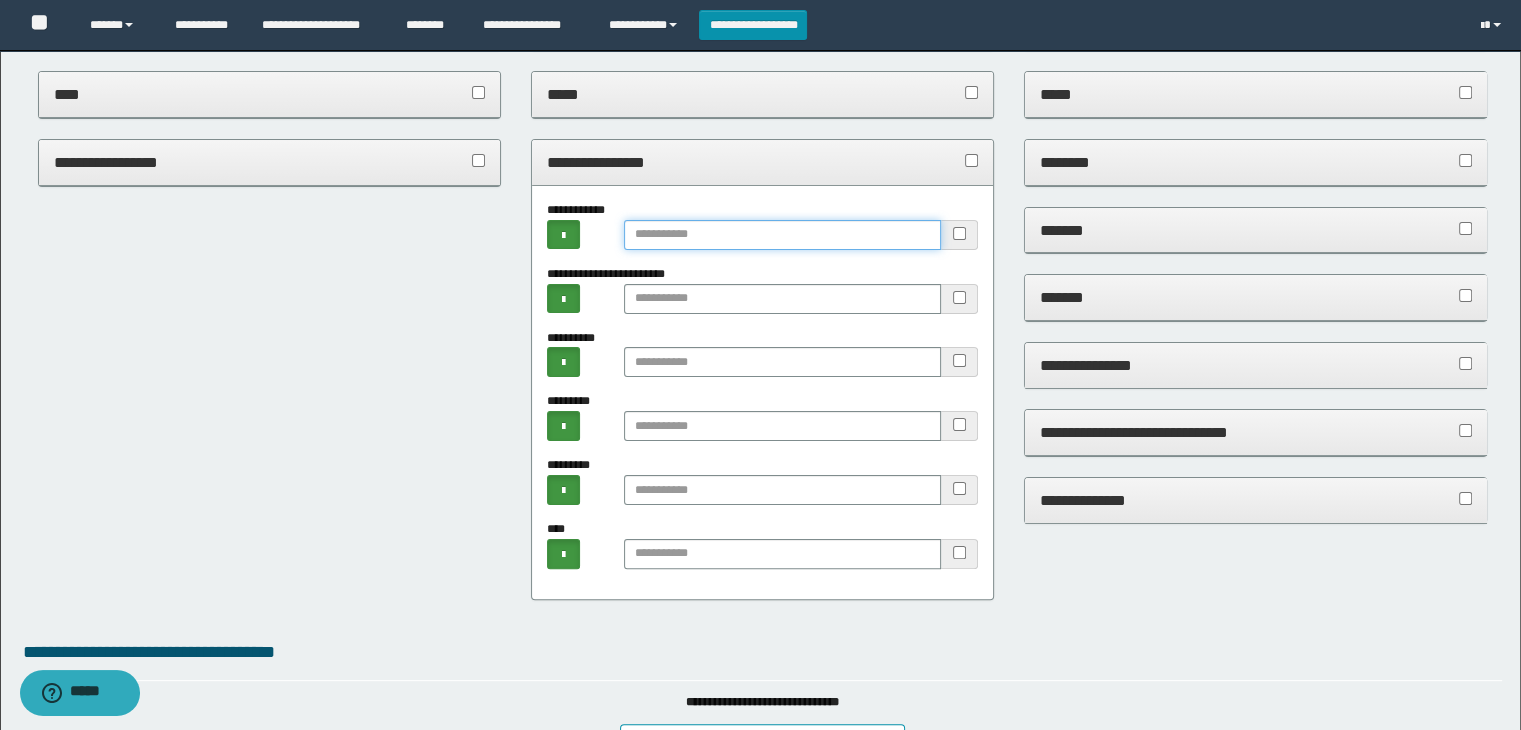 click at bounding box center [782, 235] 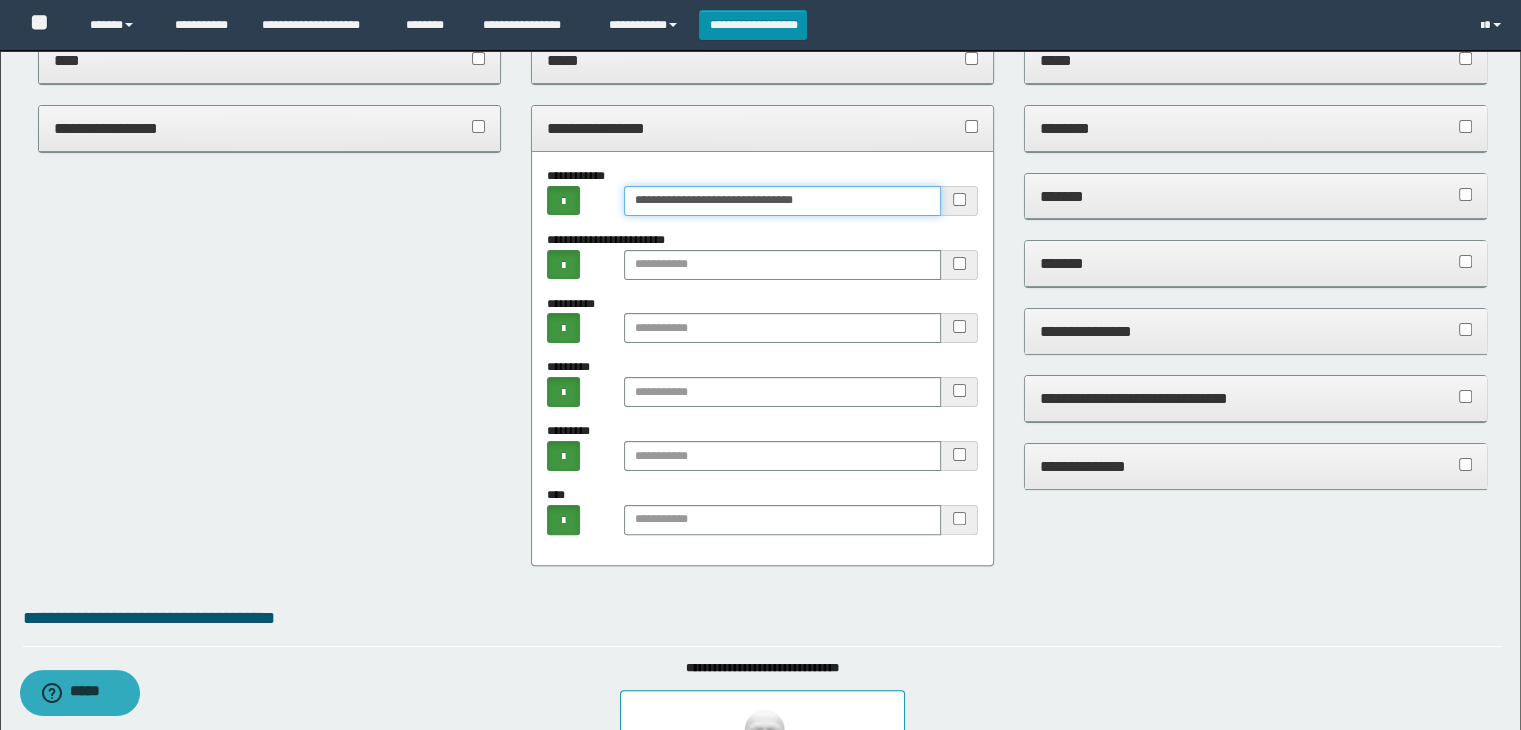 scroll, scrollTop: 398, scrollLeft: 0, axis: vertical 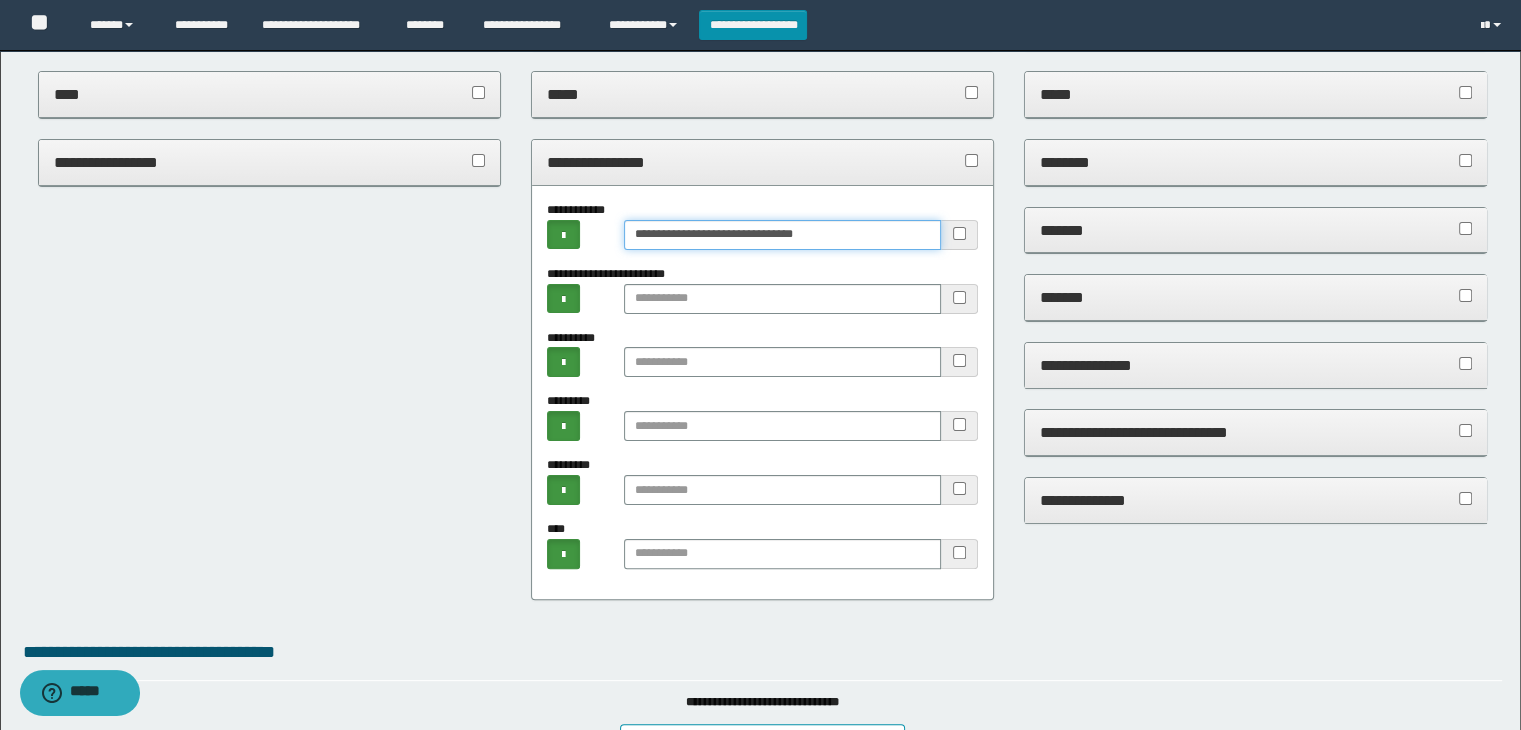 type on "**********" 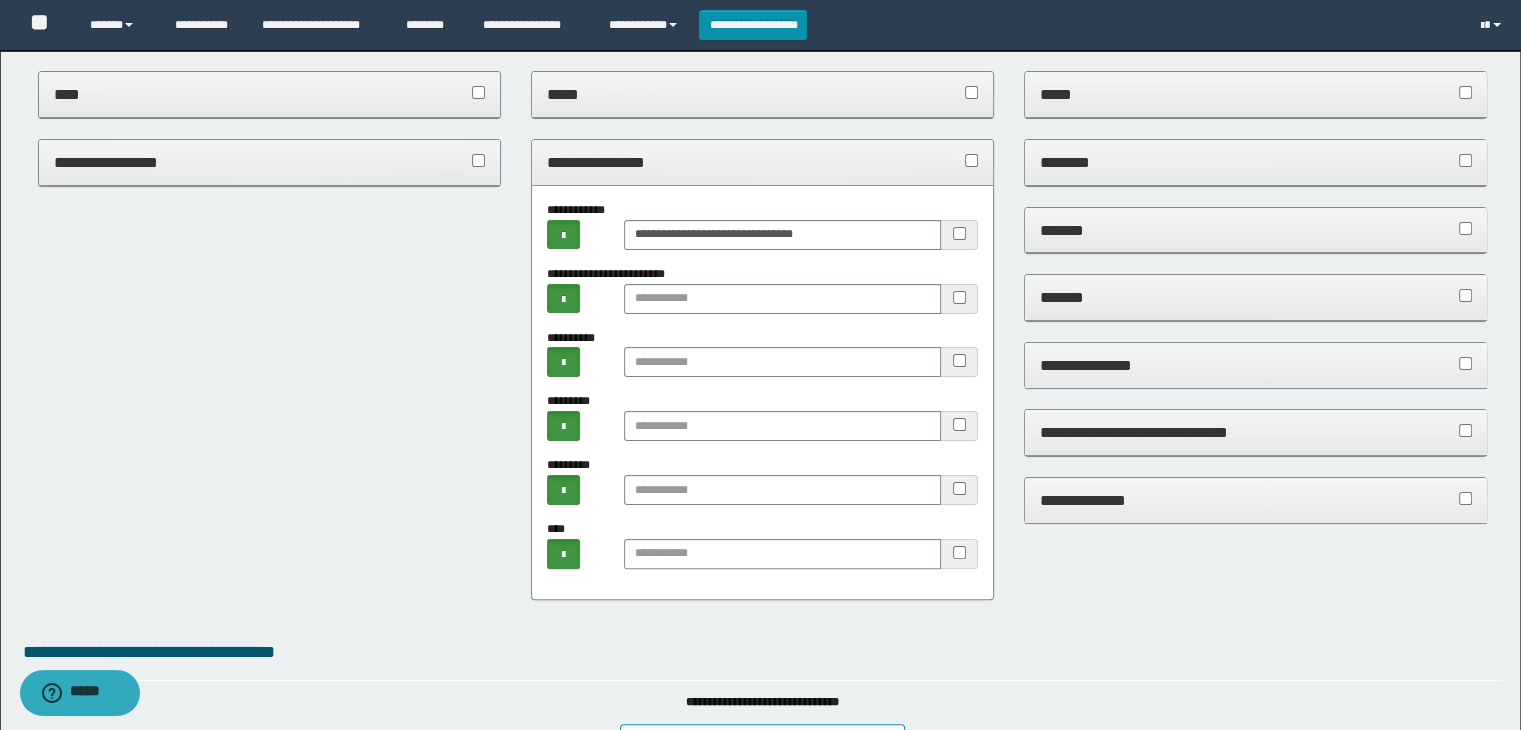 click on "**********" at bounding box center (763, 162) 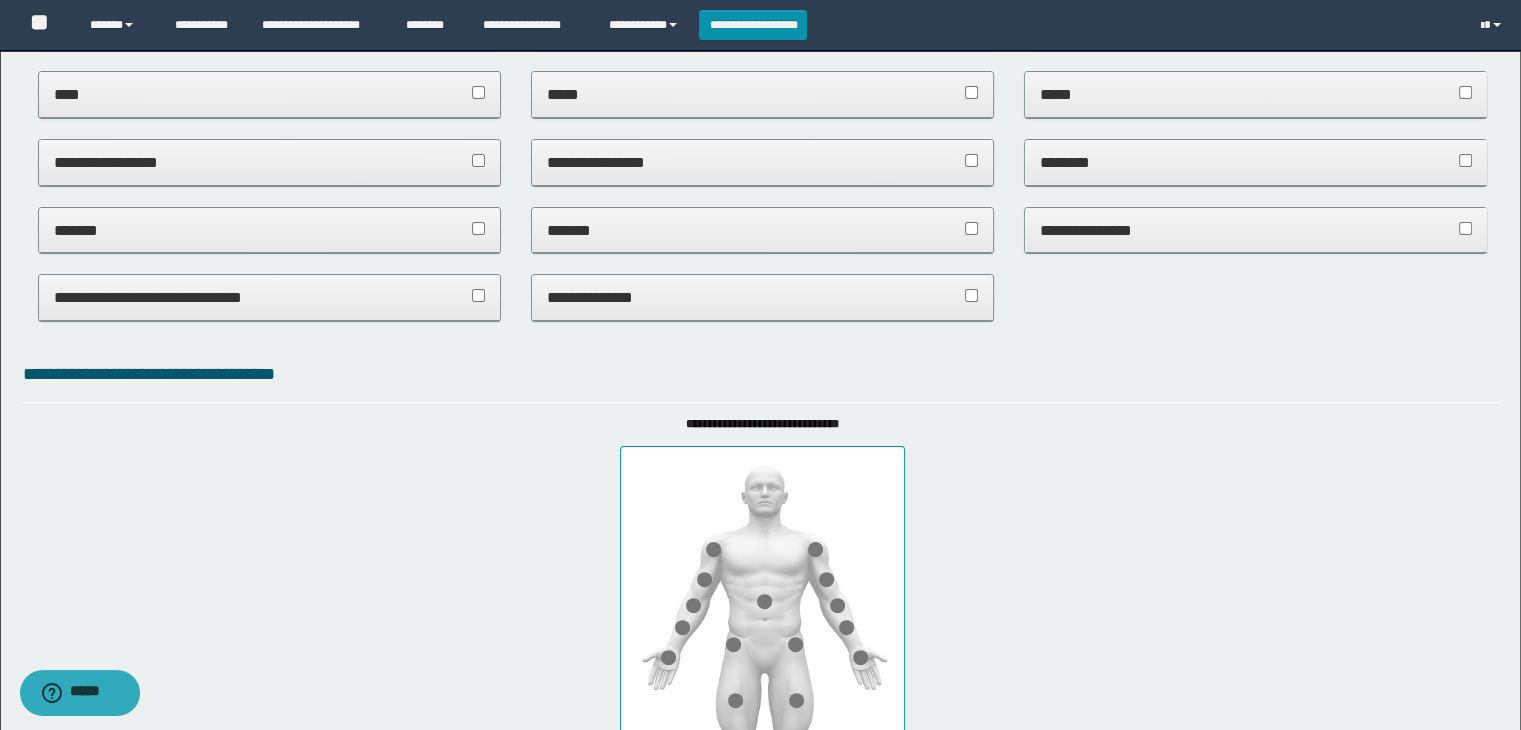 click on "********" at bounding box center (1256, 162) 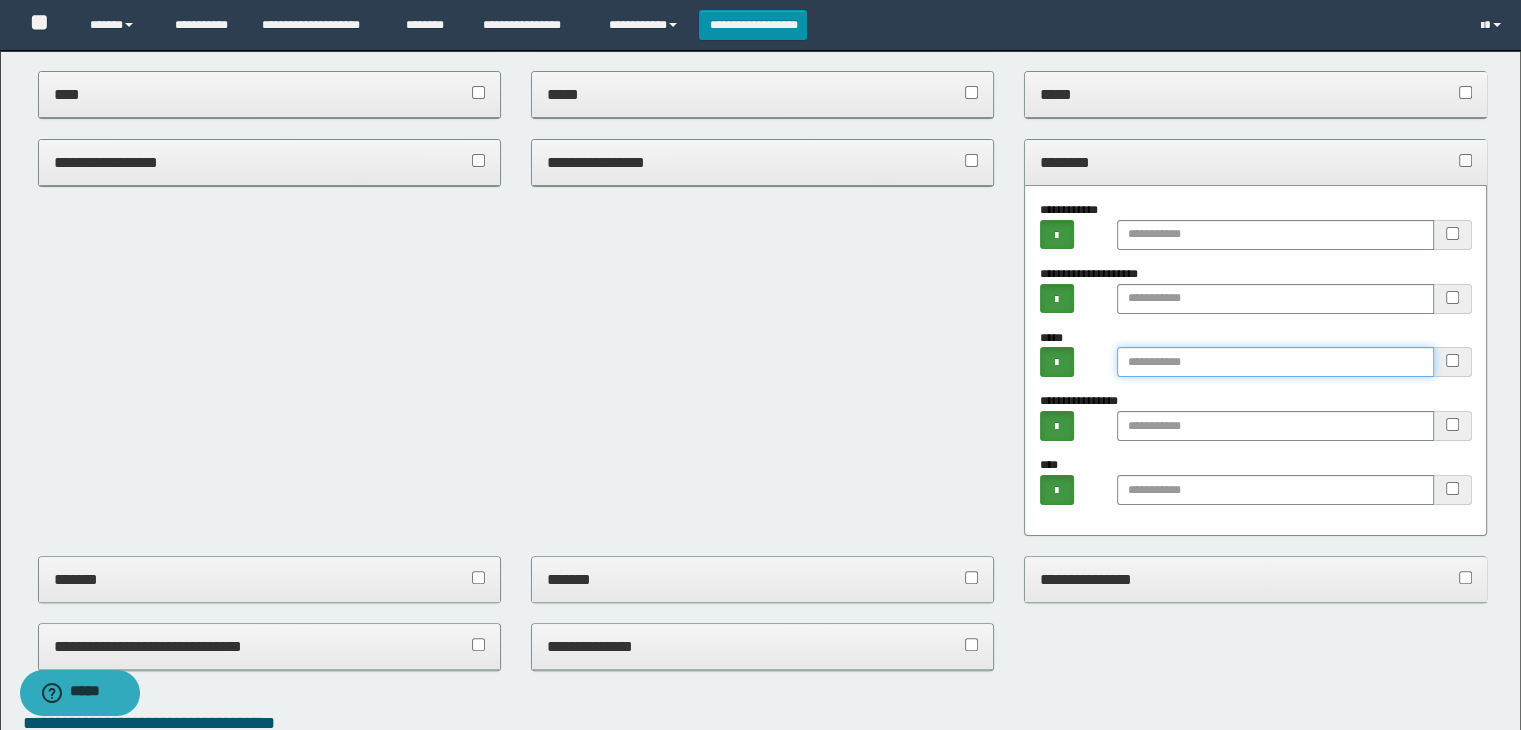 click at bounding box center [1275, 362] 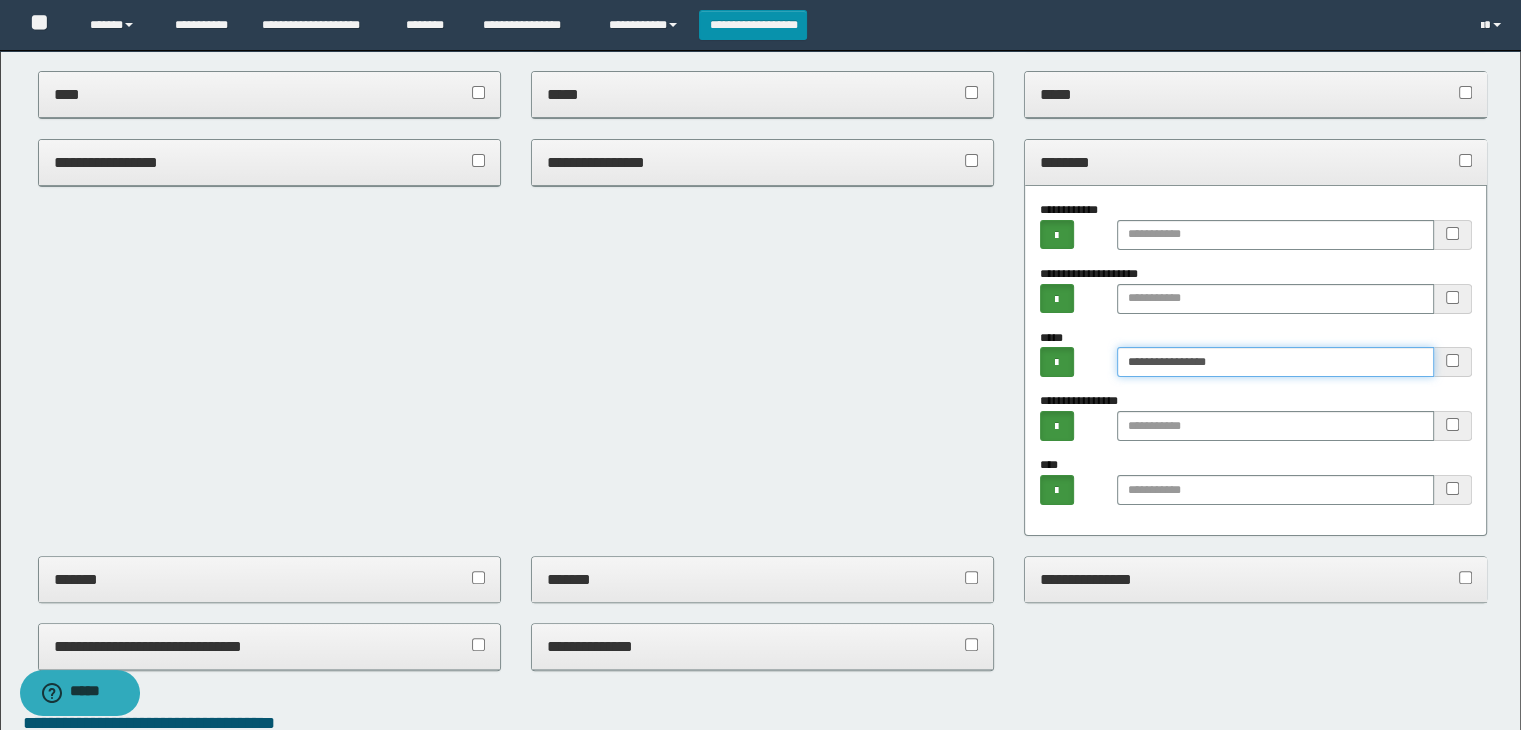 type on "**********" 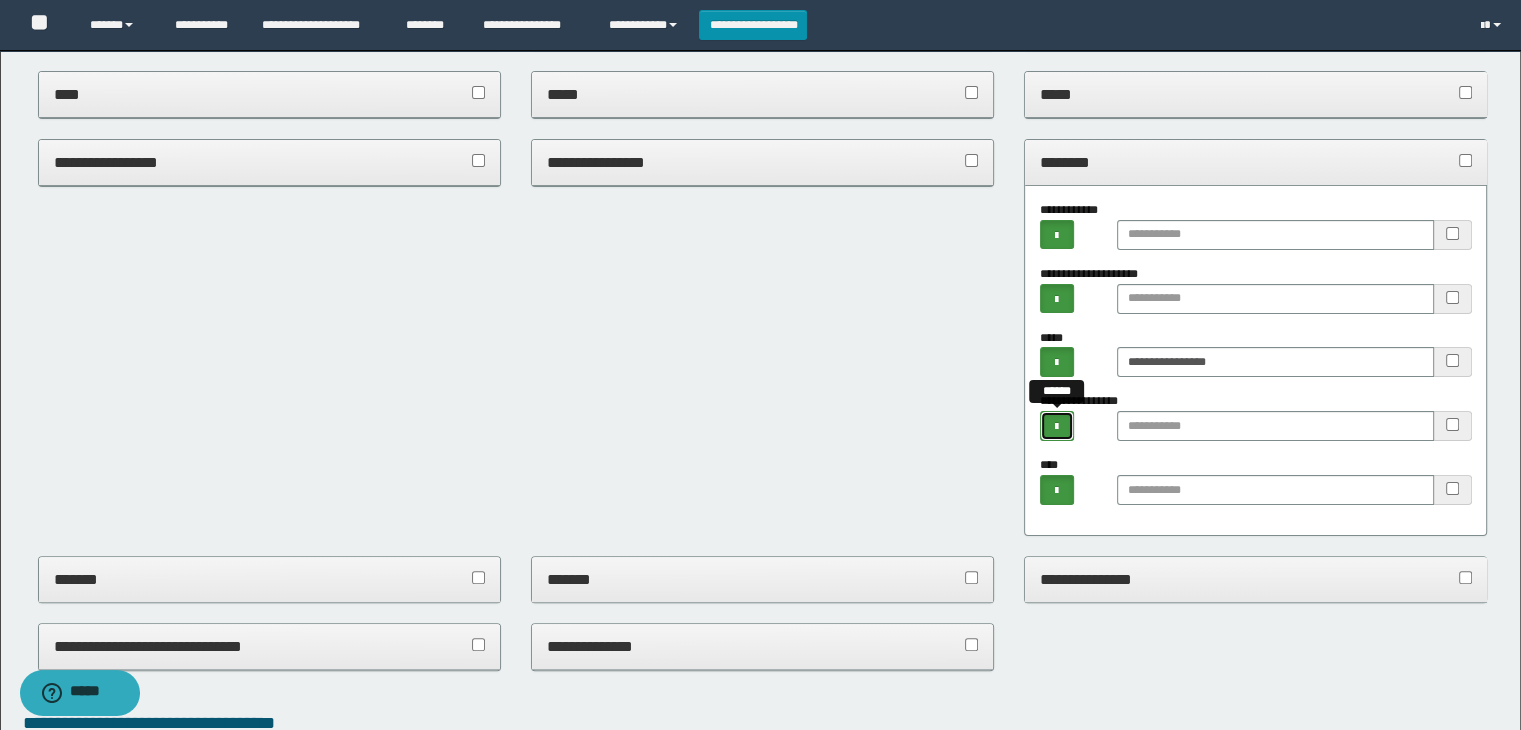 type 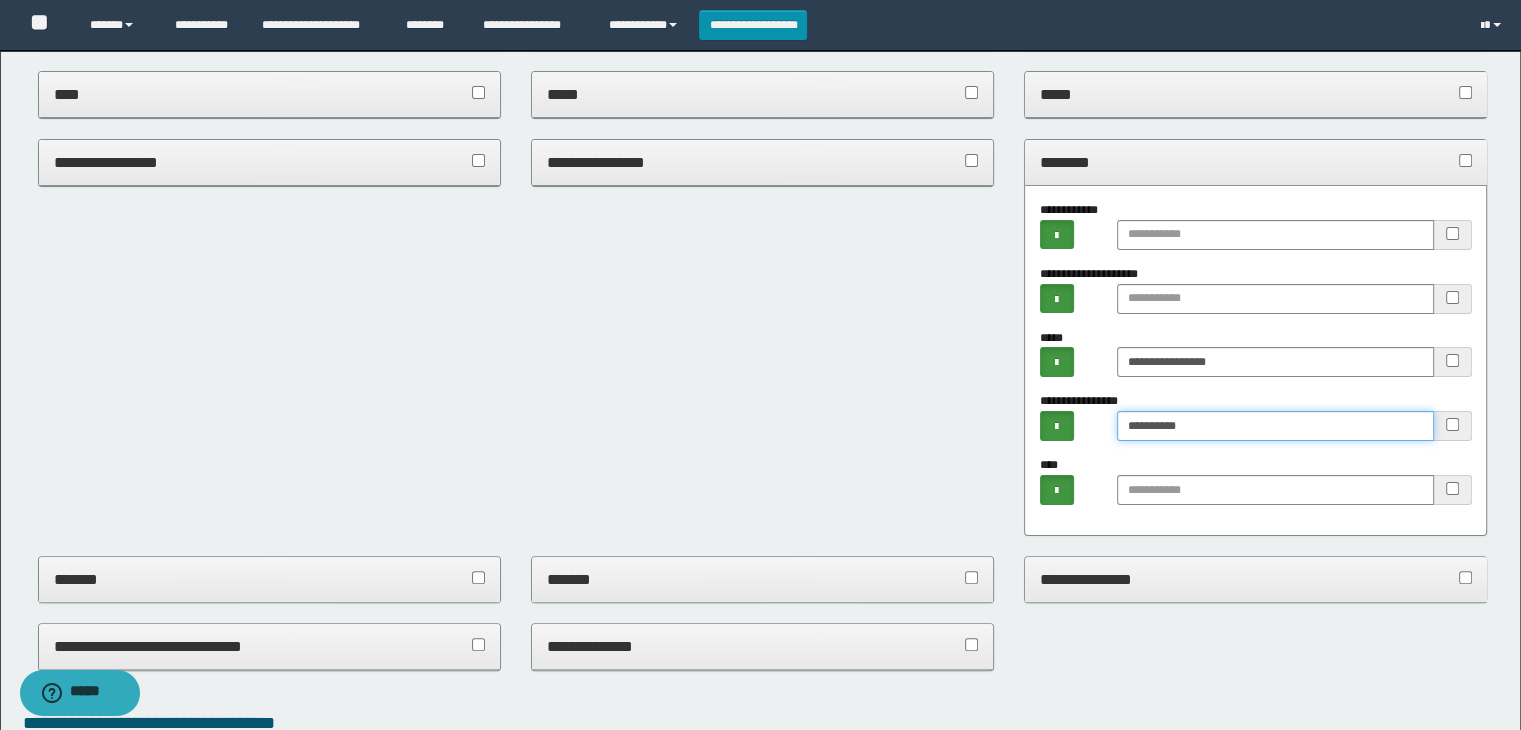 type on "**********" 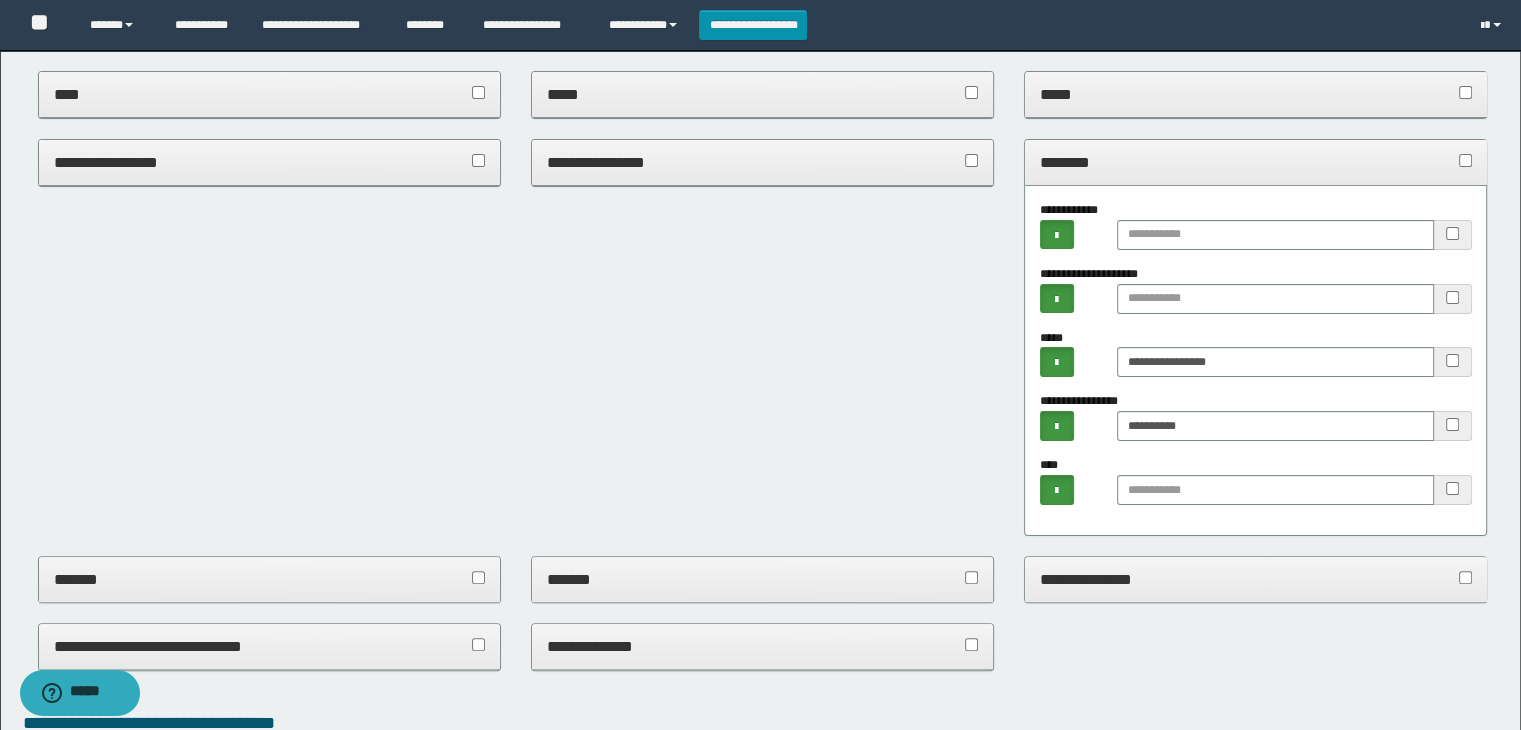 click on "********" at bounding box center (1256, 162) 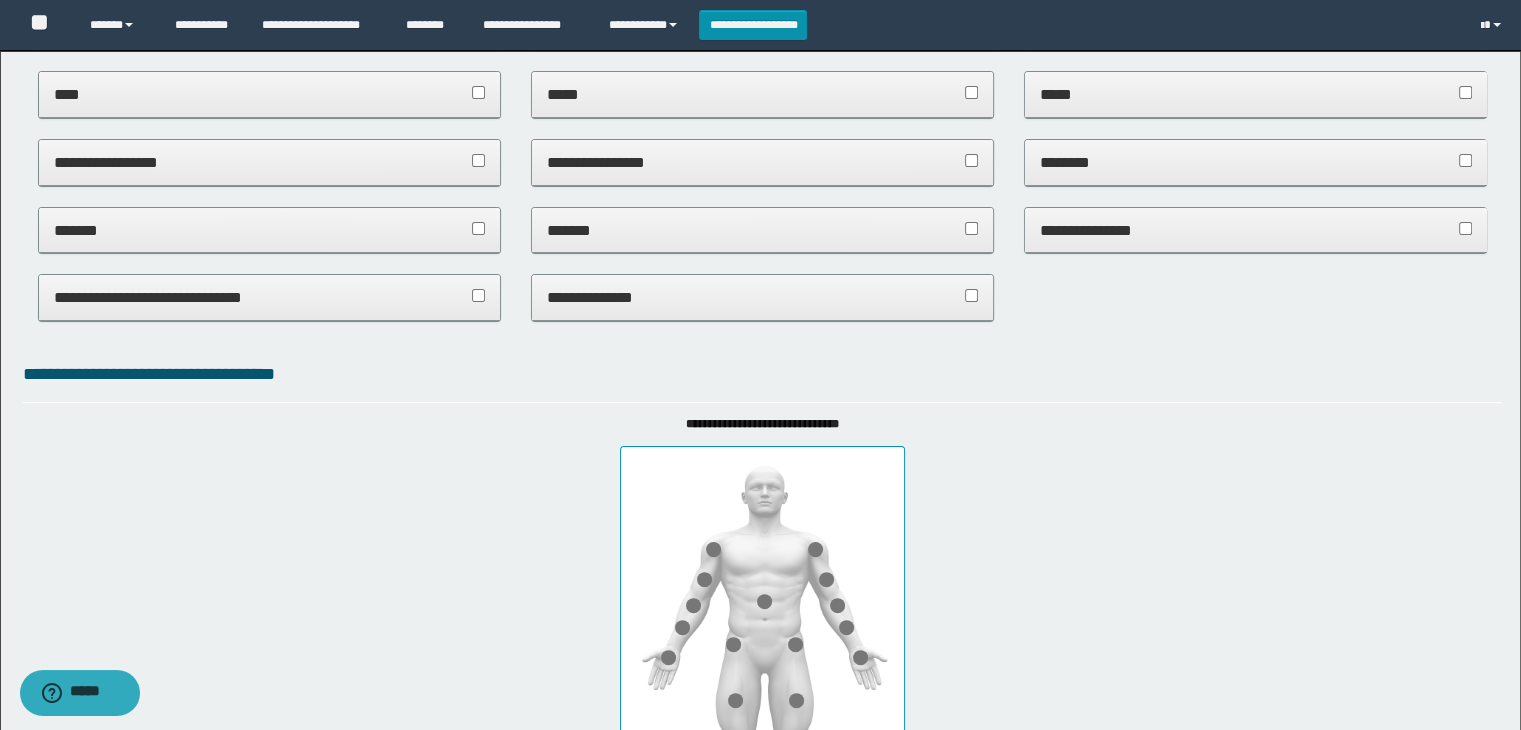 click on "*******" at bounding box center (270, 230) 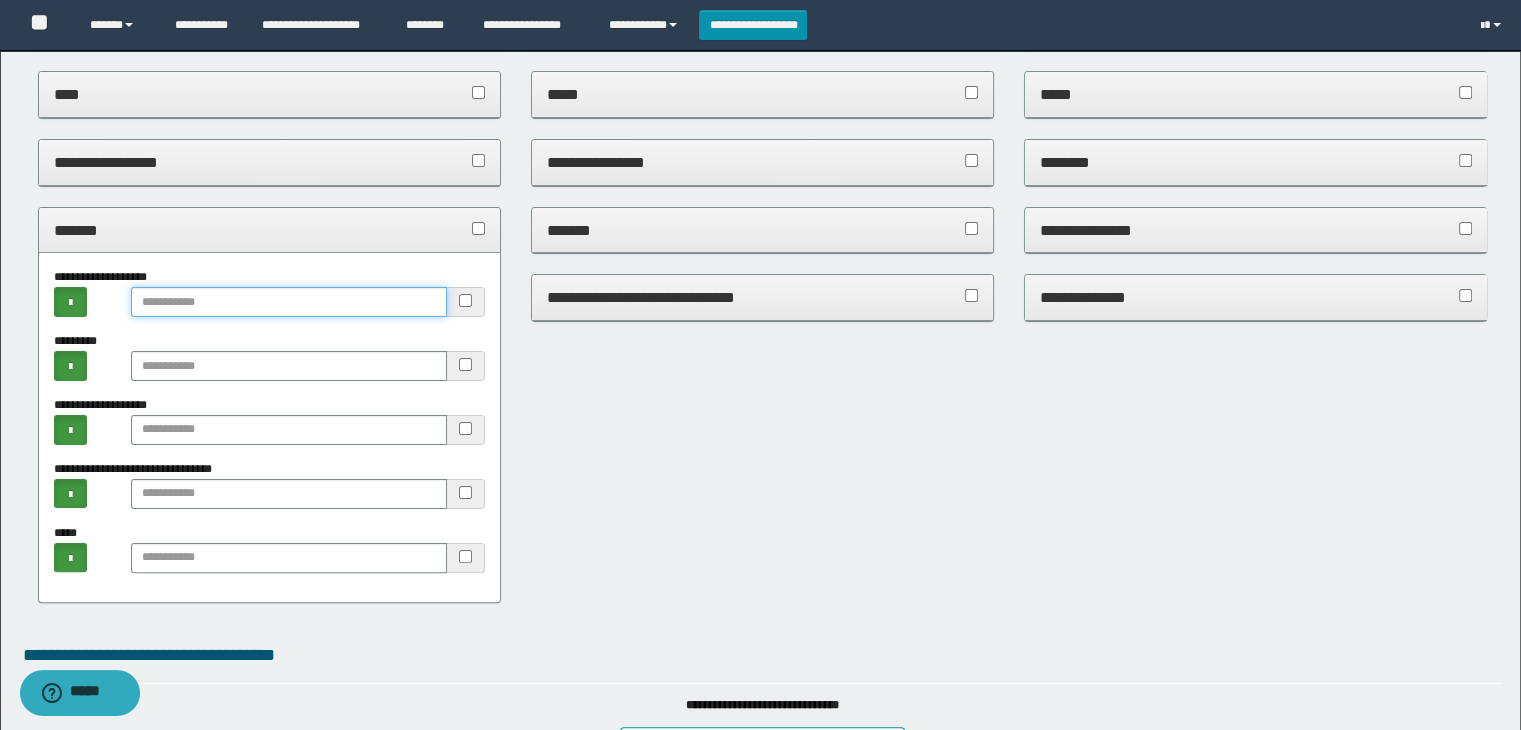 click at bounding box center (289, 302) 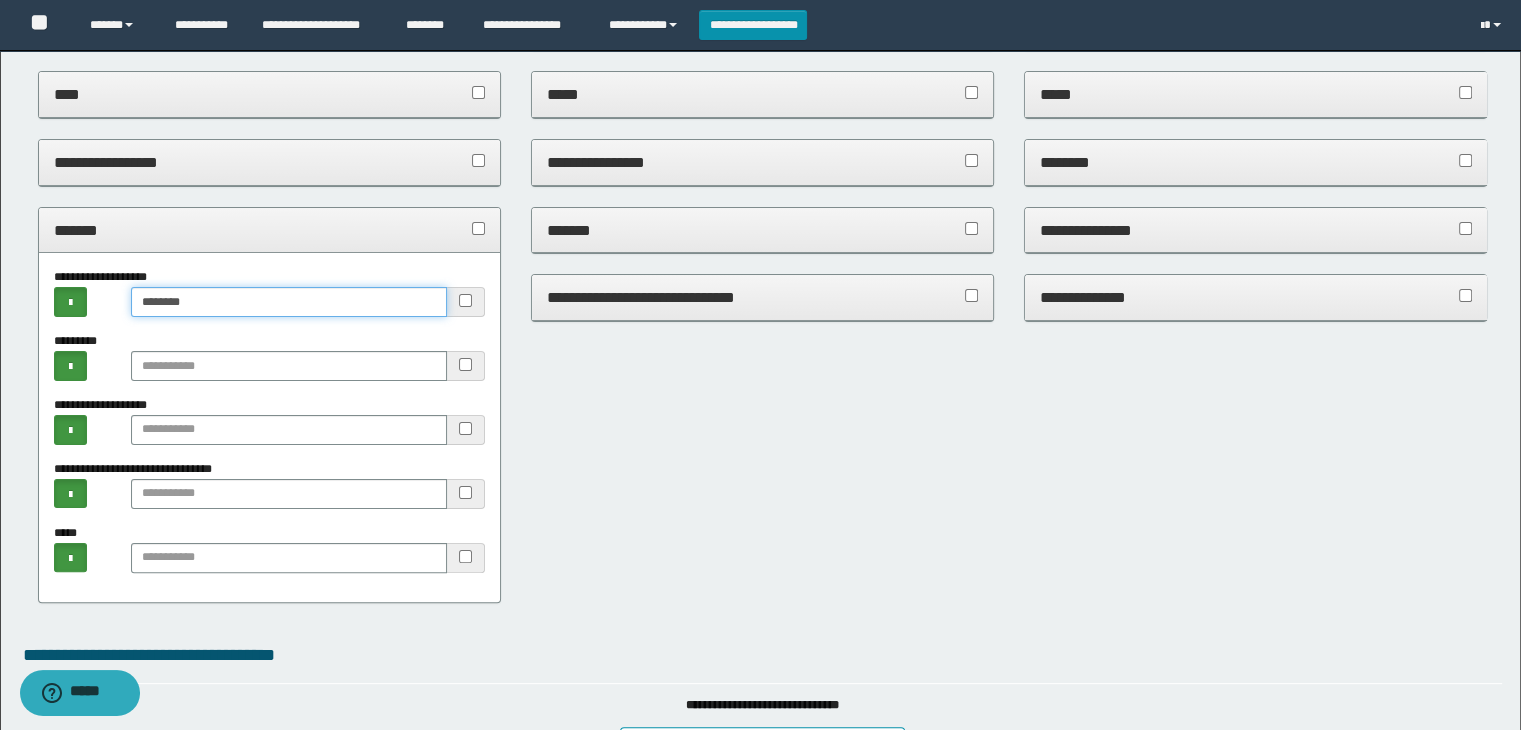 type on "********" 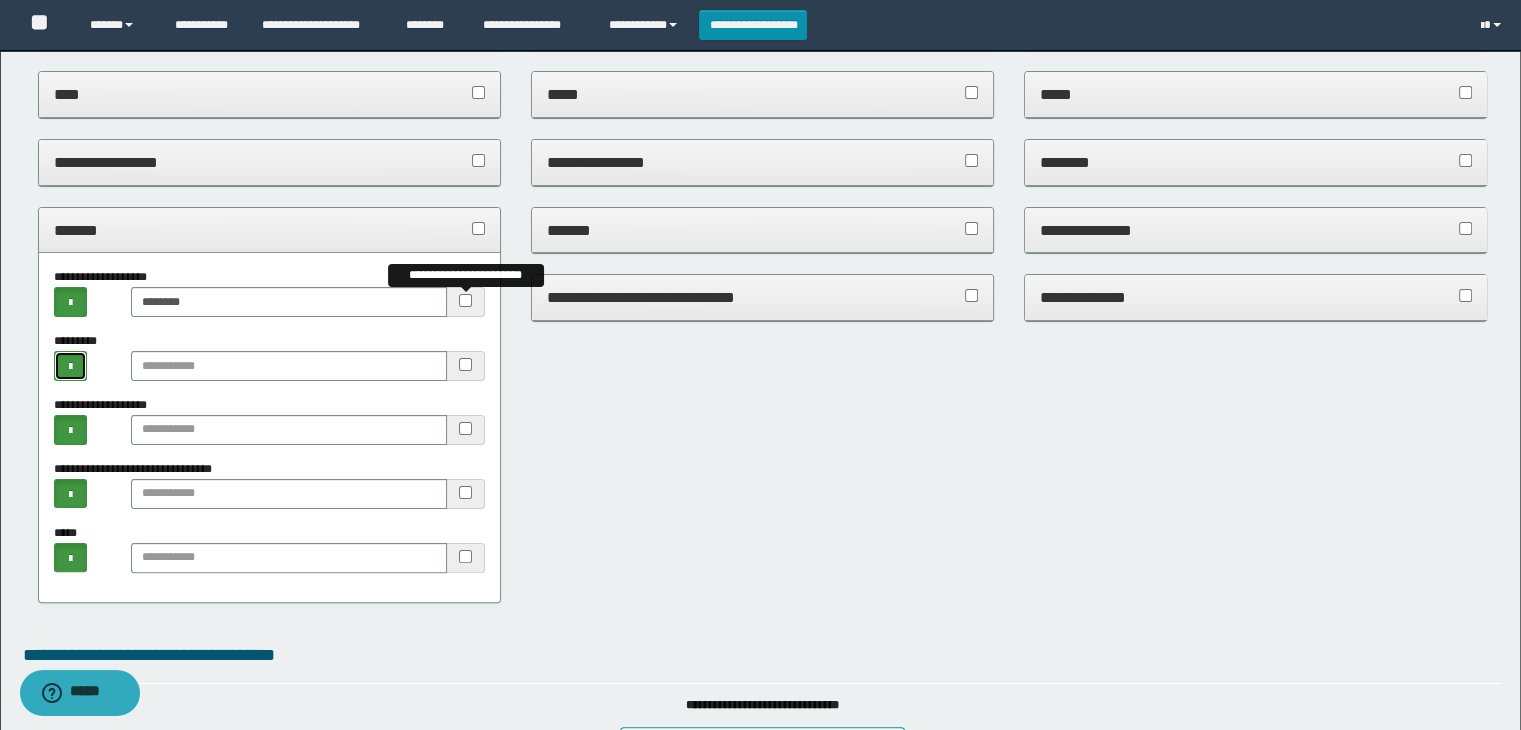 type 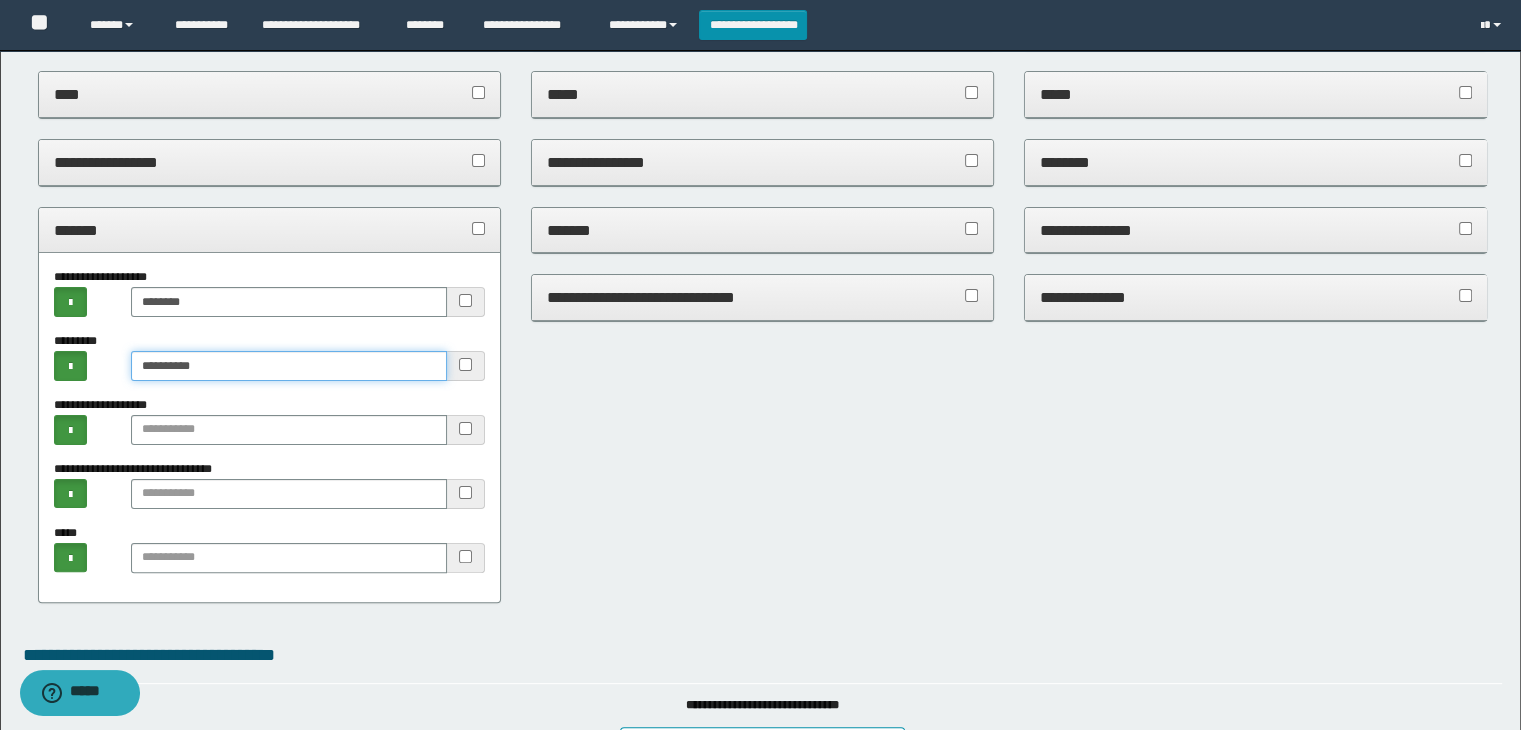 type on "**********" 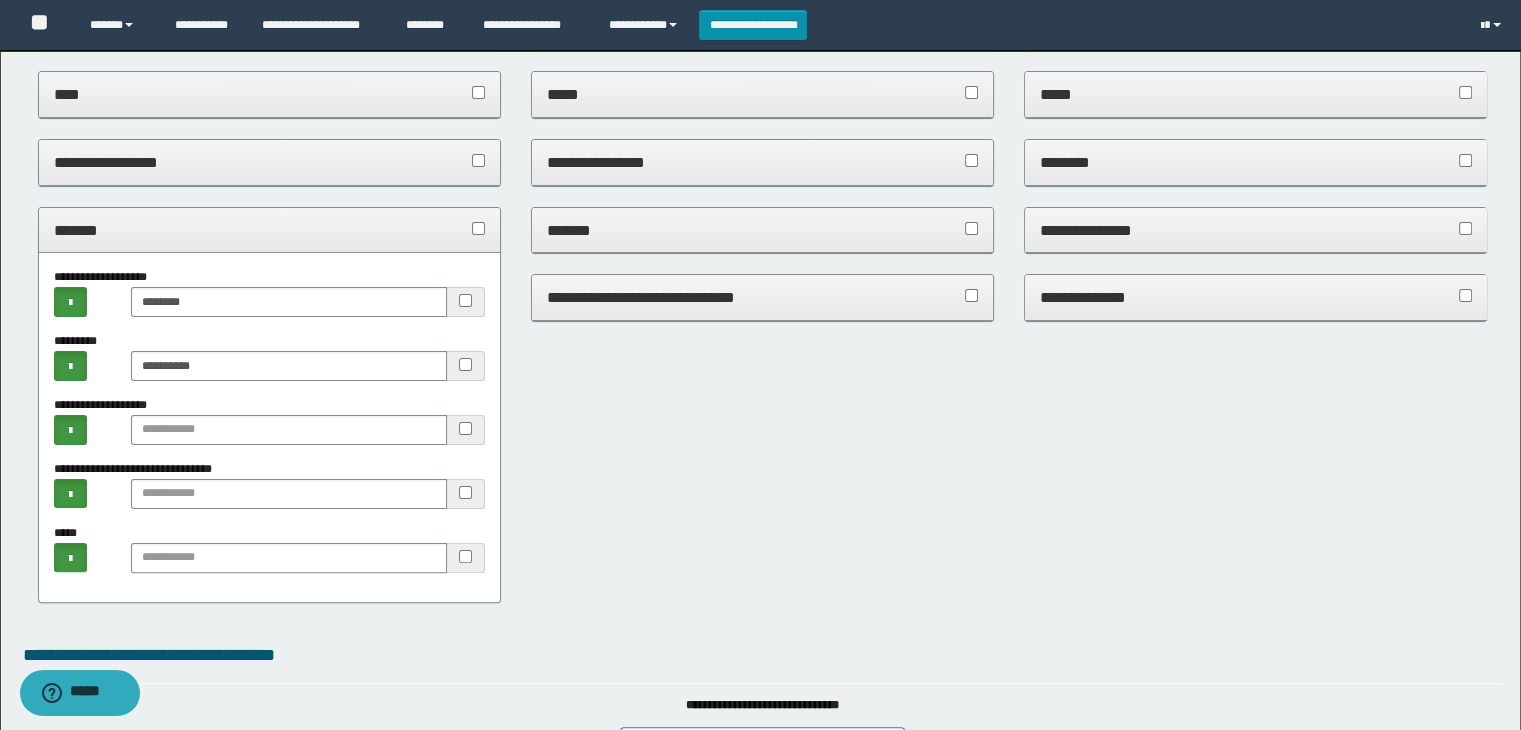 click on "*******" at bounding box center [270, 230] 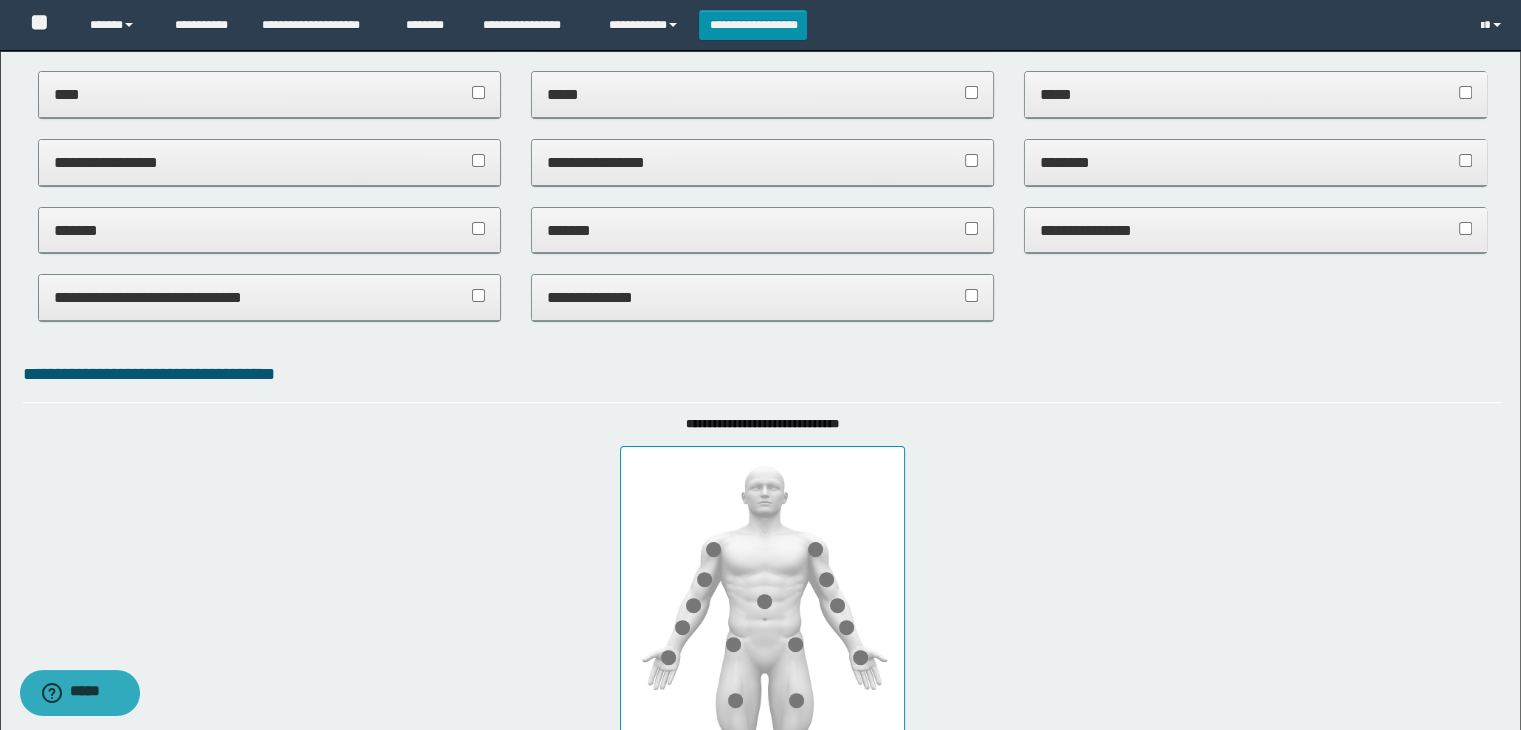 drag, startPoint x: 603, startPoint y: 228, endPoint x: 653, endPoint y: 259, distance: 58.830265 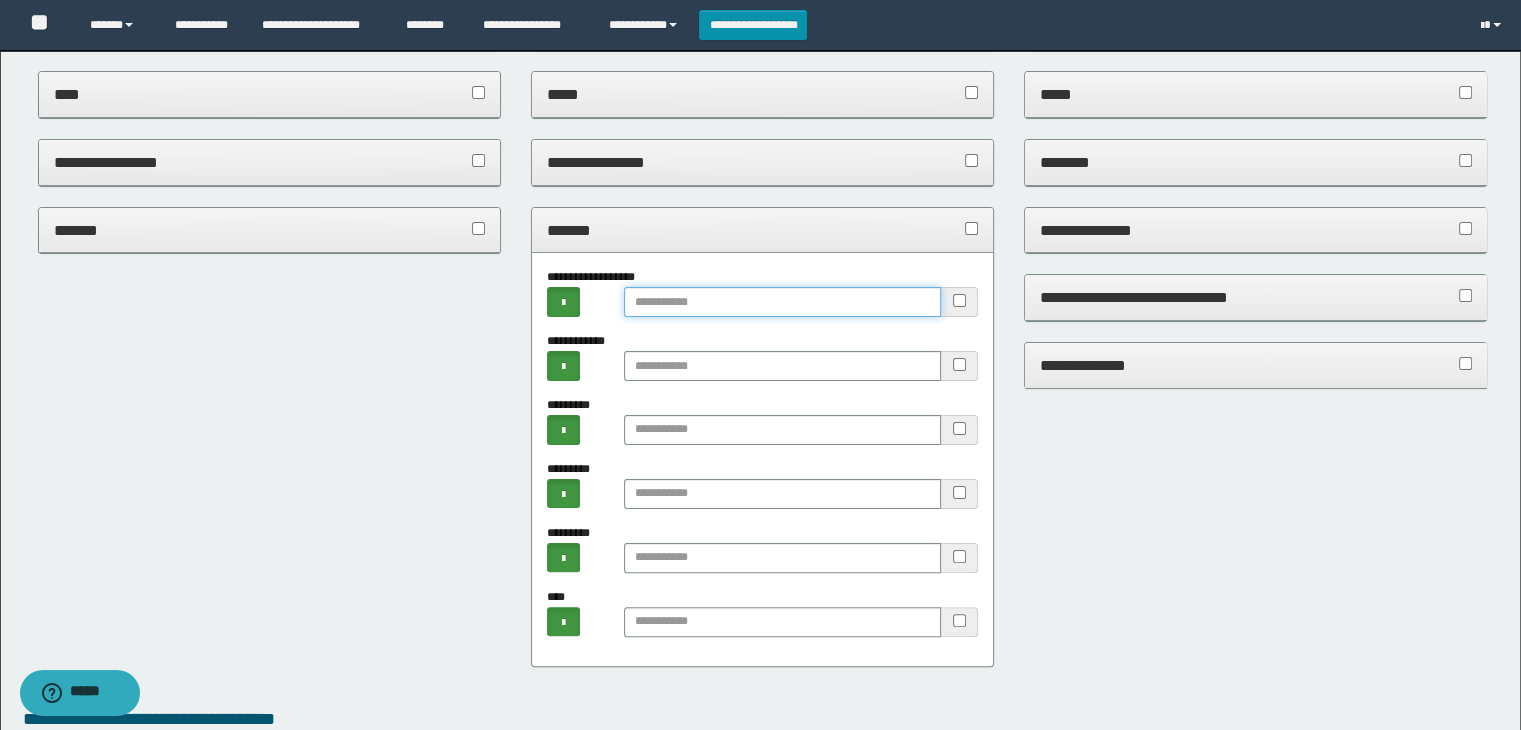 click at bounding box center (782, 302) 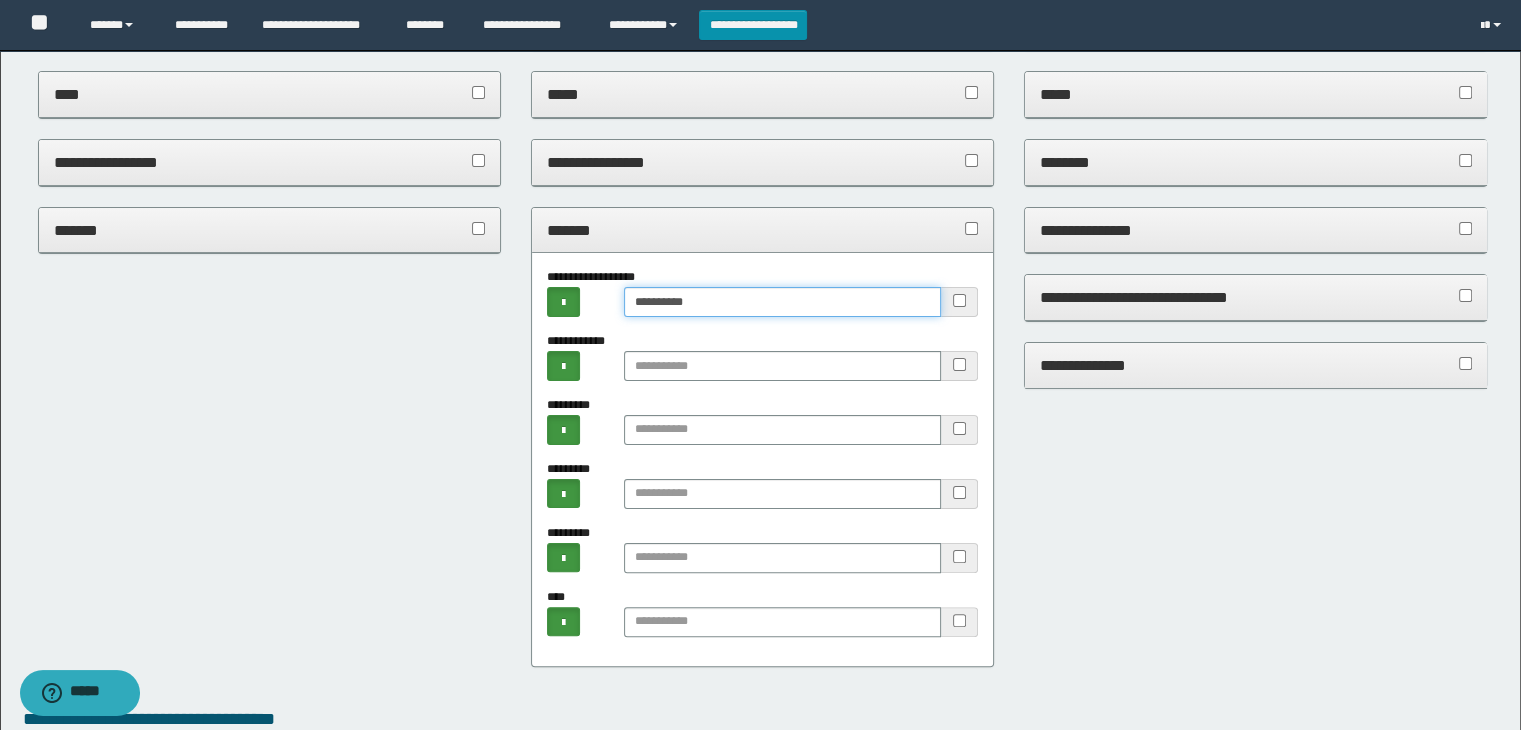 type on "**********" 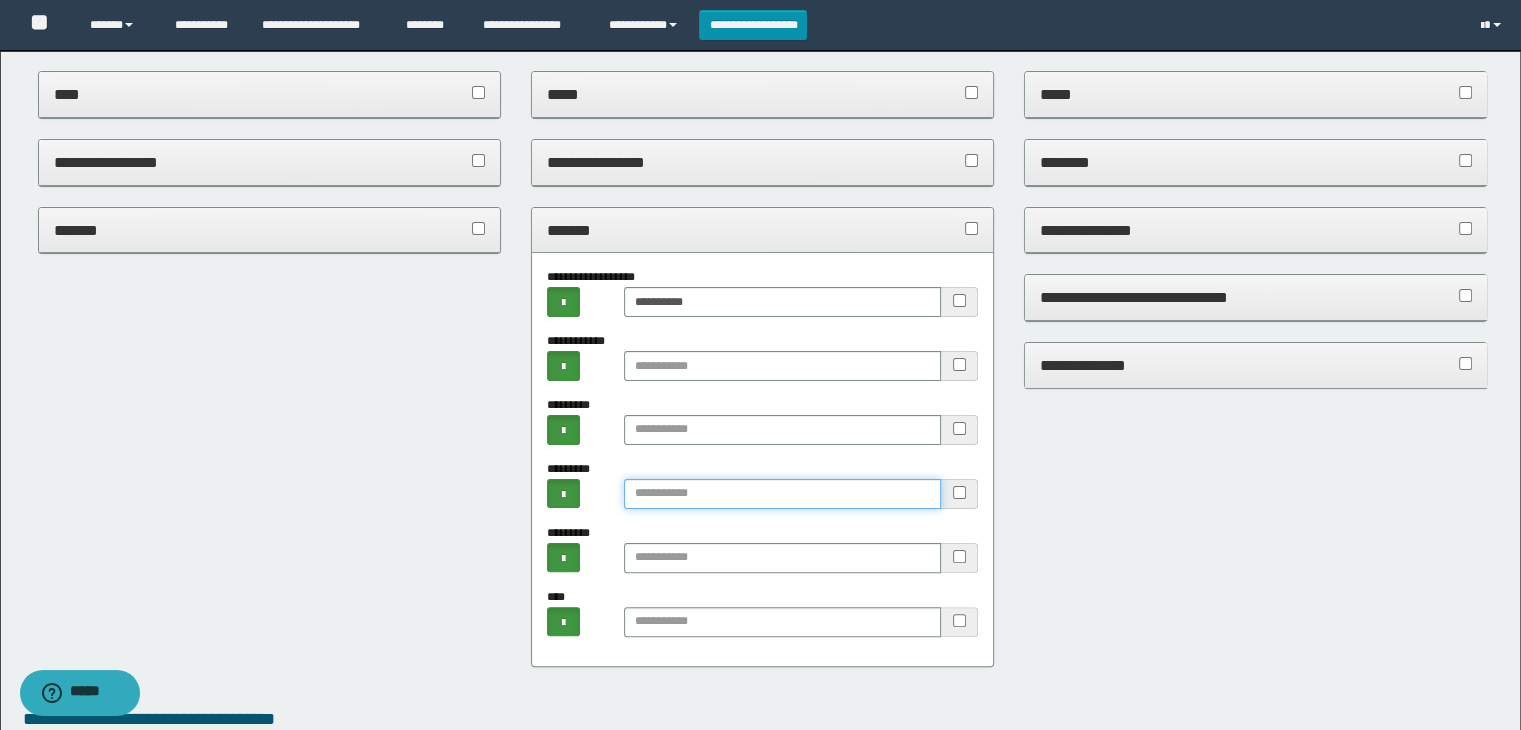 click at bounding box center [782, 494] 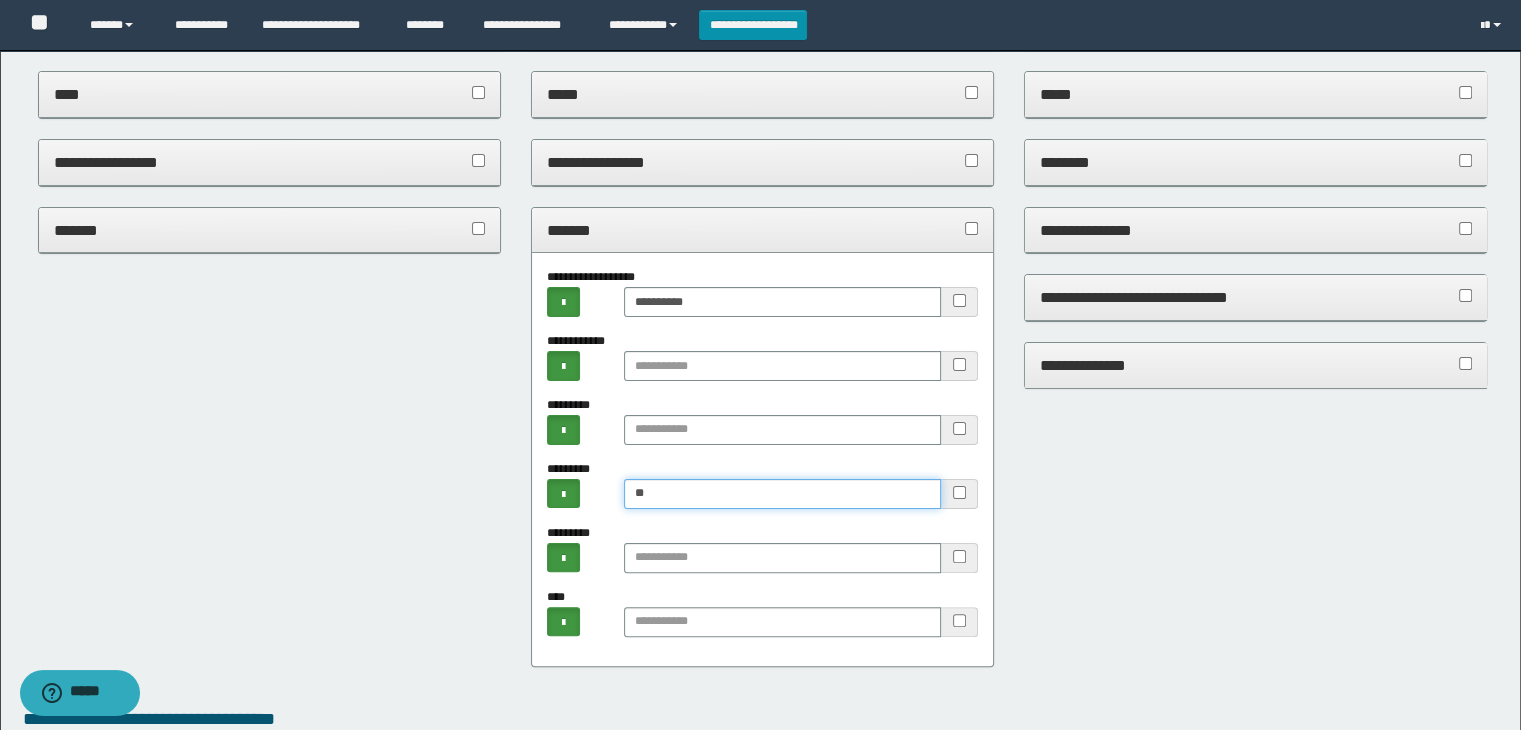 type on "*" 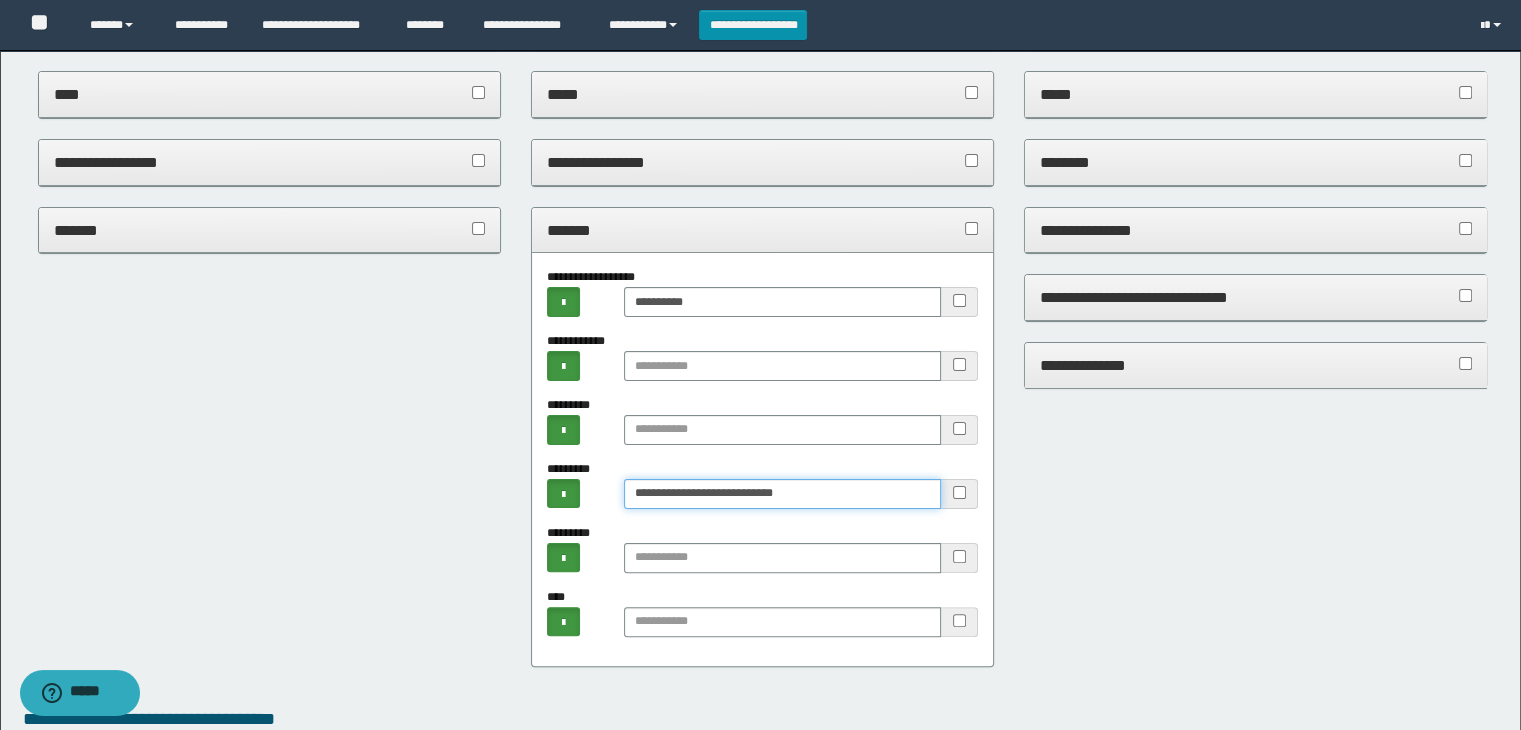 type on "**********" 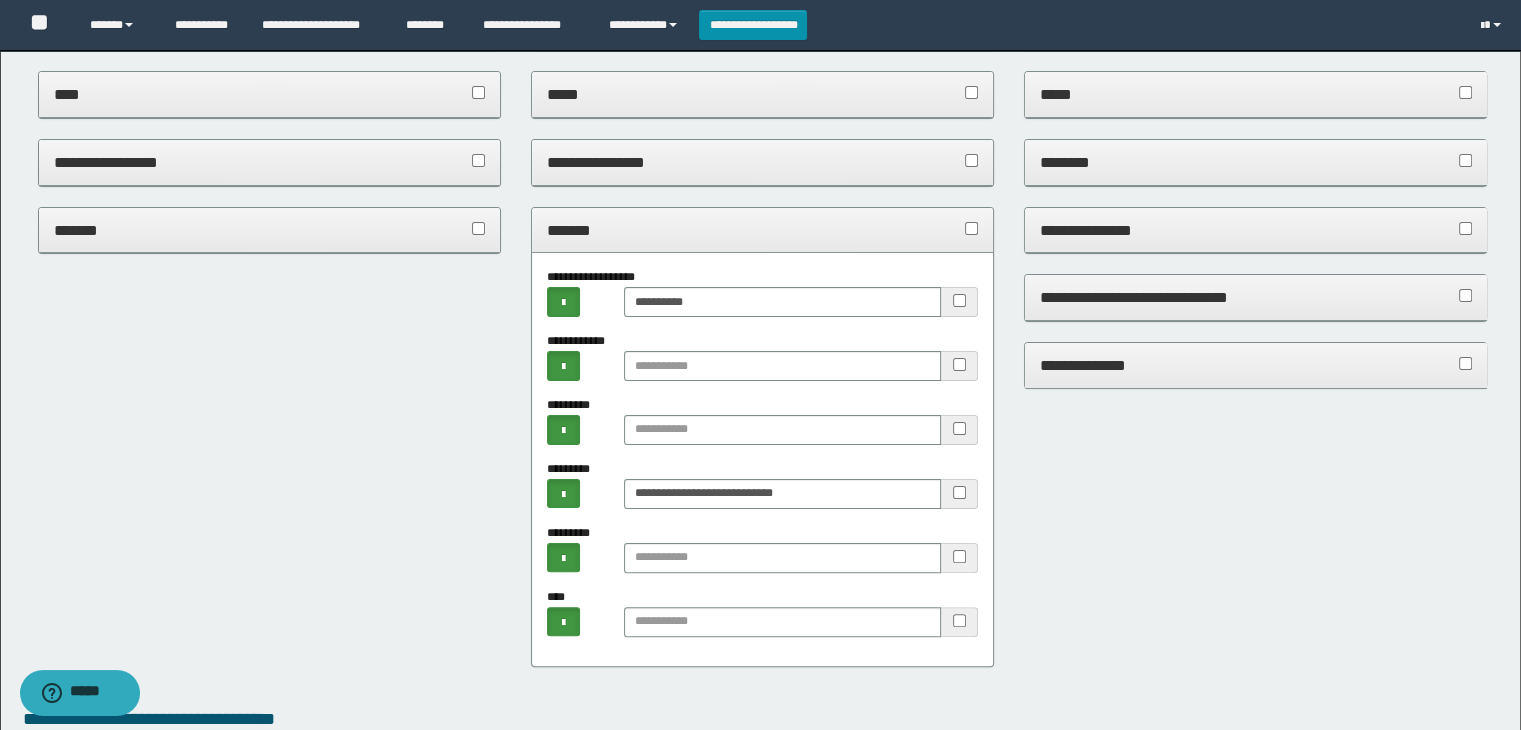 click on "*******" at bounding box center (763, 230) 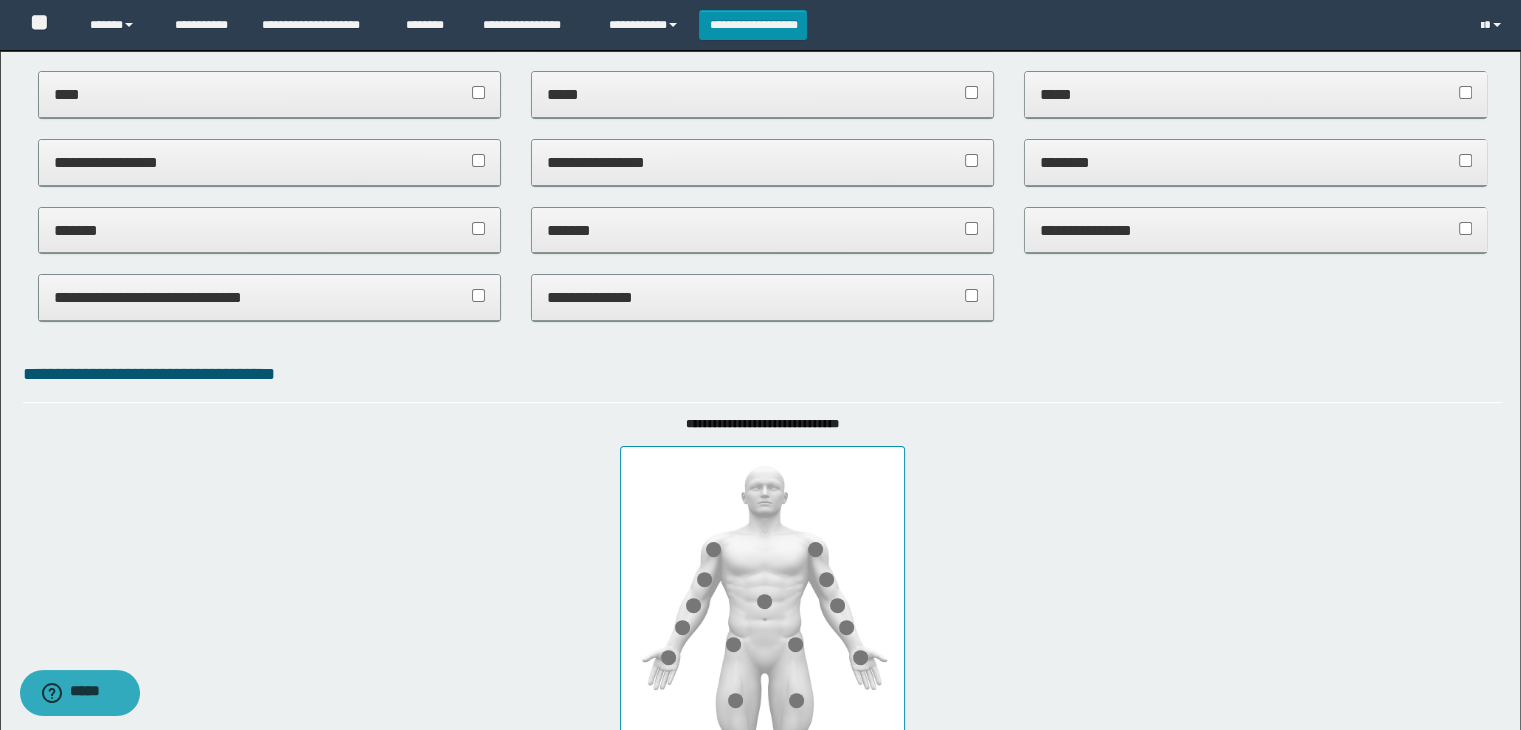 drag, startPoint x: 264, startPoint y: 289, endPoint x: 250, endPoint y: 367, distance: 79.24645 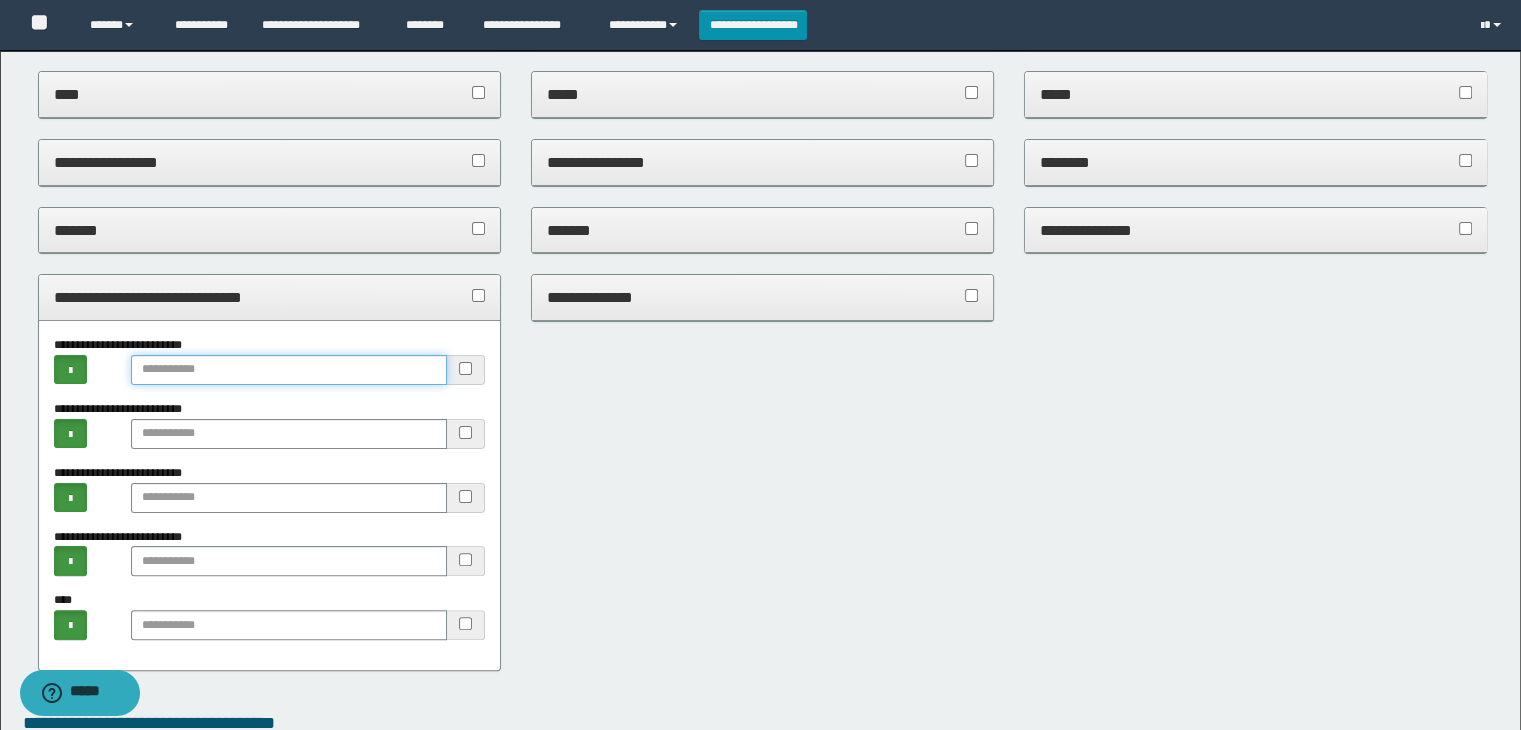 click at bounding box center [289, 370] 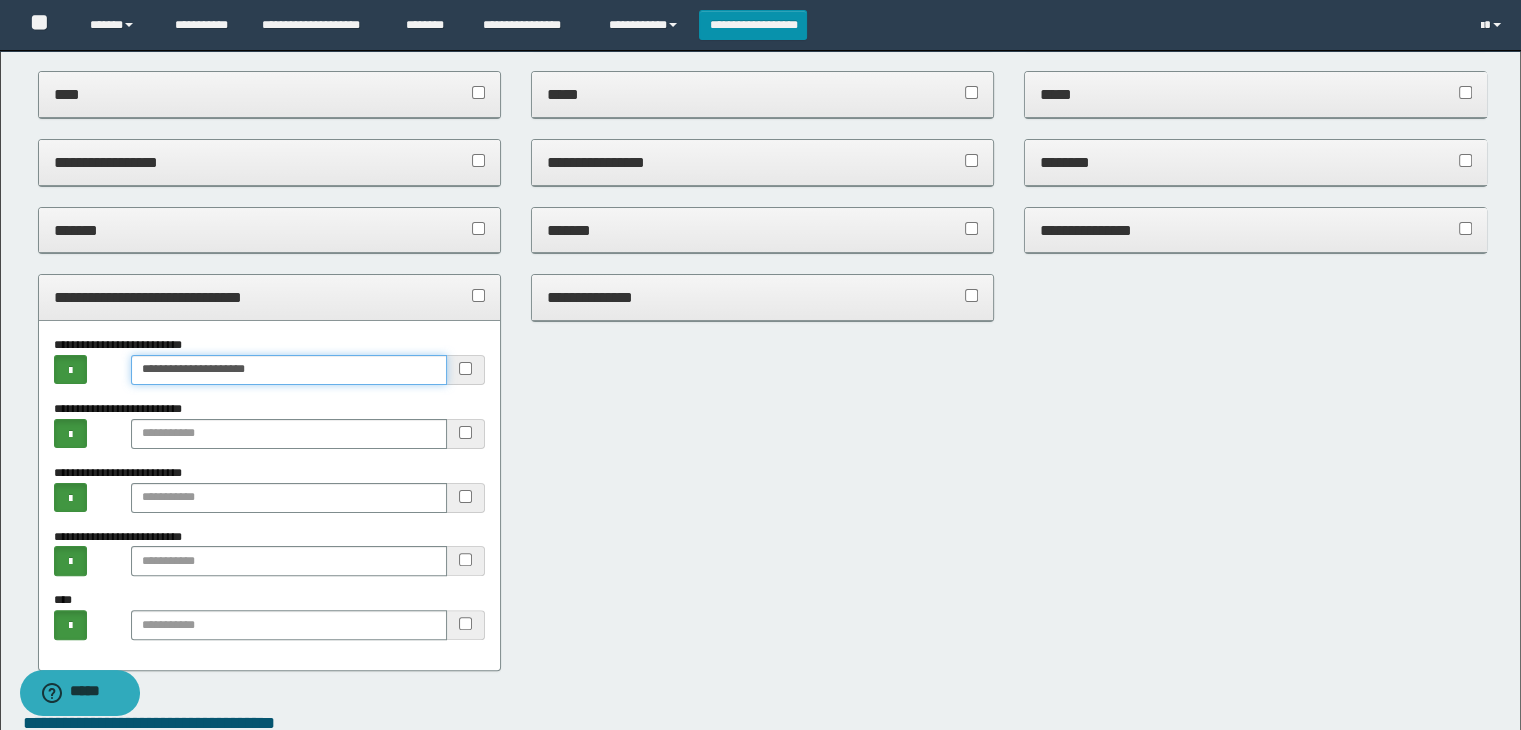 type on "**********" 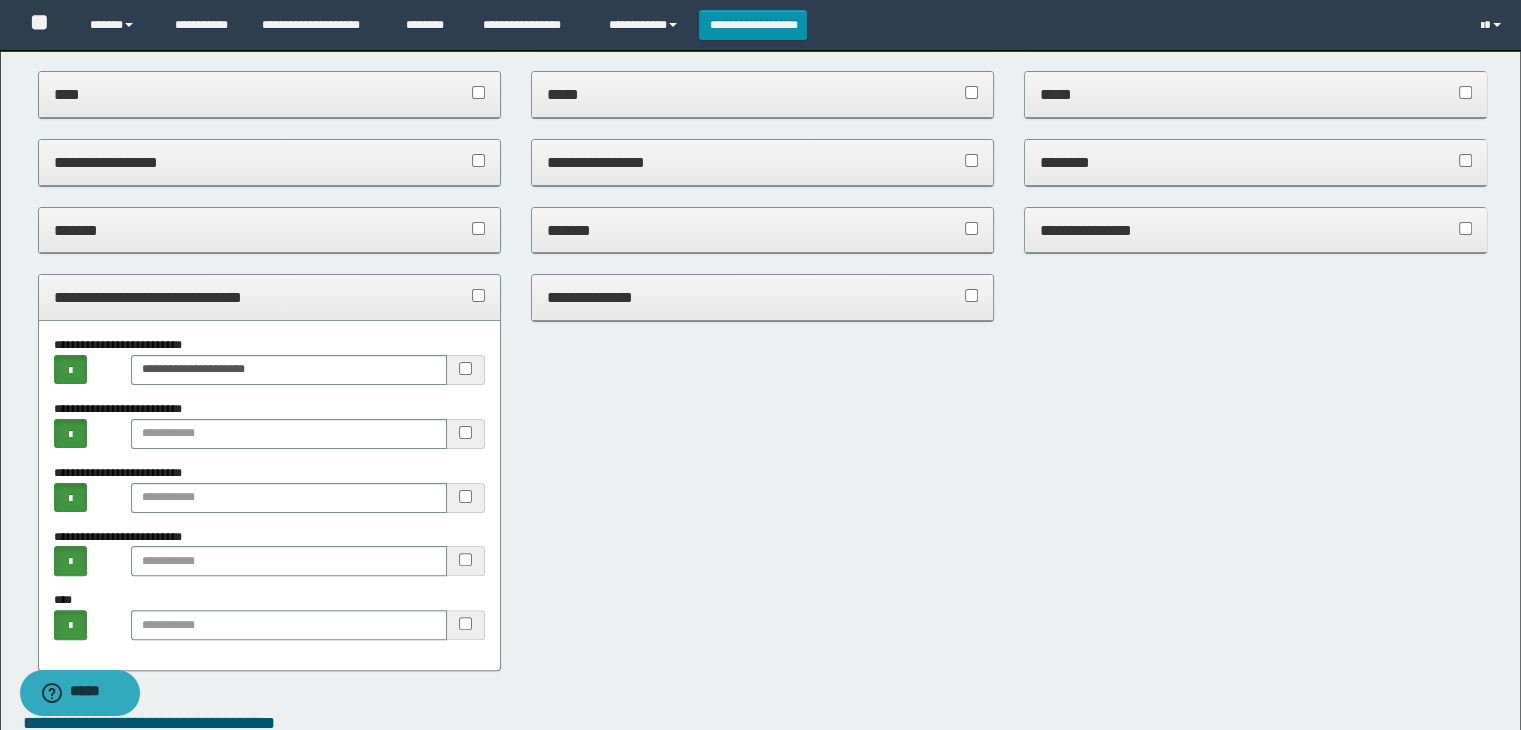 drag, startPoint x: 234, startPoint y: 293, endPoint x: 256, endPoint y: 292, distance: 22.022715 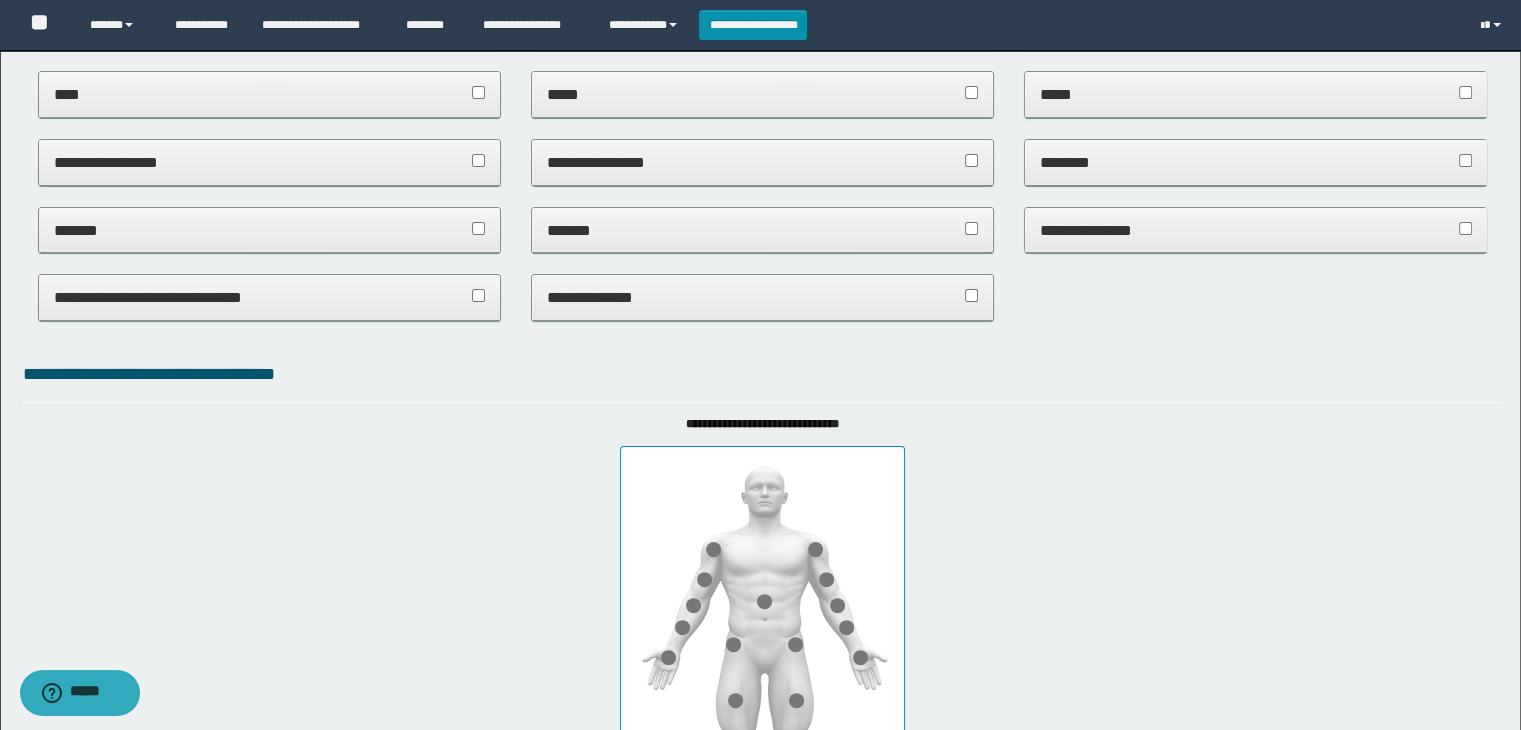 drag, startPoint x: 620, startPoint y: 287, endPoint x: 751, endPoint y: 409, distance: 179.01117 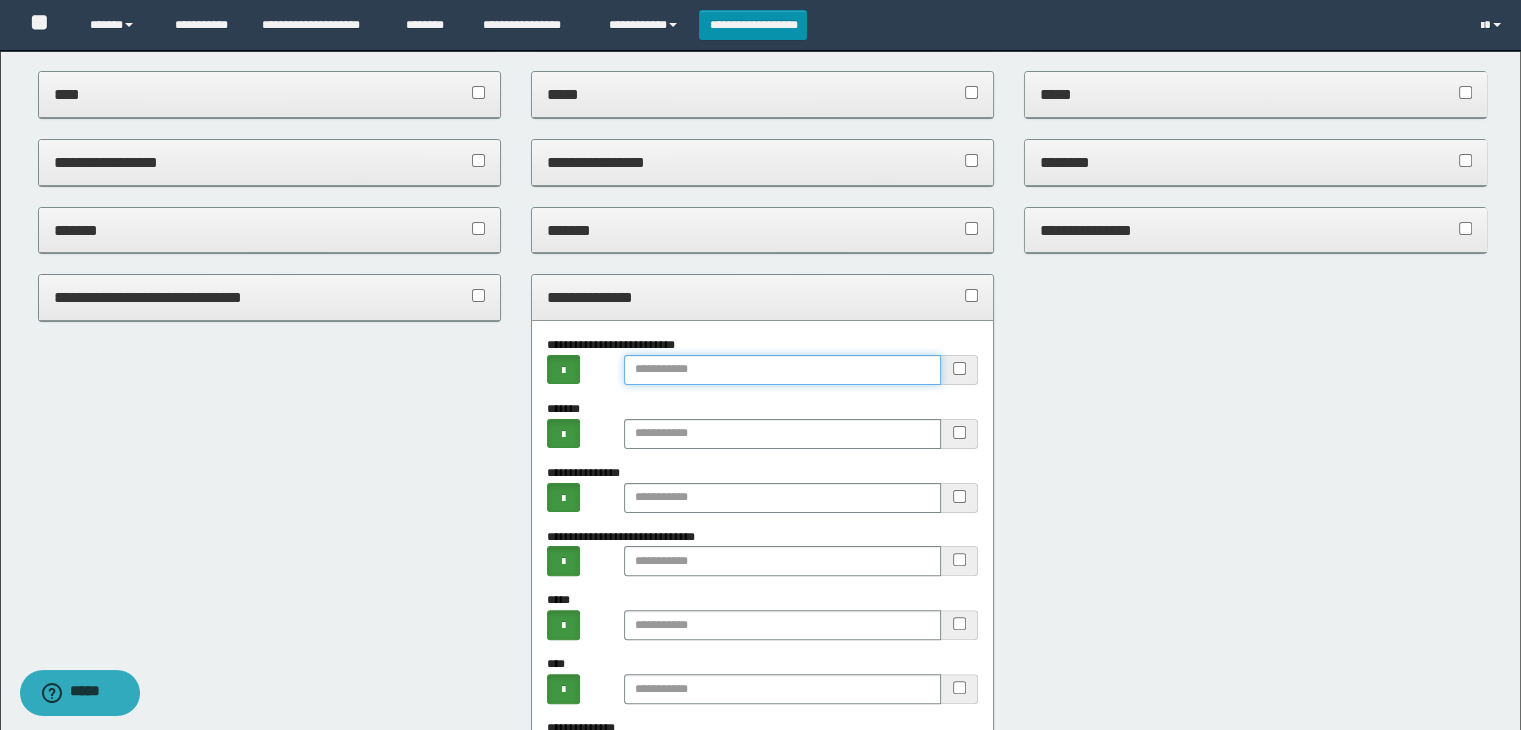 click at bounding box center [782, 370] 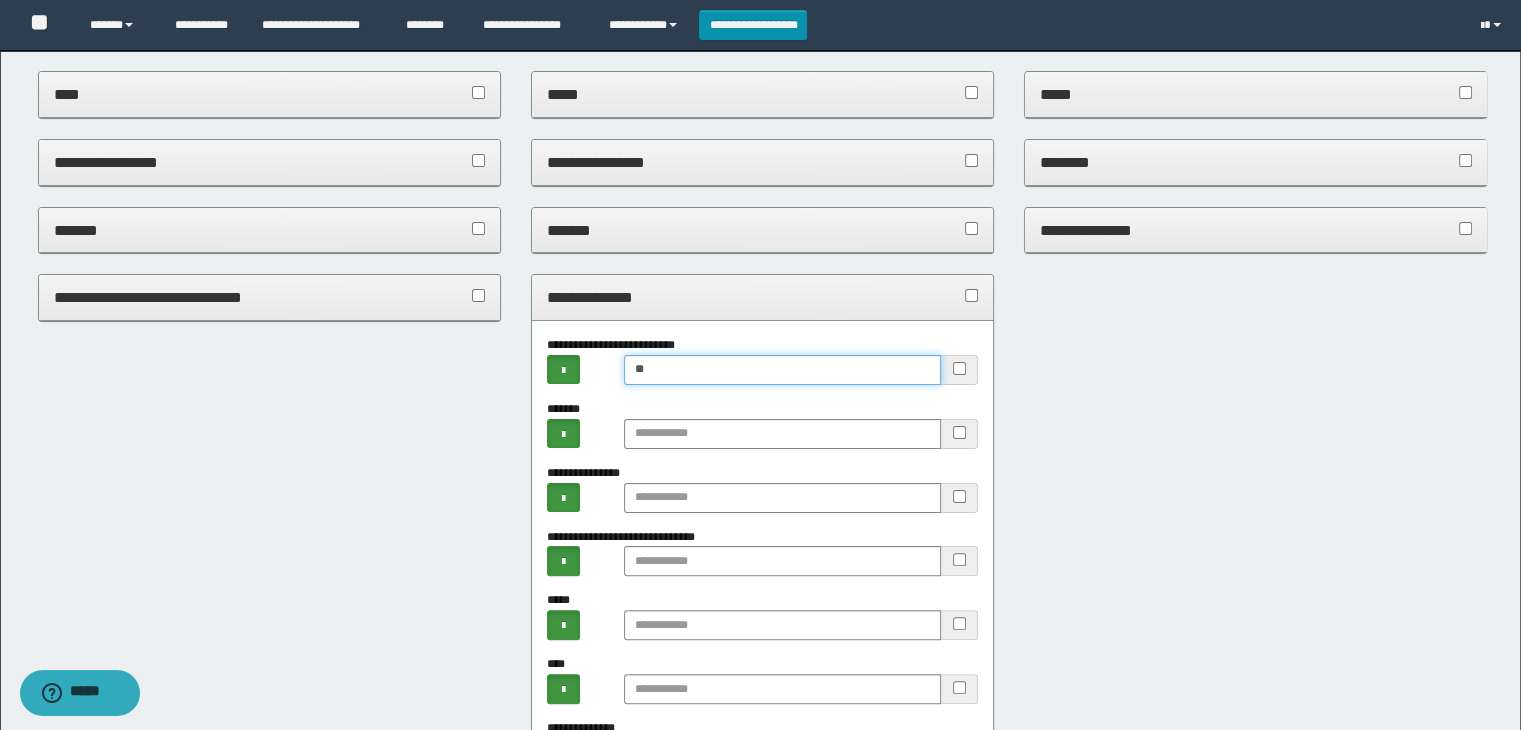 type on "*" 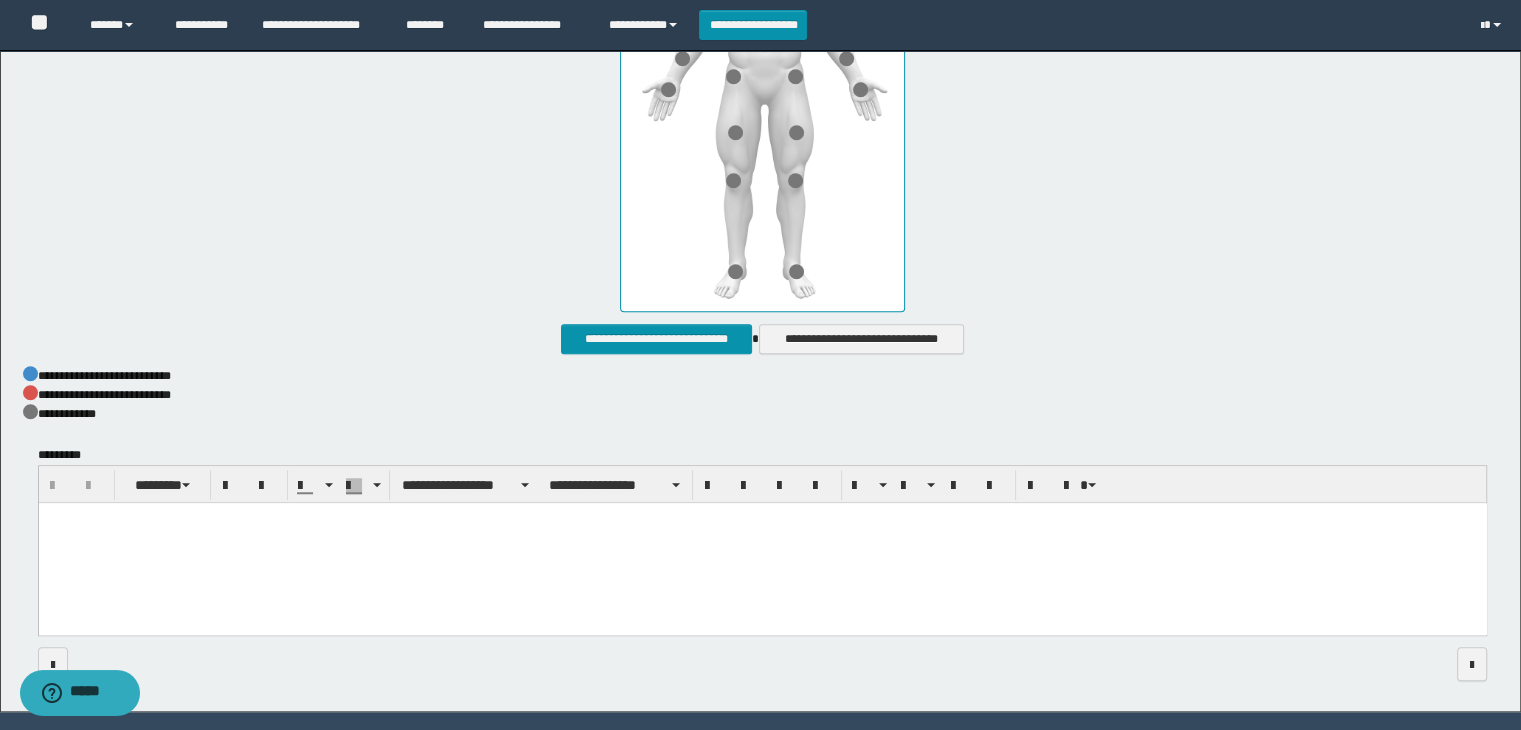 scroll, scrollTop: 1566, scrollLeft: 0, axis: vertical 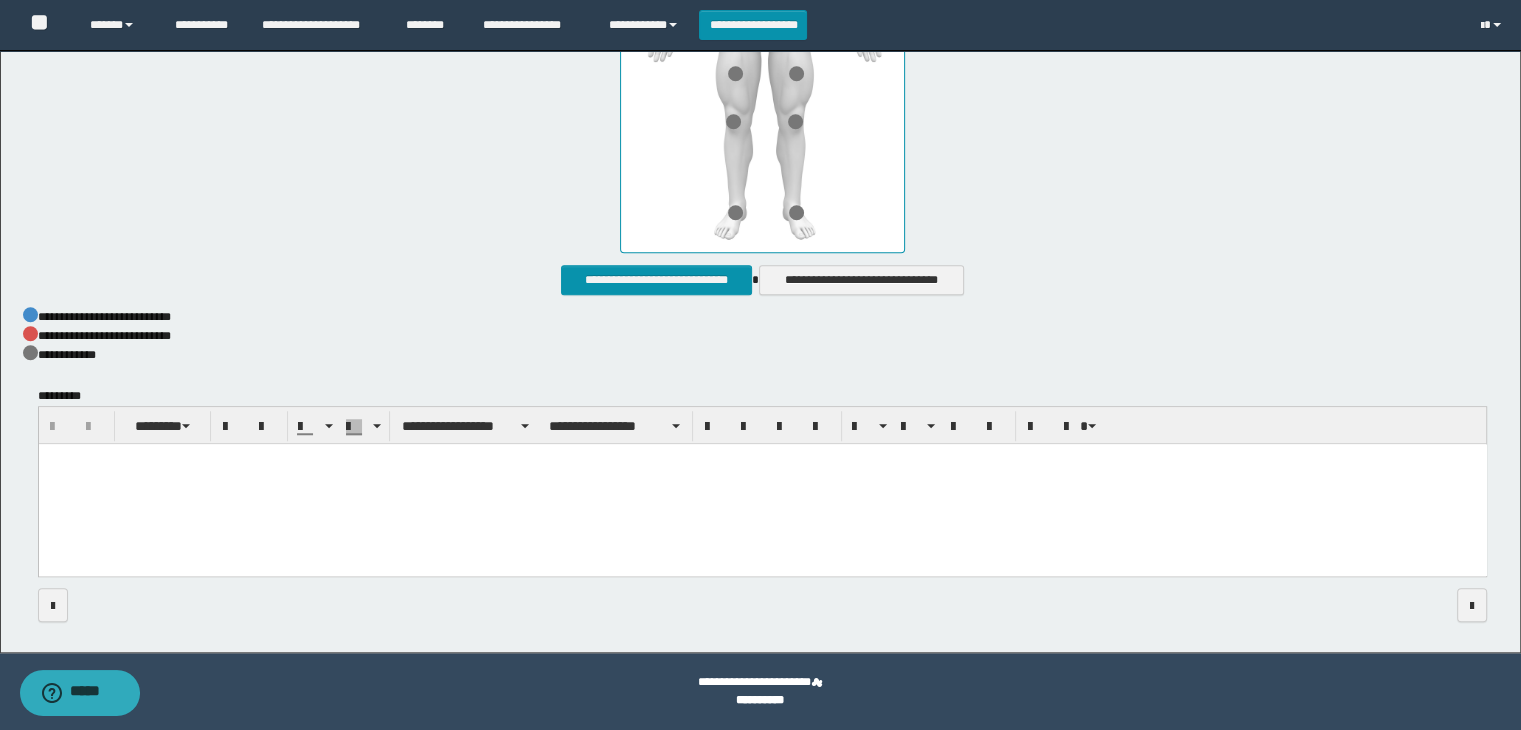 type on "**********" 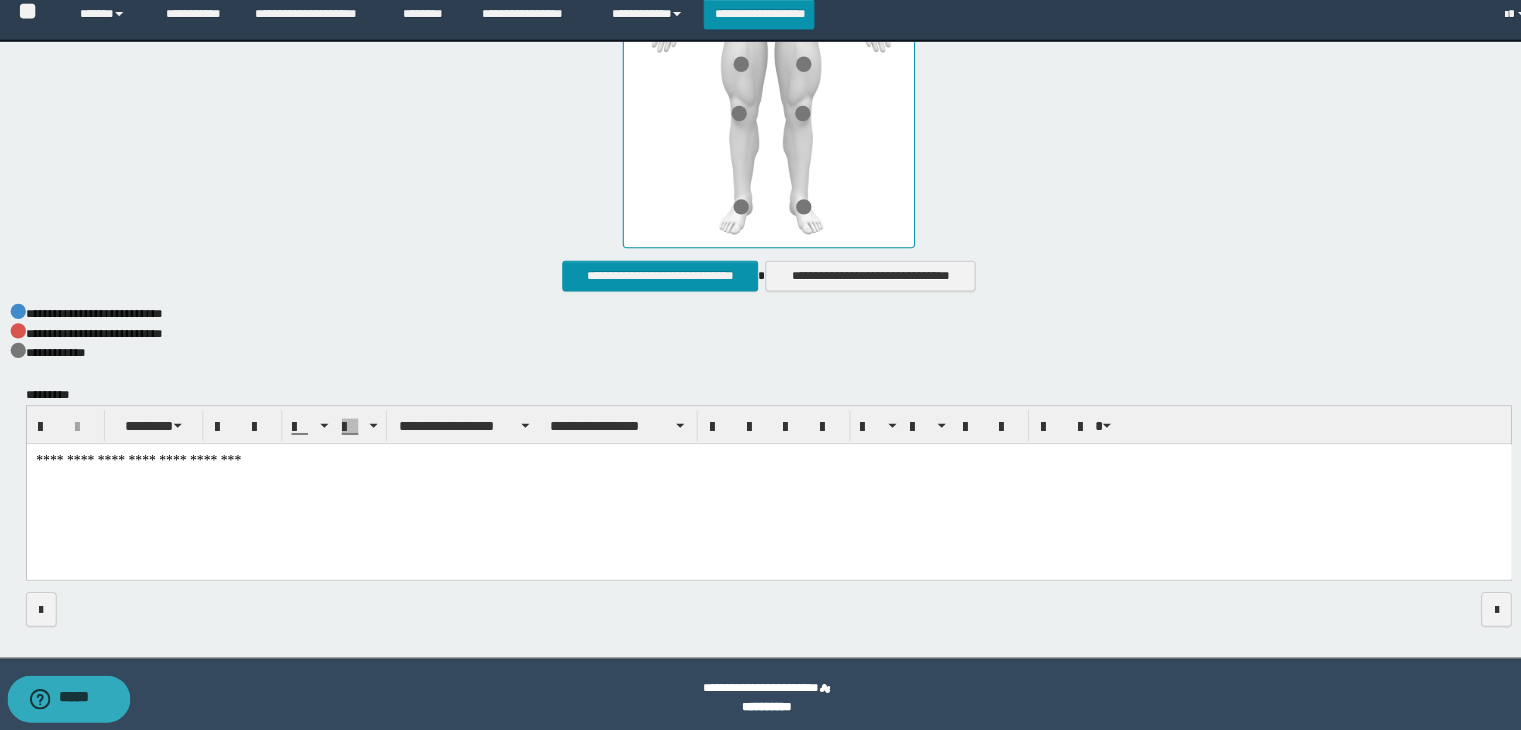 scroll, scrollTop: 1566, scrollLeft: 0, axis: vertical 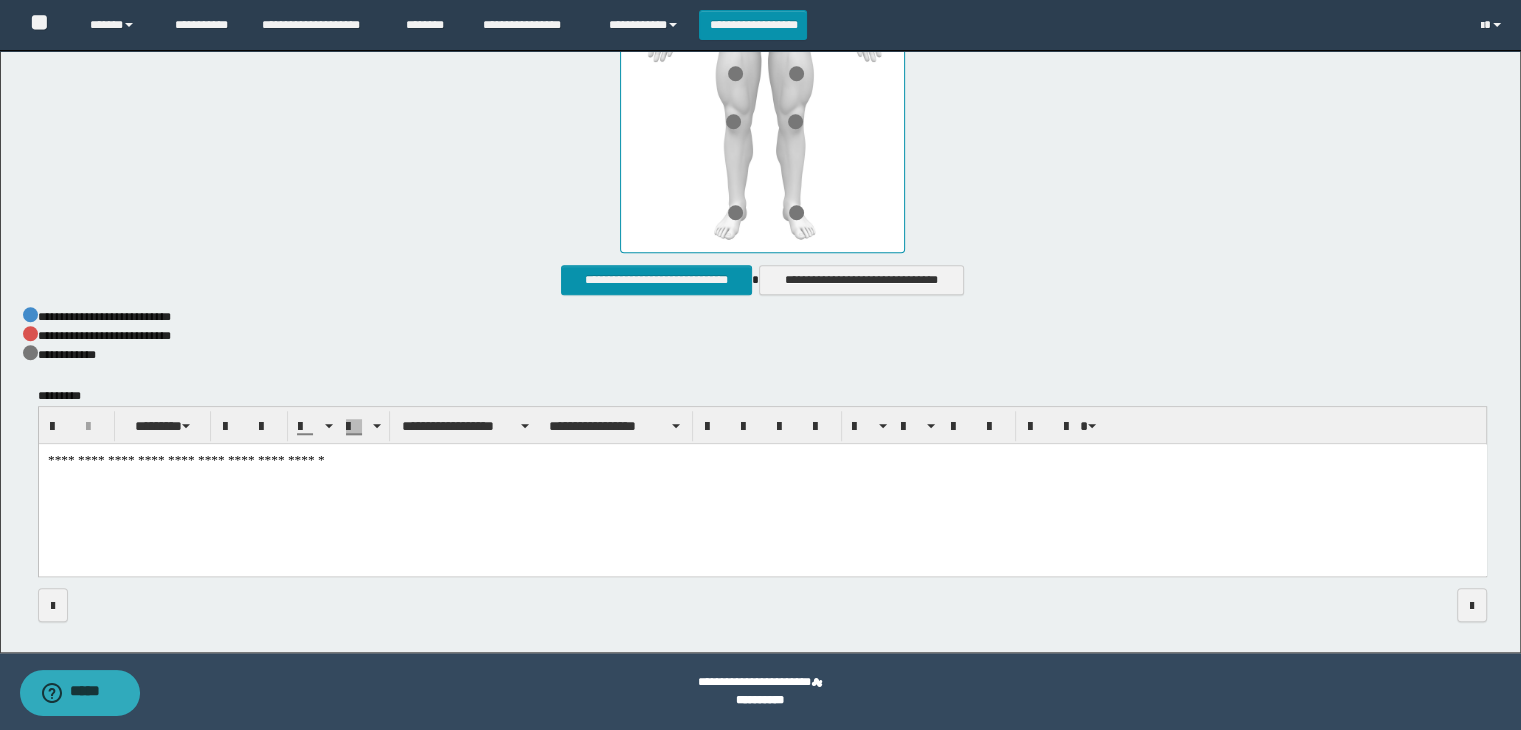 click on "**********" at bounding box center (762, 485) 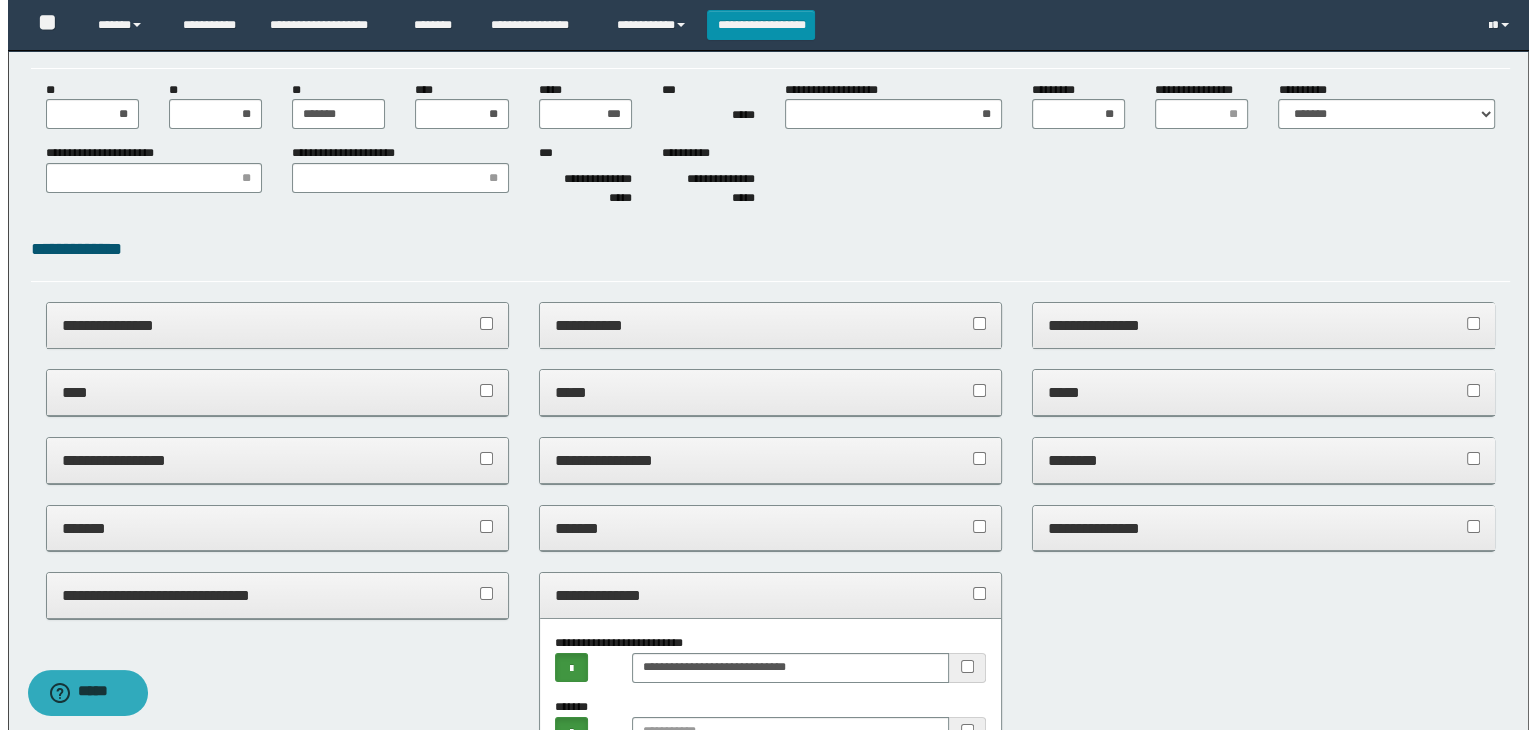scroll, scrollTop: 0, scrollLeft: 0, axis: both 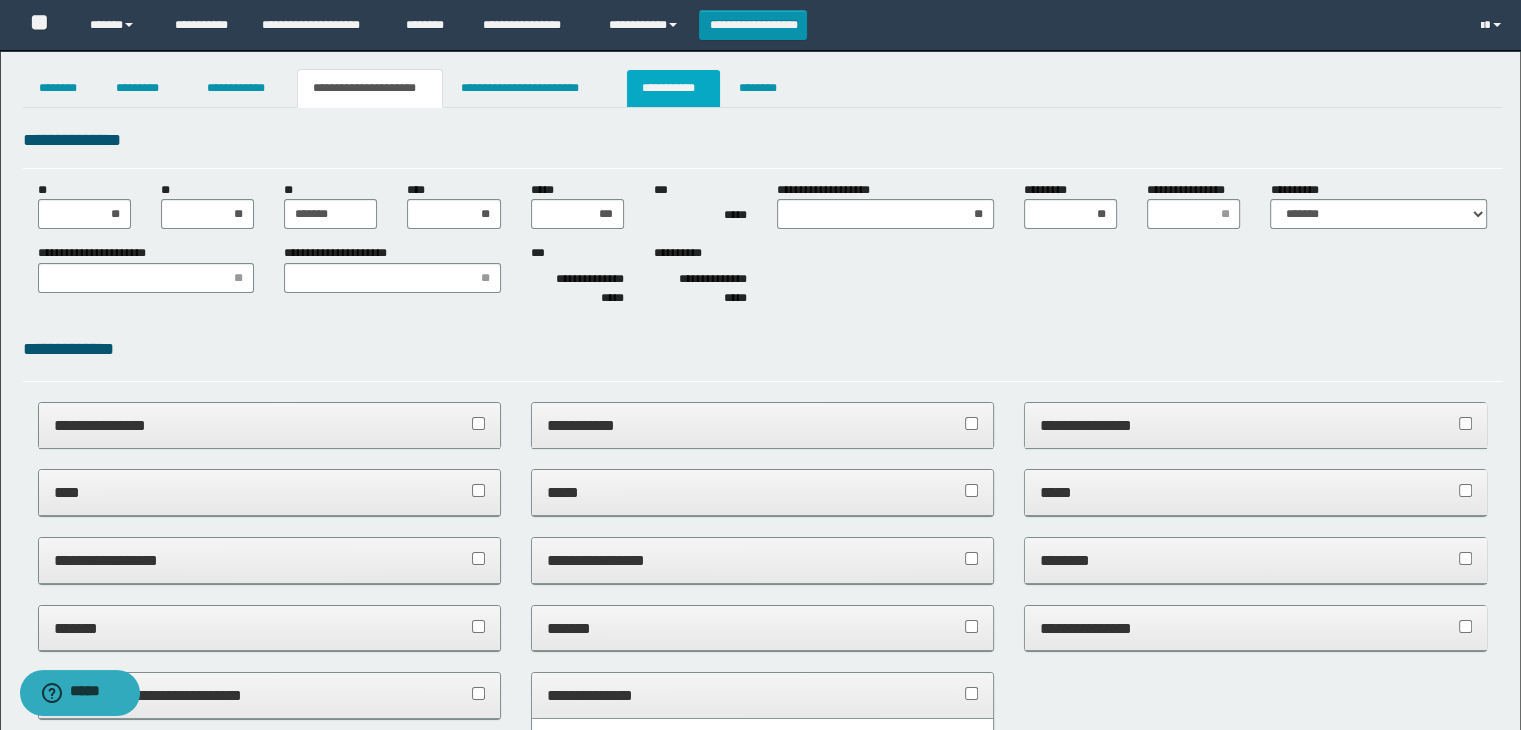 click on "**********" at bounding box center [673, 88] 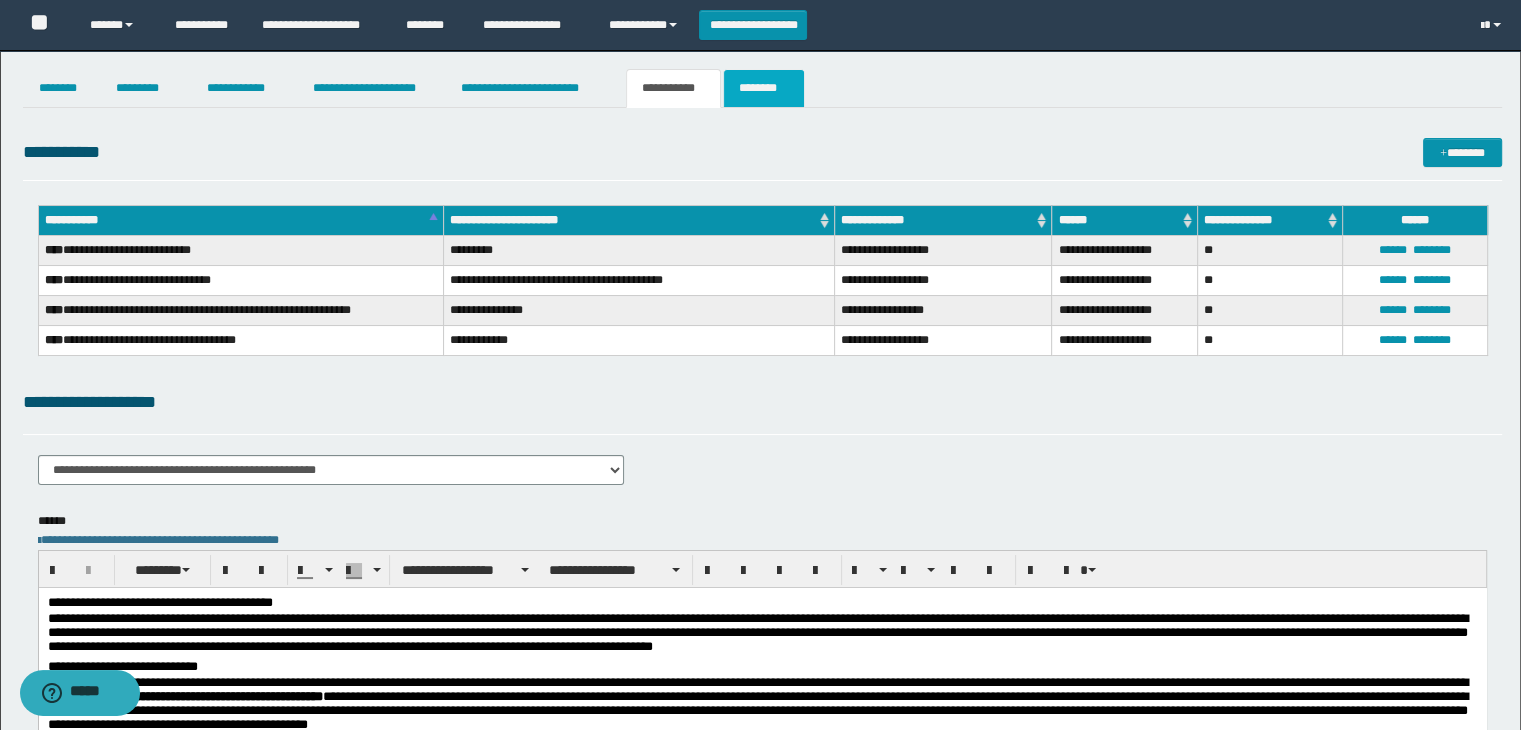 click on "********" at bounding box center [764, 88] 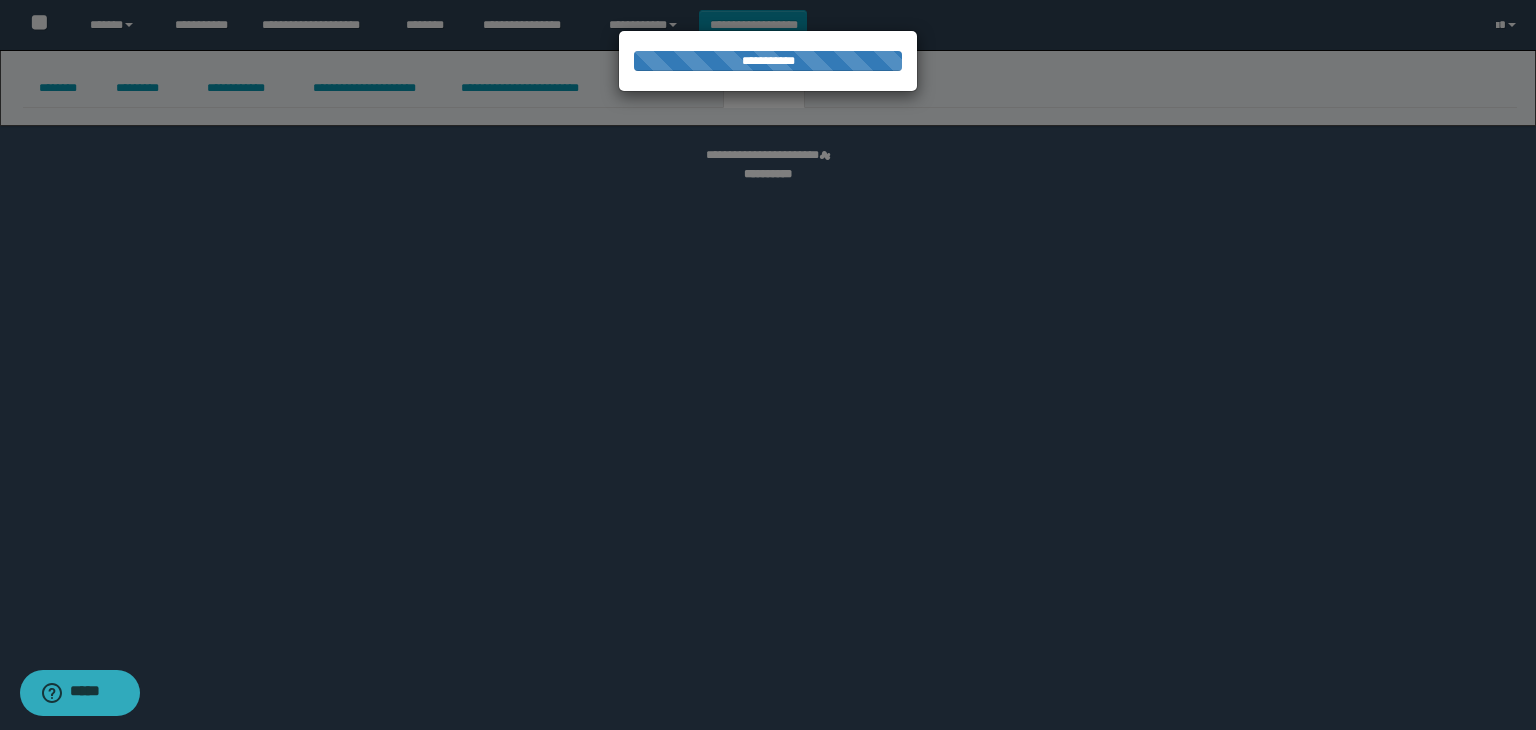 select 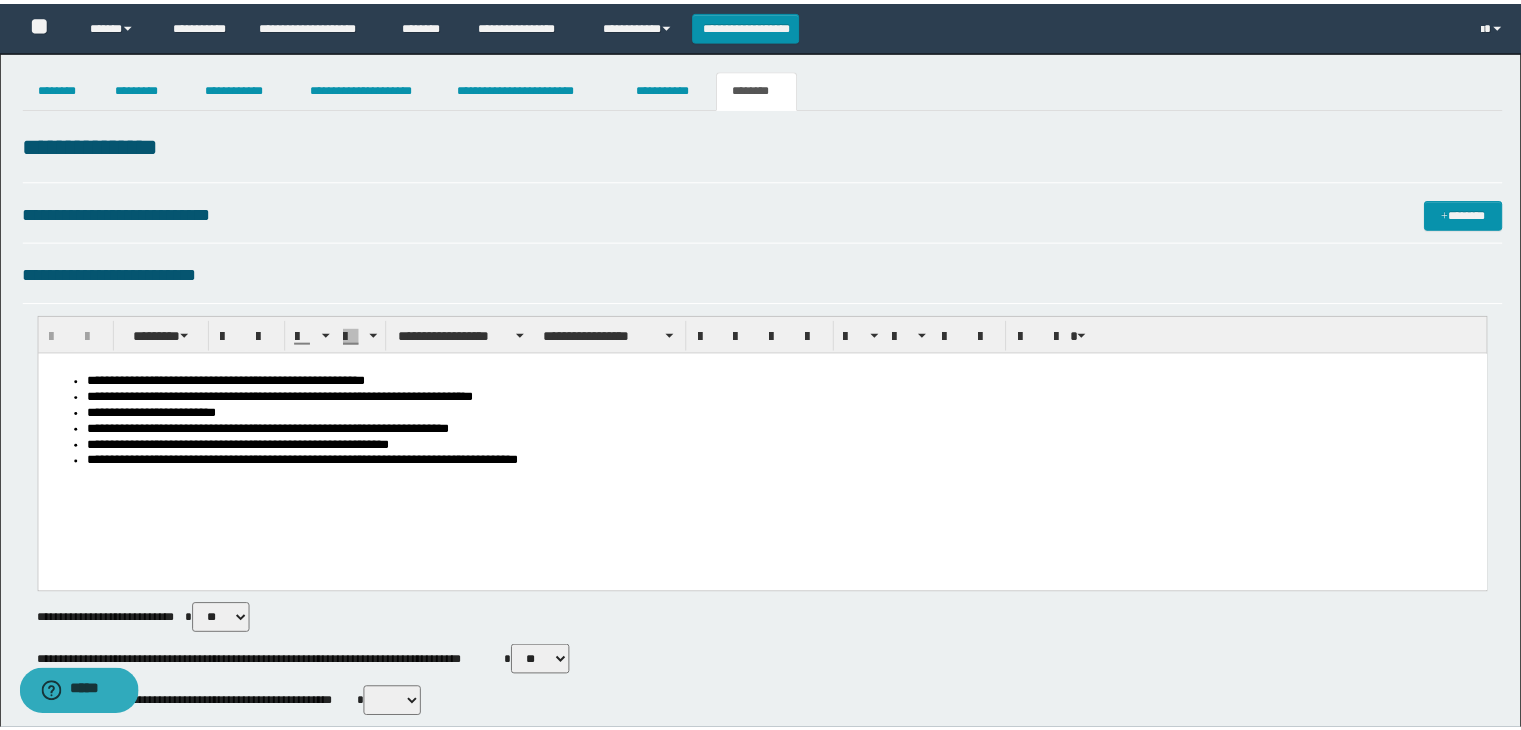 scroll, scrollTop: 0, scrollLeft: 0, axis: both 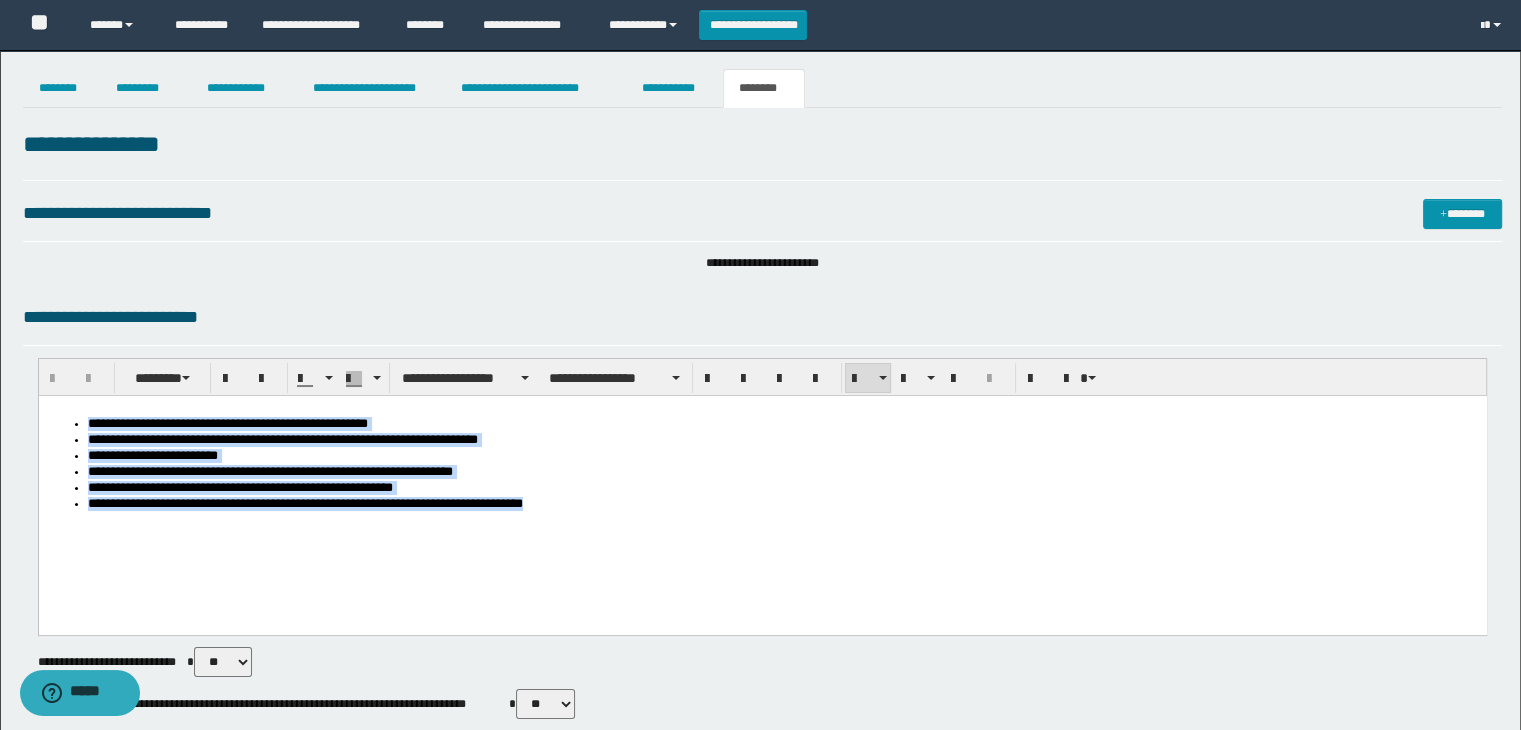 drag, startPoint x: 87, startPoint y: 429, endPoint x: 694, endPoint y: 529, distance: 615.18207 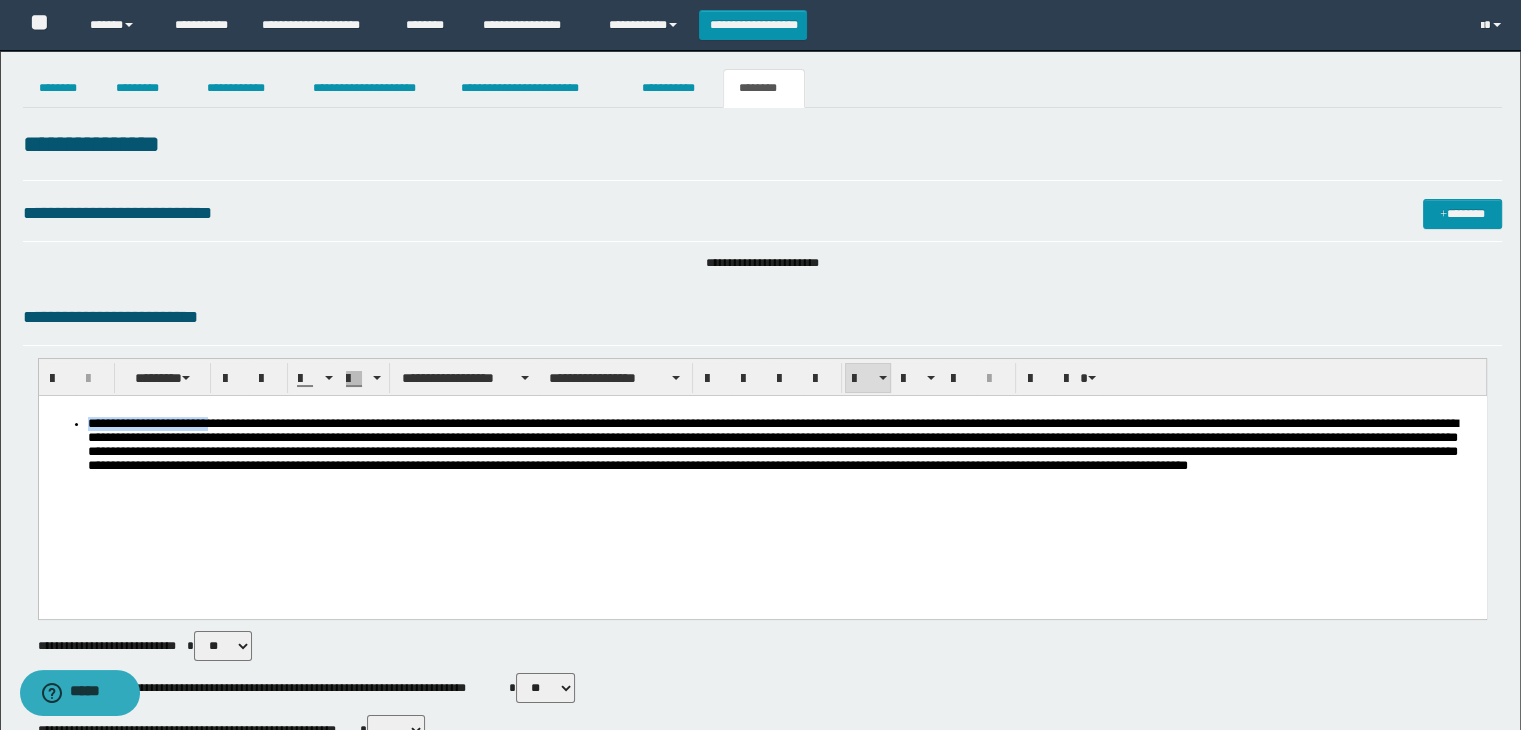 drag, startPoint x: 287, startPoint y: 423, endPoint x: 80, endPoint y: 421, distance: 207.00966 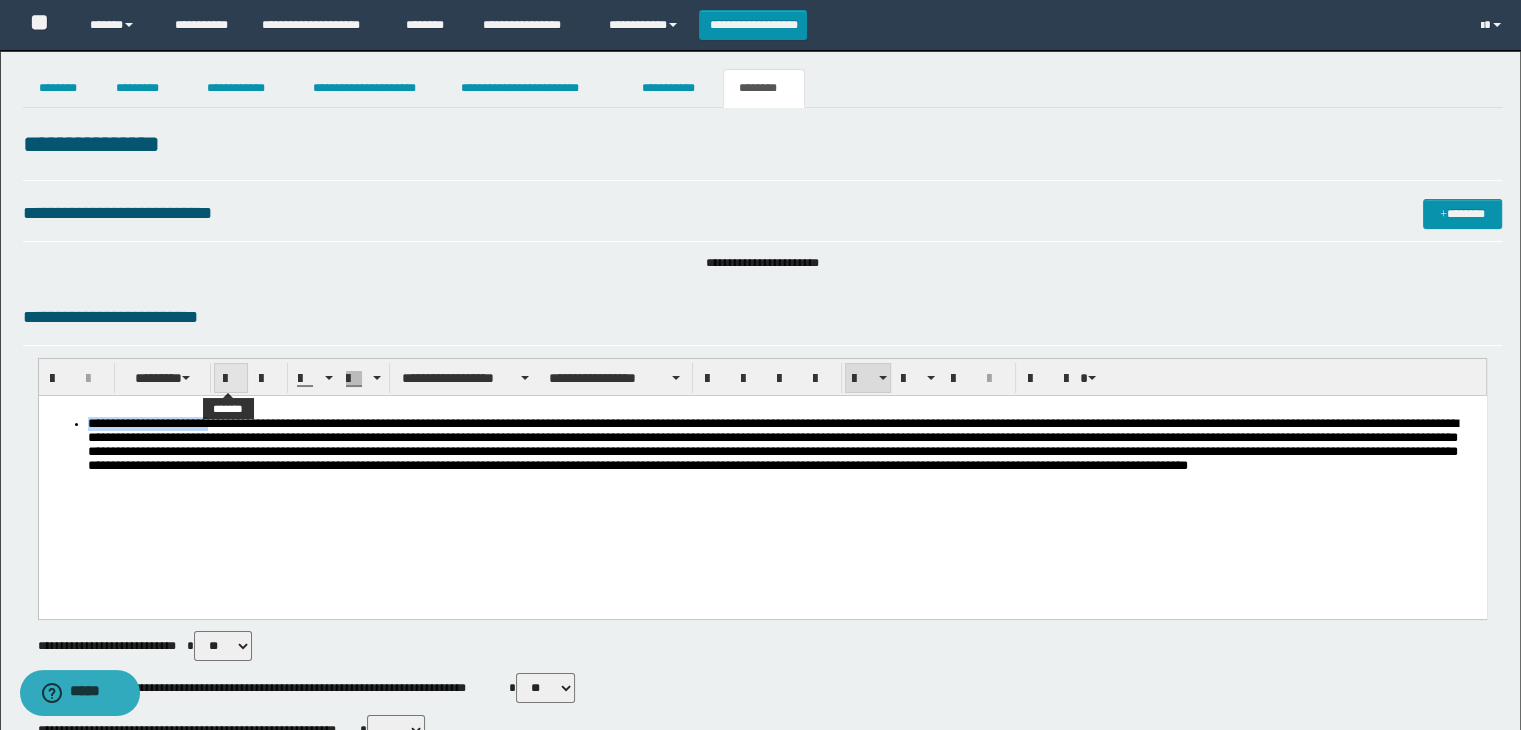 click at bounding box center [231, 379] 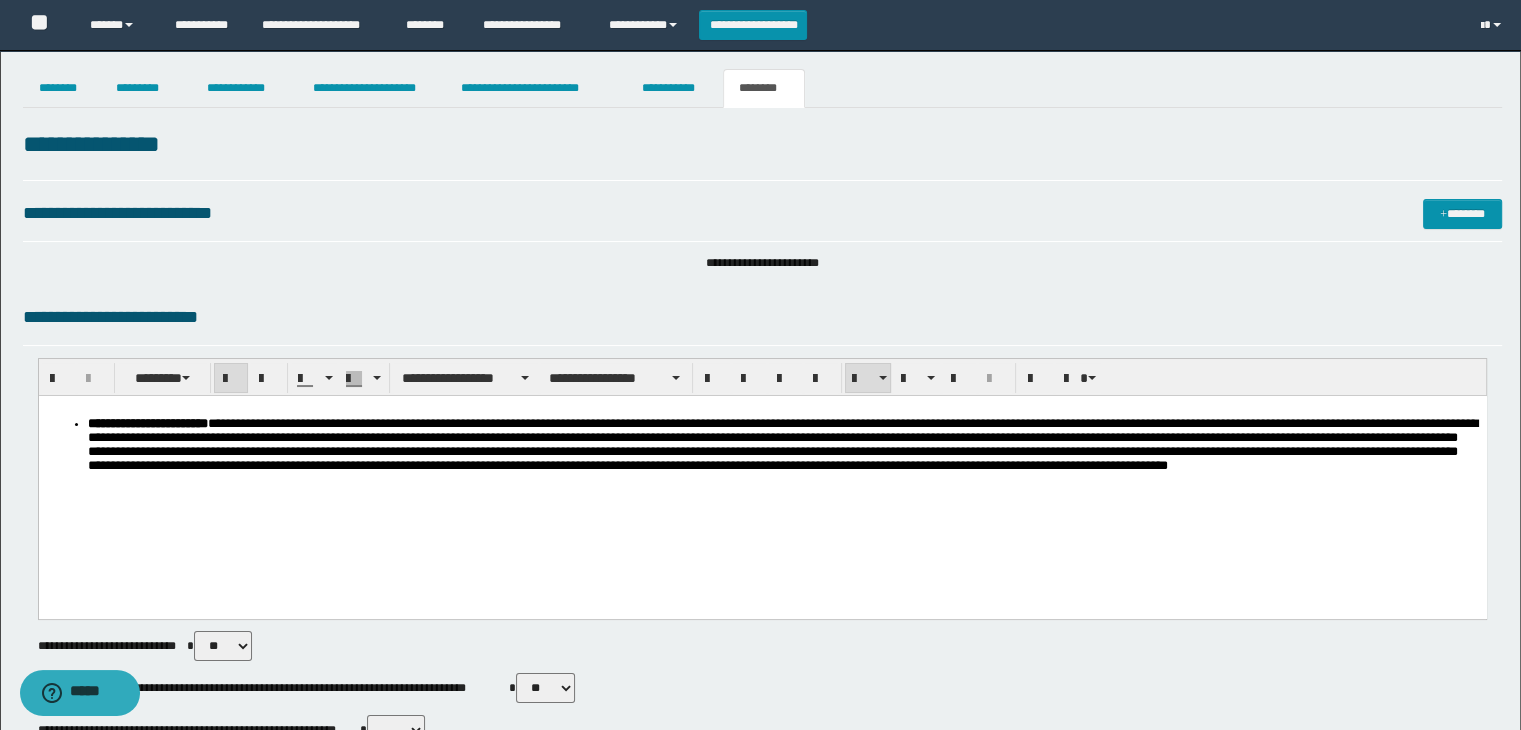 click on "**********" at bounding box center (762, 482) 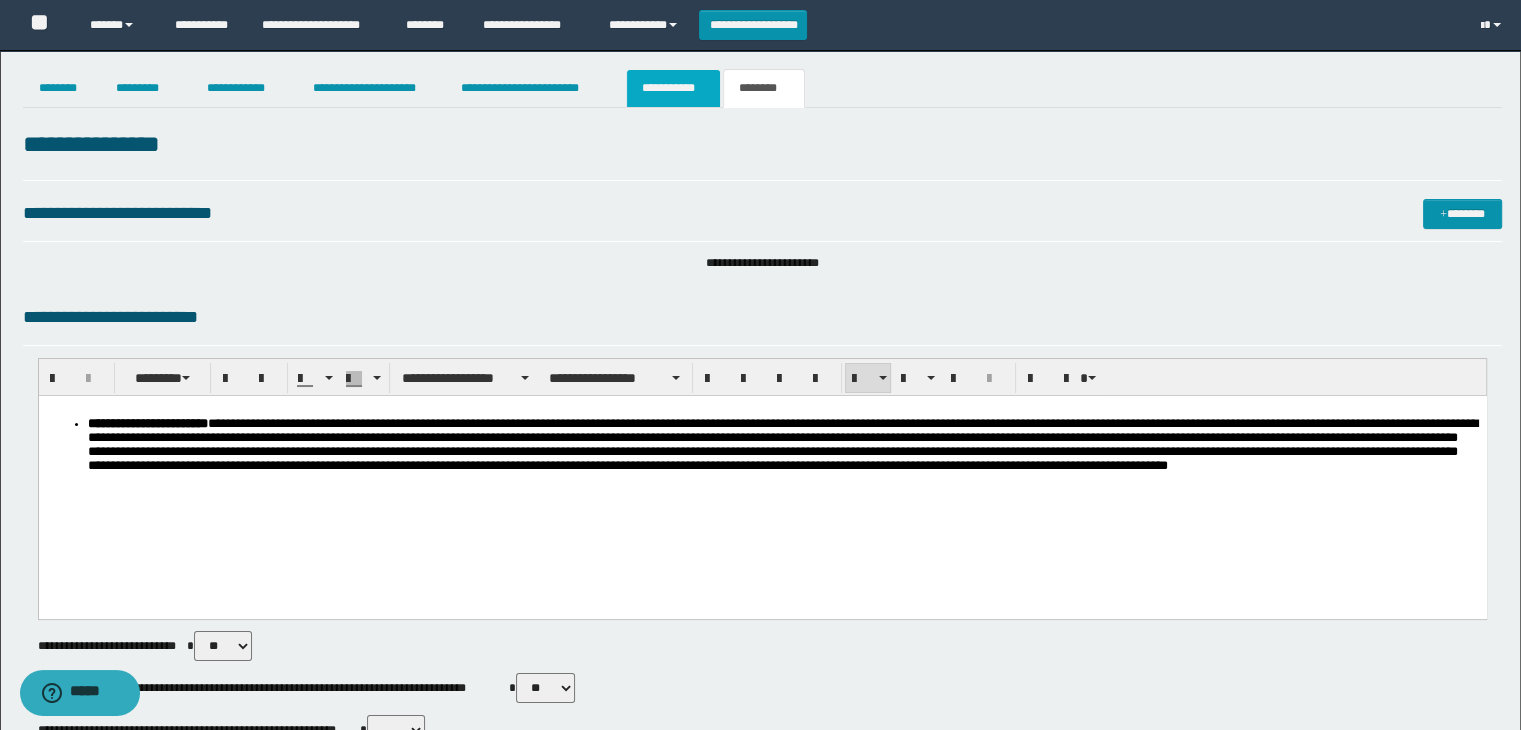 click on "**********" at bounding box center [673, 88] 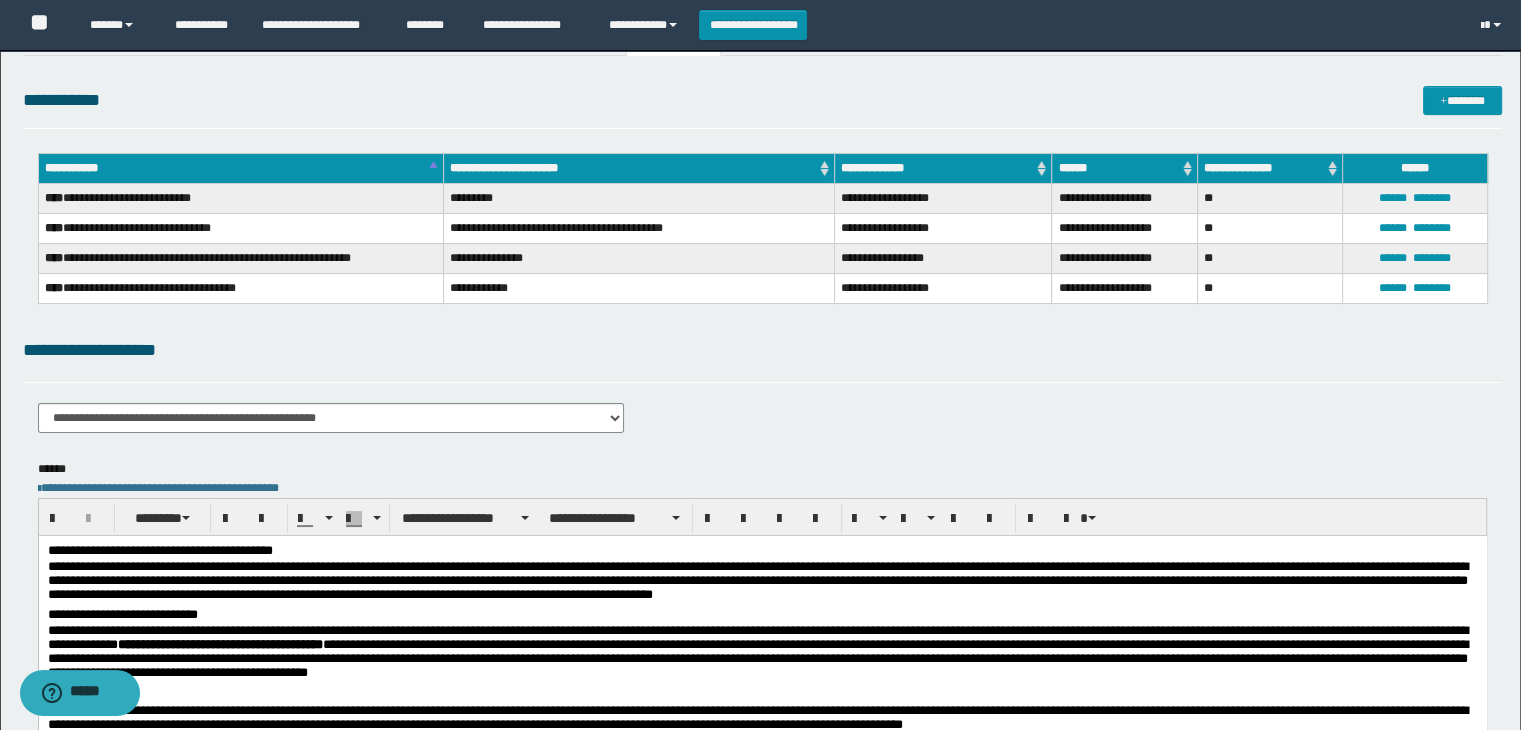 scroll, scrollTop: 100, scrollLeft: 0, axis: vertical 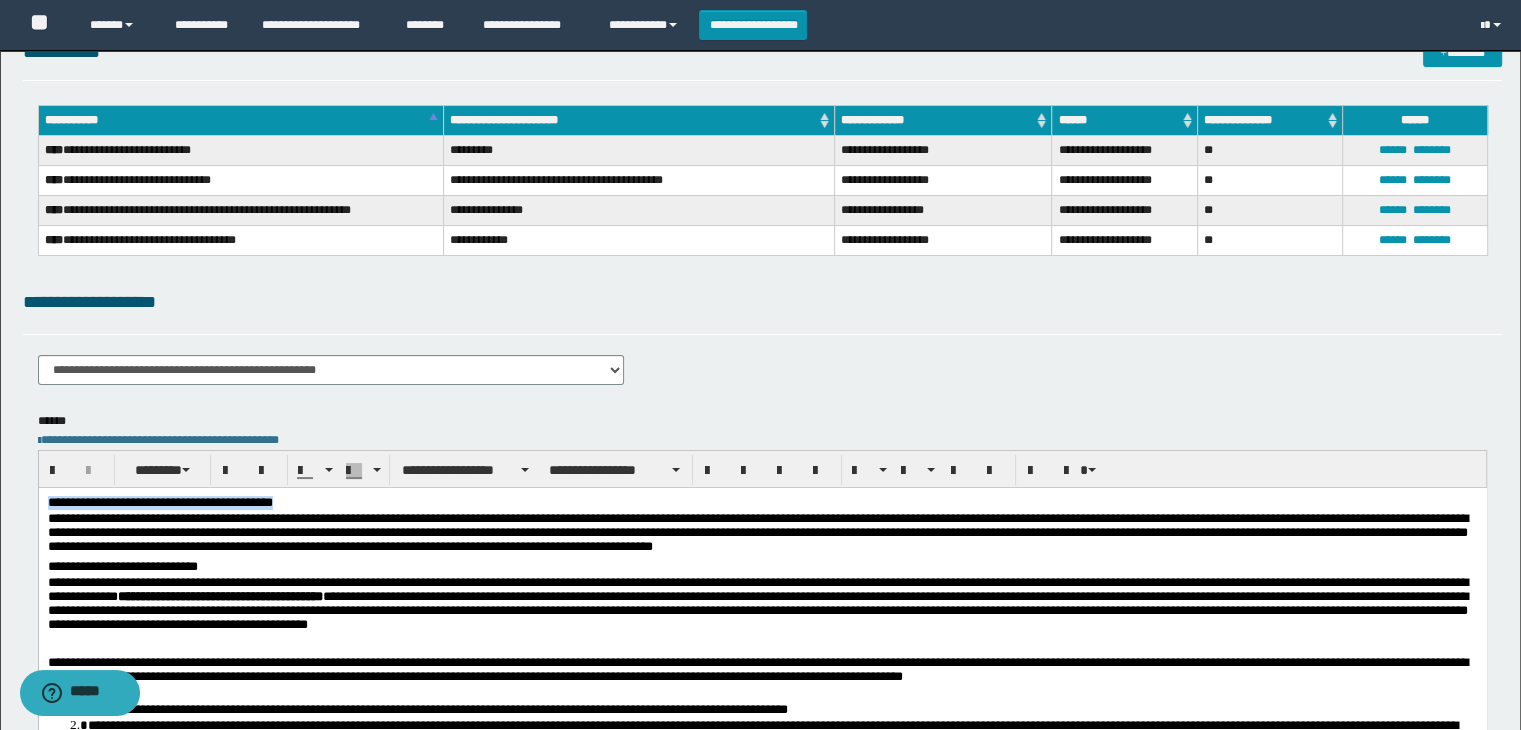 drag, startPoint x: 435, startPoint y: 505, endPoint x: 45, endPoint y: 479, distance: 390.8657 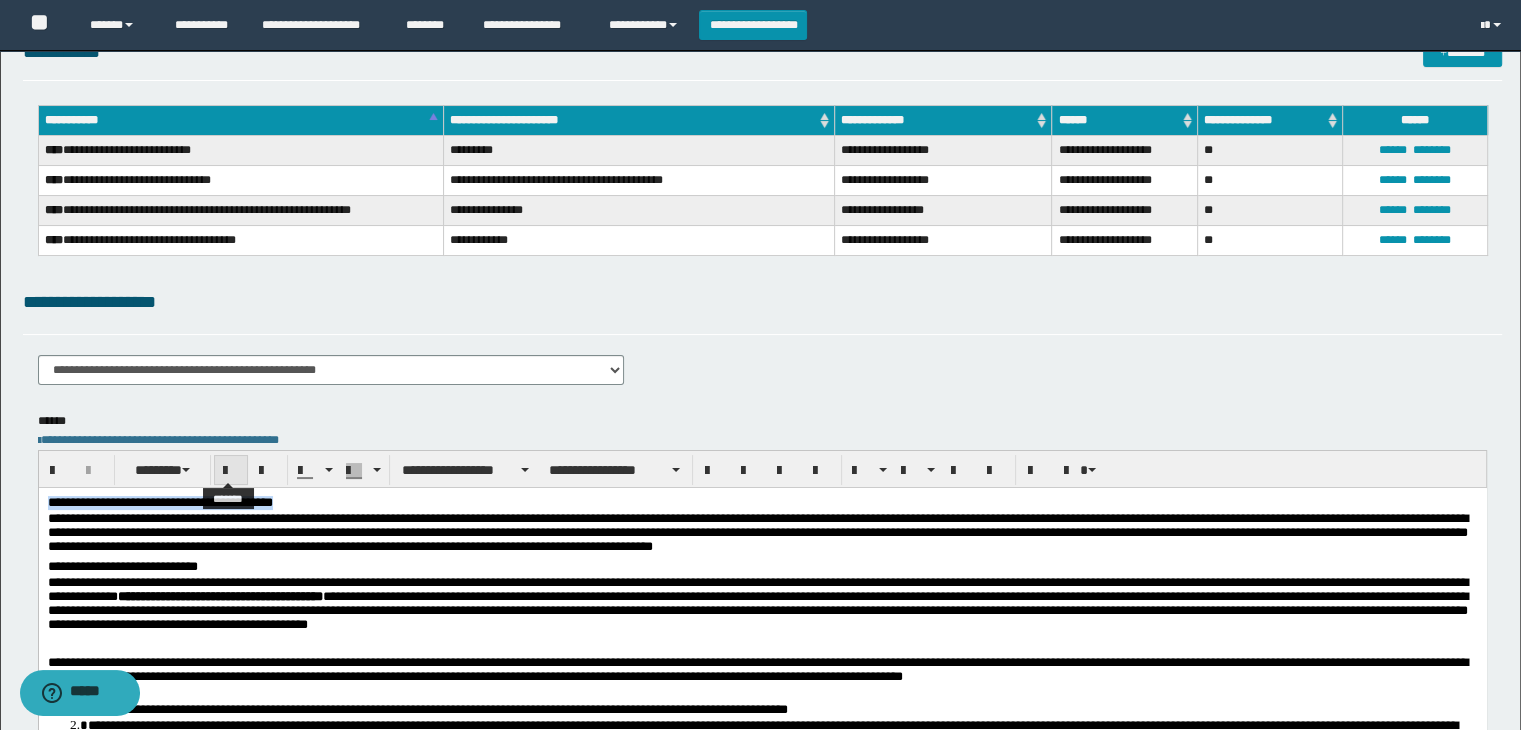 click at bounding box center [231, 471] 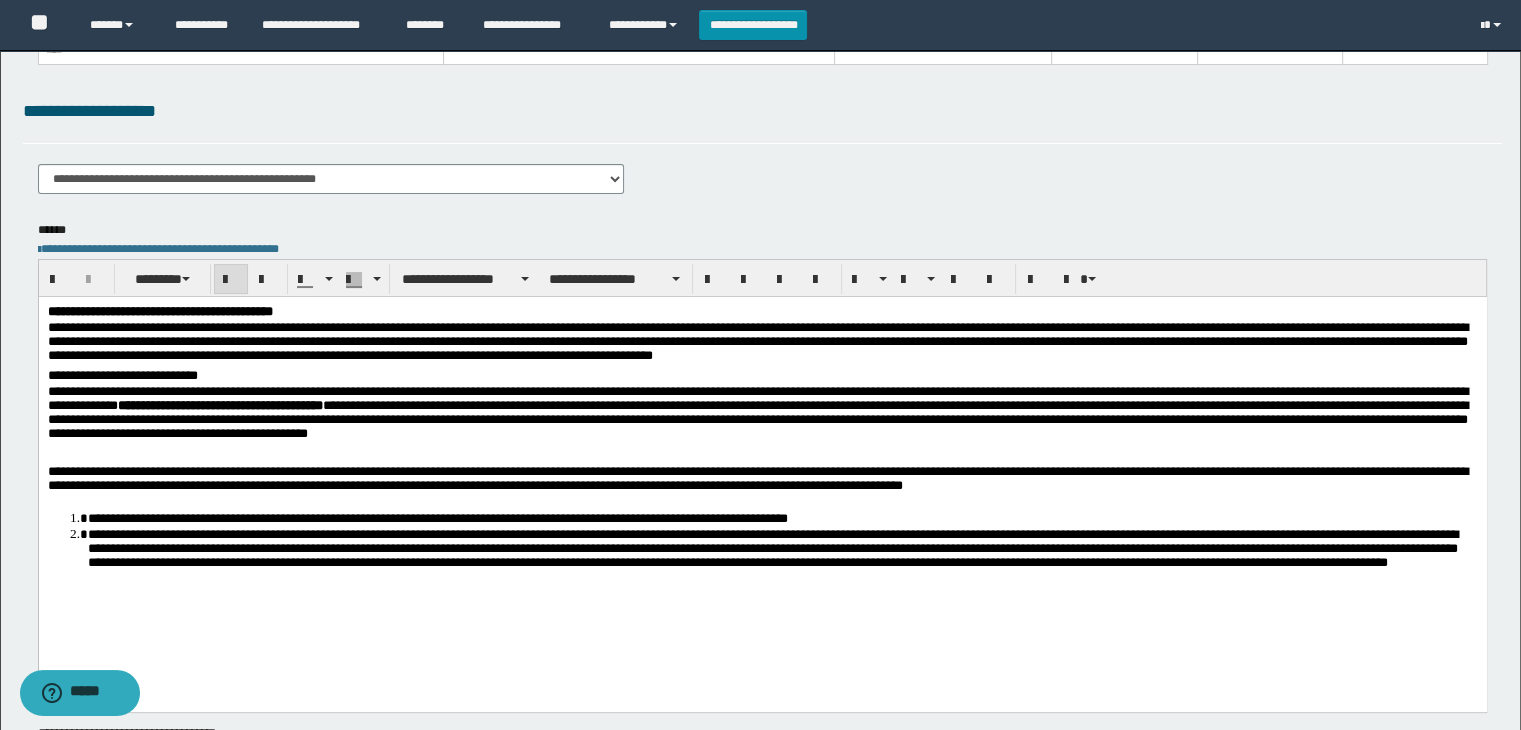 scroll, scrollTop: 300, scrollLeft: 0, axis: vertical 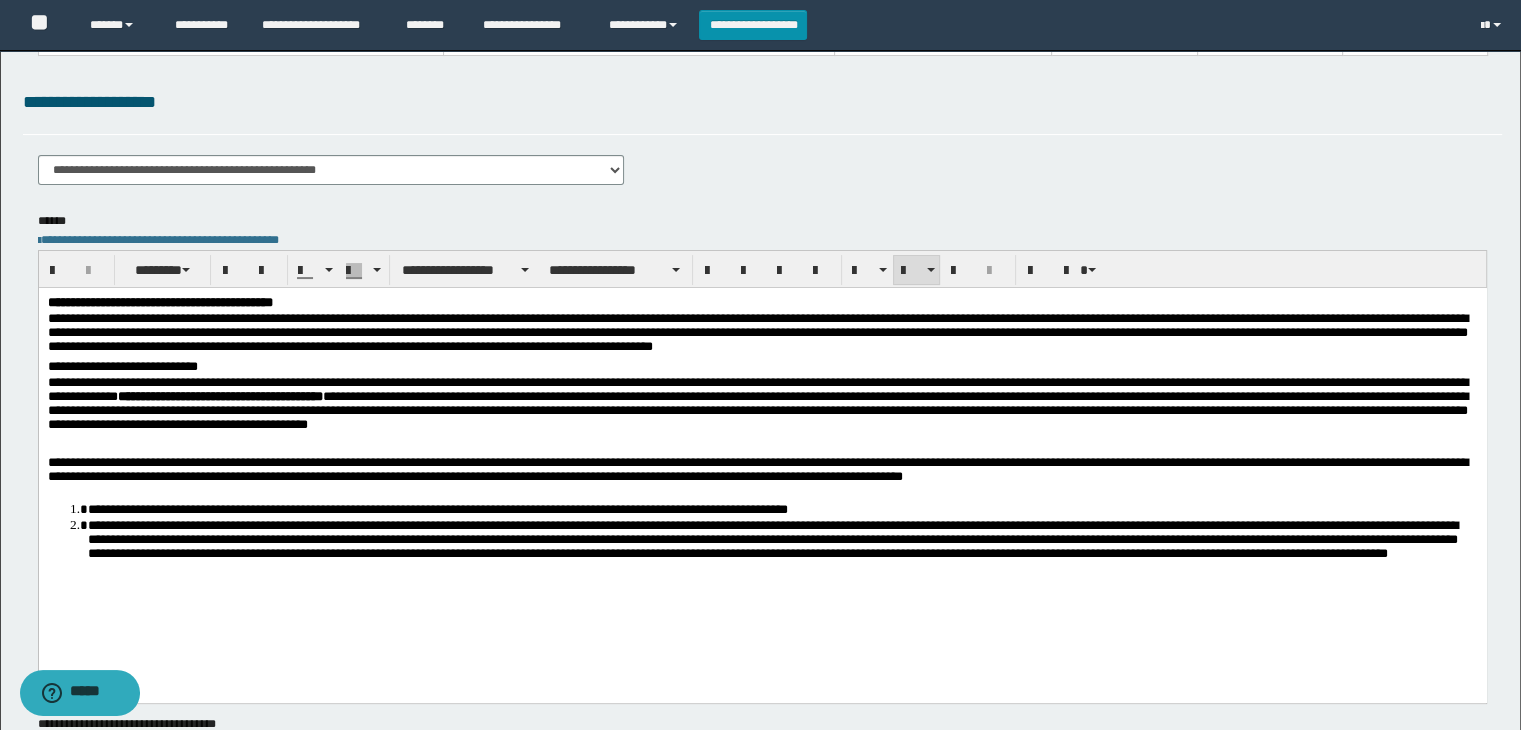 click on "**********" at bounding box center [782, 509] 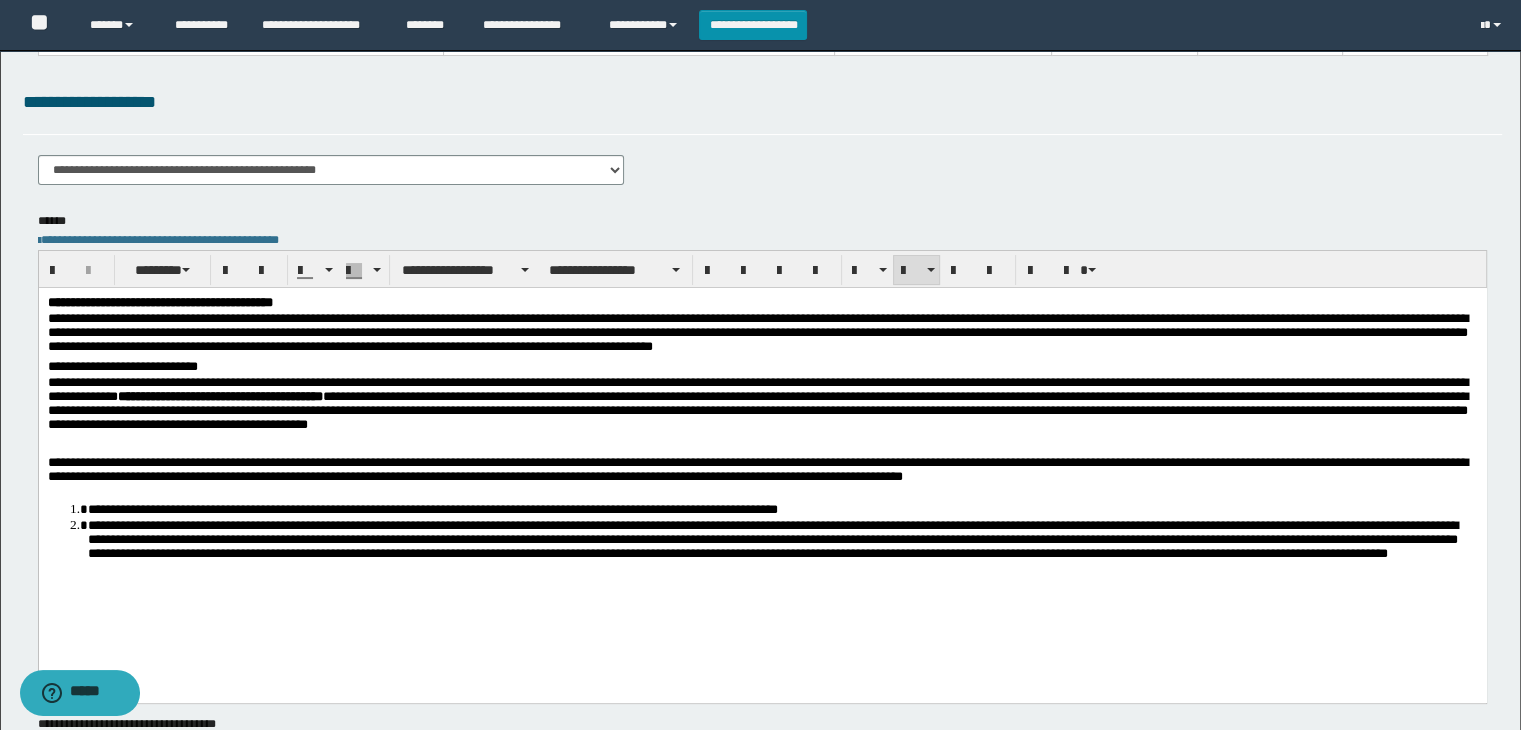 click on "**********" at bounding box center (782, 549) 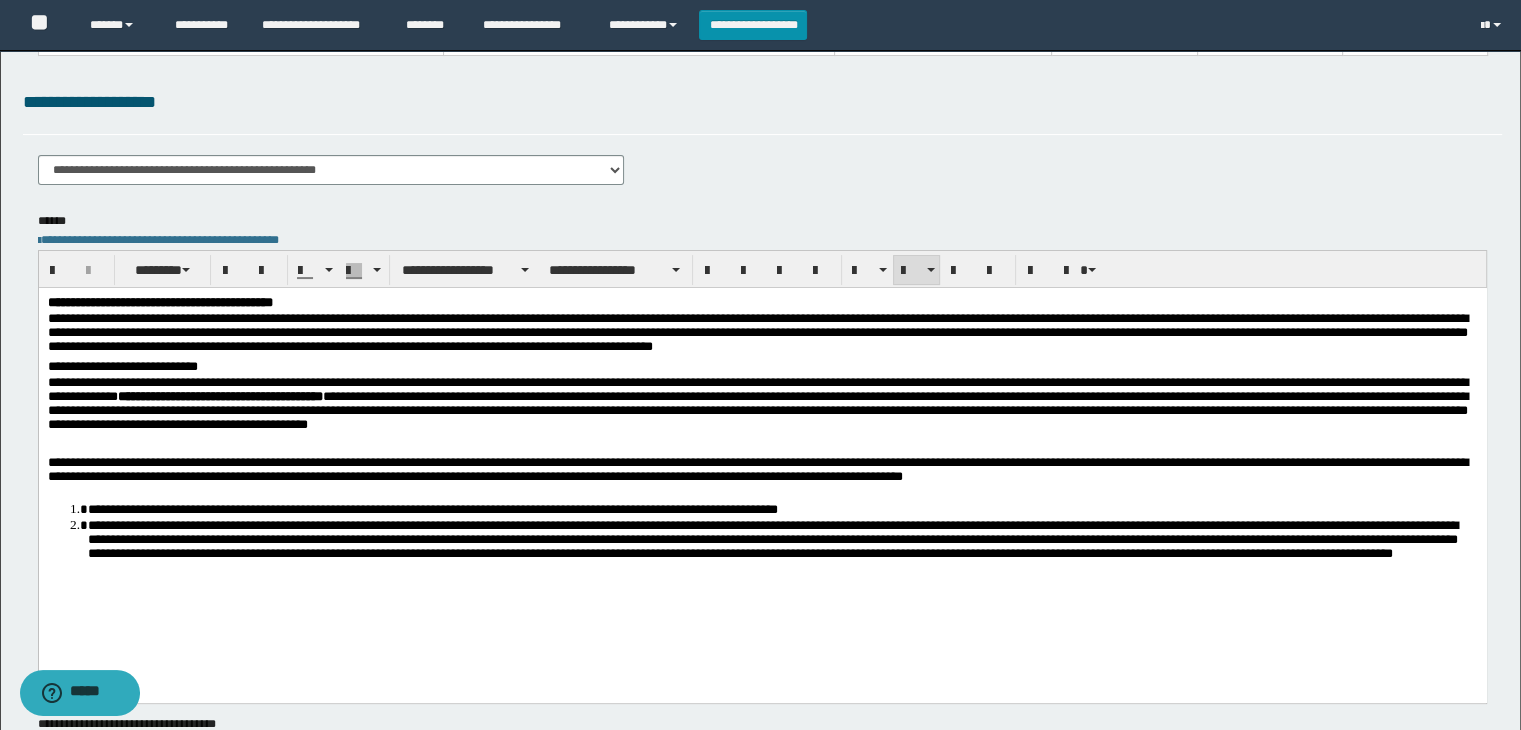 click on "**********" at bounding box center [782, 549] 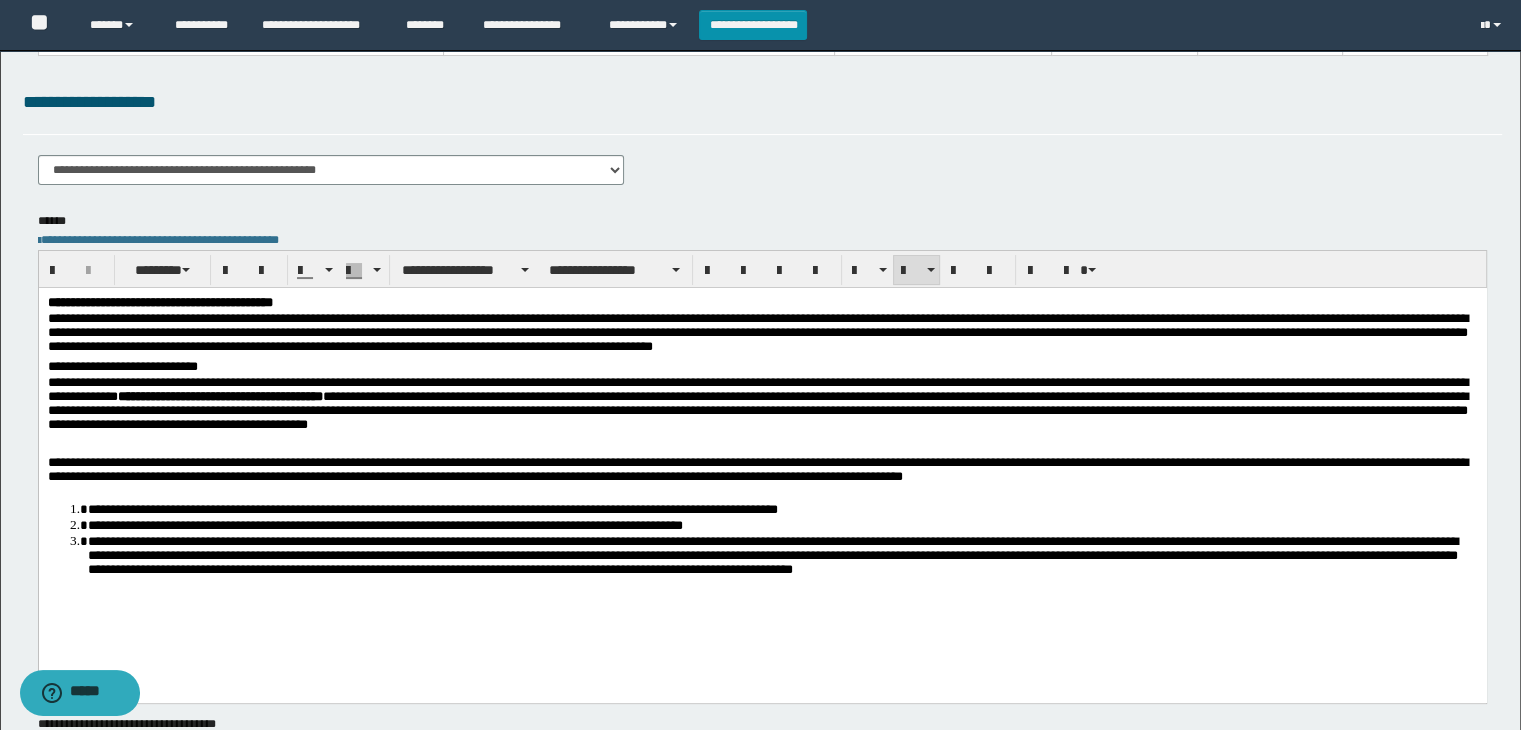click on "**********" at bounding box center (782, 509) 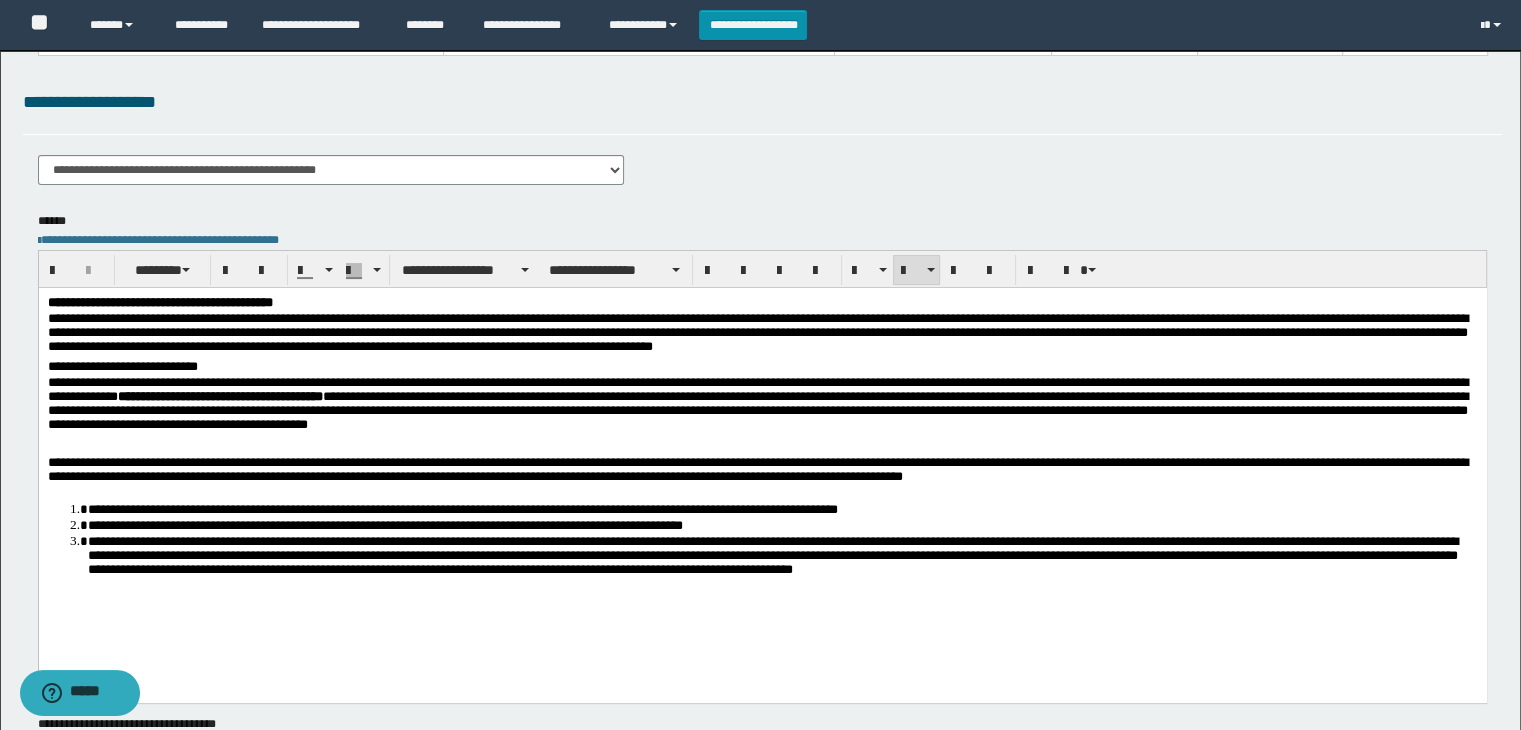 click on "**********" at bounding box center (782, 557) 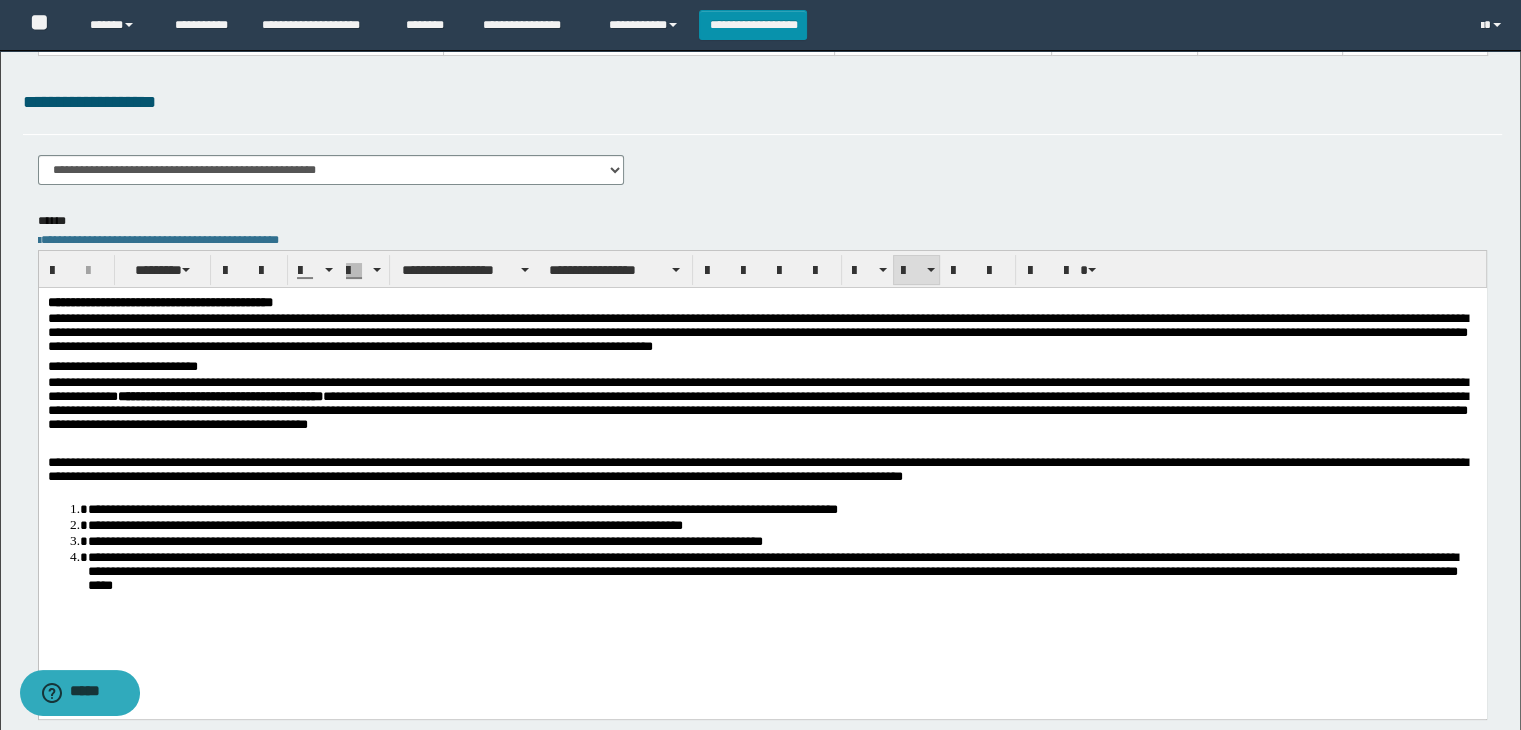 click on "**********" at bounding box center (782, 573) 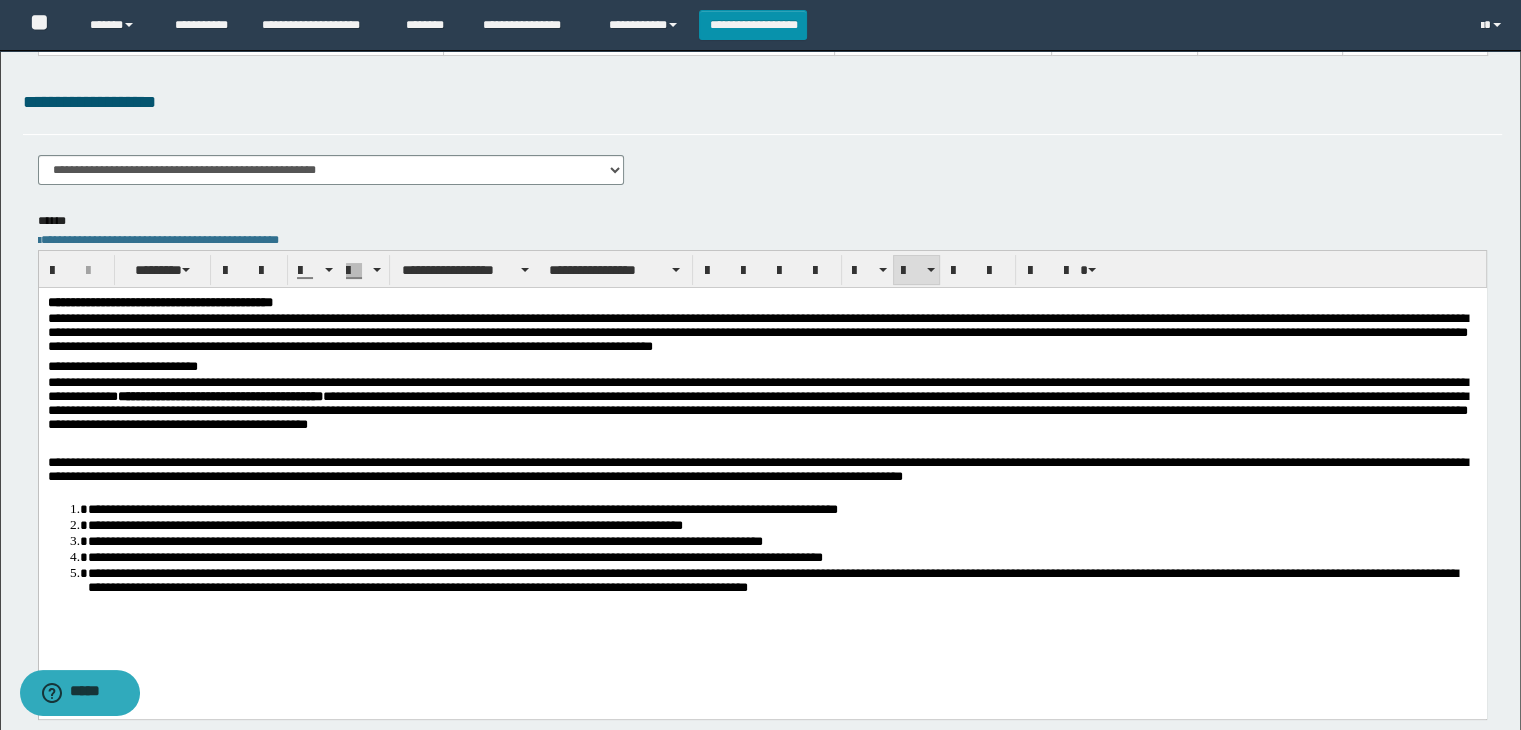 click on "**********" at bounding box center [782, 581] 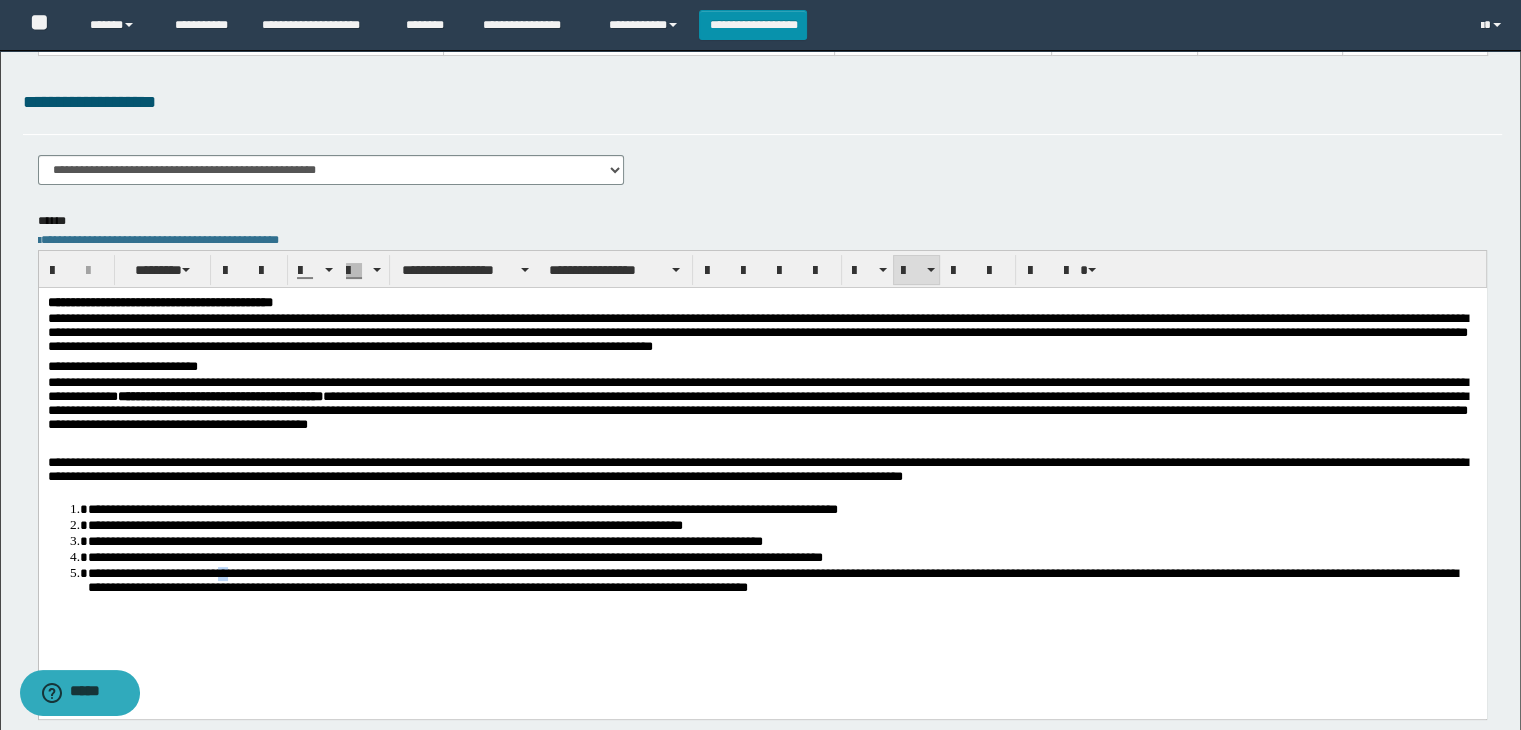 drag, startPoint x: 229, startPoint y: 570, endPoint x: 242, endPoint y: 570, distance: 13 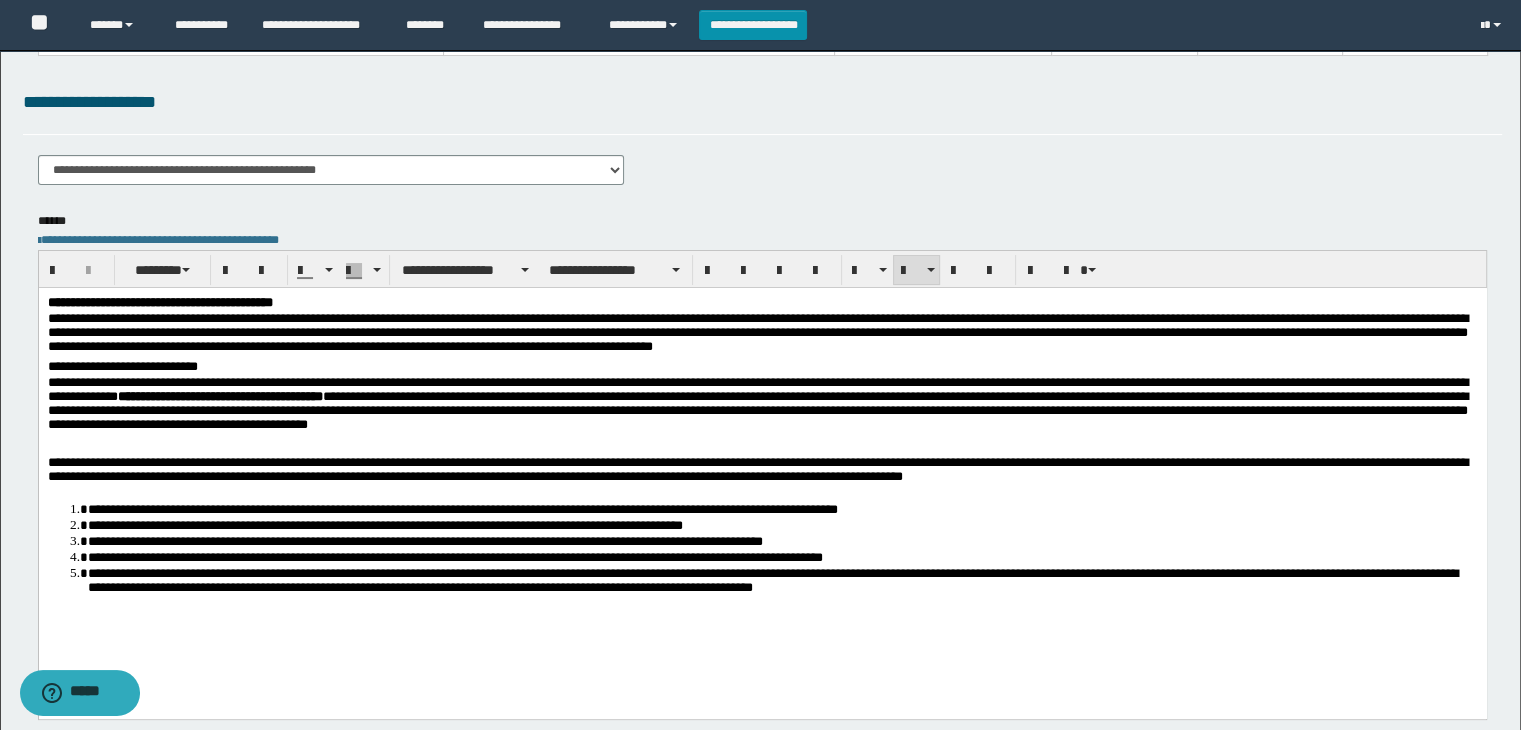 click on "**********" at bounding box center (782, 581) 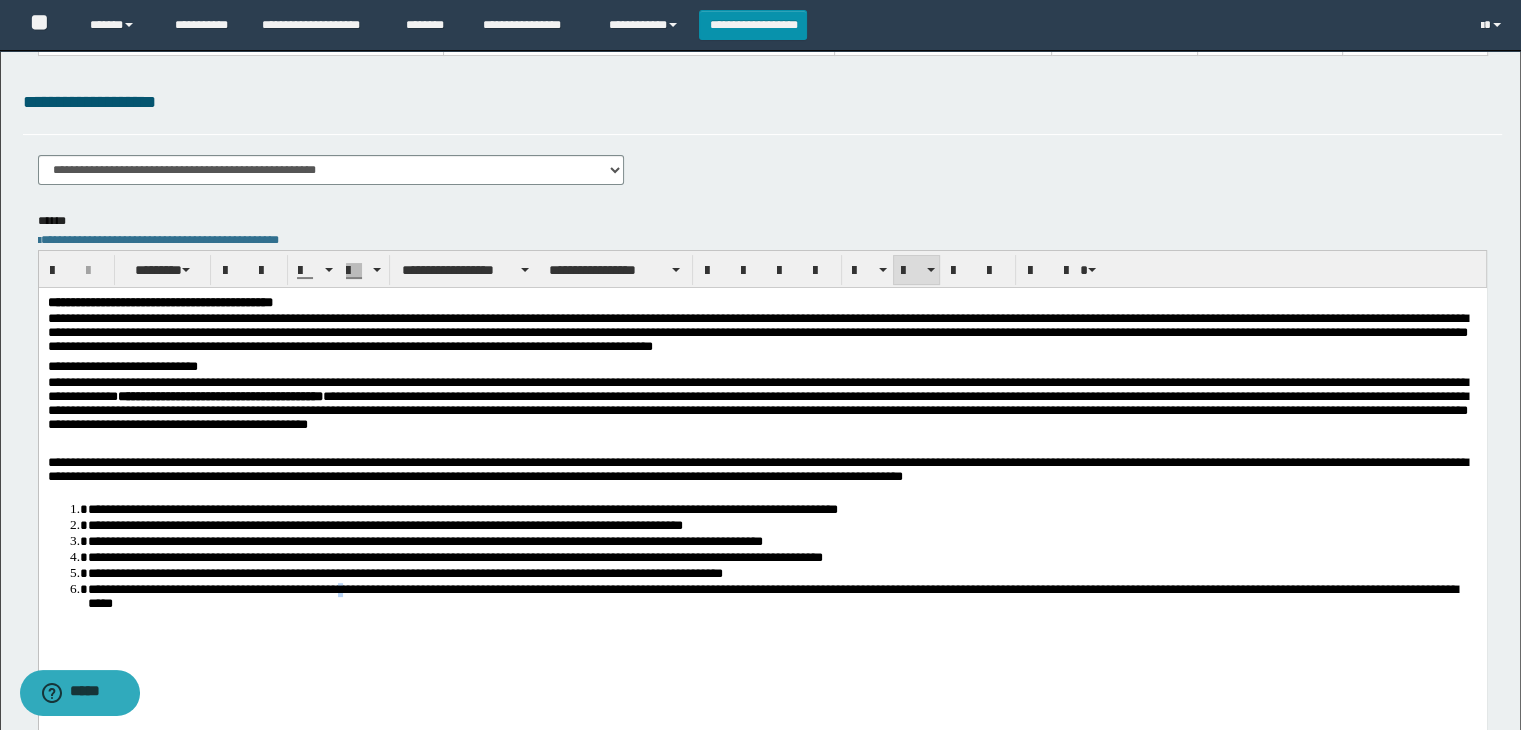 click on "**********" at bounding box center [782, 597] 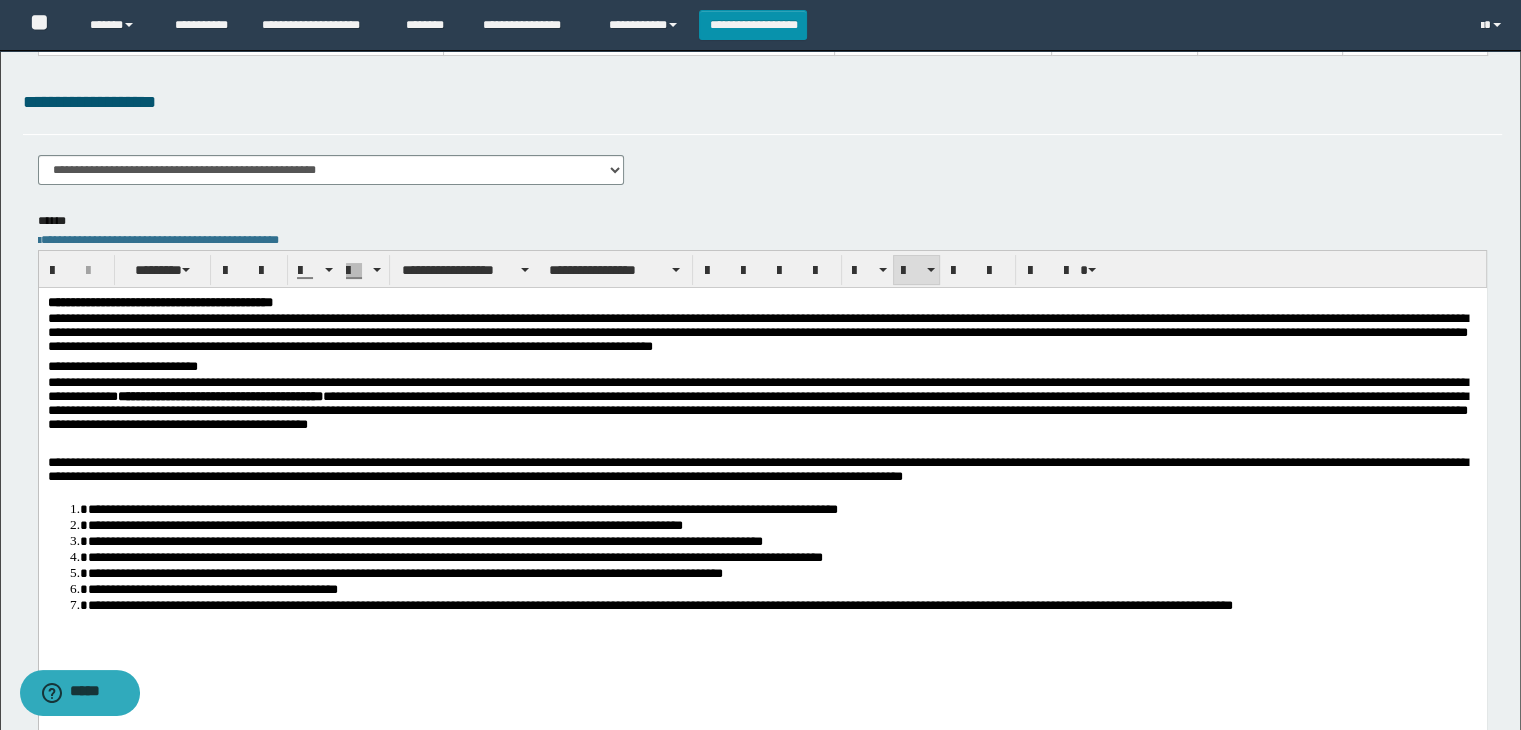 click on "**********" at bounding box center (782, 589) 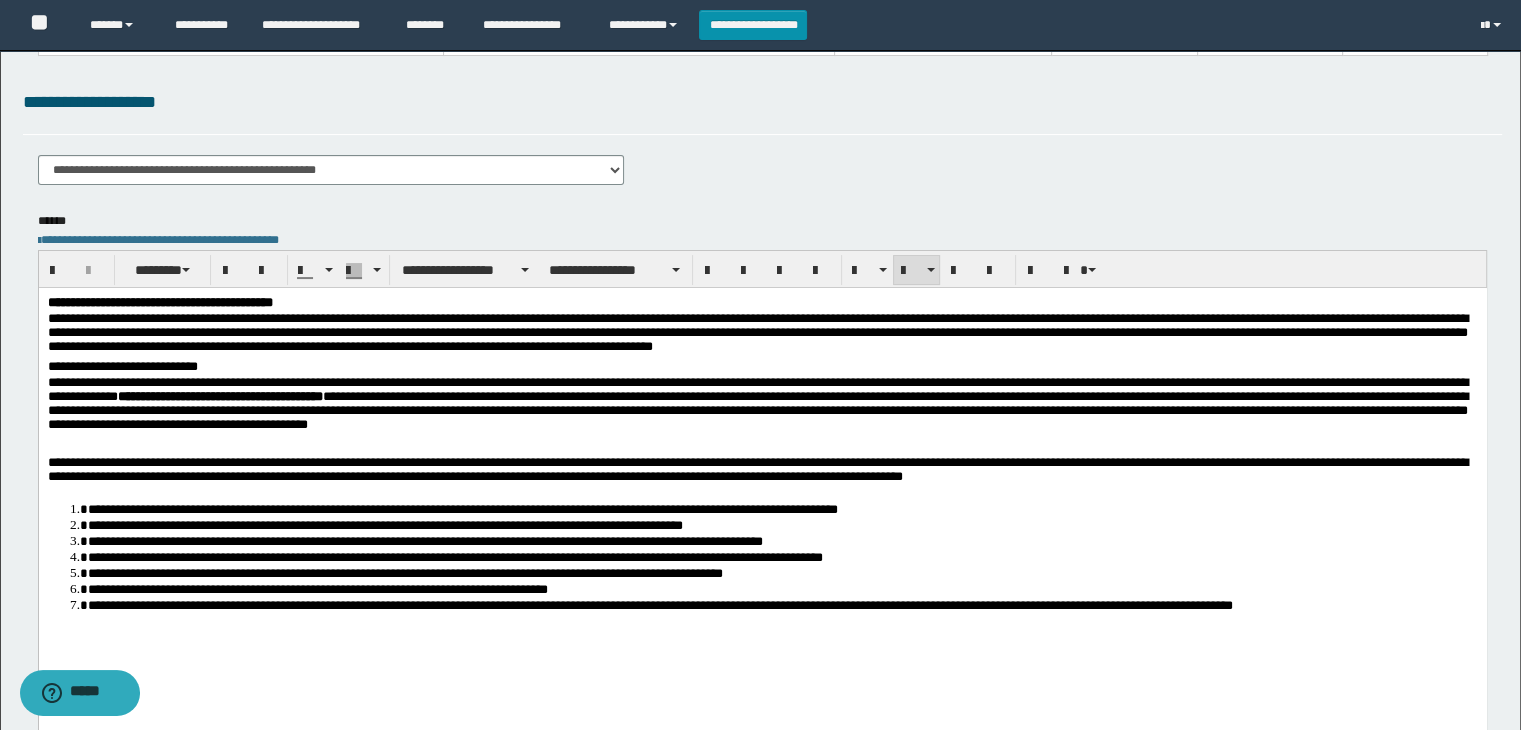 click on "**********" at bounding box center (782, 605) 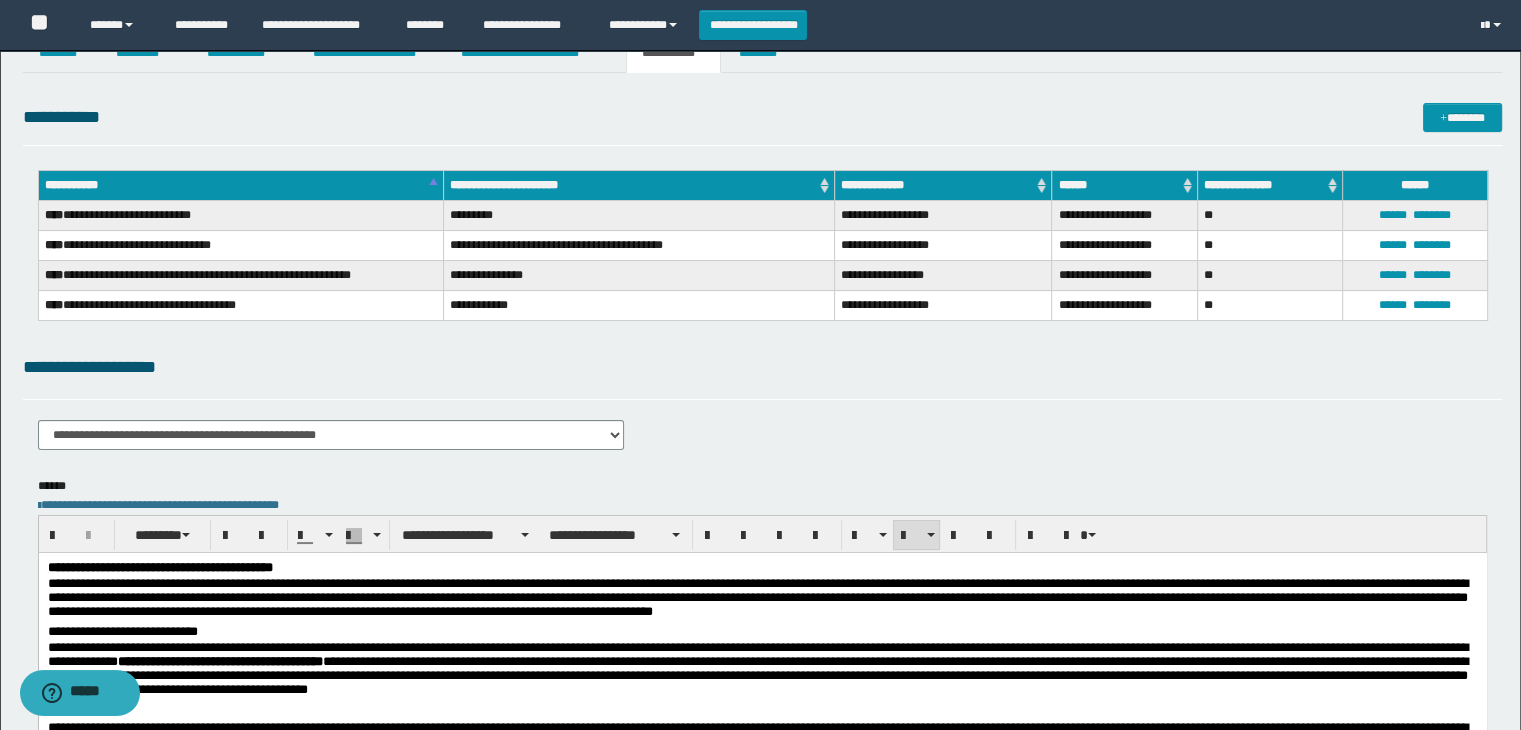 scroll, scrollTop: 0, scrollLeft: 0, axis: both 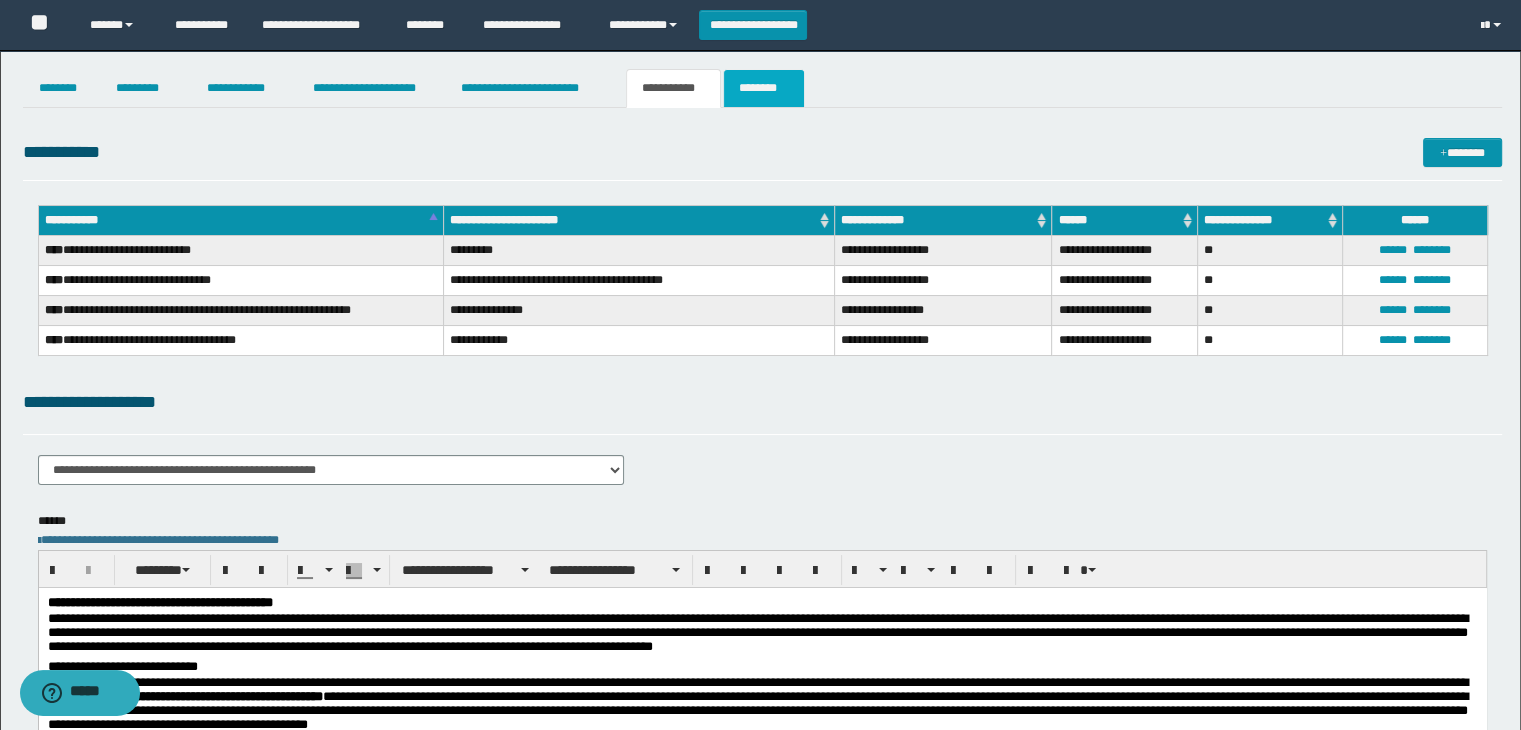 click on "********" at bounding box center (764, 88) 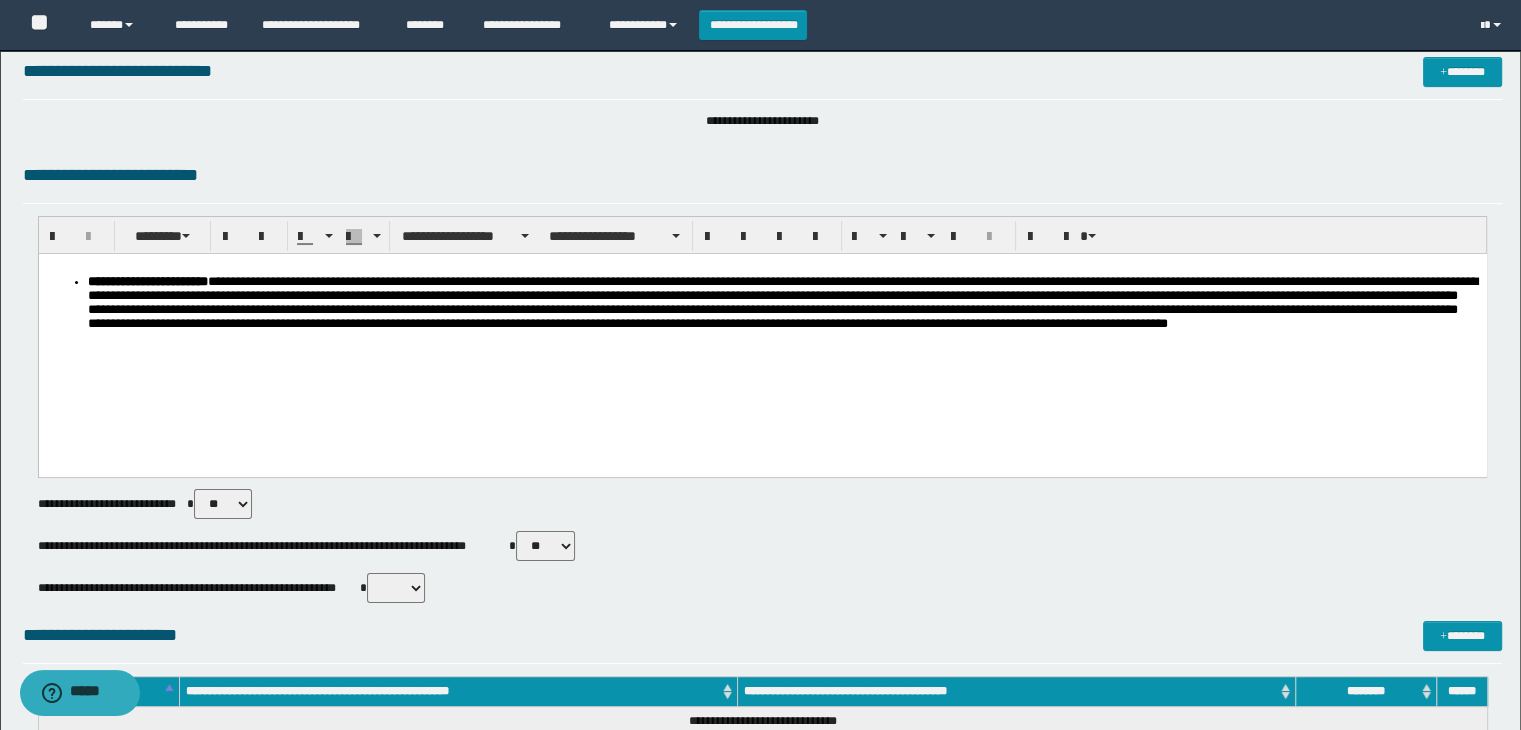 scroll, scrollTop: 0, scrollLeft: 0, axis: both 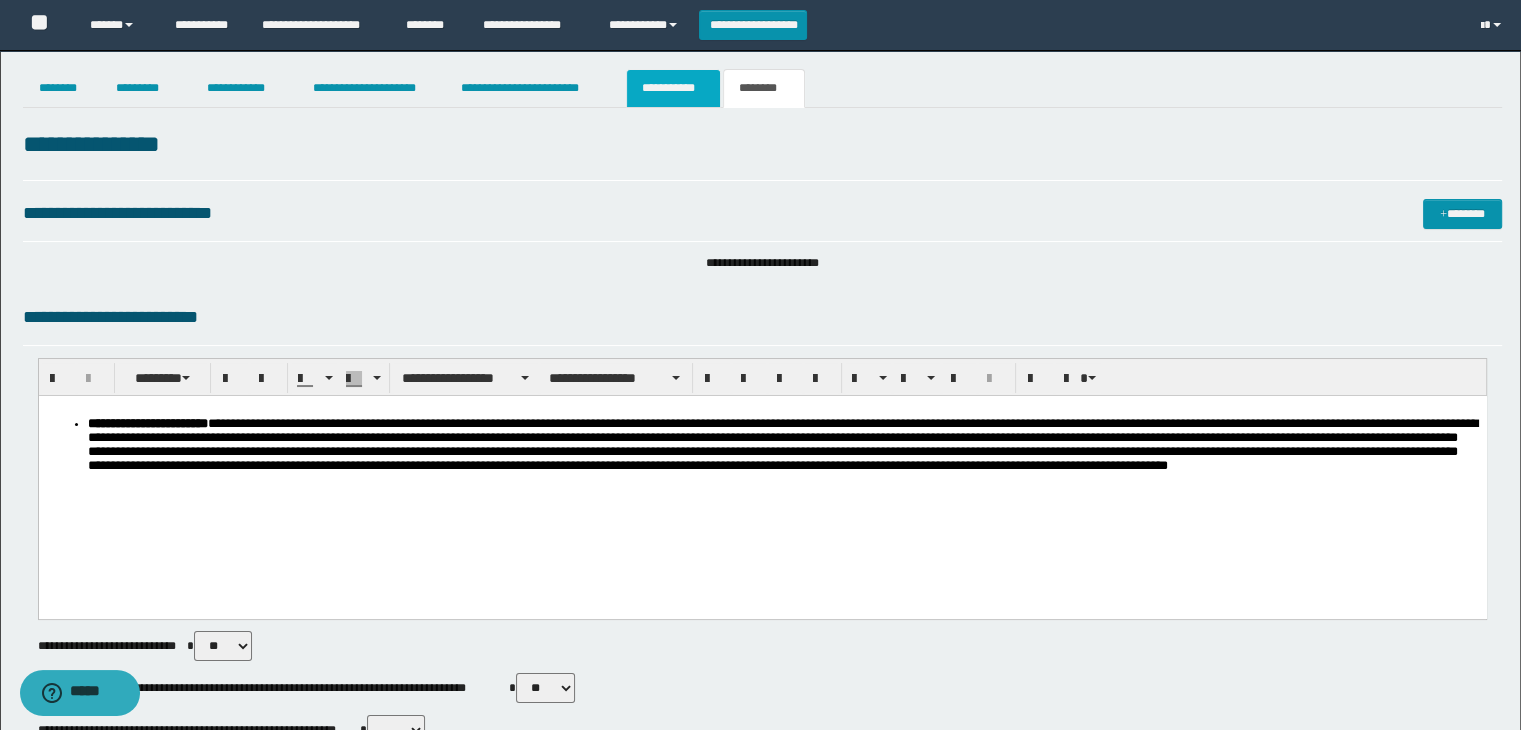 click on "**********" at bounding box center [673, 88] 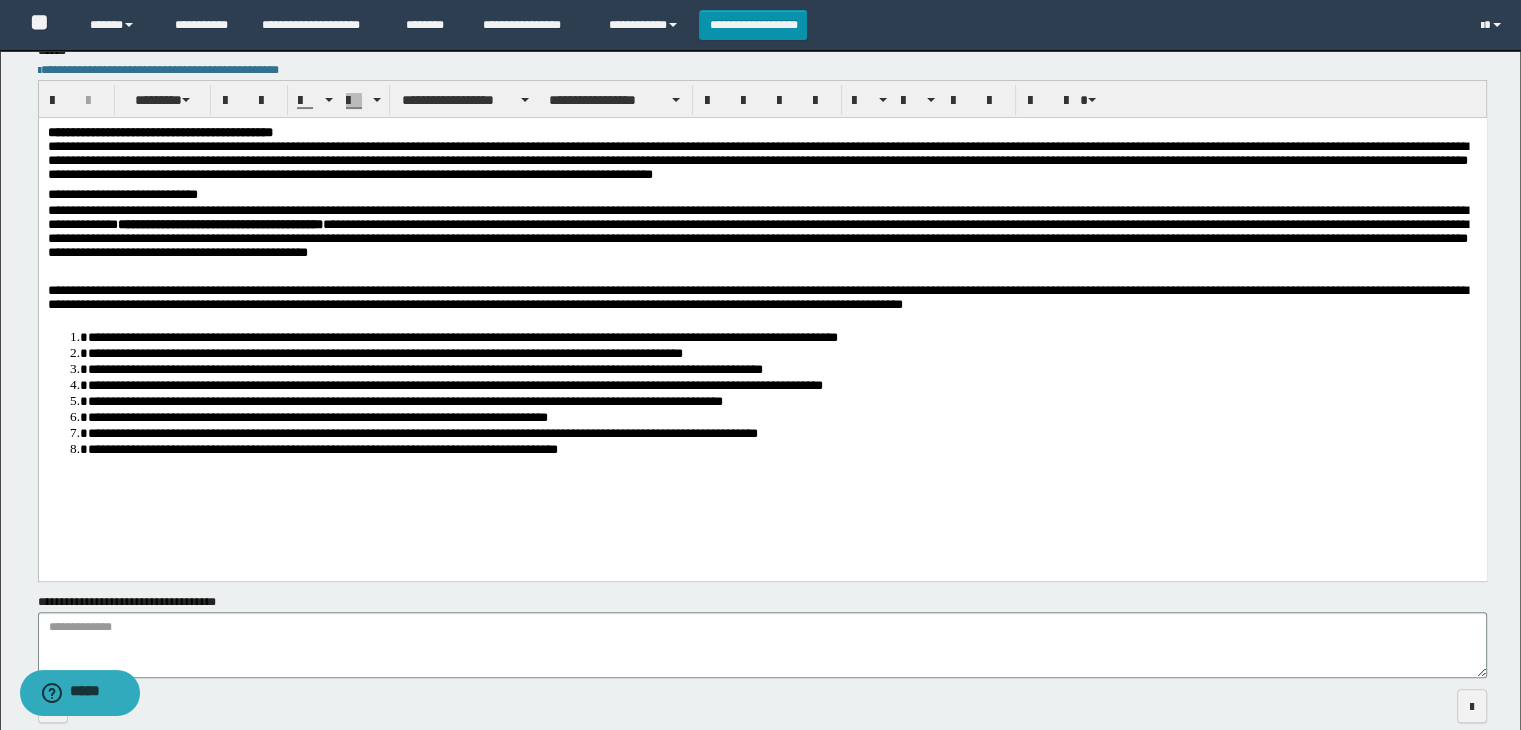 scroll, scrollTop: 0, scrollLeft: 0, axis: both 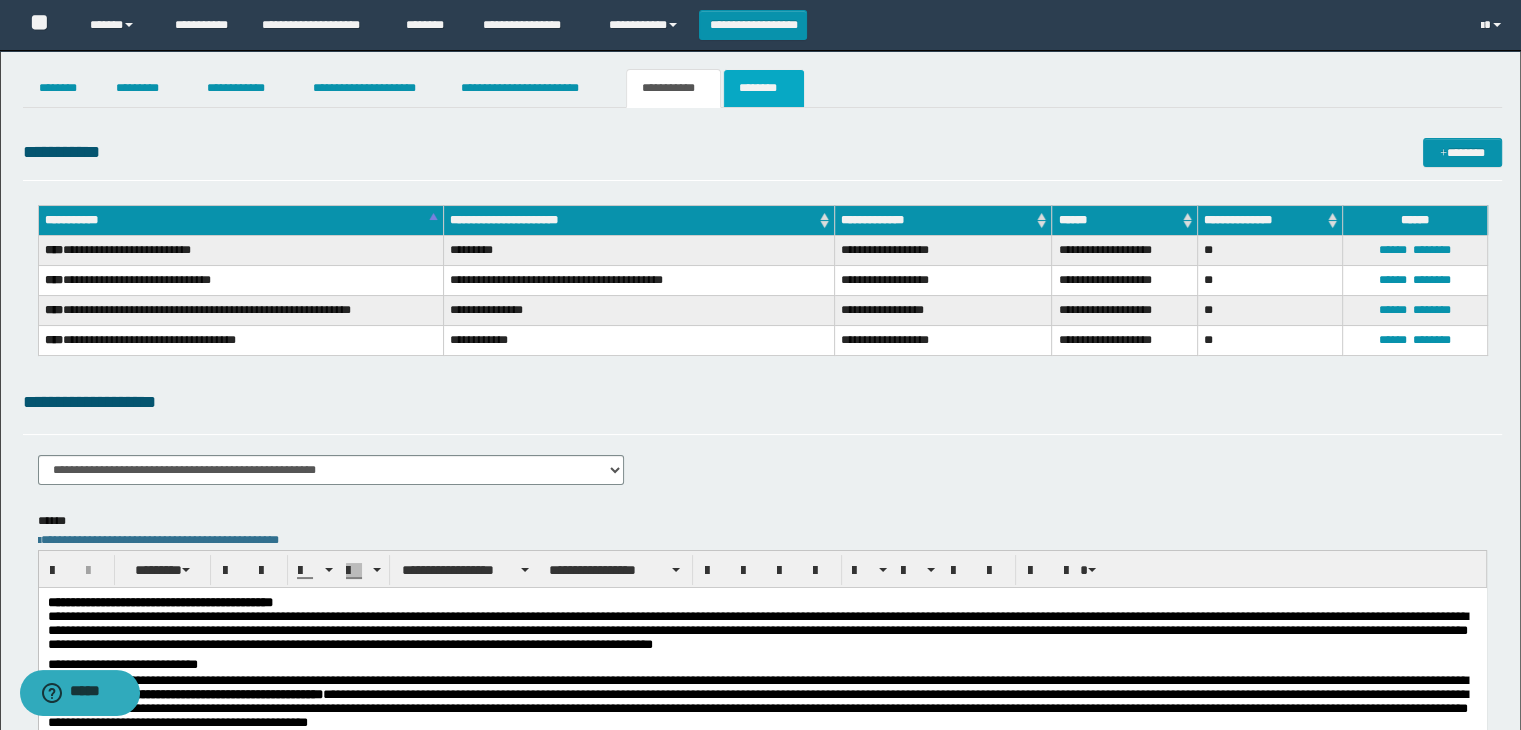 click on "********" at bounding box center [764, 88] 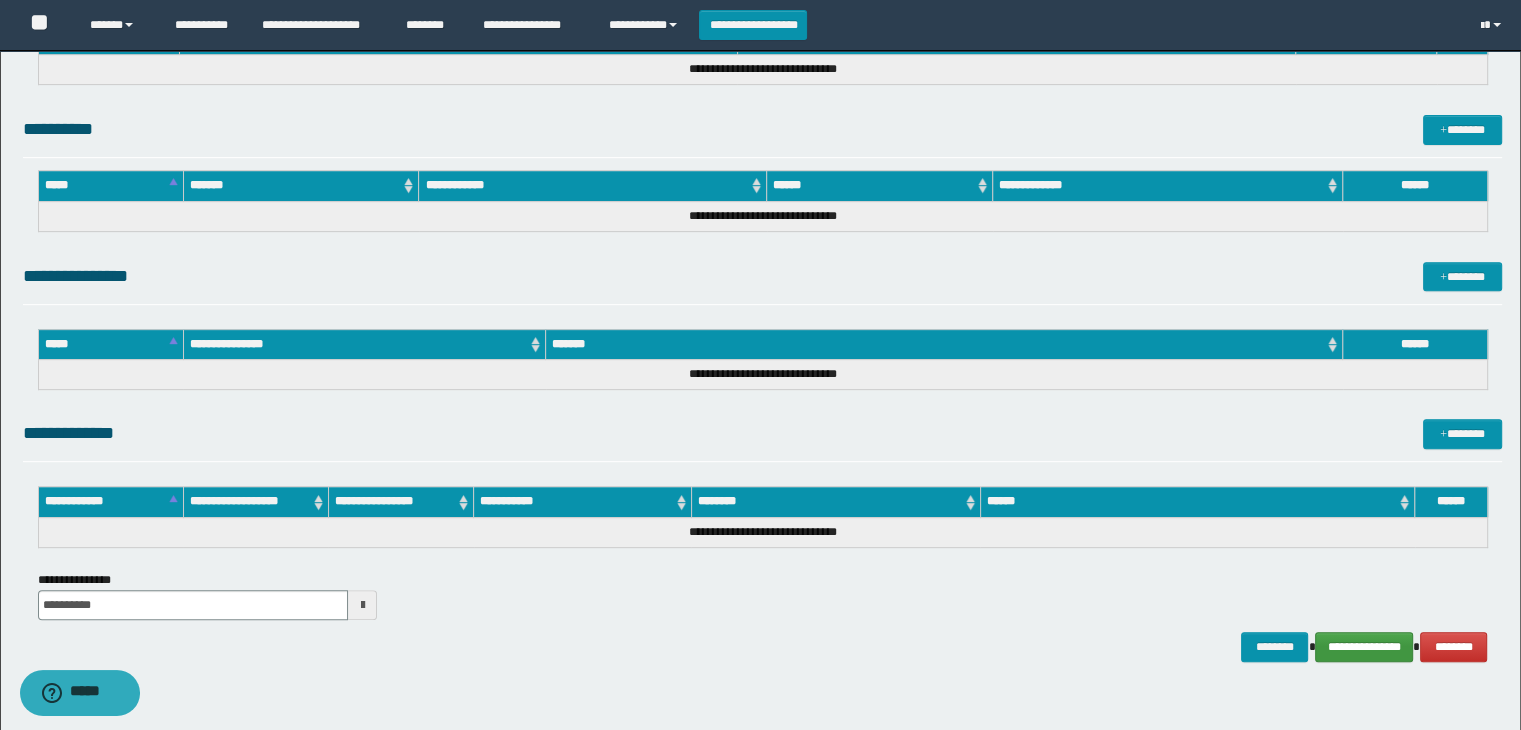 scroll, scrollTop: 879, scrollLeft: 0, axis: vertical 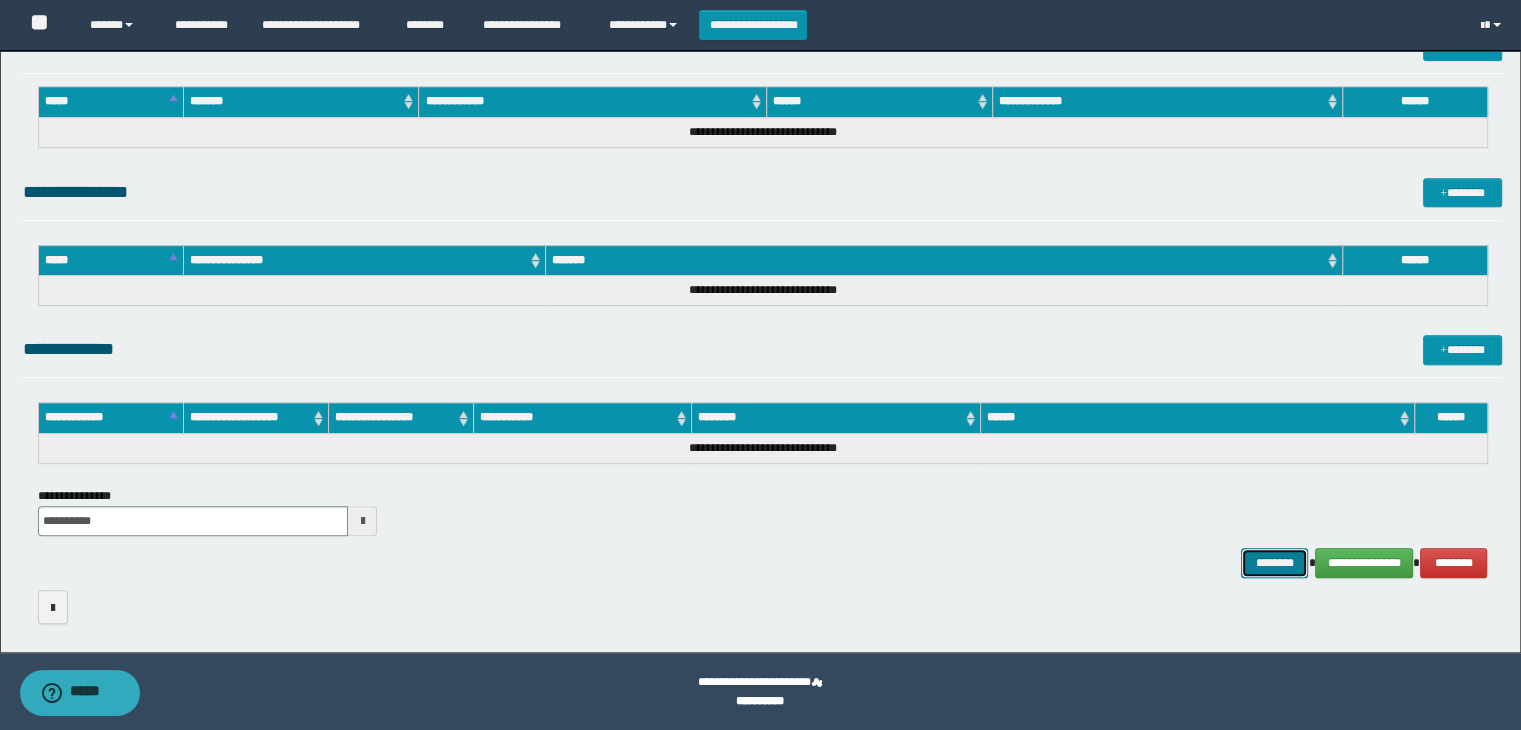 click on "********" at bounding box center [1274, 563] 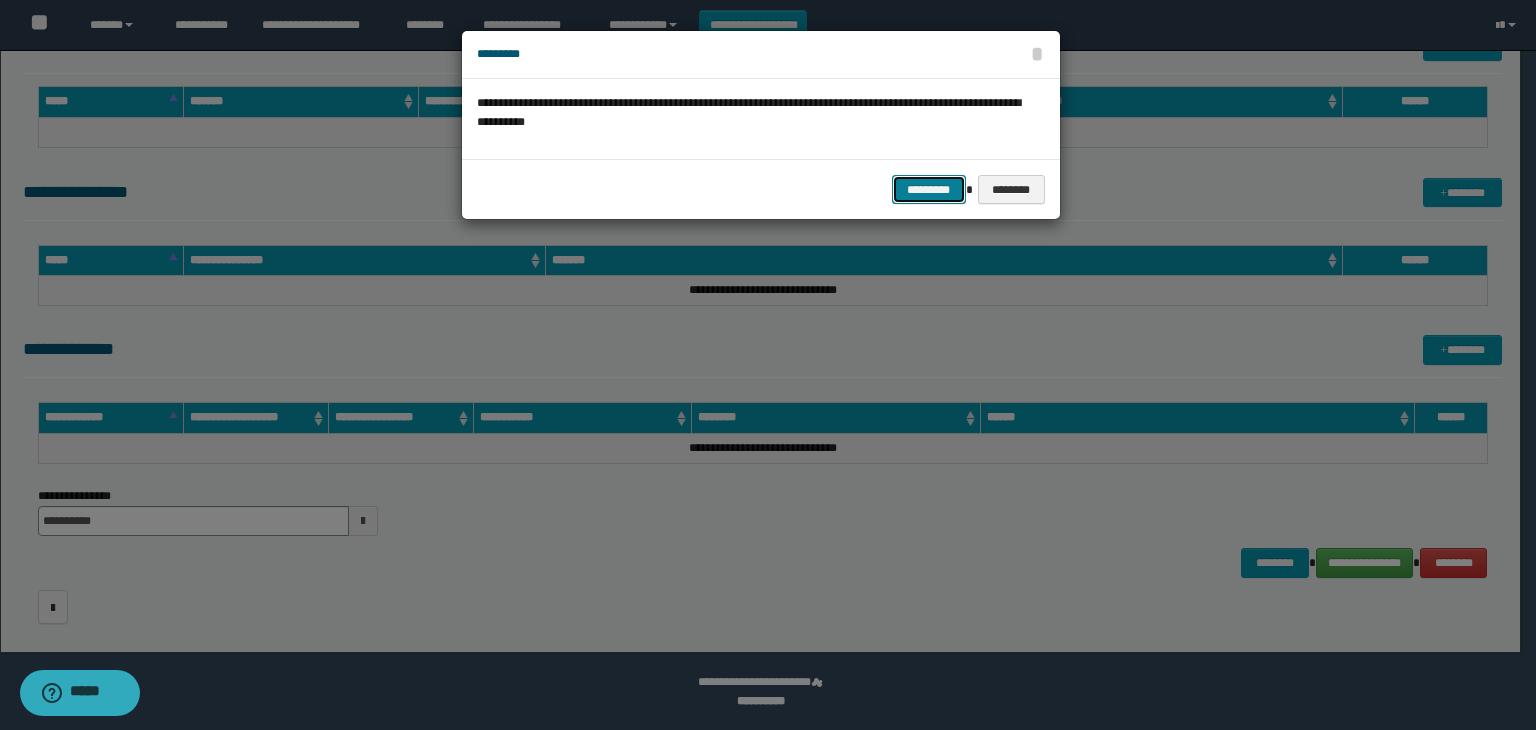 click on "*********" at bounding box center (929, 190) 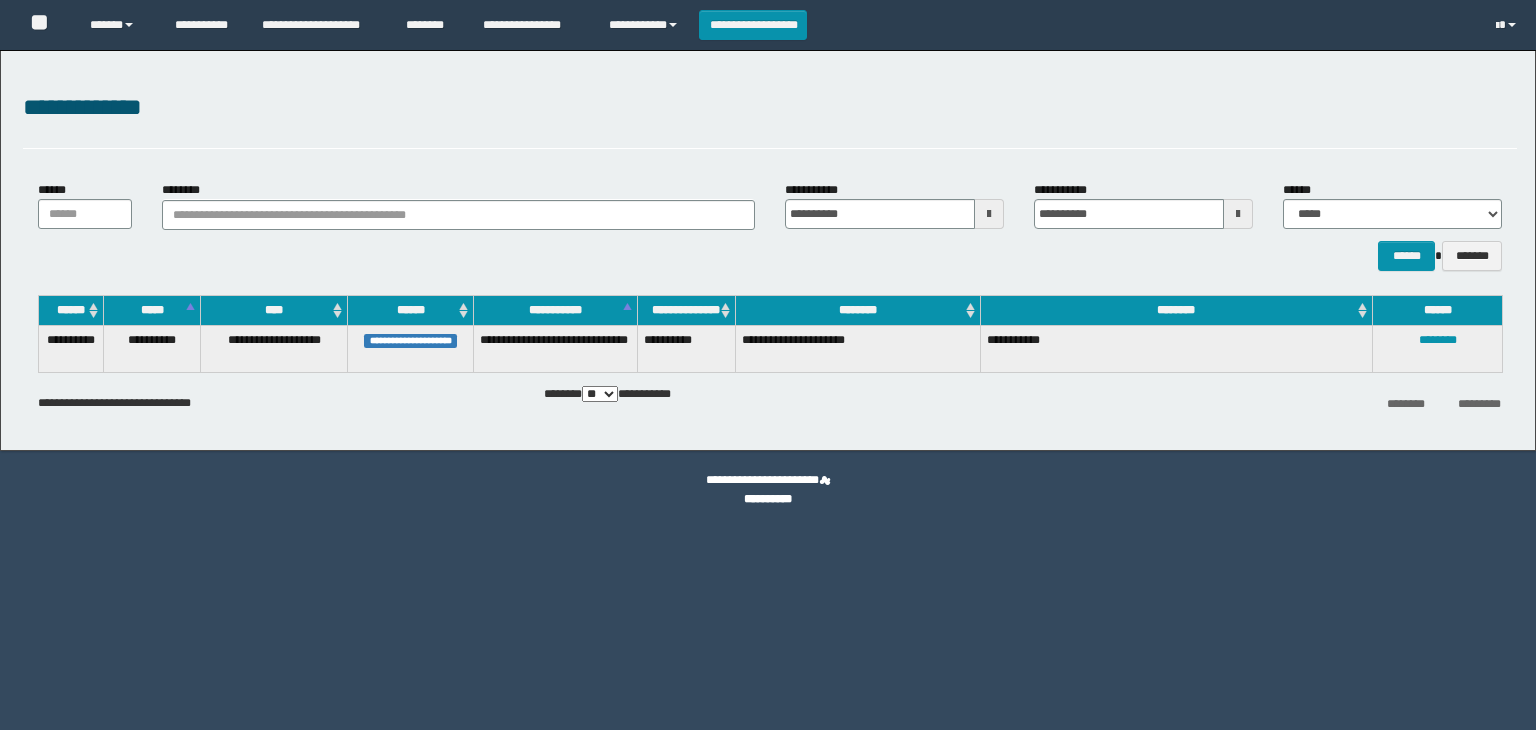 scroll, scrollTop: 0, scrollLeft: 0, axis: both 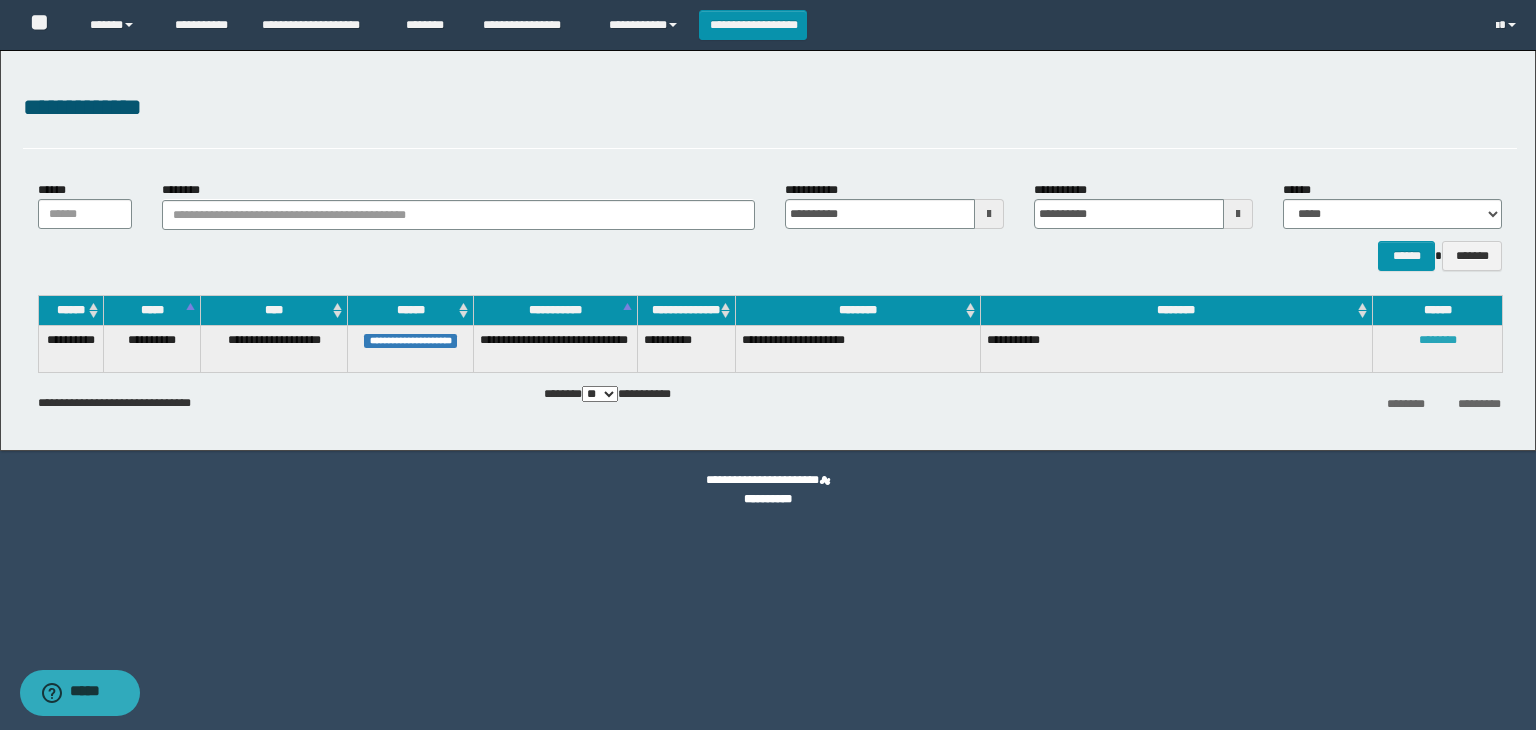 click on "********" at bounding box center [1438, 340] 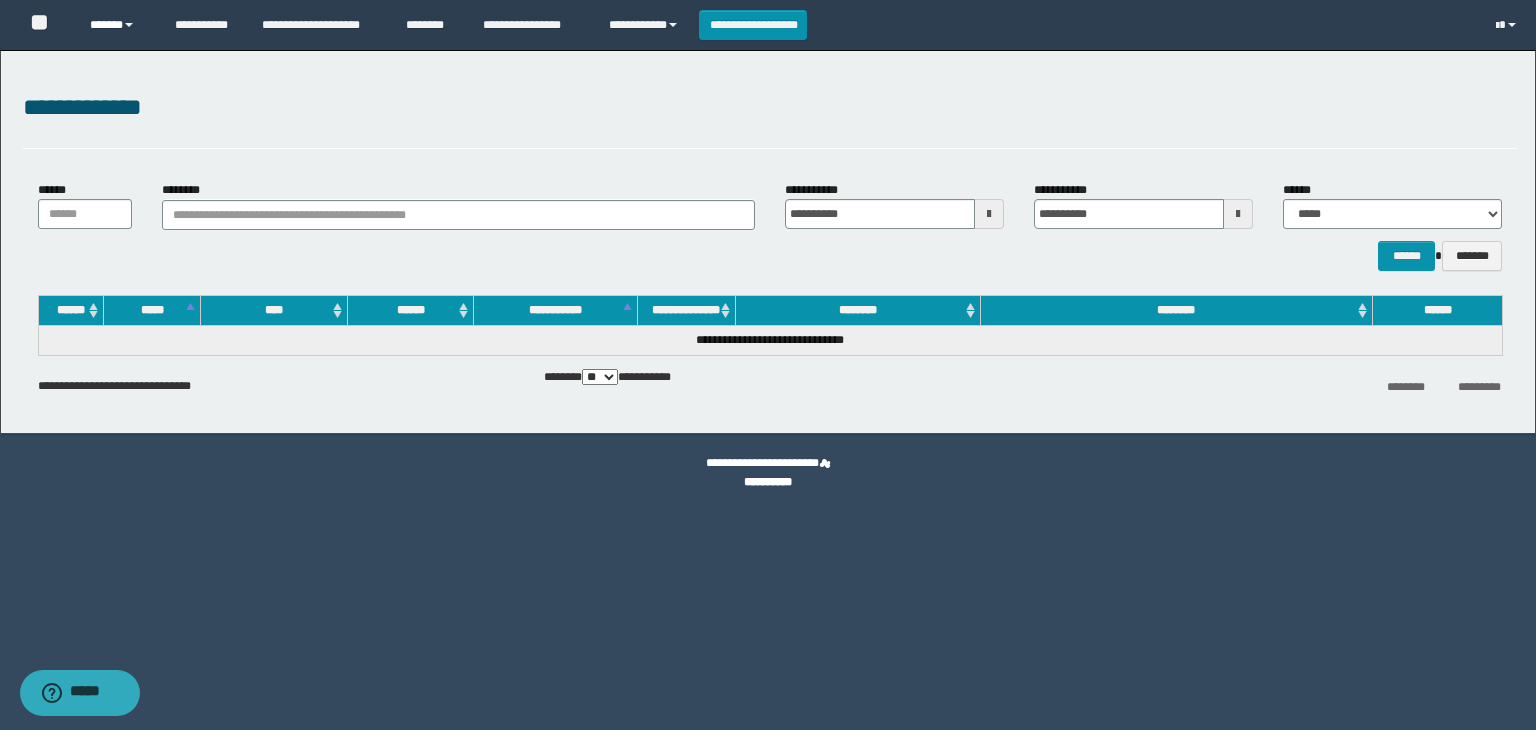click on "******" at bounding box center [117, 25] 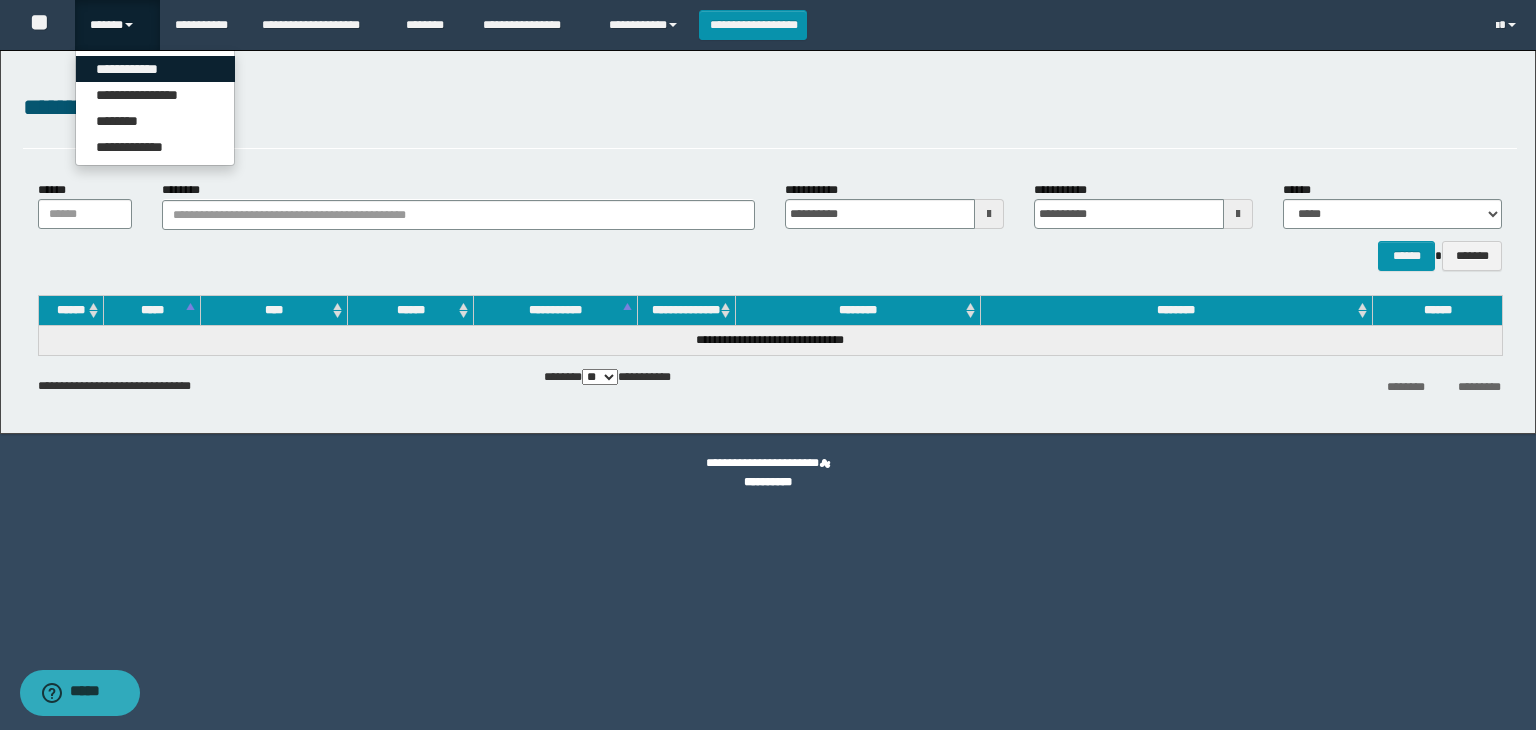 click on "**********" at bounding box center (155, 69) 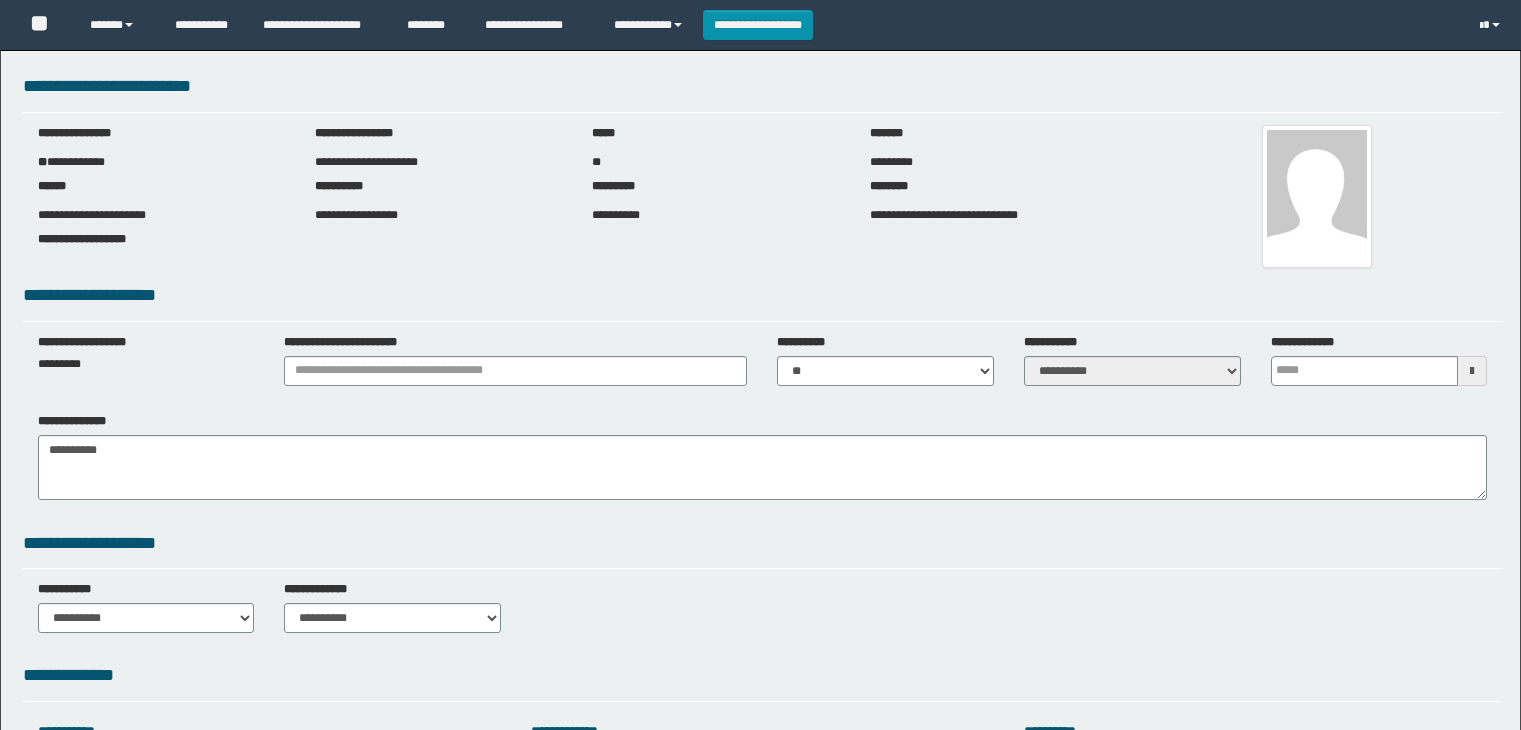 scroll, scrollTop: 0, scrollLeft: 0, axis: both 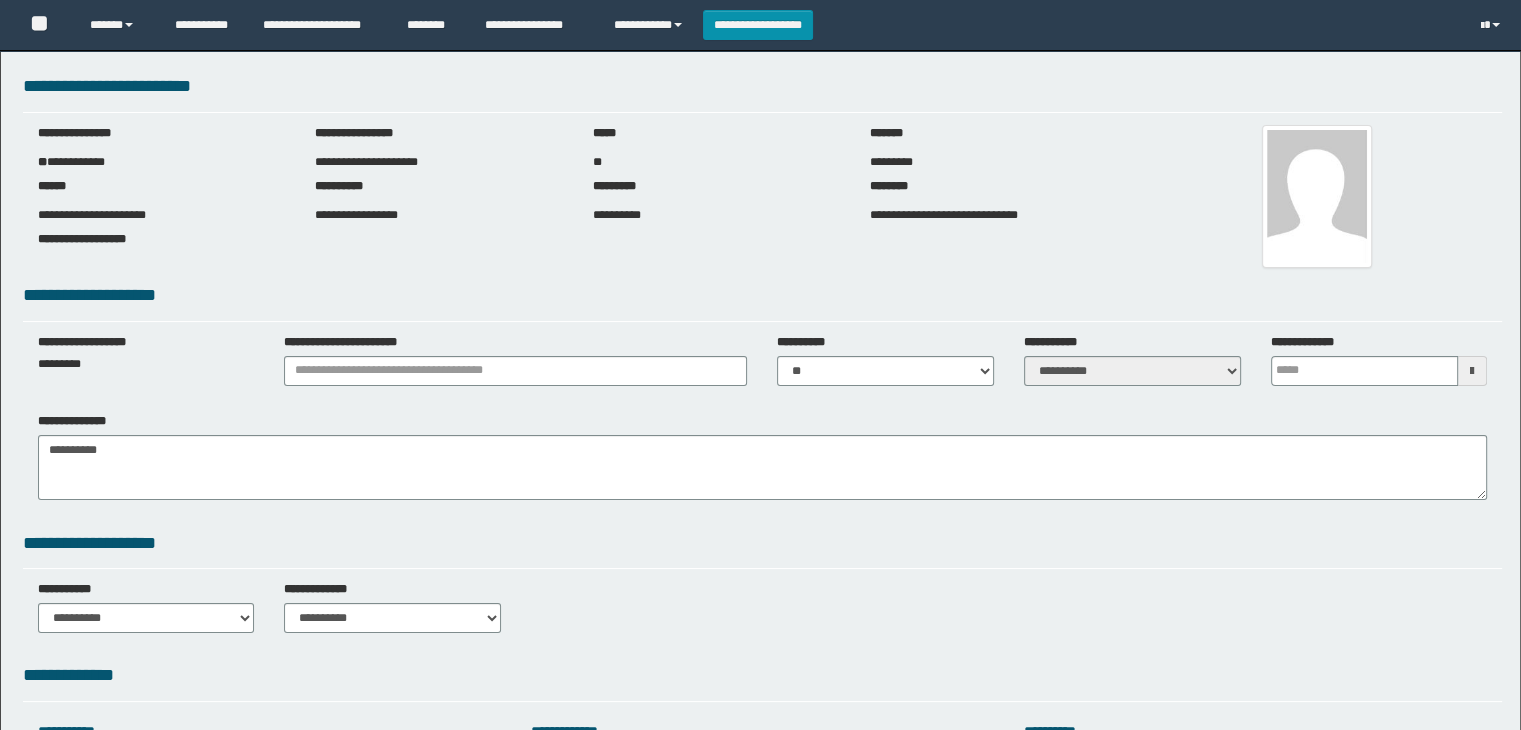 type 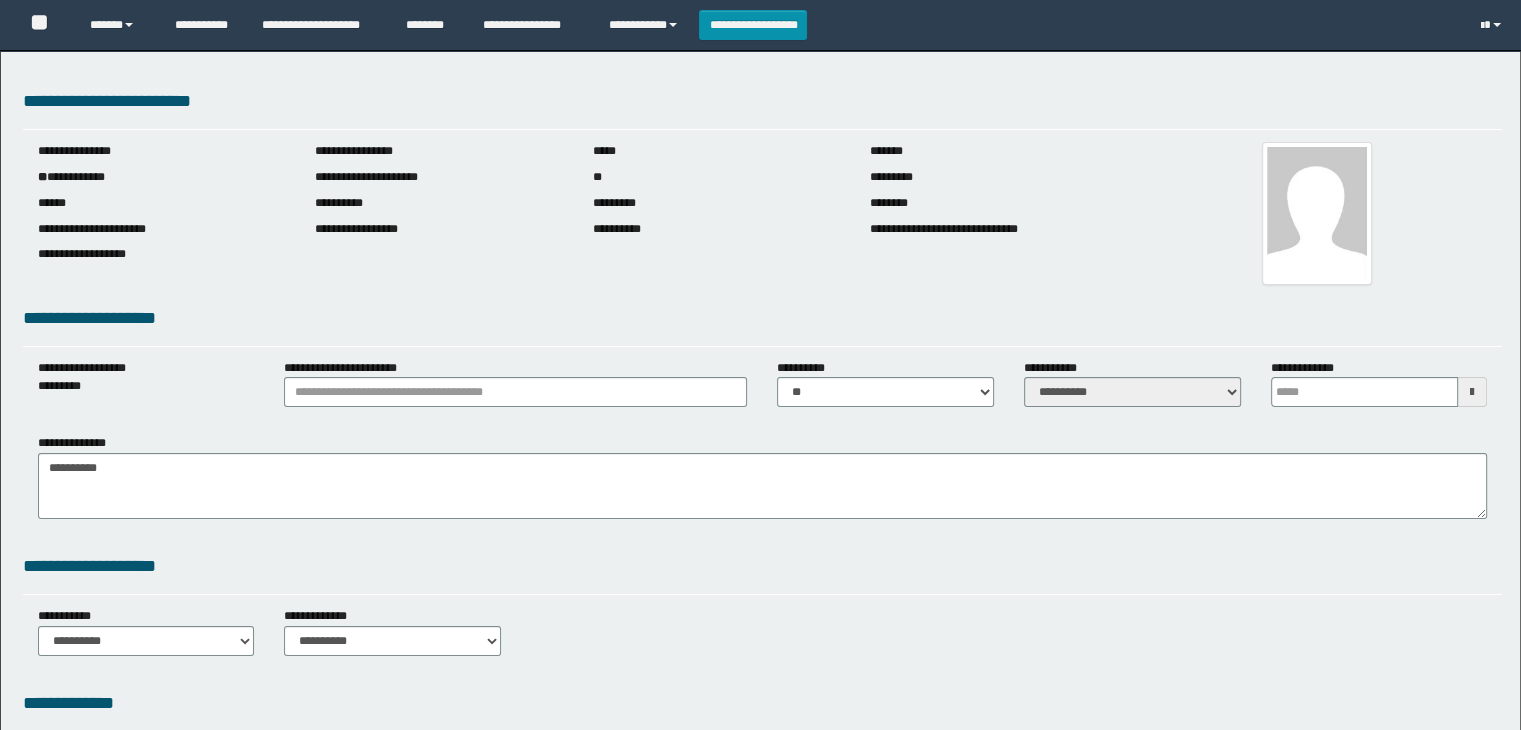 scroll, scrollTop: 0, scrollLeft: 0, axis: both 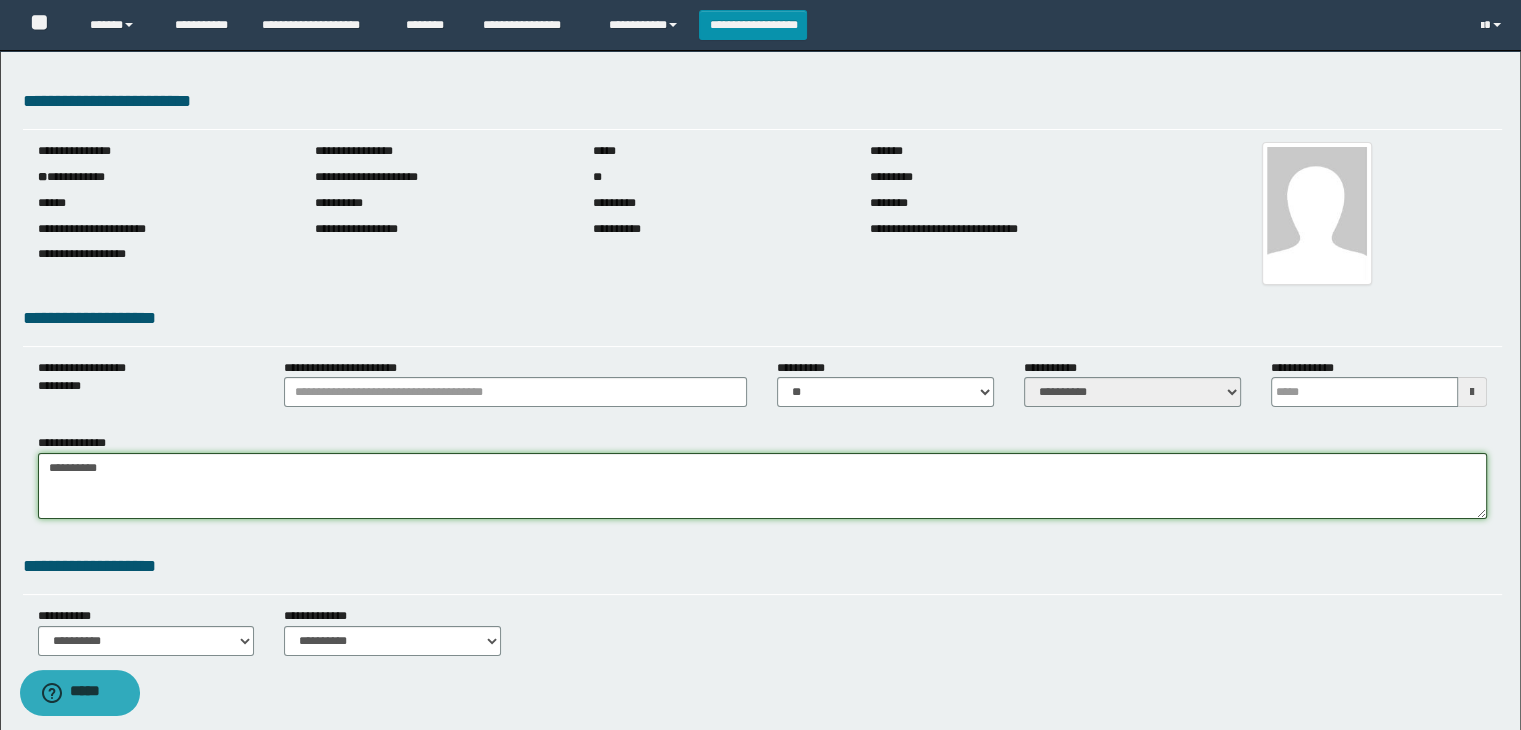 drag, startPoint x: 202, startPoint y: 482, endPoint x: 9, endPoint y: 463, distance: 193.93298 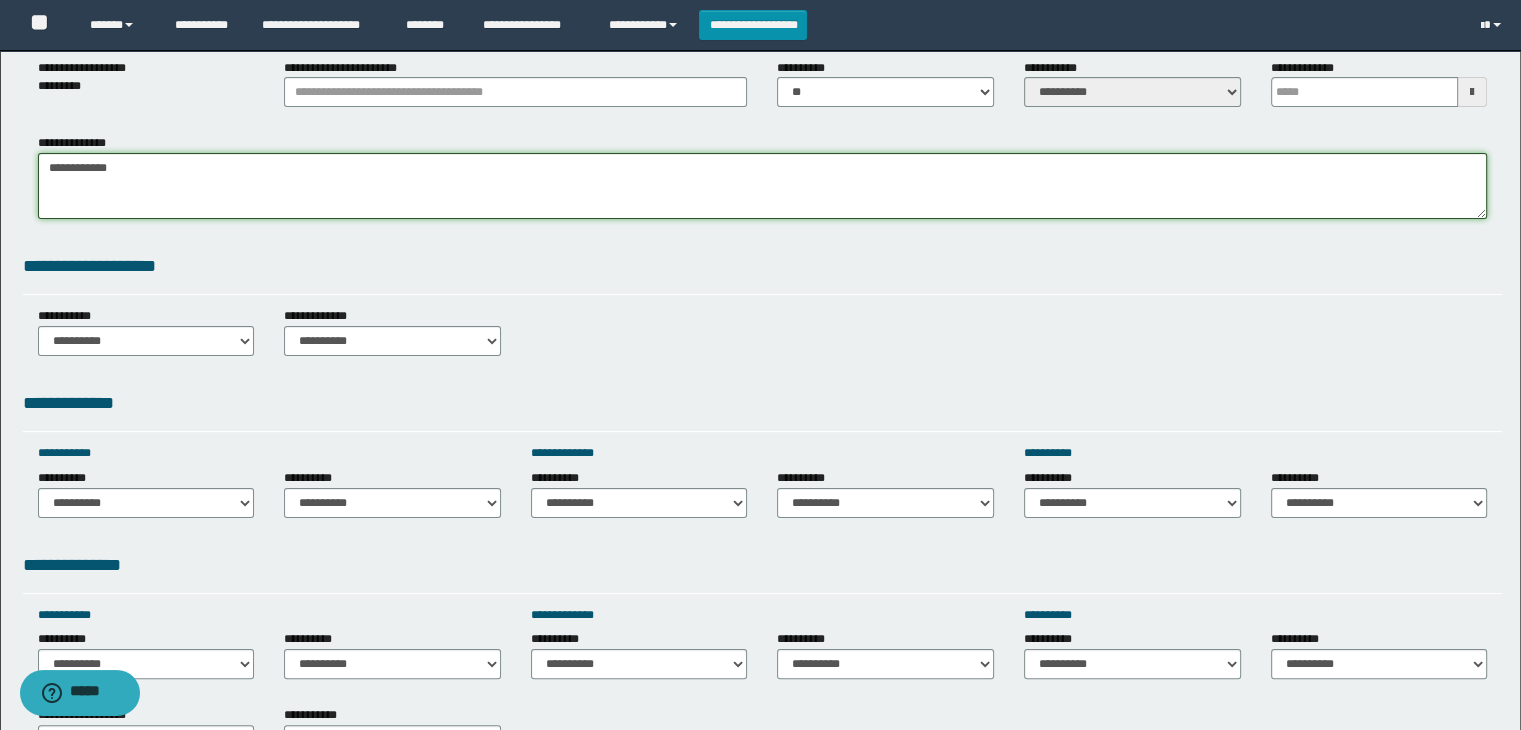 scroll, scrollTop: 400, scrollLeft: 0, axis: vertical 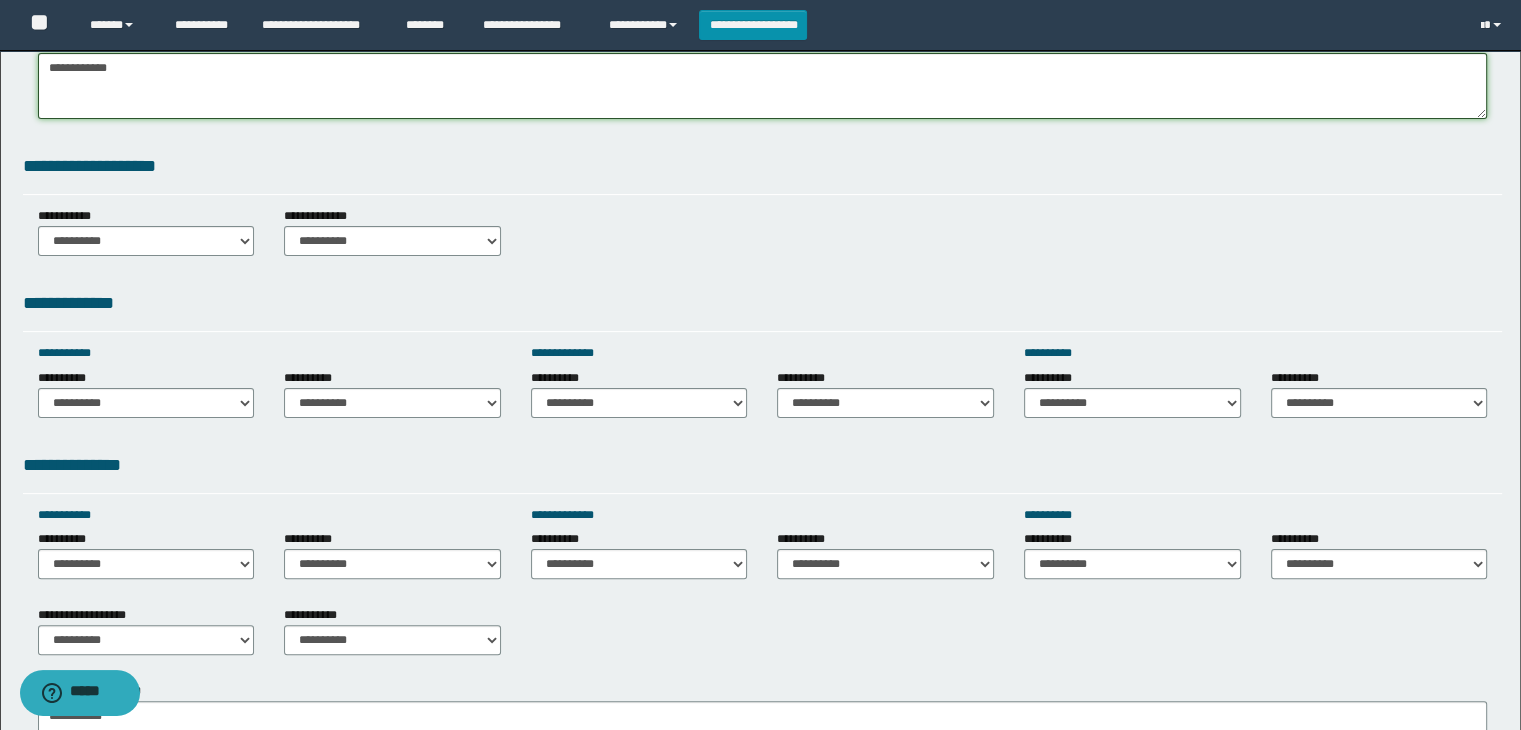 type on "**********" 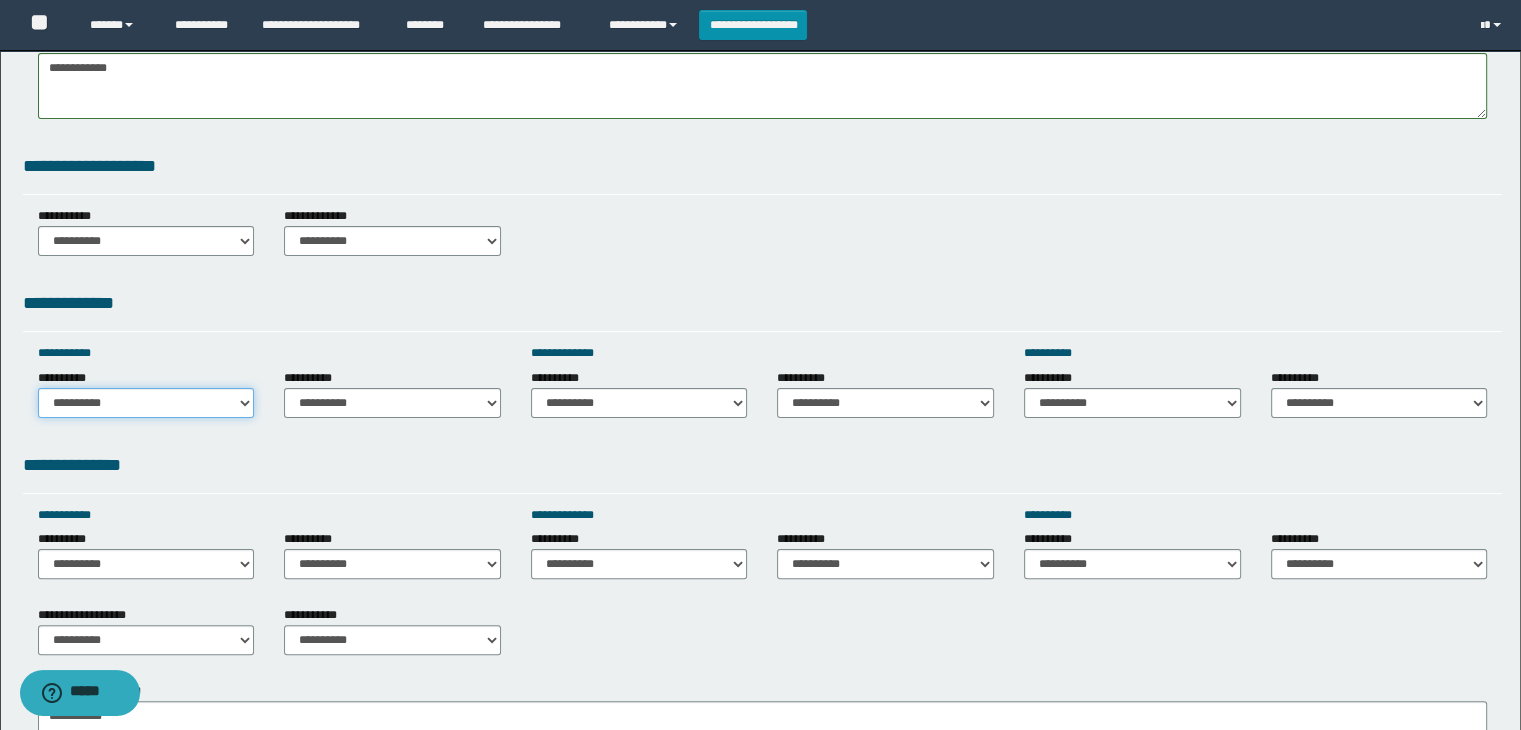 click on "**********" at bounding box center (146, 403) 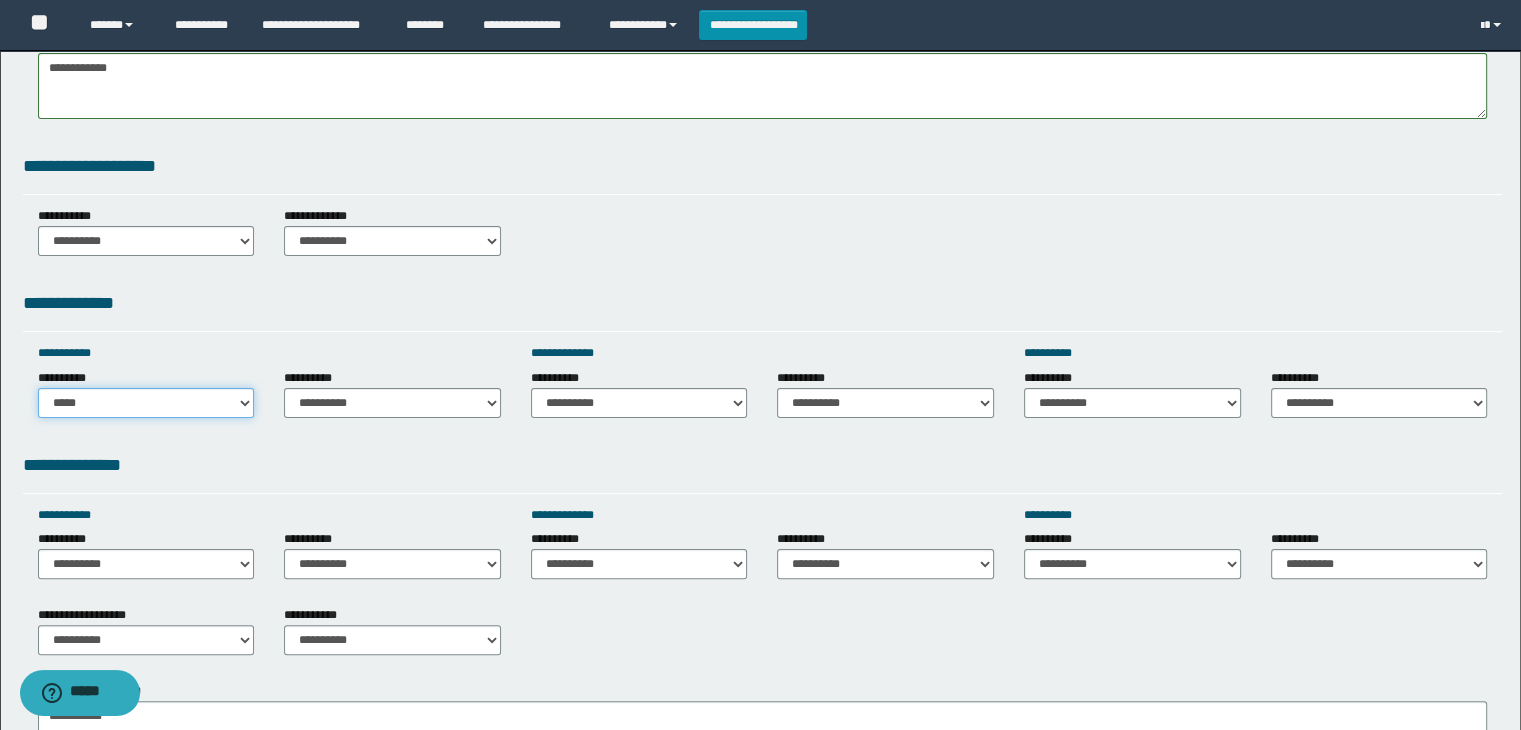 click on "**********" at bounding box center [146, 403] 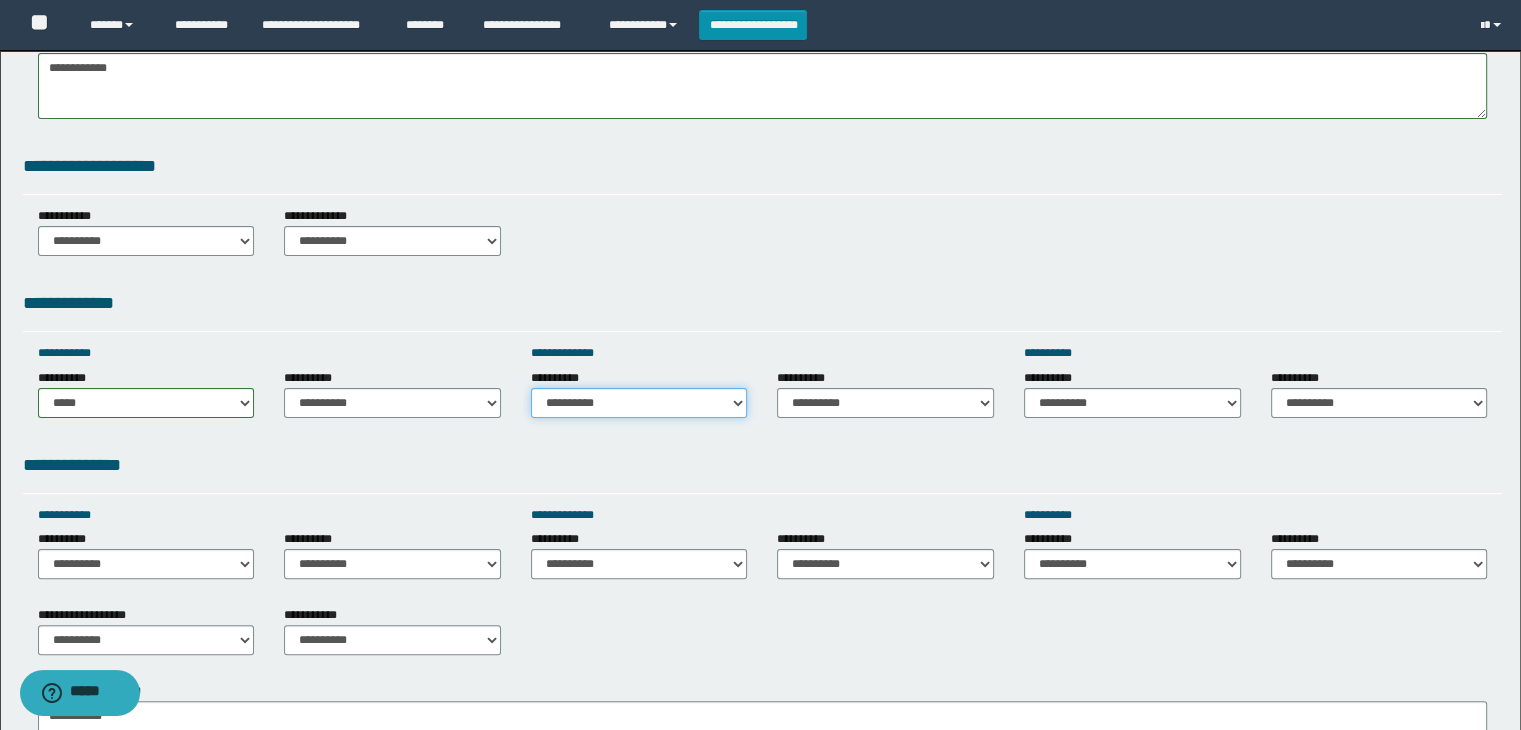 click on "**********" at bounding box center (639, 403) 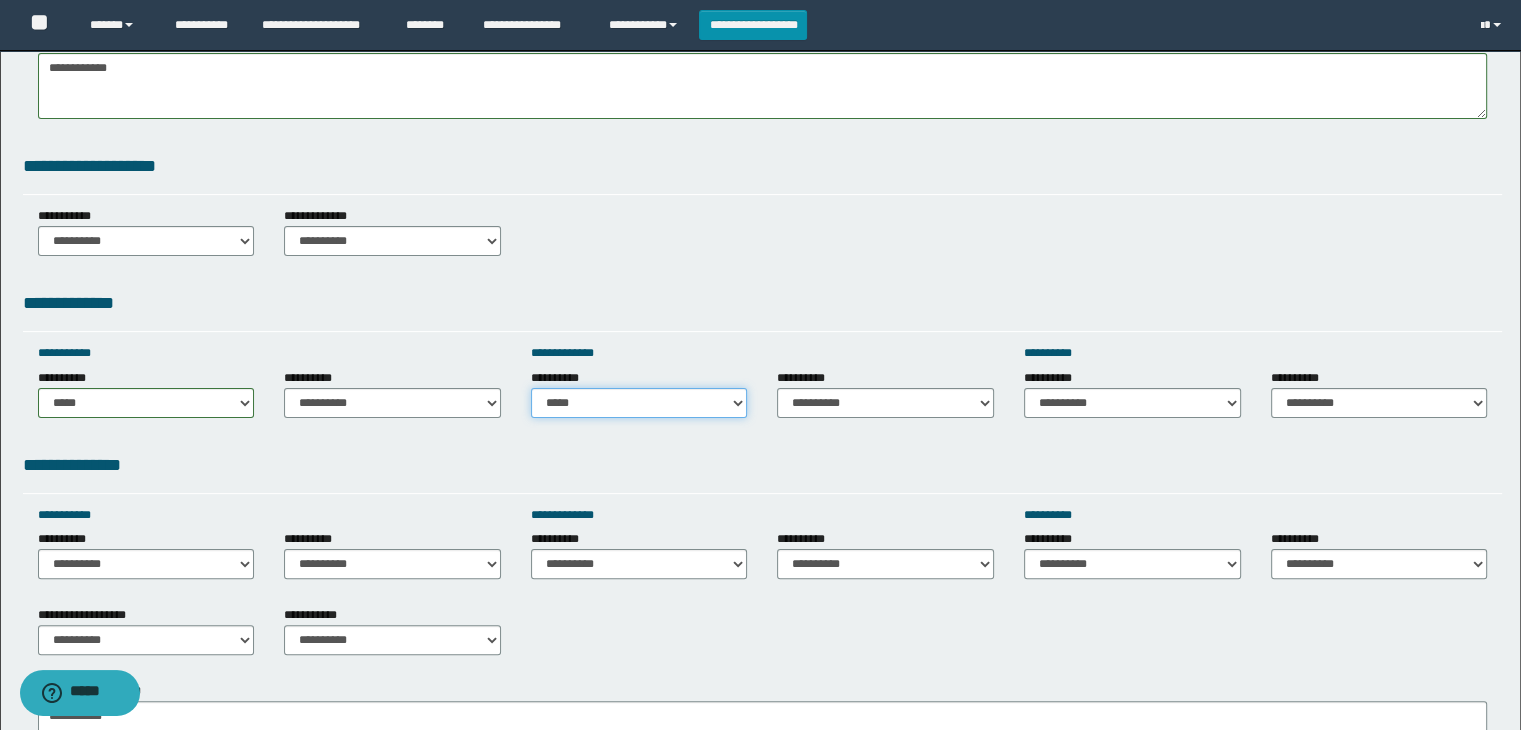 click on "**********" at bounding box center (639, 403) 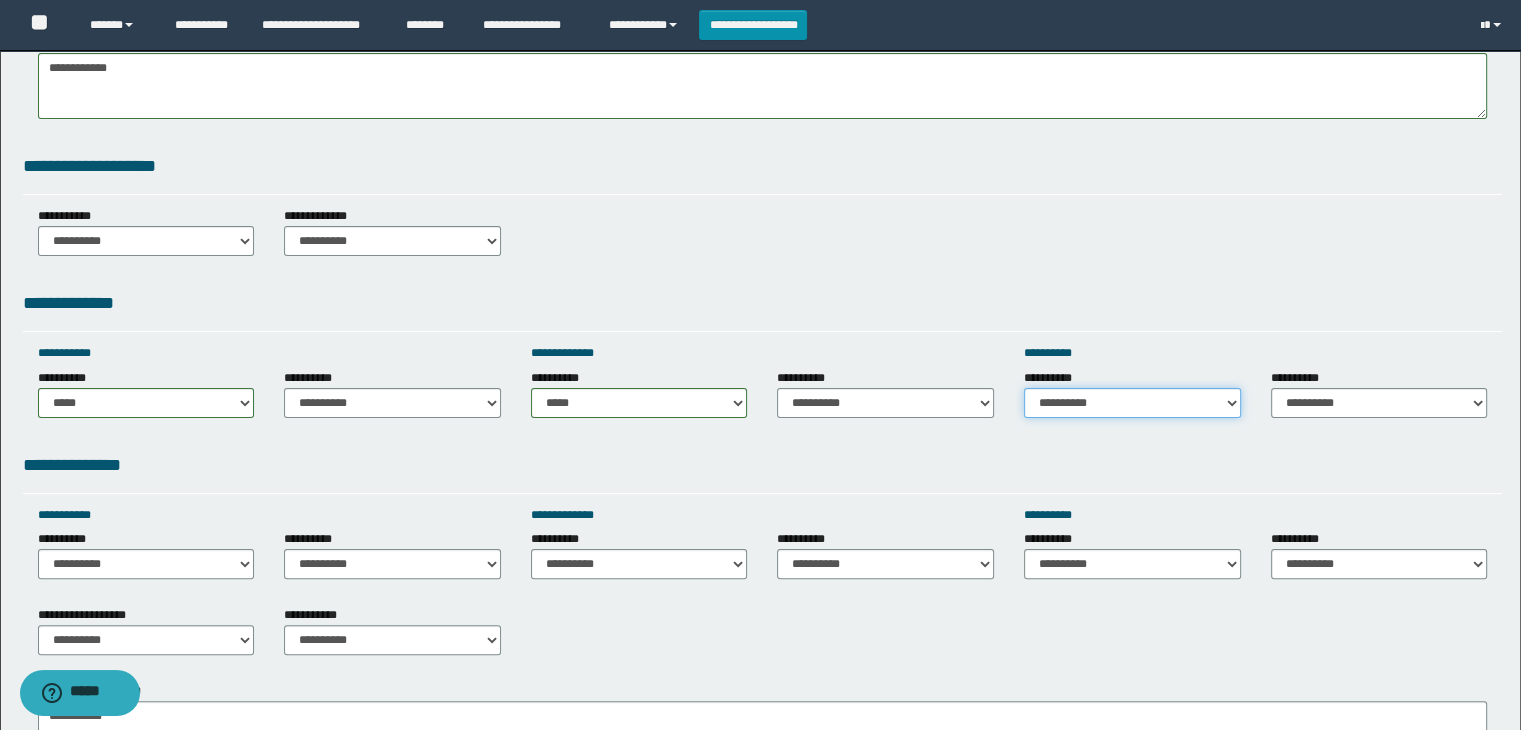 click on "**********" at bounding box center (1132, 403) 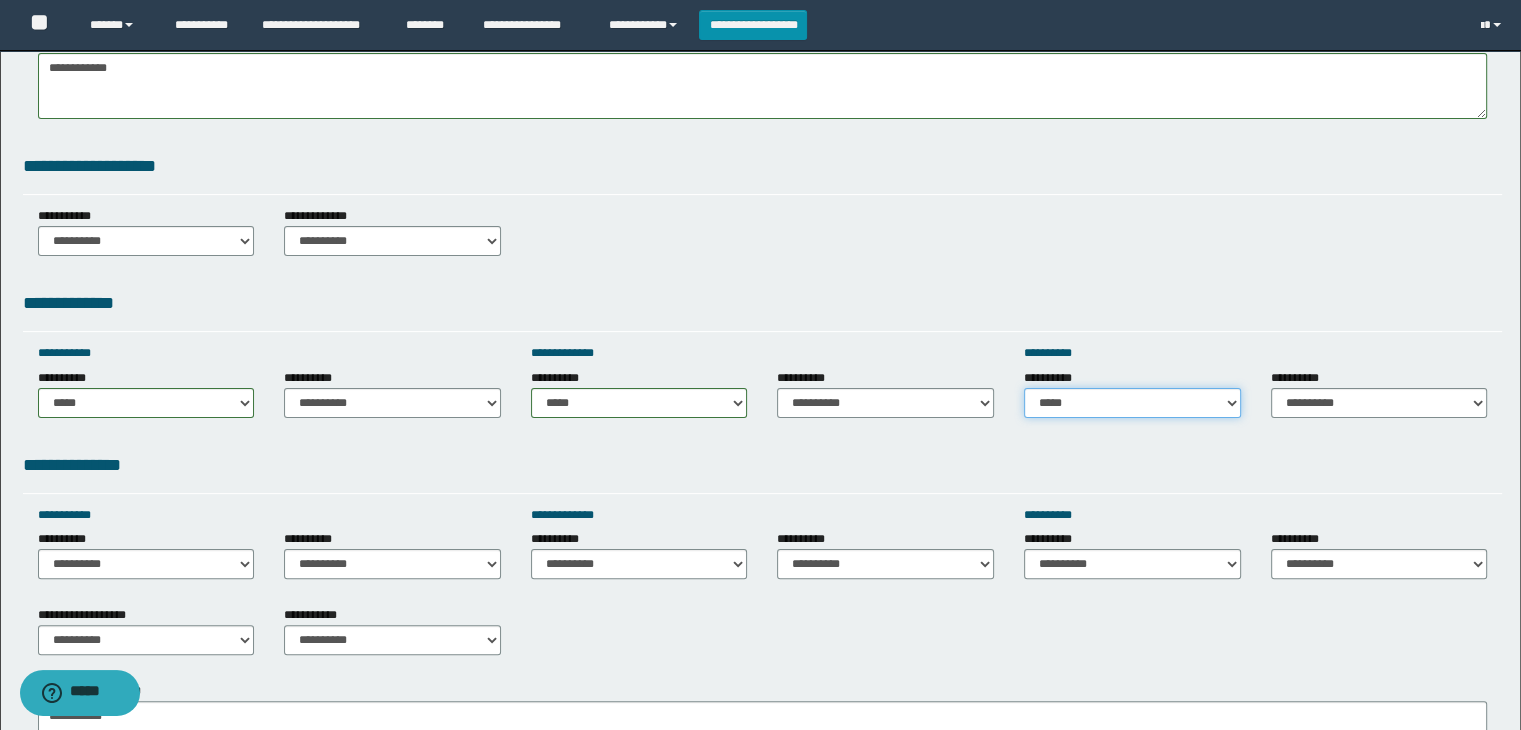 click on "**********" at bounding box center [1132, 403] 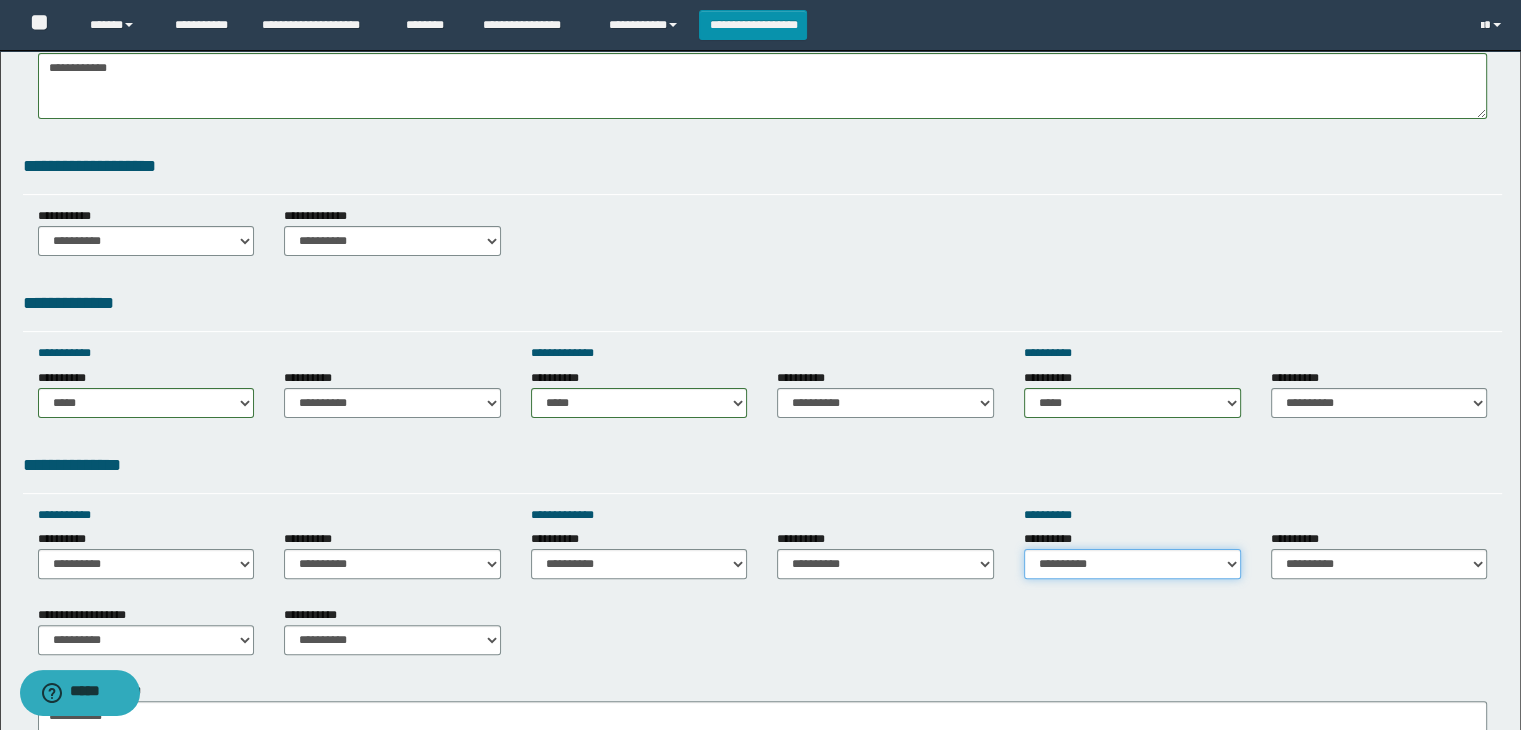 click on "**********" at bounding box center [1132, 564] 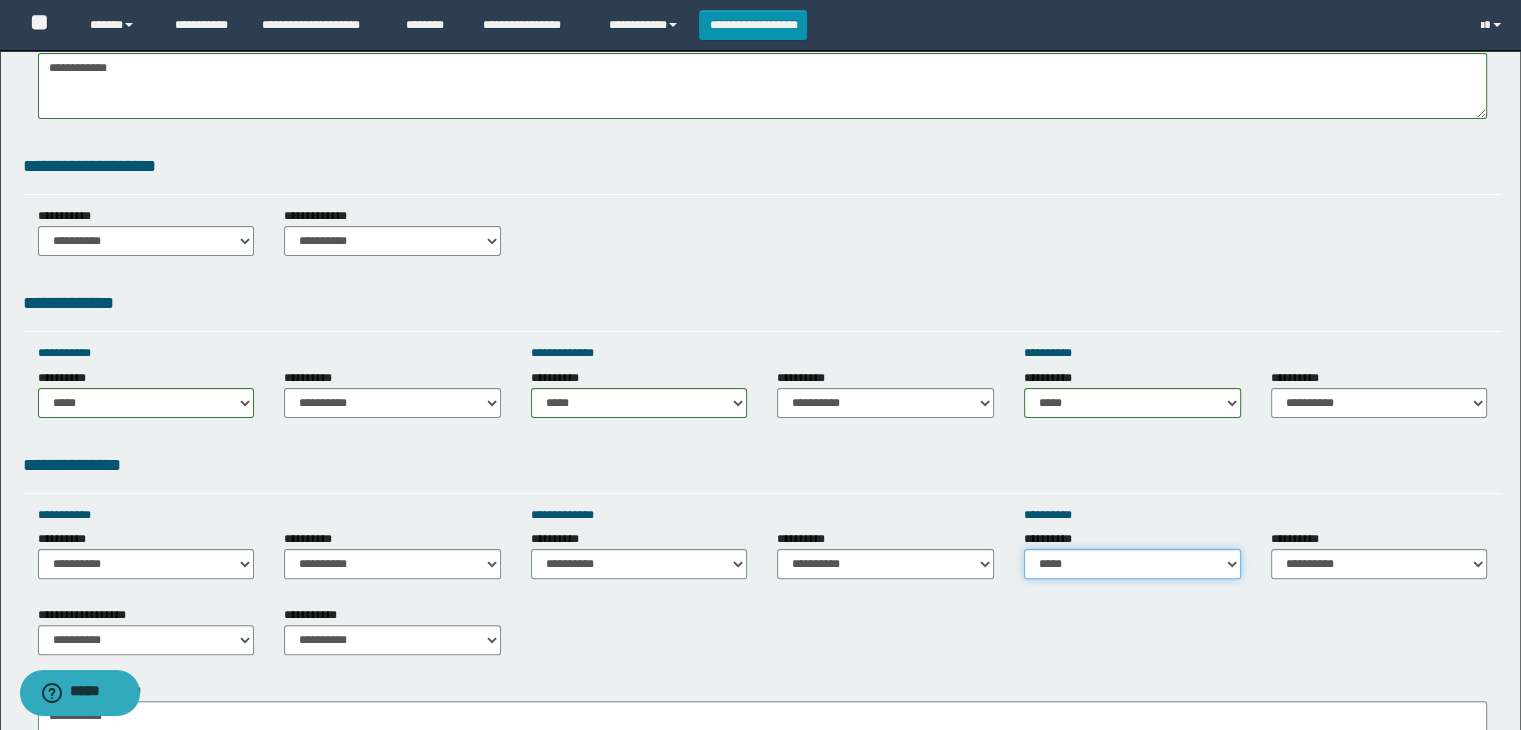 click on "**********" at bounding box center [1132, 564] 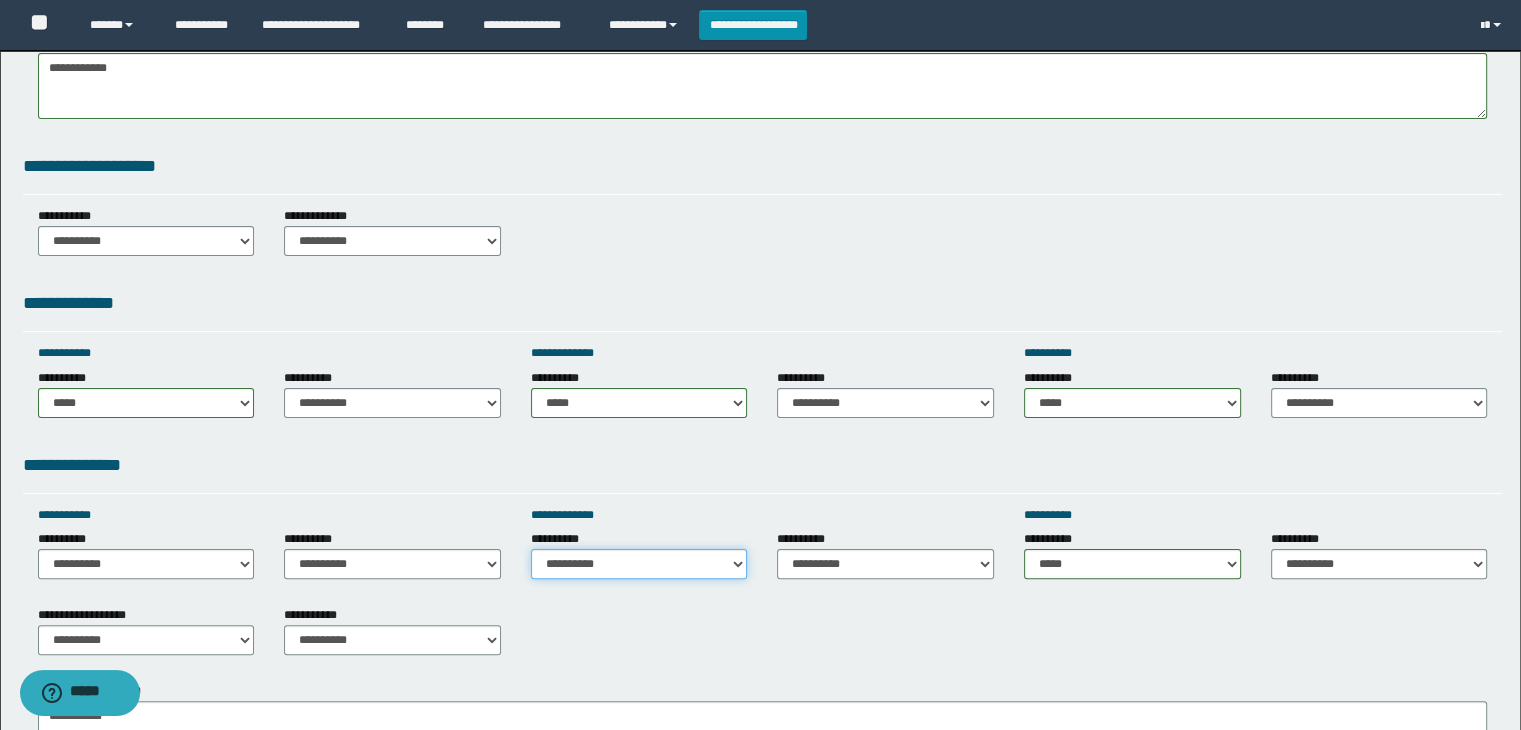 click on "**********" at bounding box center [639, 564] 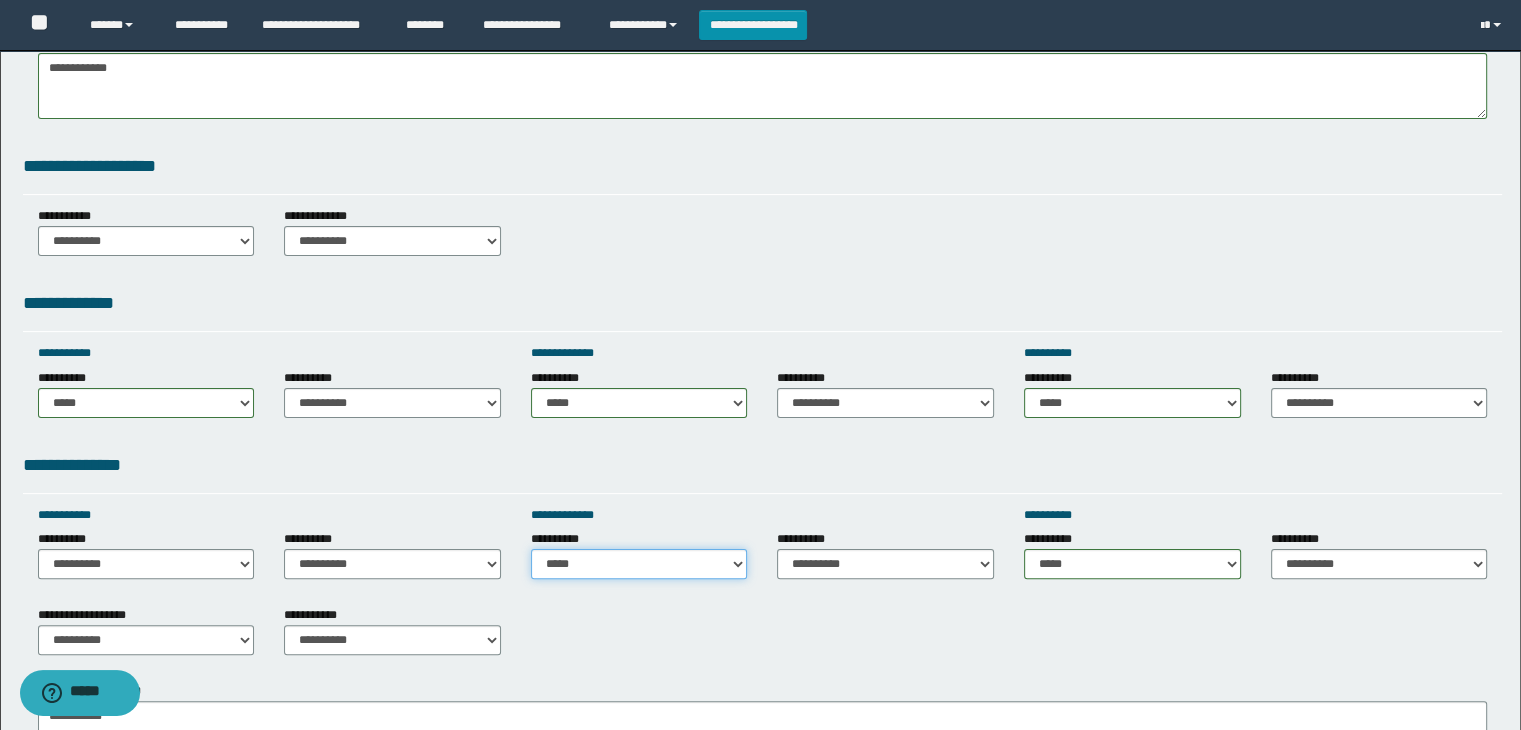 click on "**********" at bounding box center [639, 564] 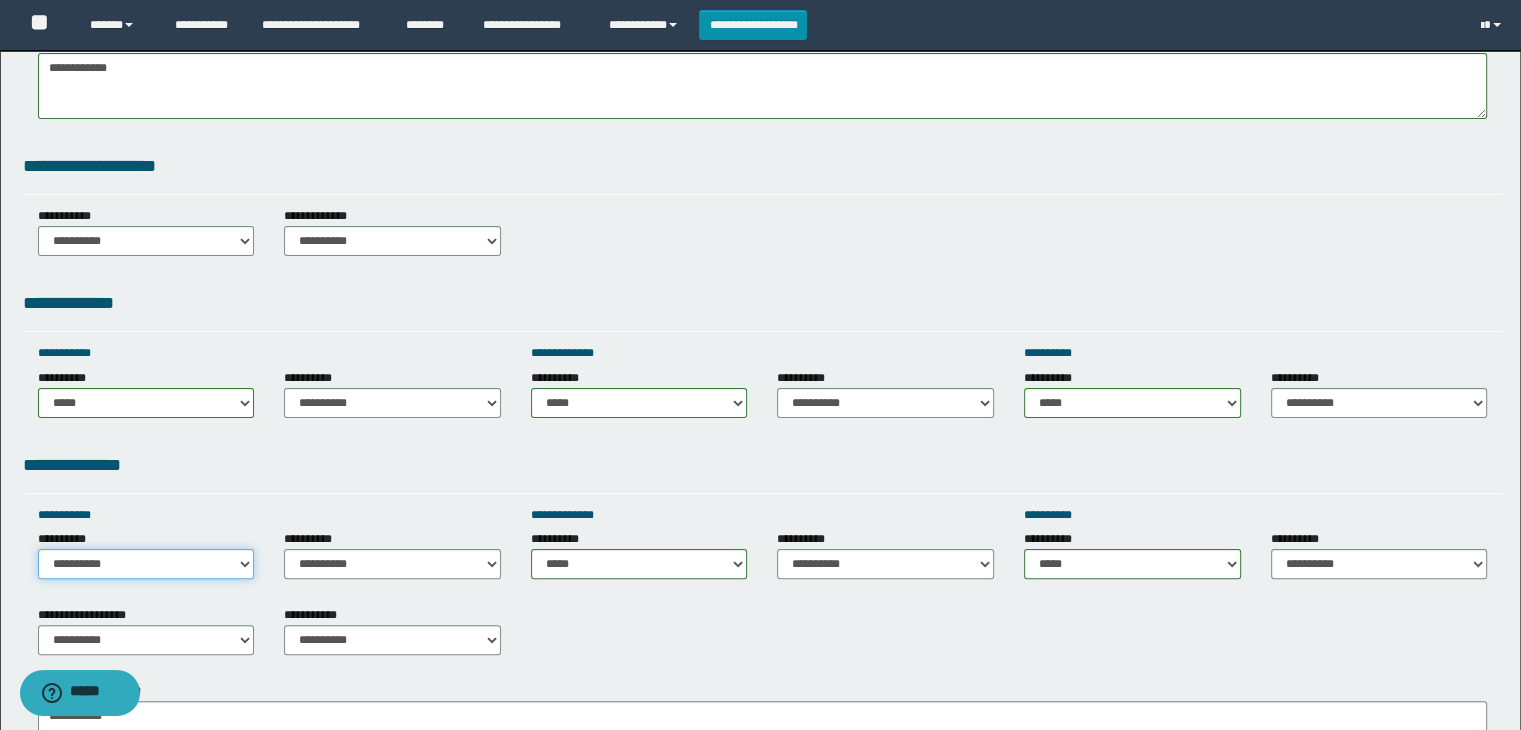 click on "**********" at bounding box center (146, 564) 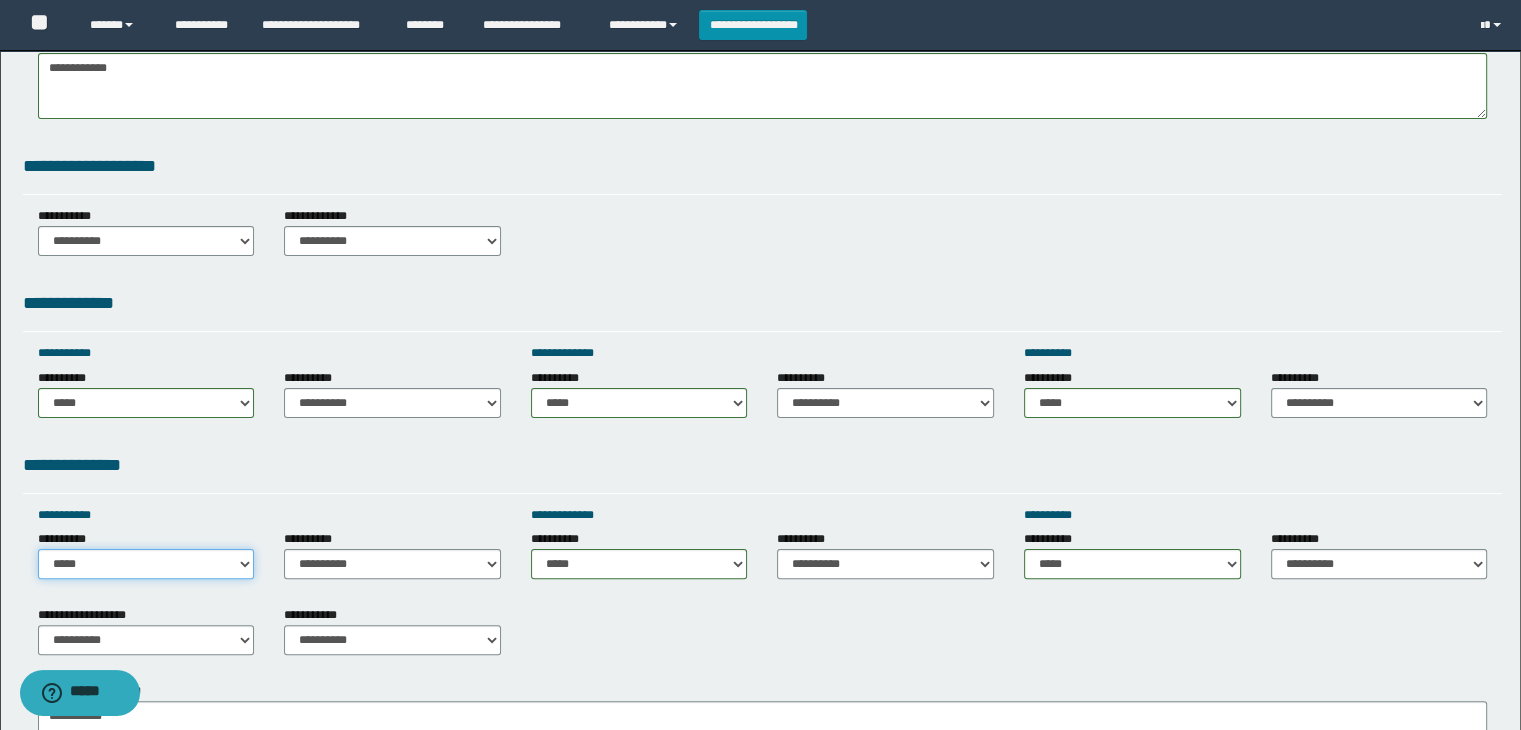 click on "**********" at bounding box center (146, 564) 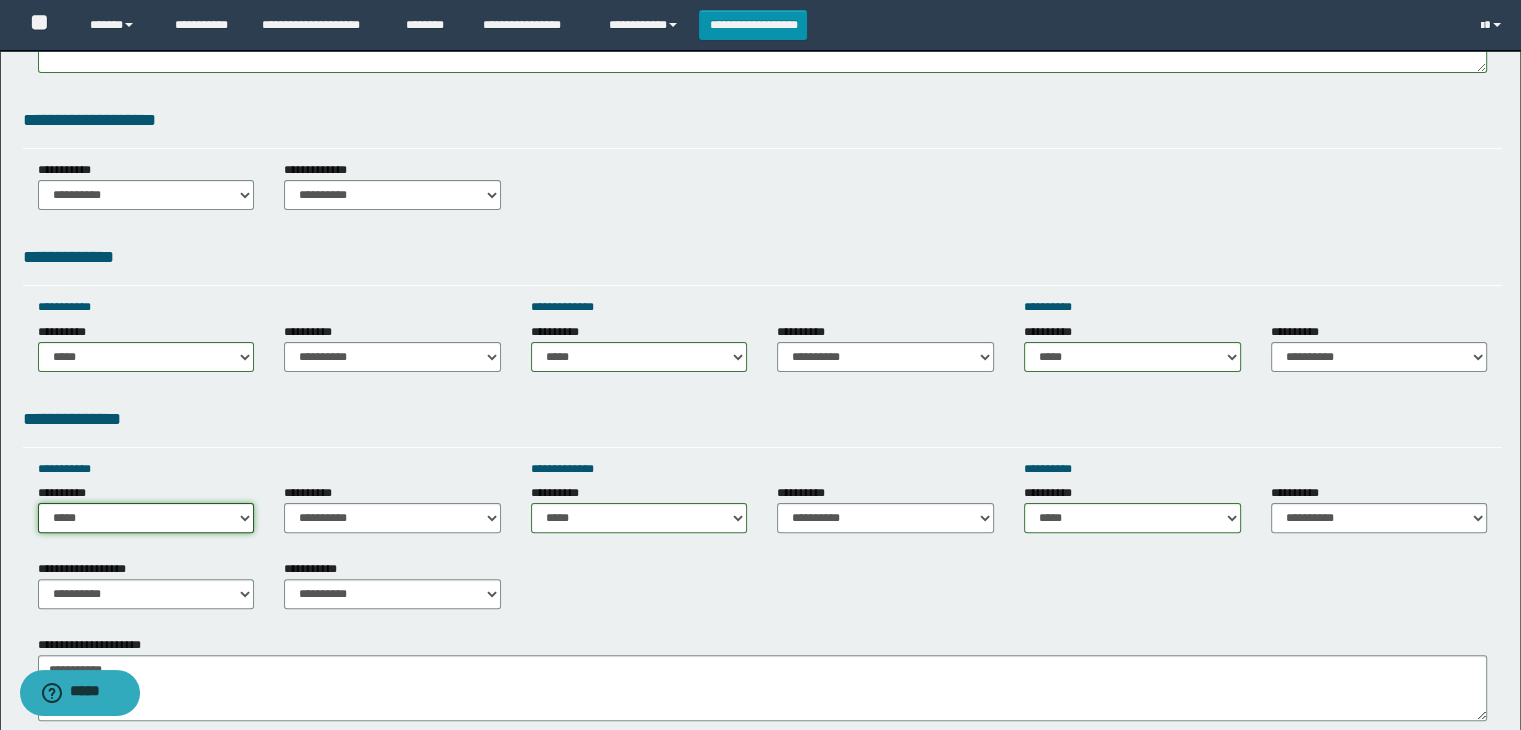 scroll, scrollTop: 700, scrollLeft: 0, axis: vertical 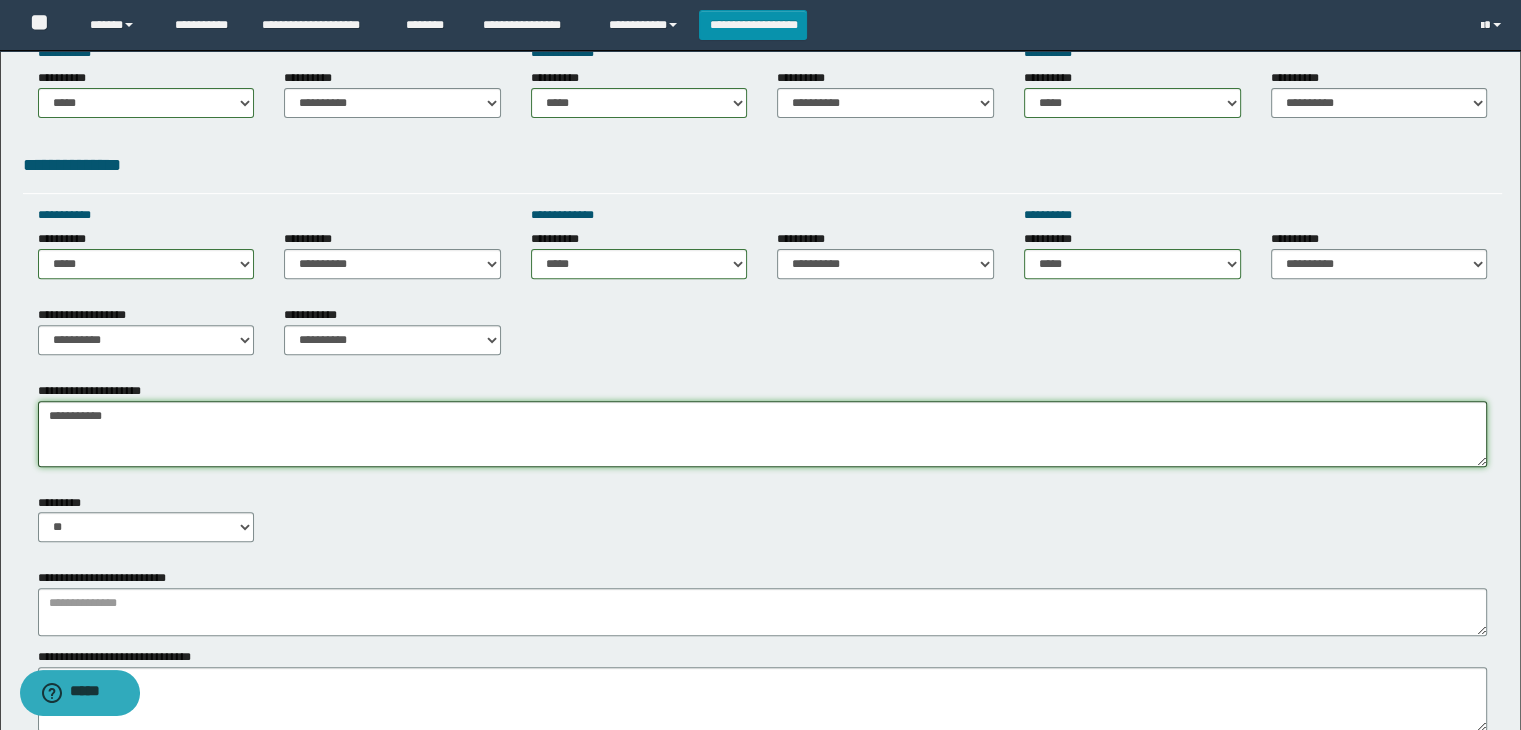 drag, startPoint x: 184, startPoint y: 428, endPoint x: 3, endPoint y: 414, distance: 181.54063 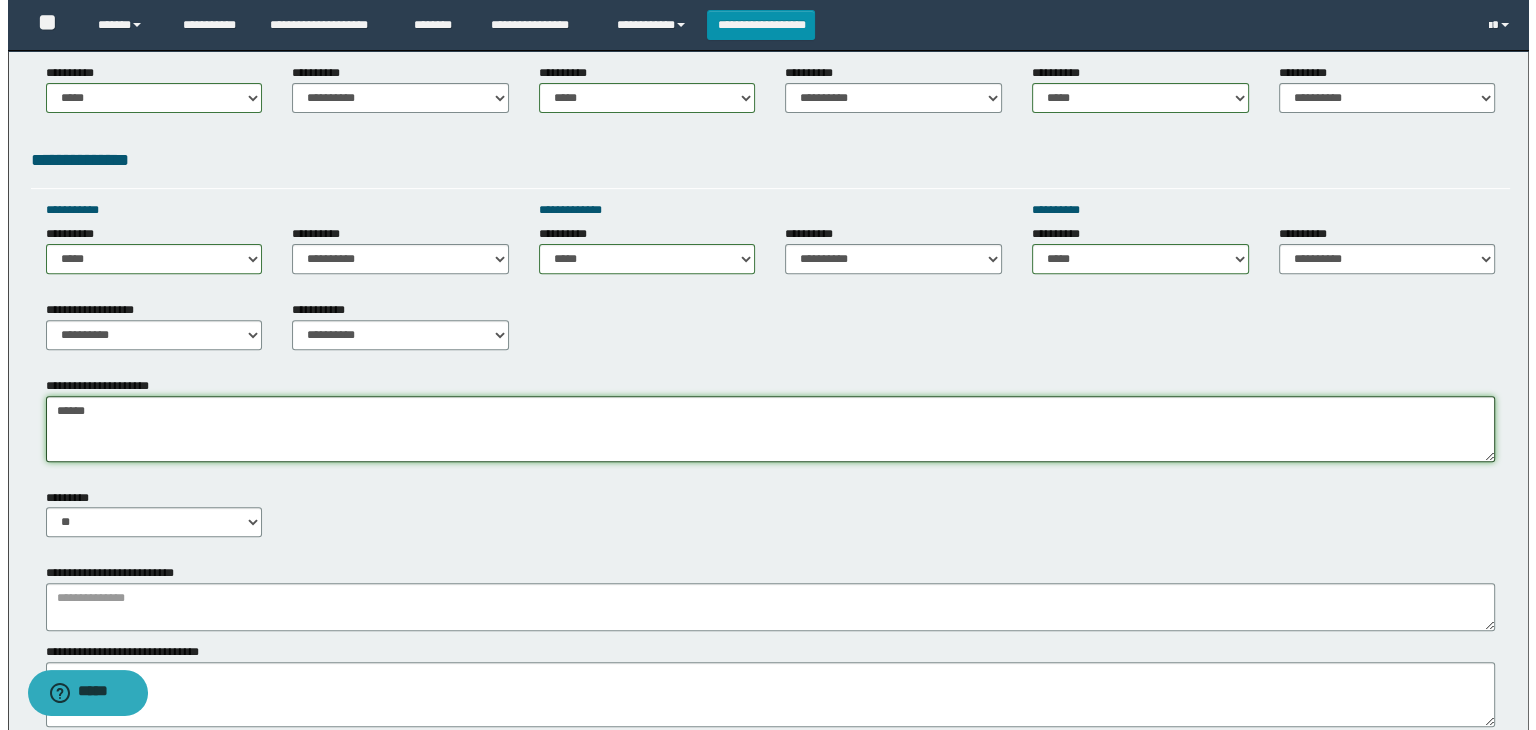 scroll, scrollTop: 1000, scrollLeft: 0, axis: vertical 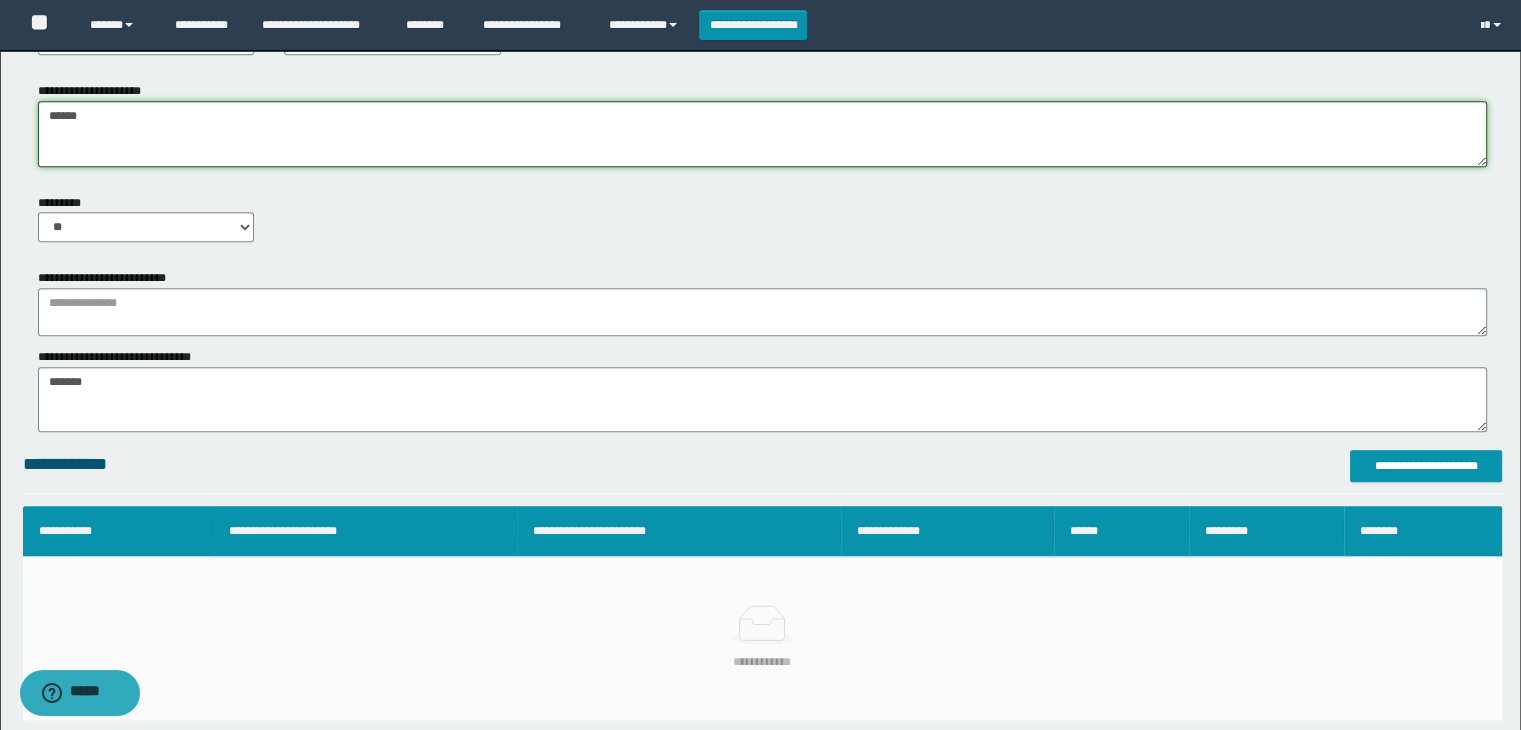 type on "******" 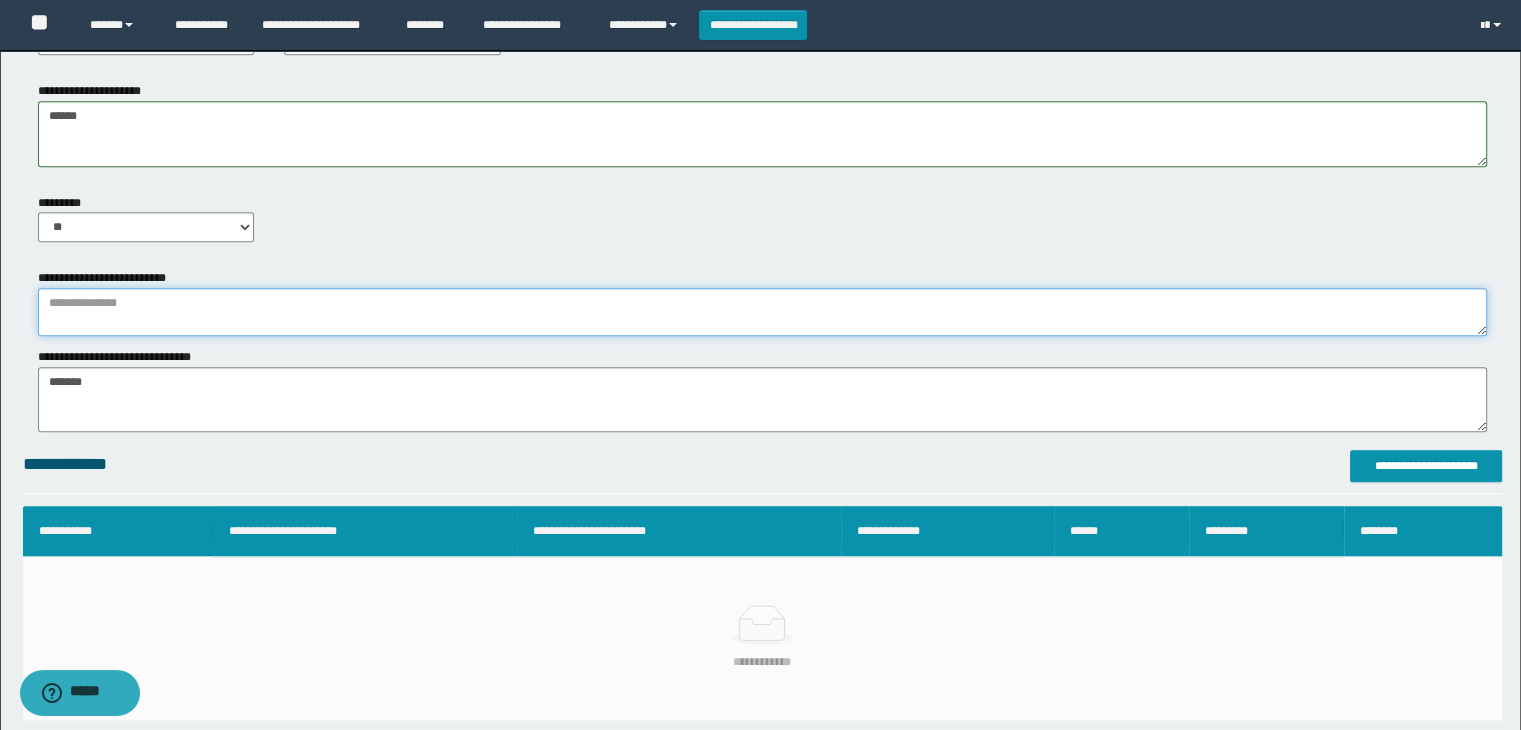 click at bounding box center [763, 312] 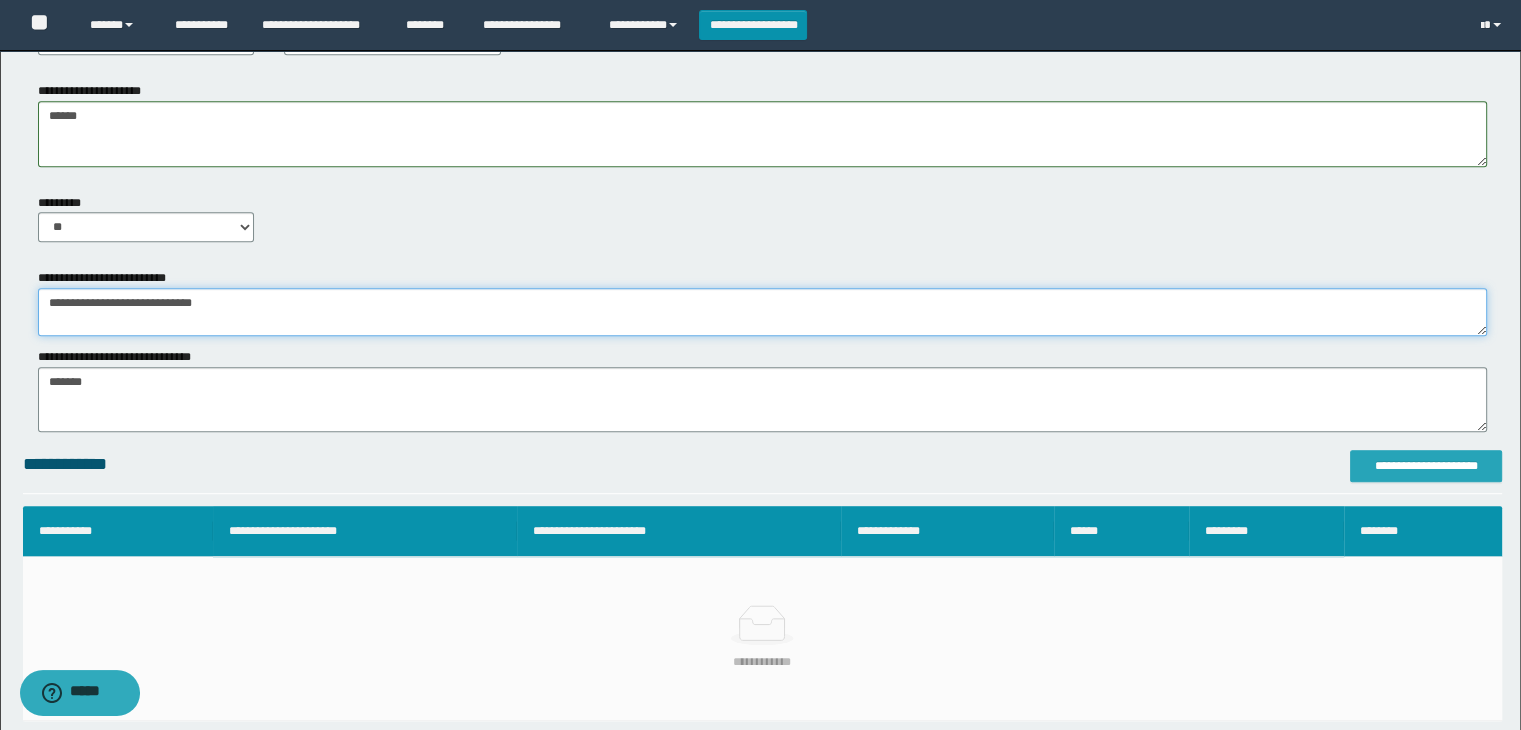 type on "**********" 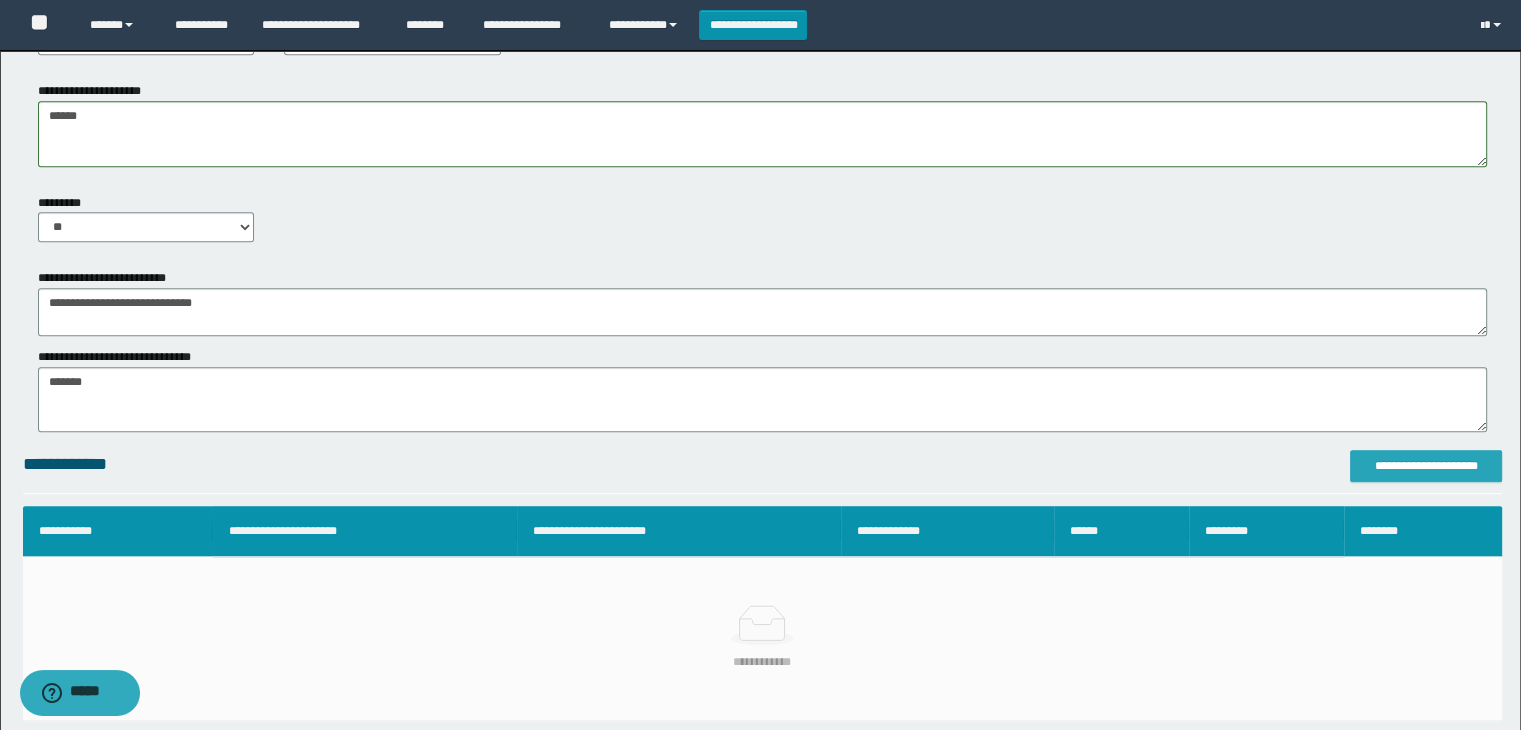 click on "**********" at bounding box center [1426, 466] 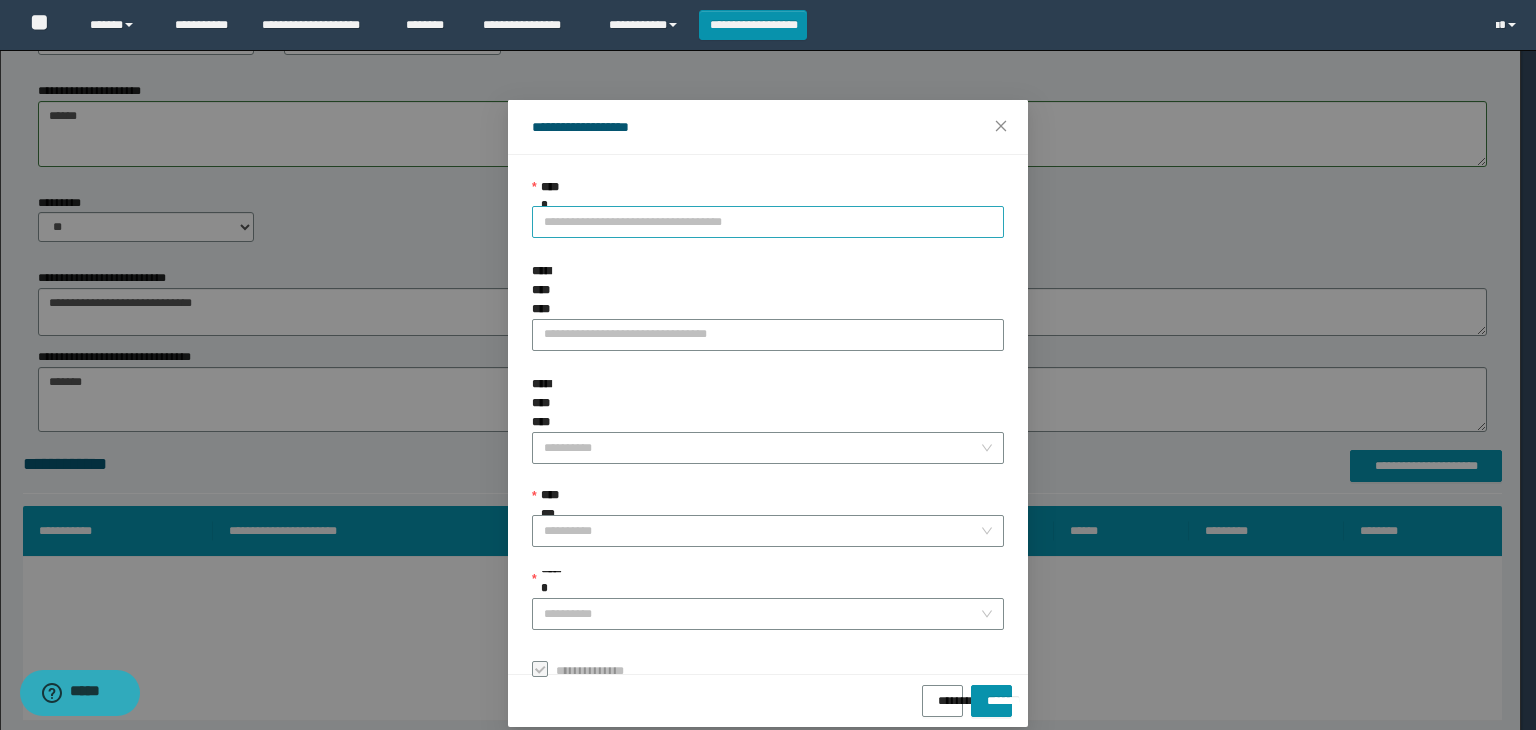 click on "**********" at bounding box center (768, 222) 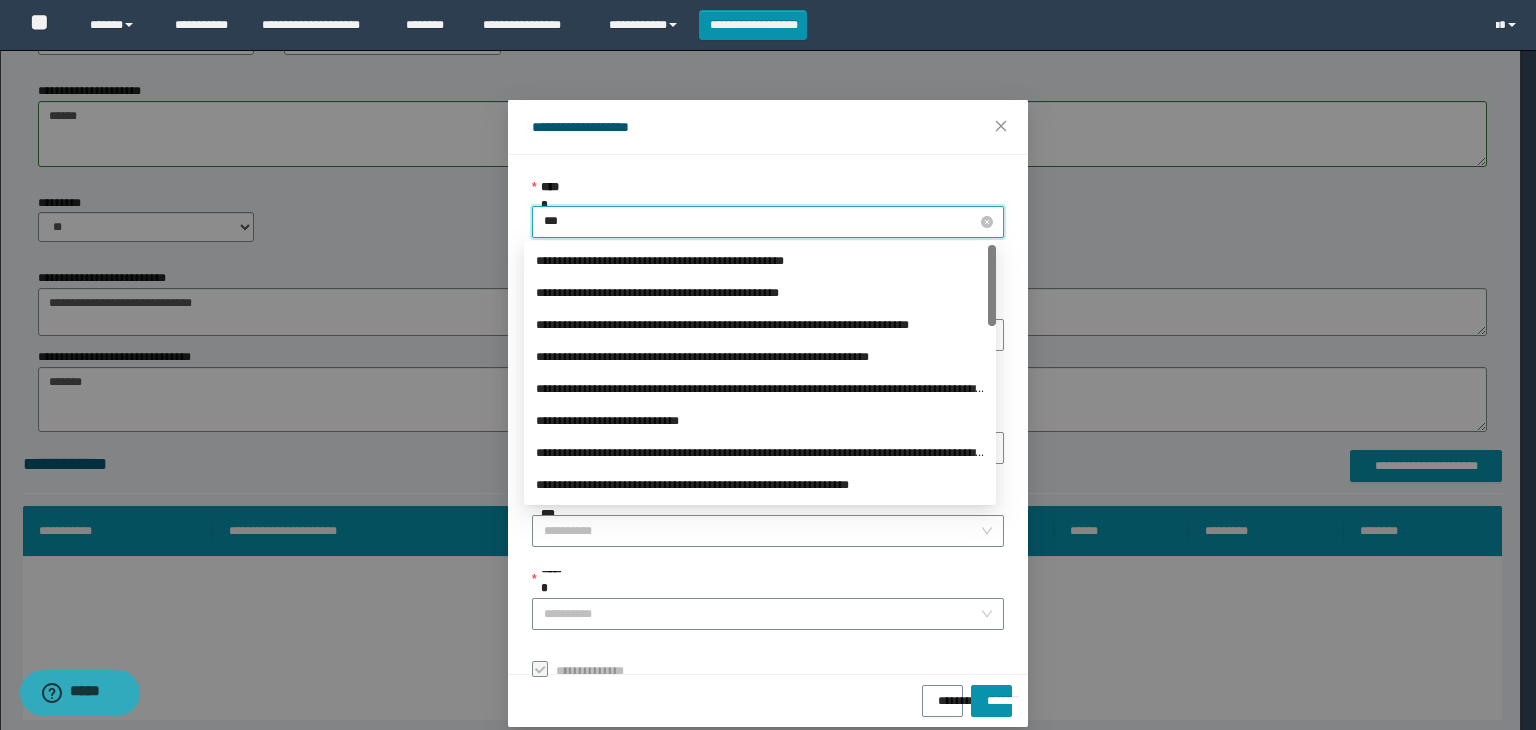 type on "****" 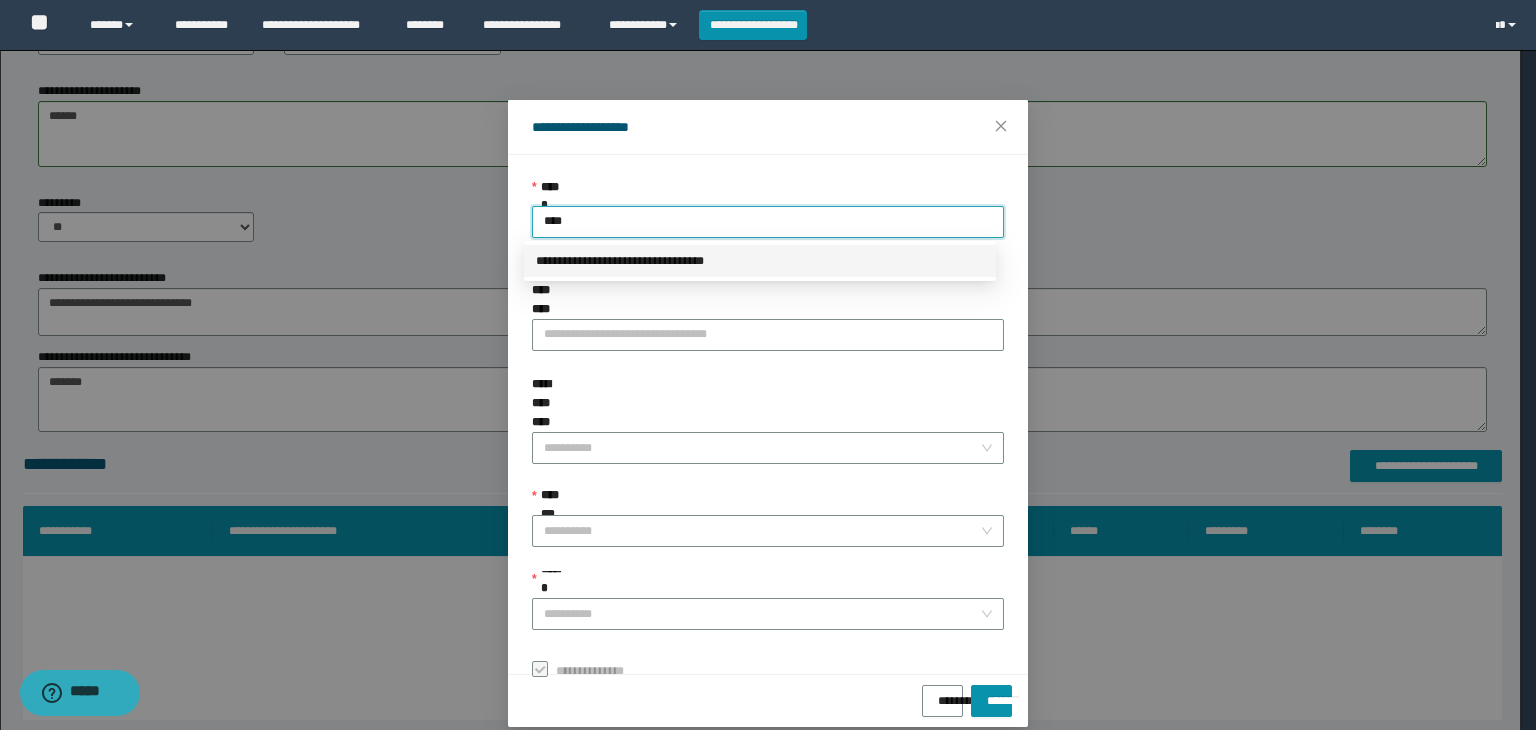 click on "**********" at bounding box center (760, 261) 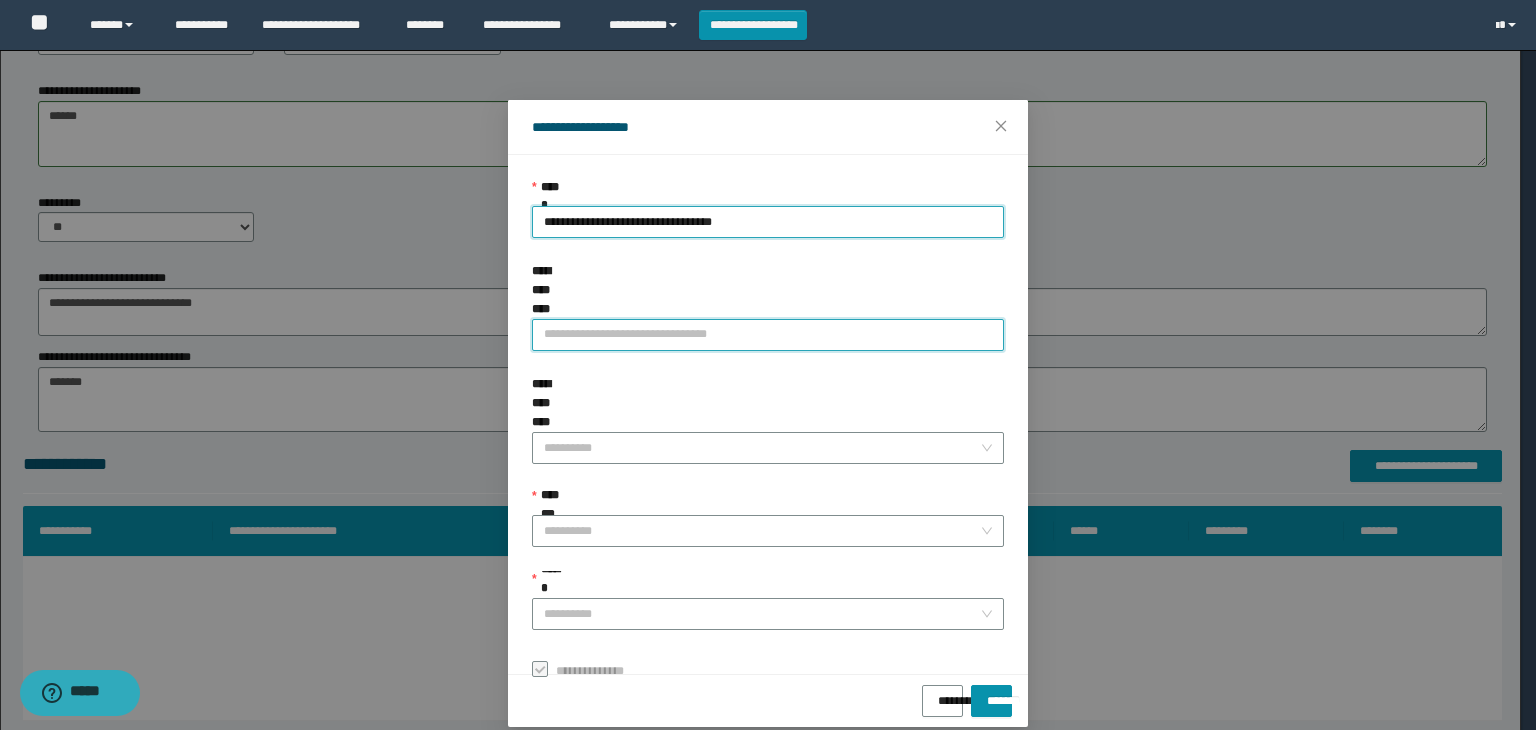 click on "**********" at bounding box center [768, 335] 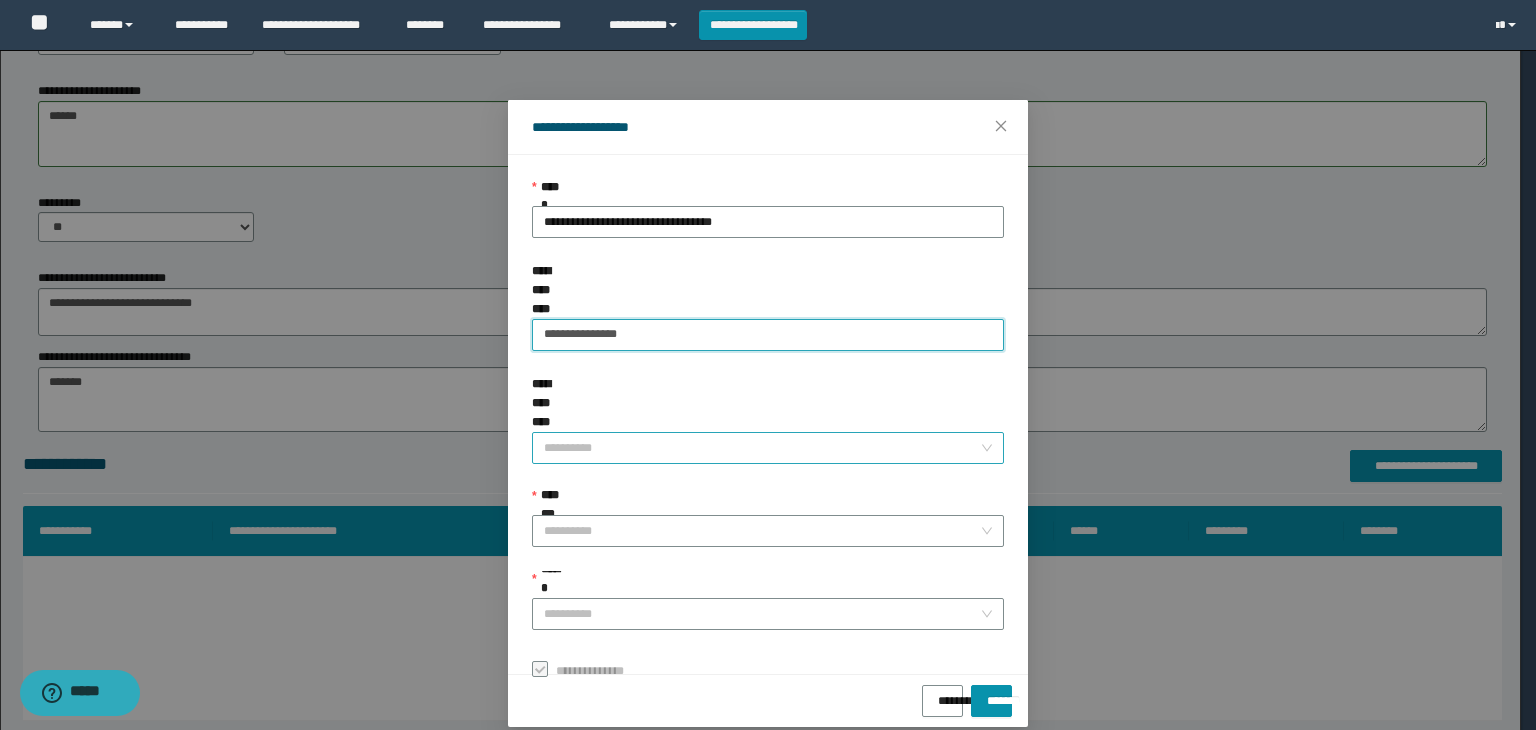 type on "**********" 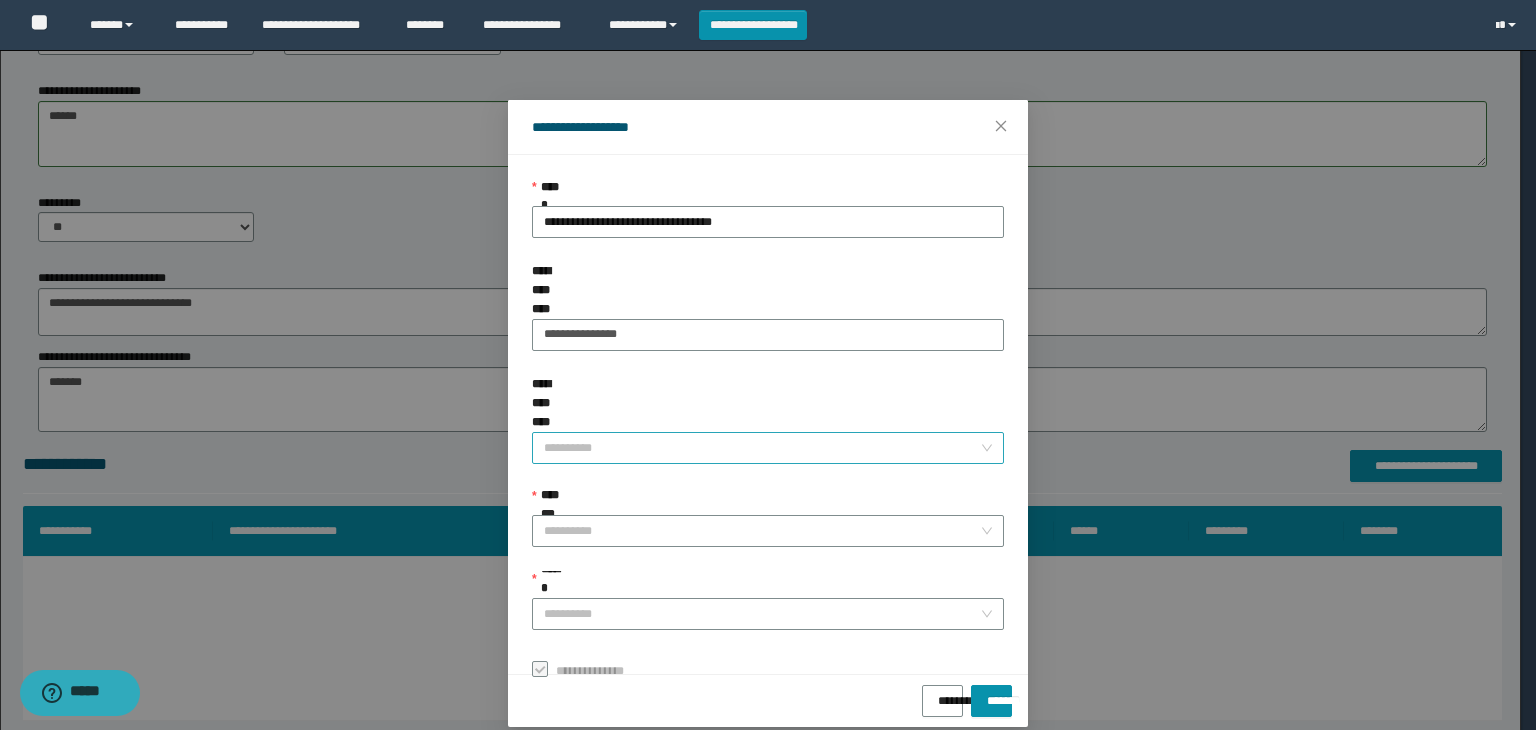 drag, startPoint x: 568, startPoint y: 388, endPoint x: 571, endPoint y: 377, distance: 11.401754 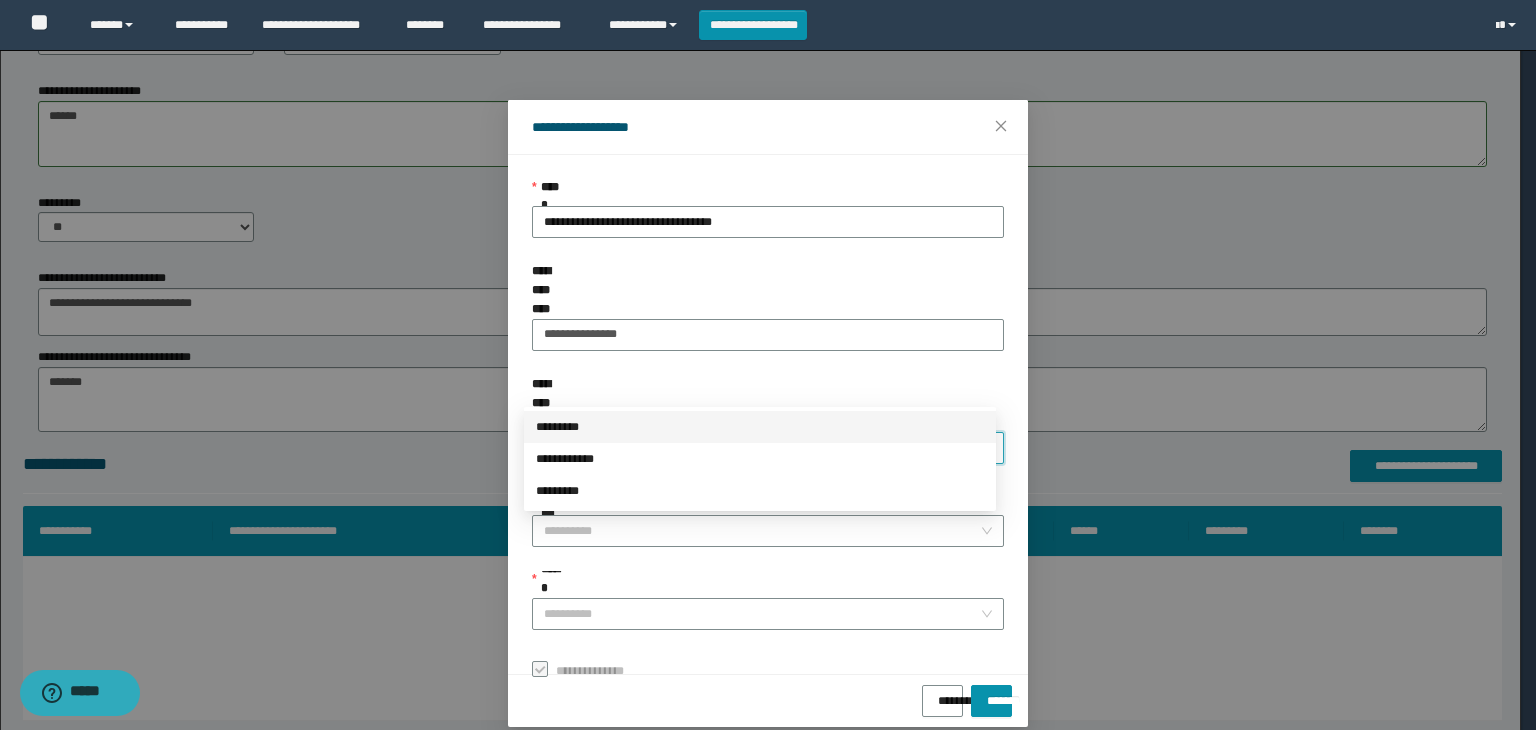 click on "*********" at bounding box center (760, 427) 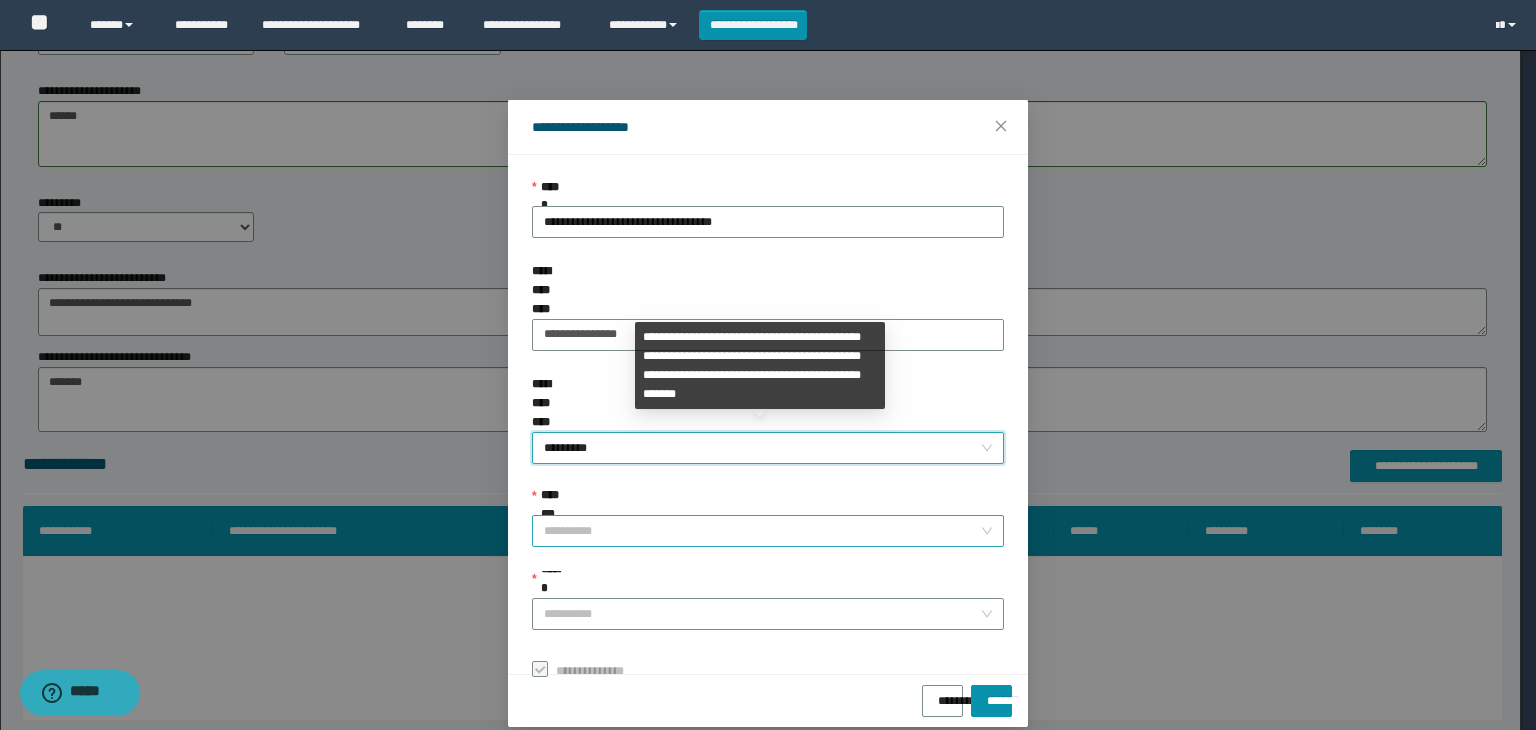 click on "**********" at bounding box center (768, 531) 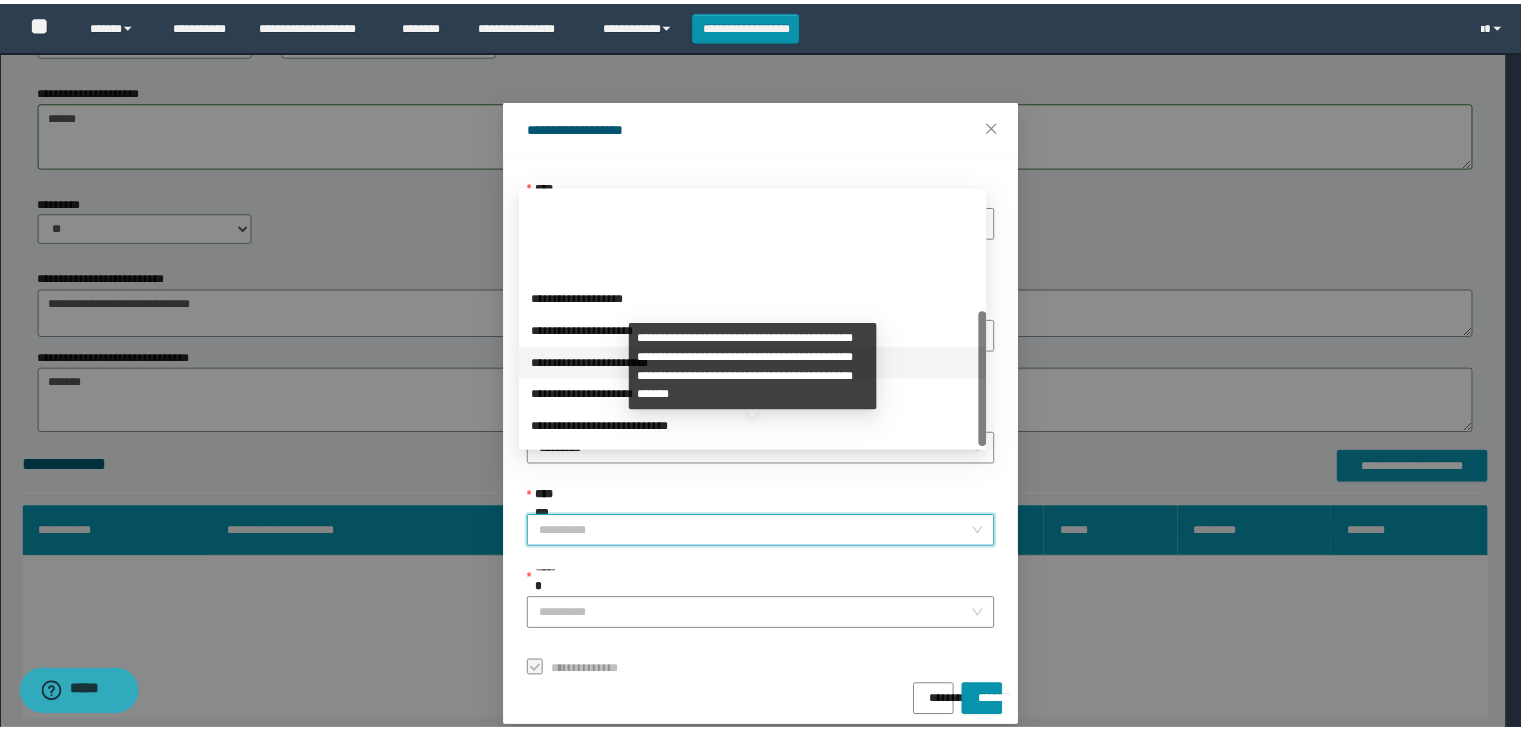 scroll, scrollTop: 224, scrollLeft: 0, axis: vertical 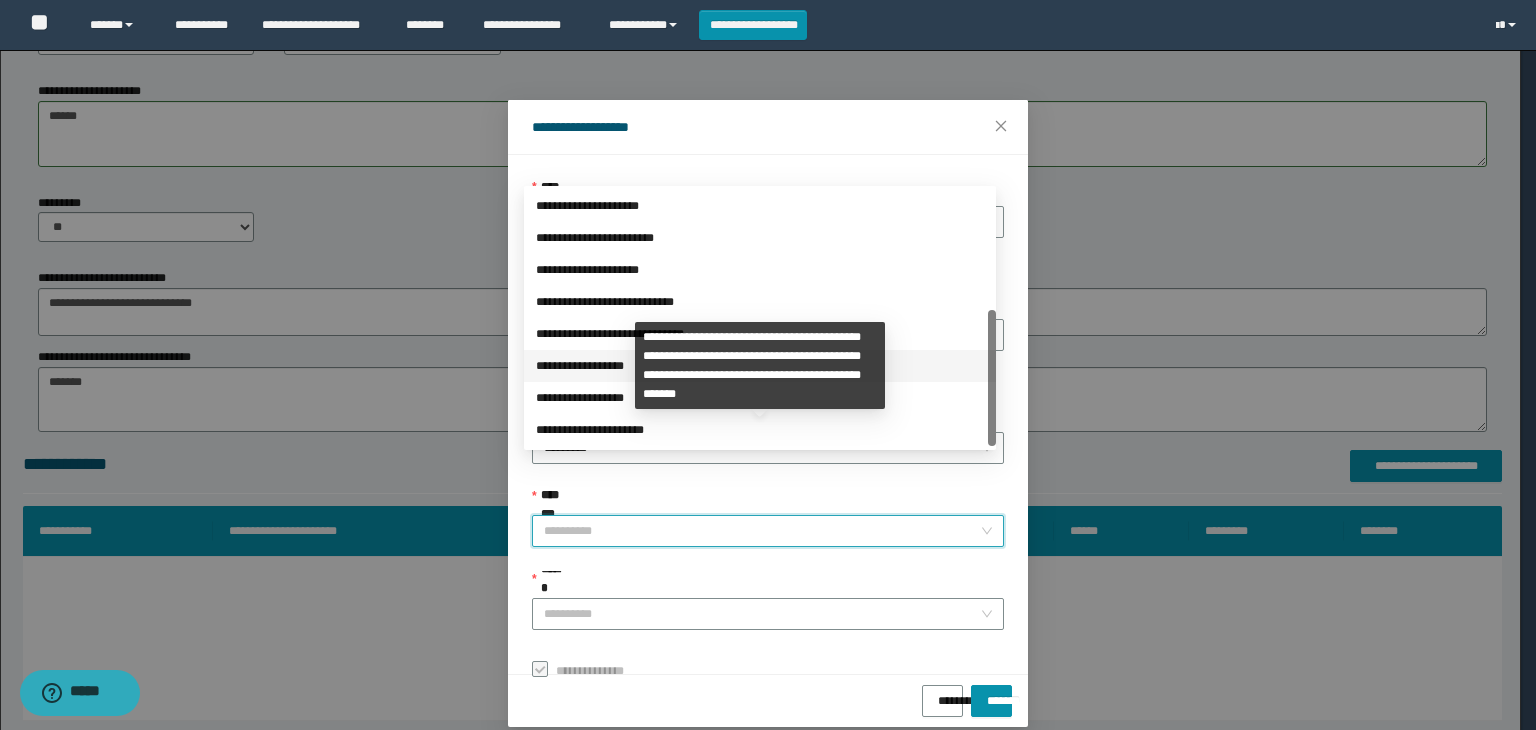 click on "**********" at bounding box center (760, 366) 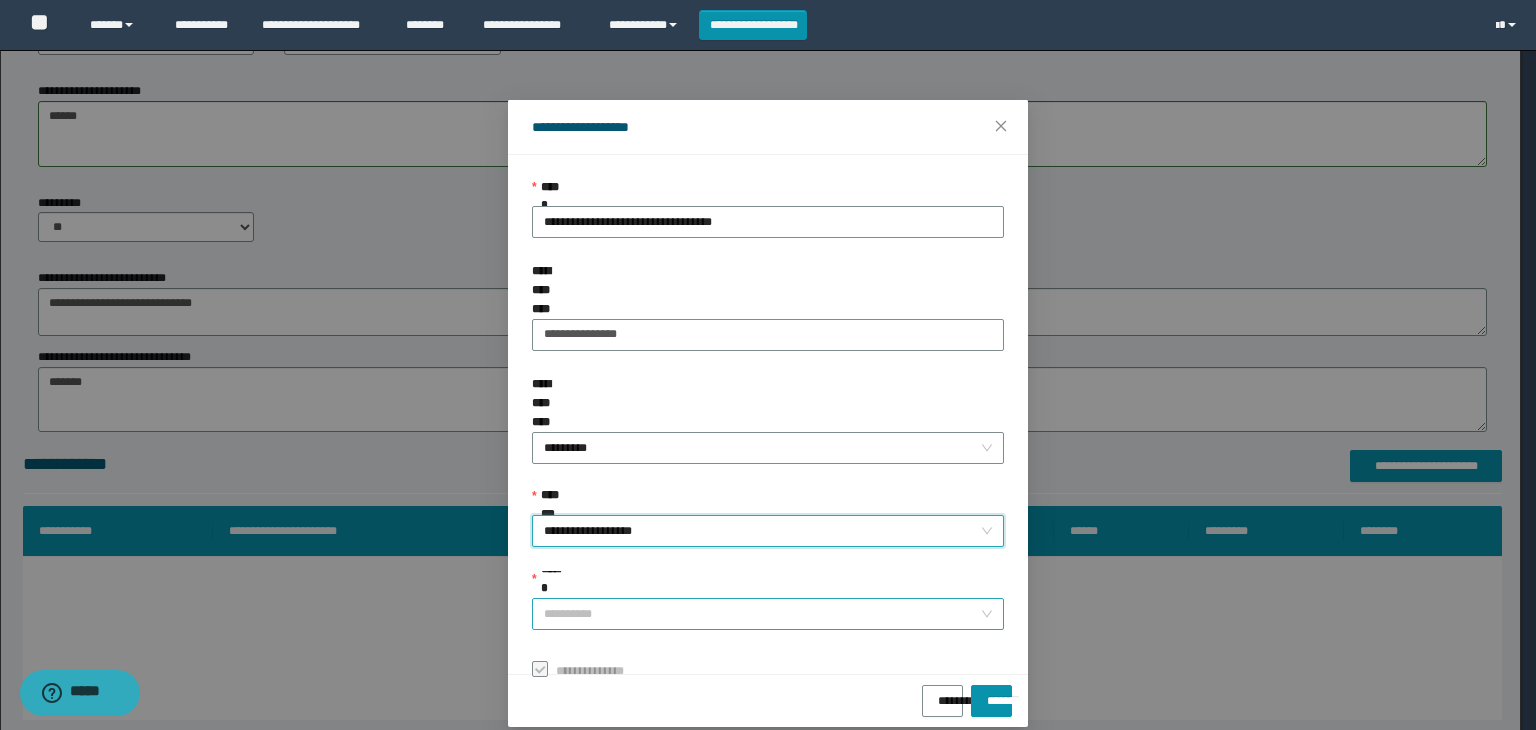 click on "******" at bounding box center (762, 614) 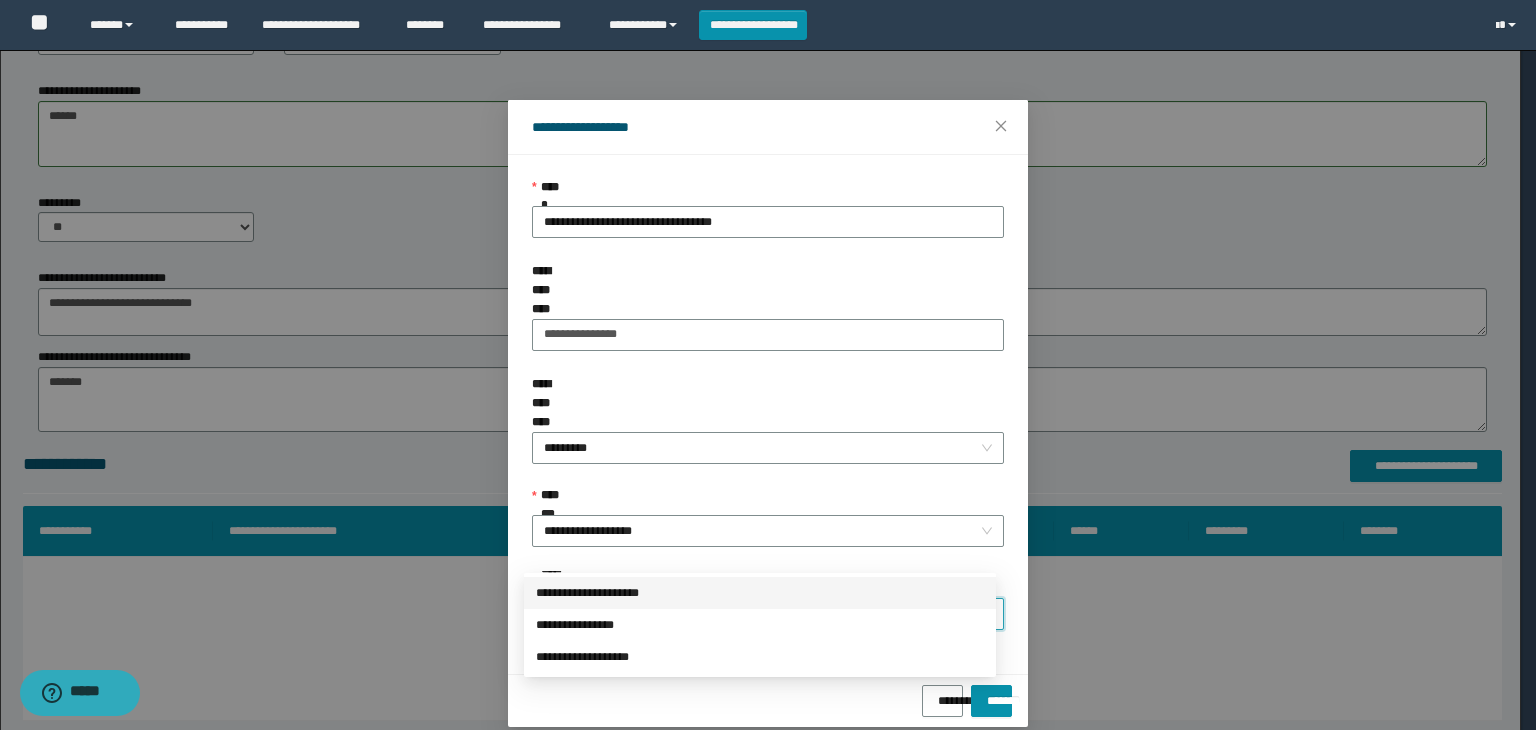 click on "**********" at bounding box center [760, 593] 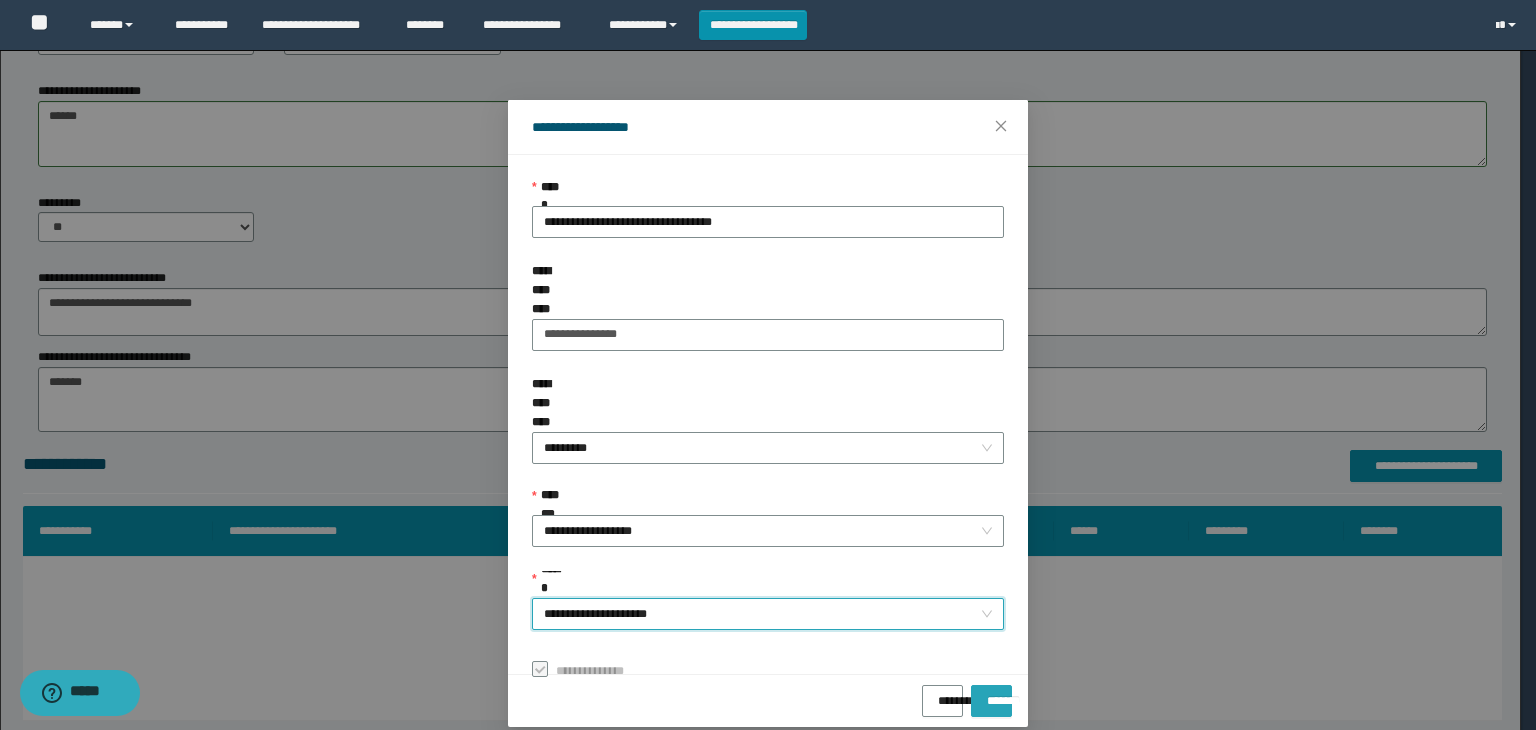 click on "*******" at bounding box center [991, 694] 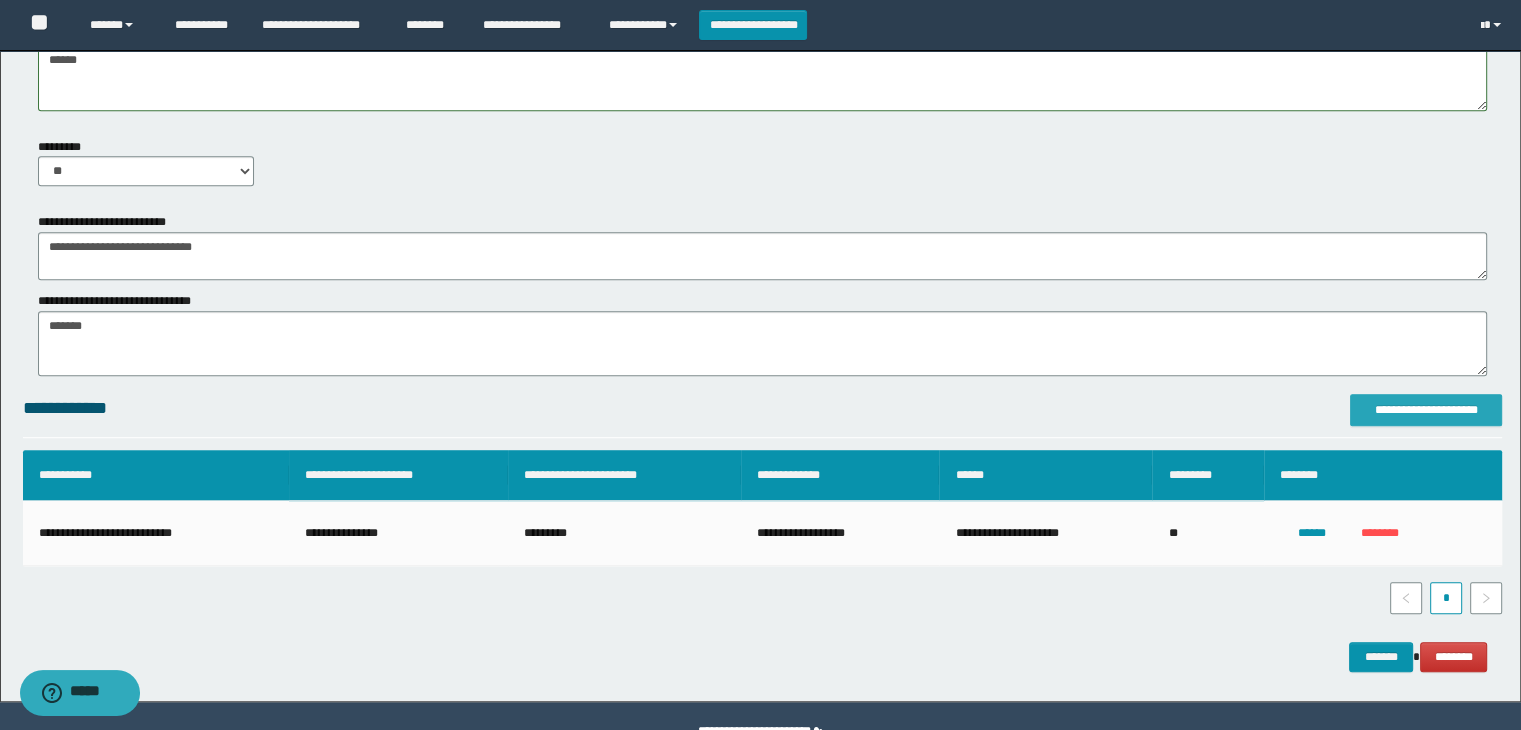 scroll, scrollTop: 1106, scrollLeft: 0, axis: vertical 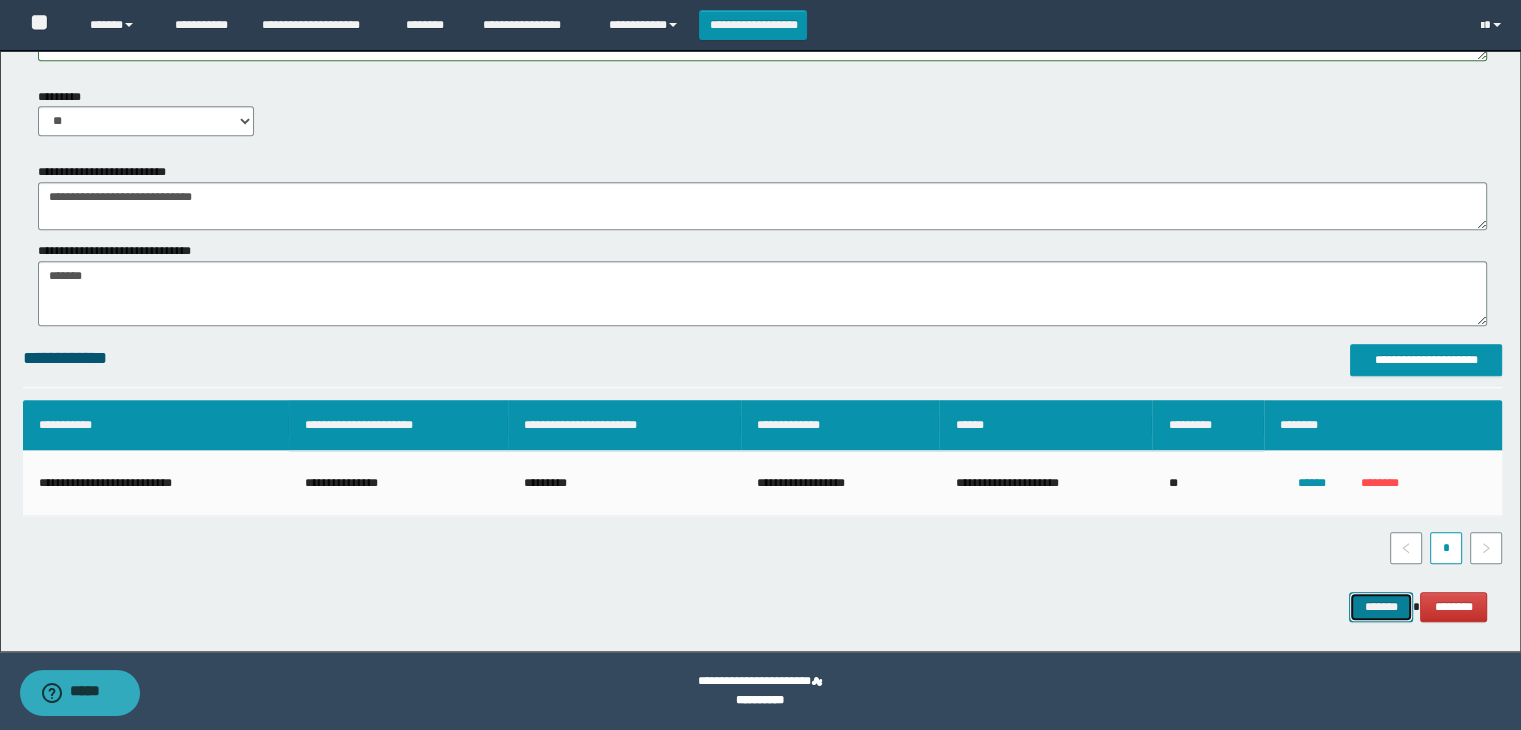 click on "*******" at bounding box center [1381, 607] 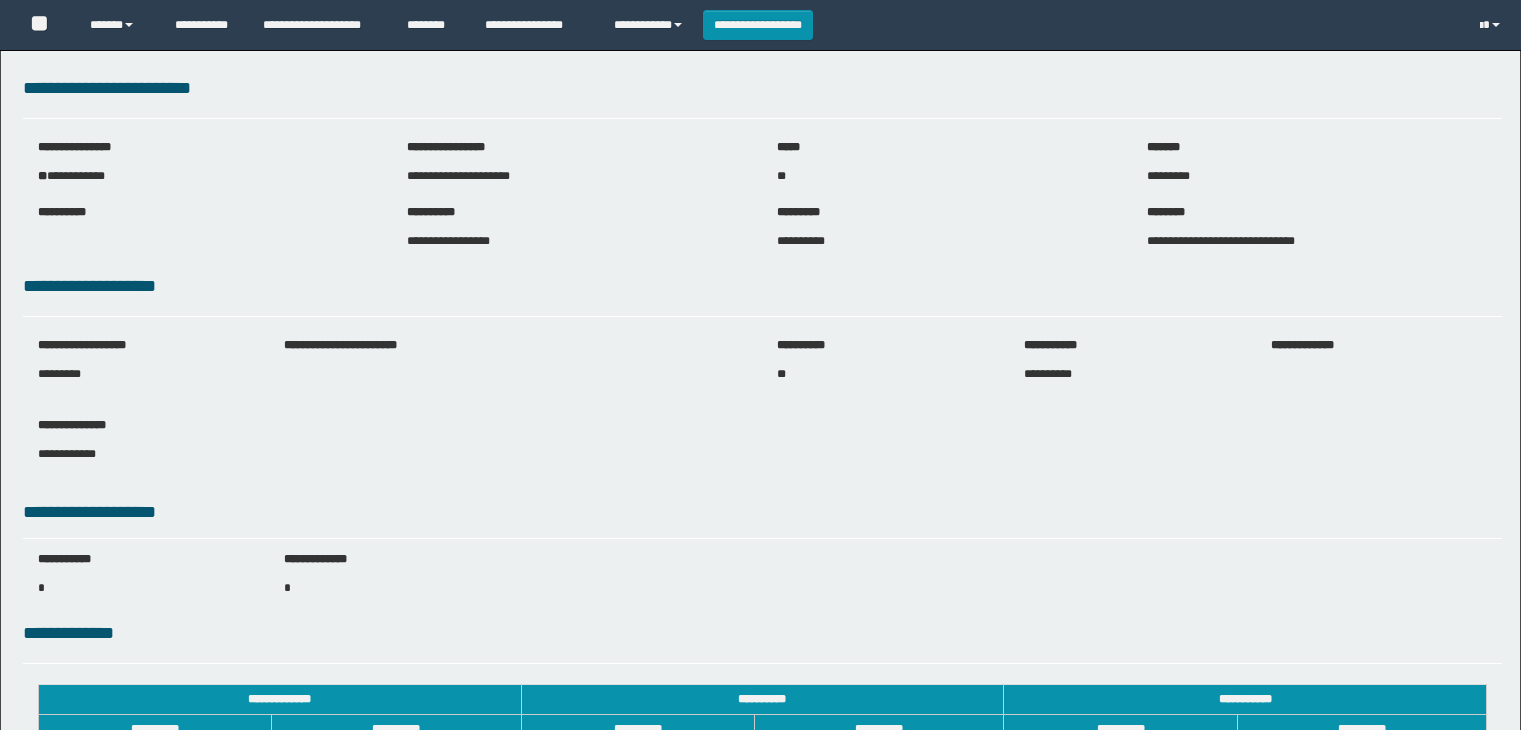 scroll, scrollTop: 0, scrollLeft: 0, axis: both 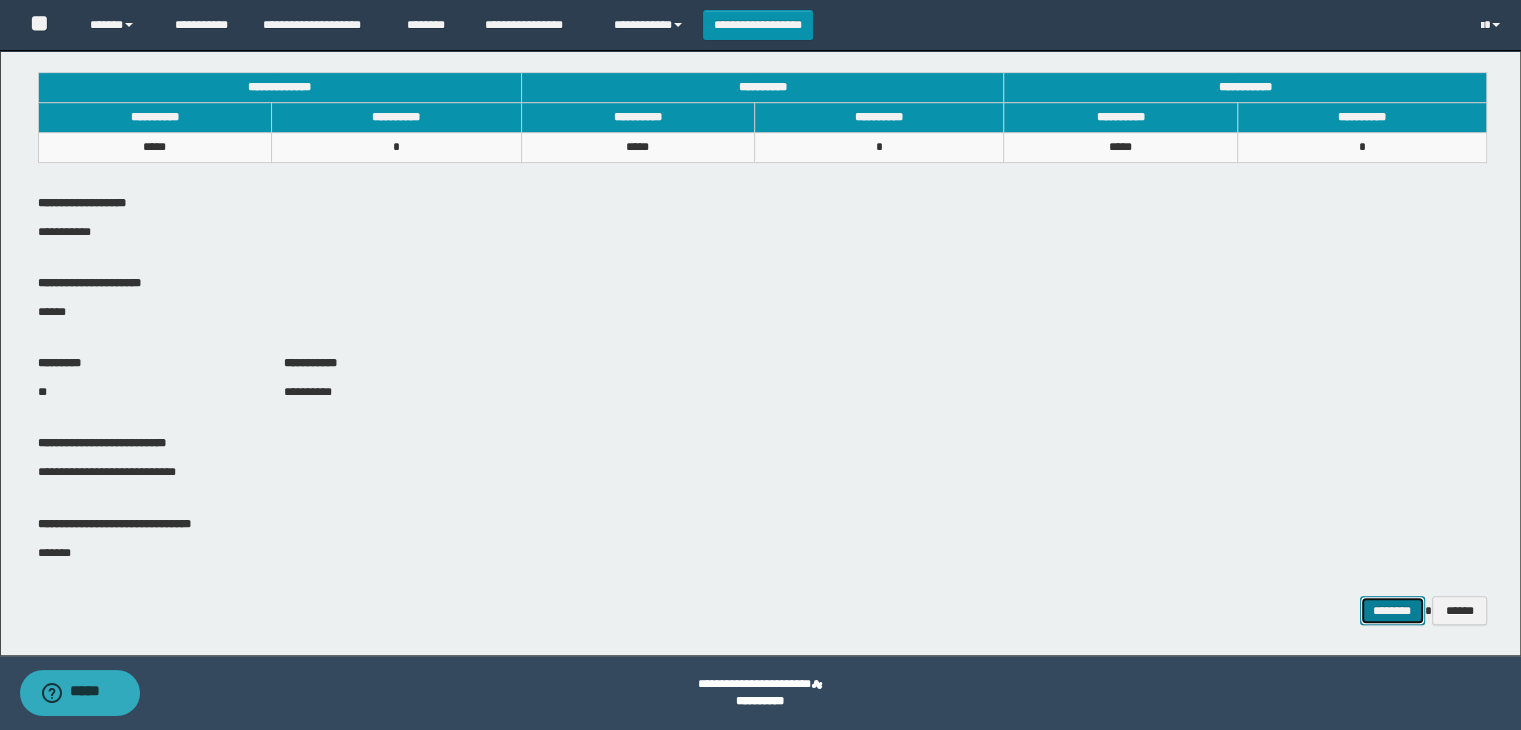 click on "********" at bounding box center [1392, 611] 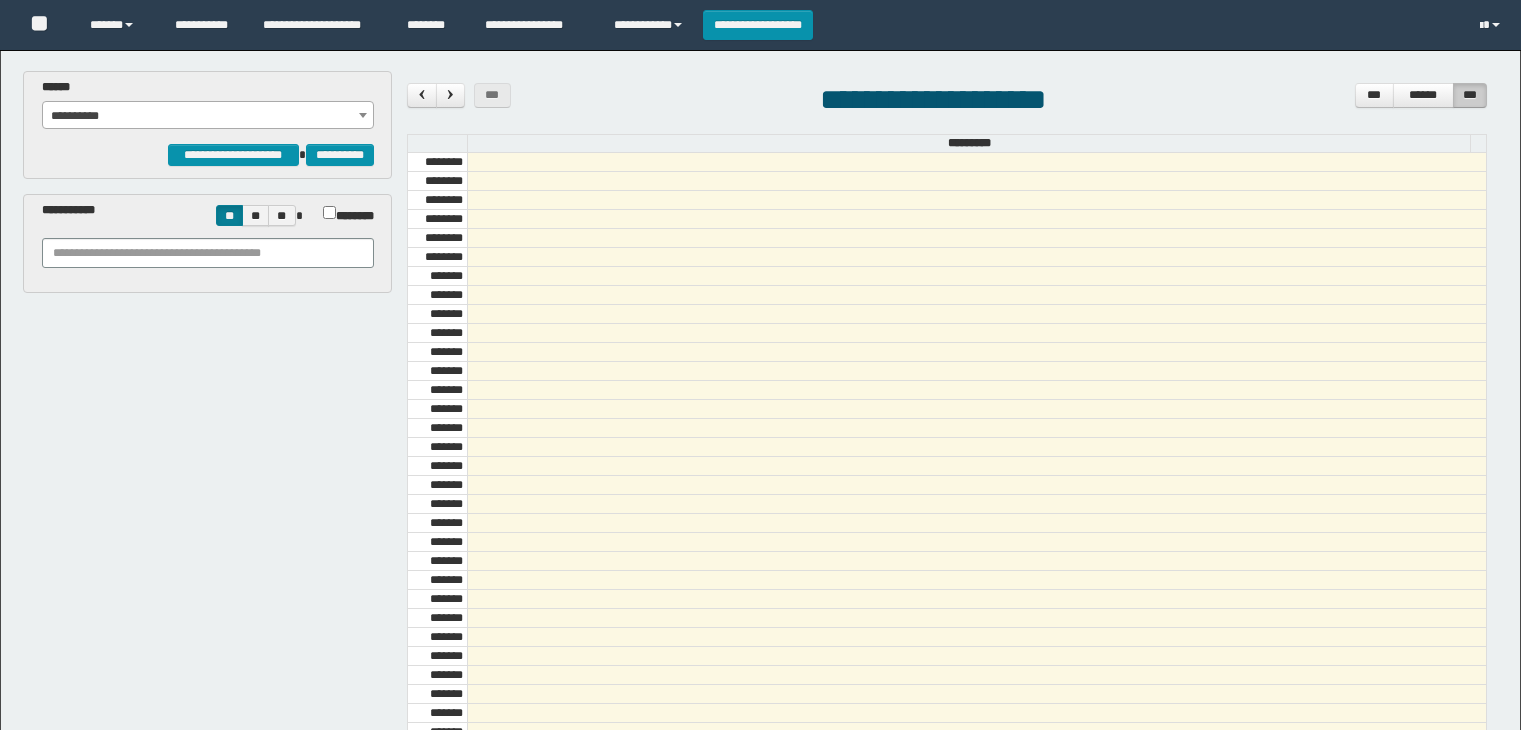 scroll, scrollTop: 0, scrollLeft: 0, axis: both 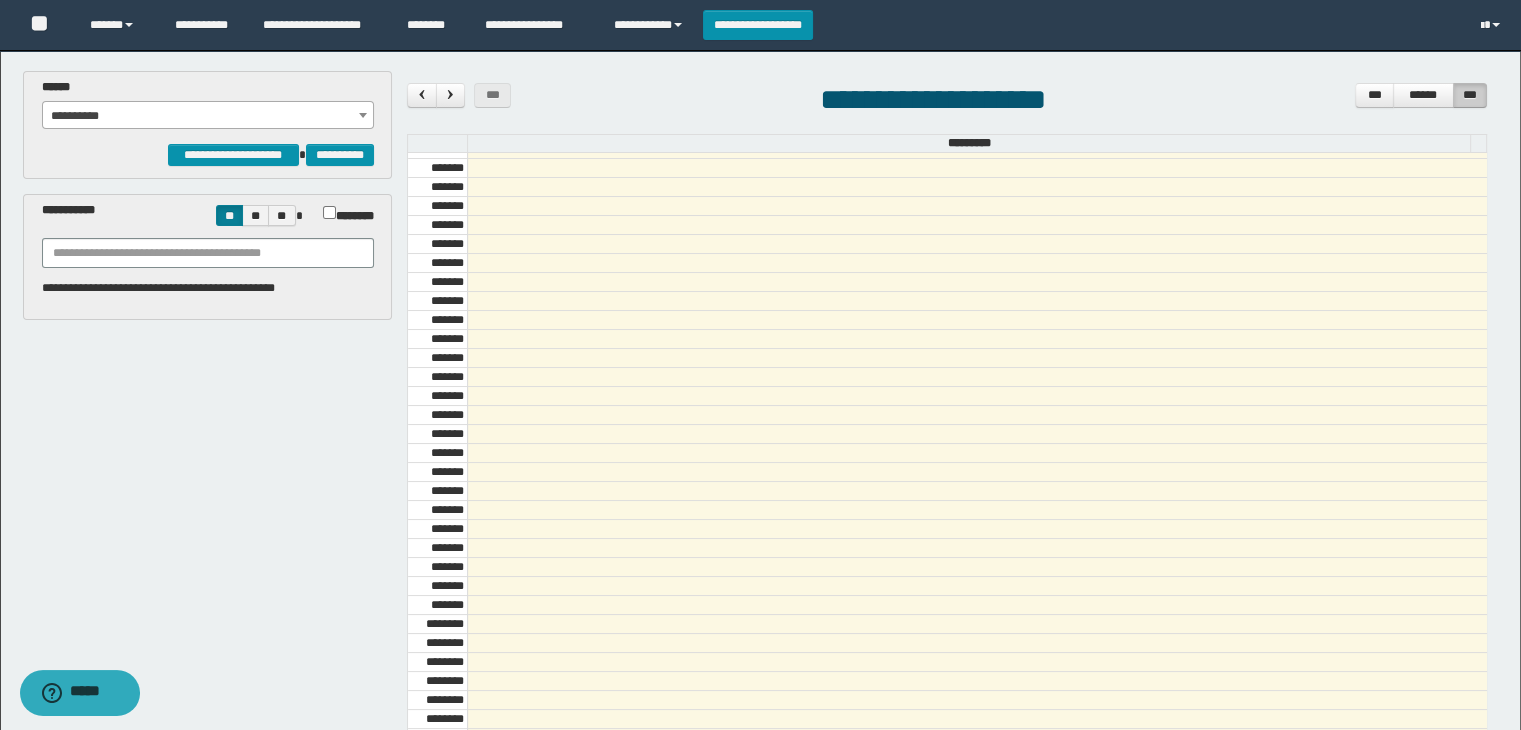 click on "**********" at bounding box center (208, 116) 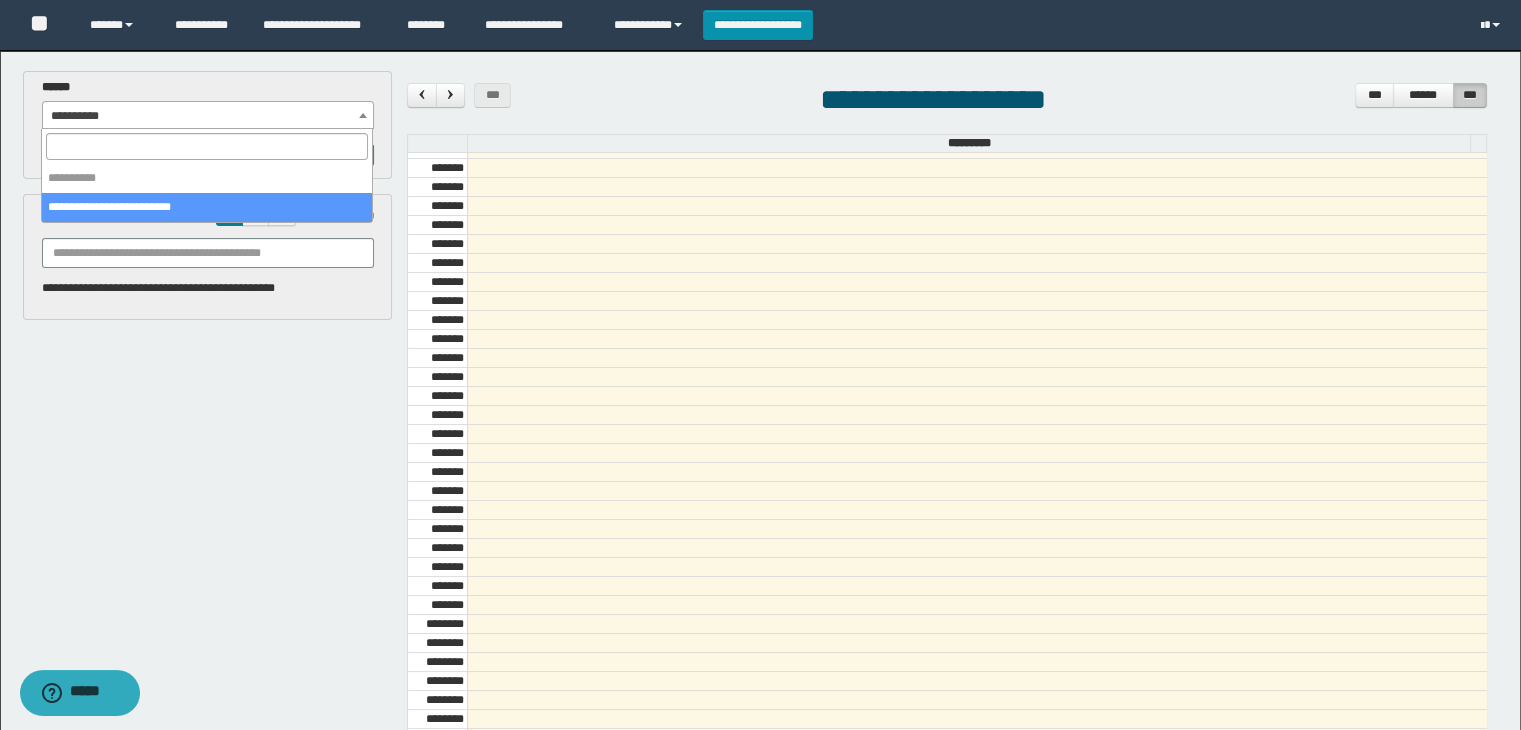 drag, startPoint x: 157, startPoint y: 206, endPoint x: 184, endPoint y: 209, distance: 27.166155 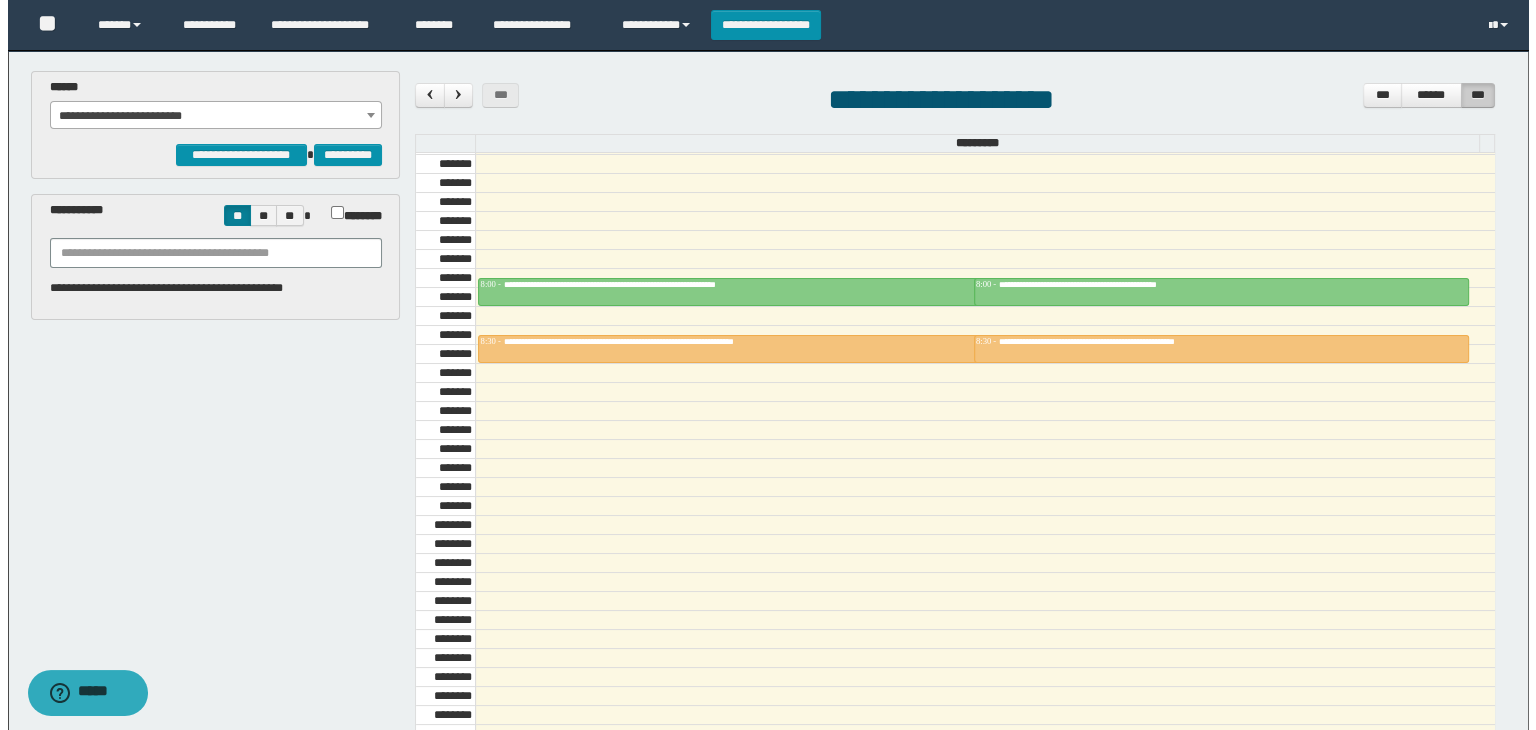 scroll, scrollTop: 778, scrollLeft: 0, axis: vertical 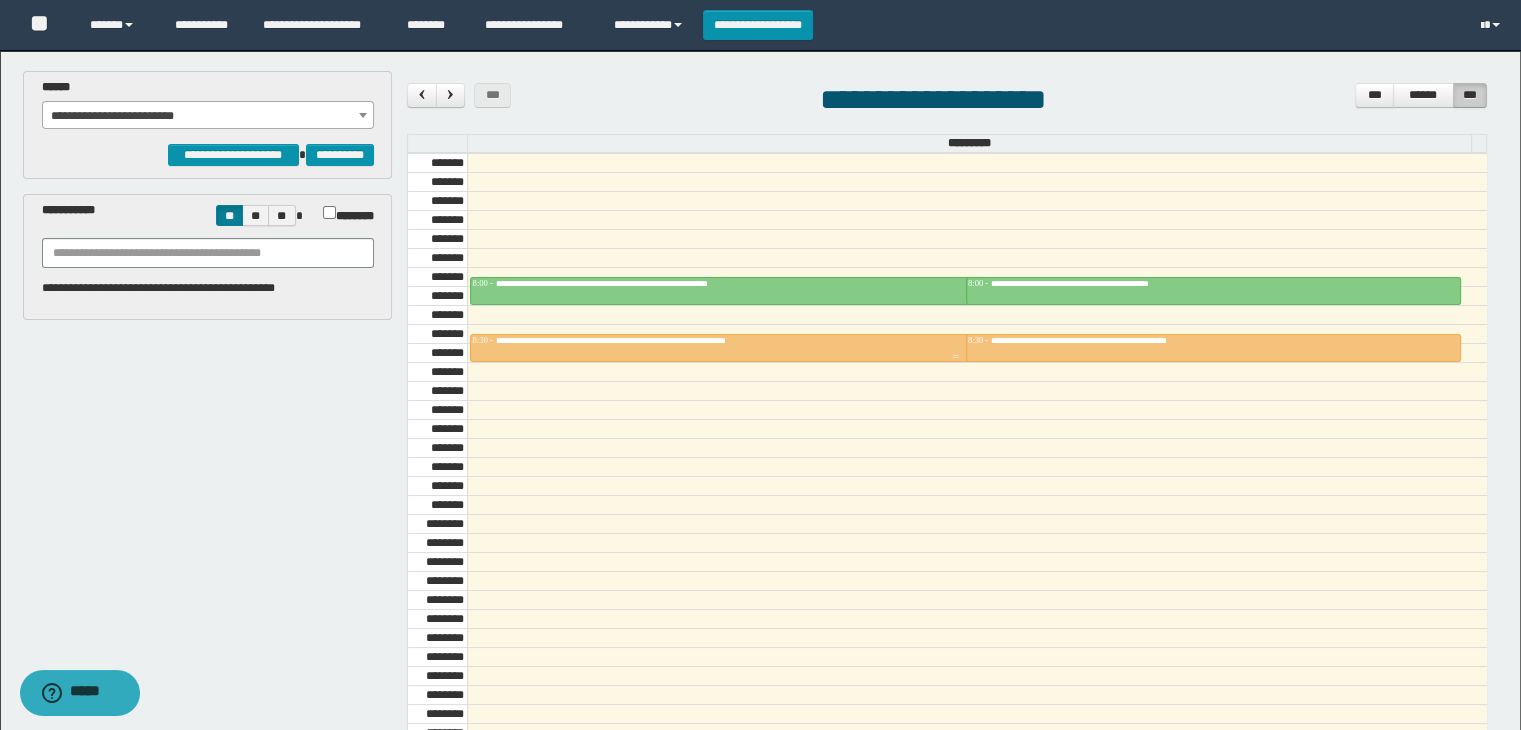 click on "**********" at bounding box center [955, 341] 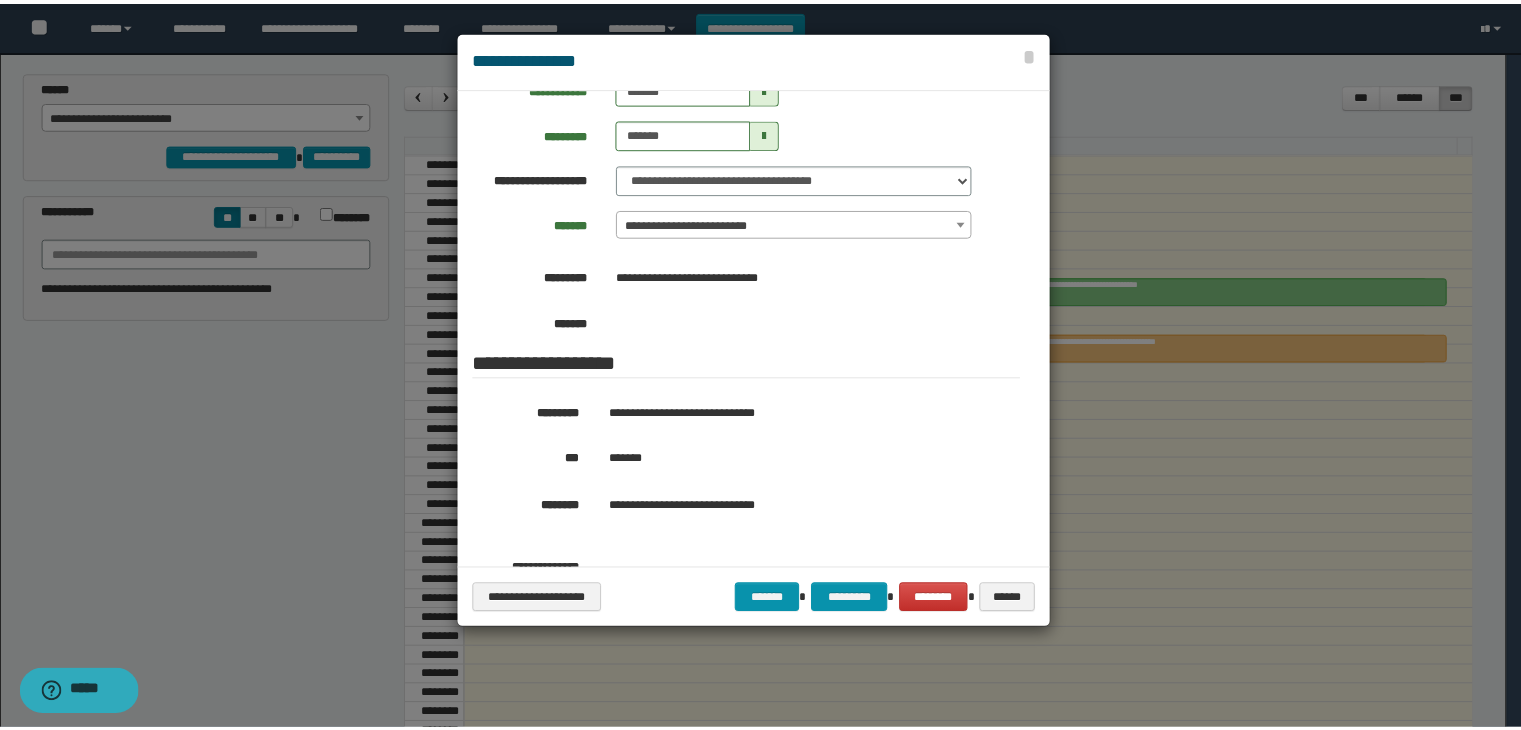 scroll, scrollTop: 200, scrollLeft: 0, axis: vertical 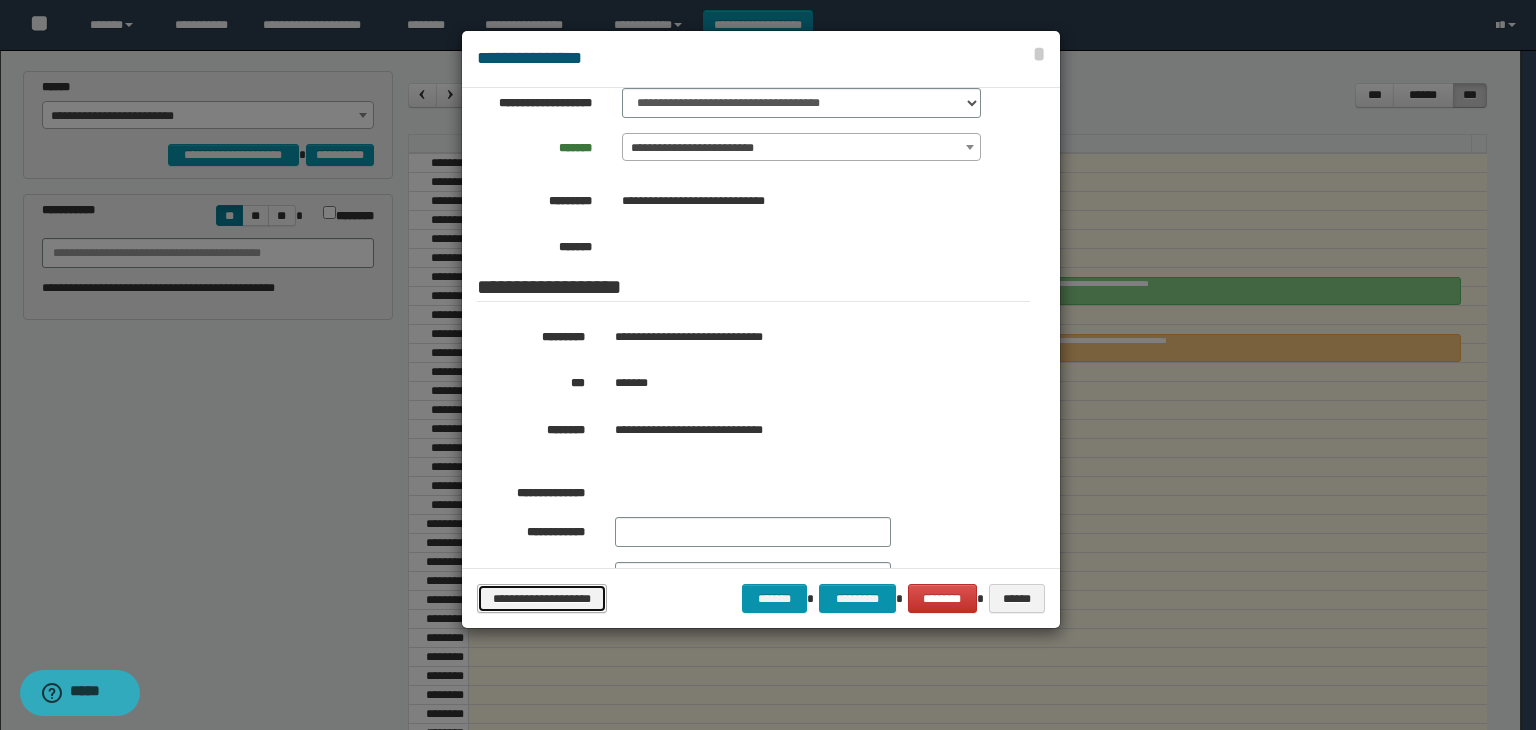 click on "**********" at bounding box center (542, 599) 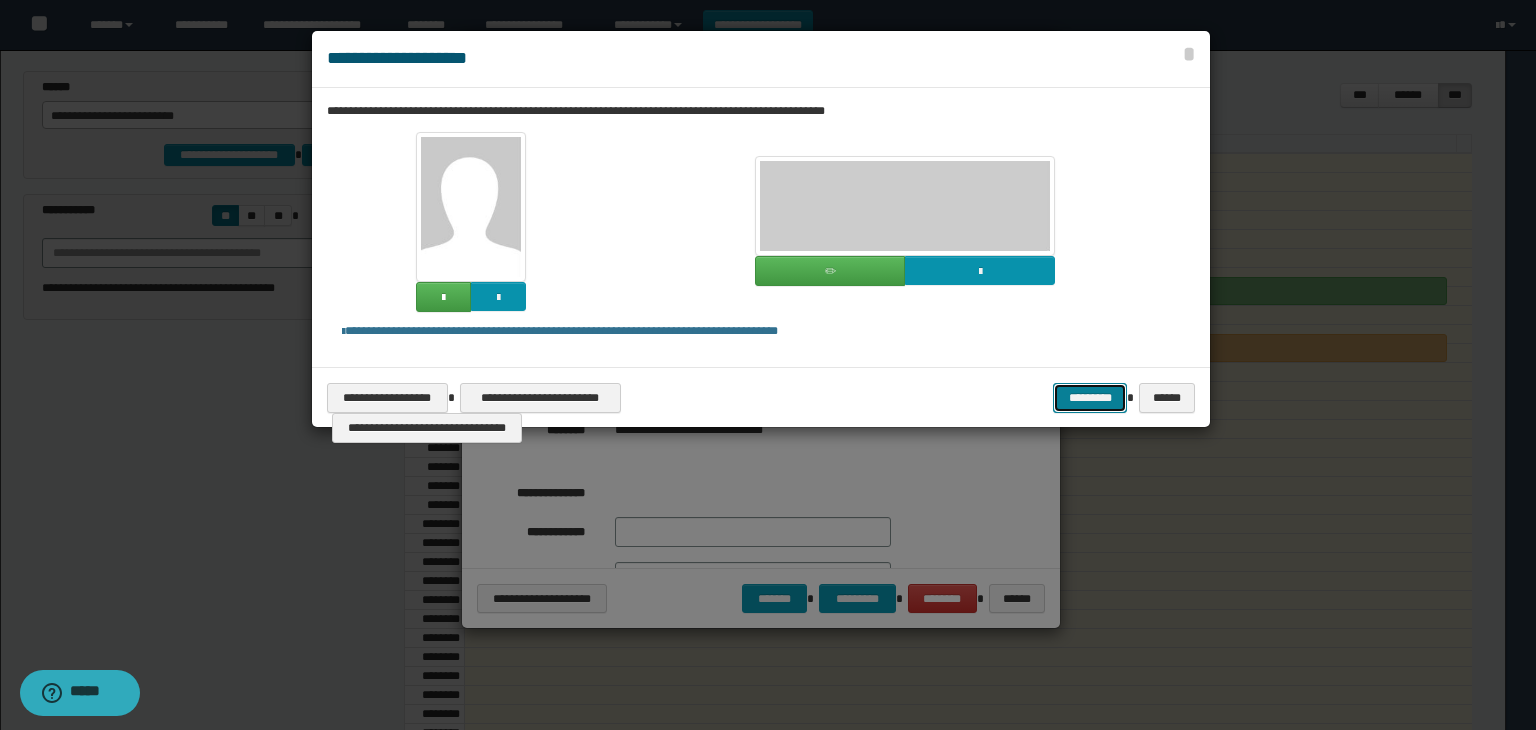 click on "*********" at bounding box center (1090, 398) 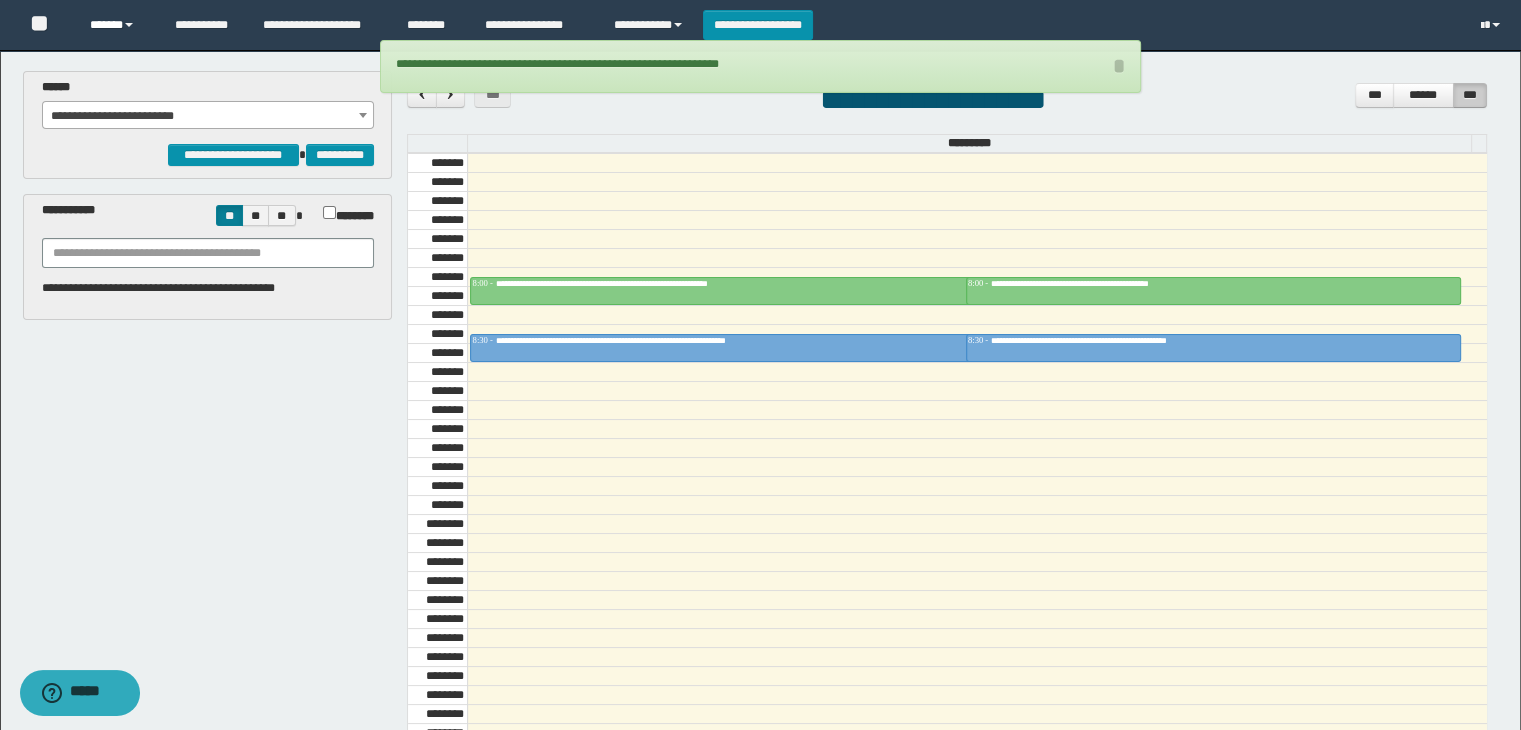 click on "******" at bounding box center (117, 25) 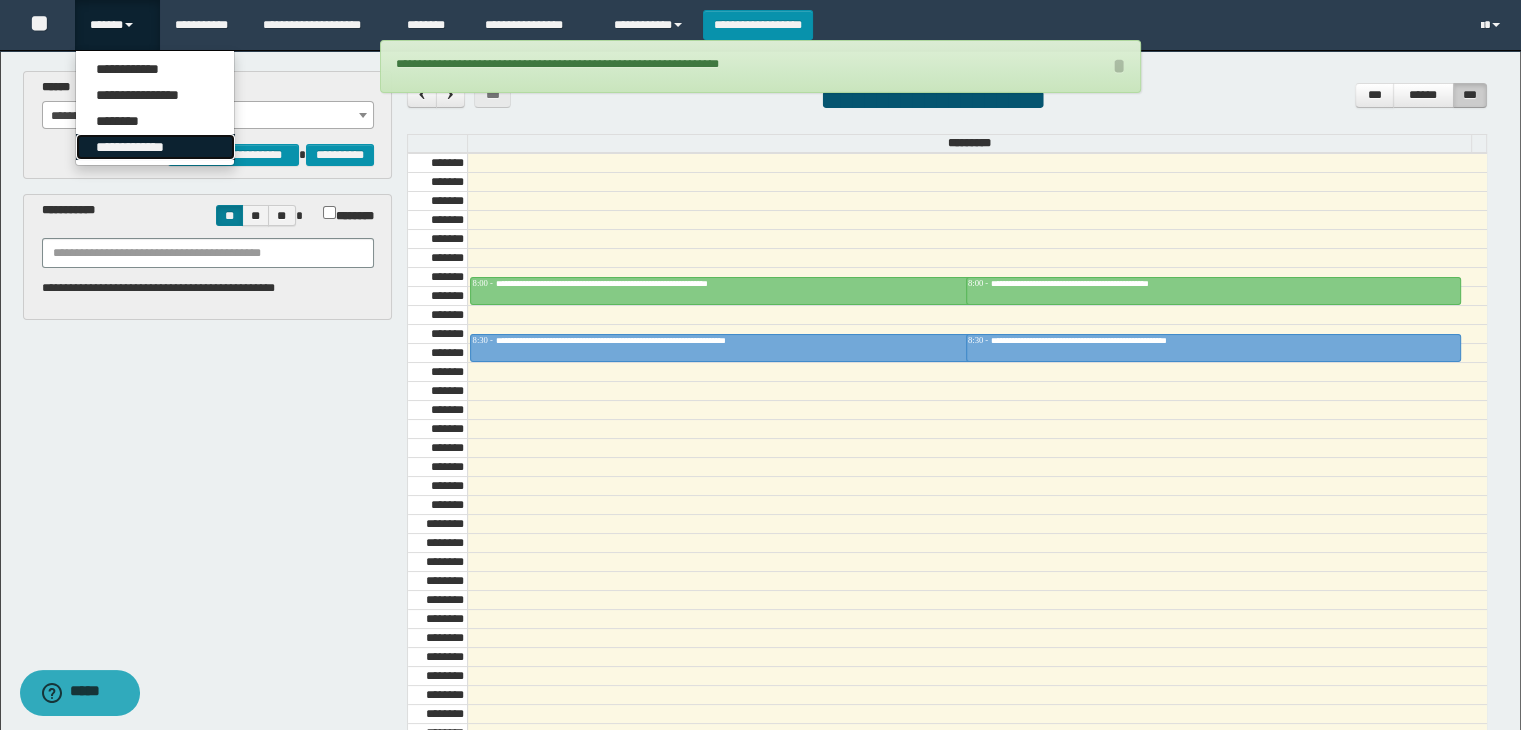 click on "**********" at bounding box center [155, 147] 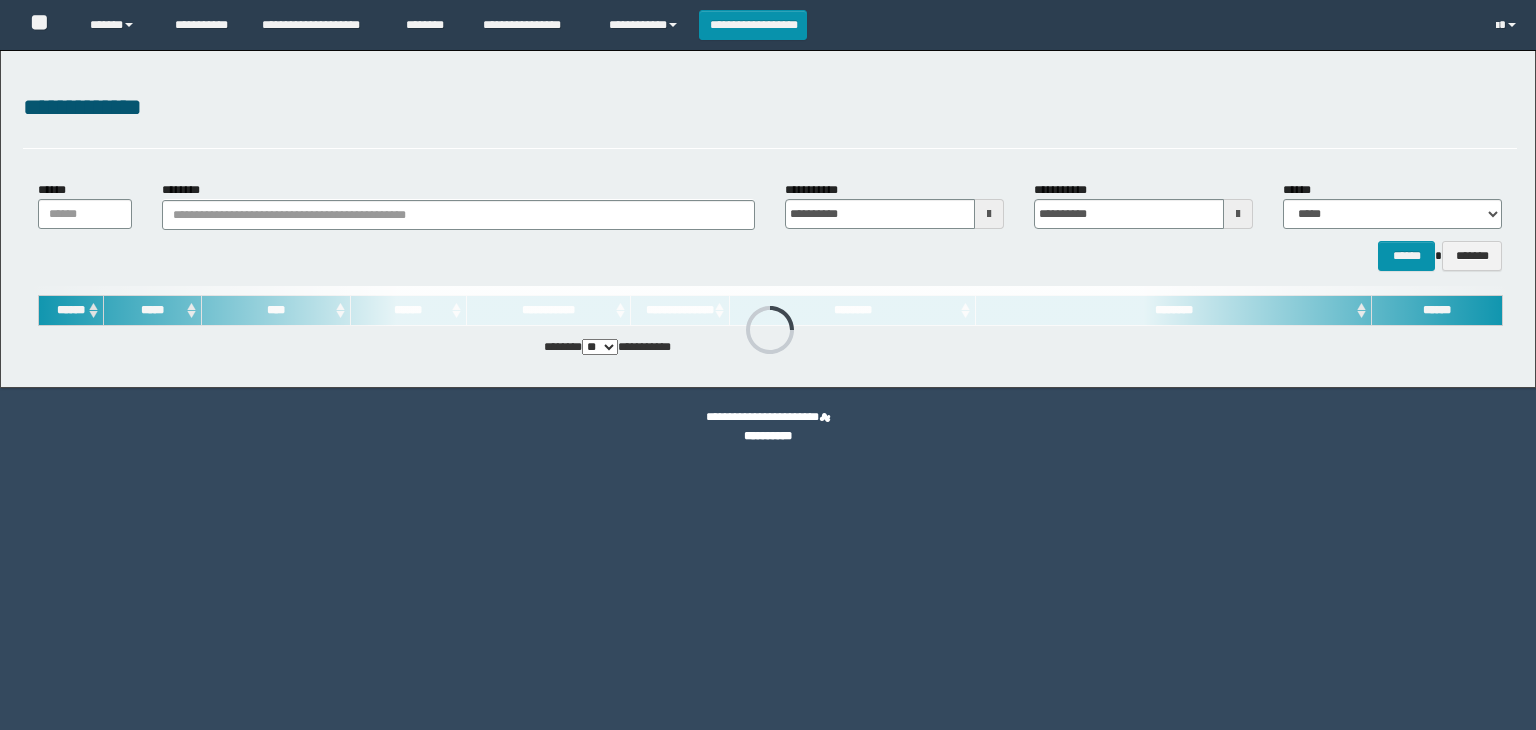 scroll, scrollTop: 0, scrollLeft: 0, axis: both 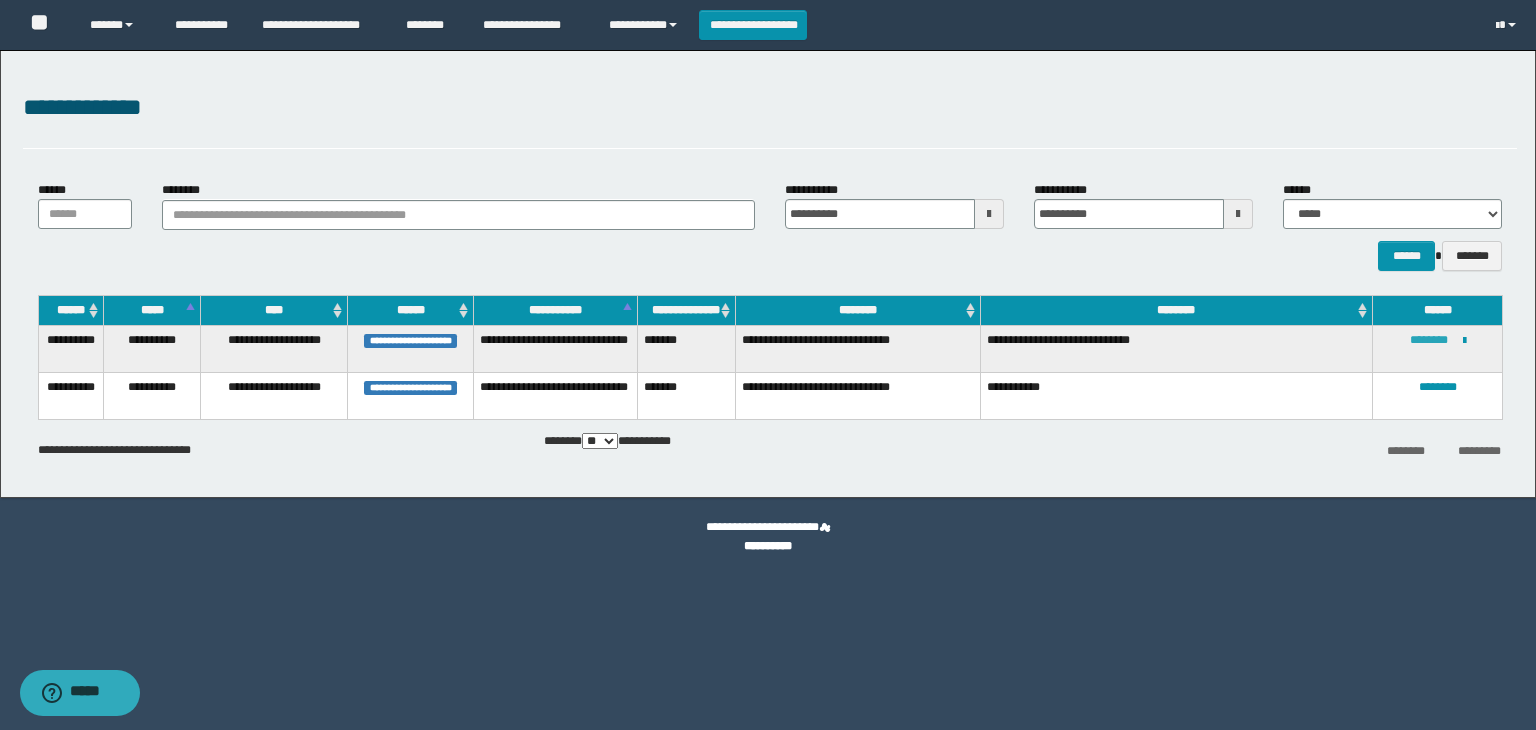click on "********" at bounding box center [1429, 340] 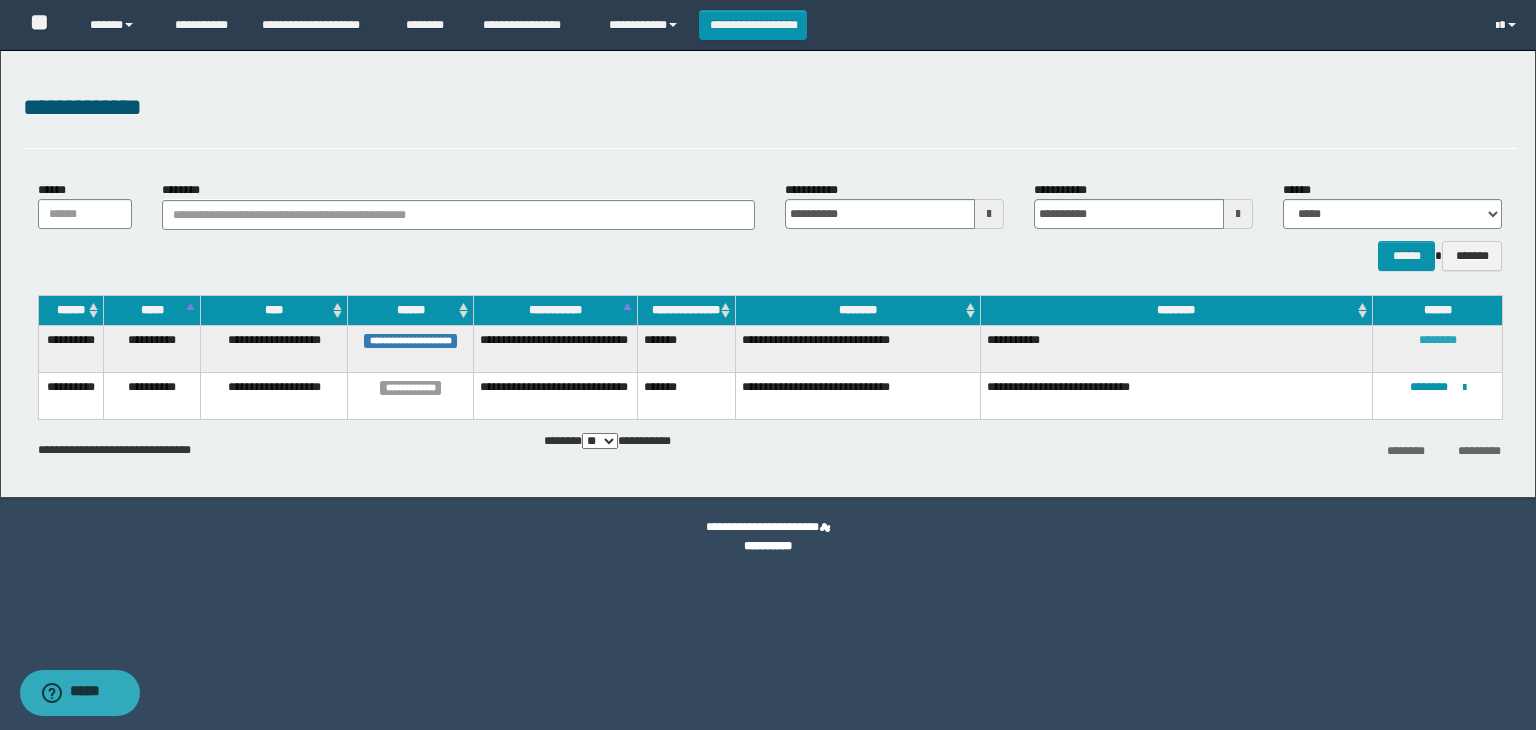 click on "********" at bounding box center [1438, 340] 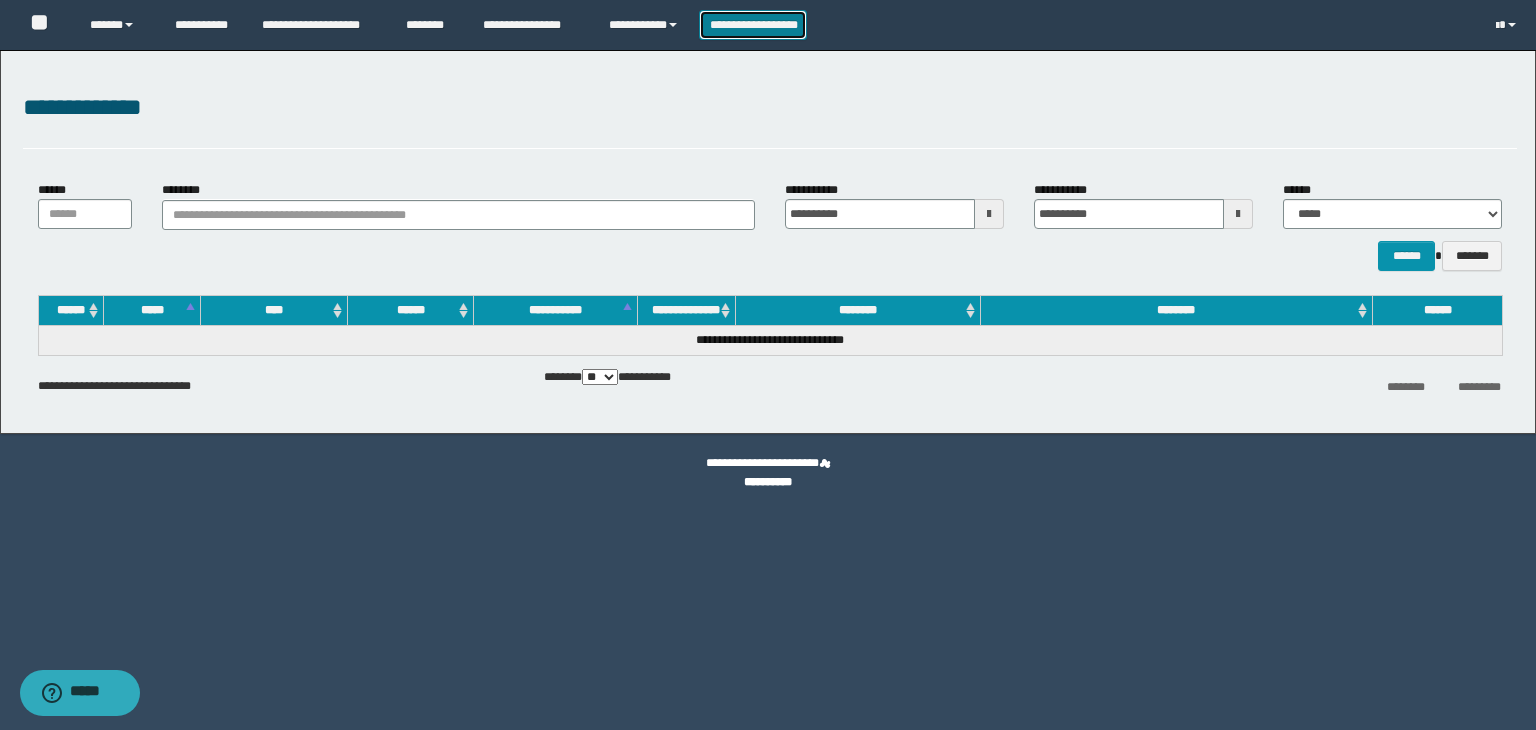 click on "**********" at bounding box center (753, 25) 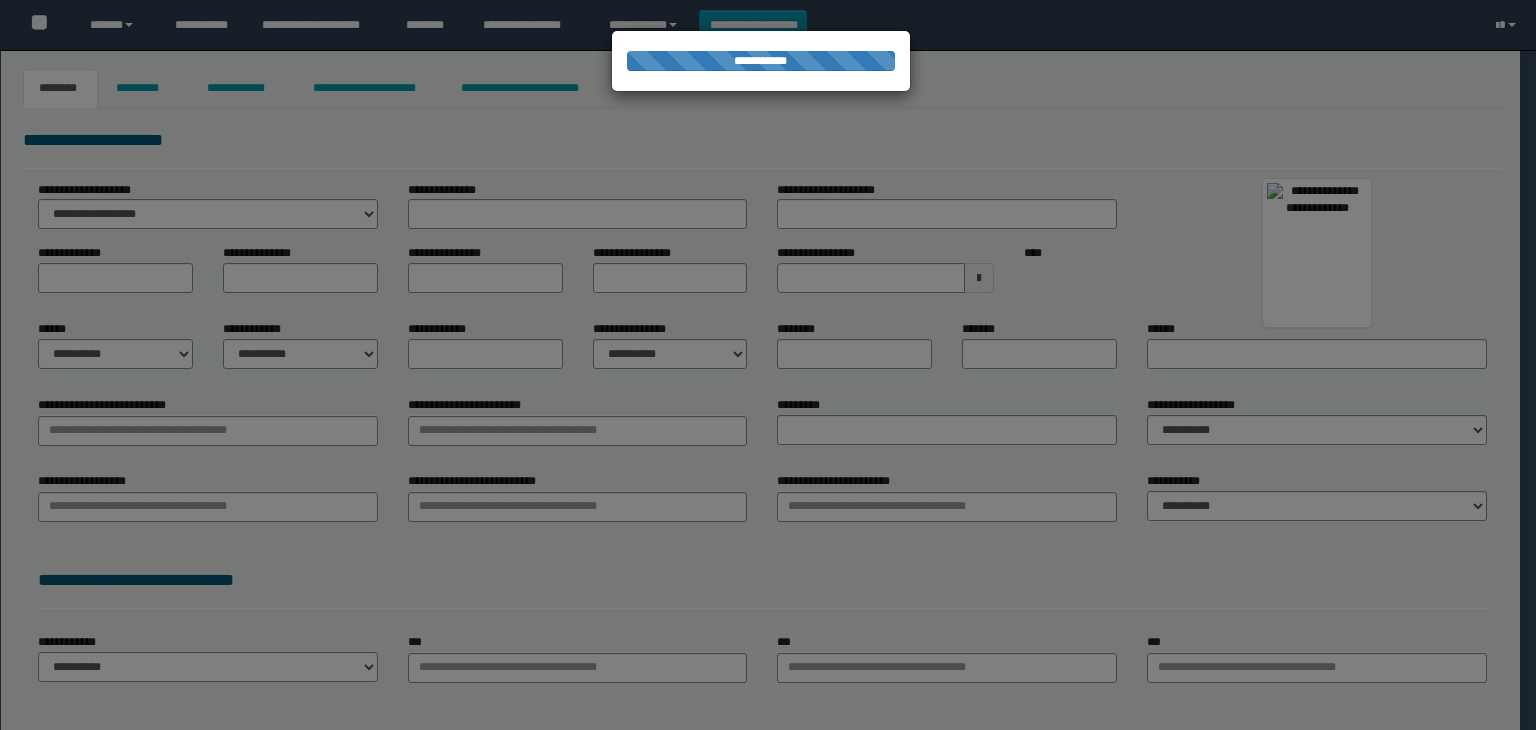scroll, scrollTop: 0, scrollLeft: 0, axis: both 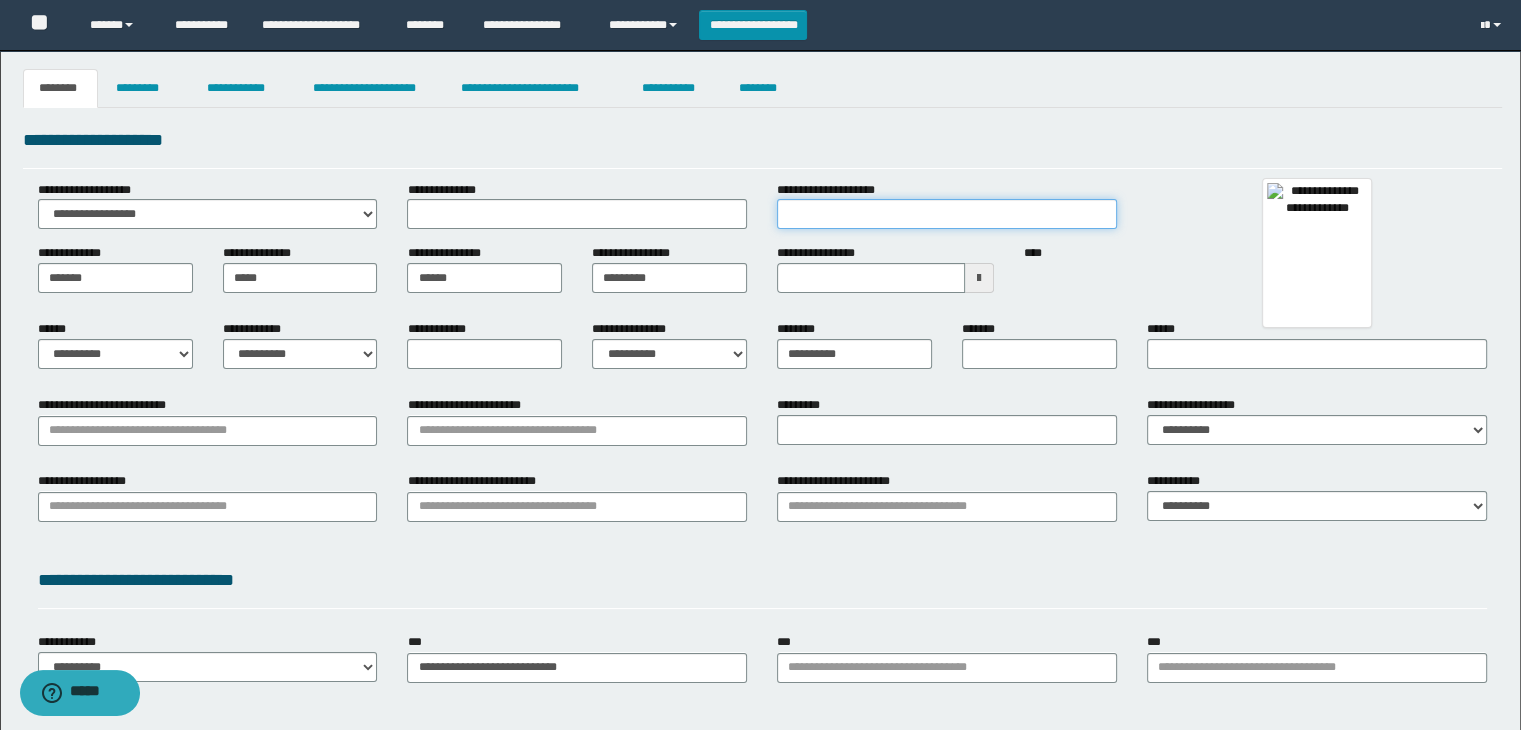 click on "**********" at bounding box center [947, 214] 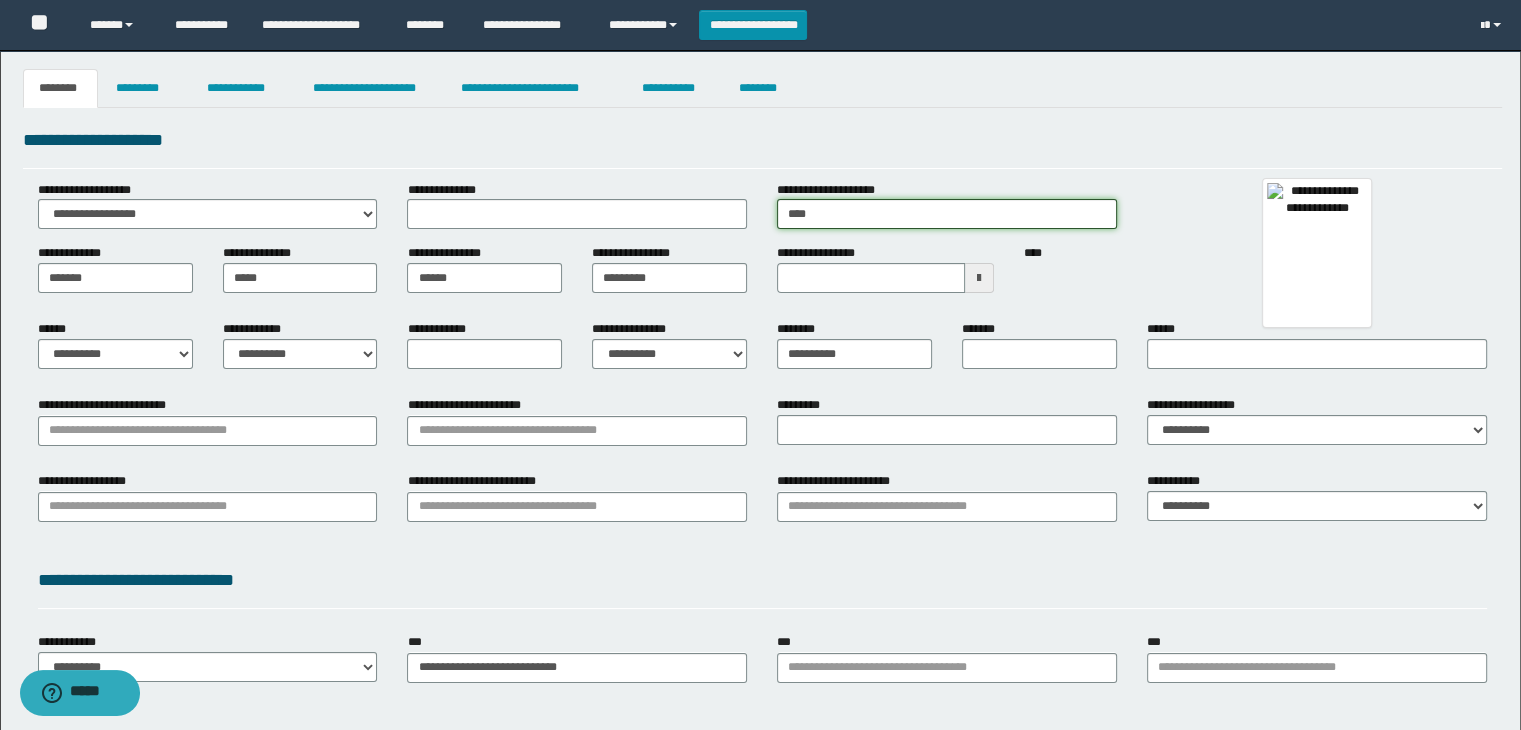 type on "*****" 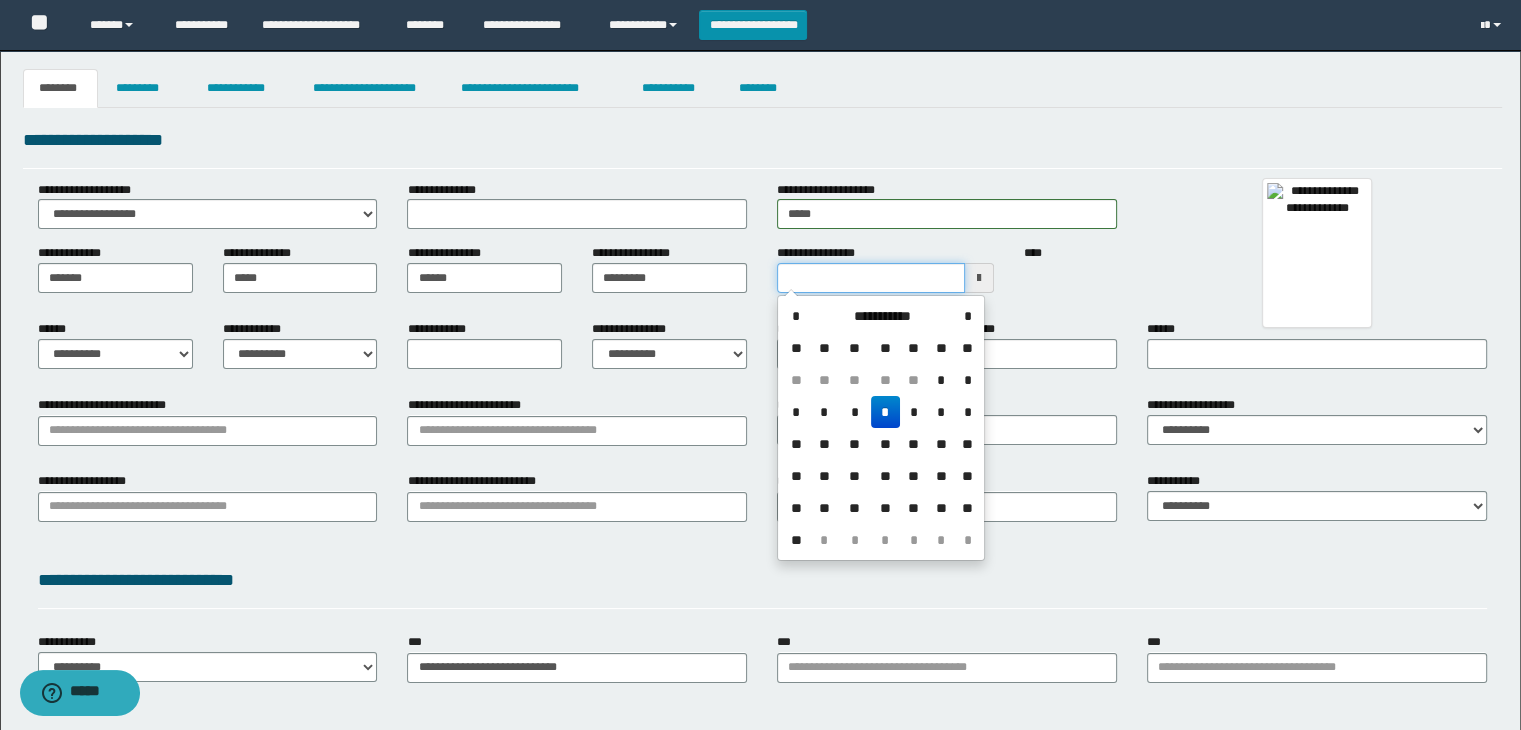 click on "**********" at bounding box center (871, 278) 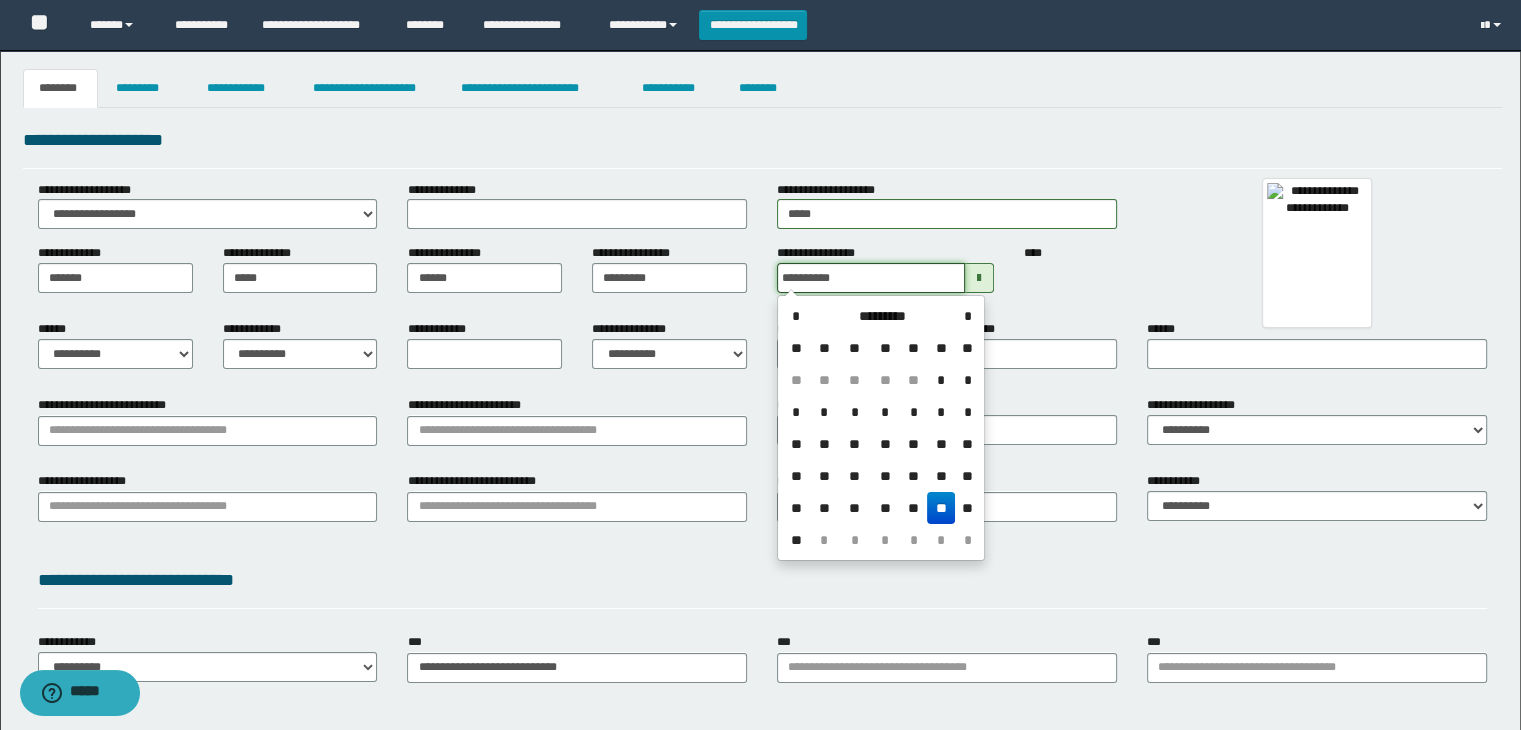 type on "**********" 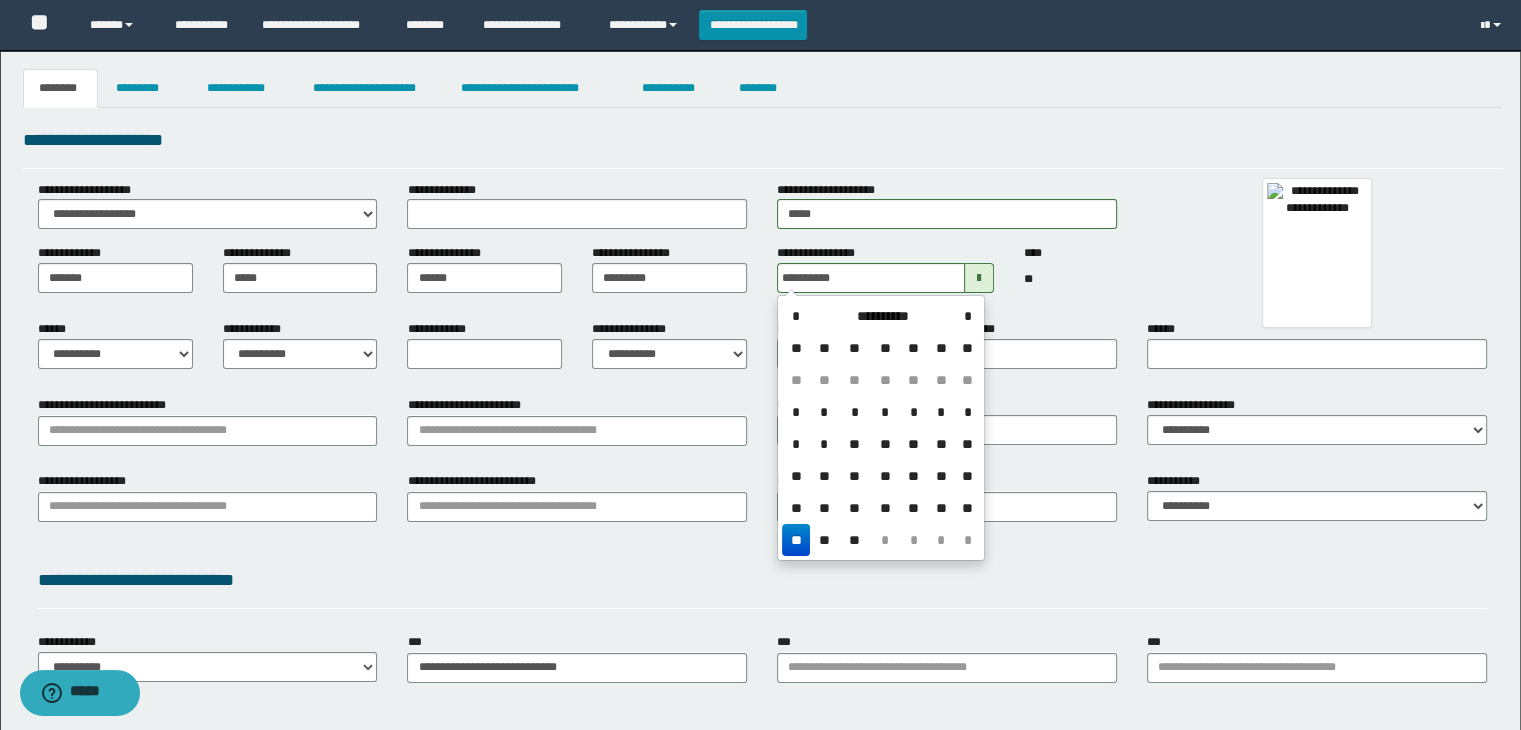click on "**" at bounding box center (796, 540) 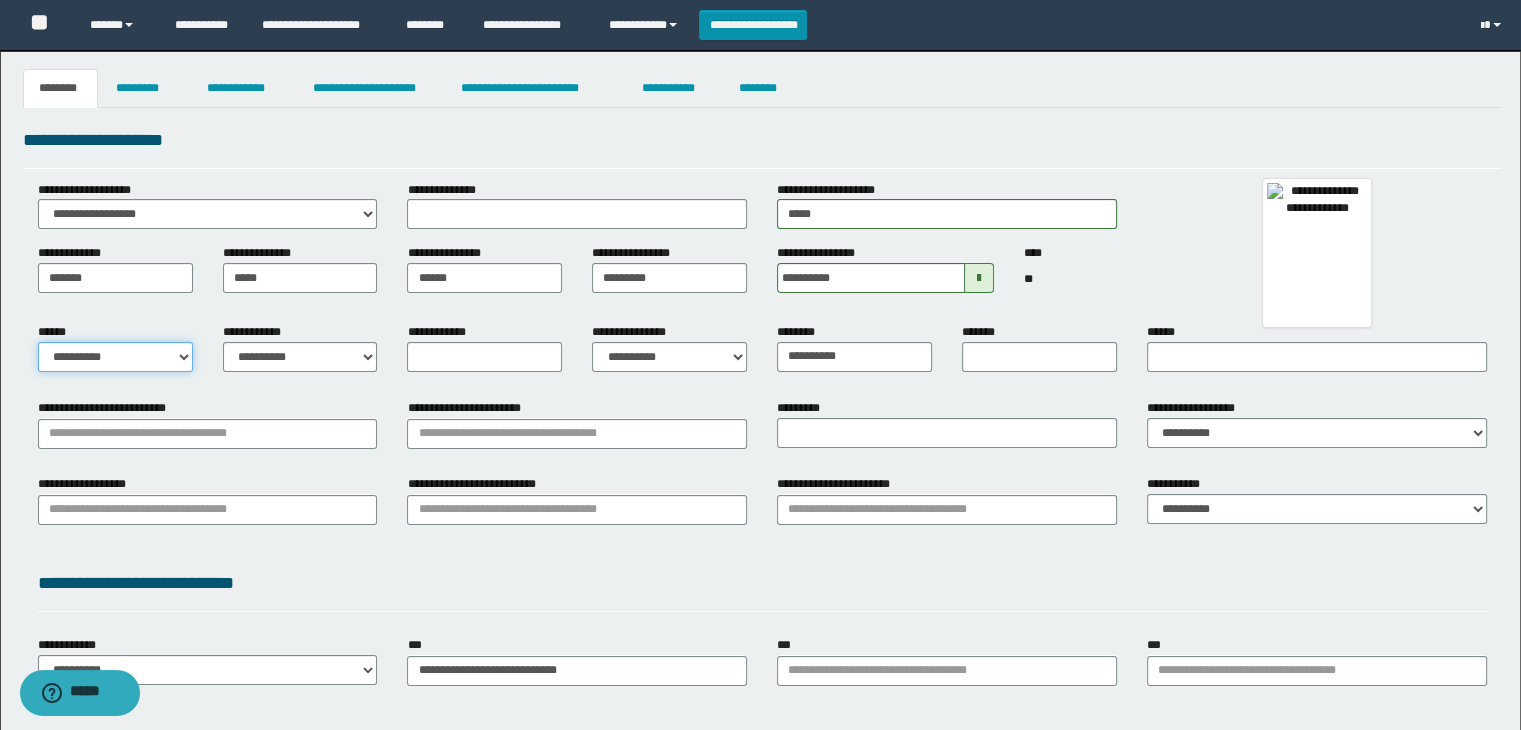 click on "**********" at bounding box center (115, 357) 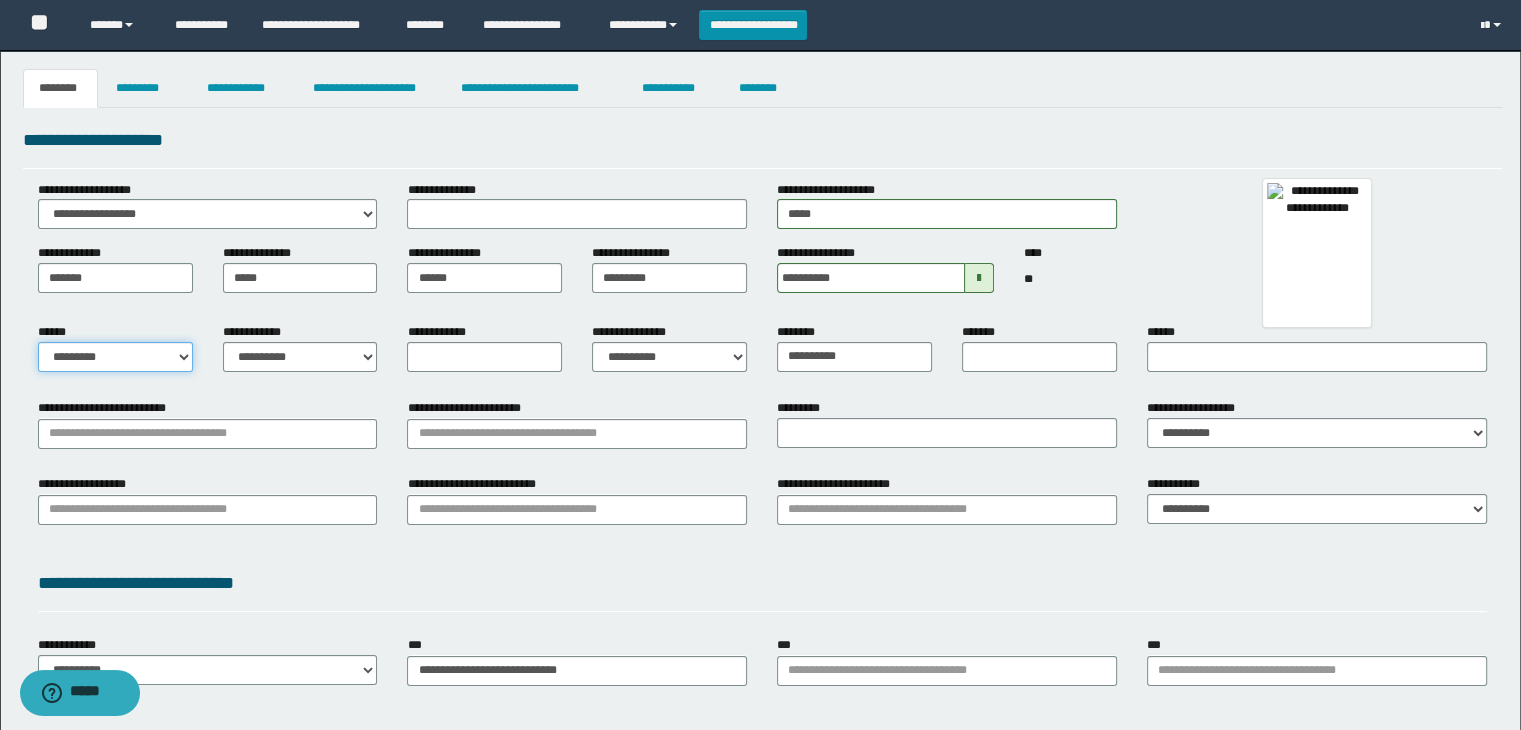 click on "**********" at bounding box center [115, 357] 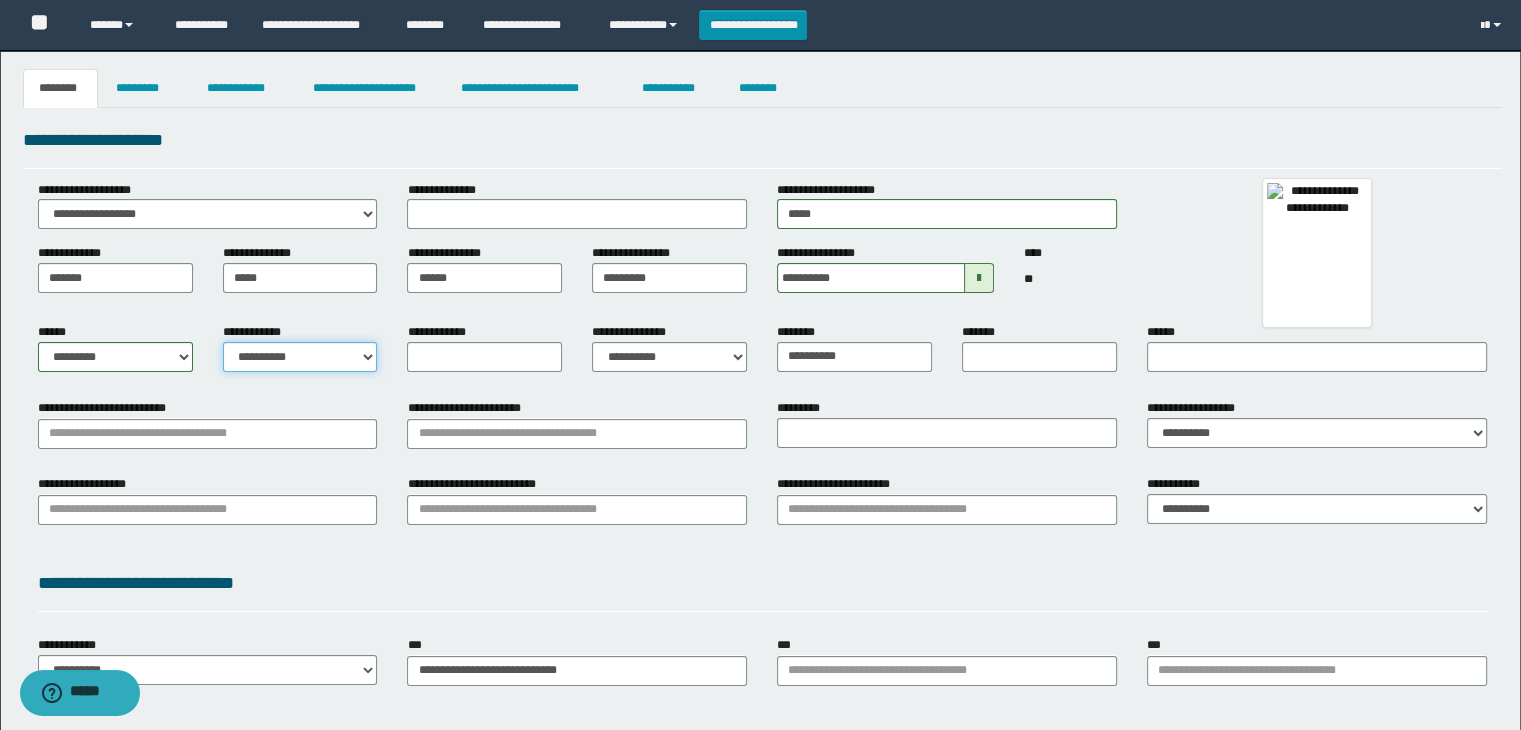 click on "**********" at bounding box center (300, 357) 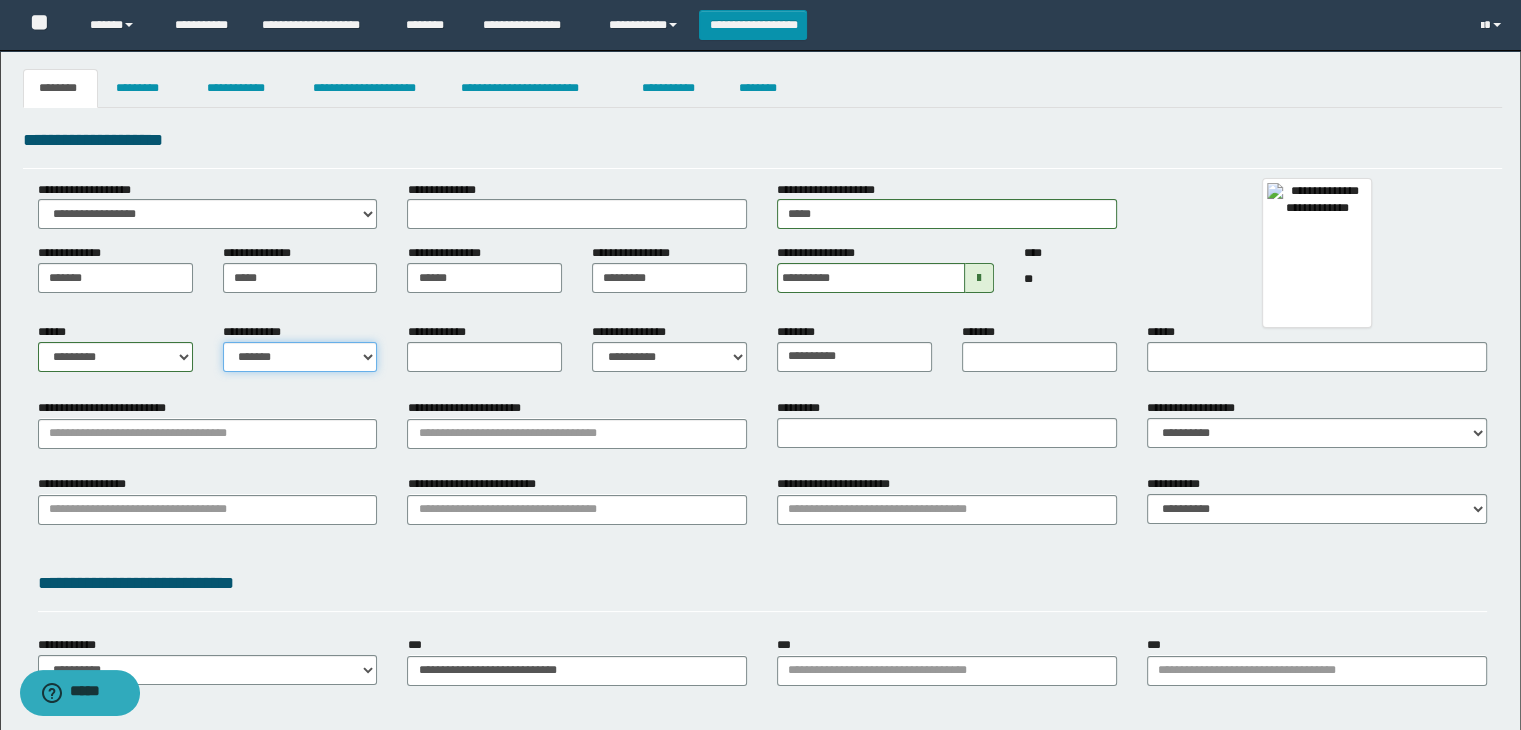 click on "**********" at bounding box center [300, 357] 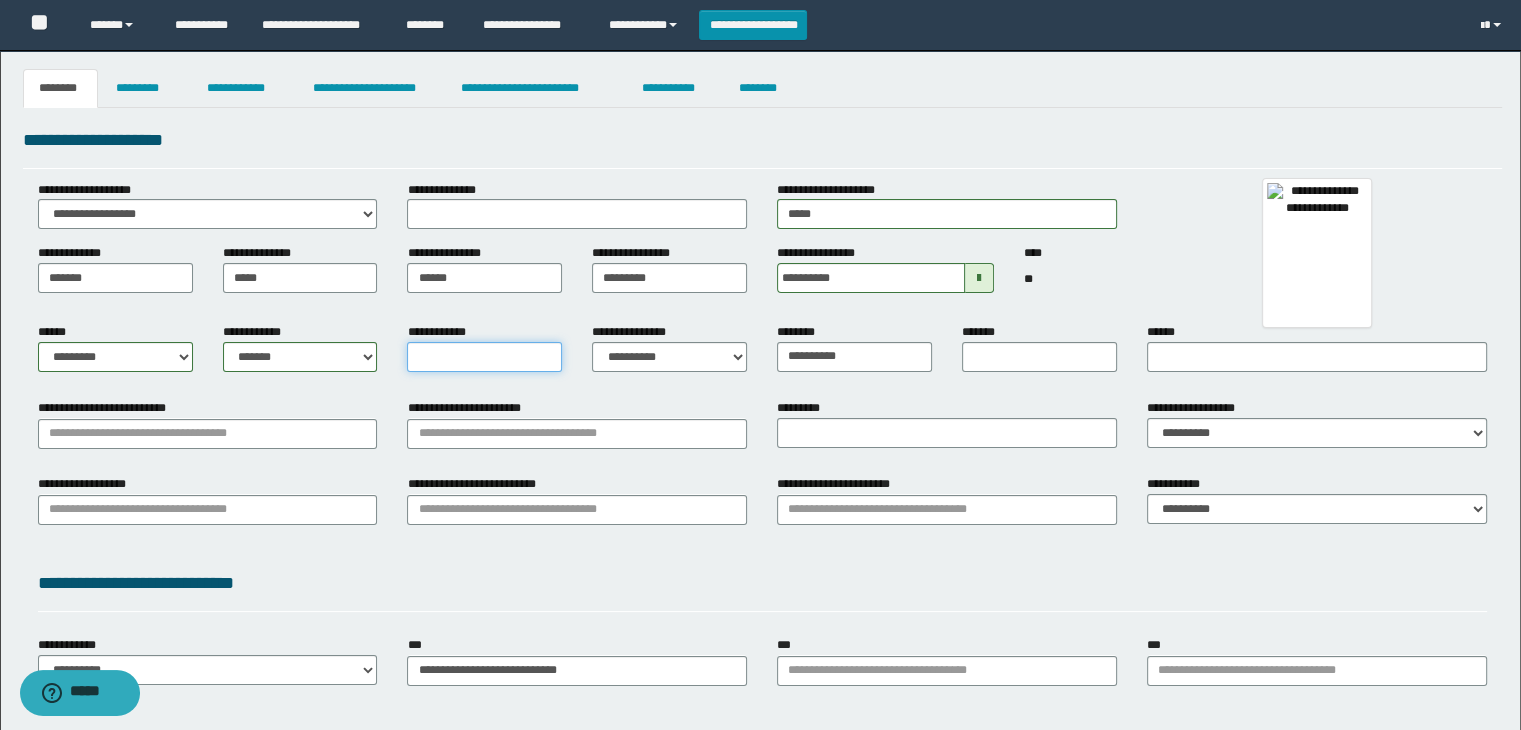 drag, startPoint x: 512, startPoint y: 355, endPoint x: 441, endPoint y: 377, distance: 74.330345 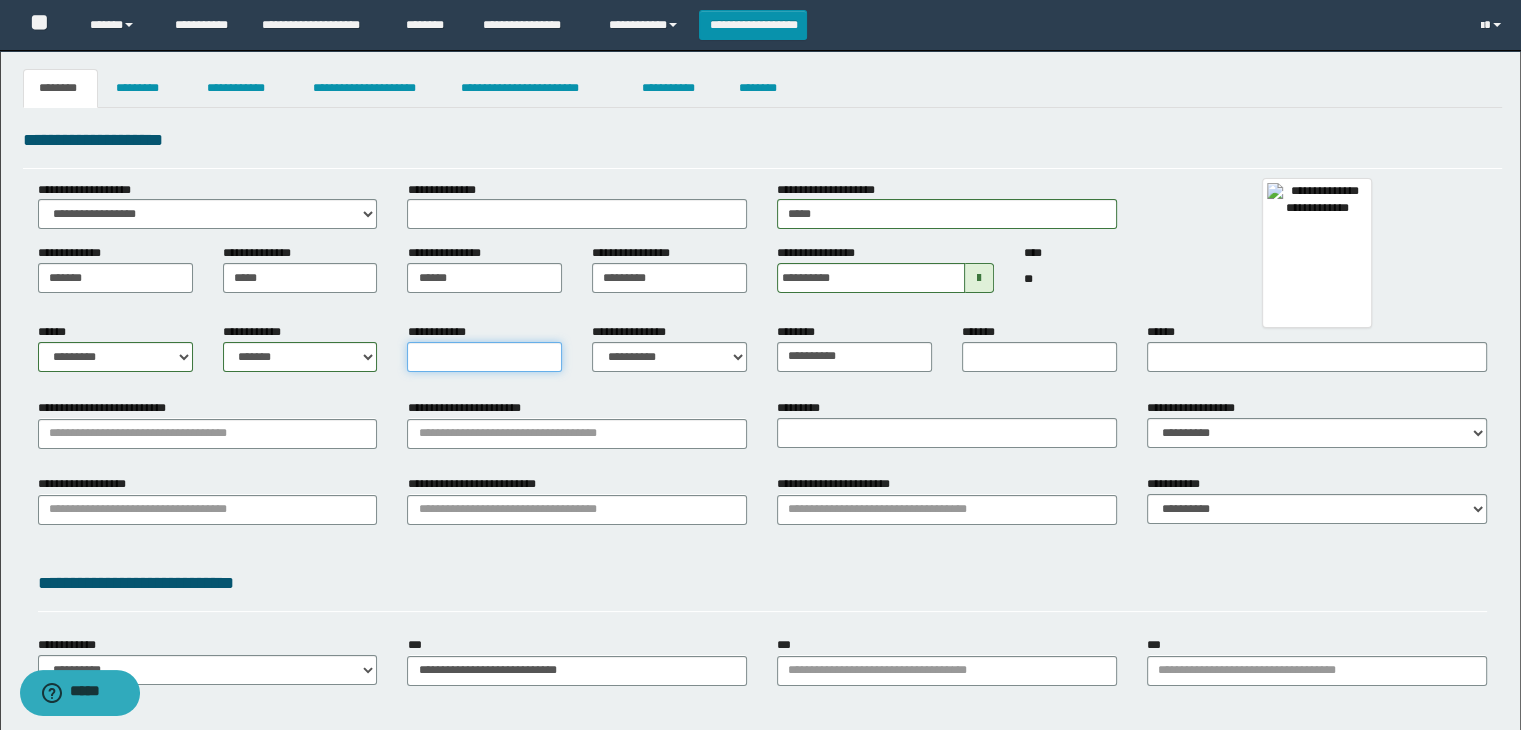 type on "*" 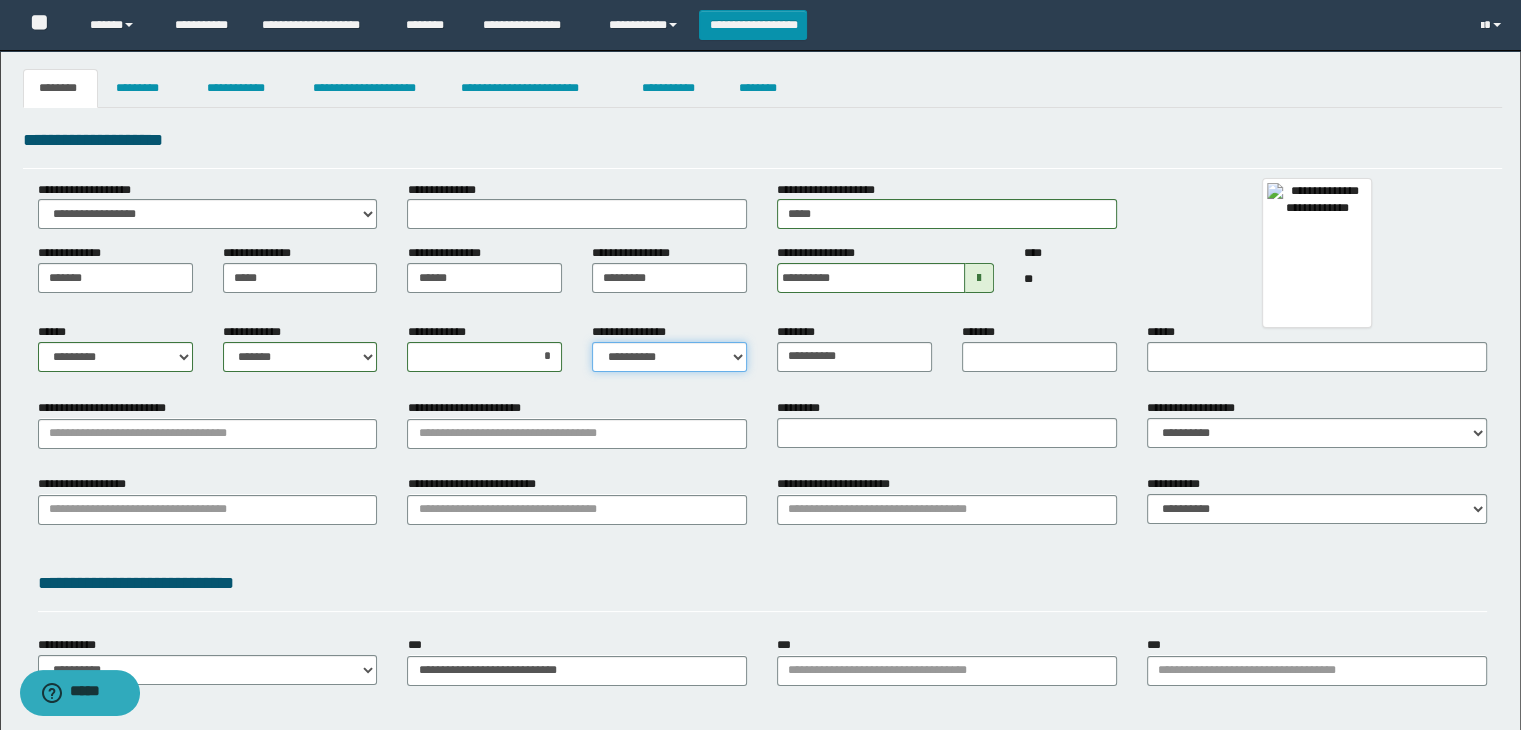 click on "**********" at bounding box center [669, 357] 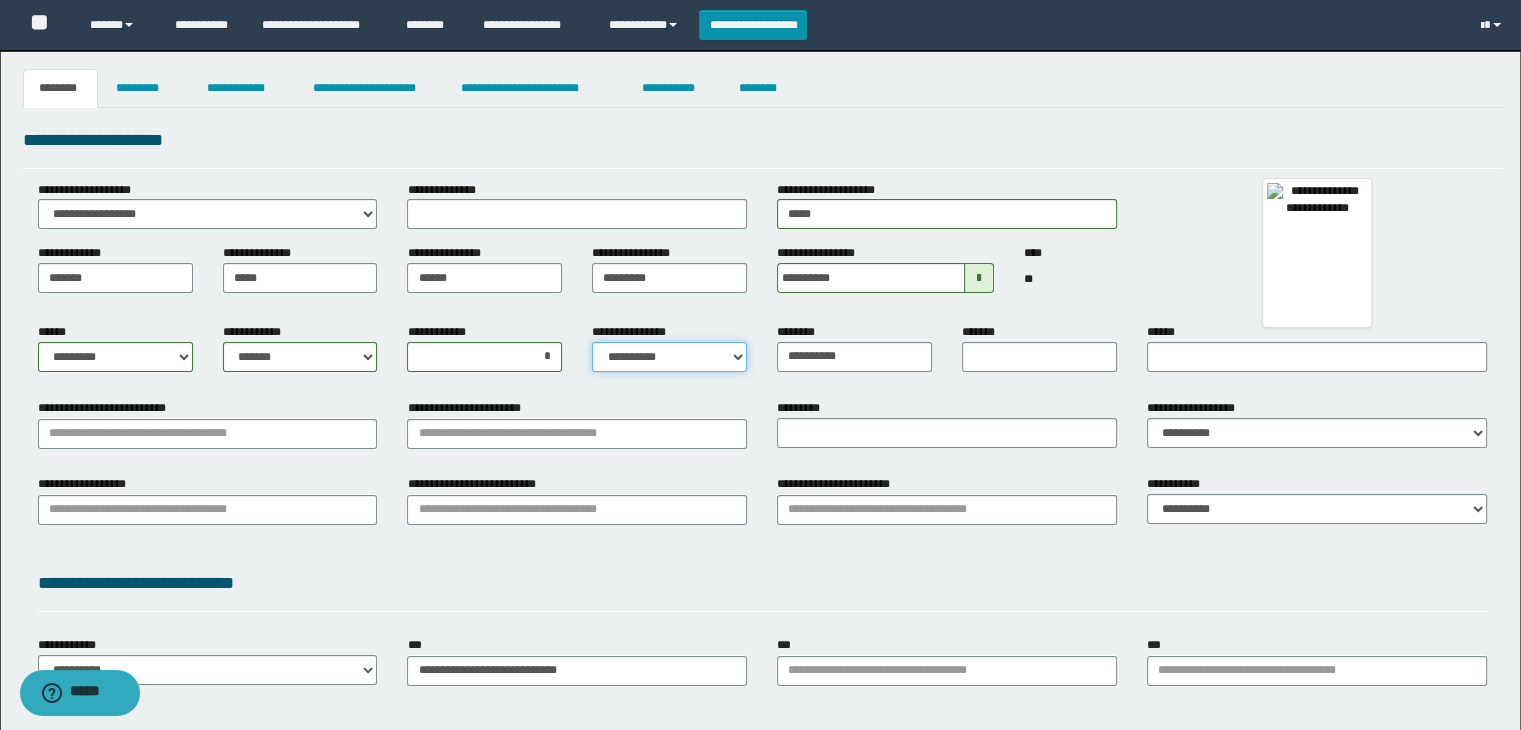select on "*" 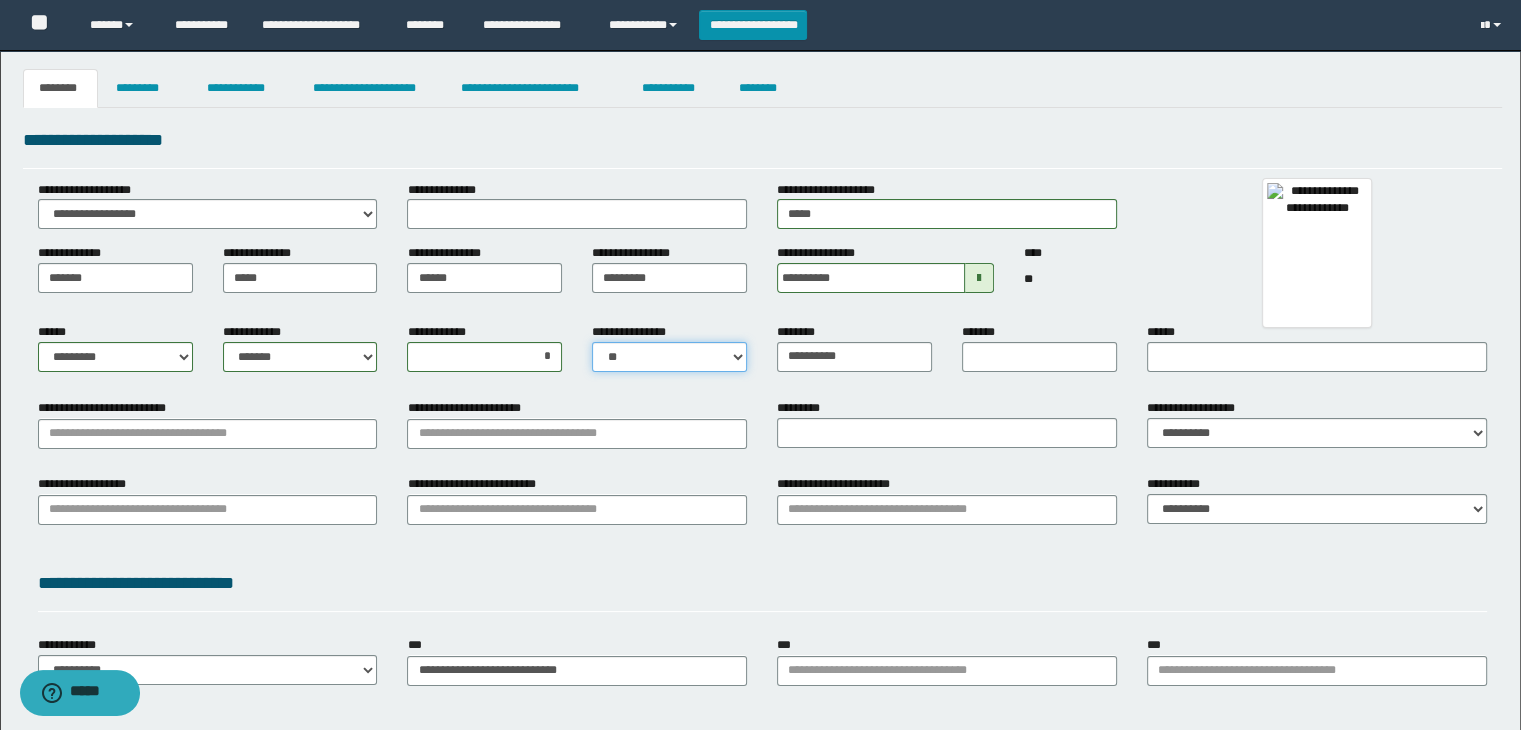 click on "**********" at bounding box center (669, 357) 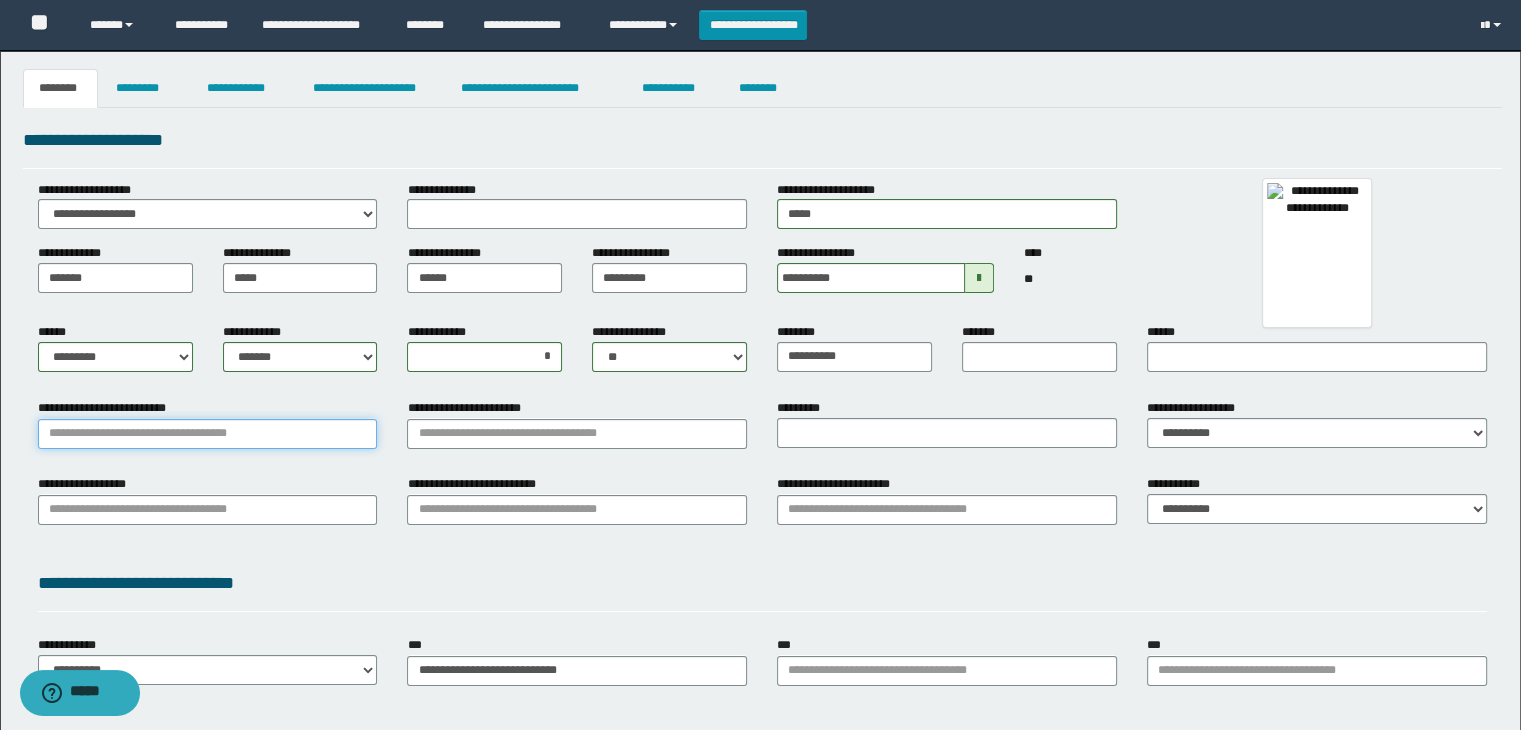 click on "**********" at bounding box center [208, 434] 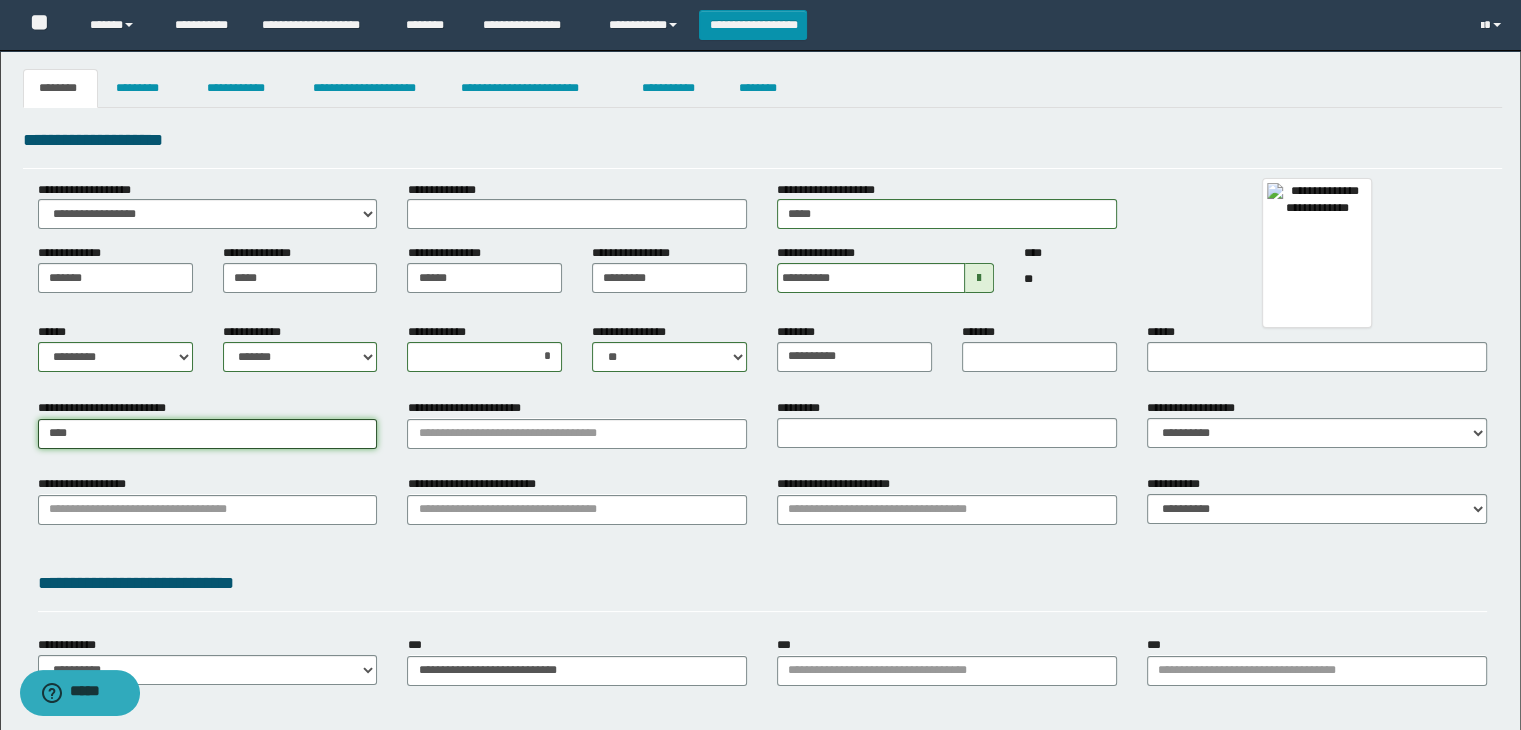 type on "*****" 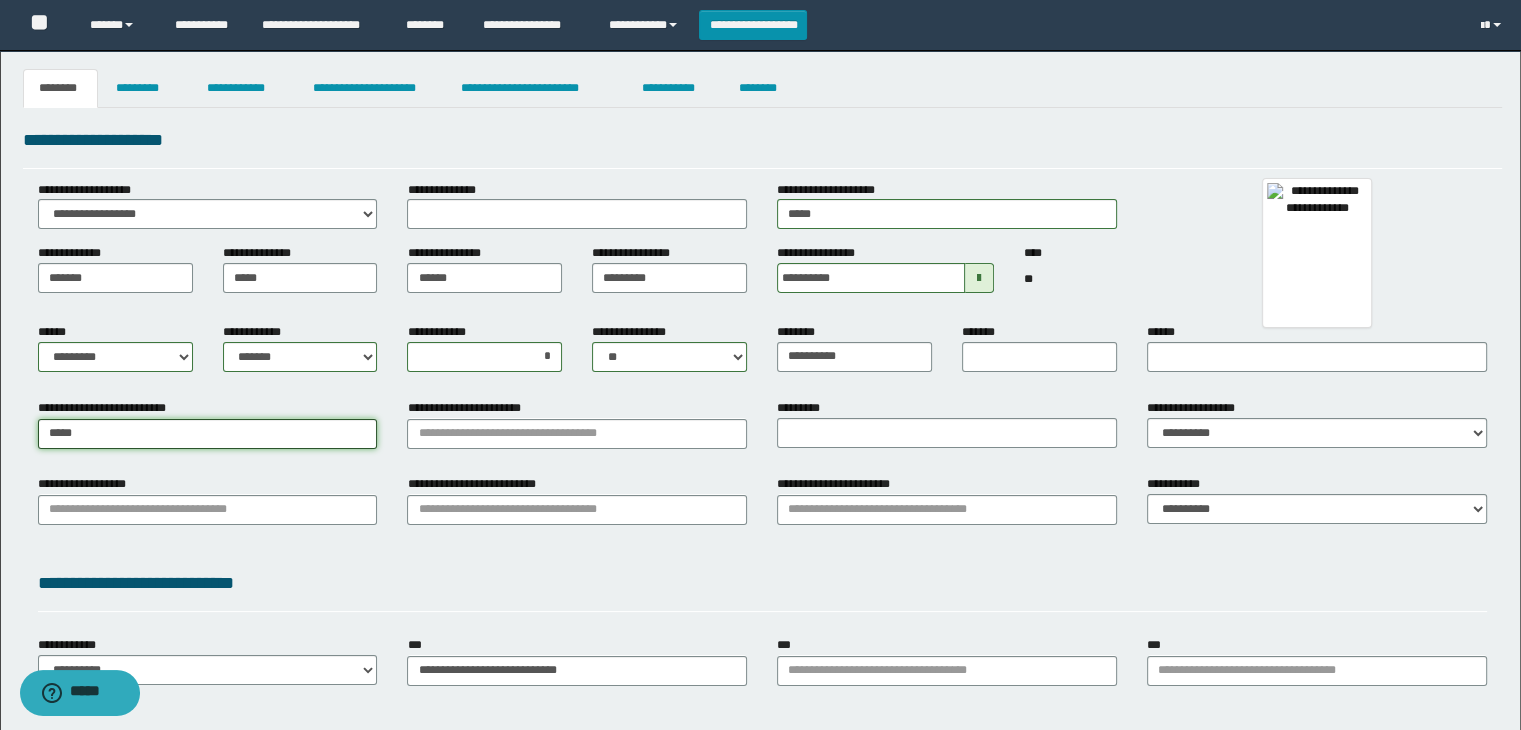 type on "*********" 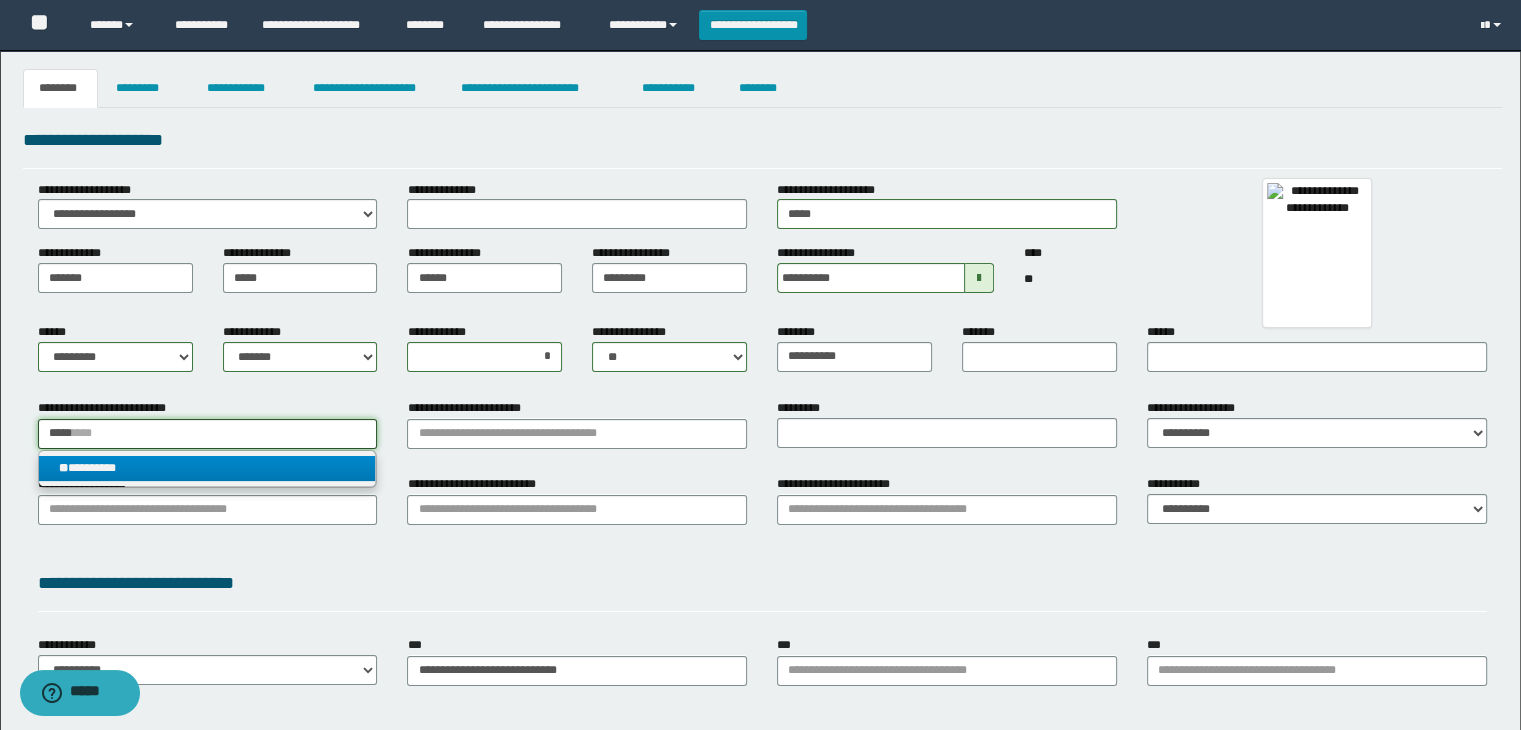 type on "*****" 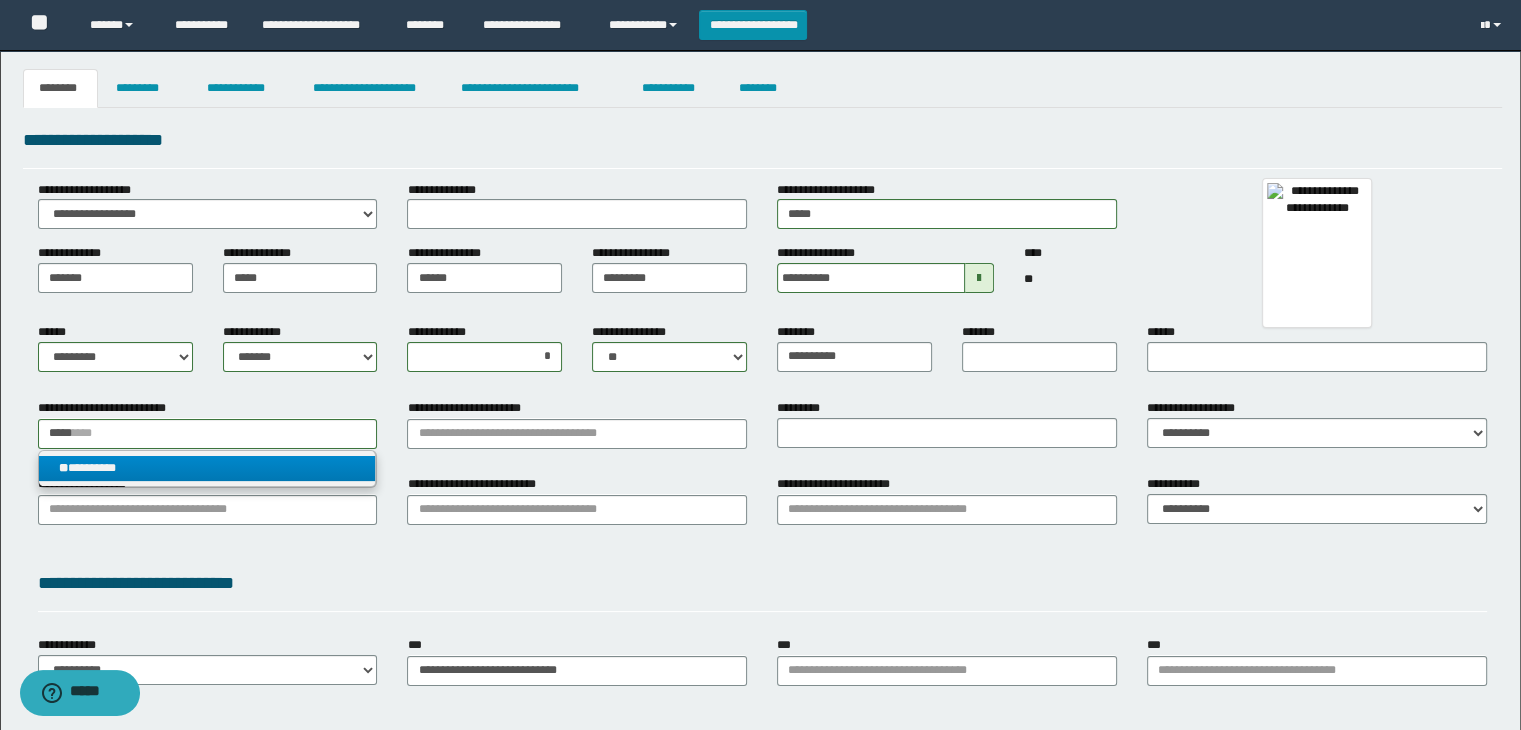 drag, startPoint x: 89, startPoint y: 462, endPoint x: 114, endPoint y: 464, distance: 25.079872 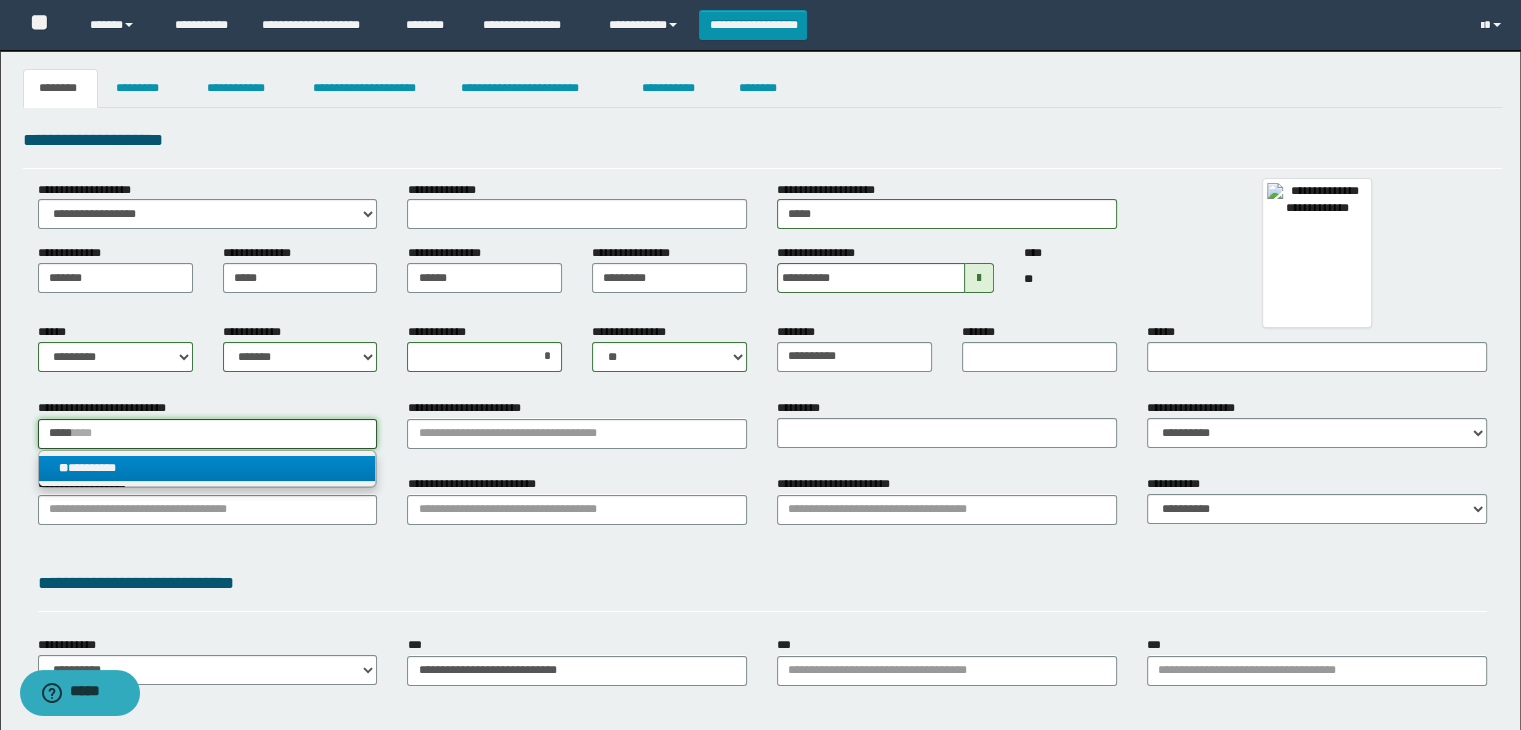type 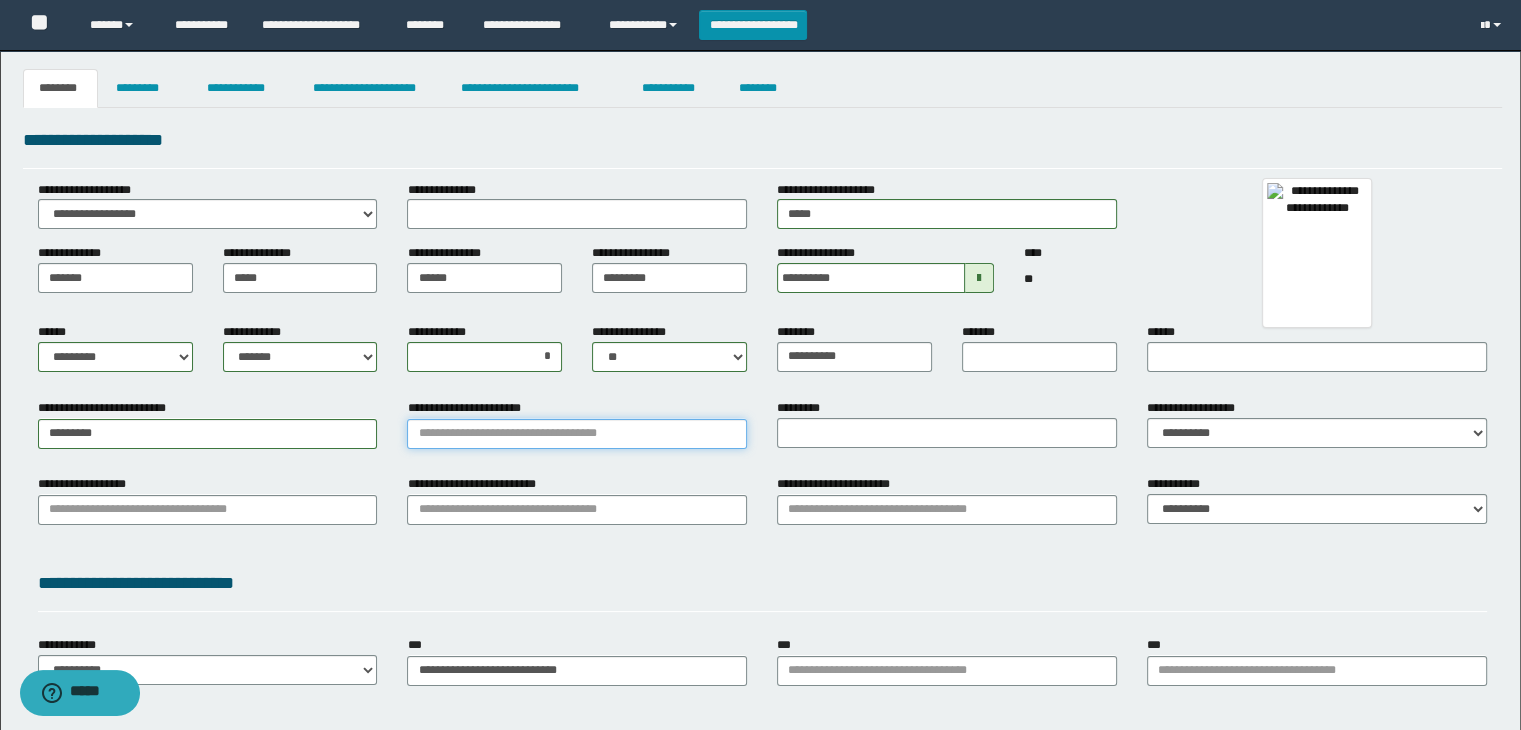 click on "**********" at bounding box center (577, 434) 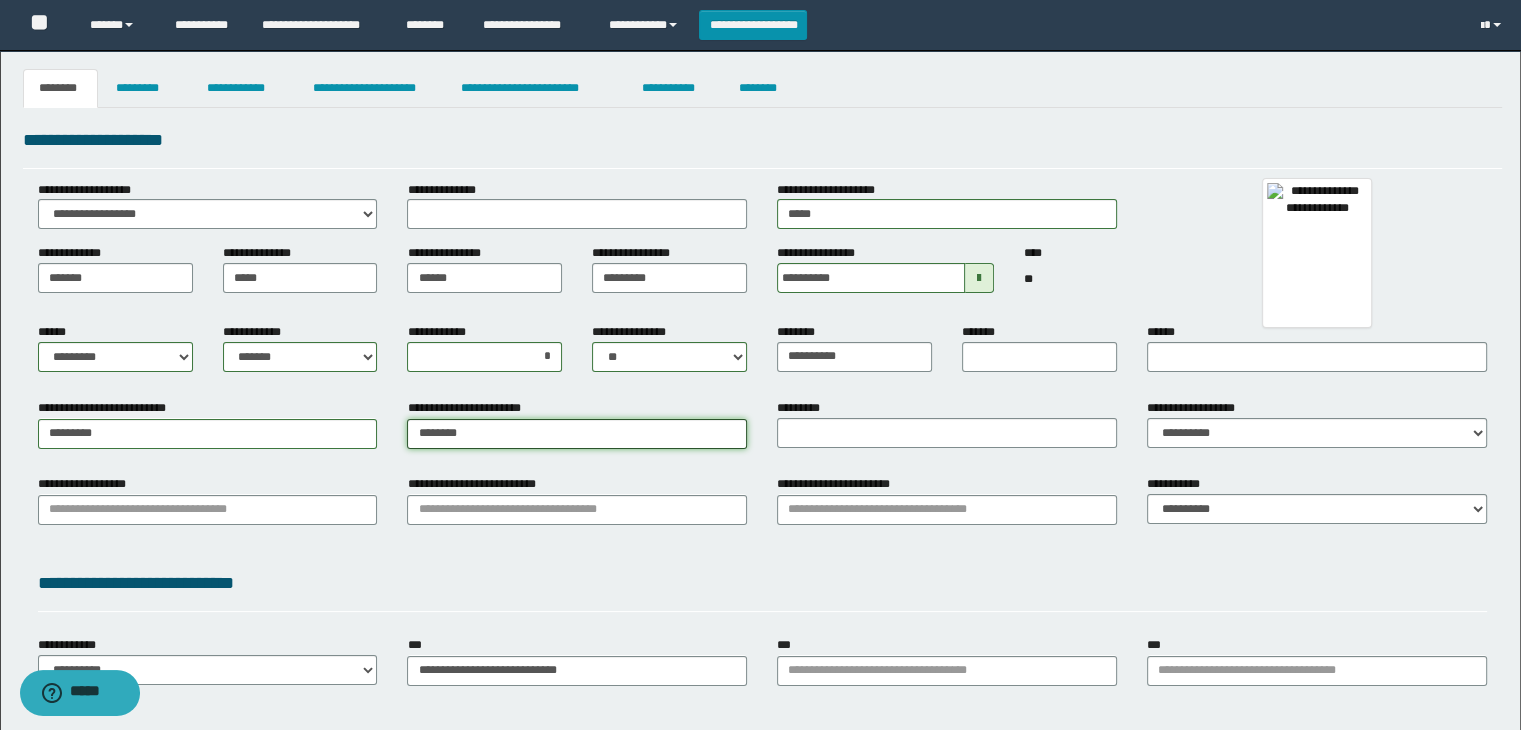 type on "*********" 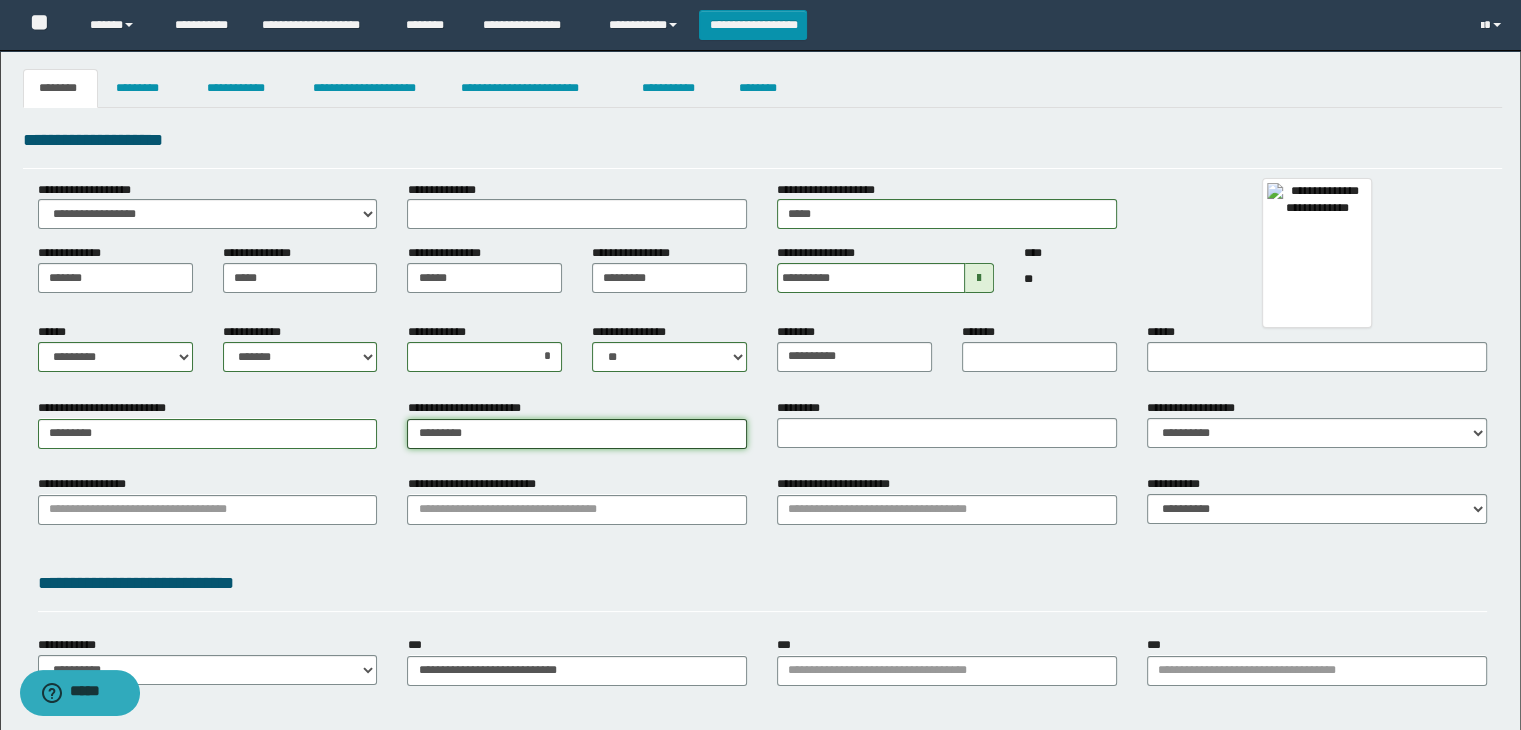 type on "*********" 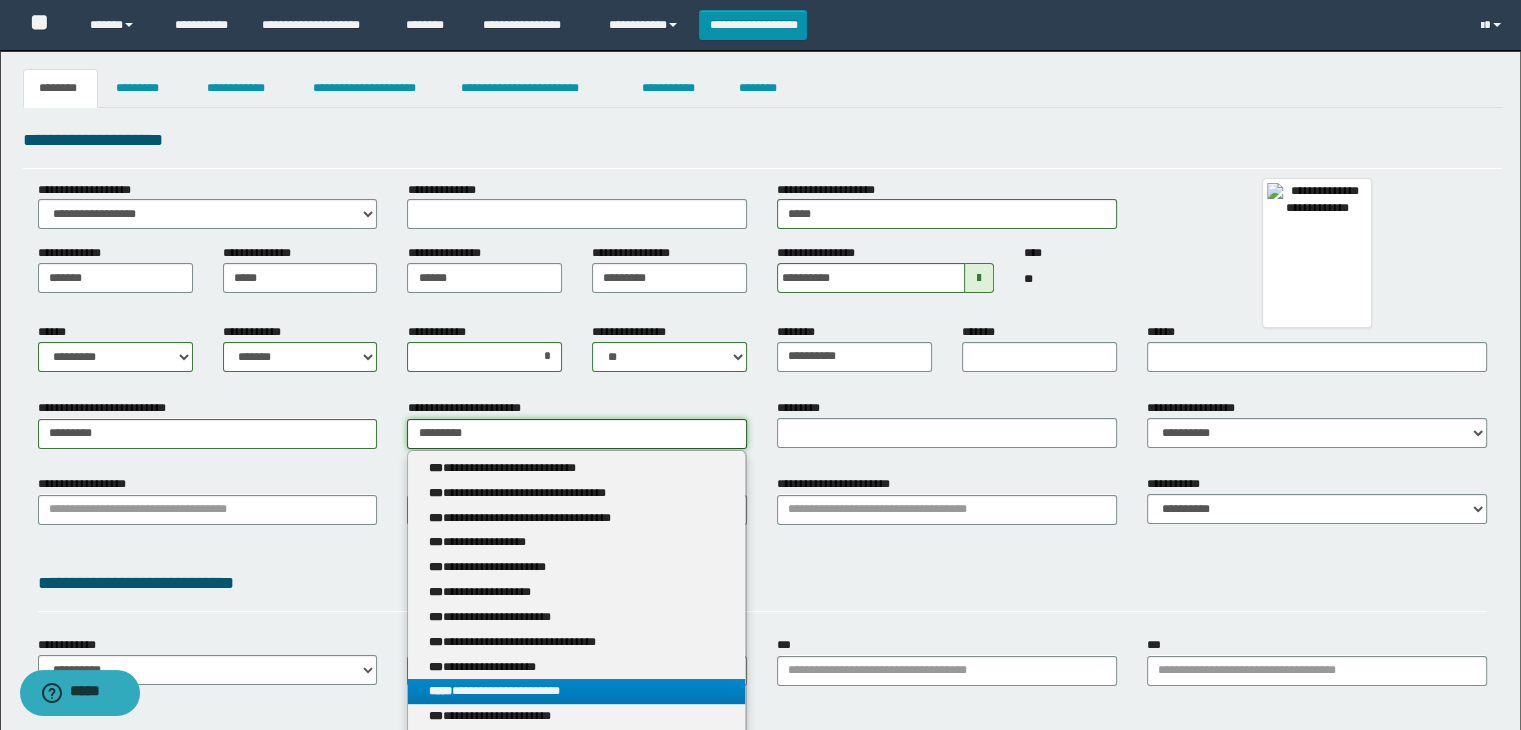 type on "*********" 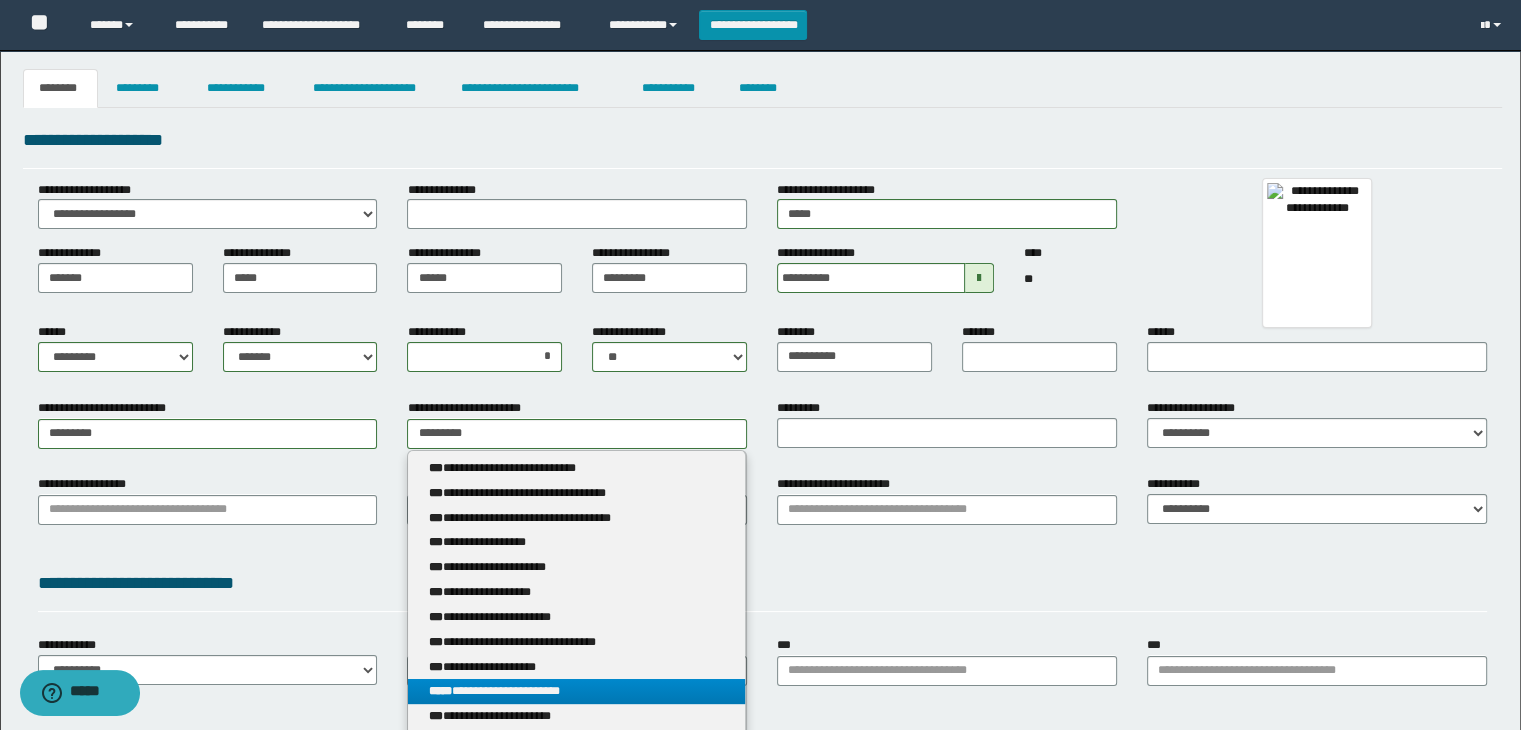 click on "**********" at bounding box center (577, 691) 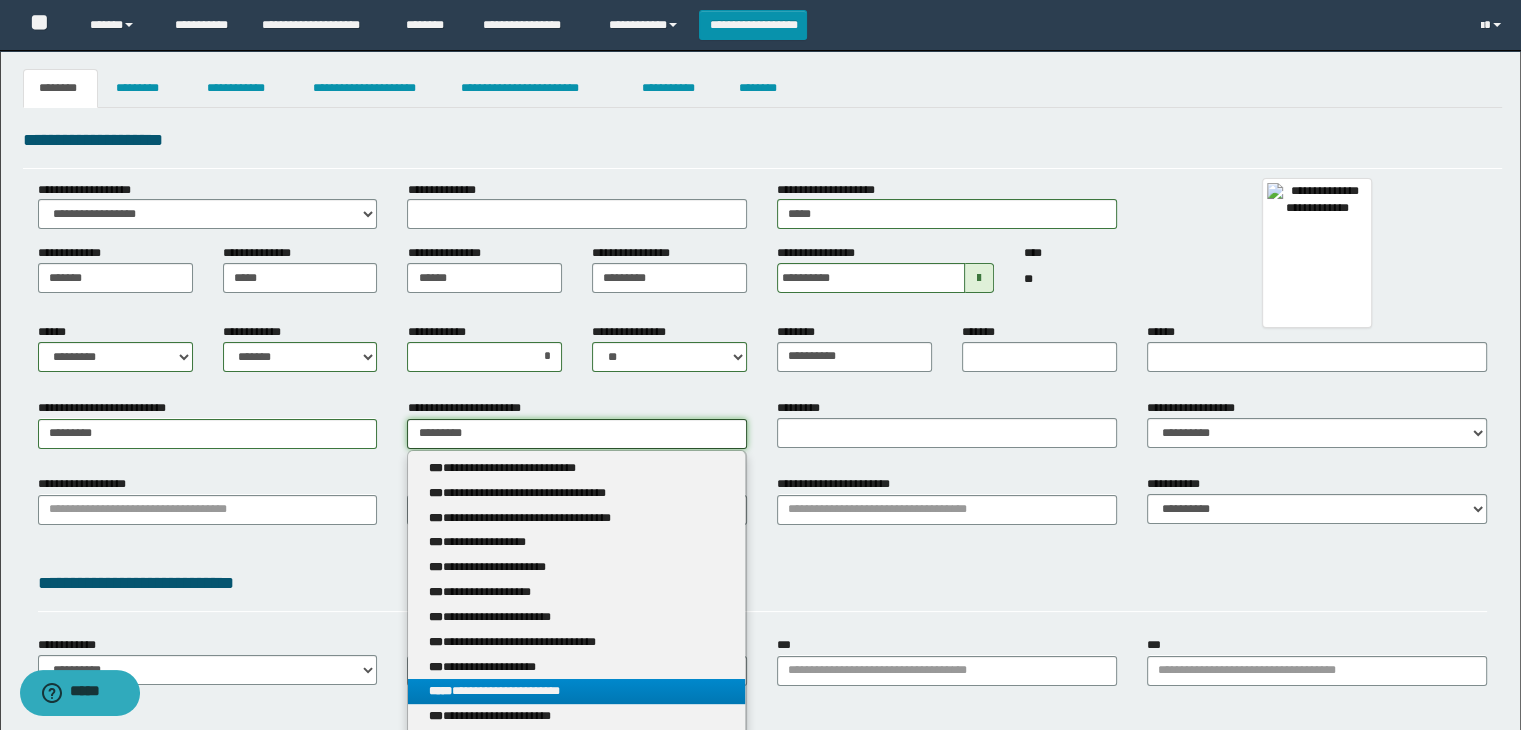 type 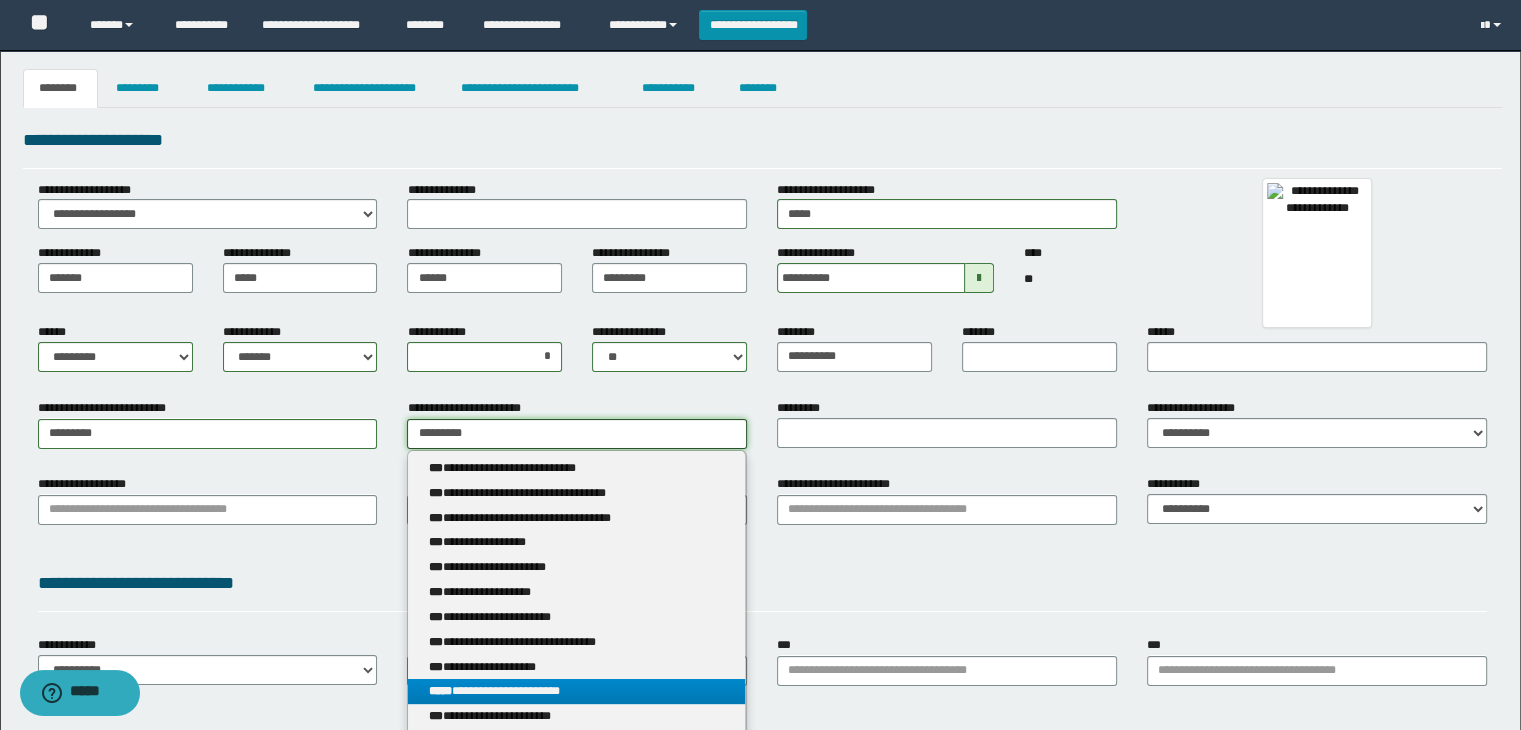 type on "**********" 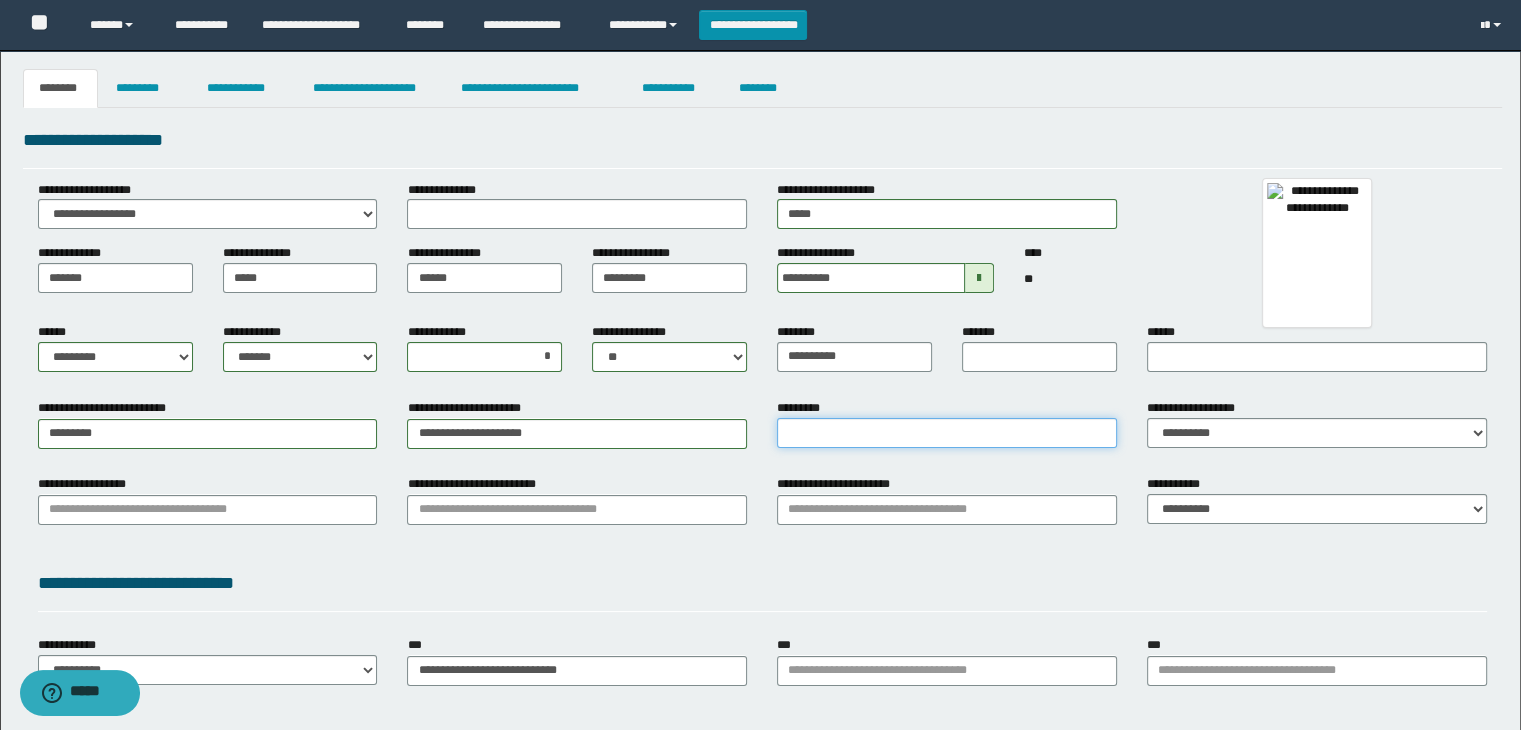click on "*********" at bounding box center (947, 433) 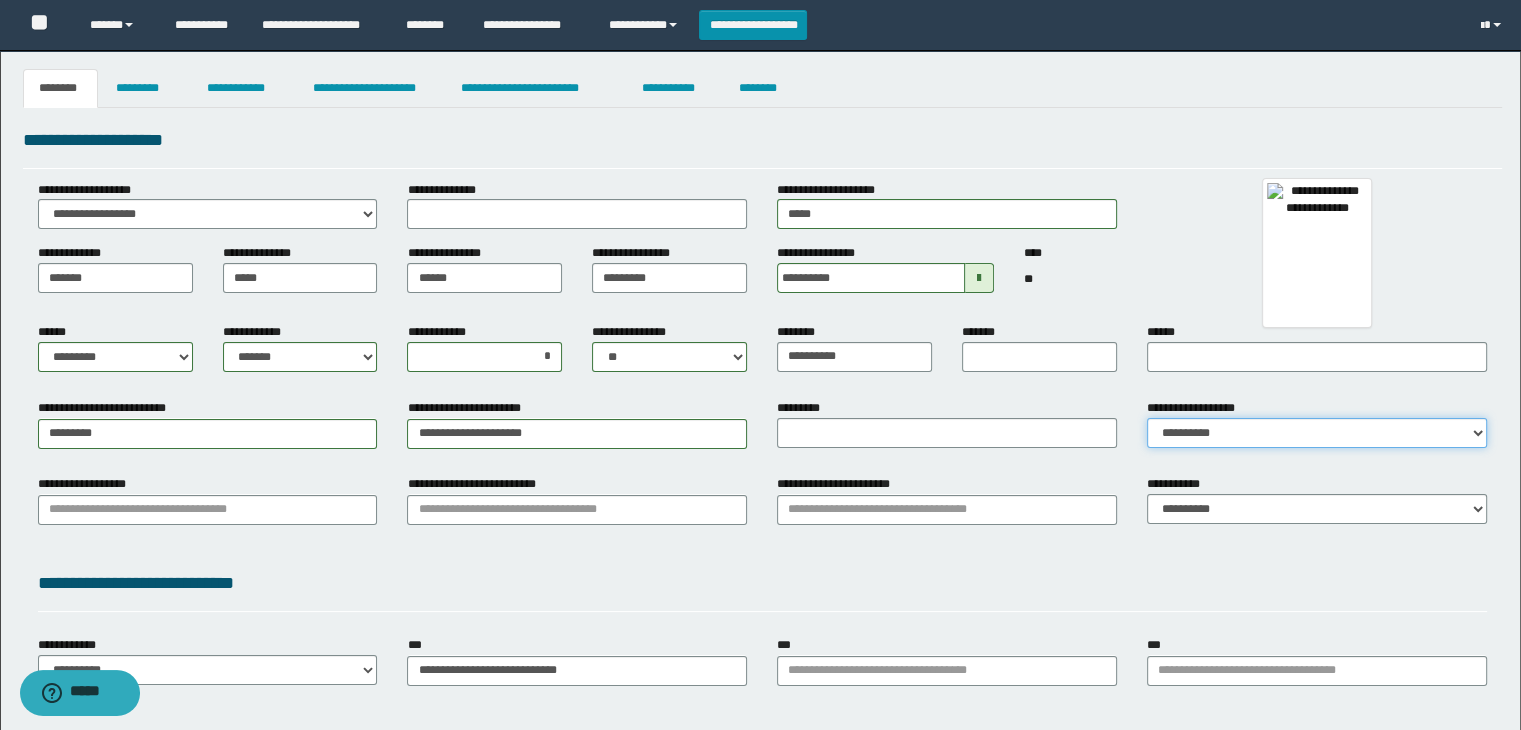 click on "**********" at bounding box center [1317, 433] 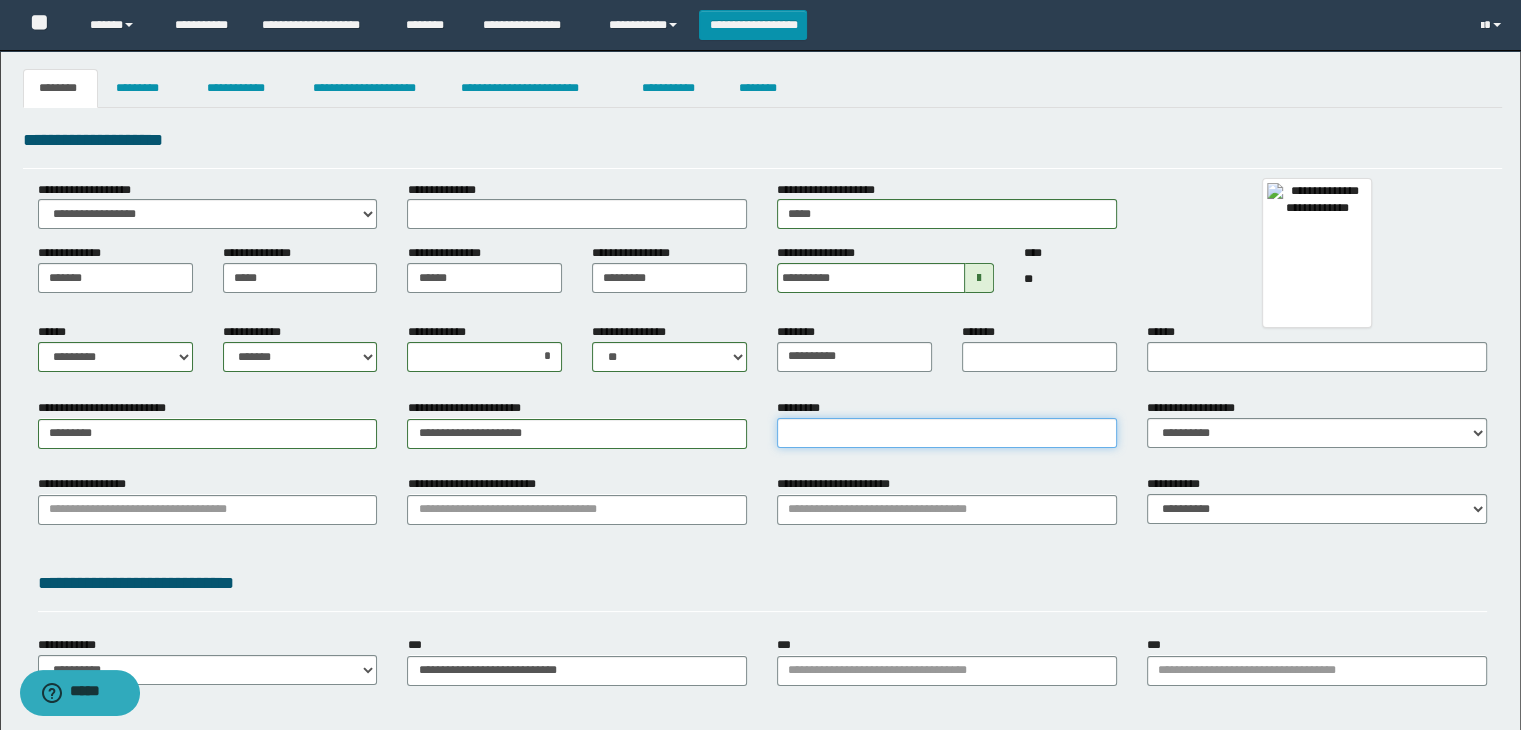 click on "*********" at bounding box center (947, 433) 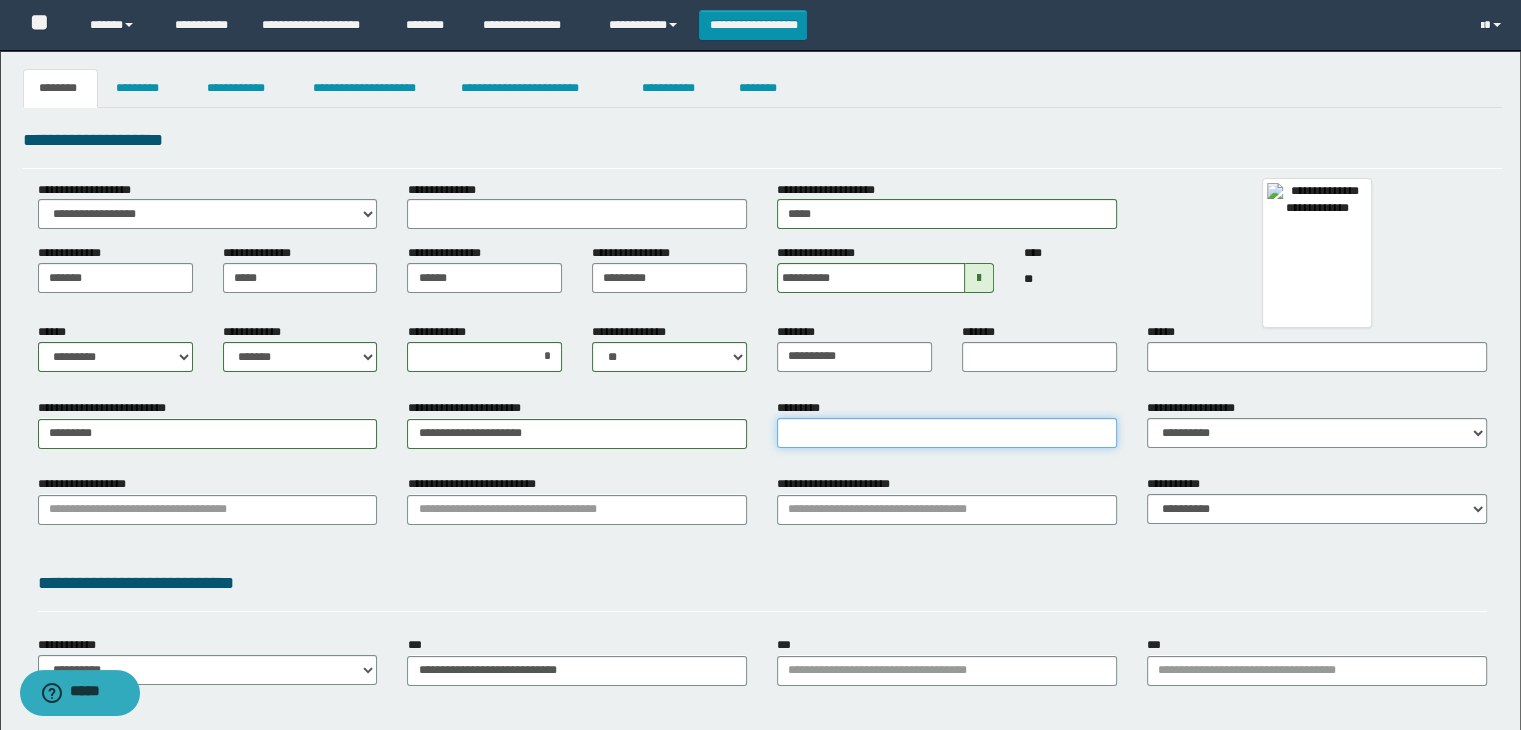 type on "*" 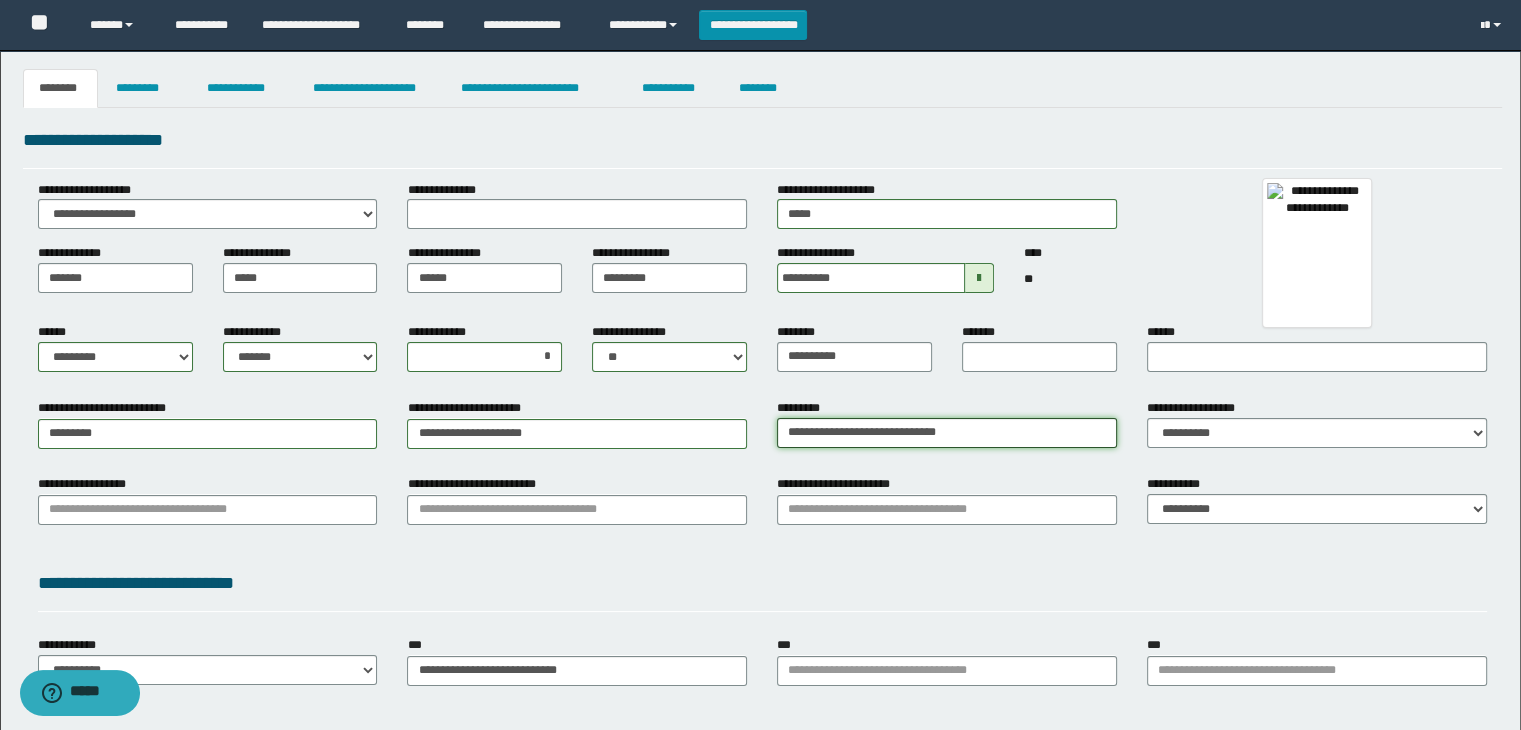 type on "**********" 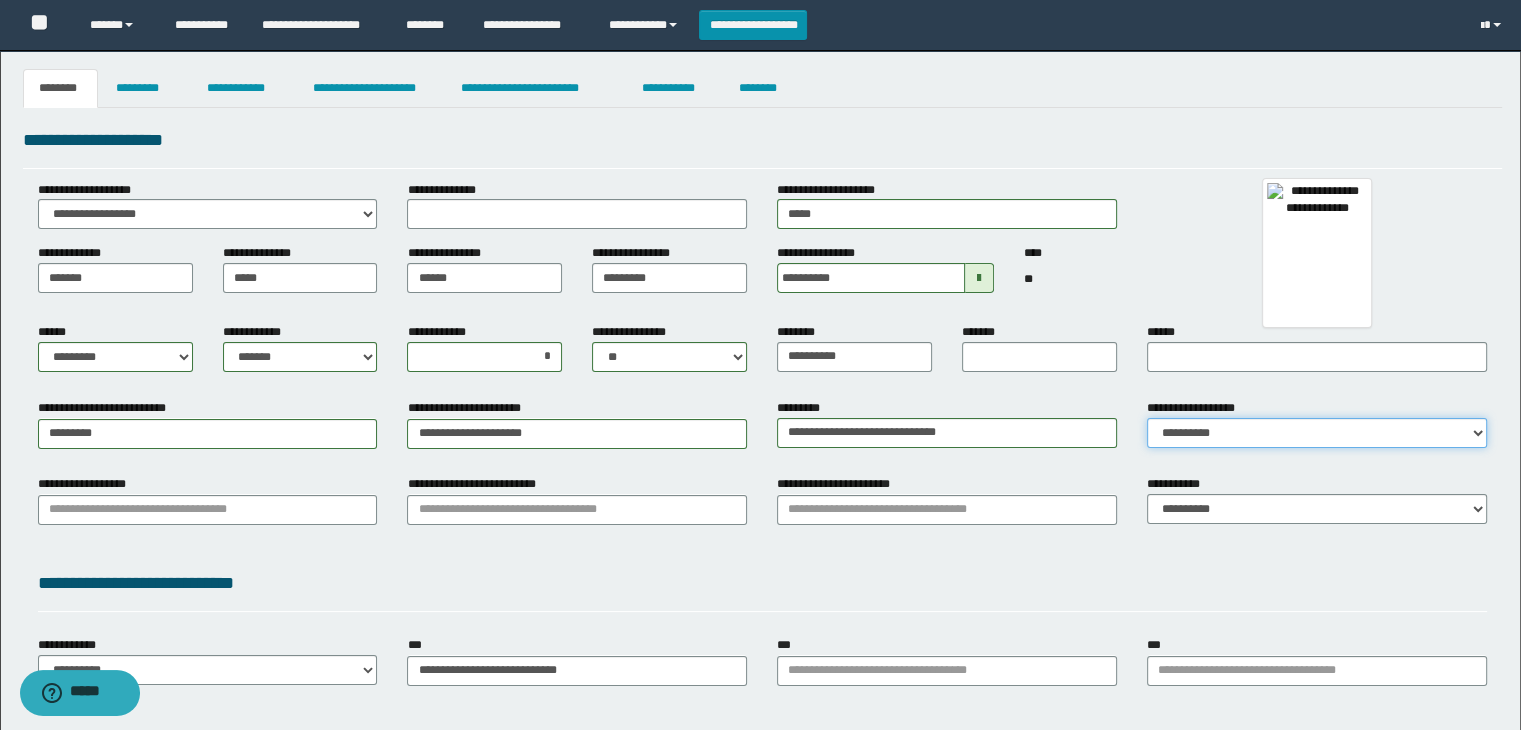 click on "**********" at bounding box center (1317, 433) 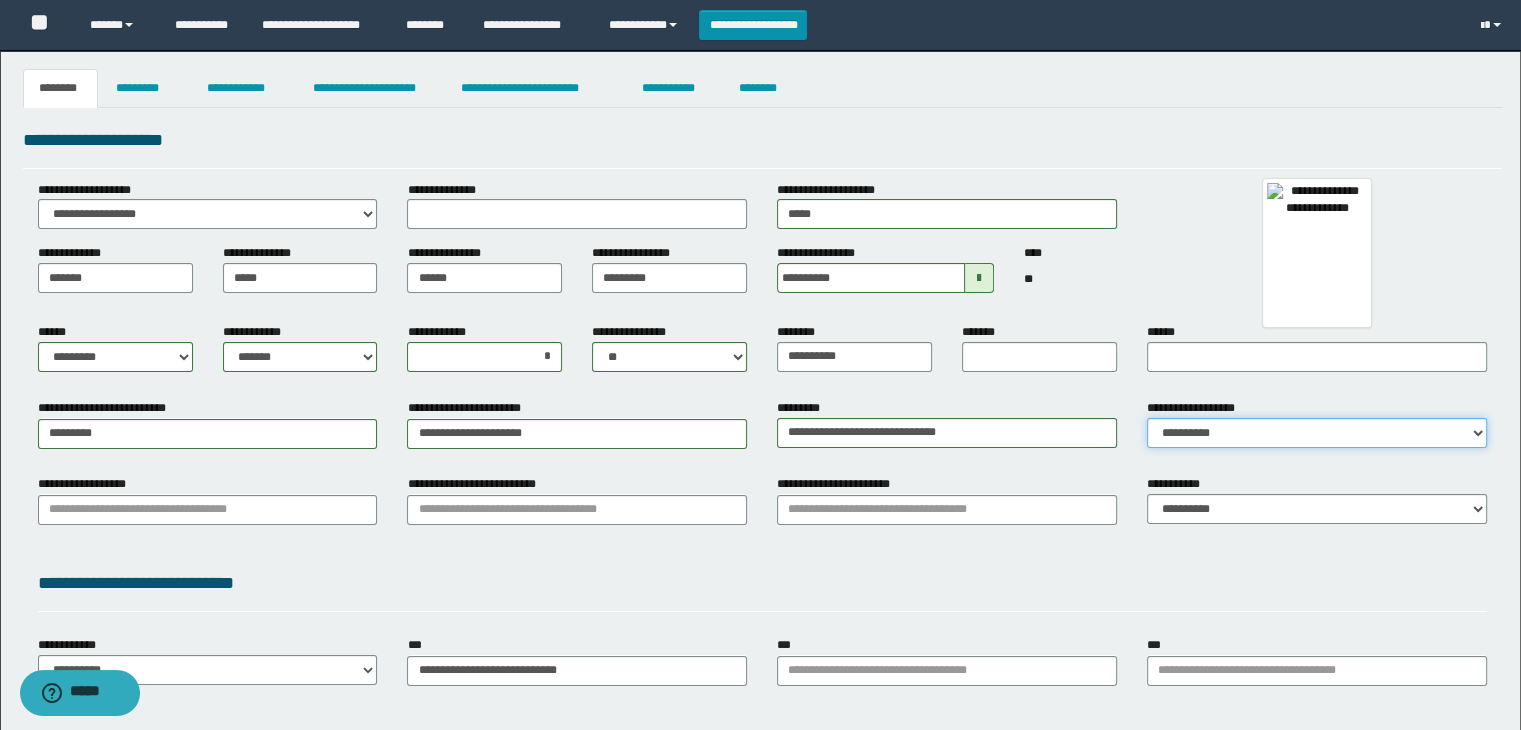 select on "*" 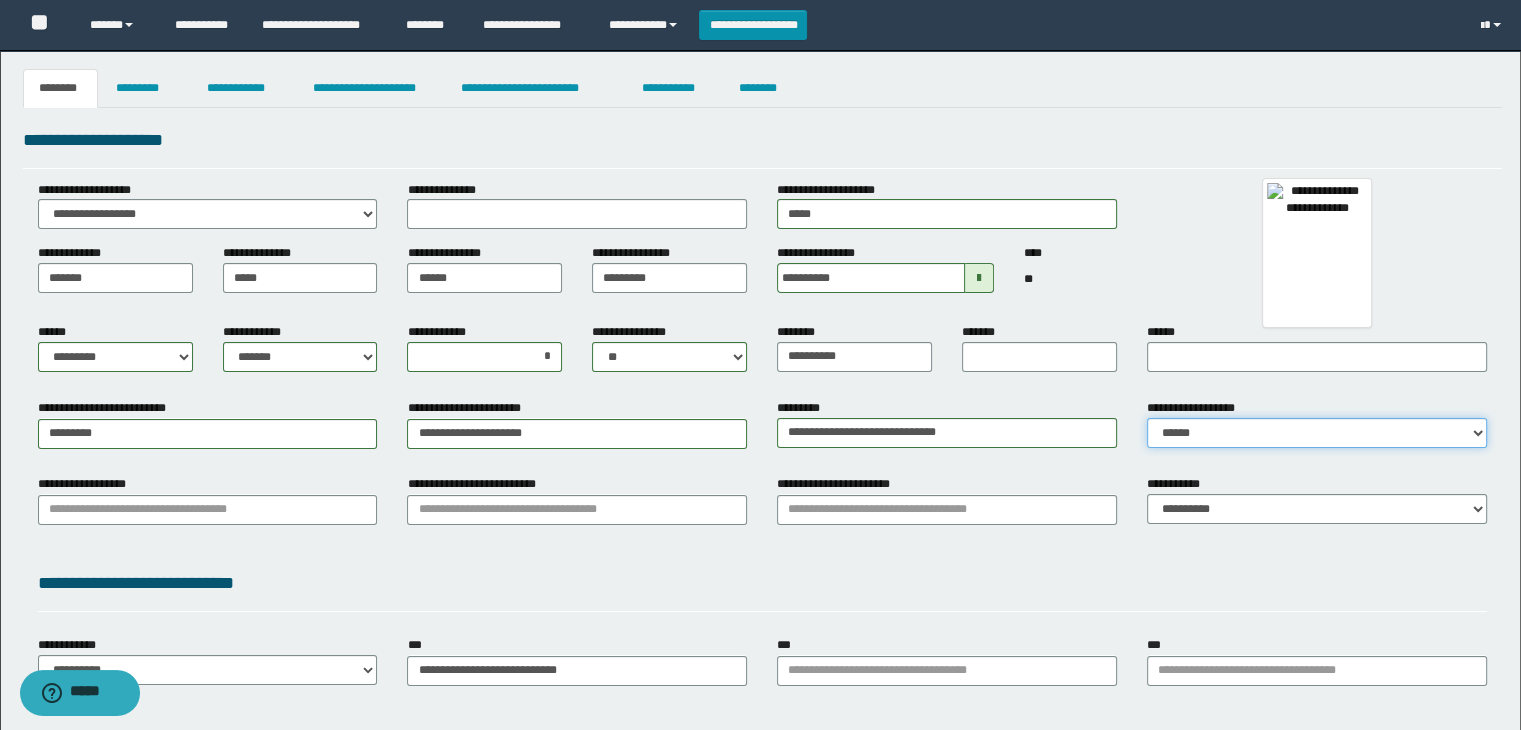 click on "**********" at bounding box center [1317, 433] 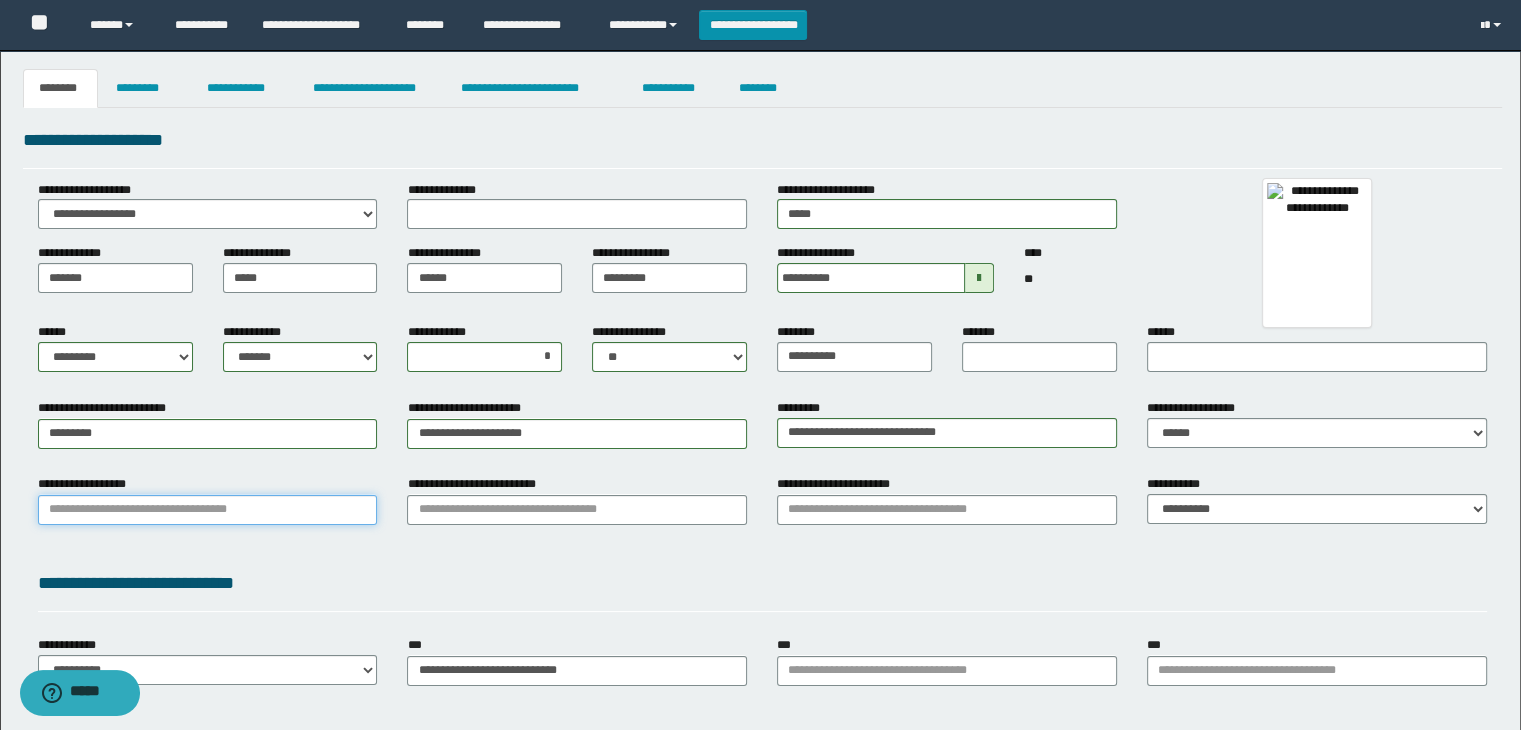 click on "**********" at bounding box center (208, 510) 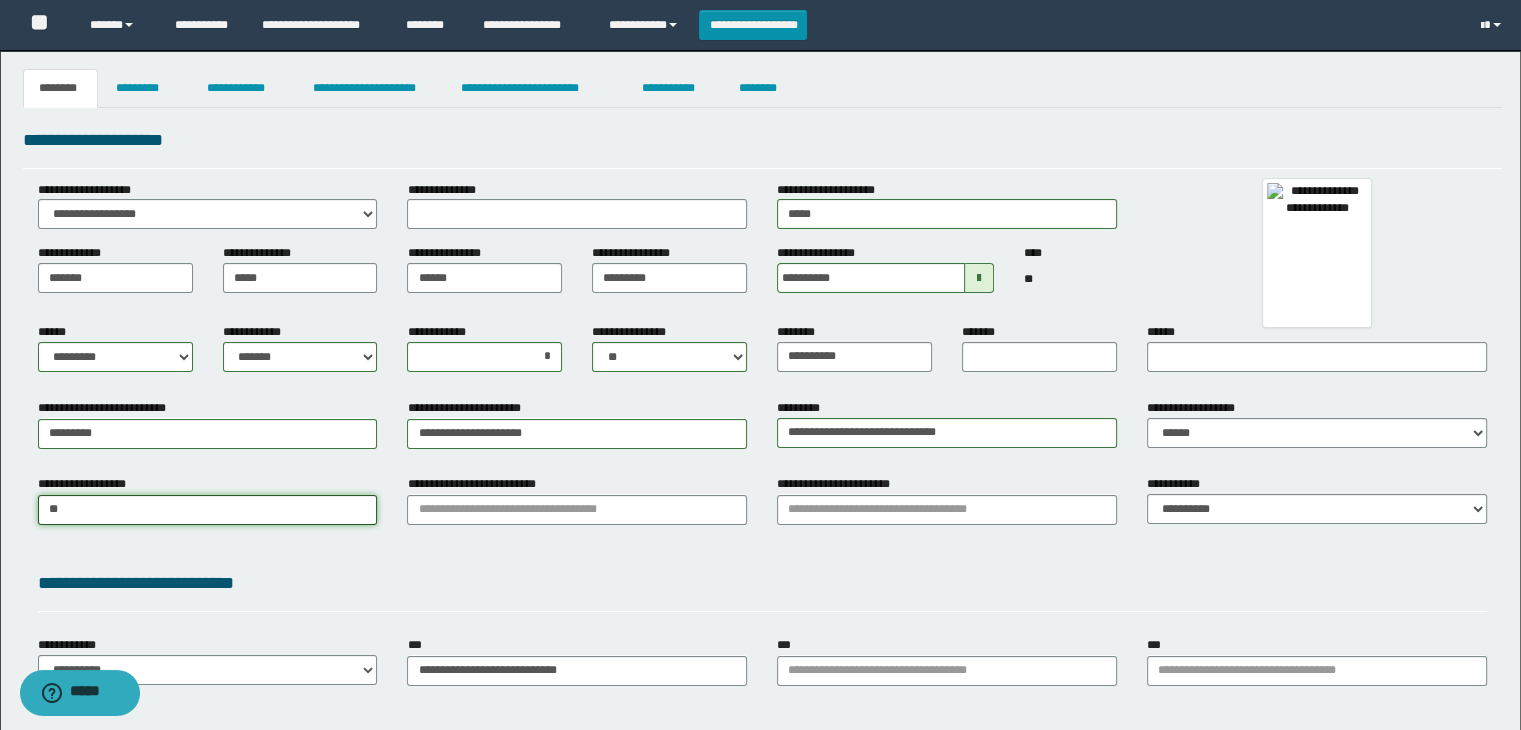 type on "***" 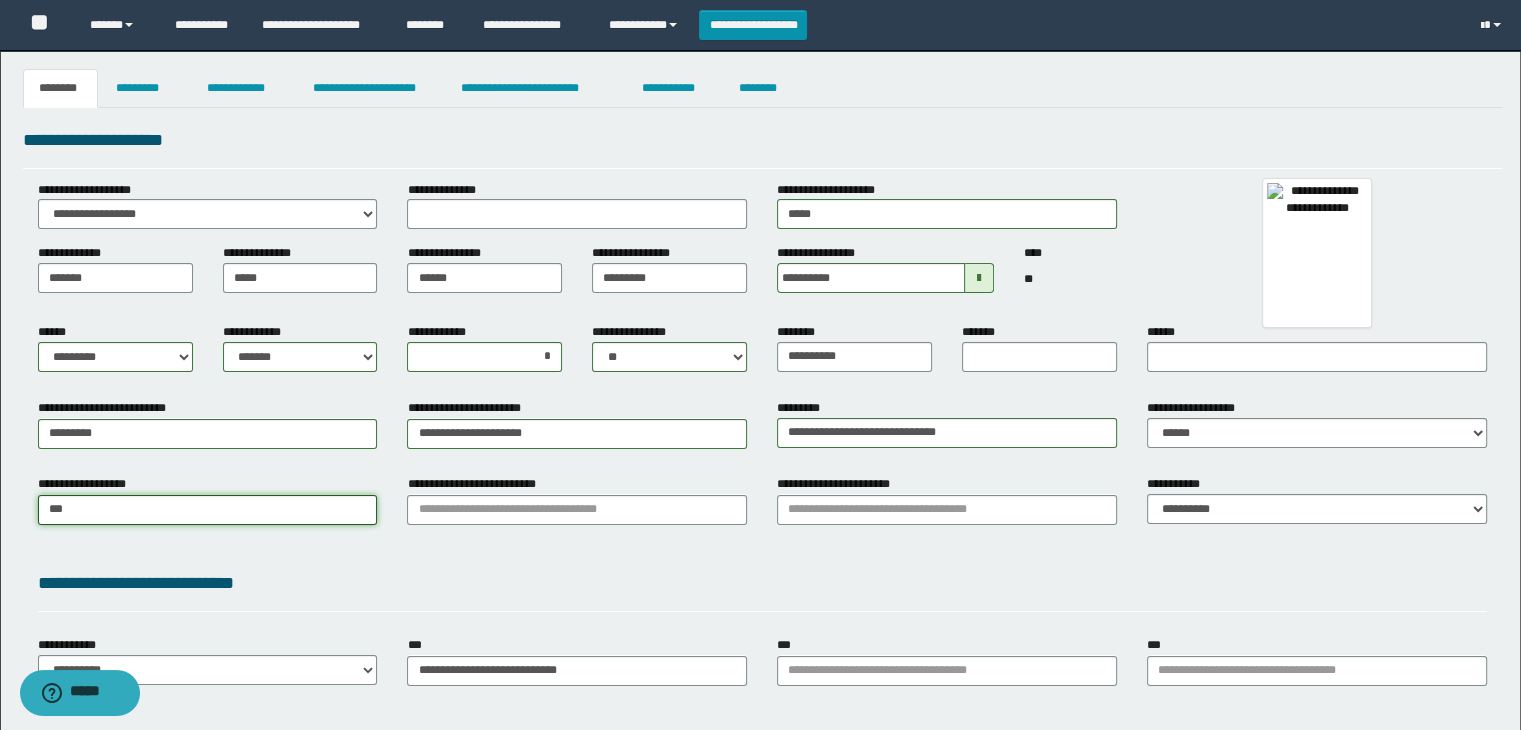 type on "********" 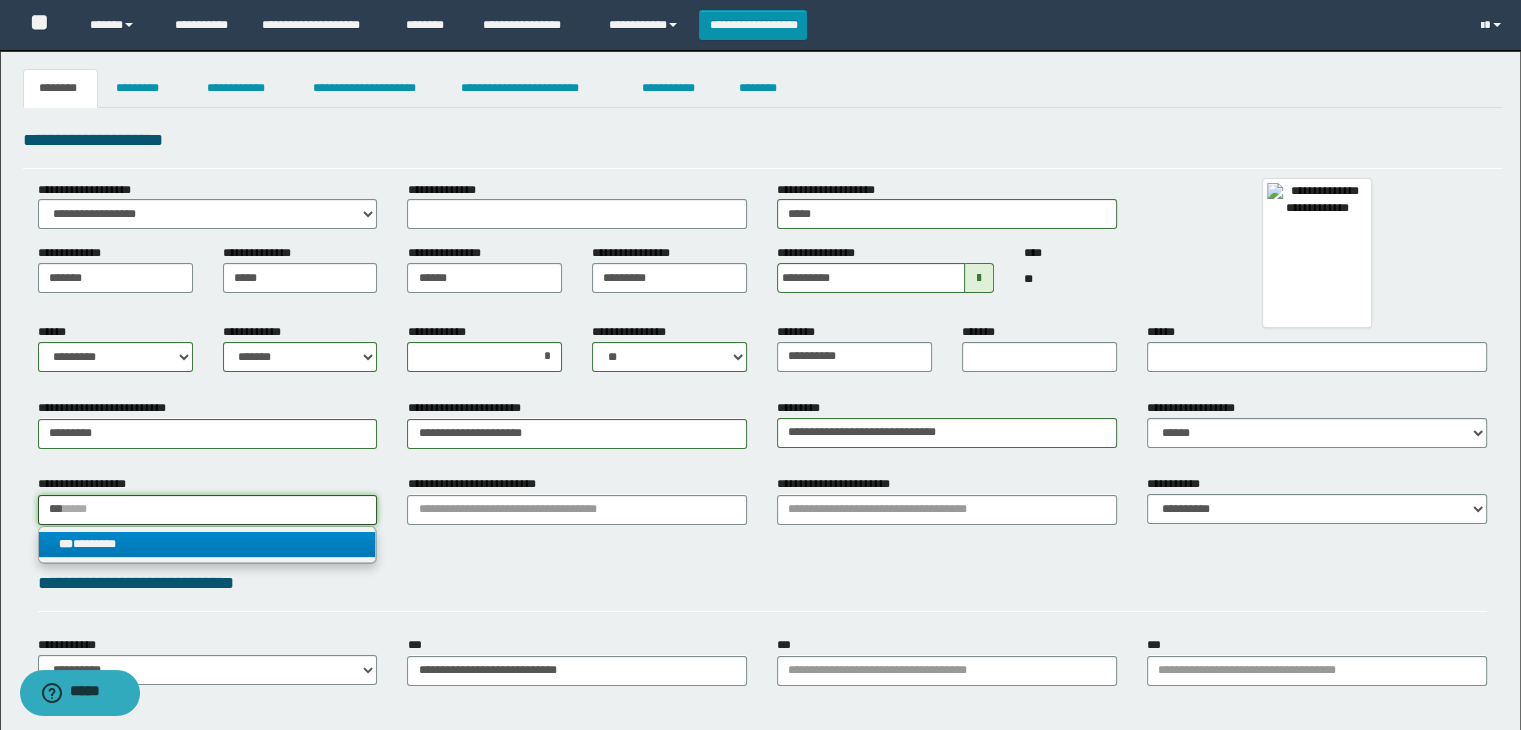 type on "***" 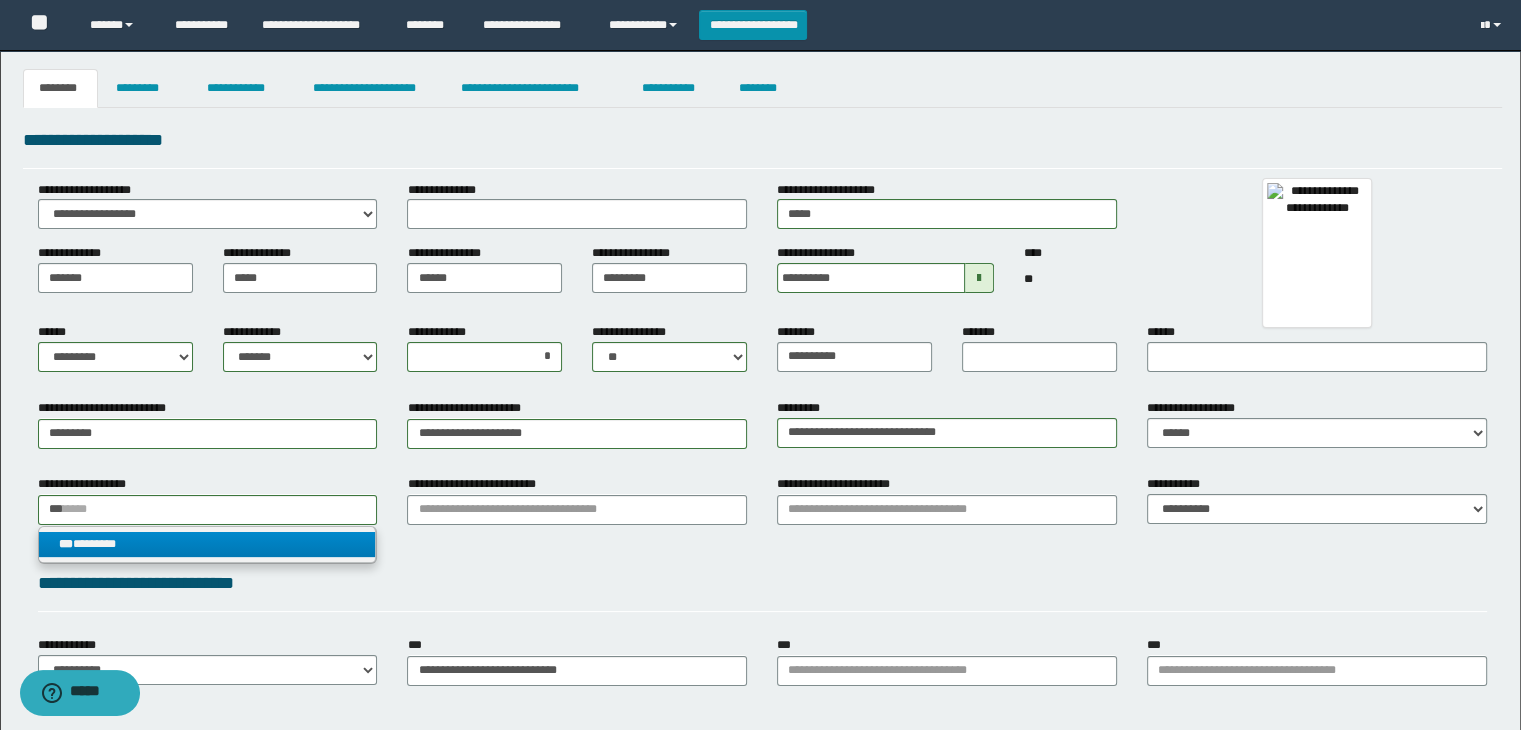 click on "*** ********" at bounding box center (208, 544) 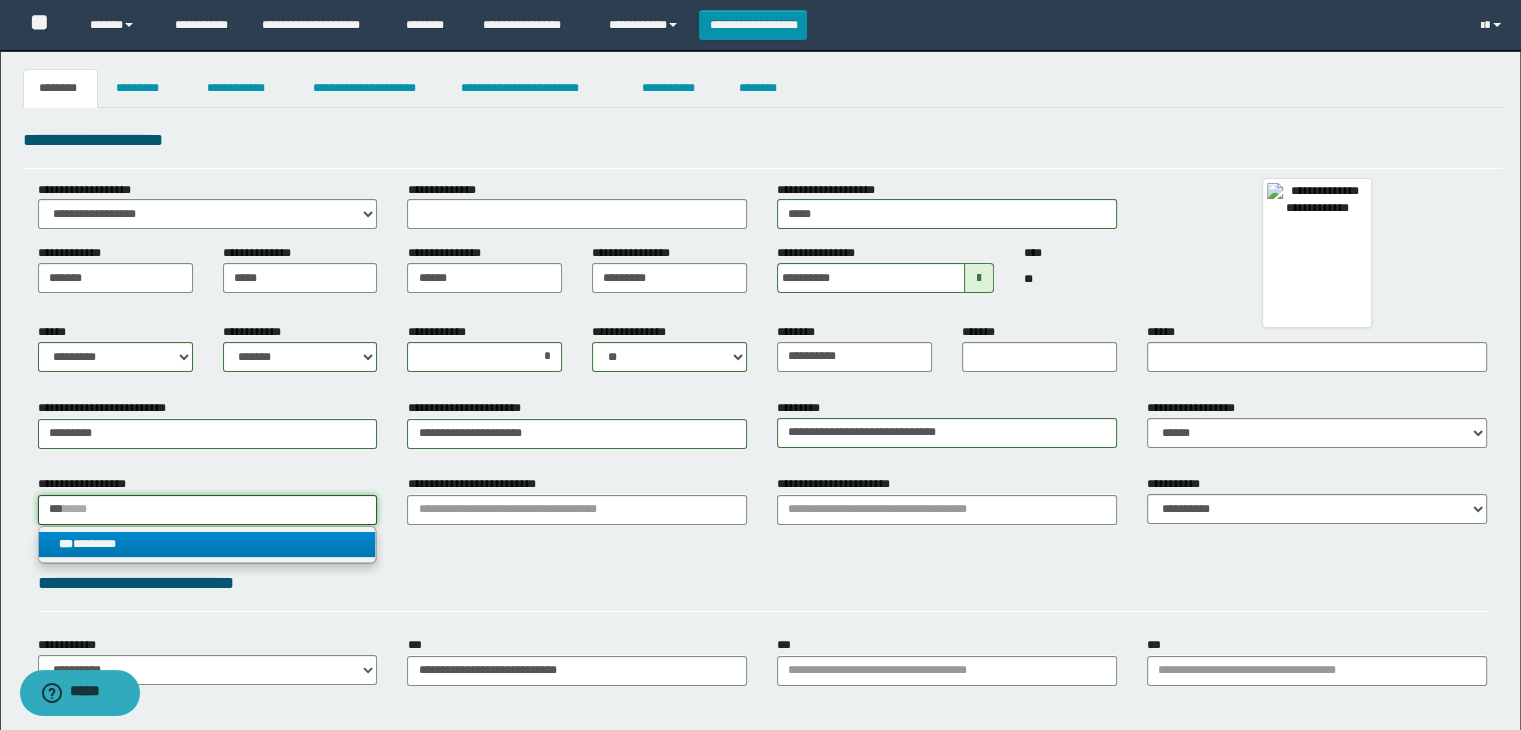 type 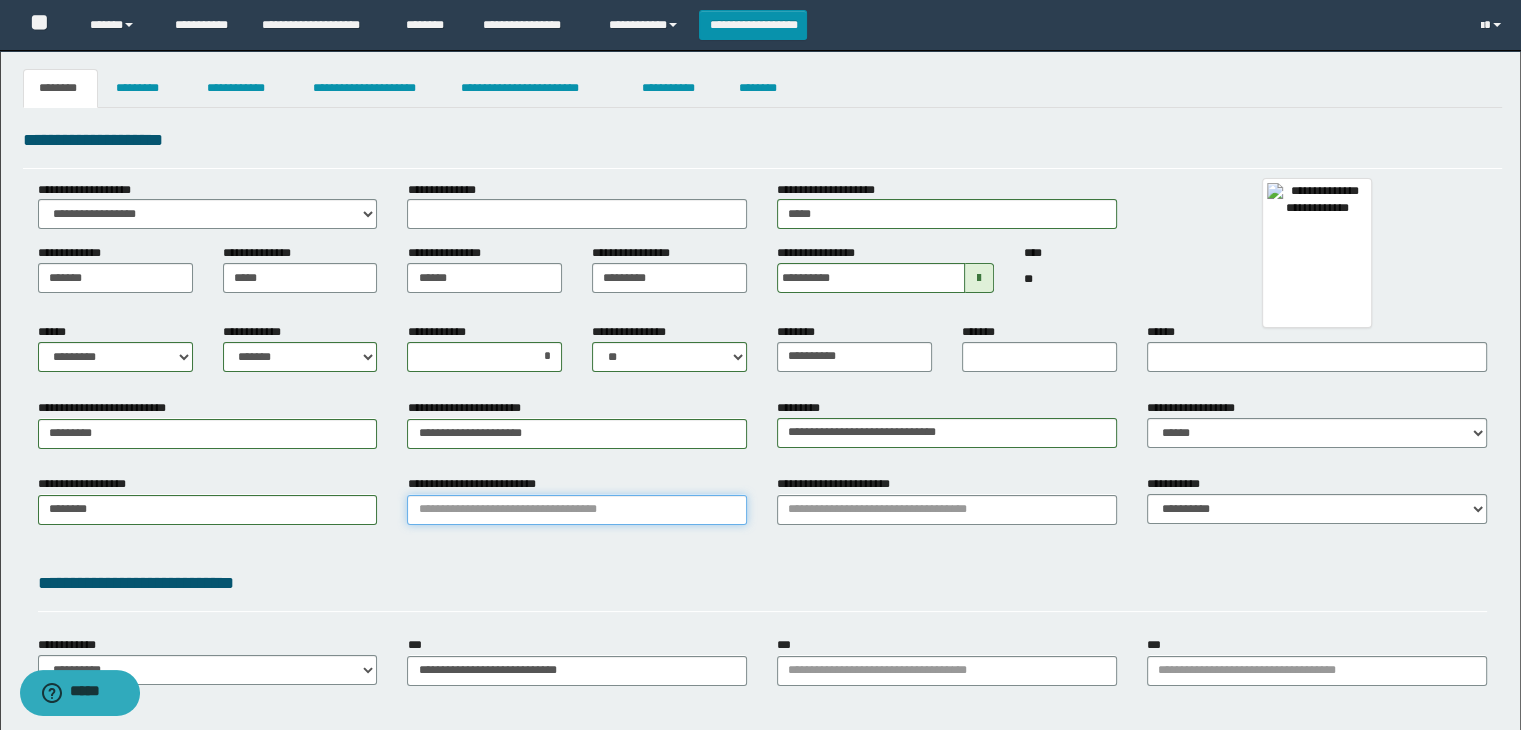 click on "**********" at bounding box center (577, 510) 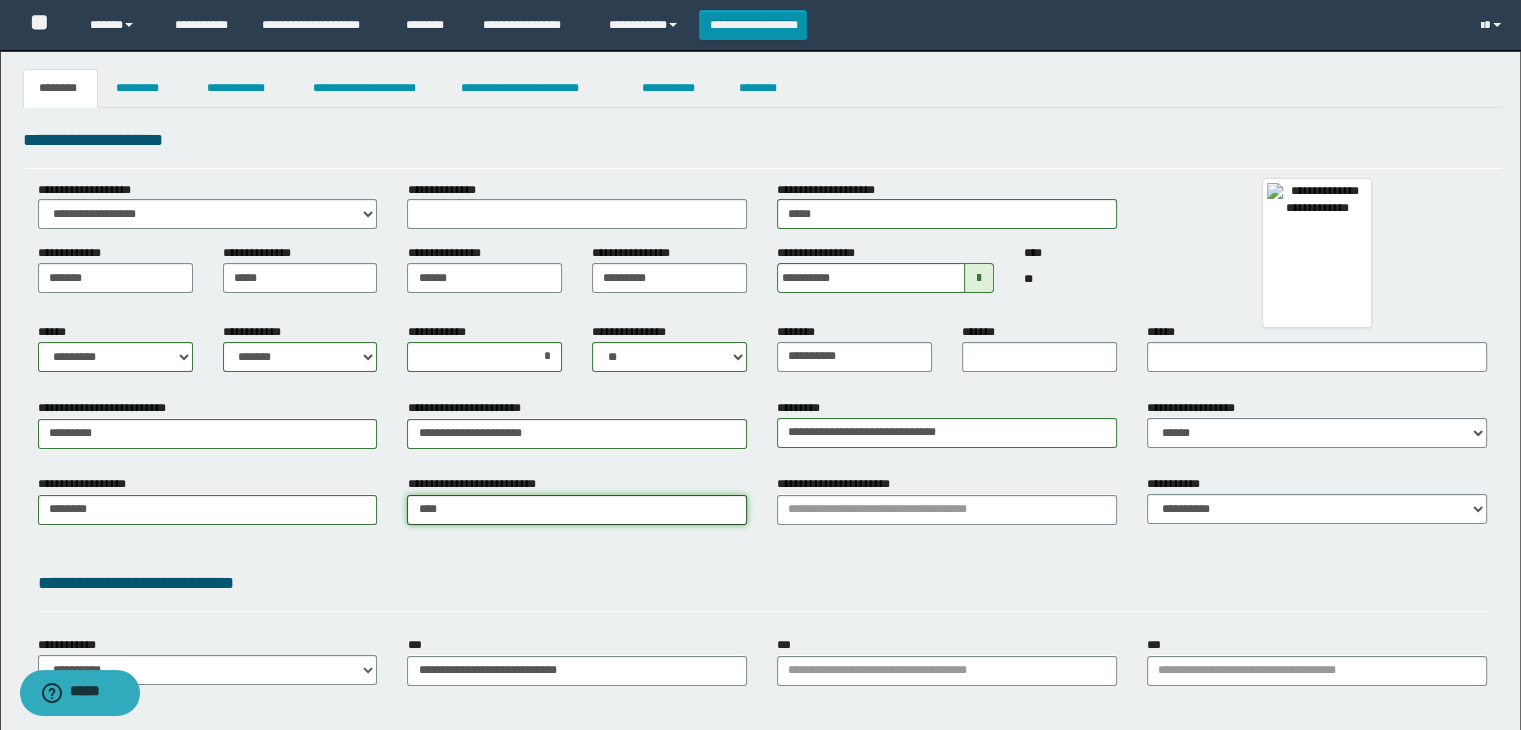 type on "*****" 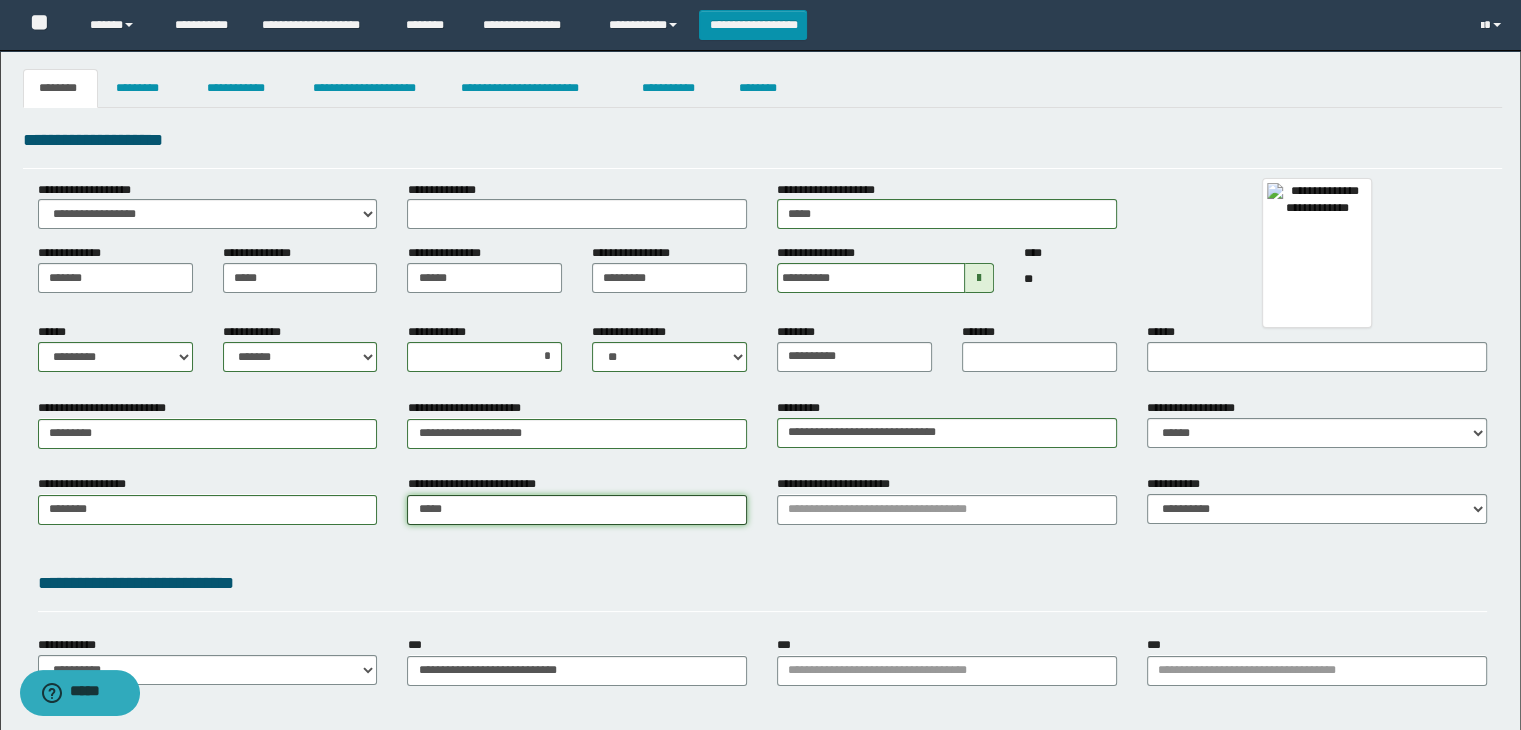 type on "*********" 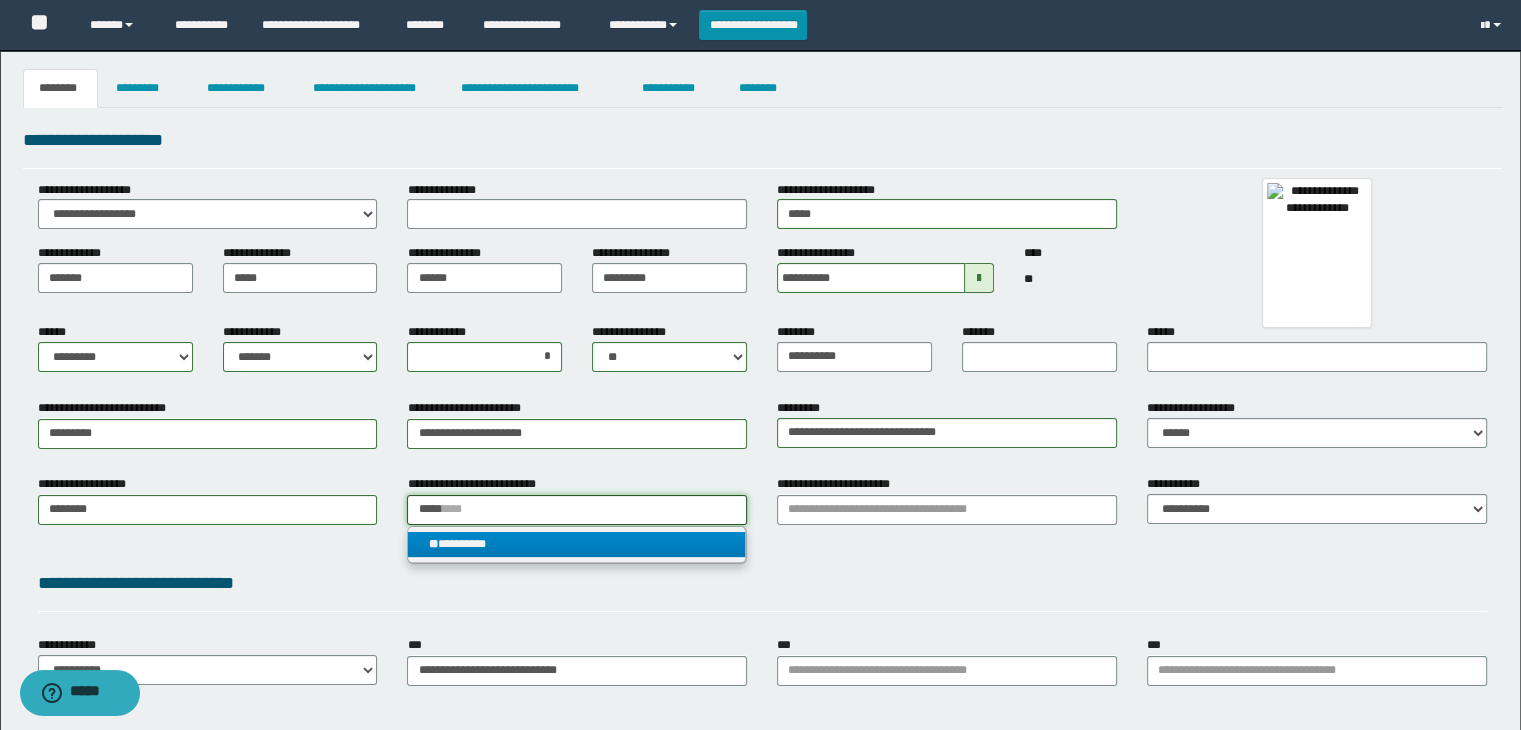 type on "*****" 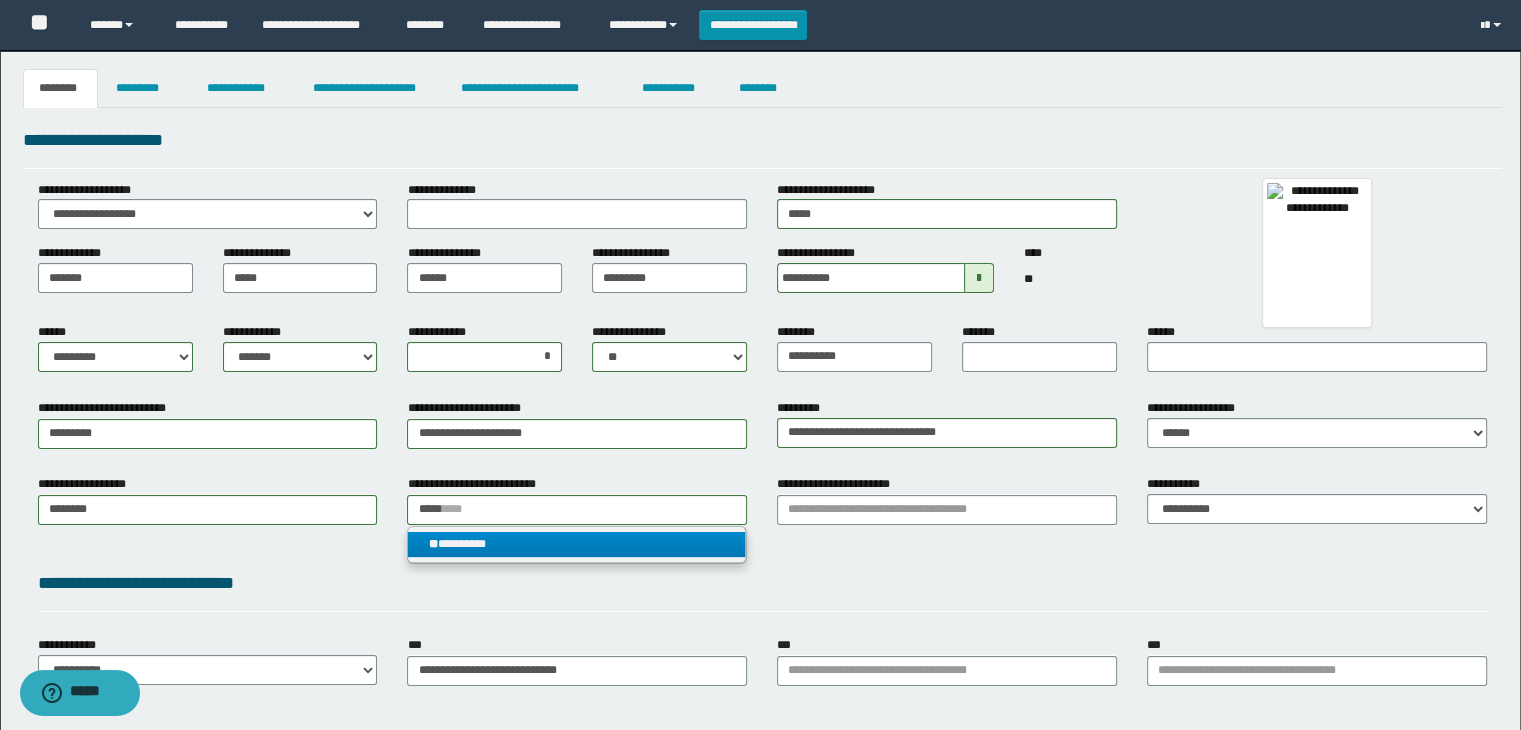 drag, startPoint x: 479, startPoint y: 545, endPoint x: 494, endPoint y: 549, distance: 15.524175 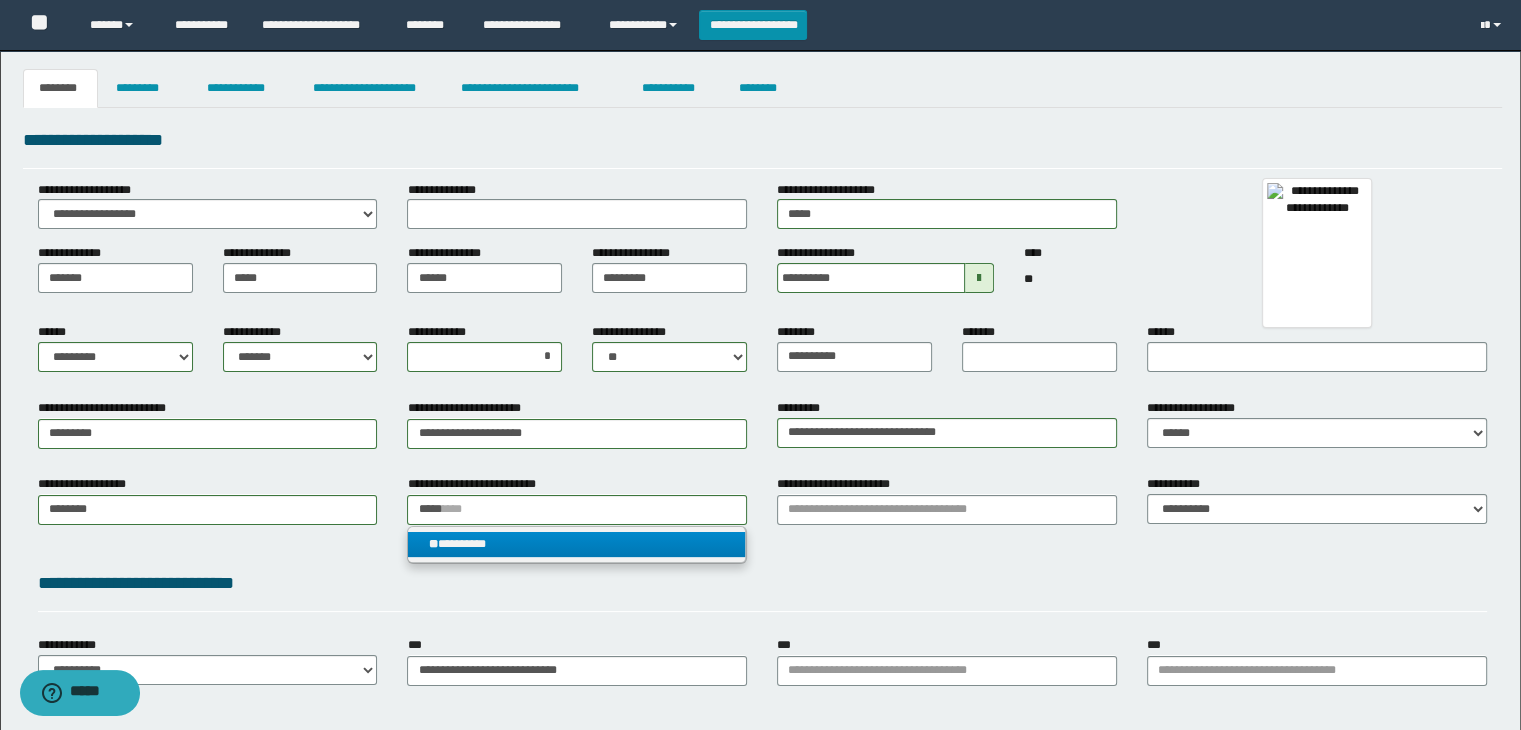 click on "** *********" at bounding box center [577, 544] 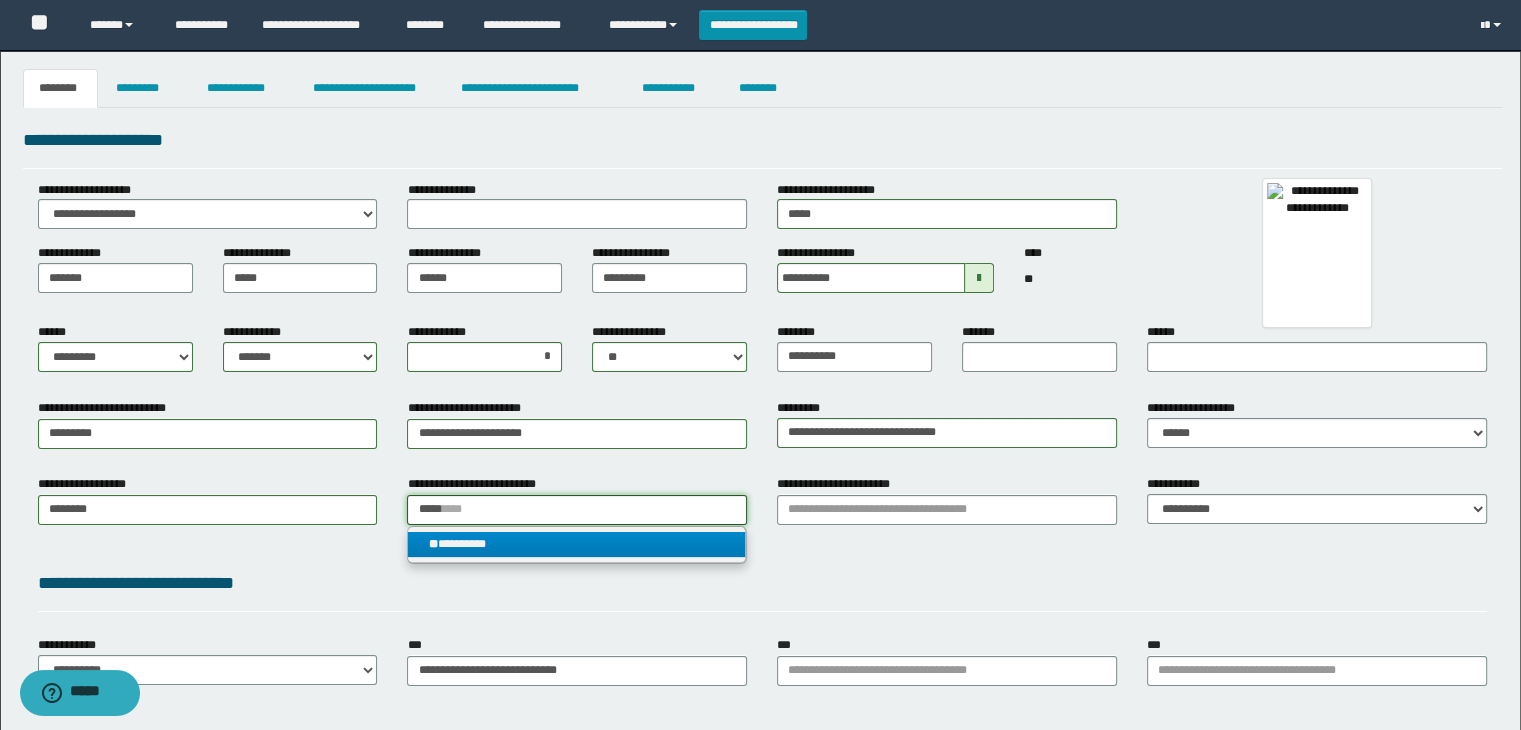 type 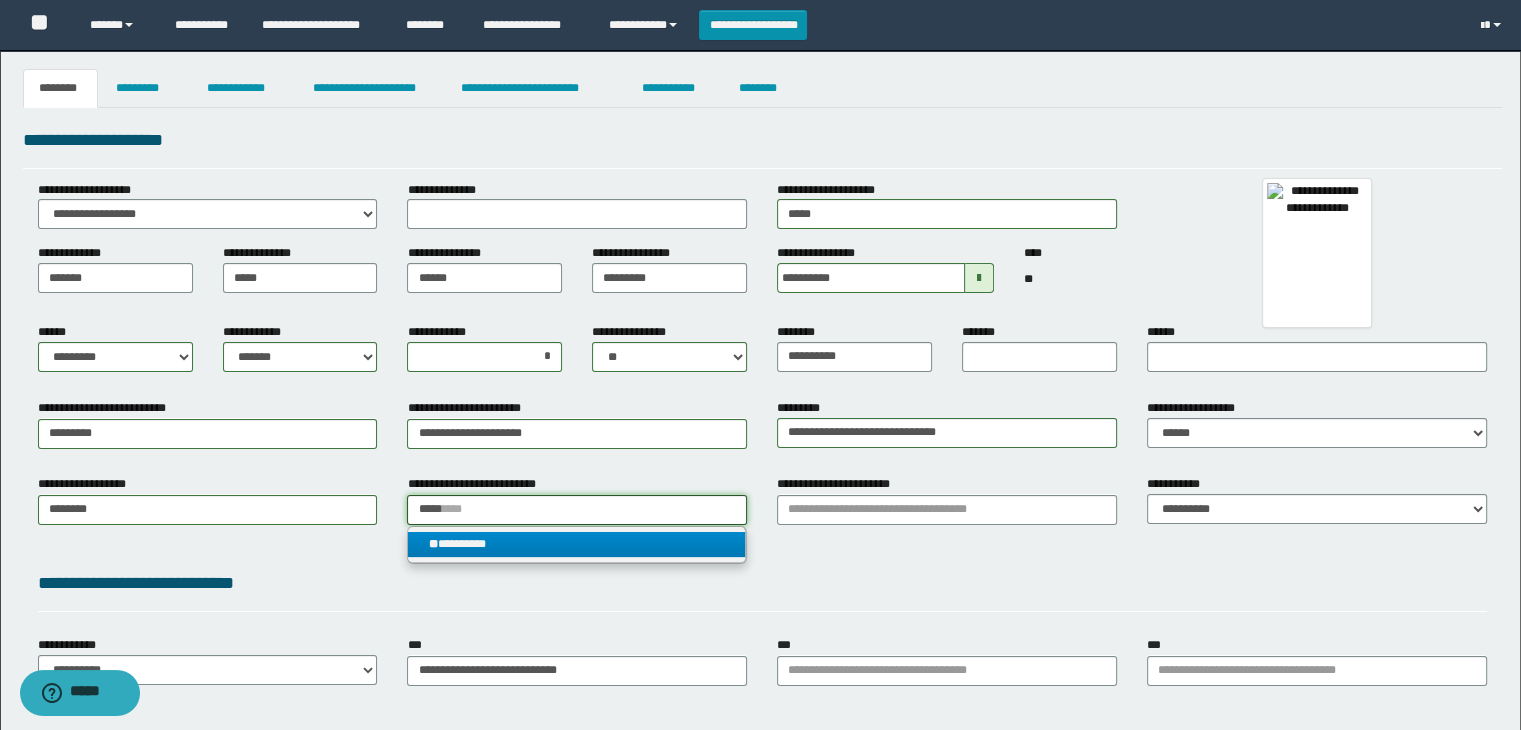 type on "*********" 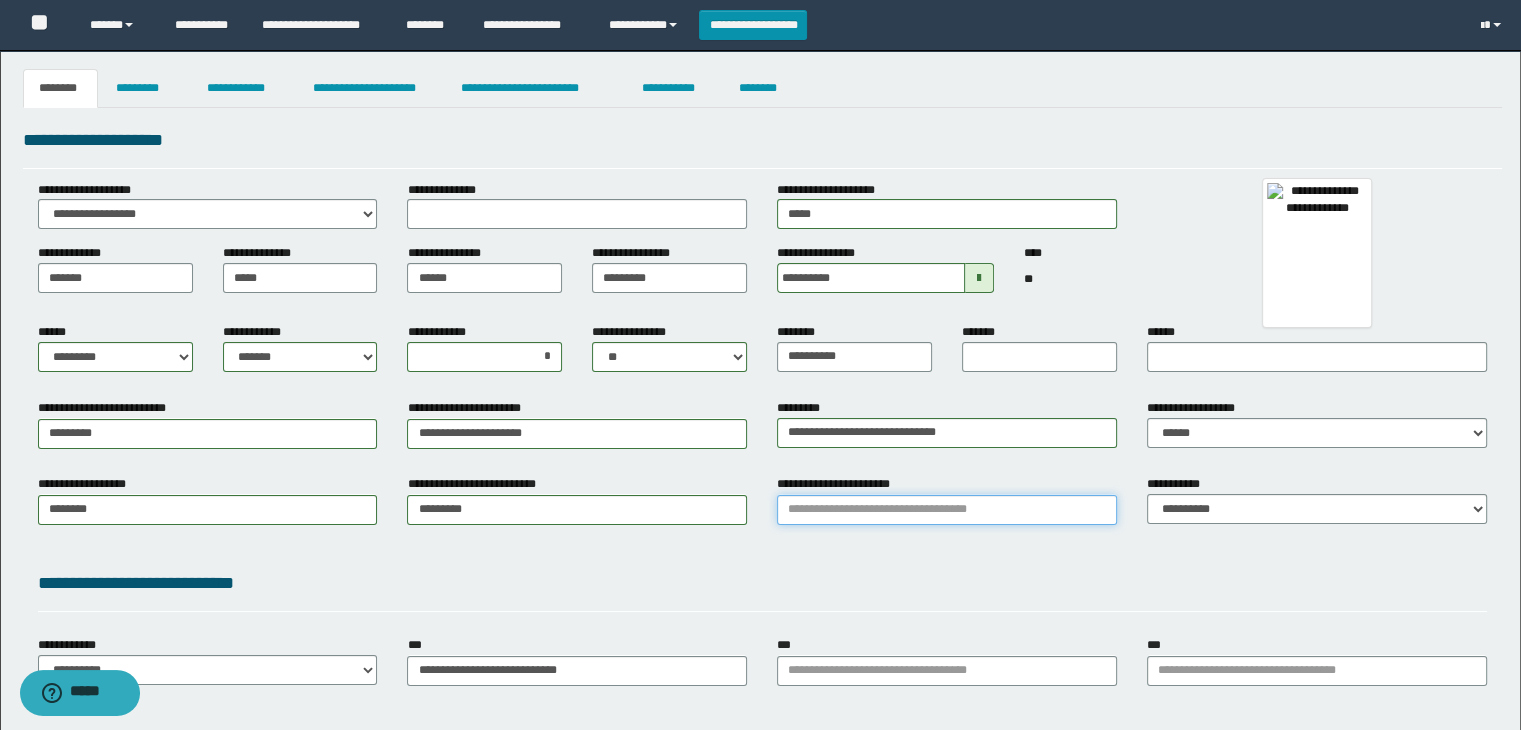 click on "**********" at bounding box center [947, 510] 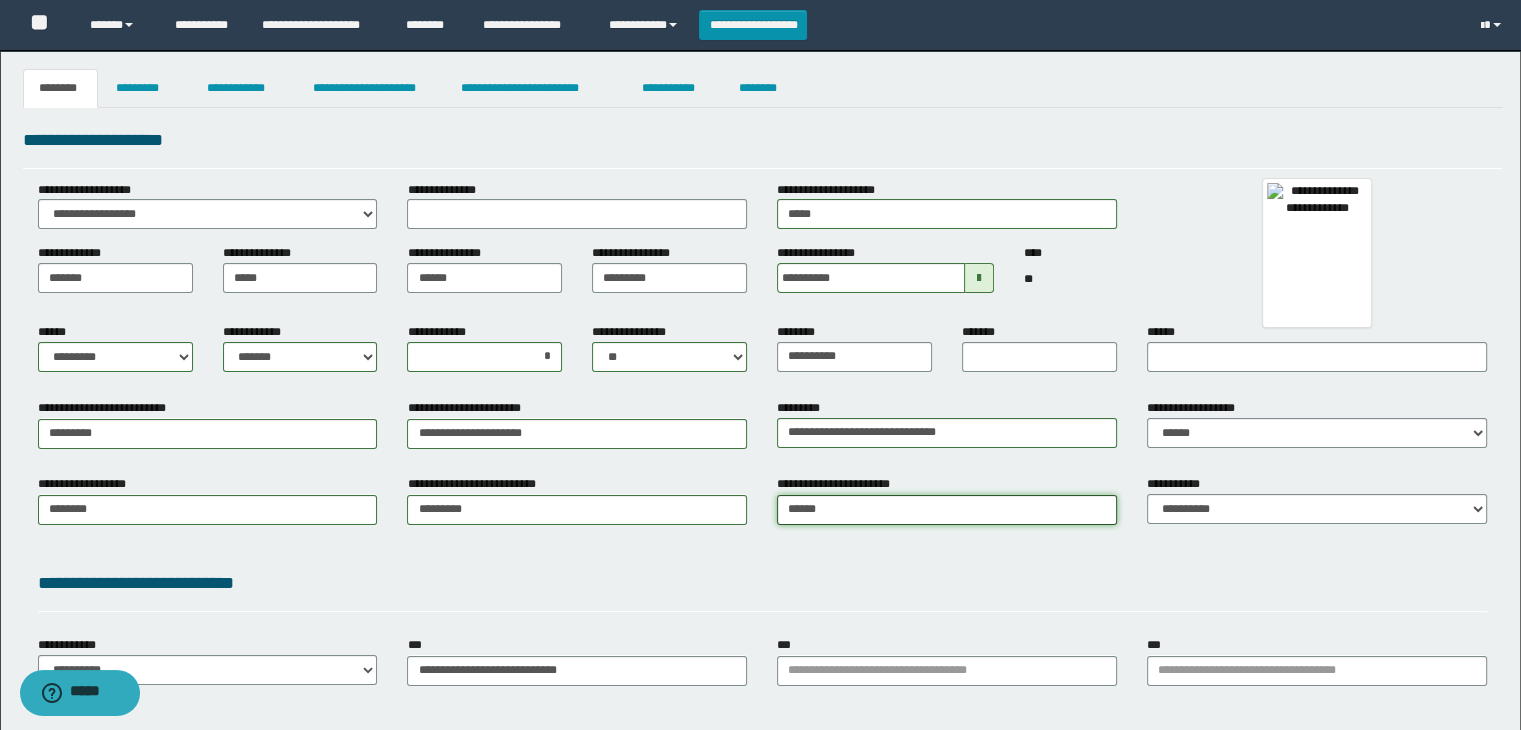 type on "*******" 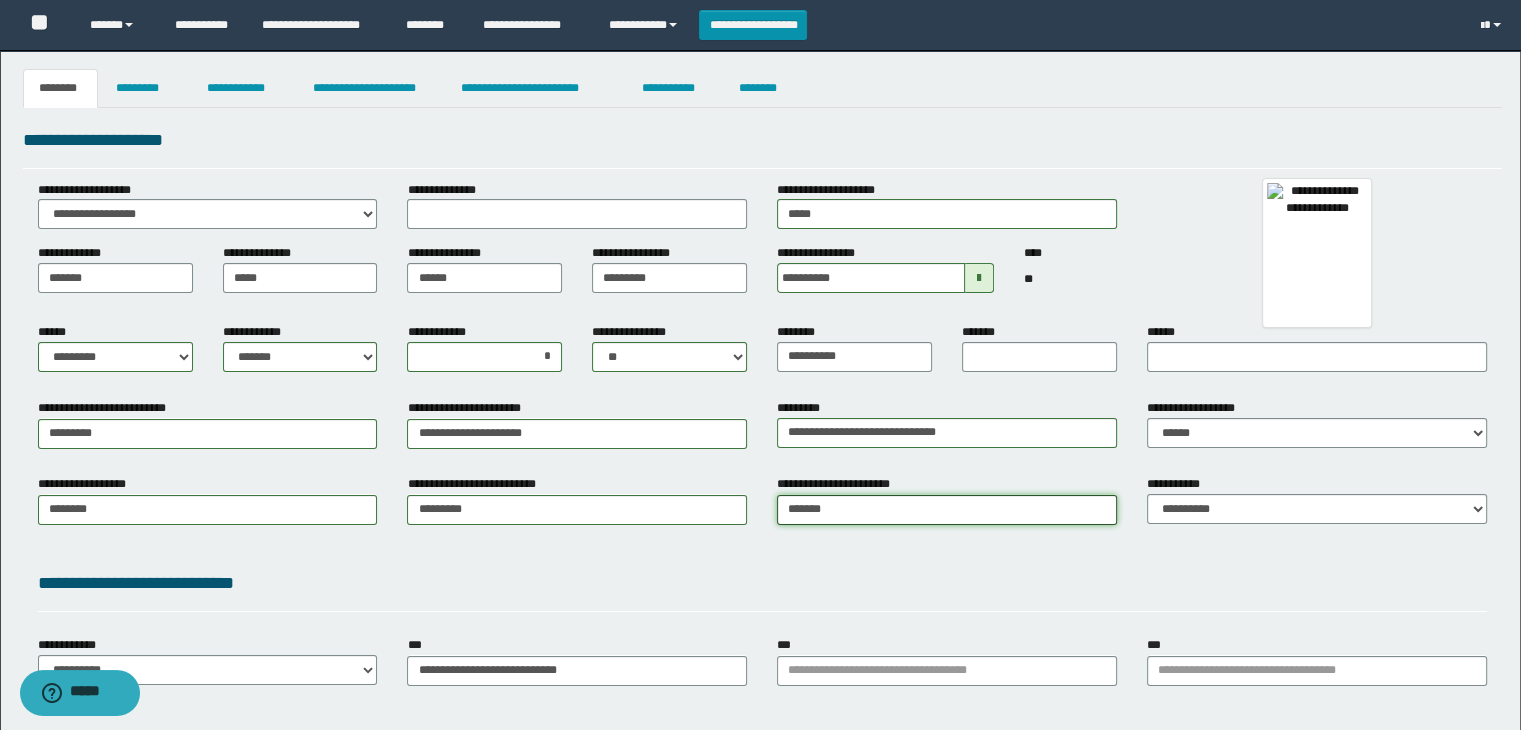 type on "**********" 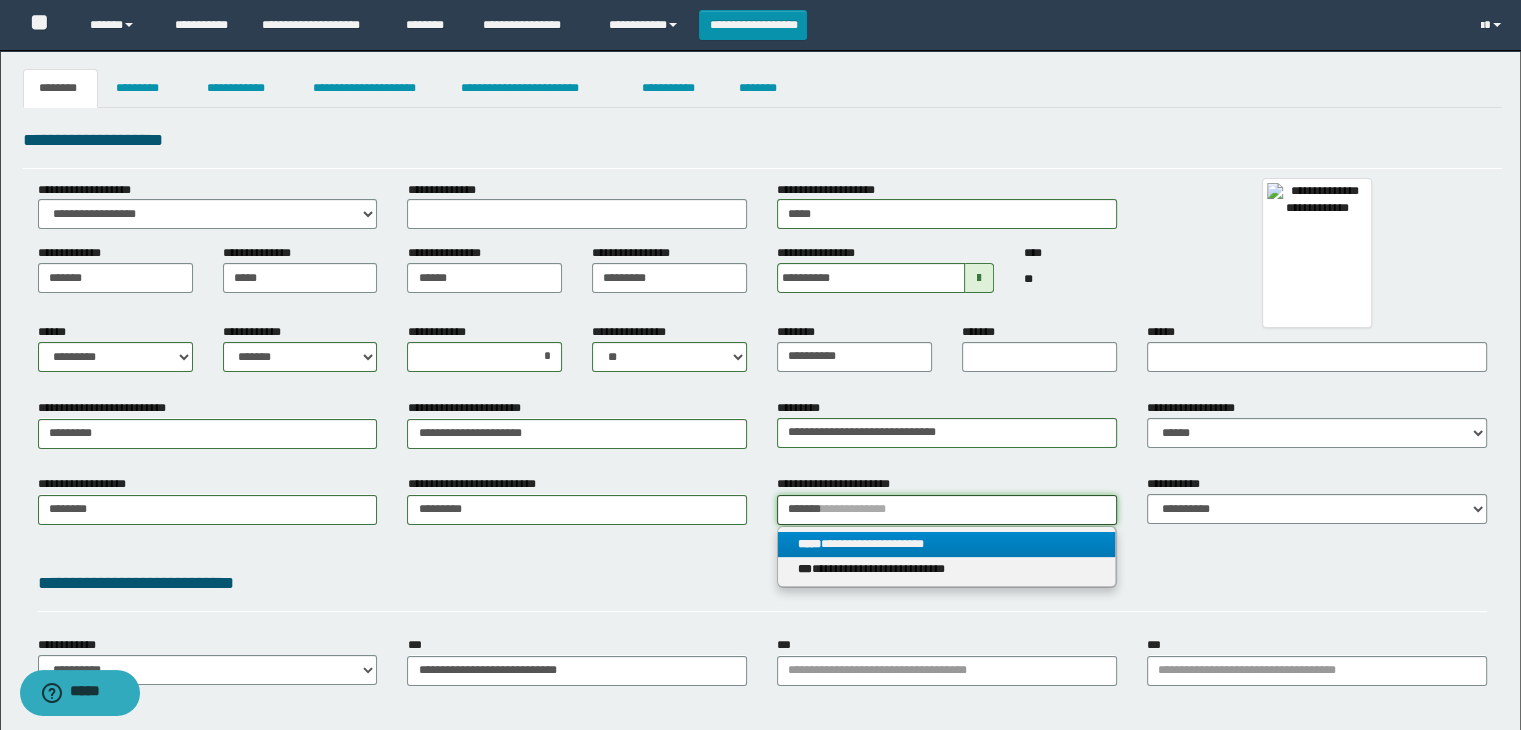 type on "*******" 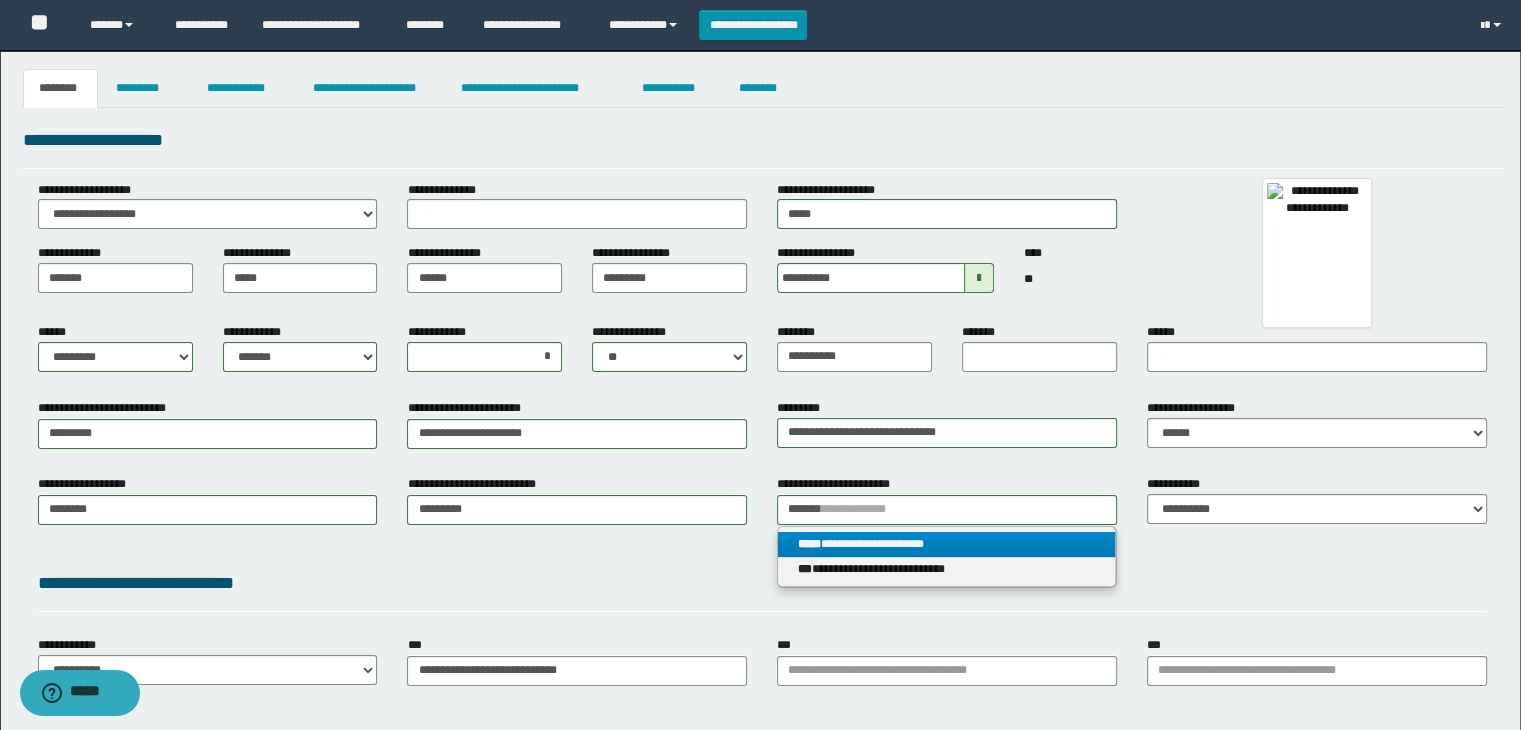 click on "**********" at bounding box center [947, 544] 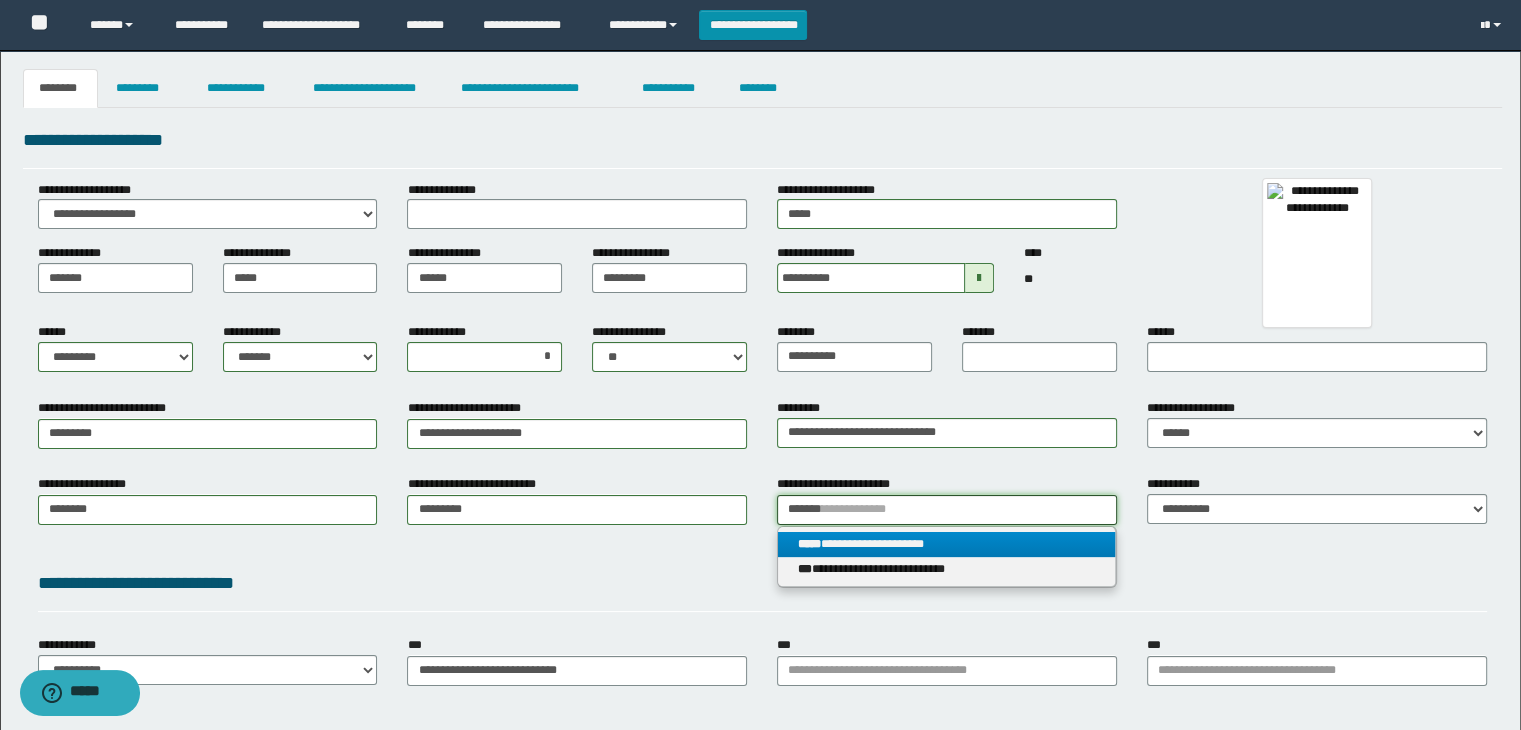 type 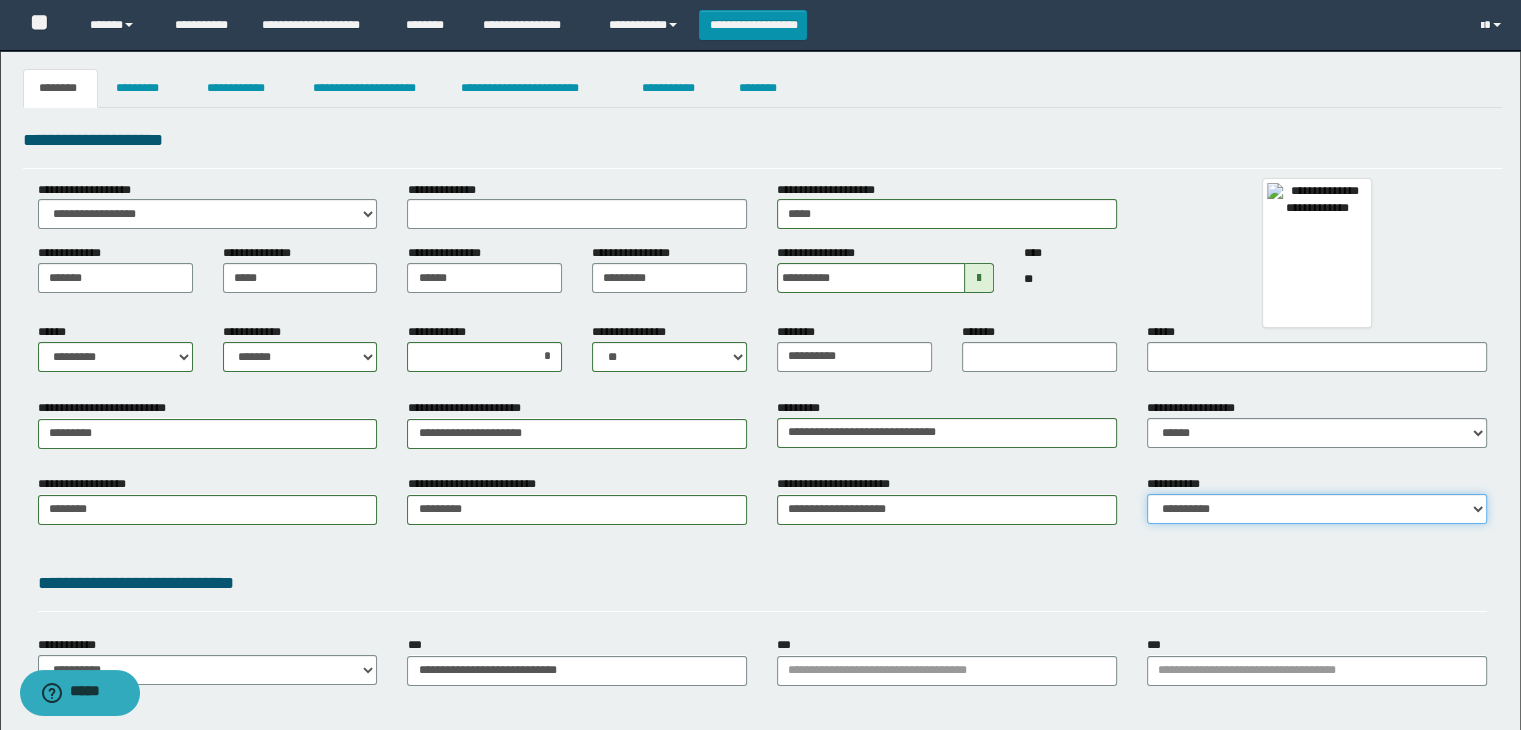 click on "**********" at bounding box center (1317, 509) 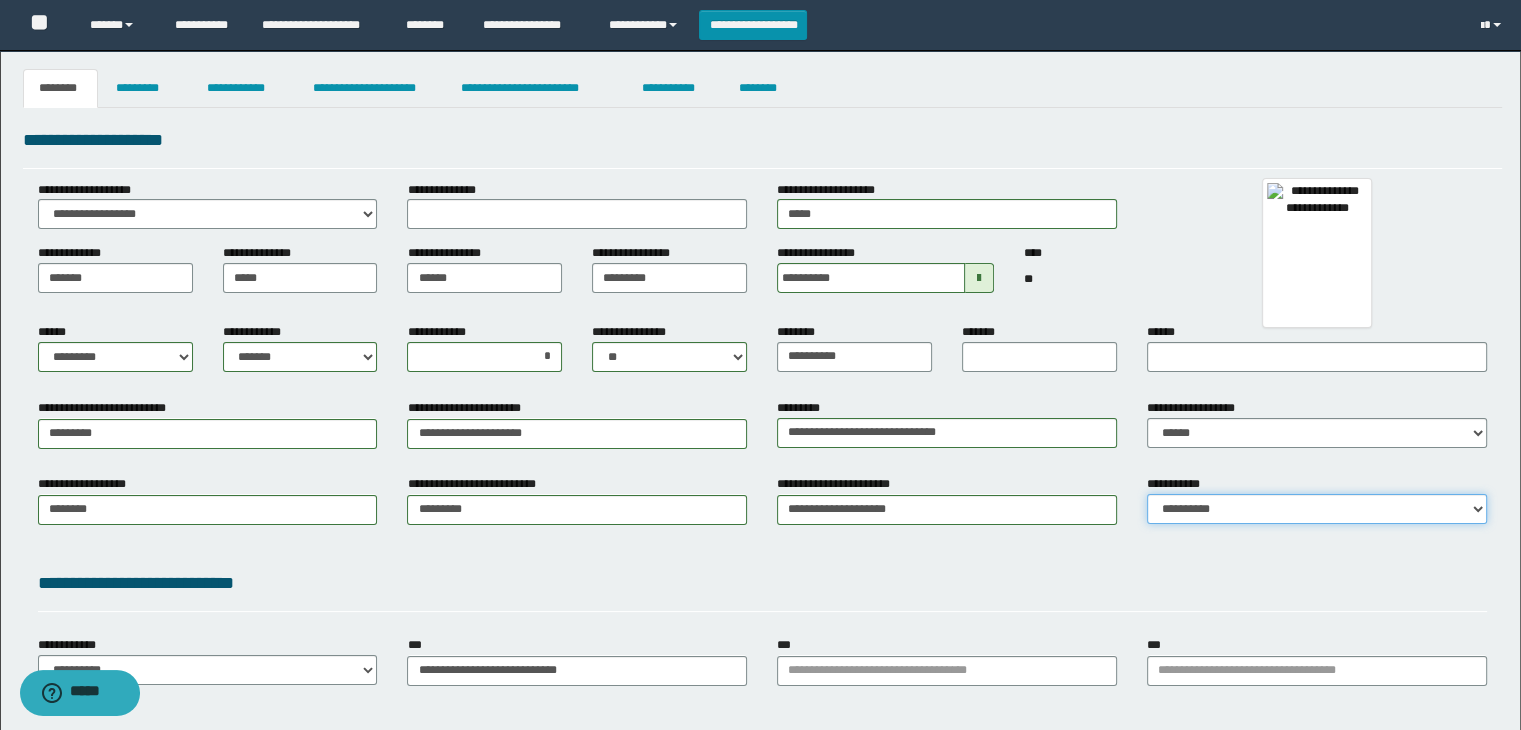 select on "*" 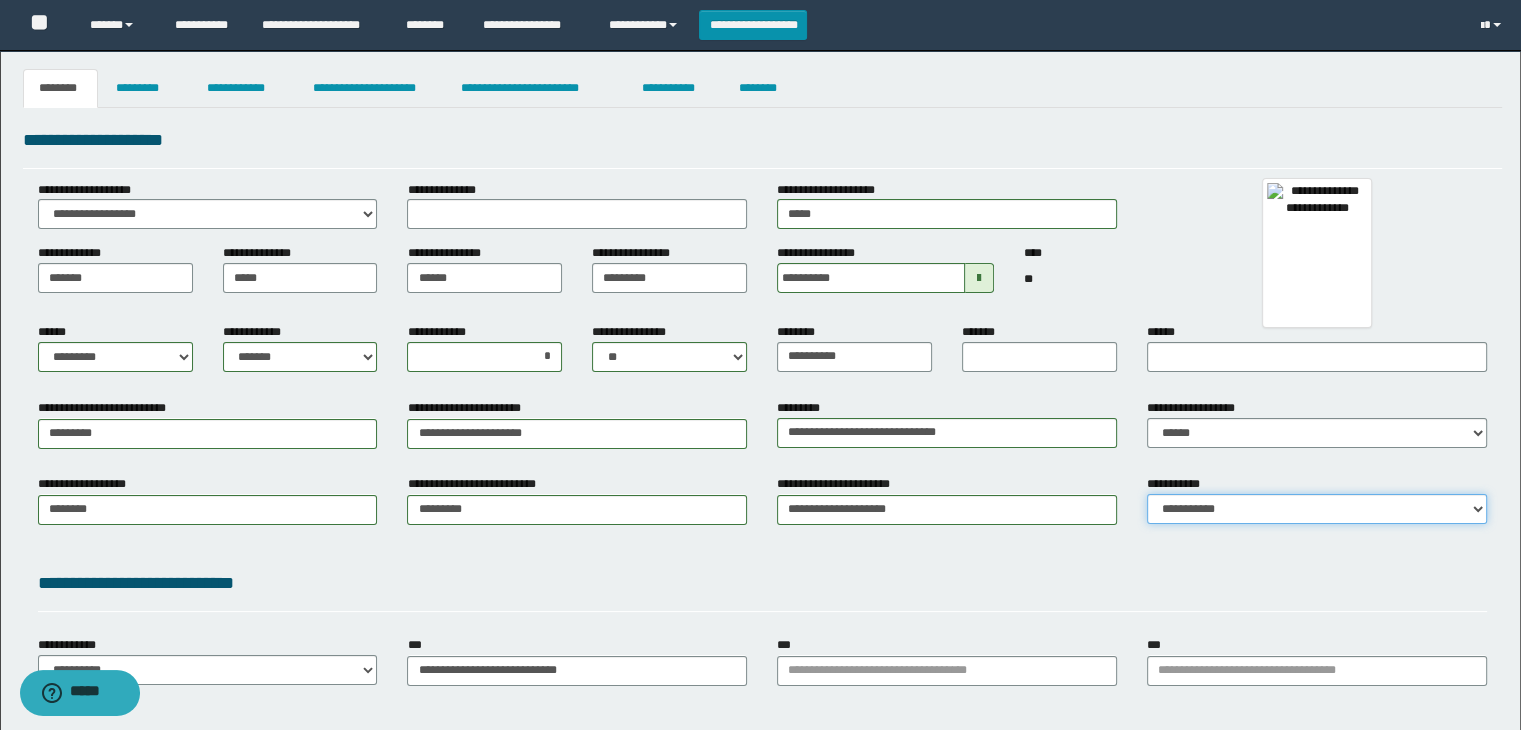 click on "**********" at bounding box center (1317, 509) 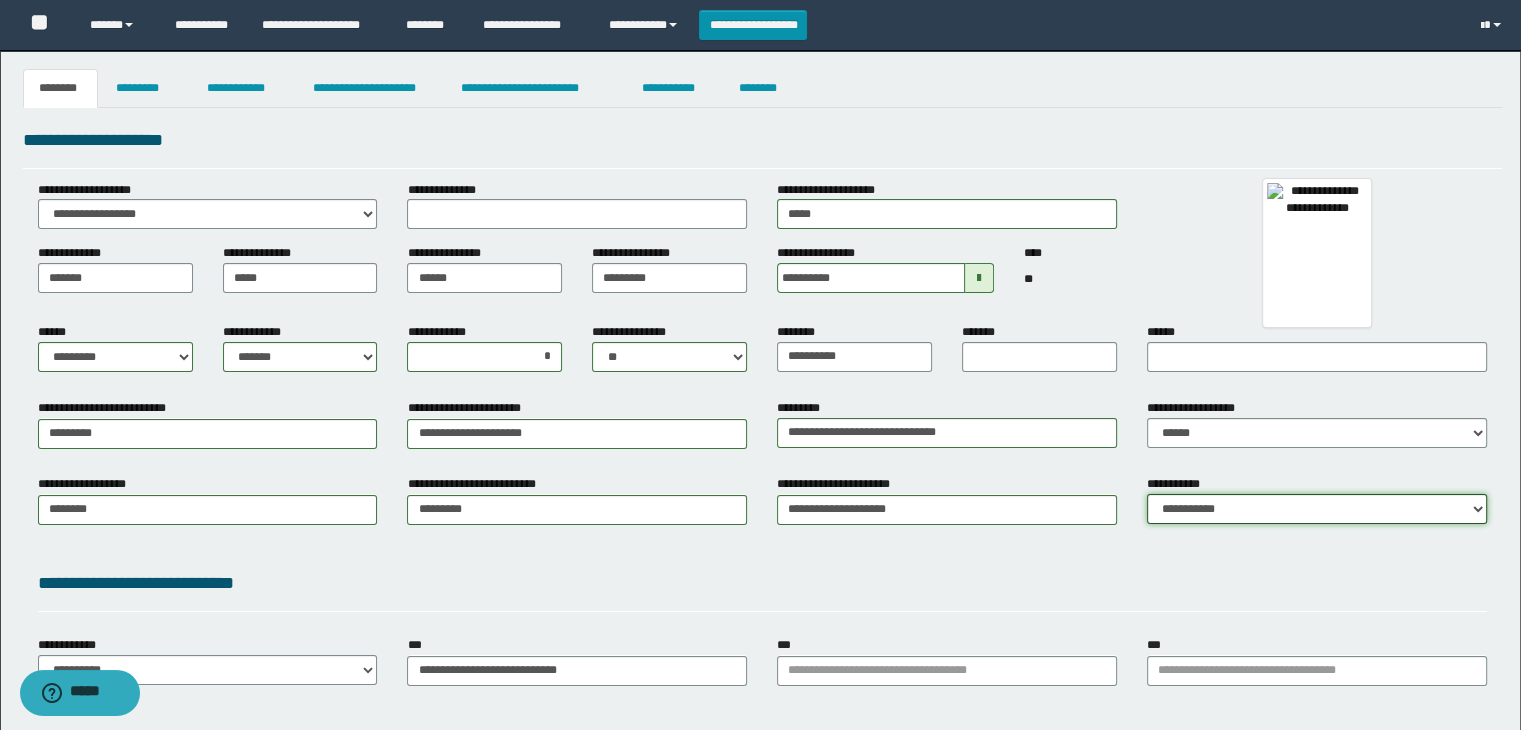 scroll, scrollTop: 284, scrollLeft: 0, axis: vertical 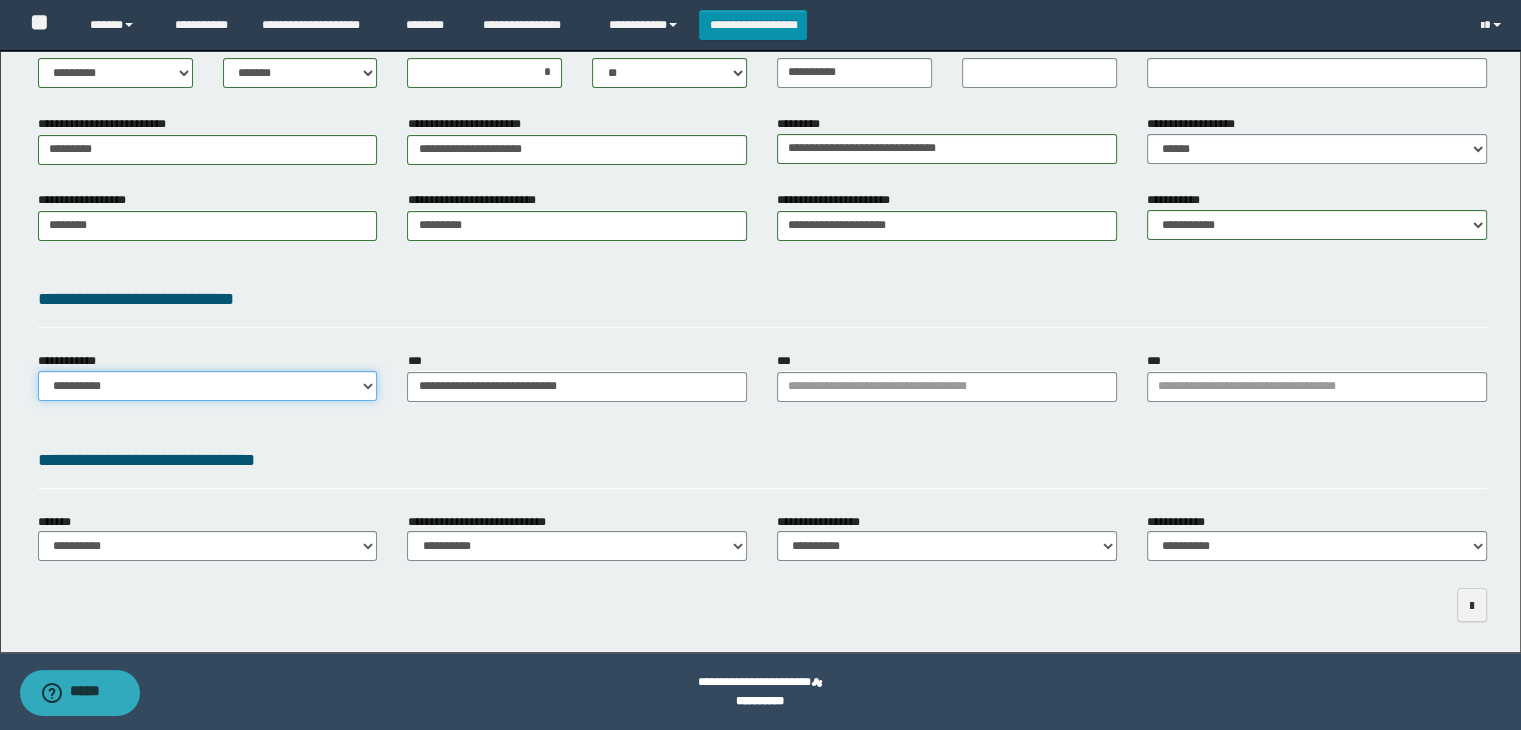 click on "**********" at bounding box center (208, 386) 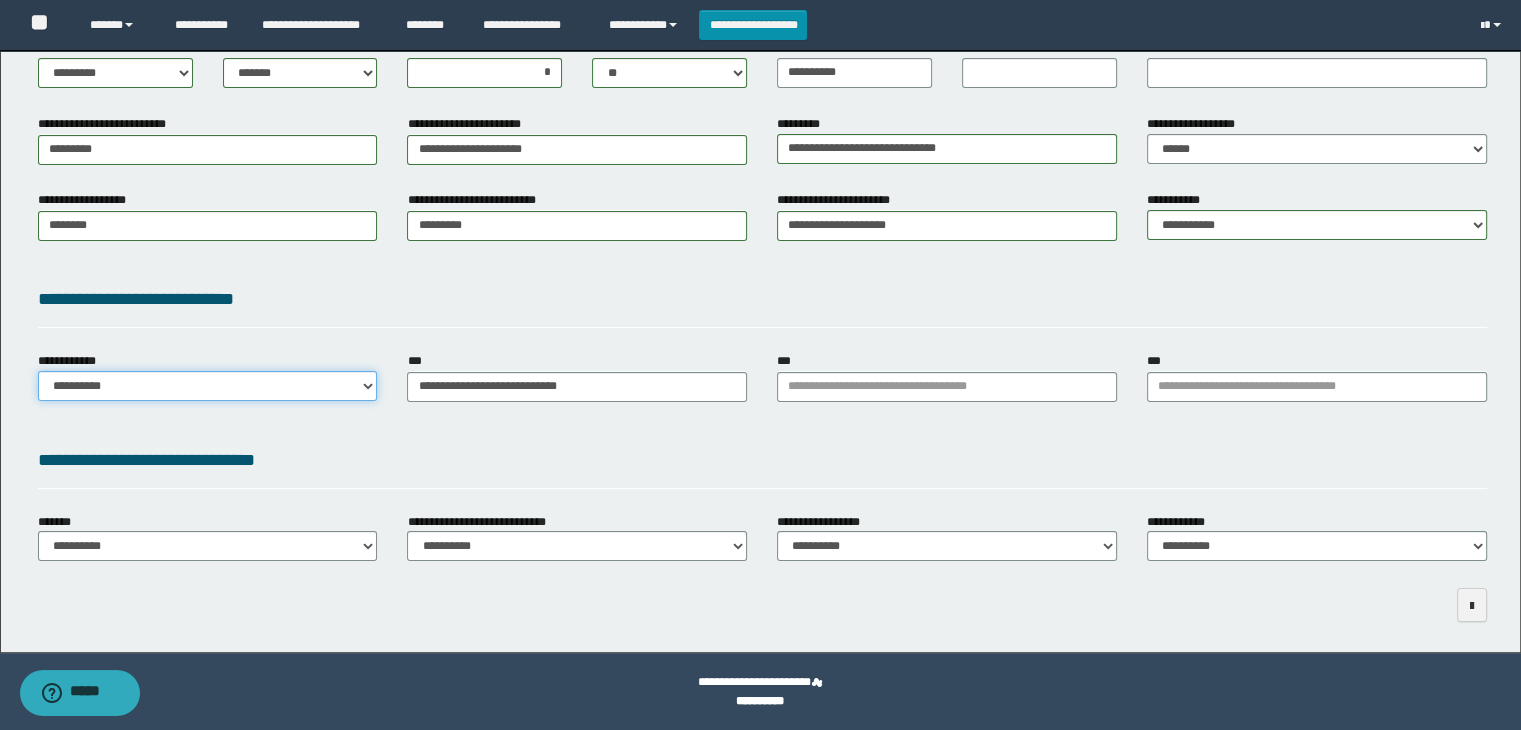 select on "**" 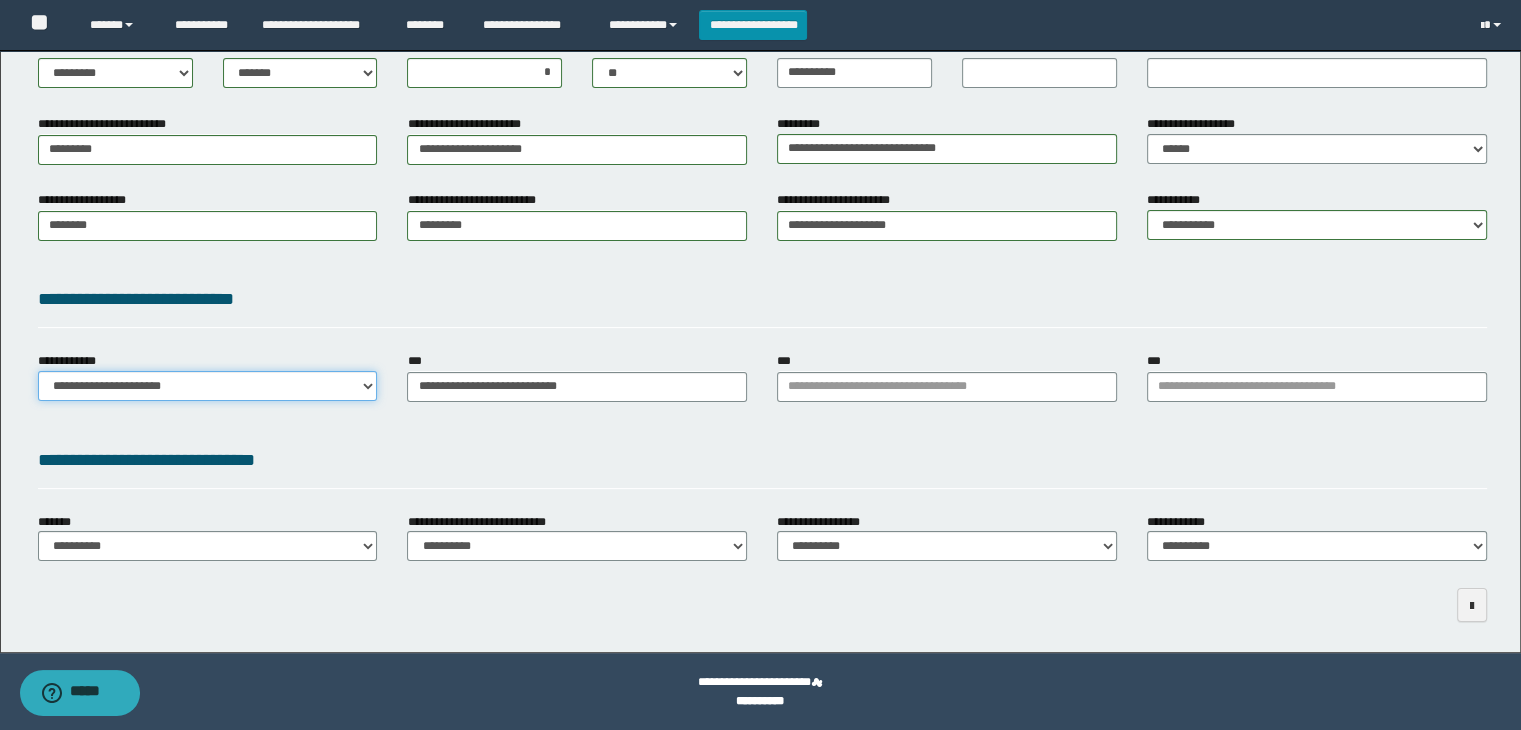 click on "**********" at bounding box center (208, 386) 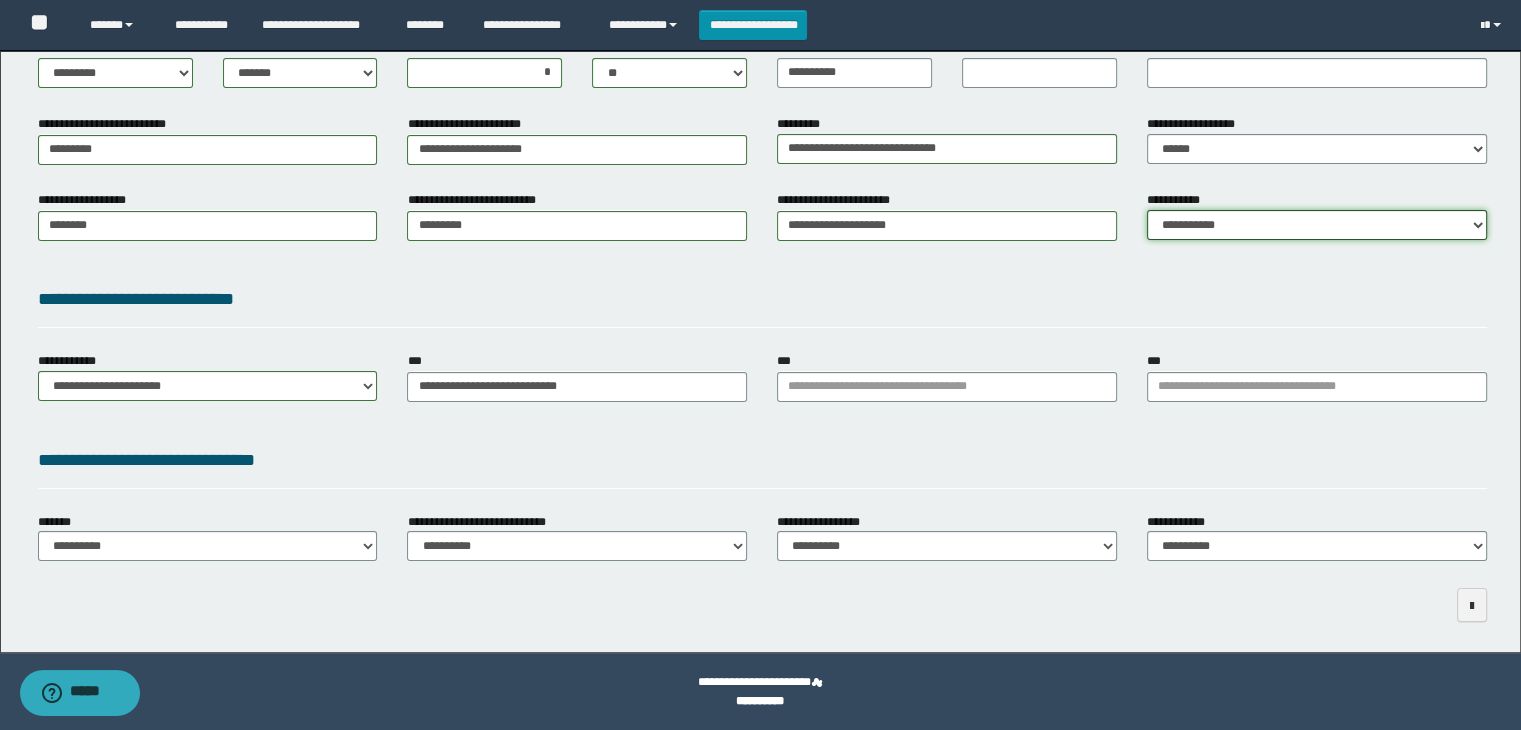click on "**********" at bounding box center (1317, 225) 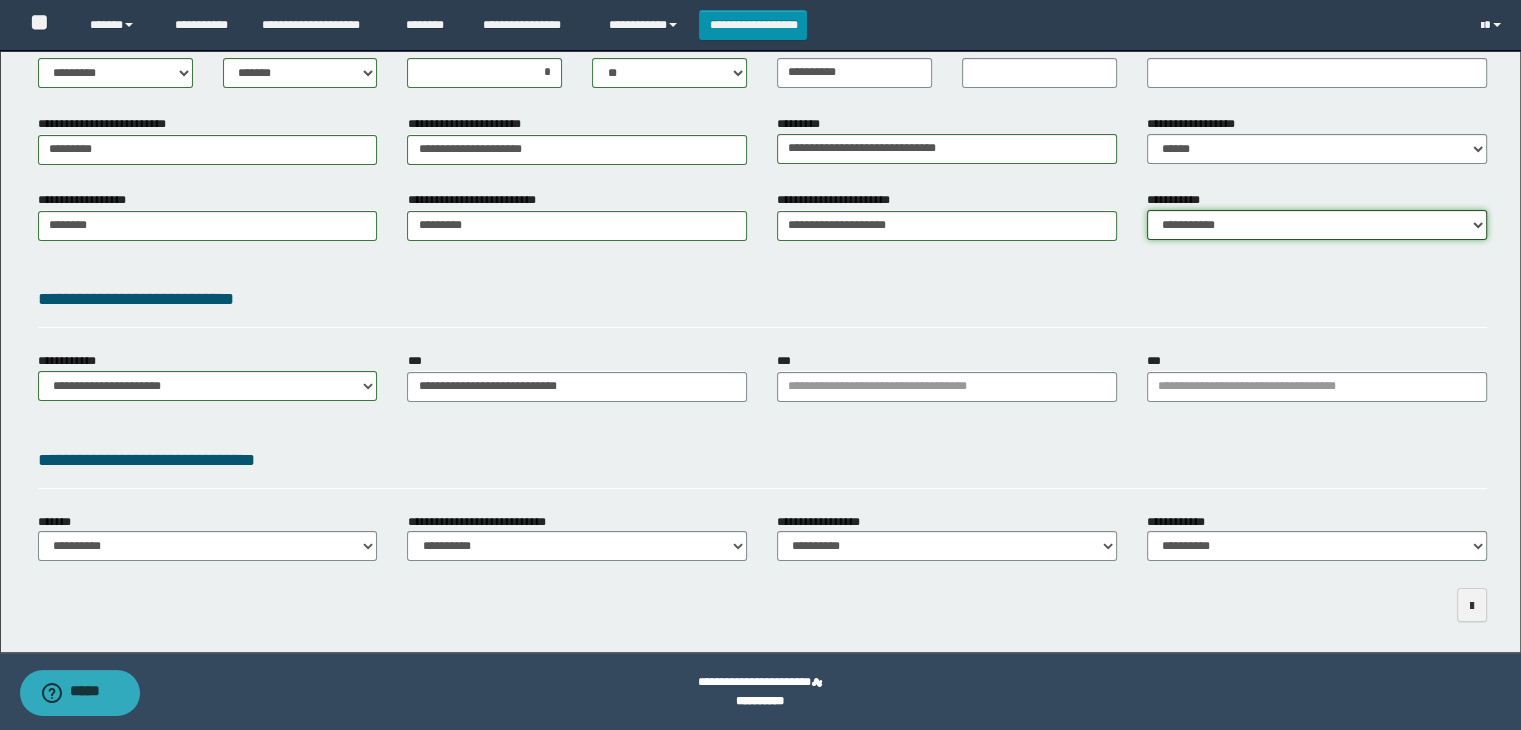 select on "*" 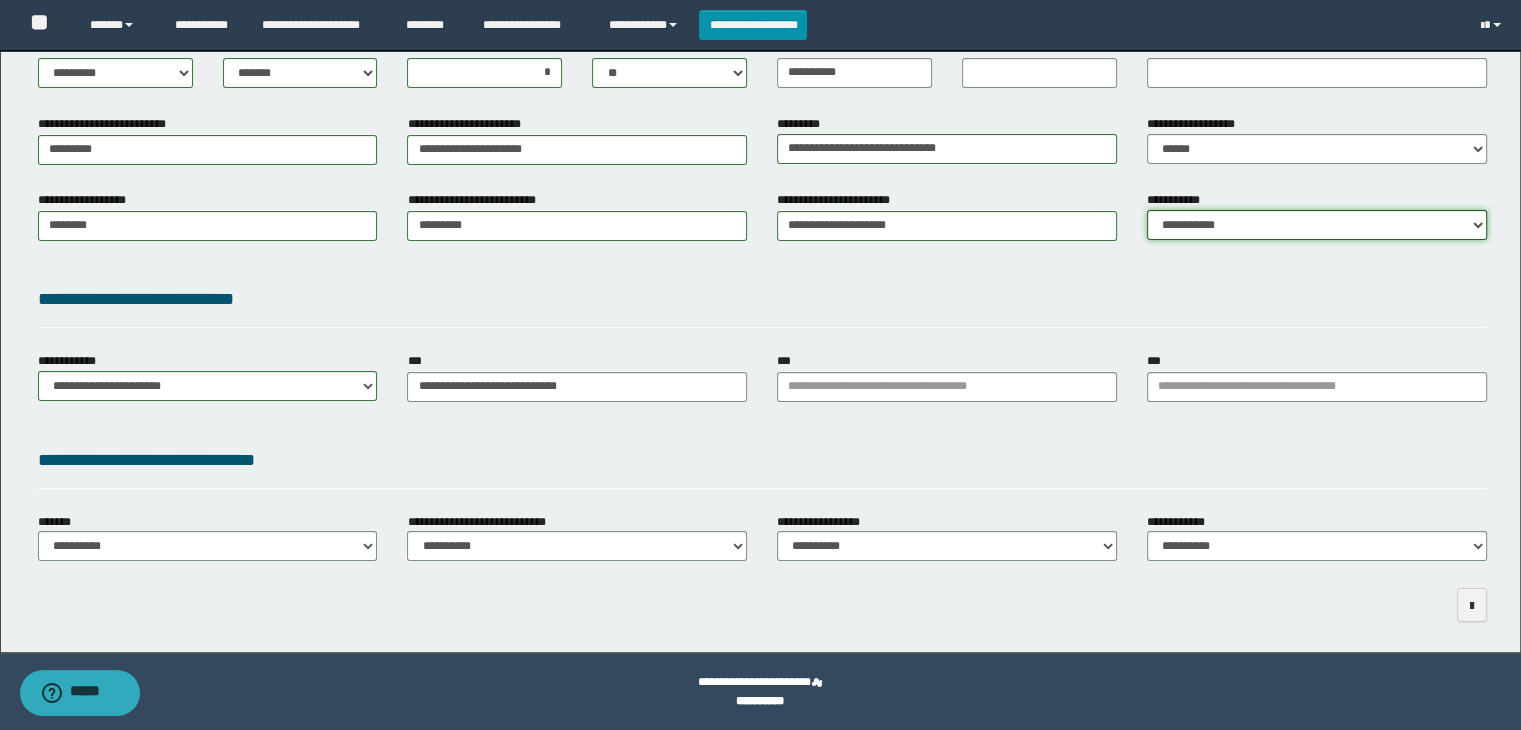 click on "**********" at bounding box center (1317, 225) 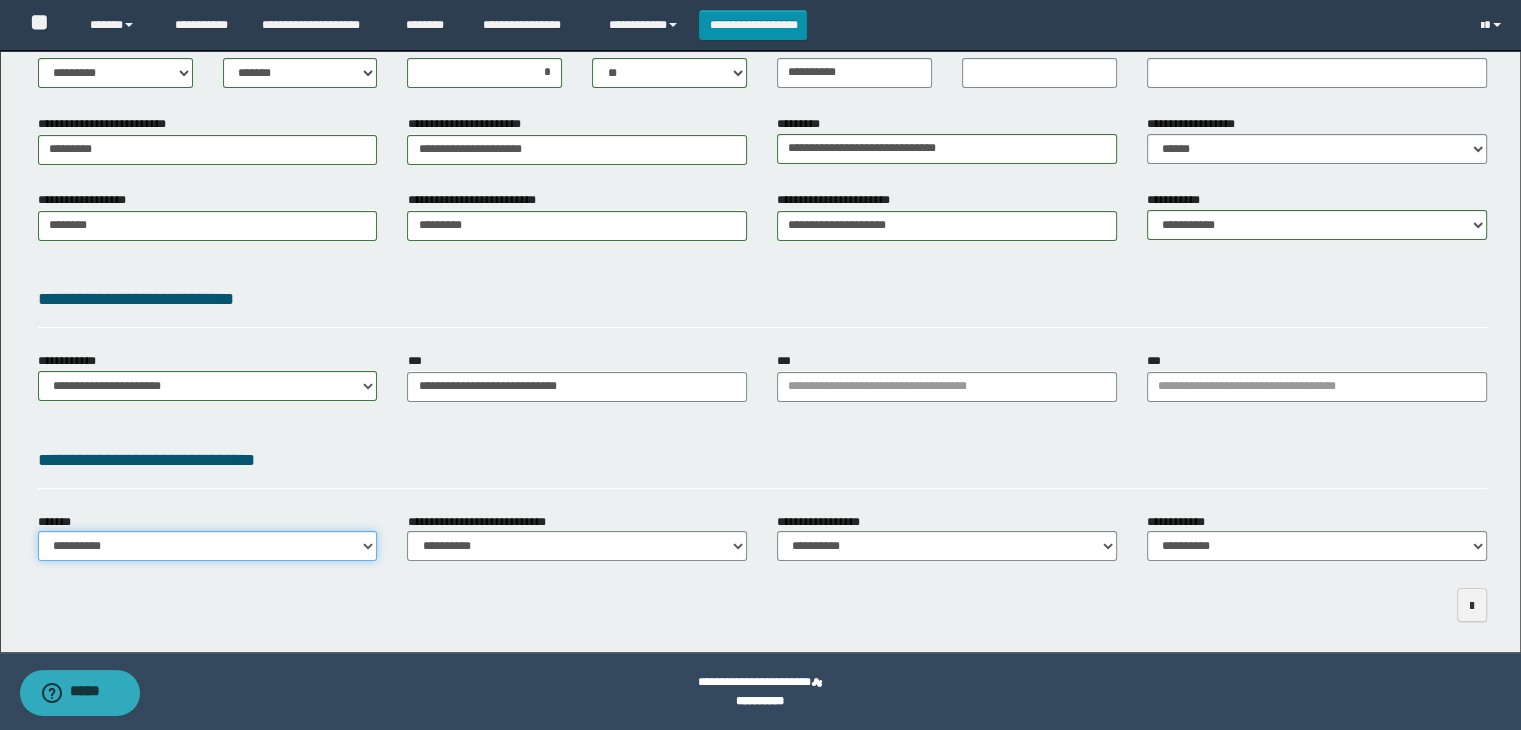 click on "**********" at bounding box center [208, 546] 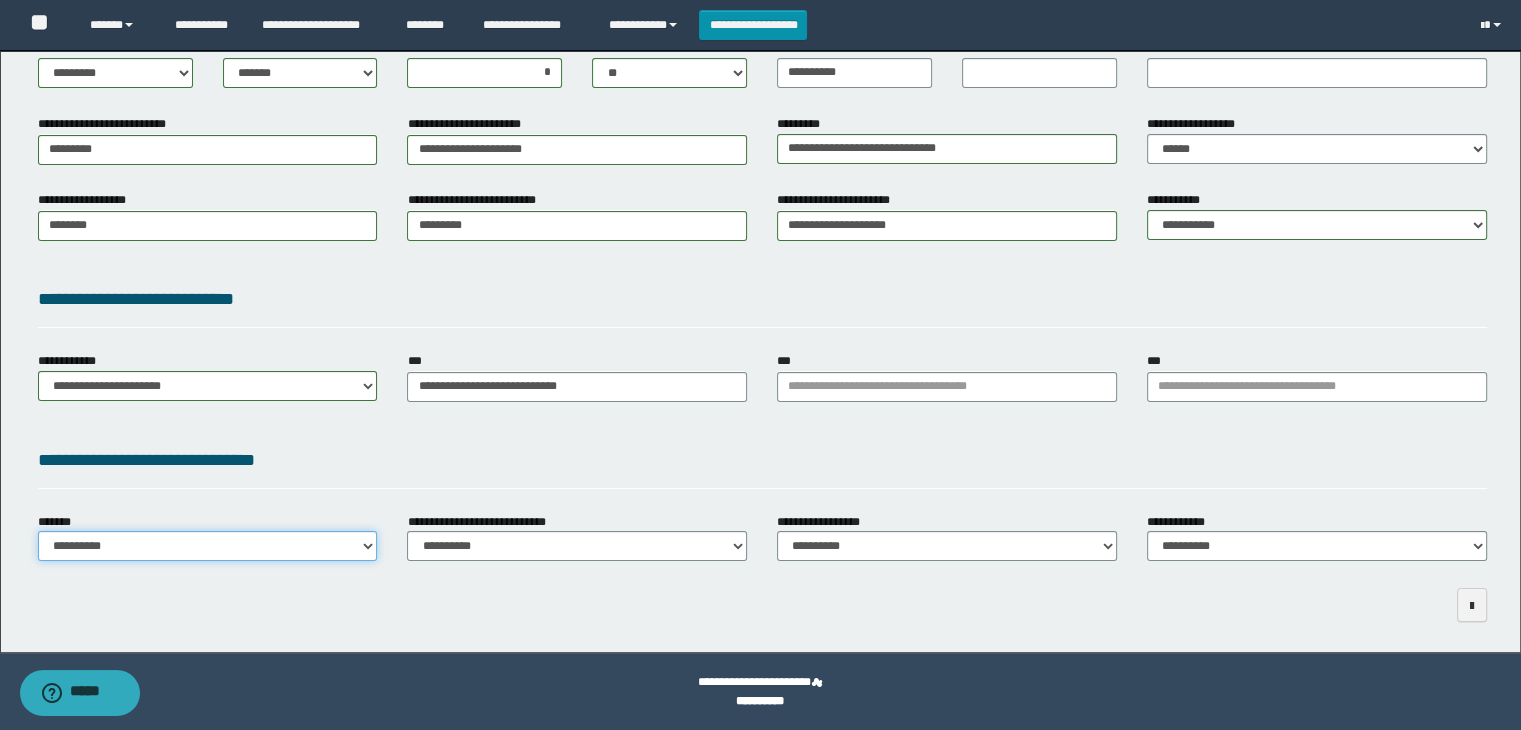select on "*" 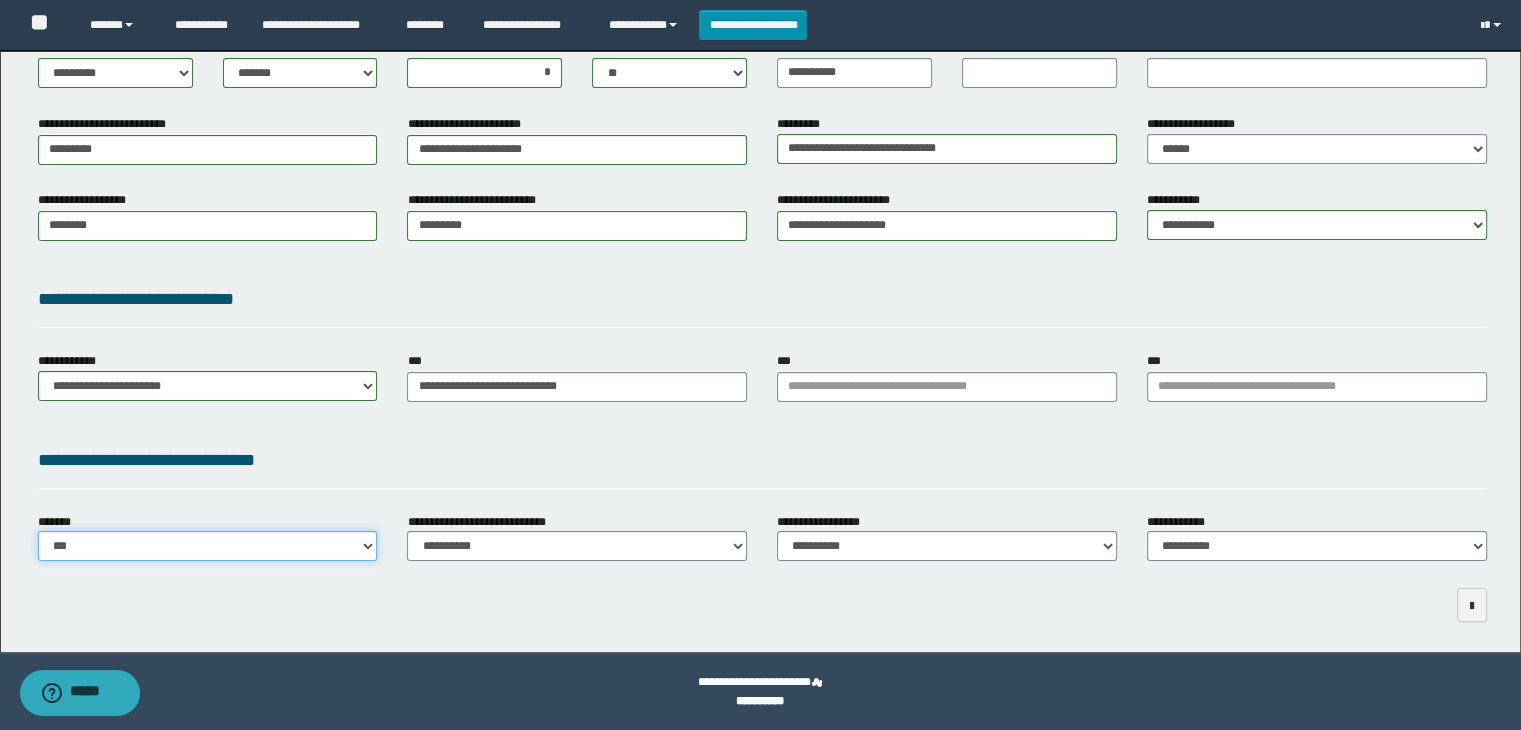 click on "**********" at bounding box center (208, 546) 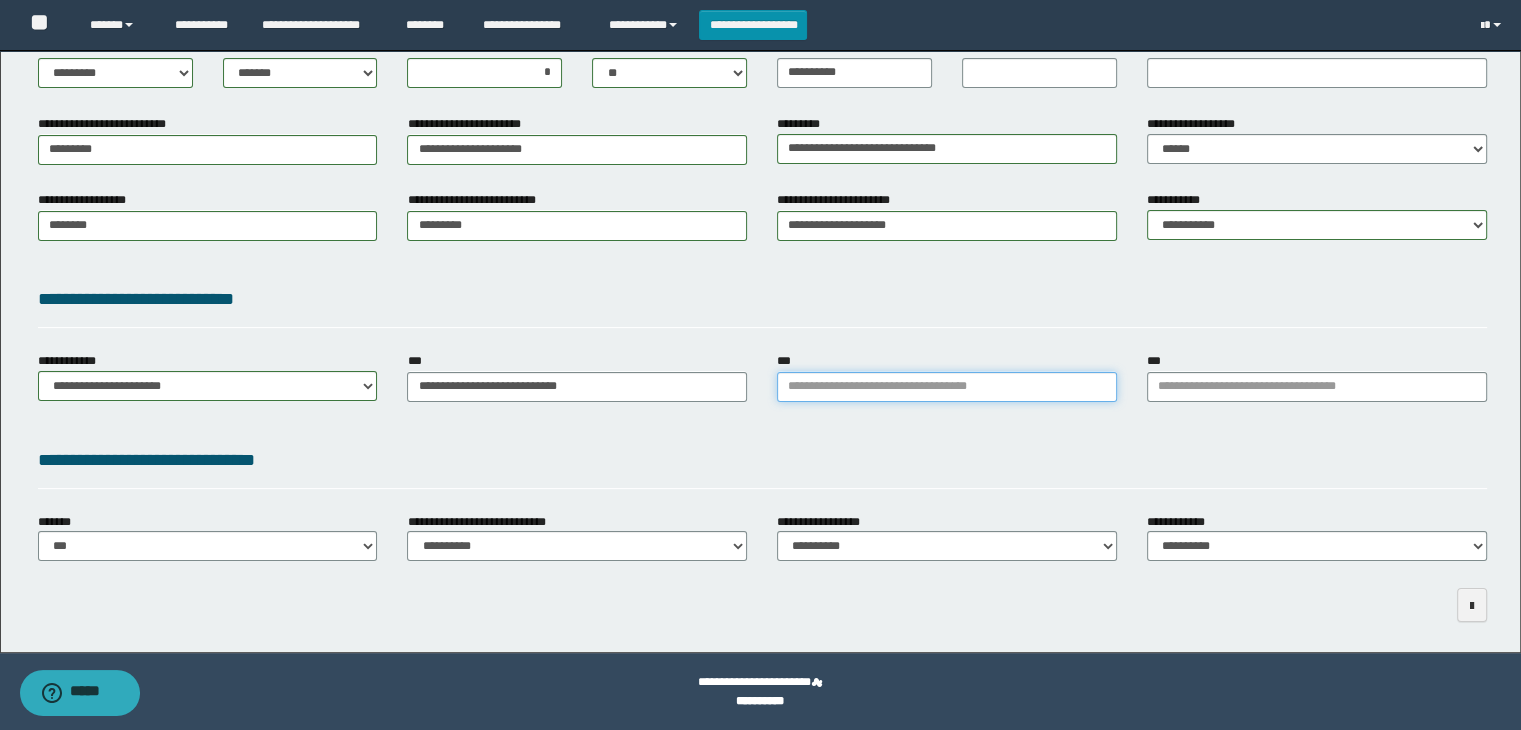 click on "***" at bounding box center (947, 387) 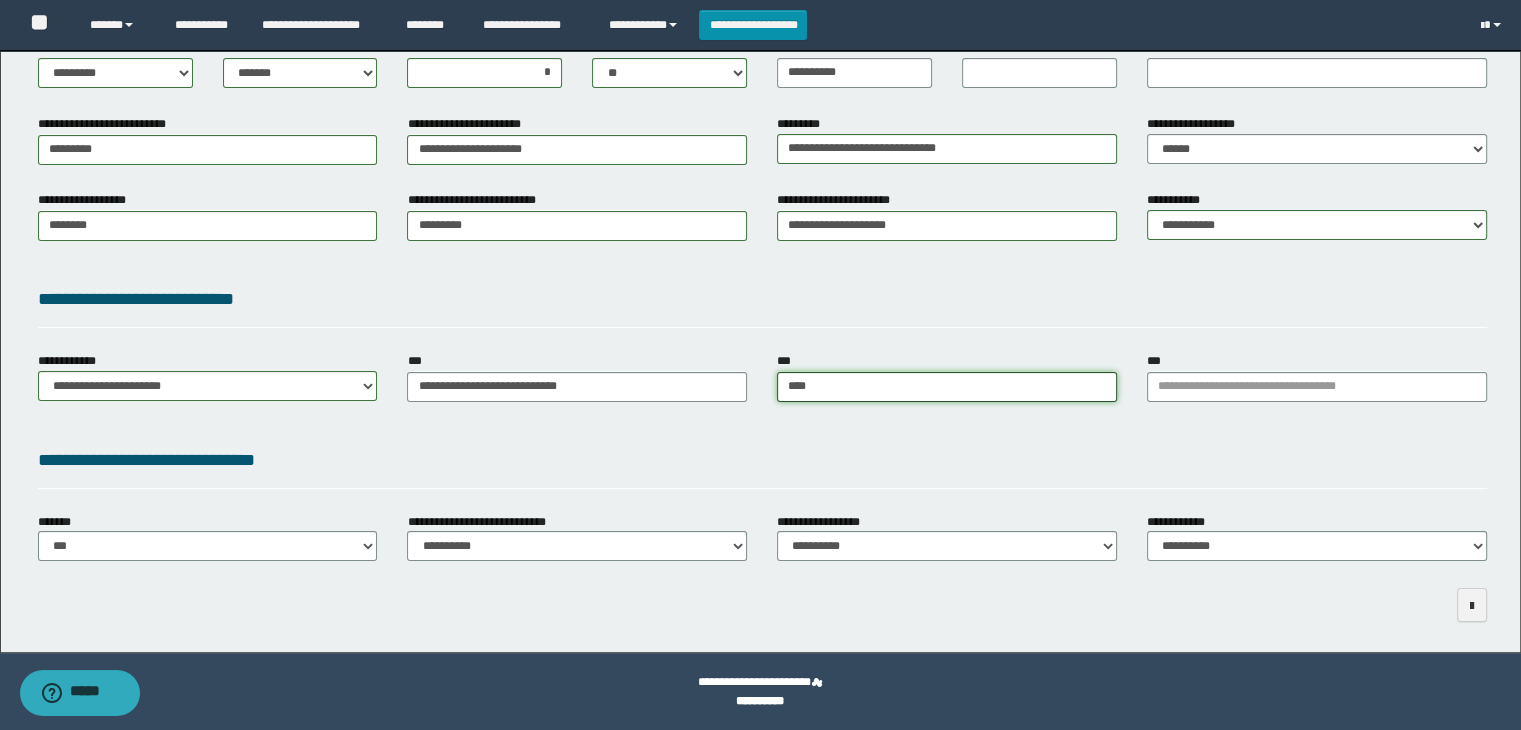 type on "*****" 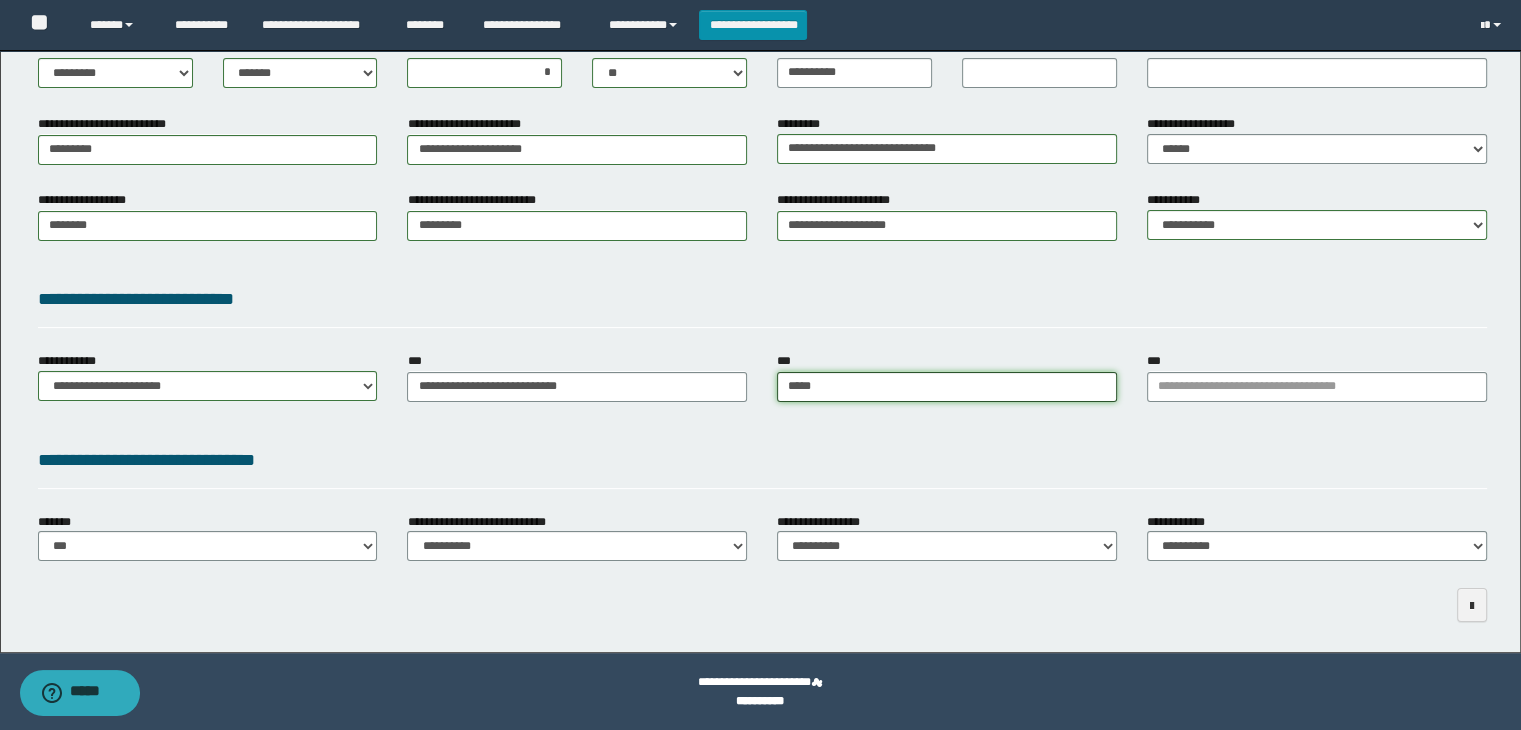 type on "**********" 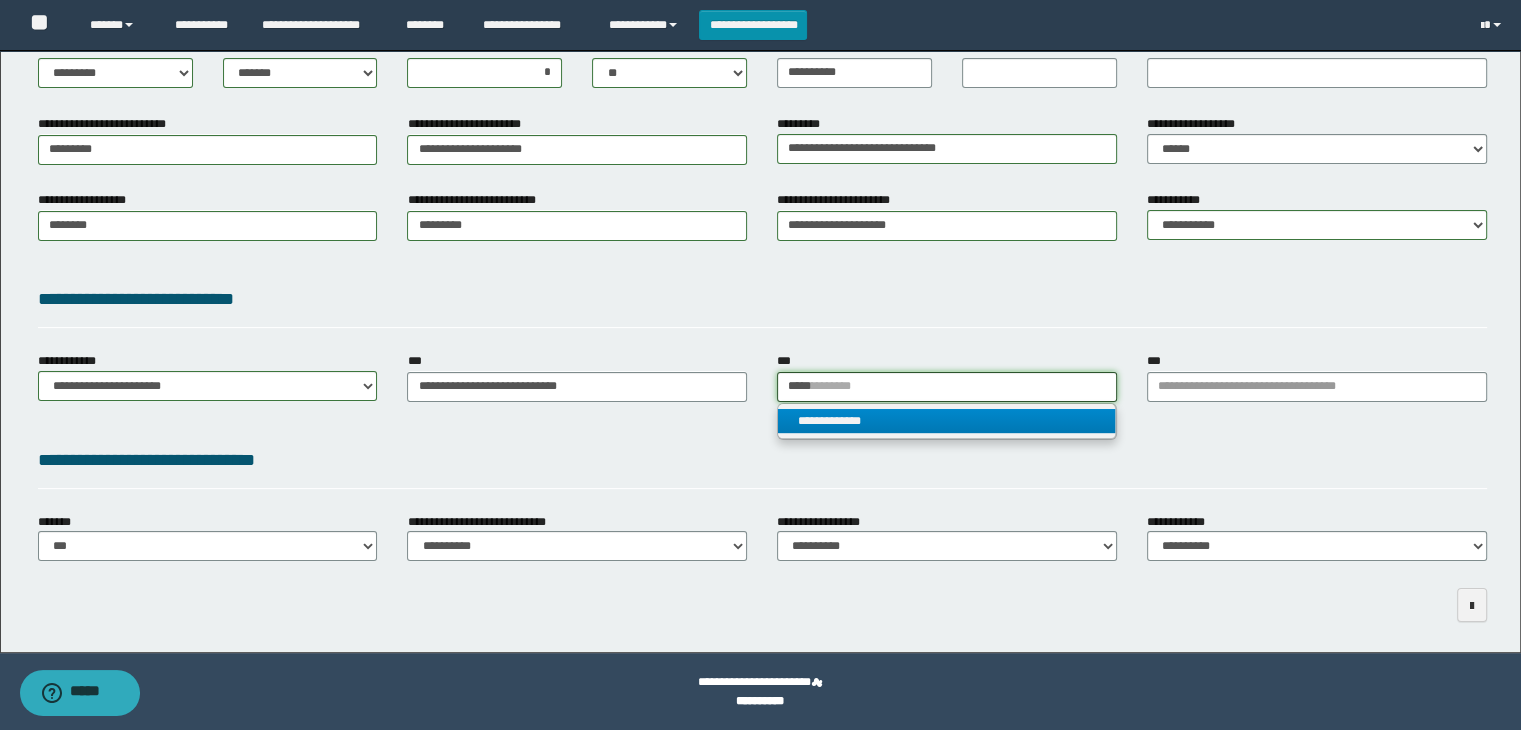 type on "*****" 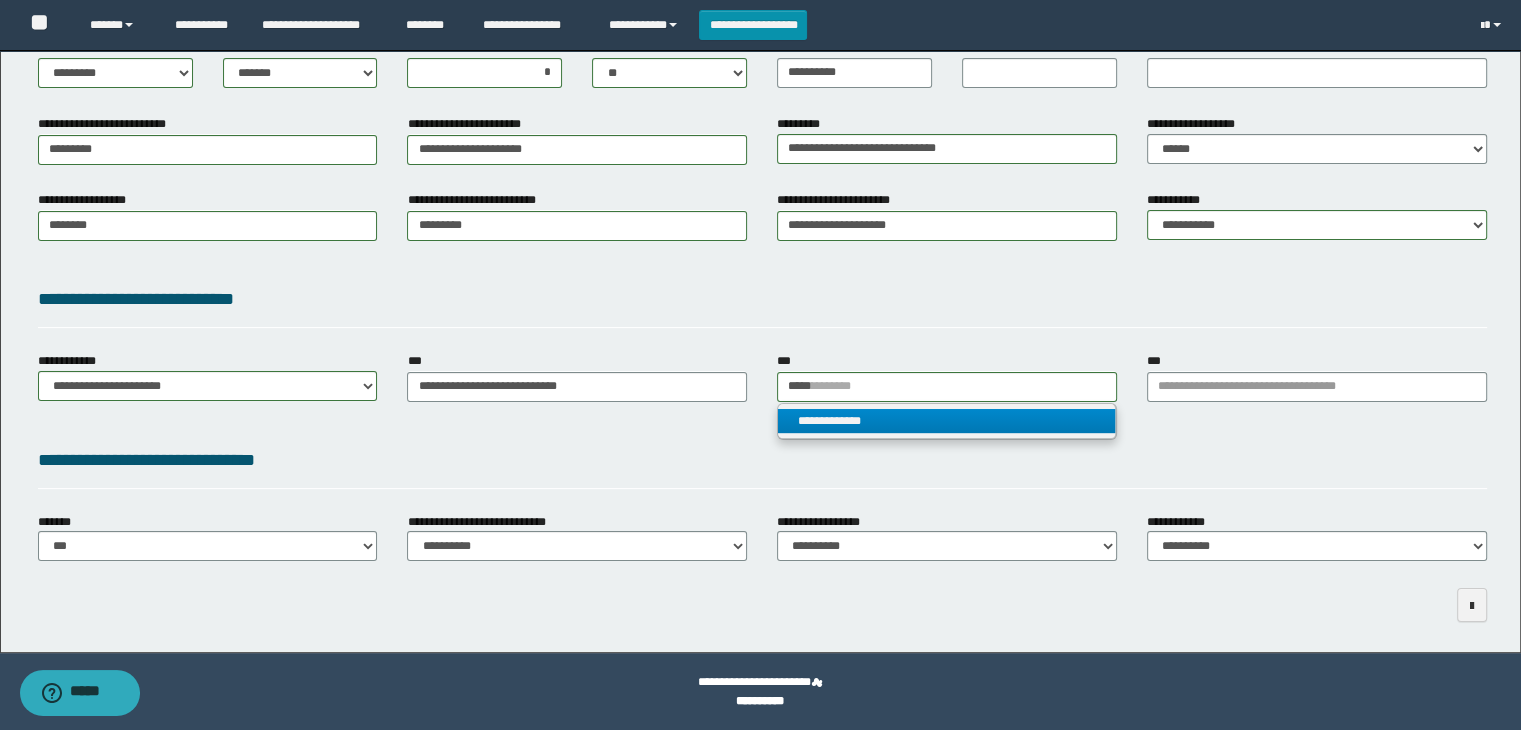 click on "**********" at bounding box center (946, 421) 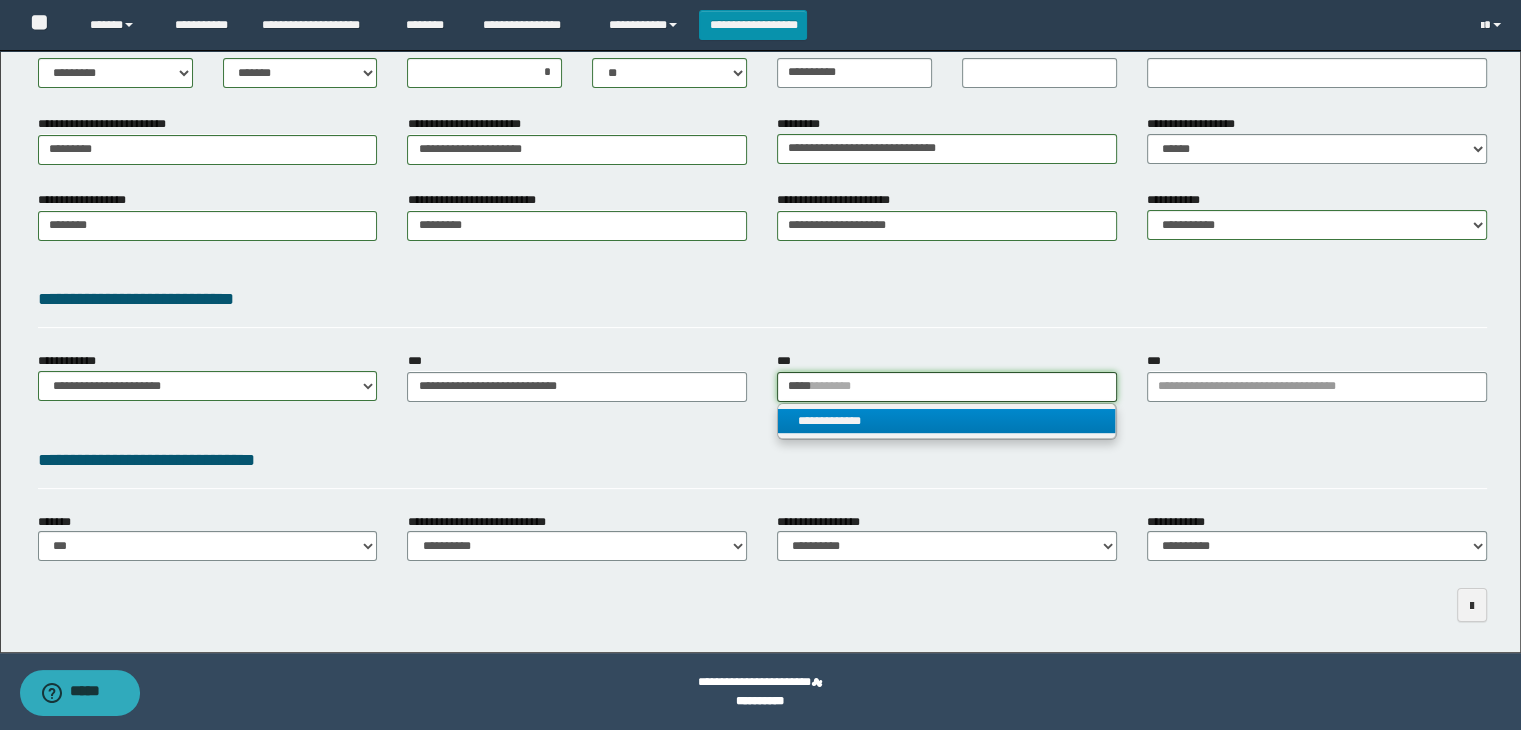 type 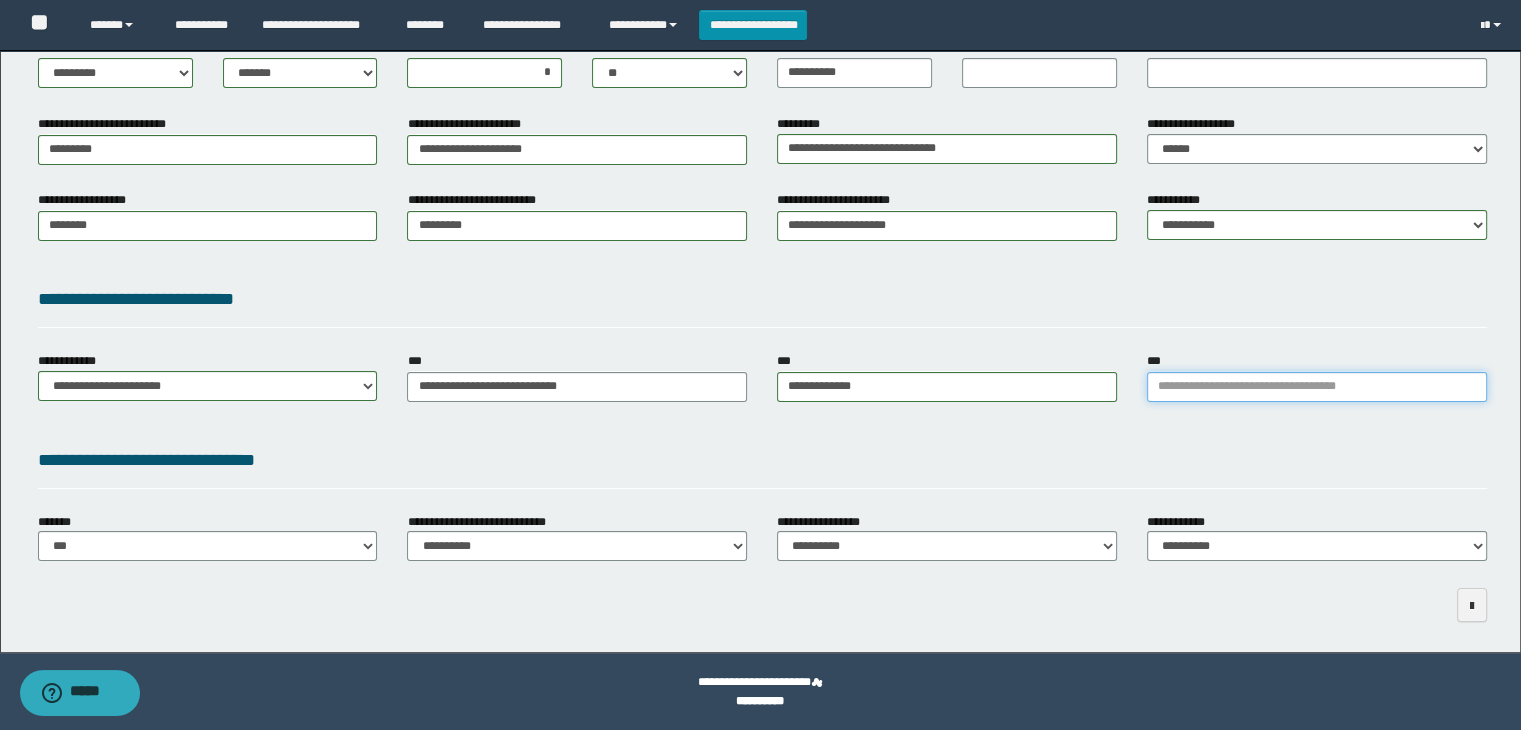 click on "***" at bounding box center [1317, 387] 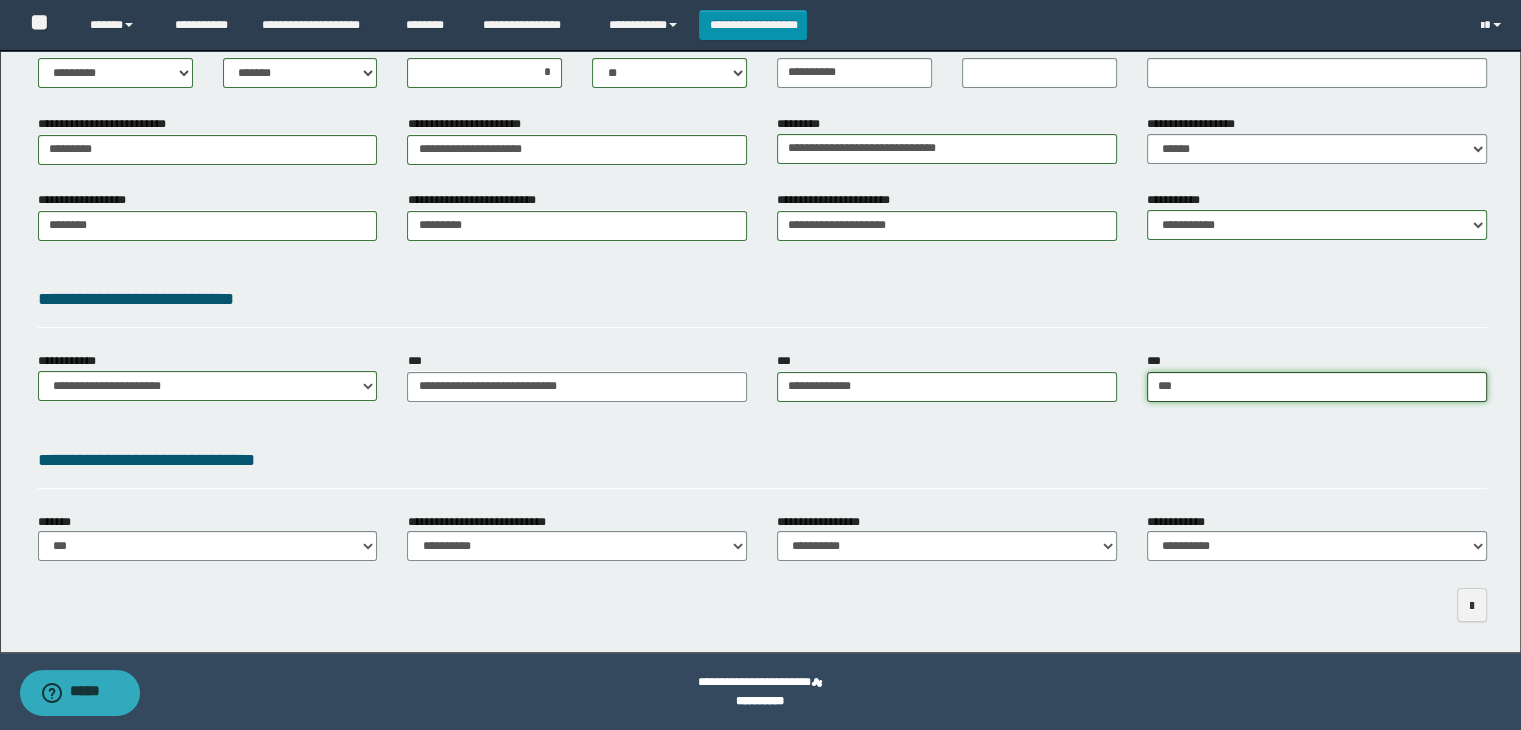 type on "****" 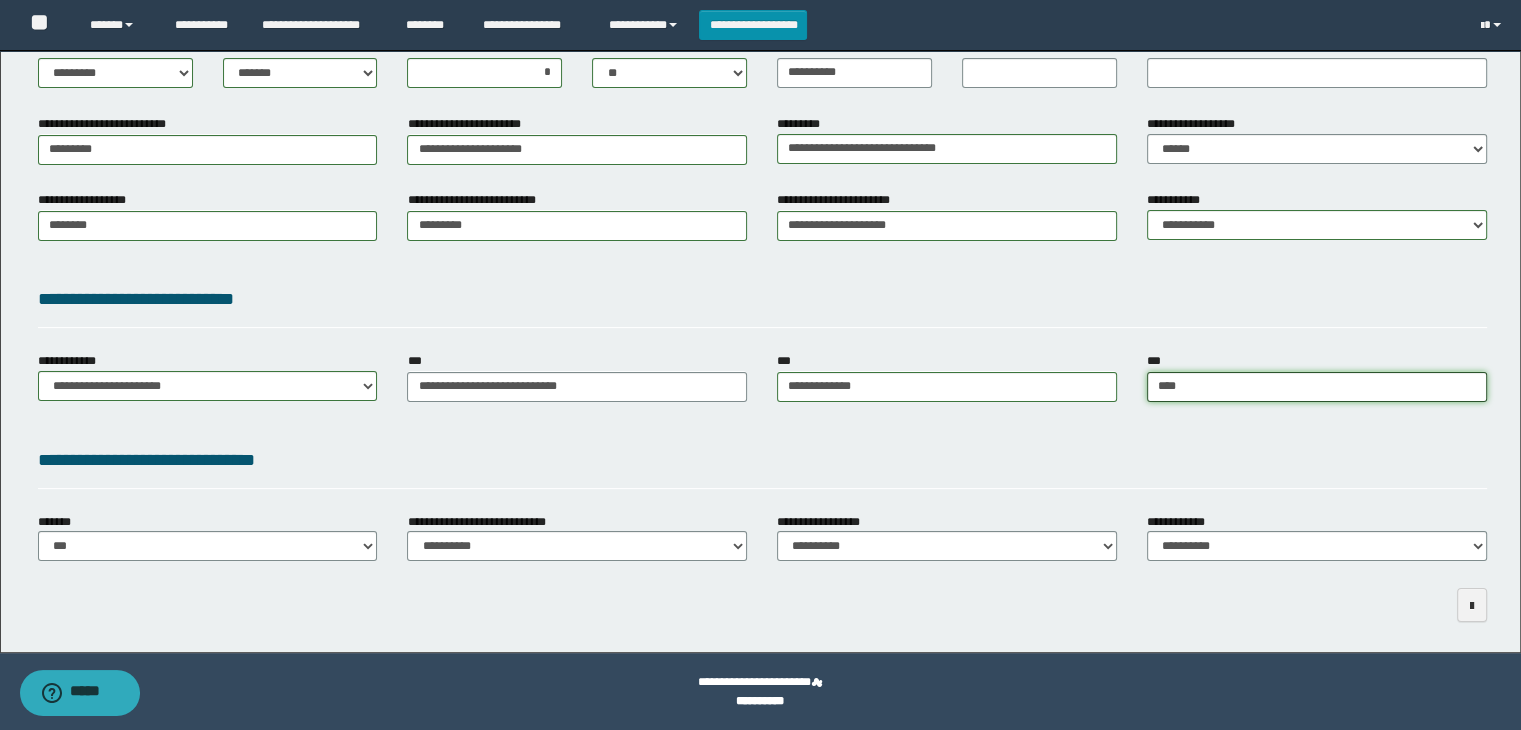 type on "****" 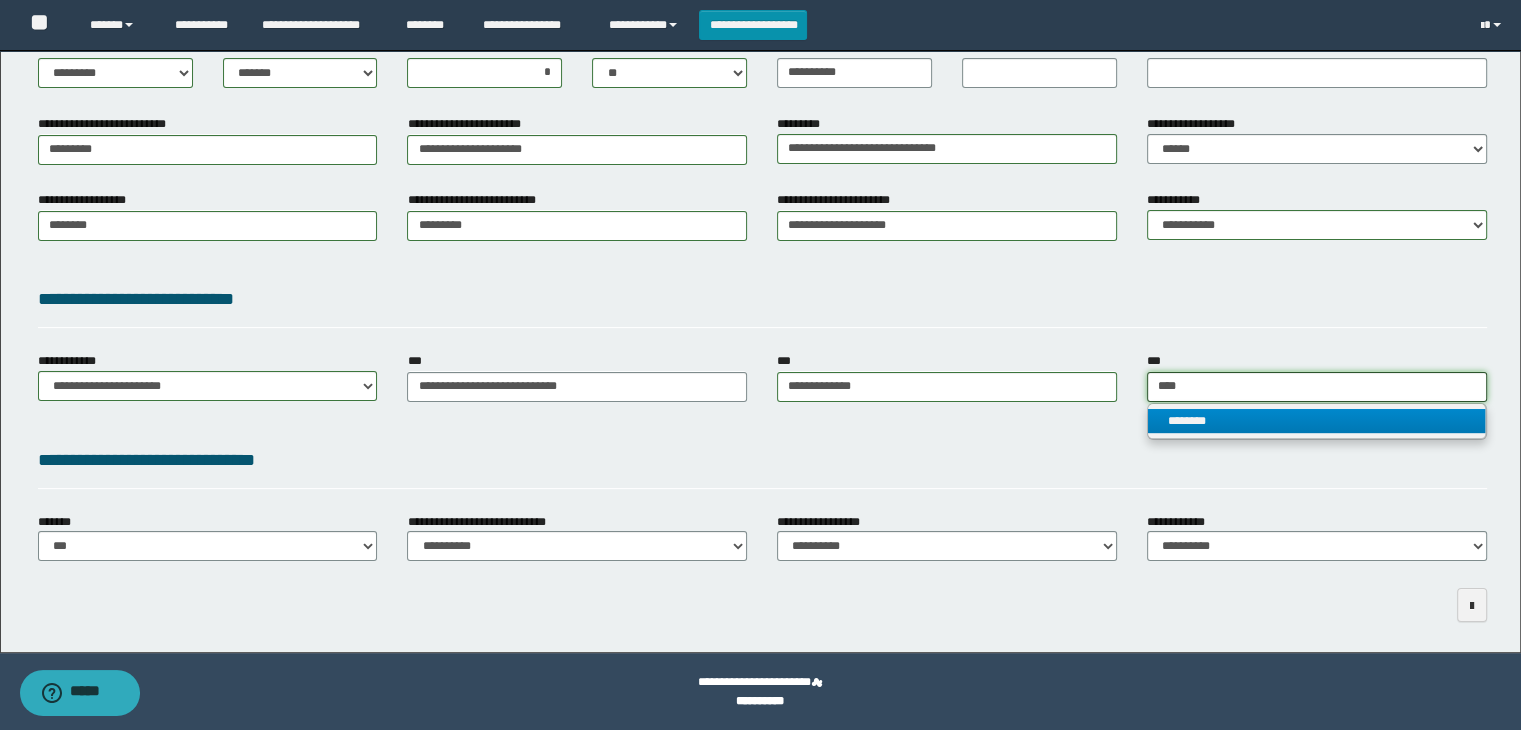 type on "****" 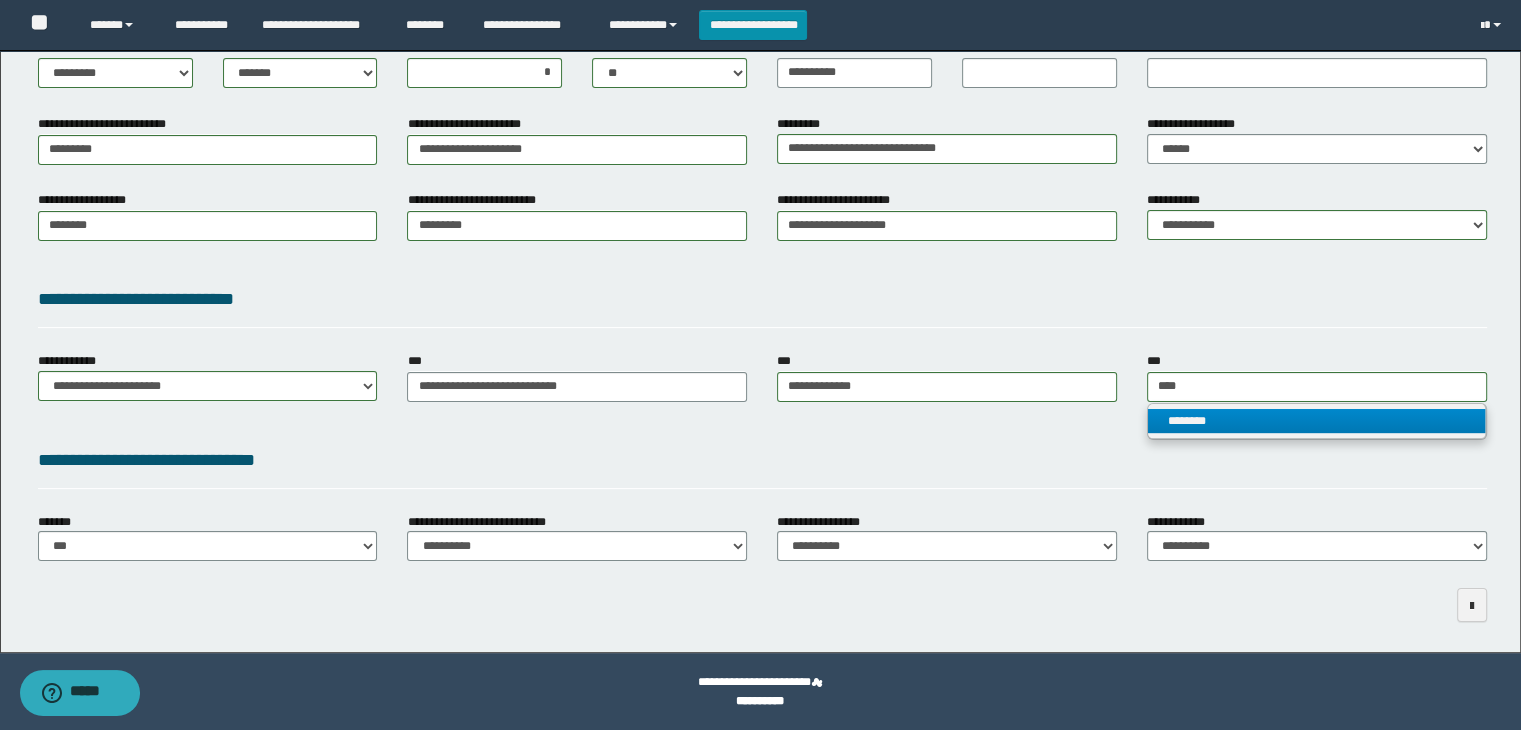 click on "********" at bounding box center (1317, 421) 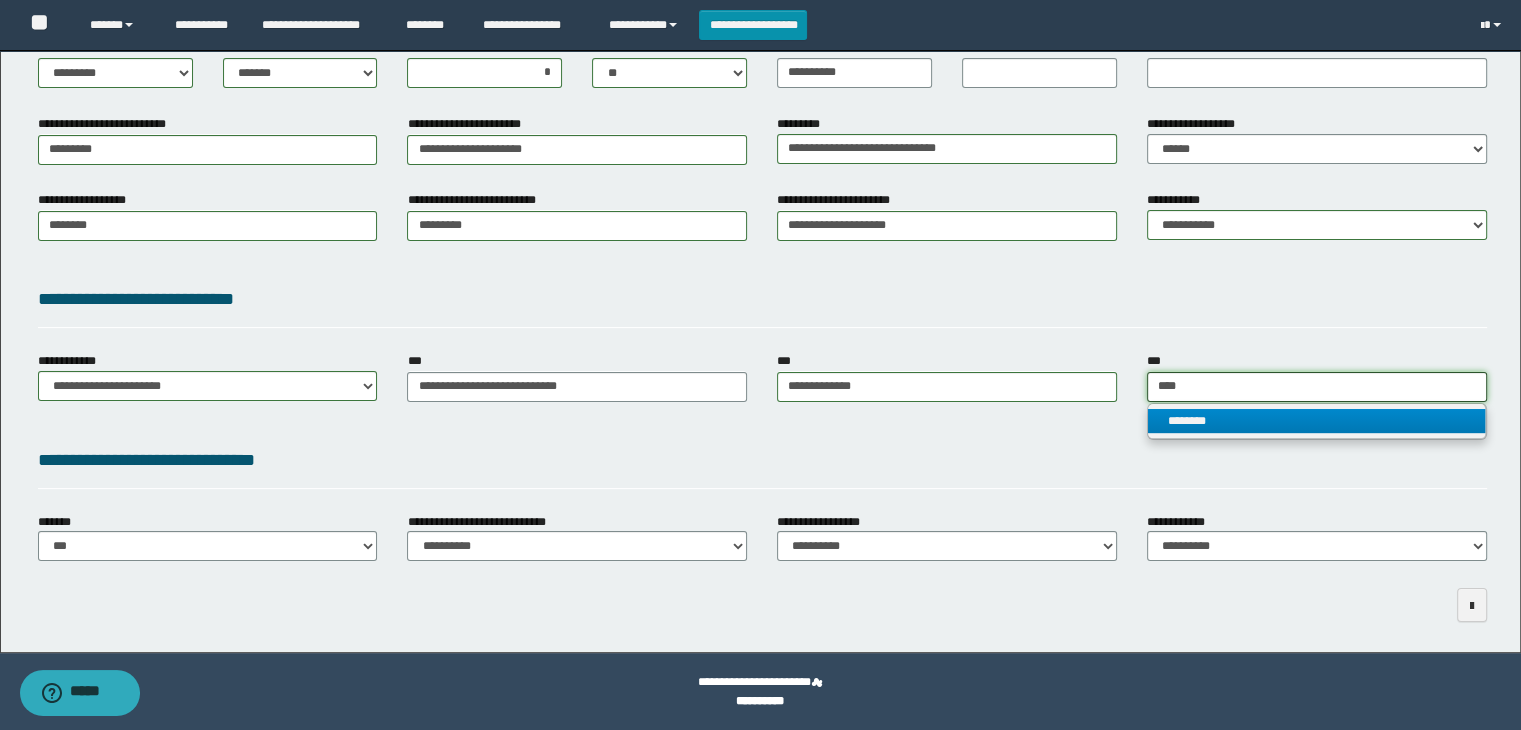 type 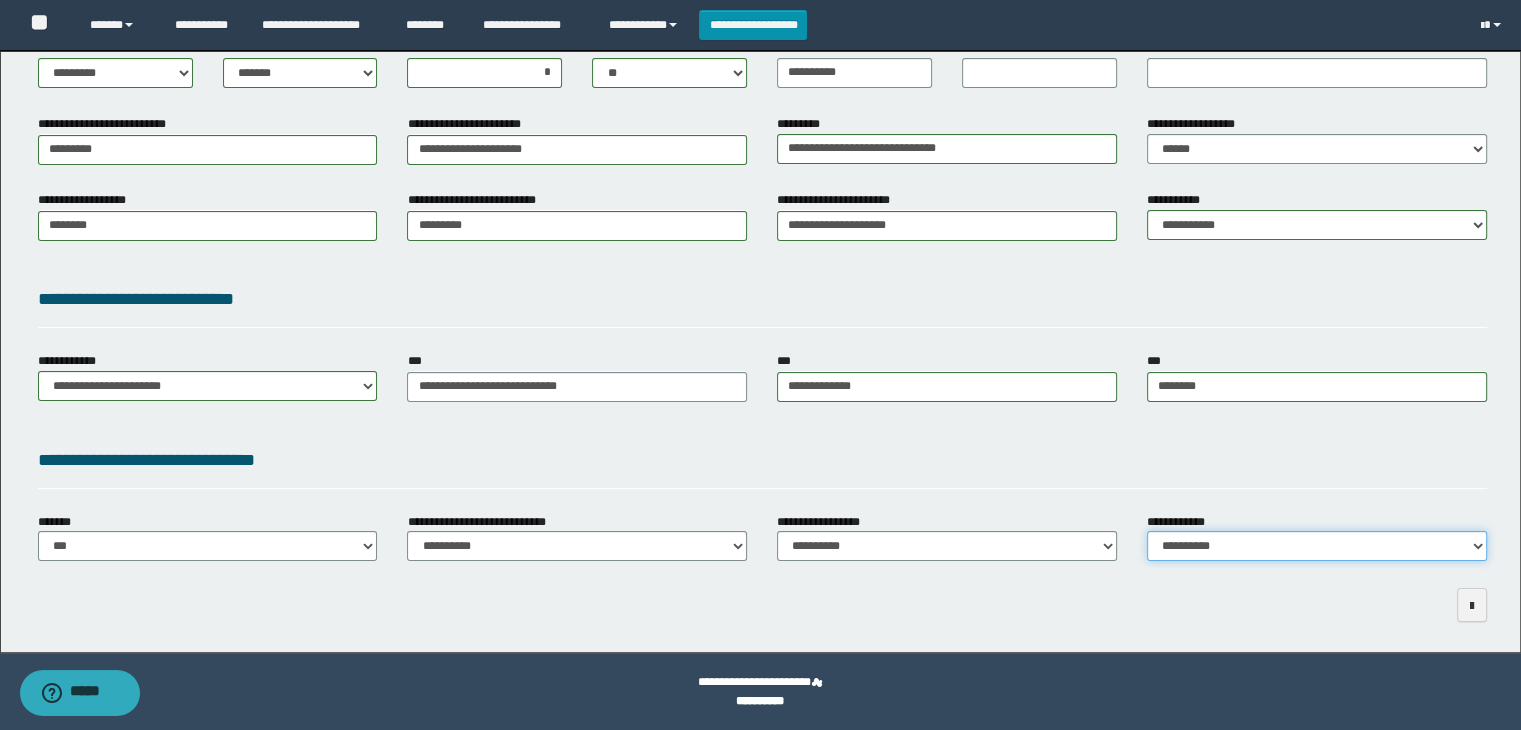 click on "**********" at bounding box center (1317, 546) 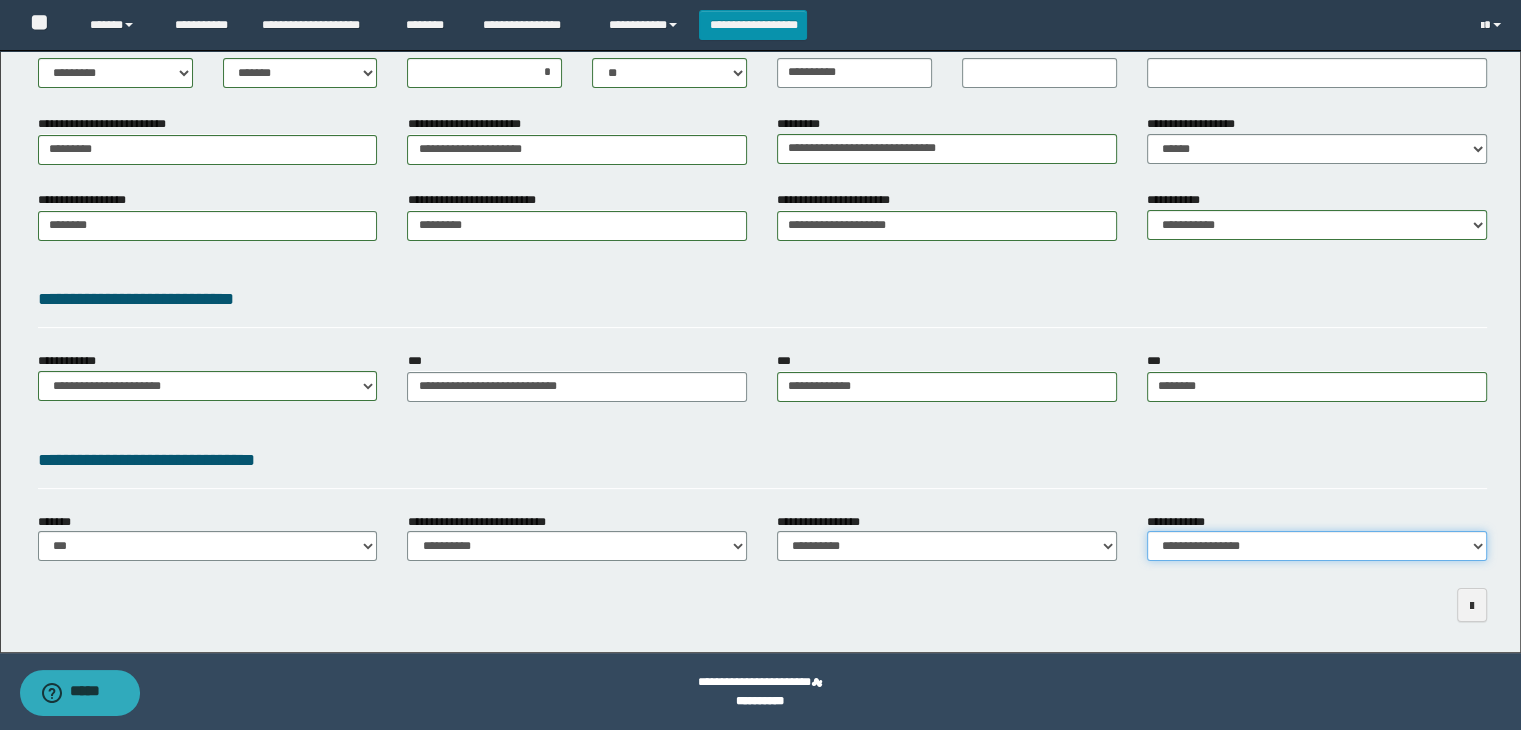 click on "**********" at bounding box center [1317, 546] 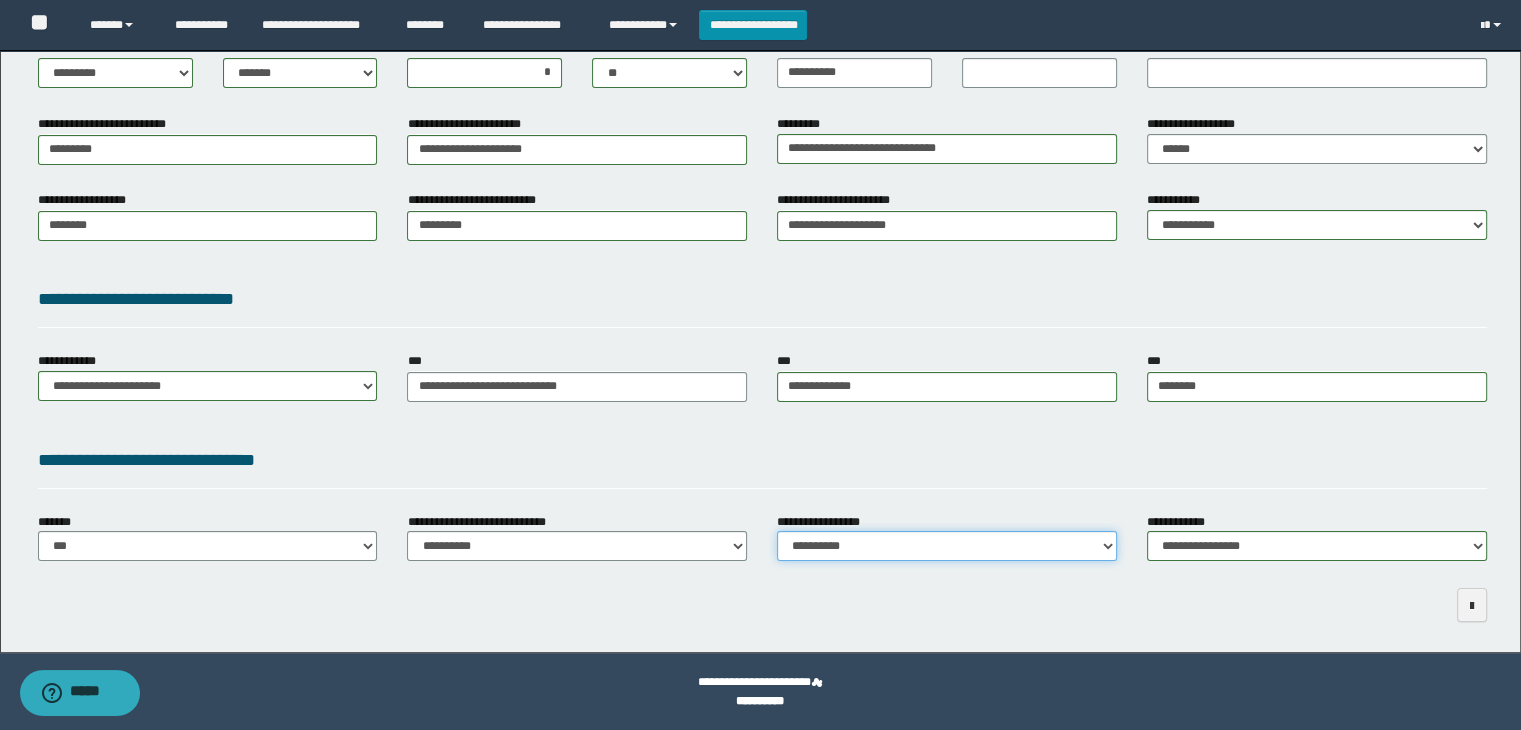 drag, startPoint x: 863, startPoint y: 553, endPoint x: 863, endPoint y: 541, distance: 12 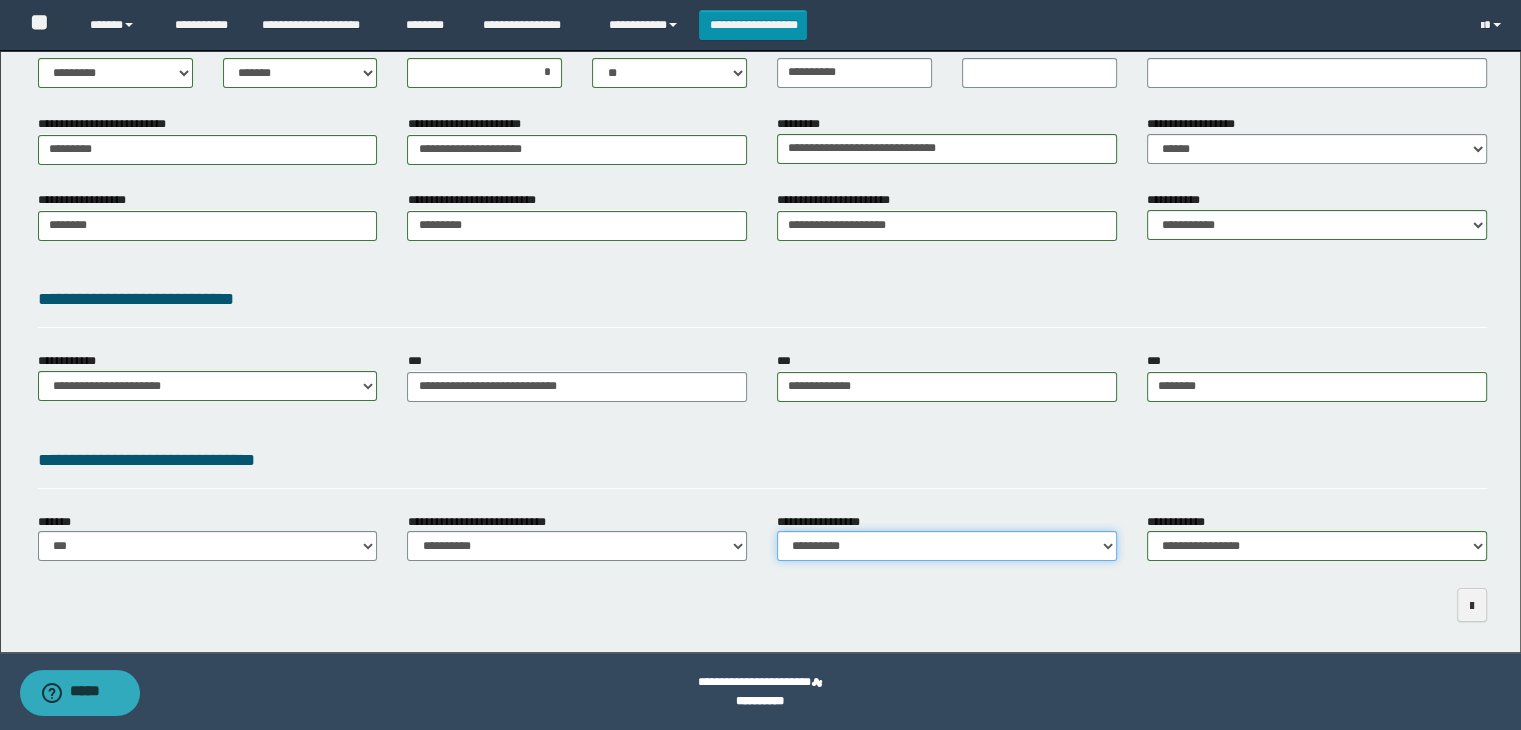 select on "*" 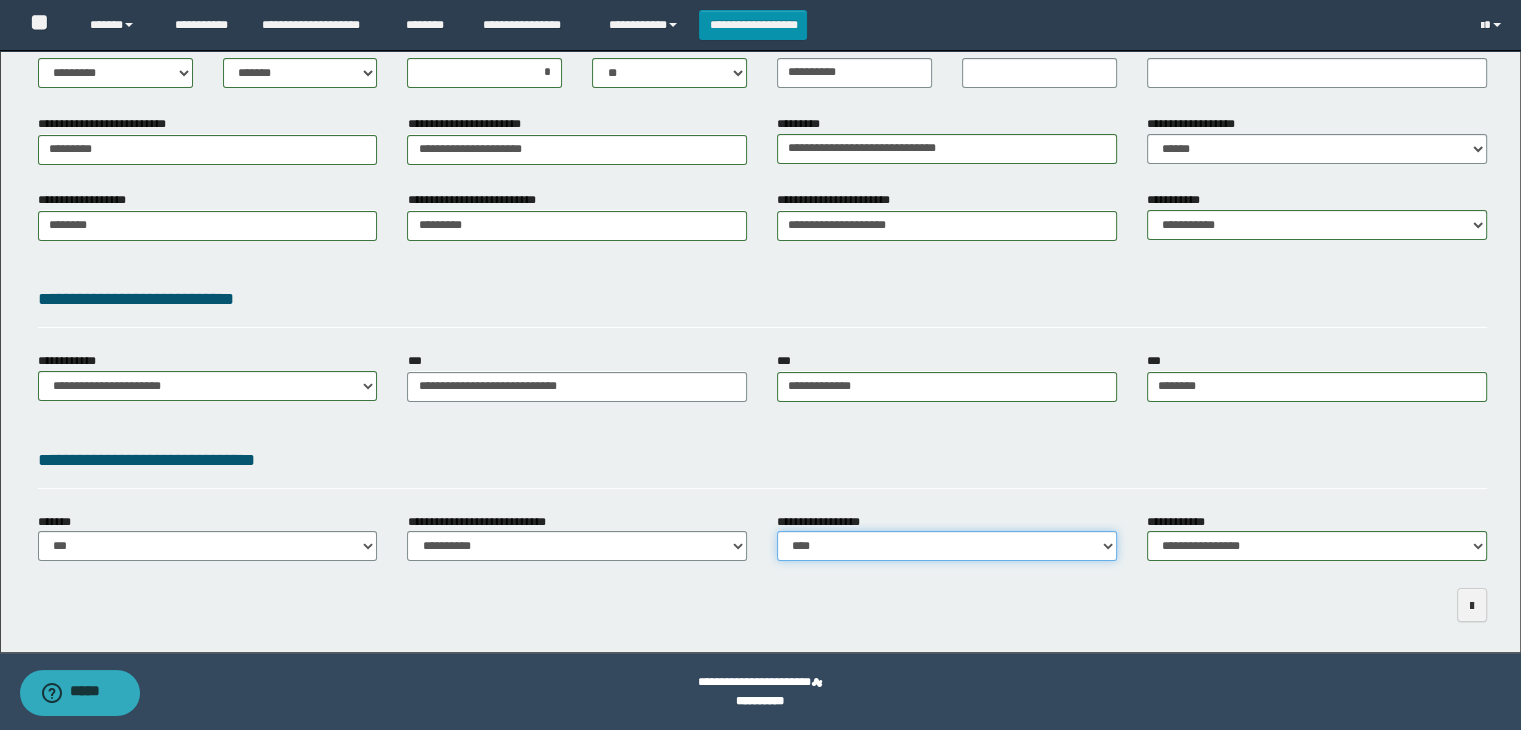 click on "**********" at bounding box center (947, 546) 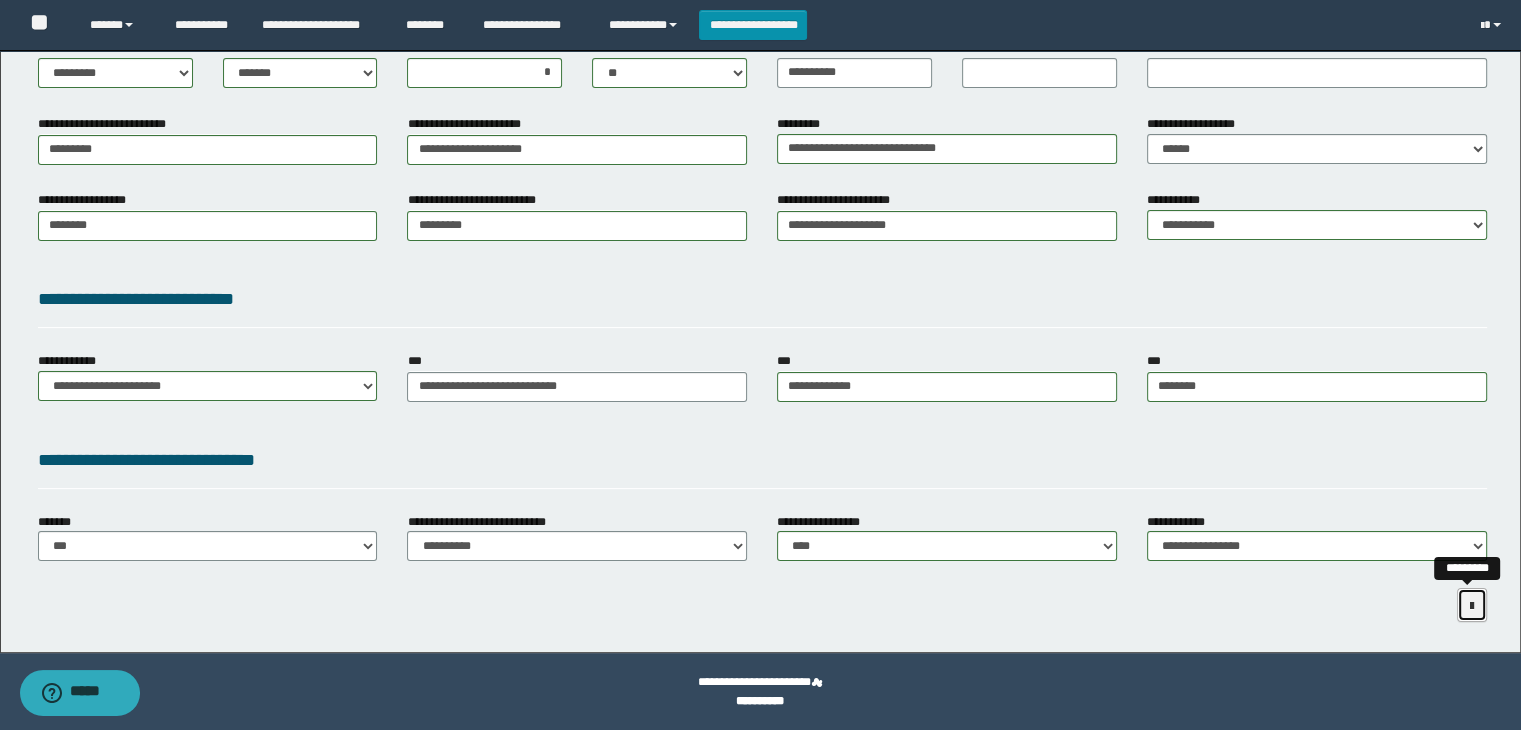 drag, startPoint x: 1464, startPoint y: 612, endPoint x: 1438, endPoint y: 587, distance: 36.069378 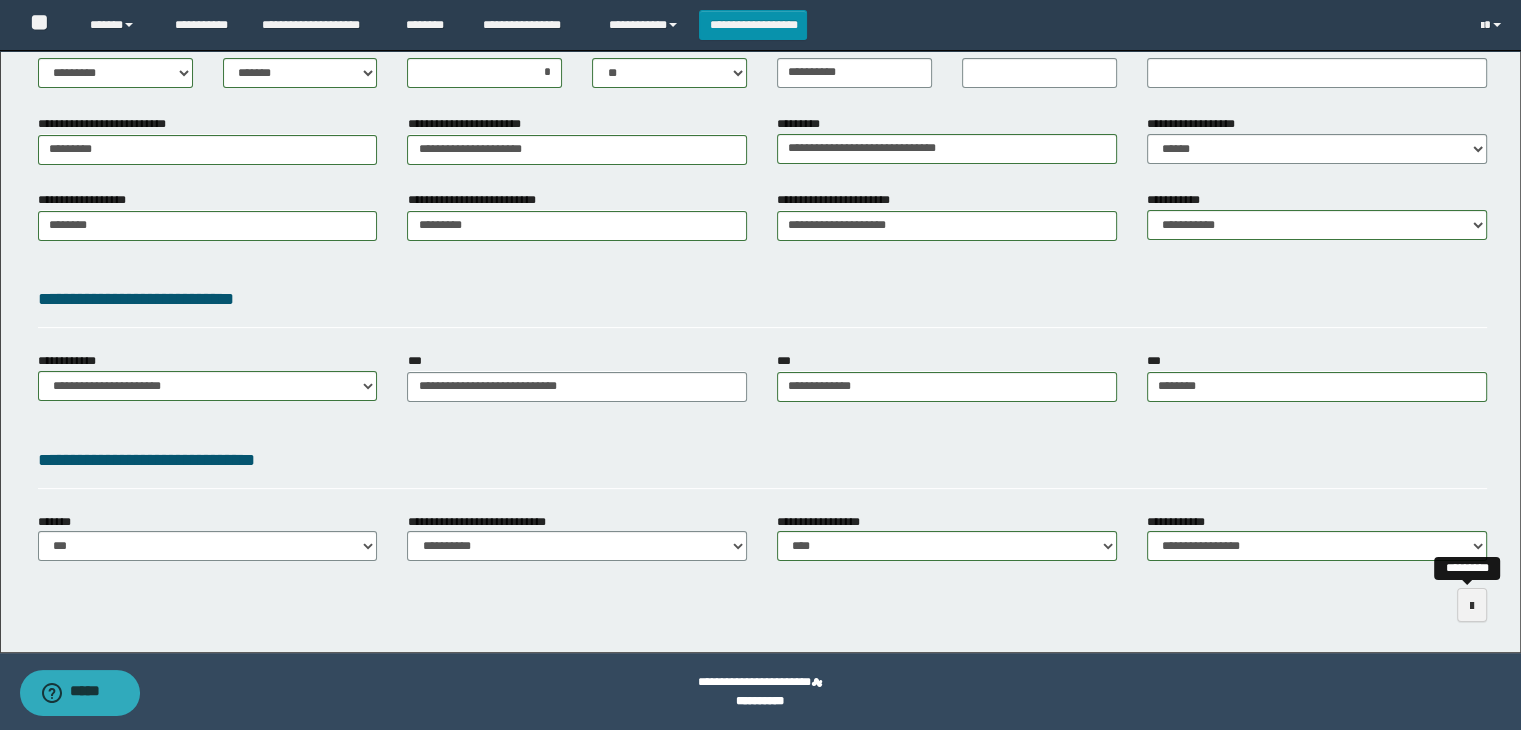 scroll, scrollTop: 178, scrollLeft: 0, axis: vertical 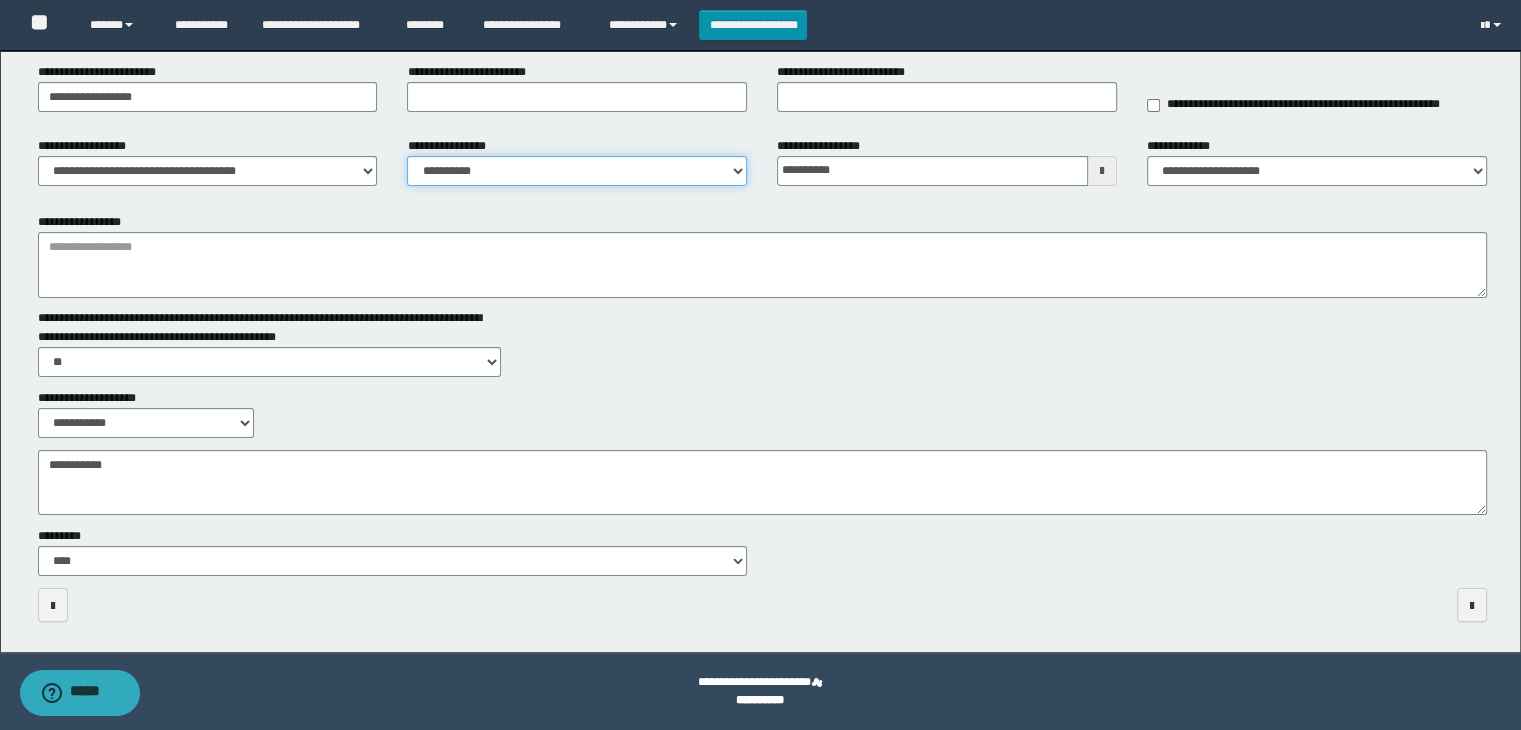 click on "**********" at bounding box center (577, 171) 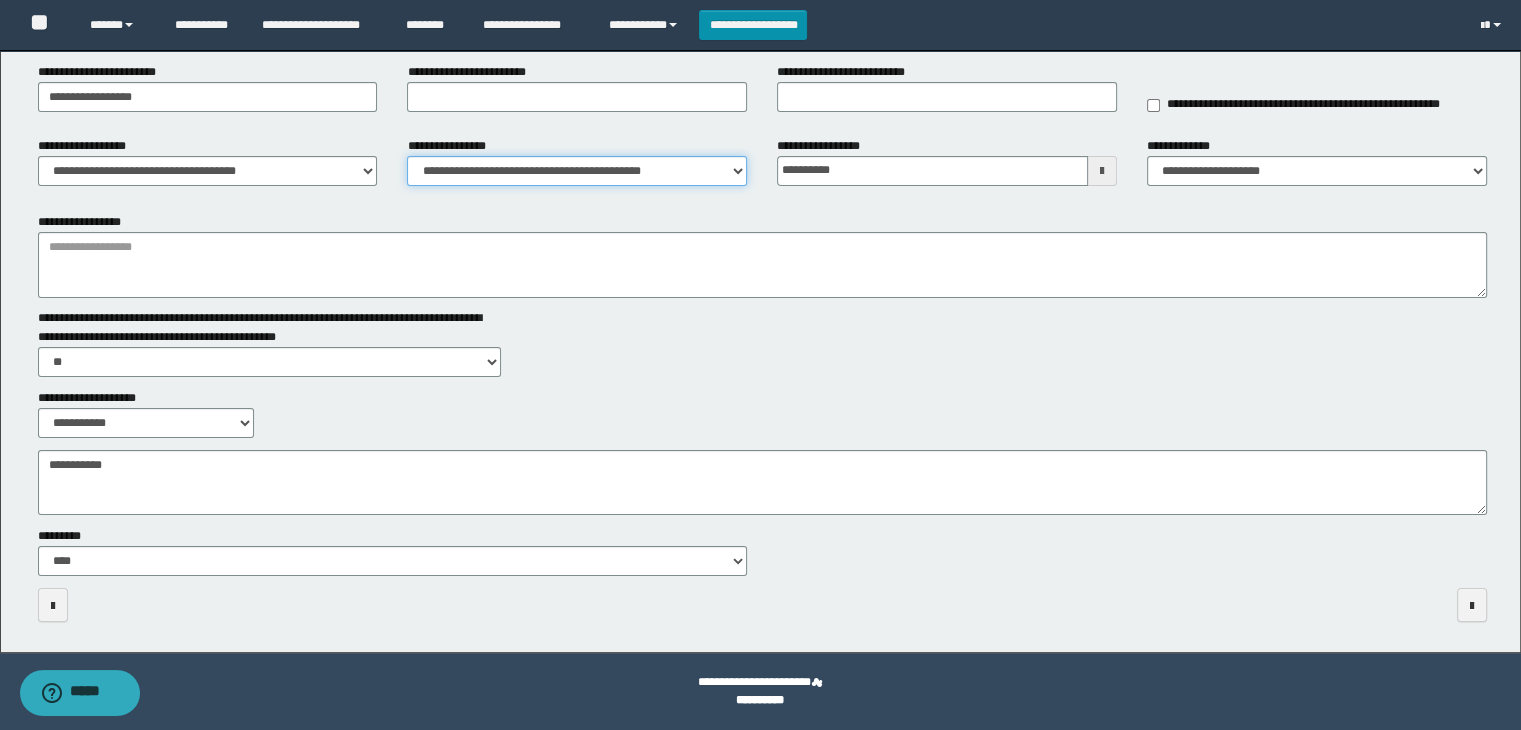 click on "**********" at bounding box center (577, 171) 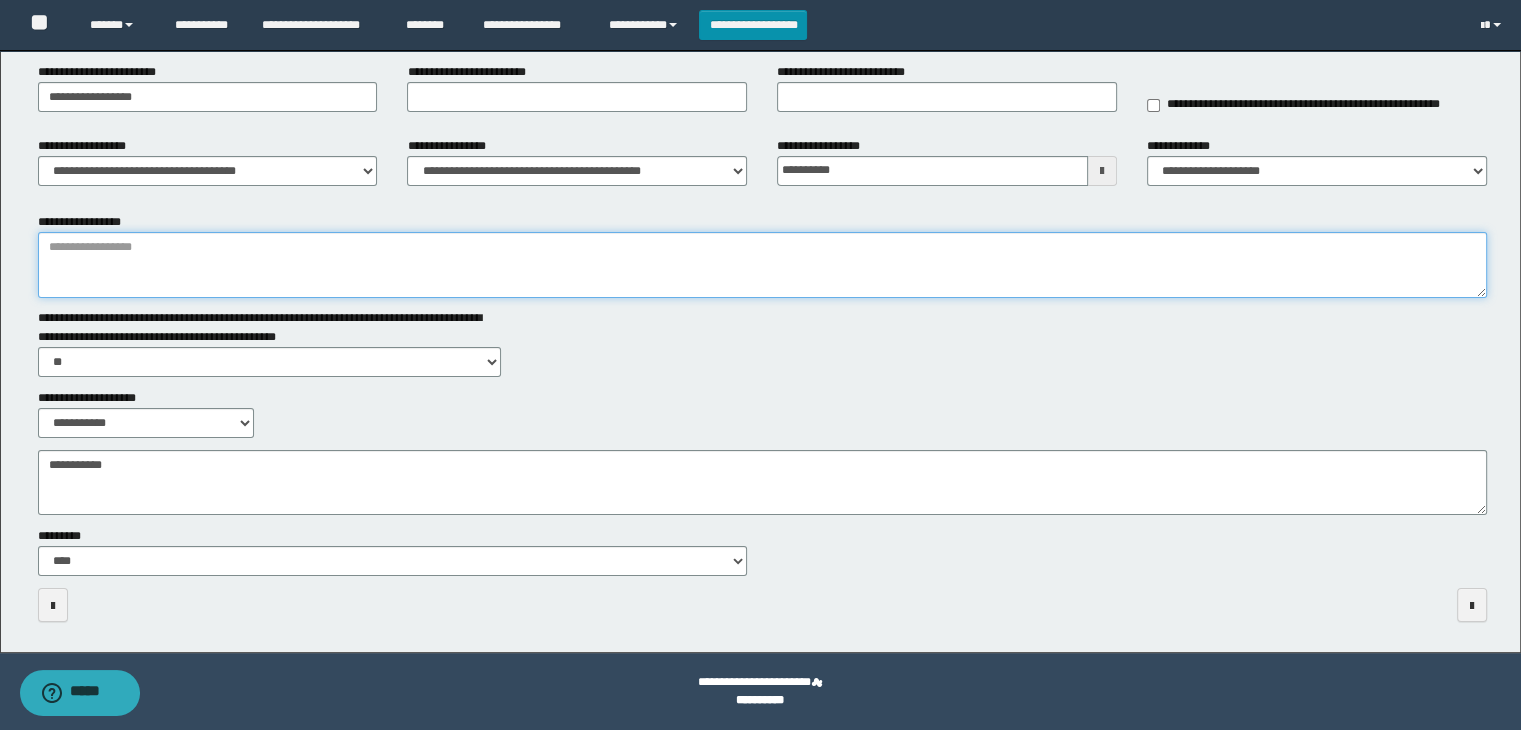 click on "**********" at bounding box center [763, 265] 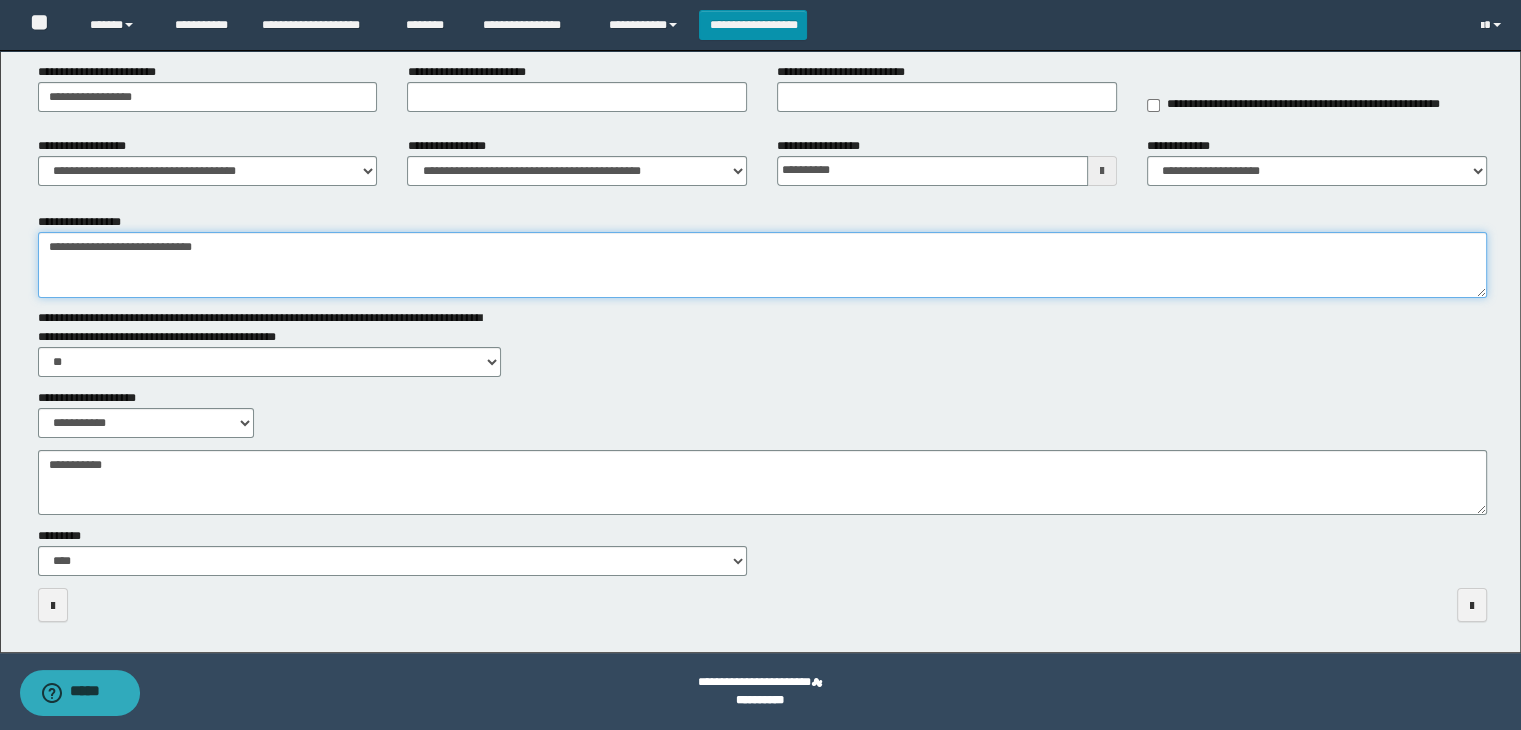 type on "**********" 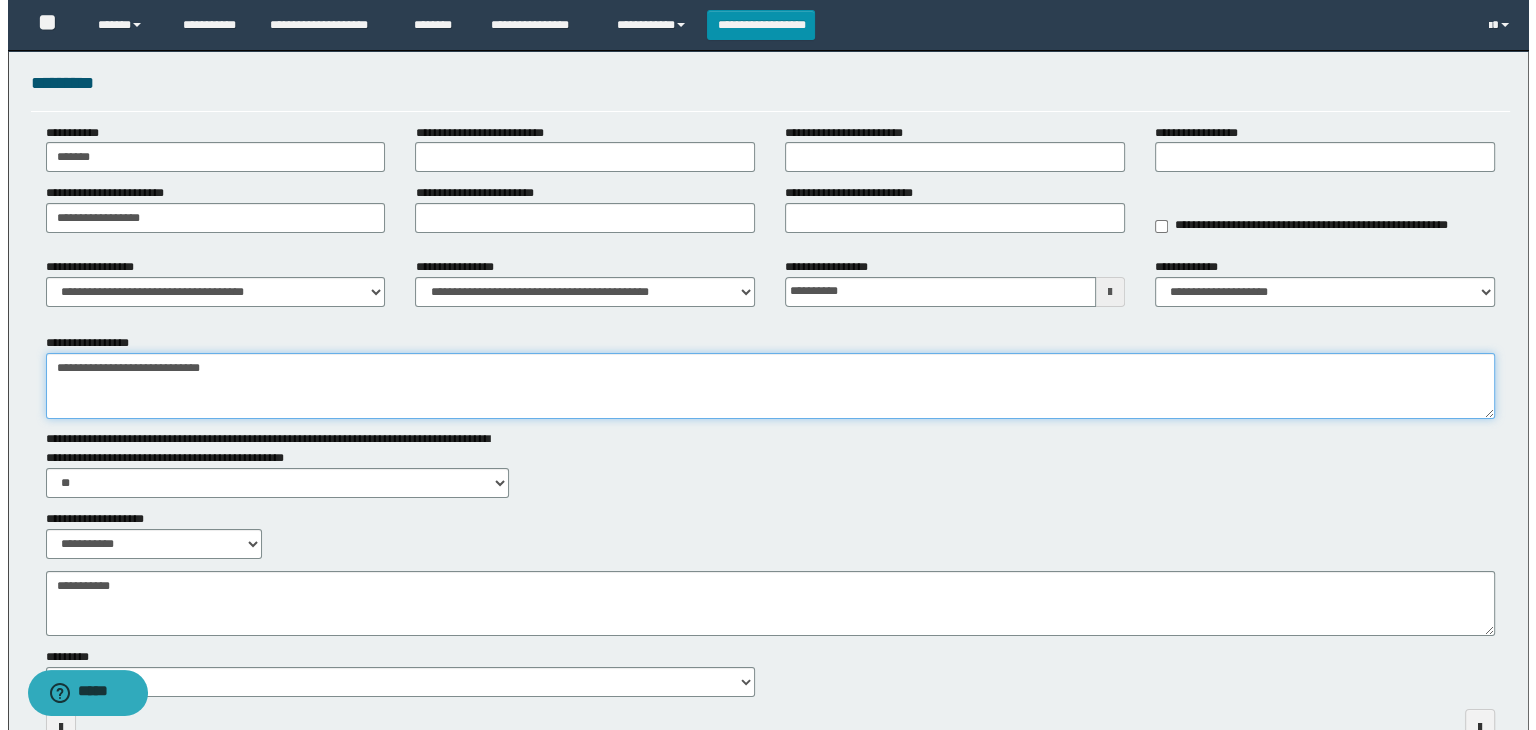 scroll, scrollTop: 0, scrollLeft: 0, axis: both 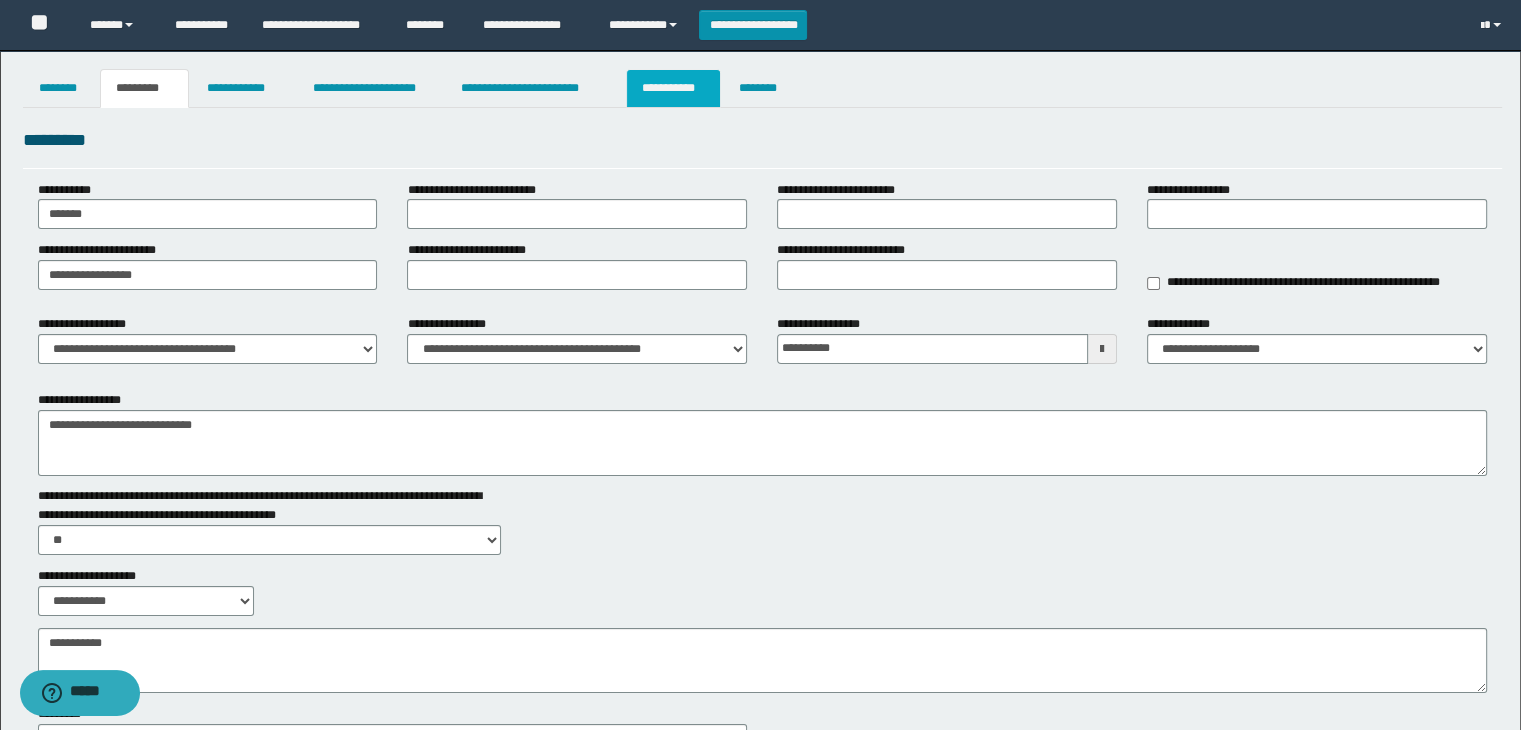 click on "**********" at bounding box center [673, 88] 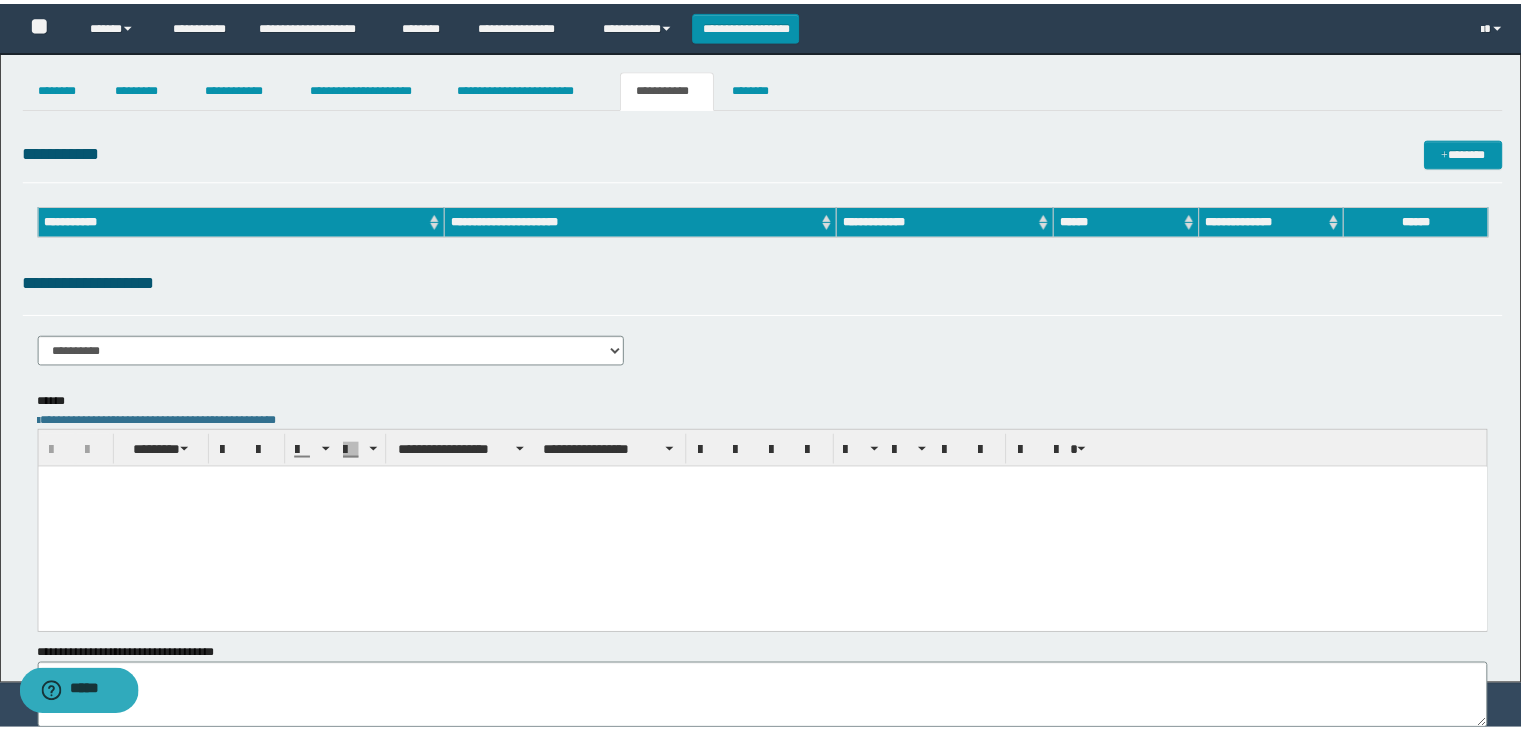 scroll, scrollTop: 0, scrollLeft: 0, axis: both 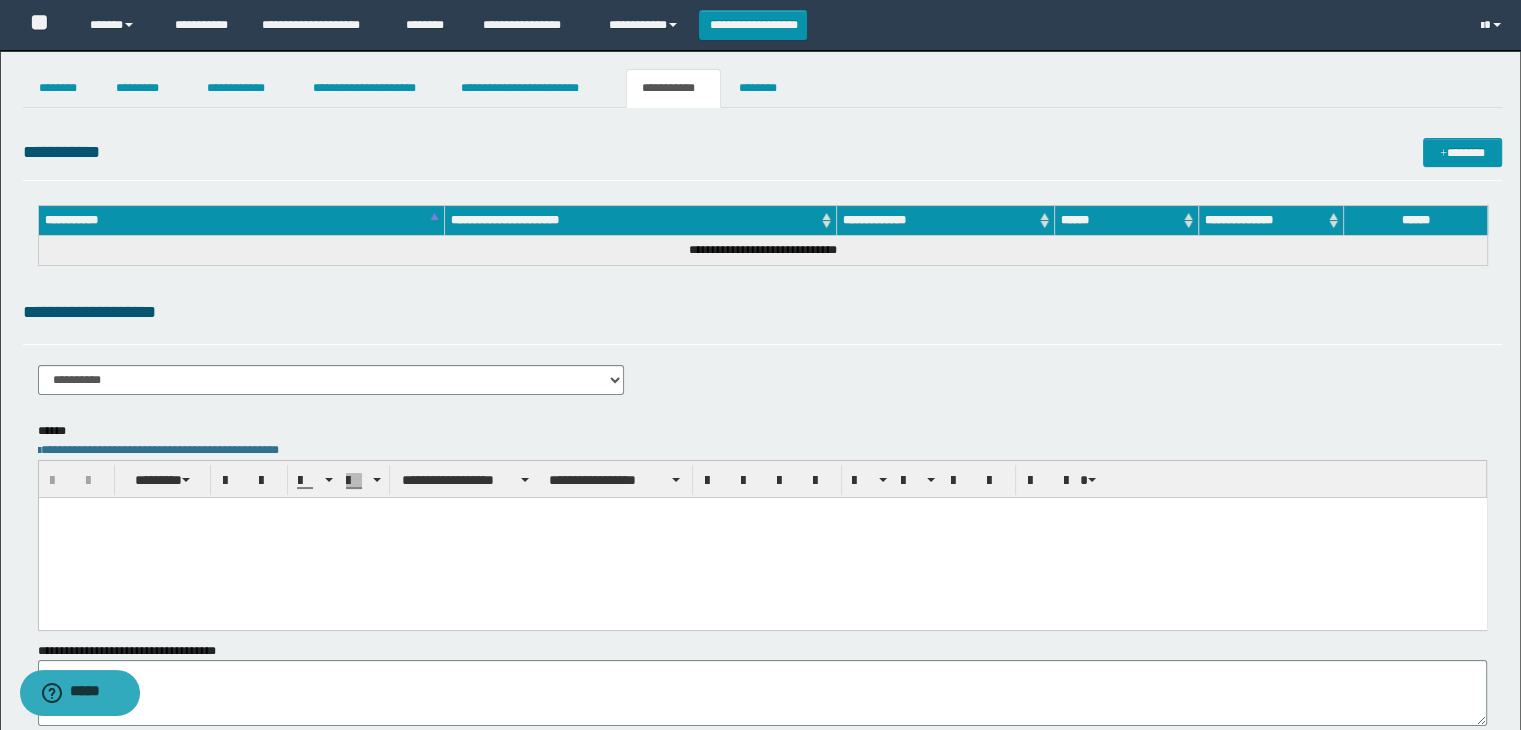 click at bounding box center [762, 537] 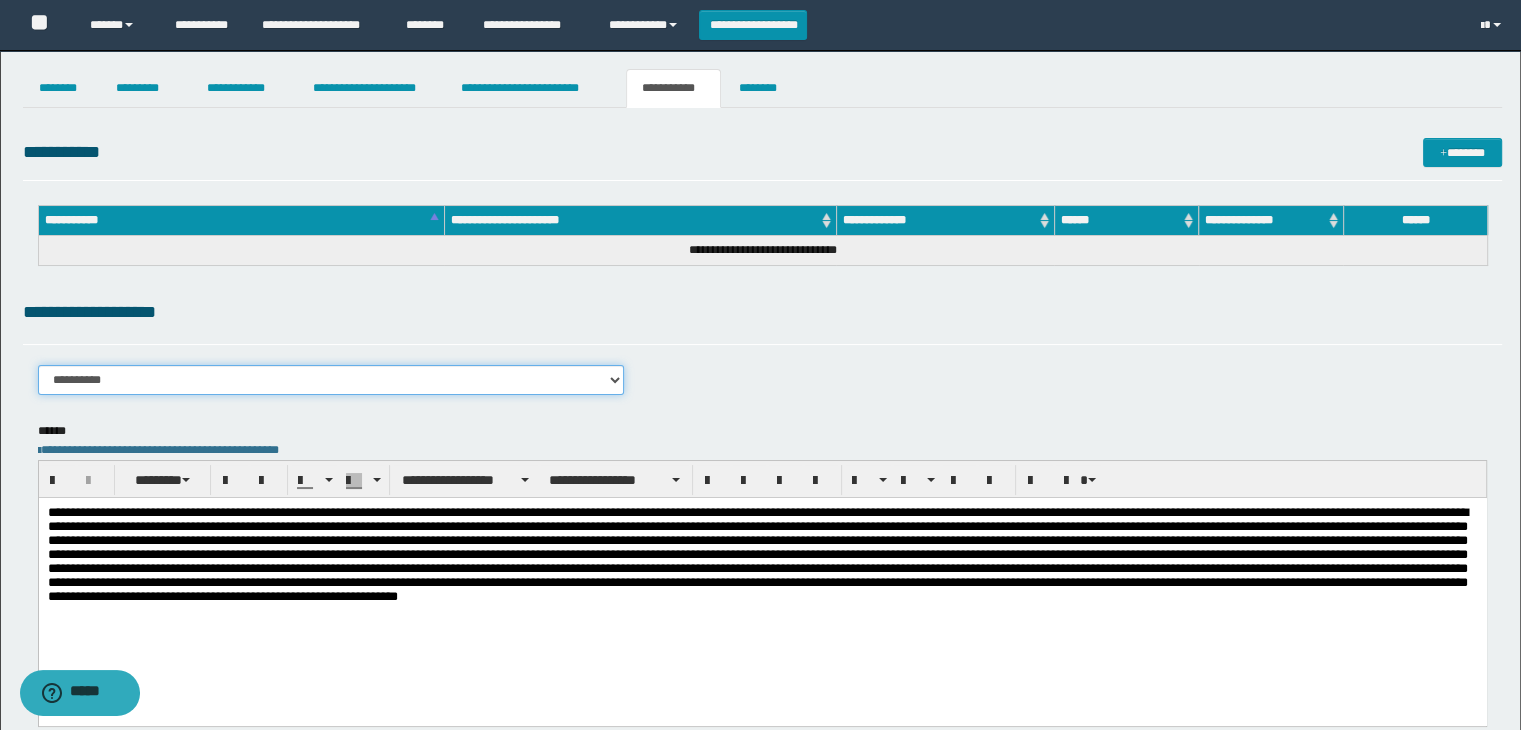 click on "**********" at bounding box center [331, 380] 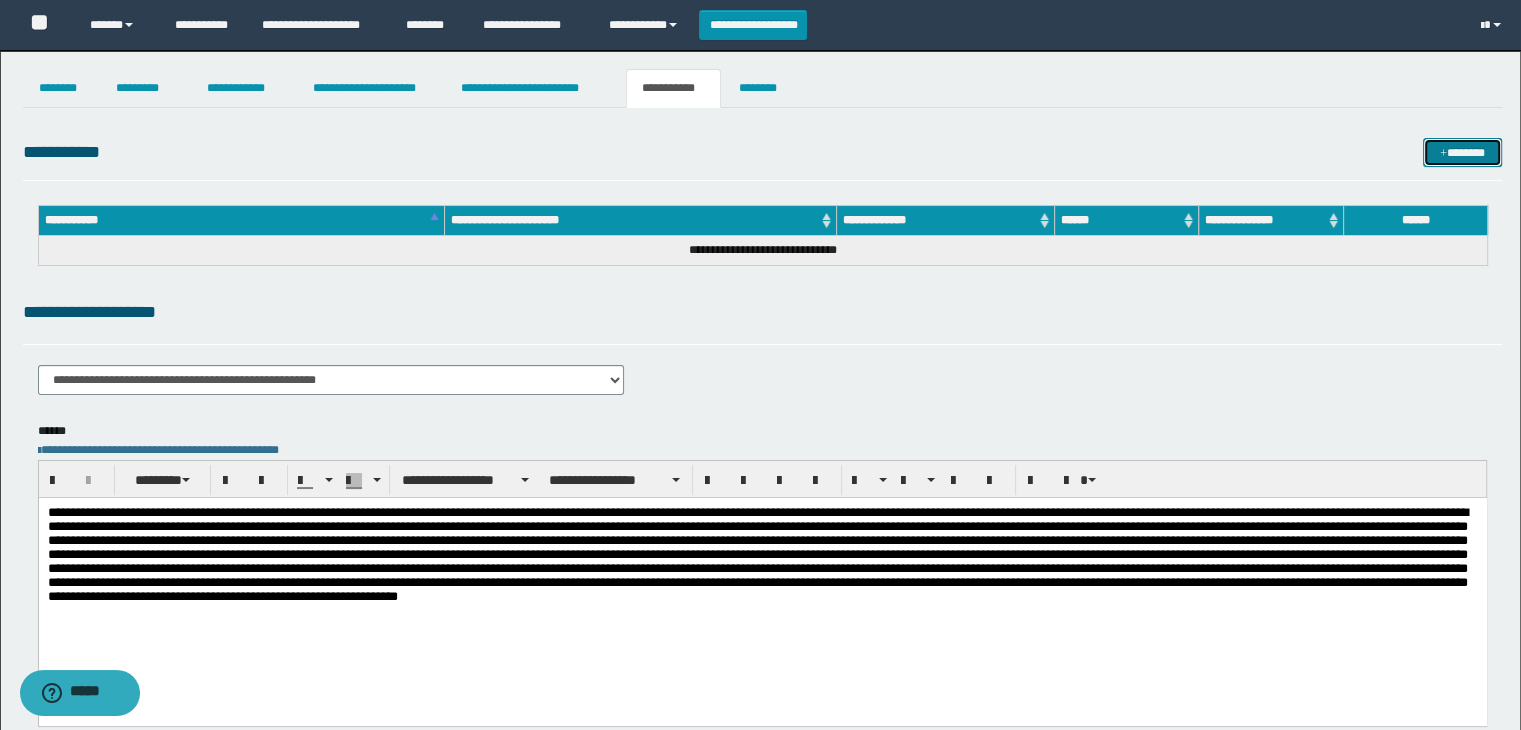 click on "*******" at bounding box center [1462, 153] 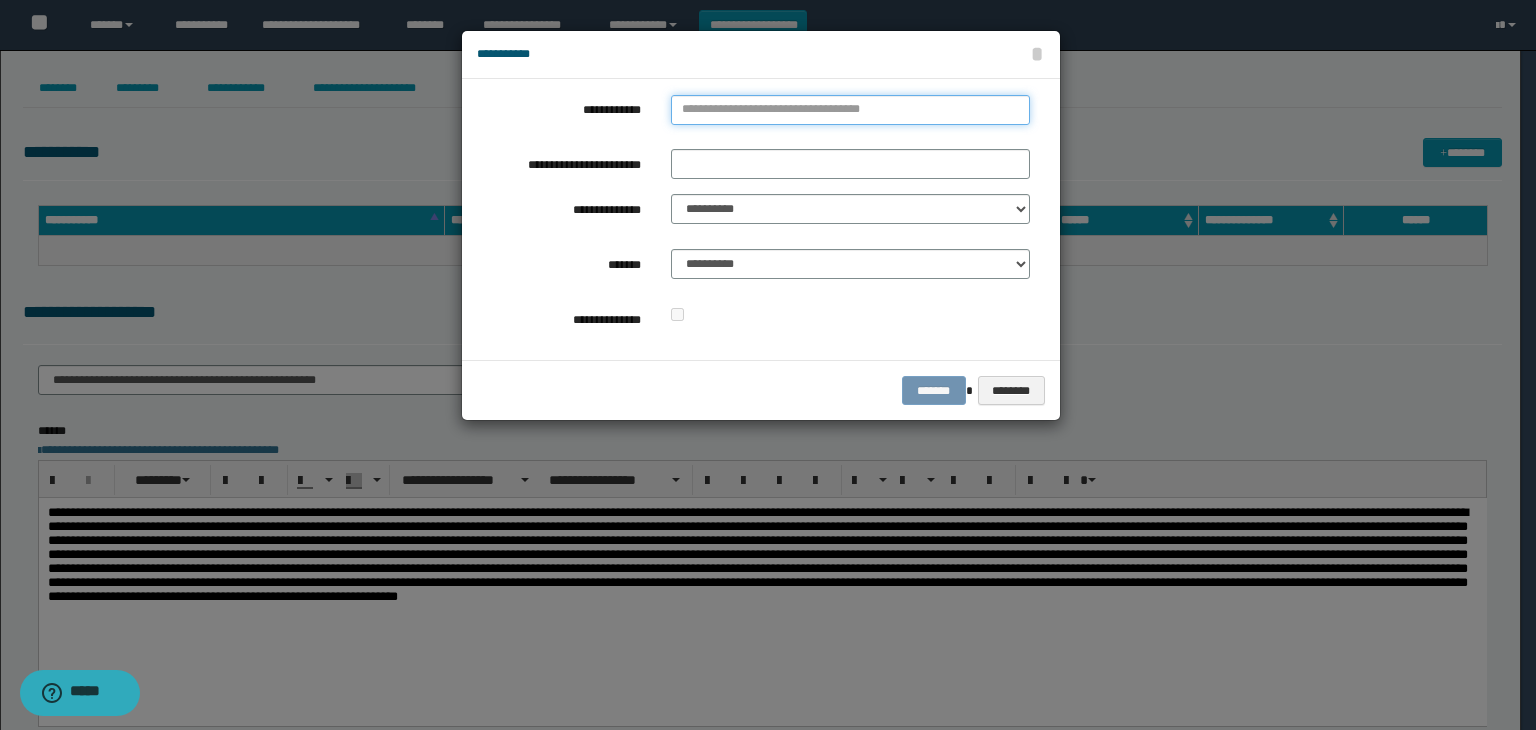 click on "**********" at bounding box center (850, 110) 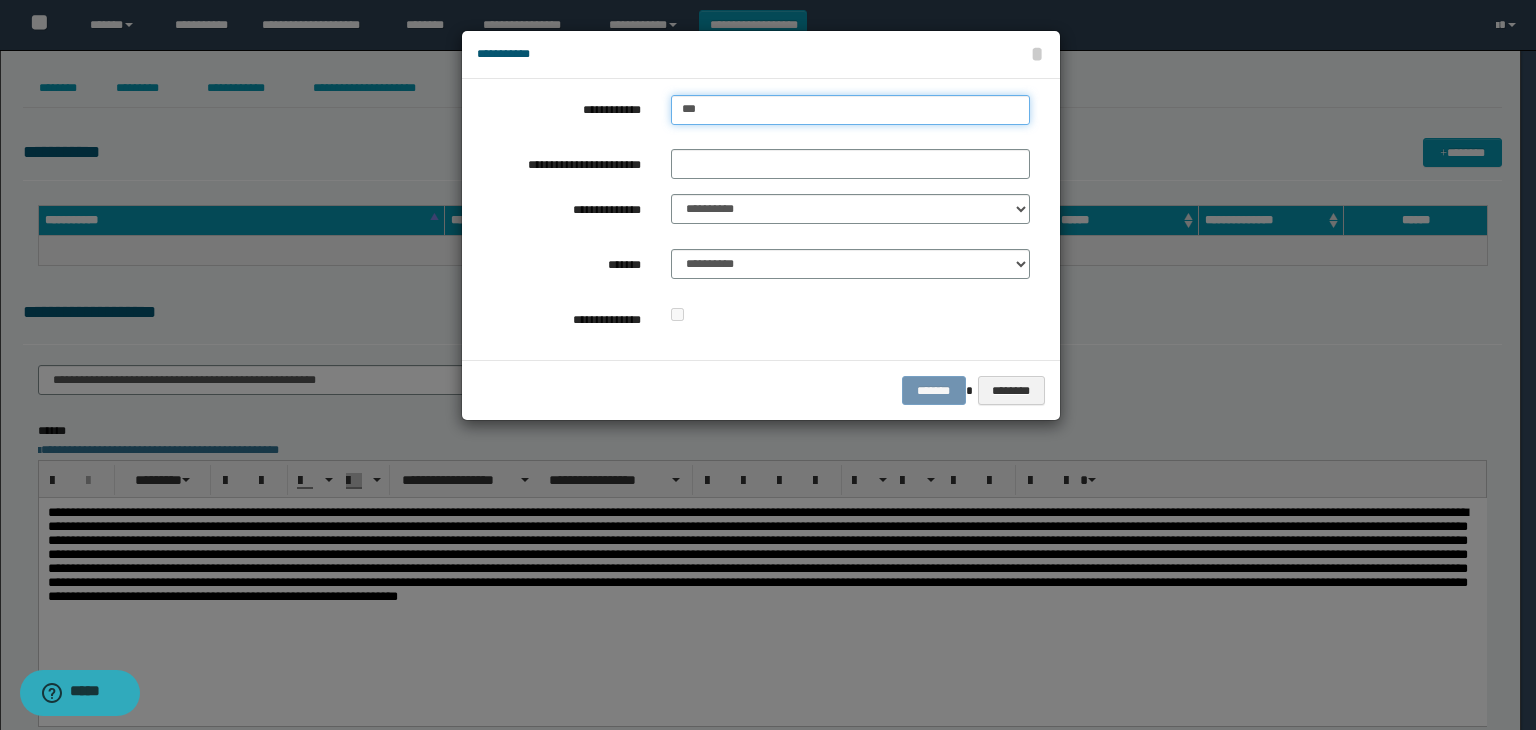 type on "****" 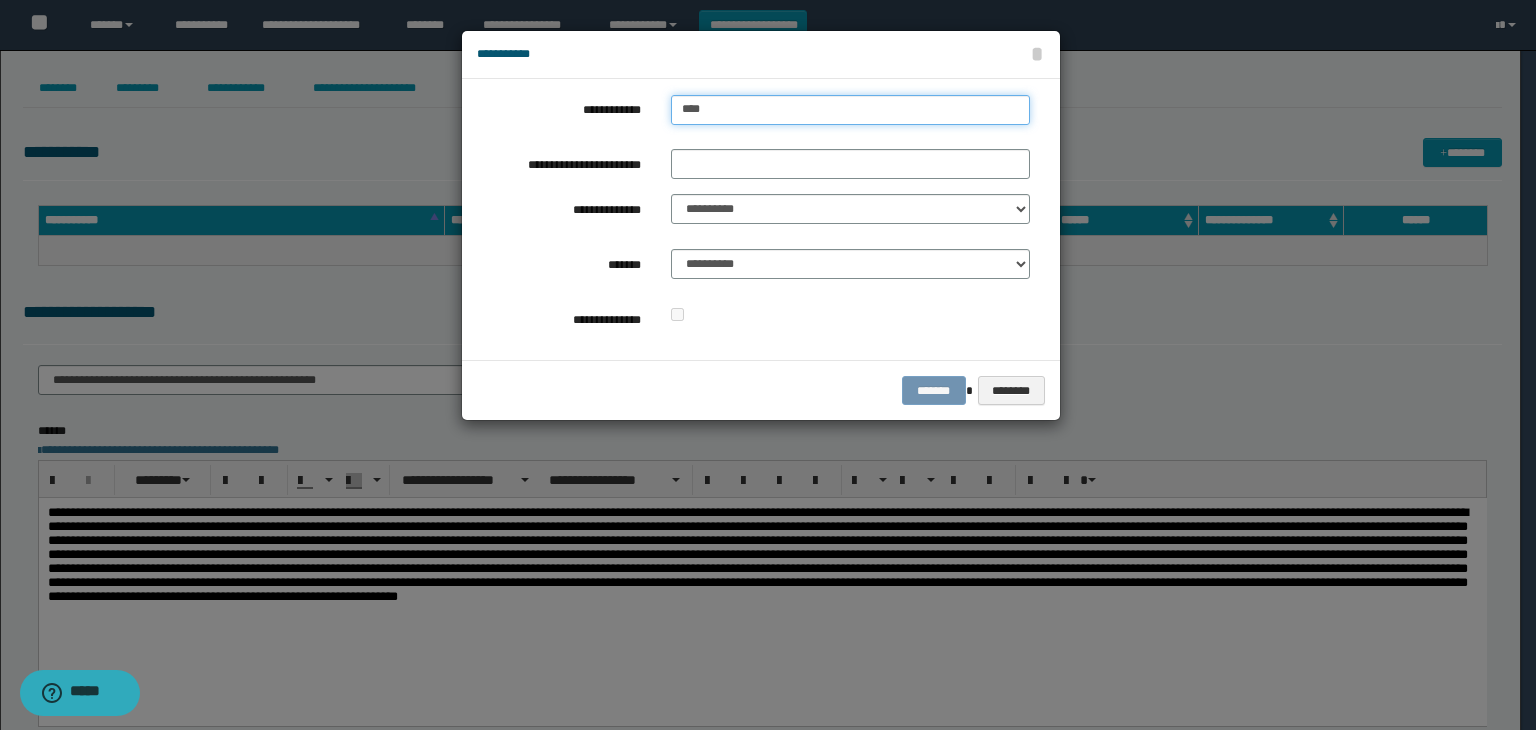 type on "****" 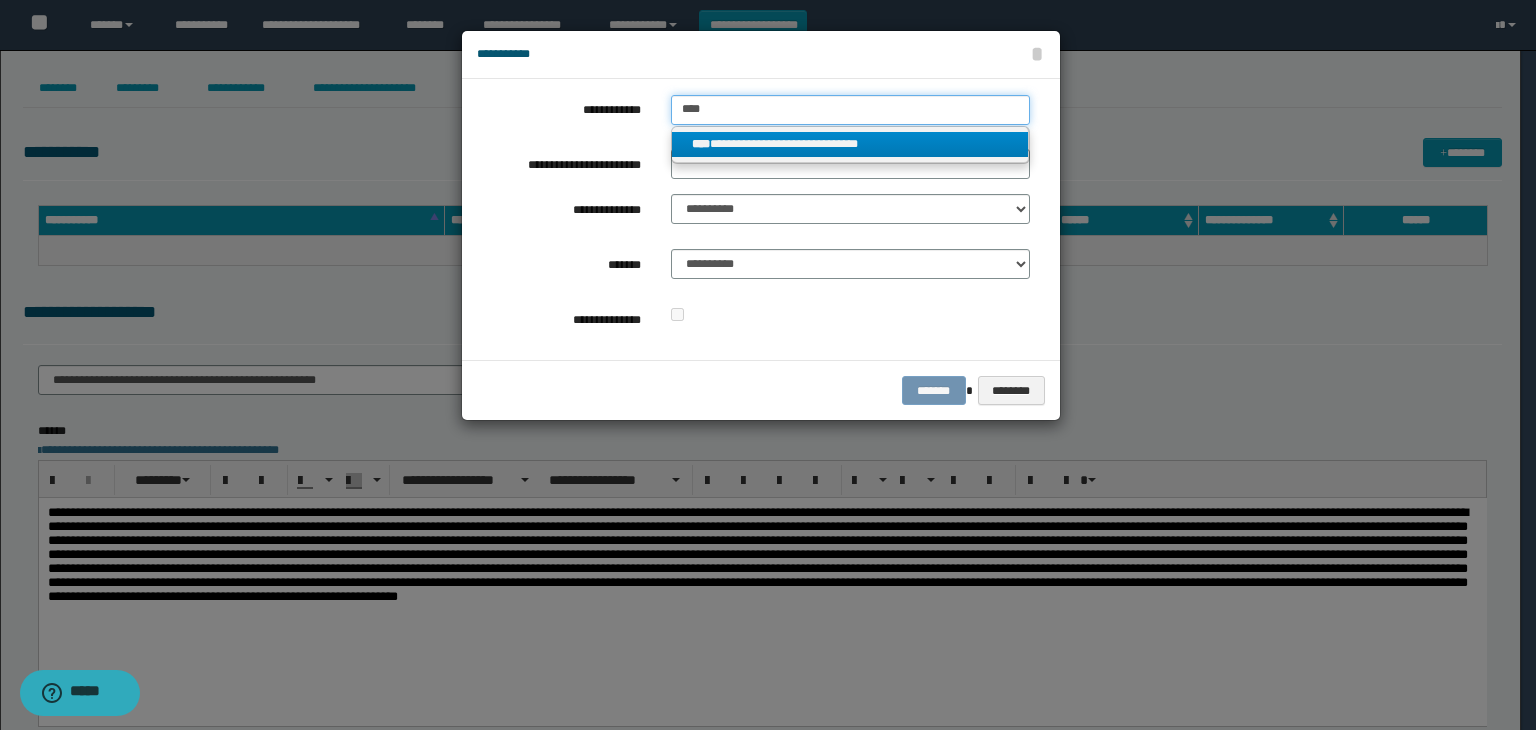 type on "****" 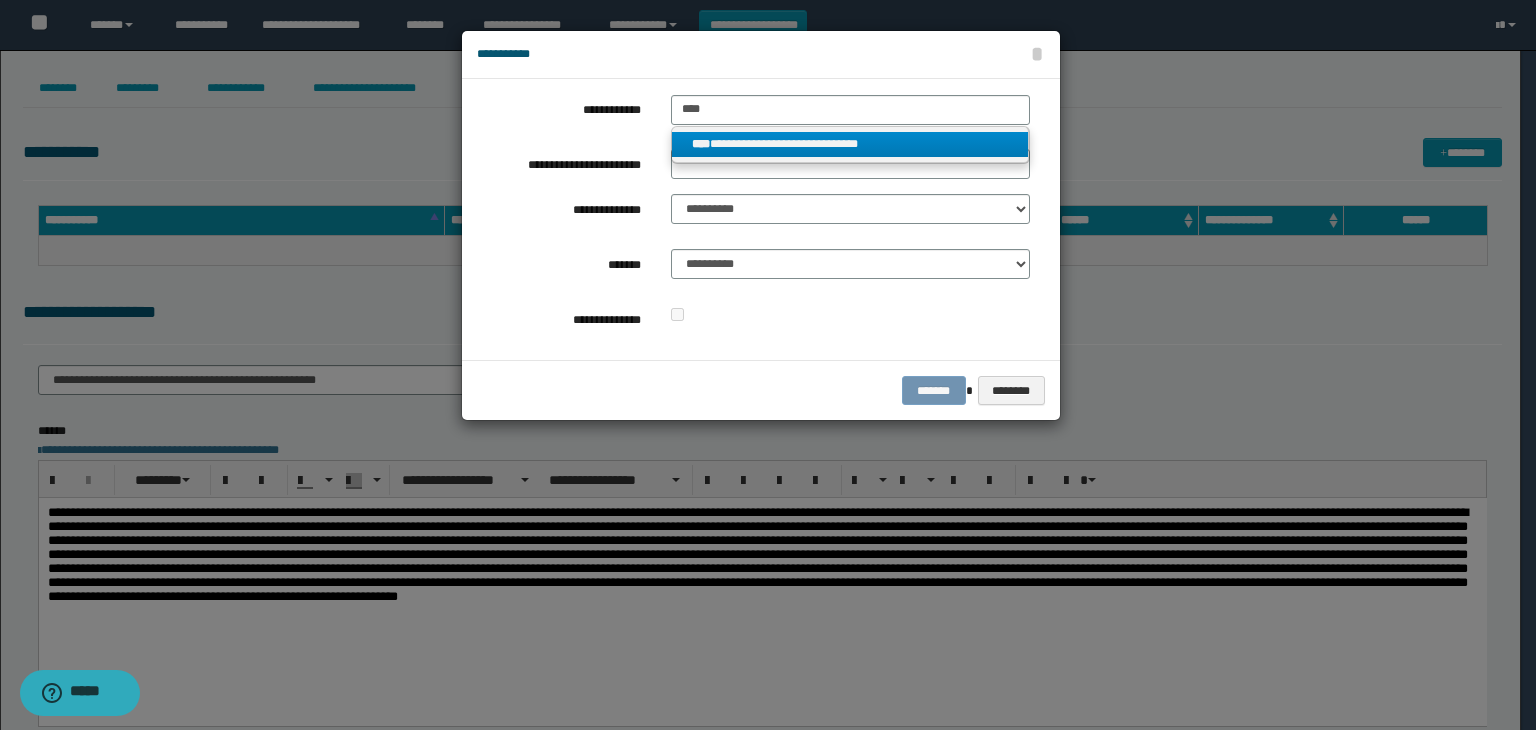 click on "**********" at bounding box center [850, 144] 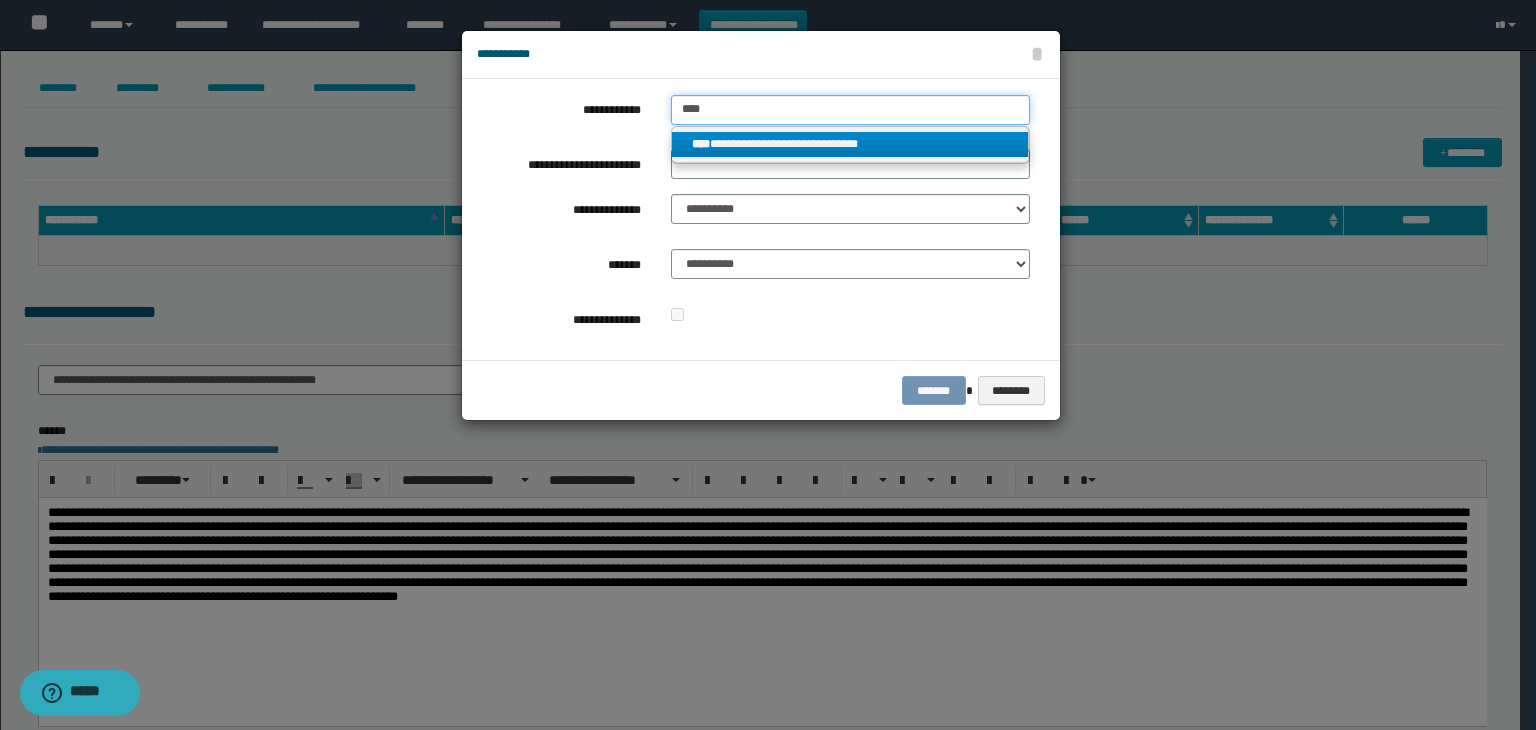 type 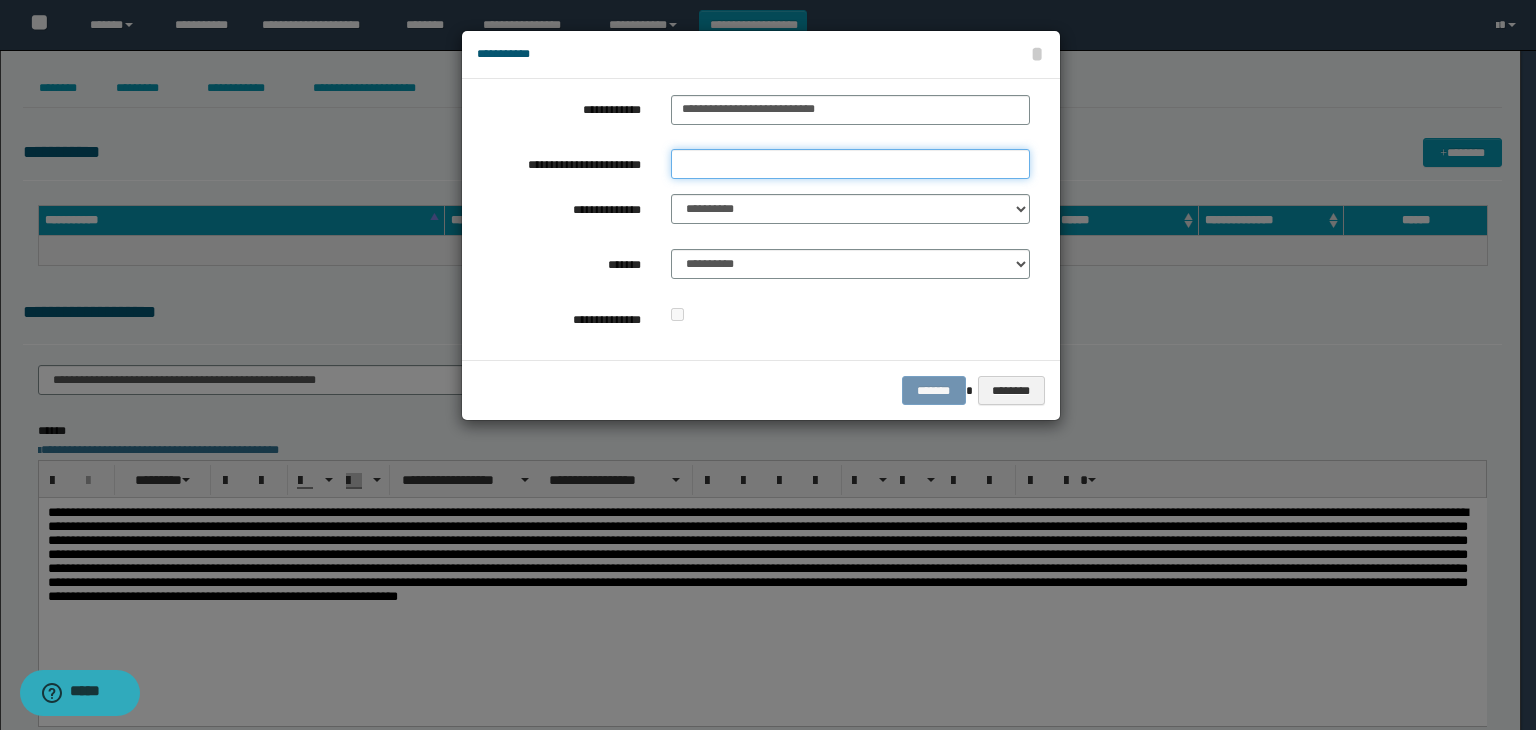 click on "**********" at bounding box center [850, 164] 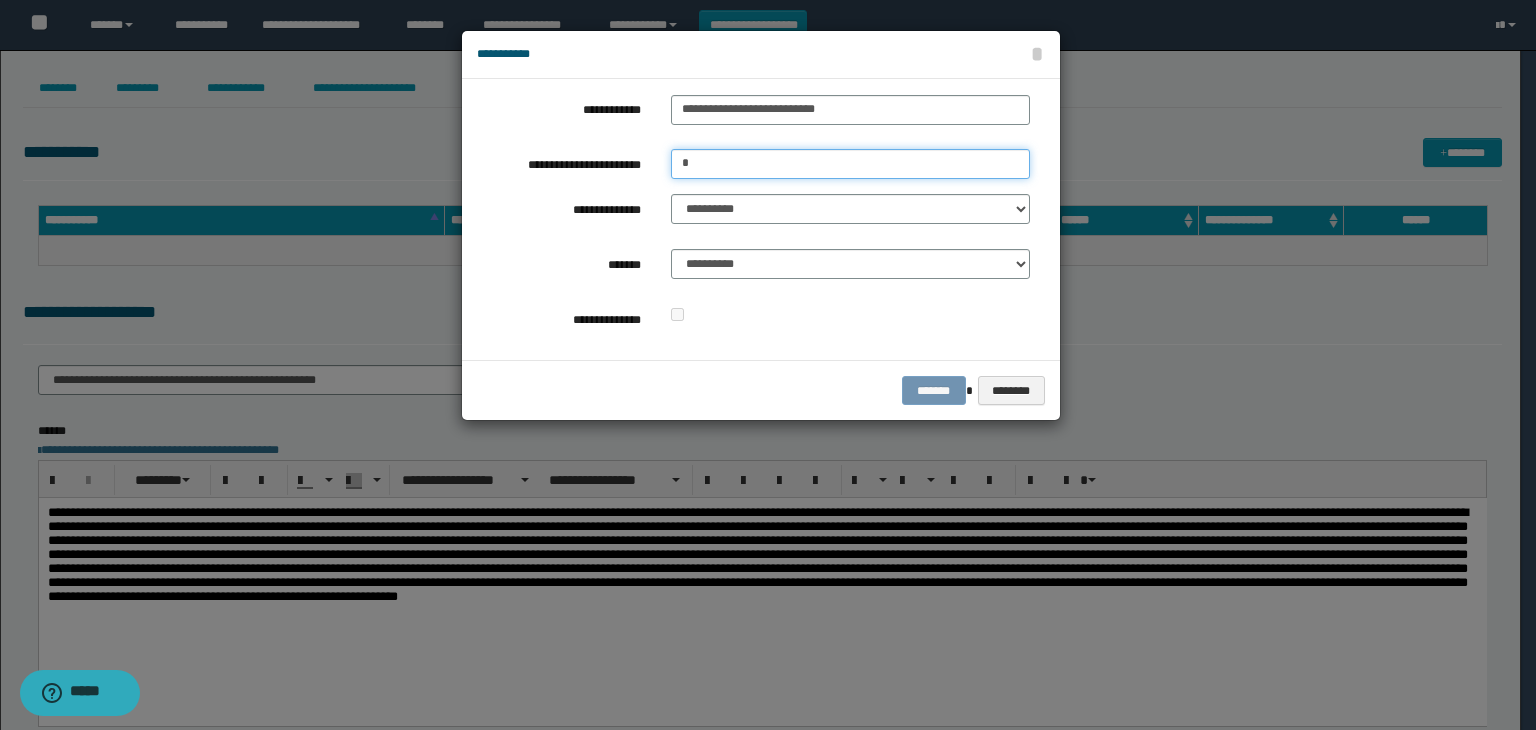 type on "**********" 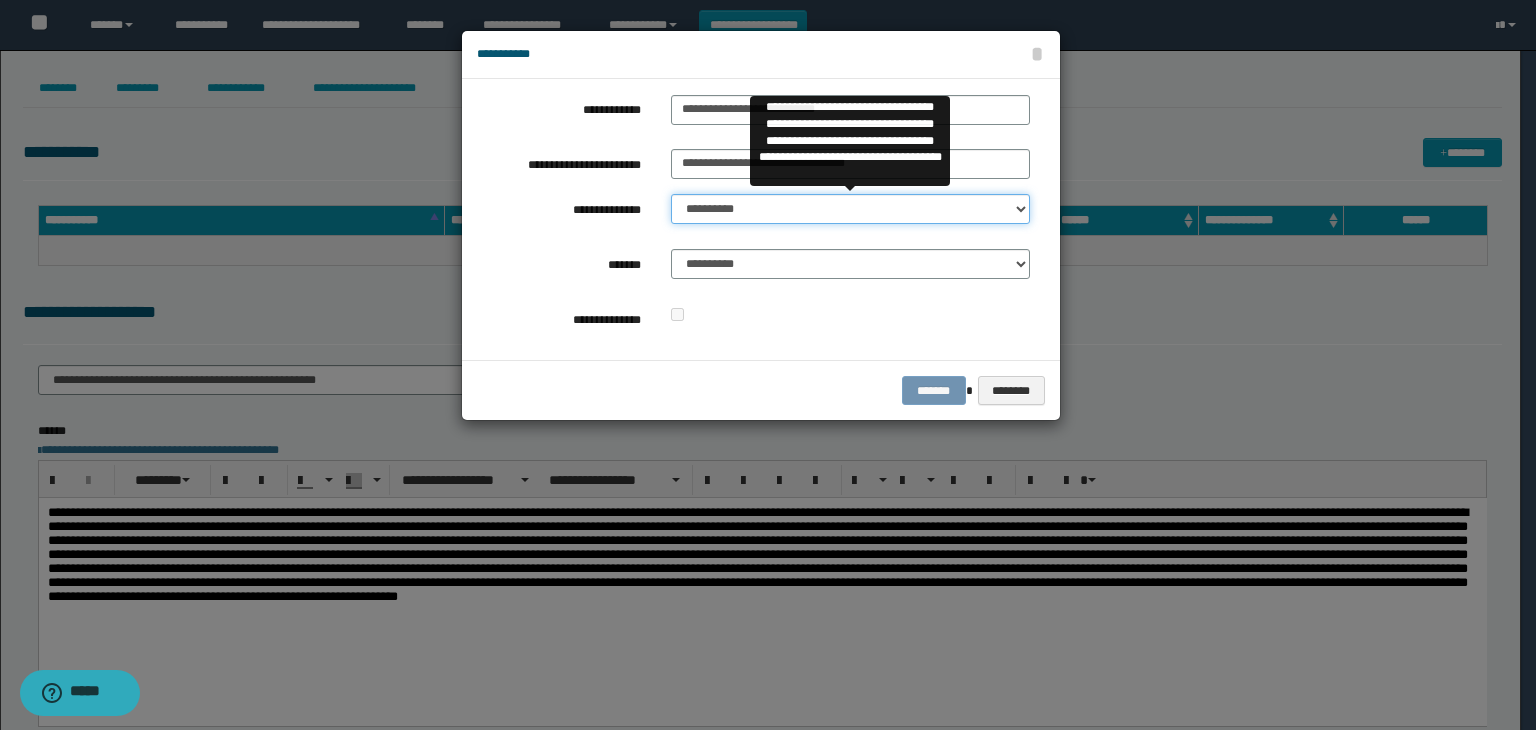 click on "**********" at bounding box center (850, 209) 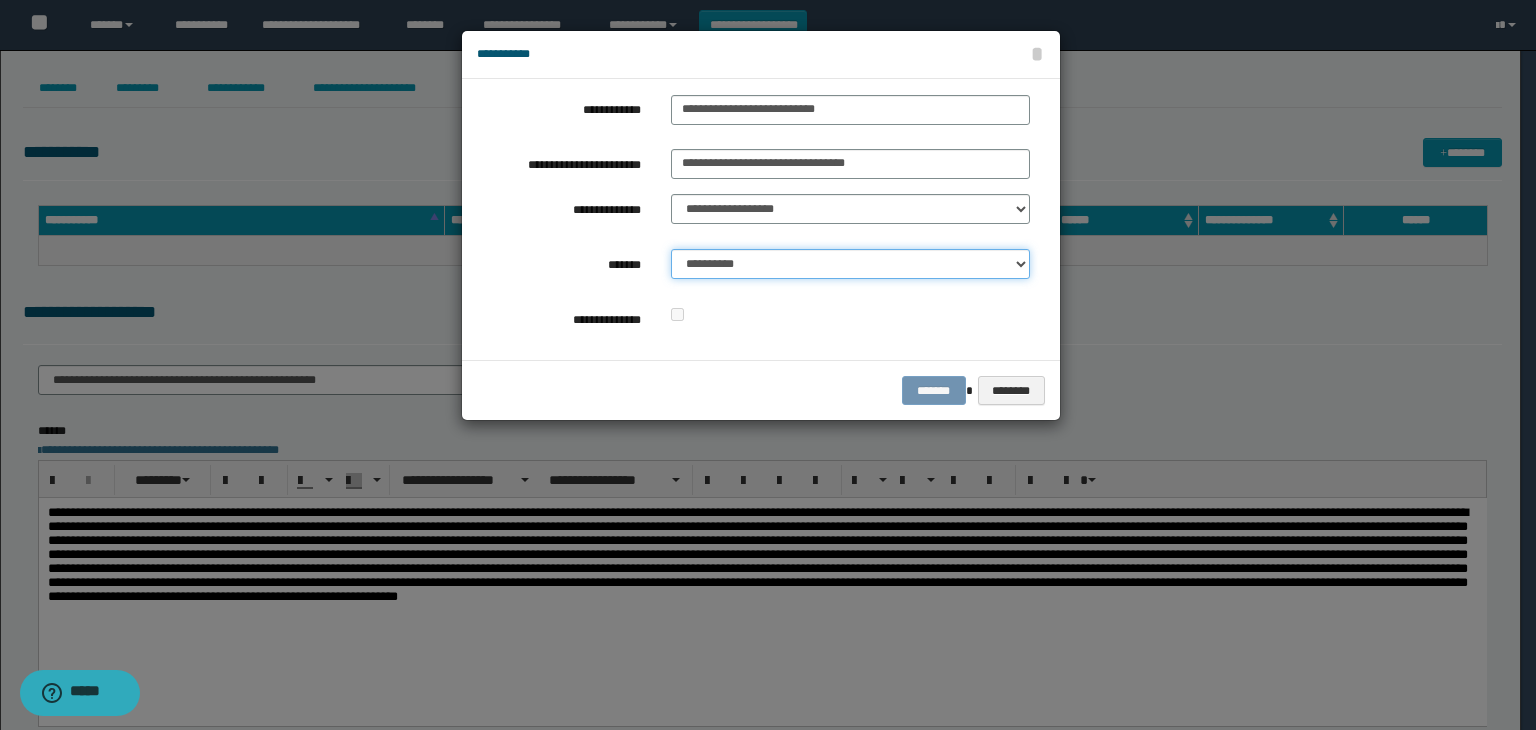 click on "**********" at bounding box center [850, 264] 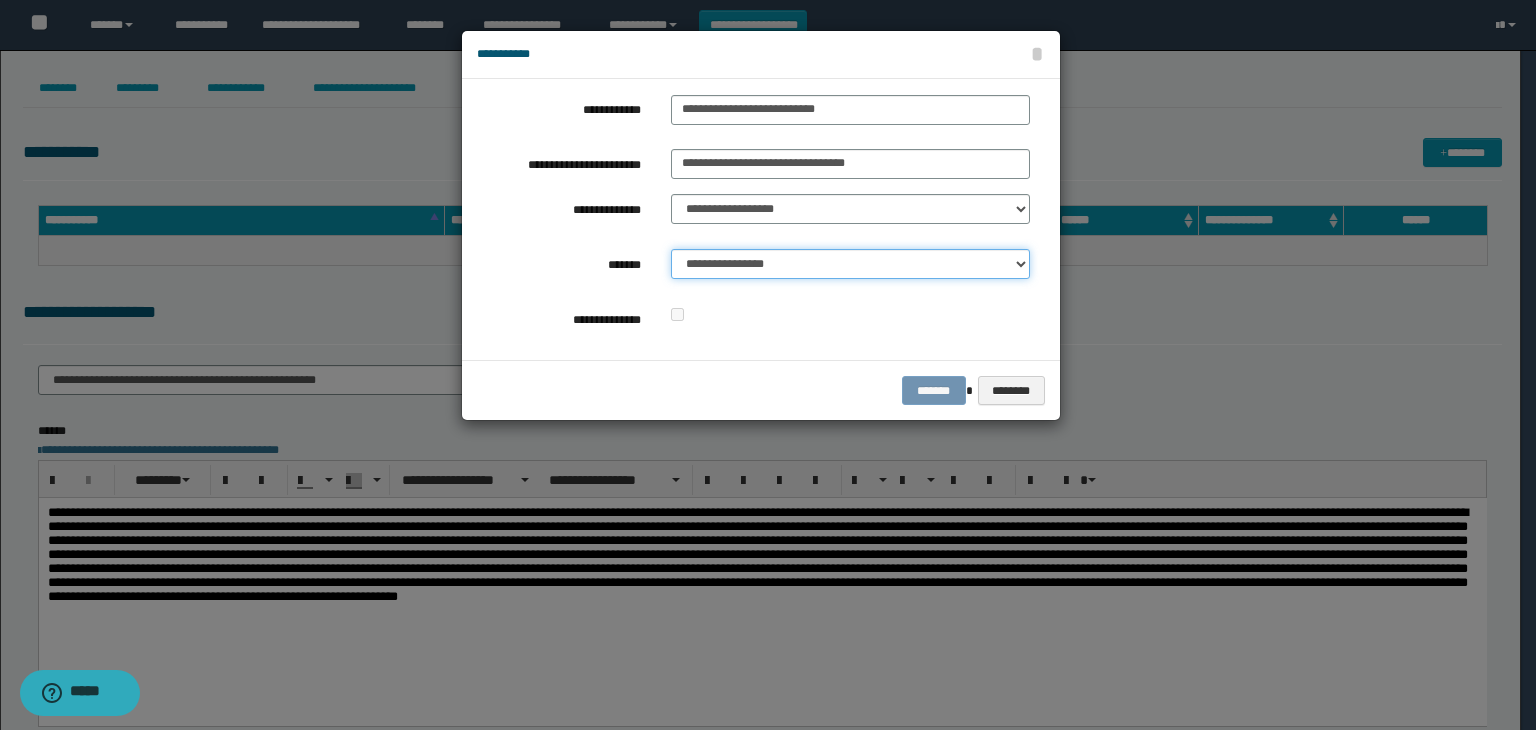 click on "**********" at bounding box center [850, 264] 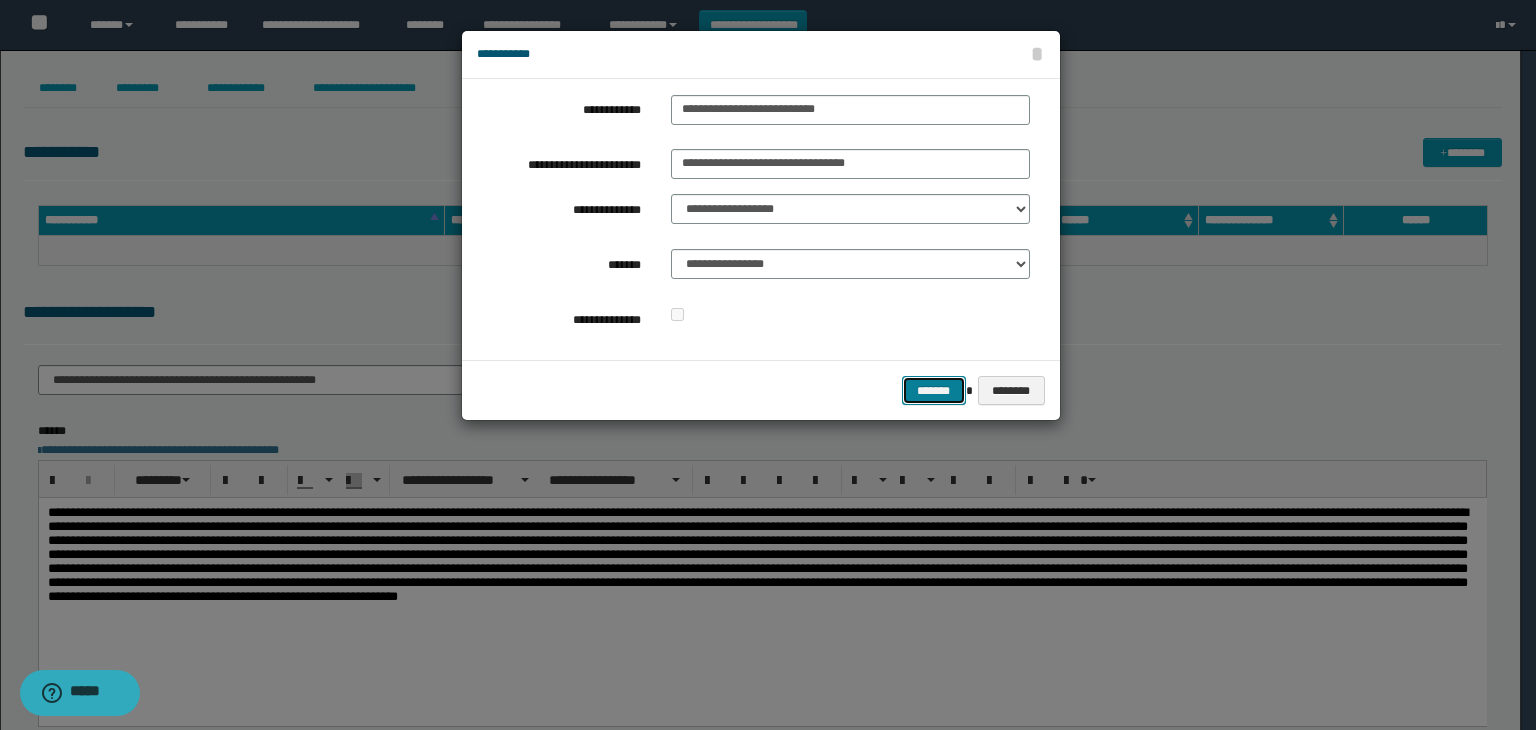 click on "*******" at bounding box center [934, 391] 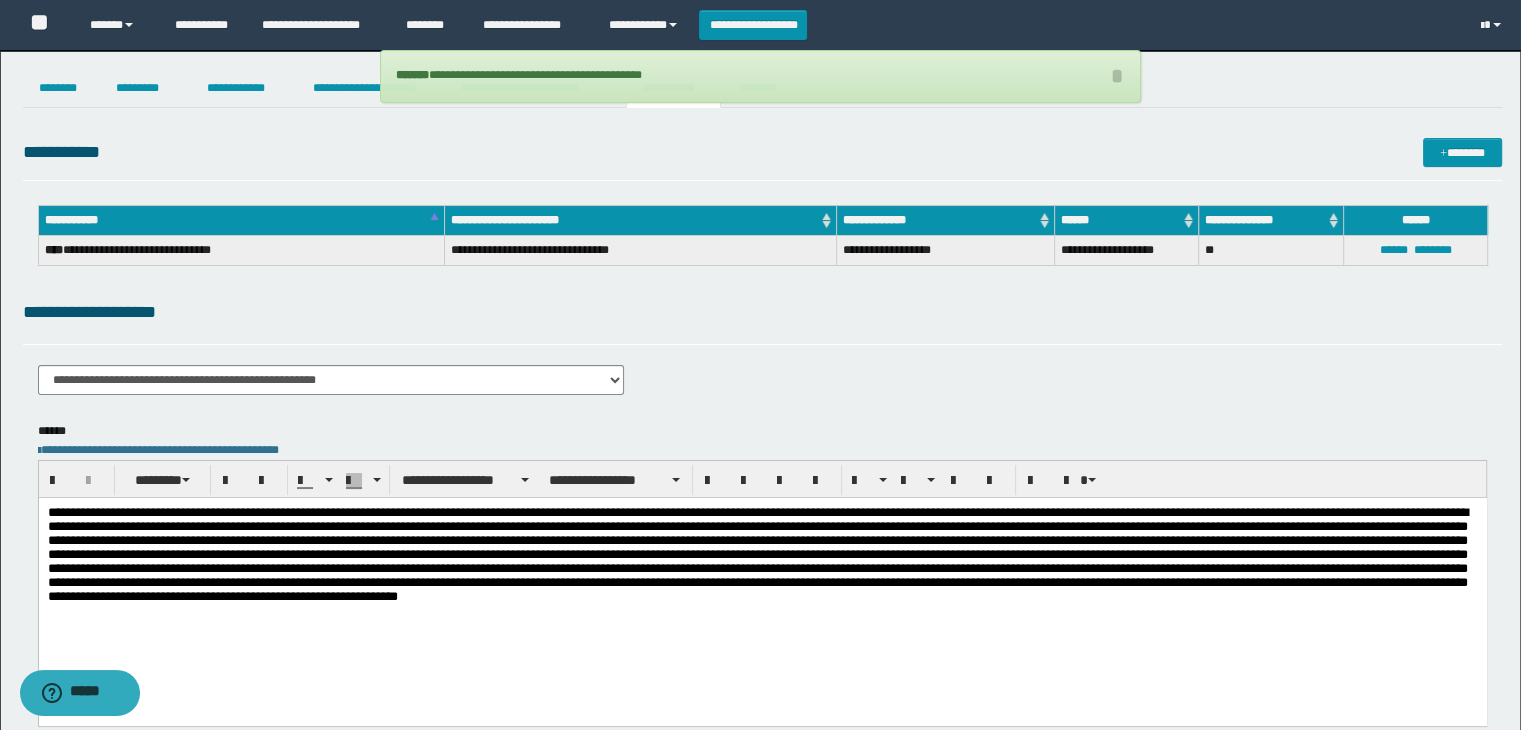 click at bounding box center [762, 586] 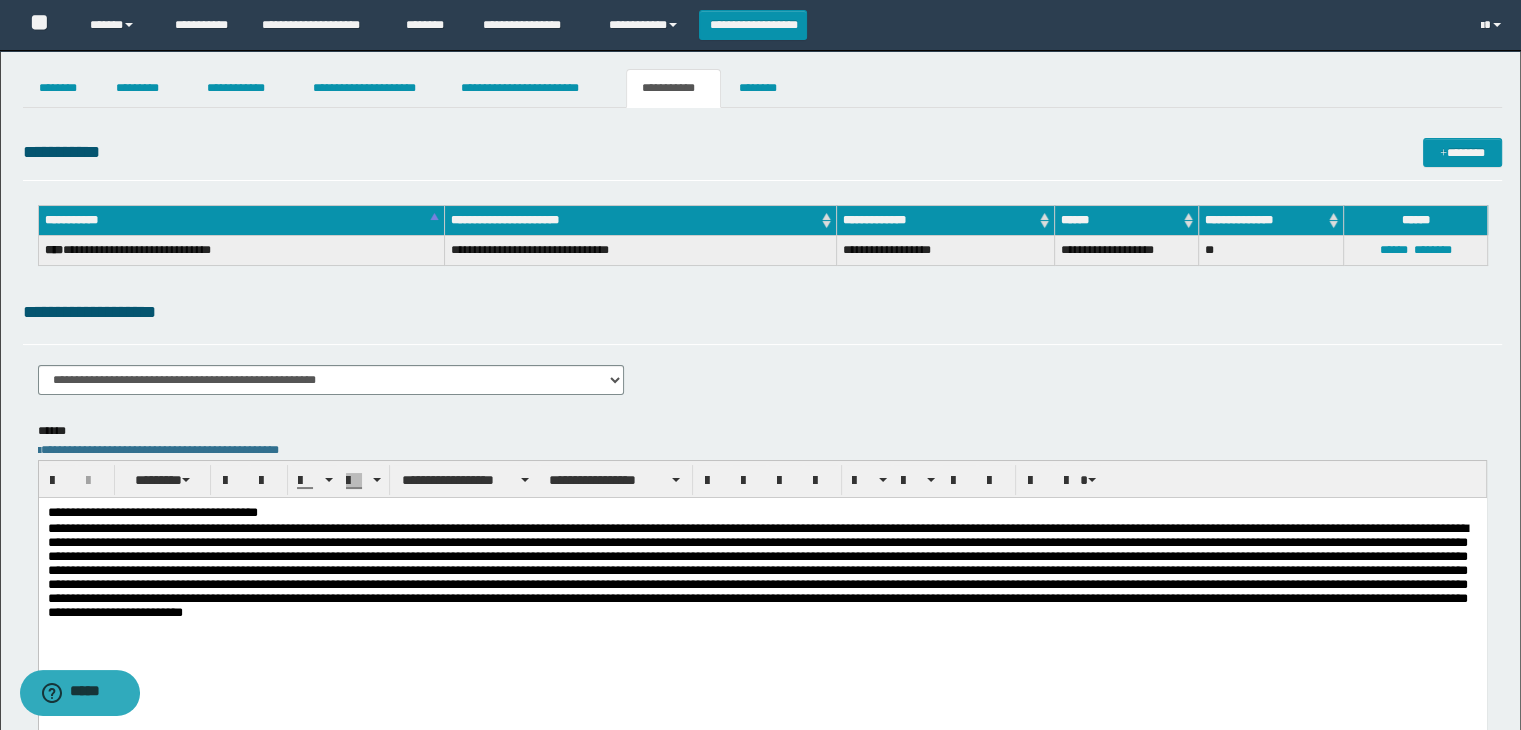 click on "**********" at bounding box center (762, 513) 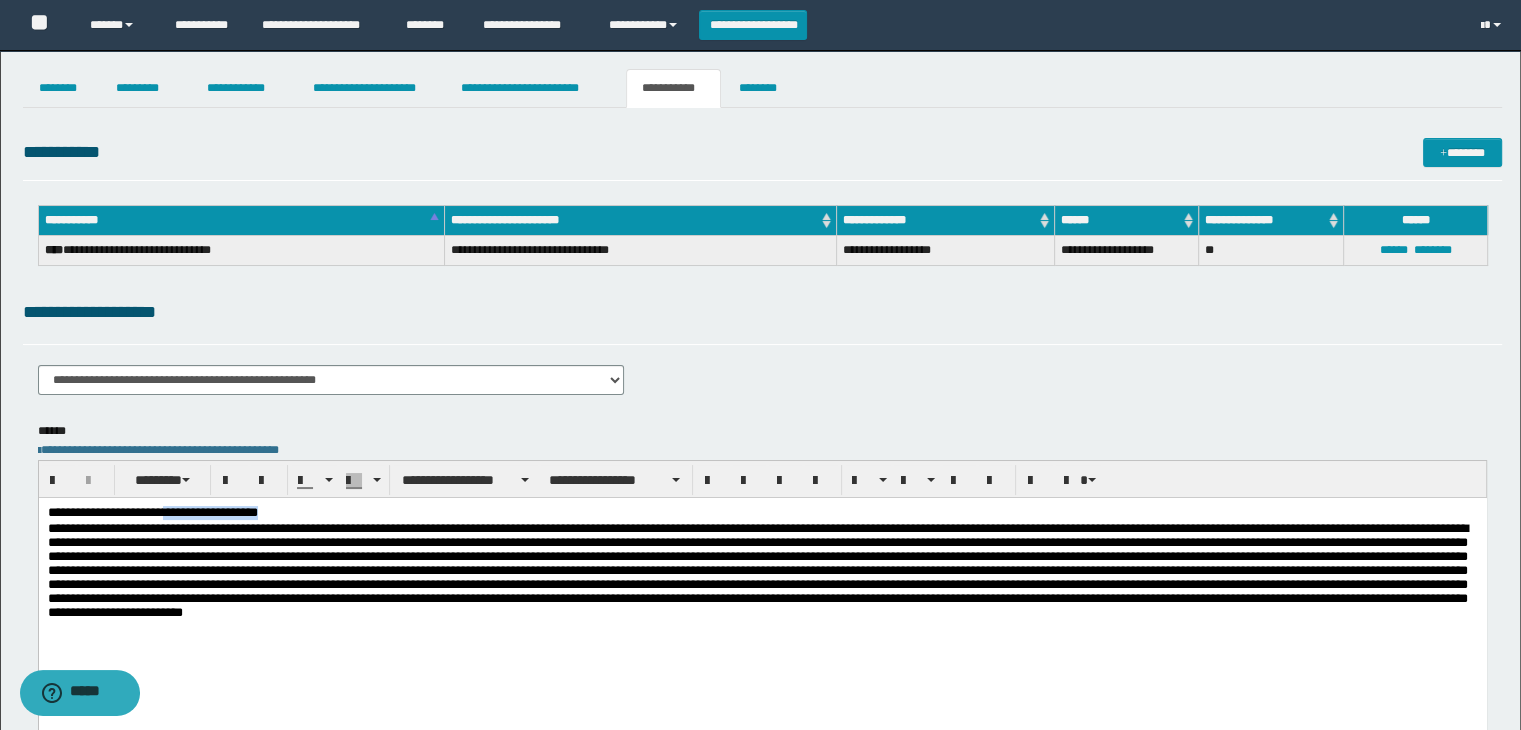 drag, startPoint x: 227, startPoint y: 510, endPoint x: 387, endPoint y: 505, distance: 160.07811 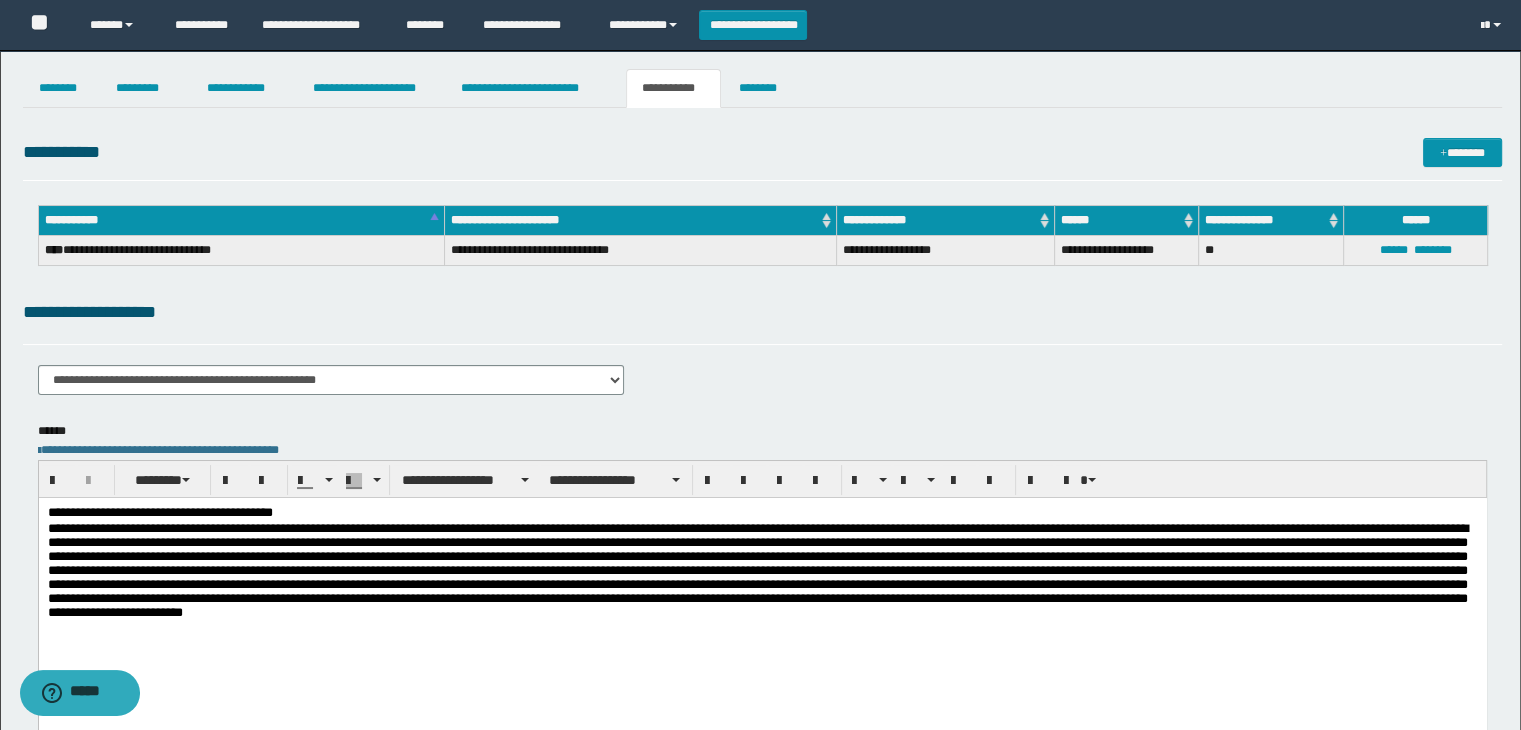 click at bounding box center [762, 577] 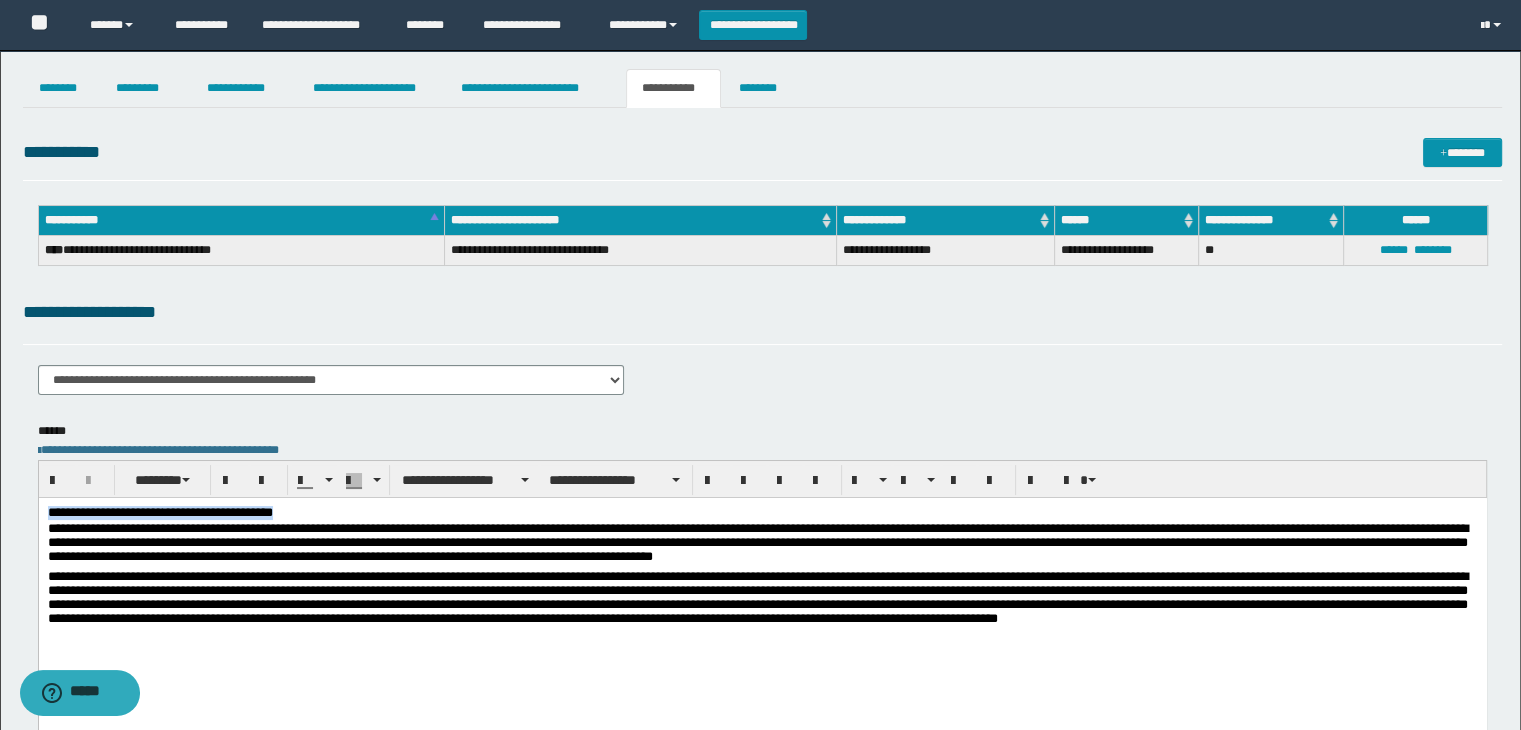 drag, startPoint x: 412, startPoint y: 516, endPoint x: 26, endPoint y: 516, distance: 386 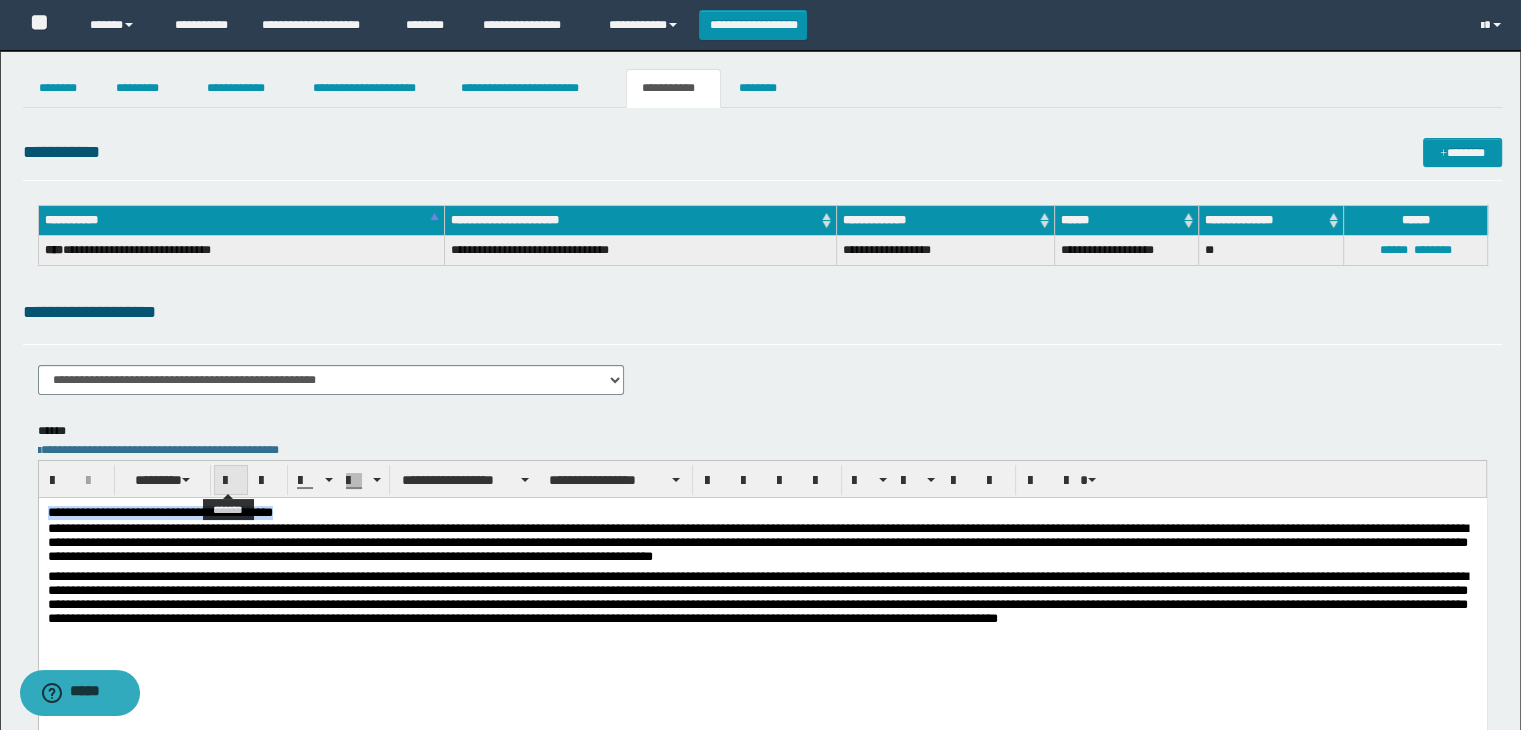 click at bounding box center [231, 481] 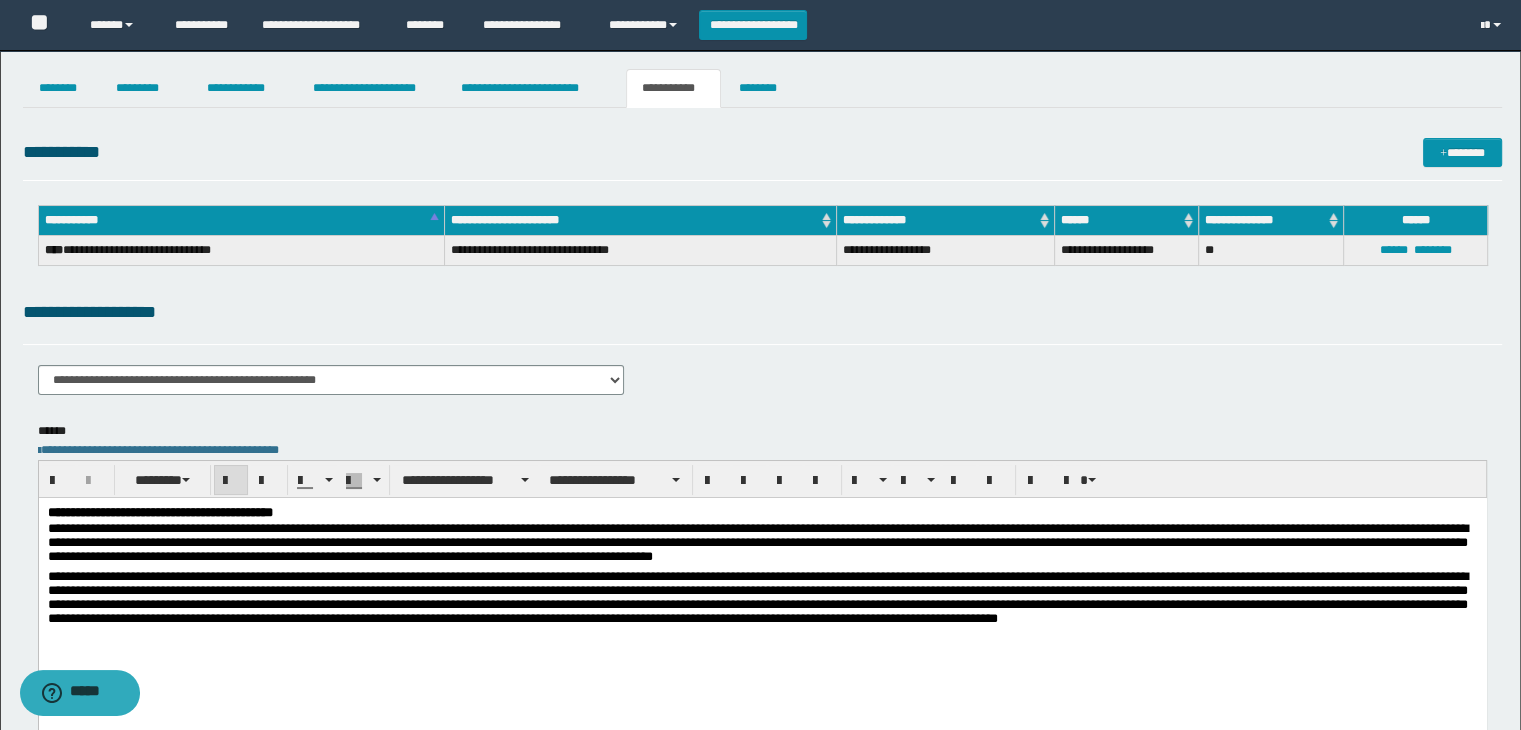 drag, startPoint x: 302, startPoint y: 679, endPoint x: 333, endPoint y: 653, distance: 40.459858 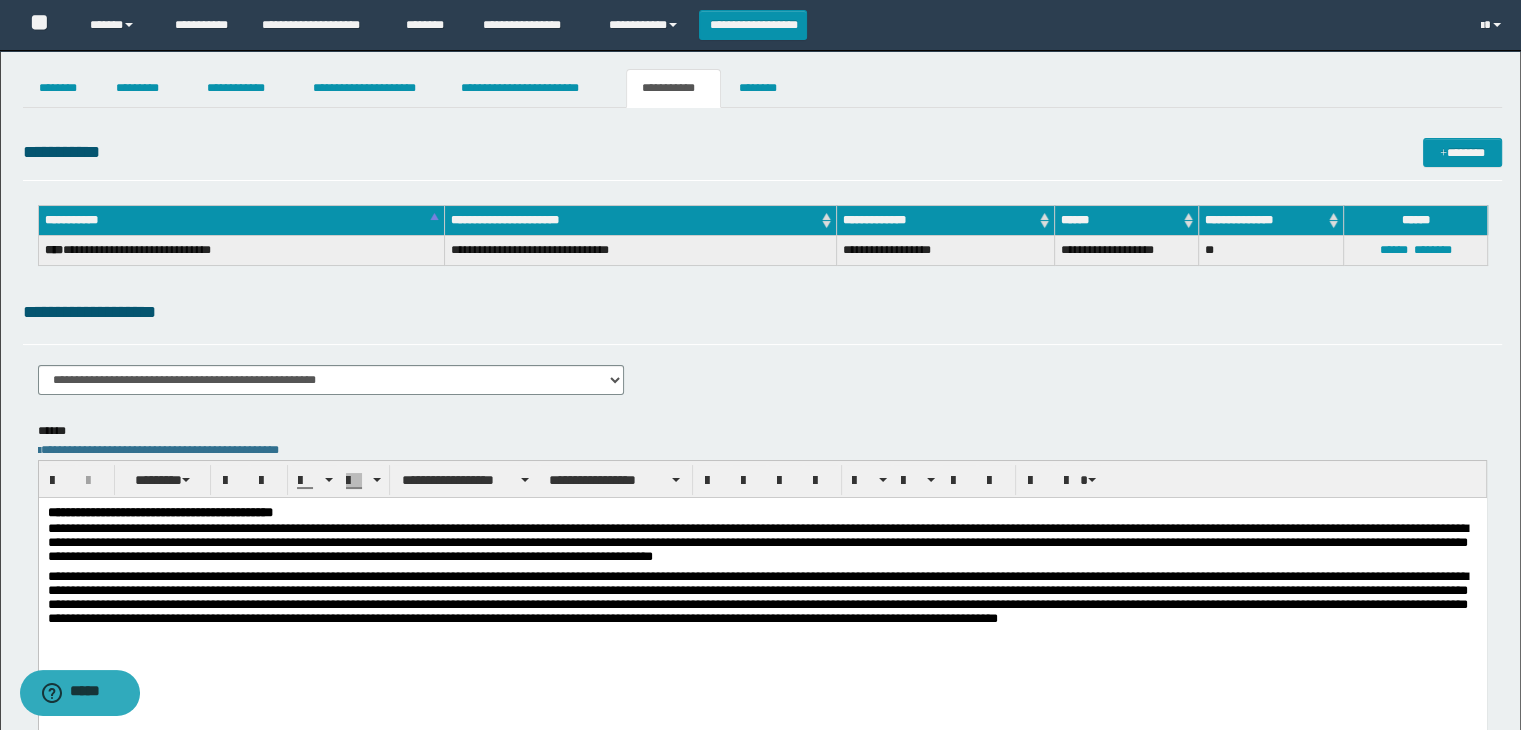 click at bounding box center [762, 609] 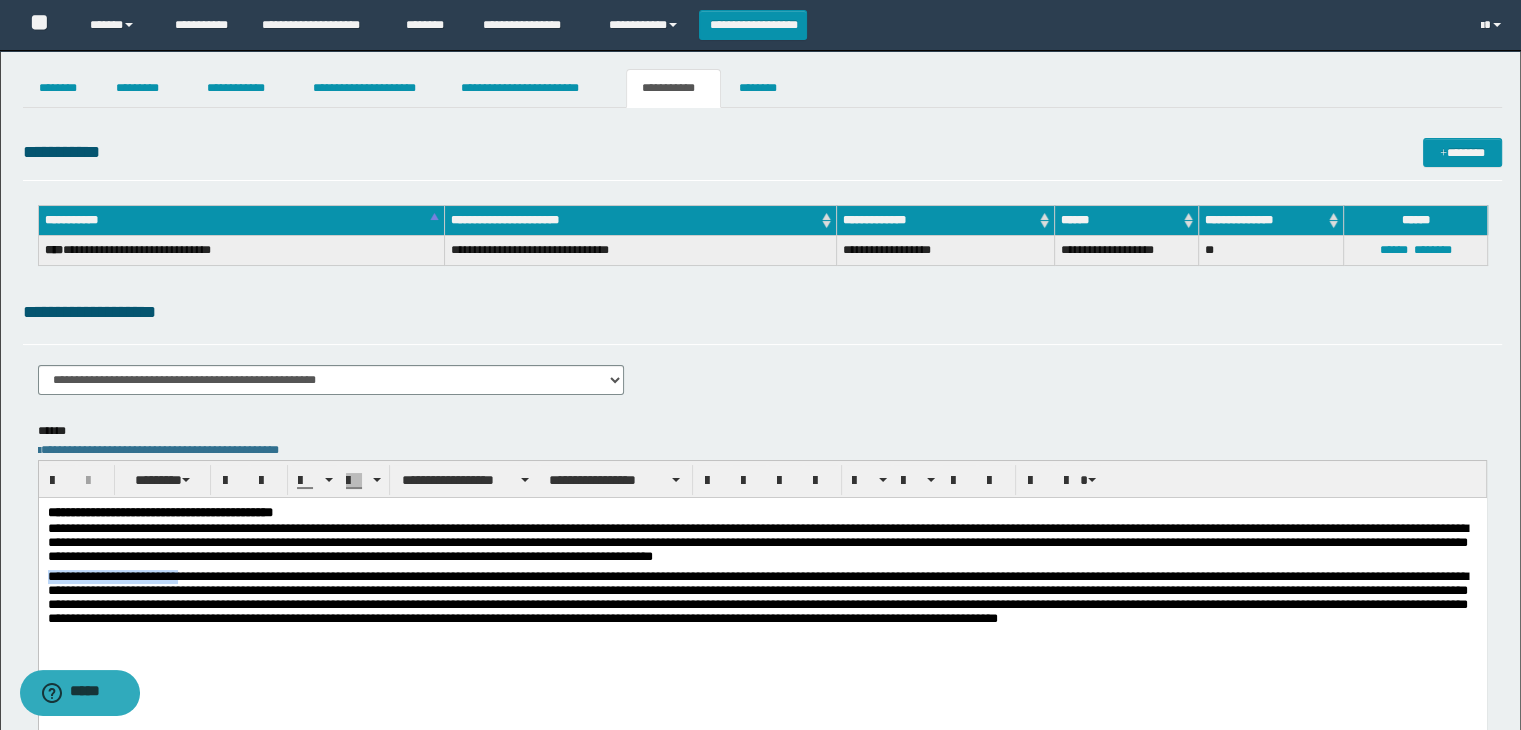 drag, startPoint x: 255, startPoint y: 577, endPoint x: 69, endPoint y: 1074, distance: 530.6647 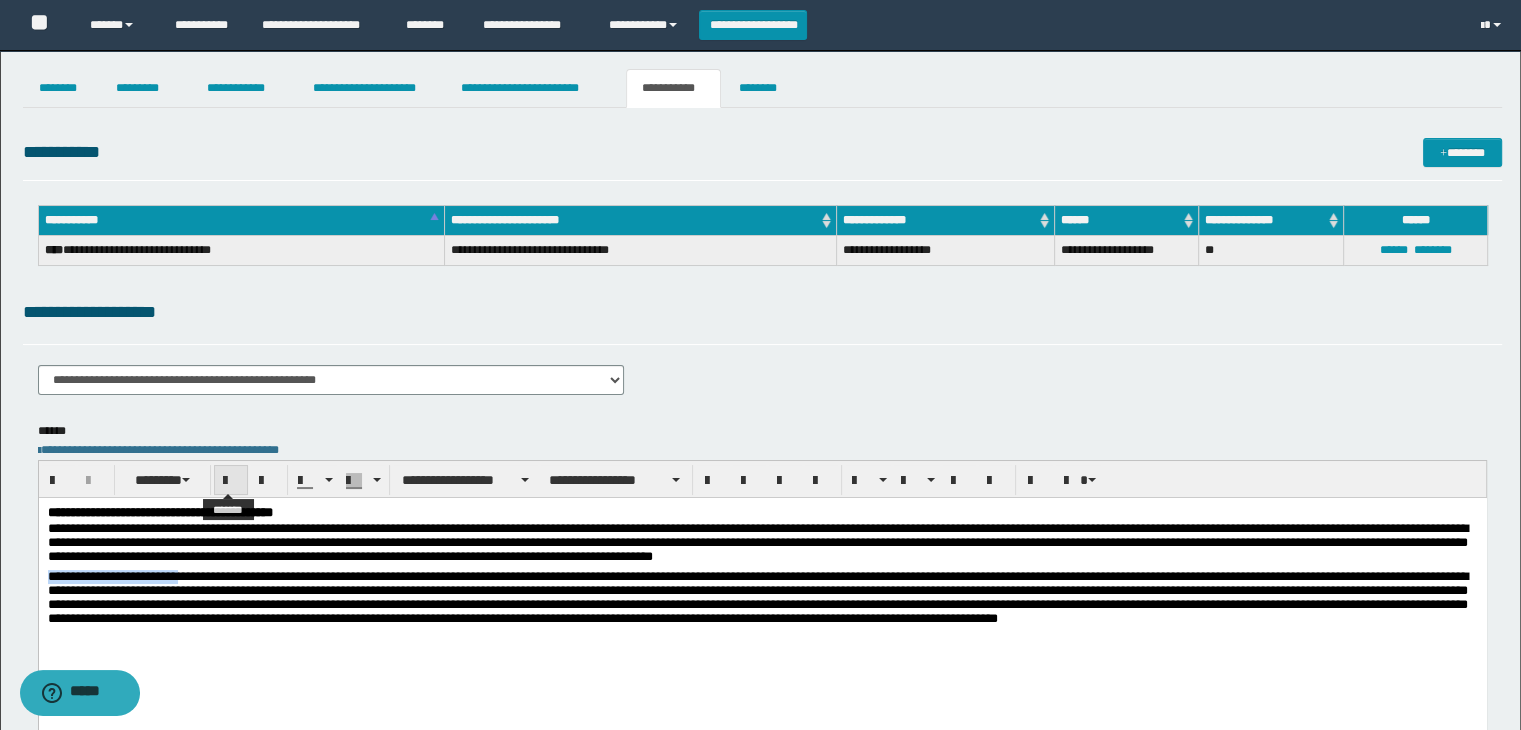 click at bounding box center (231, 481) 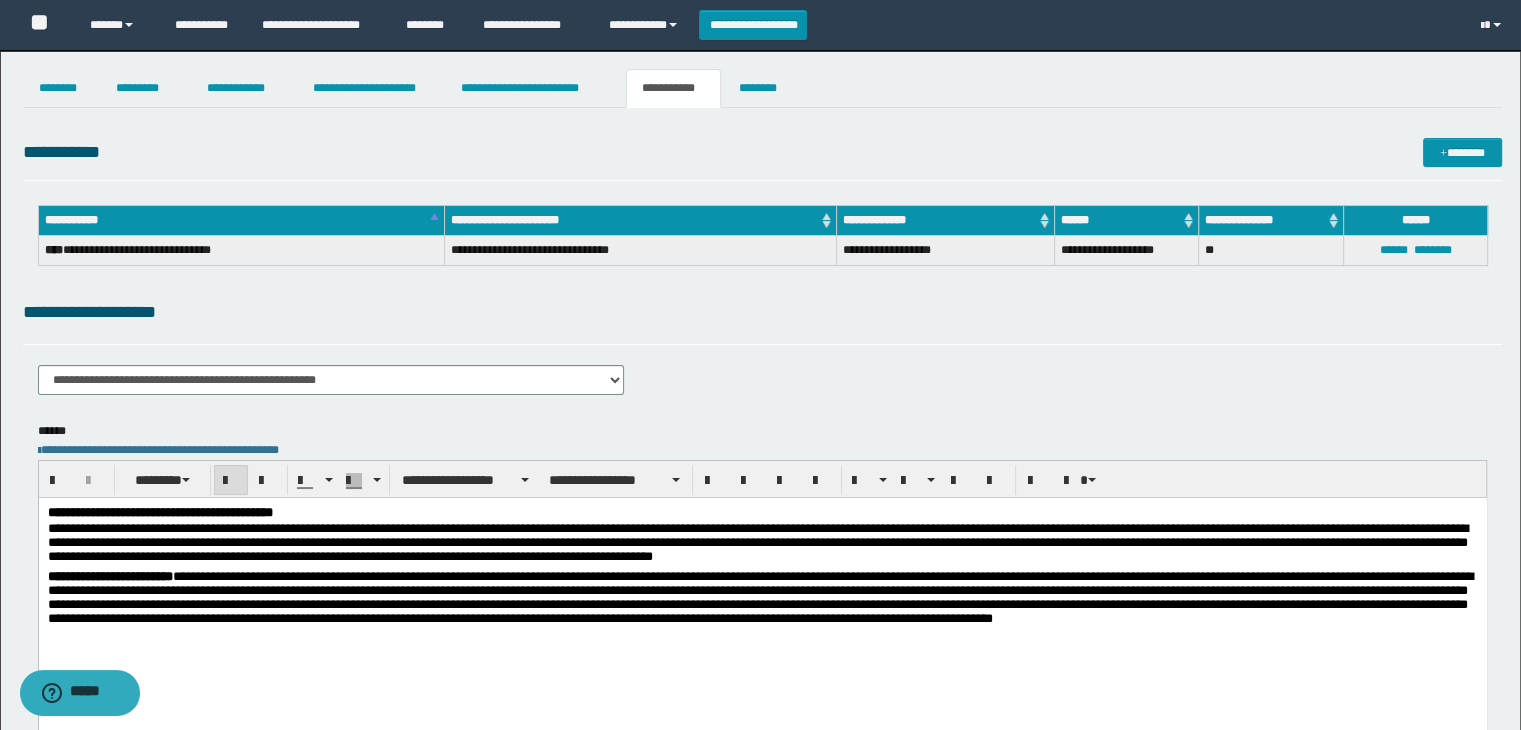 click on "**********" at bounding box center [762, 602] 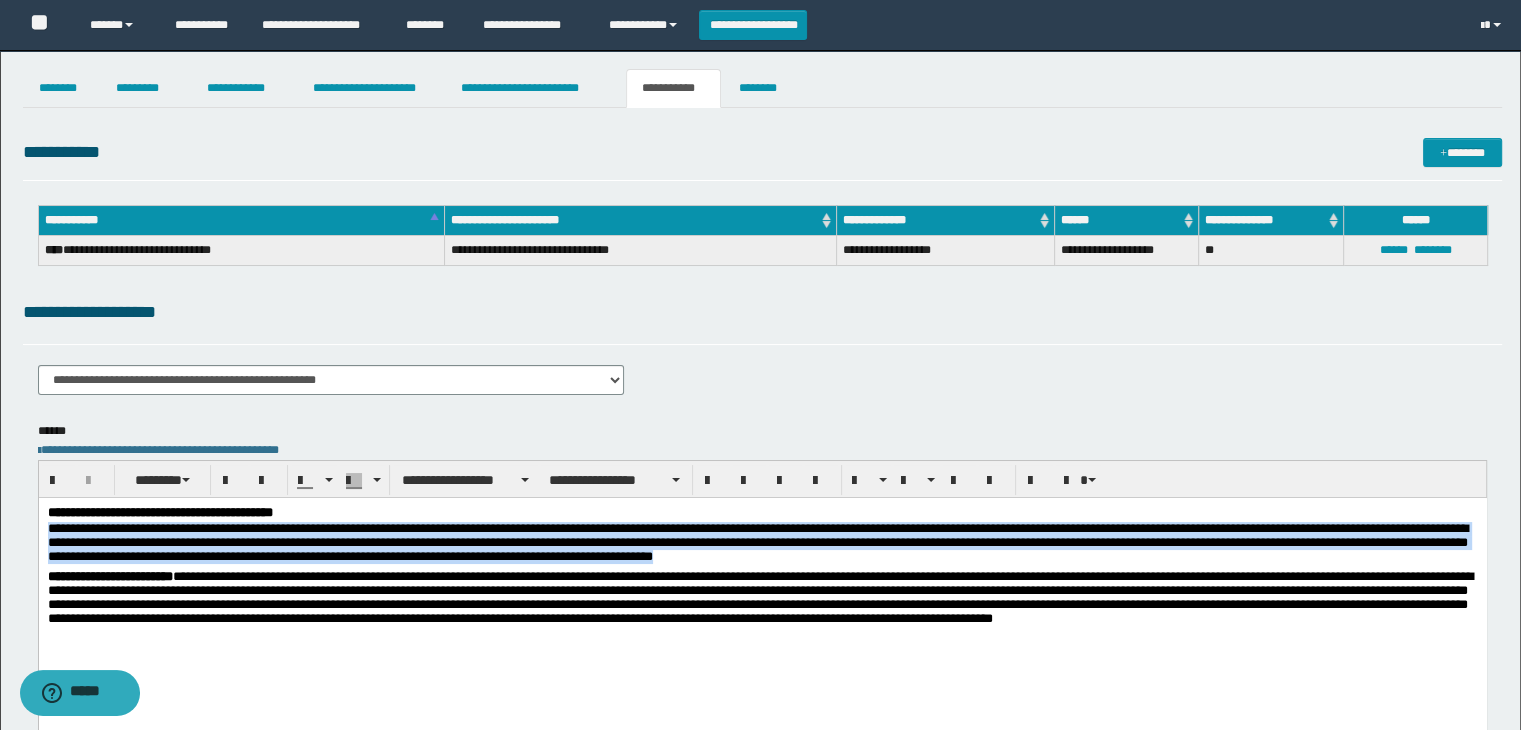 drag, startPoint x: 47, startPoint y: 526, endPoint x: 987, endPoint y: 565, distance: 940.8087 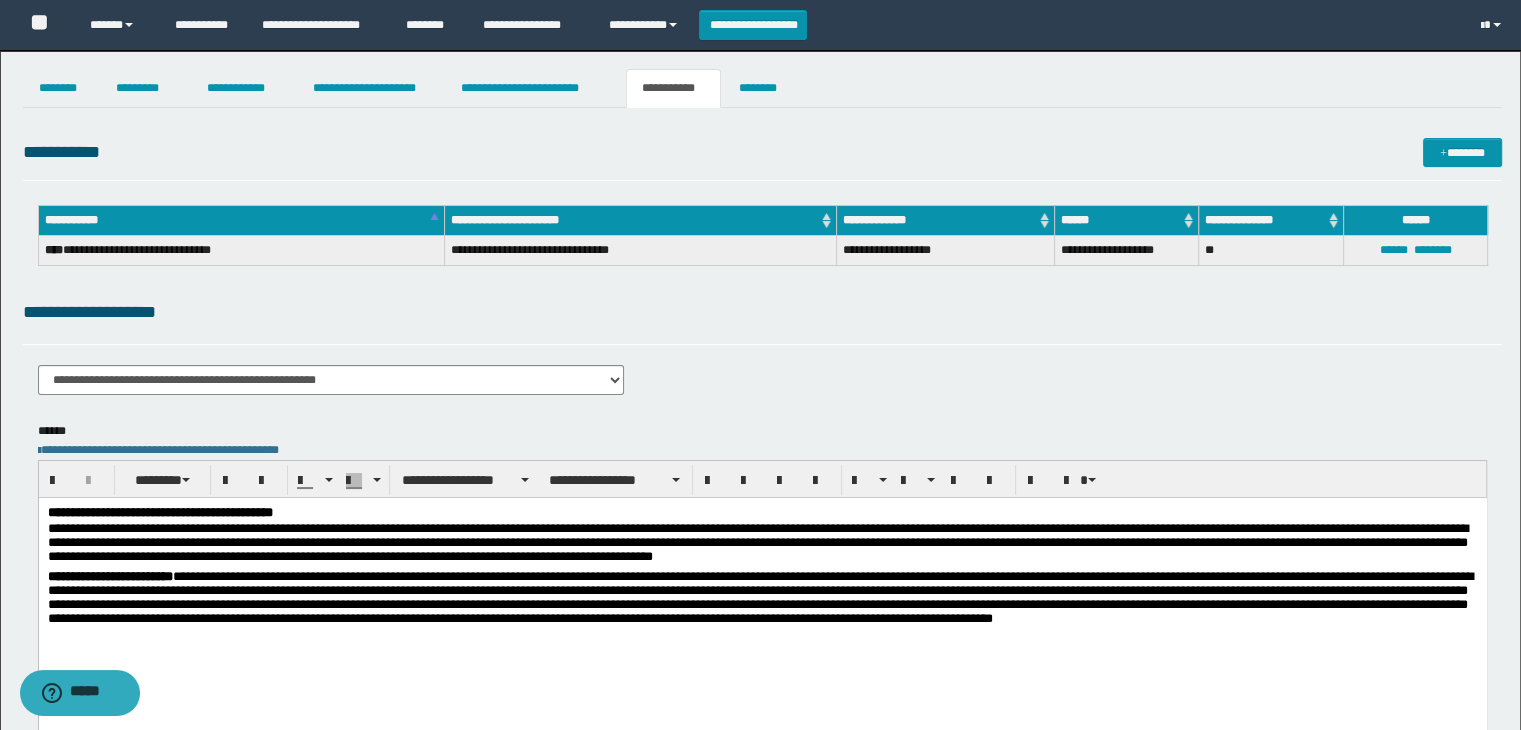 drag, startPoint x: 1039, startPoint y: 714, endPoint x: 983, endPoint y: 664, distance: 75.073296 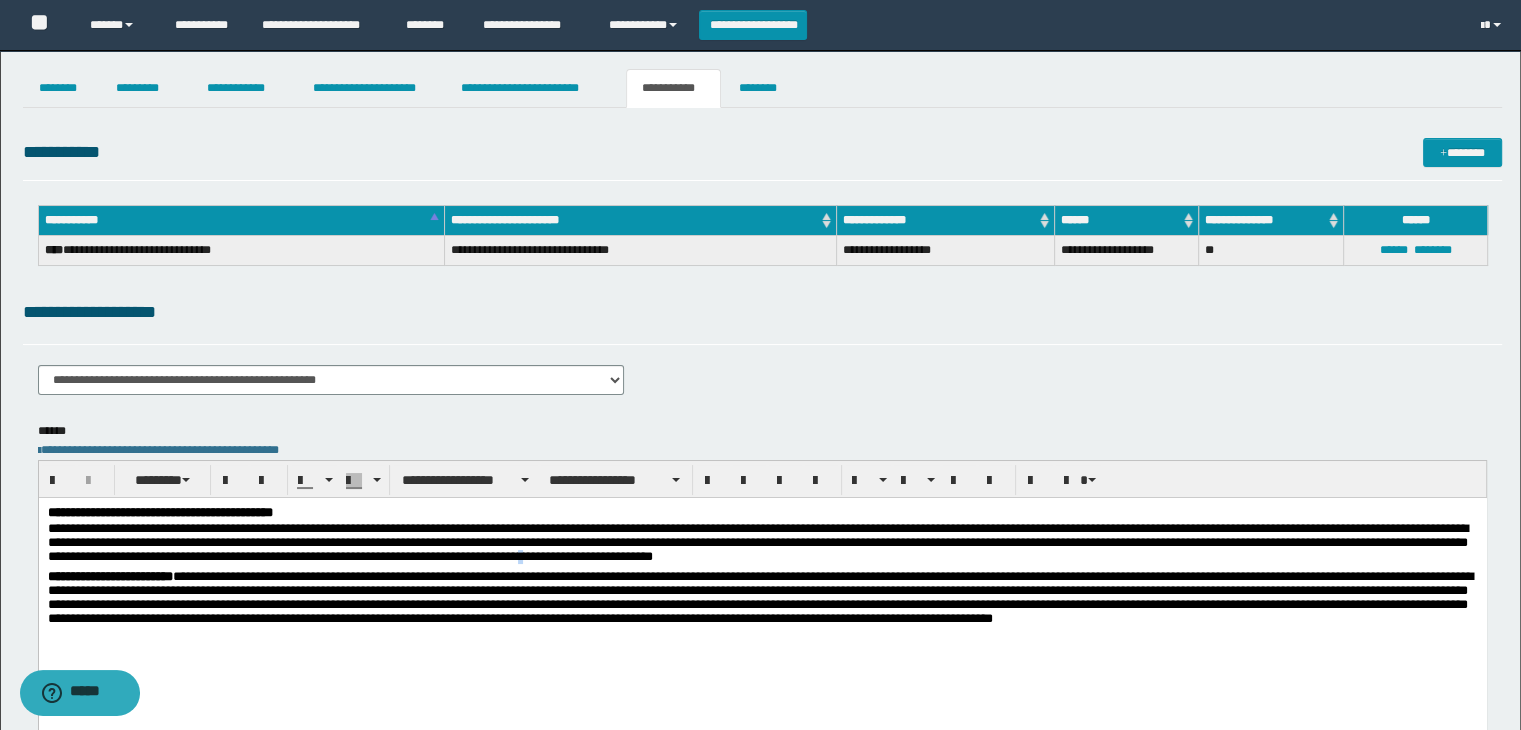 click on "**********" at bounding box center (762, 545) 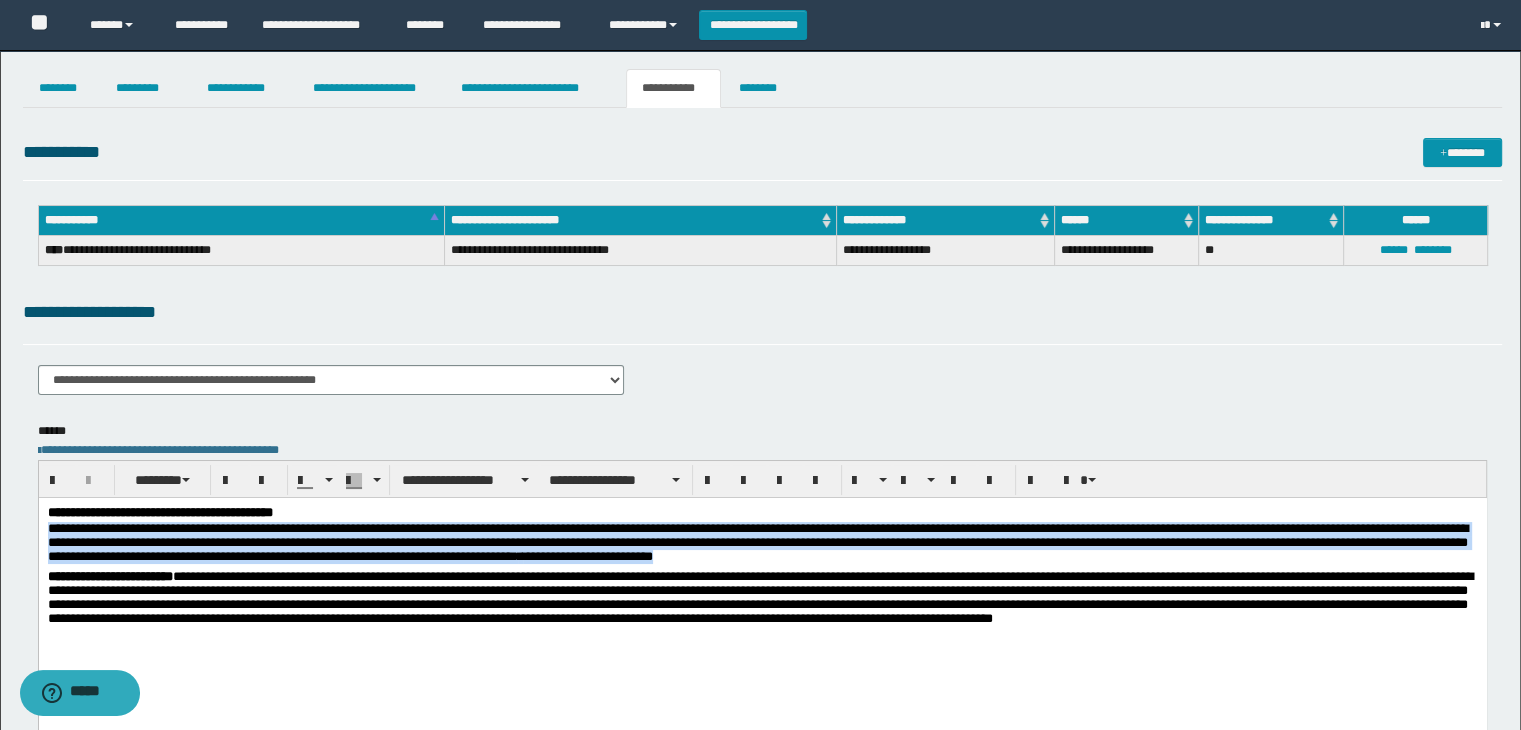 drag, startPoint x: 50, startPoint y: 531, endPoint x: 995, endPoint y: 564, distance: 945.576 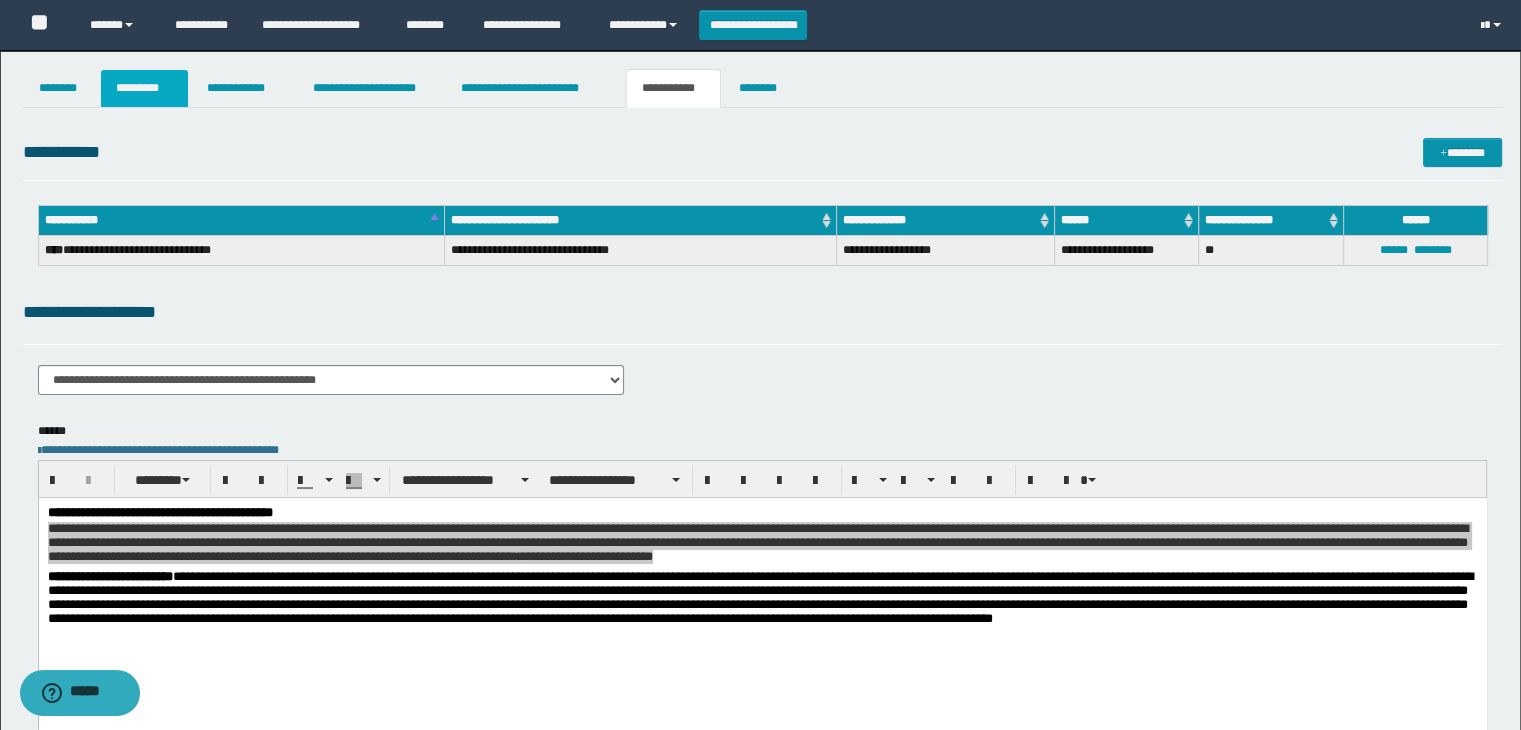 click on "*********" at bounding box center (144, 88) 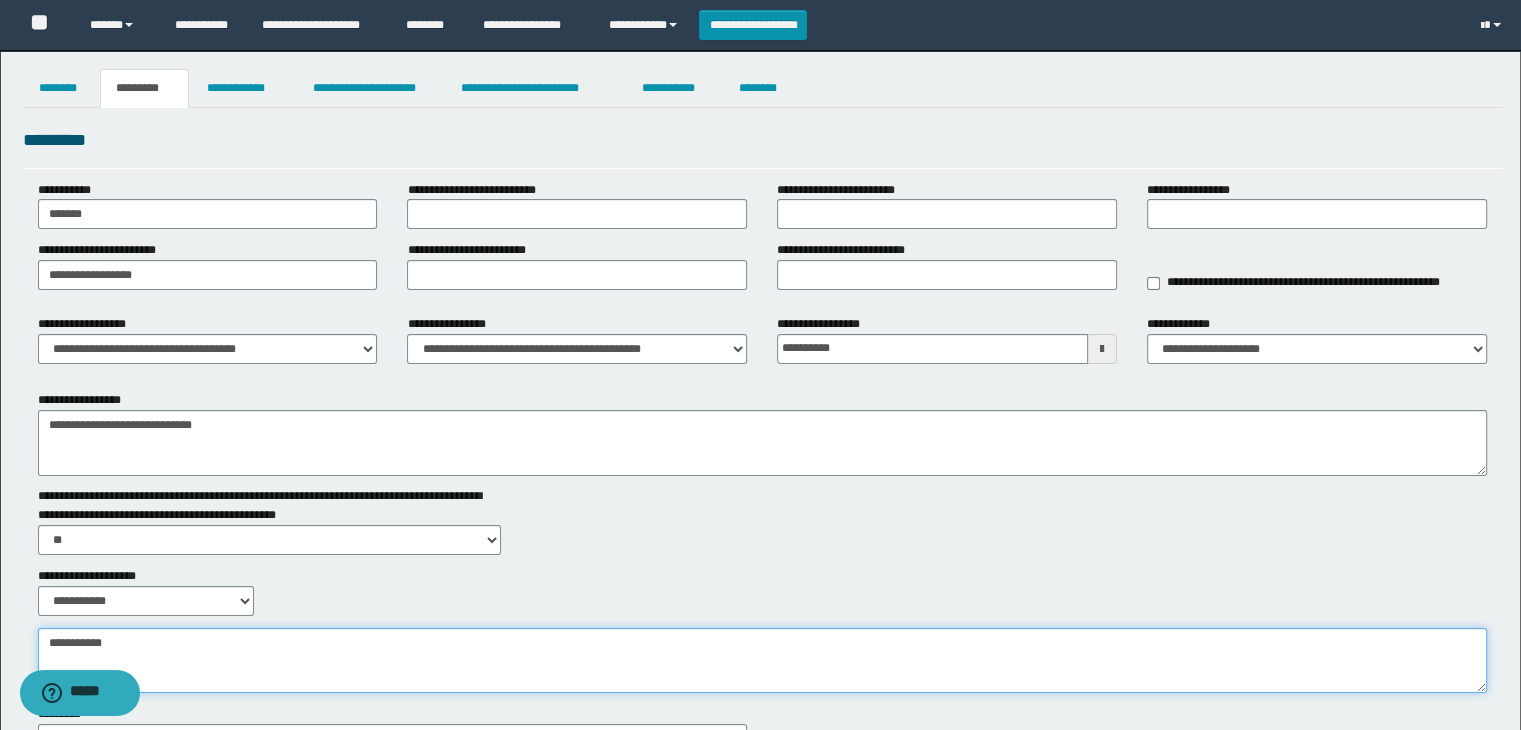 drag, startPoint x: 175, startPoint y: 665, endPoint x: 176, endPoint y: 654, distance: 11.045361 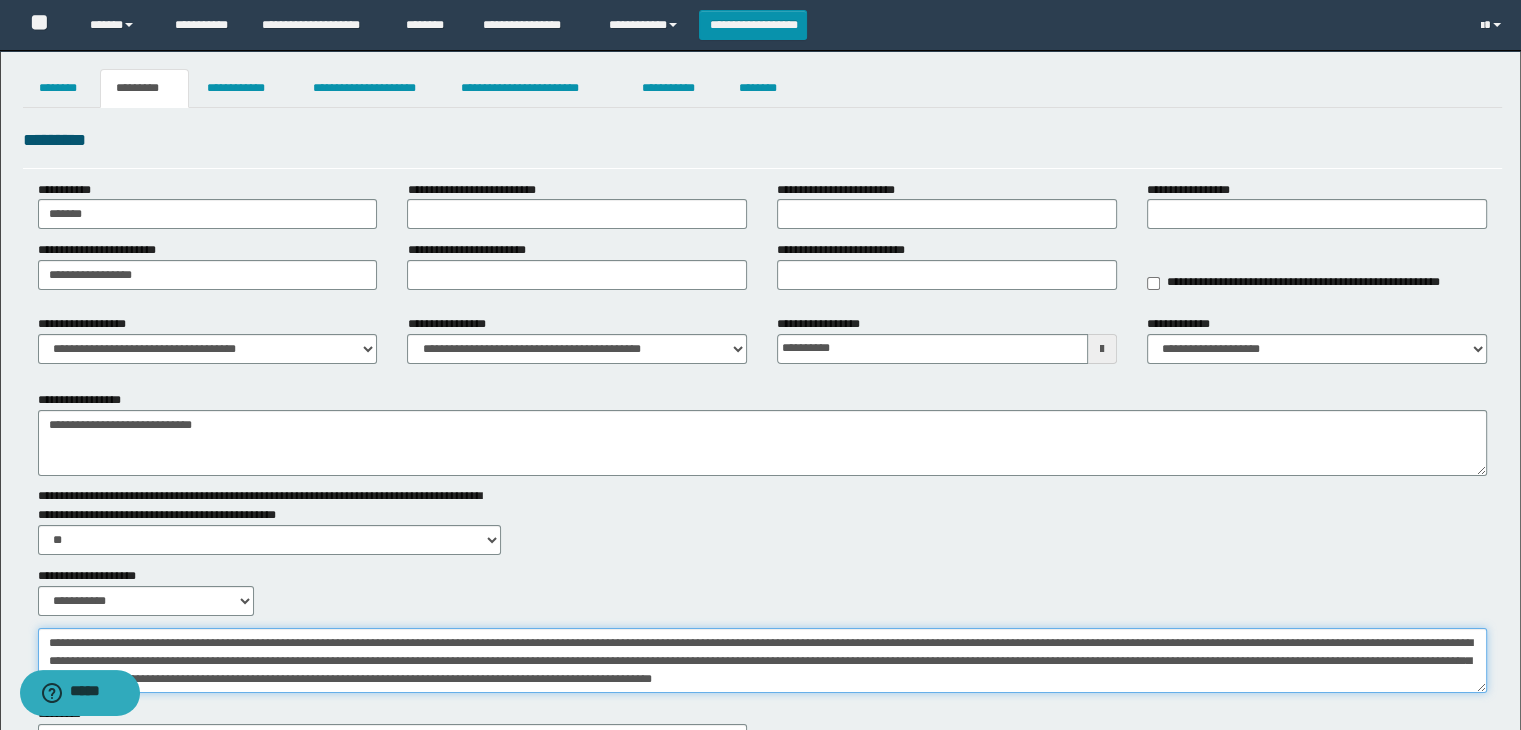 scroll, scrollTop: 178, scrollLeft: 0, axis: vertical 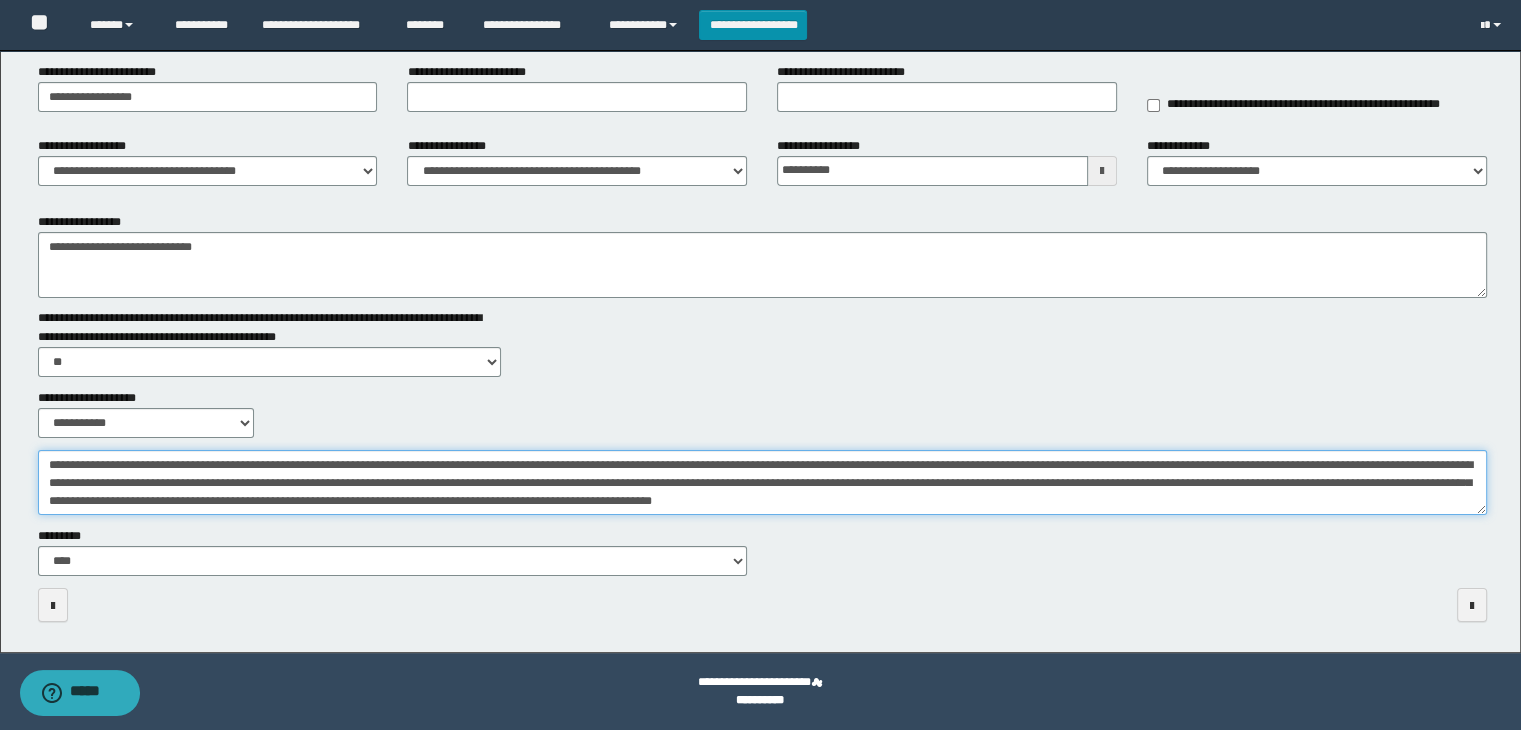type on "**********" 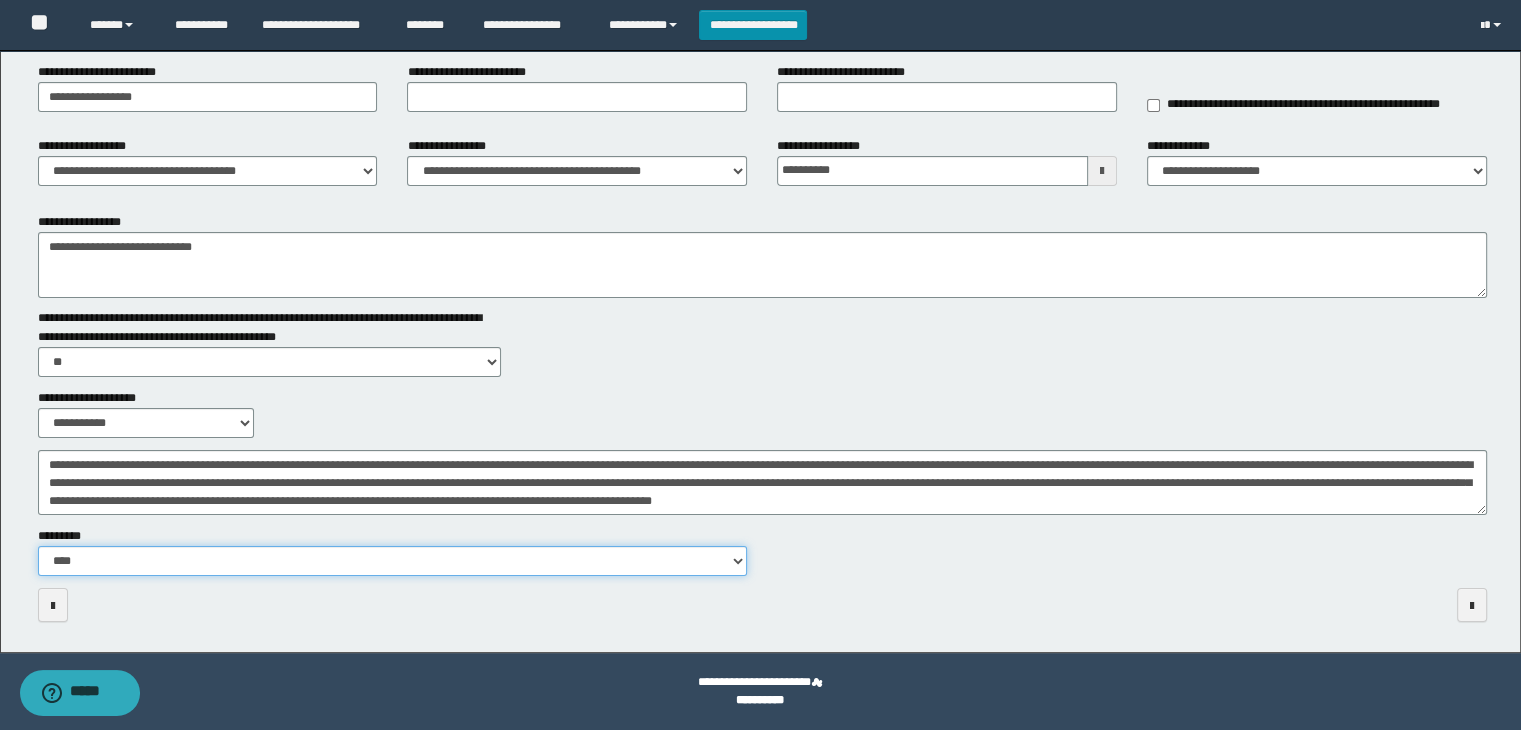 click on "**********" at bounding box center [393, 561] 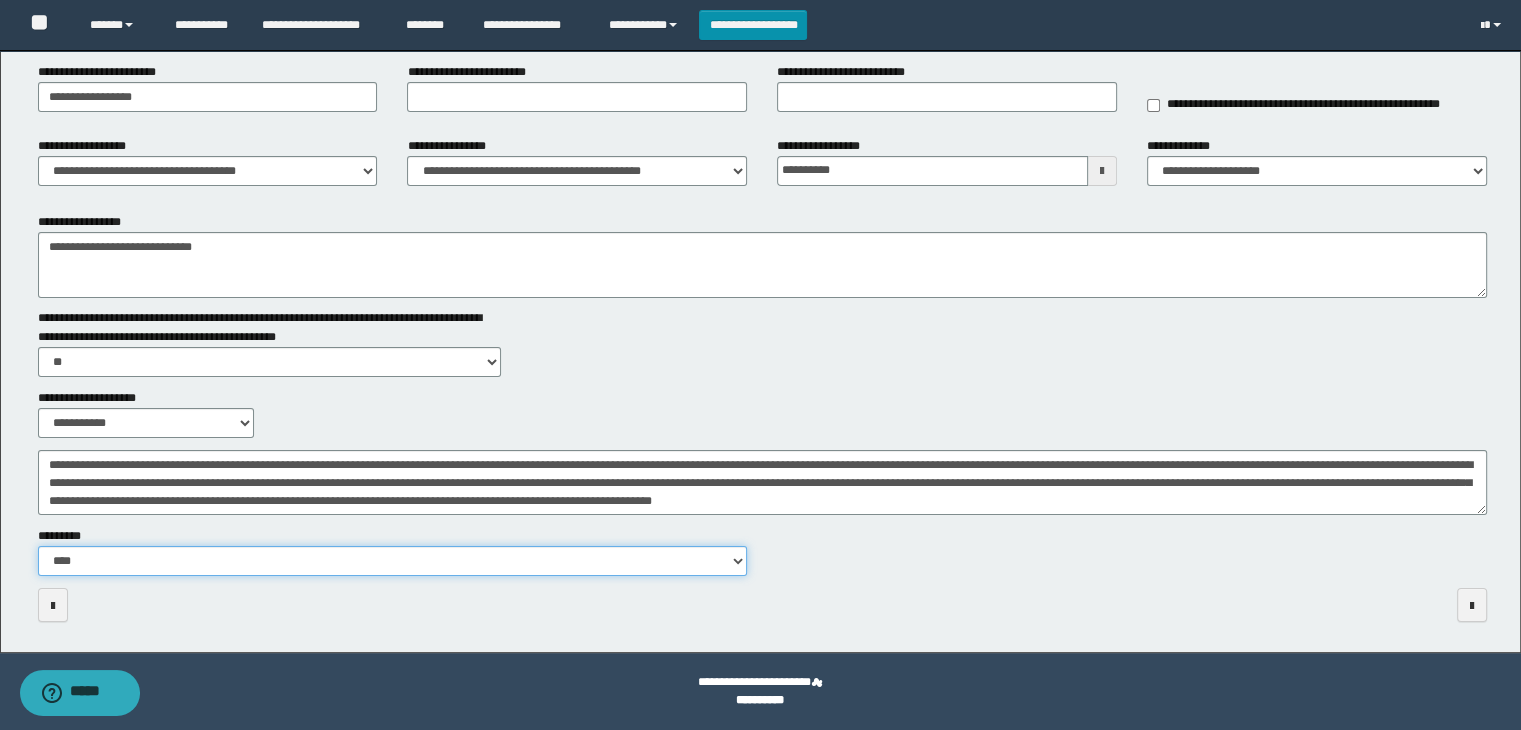 select on "**" 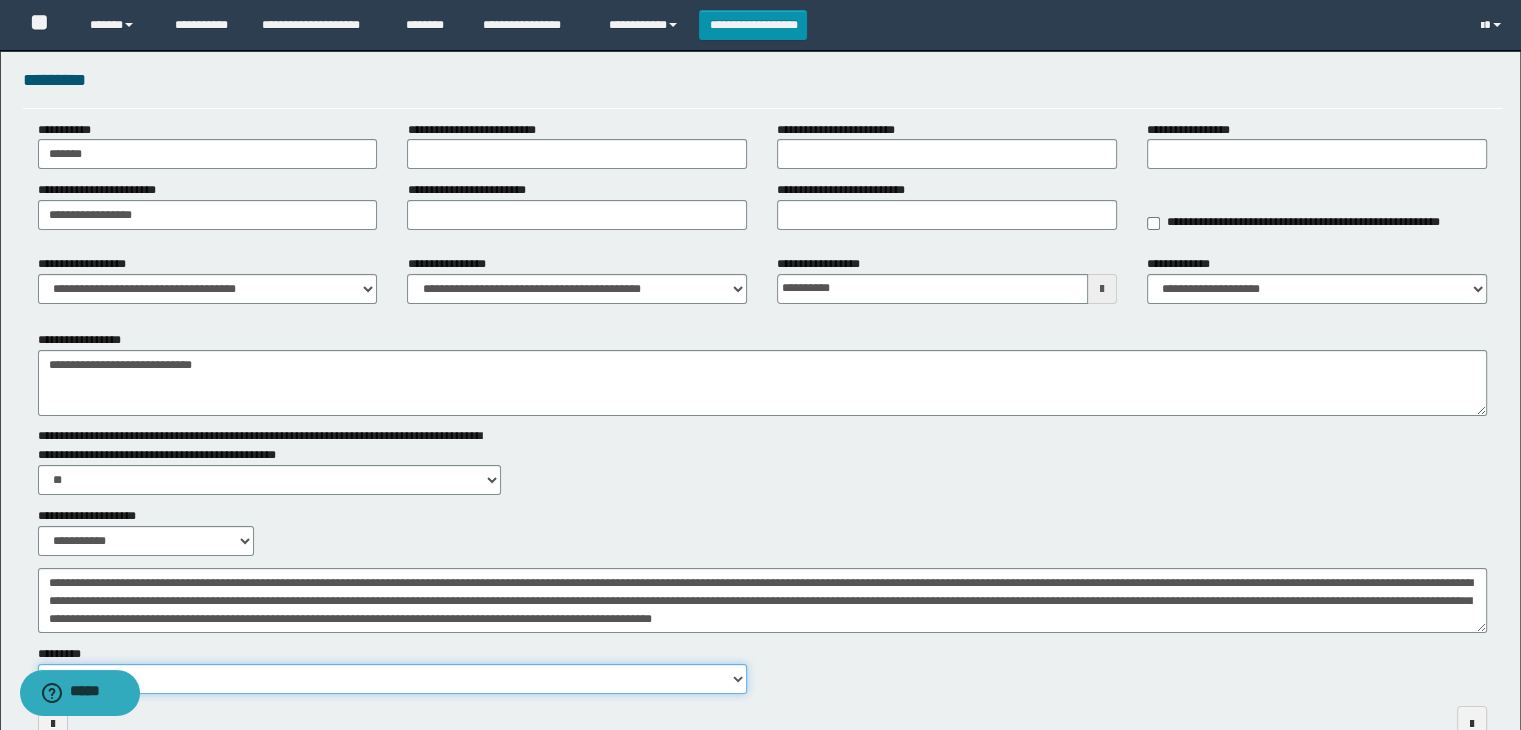 scroll, scrollTop: 0, scrollLeft: 0, axis: both 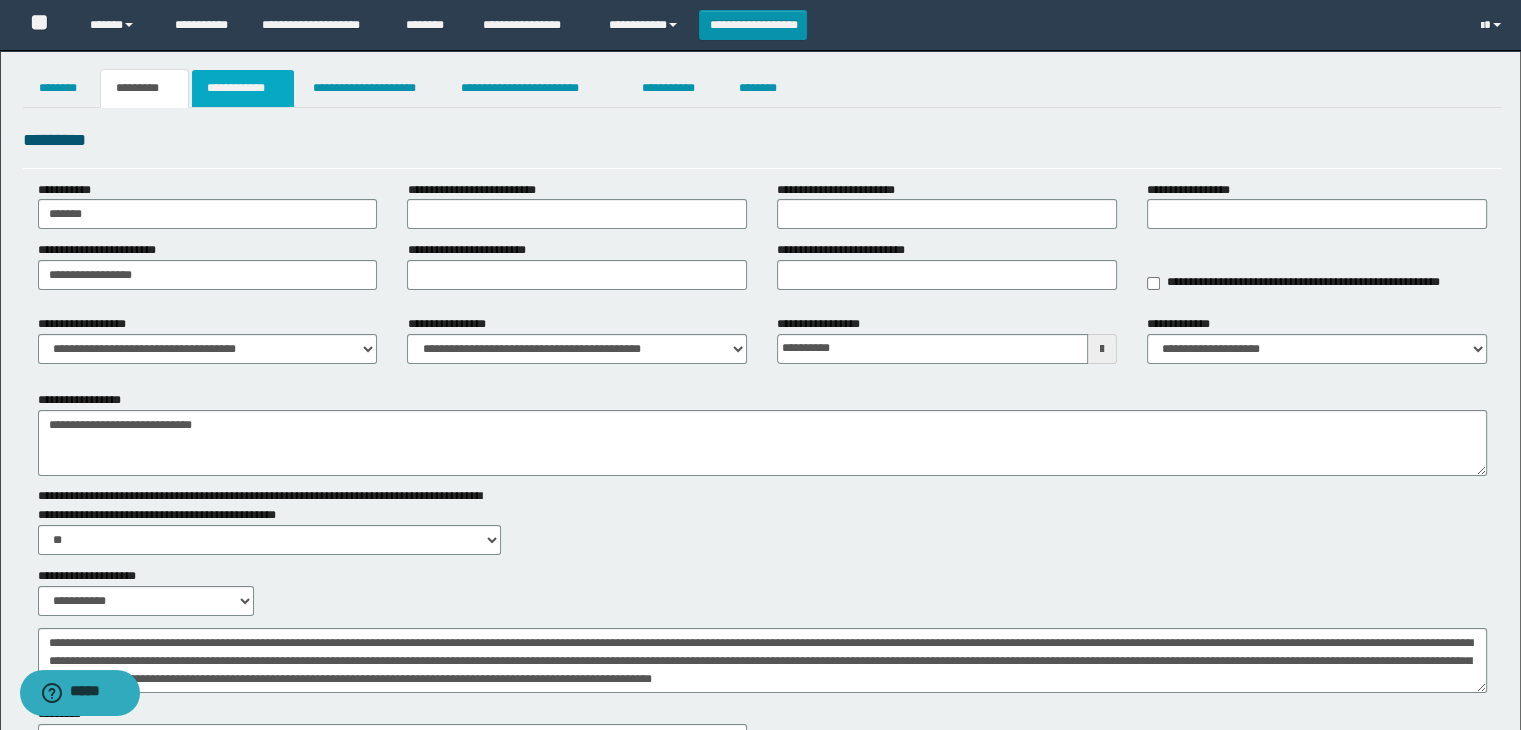 click on "**********" at bounding box center [243, 88] 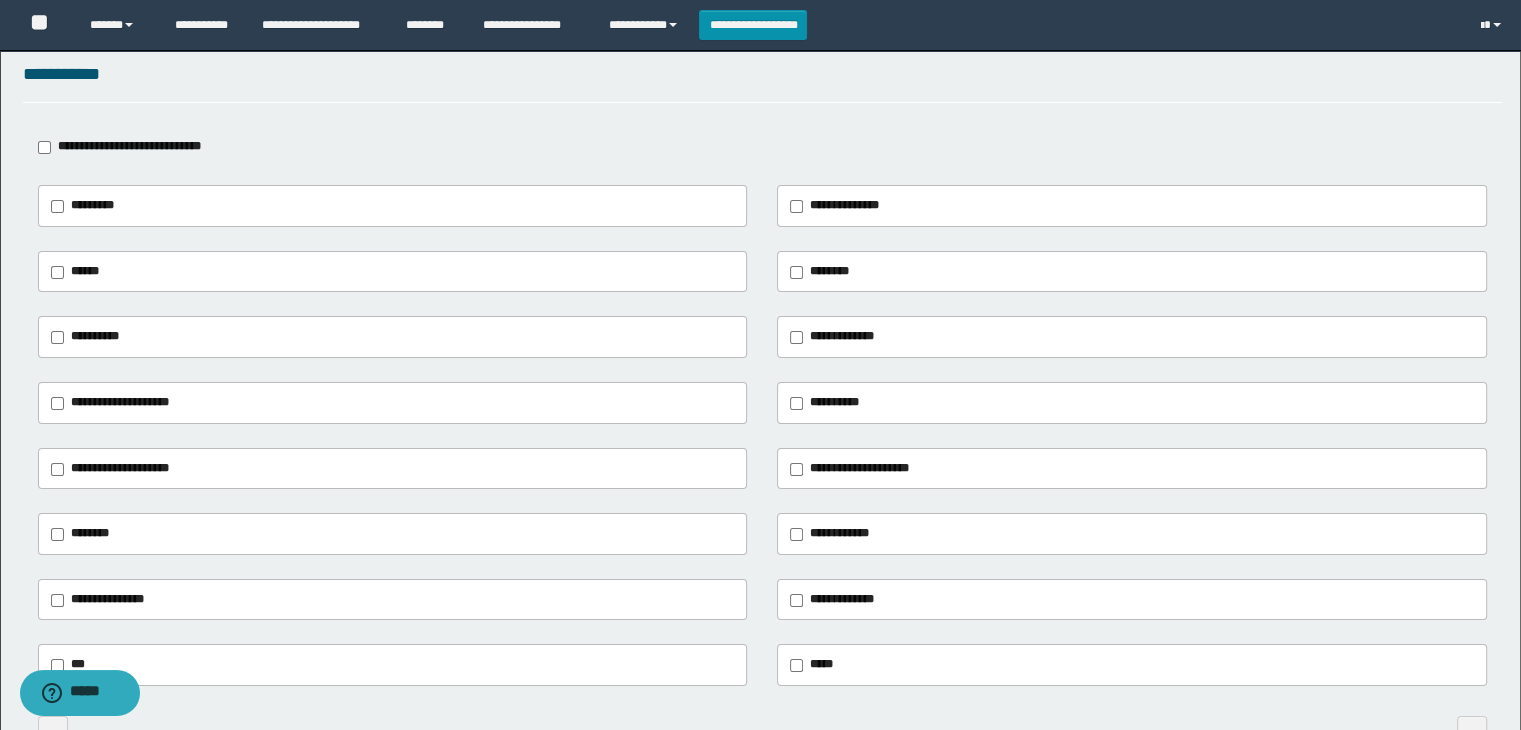 scroll, scrollTop: 200, scrollLeft: 0, axis: vertical 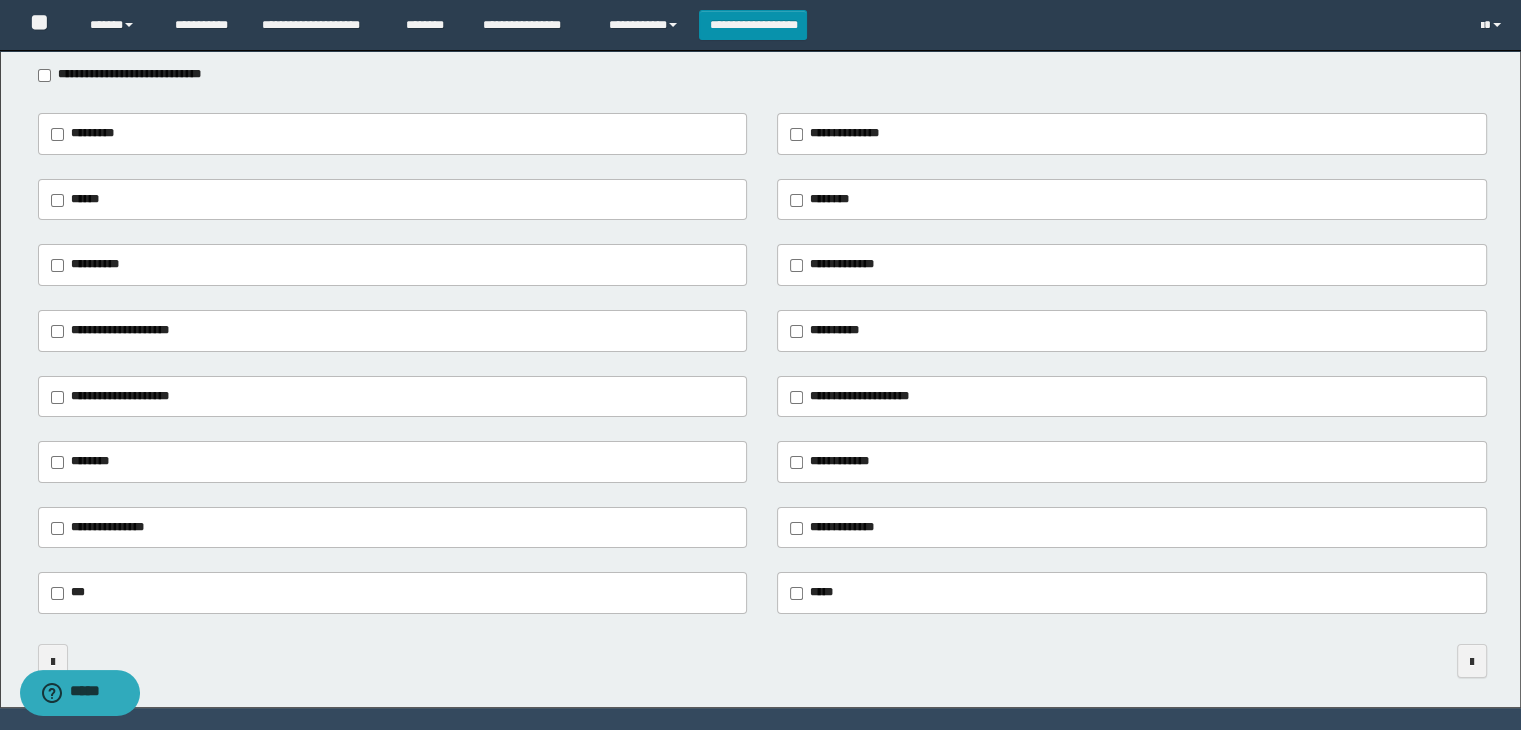 click on "**********" at bounding box center [841, 527] 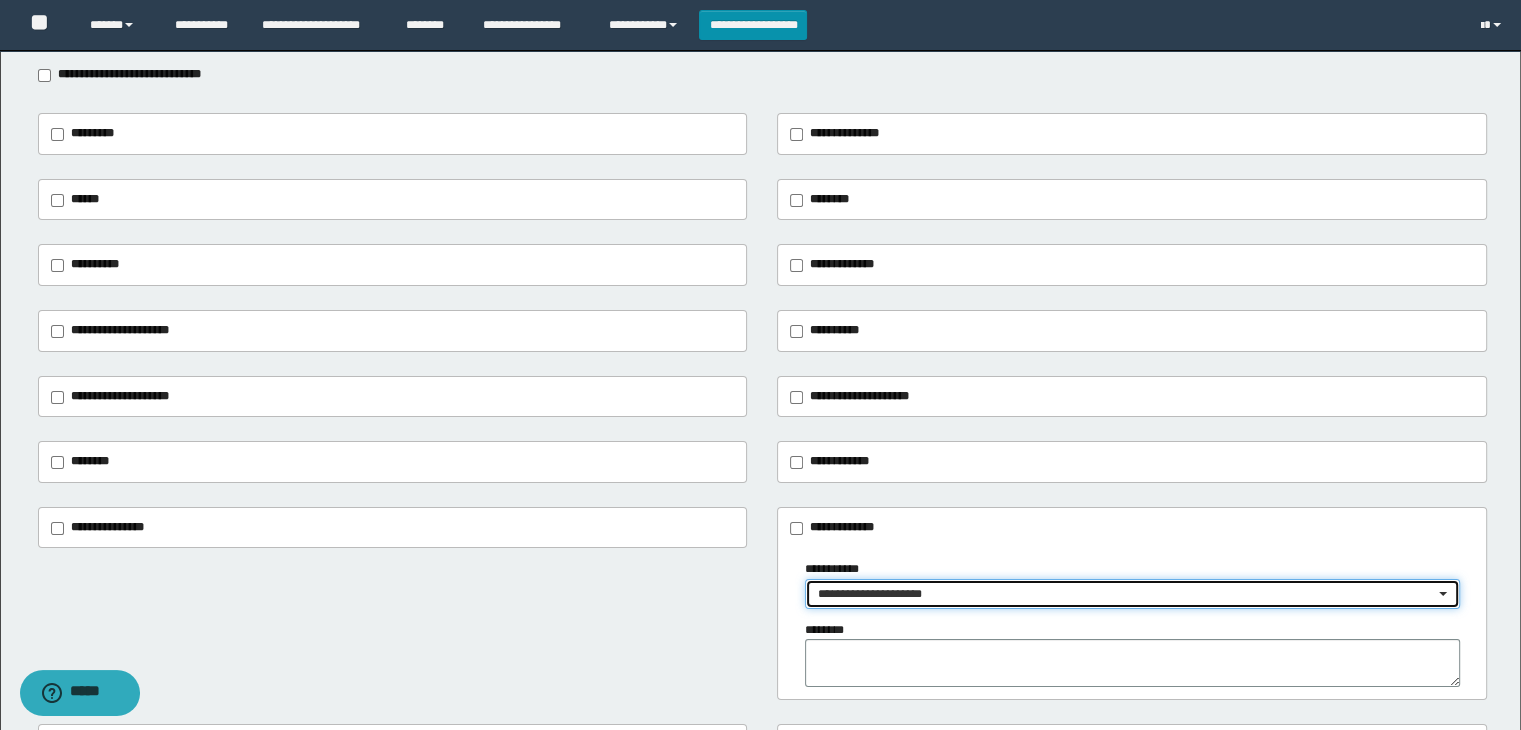 click on "**********" at bounding box center (1132, 594) 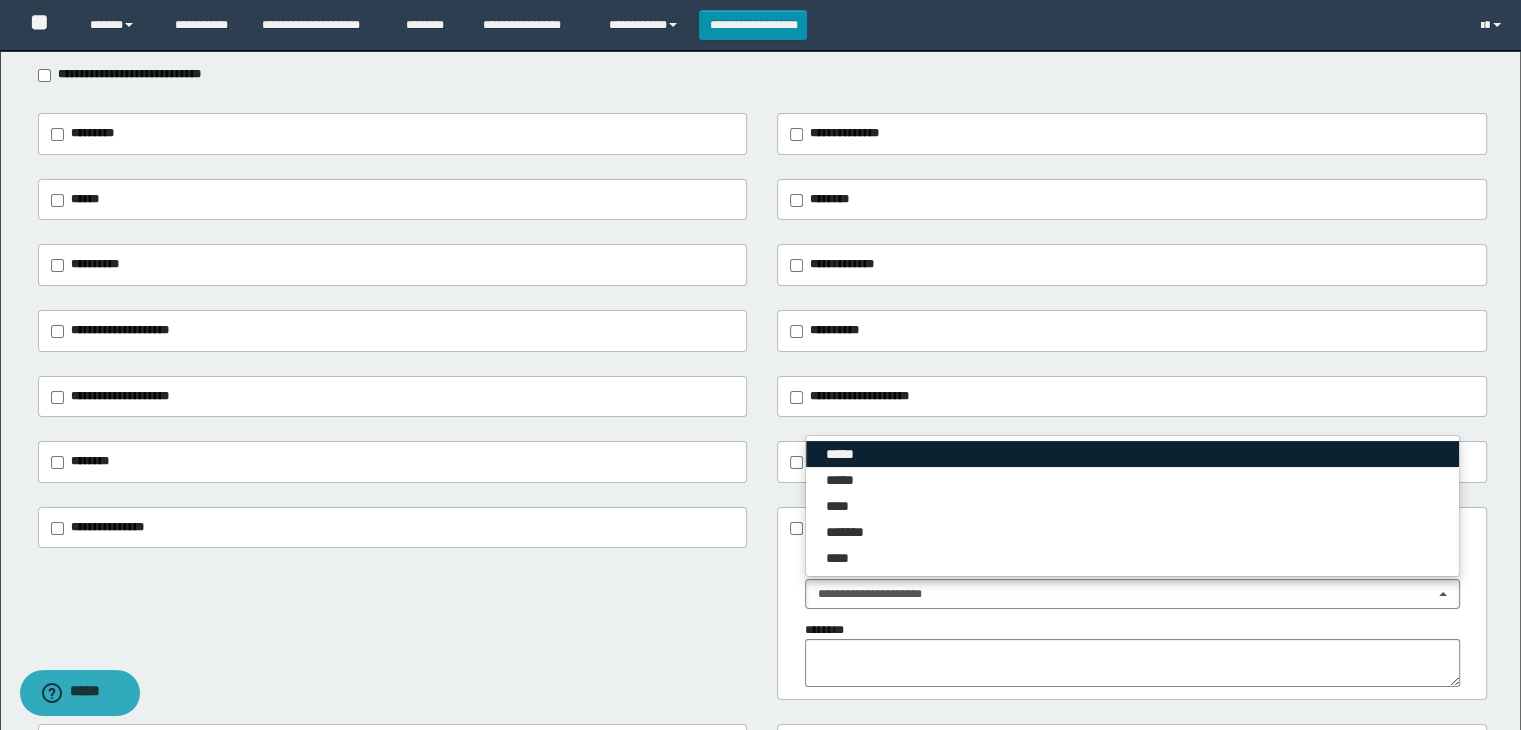 click on "*****" at bounding box center [843, 454] 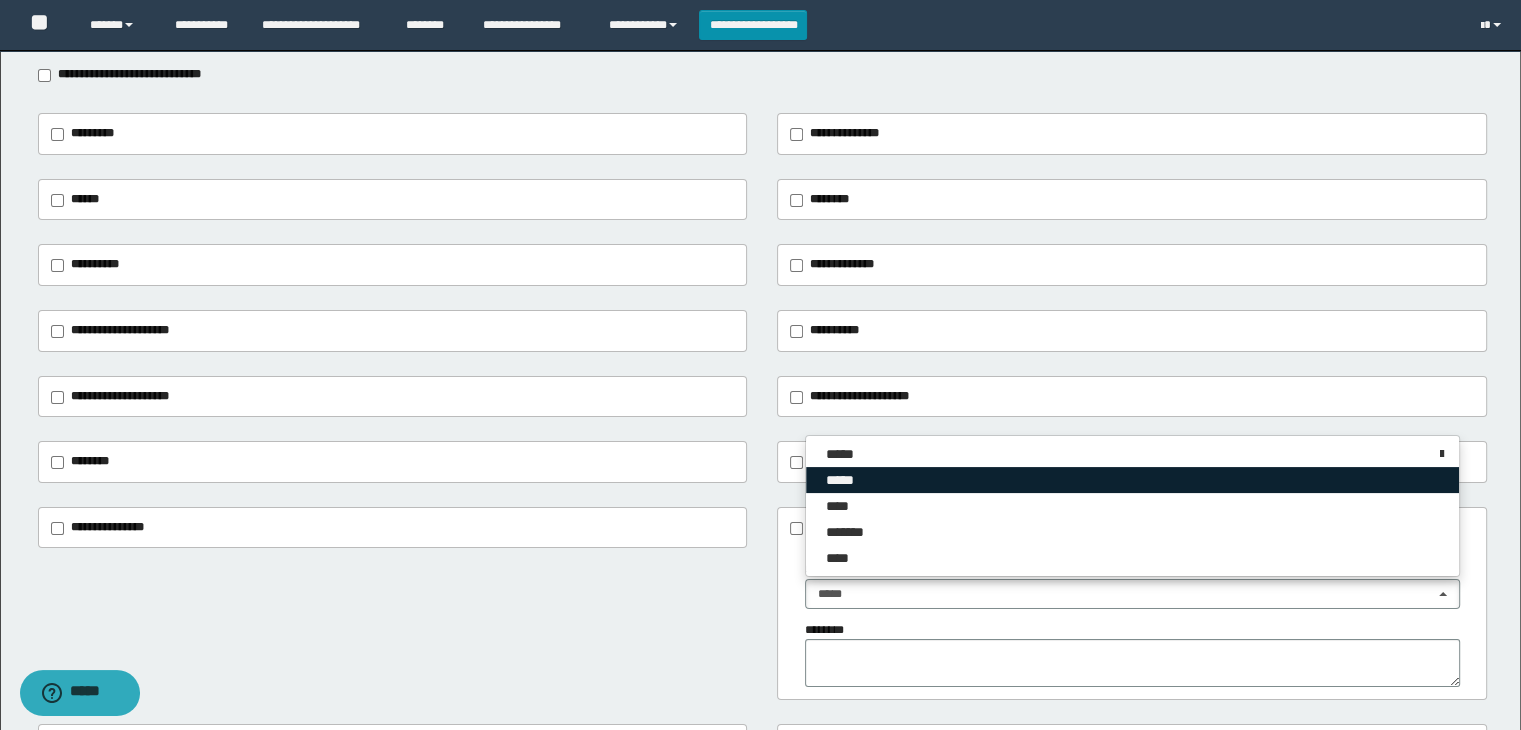 click on "*****" at bounding box center (1132, 480) 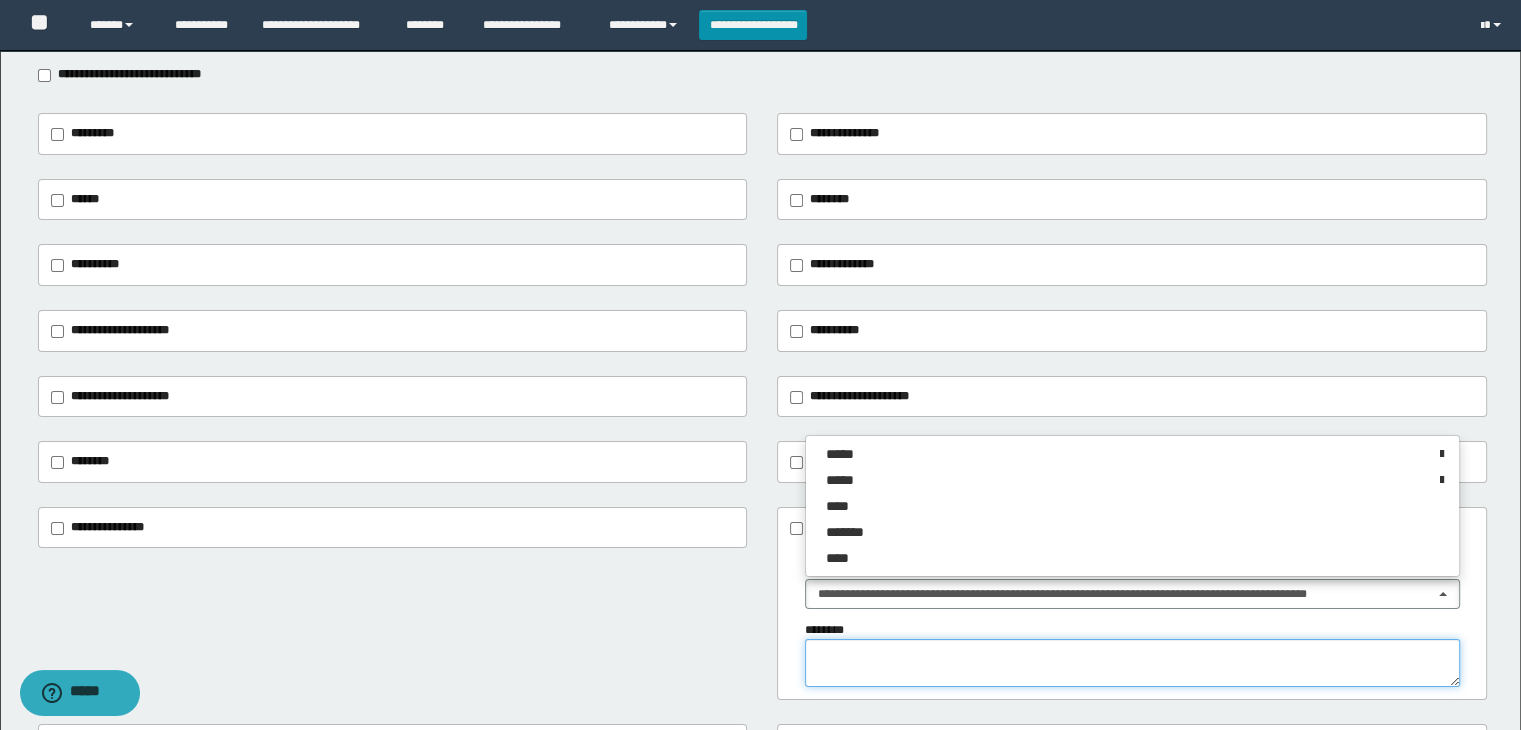 click at bounding box center [1132, 663] 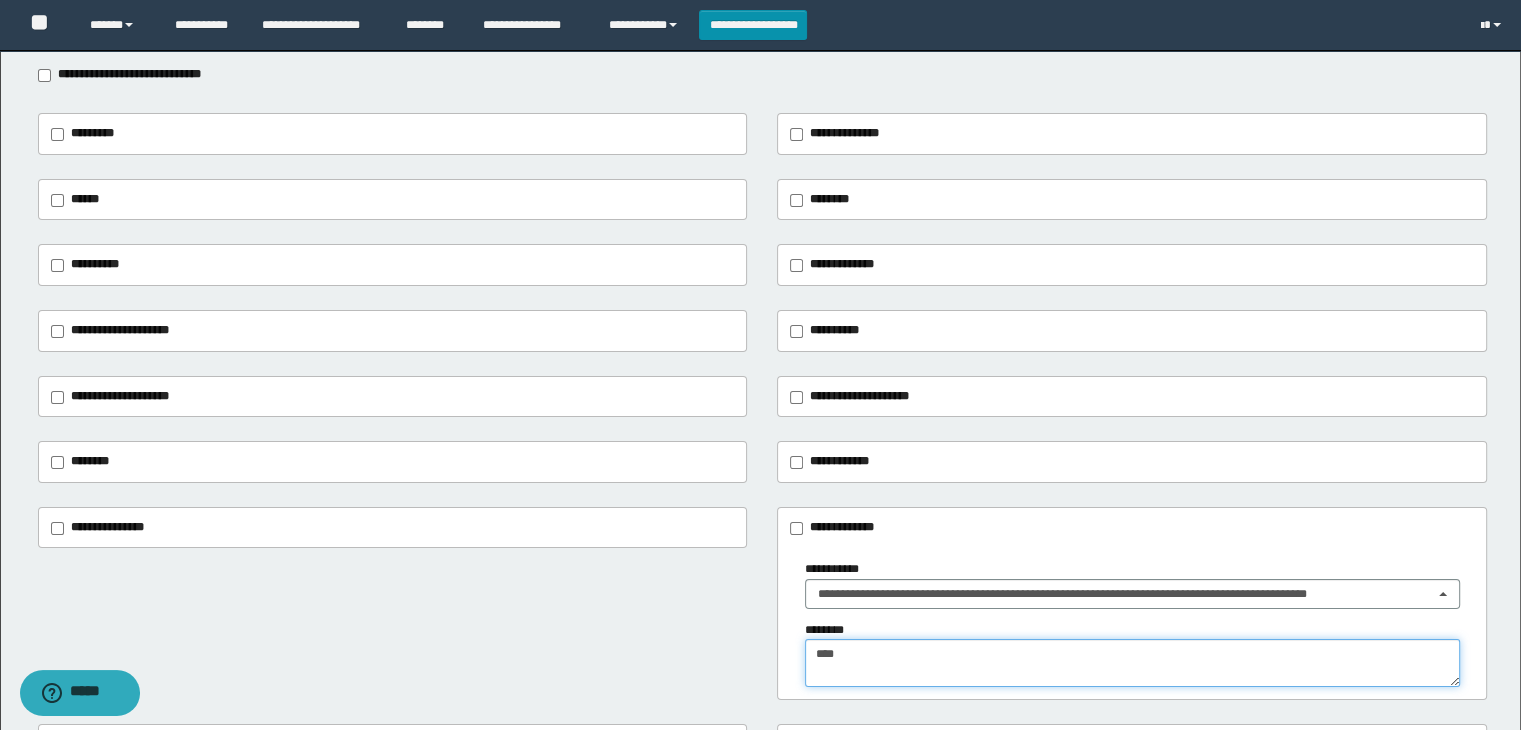 type on "****" 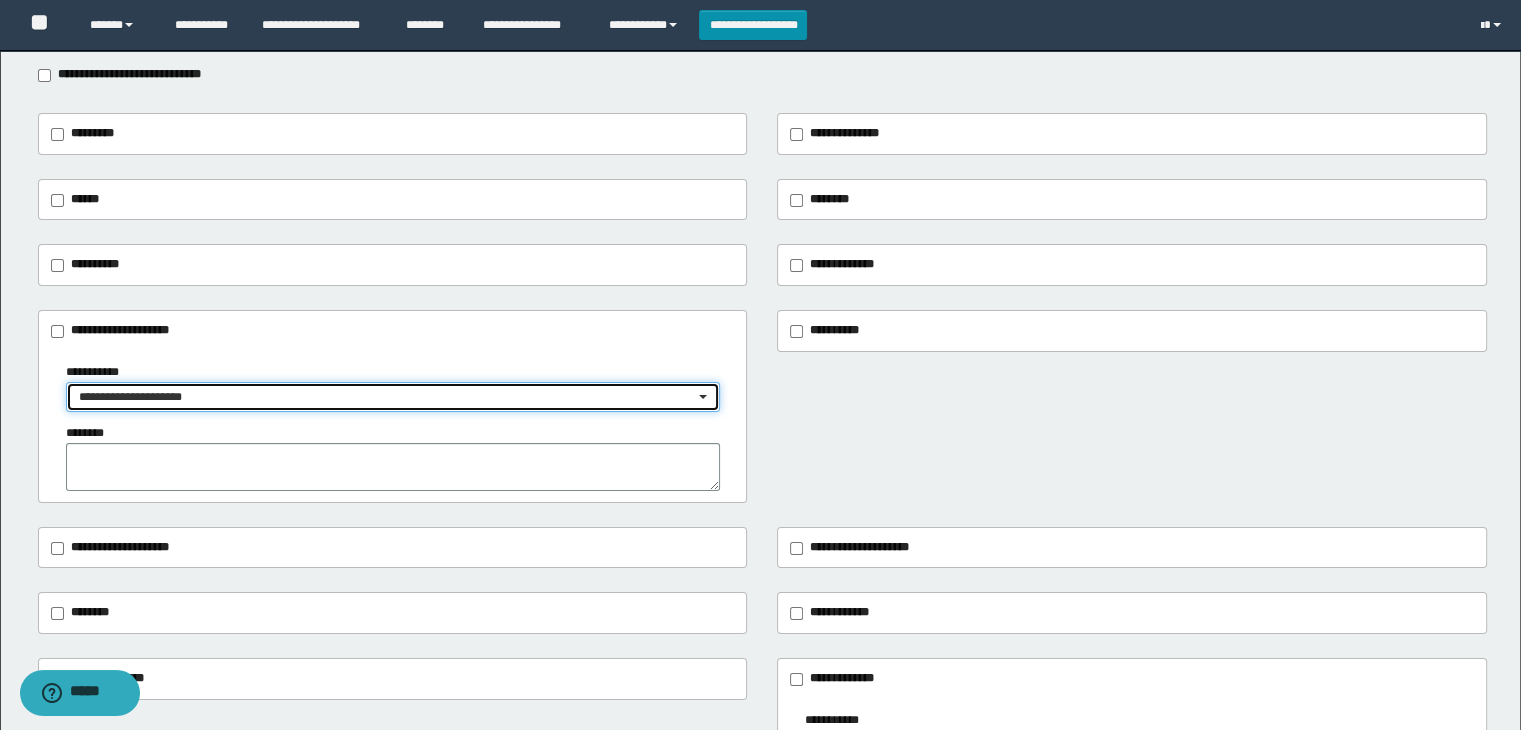 click on "**********" at bounding box center [387, 397] 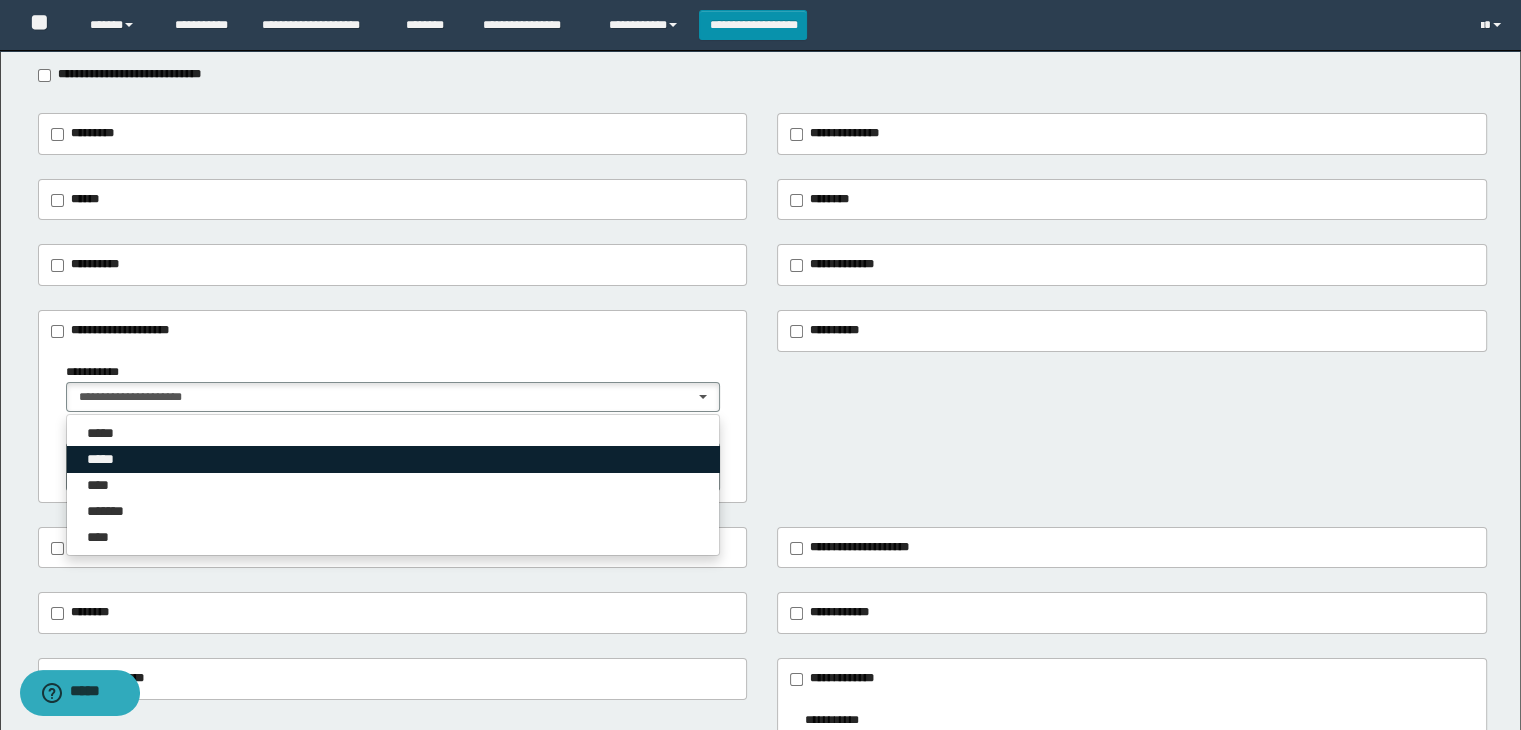 click on "*****" at bounding box center [393, 459] 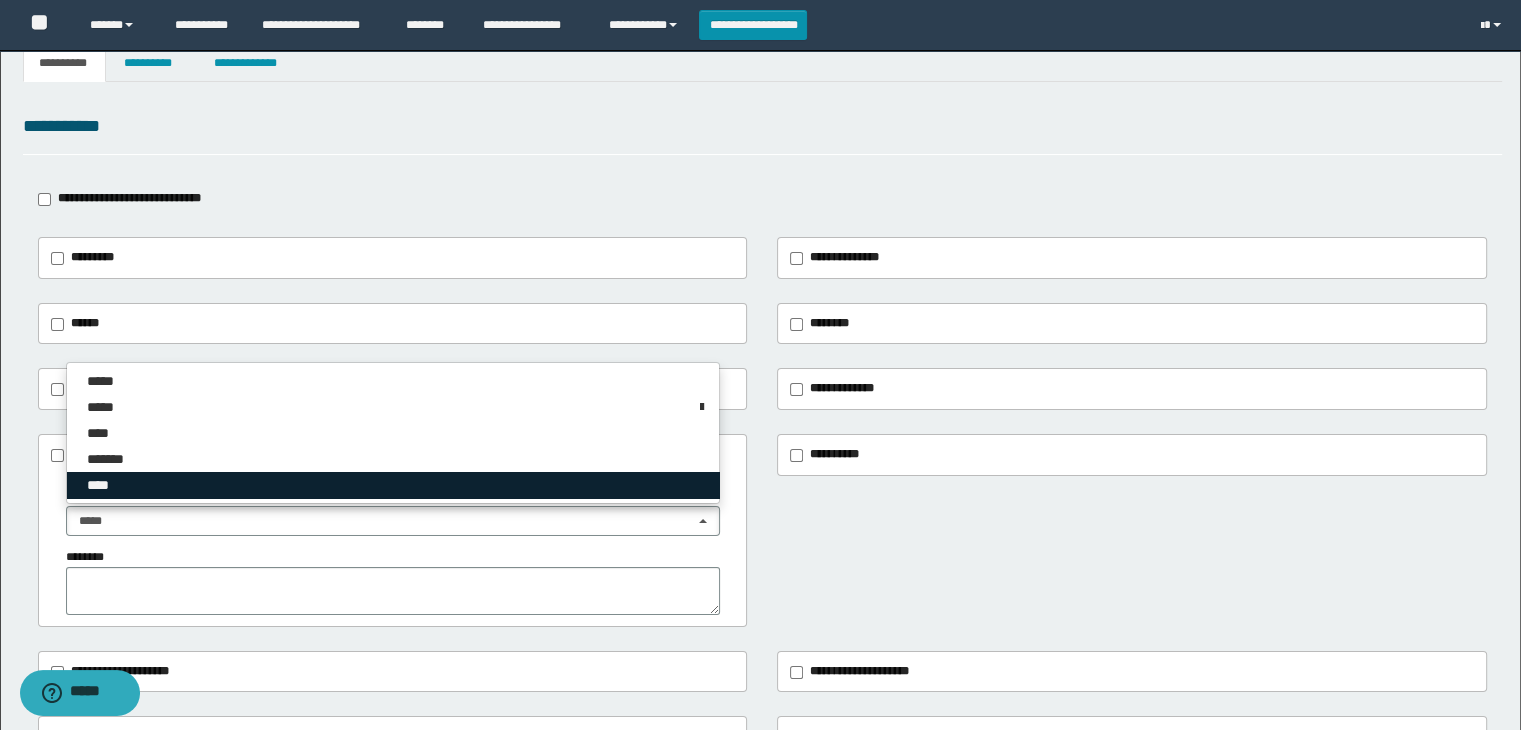scroll, scrollTop: 0, scrollLeft: 0, axis: both 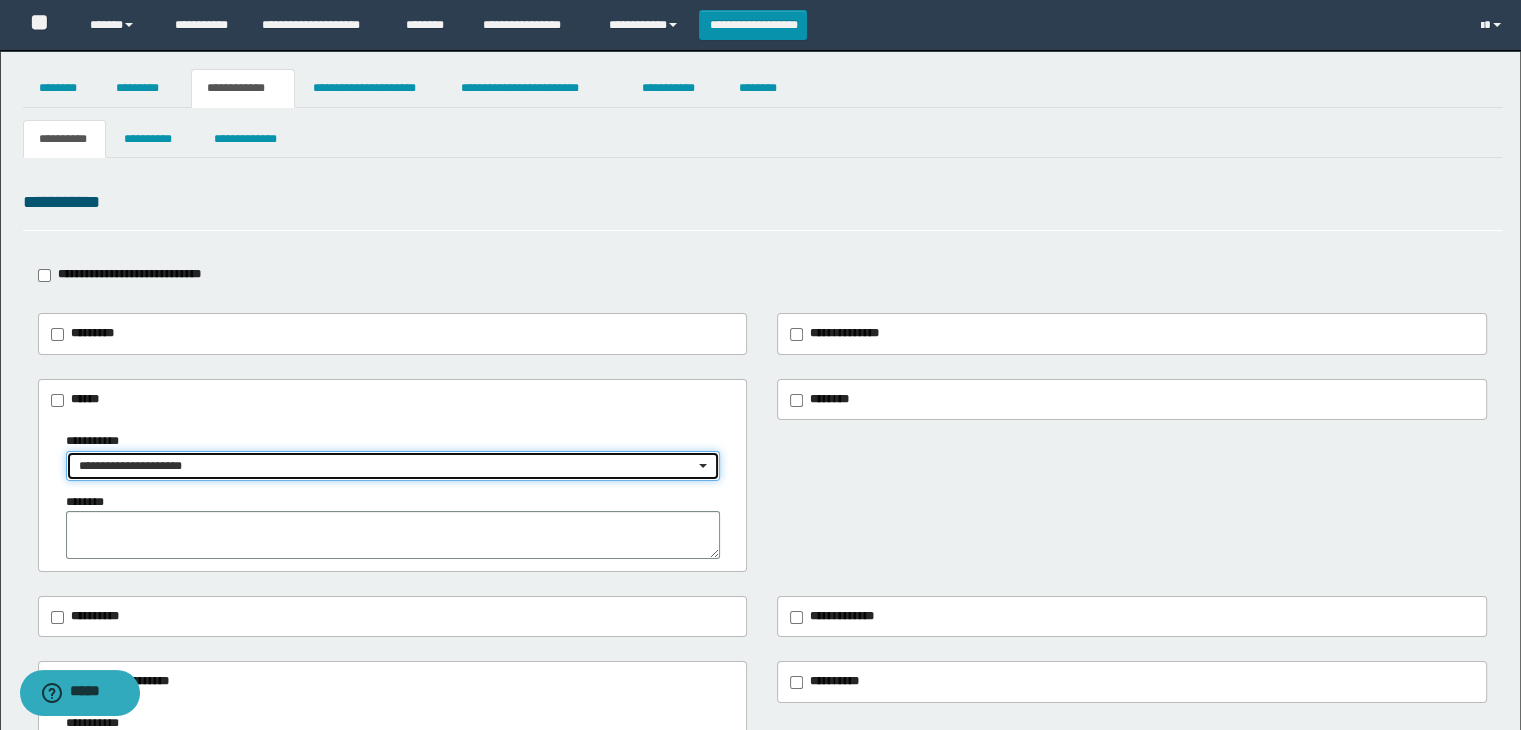 click on "**********" at bounding box center [387, 466] 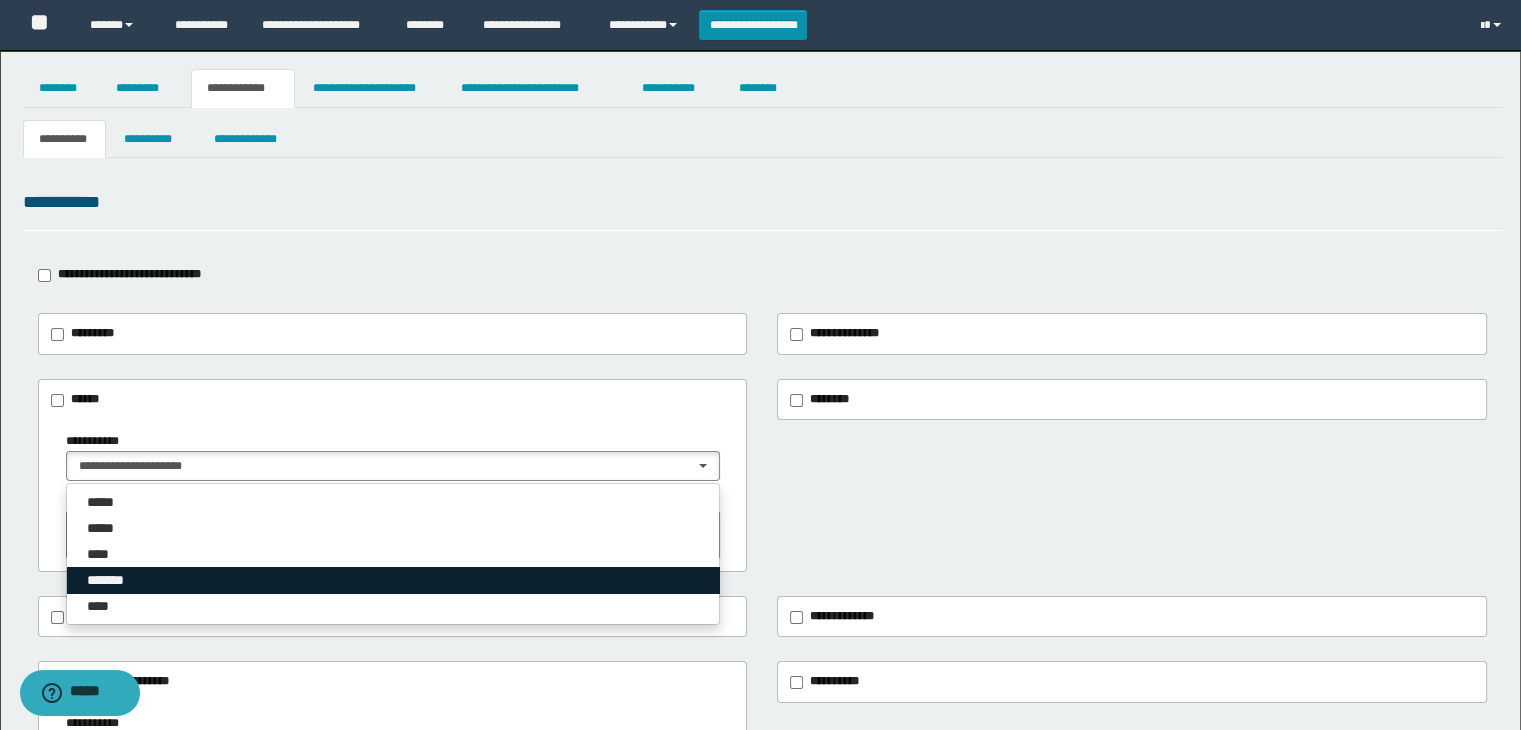 drag, startPoint x: 150, startPoint y: 575, endPoint x: 70, endPoint y: 549, distance: 84.118965 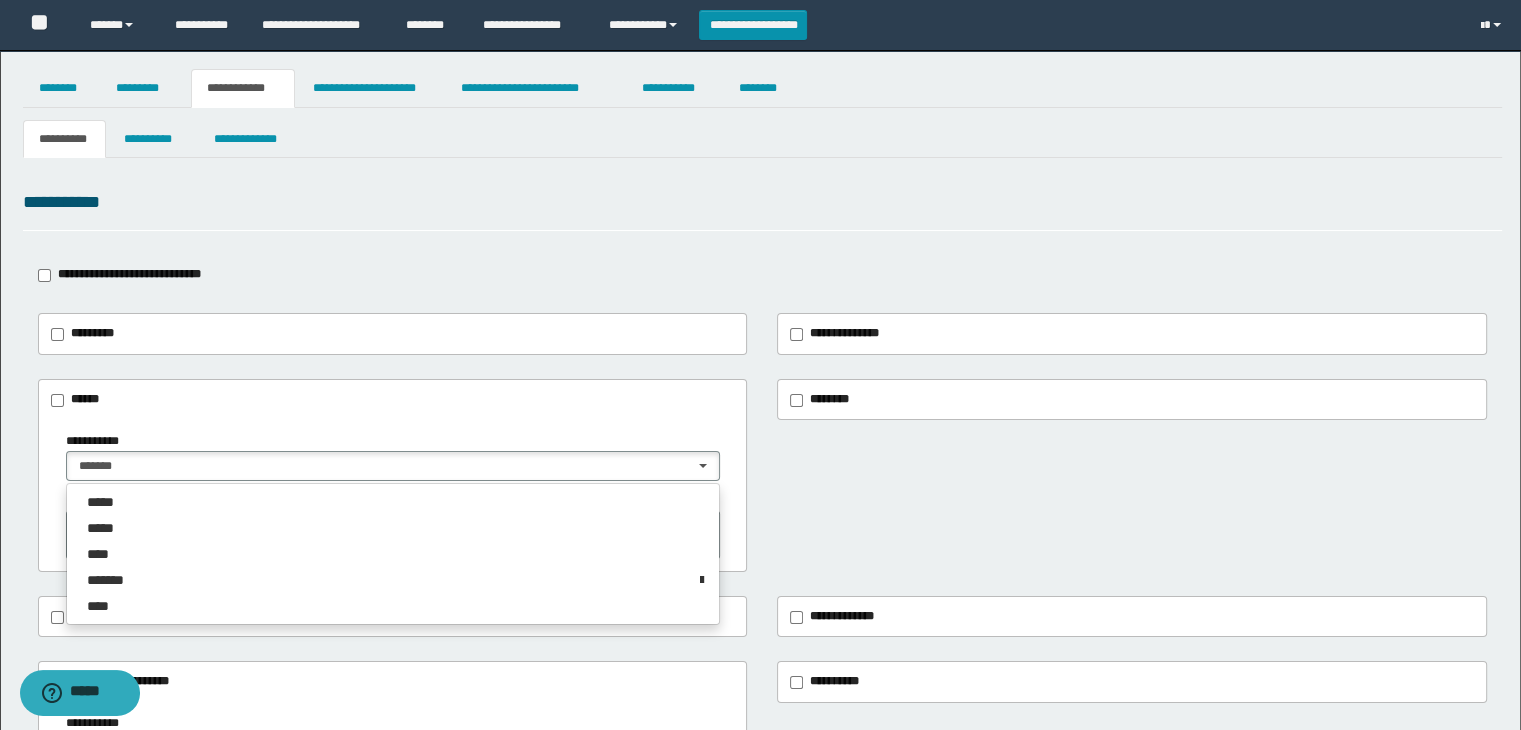 click on "**********" at bounding box center (760, 706) 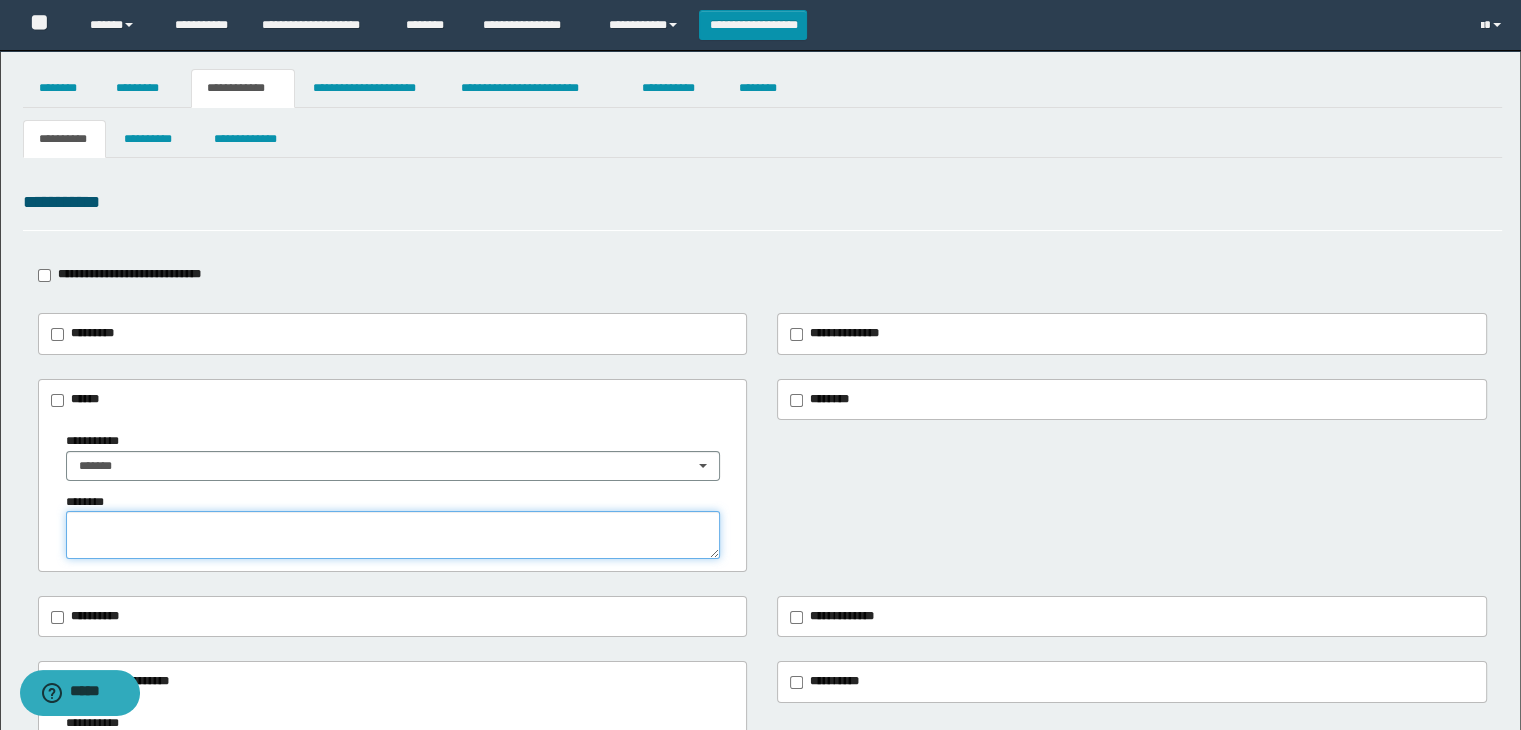 click at bounding box center [393, 535] 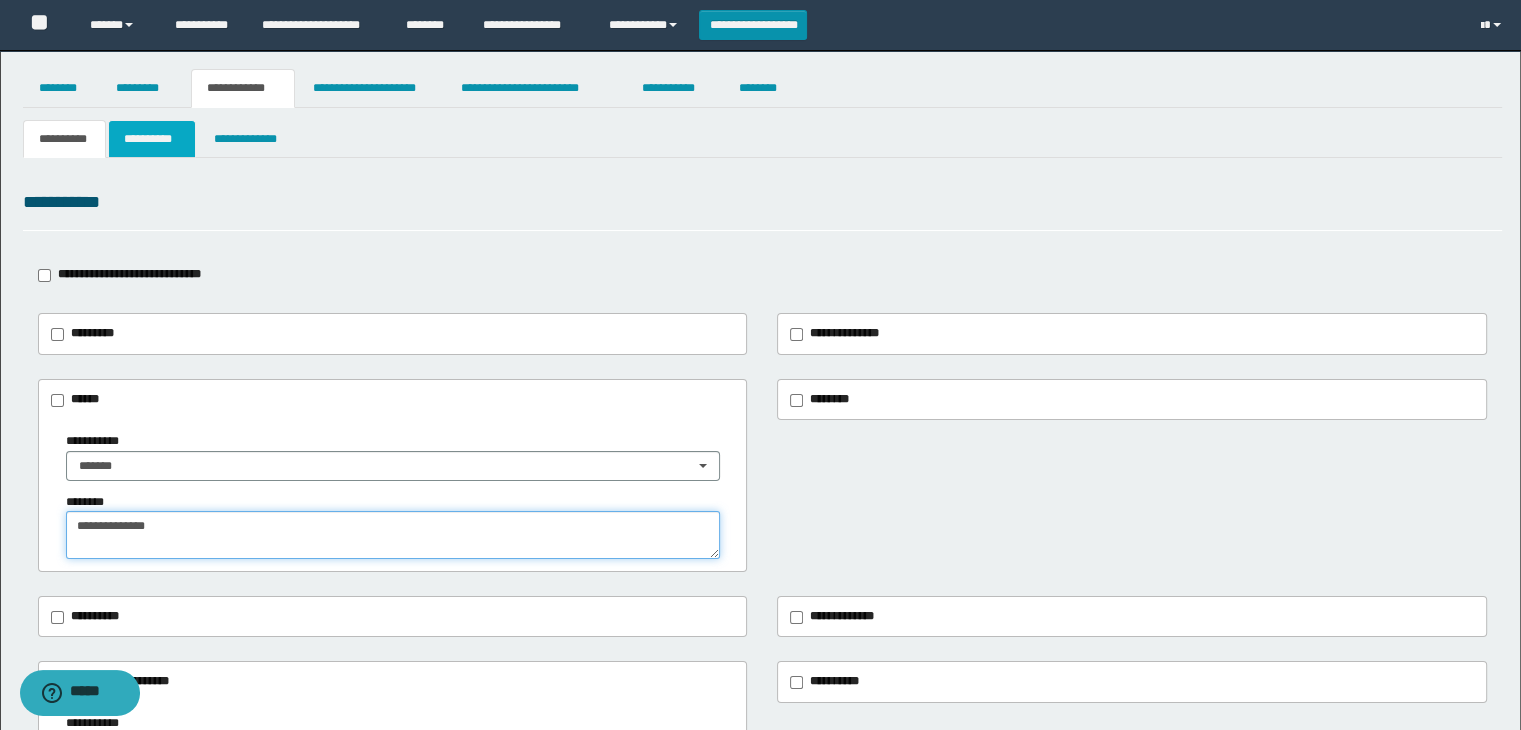 type on "**********" 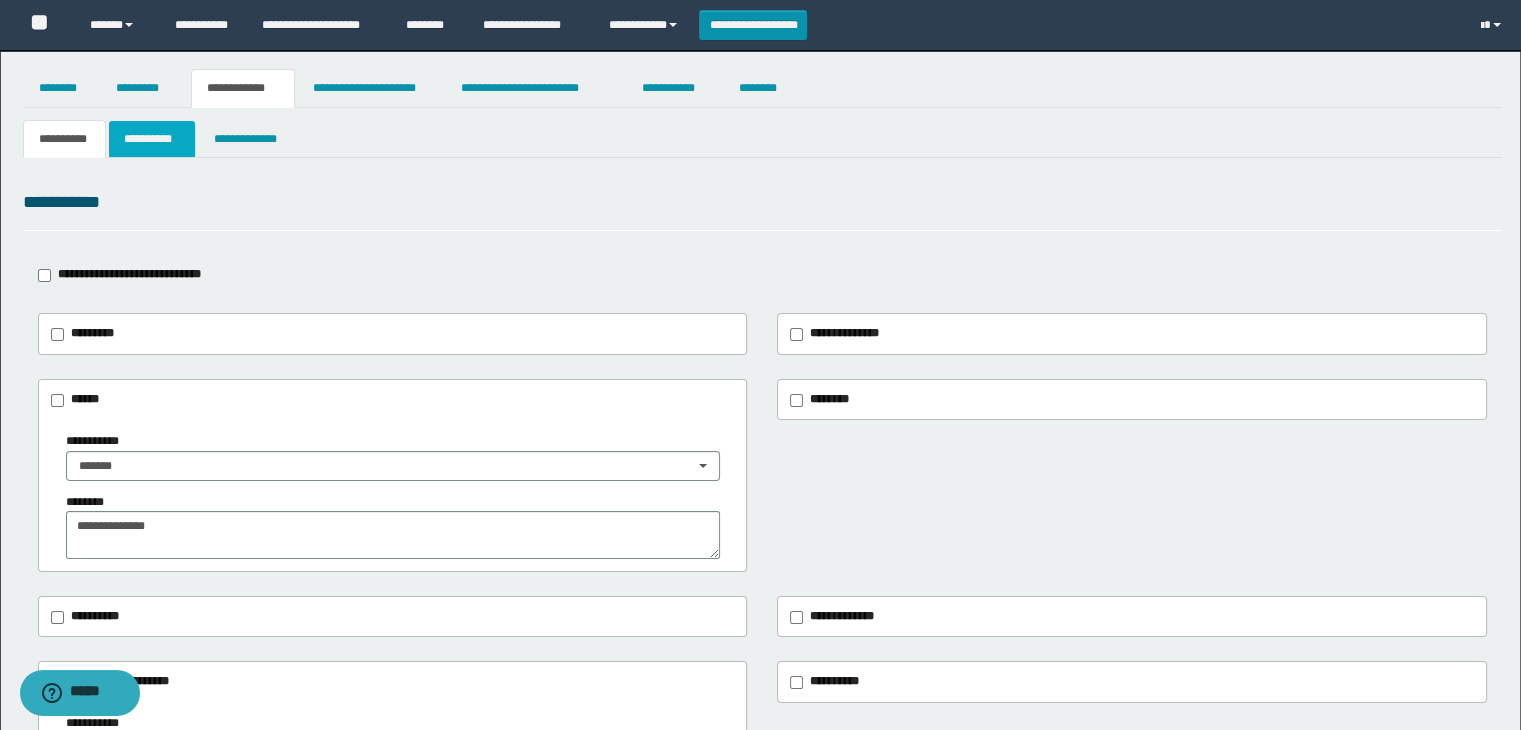 click on "**********" at bounding box center [152, 139] 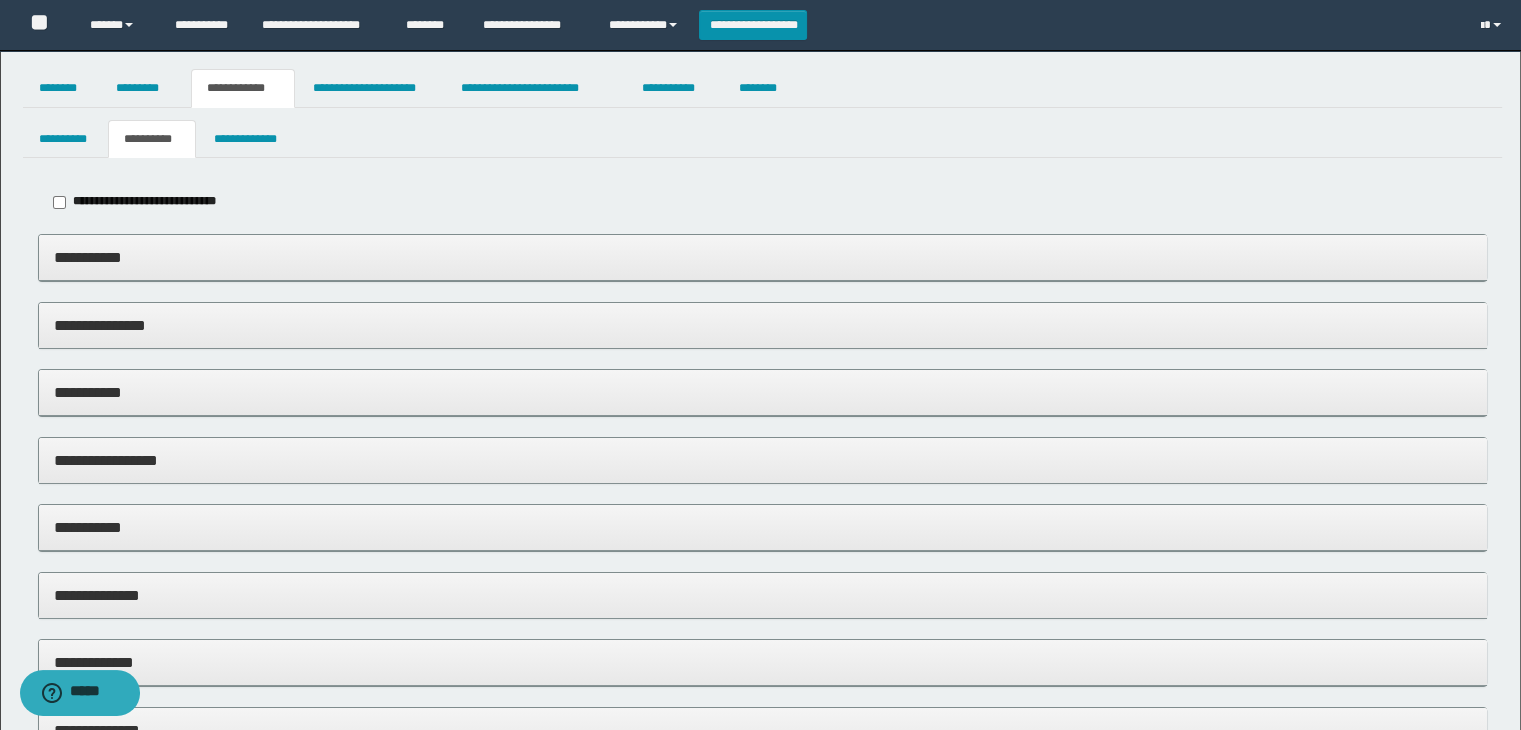 drag, startPoint x: 258, startPoint y: 255, endPoint x: 263, endPoint y: 246, distance: 10.29563 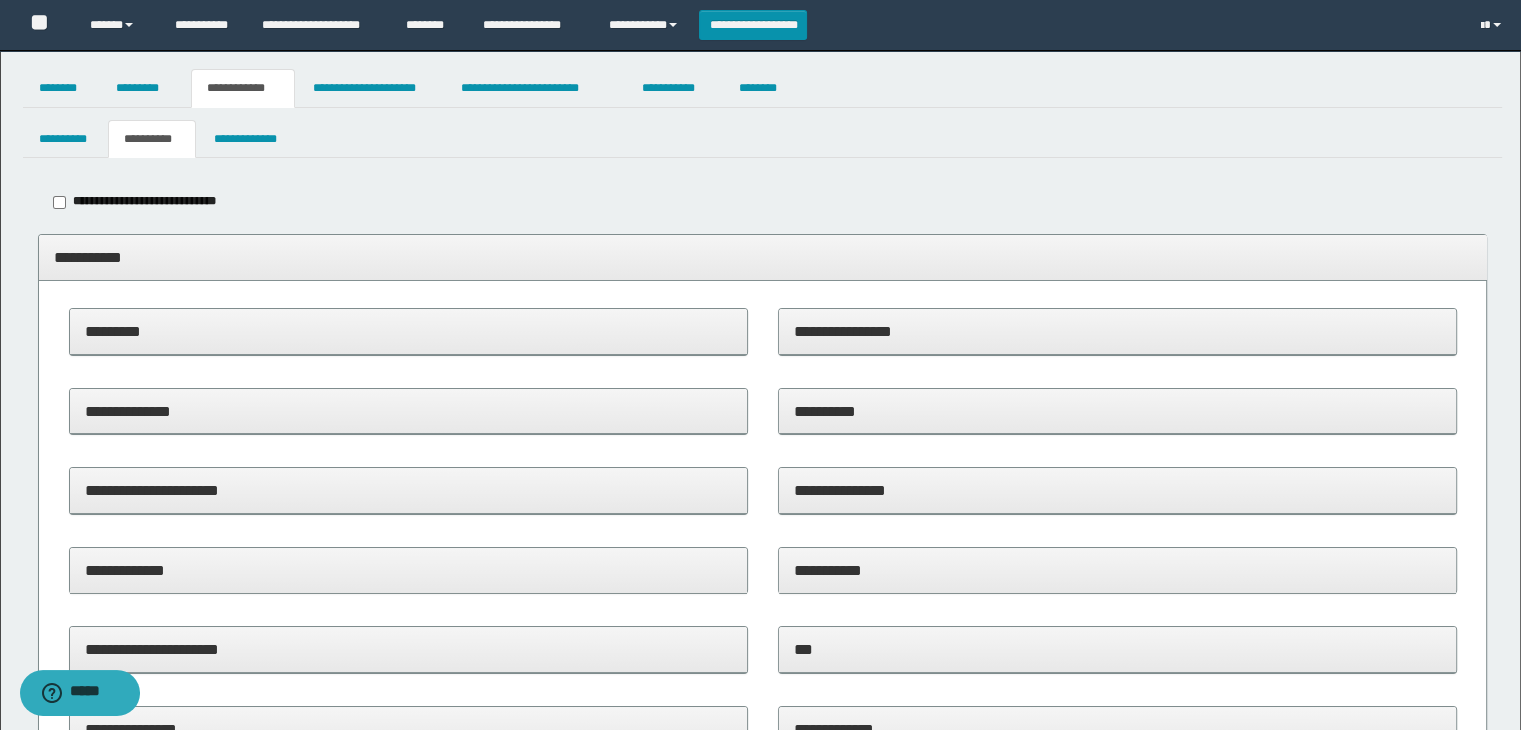 click on "**********" at bounding box center [1117, 331] 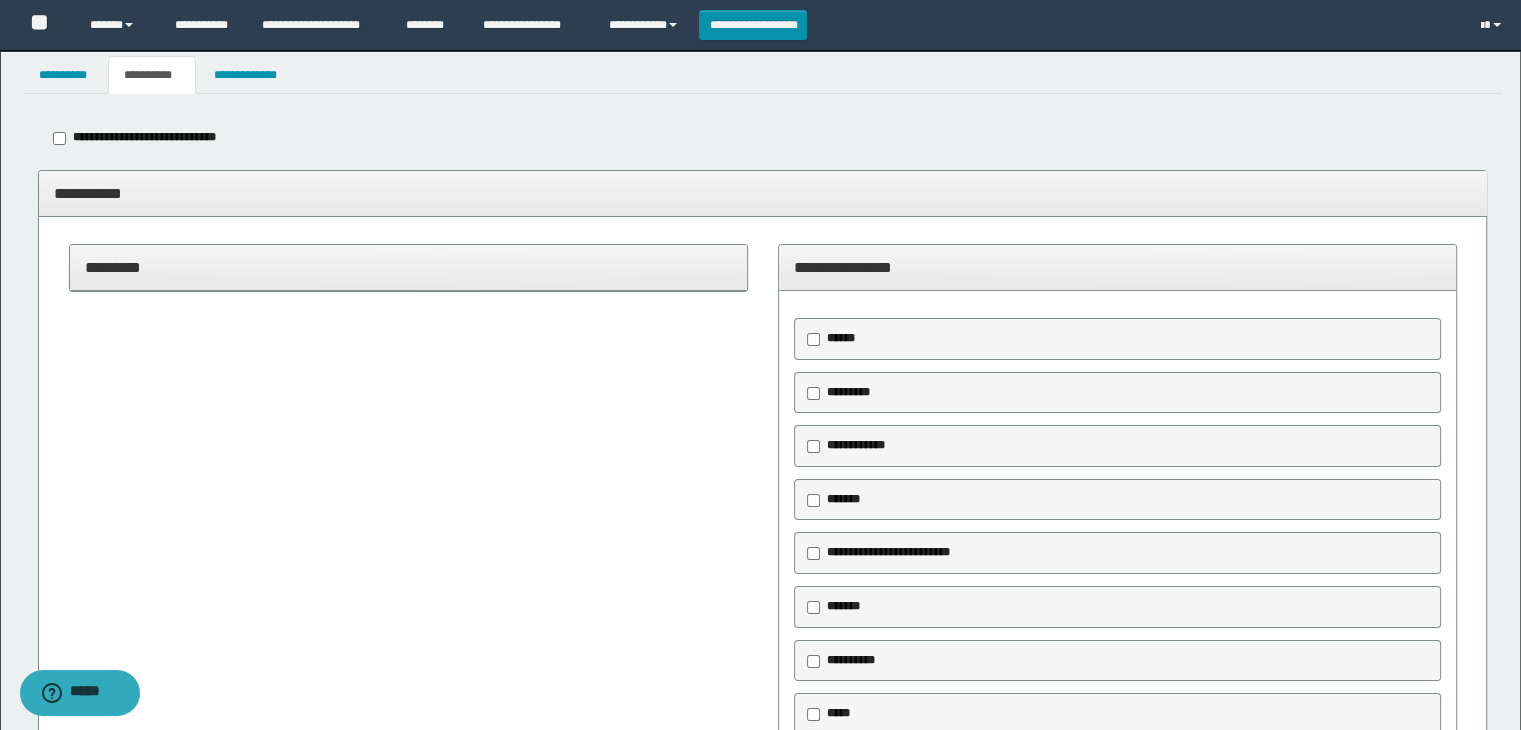 scroll, scrollTop: 100, scrollLeft: 0, axis: vertical 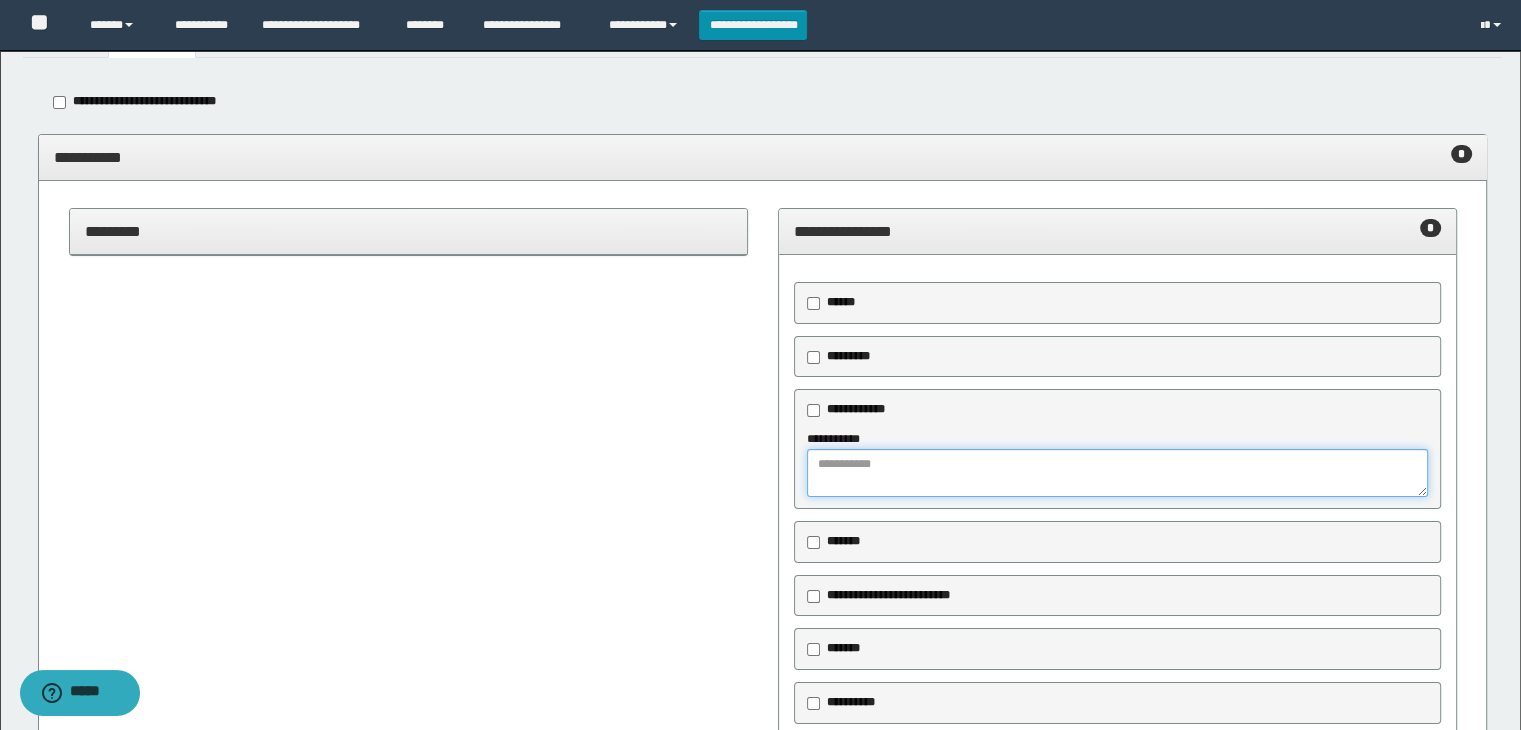 click at bounding box center (1118, 473) 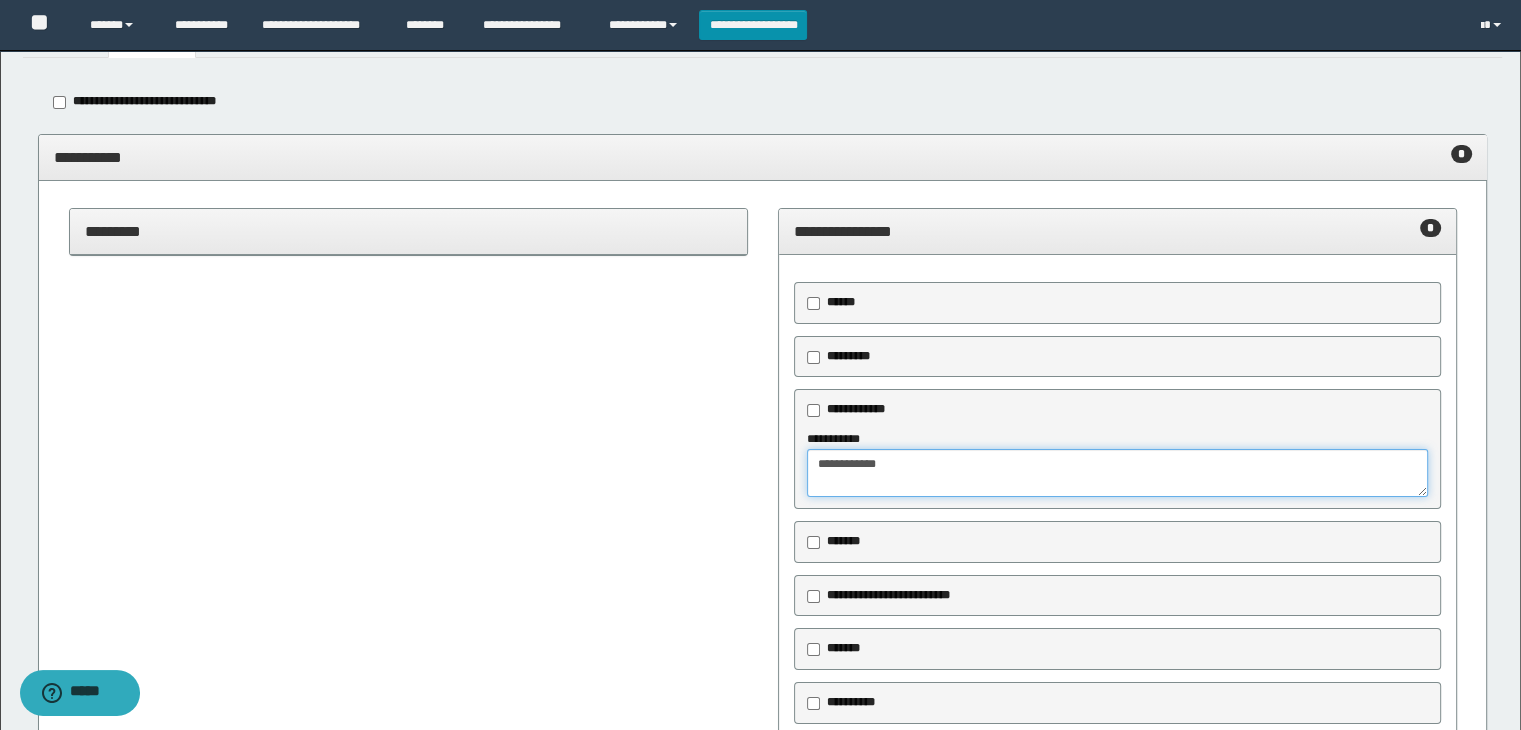 type on "**********" 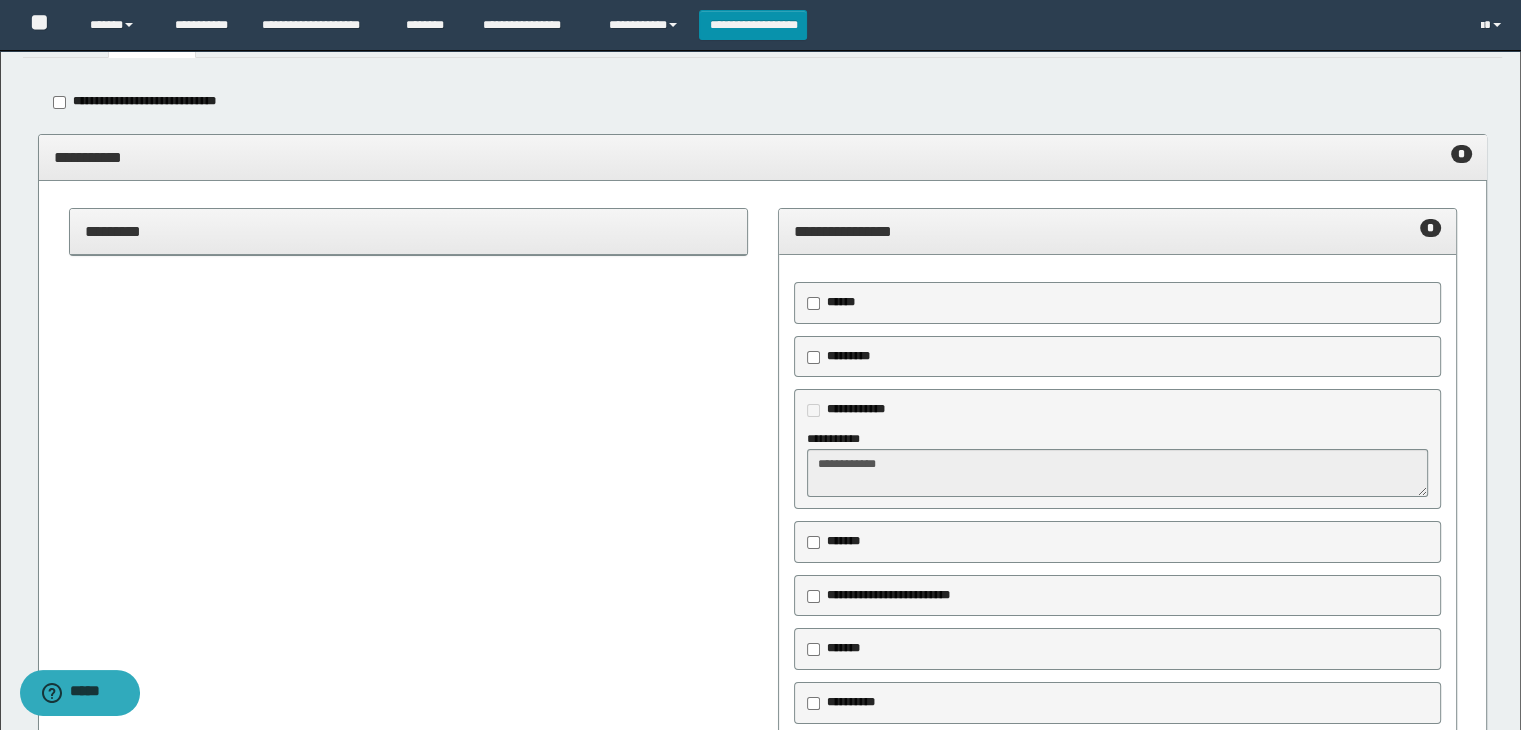 click on "**********" at bounding box center [1117, 231] 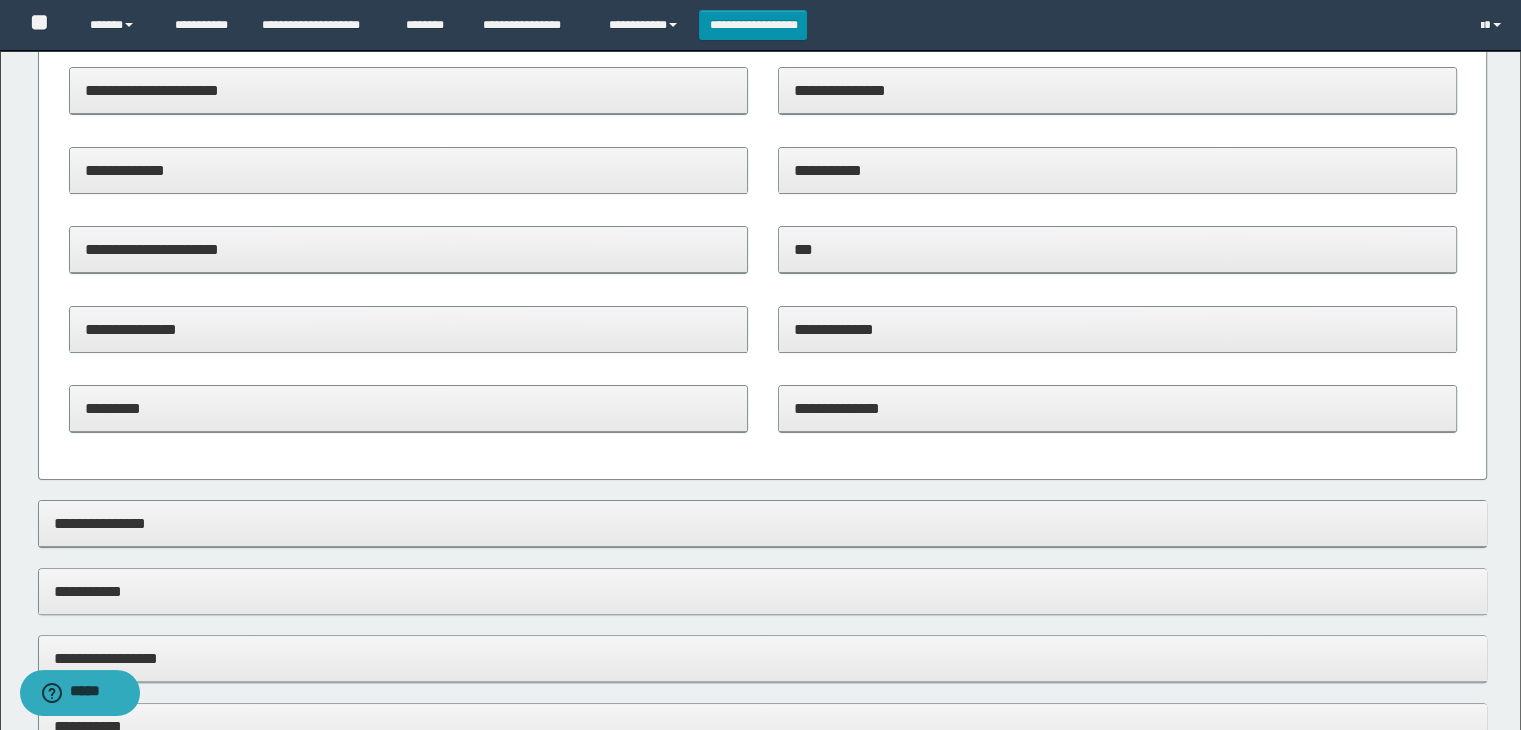scroll, scrollTop: 600, scrollLeft: 0, axis: vertical 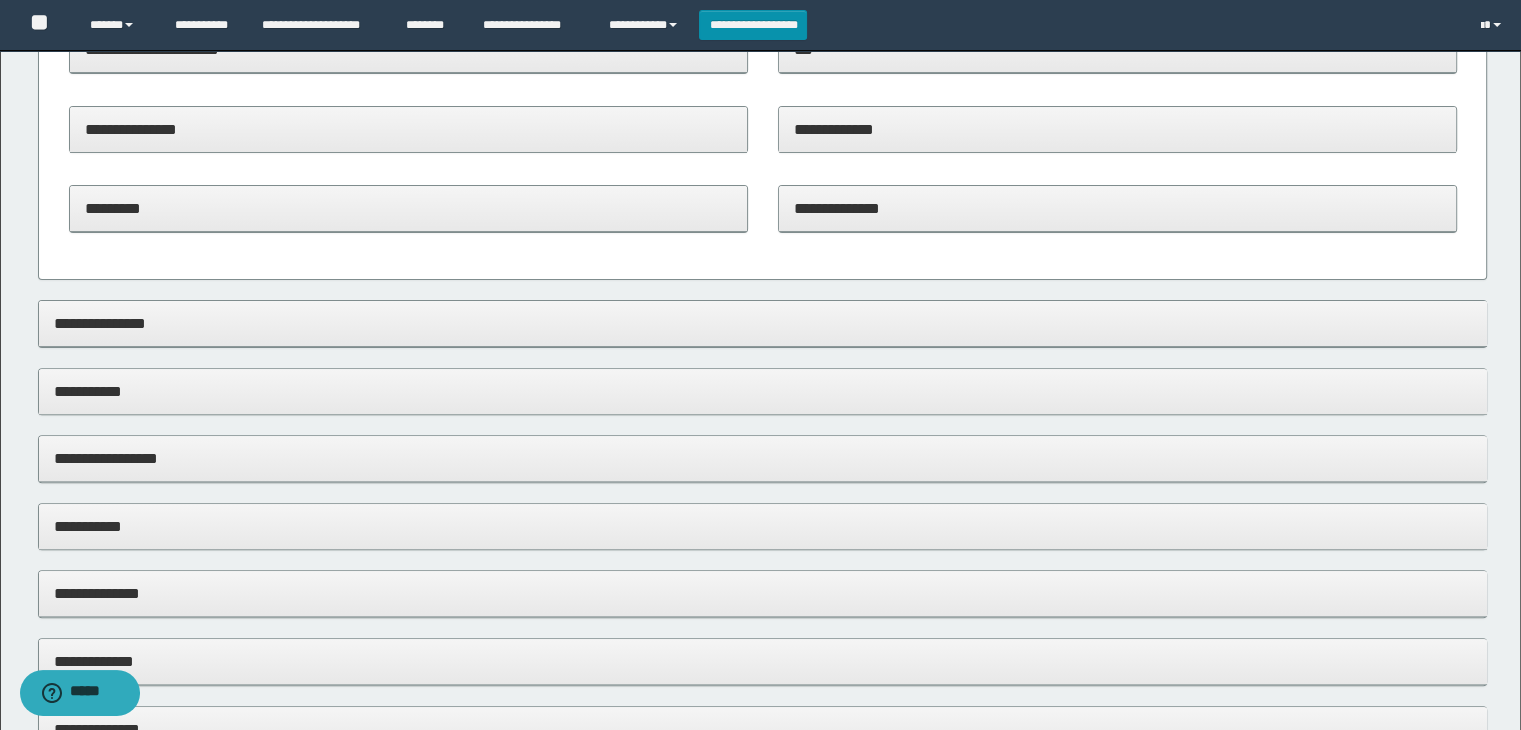 click on "**********" at bounding box center [763, 391] 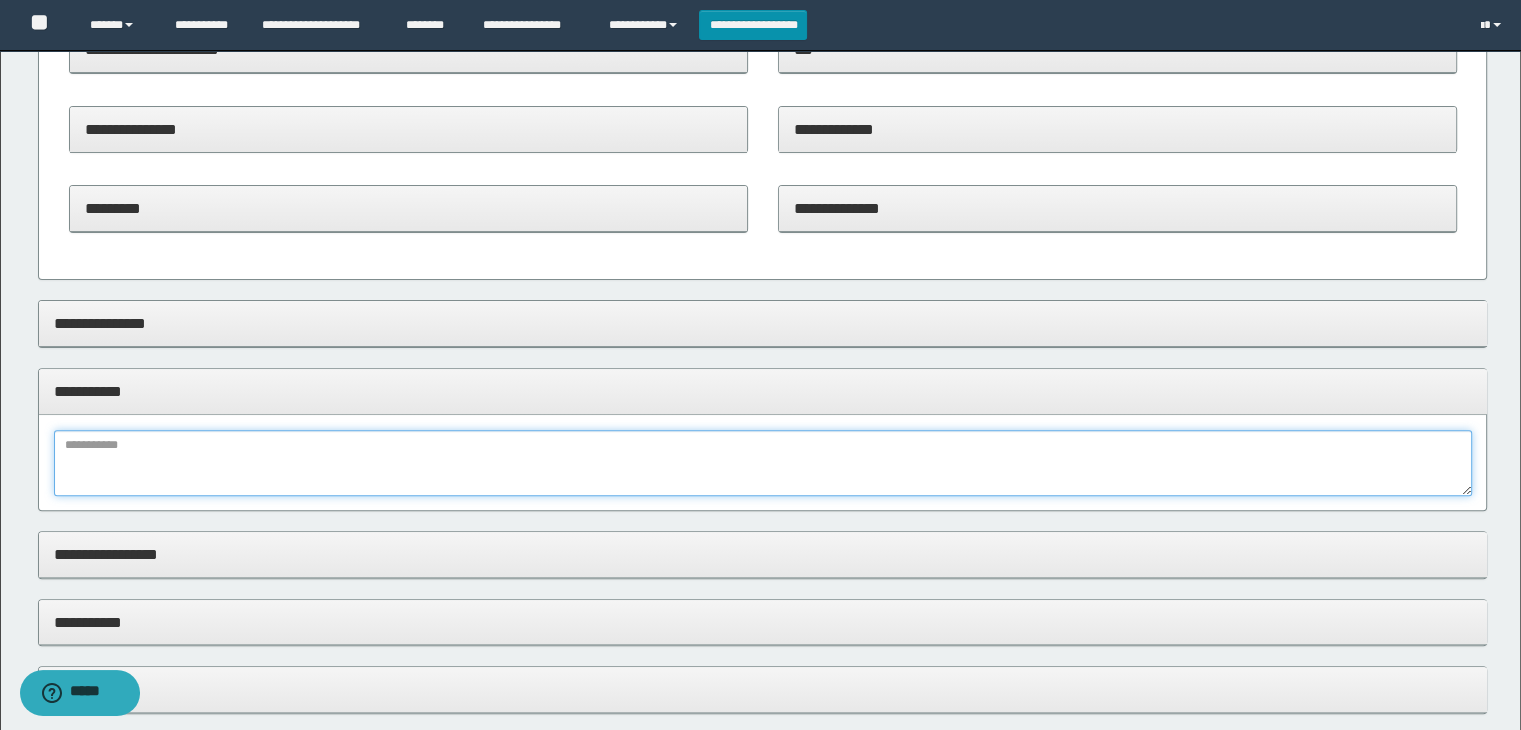 click at bounding box center [763, 463] 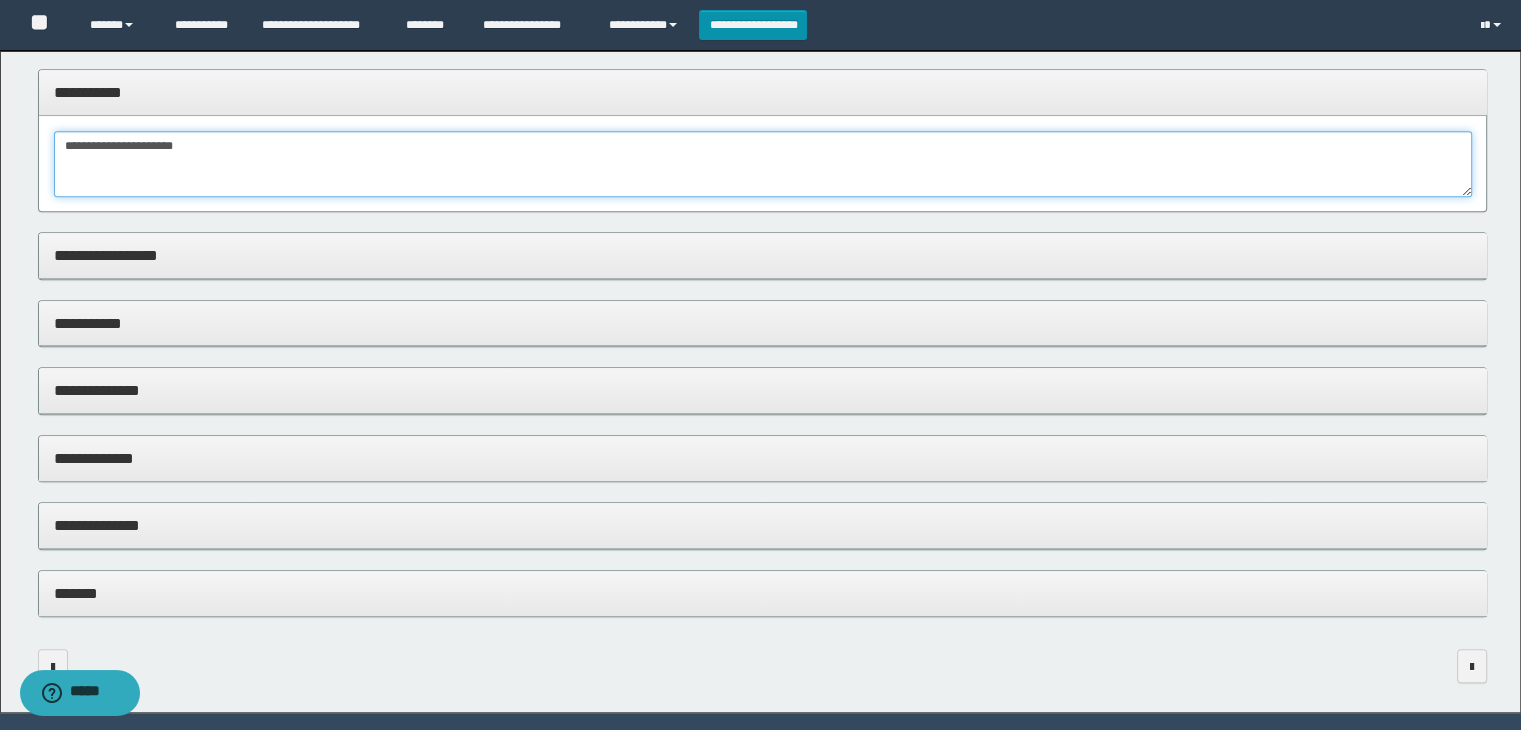 scroll, scrollTop: 900, scrollLeft: 0, axis: vertical 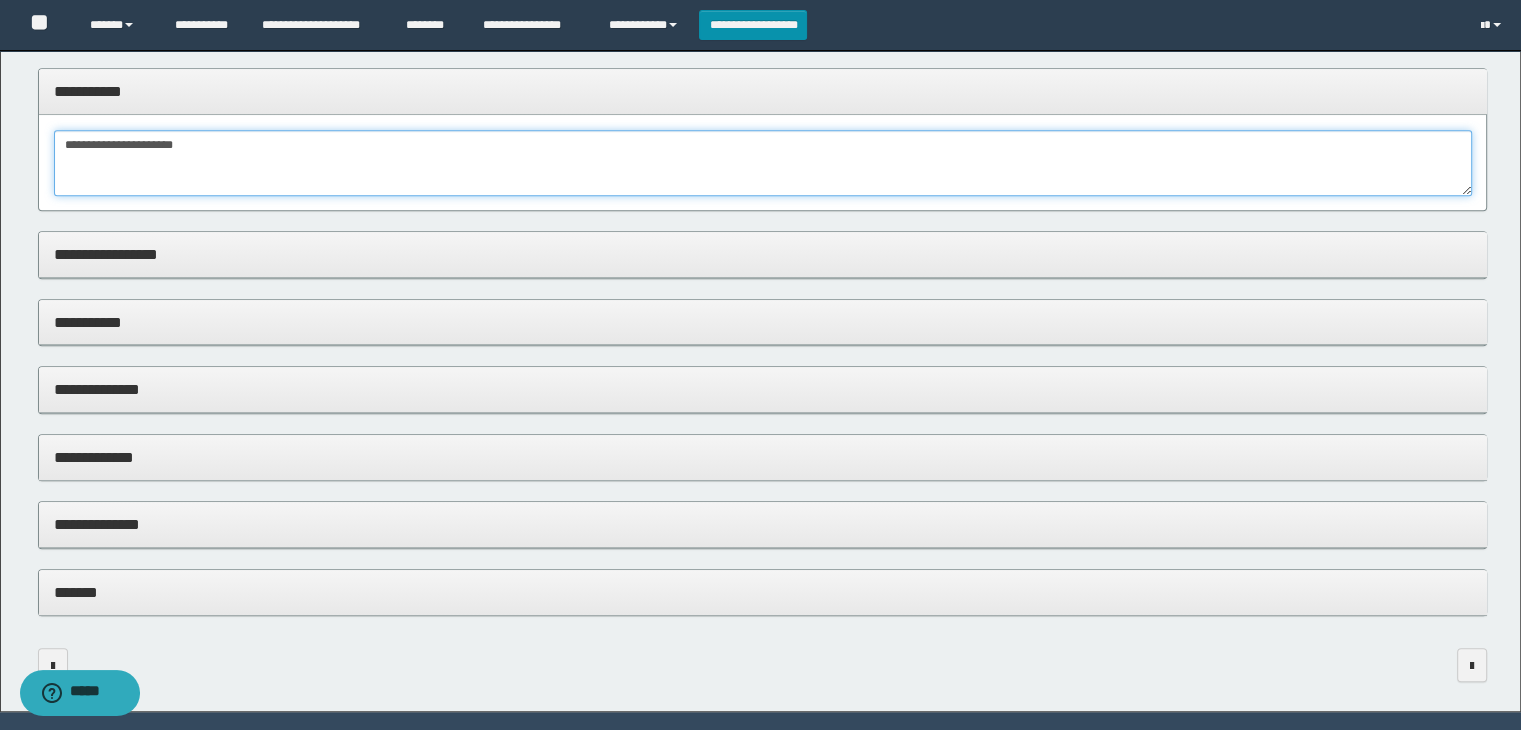 type on "**********" 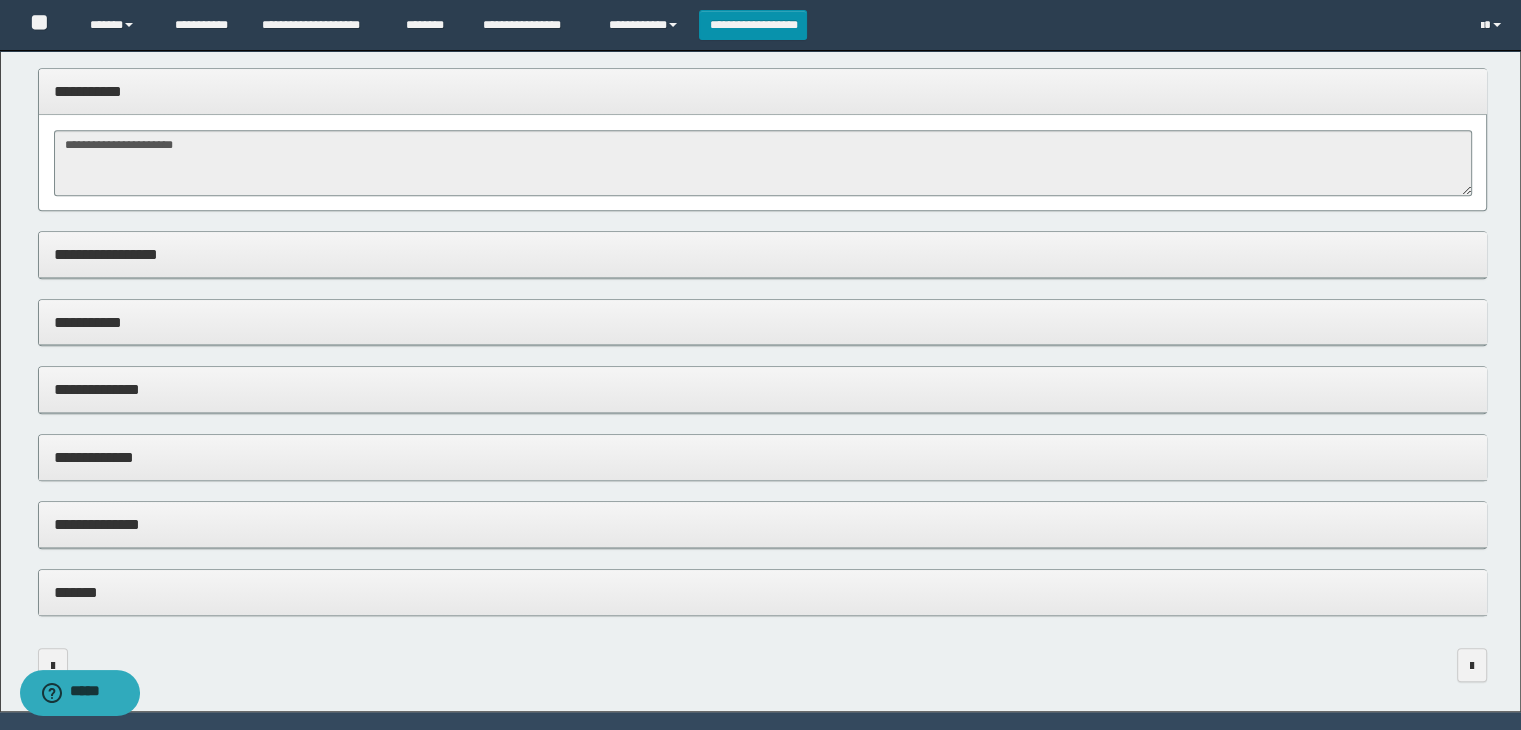 click on "**********" at bounding box center (763, 389) 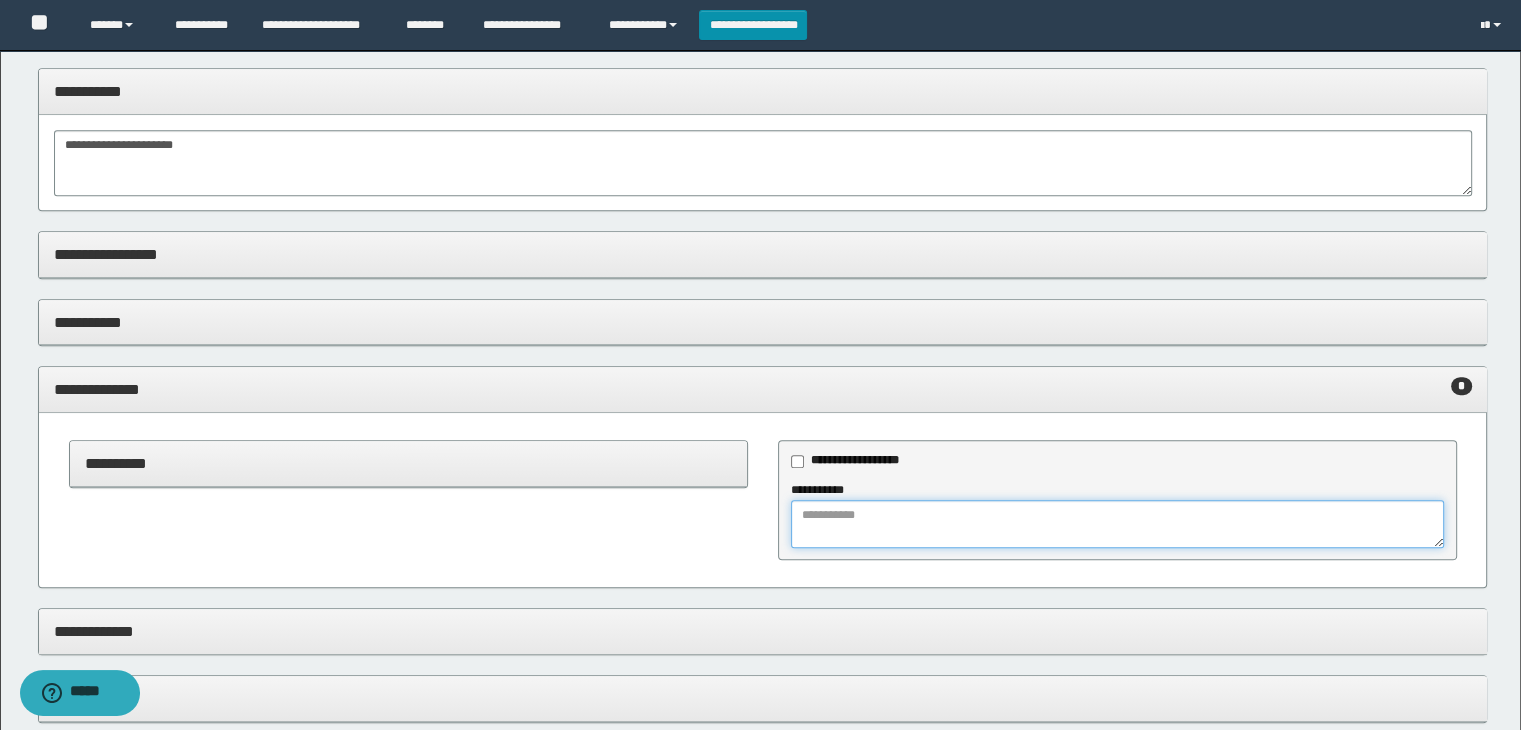 click at bounding box center (1117, 524) 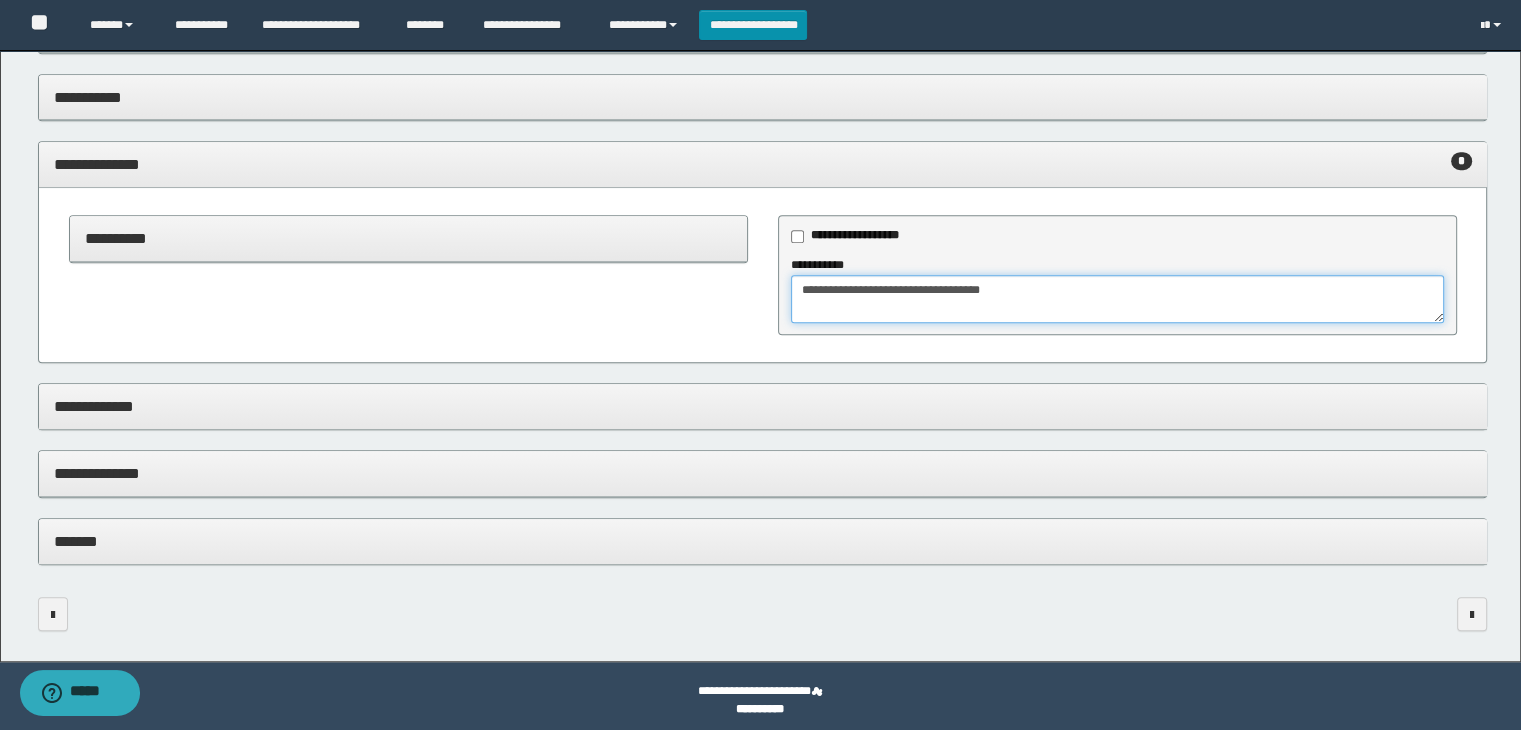 scroll, scrollTop: 1134, scrollLeft: 0, axis: vertical 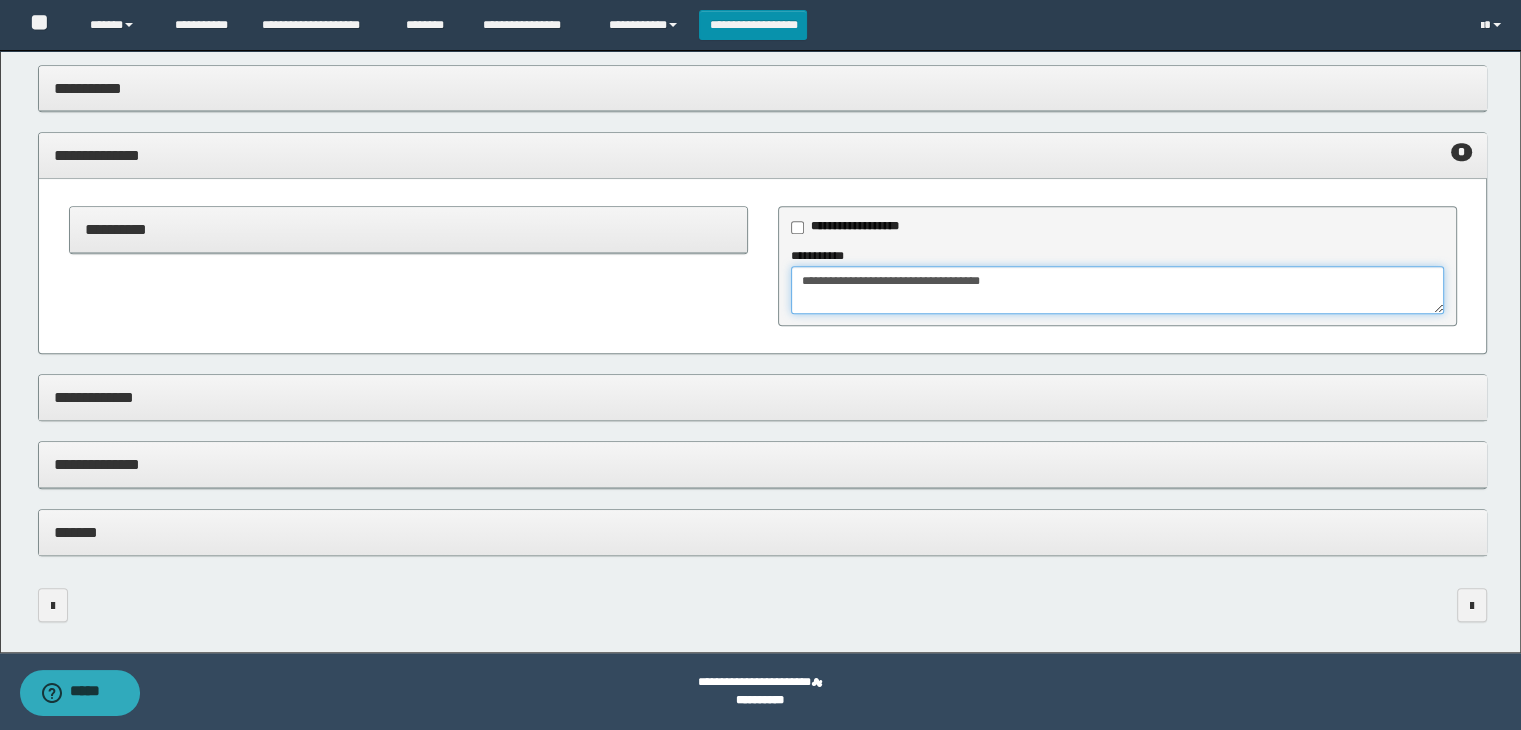 type on "**********" 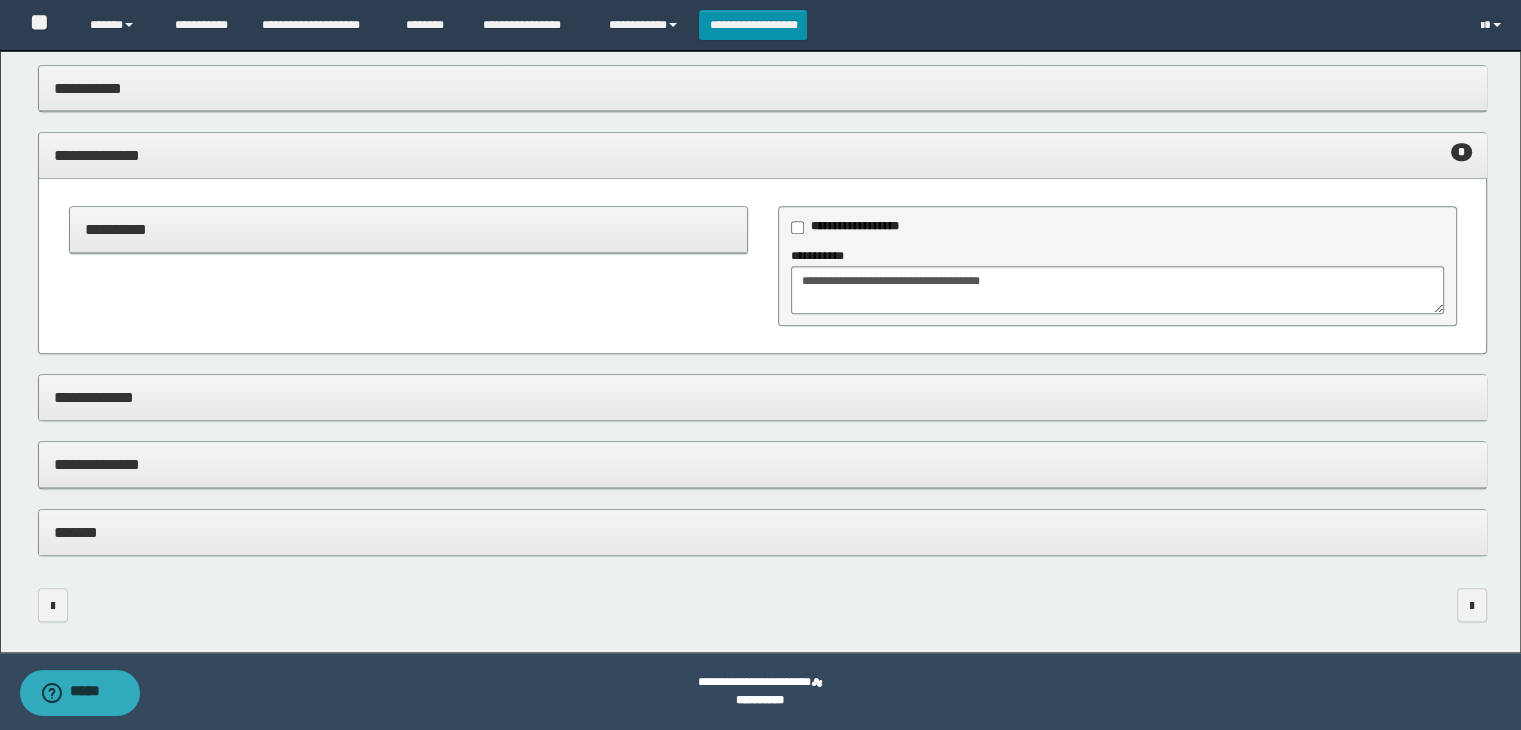 click on "**********" at bounding box center [763, 464] 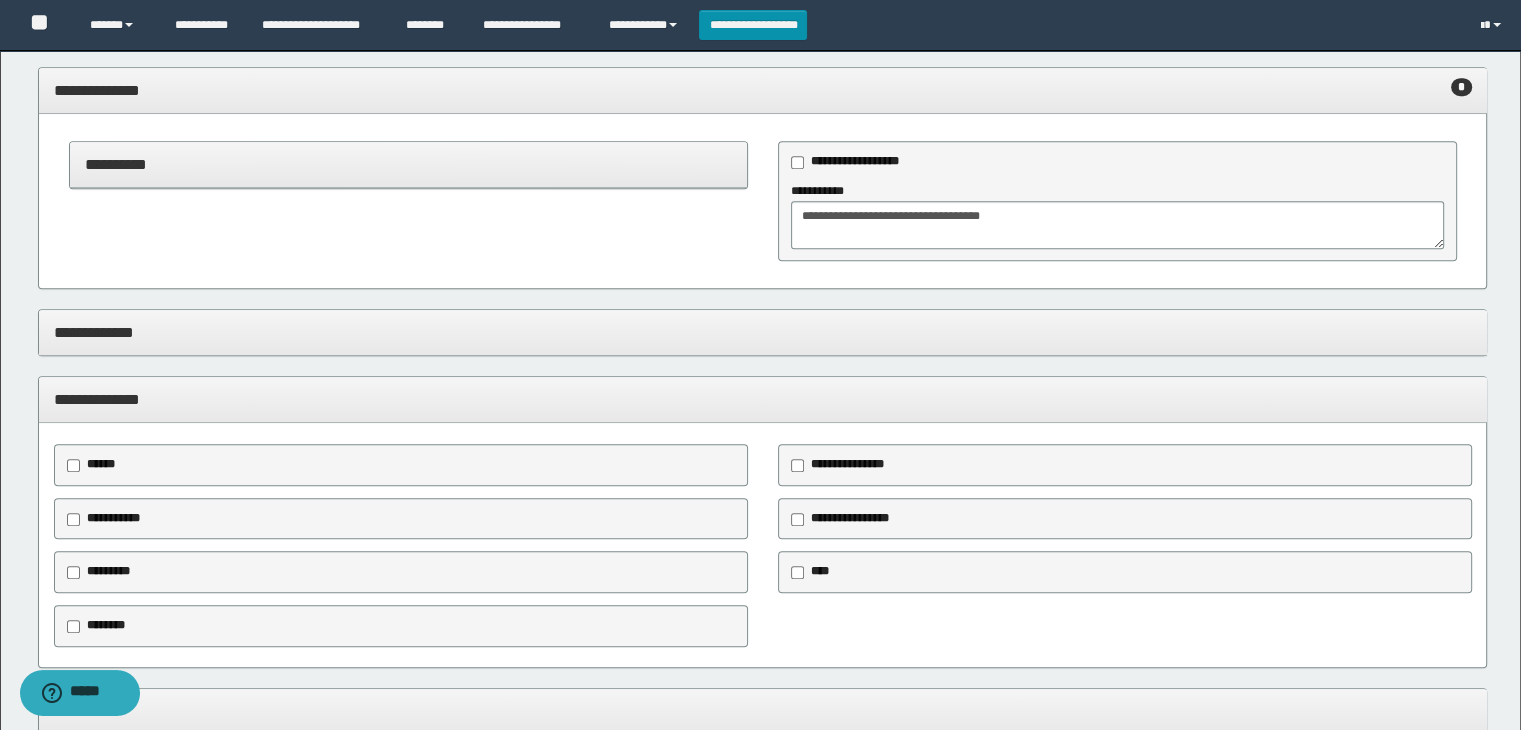 scroll, scrollTop: 1234, scrollLeft: 0, axis: vertical 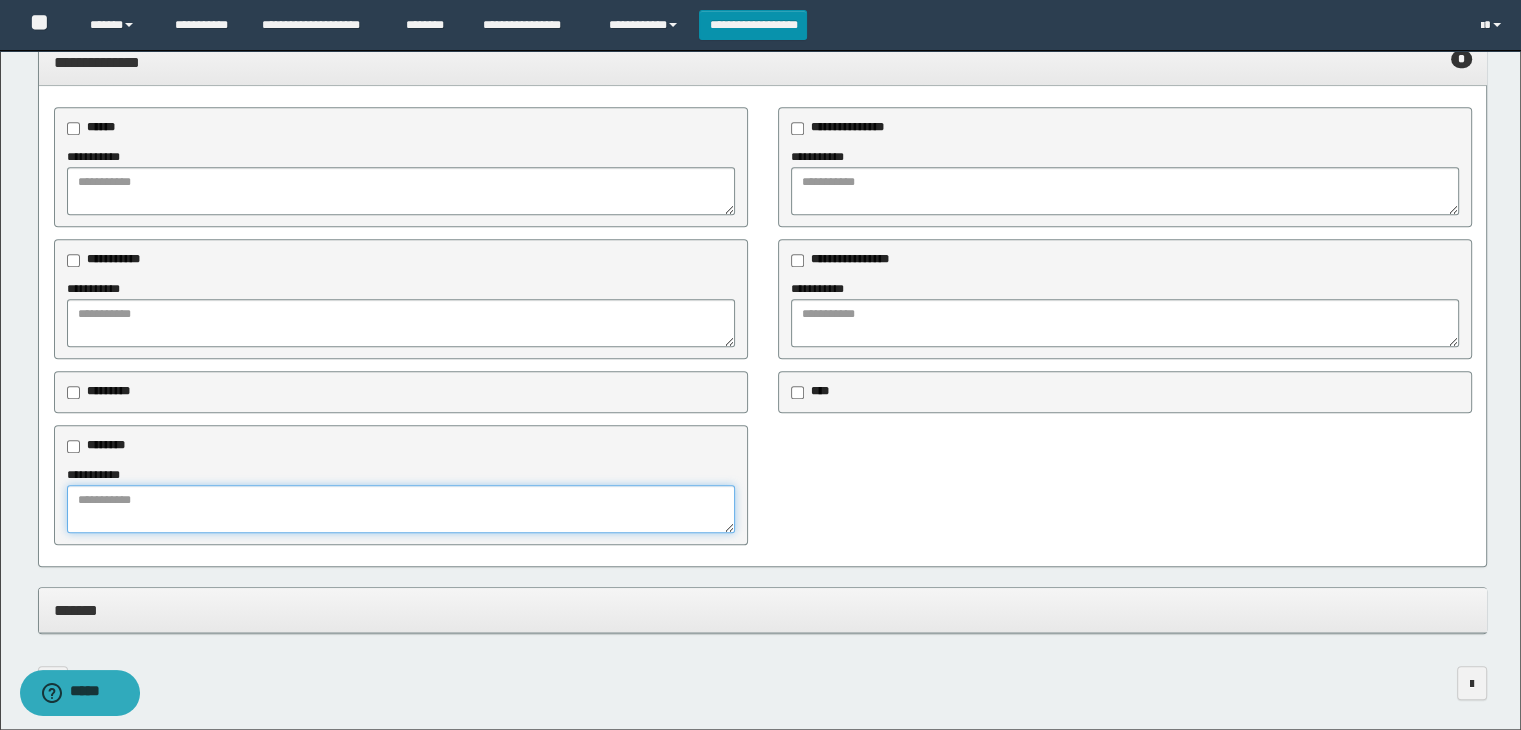 click at bounding box center (401, 509) 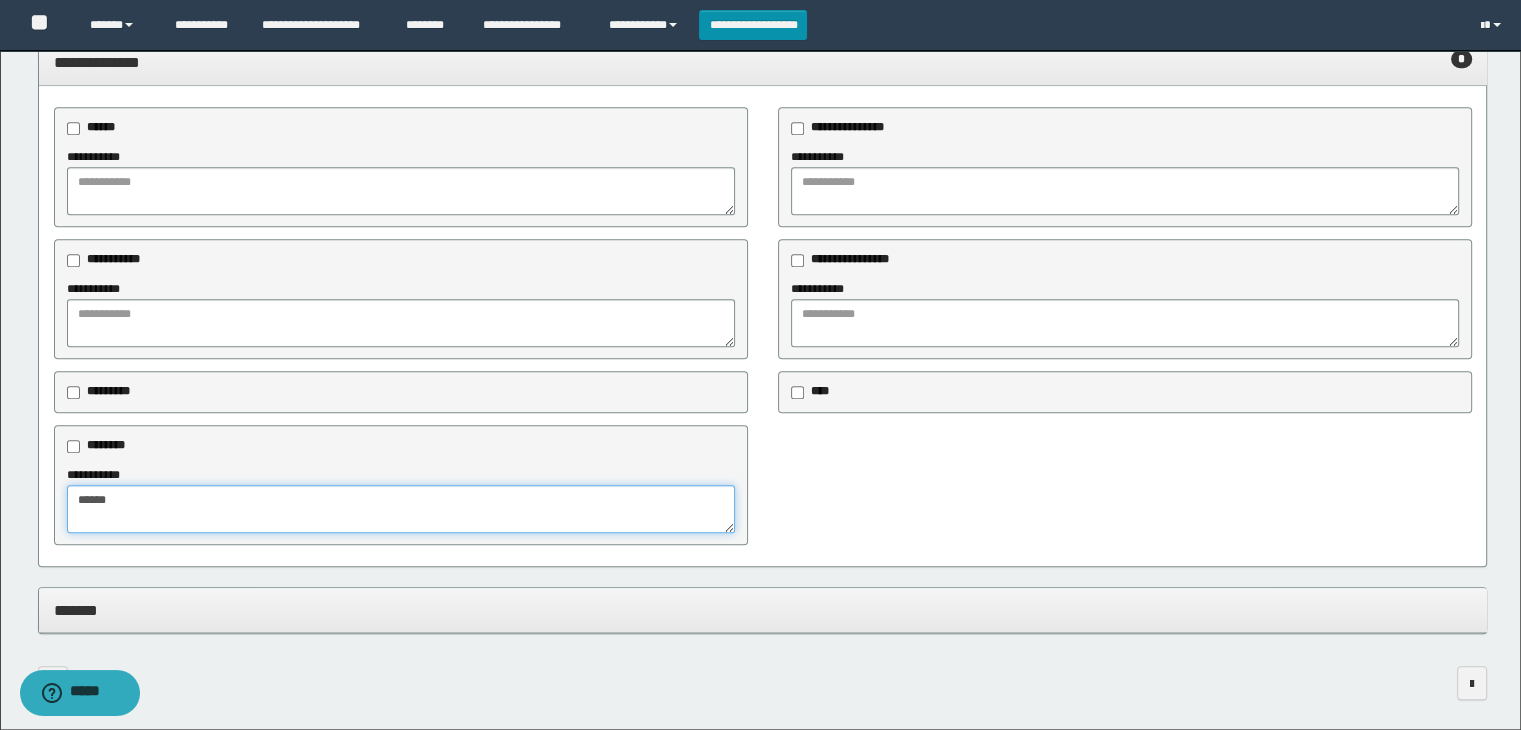 type on "******" 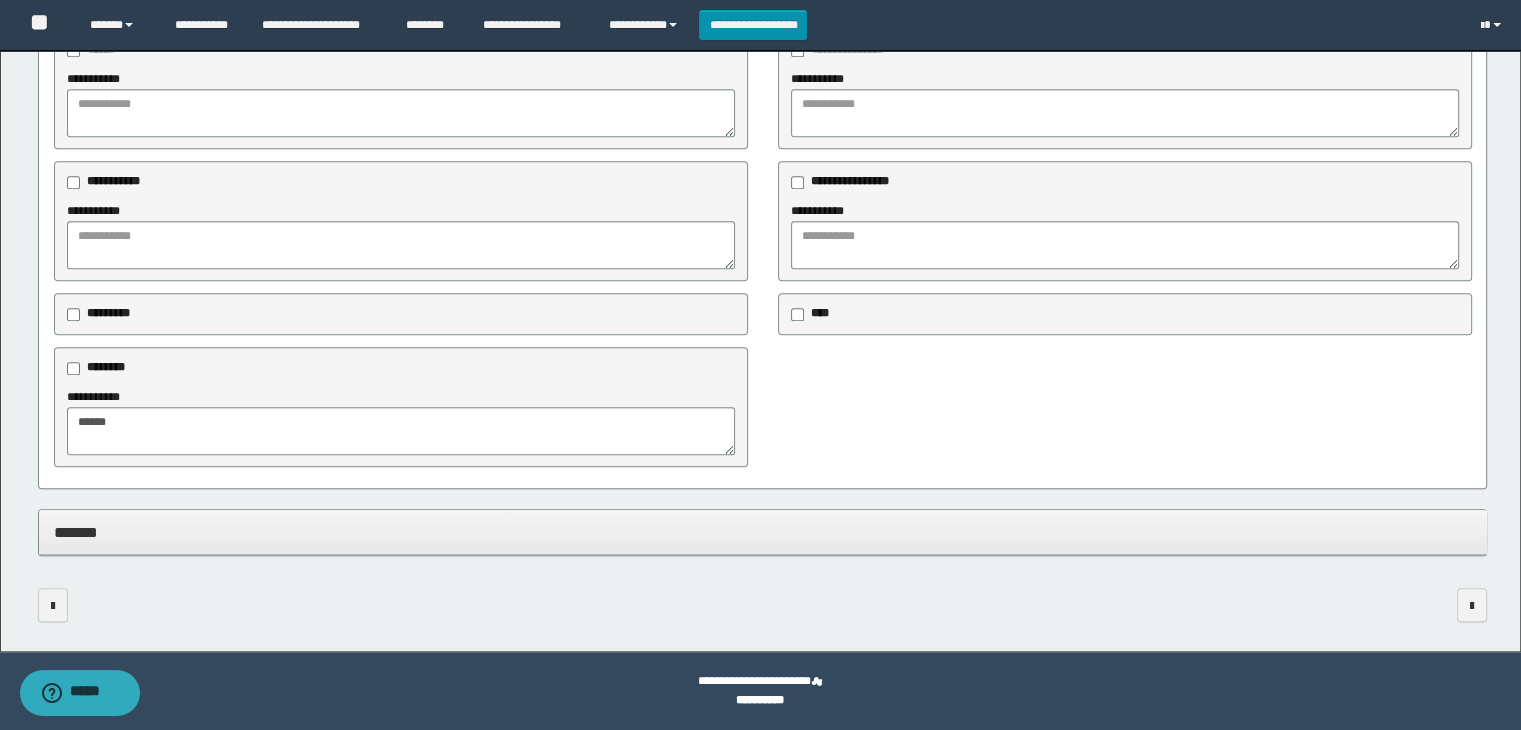 click on "*******" at bounding box center (763, 532) 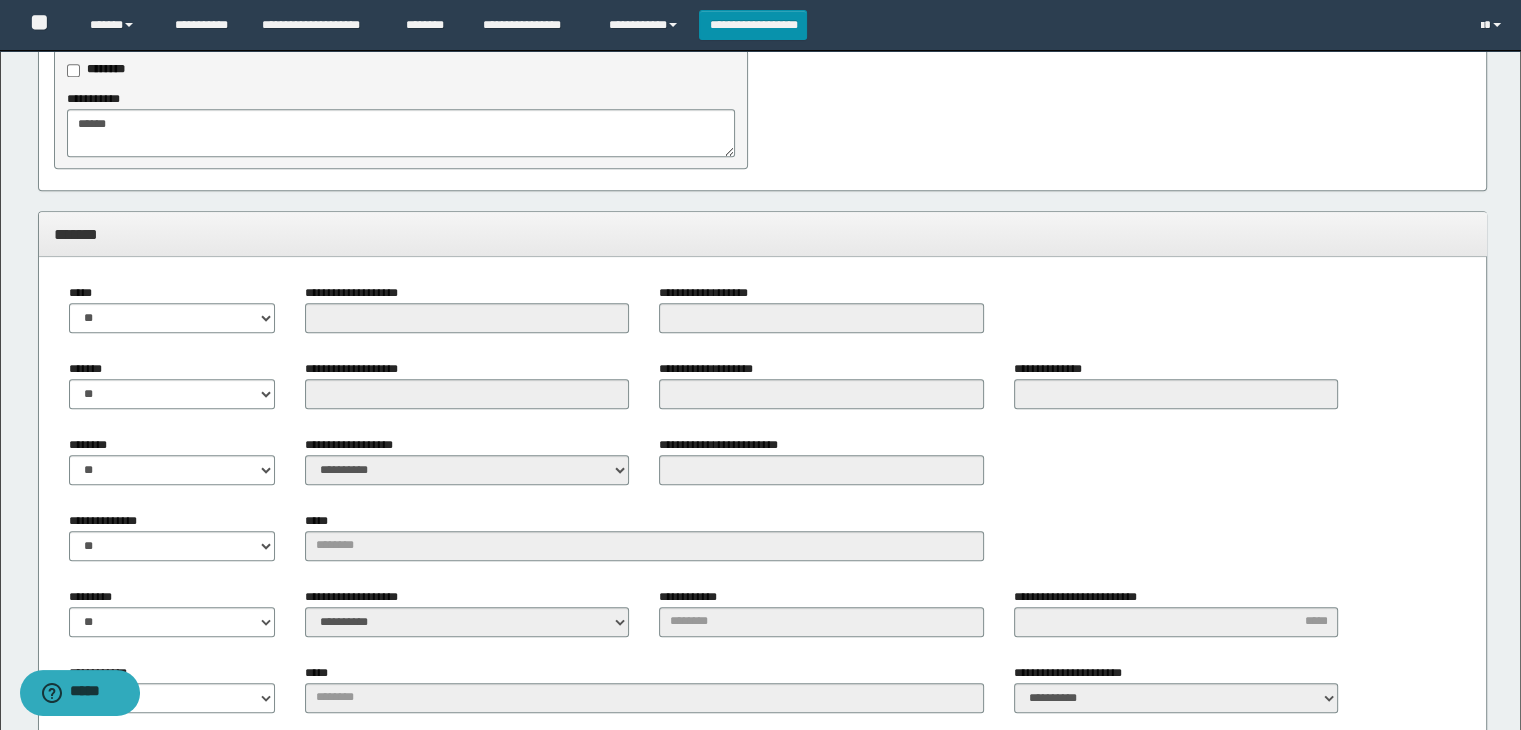 scroll, scrollTop: 1914, scrollLeft: 0, axis: vertical 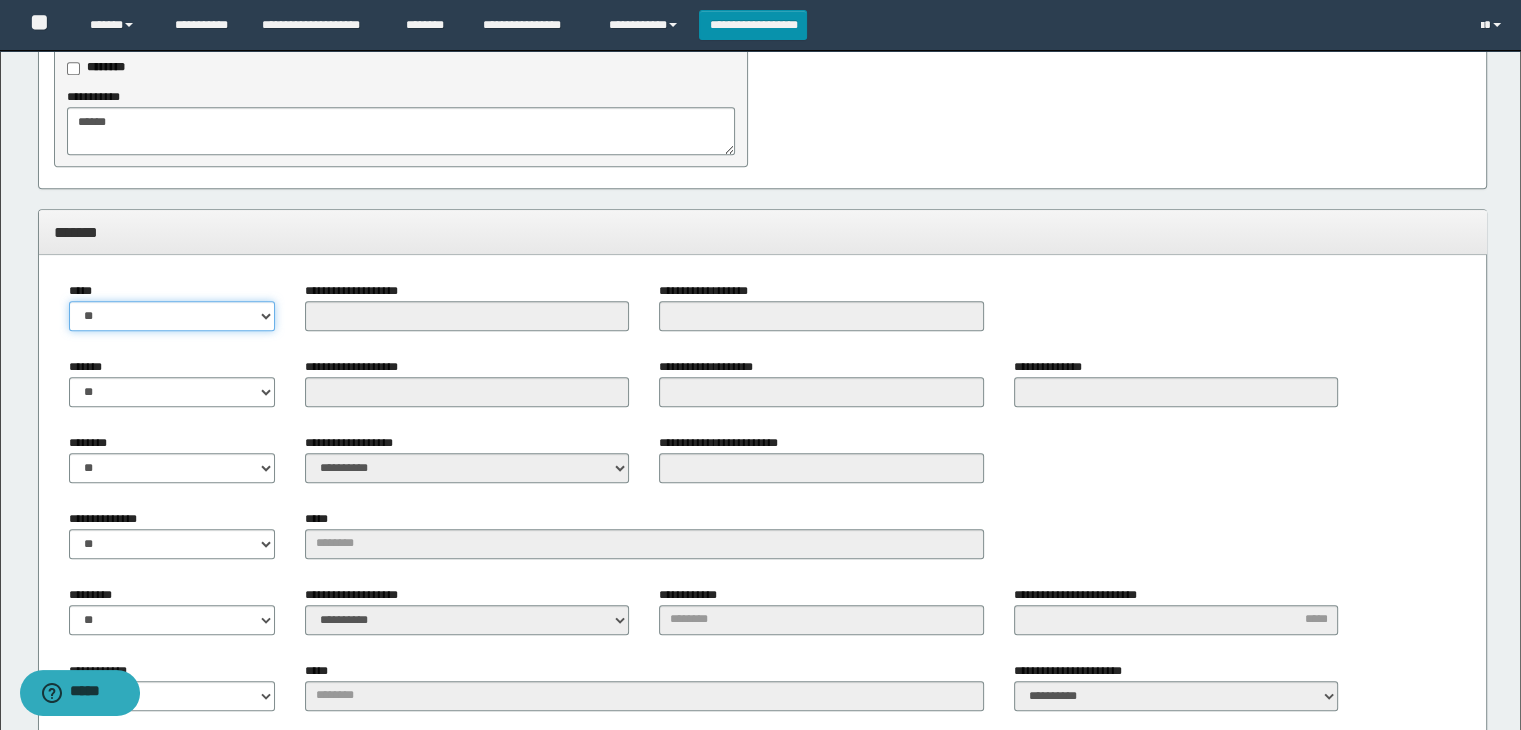 click on "**
**" at bounding box center [172, 316] 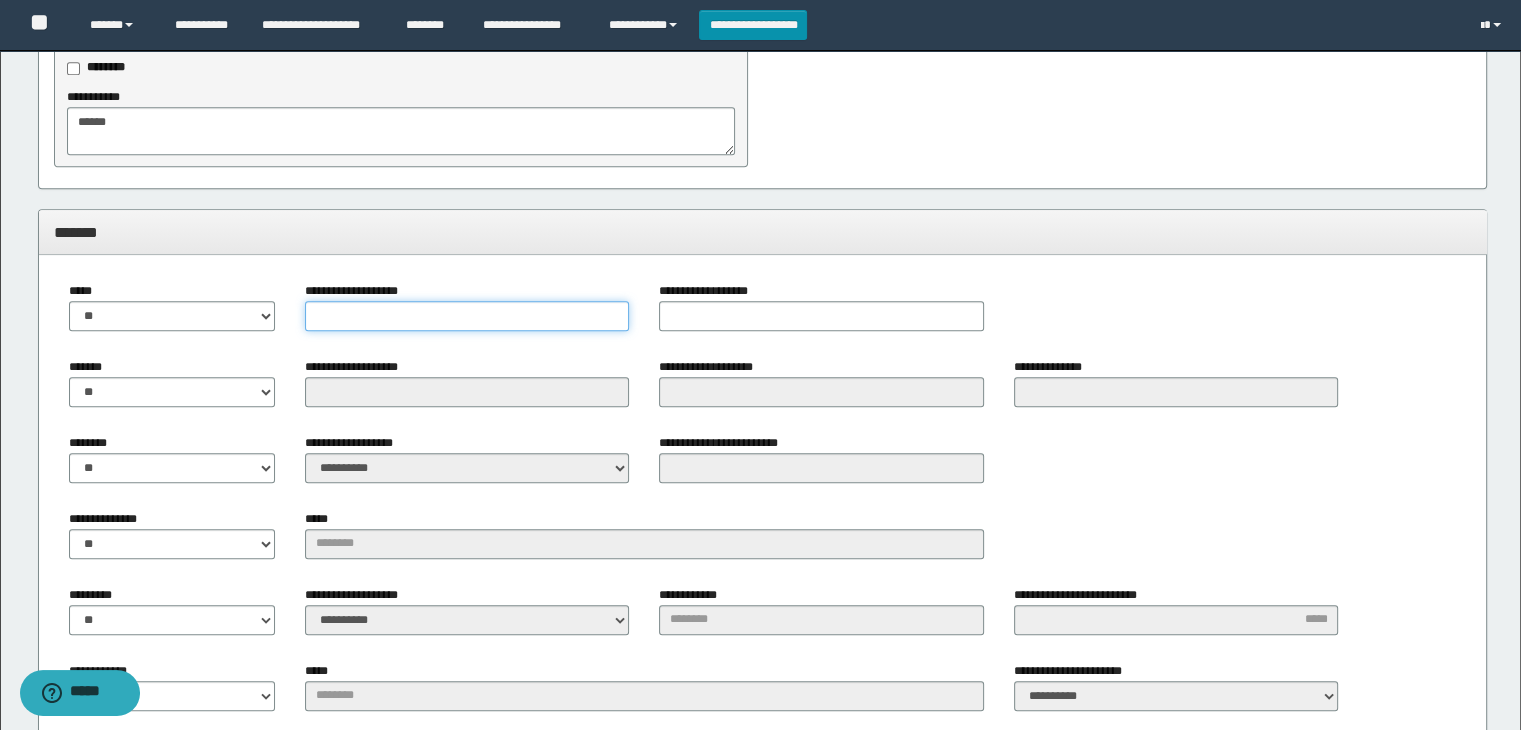 click on "**********" at bounding box center (467, 316) 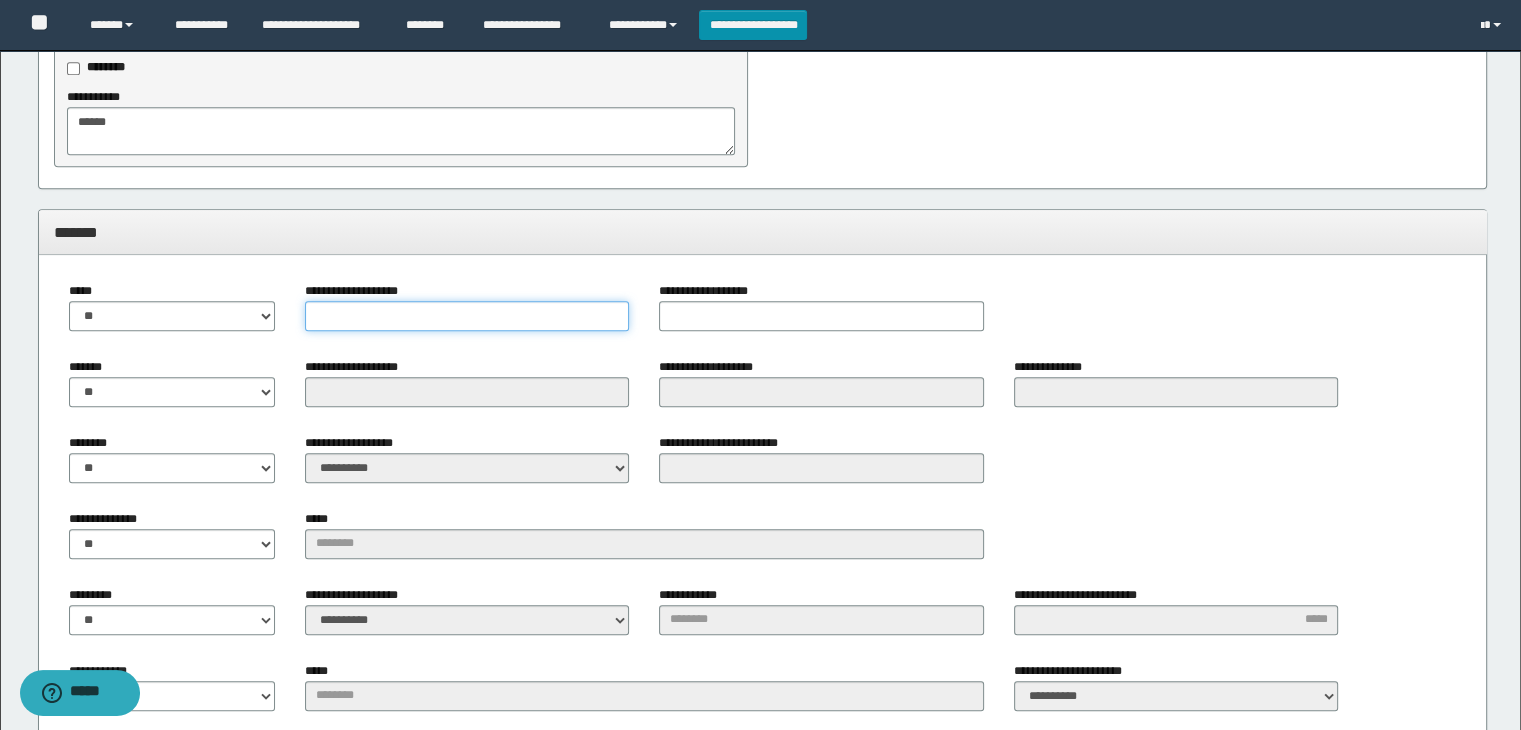 type on "*" 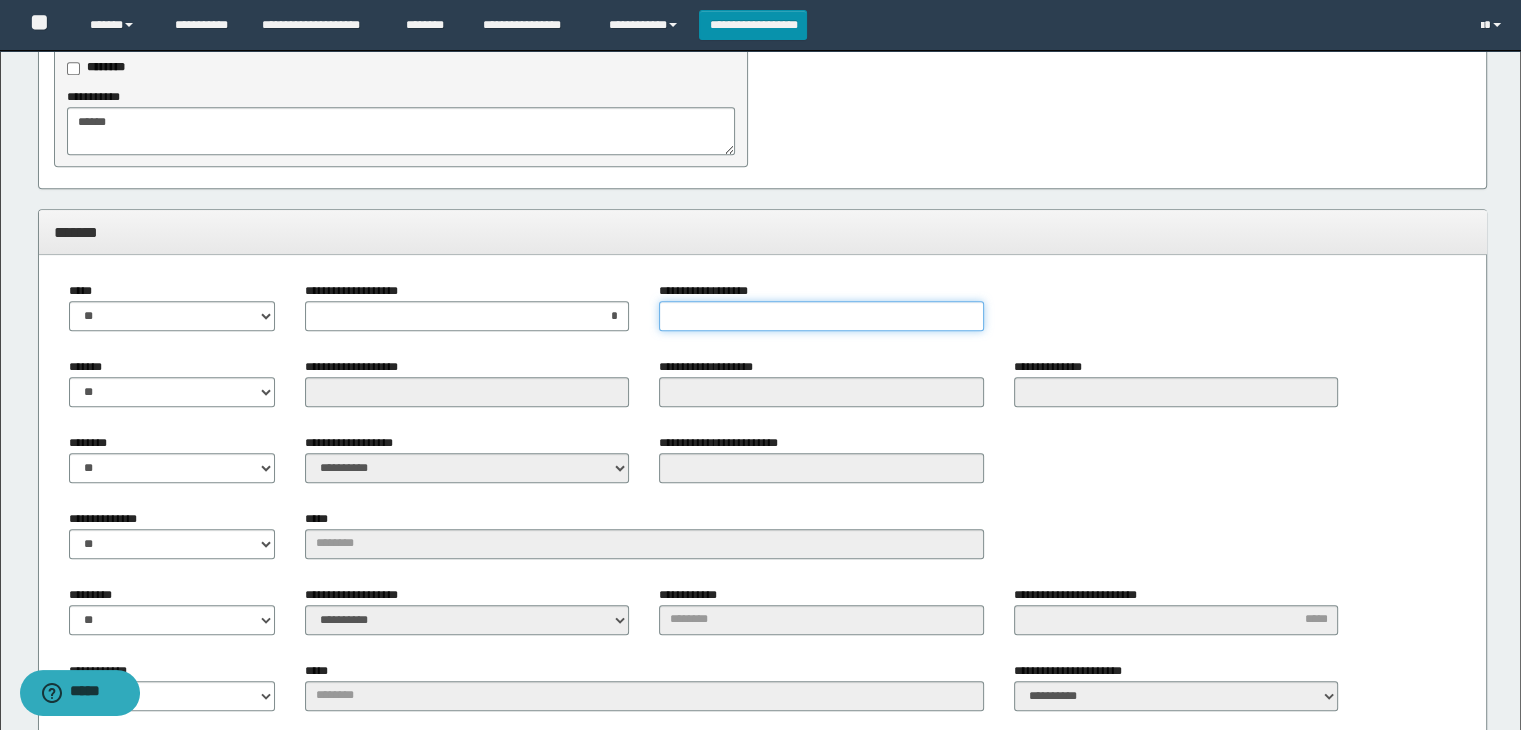 click on "**********" at bounding box center (821, 316) 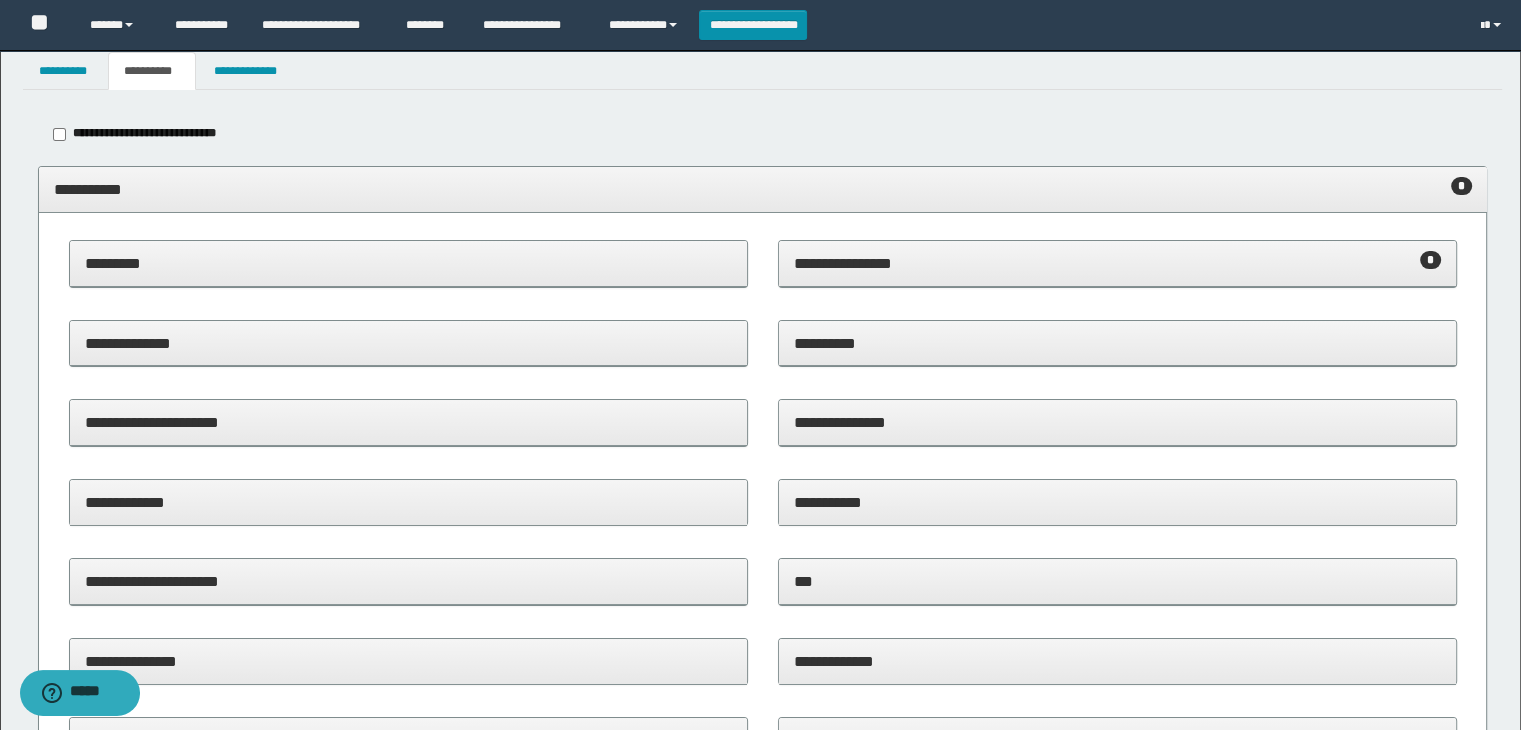 scroll, scrollTop: 0, scrollLeft: 0, axis: both 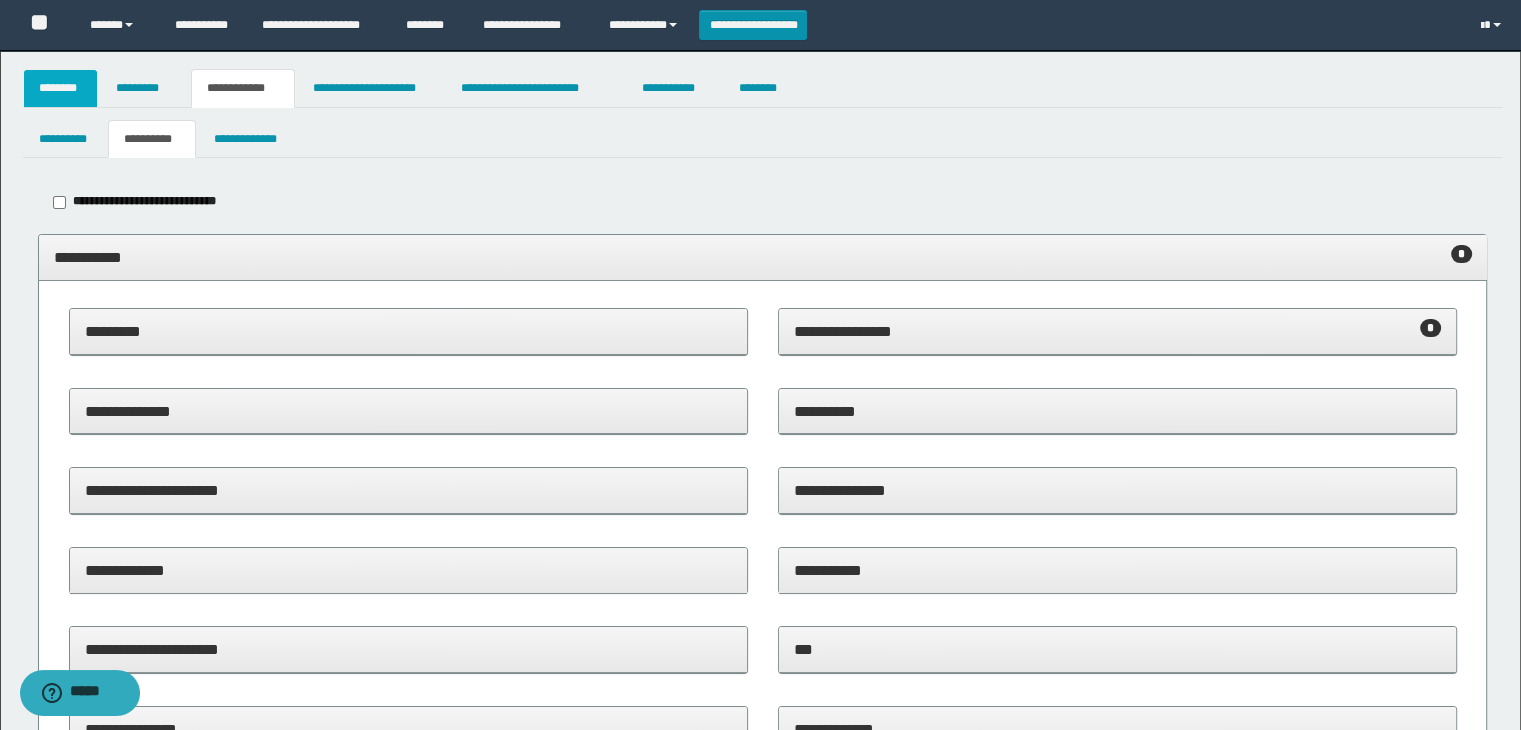 click on "********" at bounding box center (61, 88) 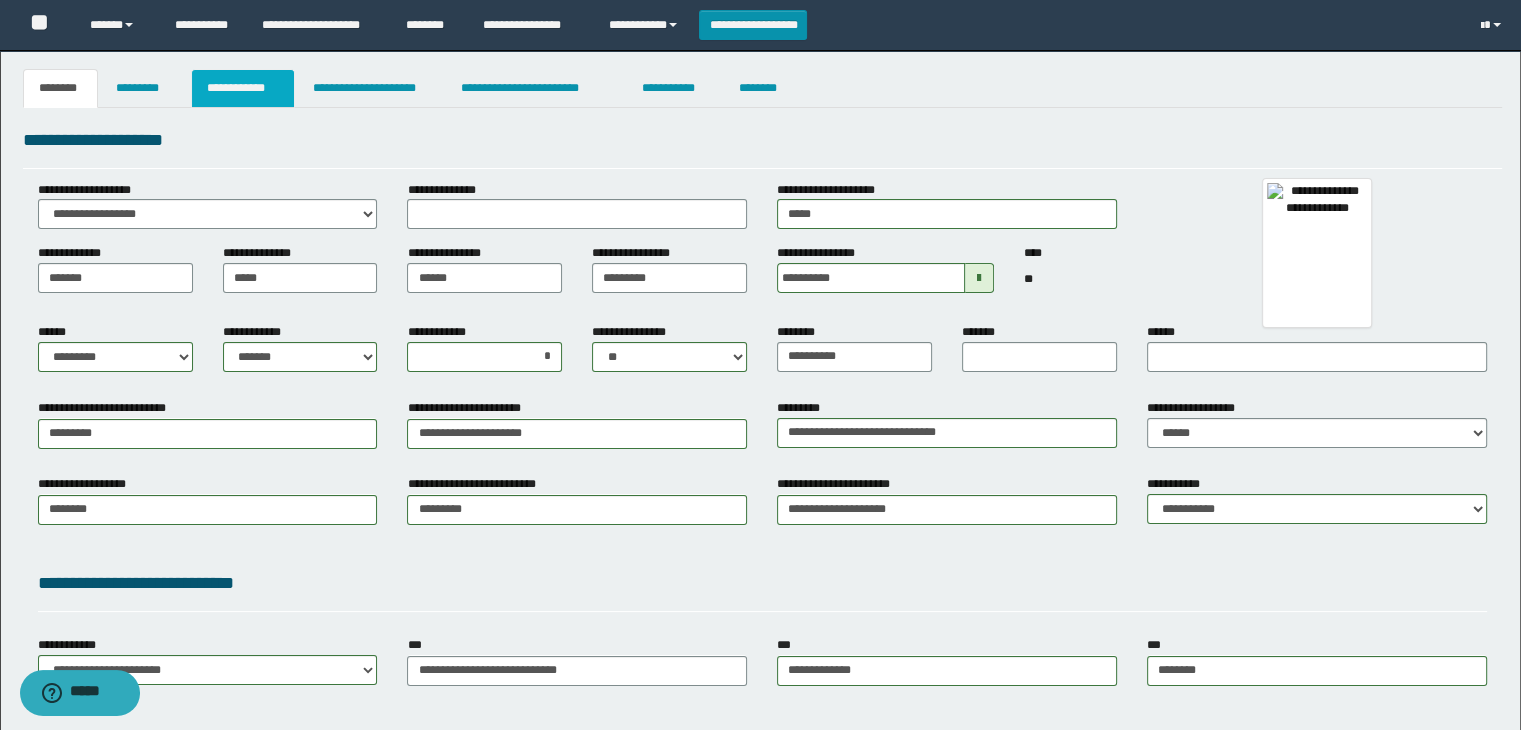 click on "**********" at bounding box center [243, 88] 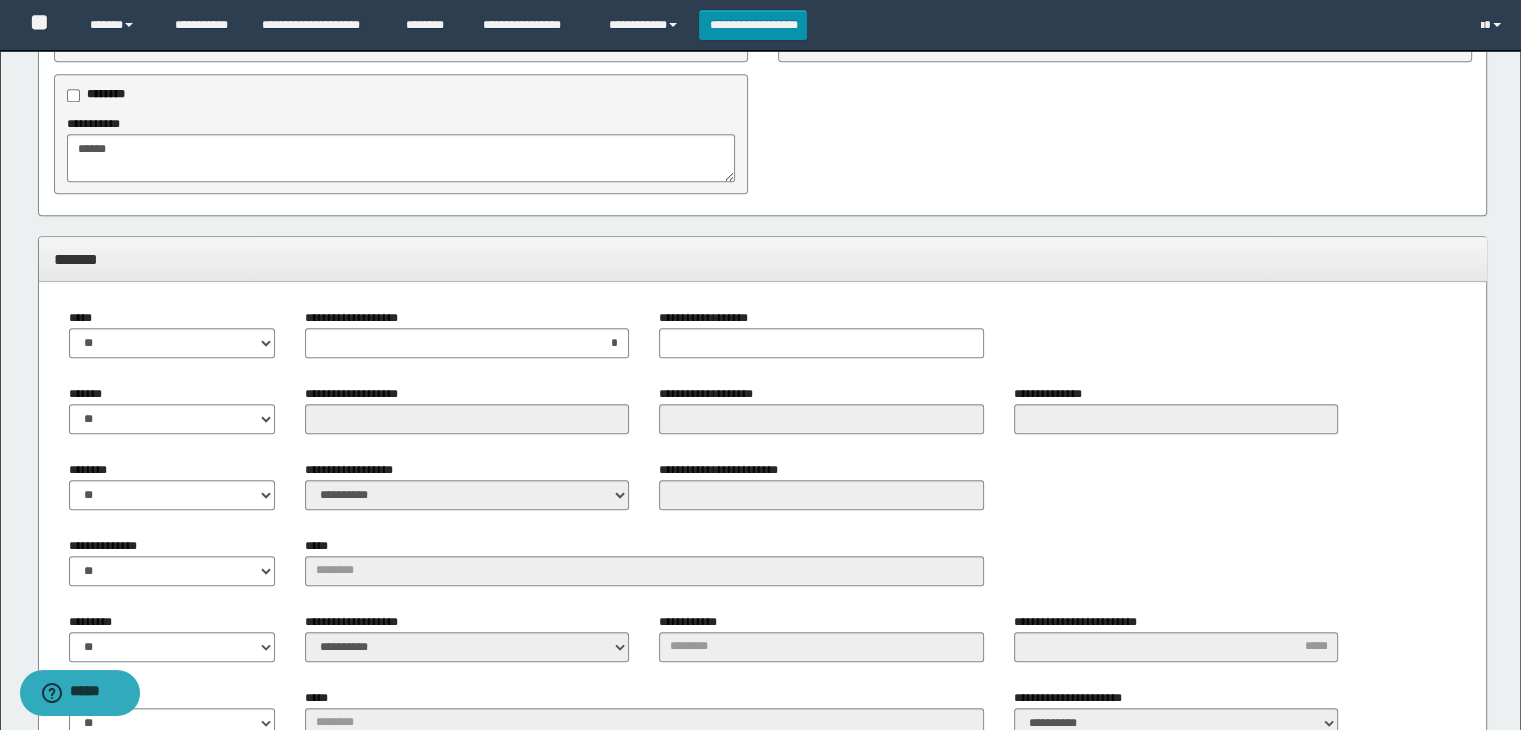 scroll, scrollTop: 1900, scrollLeft: 0, axis: vertical 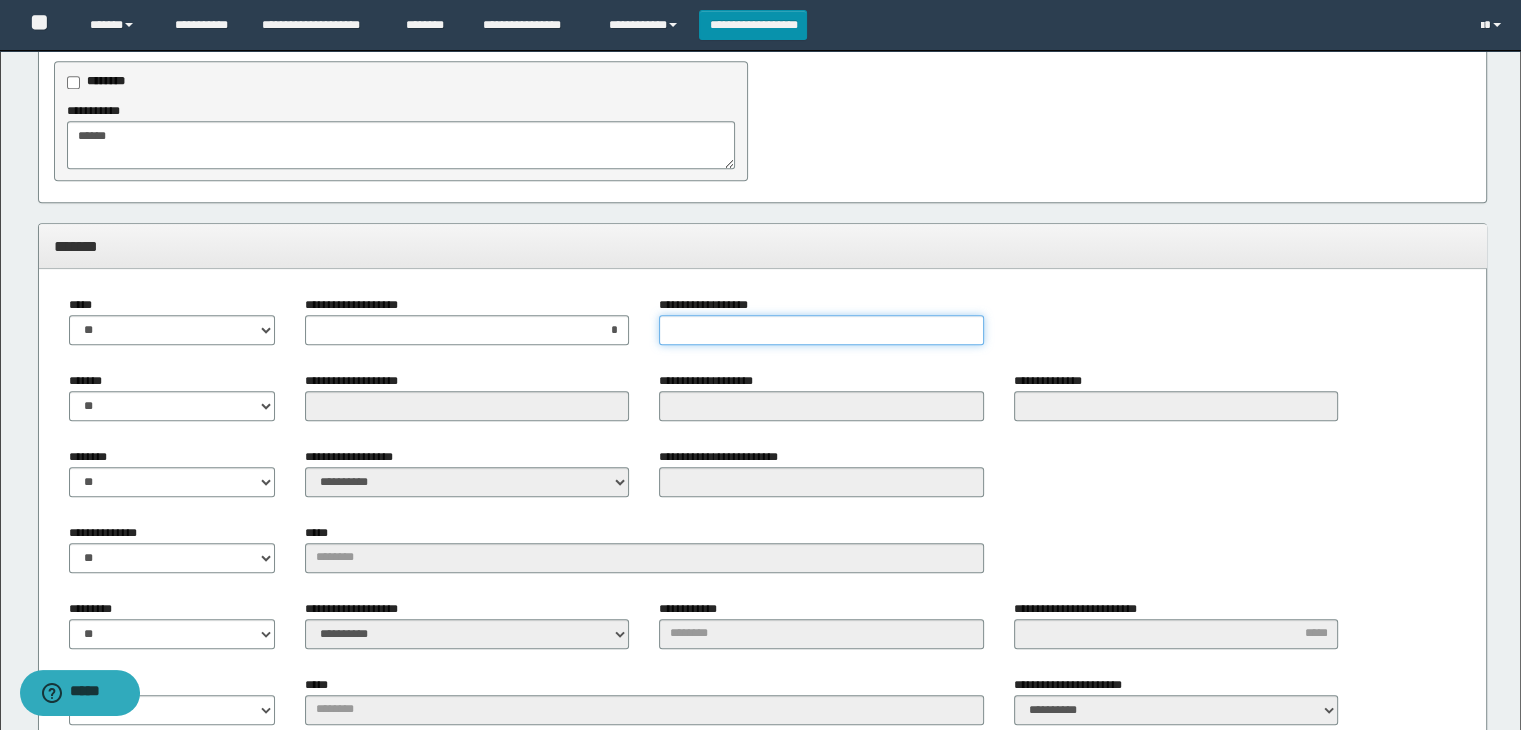 click on "**********" at bounding box center (821, 330) 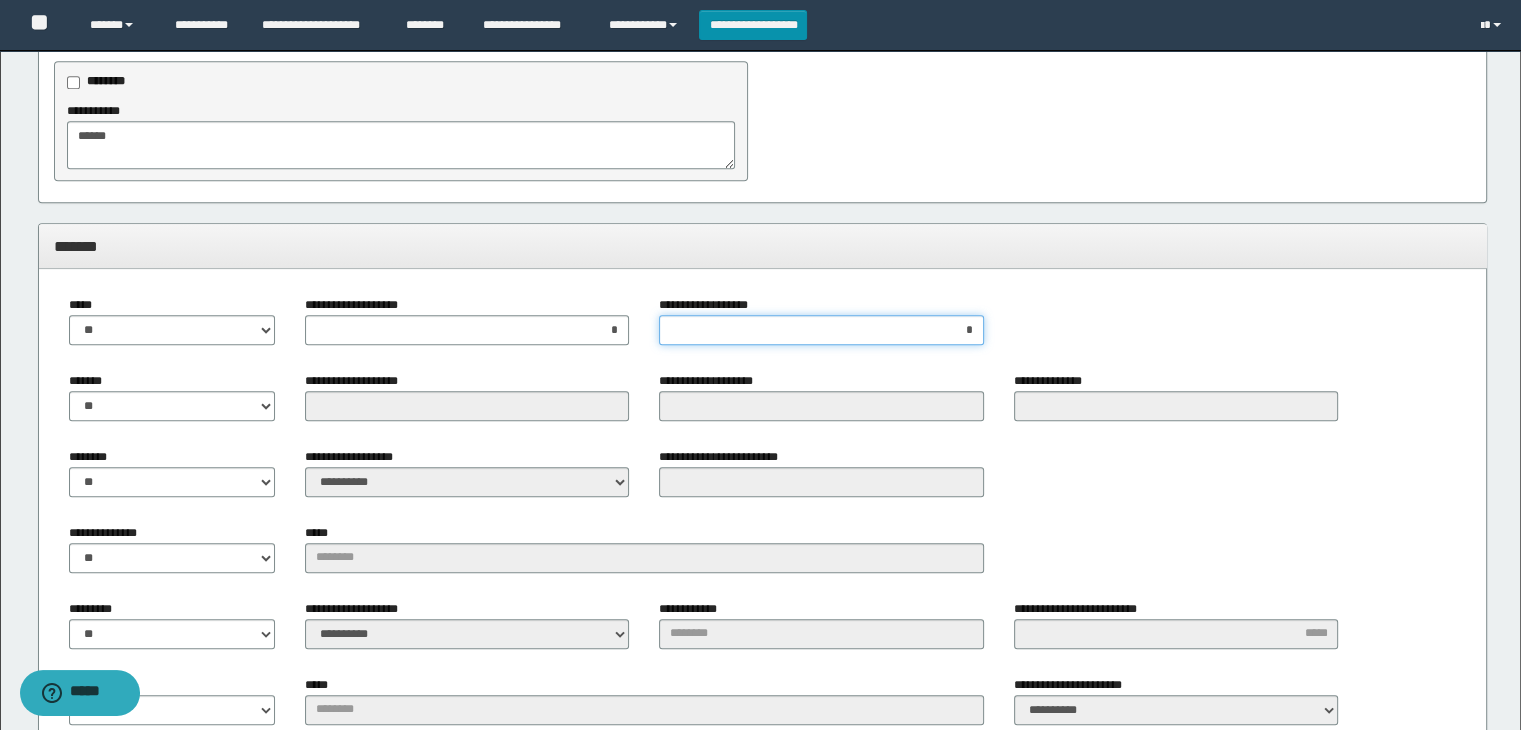 type on "**" 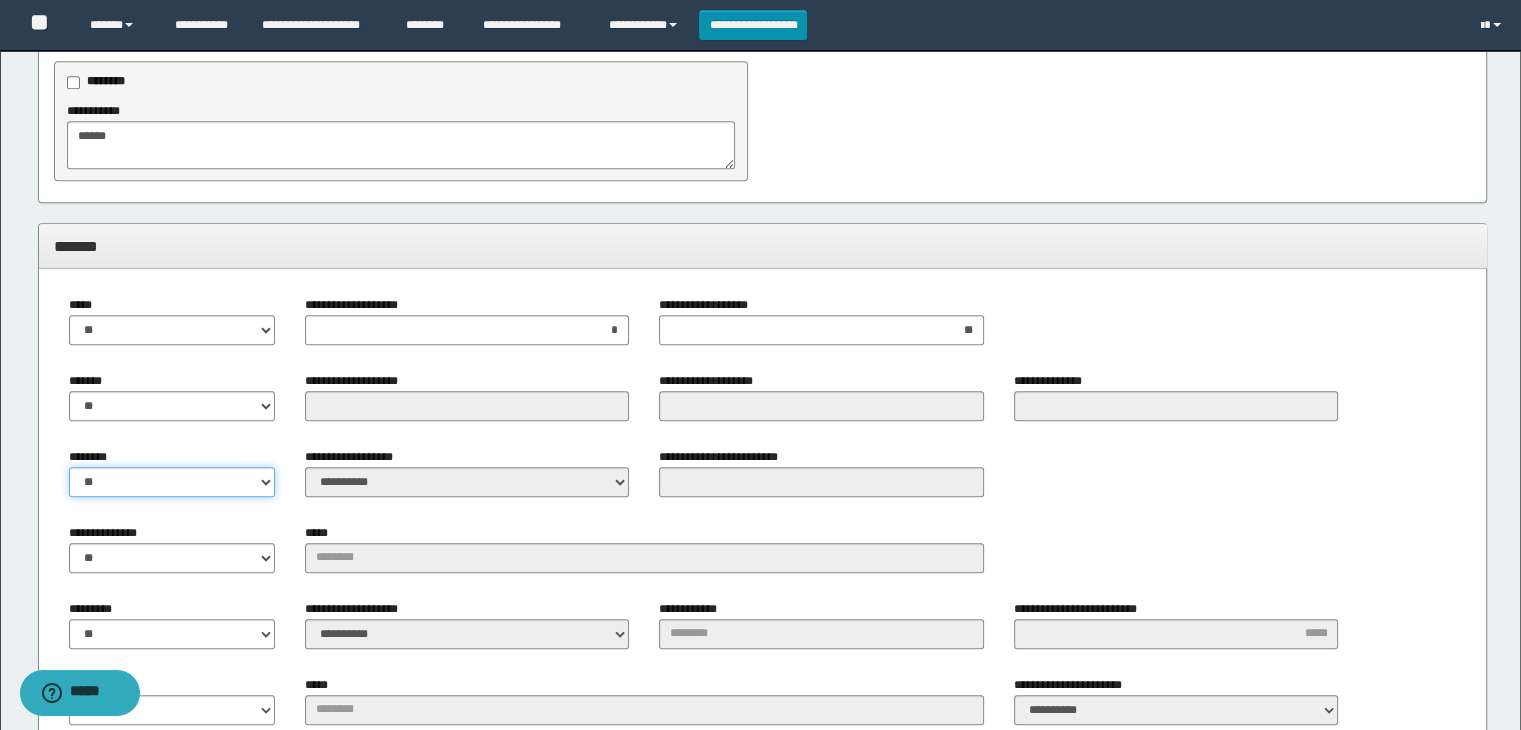 click on "**
**" at bounding box center [172, 482] 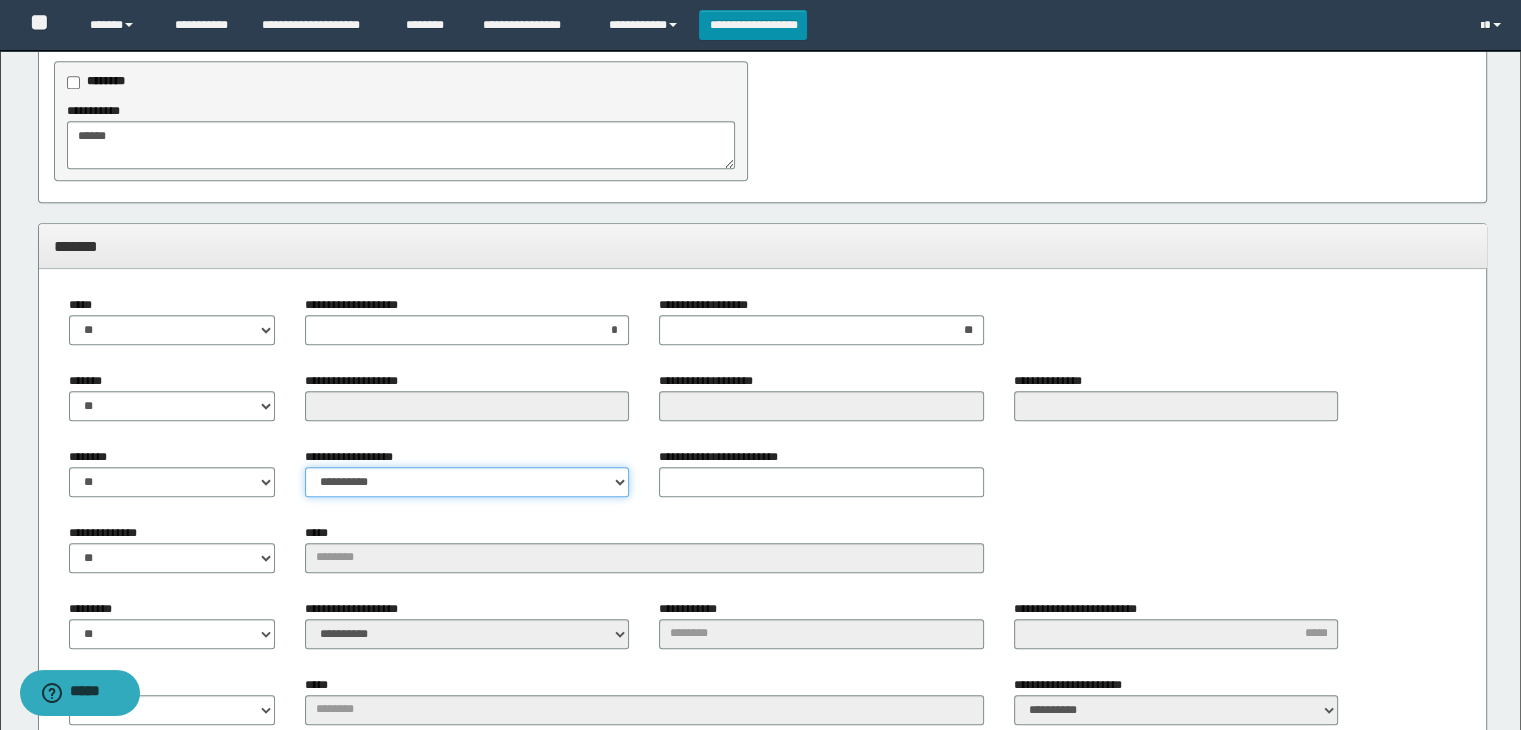 click on "**********" at bounding box center (467, 482) 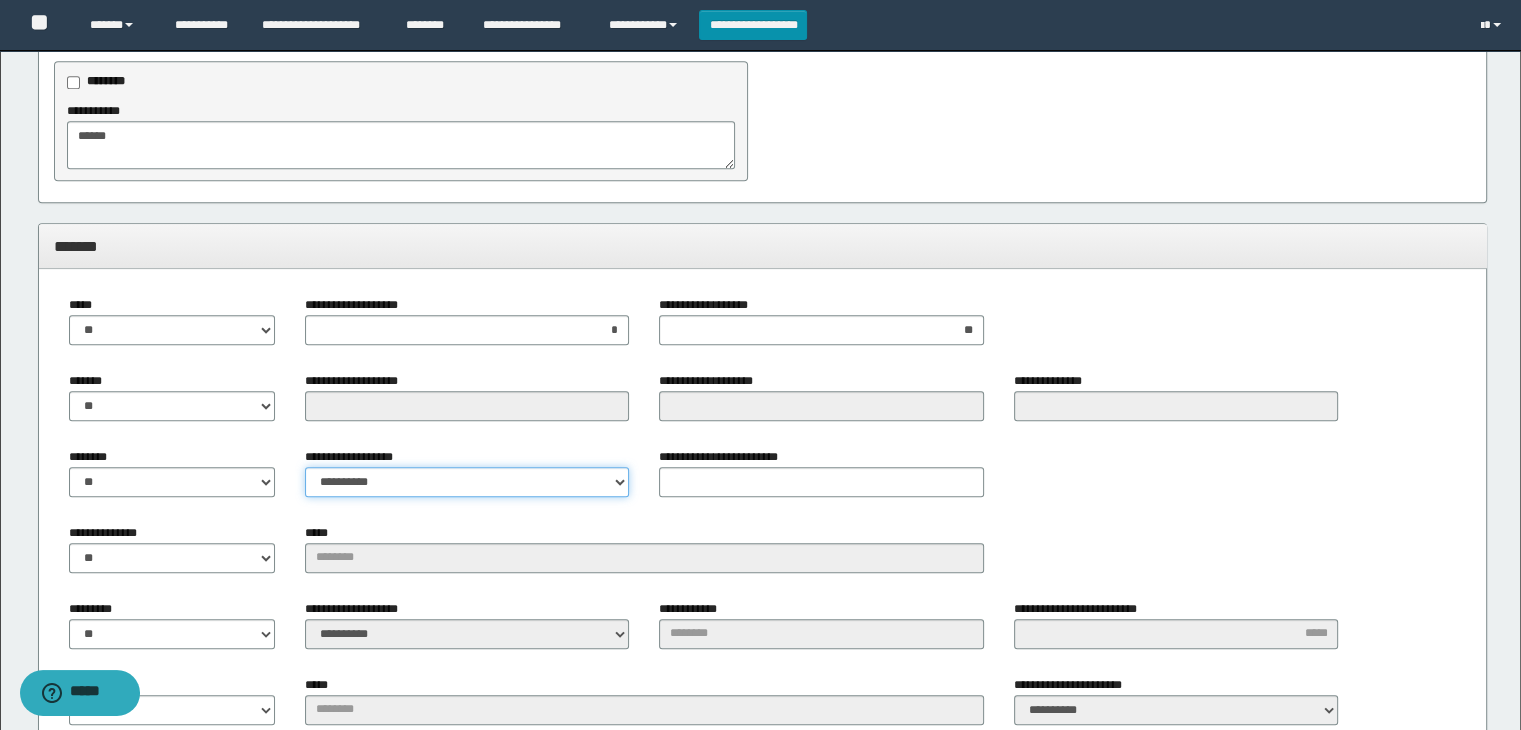 select on "*" 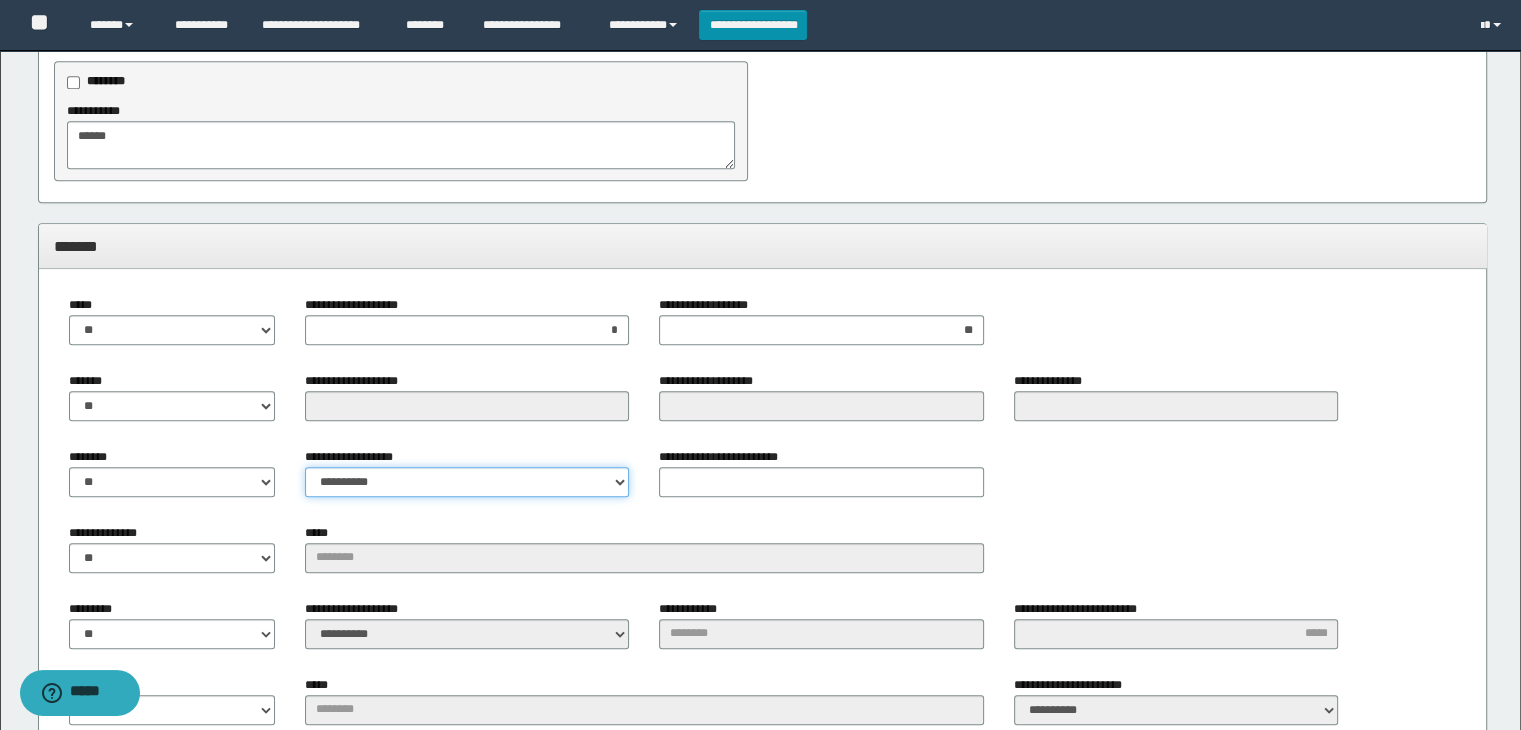 click on "**********" at bounding box center [467, 482] 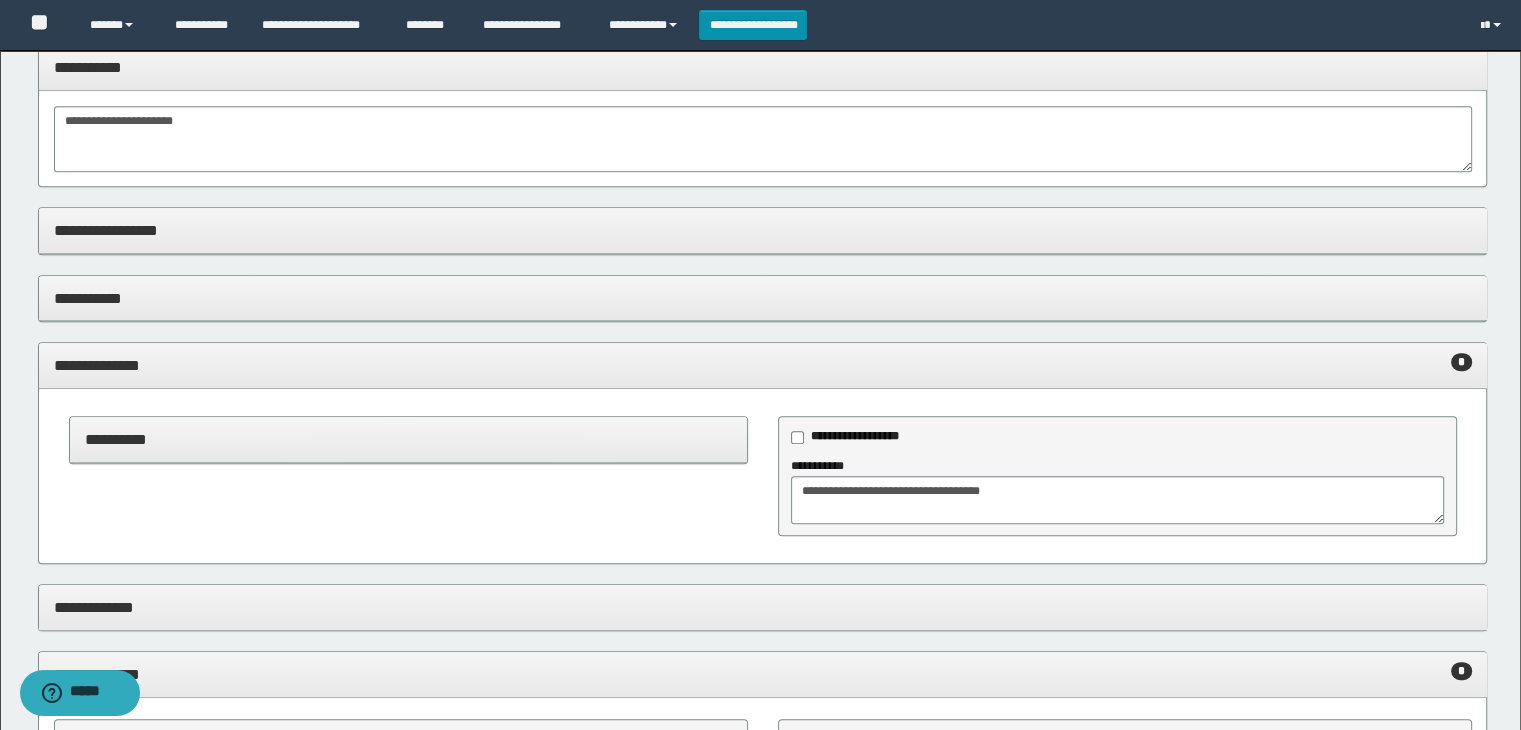 scroll, scrollTop: 800, scrollLeft: 0, axis: vertical 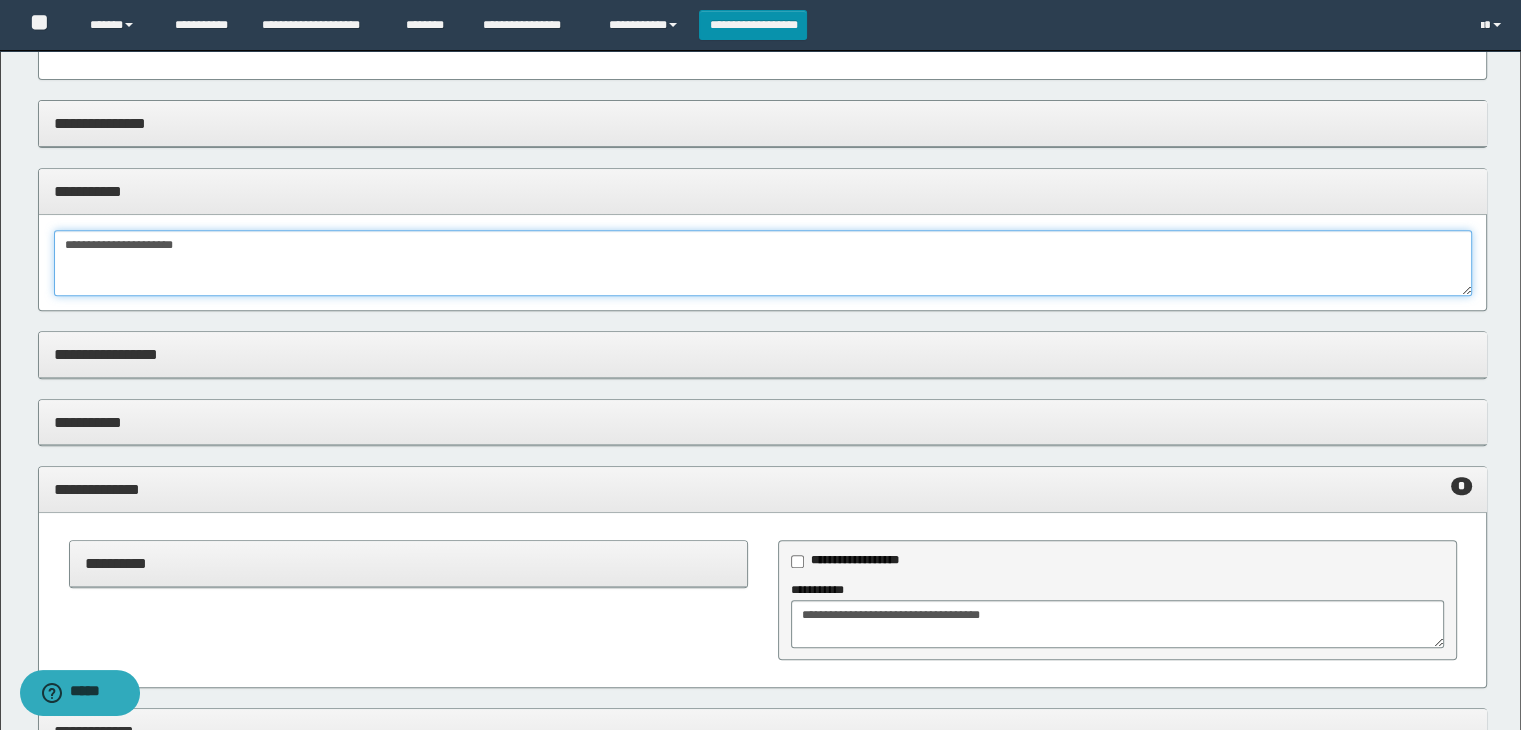 click on "**********" at bounding box center (763, 263) 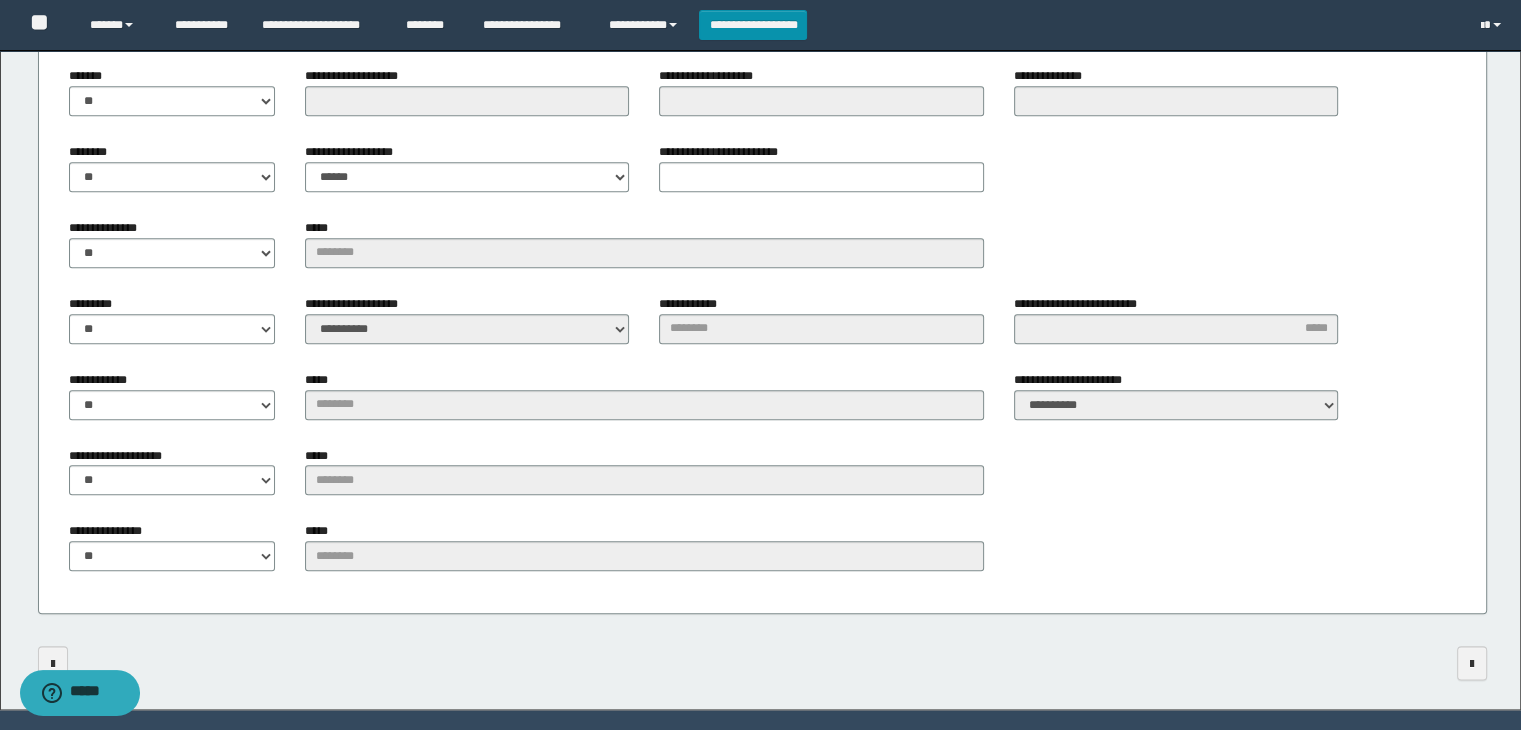 scroll, scrollTop: 2263, scrollLeft: 0, axis: vertical 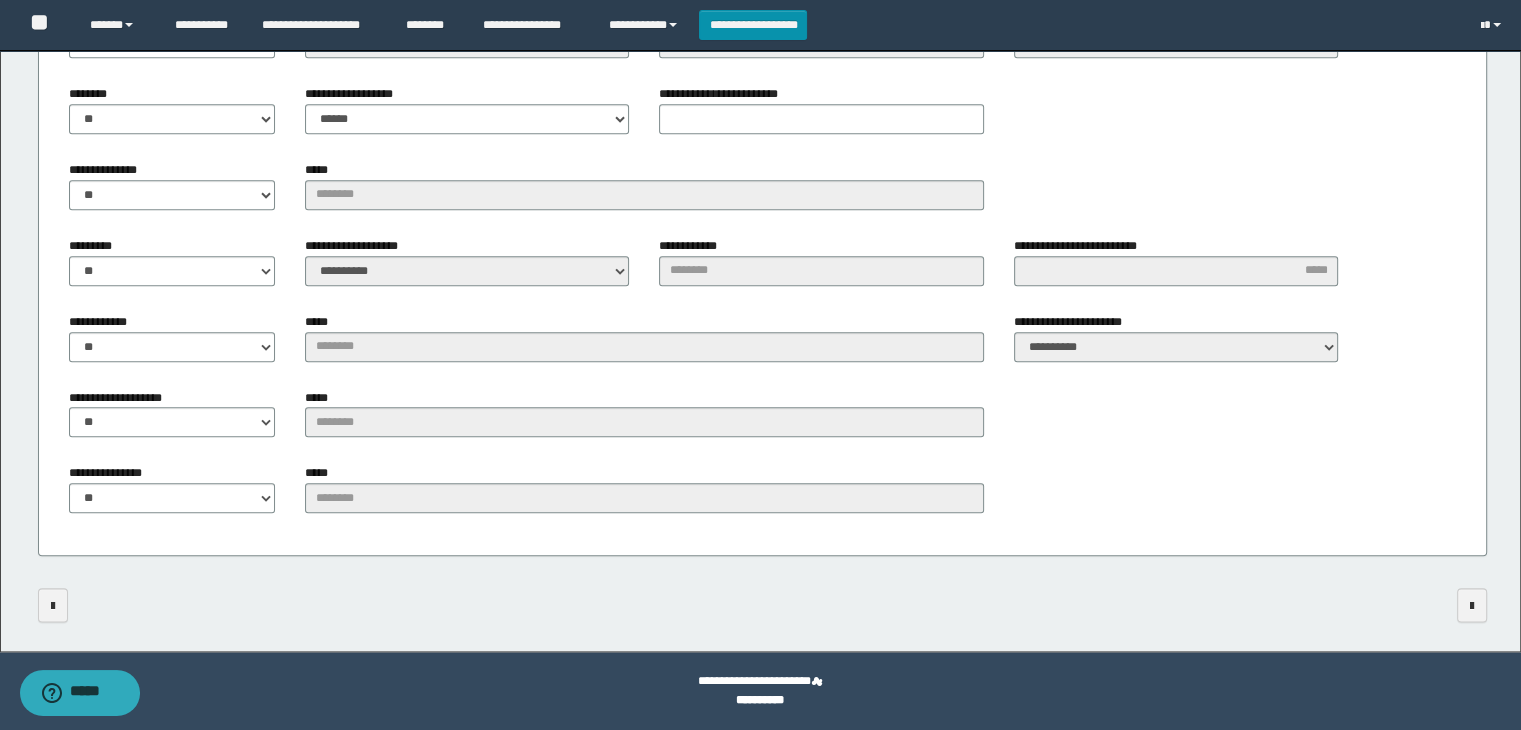 type on "**********" 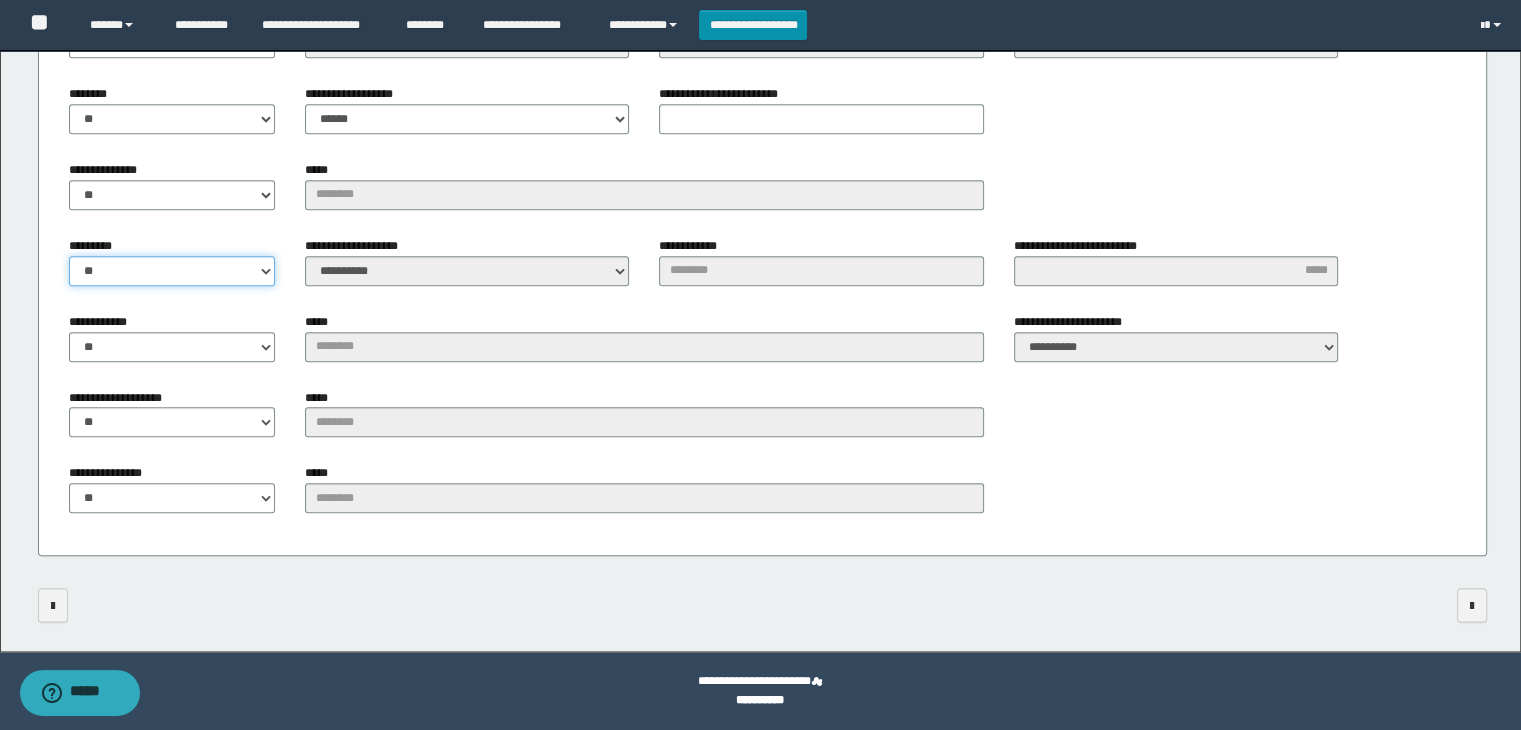 click on "**
**" at bounding box center [172, 271] 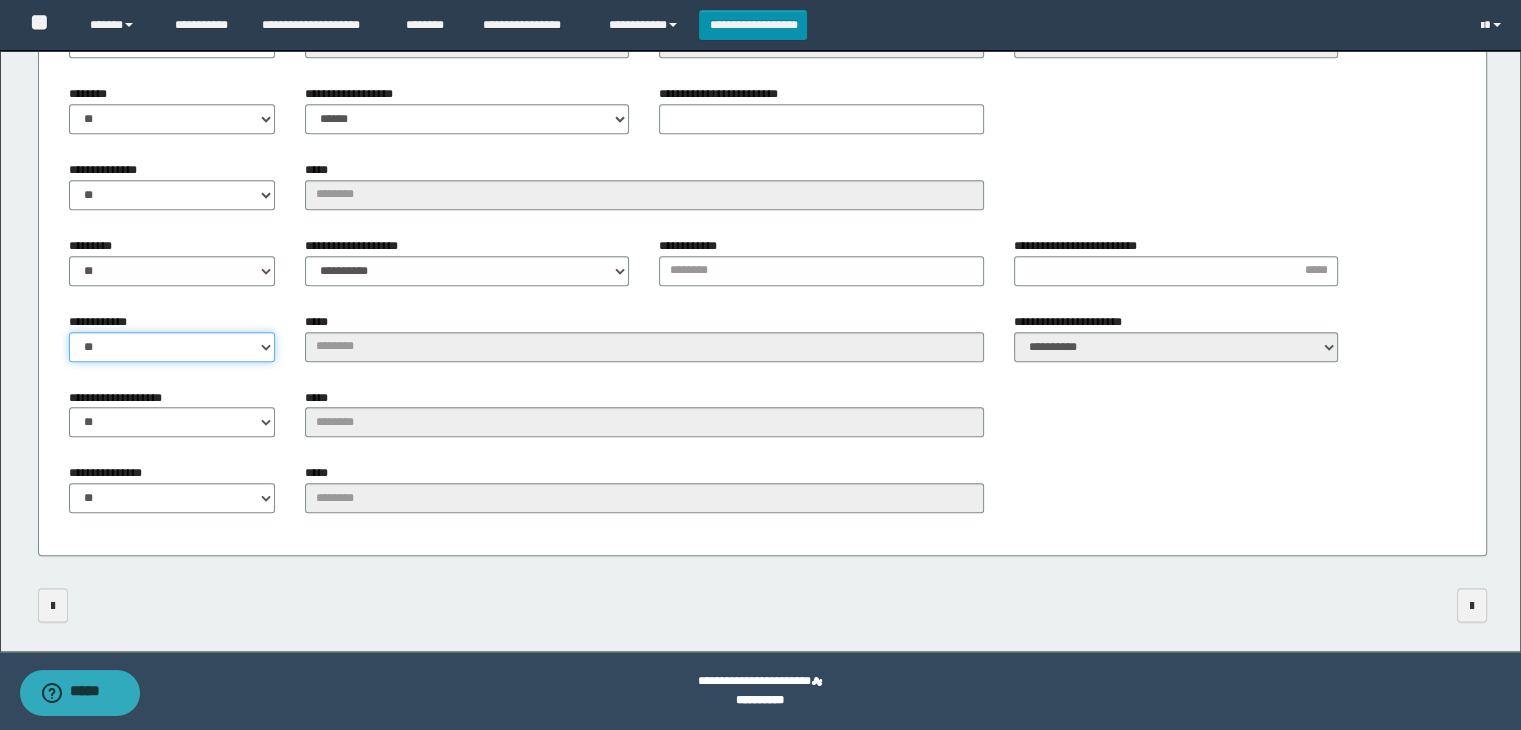 drag, startPoint x: 132, startPoint y: 341, endPoint x: 130, endPoint y: 358, distance: 17.117243 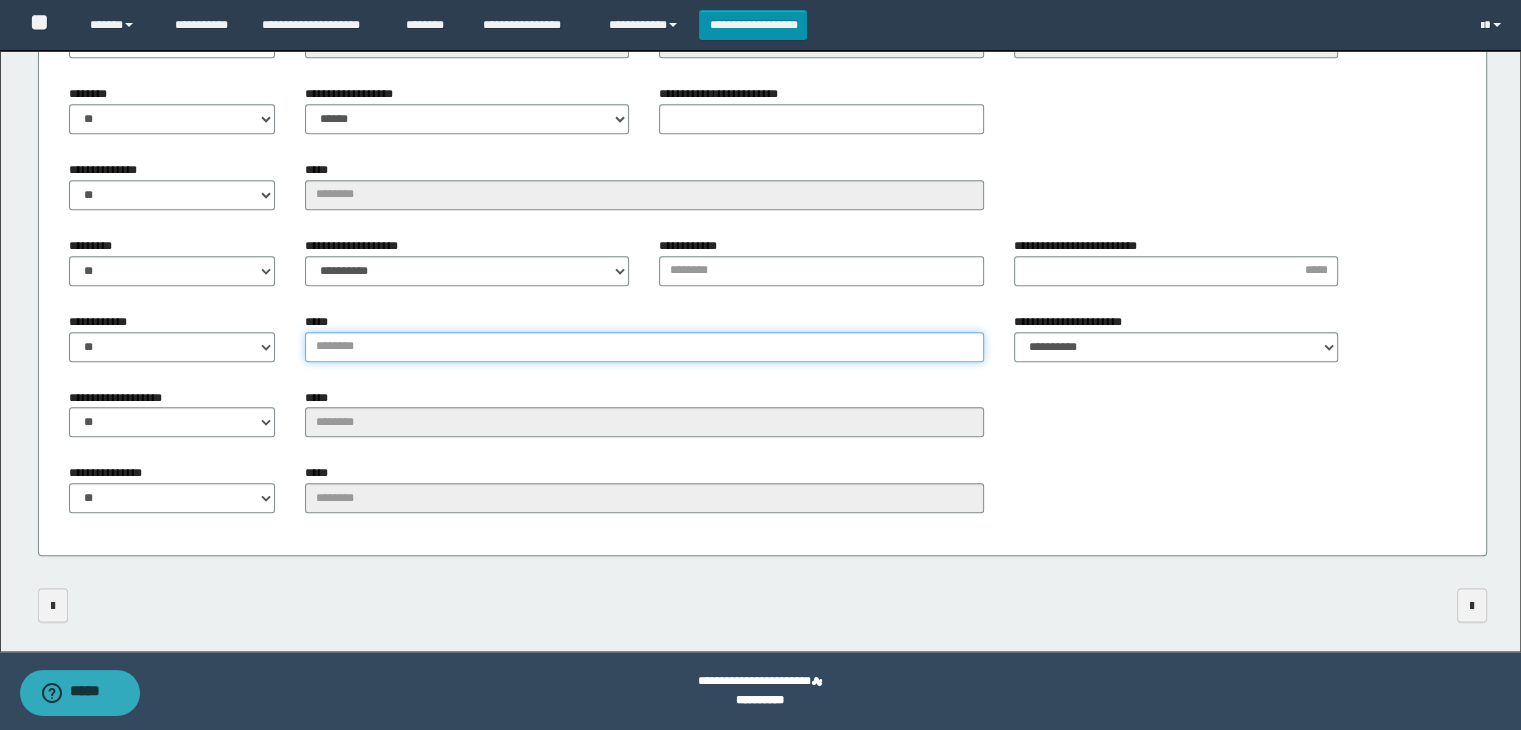 click on "*****" at bounding box center [644, 347] 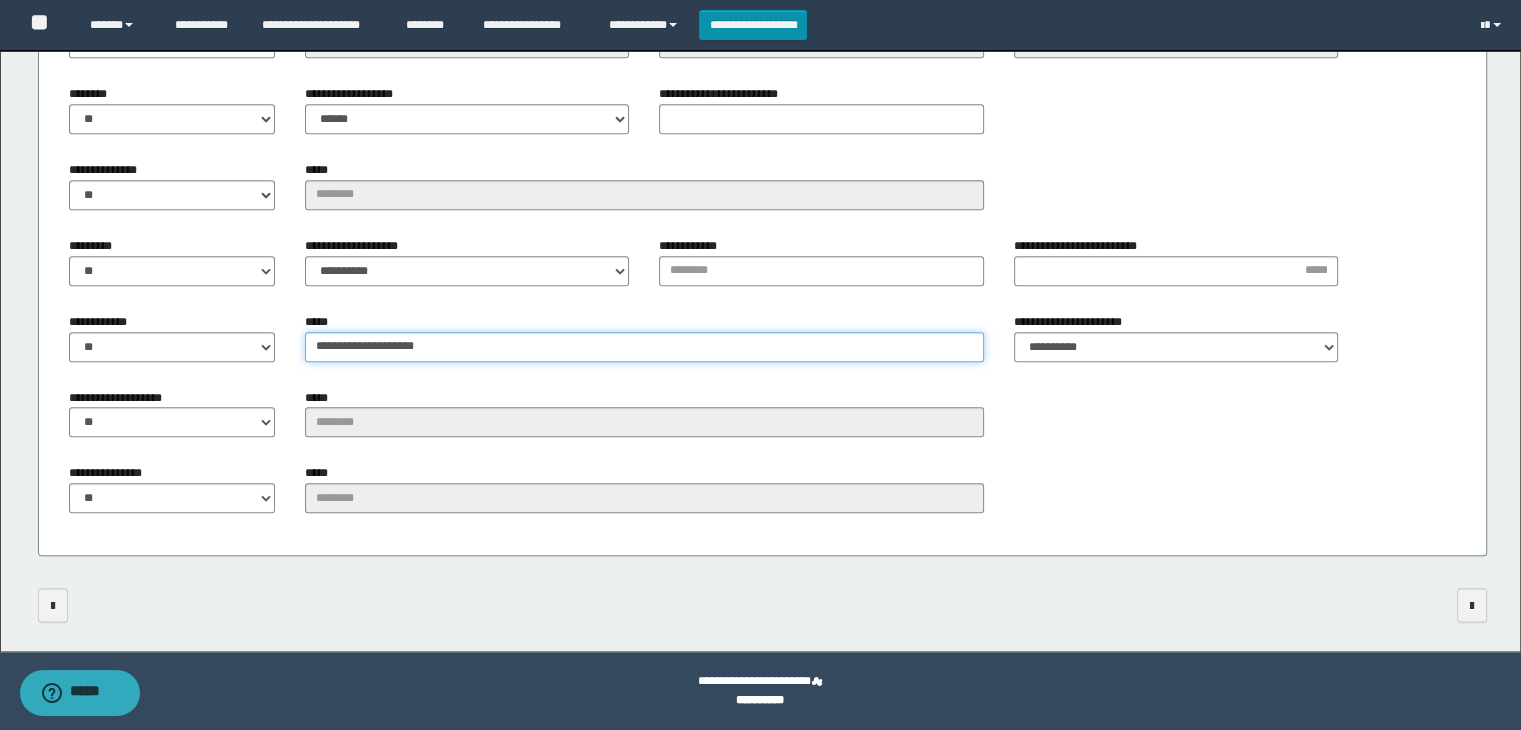 type on "**********" 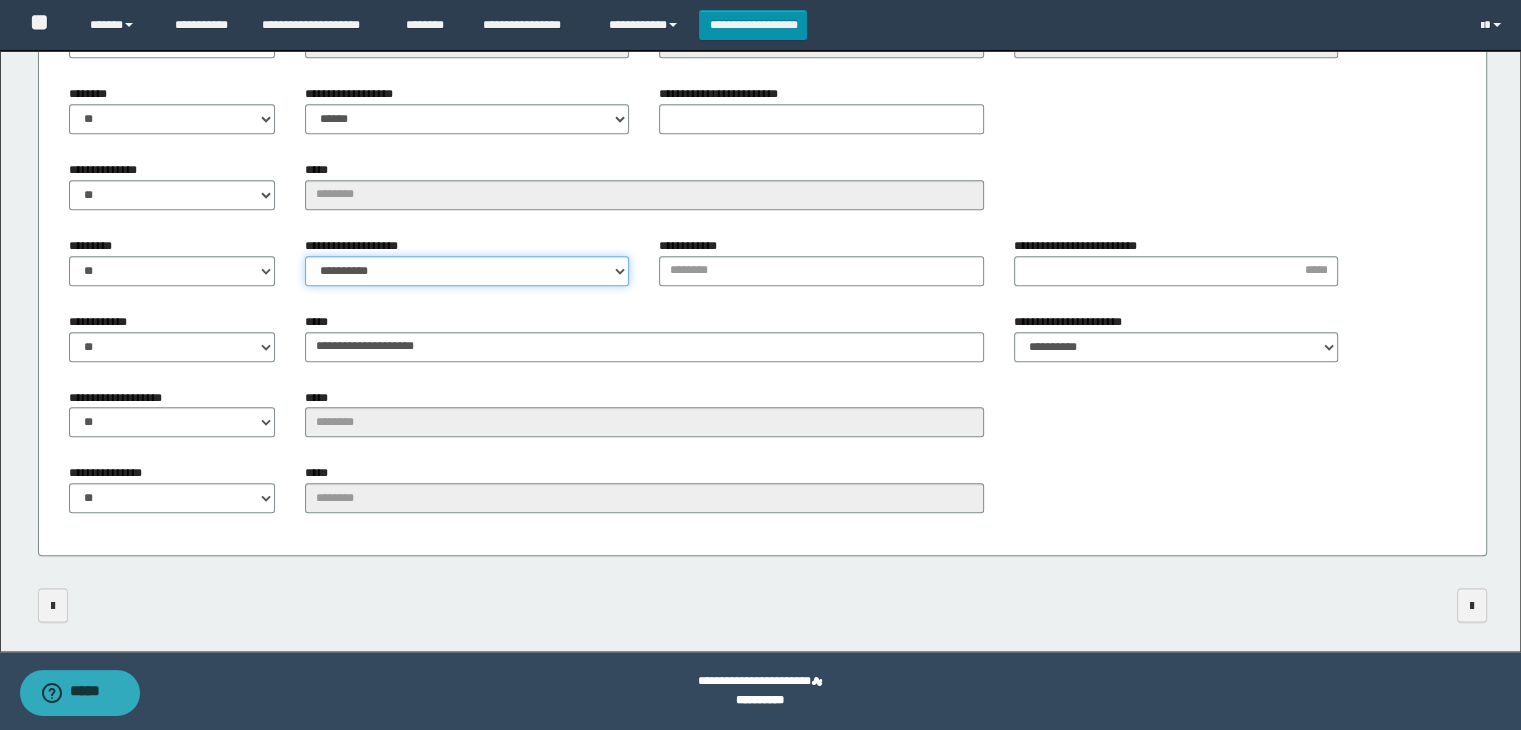 click on "**********" at bounding box center [467, 271] 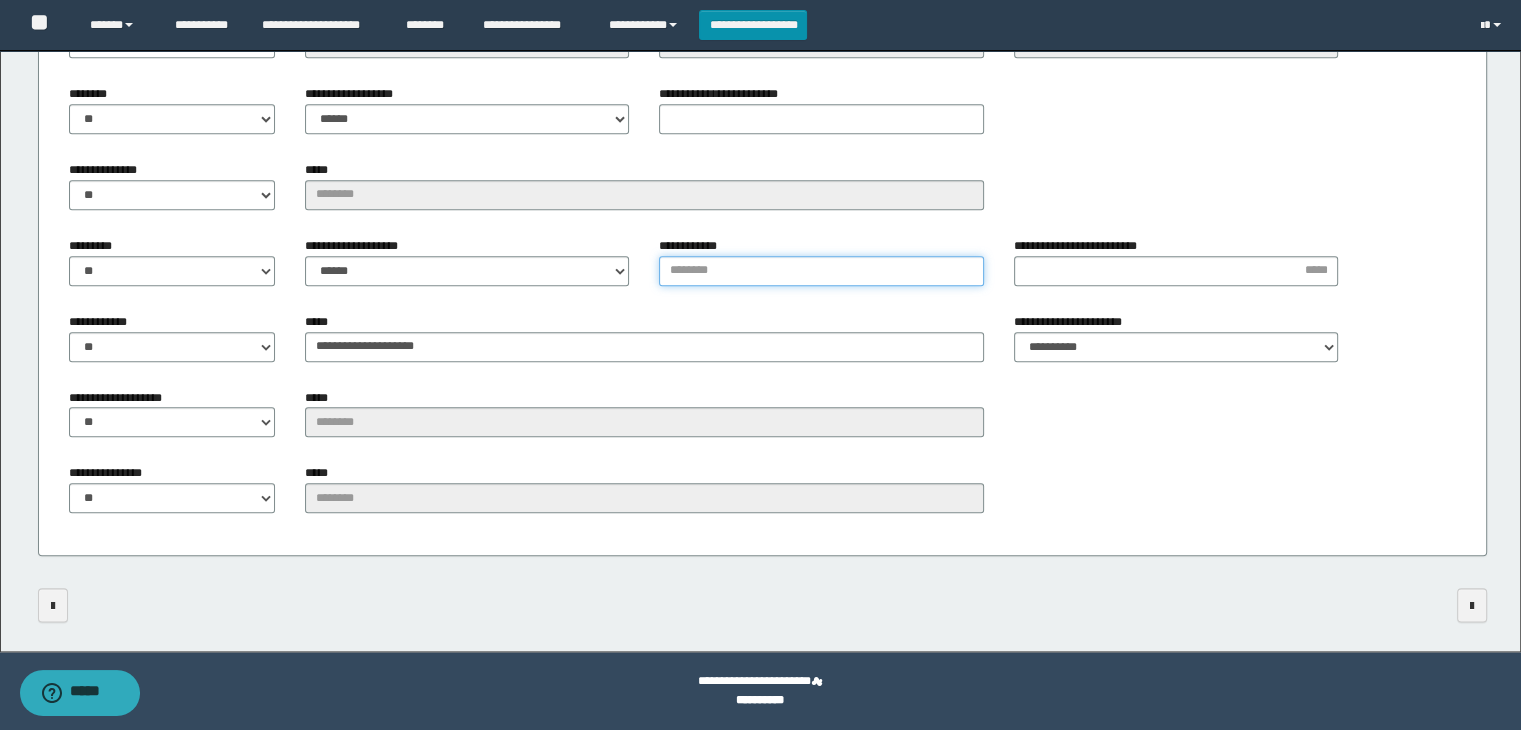 click on "**********" at bounding box center (821, 271) 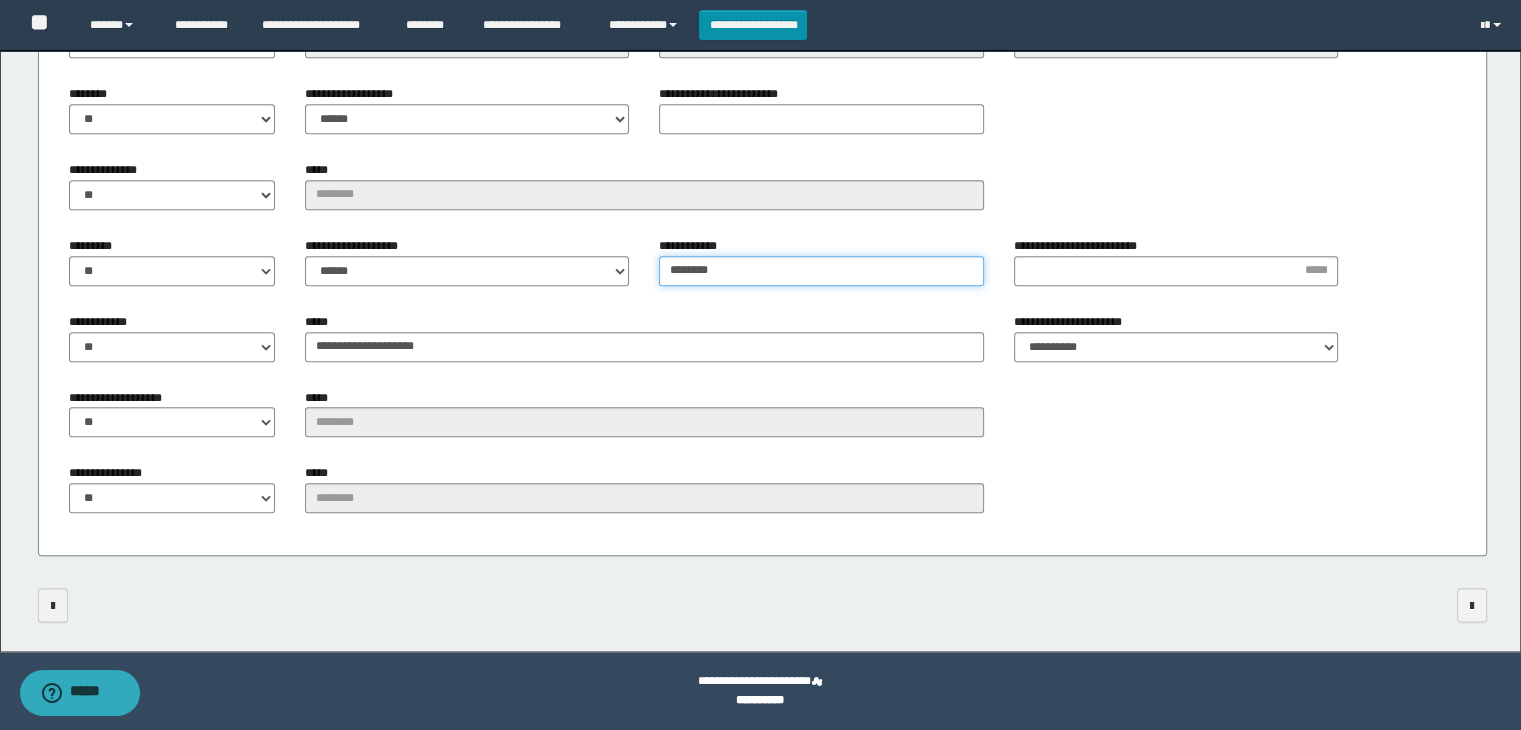 type on "********" 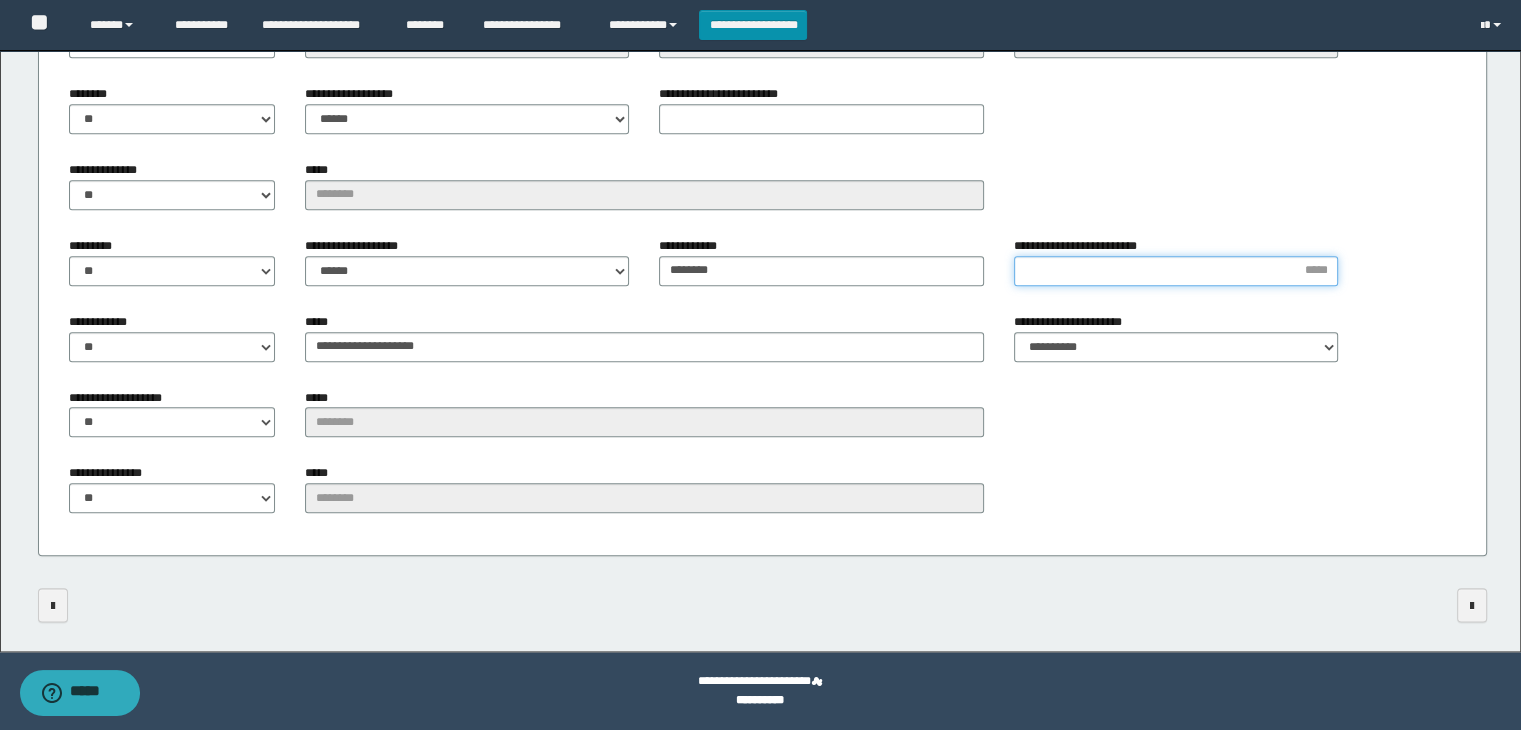 click on "**********" at bounding box center [1176, 271] 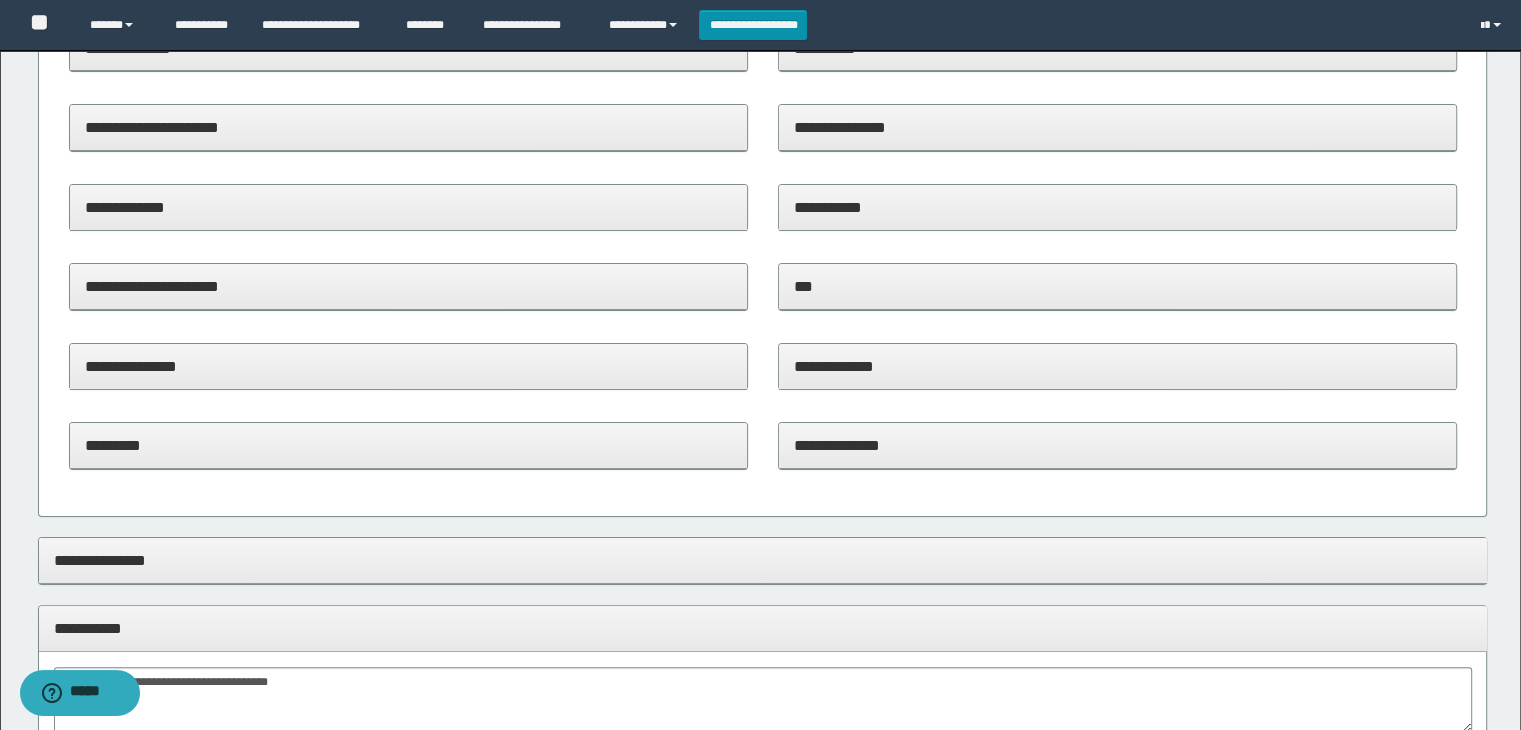 scroll, scrollTop: 0, scrollLeft: 0, axis: both 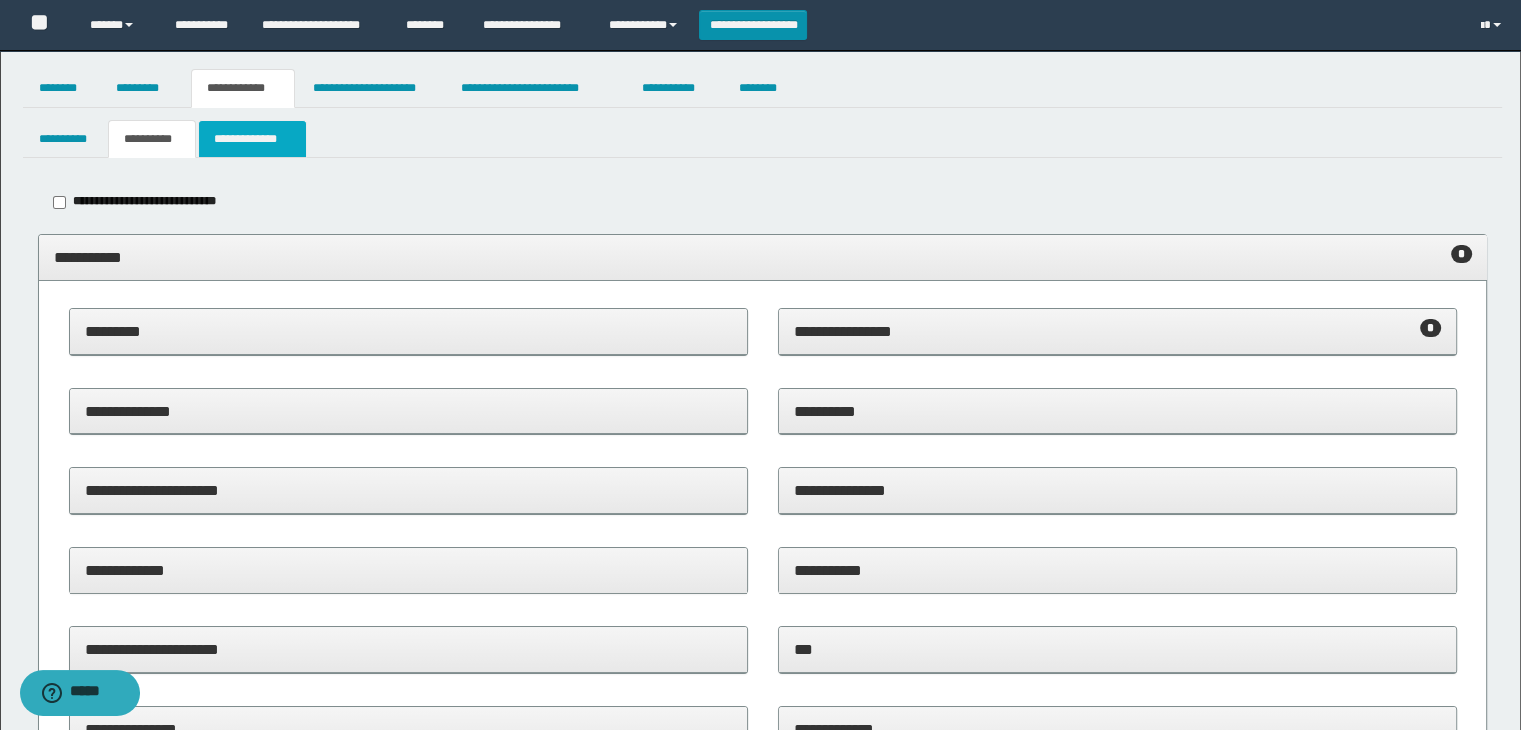 click on "**********" at bounding box center (252, 139) 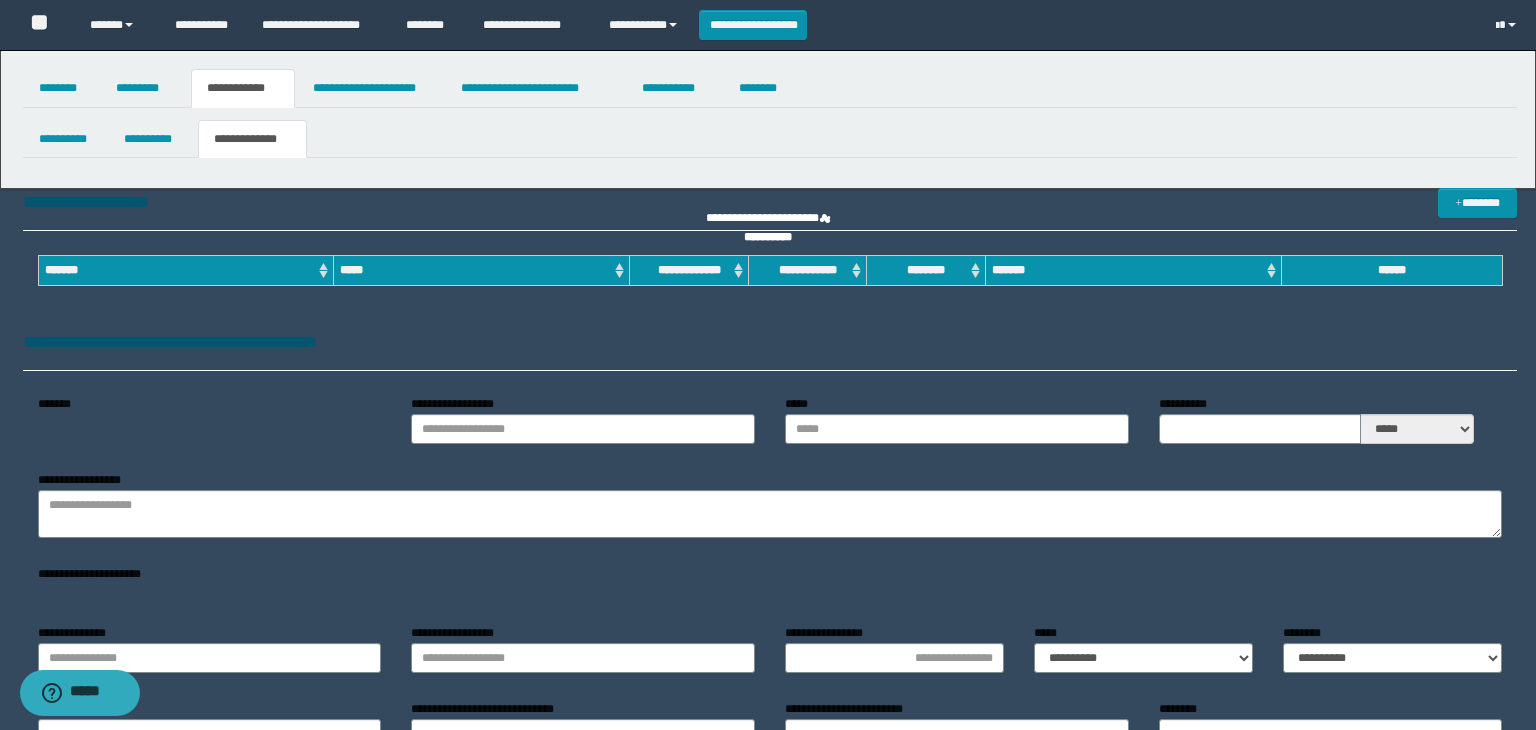type on "**********" 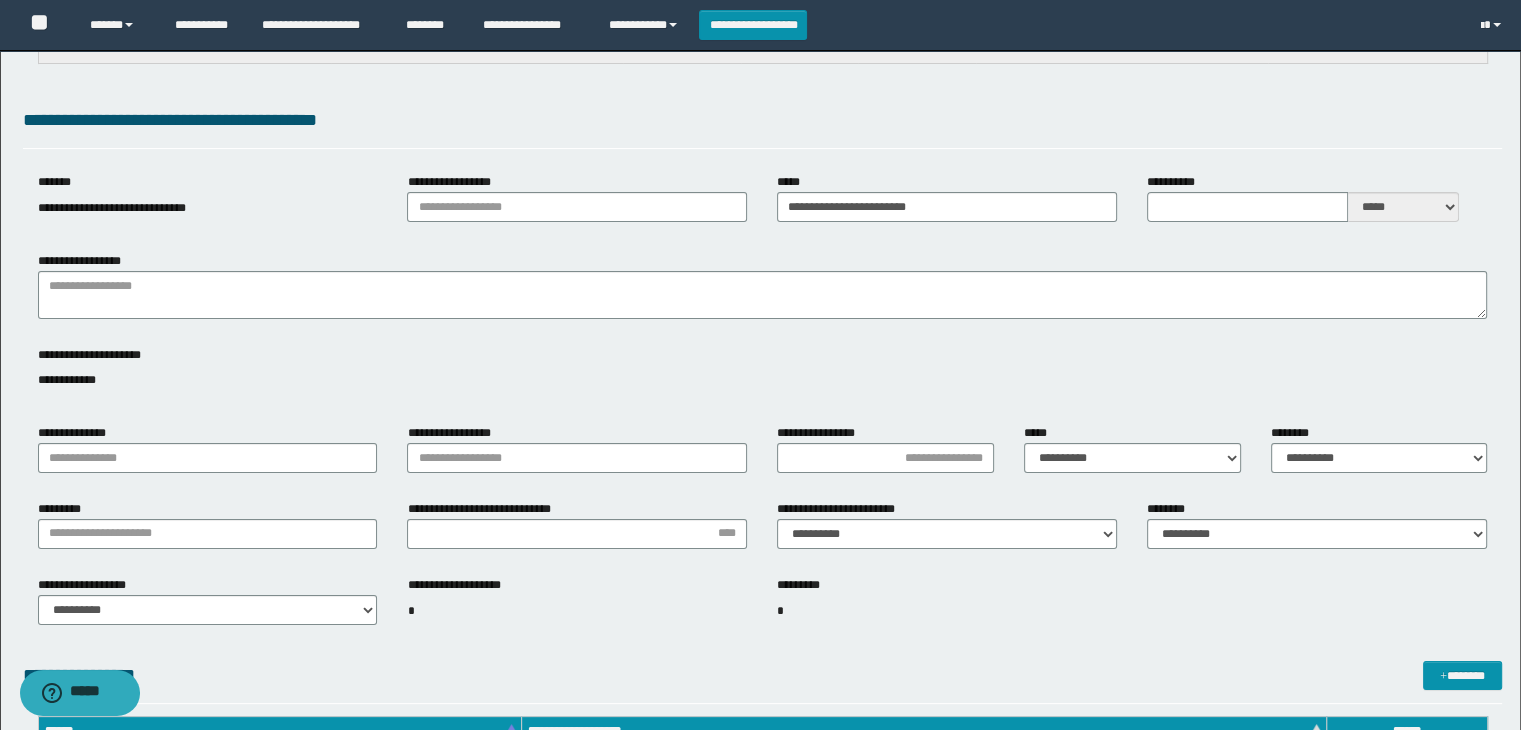 scroll, scrollTop: 300, scrollLeft: 0, axis: vertical 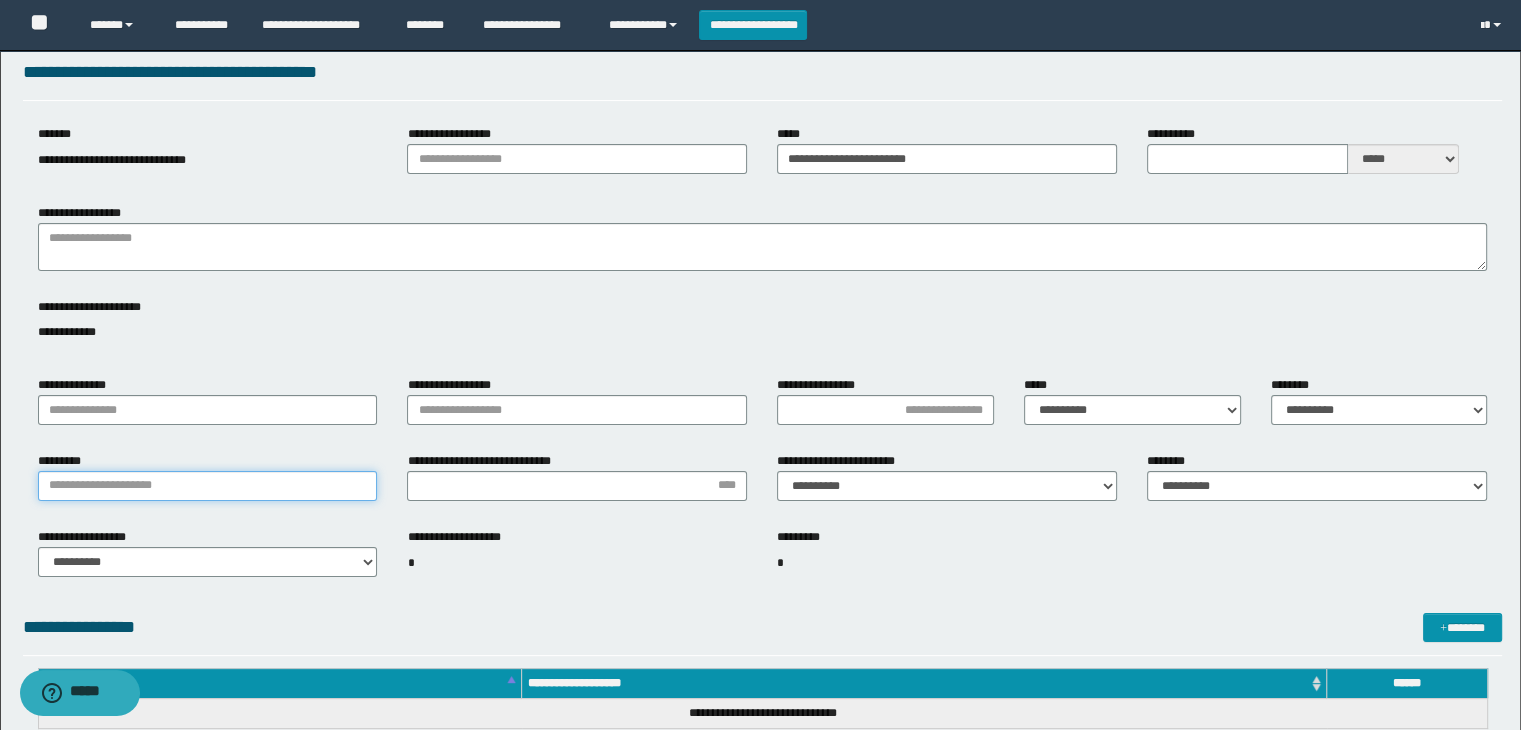 click on "*********" at bounding box center (208, 486) 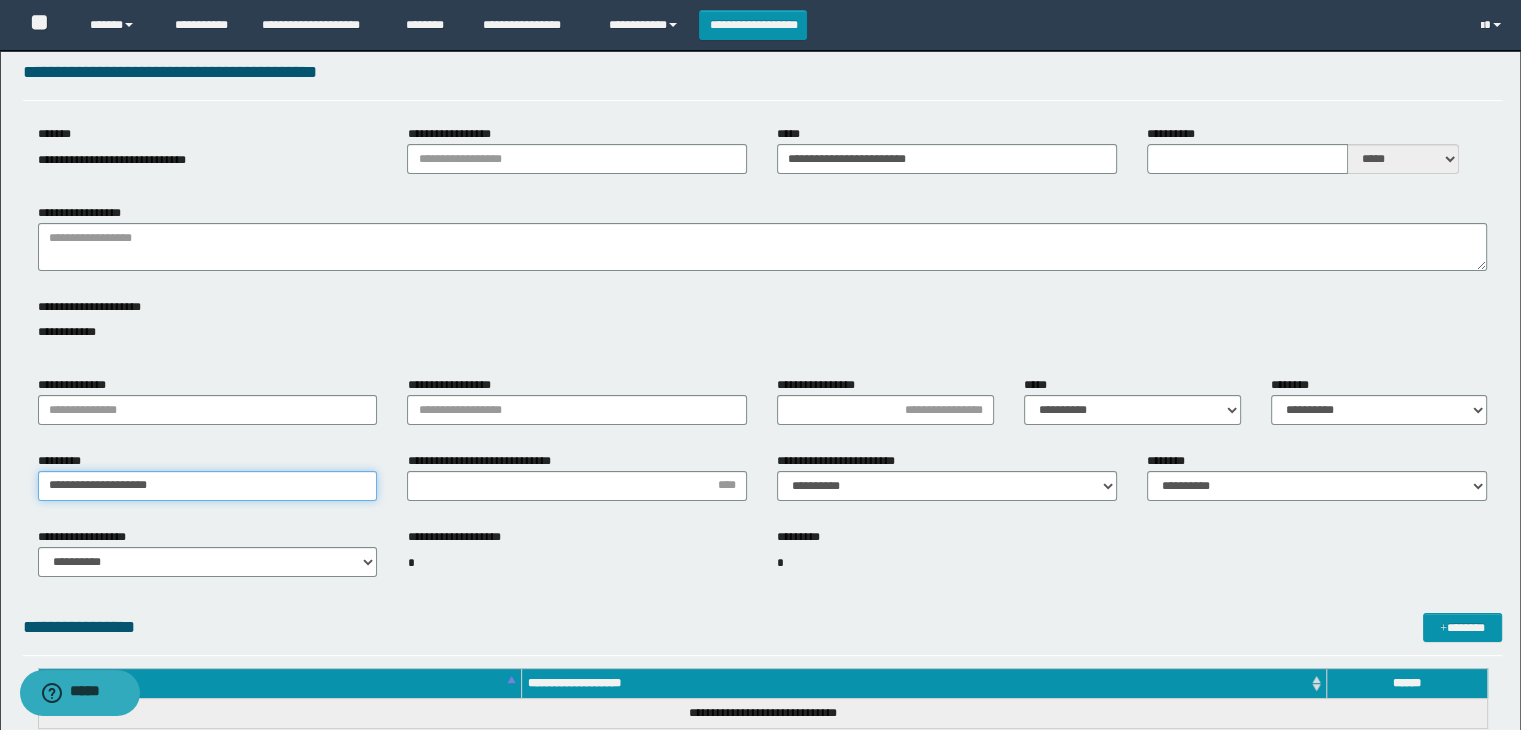 type on "**********" 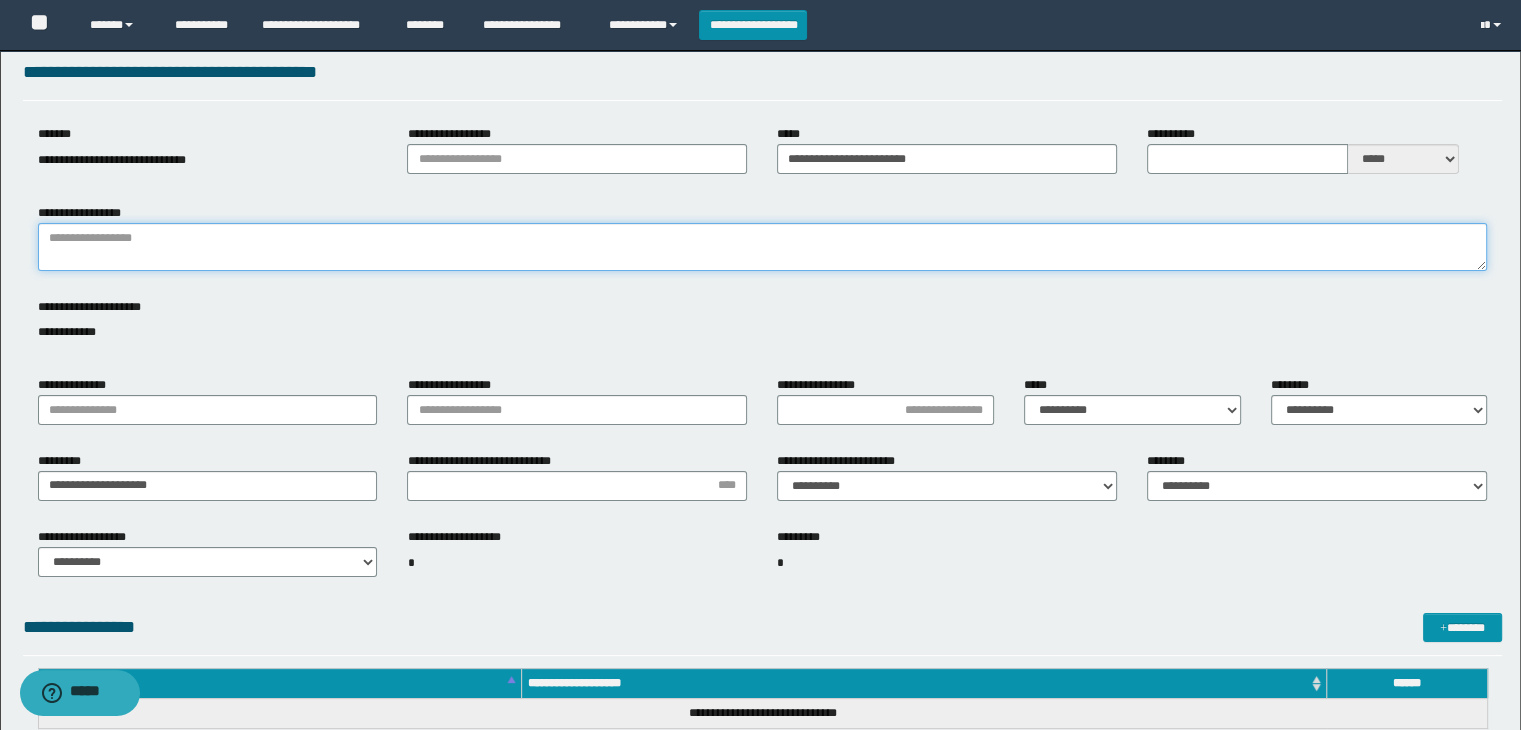 click on "**********" at bounding box center [763, 247] 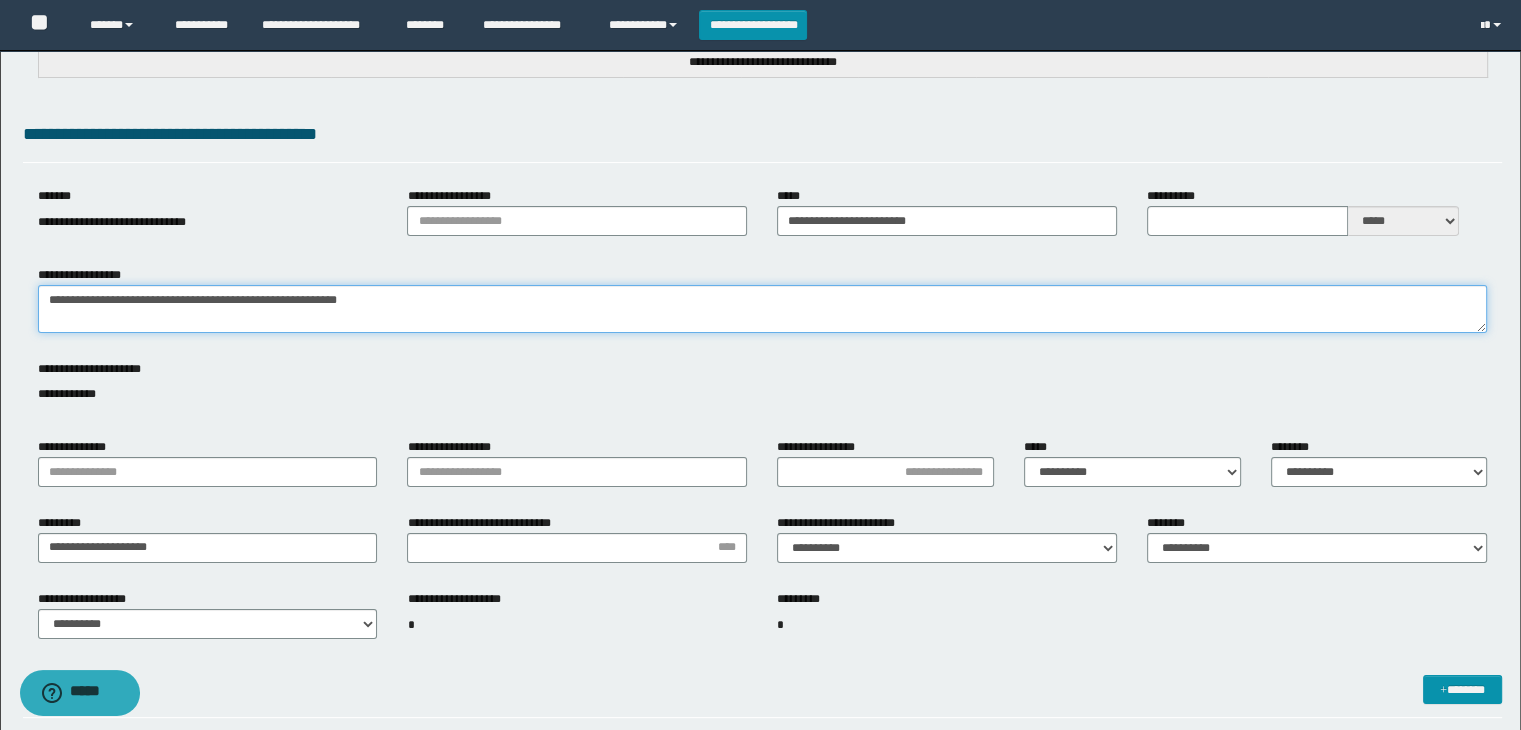 scroll, scrollTop: 400, scrollLeft: 0, axis: vertical 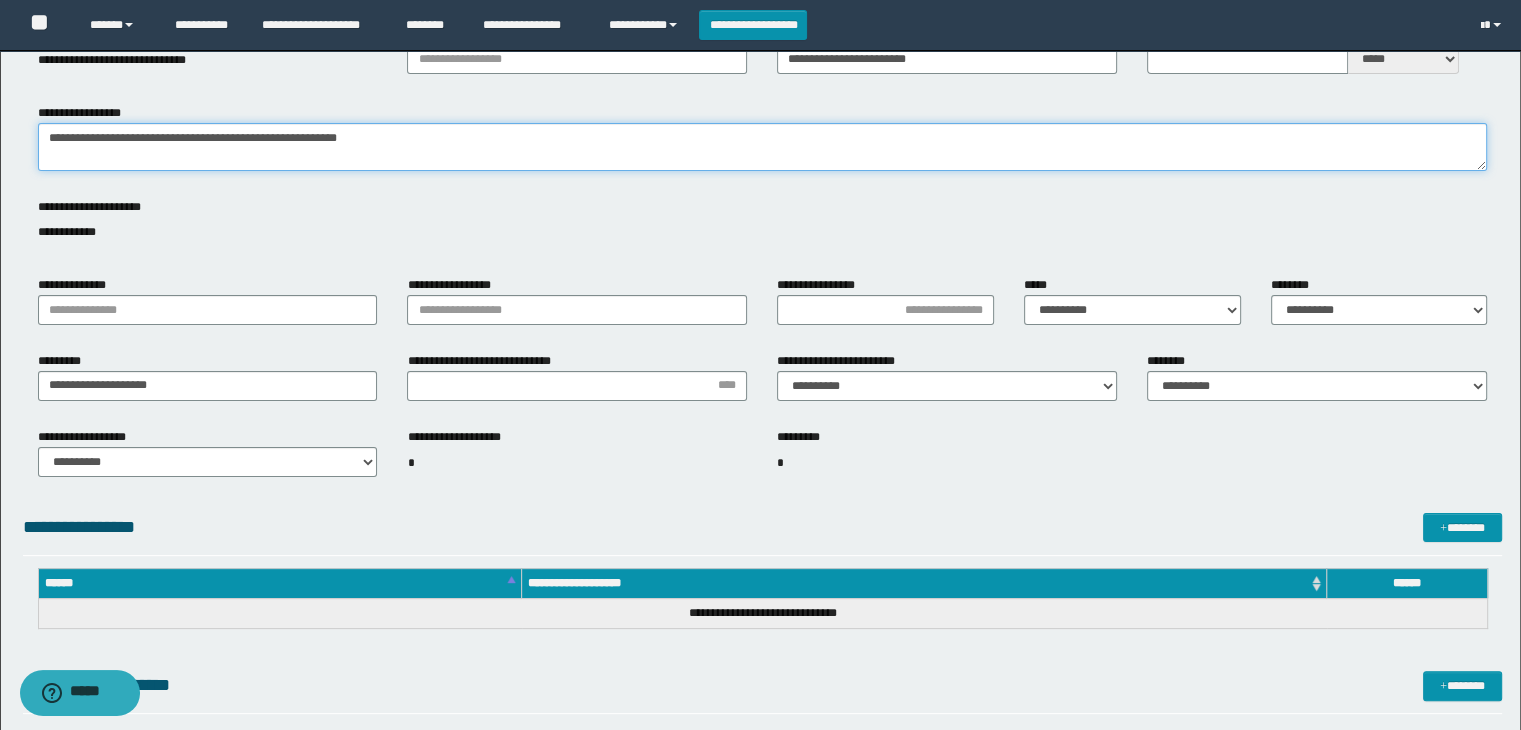 type on "**********" 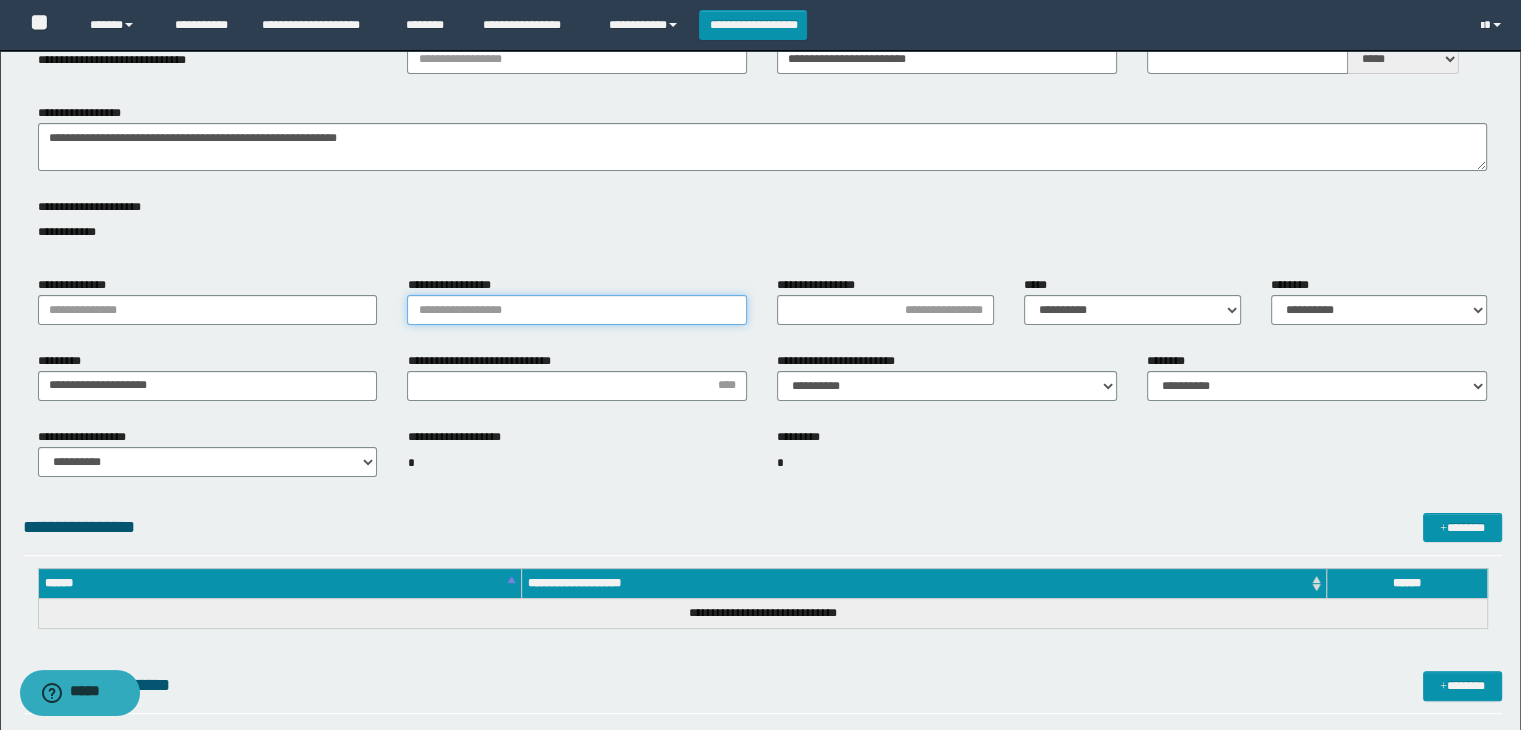 drag, startPoint x: 506, startPoint y: 313, endPoint x: 513, endPoint y: 305, distance: 10.630146 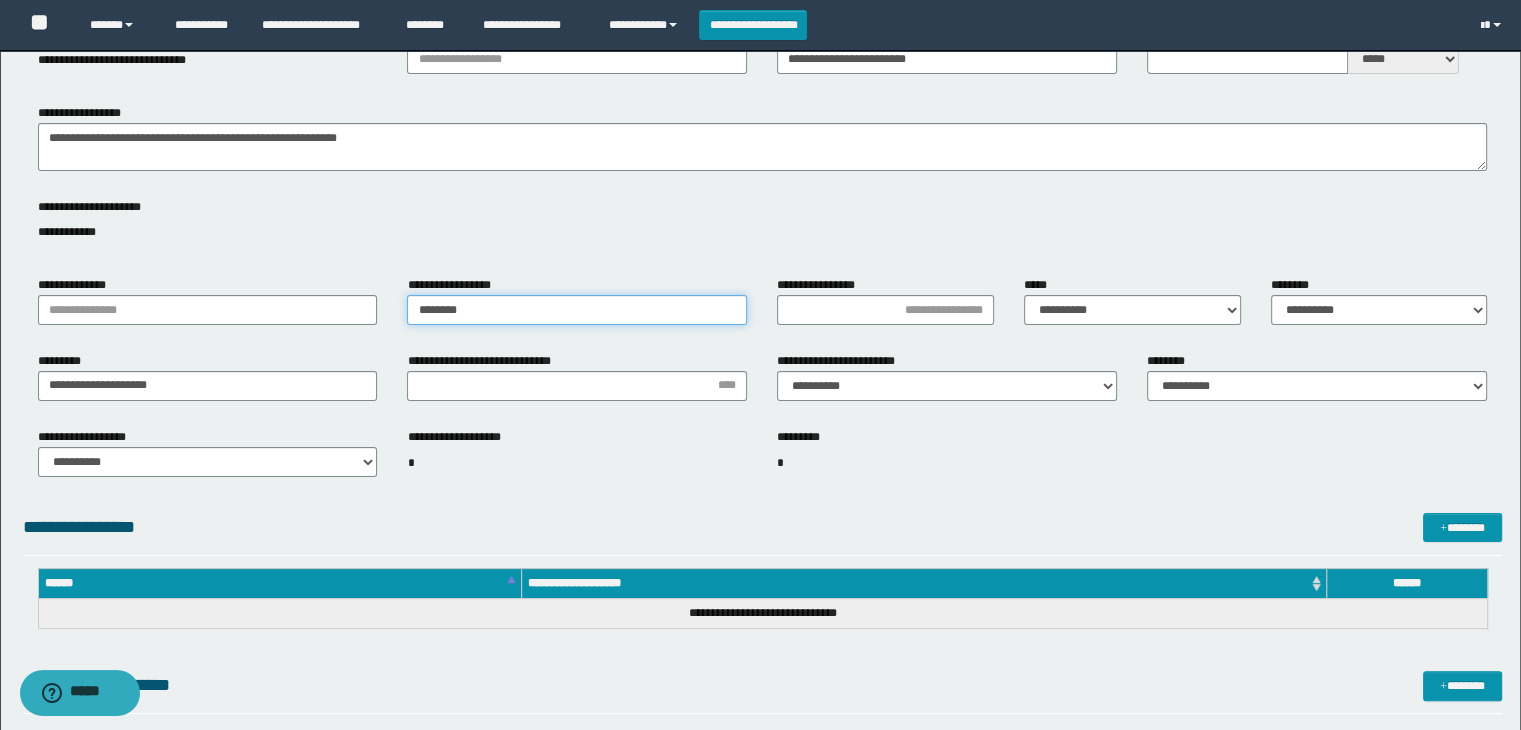 type on "*******" 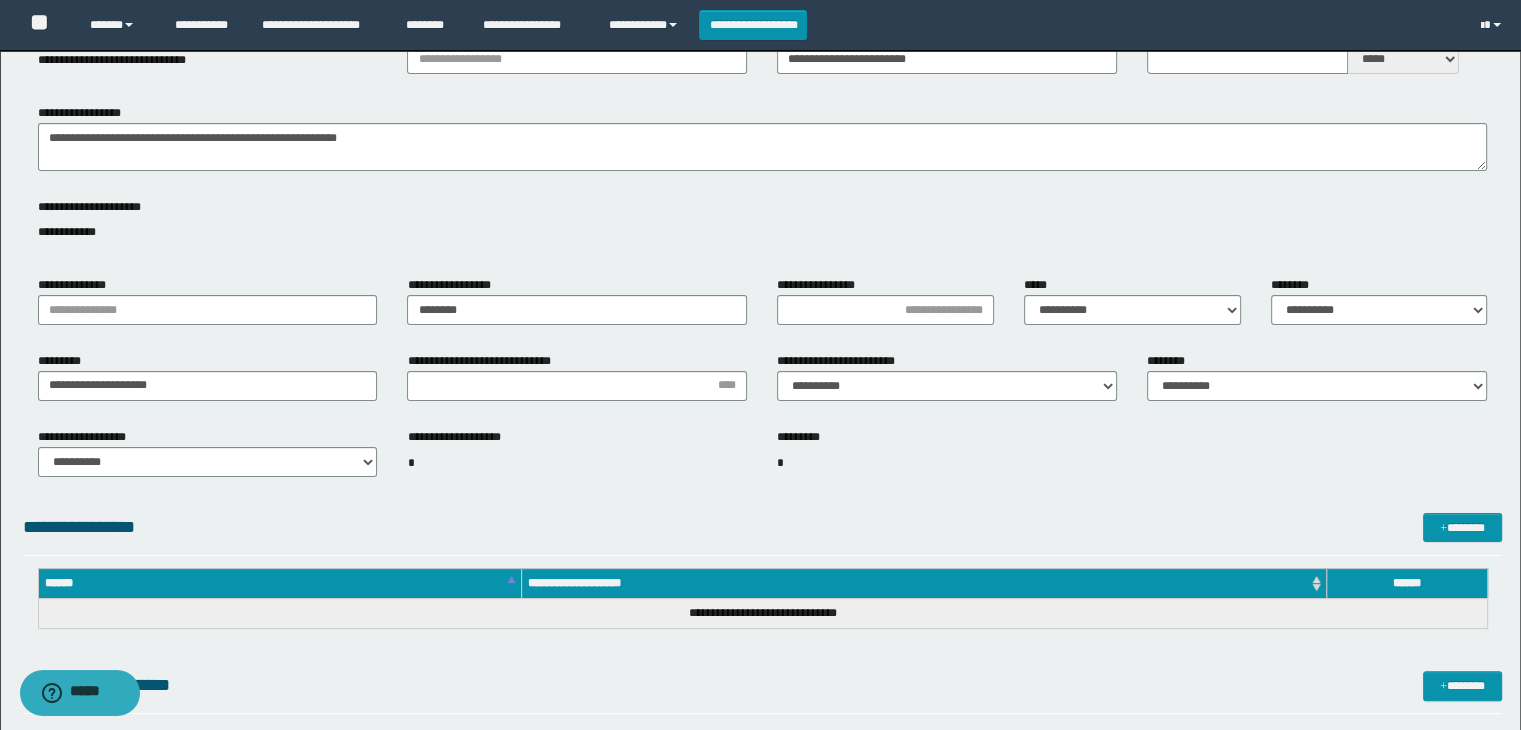 drag, startPoint x: 488, startPoint y: 229, endPoint x: 406, endPoint y: 236, distance: 82.29824 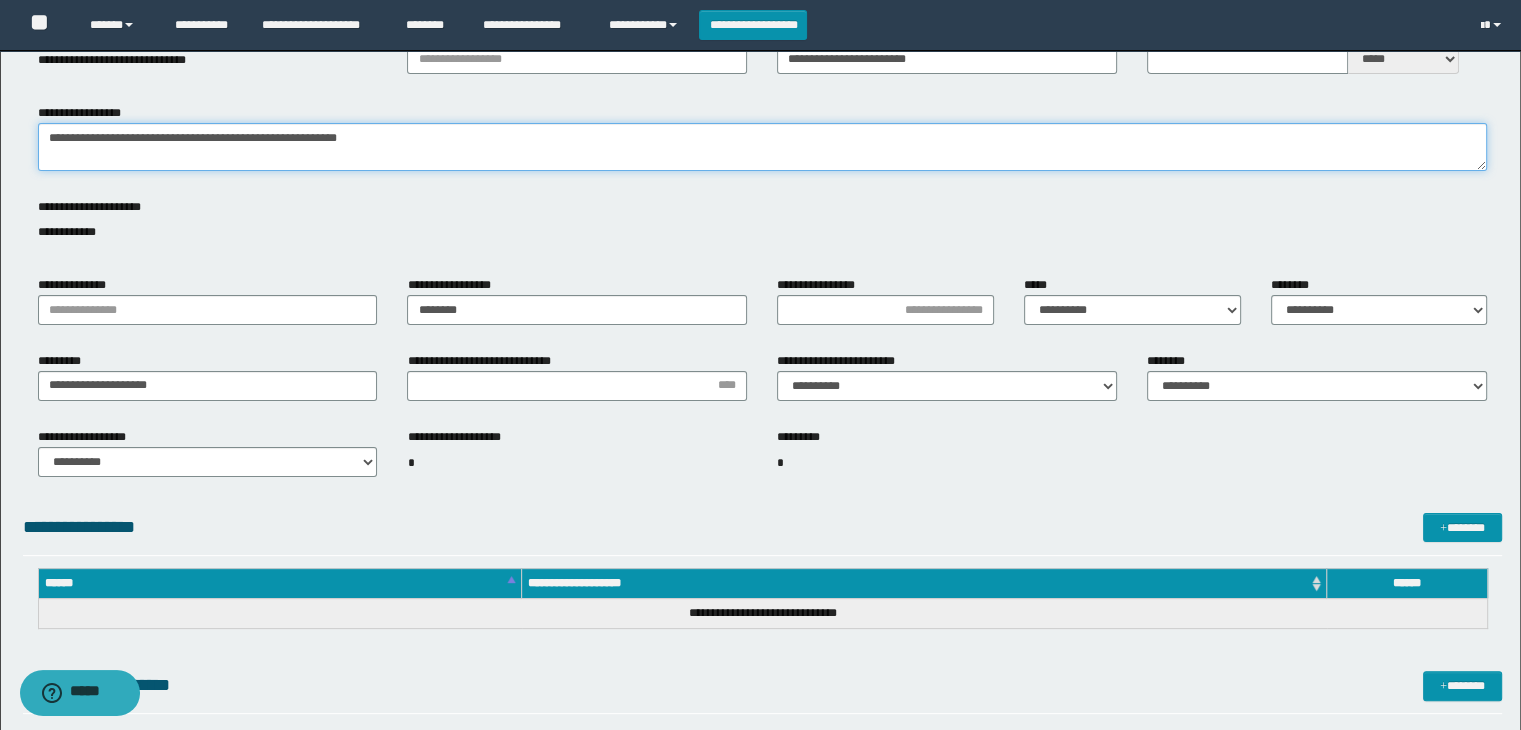 drag, startPoint x: 406, startPoint y: 236, endPoint x: 504, endPoint y: 129, distance: 145.09653 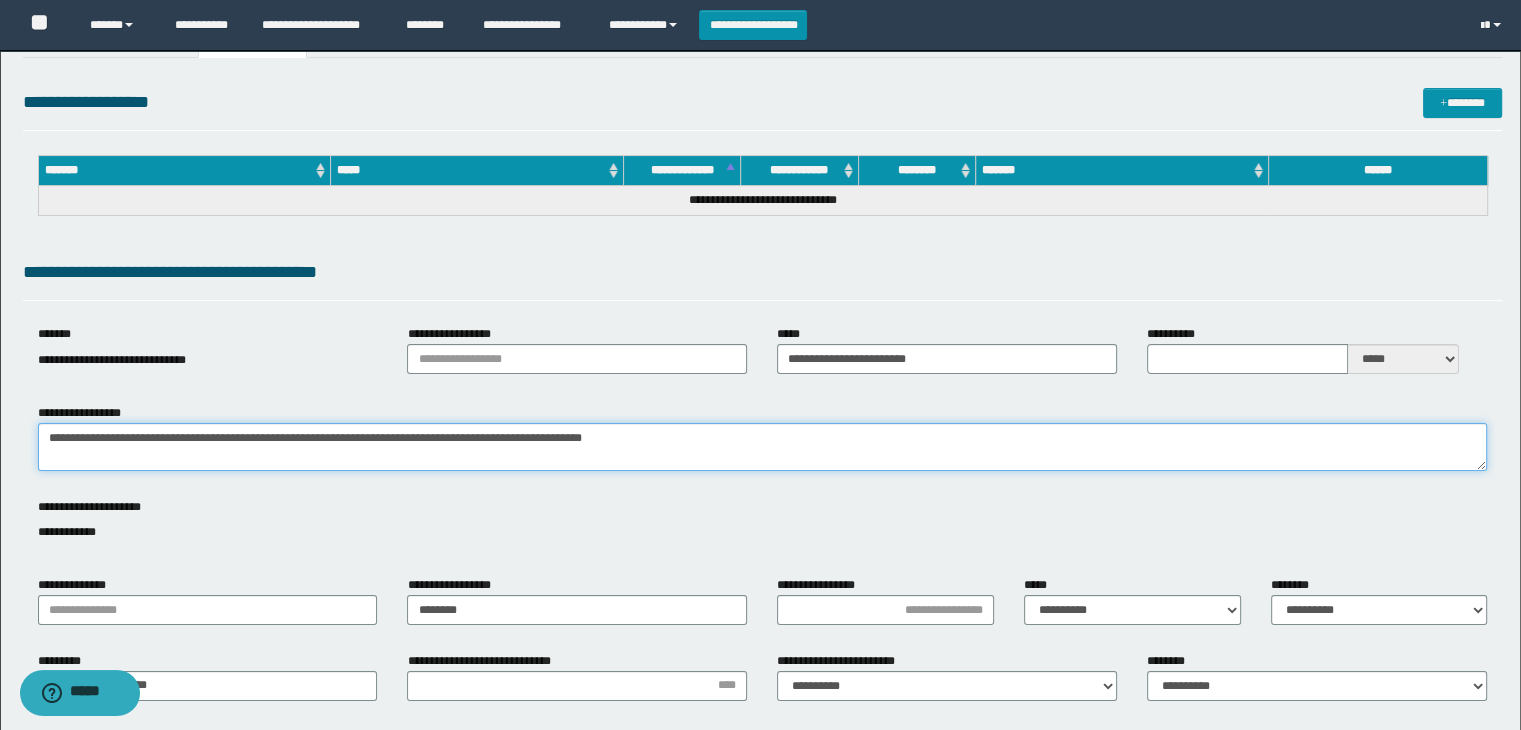 scroll, scrollTop: 0, scrollLeft: 0, axis: both 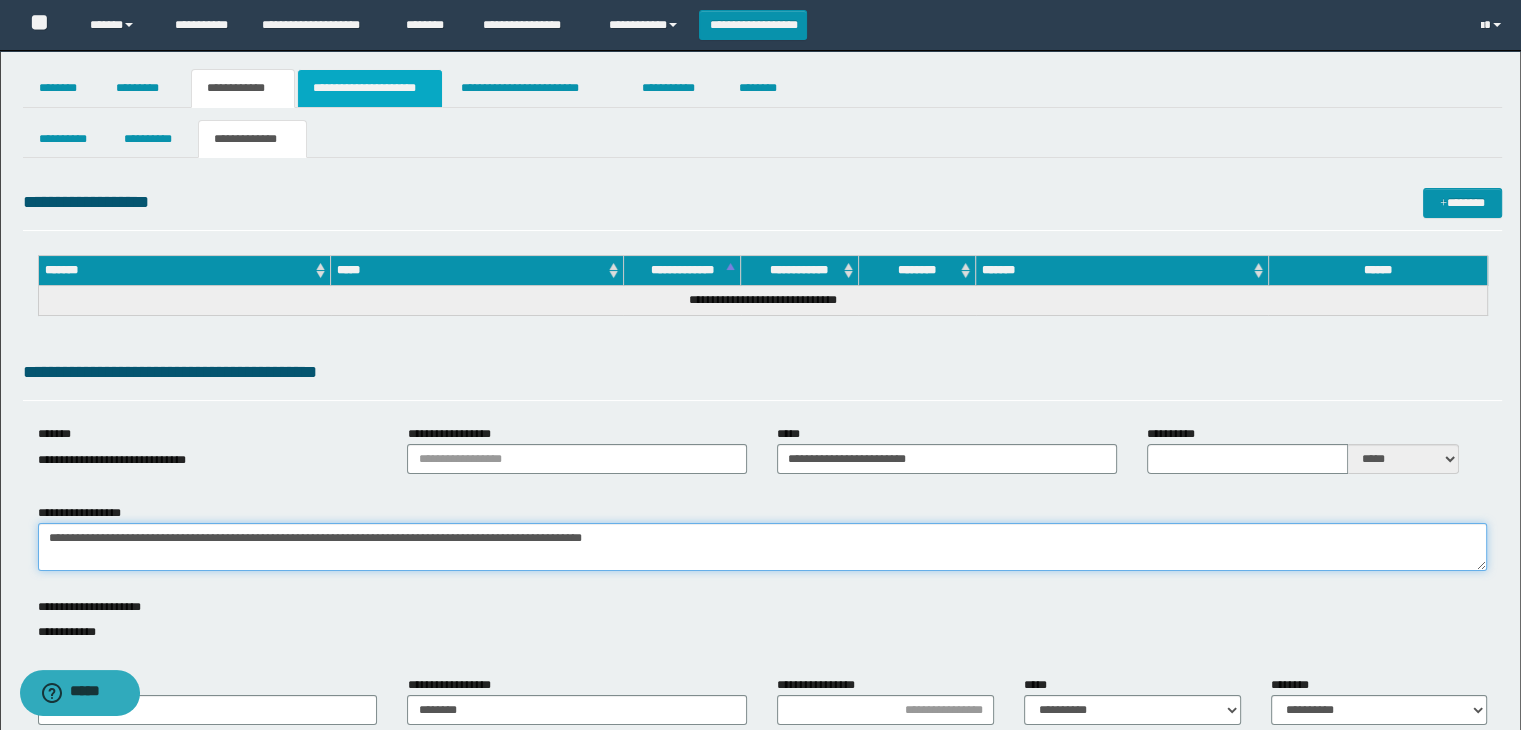 type on "**********" 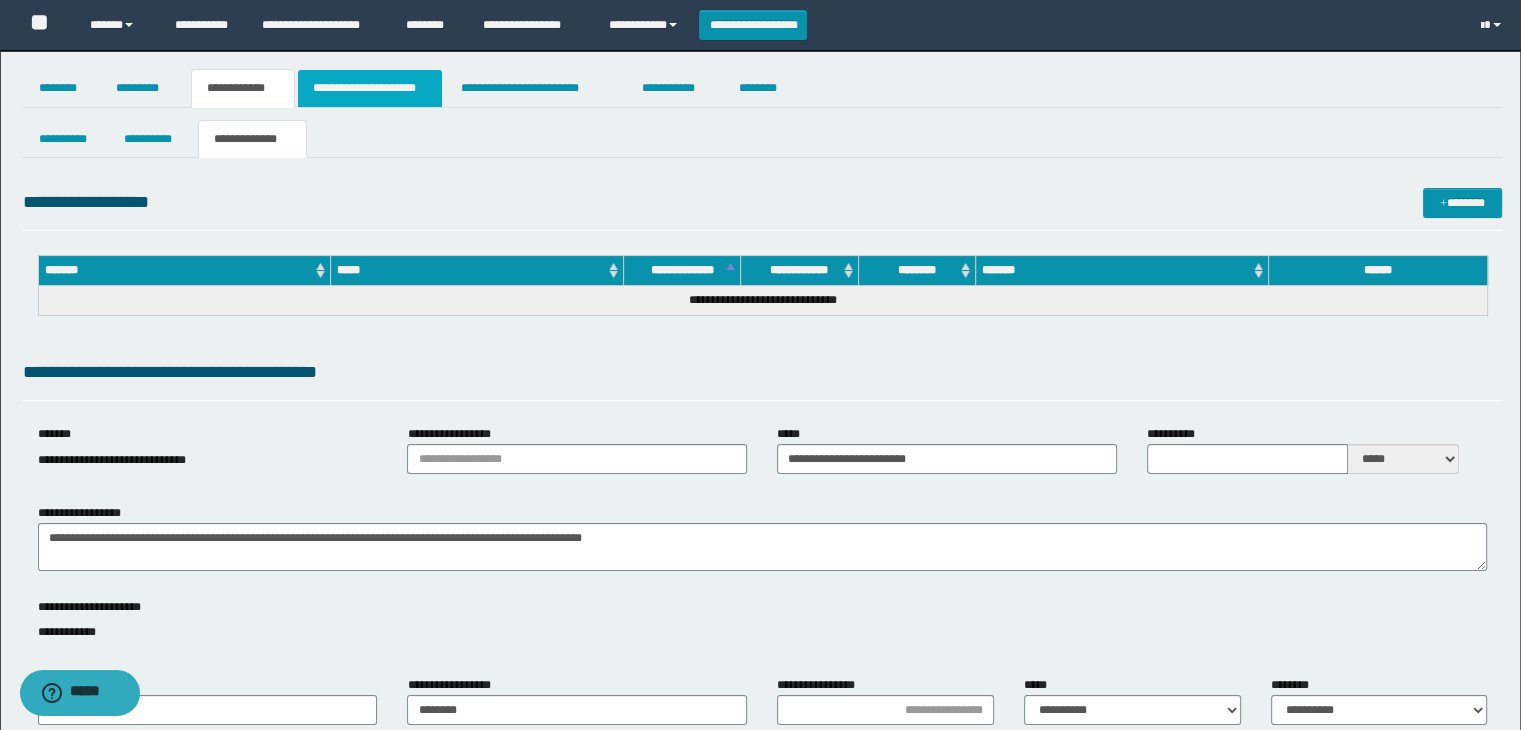 click on "**********" at bounding box center (370, 88) 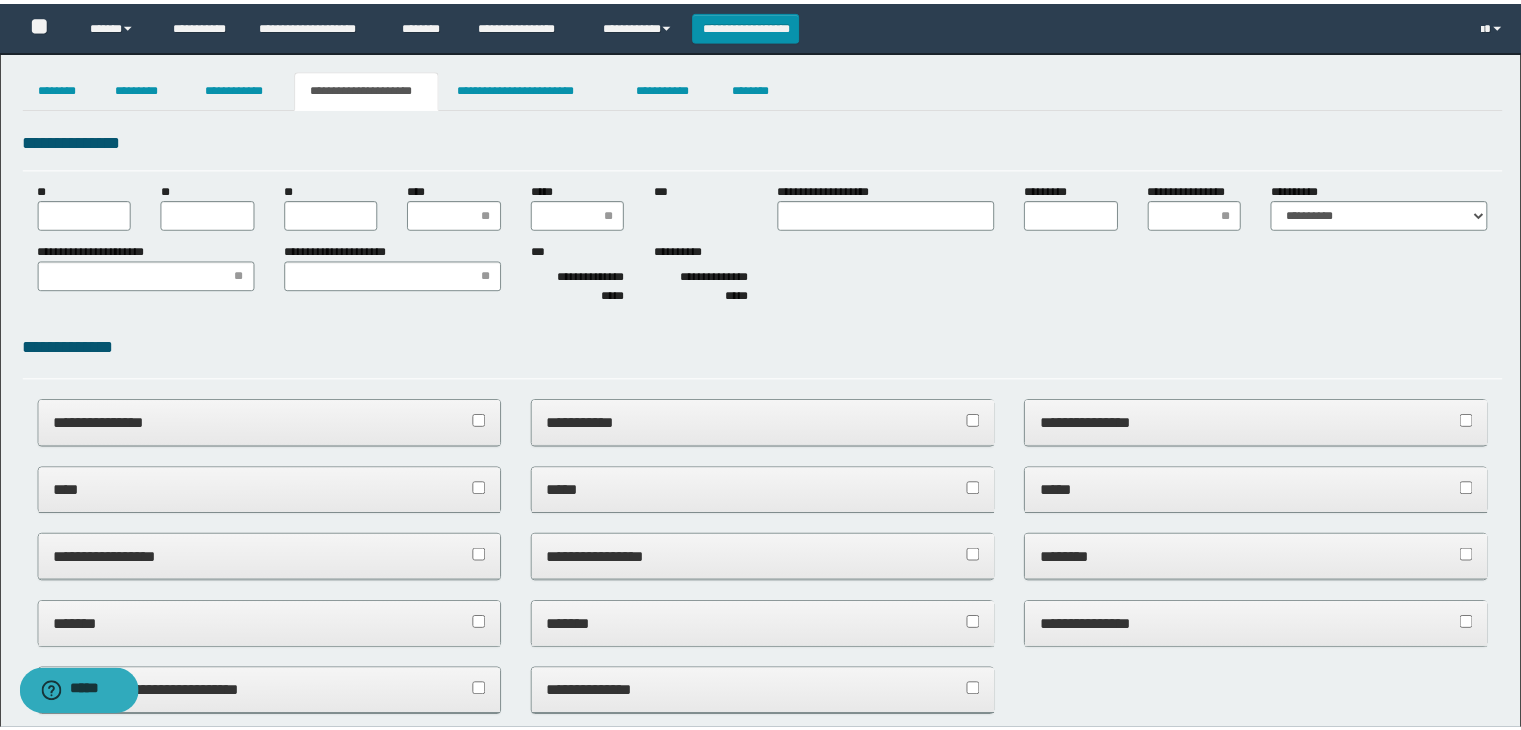 scroll, scrollTop: 0, scrollLeft: 0, axis: both 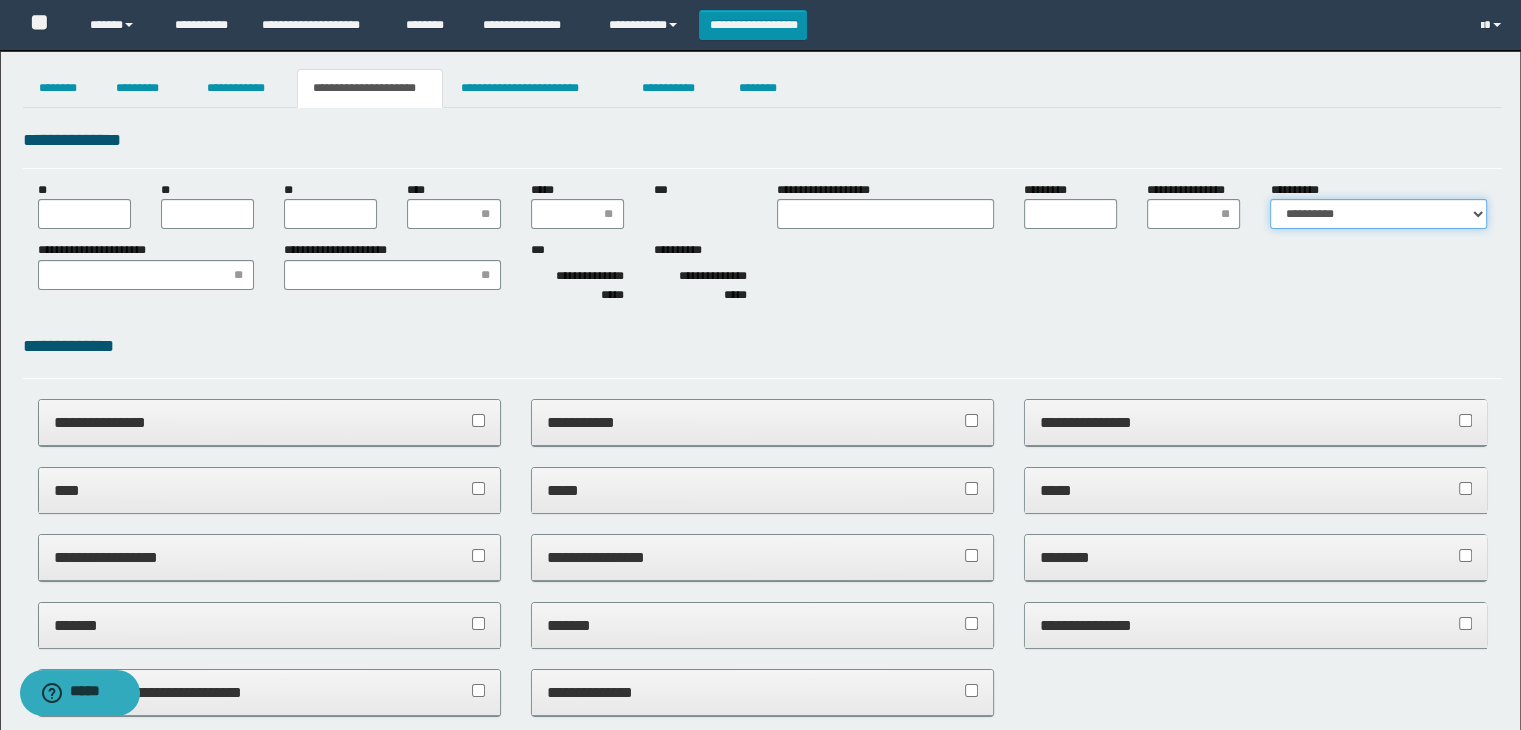 click on "**********" at bounding box center (1378, 214) 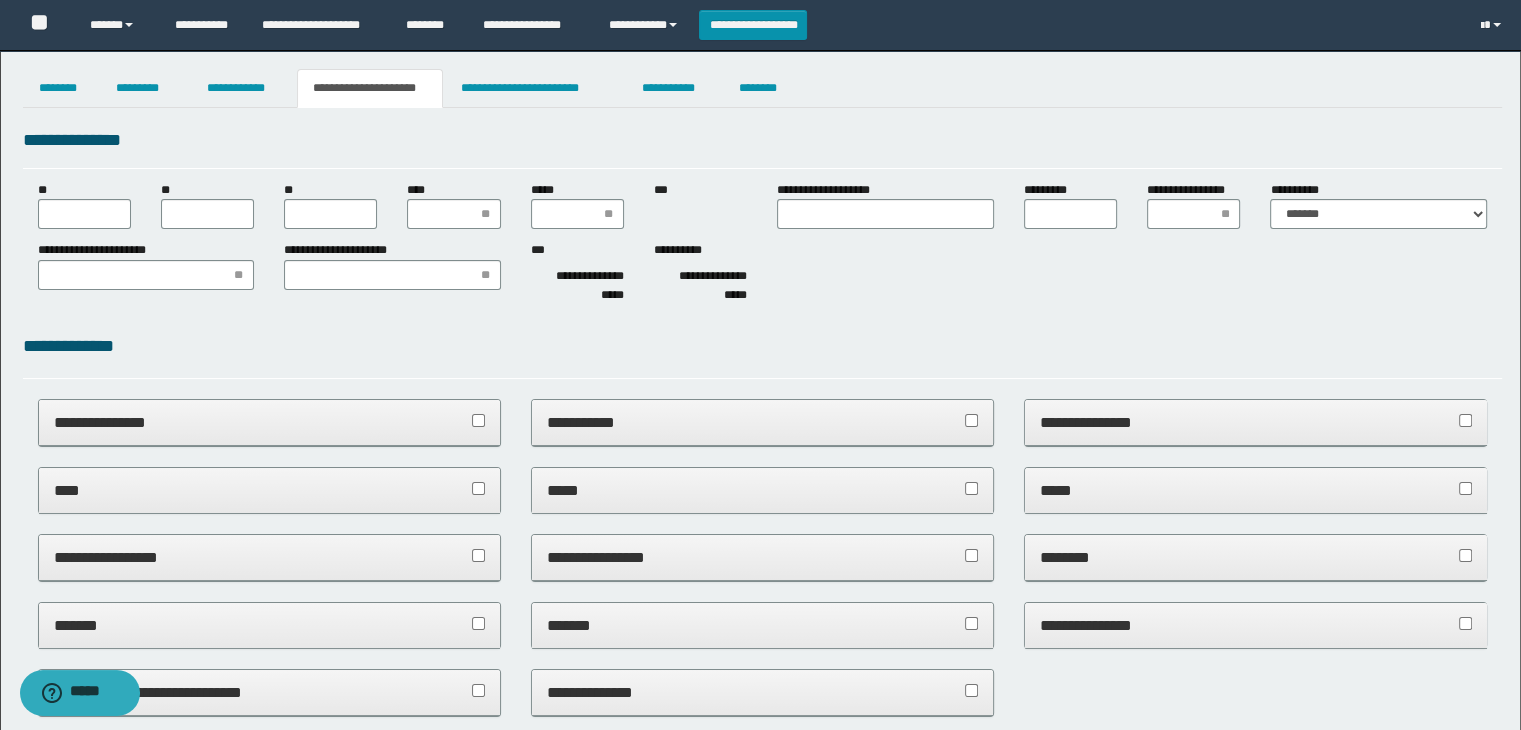 click on "**********" at bounding box center [270, 422] 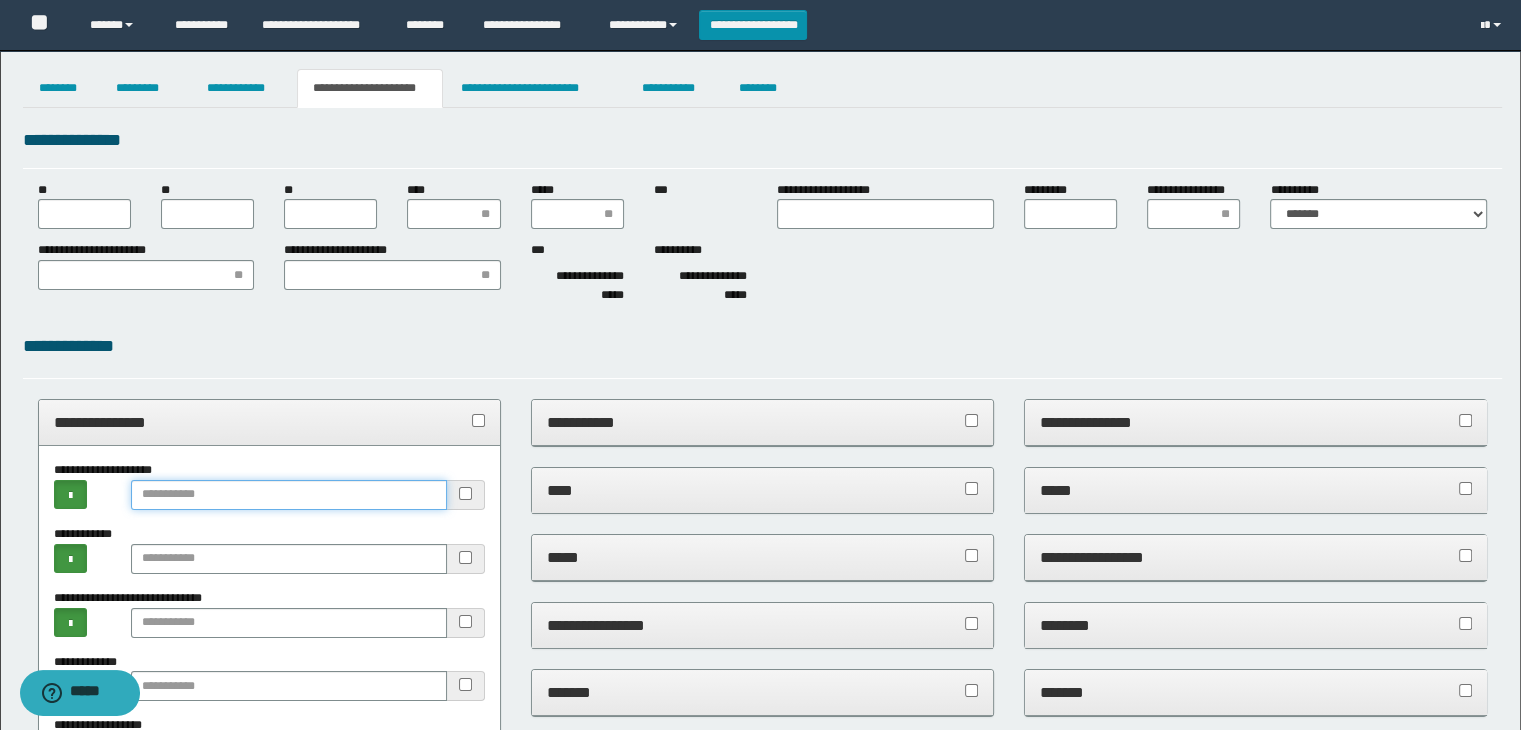 click at bounding box center (289, 495) 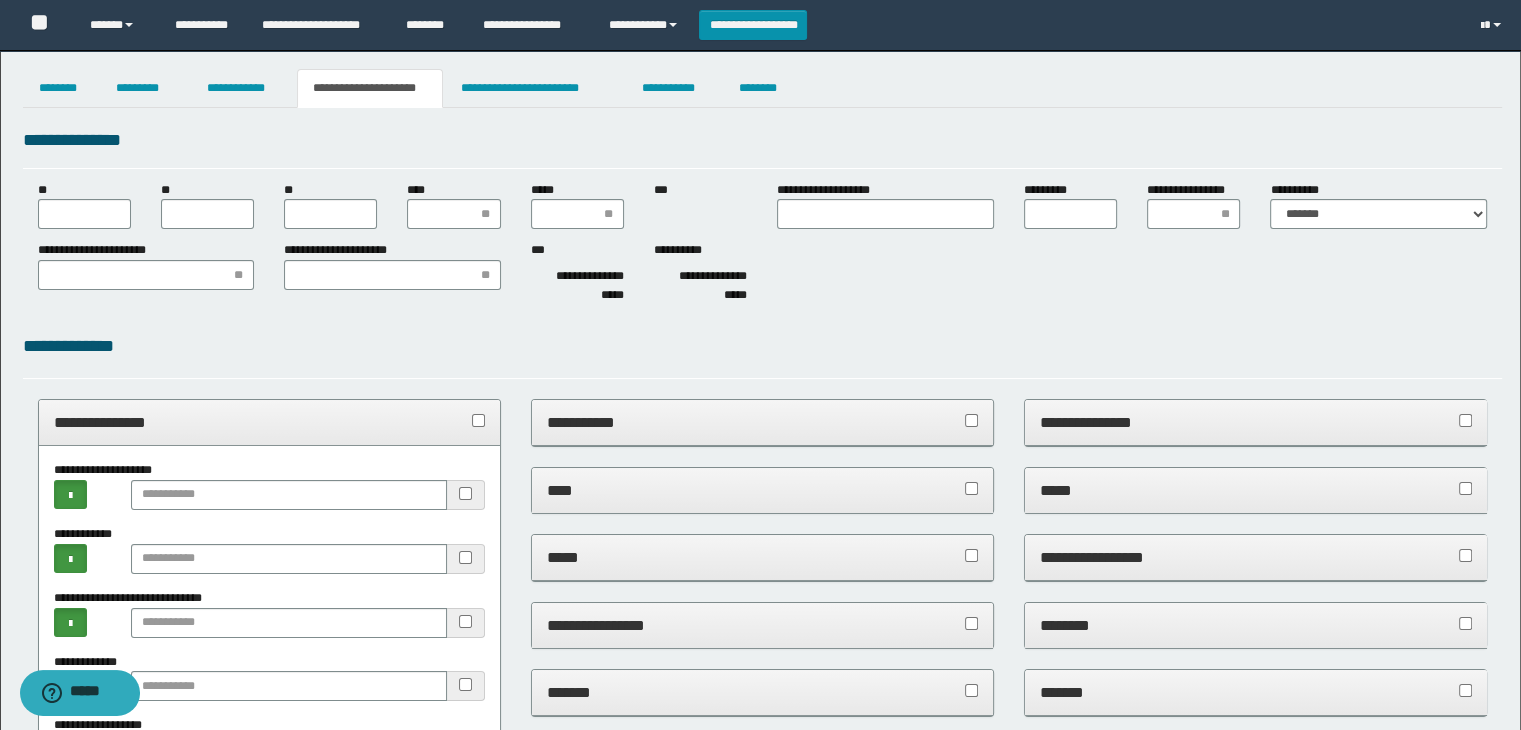 click on "**********" at bounding box center [89, 534] 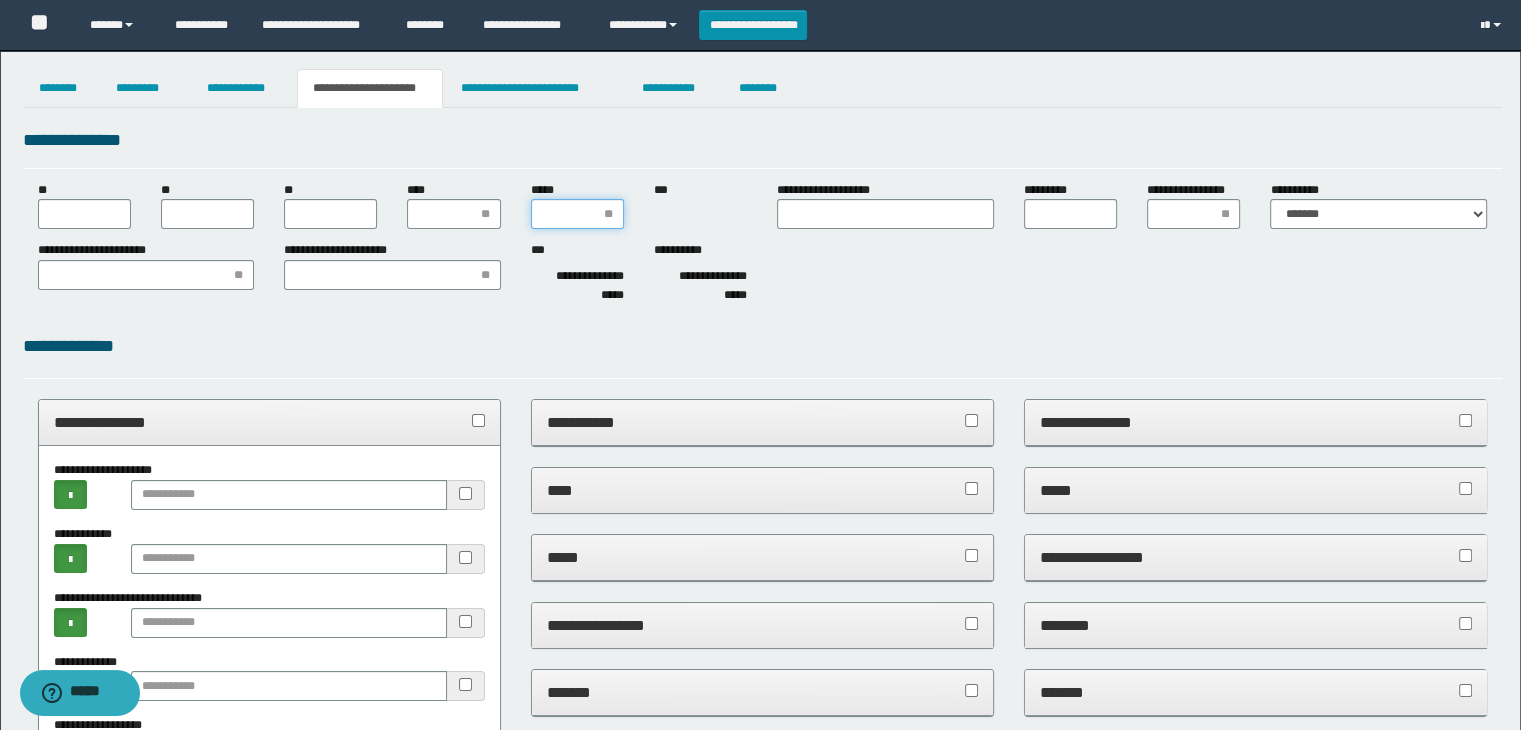 click on "*****" at bounding box center (577, 214) 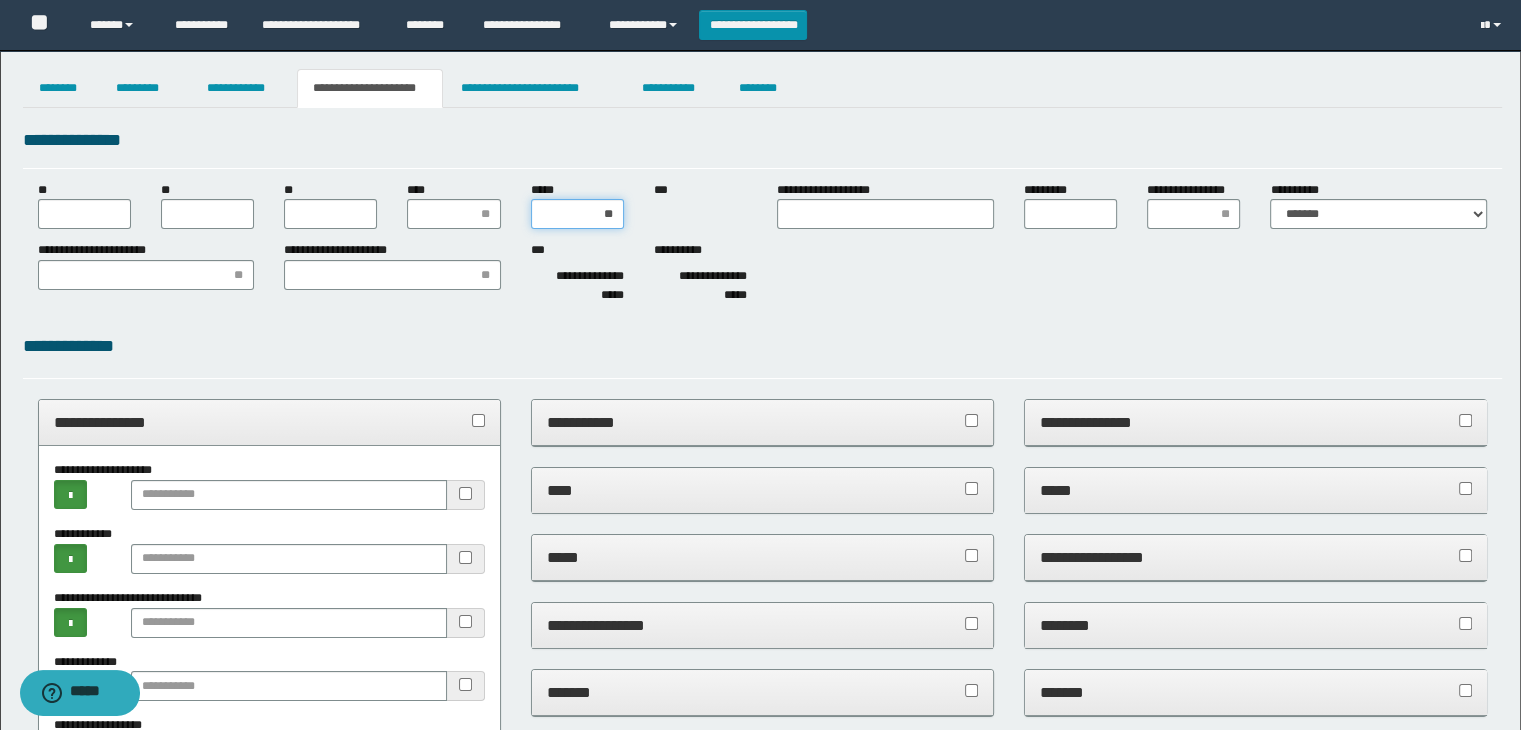 type on "***" 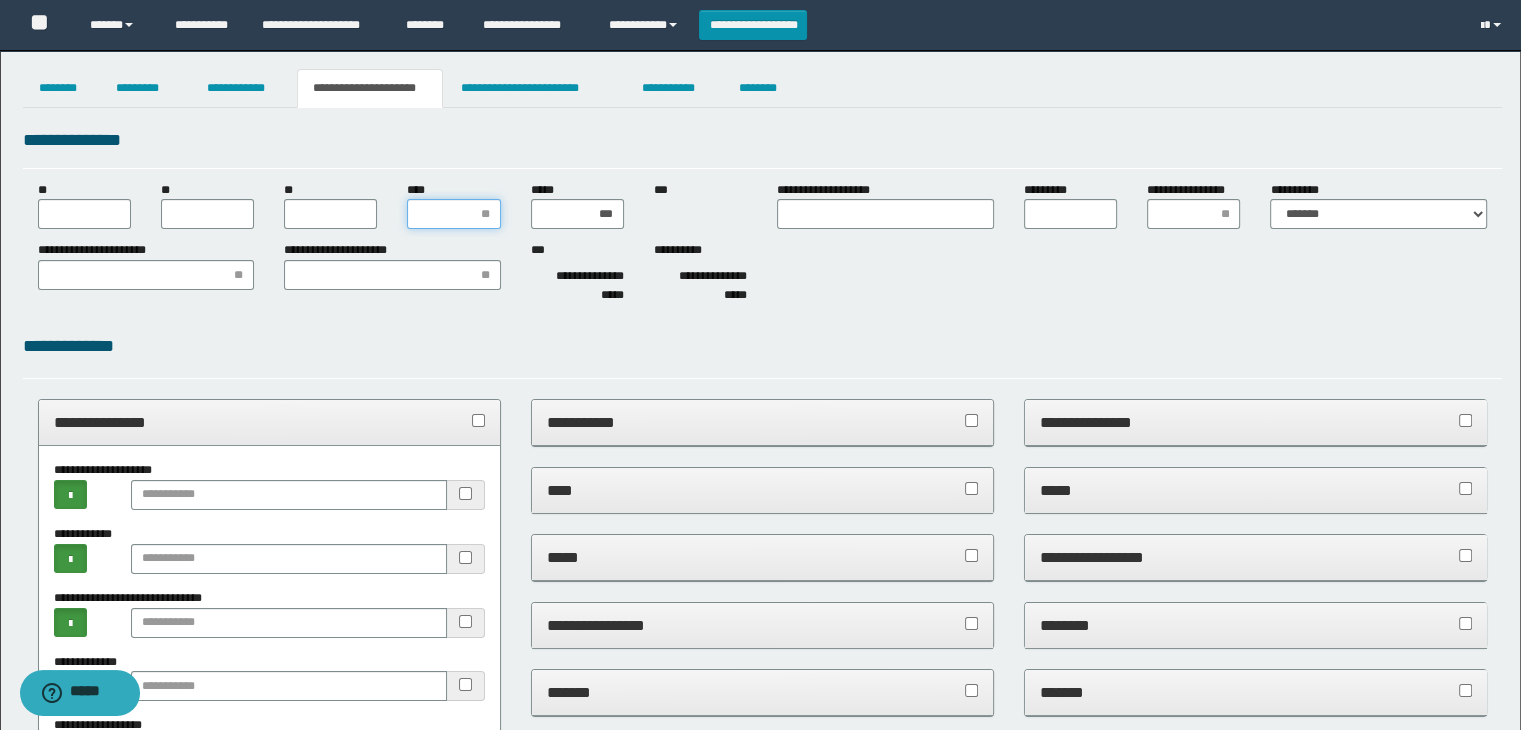 click on "****" at bounding box center [453, 214] 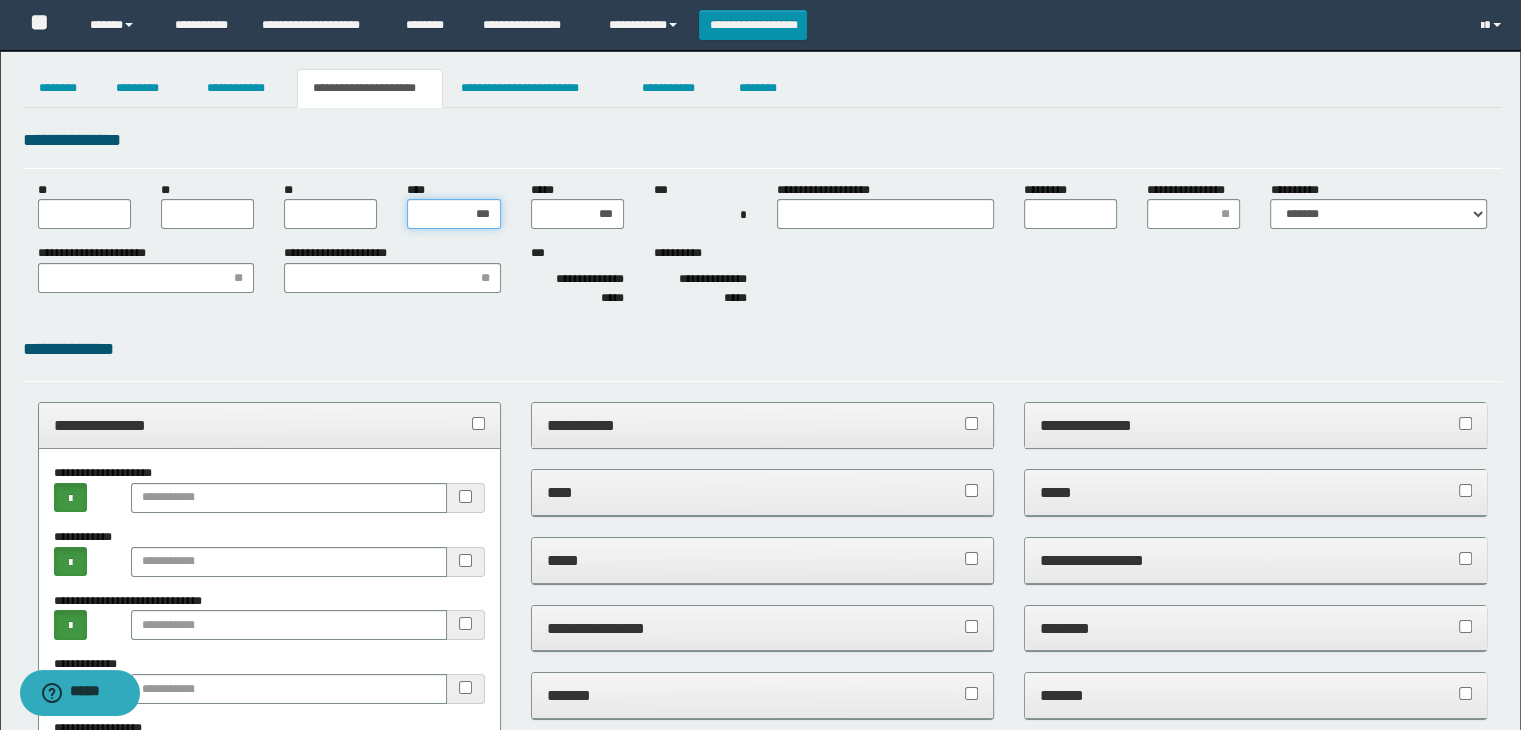 type on "****" 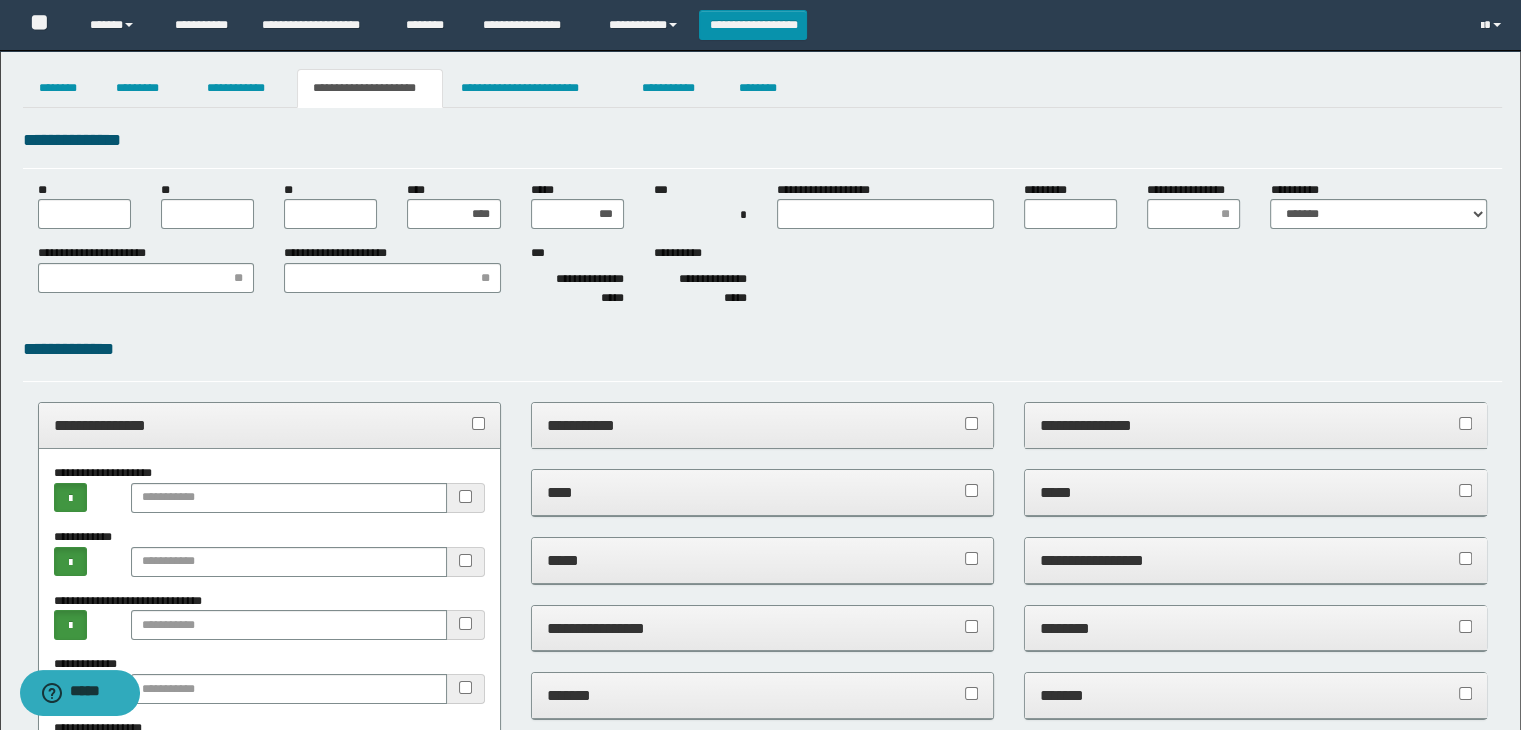 click on "**********" at bounding box center [763, 349] 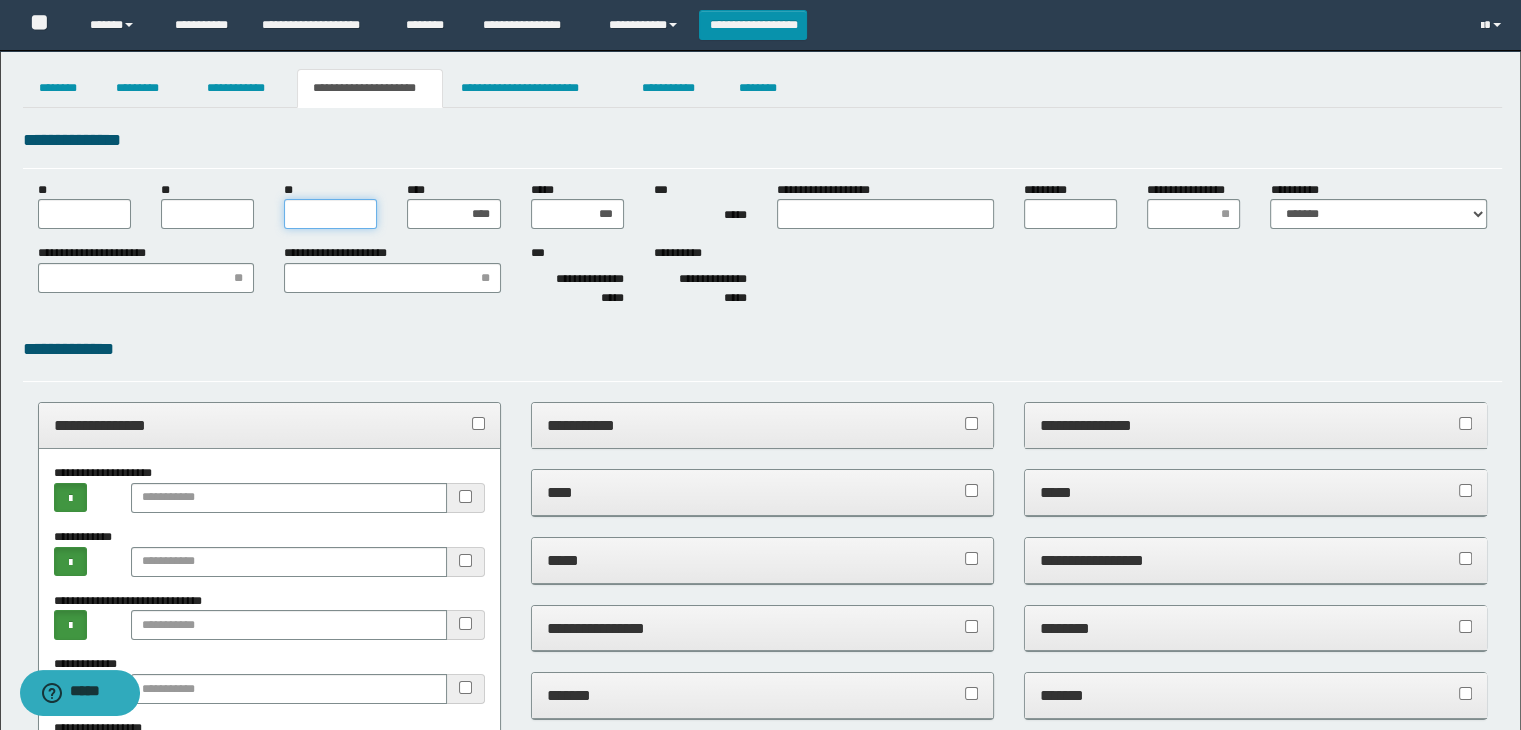 click on "**" at bounding box center (330, 214) 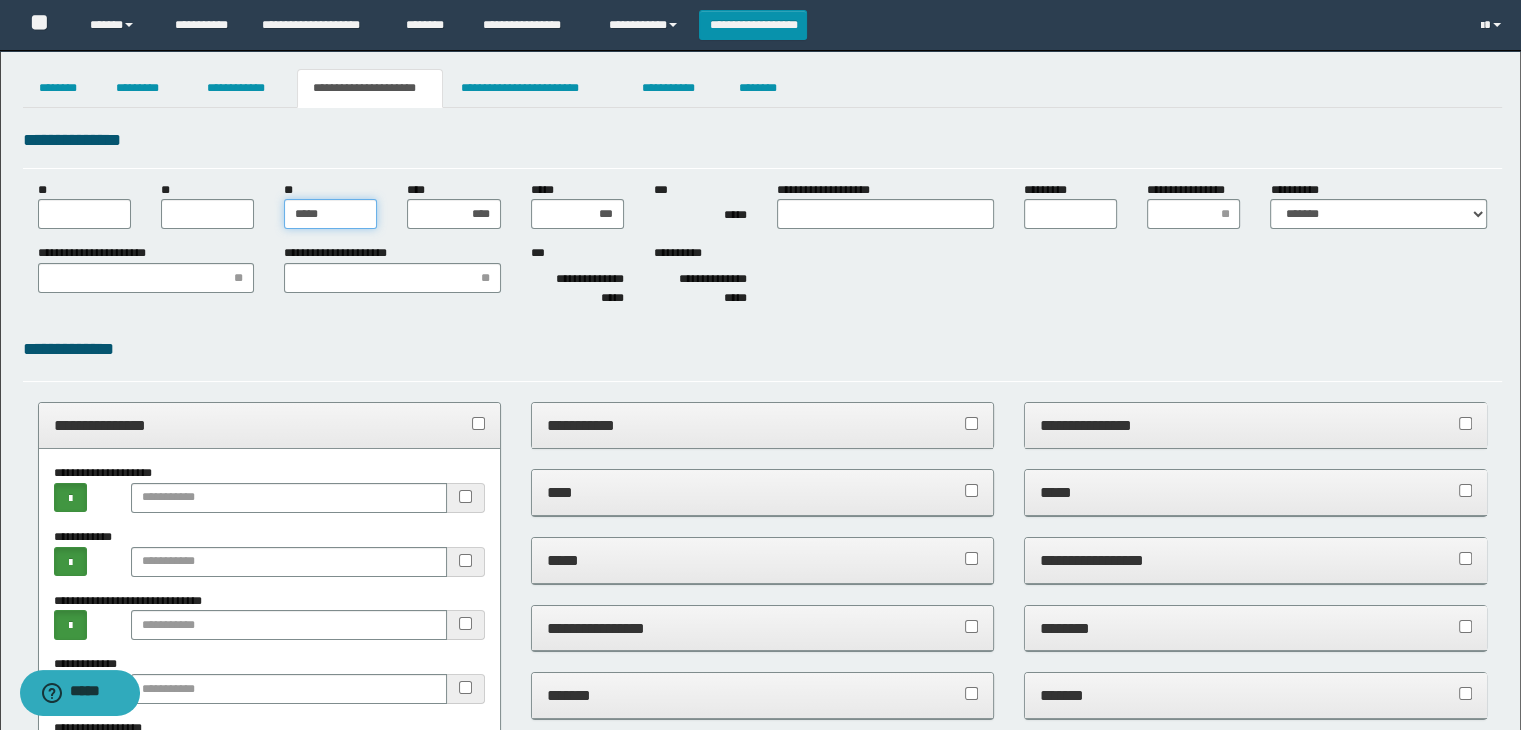 type on "******" 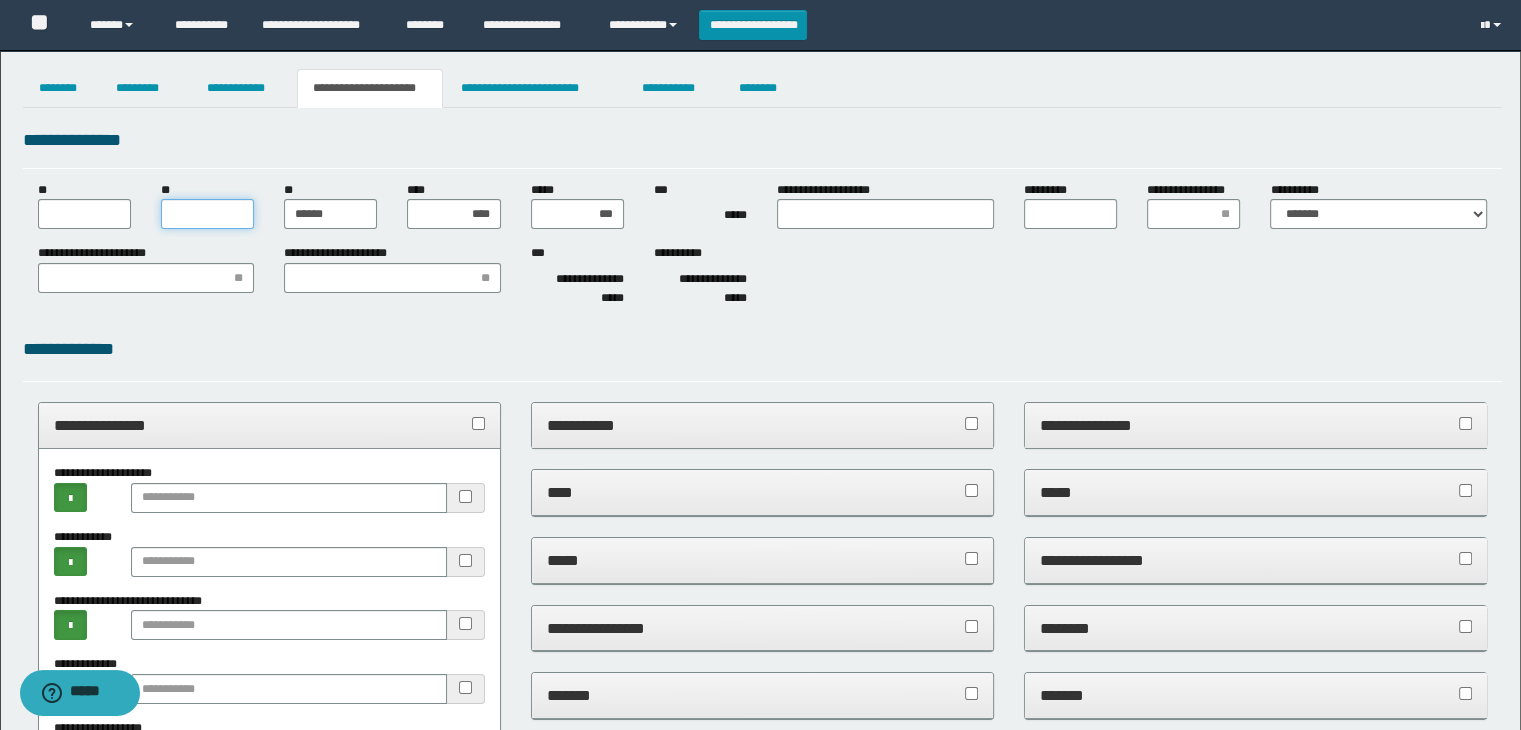 click on "**" at bounding box center [207, 214] 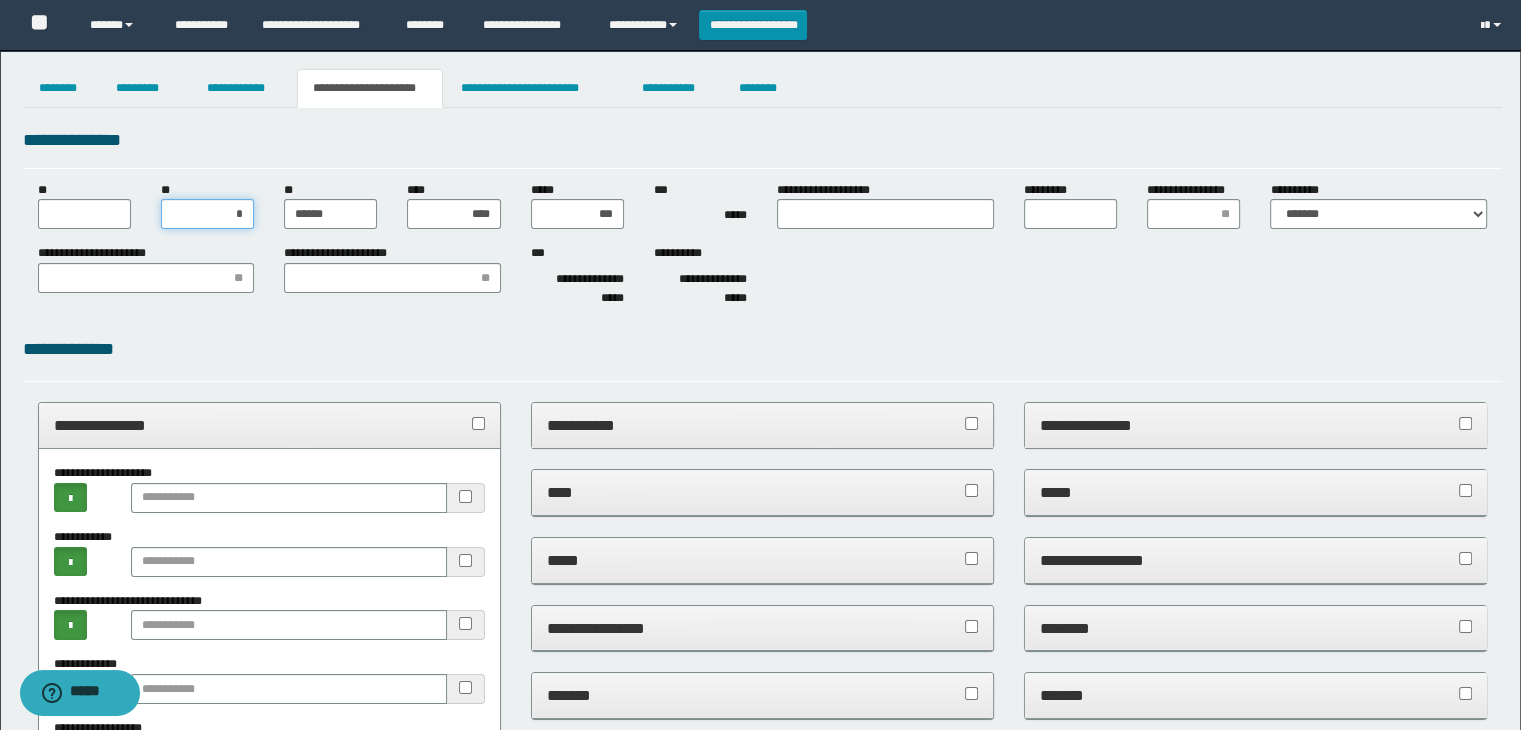 type on "**" 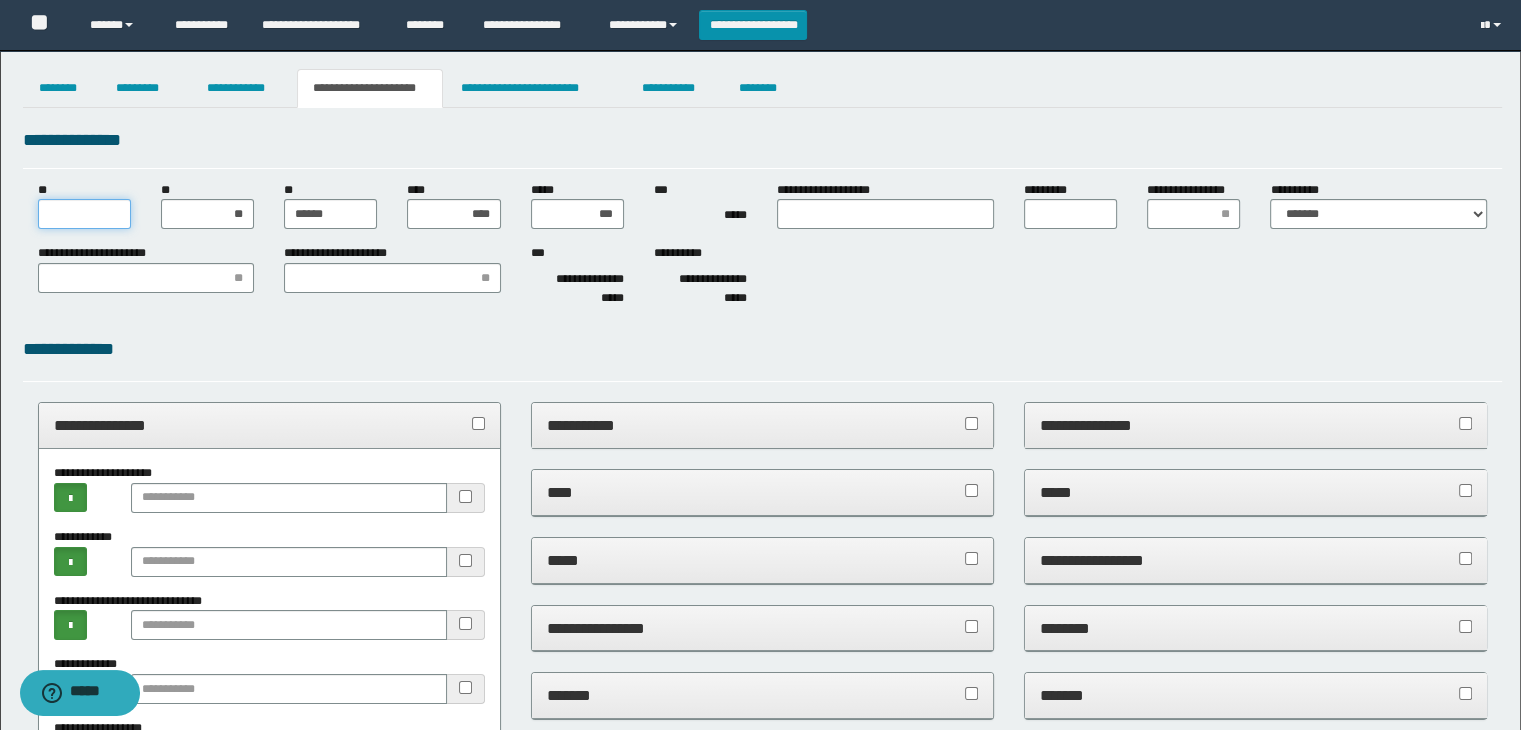 drag, startPoint x: 69, startPoint y: 223, endPoint x: 57, endPoint y: 202, distance: 24.186773 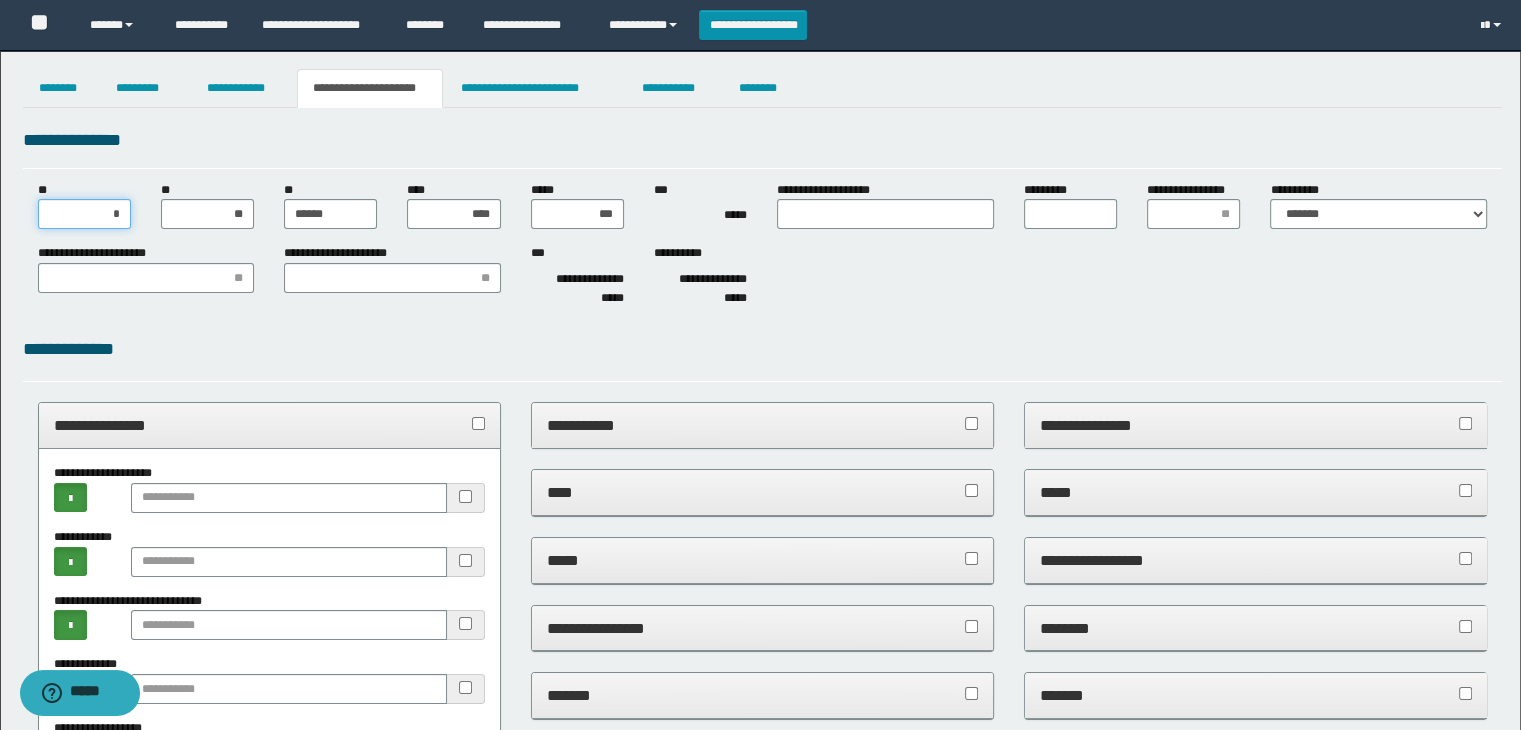 type on "**" 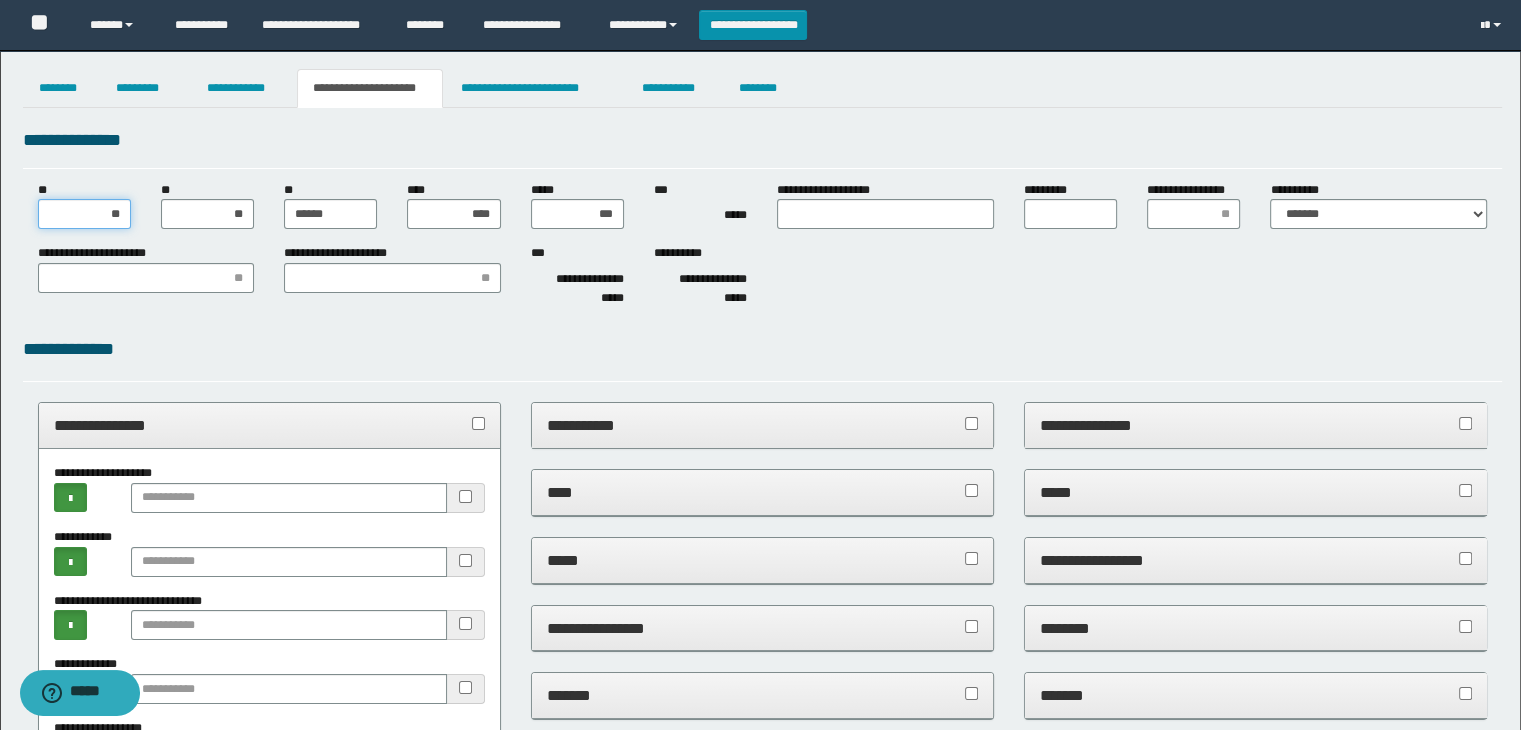scroll, scrollTop: 200, scrollLeft: 0, axis: vertical 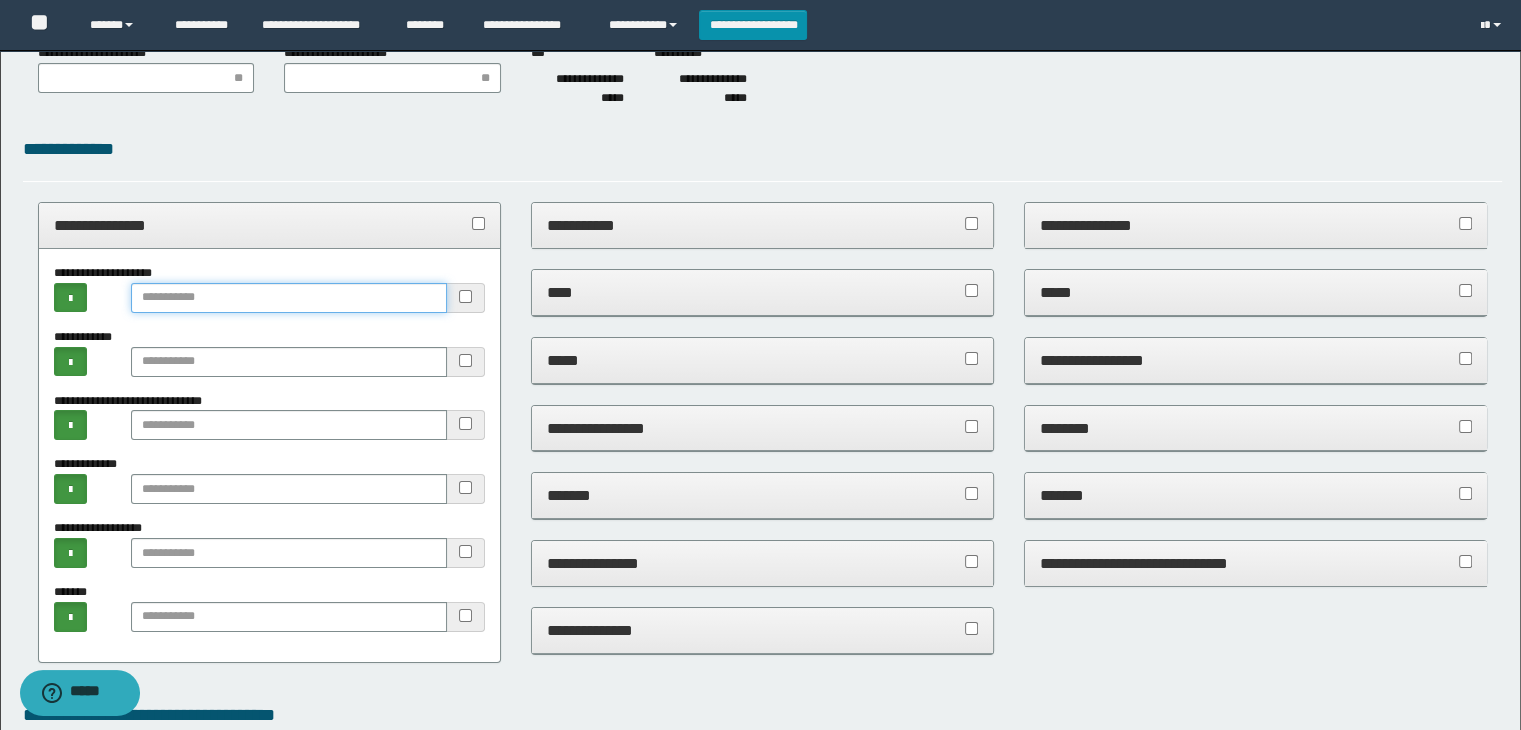 click at bounding box center [289, 298] 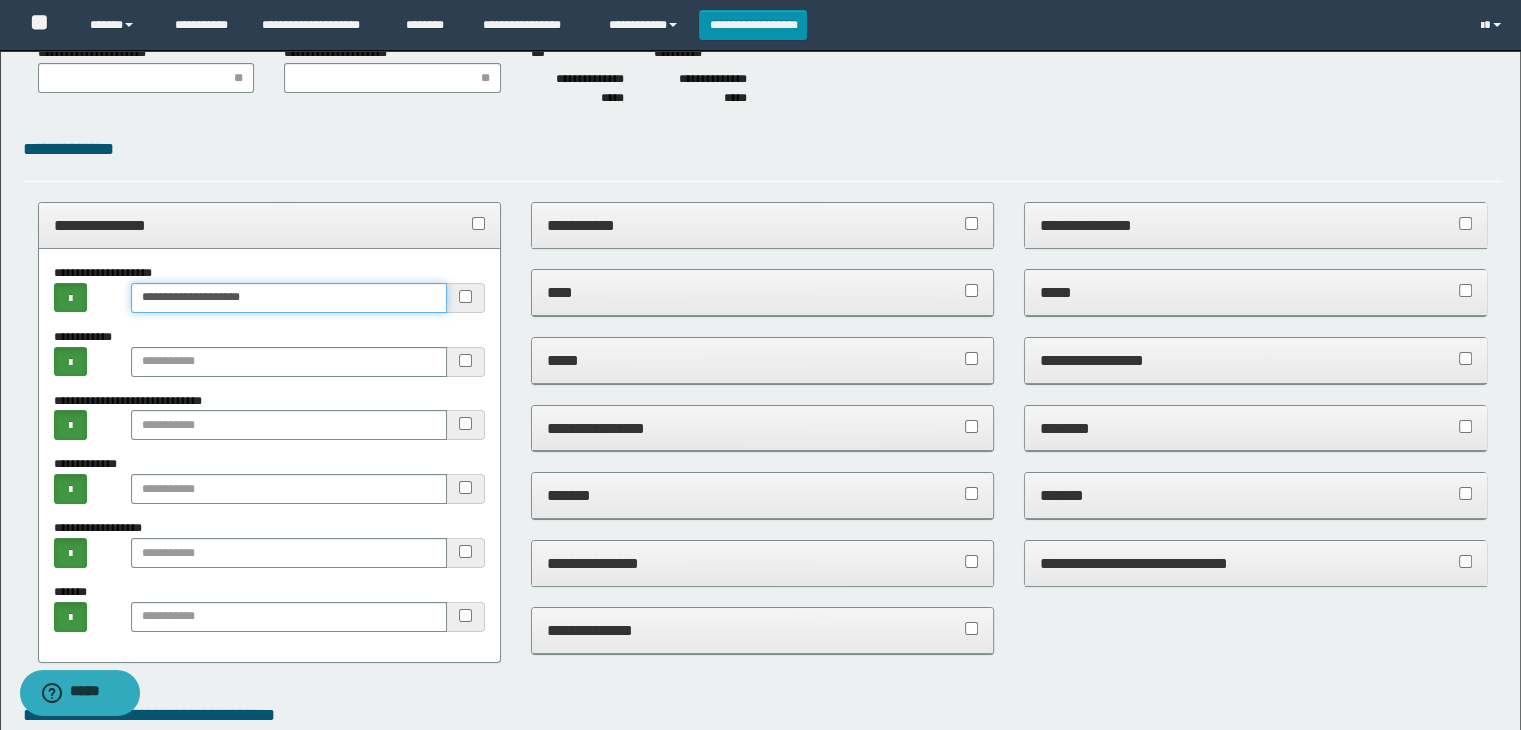 type on "**********" 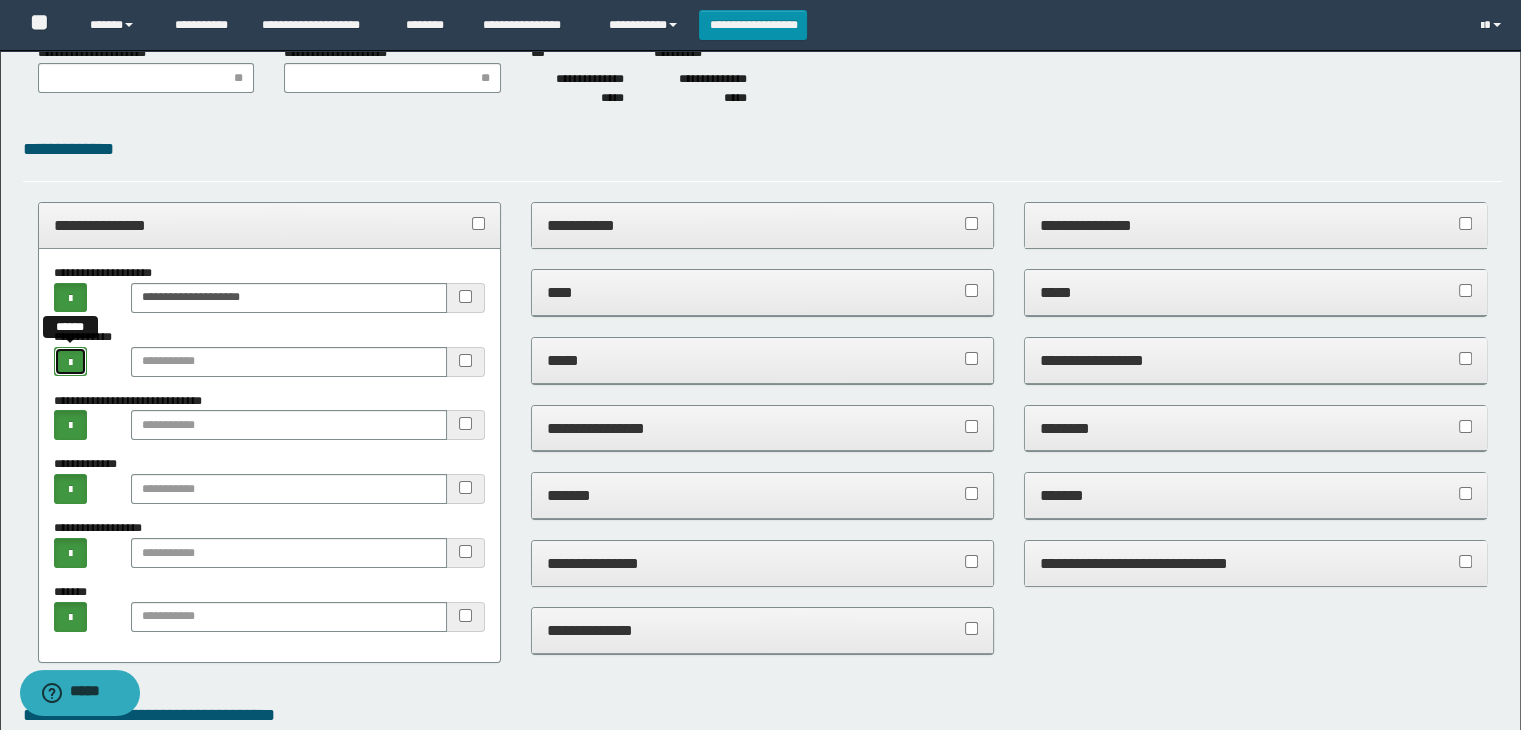 type 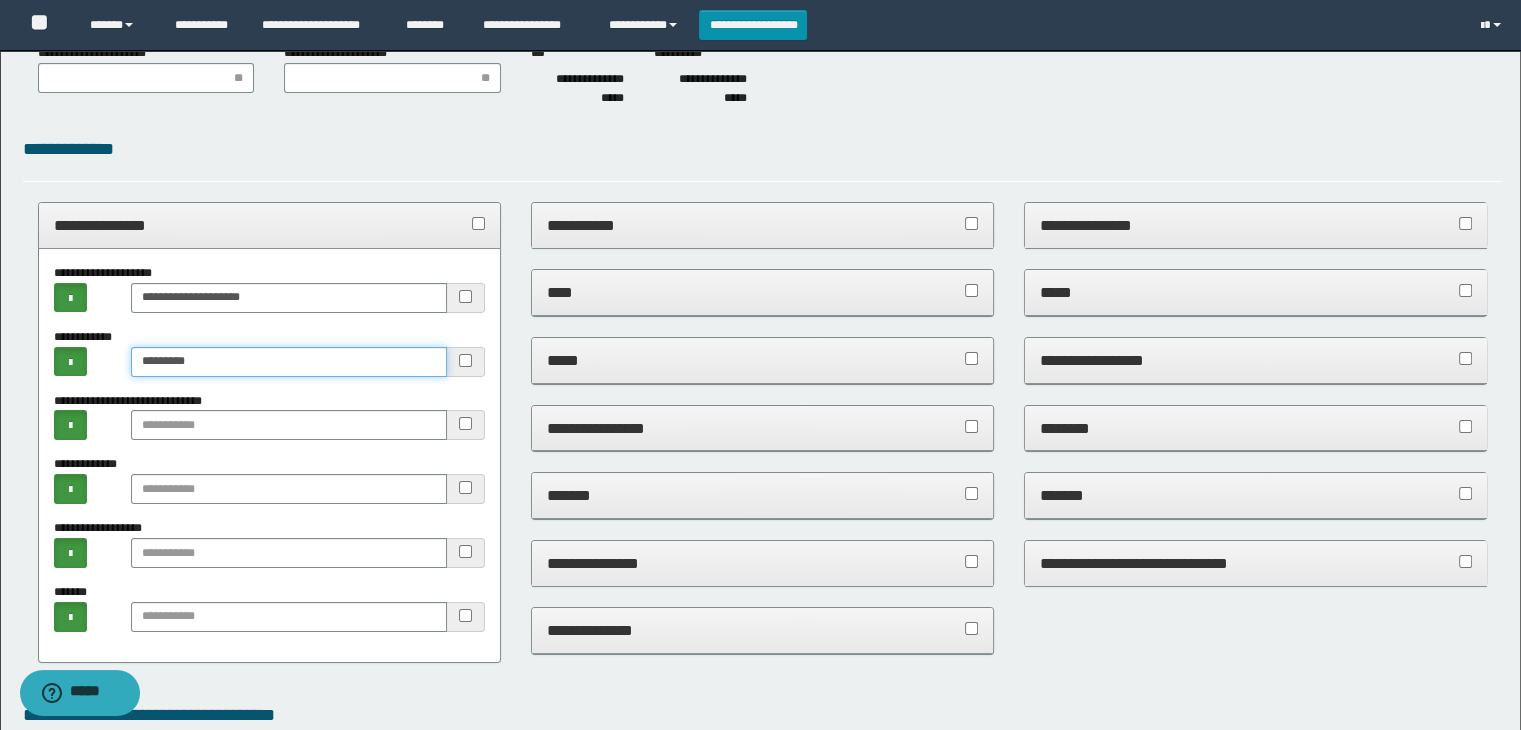 type on "*********" 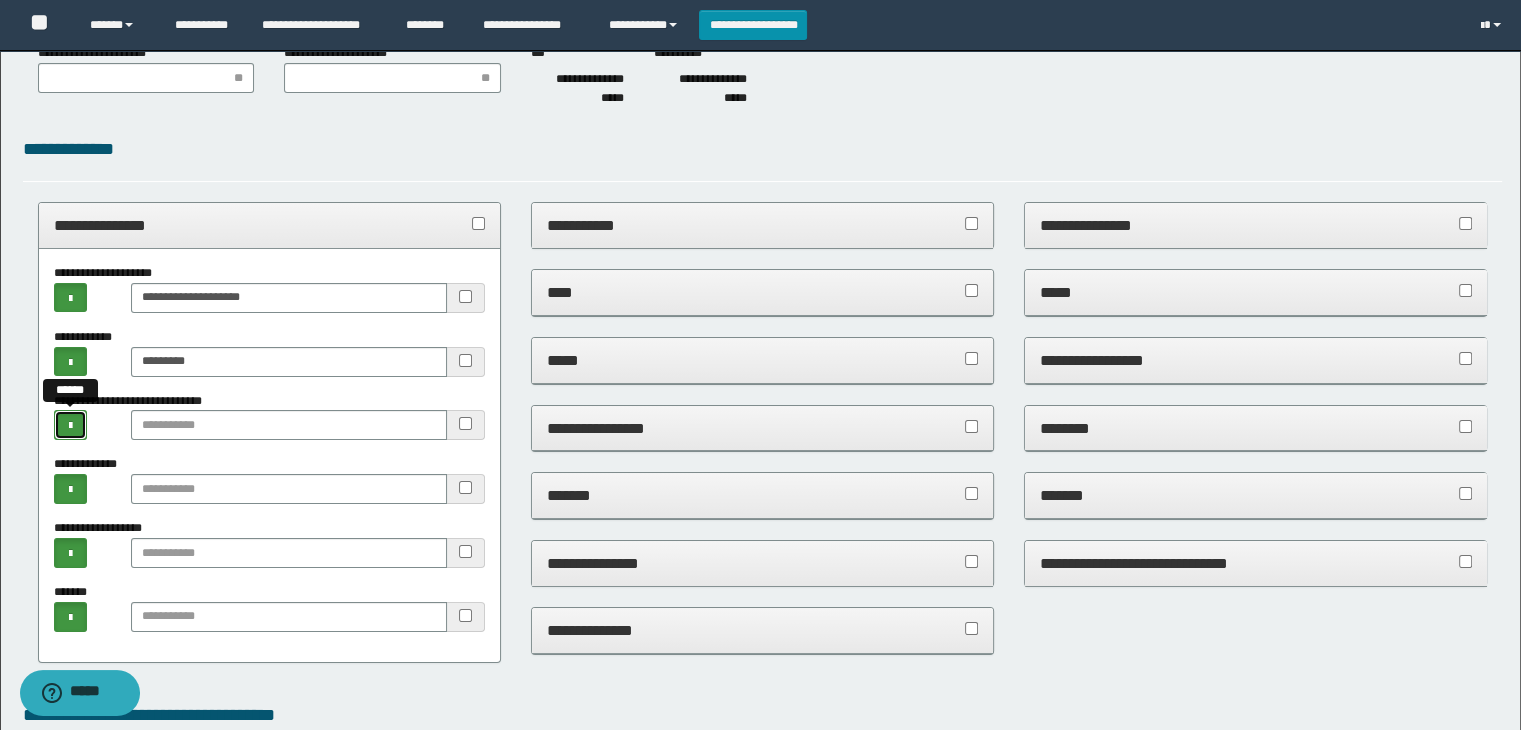 type 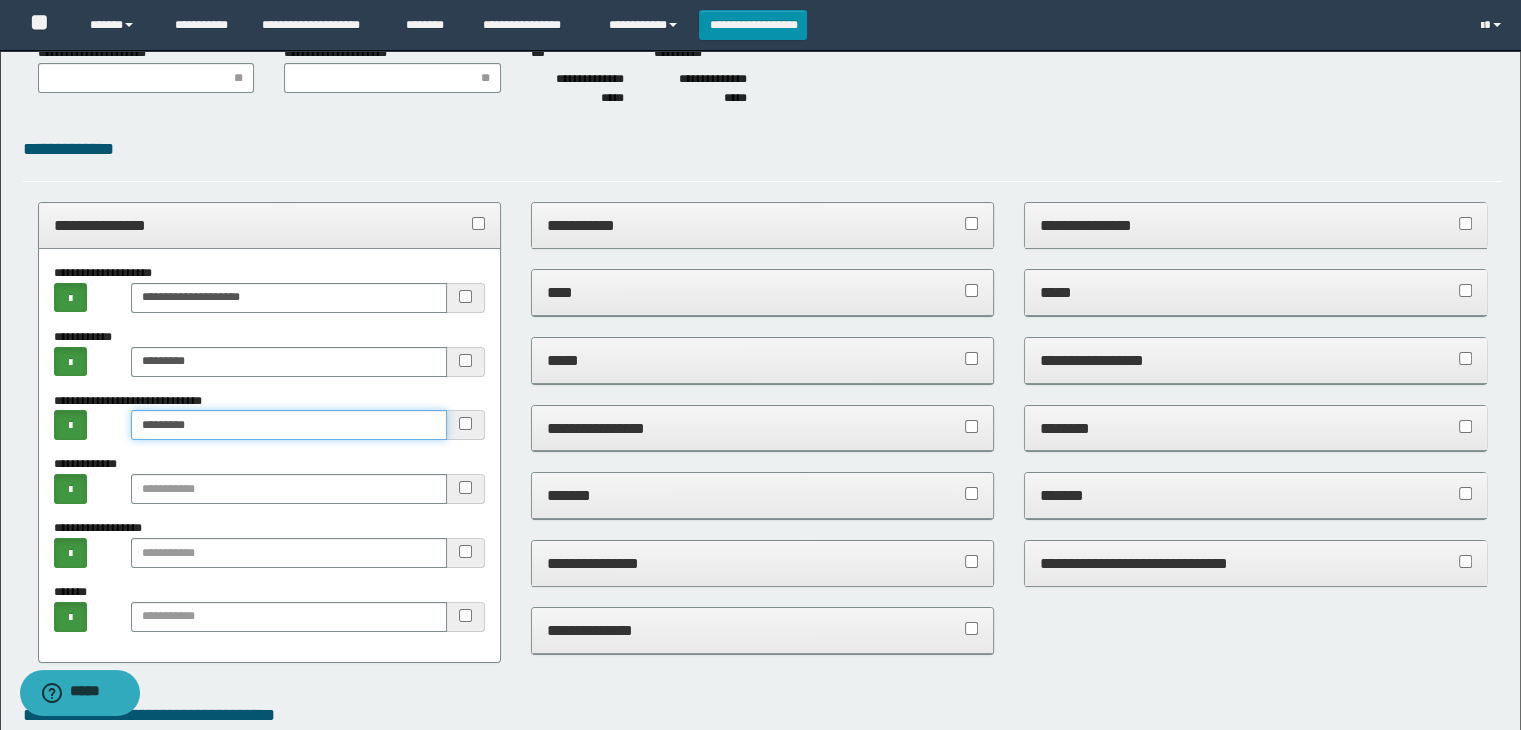 type on "*********" 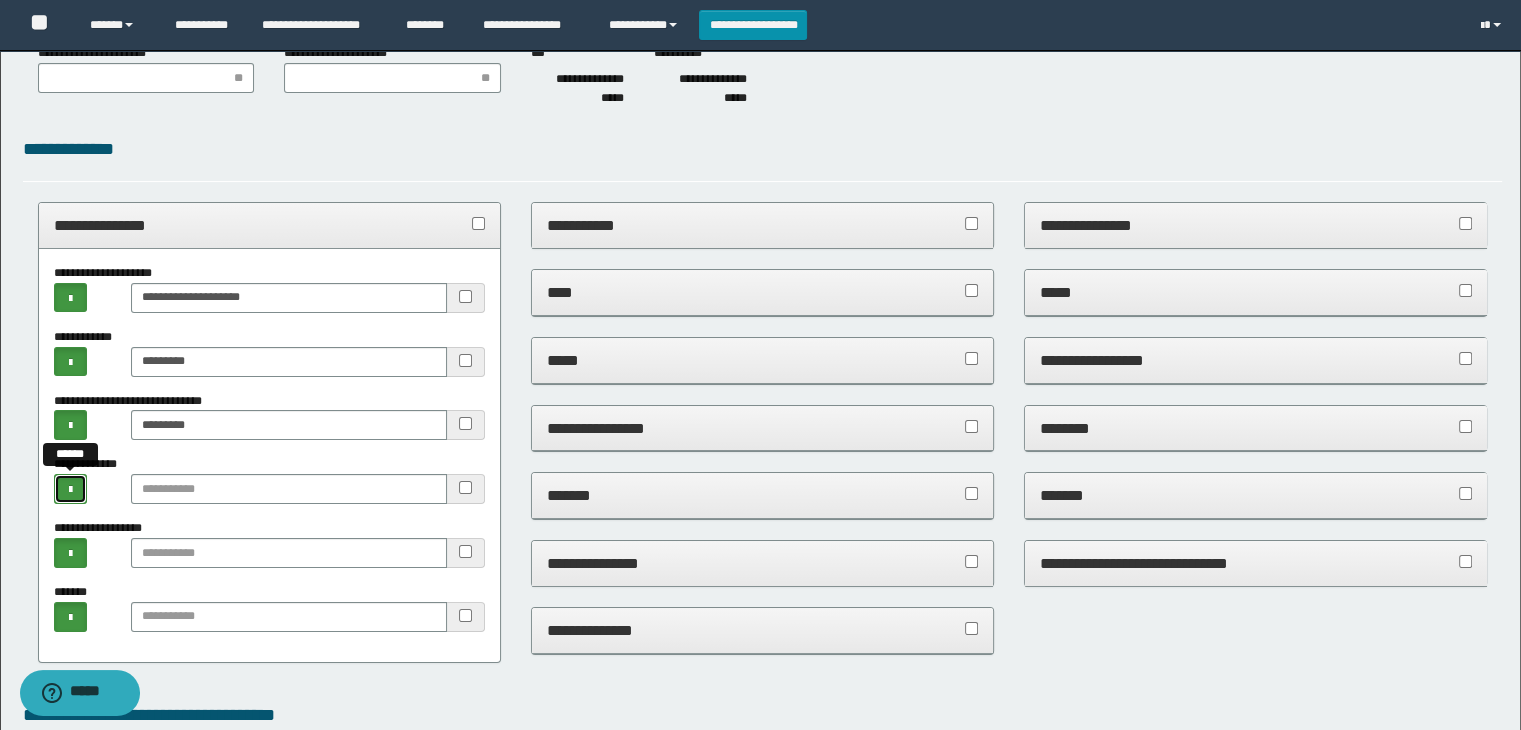 type 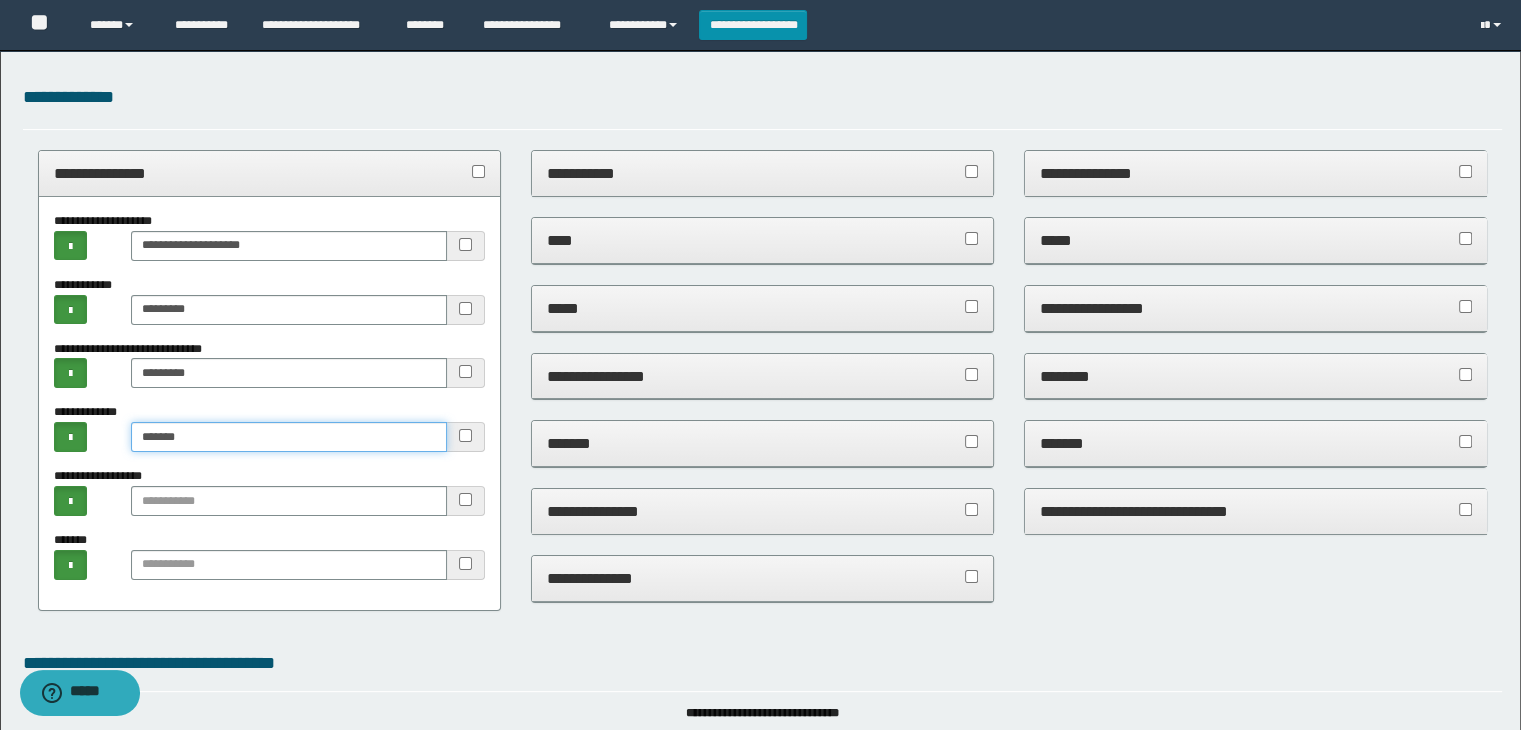 scroll, scrollTop: 300, scrollLeft: 0, axis: vertical 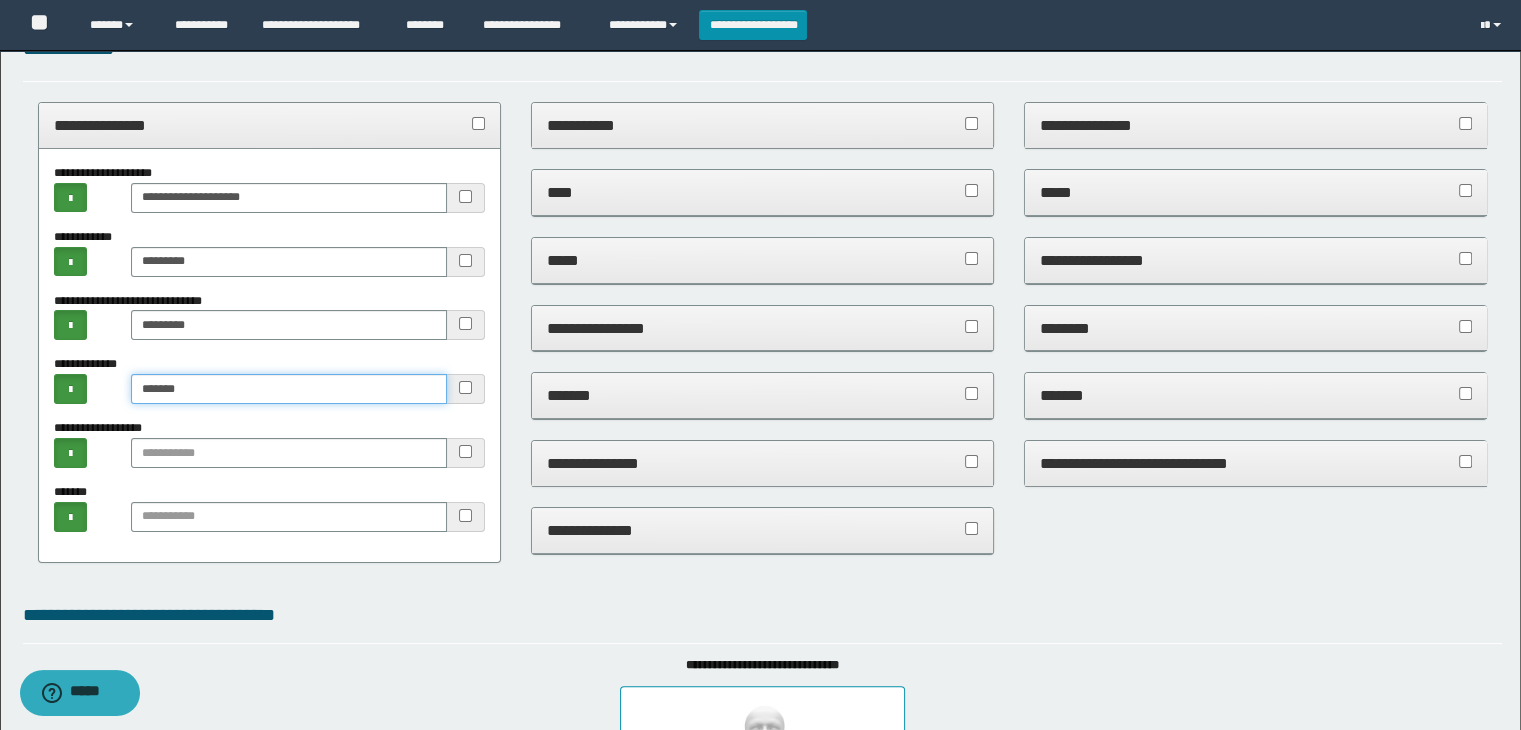 type on "******" 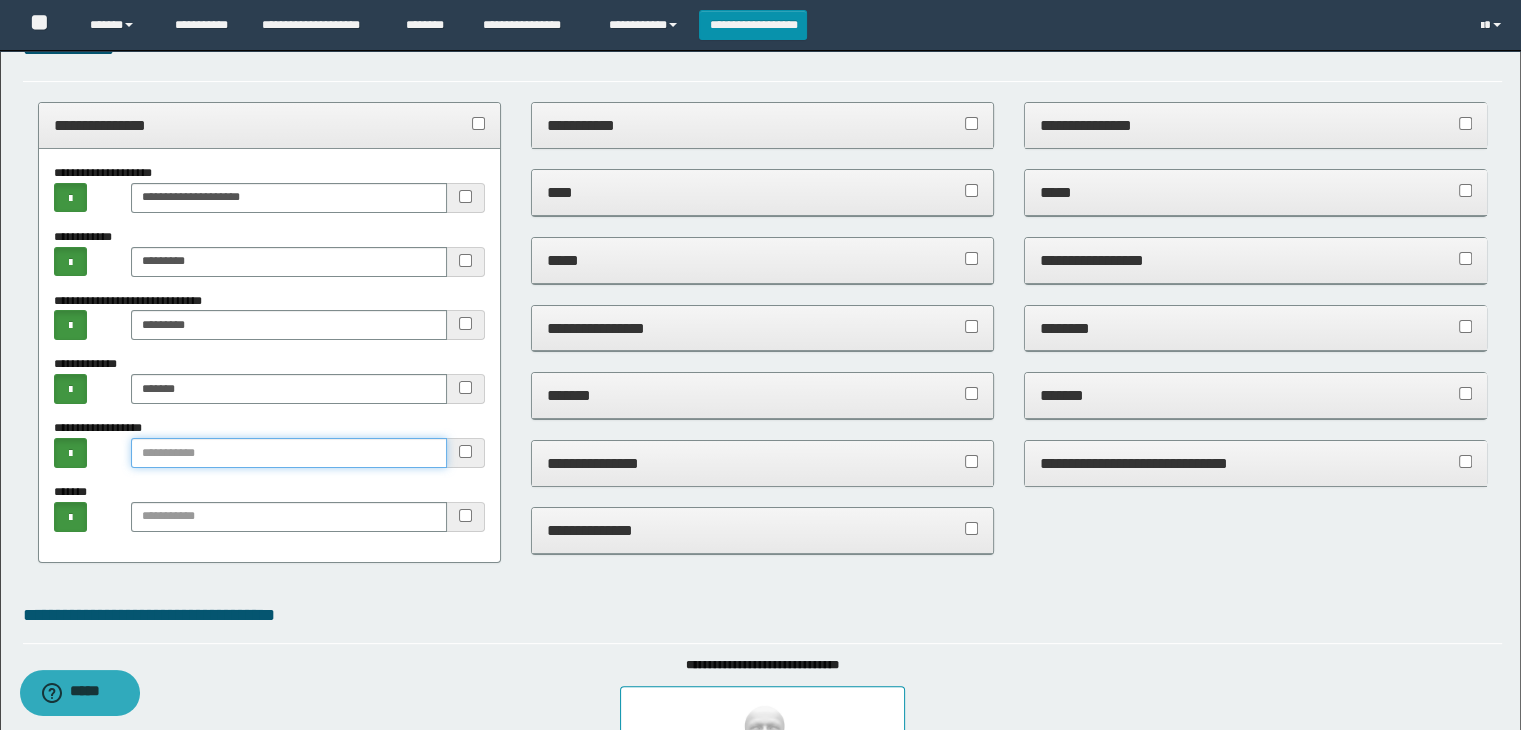 click at bounding box center [289, 453] 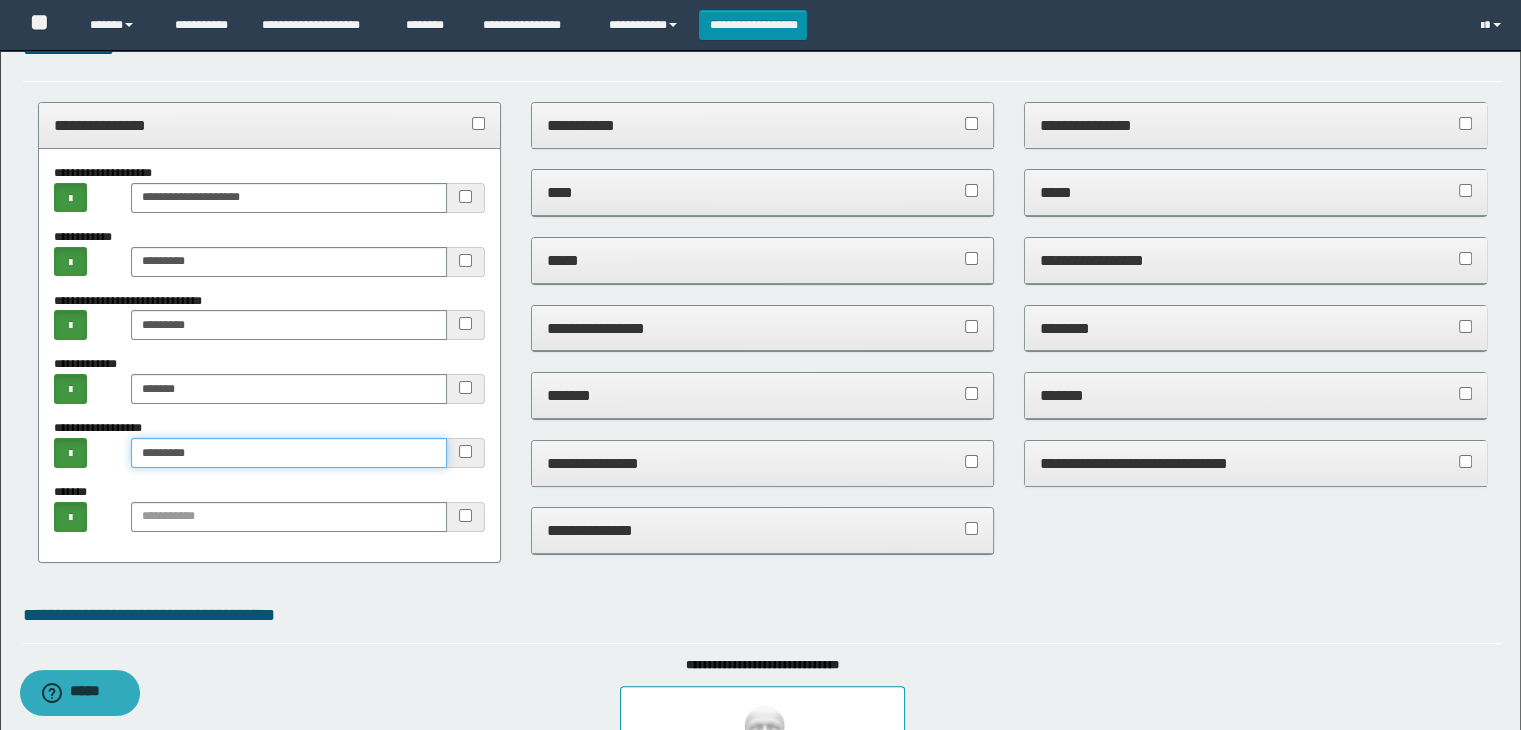 type on "*********" 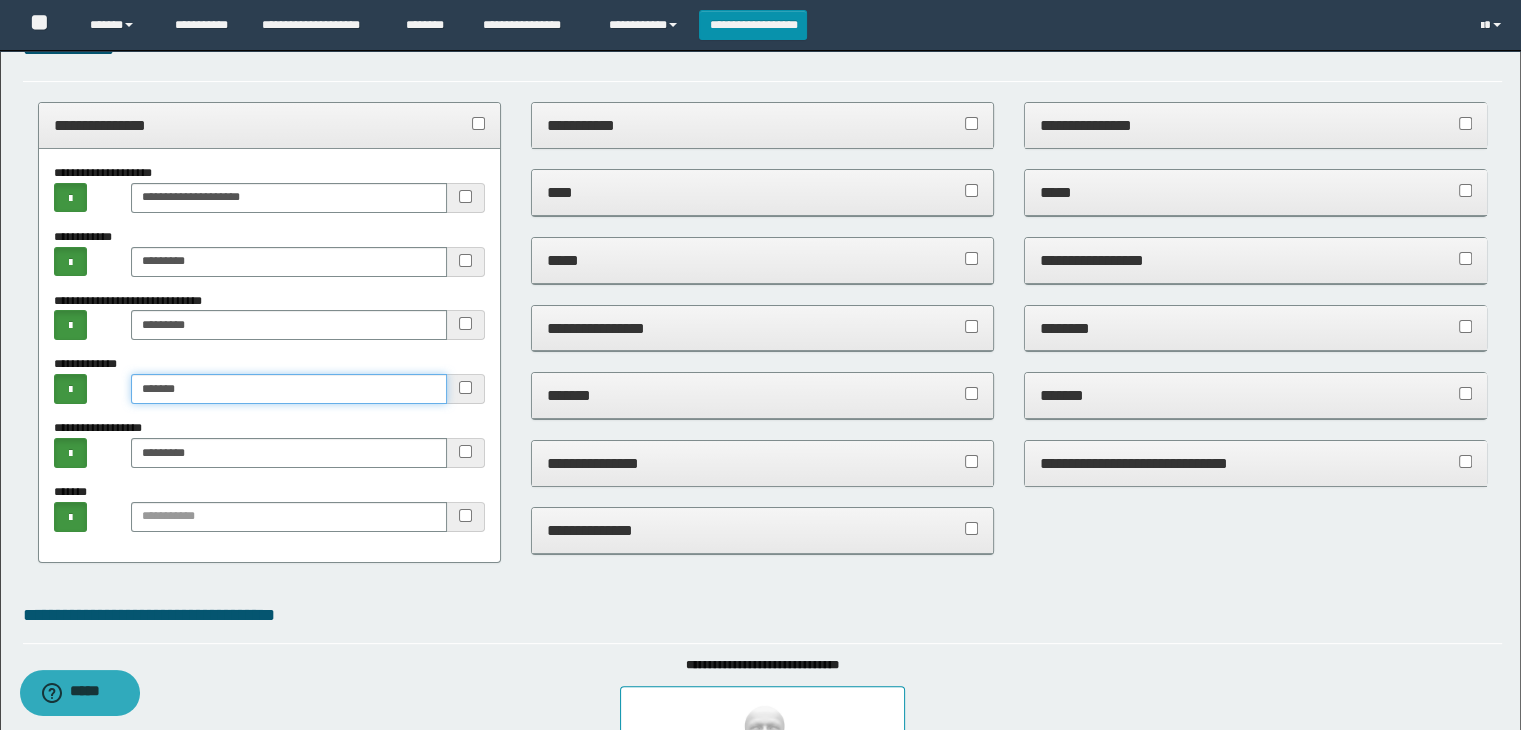 drag, startPoint x: 141, startPoint y: 381, endPoint x: 204, endPoint y: 393, distance: 64.132675 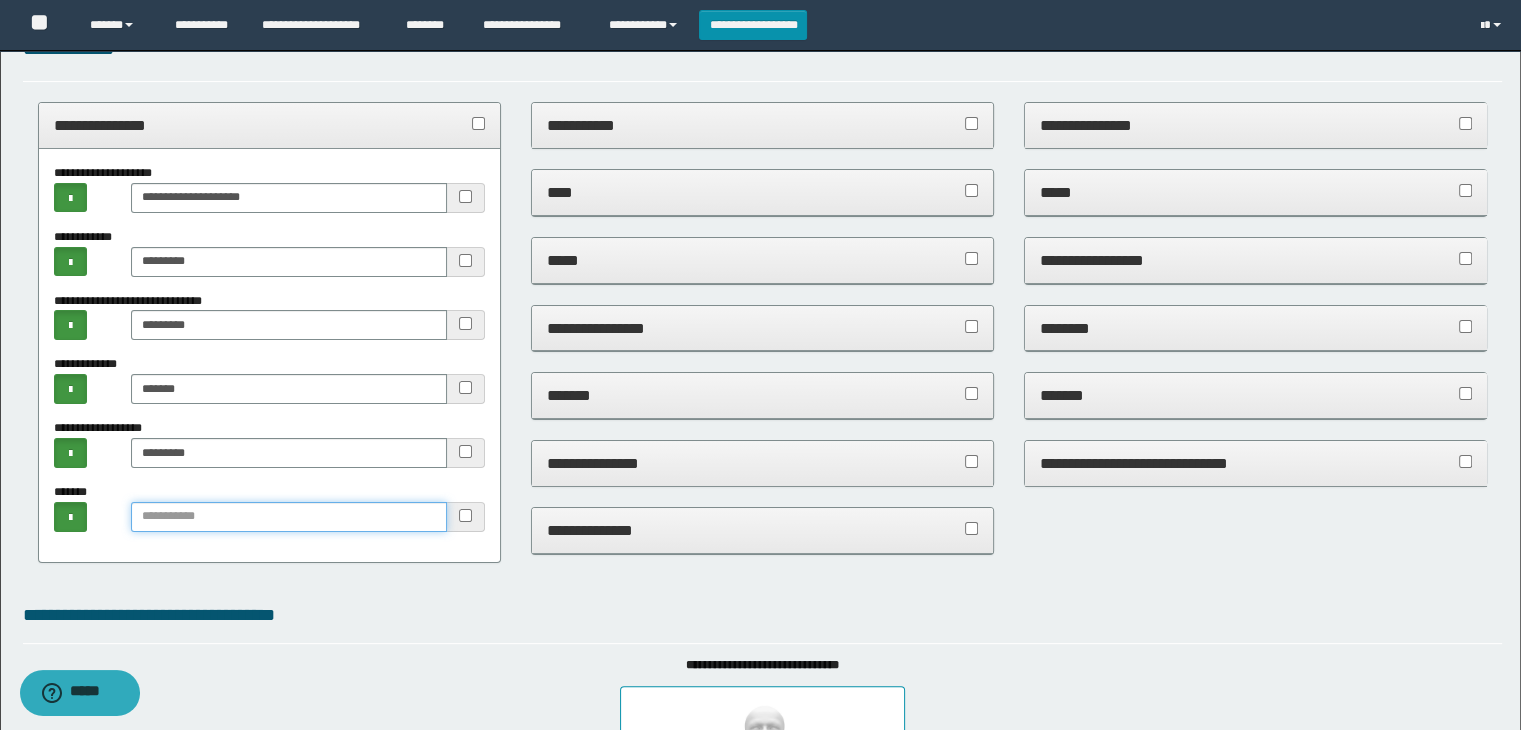 paste on "******" 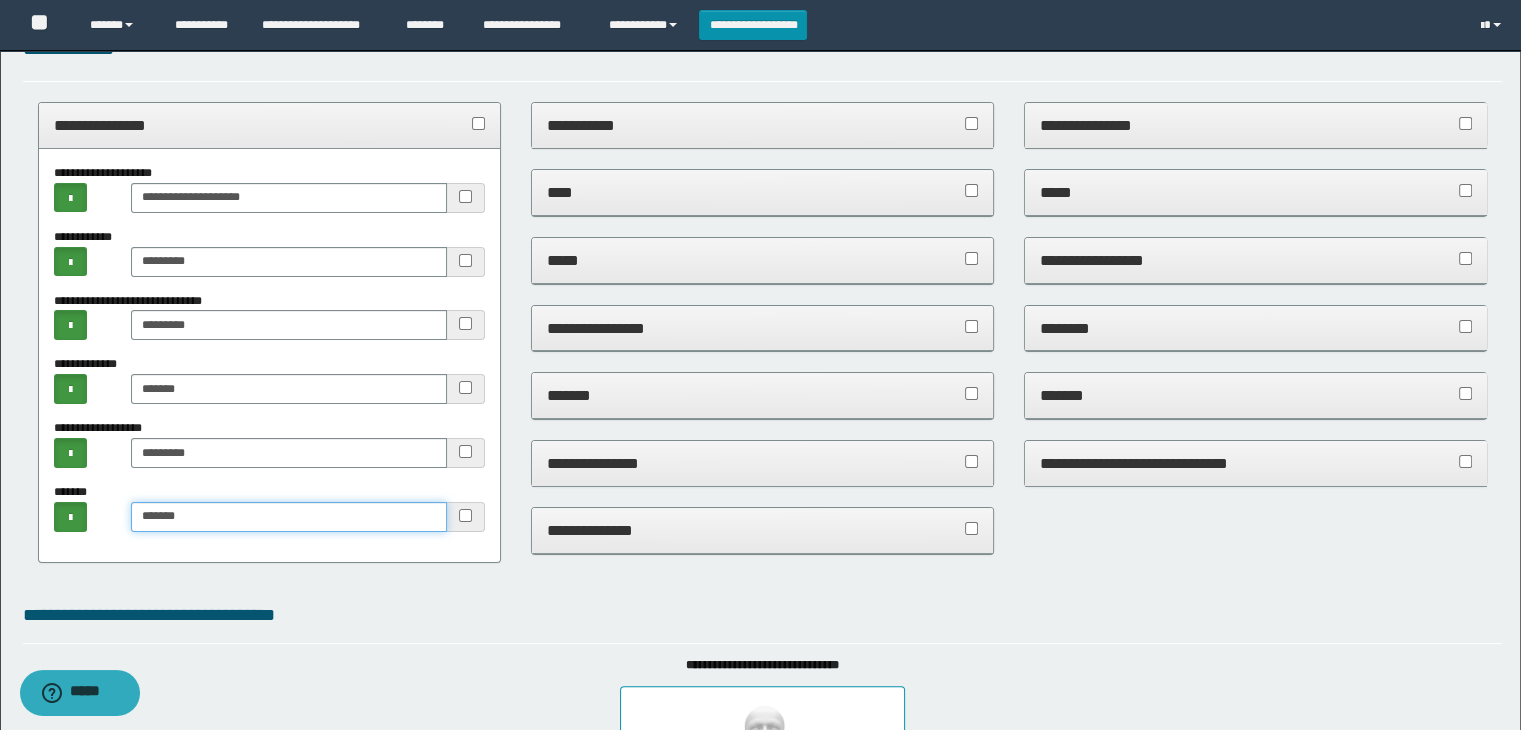 click on "******" at bounding box center [289, 517] 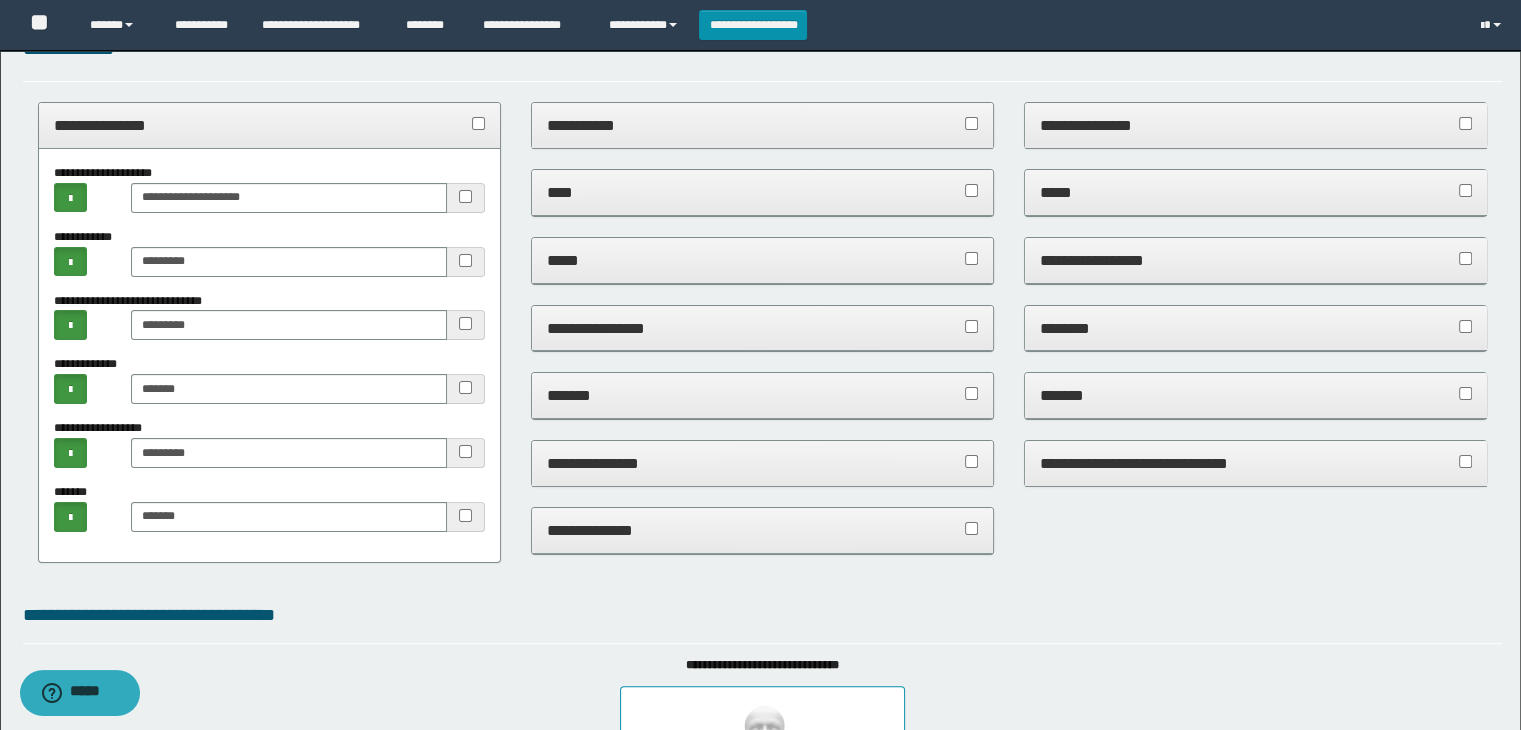 click on "**********" at bounding box center (270, 125) 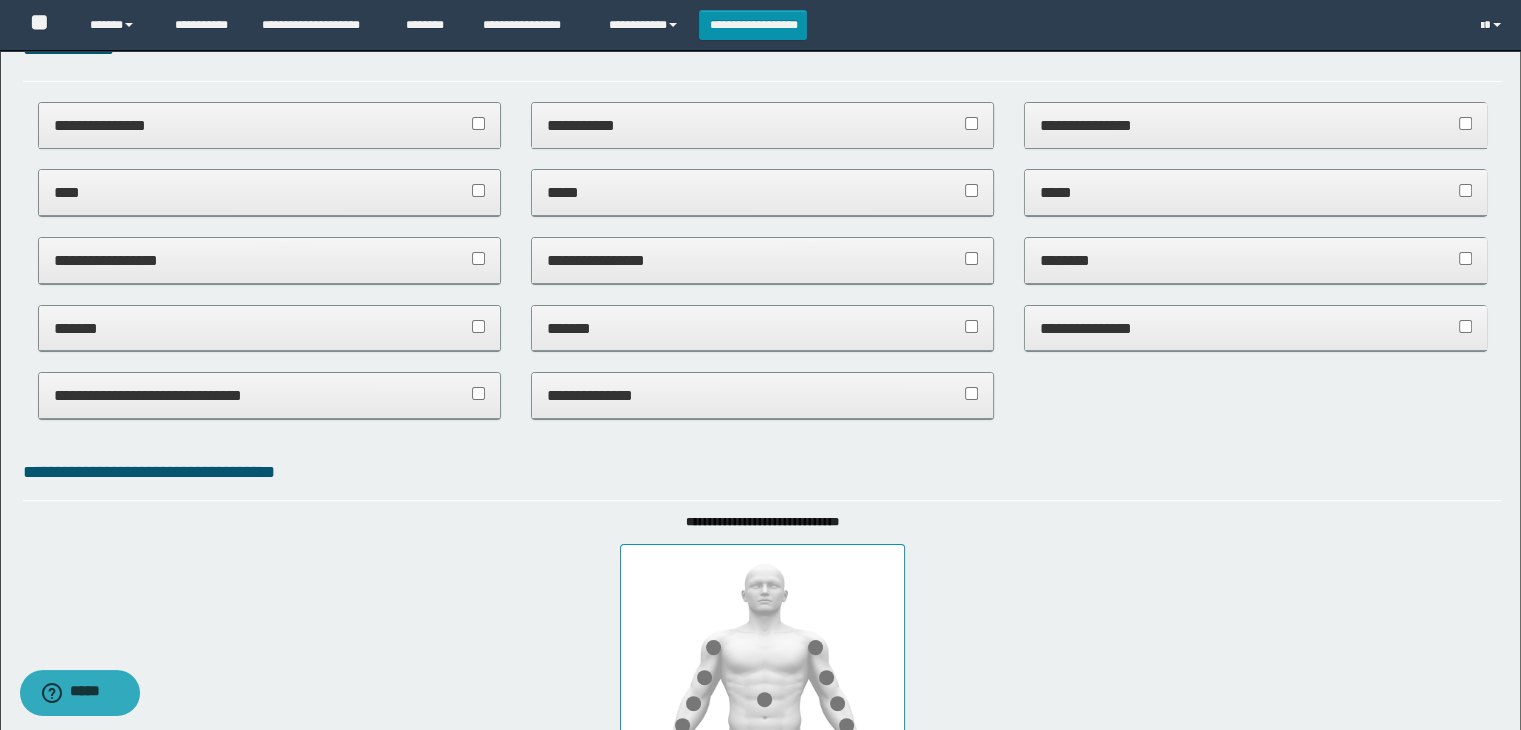click on "*****" at bounding box center [763, 192] 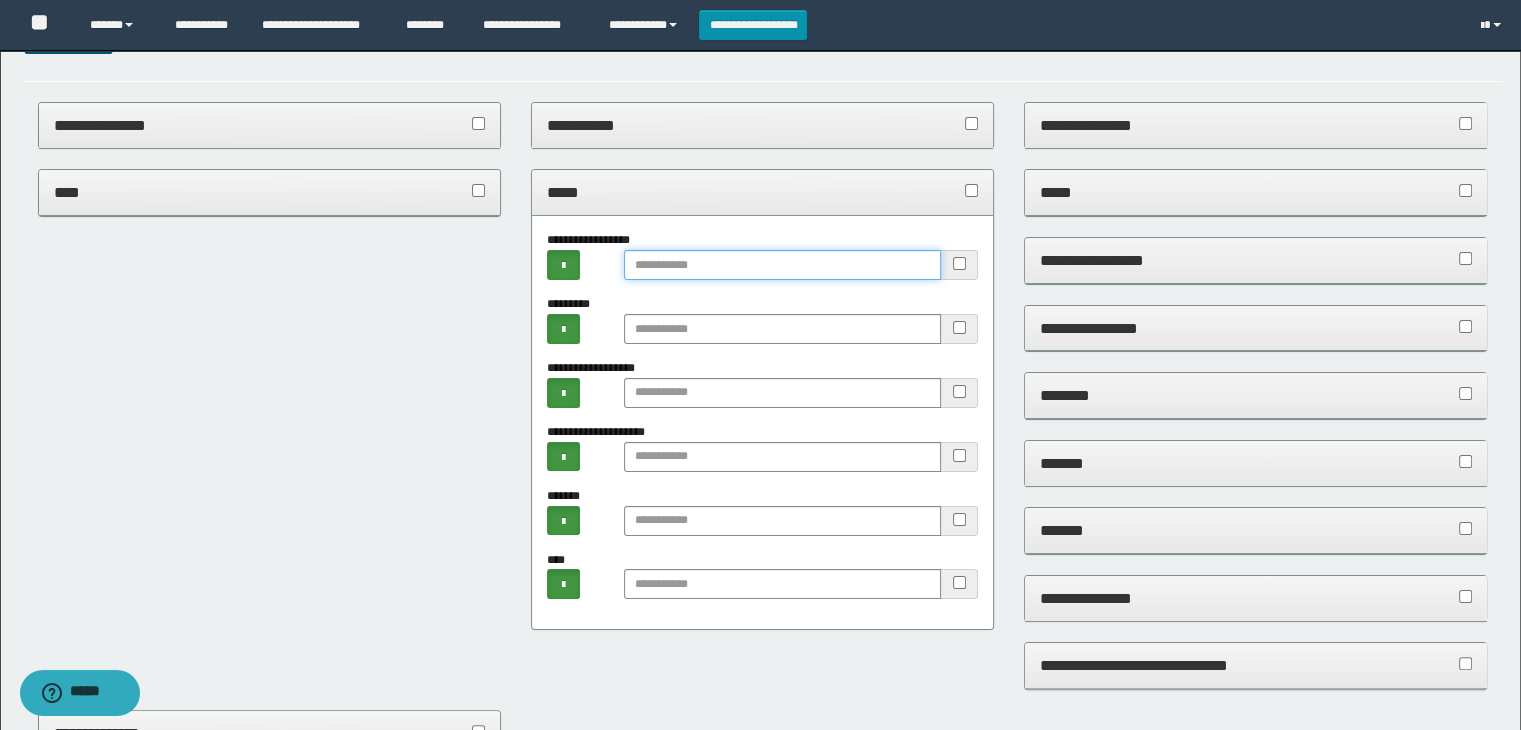 paste on "******" 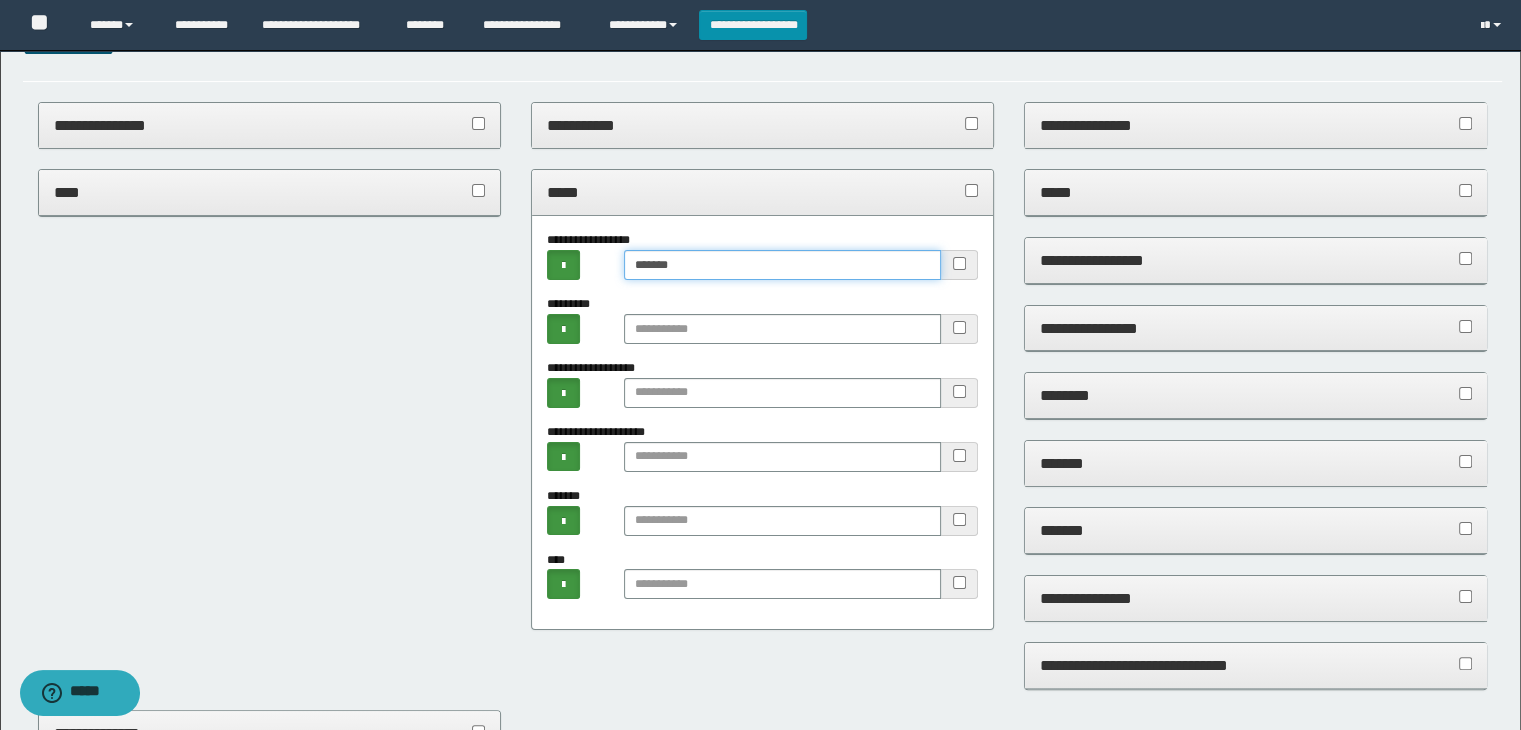type on "******" 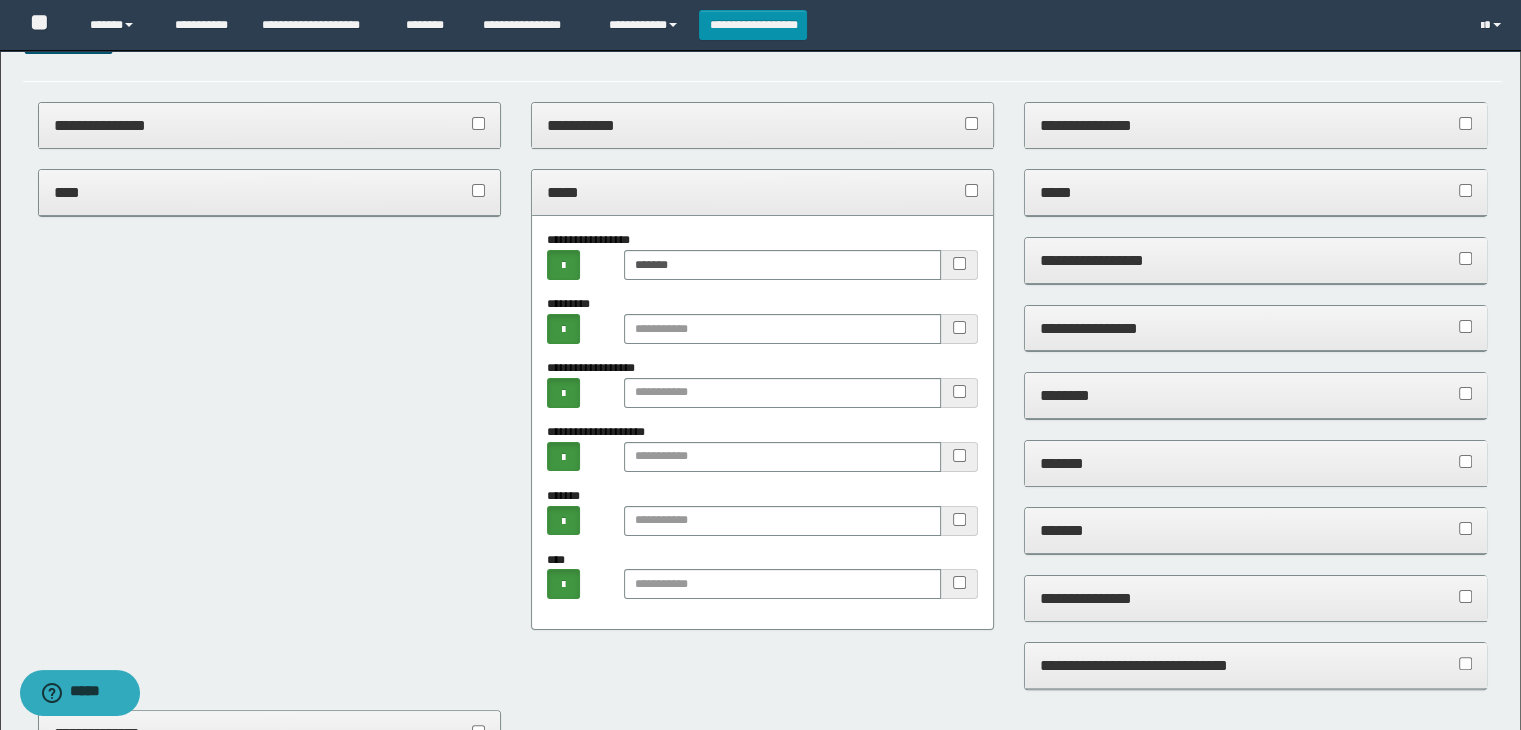 drag, startPoint x: 661, startPoint y: 197, endPoint x: 715, endPoint y: 200, distance: 54.08327 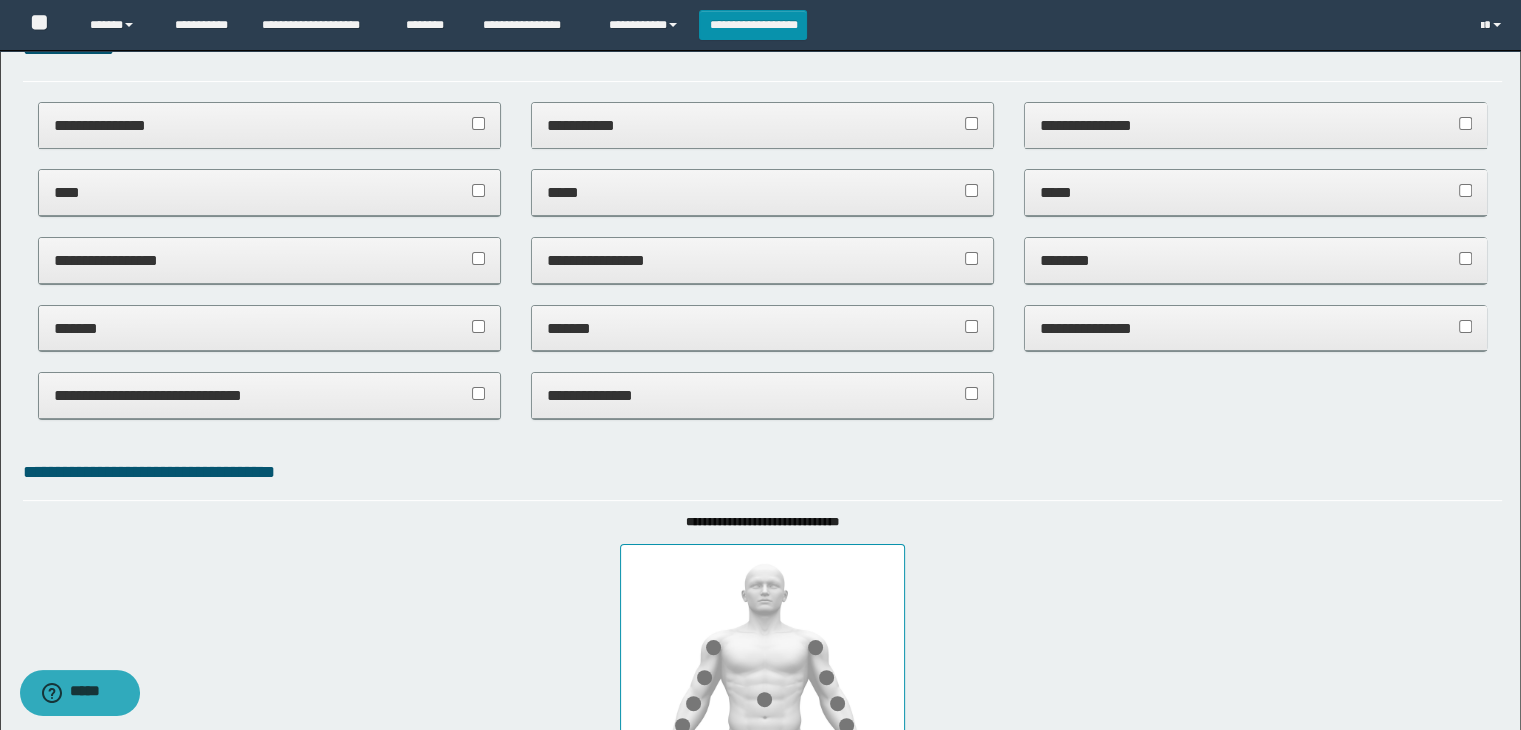 drag, startPoint x: 1131, startPoint y: 184, endPoint x: 1136, endPoint y: 233, distance: 49.25444 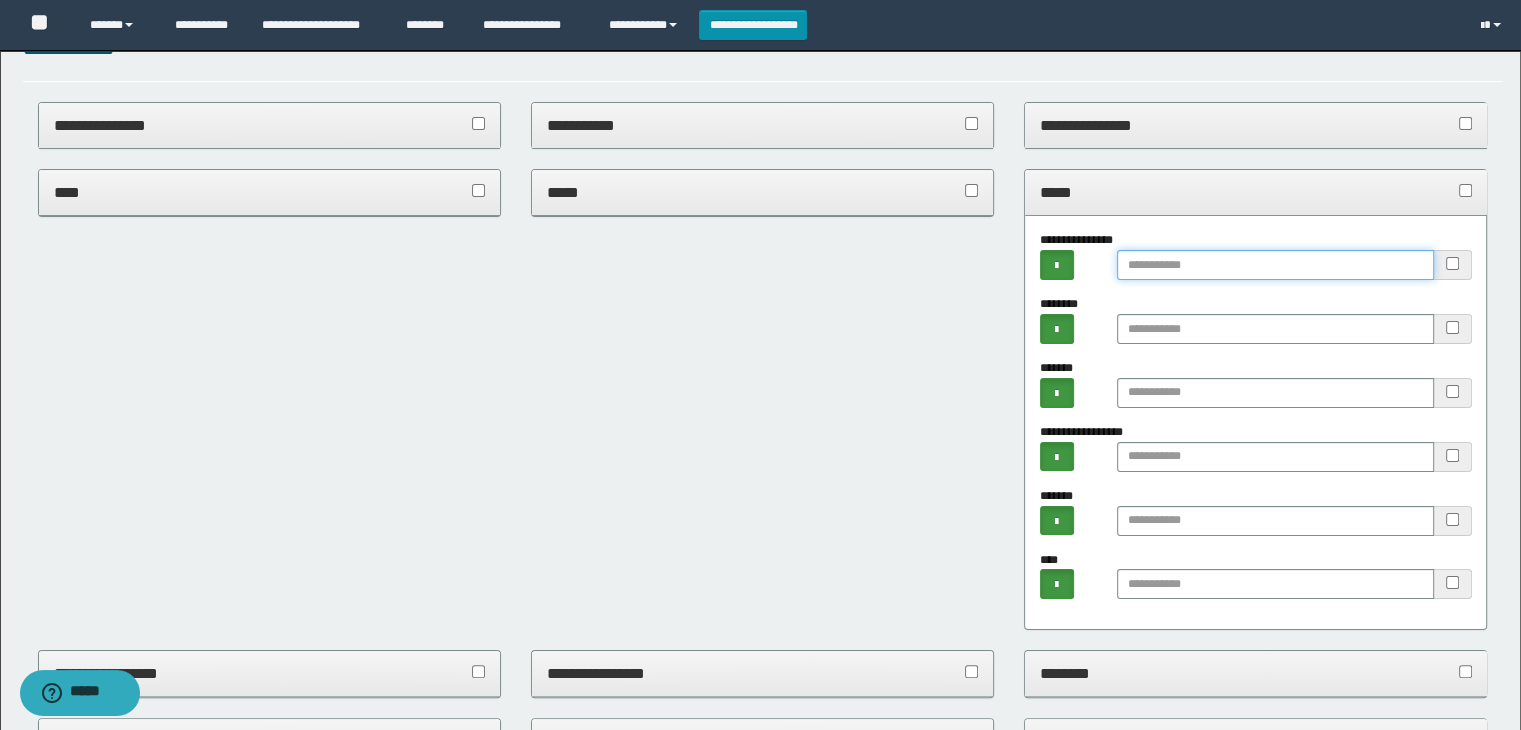 drag, startPoint x: 1150, startPoint y: 262, endPoint x: 1151, endPoint y: 221, distance: 41.01219 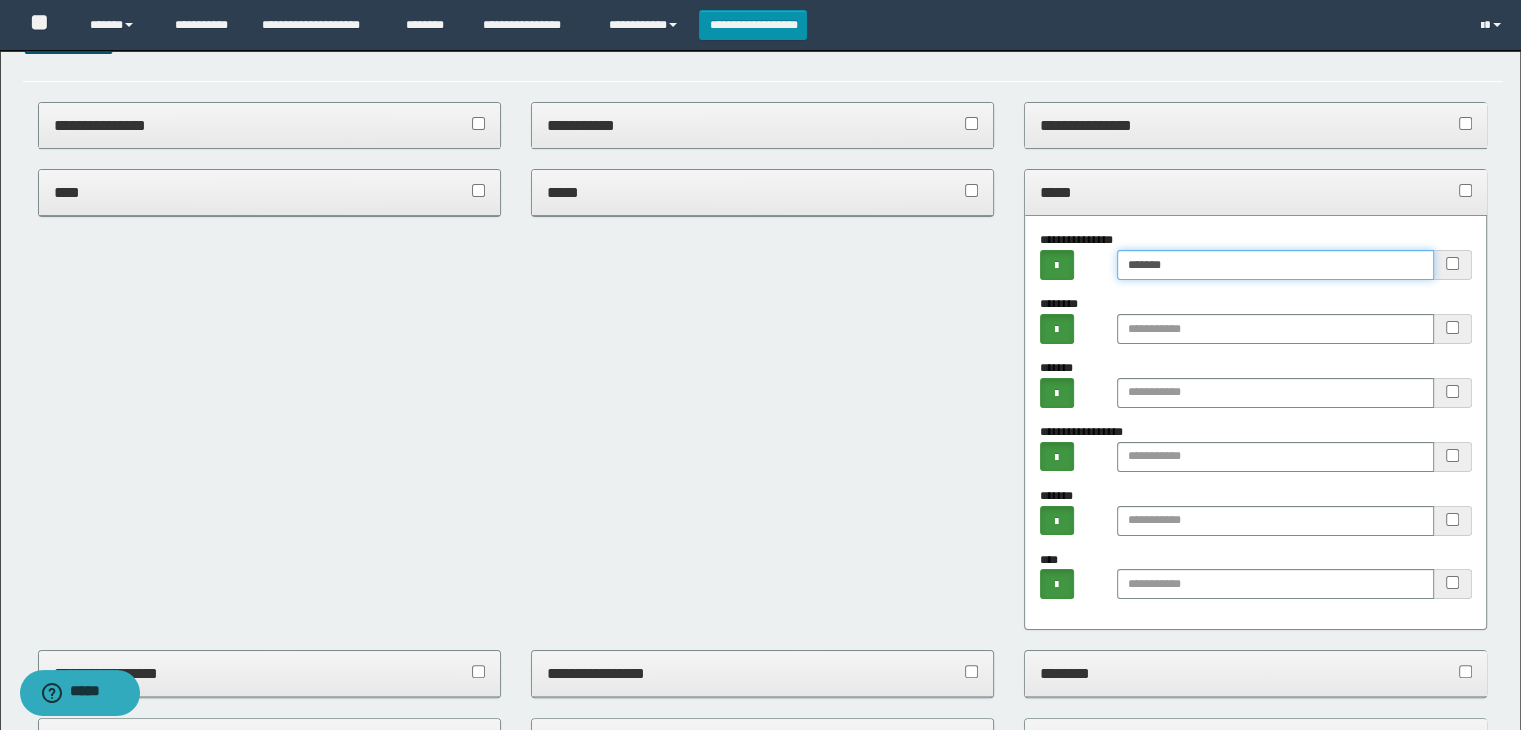 type on "******" 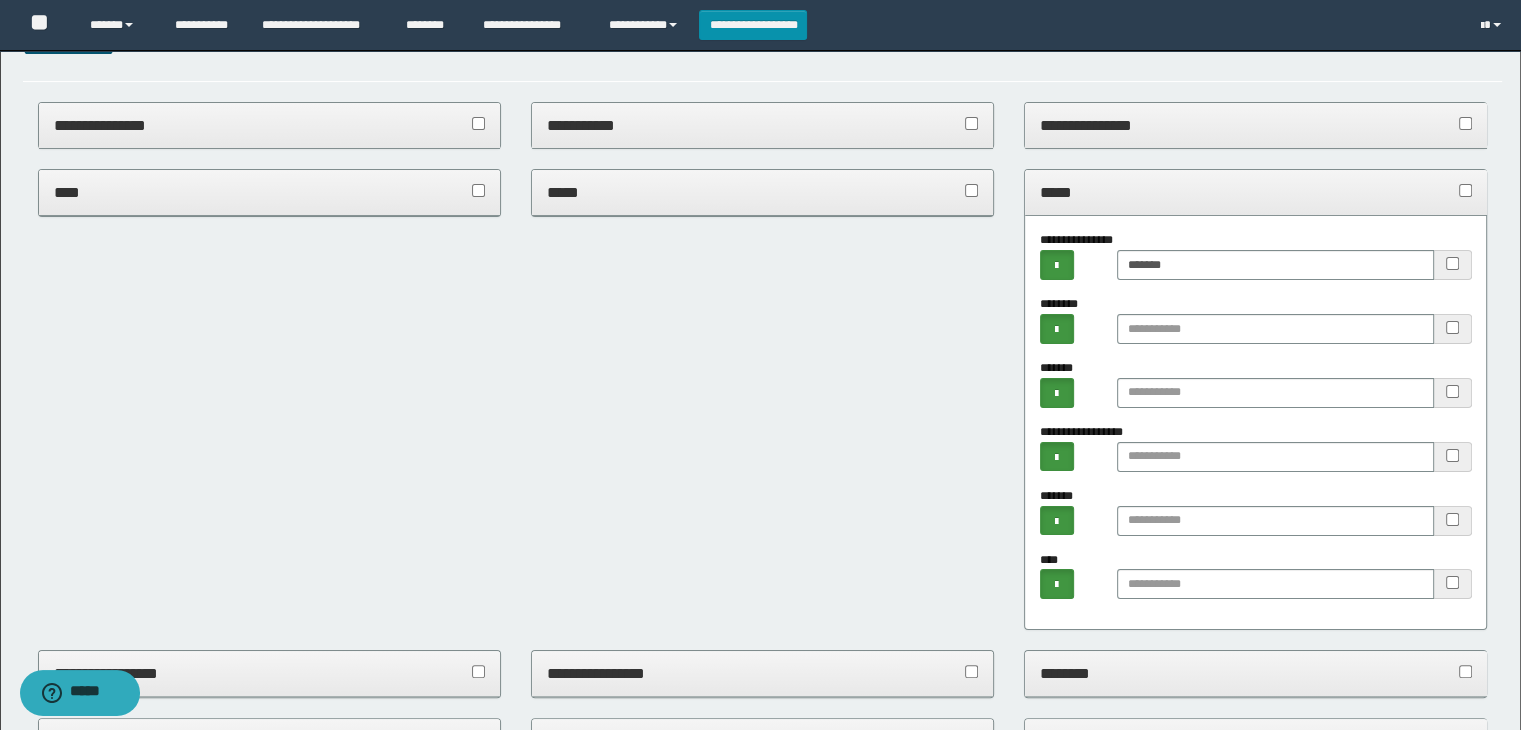 click on "*****" at bounding box center (1256, 193) 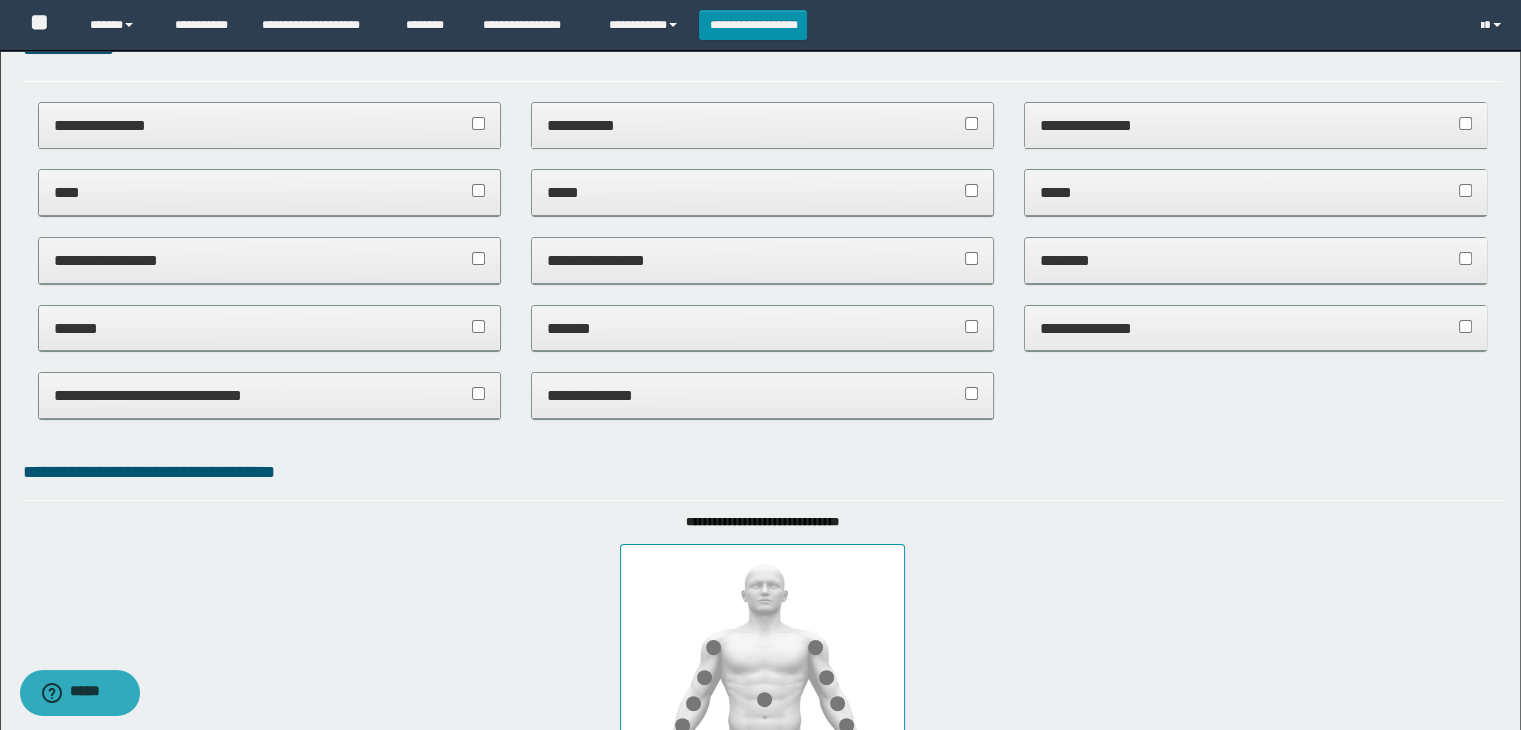 drag, startPoint x: 180, startPoint y: 254, endPoint x: 184, endPoint y: 270, distance: 16.492422 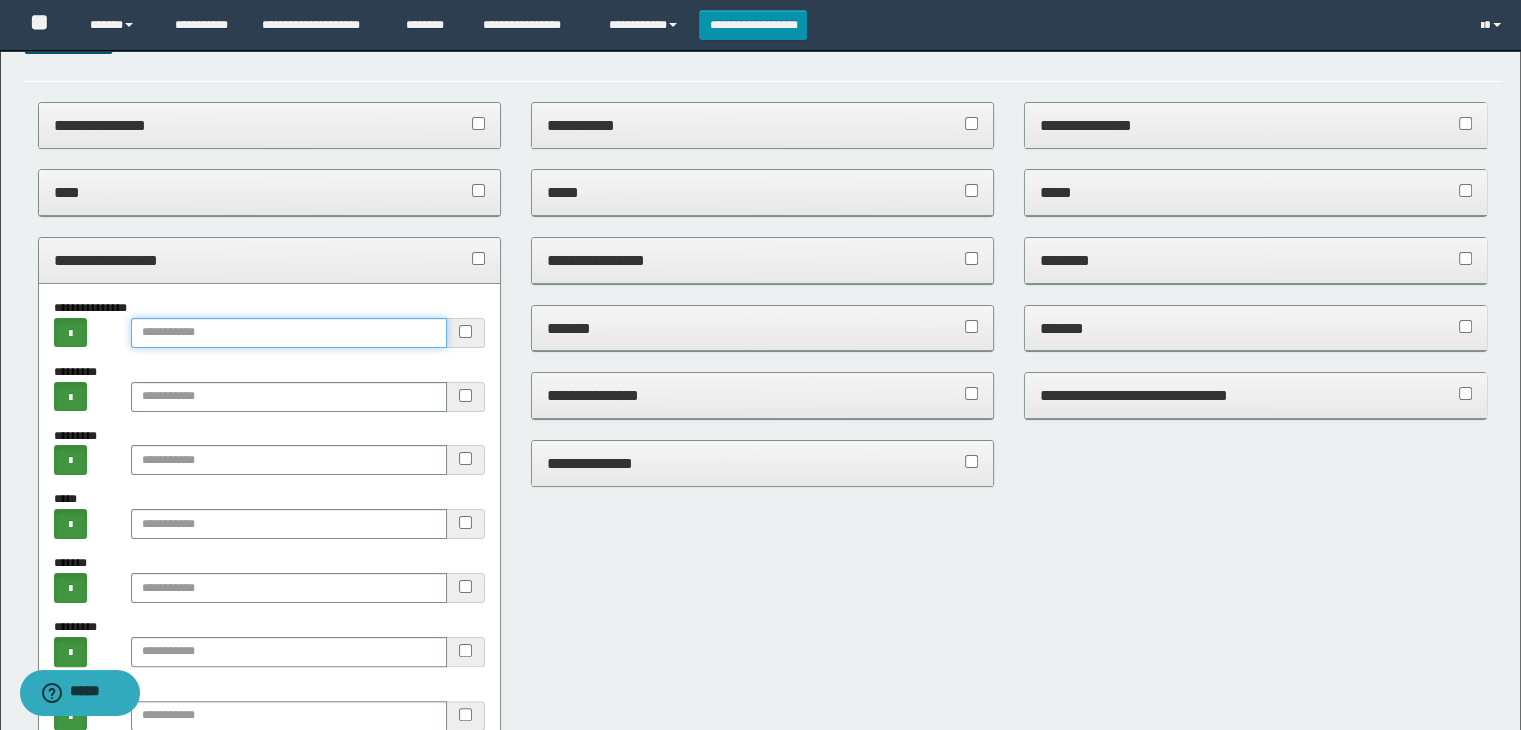 click at bounding box center (289, 333) 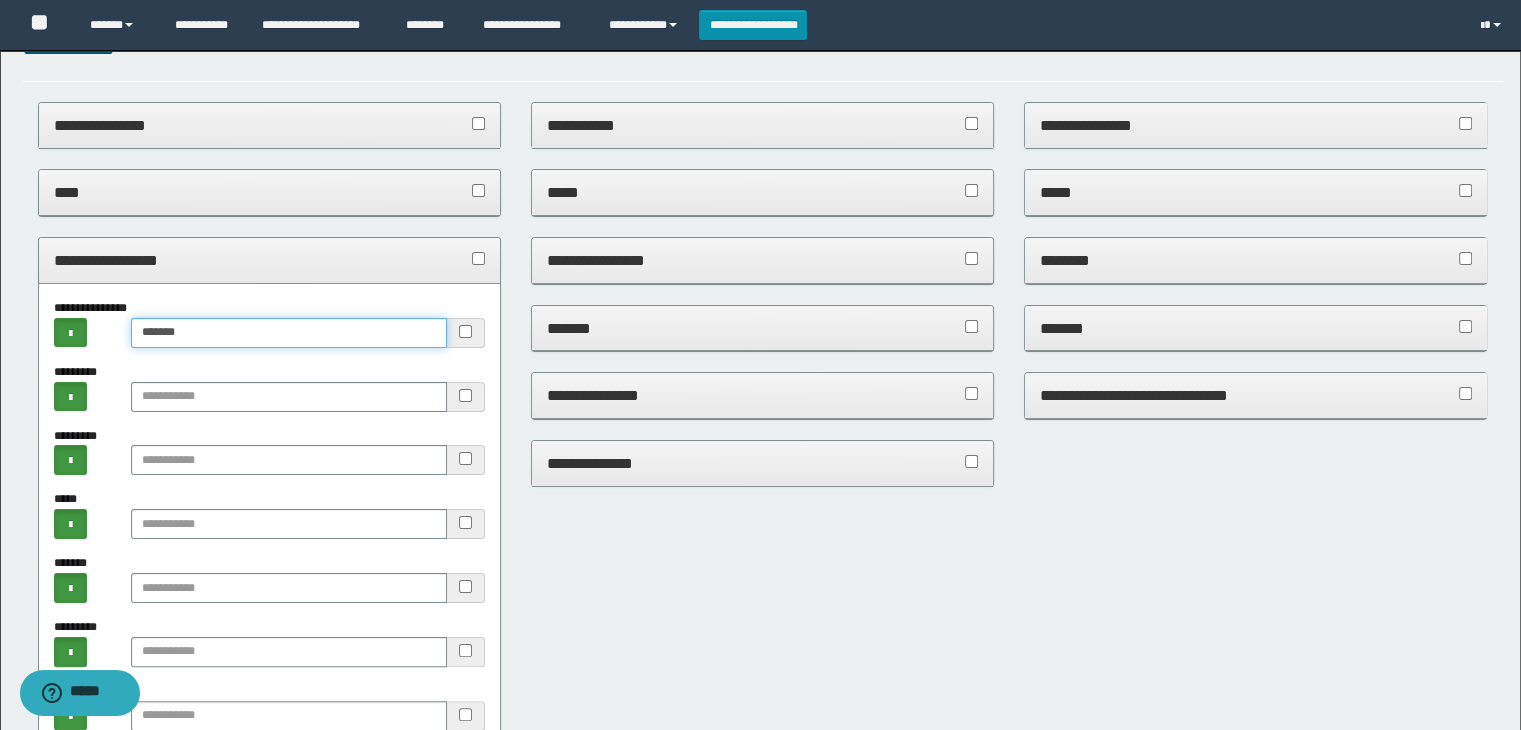 type on "******" 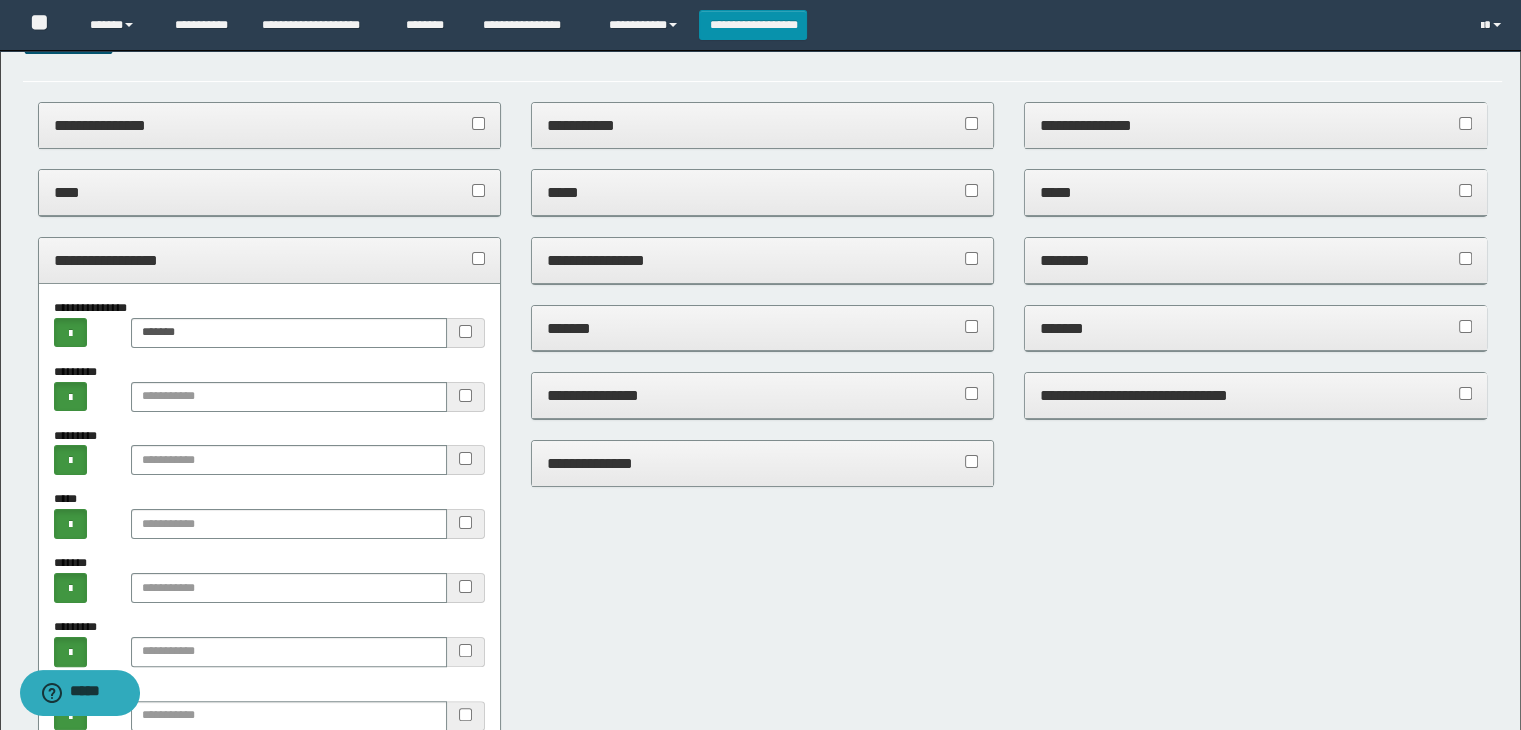 click on "**********" at bounding box center [270, 260] 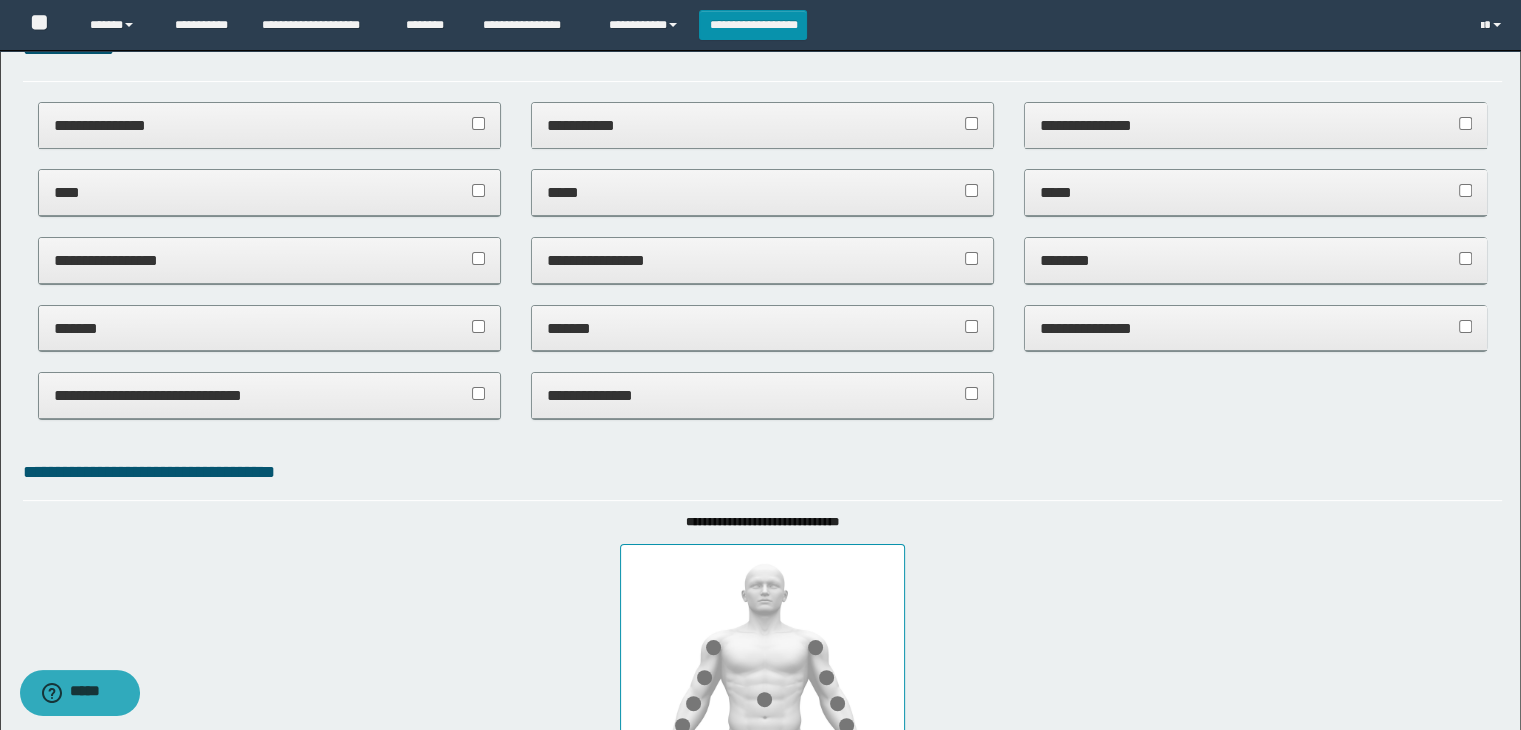 click on "**********" at bounding box center (1256, 125) 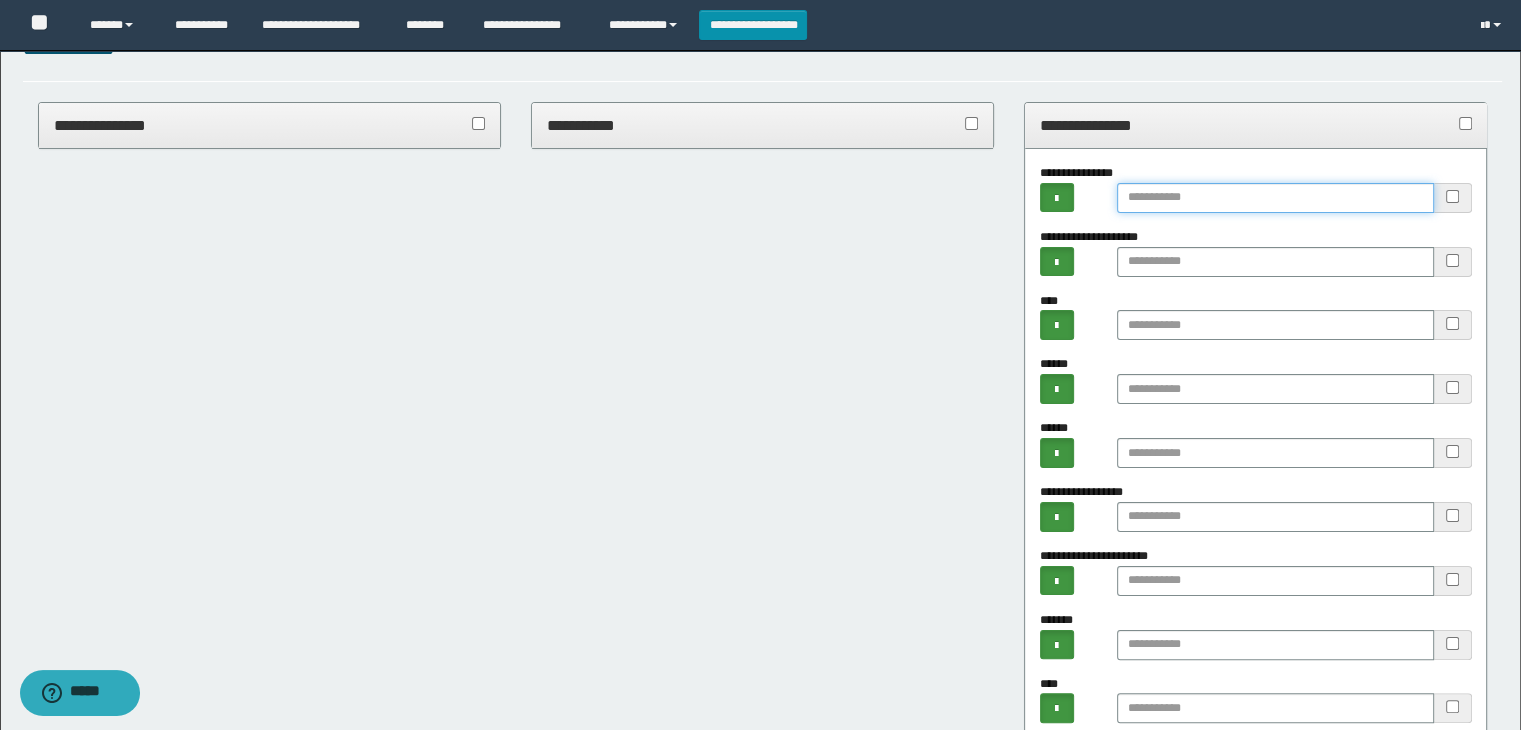 paste on "******" 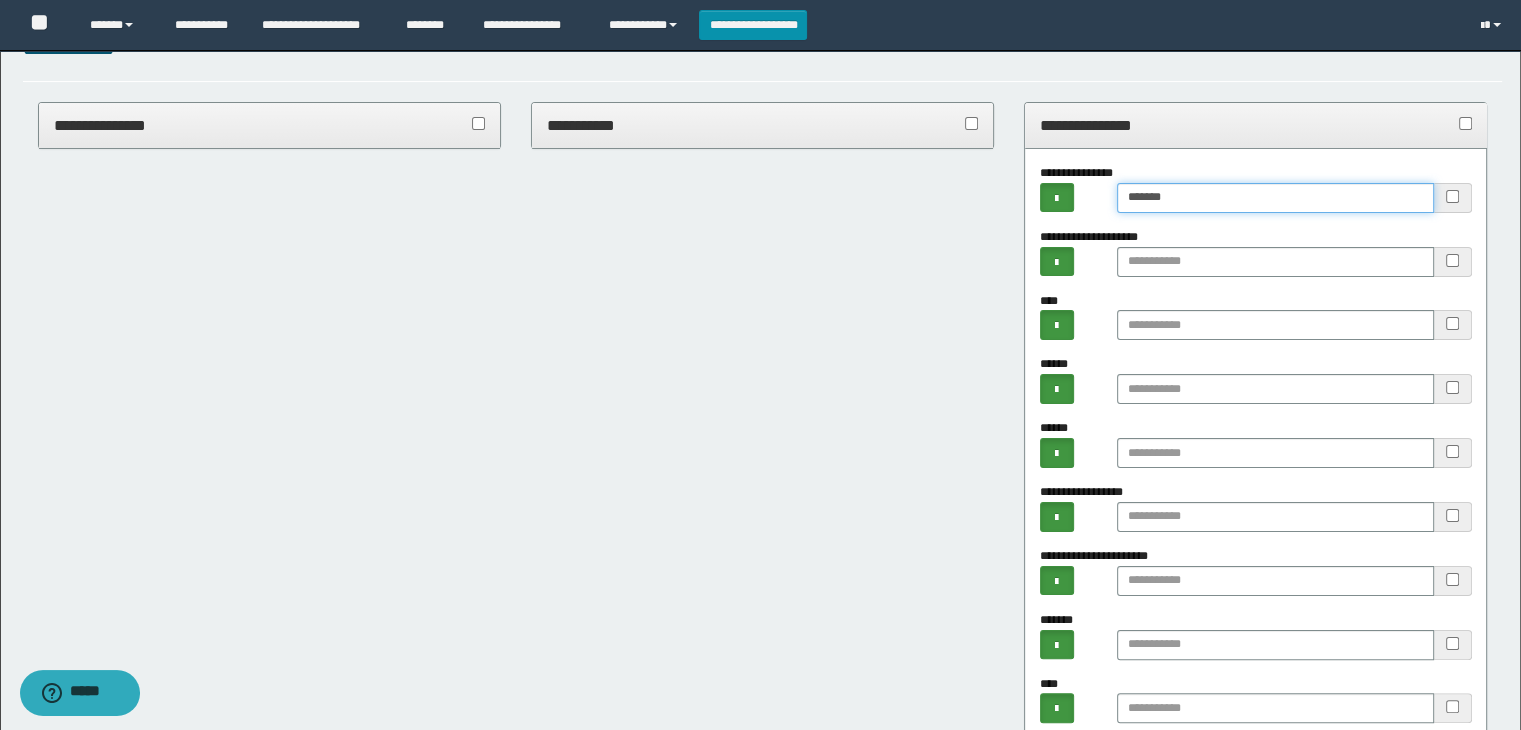 type on "******" 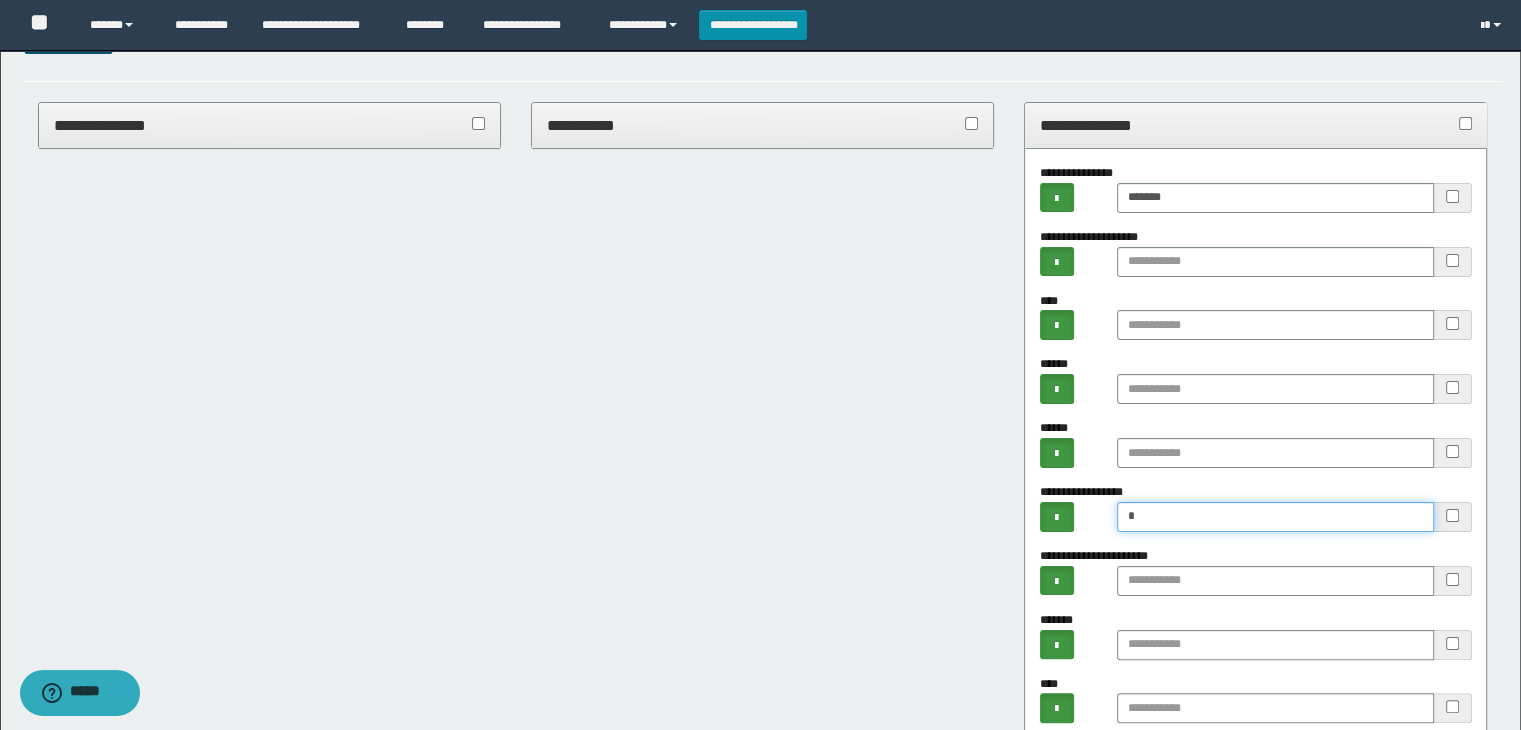 click on "*" at bounding box center [1275, 517] 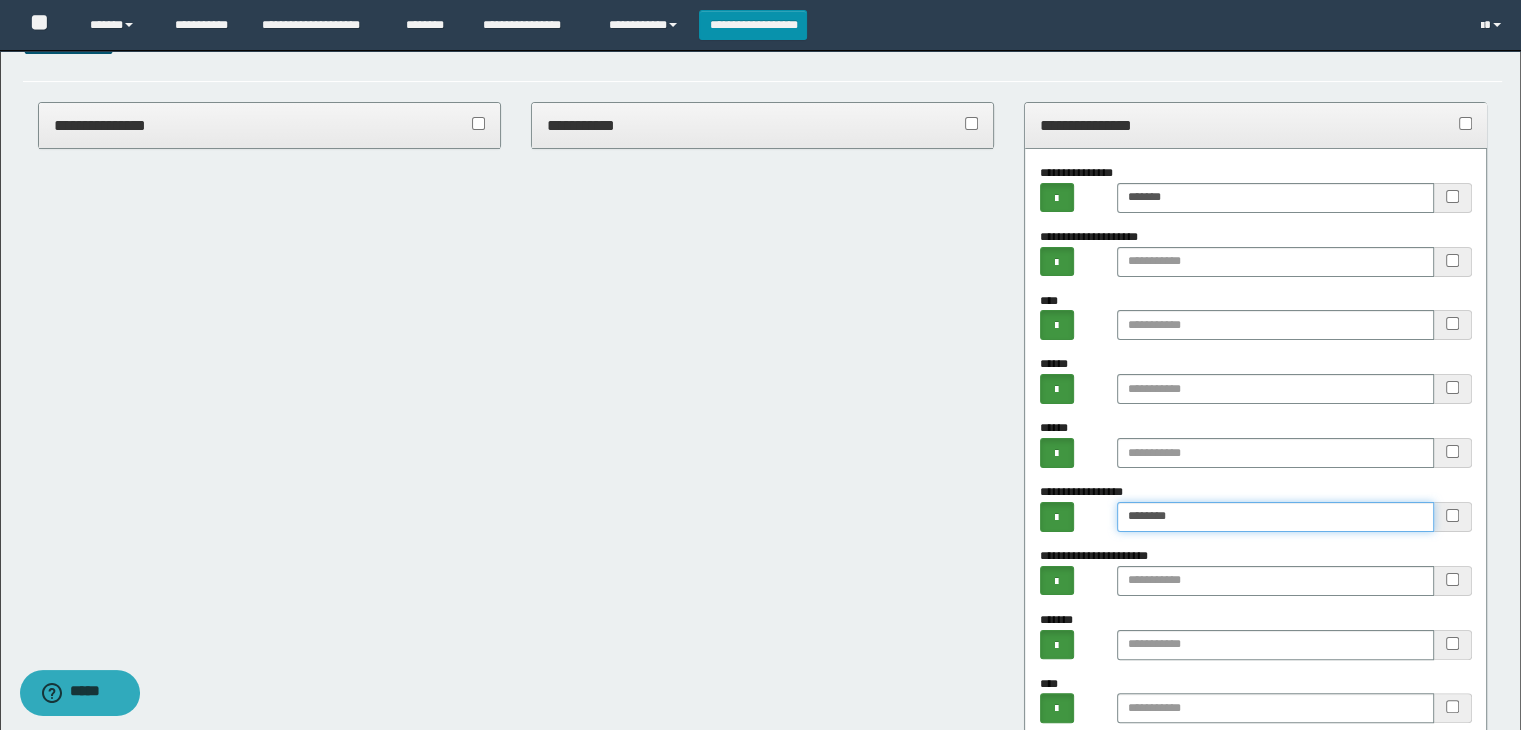 paste on "*******" 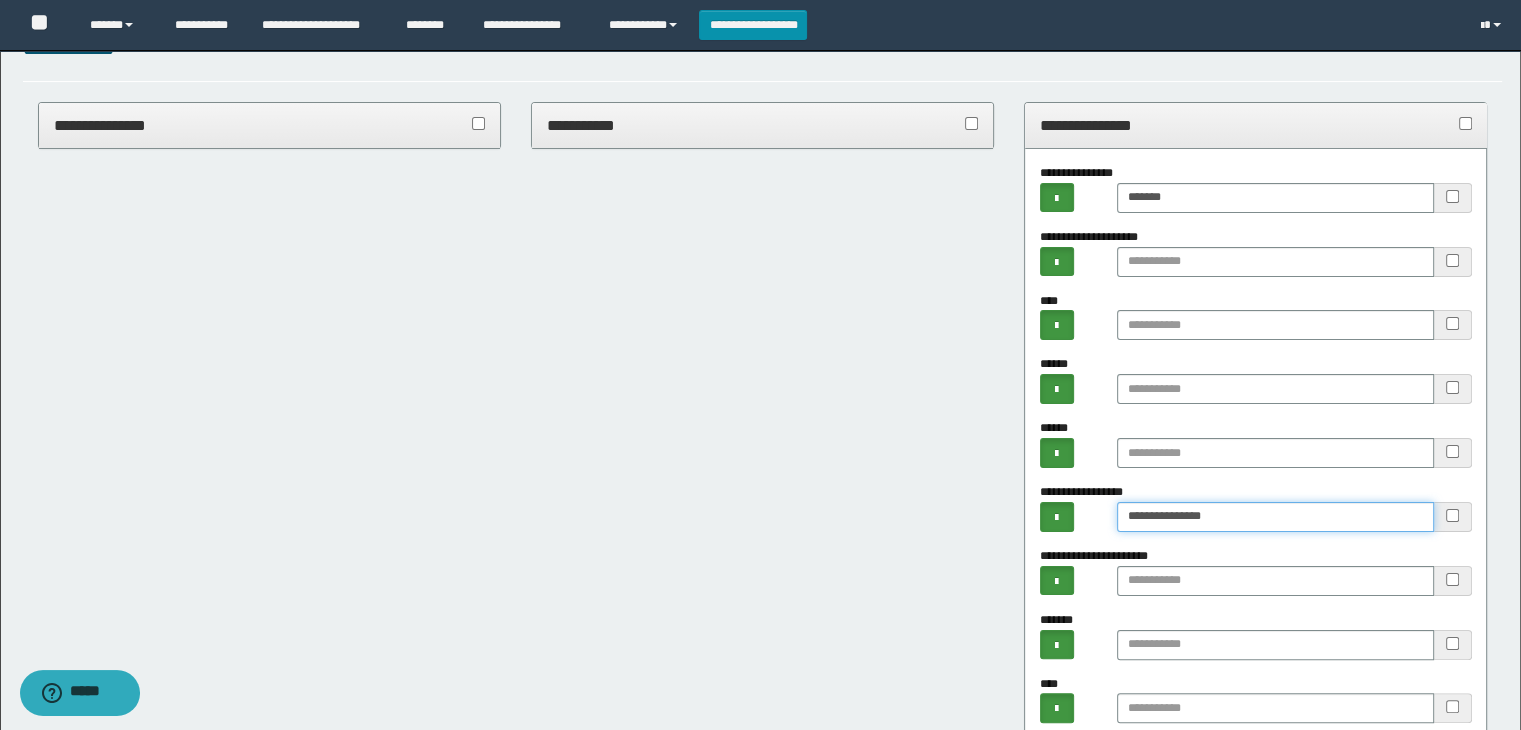 type on "**********" 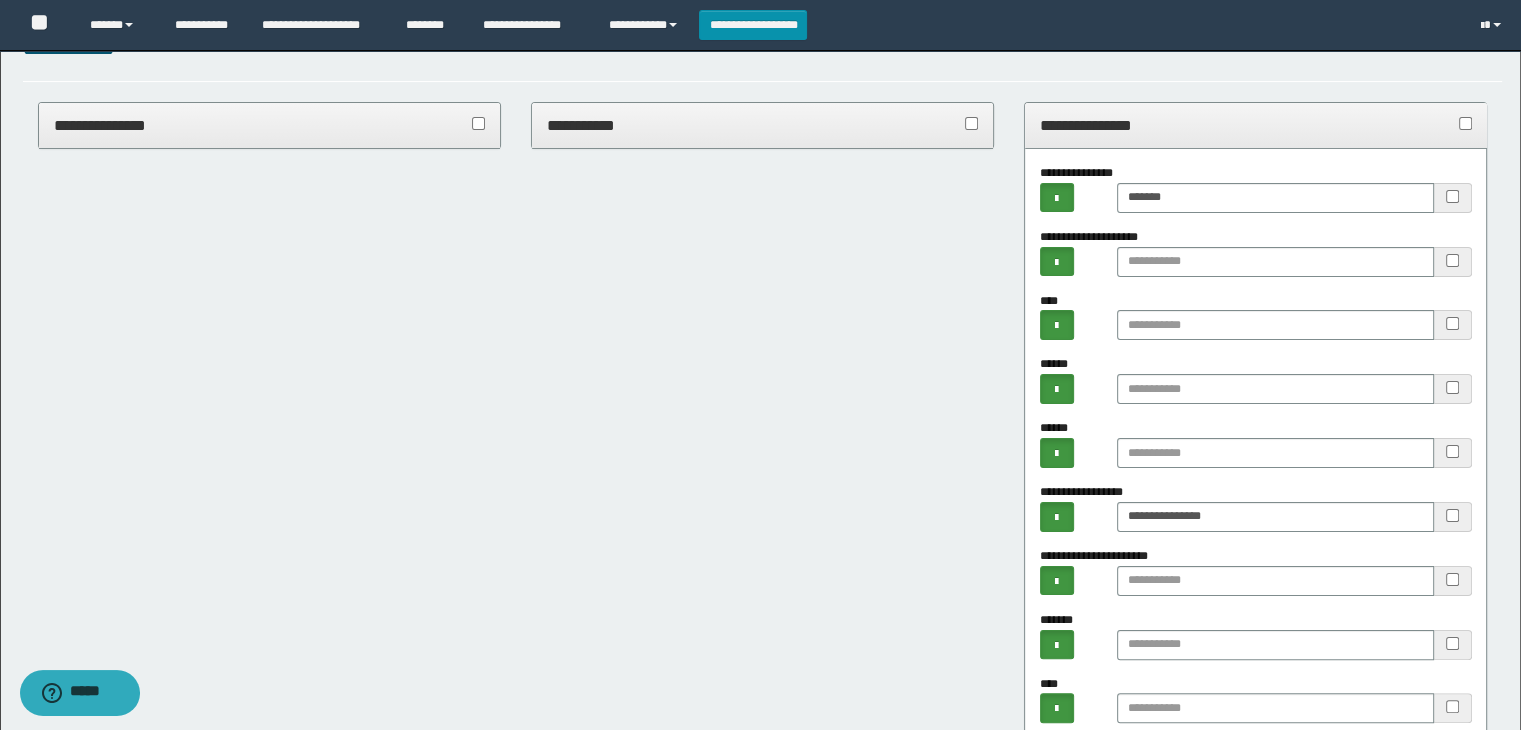 click on "**********" at bounding box center [1256, 125] 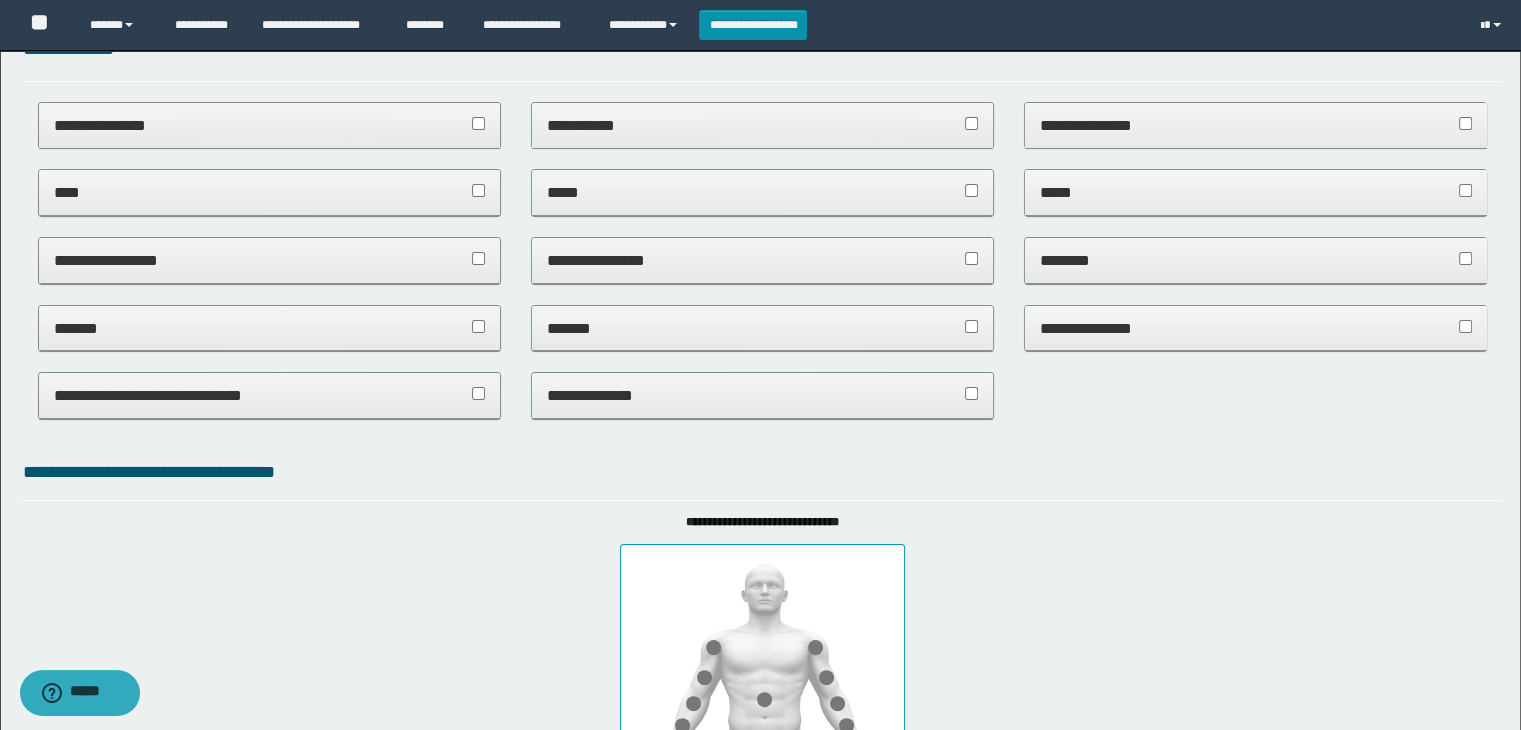click on "**********" at bounding box center (763, 125) 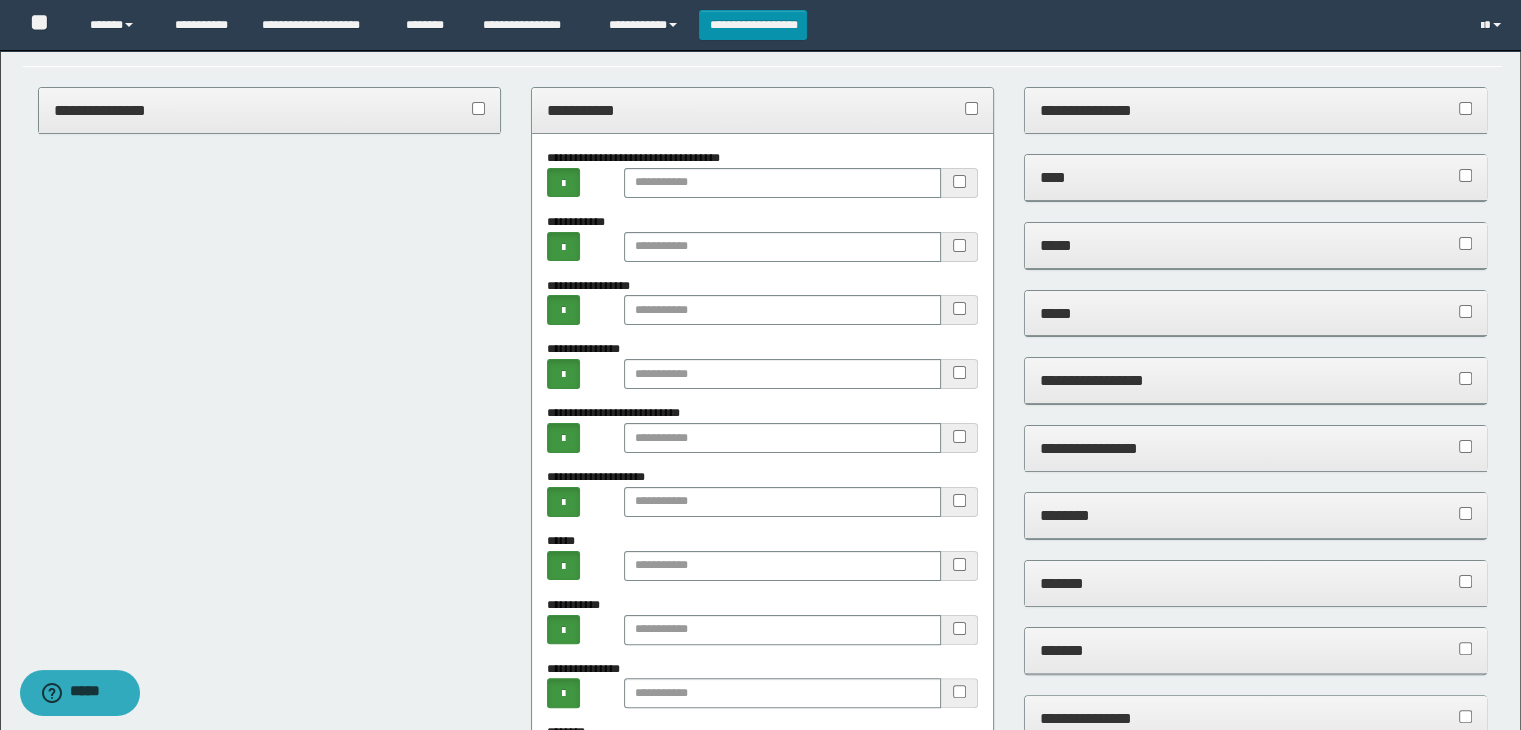 scroll, scrollTop: 600, scrollLeft: 0, axis: vertical 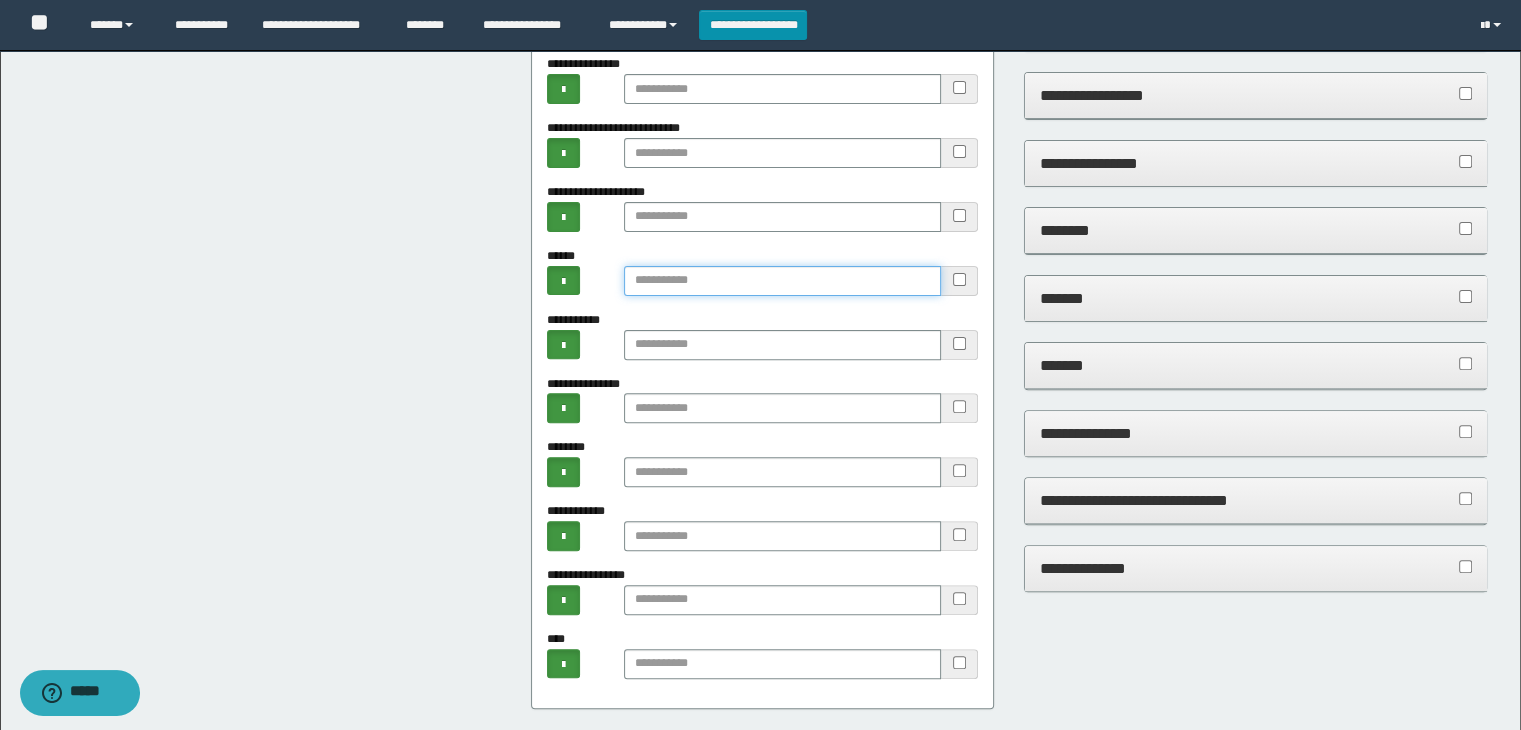 paste on "******" 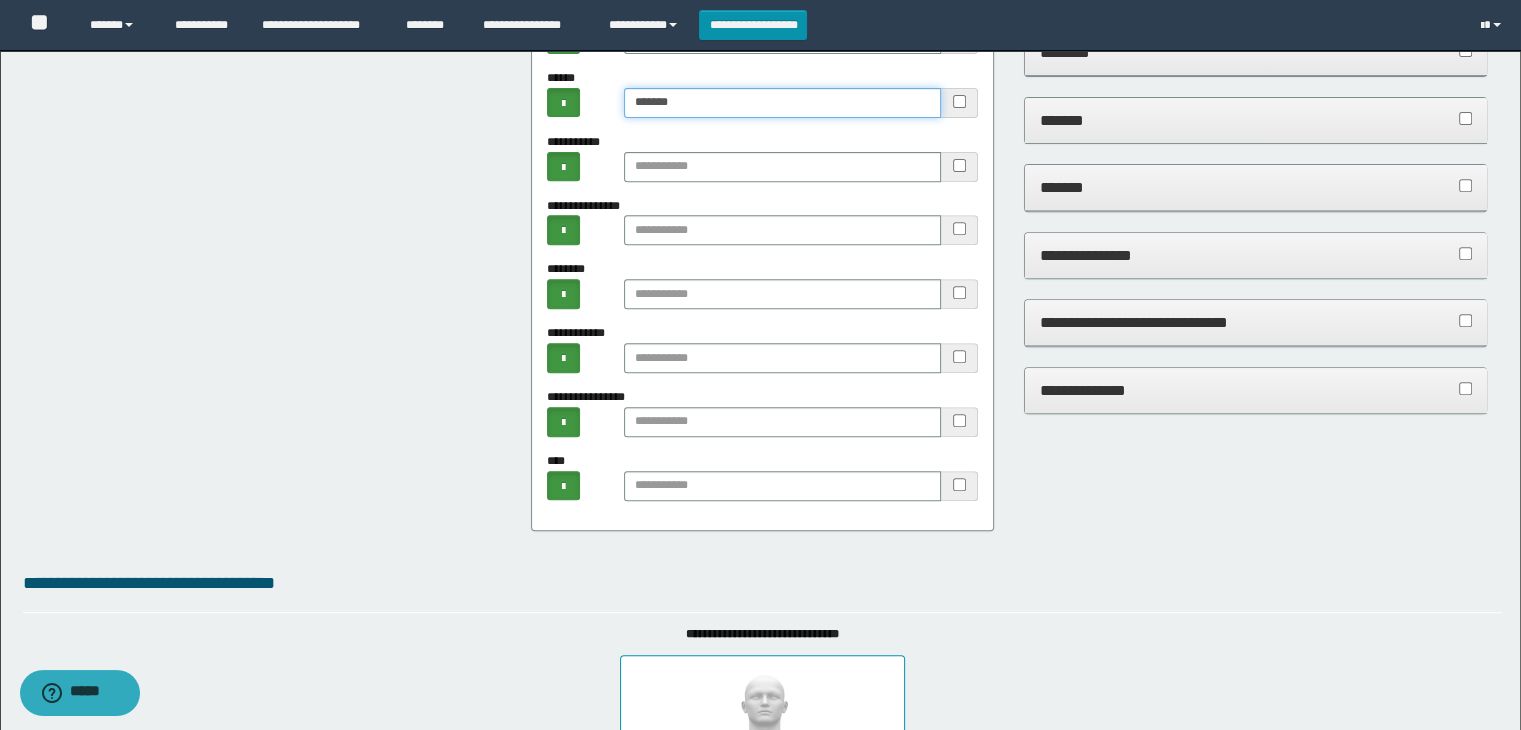 scroll, scrollTop: 800, scrollLeft: 0, axis: vertical 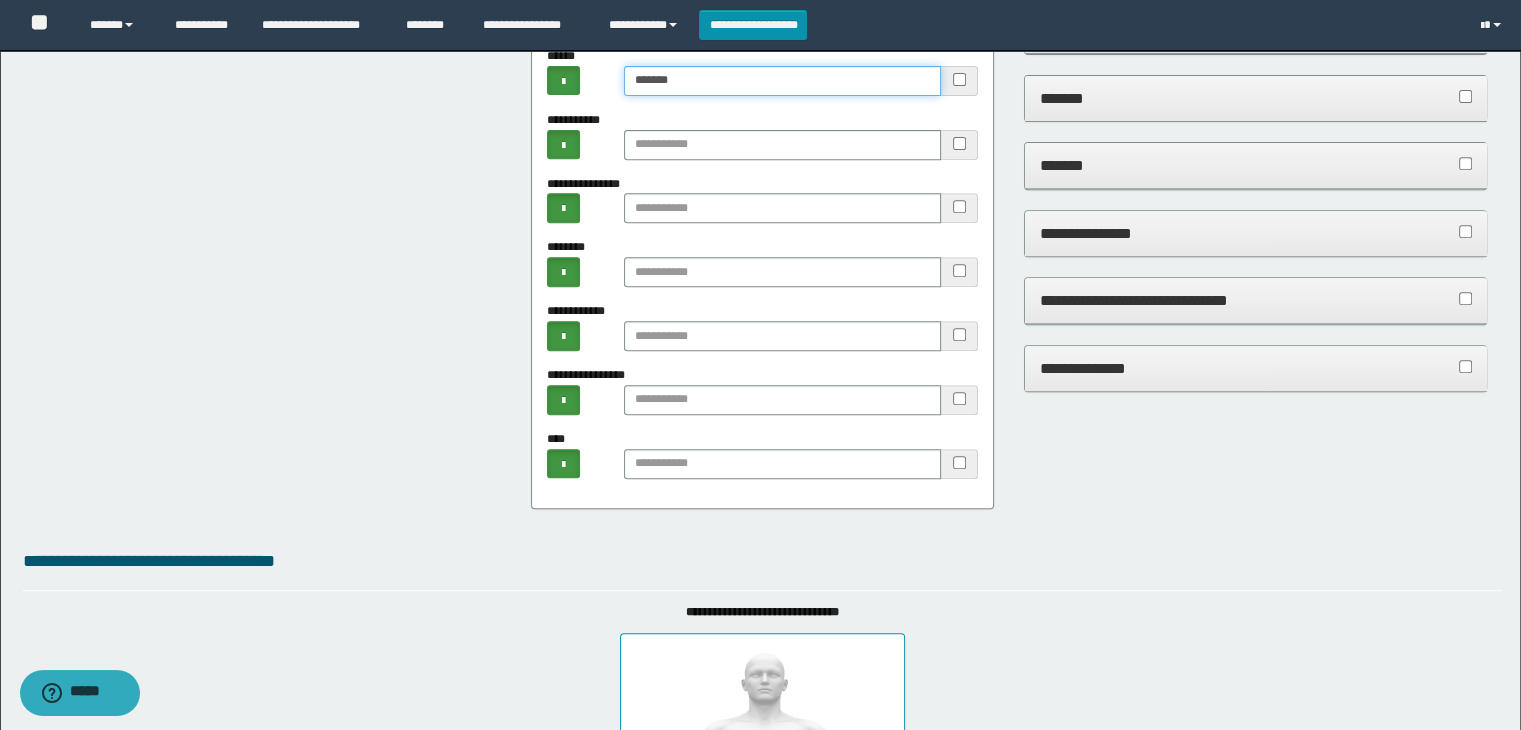 type on "******" 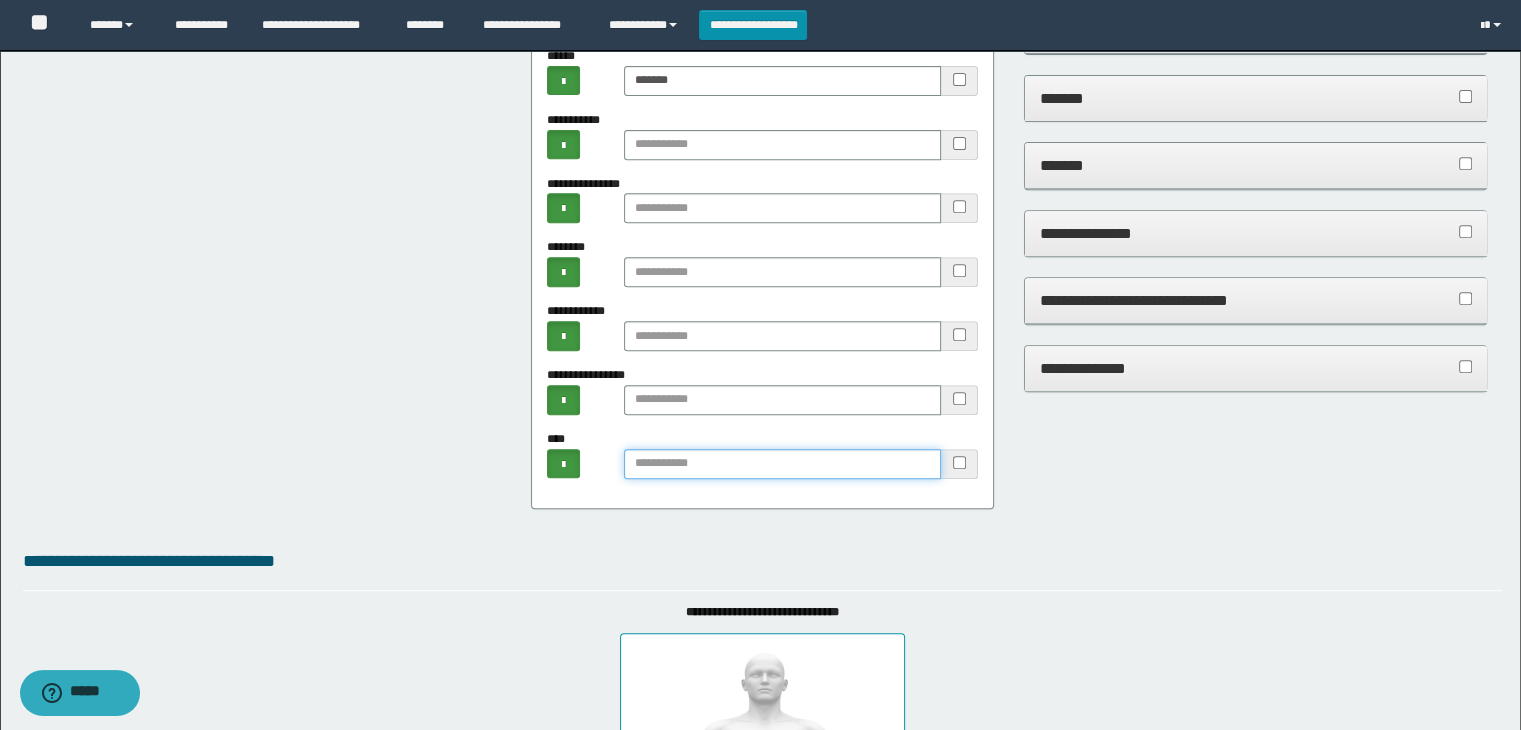 click at bounding box center (782, 464) 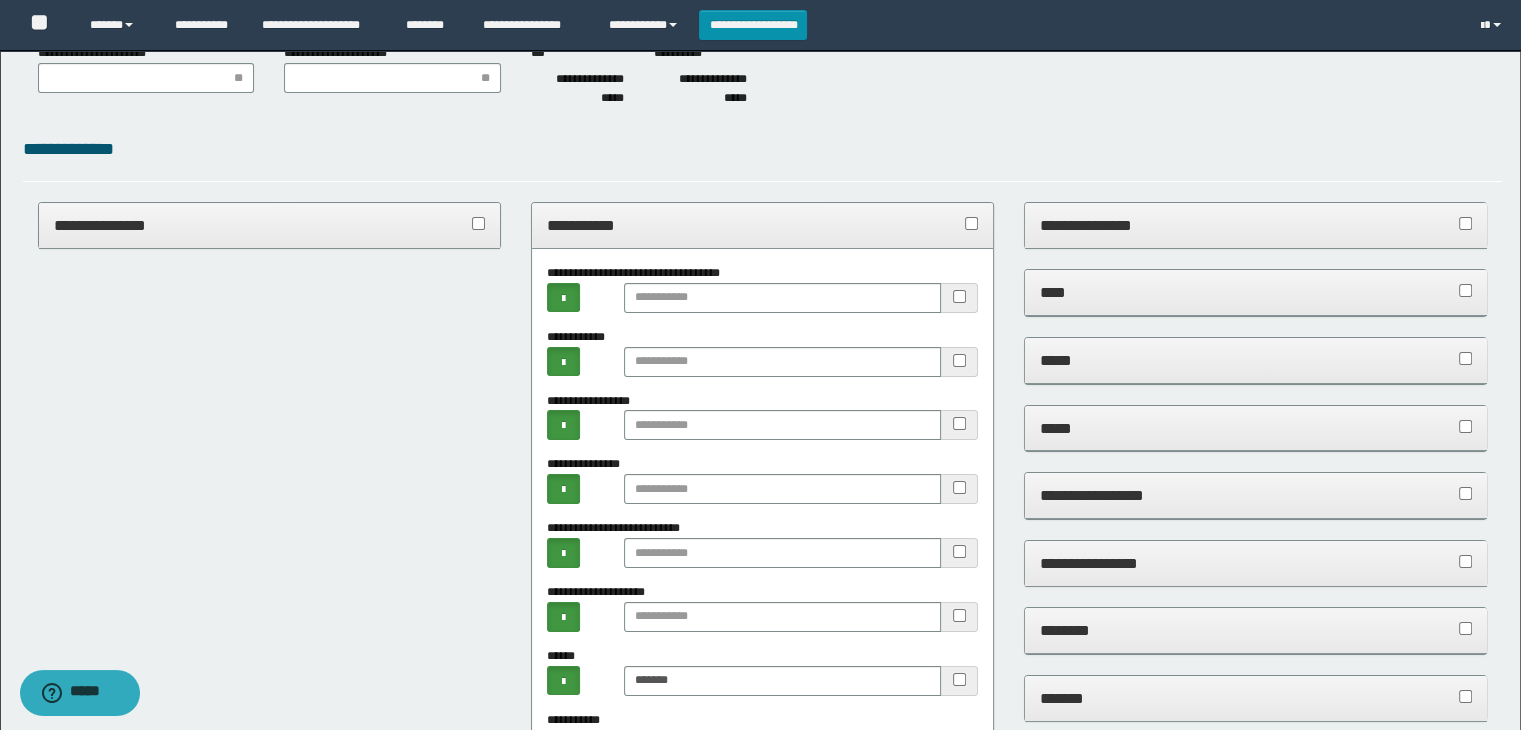 type on "**********" 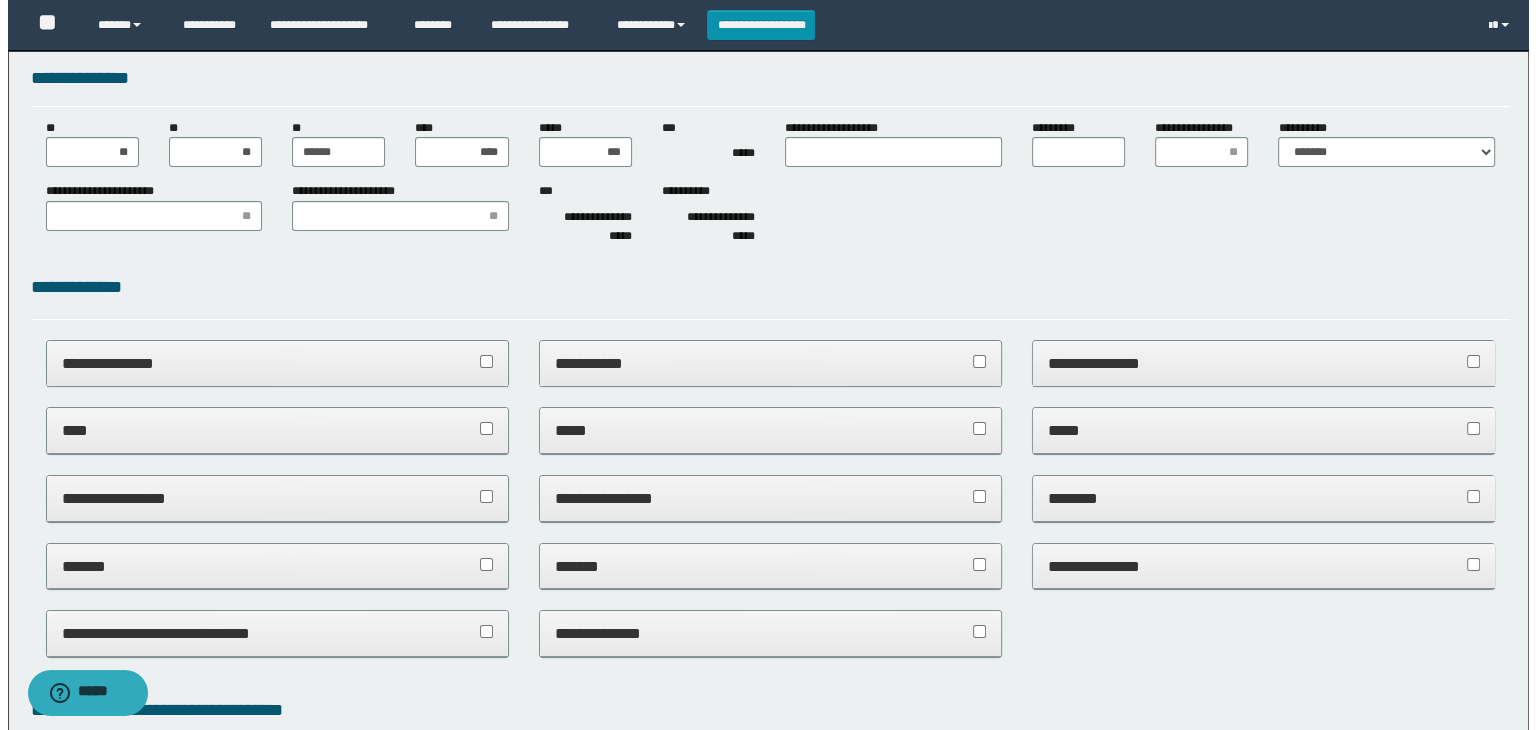 scroll, scrollTop: 0, scrollLeft: 0, axis: both 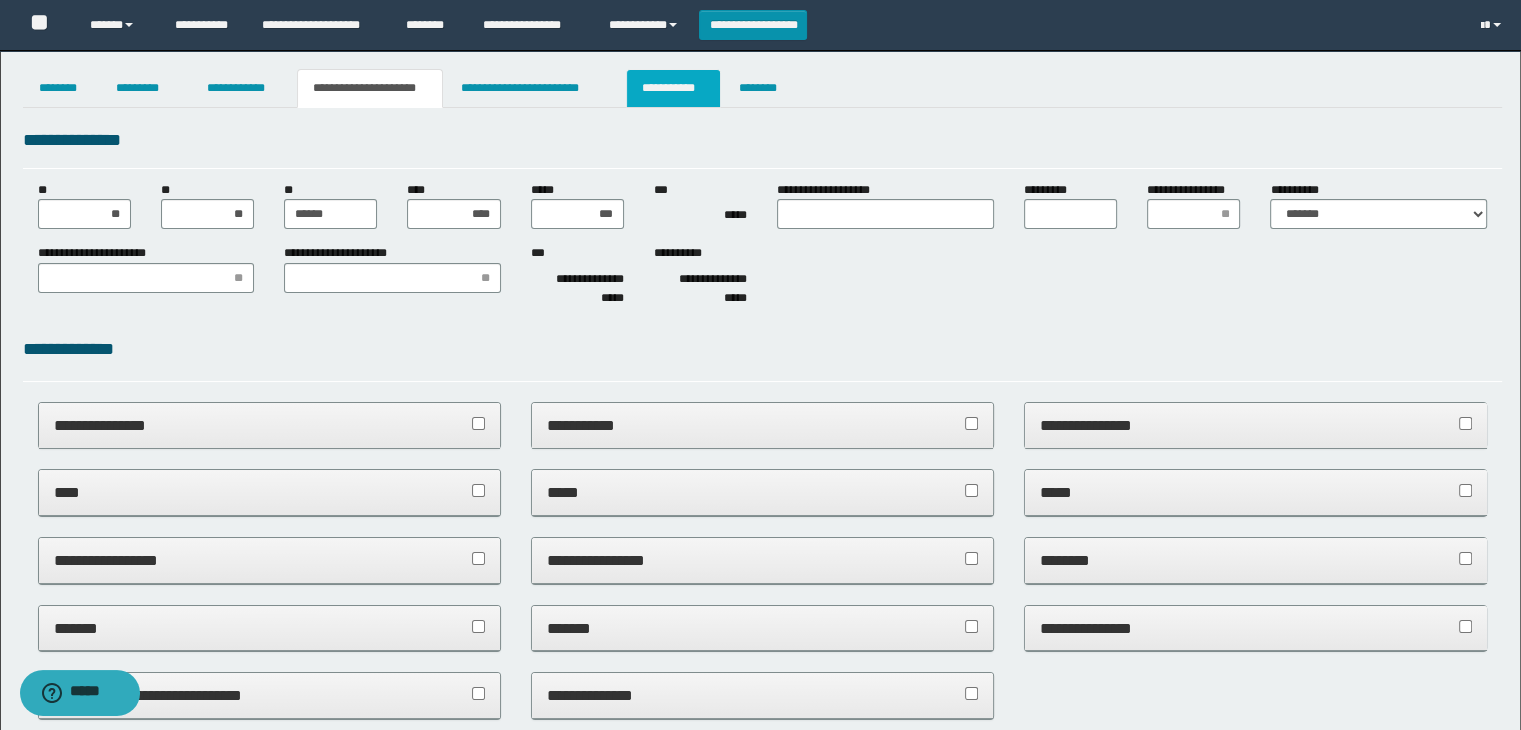 click on "**********" at bounding box center (673, 88) 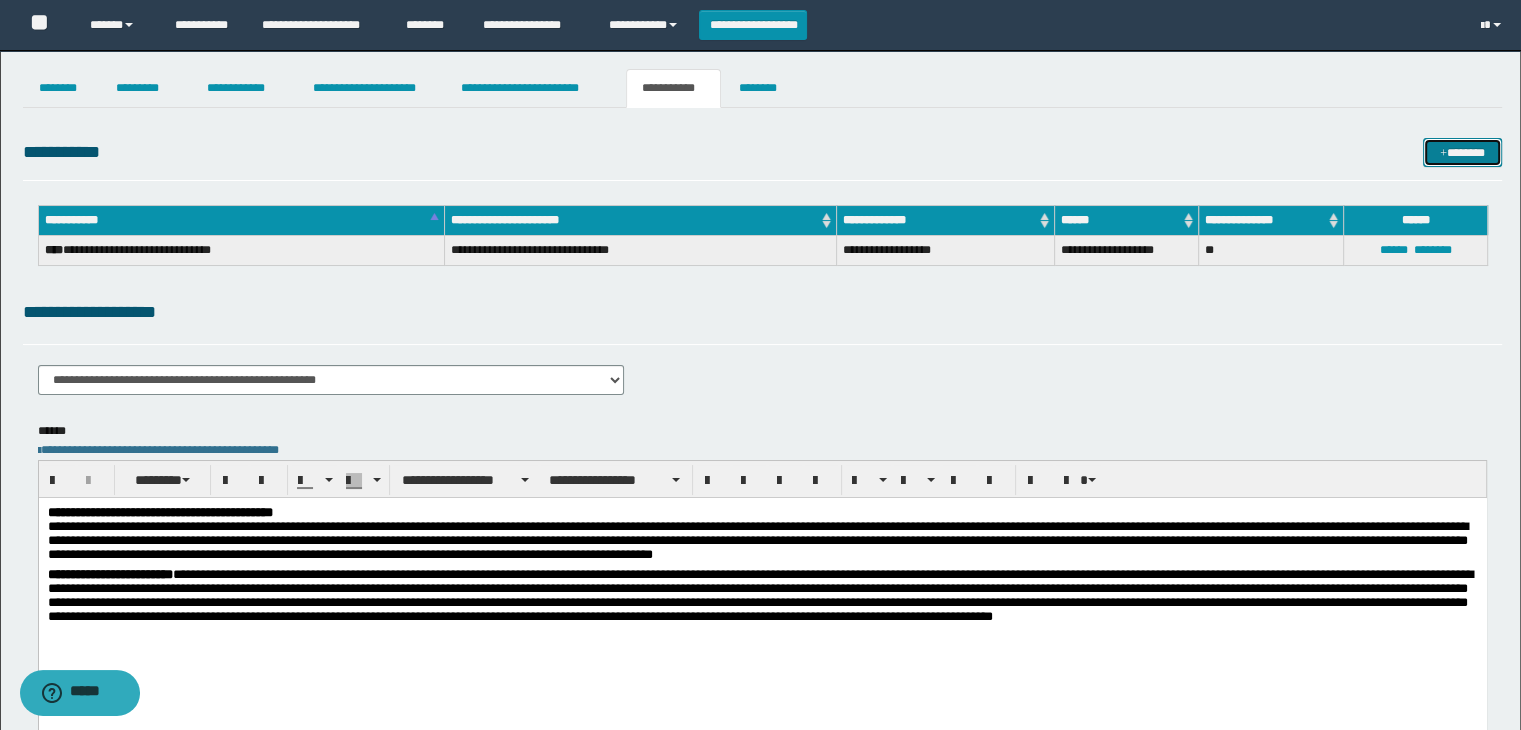 click on "*******" at bounding box center (1462, 153) 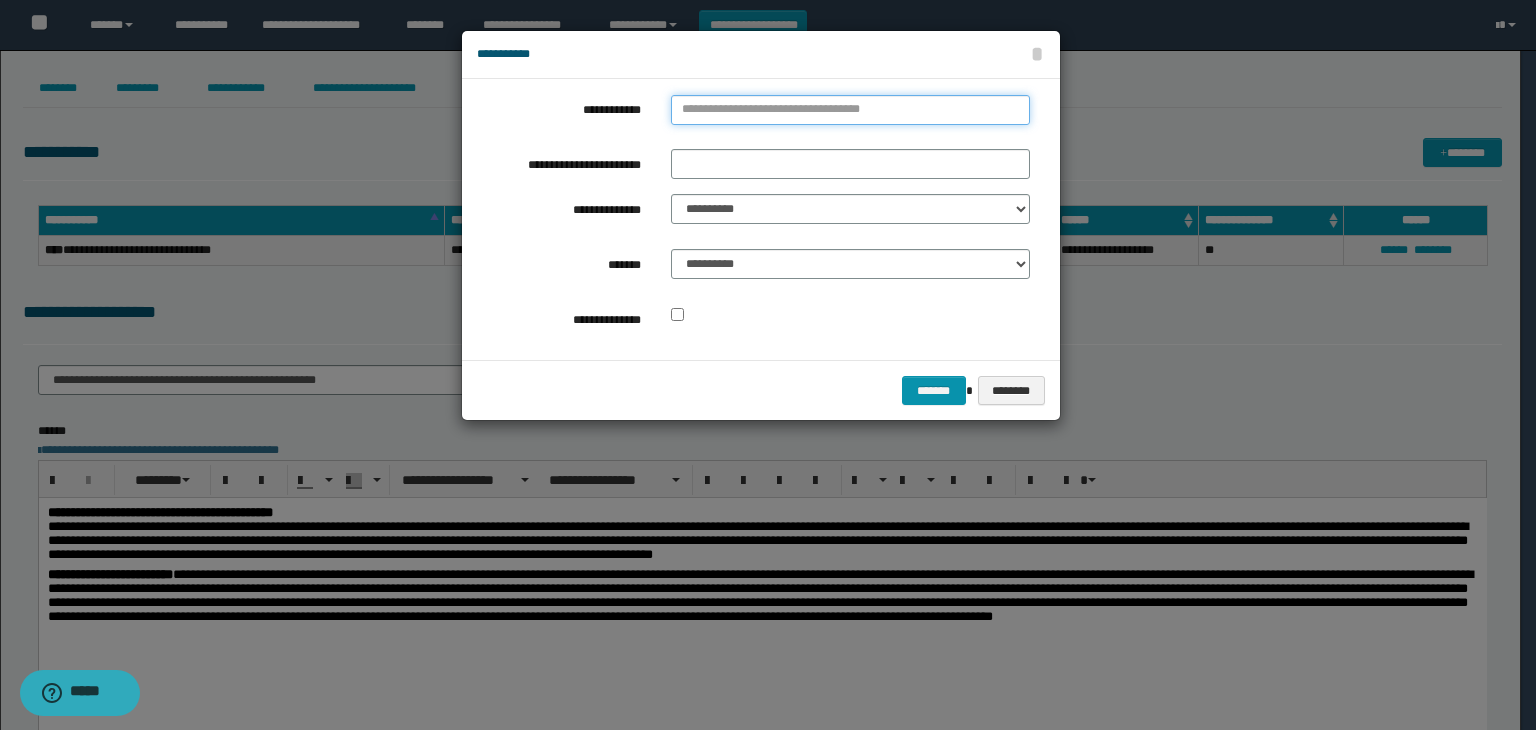 type on "**********" 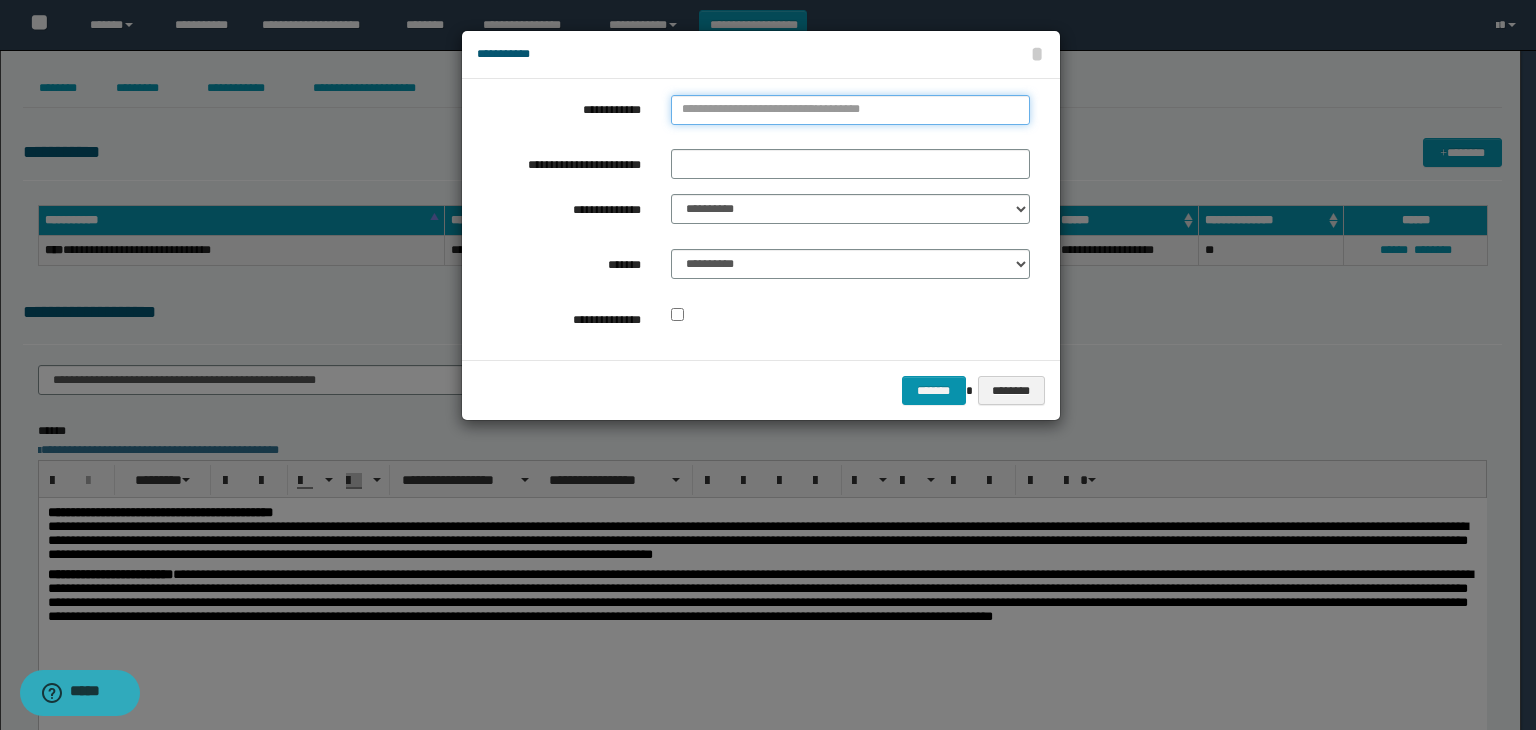 click on "**********" at bounding box center [850, 110] 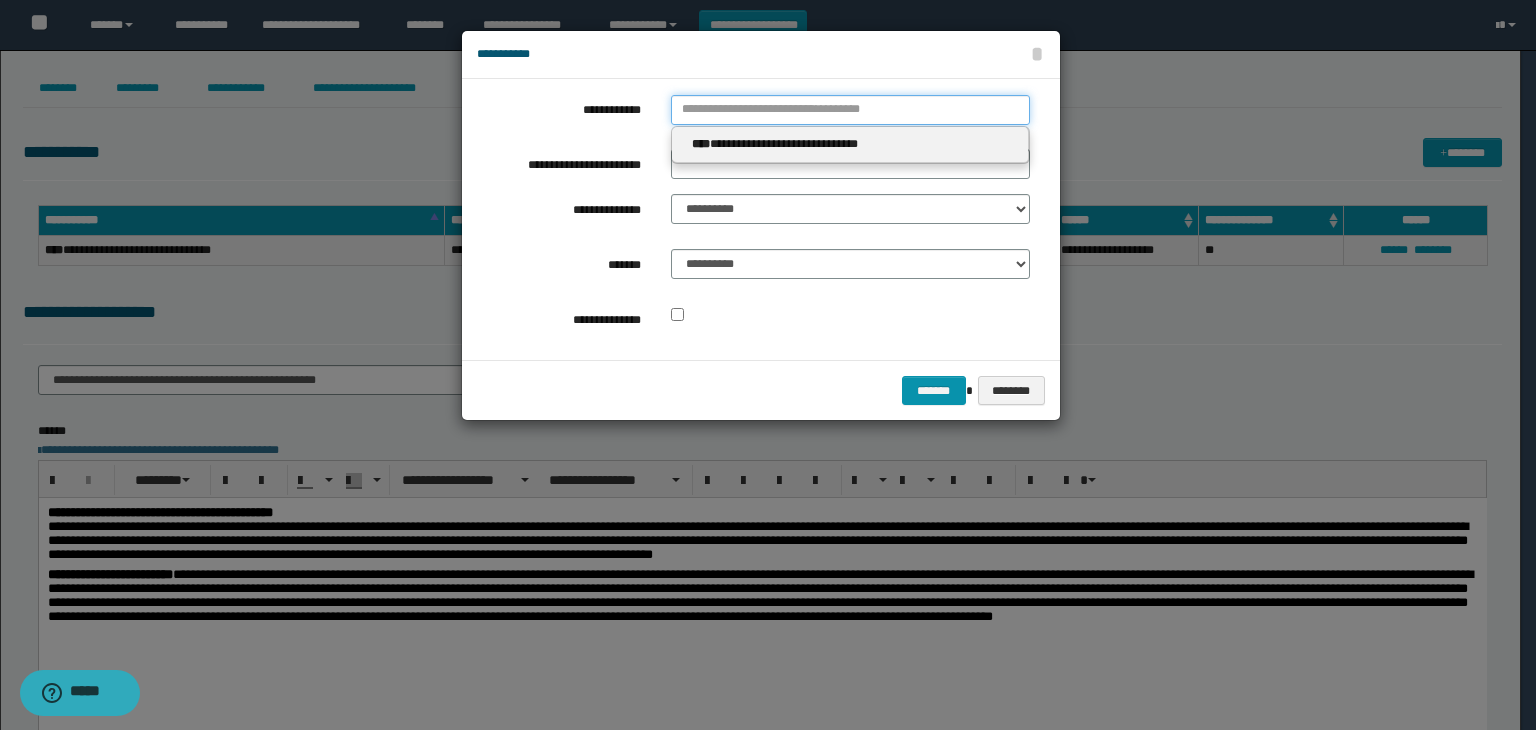 type 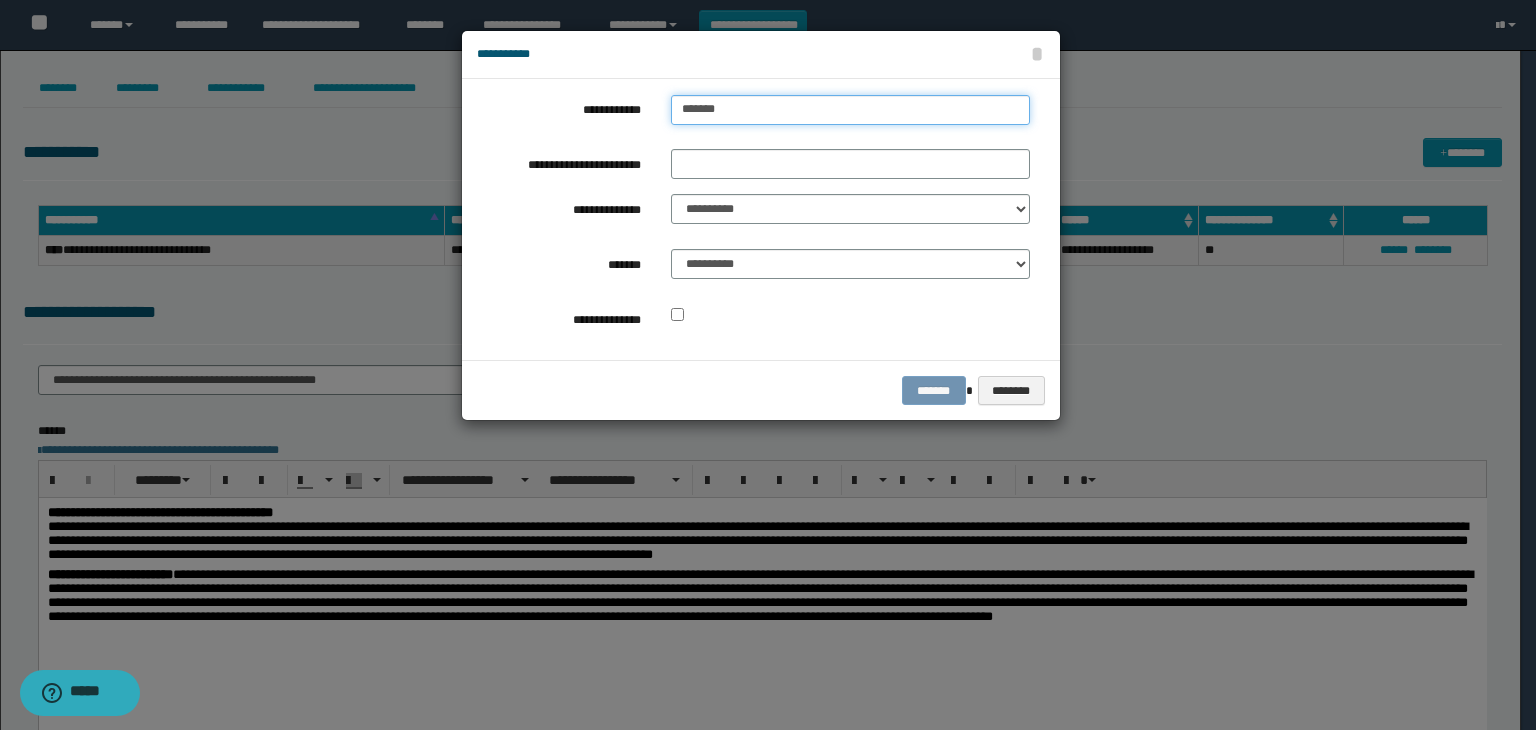 type on "********" 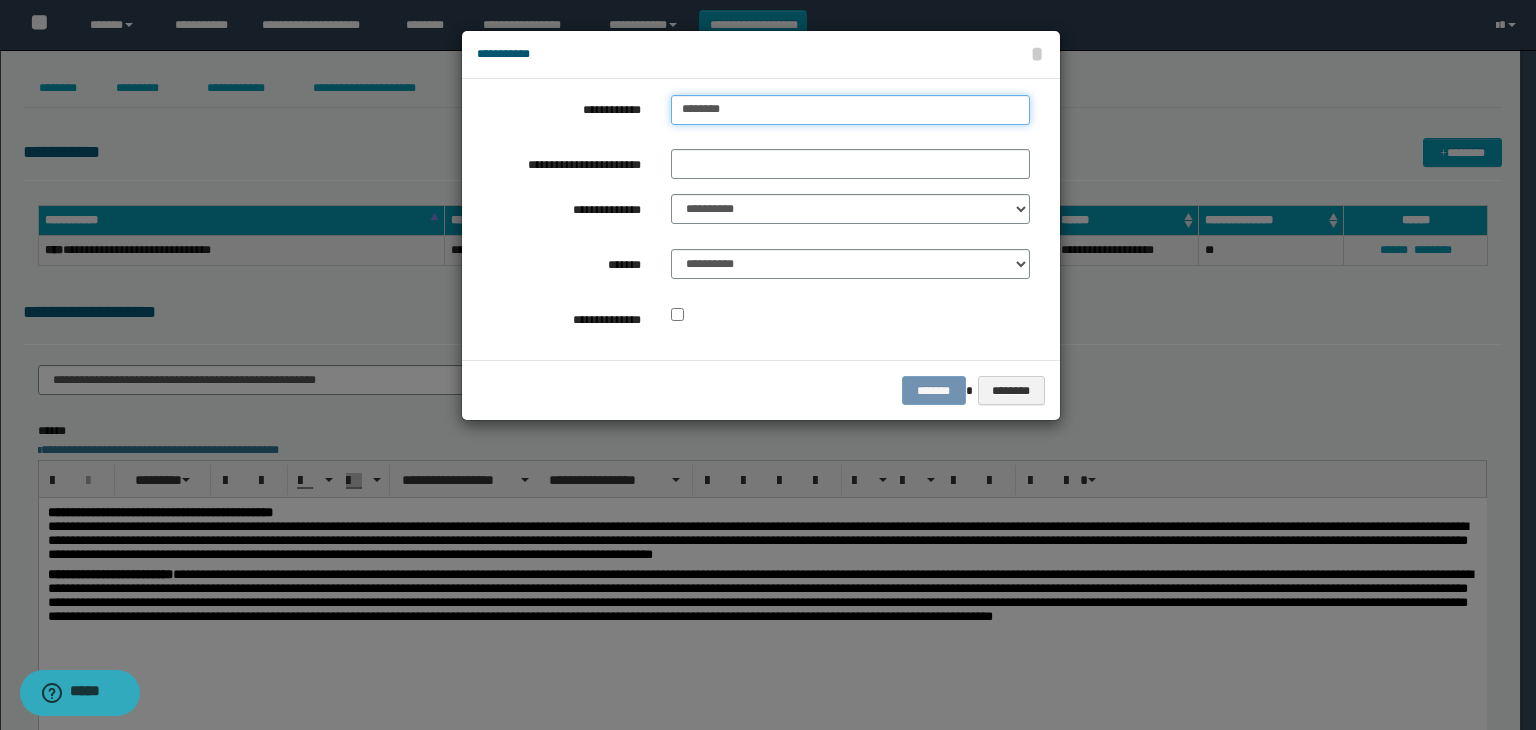 type on "**********" 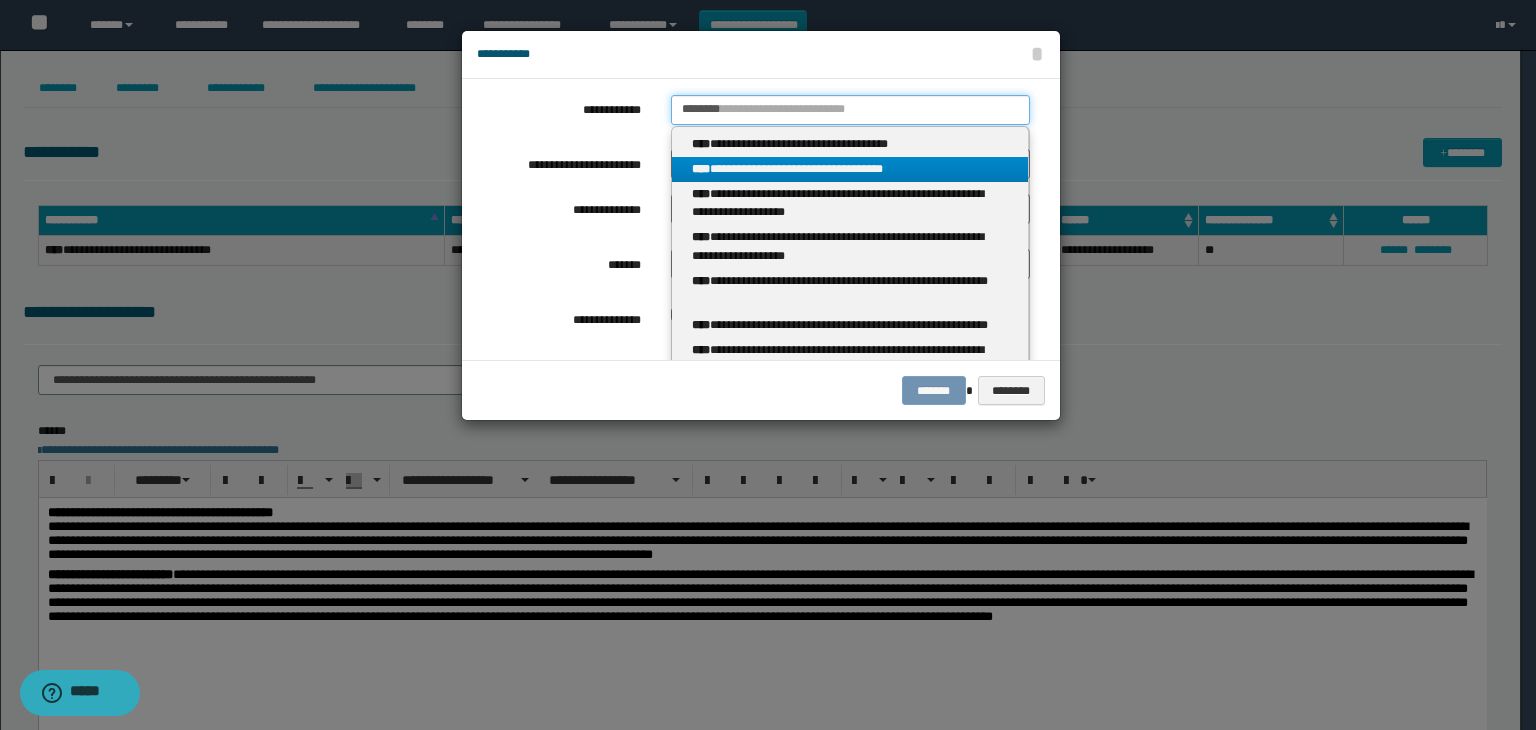 type on "********" 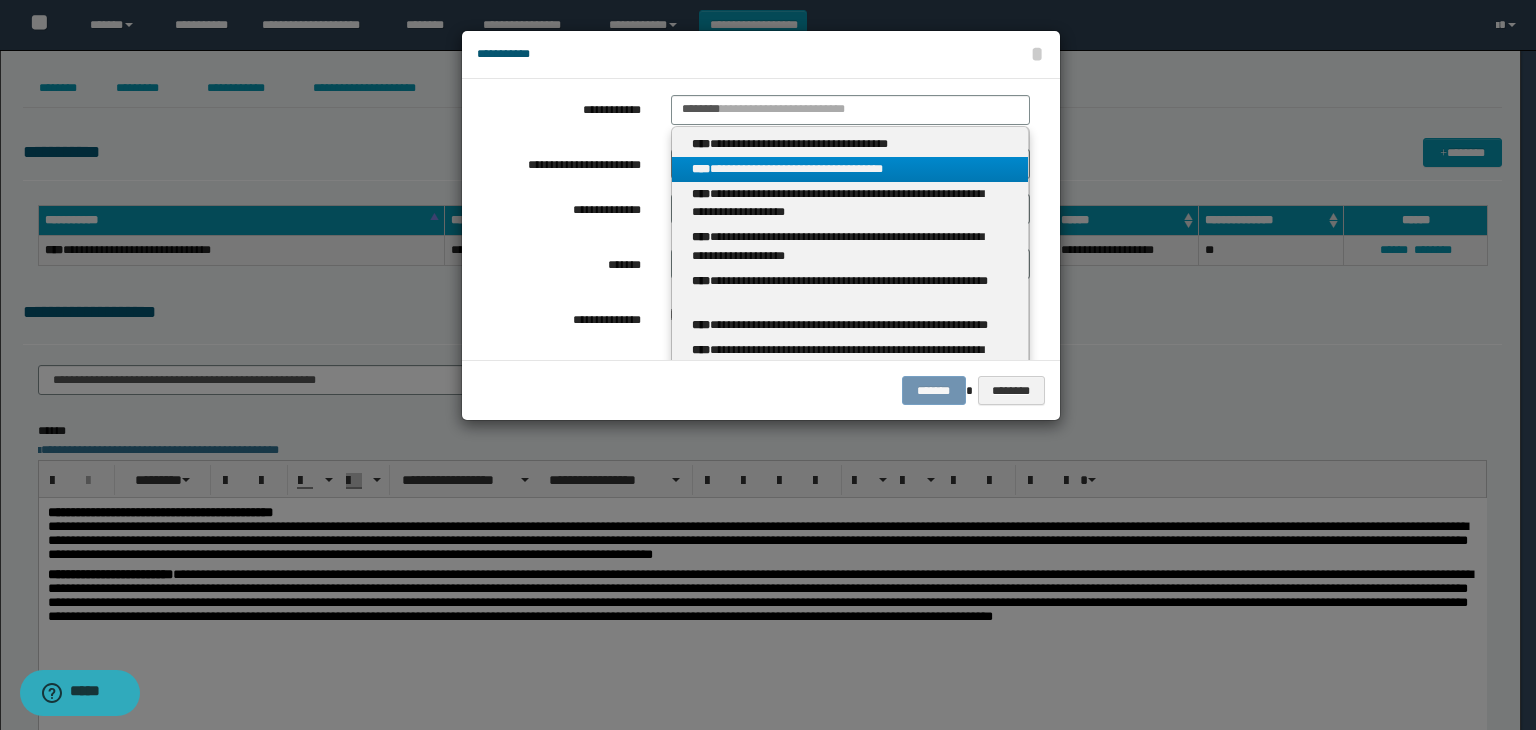 click on "**********" at bounding box center [850, 169] 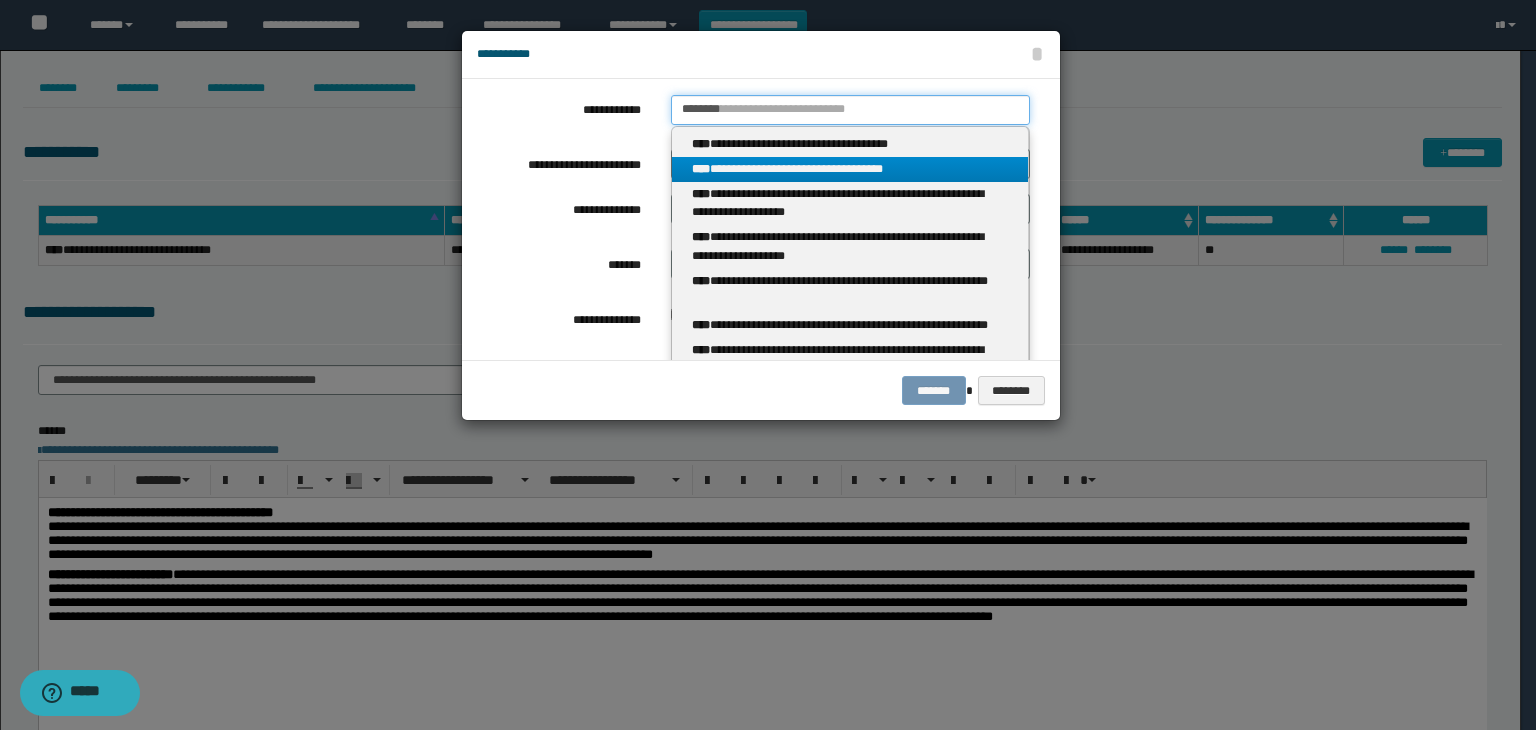 type 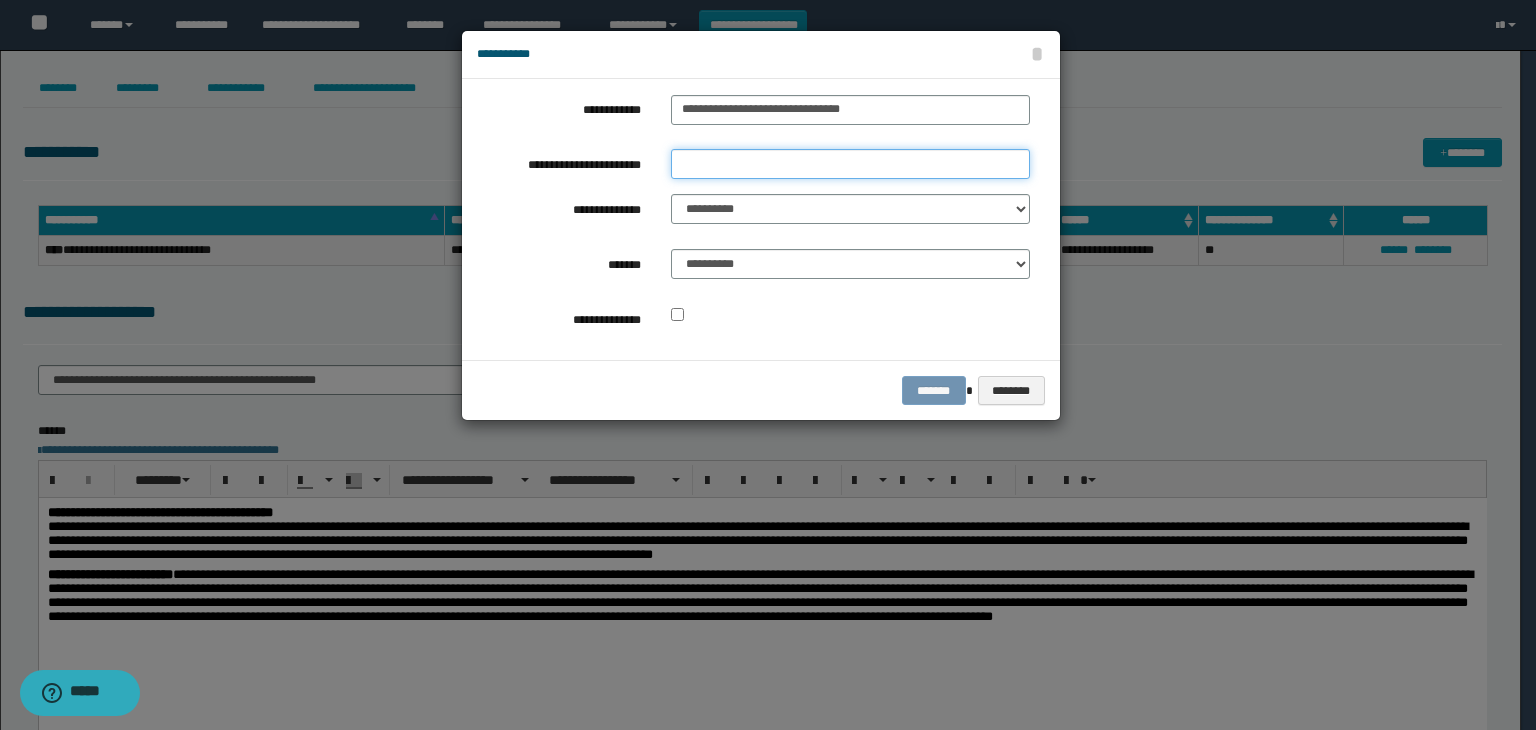 click on "**********" at bounding box center (850, 164) 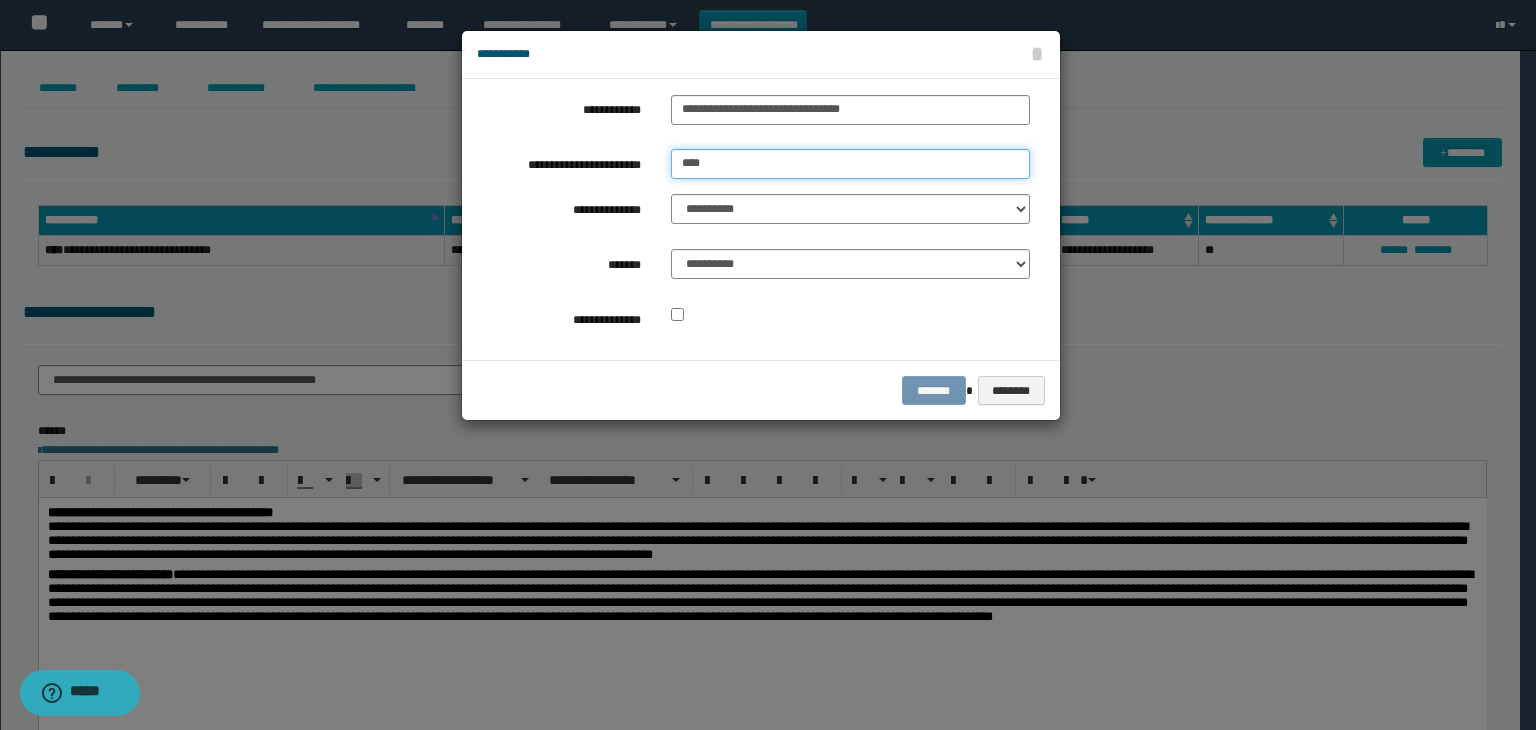 type on "**********" 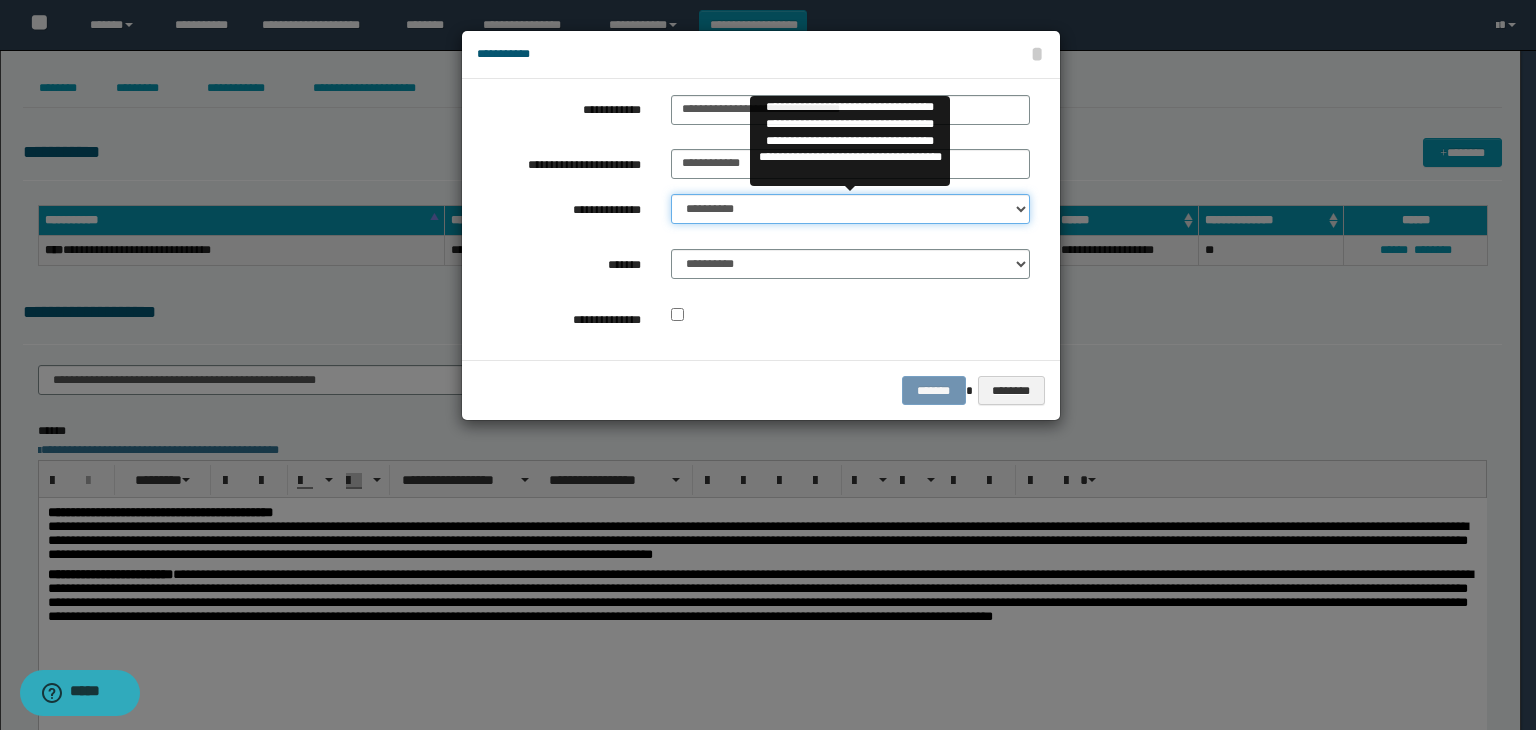 click on "**********" at bounding box center (850, 209) 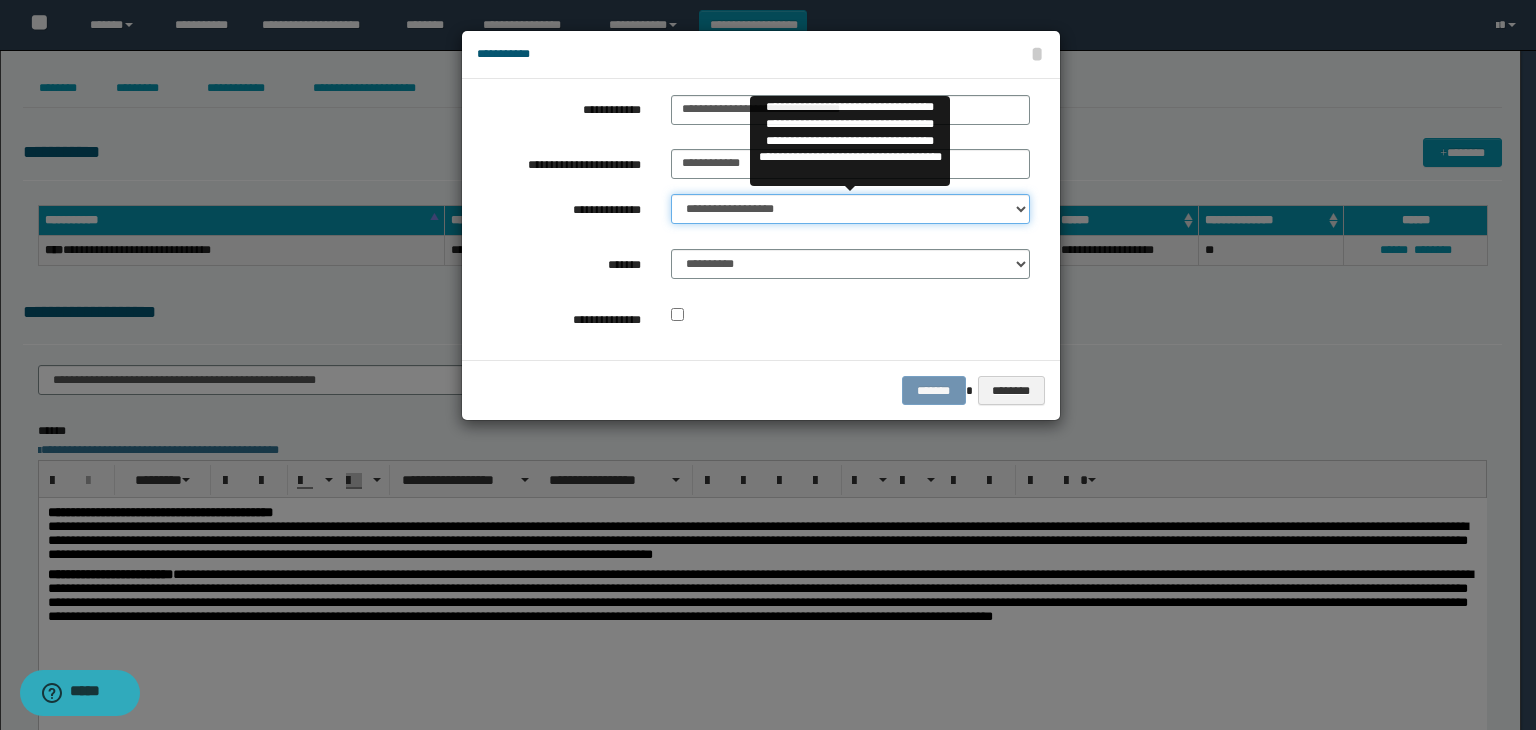 click on "**********" at bounding box center [850, 209] 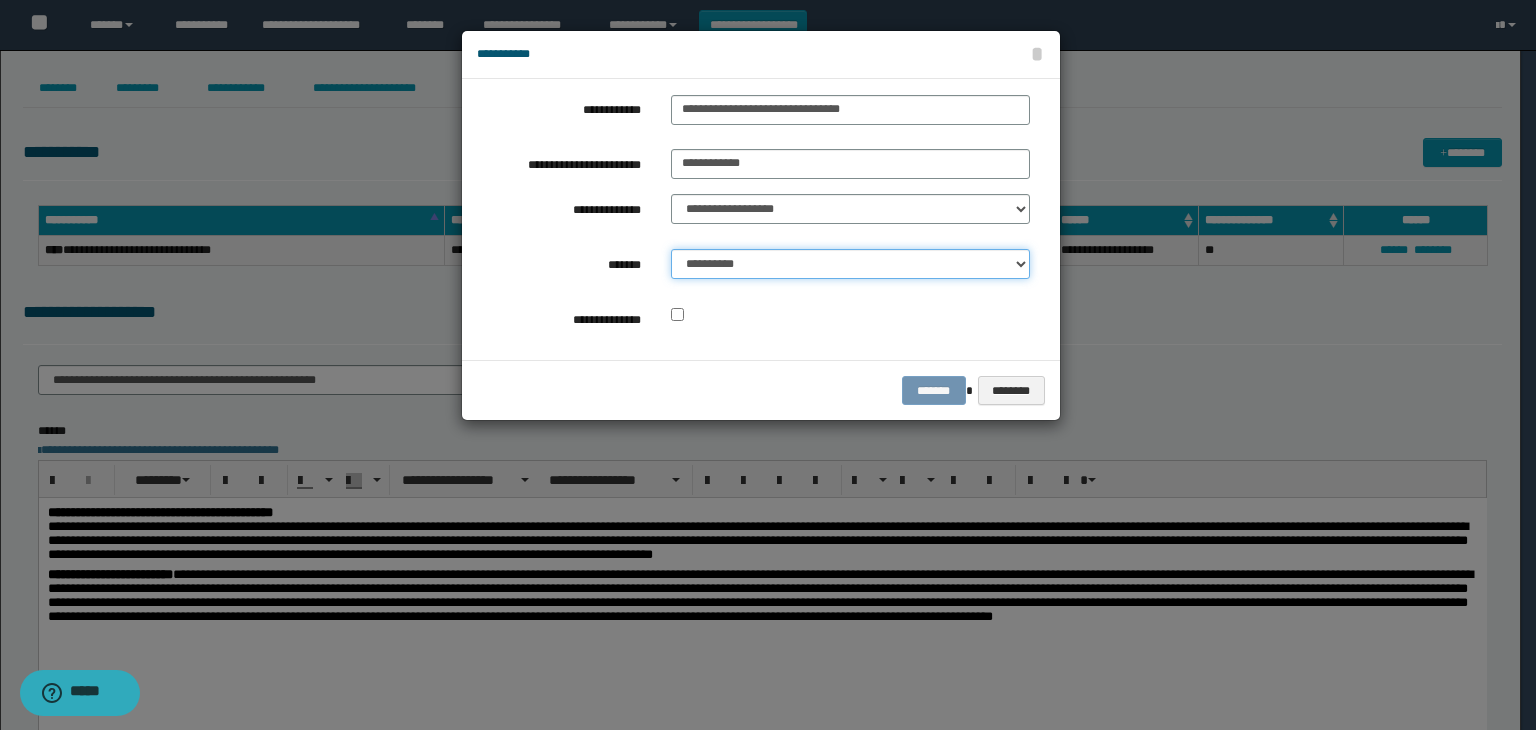 click on "**********" at bounding box center [850, 264] 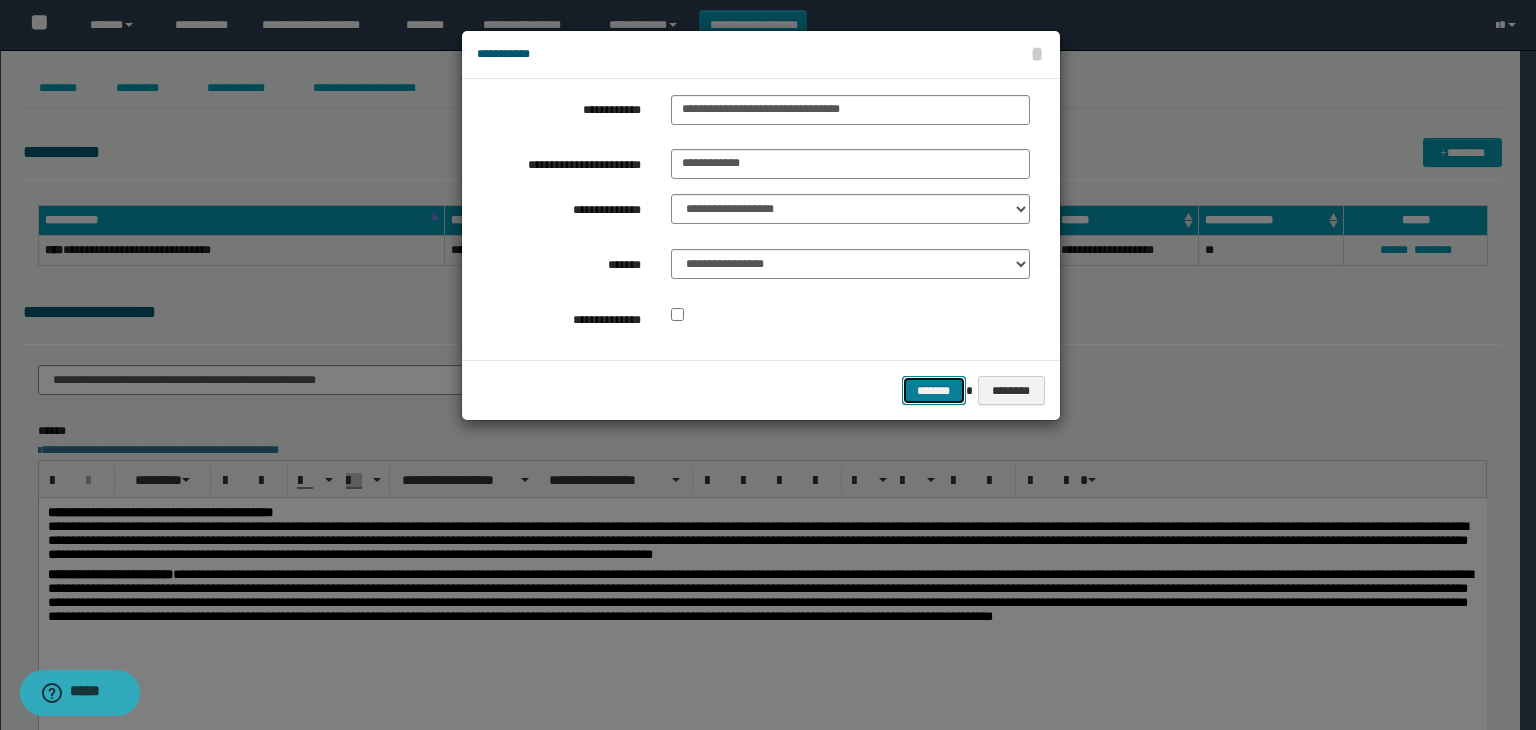 click on "*******" at bounding box center [934, 391] 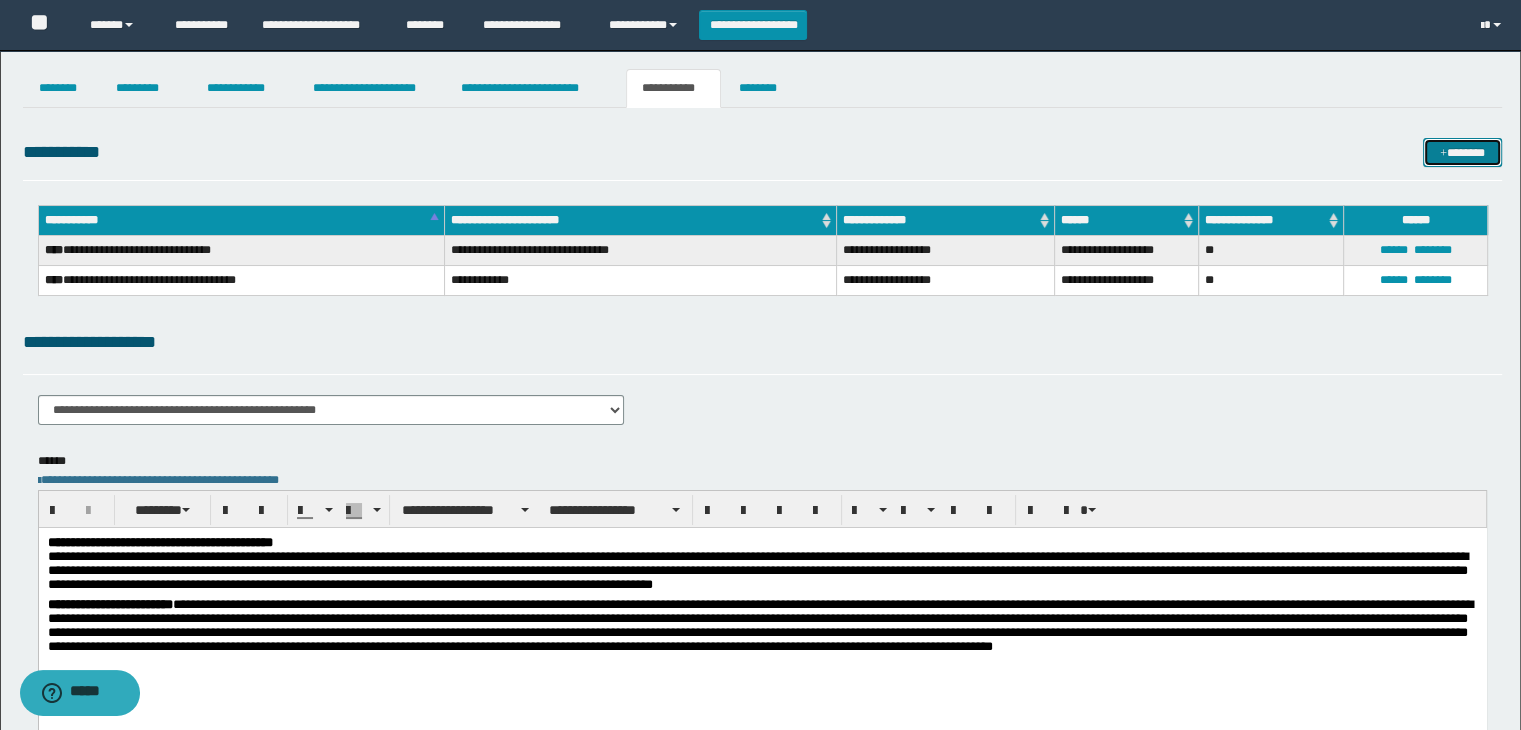 click on "*******" at bounding box center [1462, 153] 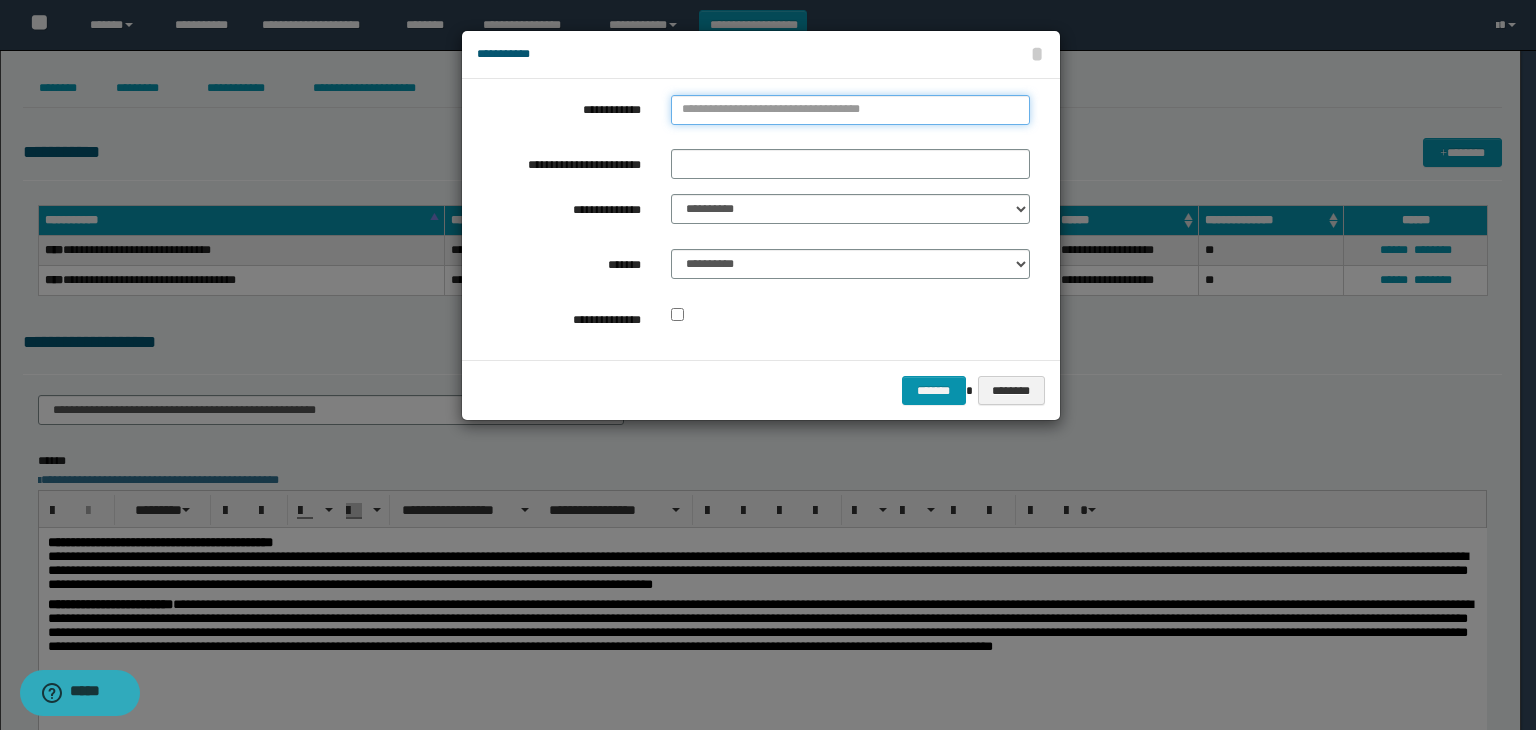 type on "**********" 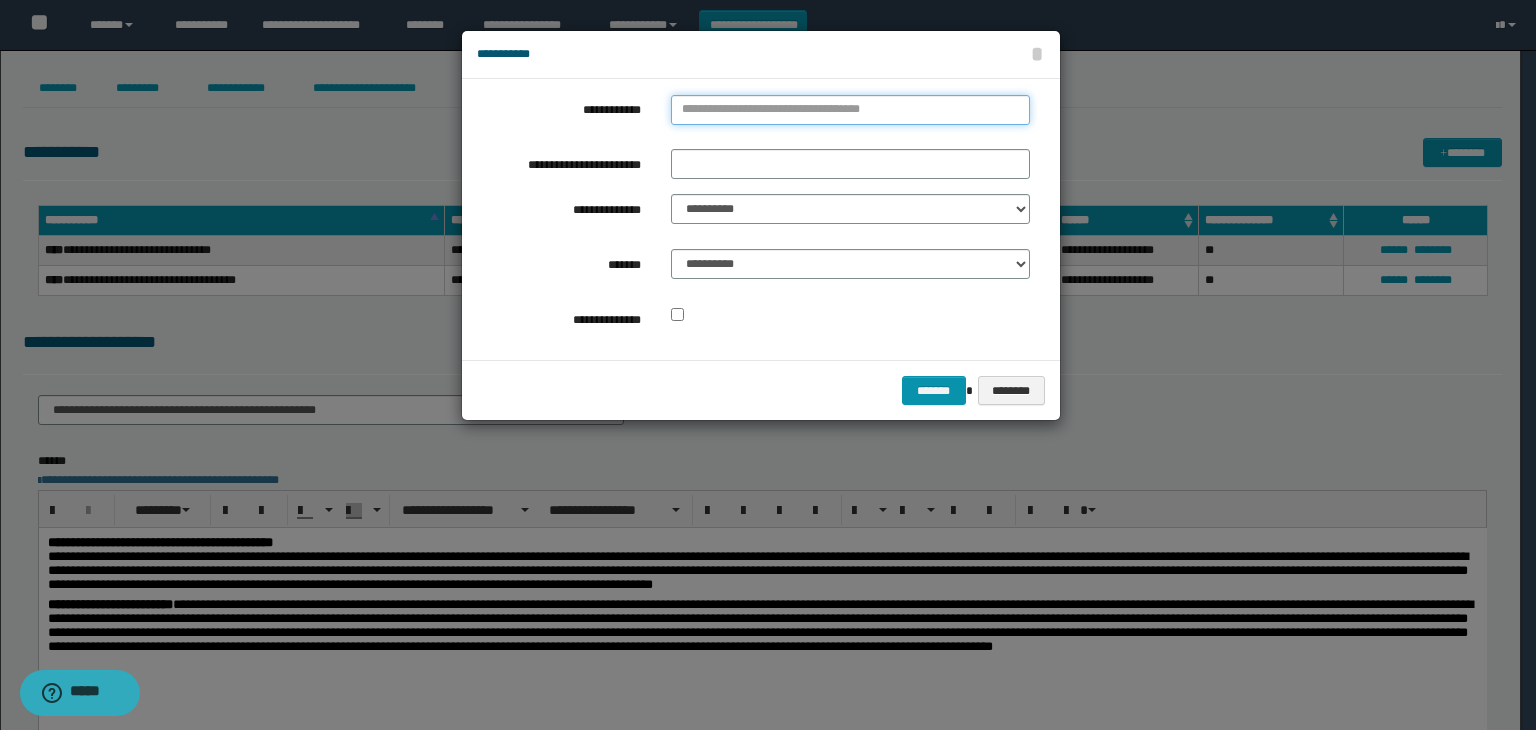 click on "**********" at bounding box center (850, 110) 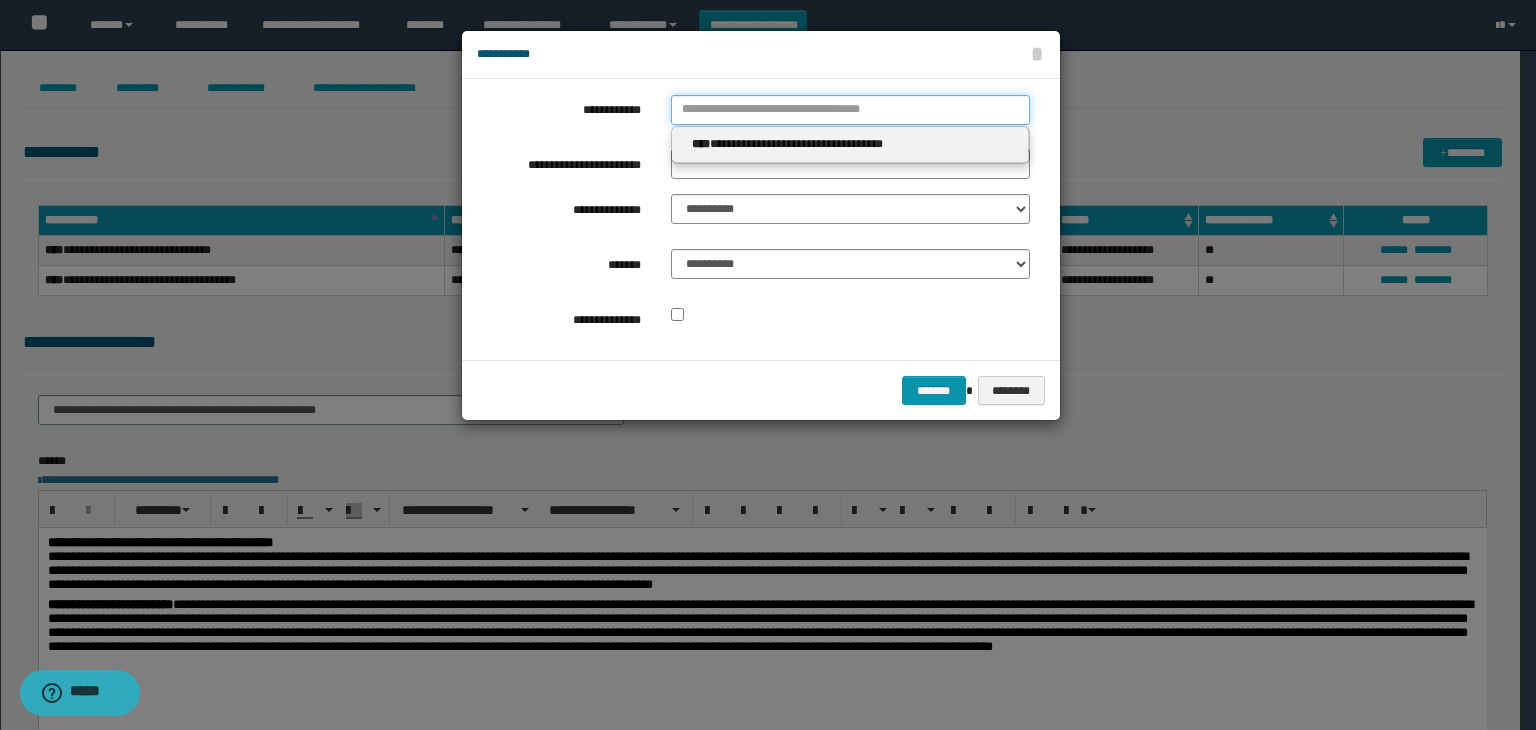 type 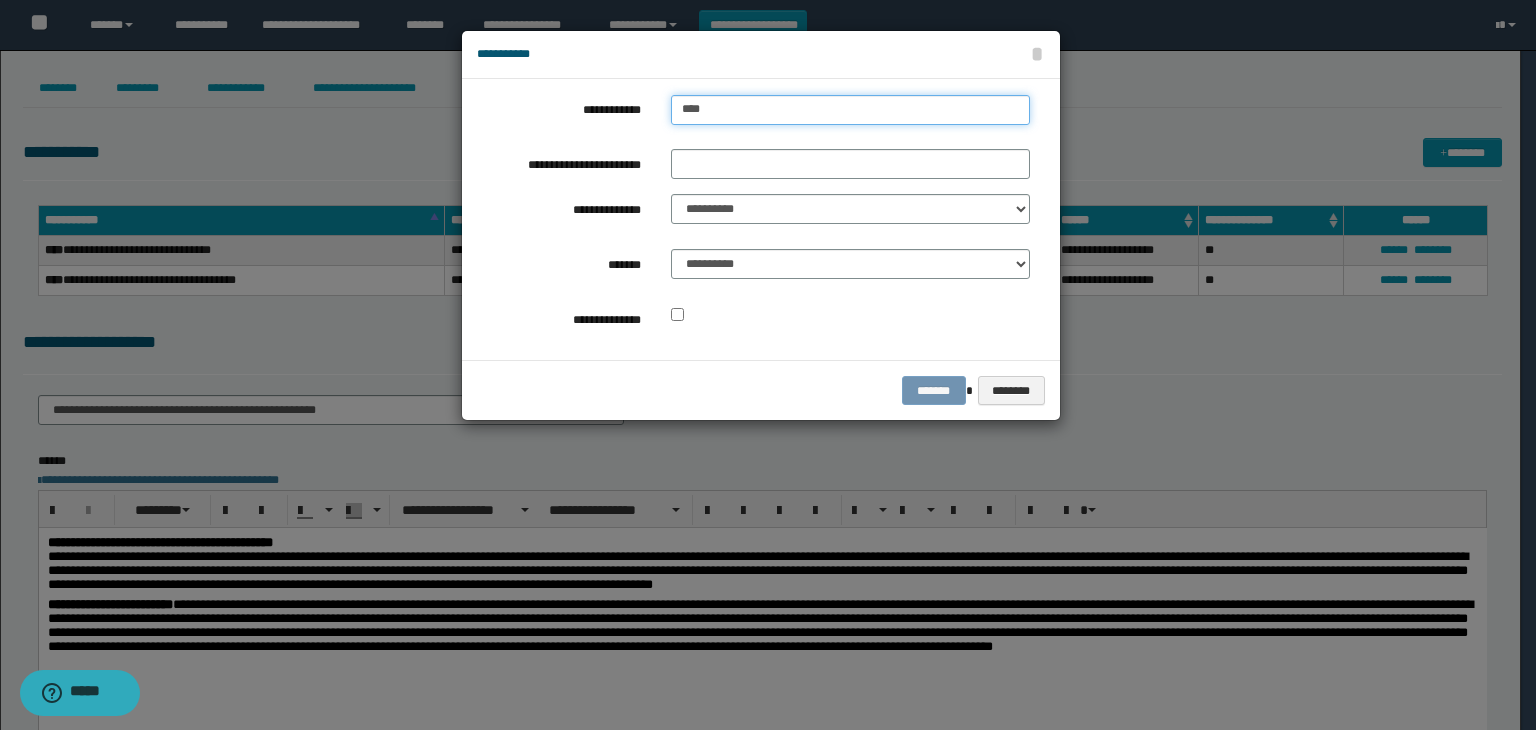 type on "*****" 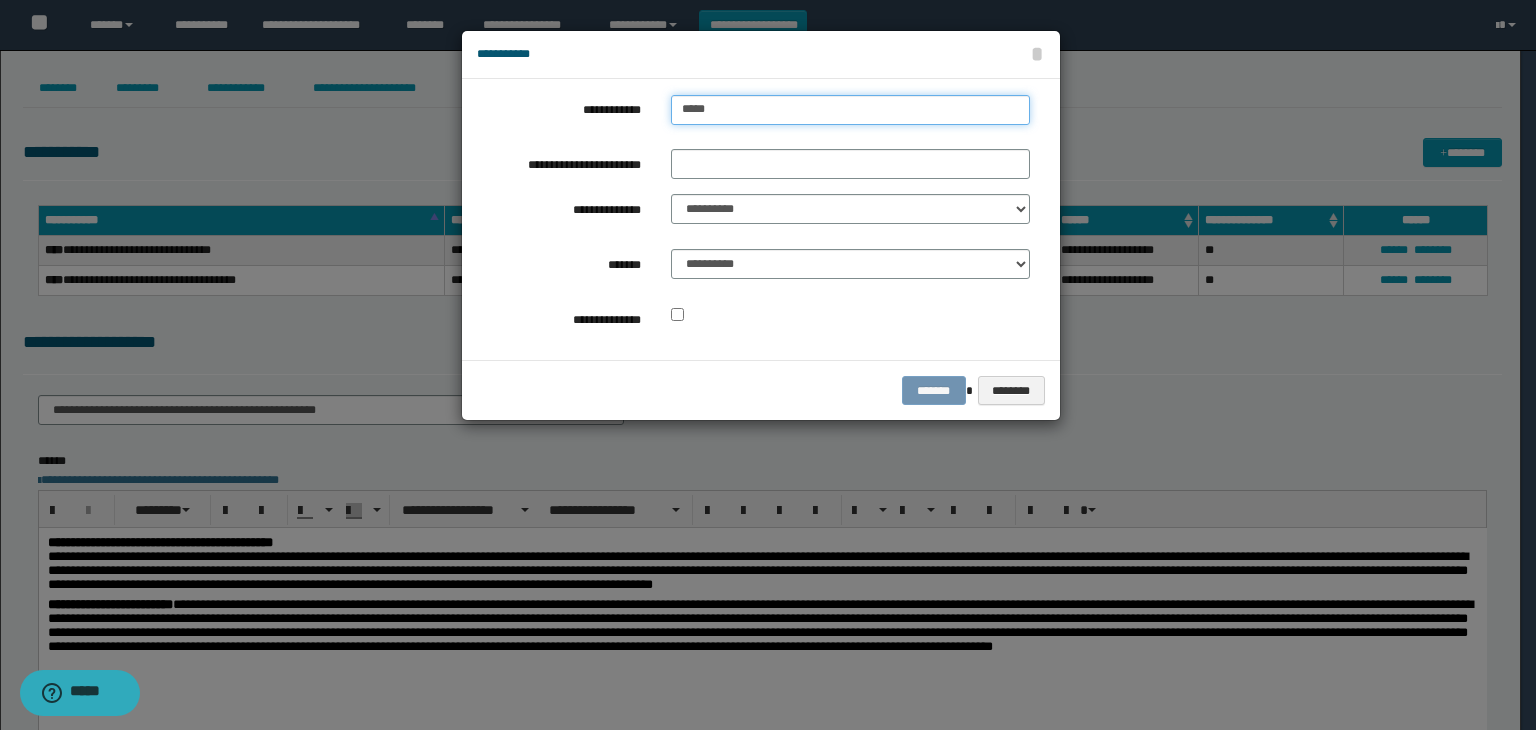 type on "*********" 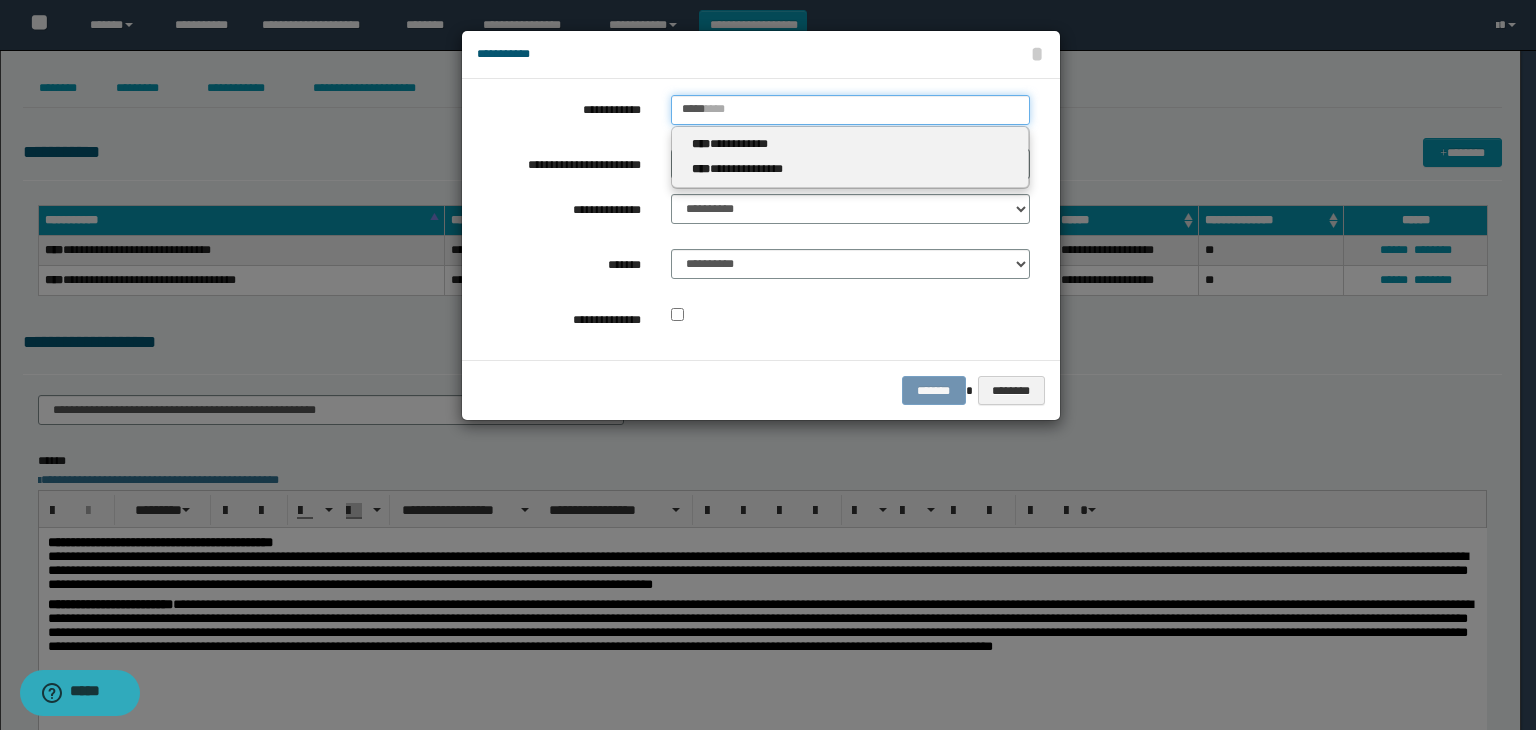 type 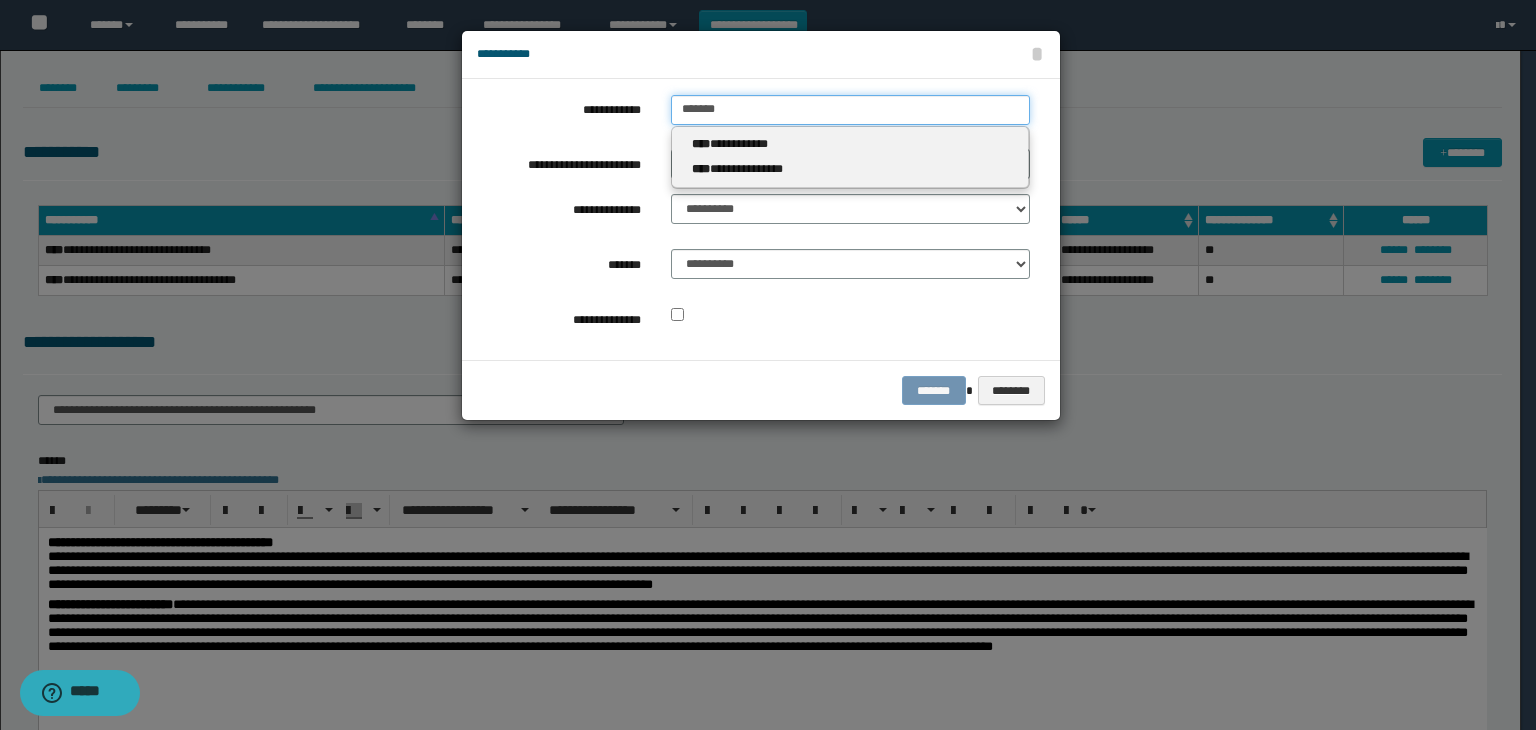 type on "********" 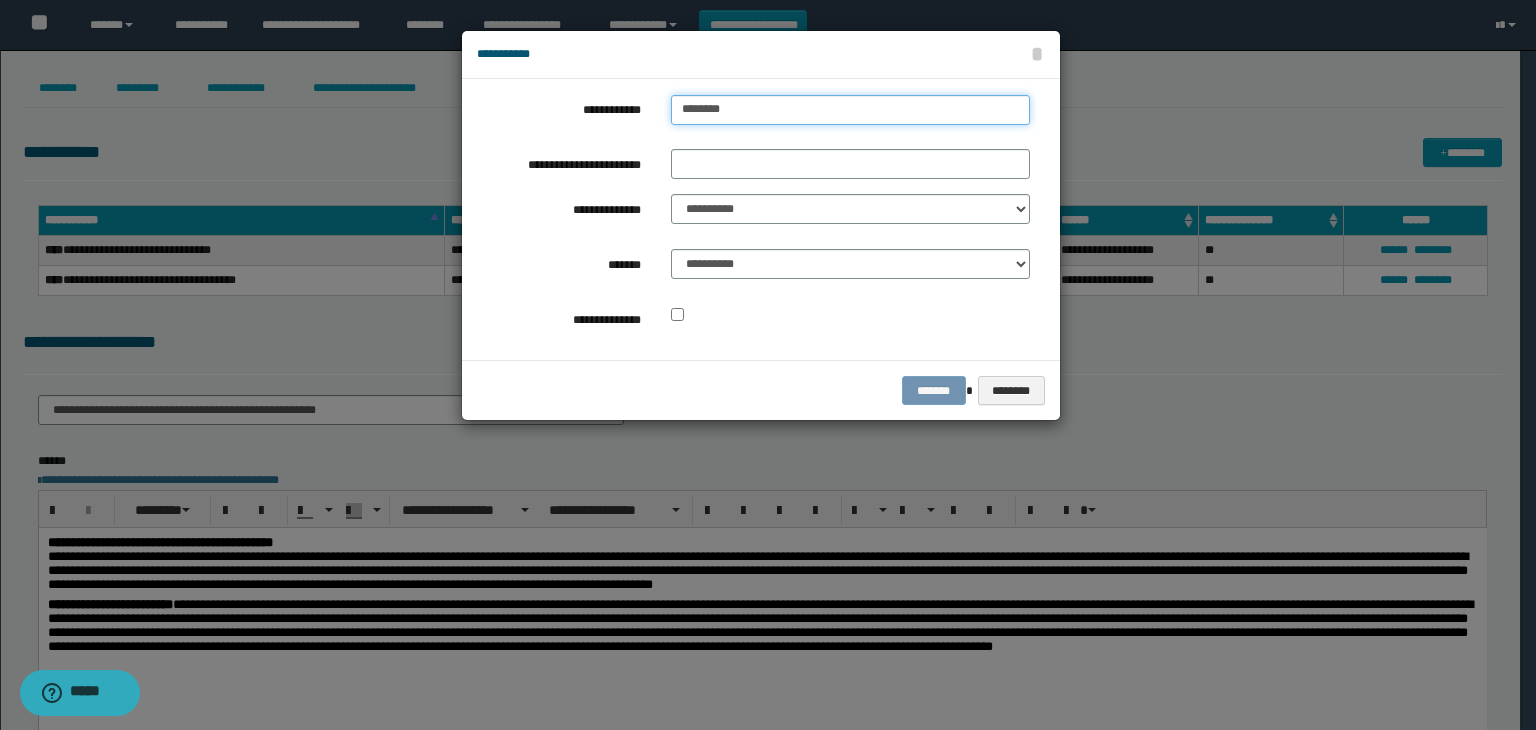 type on "*********" 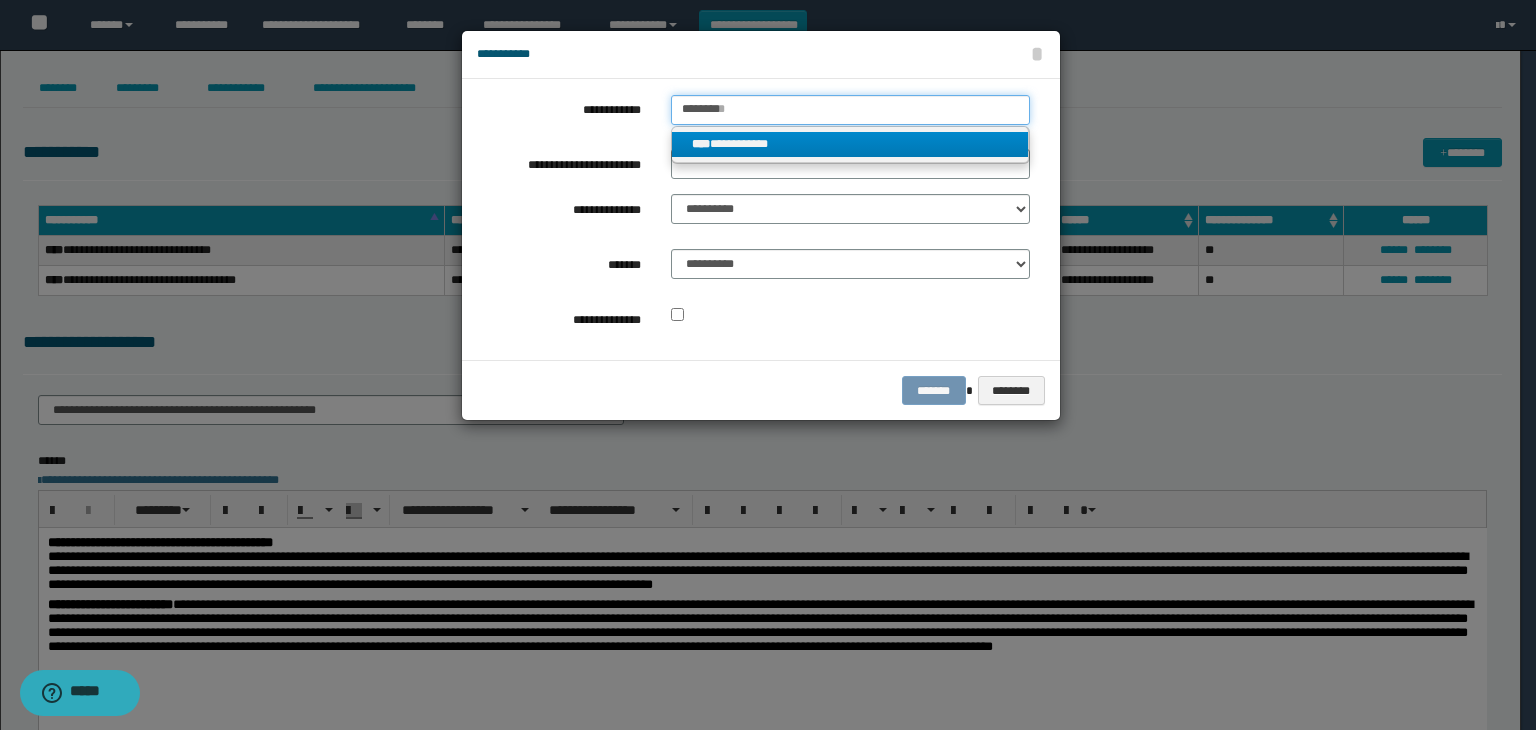 type on "********" 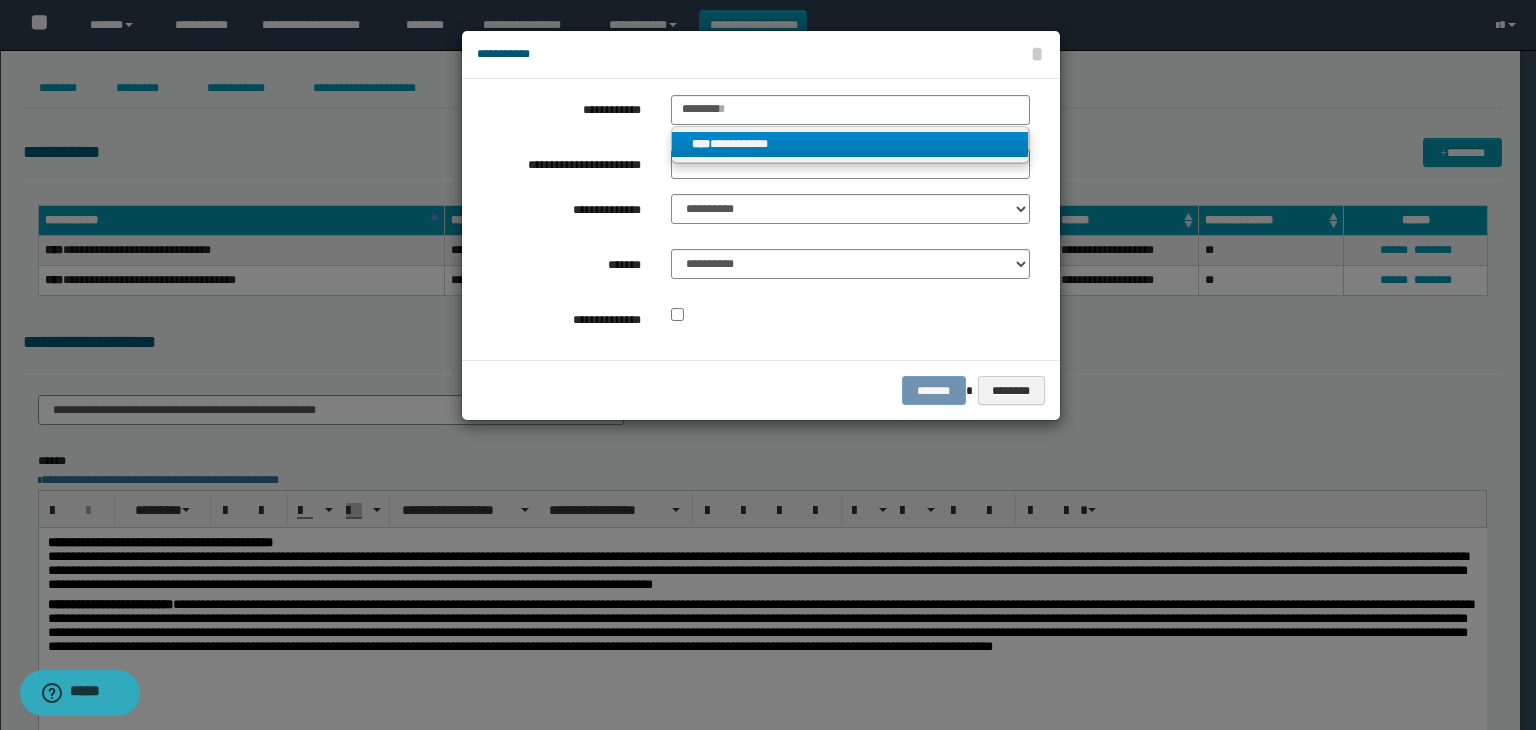 click on "**********" at bounding box center (850, 144) 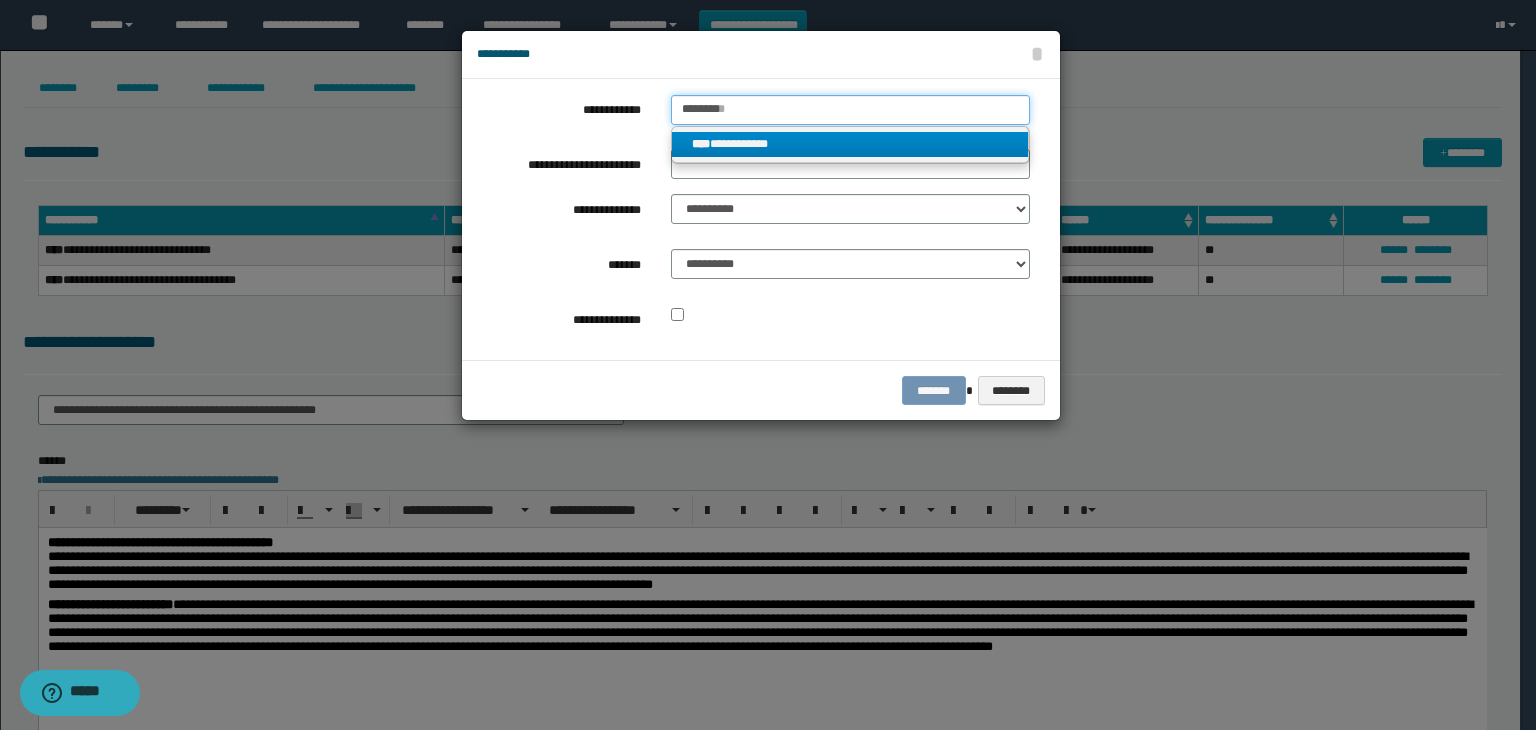 type 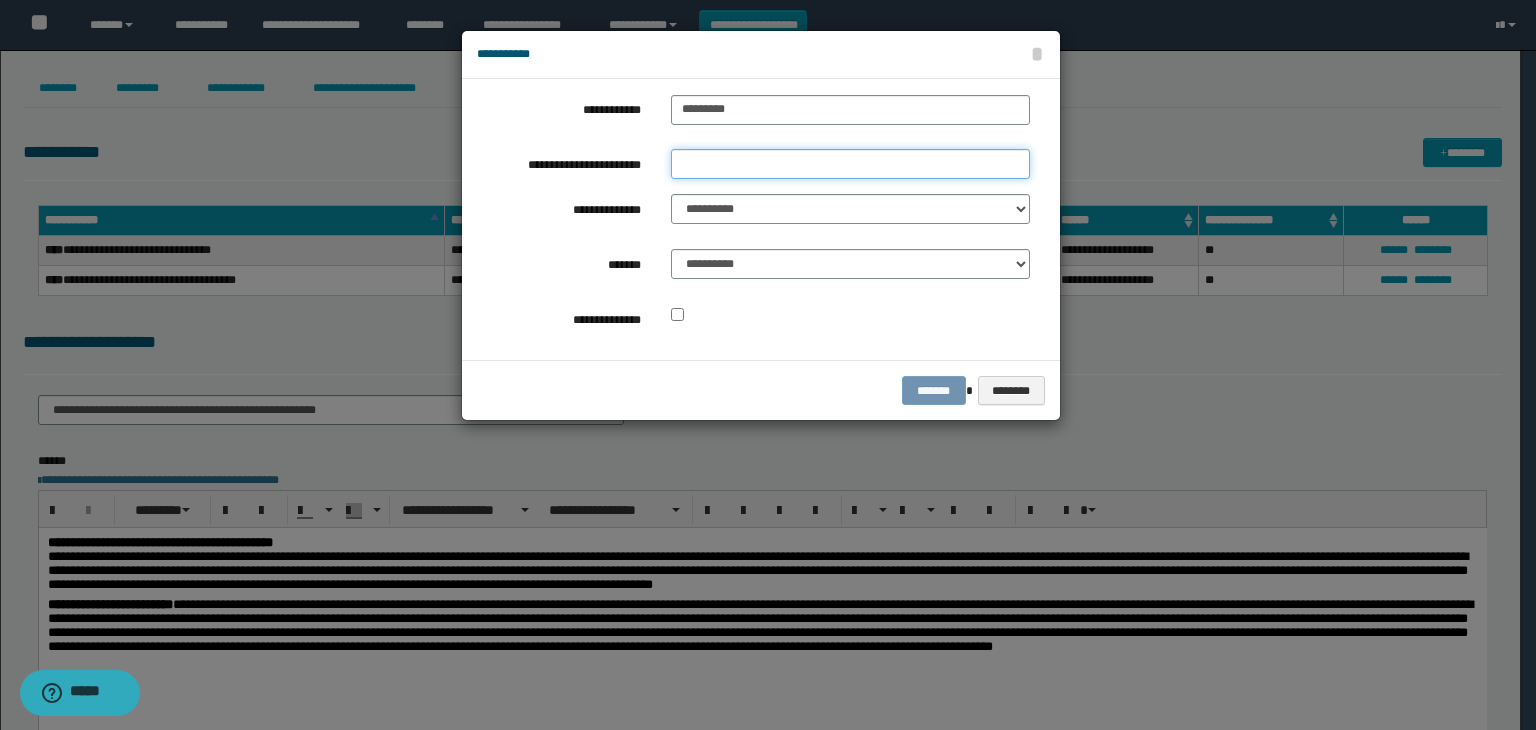 click on "**********" at bounding box center (850, 164) 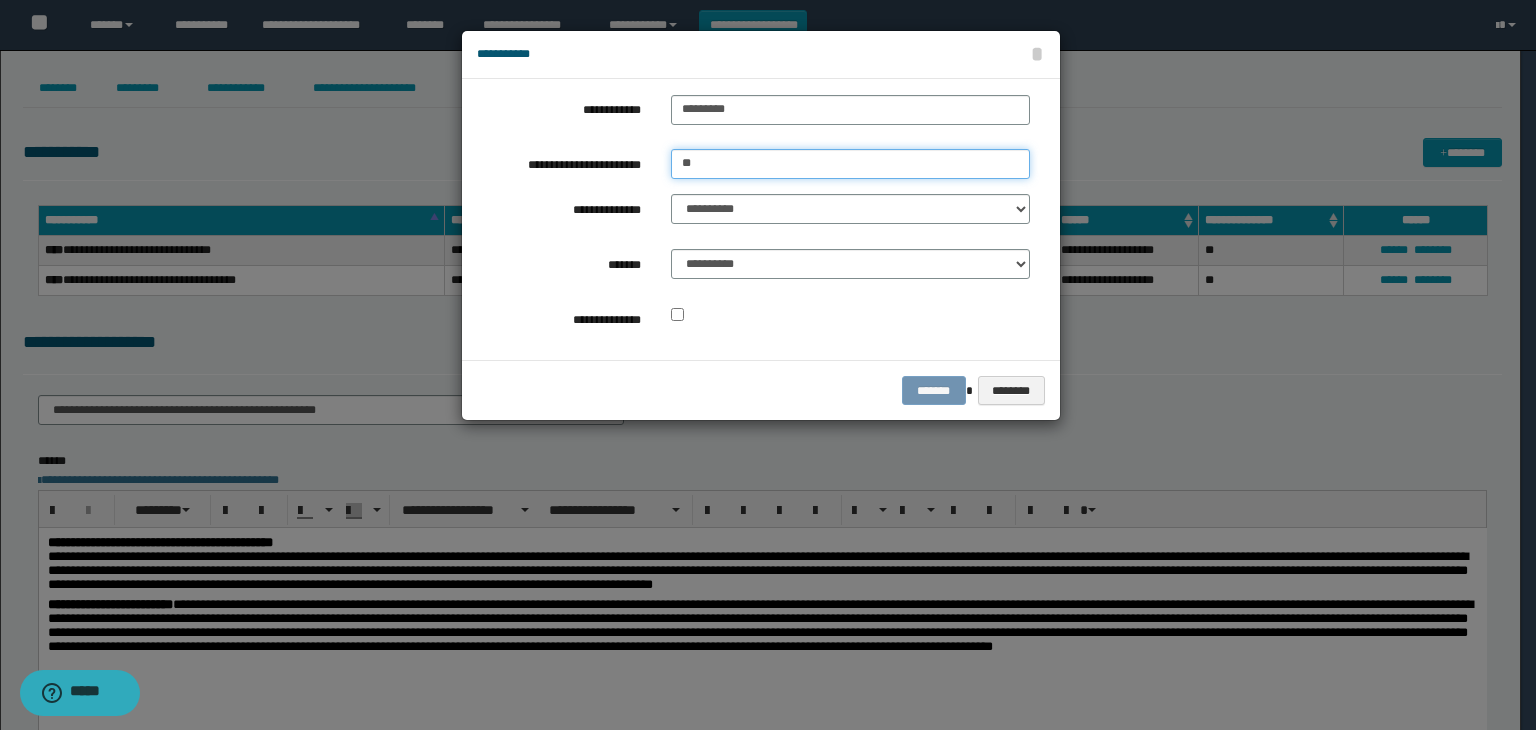 type on "*********" 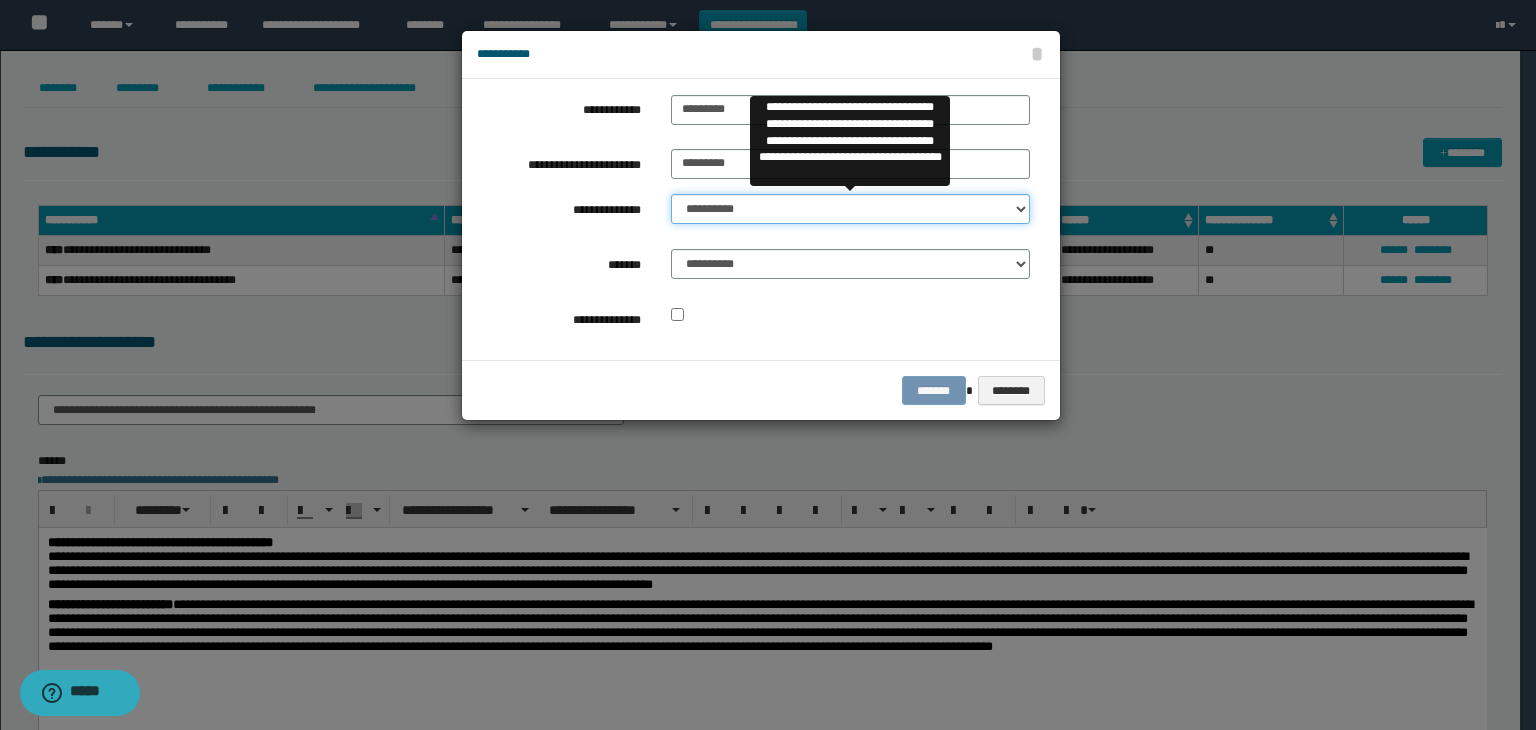click on "**********" at bounding box center [850, 209] 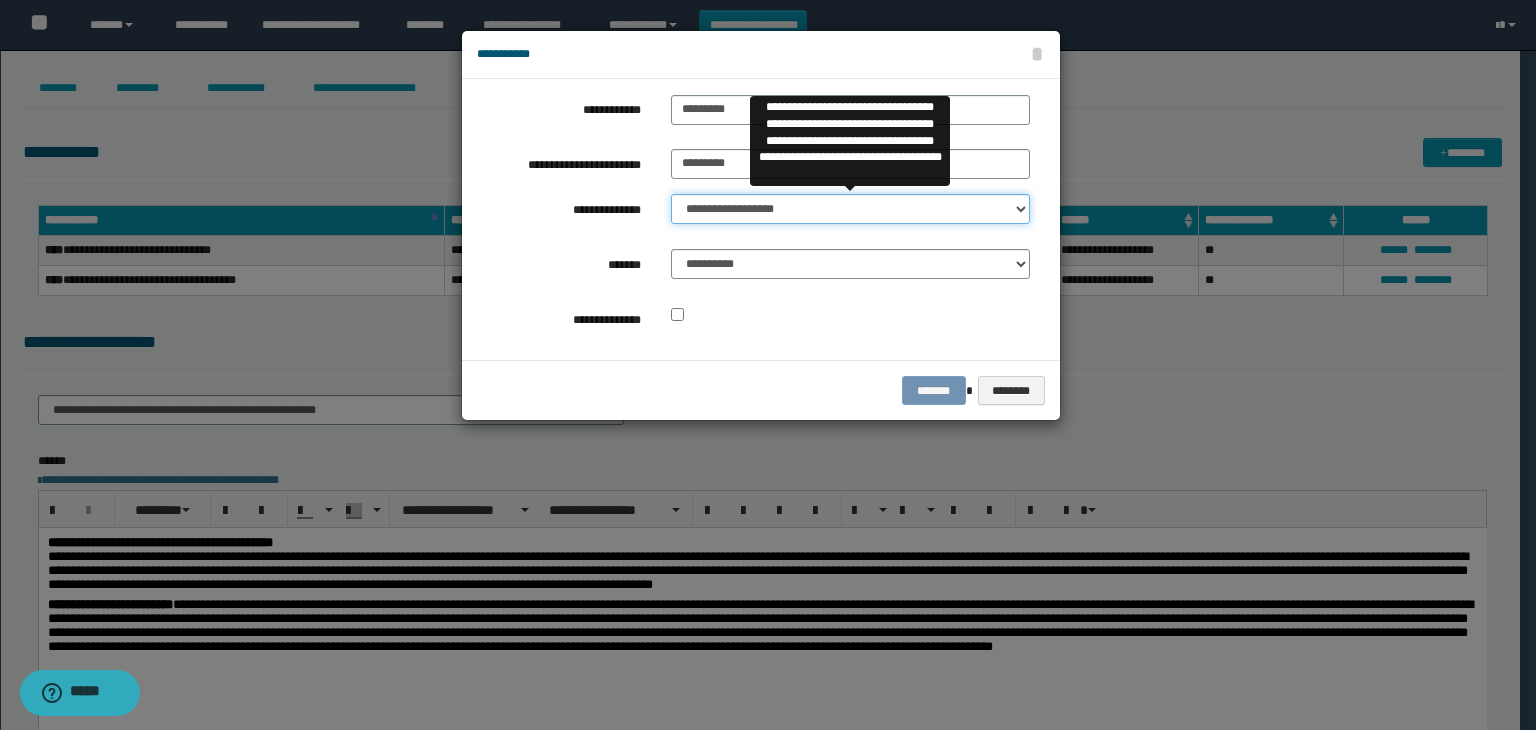 click on "**********" at bounding box center (850, 209) 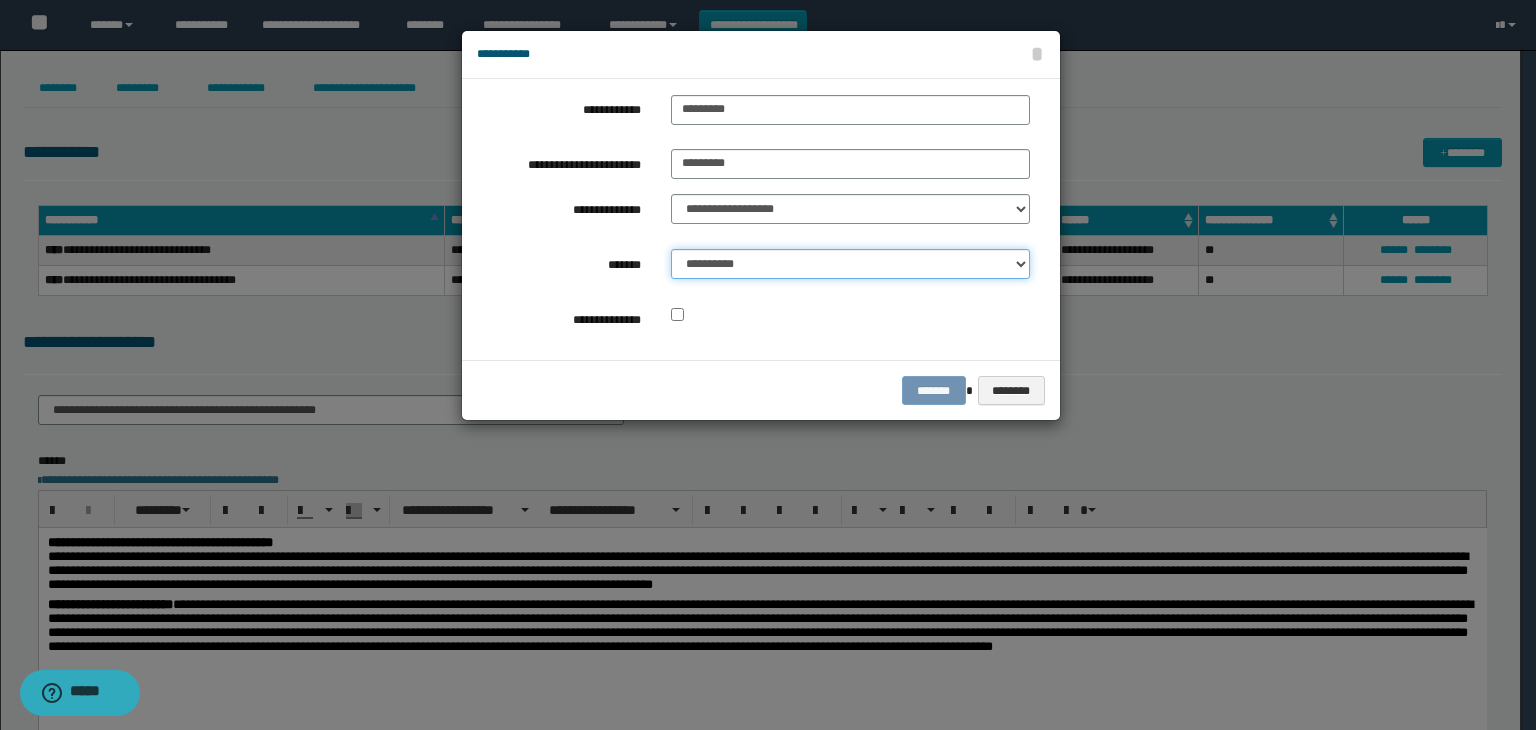 click on "**********" at bounding box center (850, 264) 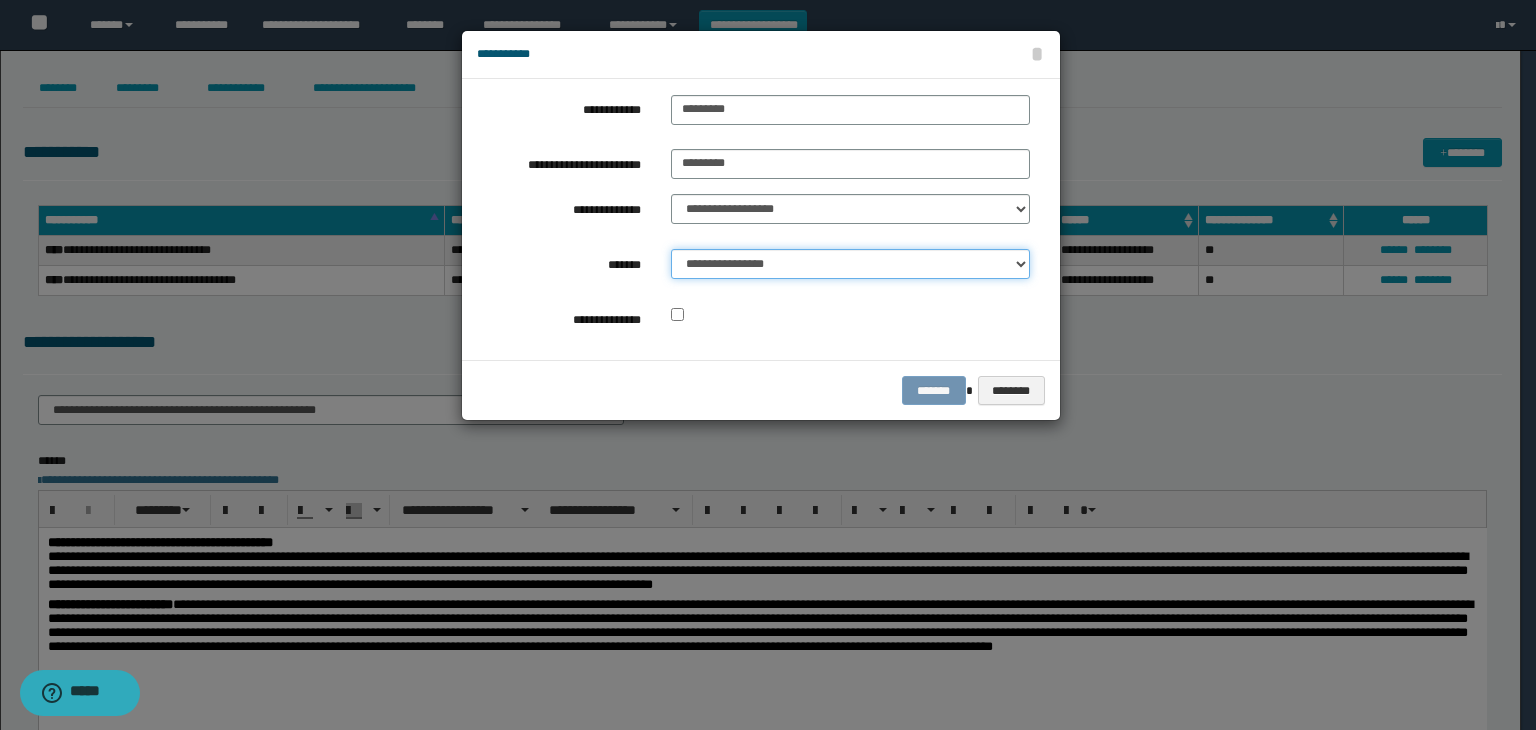 click on "**********" at bounding box center (850, 264) 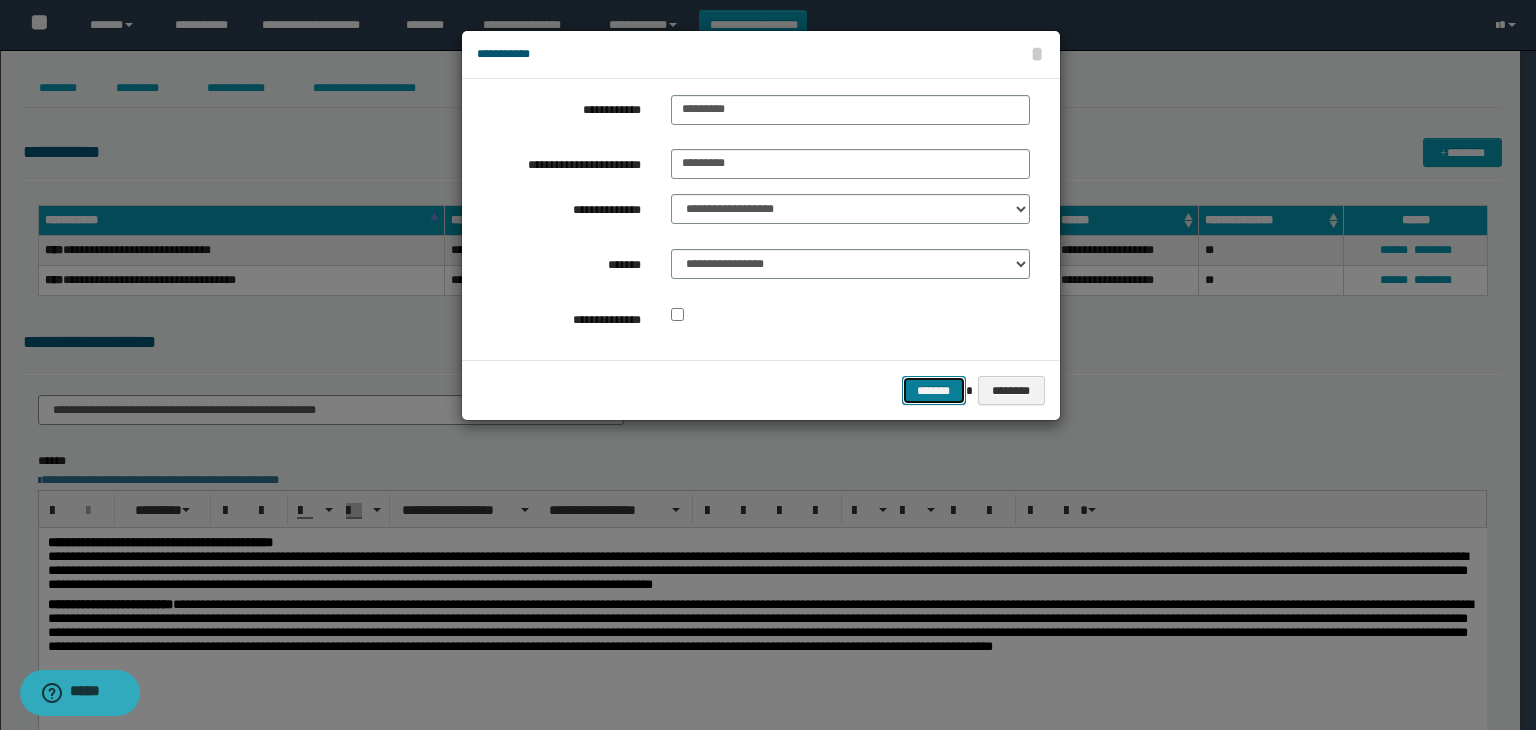 click on "*******" 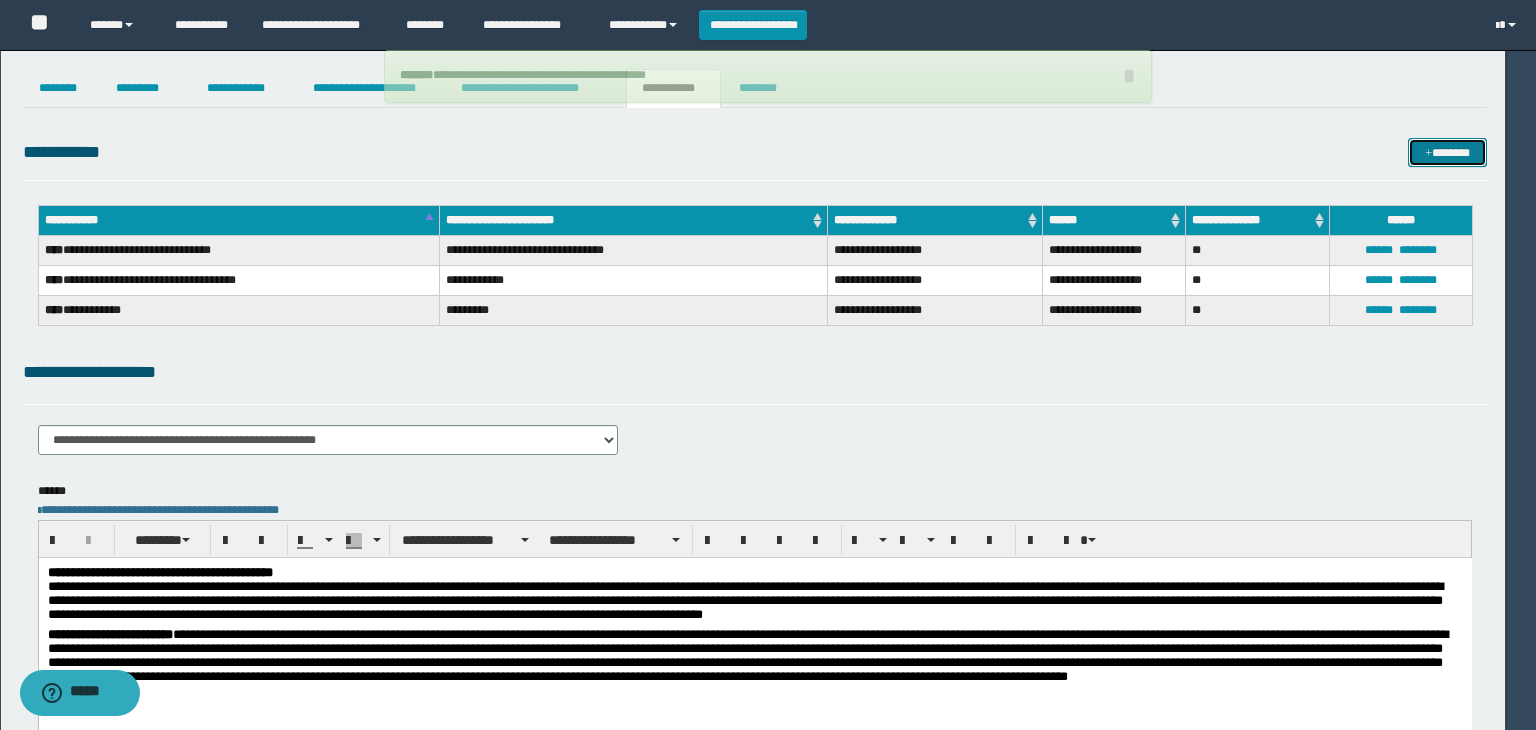 type 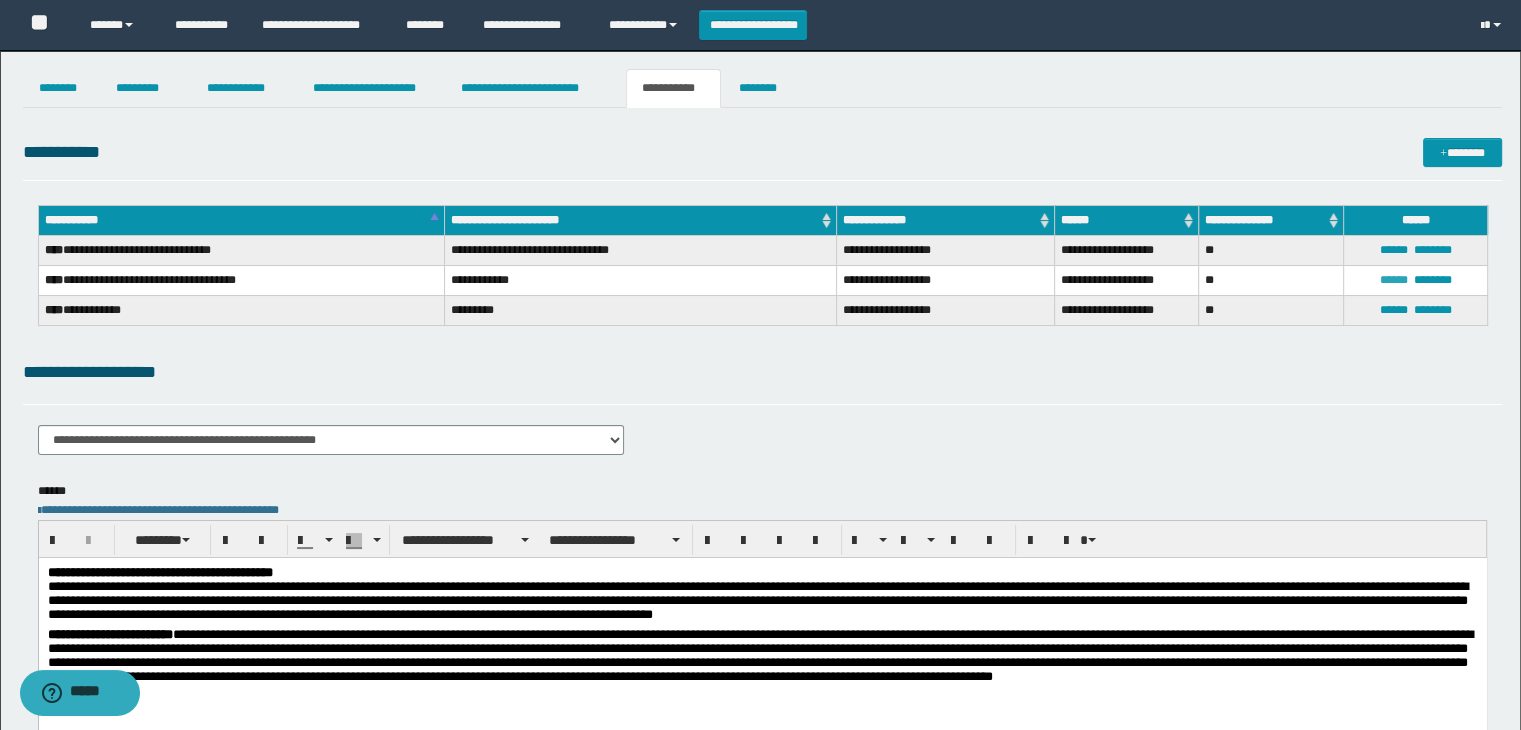 click on "******" 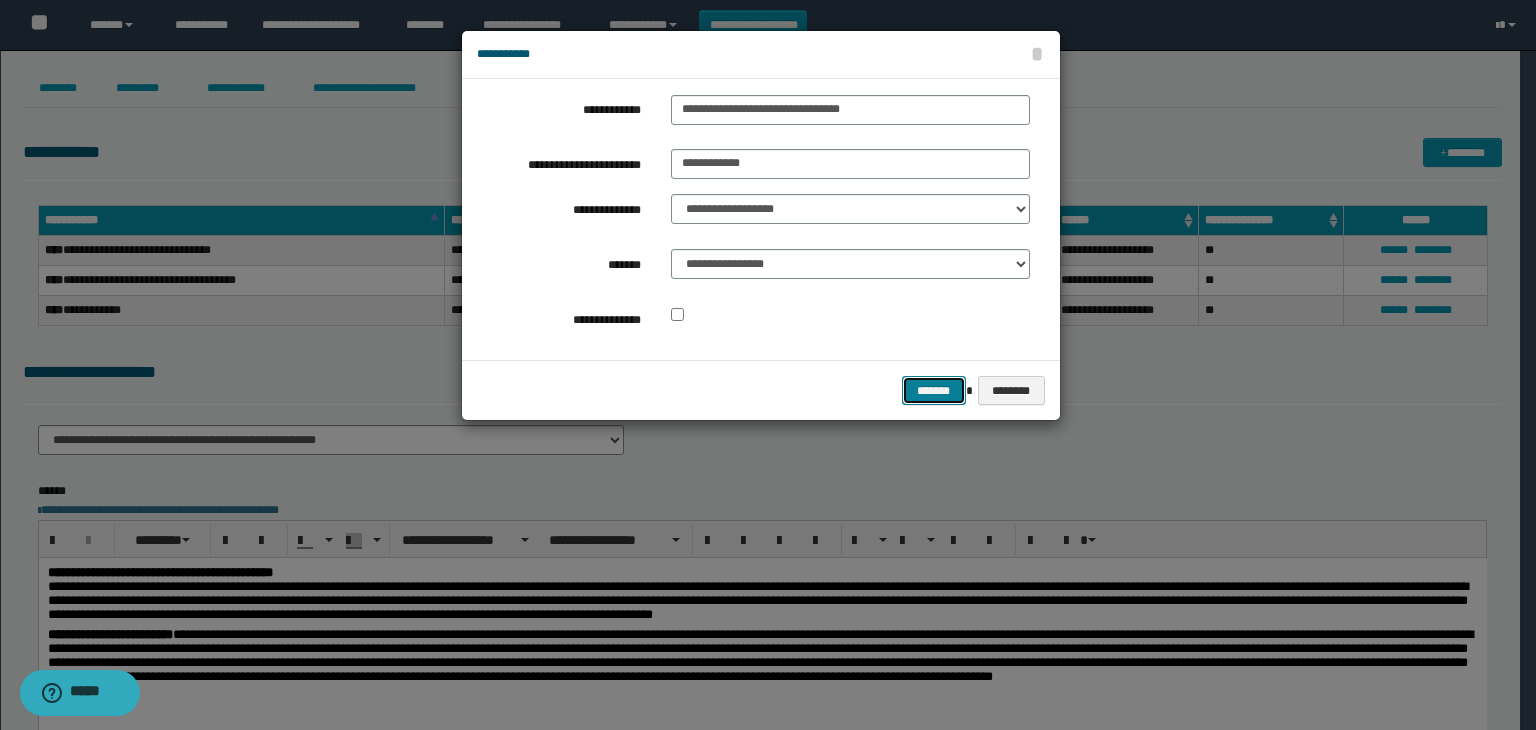 click on "*******" 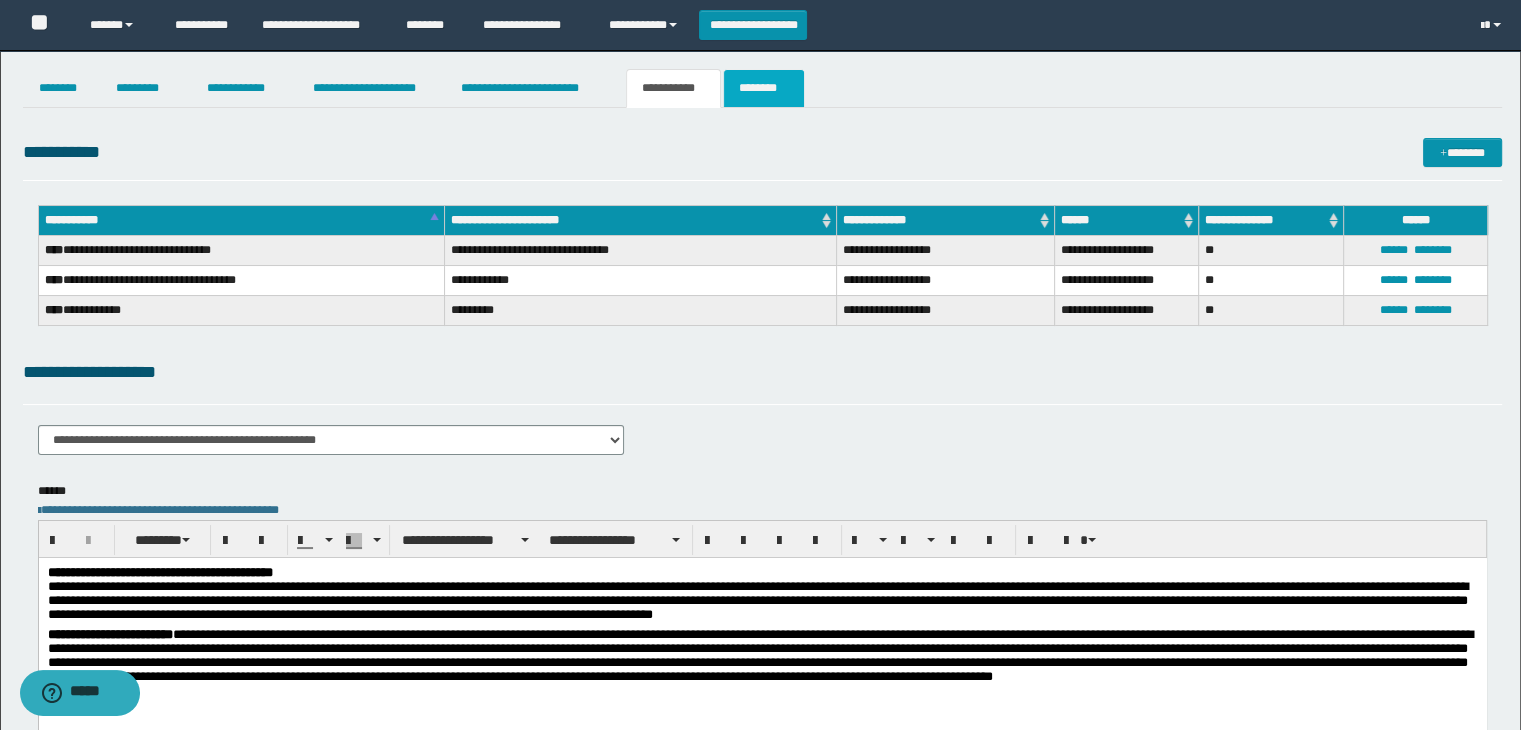 click on "********" 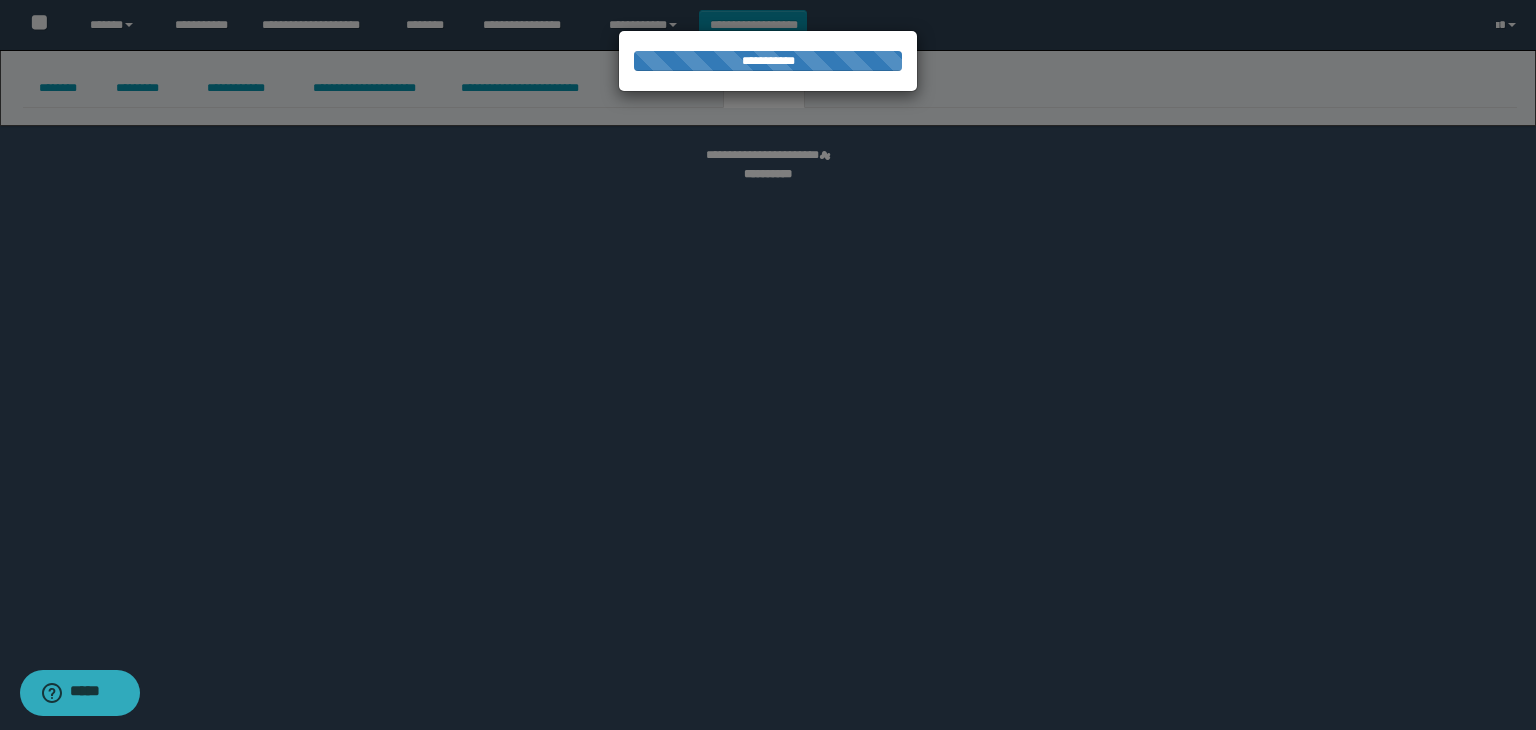 select 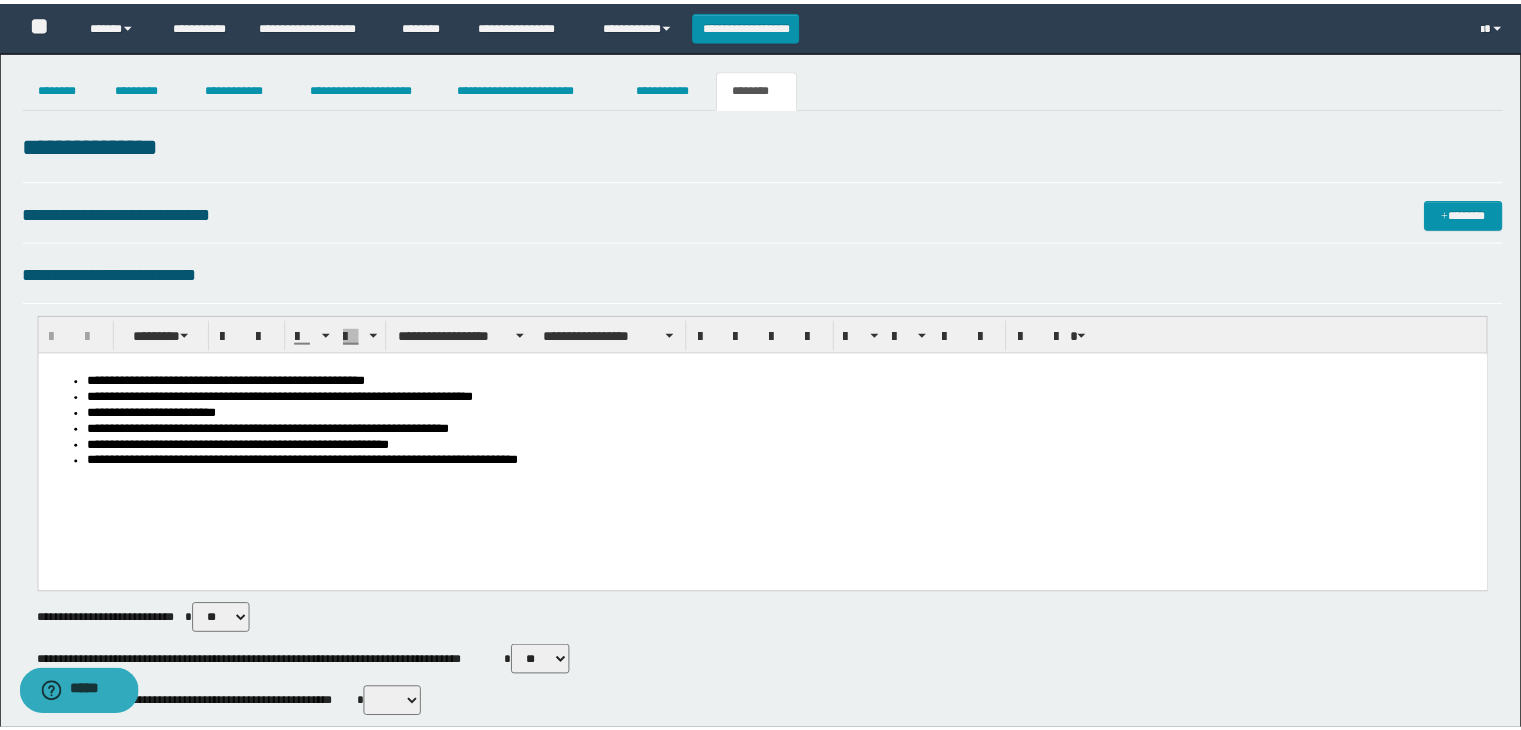 scroll, scrollTop: 0, scrollLeft: 0, axis: both 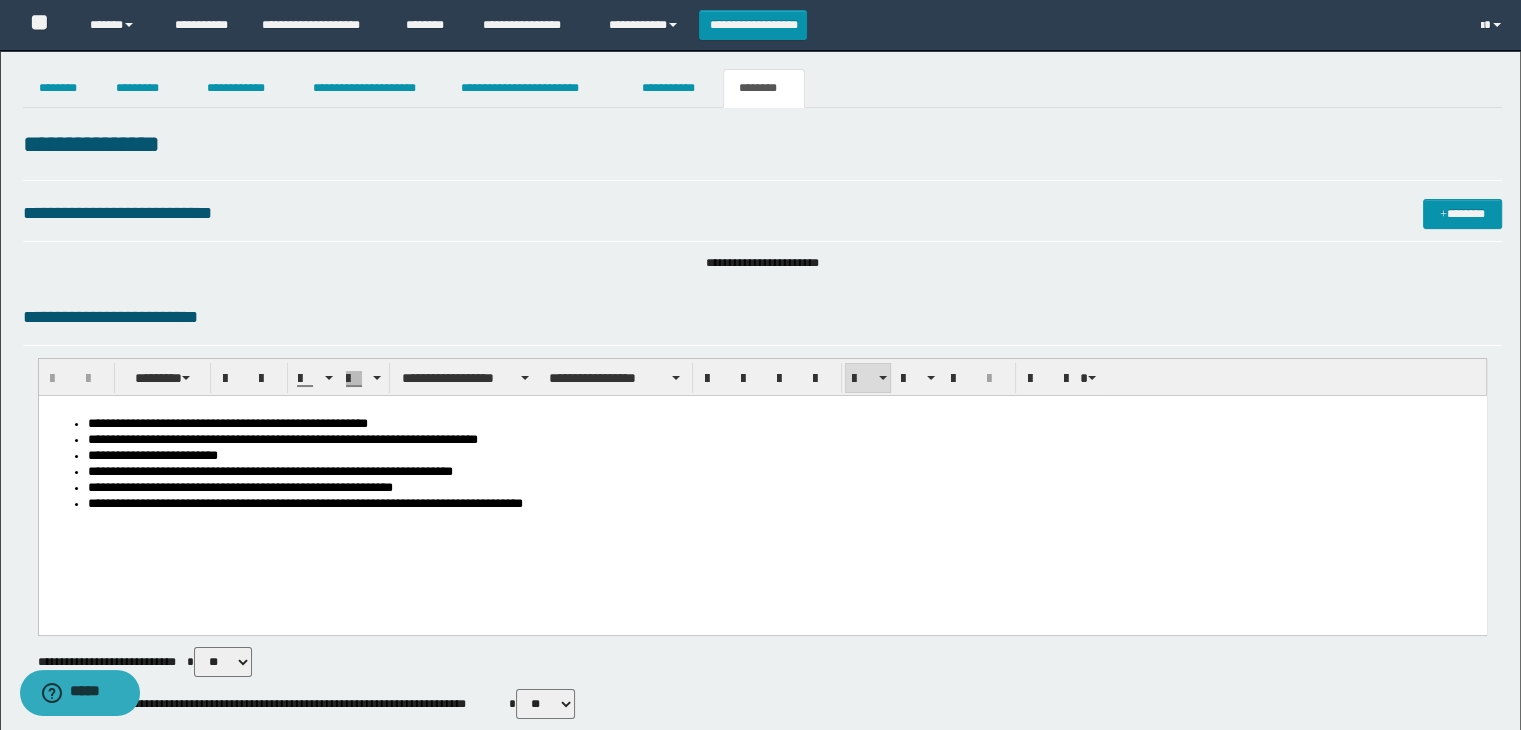 click on "**********" 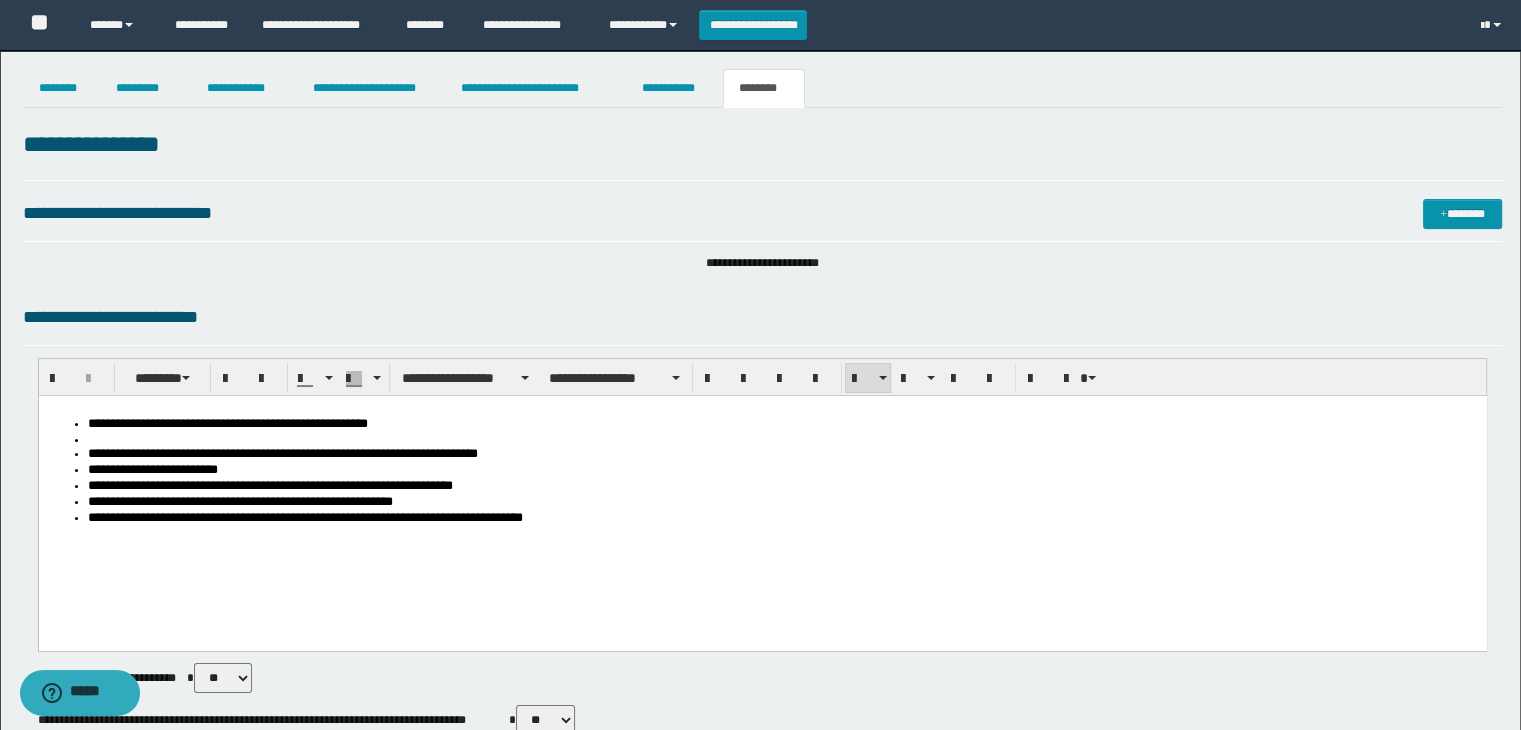 type 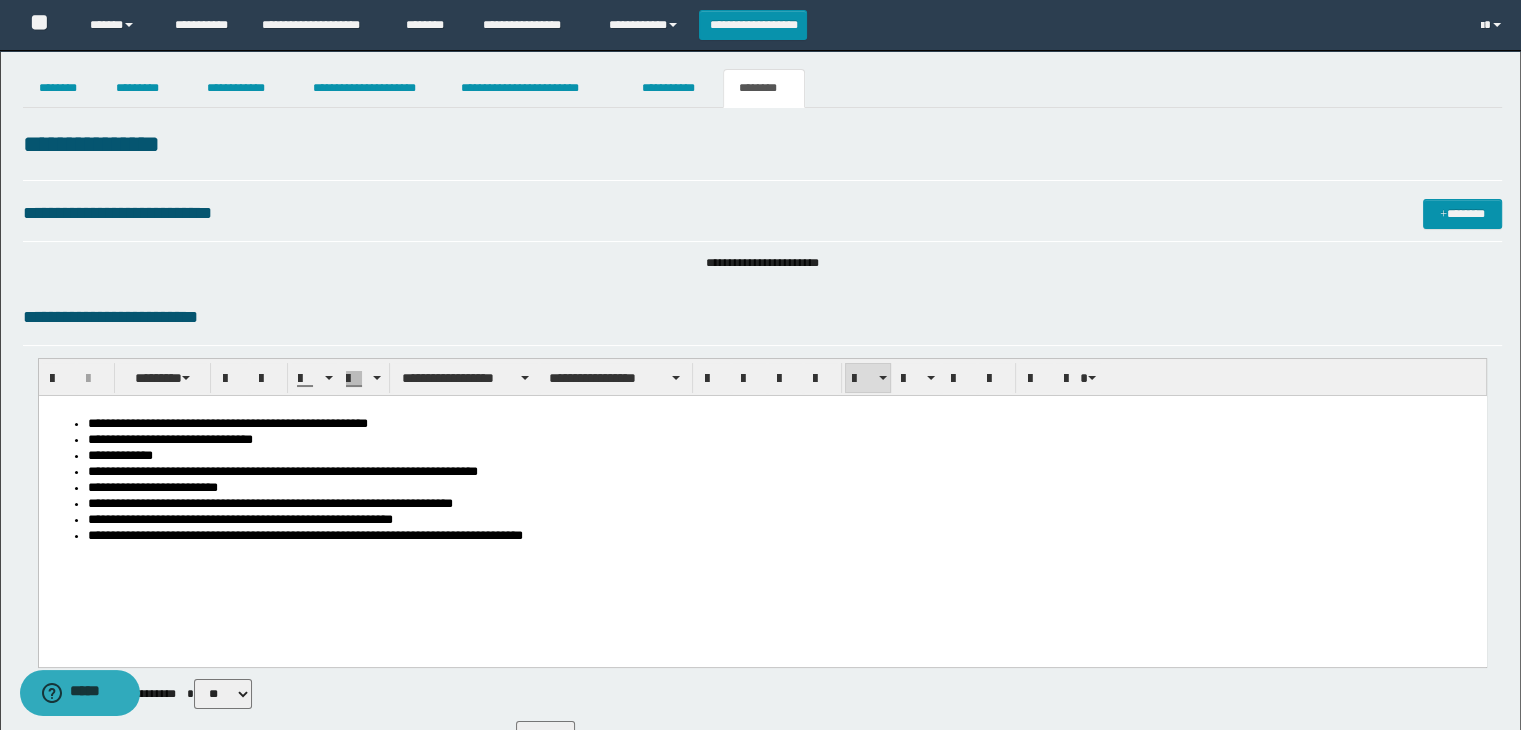 scroll, scrollTop: 0, scrollLeft: 0, axis: both 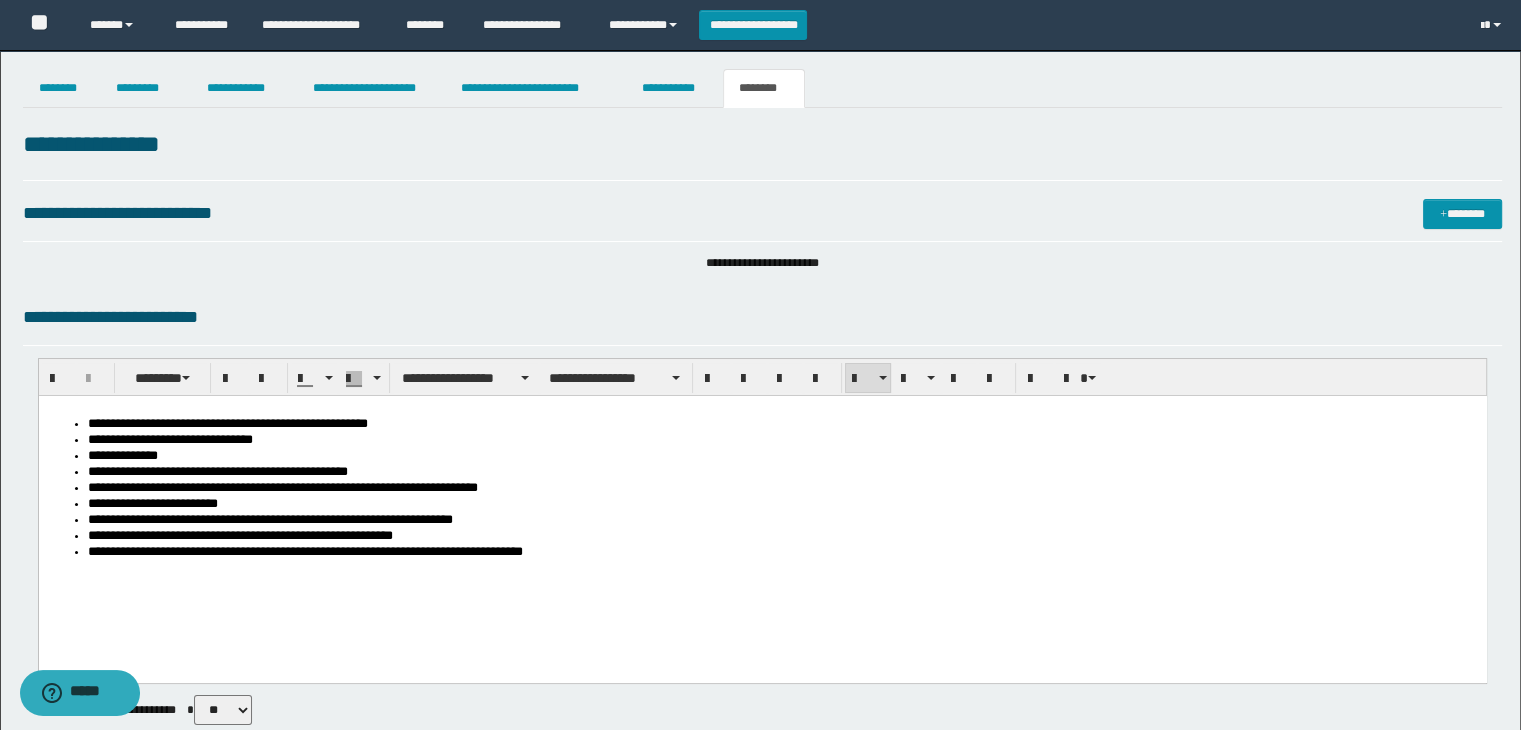 click on "**********" 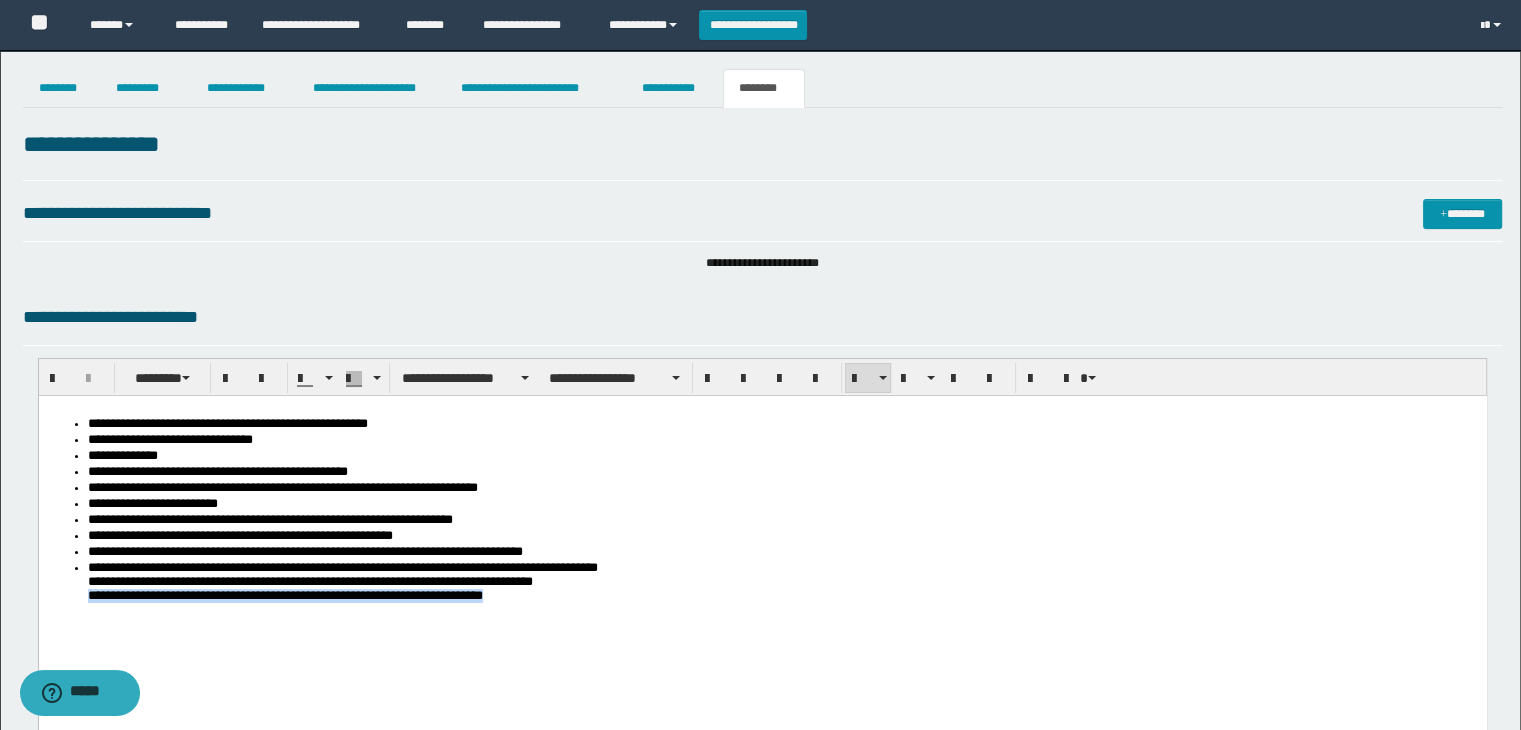 drag, startPoint x: 48, startPoint y: 208, endPoint x: 490, endPoint y: 217, distance: 442.0916 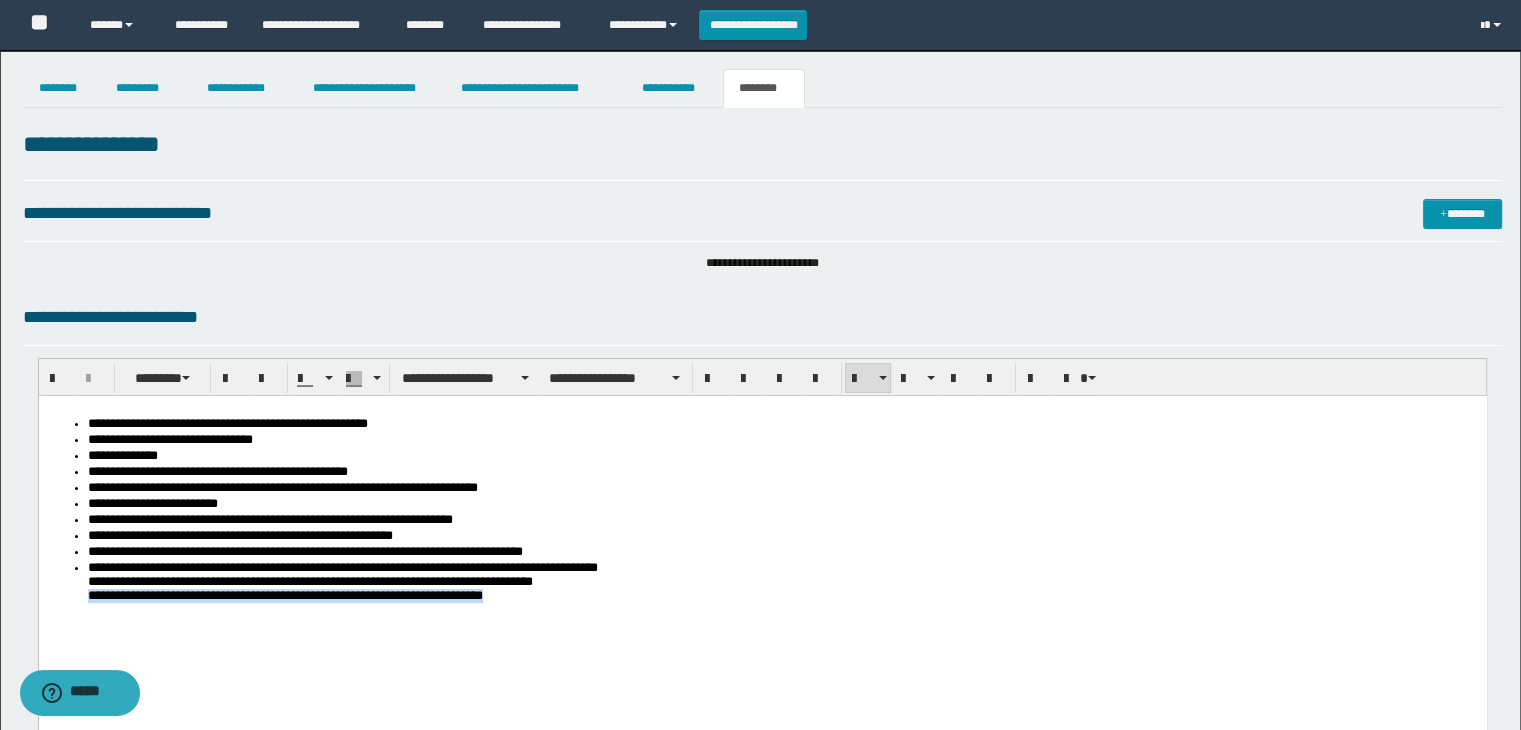 click on "**********" 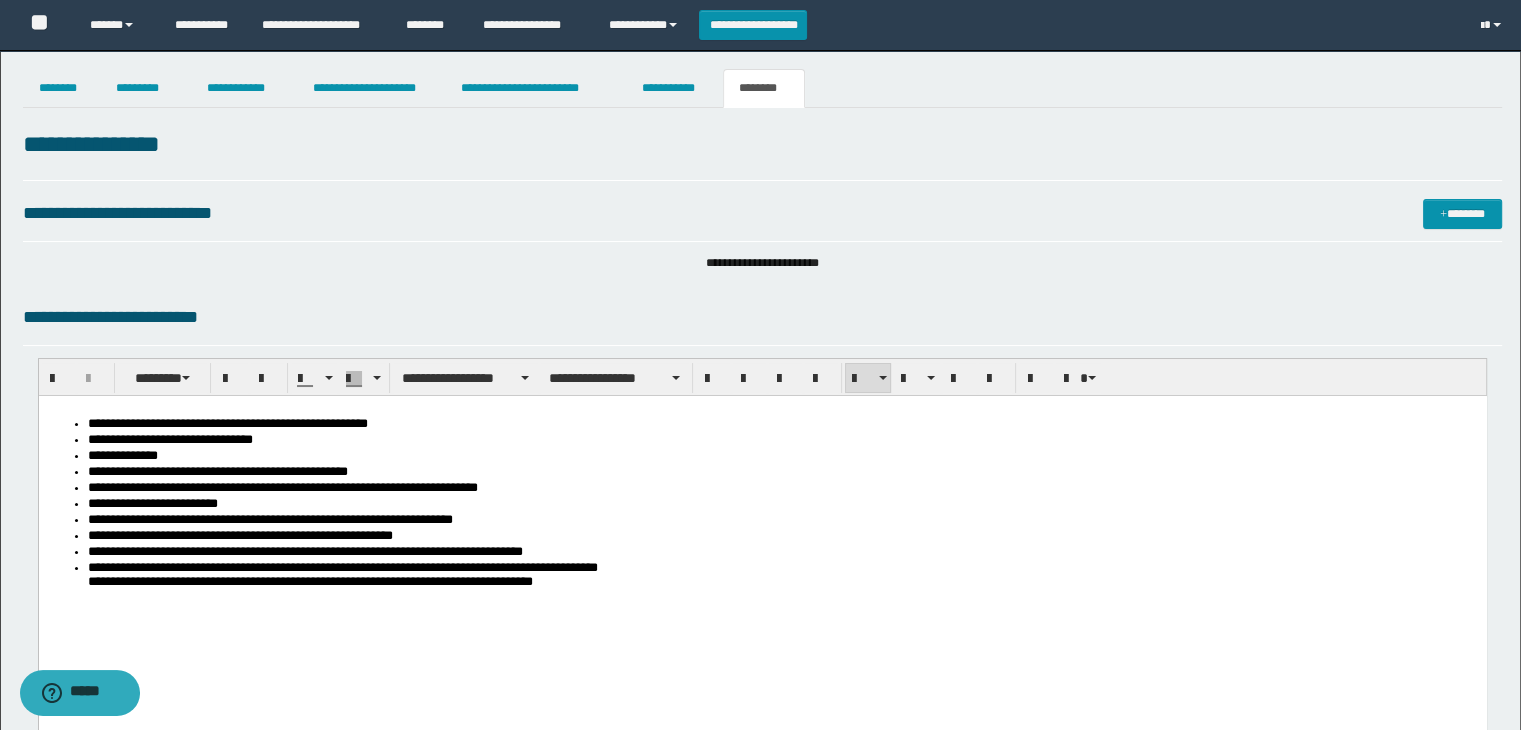 scroll, scrollTop: 100, scrollLeft: 0, axis: vertical 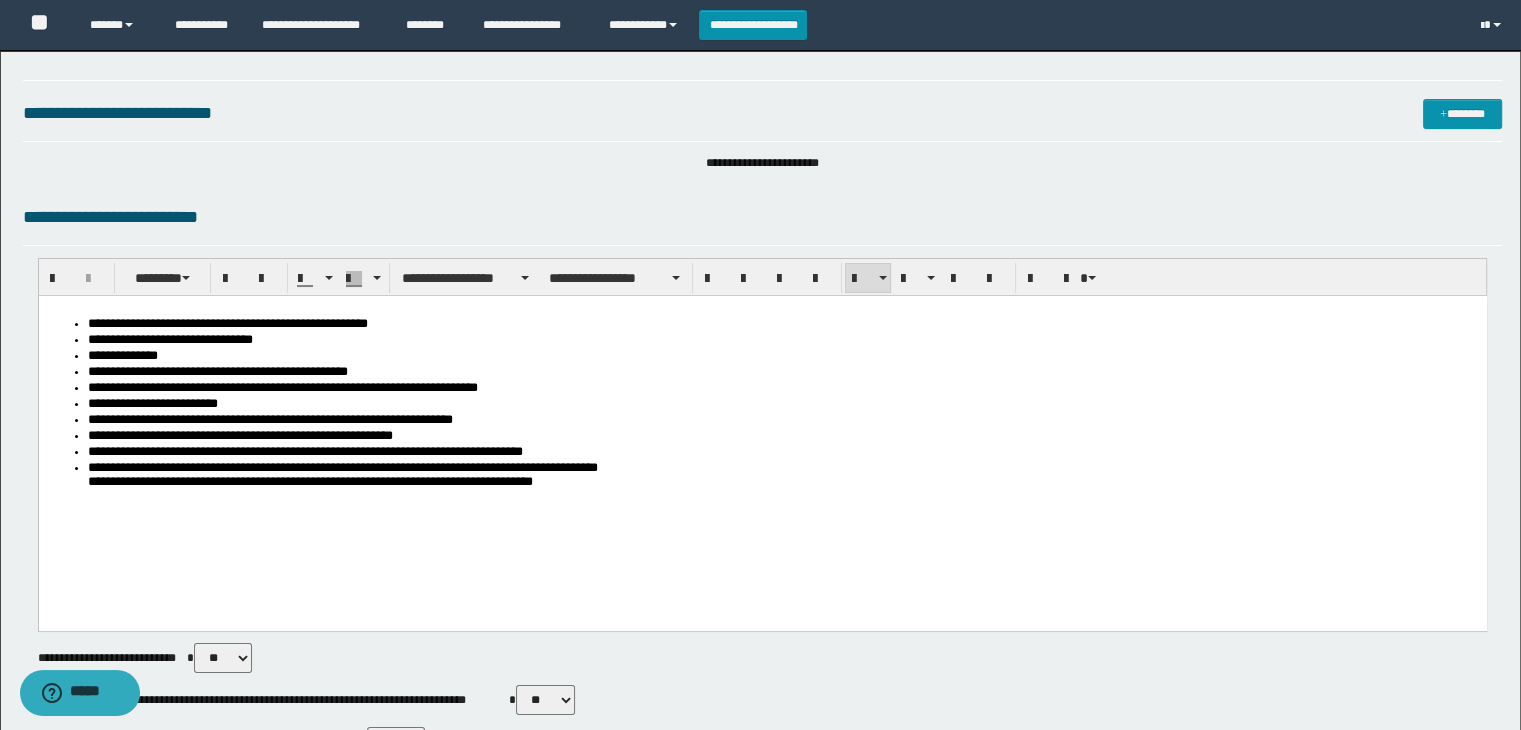 click on "**********" 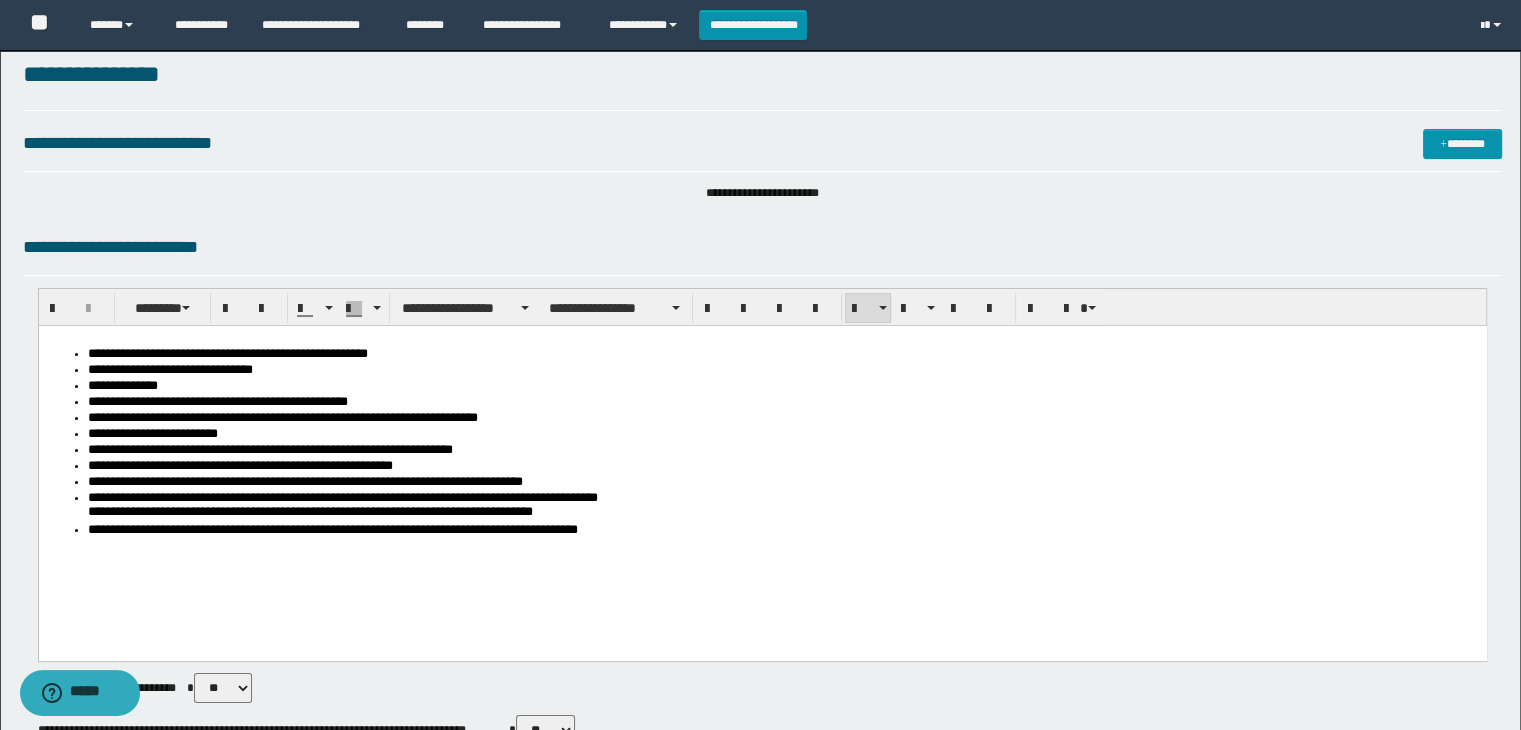 scroll, scrollTop: 0, scrollLeft: 0, axis: both 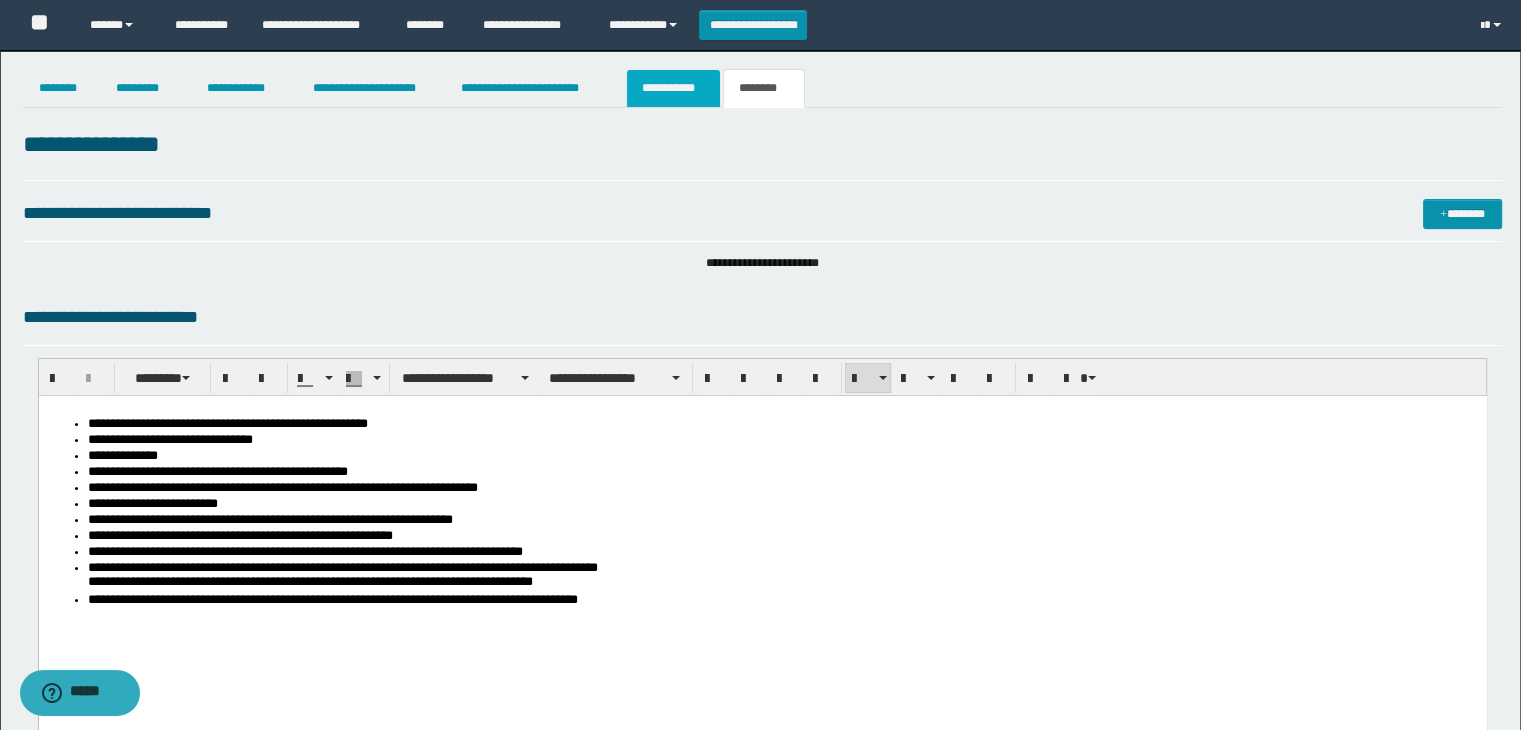 click on "**********" 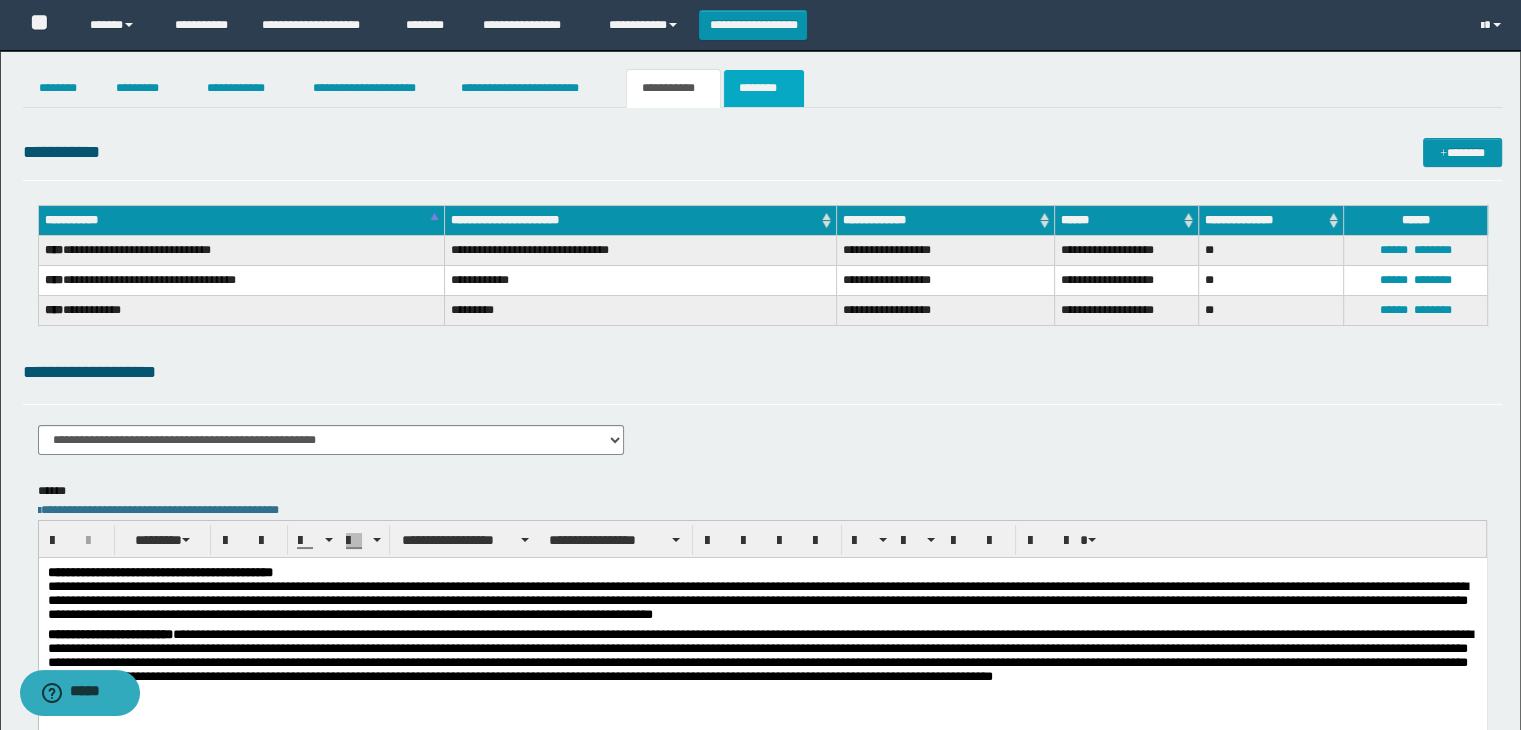 drag, startPoint x: 754, startPoint y: 93, endPoint x: 932, endPoint y: 173, distance: 195.15123 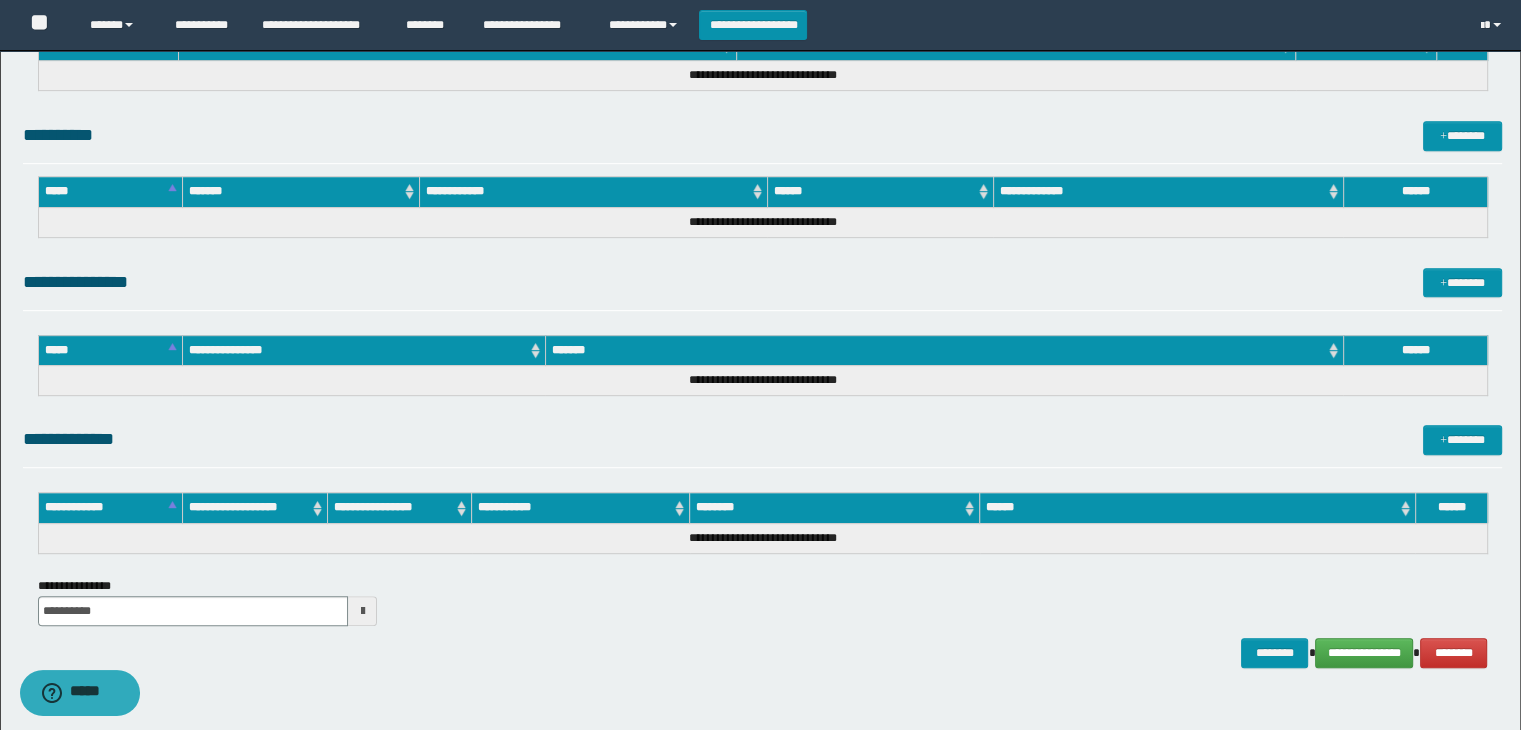scroll, scrollTop: 991, scrollLeft: 0, axis: vertical 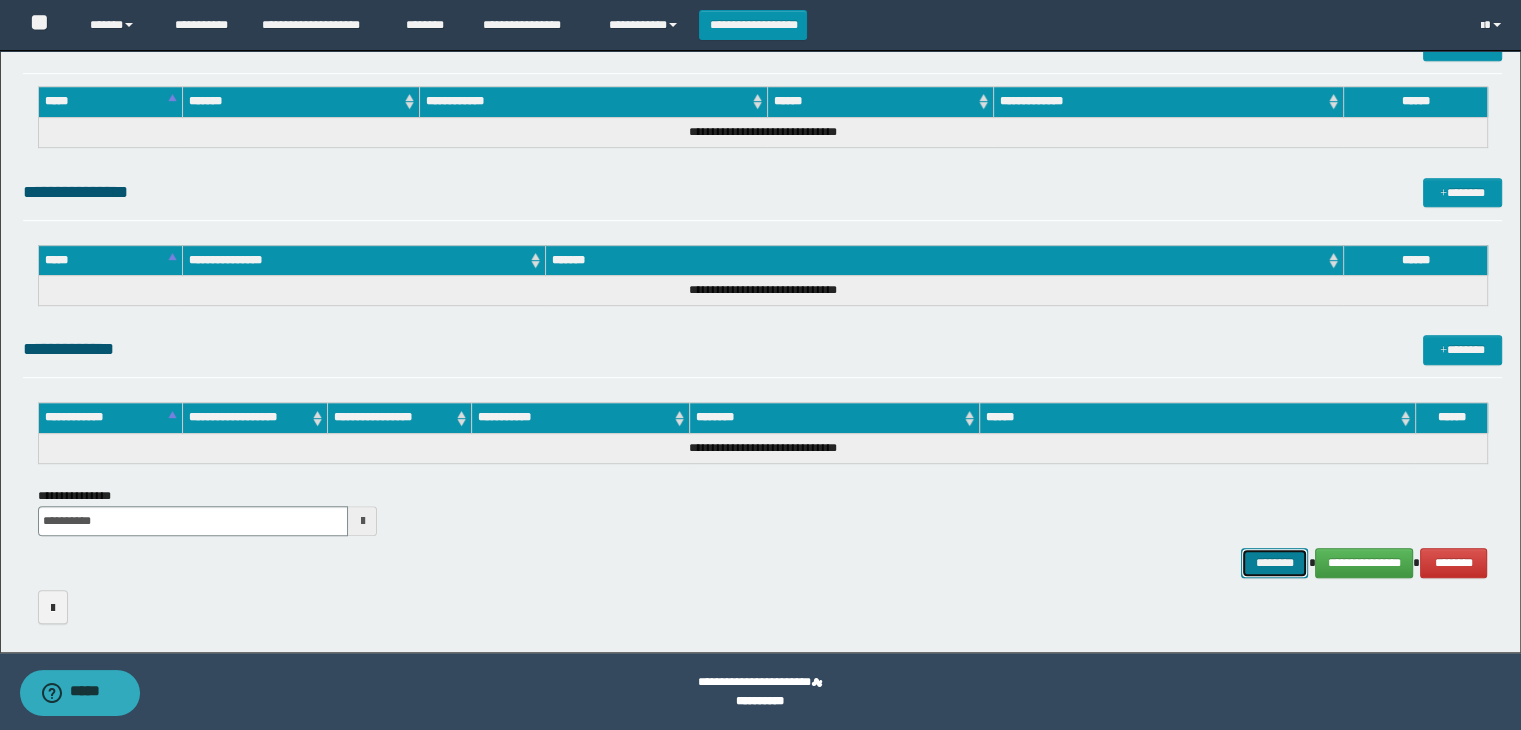 click on "********" 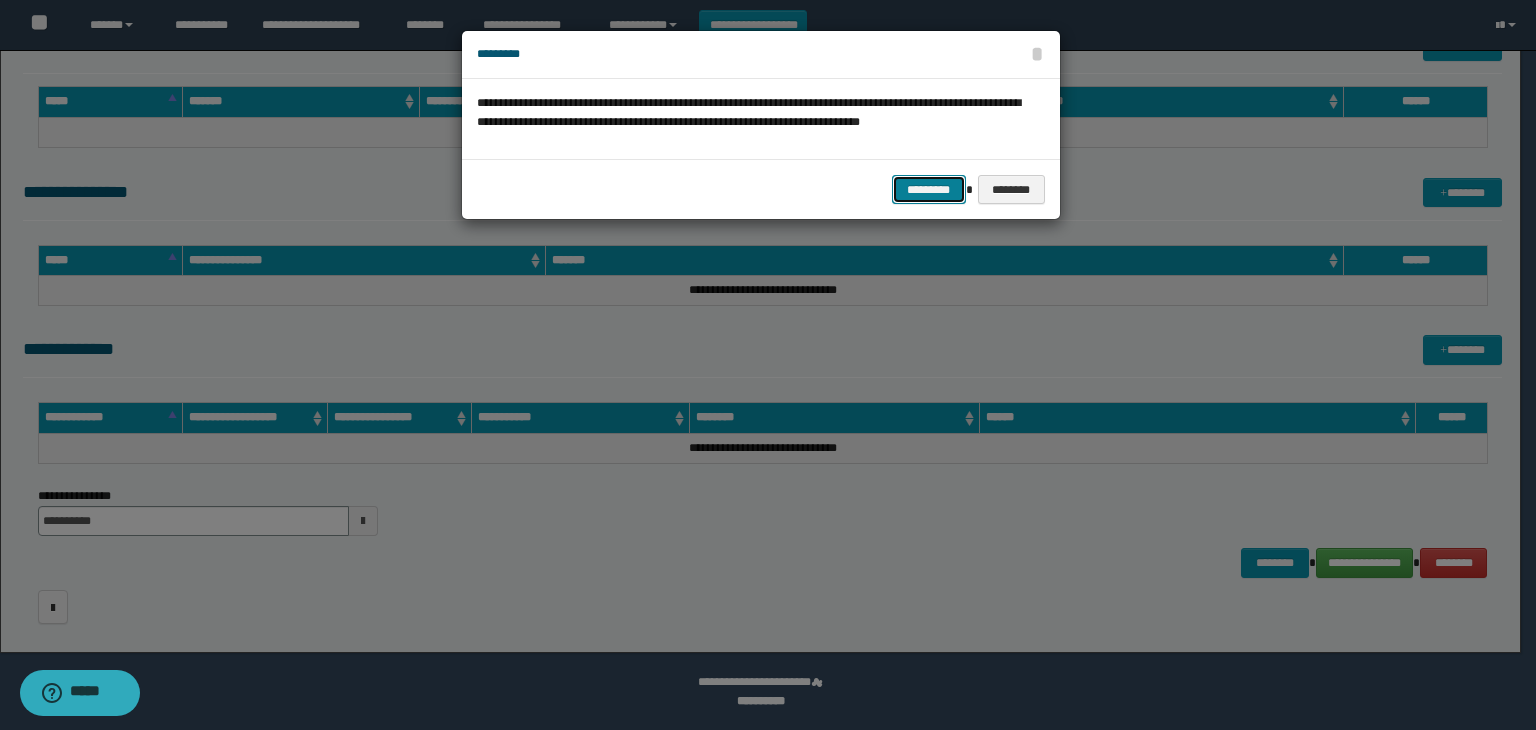click on "*********" 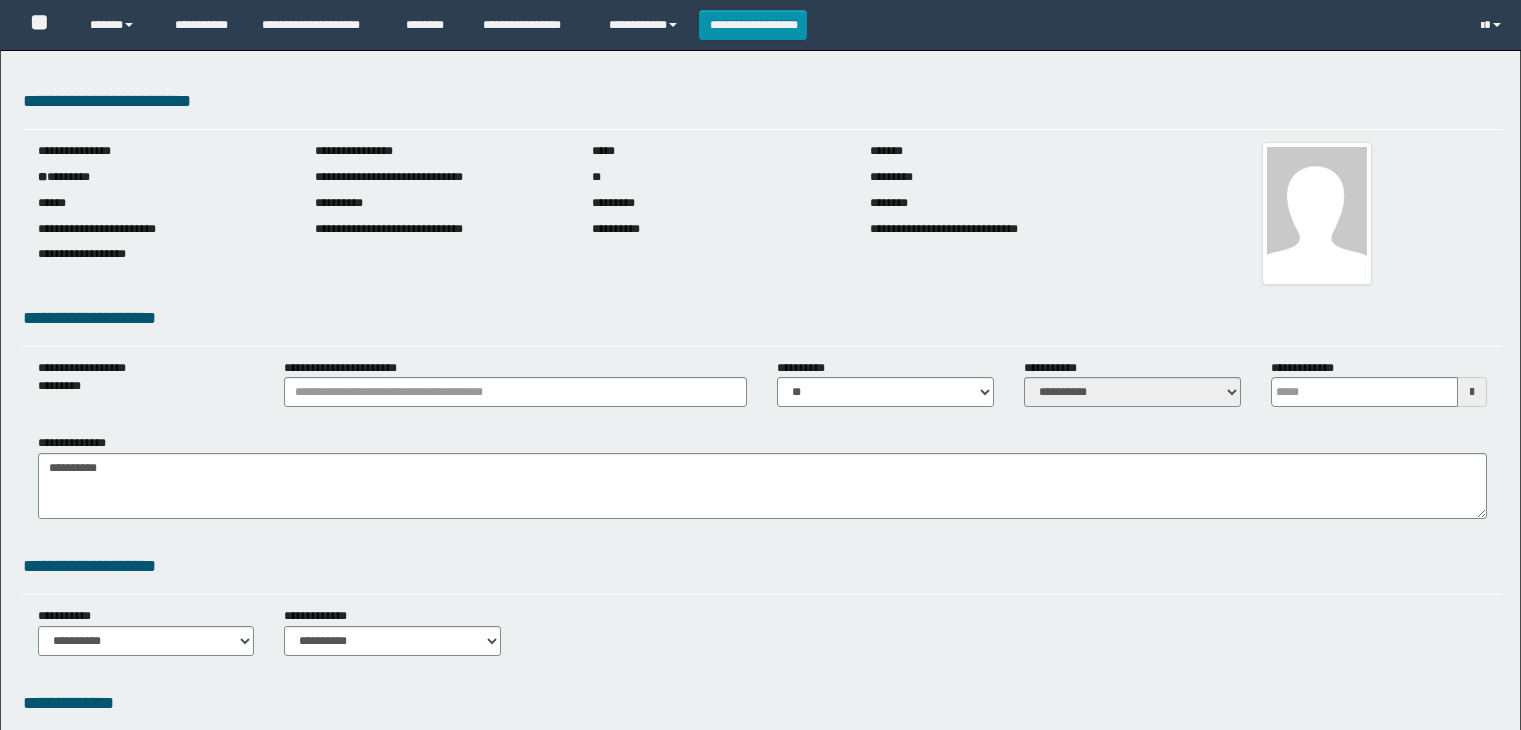 scroll, scrollTop: 0, scrollLeft: 0, axis: both 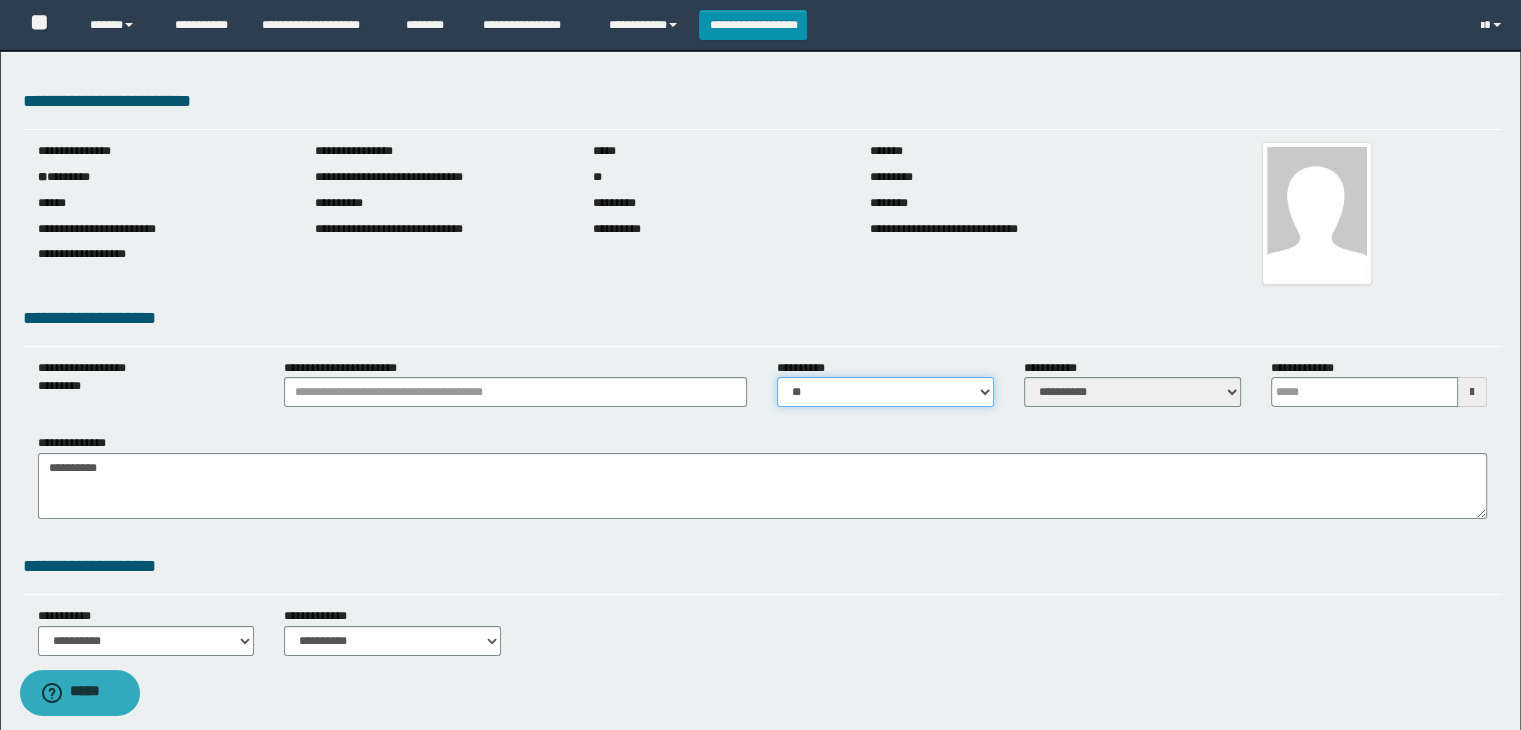 drag, startPoint x: 833, startPoint y: 395, endPoint x: 835, endPoint y: 405, distance: 10.198039 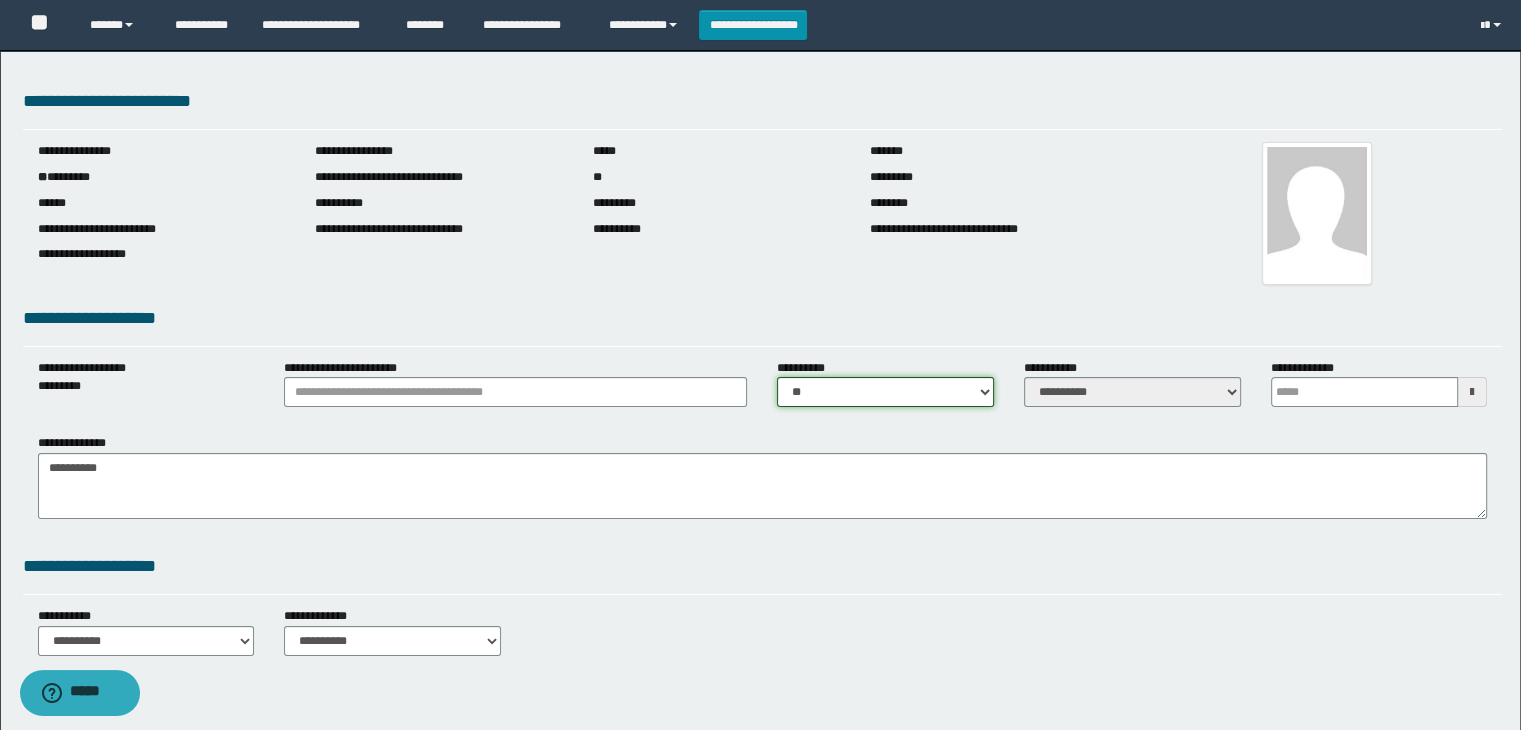 select on "****" 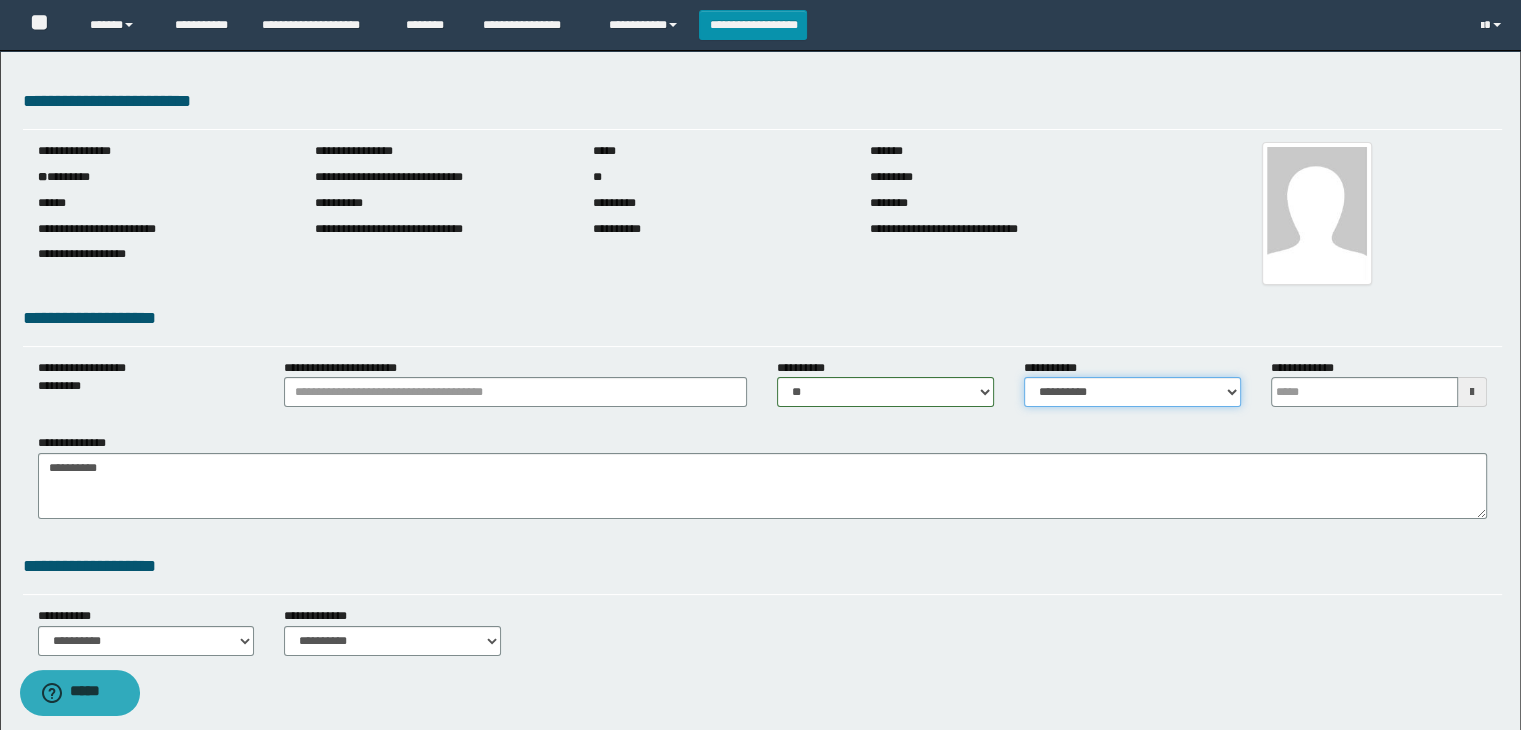 click on "**********" at bounding box center (1132, 392) 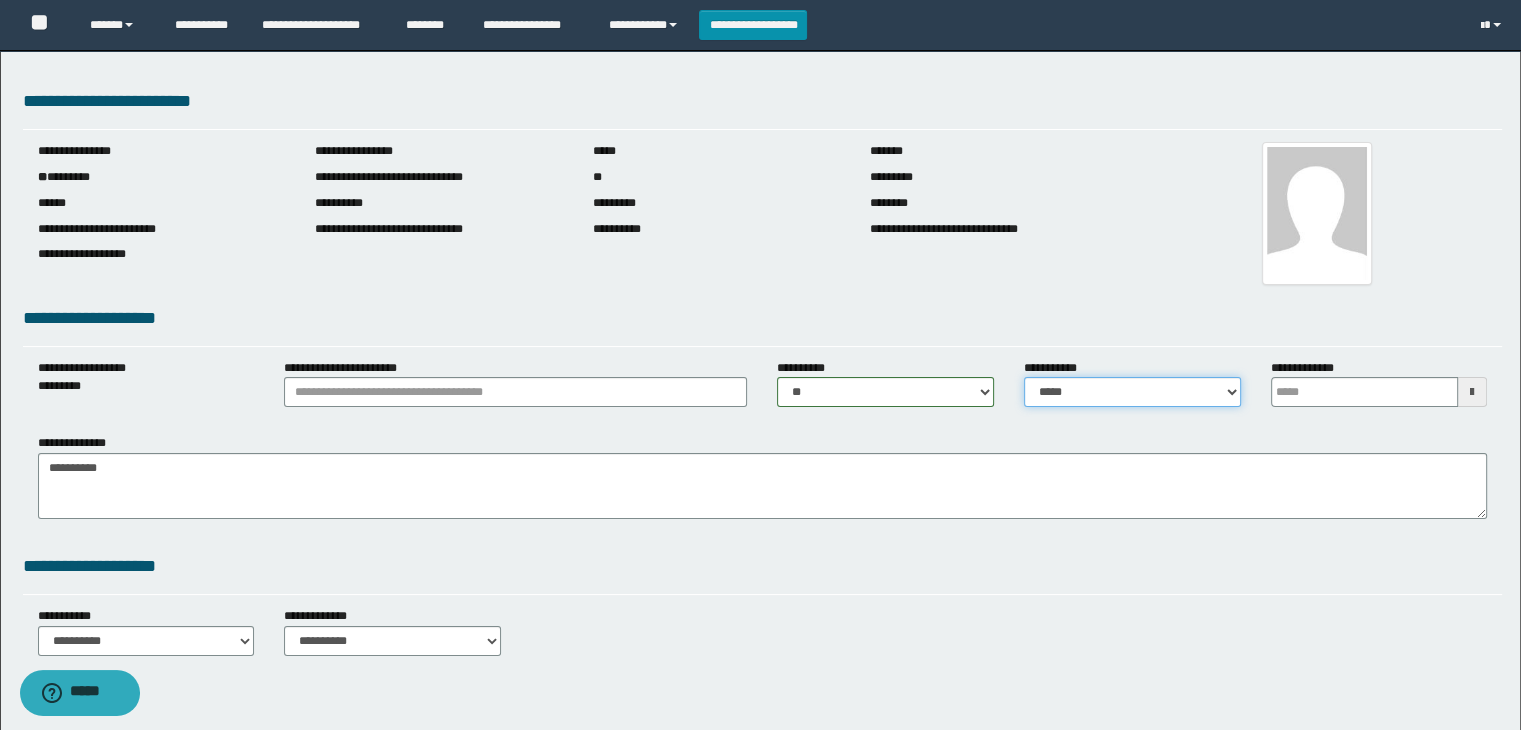 click on "**********" at bounding box center [1132, 392] 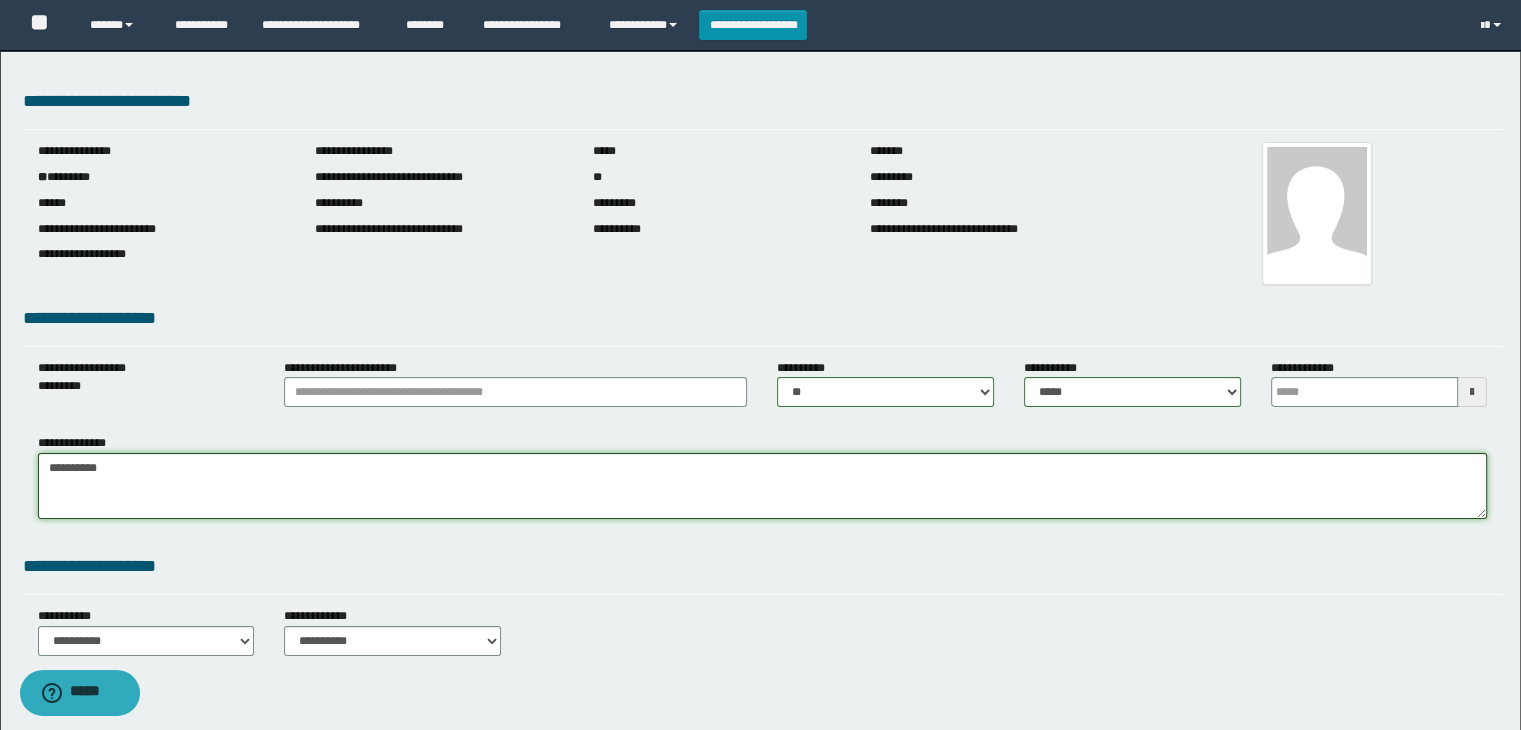 drag, startPoint x: 124, startPoint y: 465, endPoint x: 3, endPoint y: 461, distance: 121.0661 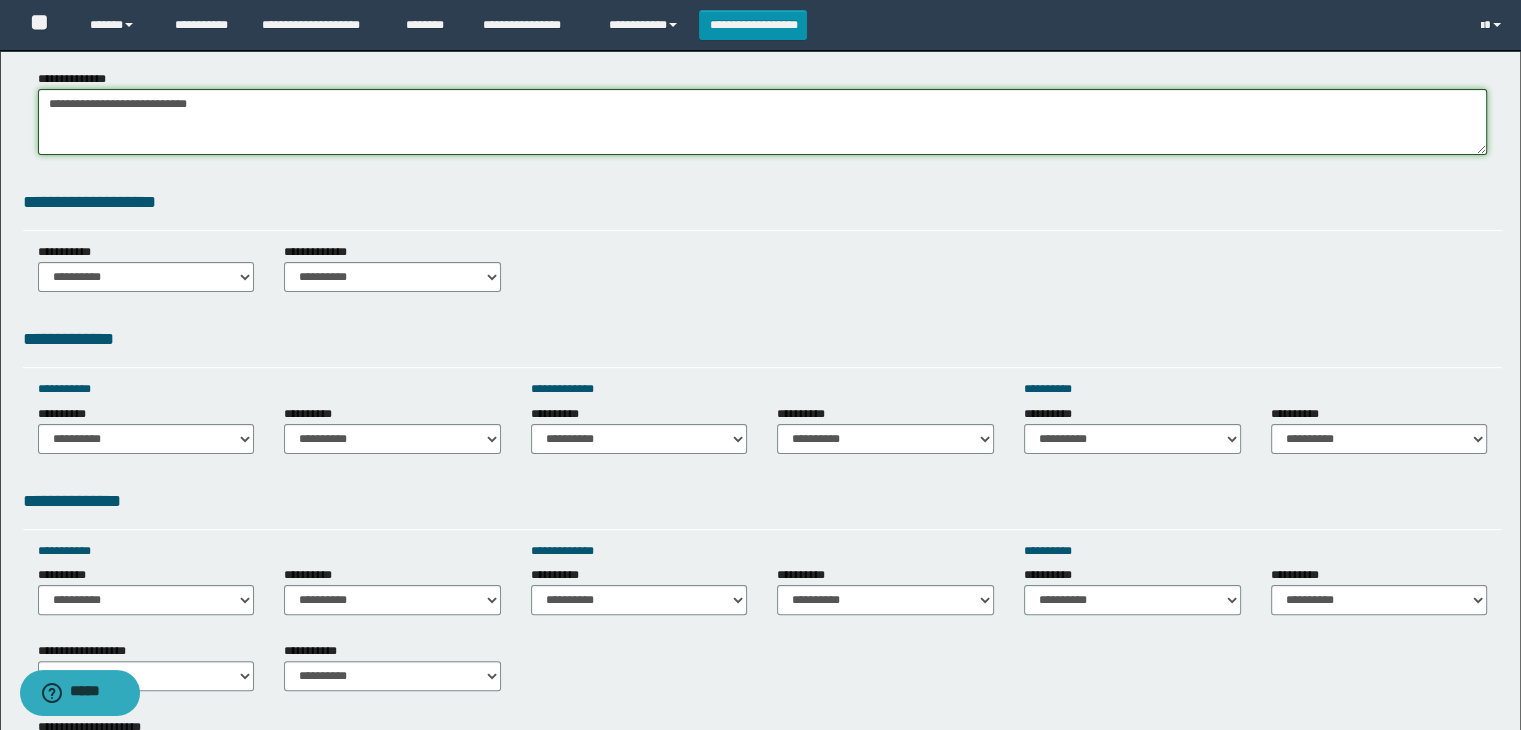 scroll, scrollTop: 400, scrollLeft: 0, axis: vertical 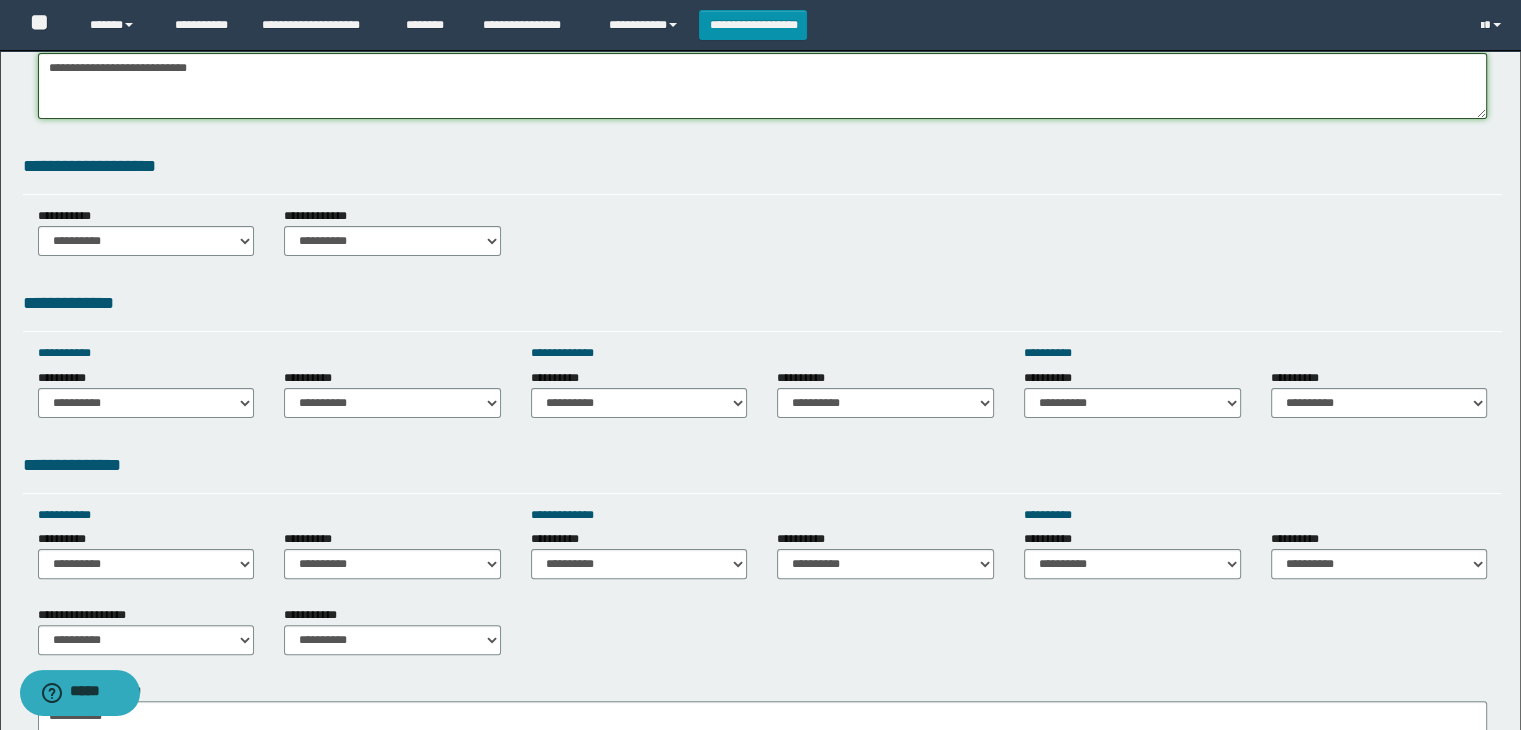 type on "**********" 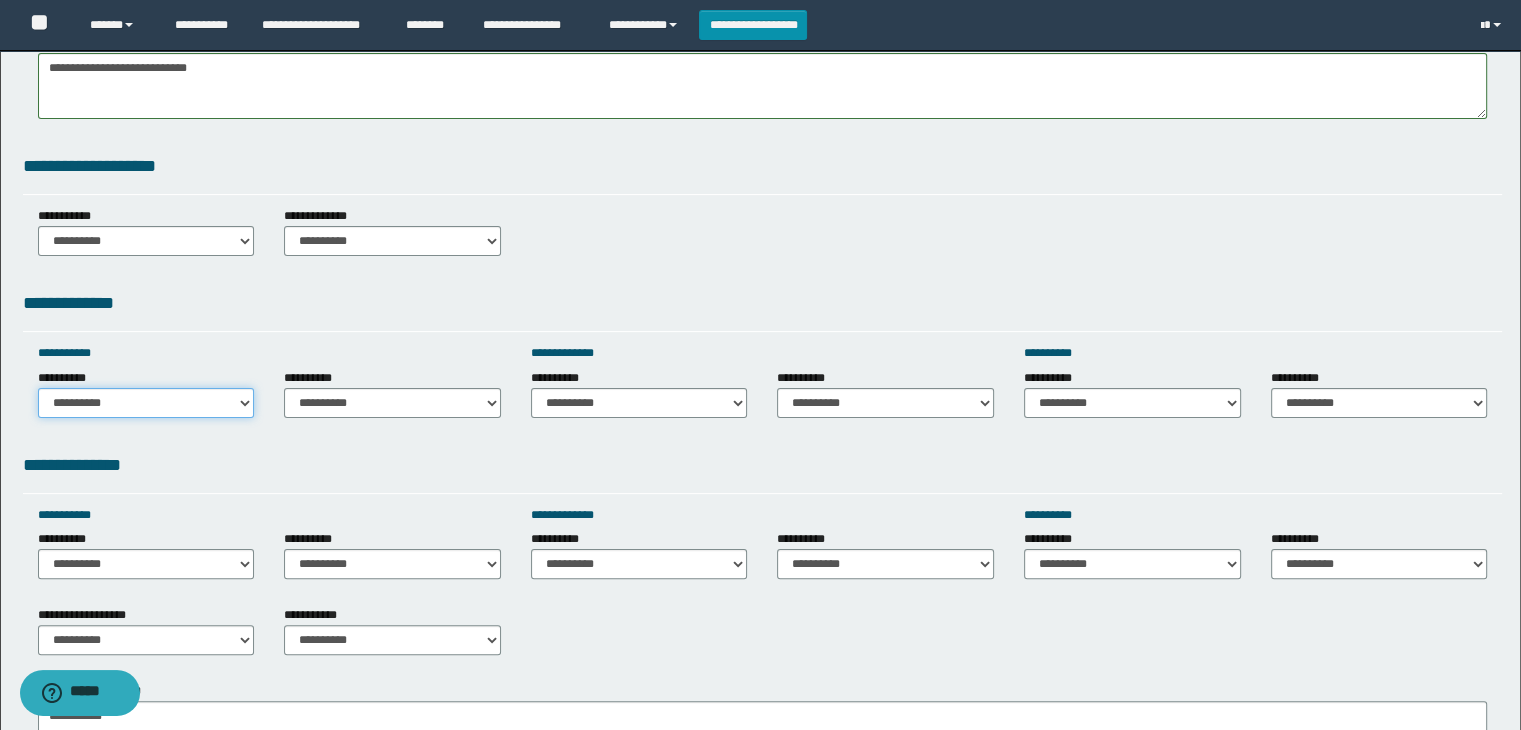 click on "**********" at bounding box center [146, 403] 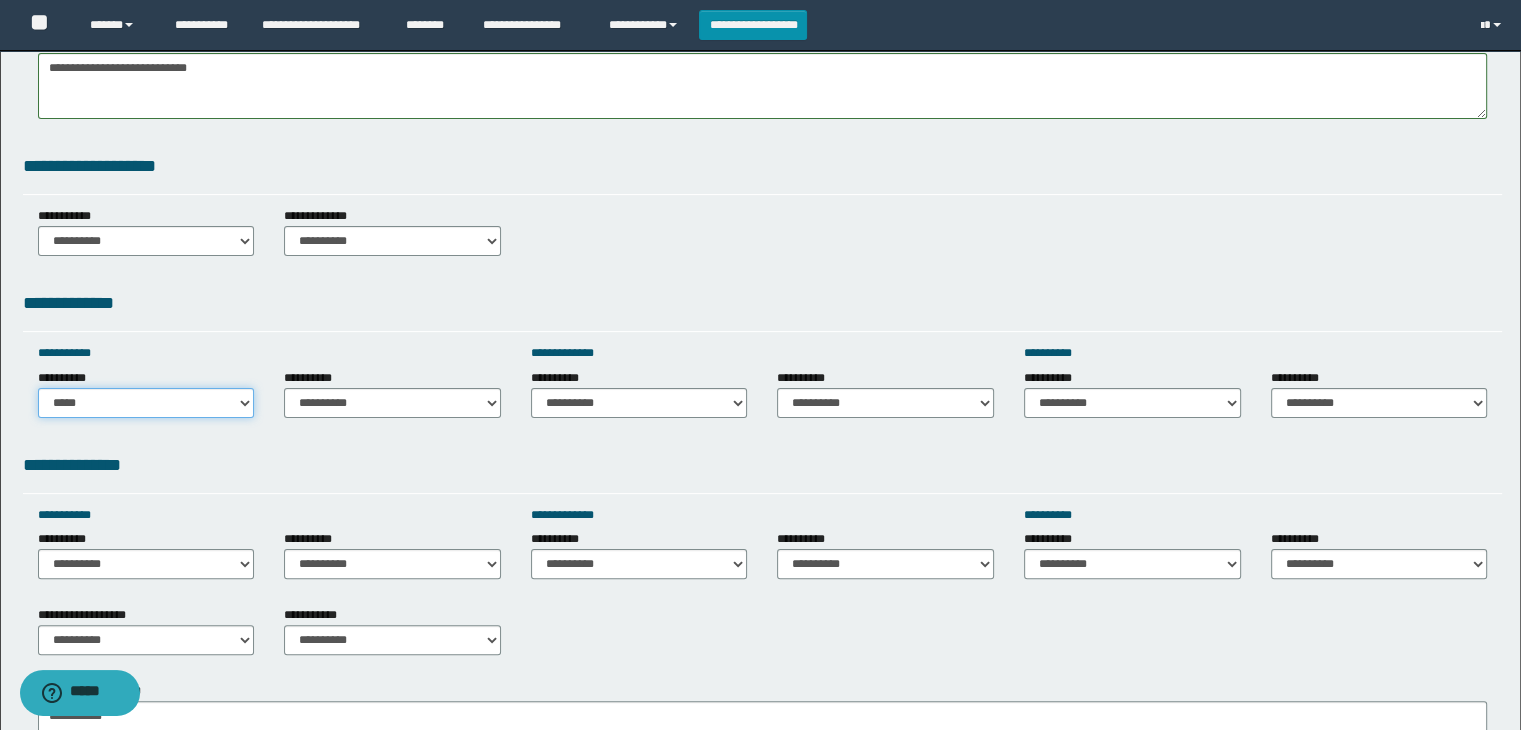 click on "**********" at bounding box center [146, 403] 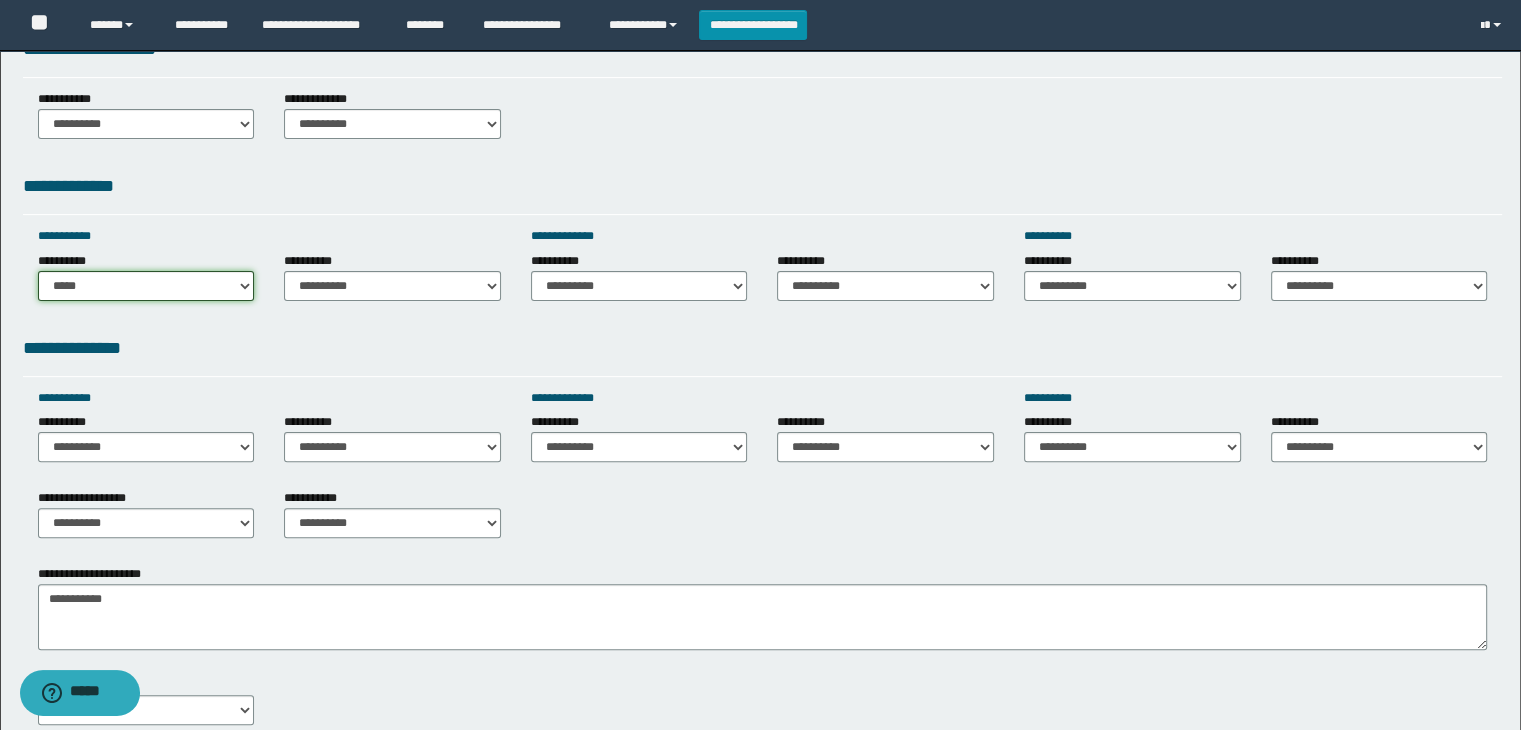 scroll, scrollTop: 700, scrollLeft: 0, axis: vertical 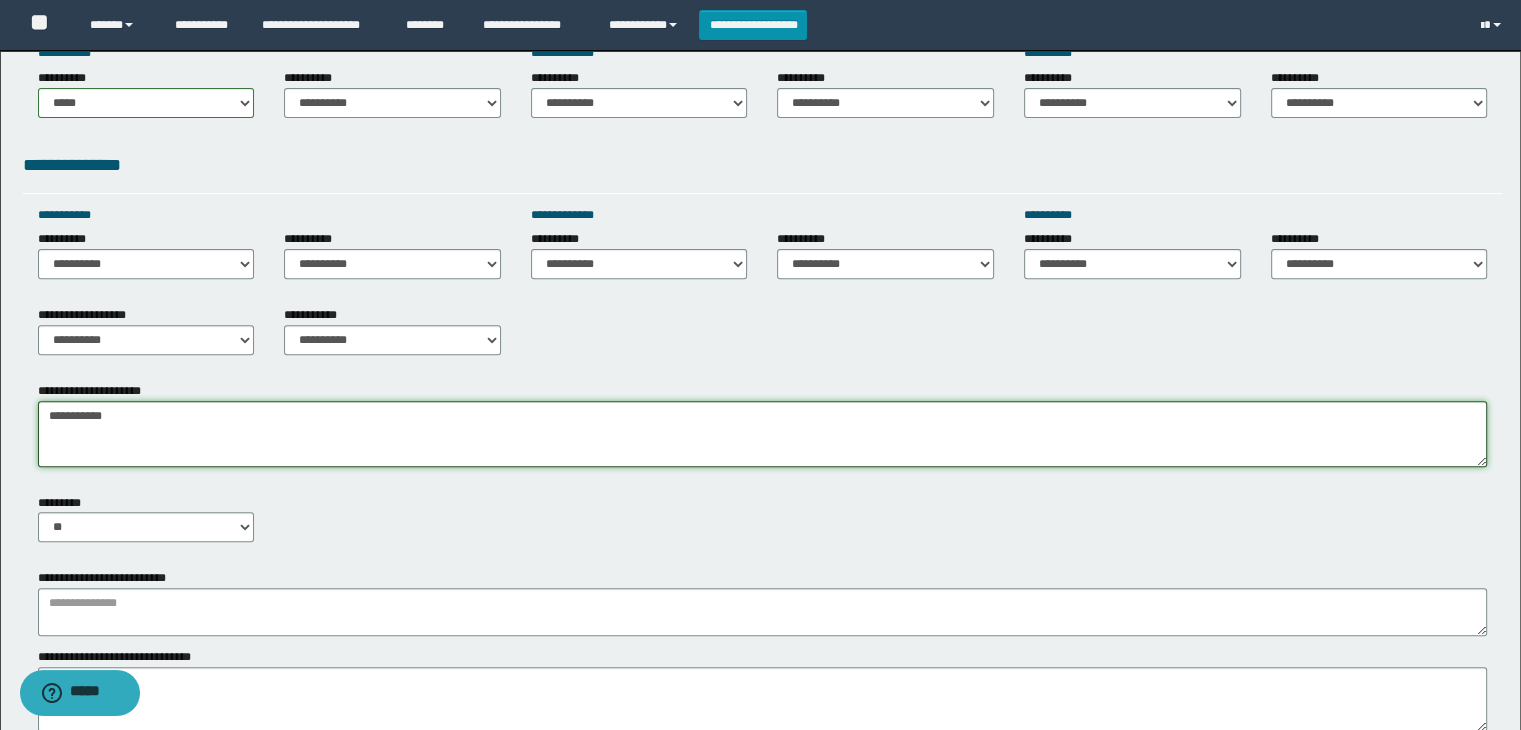 drag, startPoint x: 67, startPoint y: 417, endPoint x: 0, endPoint y: 417, distance: 67 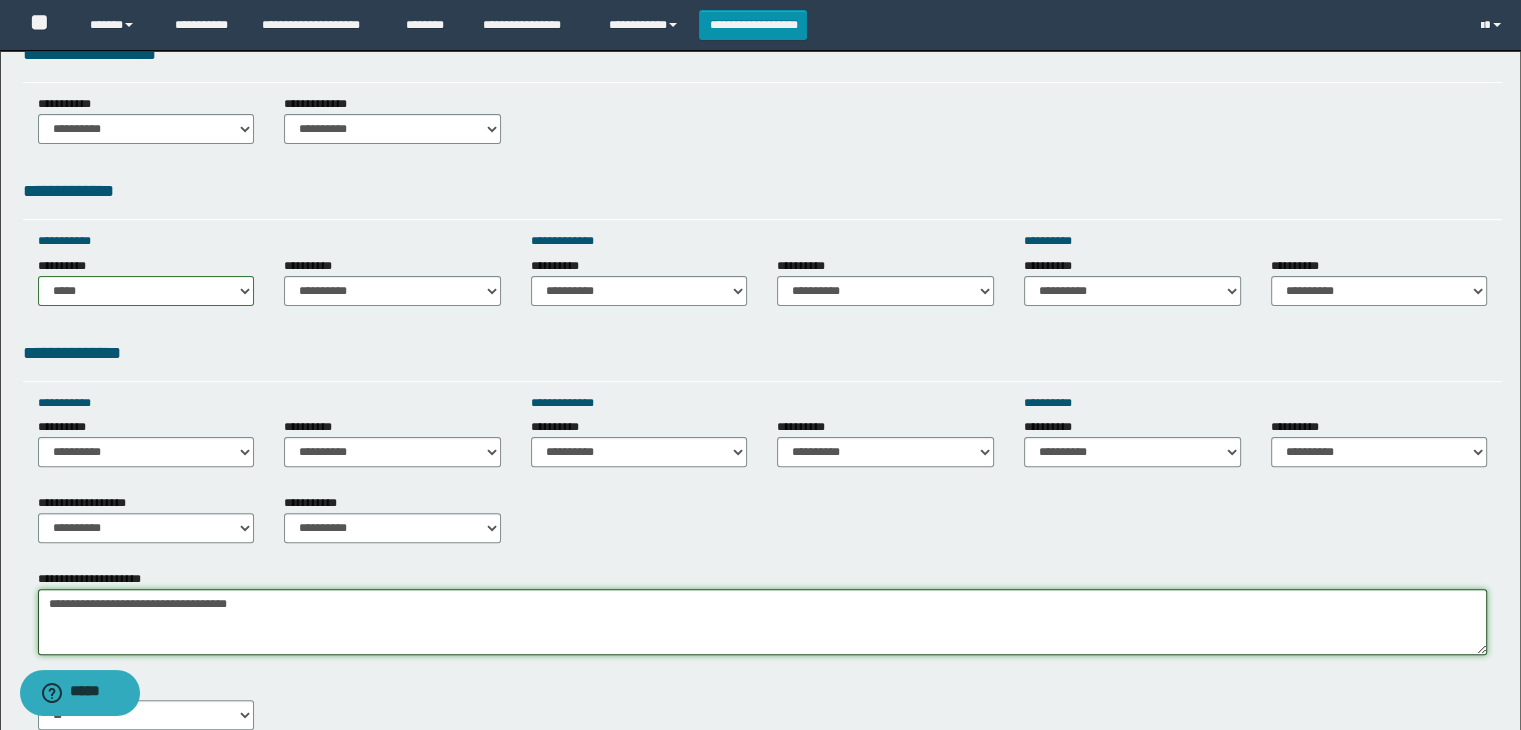 scroll, scrollTop: 500, scrollLeft: 0, axis: vertical 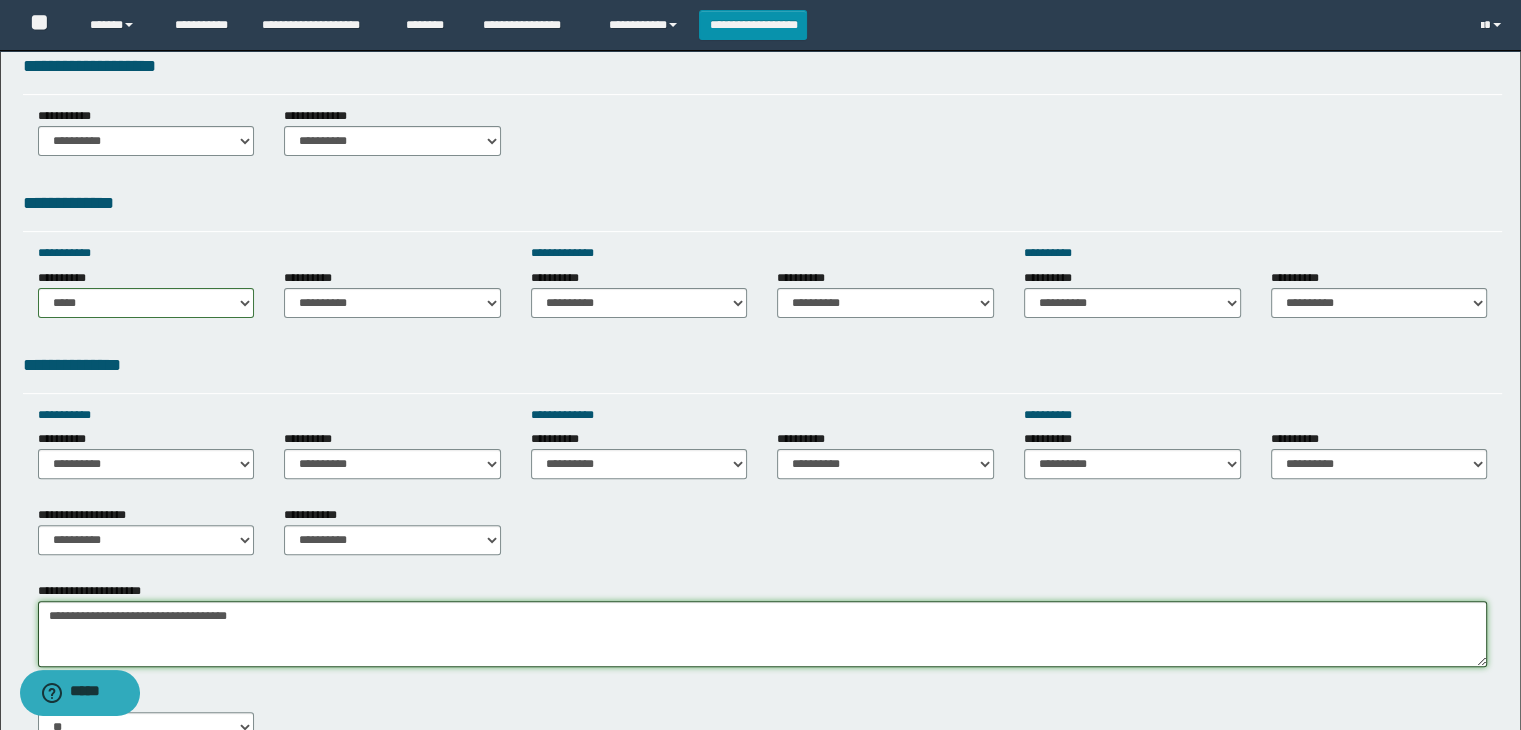 type on "**********" 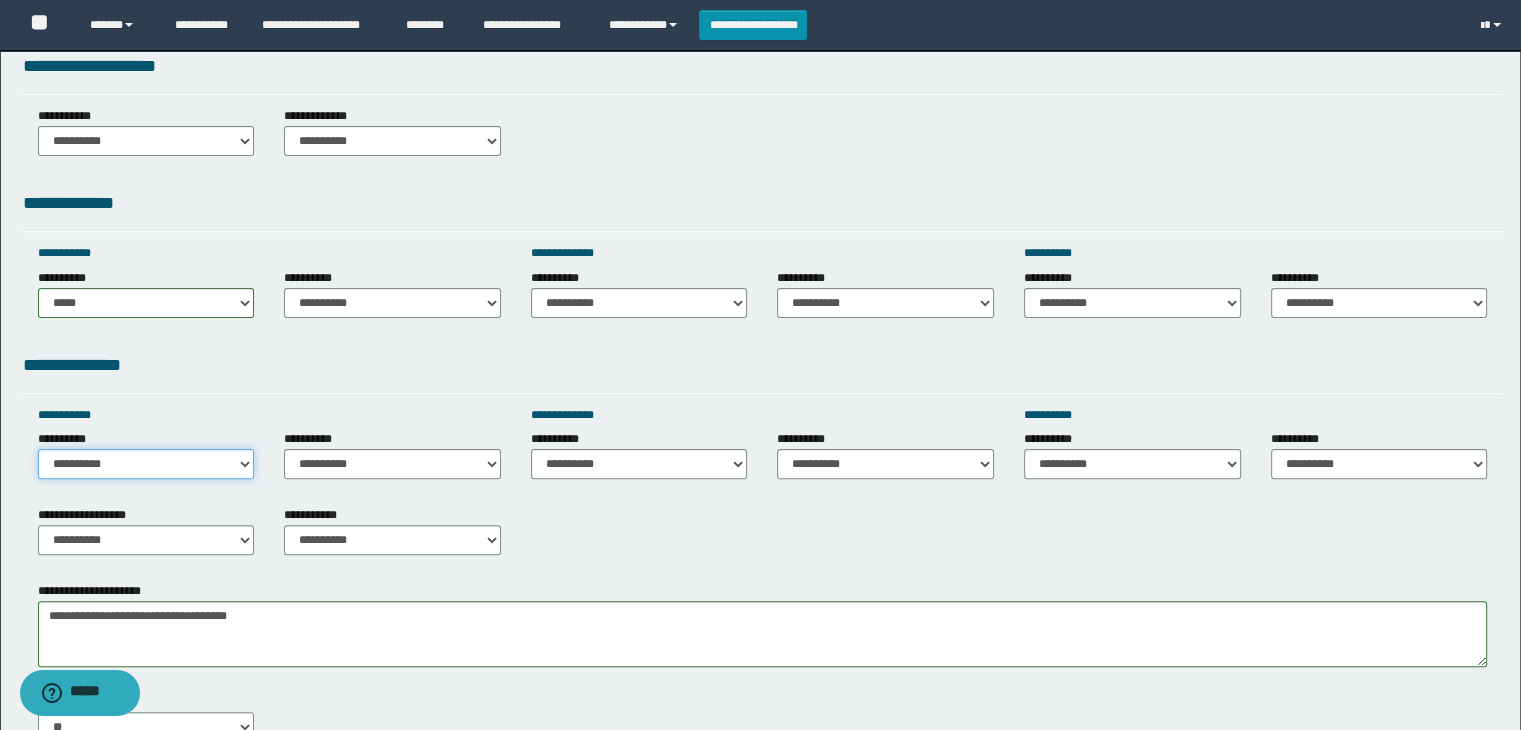 click on "**********" at bounding box center [146, 464] 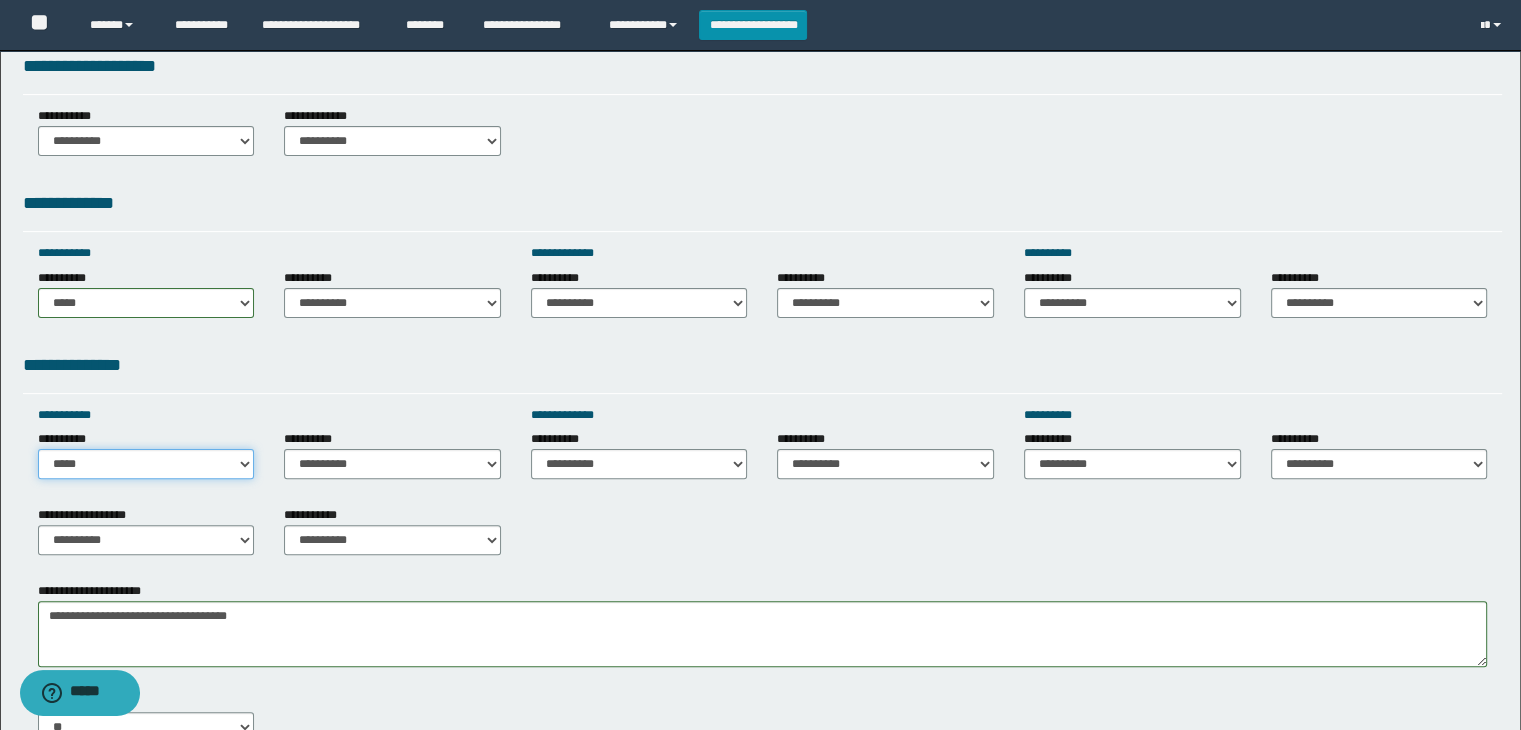 click on "**********" at bounding box center [146, 464] 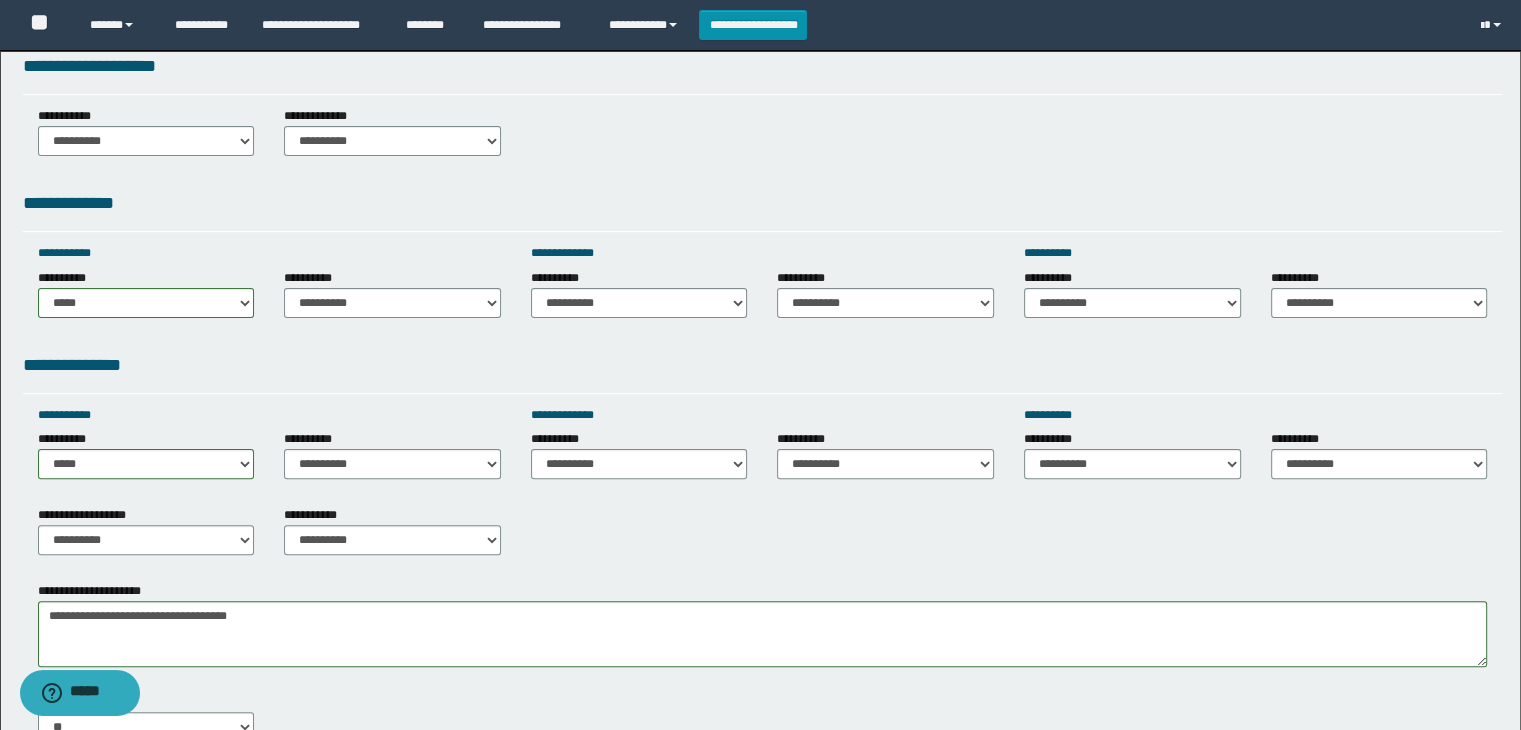 drag, startPoint x: 442, startPoint y: 329, endPoint x: 685, endPoint y: 360, distance: 244.96939 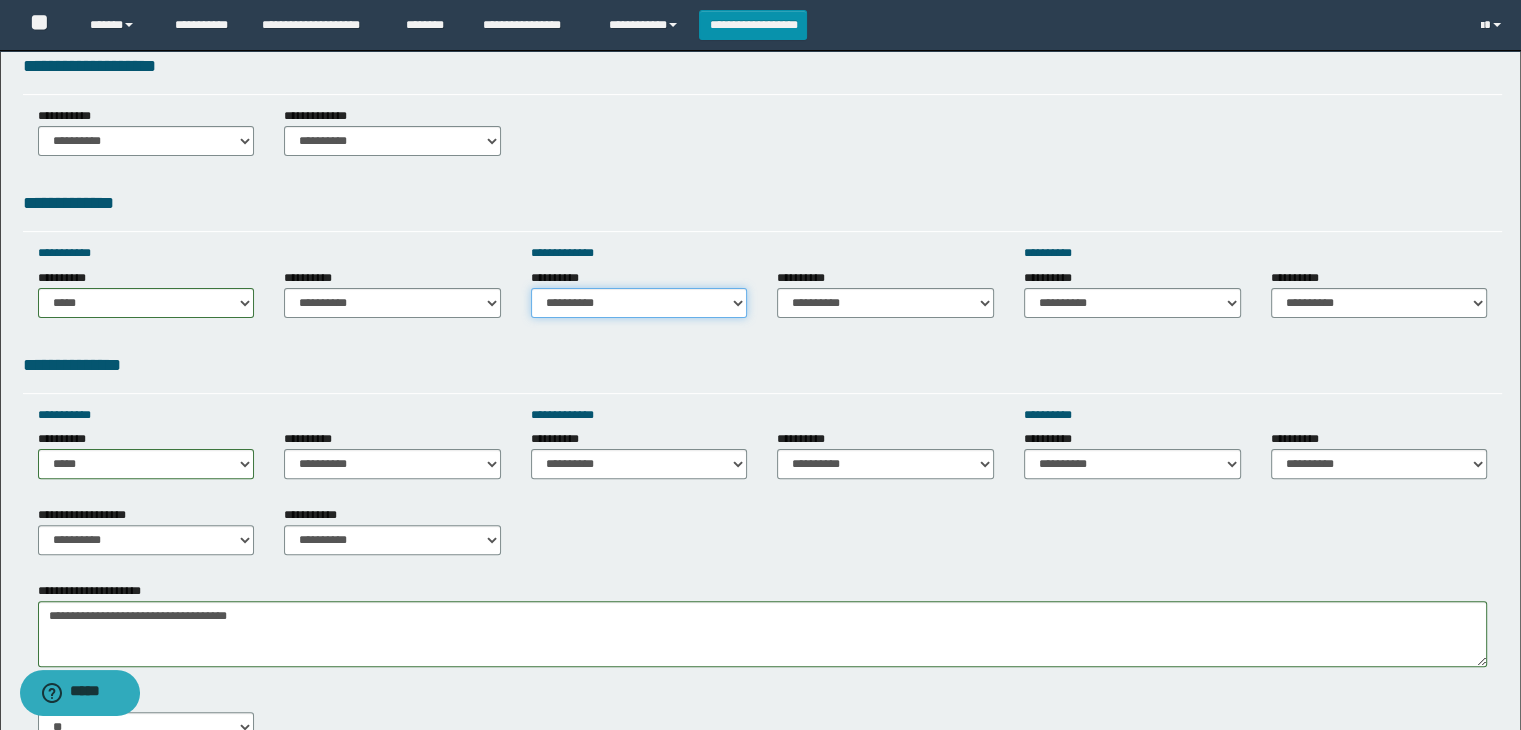 drag, startPoint x: 685, startPoint y: 360, endPoint x: 658, endPoint y: 301, distance: 64.884514 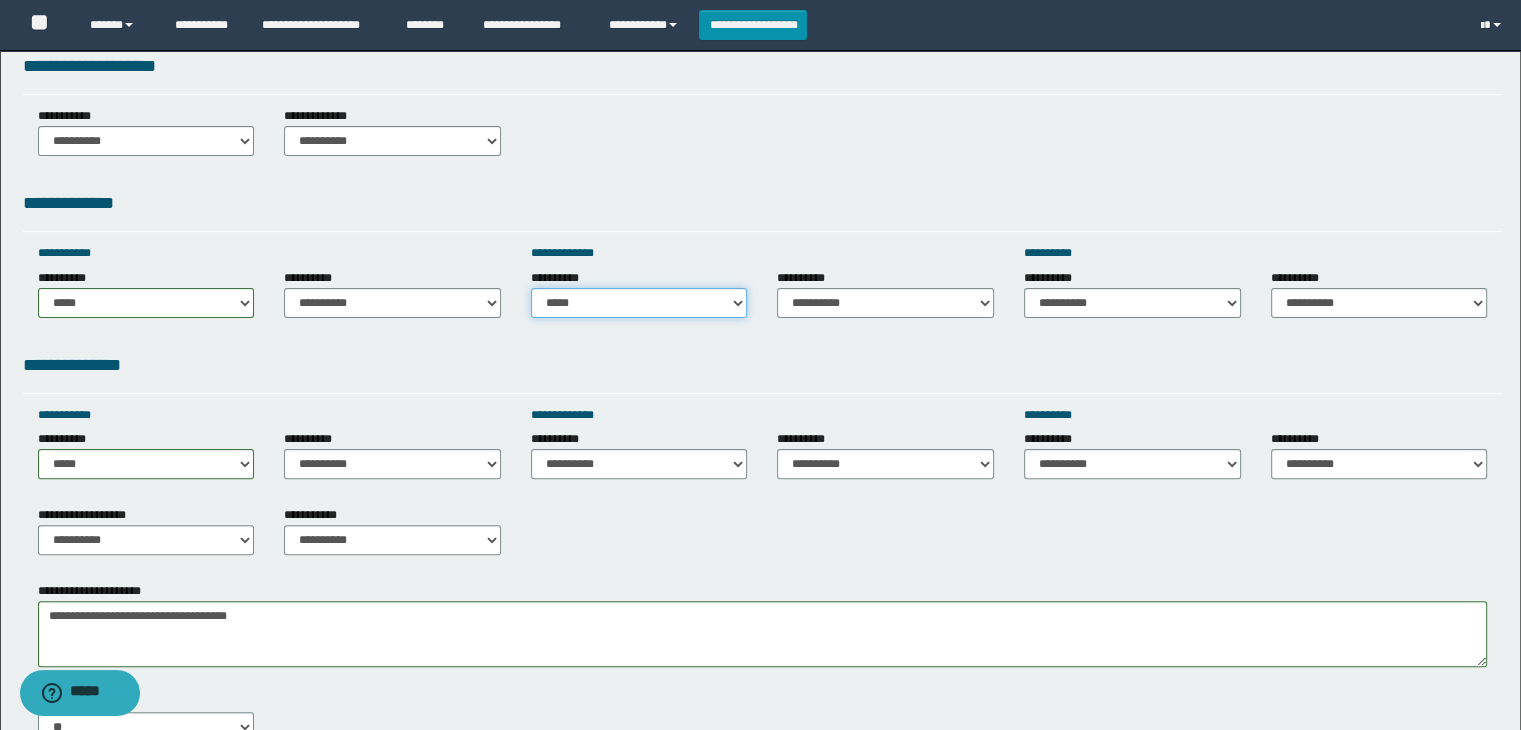 click on "**********" at bounding box center [639, 303] 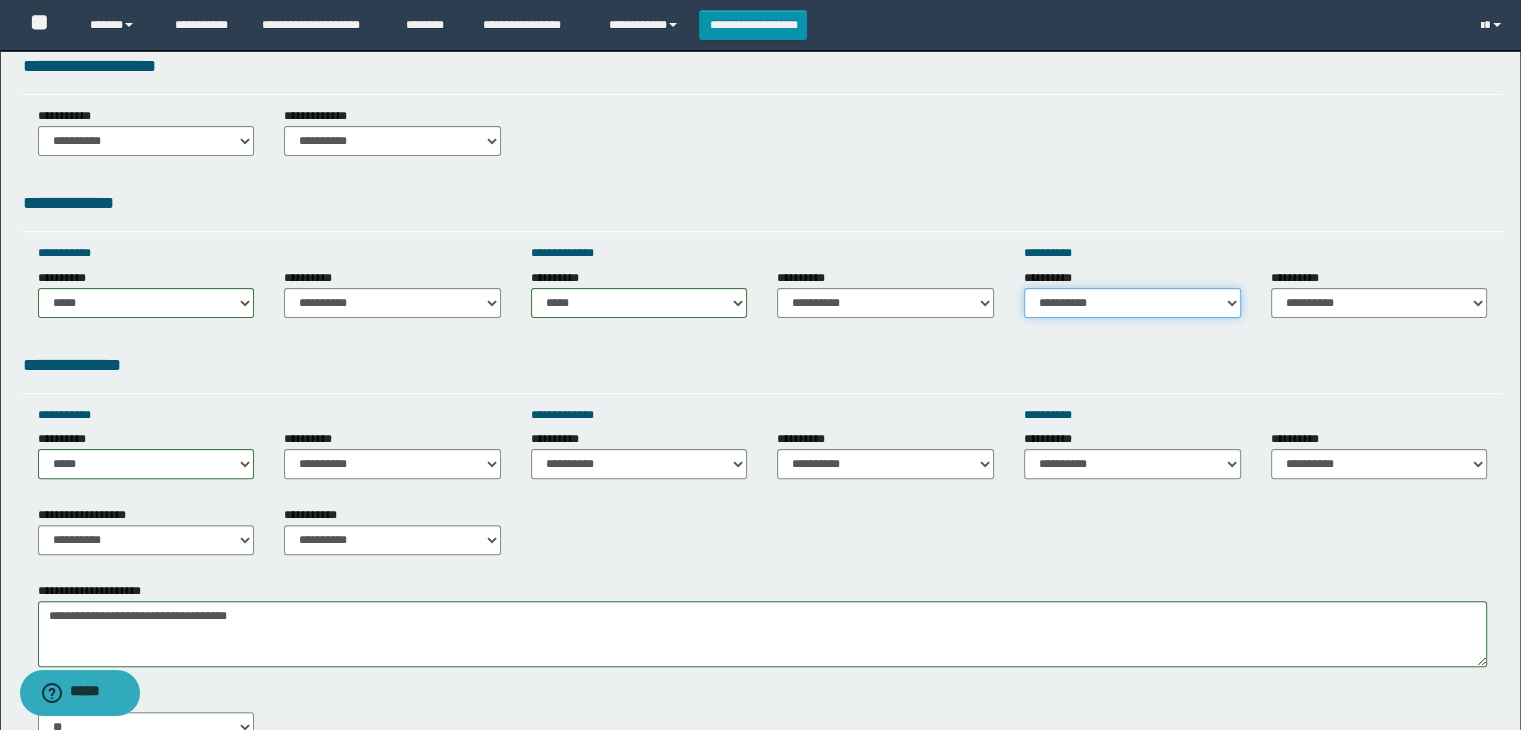 drag, startPoint x: 1087, startPoint y: 293, endPoint x: 1088, endPoint y: 309, distance: 16.03122 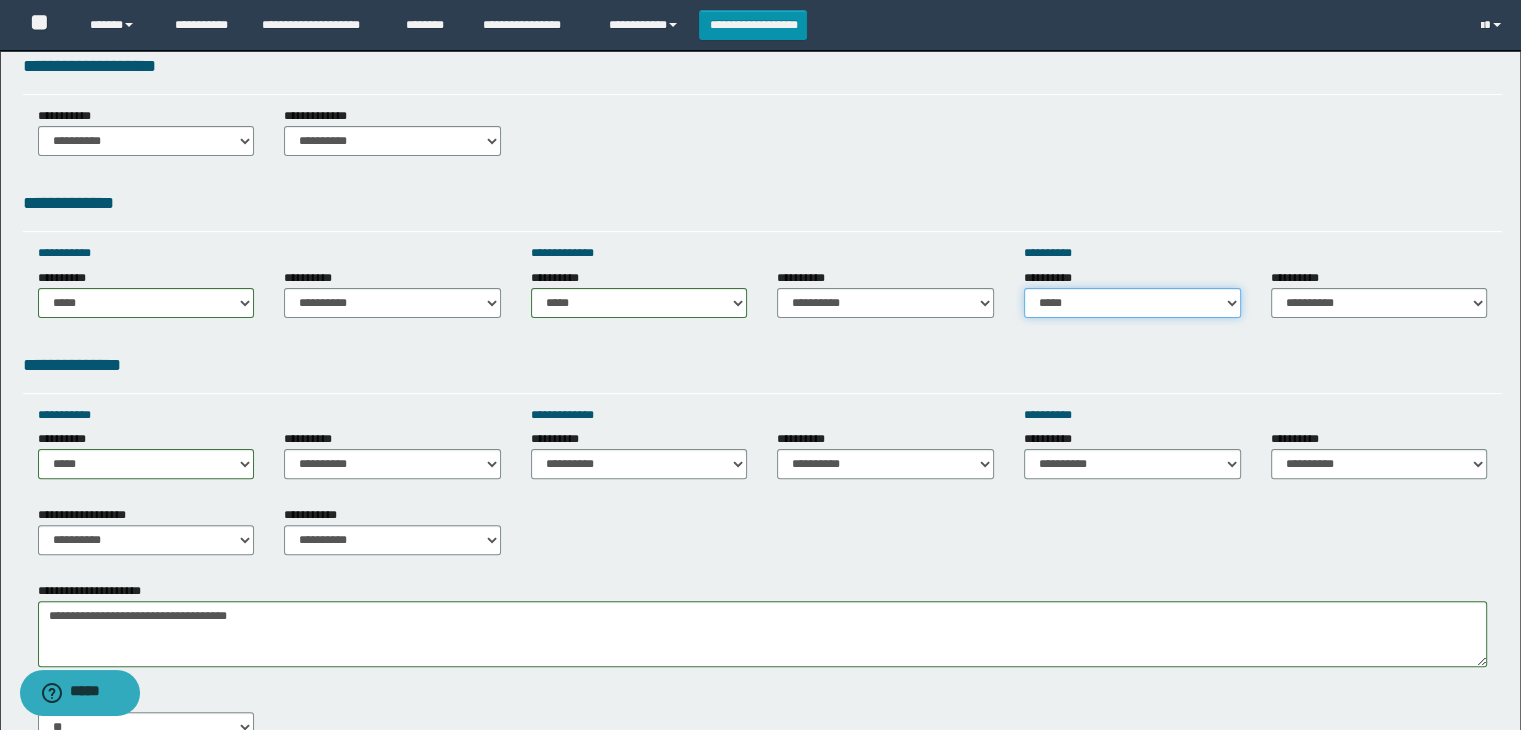 click on "**********" at bounding box center (1132, 303) 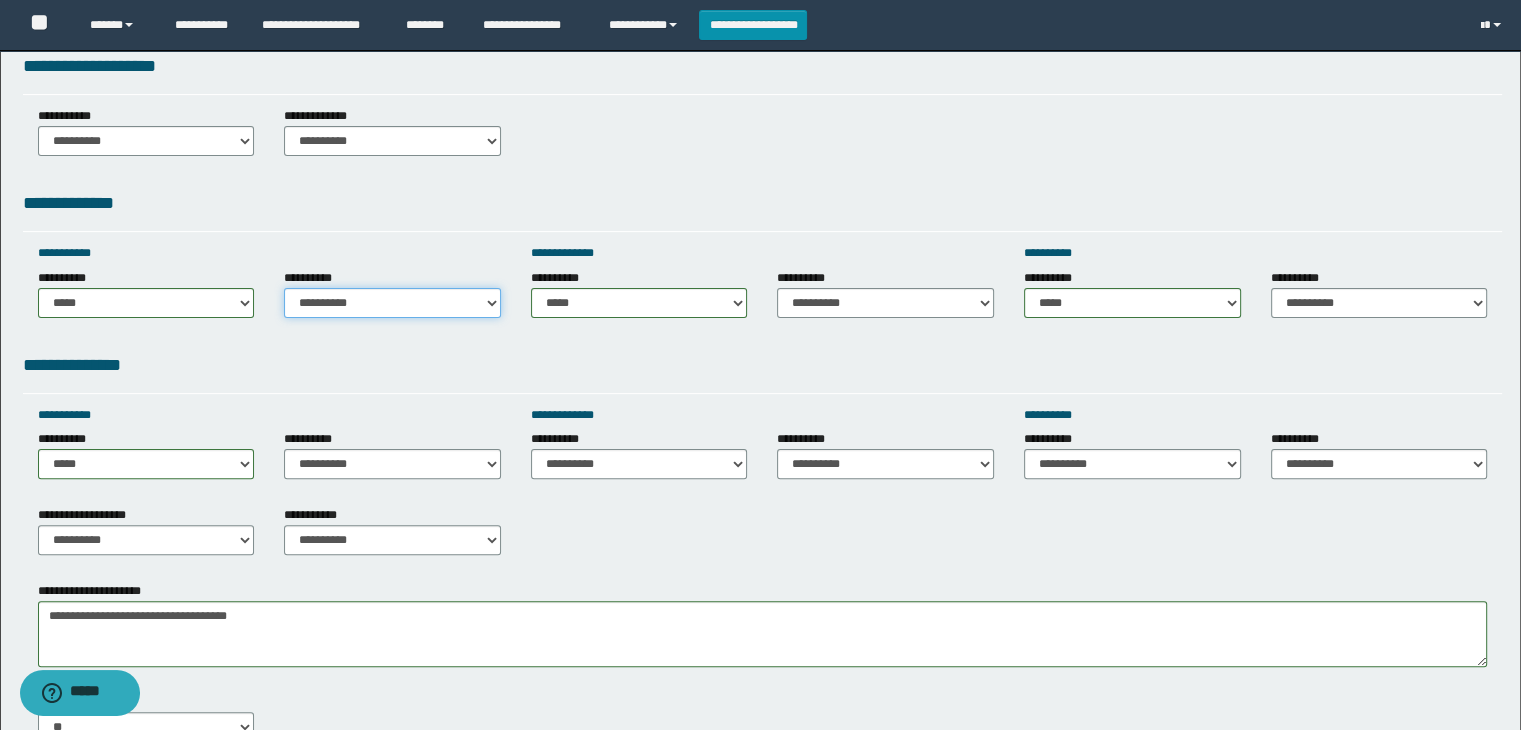 click on "**********" at bounding box center [392, 303] 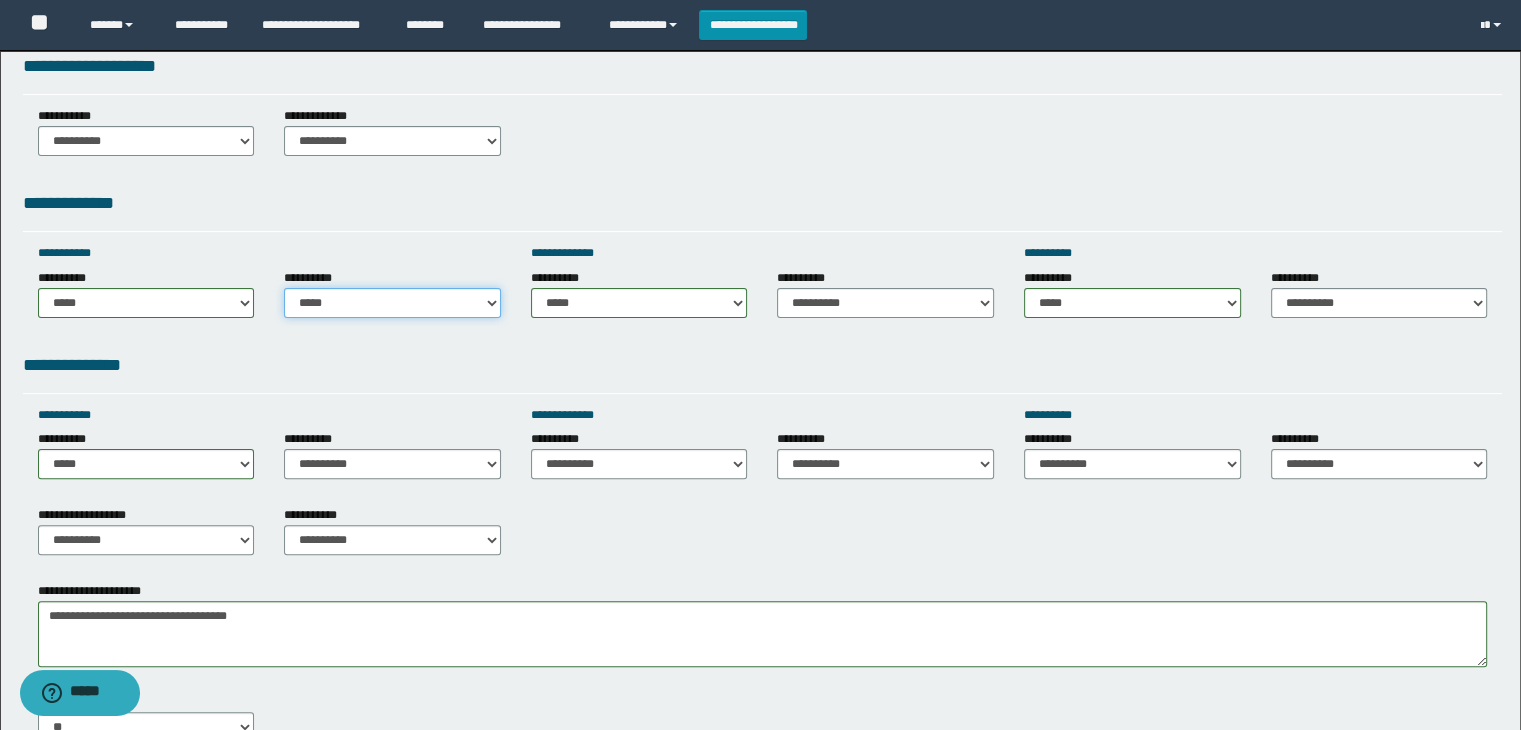click on "**********" at bounding box center (392, 303) 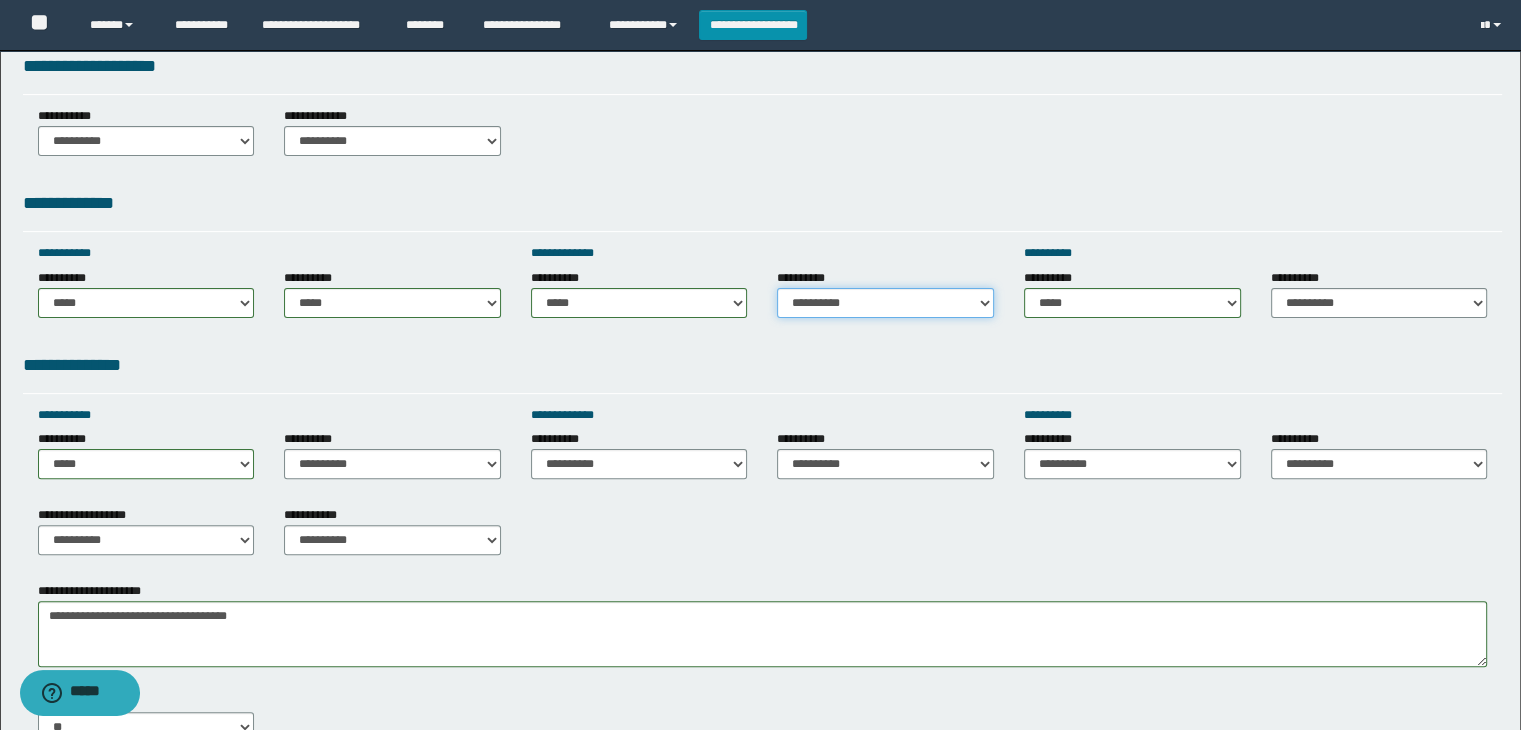 click on "**********" at bounding box center (885, 303) 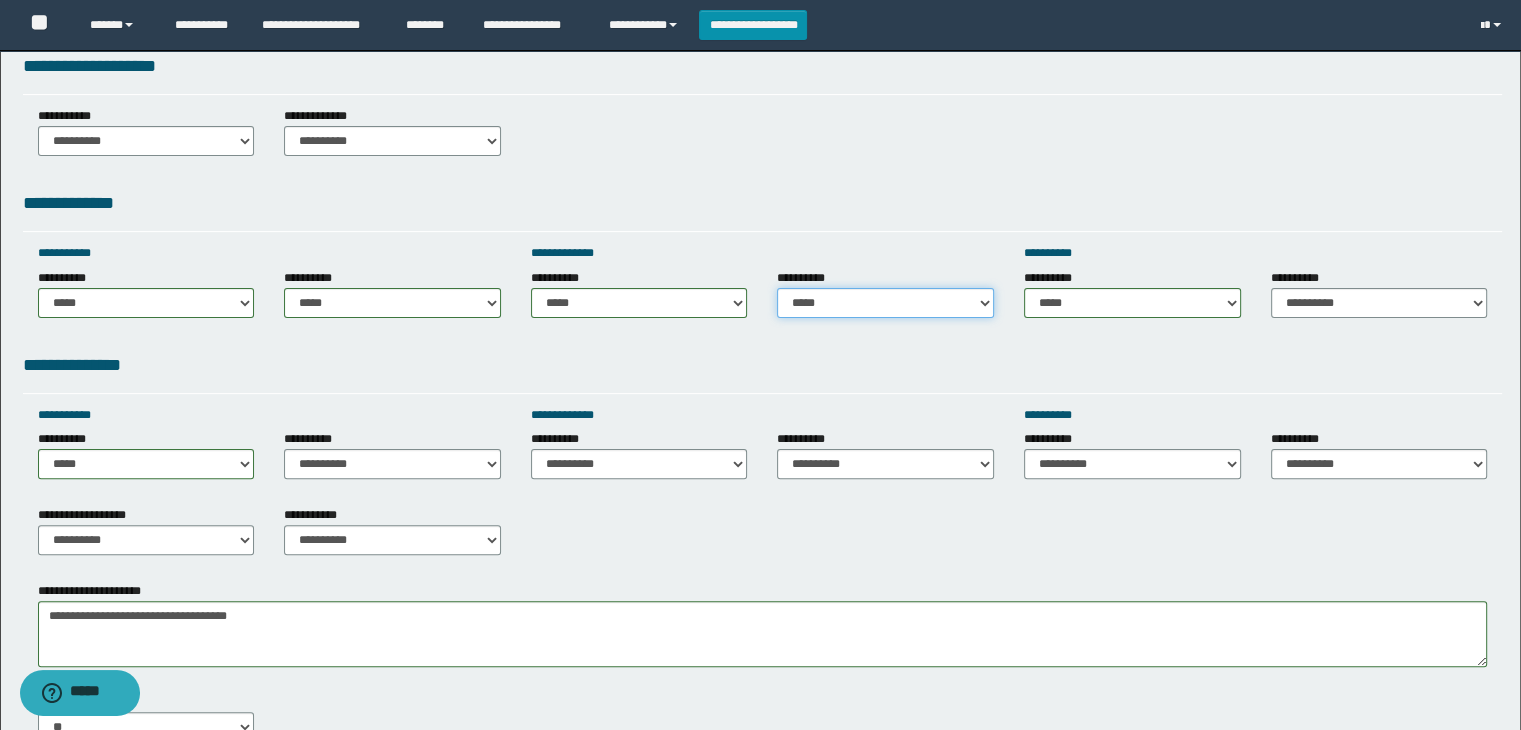 click on "**********" at bounding box center [885, 303] 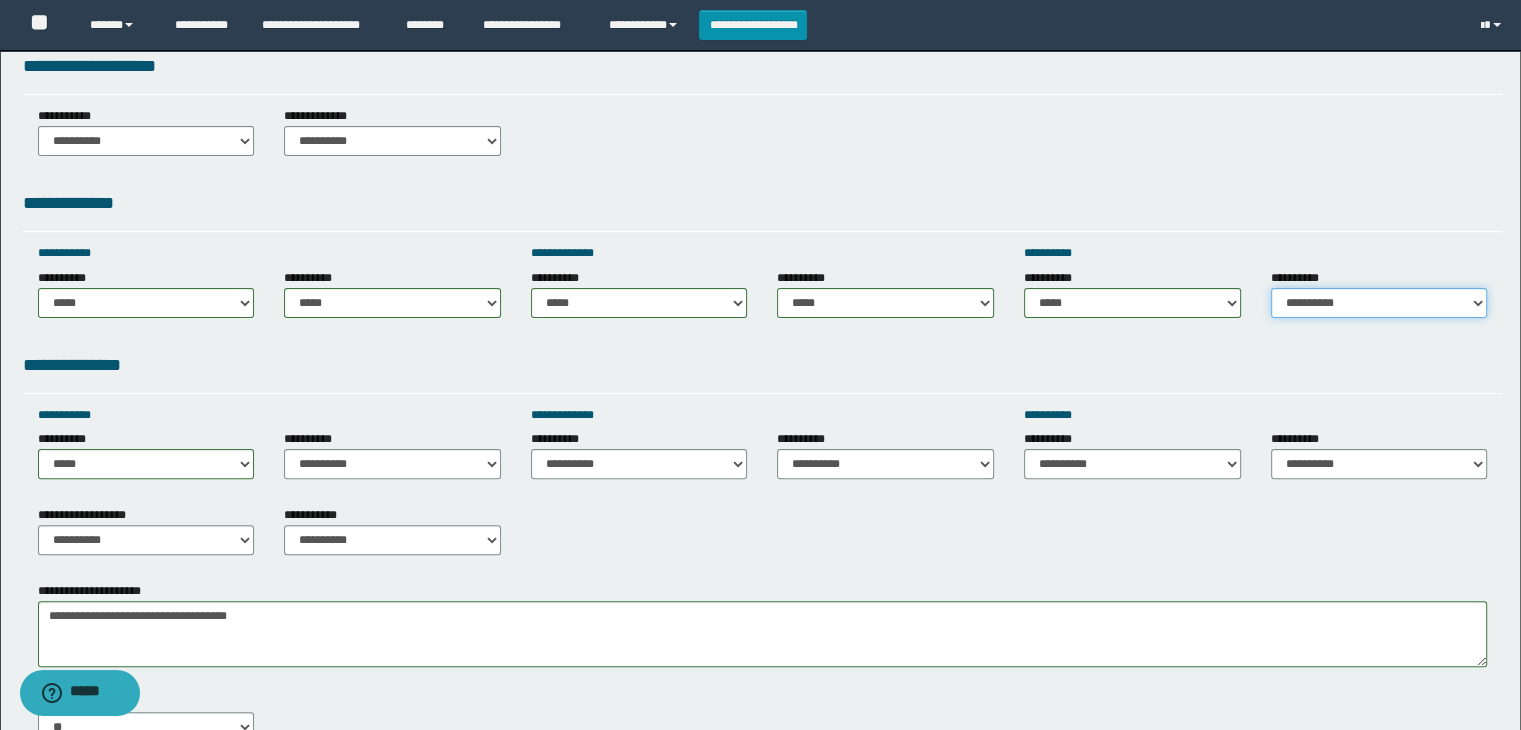 click on "**********" at bounding box center [1379, 303] 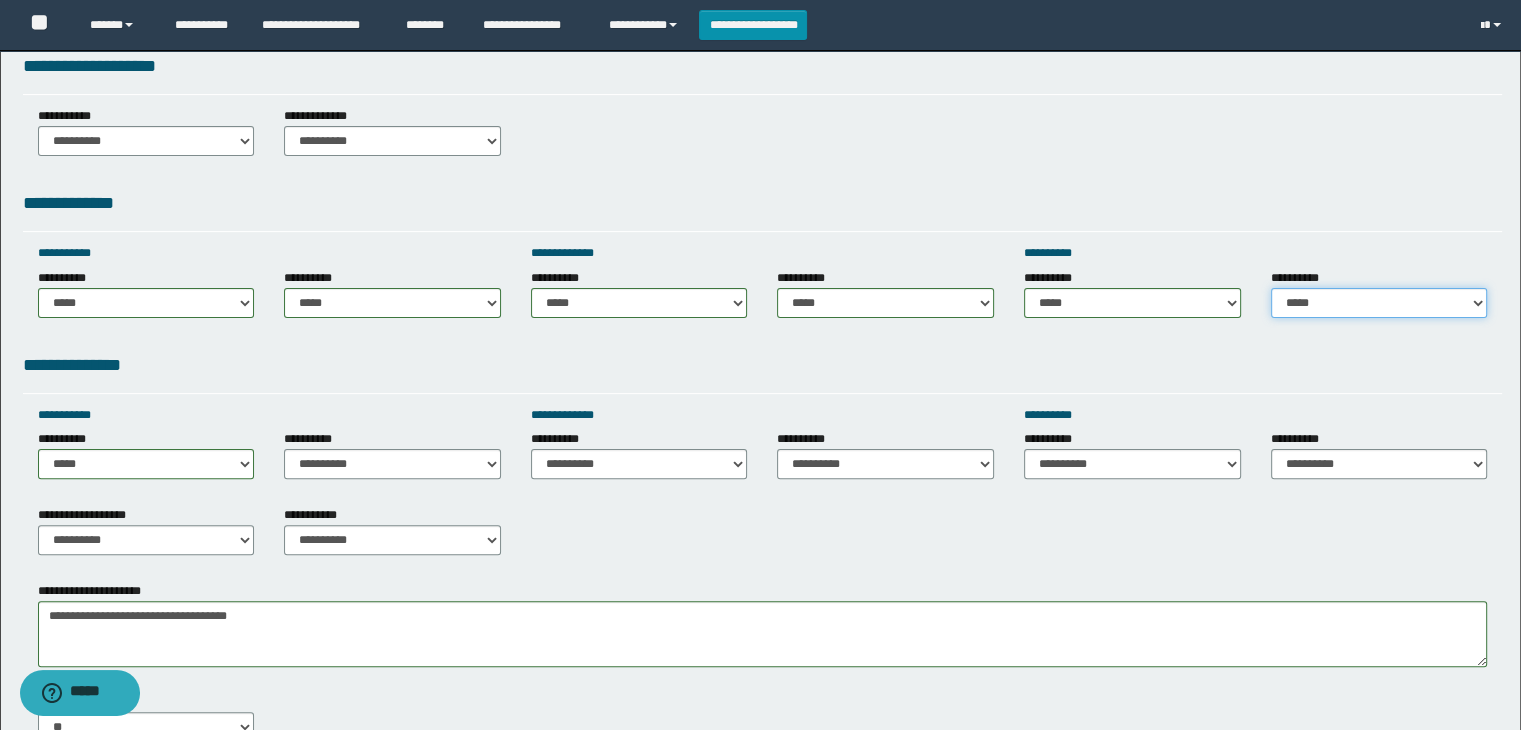 click on "**********" at bounding box center [1379, 303] 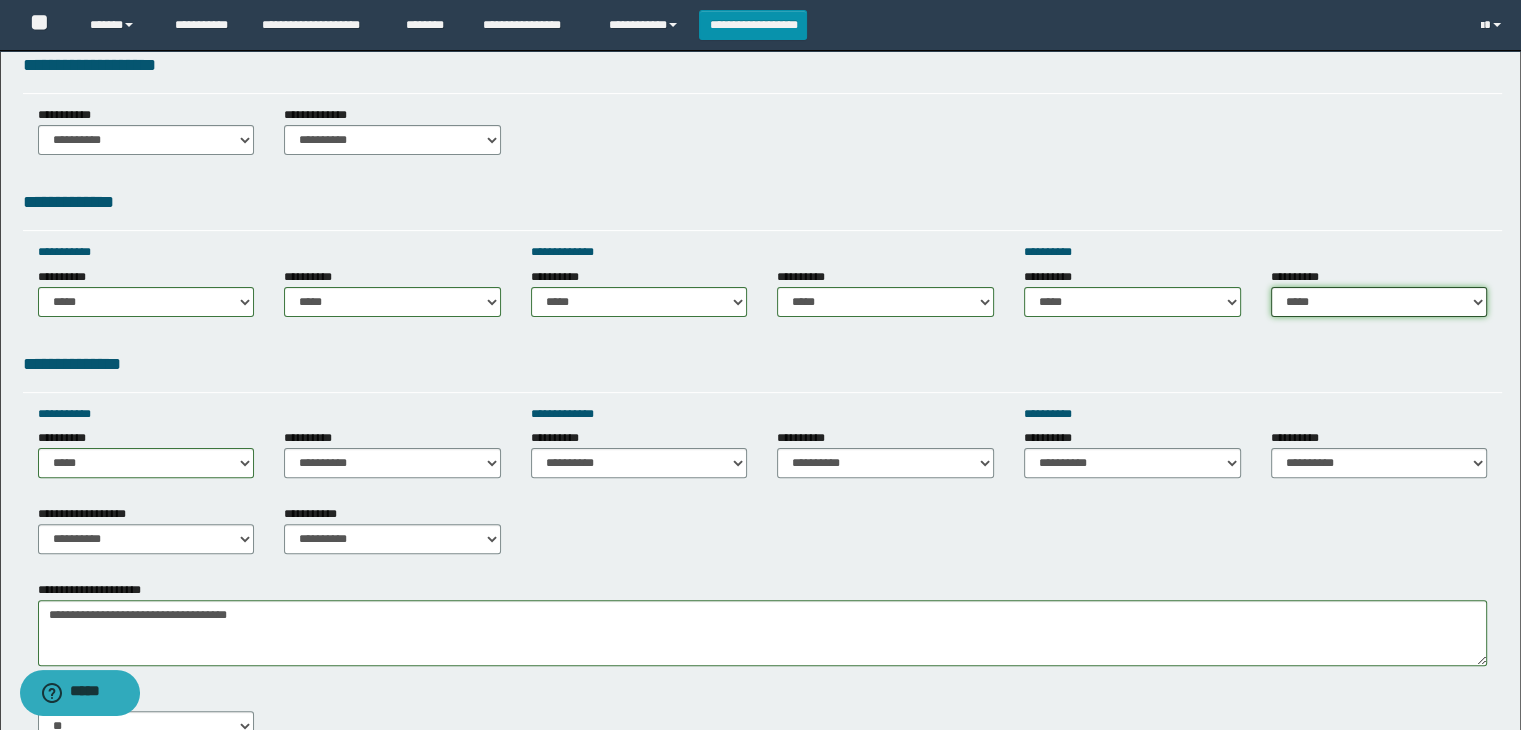 scroll, scrollTop: 600, scrollLeft: 0, axis: vertical 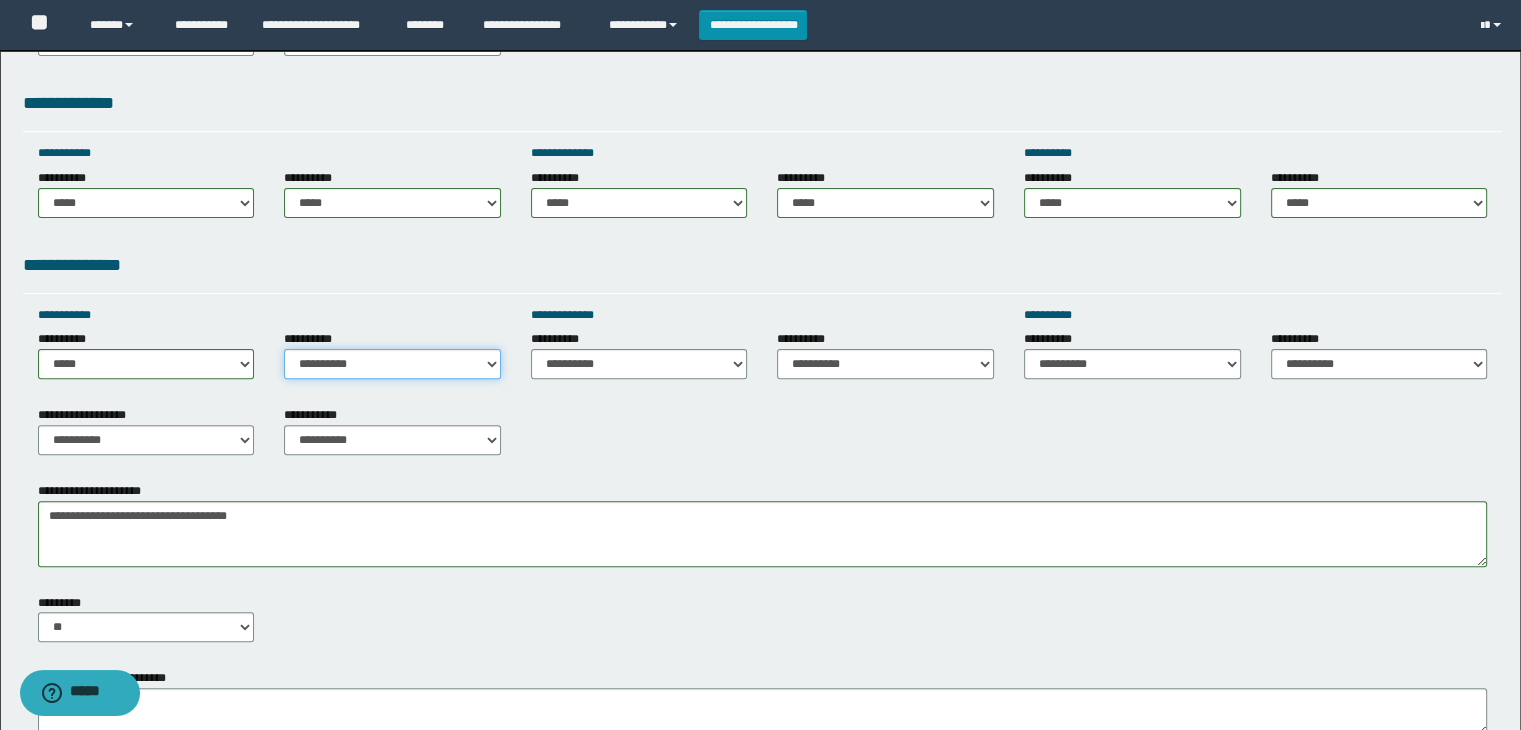 click on "**********" at bounding box center (392, 364) 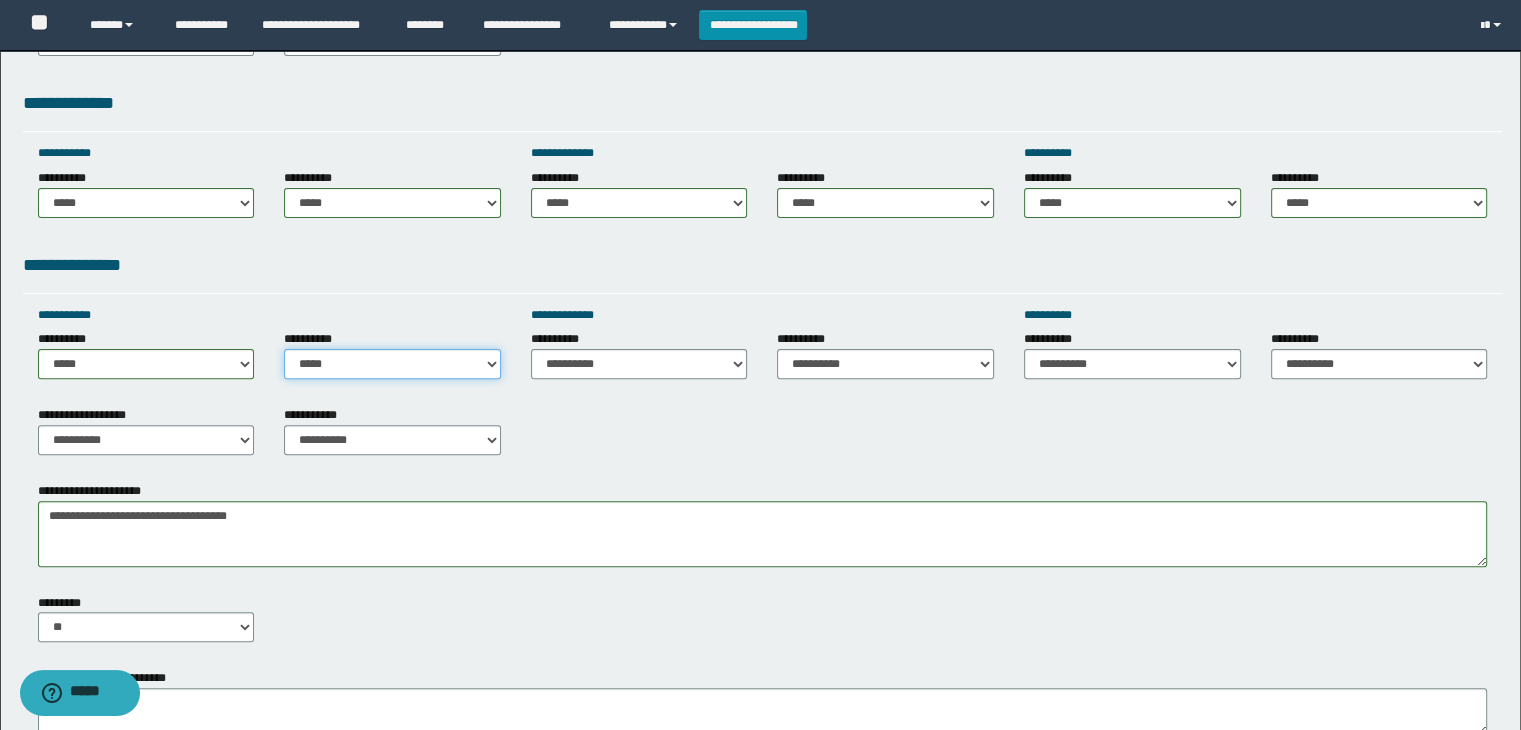 click on "**********" at bounding box center (392, 364) 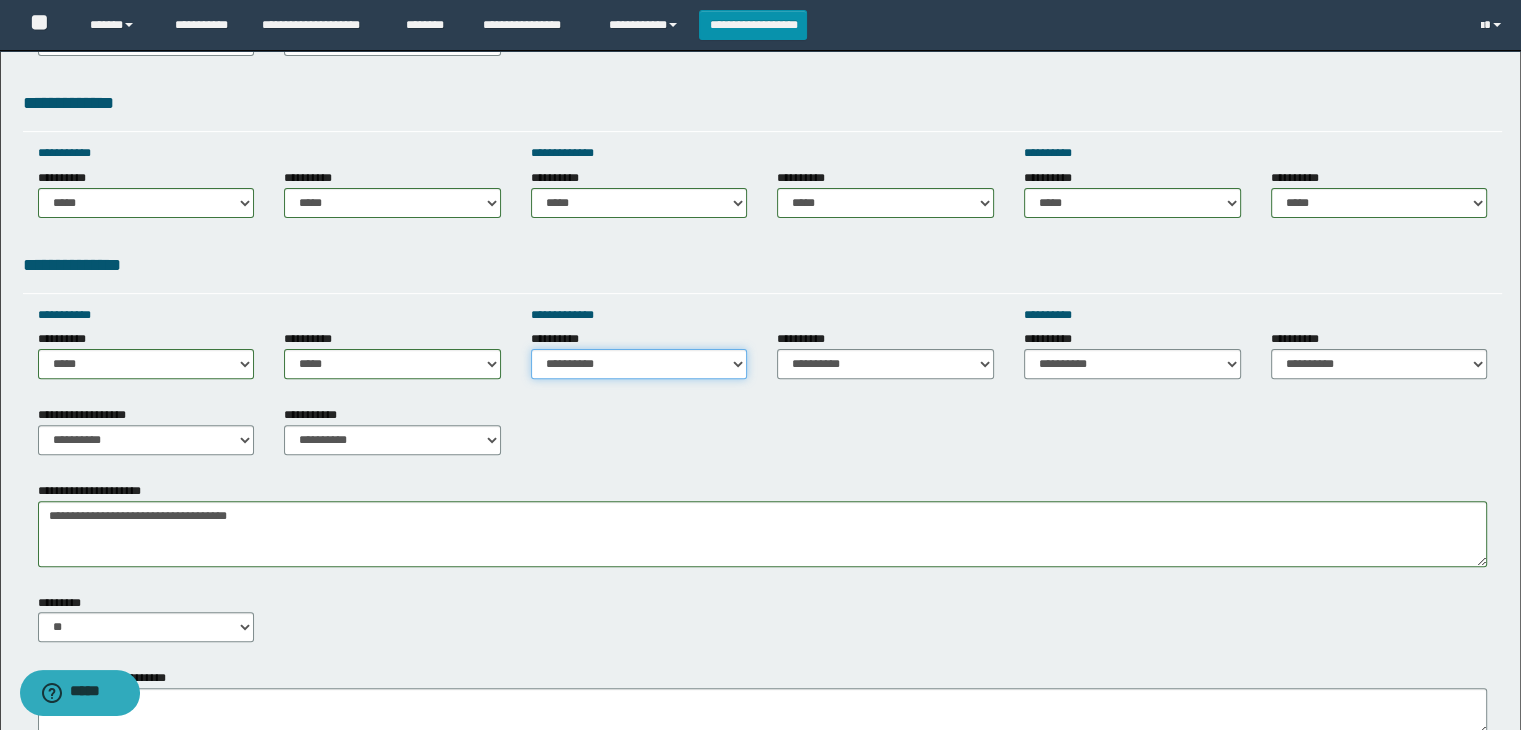 click on "**********" at bounding box center [639, 364] 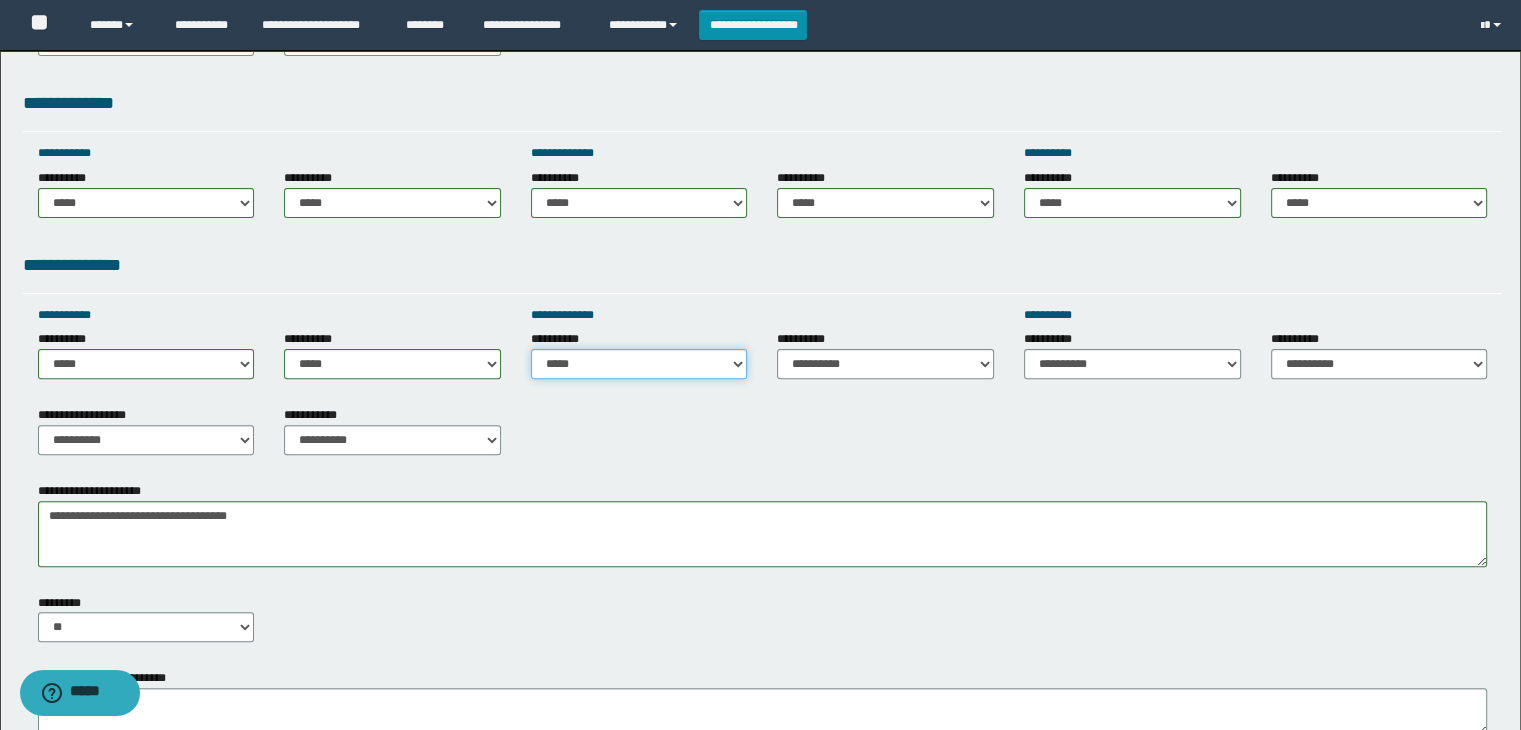 click on "**********" at bounding box center (639, 364) 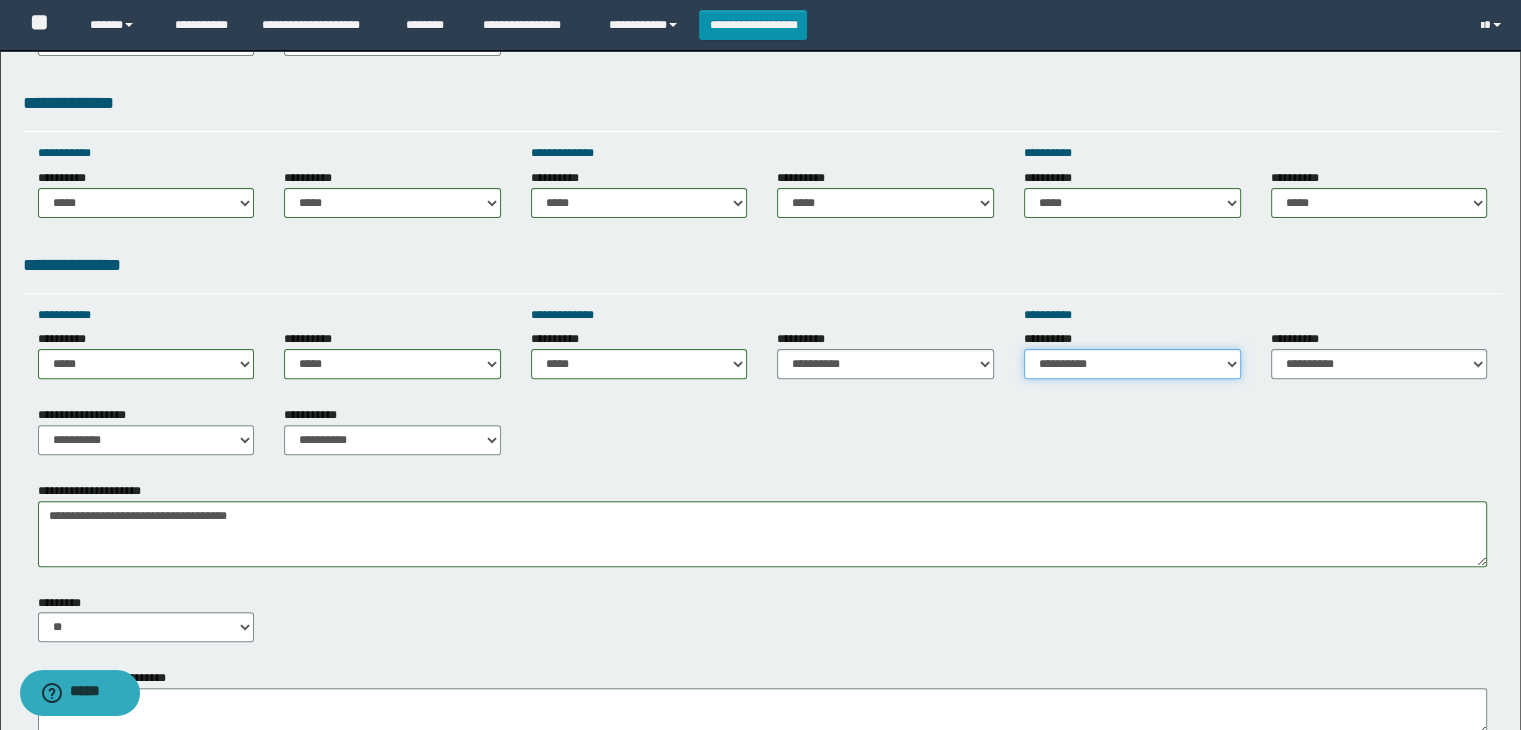 click on "**********" at bounding box center [1132, 364] 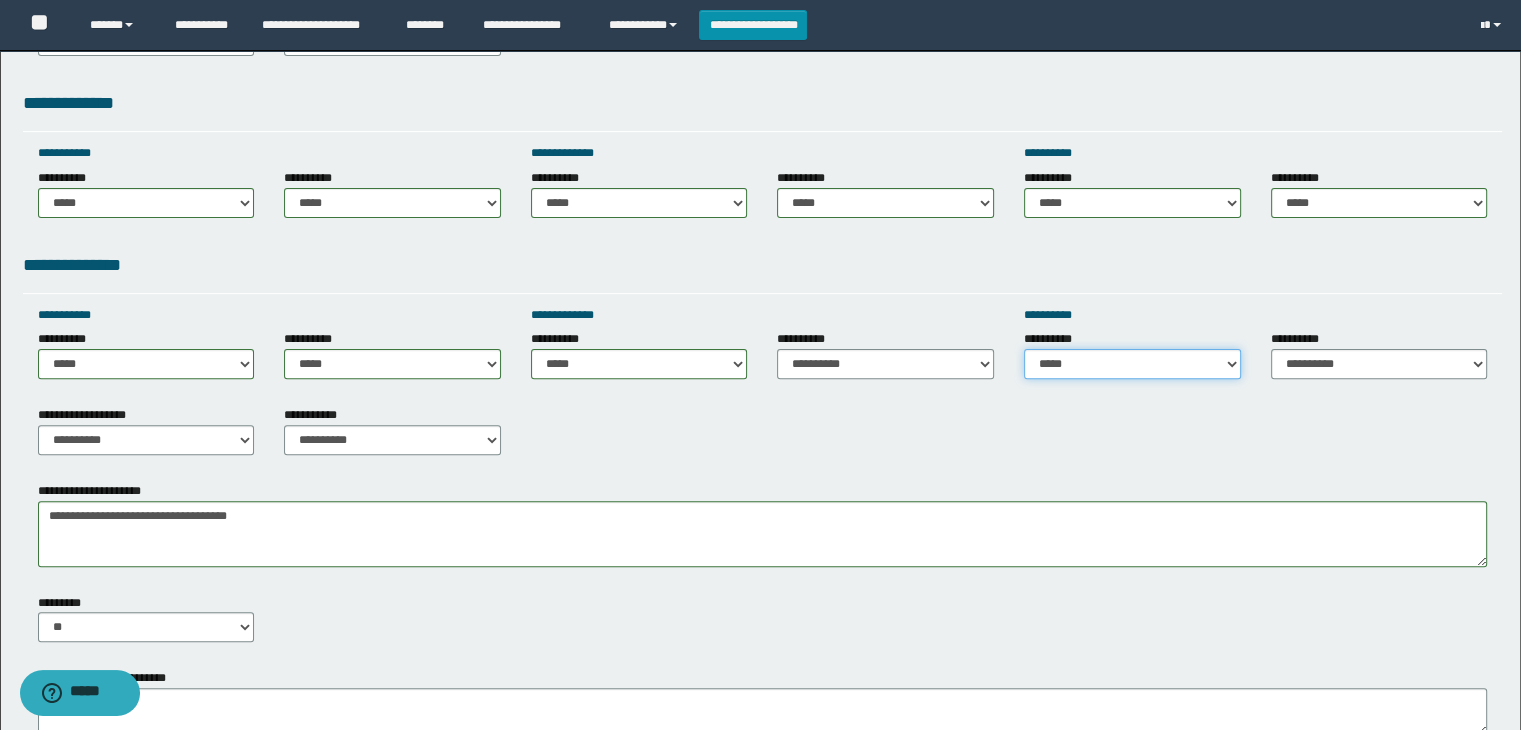 click on "**********" at bounding box center [1132, 364] 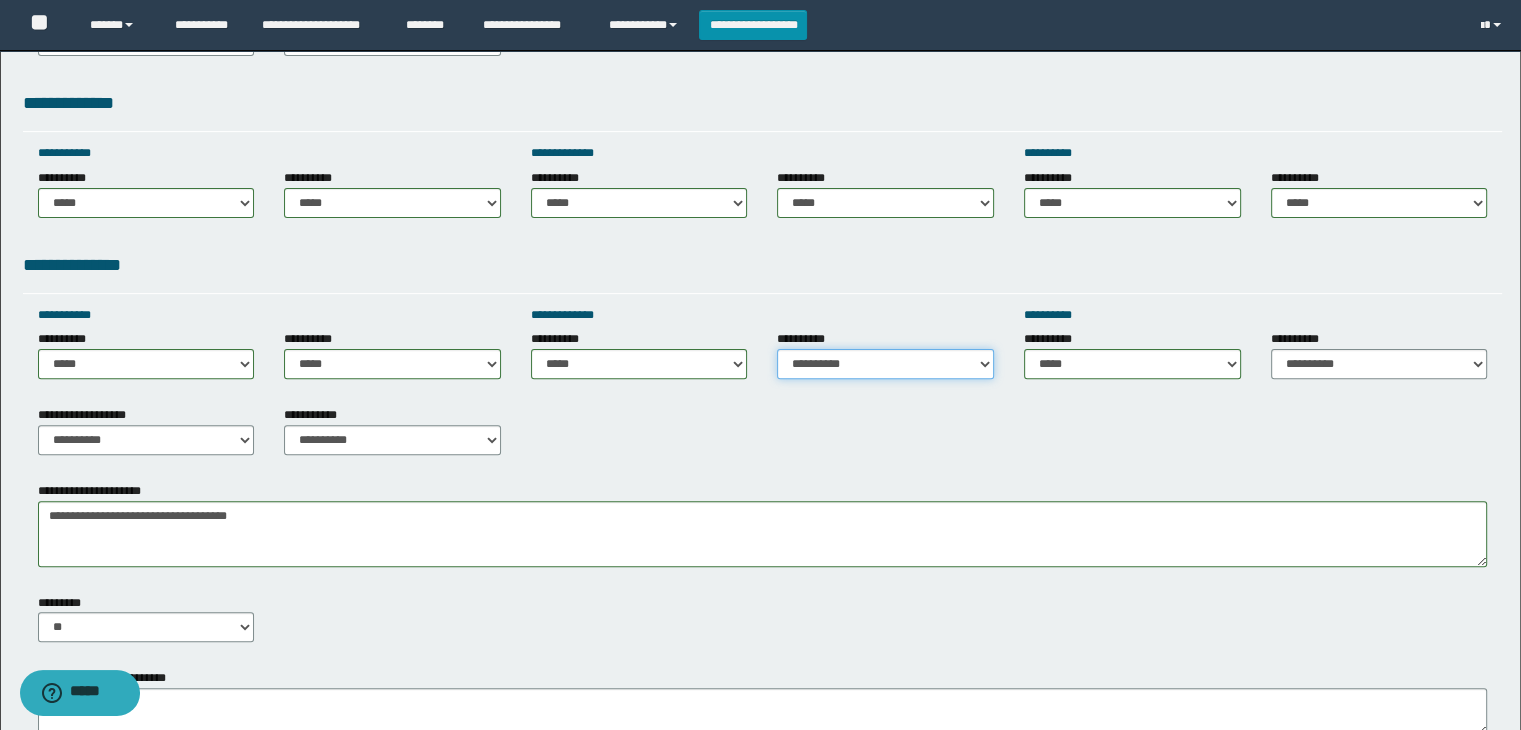 click on "**********" at bounding box center [885, 364] 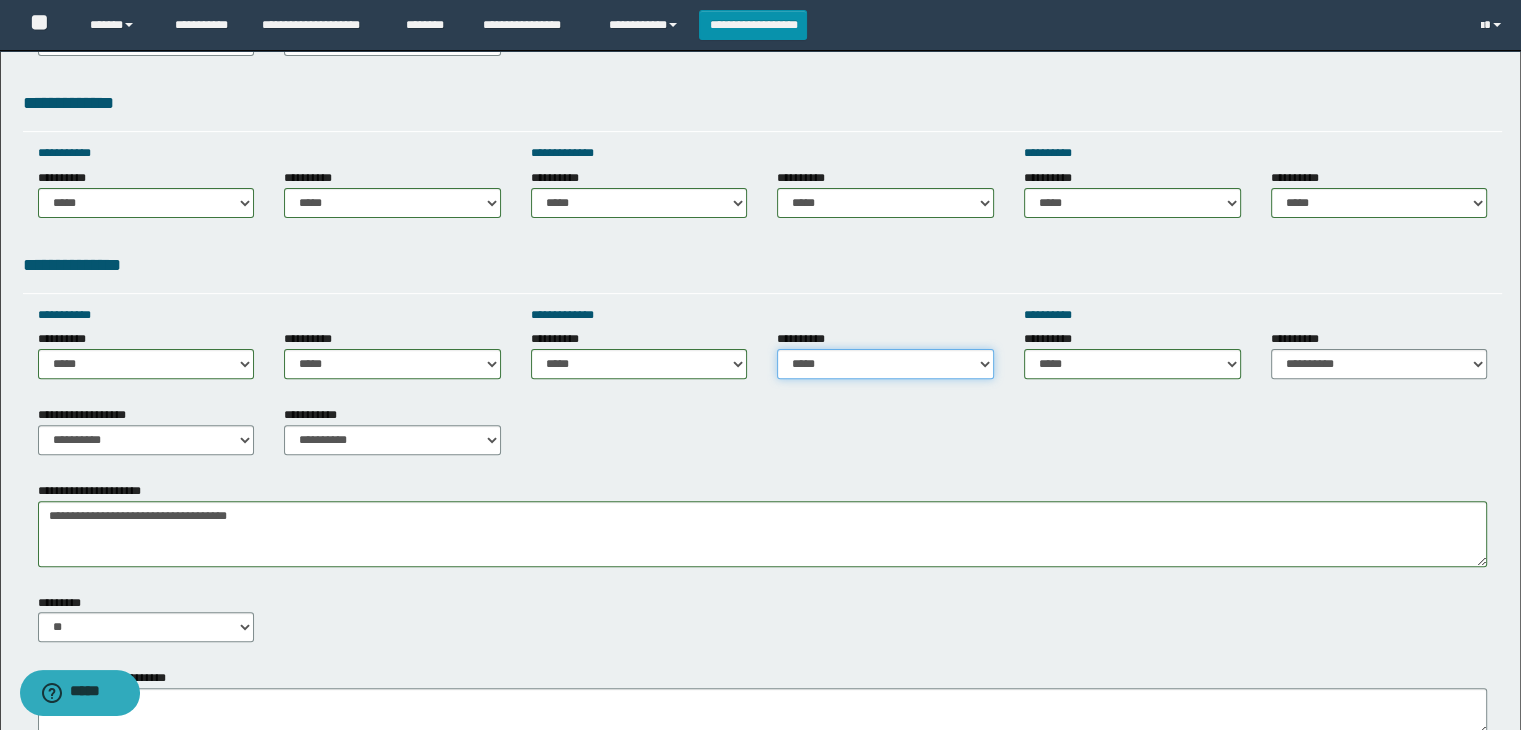 click on "**********" at bounding box center [885, 364] 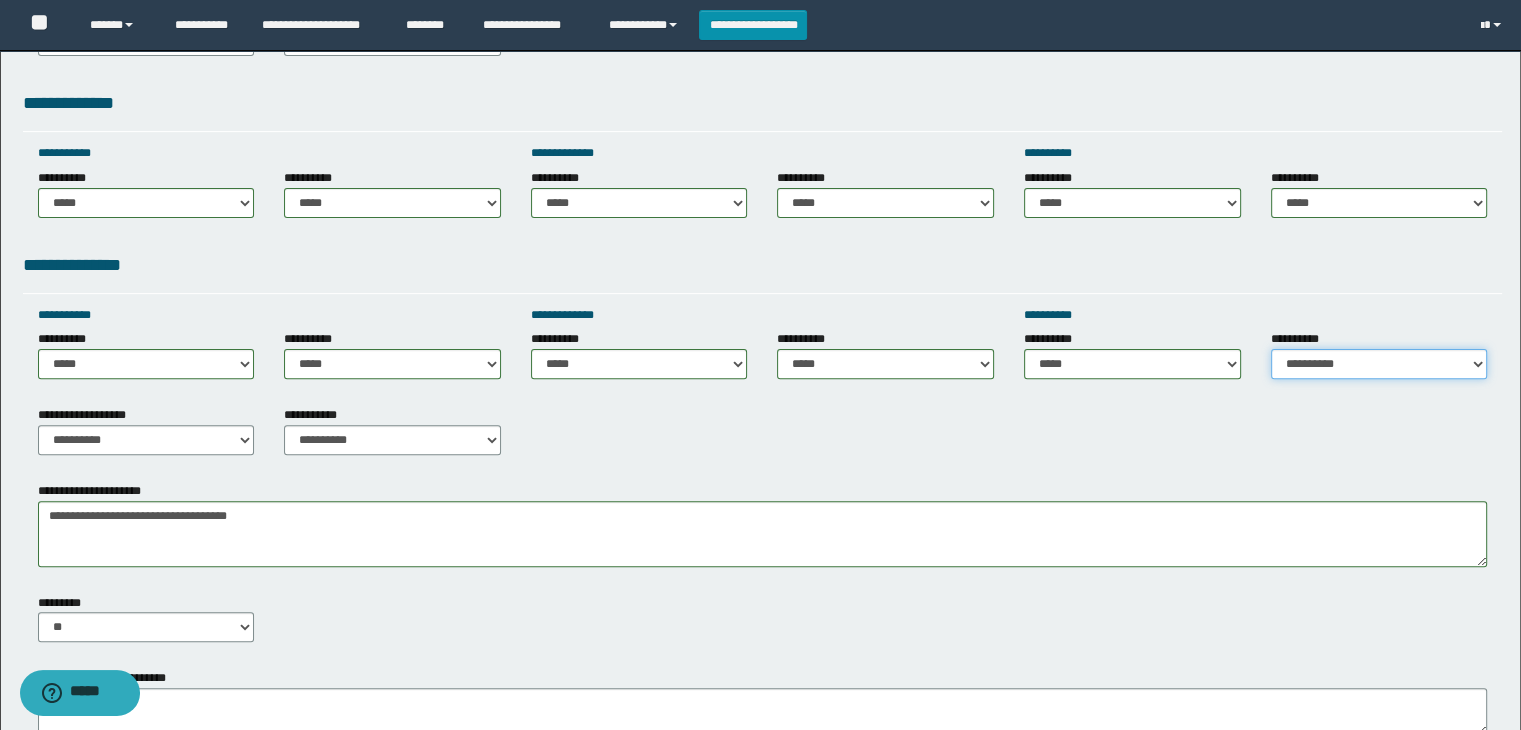 click on "**********" at bounding box center [1379, 364] 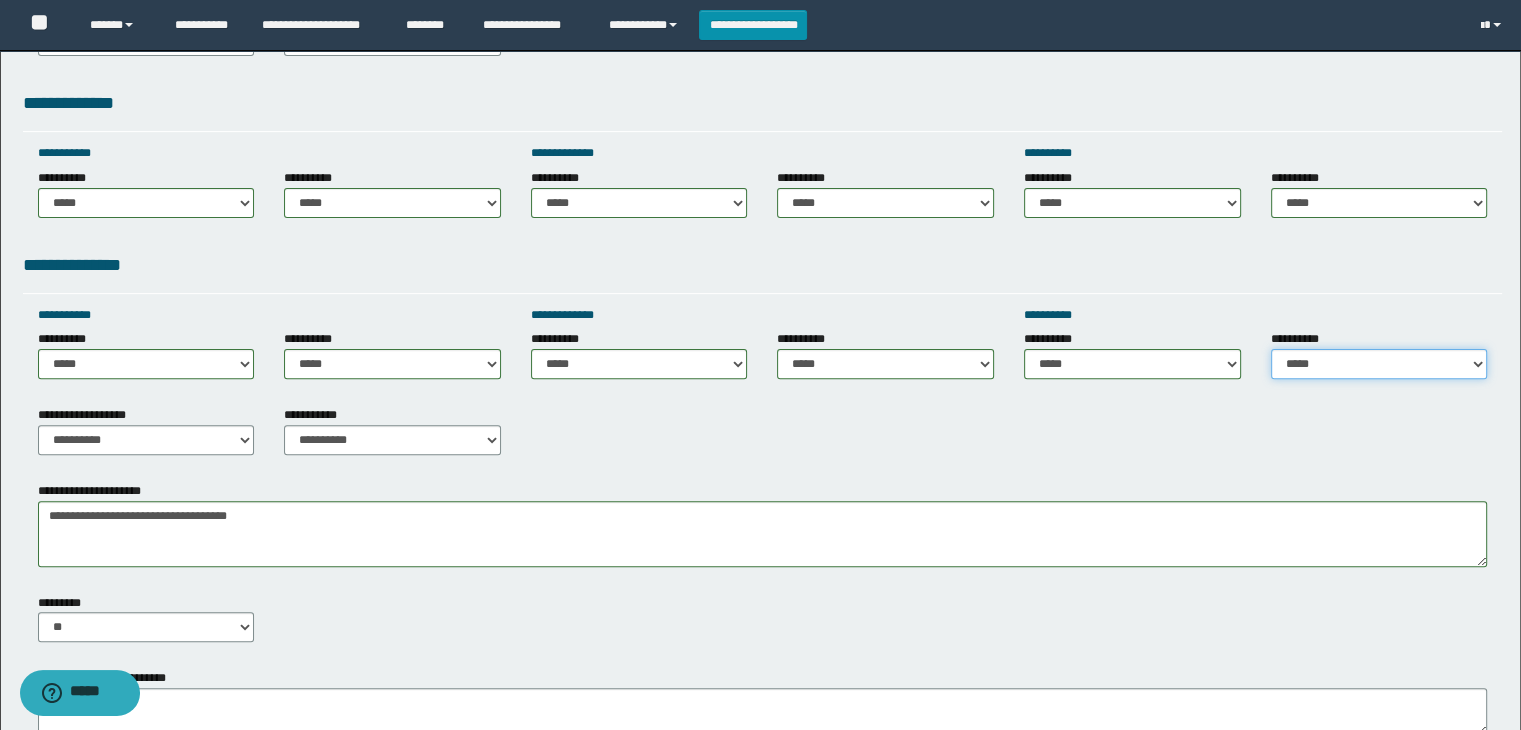 click on "**********" at bounding box center [1379, 364] 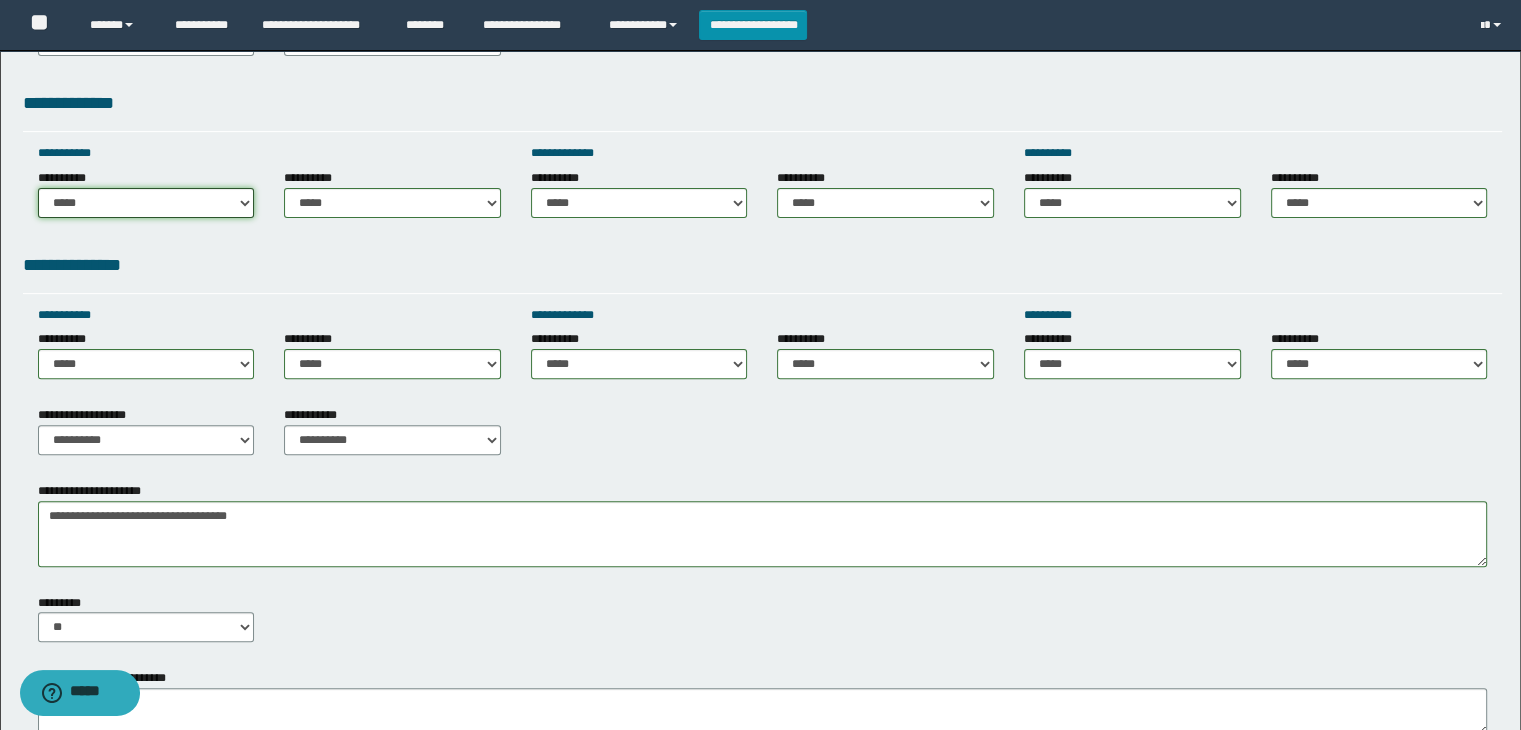 click on "**********" at bounding box center (146, 203) 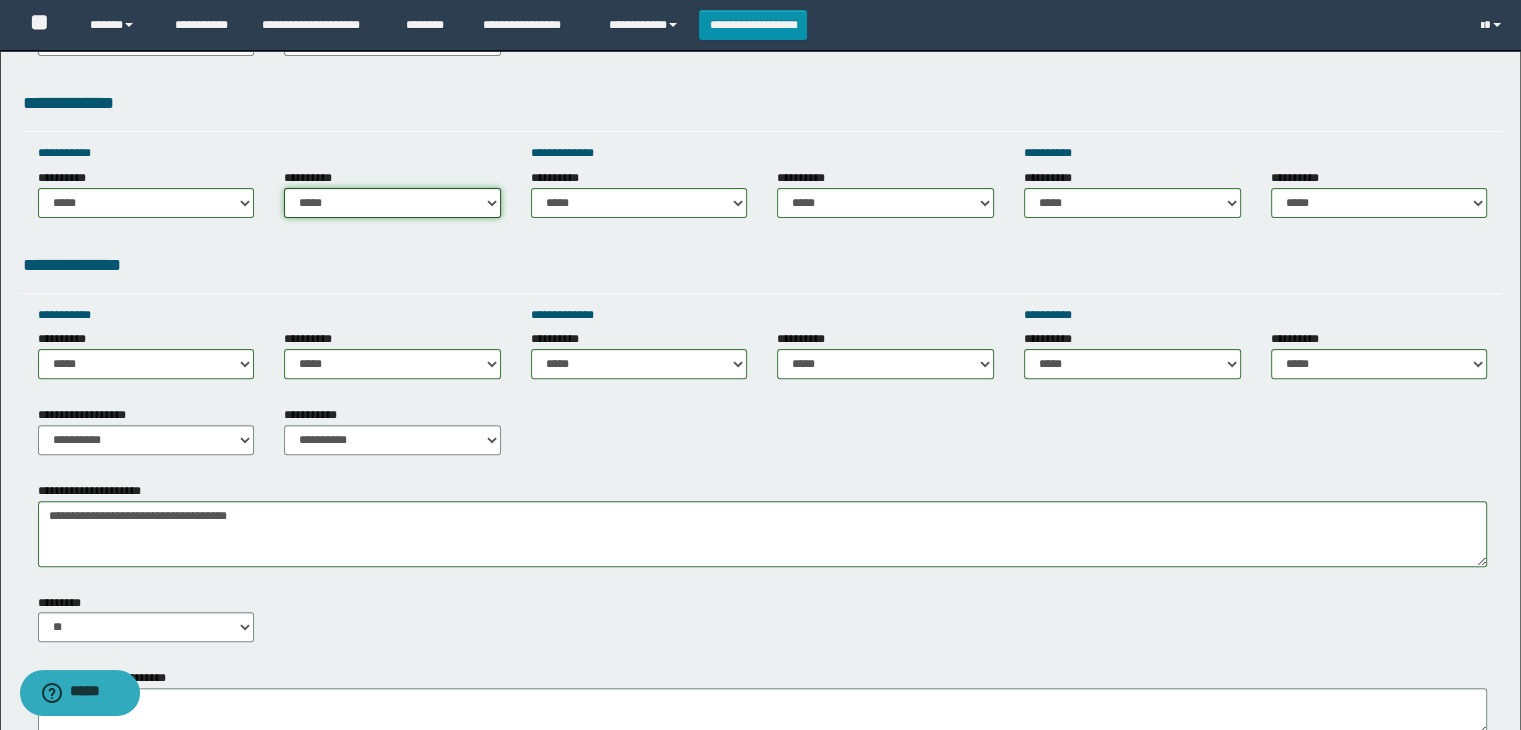 click on "**********" at bounding box center (392, 203) 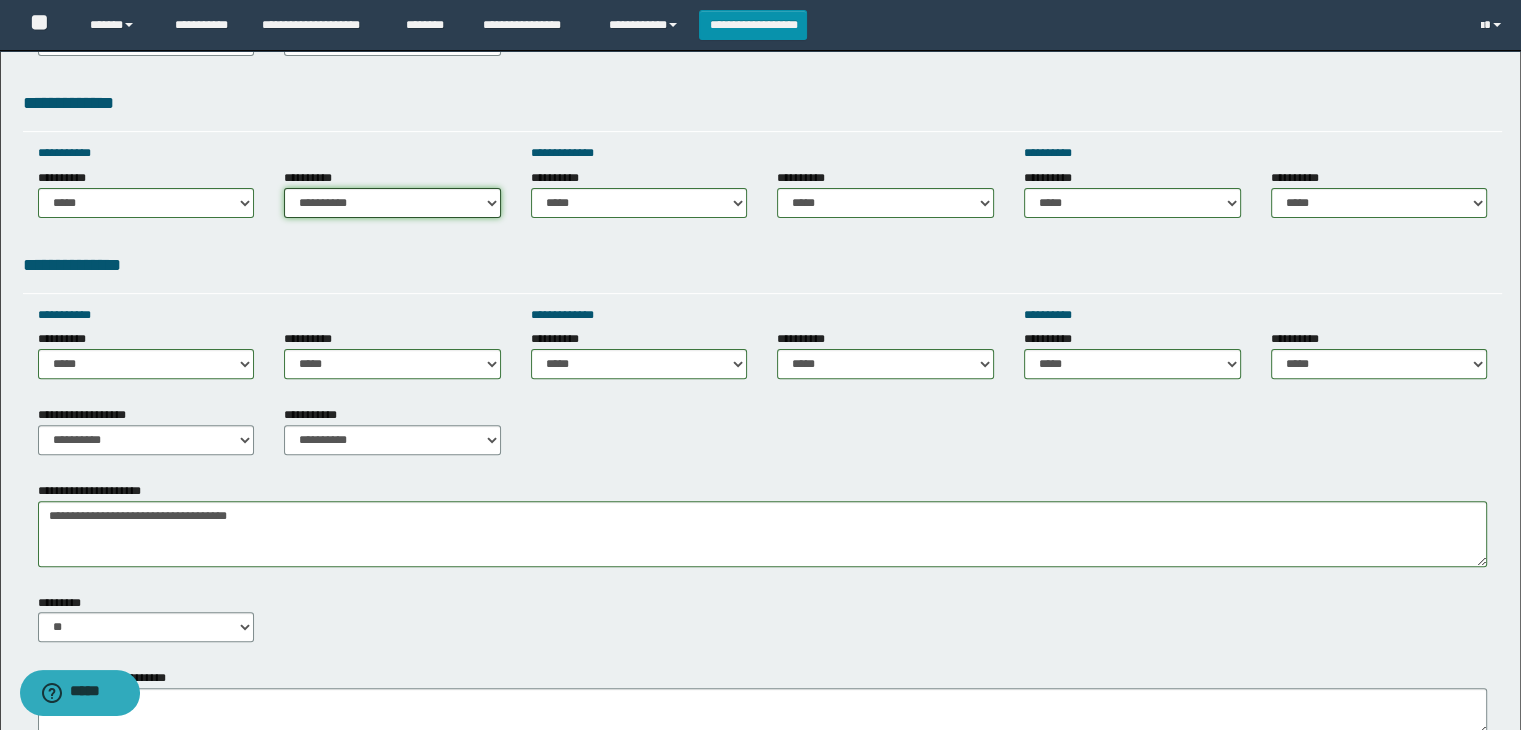 click on "**********" at bounding box center [392, 203] 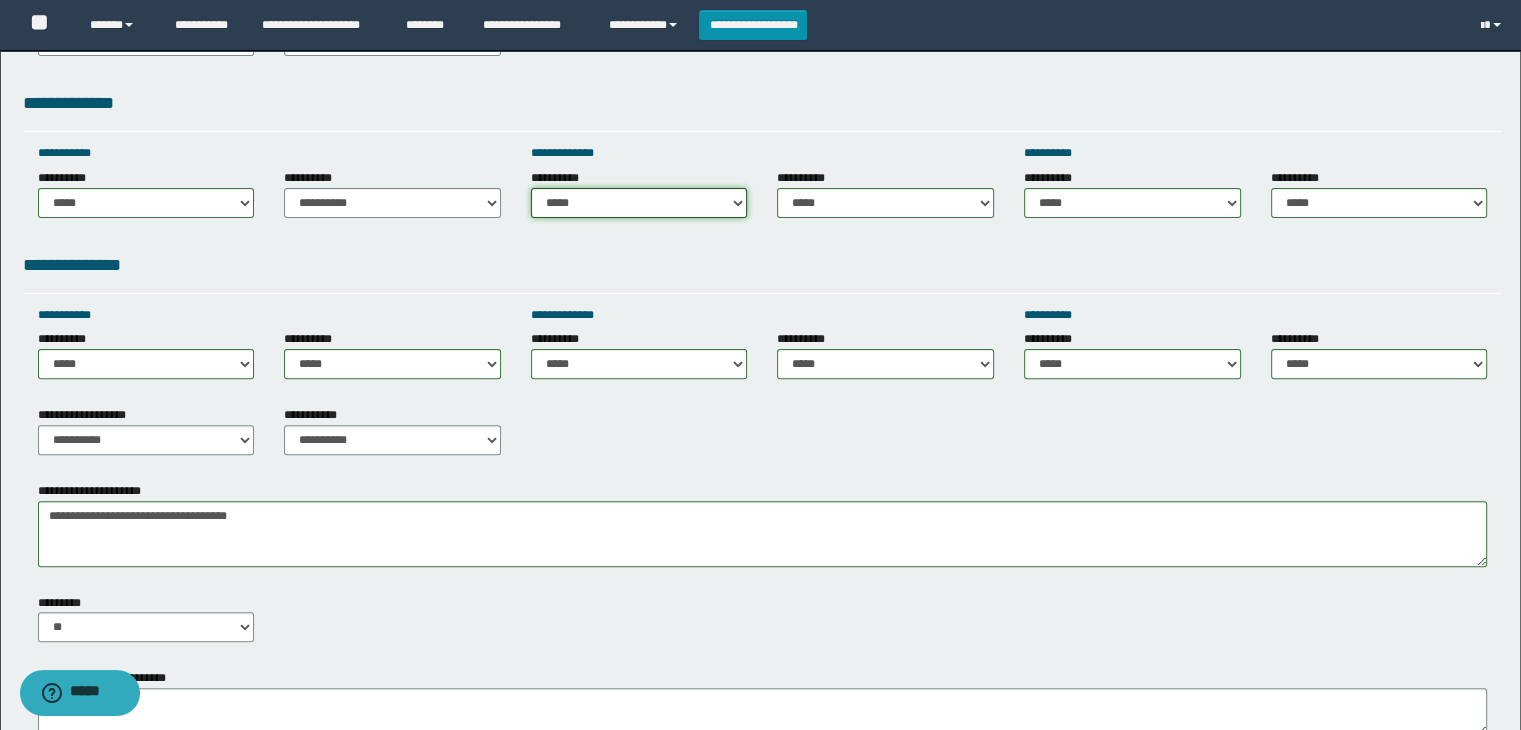 click on "**********" at bounding box center (639, 203) 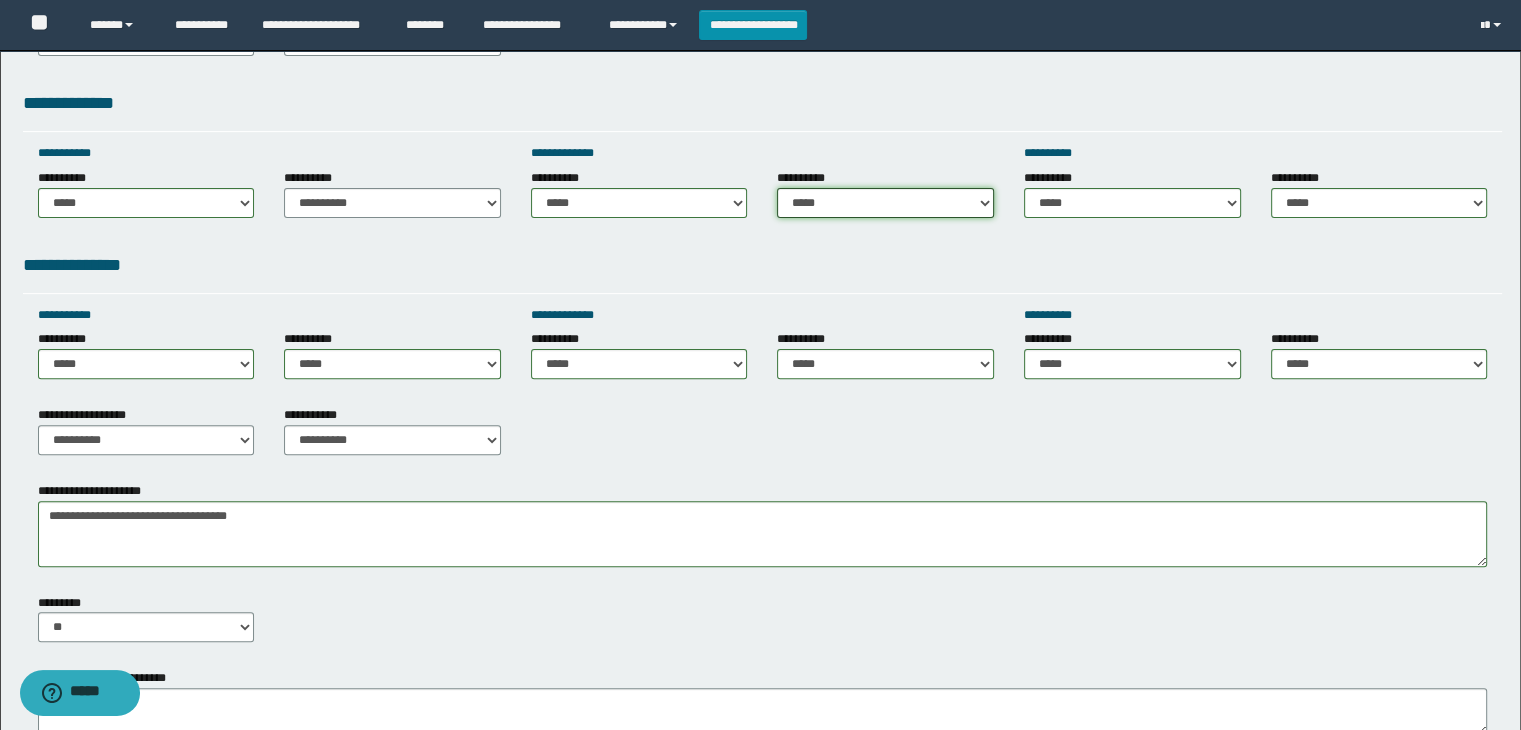 click on "**********" at bounding box center (885, 203) 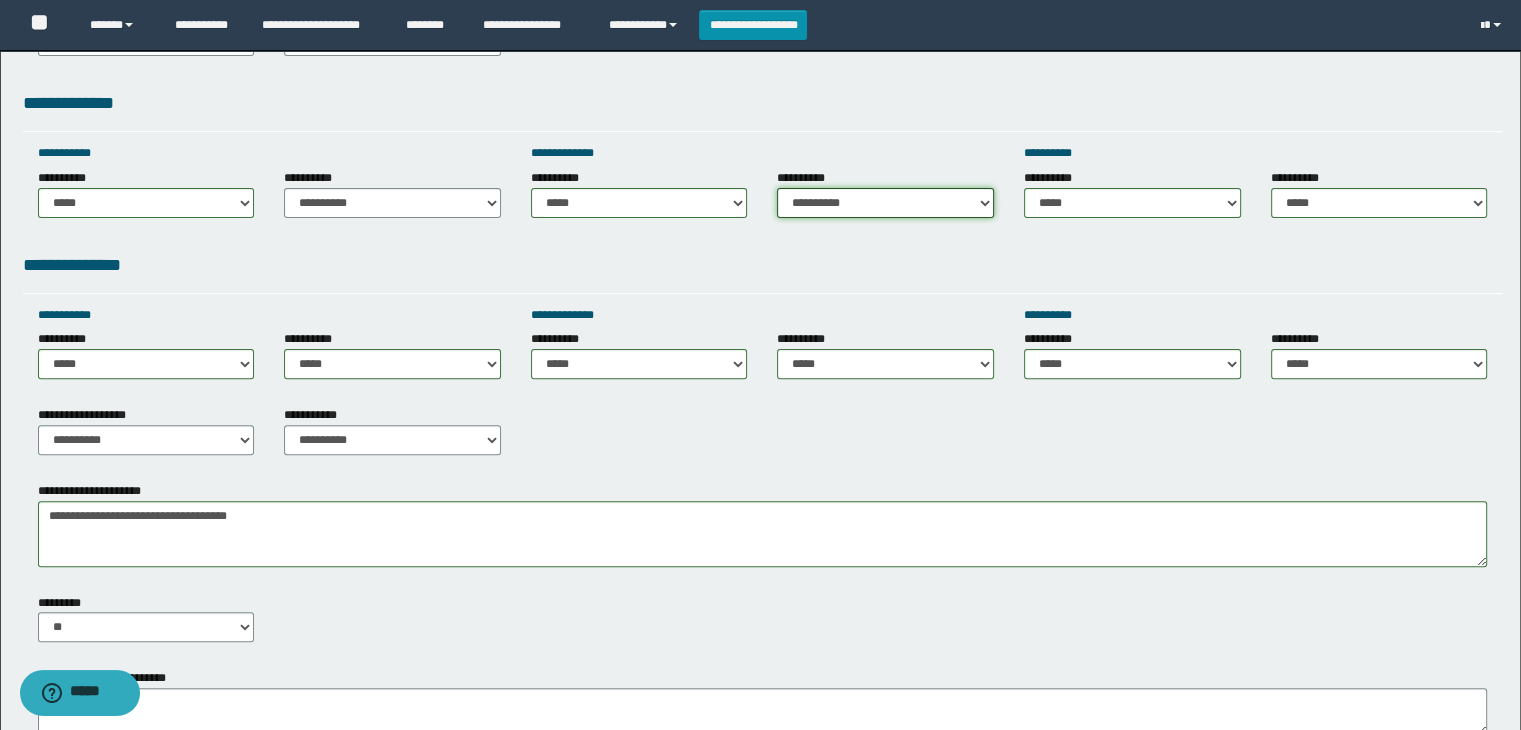 click on "**********" at bounding box center [885, 203] 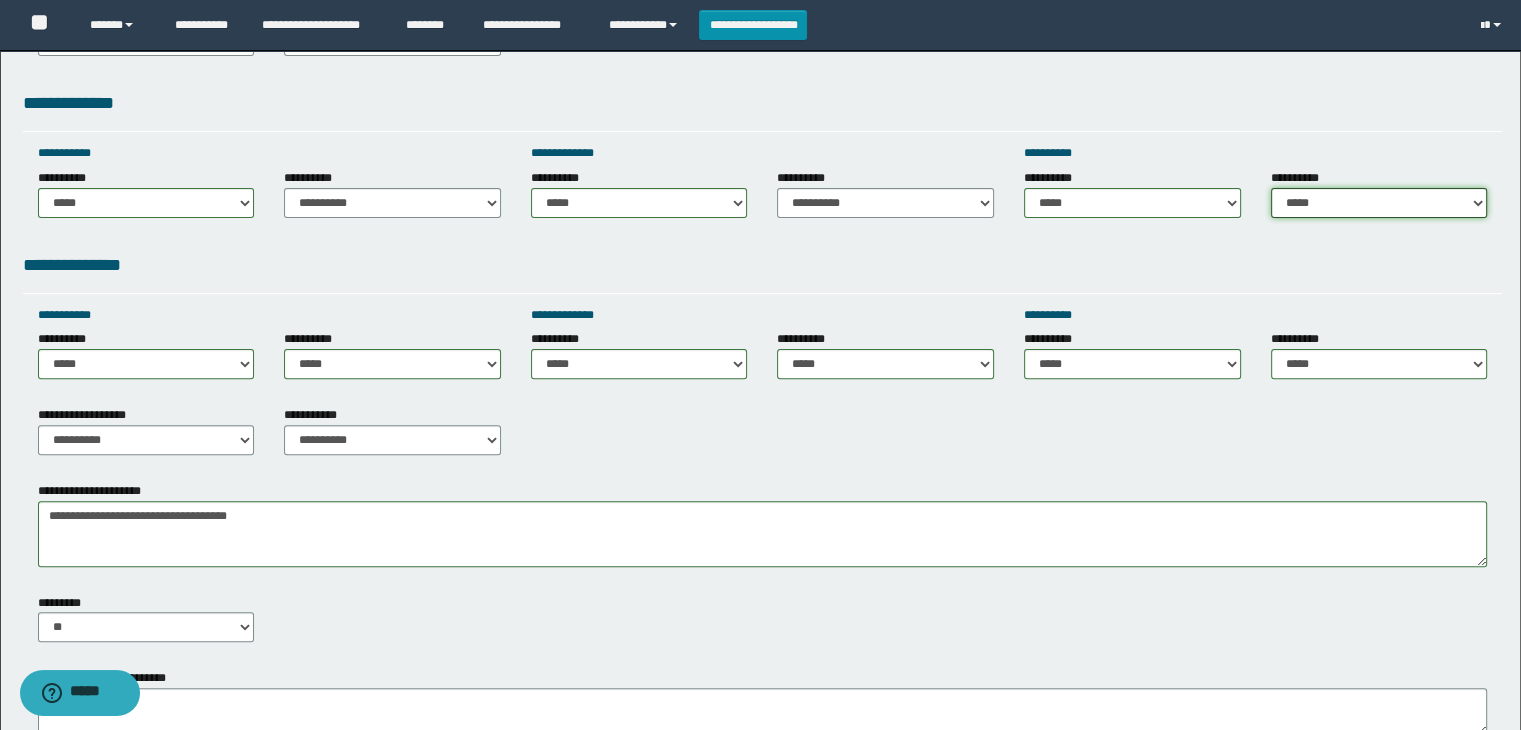 click on "**********" at bounding box center [1379, 203] 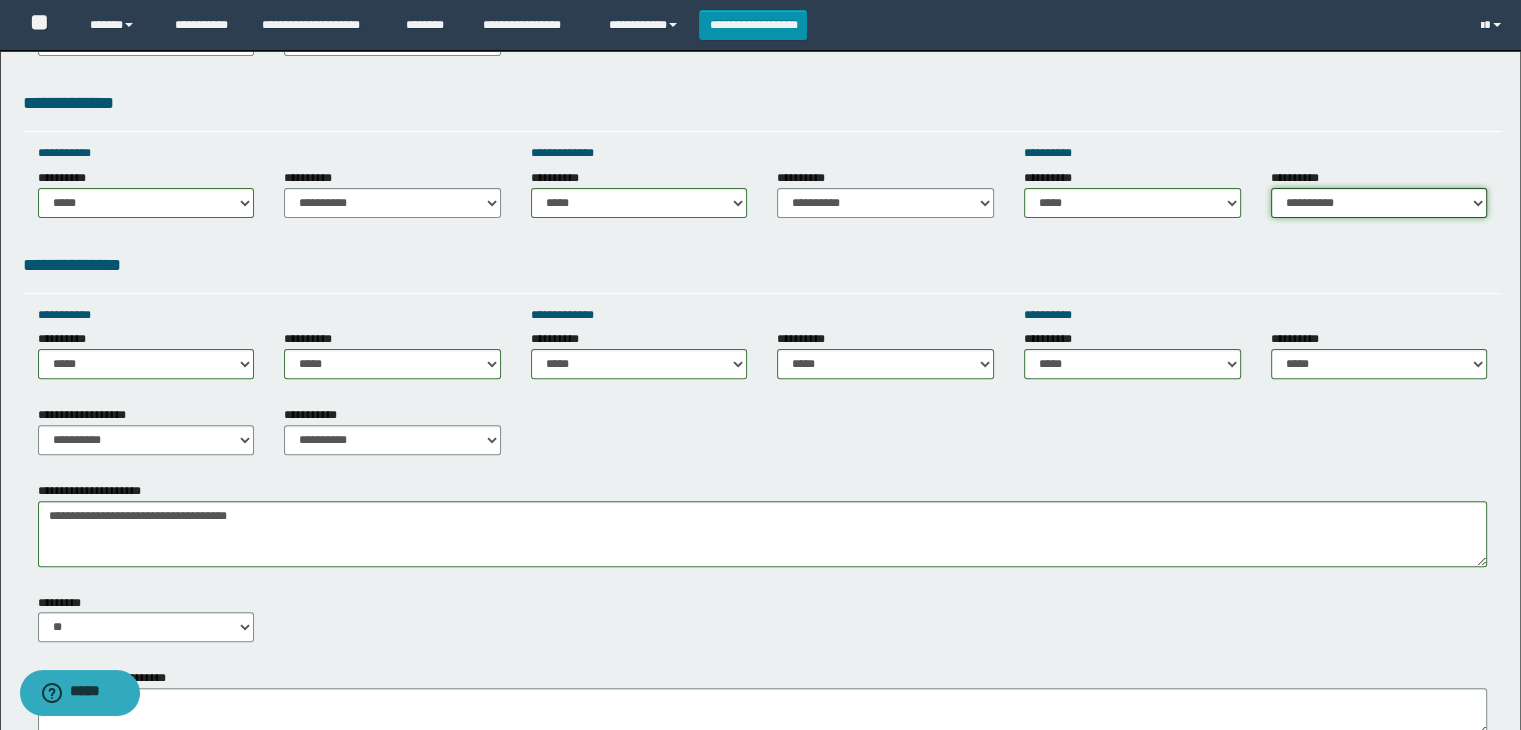 click on "**********" at bounding box center [1379, 203] 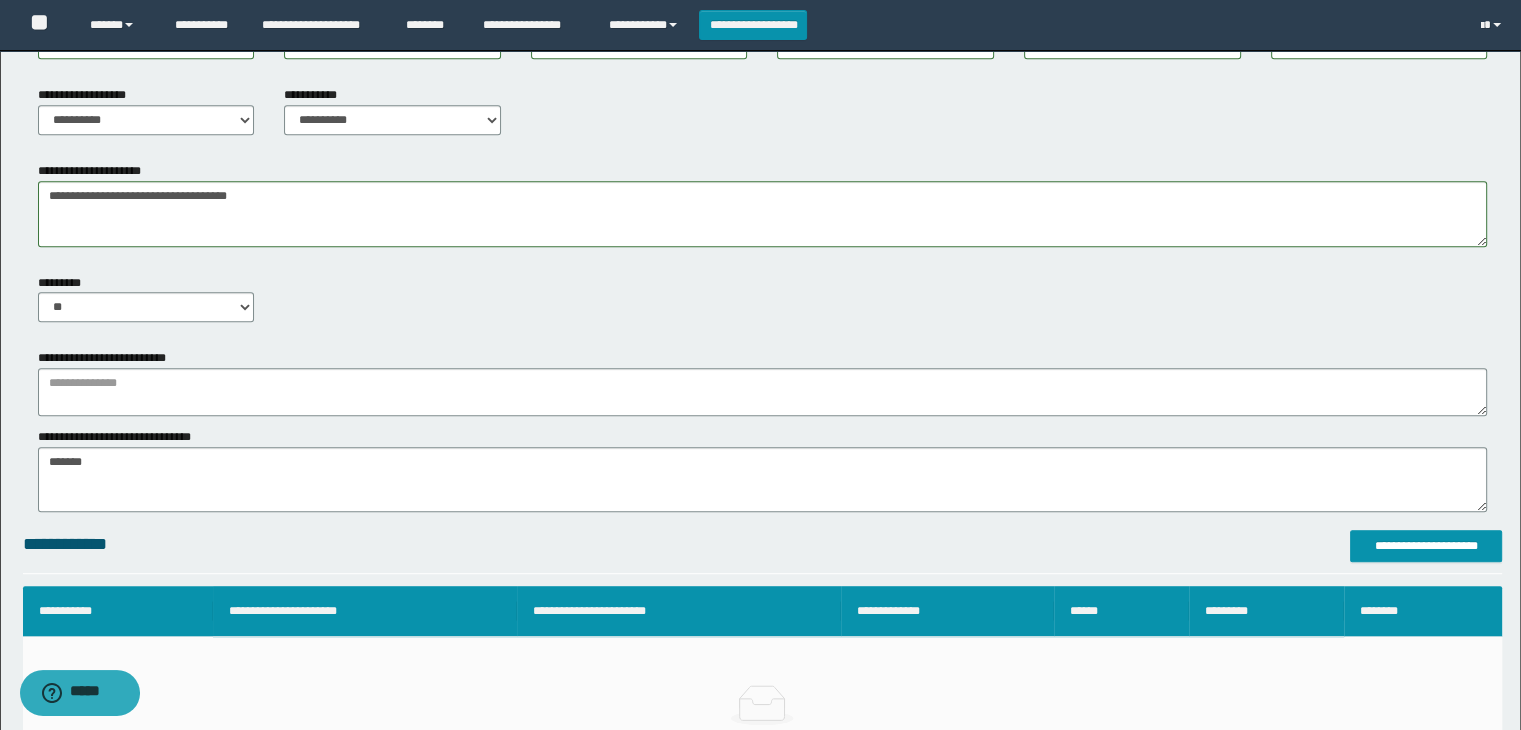 scroll, scrollTop: 1000, scrollLeft: 0, axis: vertical 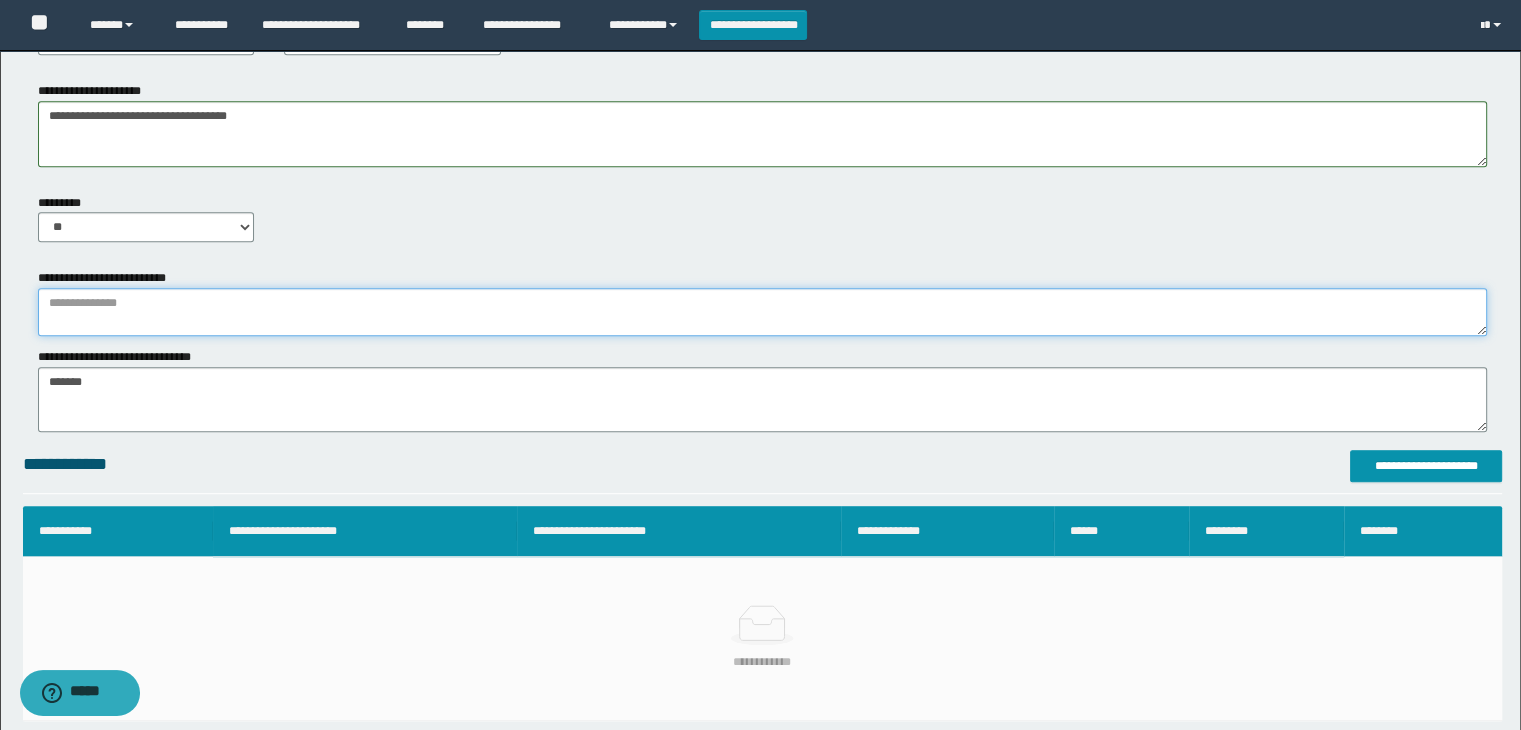 click at bounding box center (763, 312) 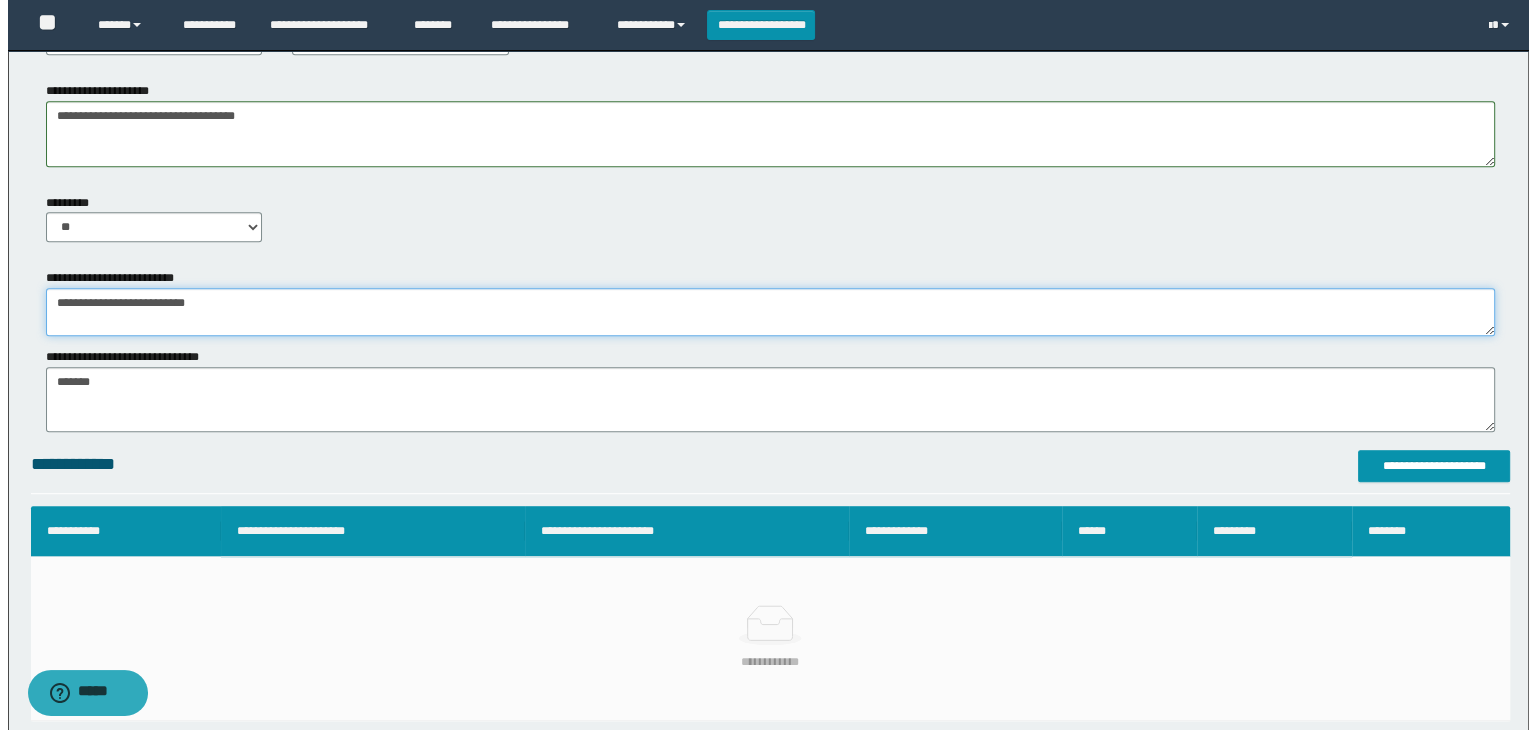 scroll, scrollTop: 1100, scrollLeft: 0, axis: vertical 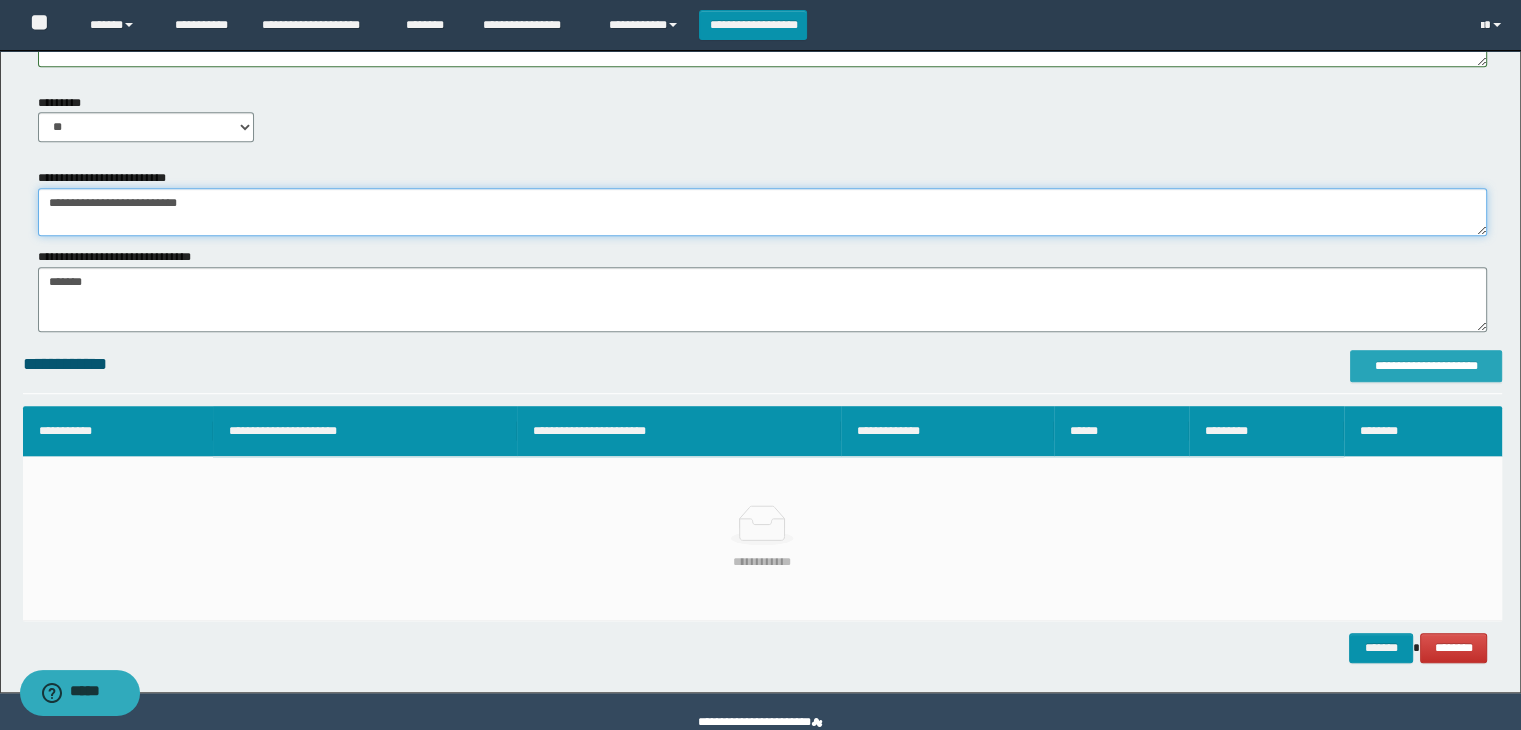 type on "**********" 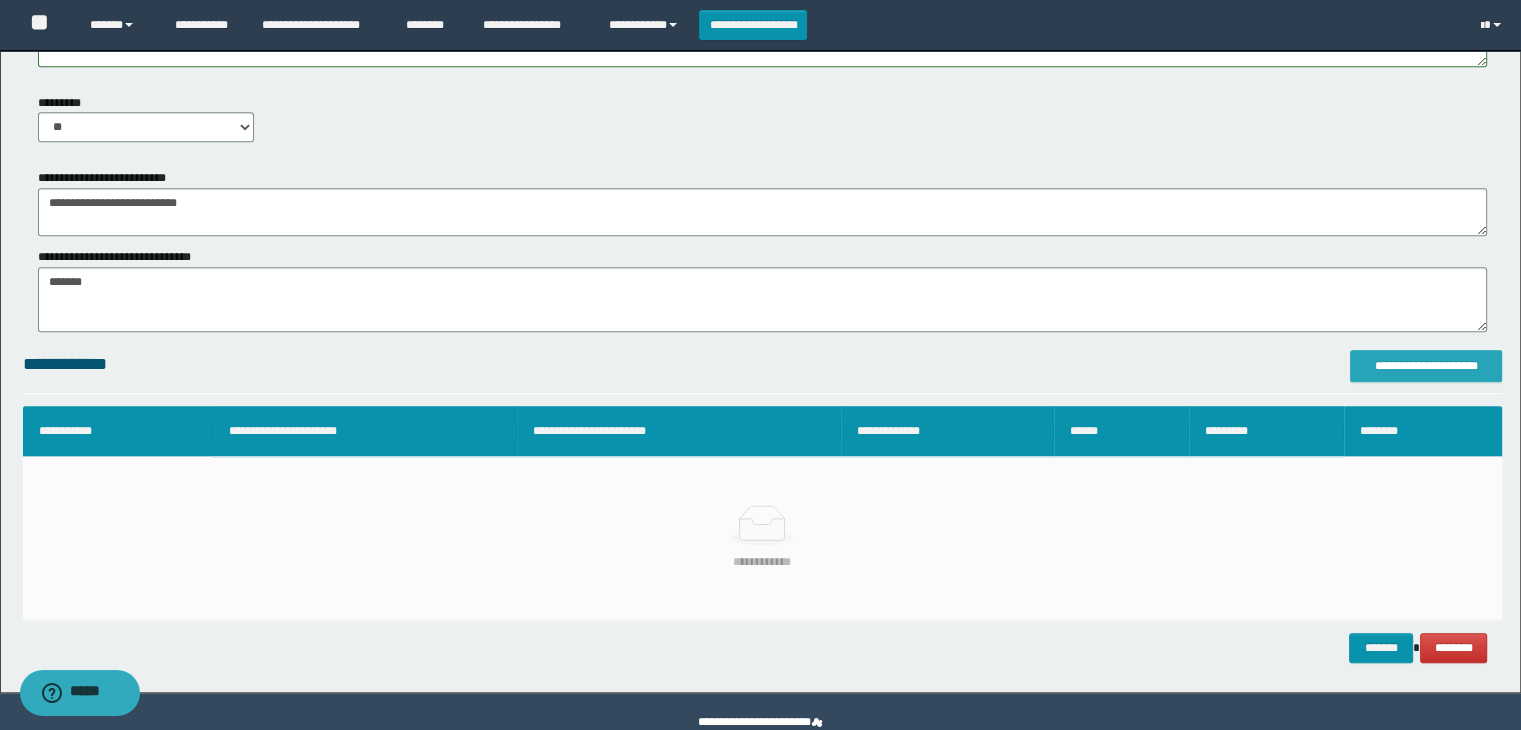 click on "**********" at bounding box center [1426, 366] 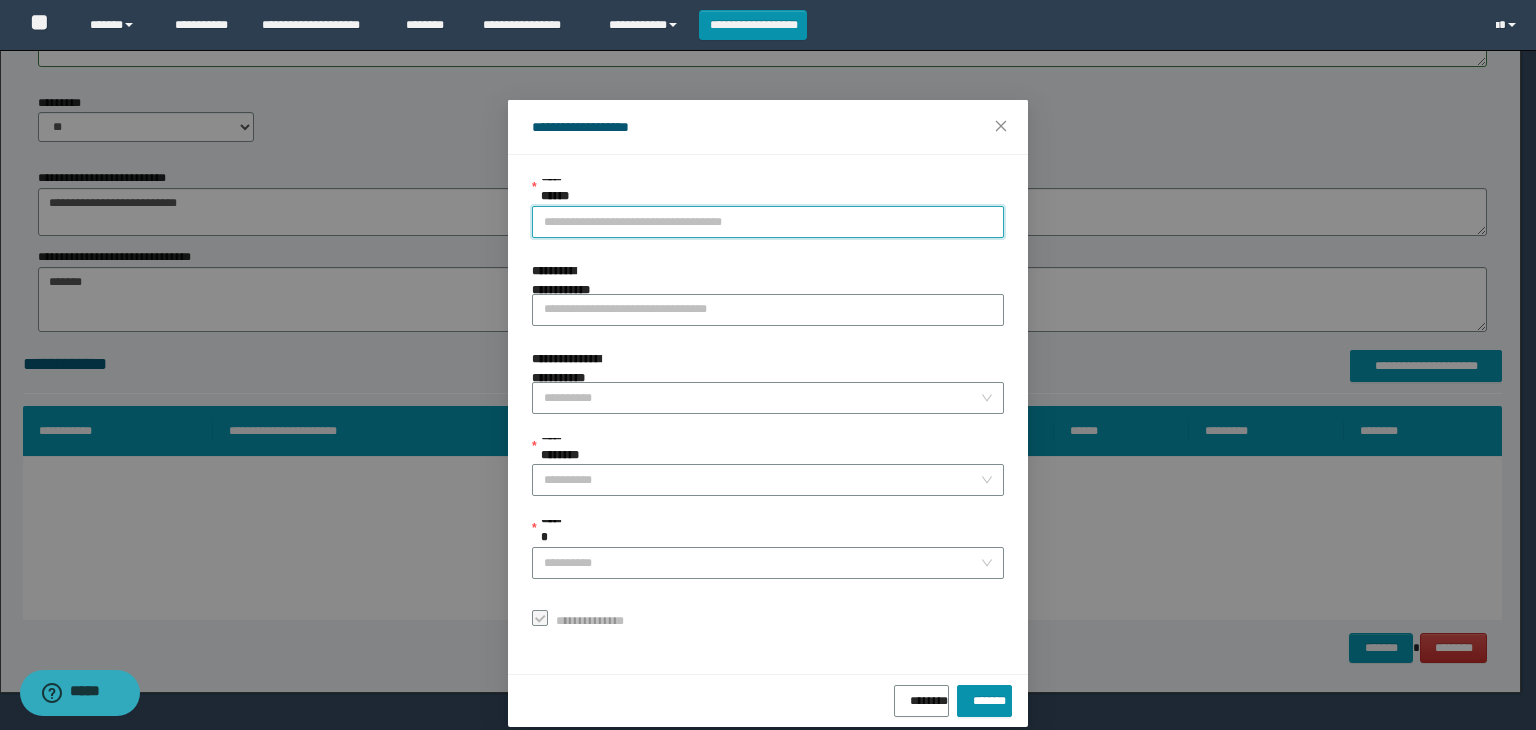 click on "**********" at bounding box center [768, 222] 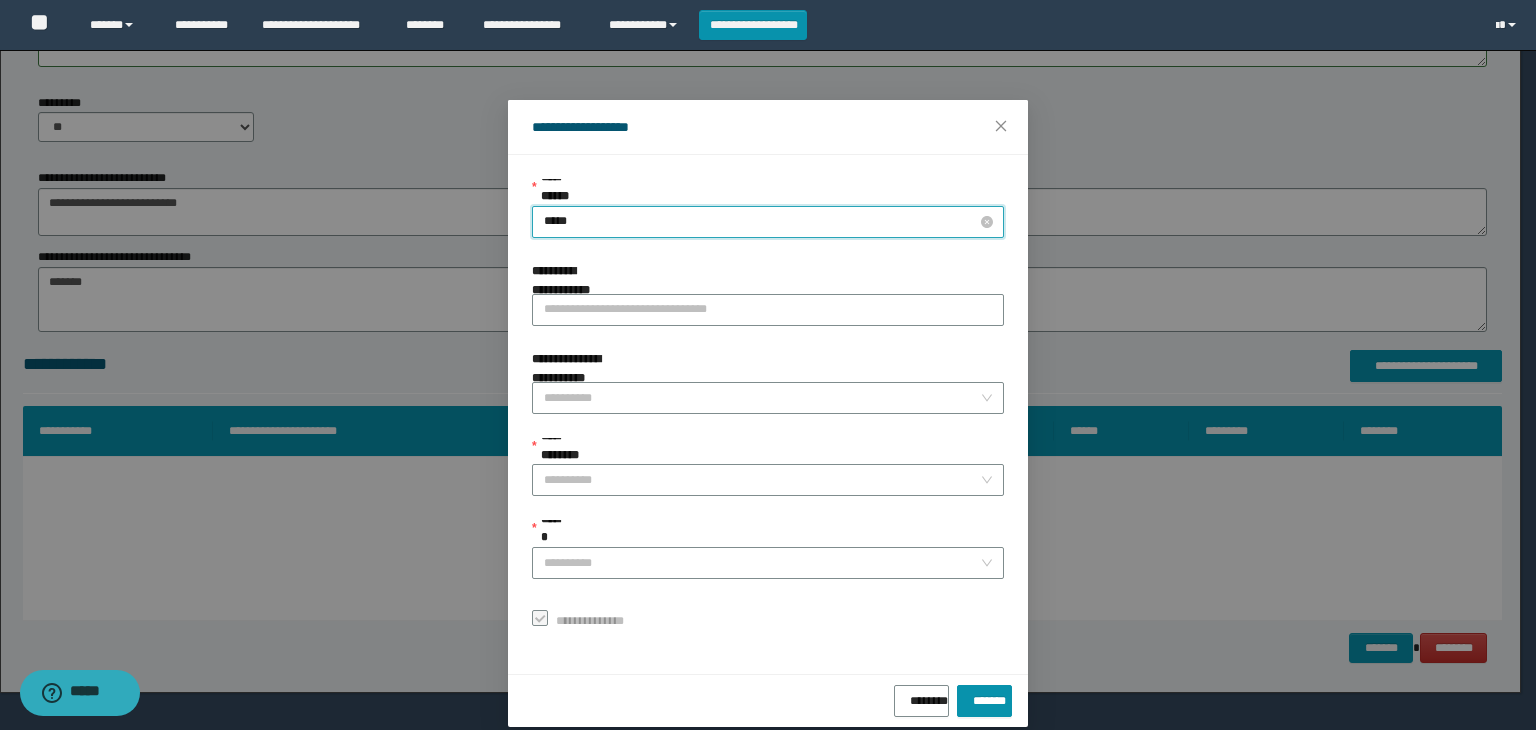 type on "******" 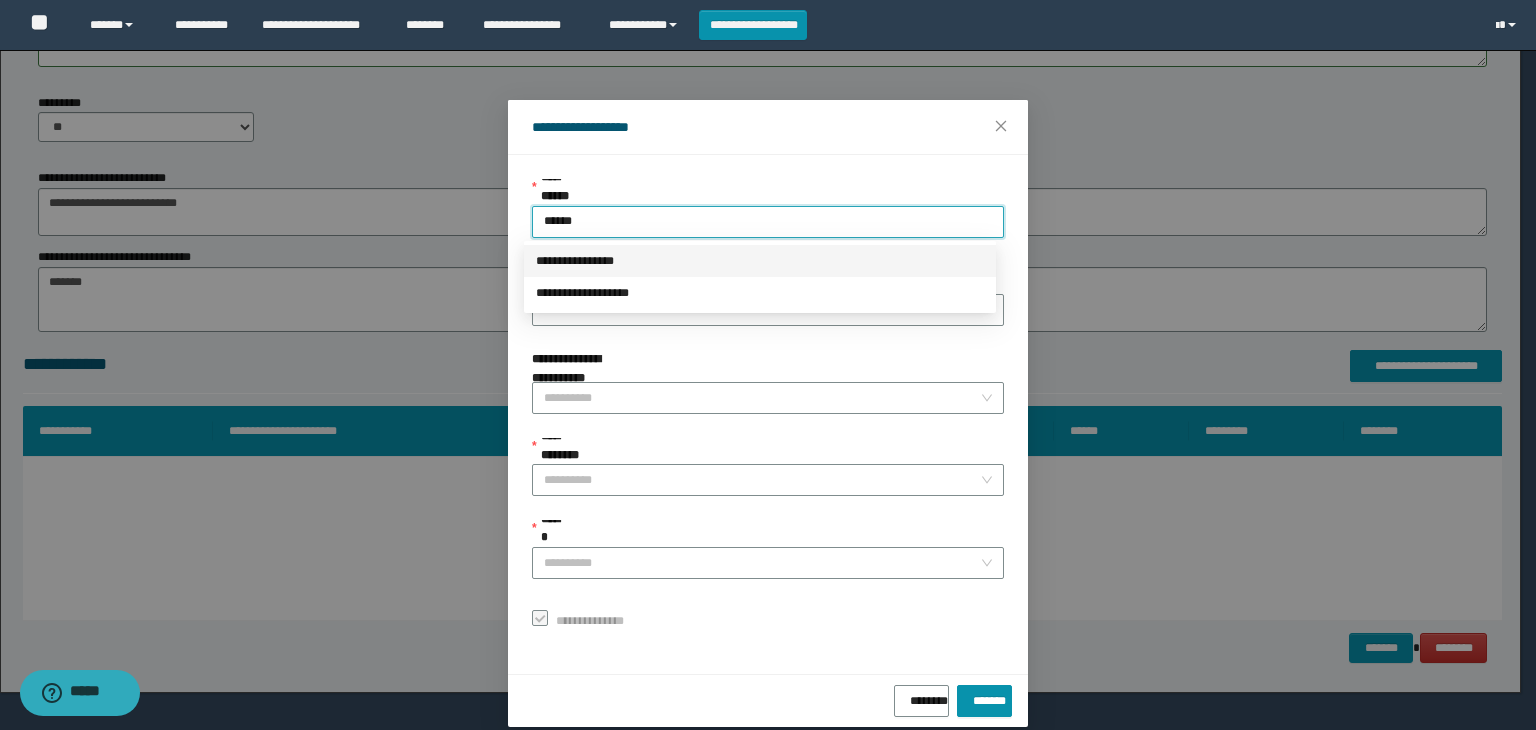 click on "**********" at bounding box center (760, 261) 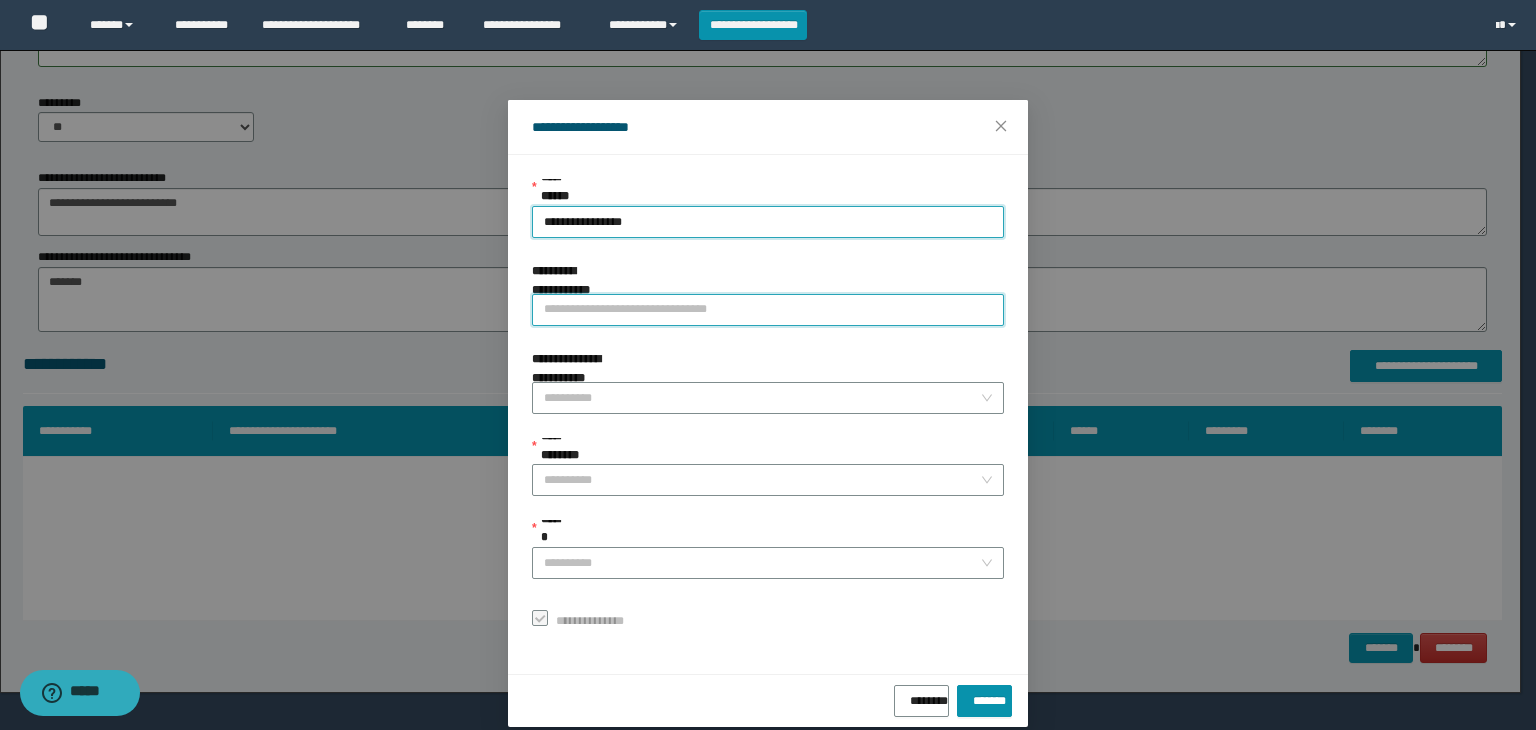 click on "**********" at bounding box center [768, 310] 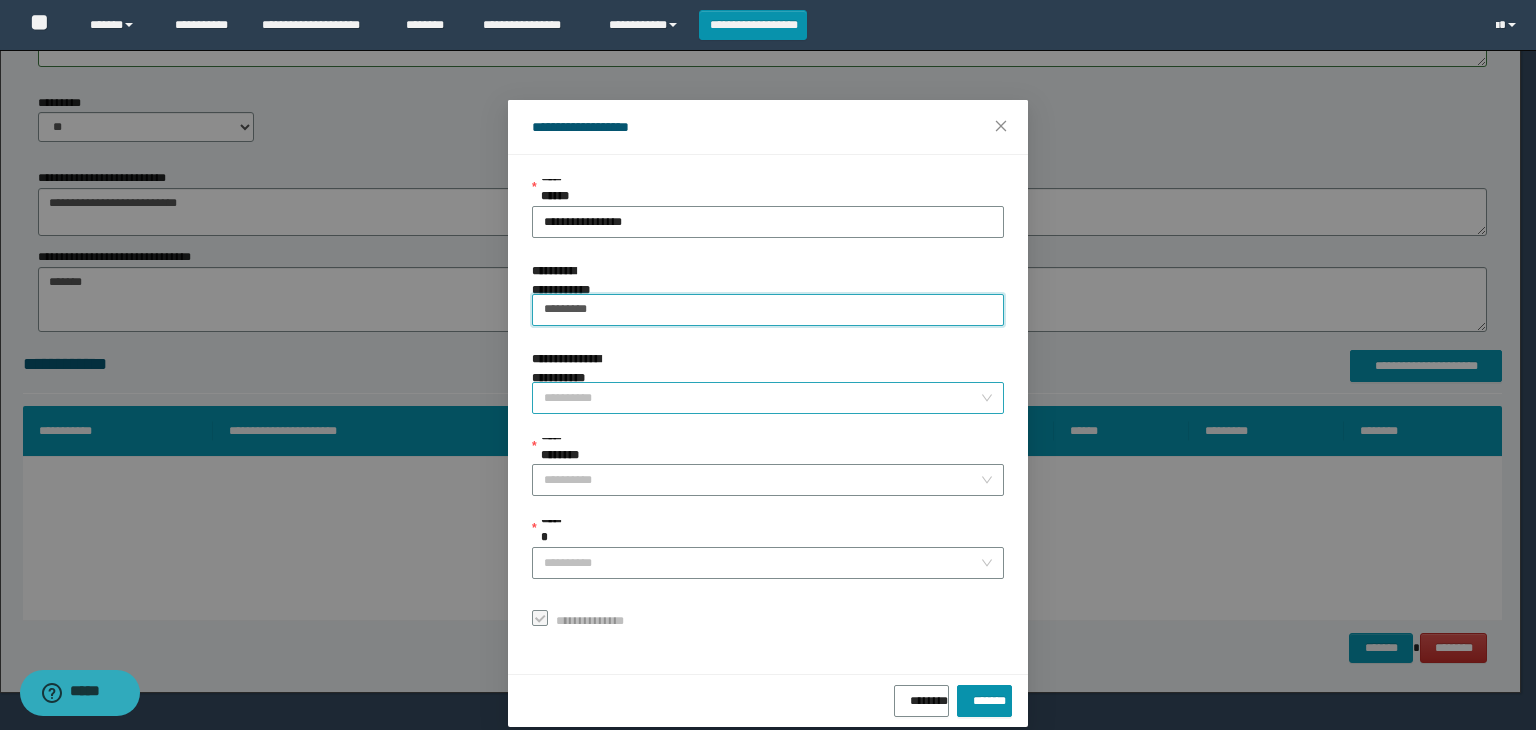 type on "*********" 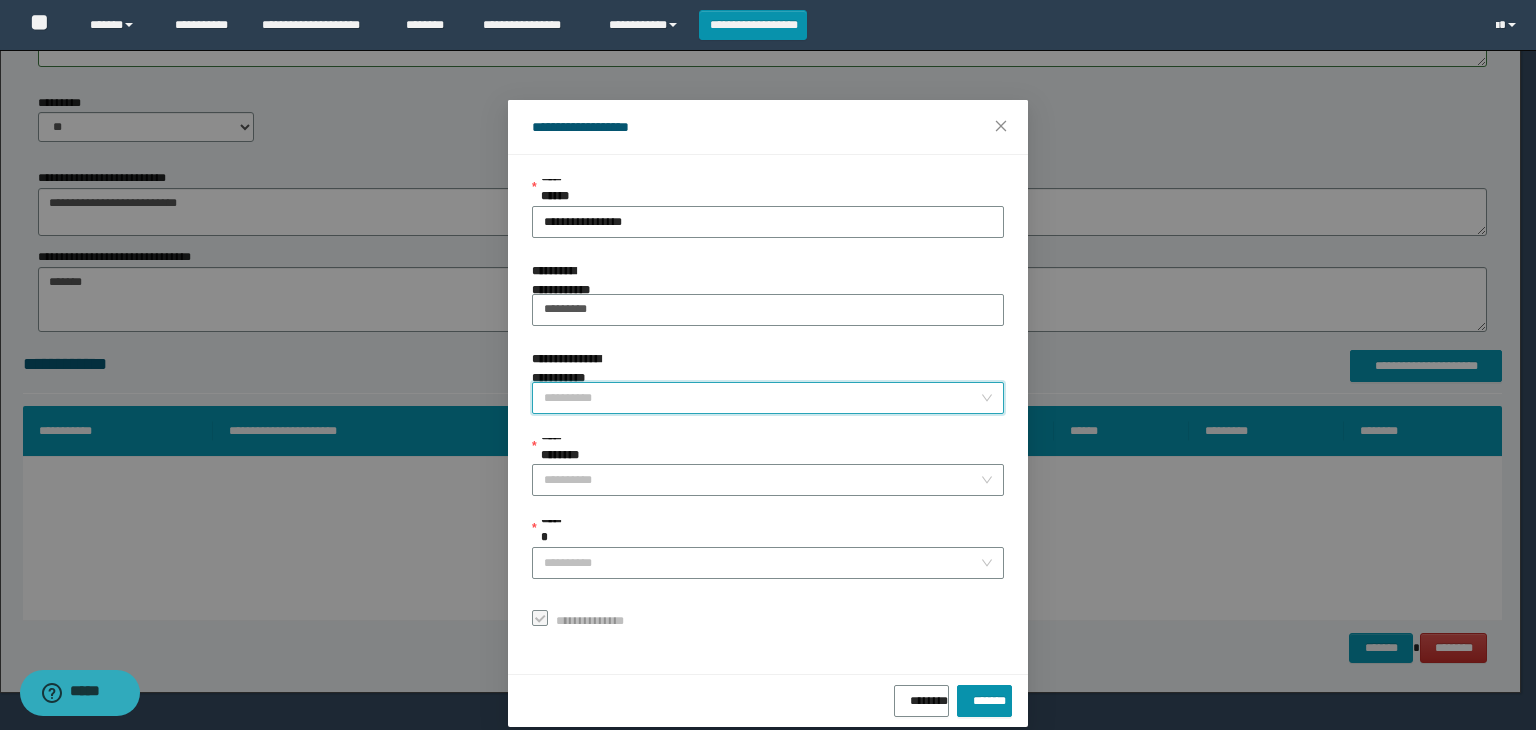 click on "**********" at bounding box center [762, 398] 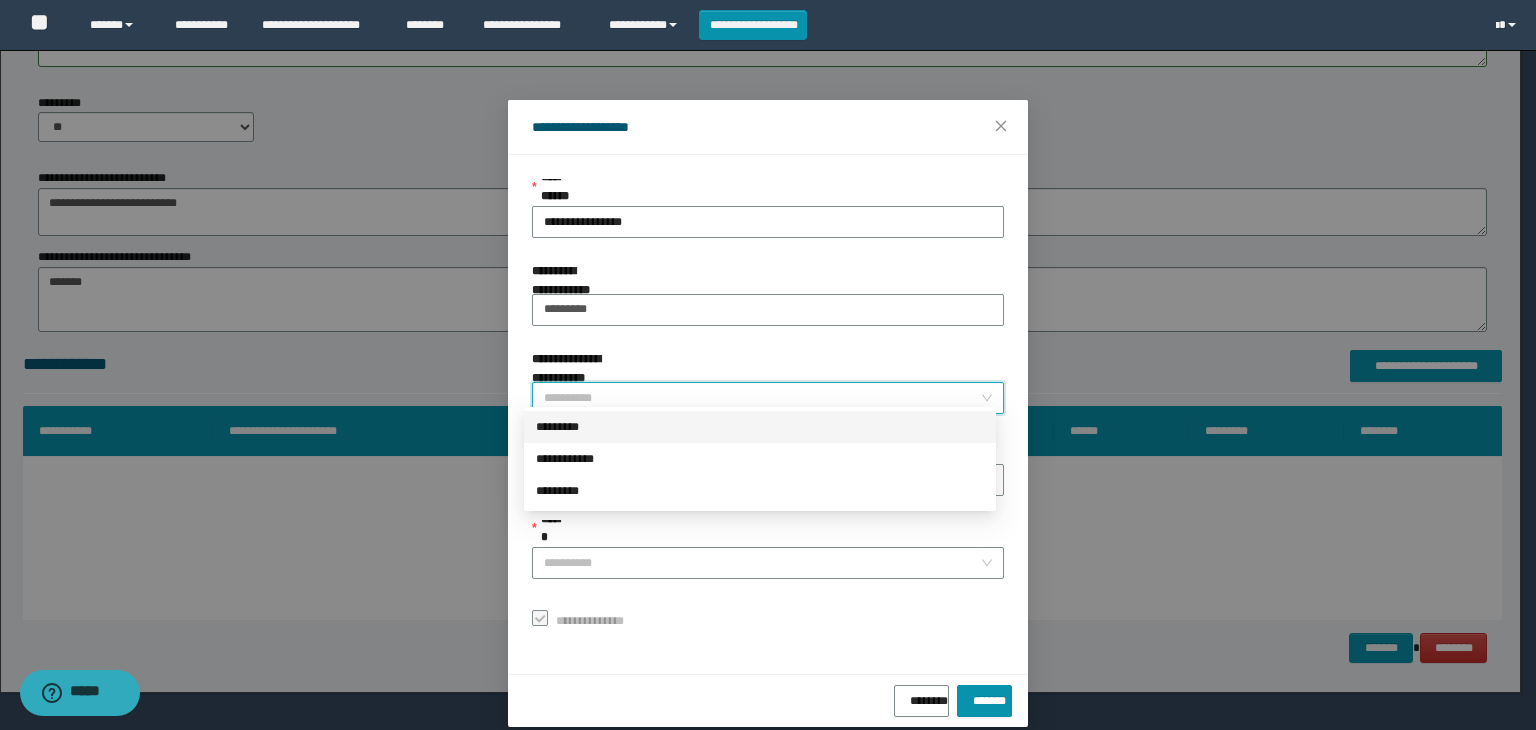 click on "*********" at bounding box center (760, 427) 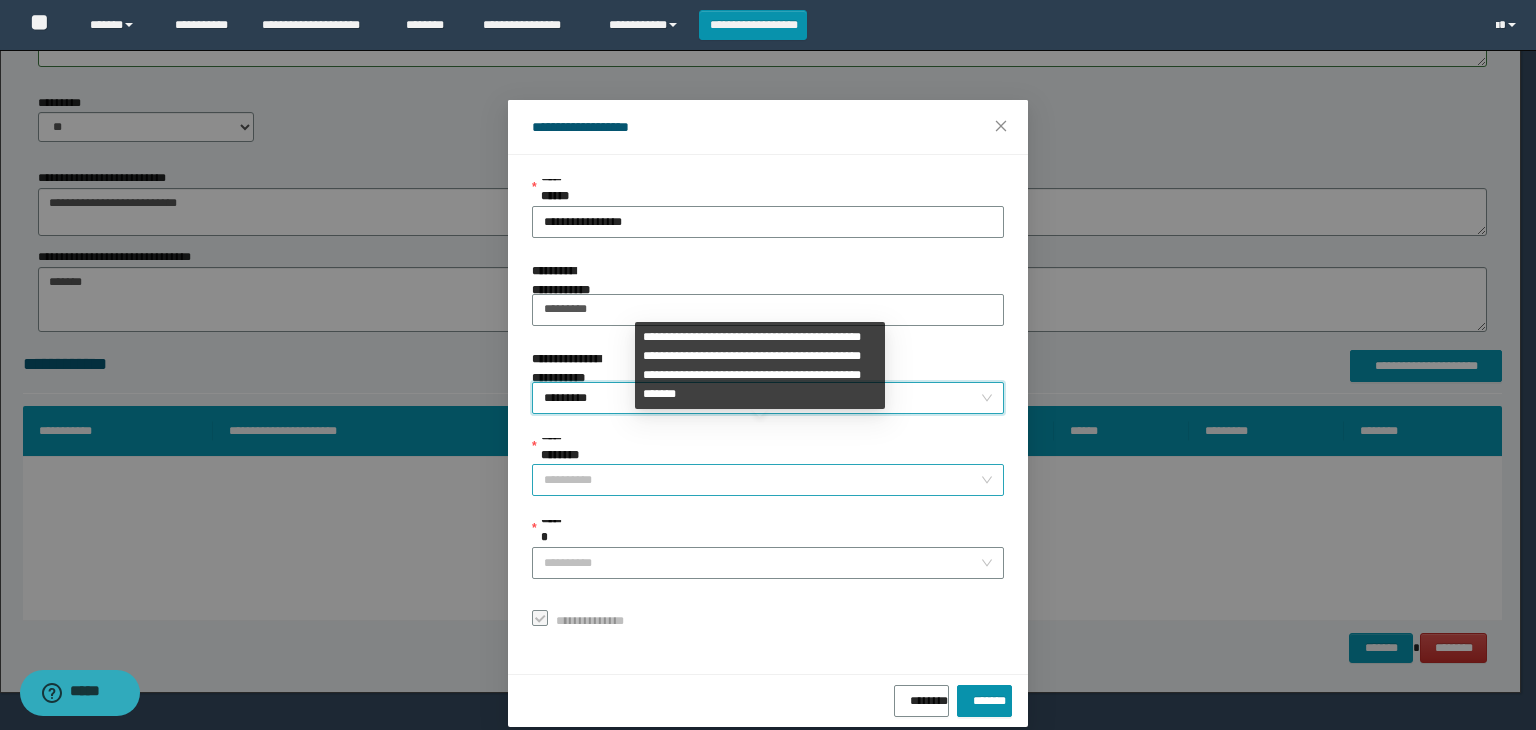 click on "**********" at bounding box center (762, 480) 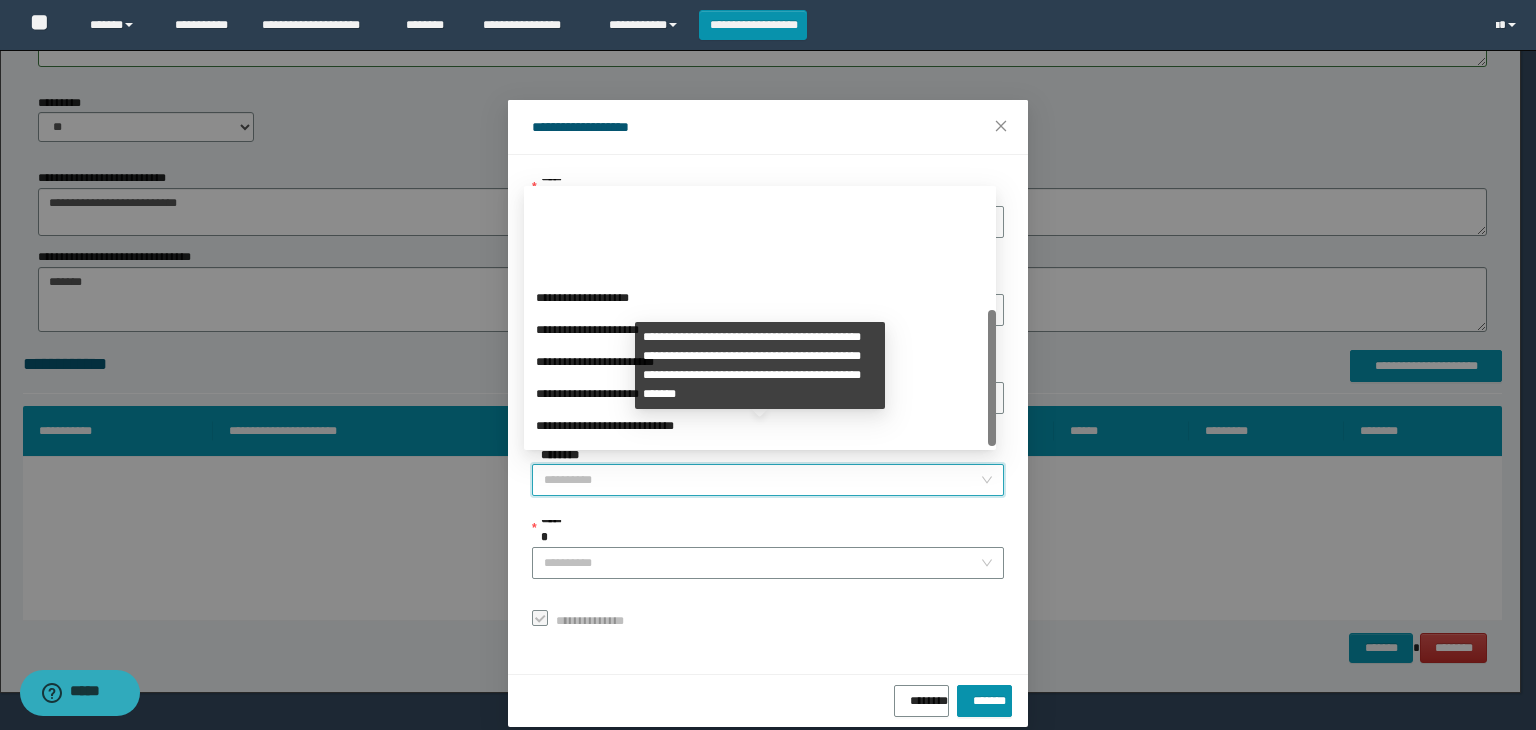 scroll, scrollTop: 224, scrollLeft: 0, axis: vertical 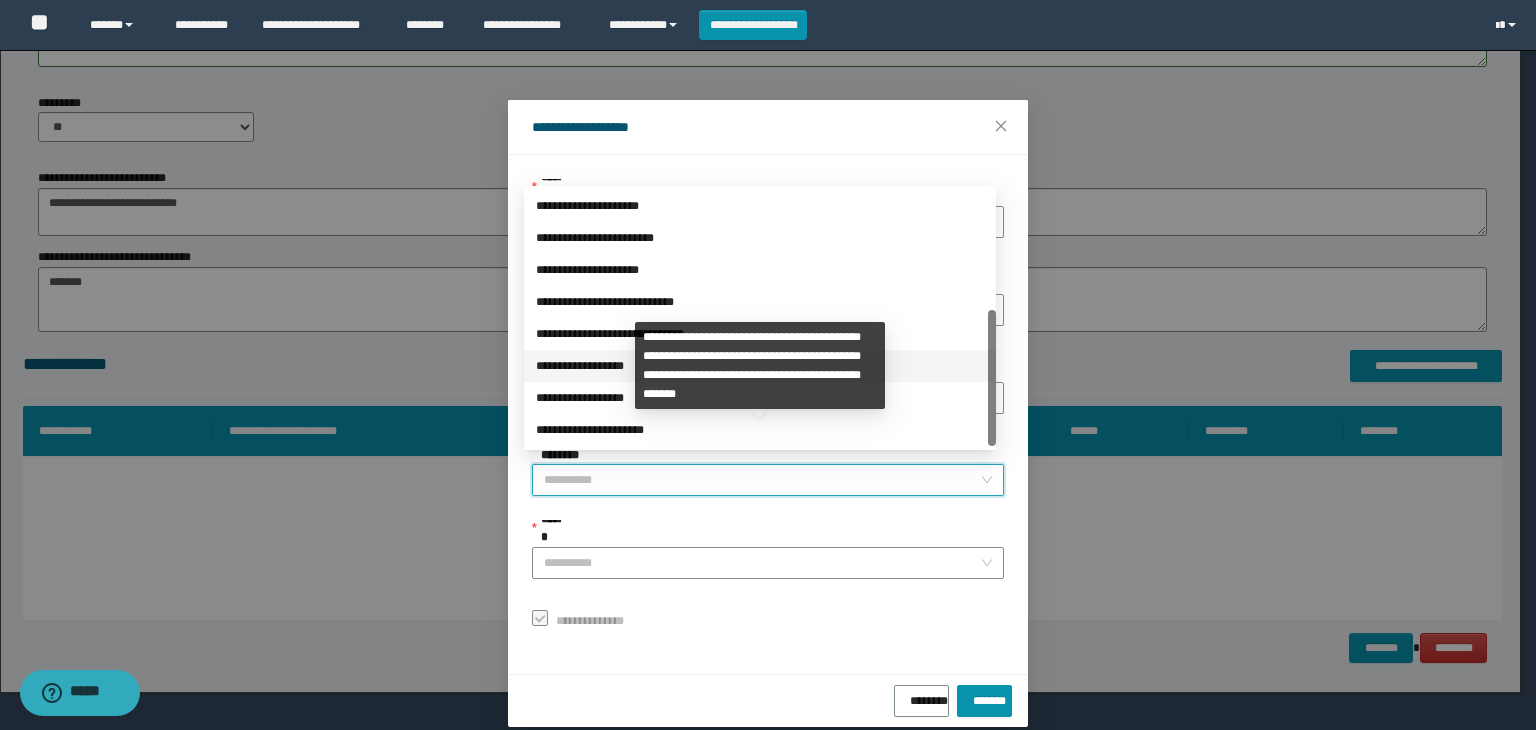 click on "**********" at bounding box center (760, 366) 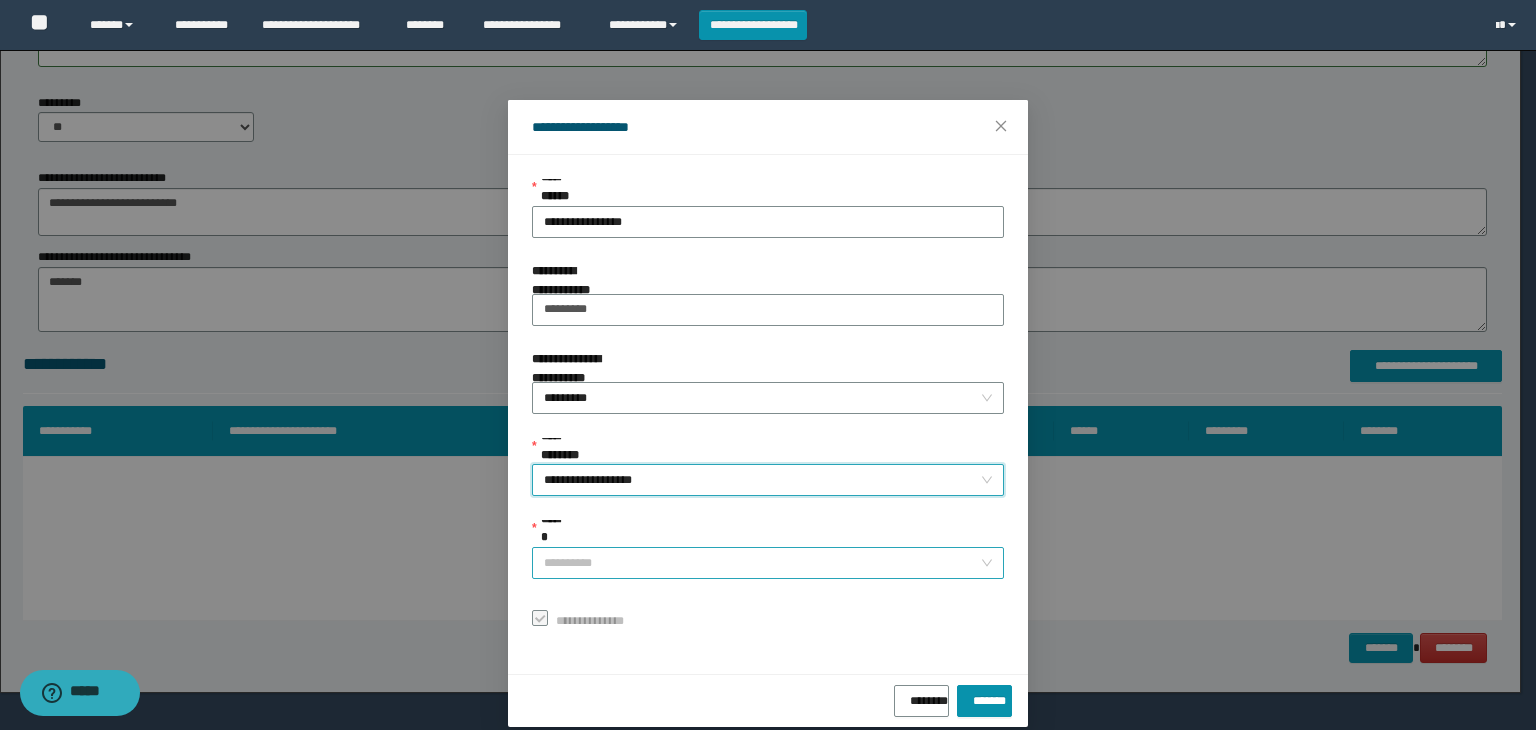 click on "******" at bounding box center (762, 563) 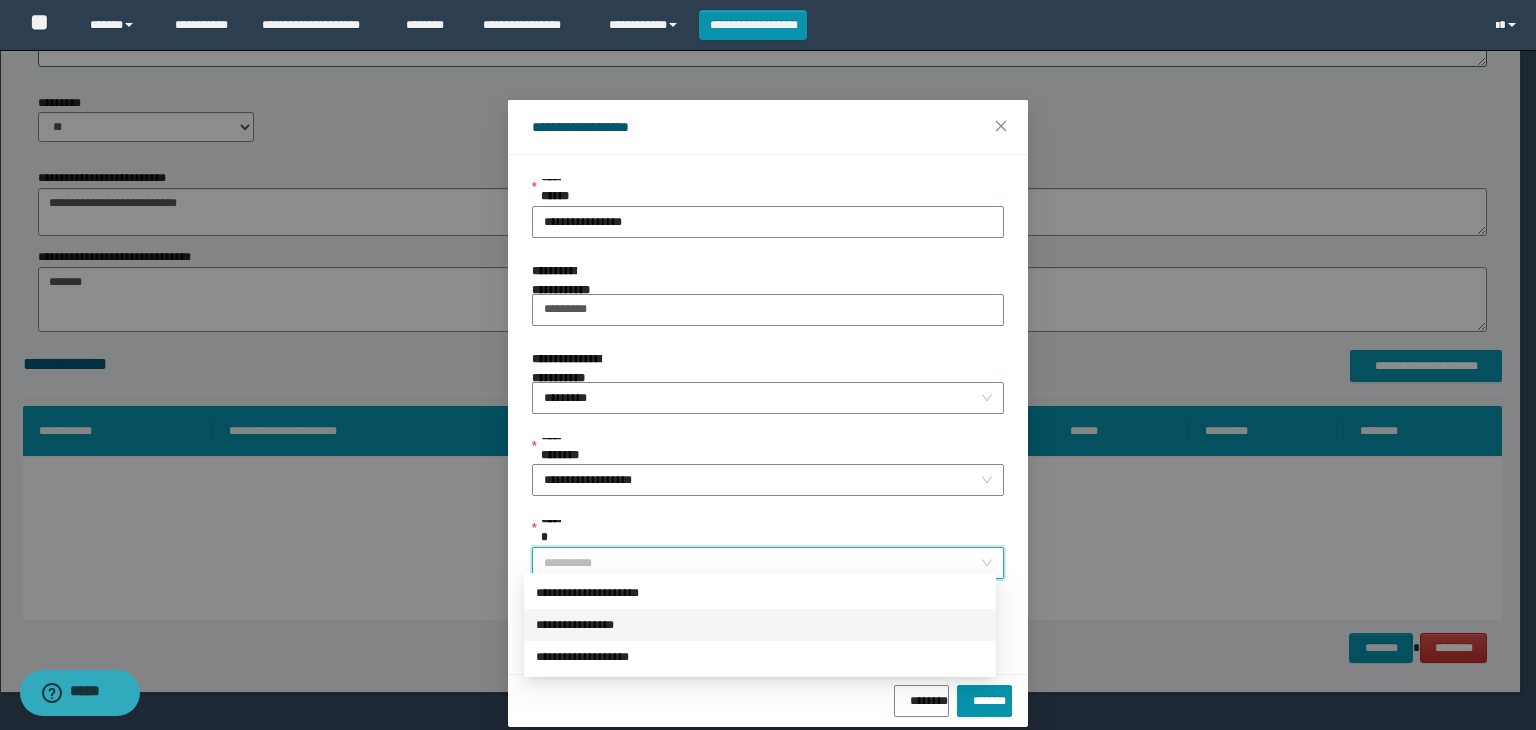 click on "**********" at bounding box center [760, 625] 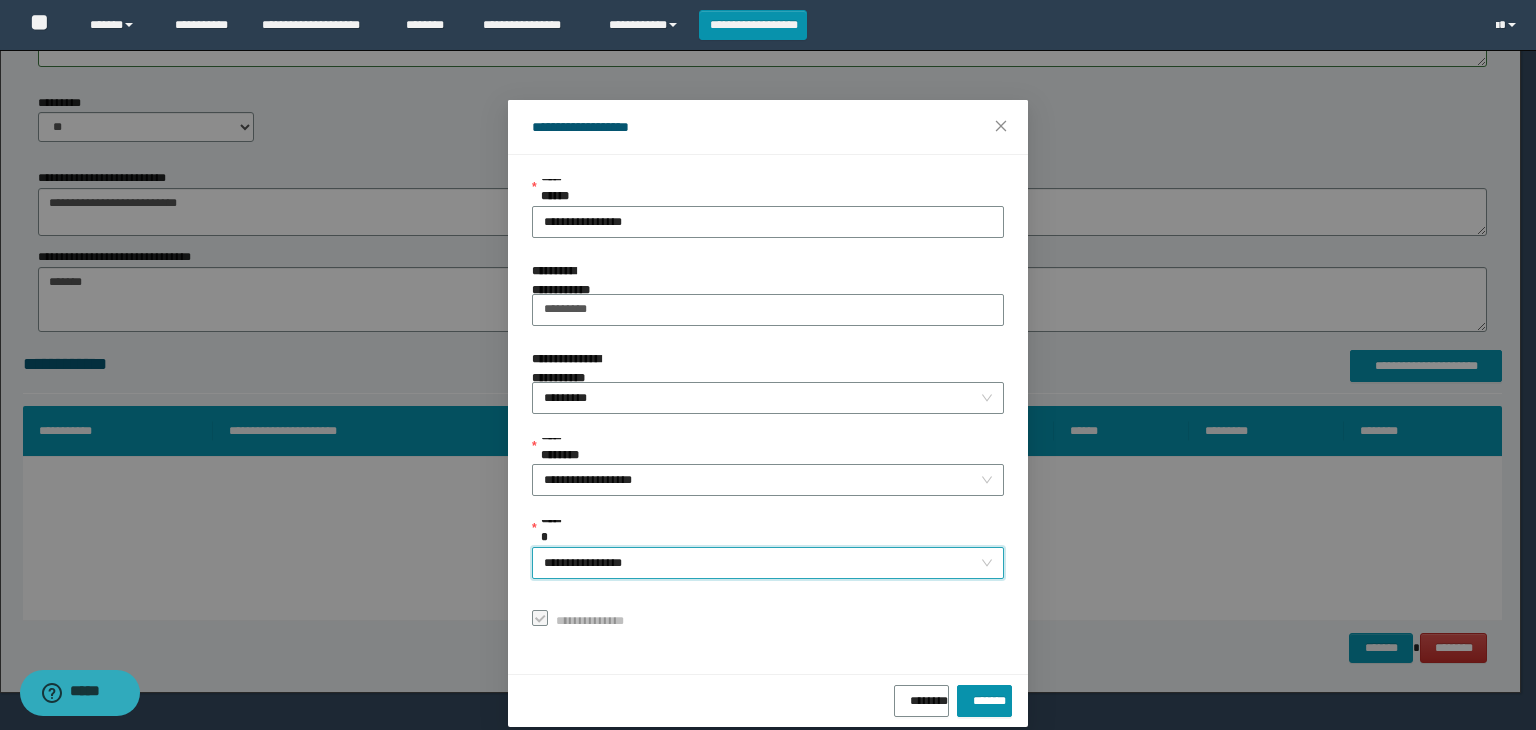 click on "**********" at bounding box center [768, 563] 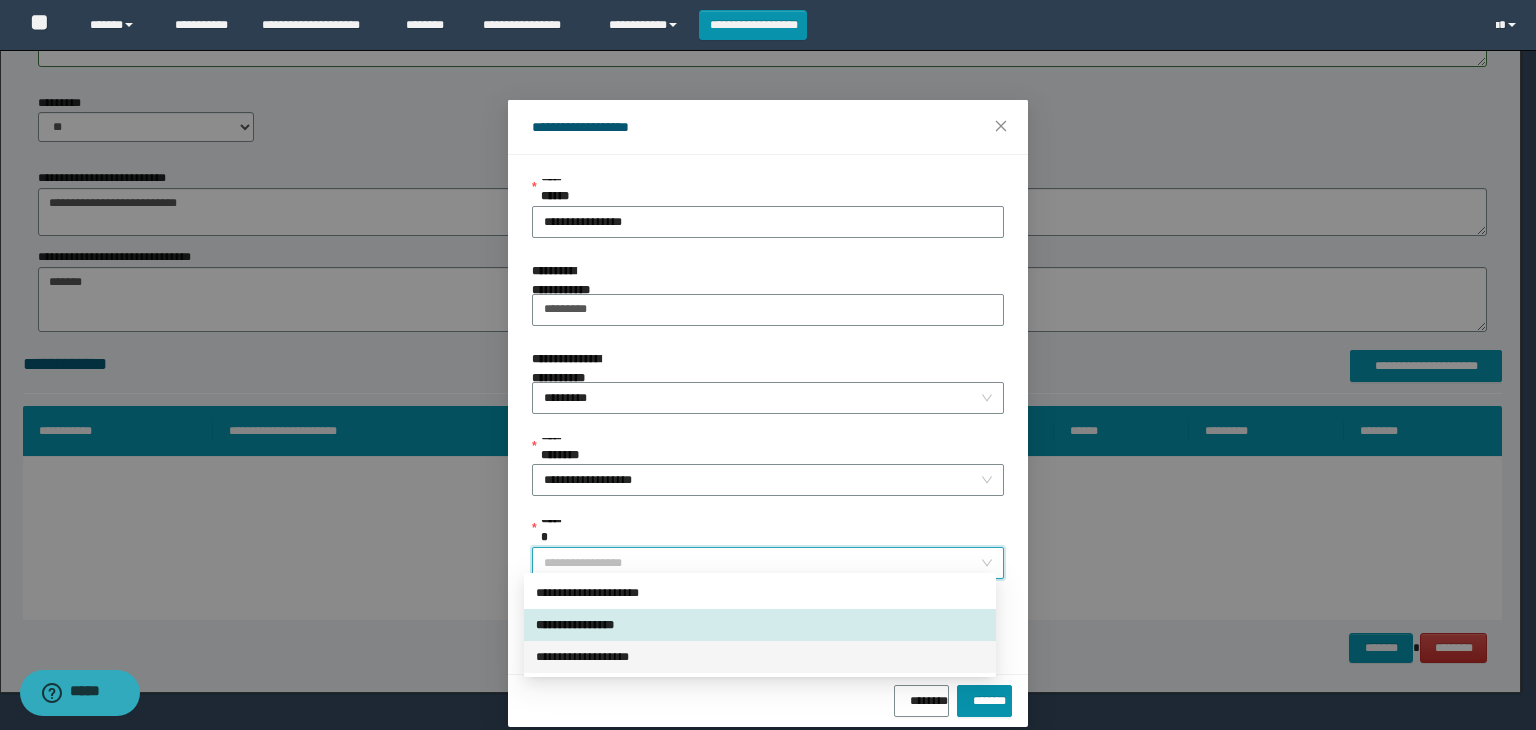 click on "**********" at bounding box center (760, 657) 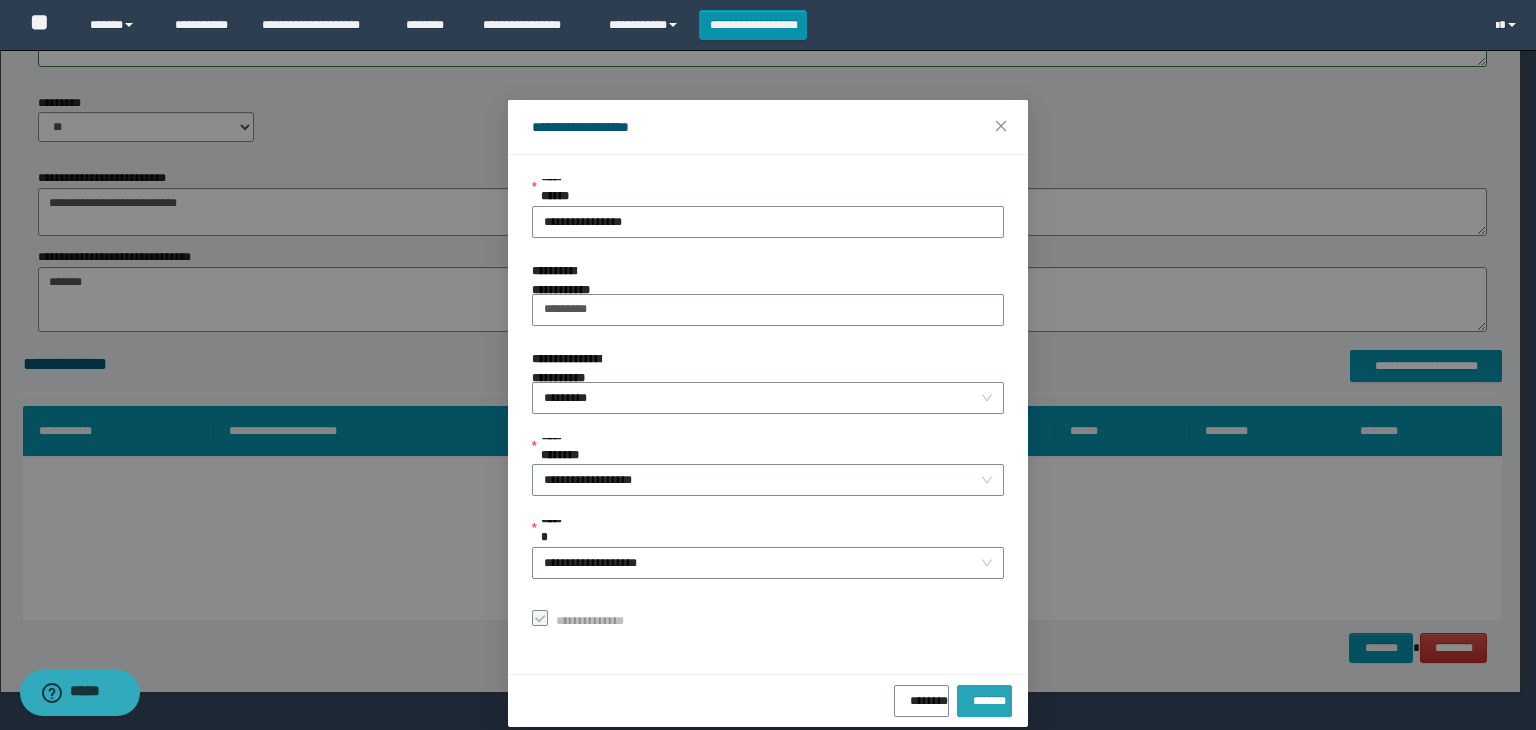 click on "*******" at bounding box center (984, 697) 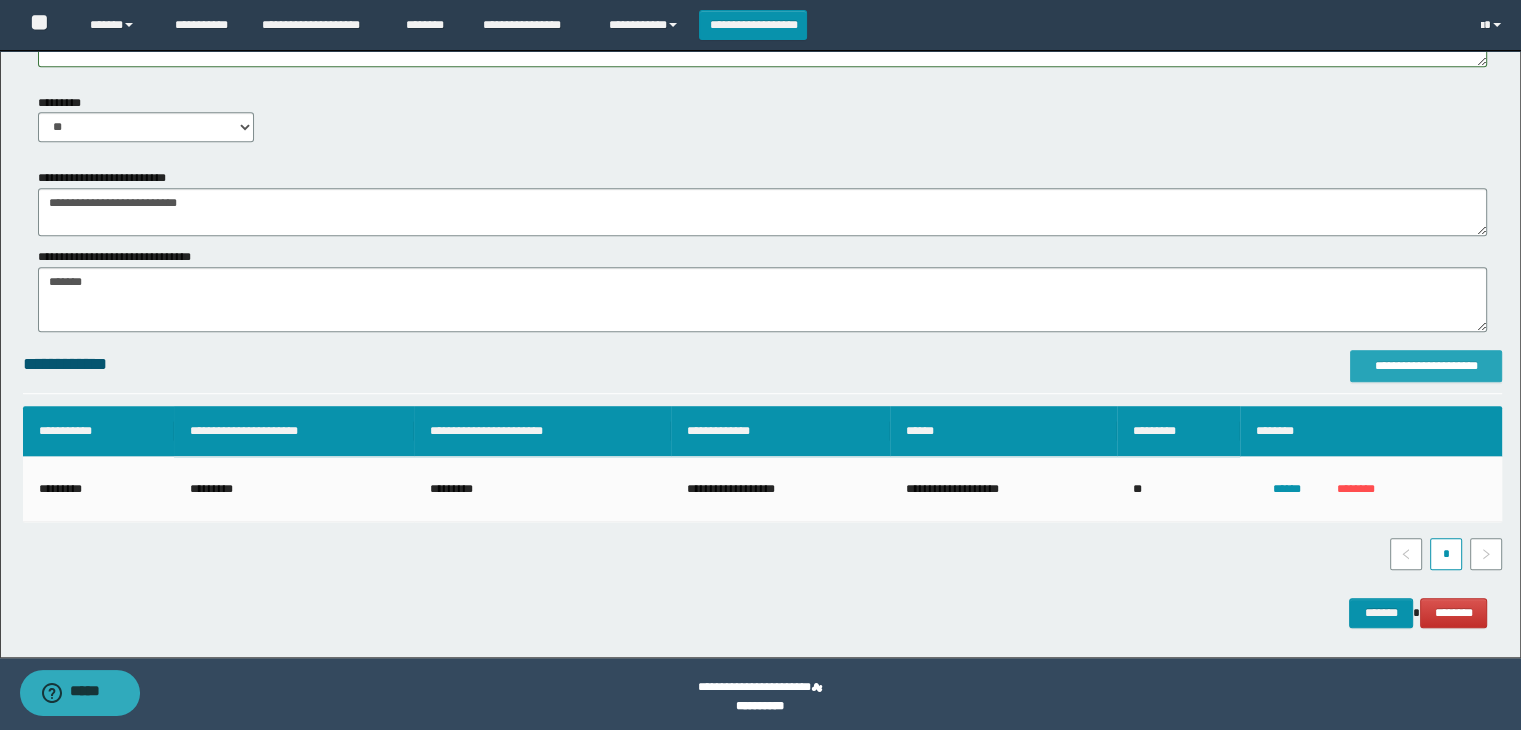 click on "**********" at bounding box center (1426, 366) 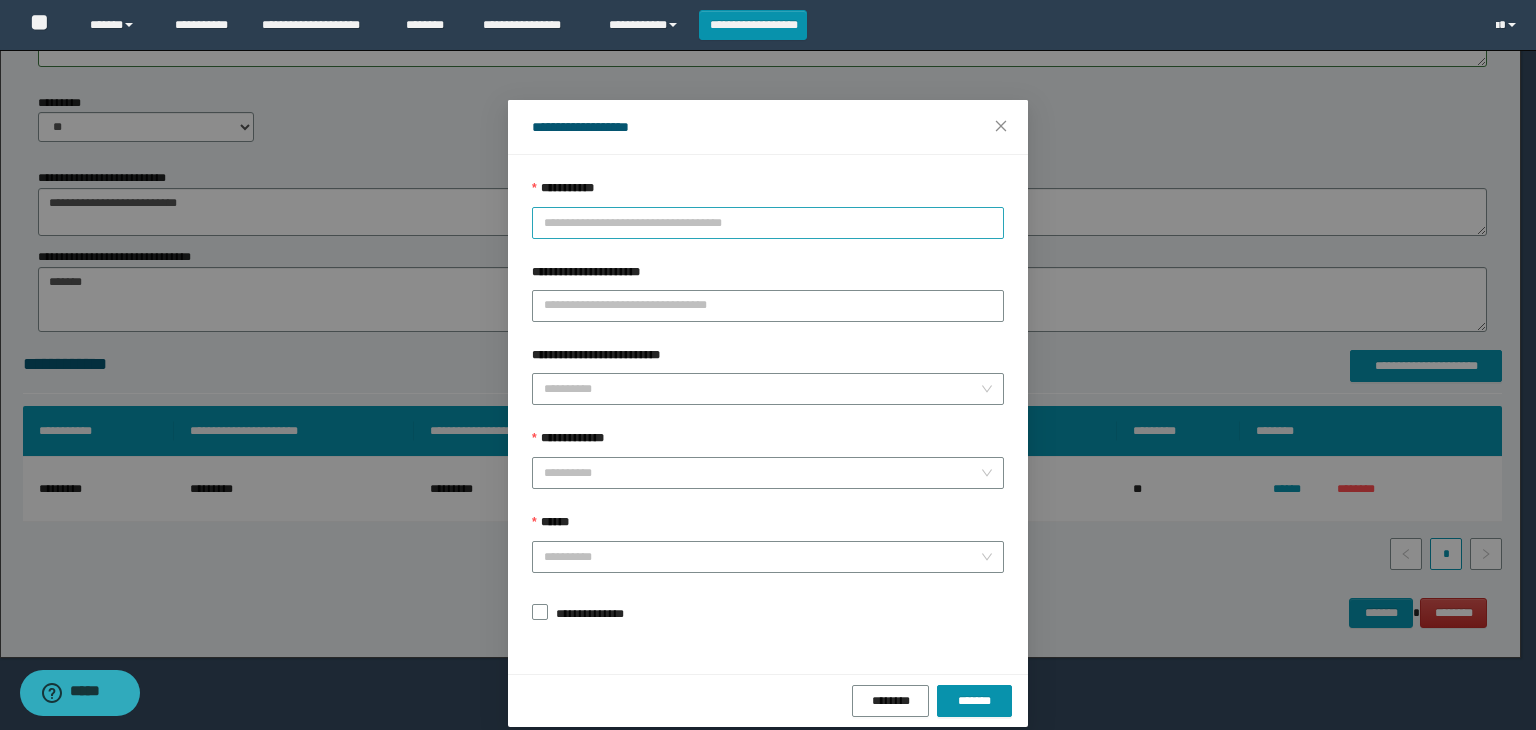 click on "**********" at bounding box center (768, 223) 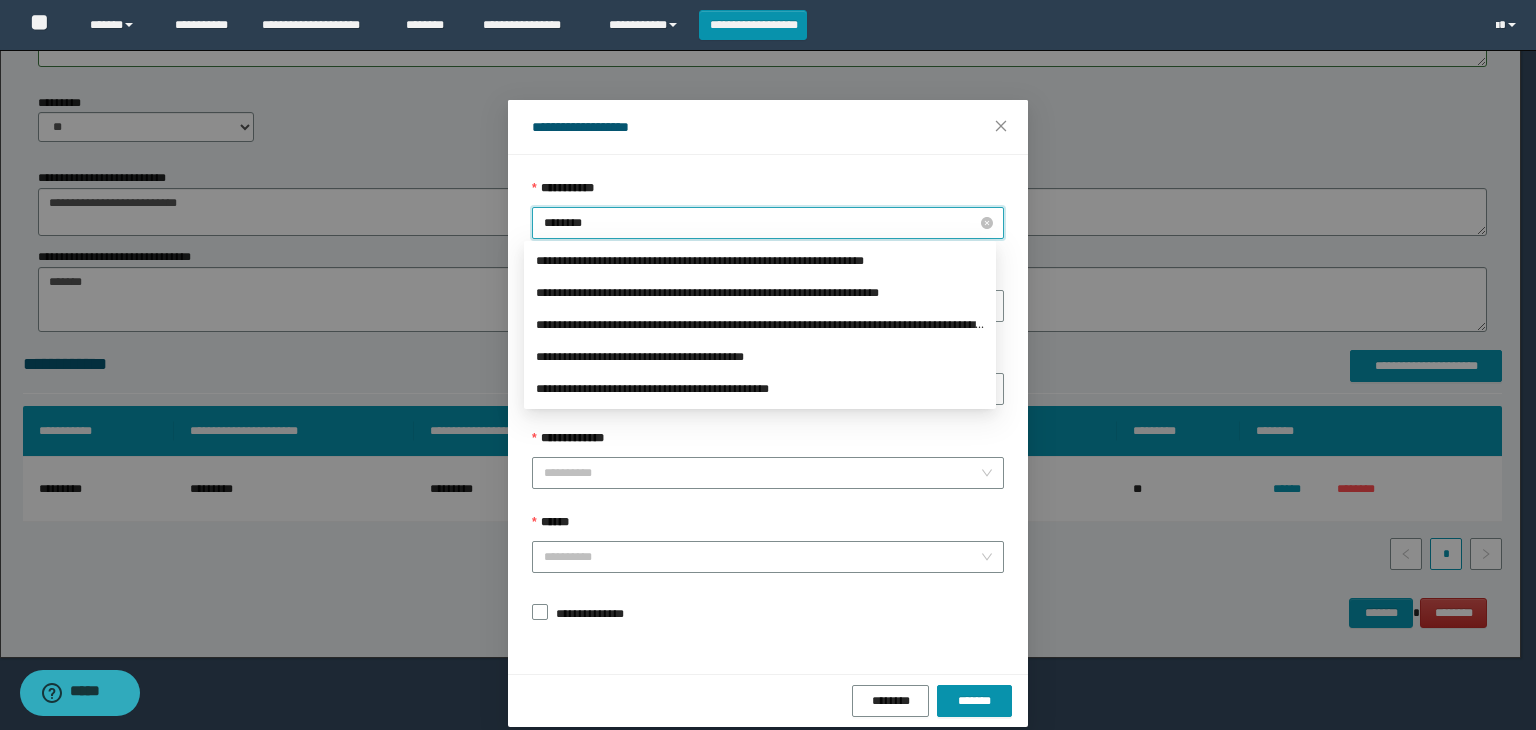 type on "*********" 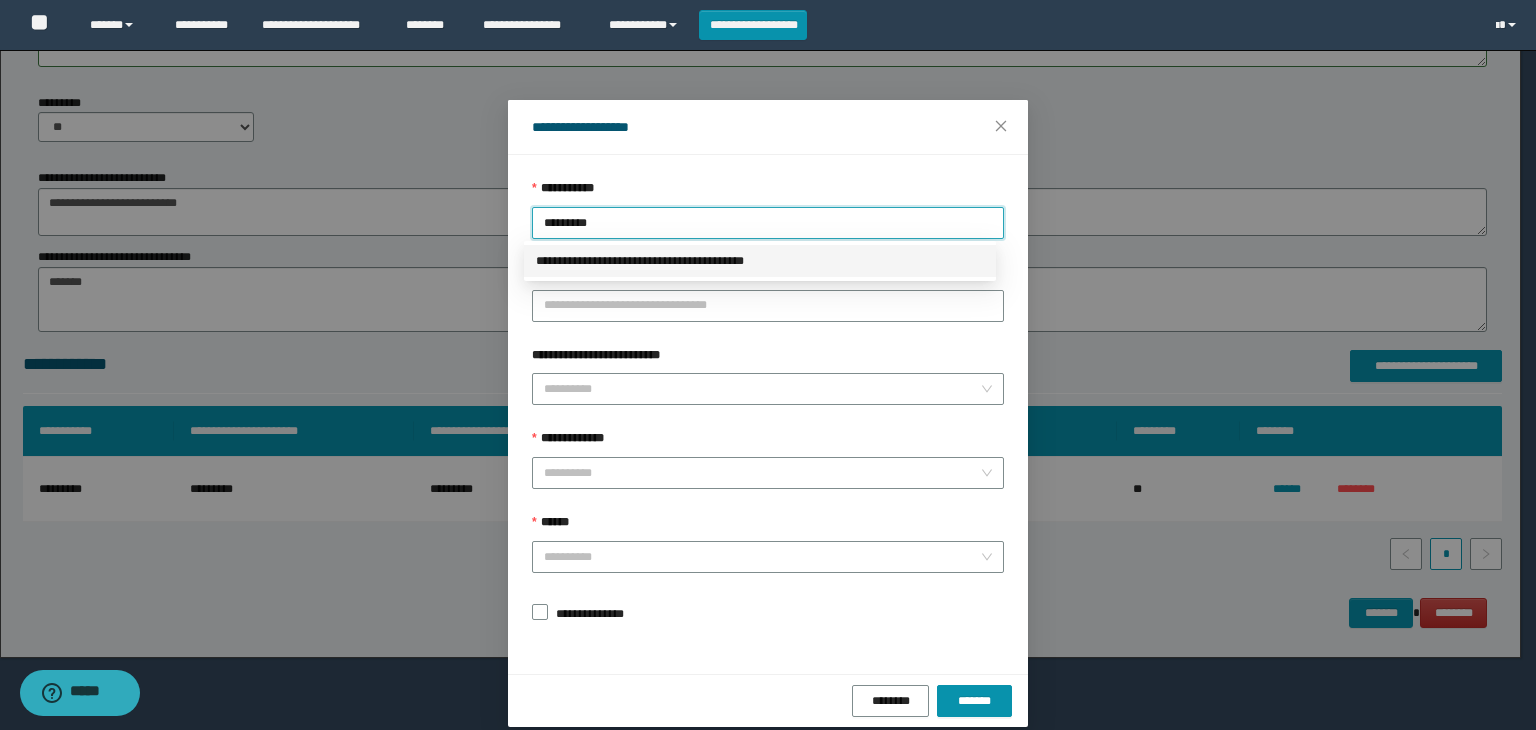 click on "**********" at bounding box center [760, 261] 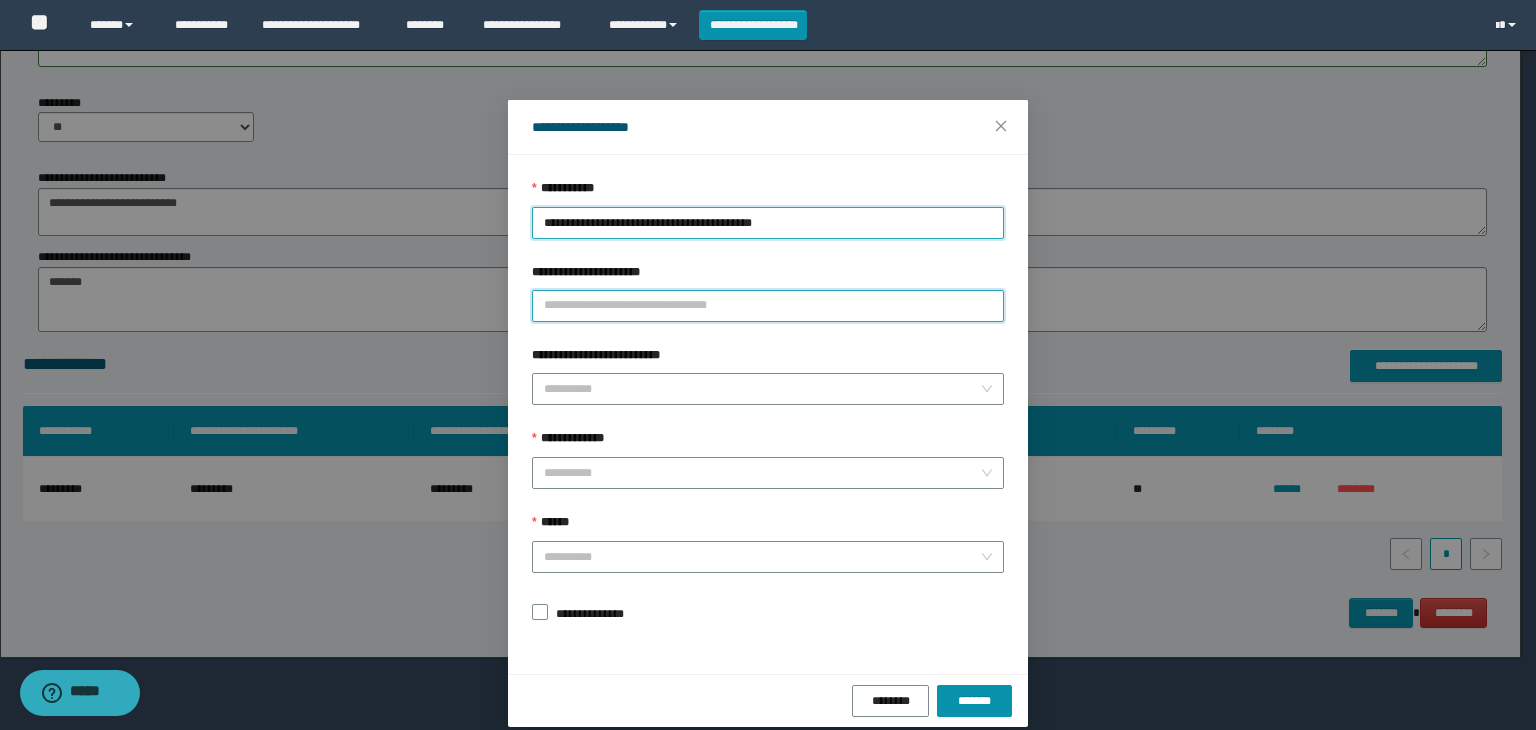 click on "**********" at bounding box center (768, 306) 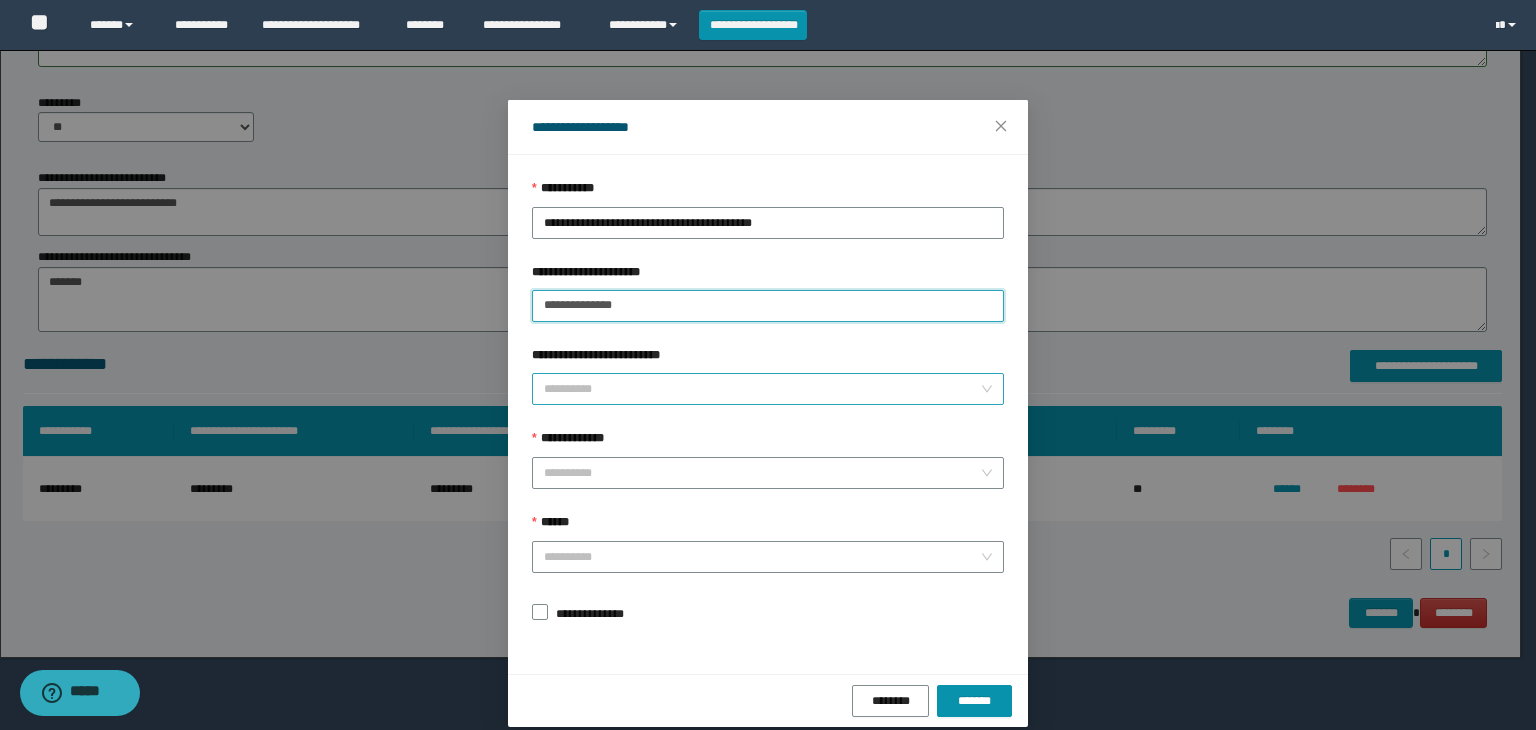 type on "**********" 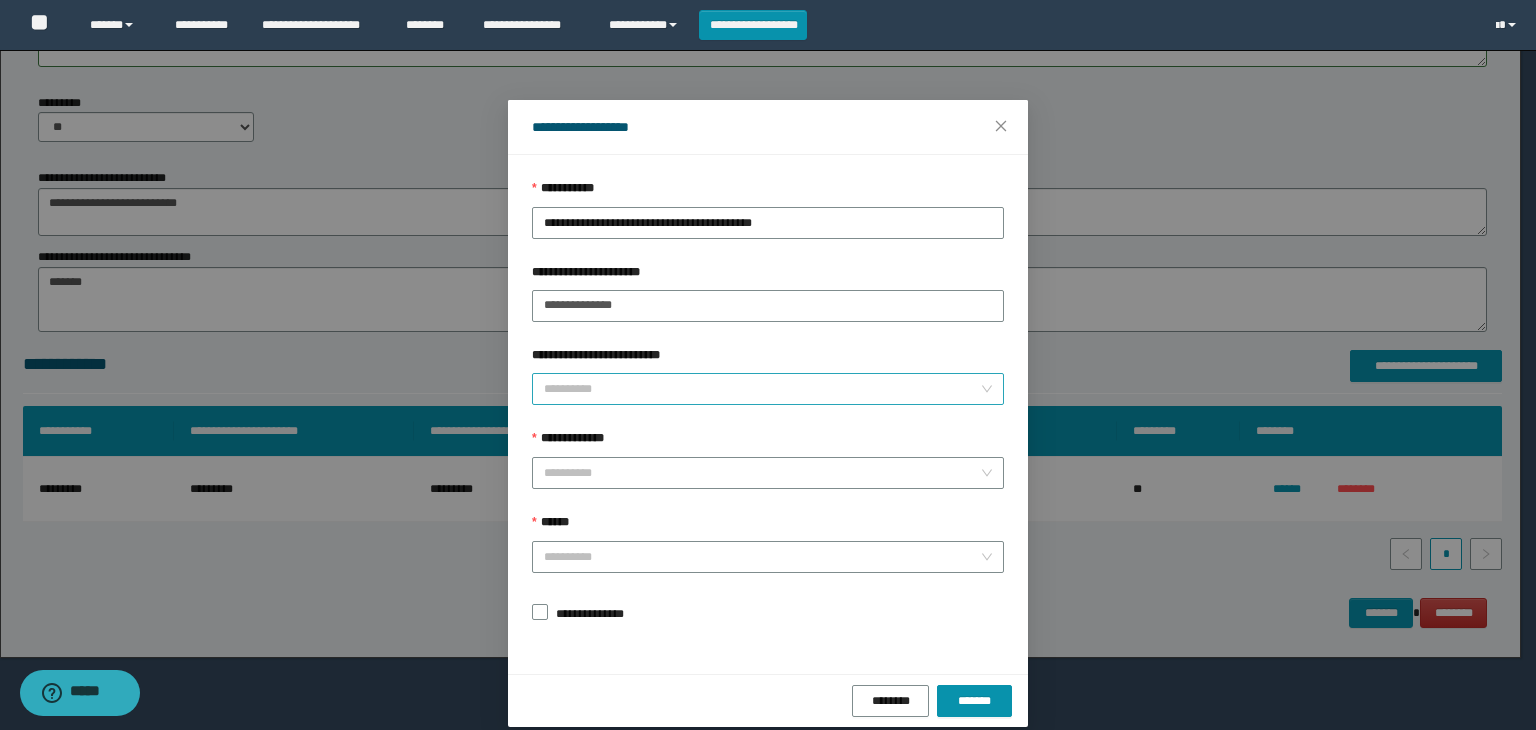 click on "**********" at bounding box center (762, 389) 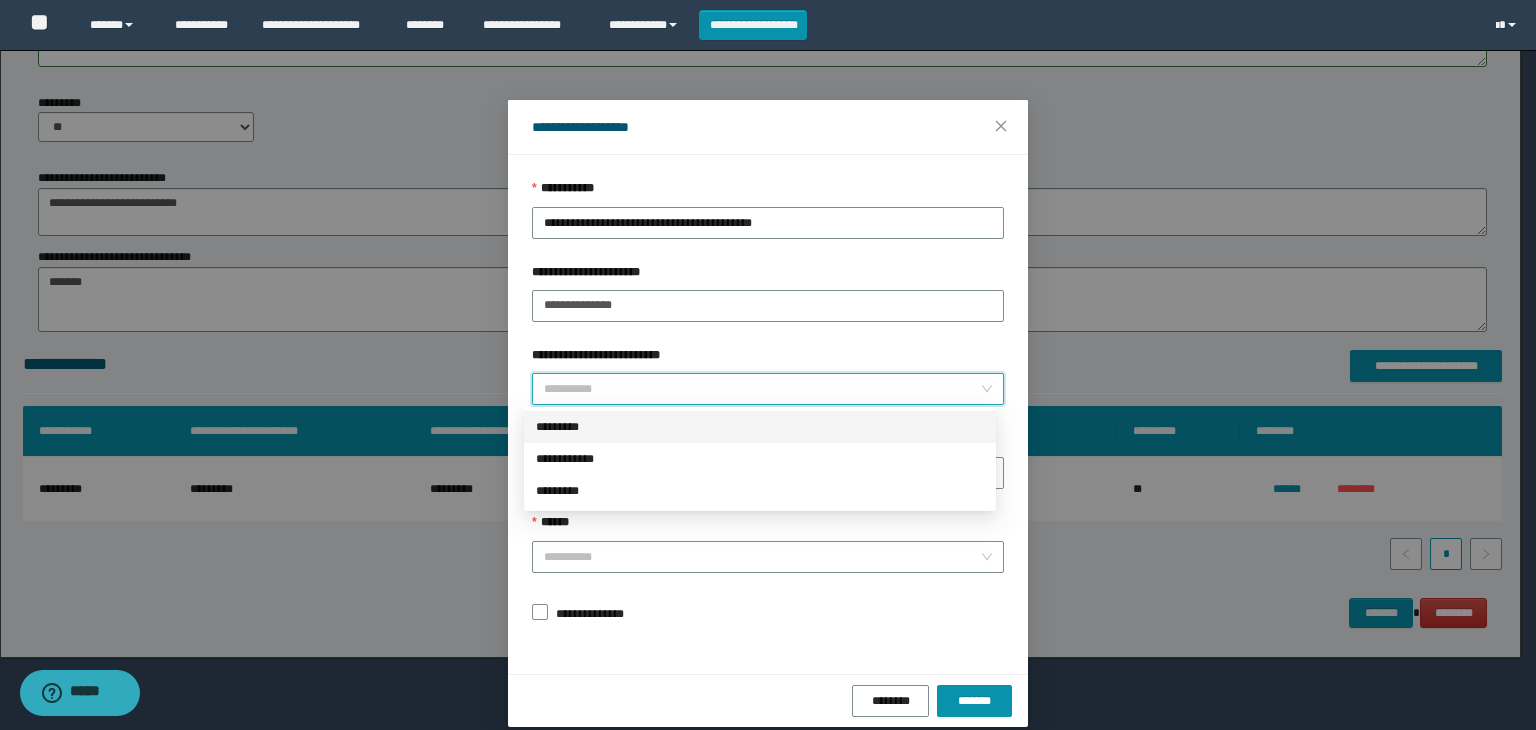 click on "*********" at bounding box center (760, 427) 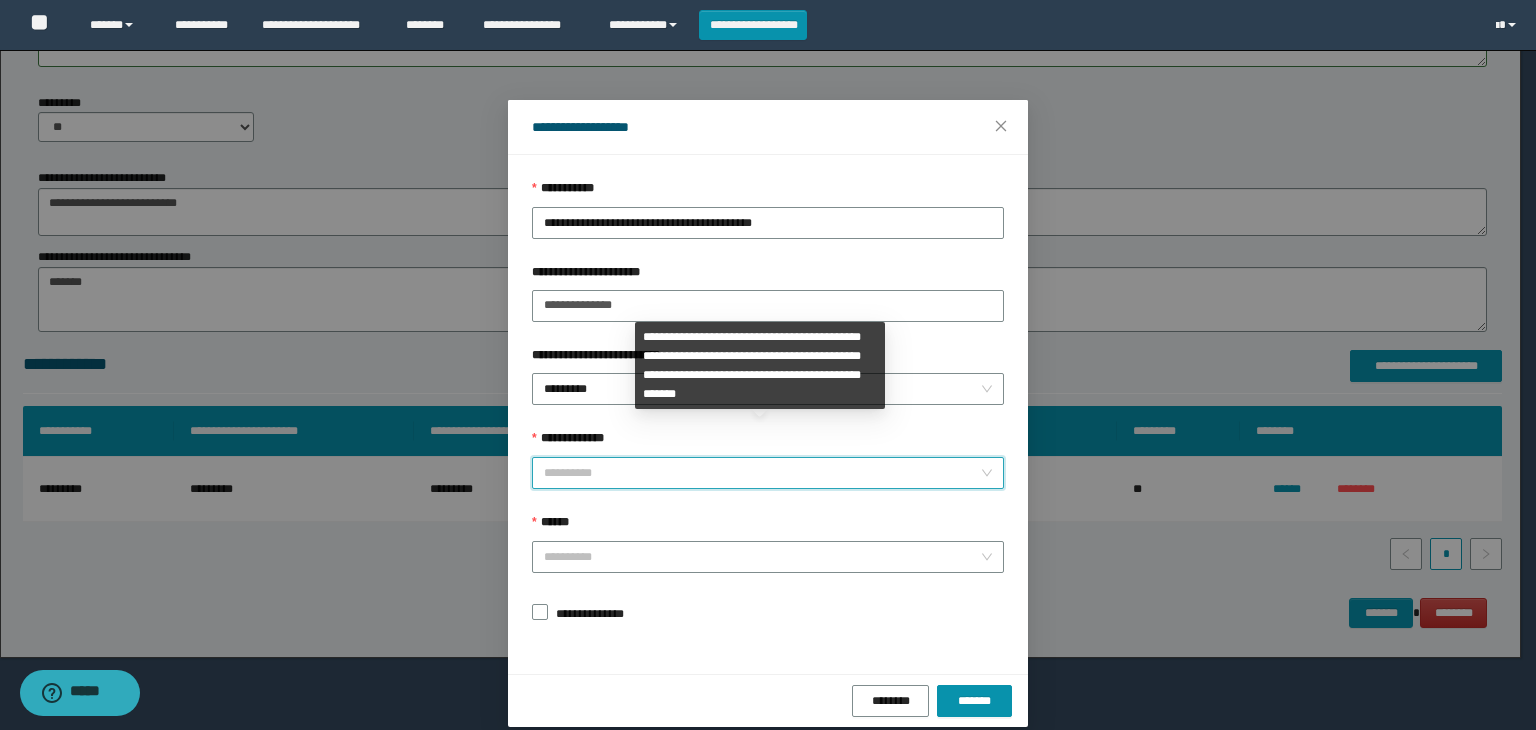 click on "**********" at bounding box center (762, 473) 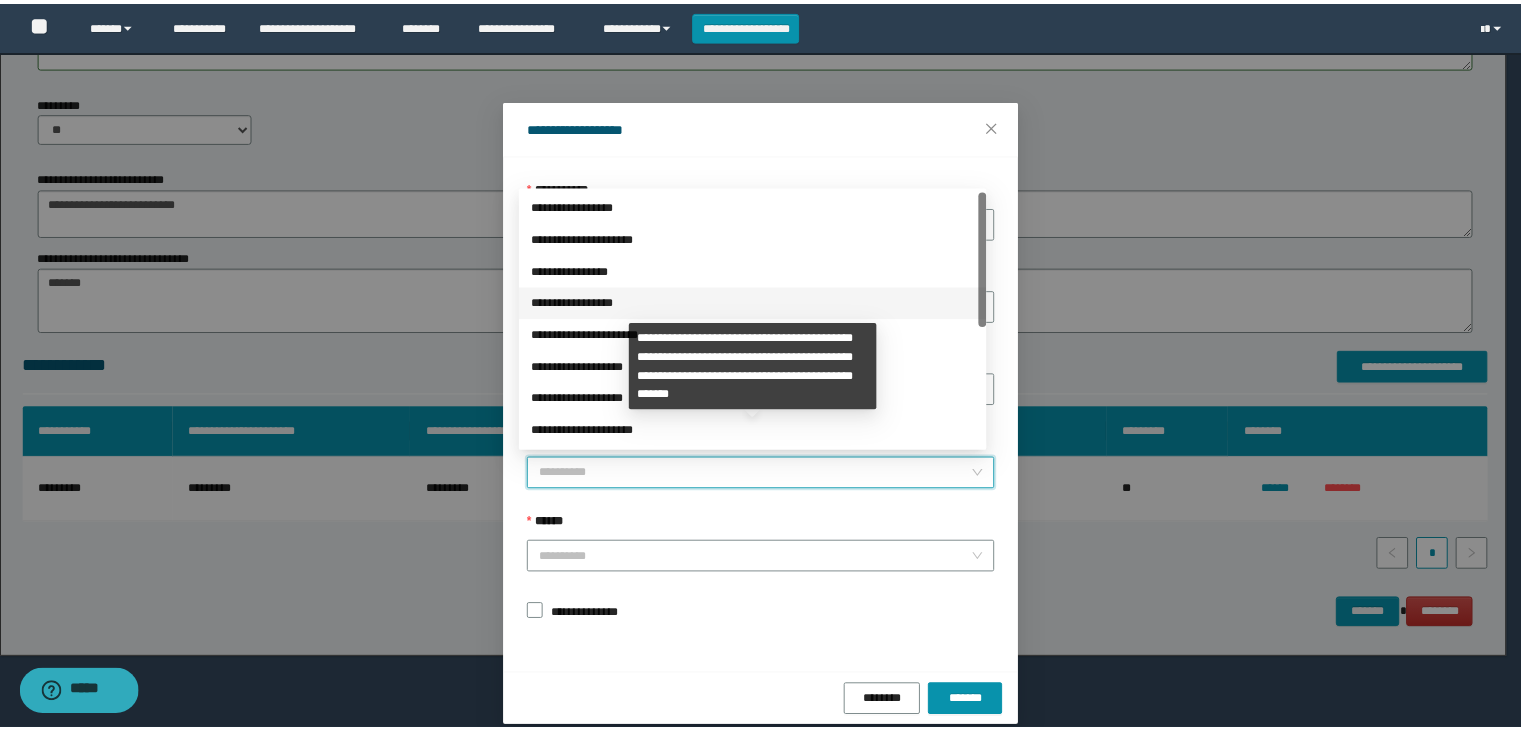scroll, scrollTop: 200, scrollLeft: 0, axis: vertical 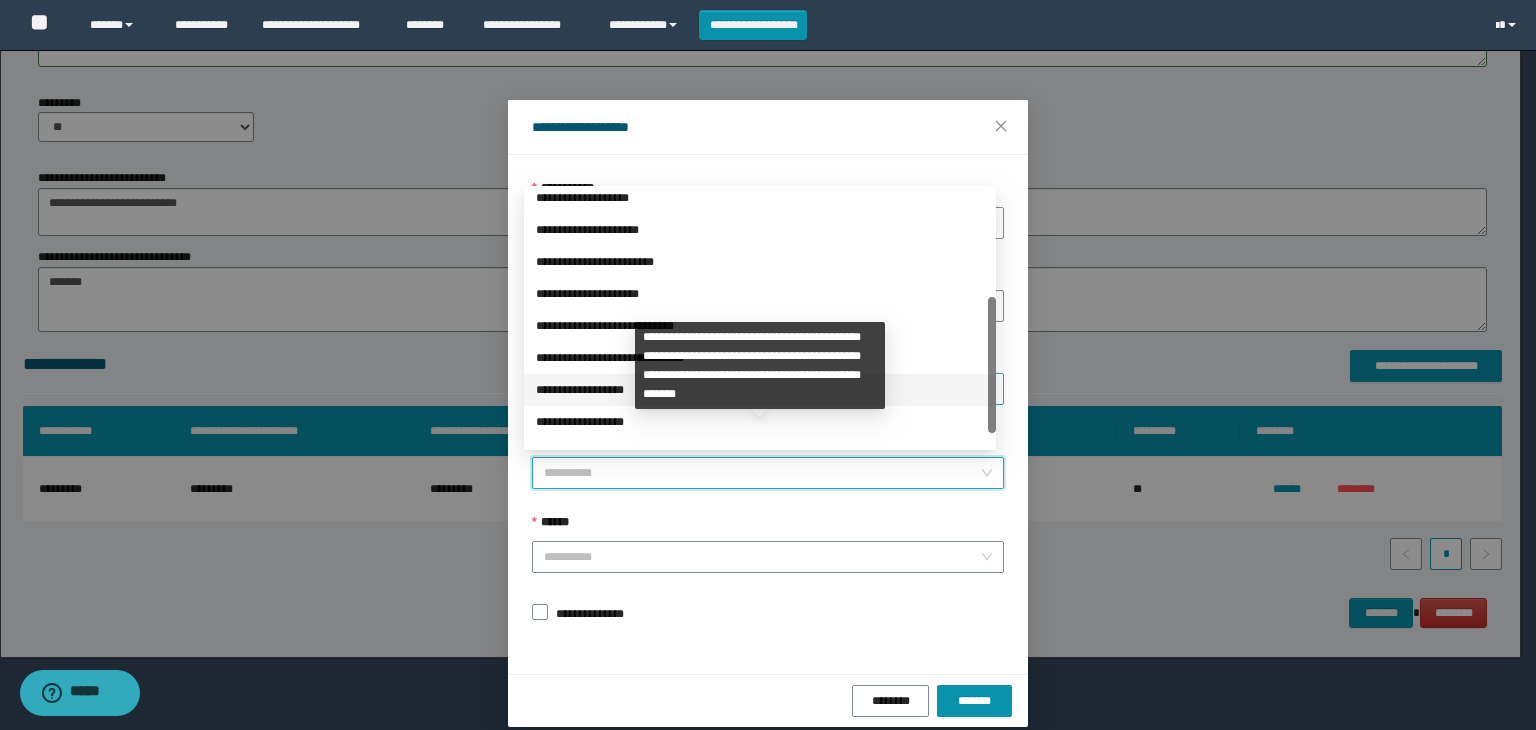 click on "**********" at bounding box center [760, 390] 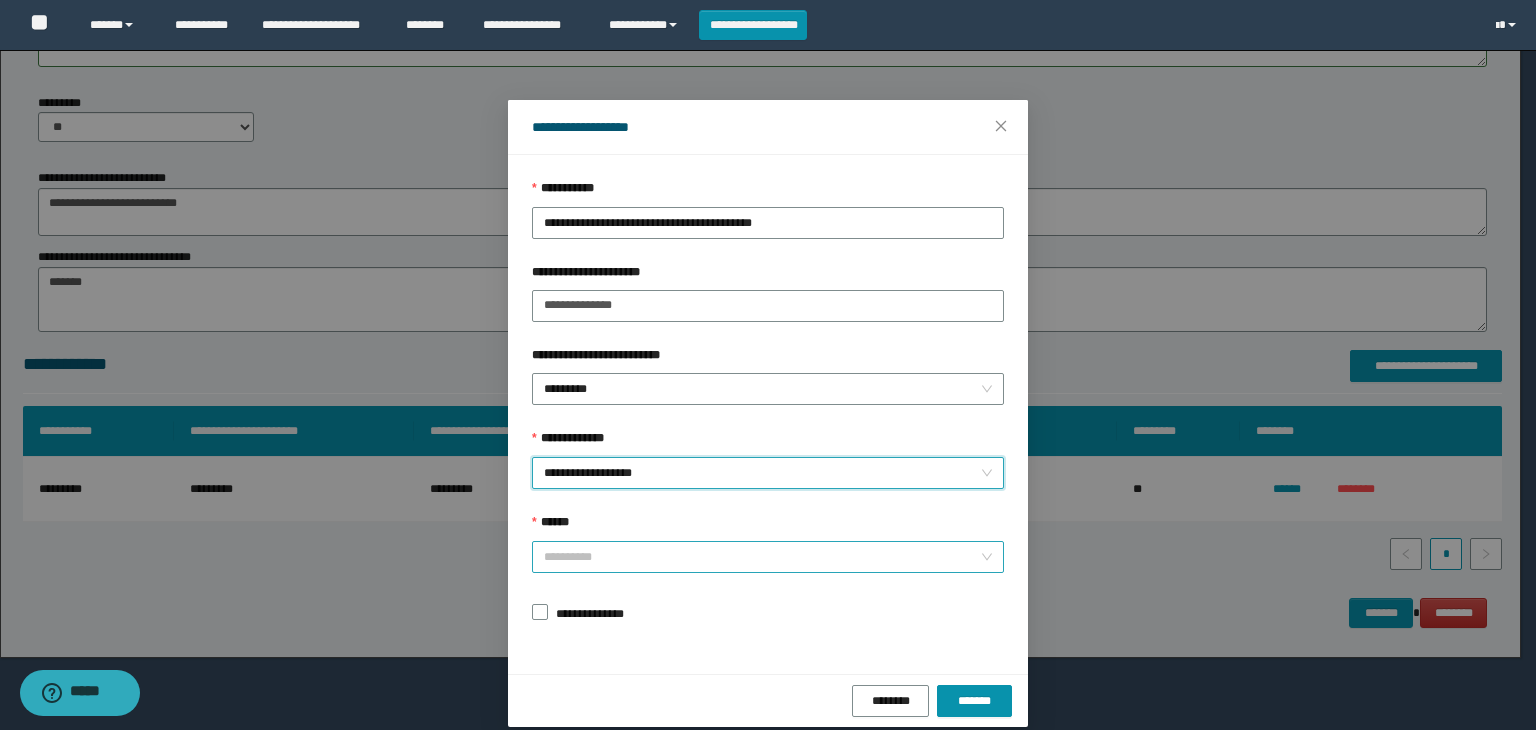 click on "******" at bounding box center [762, 557] 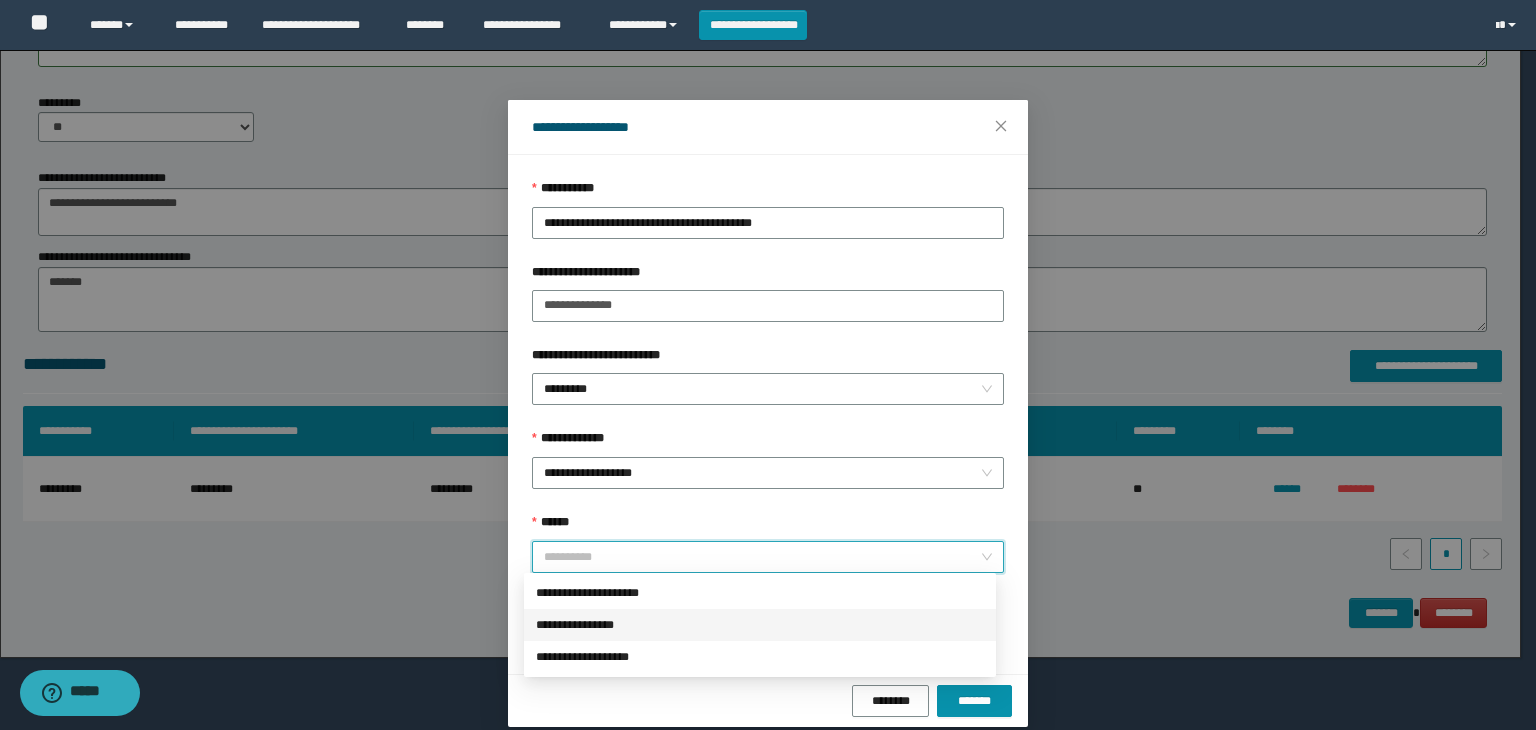 click on "**********" at bounding box center [760, 625] 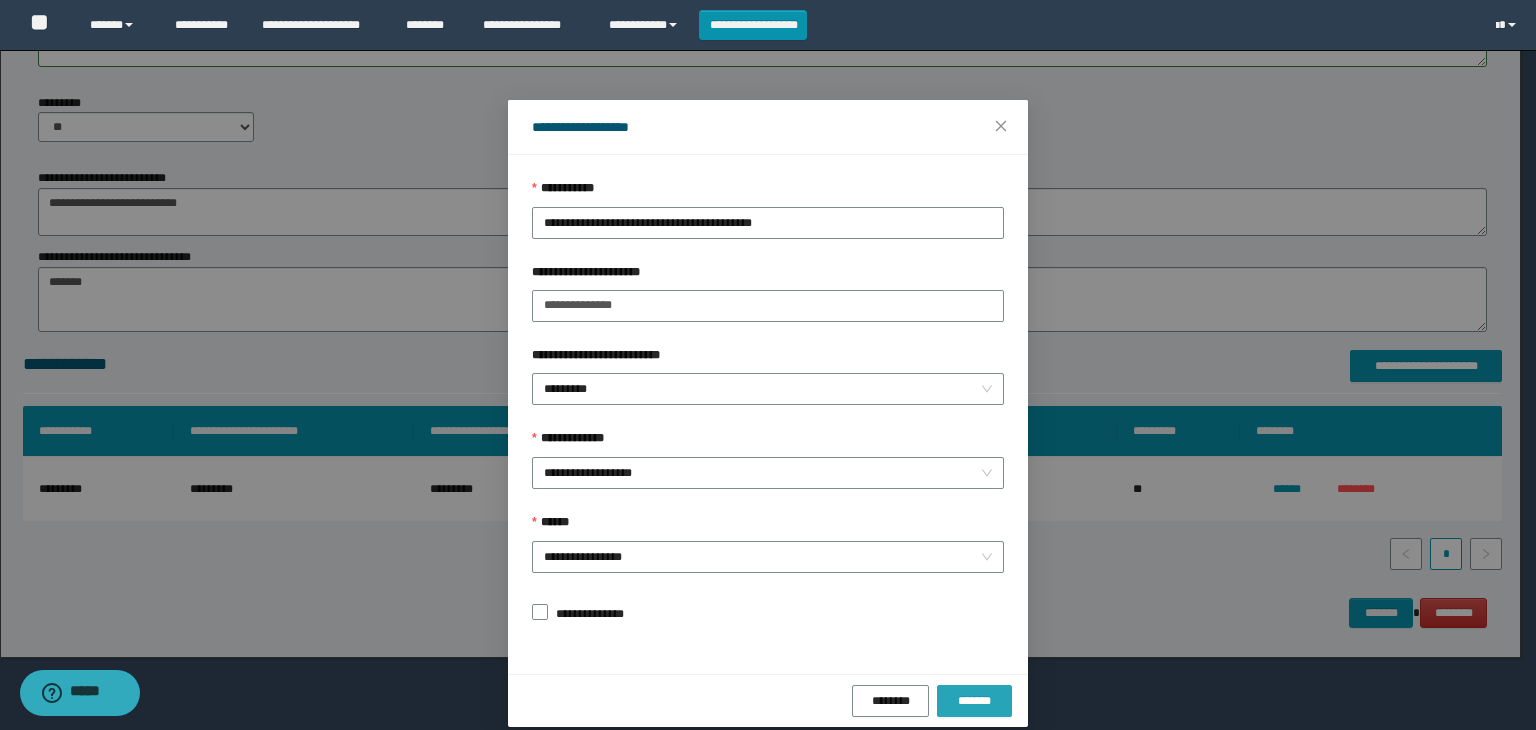 click on "*******" at bounding box center (974, 701) 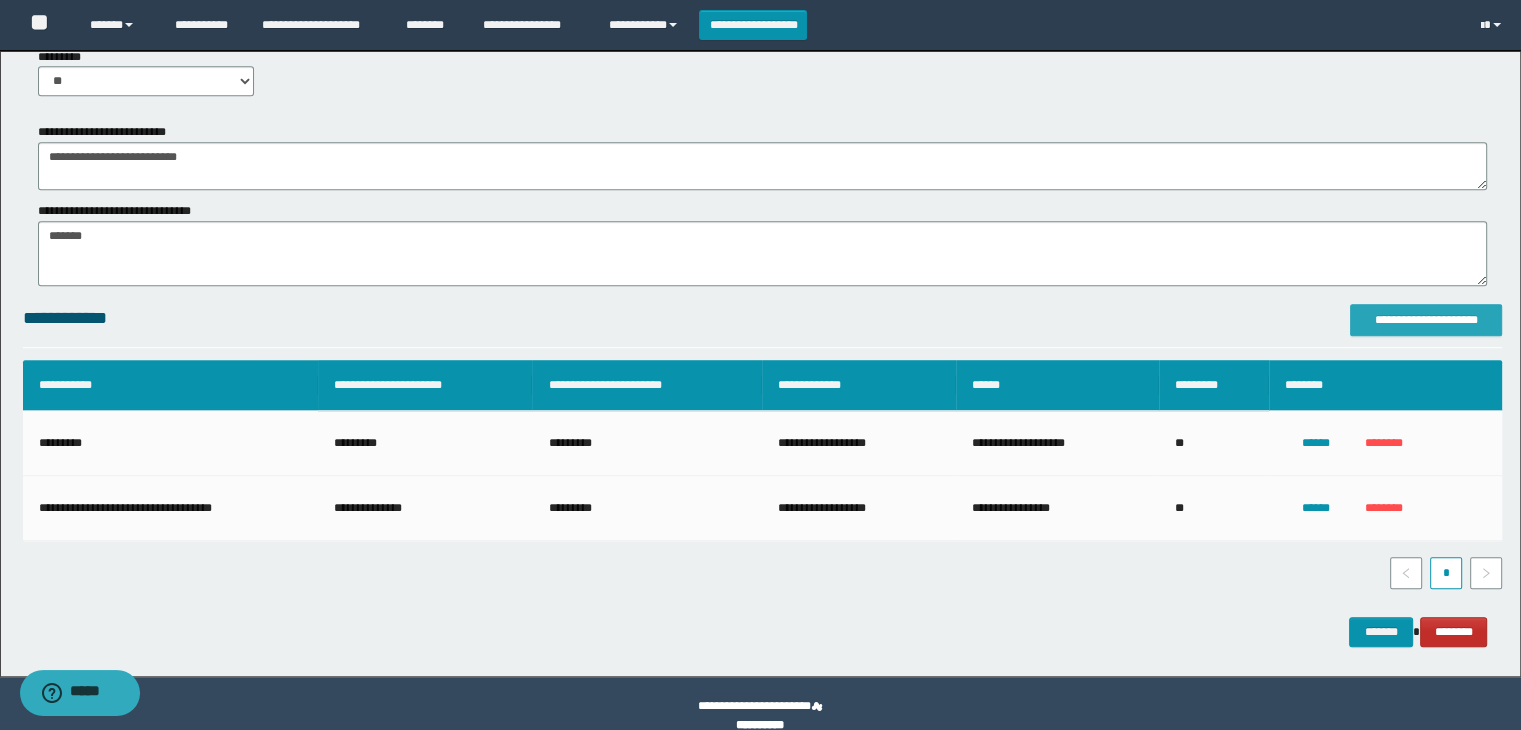 scroll, scrollTop: 1171, scrollLeft: 0, axis: vertical 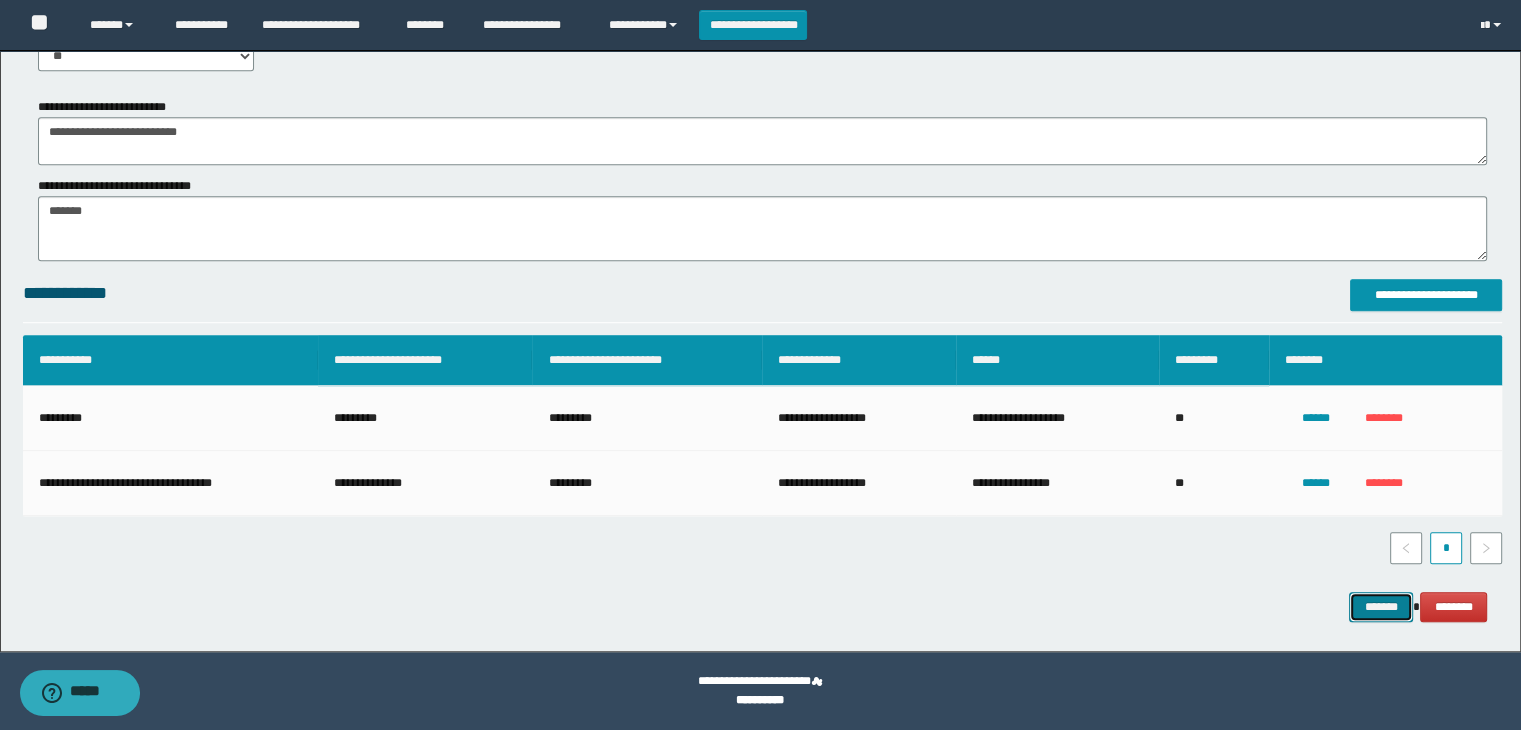 click on "*******" at bounding box center (1381, 607) 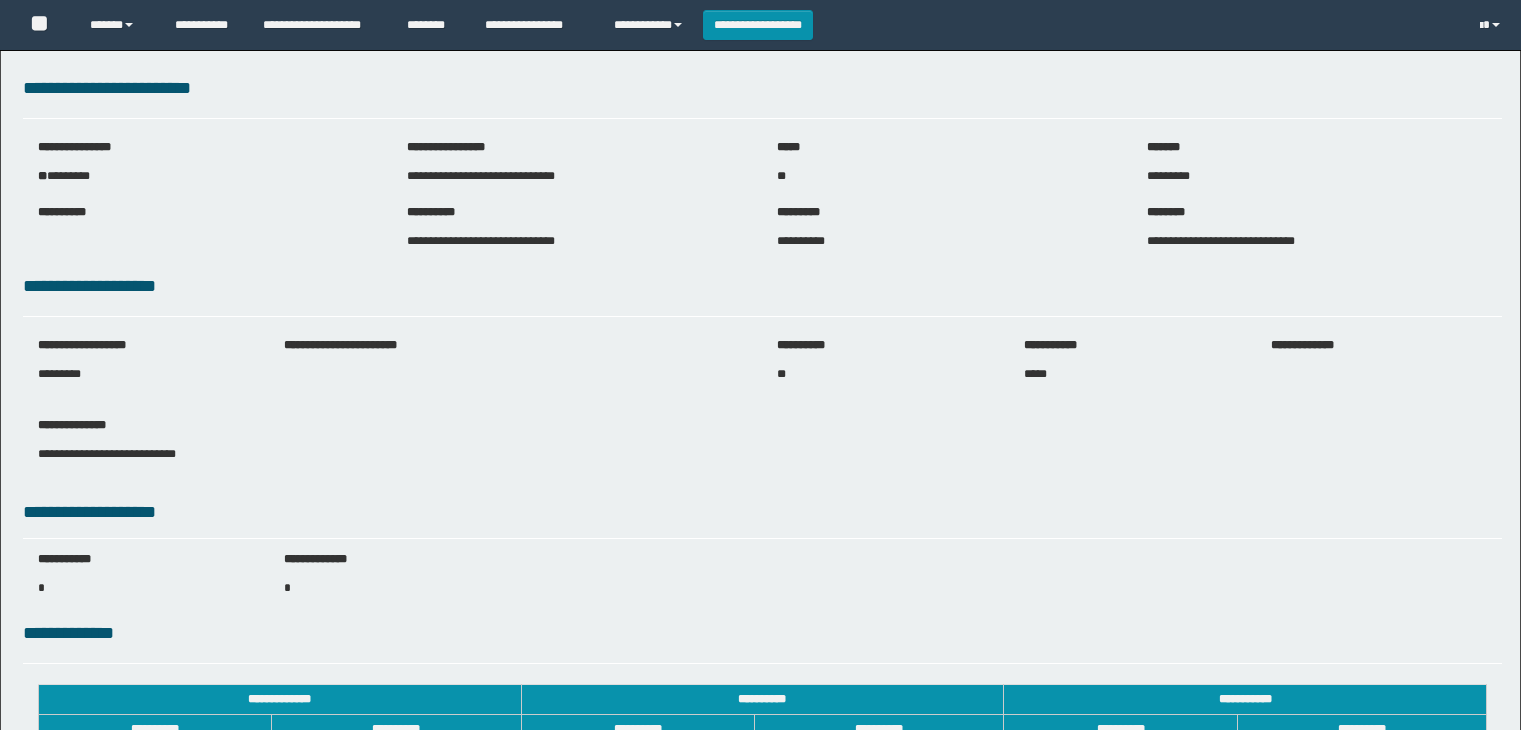 scroll, scrollTop: 0, scrollLeft: 0, axis: both 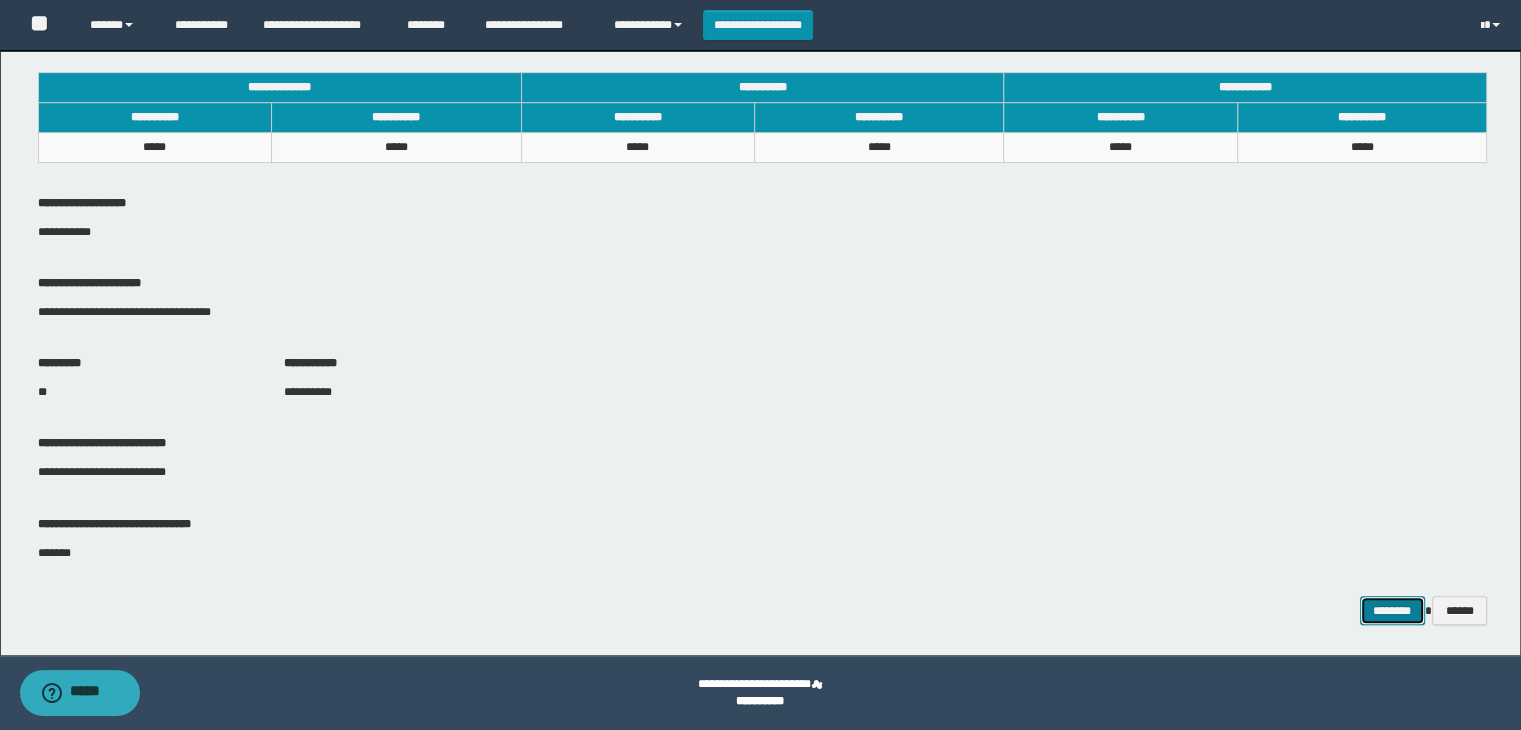 click on "********" at bounding box center [1392, 611] 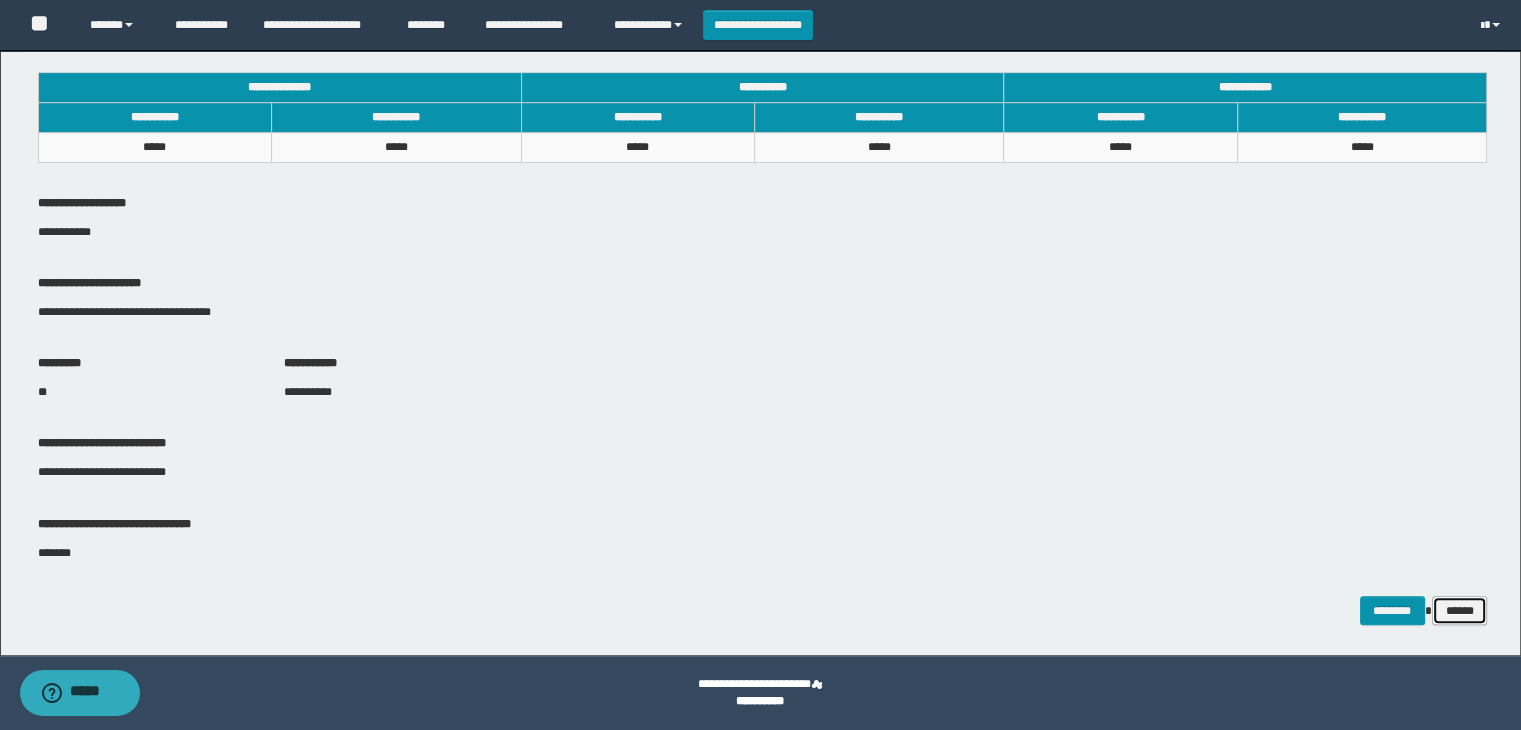click on "******" at bounding box center [1460, 611] 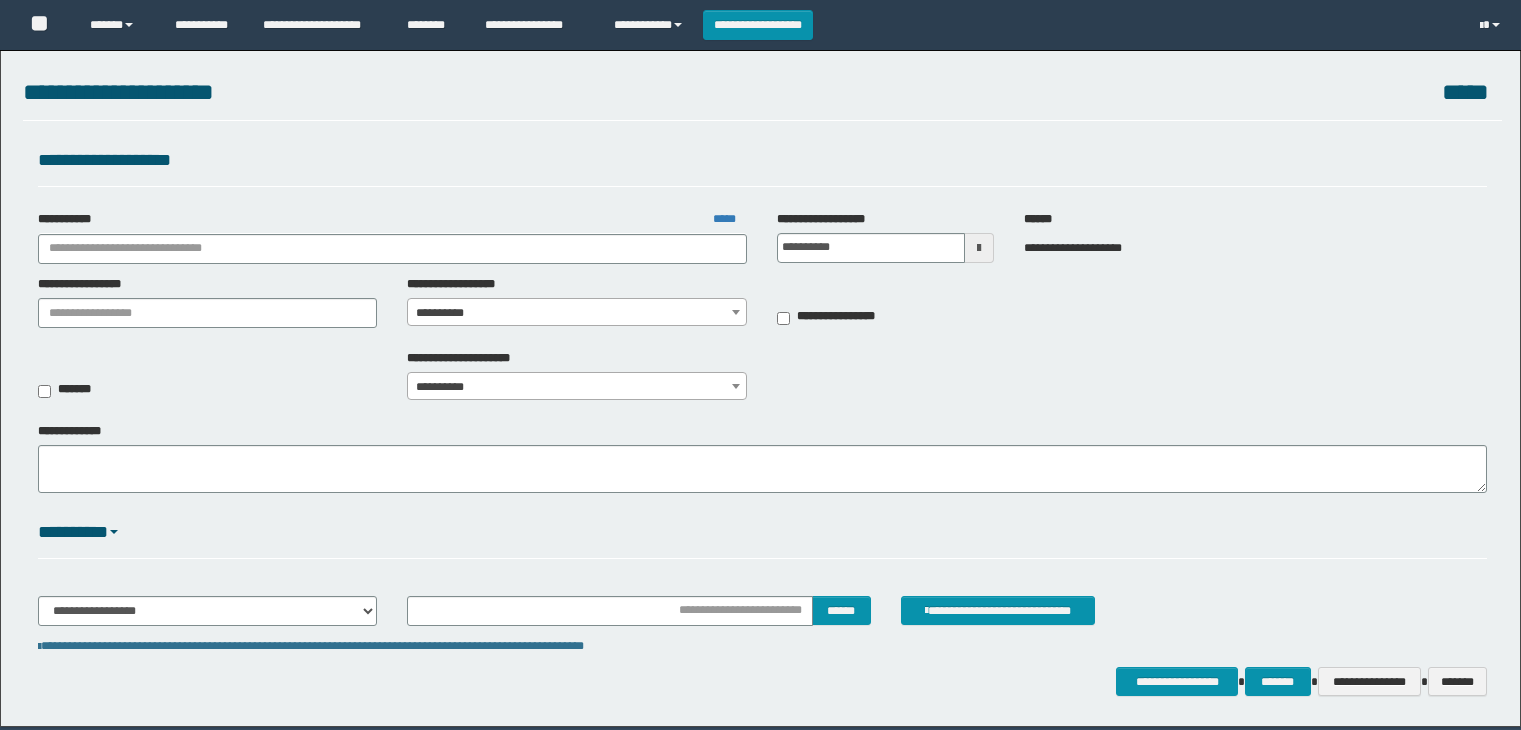 scroll, scrollTop: 0, scrollLeft: 0, axis: both 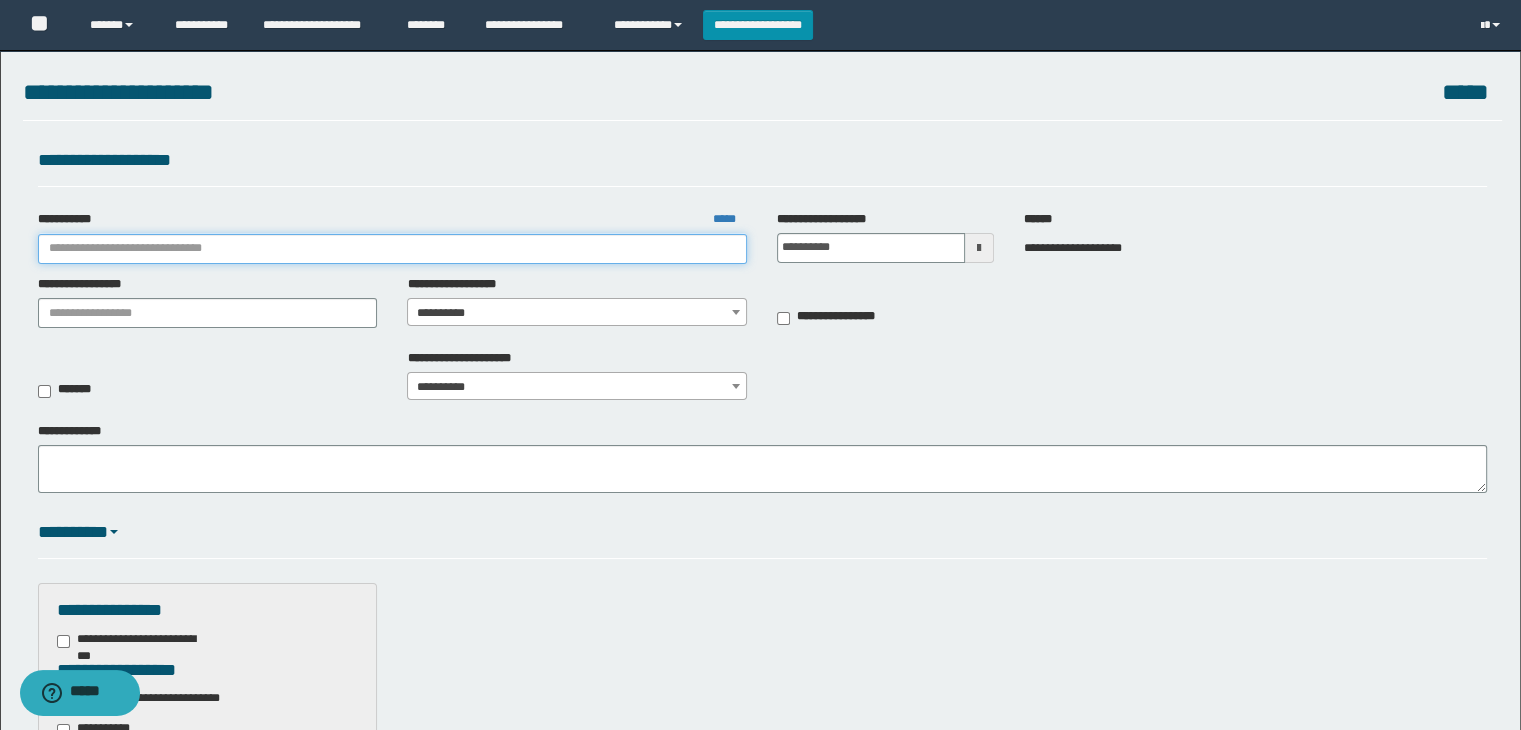 click on "**********" at bounding box center (393, 249) 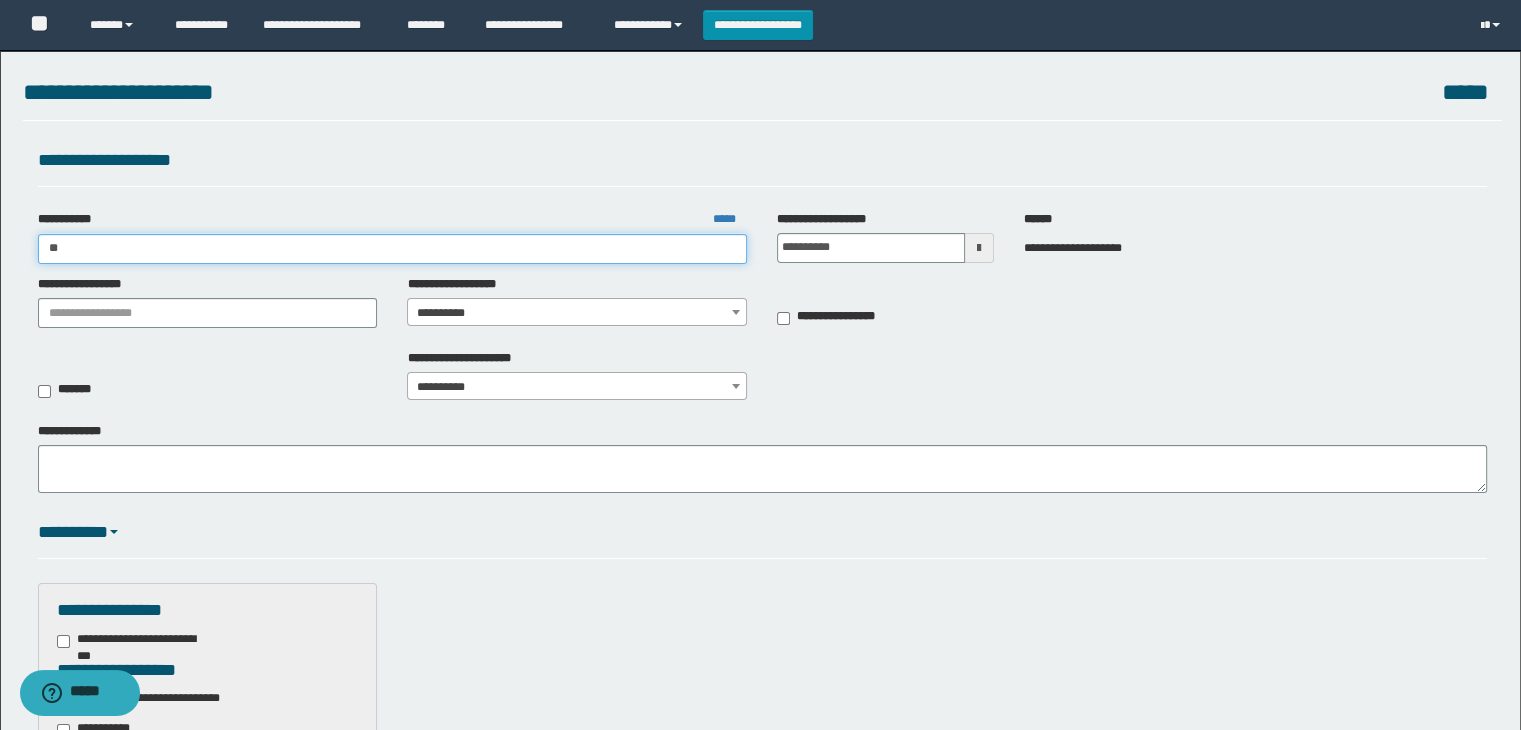 type on "***" 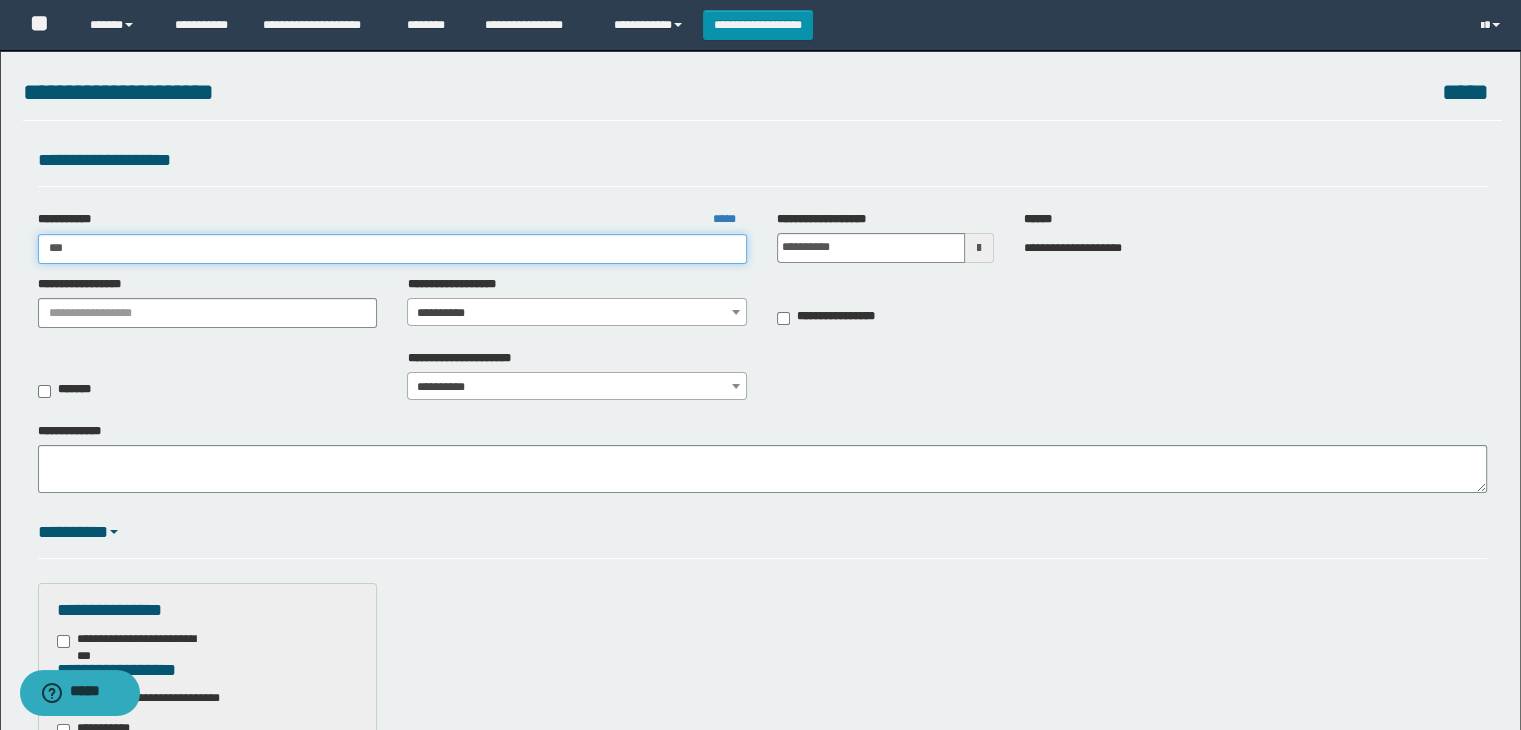 type on "***" 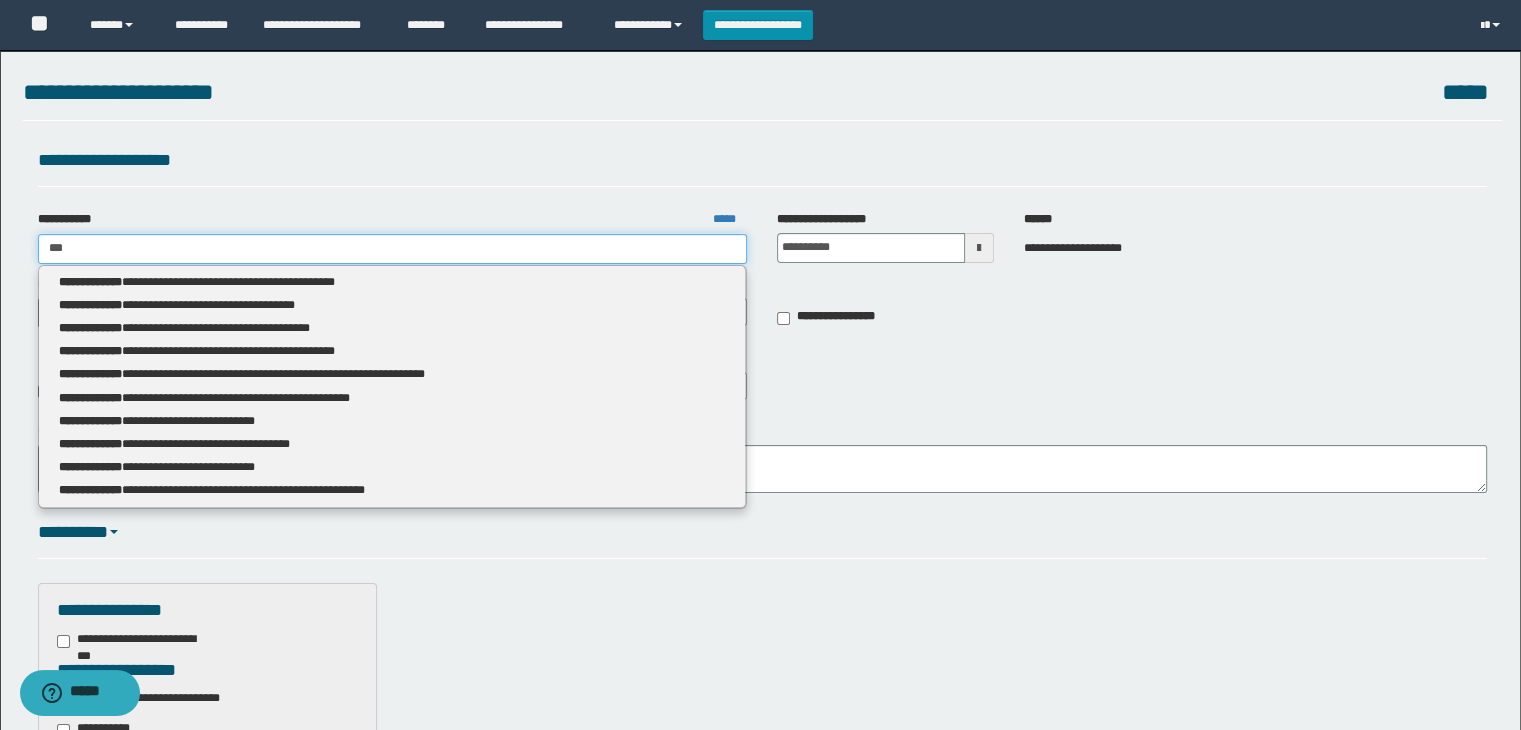 type 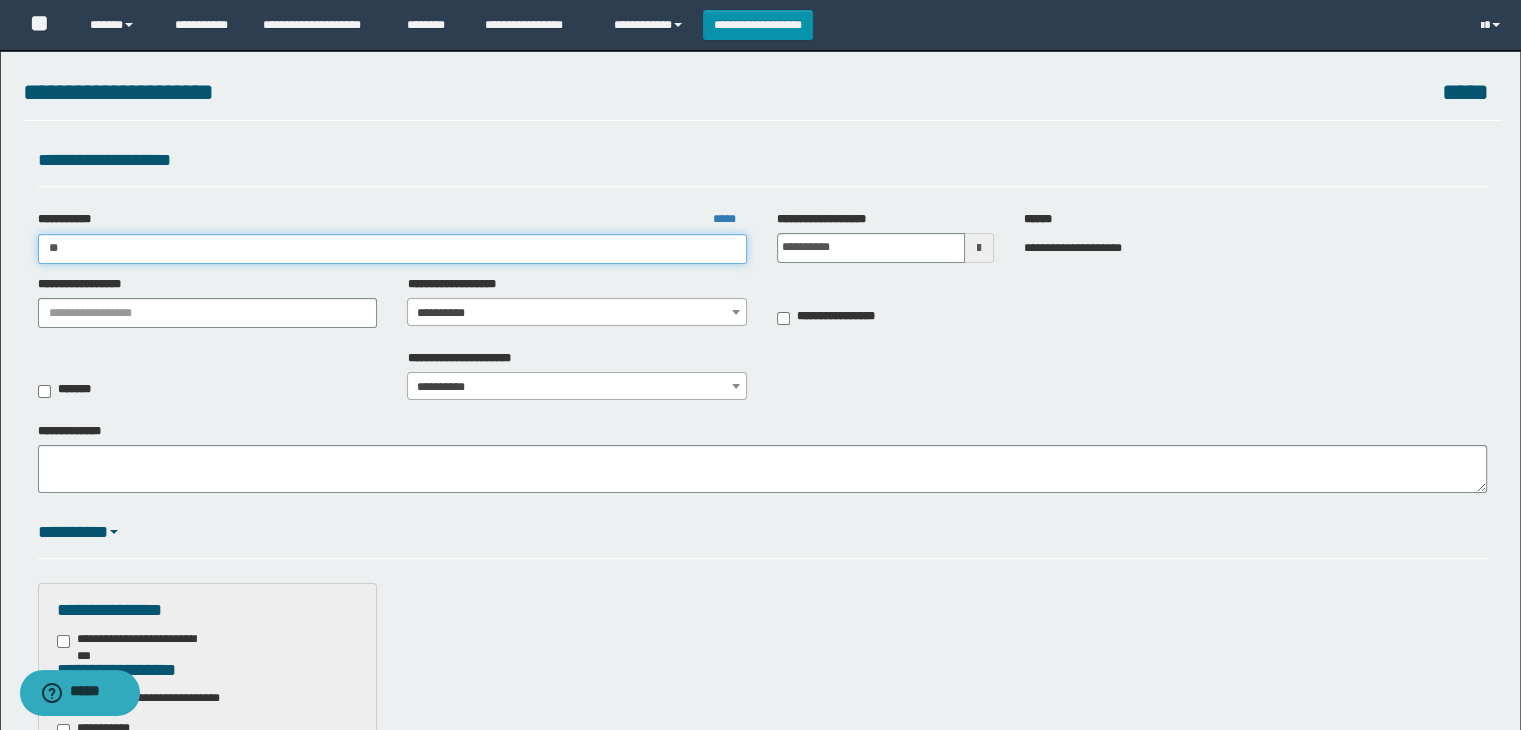 type on "*" 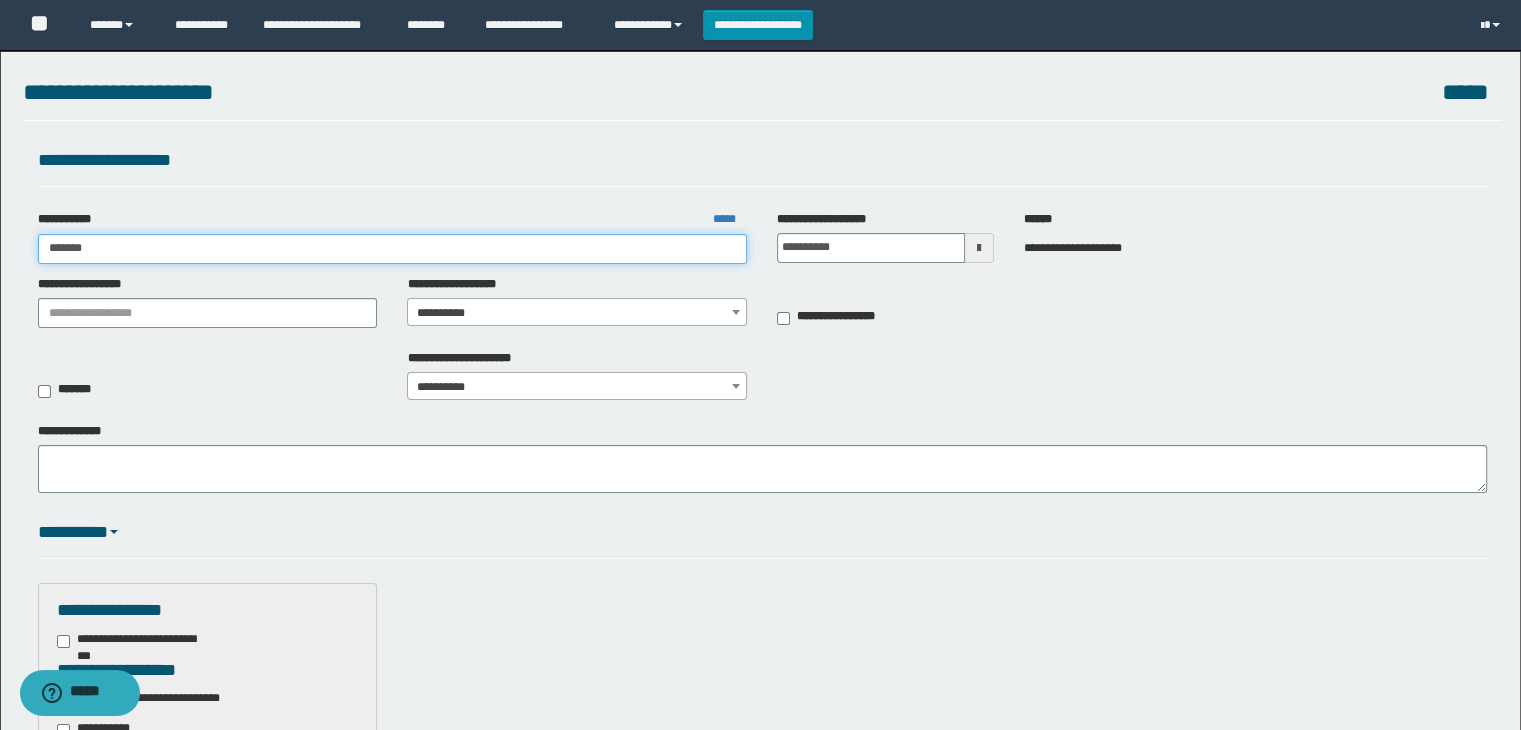 type on "******" 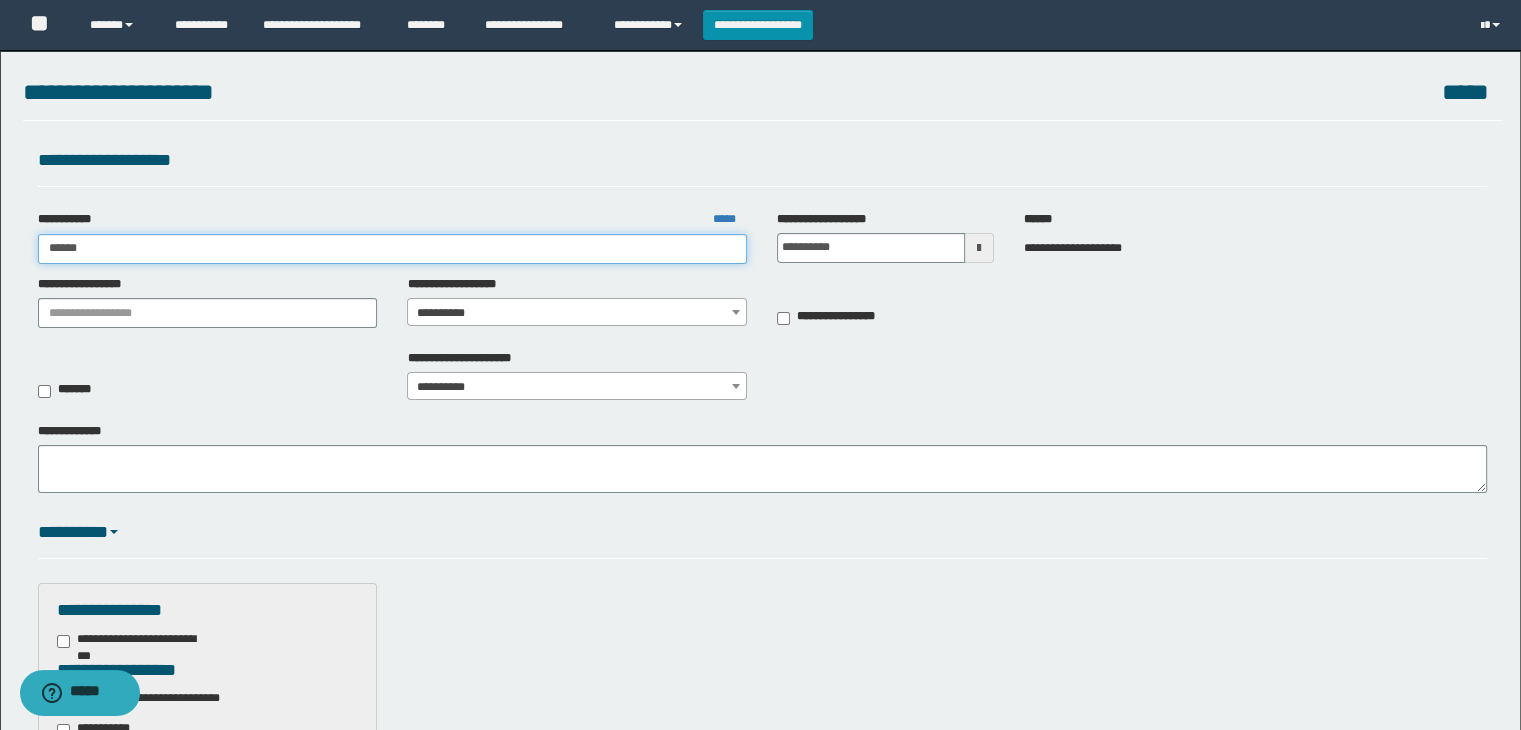 type on "******" 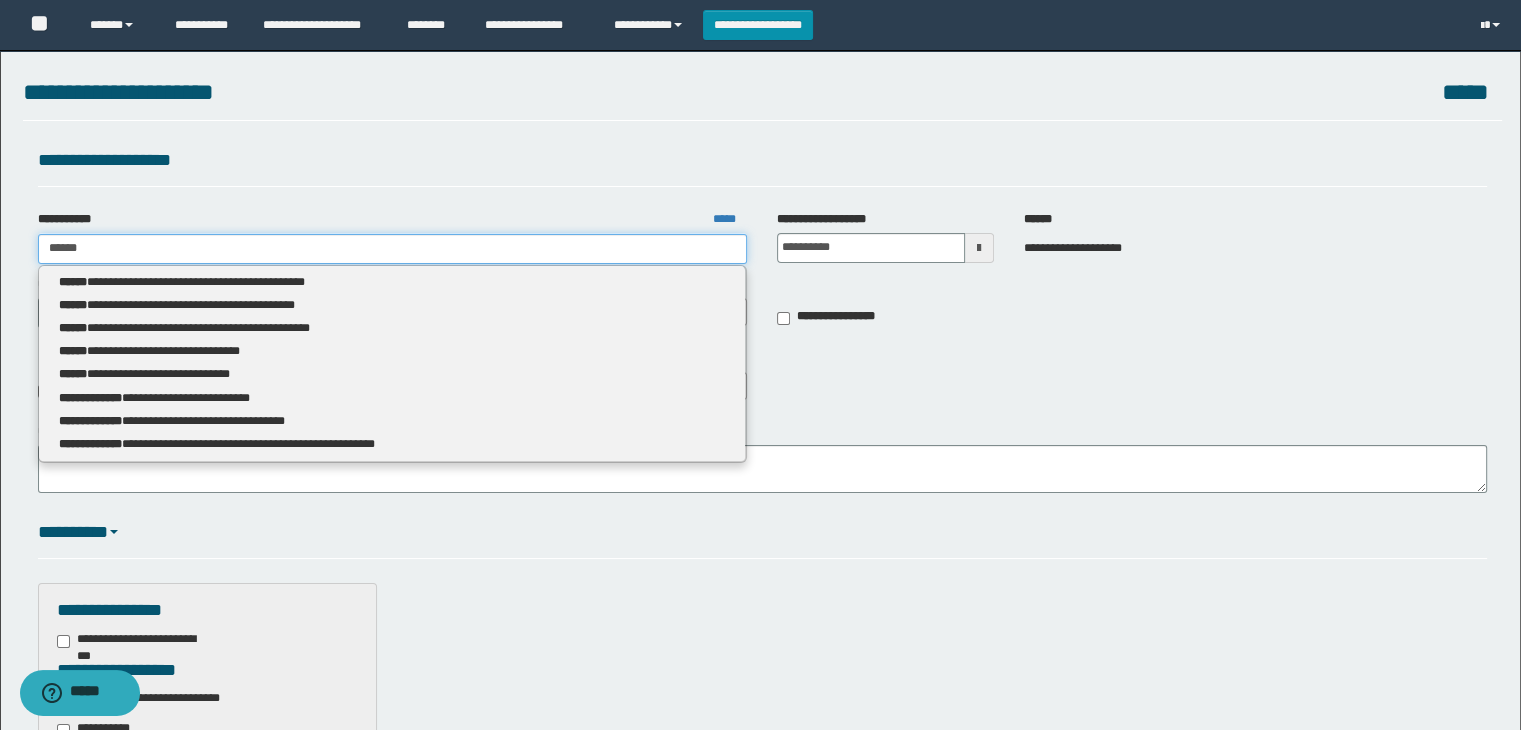 type 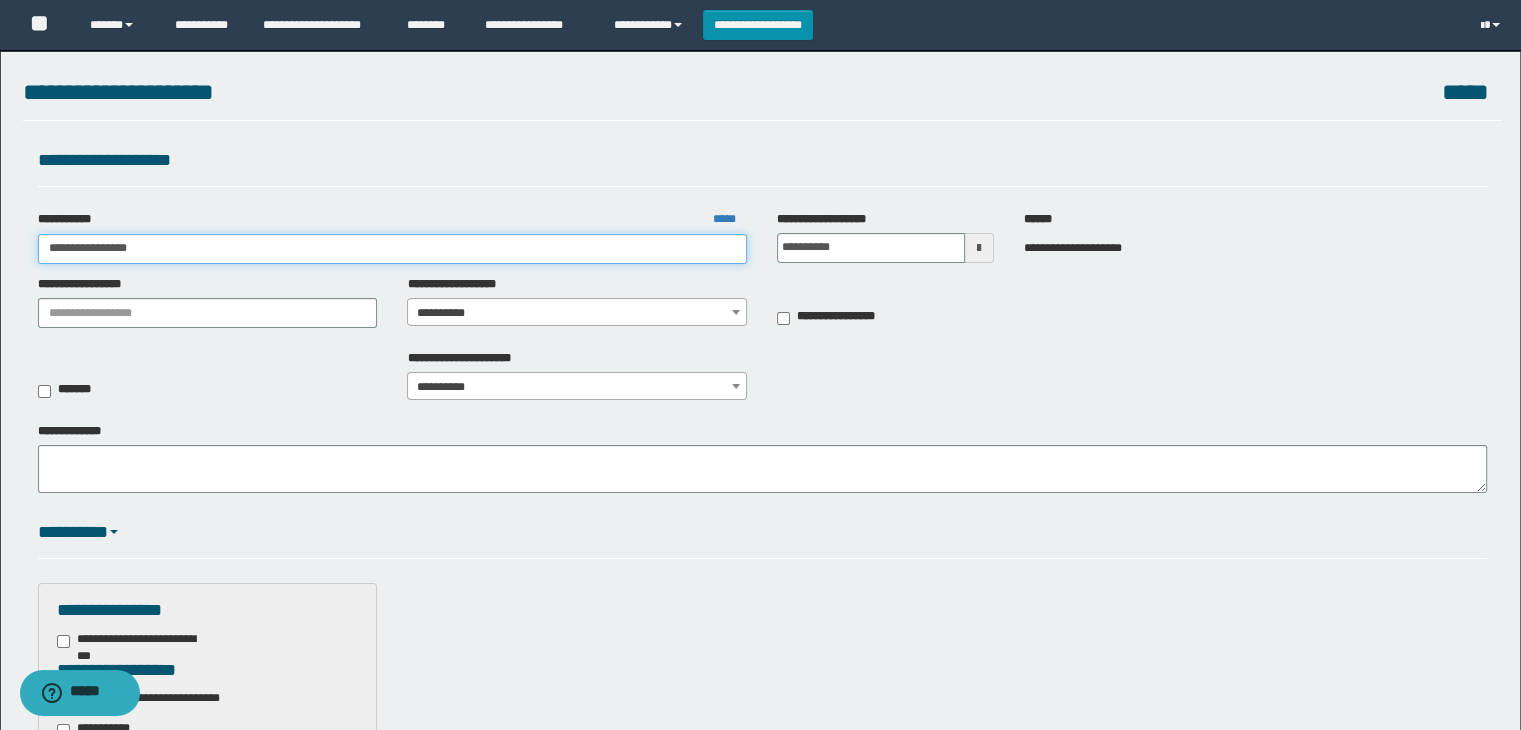 type on "**********" 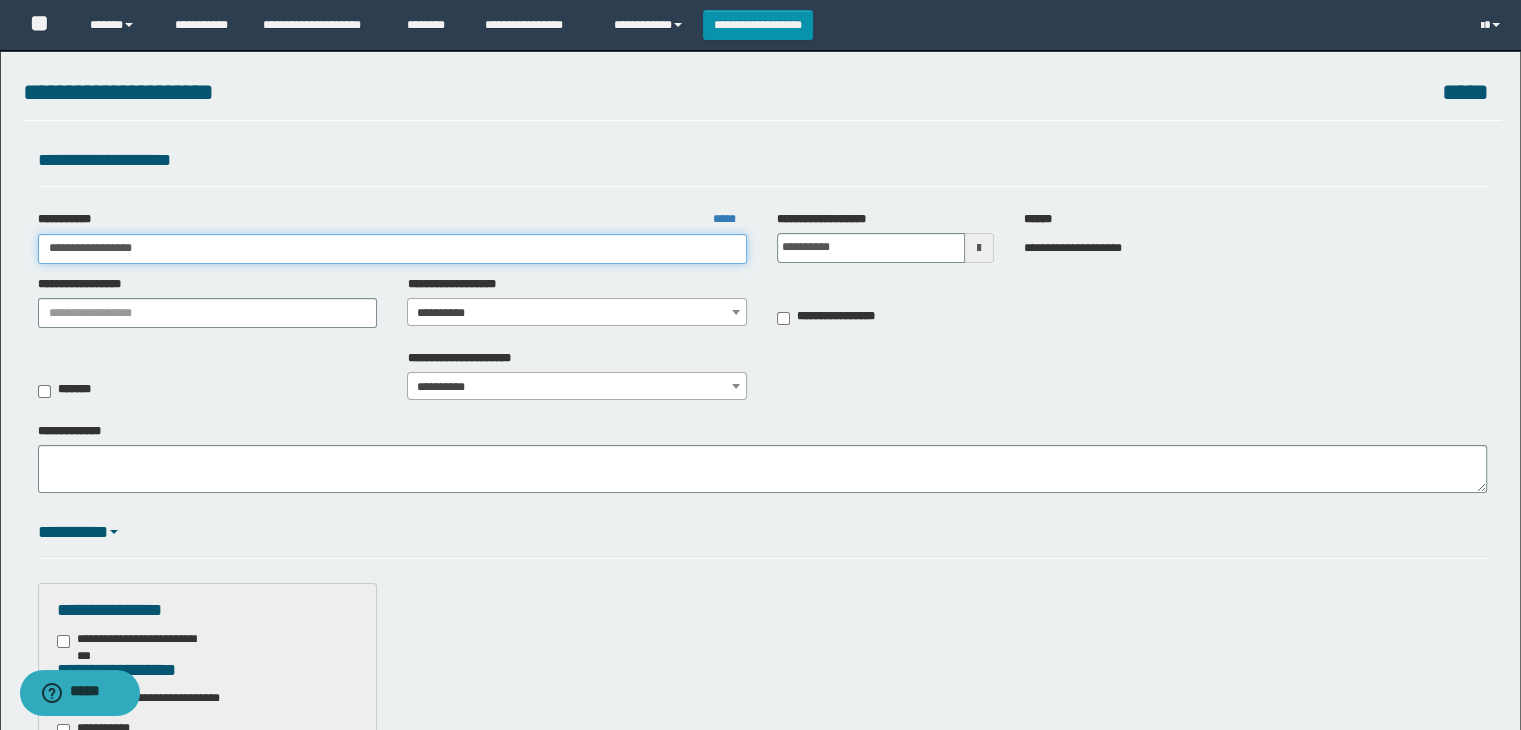 type on "**********" 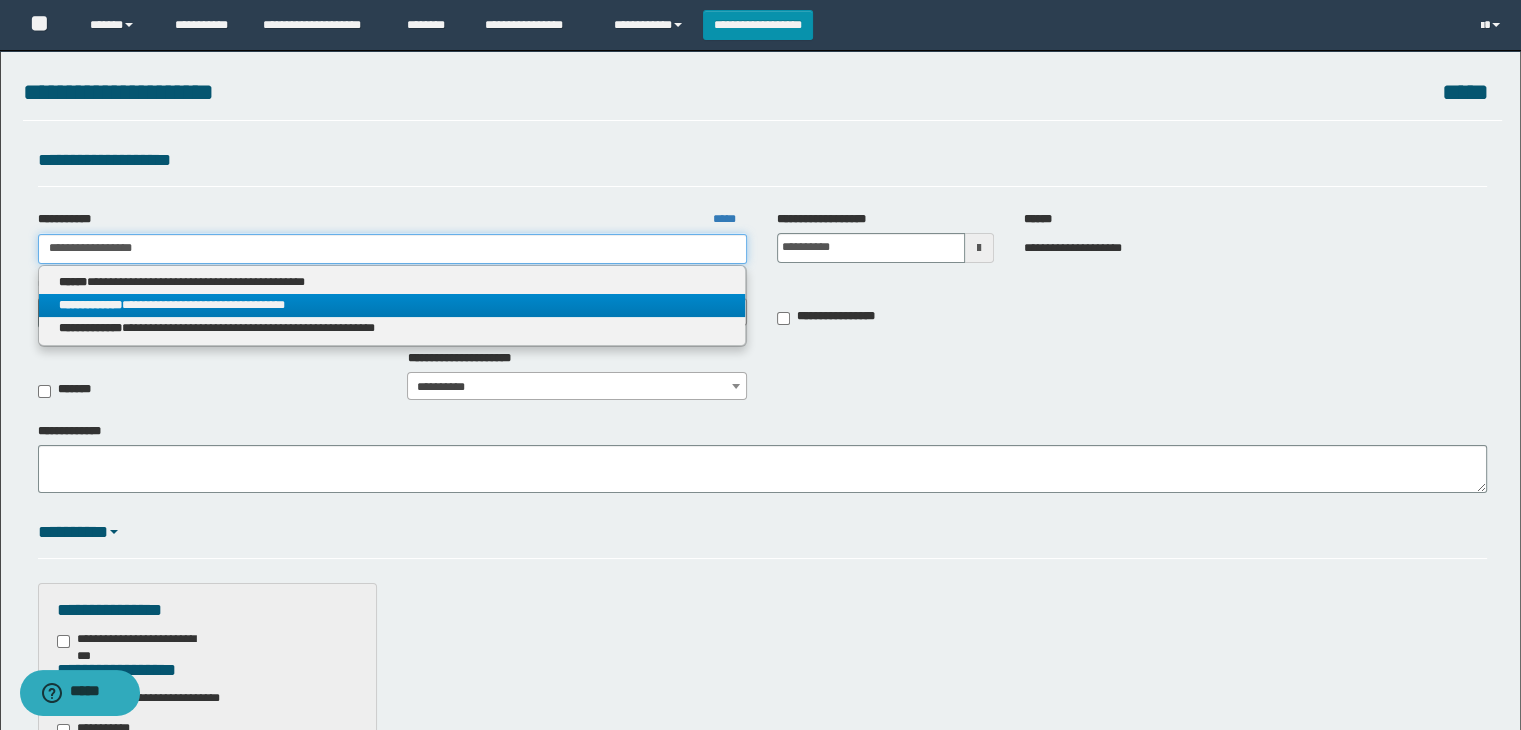 type on "**********" 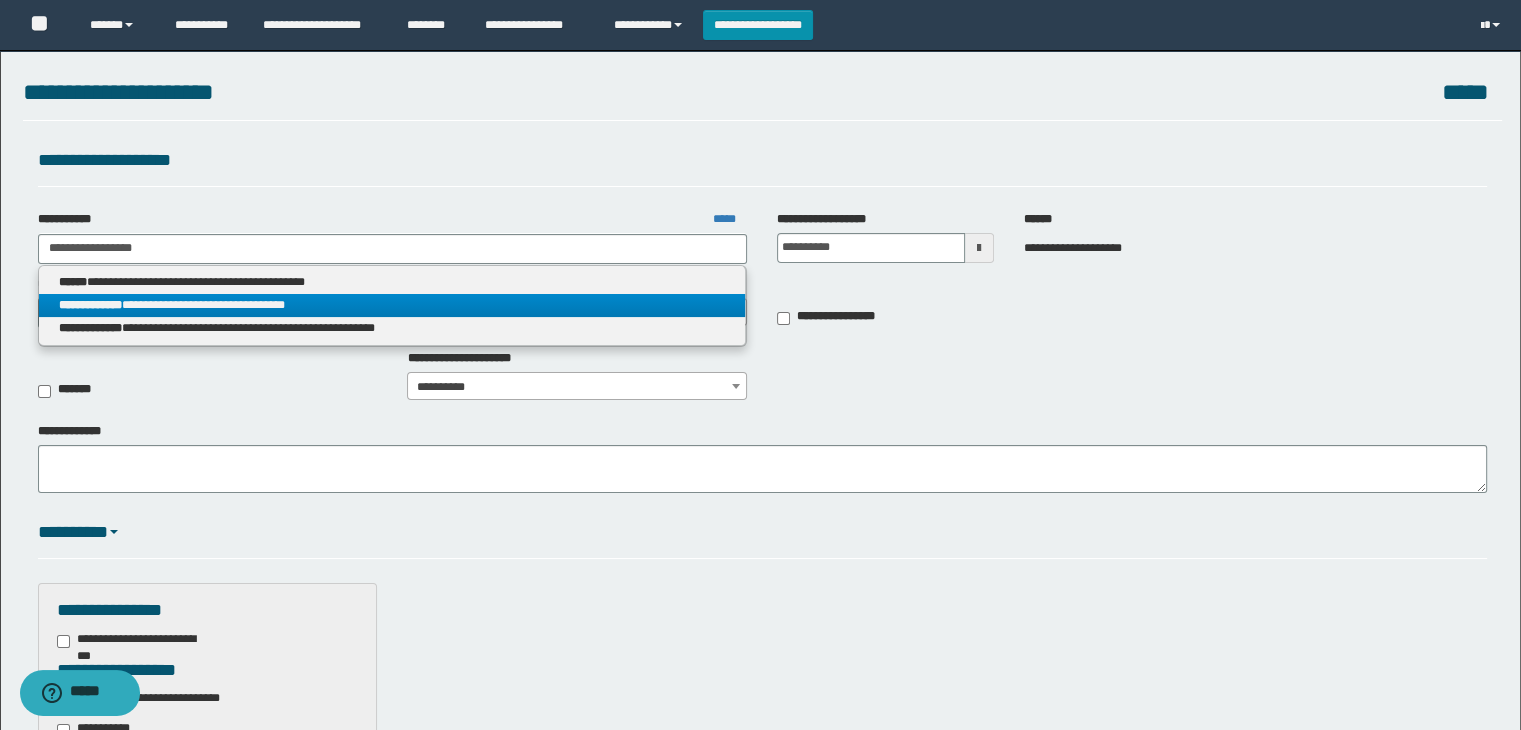 click on "**********" at bounding box center [392, 305] 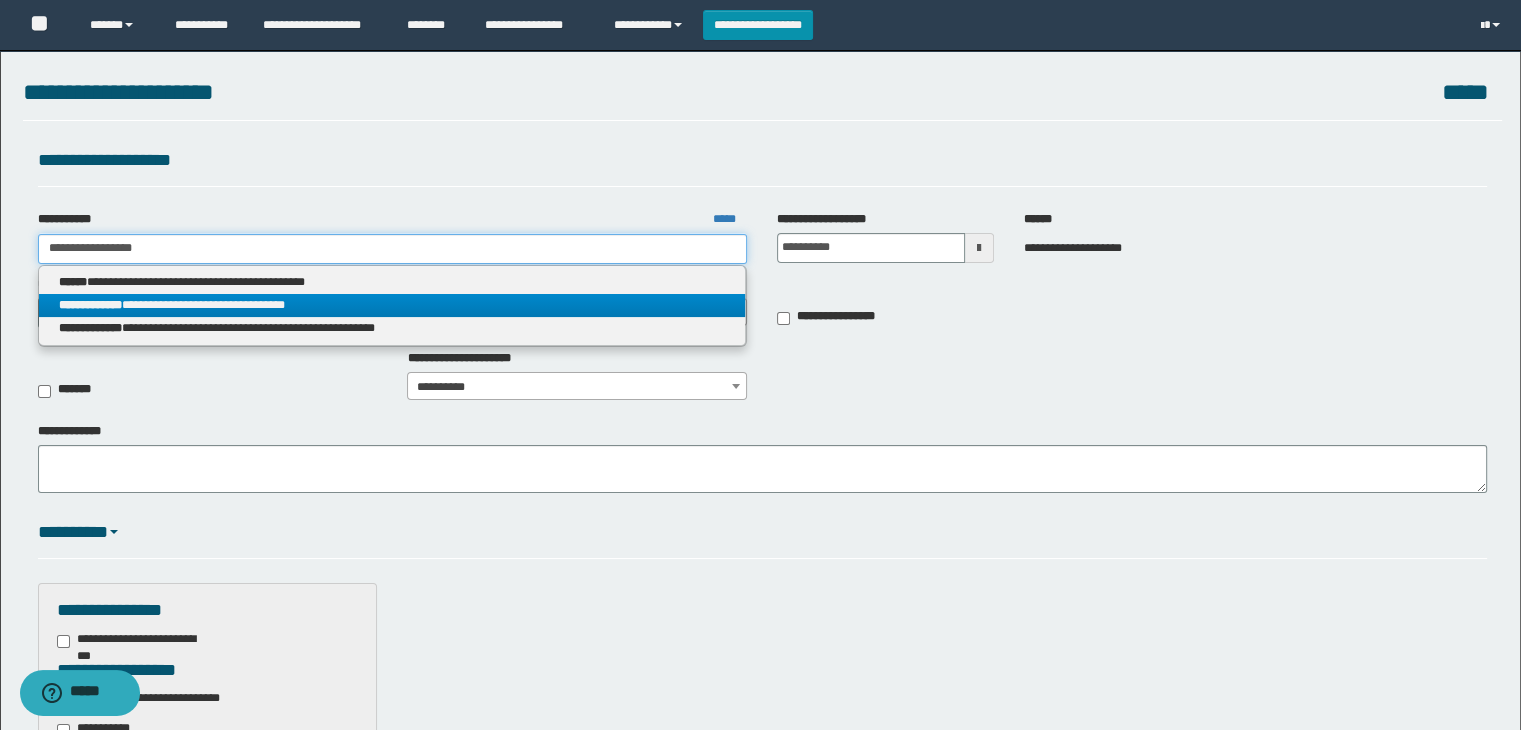 type 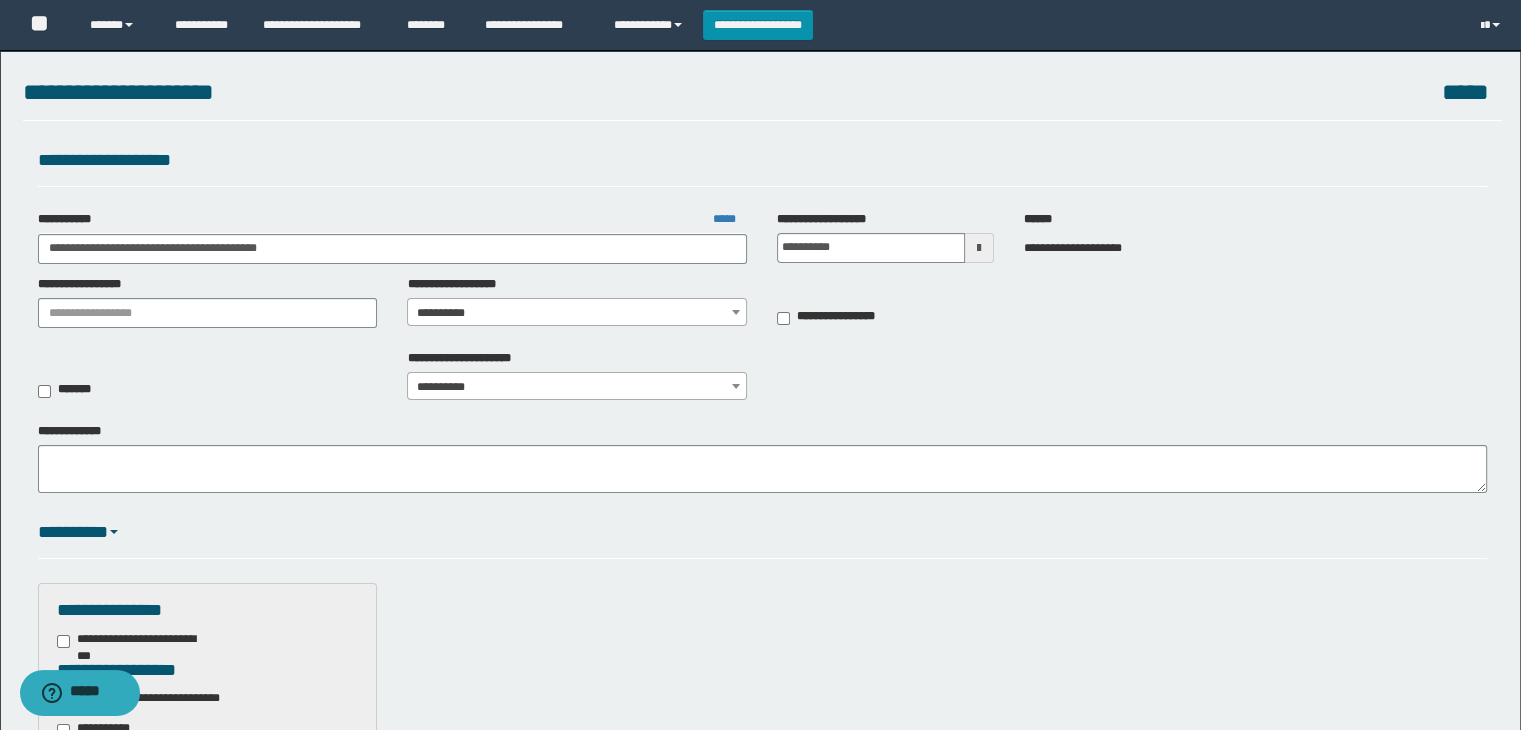click on "**********" at bounding box center (577, 313) 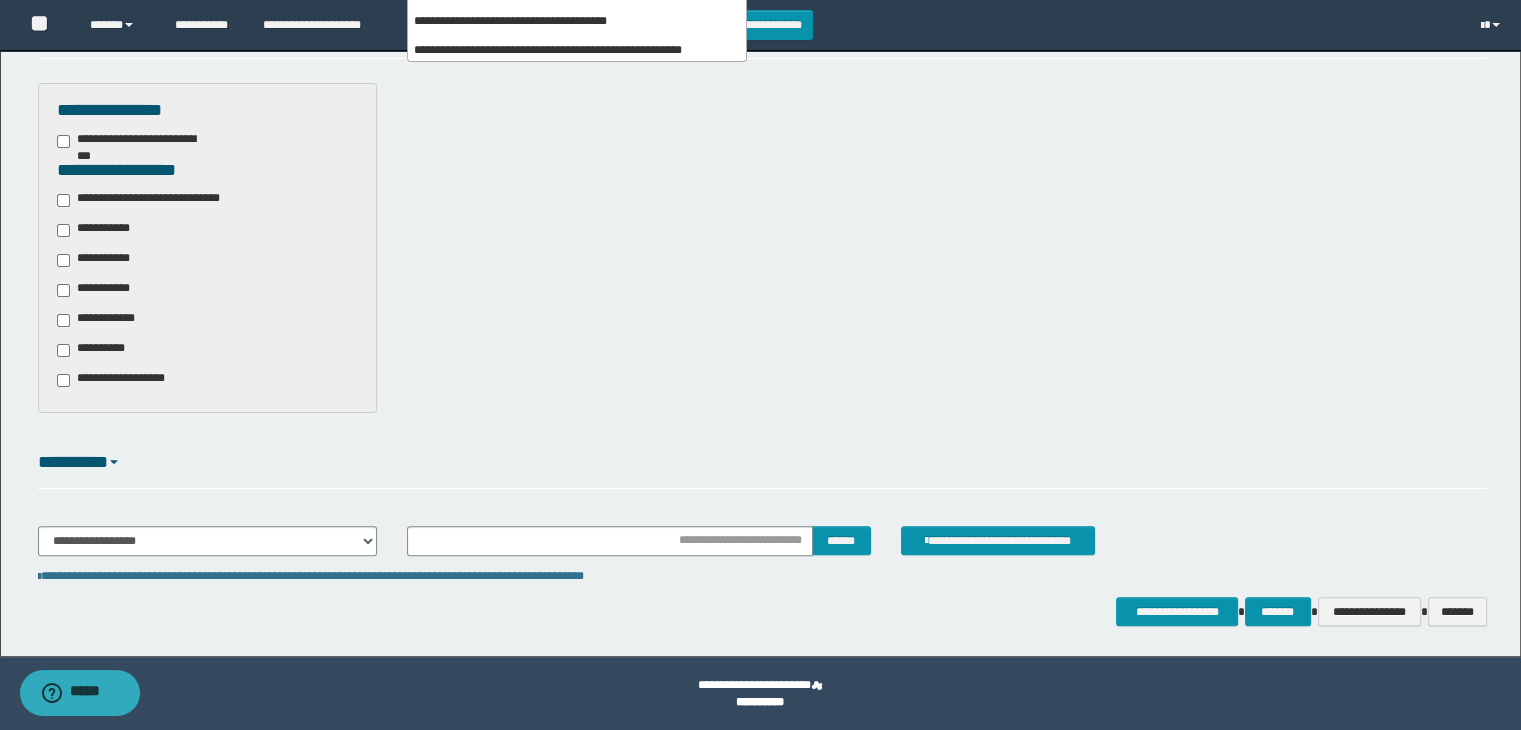 scroll, scrollTop: 300, scrollLeft: 0, axis: vertical 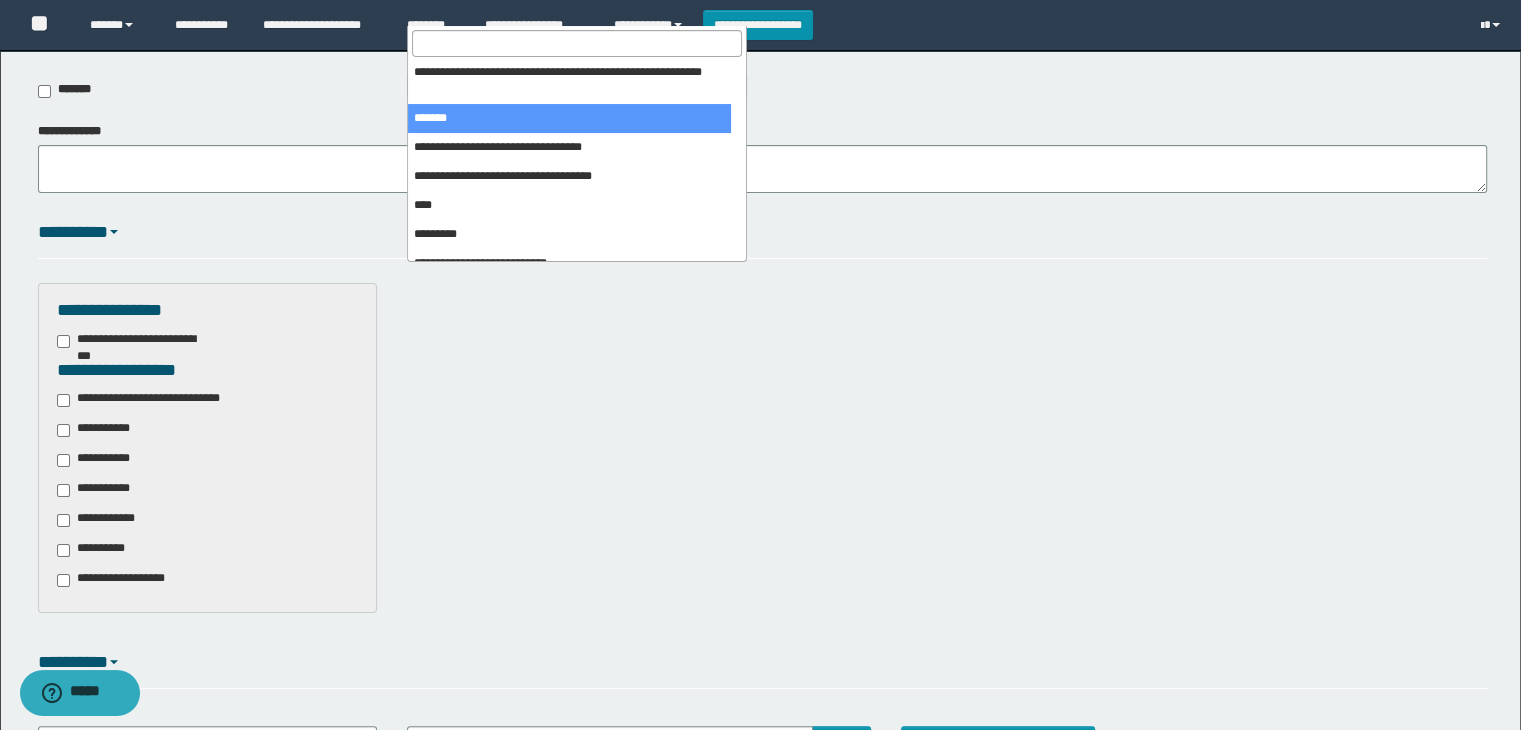 select on "***" 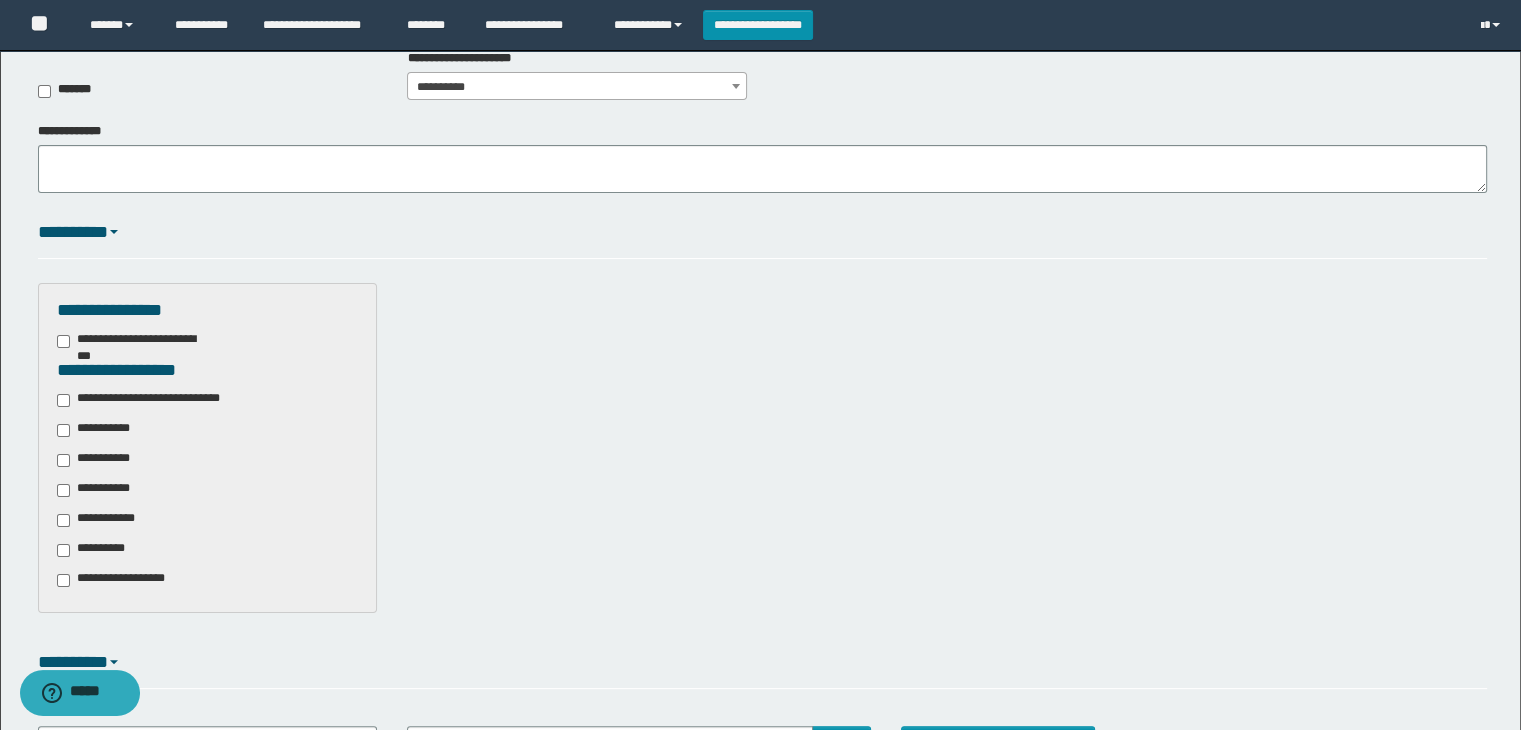 scroll, scrollTop: 298, scrollLeft: 0, axis: vertical 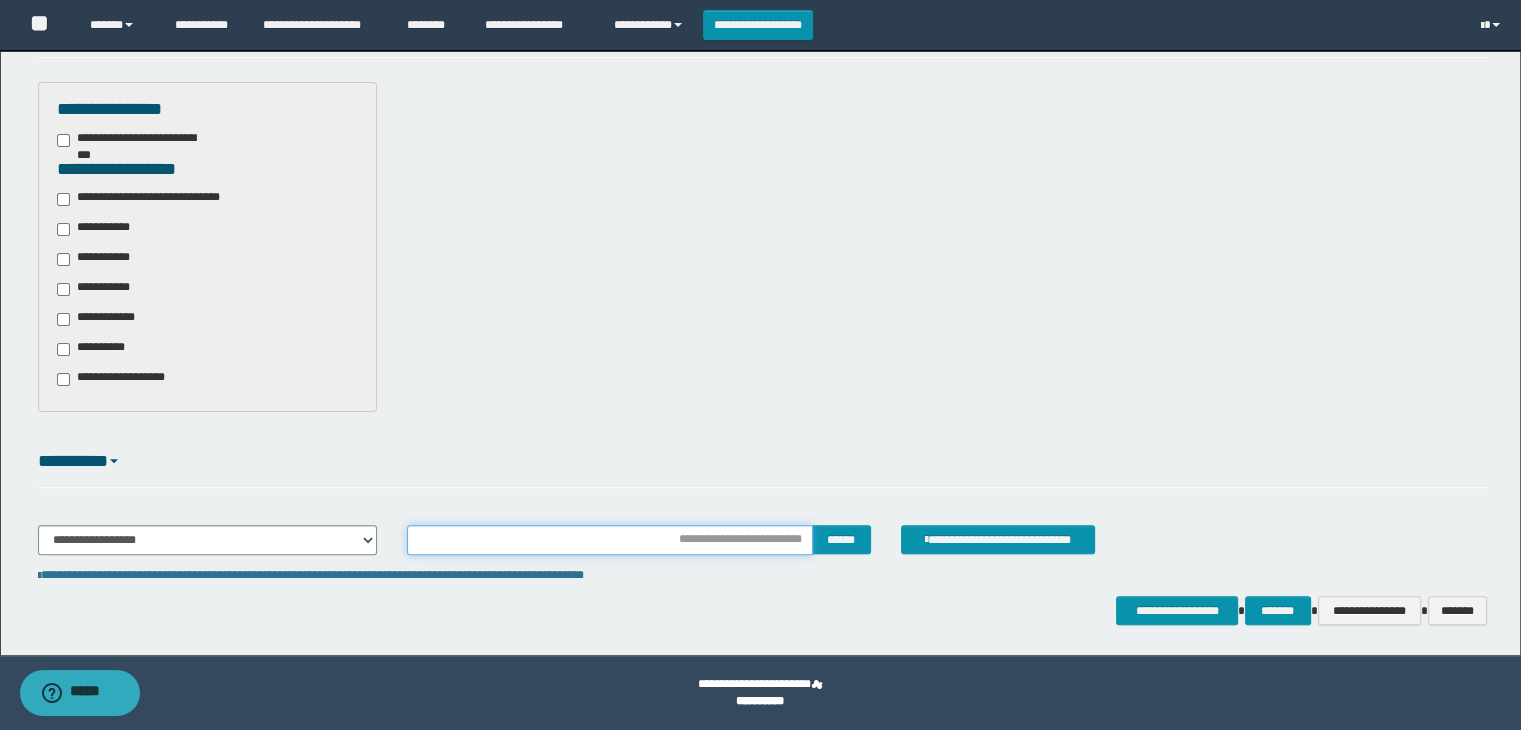 click at bounding box center [609, 540] 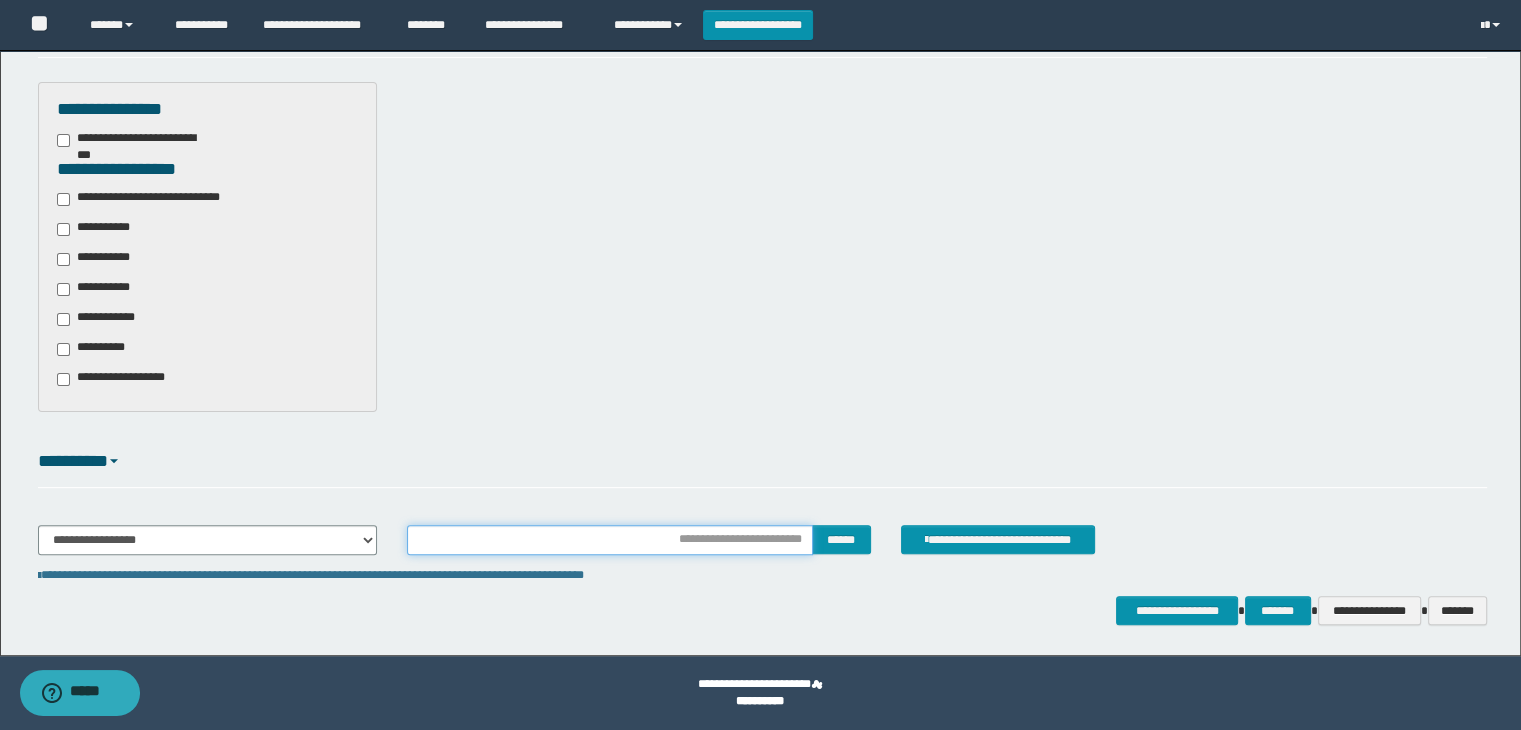 type on "********" 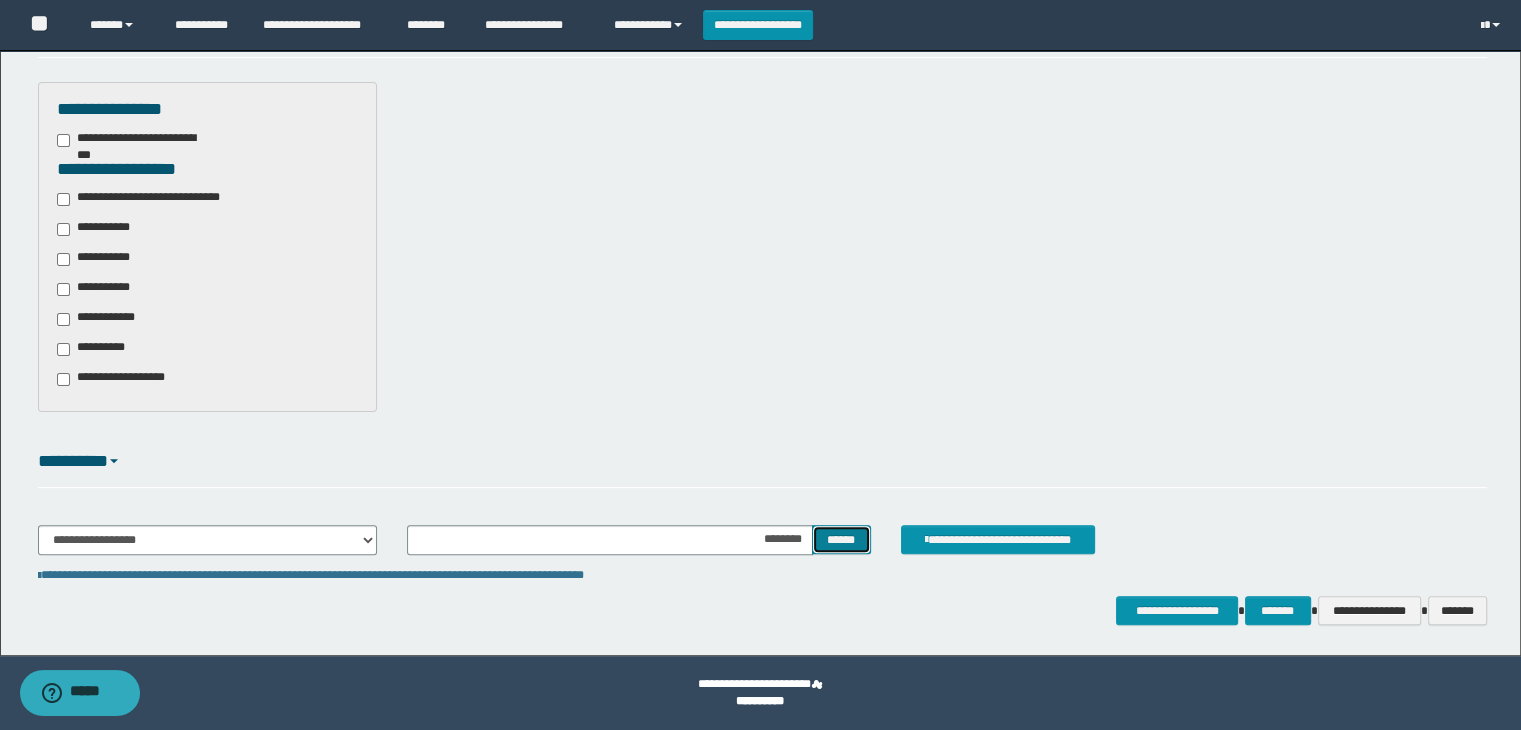 click on "******" at bounding box center [841, 540] 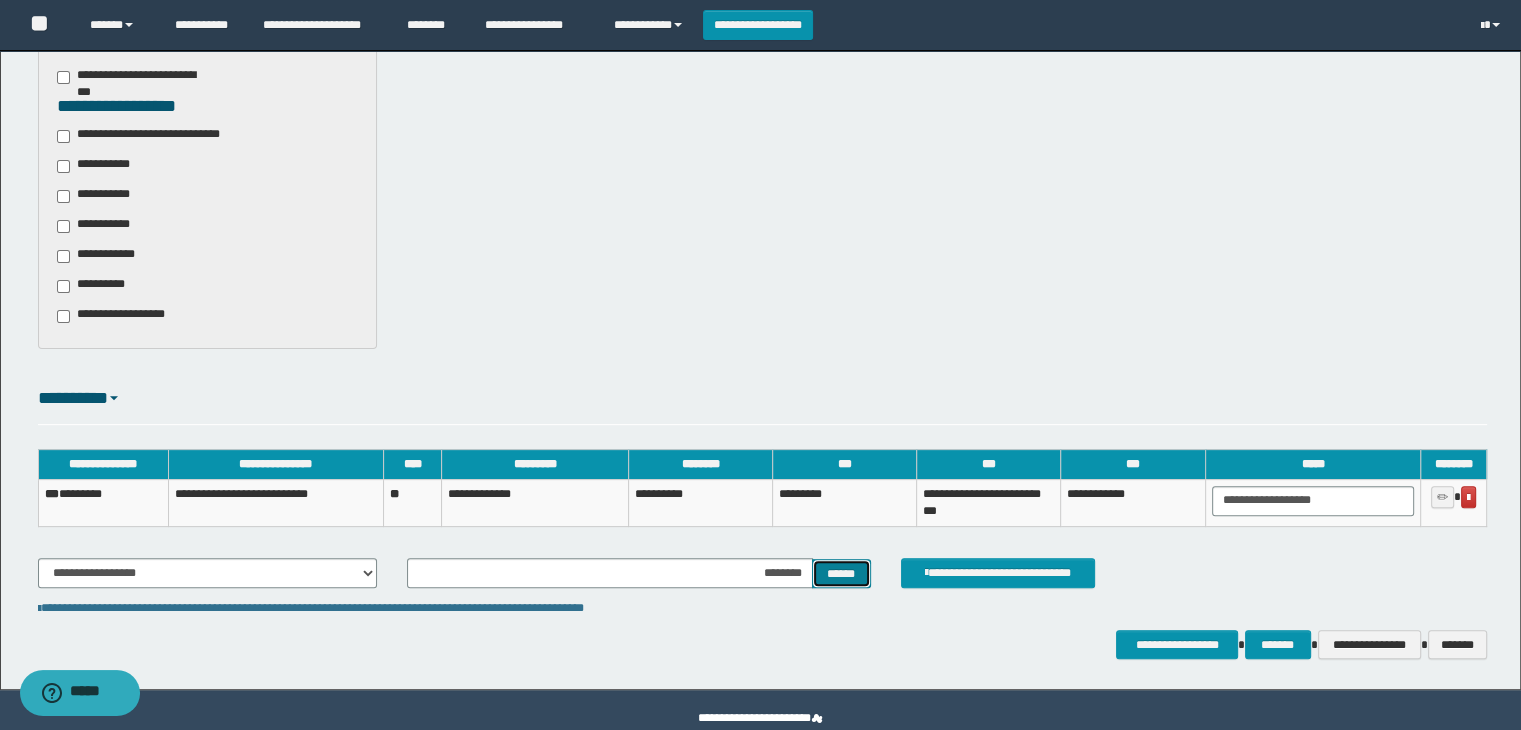 scroll, scrollTop: 598, scrollLeft: 0, axis: vertical 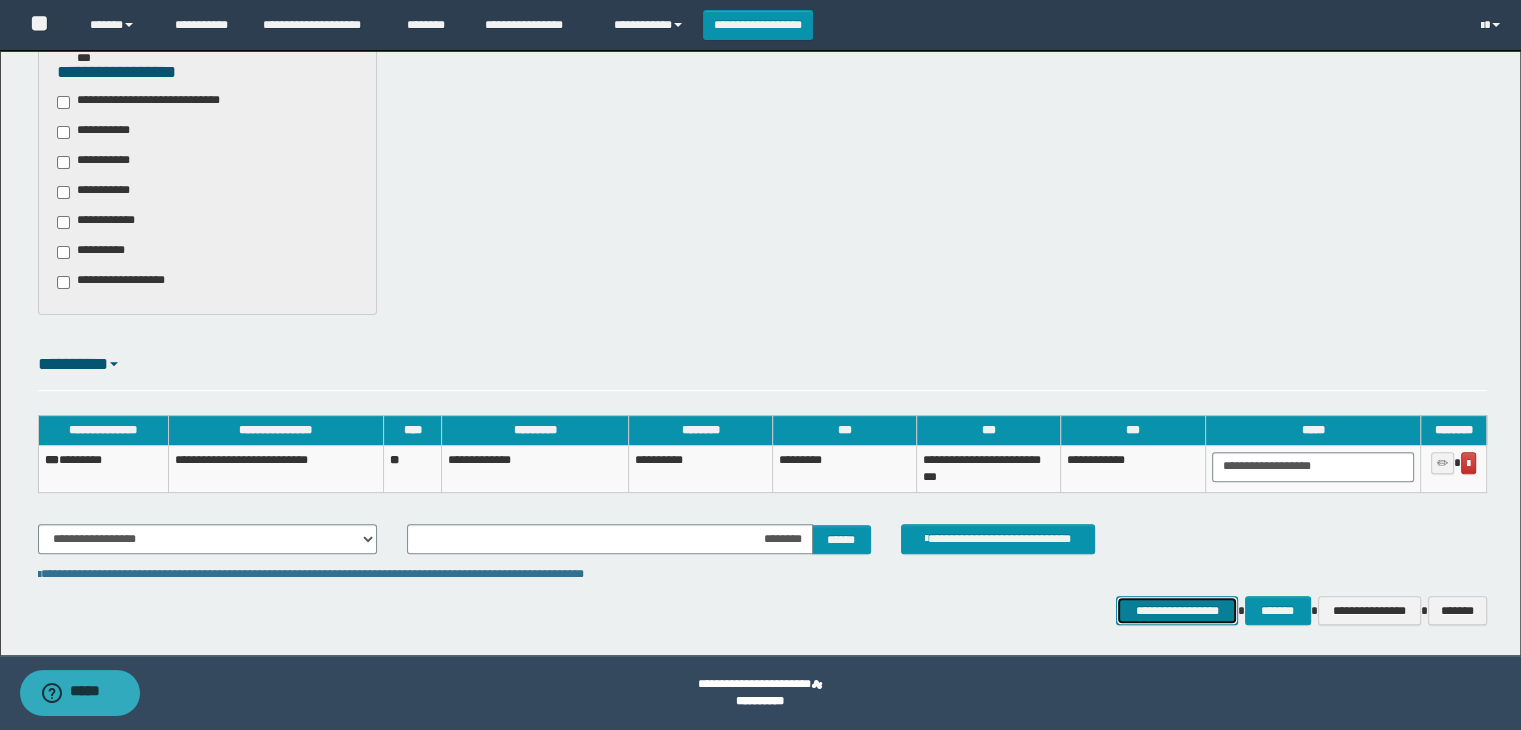click on "**********" at bounding box center [1177, 611] 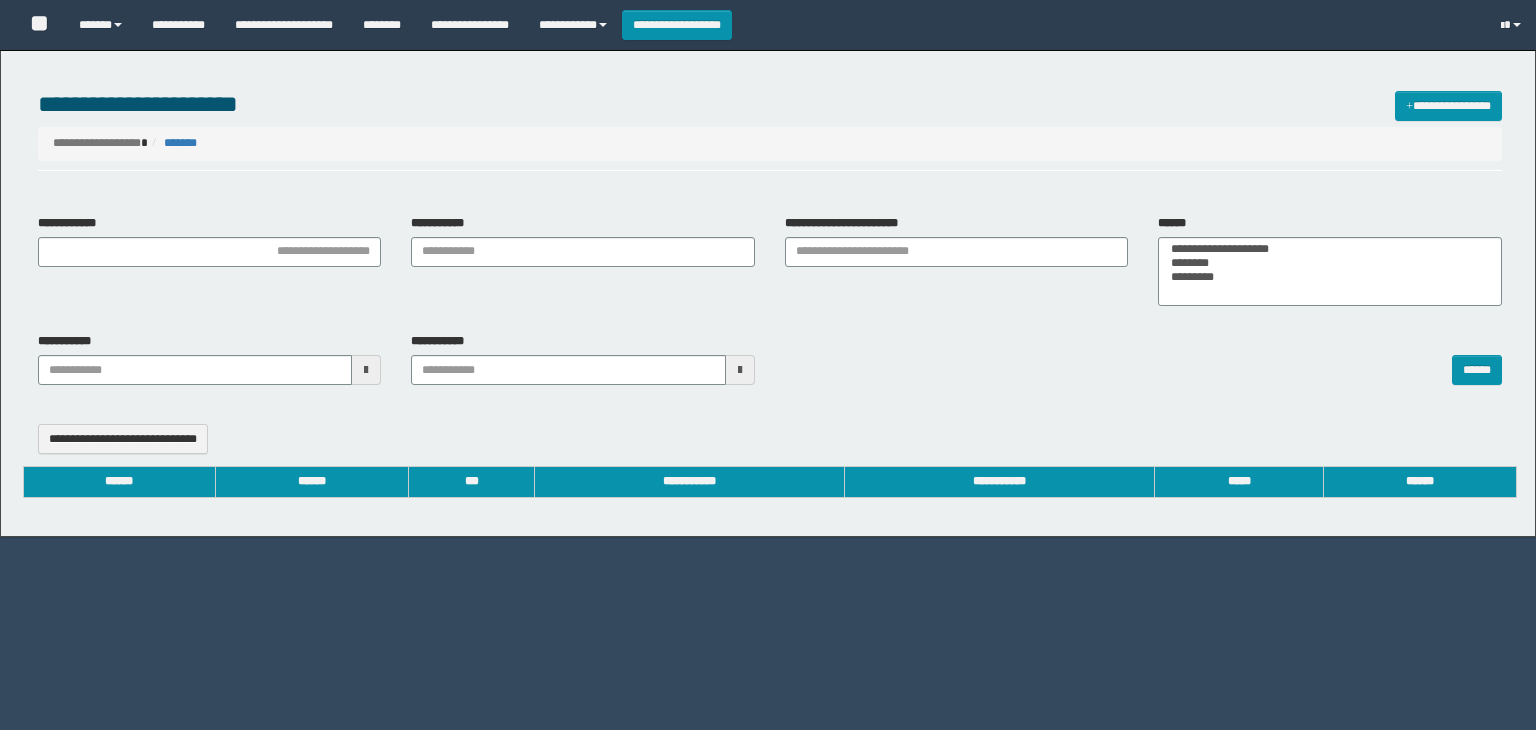select 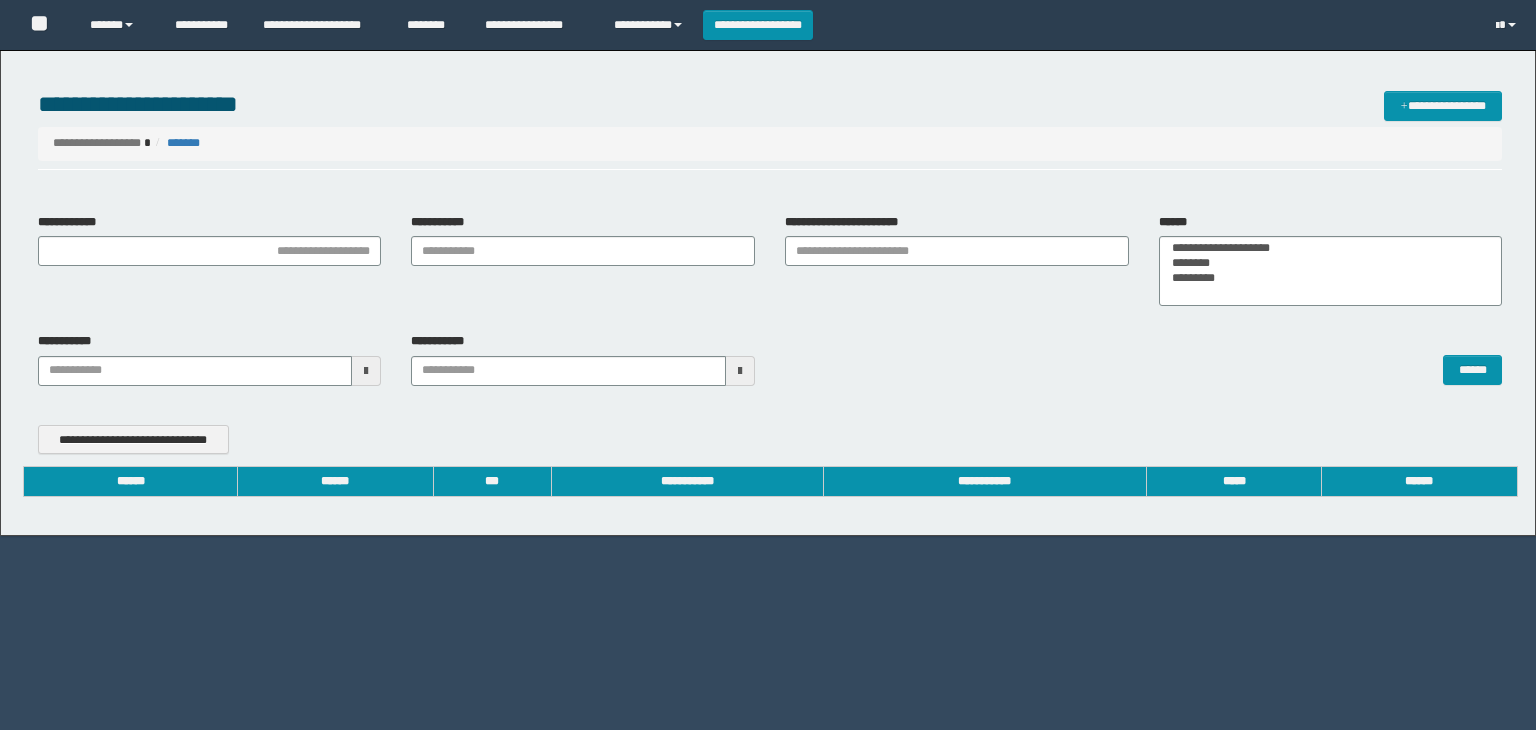 scroll, scrollTop: 0, scrollLeft: 0, axis: both 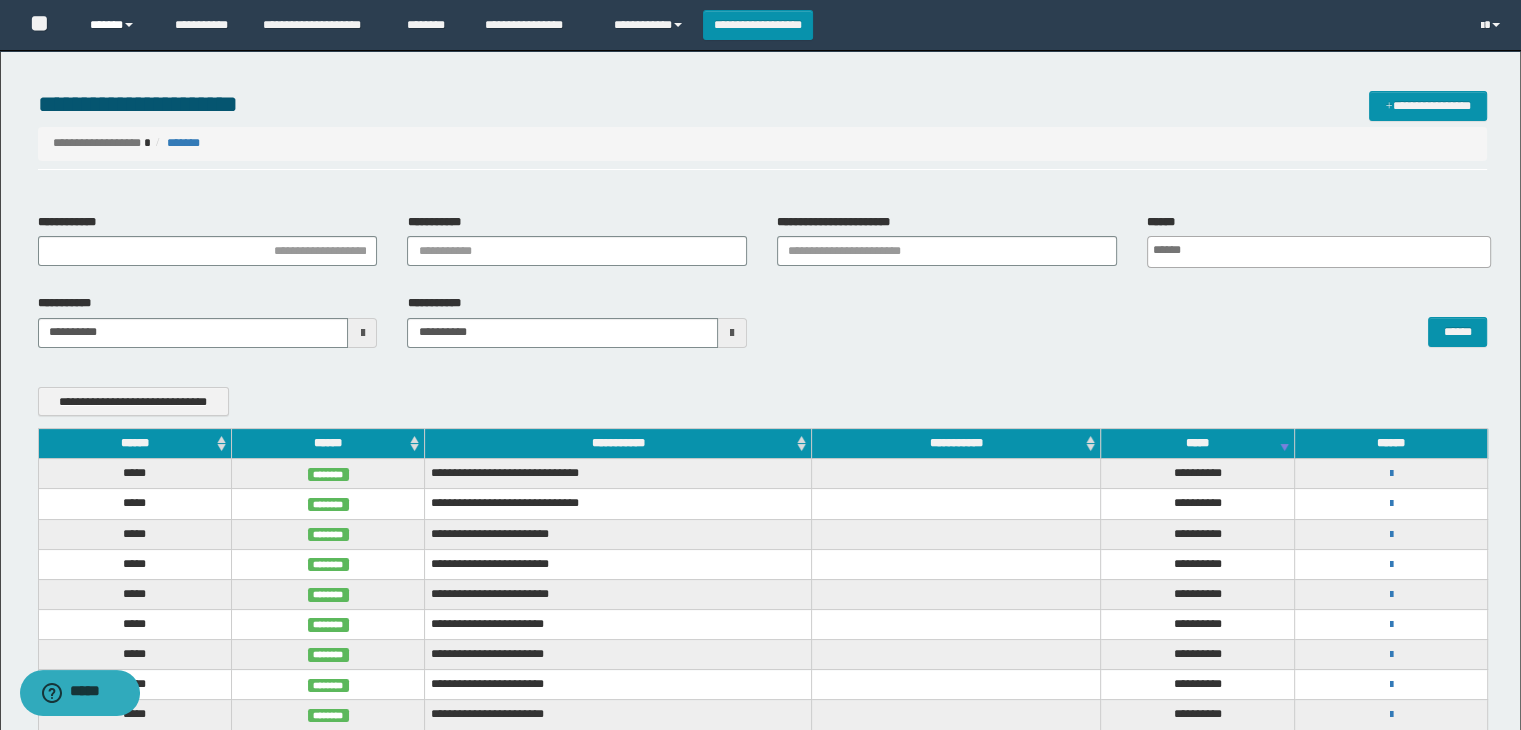 click on "******" at bounding box center (117, 25) 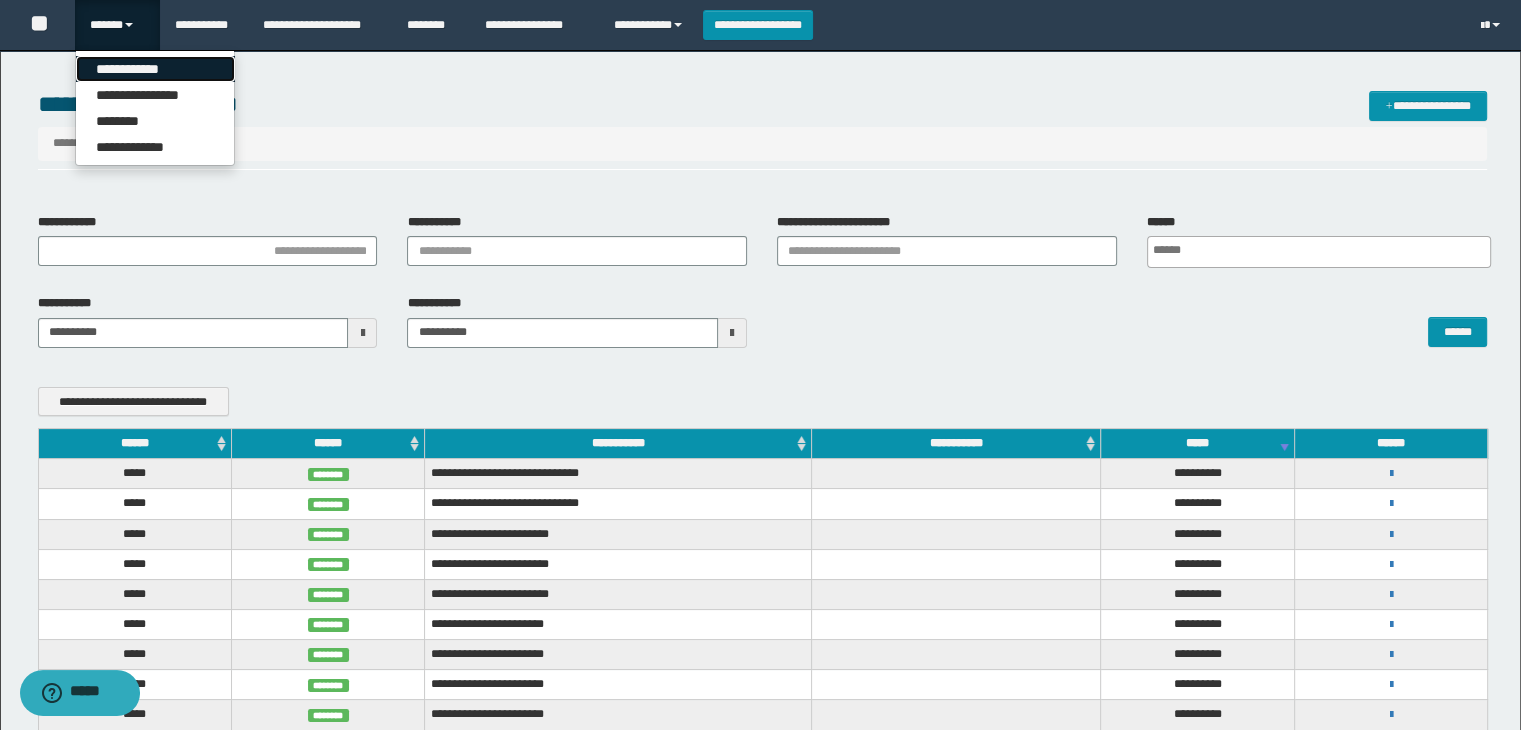 click on "**********" at bounding box center (155, 69) 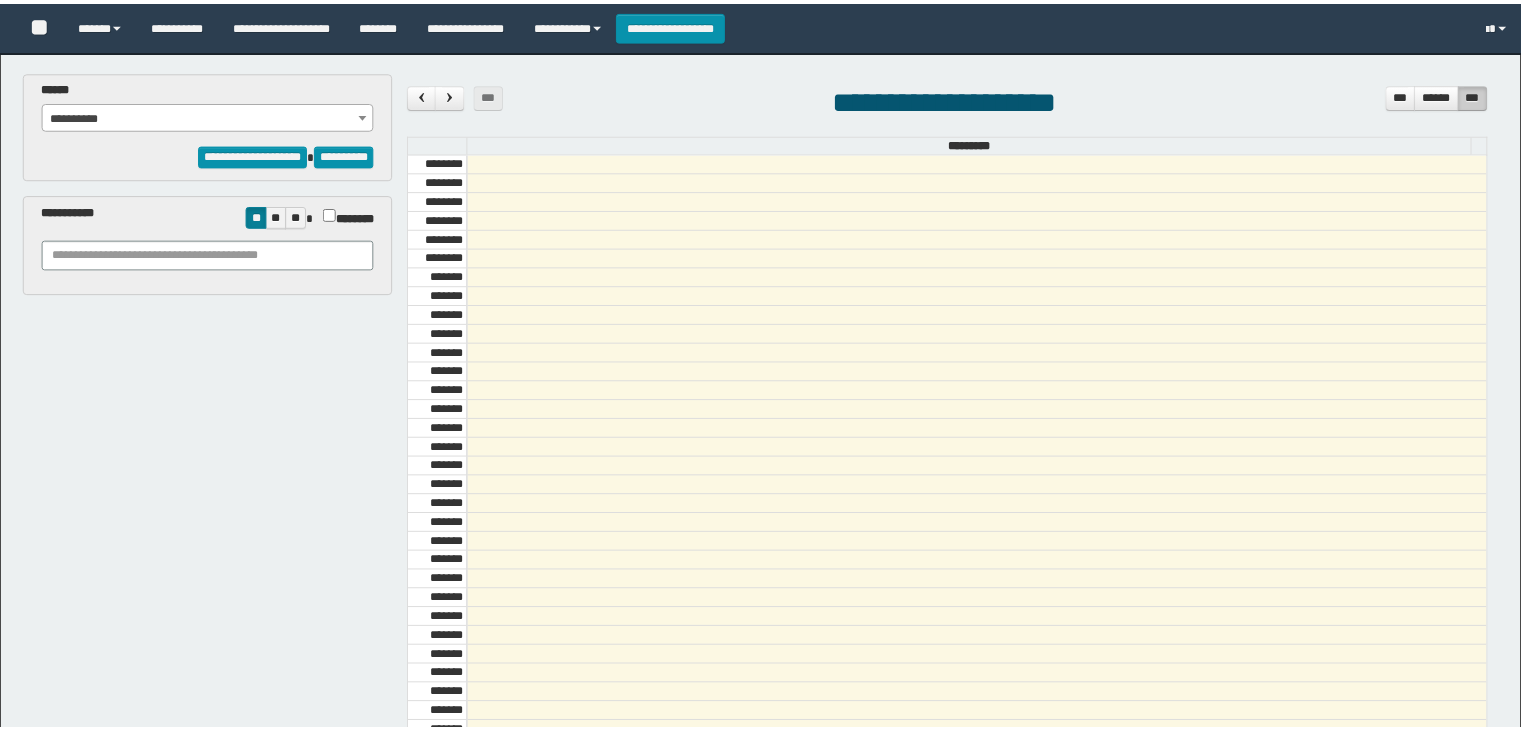 scroll, scrollTop: 0, scrollLeft: 0, axis: both 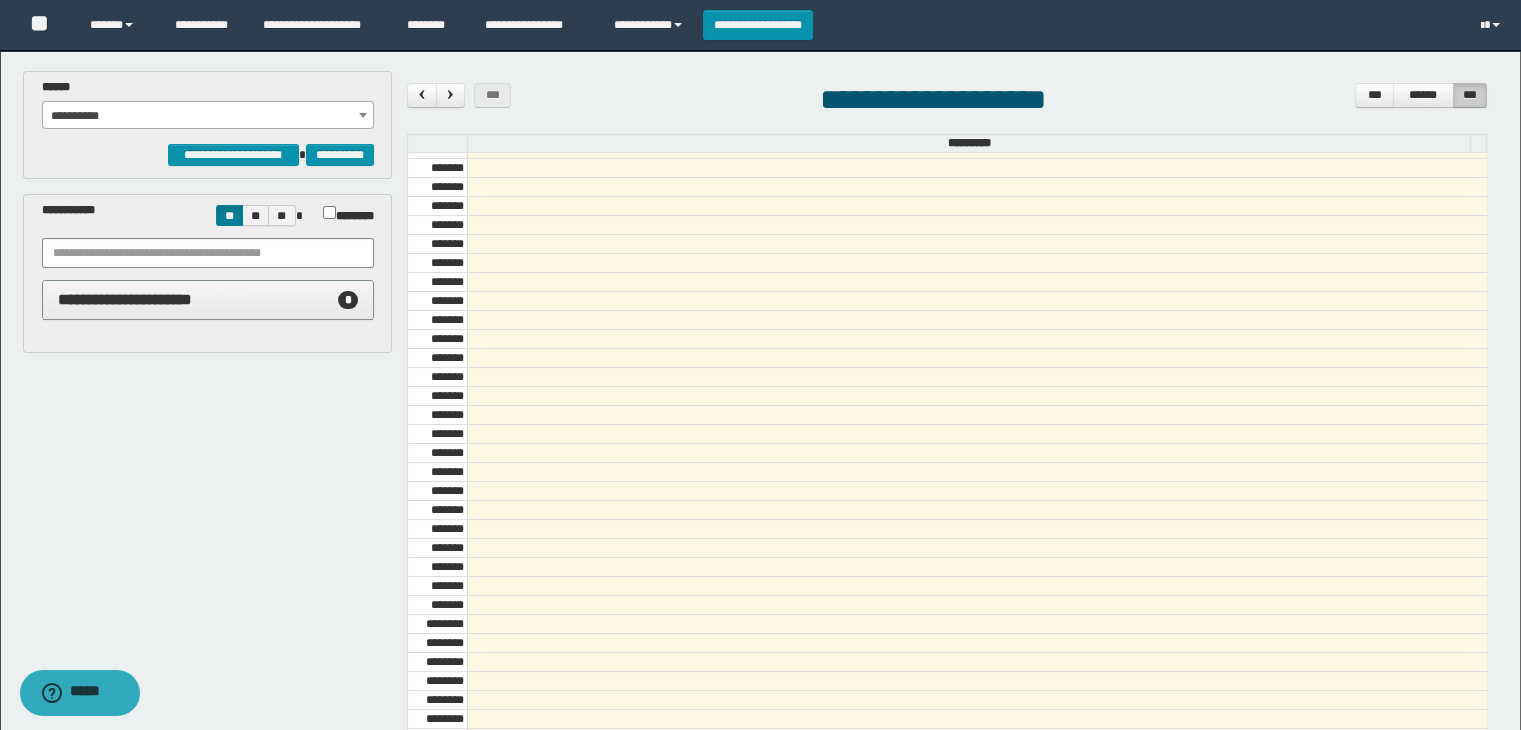 click on "**********" at bounding box center (208, 116) 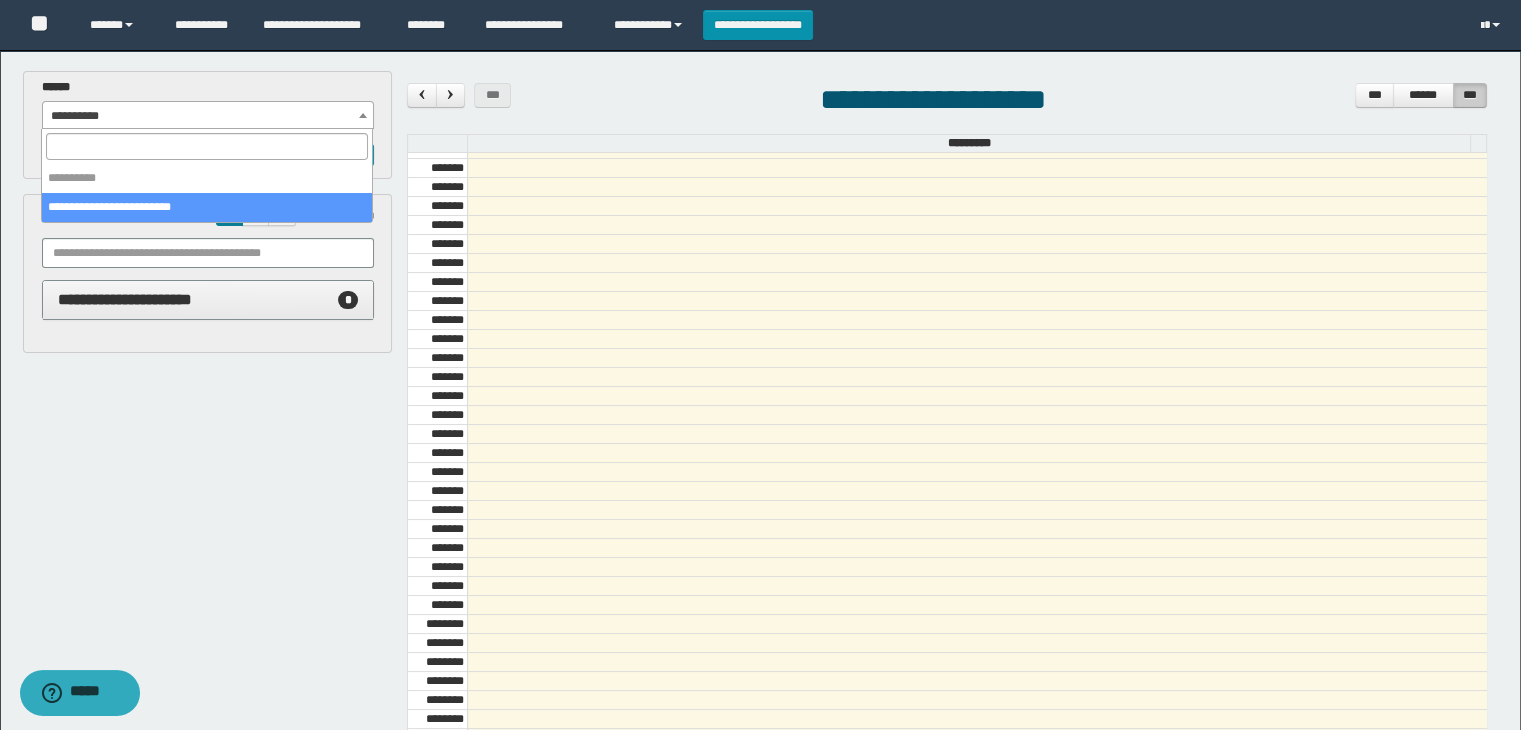 select on "*****" 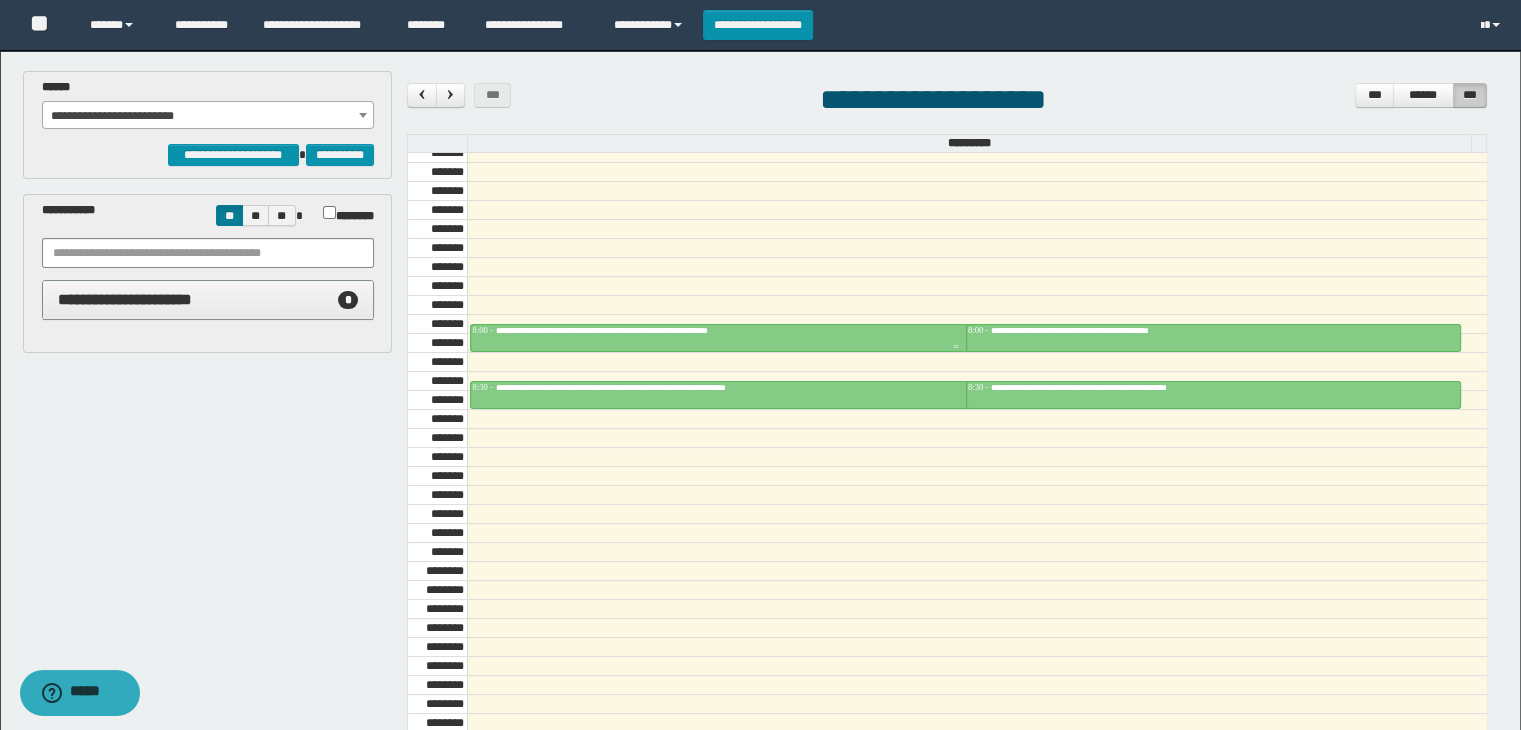 scroll, scrollTop: 878, scrollLeft: 0, axis: vertical 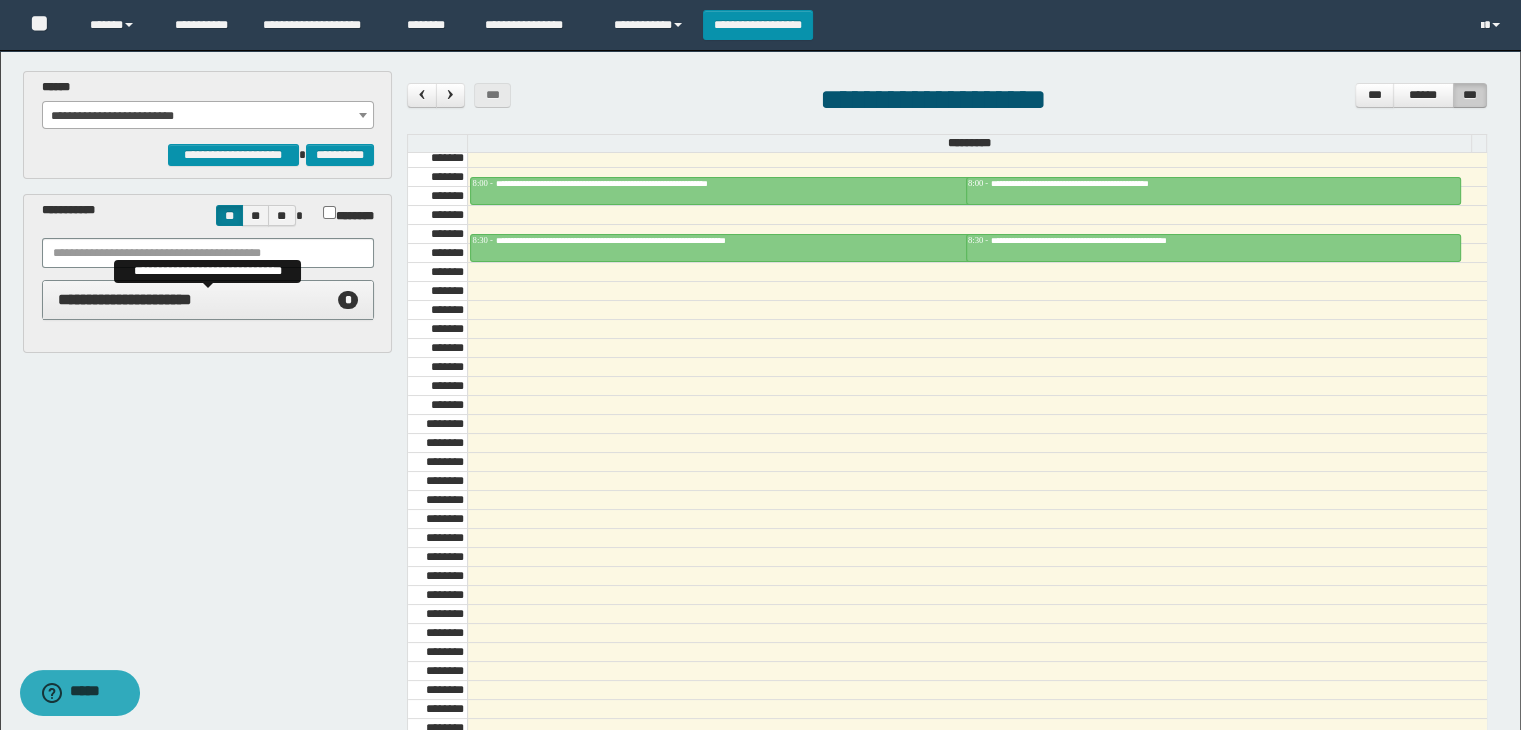 click on "**********" at bounding box center (208, 300) 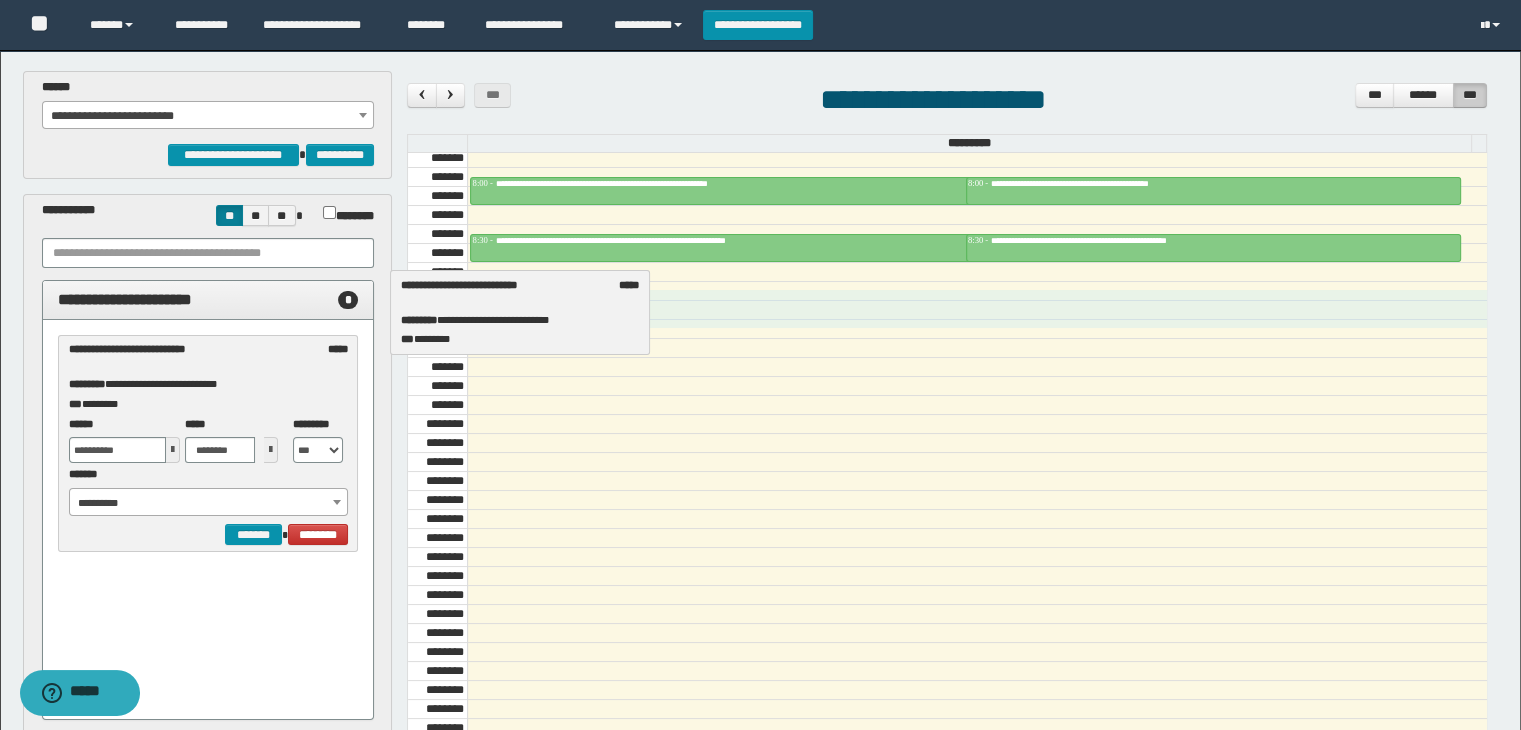 drag, startPoint x: 238, startPoint y: 358, endPoint x: 571, endPoint y: 294, distance: 339.0944 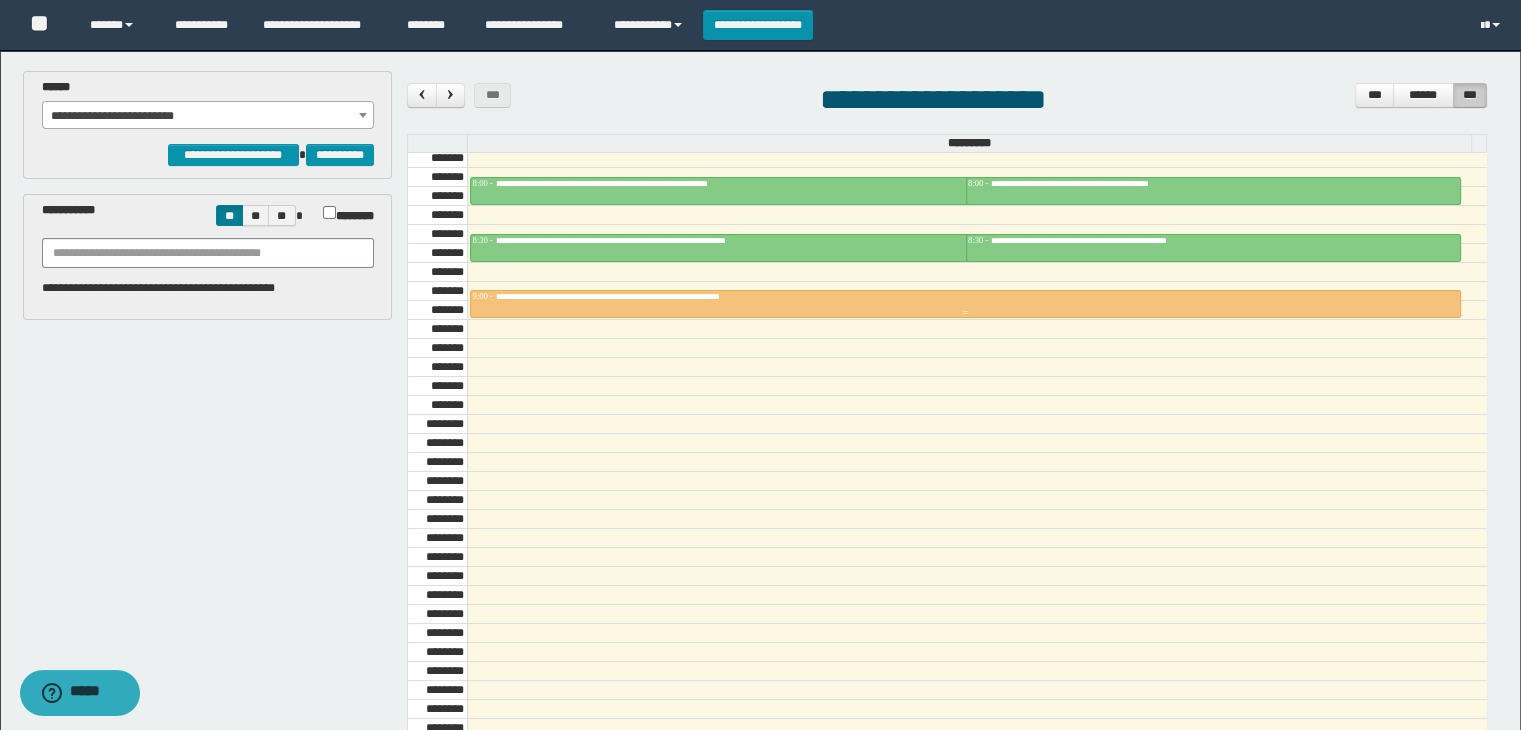 click on "**********" at bounding box center (676, 296) 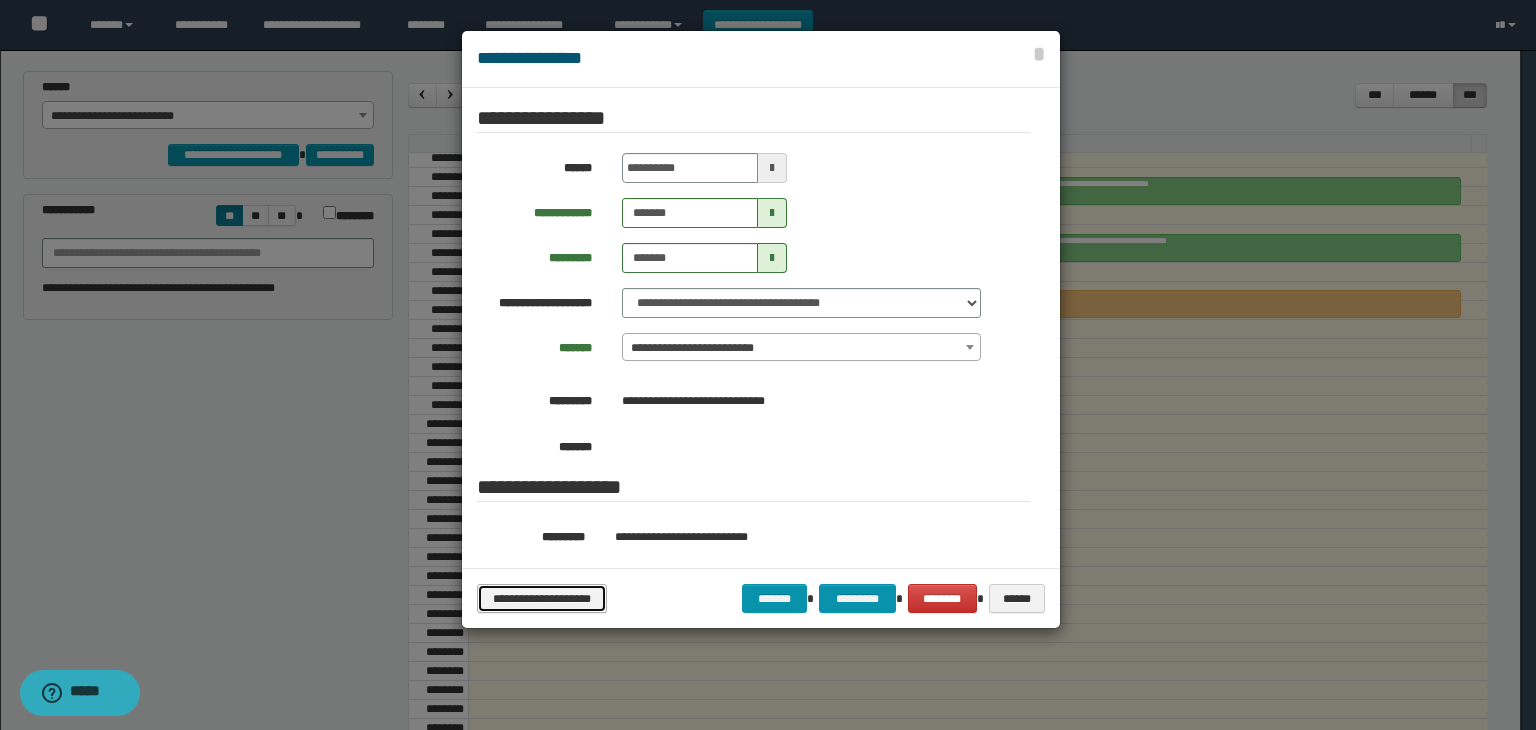click on "**********" at bounding box center [542, 599] 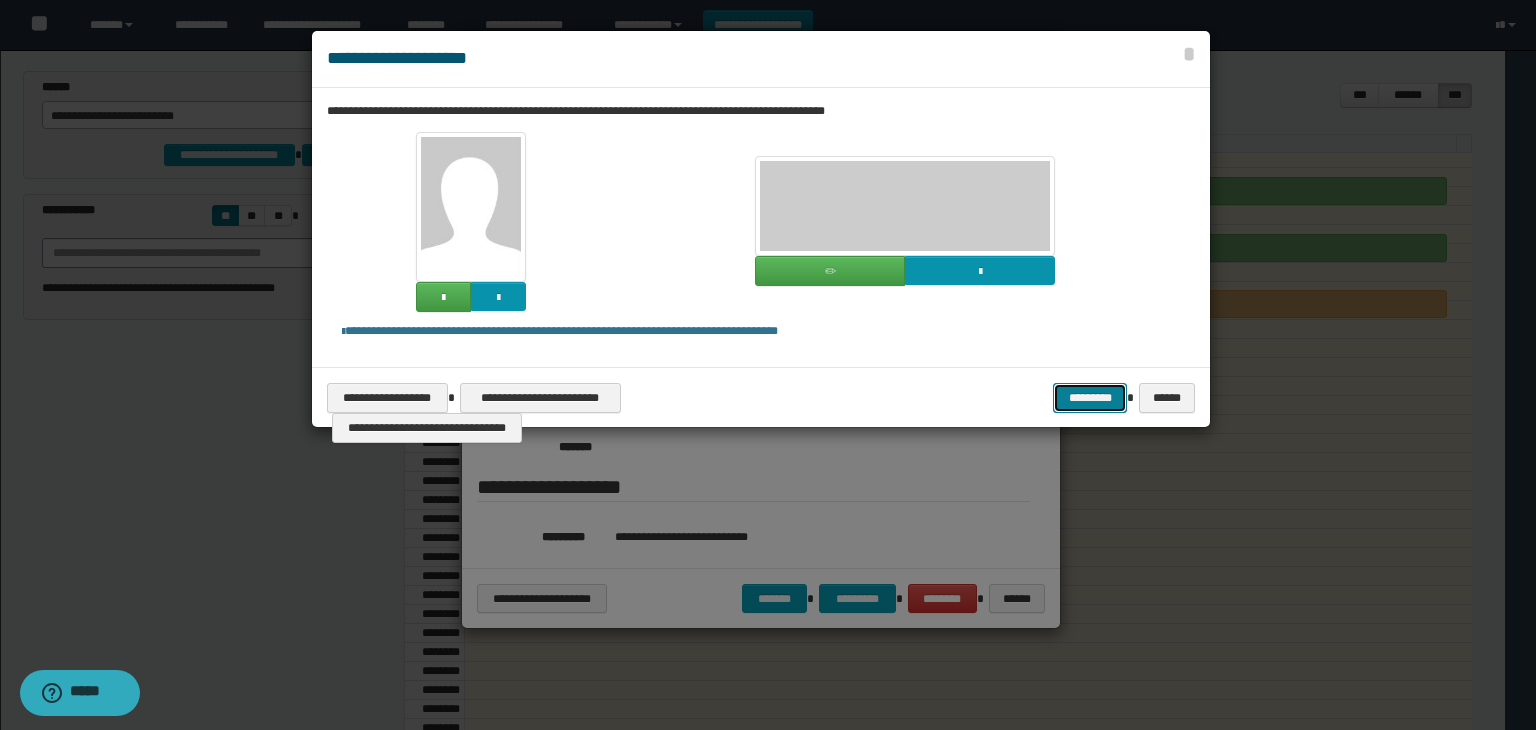 click on "*********" at bounding box center [1090, 398] 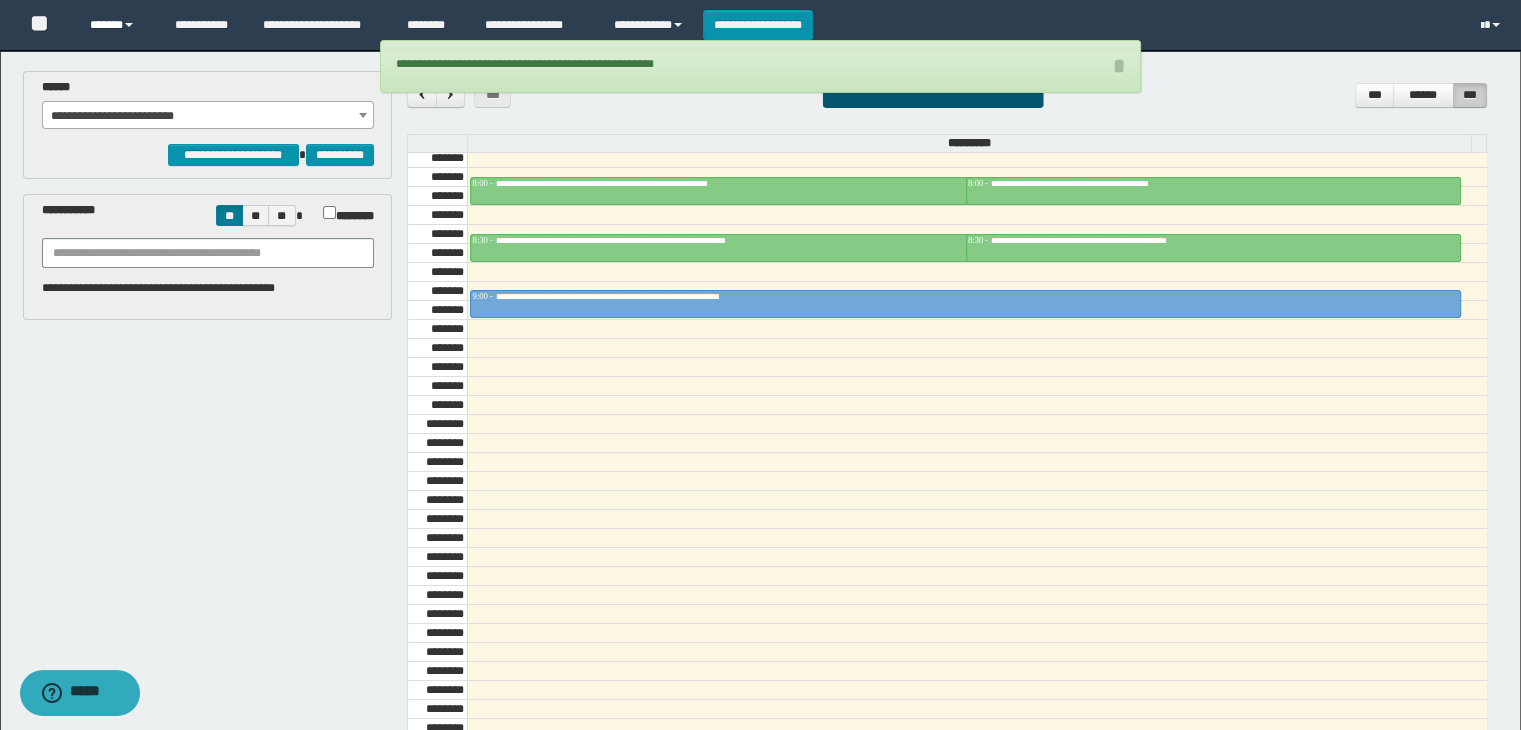 click on "******" at bounding box center (117, 25) 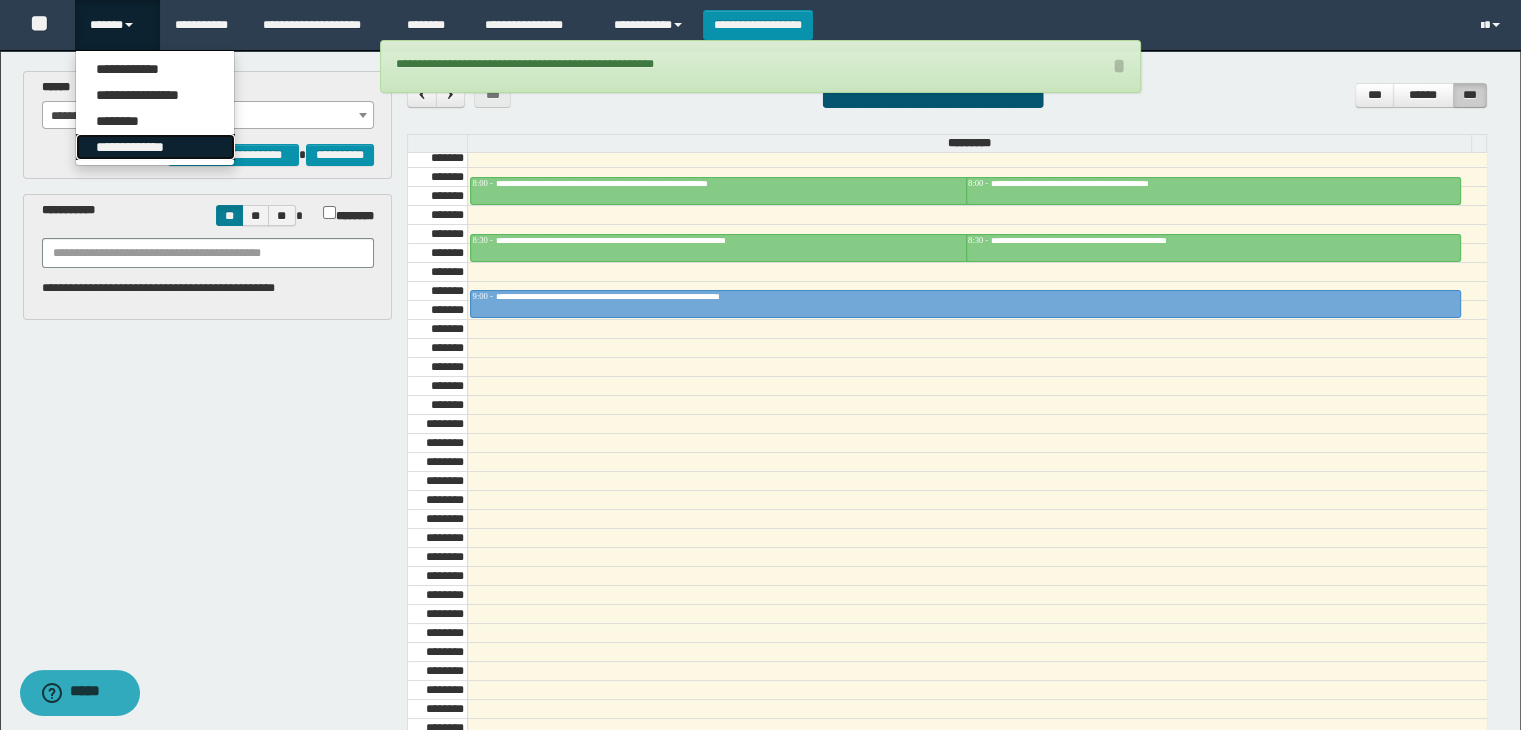 click on "**********" at bounding box center [155, 147] 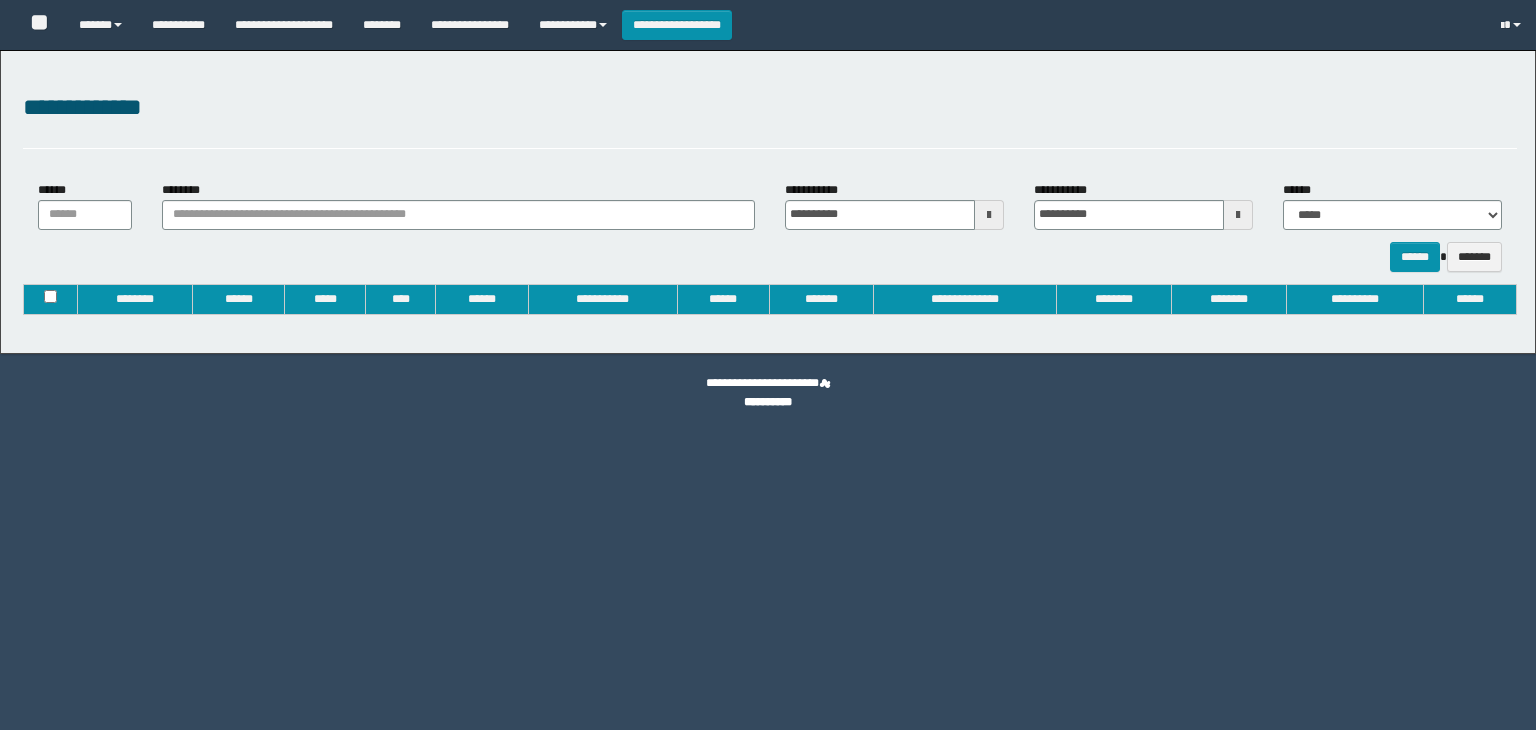 type on "**********" 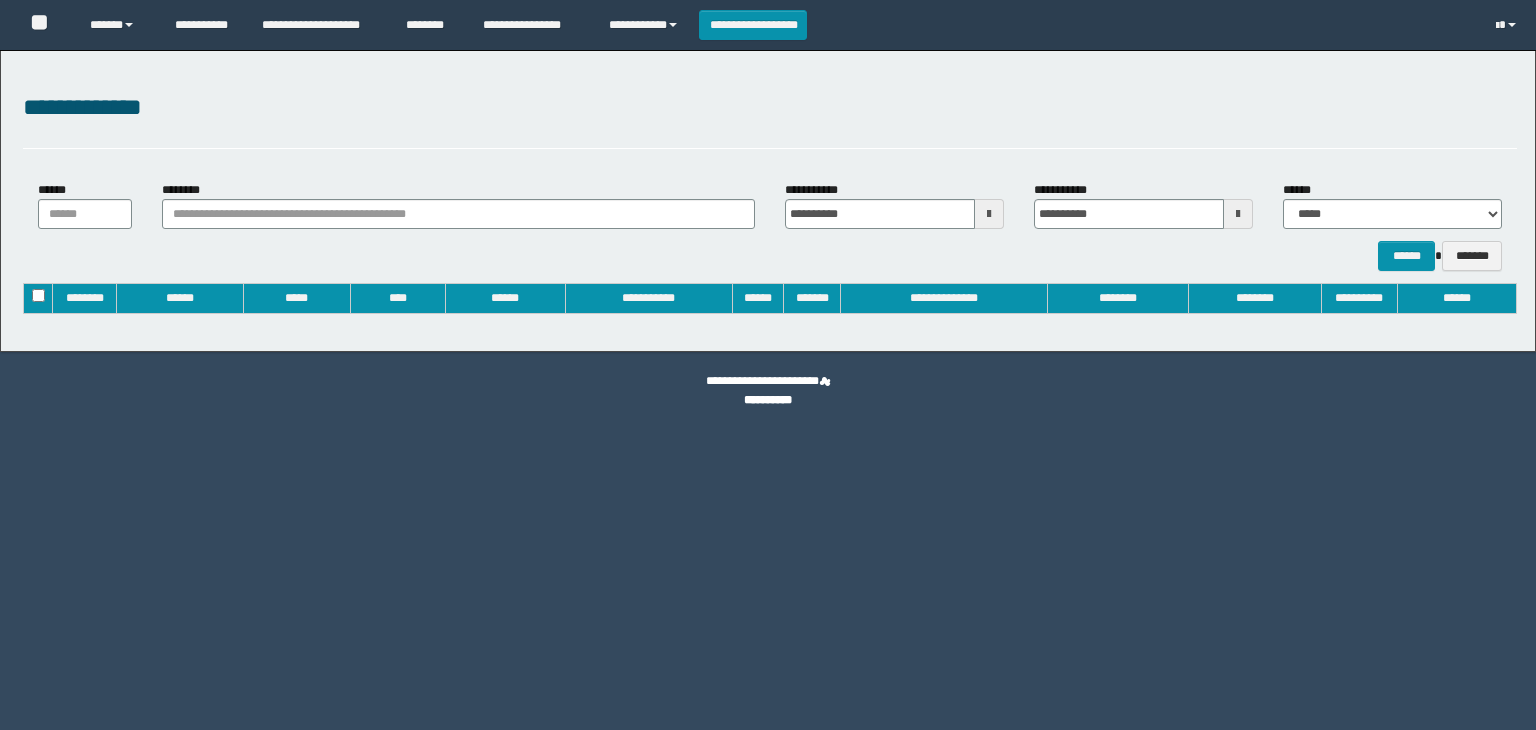 scroll, scrollTop: 0, scrollLeft: 0, axis: both 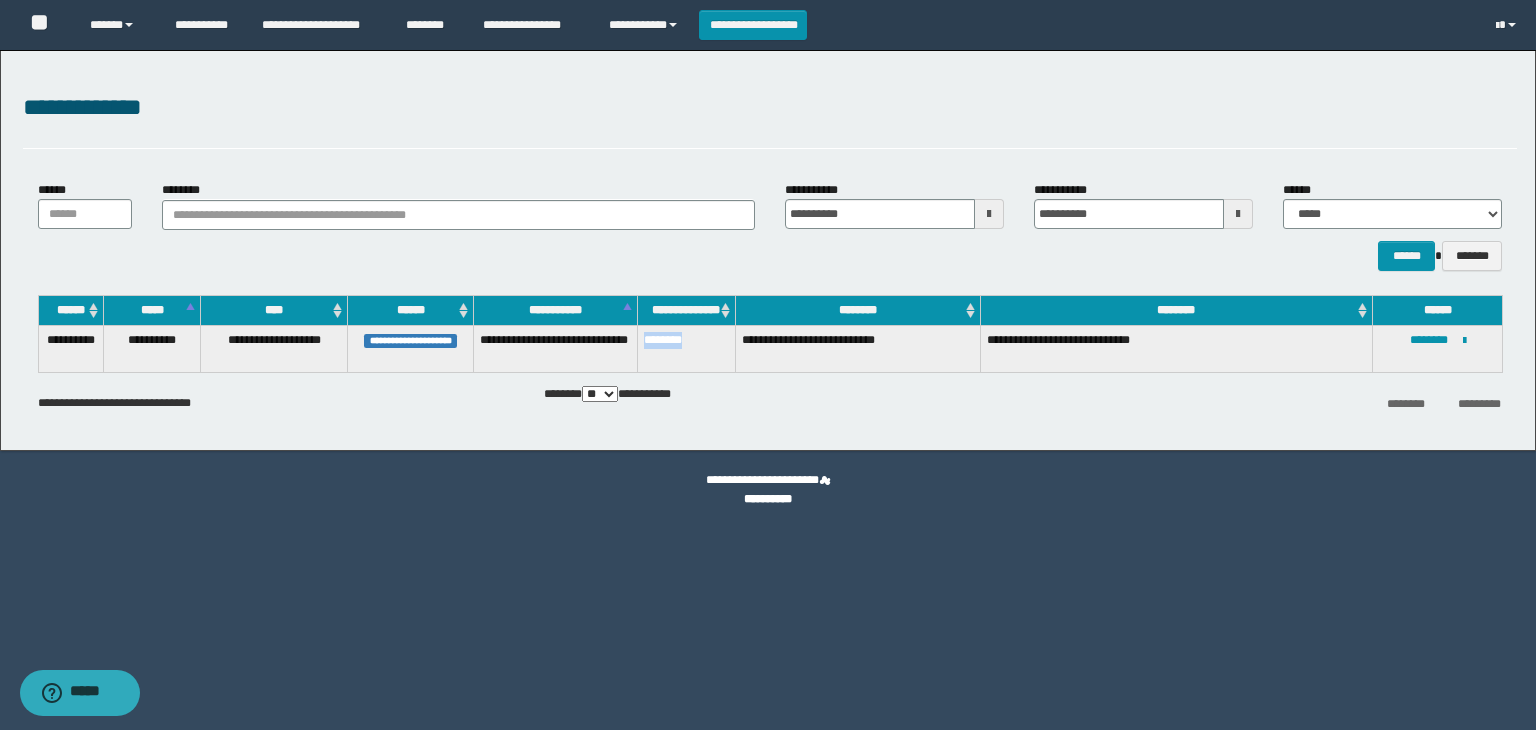 drag, startPoint x: 646, startPoint y: 338, endPoint x: 696, endPoint y: 341, distance: 50.08992 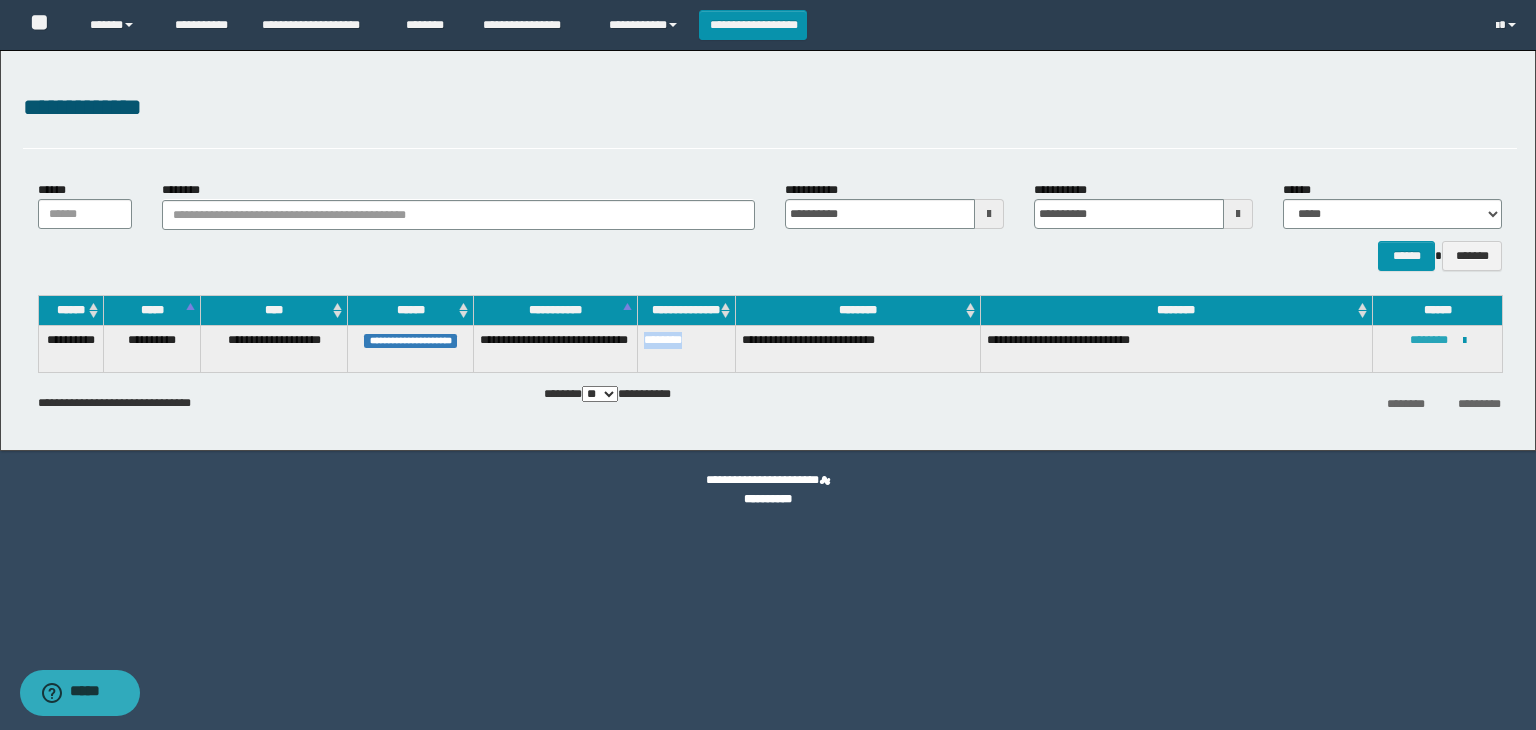 click on "********" at bounding box center [1429, 340] 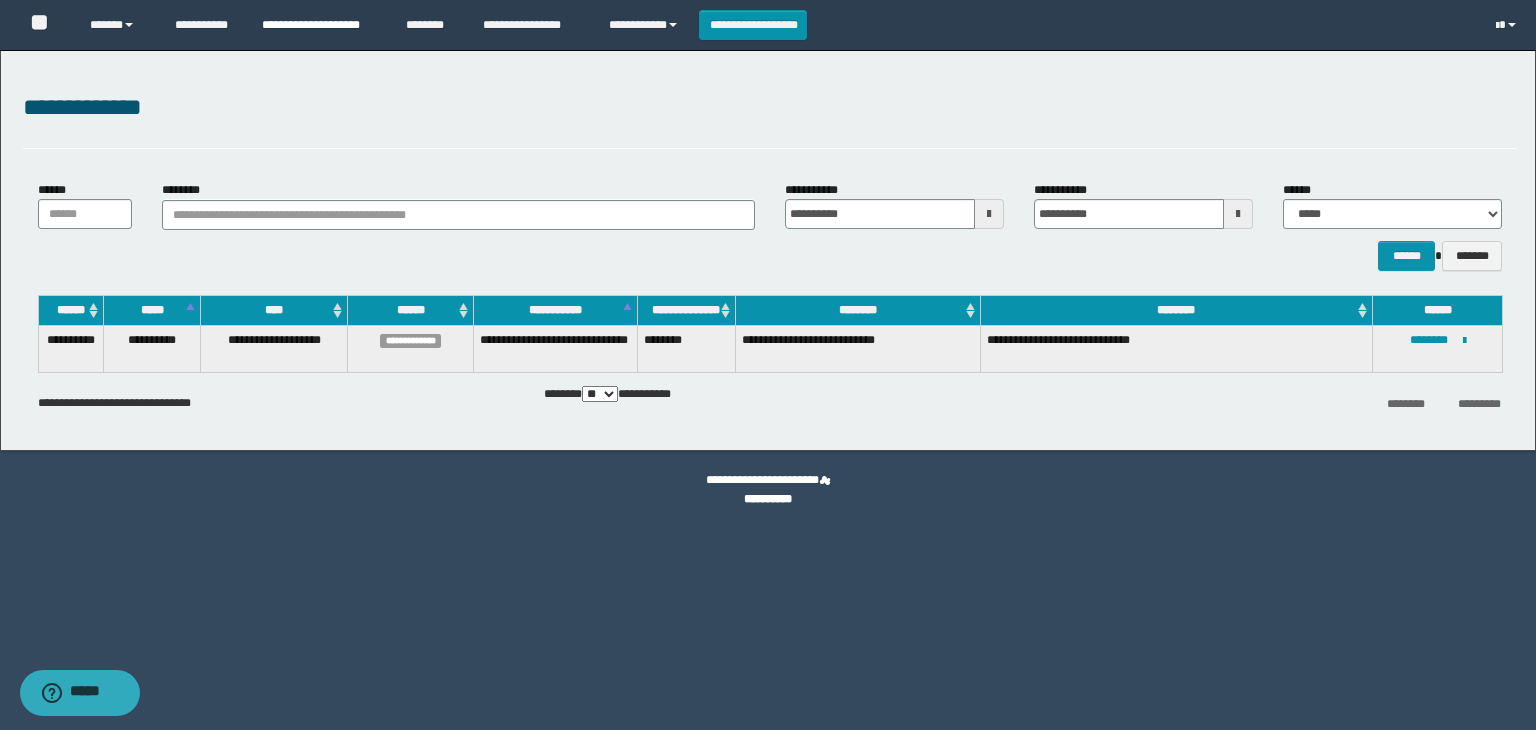 click on "**********" at bounding box center [319, 25] 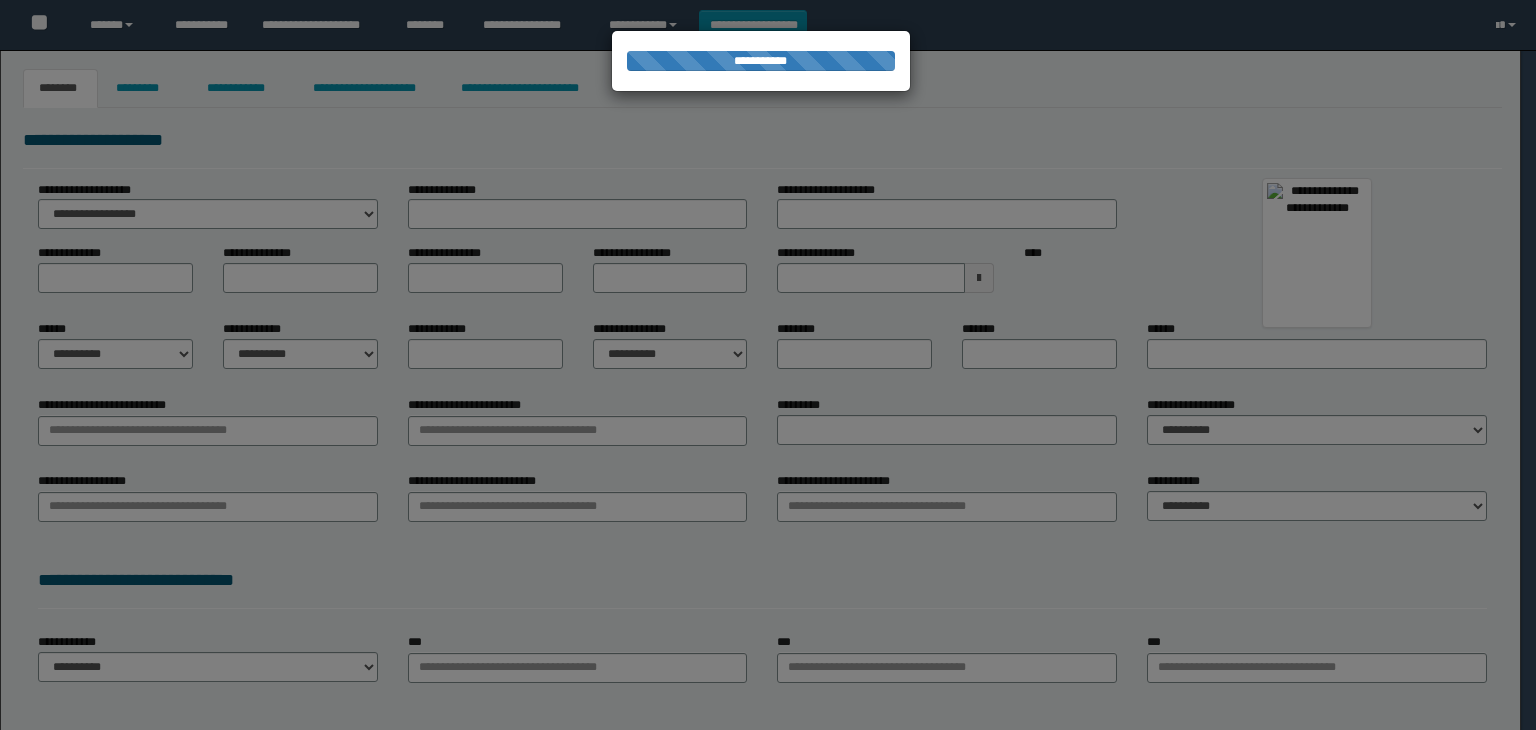 scroll, scrollTop: 0, scrollLeft: 0, axis: both 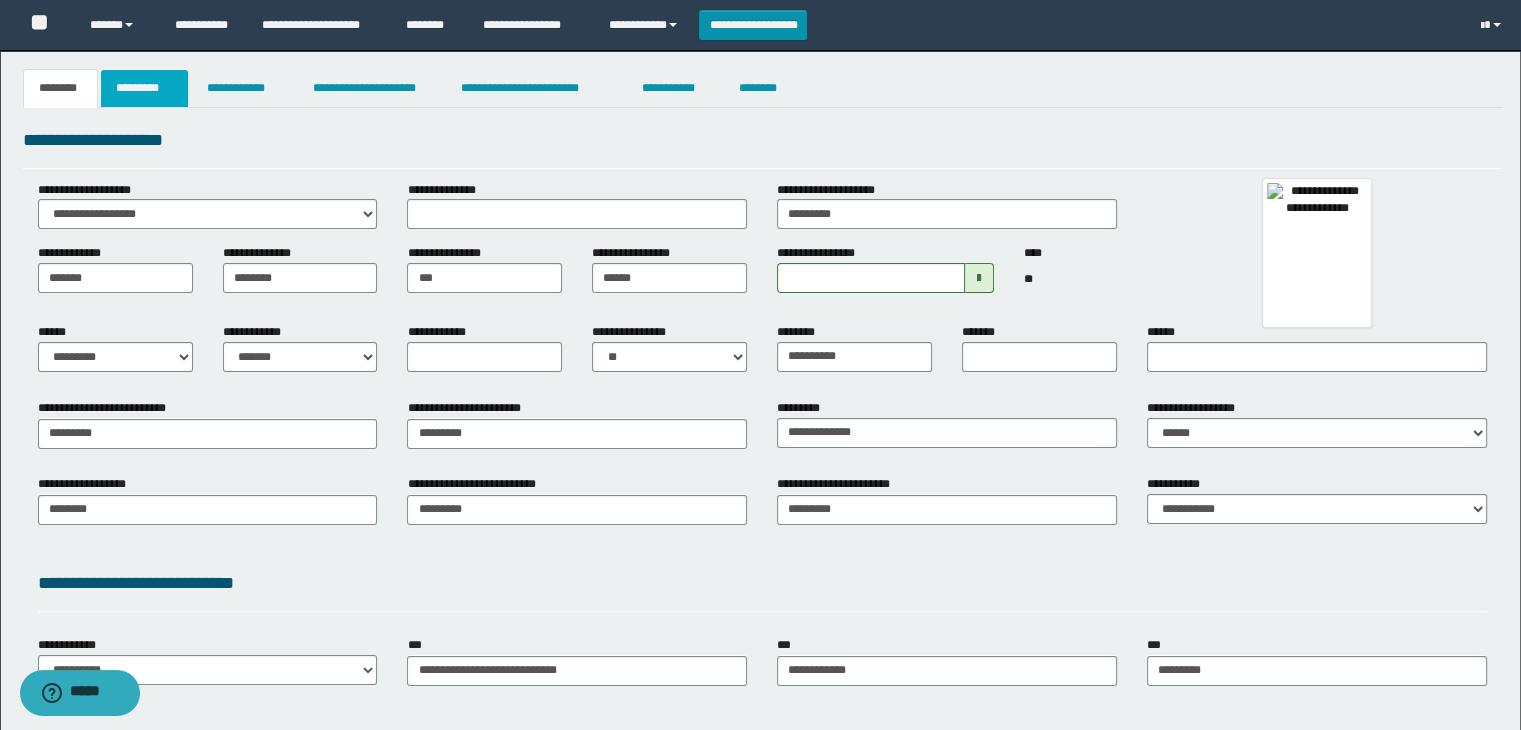 click on "*********" at bounding box center [144, 88] 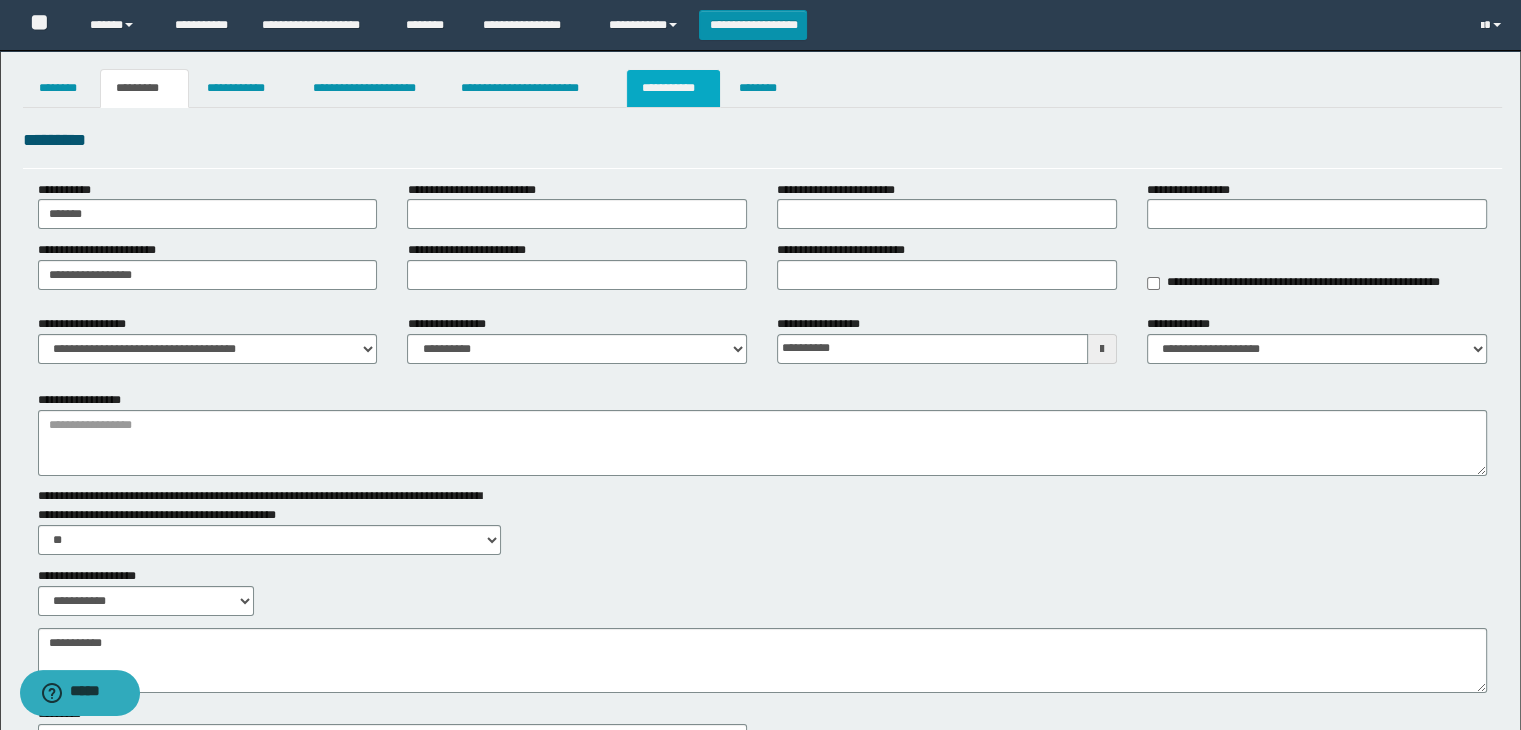 click on "**********" at bounding box center [673, 88] 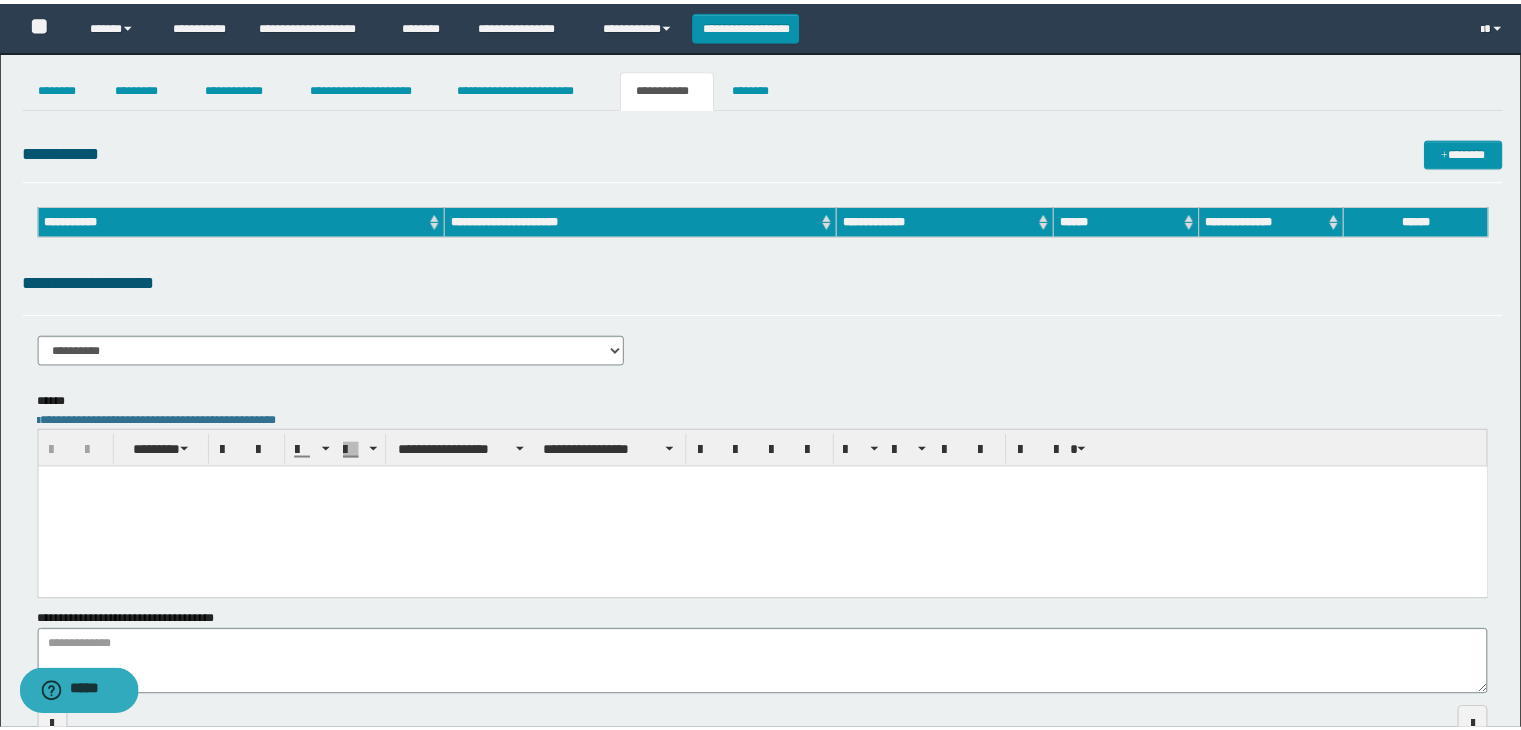 scroll, scrollTop: 0, scrollLeft: 0, axis: both 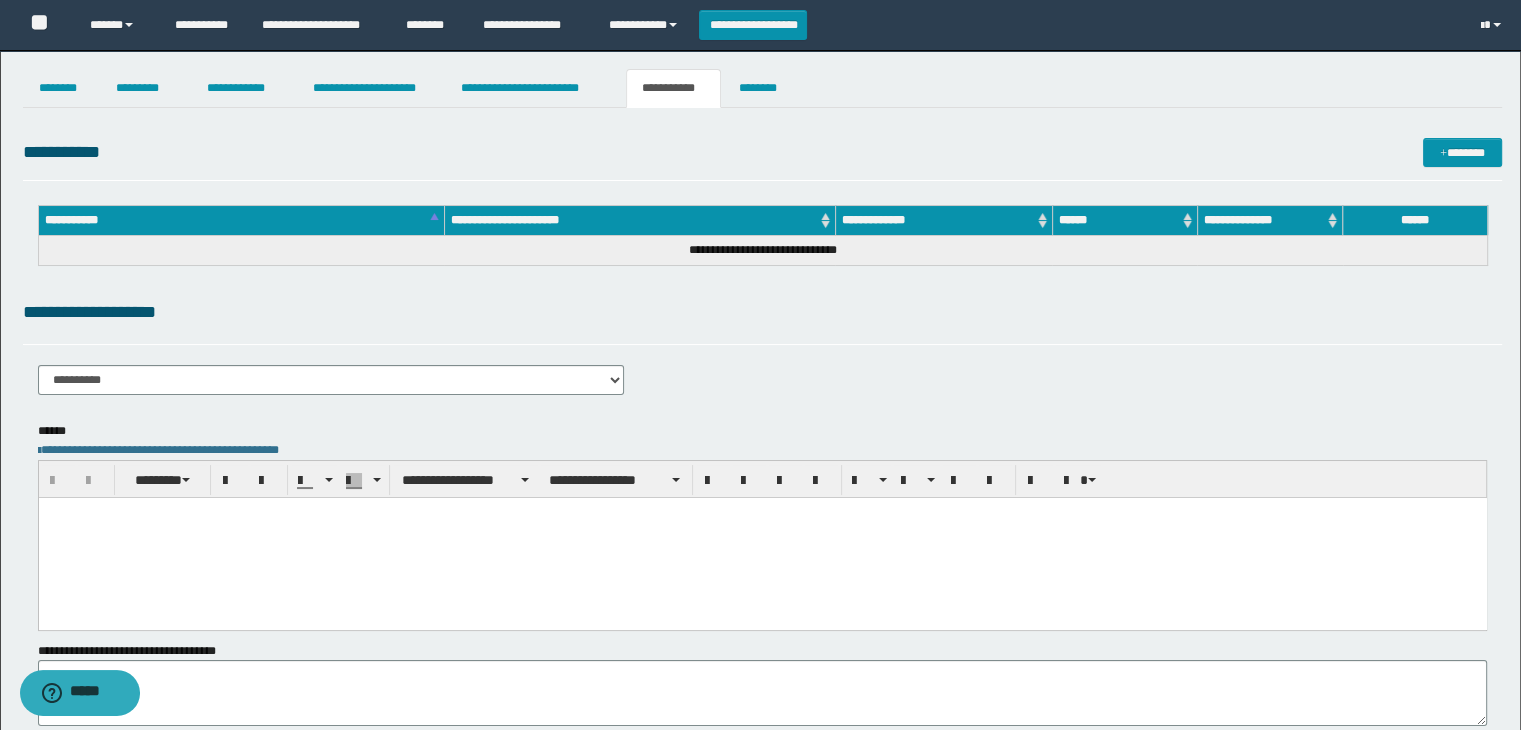 click at bounding box center [762, 537] 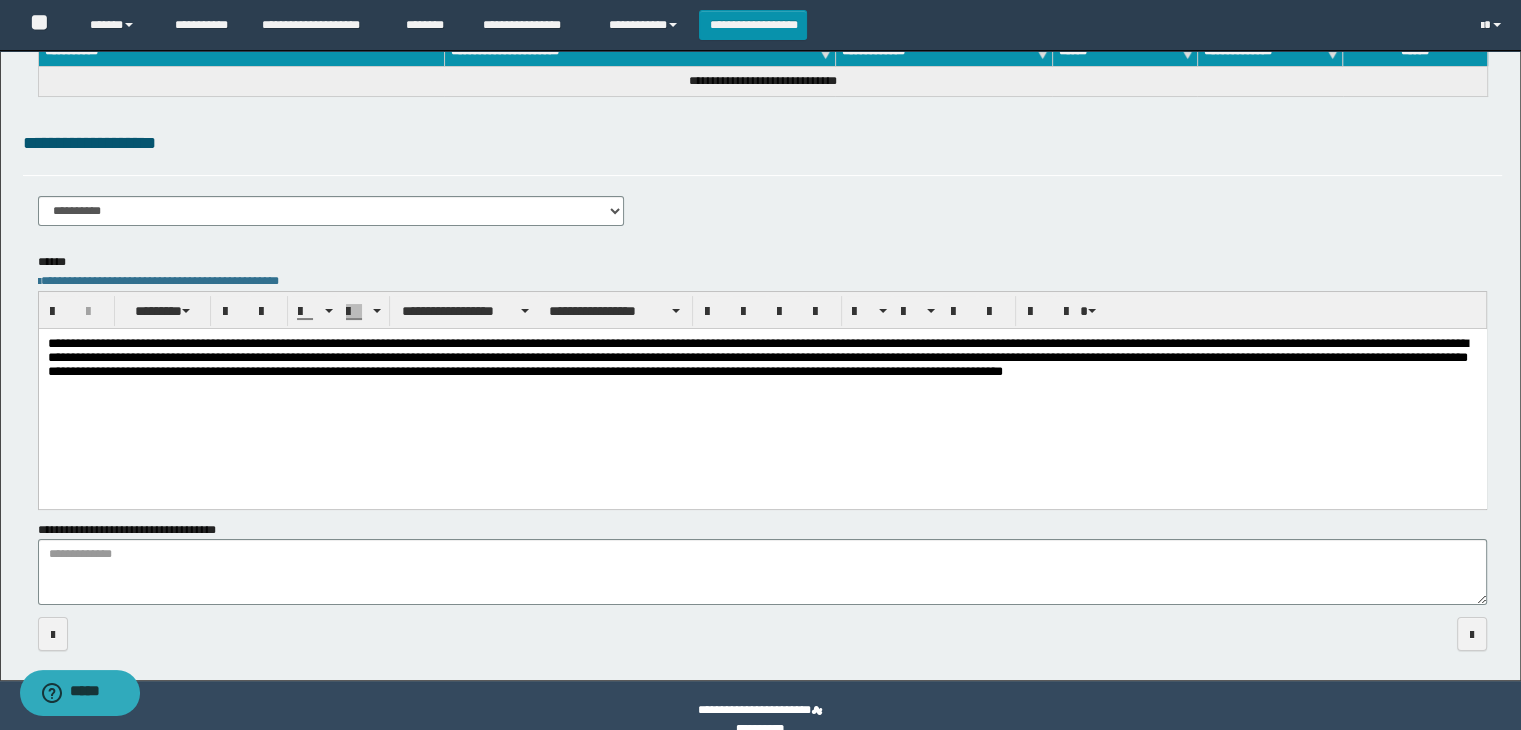 scroll, scrollTop: 197, scrollLeft: 0, axis: vertical 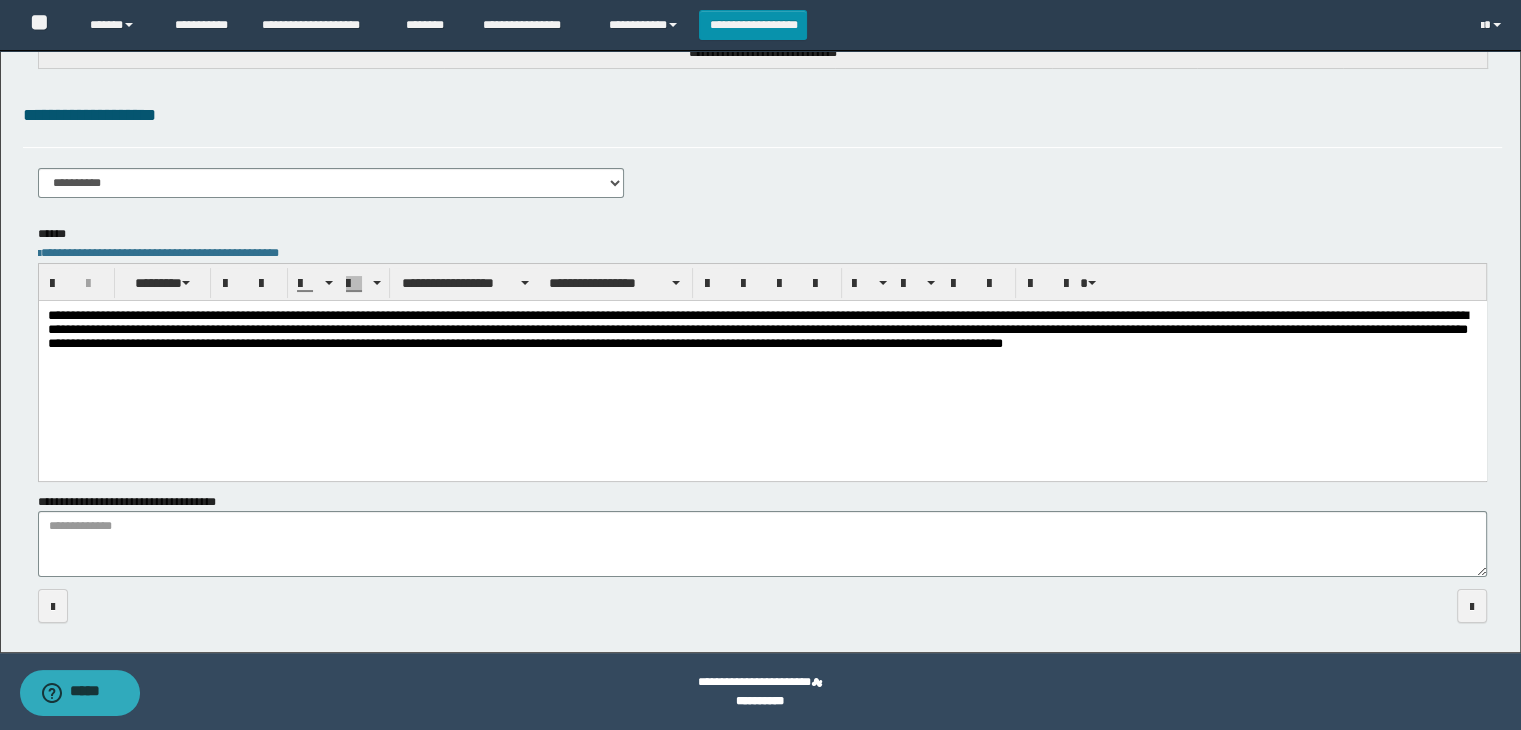 click on "**********" at bounding box center [762, 340] 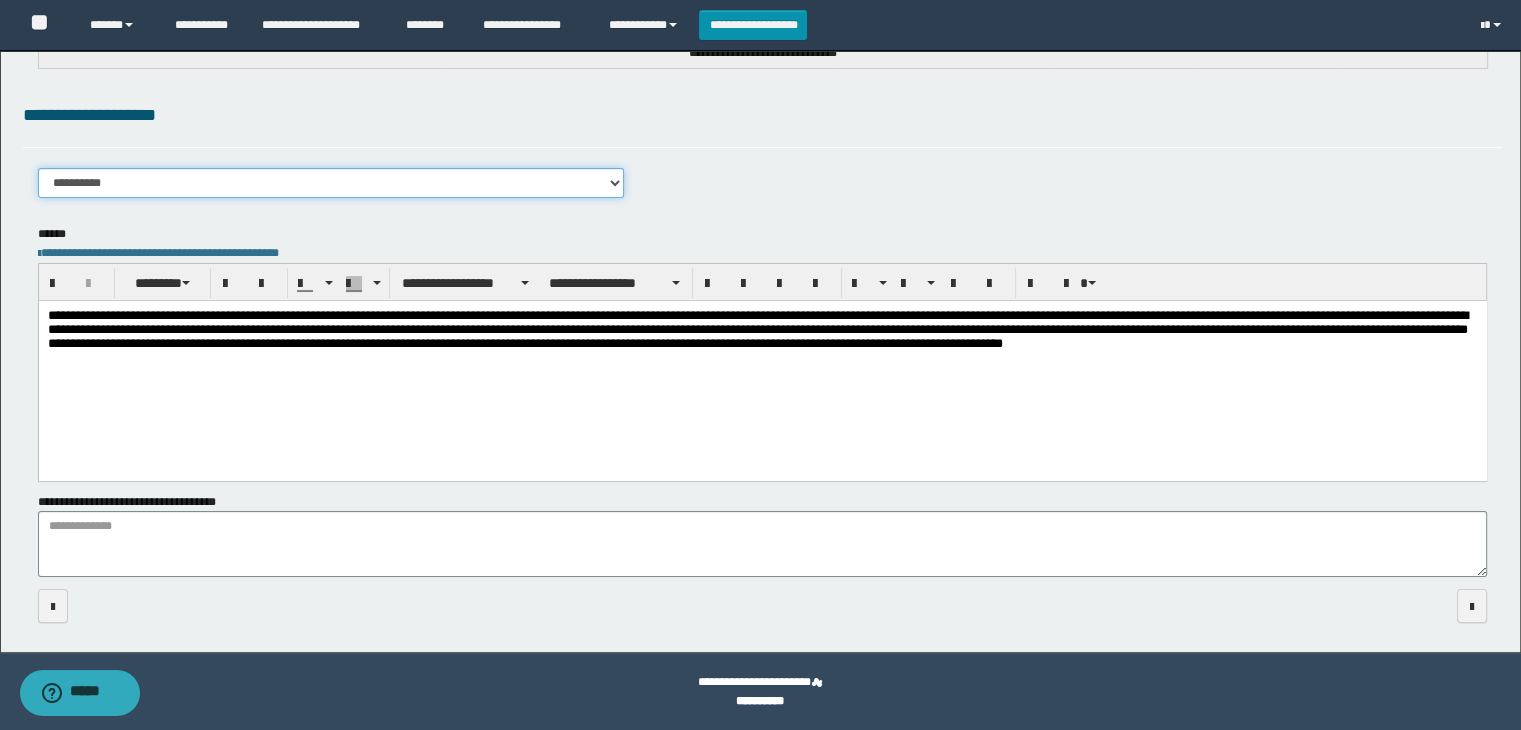 click on "**********" at bounding box center [331, 183] 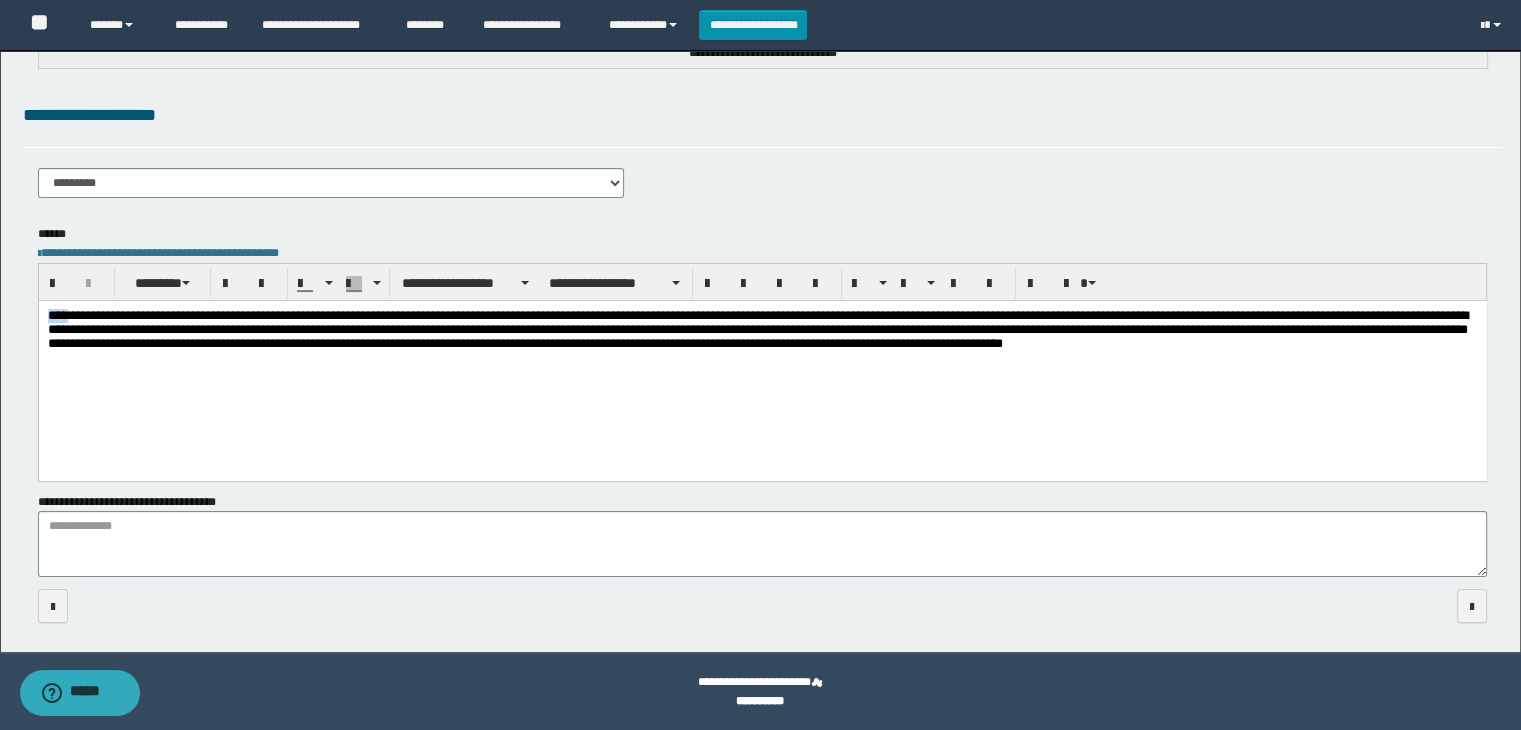 drag, startPoint x: 46, startPoint y: 316, endPoint x: 77, endPoint y: 315, distance: 31.016125 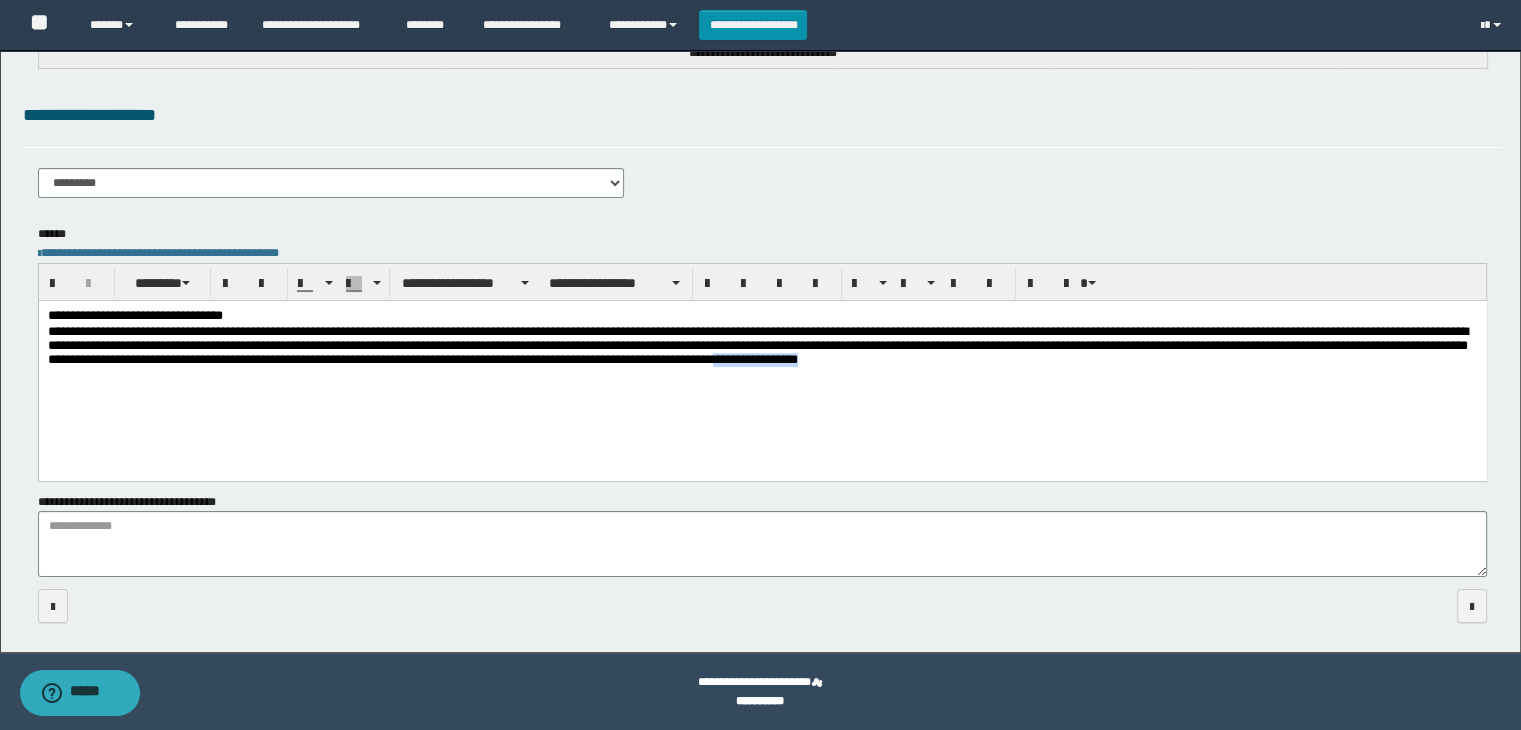 drag, startPoint x: 1168, startPoint y: 365, endPoint x: 1295, endPoint y: 366, distance: 127.00394 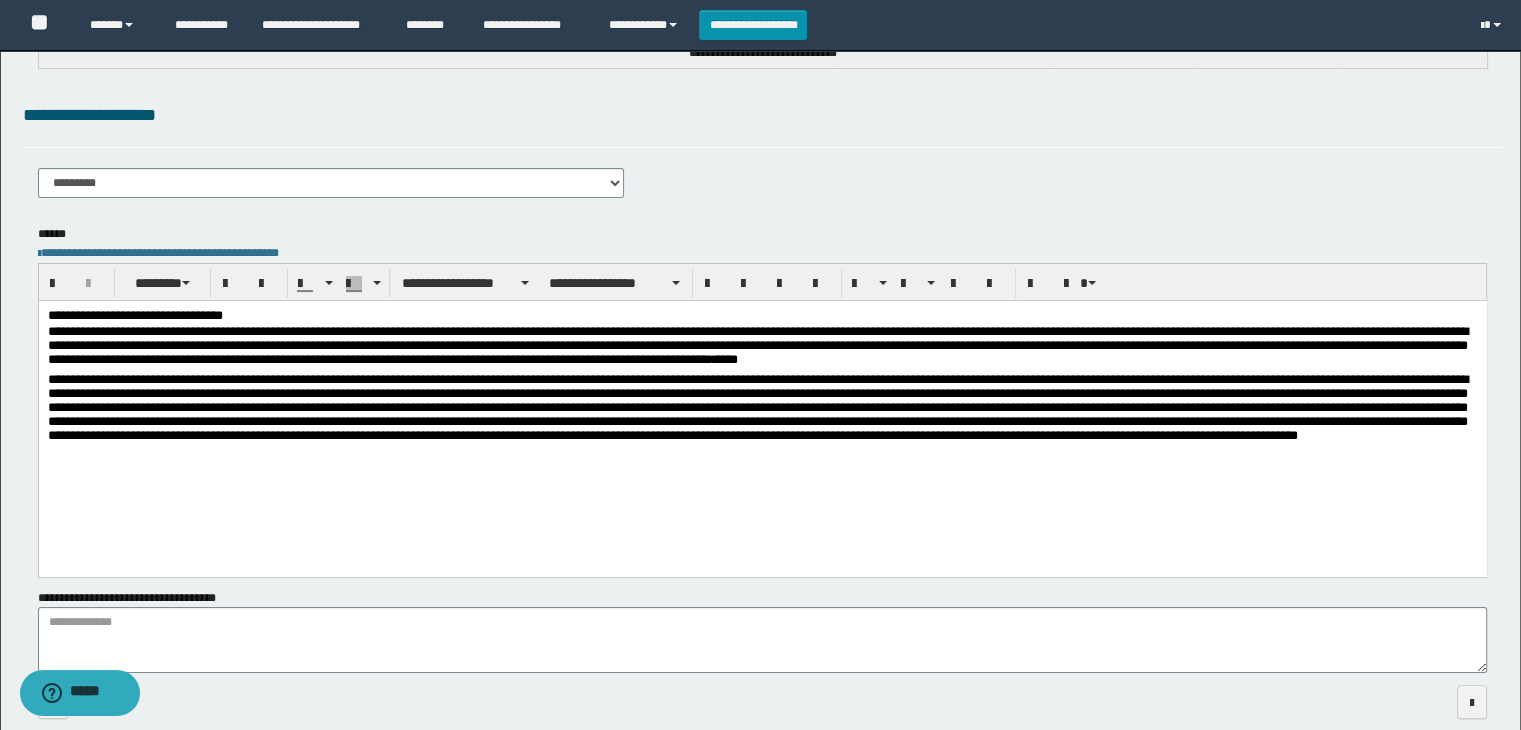 click at bounding box center (762, 420) 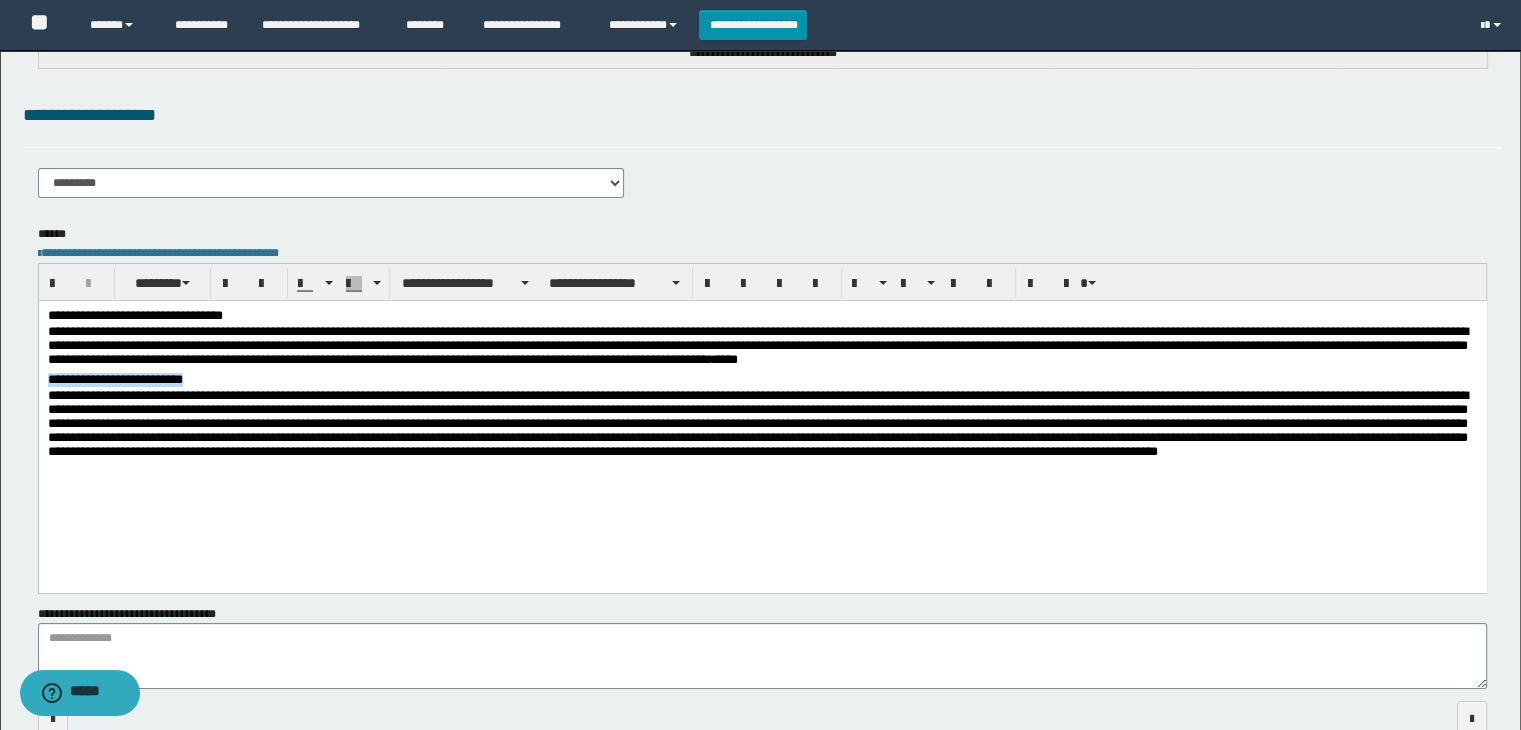 drag, startPoint x: 299, startPoint y: 379, endPoint x: -1, endPoint y: 379, distance: 300 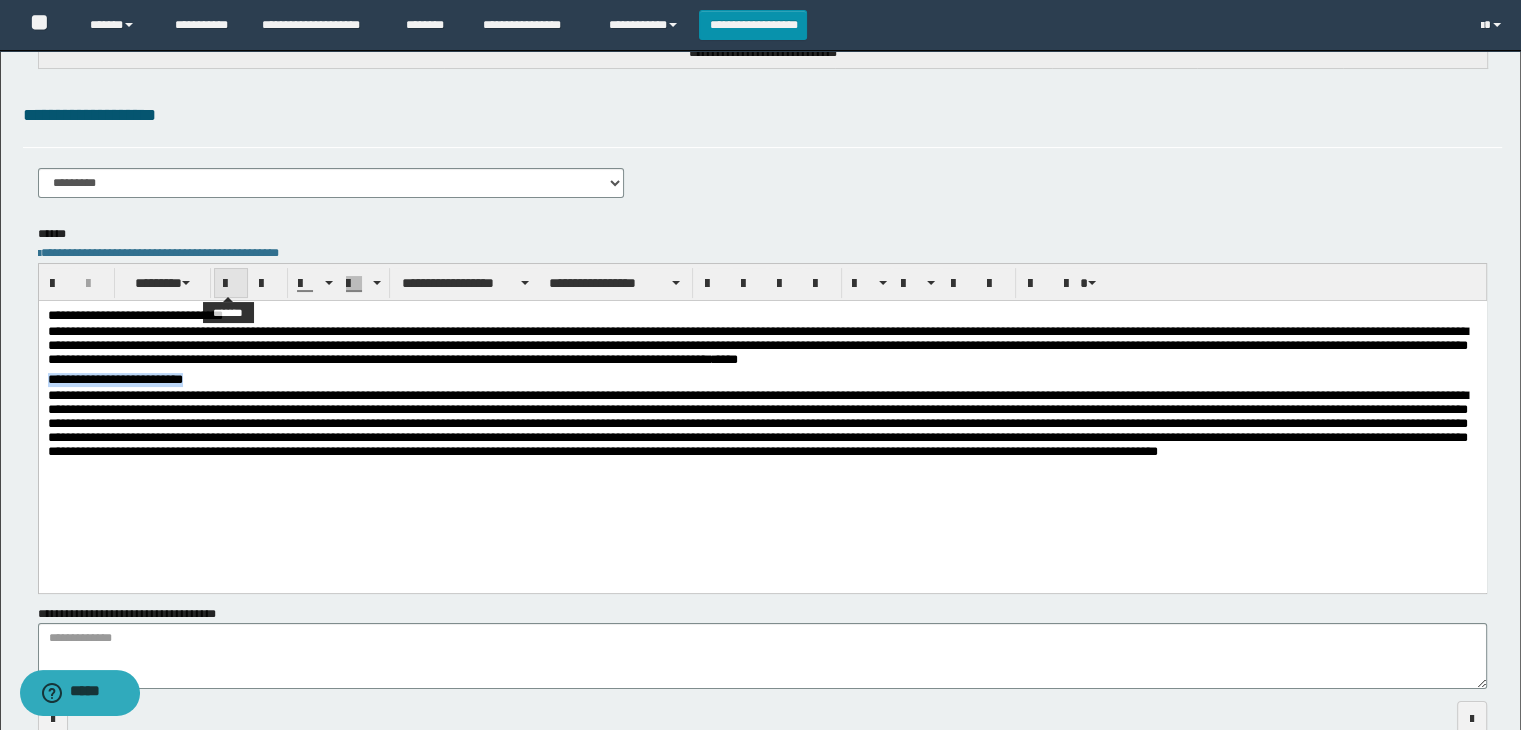 click at bounding box center (231, 283) 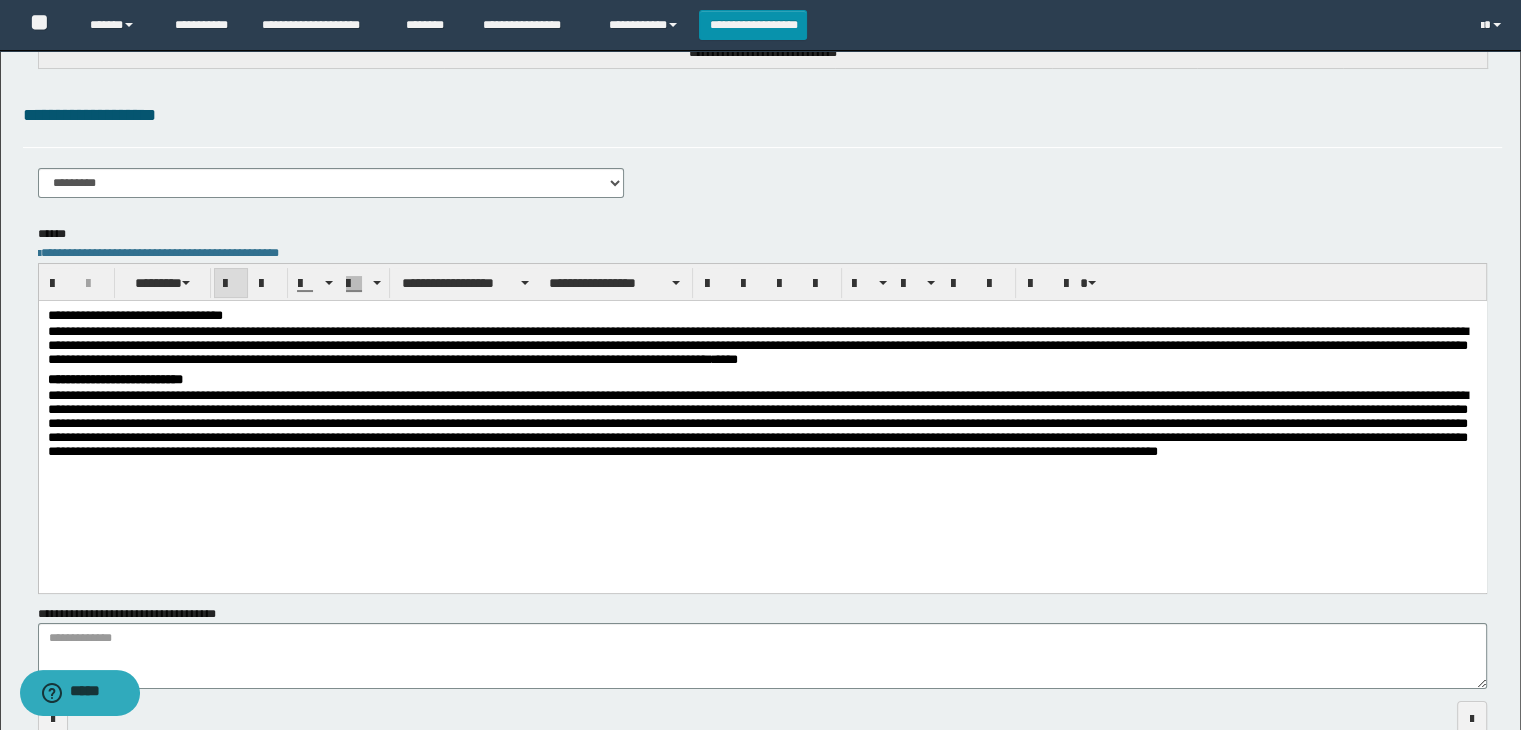 click on "**********" at bounding box center [762, 348] 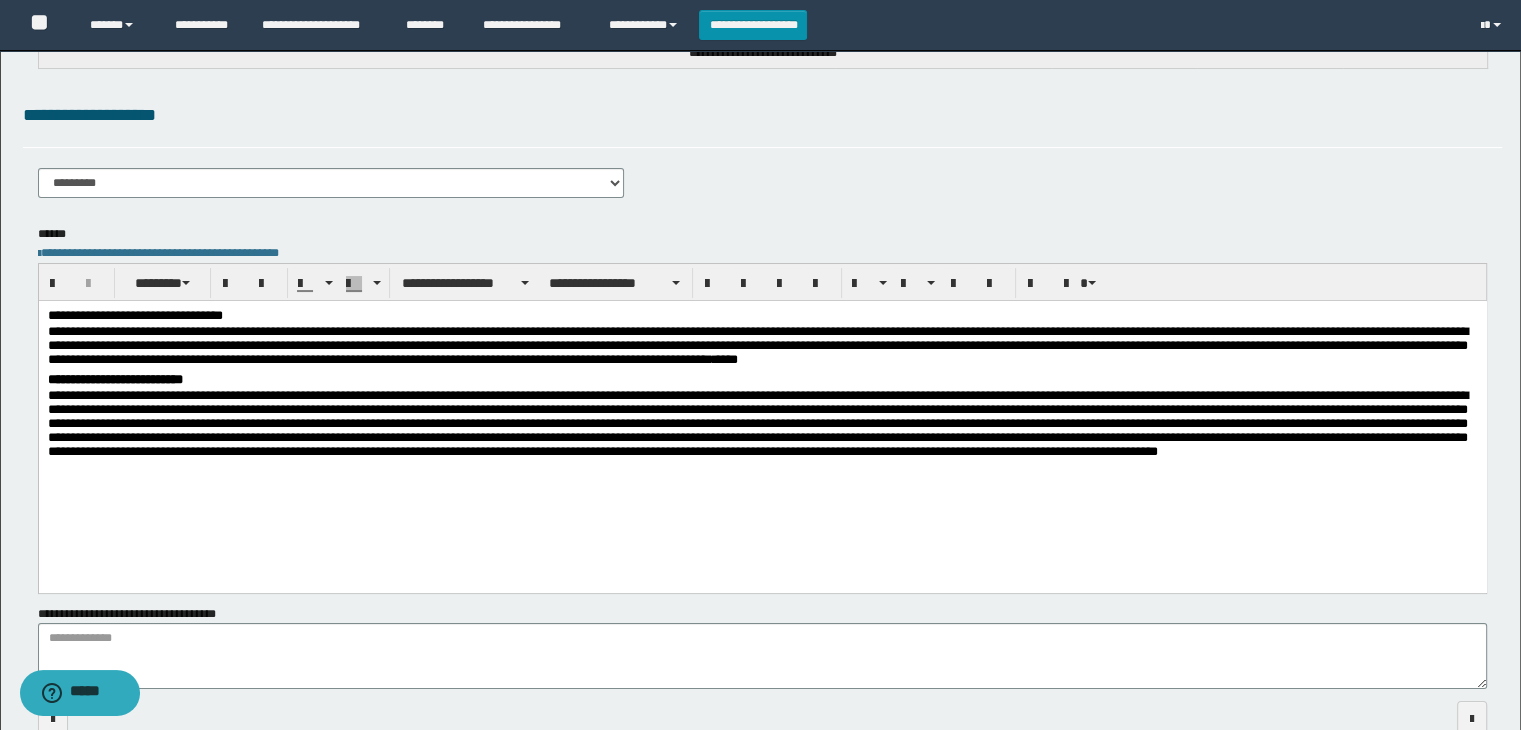 click on "**********" at bounding box center [762, 348] 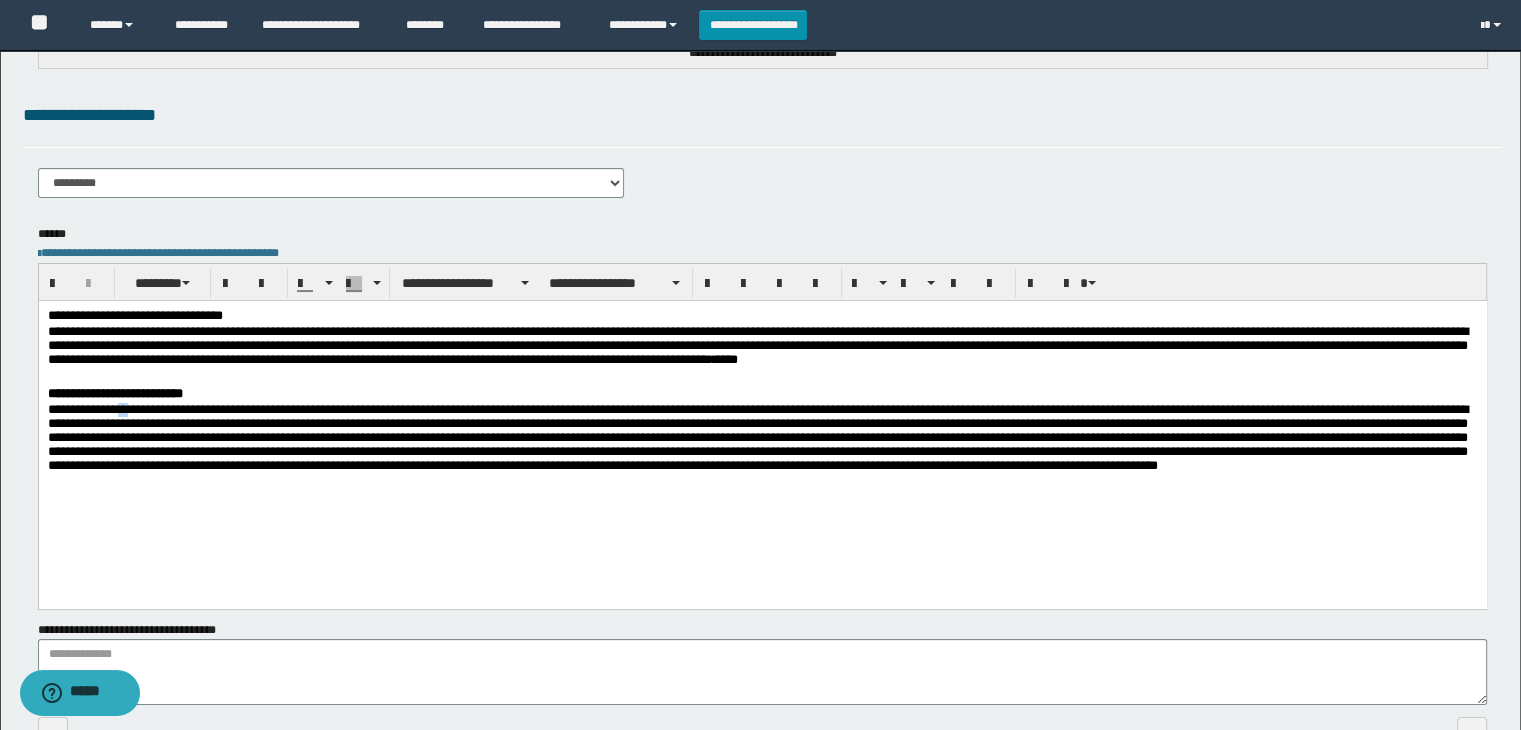 drag, startPoint x: 126, startPoint y: 411, endPoint x: 138, endPoint y: 412, distance: 12.0415945 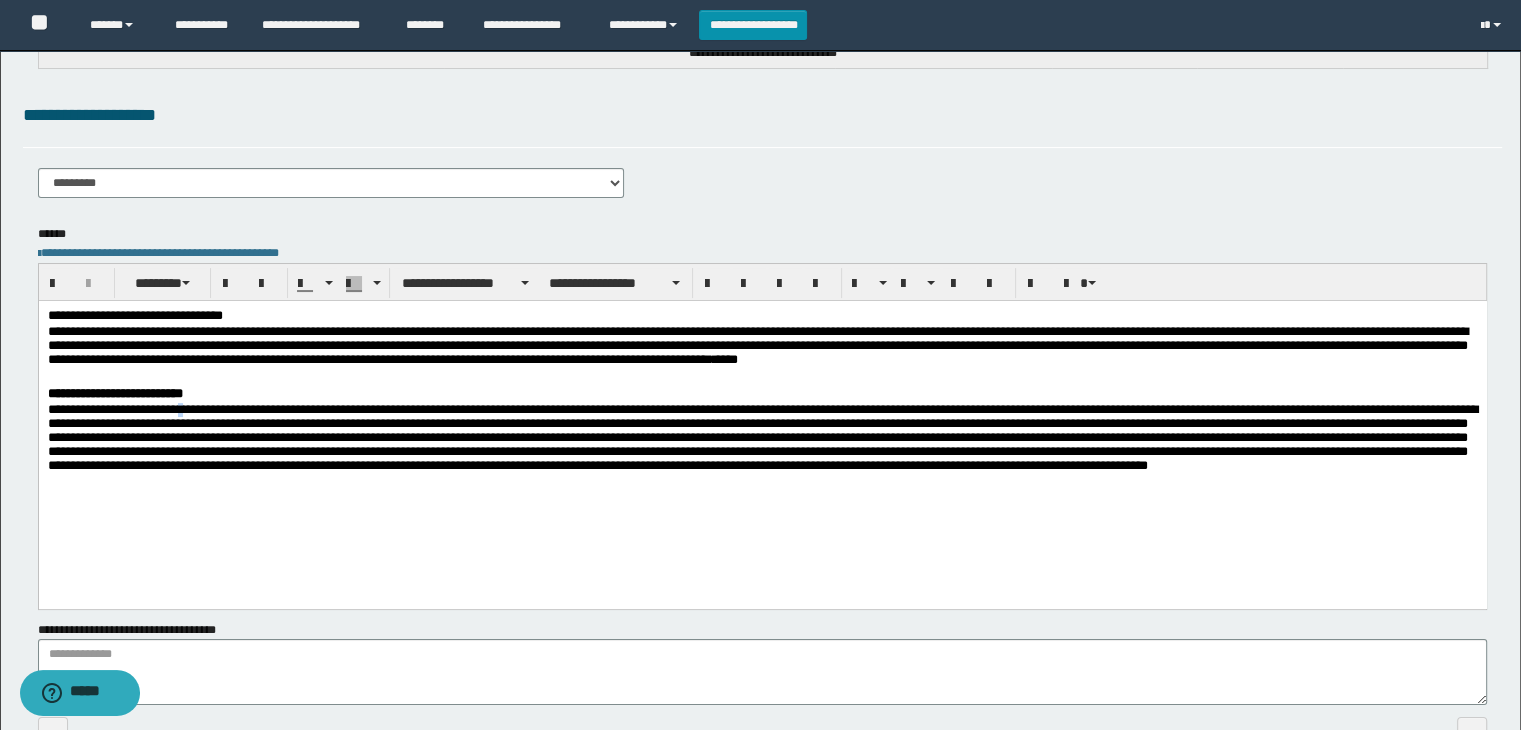 click on "**********" at bounding box center (762, 450) 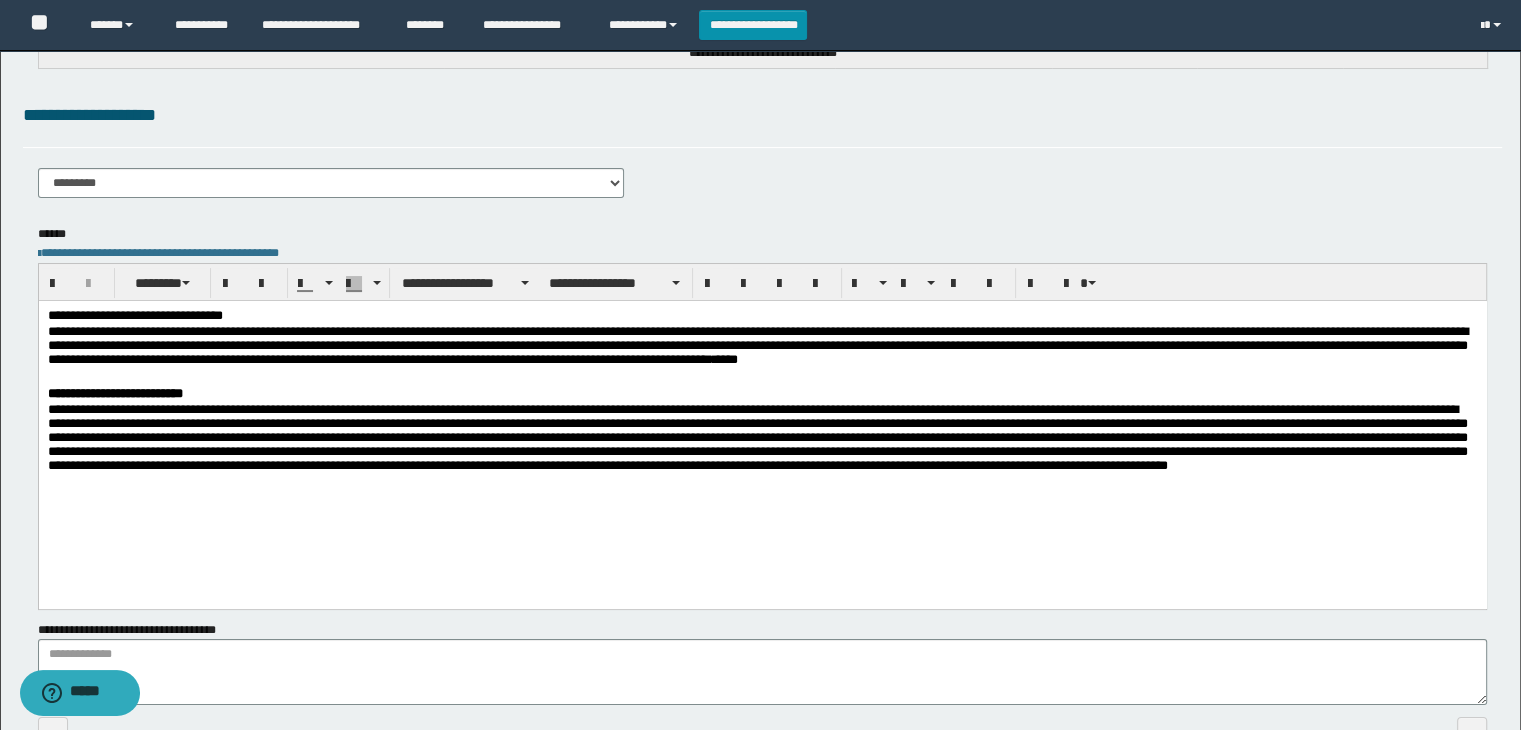 click on "**********" at bounding box center (762, 450) 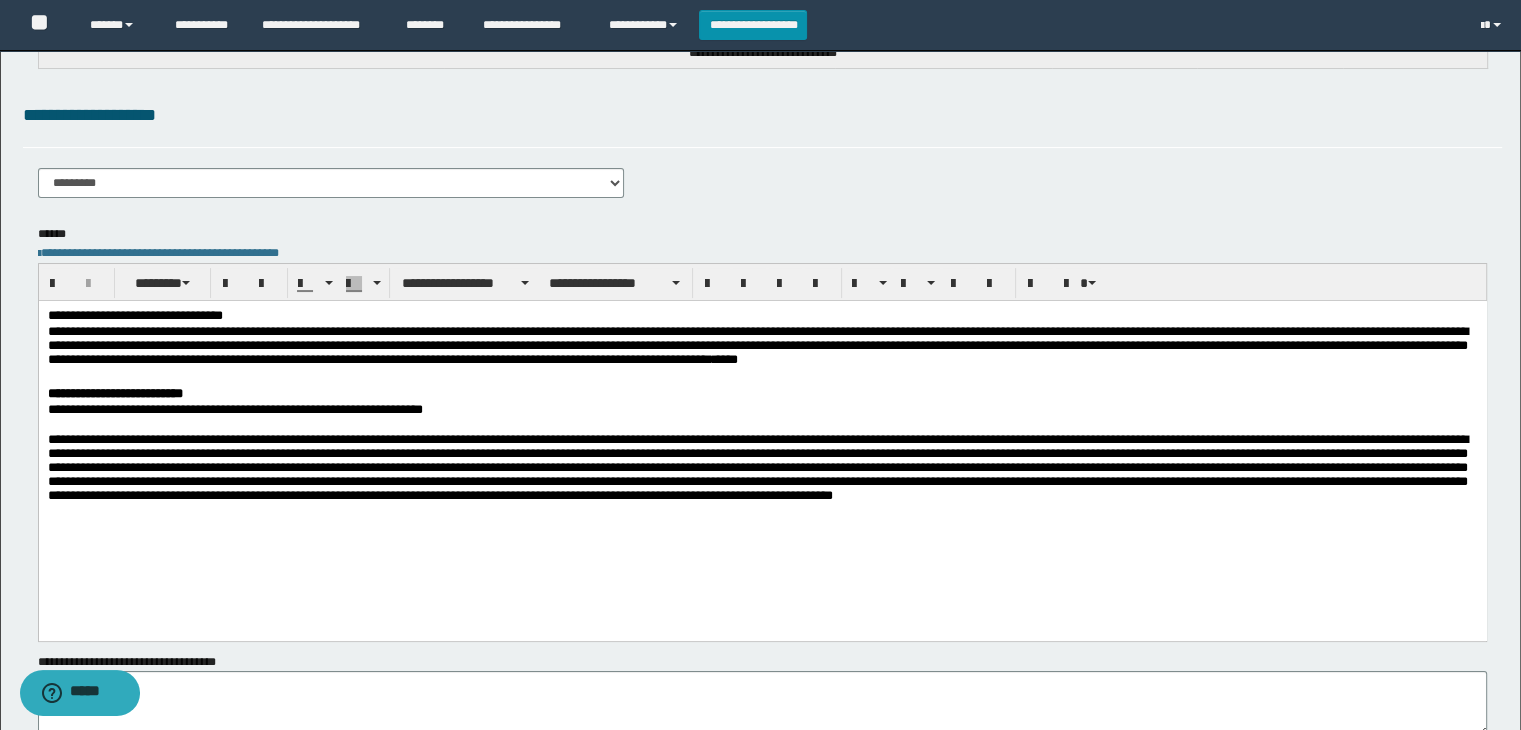 click on "**********" at bounding box center [762, 410] 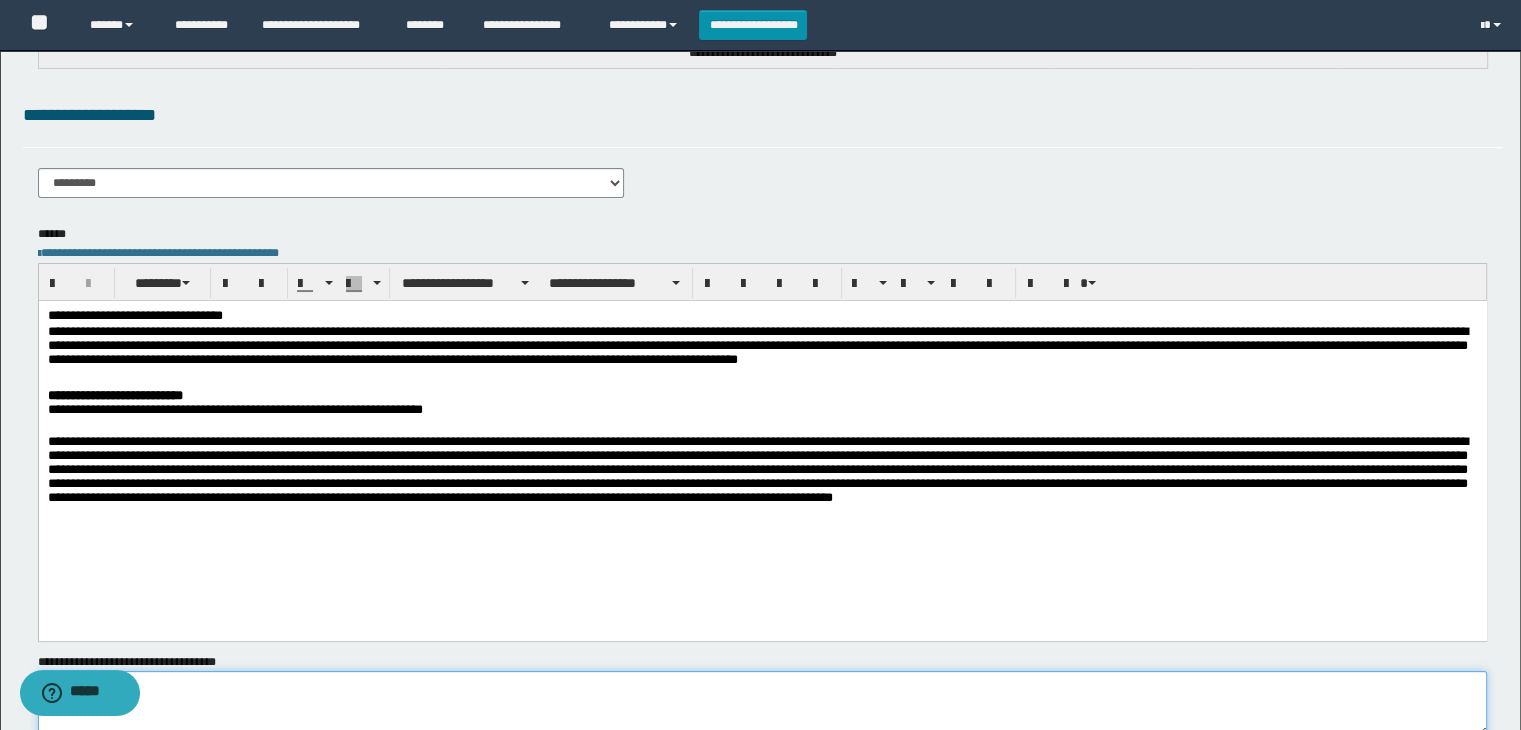 type on "**" 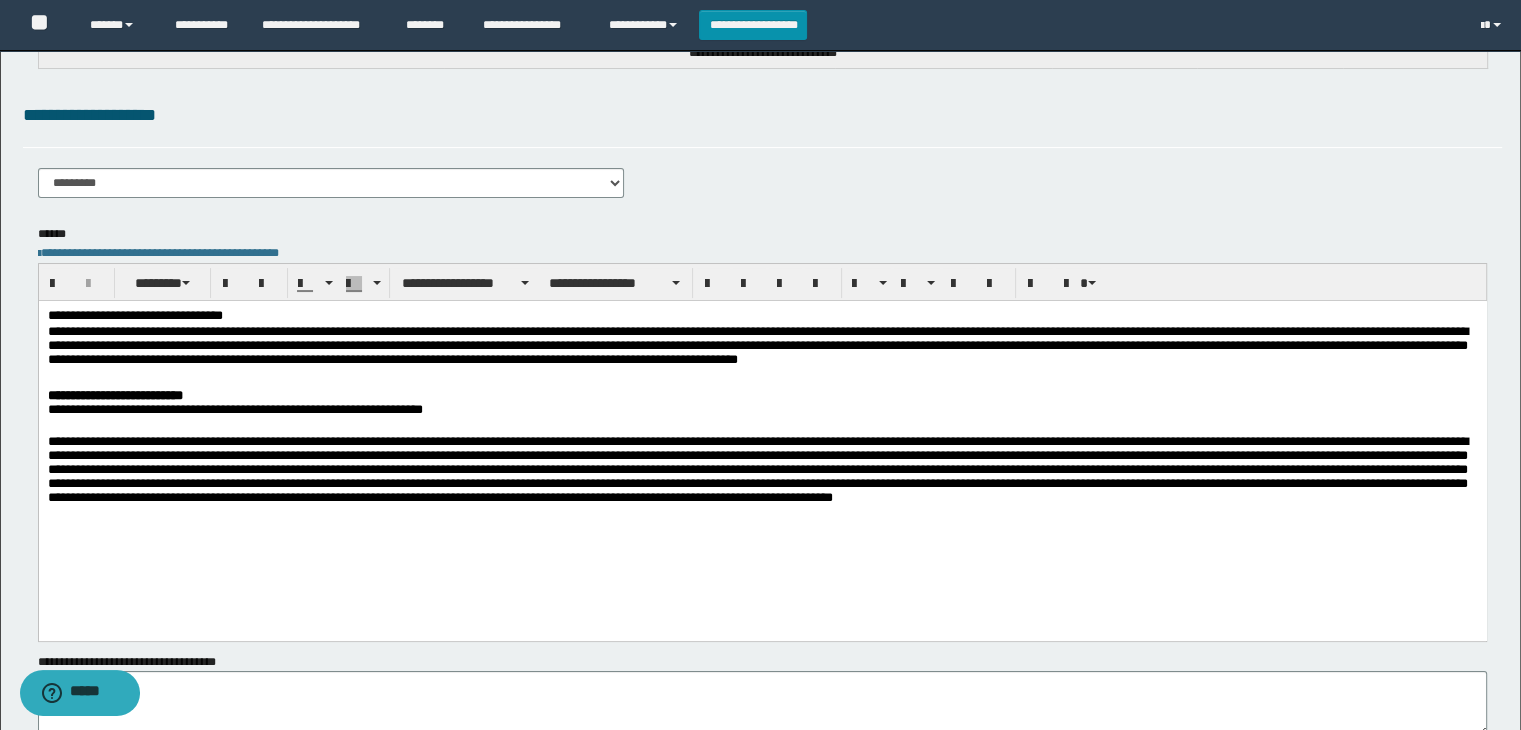 click on "**********" at bounding box center (762, 410) 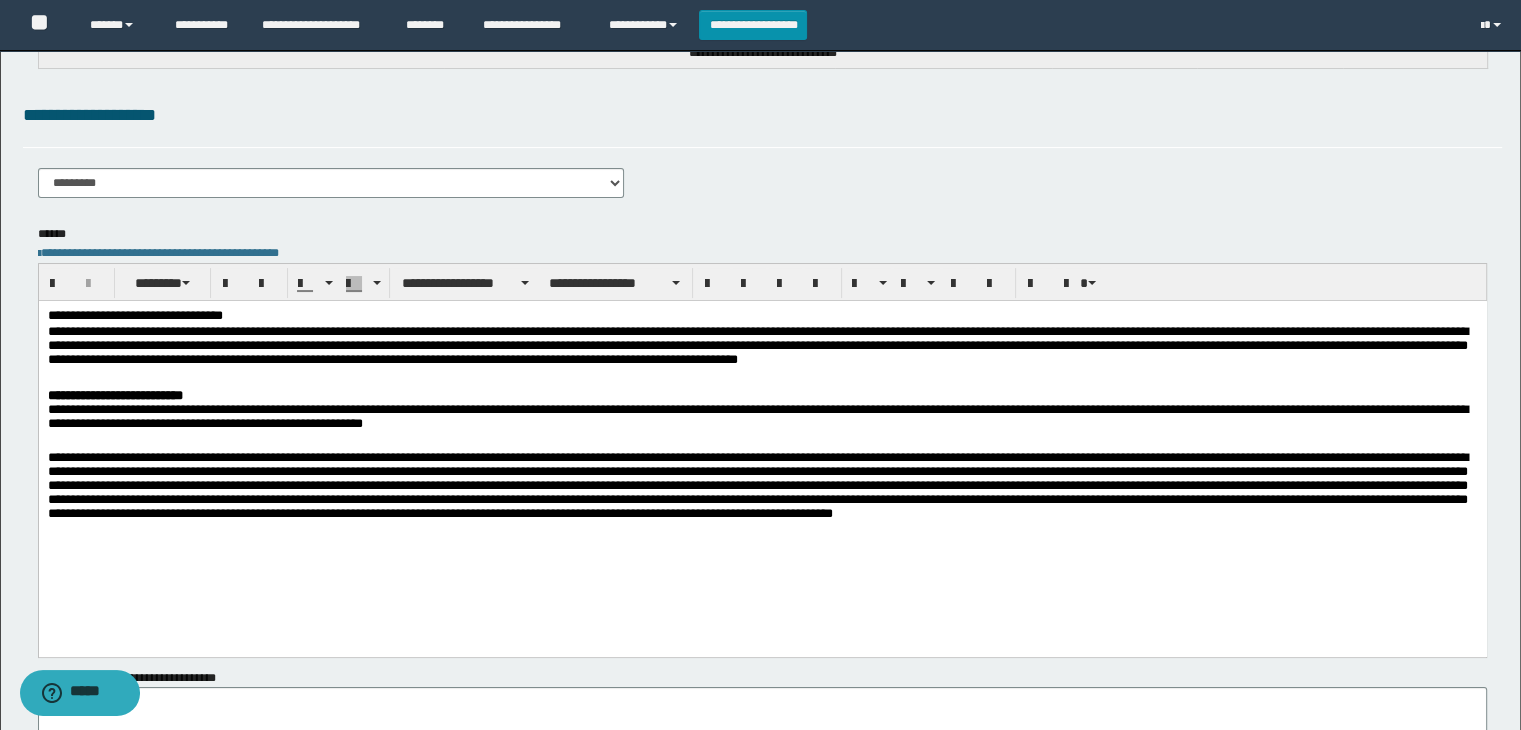 drag, startPoint x: 807, startPoint y: 338, endPoint x: 822, endPoint y: 360, distance: 26.627054 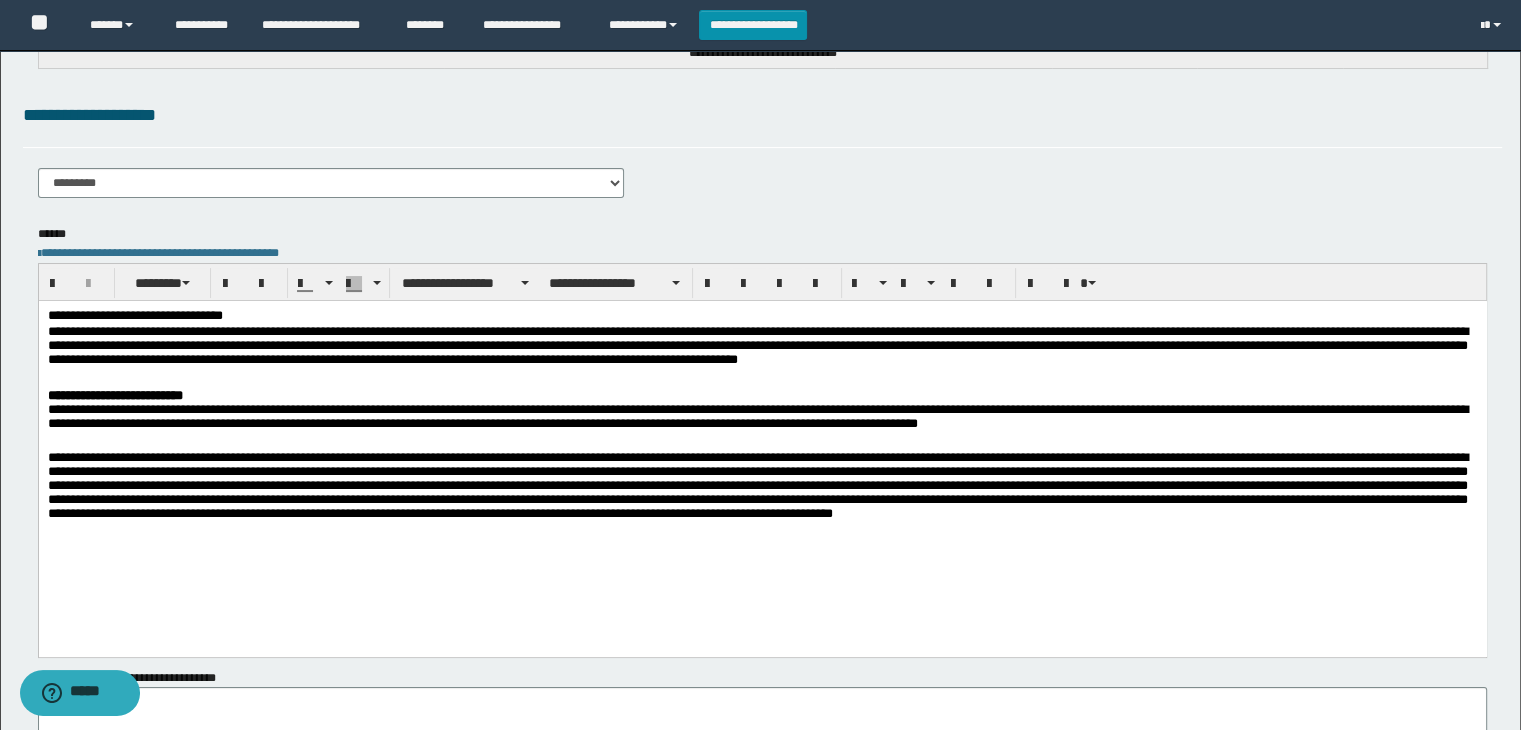 click on "**********" at bounding box center (762, 418) 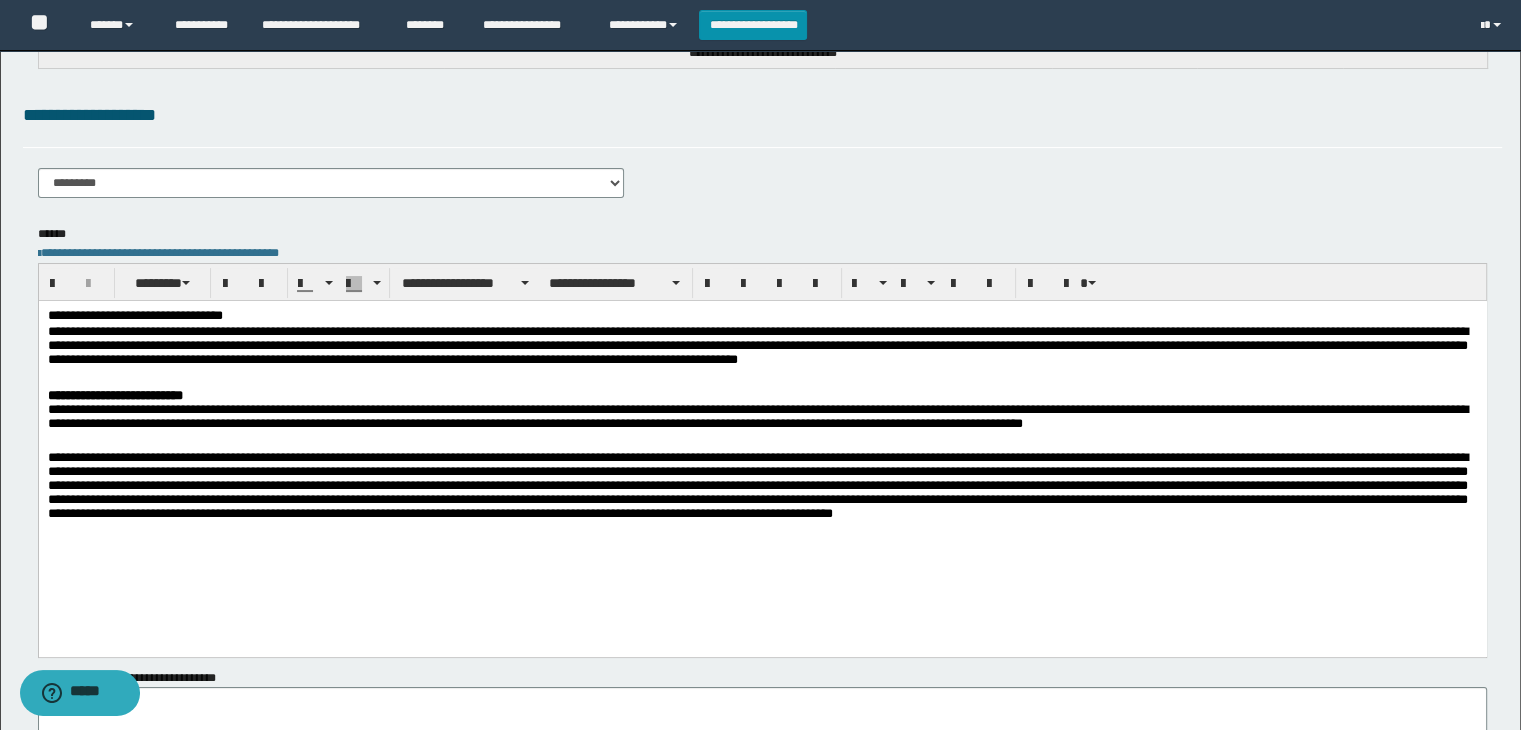 click on "**********" at bounding box center [762, 418] 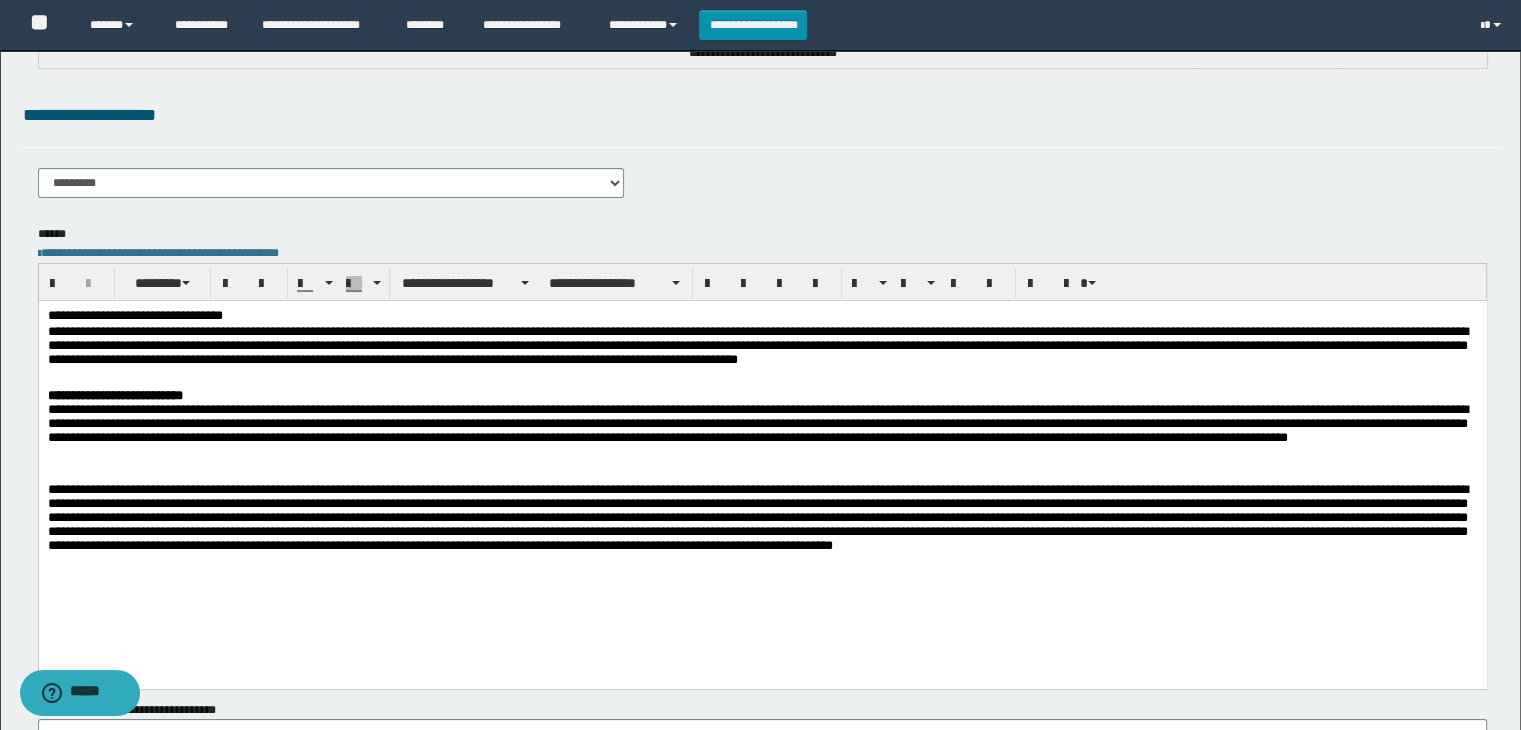 click at bounding box center [762, 530] 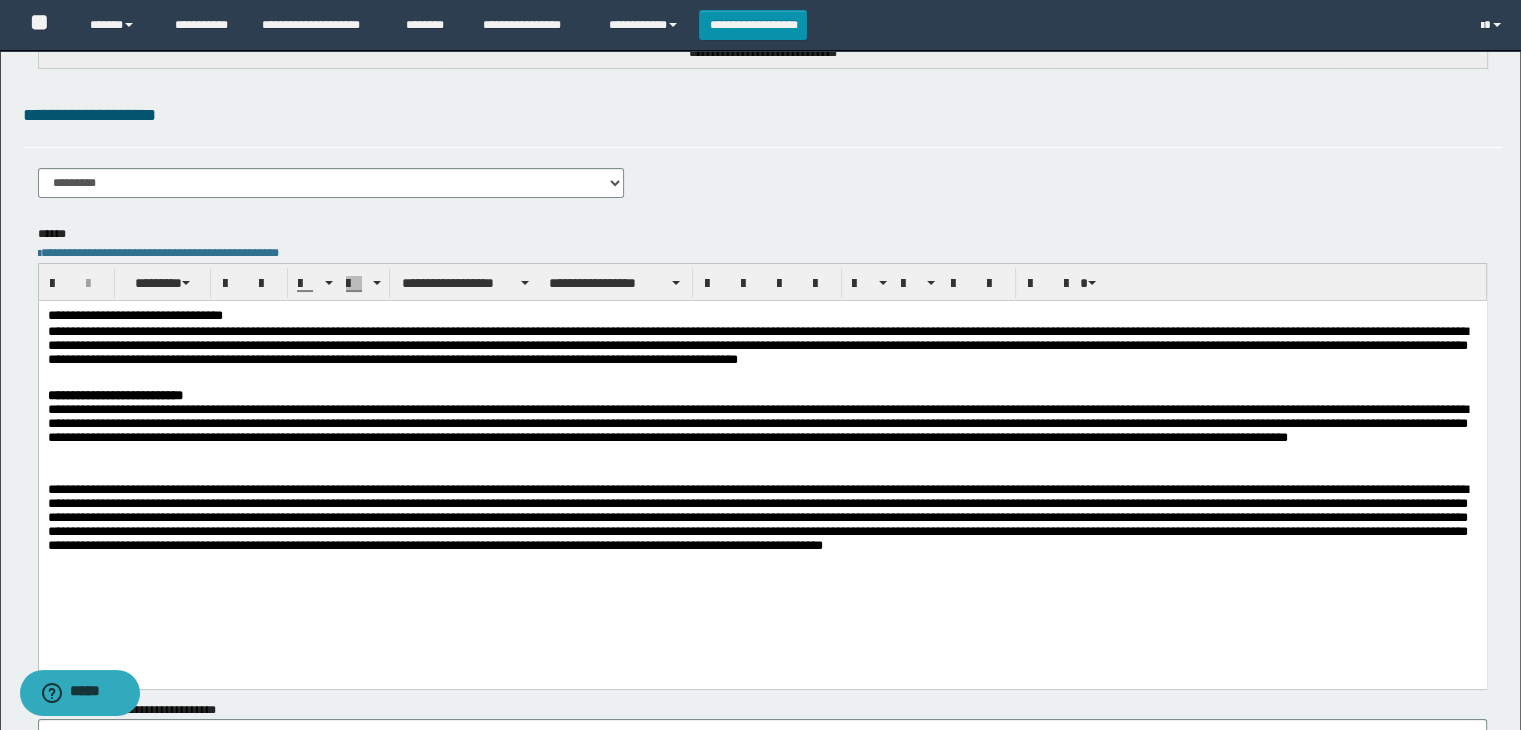 click on "**********" at bounding box center (762, 434) 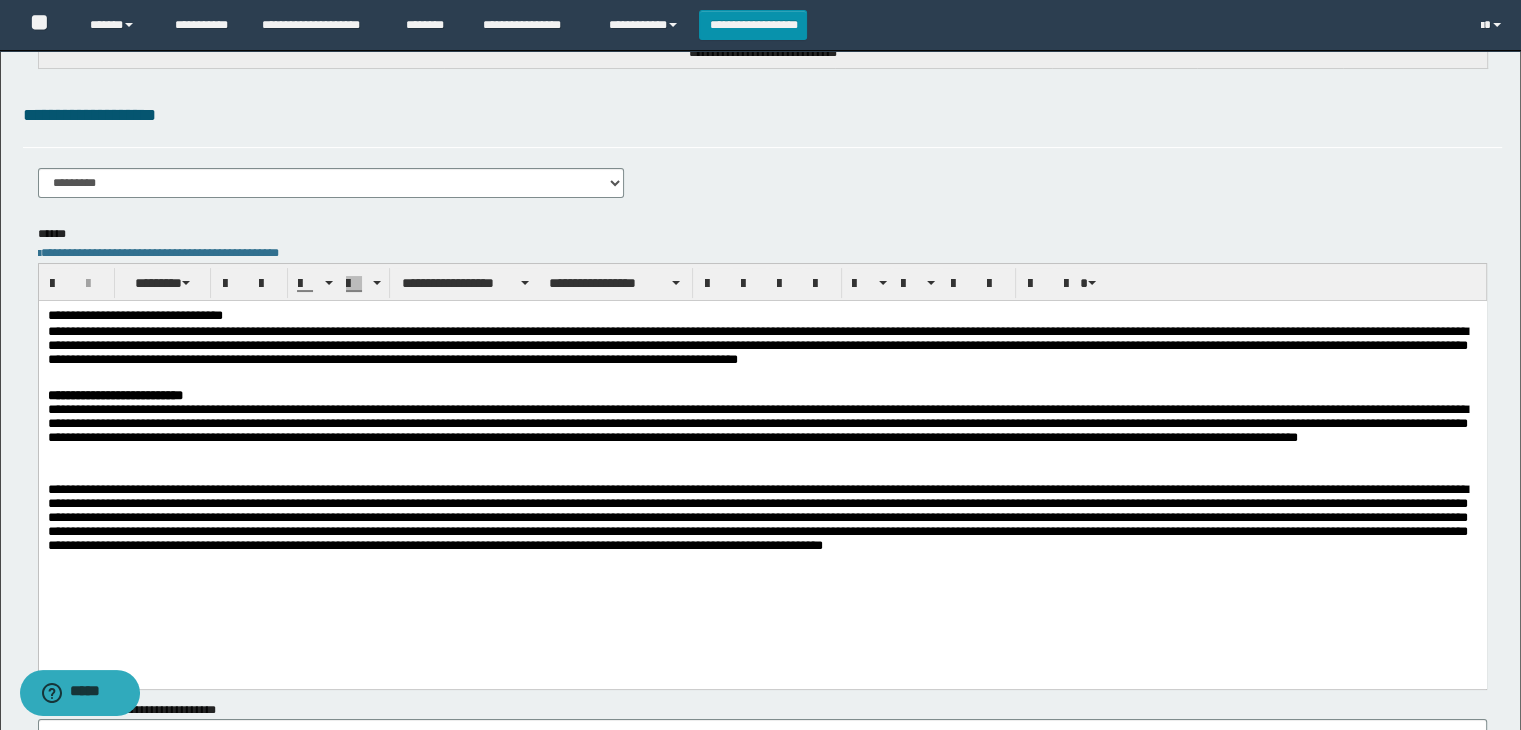 click on "**********" at bounding box center (762, 434) 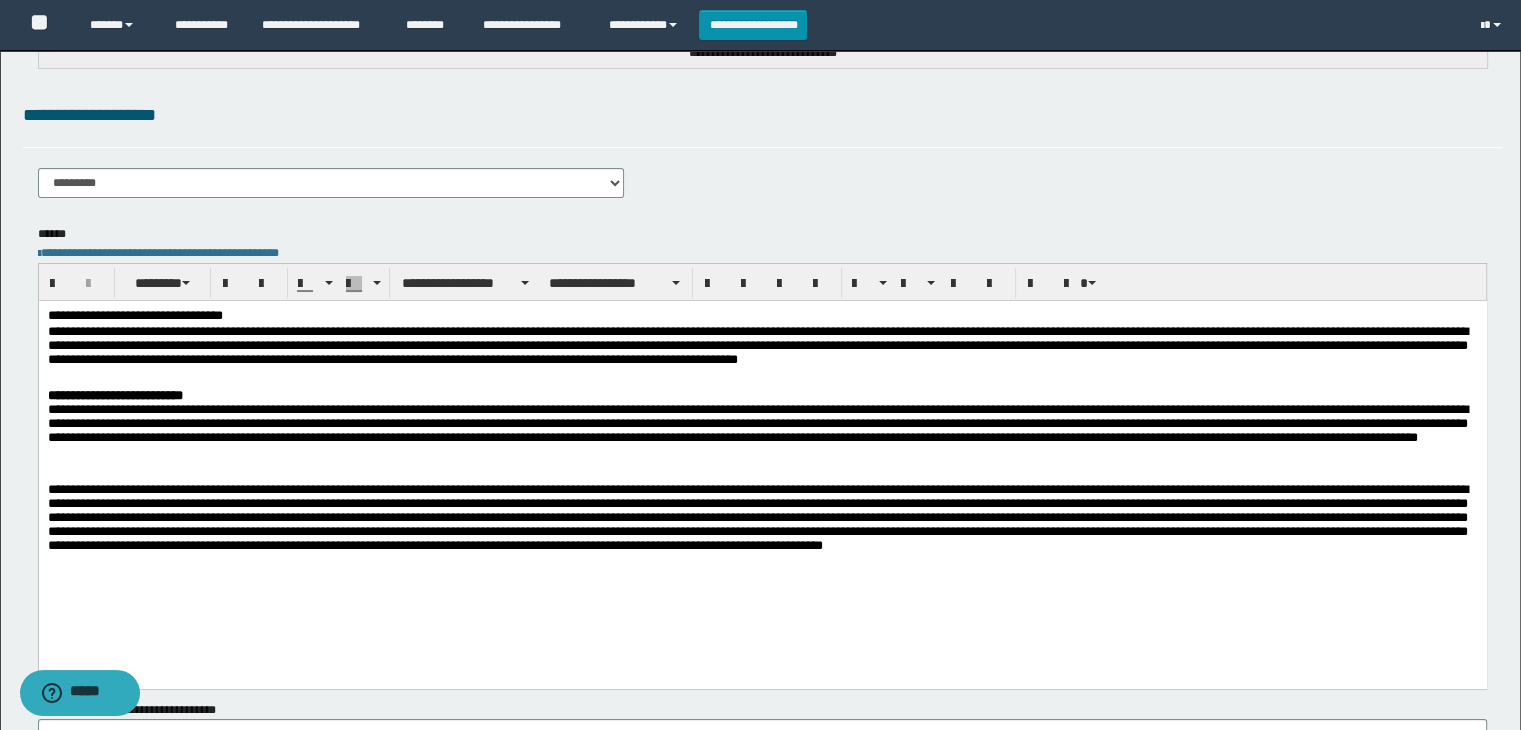 scroll, scrollTop: 0, scrollLeft: 0, axis: both 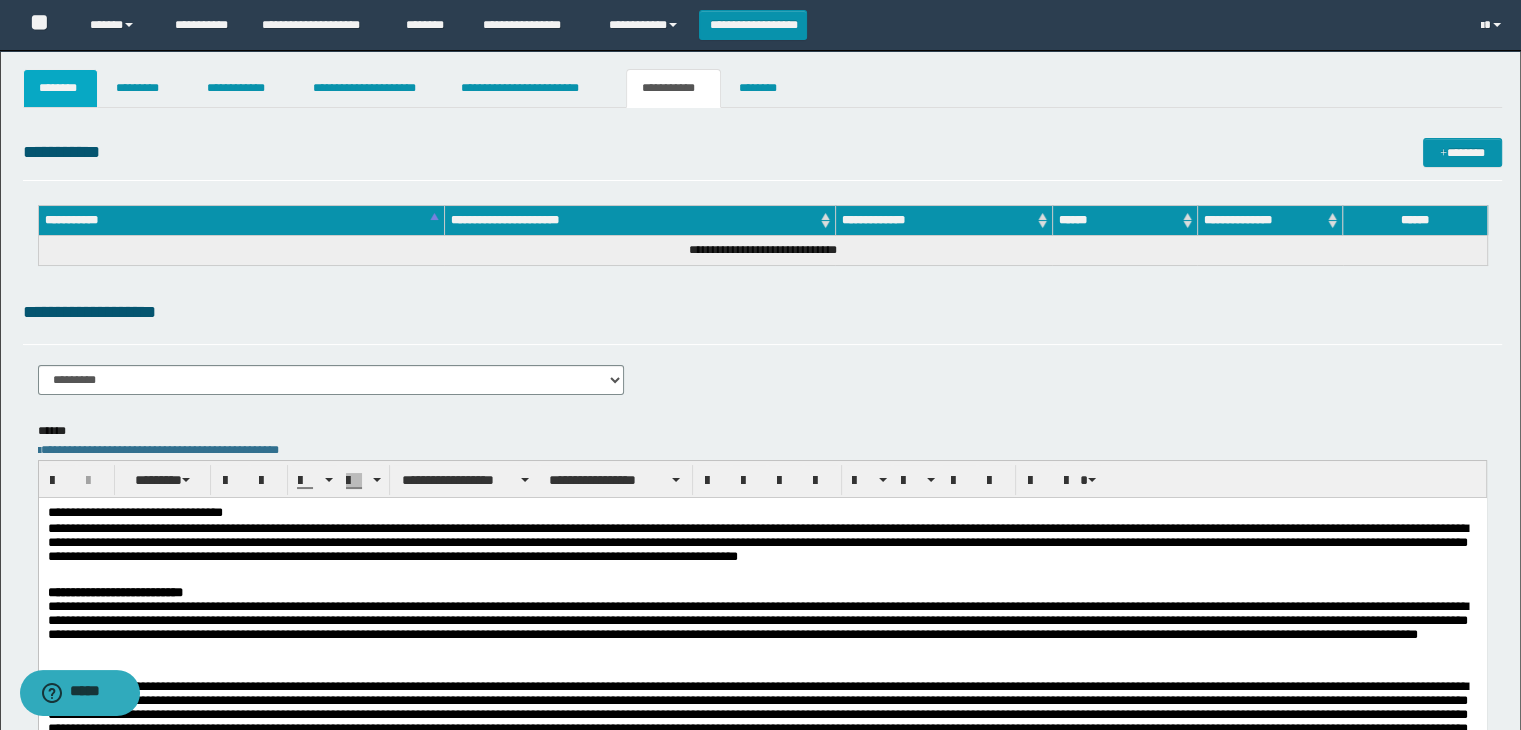 click on "********" at bounding box center (61, 88) 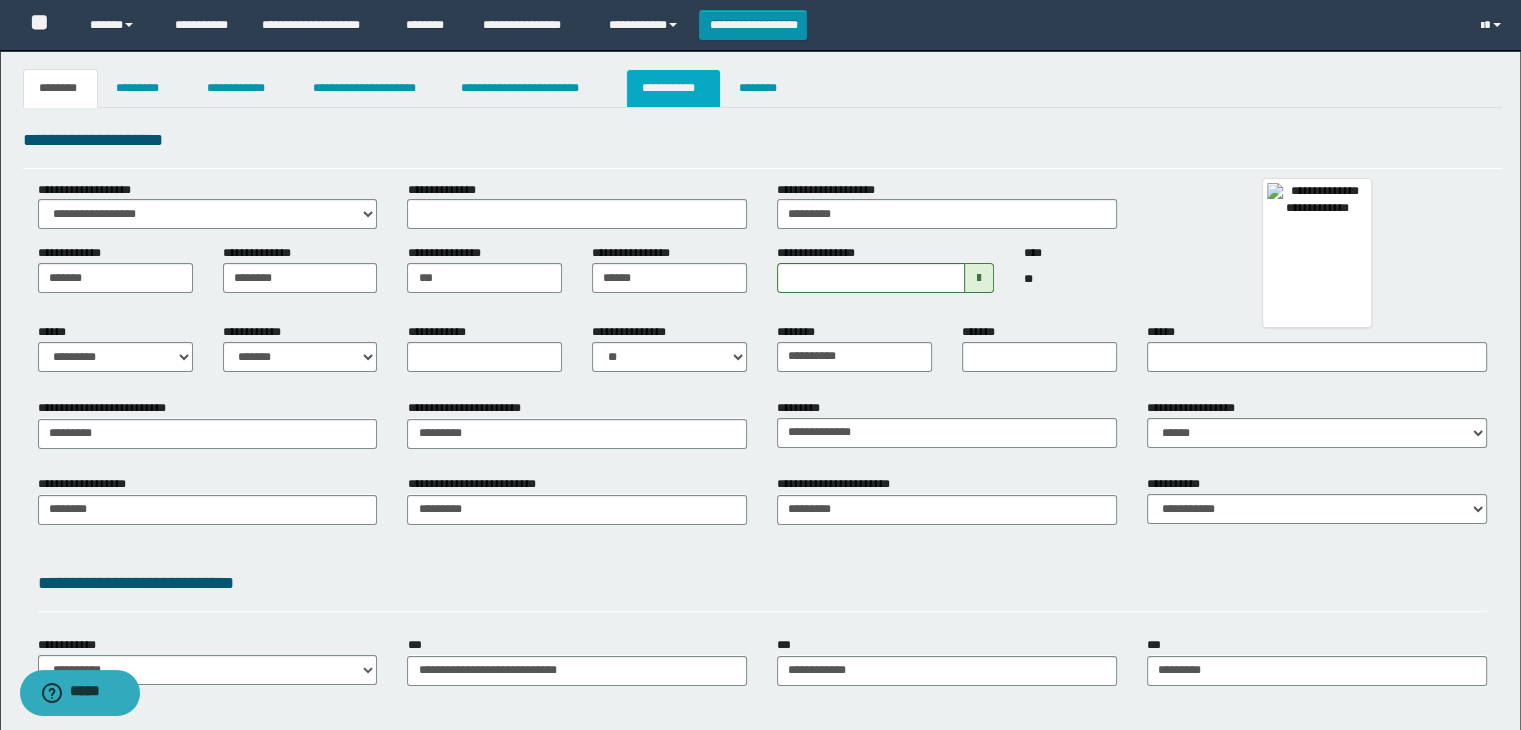 click on "**********" at bounding box center (673, 88) 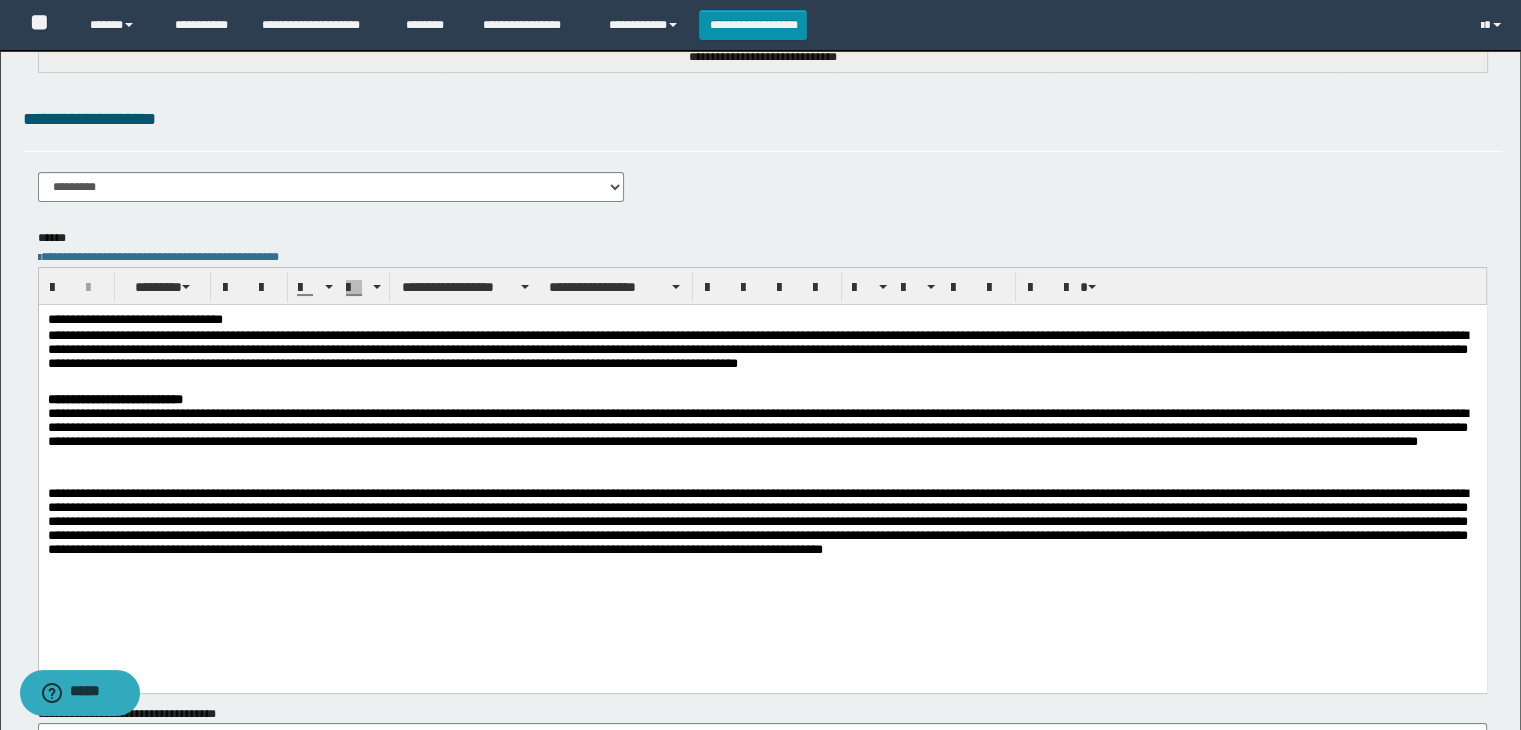 scroll, scrollTop: 200, scrollLeft: 0, axis: vertical 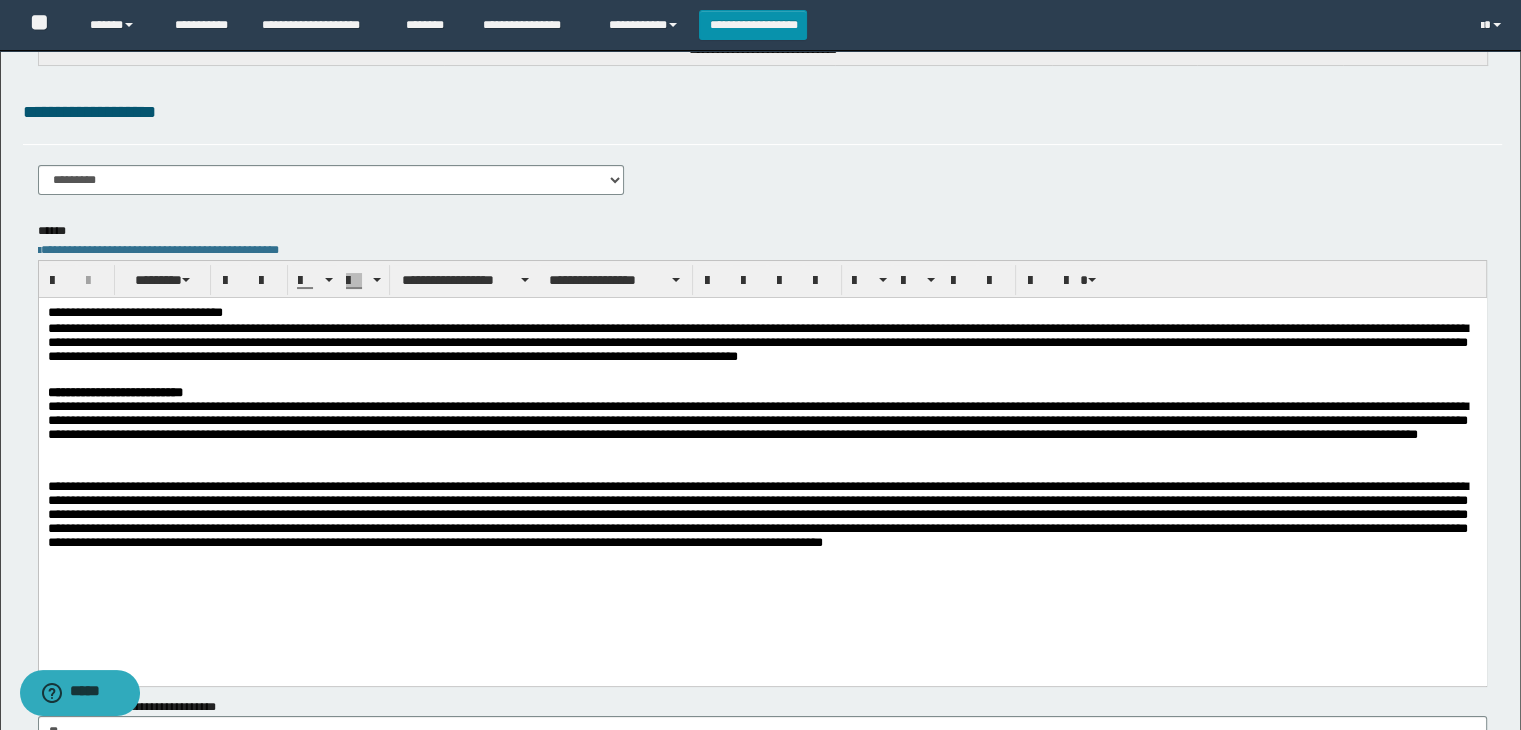 click on "**********" at bounding box center (762, 431) 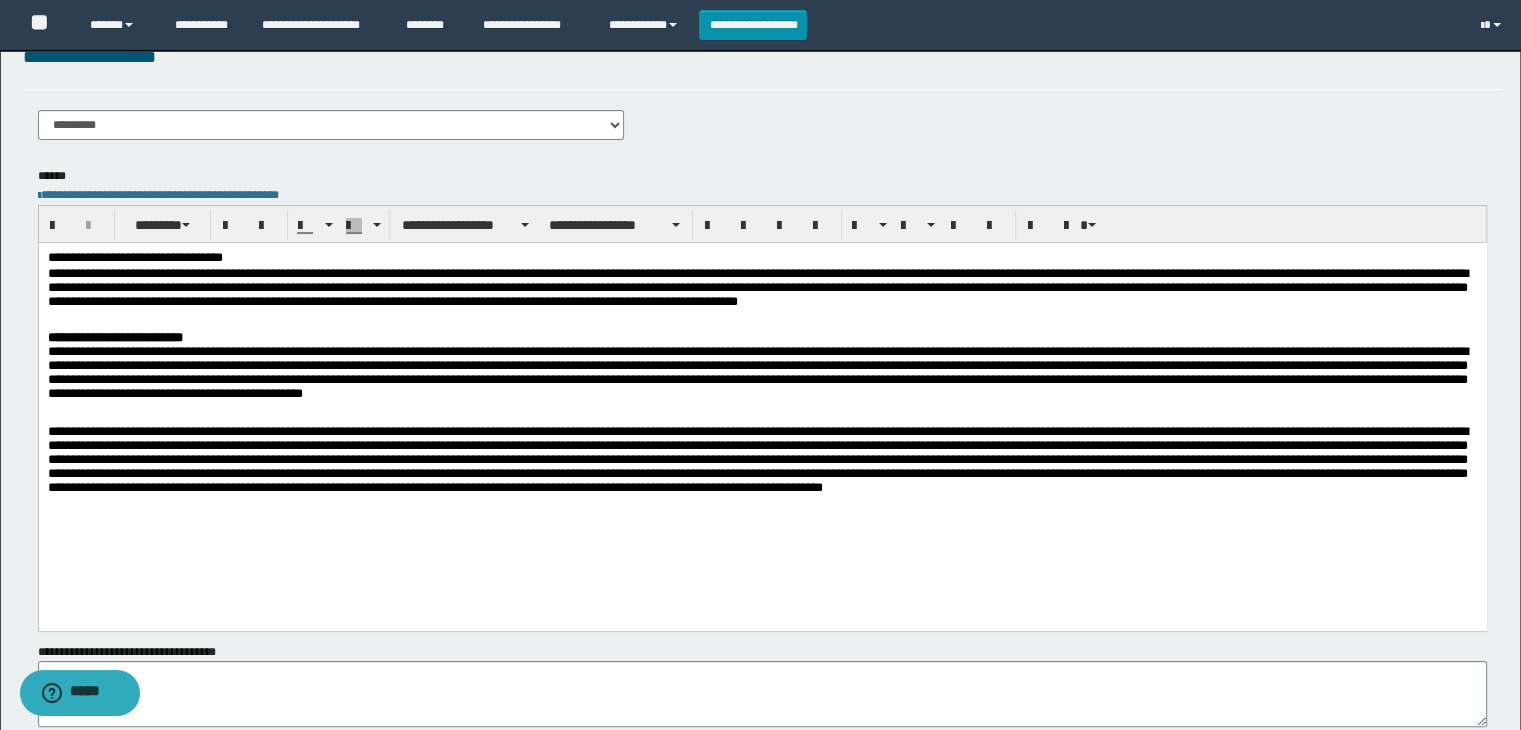 scroll, scrollTop: 300, scrollLeft: 0, axis: vertical 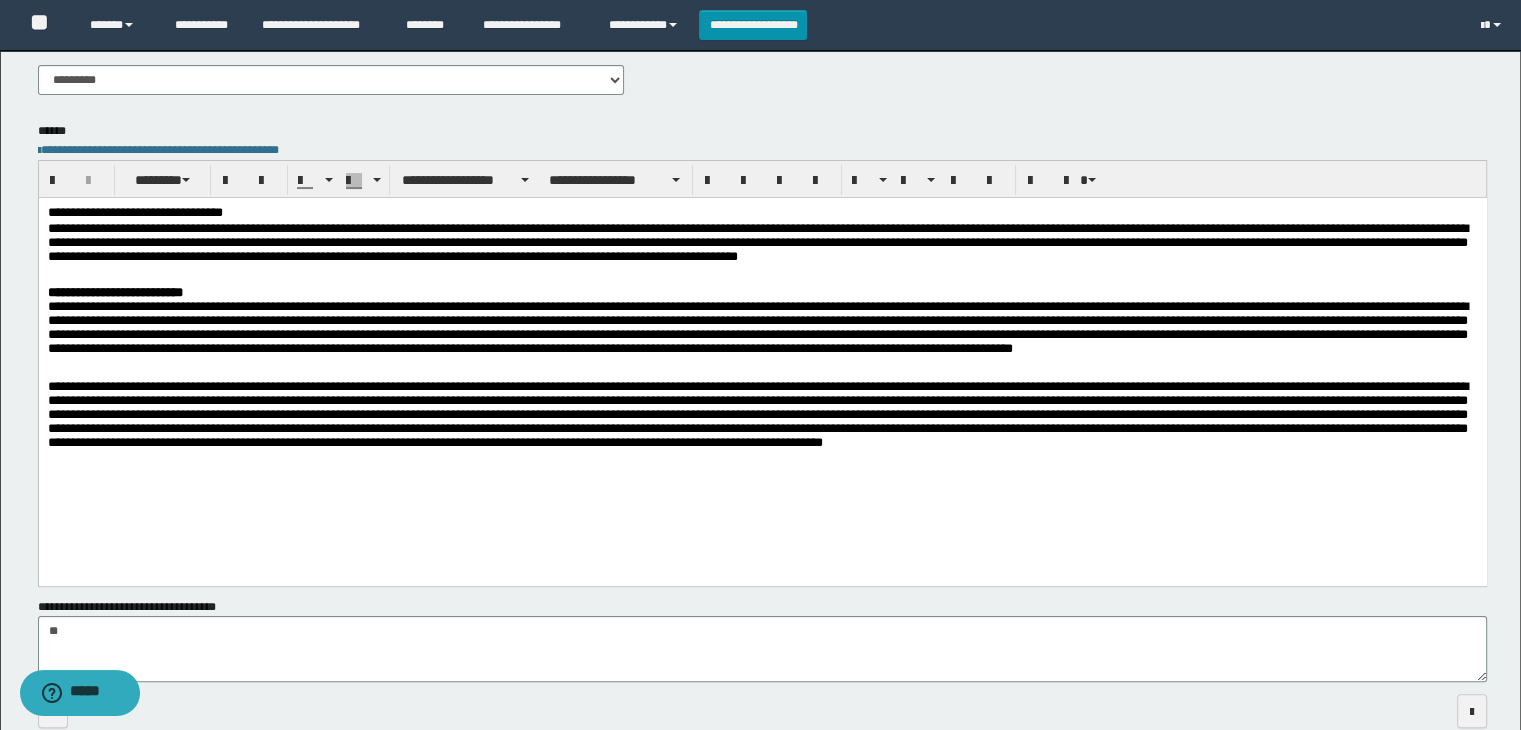 click on "**********" at bounding box center (762, 365) 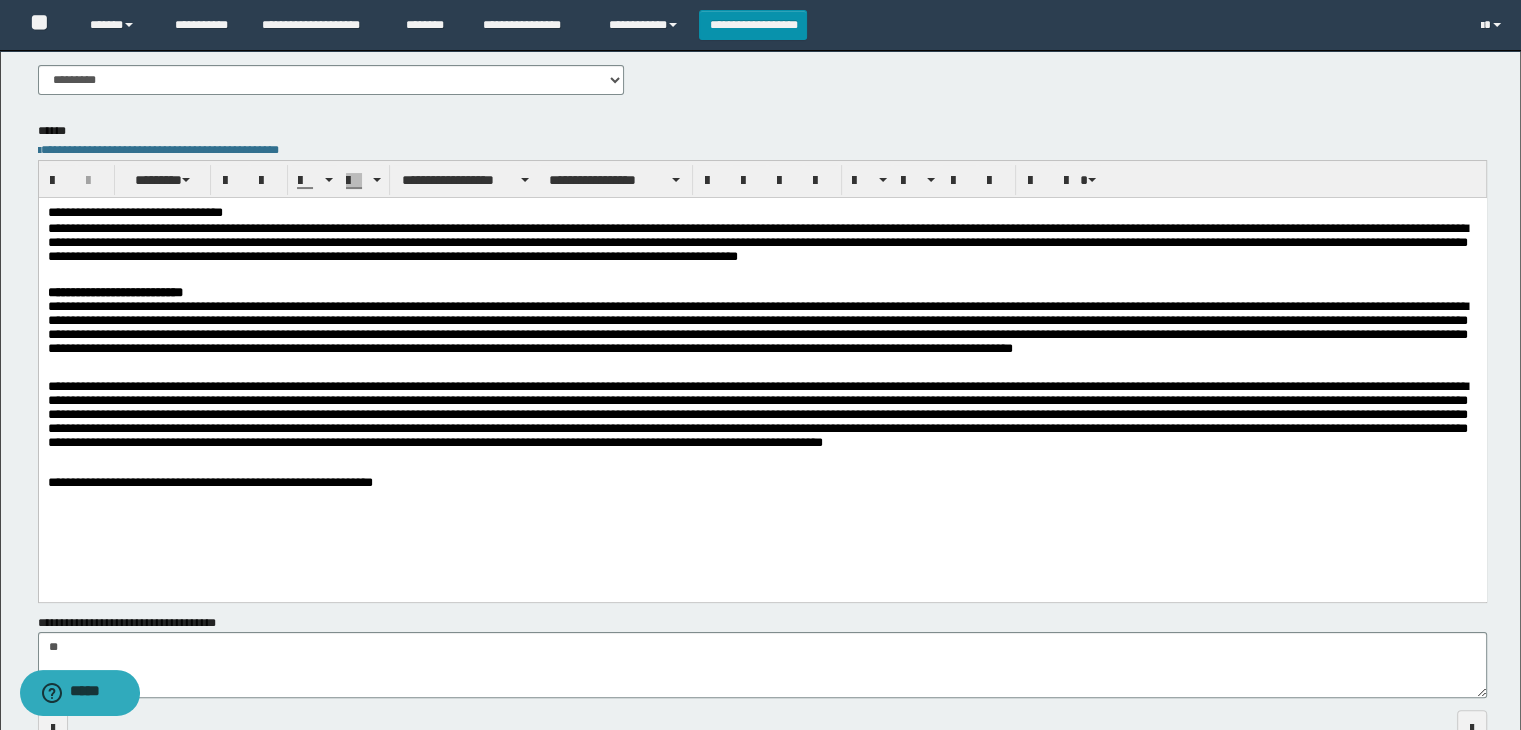 drag, startPoint x: 299, startPoint y: 485, endPoint x: 279, endPoint y: 505, distance: 28.284271 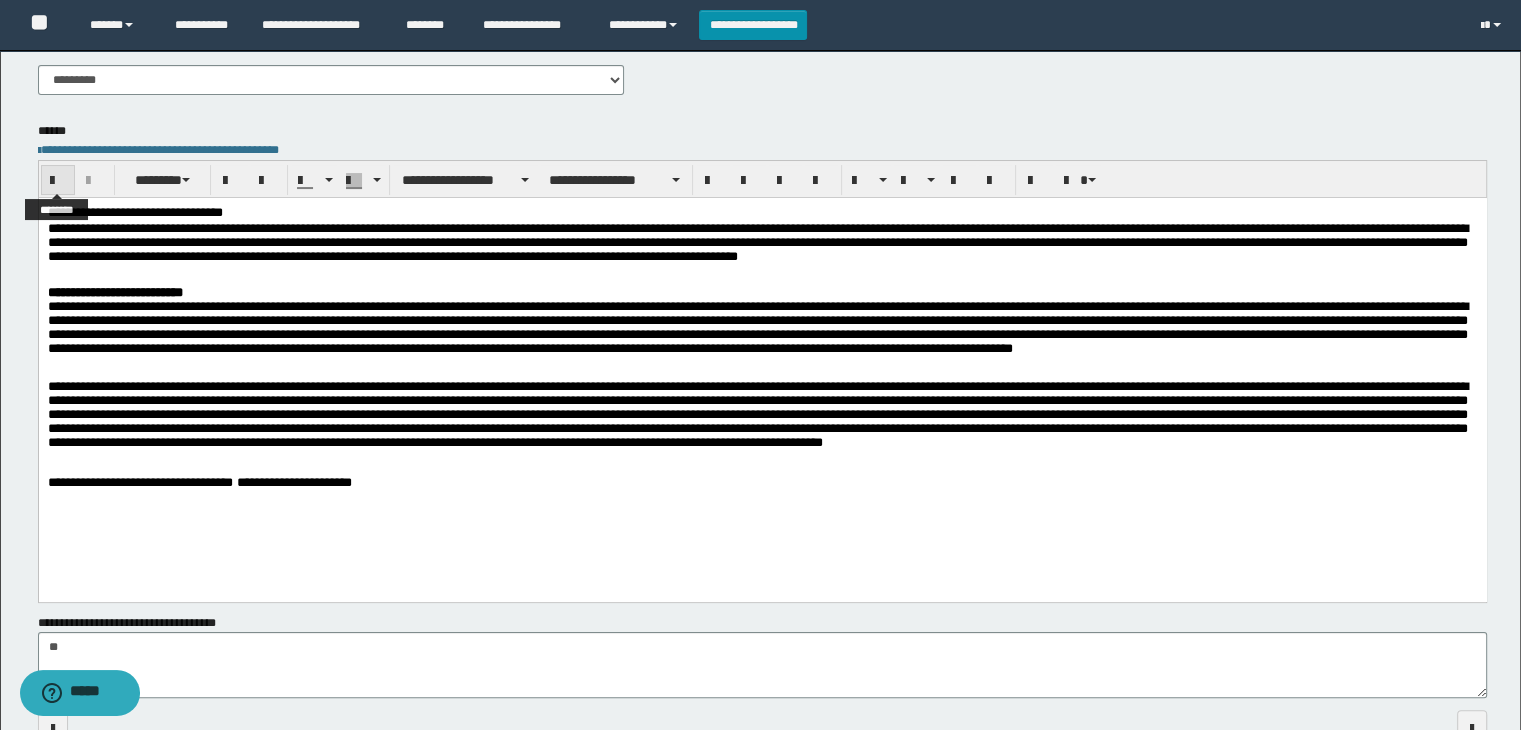 click at bounding box center [58, 181] 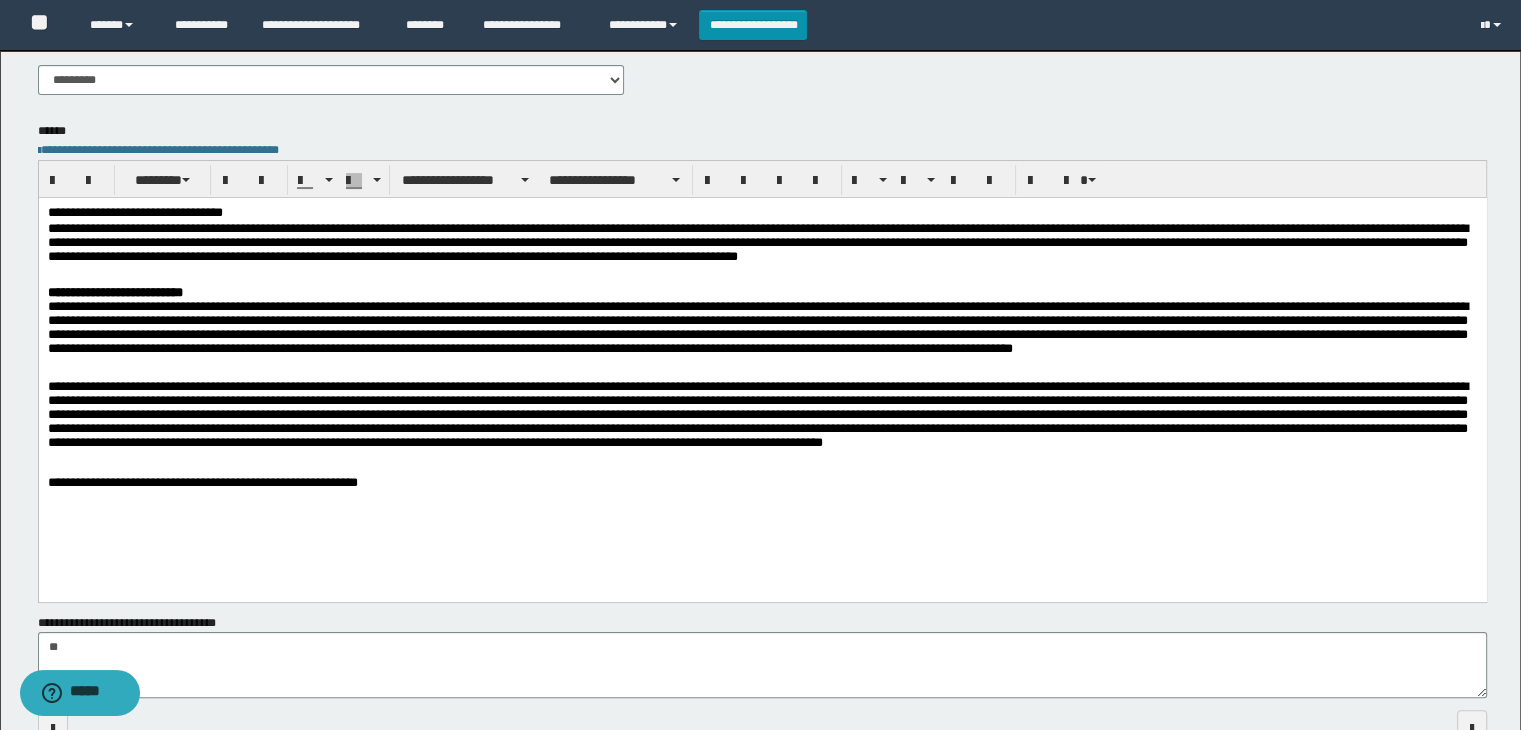click on "**********" at bounding box center (762, 483) 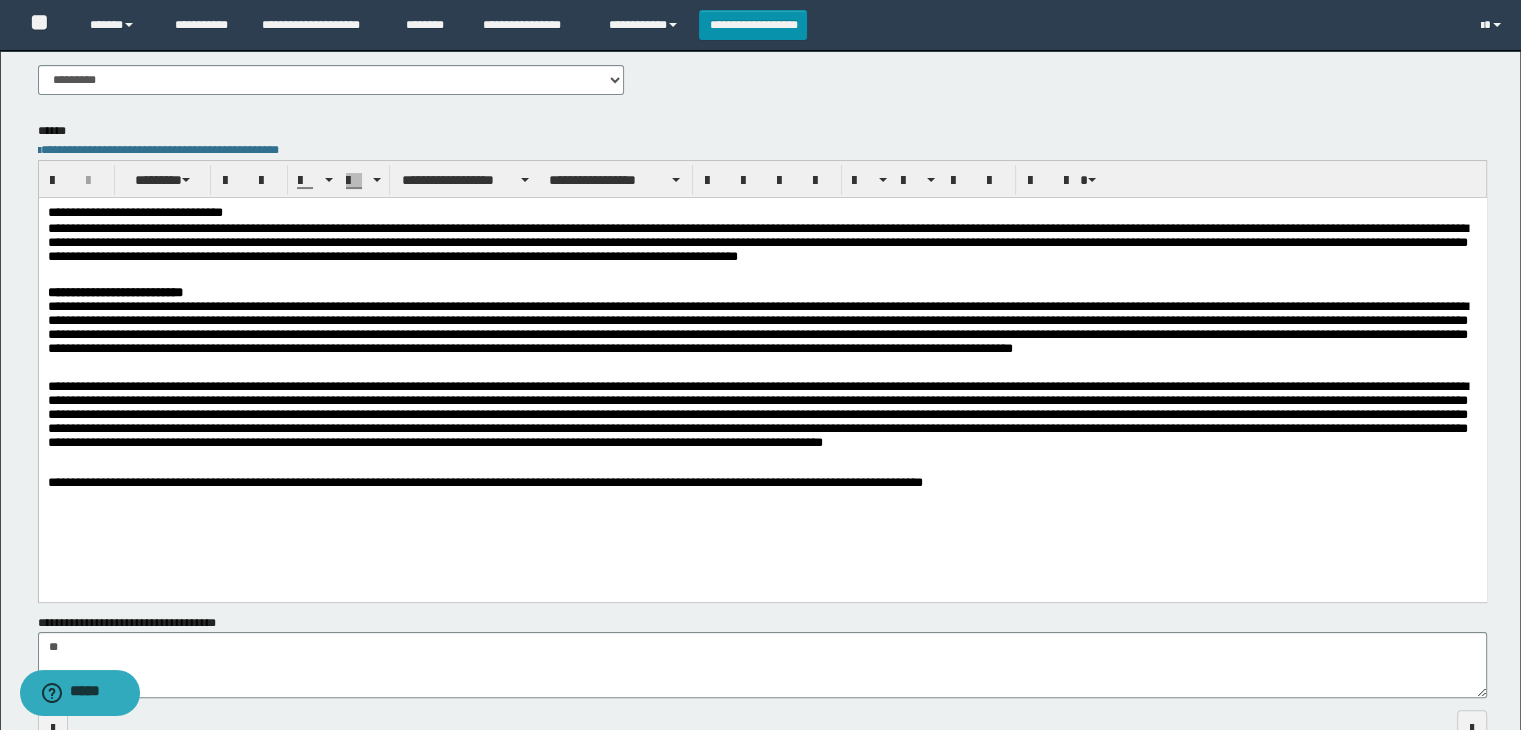 scroll, scrollTop: 0, scrollLeft: 0, axis: both 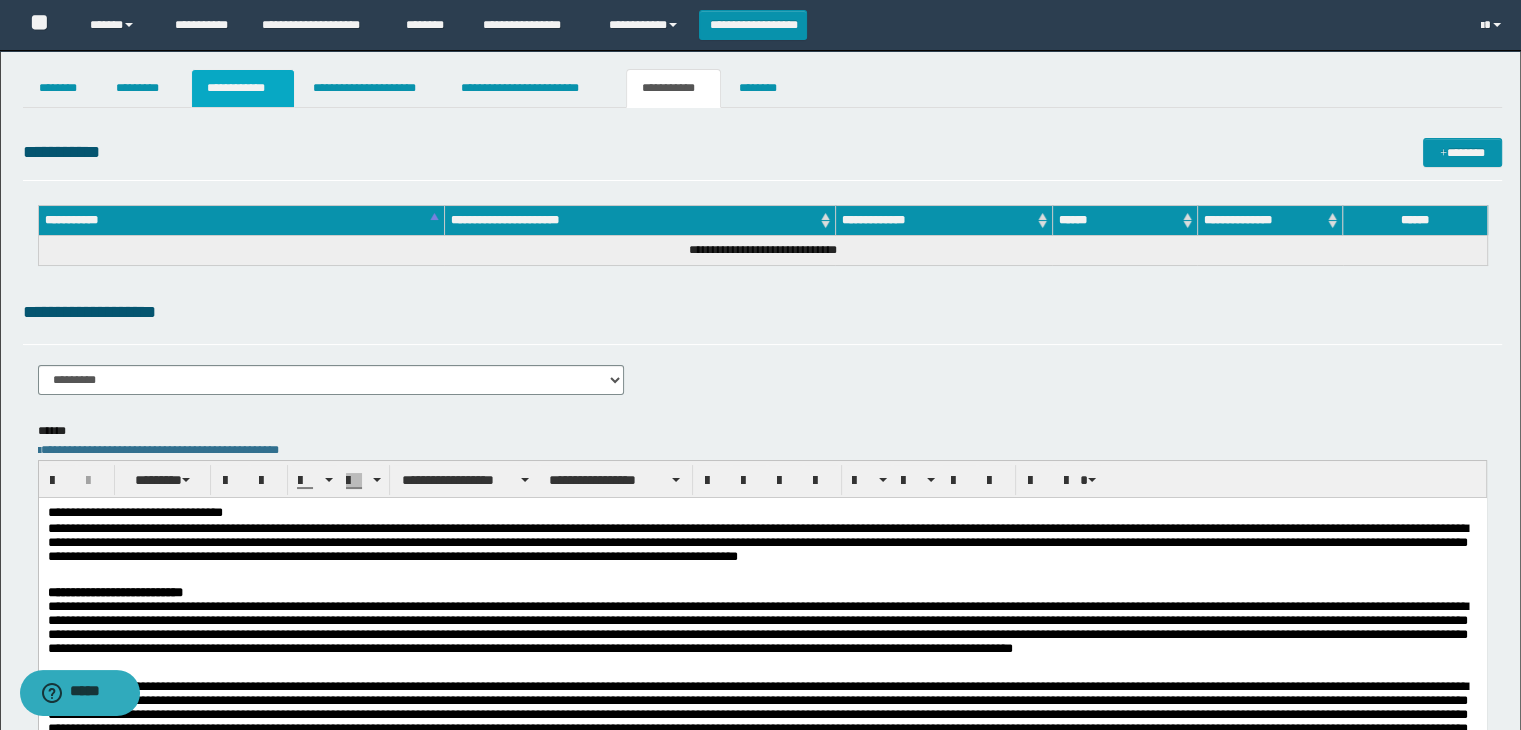 click on "**********" at bounding box center (243, 88) 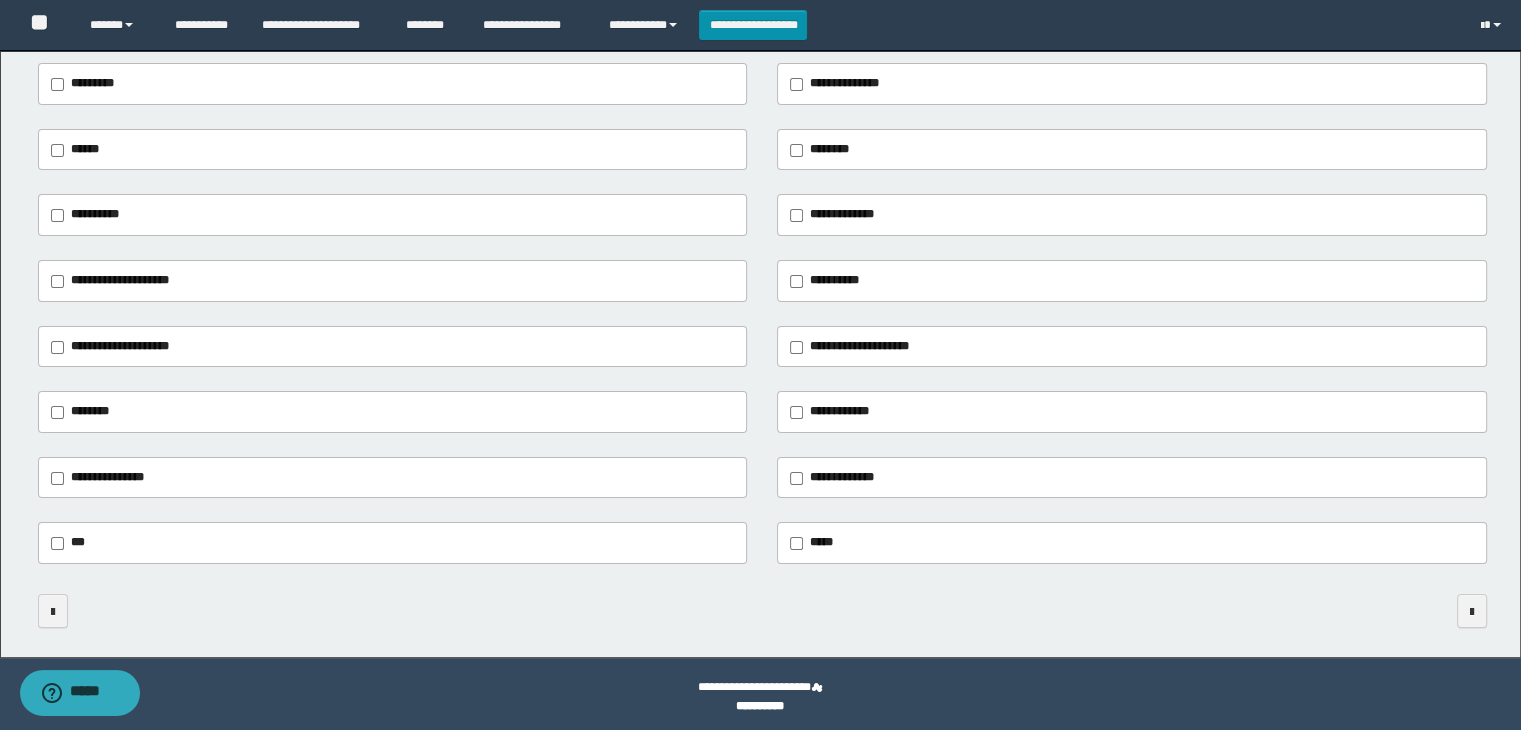 scroll, scrollTop: 256, scrollLeft: 0, axis: vertical 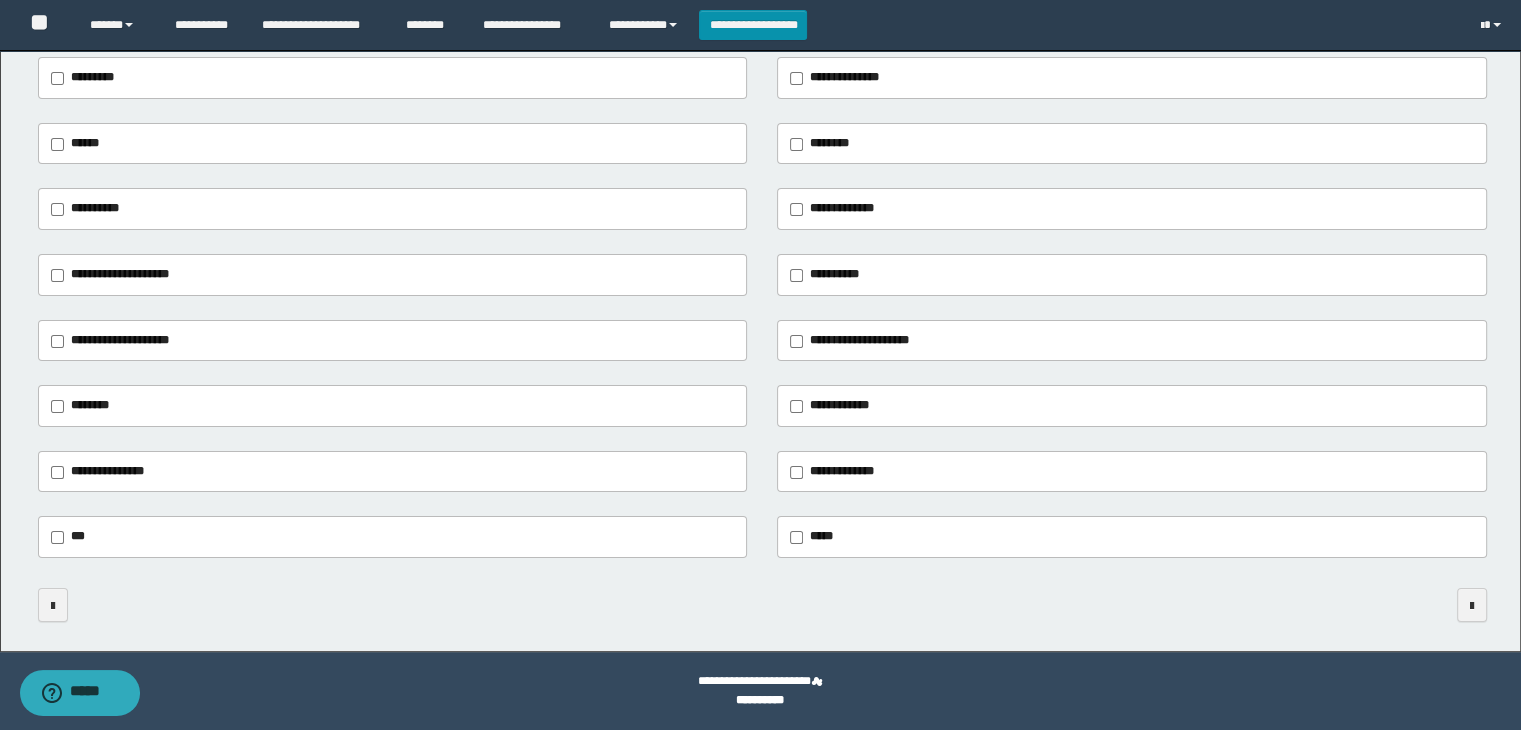 click on "**********" at bounding box center (837, 406) 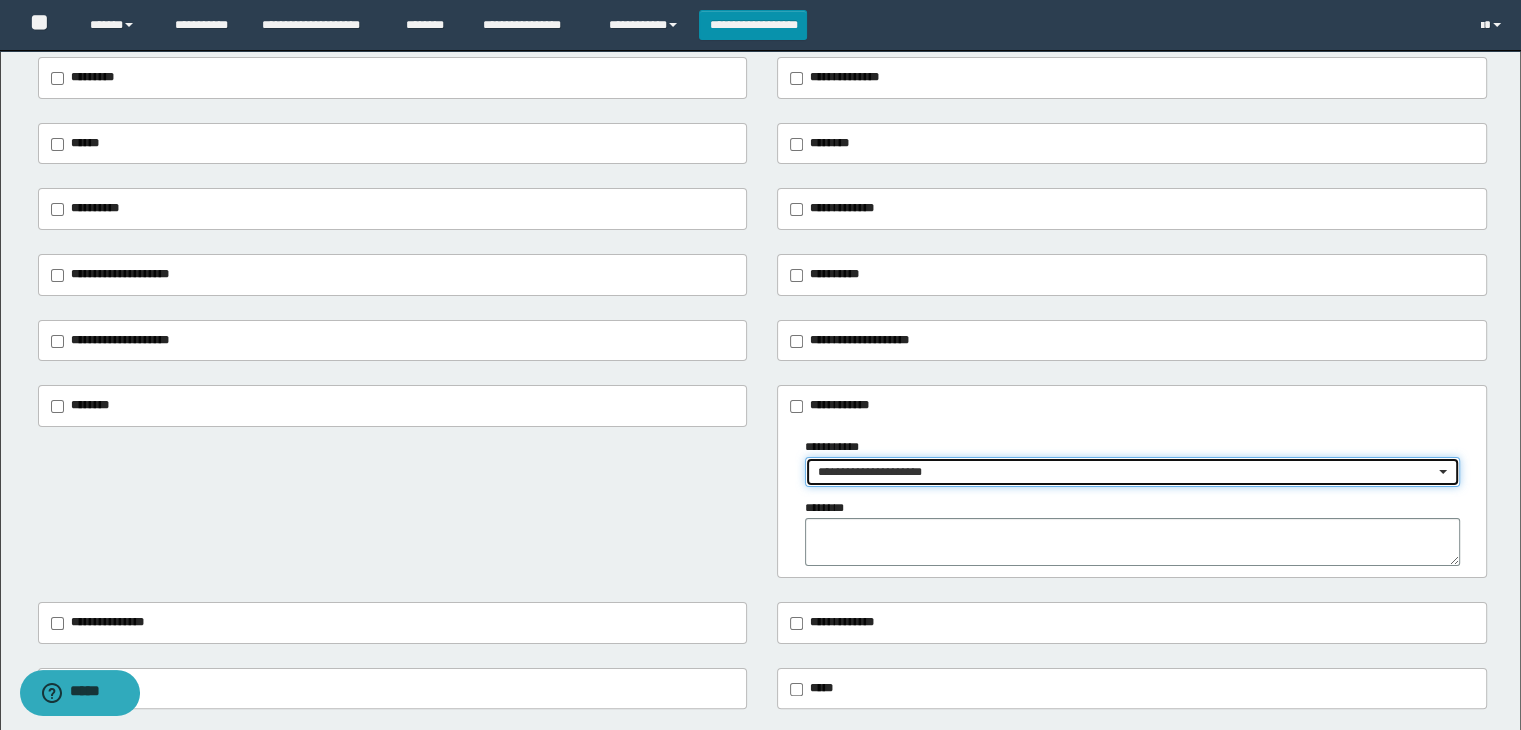 click on "**********" at bounding box center [1132, 472] 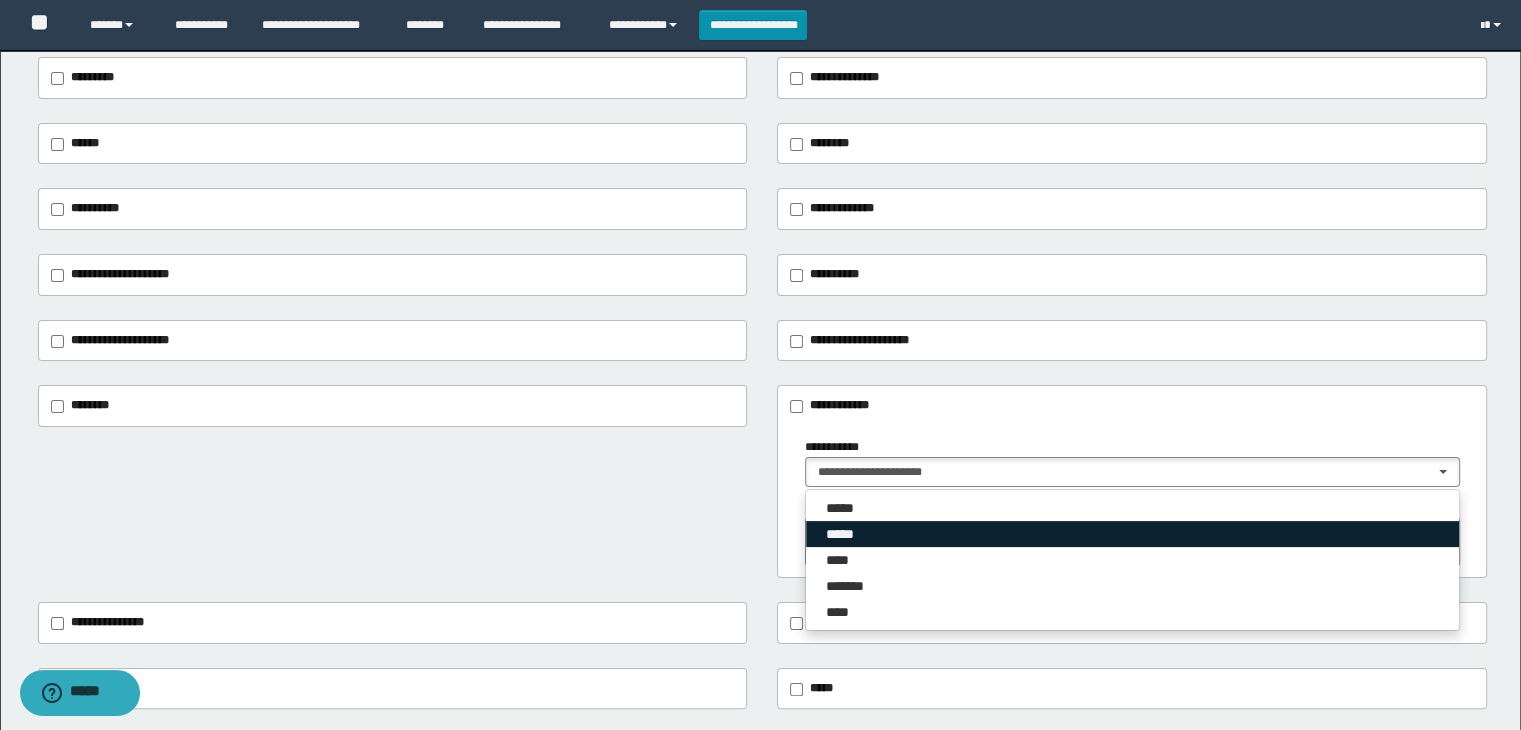 drag, startPoint x: 872, startPoint y: 533, endPoint x: 785, endPoint y: 530, distance: 87.05171 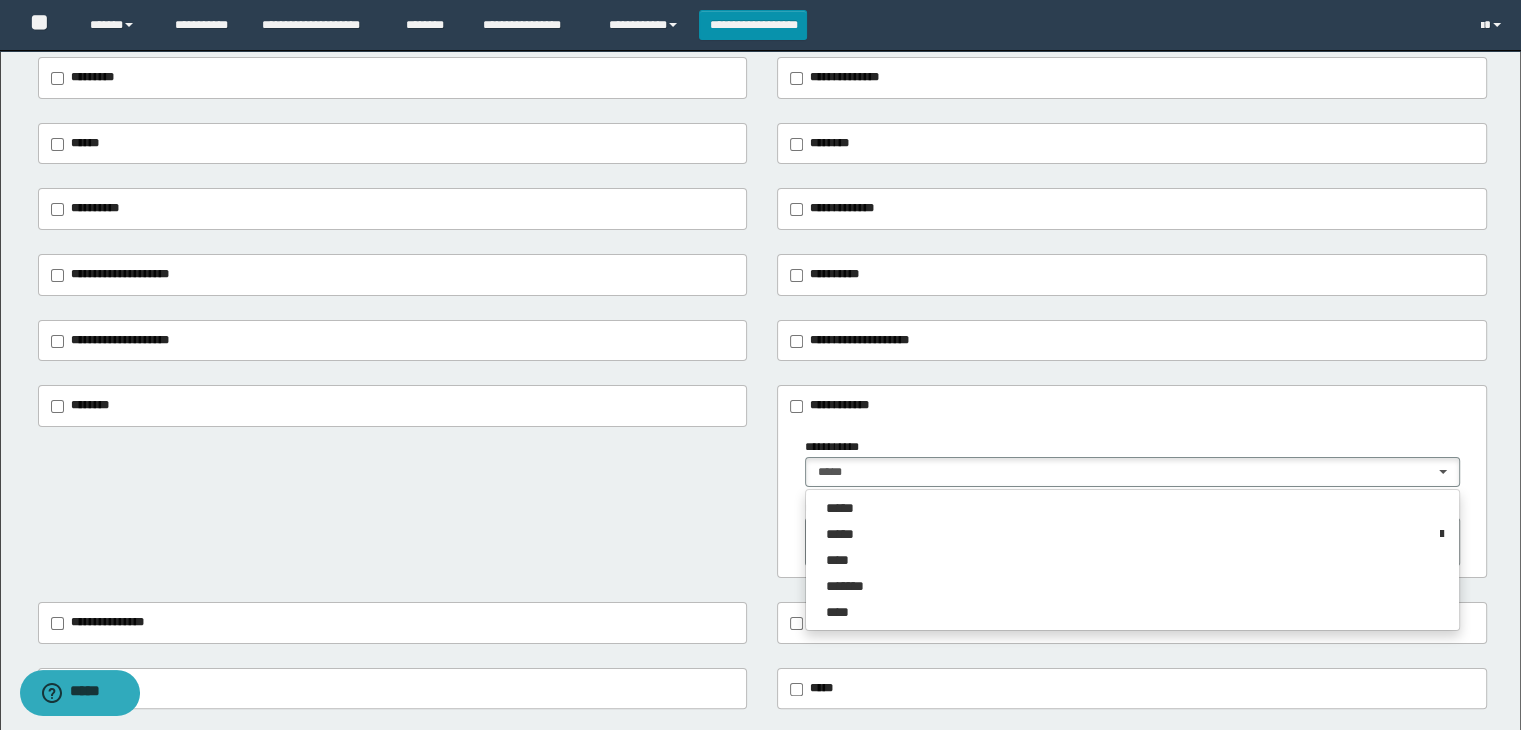 drag, startPoint x: 673, startPoint y: 546, endPoint x: 900, endPoint y: 569, distance: 228.16222 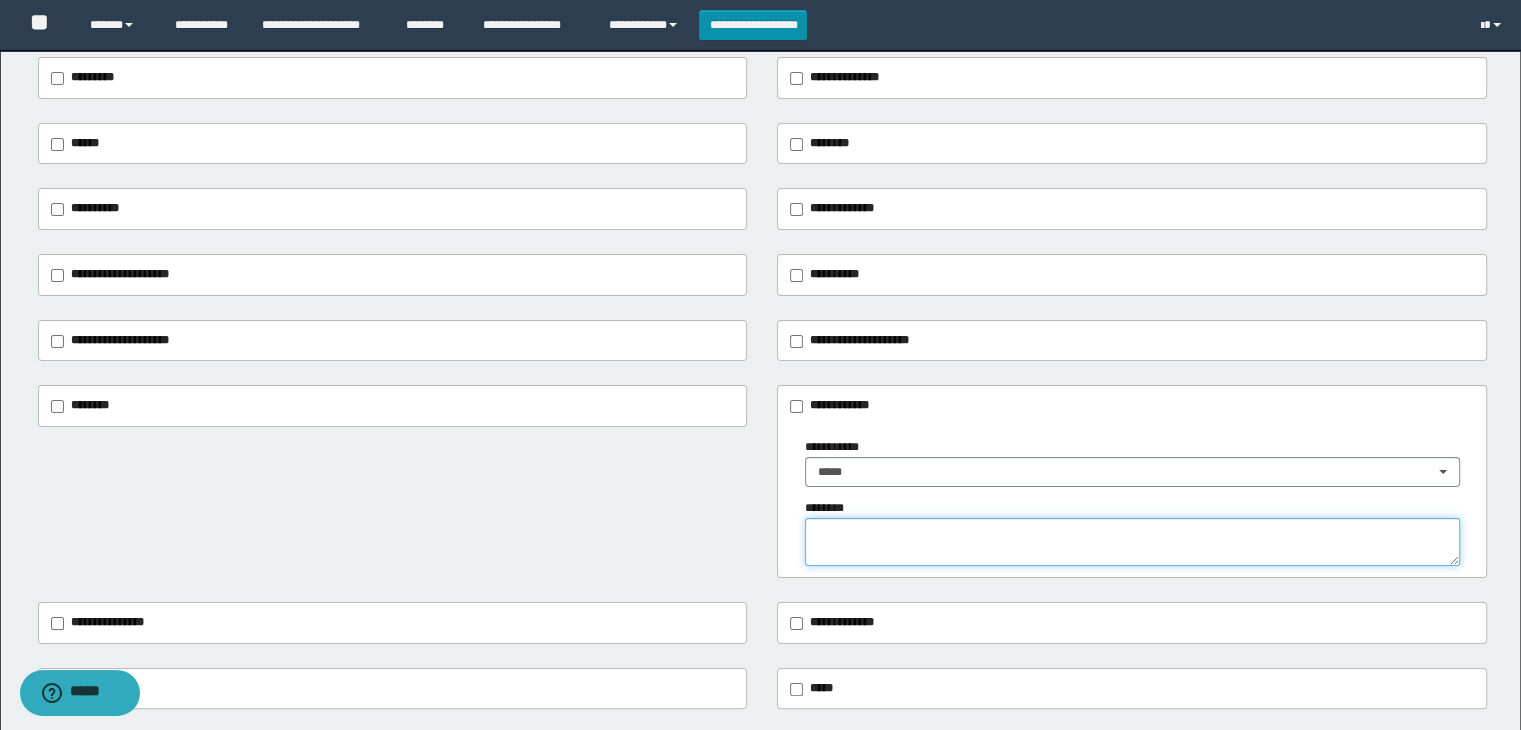 click at bounding box center (1132, 542) 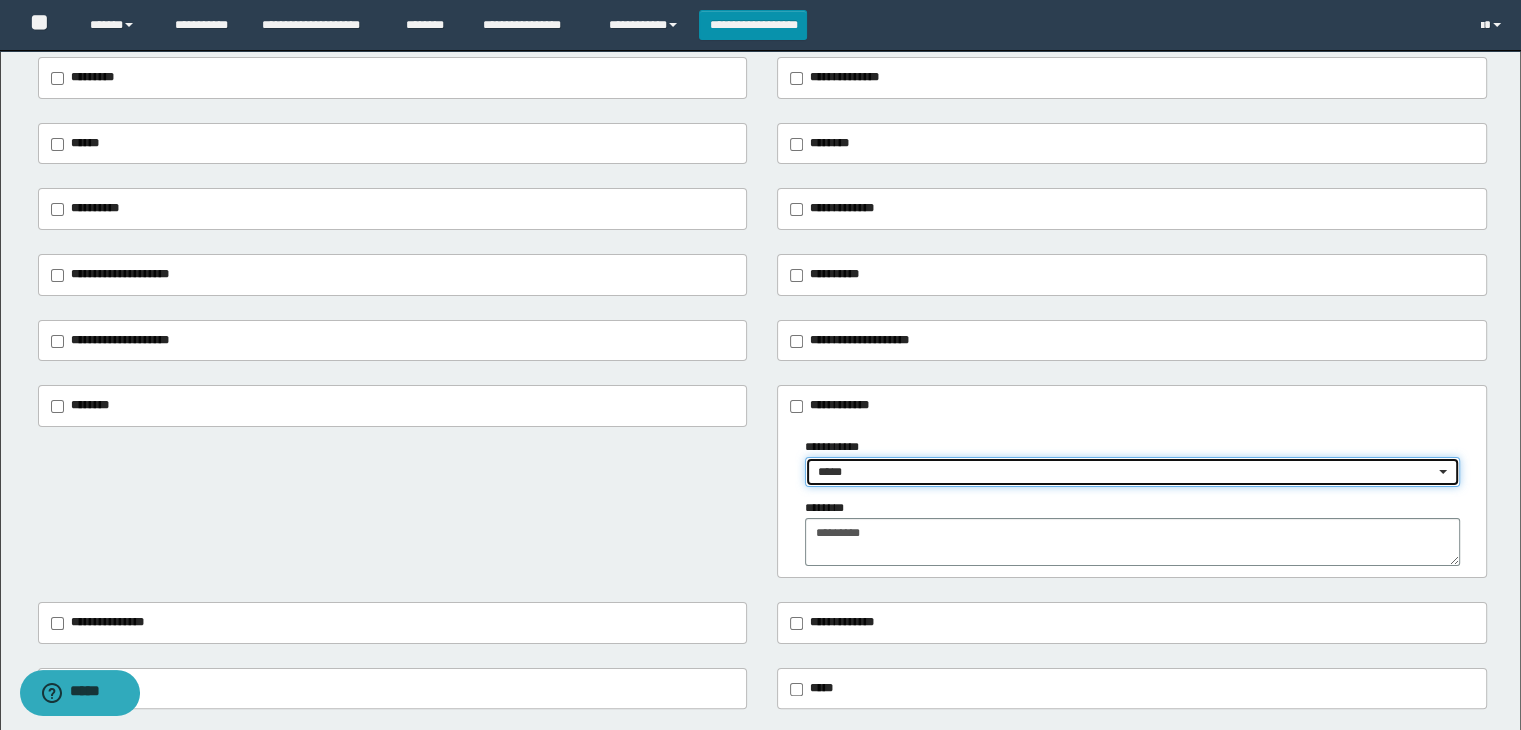 click on "*****" at bounding box center (1126, 472) 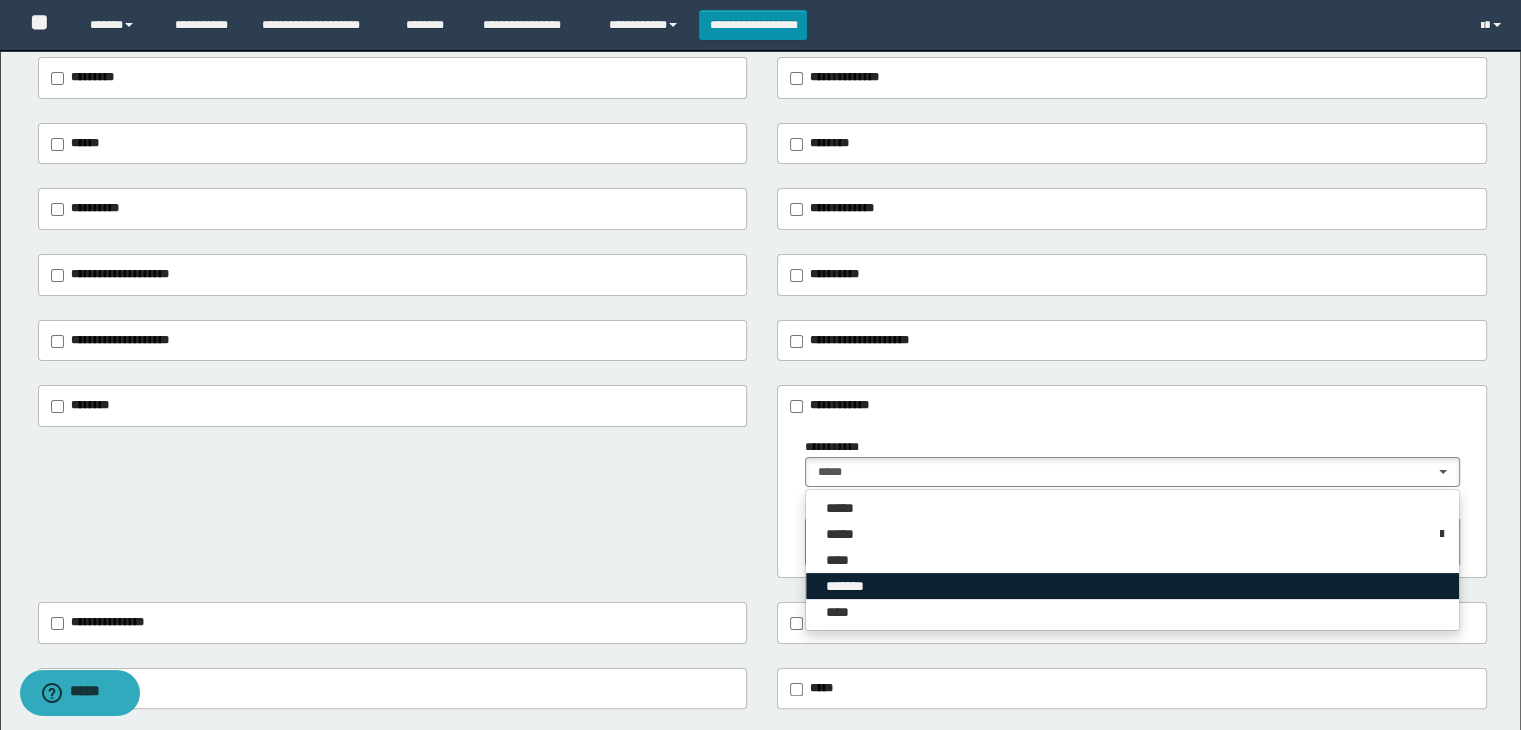 drag, startPoint x: 873, startPoint y: 582, endPoint x: 842, endPoint y: 583, distance: 31.016125 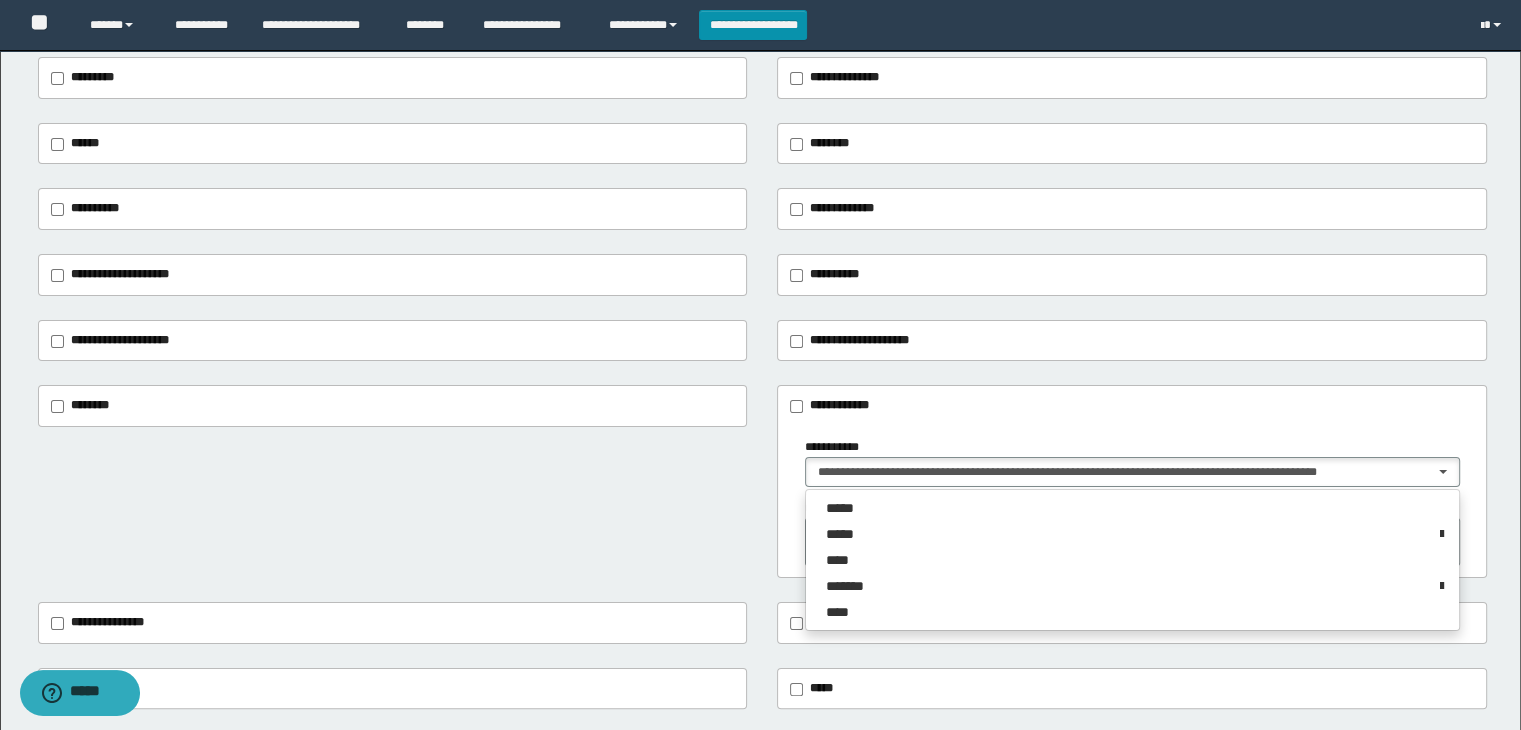 click on "**********" at bounding box center [763, 481] 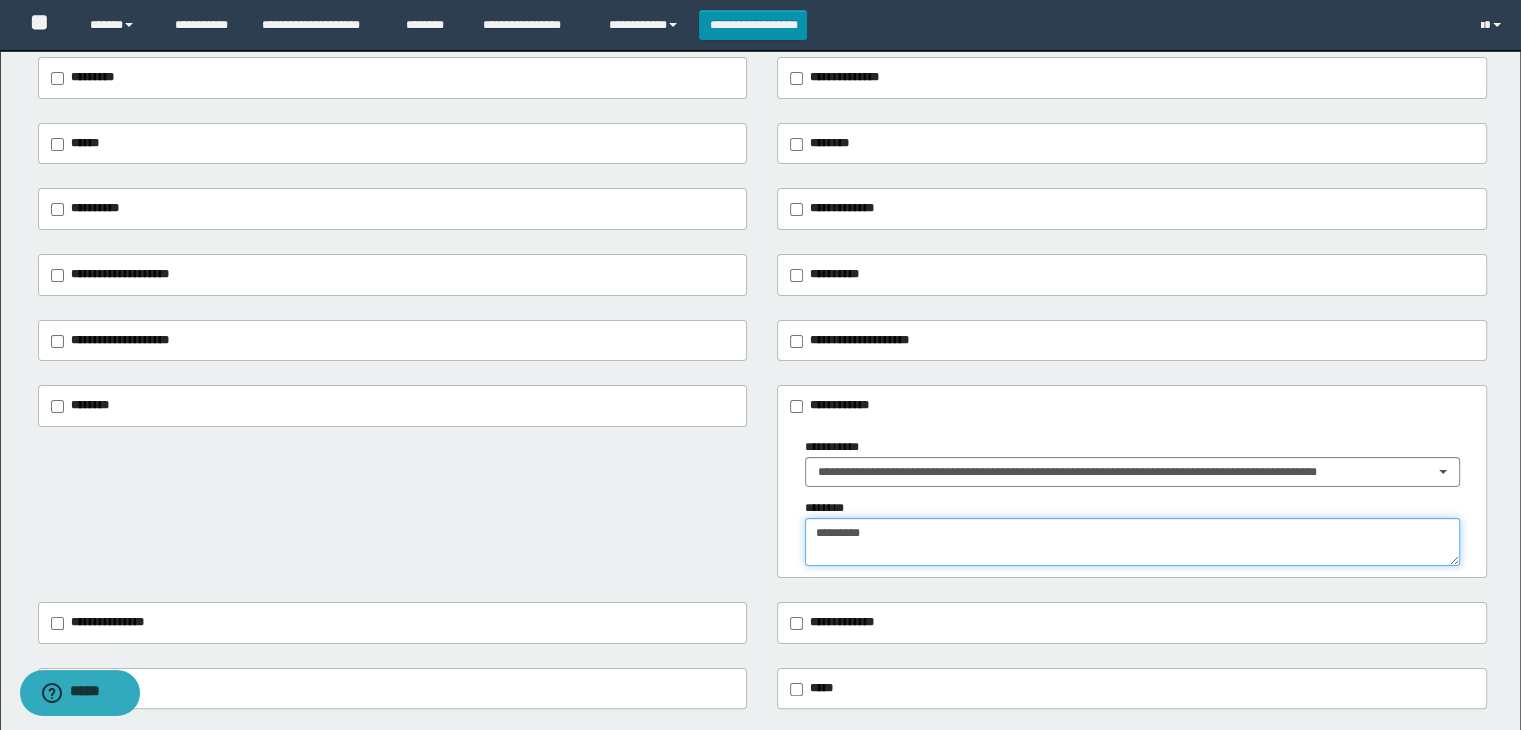 click on "********" at bounding box center [1132, 542] 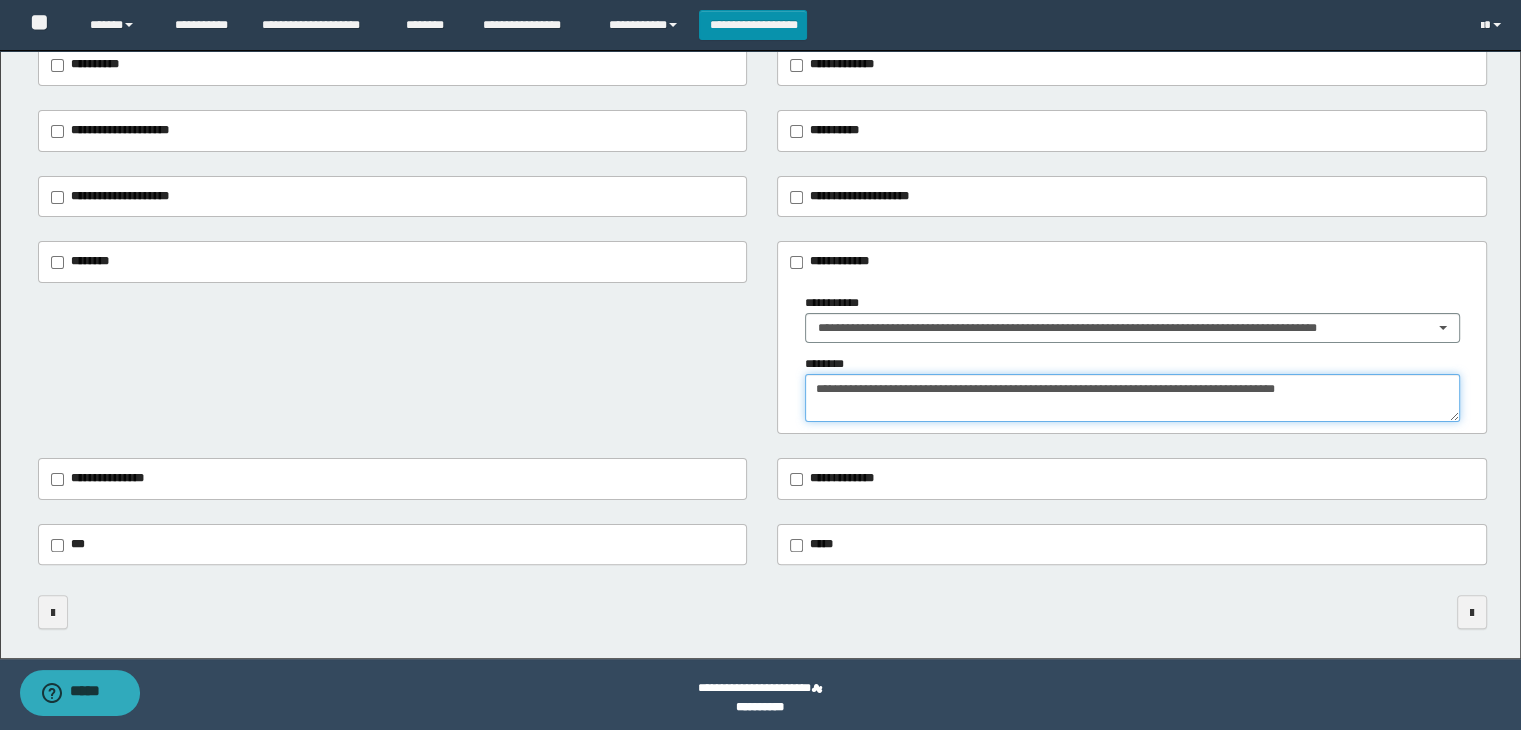 scroll, scrollTop: 0, scrollLeft: 0, axis: both 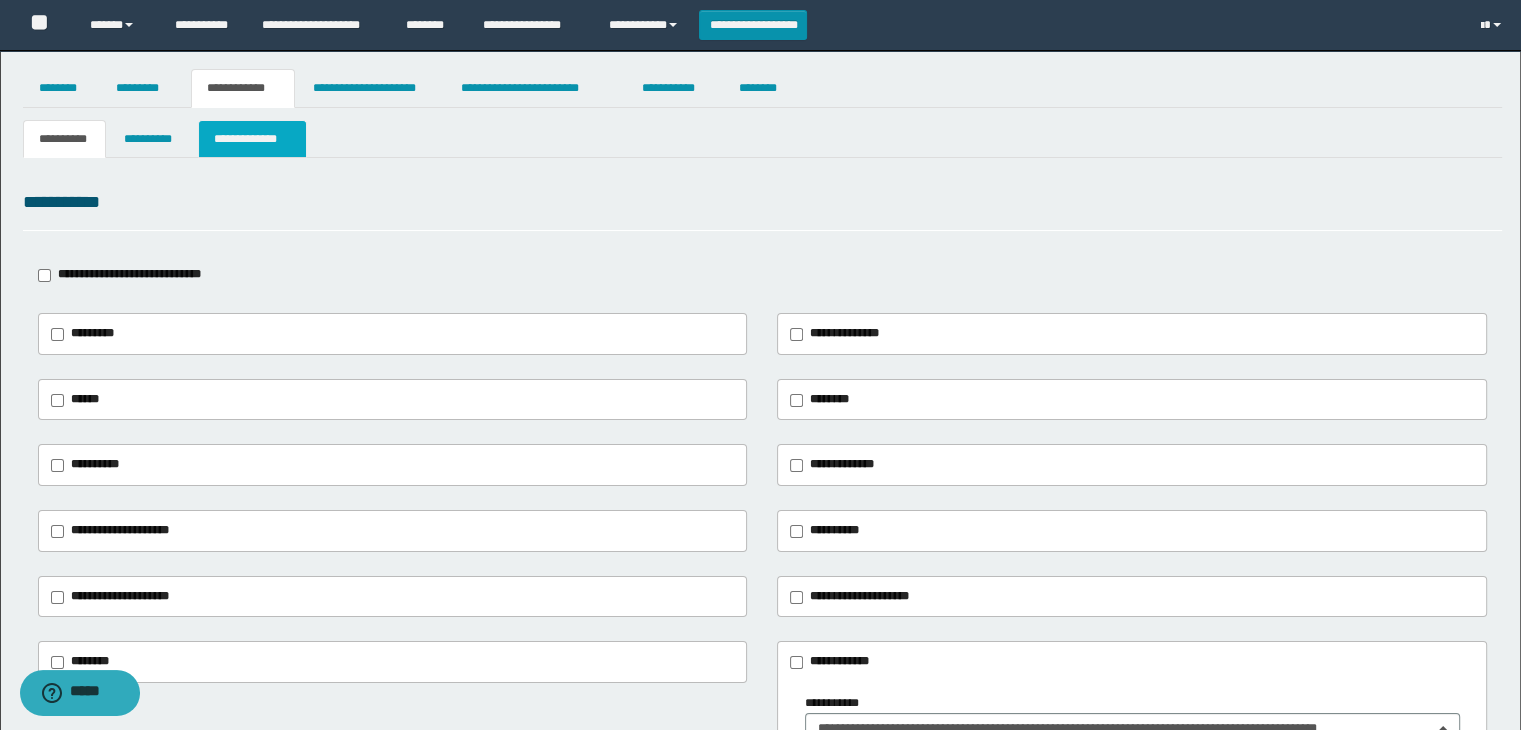 type on "**********" 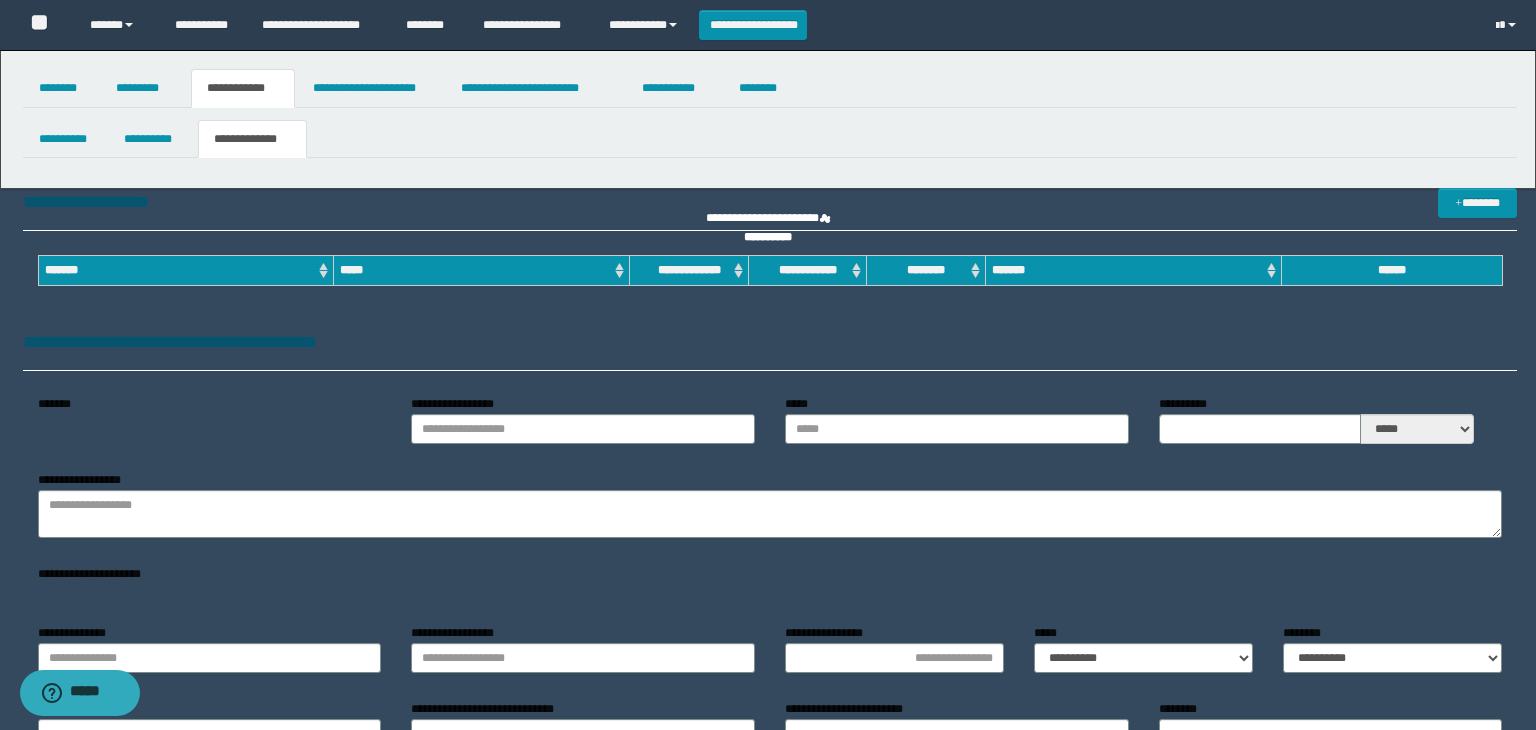 type on "**********" 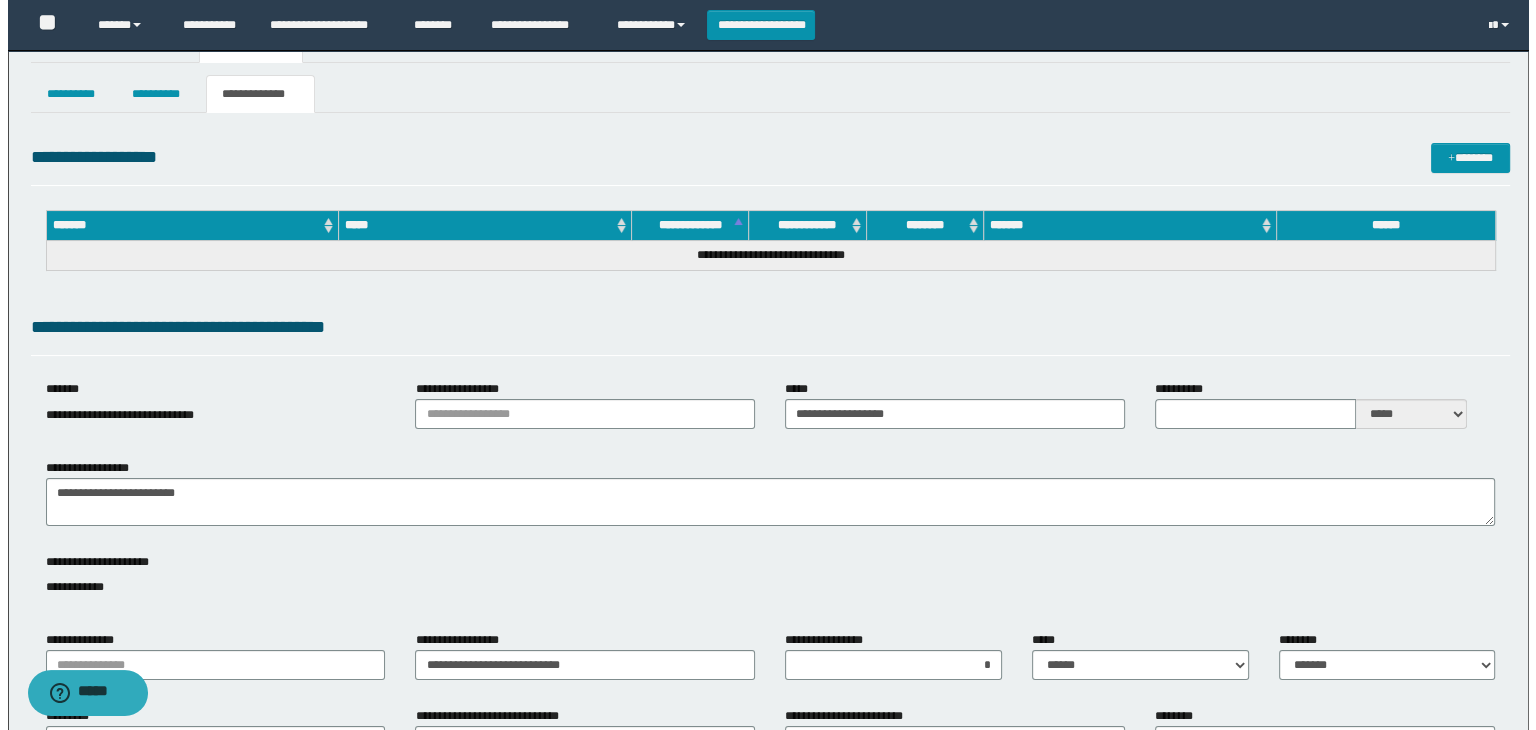 scroll, scrollTop: 0, scrollLeft: 0, axis: both 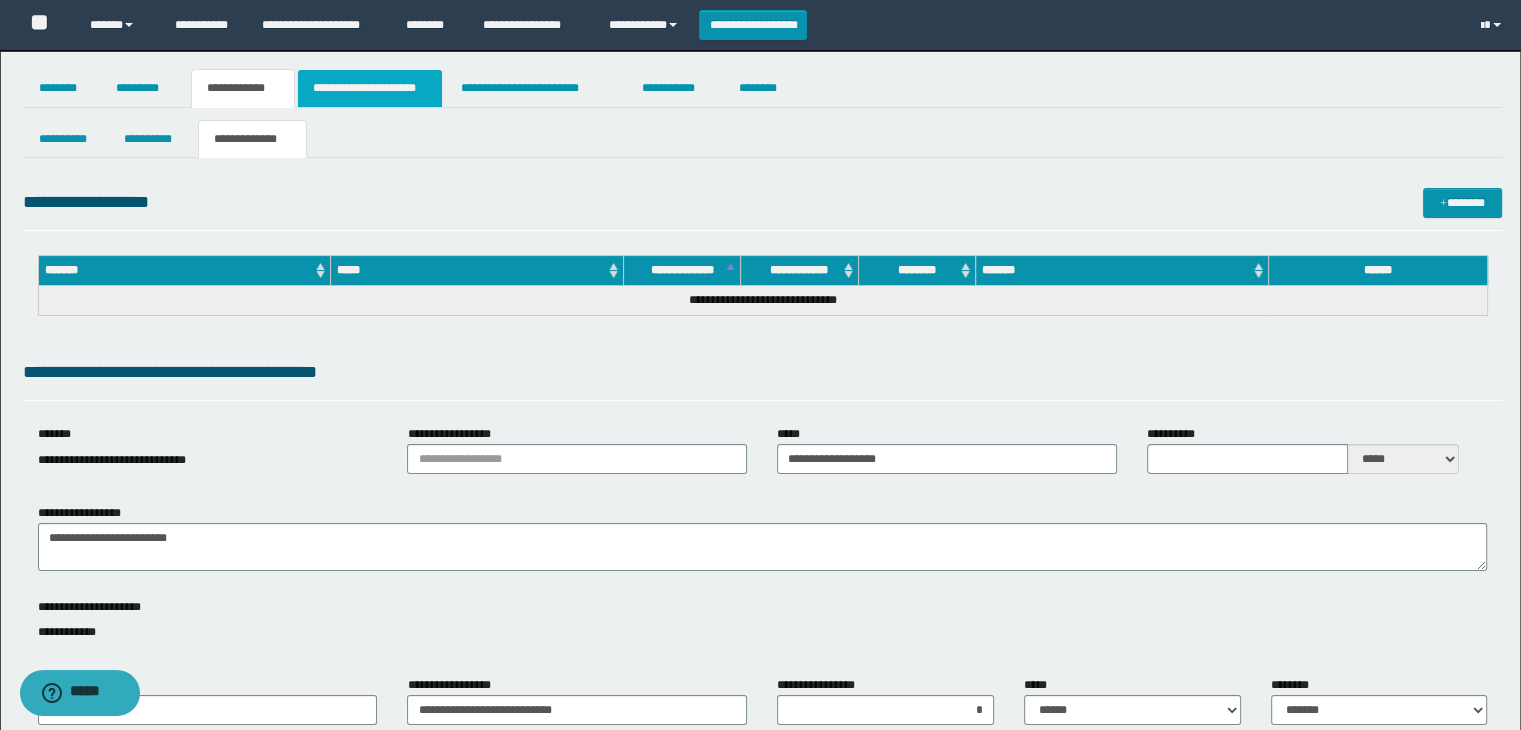 click on "**********" at bounding box center [370, 88] 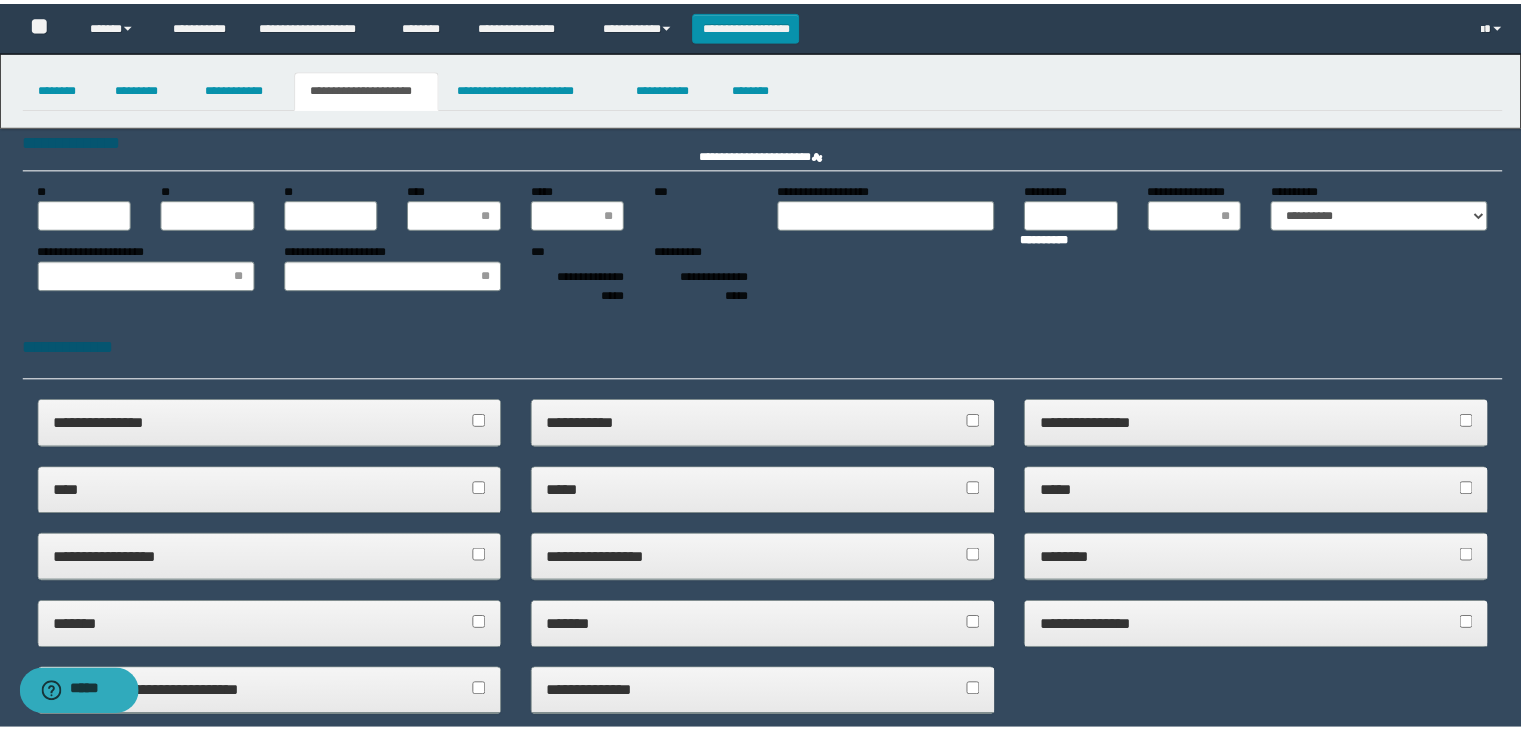 scroll, scrollTop: 0, scrollLeft: 0, axis: both 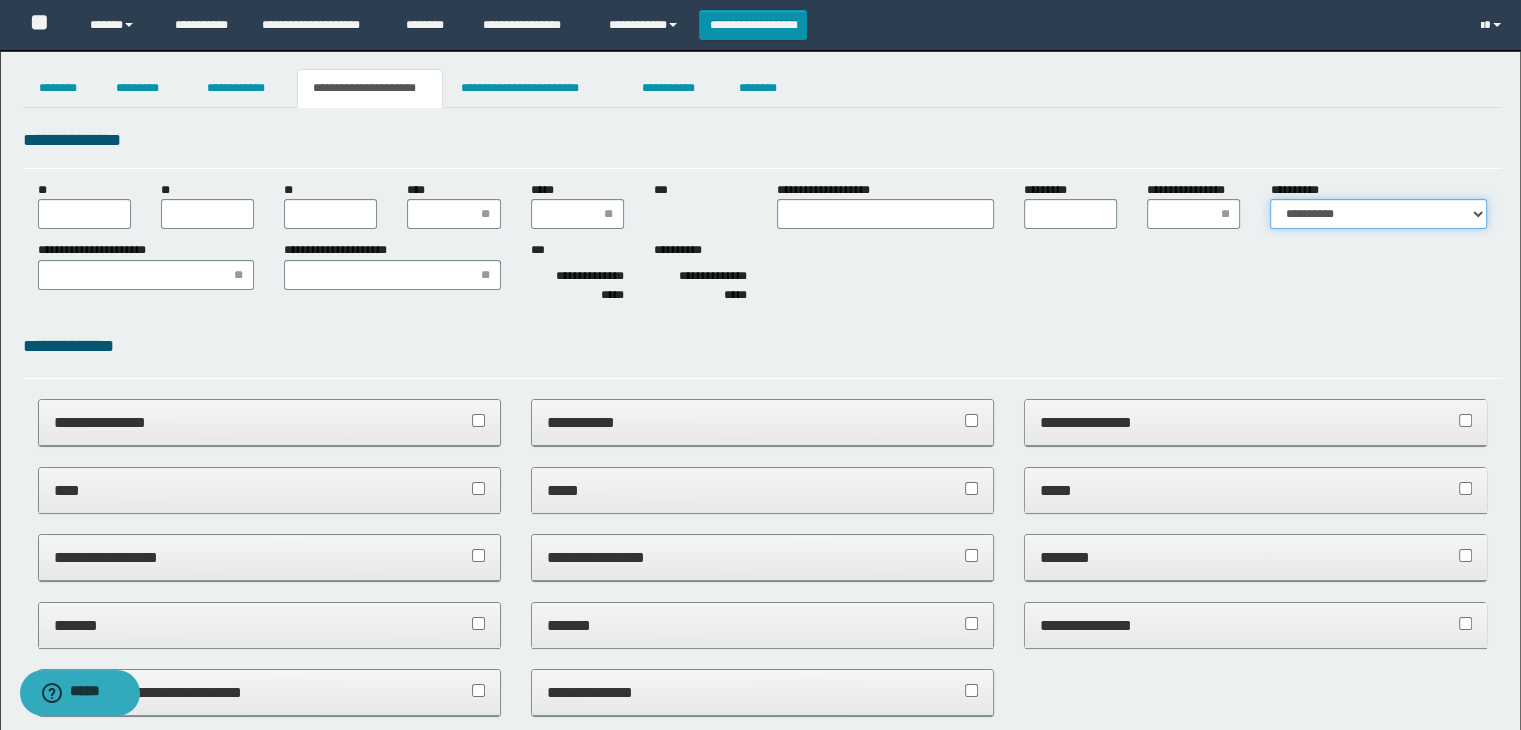 click on "**********" at bounding box center (1378, 214) 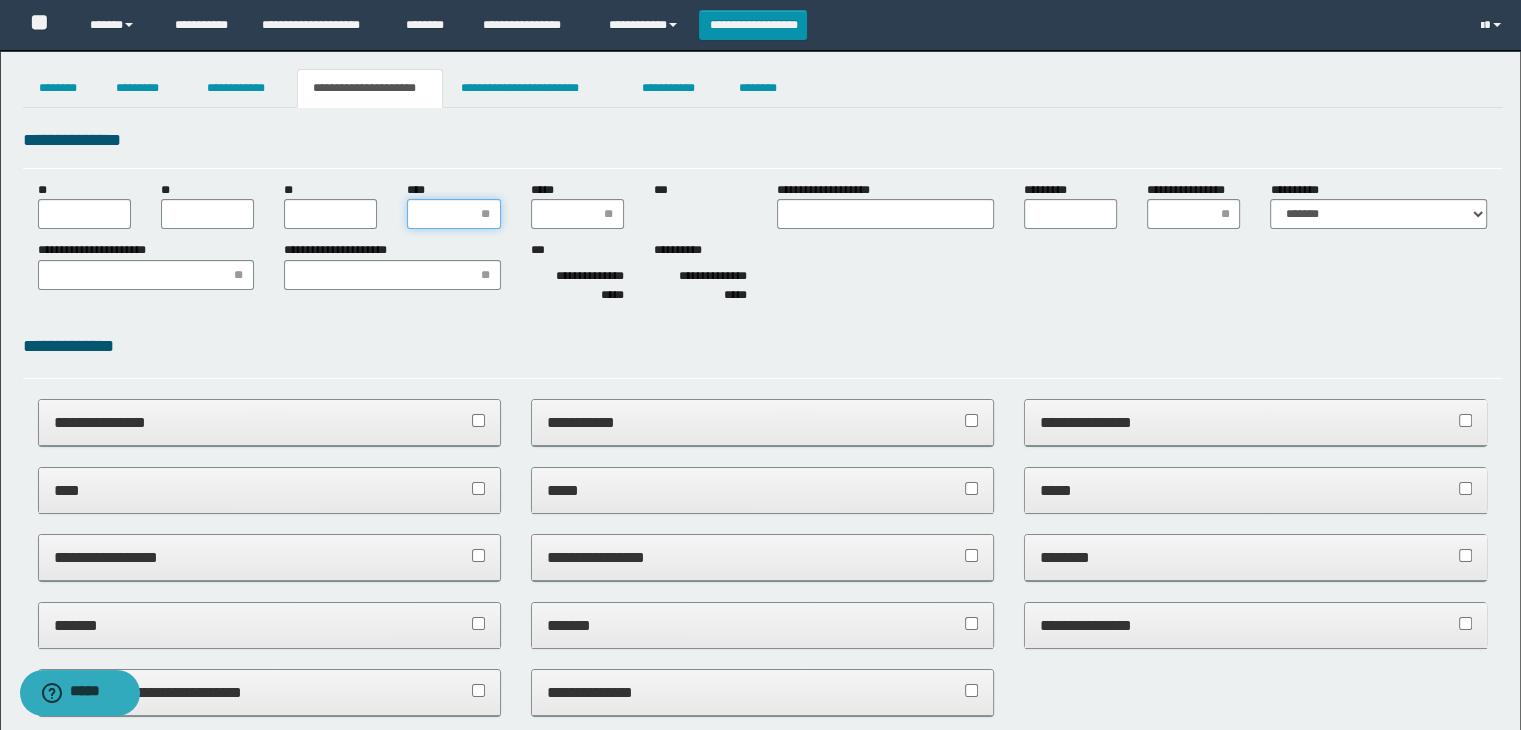 drag, startPoint x: 432, startPoint y: 213, endPoint x: 371, endPoint y: 219, distance: 61.294373 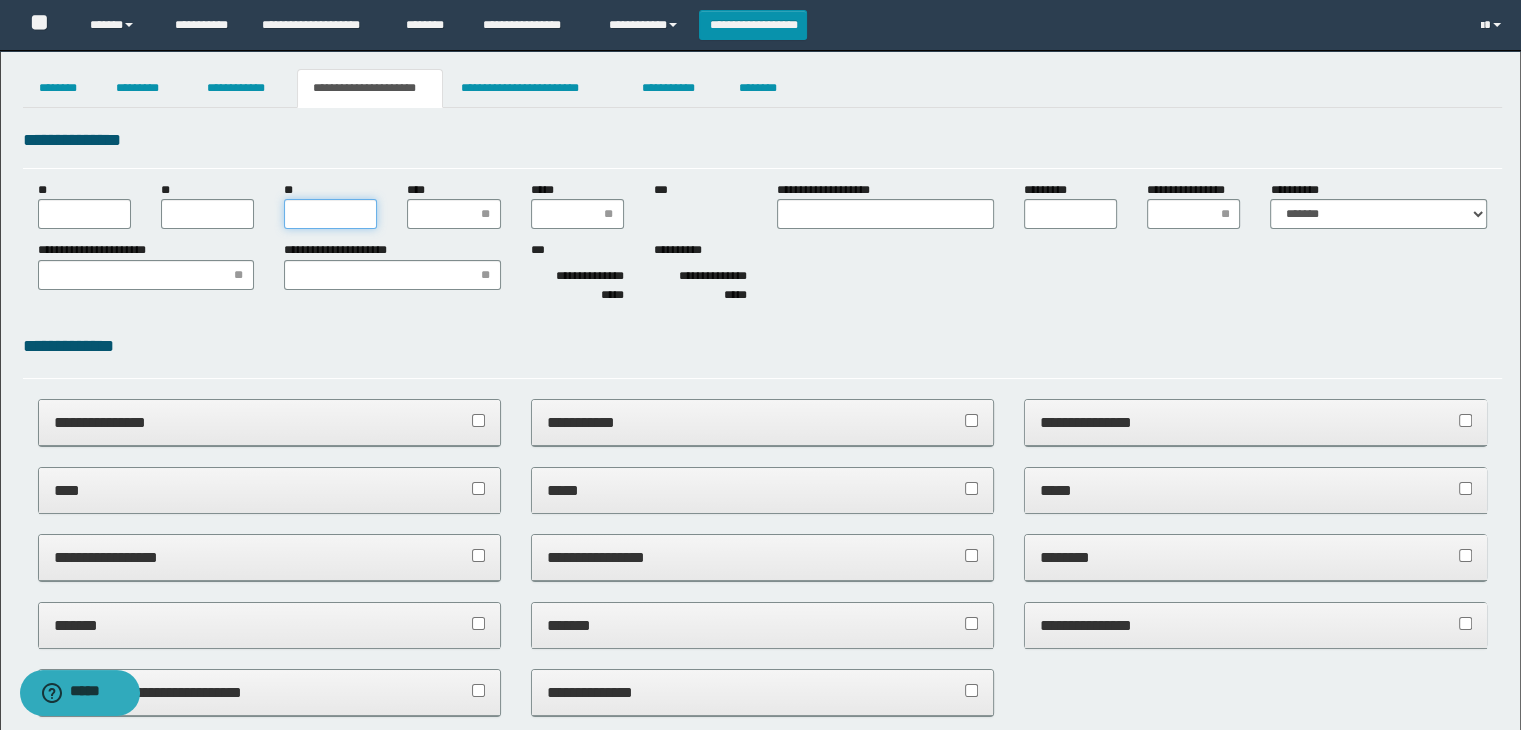 click on "**" at bounding box center (330, 214) 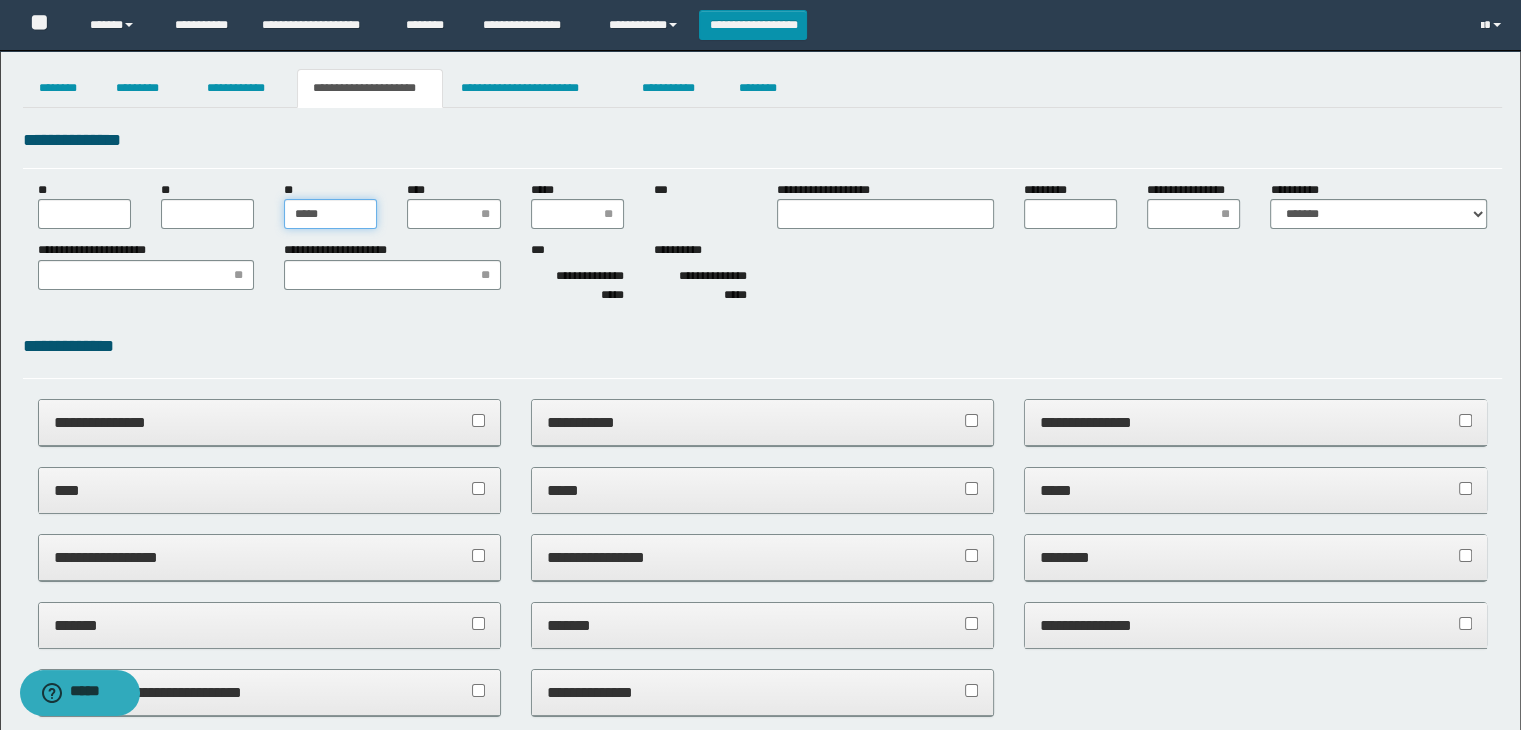 type on "******" 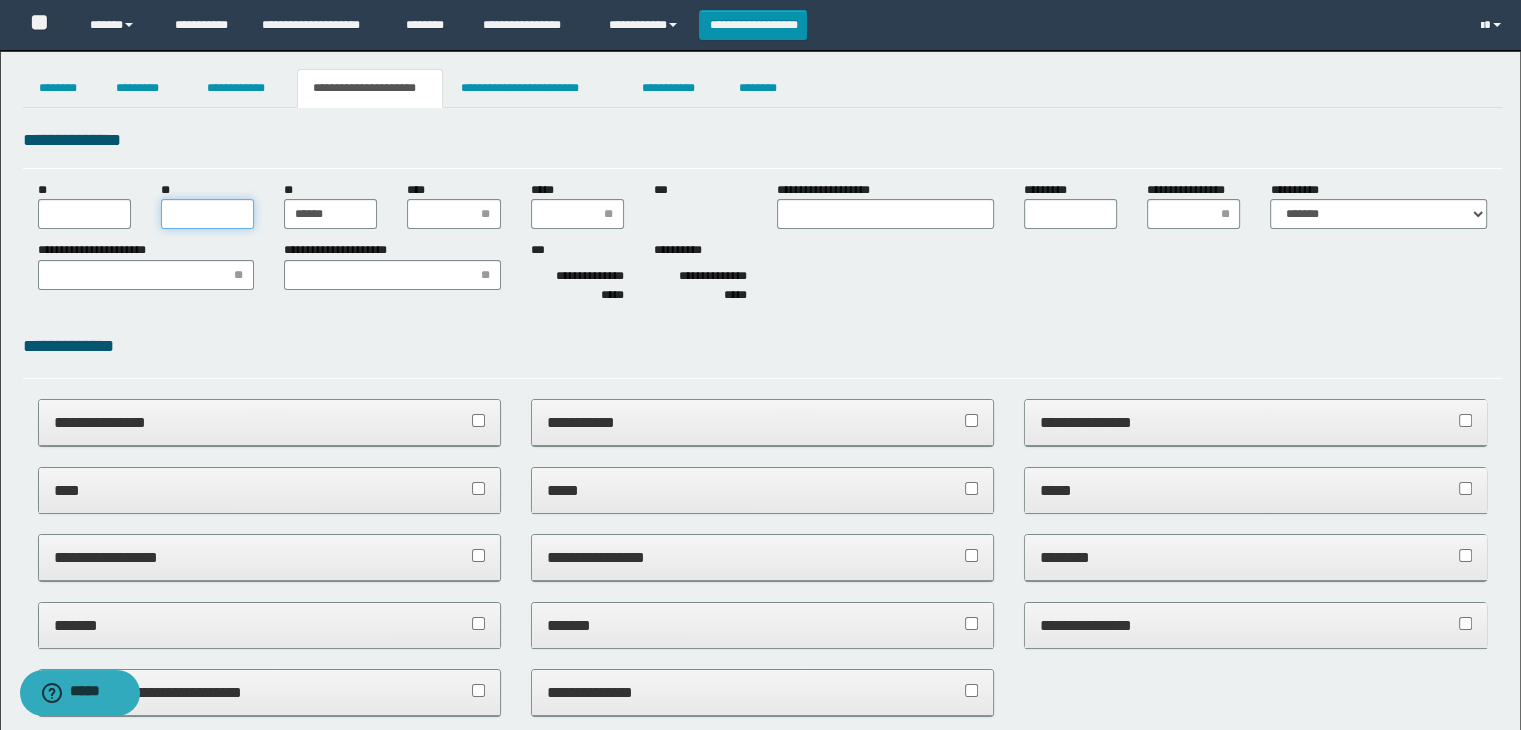 click on "**" at bounding box center (207, 214) 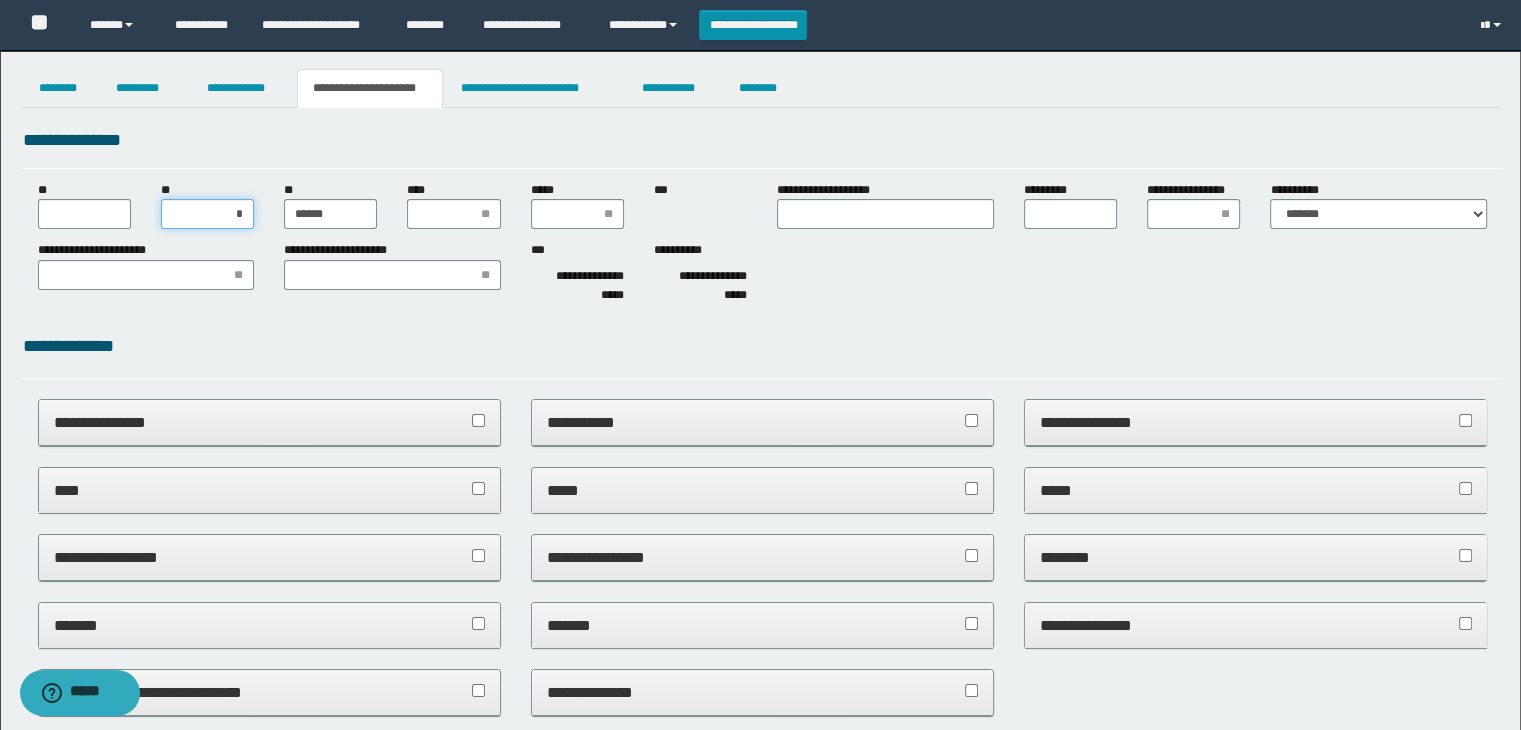 type on "**" 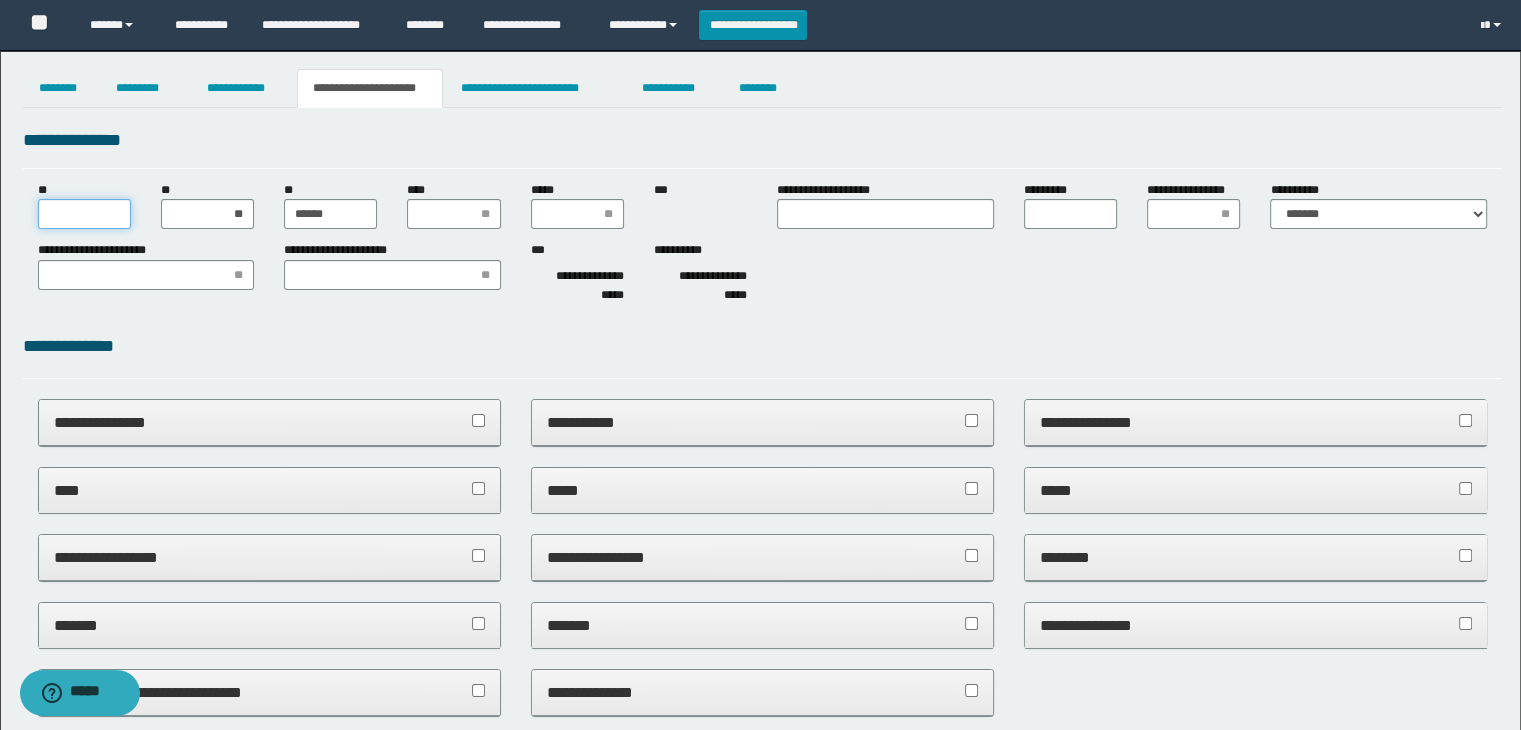 click on "**" at bounding box center [84, 214] 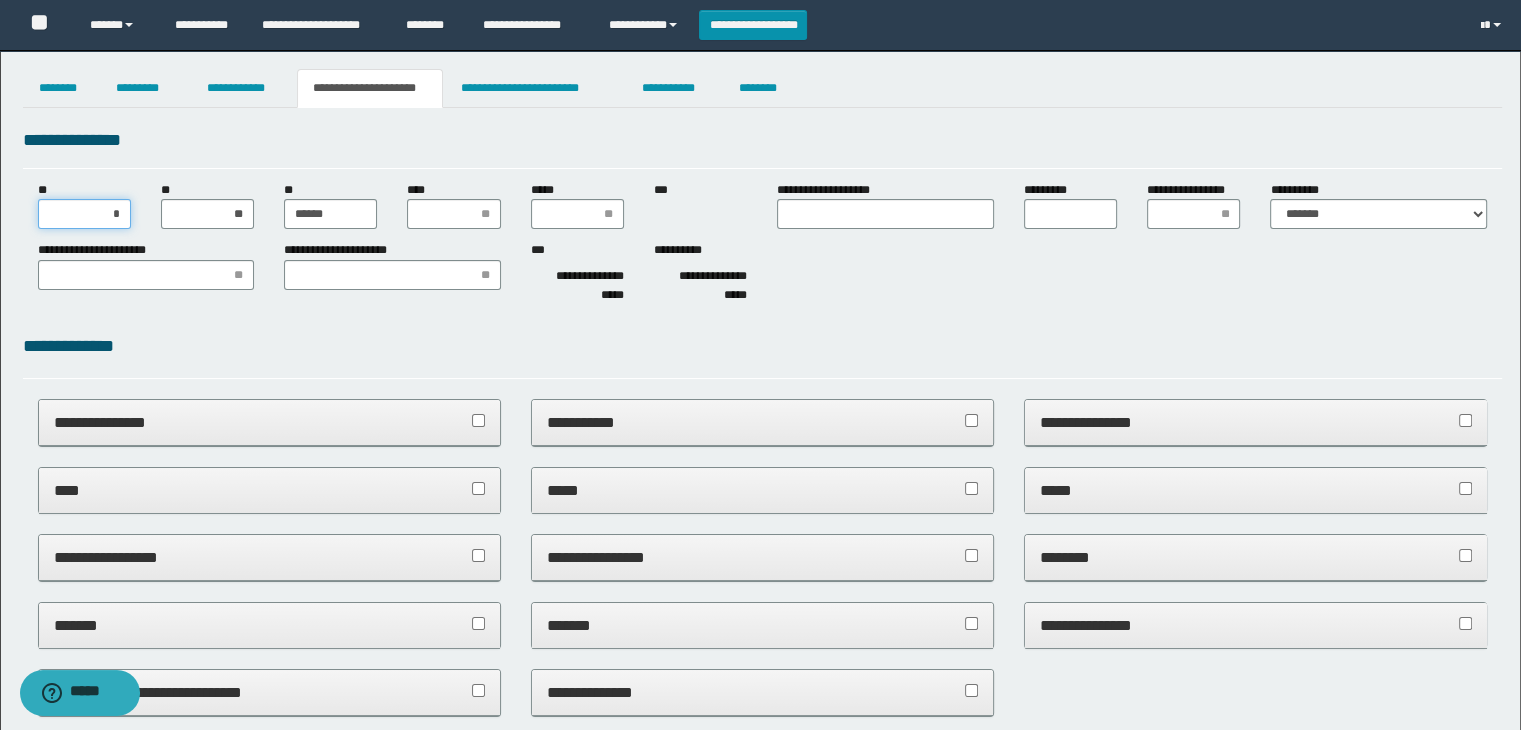 type on "**" 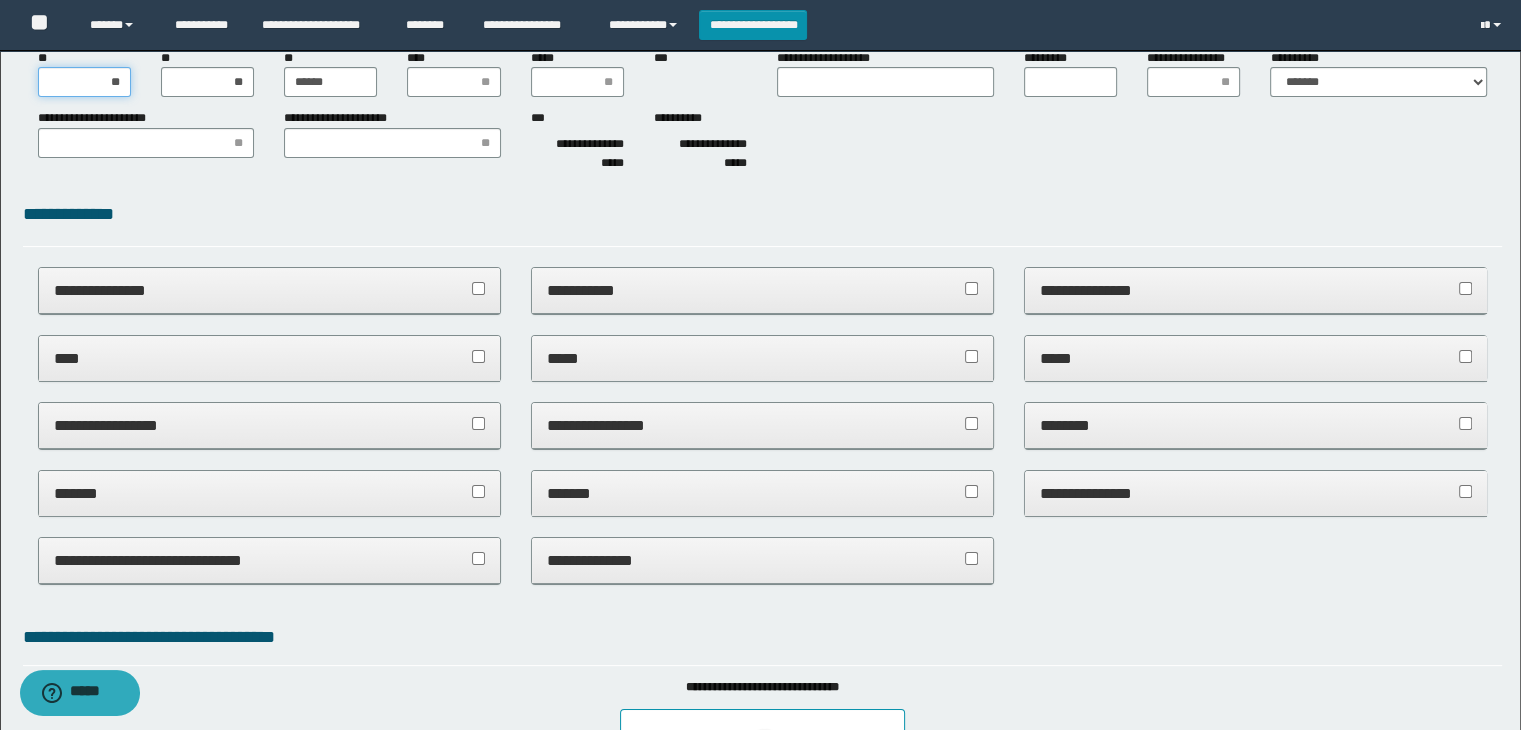 scroll, scrollTop: 200, scrollLeft: 0, axis: vertical 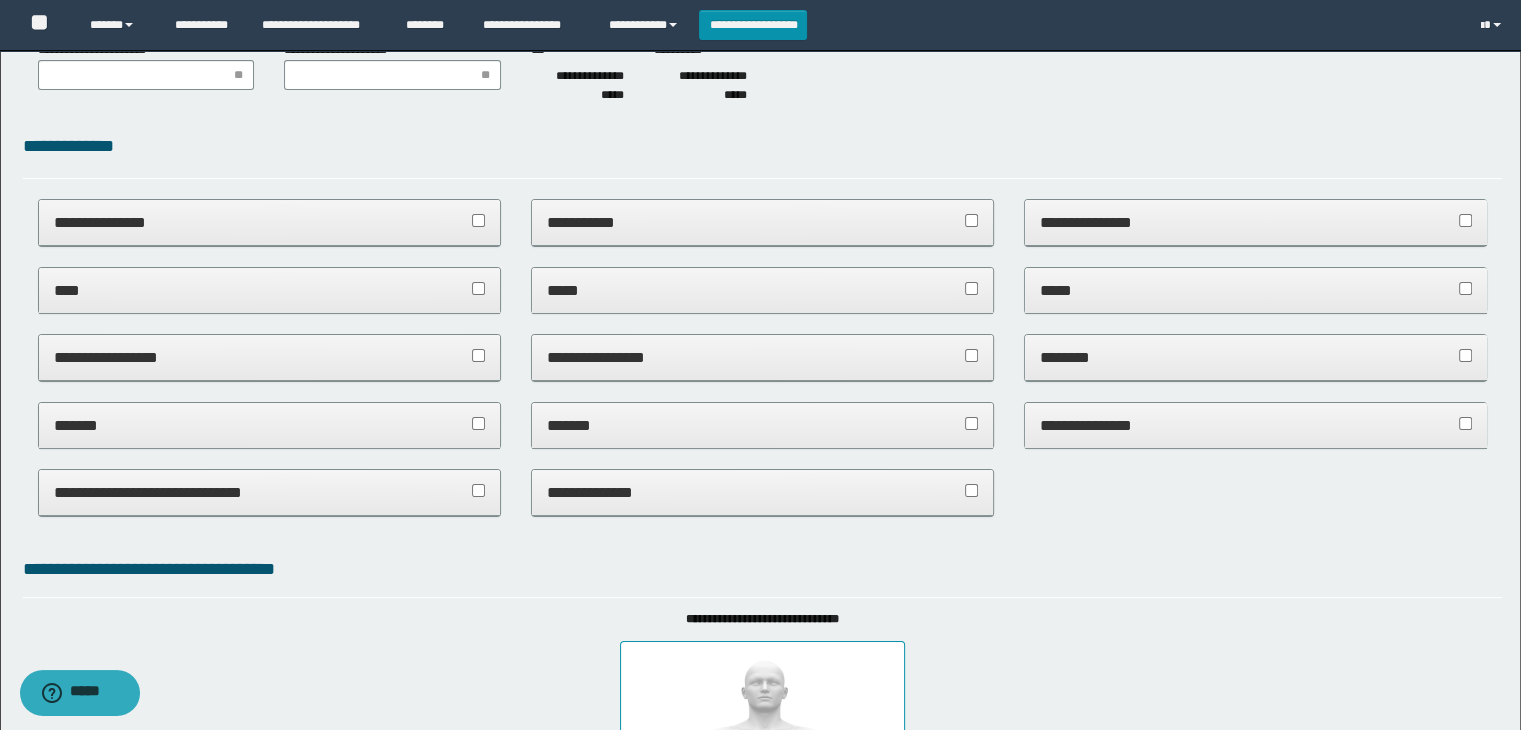 click on "**********" at bounding box center (270, 222) 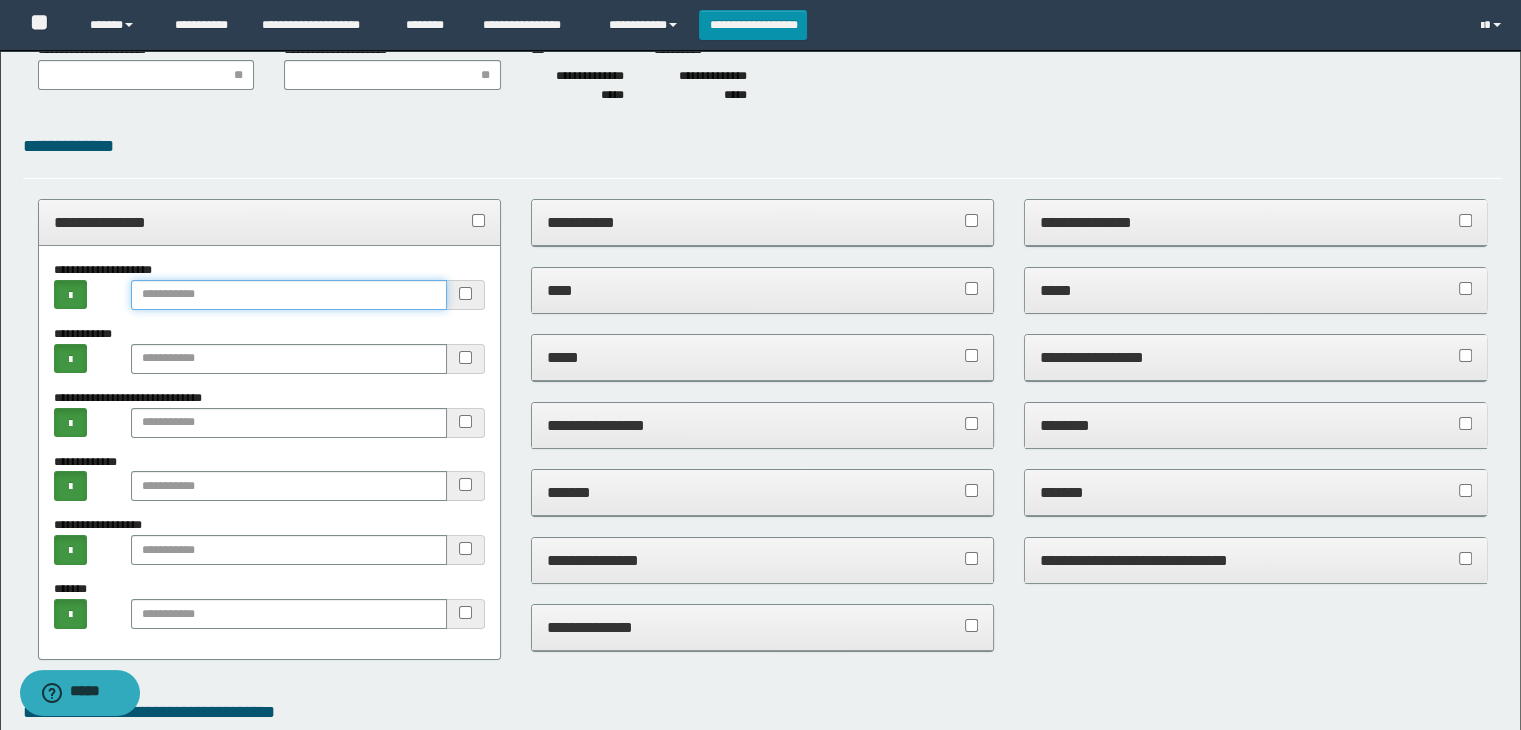 click at bounding box center [289, 295] 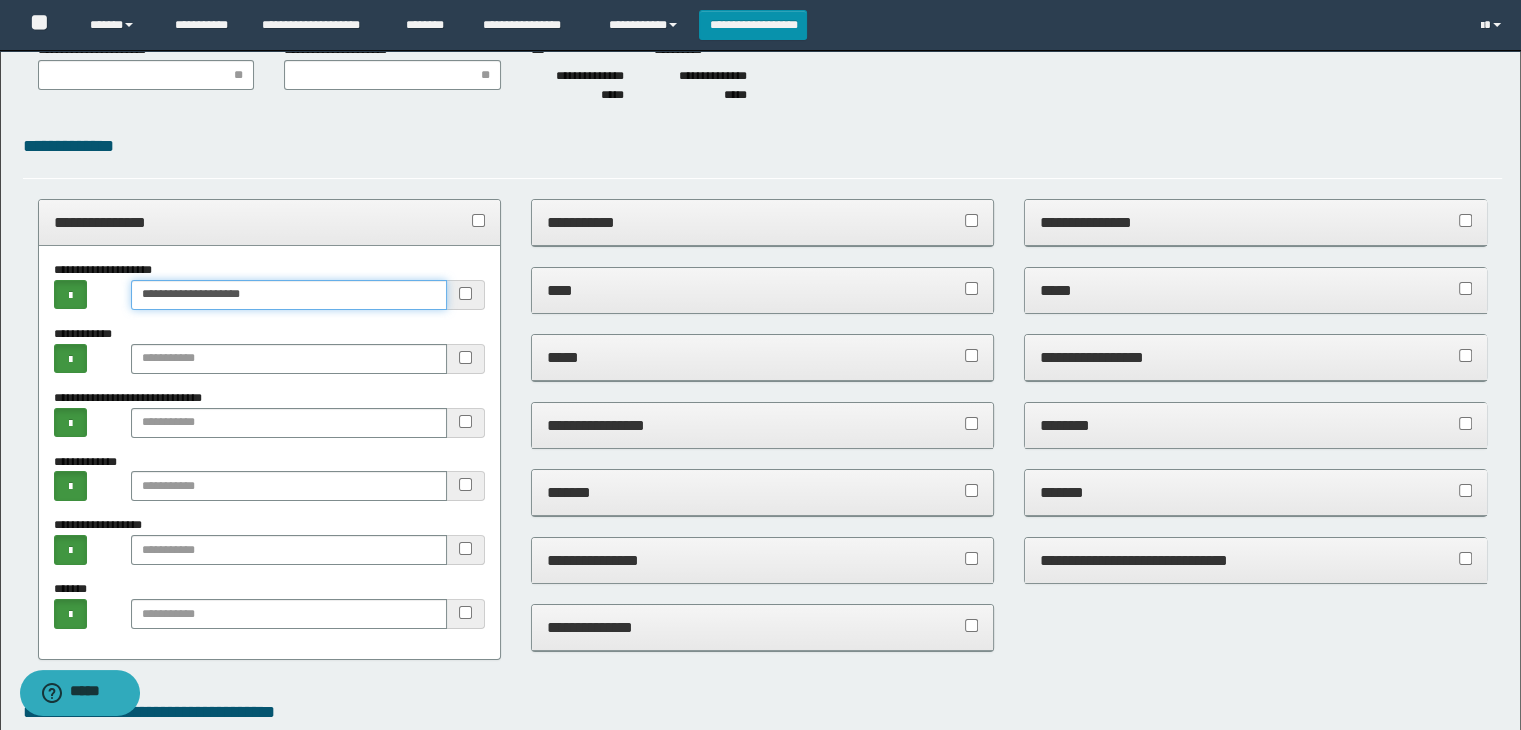 type on "**********" 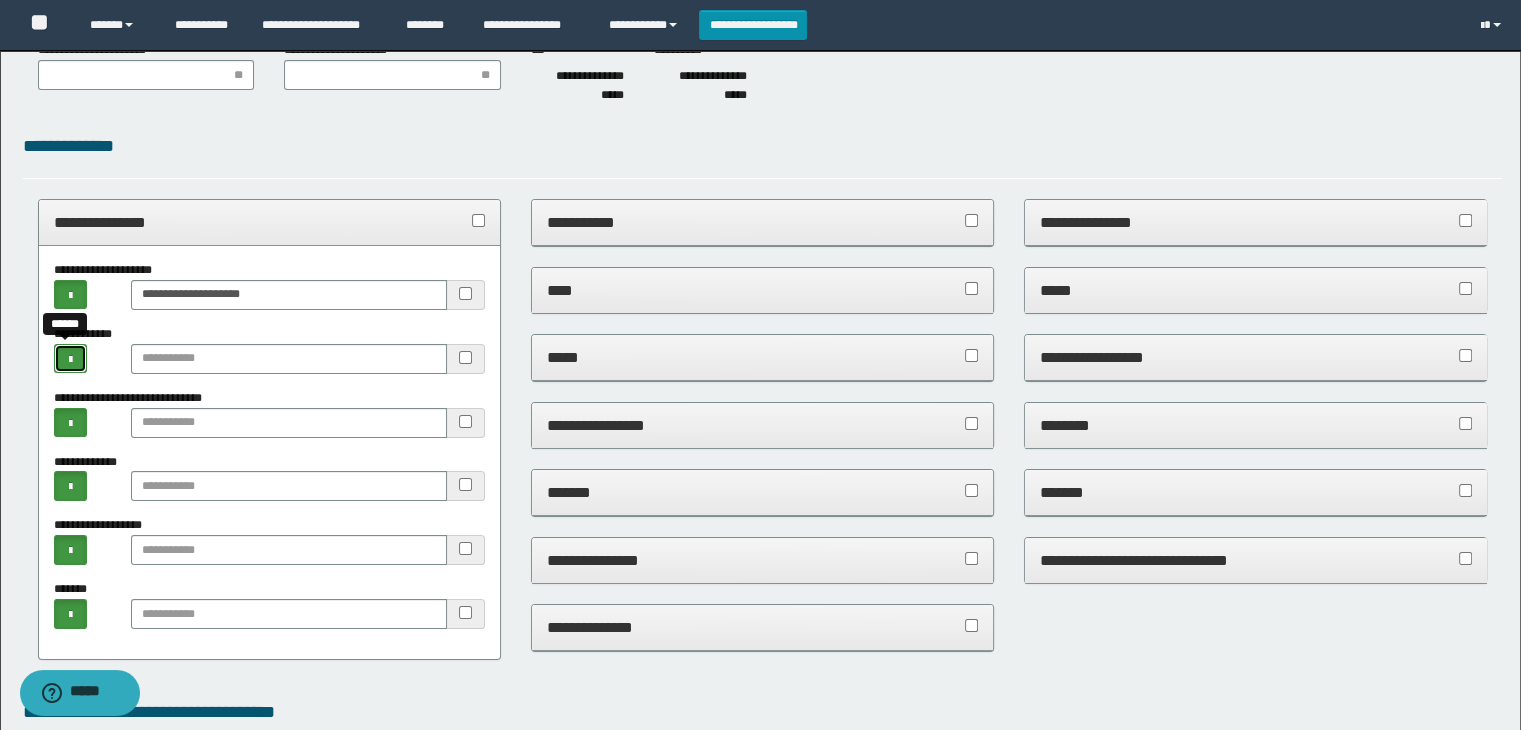type 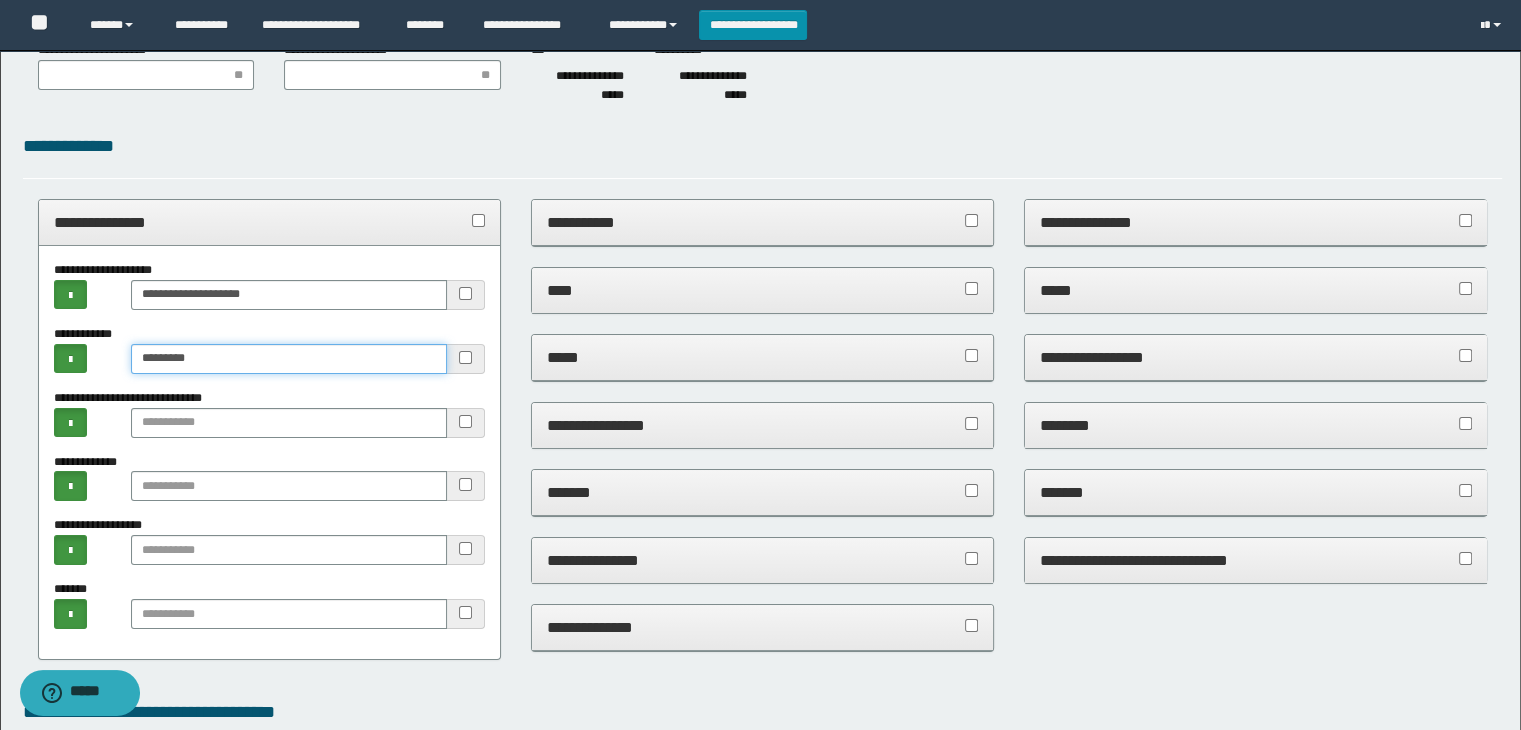 type on "*********" 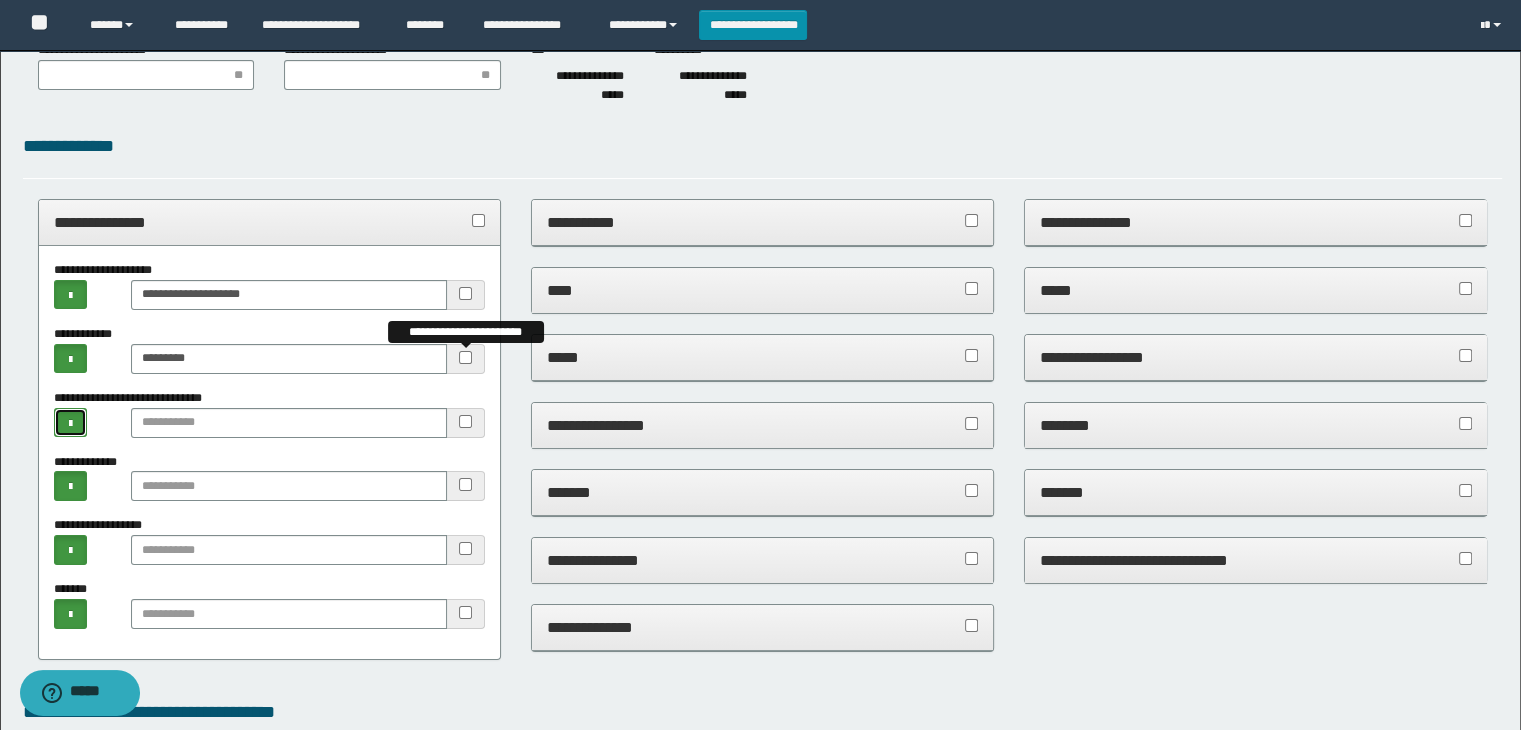 type 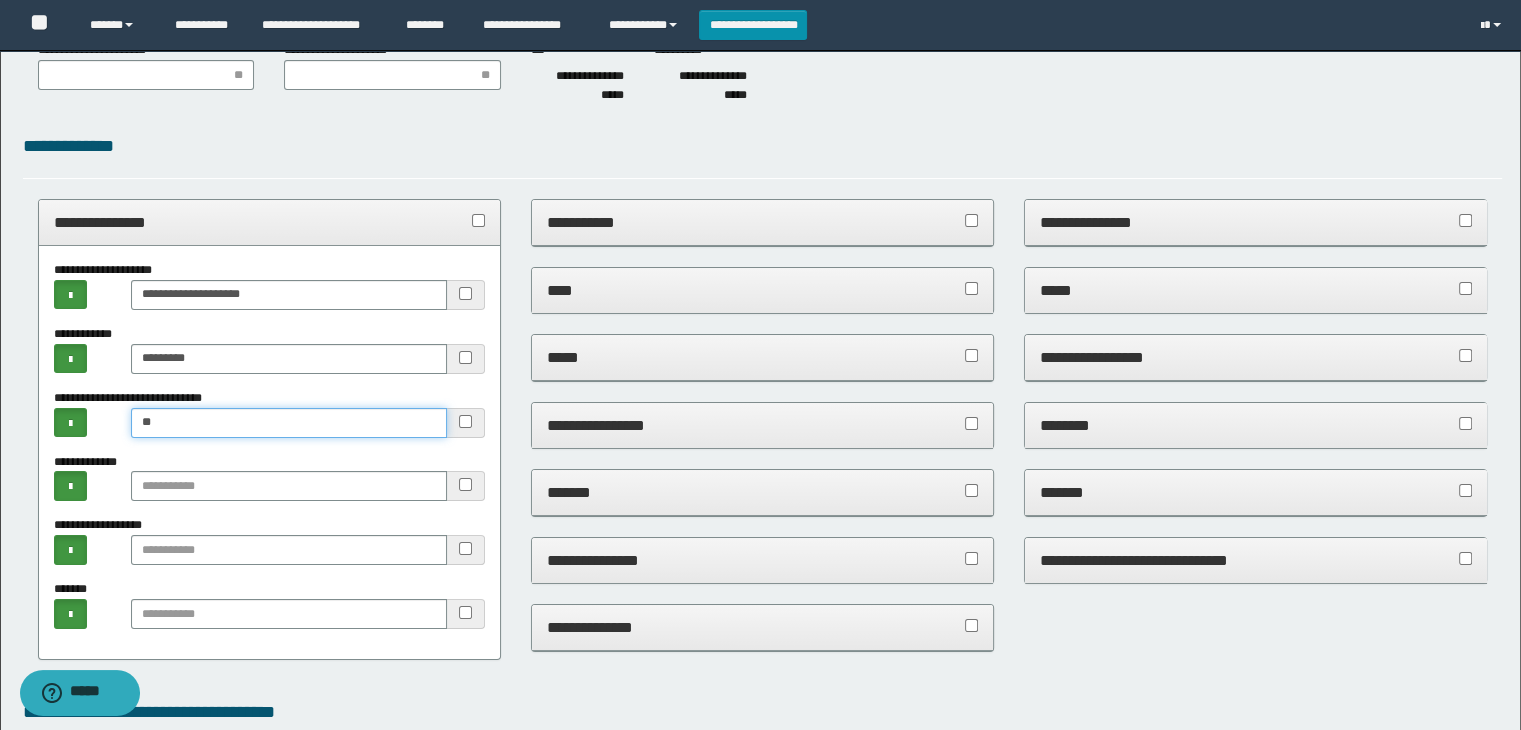 type on "*" 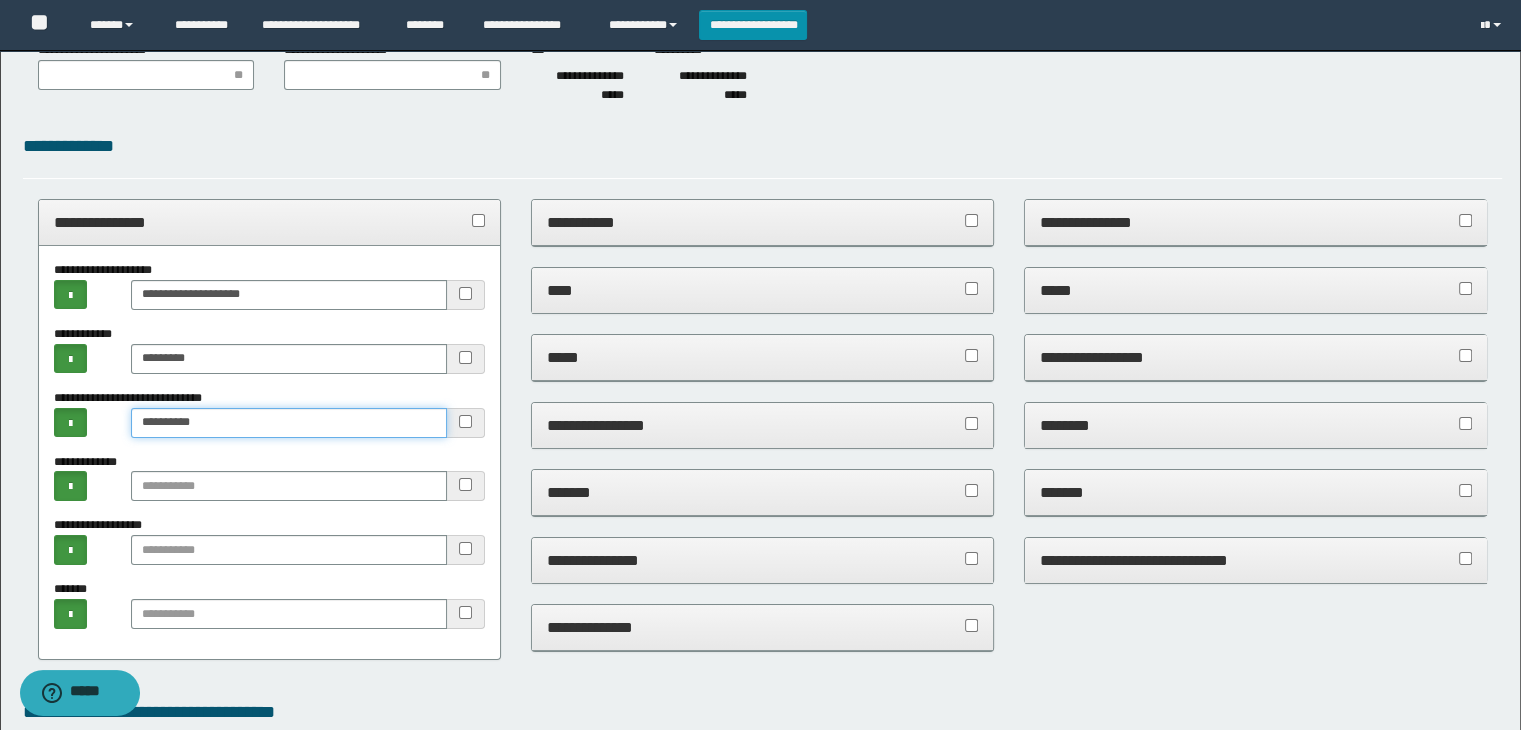 type on "*********" 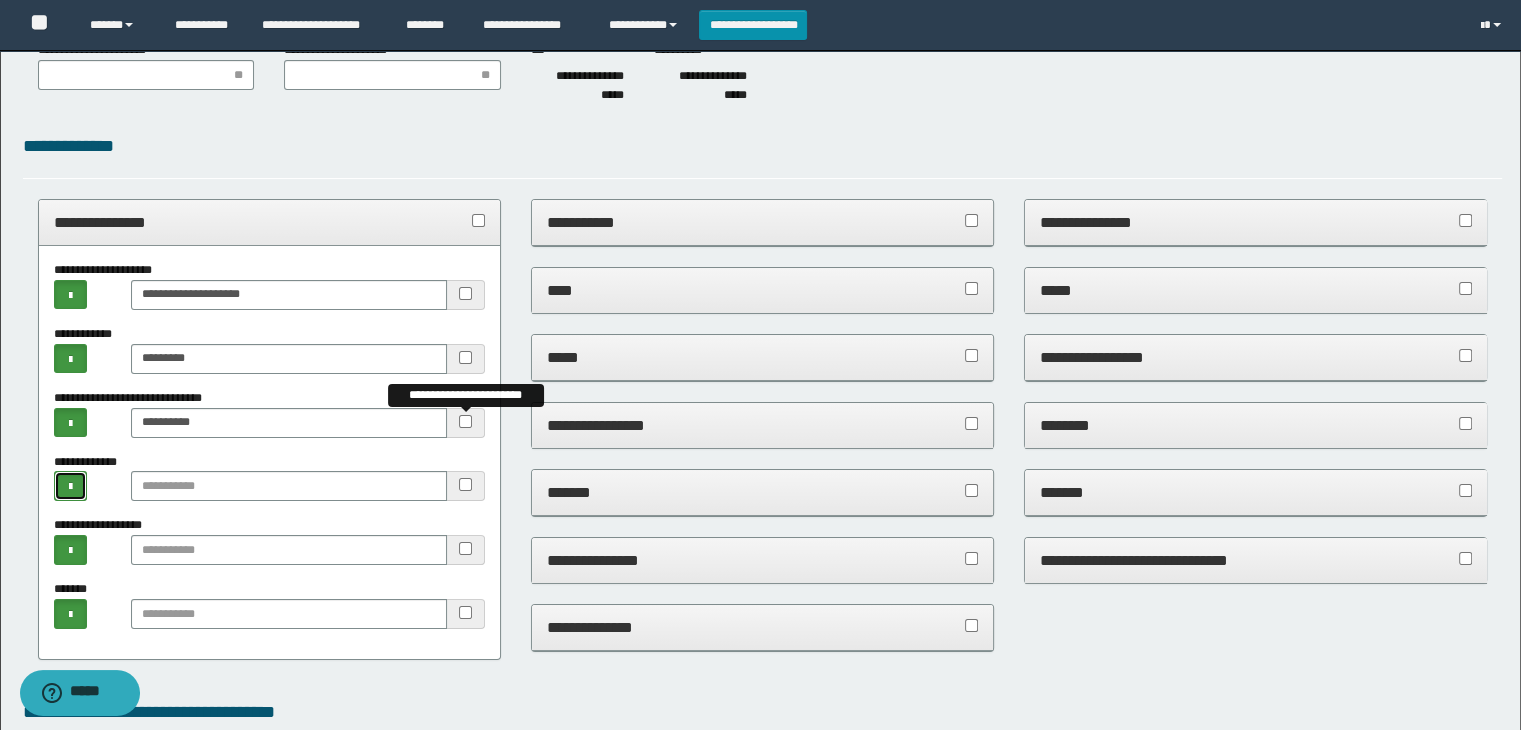 type 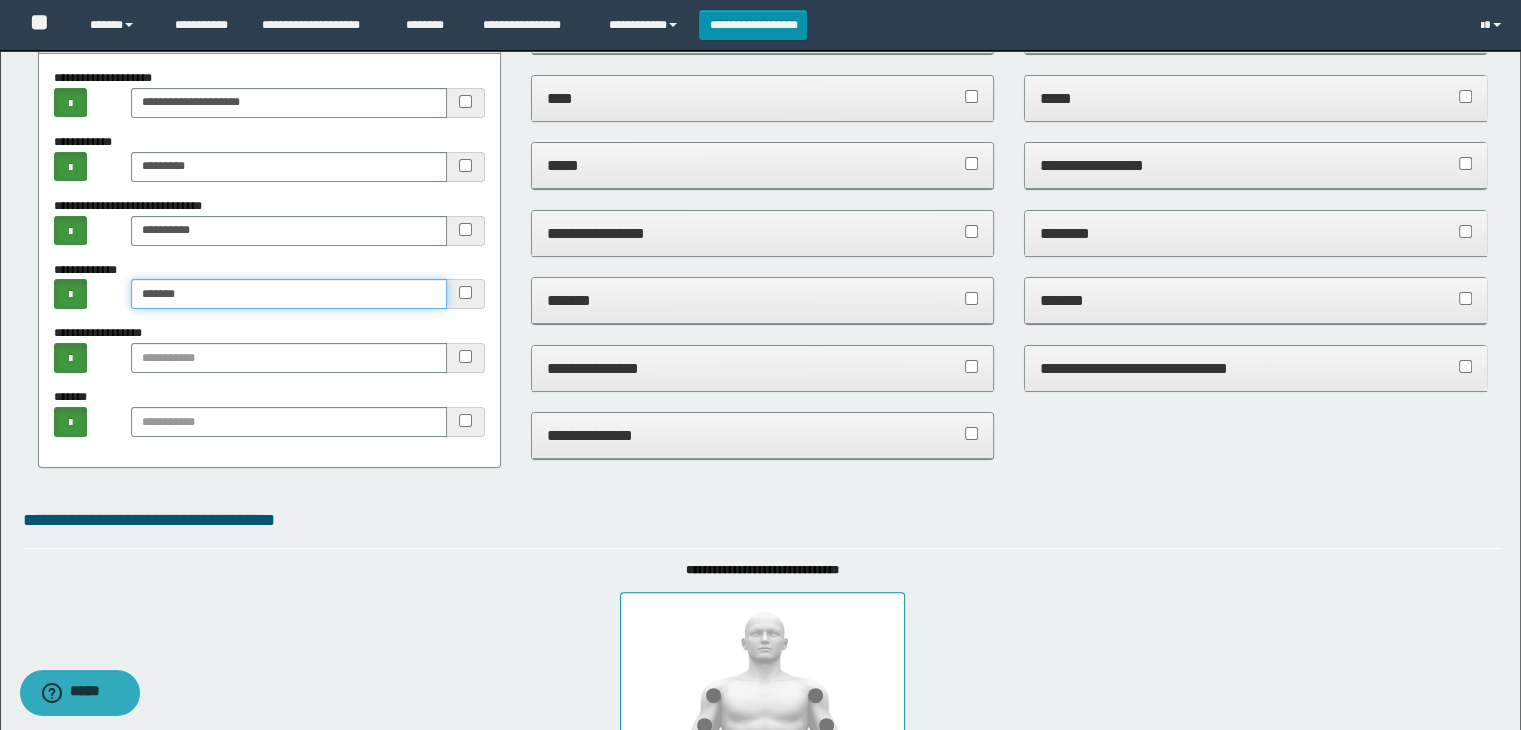 scroll, scrollTop: 500, scrollLeft: 0, axis: vertical 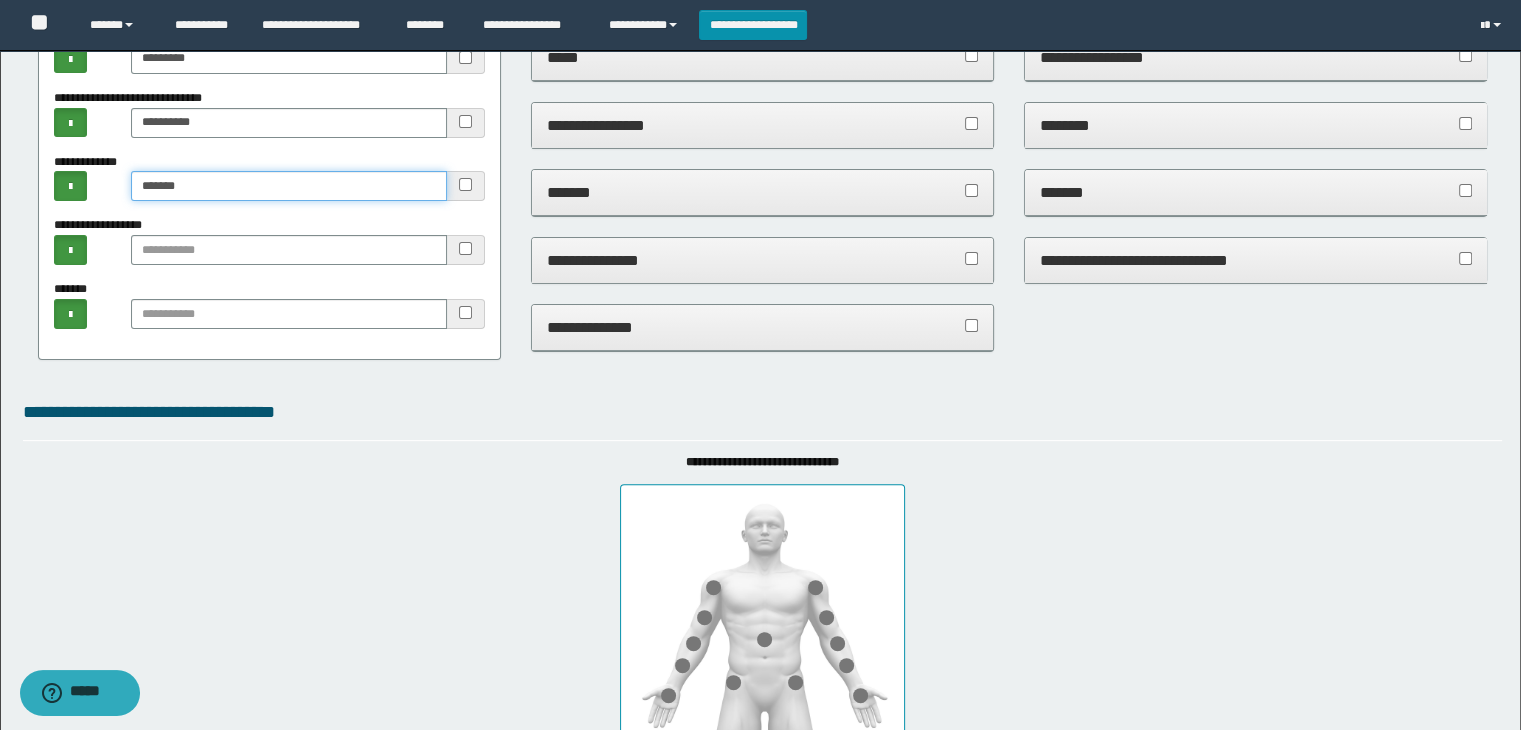 drag, startPoint x: 140, startPoint y: 180, endPoint x: 215, endPoint y: 184, distance: 75.10659 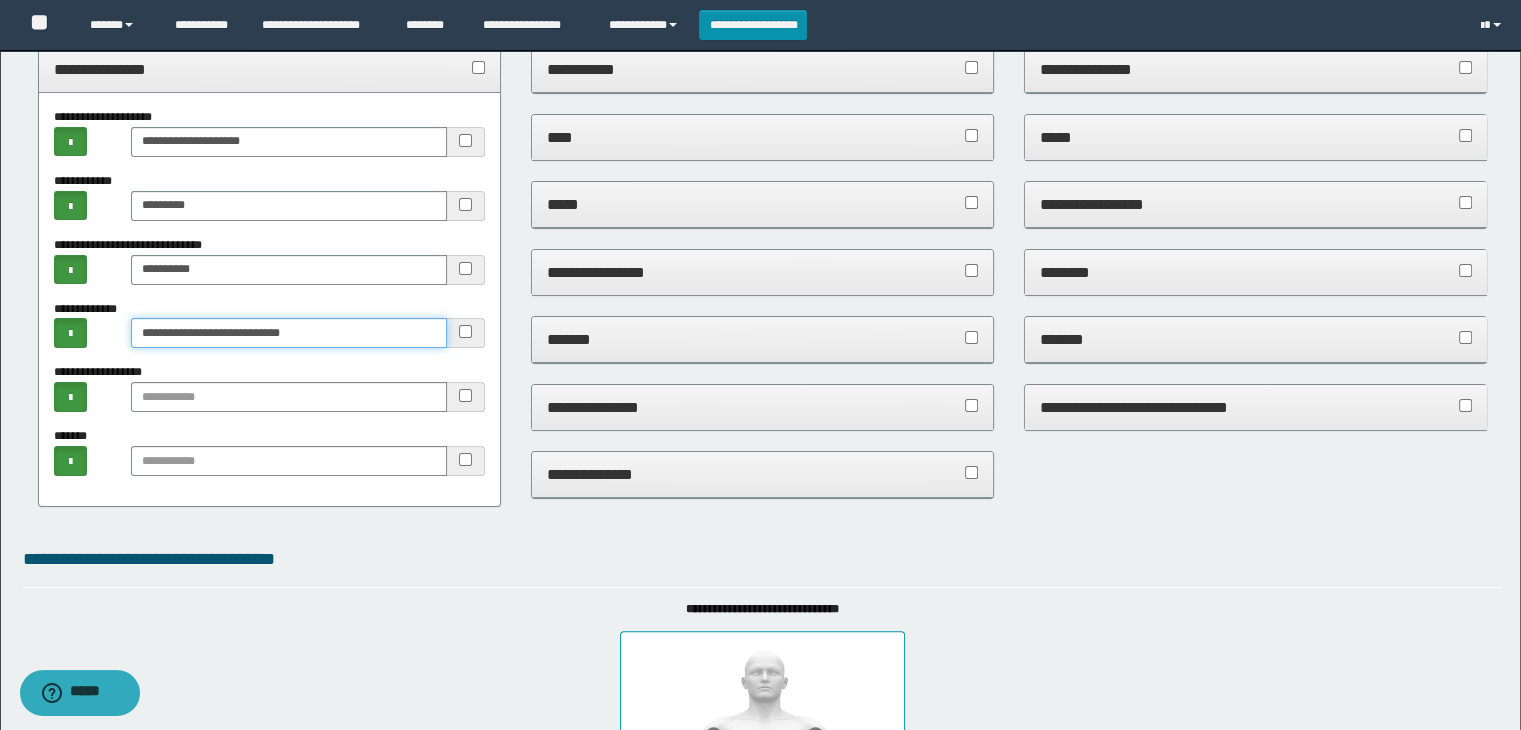 scroll, scrollTop: 400, scrollLeft: 0, axis: vertical 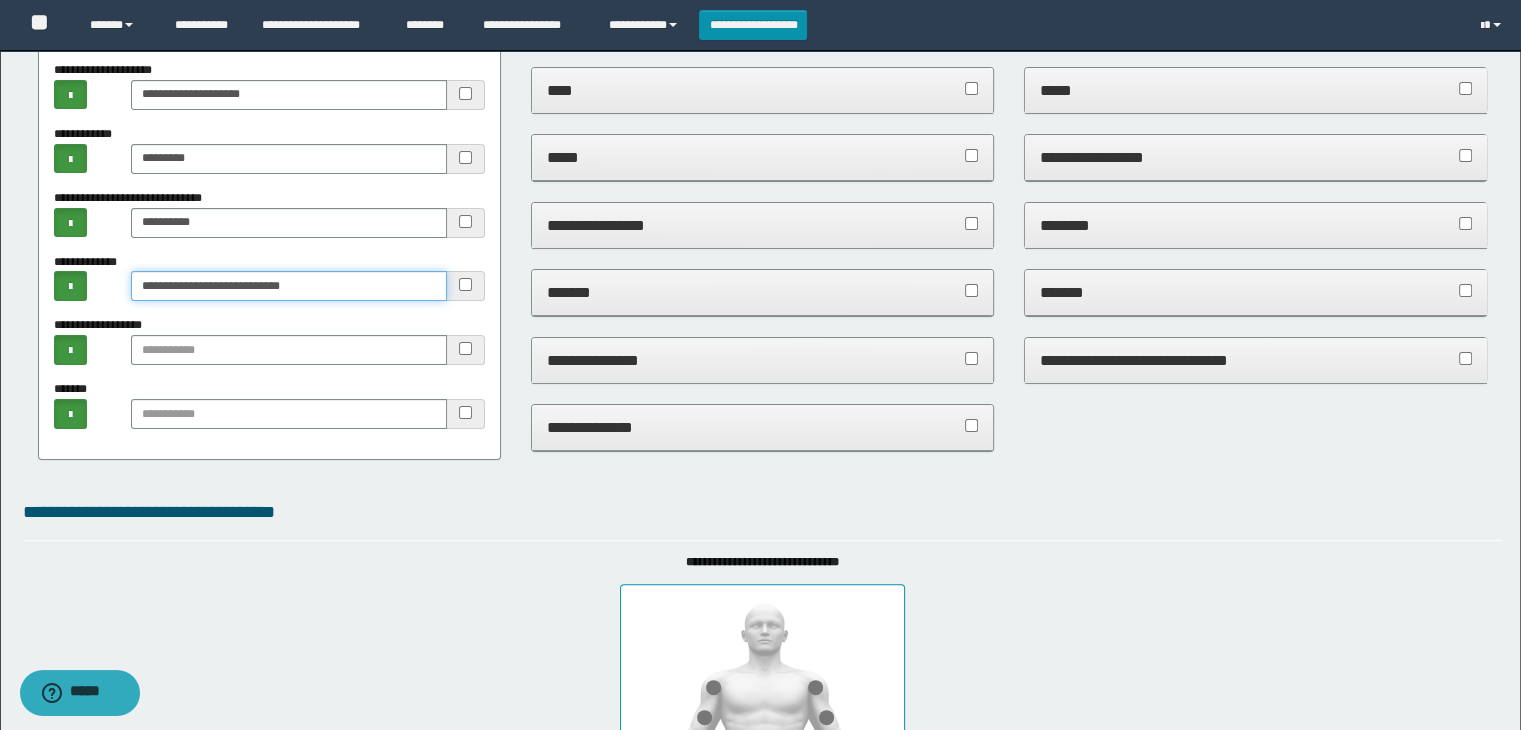 type on "**********" 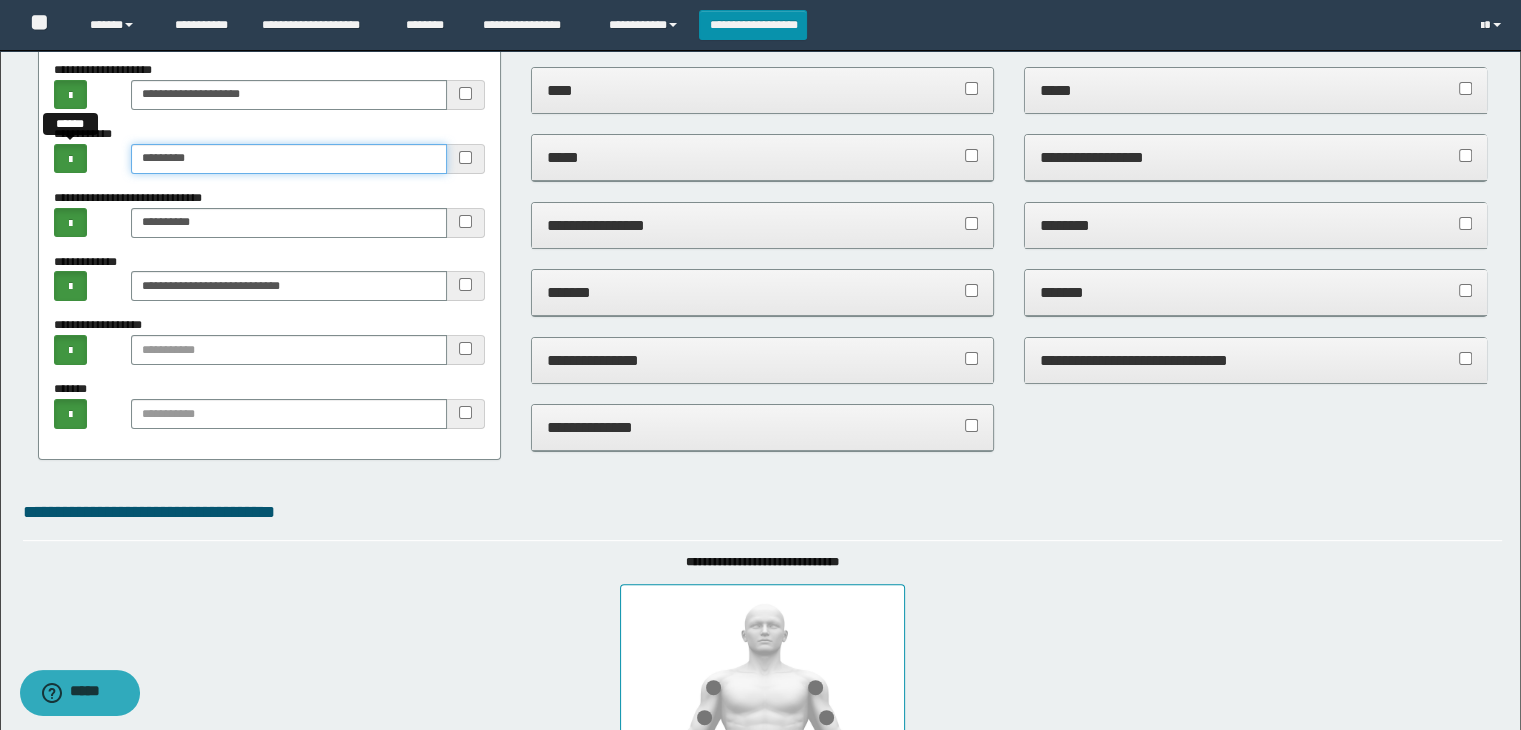 drag, startPoint x: 229, startPoint y: 161, endPoint x: 84, endPoint y: 153, distance: 145.22052 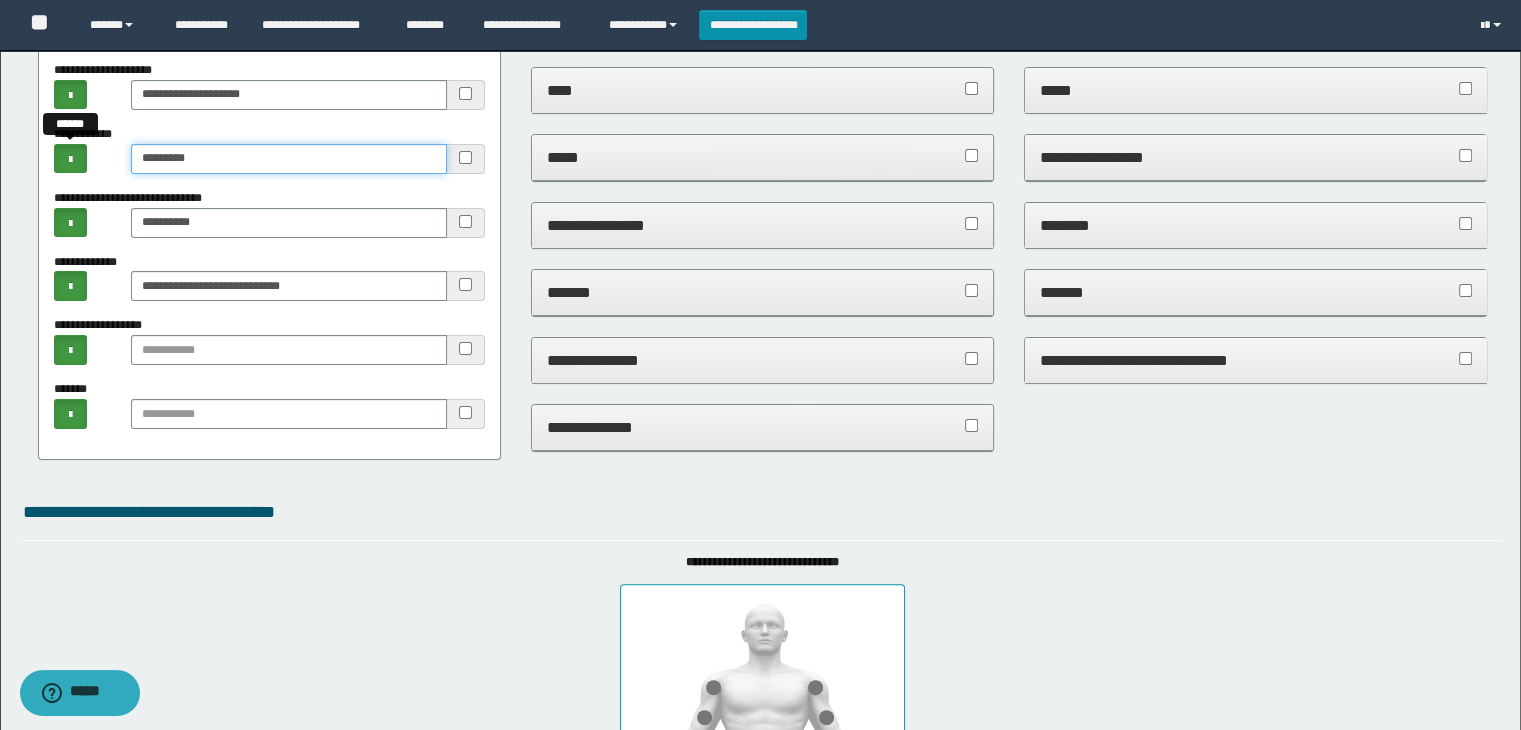 click on "******
*********" at bounding box center [270, 159] 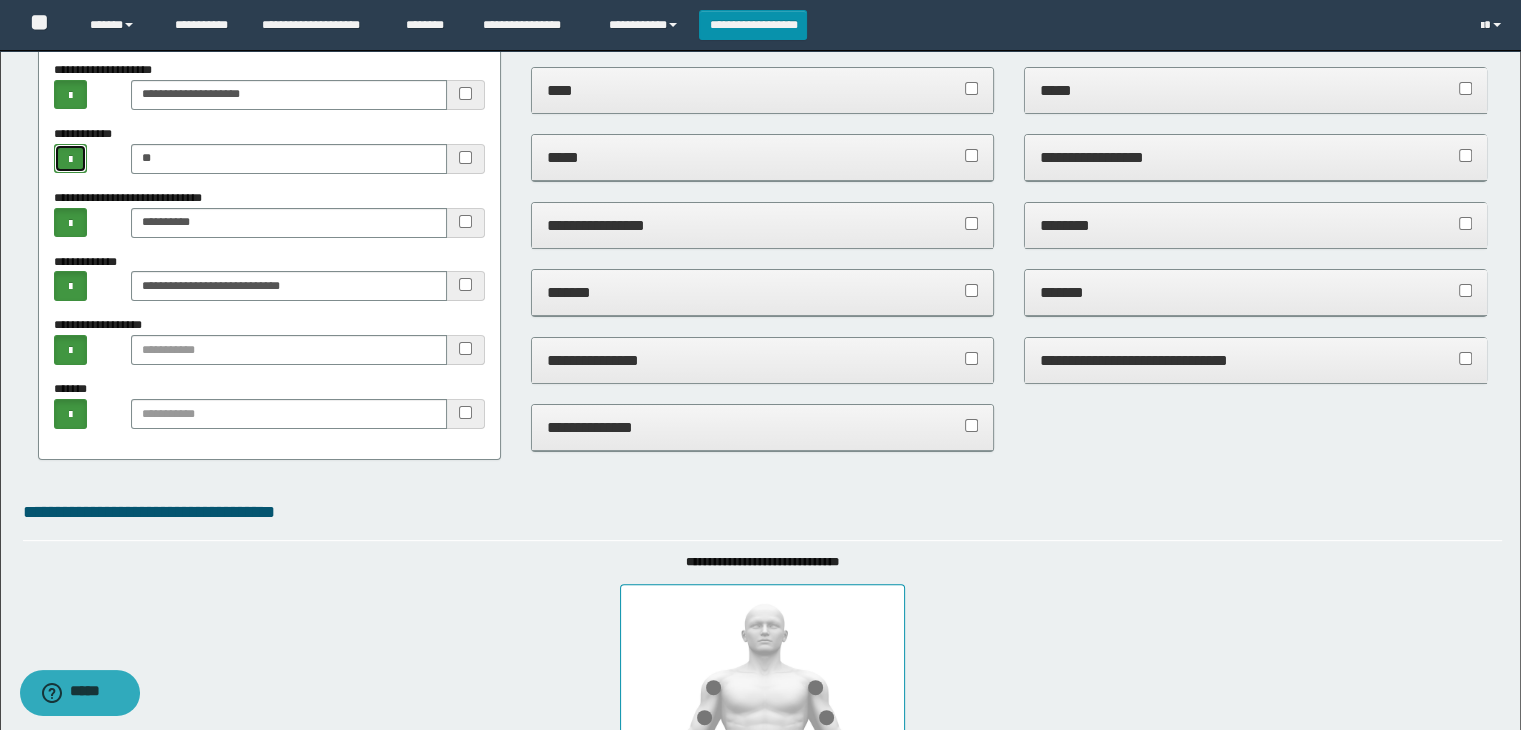 drag, startPoint x: 75, startPoint y: 149, endPoint x: 88, endPoint y: 148, distance: 13.038404 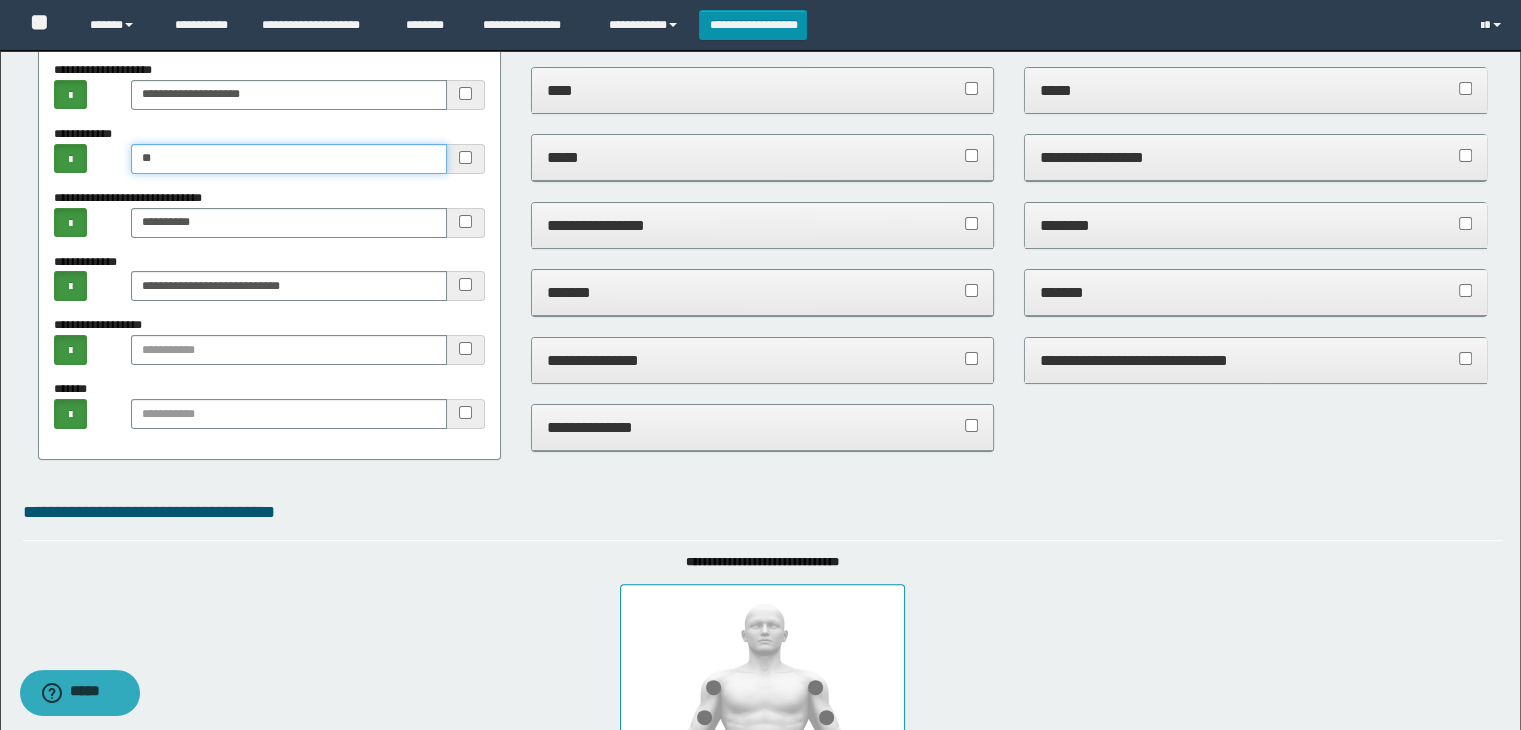 drag, startPoint x: 150, startPoint y: 158, endPoint x: 172, endPoint y: 153, distance: 22.561028 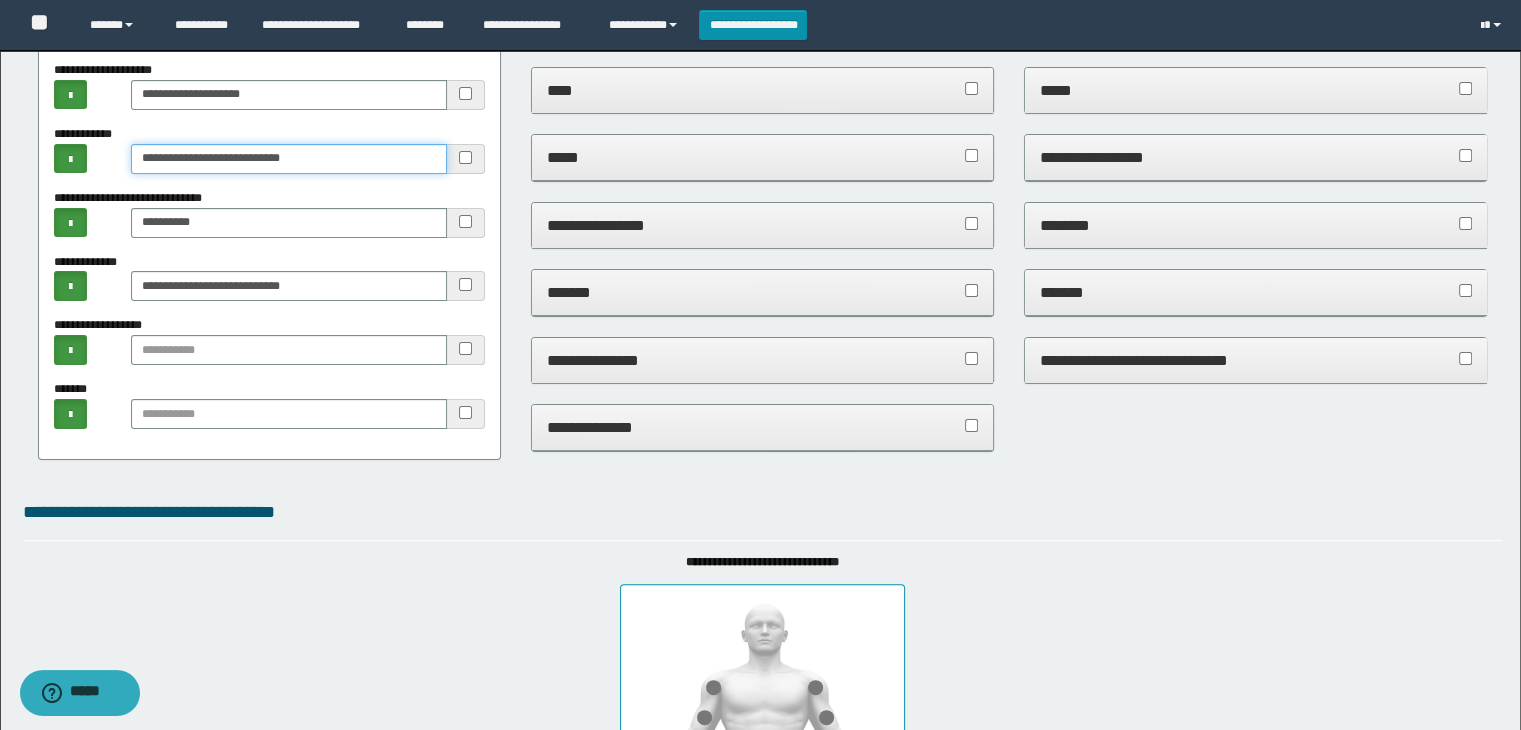 type on "**********" 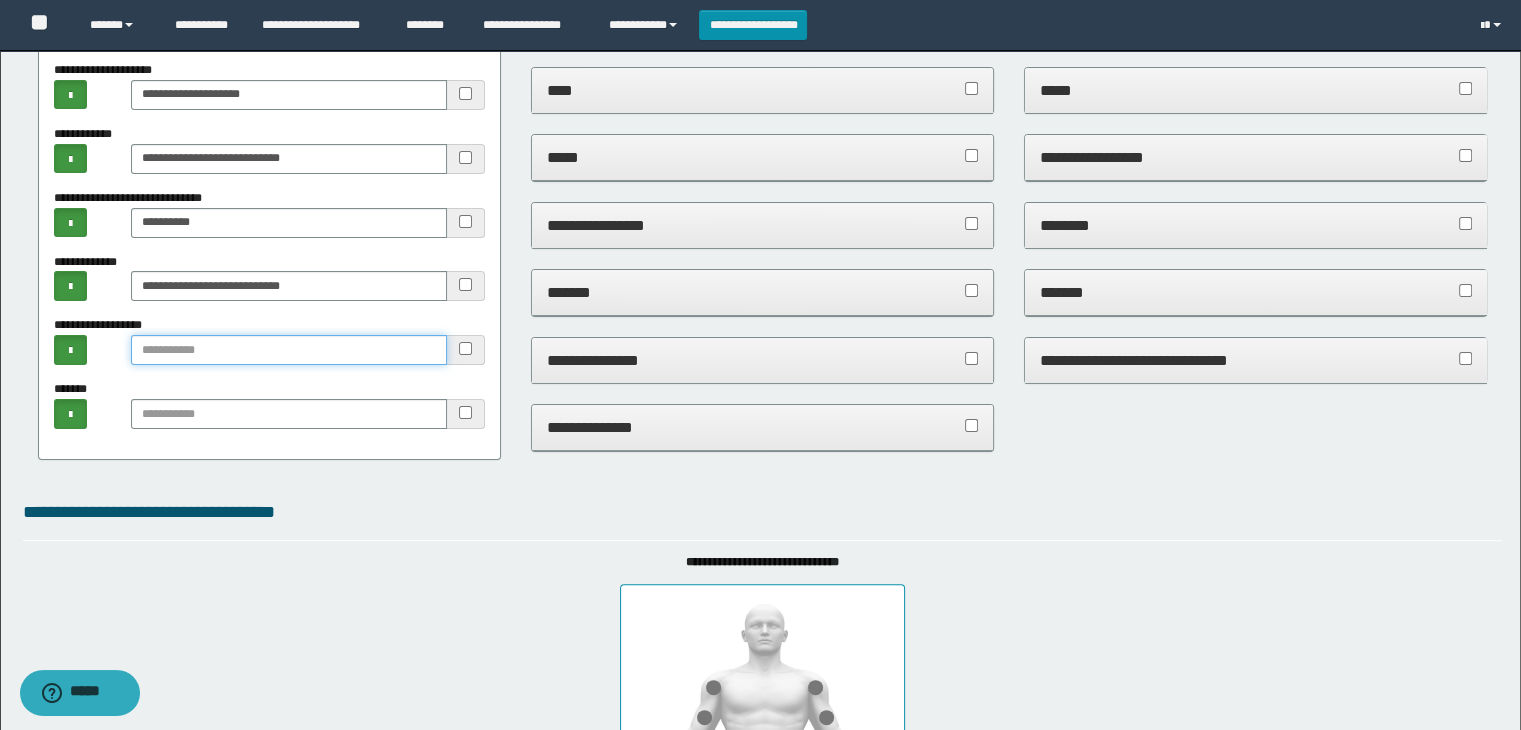 click at bounding box center (289, 350) 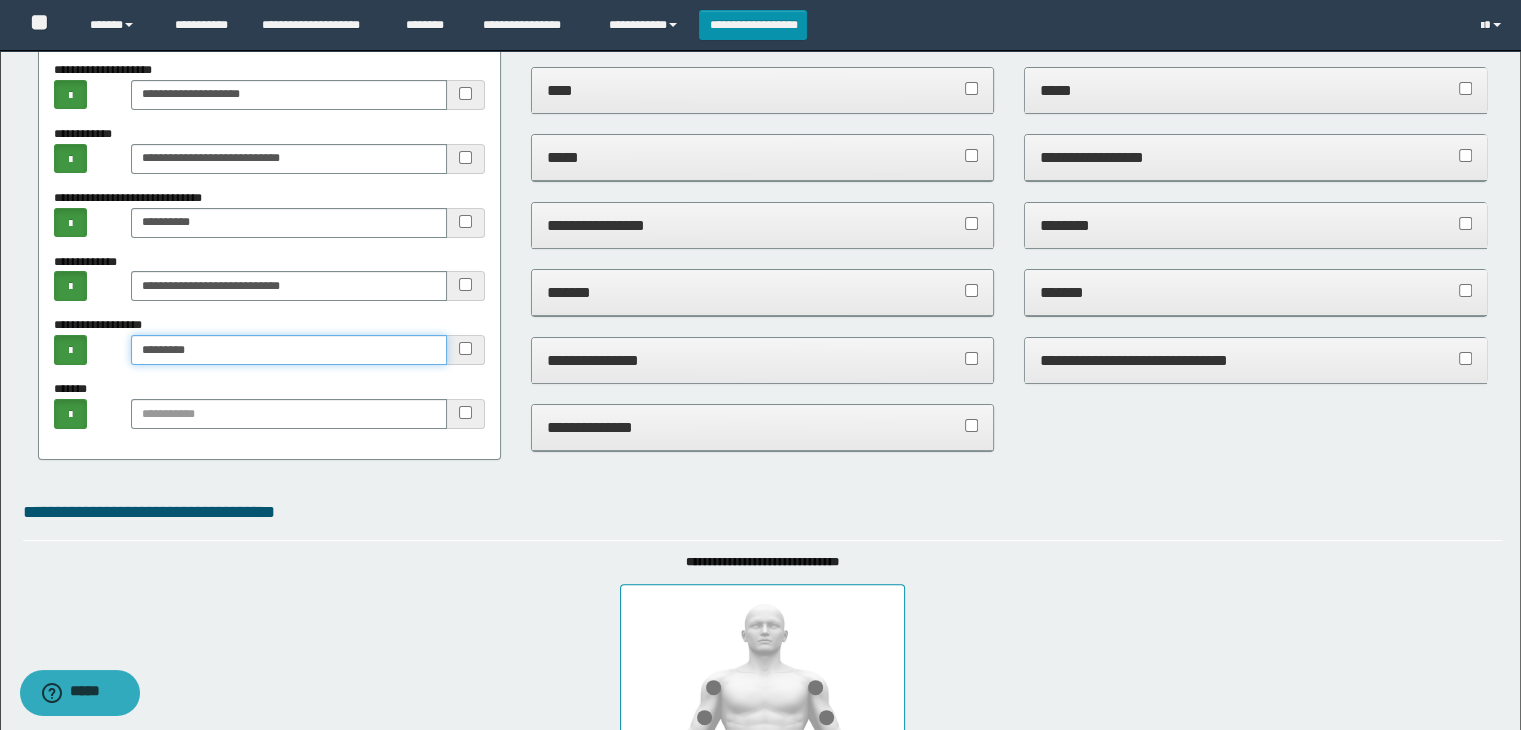 type on "*********" 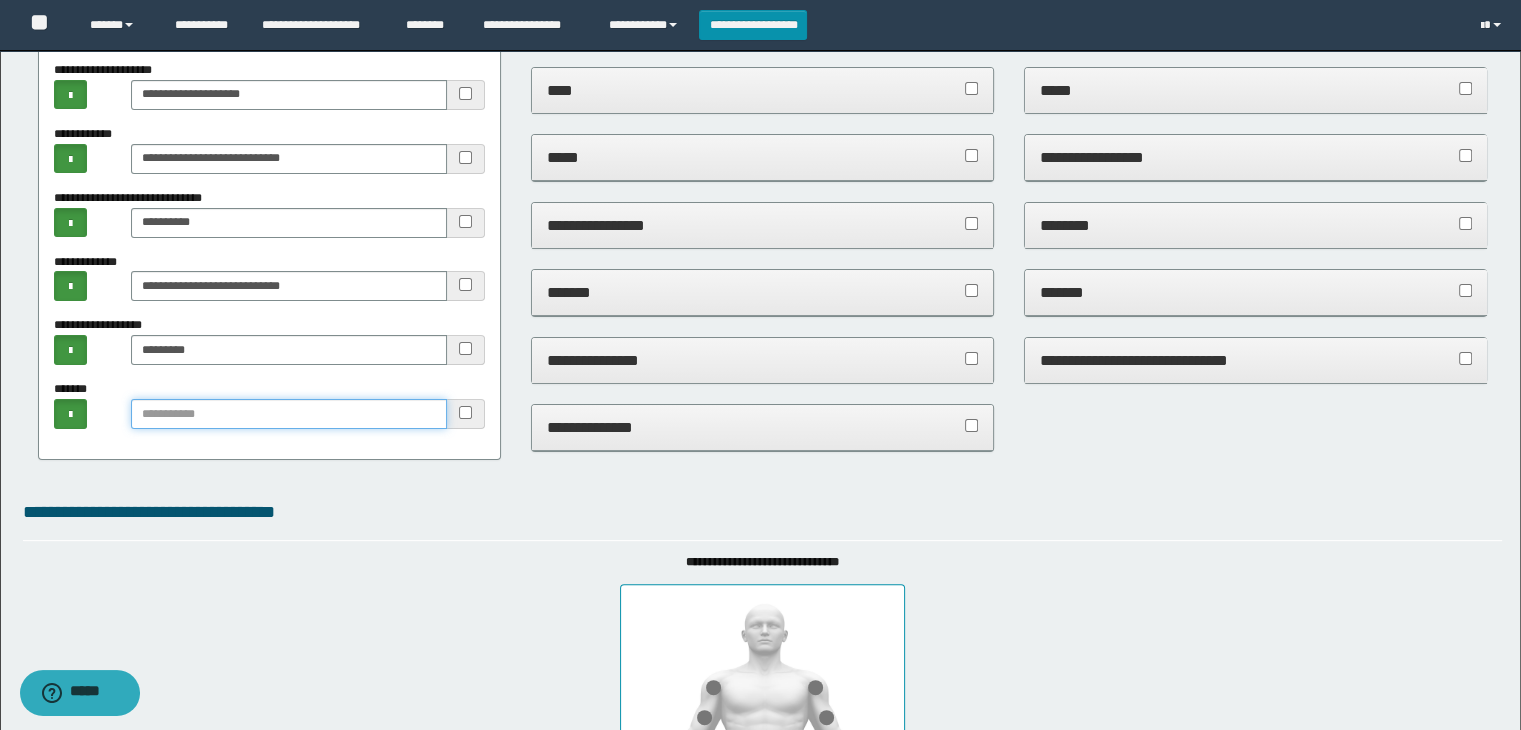 click at bounding box center (289, 414) 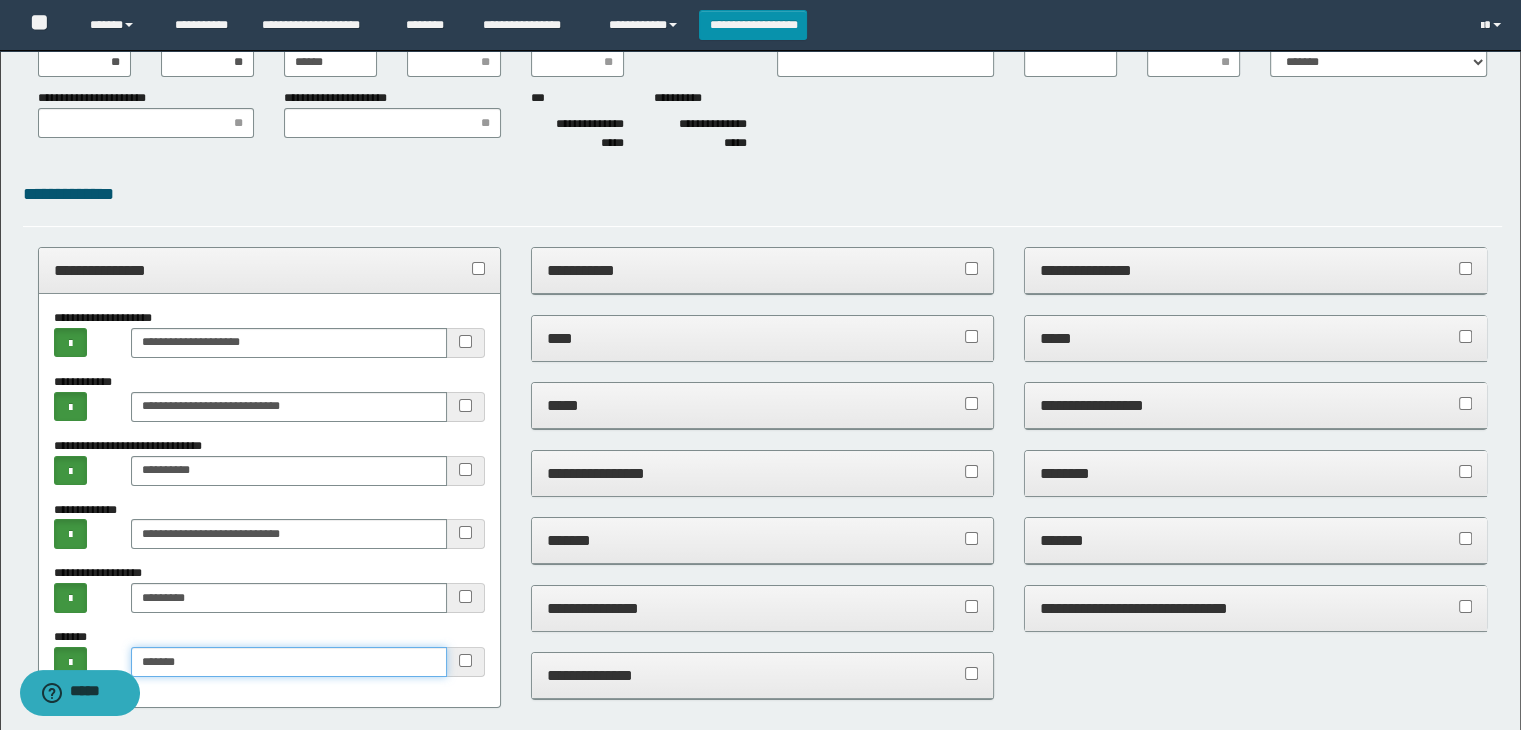 scroll, scrollTop: 0, scrollLeft: 0, axis: both 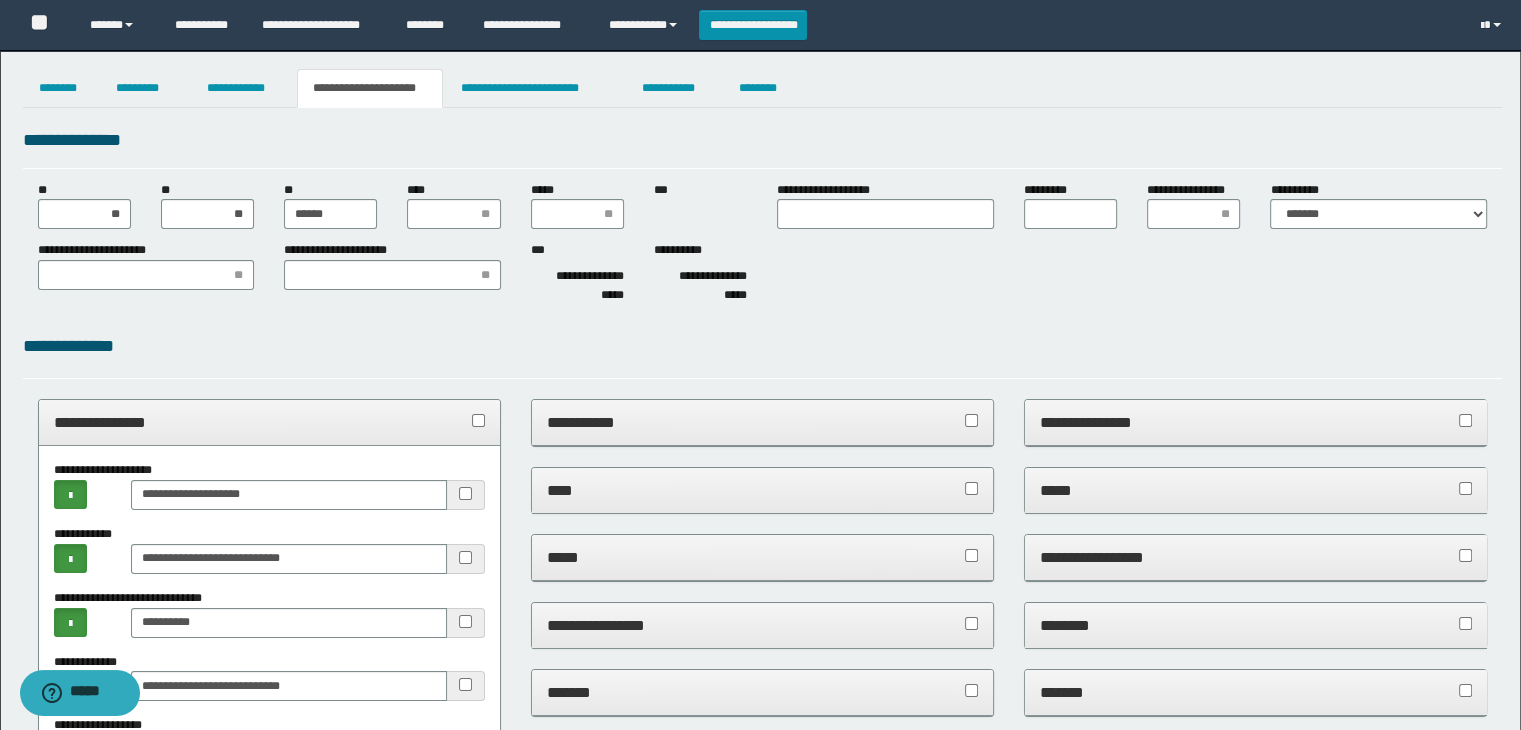type on "******" 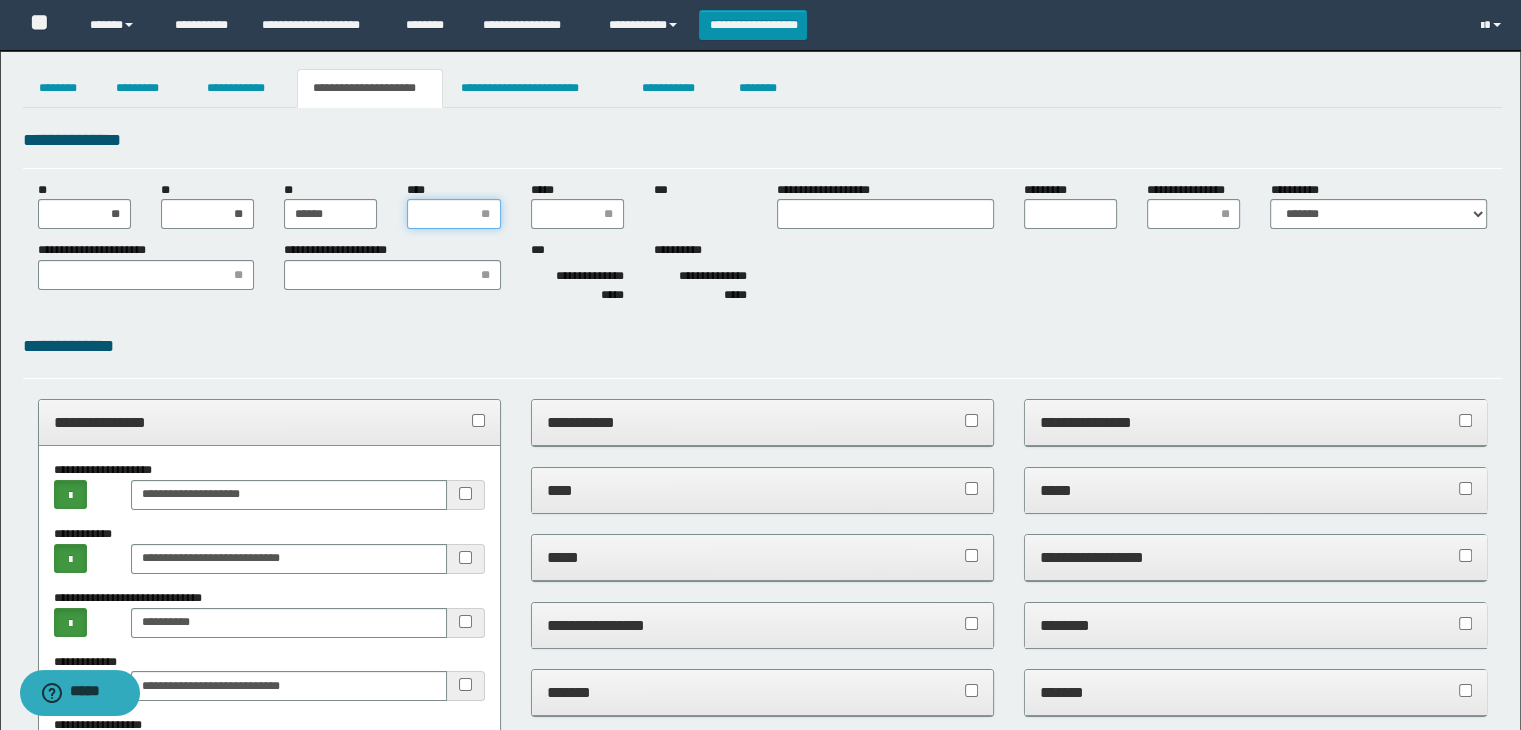 click on "****" at bounding box center (453, 214) 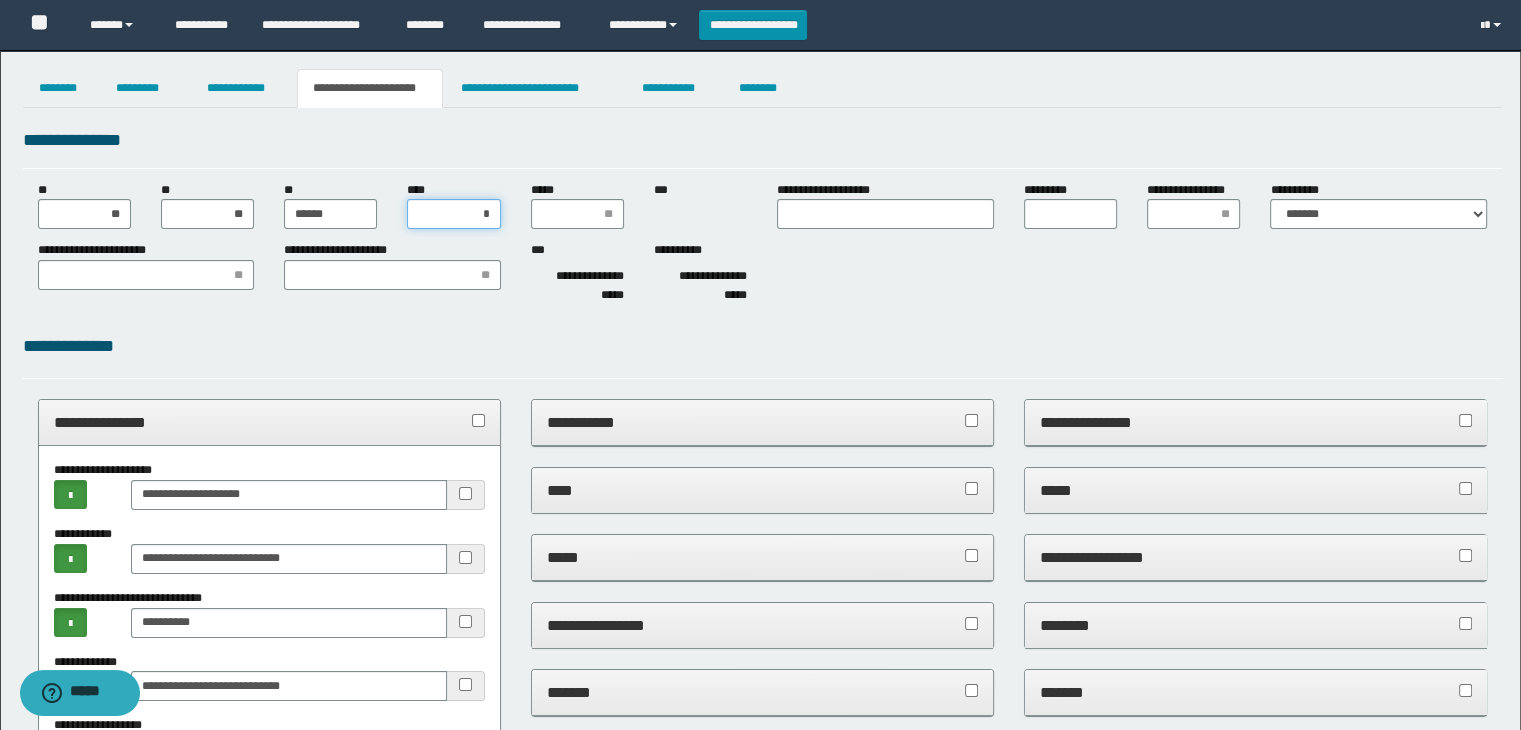 type on "**" 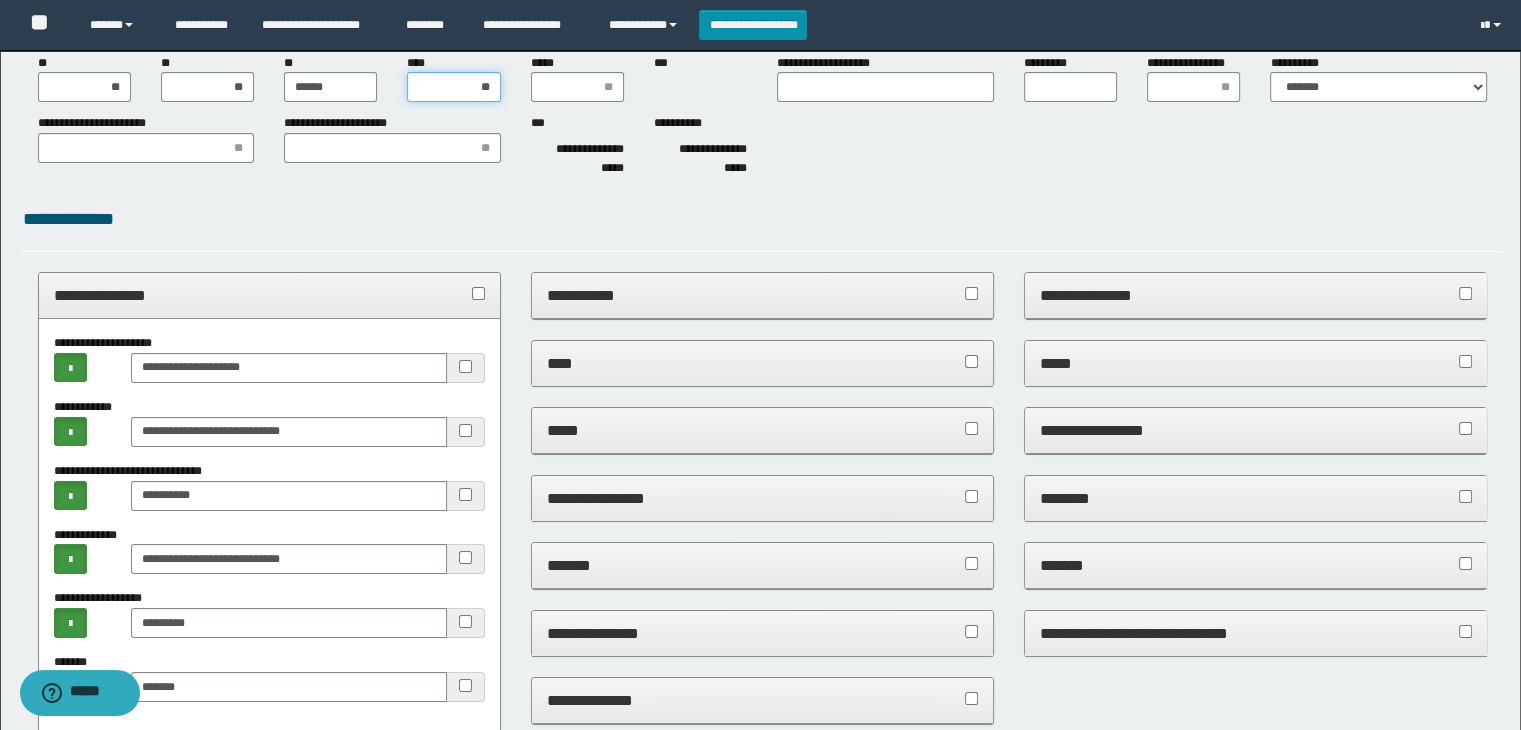 scroll, scrollTop: 100, scrollLeft: 0, axis: vertical 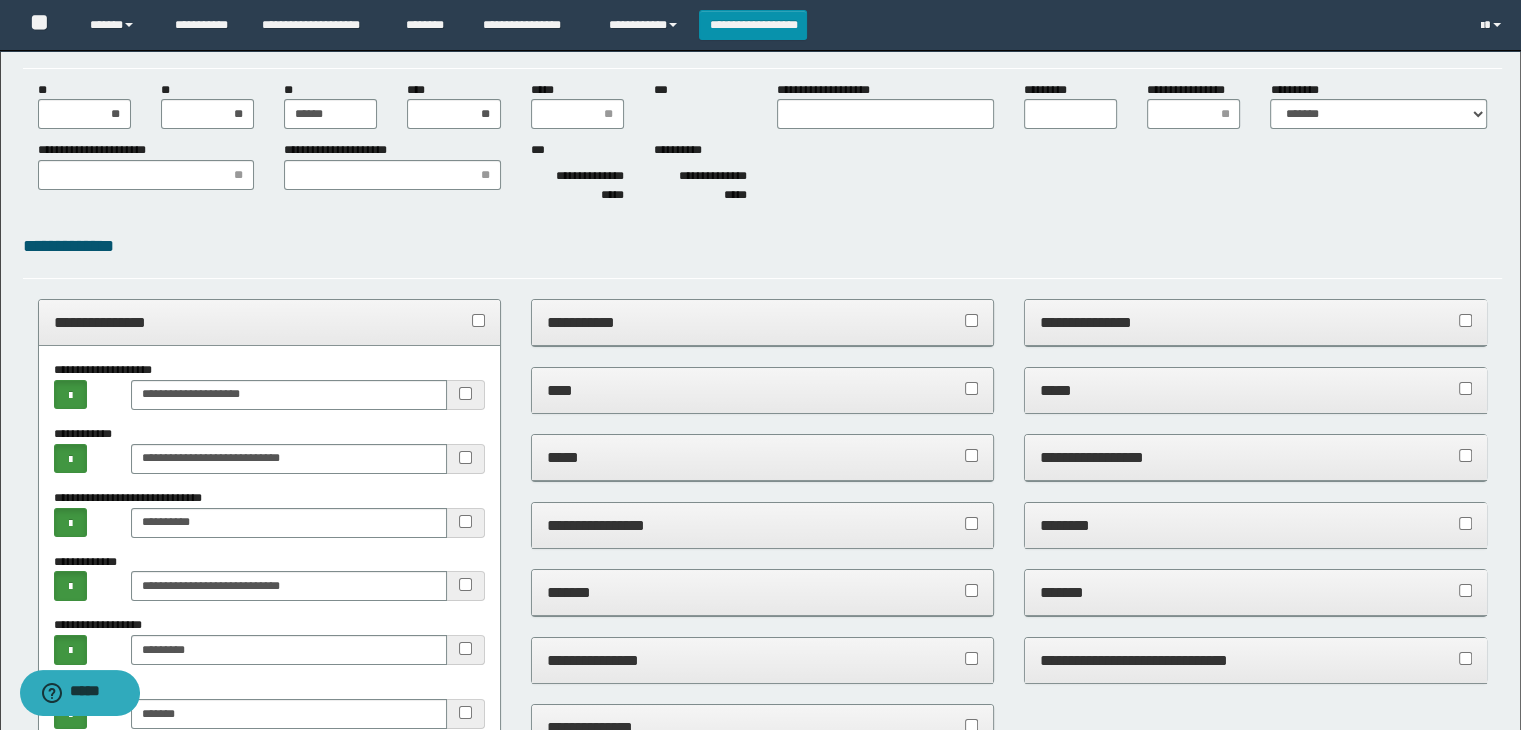 click on "**********" at bounding box center [270, 322] 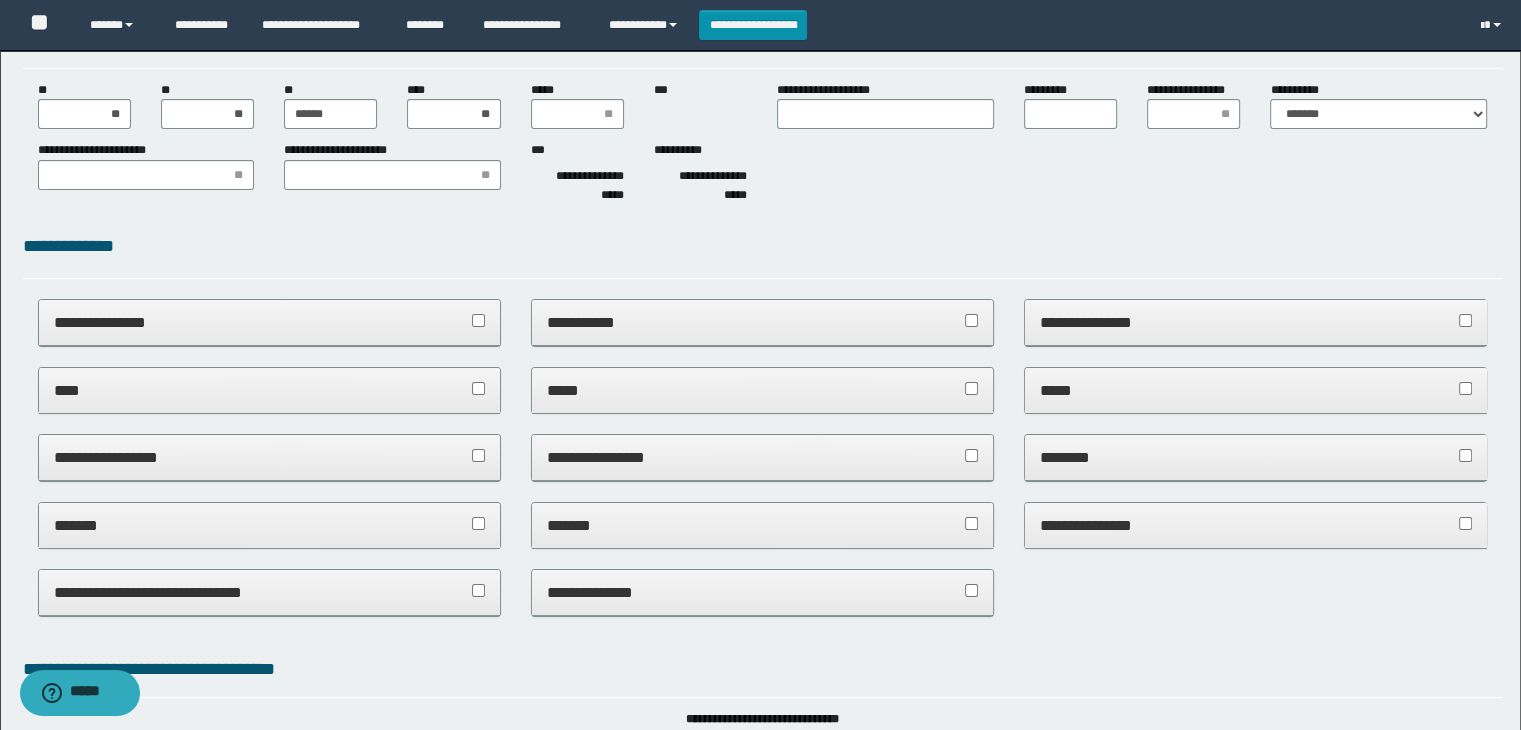 click on "*****" at bounding box center [763, 391] 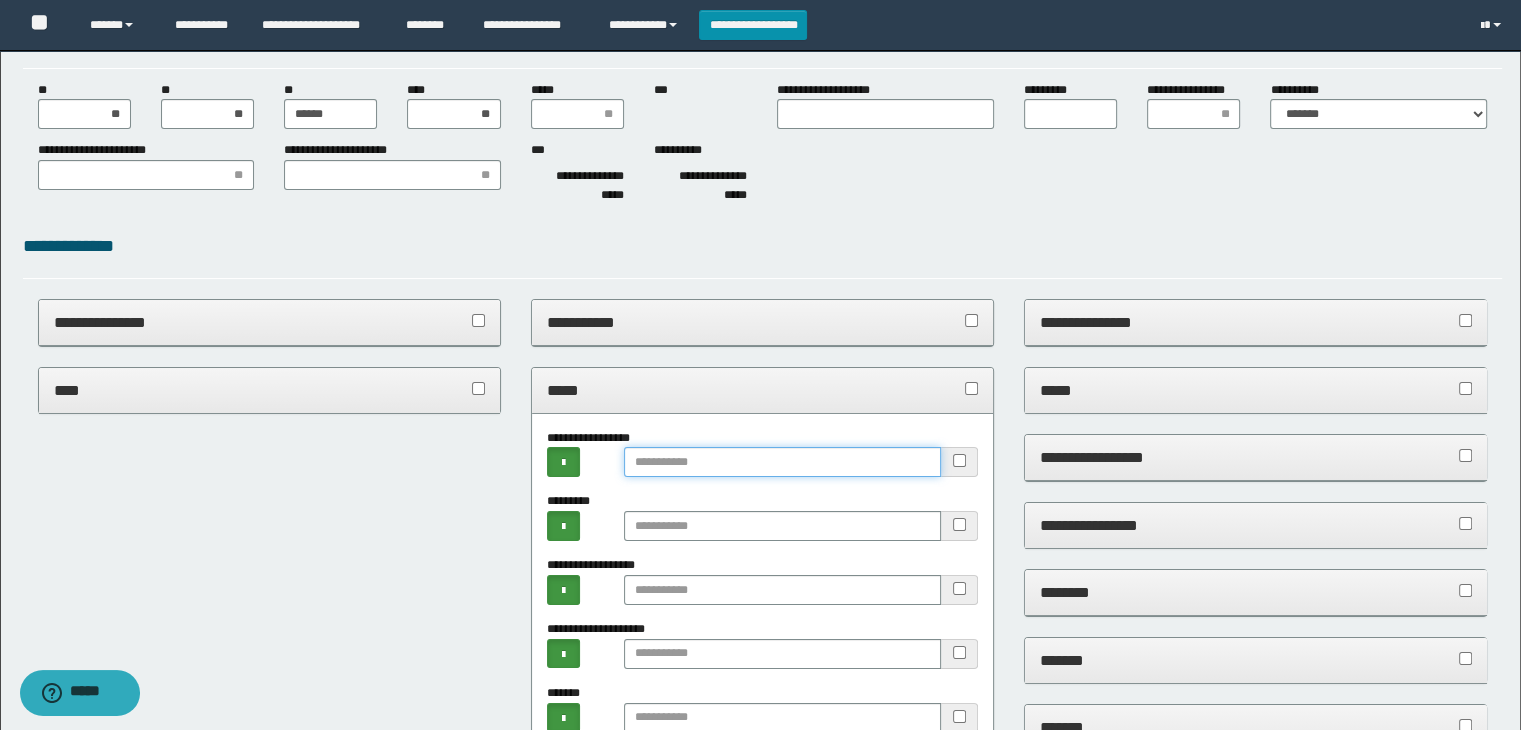 click at bounding box center (782, 462) 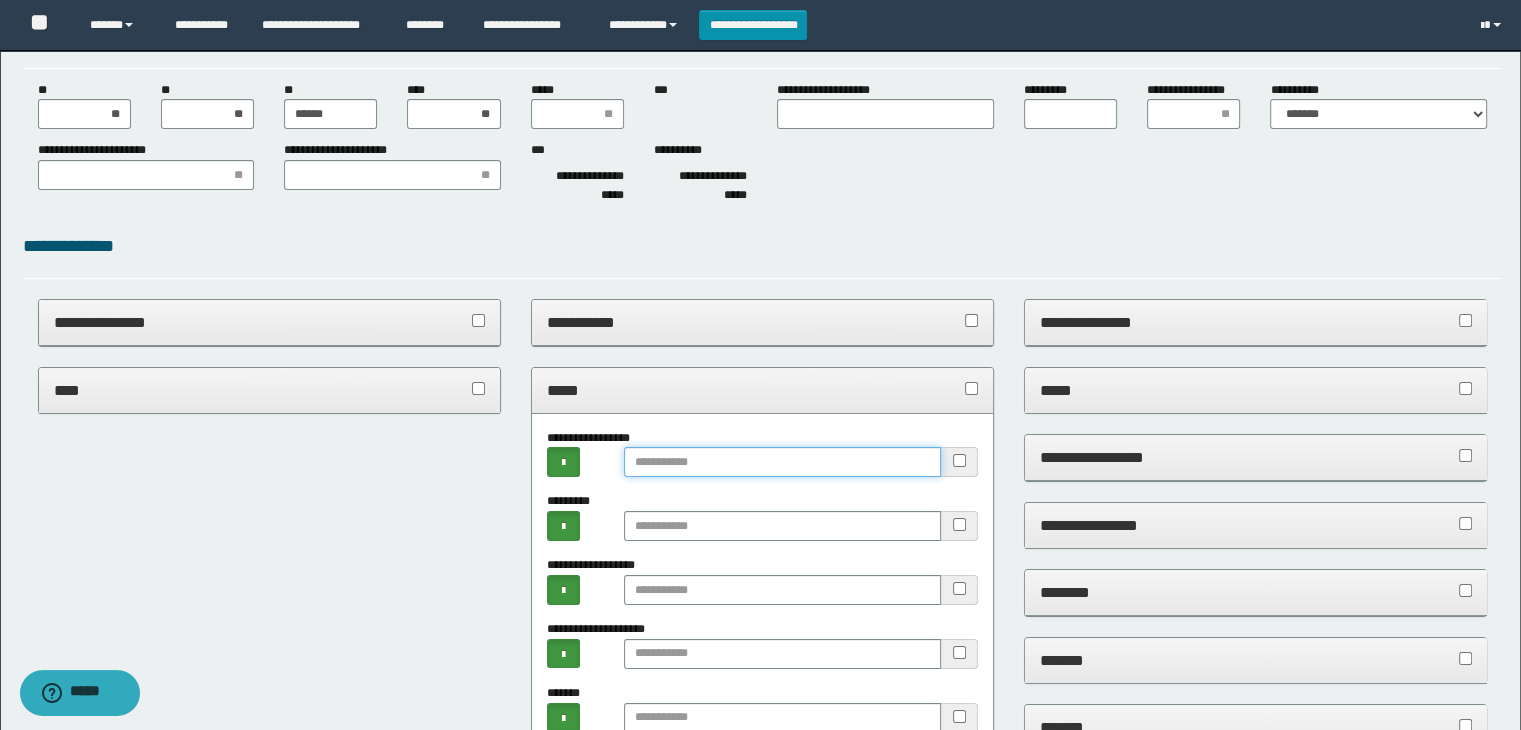 paste on "**********" 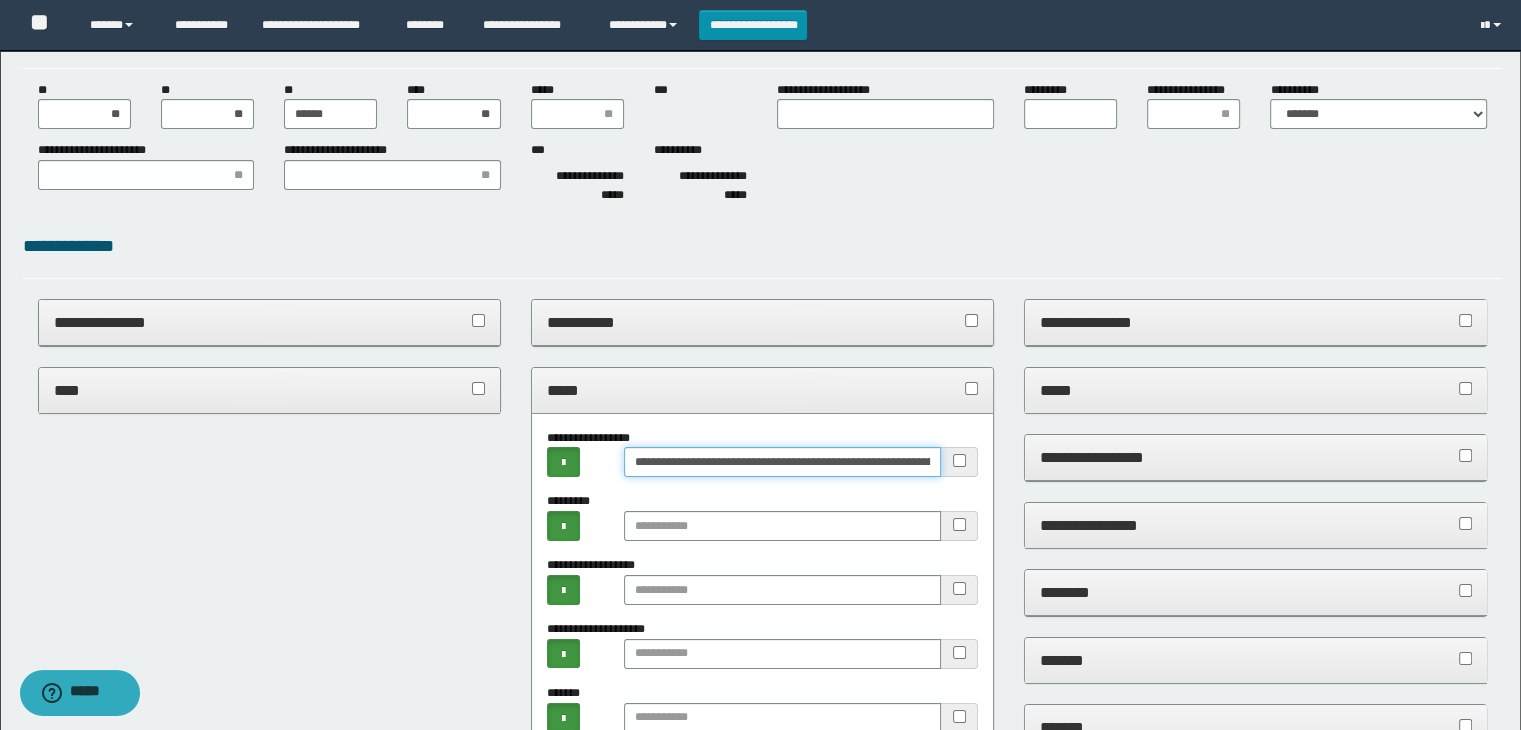 scroll, scrollTop: 0, scrollLeft: 7319, axis: horizontal 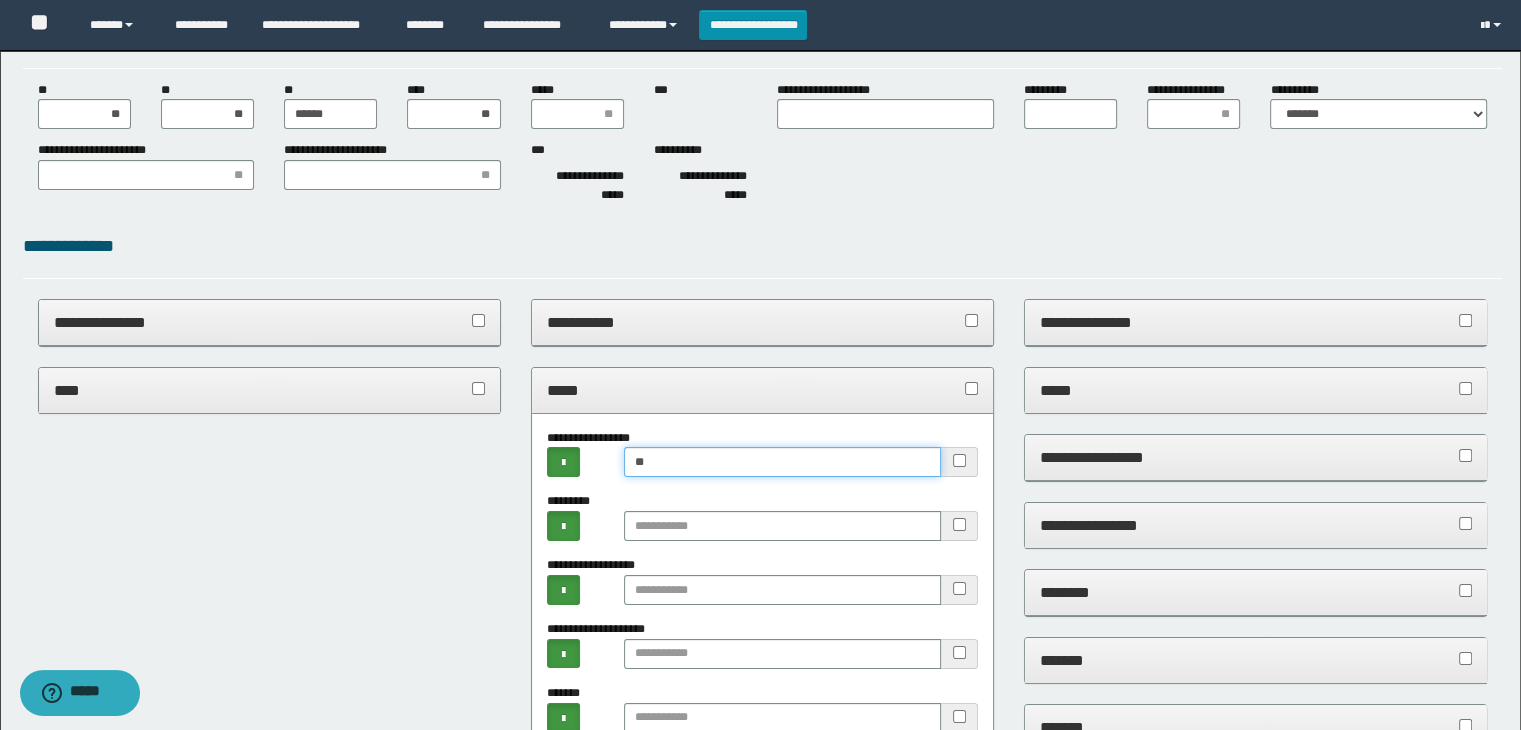 type on "*" 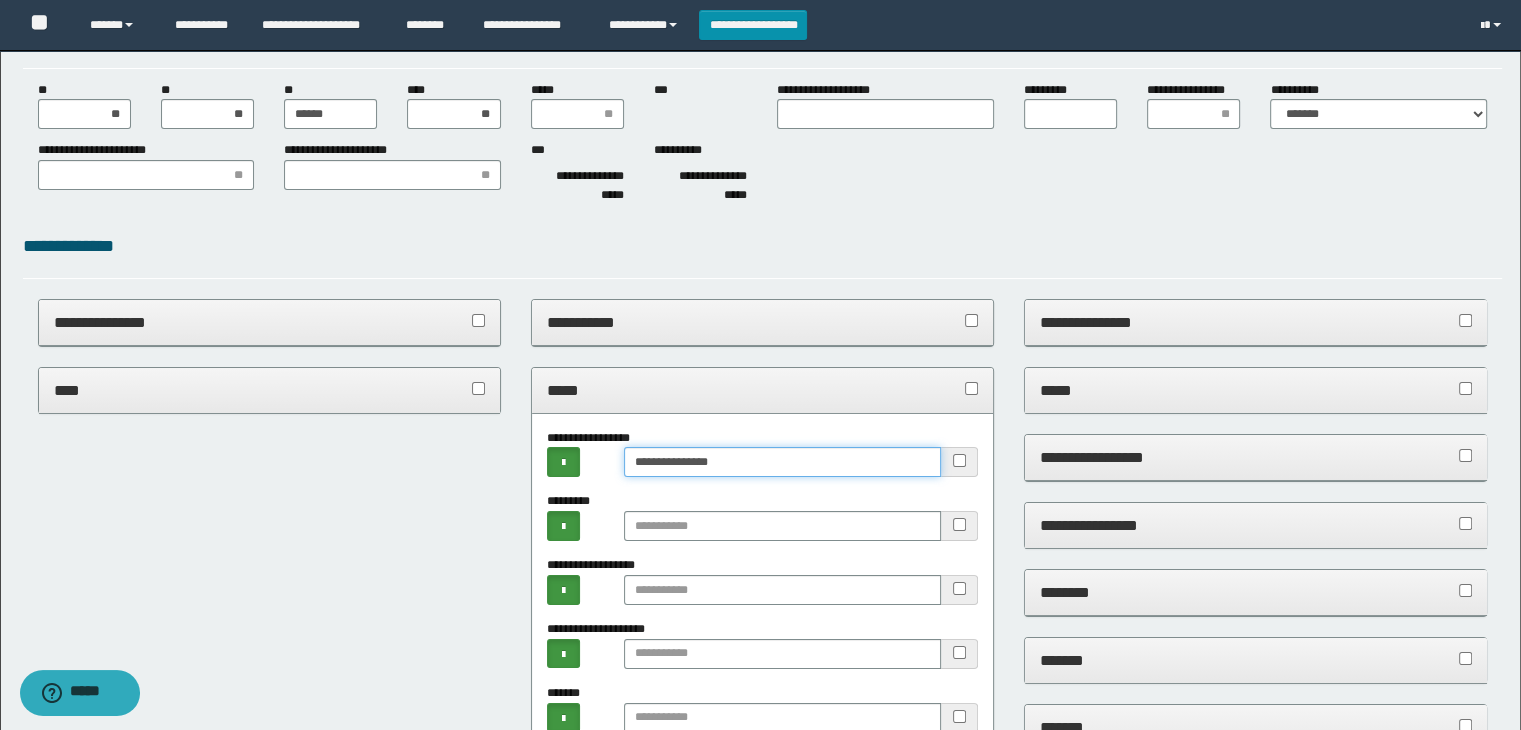 type on "**********" 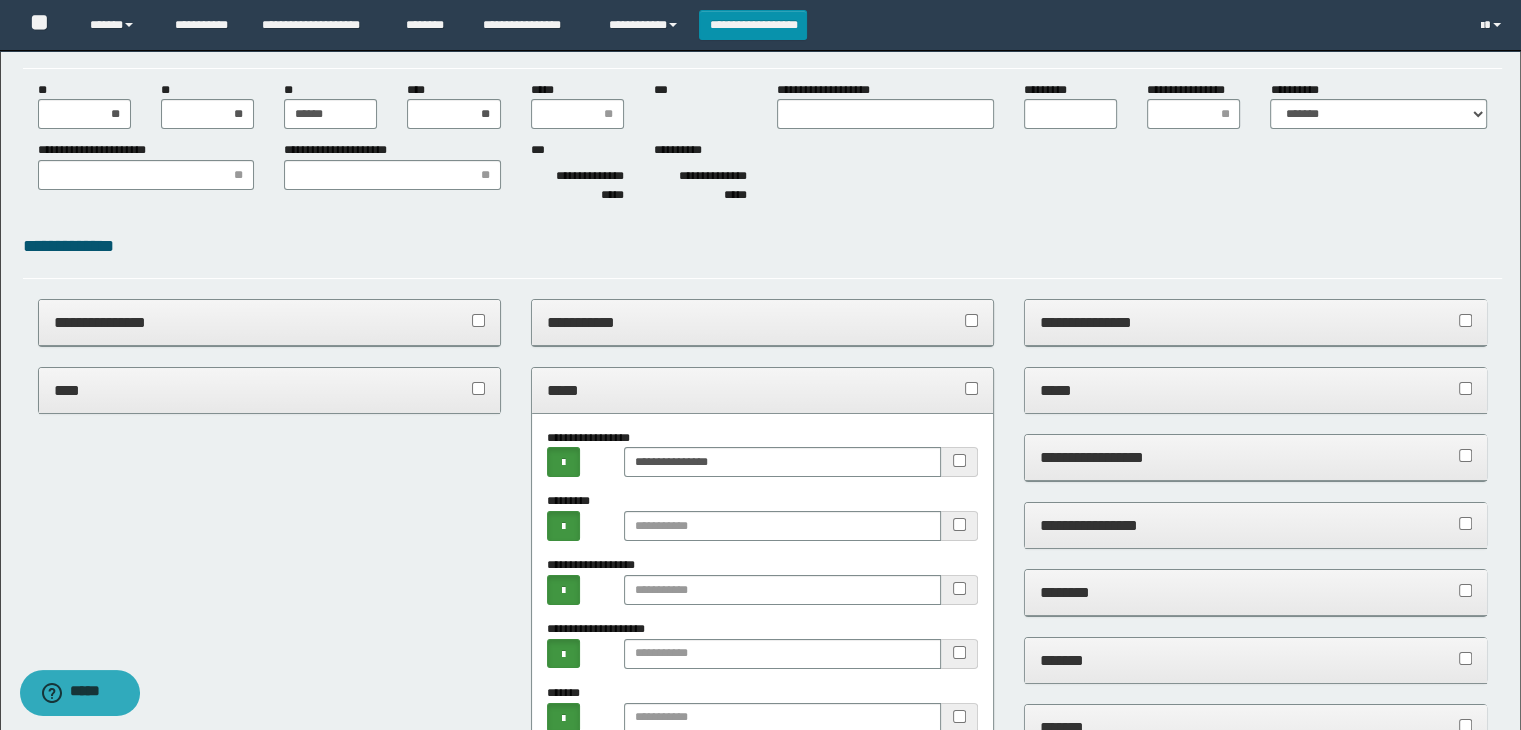 click on "*****" at bounding box center (763, 390) 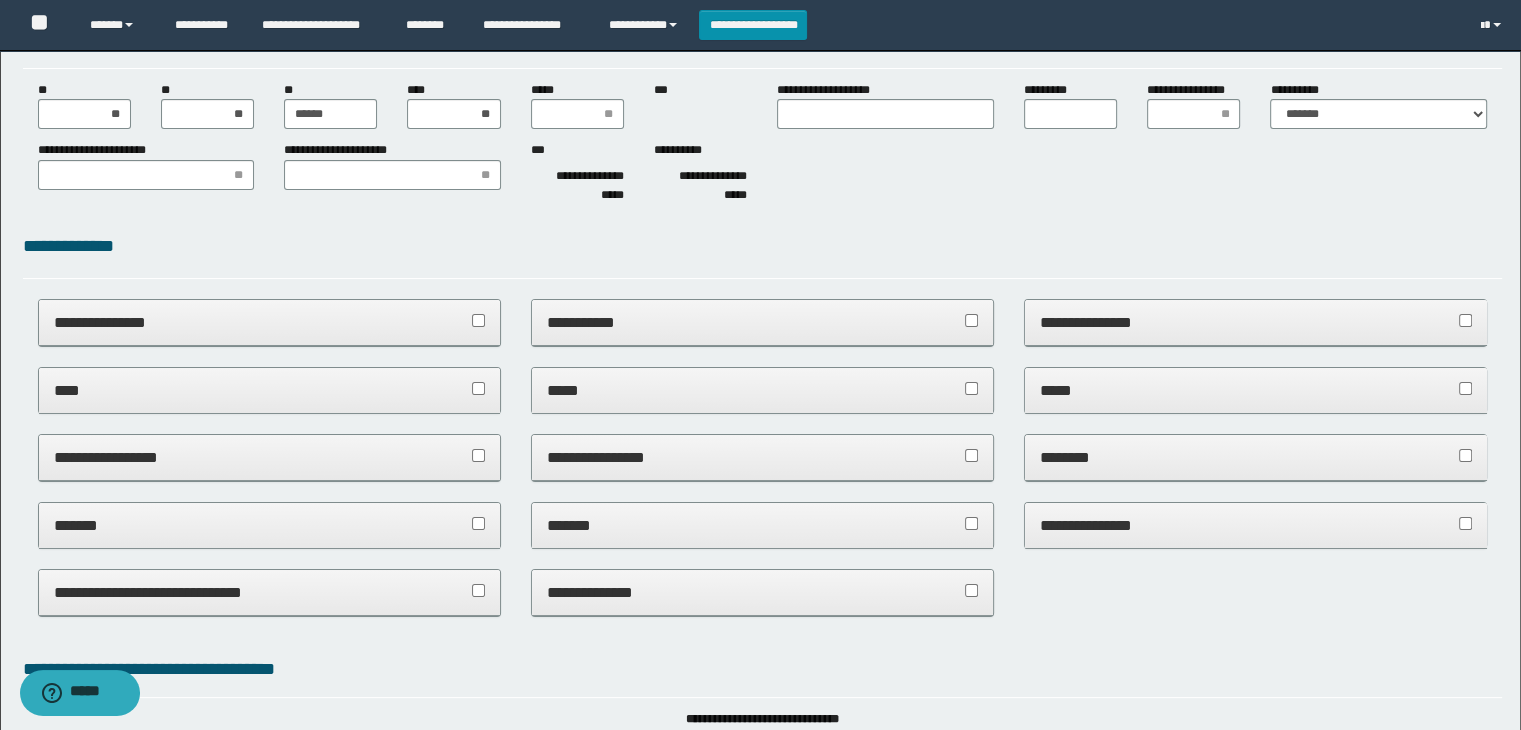 click on "**********" at bounding box center (763, 322) 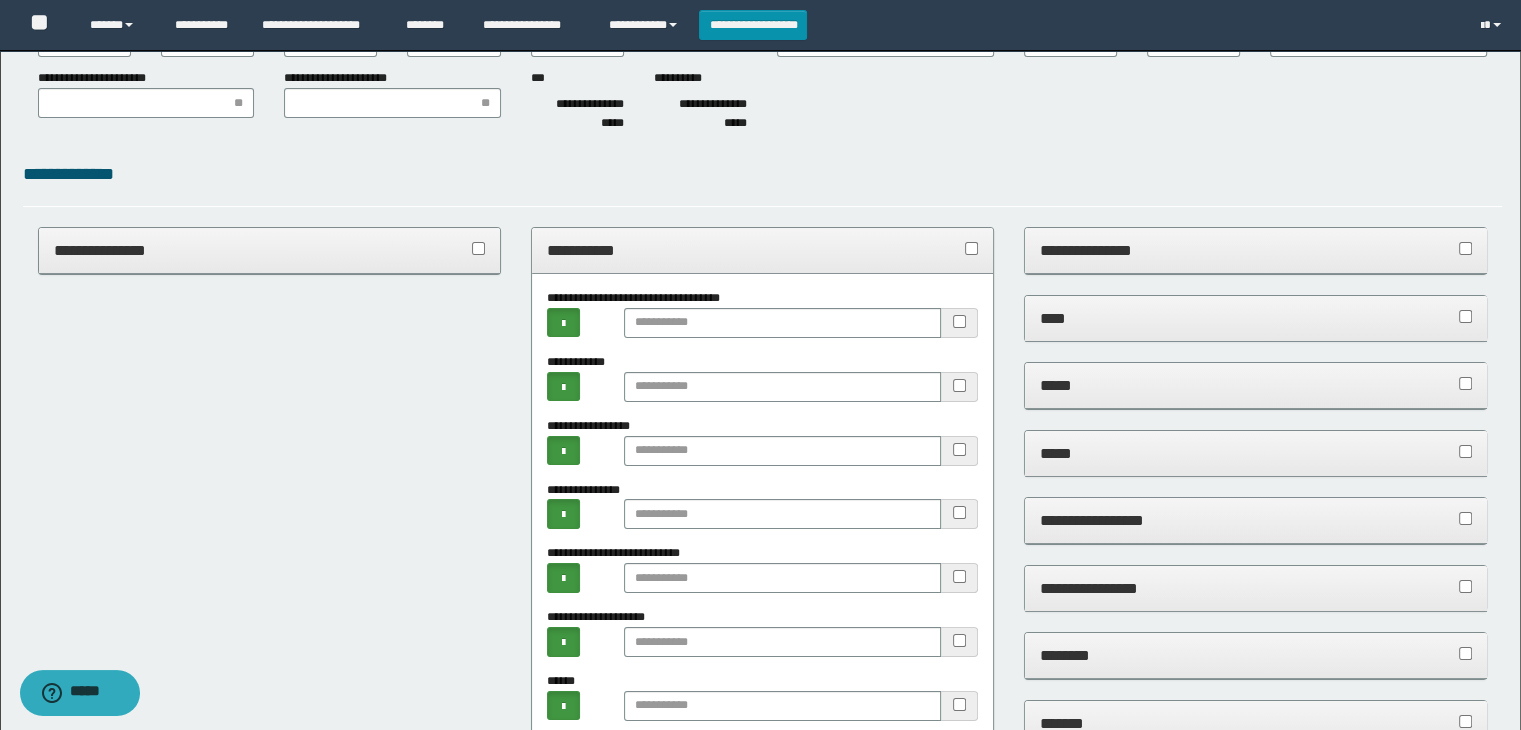 scroll, scrollTop: 400, scrollLeft: 0, axis: vertical 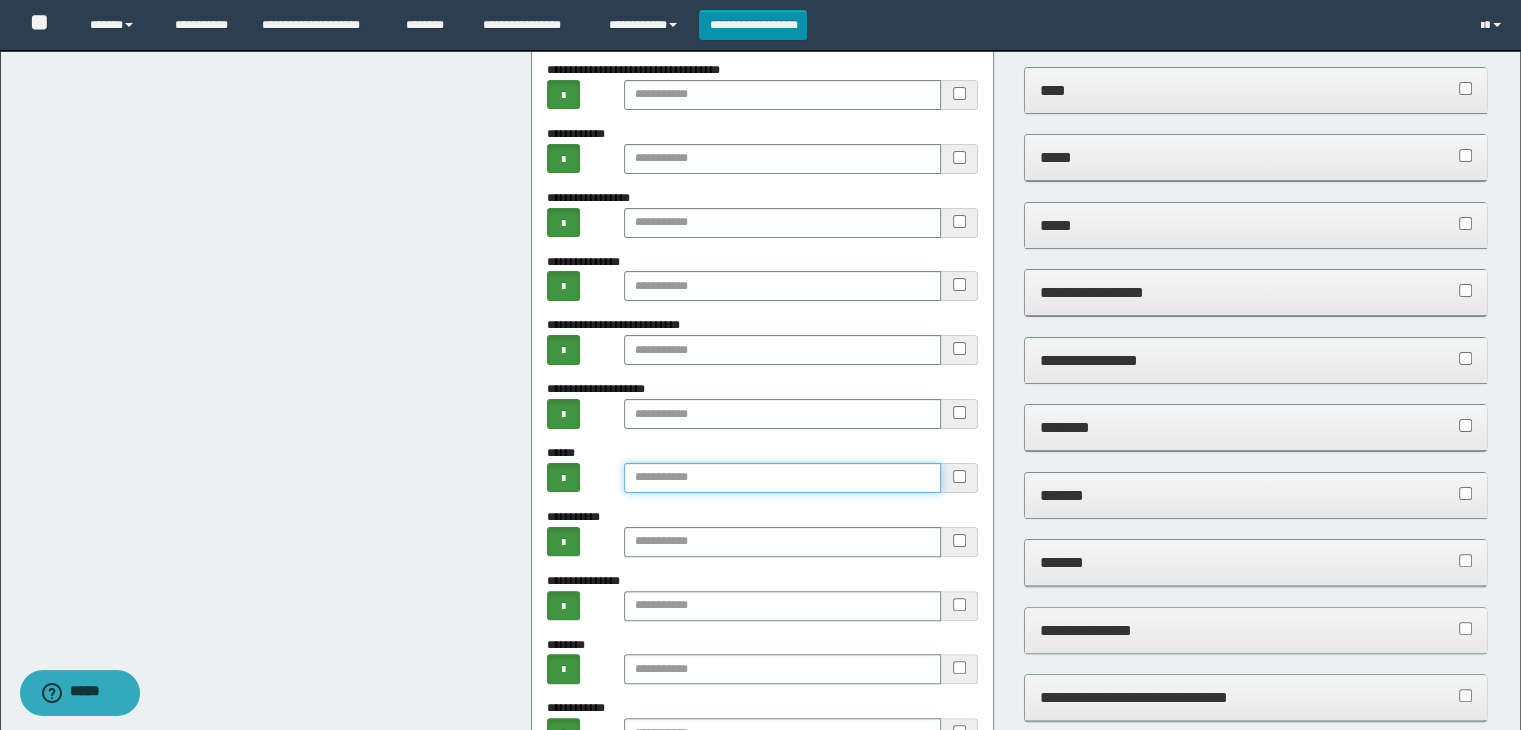 click at bounding box center [782, 478] 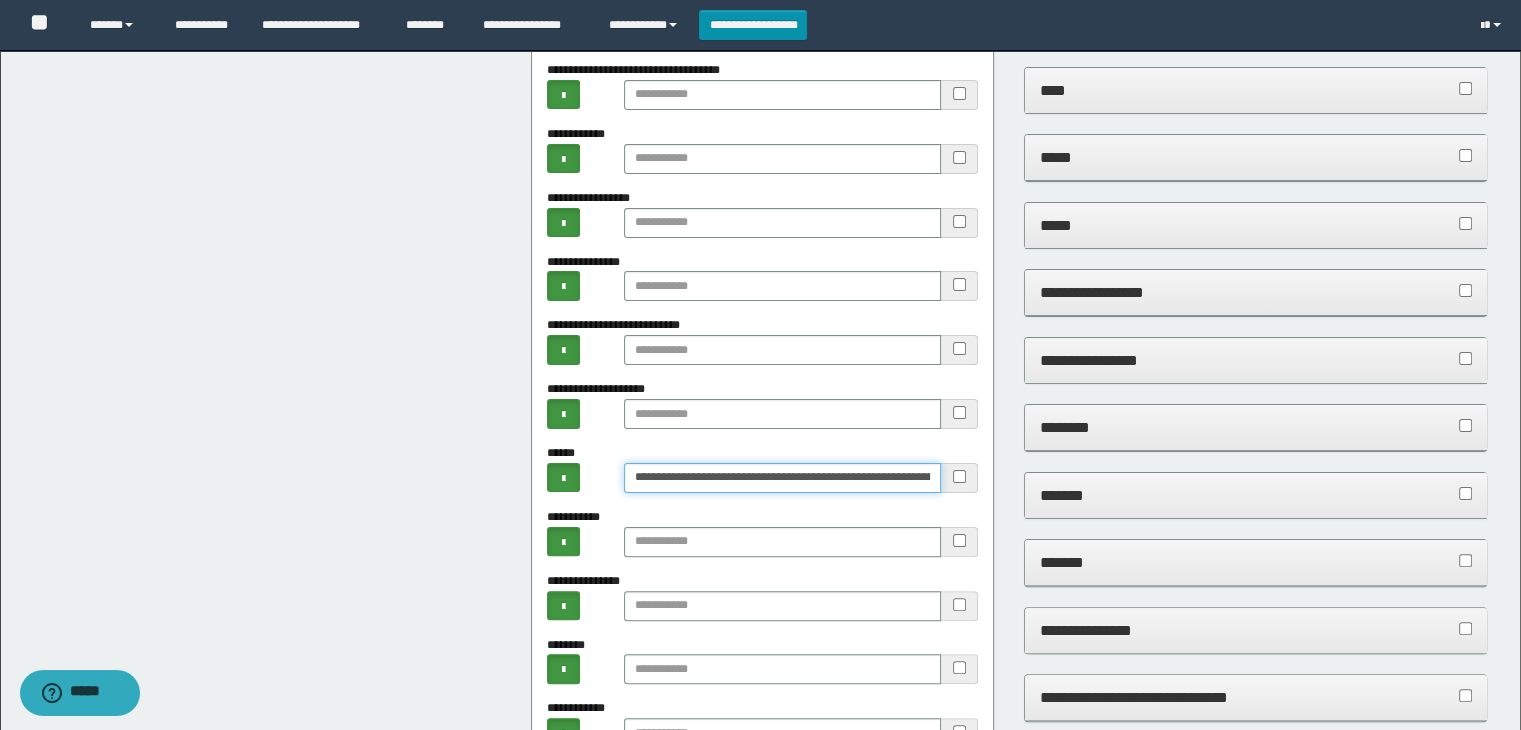 scroll, scrollTop: 0, scrollLeft: 7319, axis: horizontal 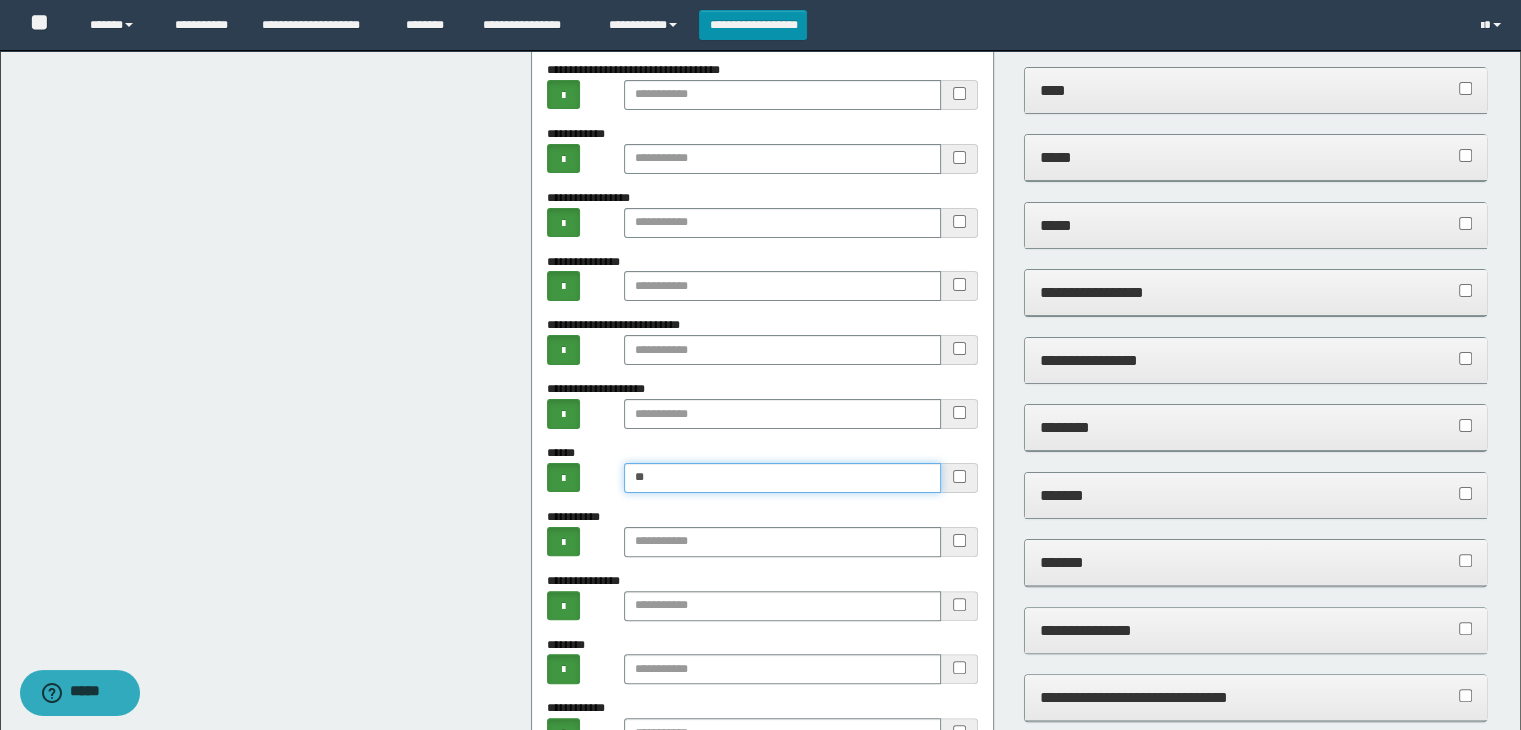 type on "*" 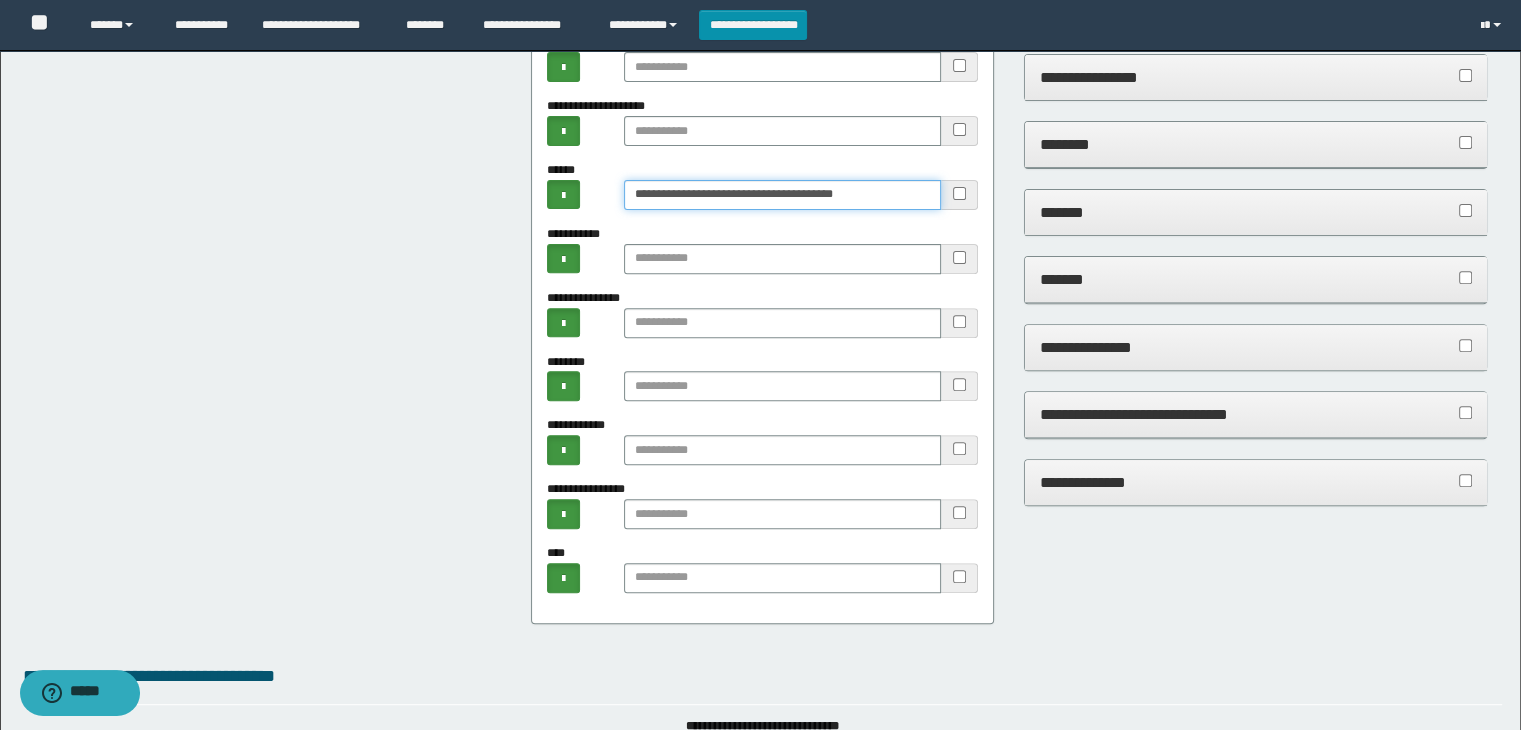 scroll, scrollTop: 800, scrollLeft: 0, axis: vertical 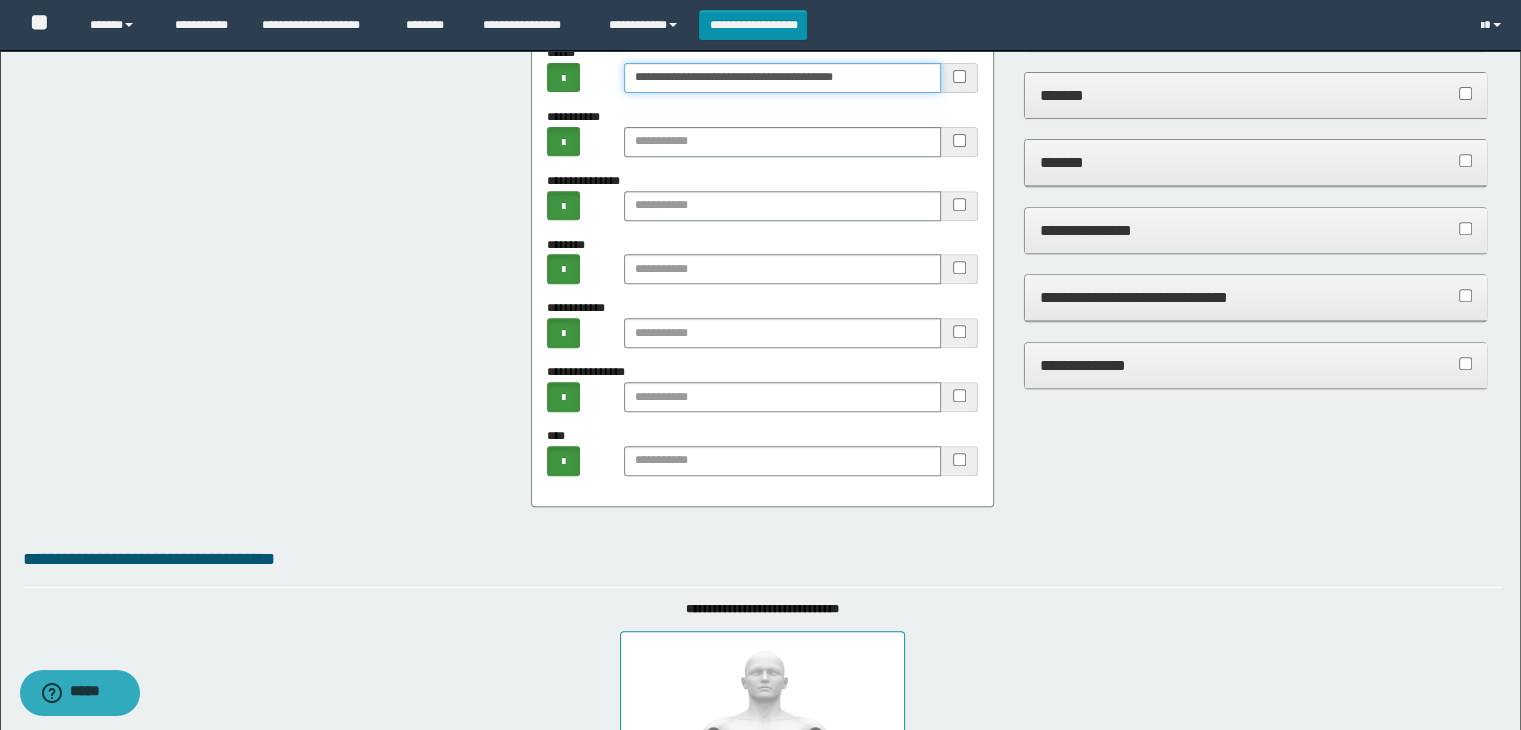 type on "**********" 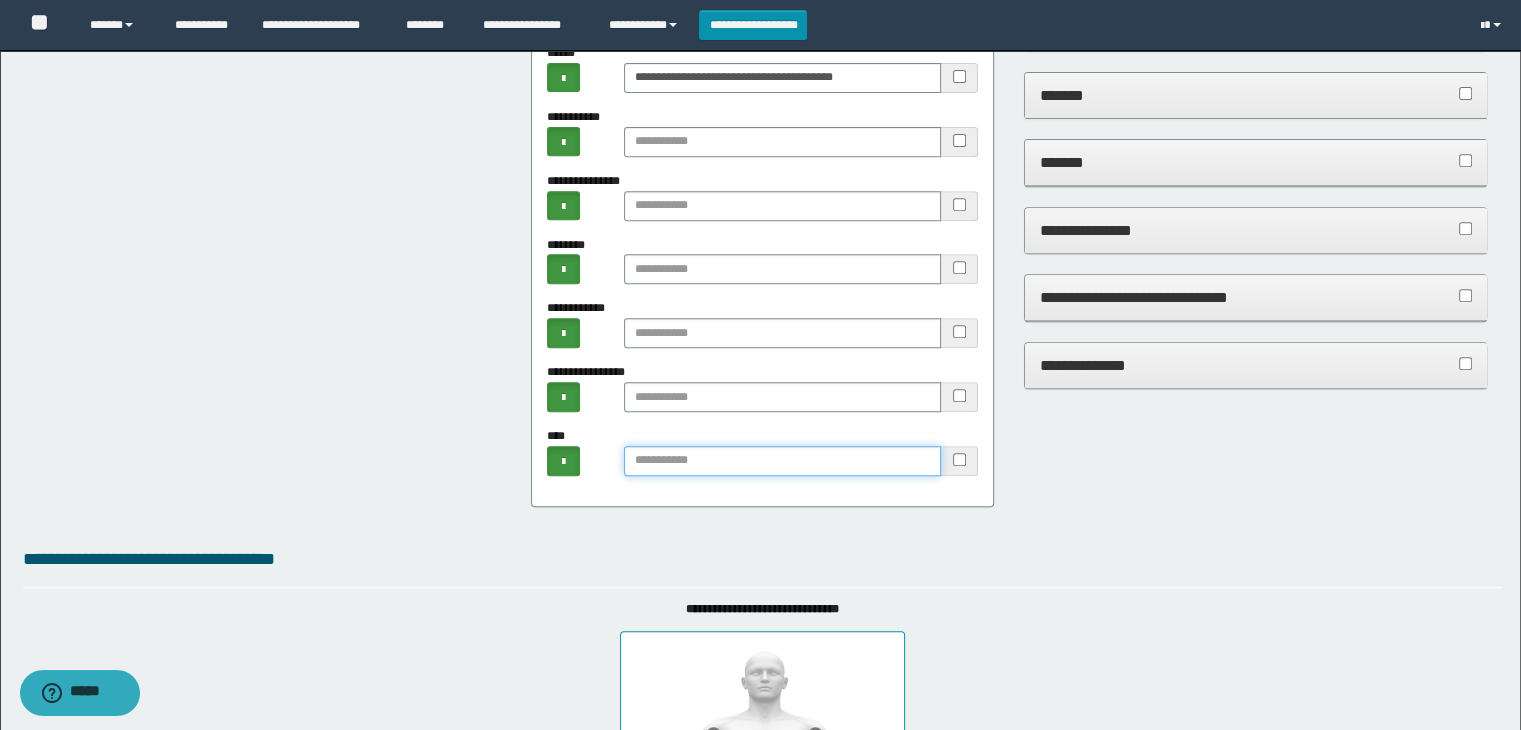 click at bounding box center [782, 461] 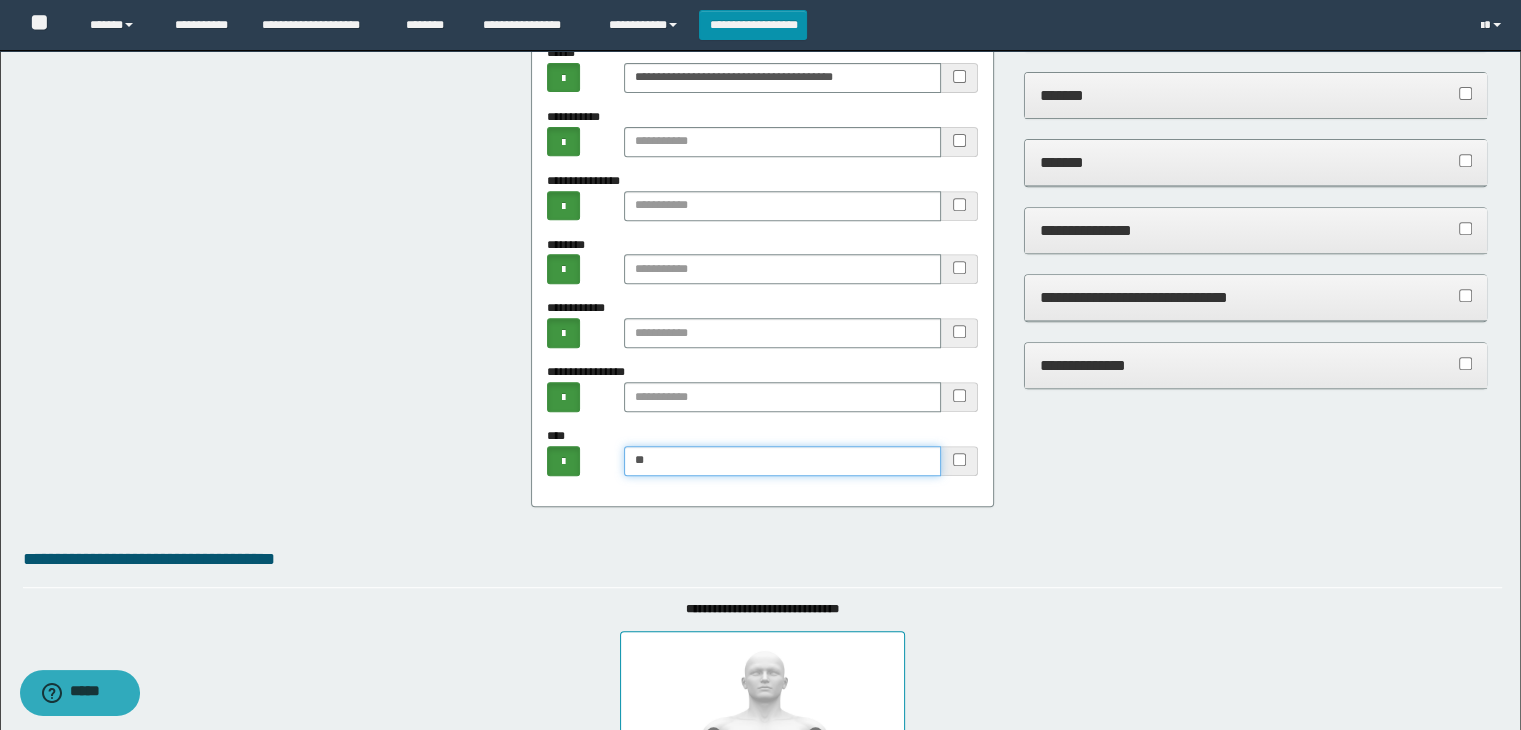 type on "*" 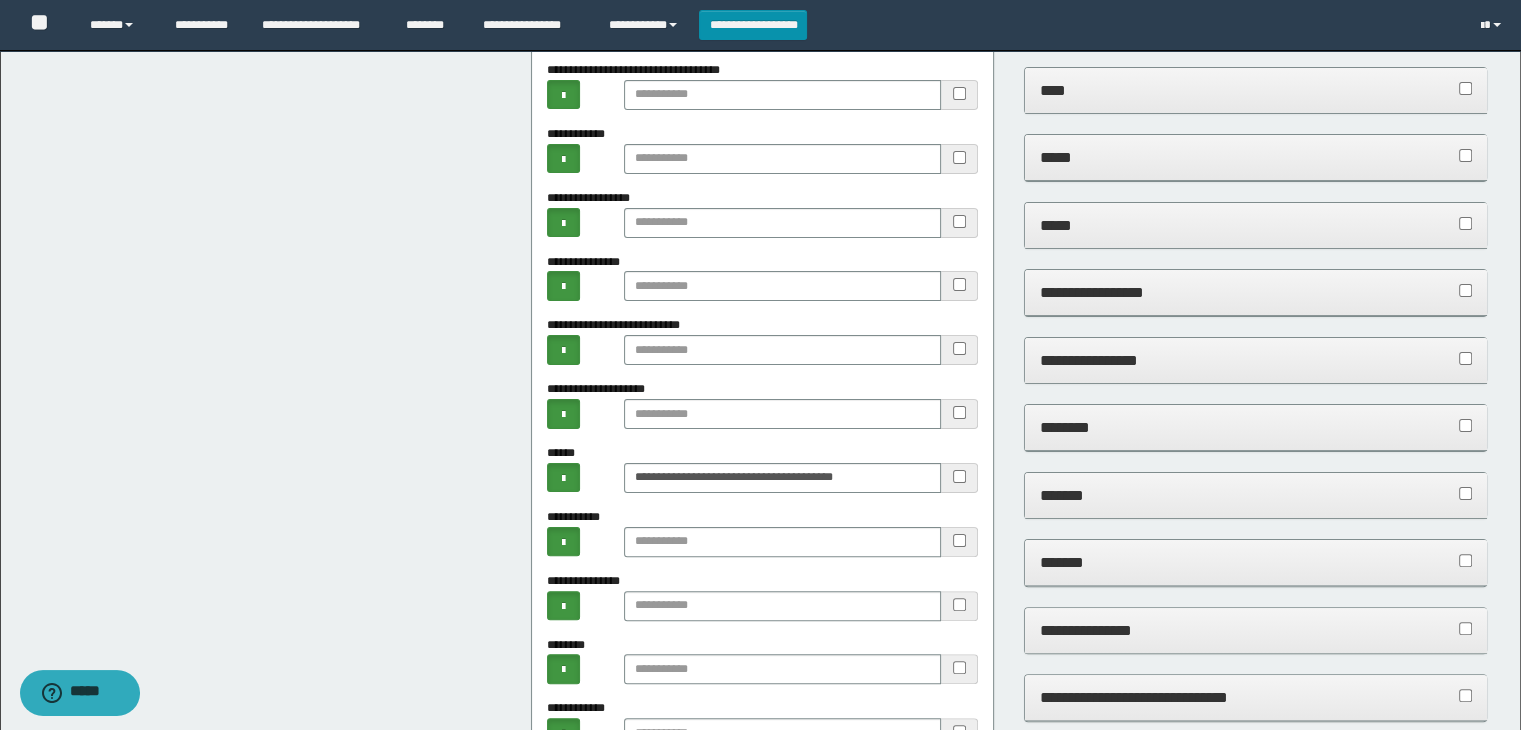 scroll, scrollTop: 100, scrollLeft: 0, axis: vertical 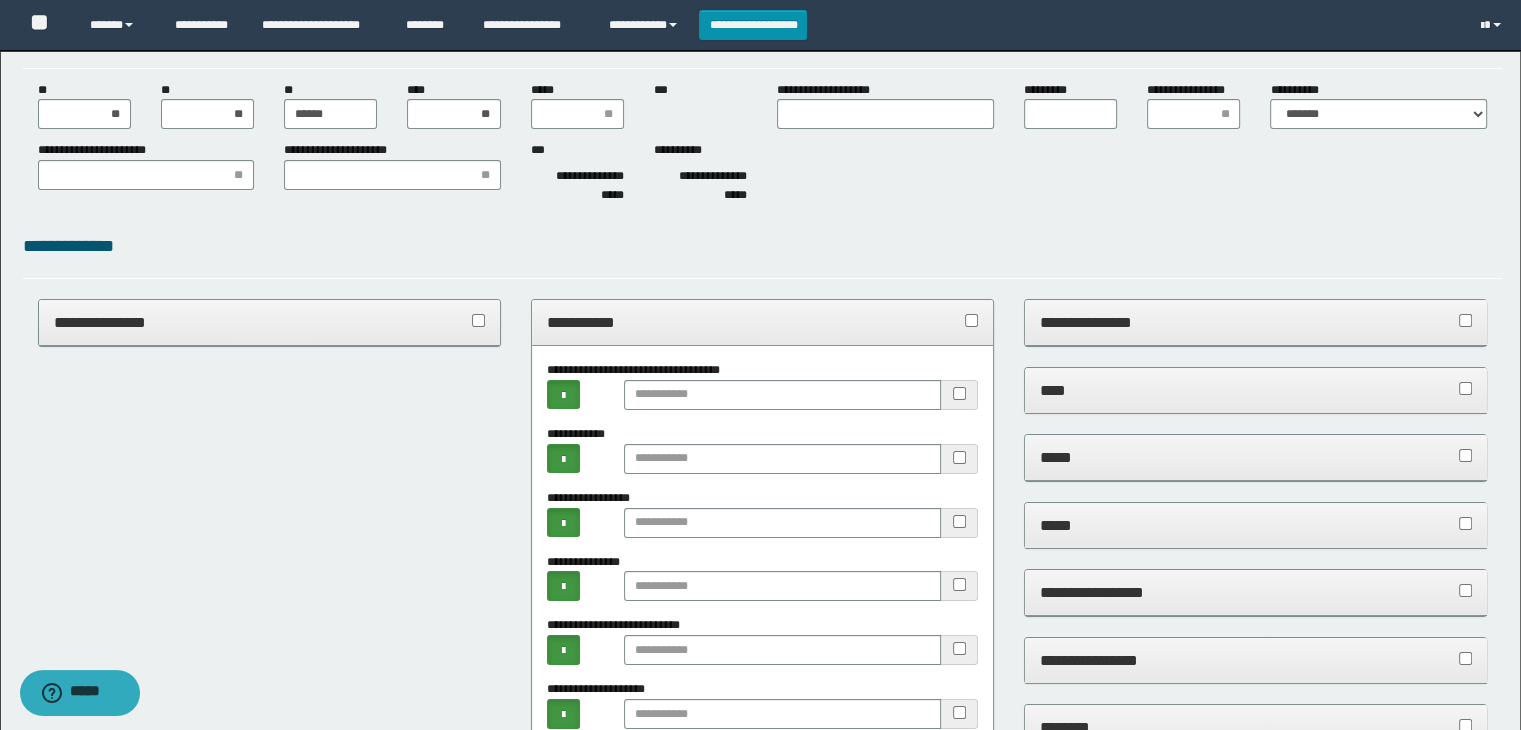 type on "**********" 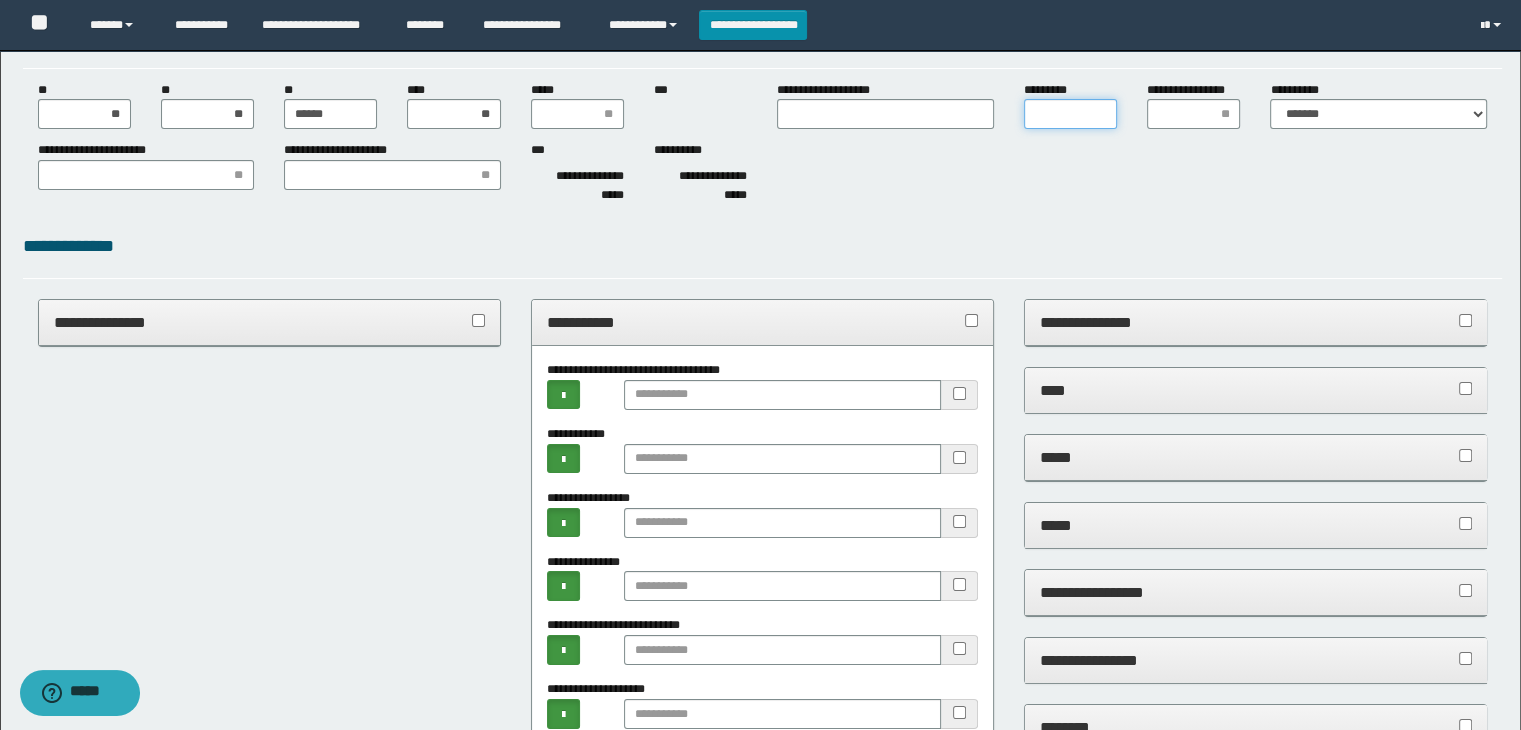 click on "*********" at bounding box center (1070, 114) 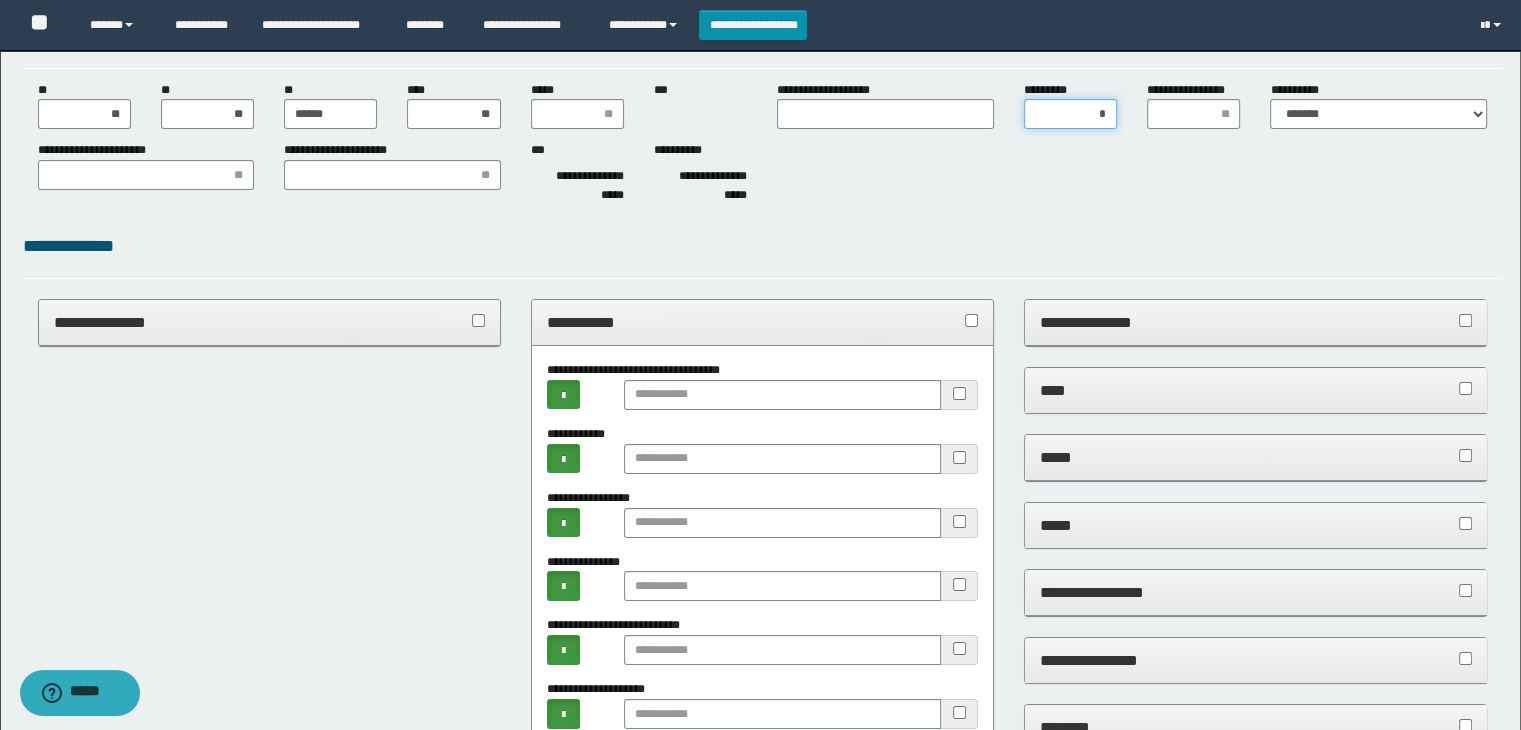 type on "**" 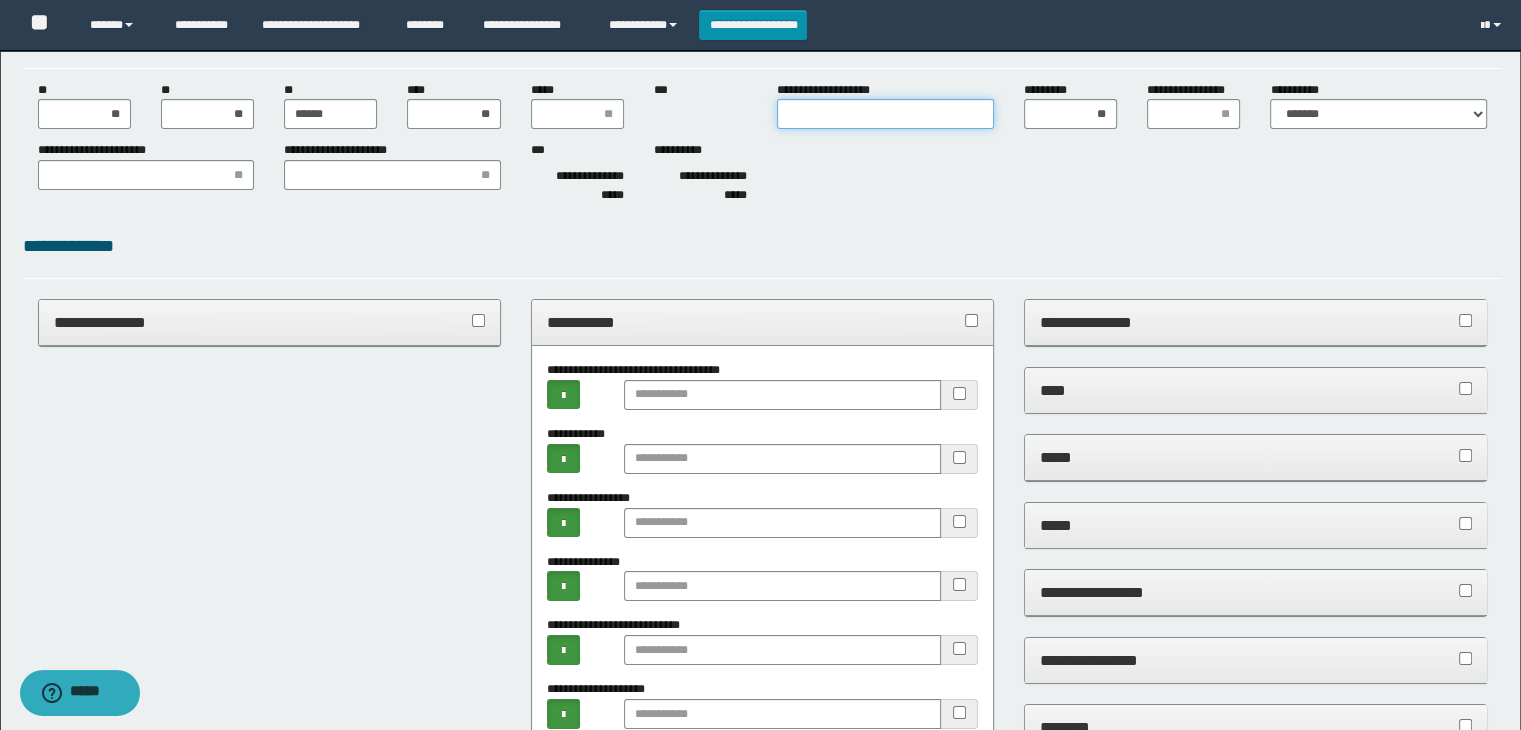 click on "**********" at bounding box center [885, 114] 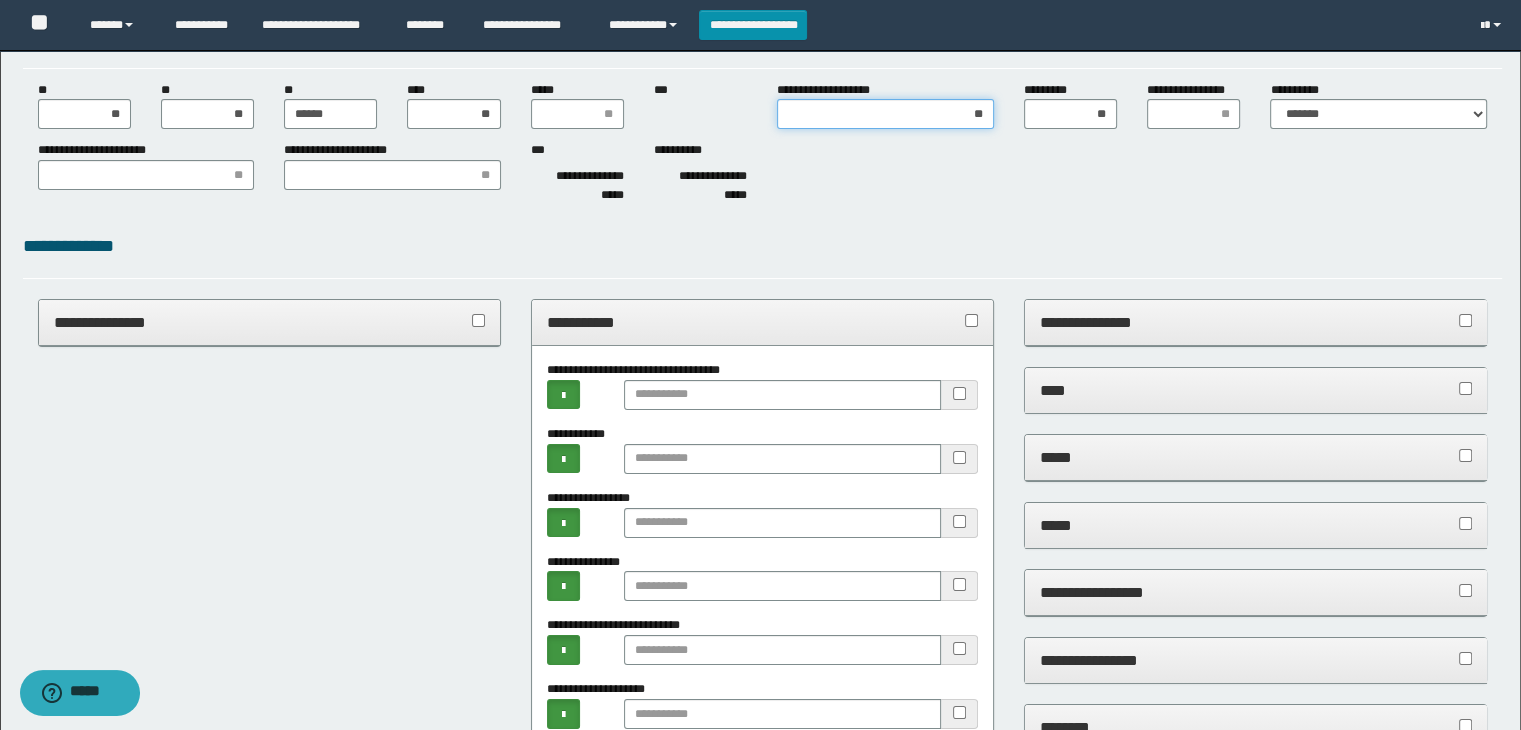 drag, startPoint x: 968, startPoint y: 113, endPoint x: 987, endPoint y: 103, distance: 21.470911 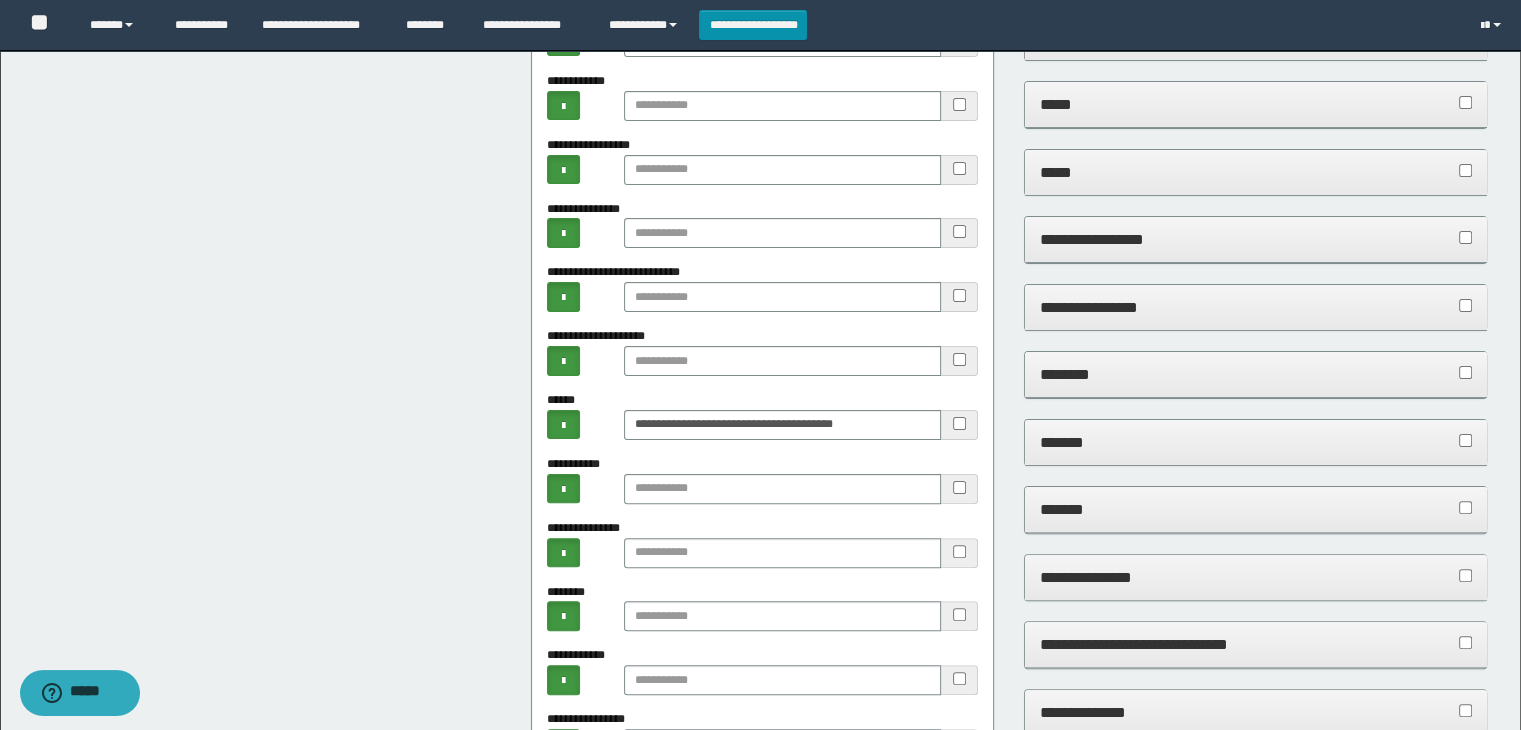 scroll, scrollTop: 300, scrollLeft: 0, axis: vertical 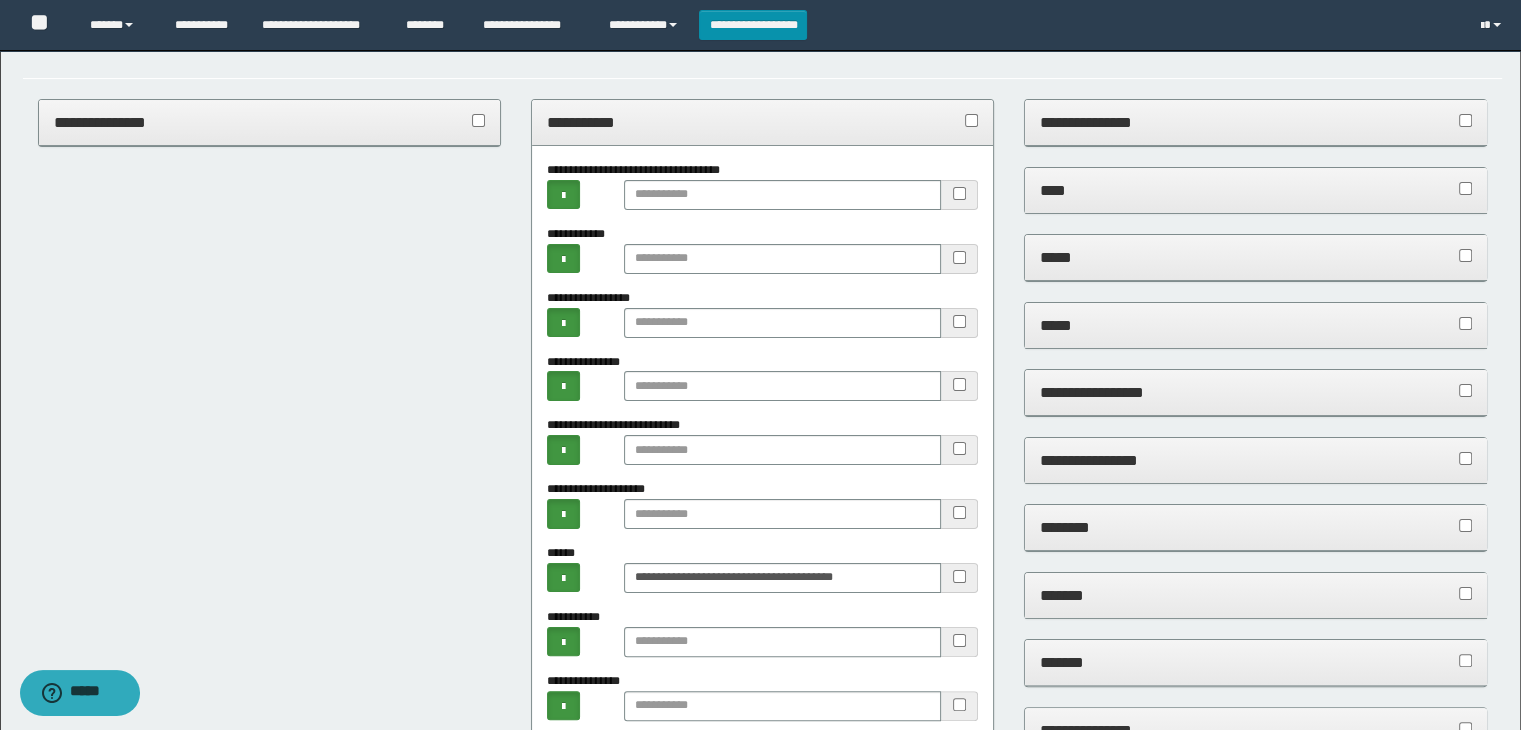 click on "**********" at bounding box center [763, 122] 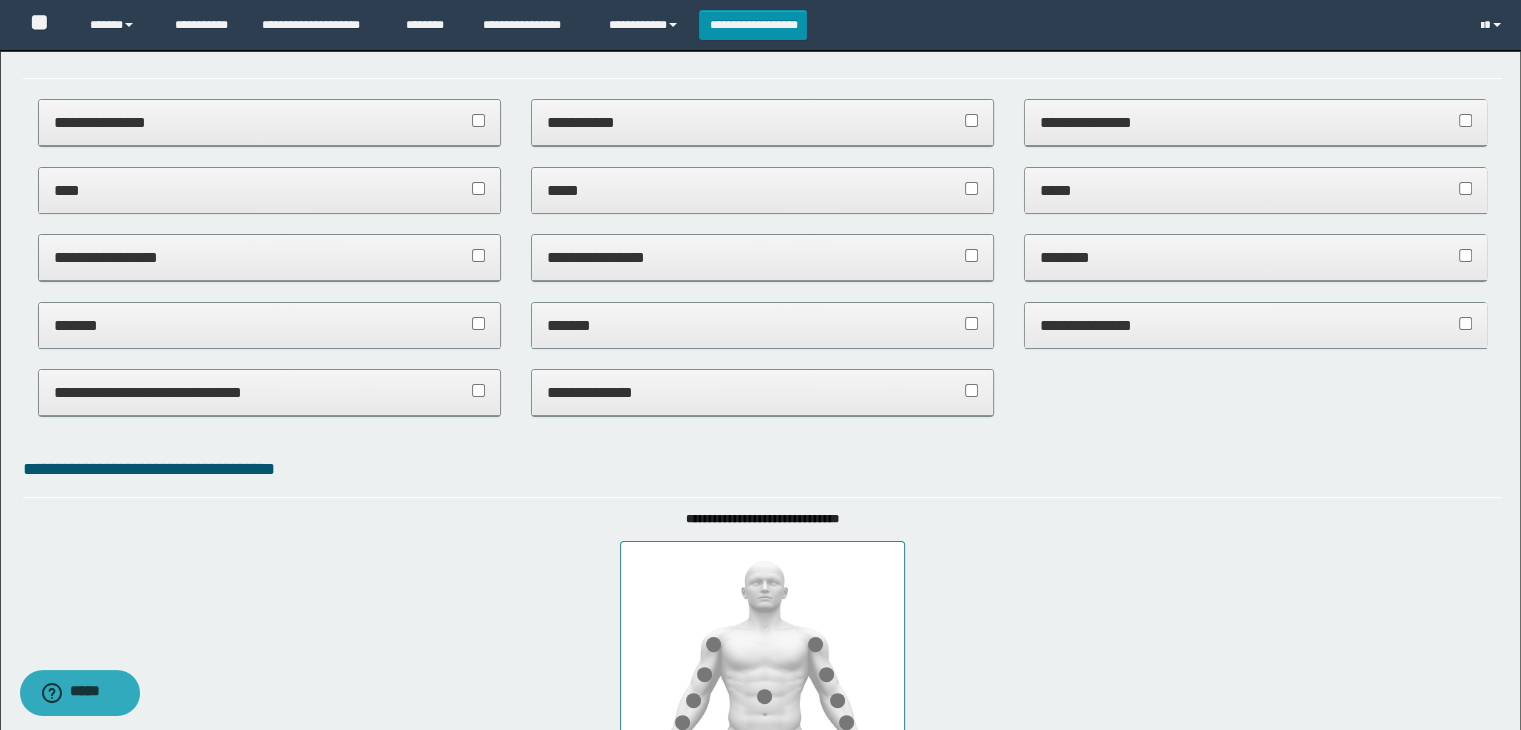 click on "**********" at bounding box center (1256, 122) 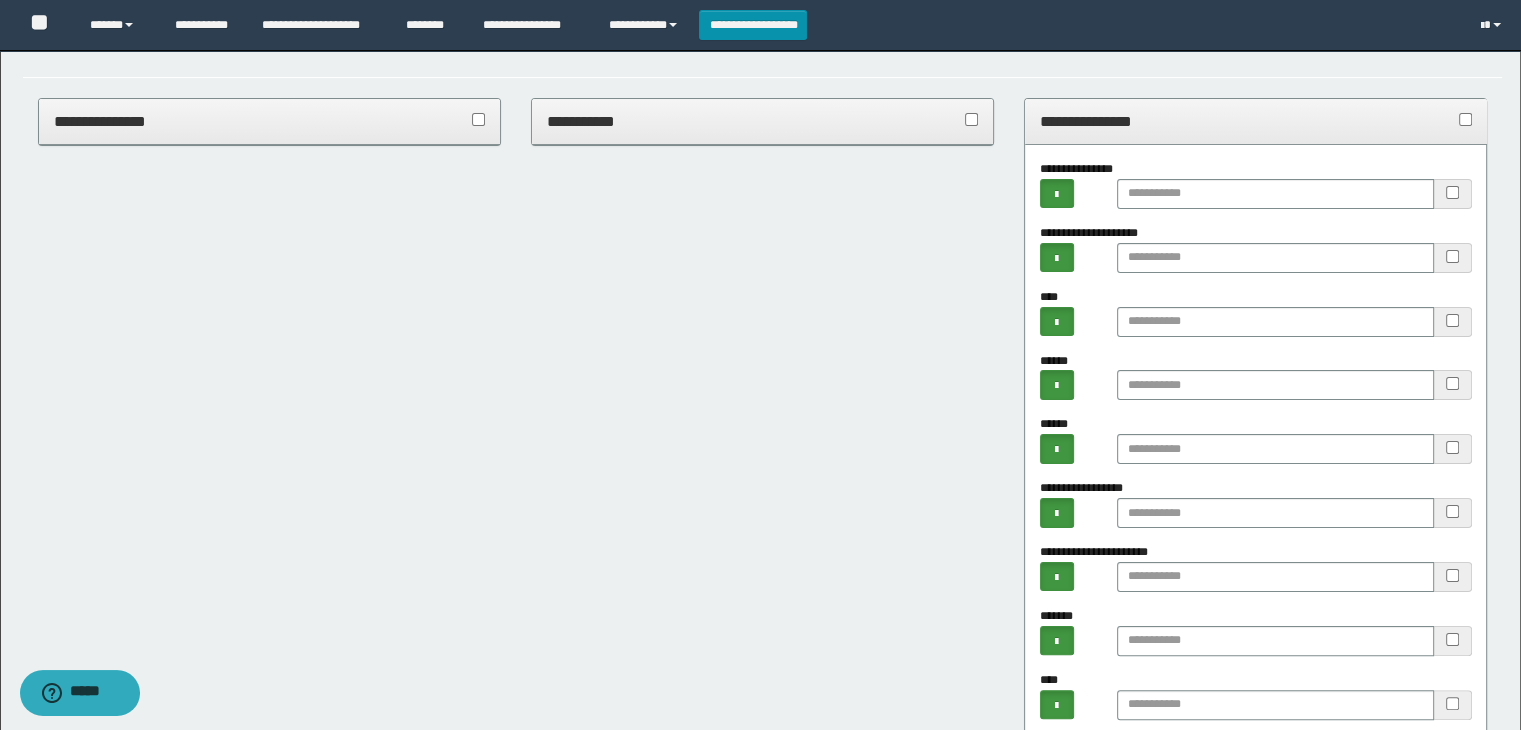 scroll, scrollTop: 300, scrollLeft: 0, axis: vertical 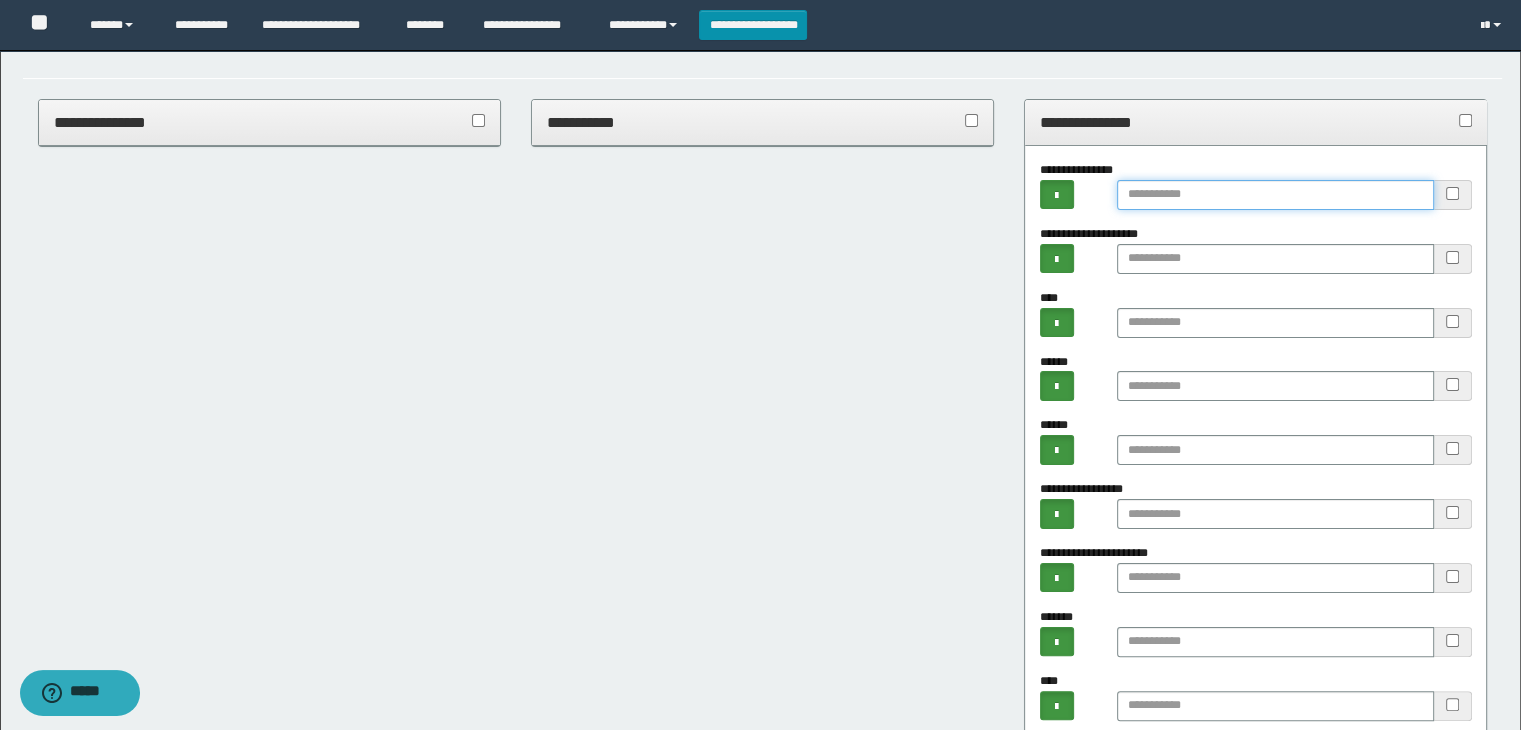 click at bounding box center (1275, 195) 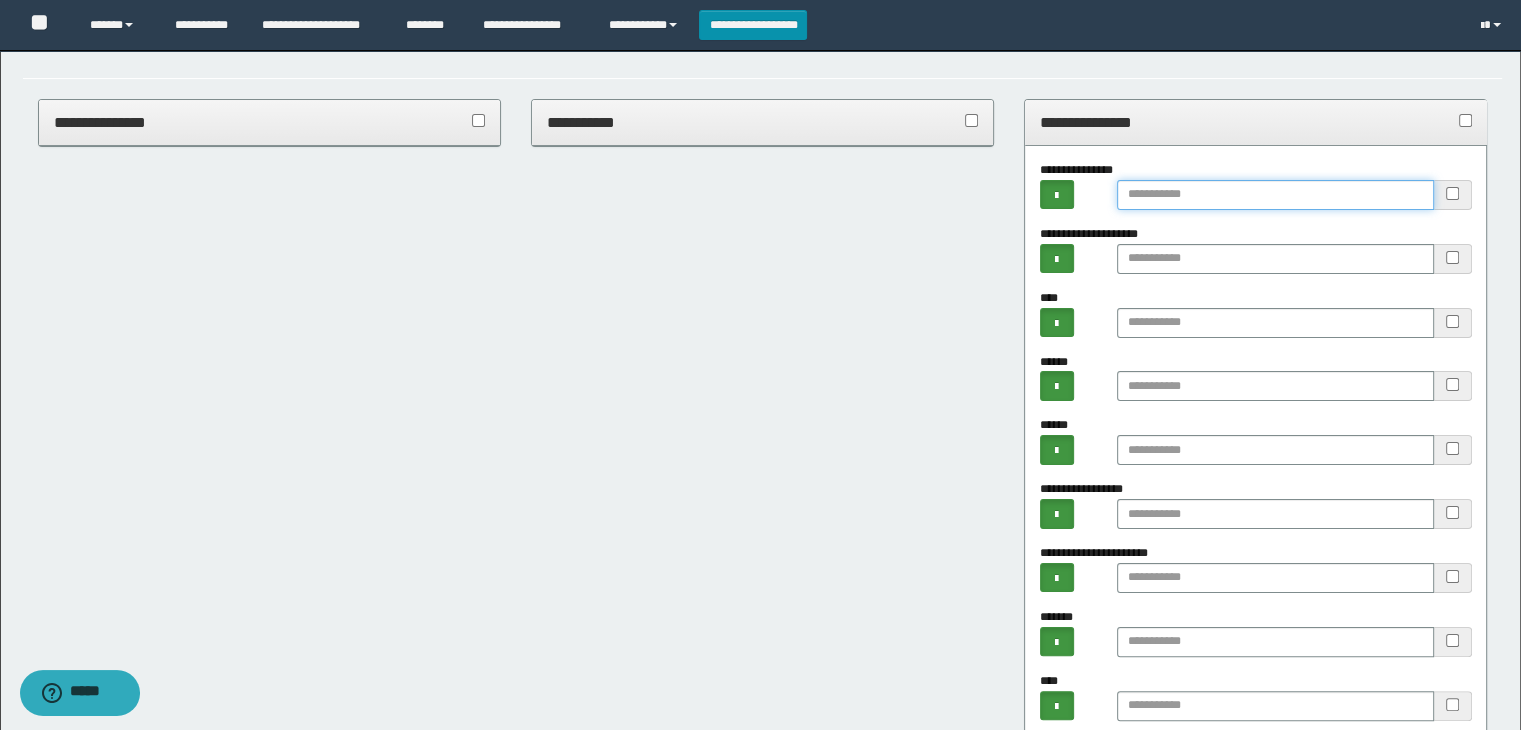 paste on "**********" 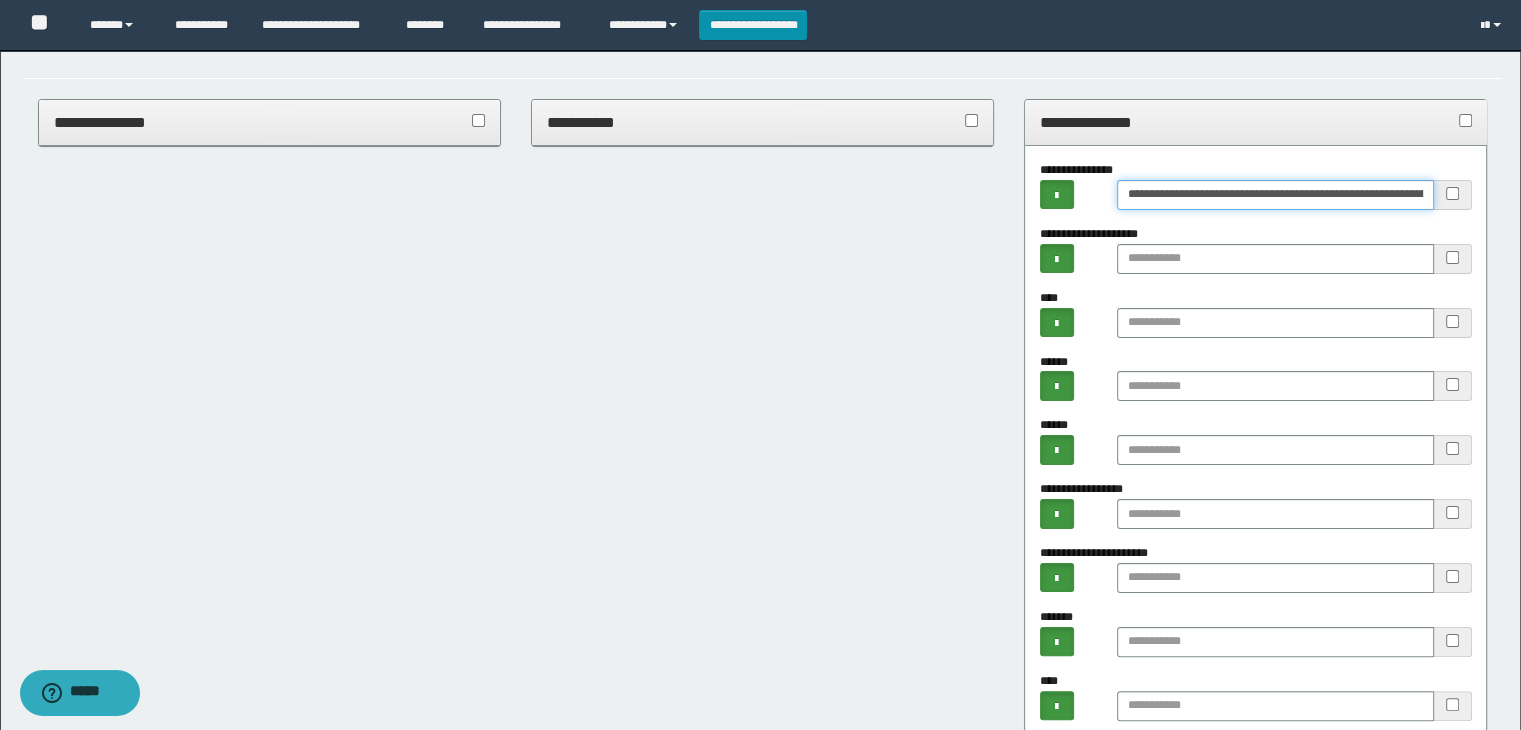 scroll, scrollTop: 0, scrollLeft: 7320, axis: horizontal 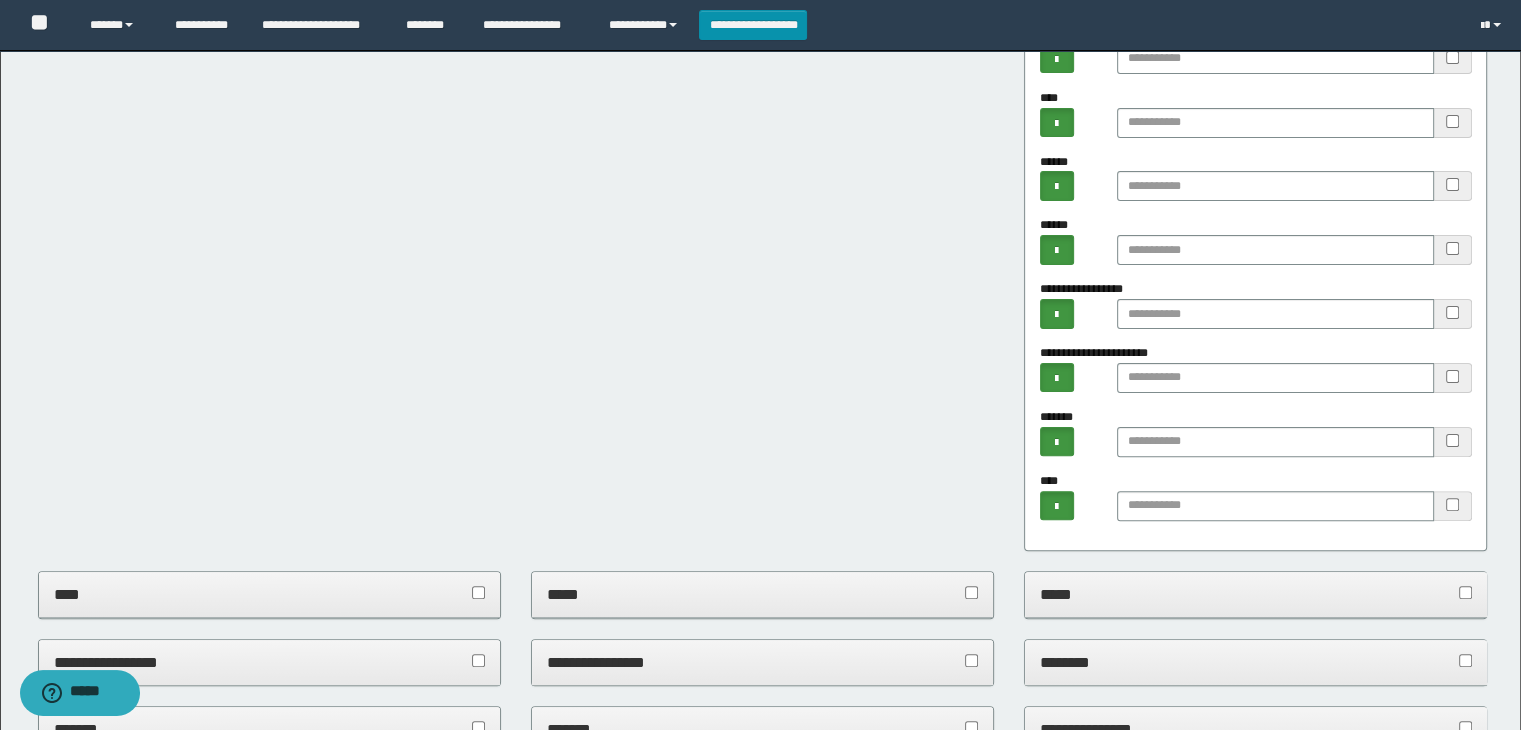 type on "******" 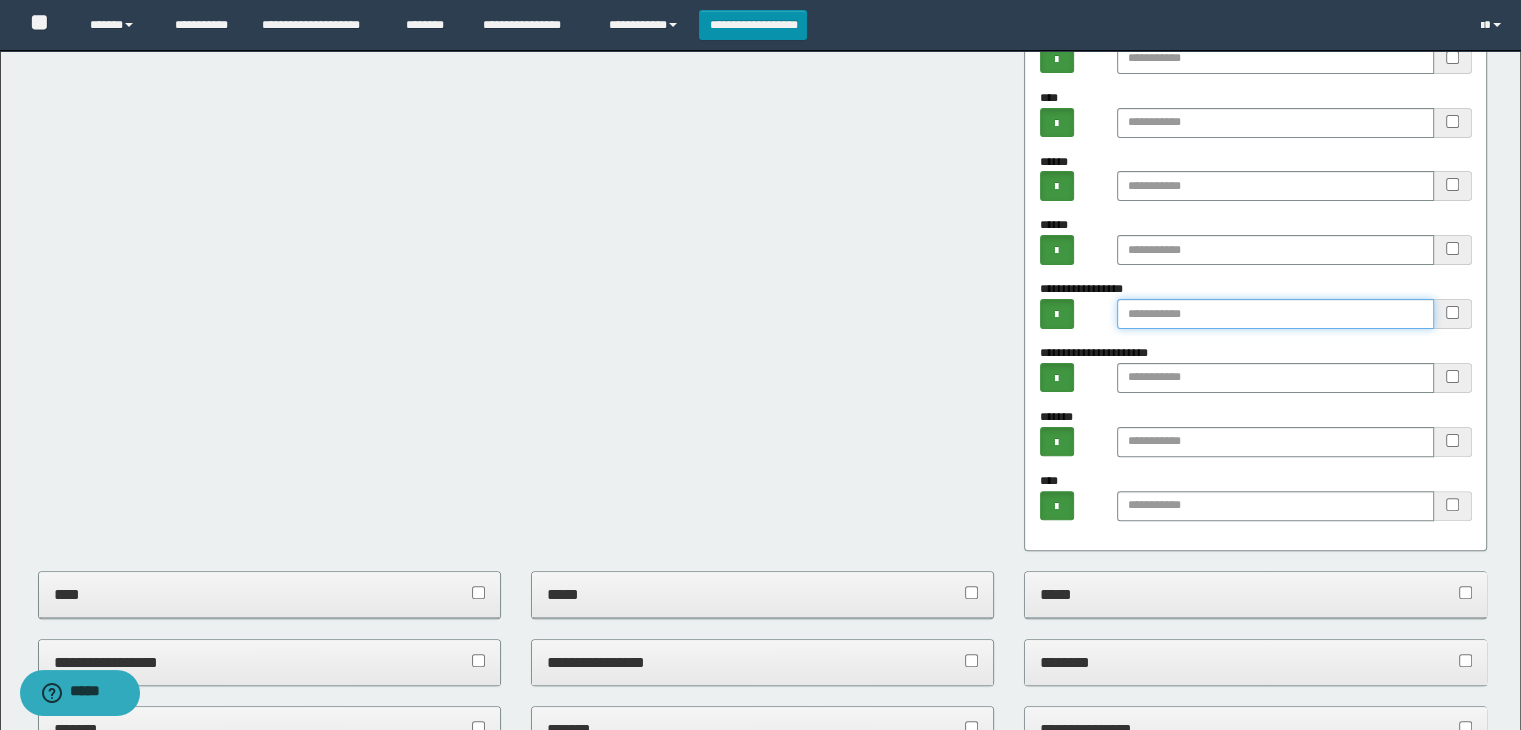 click at bounding box center (1275, 314) 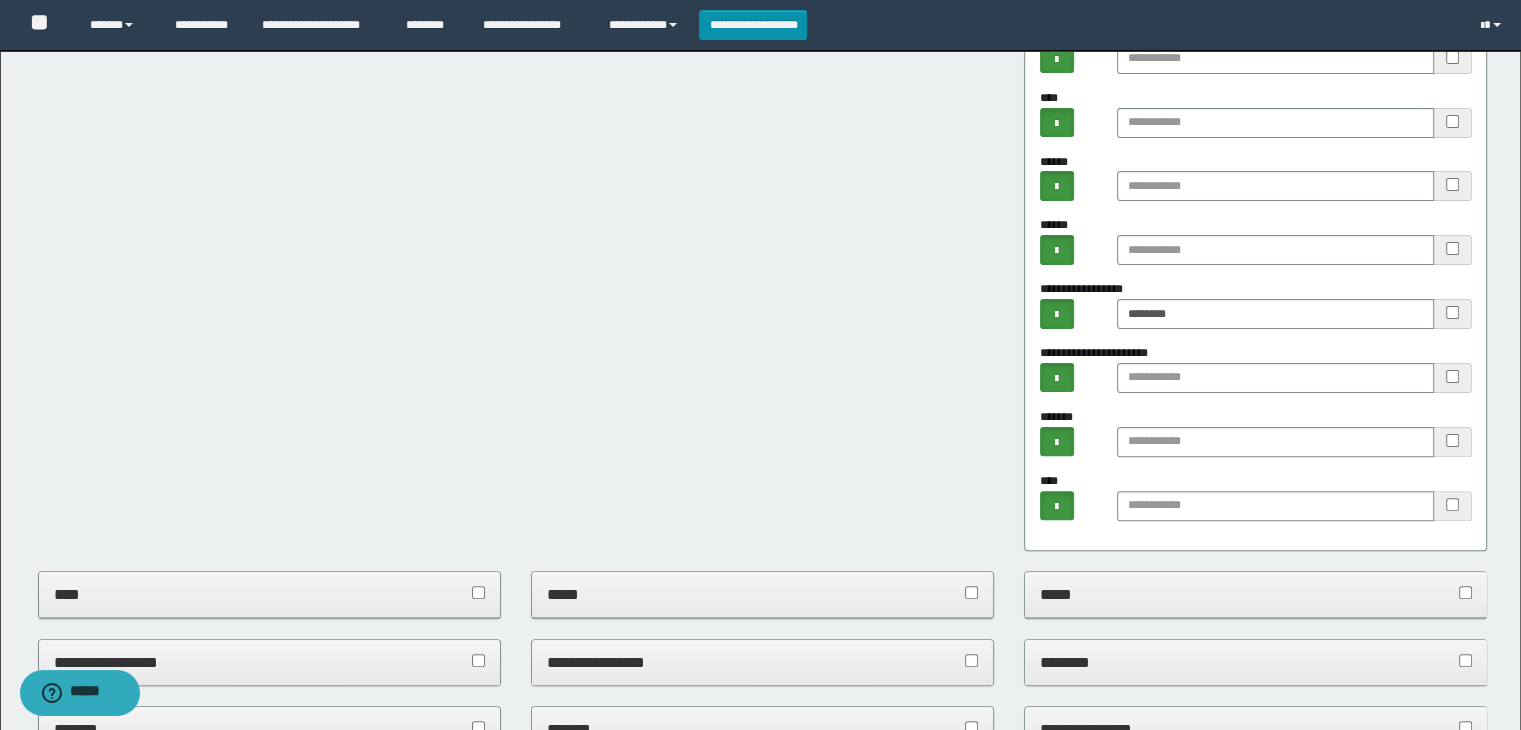 click on "**********" at bounding box center [1099, 353] 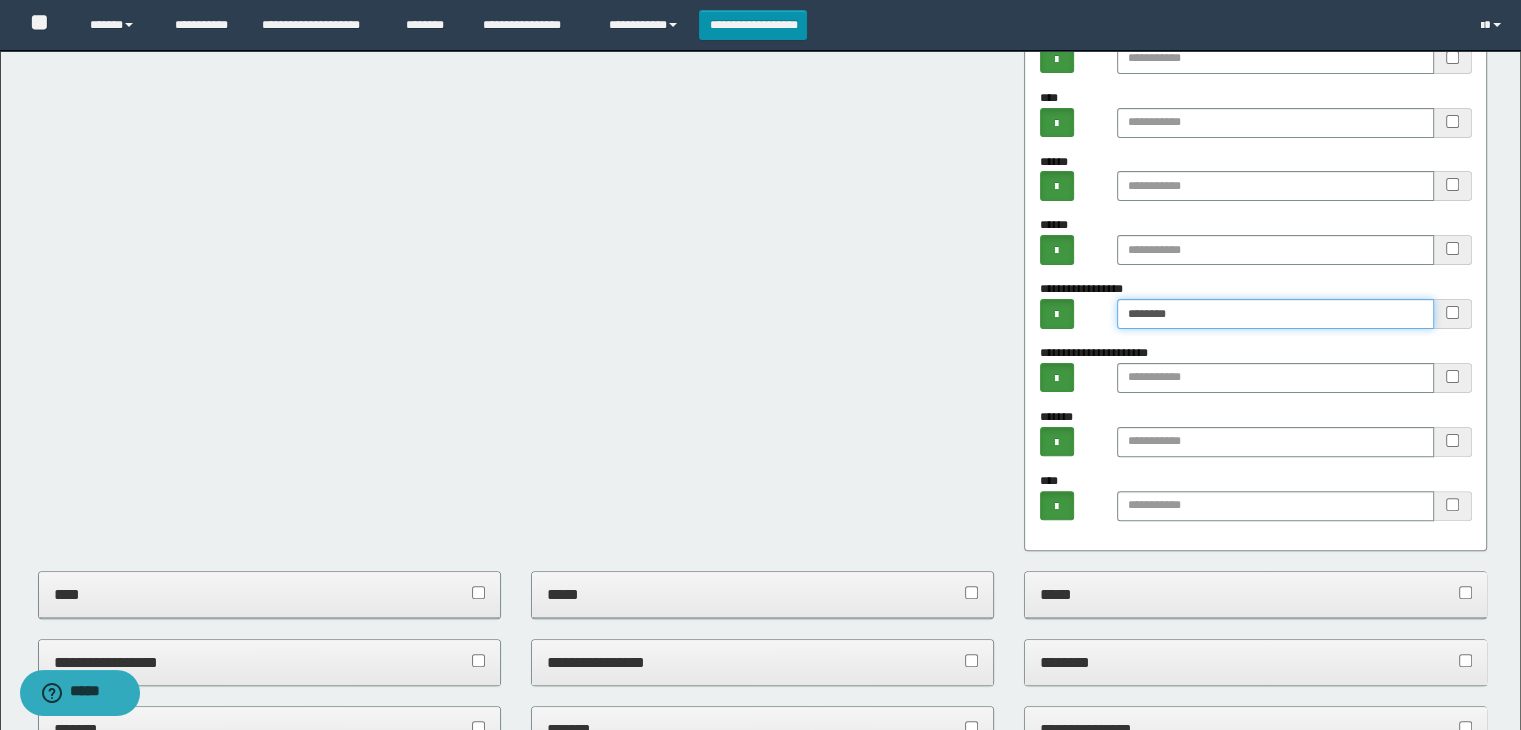 click on "*******" at bounding box center (1275, 314) 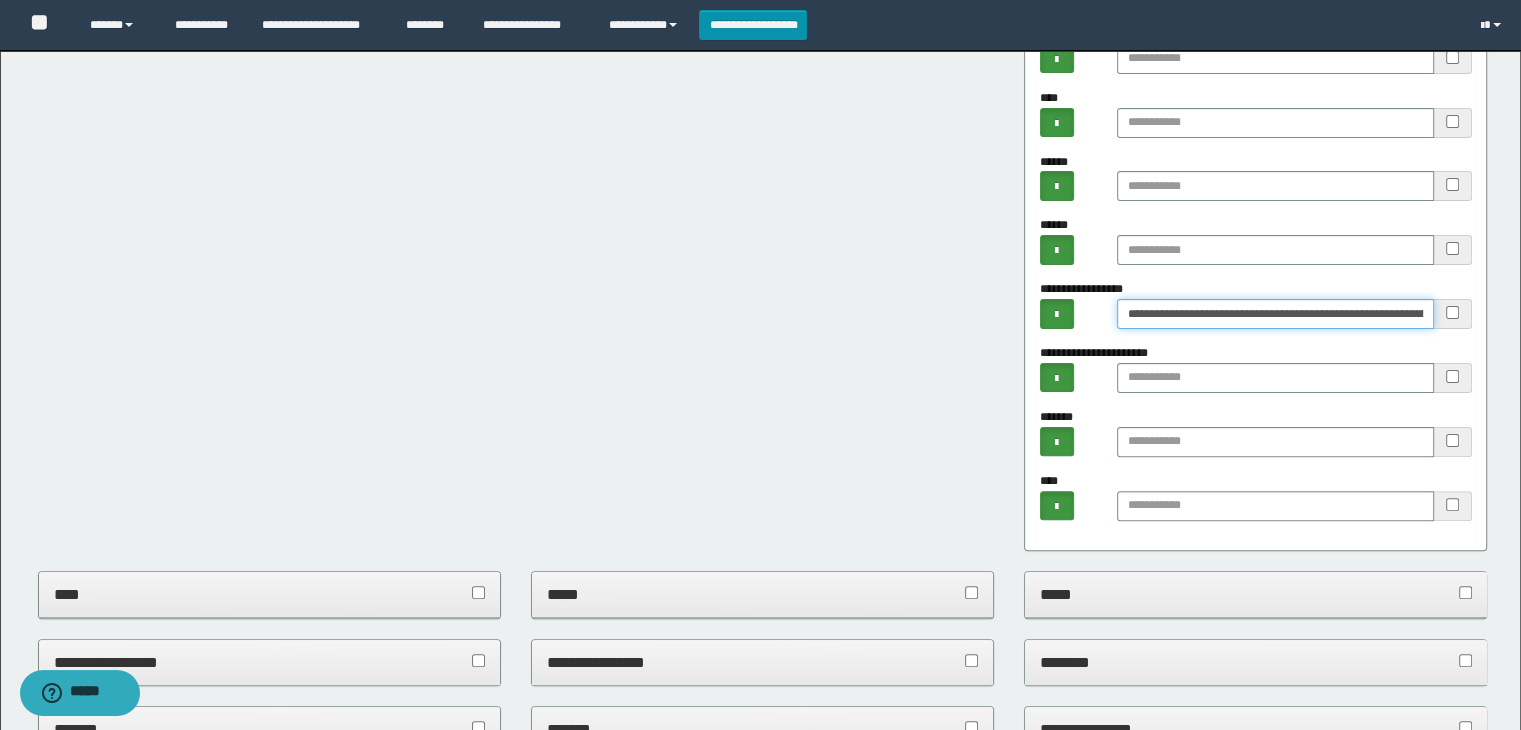 scroll, scrollTop: 0, scrollLeft: 7372, axis: horizontal 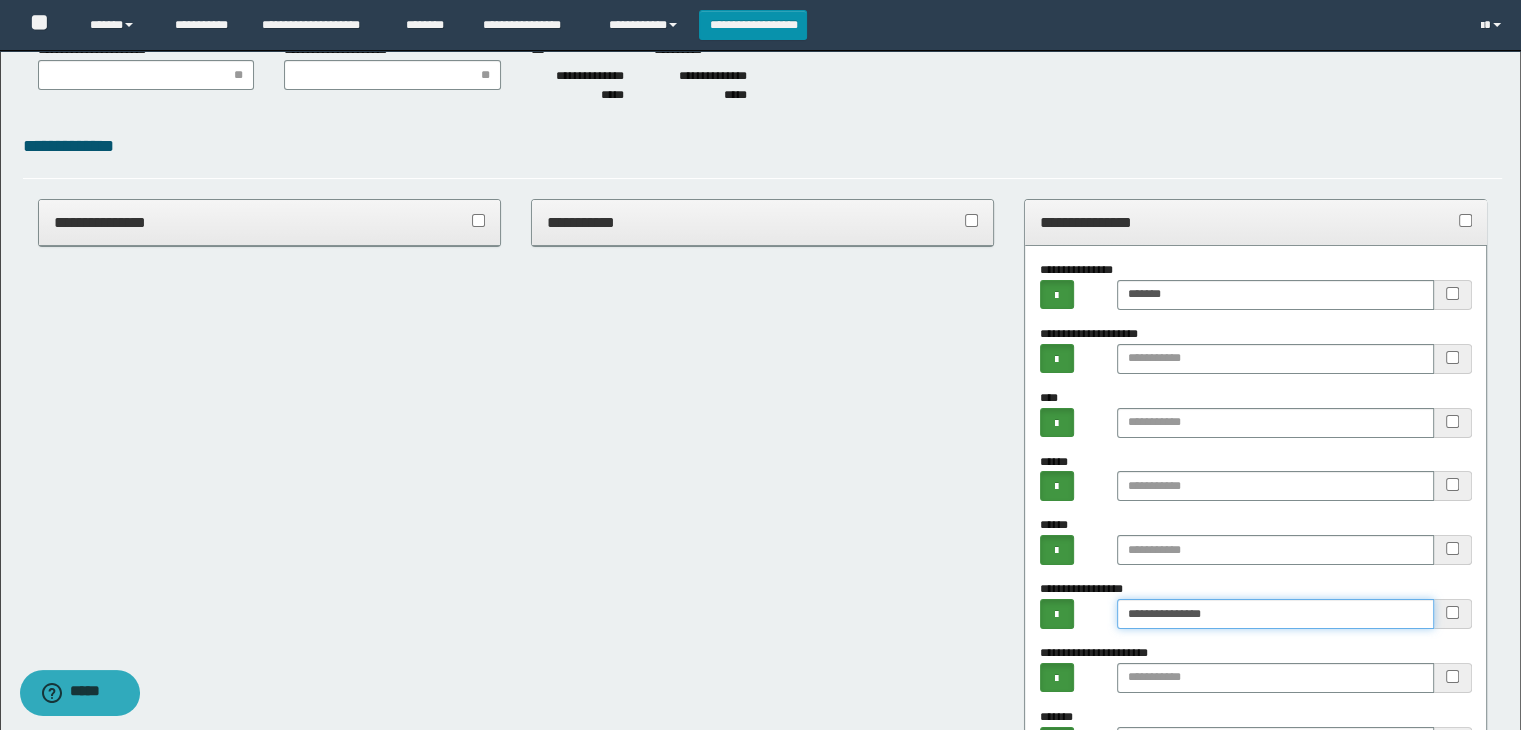 type on "**********" 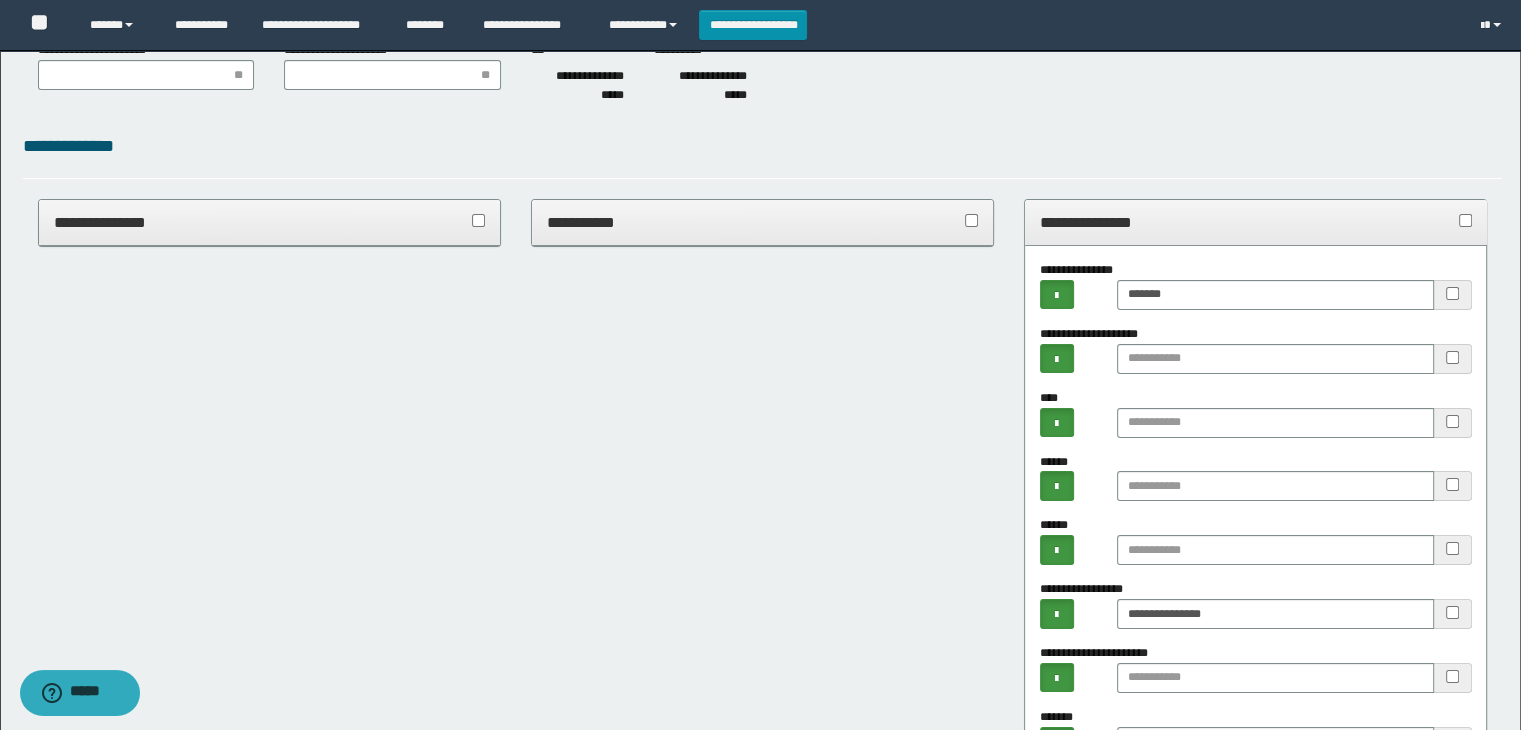 click on "**********" at bounding box center (1256, 222) 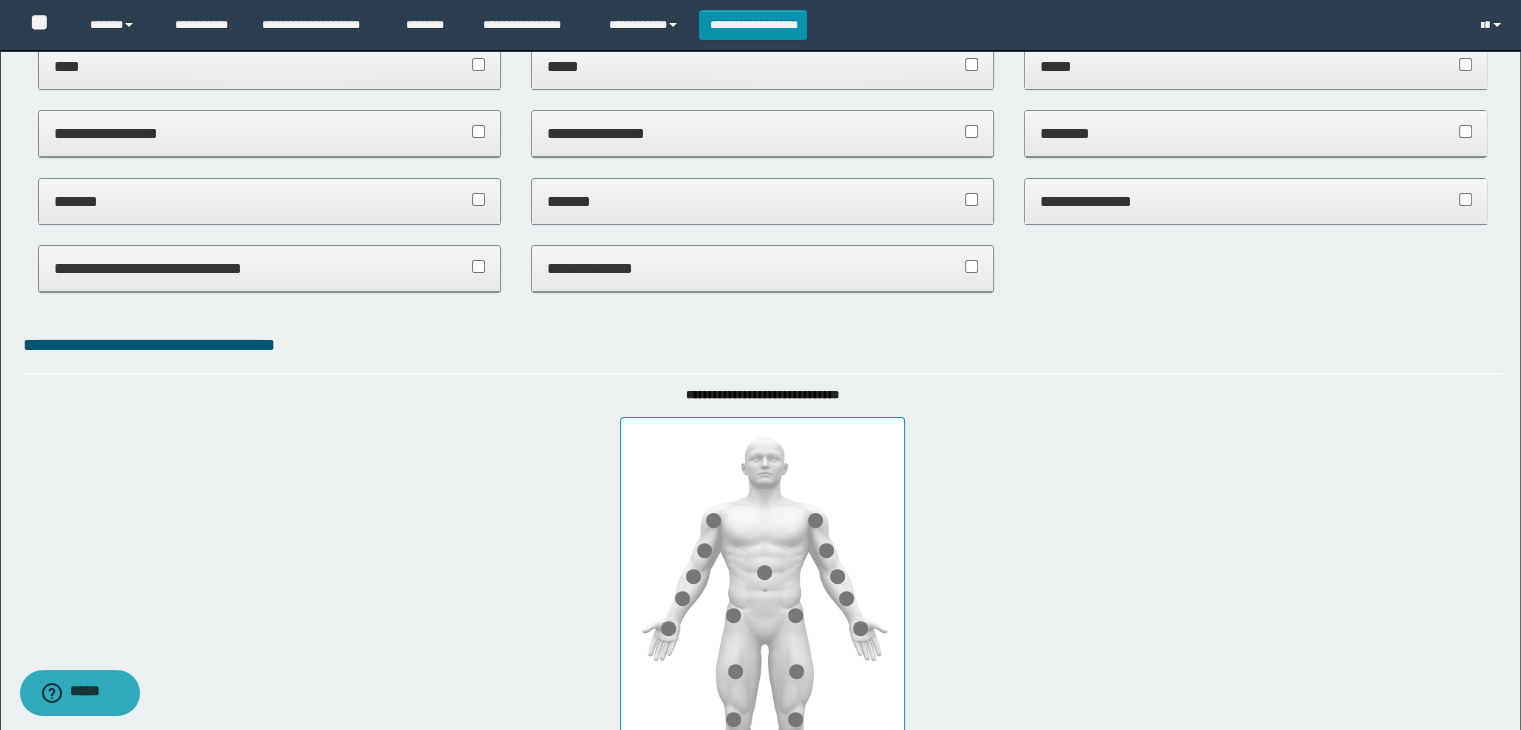 scroll, scrollTop: 300, scrollLeft: 0, axis: vertical 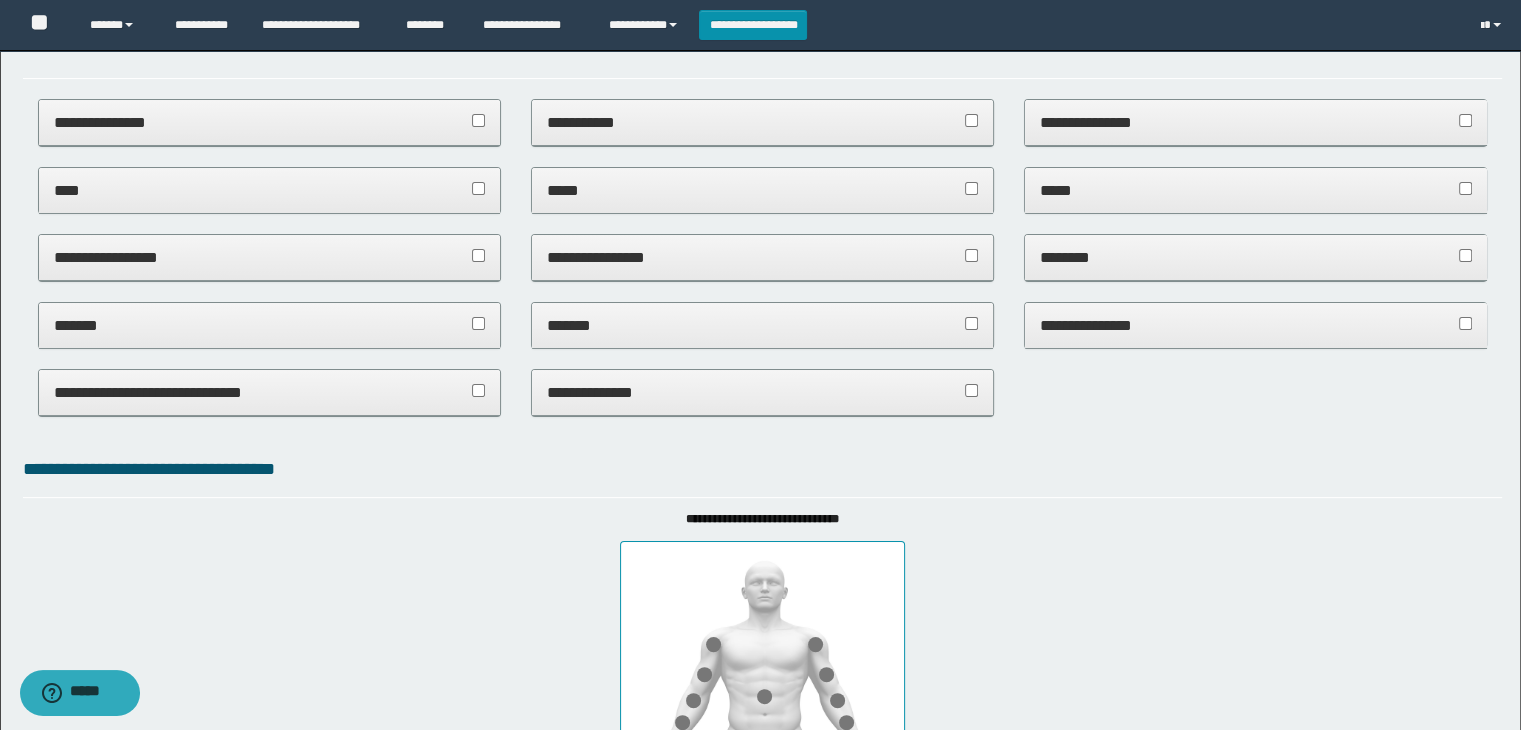 click on "**********" at bounding box center [270, 257] 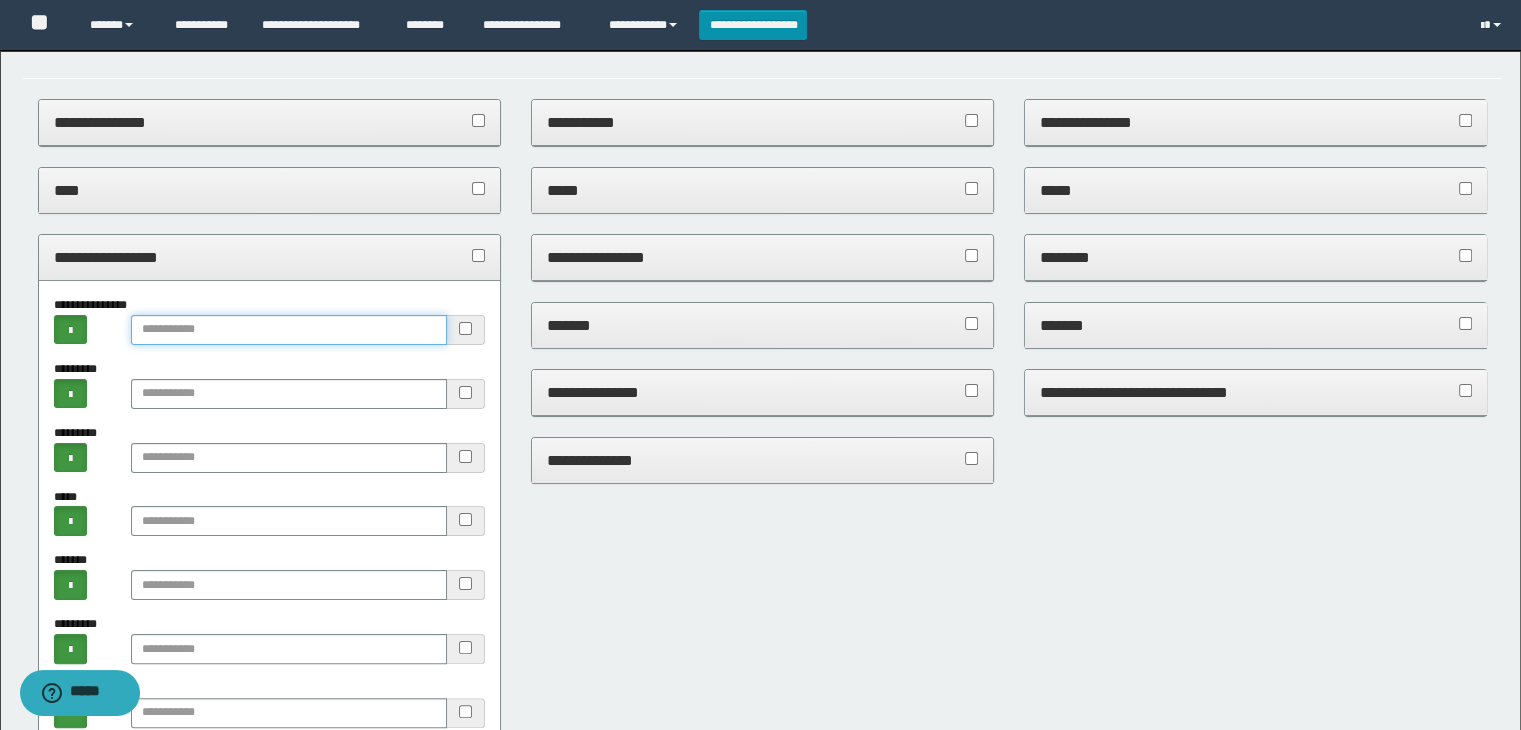 click at bounding box center [289, 330] 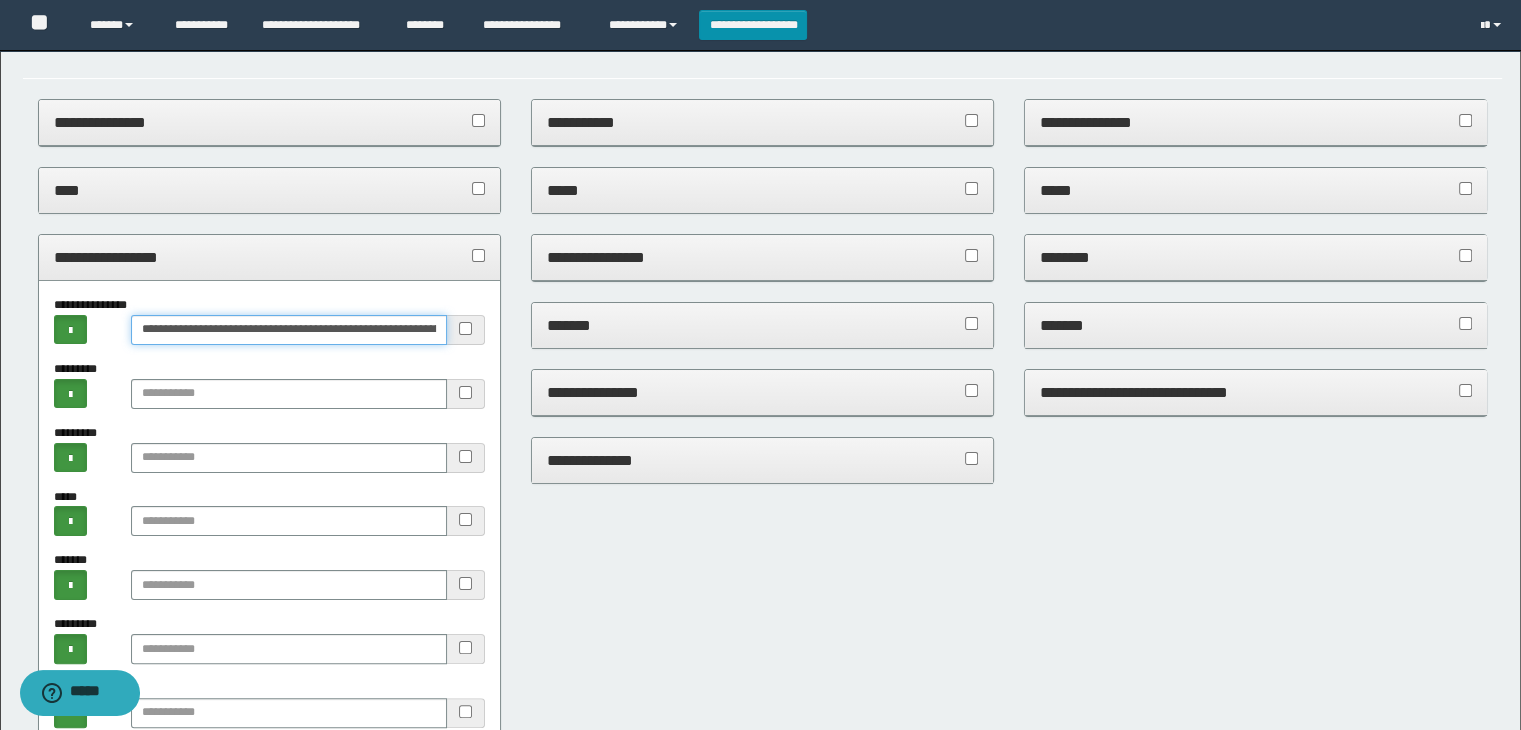 scroll, scrollTop: 0, scrollLeft: 7320, axis: horizontal 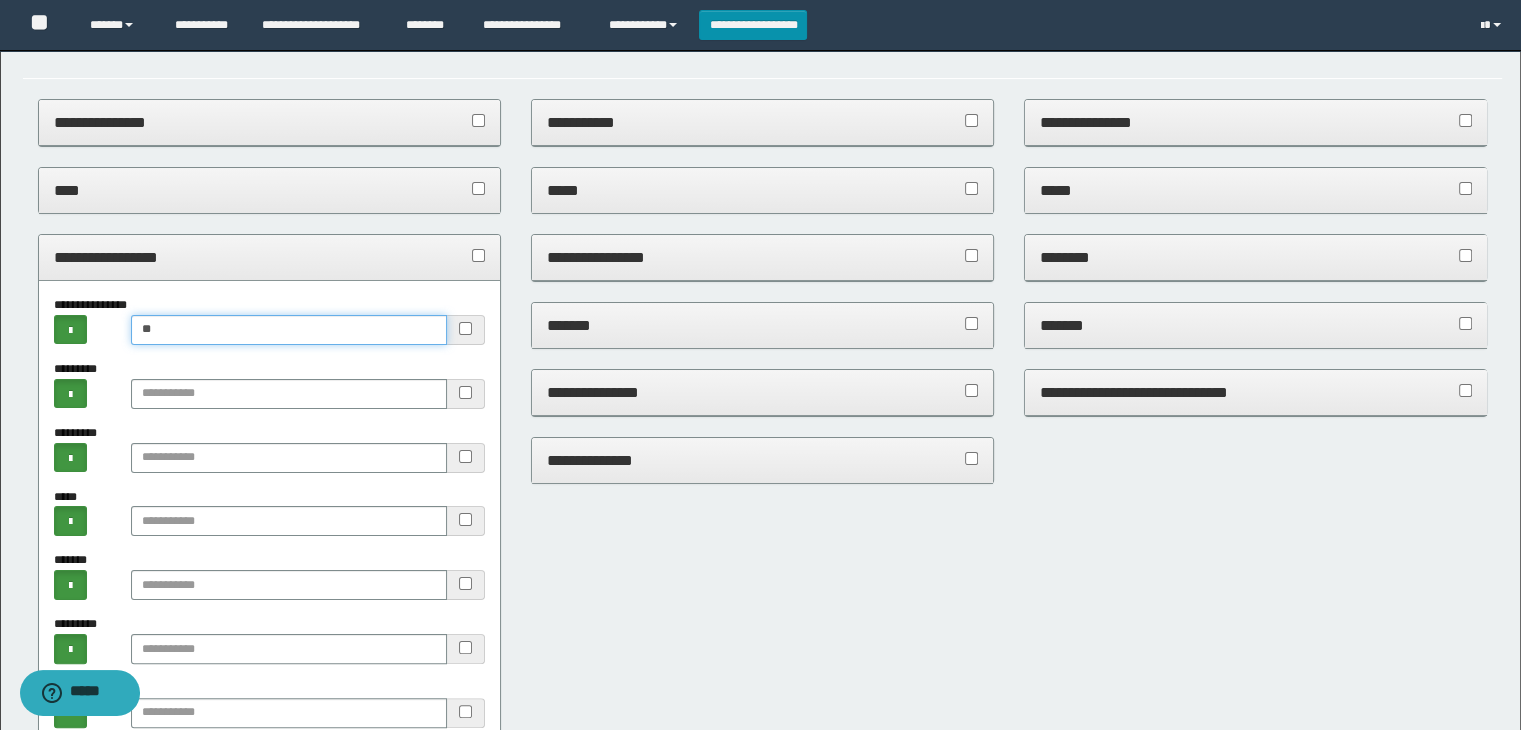 type on "*" 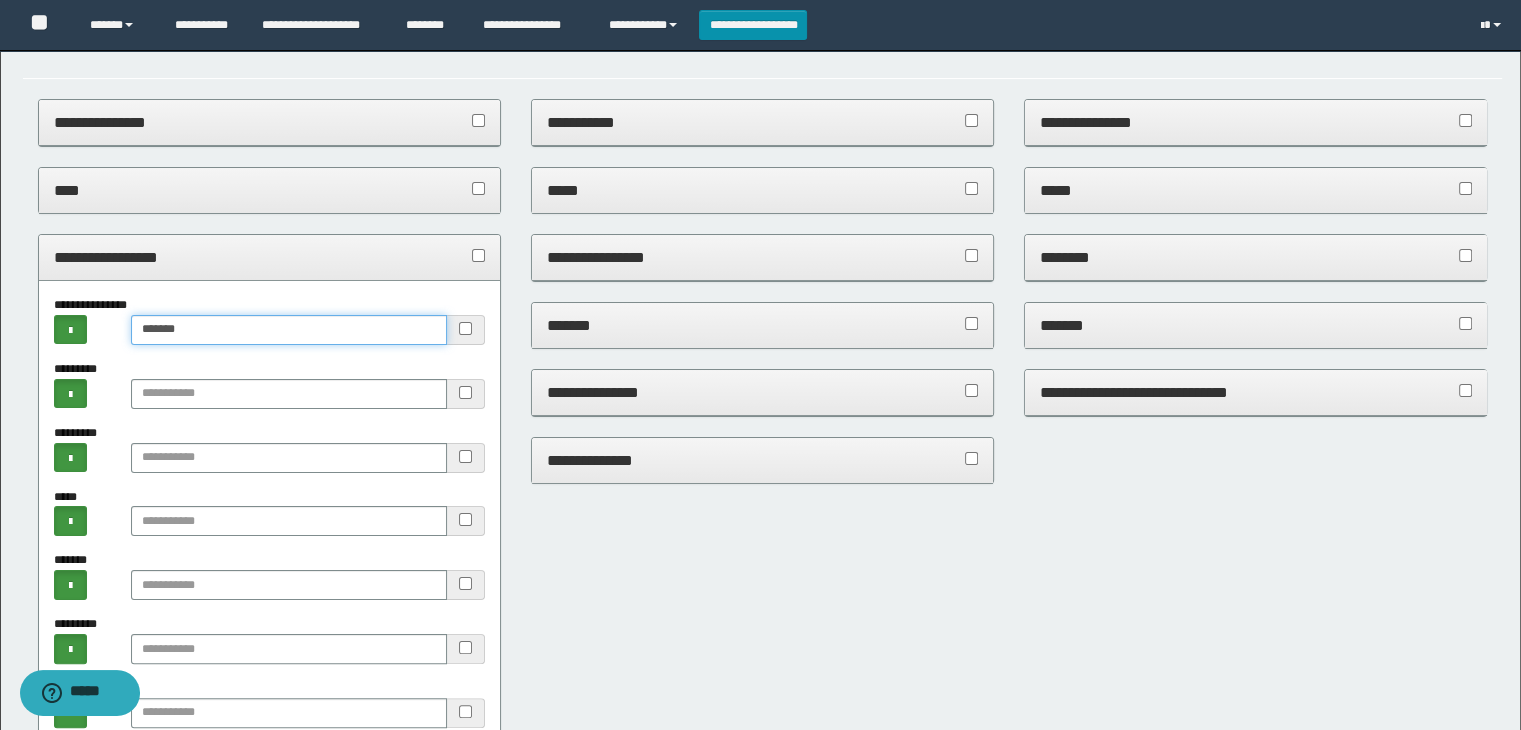 drag, startPoint x: 156, startPoint y: 327, endPoint x: 199, endPoint y: 326, distance: 43.011627 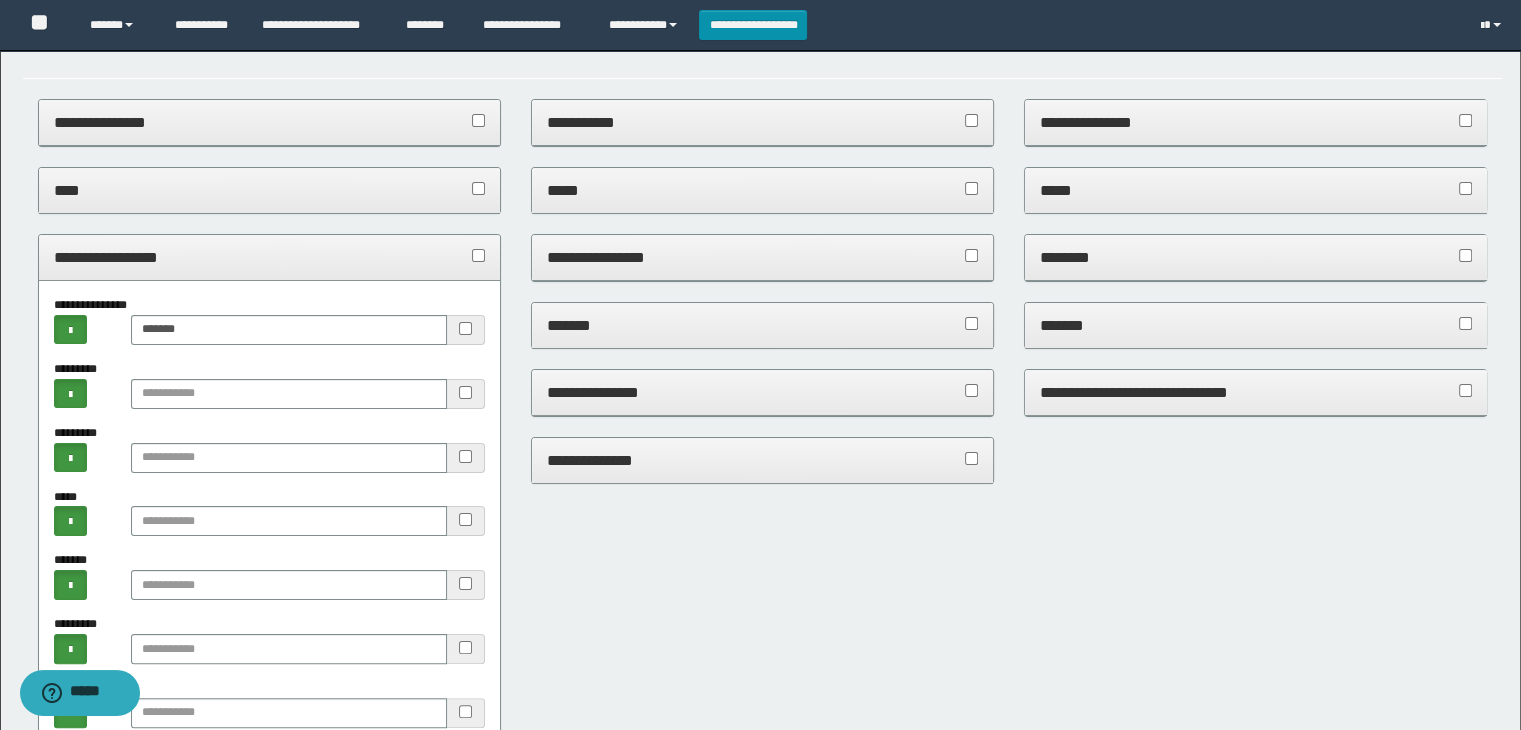 click on "**********" at bounding box center [270, 257] 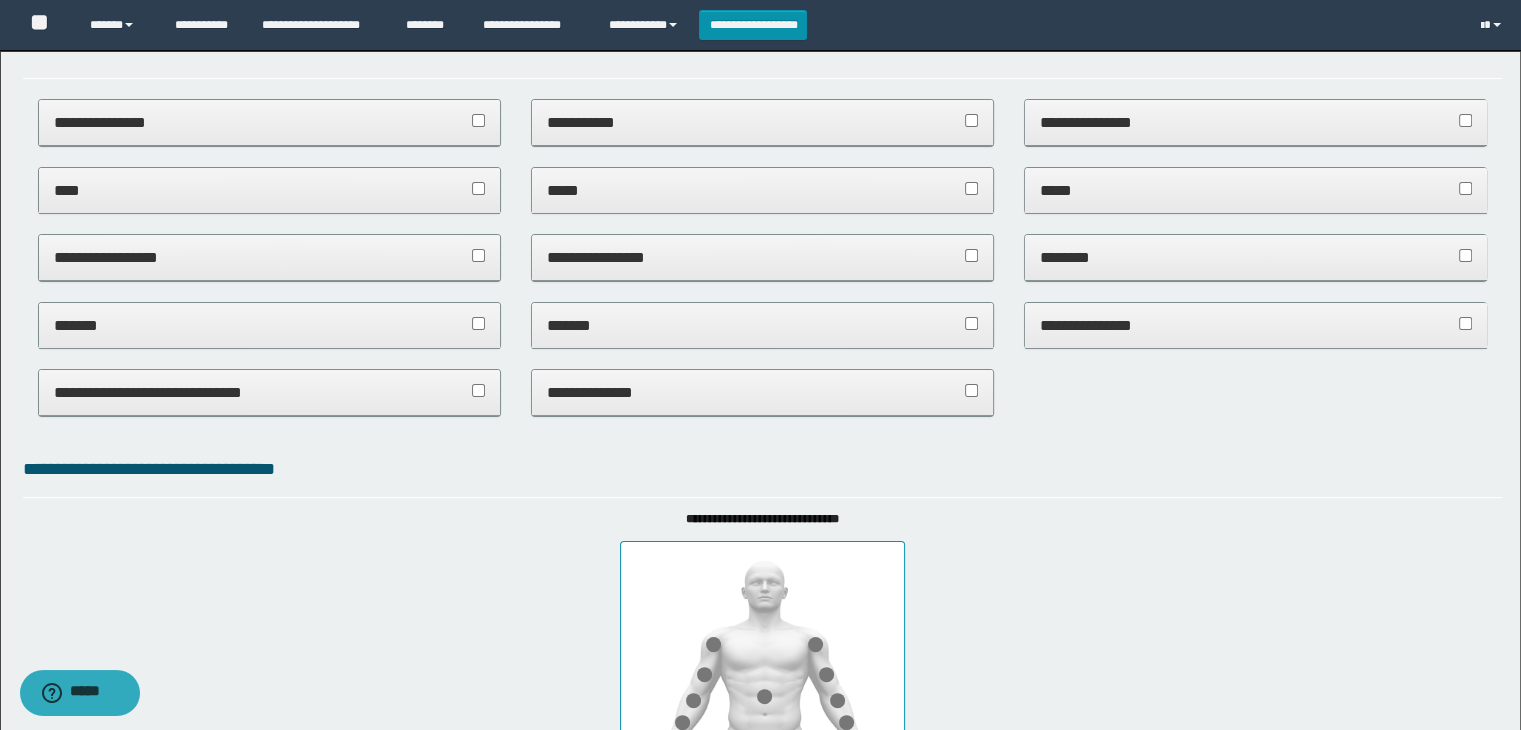 drag, startPoint x: 717, startPoint y: 254, endPoint x: 720, endPoint y: 274, distance: 20.22375 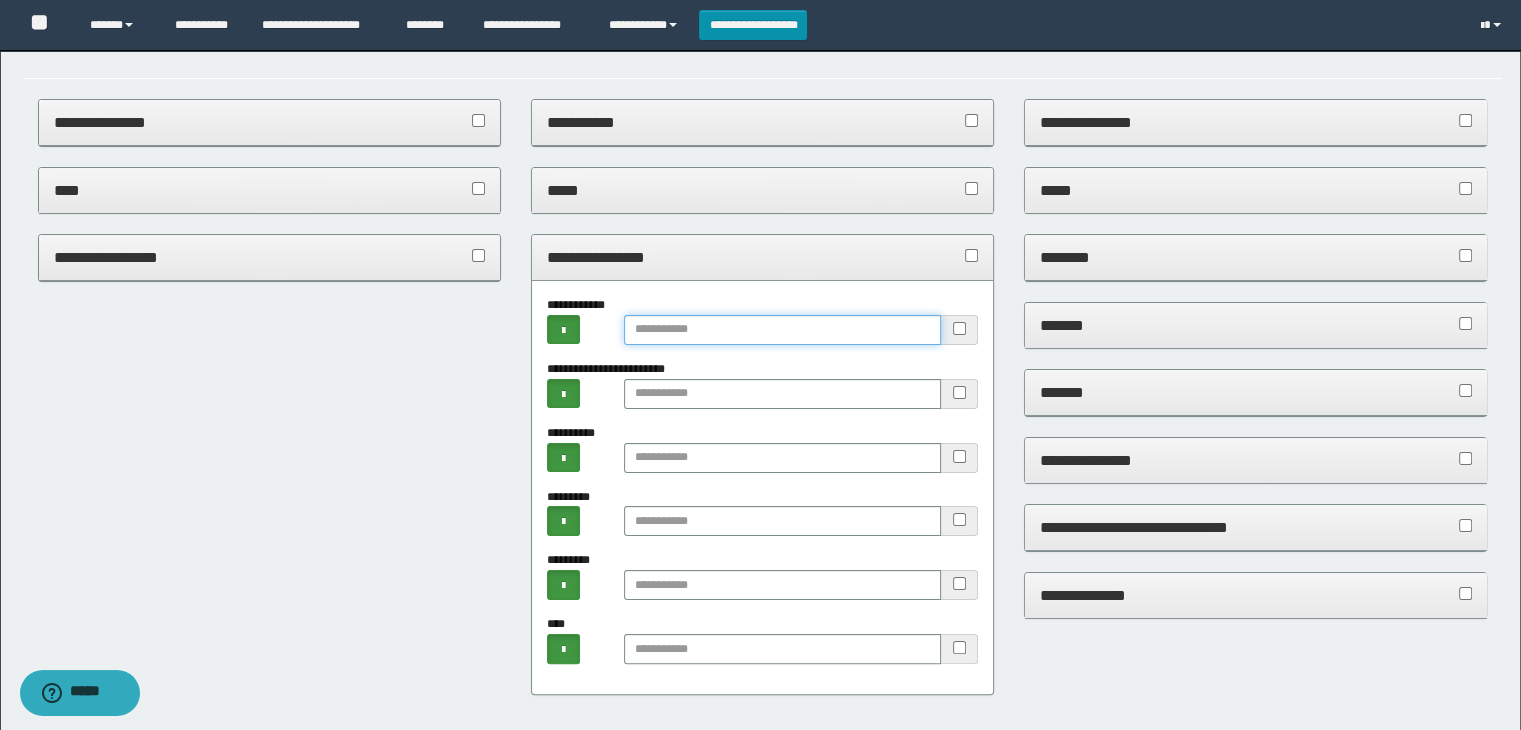 click at bounding box center (782, 330) 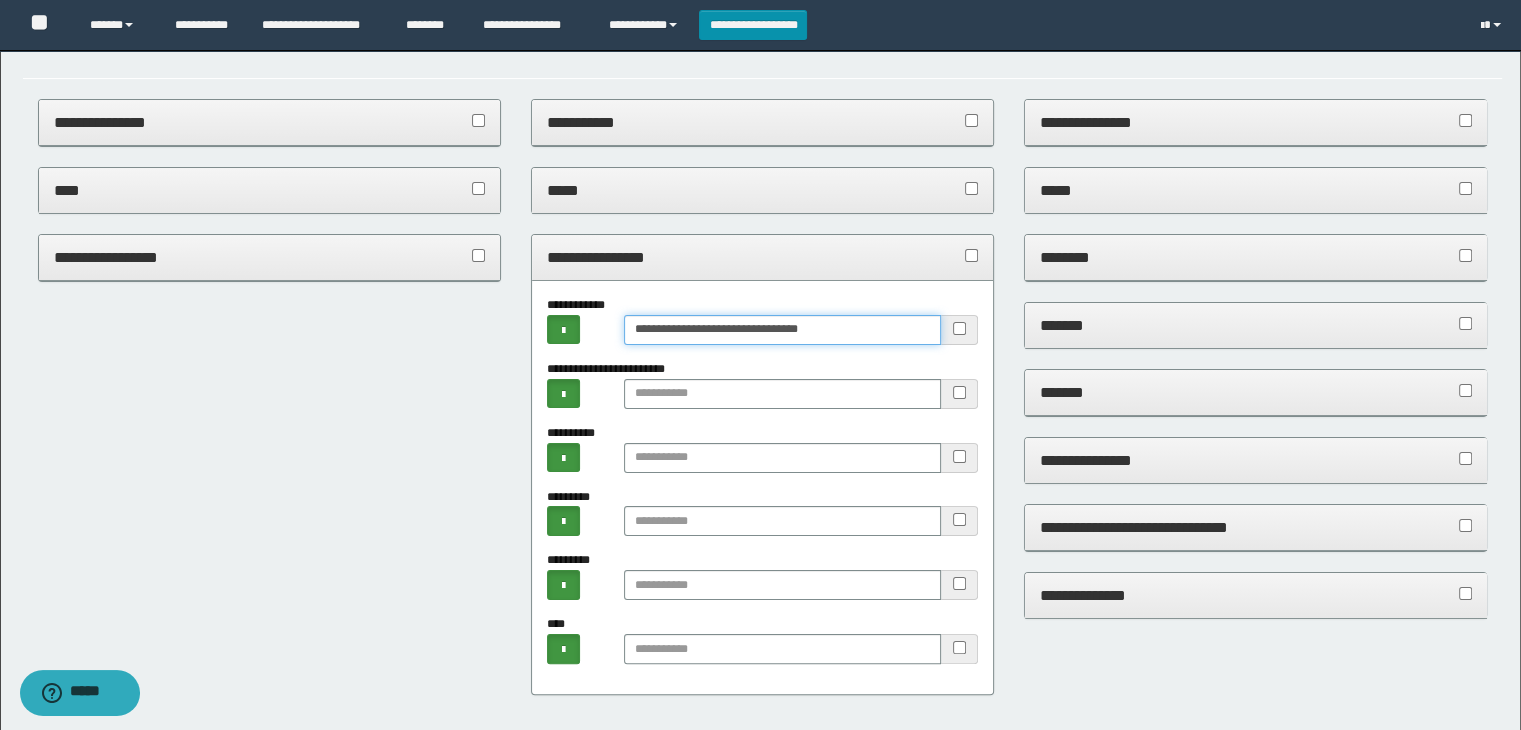 type on "**********" 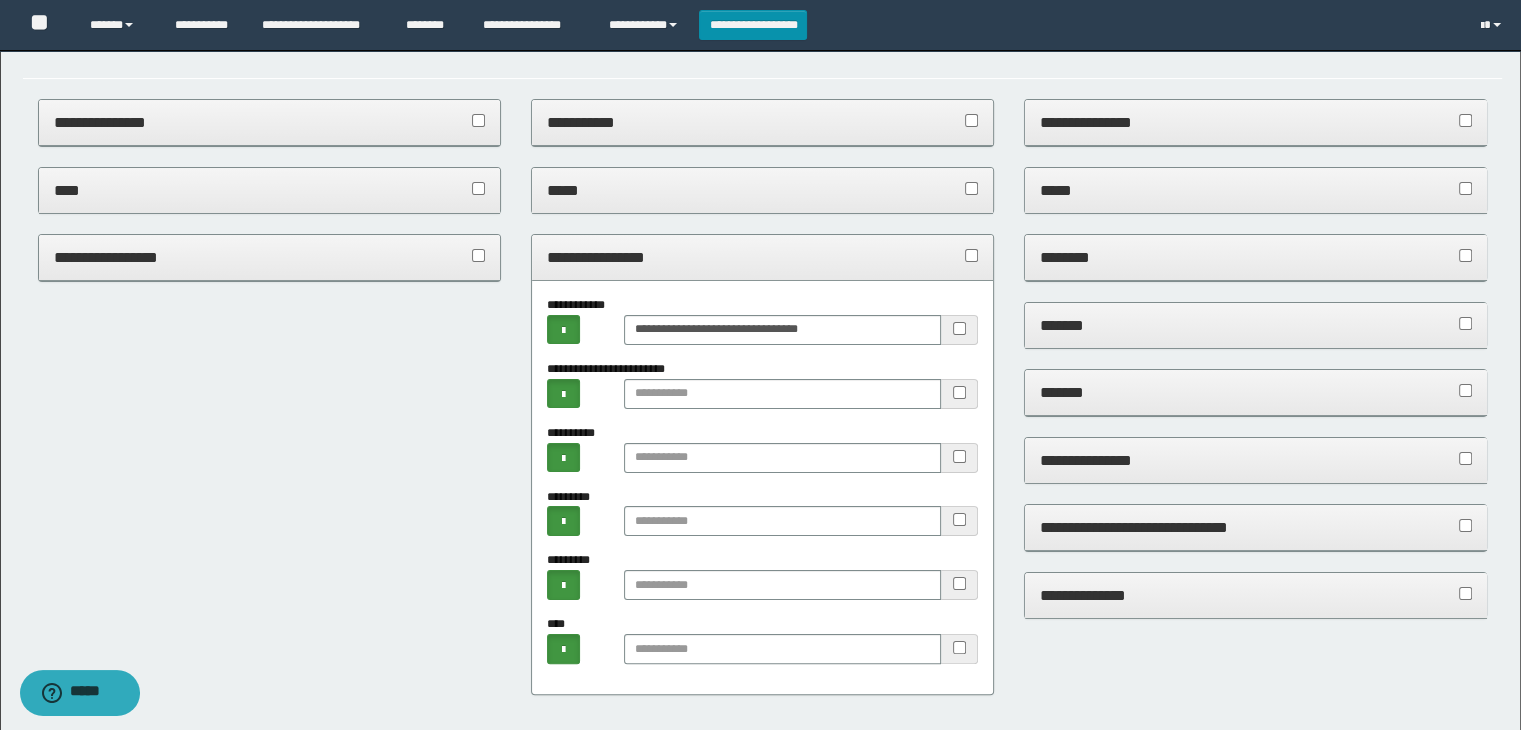 click on "**********" at bounding box center [763, 257] 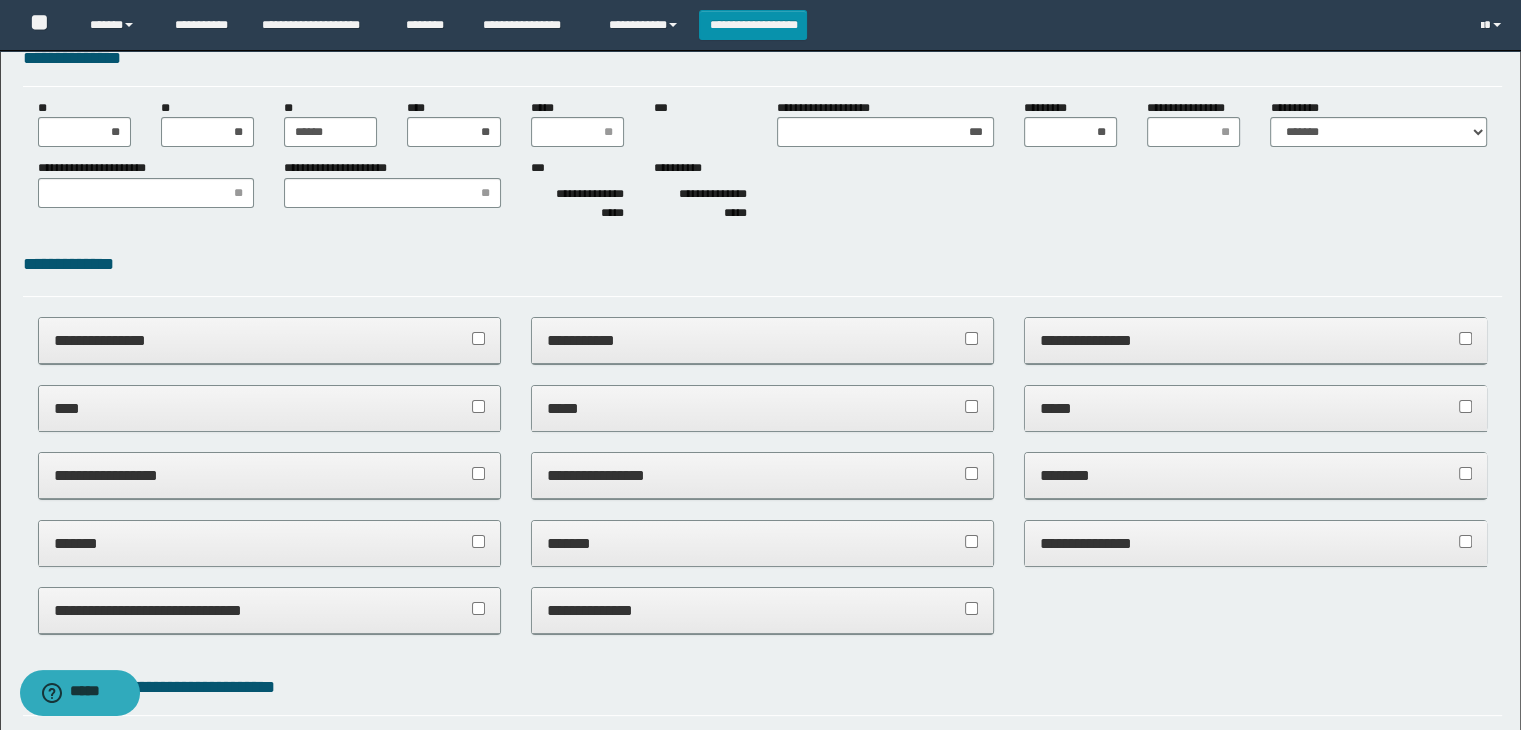 scroll, scrollTop: 0, scrollLeft: 0, axis: both 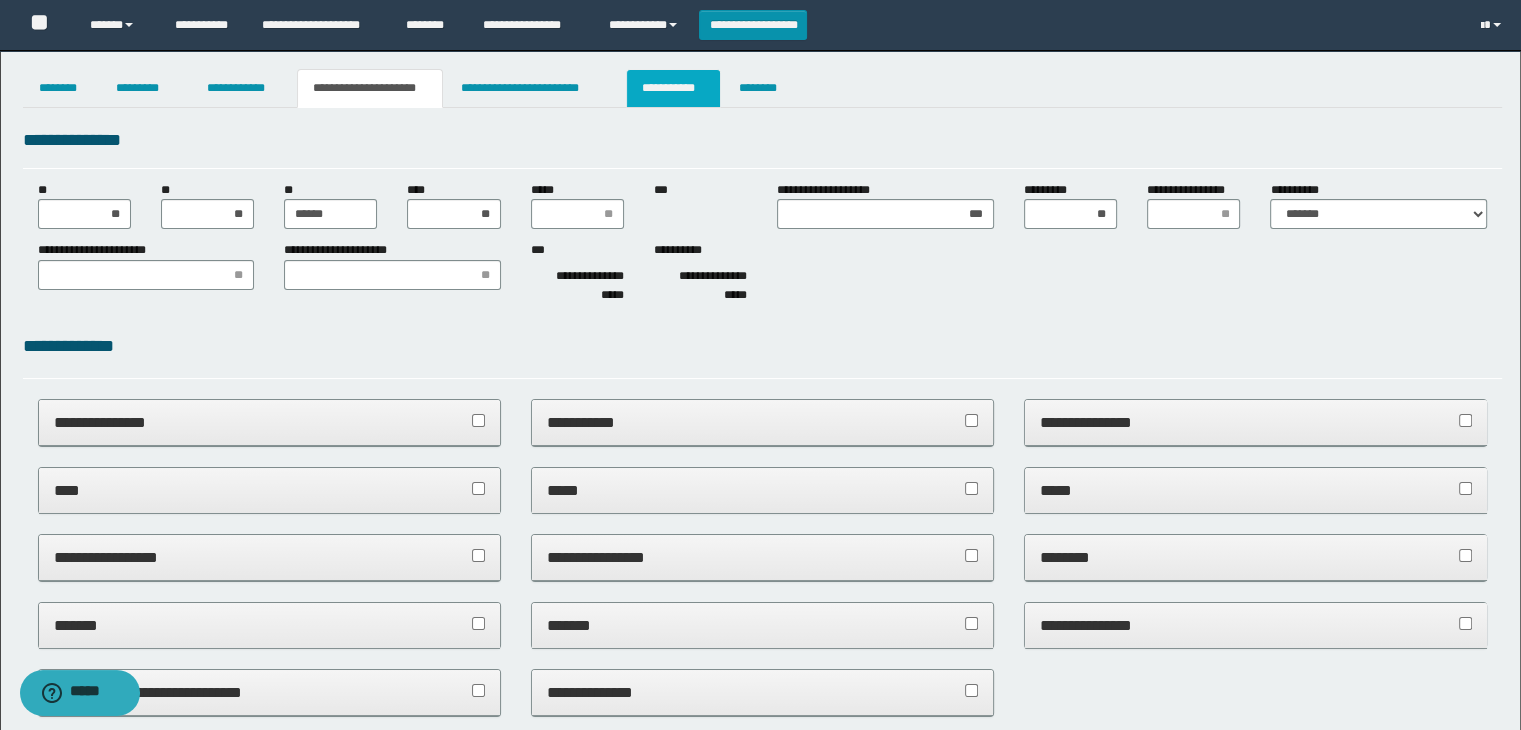 click on "**********" at bounding box center (673, 88) 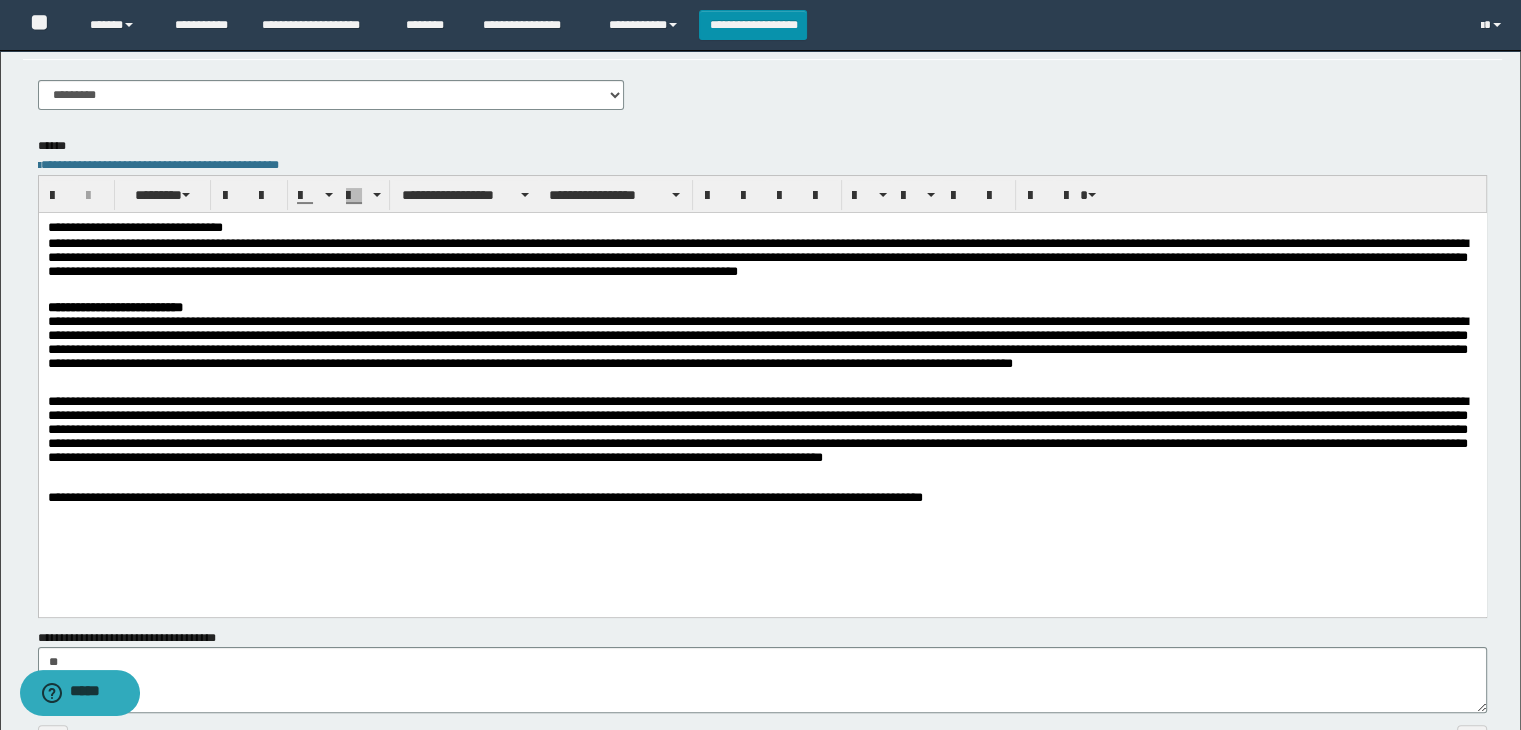scroll, scrollTop: 300, scrollLeft: 0, axis: vertical 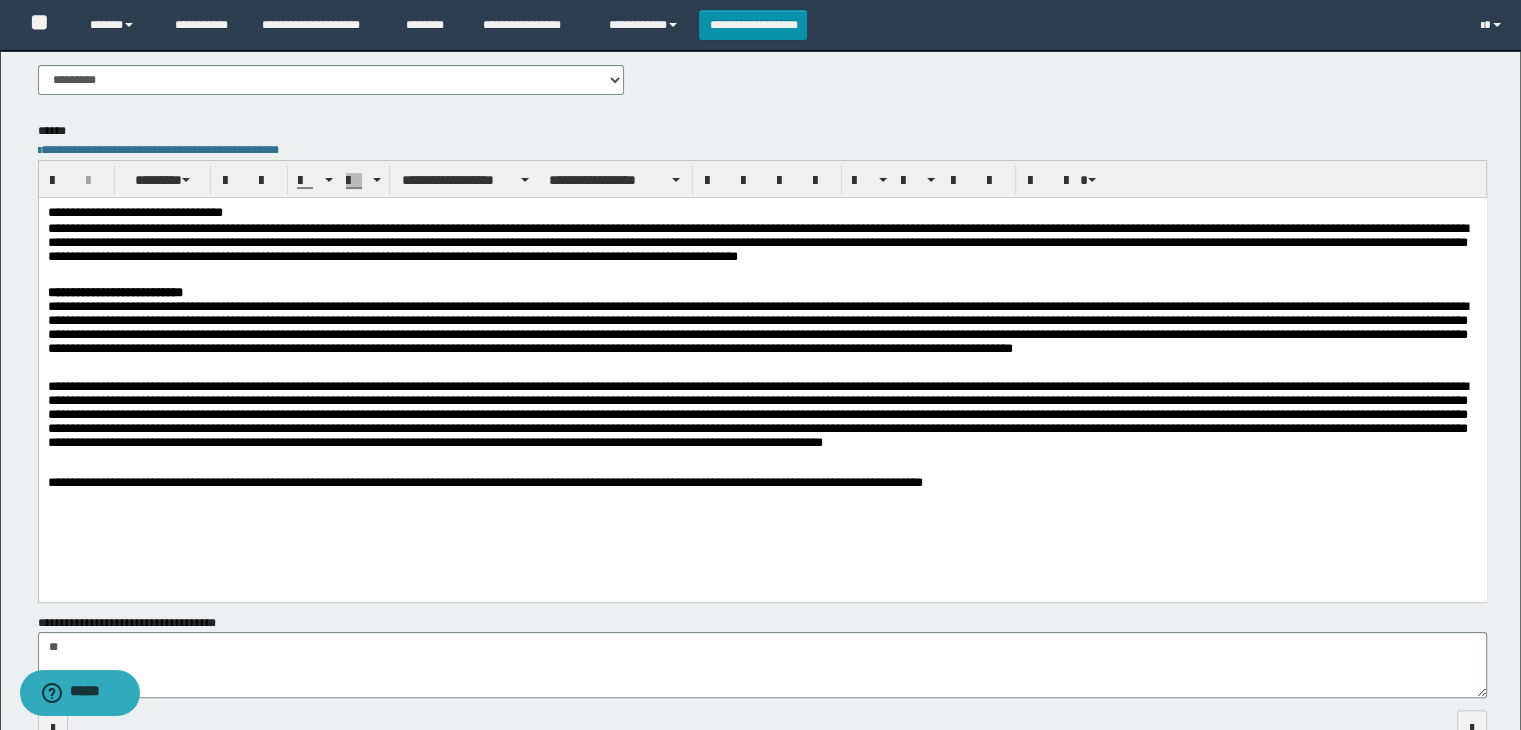click at bounding box center (762, 331) 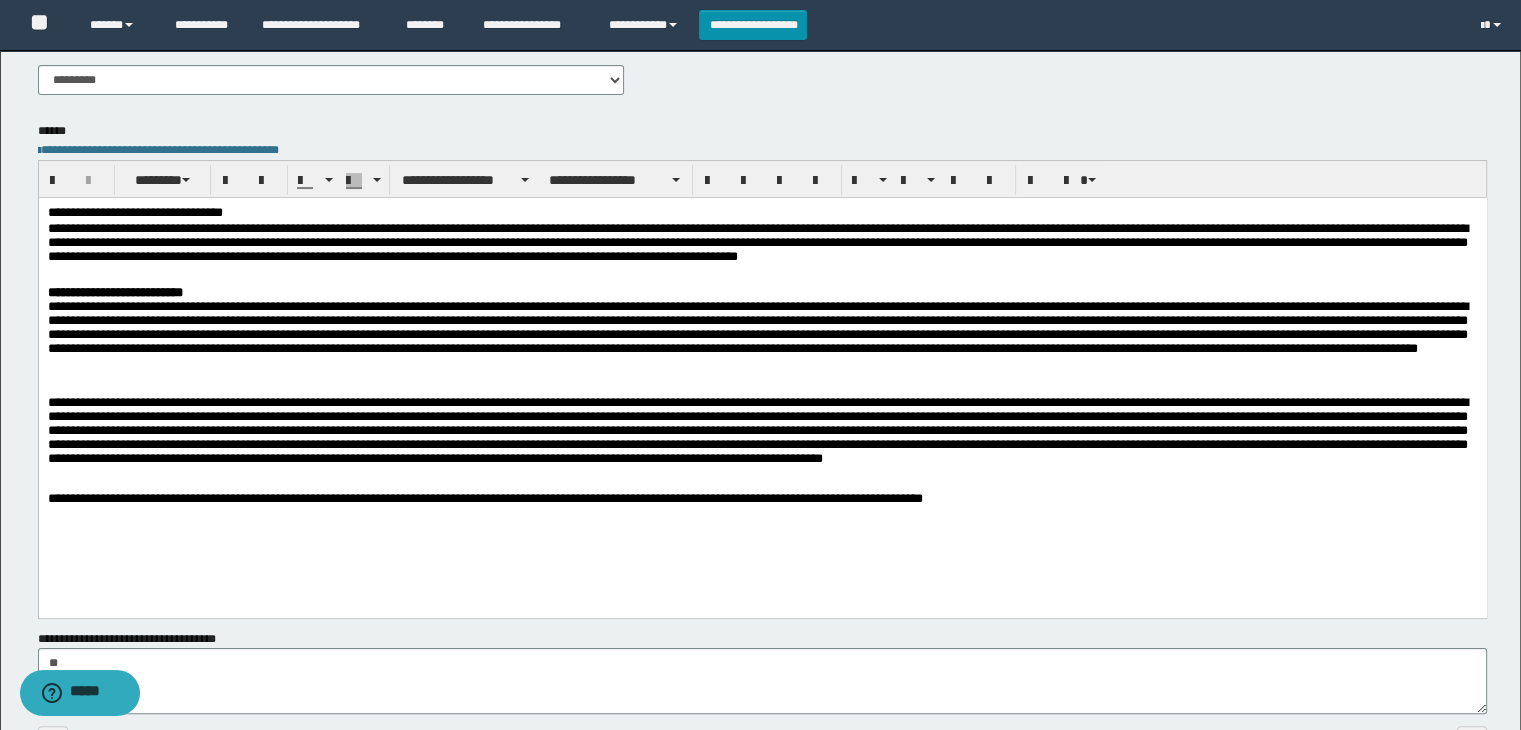 click at bounding box center [762, 443] 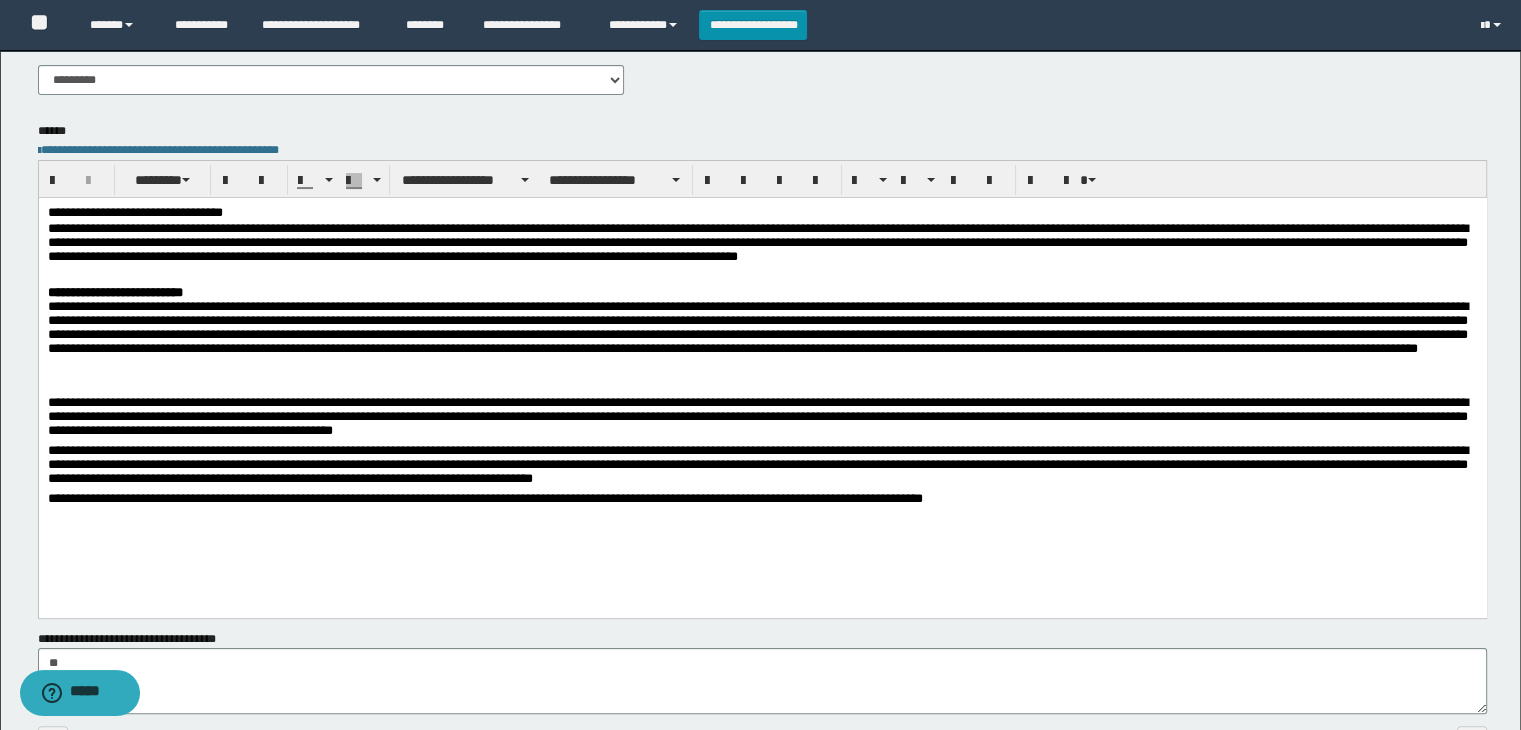 click on "**********" at bounding box center (762, 467) 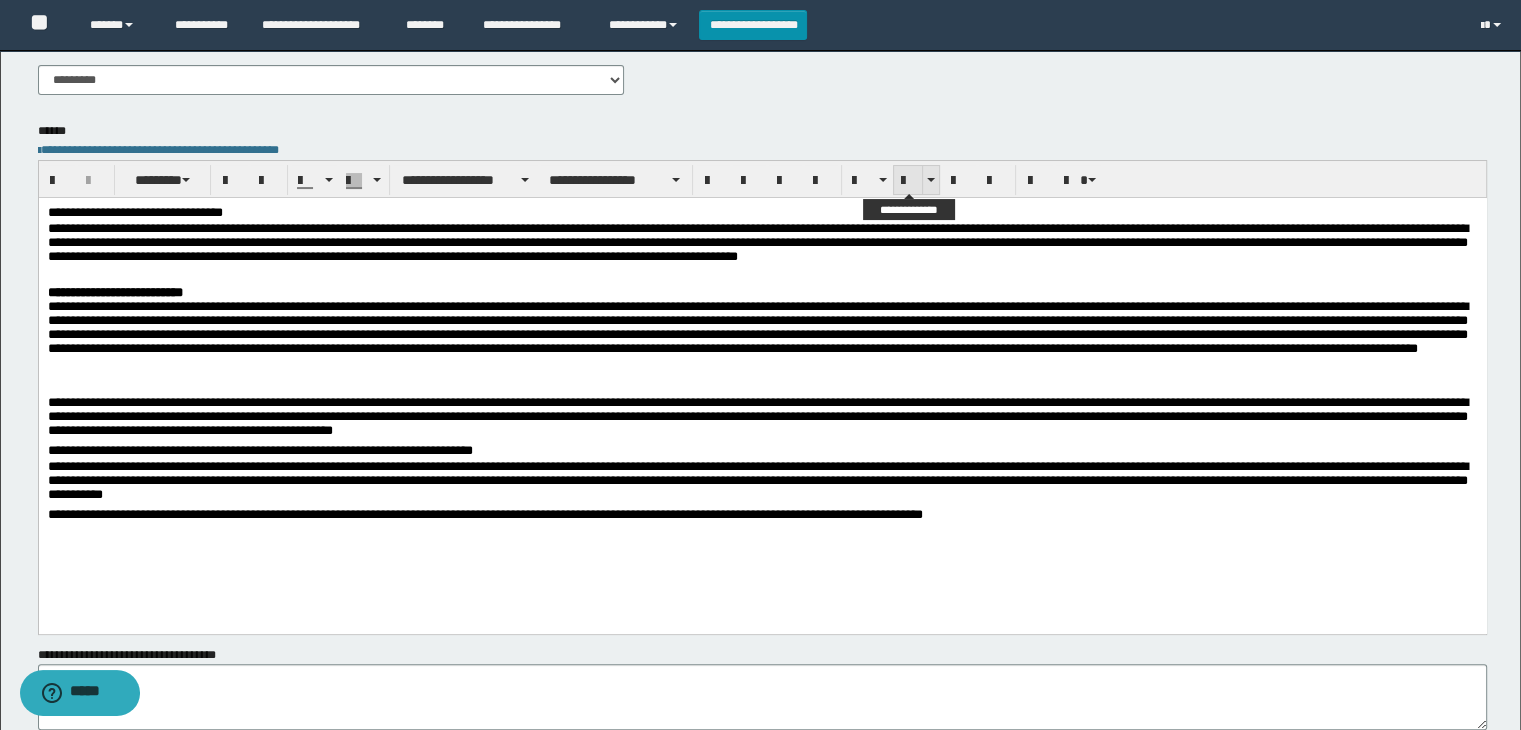 click at bounding box center (908, 181) 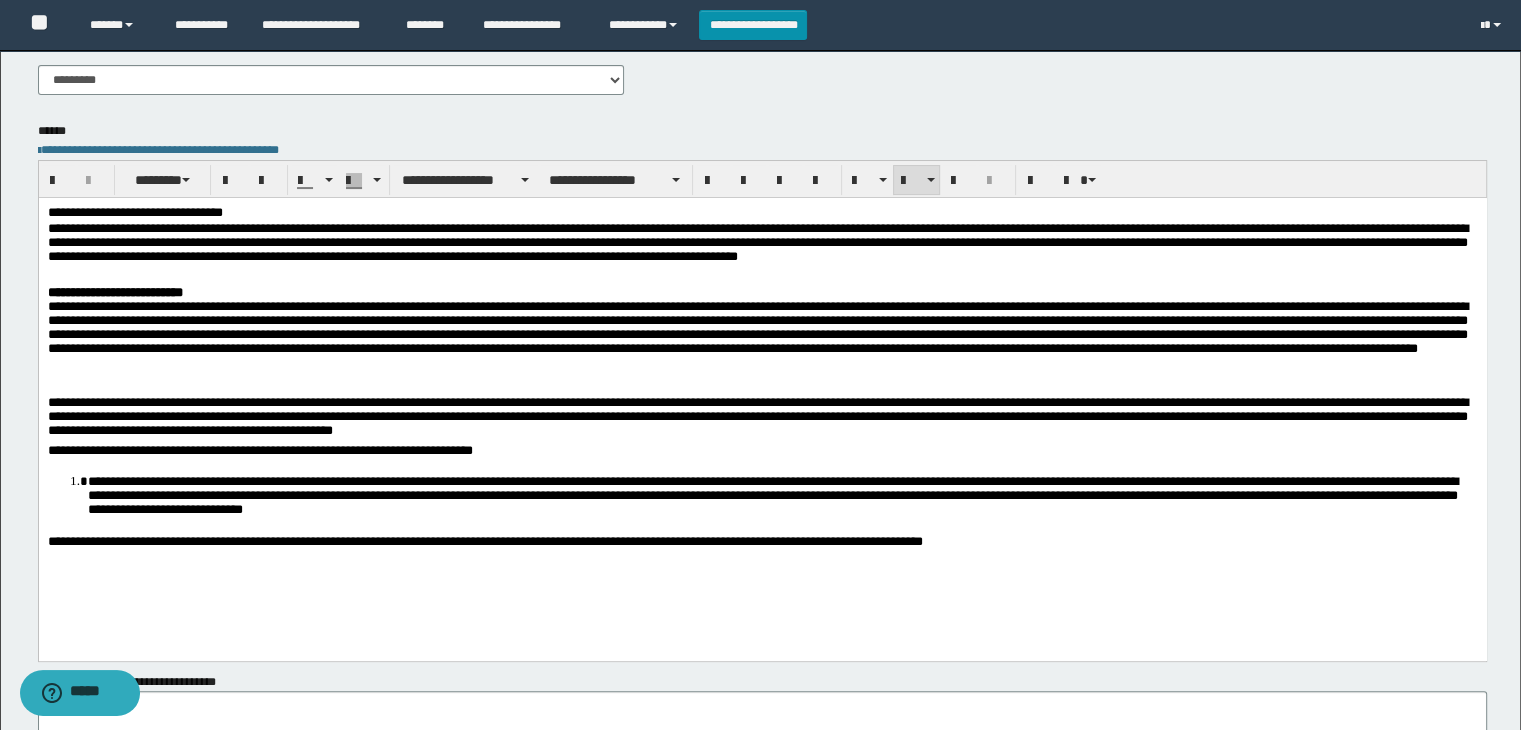 click on "**********" at bounding box center [782, 496] 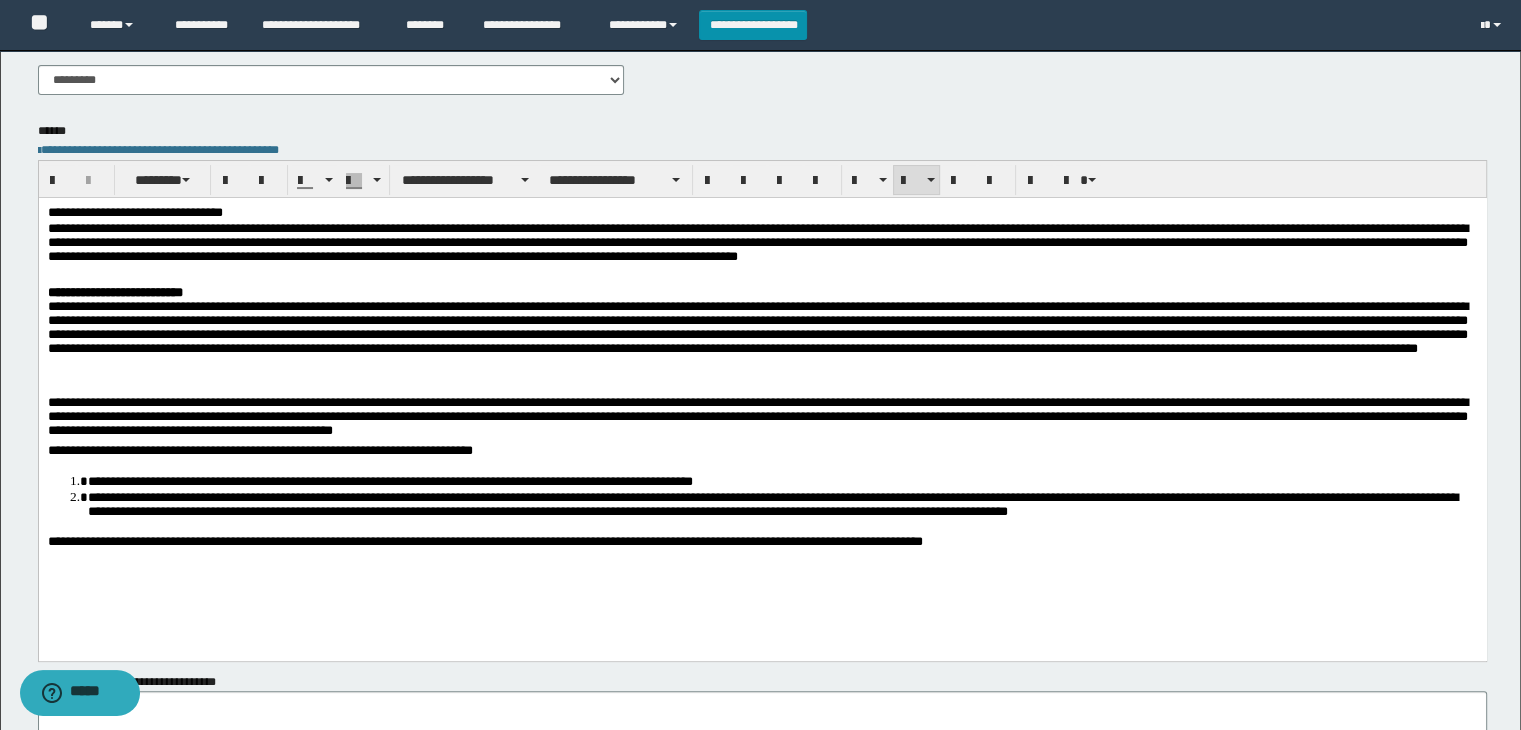 click on "**********" at bounding box center (782, 504) 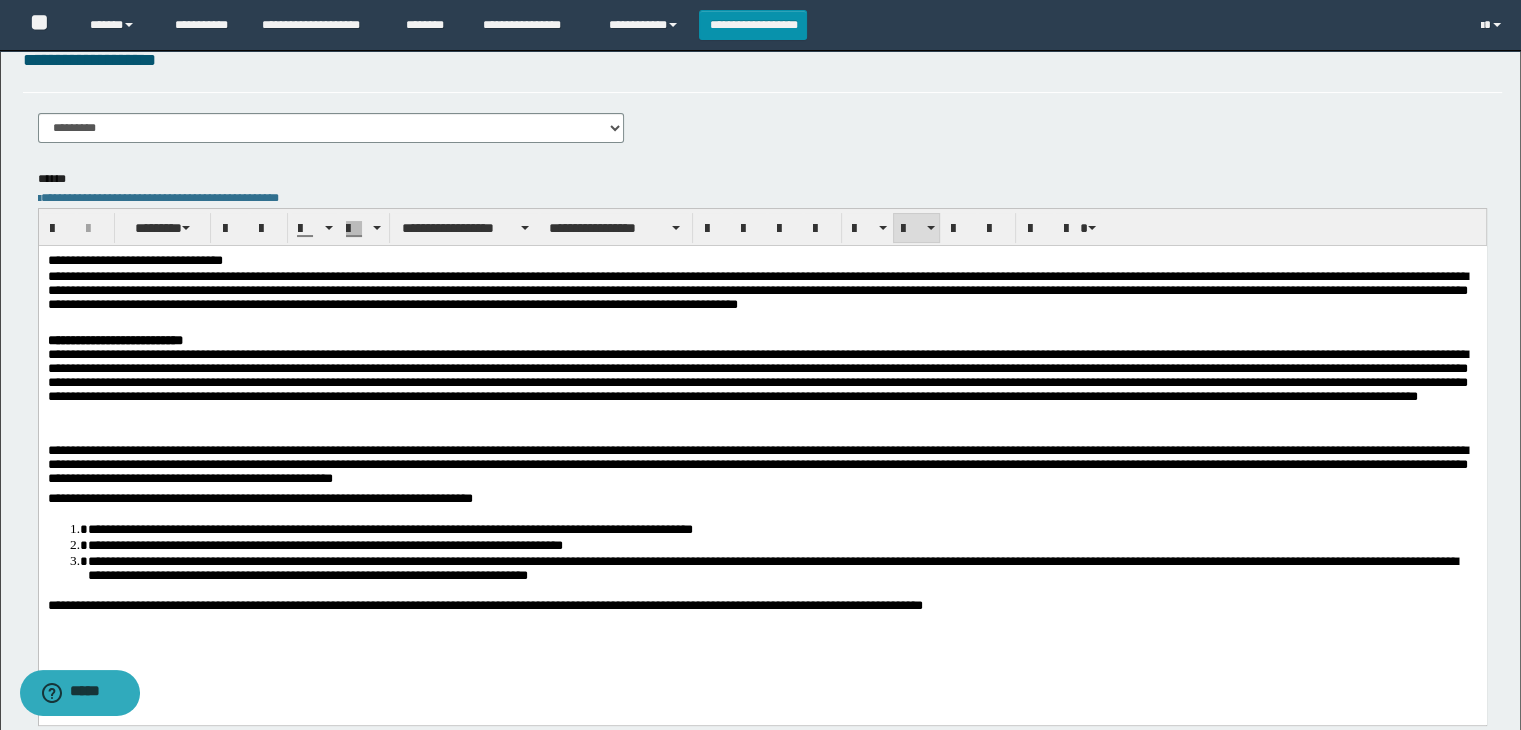 scroll, scrollTop: 300, scrollLeft: 0, axis: vertical 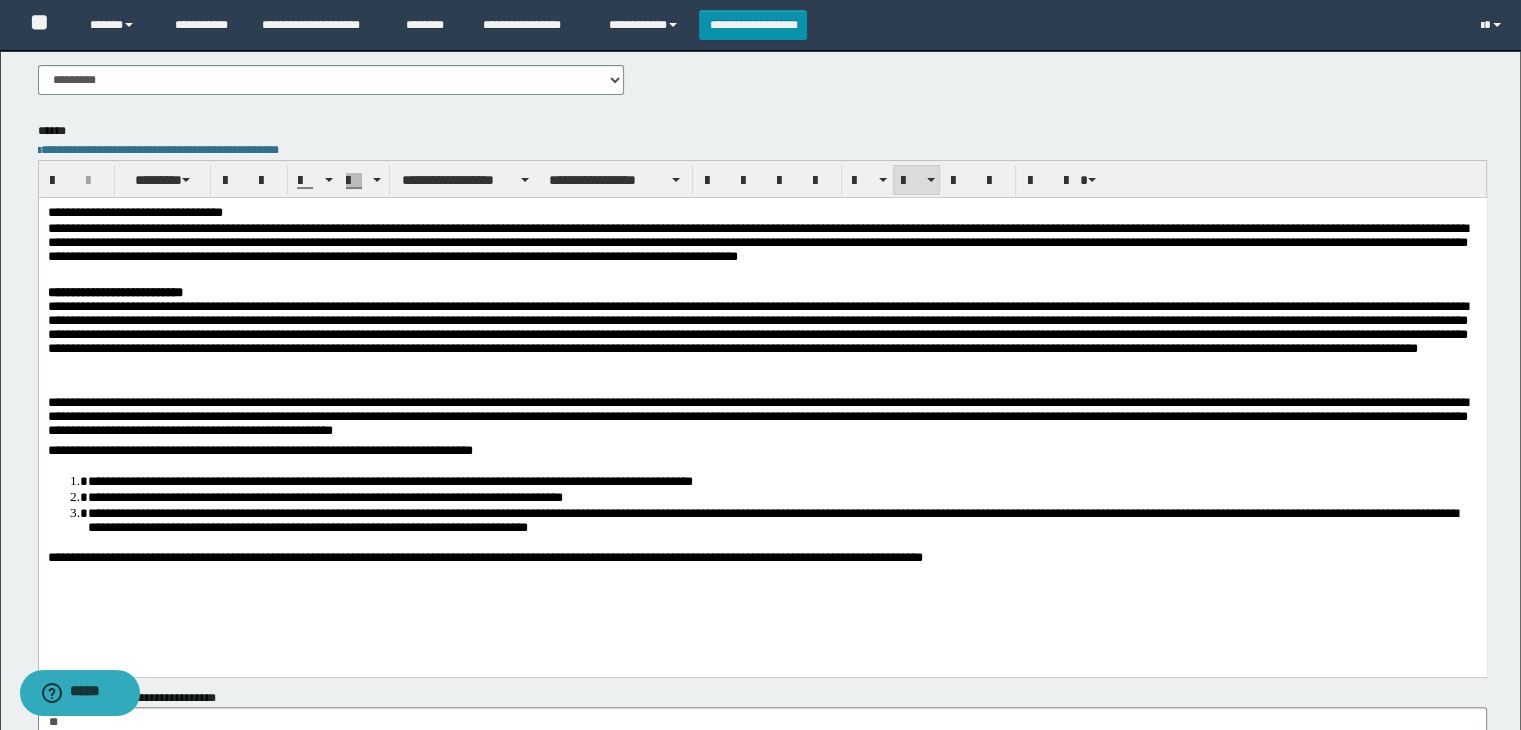 click on "**********" at bounding box center [782, 520] 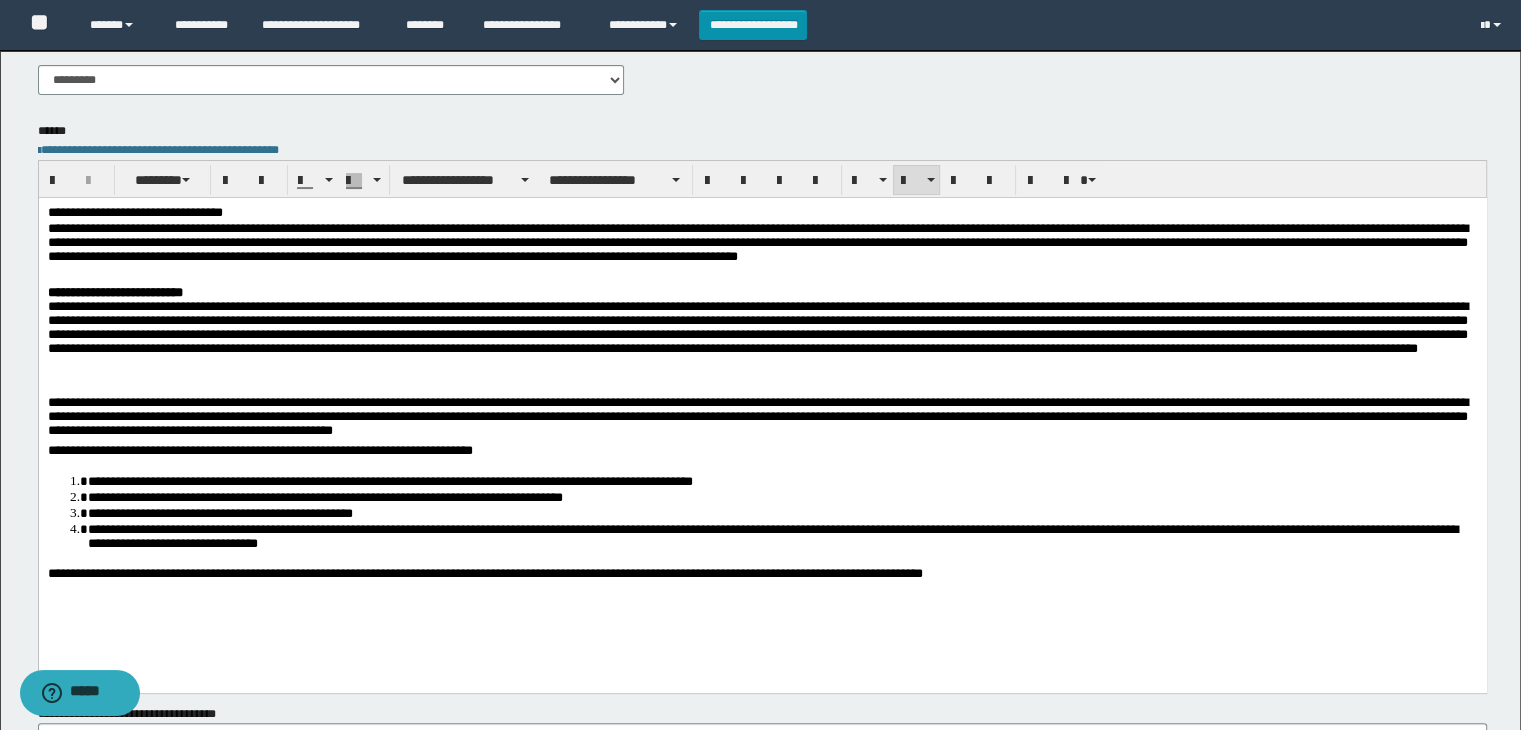 click on "**********" at bounding box center (782, 536) 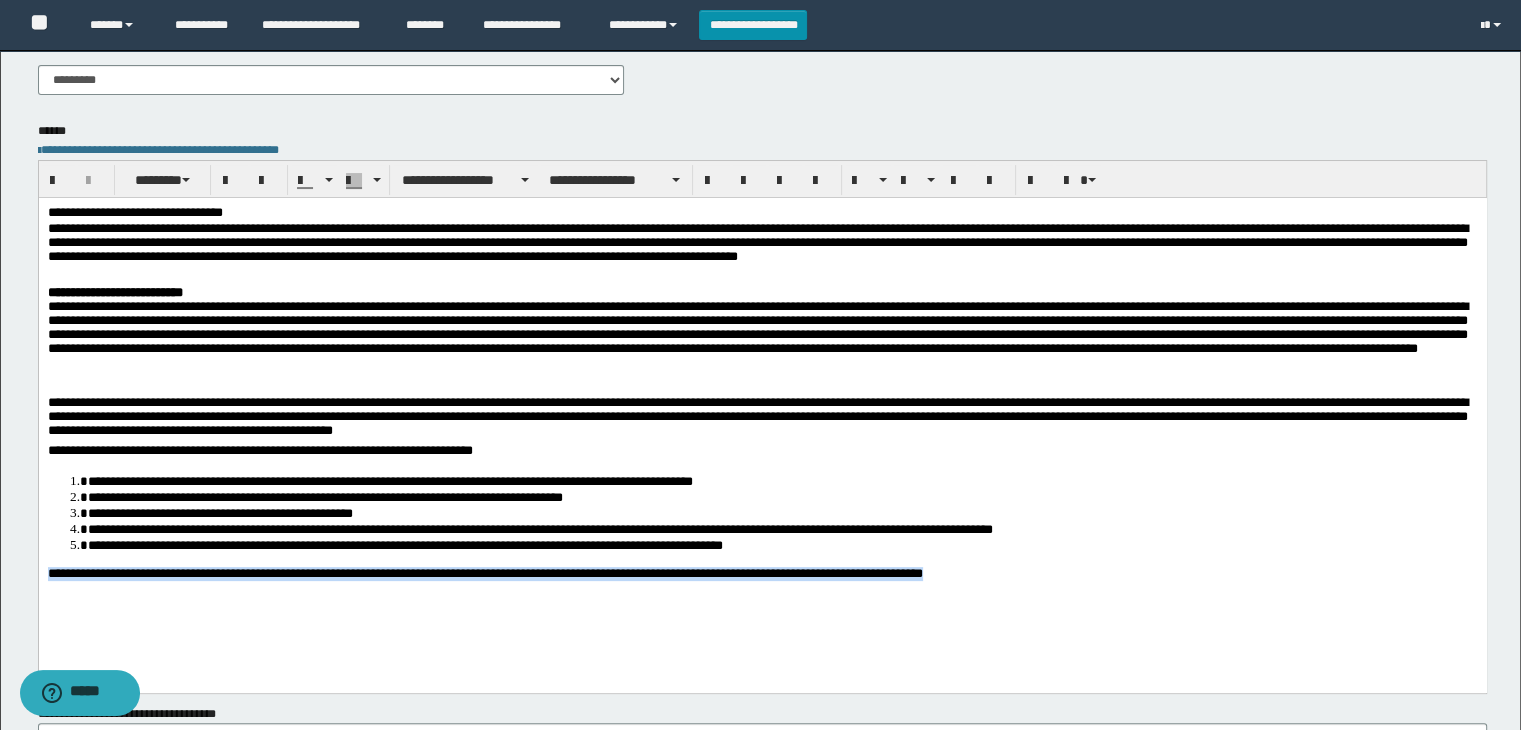 drag, startPoint x: 46, startPoint y: 576, endPoint x: 1078, endPoint y: 576, distance: 1032 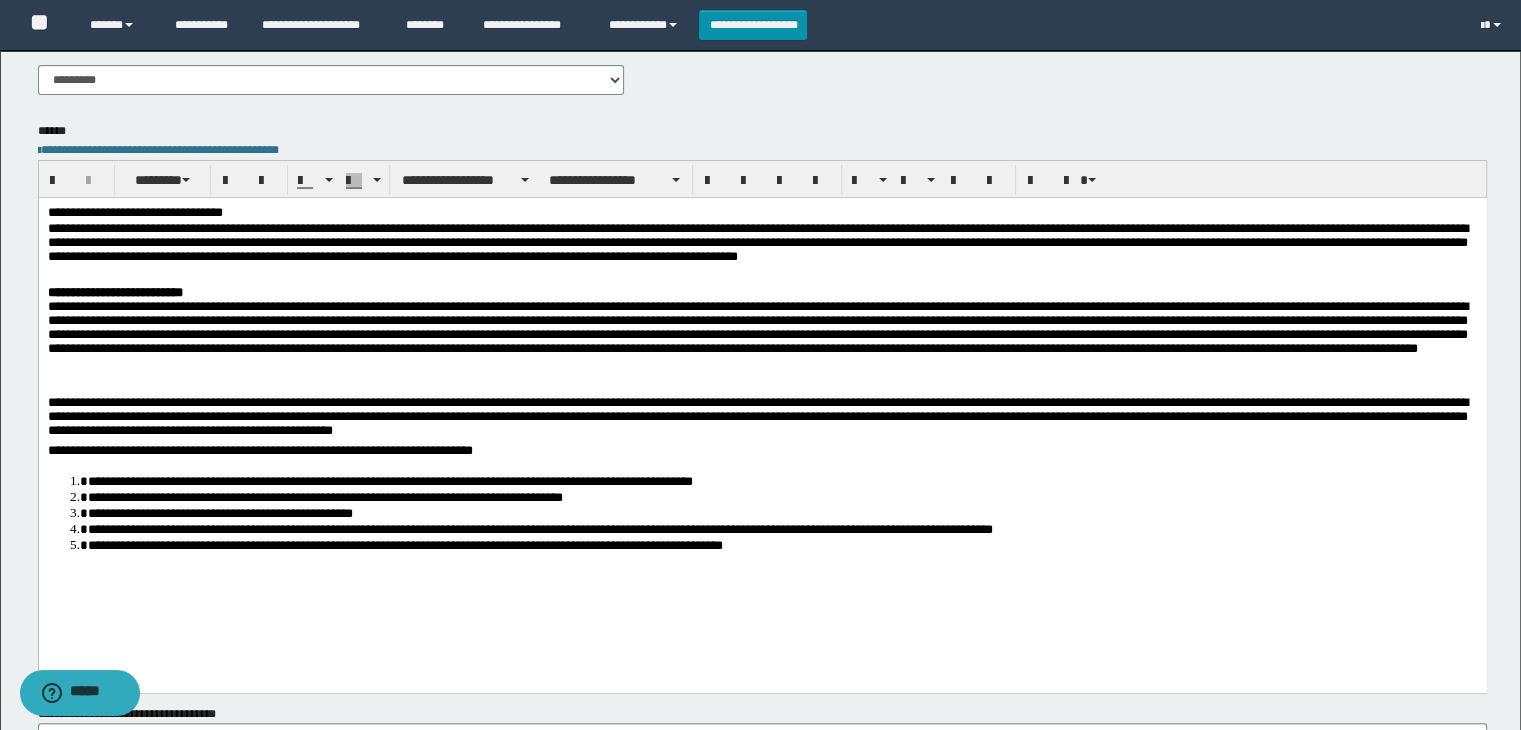 click at bounding box center (762, 387) 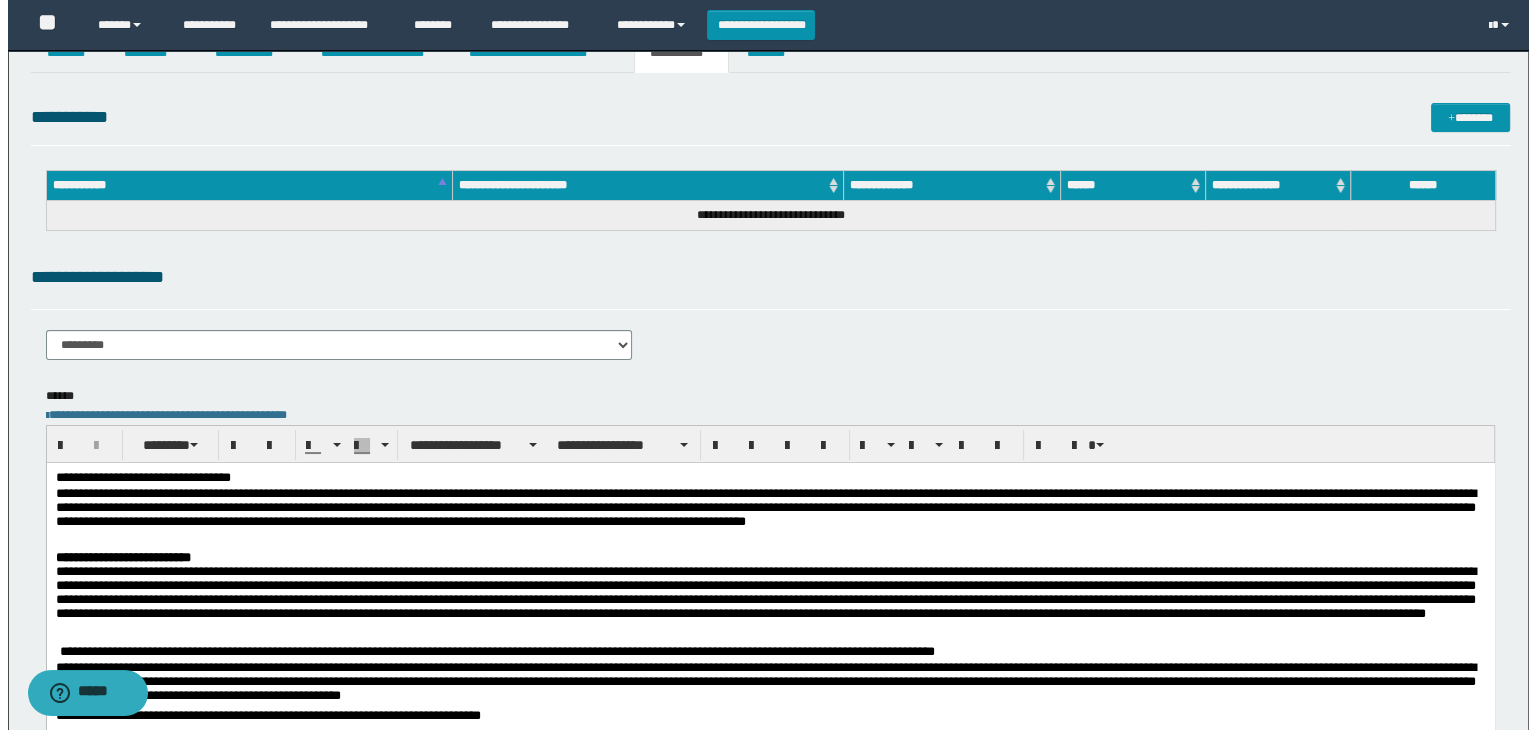 scroll, scrollTop: 0, scrollLeft: 0, axis: both 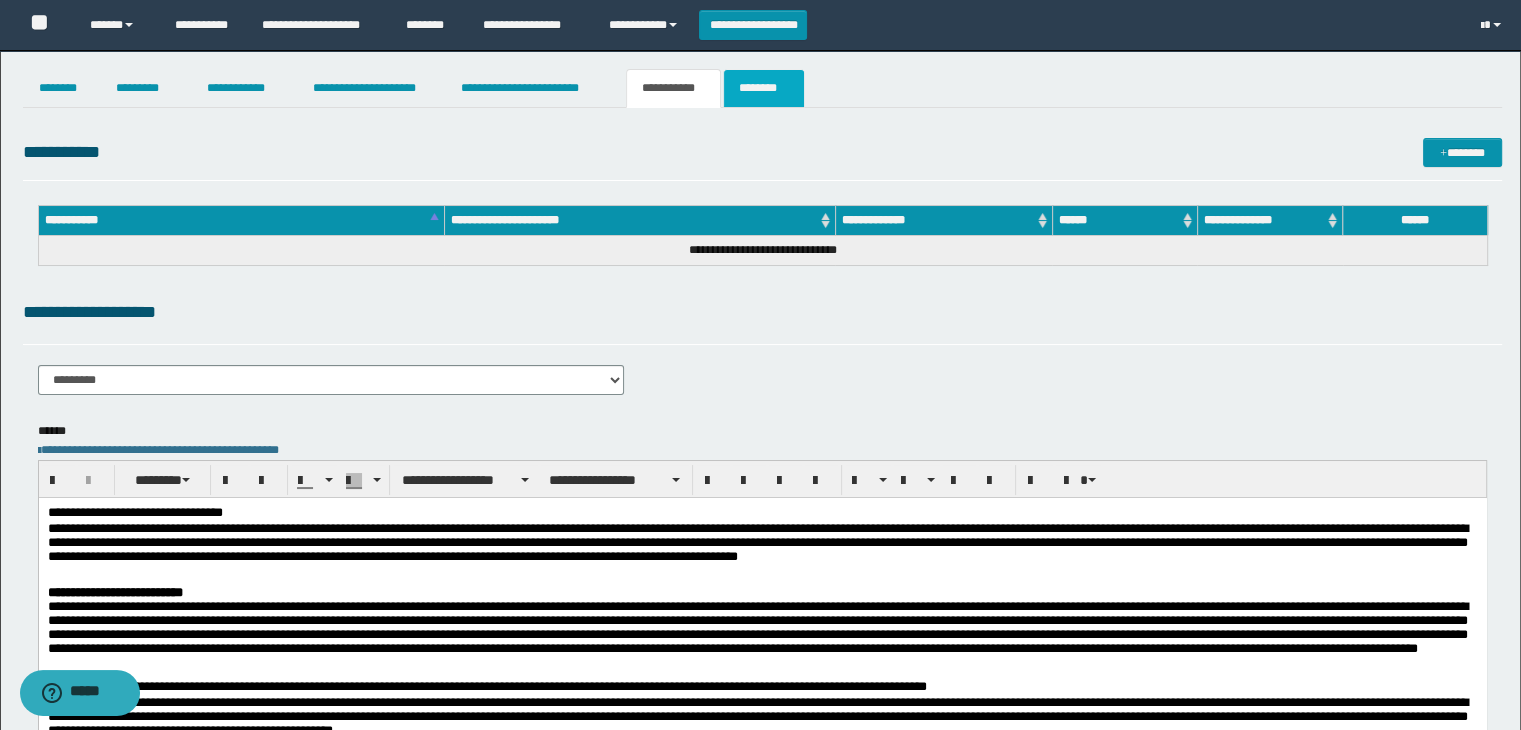 click on "********" at bounding box center [764, 88] 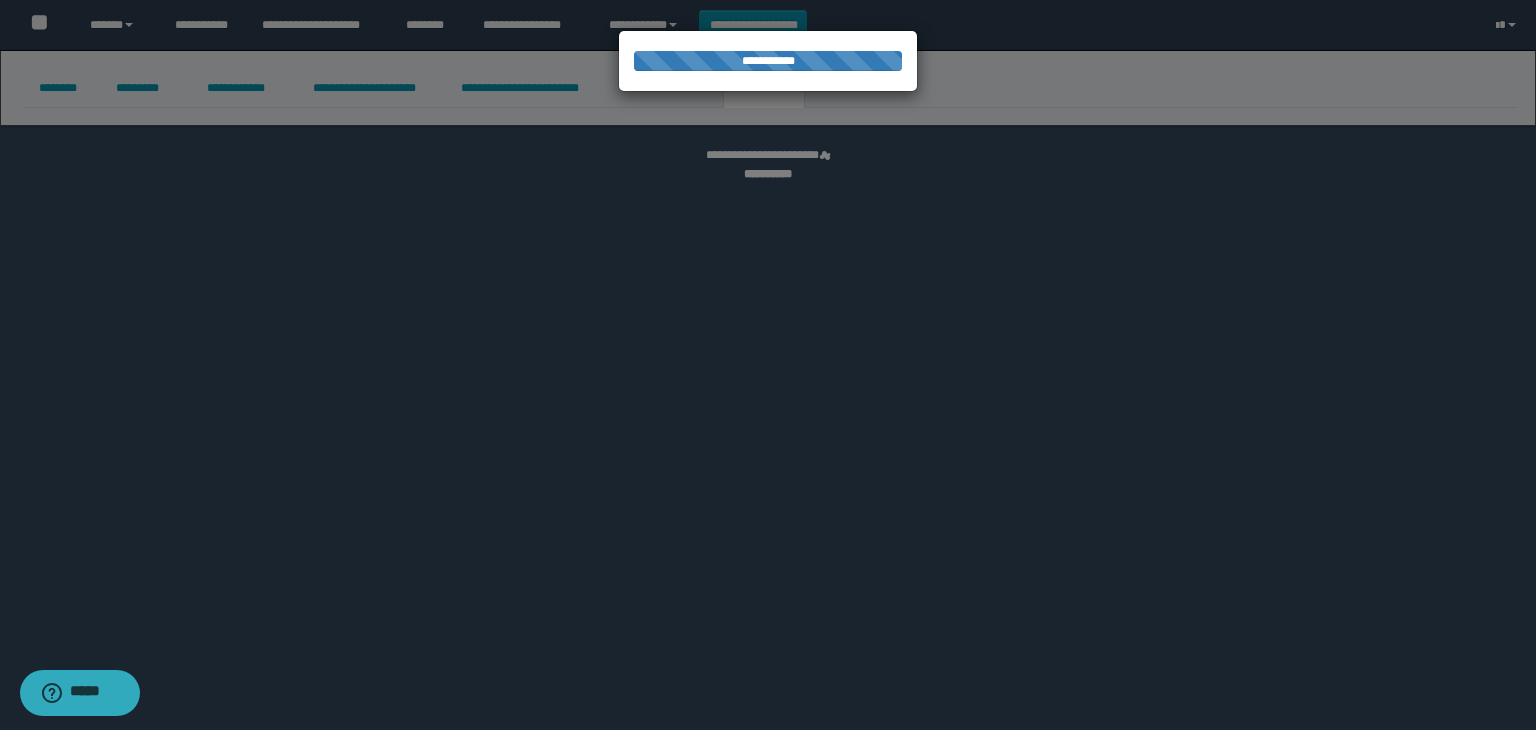 select 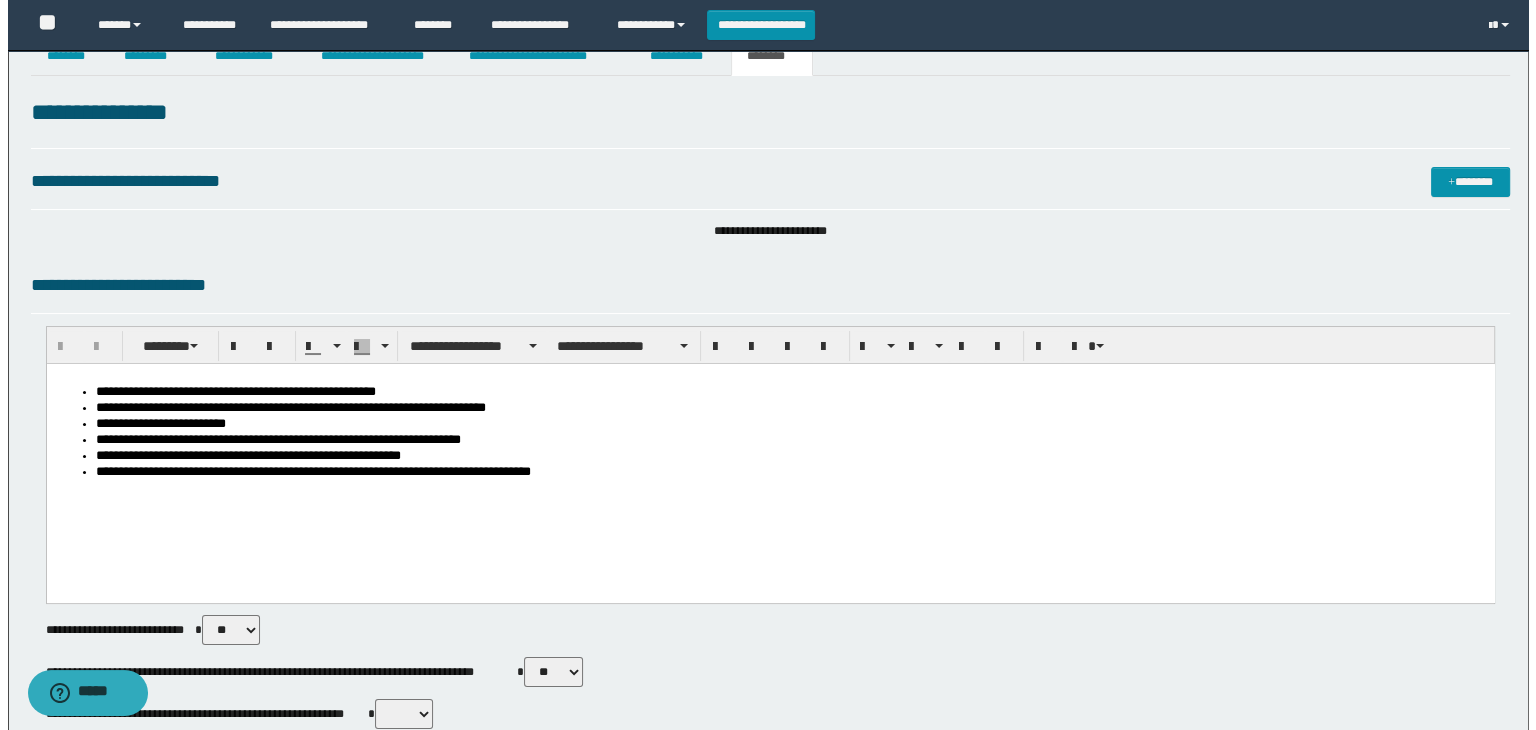 scroll, scrollTop: 0, scrollLeft: 0, axis: both 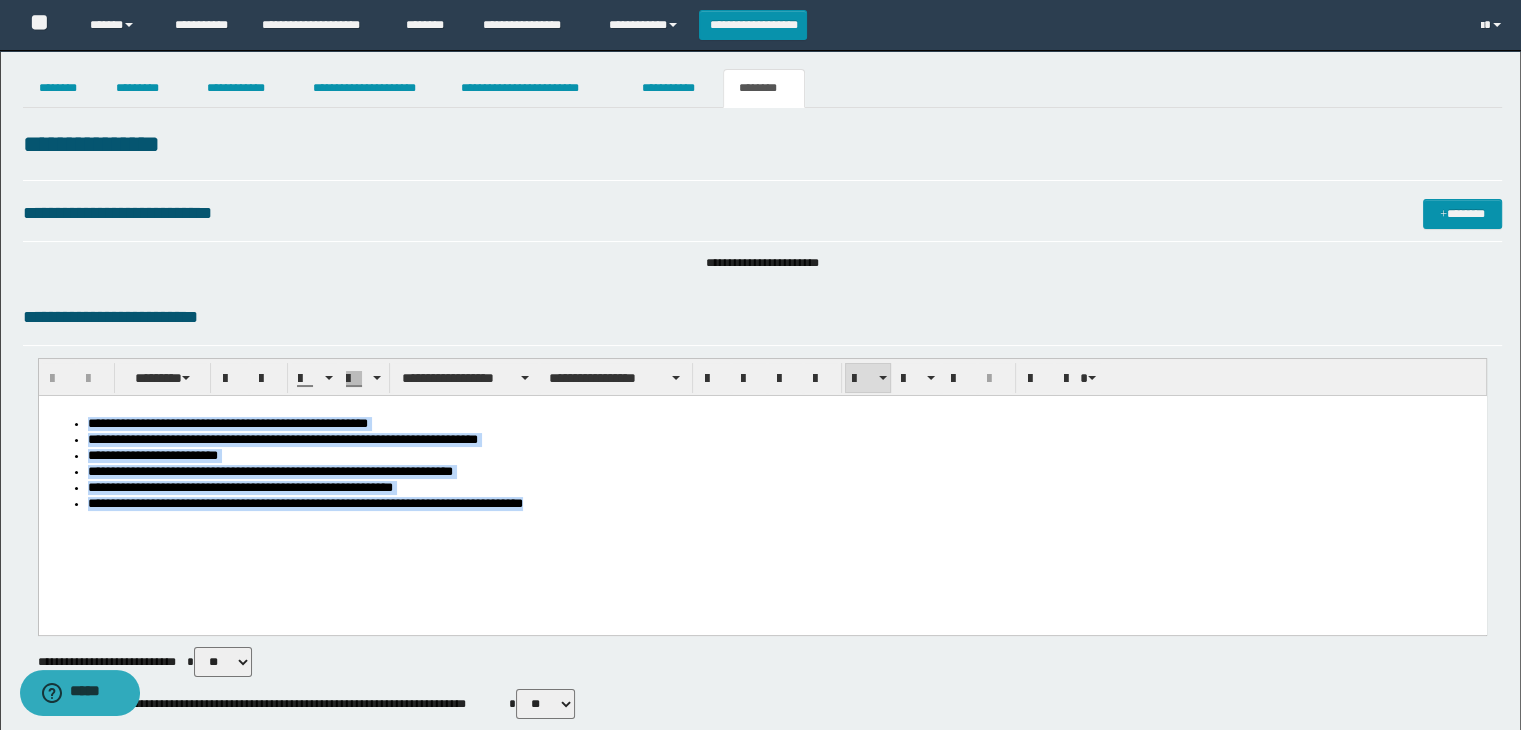 drag, startPoint x: 90, startPoint y: 425, endPoint x: 611, endPoint y: 505, distance: 527.10626 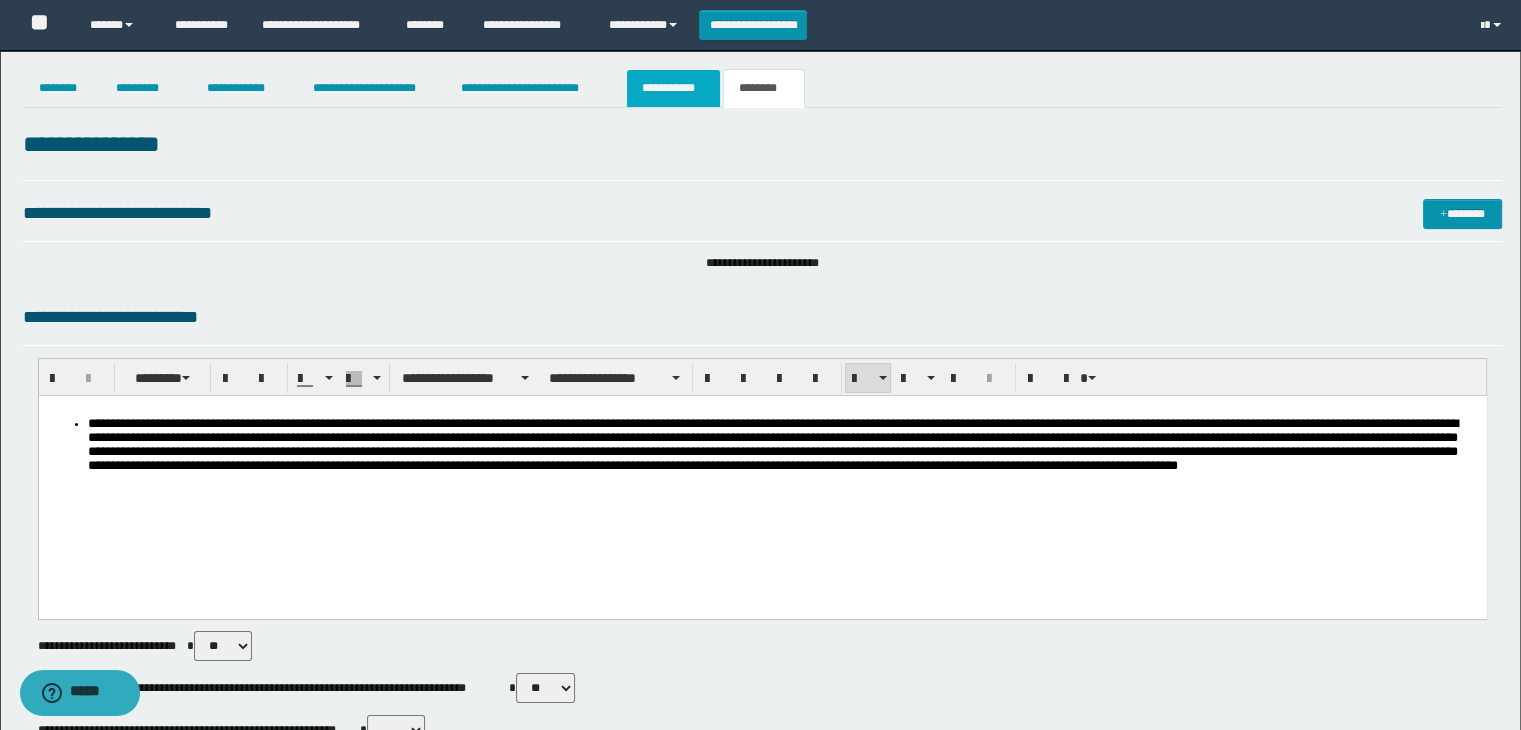 click on "**********" at bounding box center (673, 88) 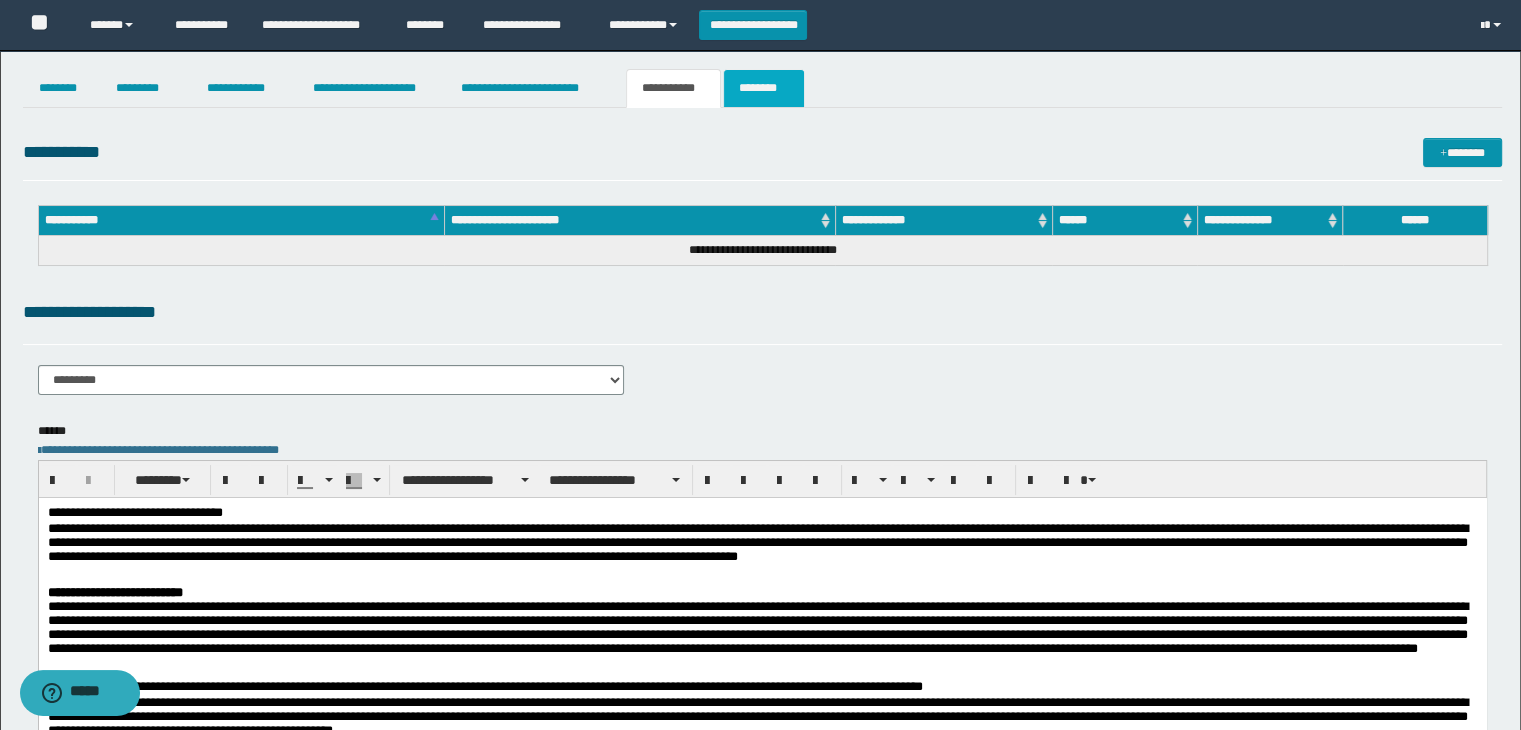 click on "********" at bounding box center [764, 88] 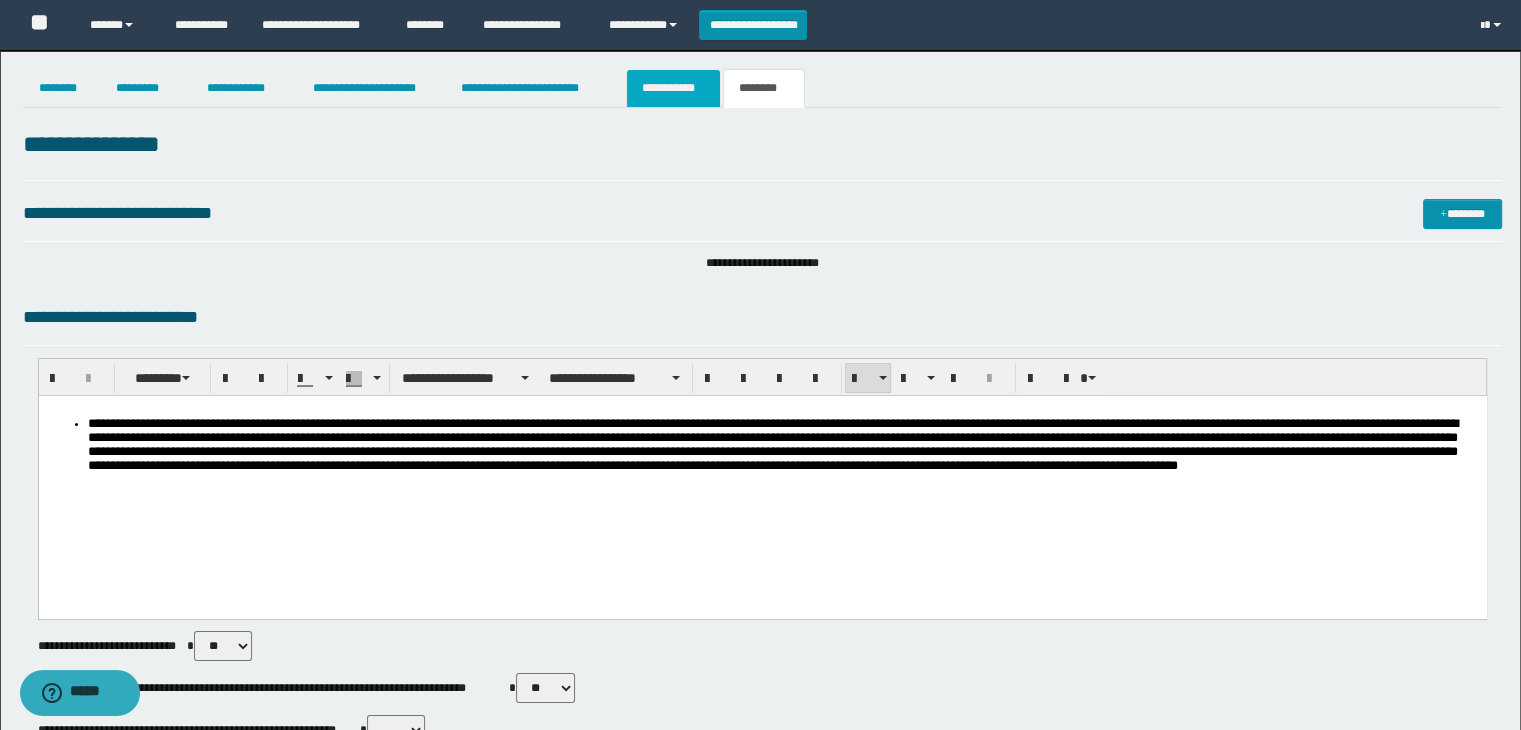drag, startPoint x: 659, startPoint y: 89, endPoint x: 668, endPoint y: 98, distance: 12.727922 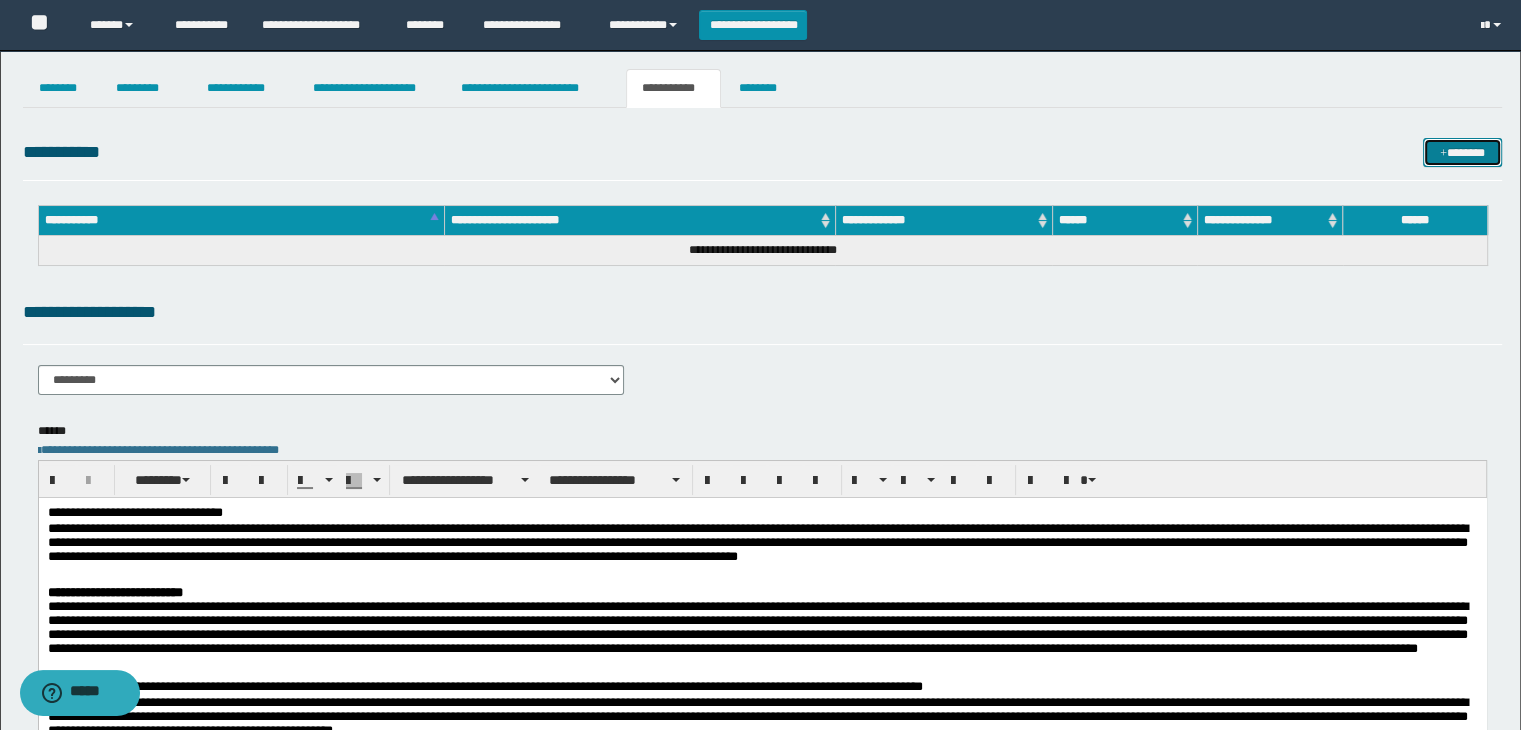 drag, startPoint x: 1473, startPoint y: 149, endPoint x: 1336, endPoint y: 149, distance: 137 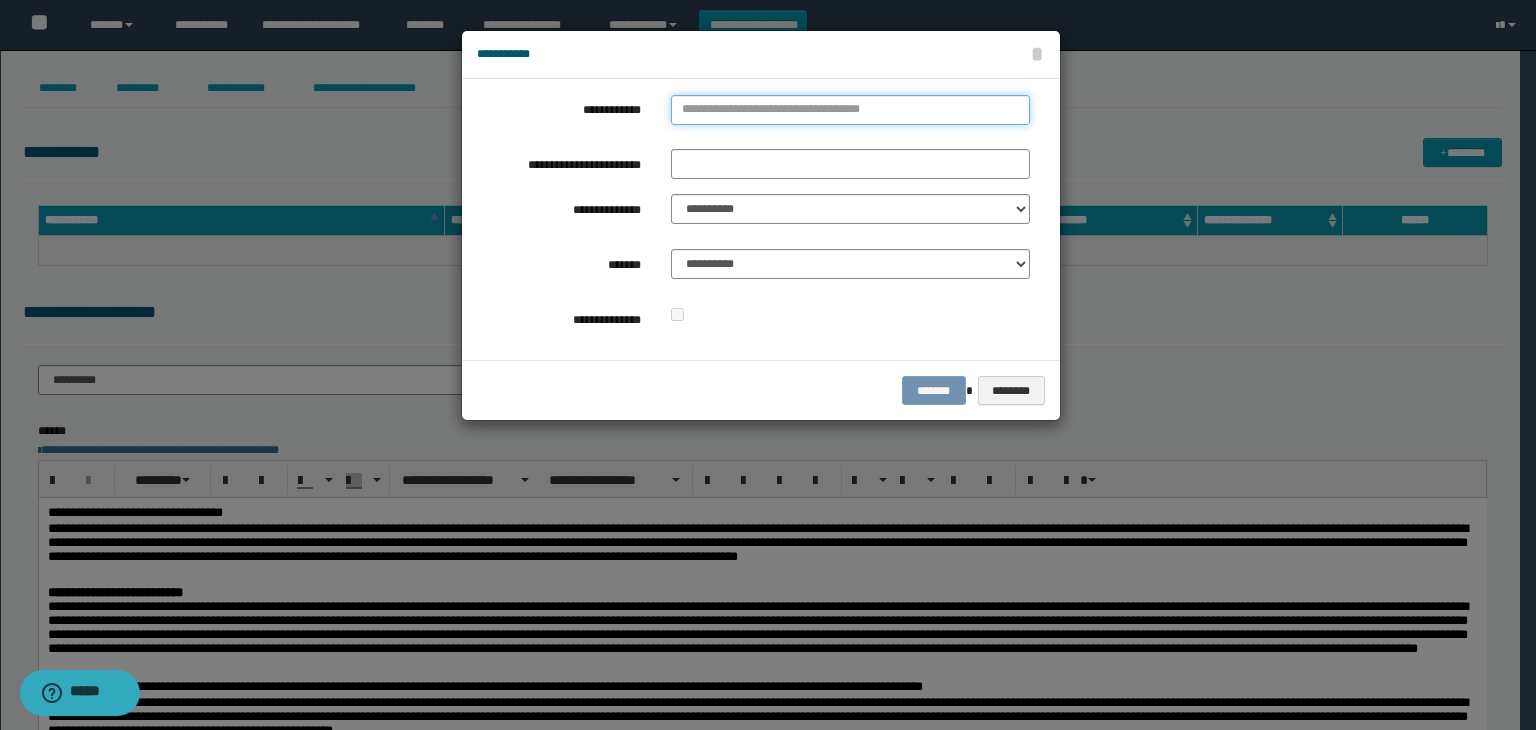 click on "**********" at bounding box center [850, 110] 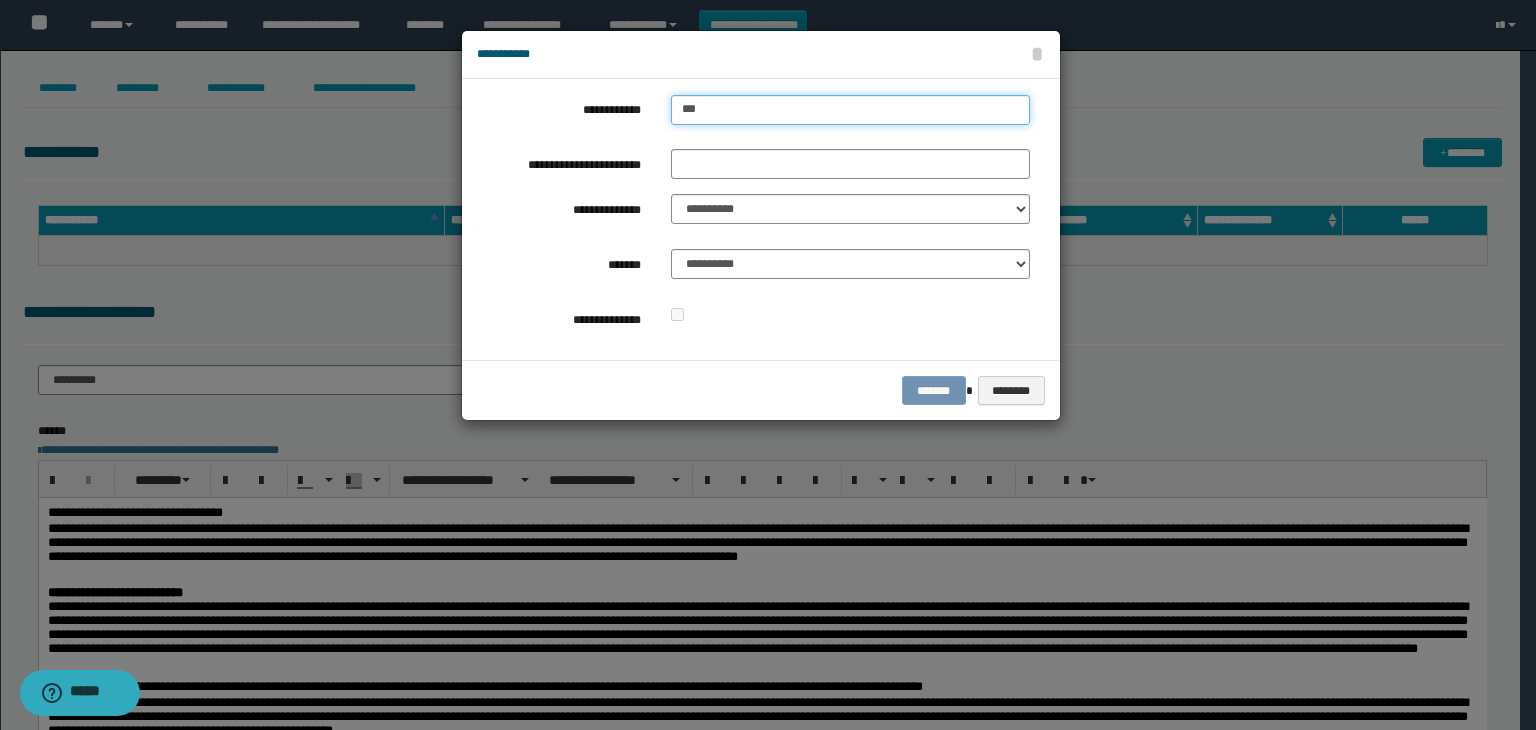 type on "****" 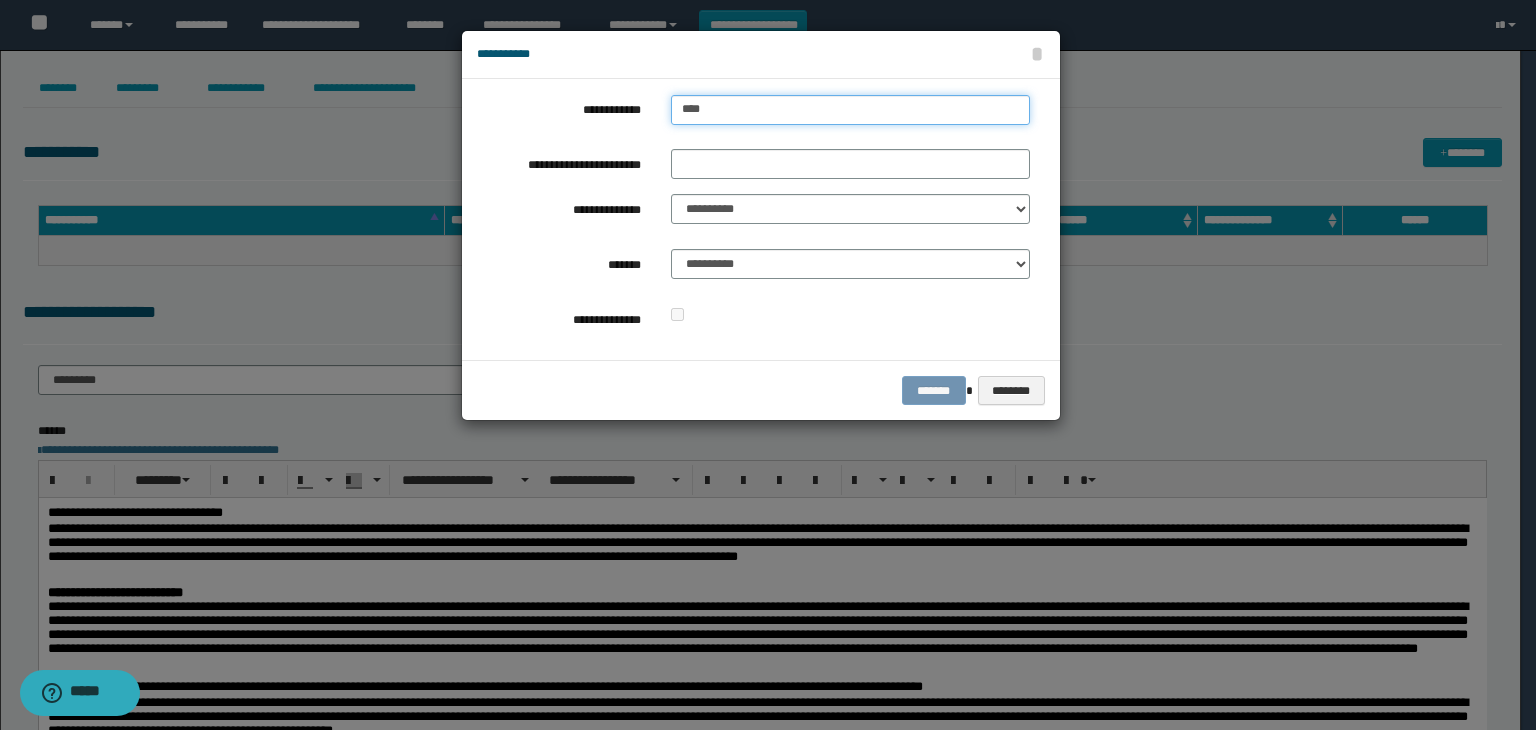 type on "****" 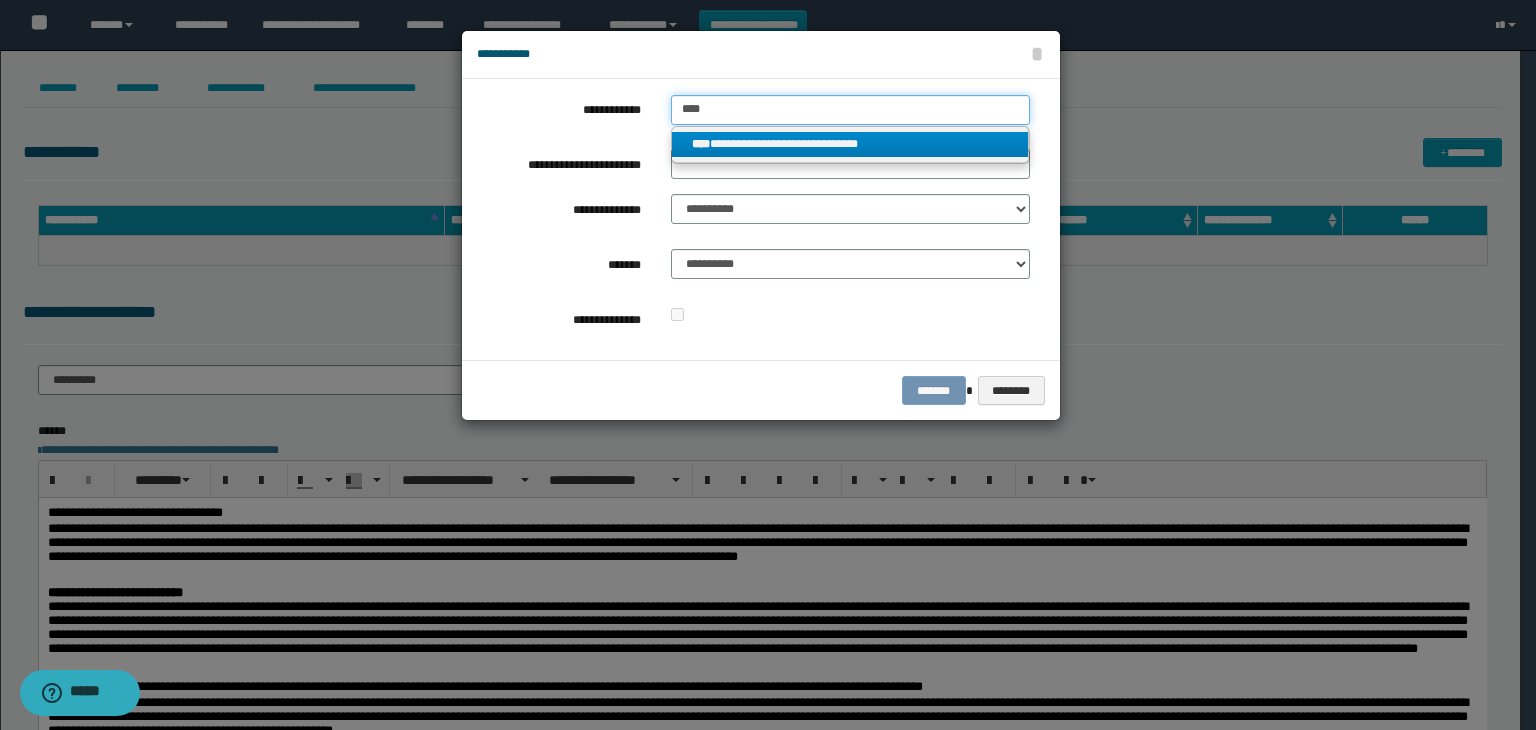 type on "****" 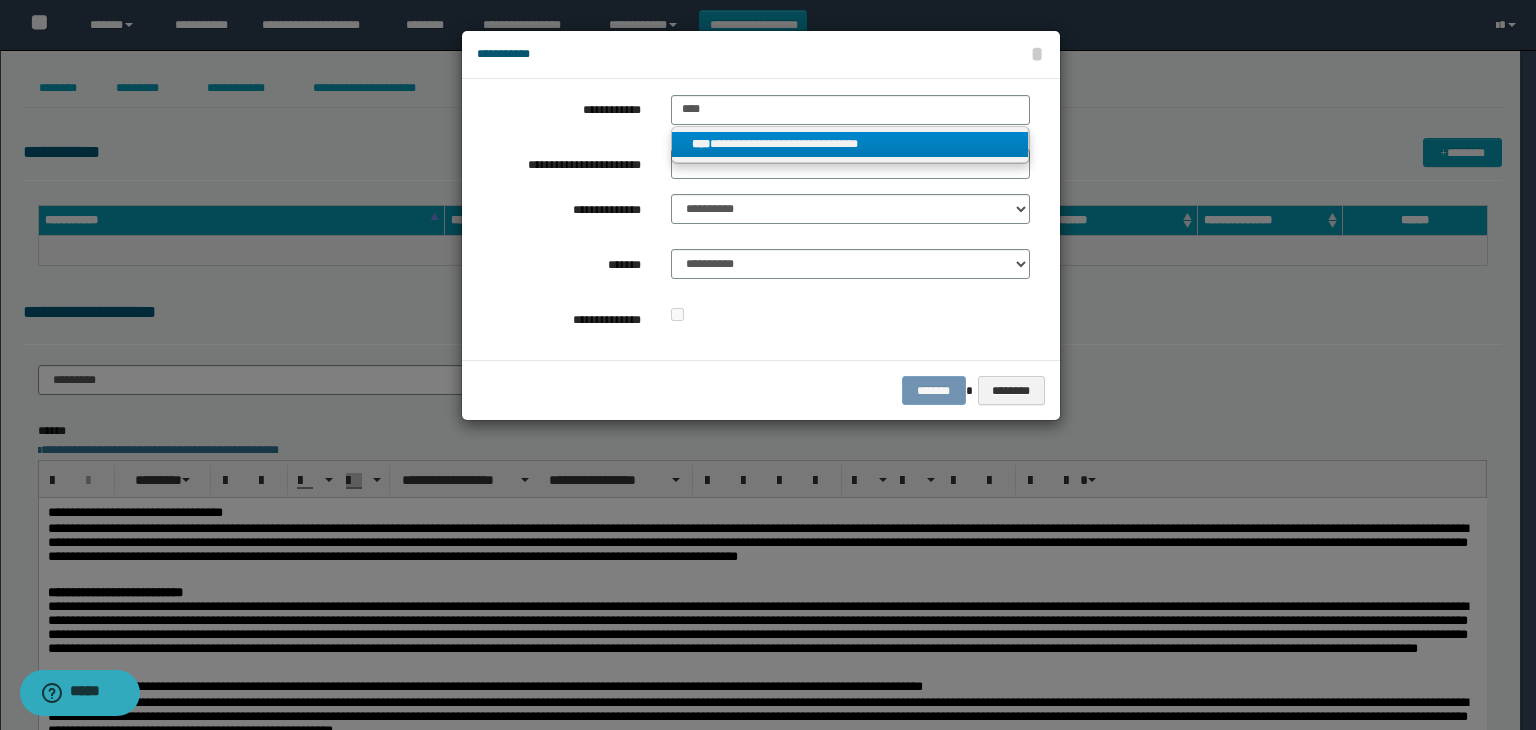 click on "**********" at bounding box center [850, 144] 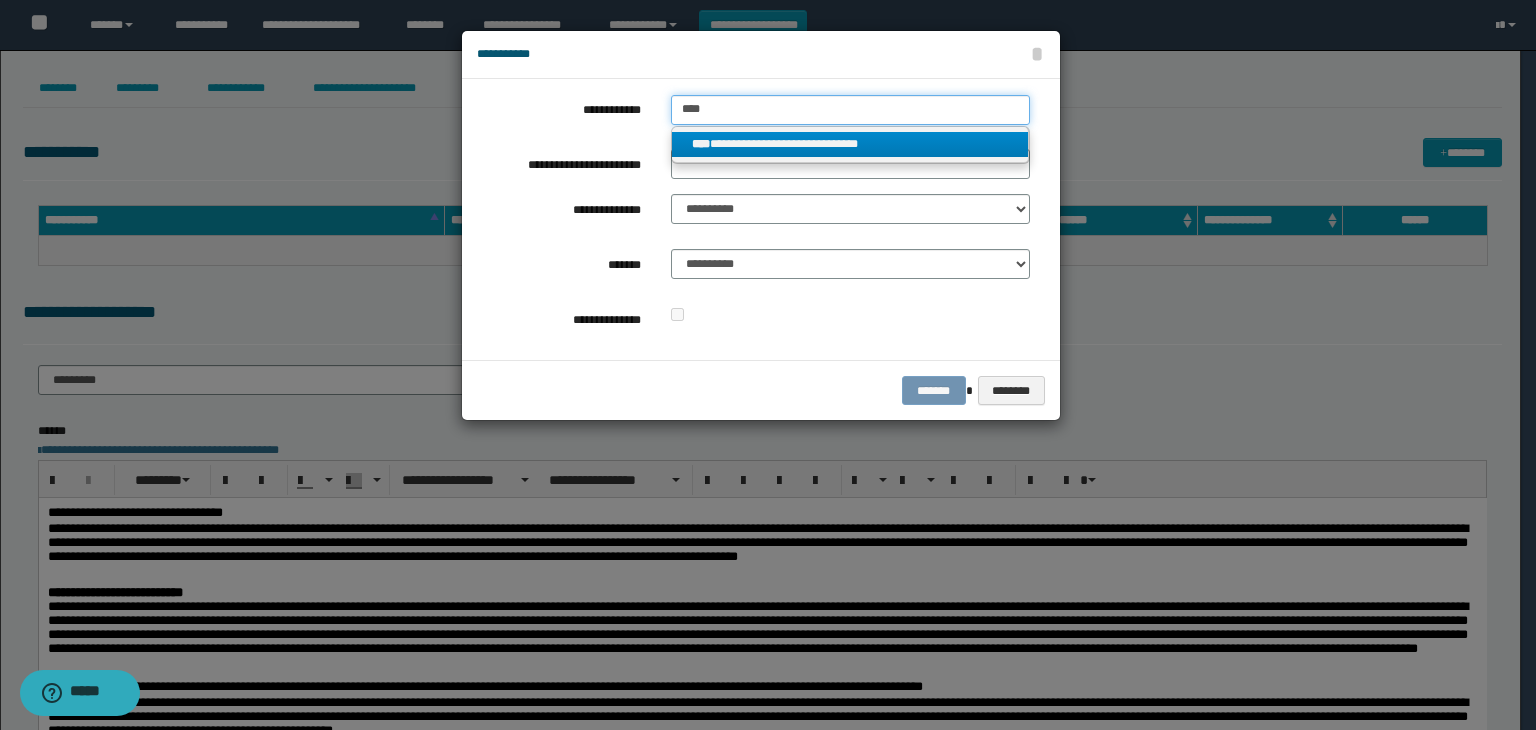 type 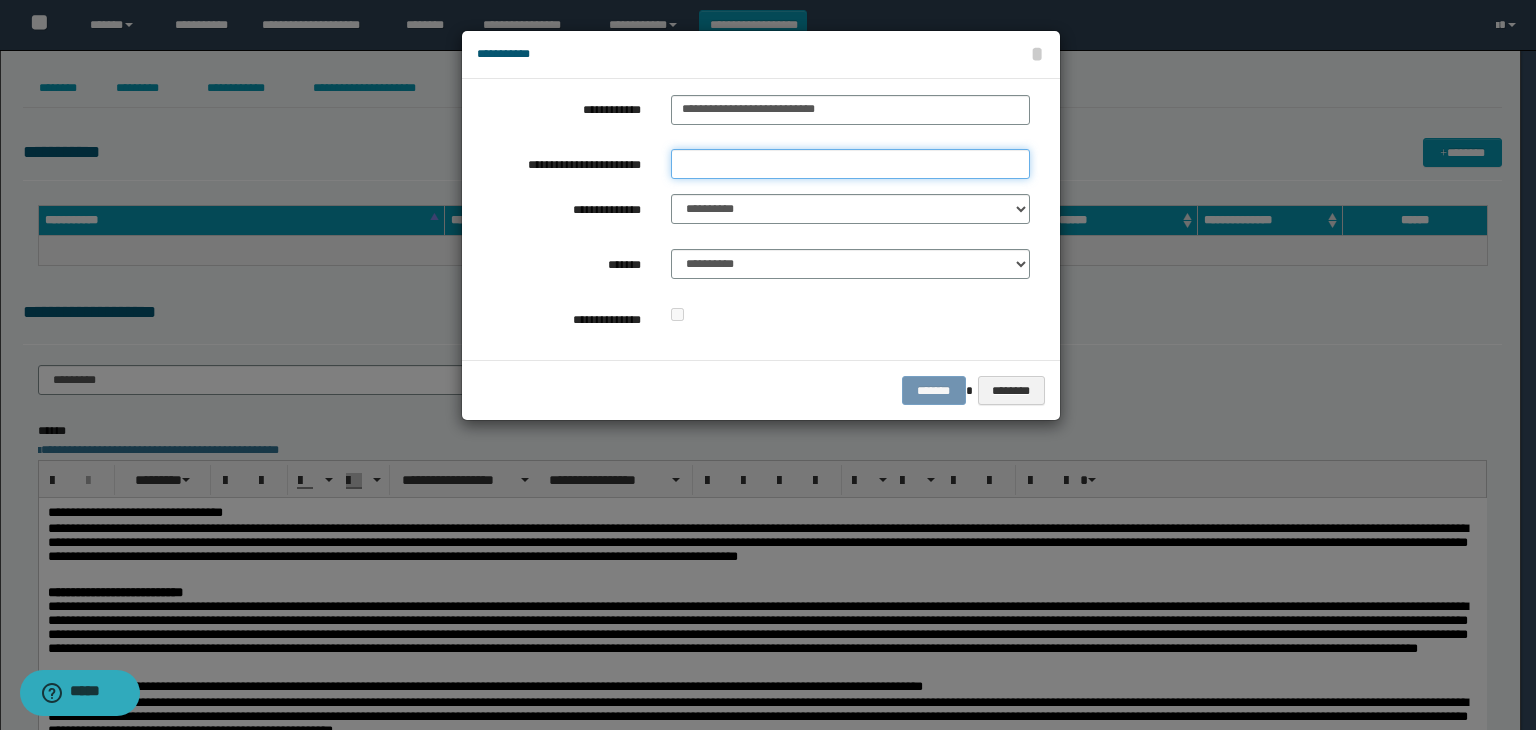 click on "**********" at bounding box center [850, 164] 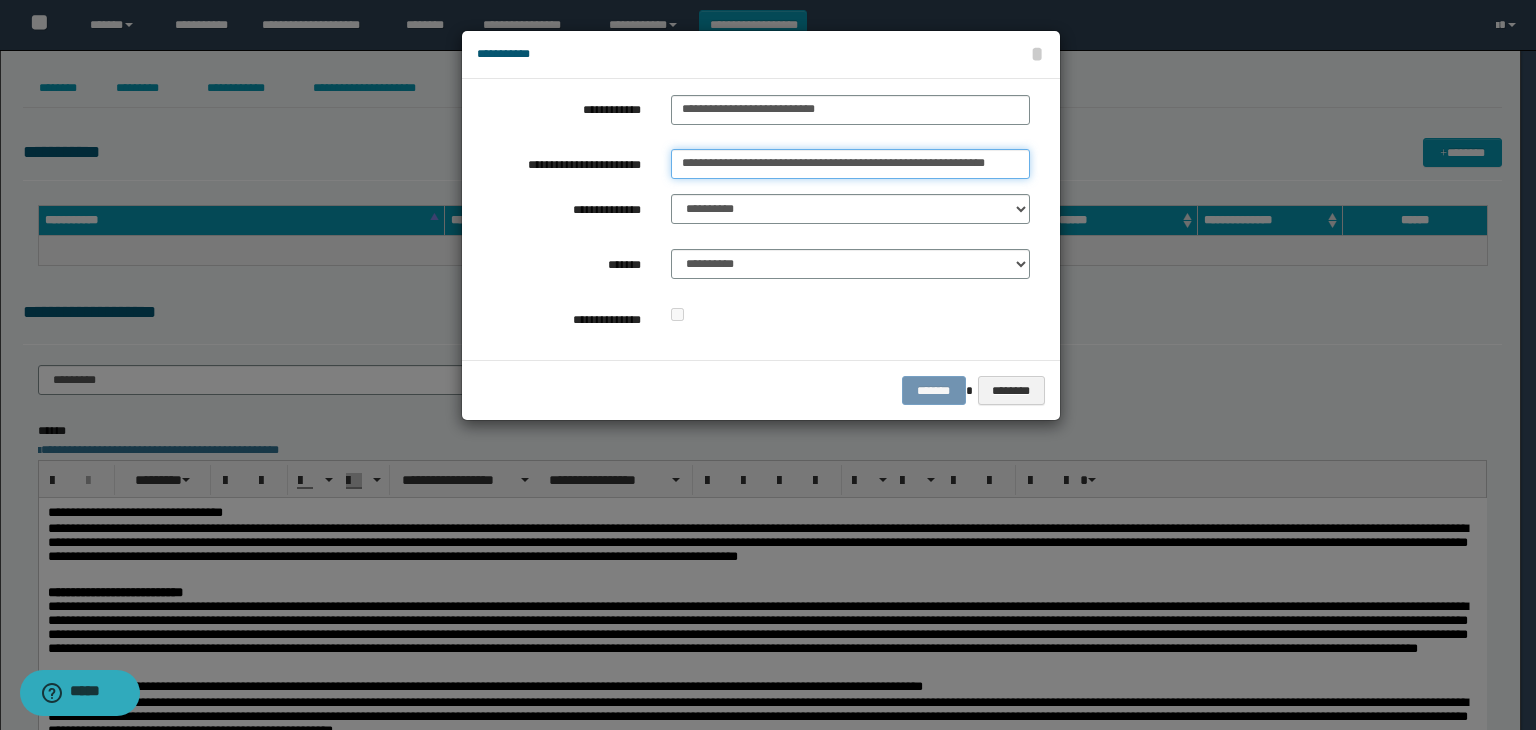 scroll, scrollTop: 0, scrollLeft: 70, axis: horizontal 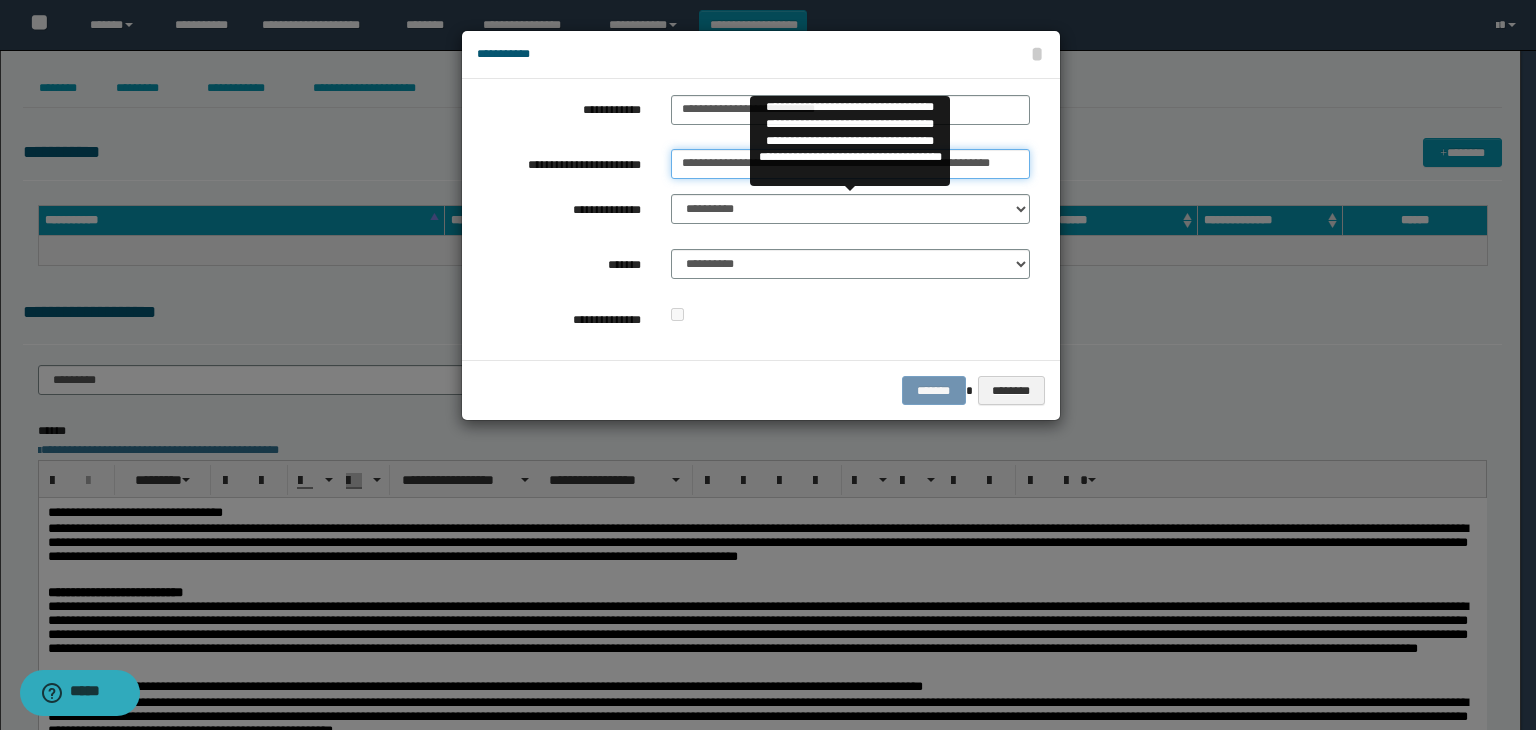 type on "**********" 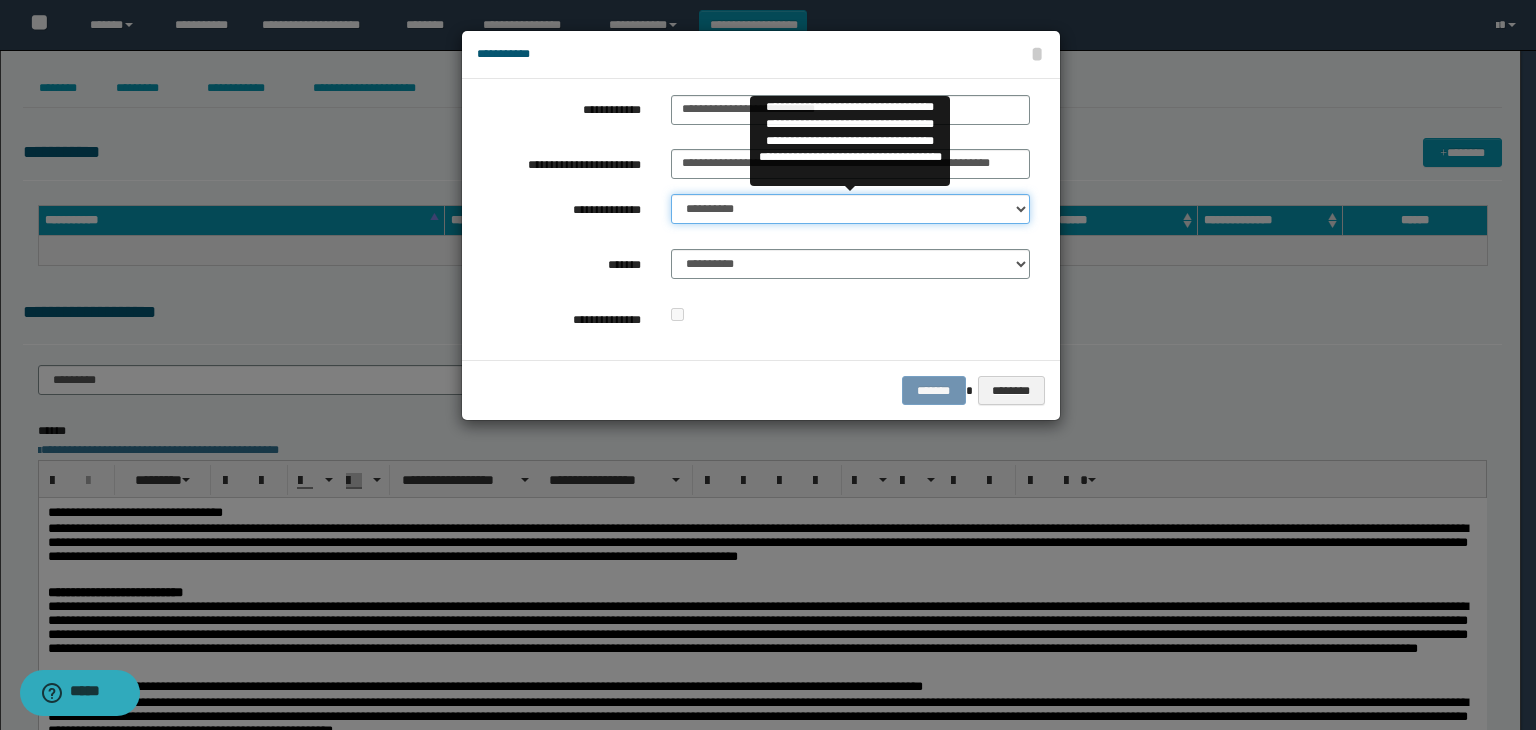 click on "**********" at bounding box center [850, 209] 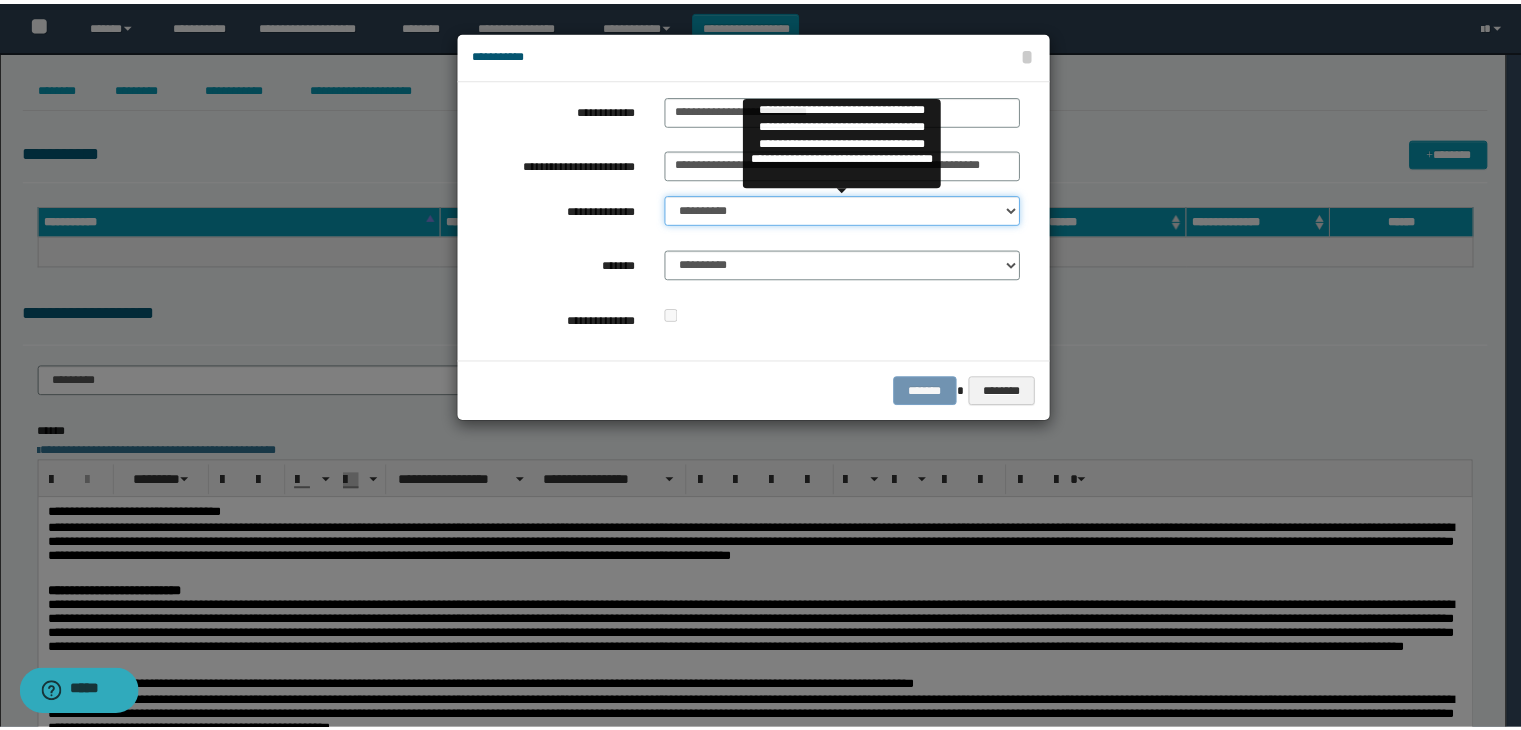 scroll, scrollTop: 0, scrollLeft: 0, axis: both 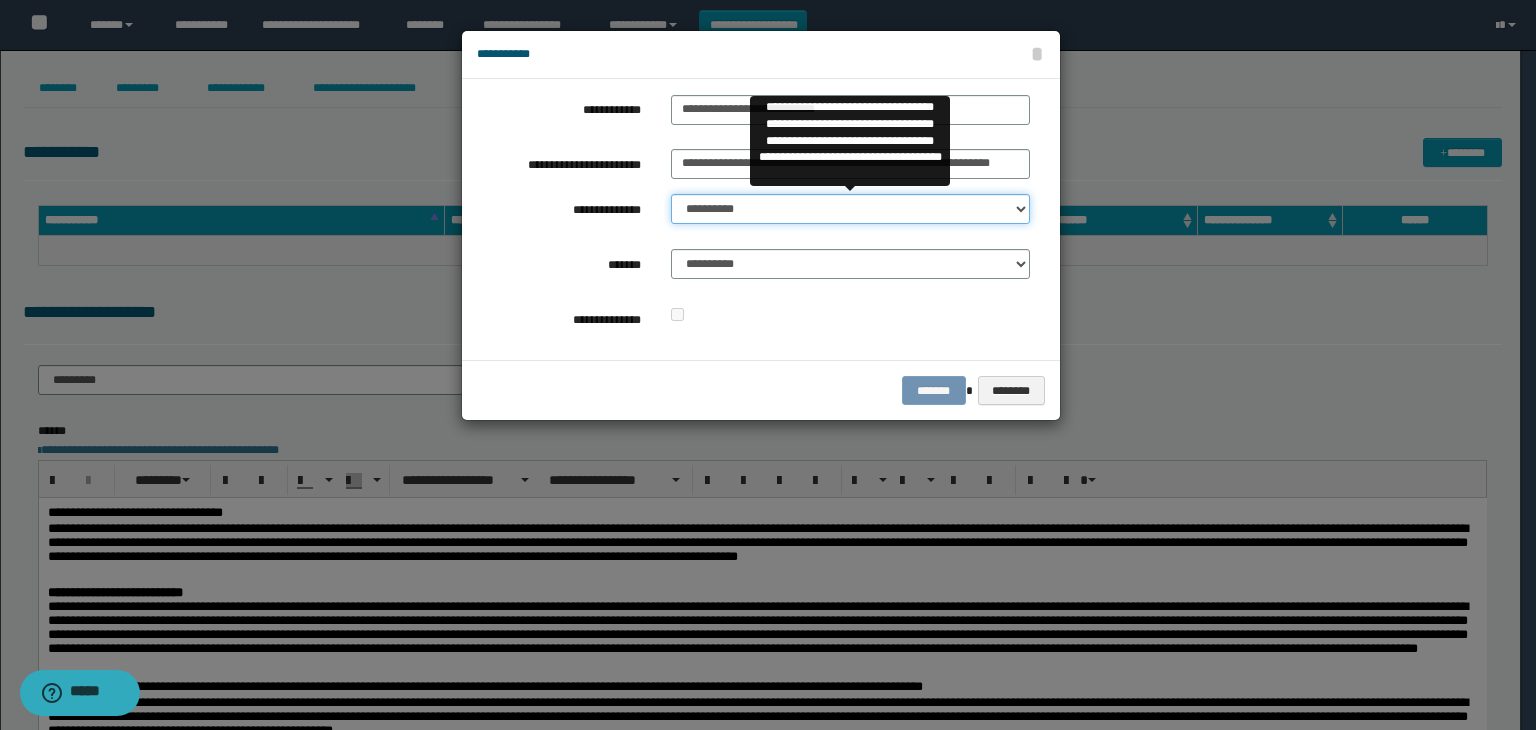 select on "**" 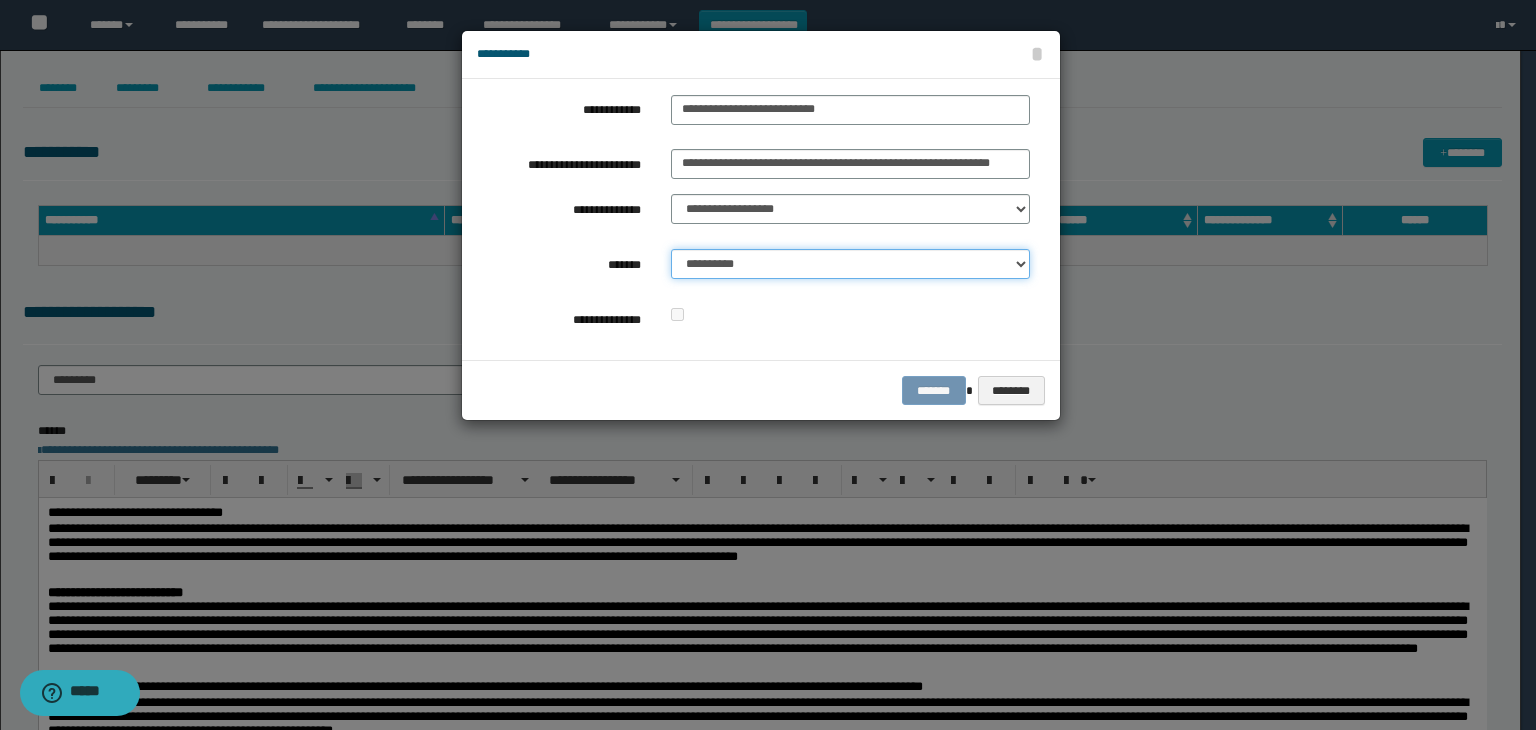 click on "**********" at bounding box center (850, 264) 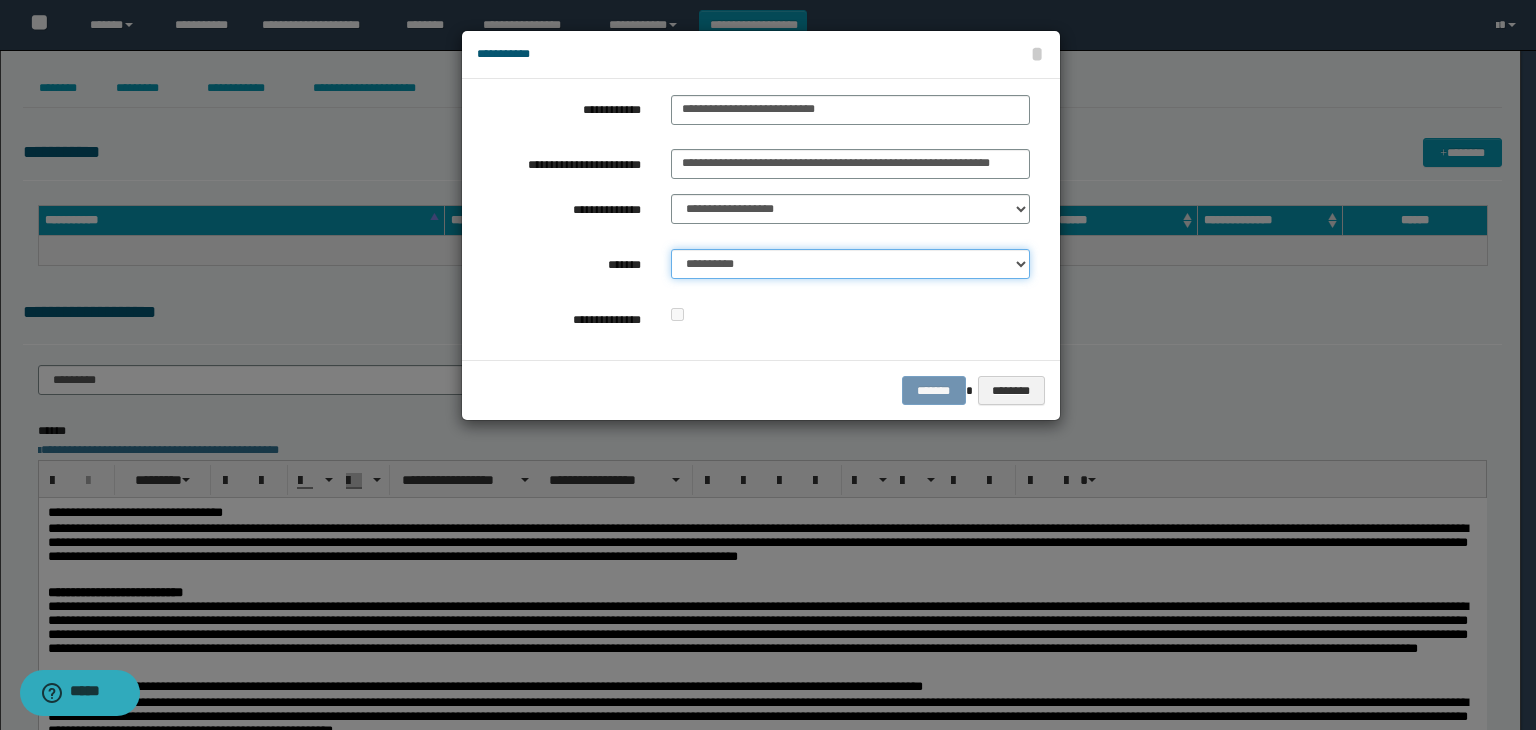 select on "*" 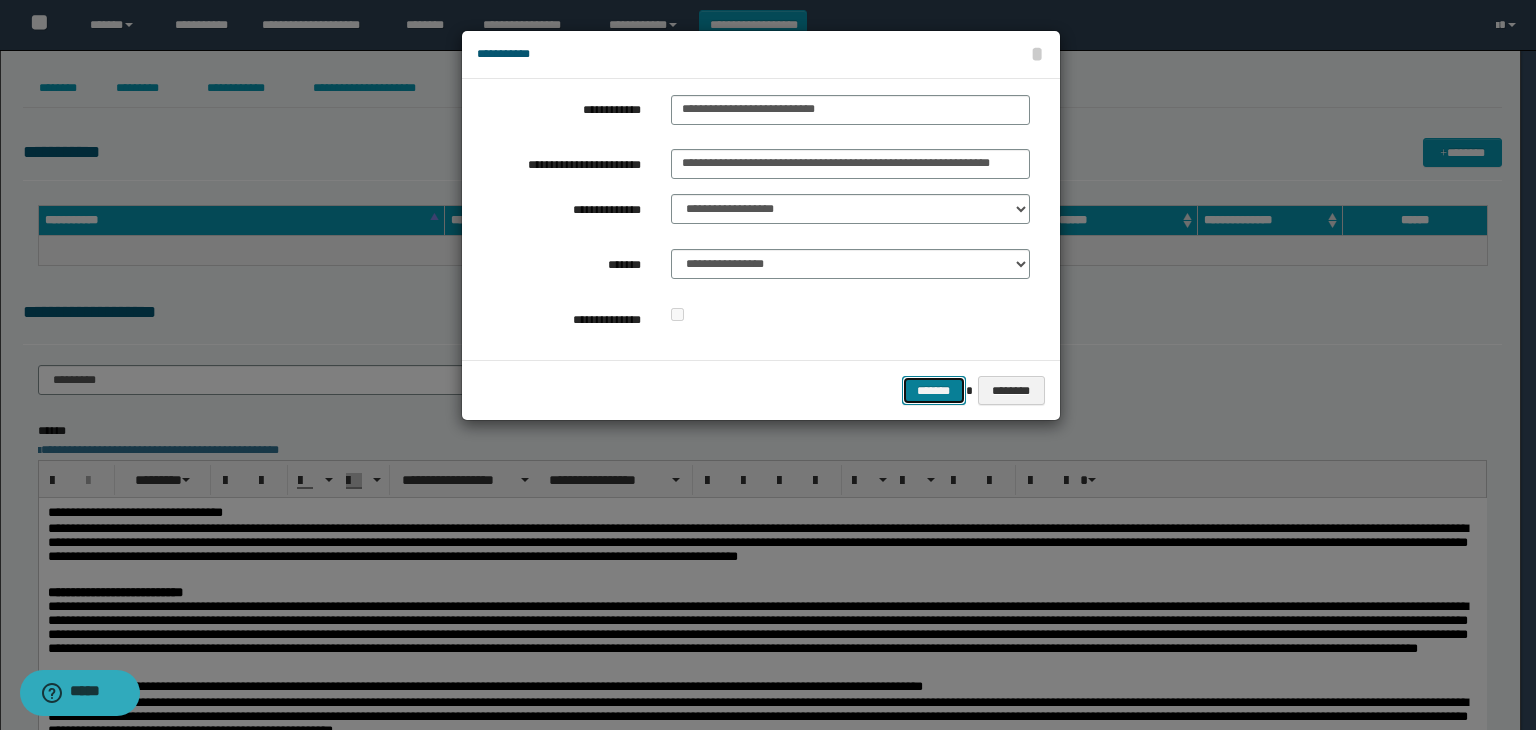 click on "*******" at bounding box center [934, 391] 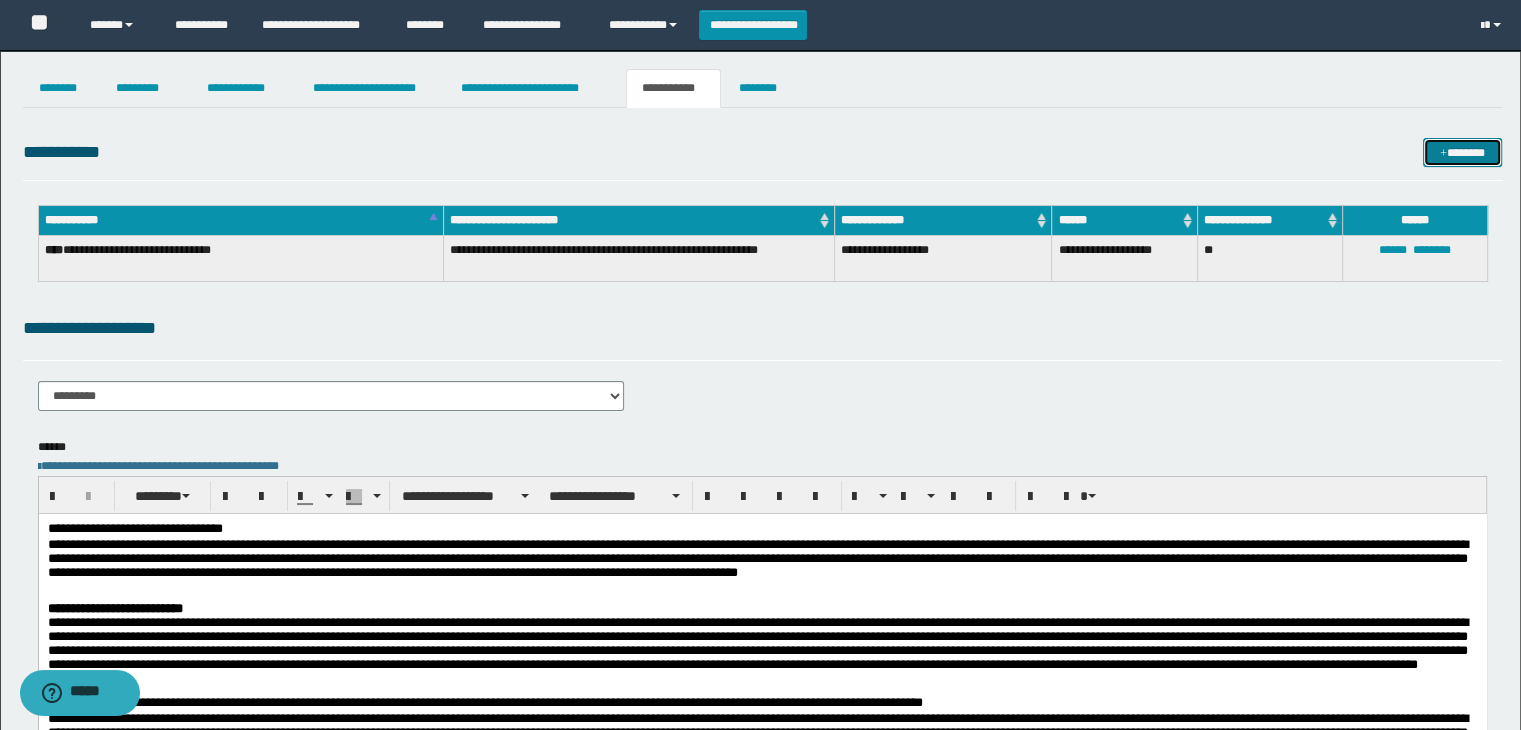 click on "*******" at bounding box center (1462, 153) 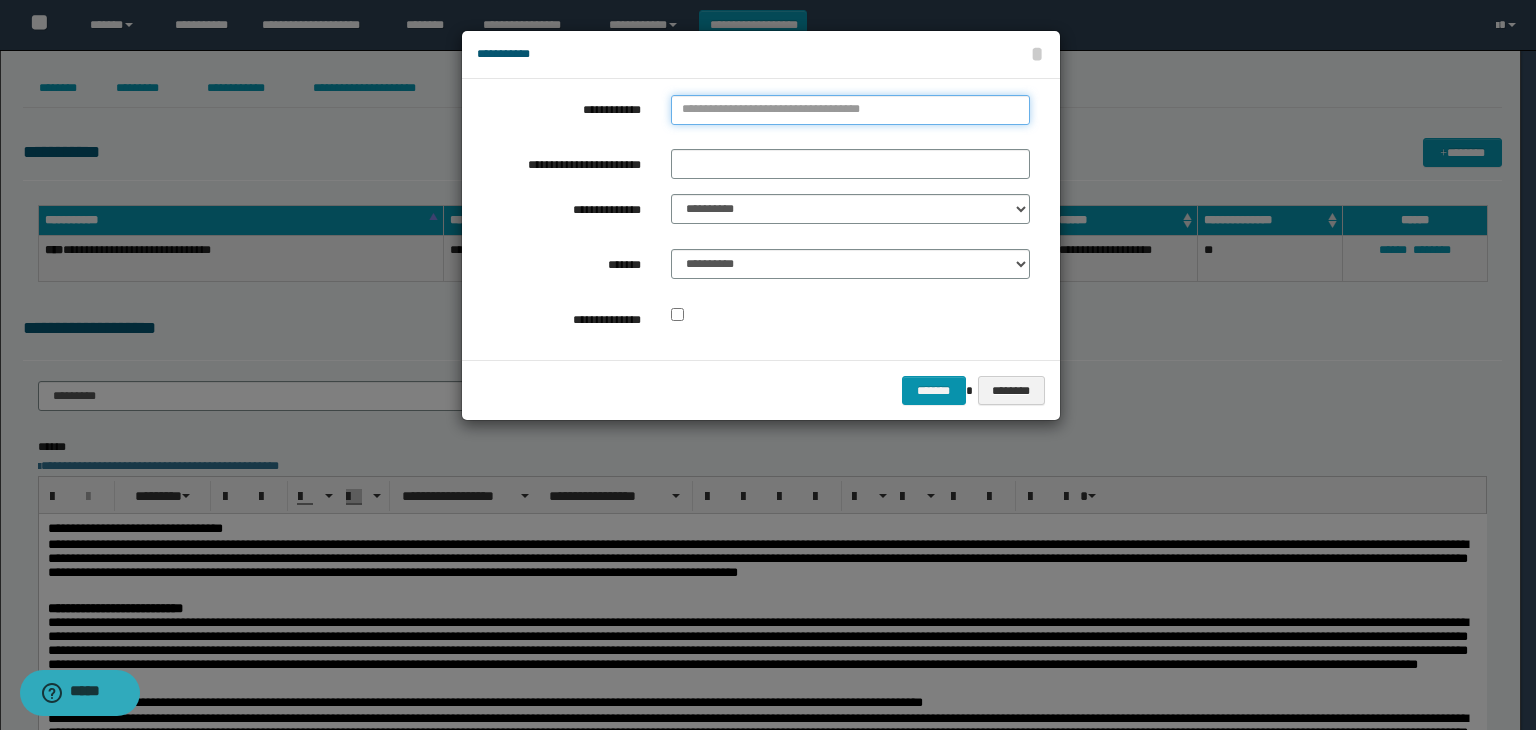 type on "**********" 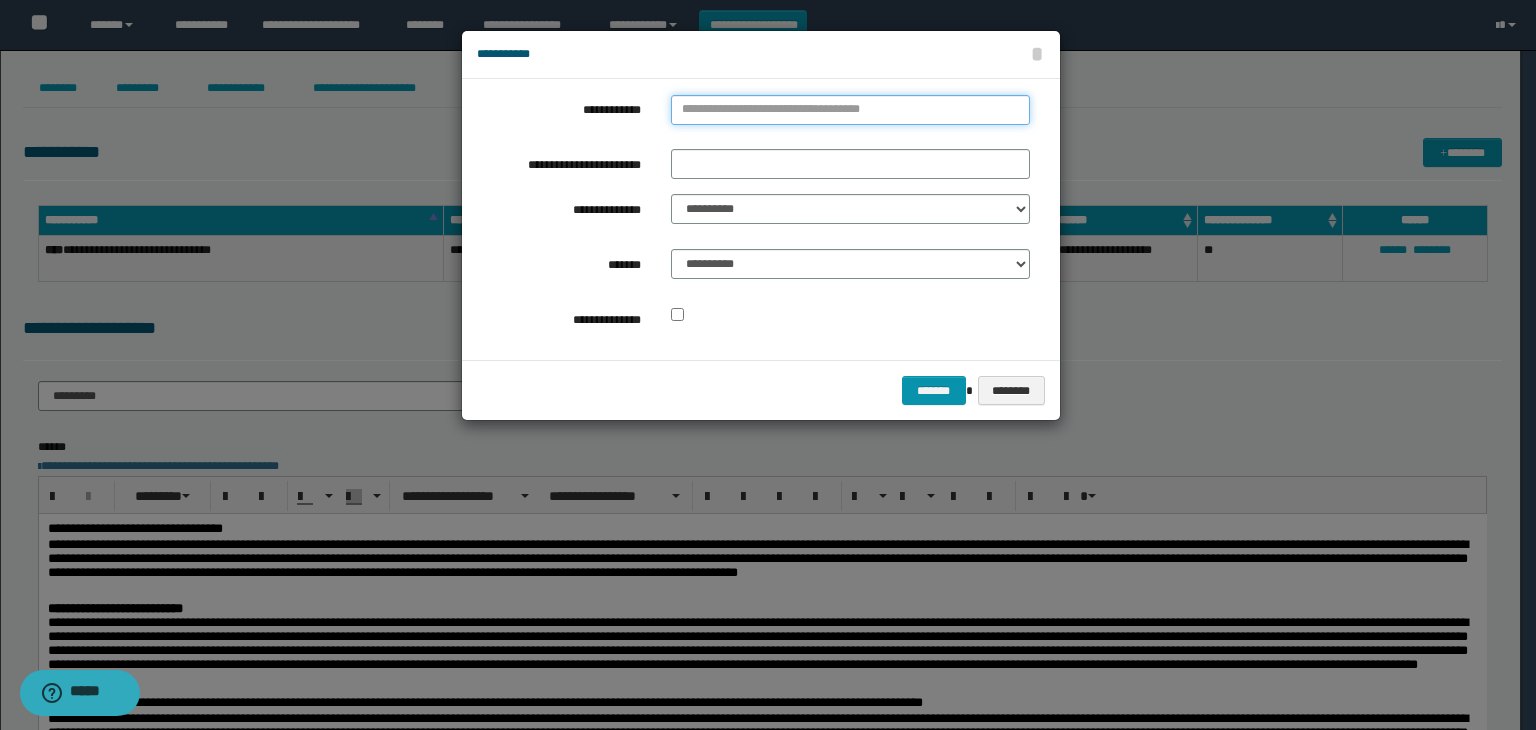 type 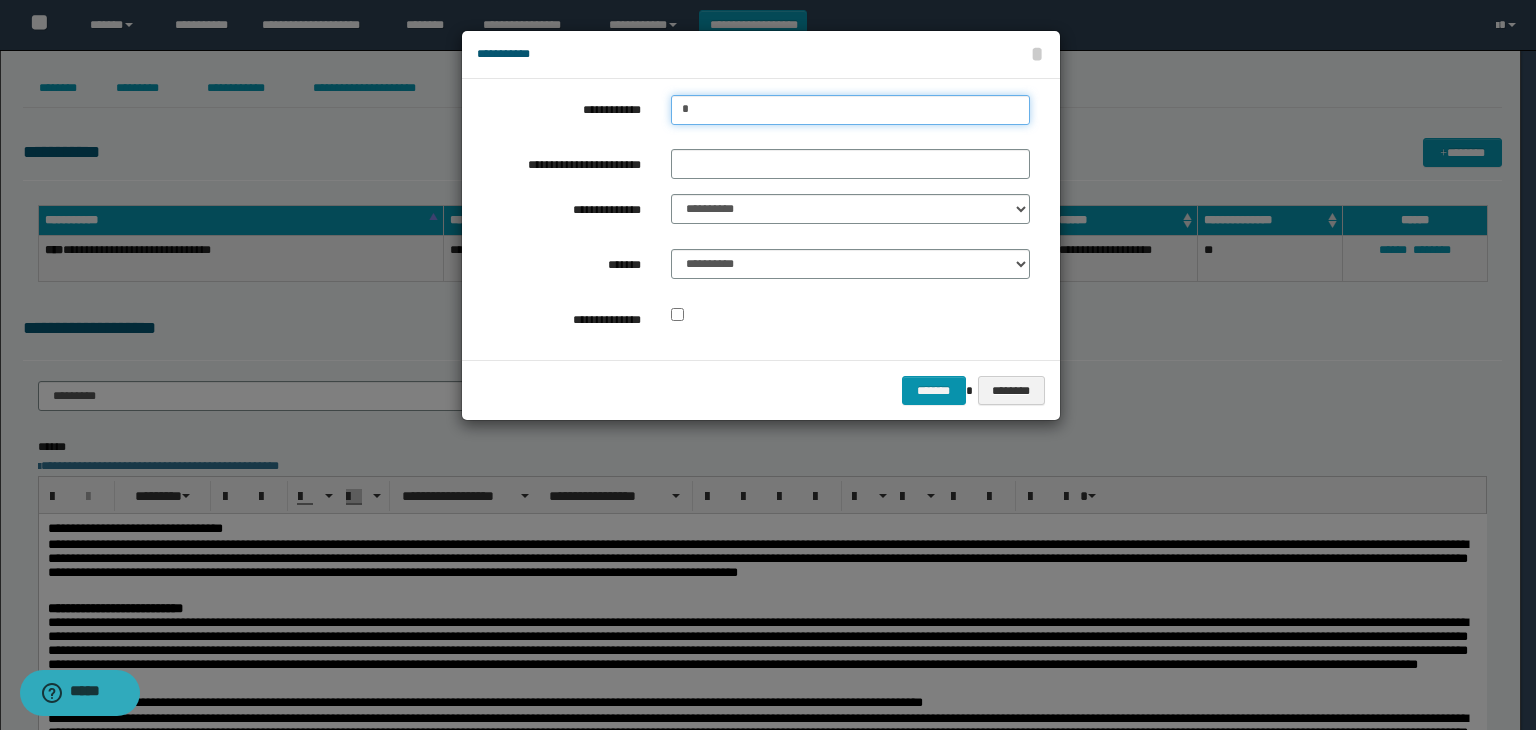 click on "*" at bounding box center [850, 110] 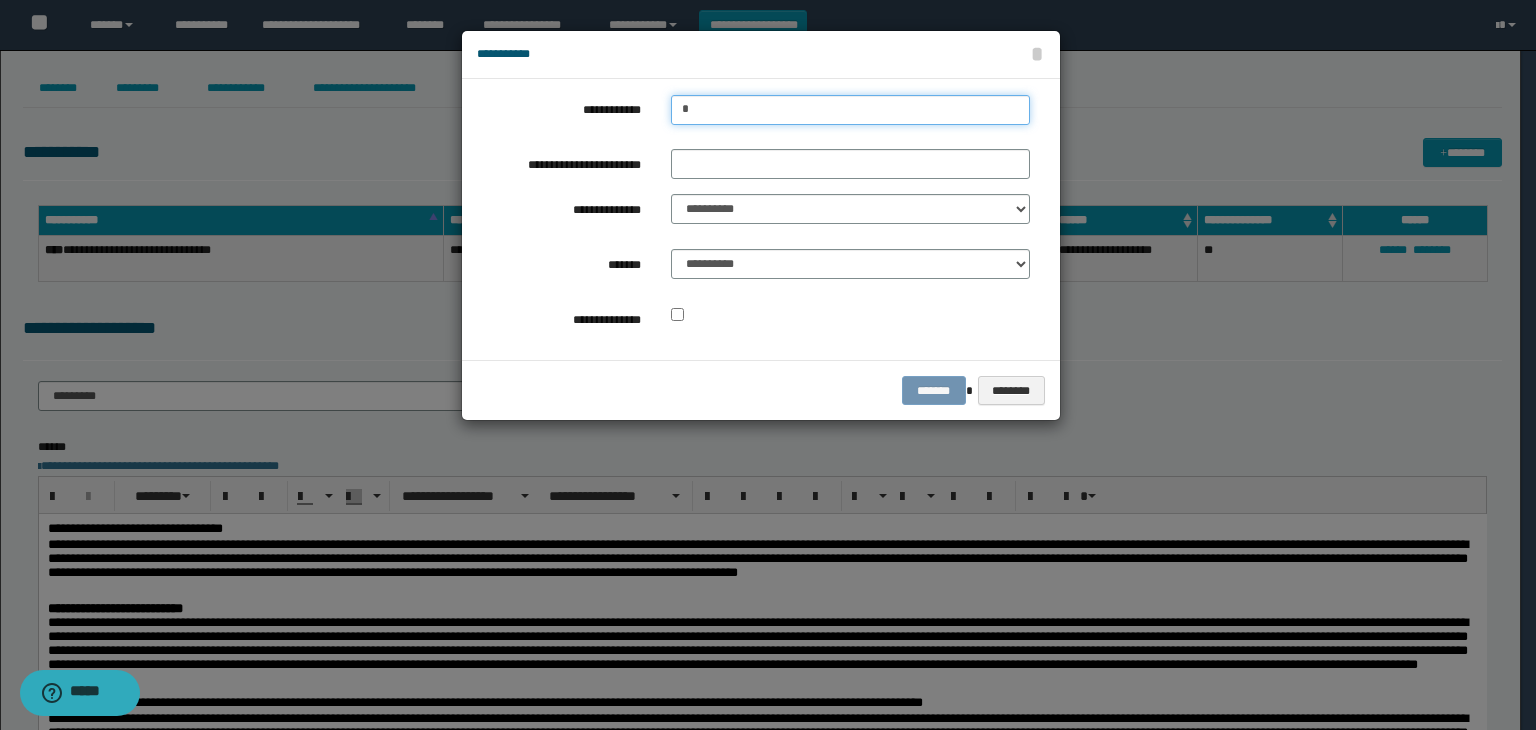 type on "**" 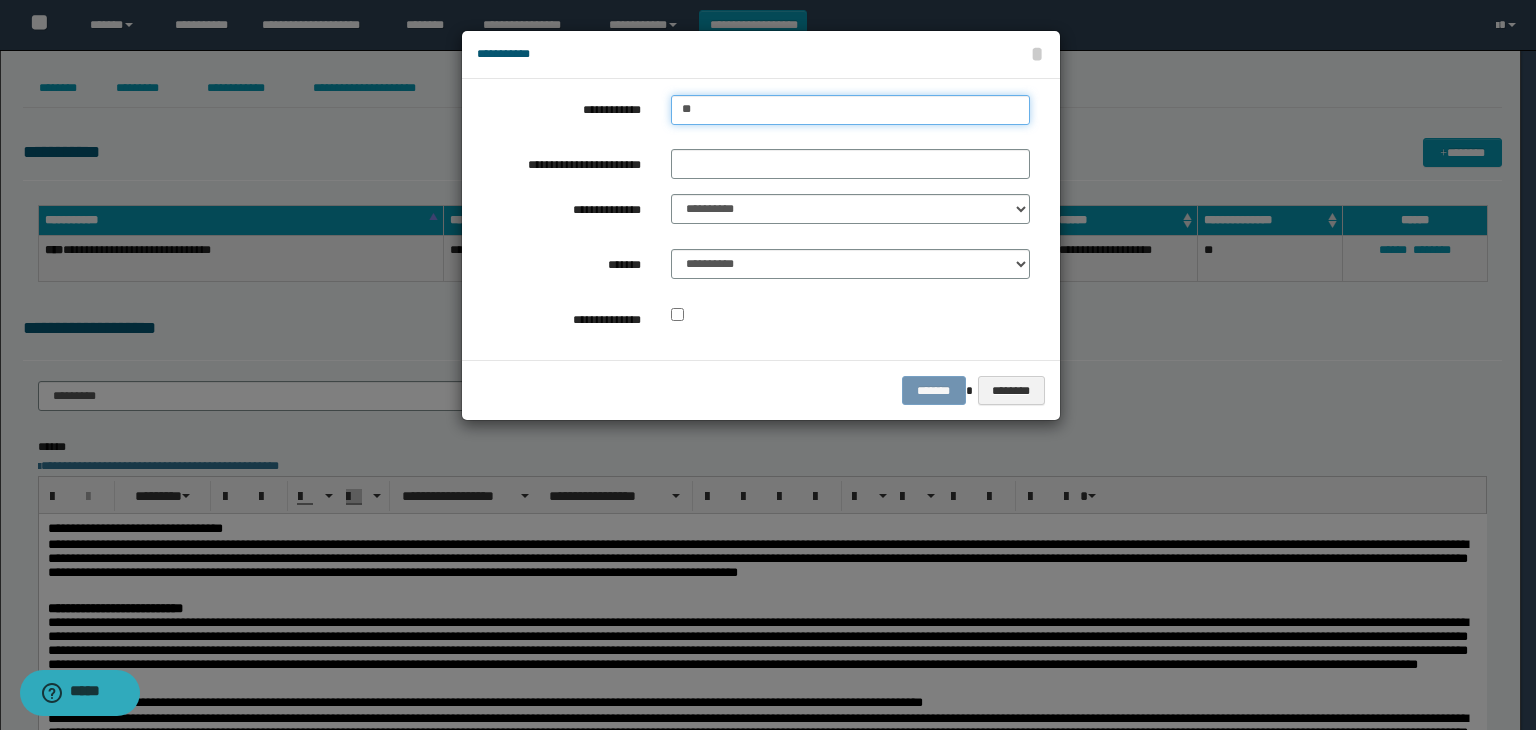 type on "**" 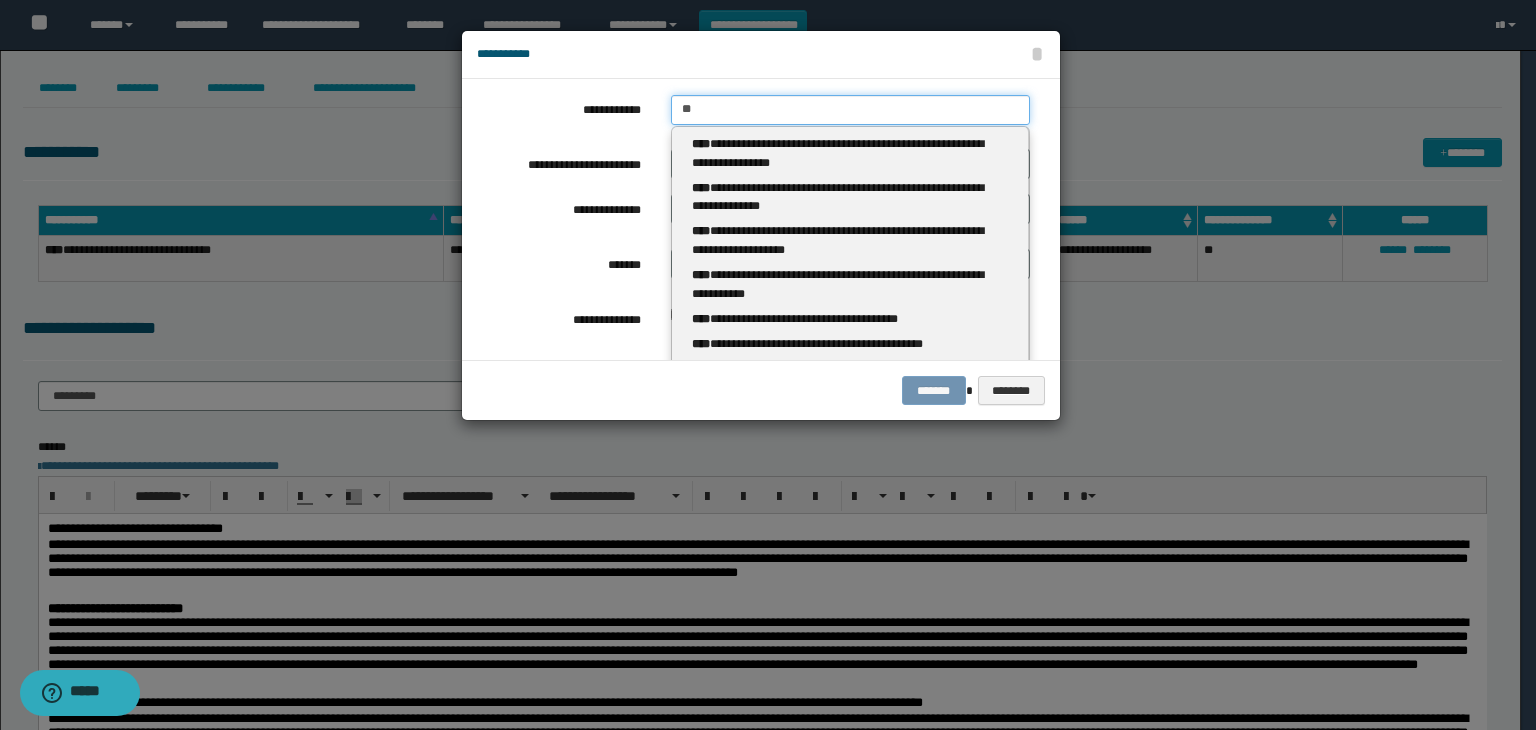 type 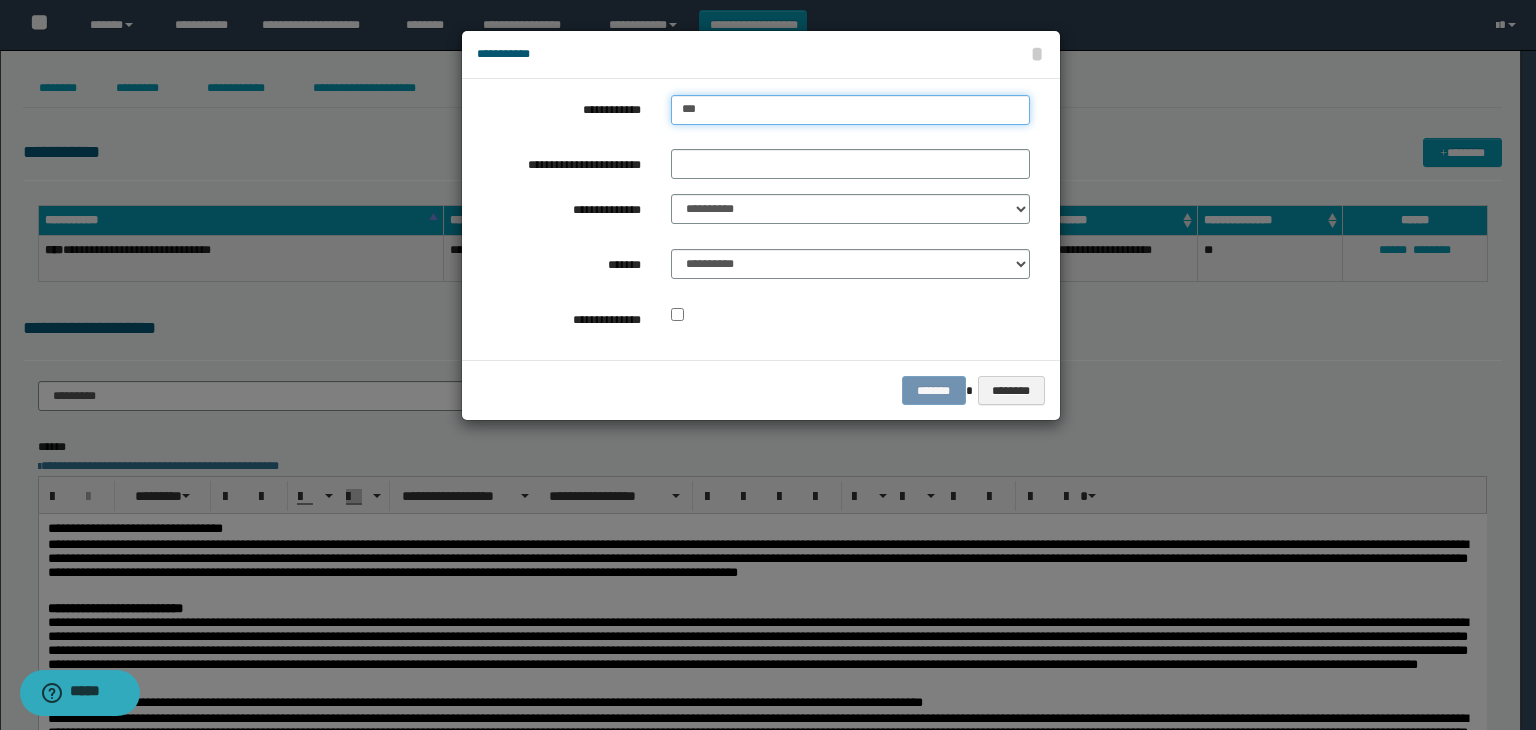 type on "***" 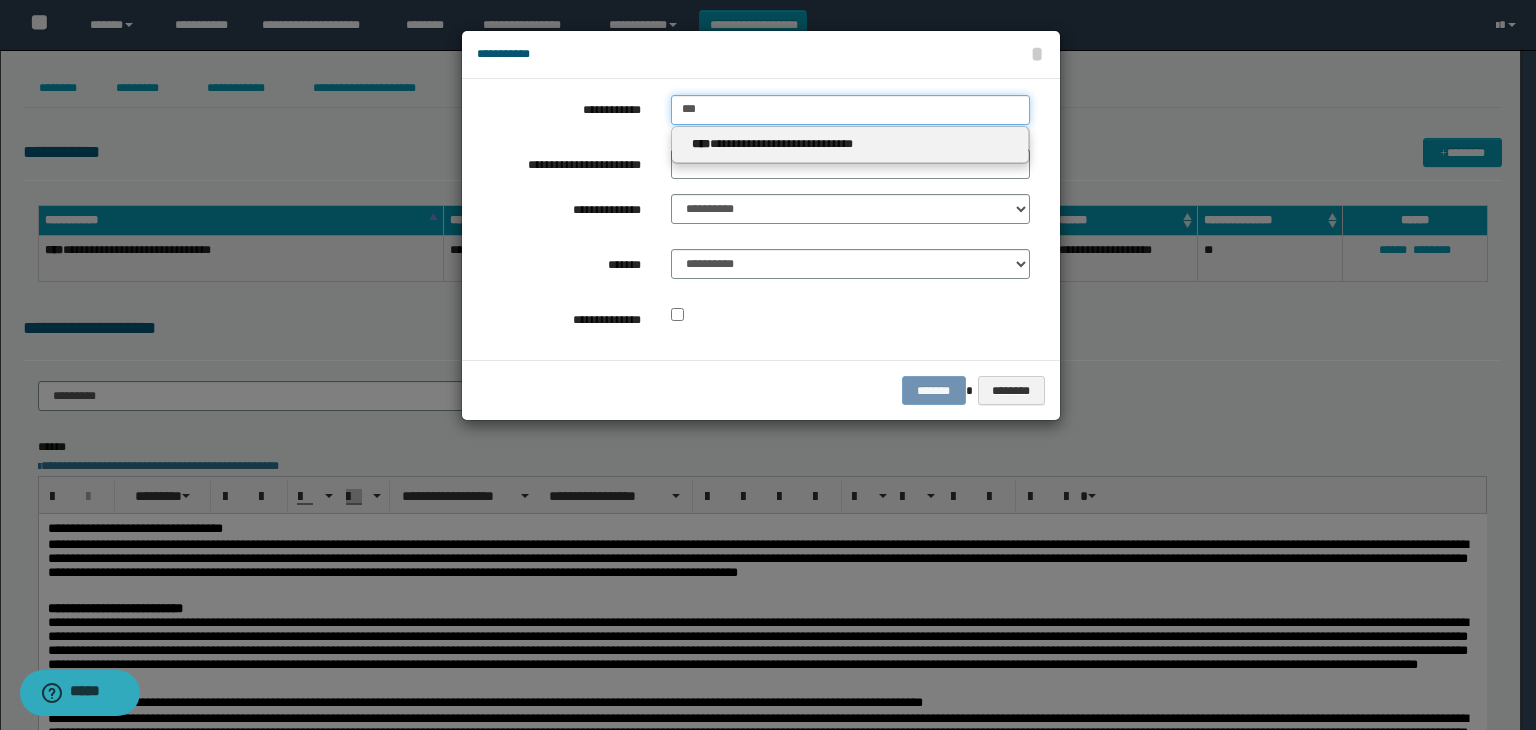 type 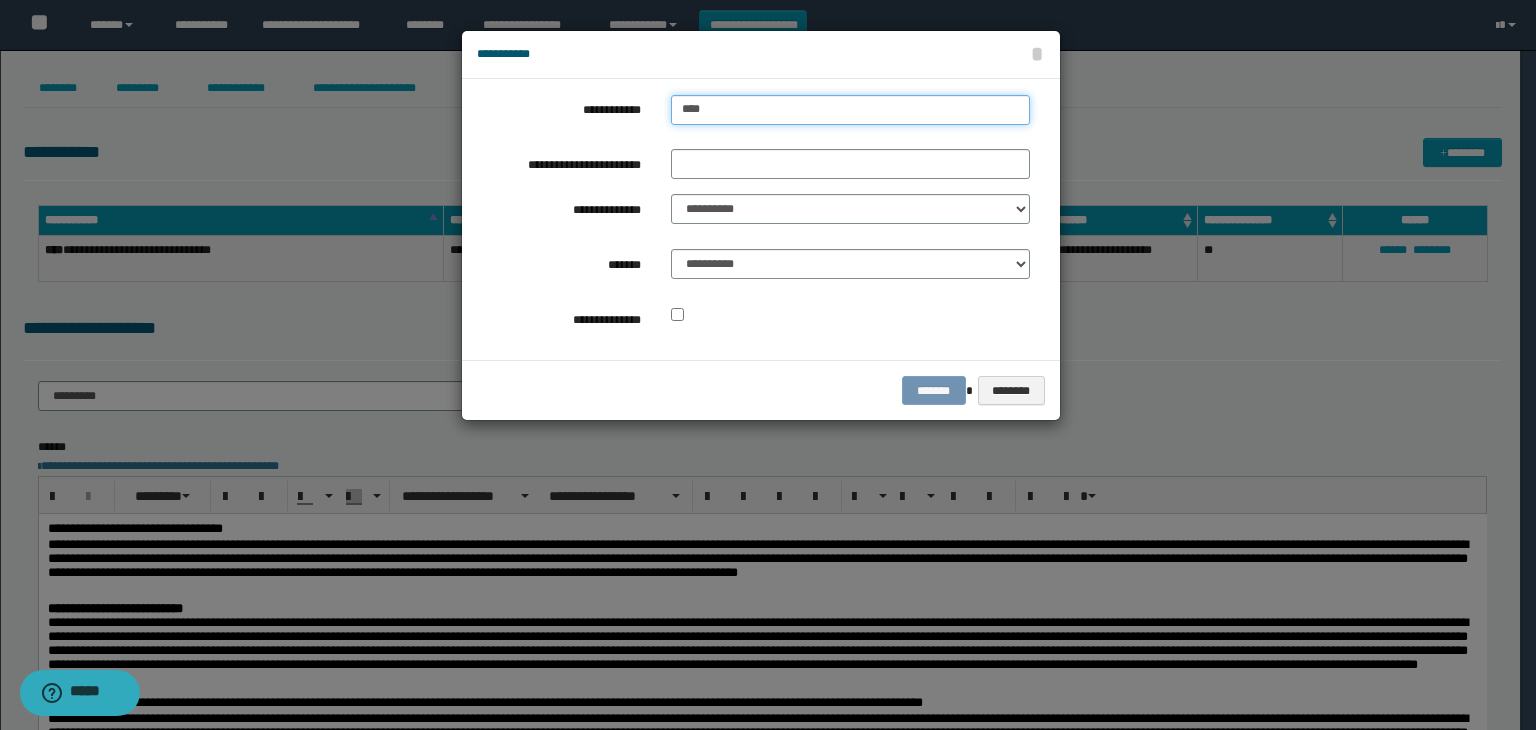 type on "****" 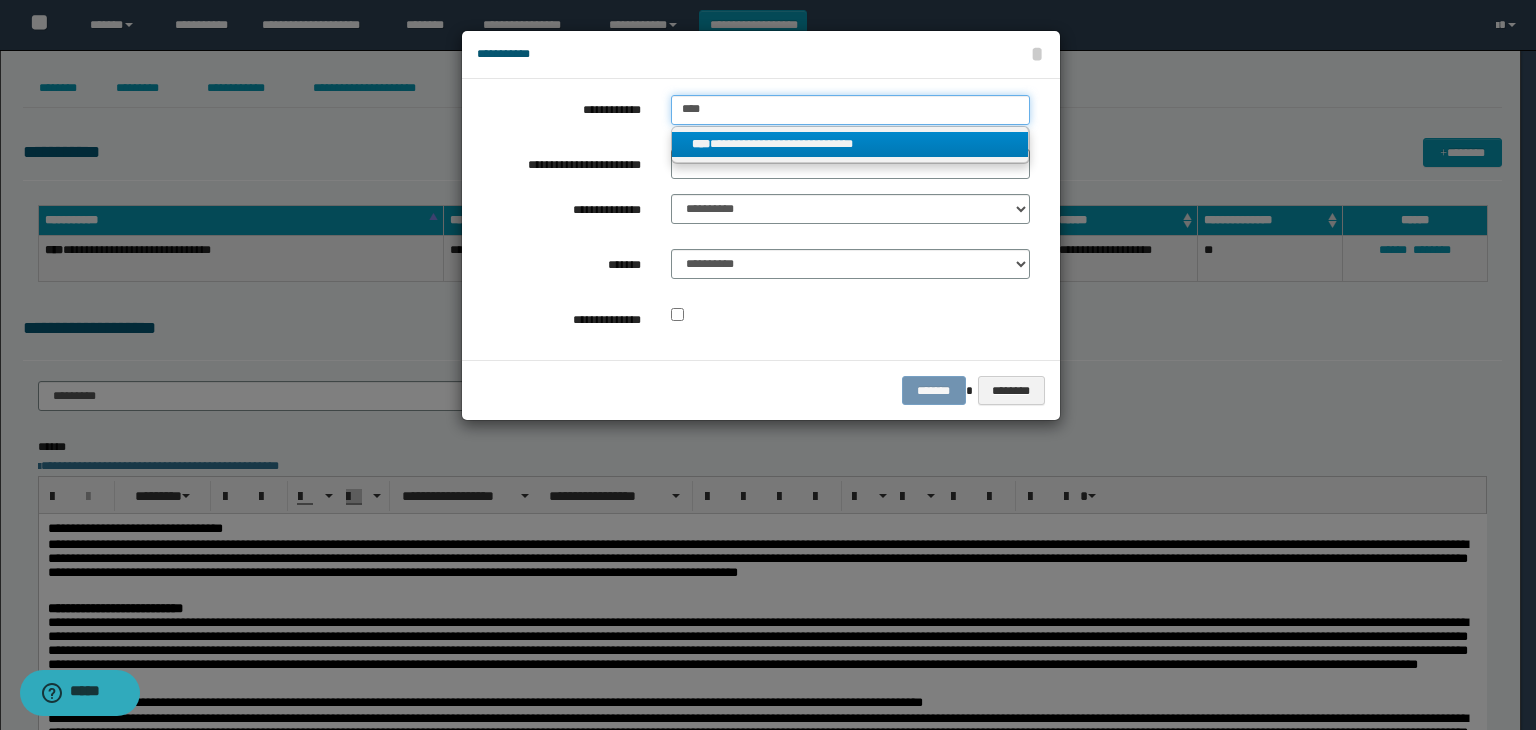 type on "****" 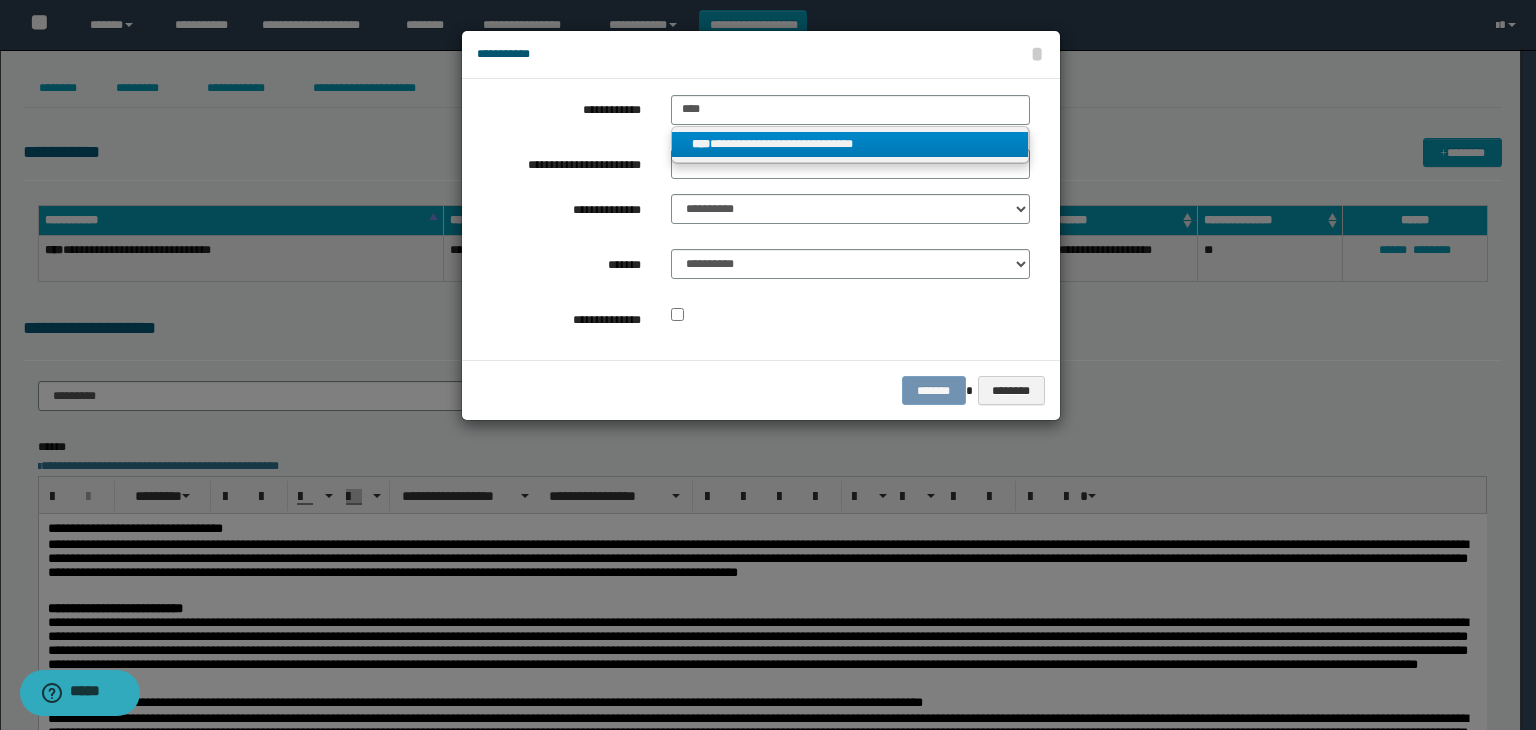 click on "**********" at bounding box center [850, 144] 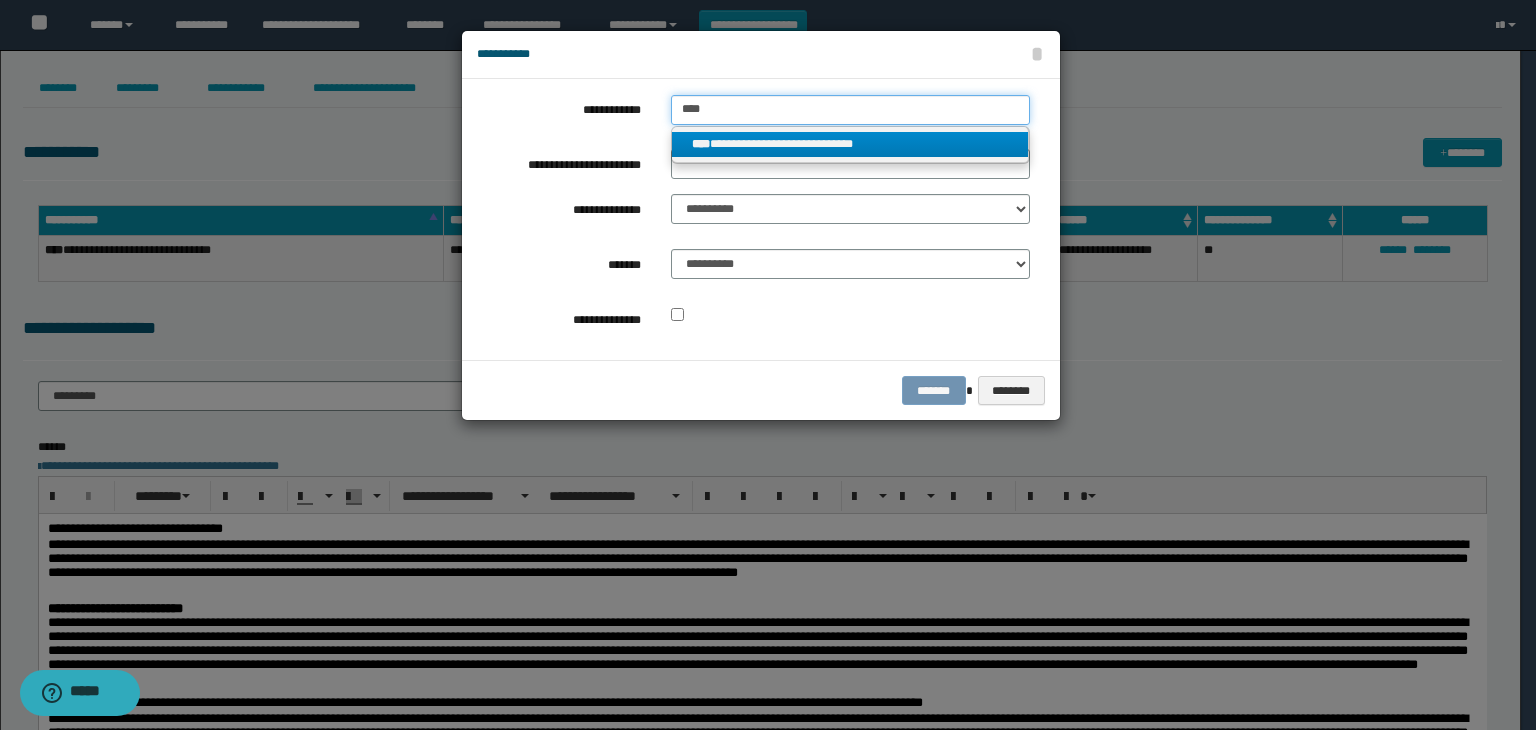 type 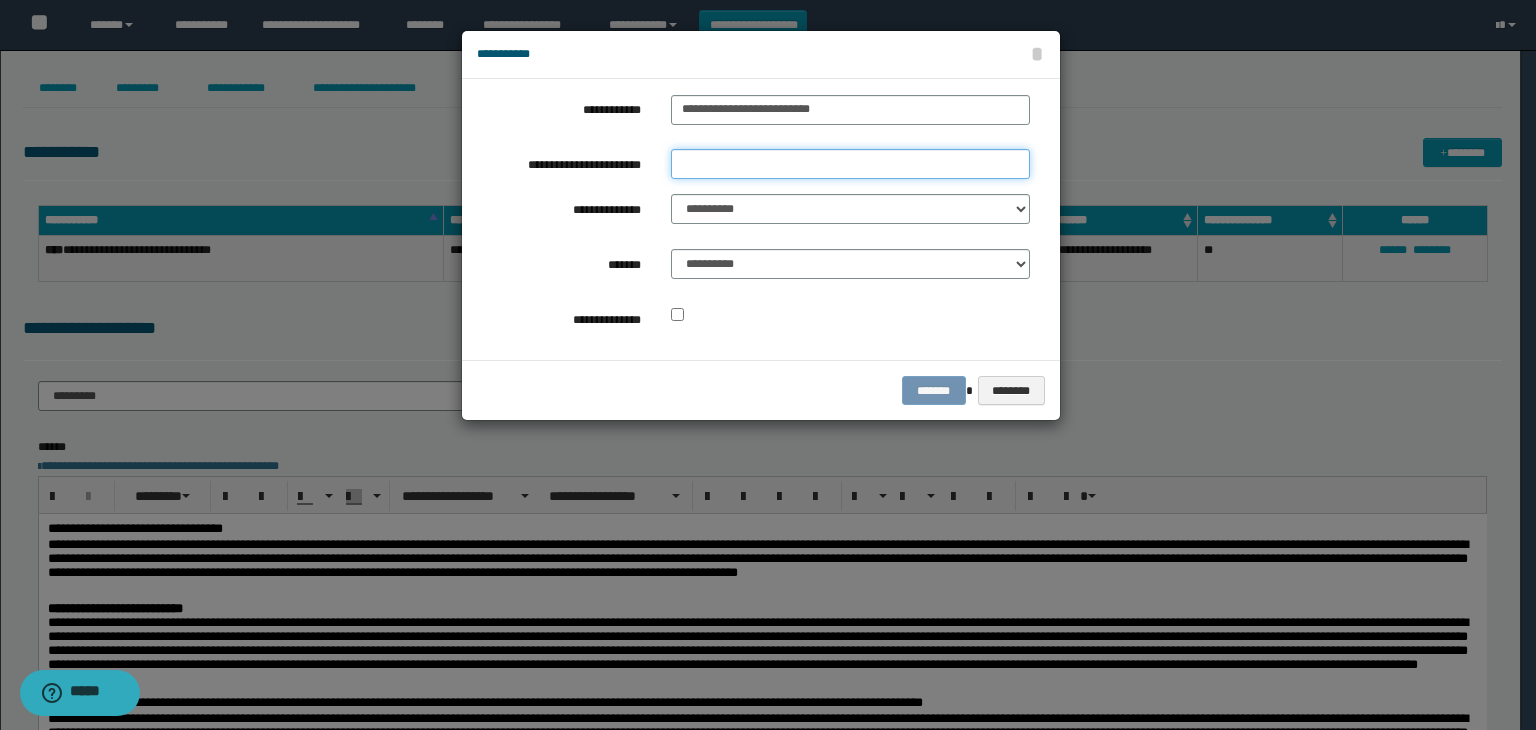 click on "**********" at bounding box center [850, 164] 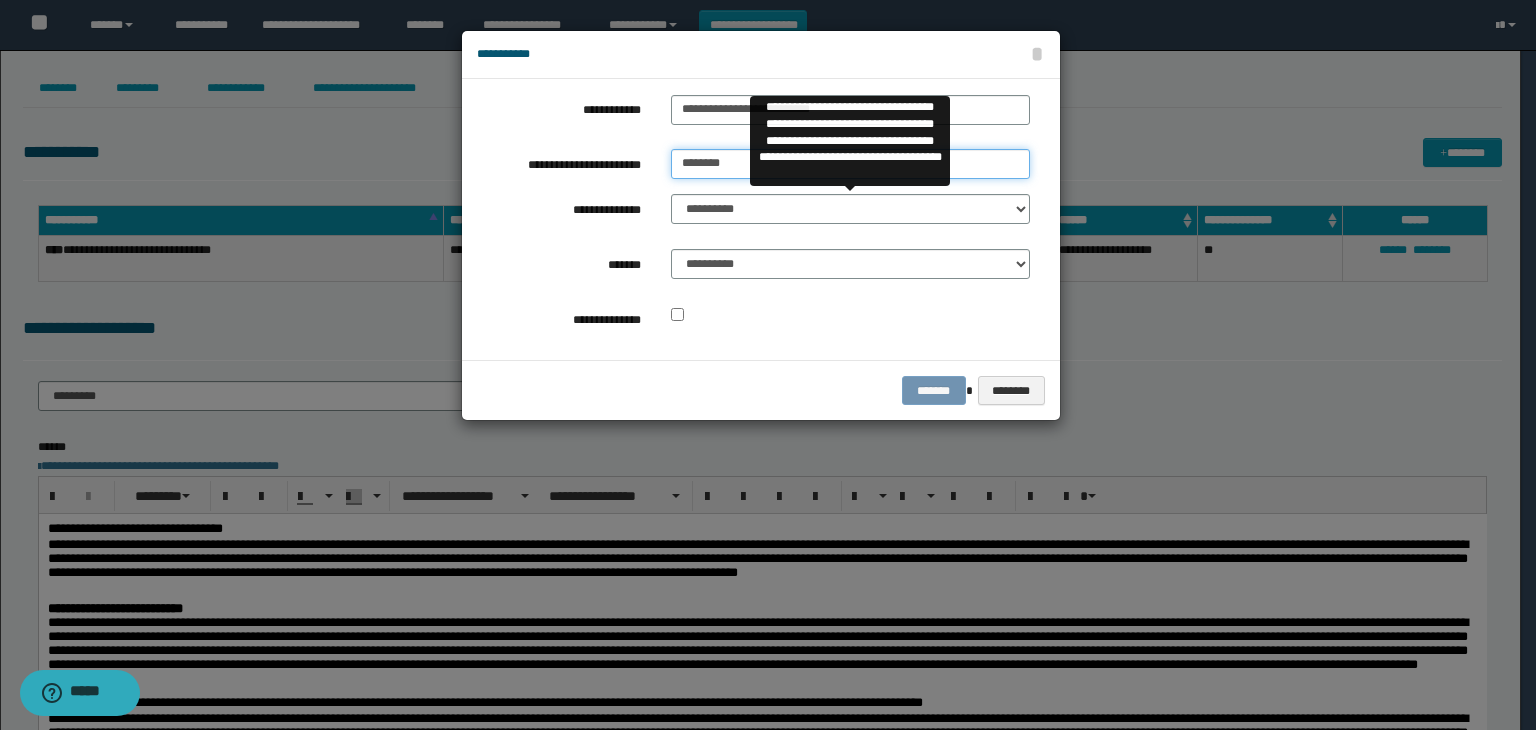 type on "********" 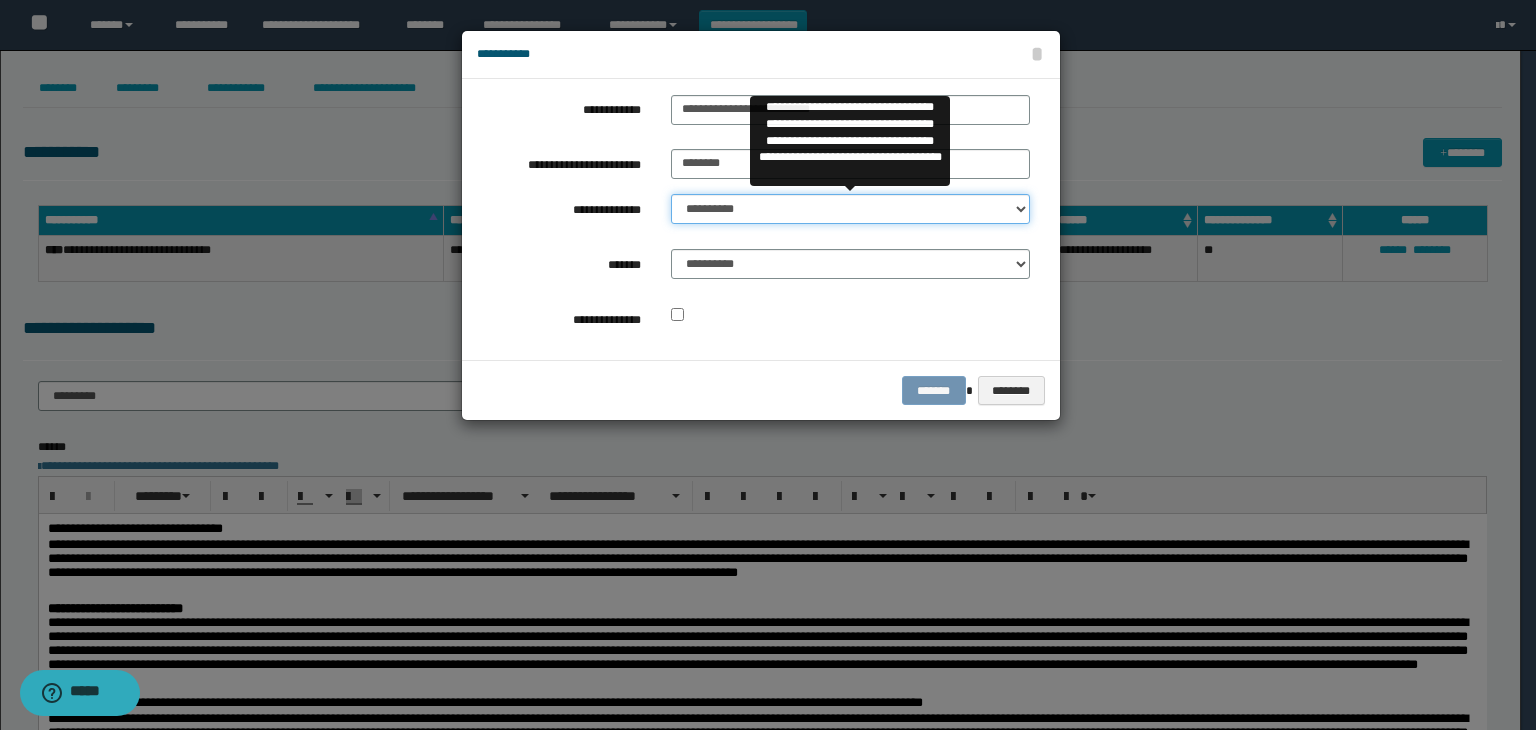 click on "**********" at bounding box center [850, 209] 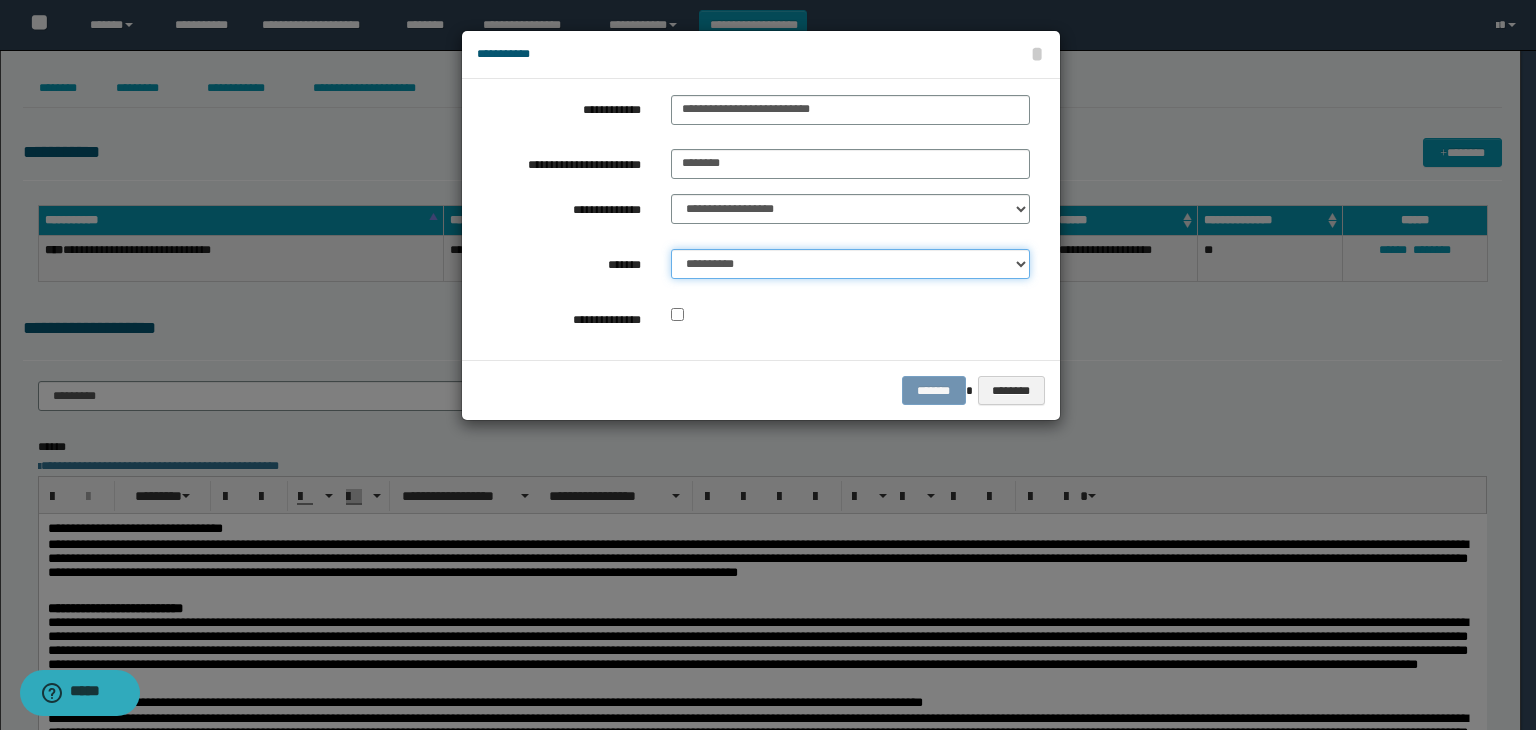 click on "**********" at bounding box center [850, 264] 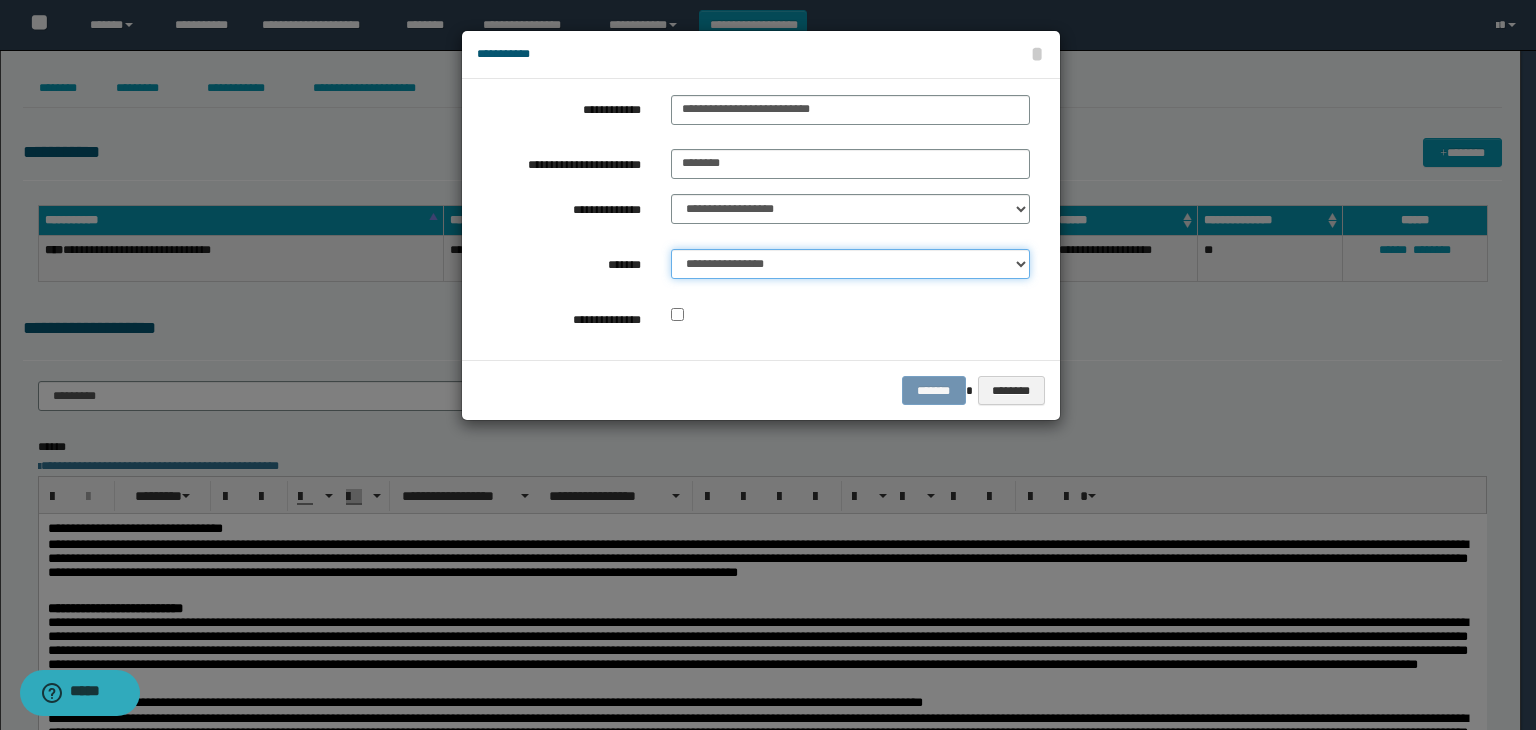 click on "**********" at bounding box center [850, 264] 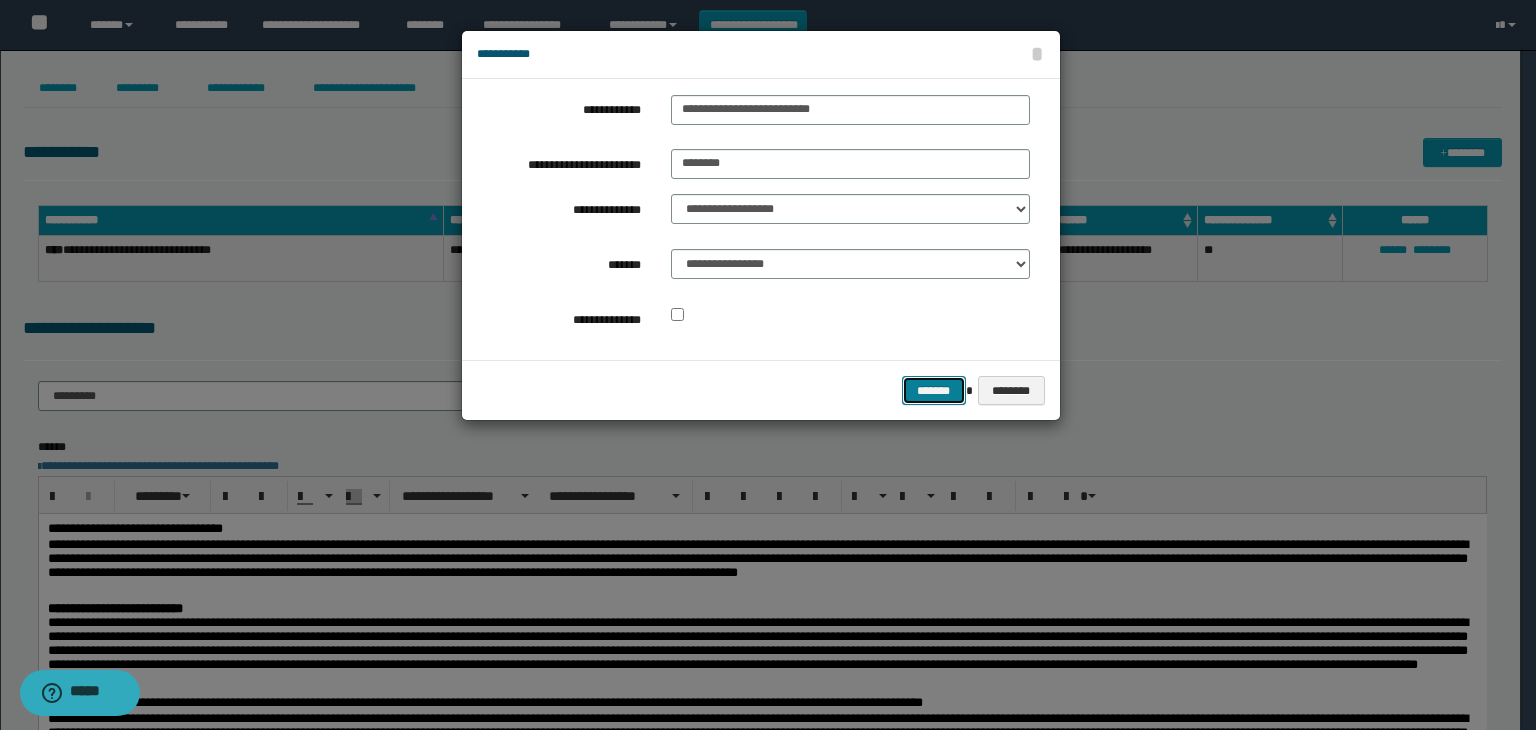 click on "*******" at bounding box center (934, 391) 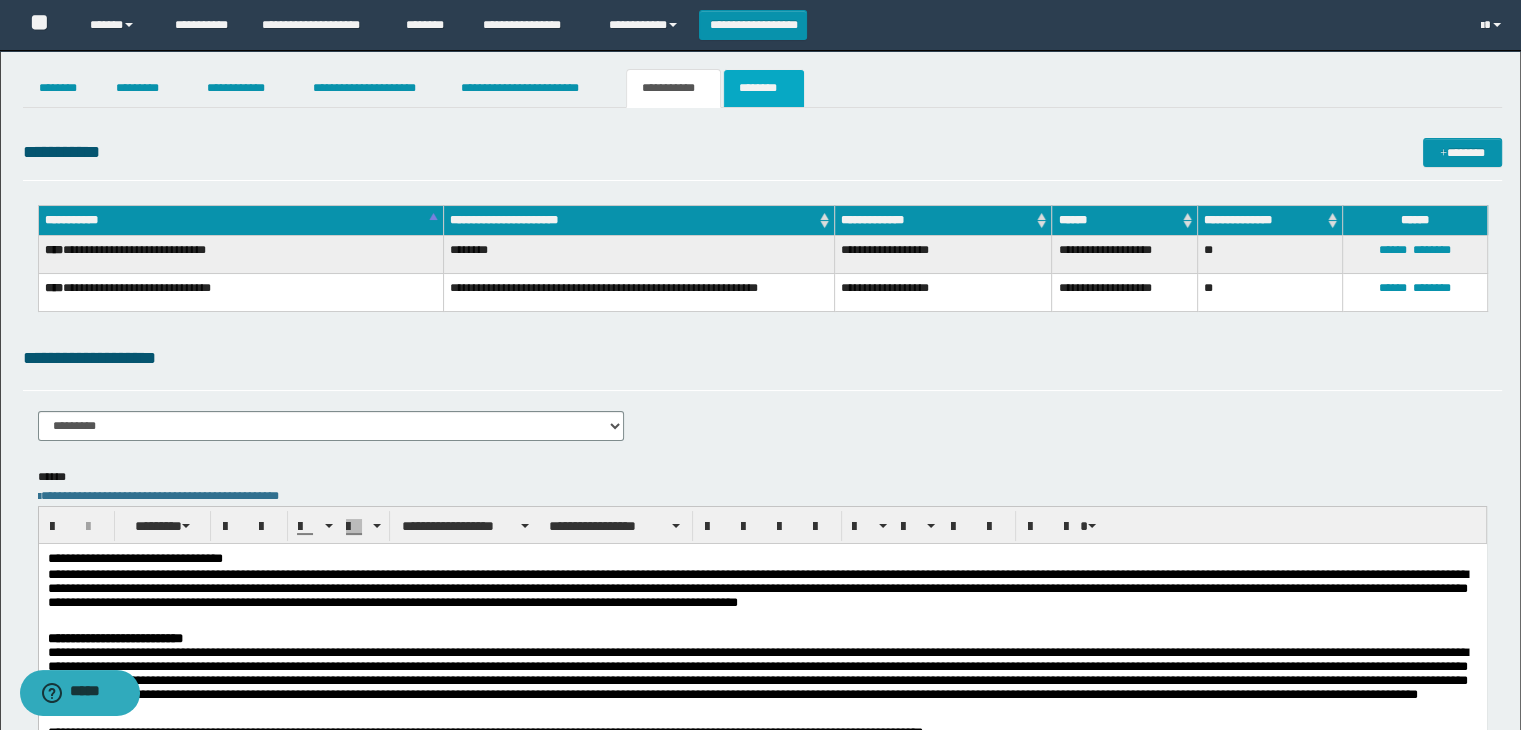 click on "********" at bounding box center [764, 88] 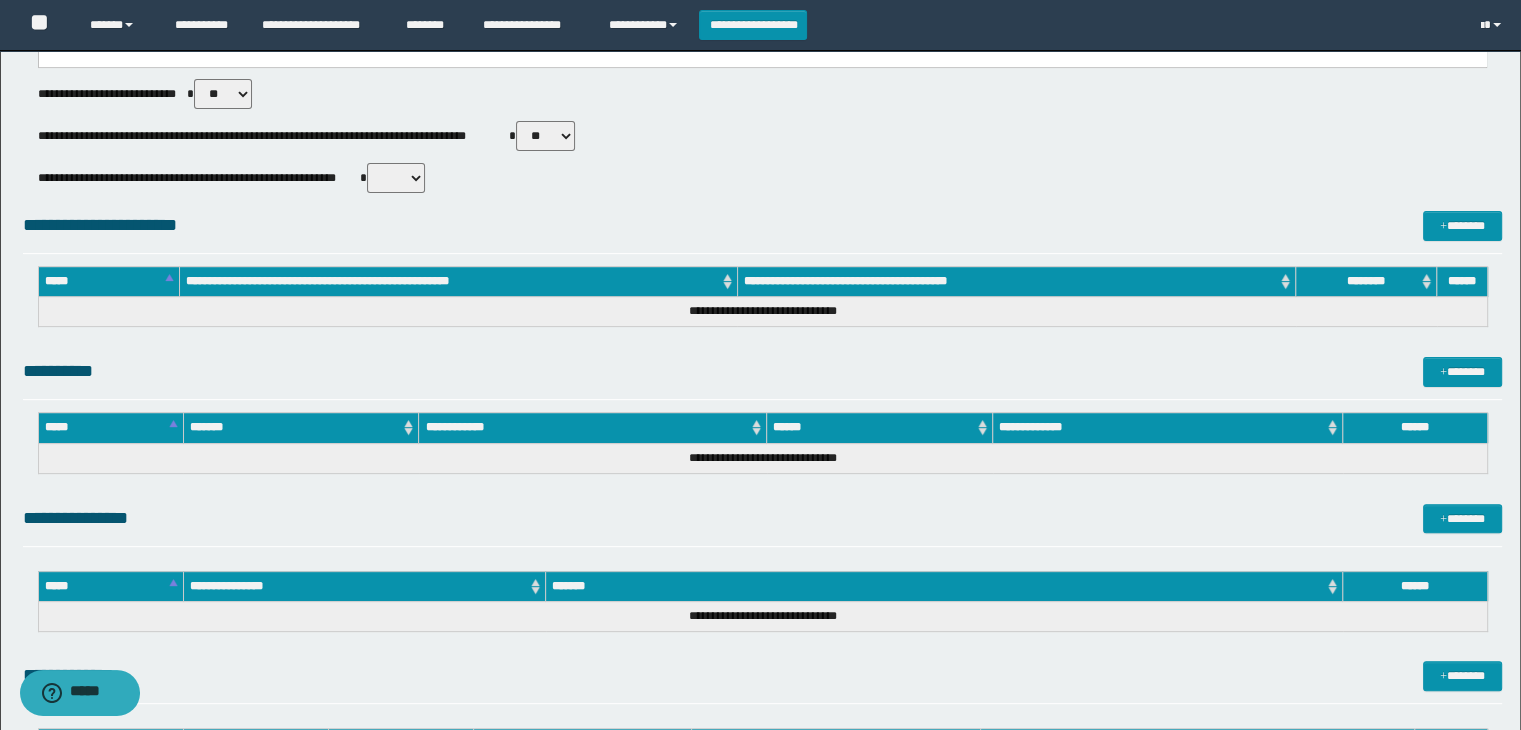 scroll, scrollTop: 800, scrollLeft: 0, axis: vertical 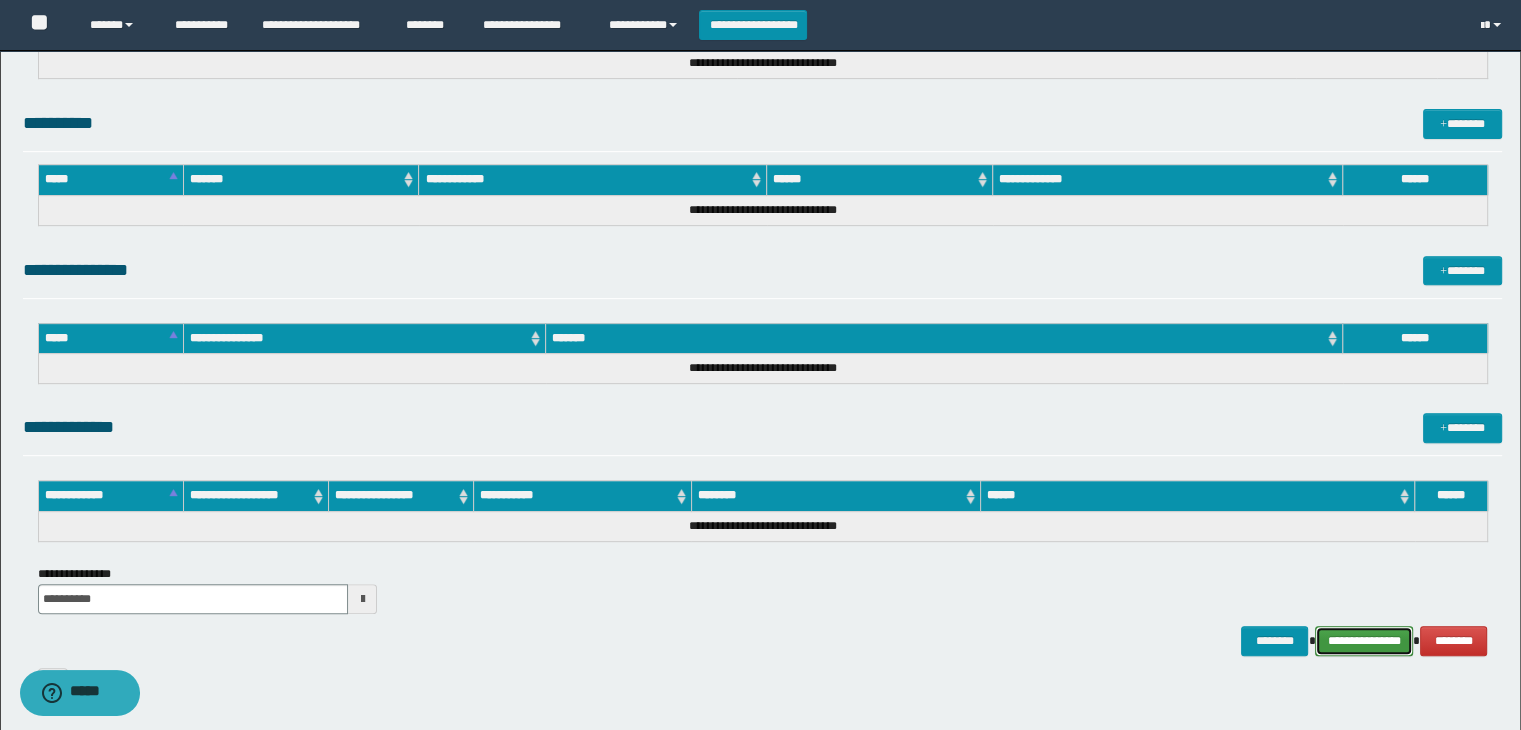 click on "**********" at bounding box center [1364, 641] 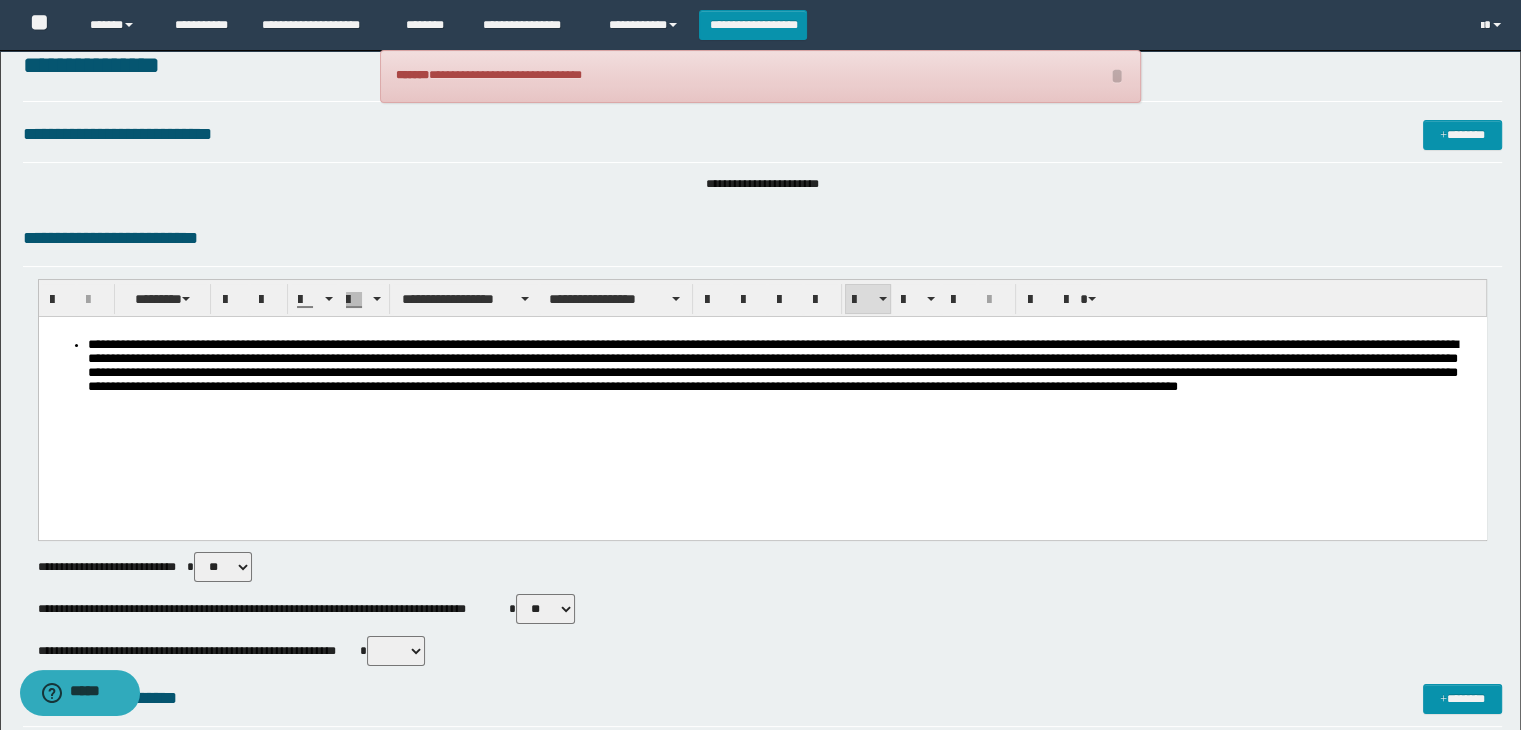 scroll, scrollTop: 0, scrollLeft: 0, axis: both 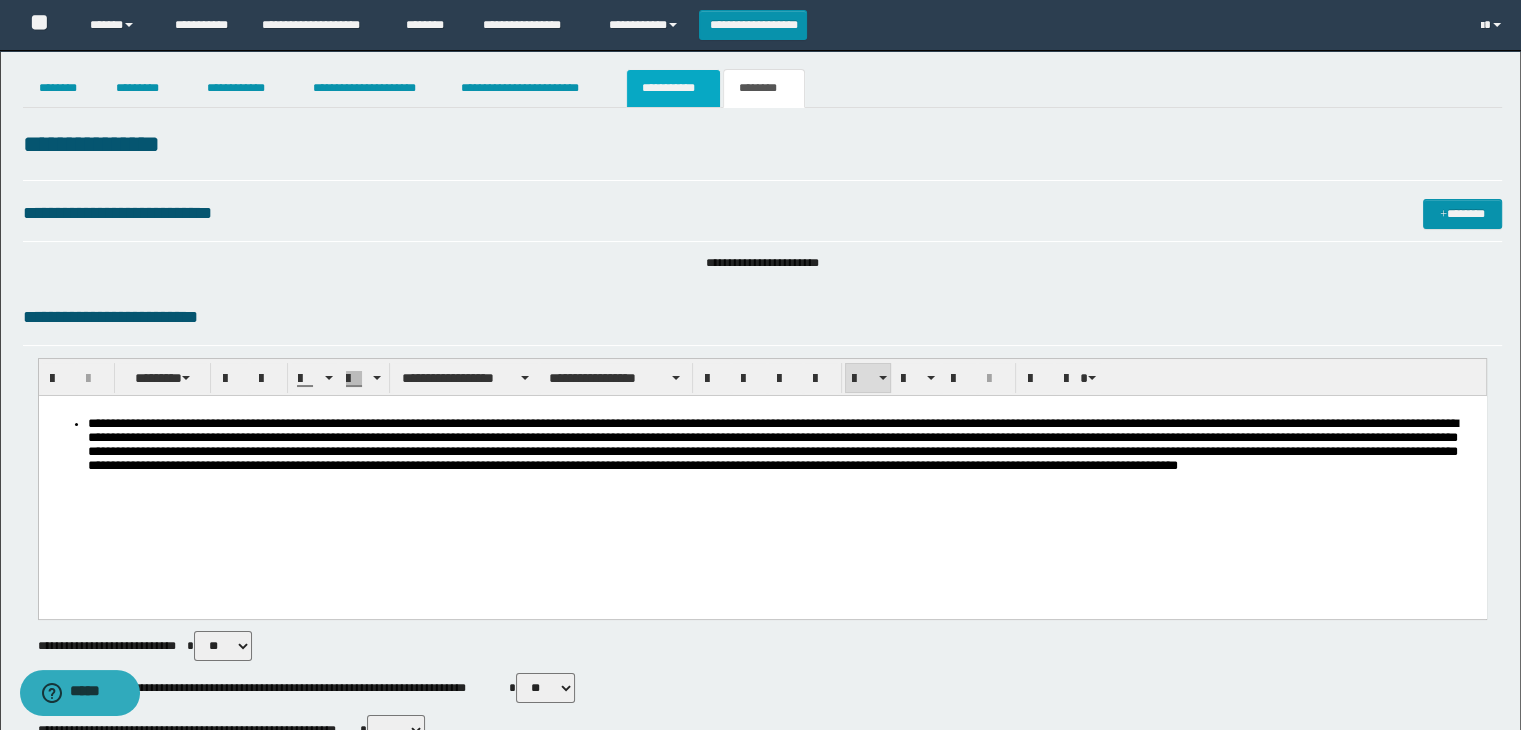 click on "**********" at bounding box center [673, 88] 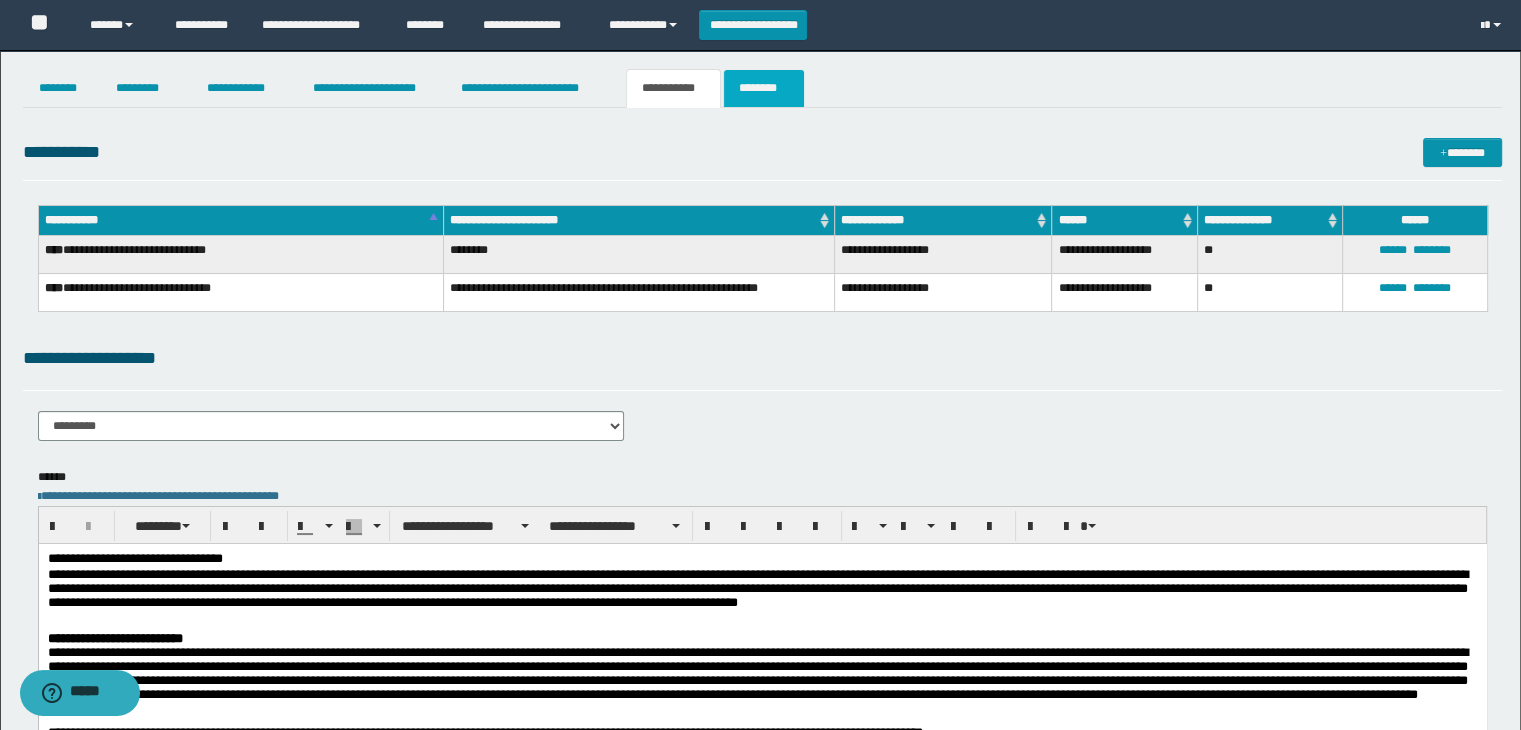click on "********" at bounding box center [764, 88] 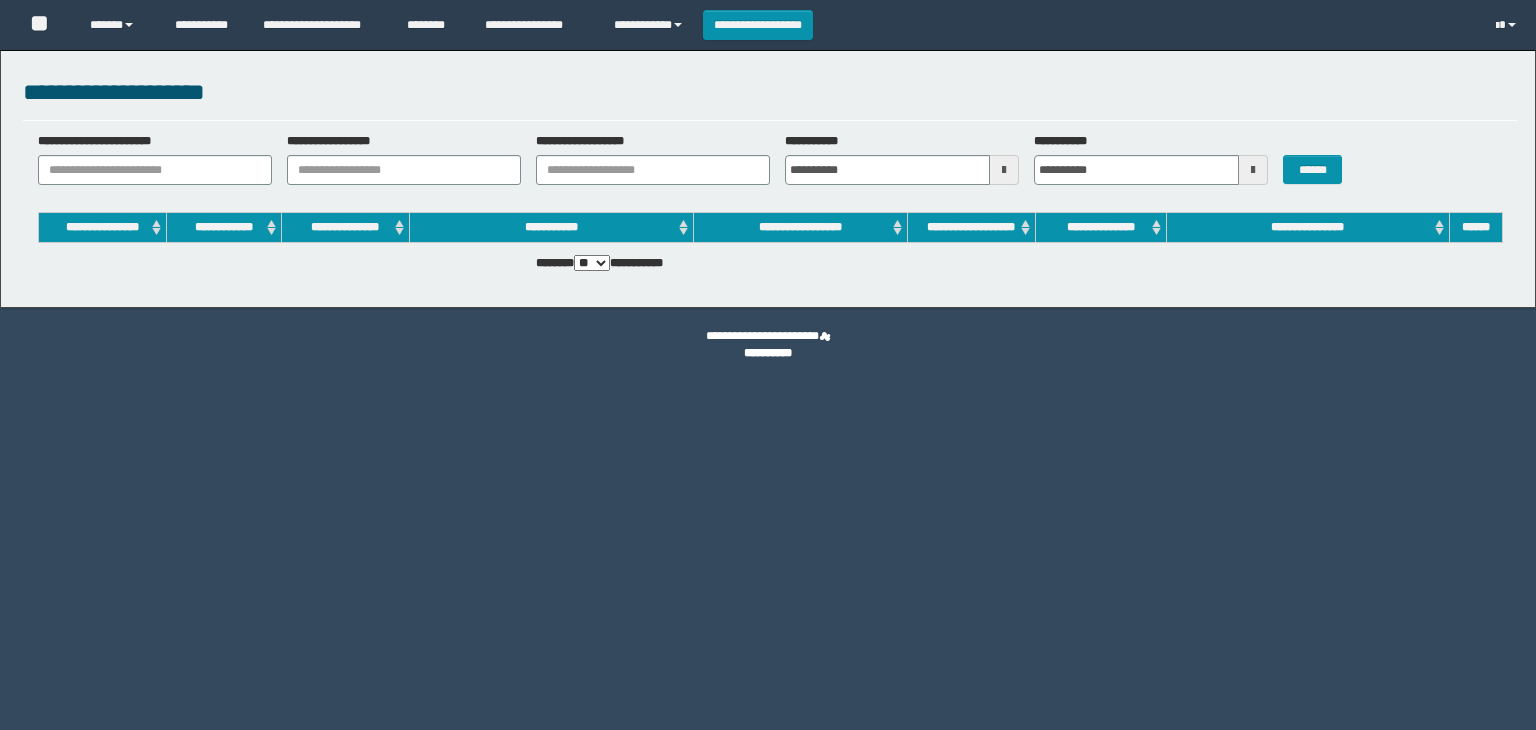 scroll, scrollTop: 0, scrollLeft: 0, axis: both 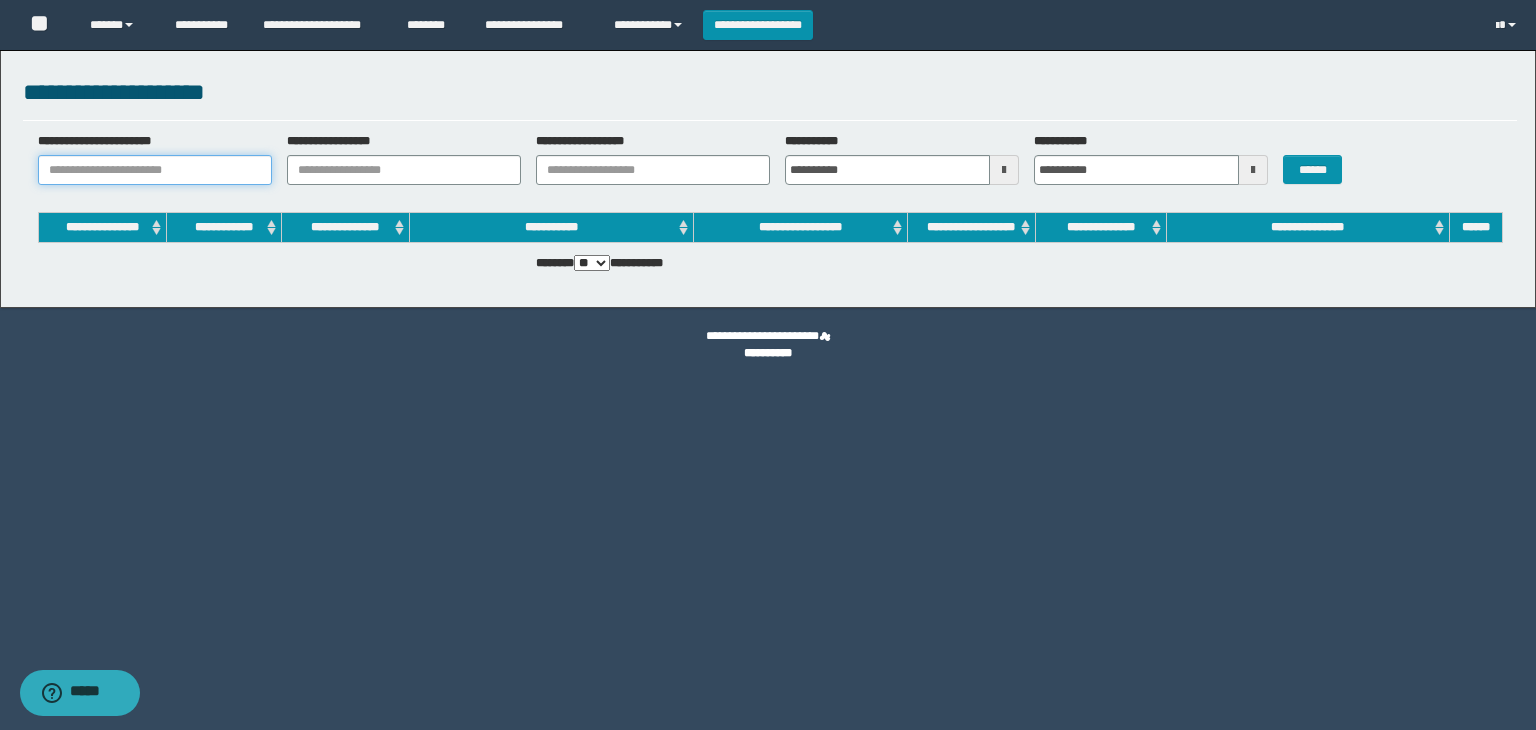 click on "**********" at bounding box center (155, 170) 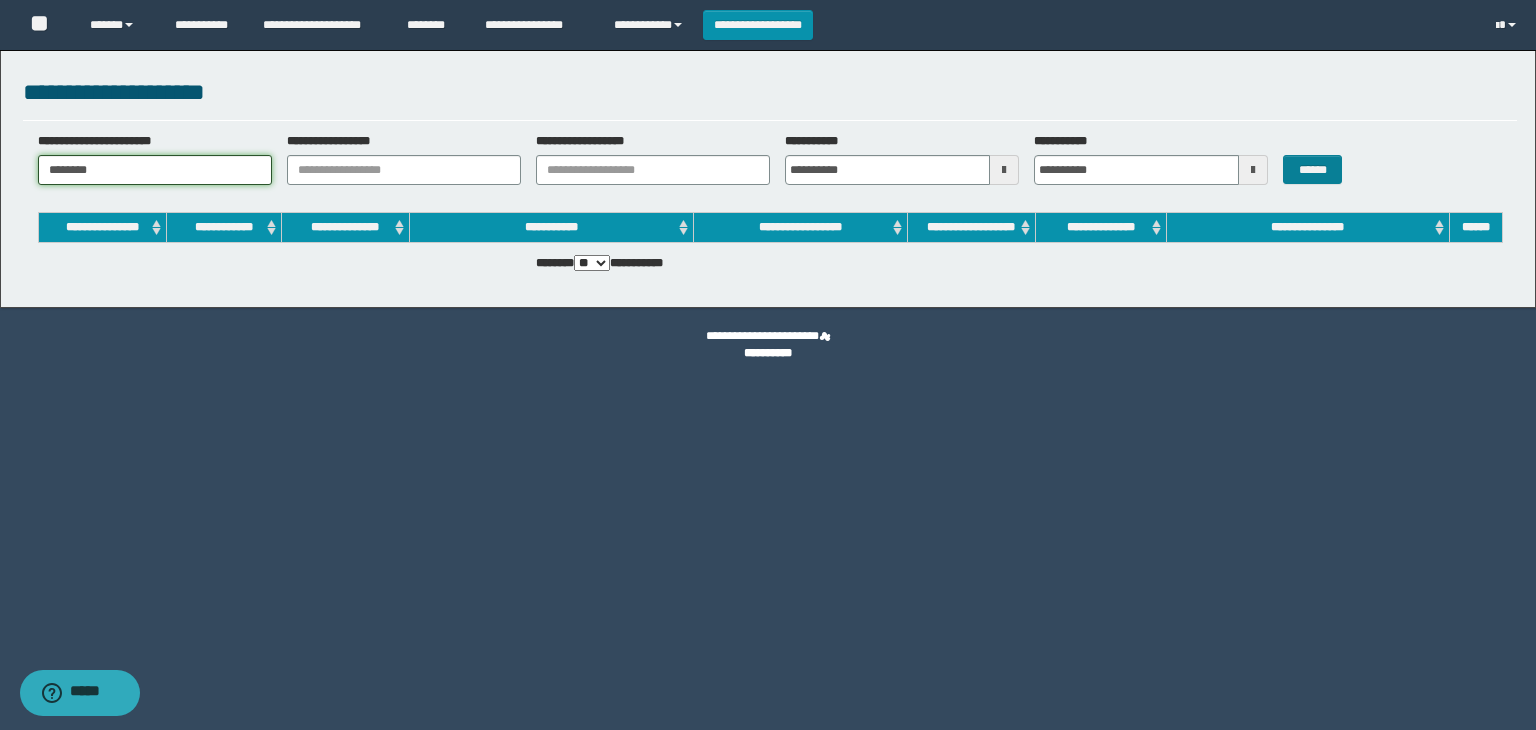 type on "********" 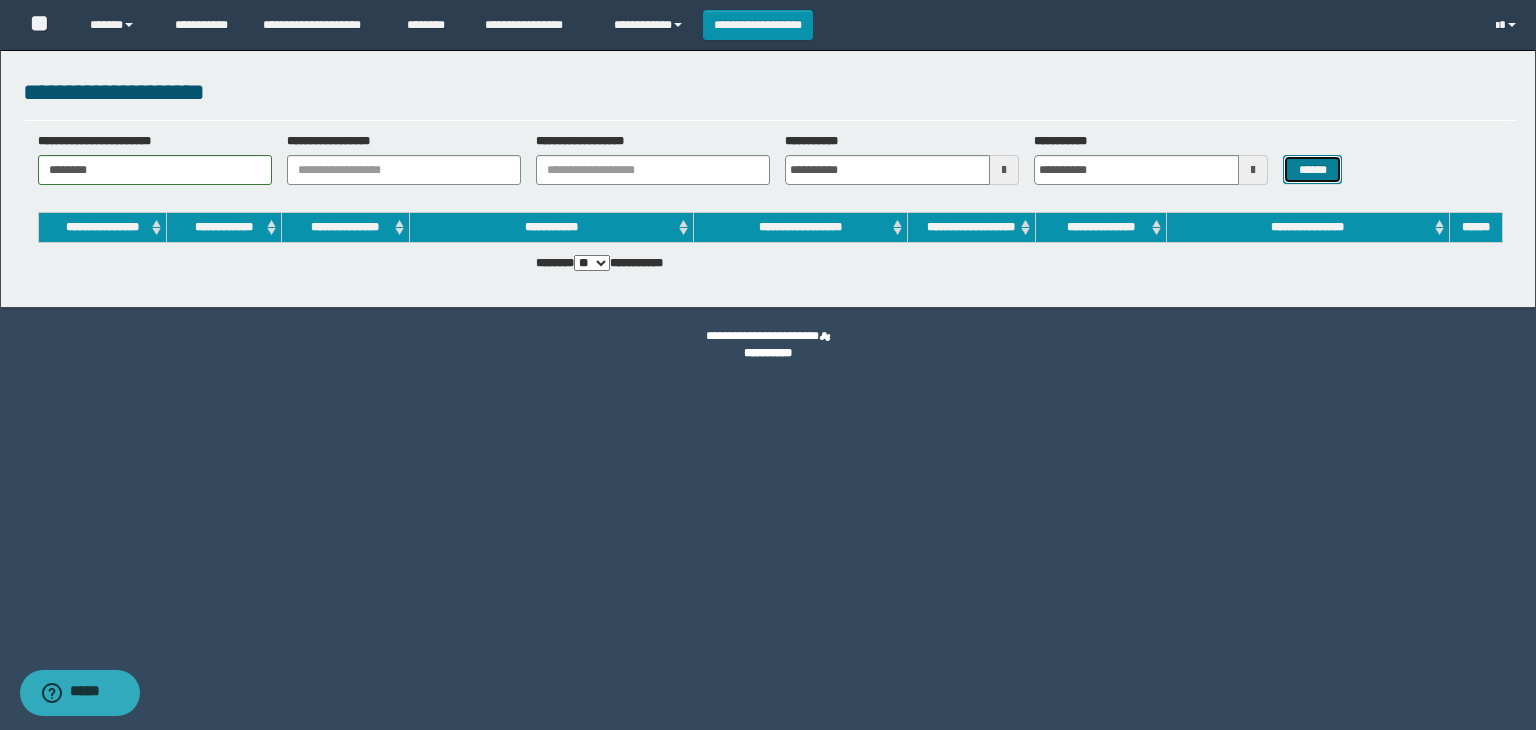 click on "******" at bounding box center [1312, 170] 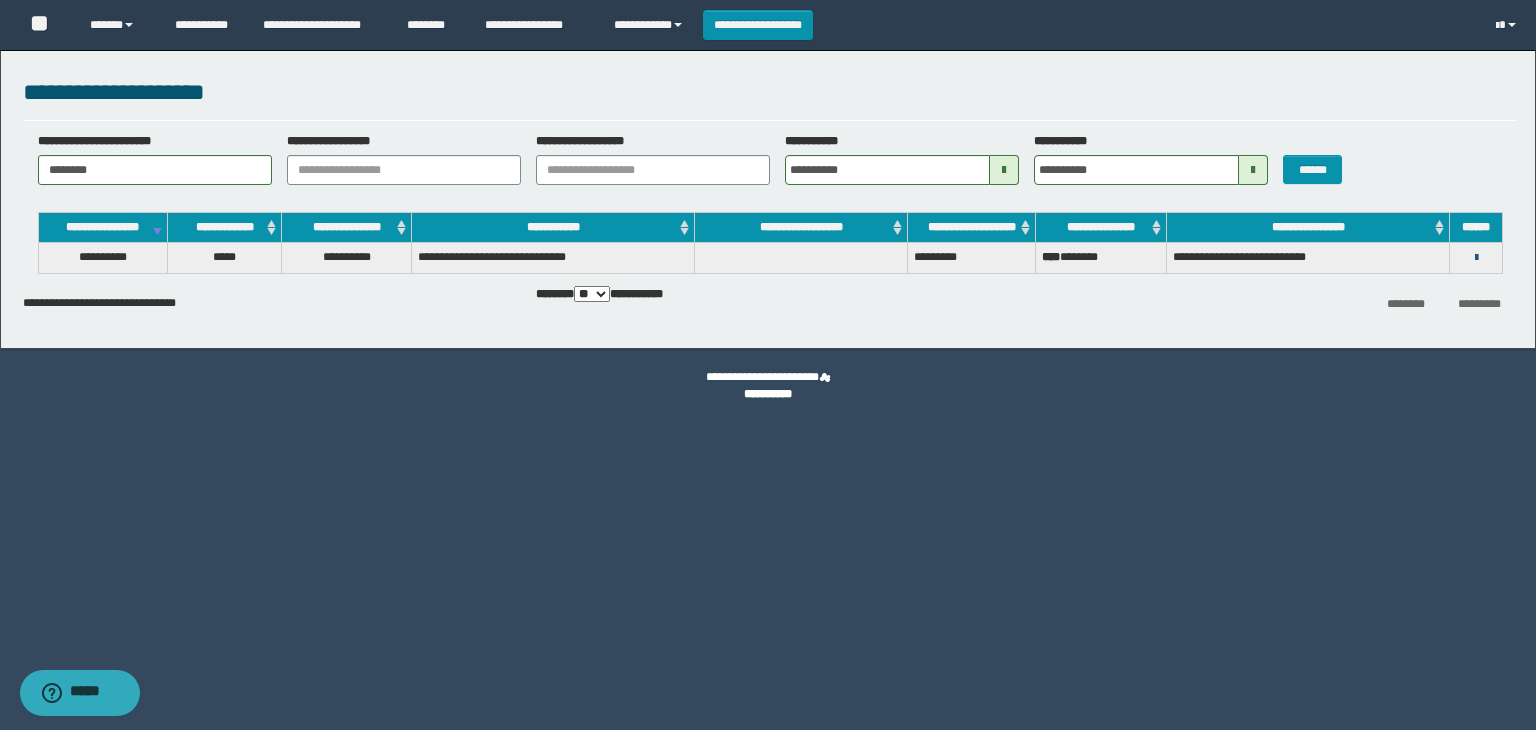 click at bounding box center [1476, 258] 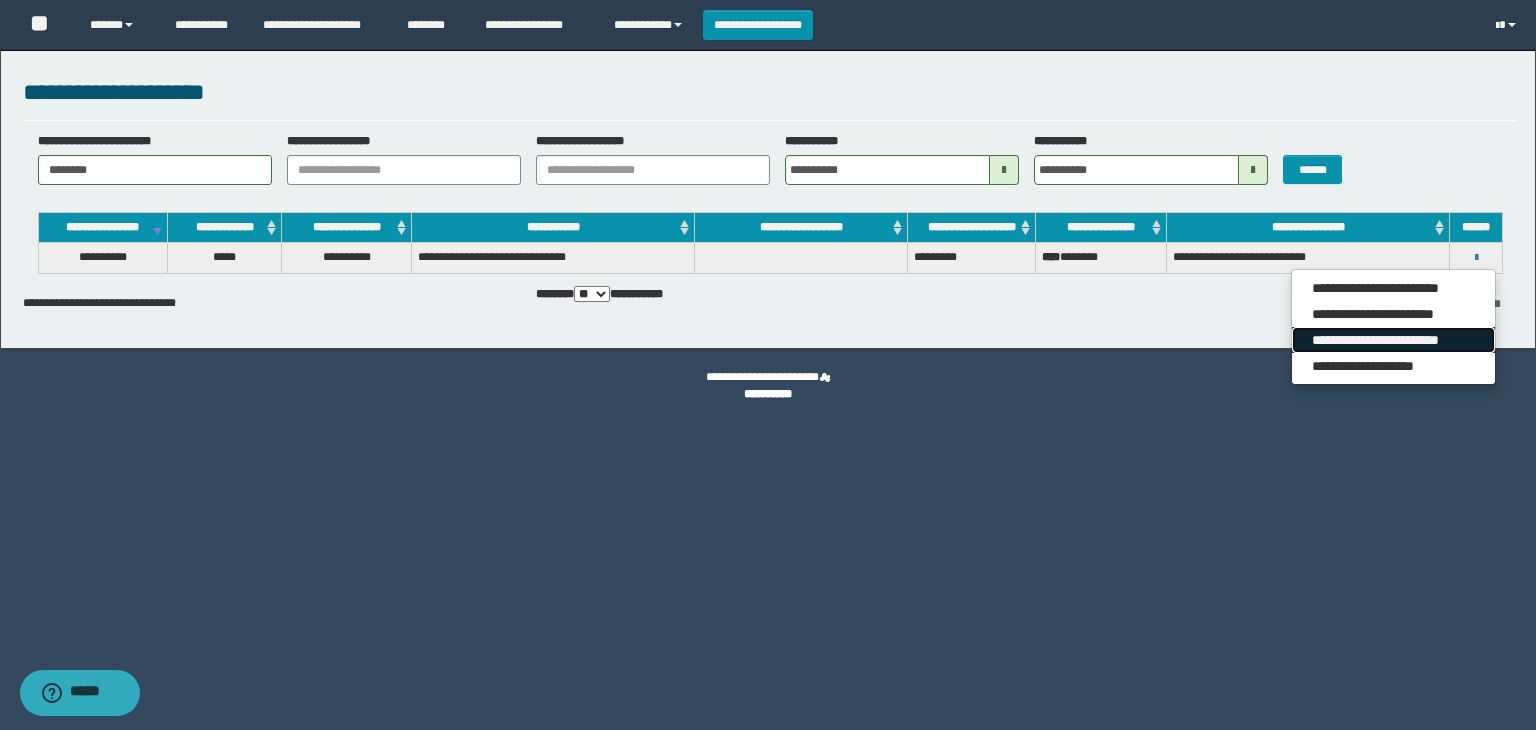 click on "**********" at bounding box center (1393, 340) 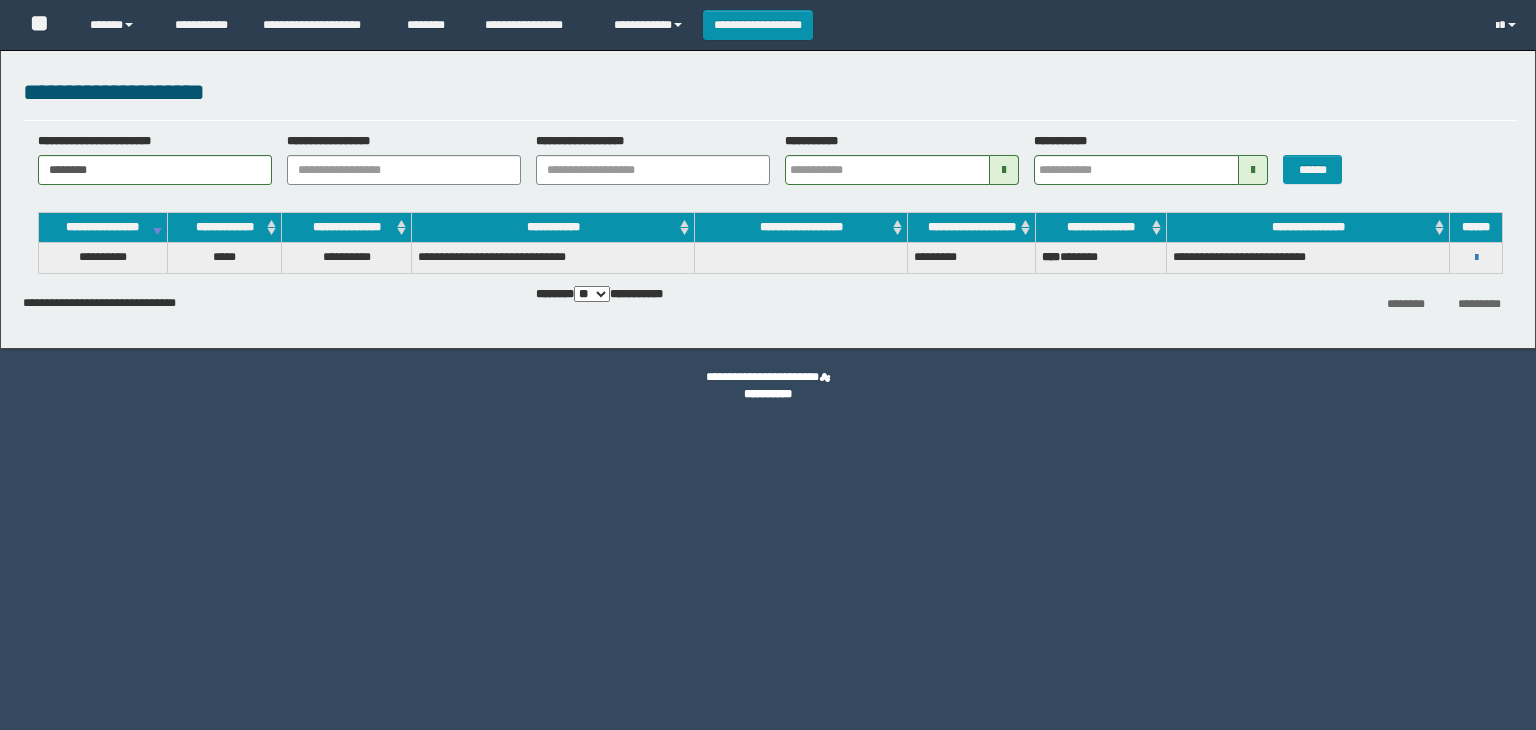 scroll, scrollTop: 0, scrollLeft: 0, axis: both 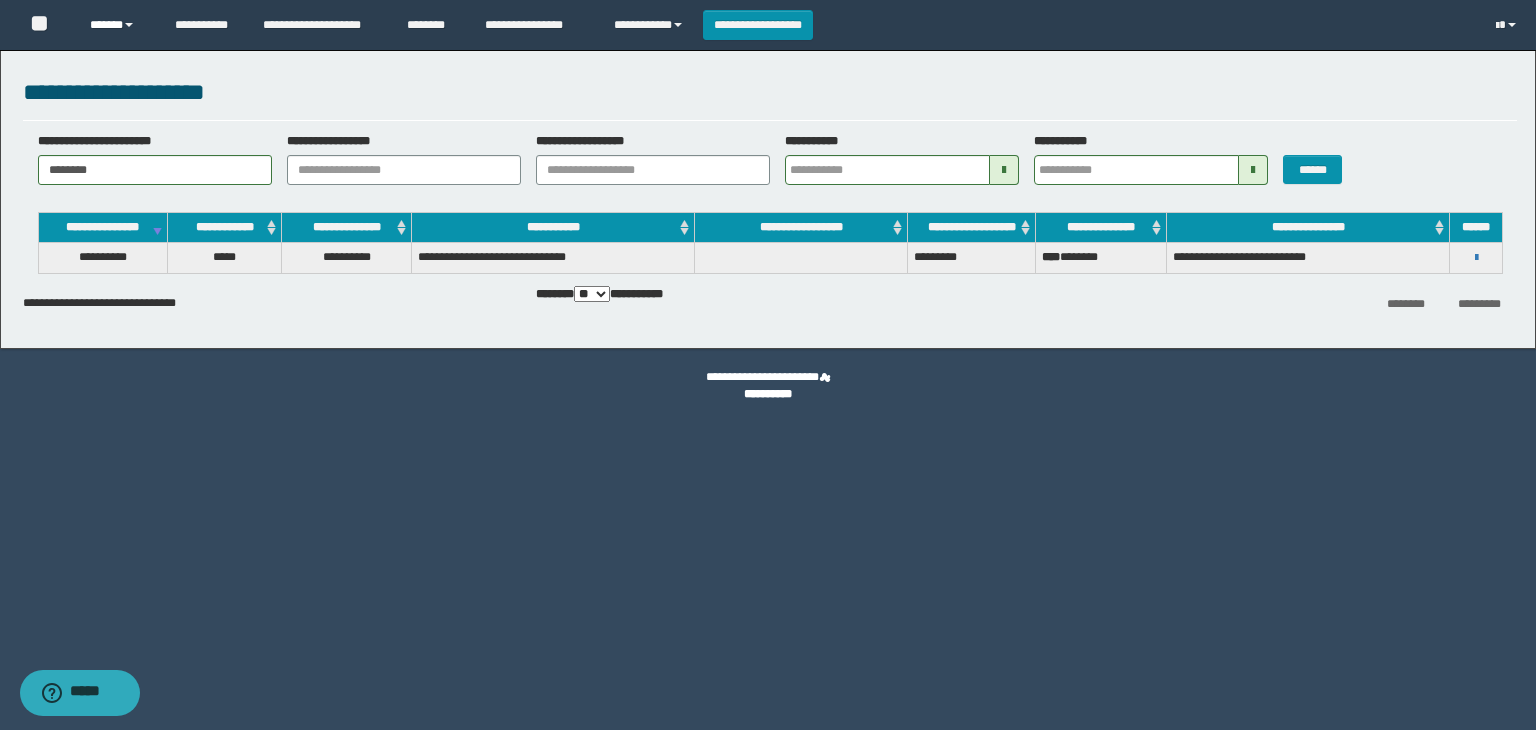 click on "******" at bounding box center [117, 25] 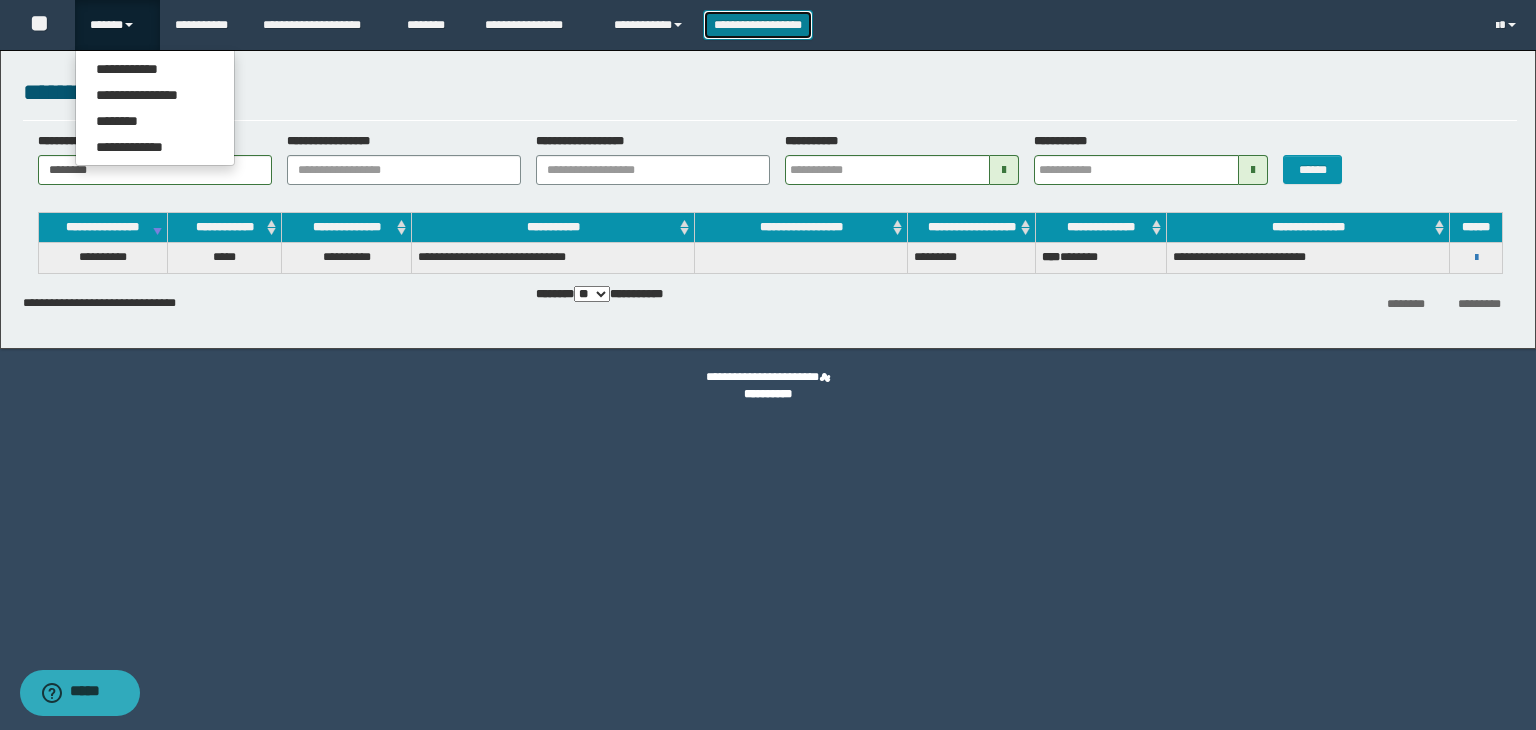 click on "**********" at bounding box center (758, 25) 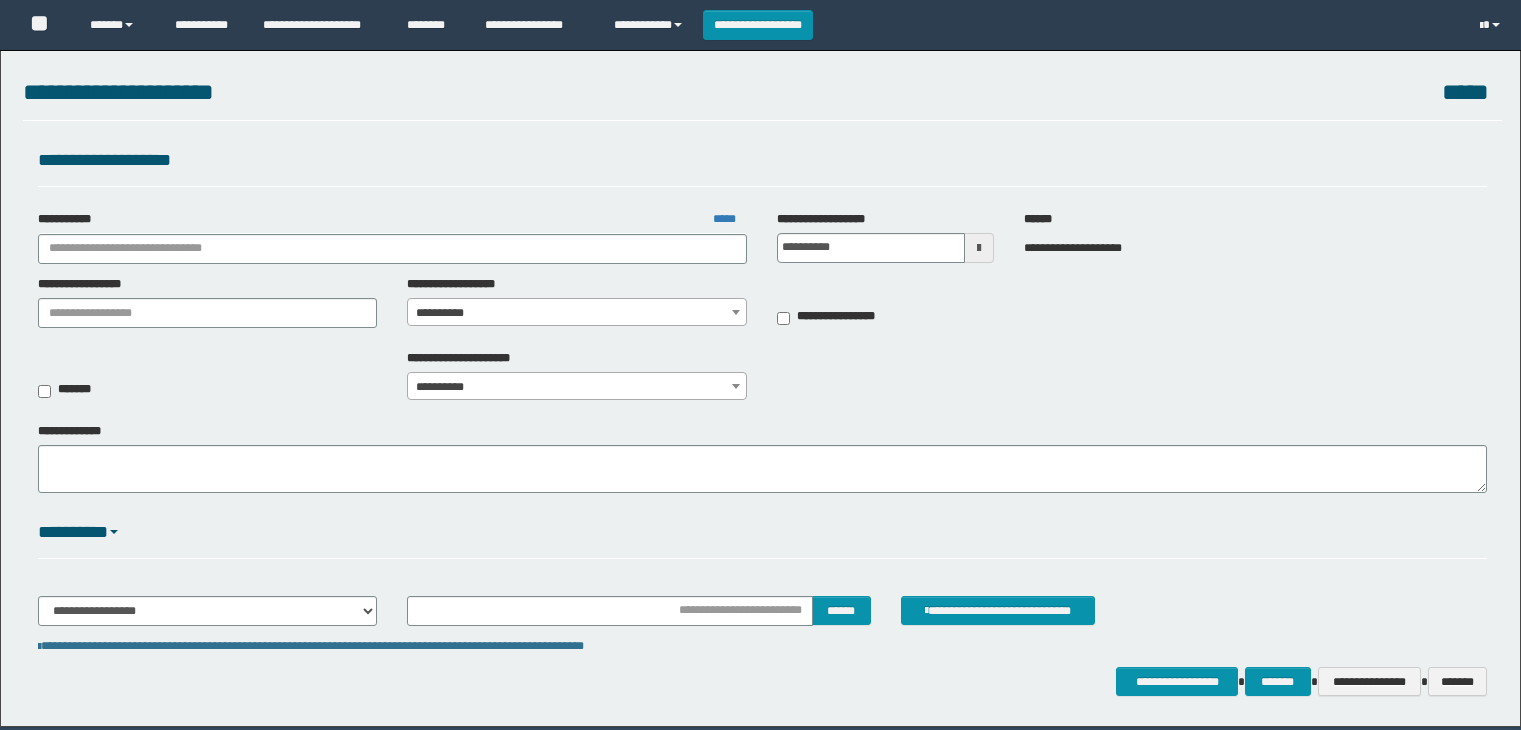 scroll, scrollTop: 0, scrollLeft: 0, axis: both 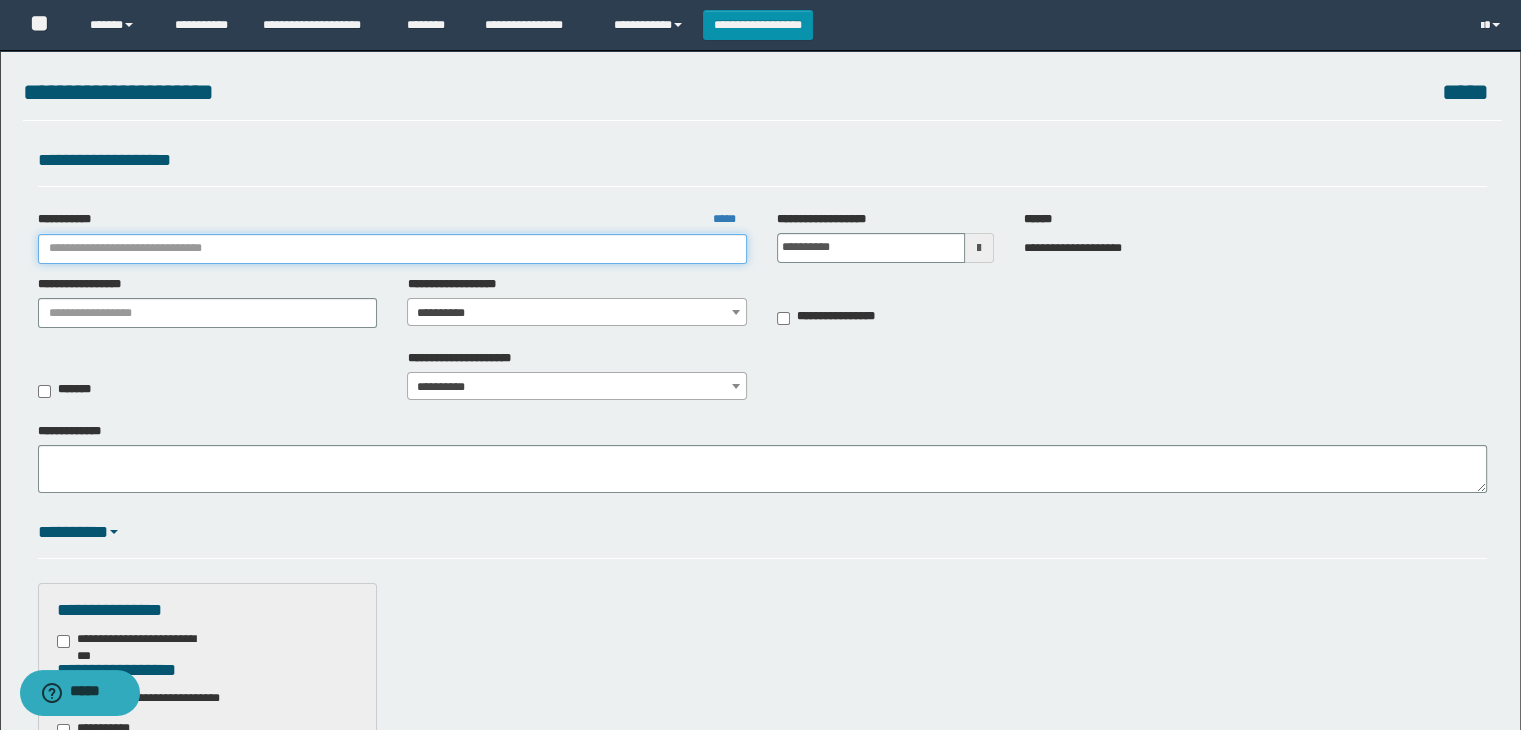 click on "**********" at bounding box center (393, 249) 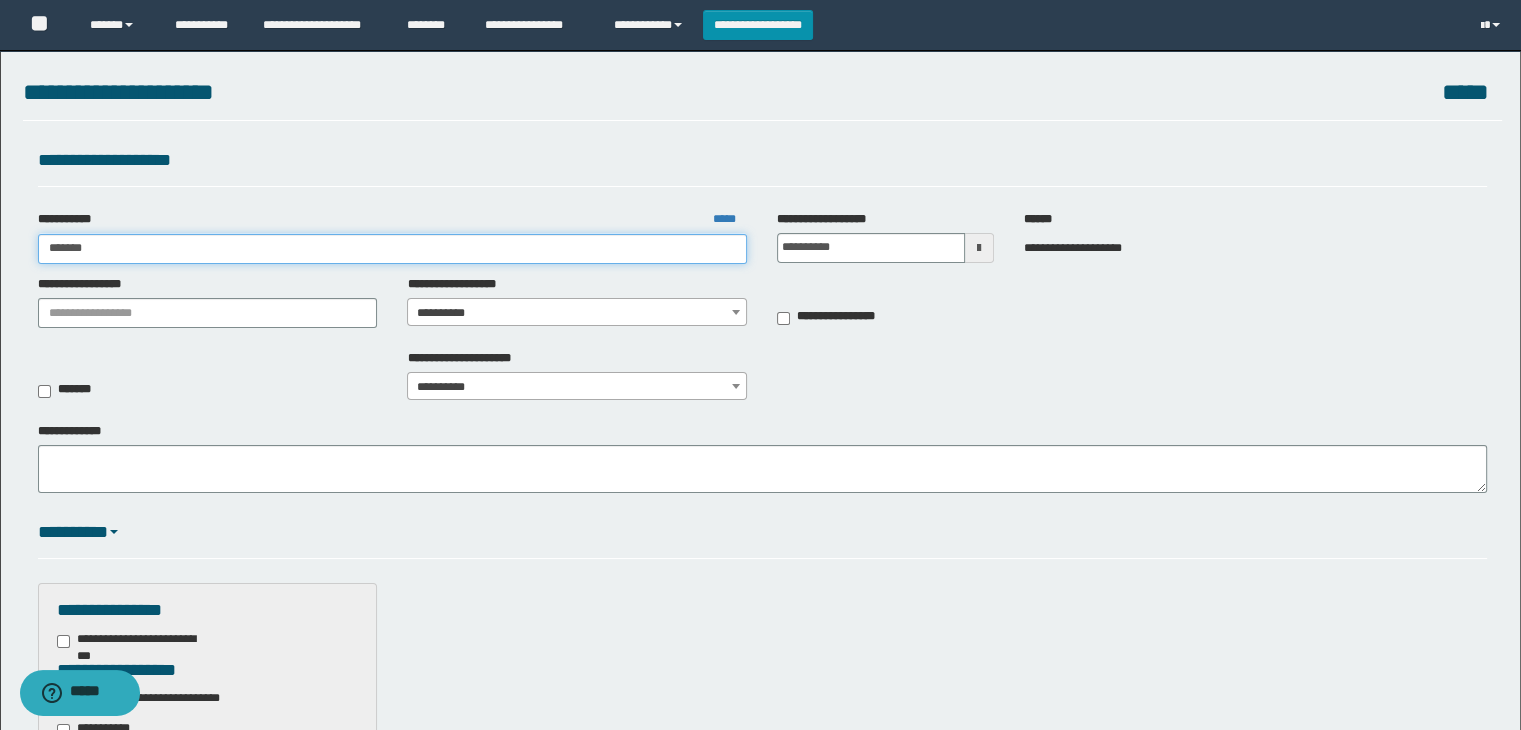 type on "******" 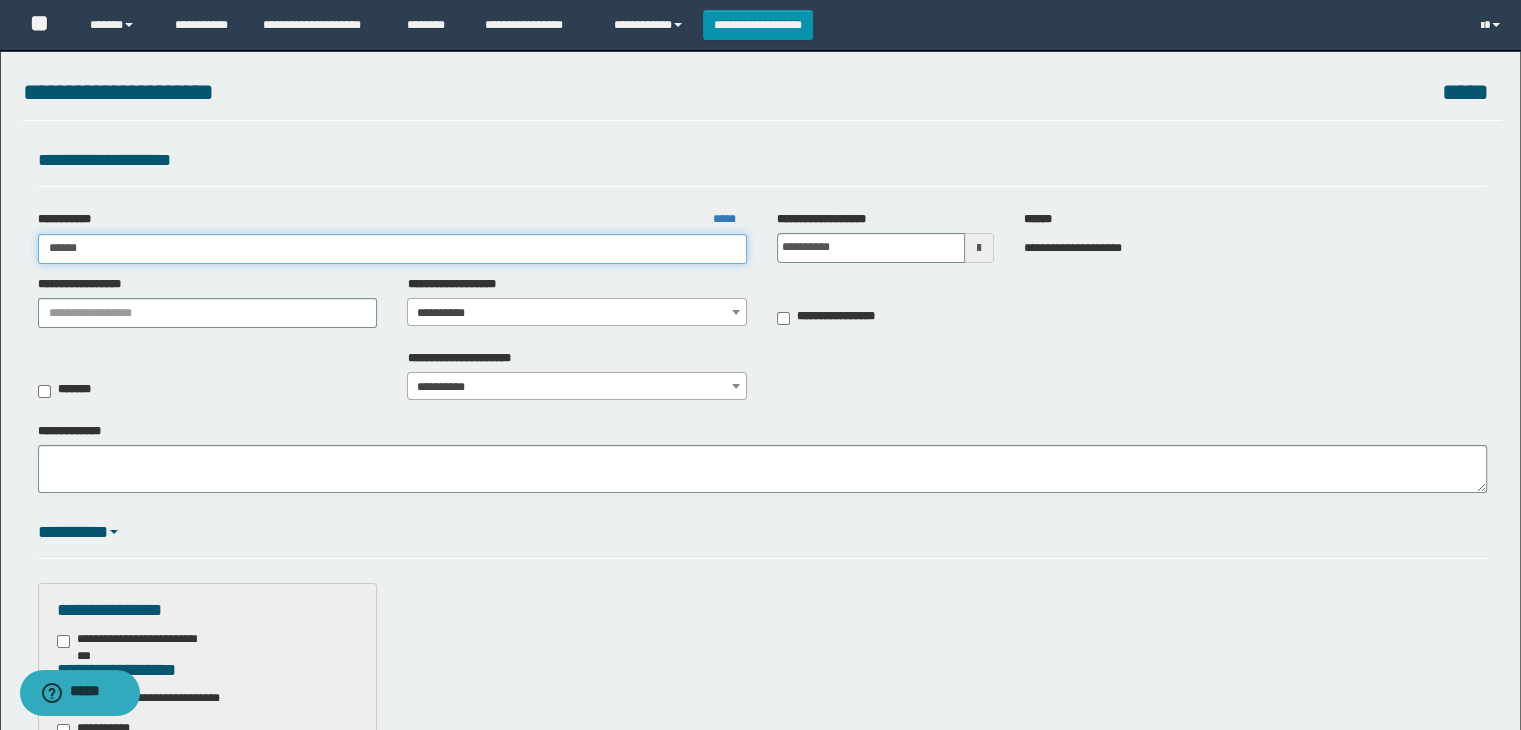 type on "******" 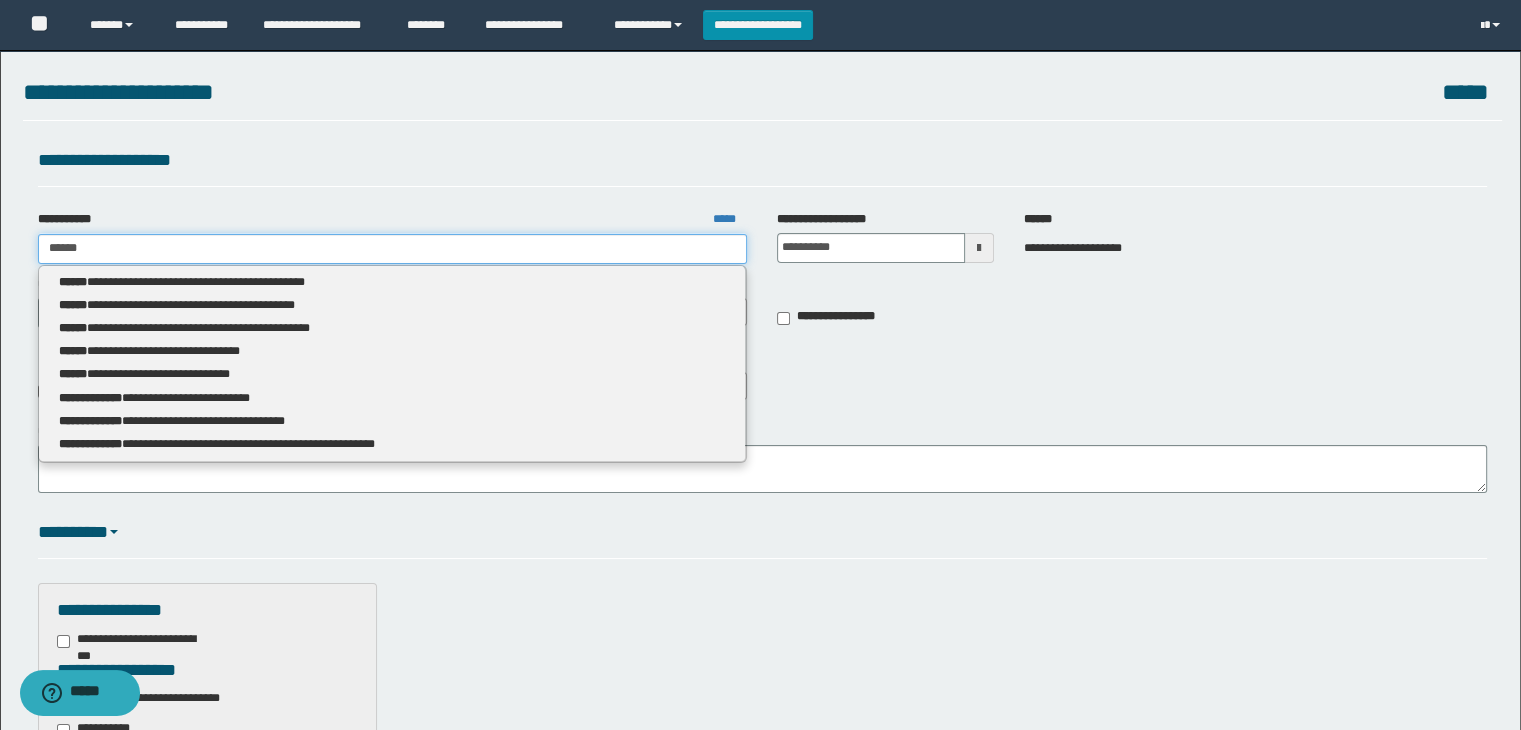 type 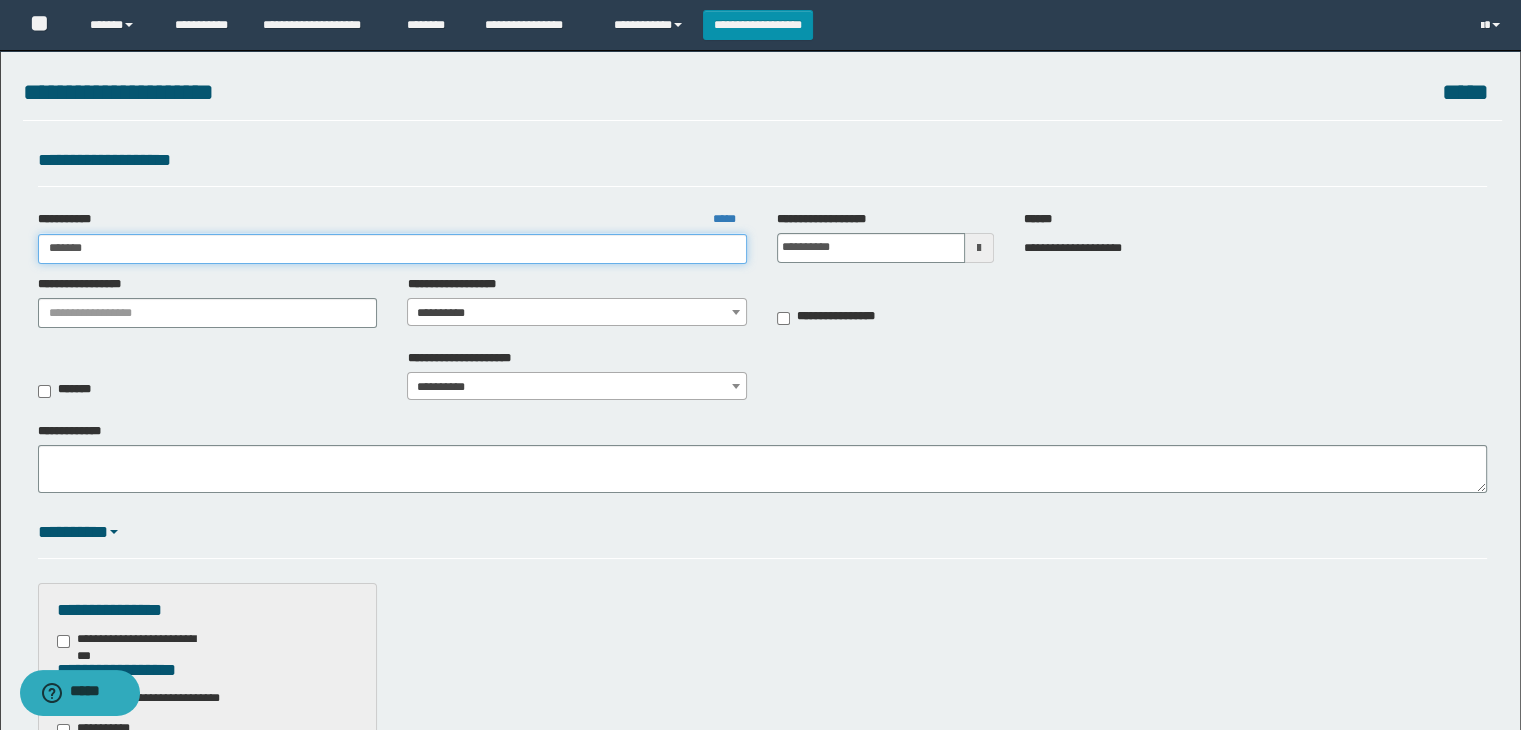type on "********" 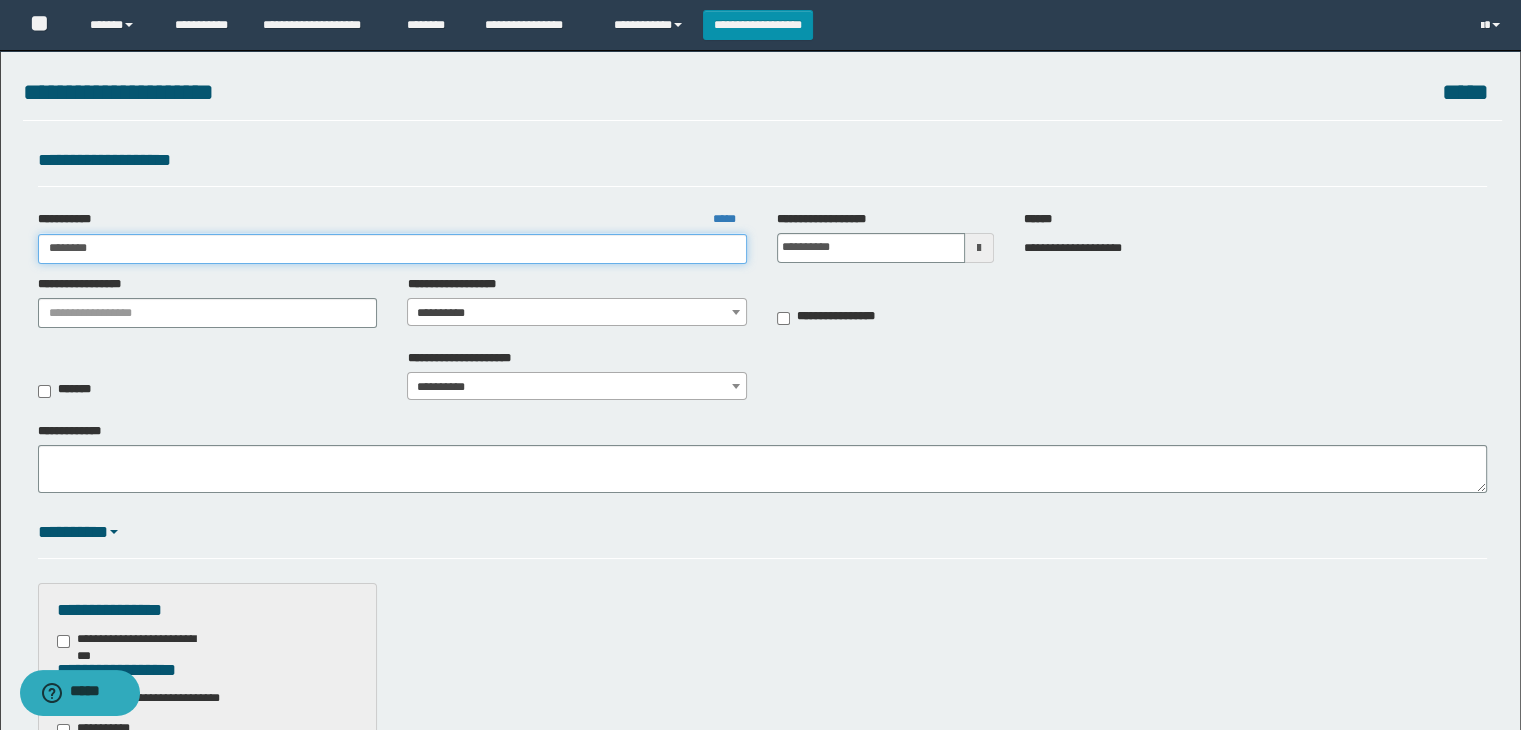 type on "********" 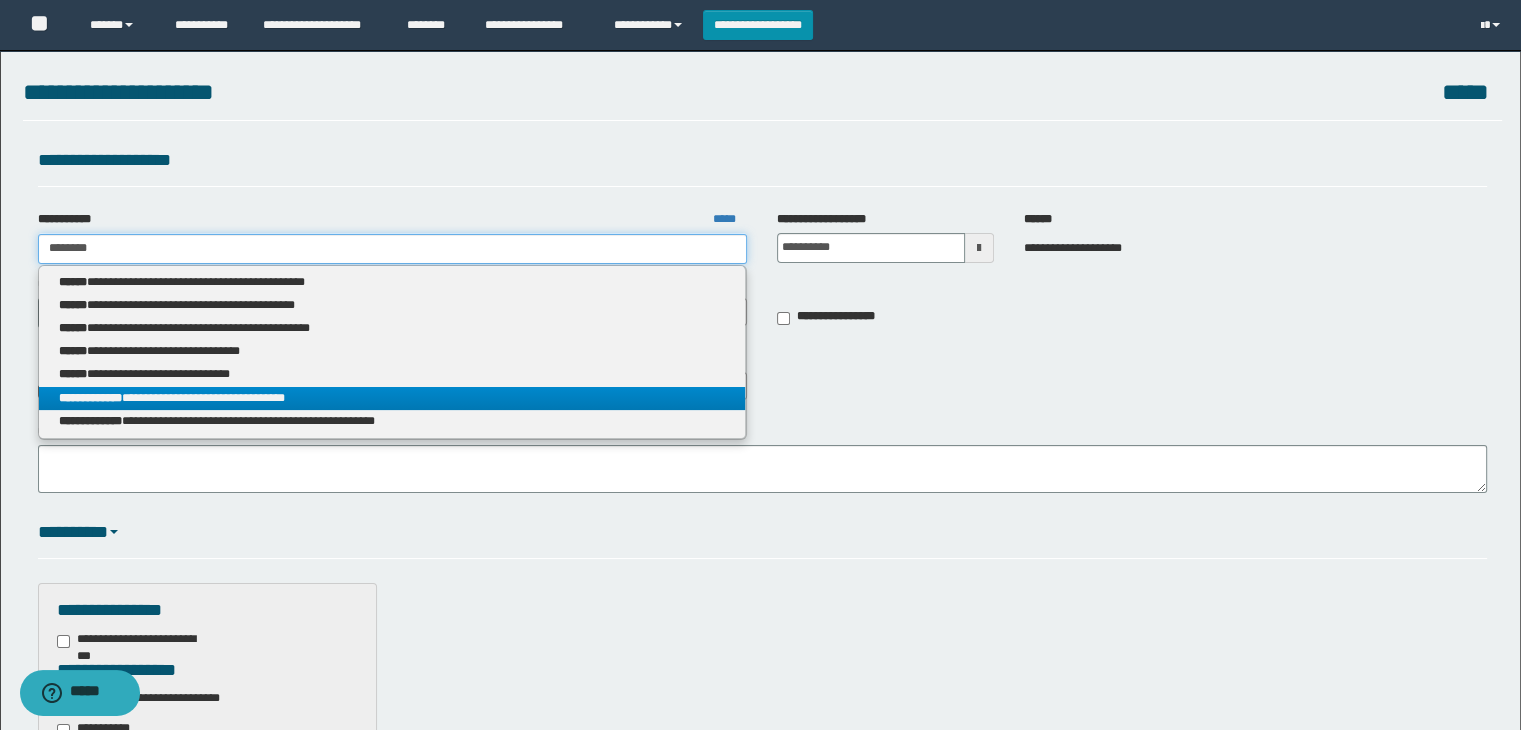 type on "********" 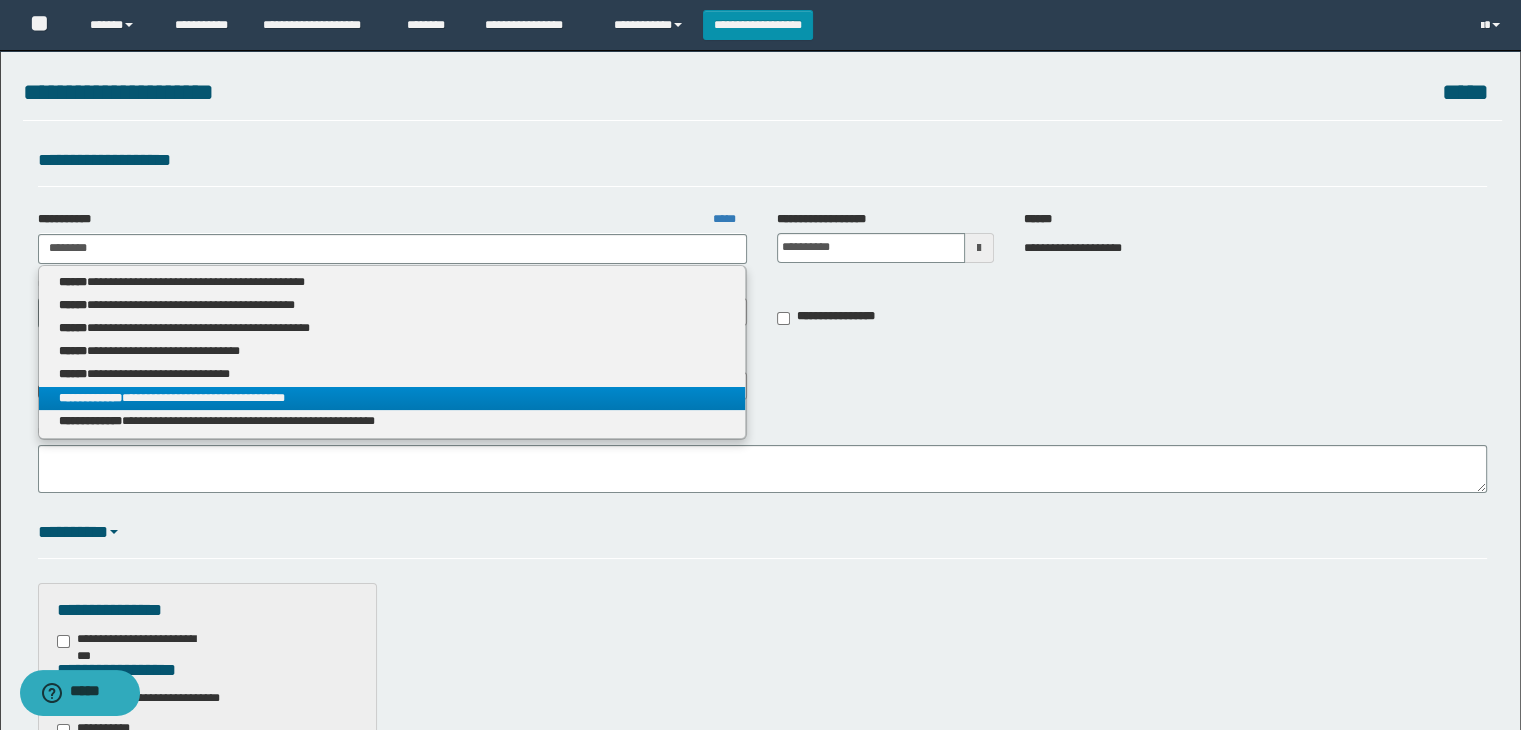 click on "**********" at bounding box center (392, 398) 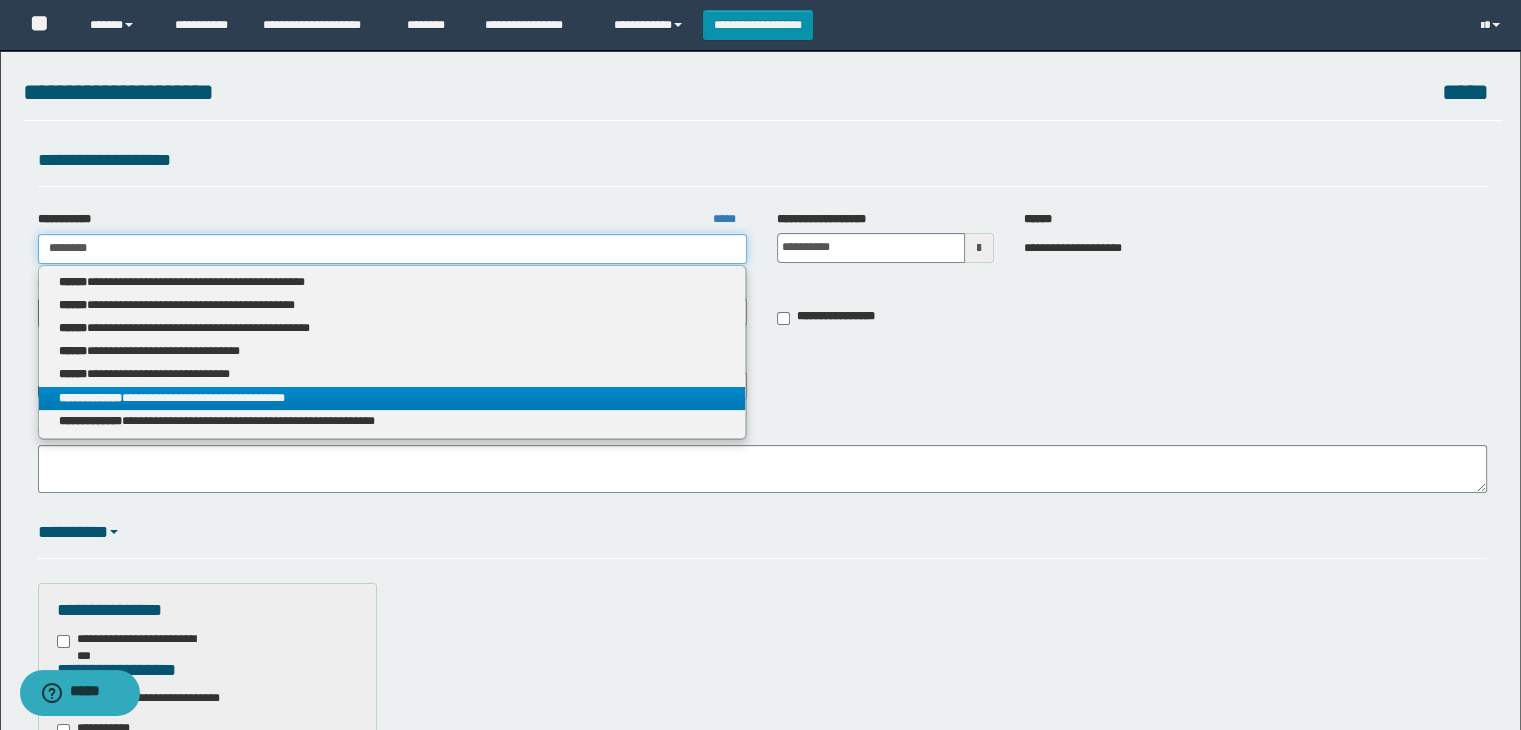 type 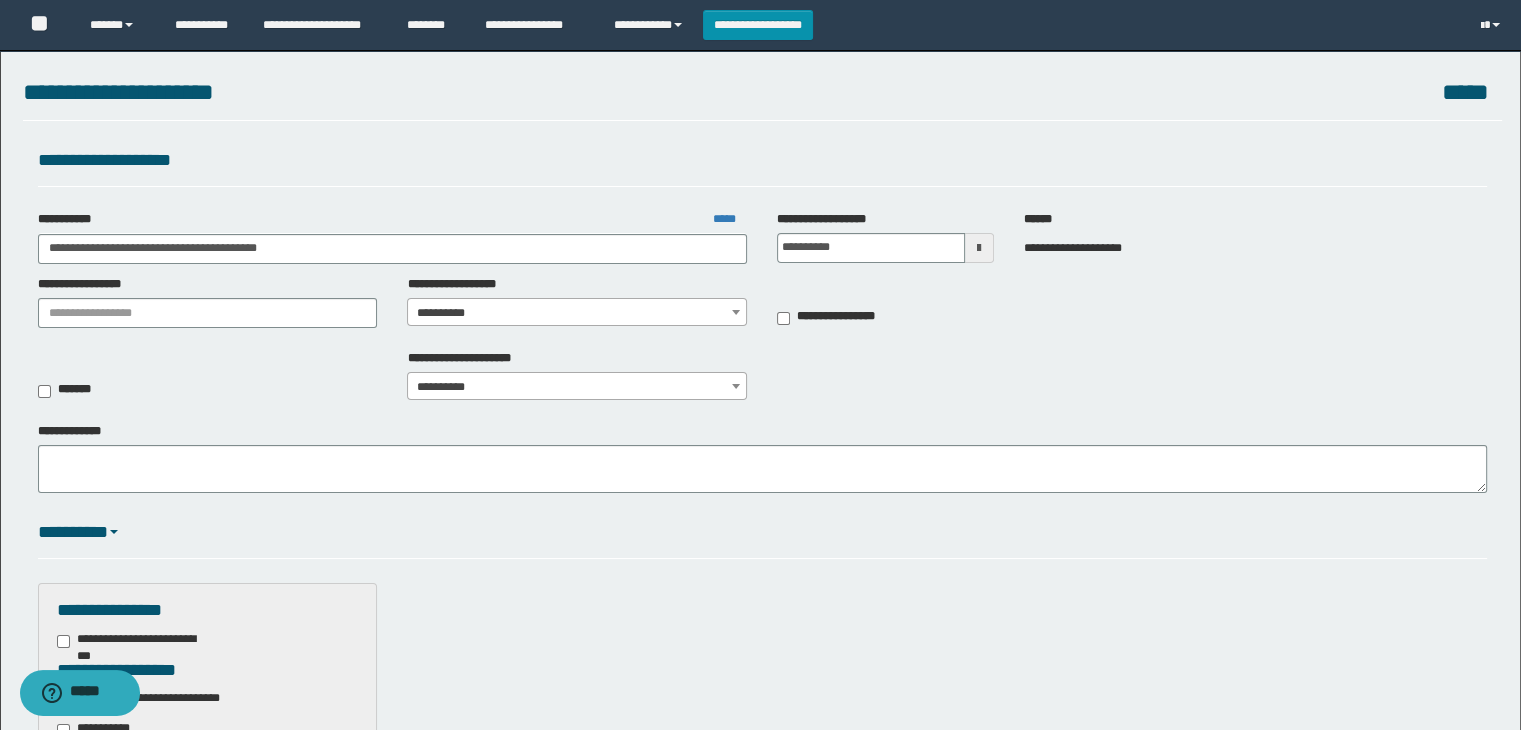 click on "**********" at bounding box center [577, 313] 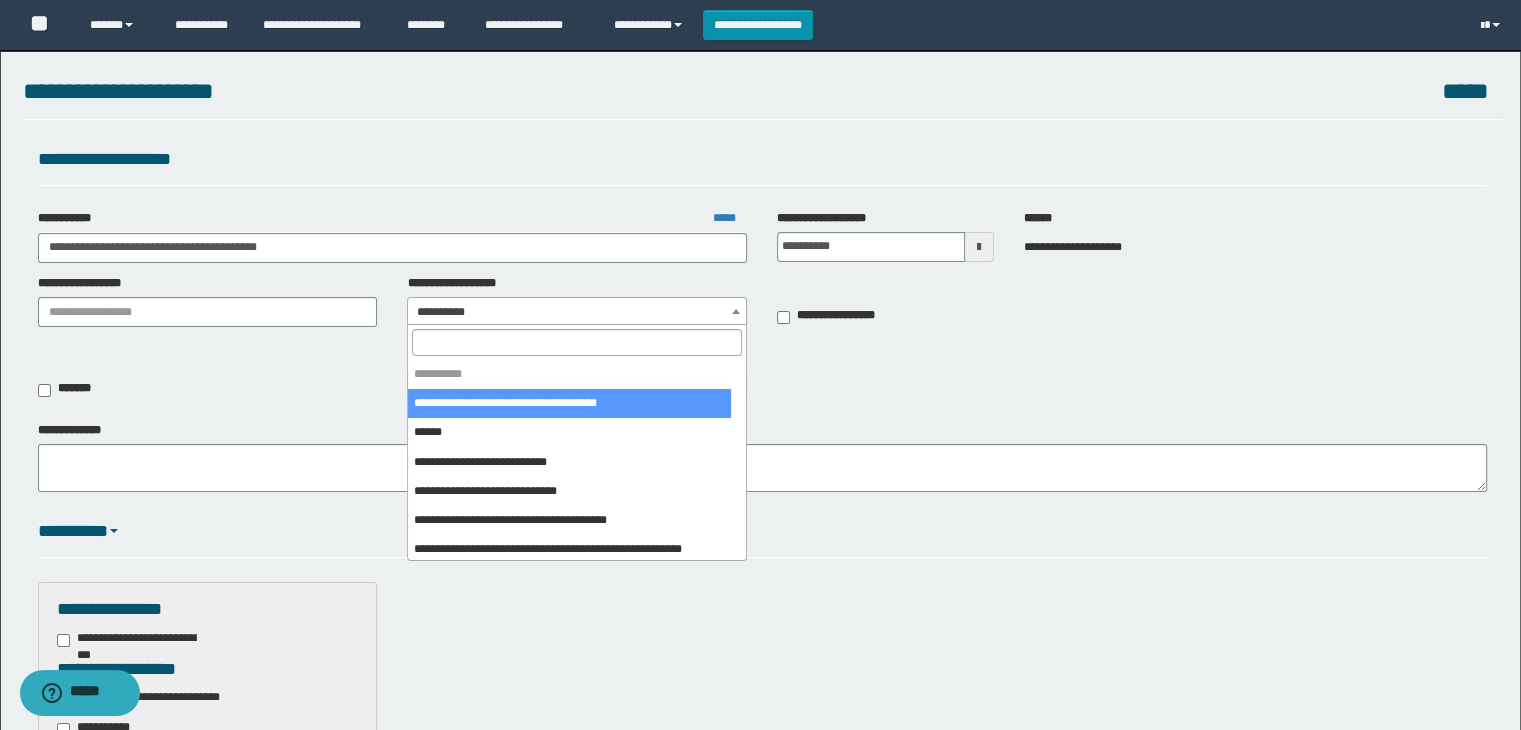 scroll, scrollTop: 100, scrollLeft: 0, axis: vertical 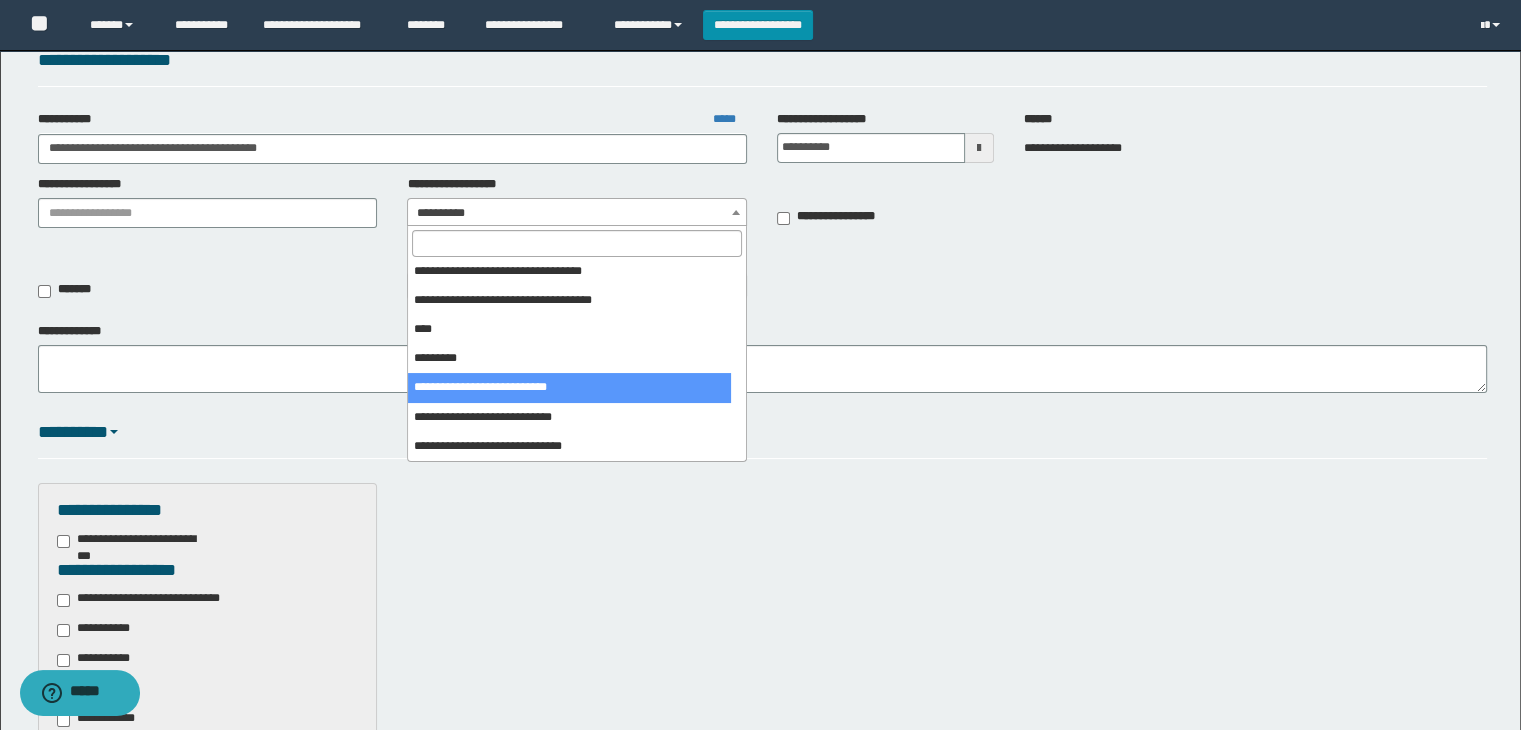 select on "***" 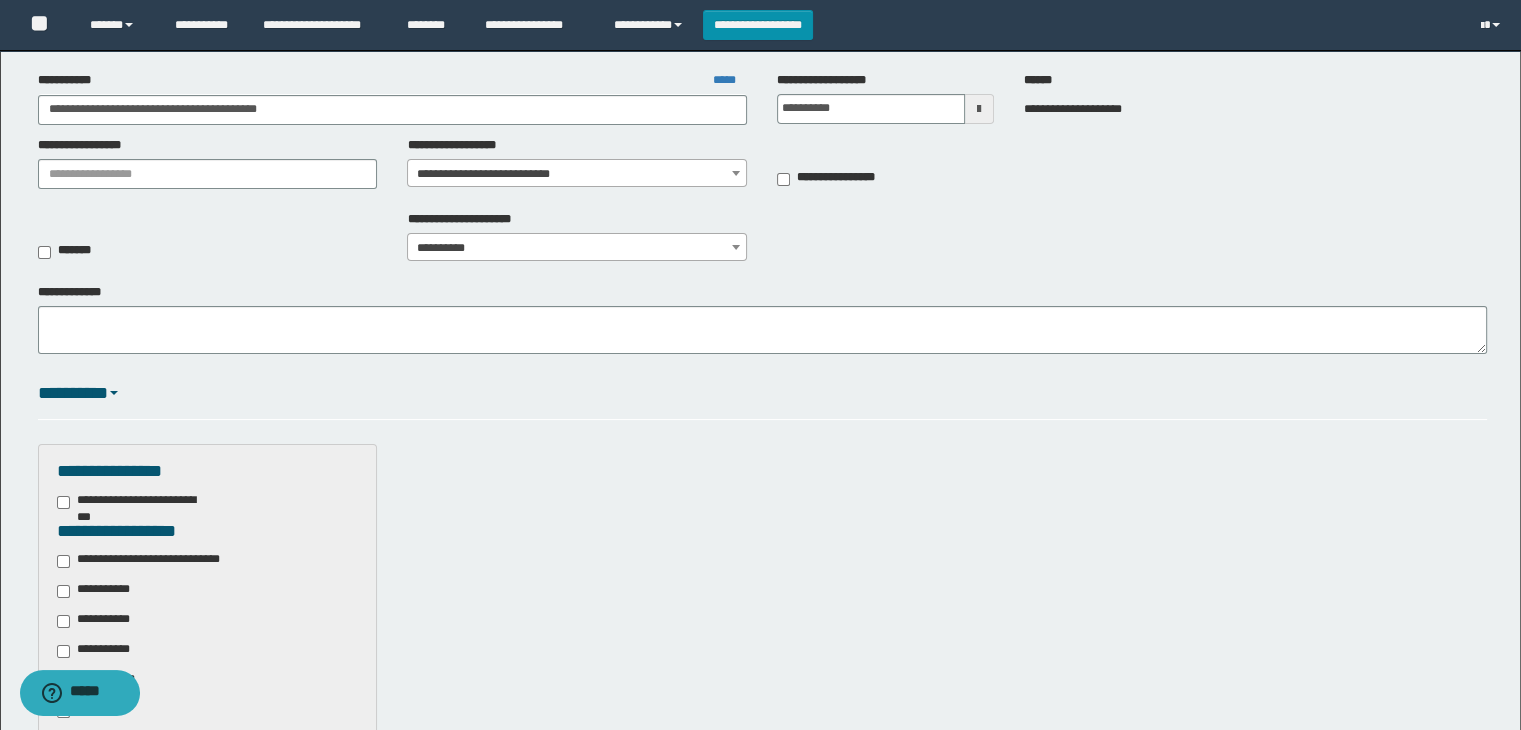 scroll, scrollTop: 200, scrollLeft: 0, axis: vertical 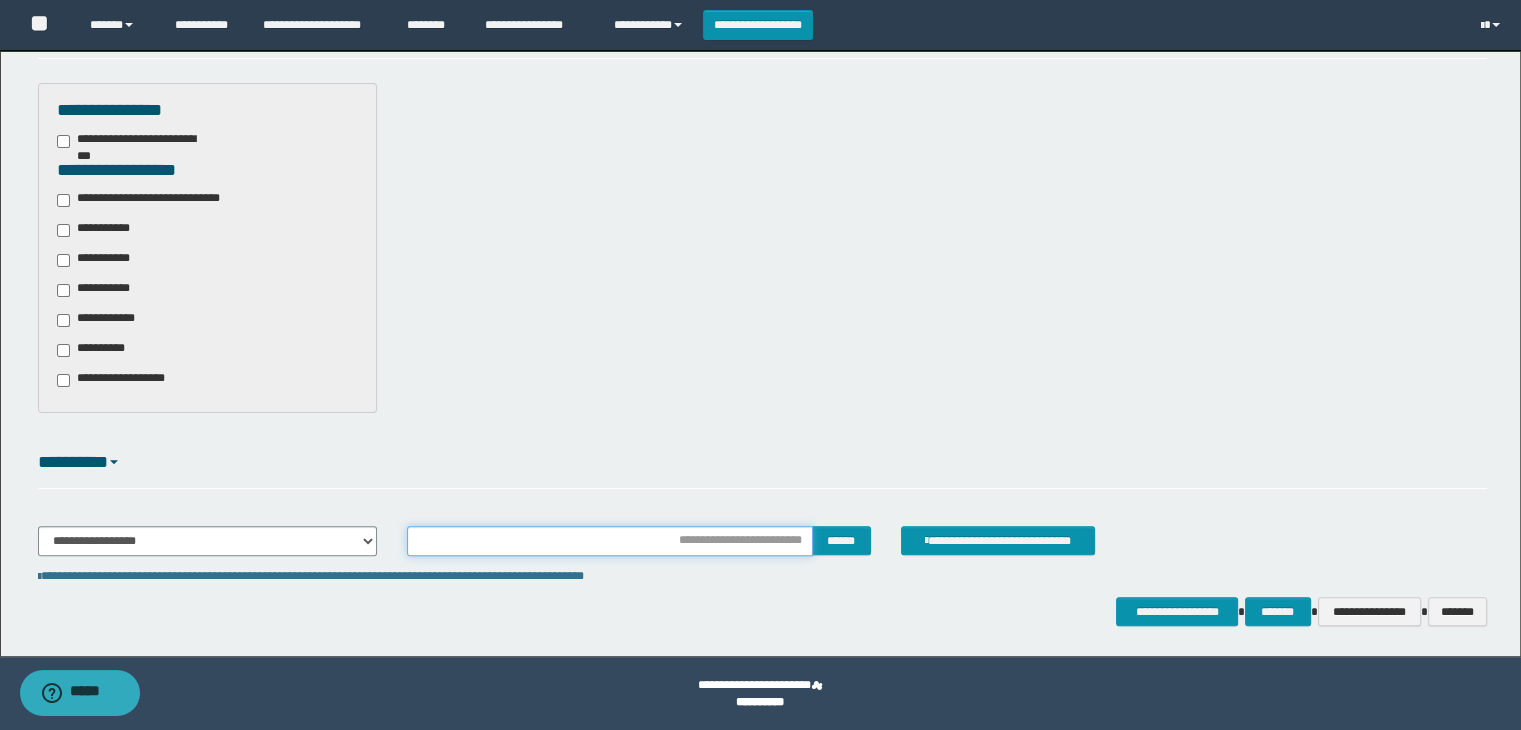 drag, startPoint x: 624, startPoint y: 540, endPoint x: 626, endPoint y: 489, distance: 51.0392 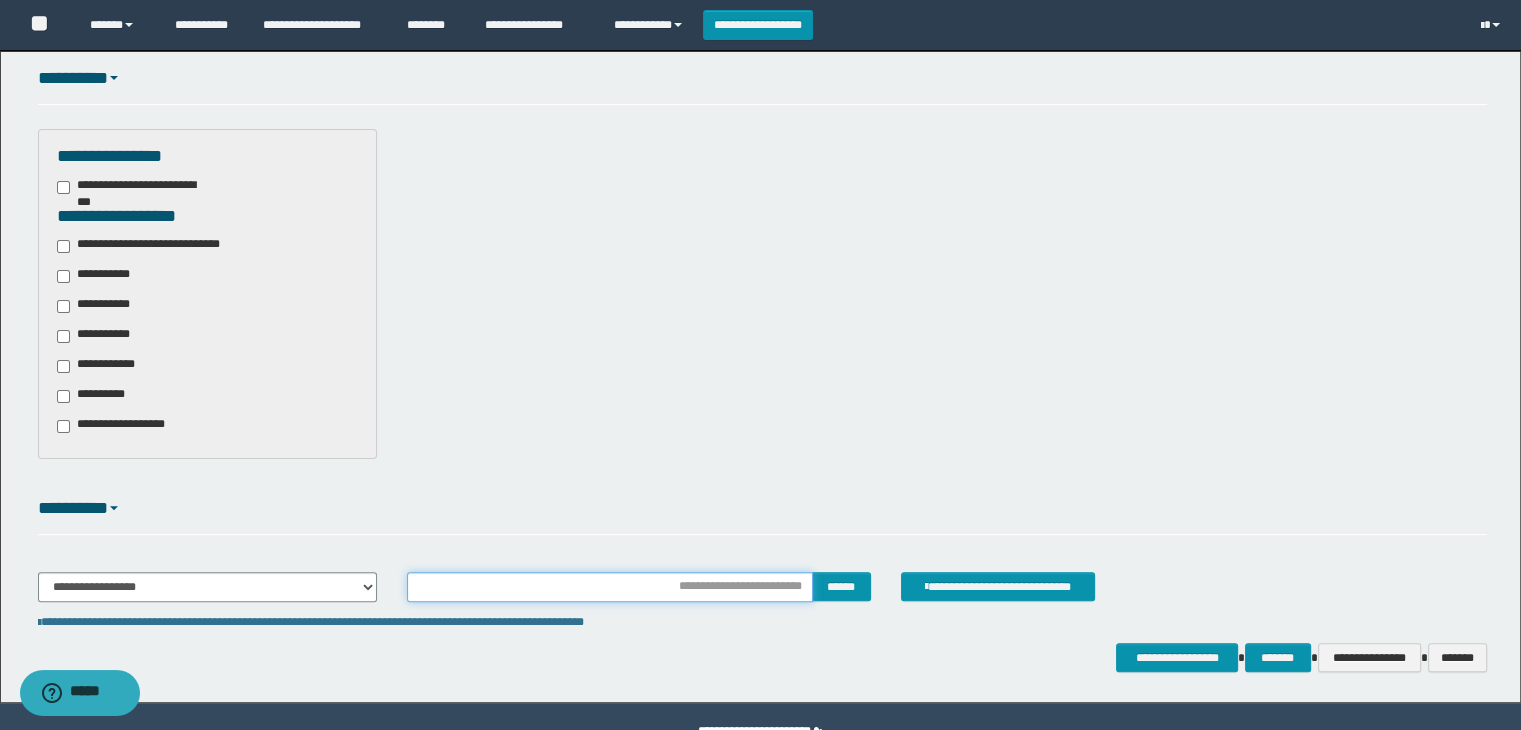 scroll, scrollTop: 500, scrollLeft: 0, axis: vertical 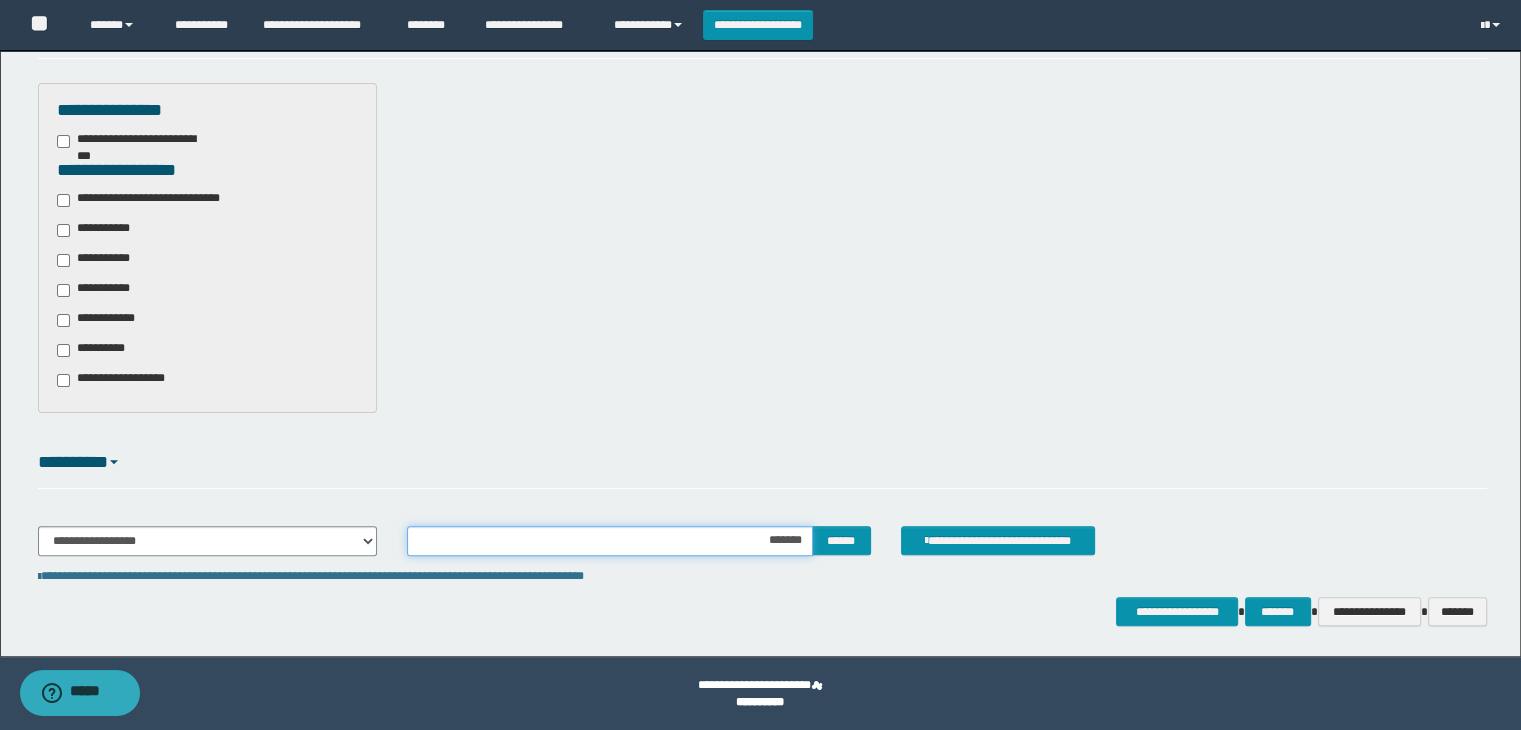 type on "********" 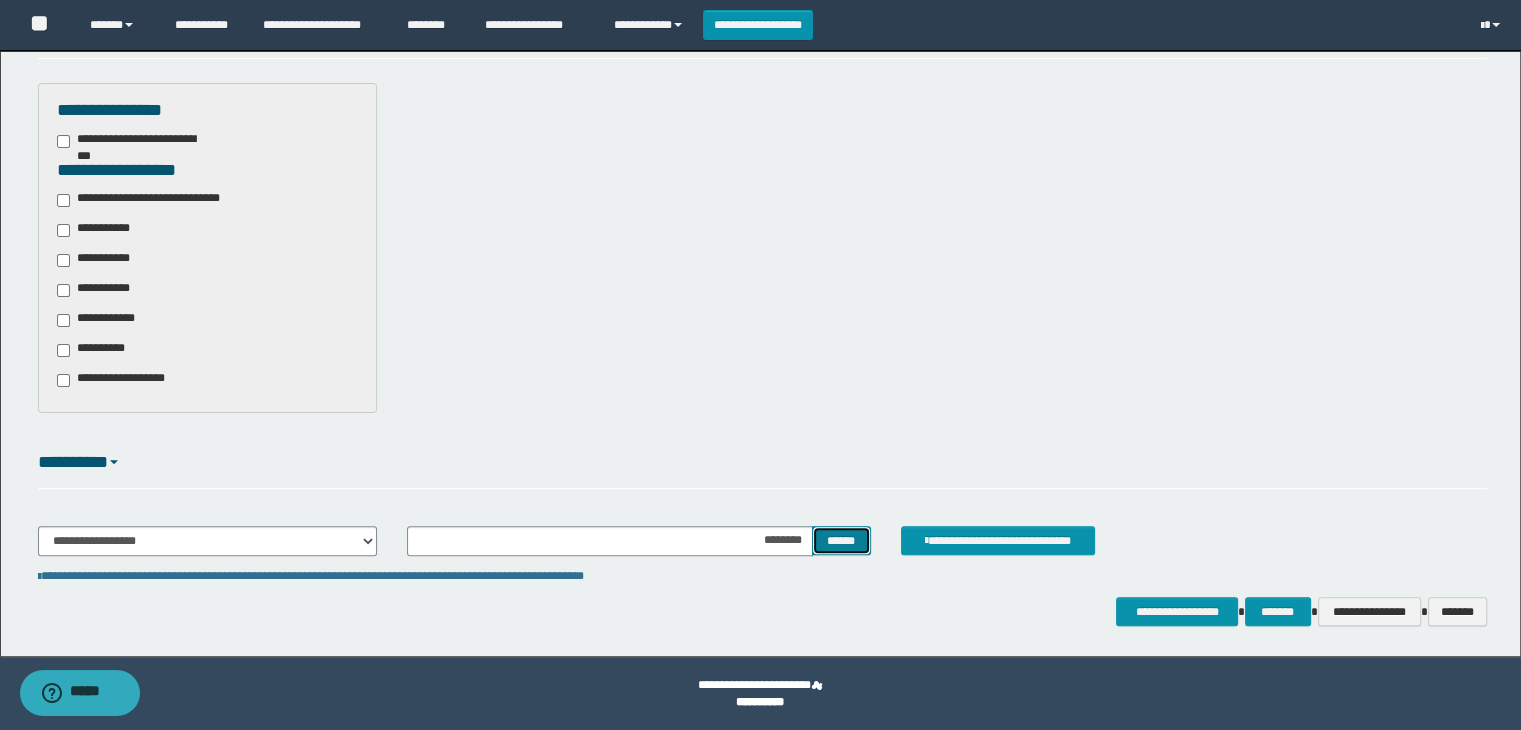 click on "******" at bounding box center [841, 541] 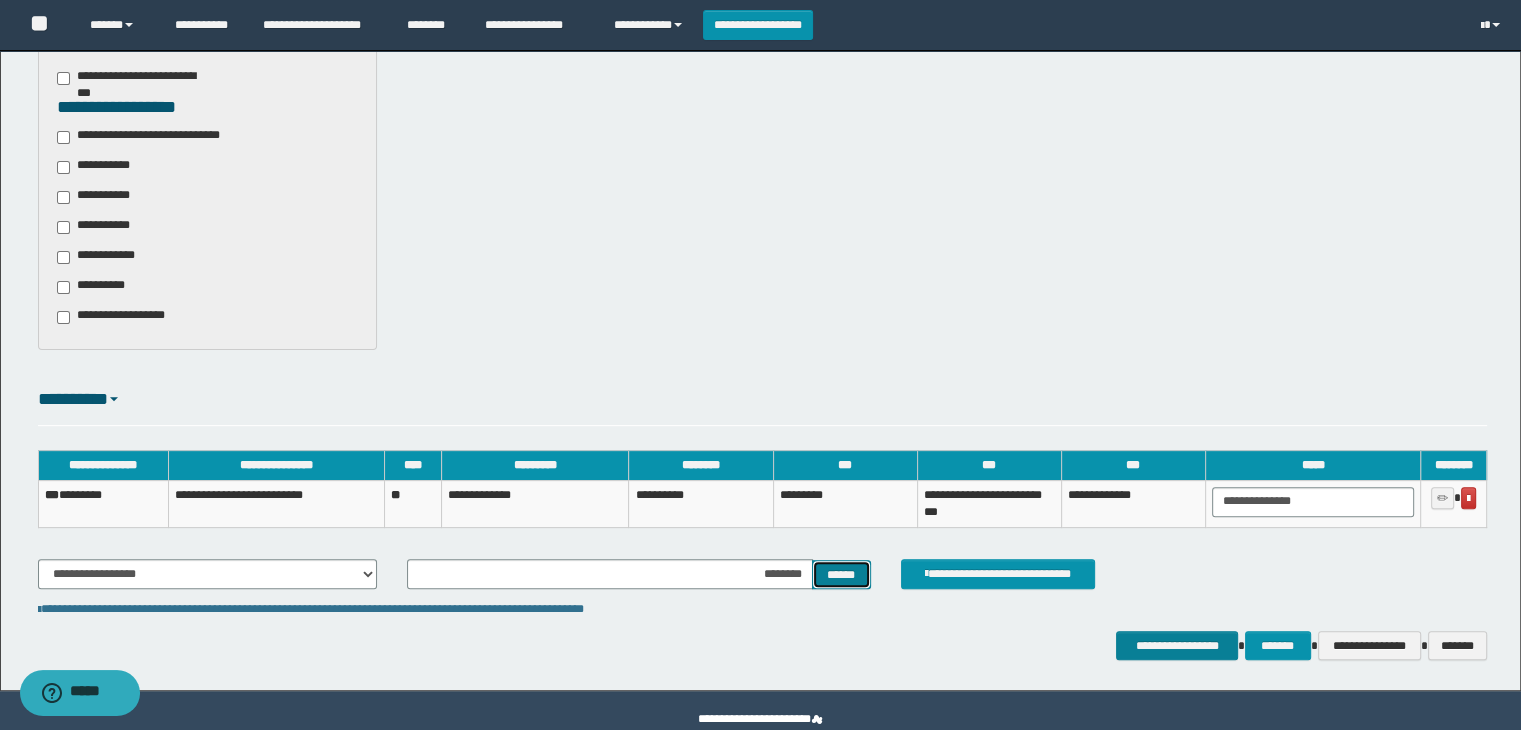 scroll, scrollTop: 598, scrollLeft: 0, axis: vertical 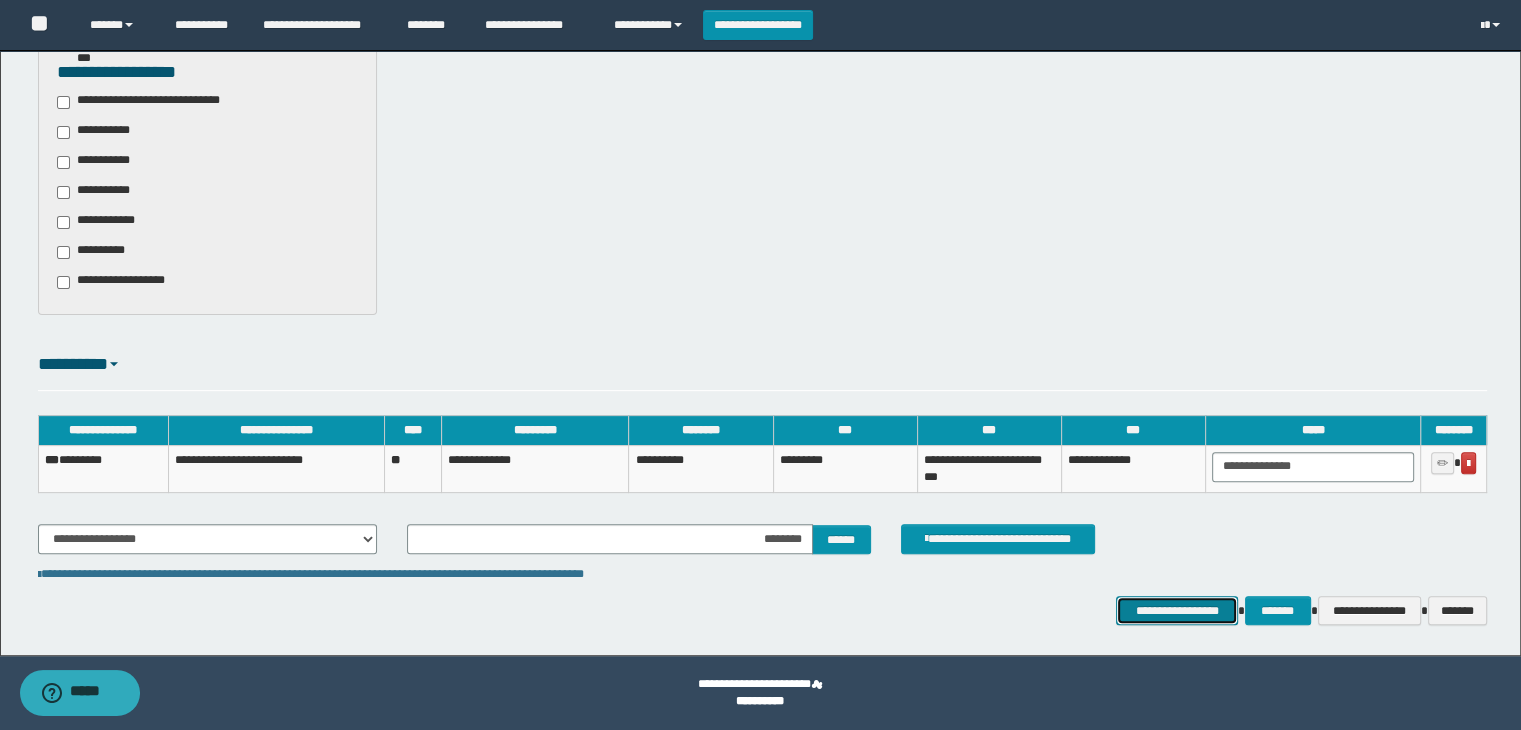 click on "**********" at bounding box center [1177, 611] 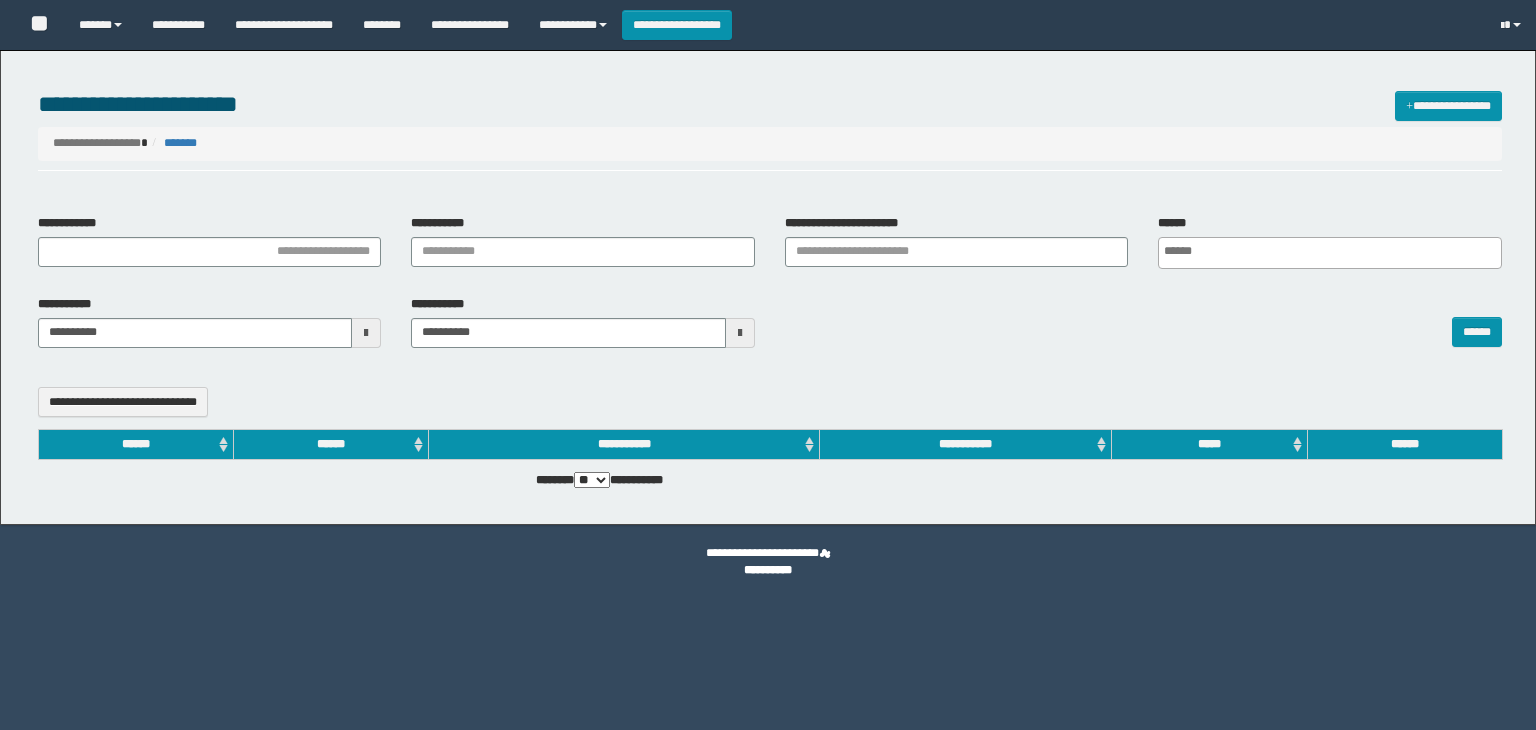 select 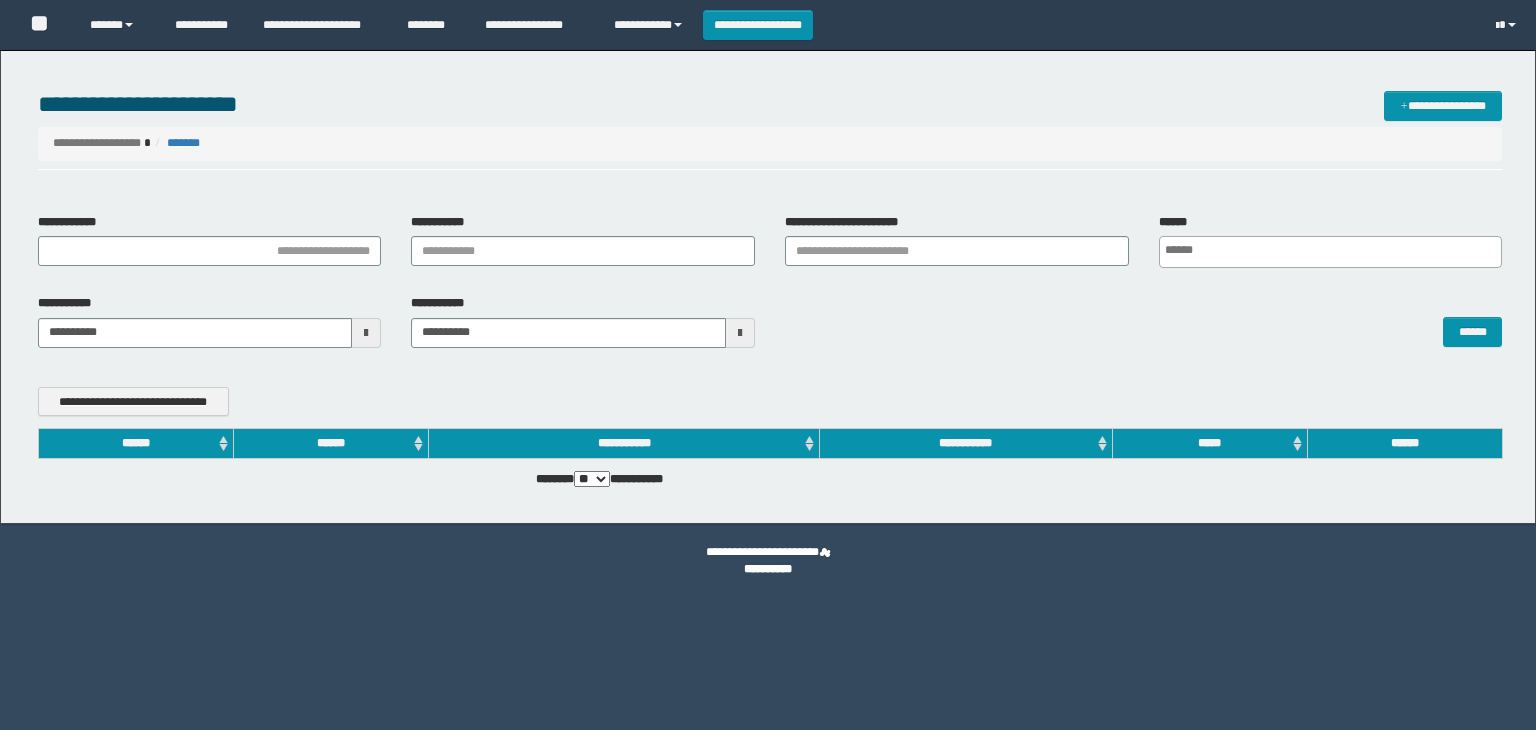 scroll, scrollTop: 0, scrollLeft: 0, axis: both 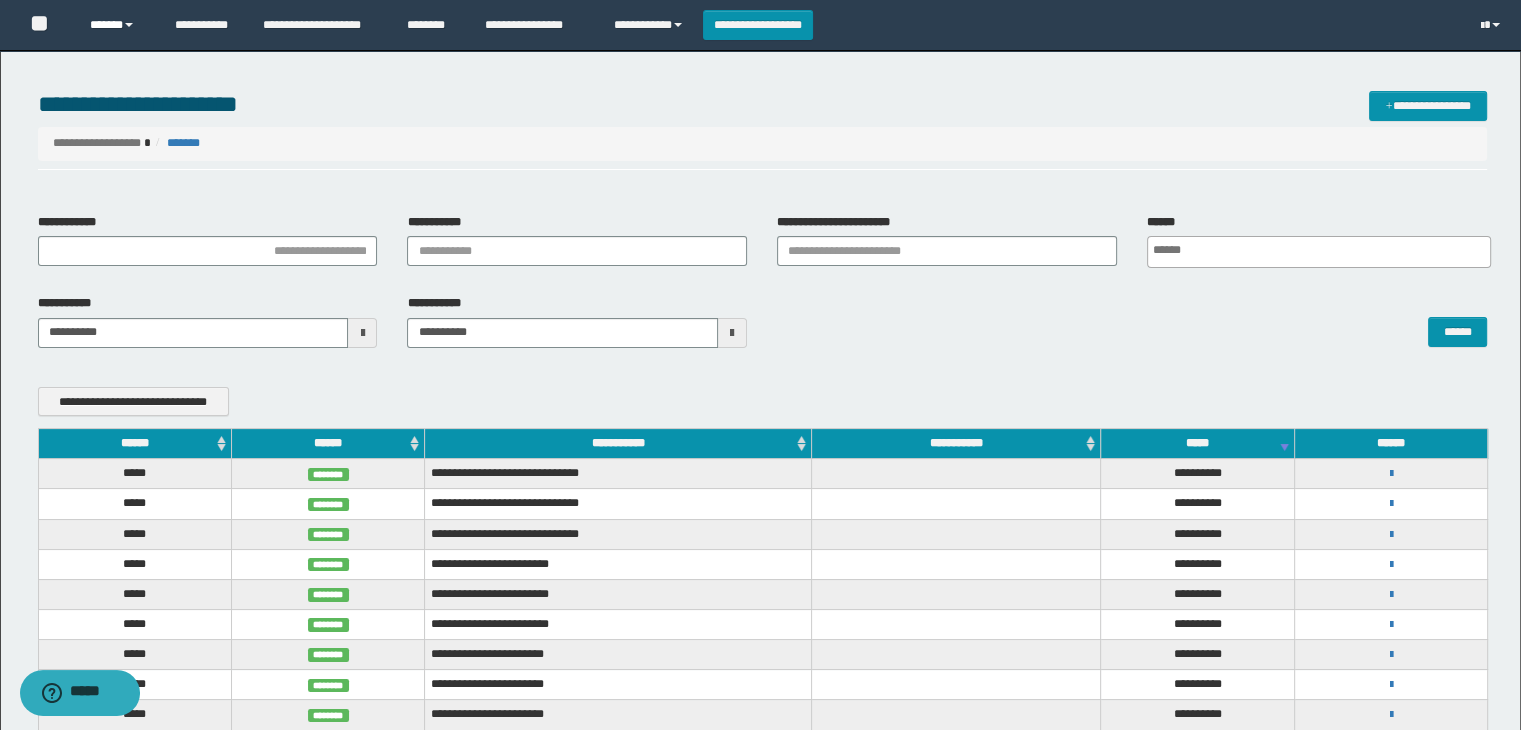 click on "******" at bounding box center [117, 25] 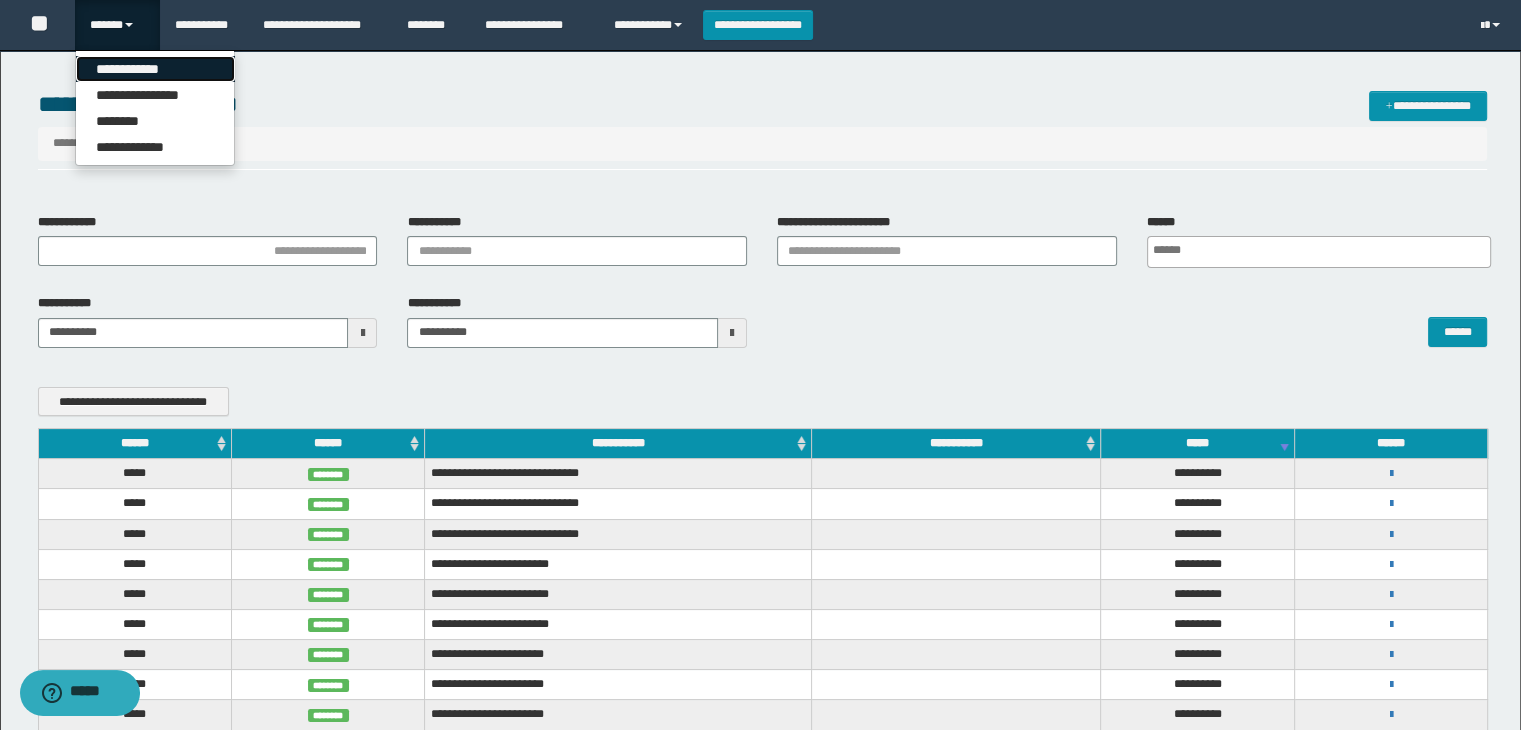 click on "**********" at bounding box center [155, 69] 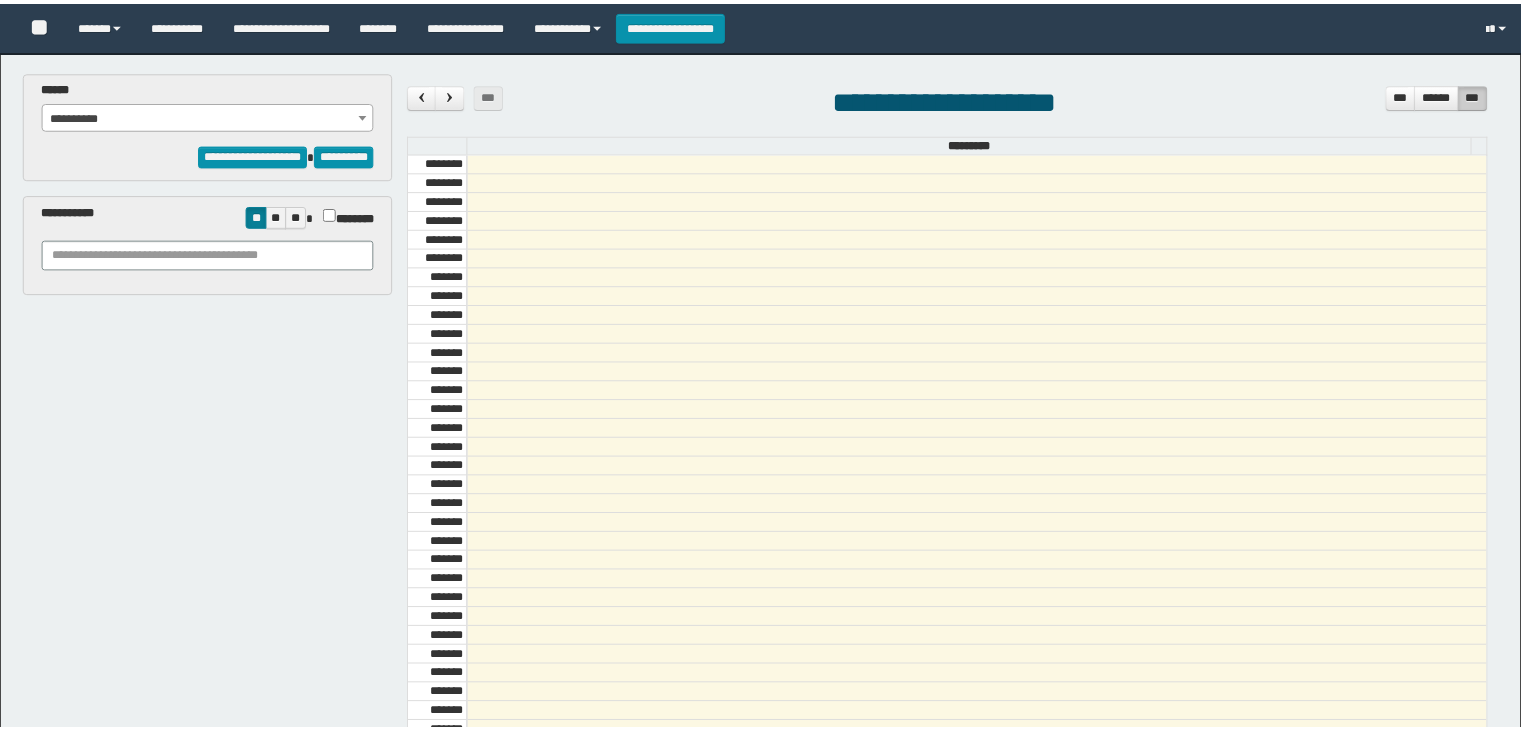 scroll, scrollTop: 0, scrollLeft: 0, axis: both 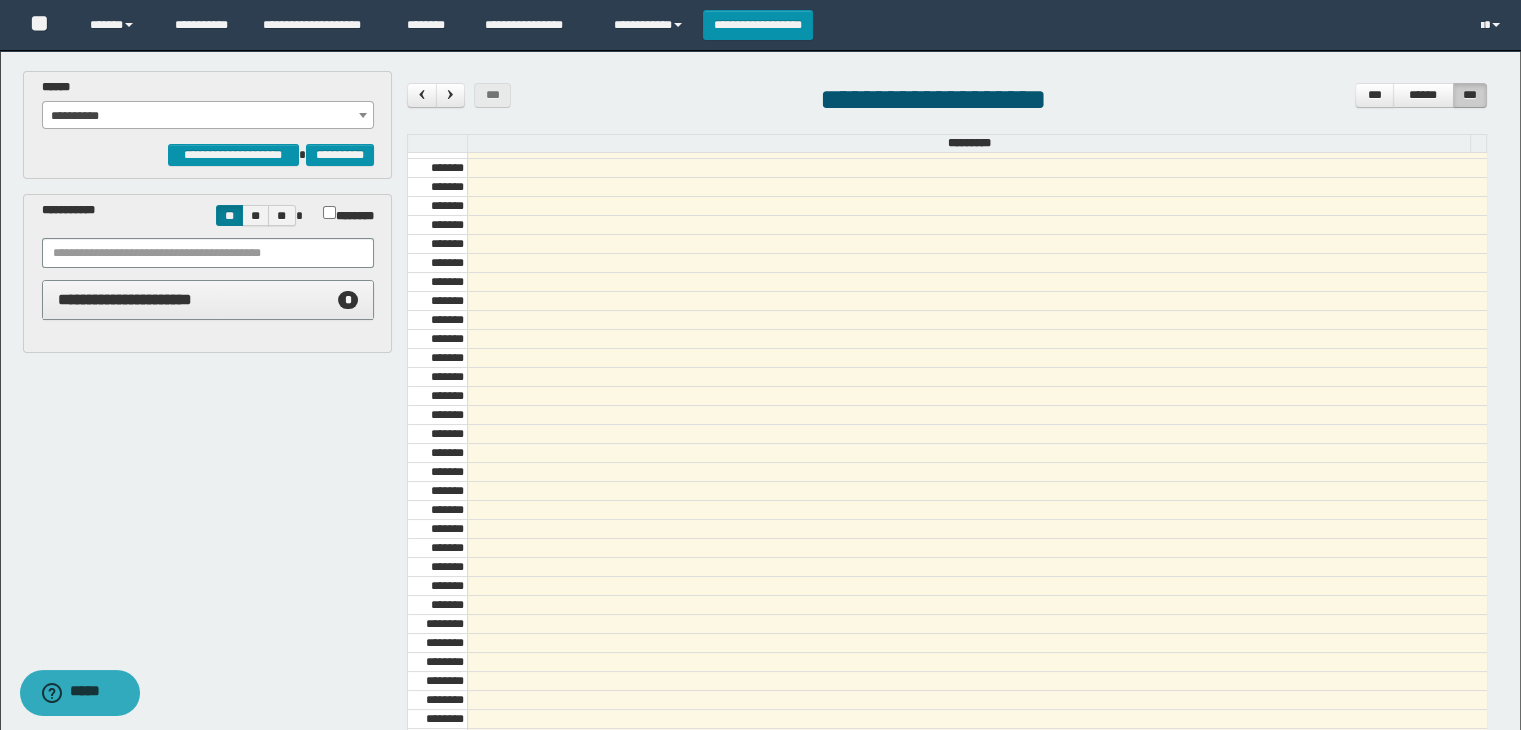 click on "**********" at bounding box center (208, 116) 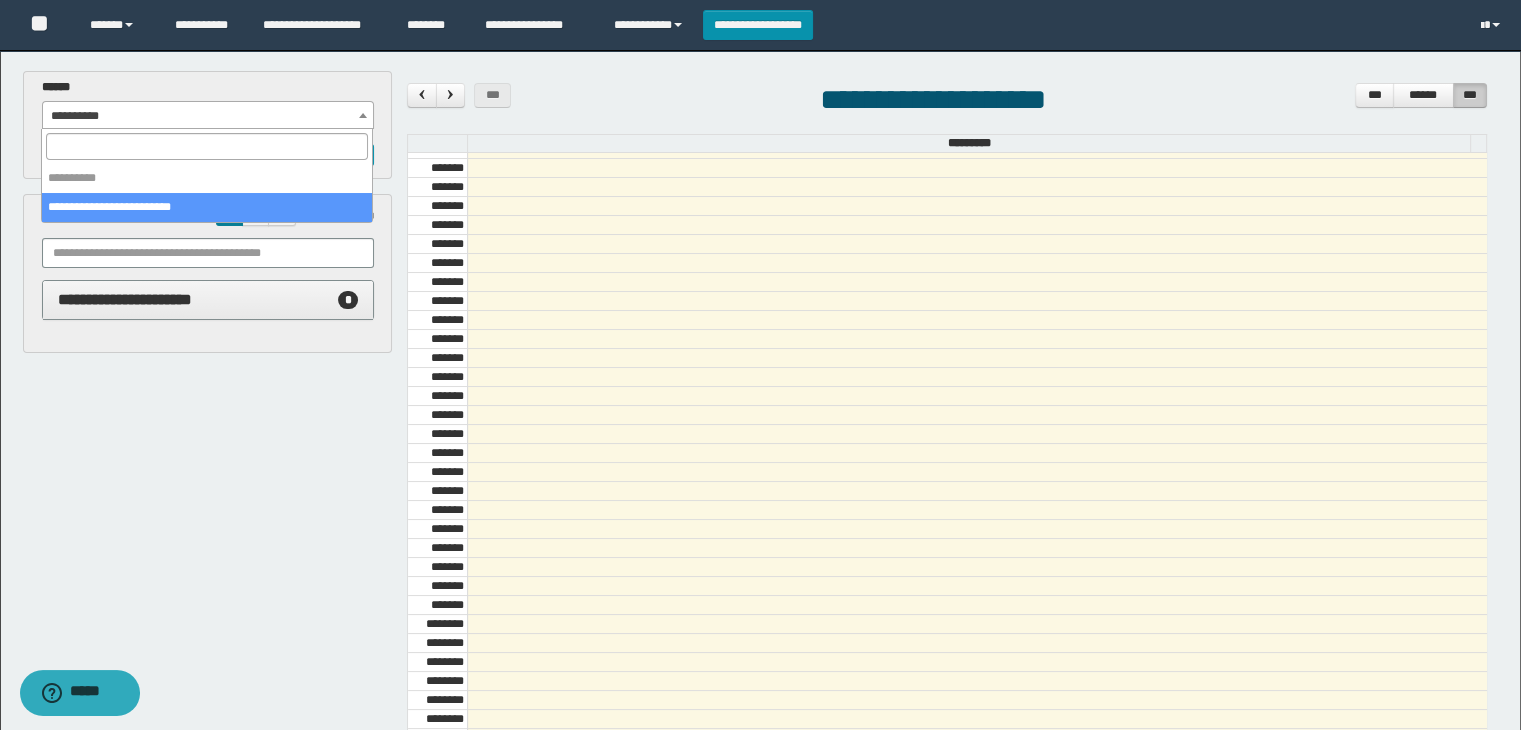 select on "*****" 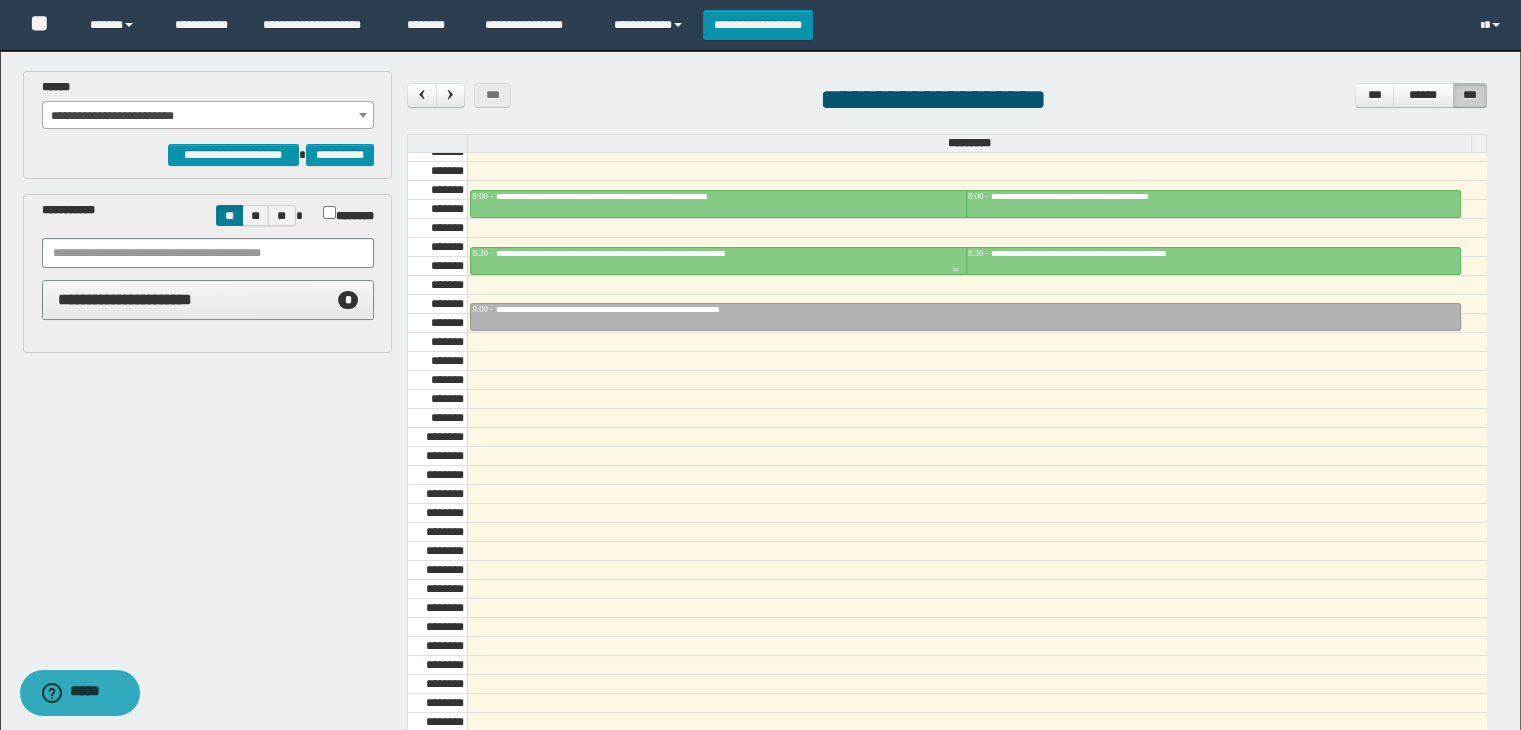 scroll, scrollTop: 878, scrollLeft: 0, axis: vertical 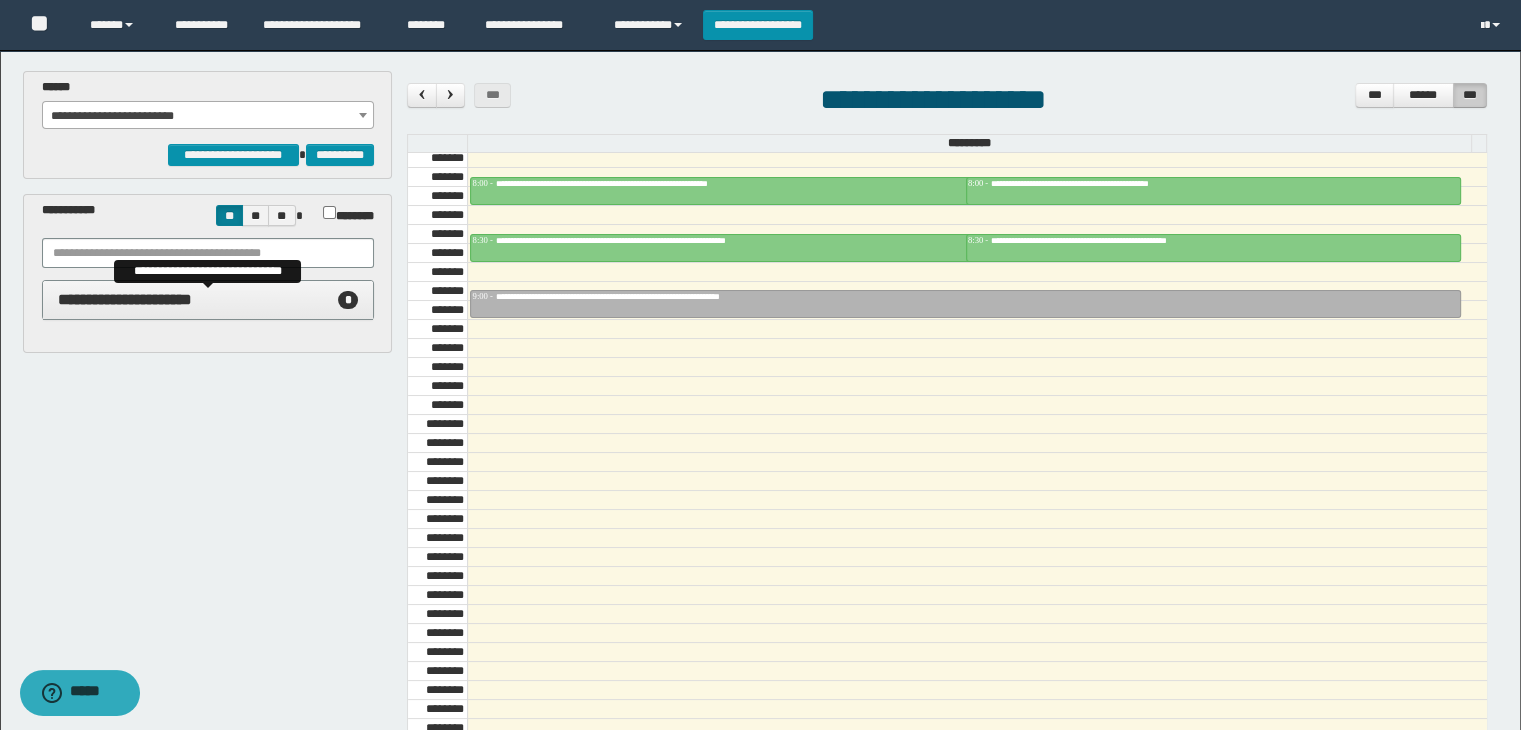 click on "**********" at bounding box center [208, 300] 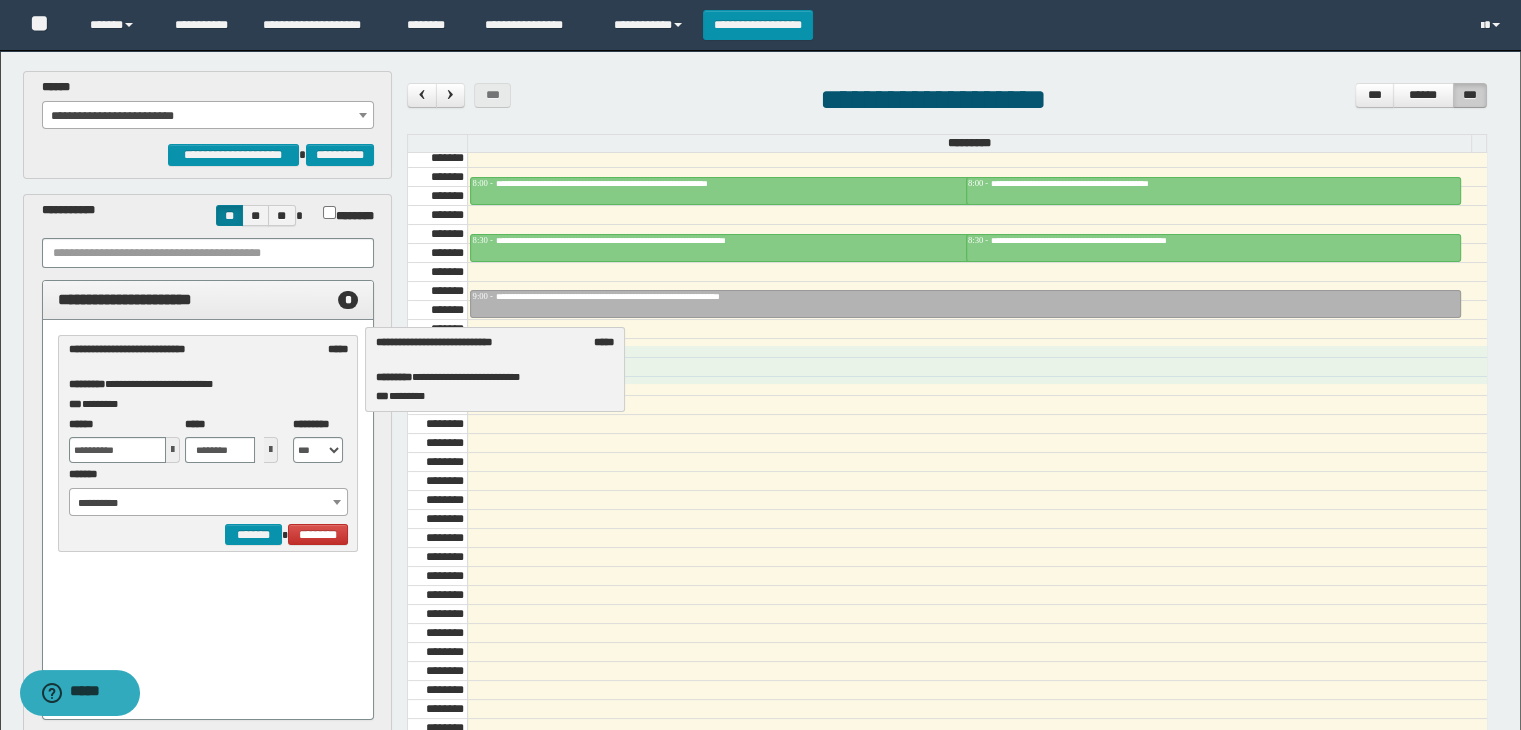 drag, startPoint x: 240, startPoint y: 358, endPoint x: 548, endPoint y: 351, distance: 308.07953 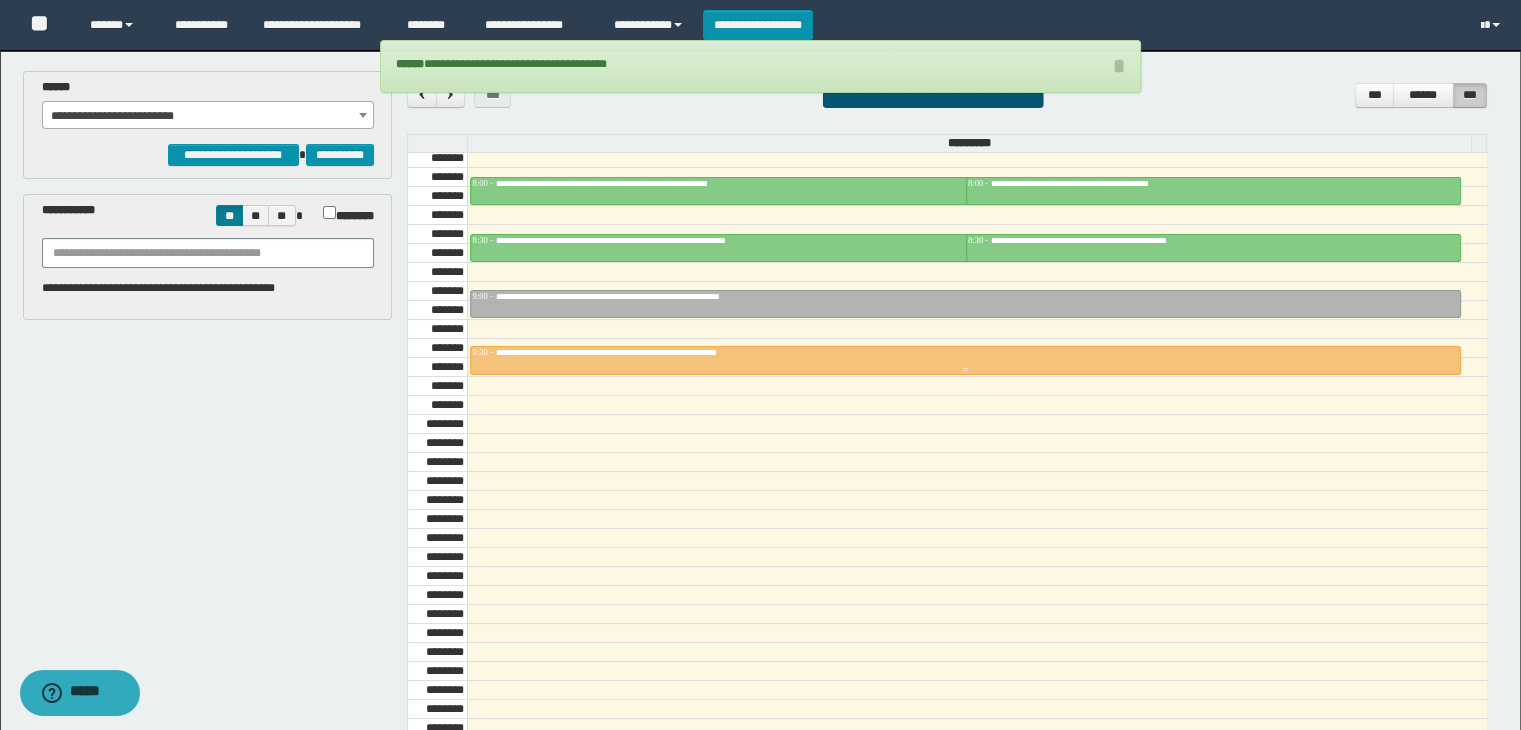 click at bounding box center [965, 360] 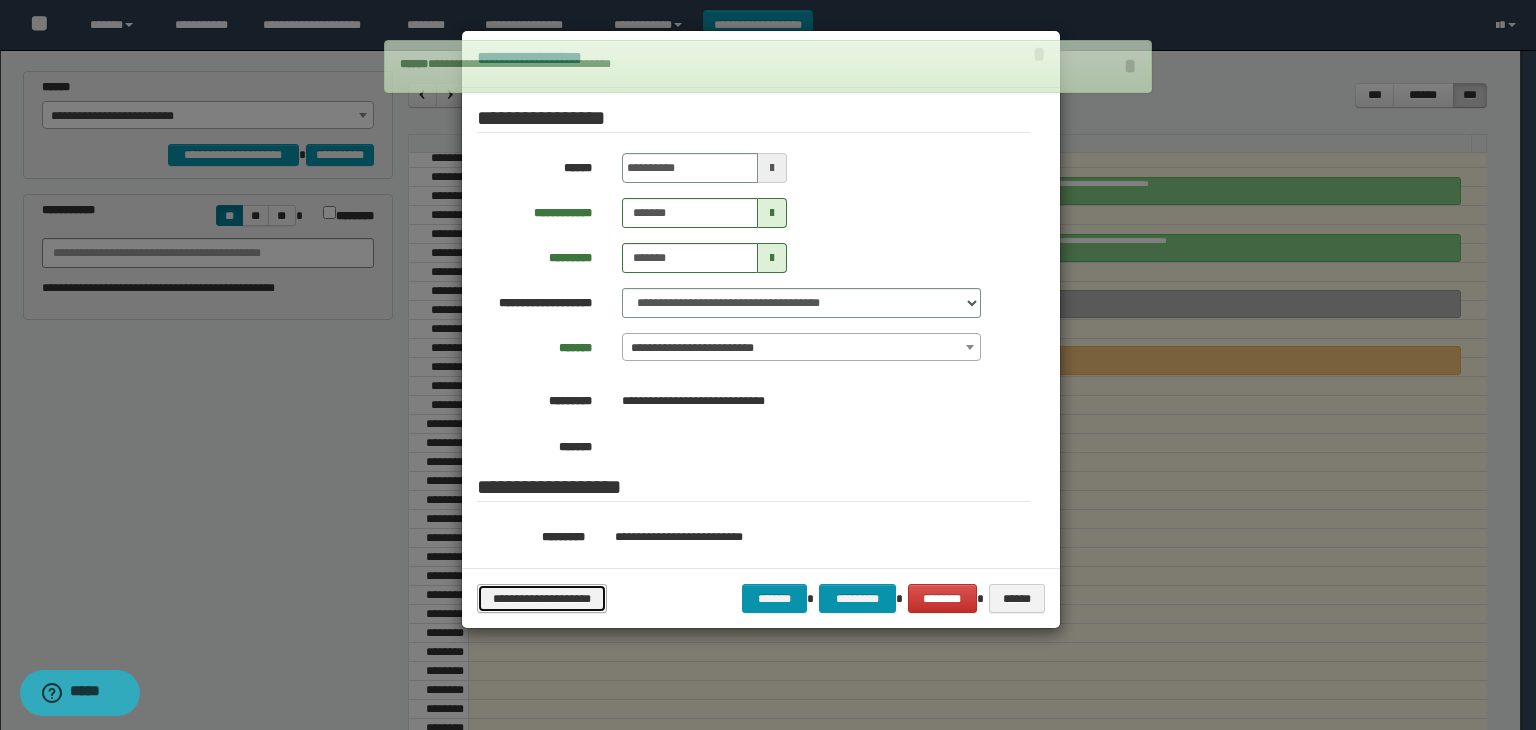click on "**********" at bounding box center [542, 599] 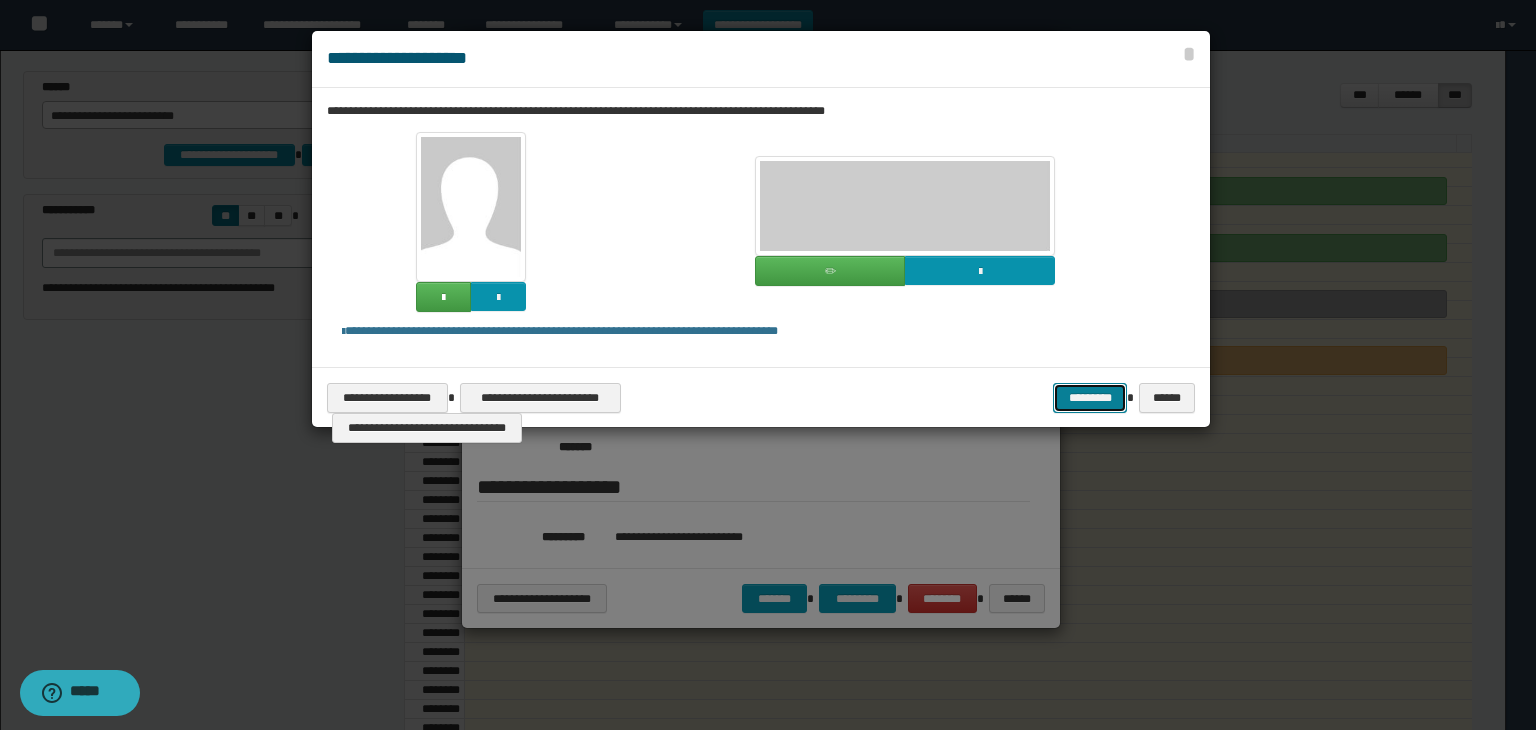 click on "*********" at bounding box center (1090, 398) 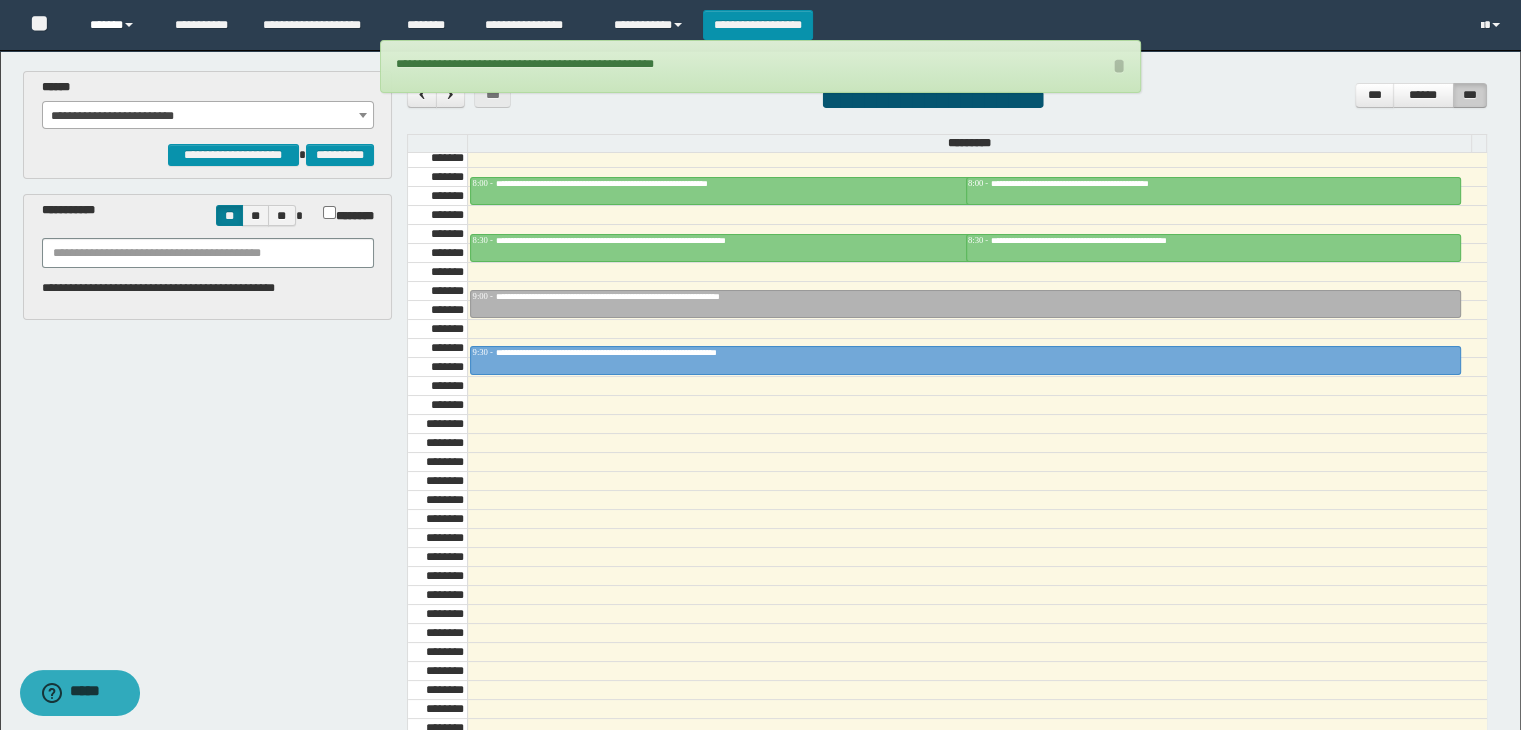 click on "******" at bounding box center [117, 25] 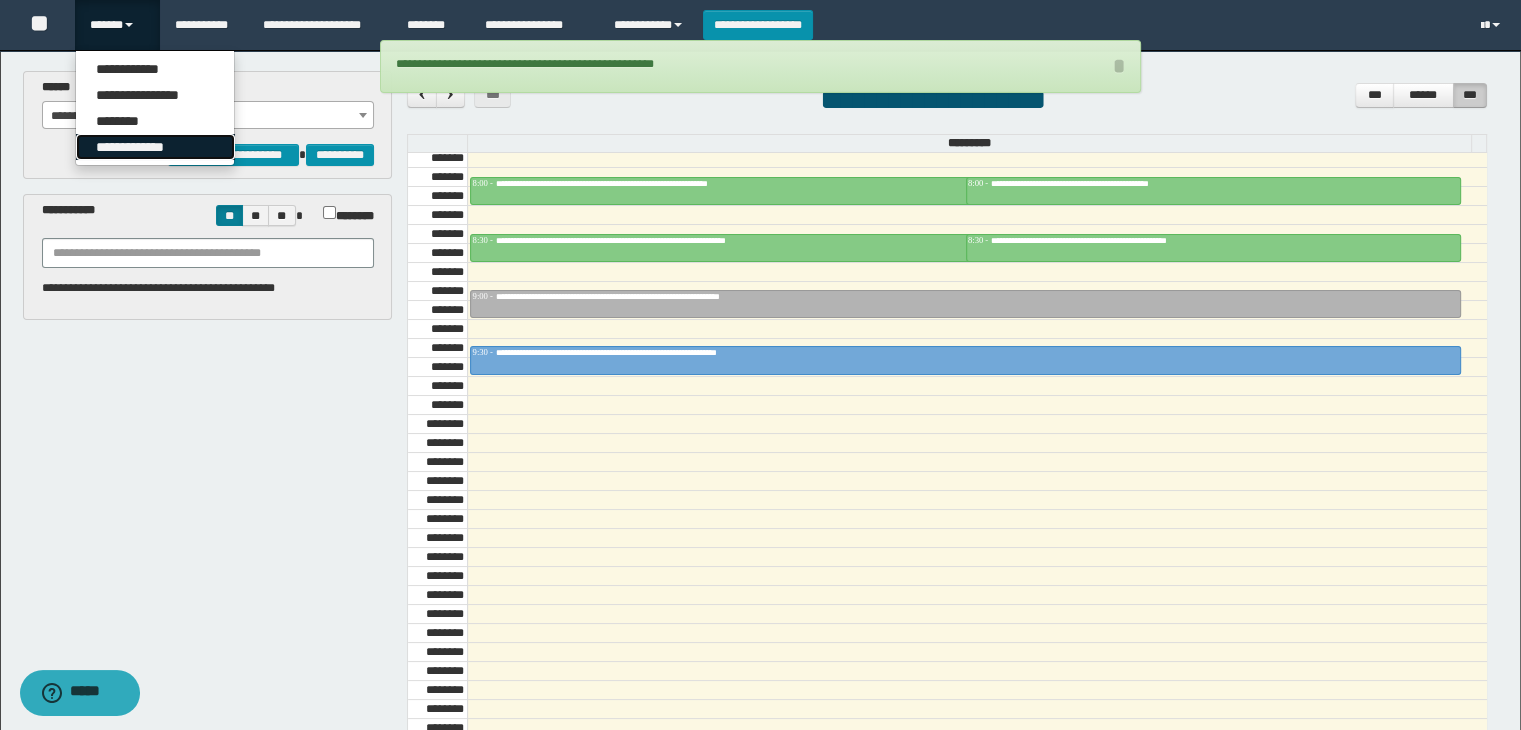 click on "**********" at bounding box center (155, 147) 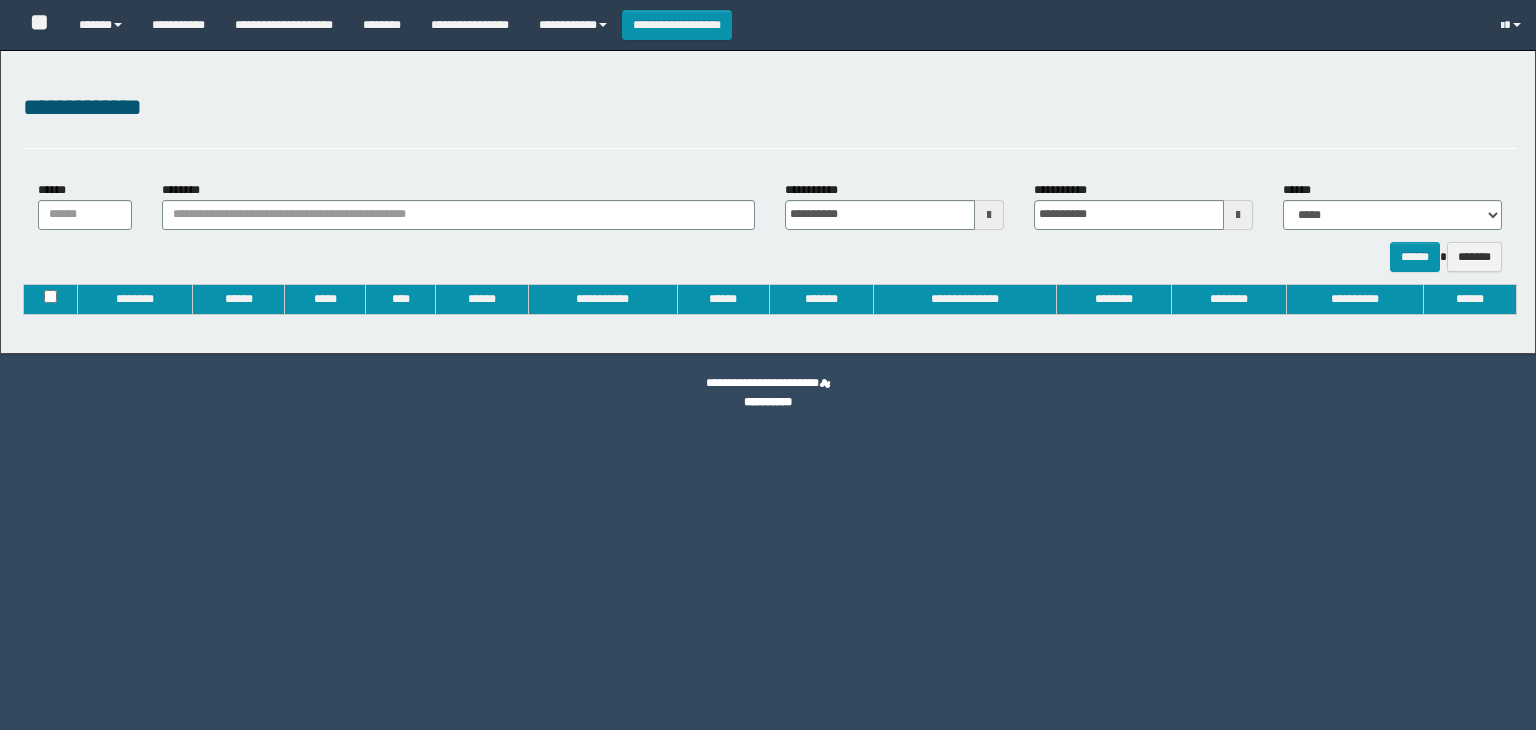 type on "**********" 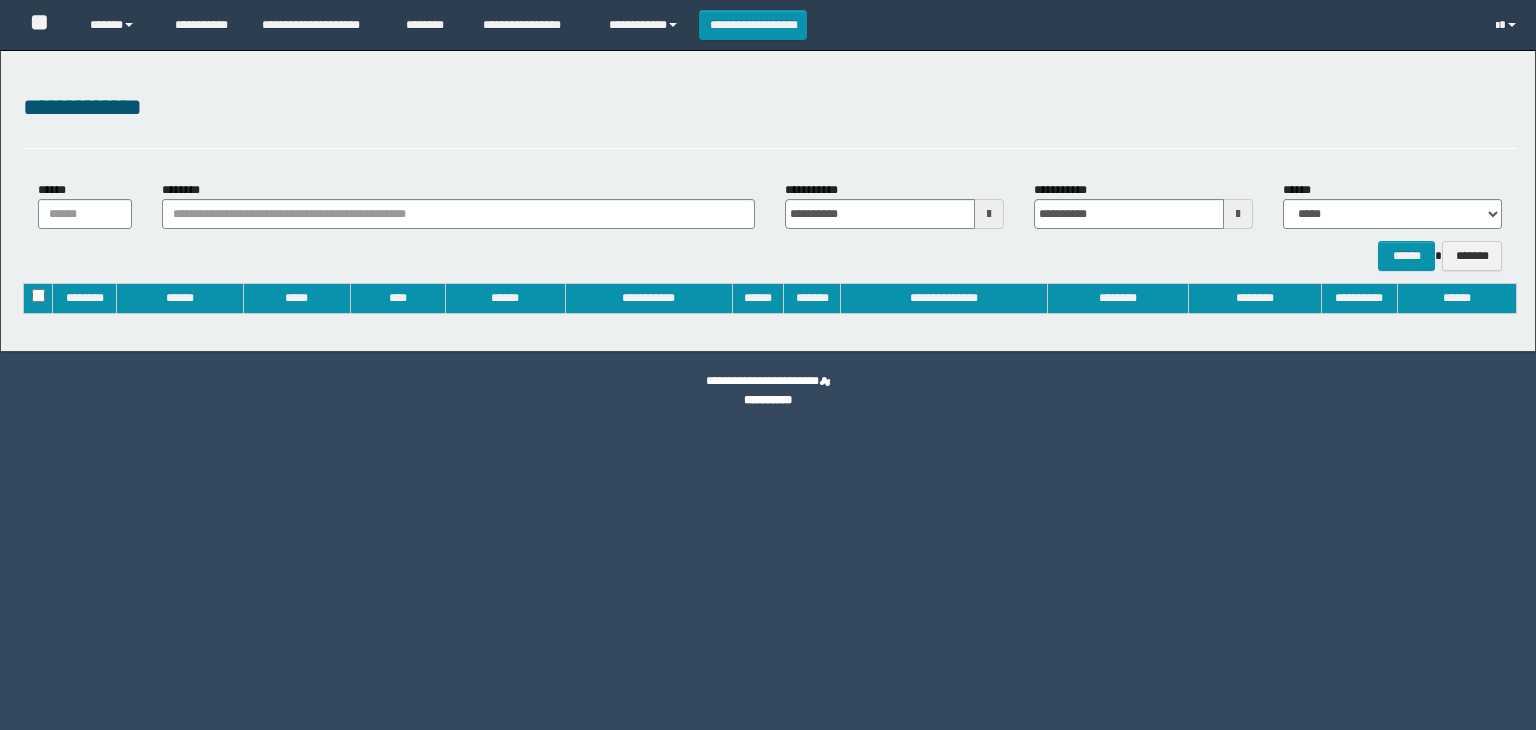 scroll, scrollTop: 0, scrollLeft: 0, axis: both 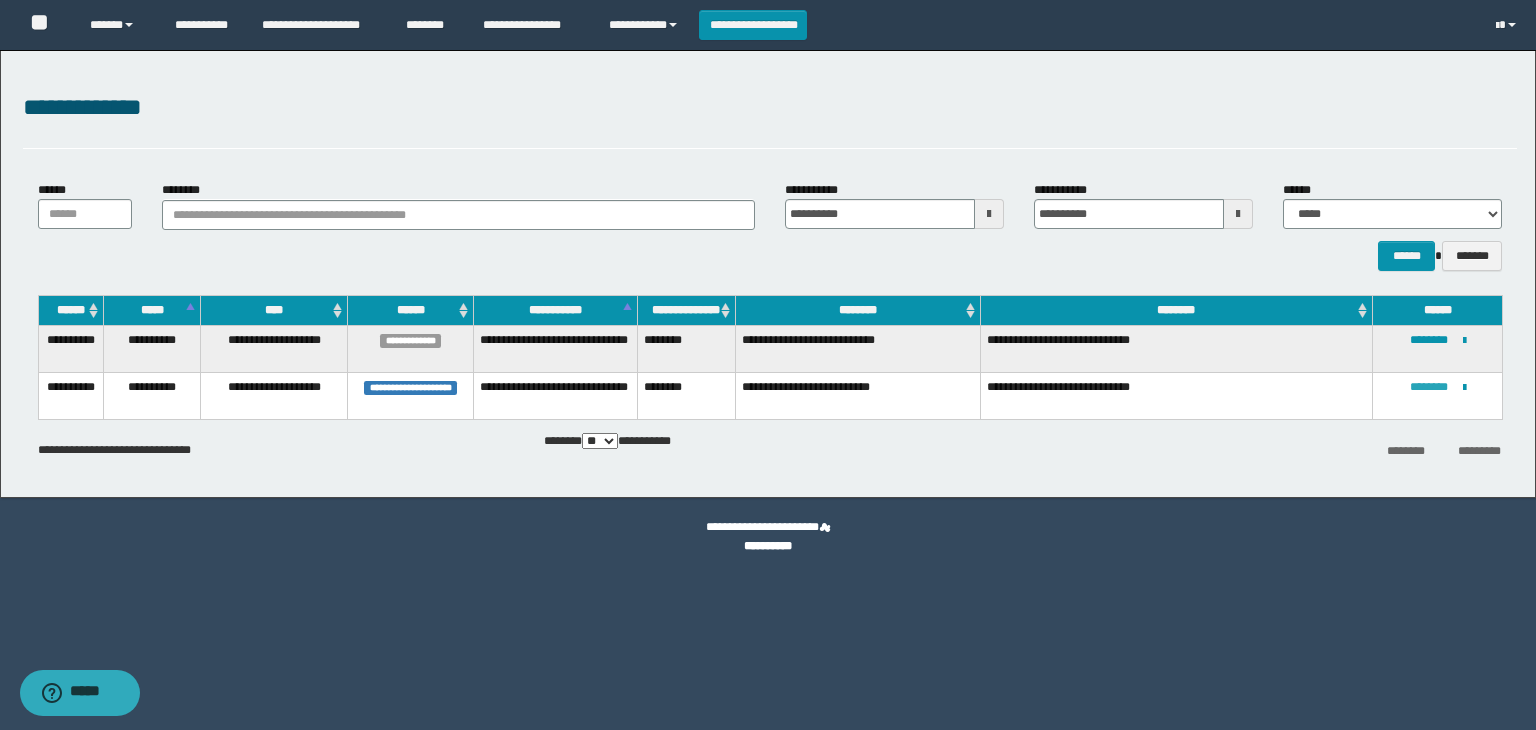 click on "********" at bounding box center (1429, 387) 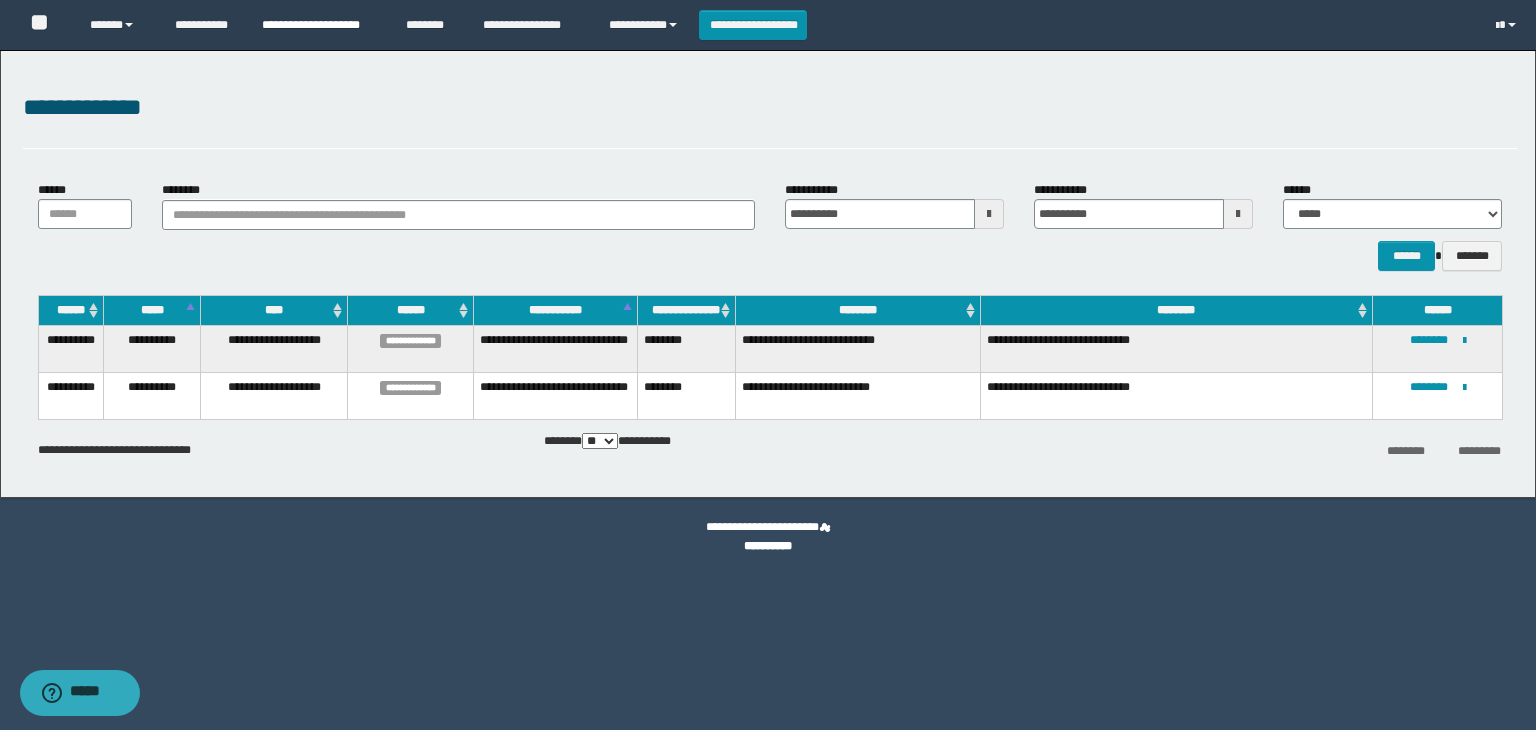 click on "**********" at bounding box center (319, 25) 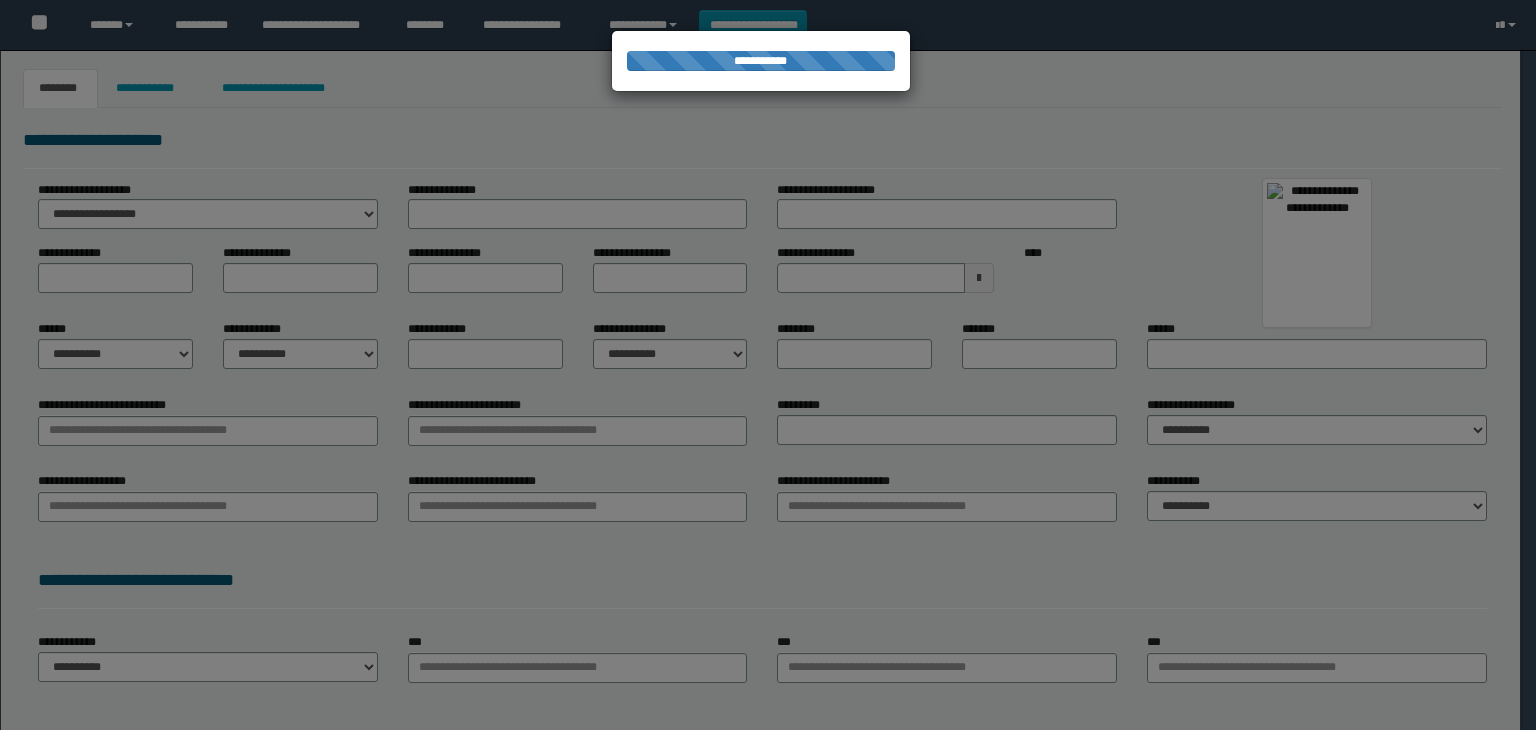 scroll, scrollTop: 0, scrollLeft: 0, axis: both 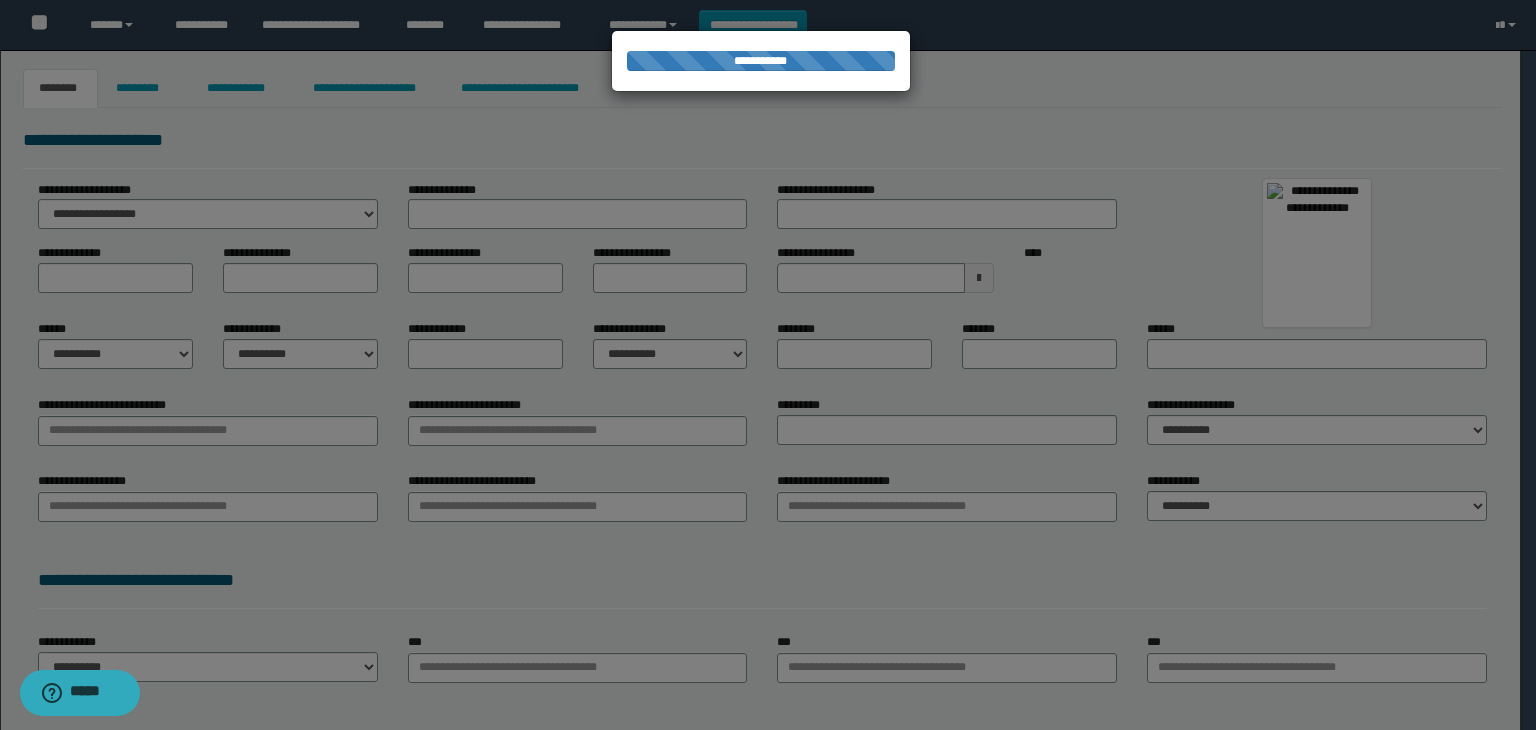 type on "********" 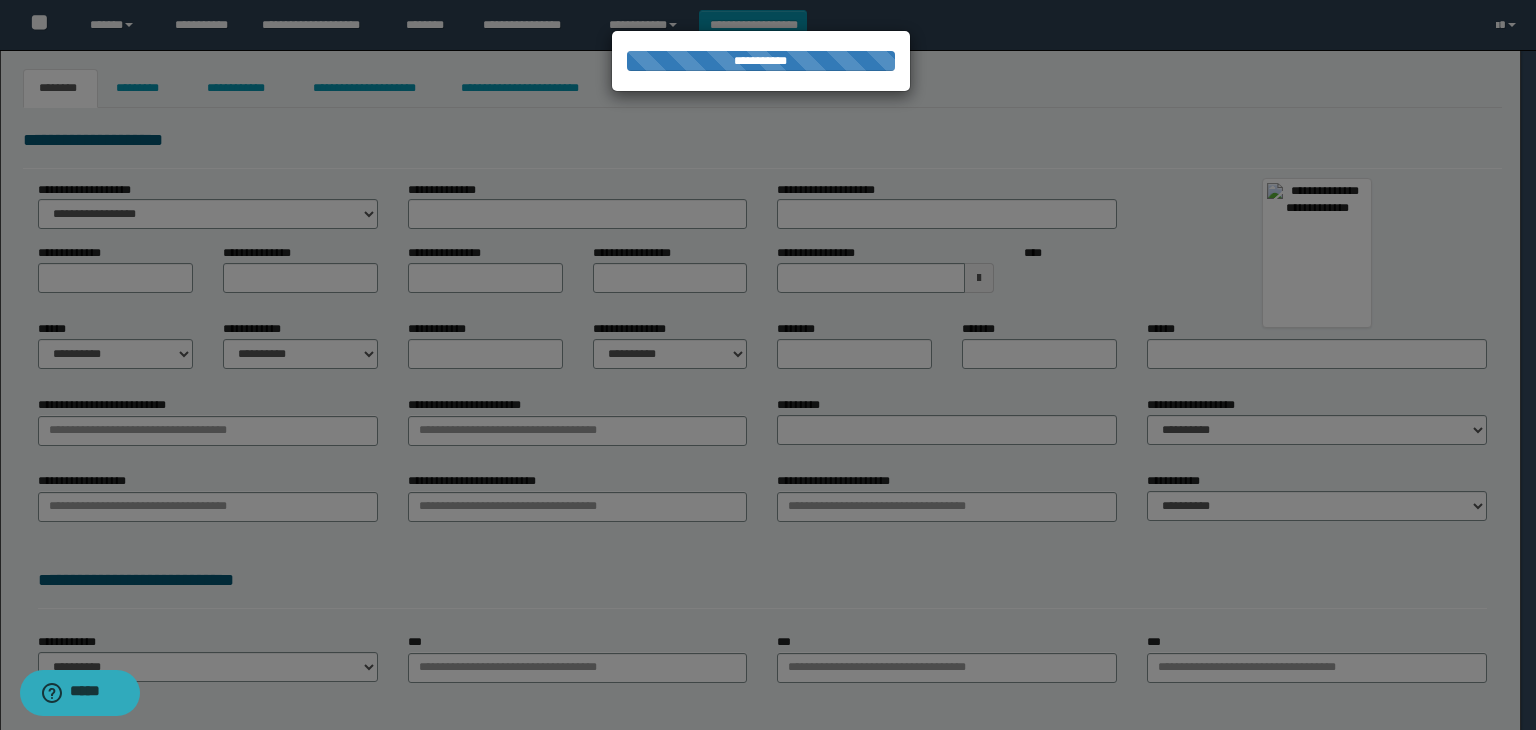 type on "****" 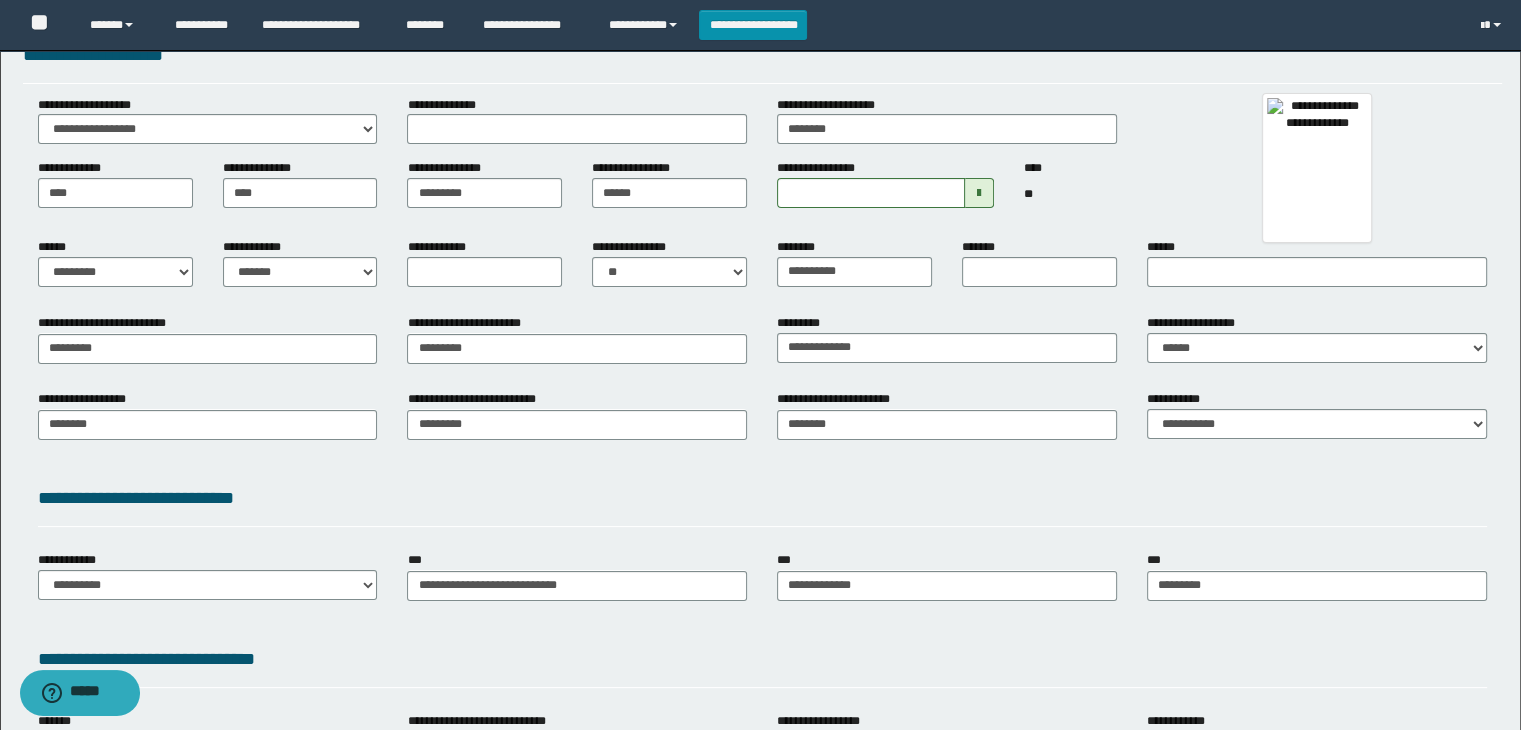 scroll, scrollTop: 0, scrollLeft: 0, axis: both 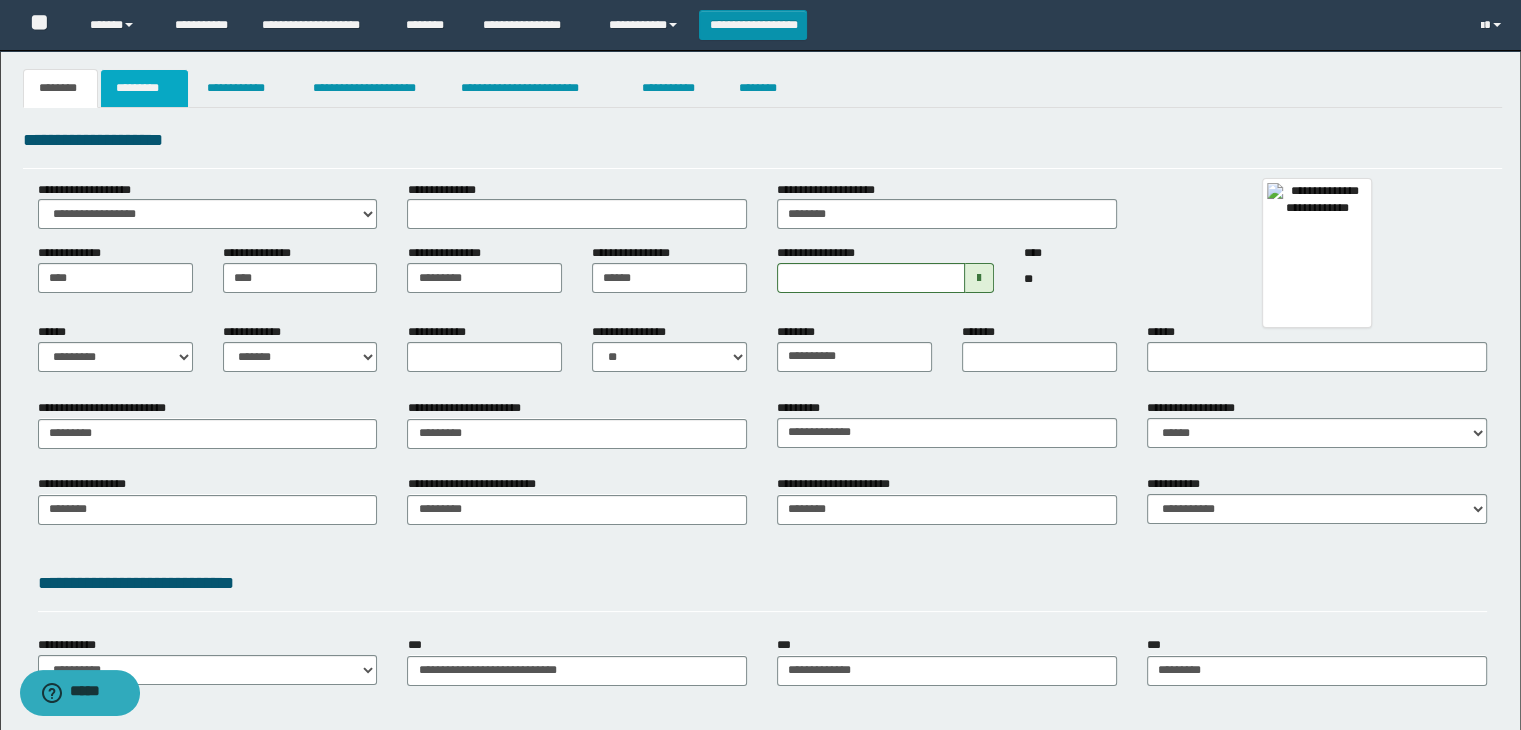 click on "*********" at bounding box center [144, 88] 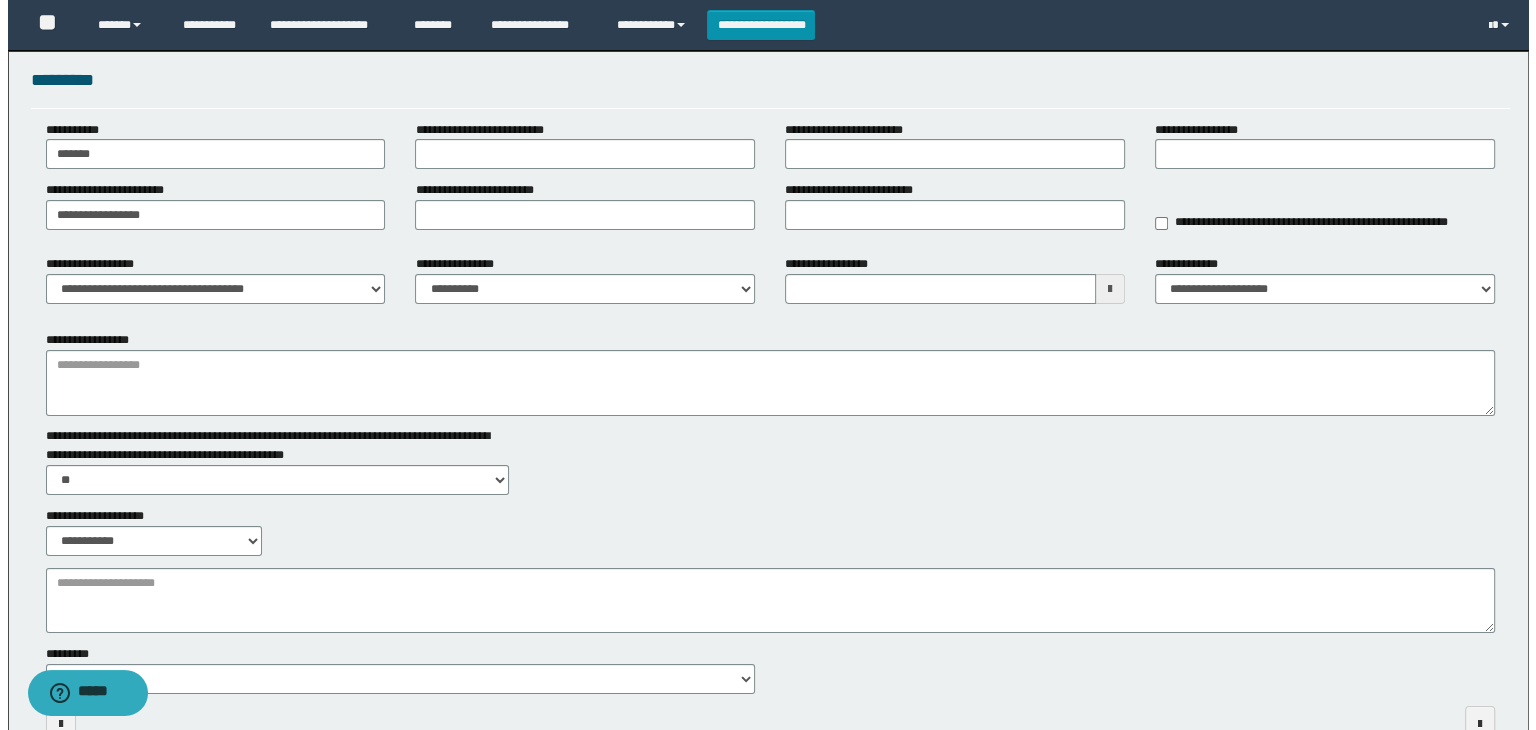 scroll, scrollTop: 0, scrollLeft: 0, axis: both 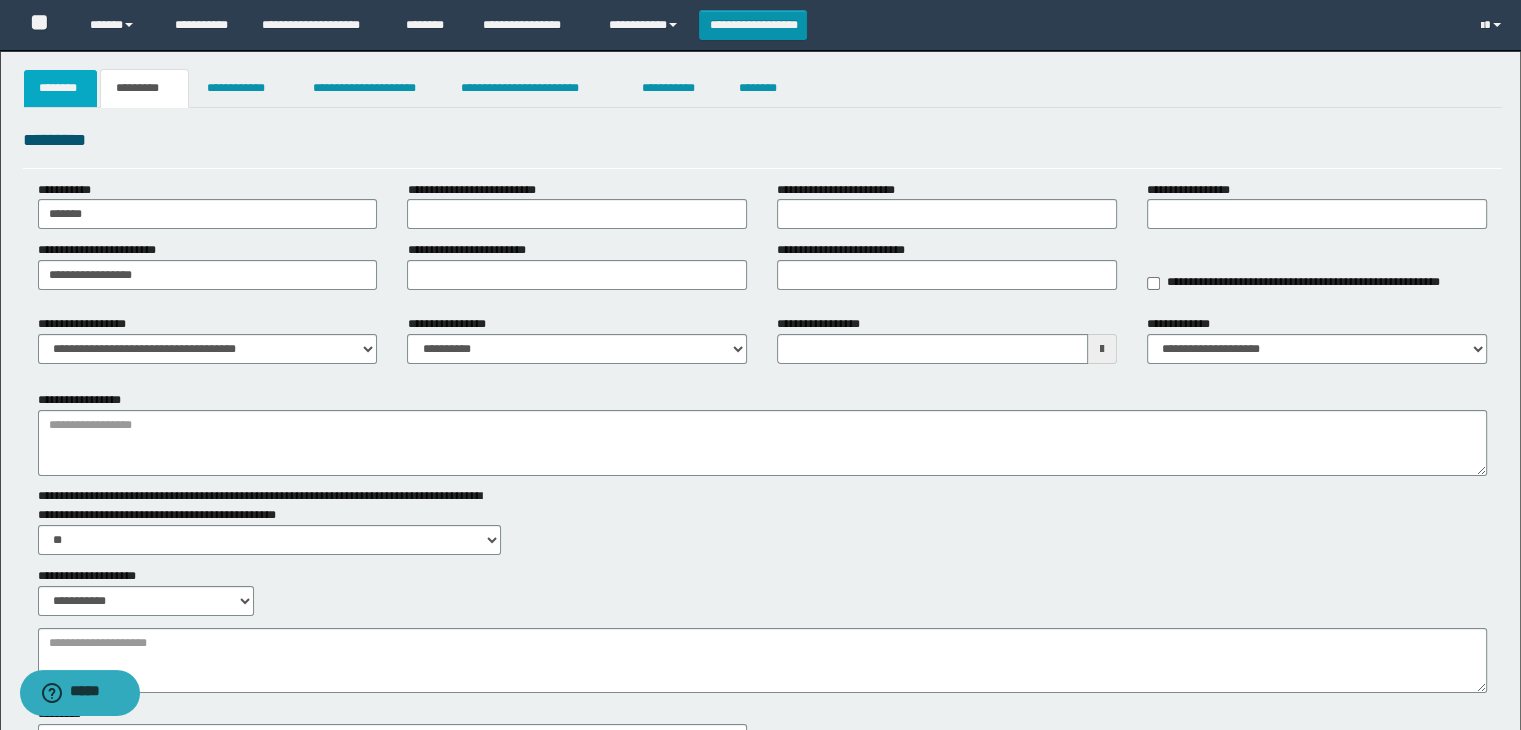 click on "********" at bounding box center (61, 88) 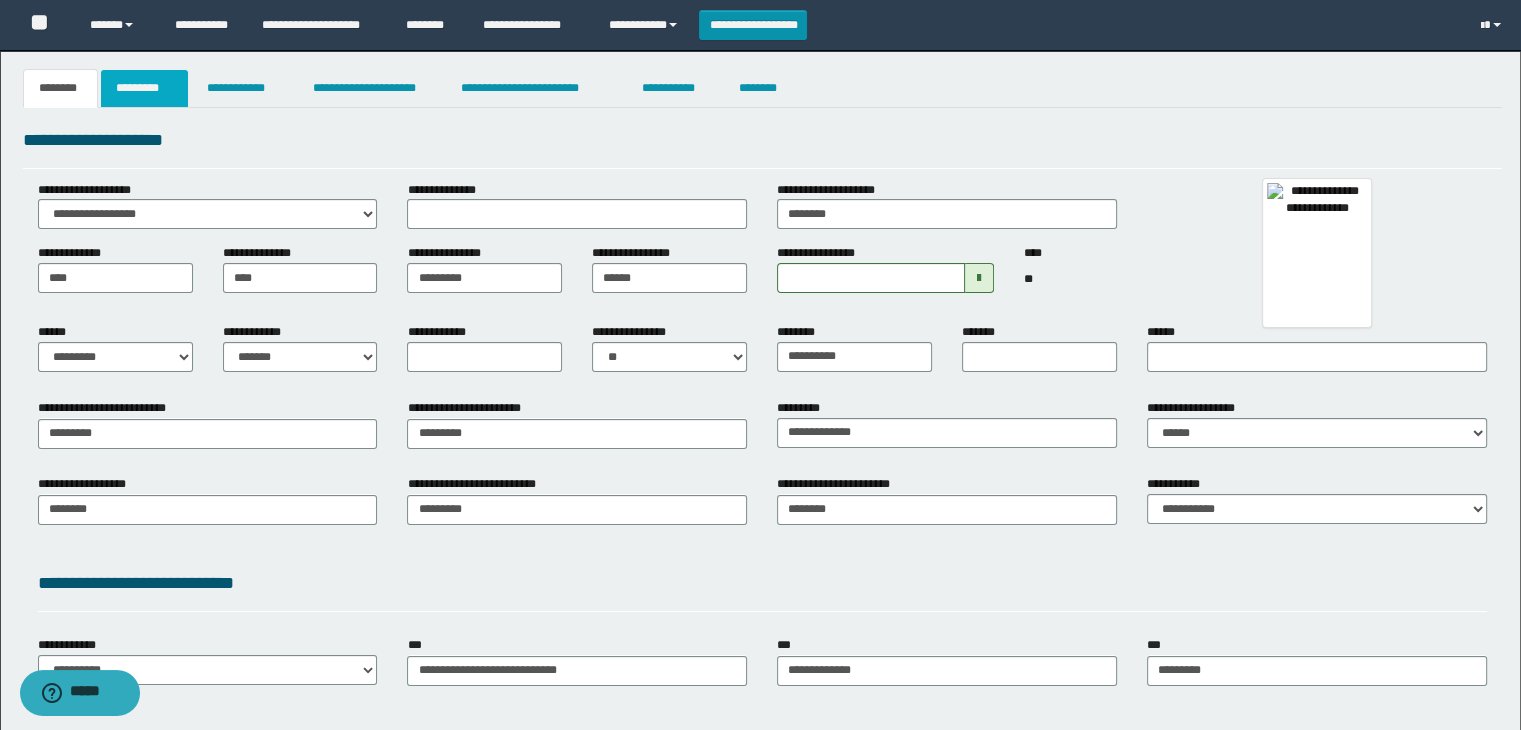click on "*********" at bounding box center [144, 88] 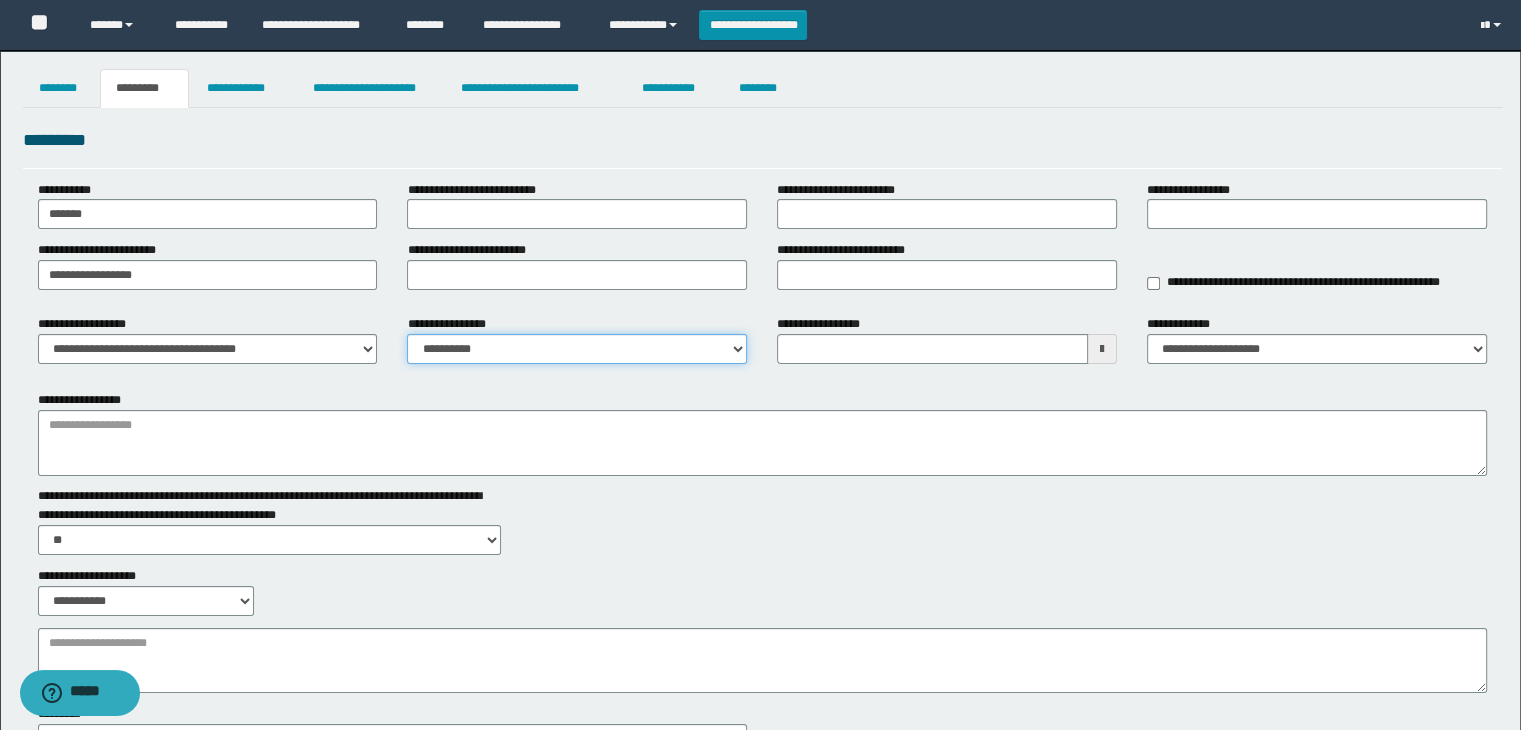 click on "**********" at bounding box center (577, 349) 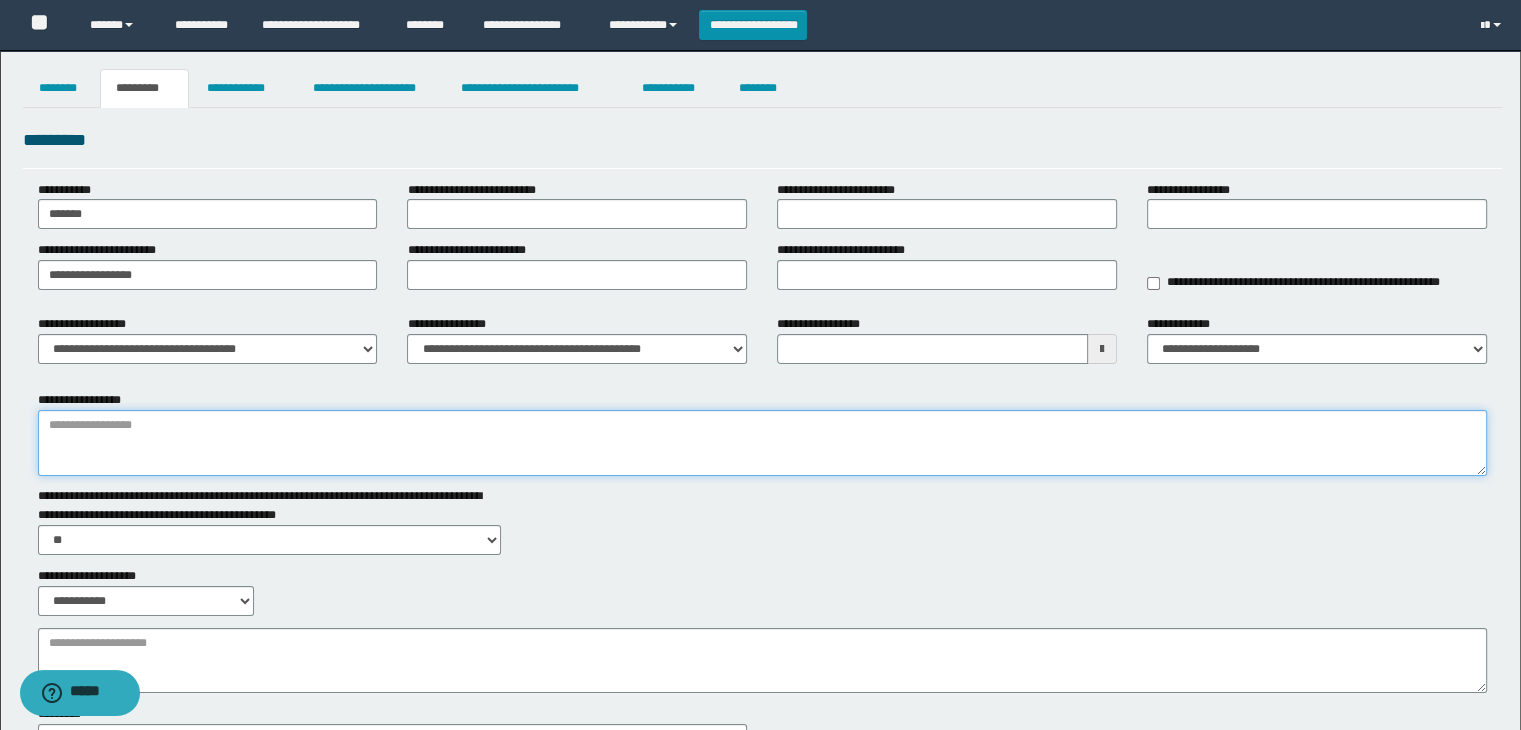 click on "**********" at bounding box center [763, 443] 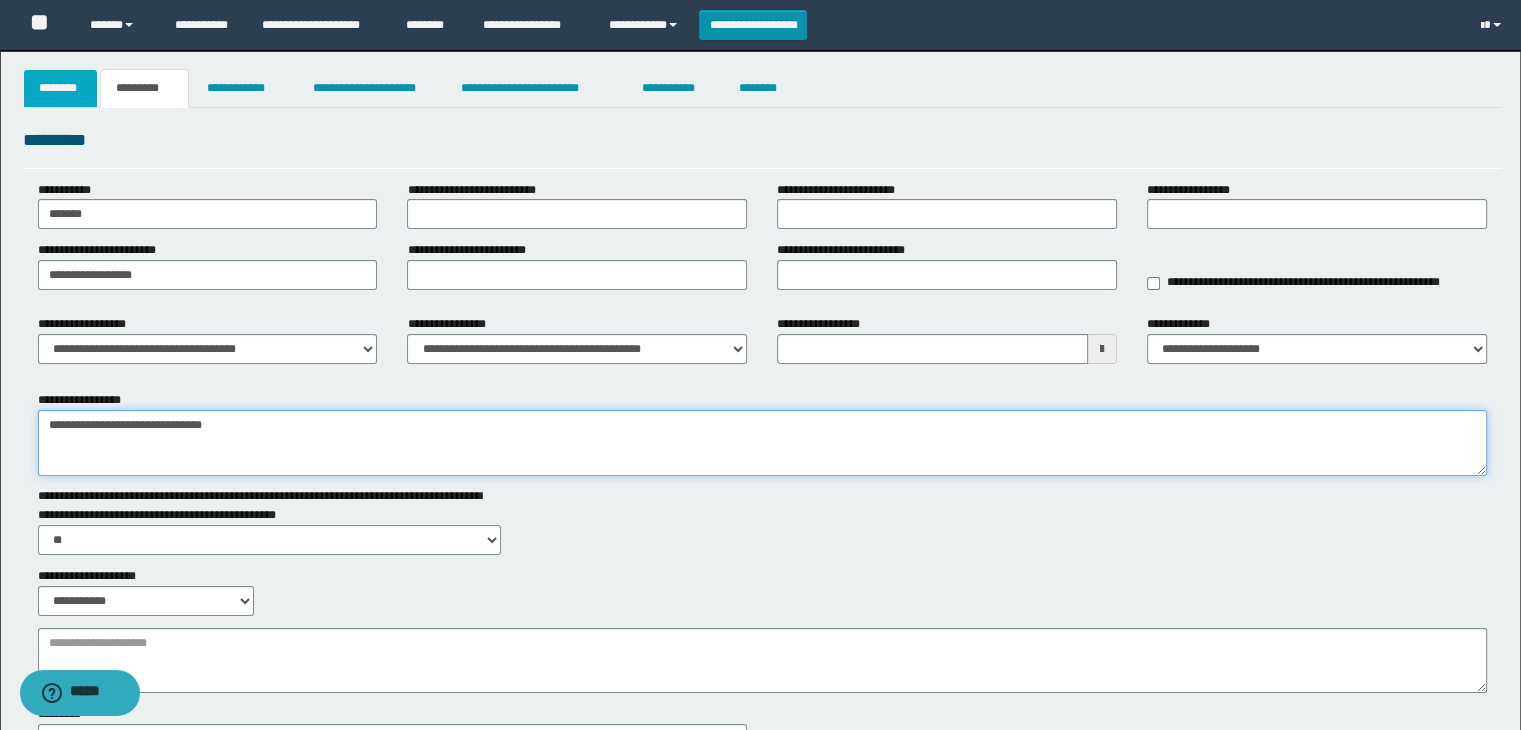 type on "**********" 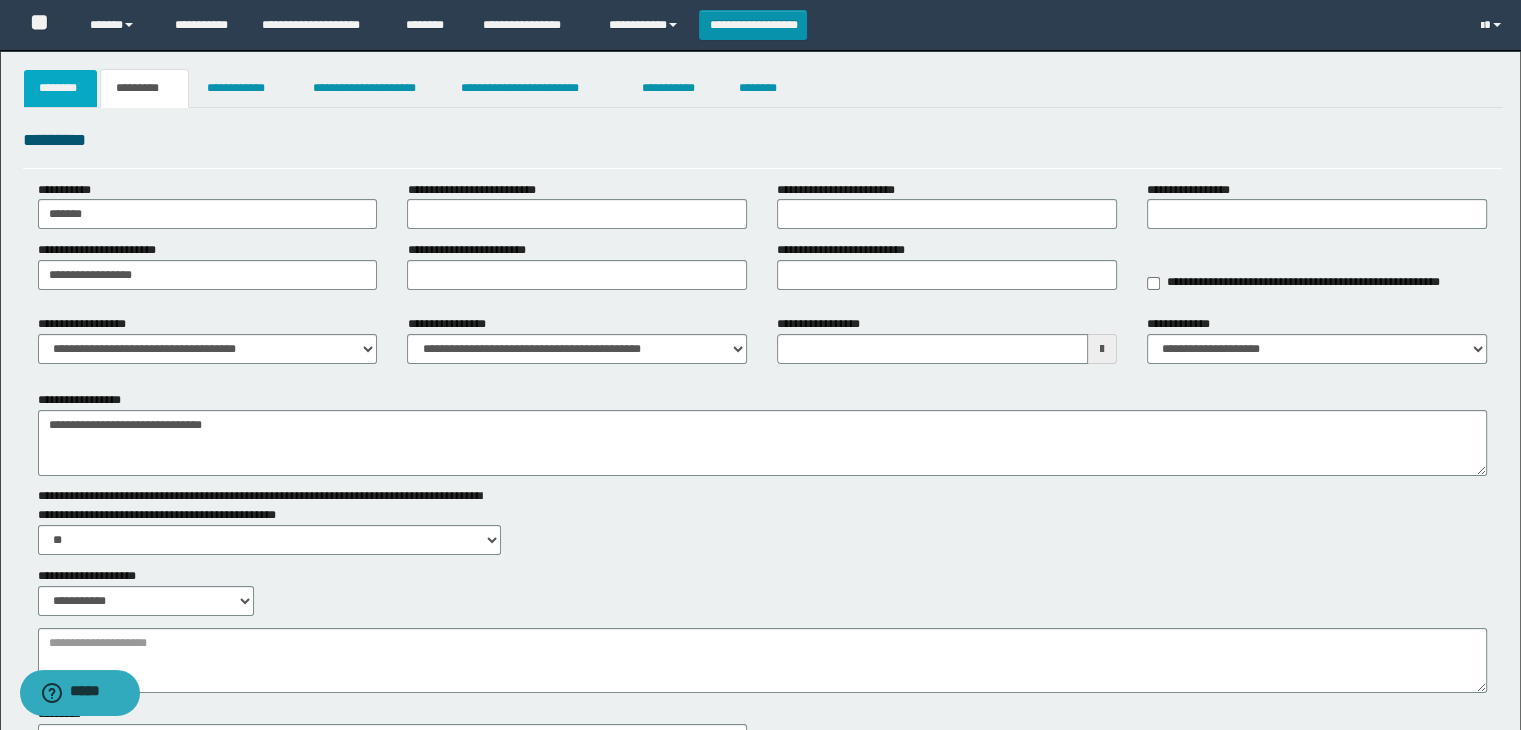 click on "********" at bounding box center [61, 88] 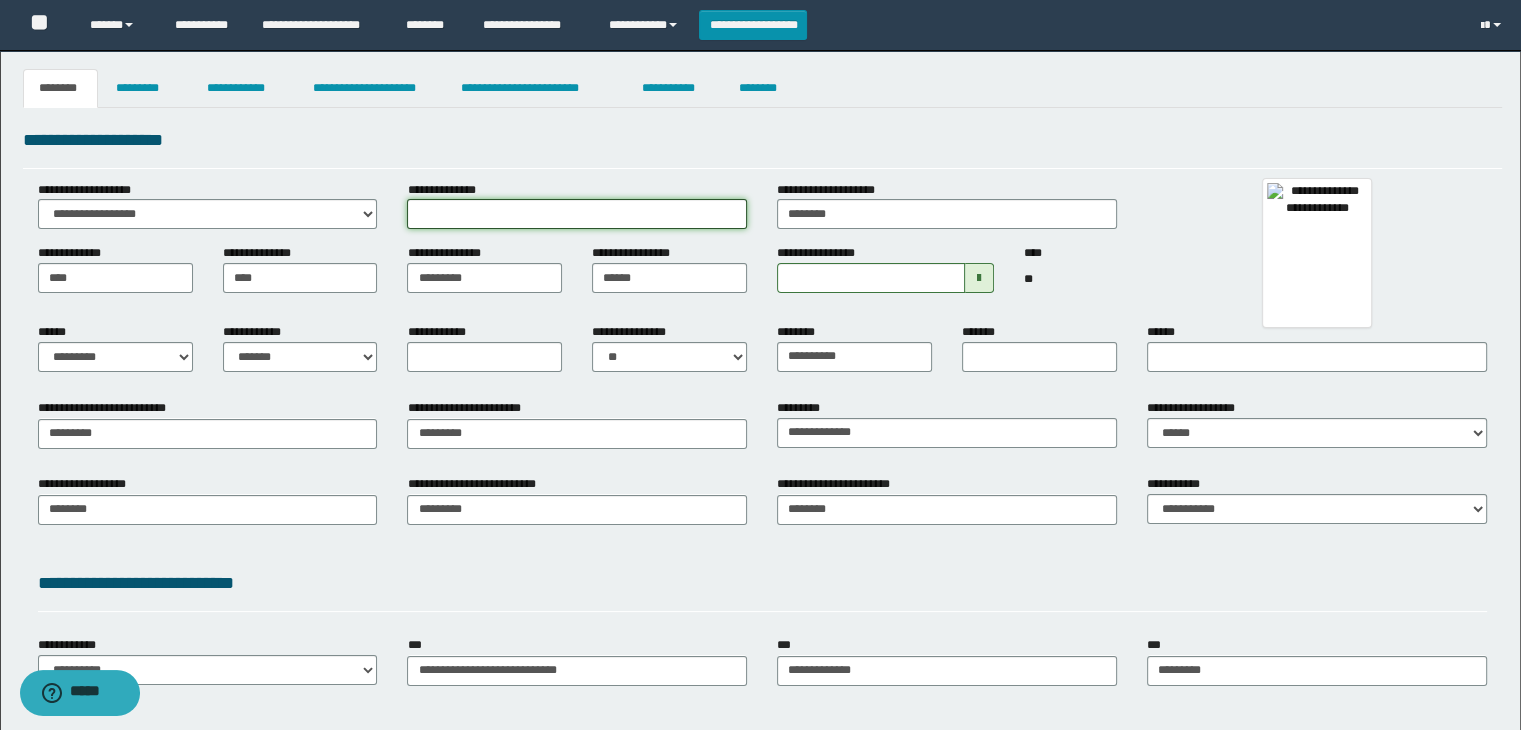 drag, startPoint x: 684, startPoint y: 220, endPoint x: 743, endPoint y: 214, distance: 59.3043 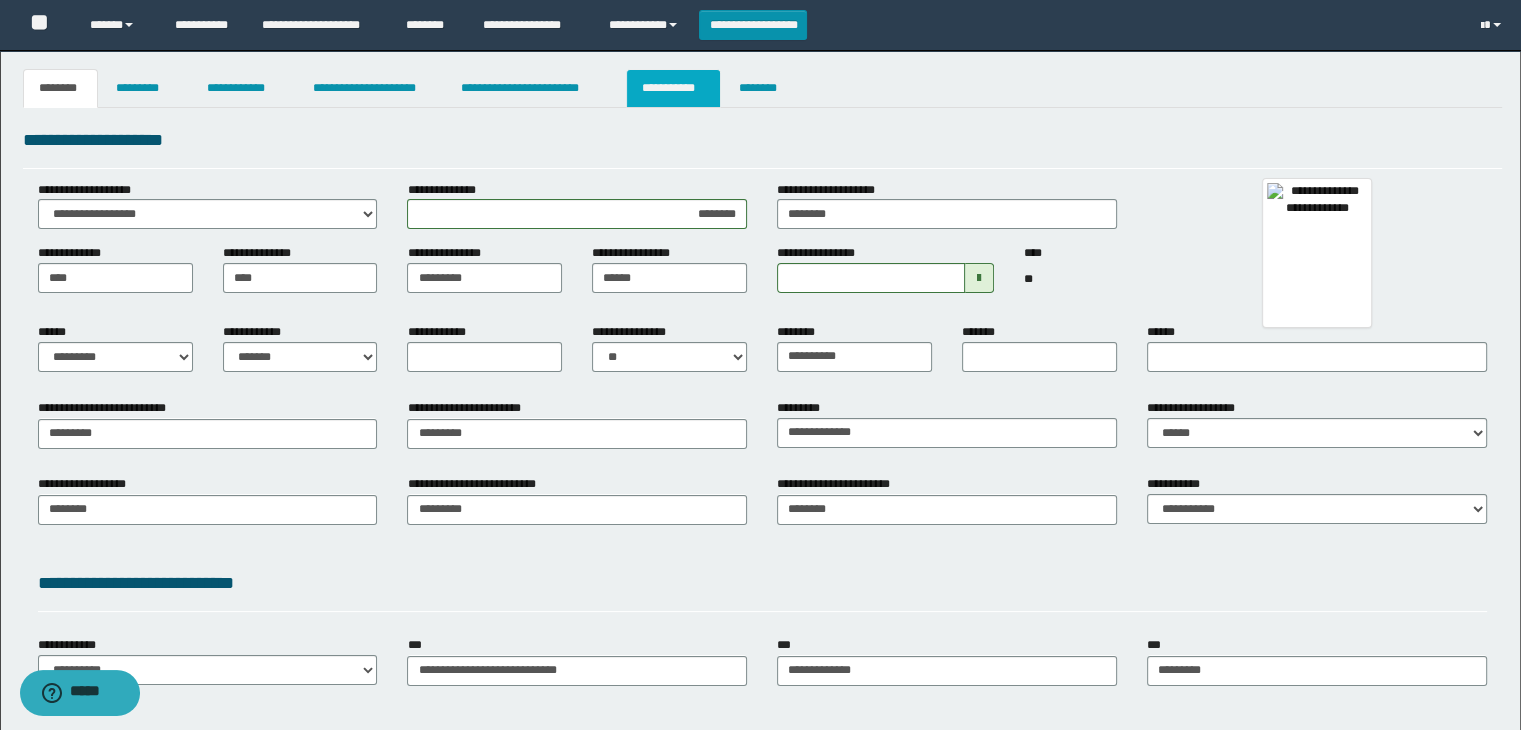 click on "**********" at bounding box center [673, 88] 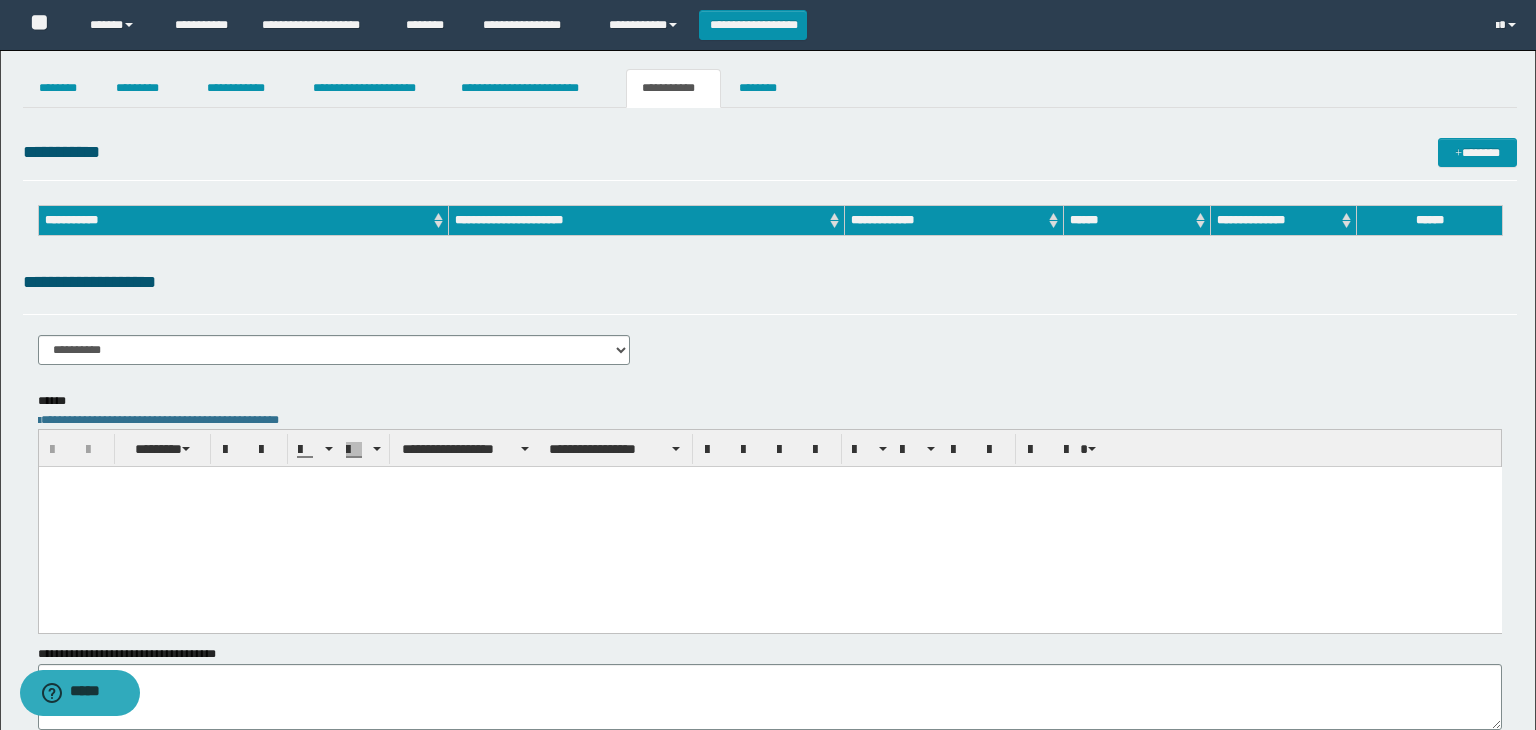 scroll, scrollTop: 0, scrollLeft: 0, axis: both 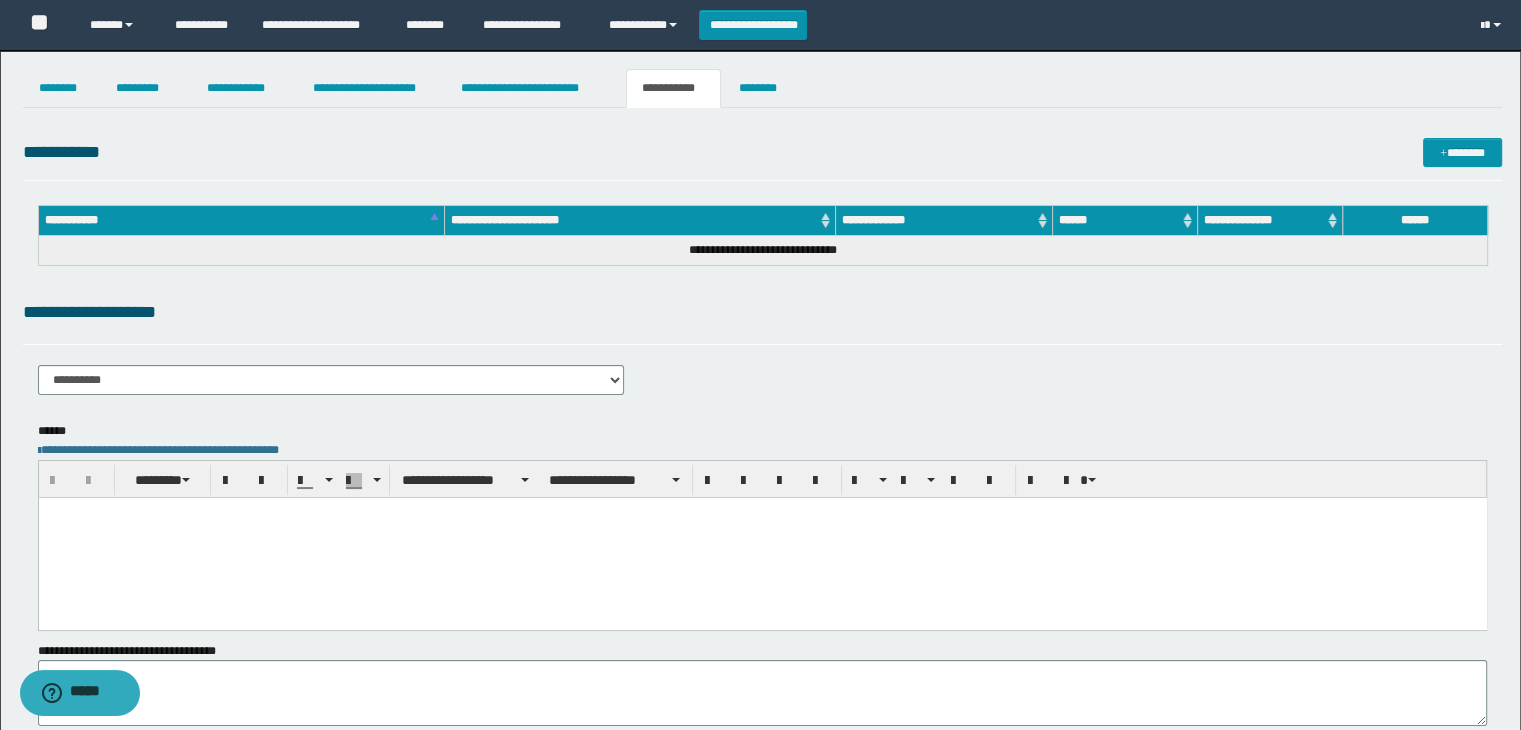 click at bounding box center [762, 537] 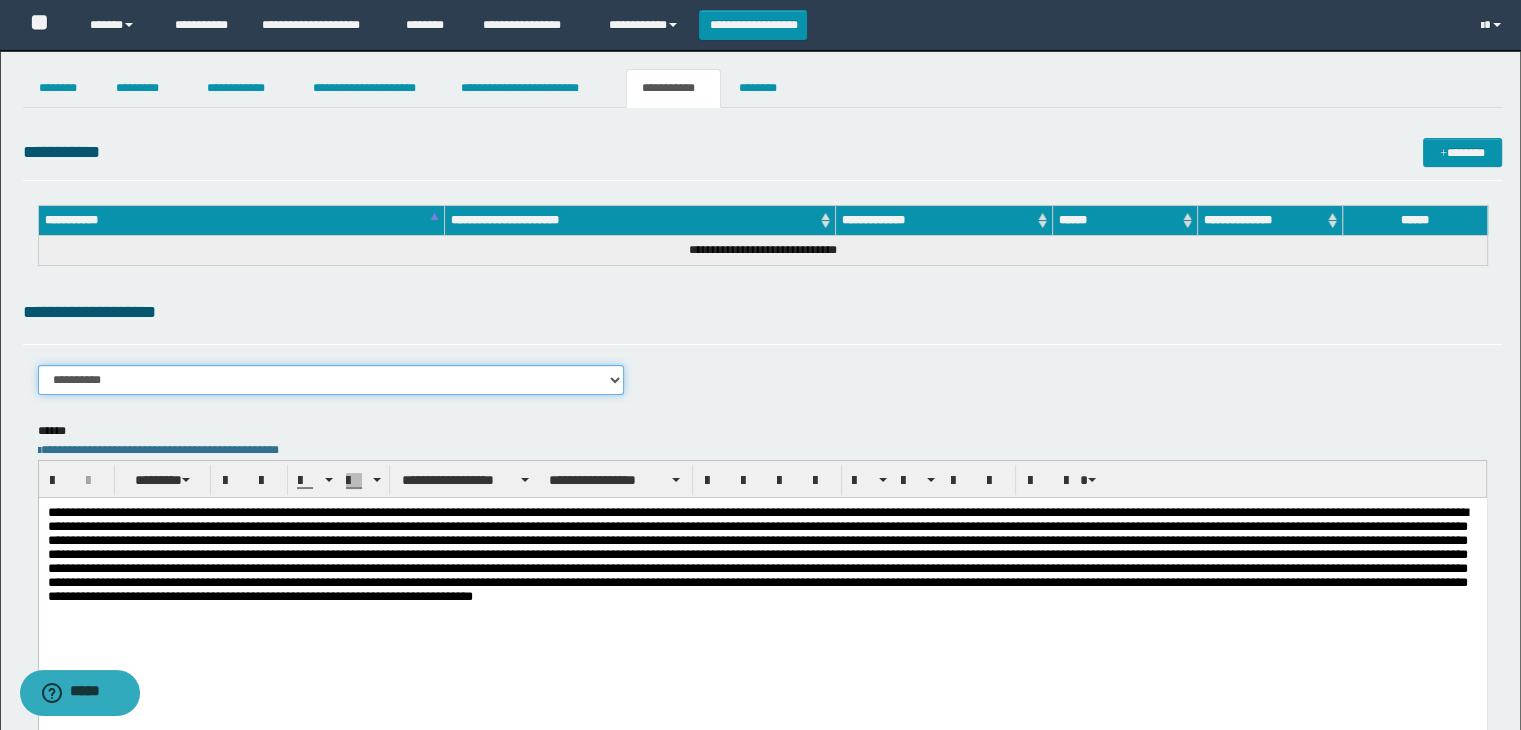 click on "**********" at bounding box center [331, 380] 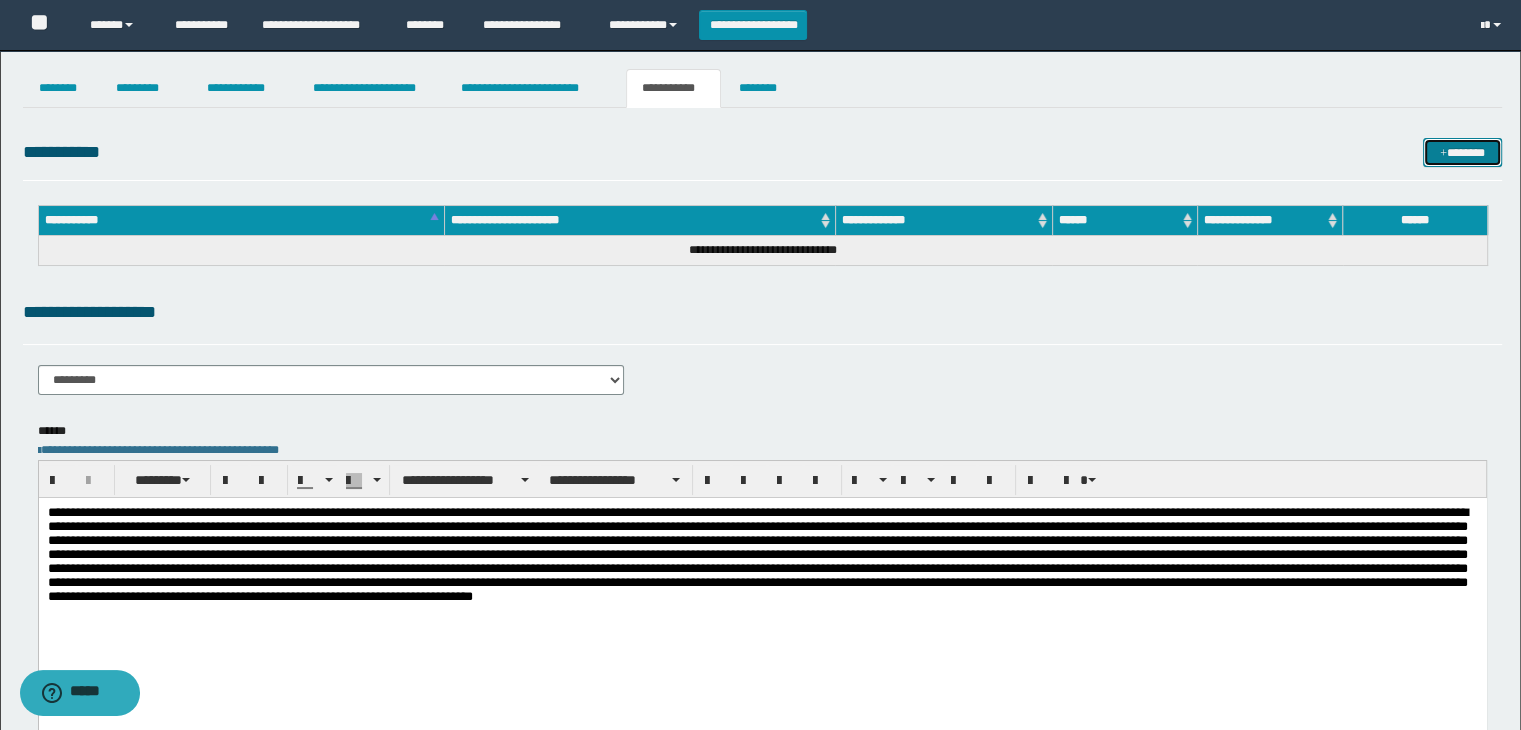 click on "*******" at bounding box center (1462, 153) 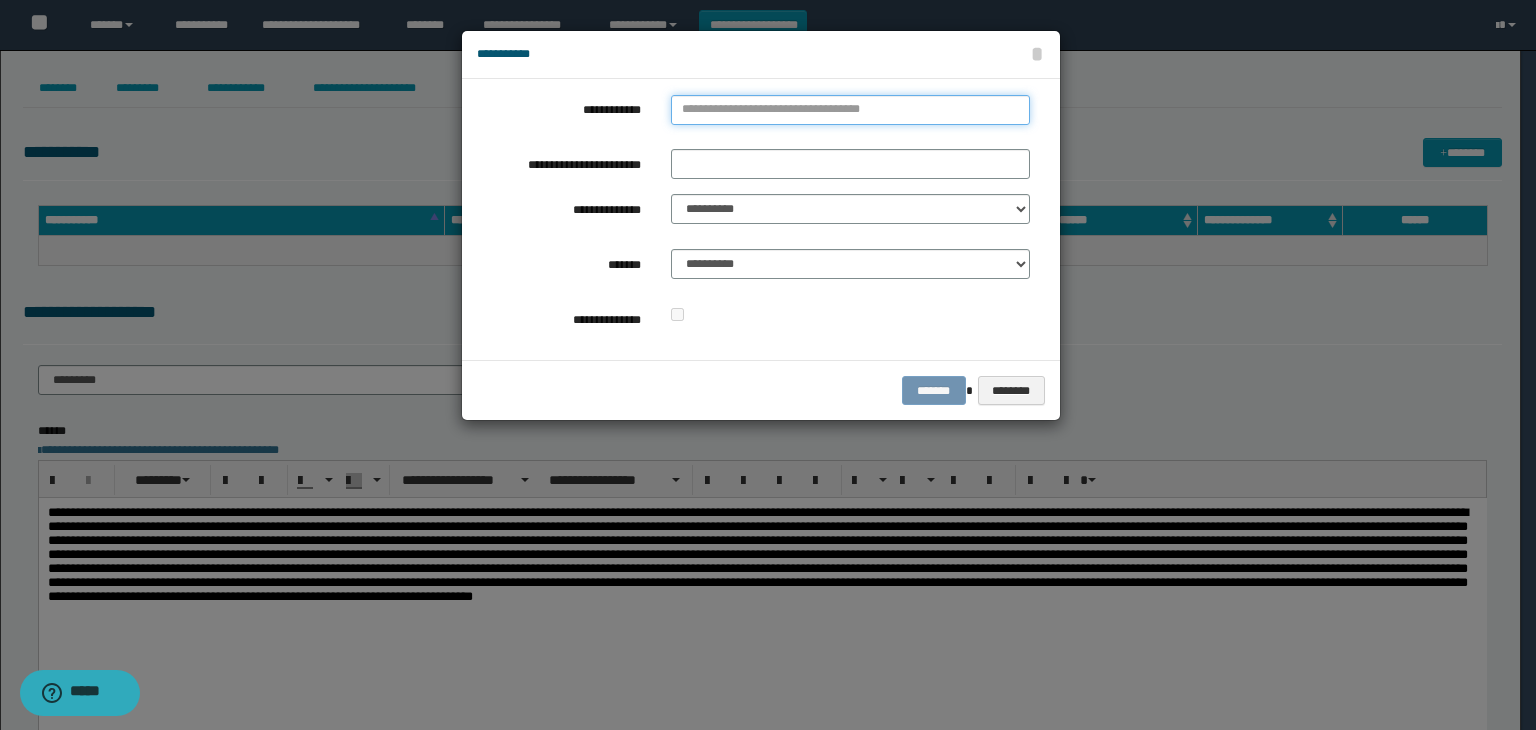 click on "**********" at bounding box center [850, 110] 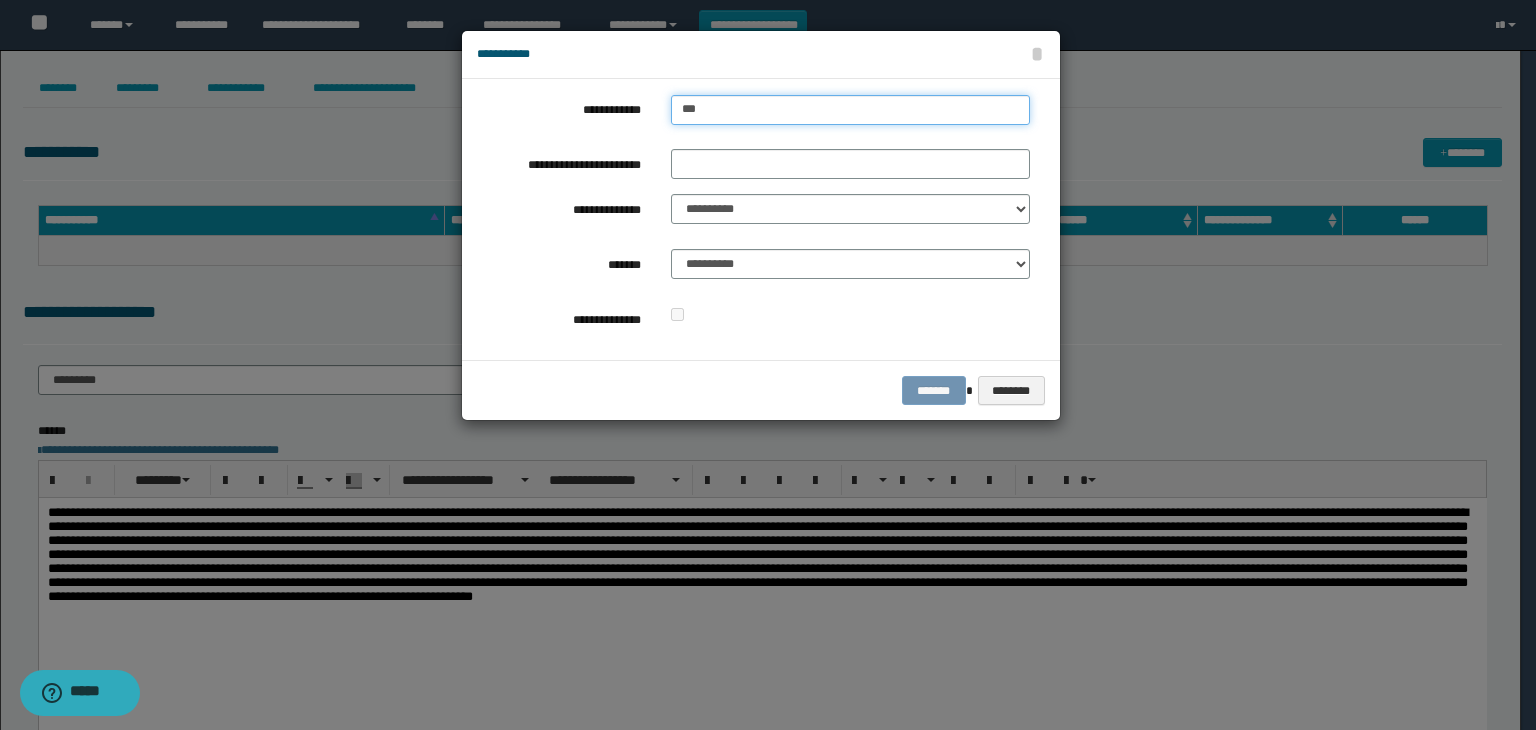 type on "****" 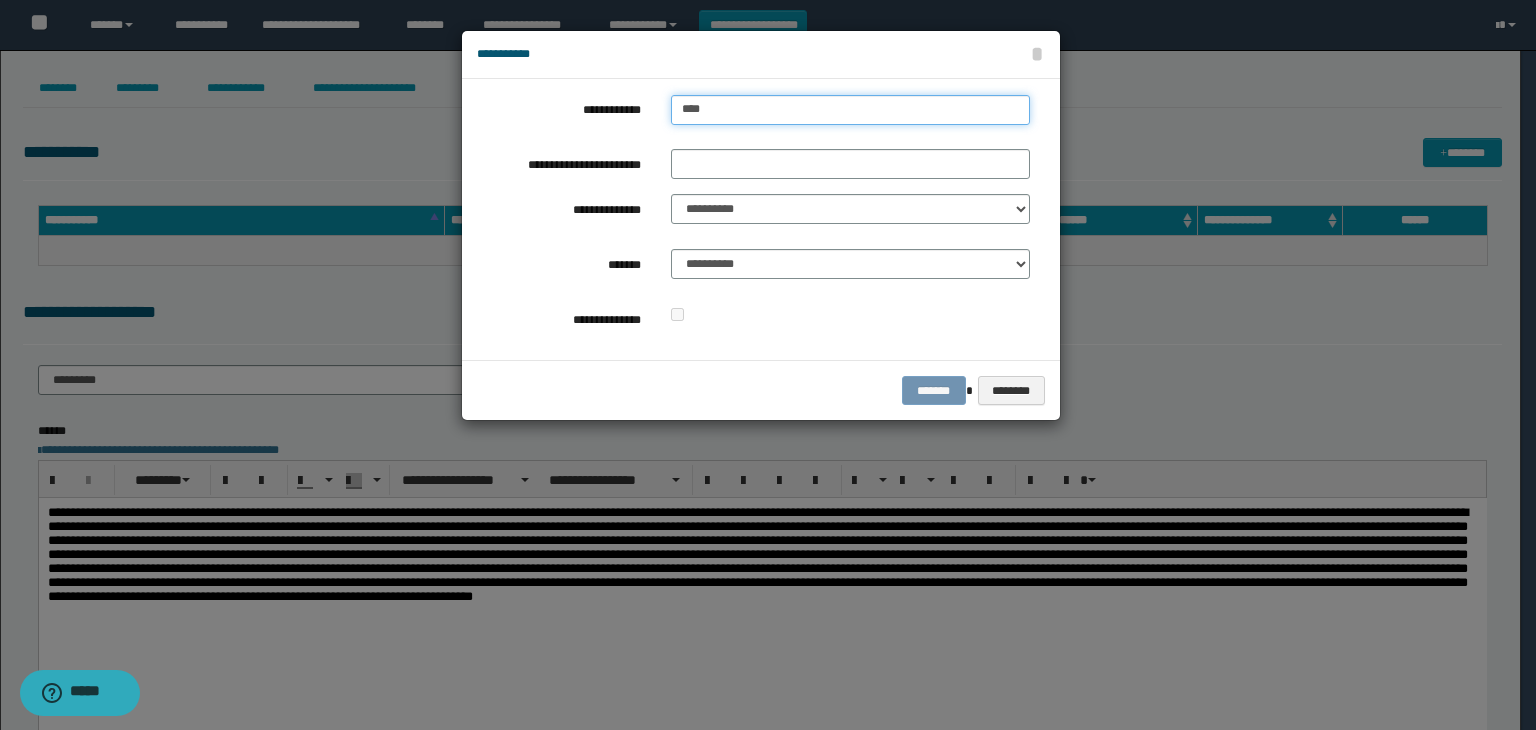 type on "****" 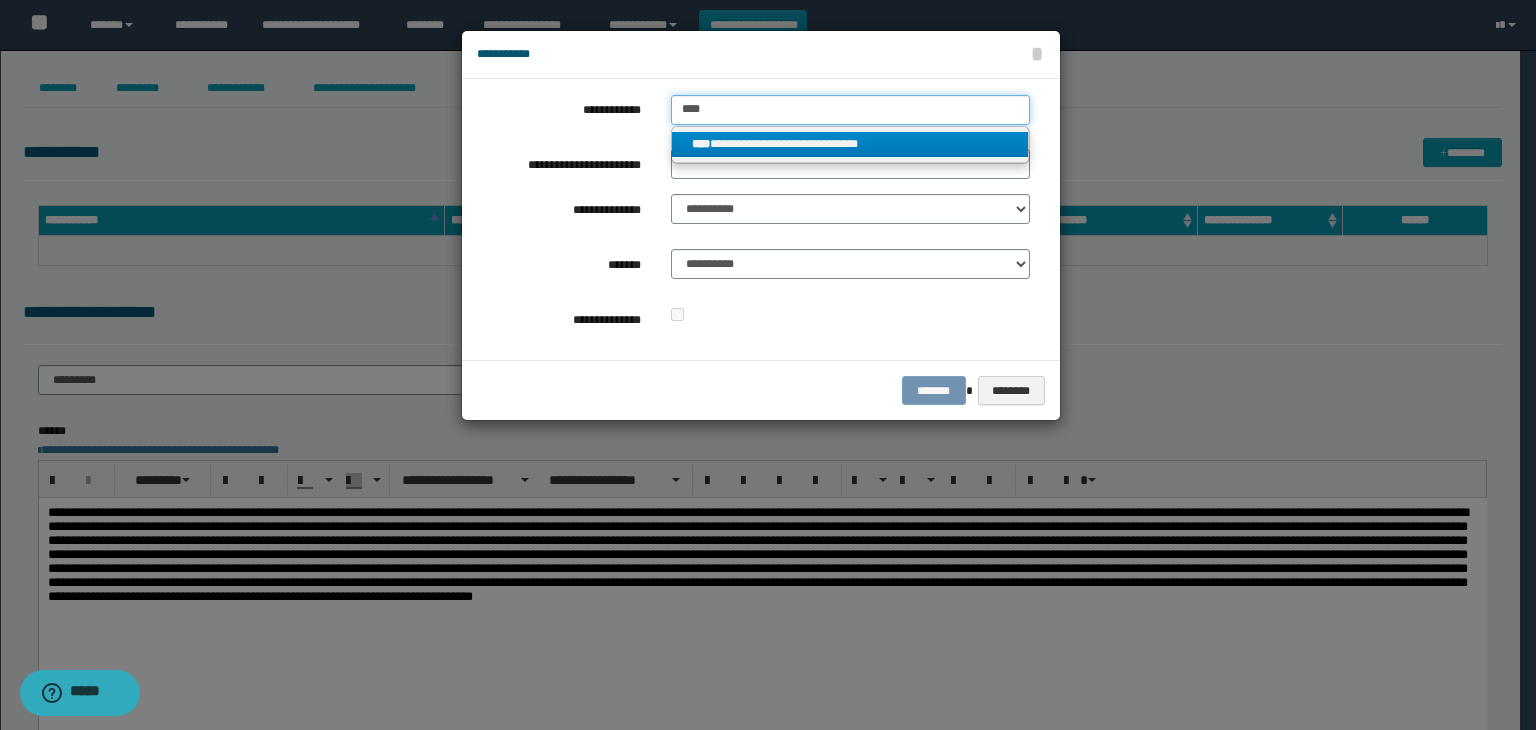 type on "****" 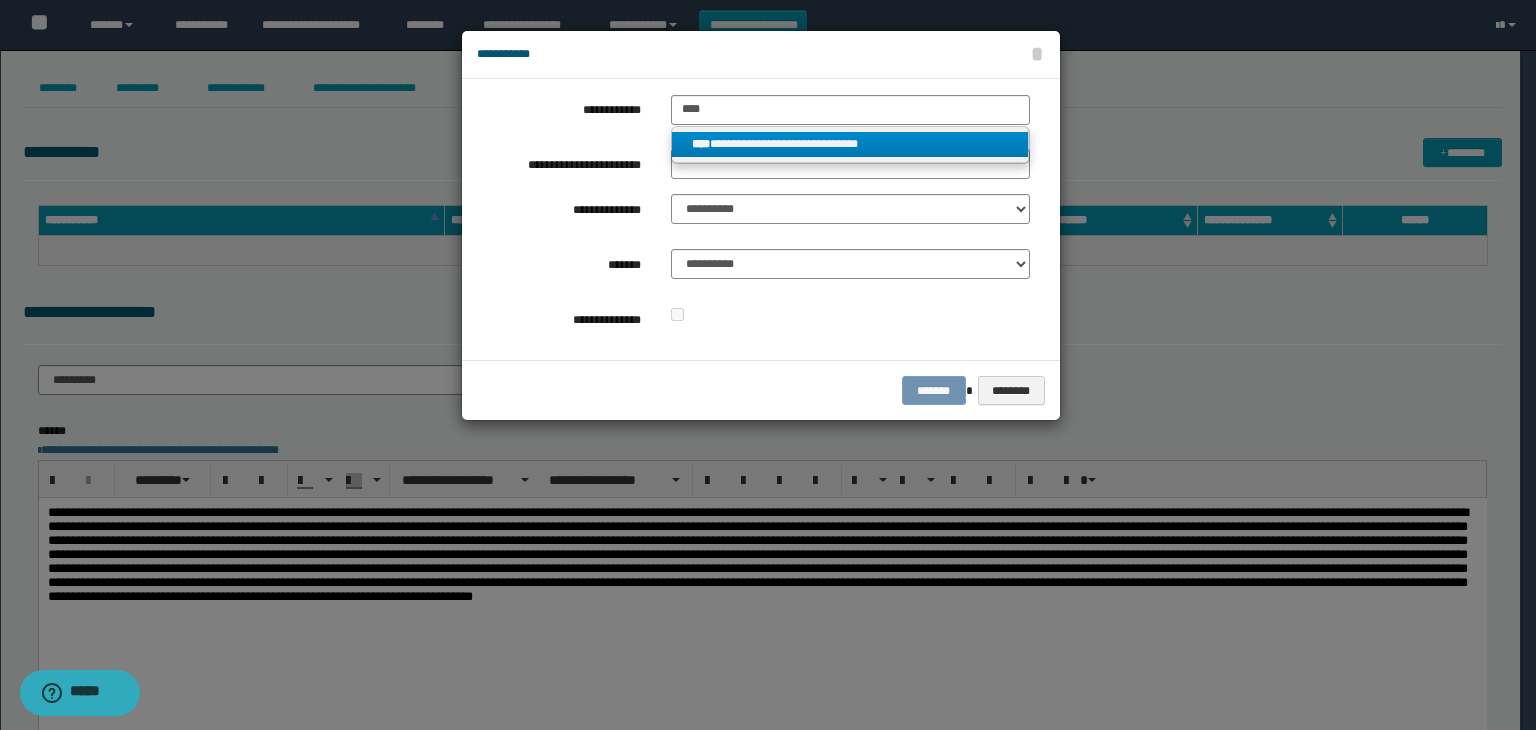 click on "**********" at bounding box center (850, 144) 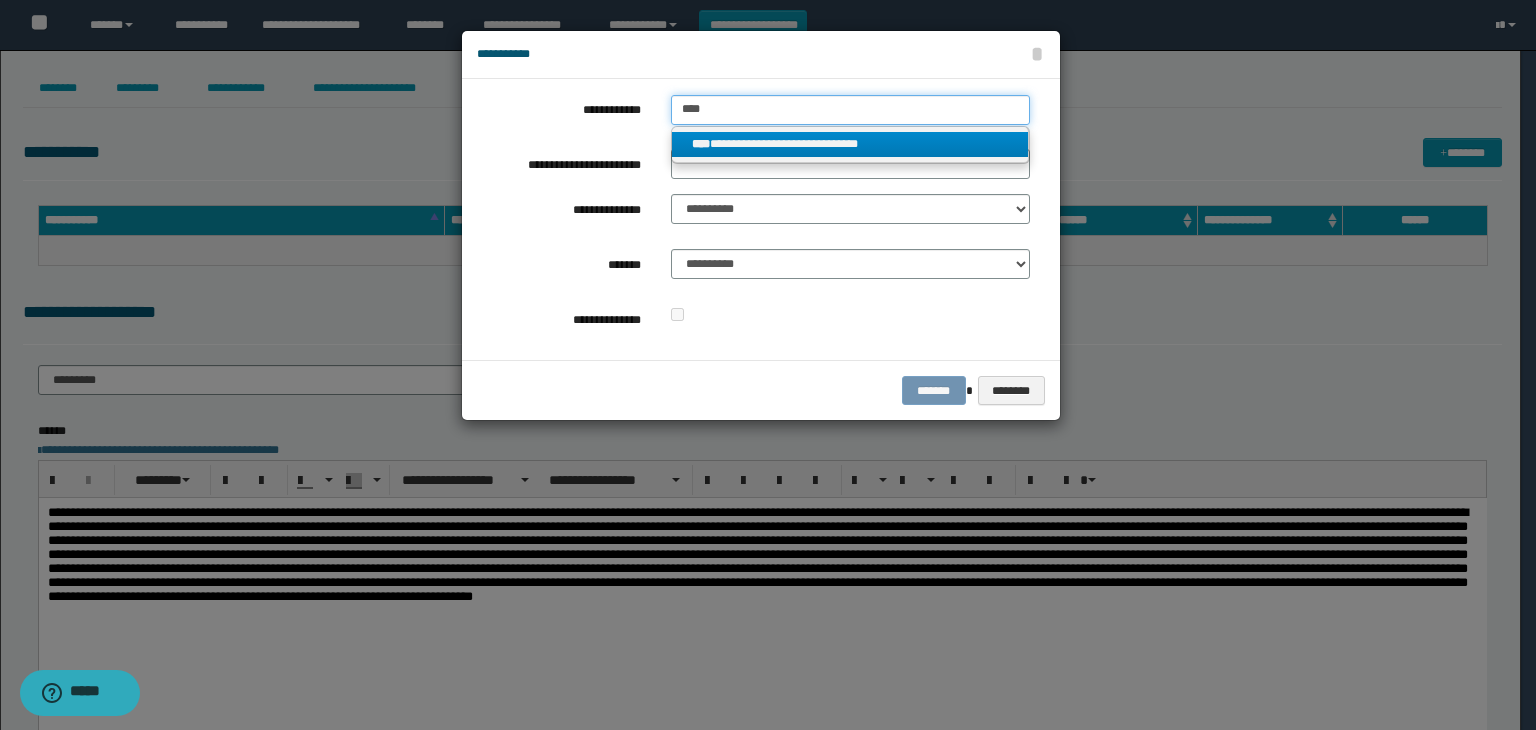 type 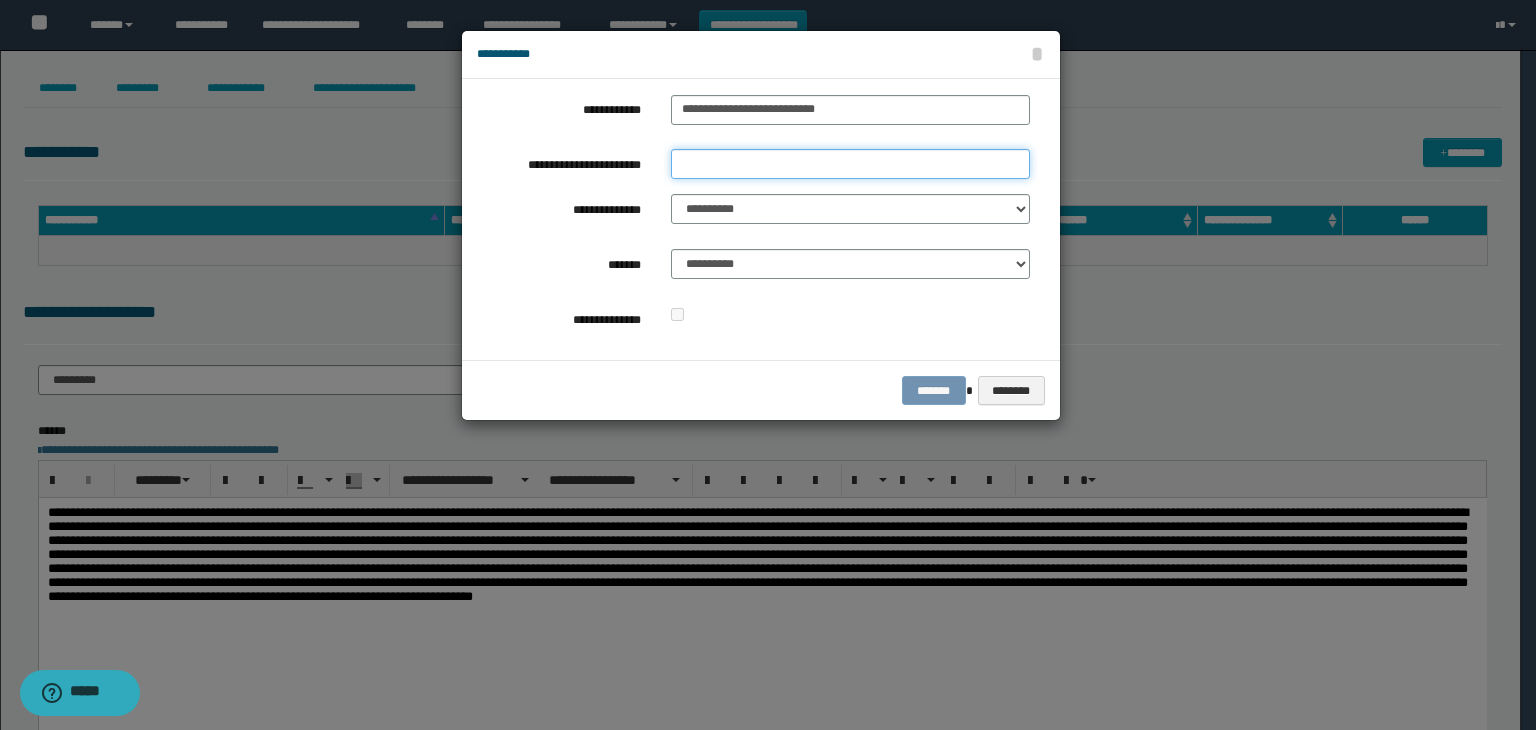 click on "**********" at bounding box center (850, 164) 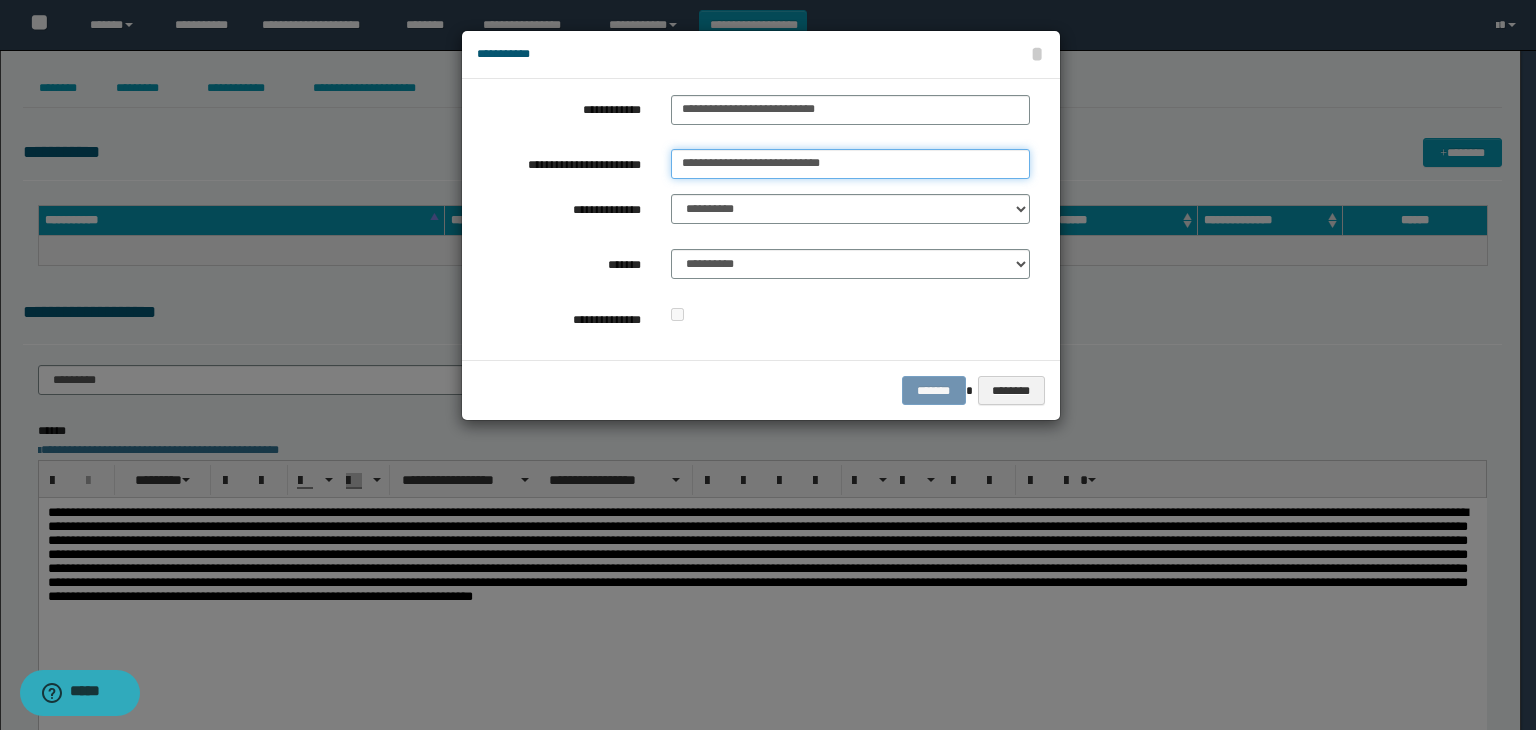drag, startPoint x: 723, startPoint y: 164, endPoint x: 666, endPoint y: 162, distance: 57.035076 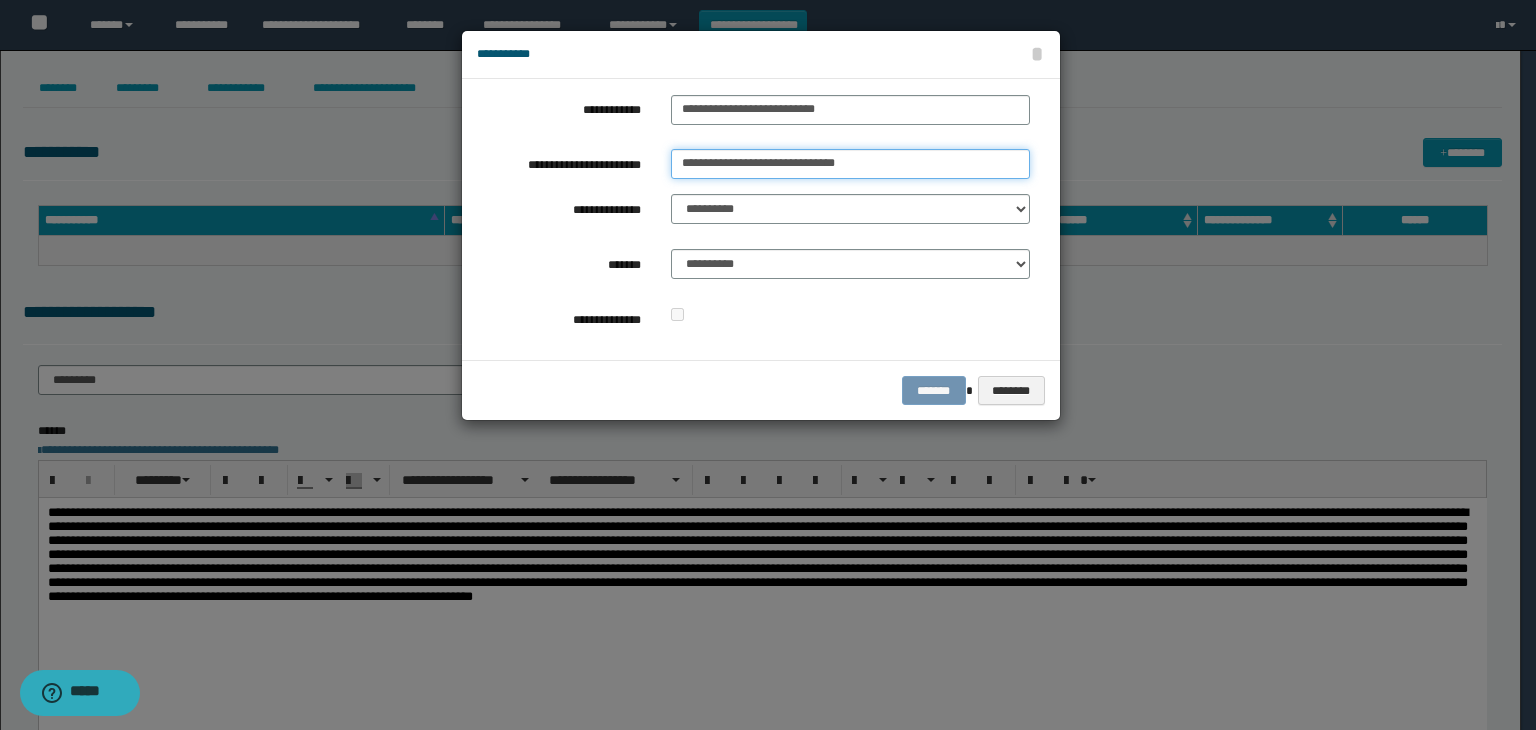 click on "**********" at bounding box center [850, 164] 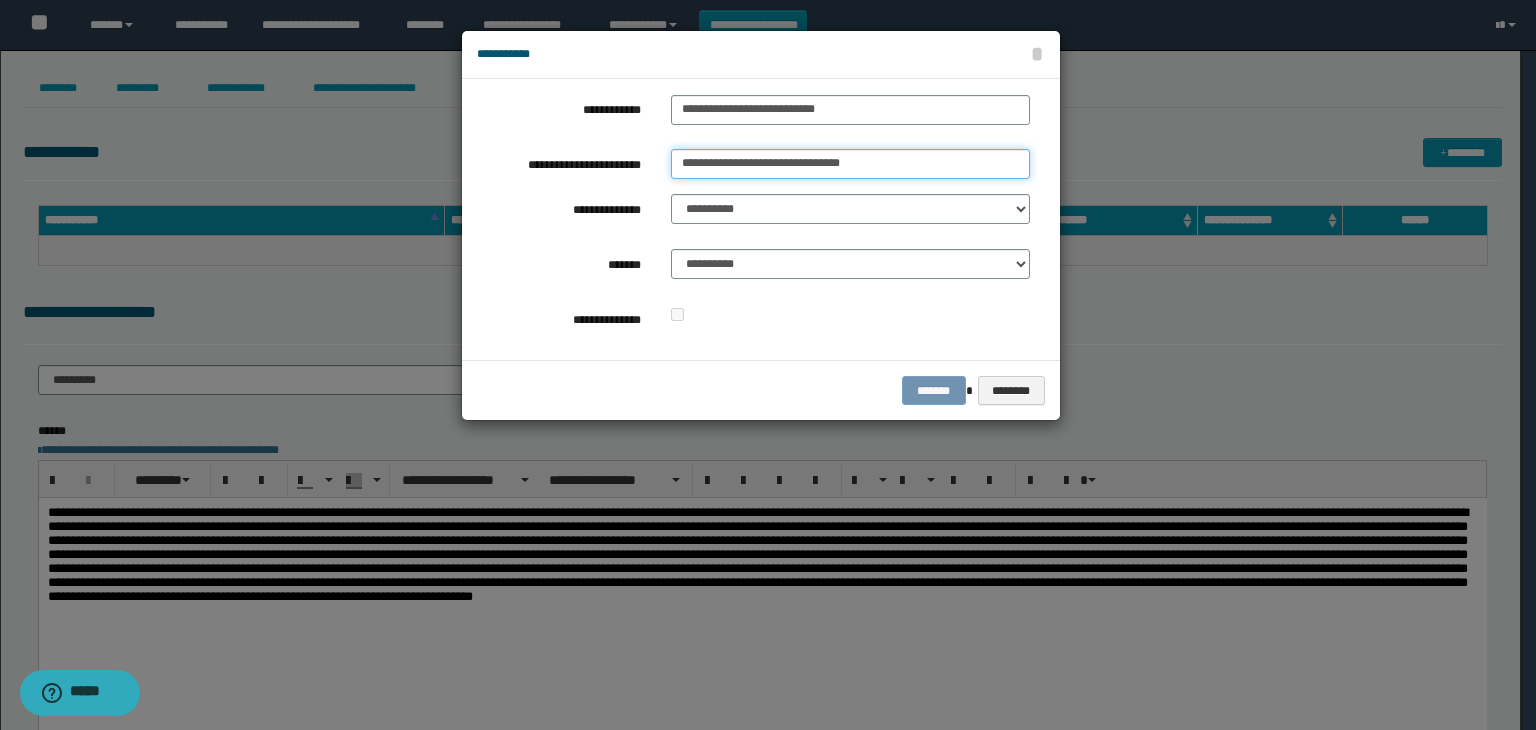 drag, startPoint x: 832, startPoint y: 165, endPoint x: 920, endPoint y: 168, distance: 88.051125 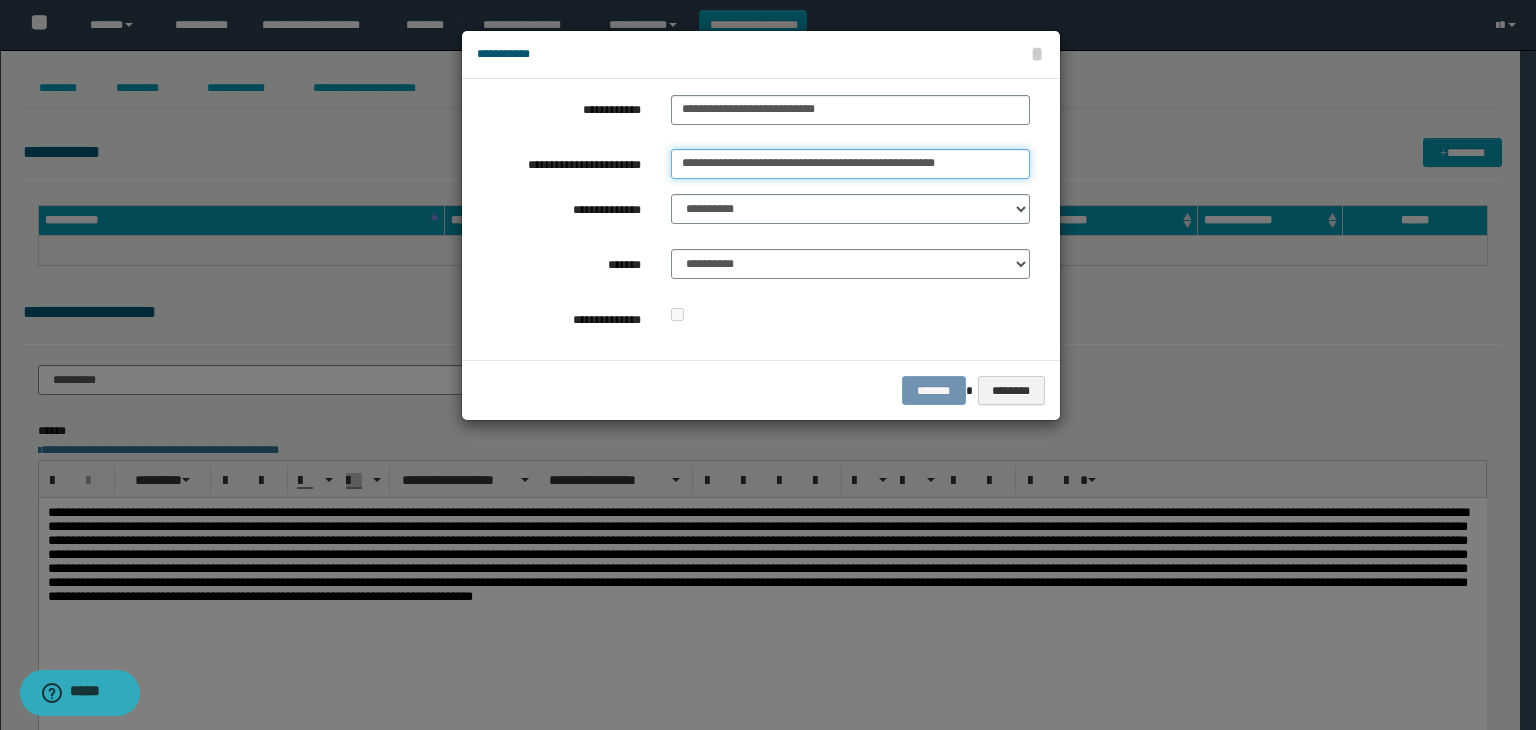 scroll, scrollTop: 0, scrollLeft: 3, axis: horizontal 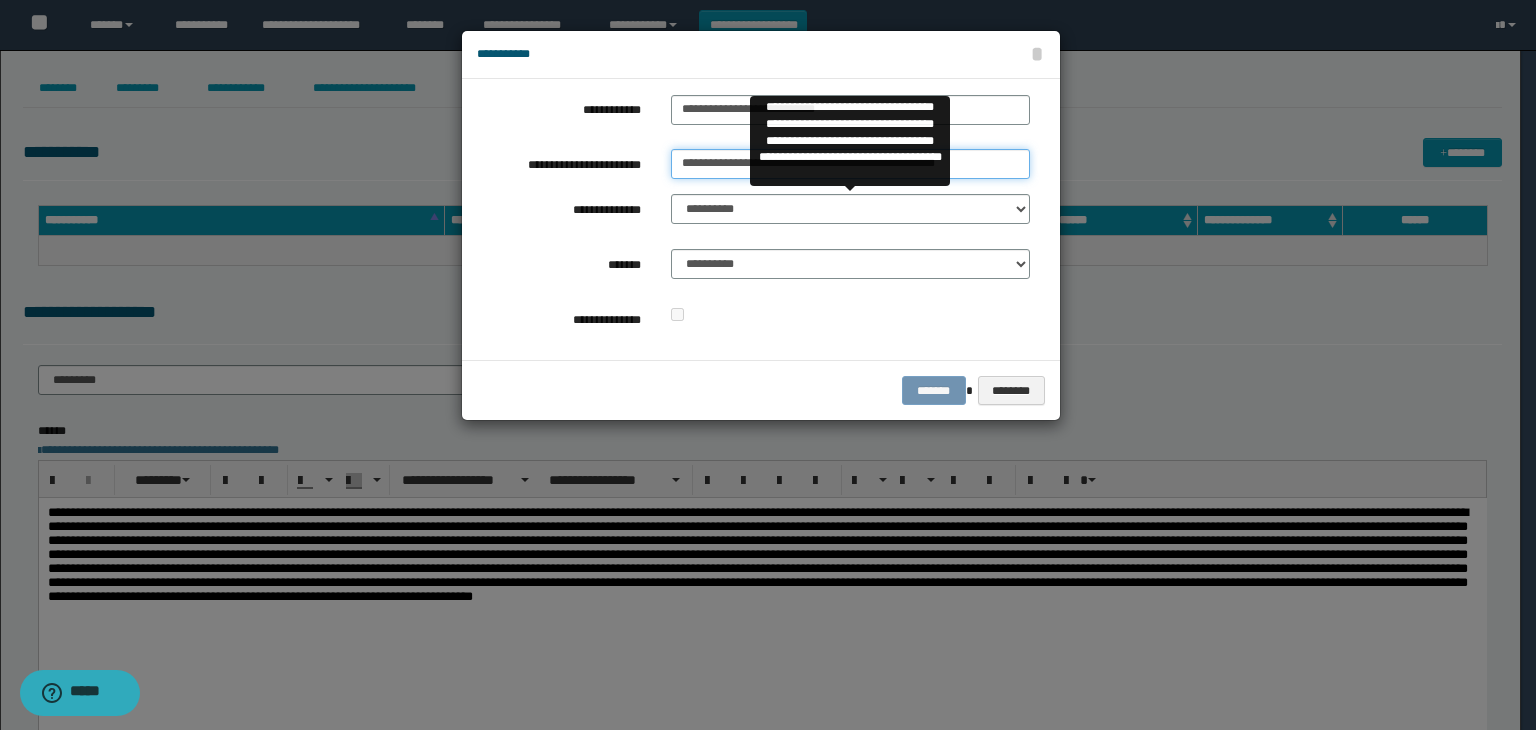 type on "**********" 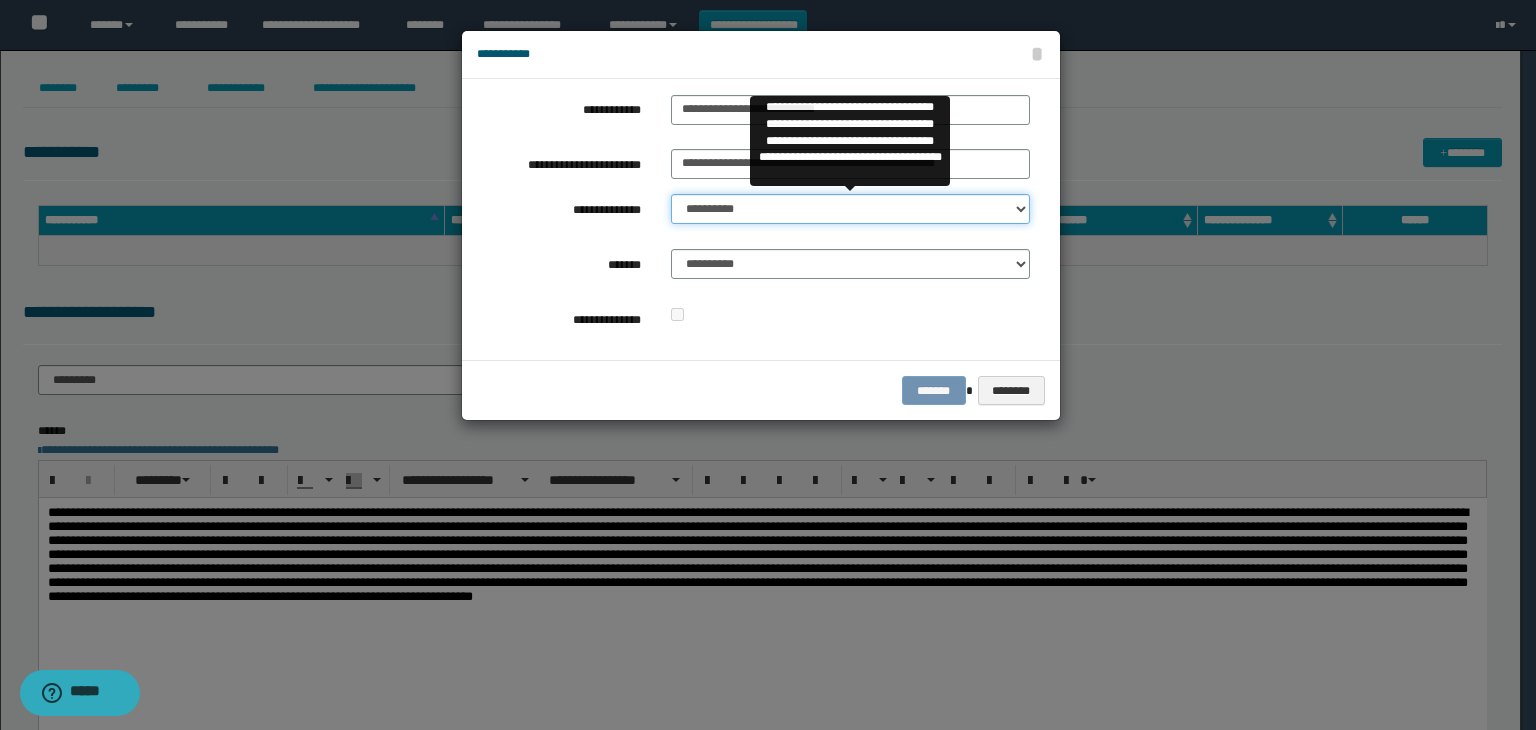 click on "**********" at bounding box center (850, 209) 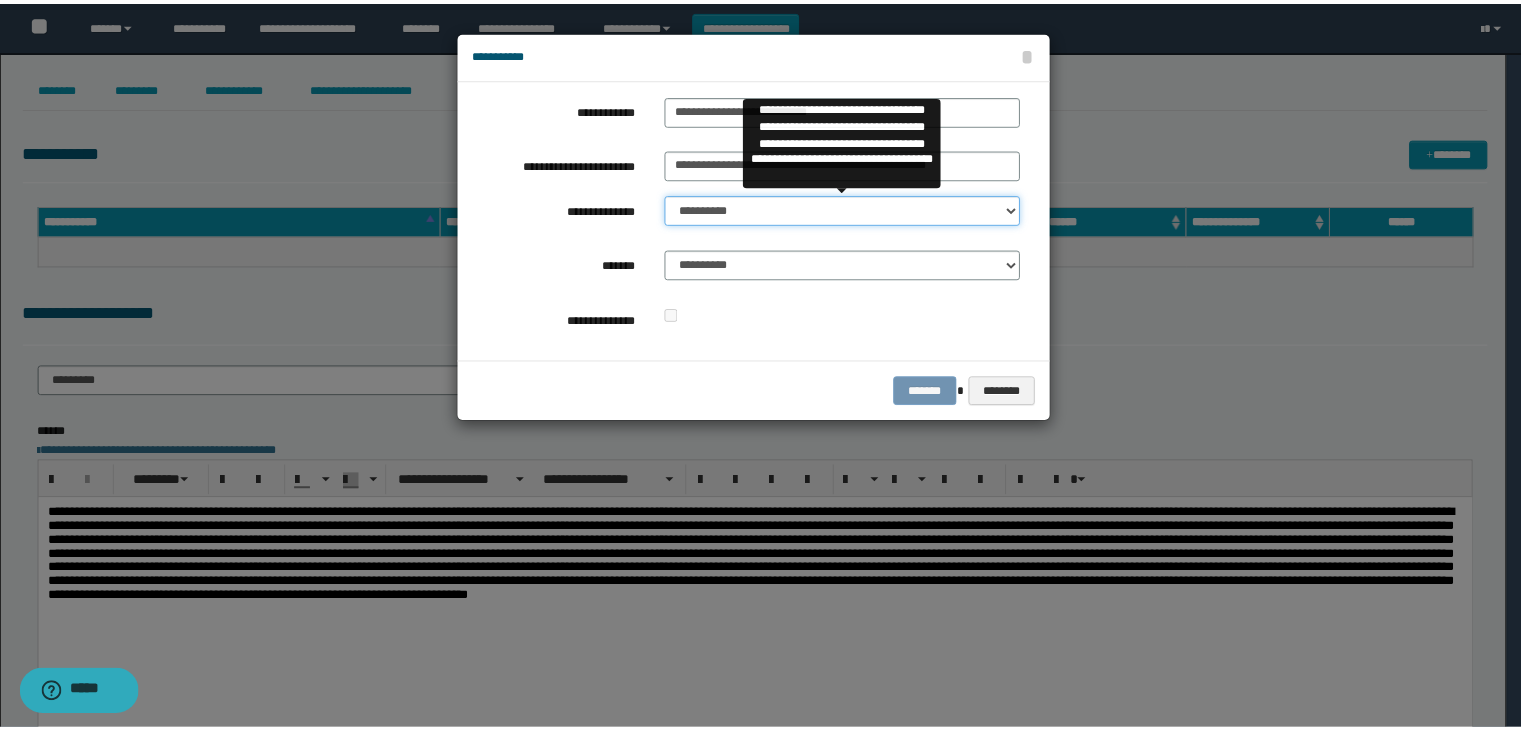 scroll, scrollTop: 0, scrollLeft: 0, axis: both 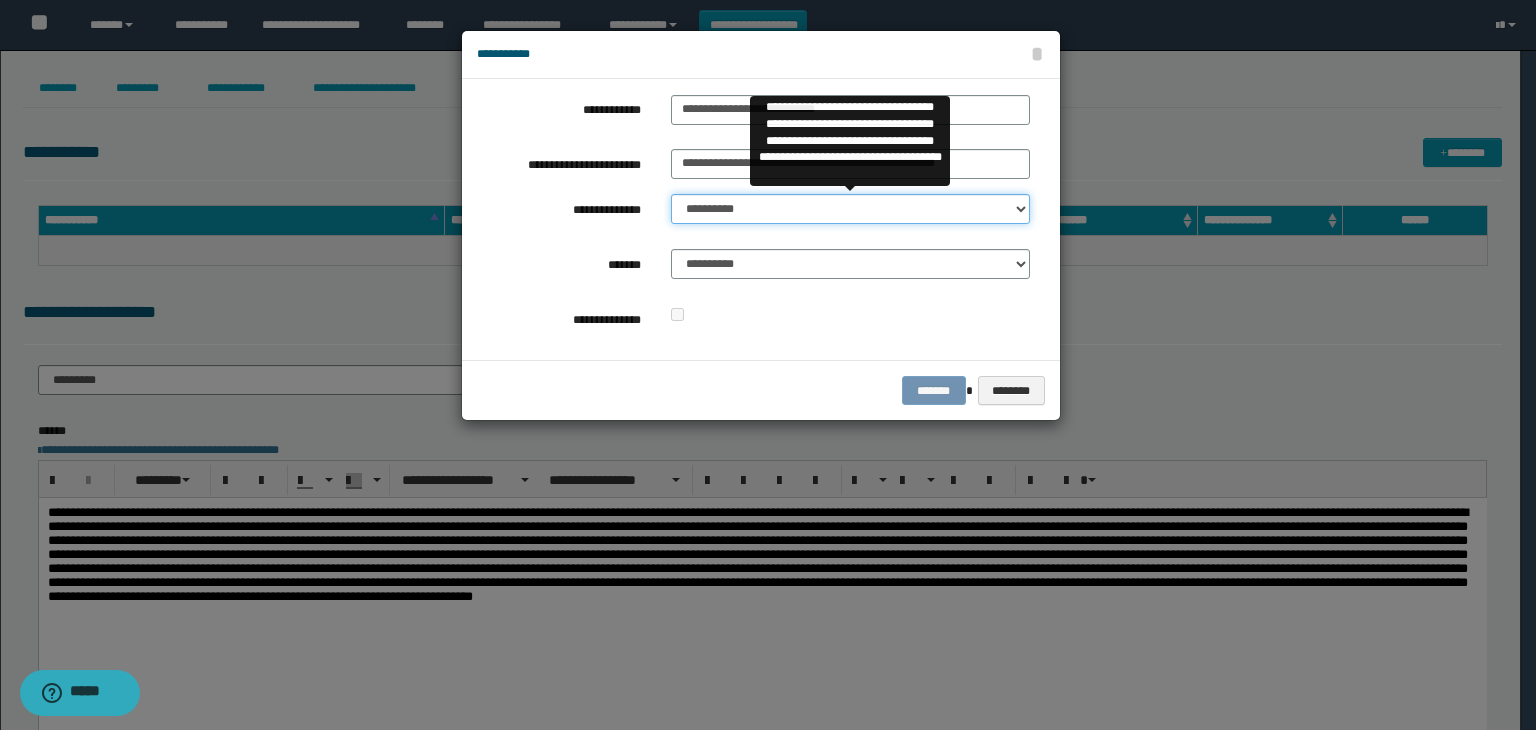 select on "**" 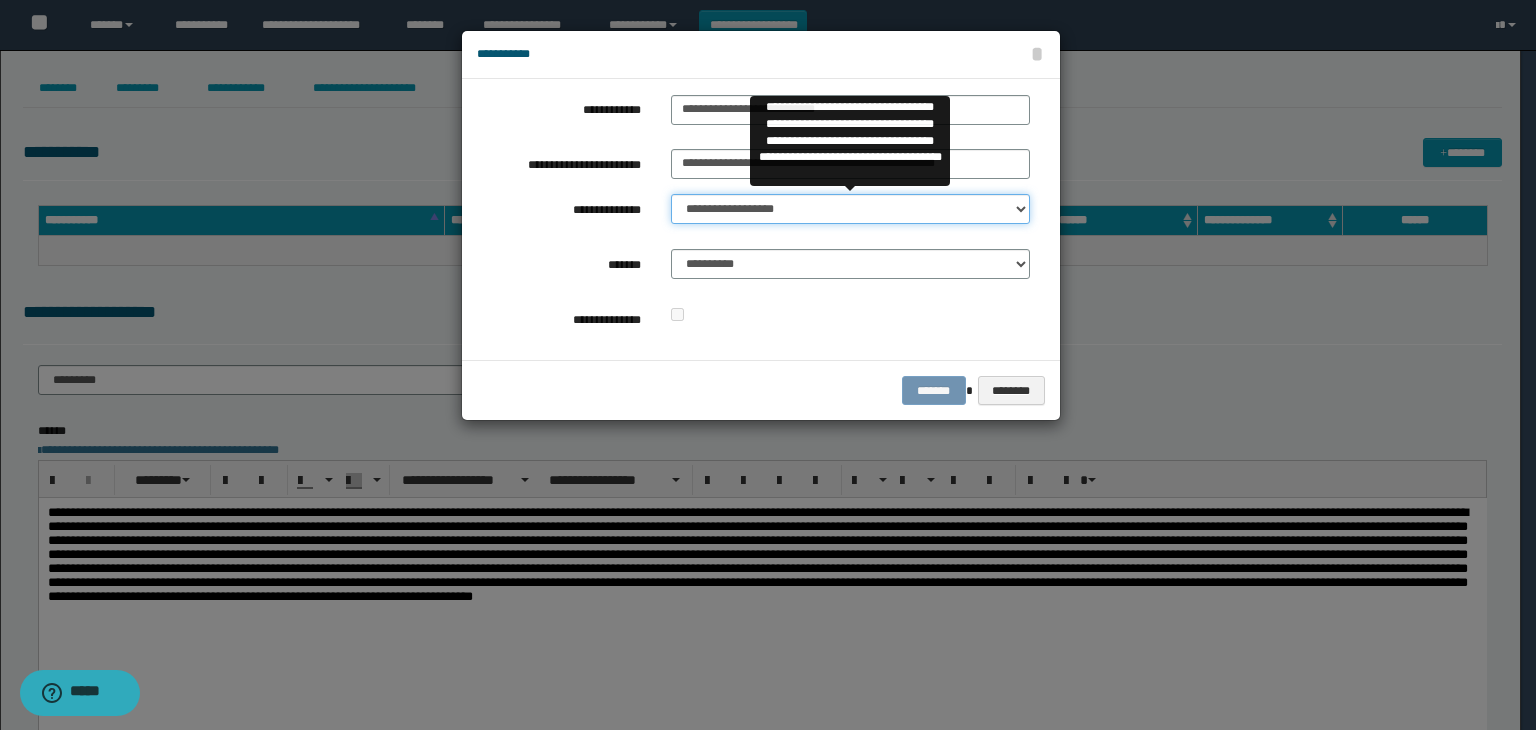 click on "**********" at bounding box center (850, 209) 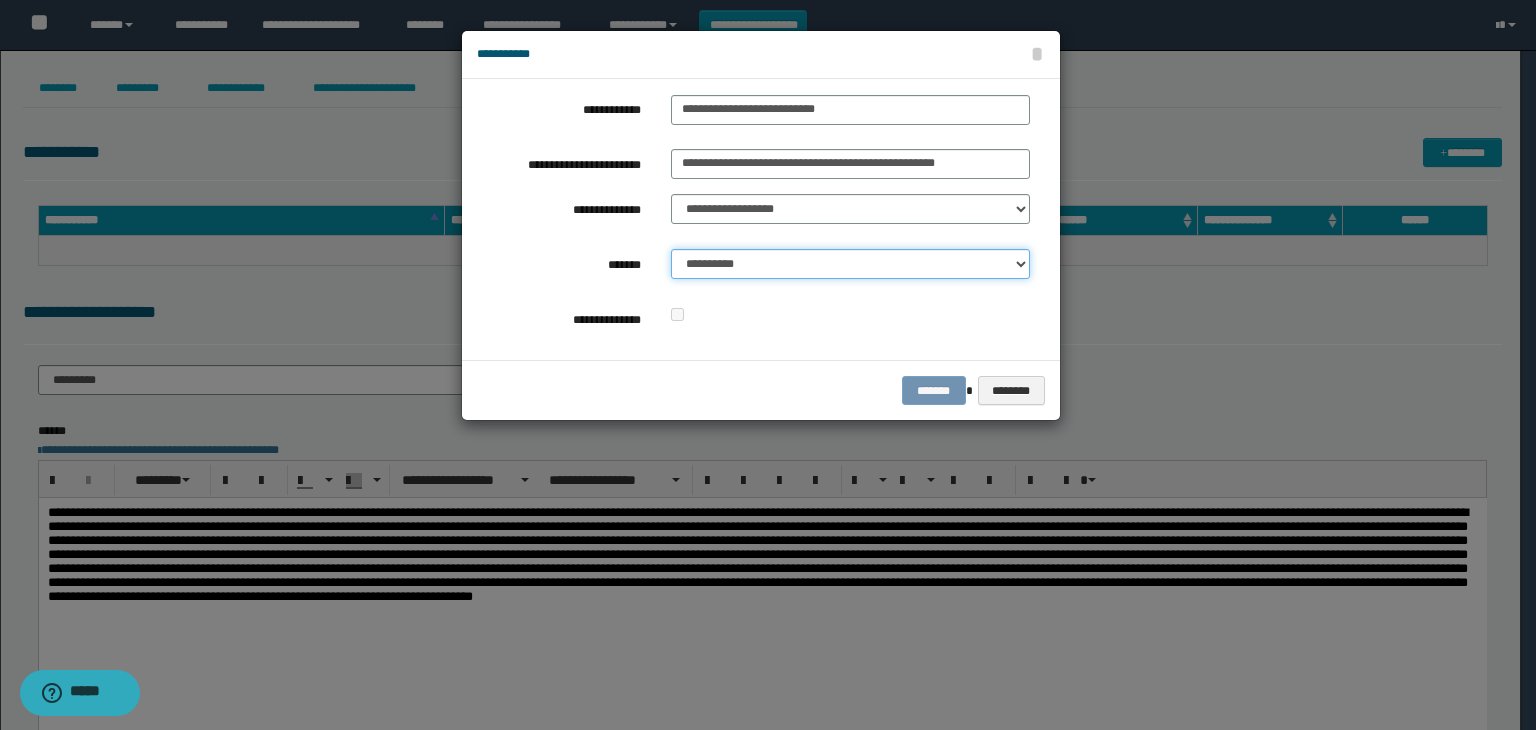 click on "**********" at bounding box center [850, 264] 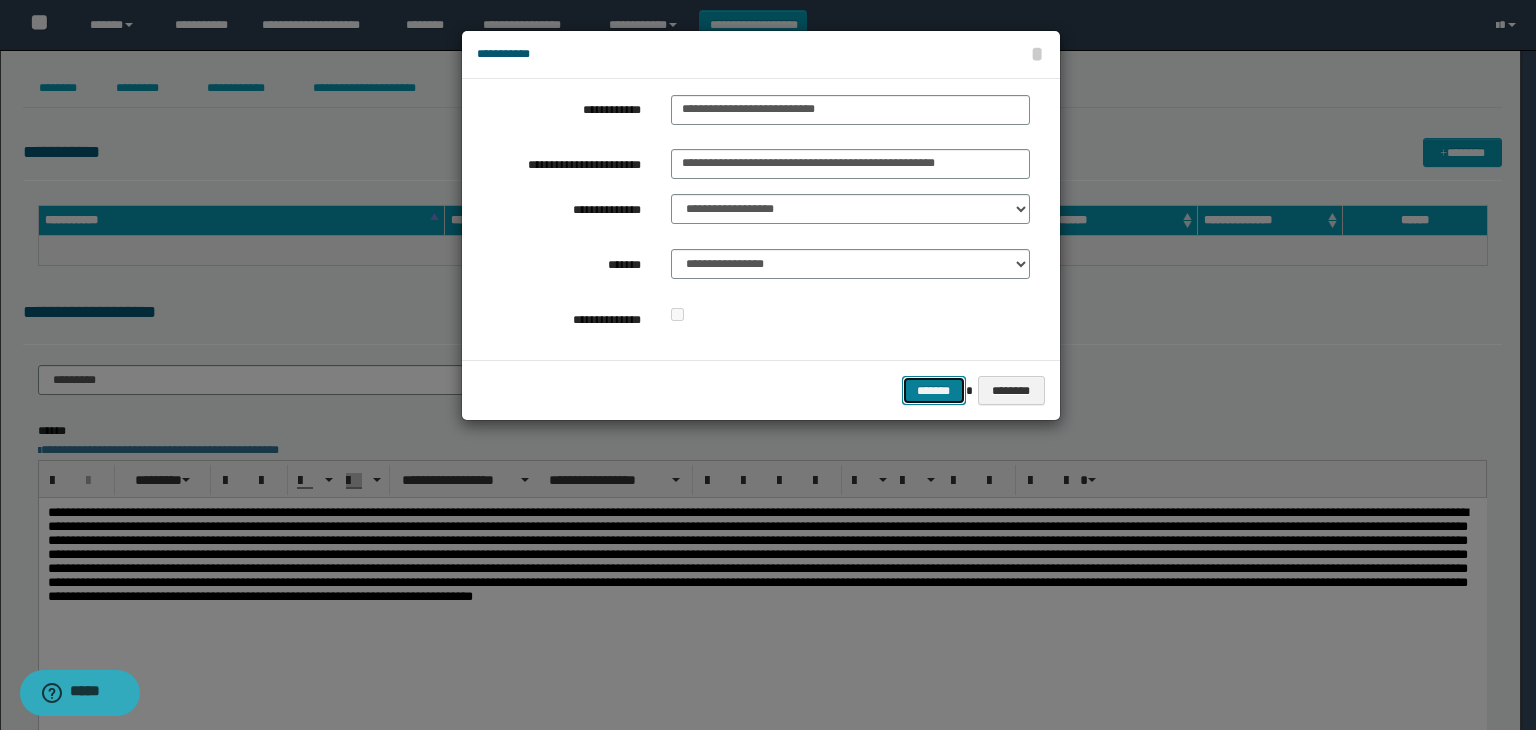 click on "*******" at bounding box center [934, 391] 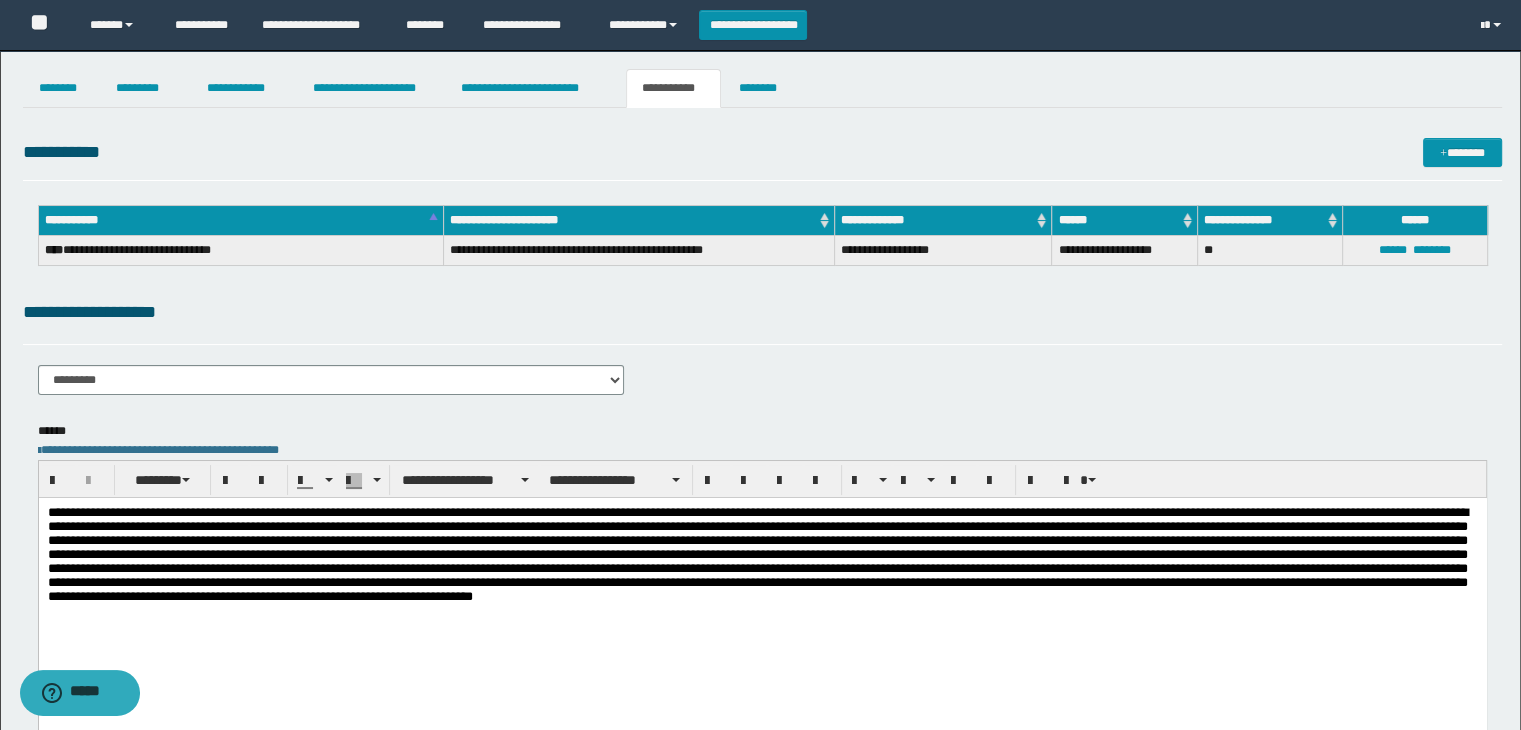 click at bounding box center (762, 569) 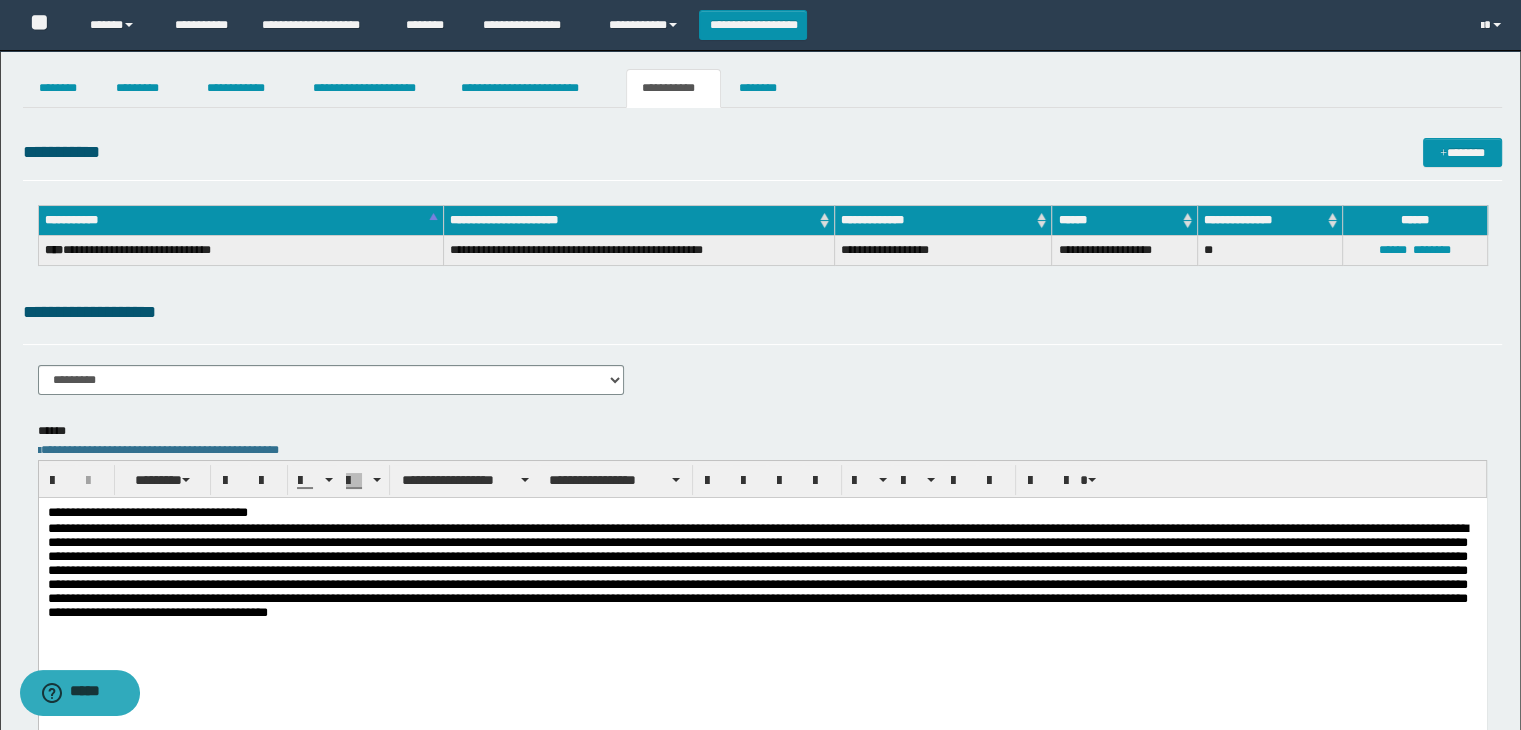 click on "**********" at bounding box center [762, 513] 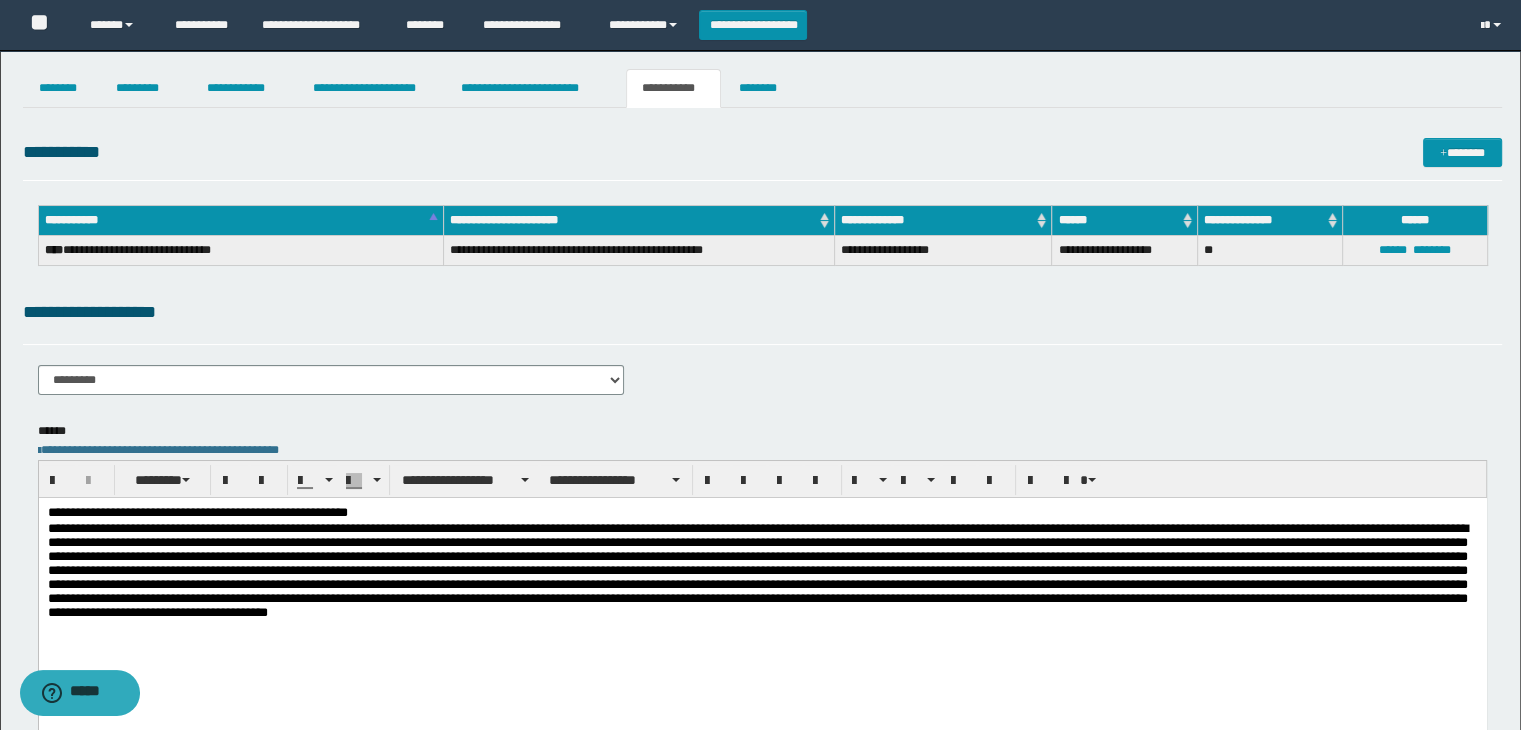 click at bounding box center (762, 577) 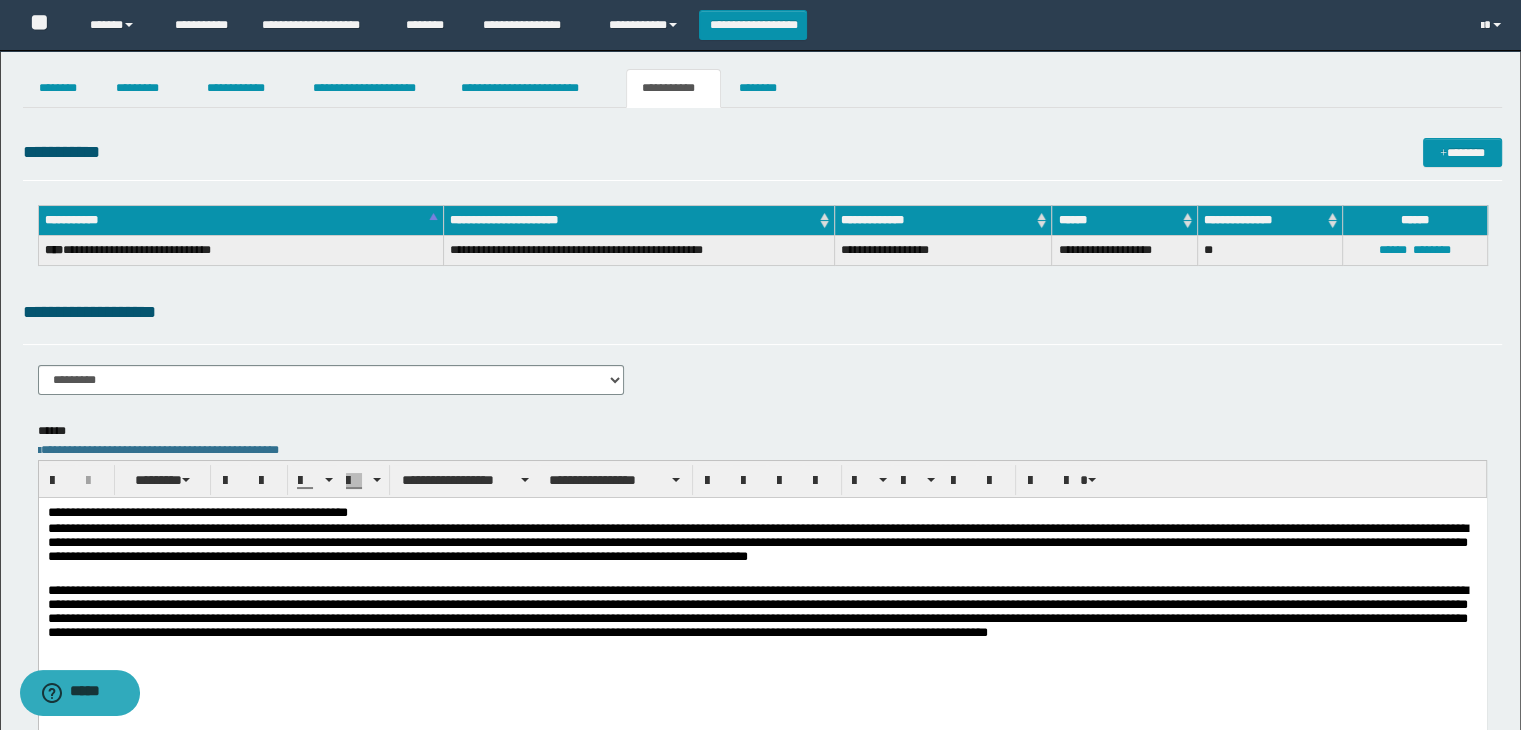 click at bounding box center (762, 615) 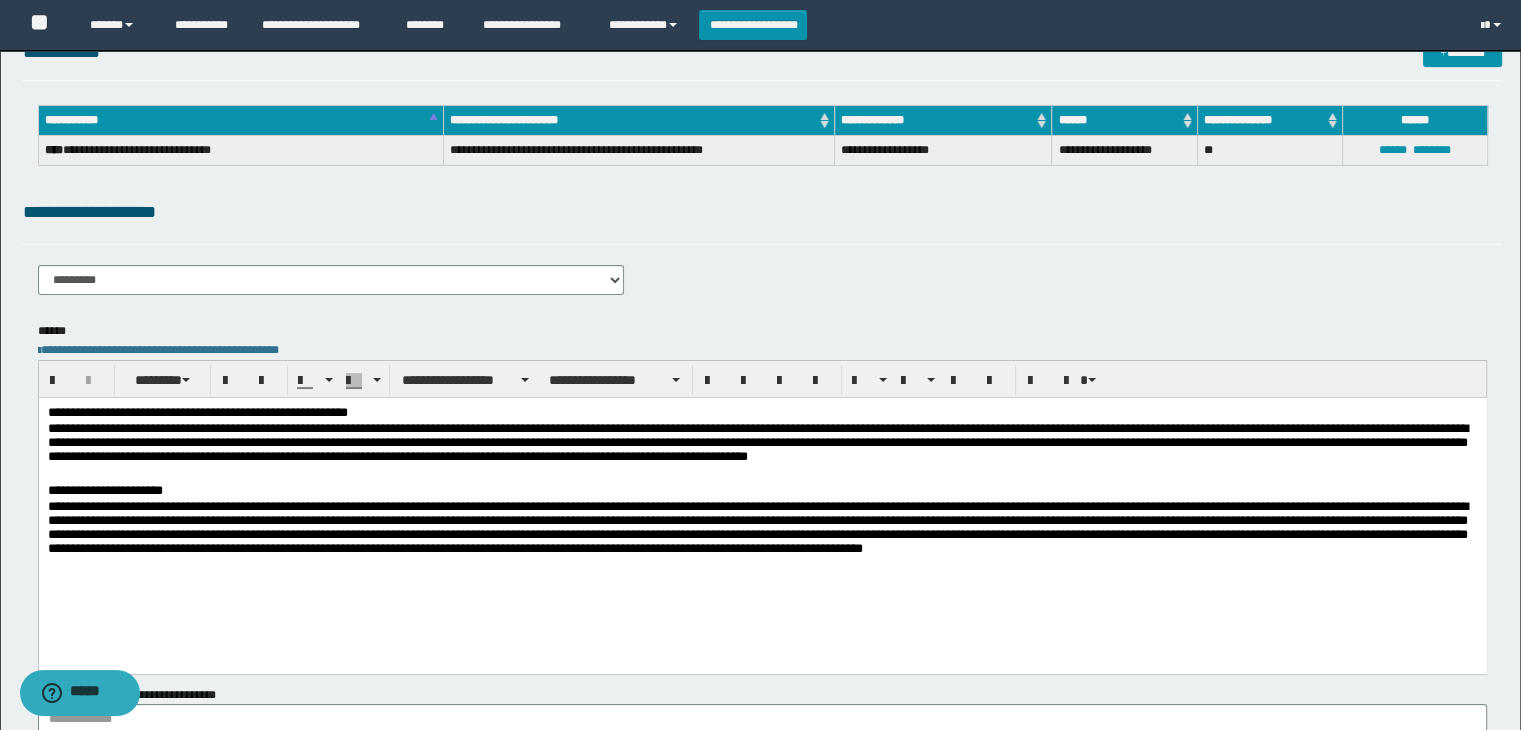 scroll, scrollTop: 200, scrollLeft: 0, axis: vertical 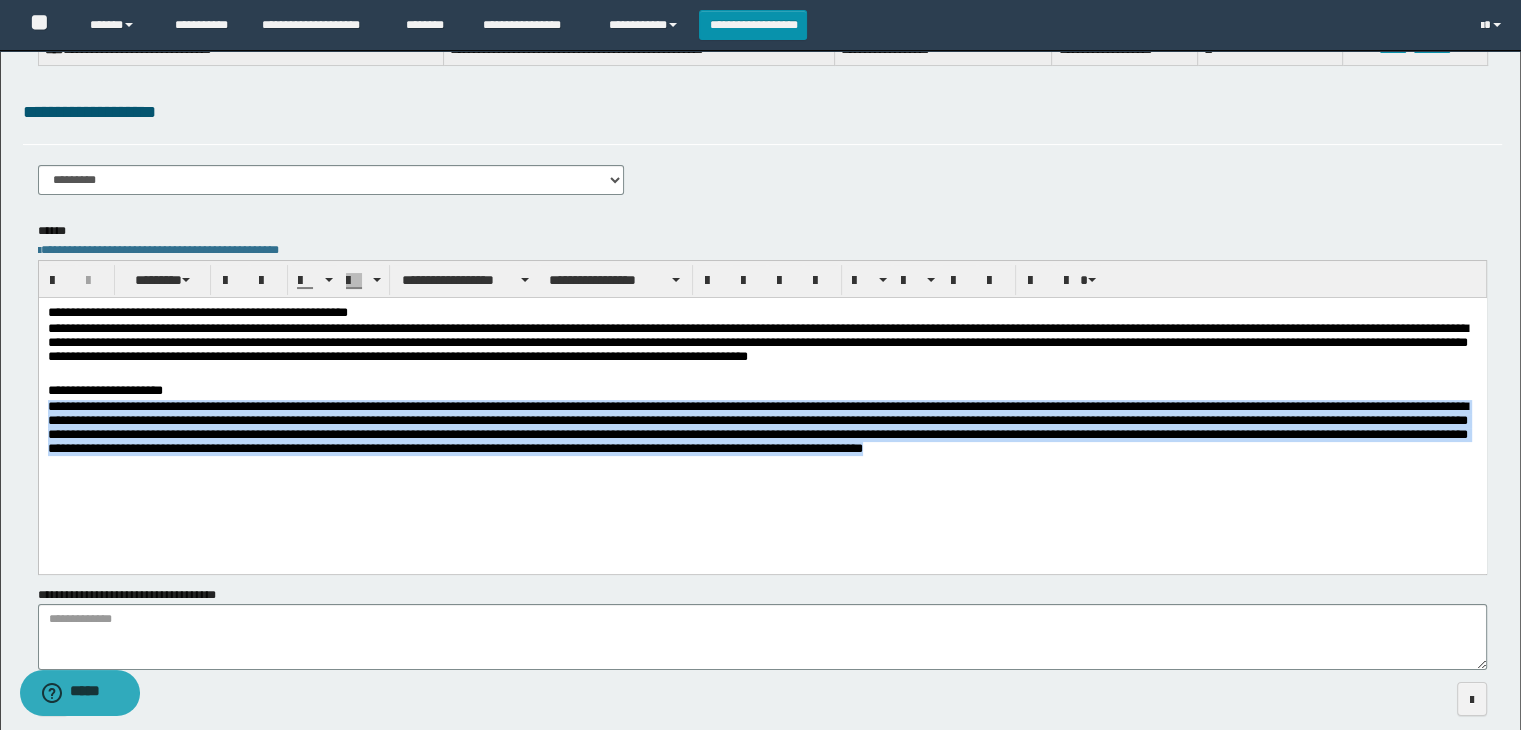 drag, startPoint x: 48, startPoint y: 407, endPoint x: 1370, endPoint y: 481, distance: 1324.0695 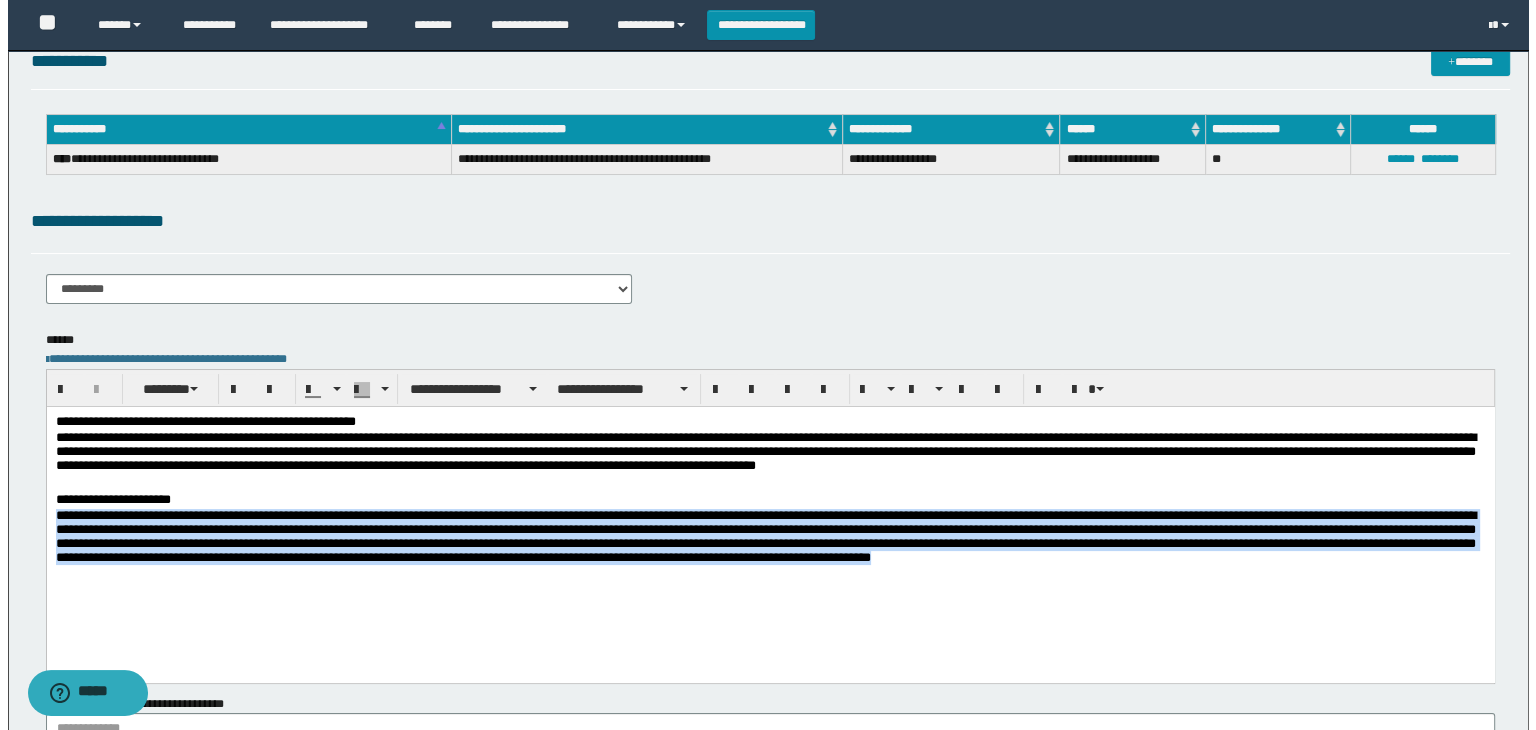 scroll, scrollTop: 0, scrollLeft: 0, axis: both 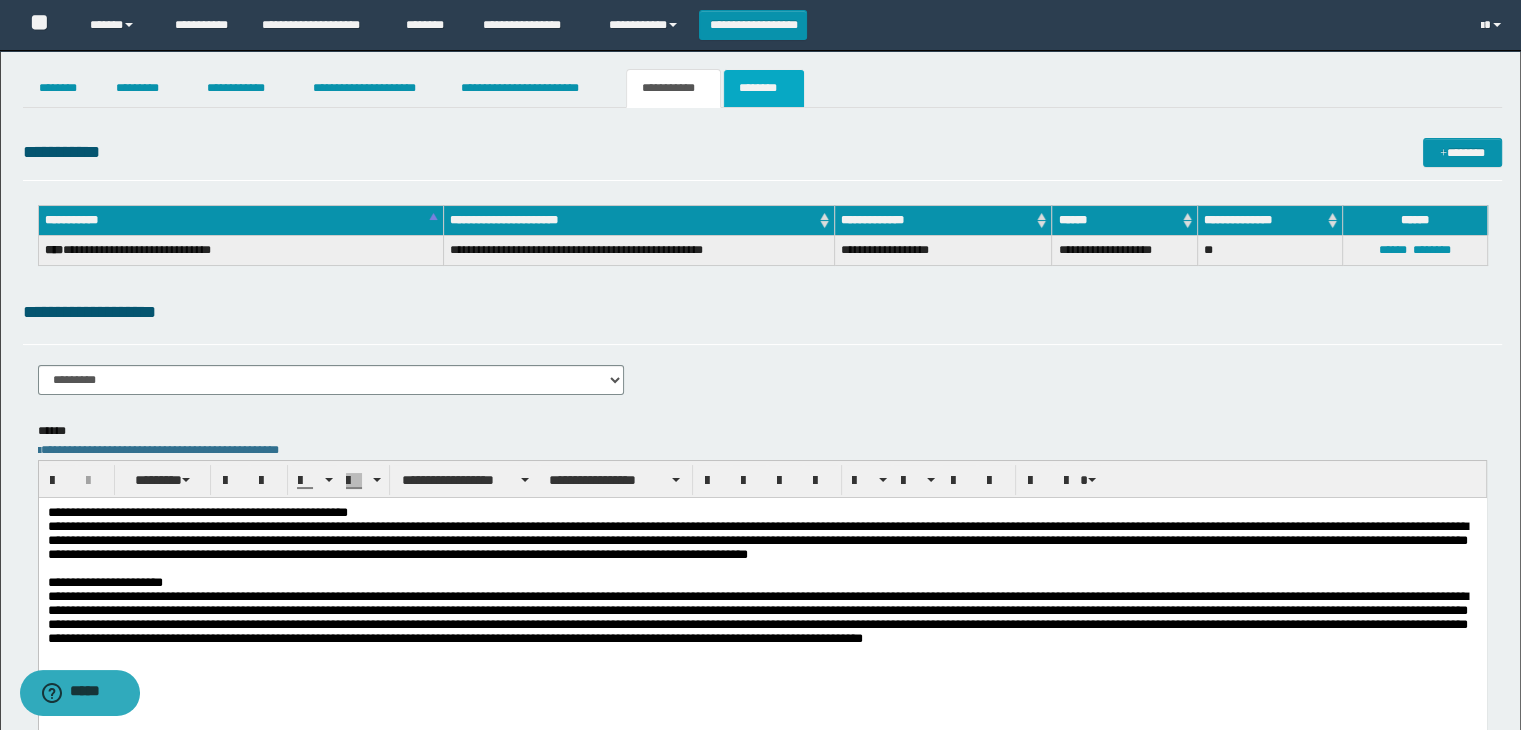 click on "********" at bounding box center [764, 88] 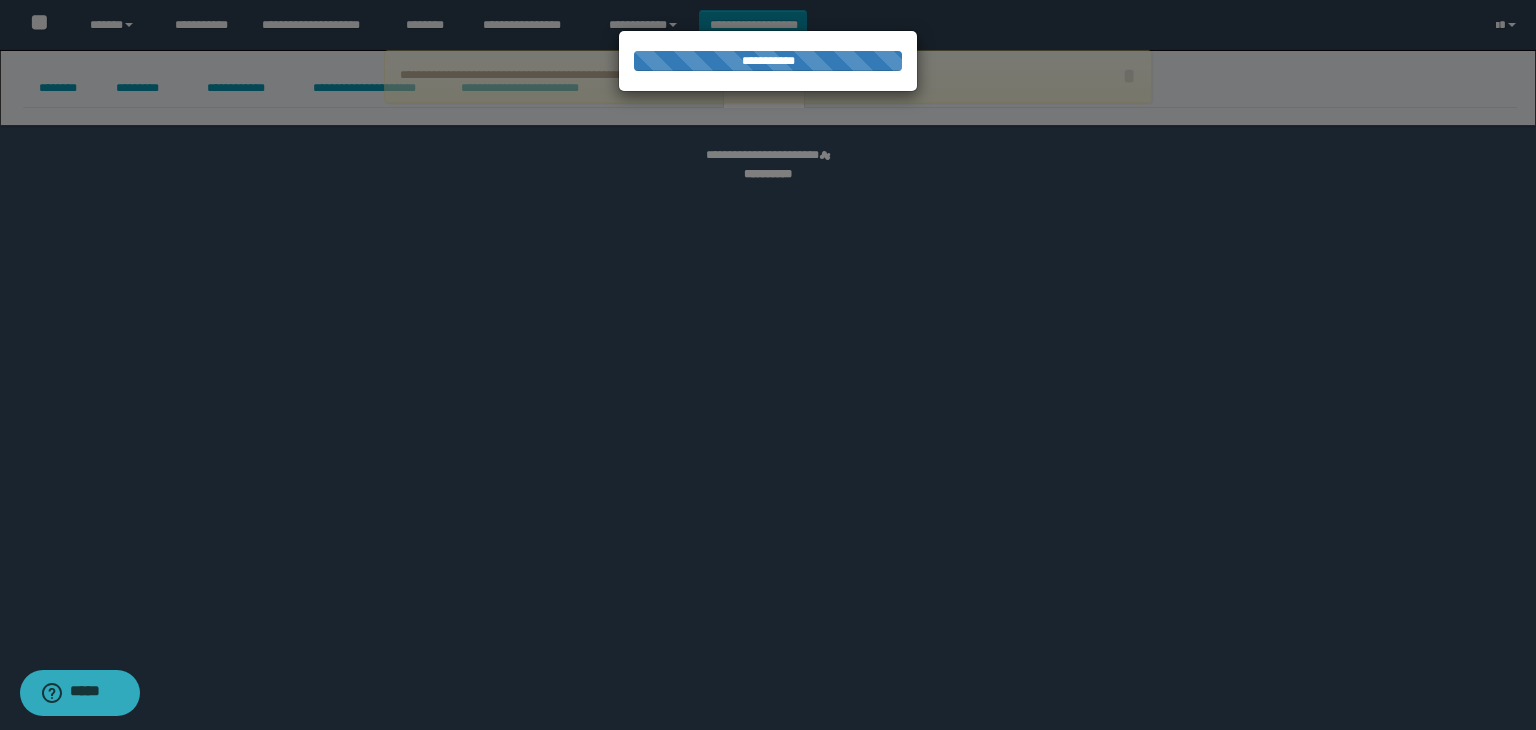 select 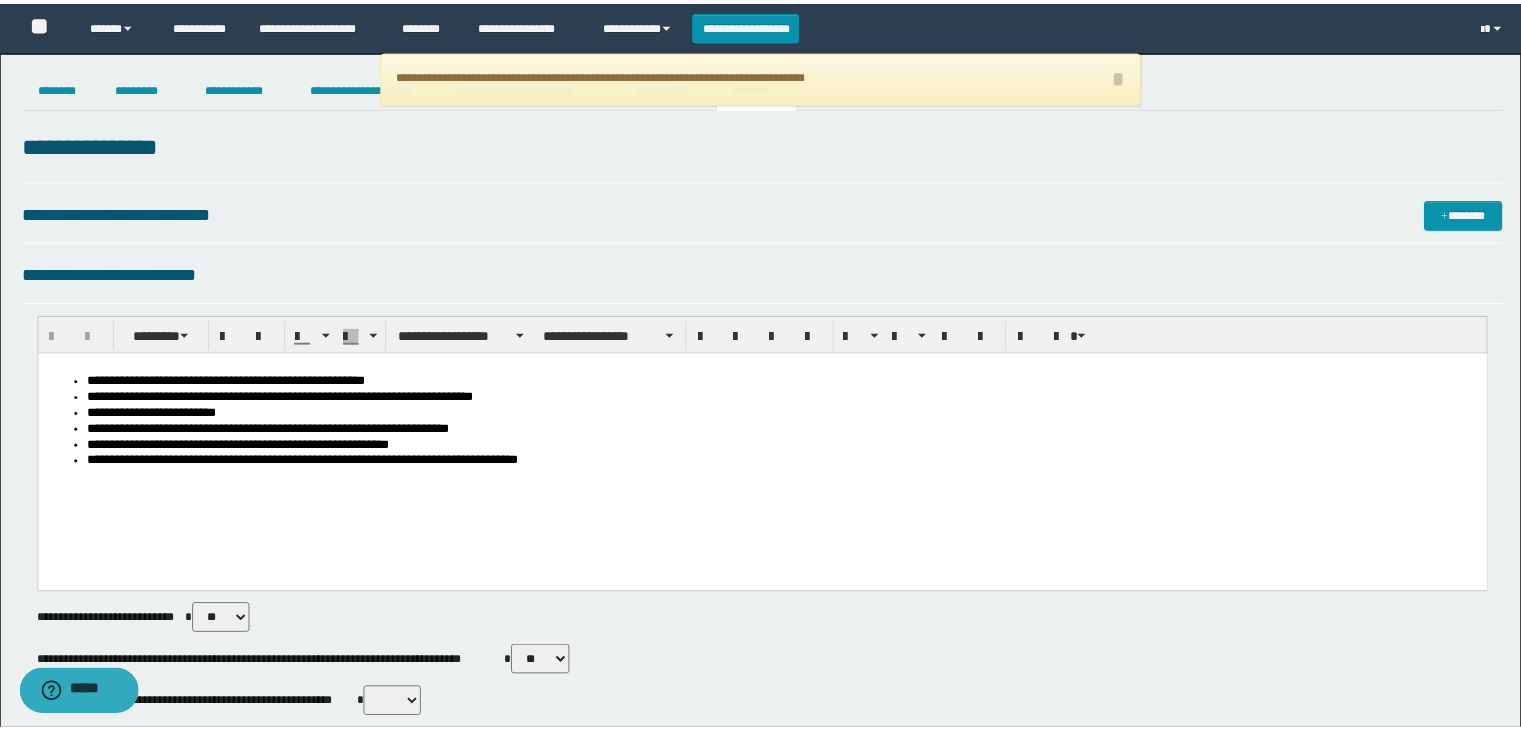 scroll, scrollTop: 0, scrollLeft: 0, axis: both 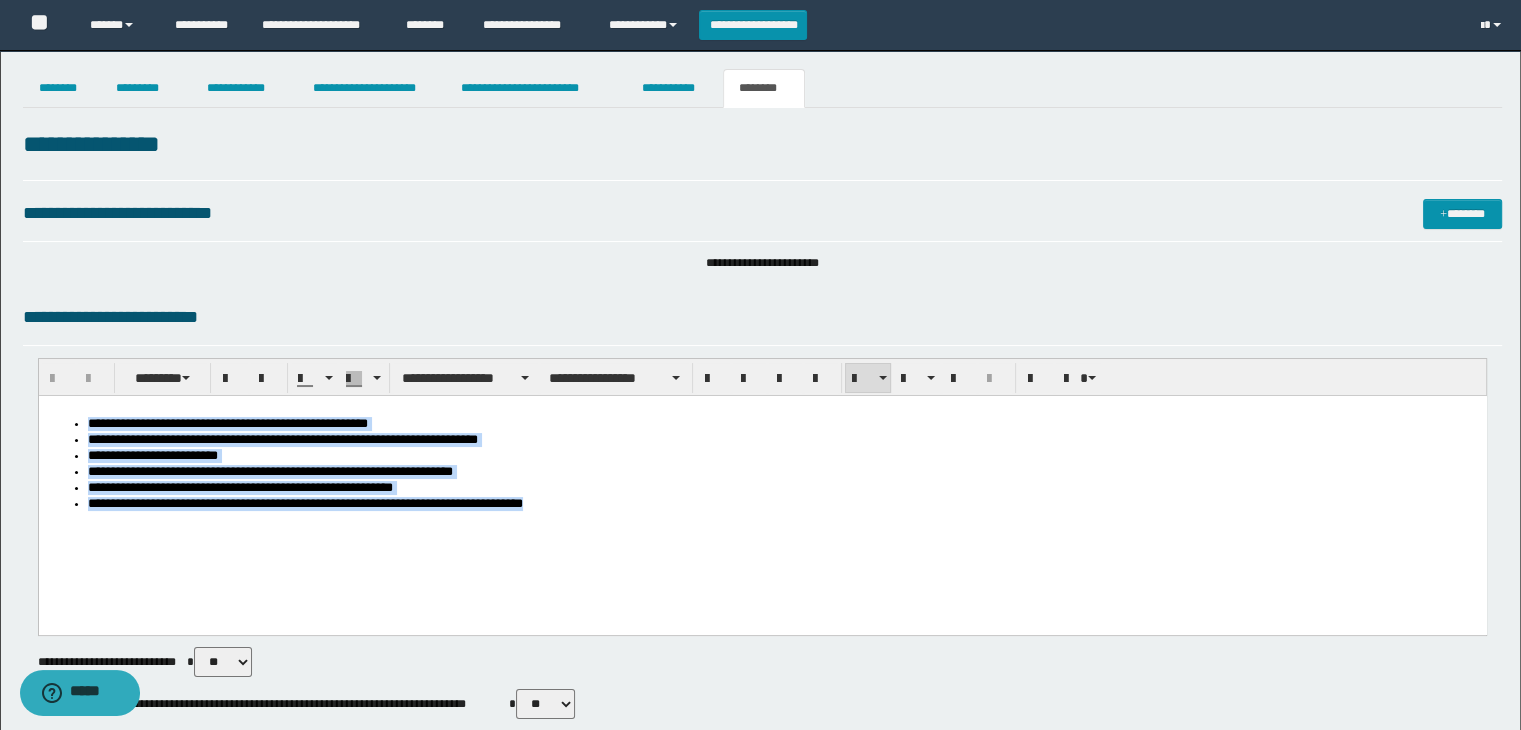 drag, startPoint x: 99, startPoint y: 423, endPoint x: 716, endPoint y: 515, distance: 623.8213 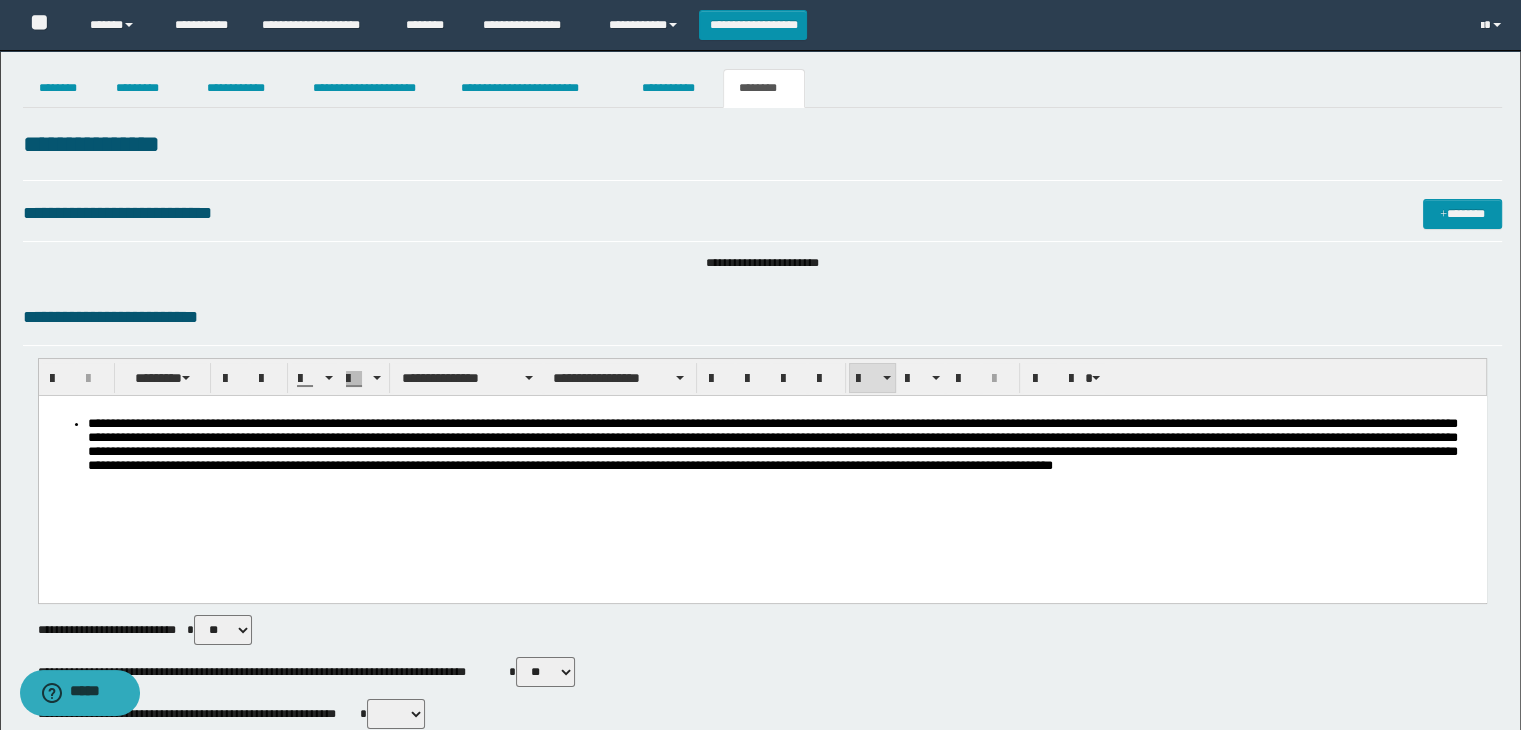 click on "**********" at bounding box center (772, 444) 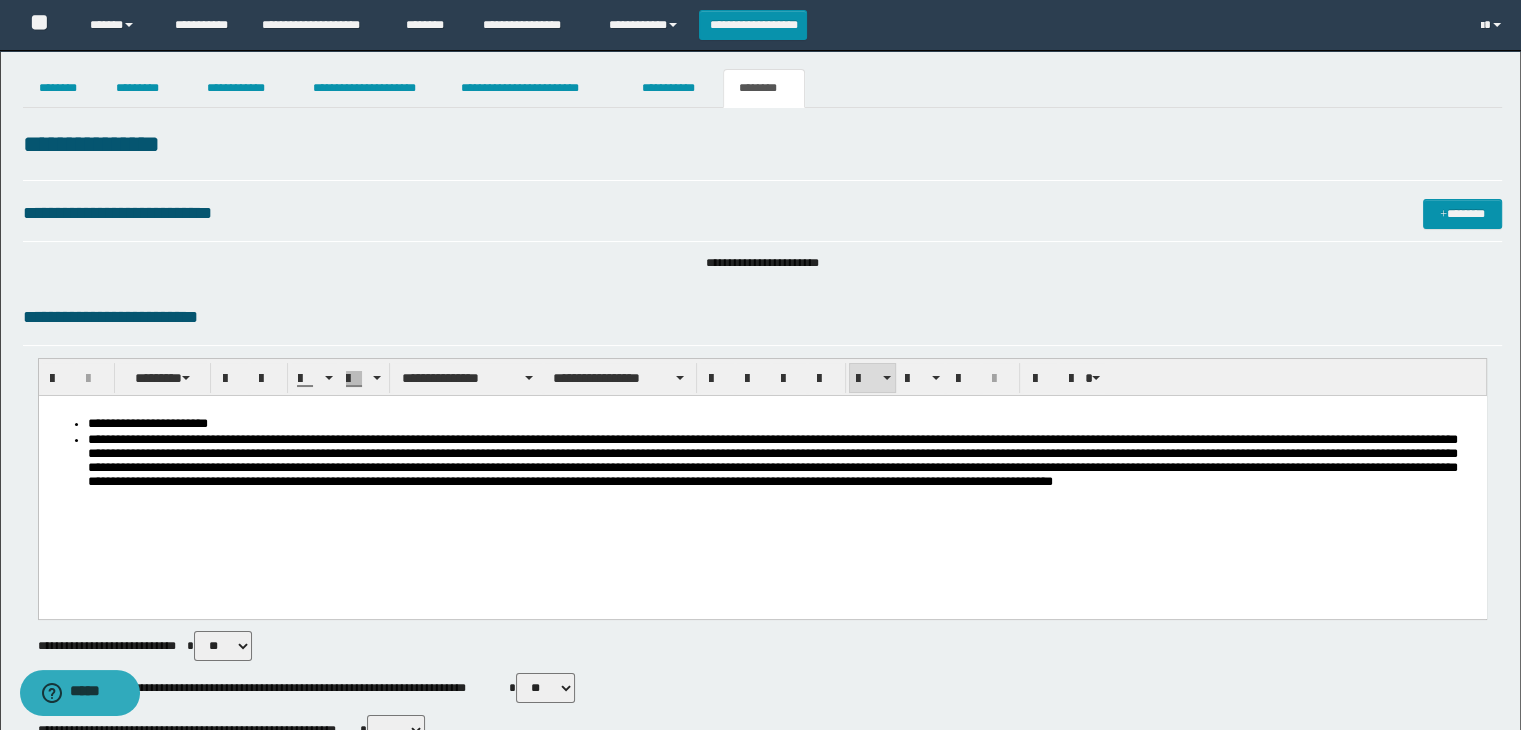 click on "**********" at bounding box center [147, 423] 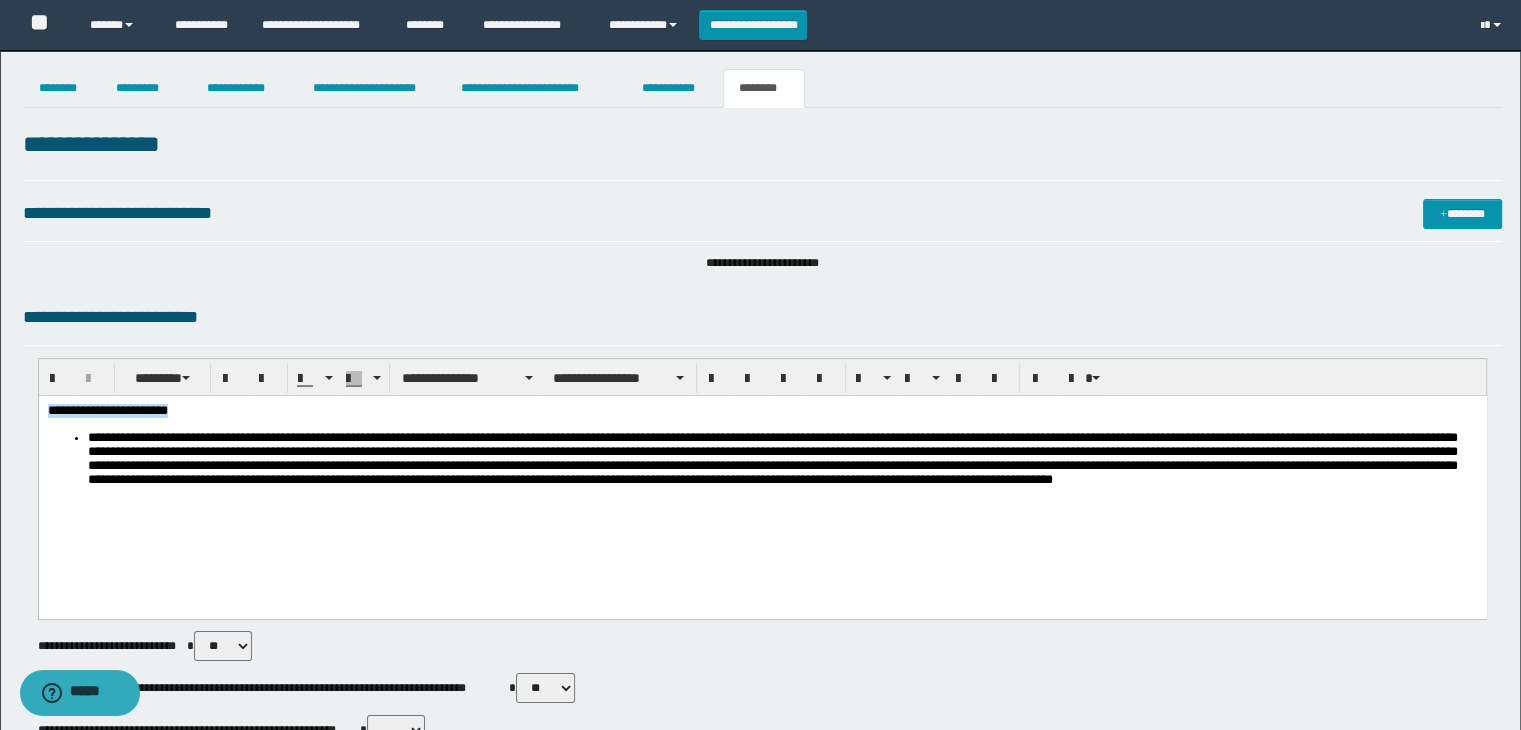 drag, startPoint x: 45, startPoint y: 405, endPoint x: 315, endPoint y: 411, distance: 270.06665 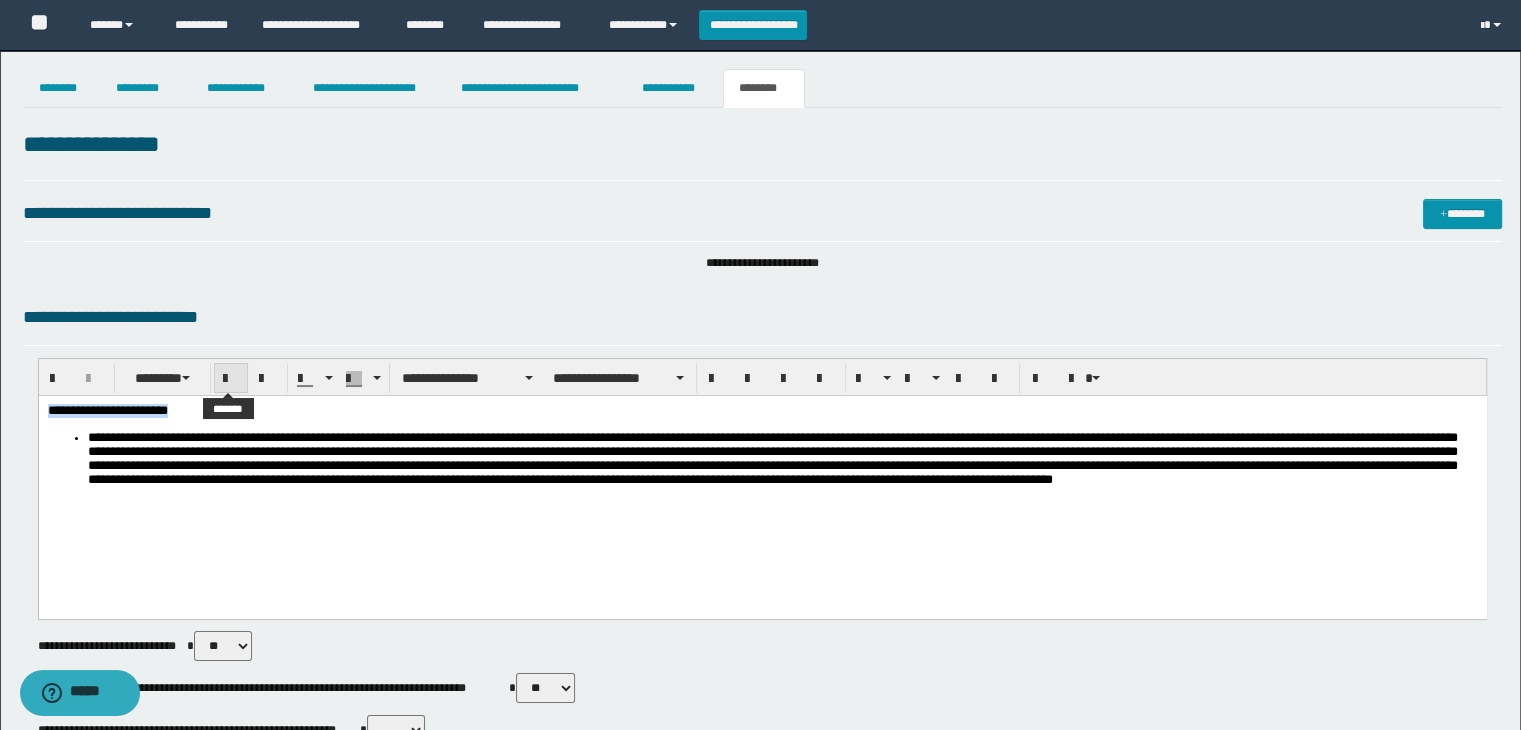 click at bounding box center (231, 379) 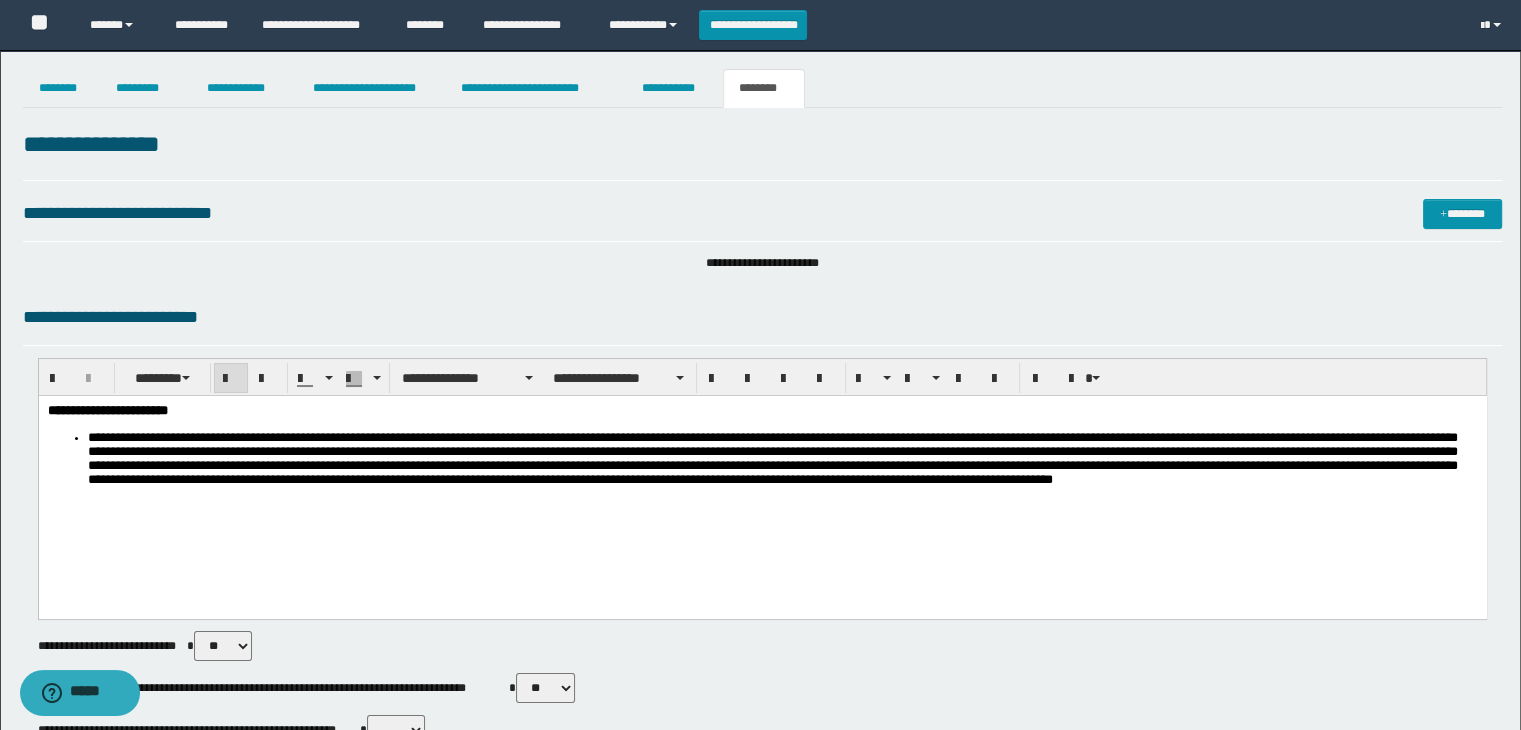 drag, startPoint x: 342, startPoint y: 550, endPoint x: 343, endPoint y: 538, distance: 12.0415945 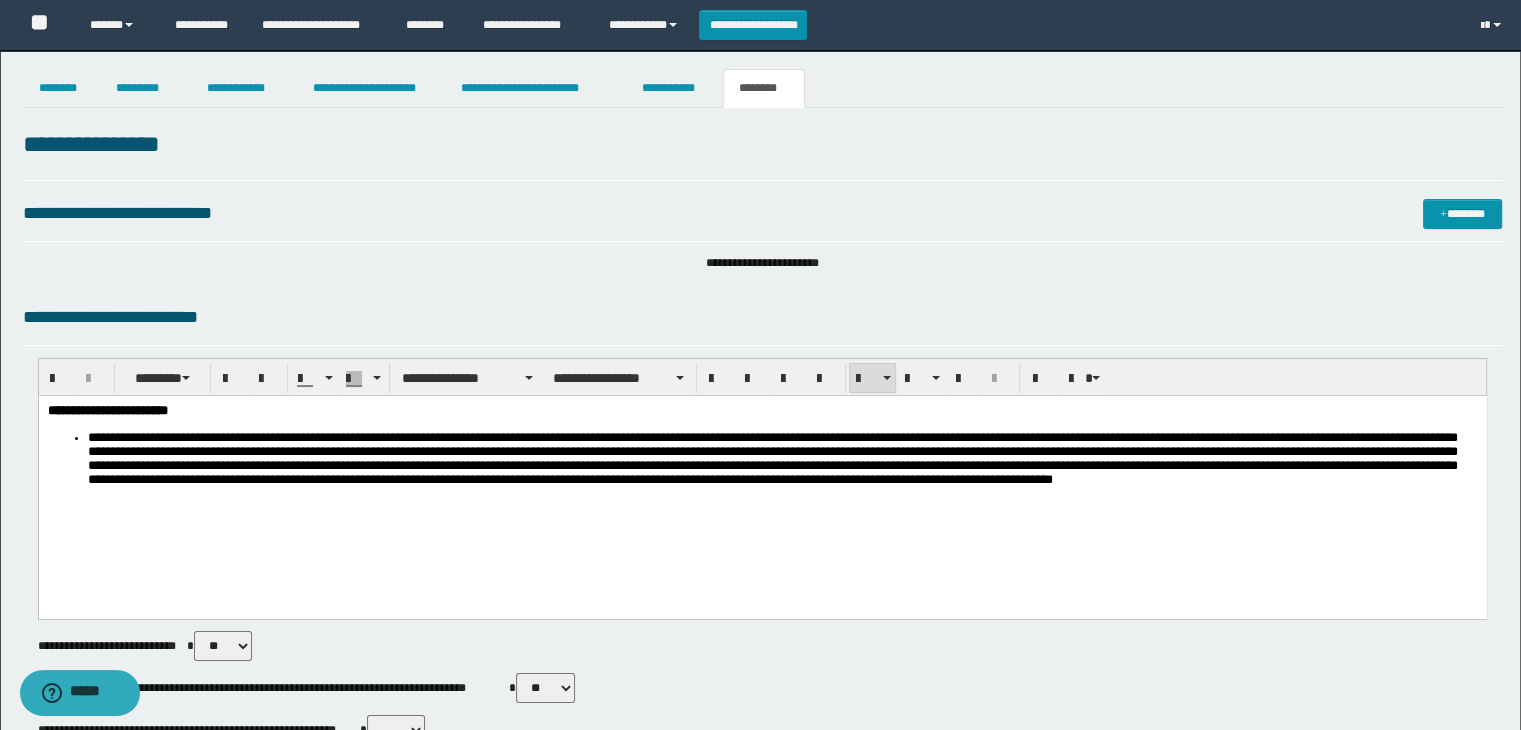 click on "**********" at bounding box center [762, 411] 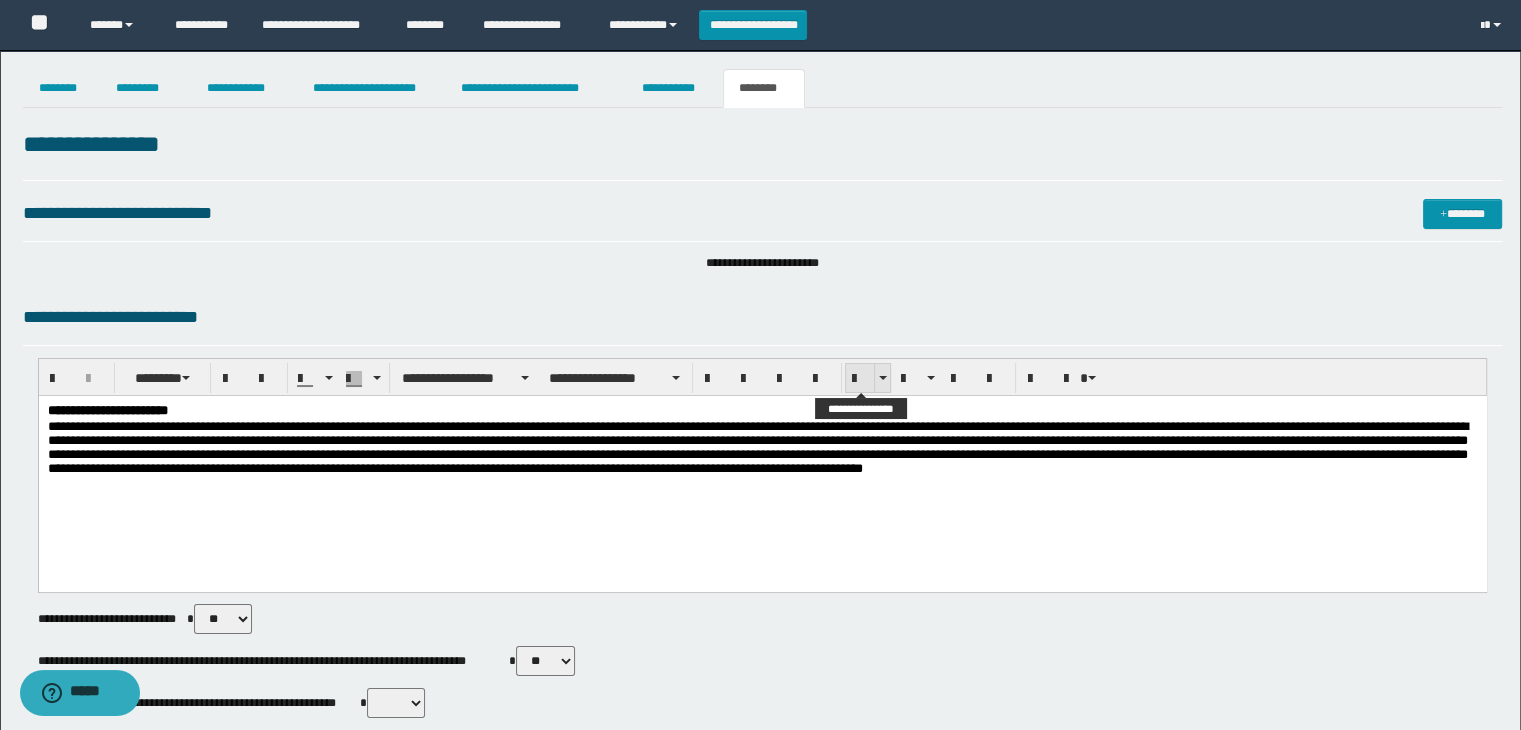 click at bounding box center (860, 379) 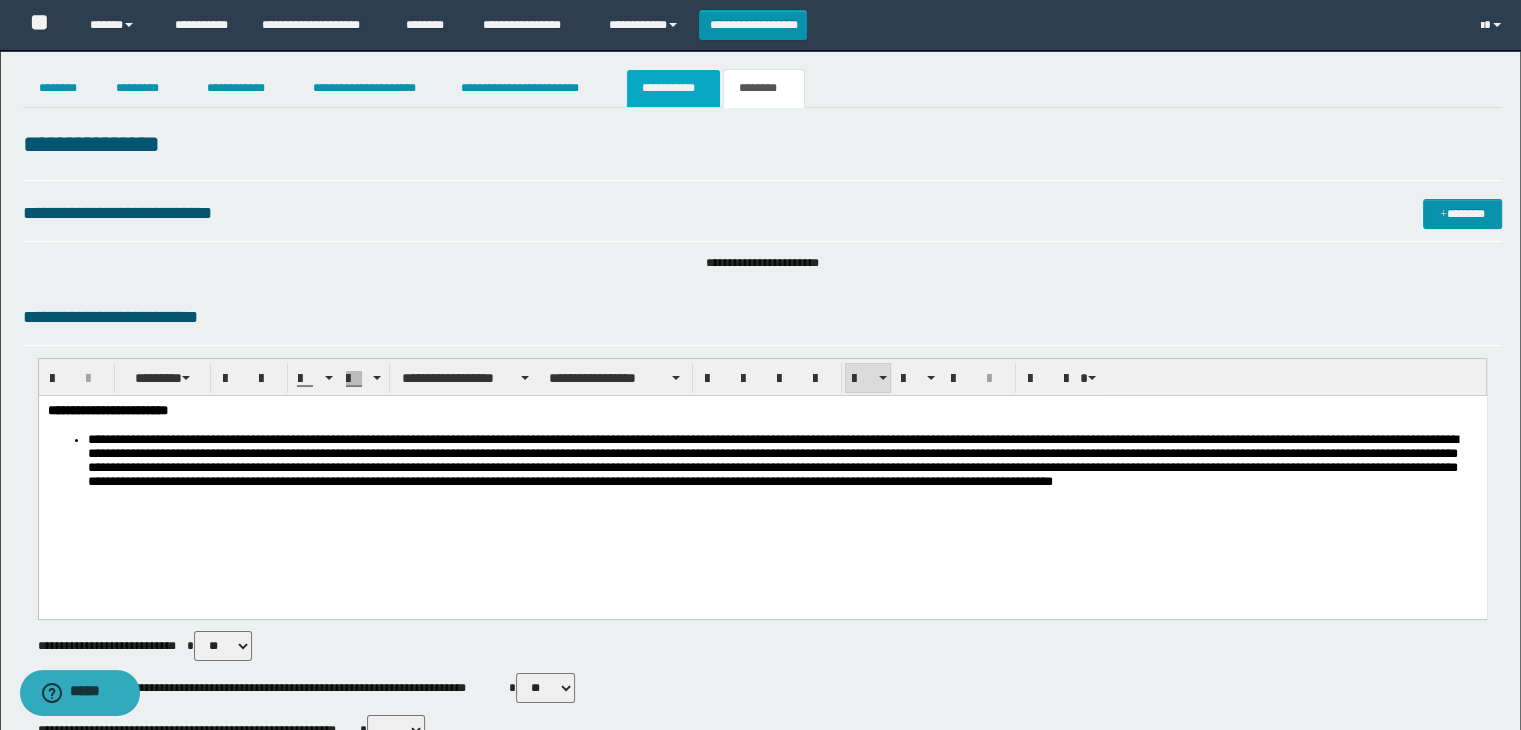 drag, startPoint x: 675, startPoint y: 82, endPoint x: 661, endPoint y: 81, distance: 14.035668 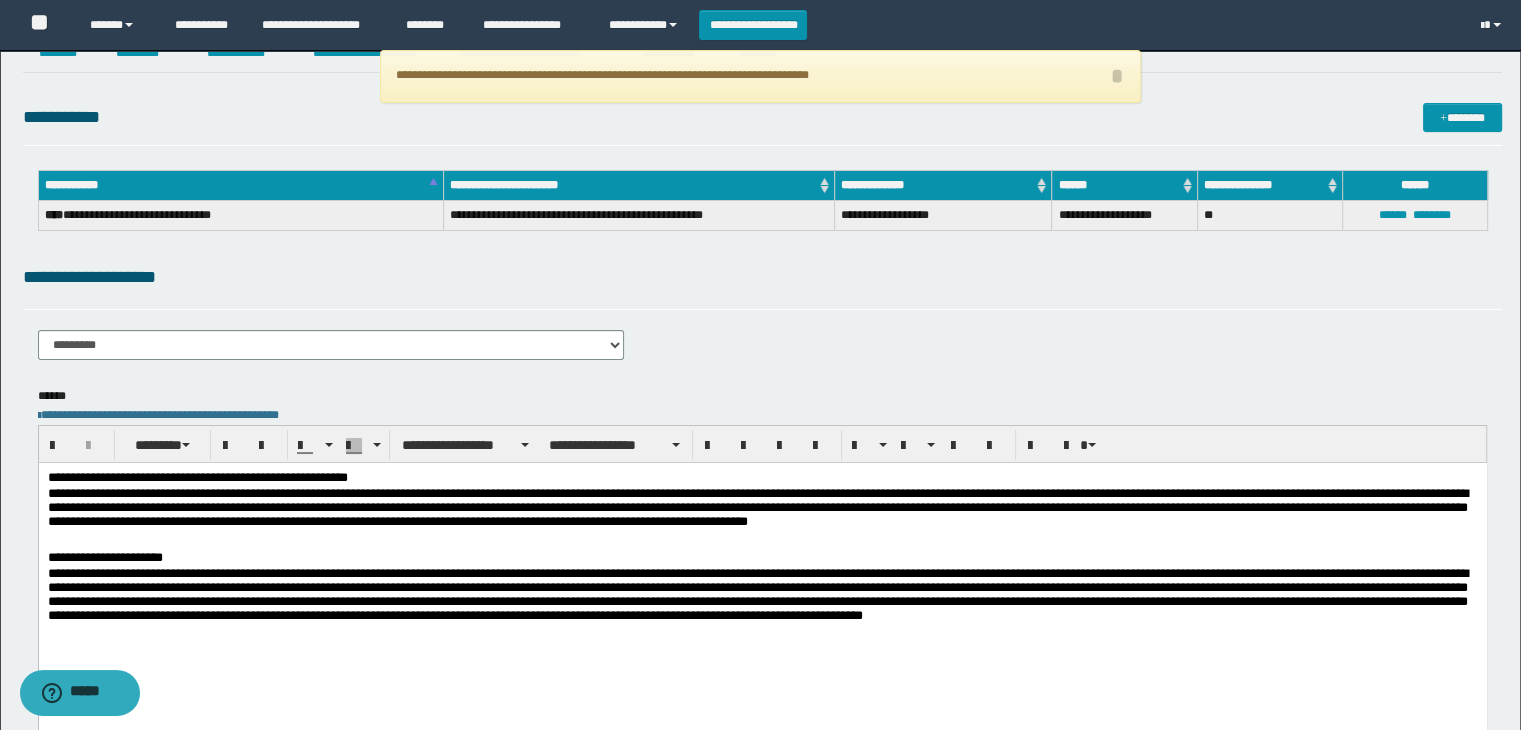 scroll, scrollTop: 0, scrollLeft: 0, axis: both 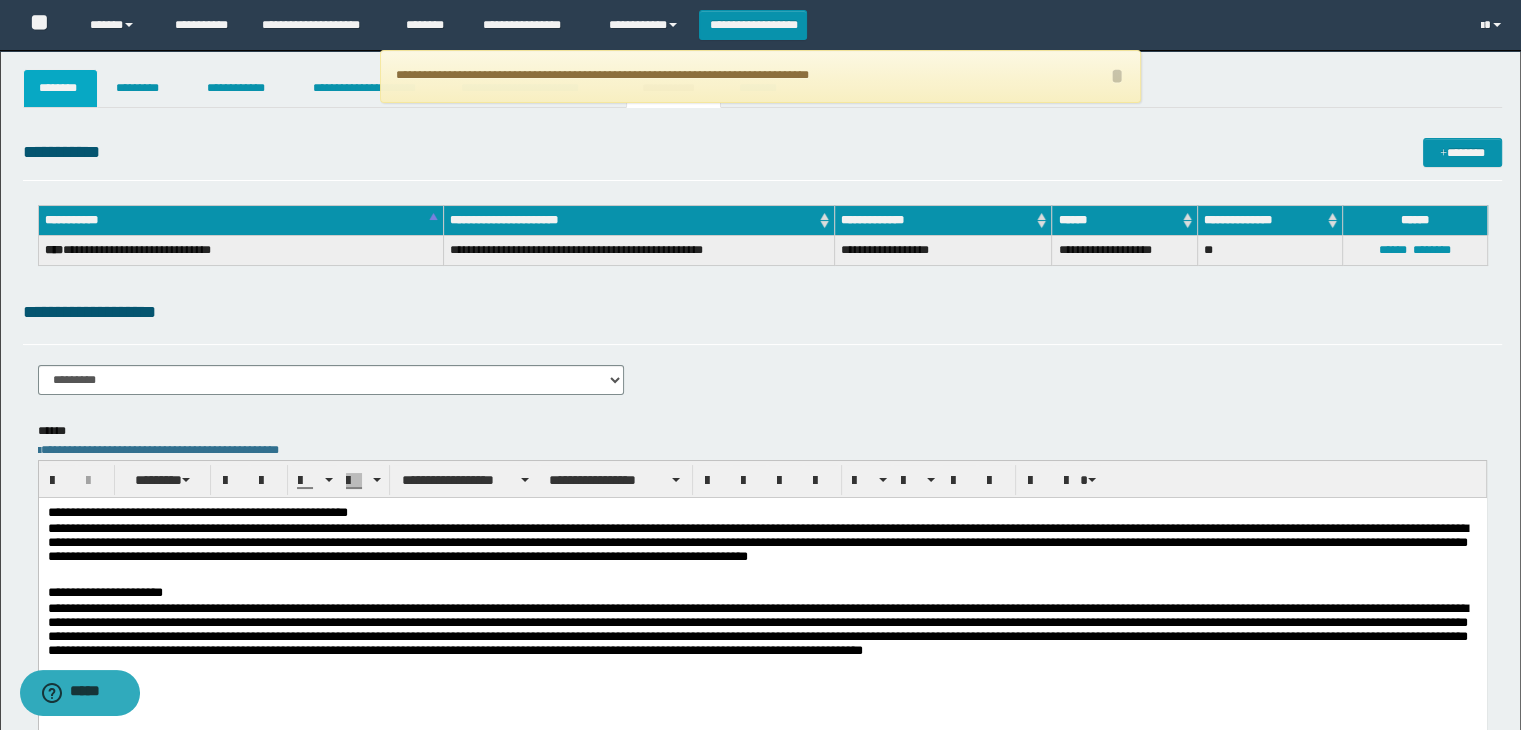 click on "********" at bounding box center [61, 88] 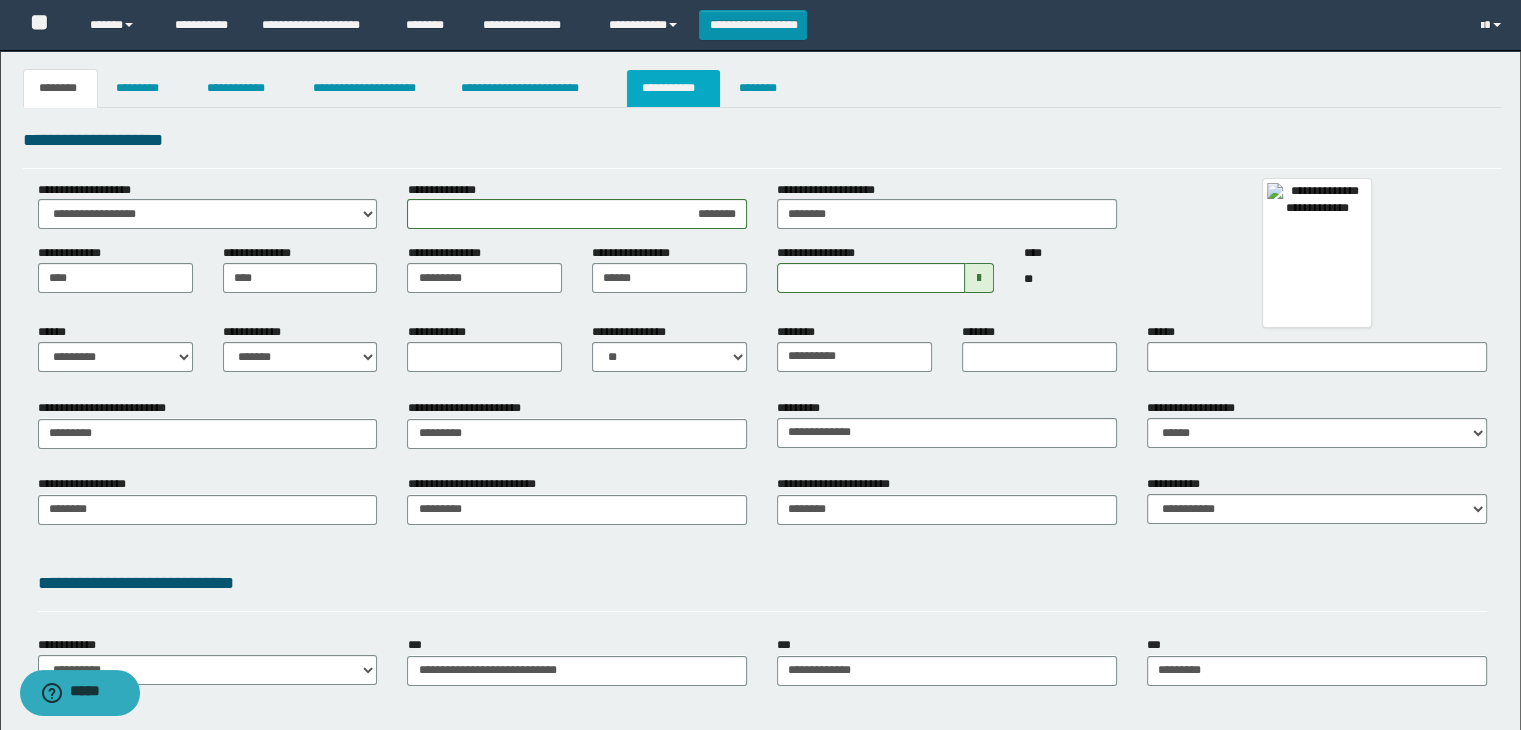 click on "**********" at bounding box center [673, 88] 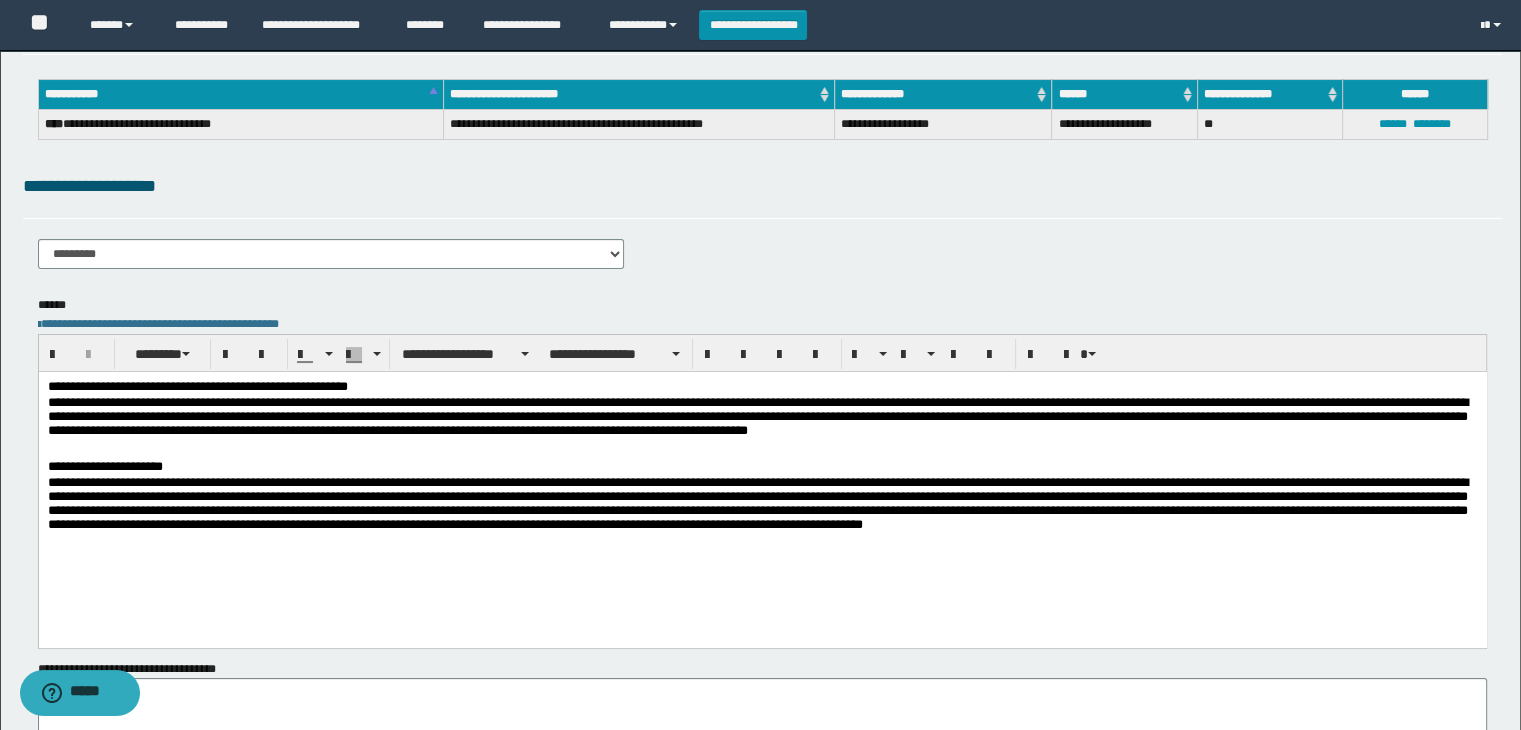 scroll, scrollTop: 200, scrollLeft: 0, axis: vertical 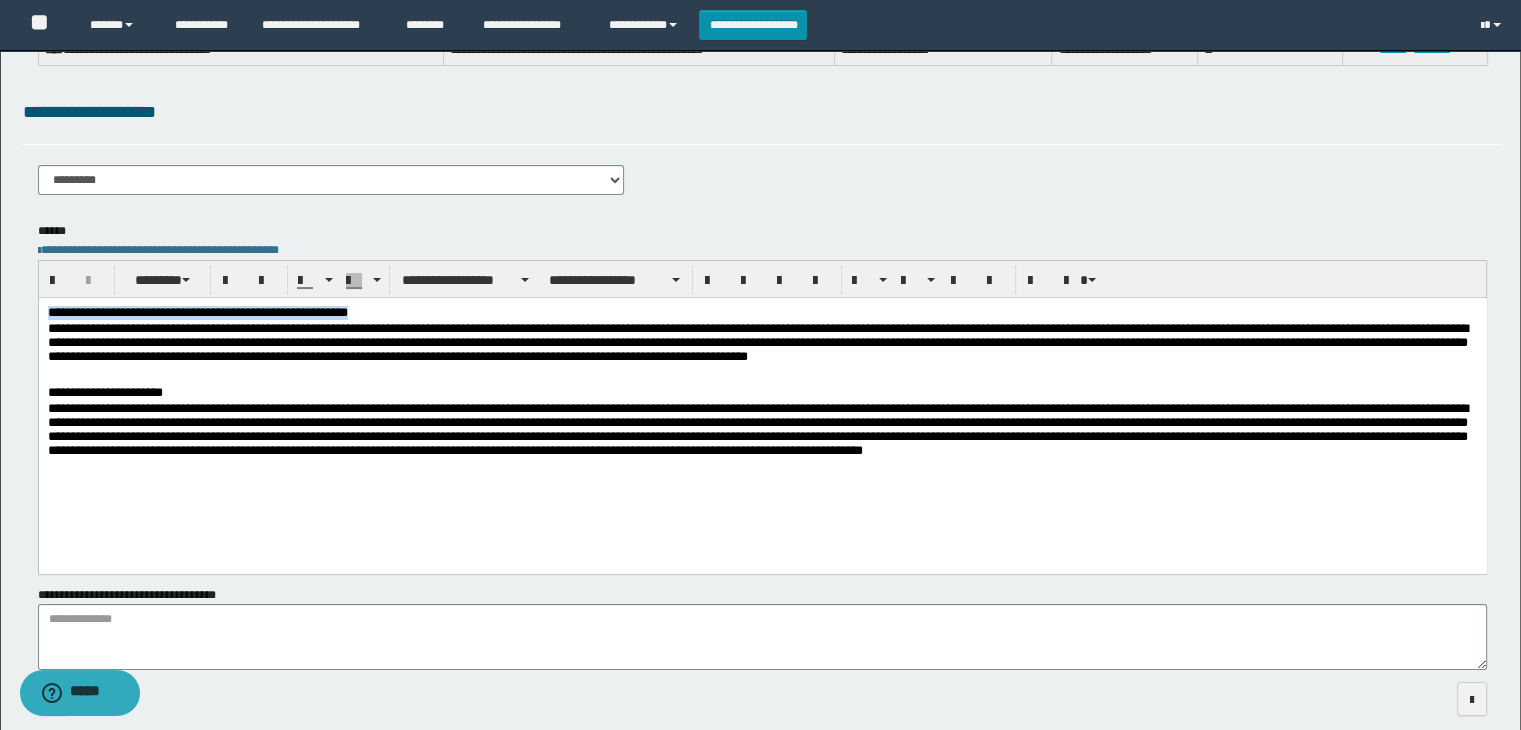 drag, startPoint x: 536, startPoint y: 305, endPoint x: 74, endPoint y: 612, distance: 554.7008 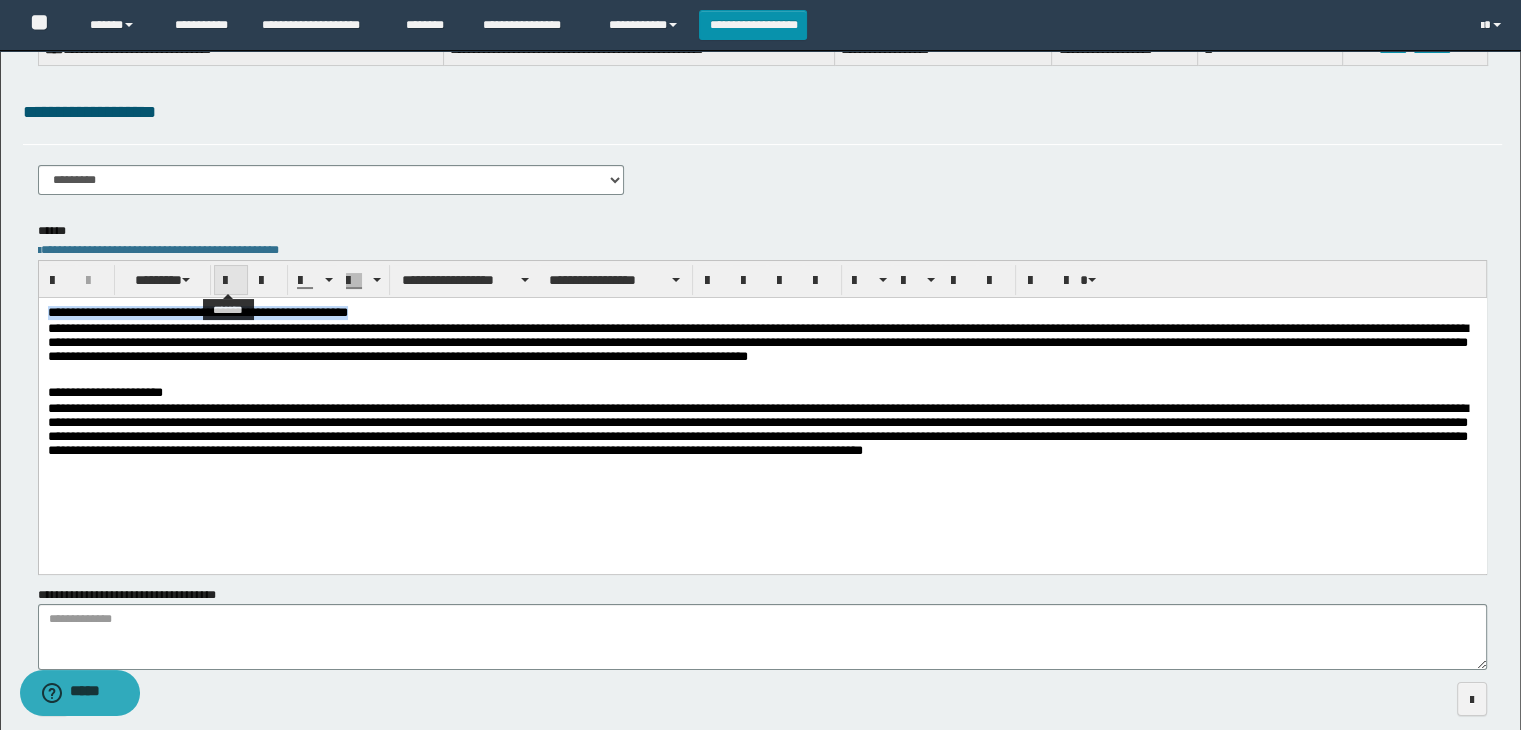 click at bounding box center [231, 281] 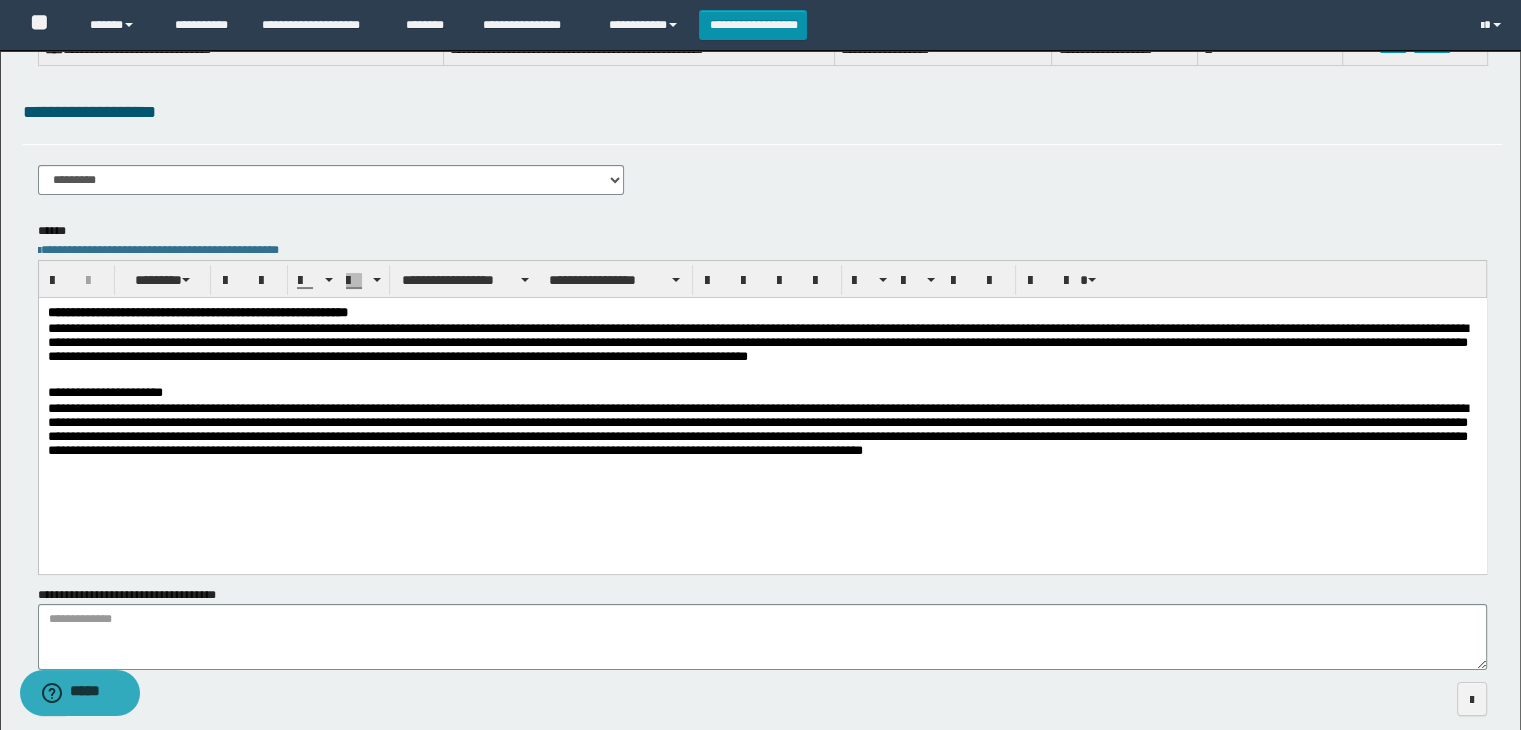 click at bounding box center (762, 377) 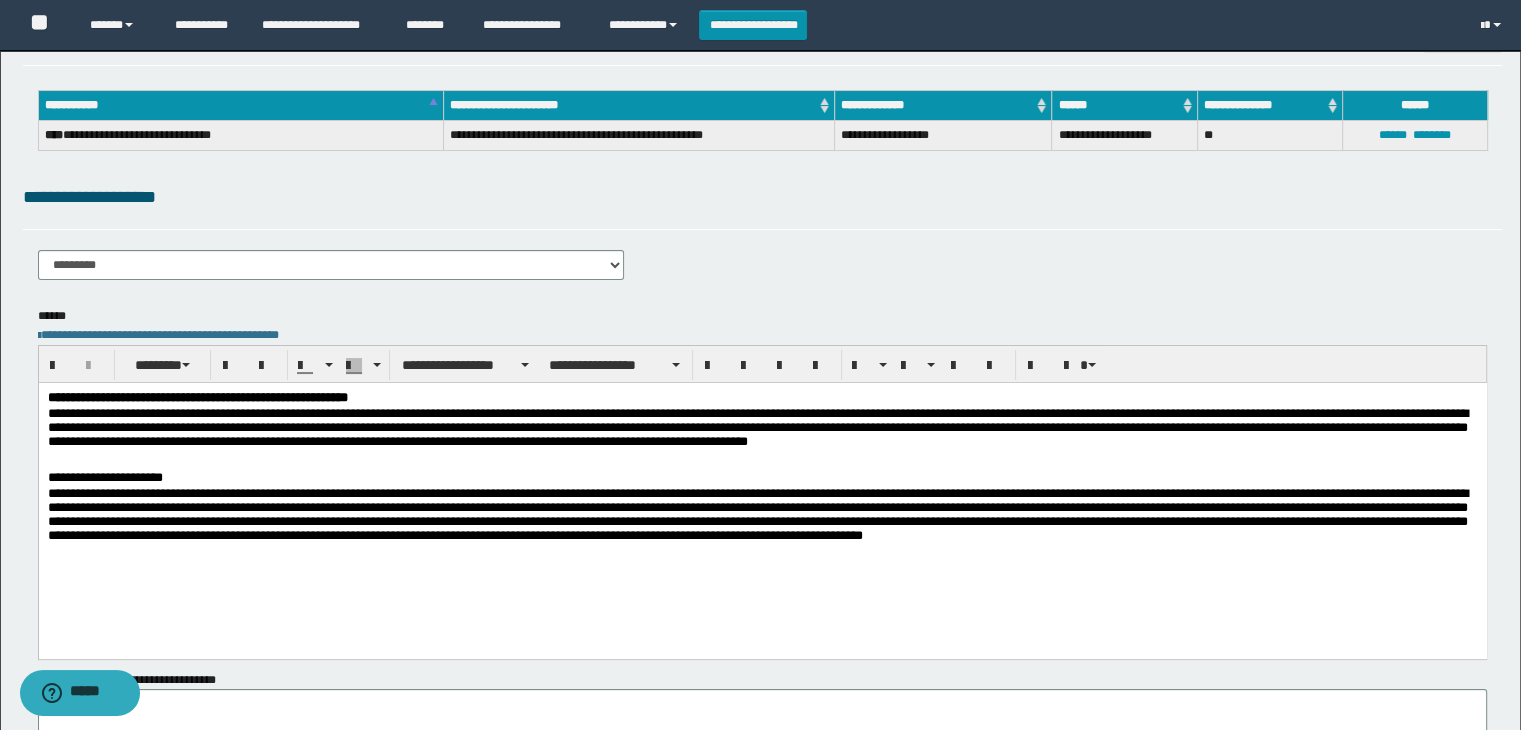 scroll, scrollTop: 0, scrollLeft: 0, axis: both 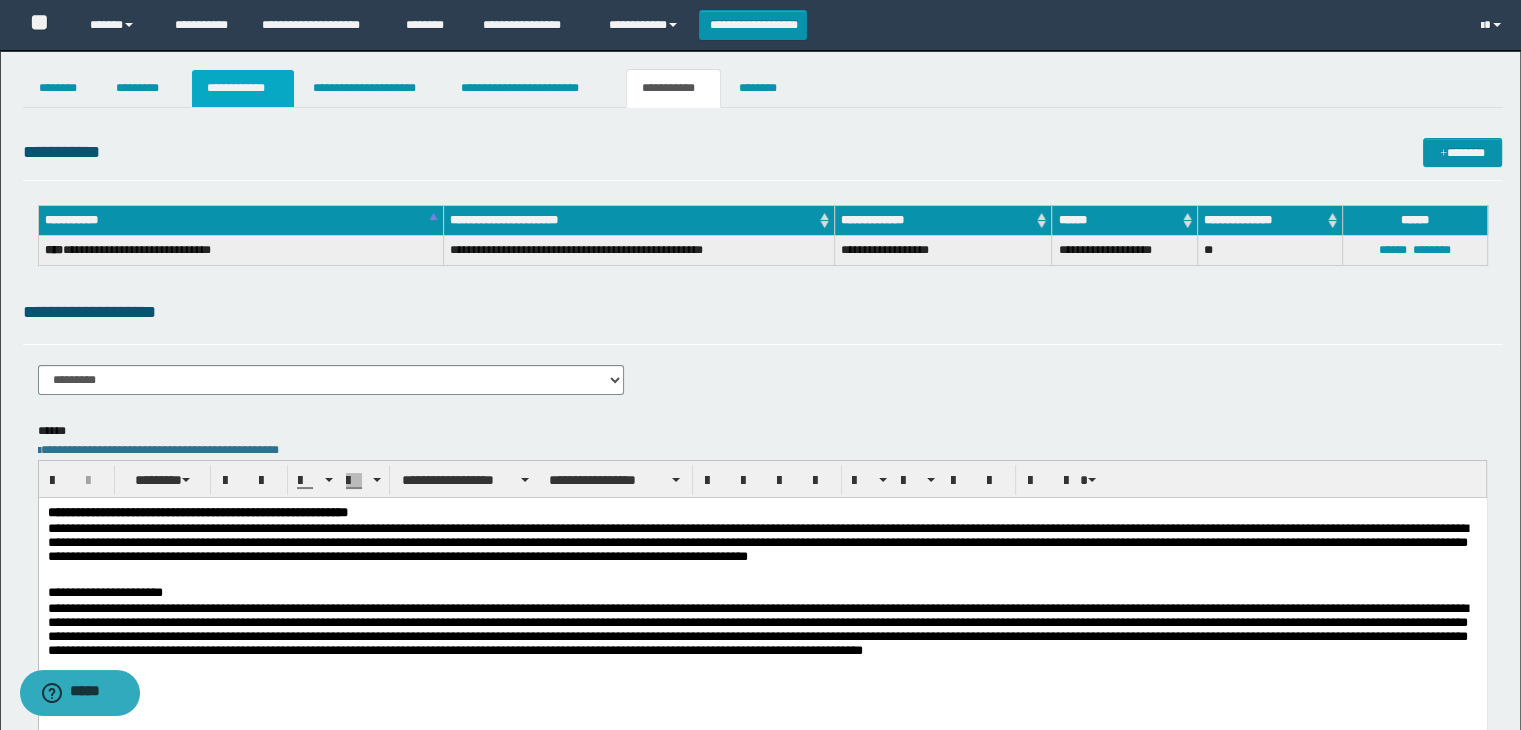click on "**********" at bounding box center [243, 88] 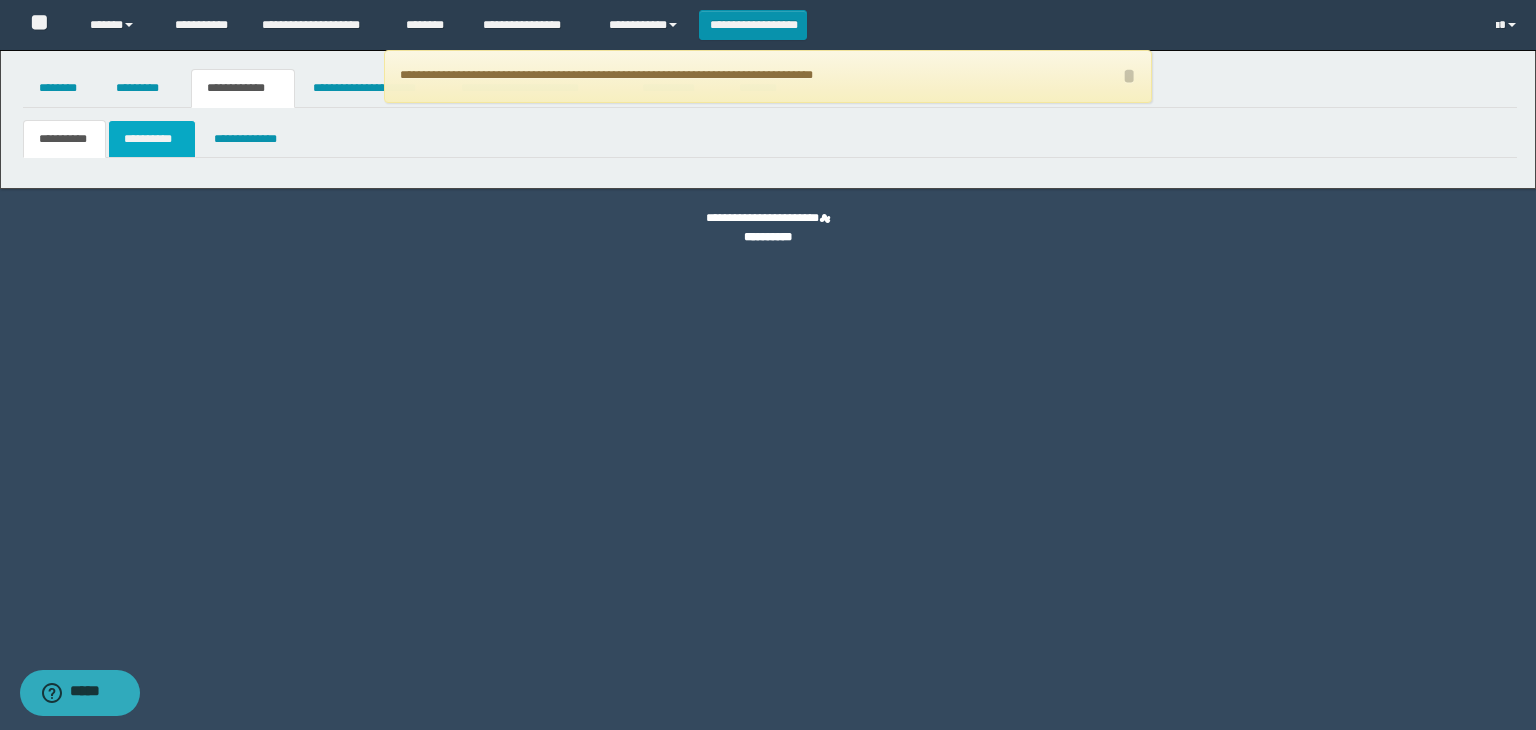 click on "**********" at bounding box center [152, 139] 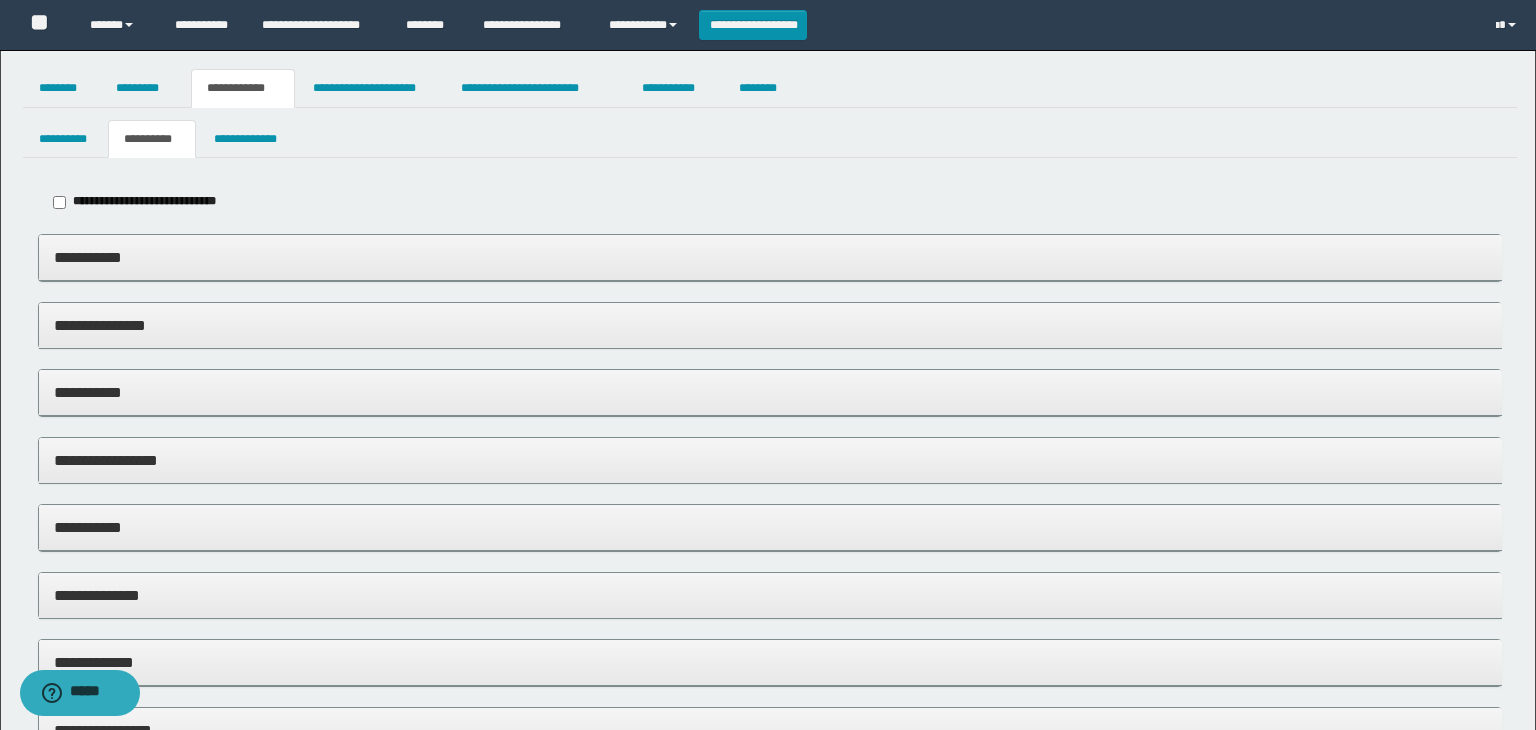 type on "**********" 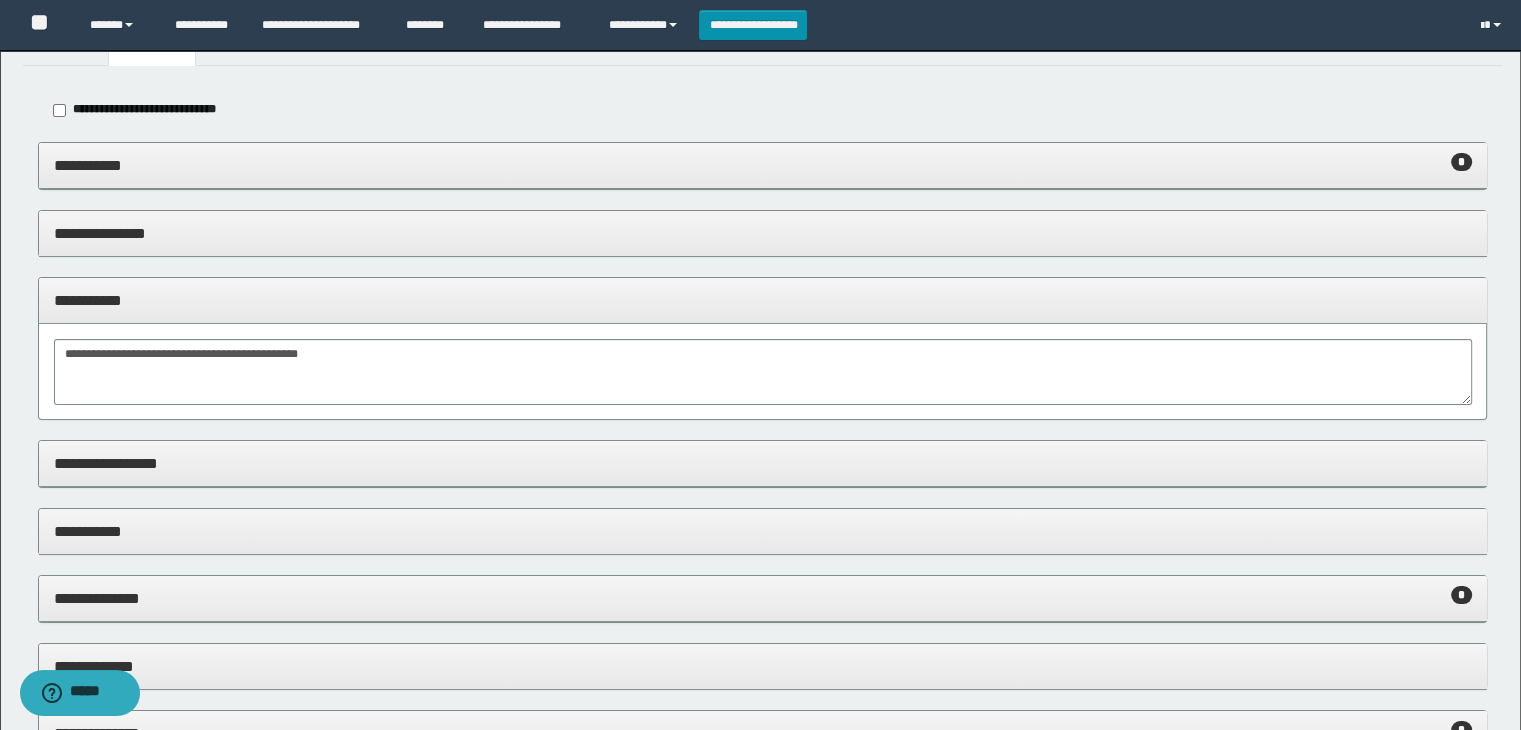 scroll, scrollTop: 0, scrollLeft: 0, axis: both 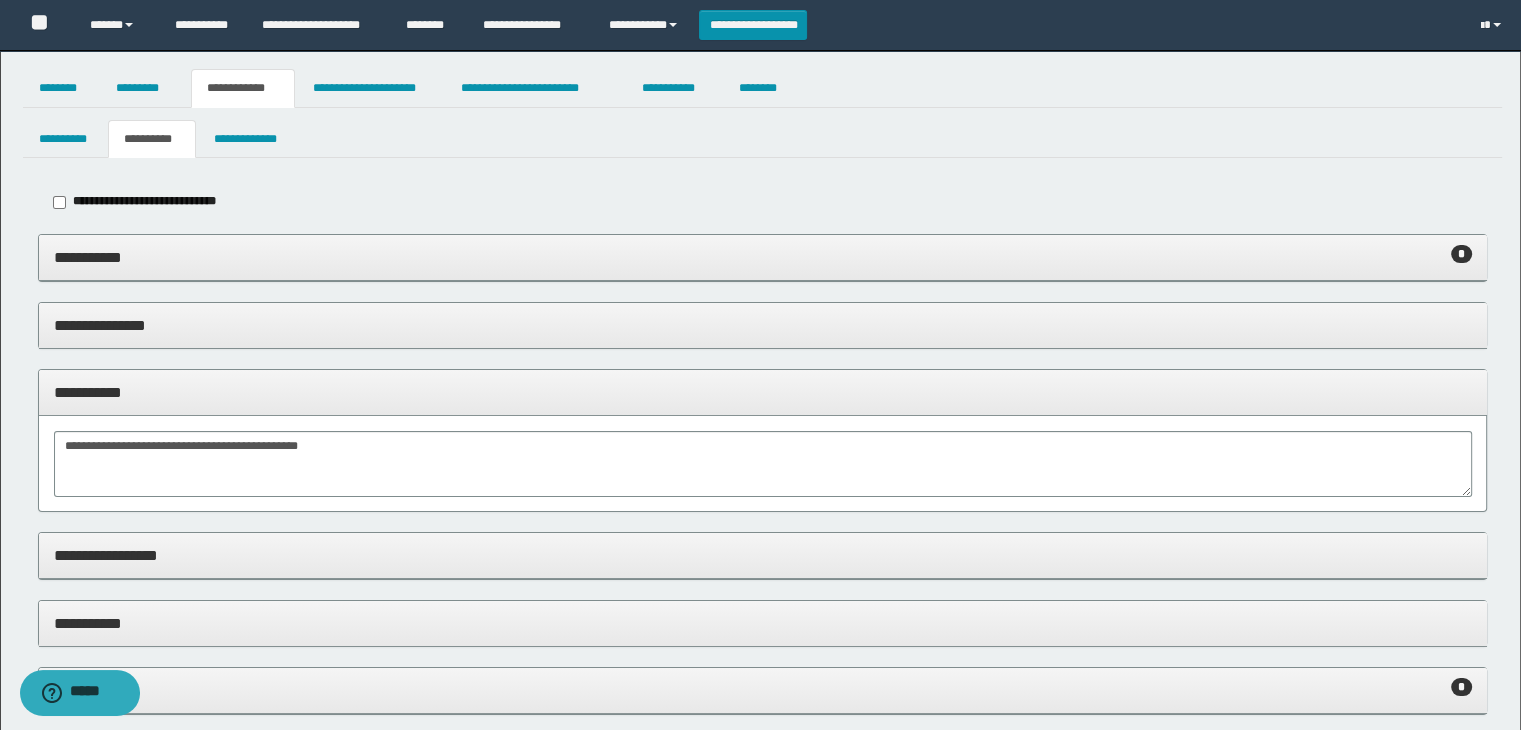 click on "**********" at bounding box center [763, 257] 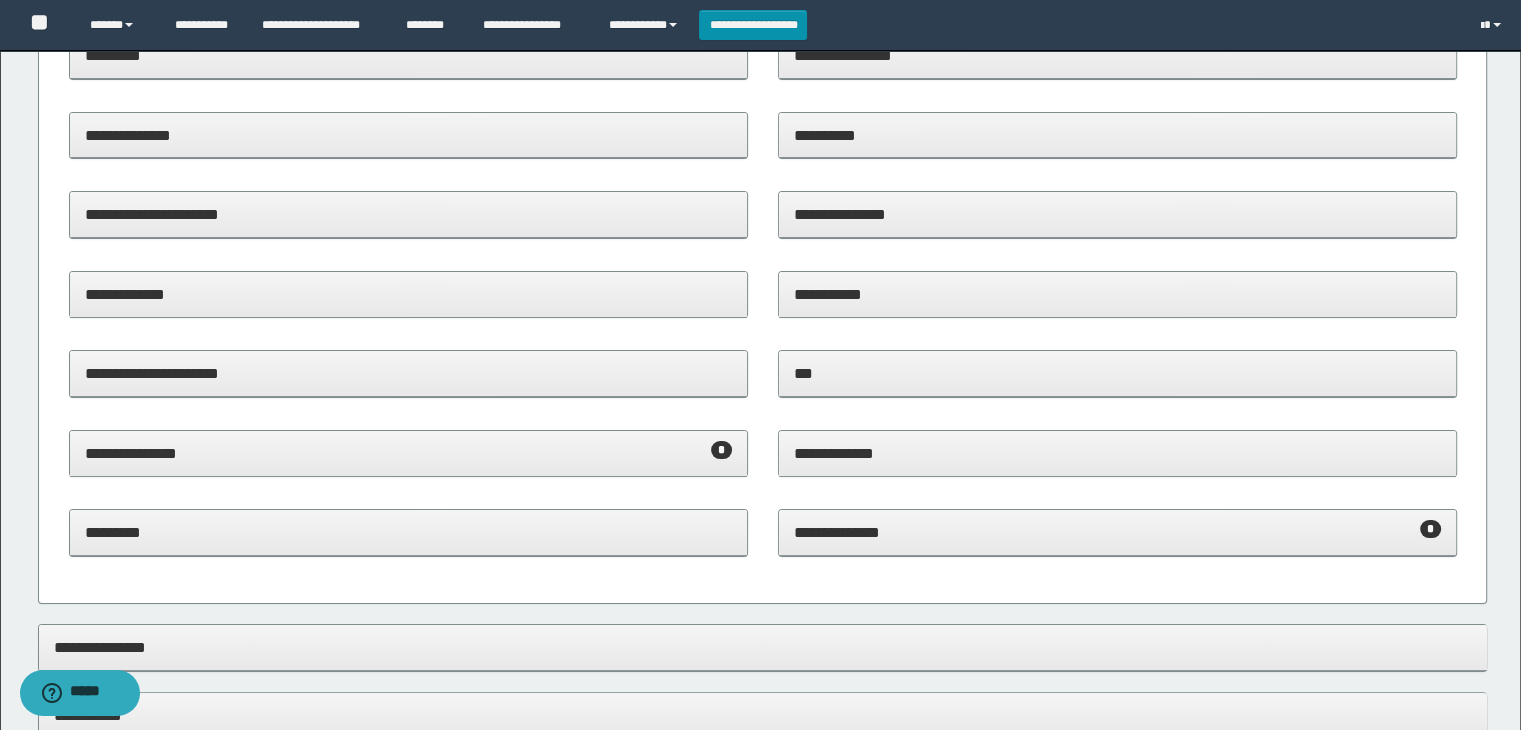 scroll, scrollTop: 400, scrollLeft: 0, axis: vertical 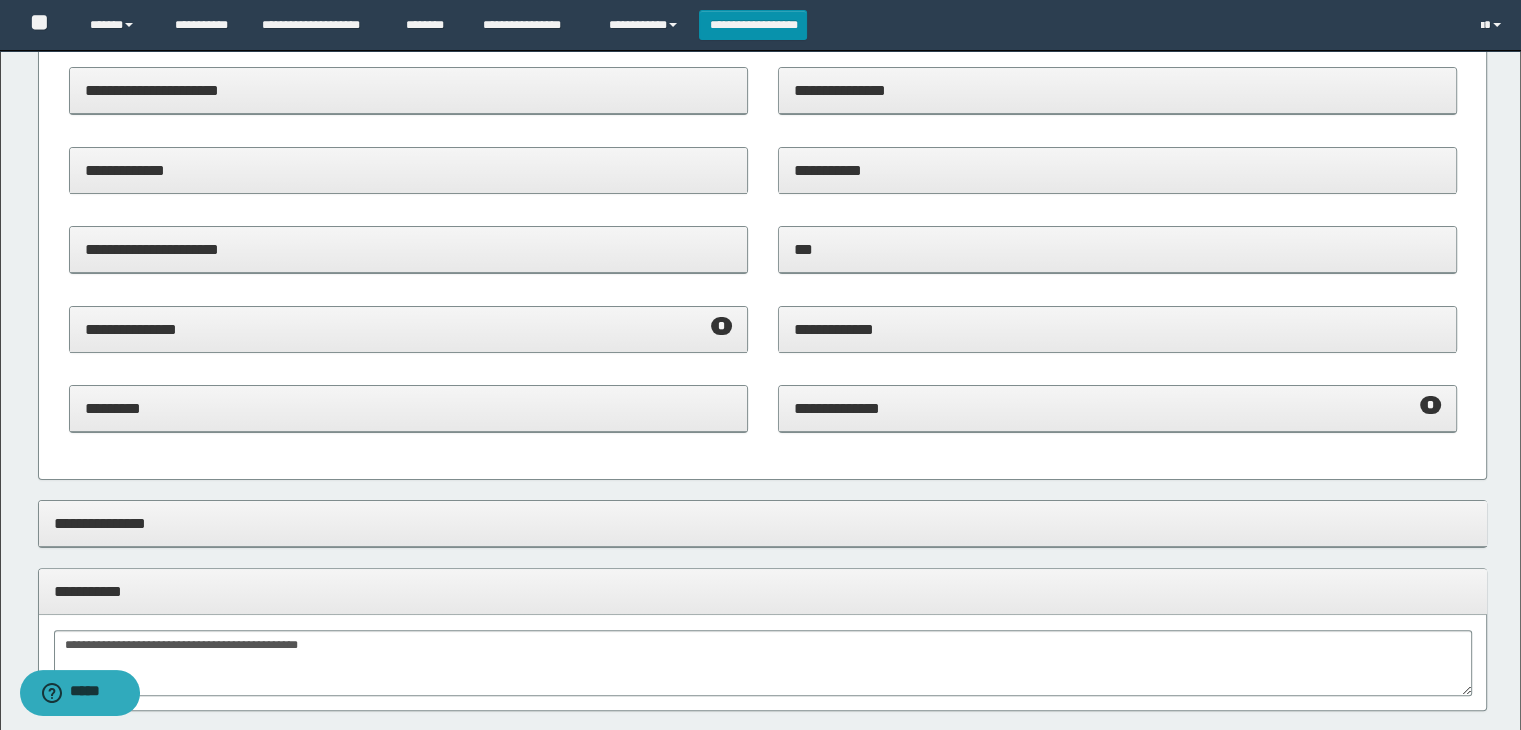 click on "**********" at bounding box center [408, 329] 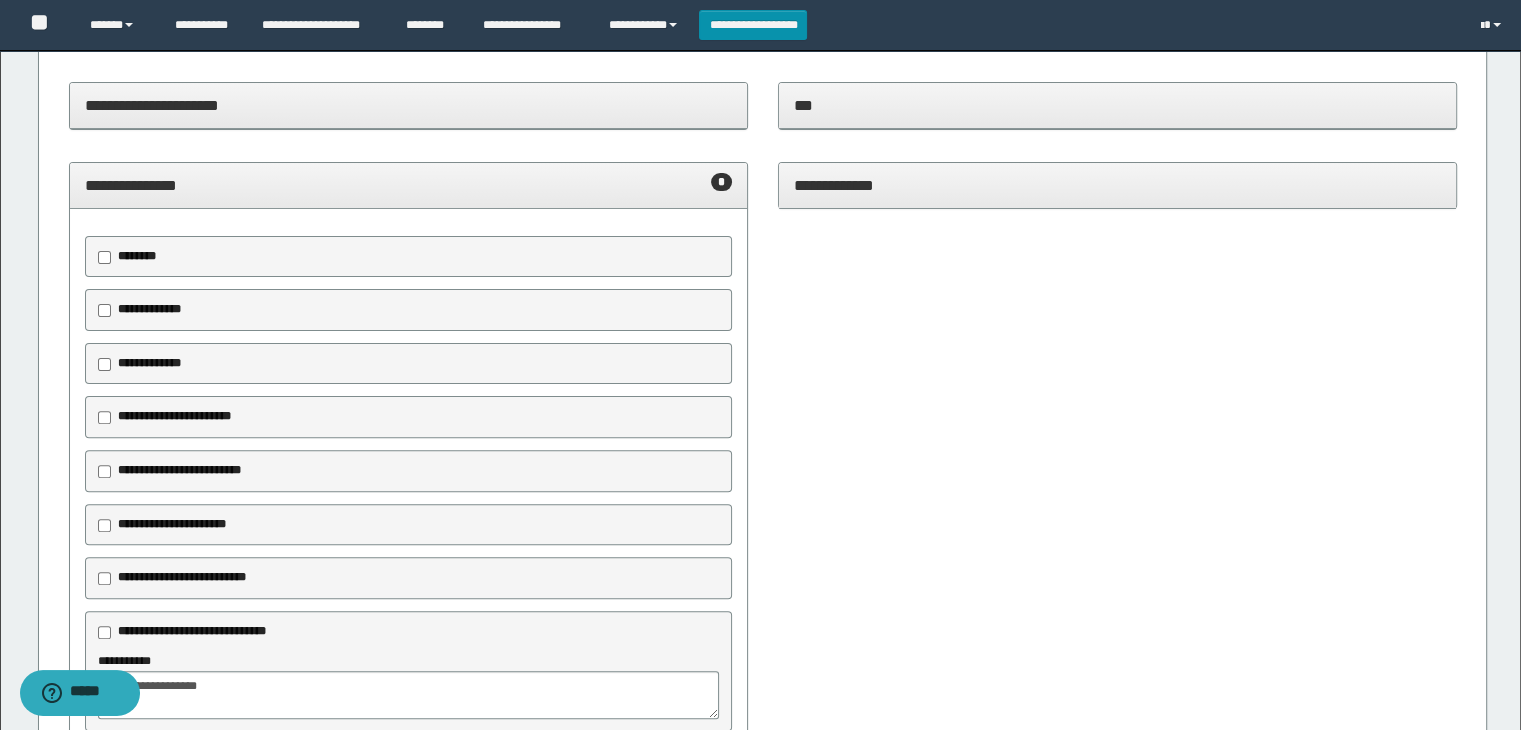 scroll, scrollTop: 300, scrollLeft: 0, axis: vertical 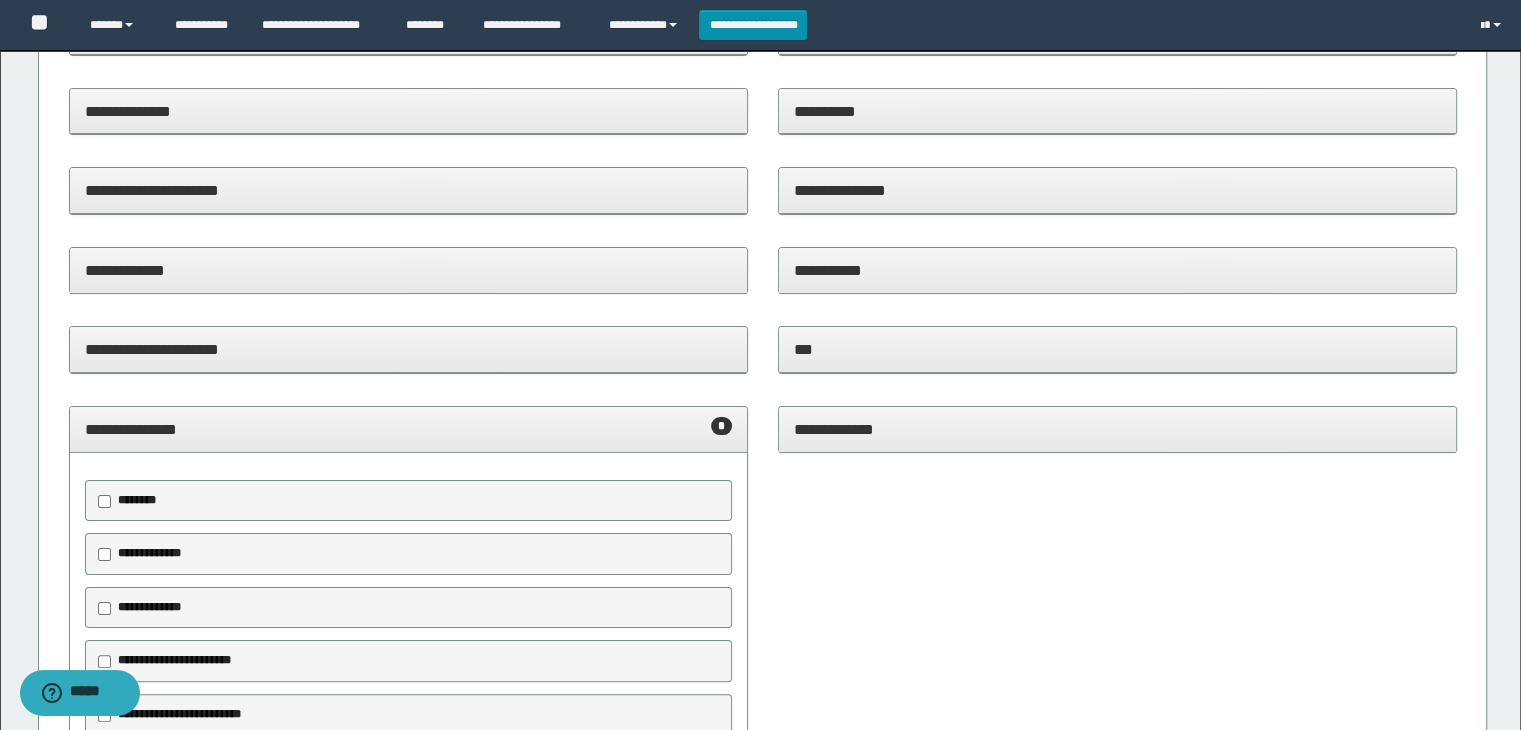 click on "**********" at bounding box center (408, 429) 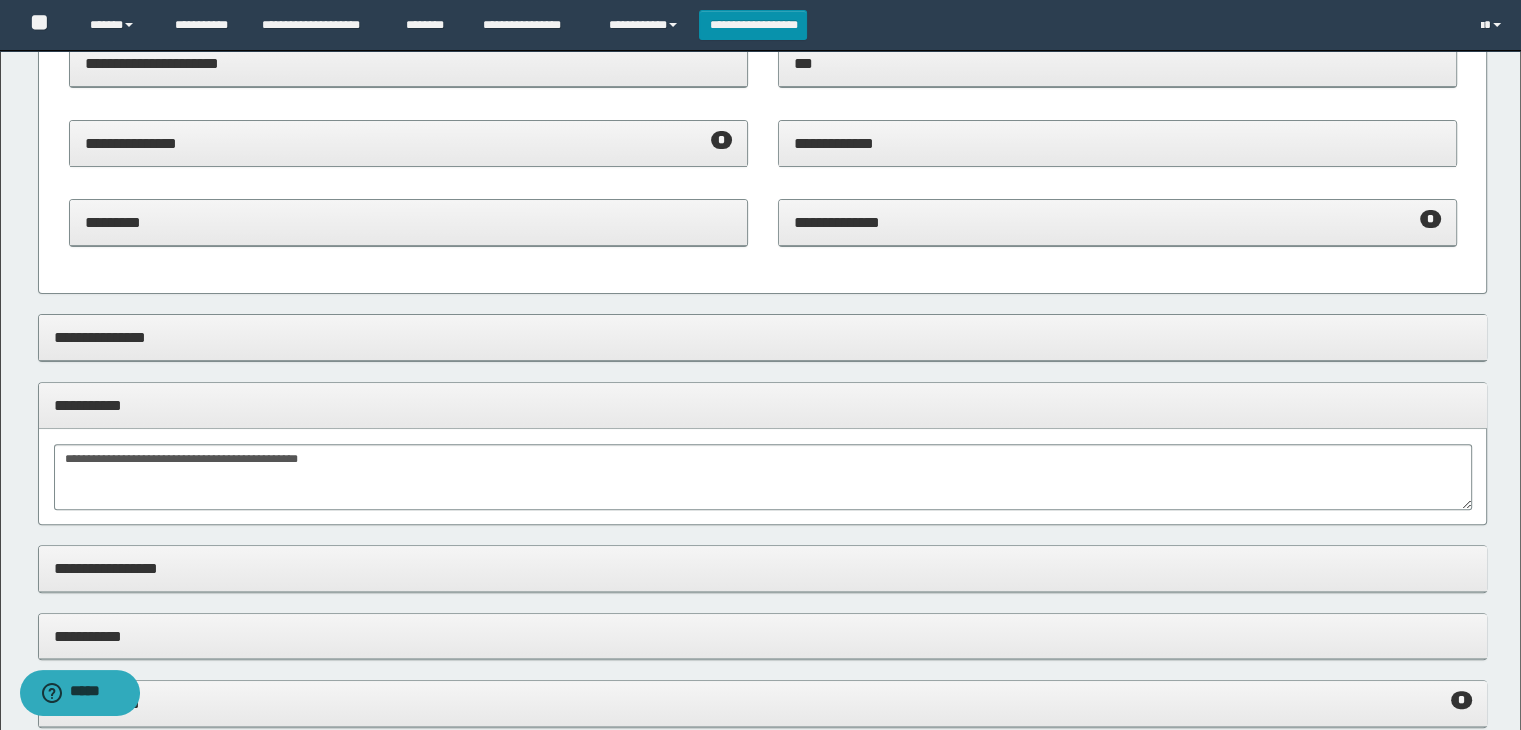 scroll, scrollTop: 600, scrollLeft: 0, axis: vertical 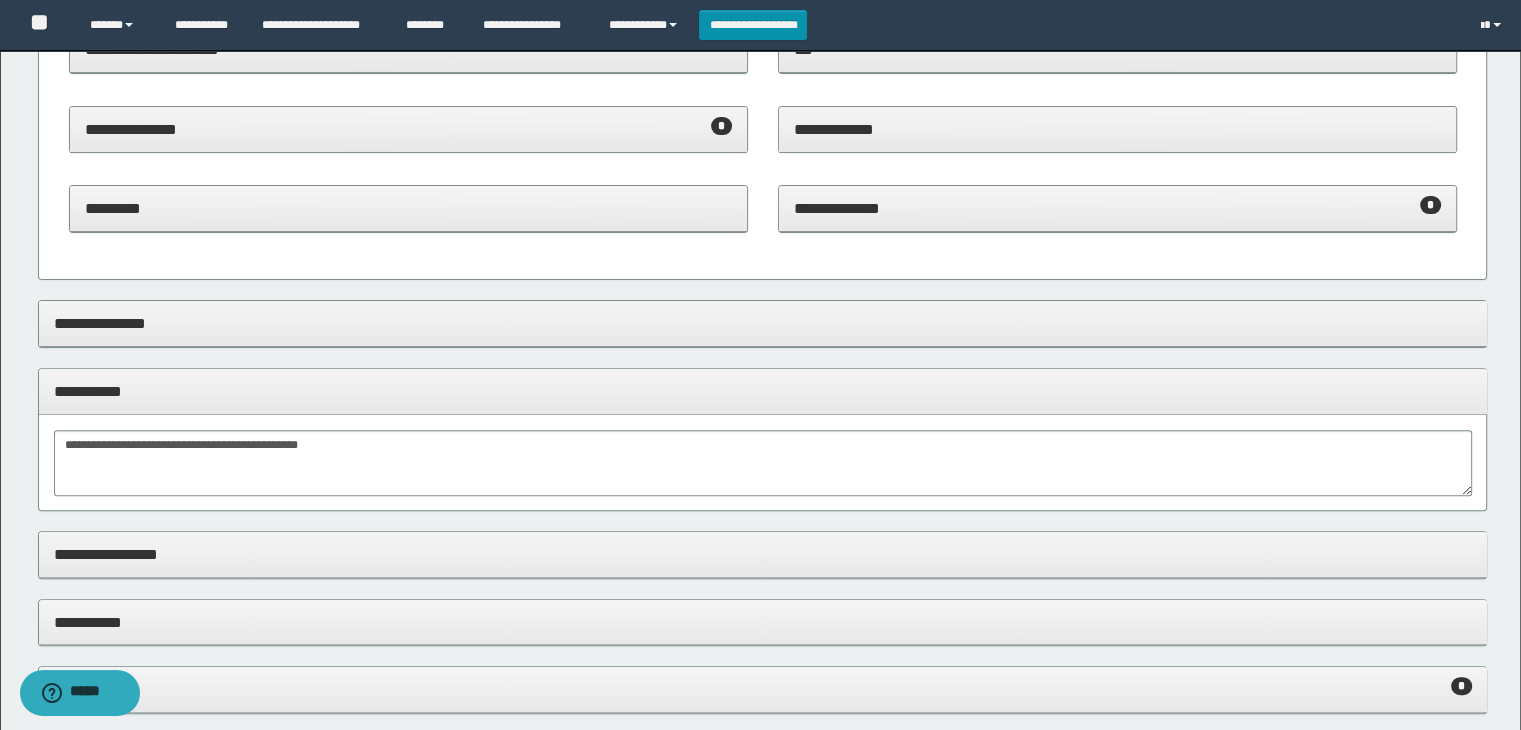 click on "**********" at bounding box center (1117, 208) 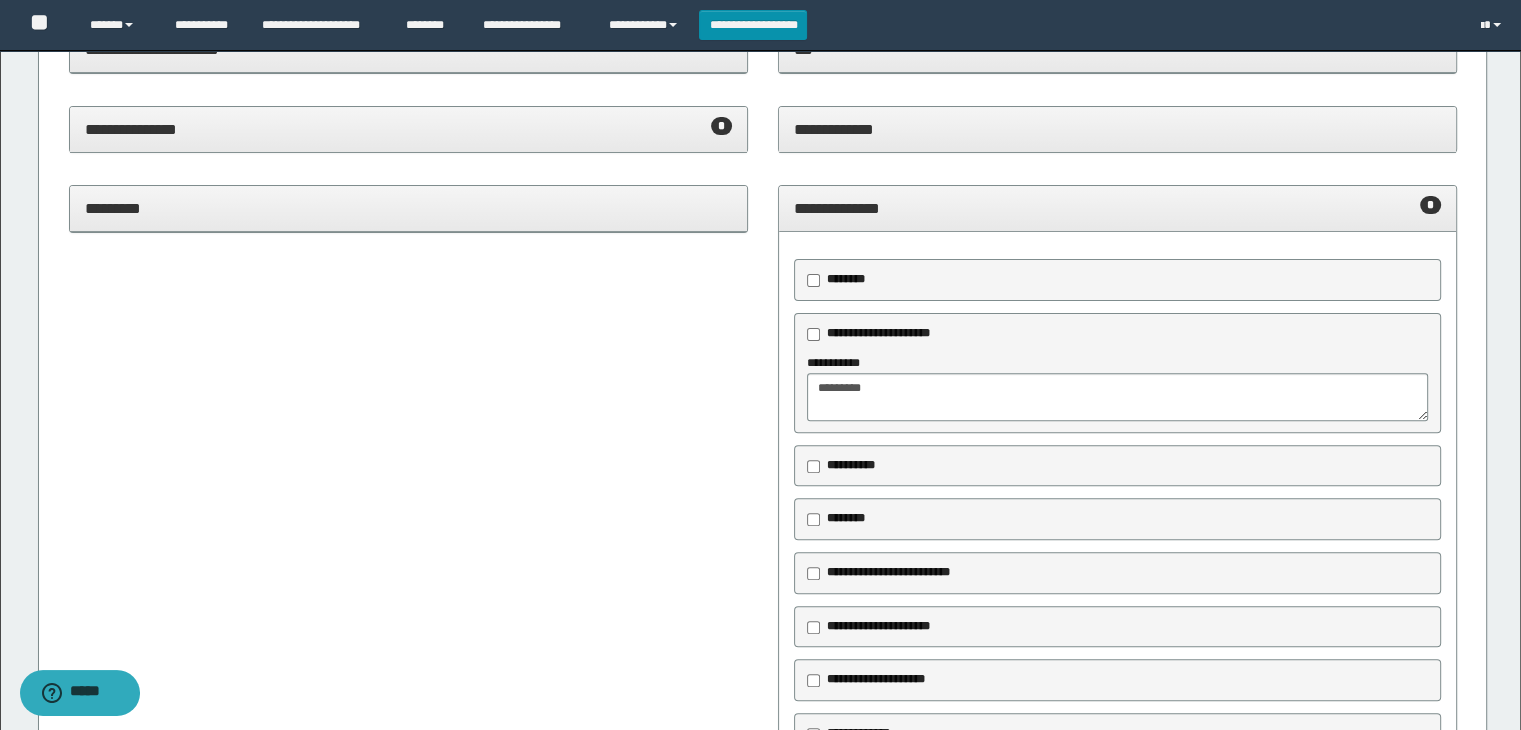 click on "**********" at bounding box center (1117, 208) 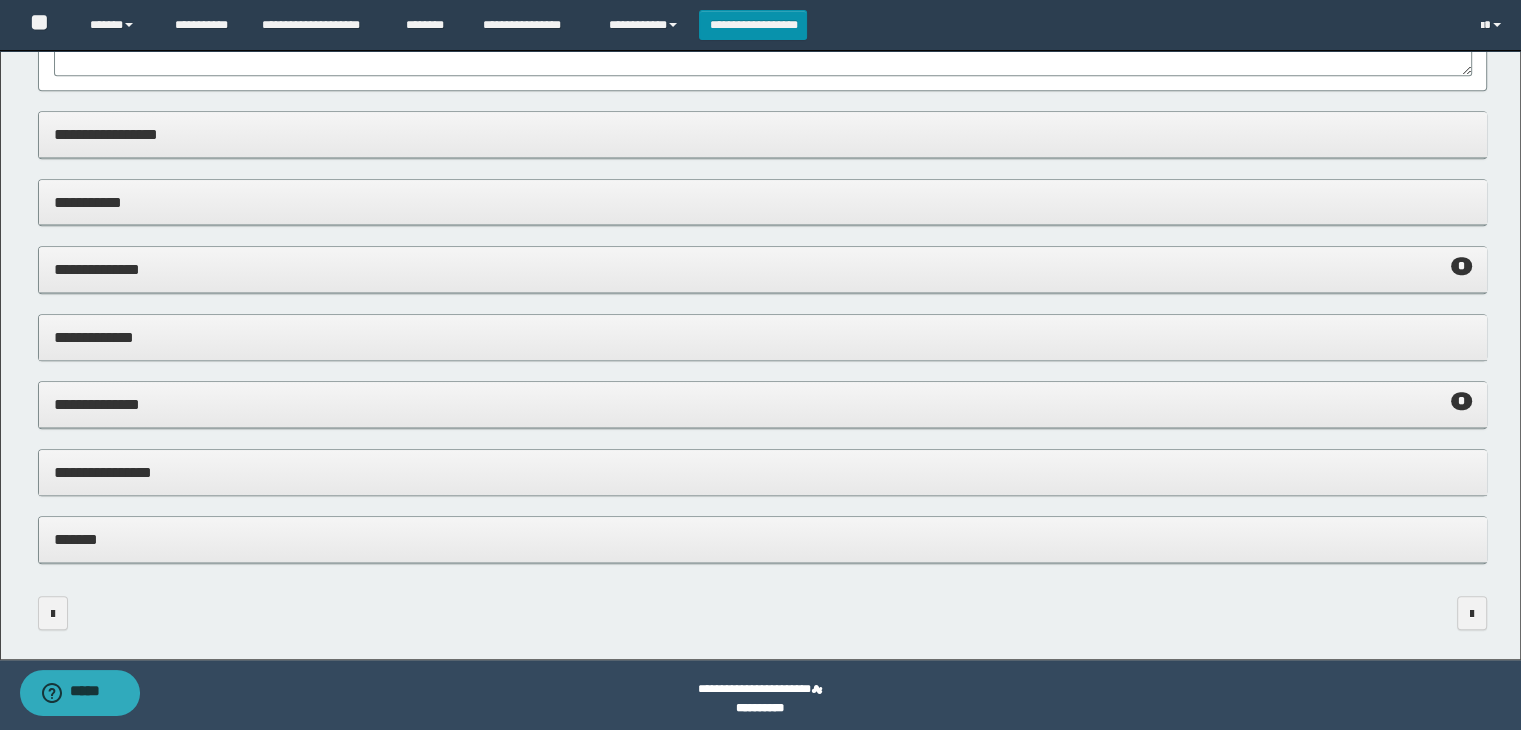 scroll, scrollTop: 1028, scrollLeft: 0, axis: vertical 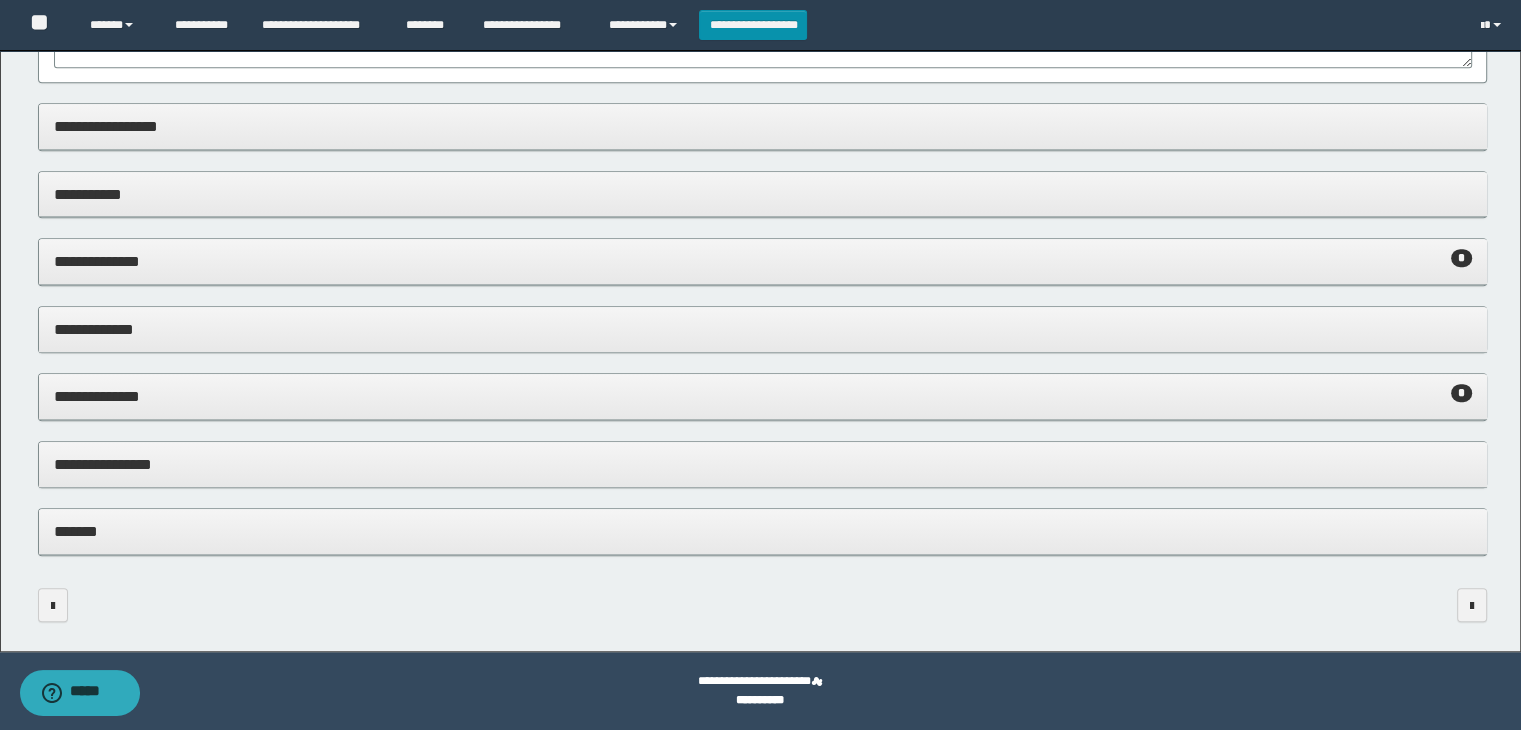 click on "**********" at bounding box center (763, 464) 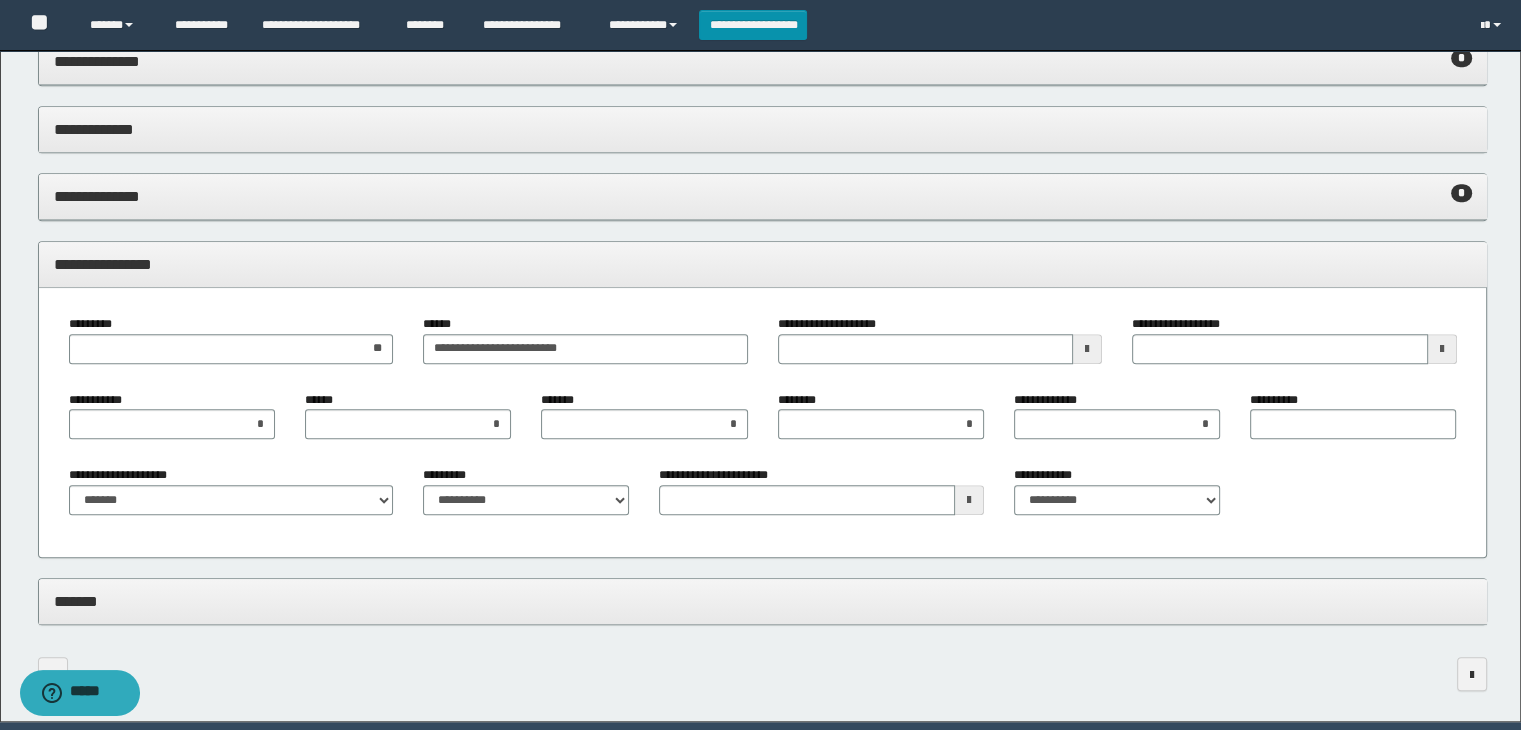 scroll, scrollTop: 1297, scrollLeft: 0, axis: vertical 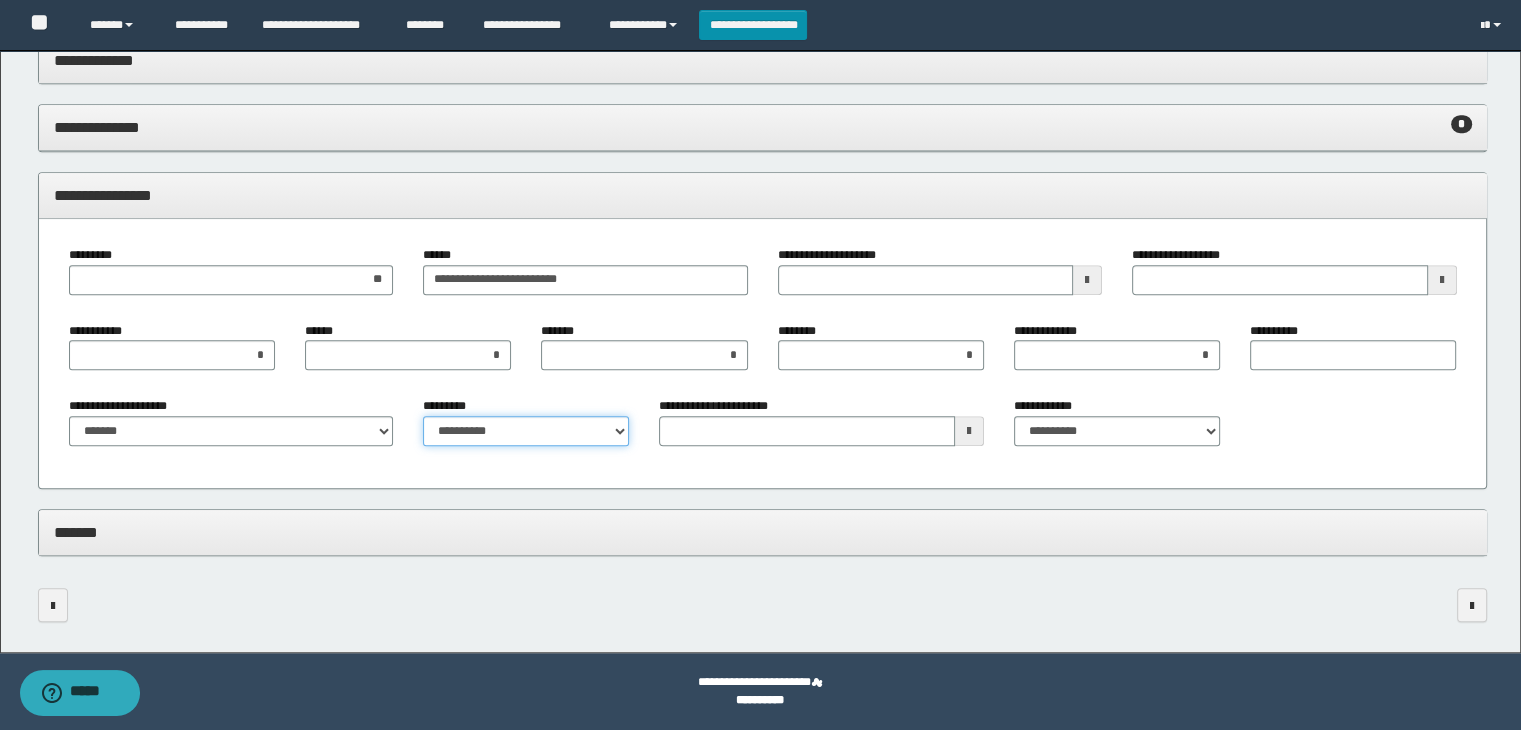 click on "**********" at bounding box center (526, 431) 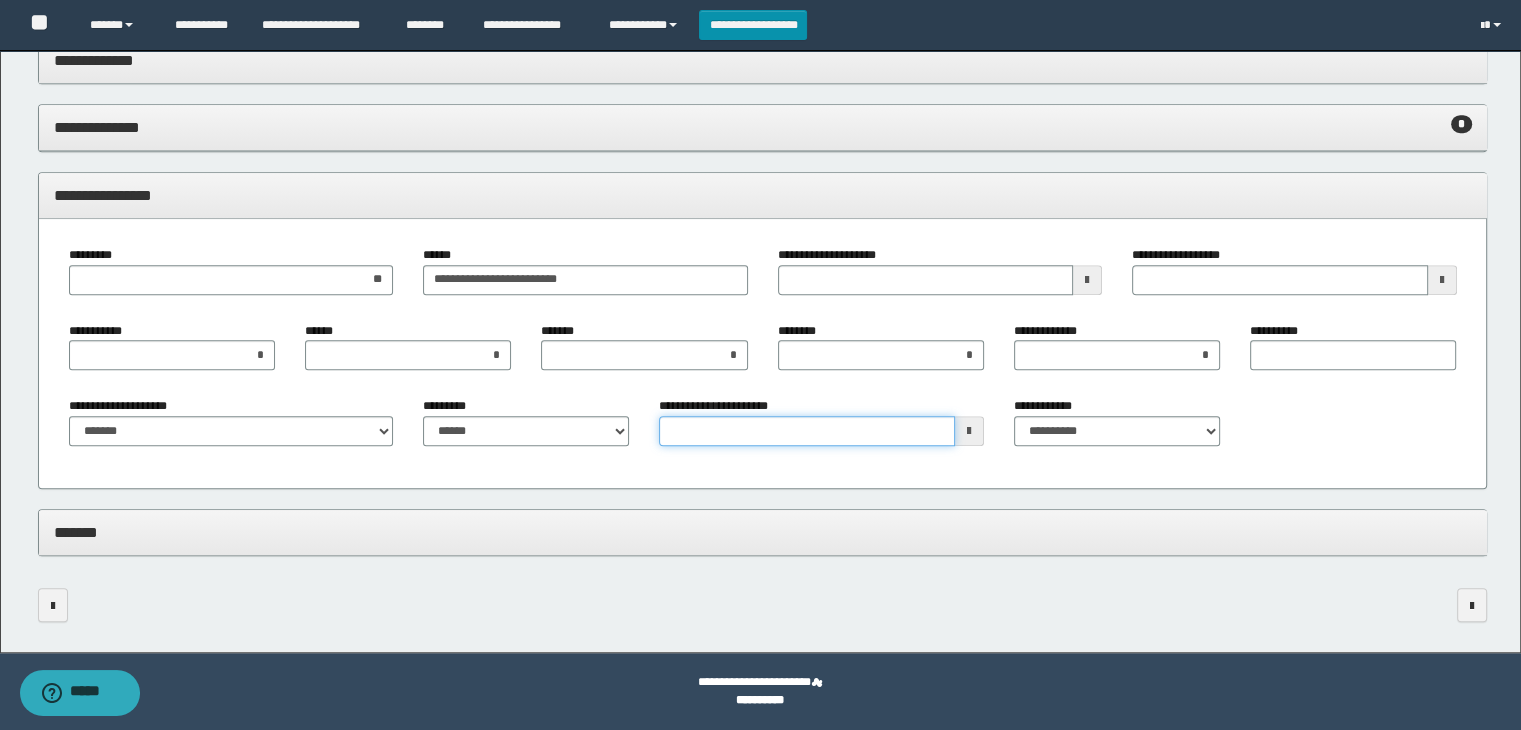 click on "**********" at bounding box center (807, 431) 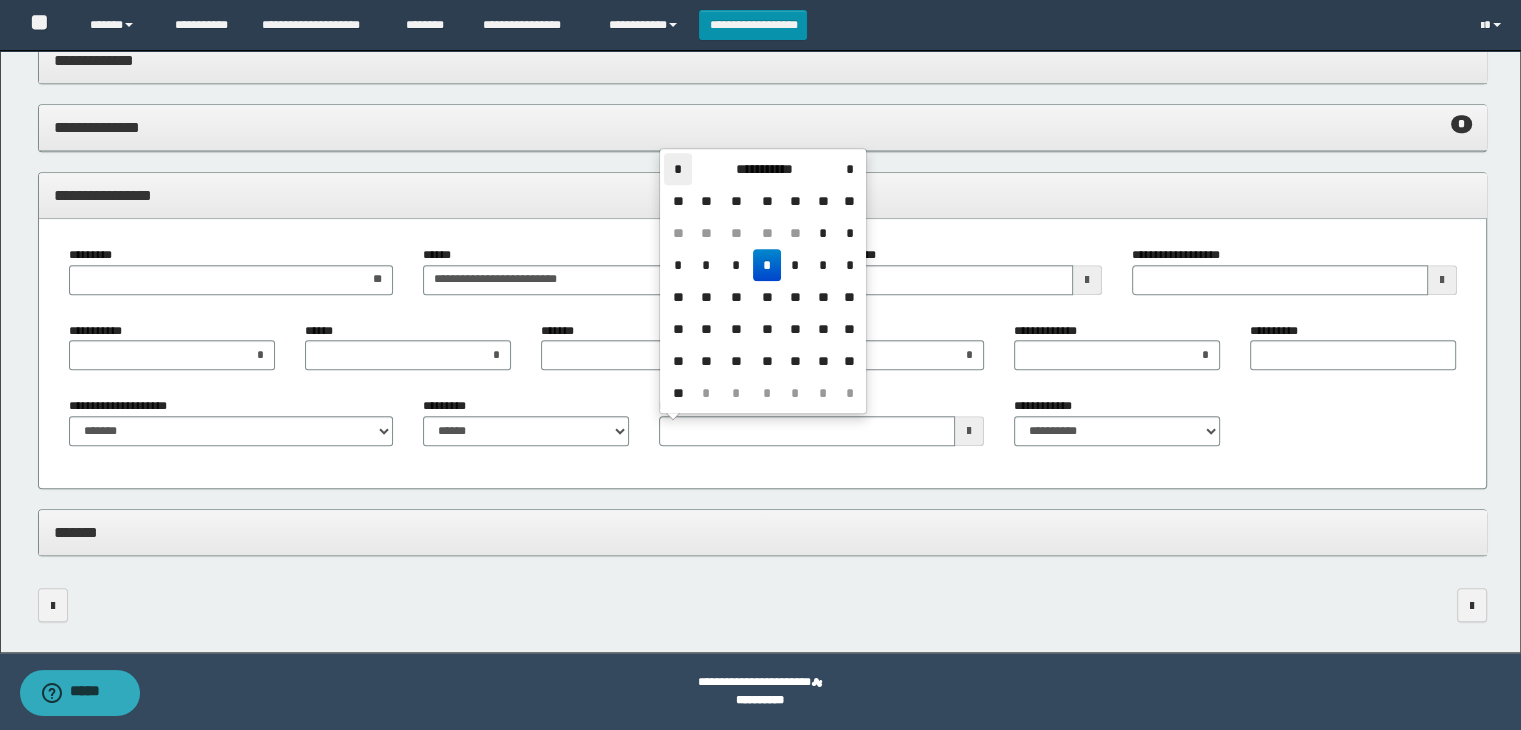 click on "*" at bounding box center [678, 169] 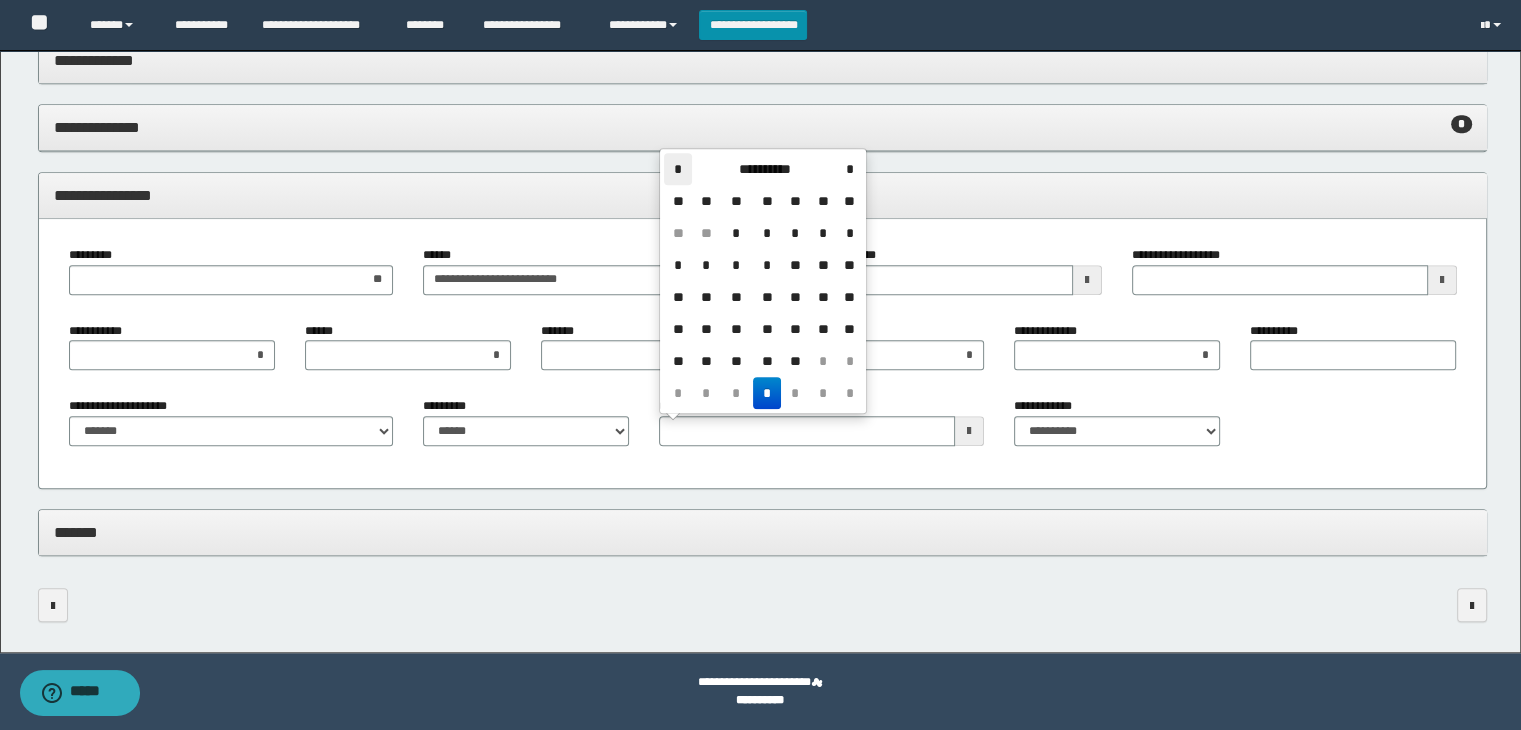 click on "*" at bounding box center [678, 169] 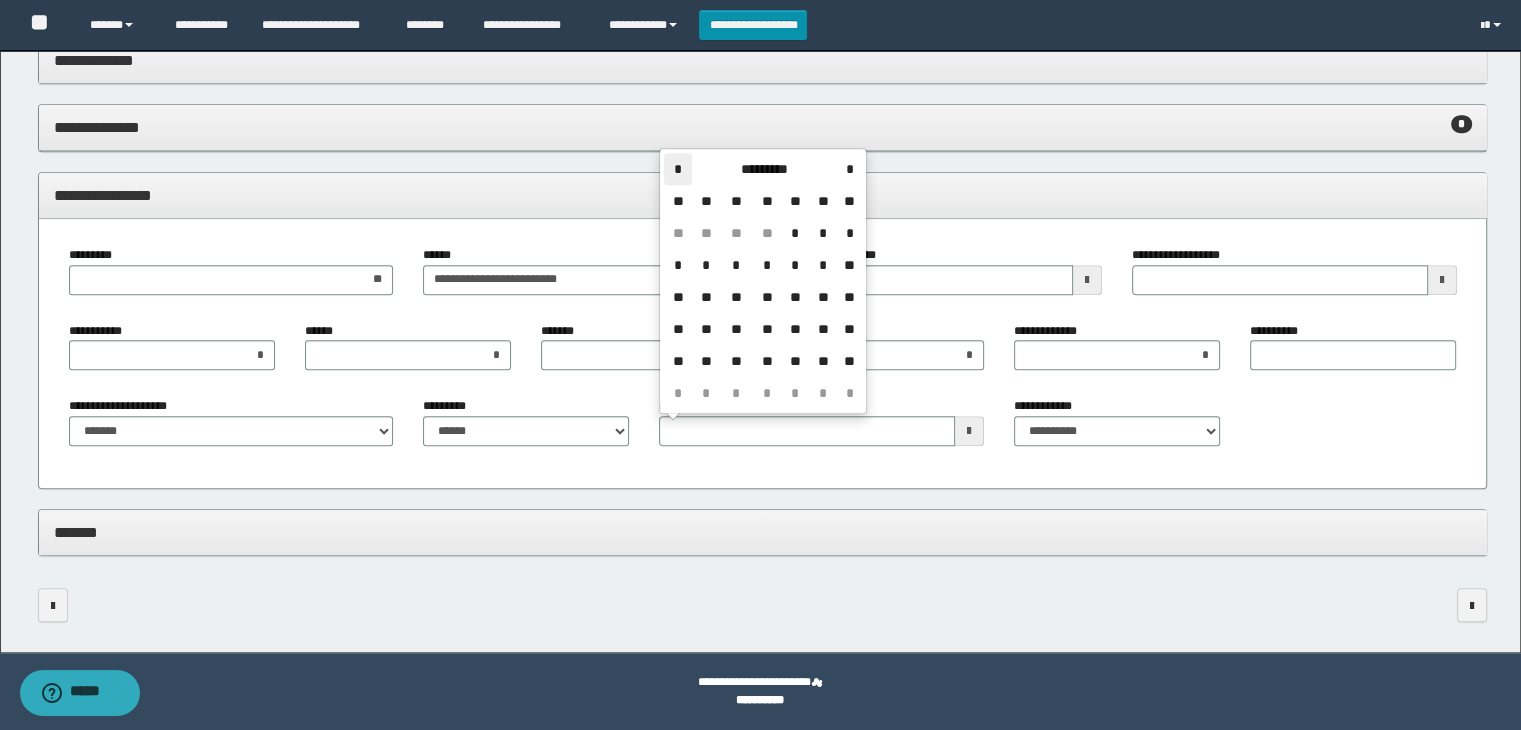 click on "*" at bounding box center (678, 169) 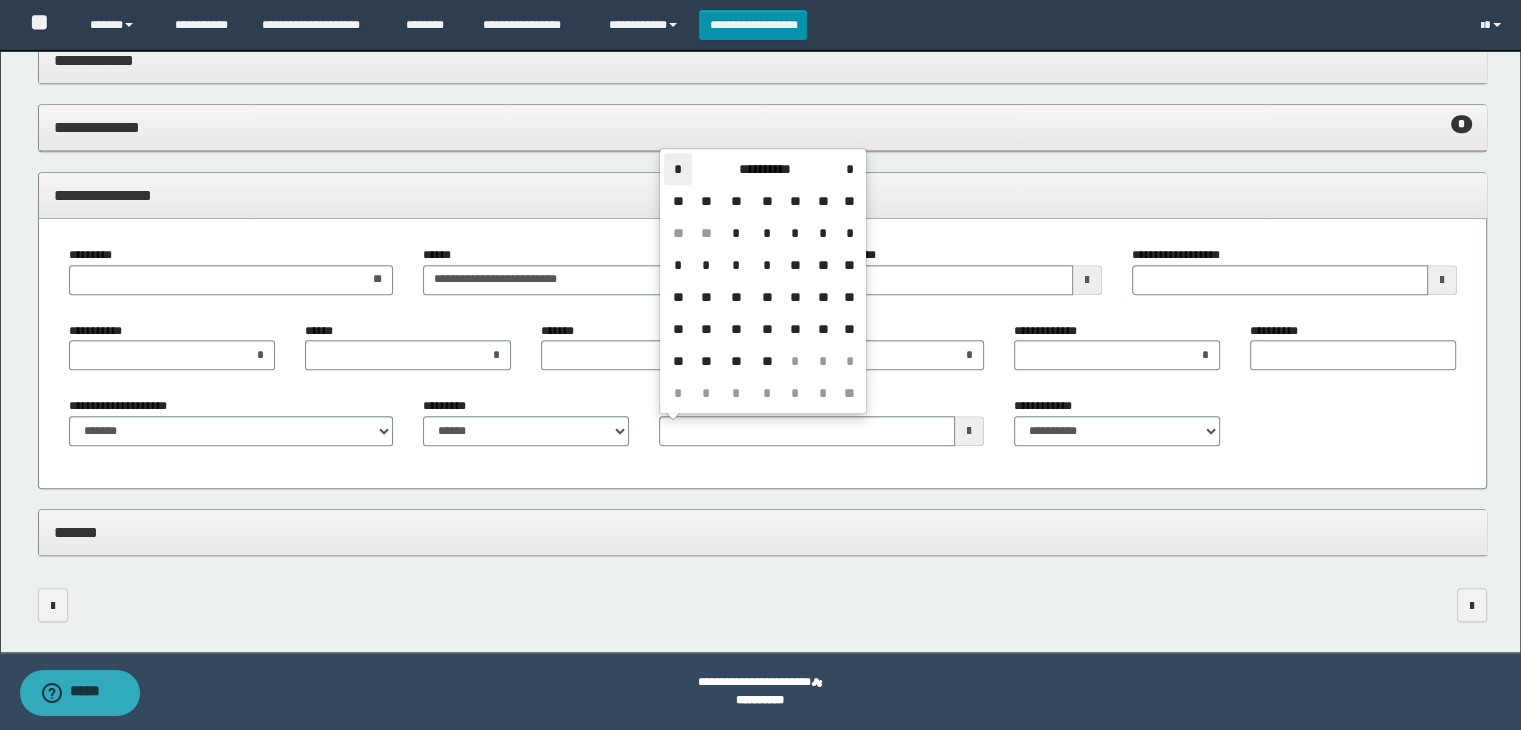 click on "*" at bounding box center (678, 169) 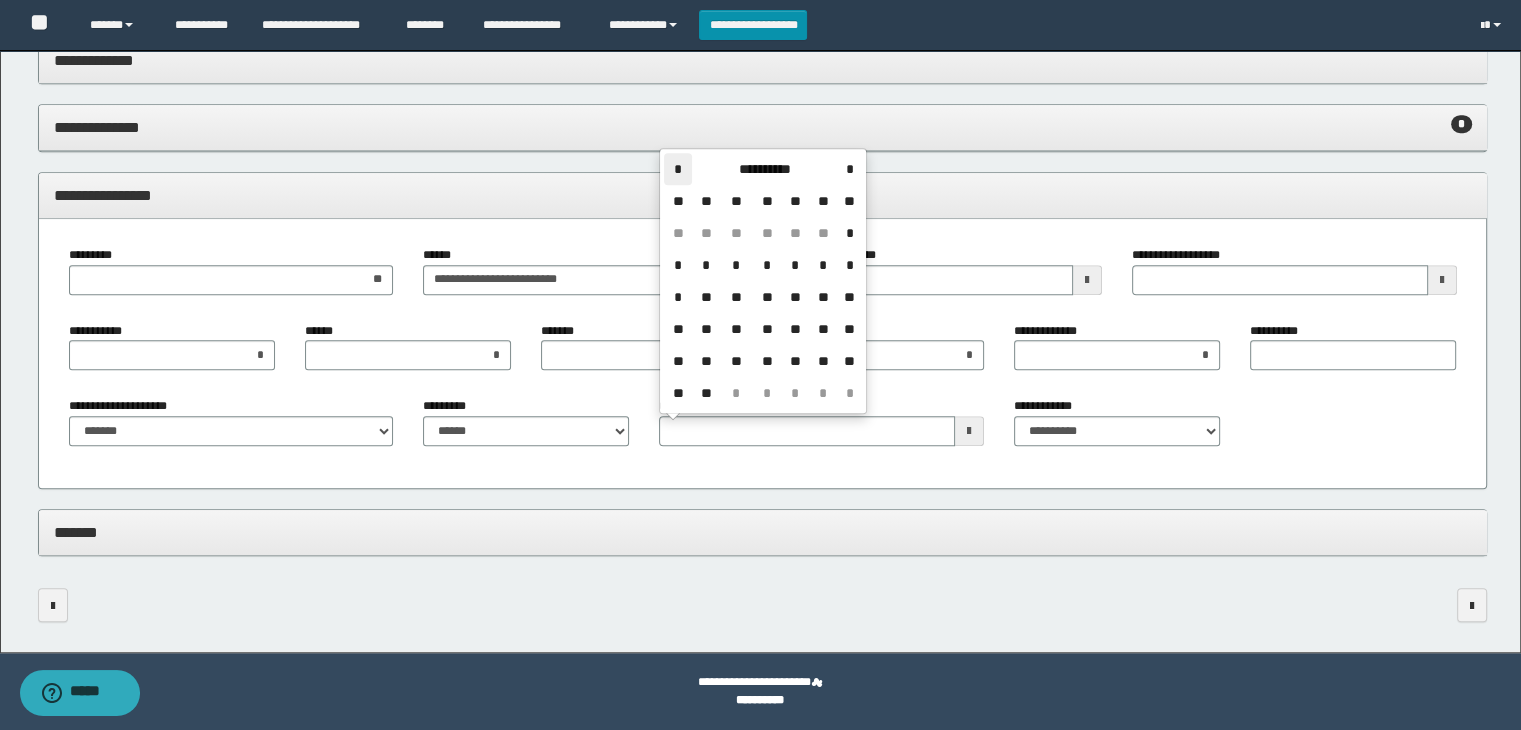 click on "*" at bounding box center [678, 169] 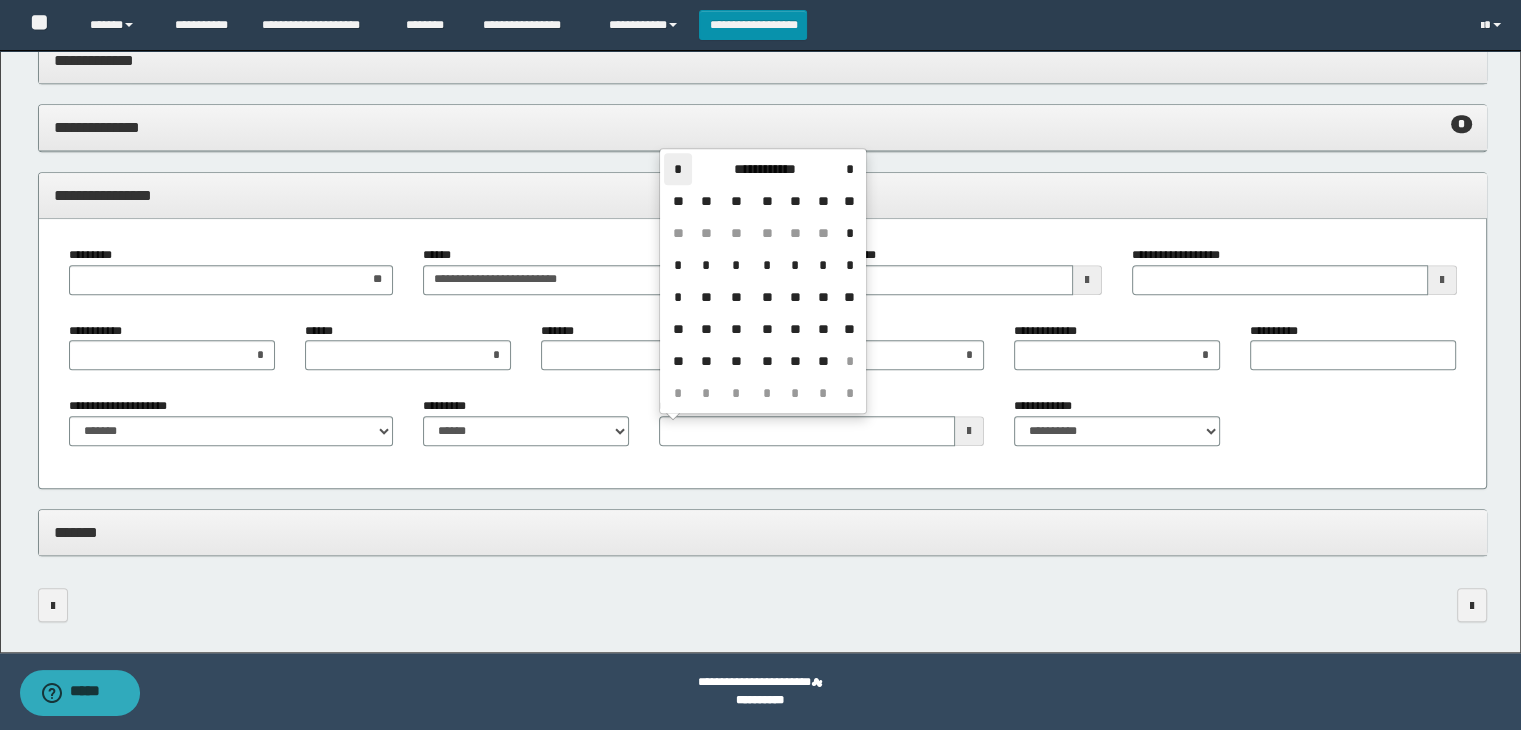 click on "*" at bounding box center [678, 169] 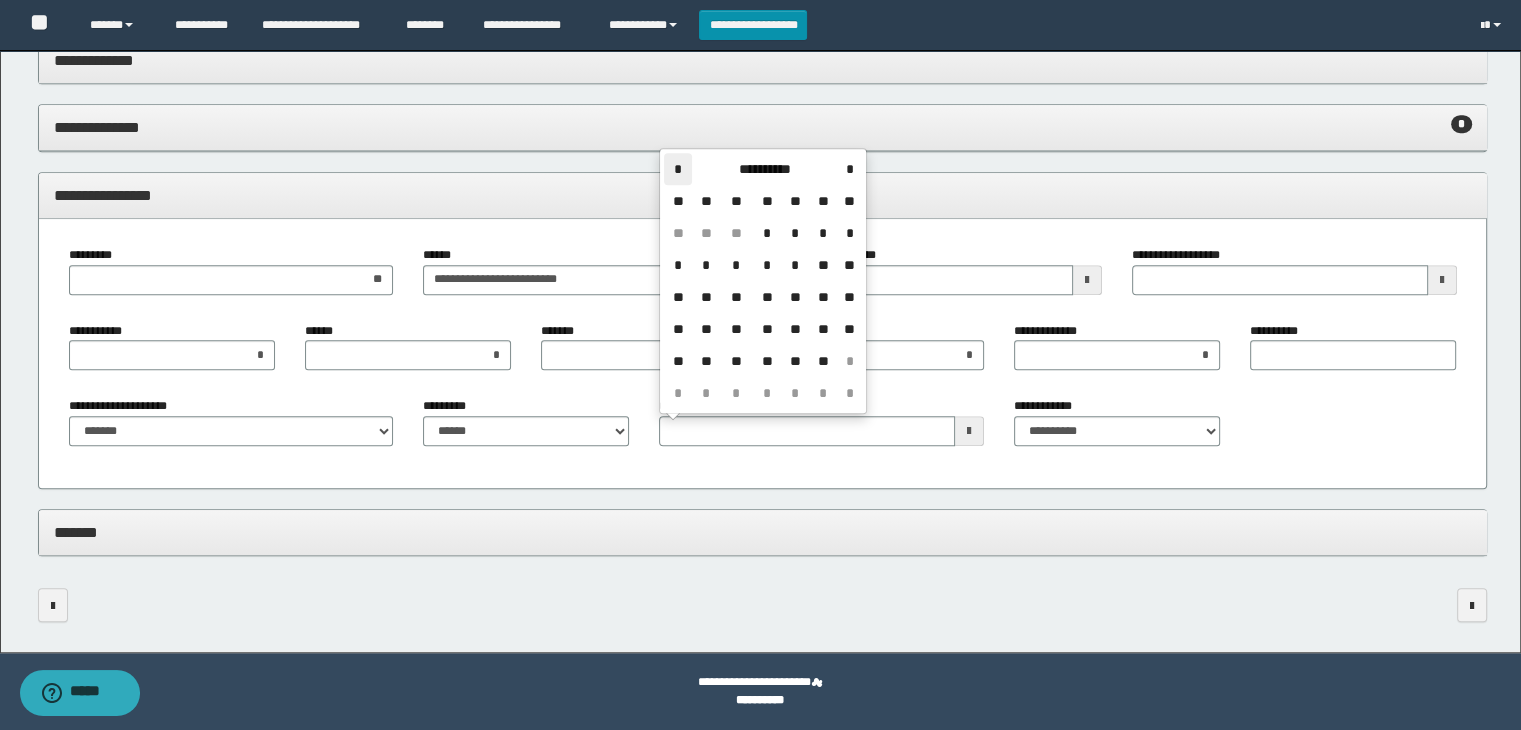 click on "*" at bounding box center [678, 169] 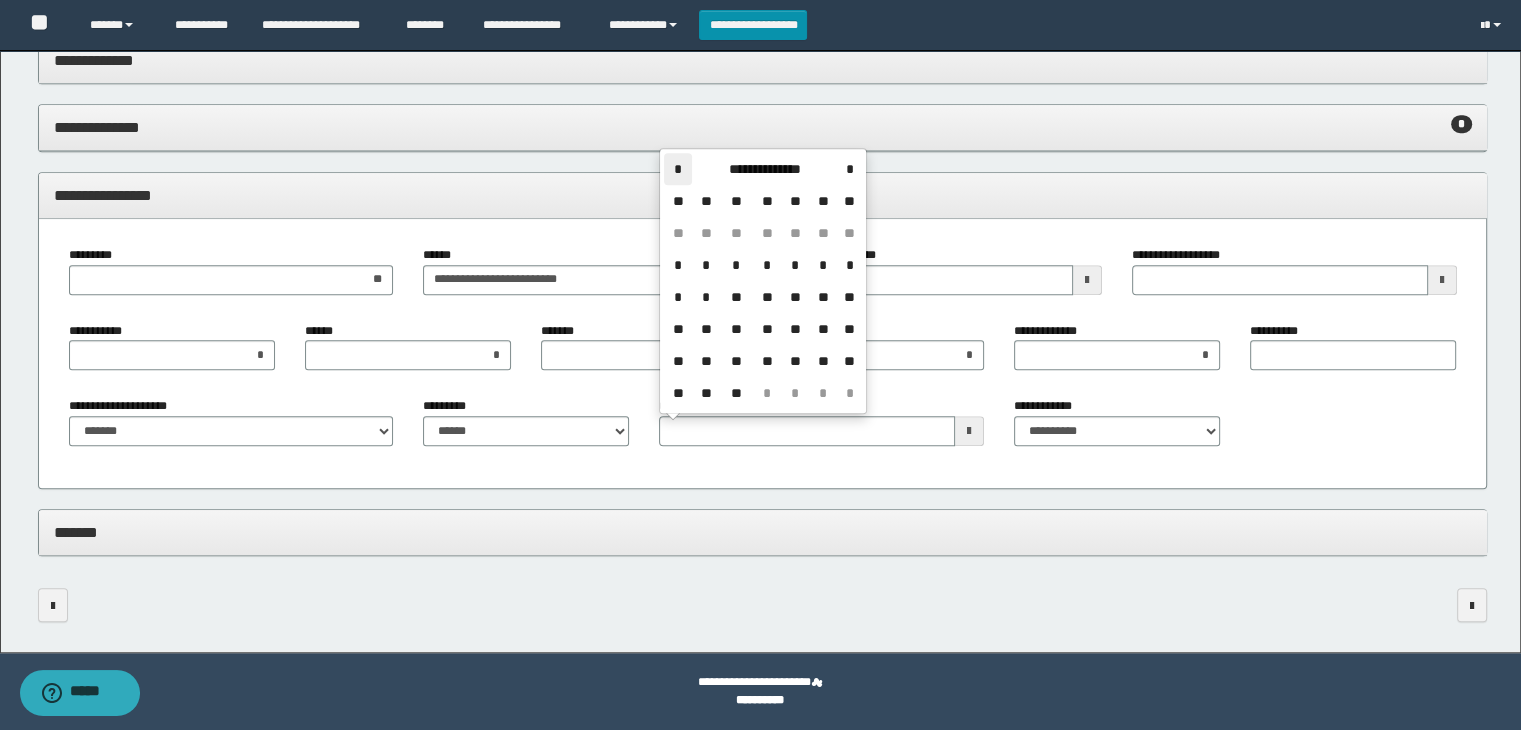 click on "*" at bounding box center (678, 169) 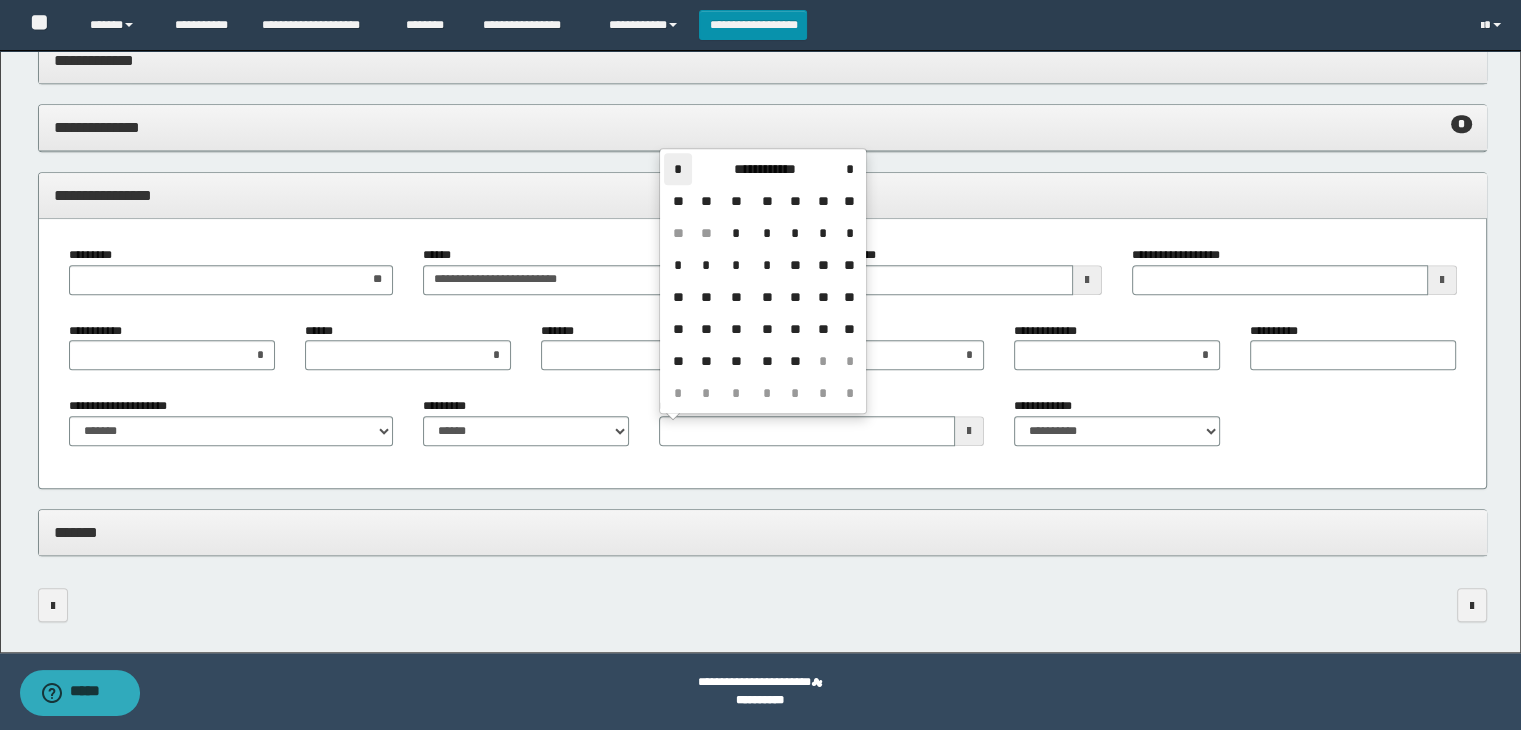 click on "*" at bounding box center (678, 169) 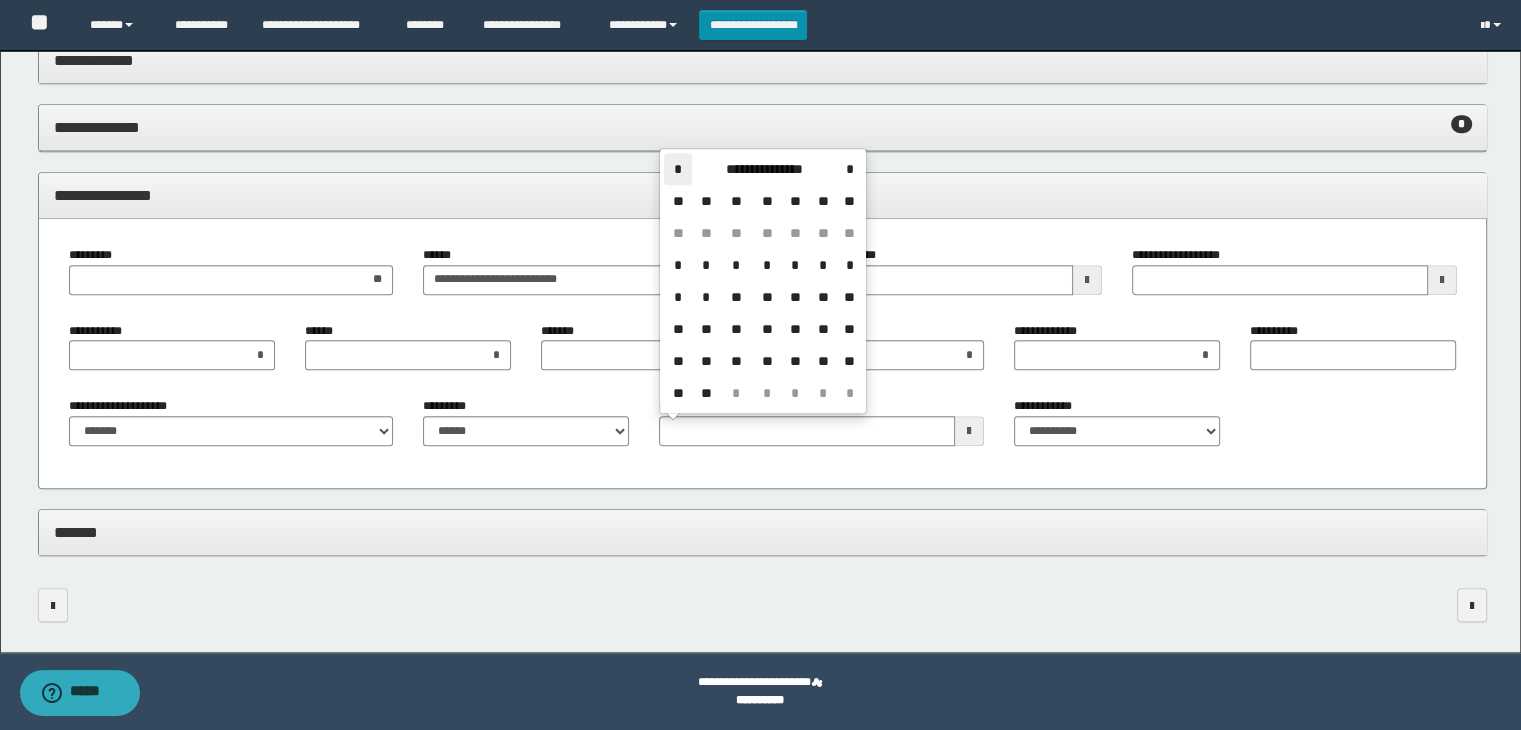 click on "*" at bounding box center (678, 169) 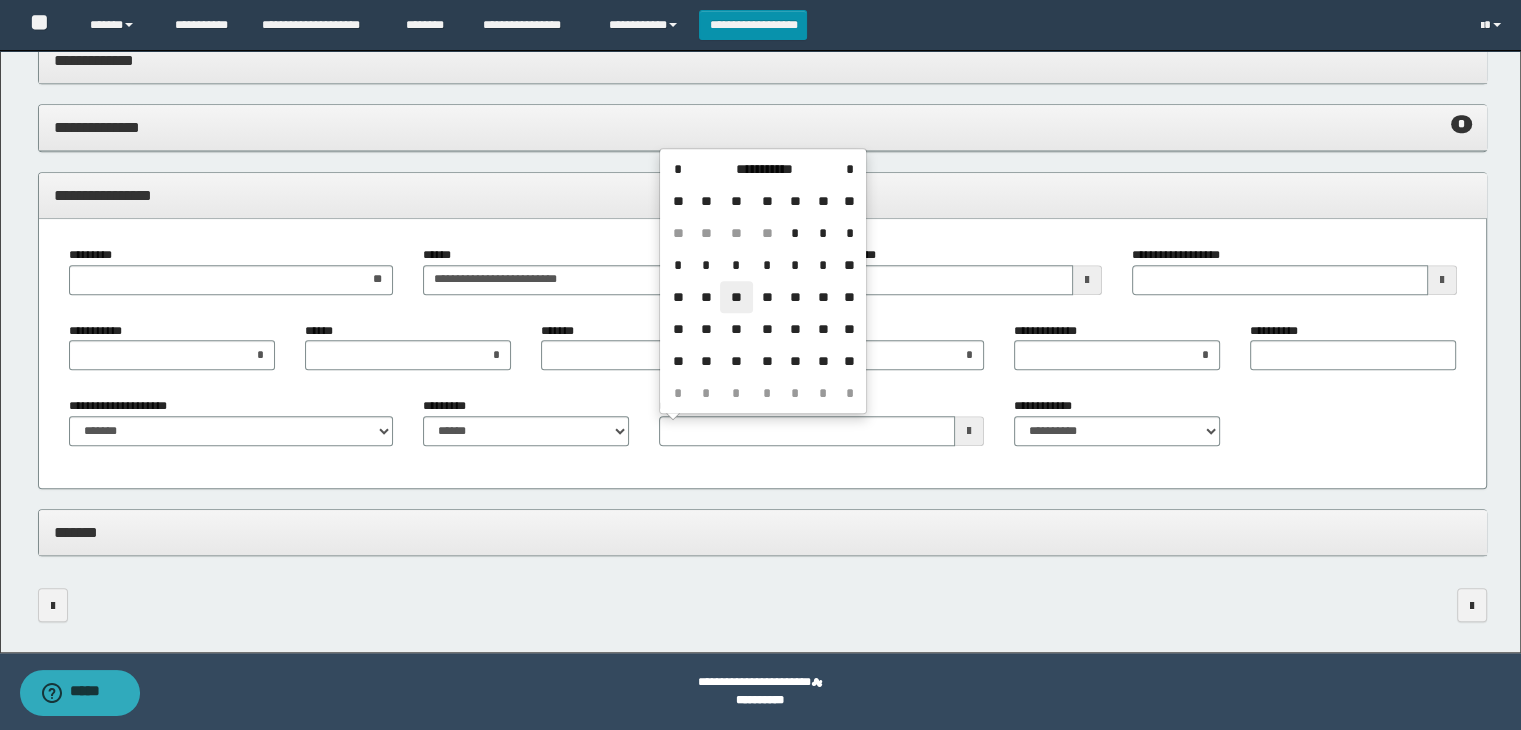 click on "**" at bounding box center [736, 297] 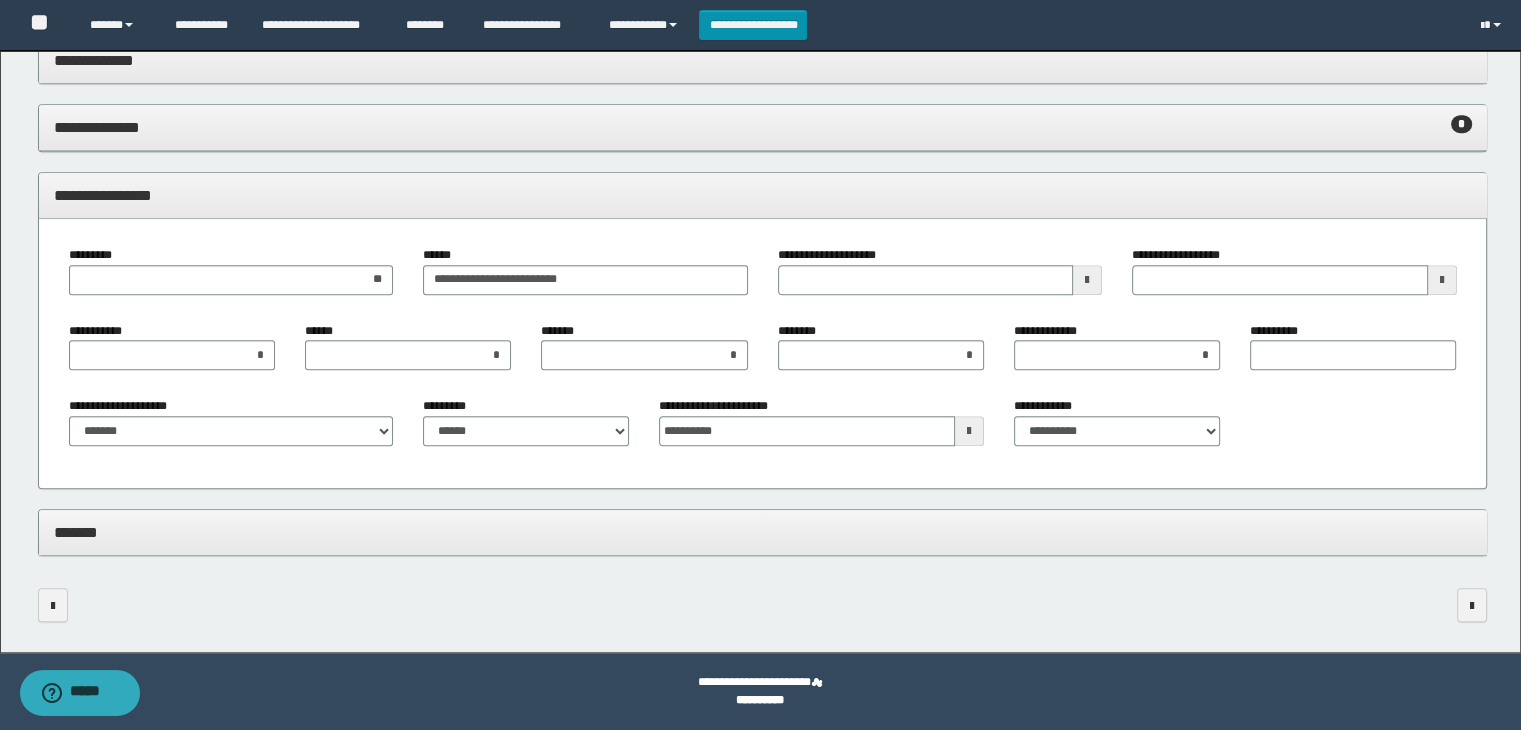 click on "*******" at bounding box center [763, 532] 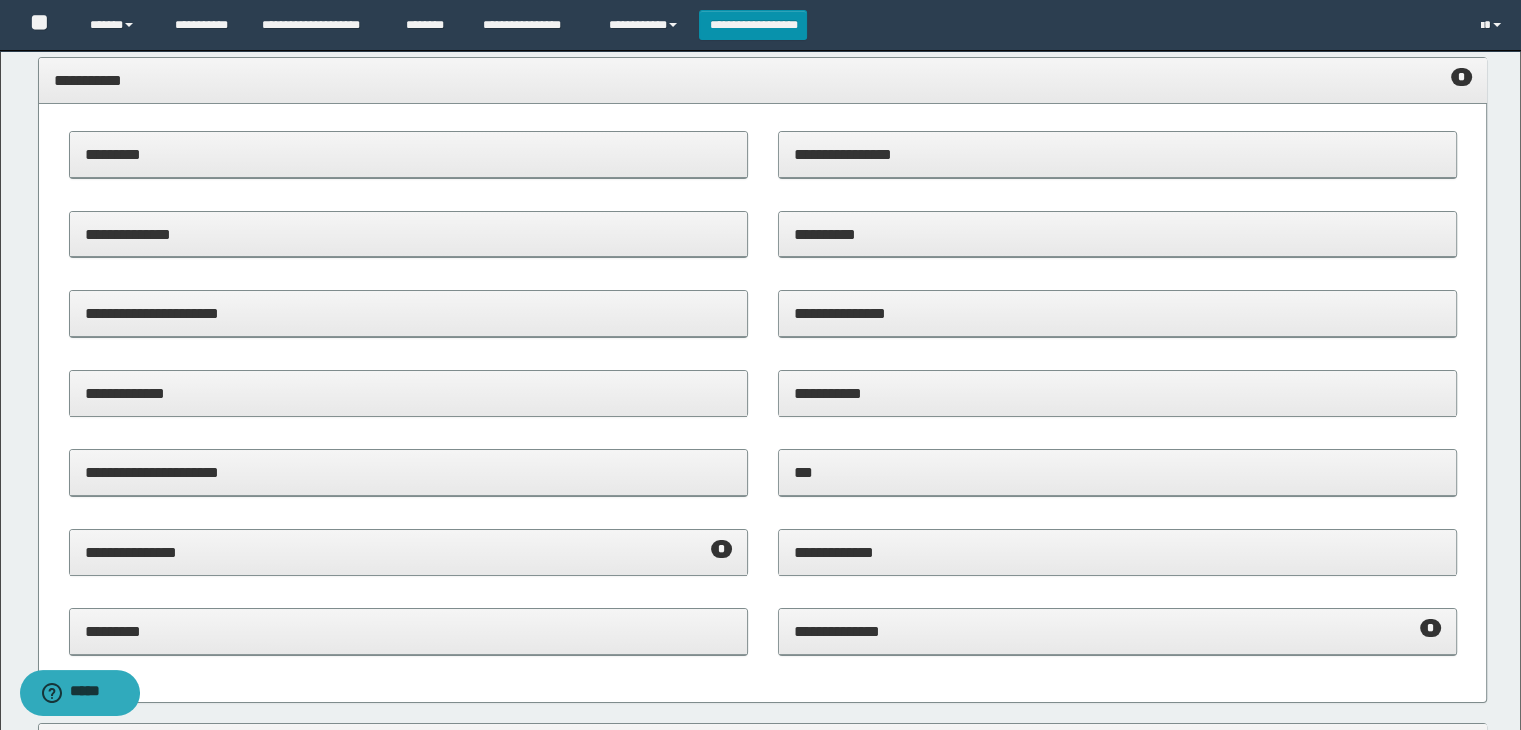 scroll, scrollTop: 0, scrollLeft: 0, axis: both 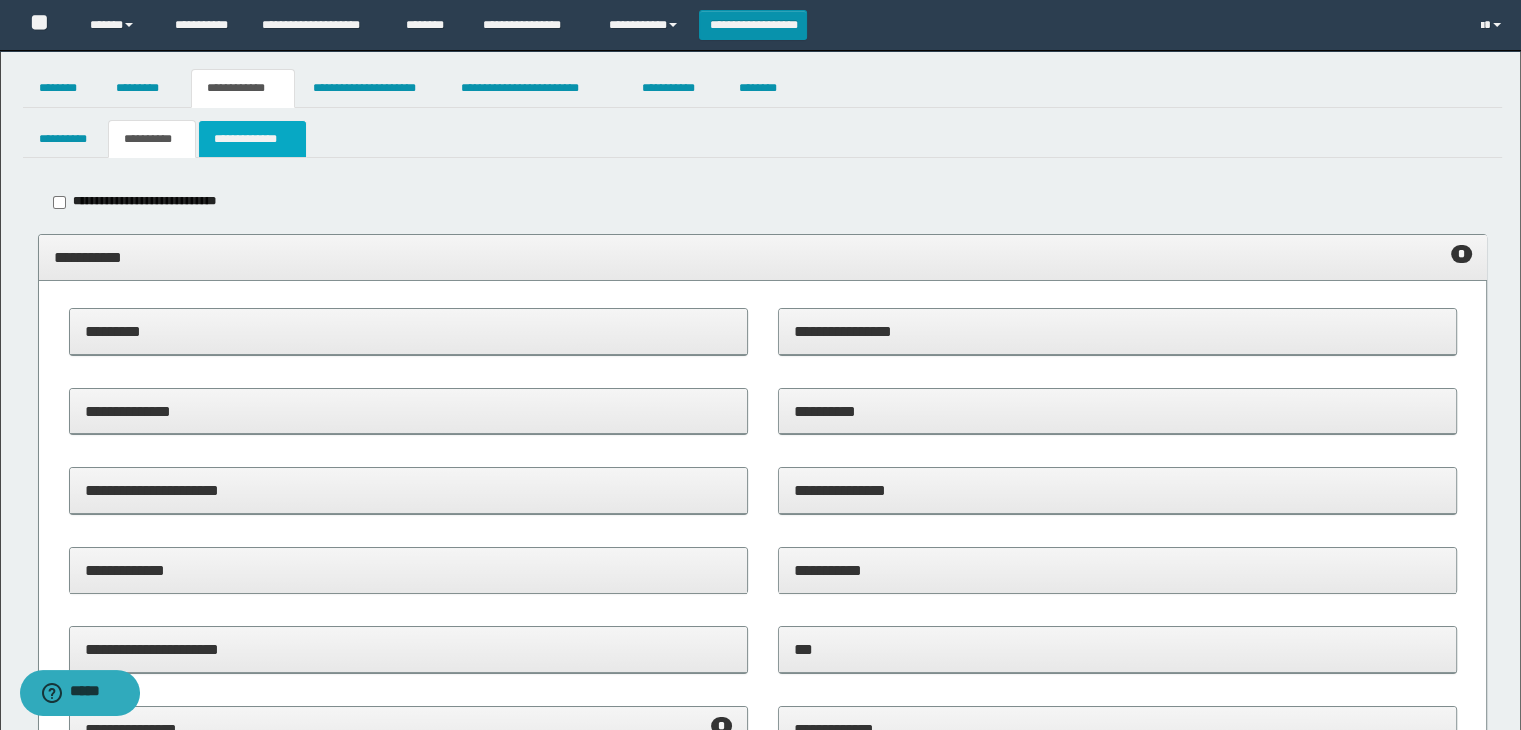 click on "**********" at bounding box center (252, 139) 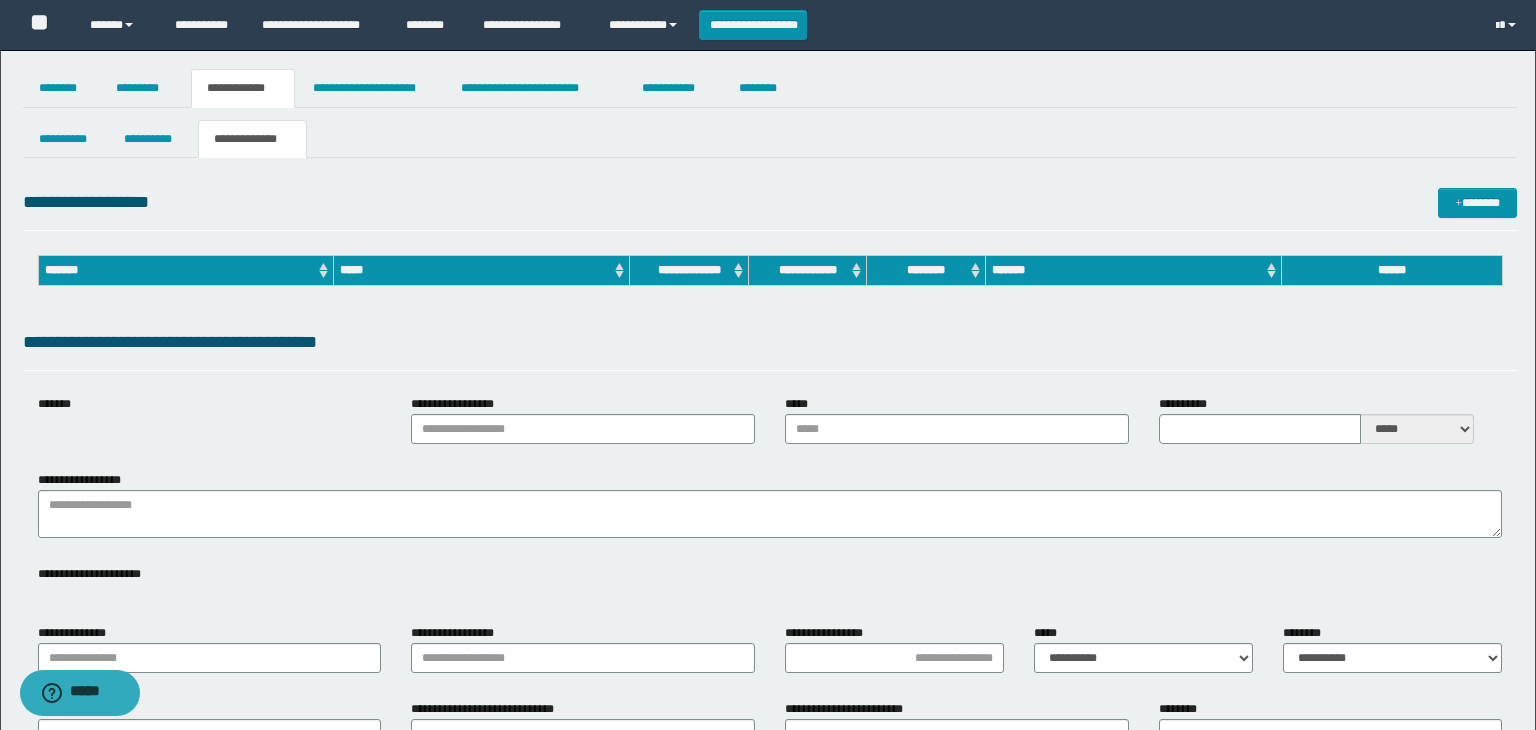 type on "**********" 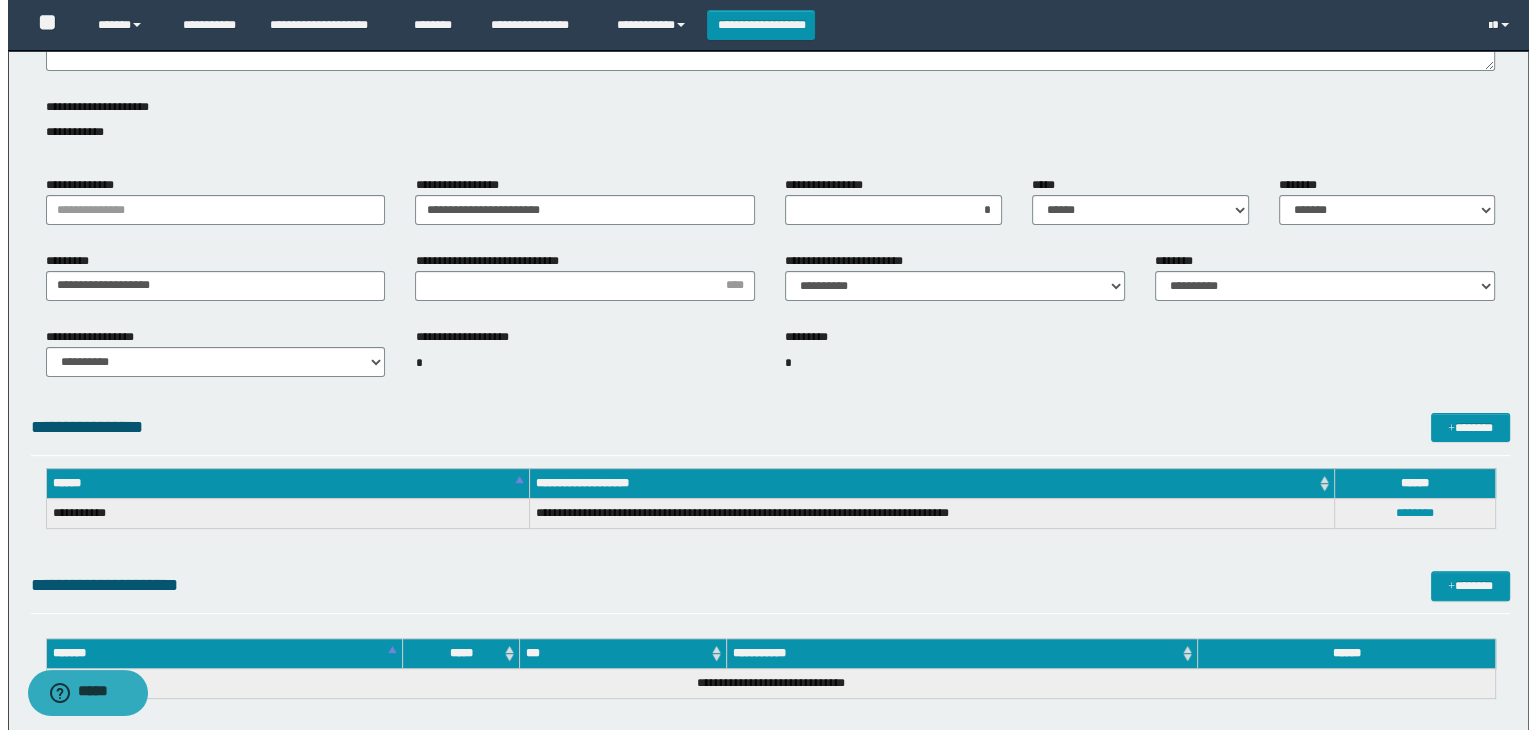 scroll, scrollTop: 800, scrollLeft: 0, axis: vertical 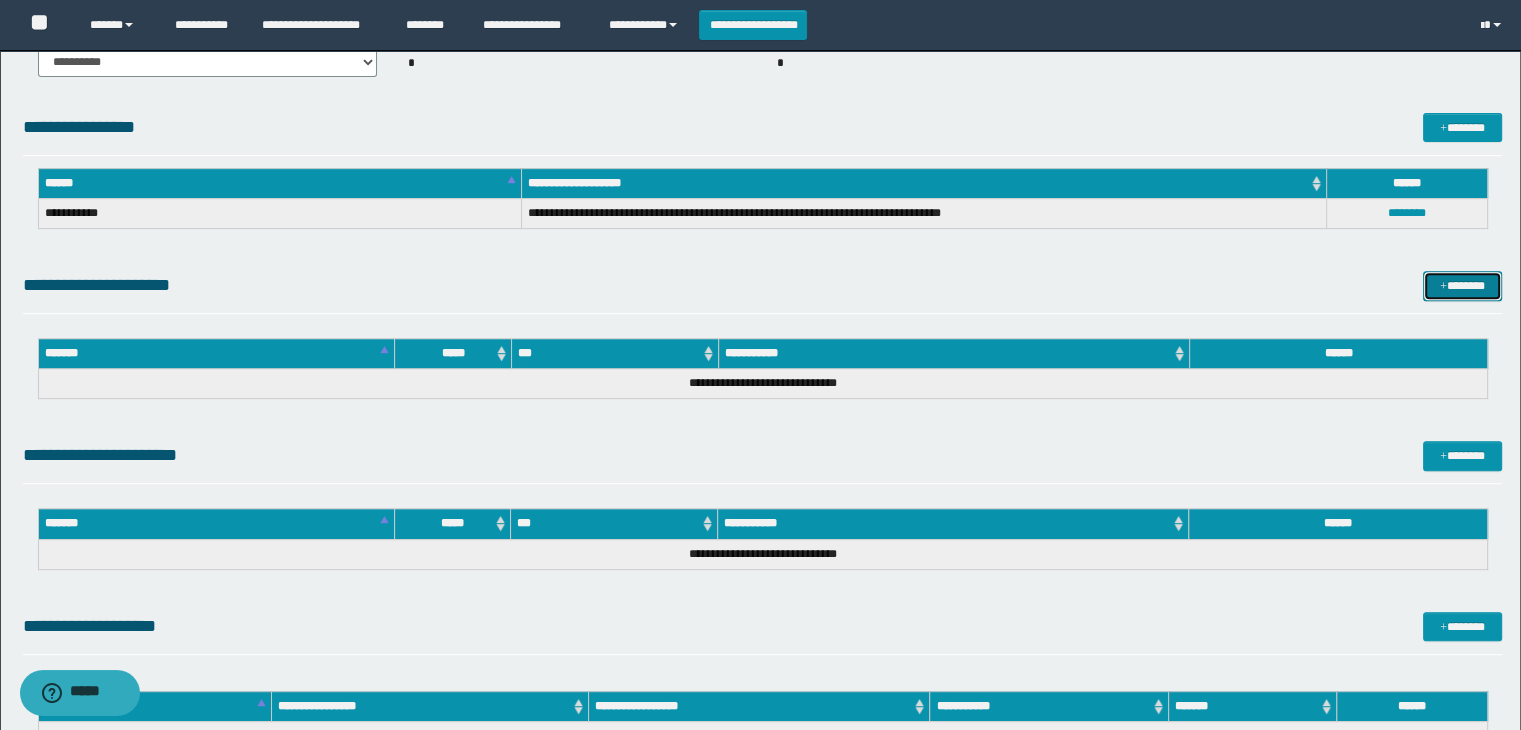click on "*******" at bounding box center [1462, 286] 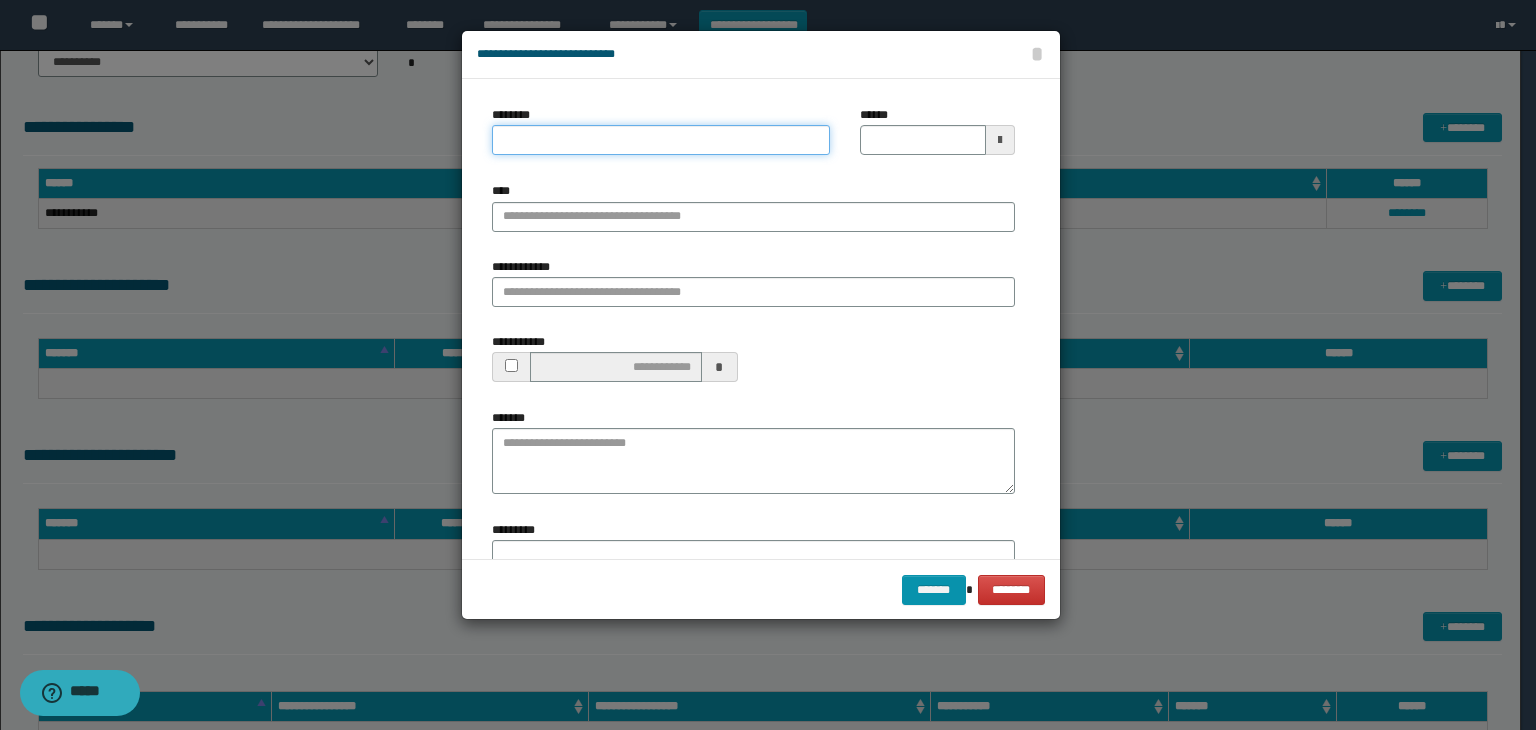 click on "********" at bounding box center [661, 140] 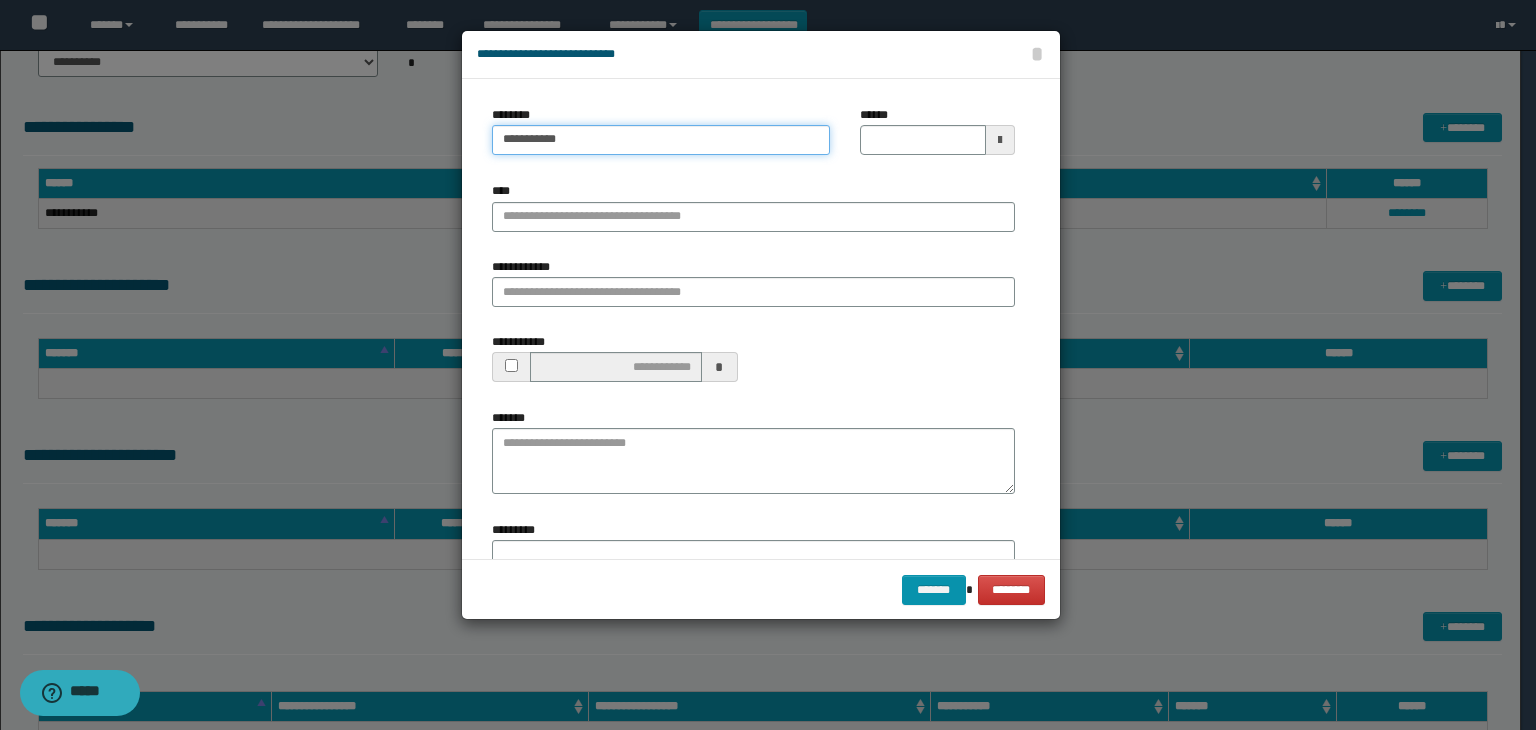 type on "**********" 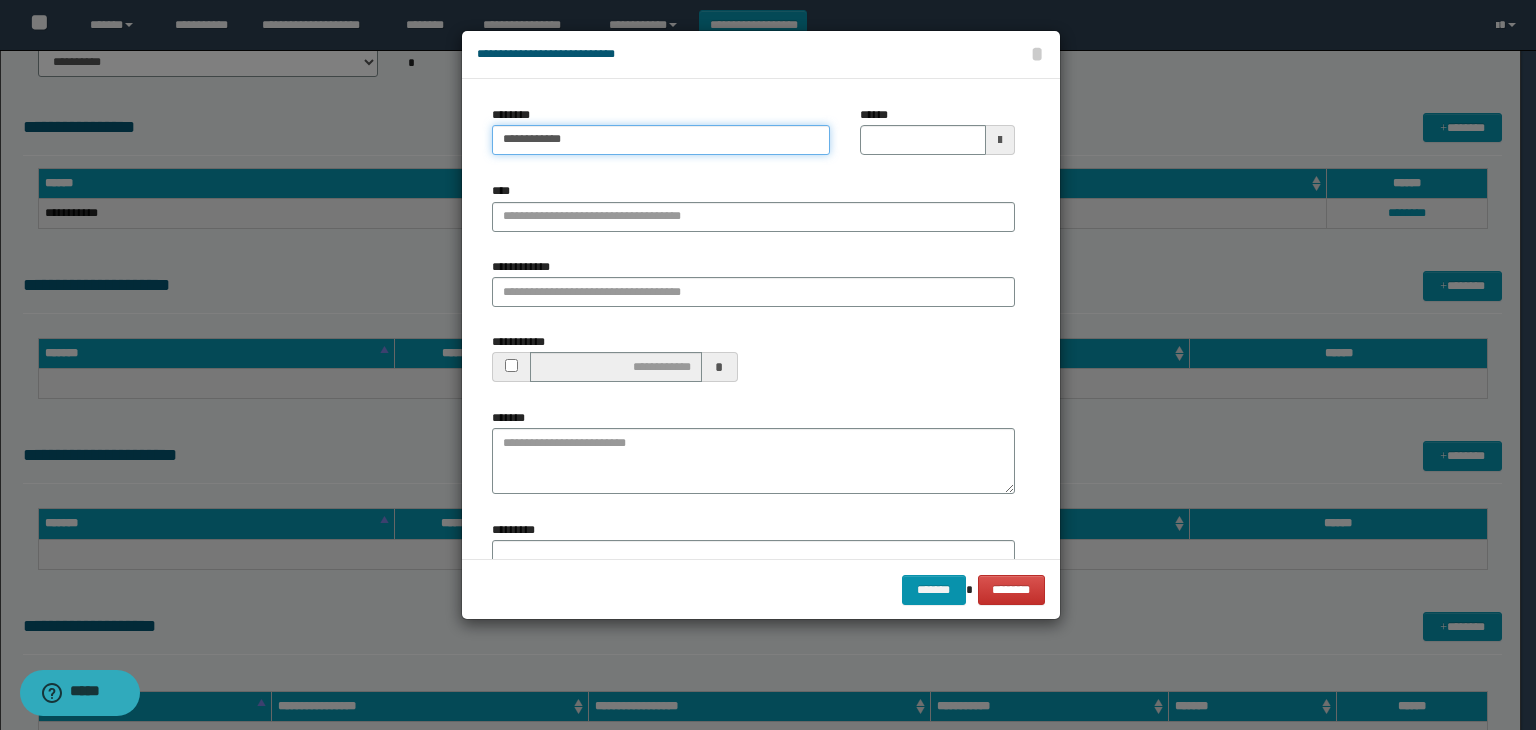type 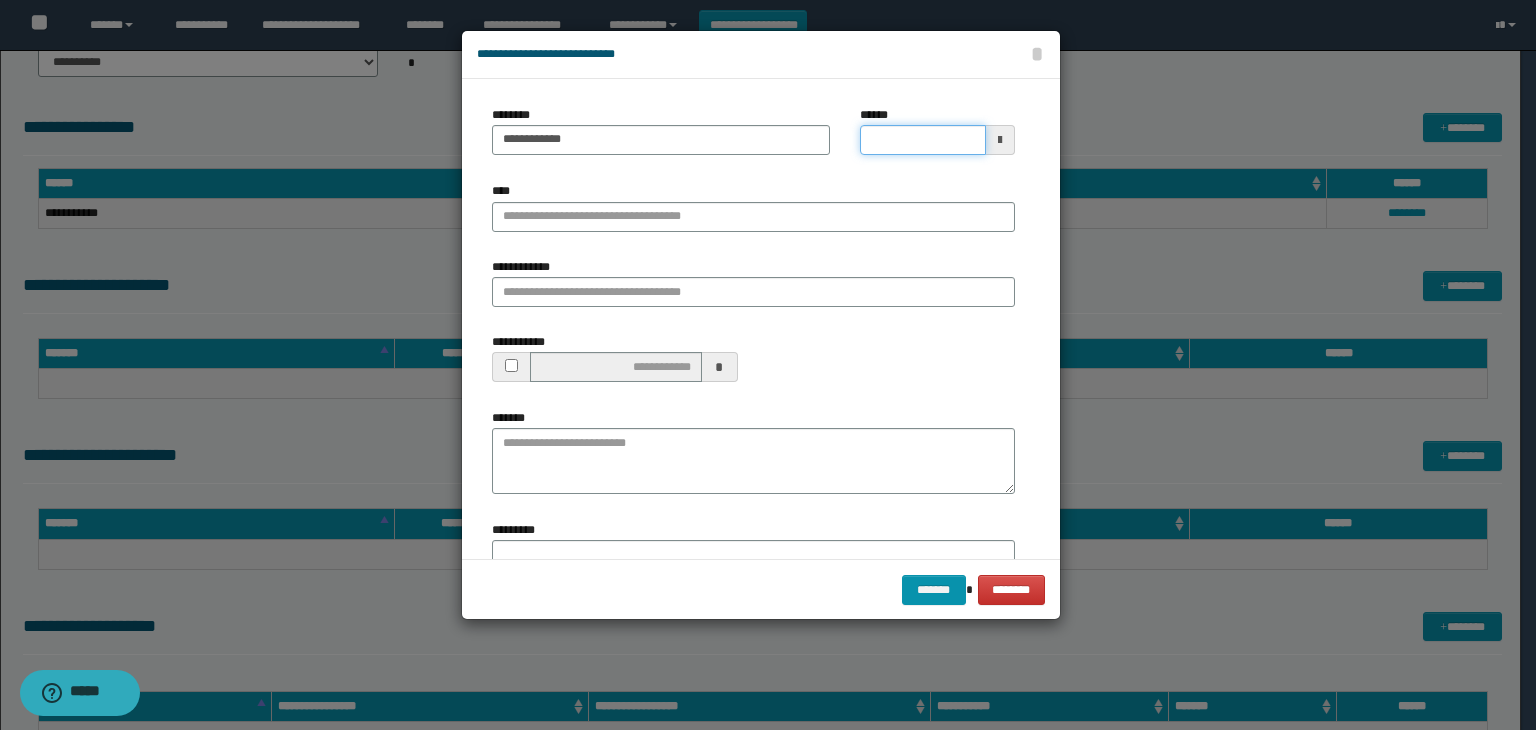 click on "******" at bounding box center (922, 140) 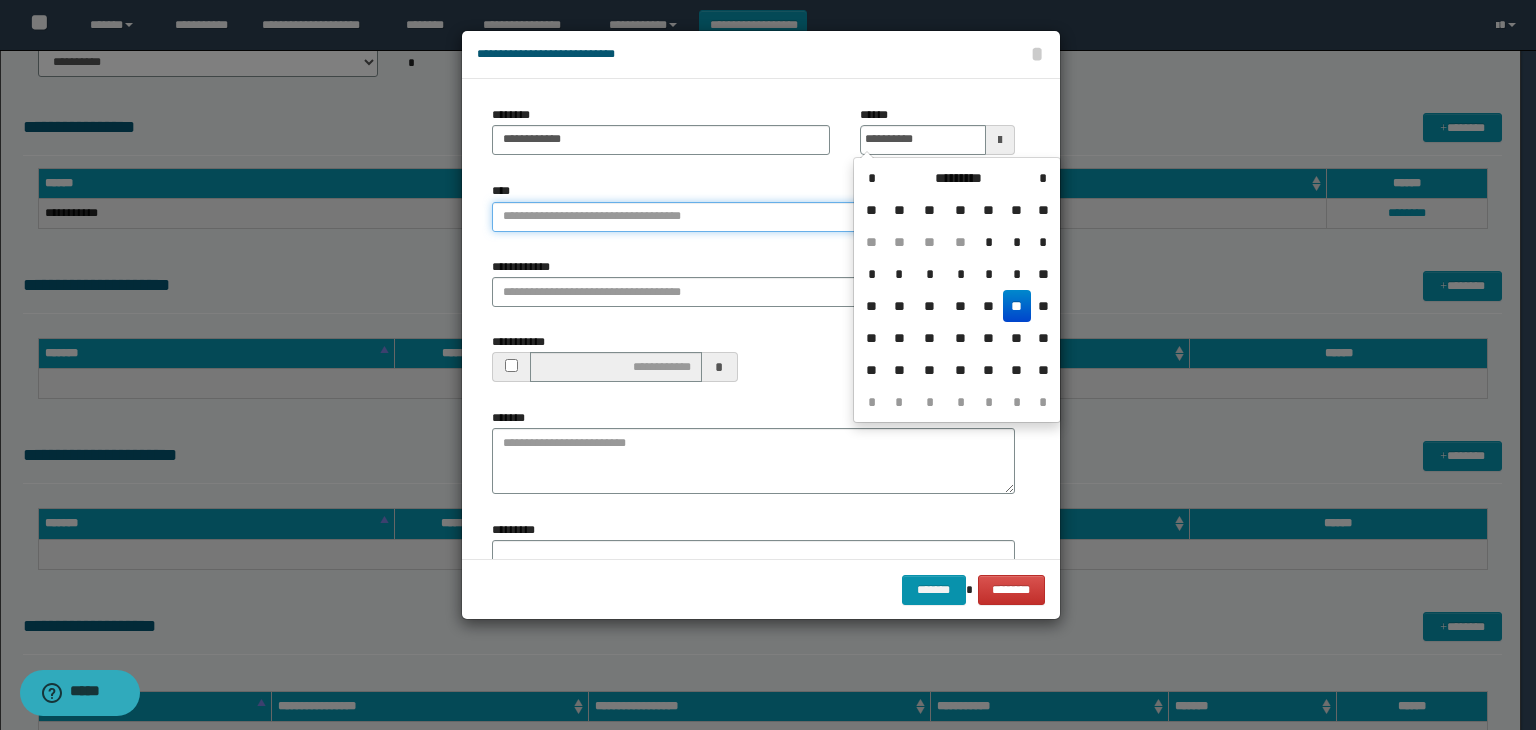 type on "**********" 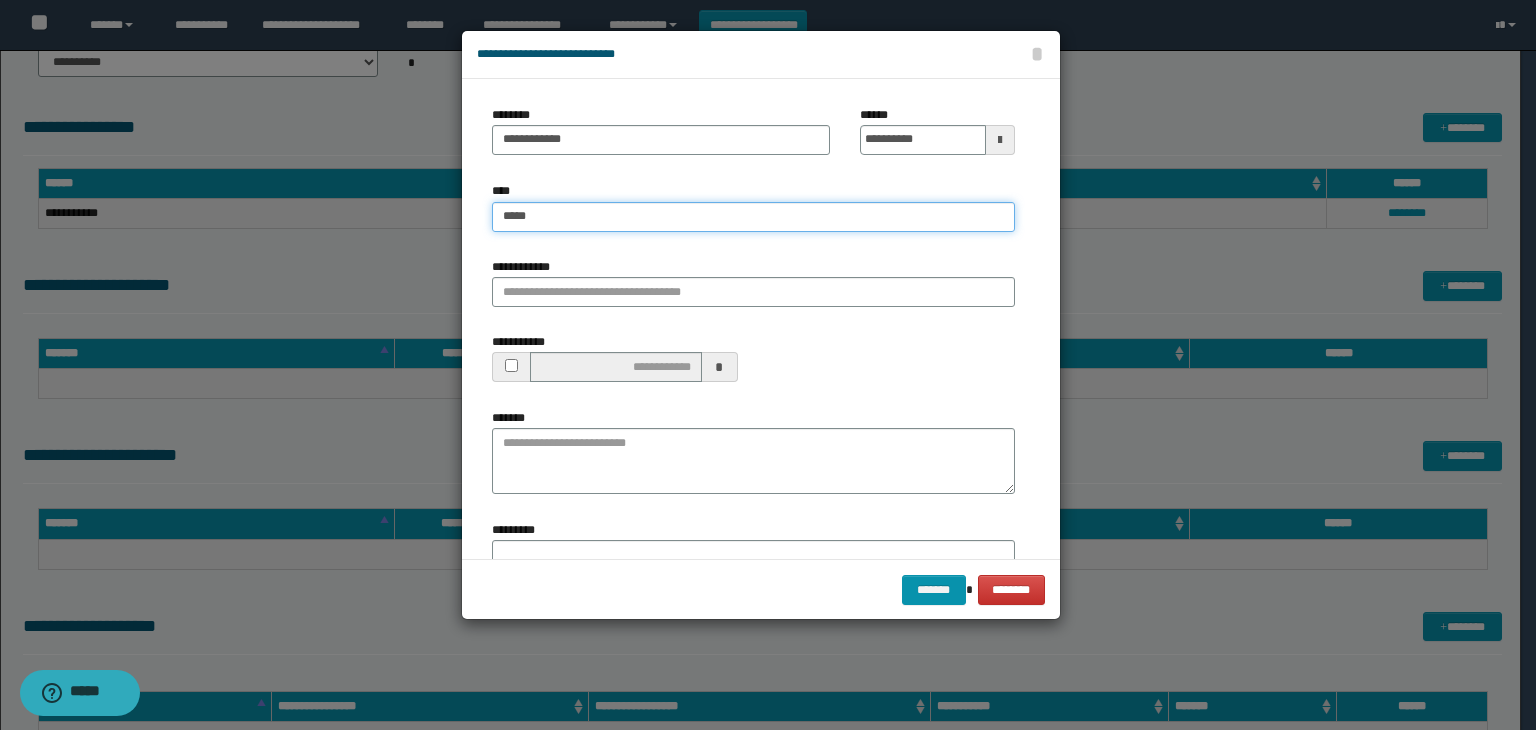 type on "******" 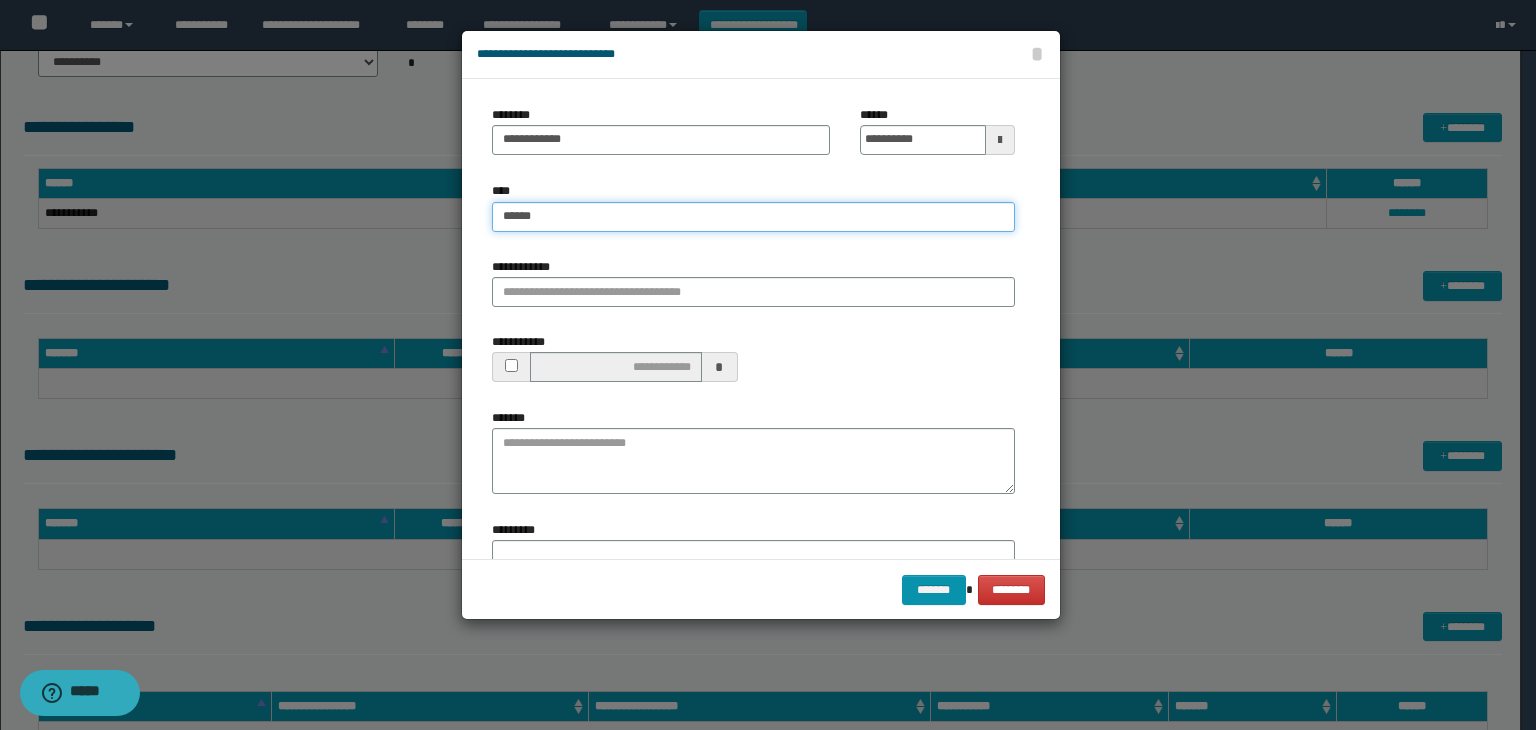 type on "**********" 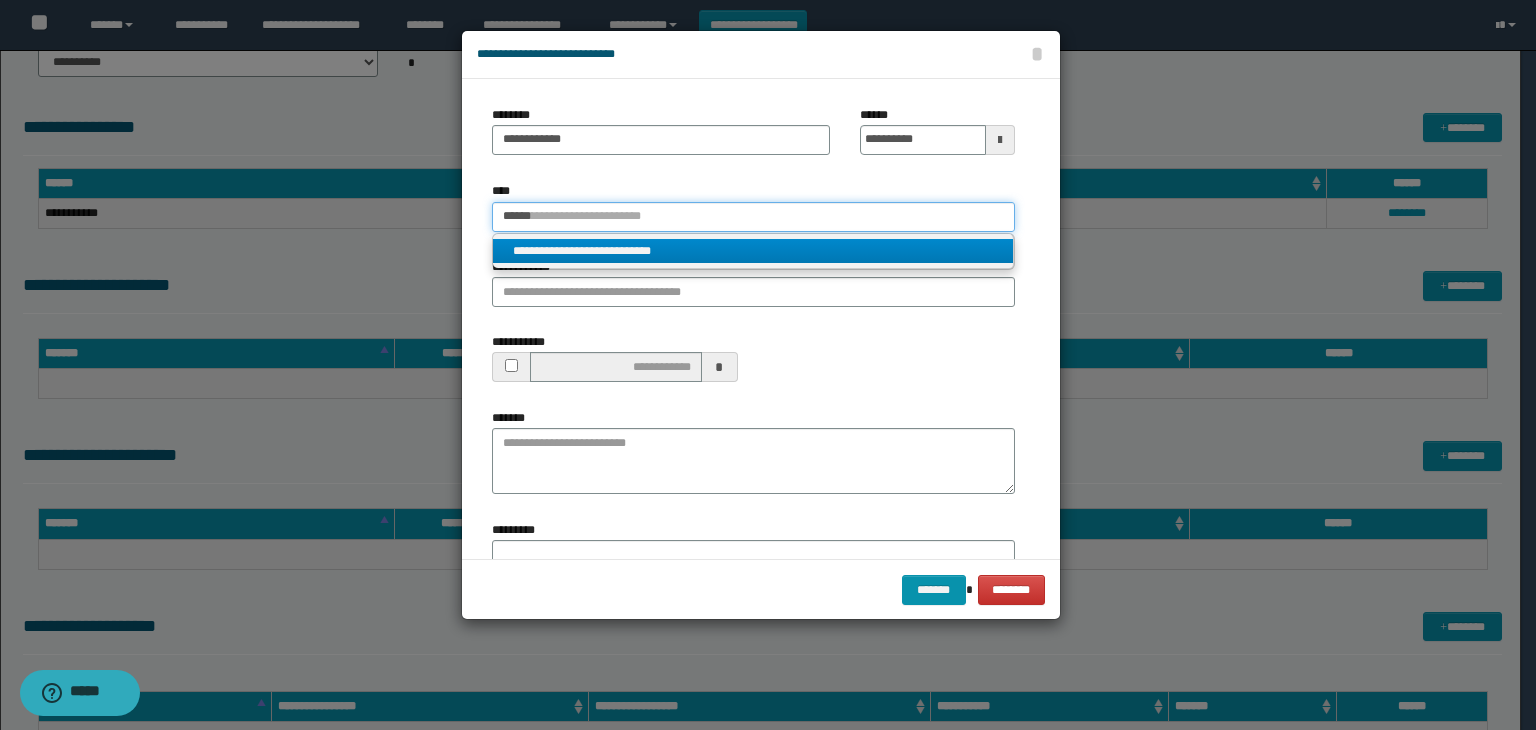 type on "******" 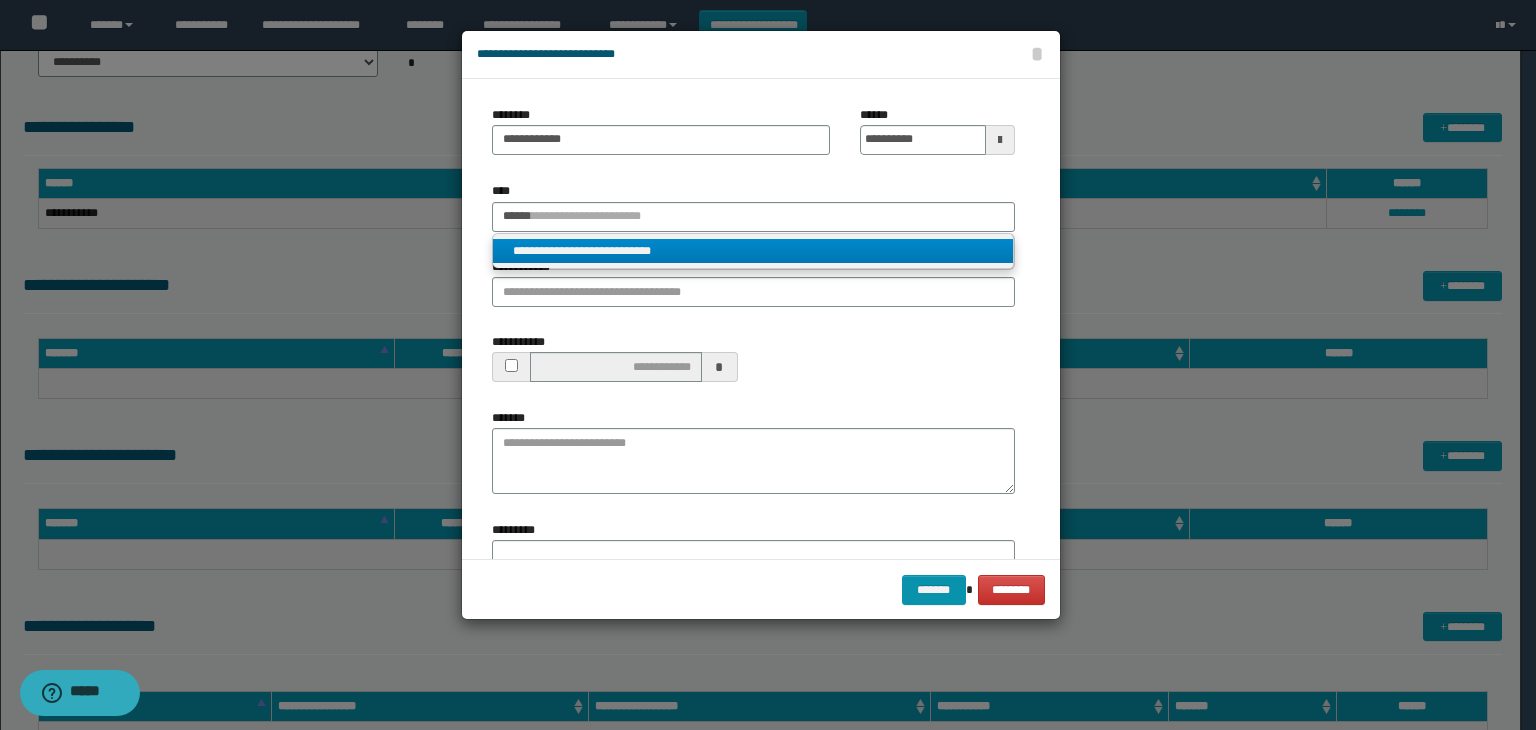 click on "**********" at bounding box center [753, 251] 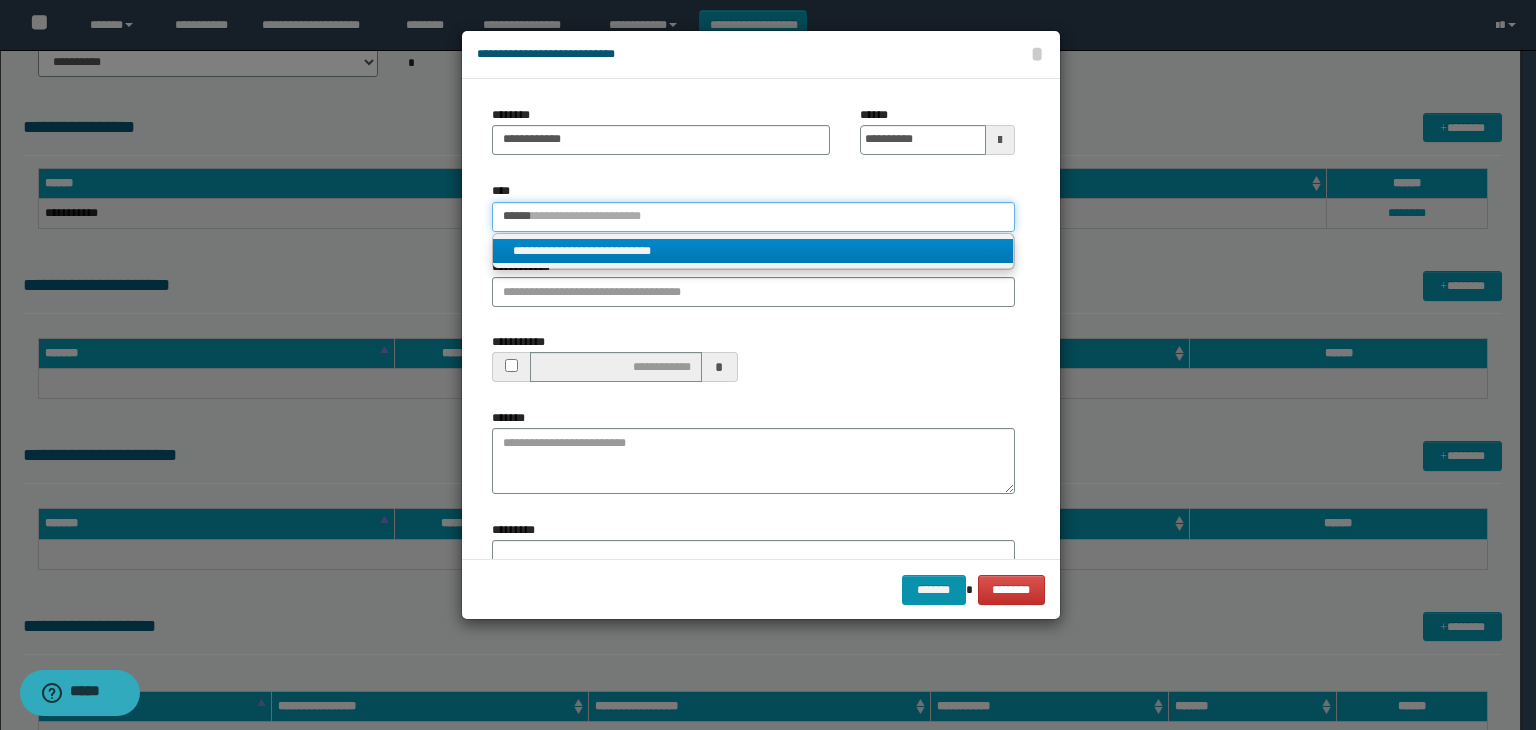 type 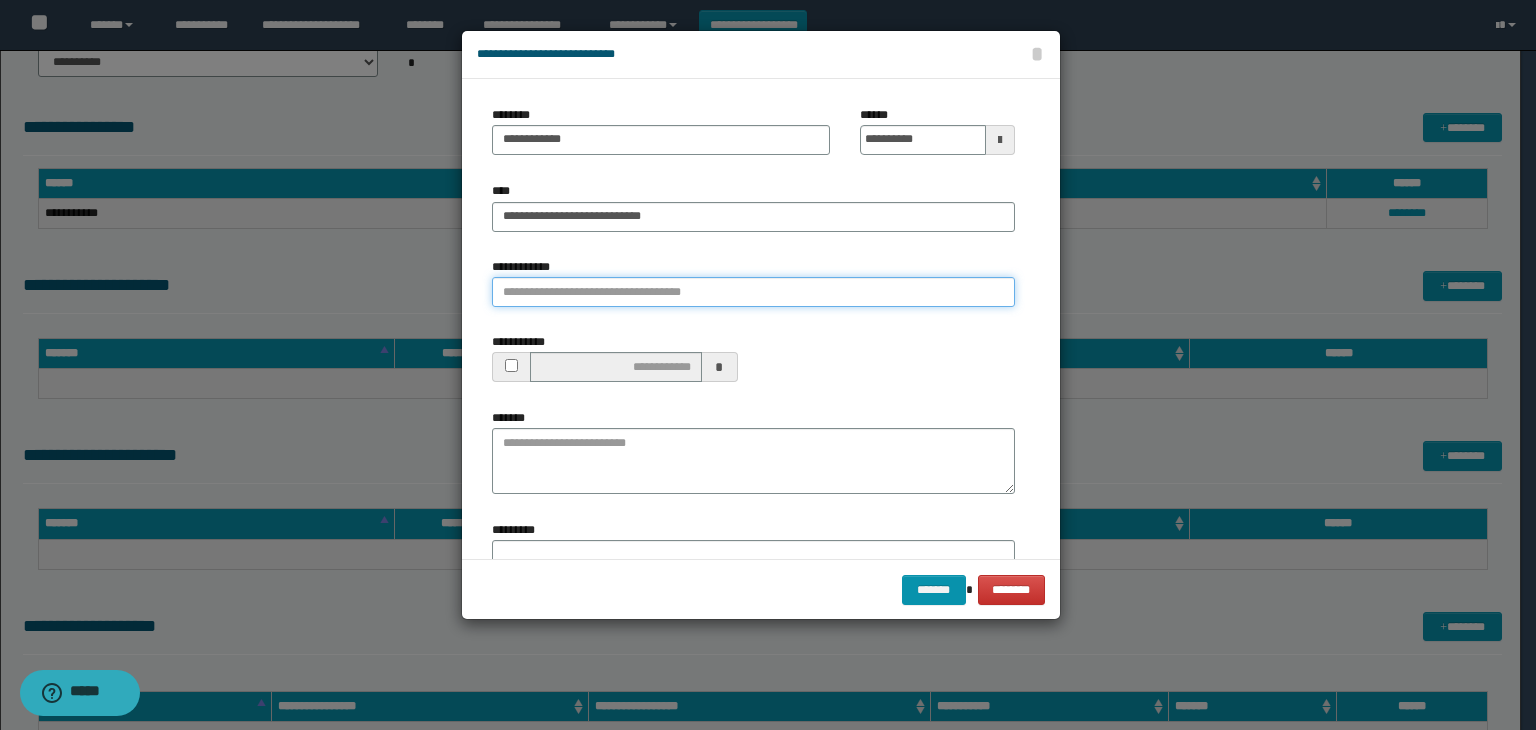 click on "**********" at bounding box center (753, 292) 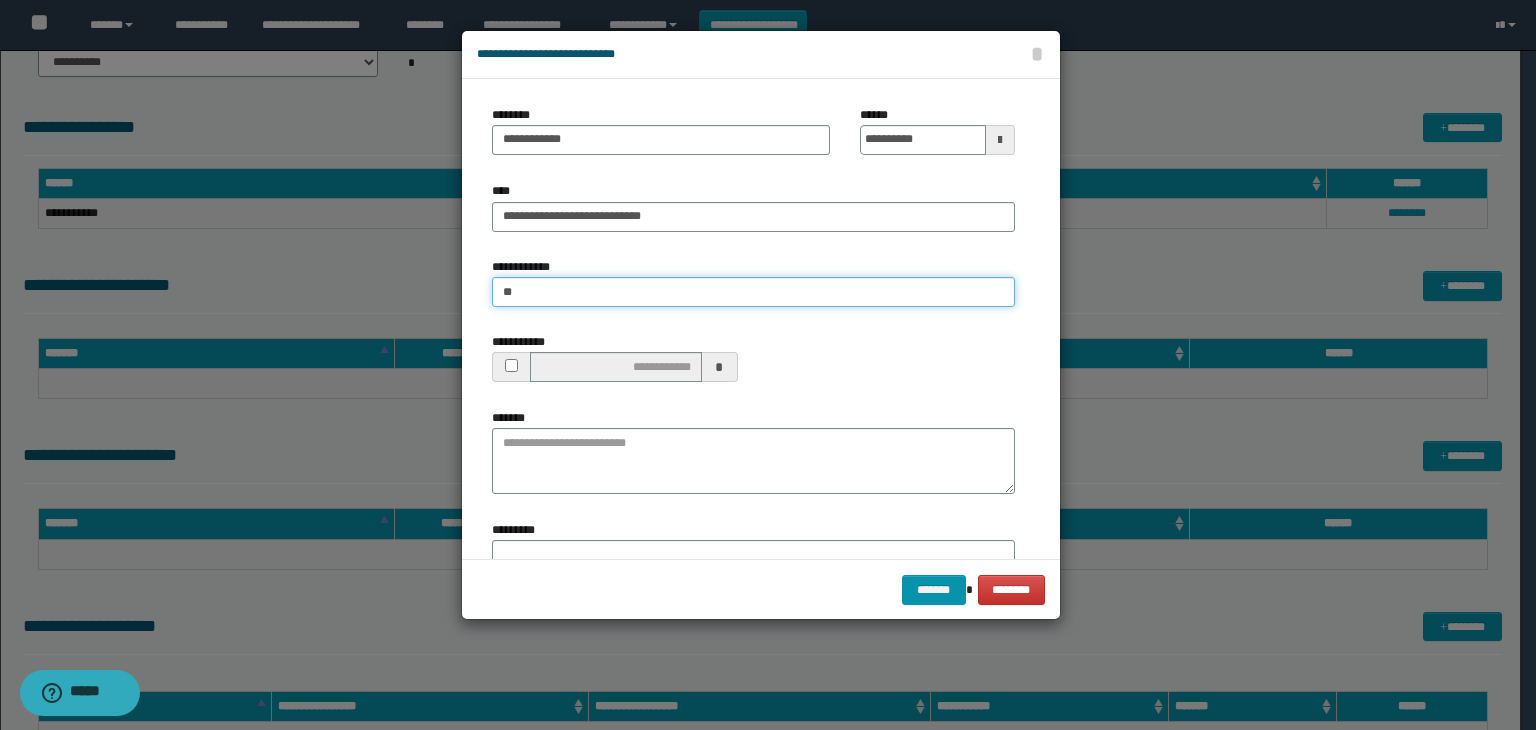 type on "*" 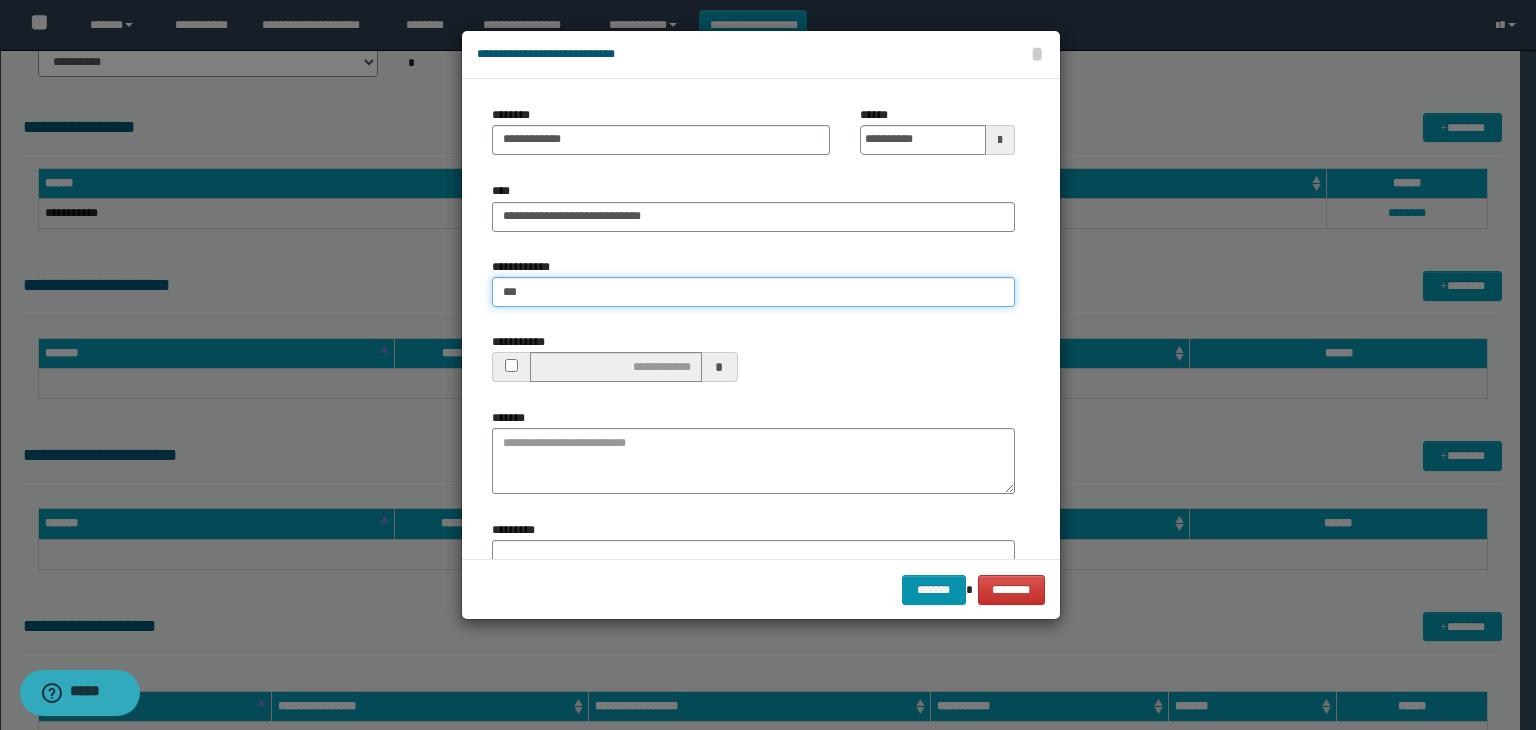 type on "****" 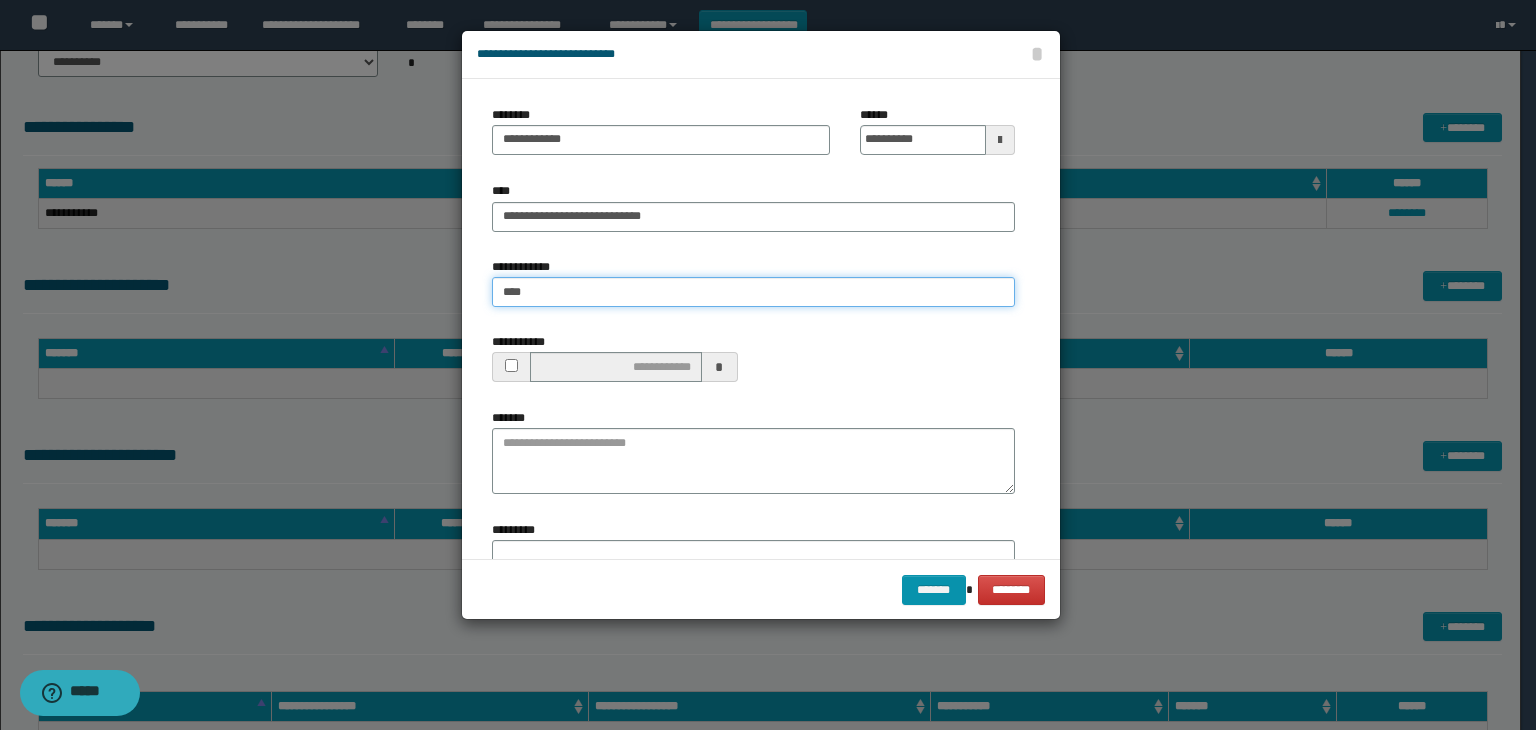 type on "****" 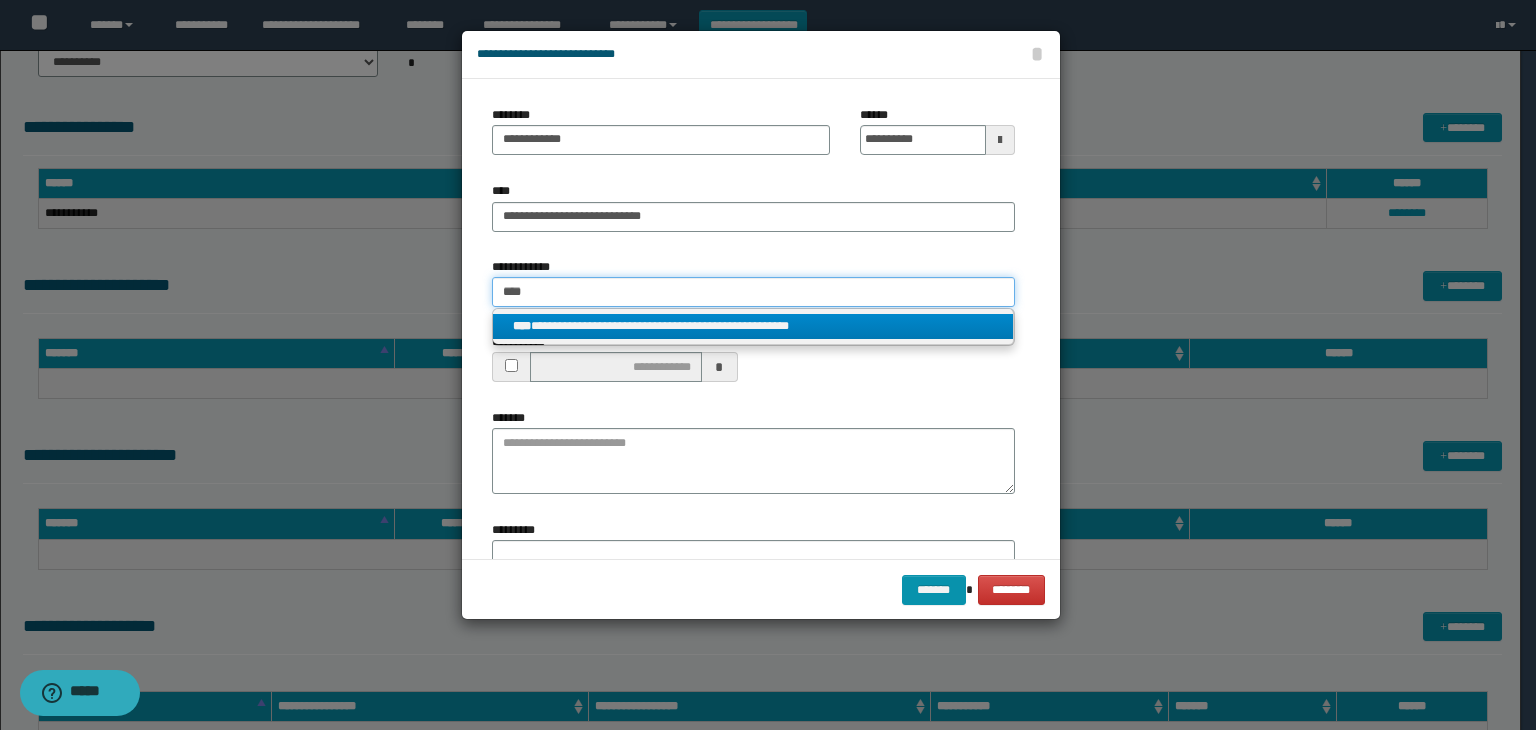 type on "****" 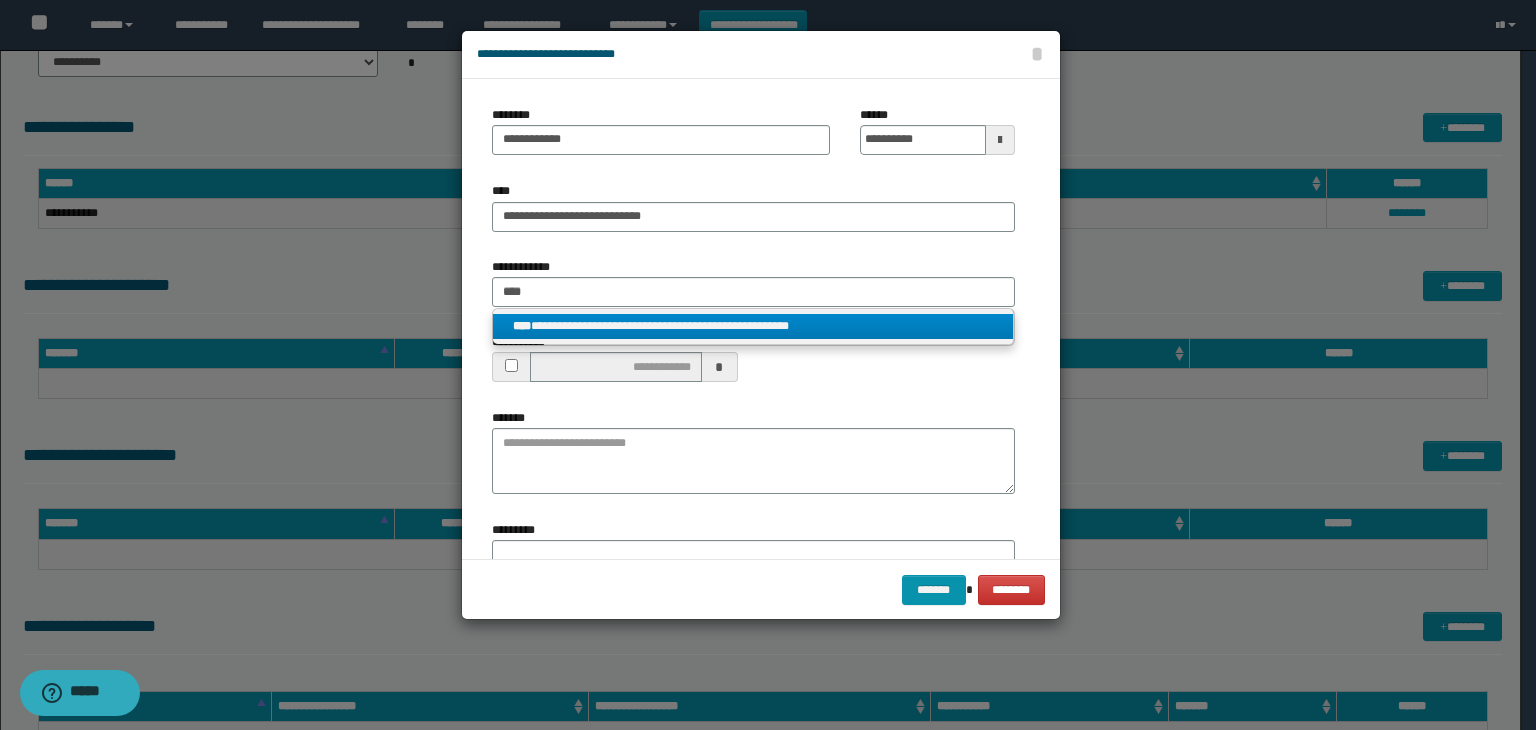 click on "**********" at bounding box center (753, 326) 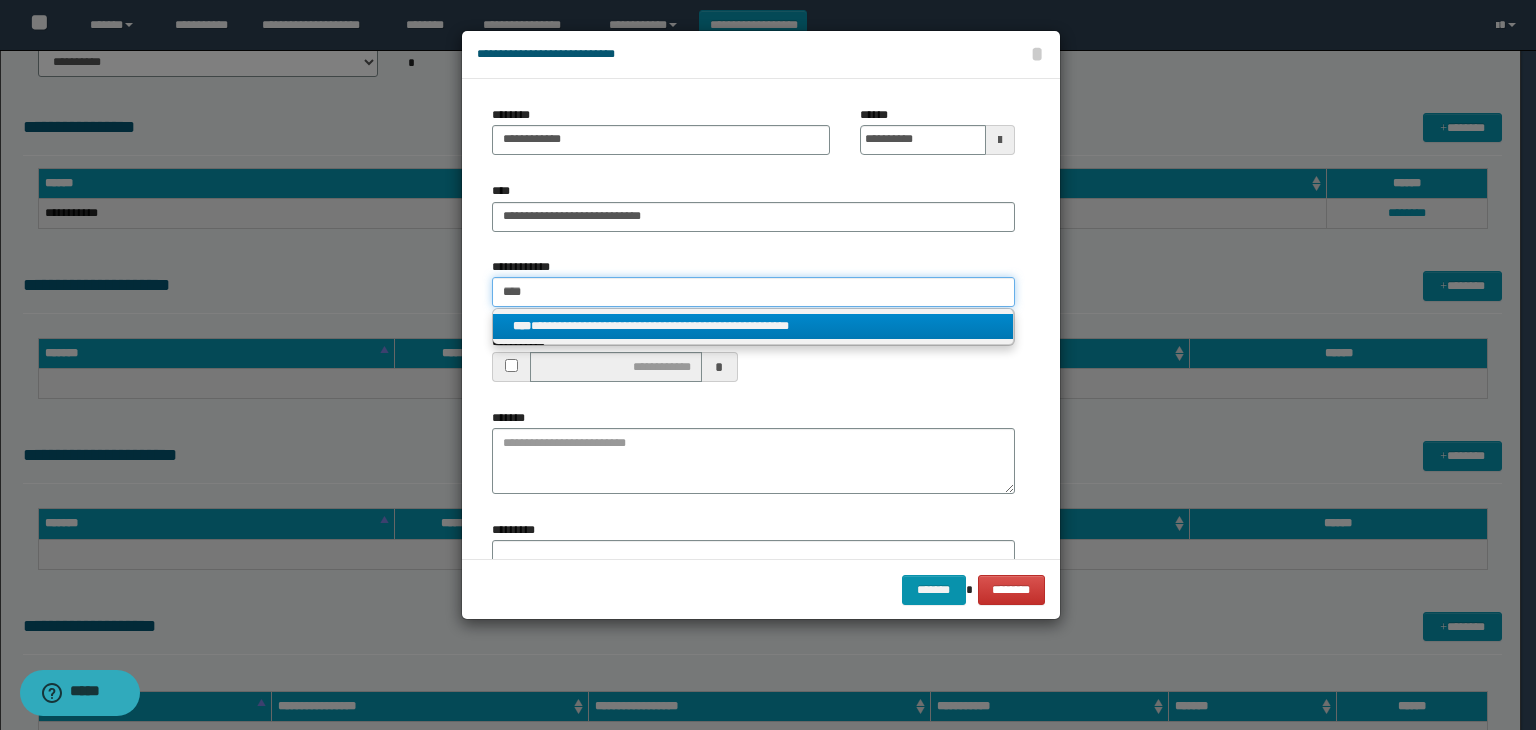 type 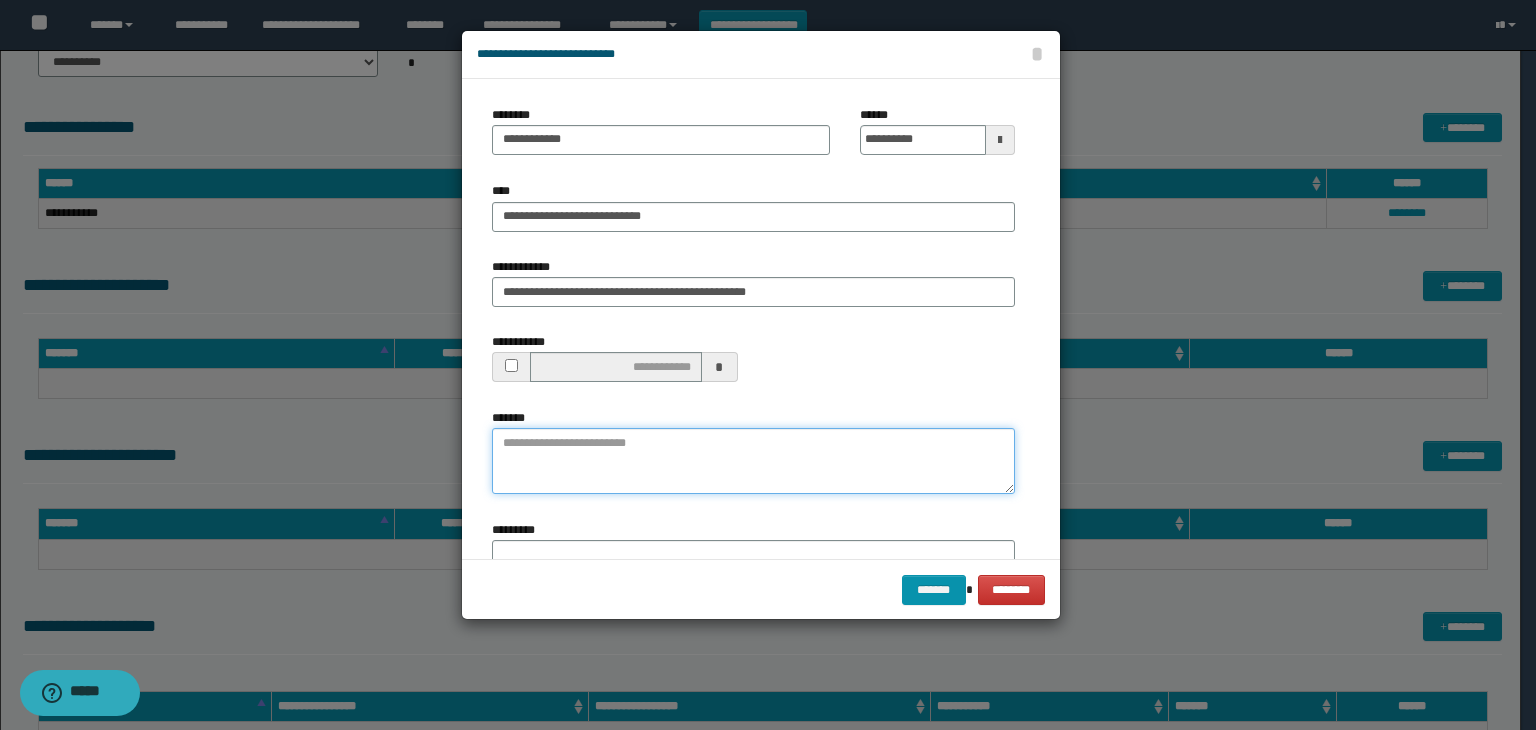 click on "*******" at bounding box center [753, 461] 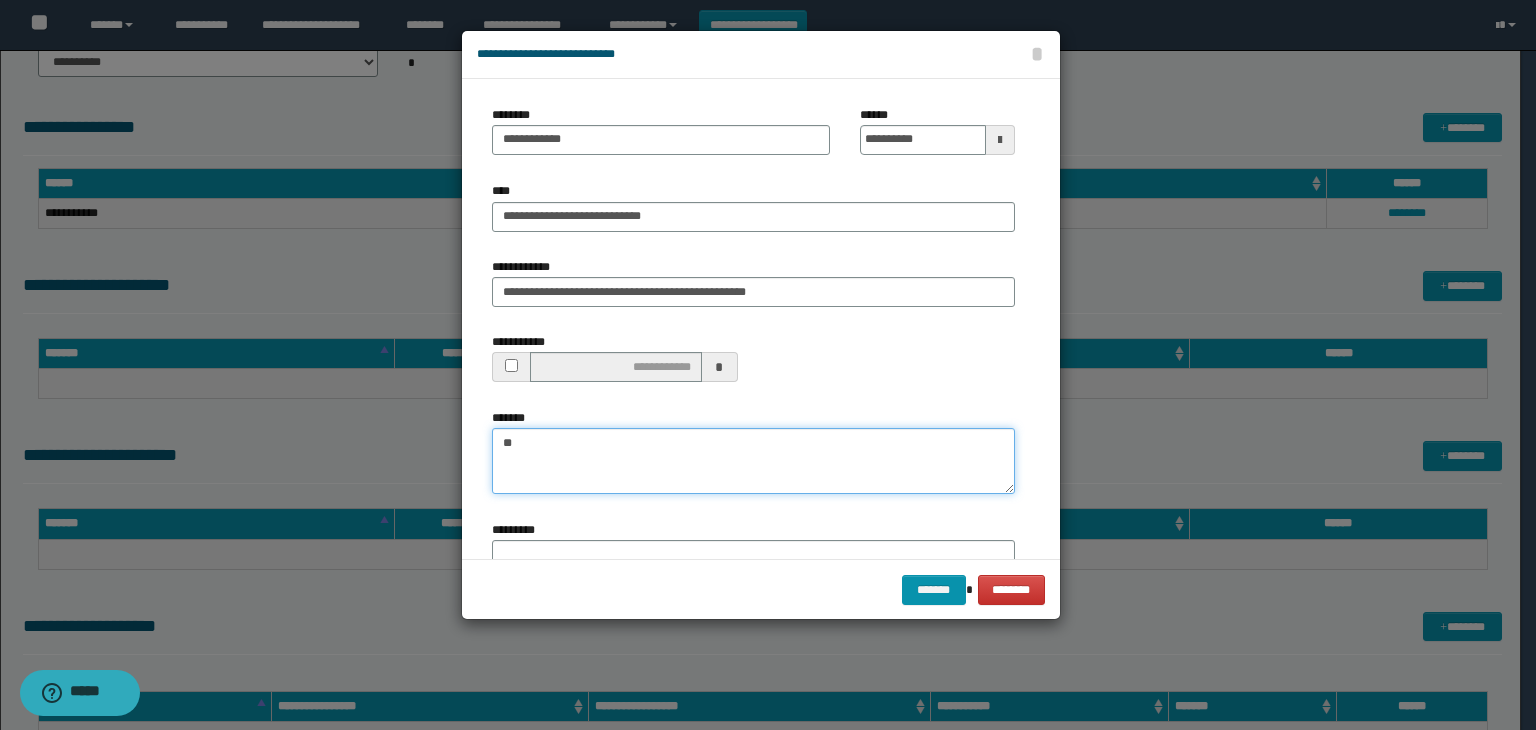 type on "*" 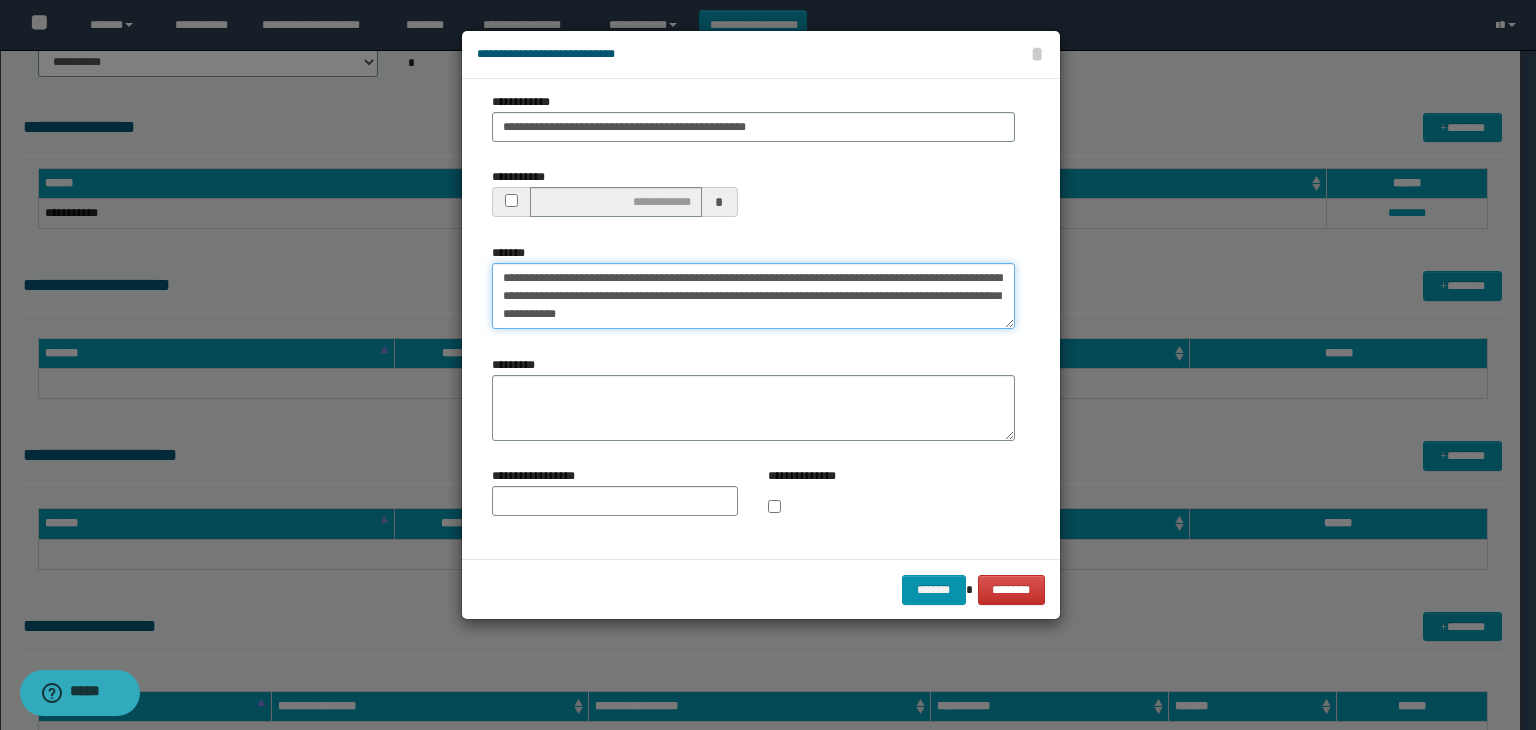 scroll, scrollTop: 169, scrollLeft: 0, axis: vertical 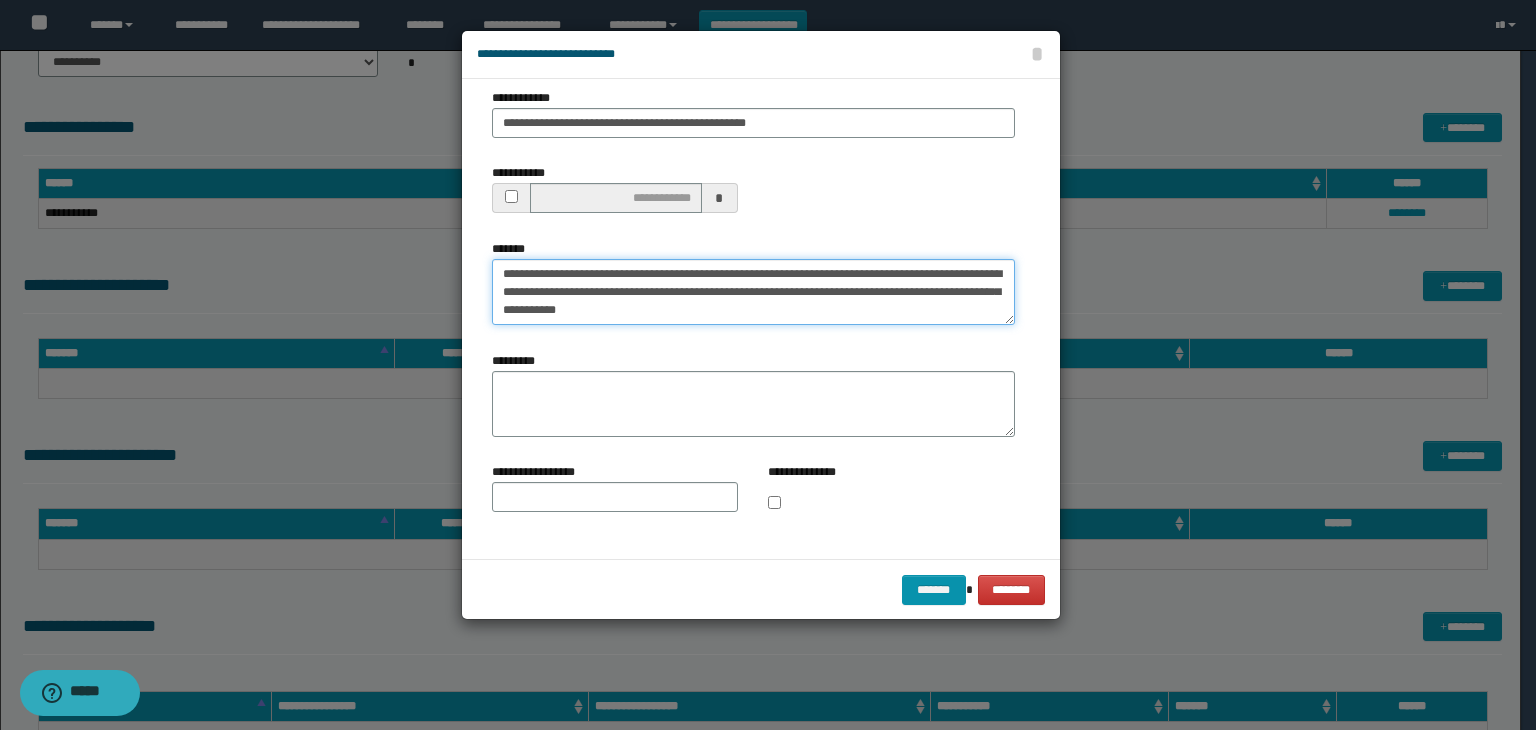 type on "**********" 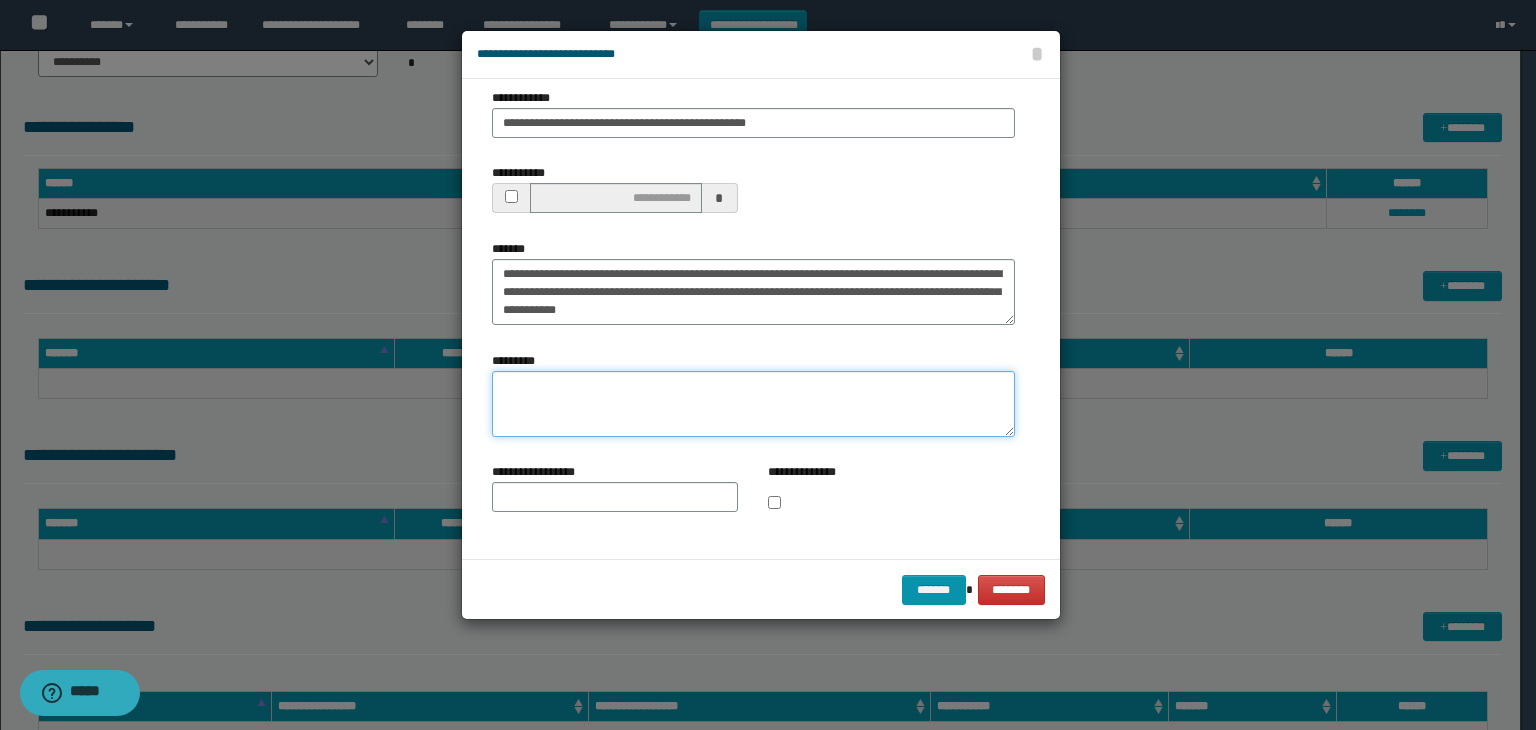 click on "*********" at bounding box center [753, 404] 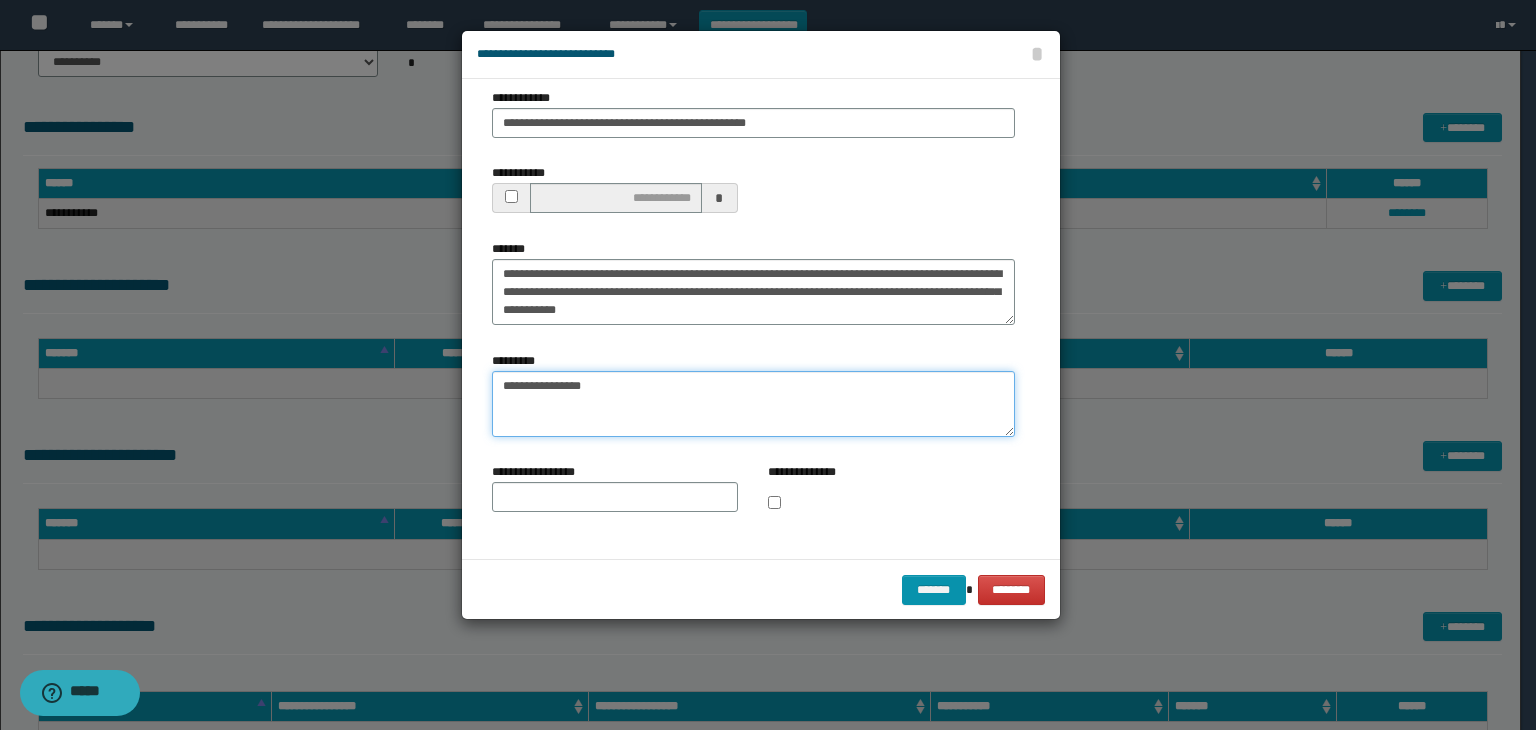 type on "**********" 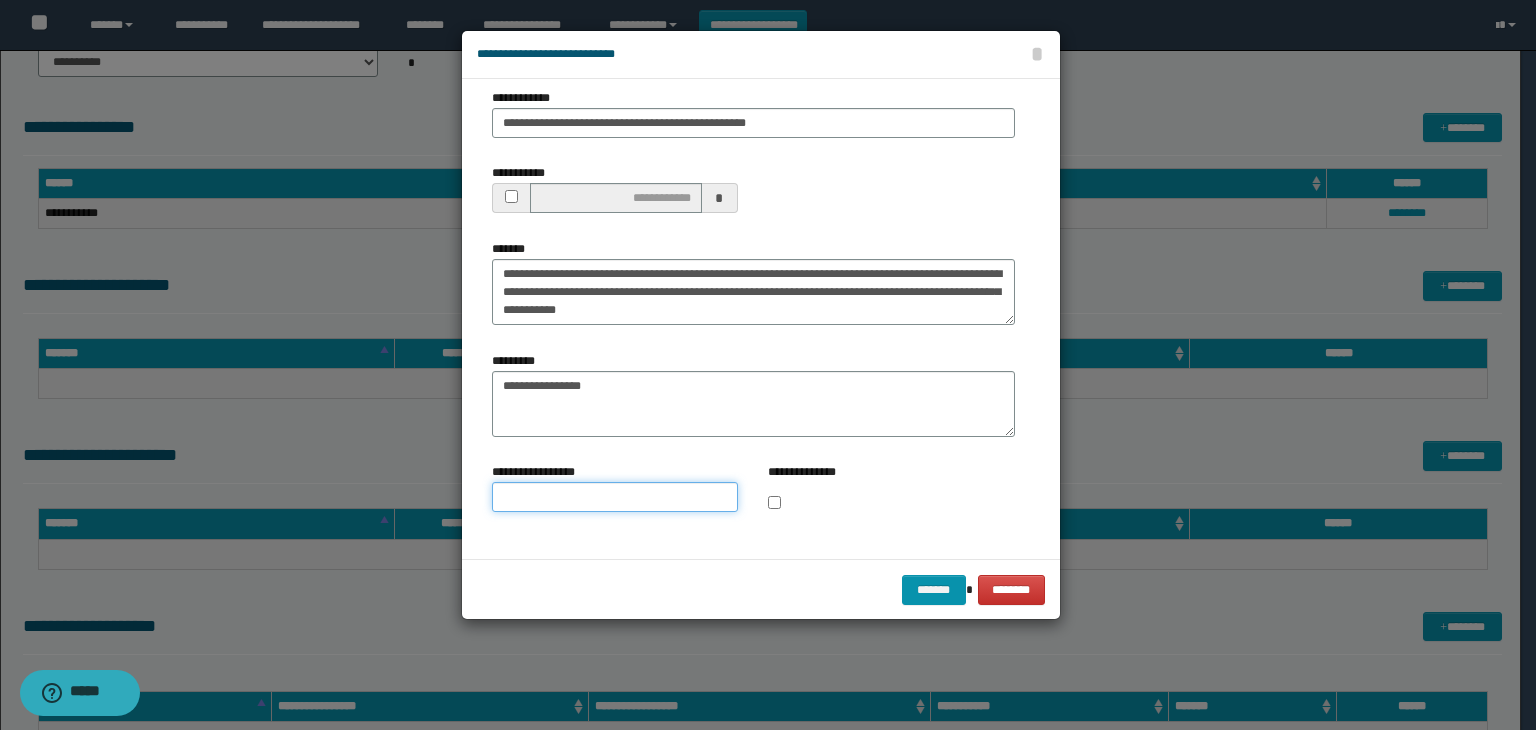 click on "**********" at bounding box center (615, 497) 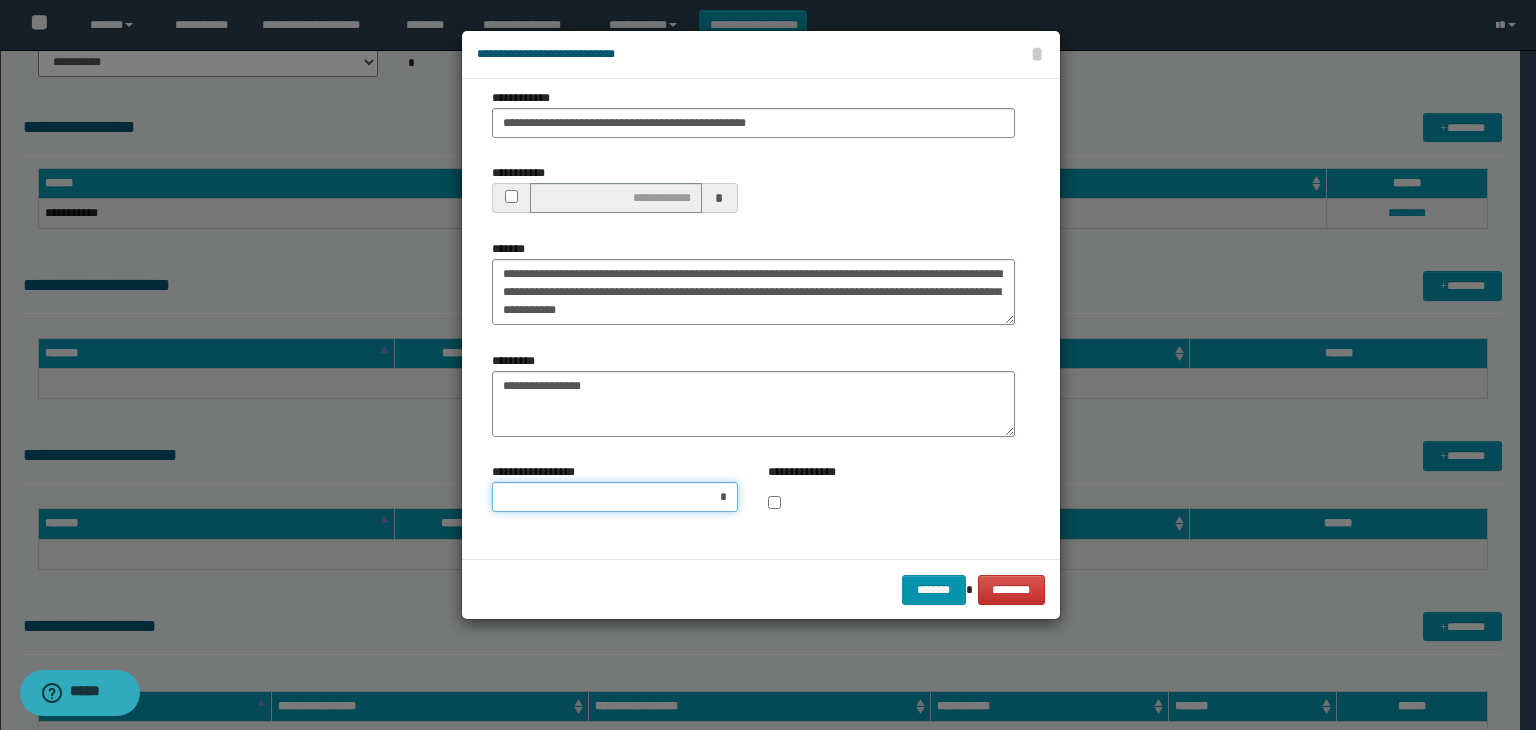 type on "**" 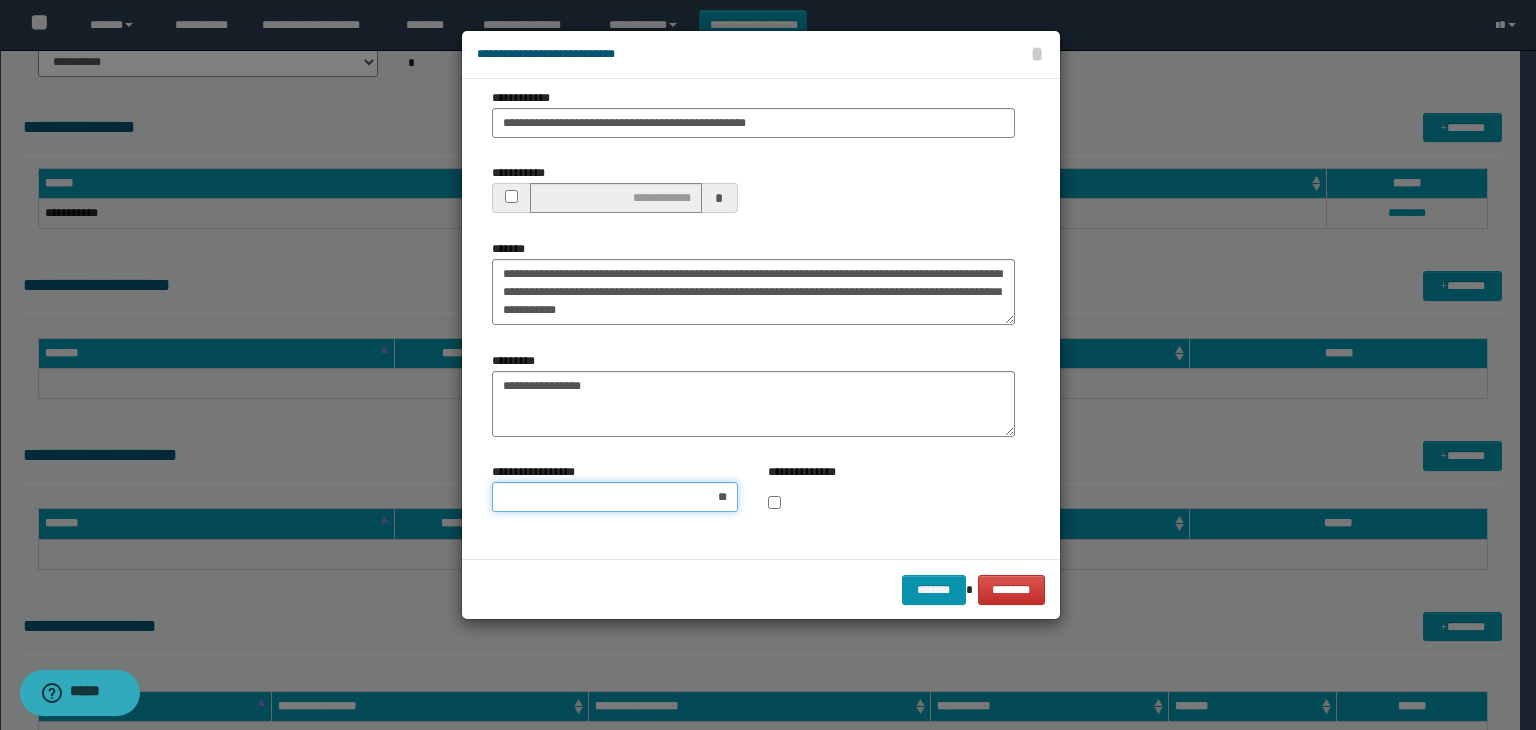 scroll, scrollTop: 0, scrollLeft: 0, axis: both 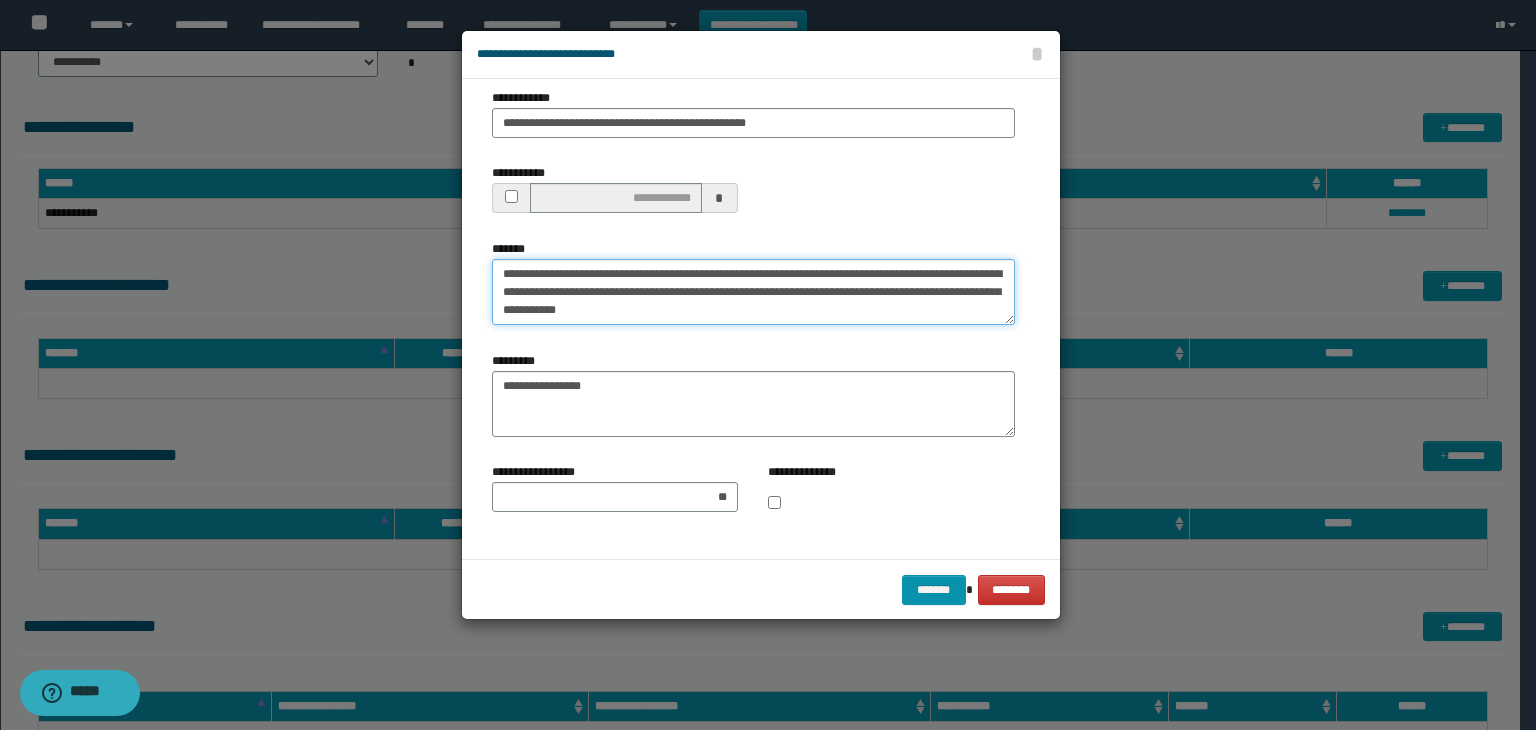 click on "**********" at bounding box center [753, 292] 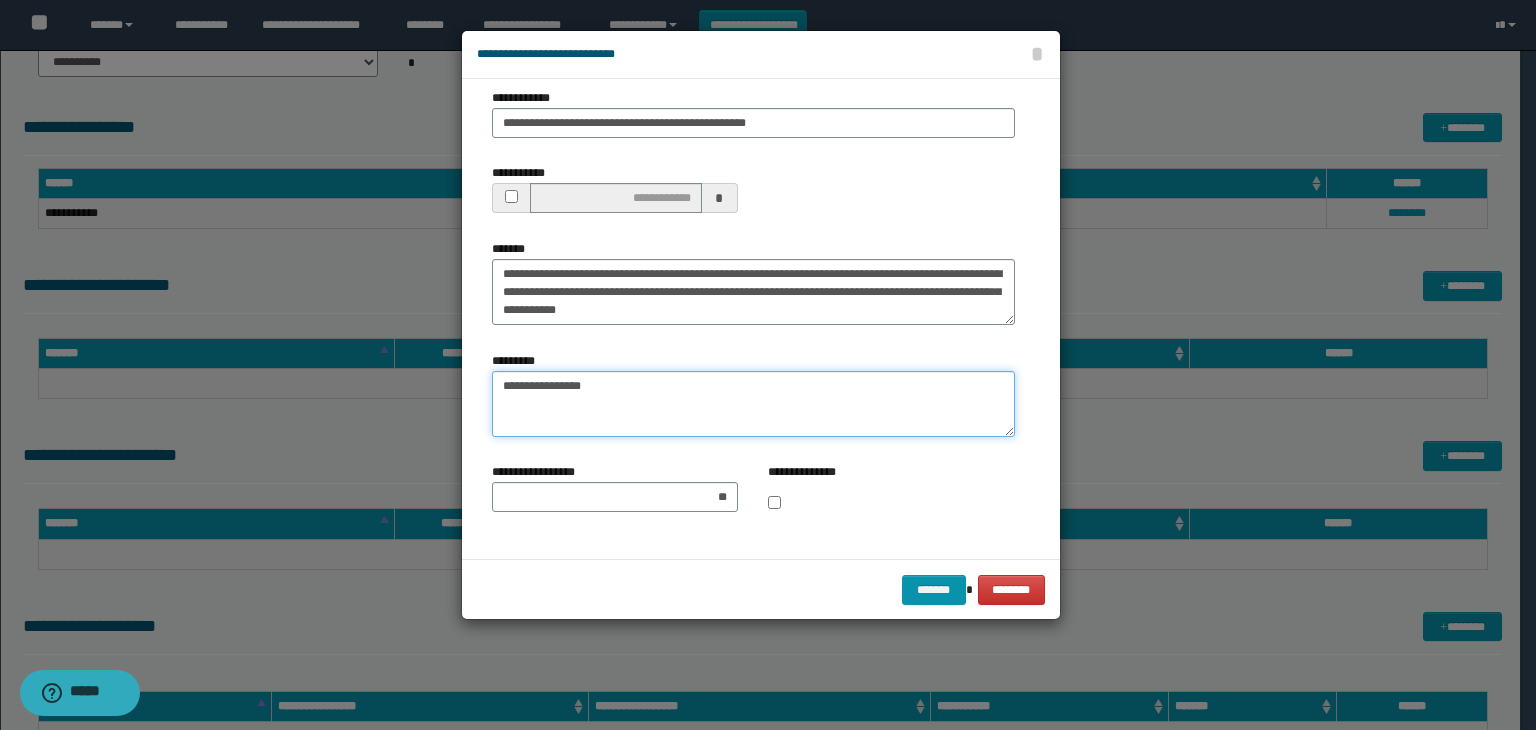click on "**********" at bounding box center [753, 404] 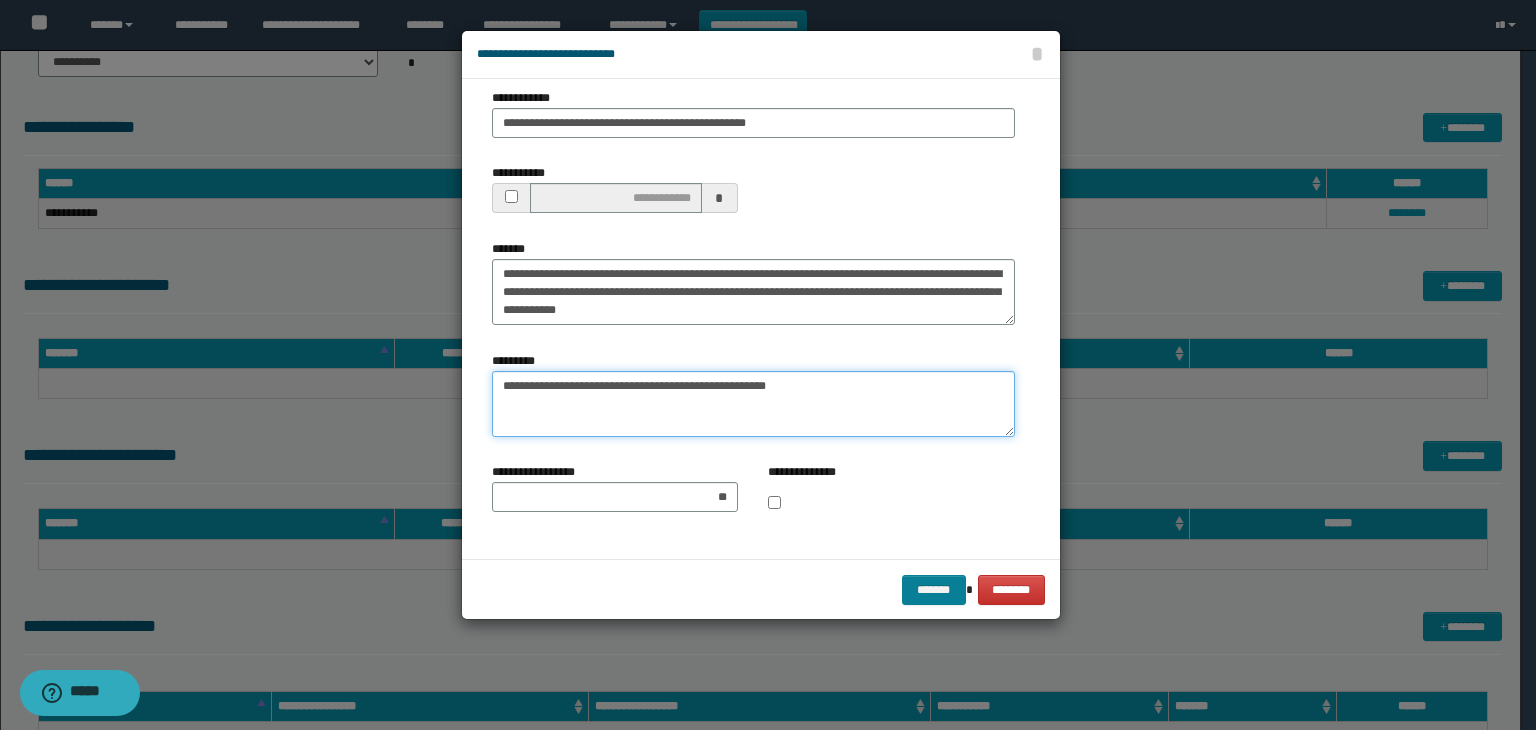 type on "**********" 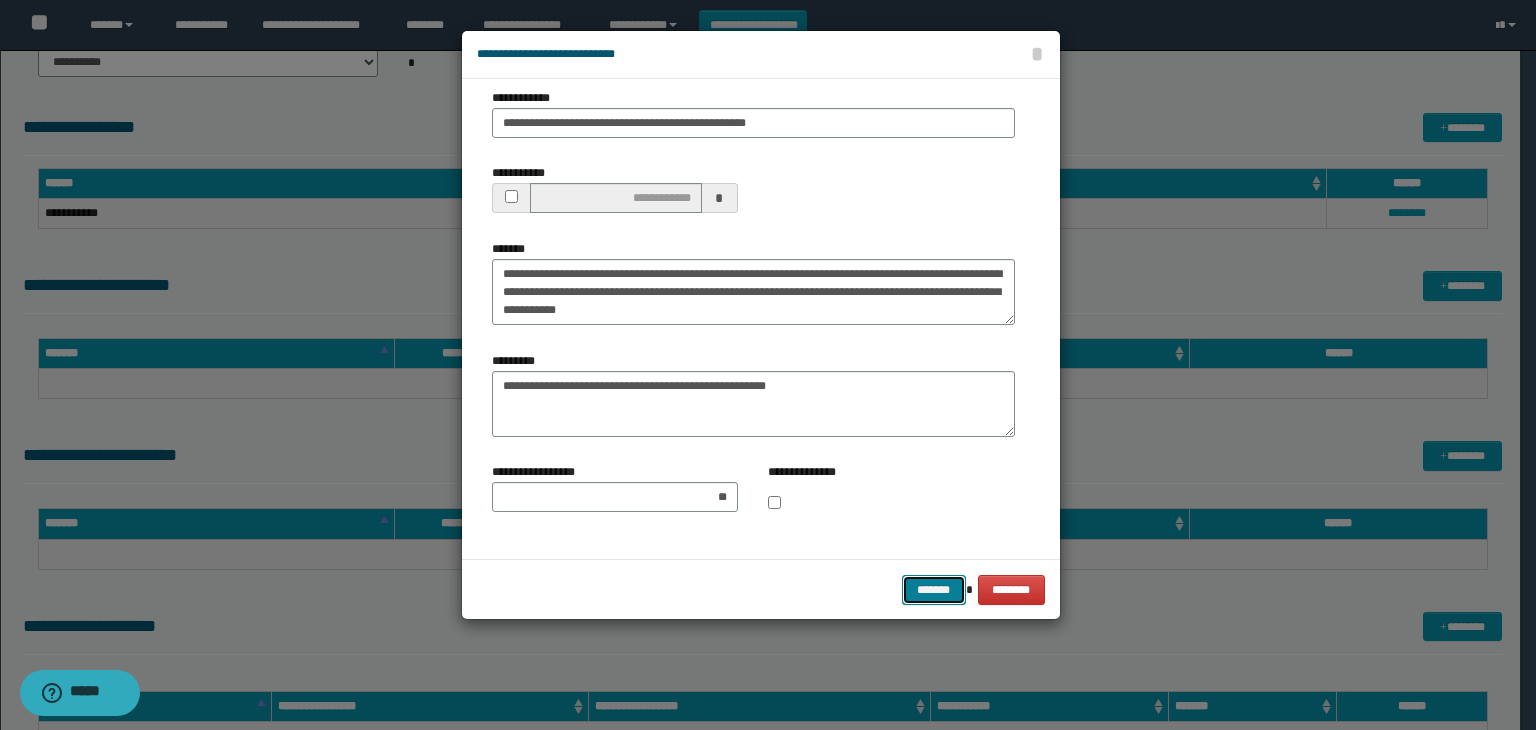 click on "*******" at bounding box center (934, 590) 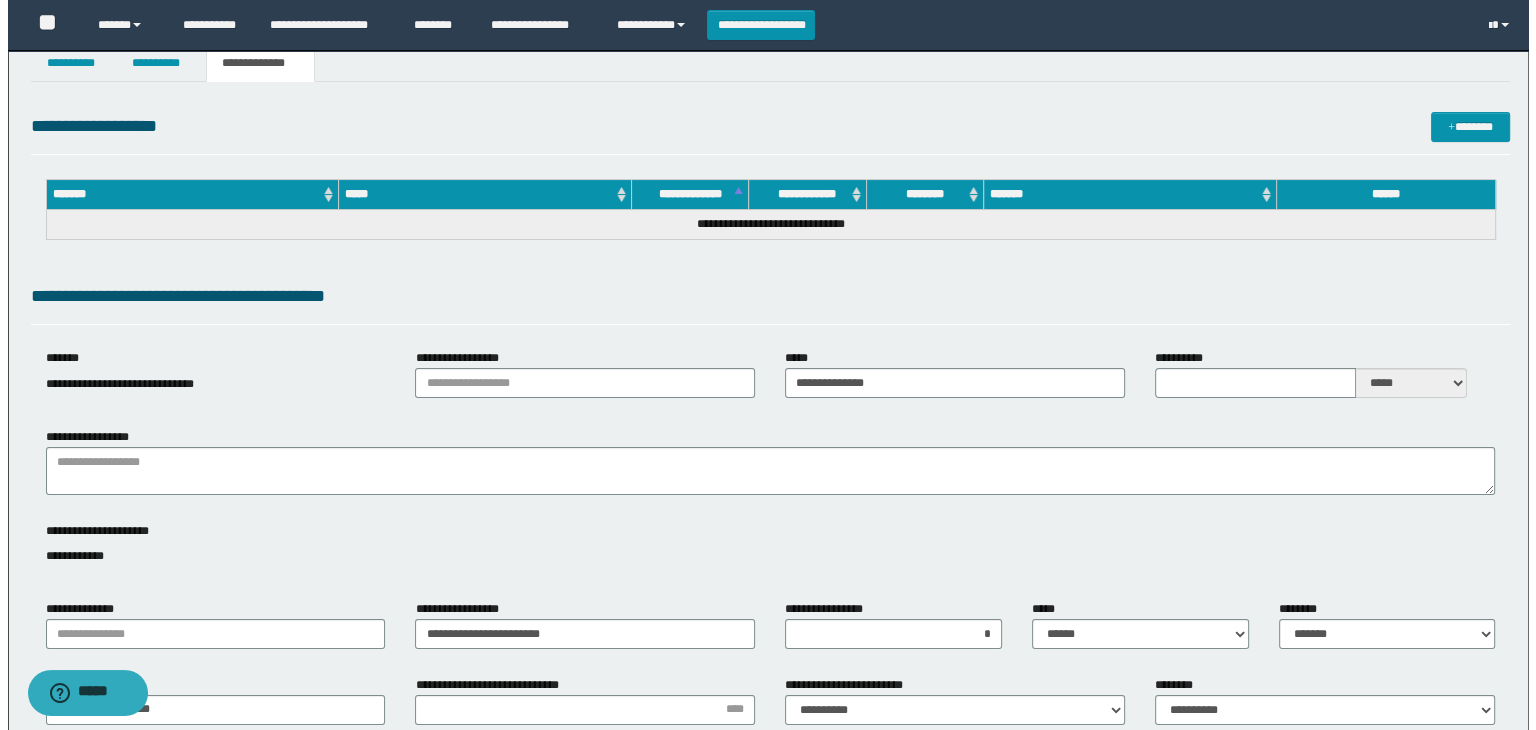 scroll, scrollTop: 0, scrollLeft: 0, axis: both 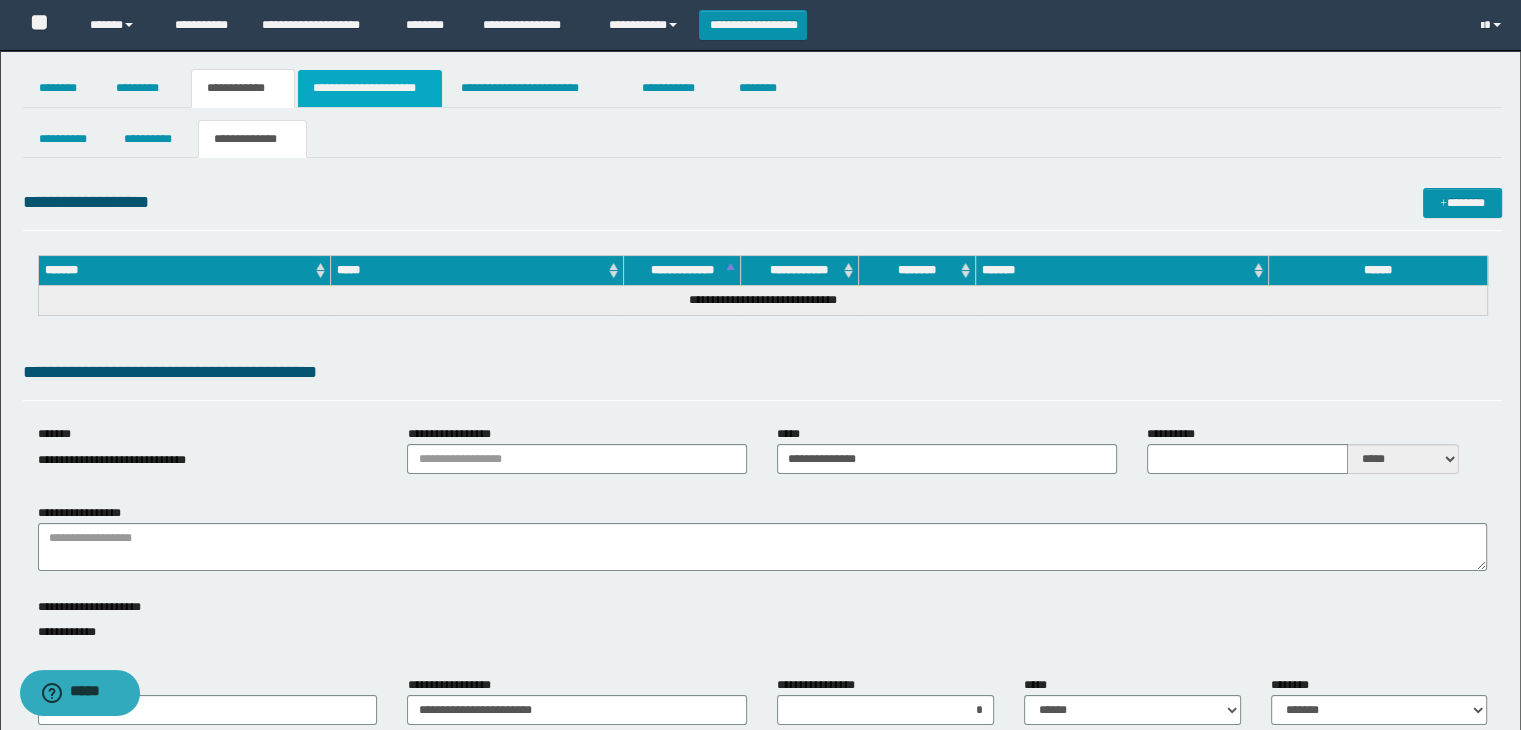 click on "**********" at bounding box center (370, 88) 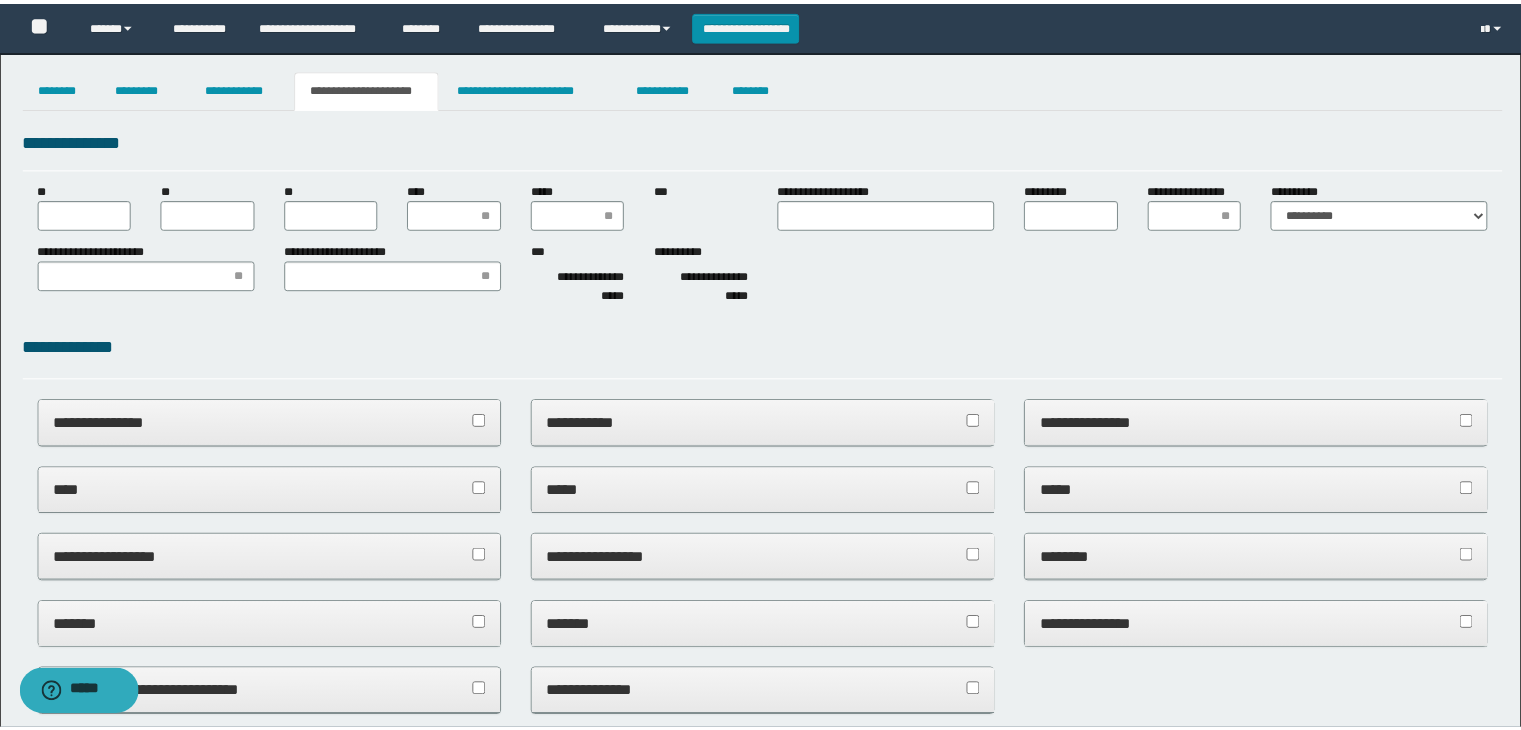 scroll, scrollTop: 0, scrollLeft: 0, axis: both 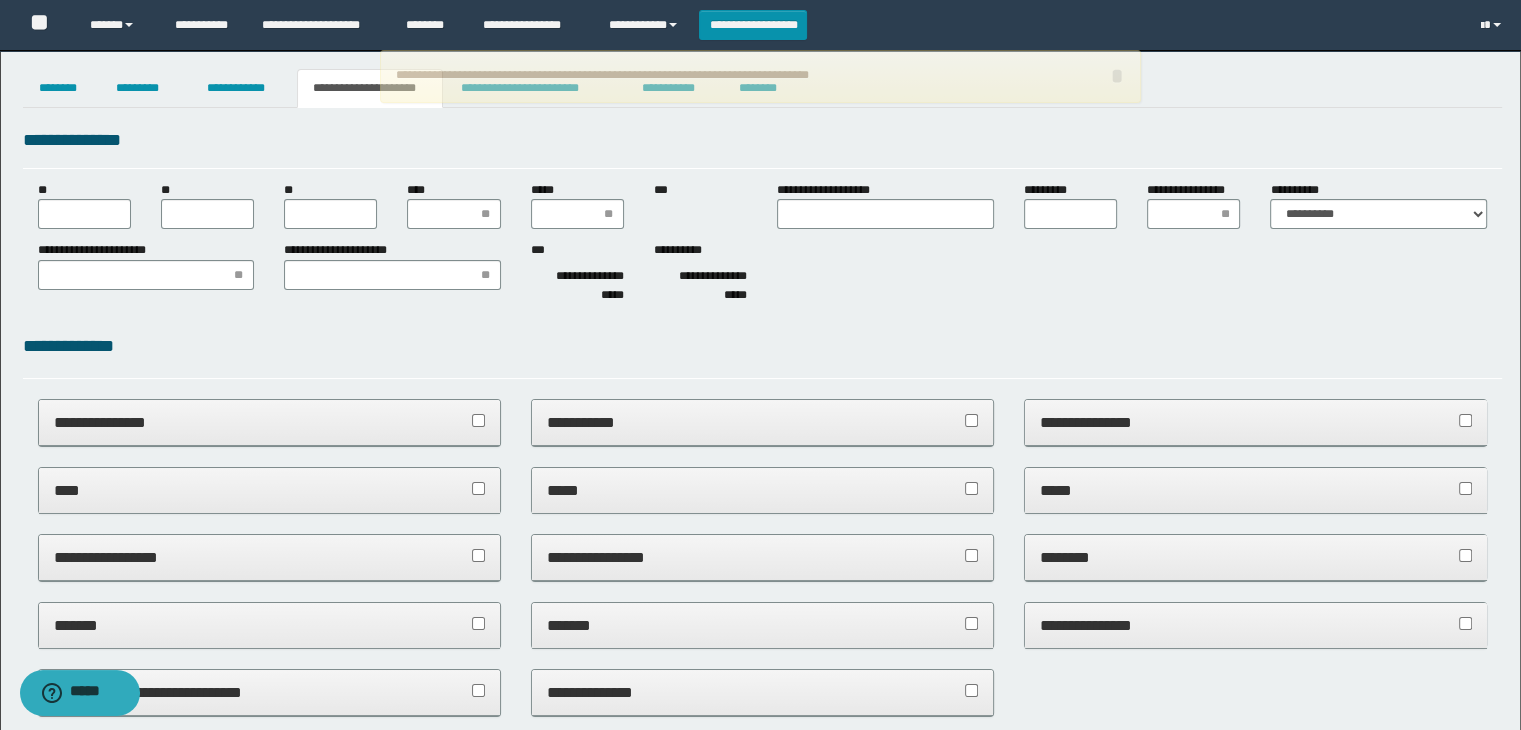 type 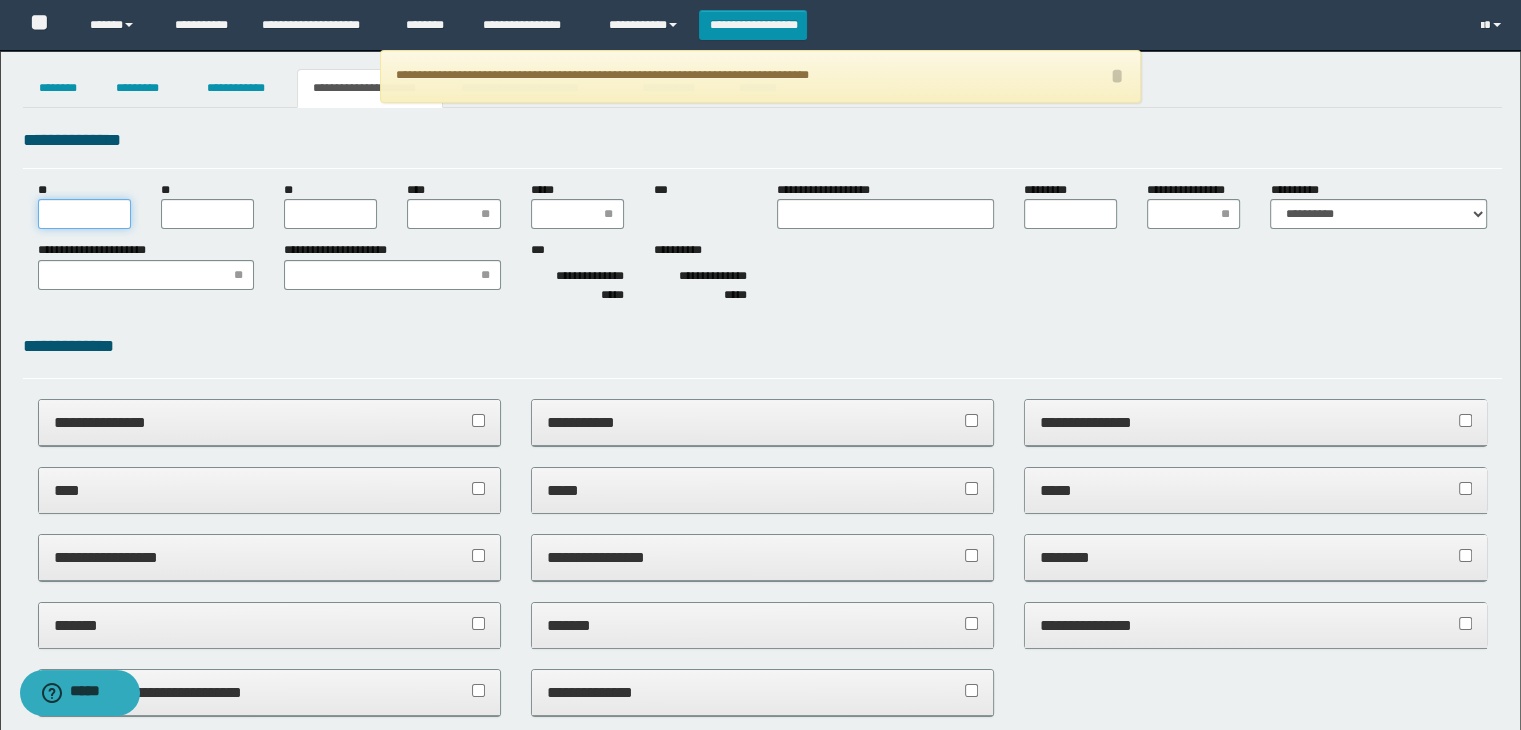 click on "**" at bounding box center (84, 214) 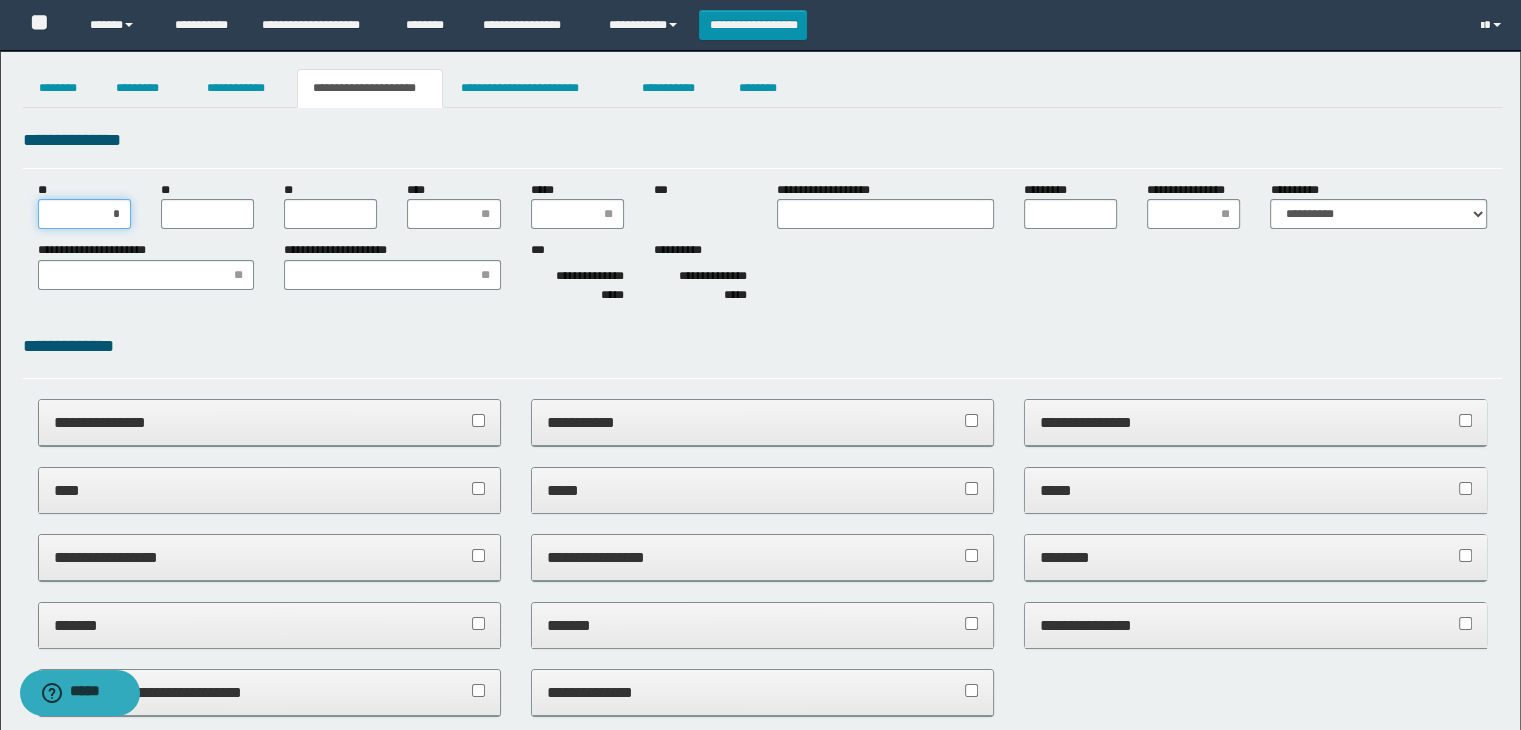 type on "**" 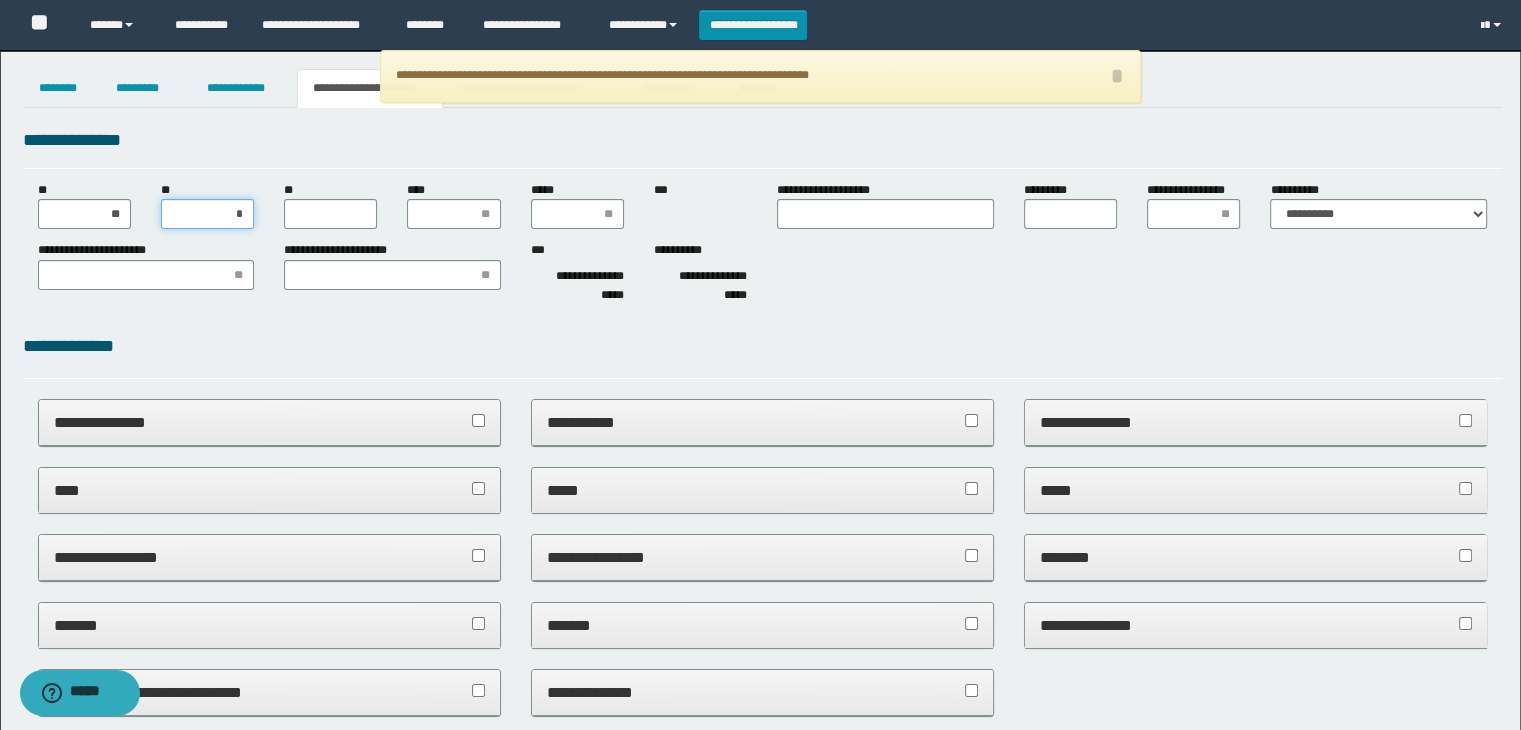 type on "**" 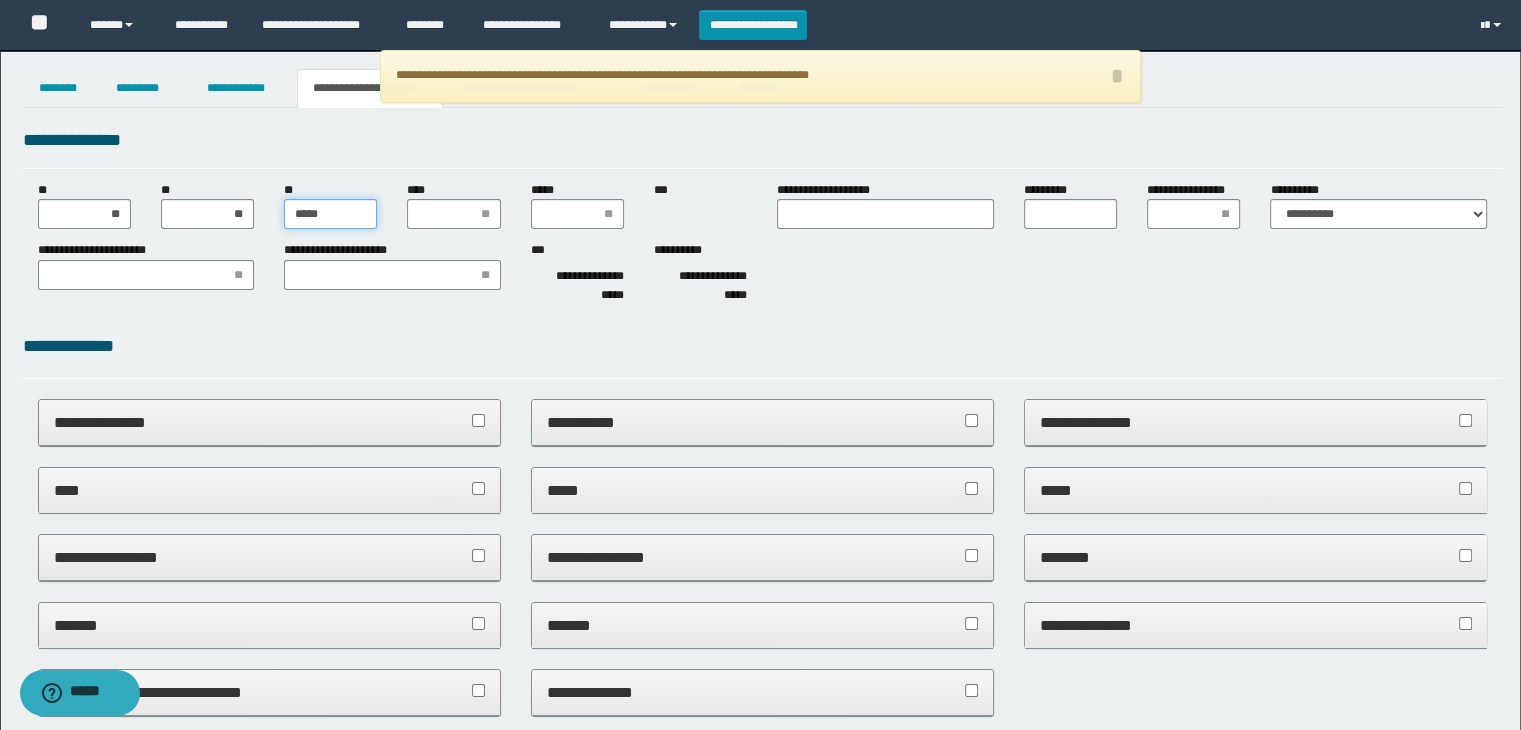 type on "******" 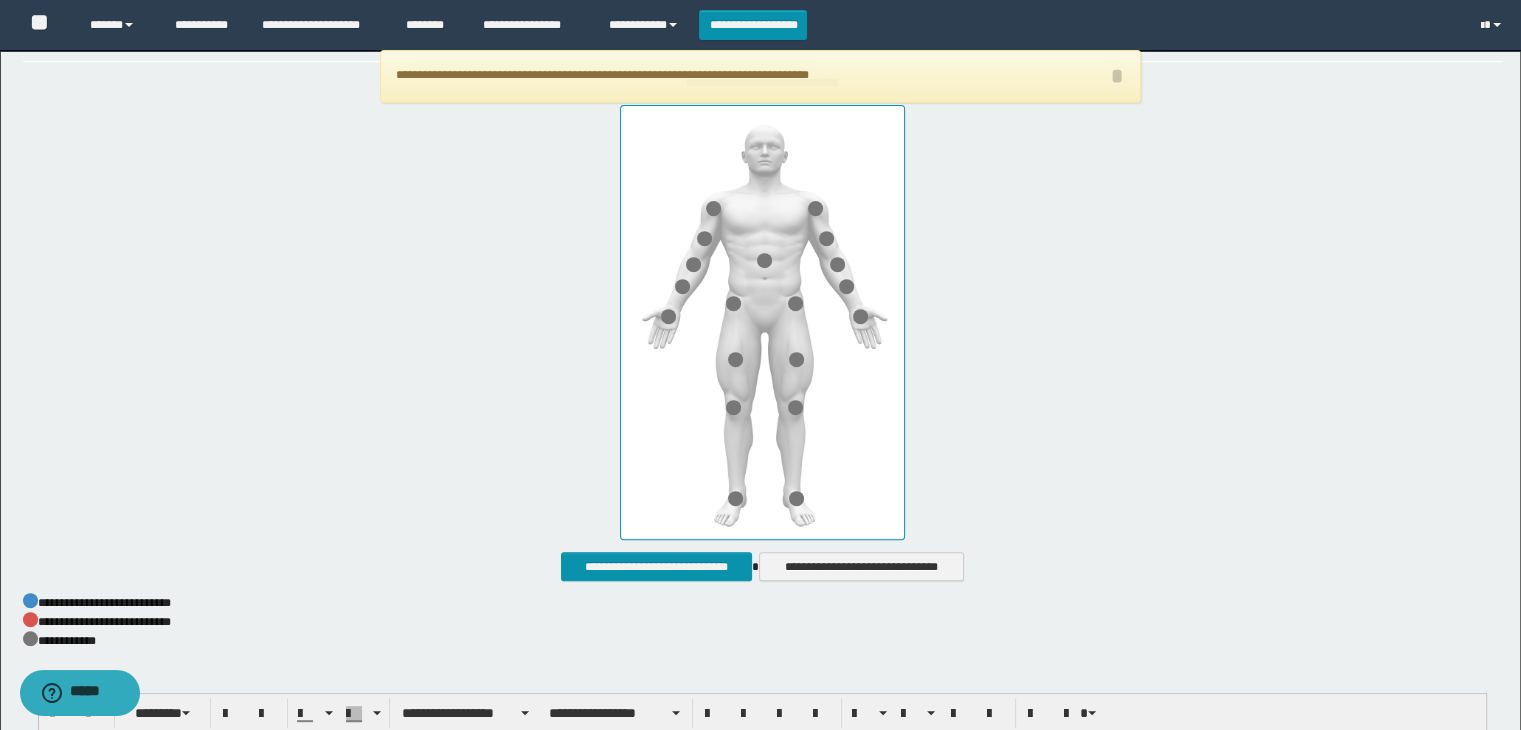 scroll, scrollTop: 900, scrollLeft: 0, axis: vertical 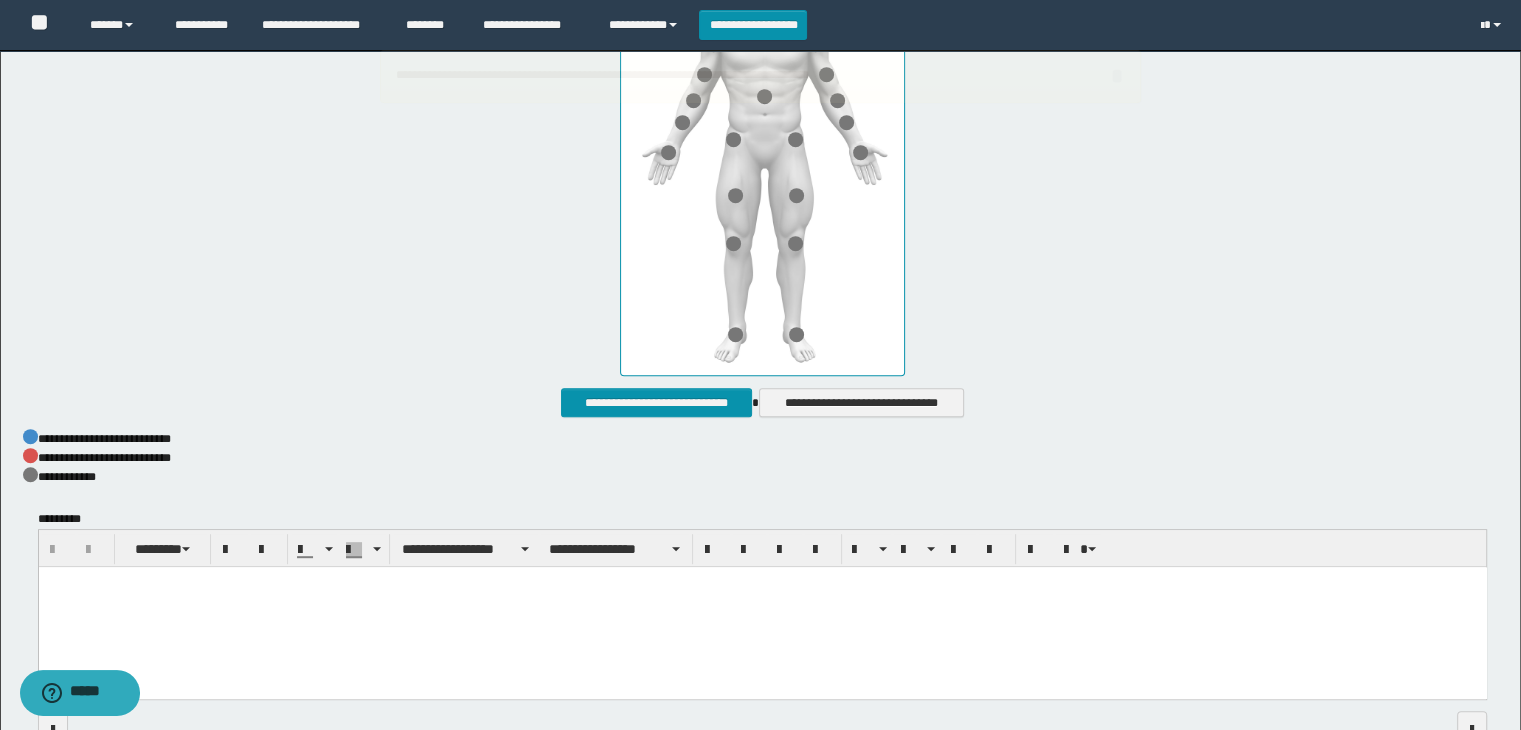 click at bounding box center (762, 607) 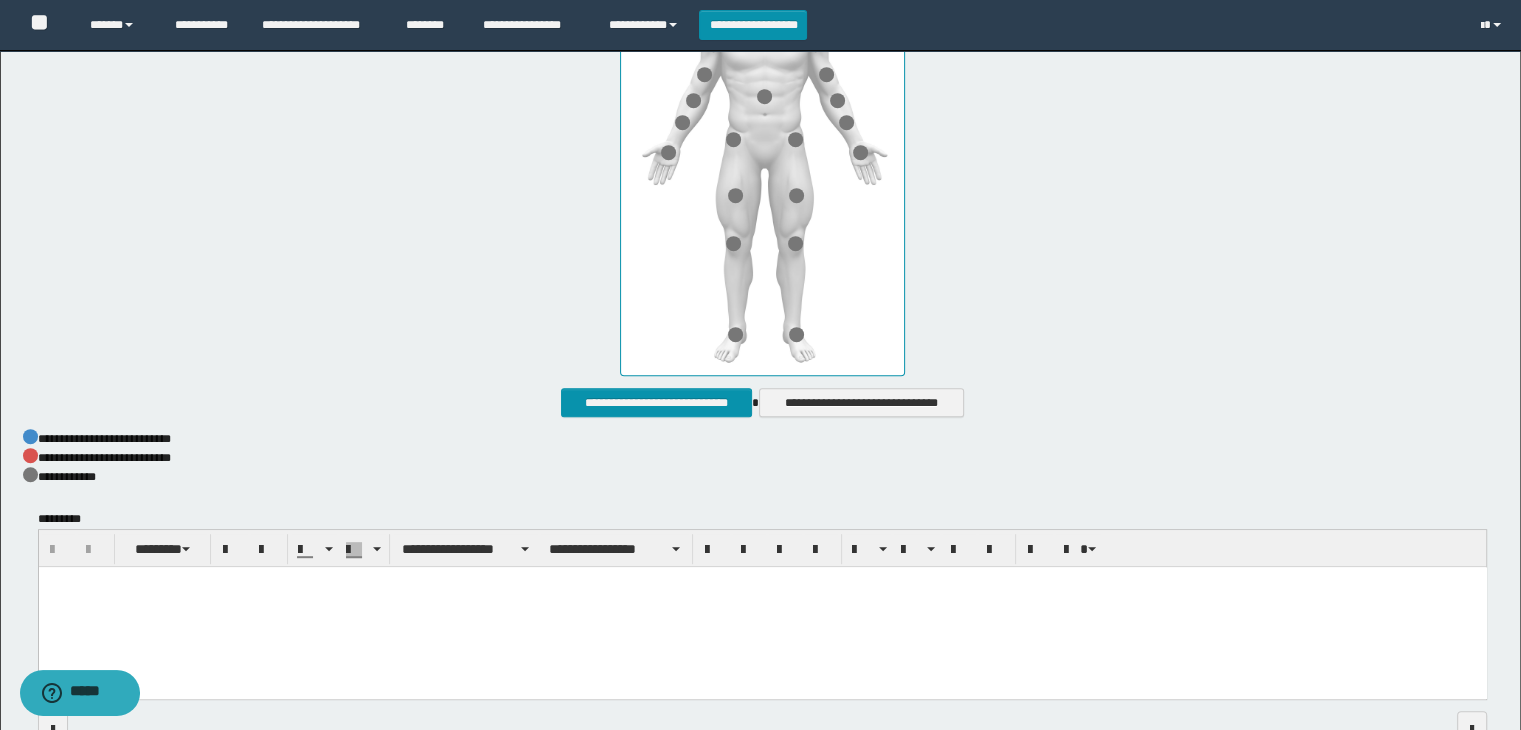 type 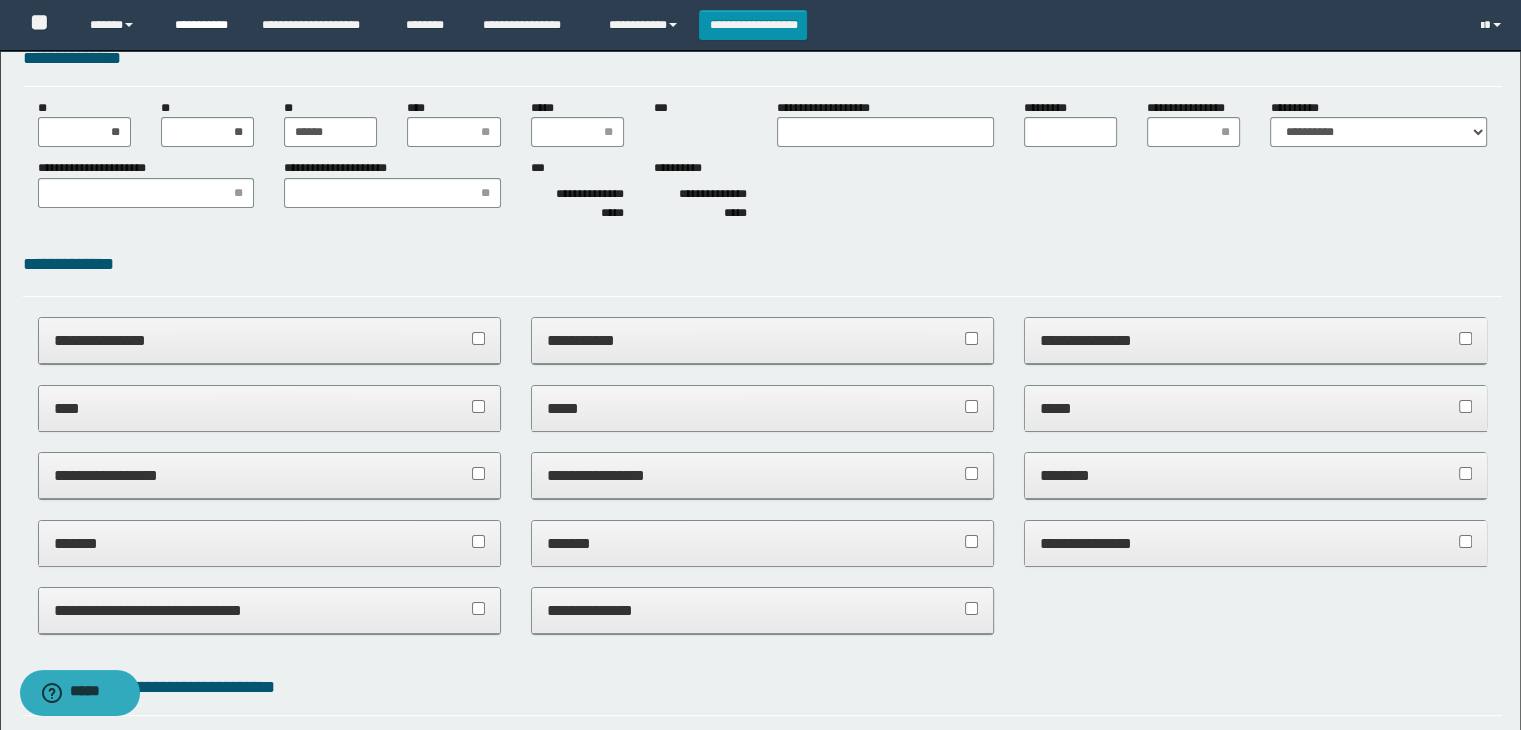 scroll, scrollTop: 0, scrollLeft: 0, axis: both 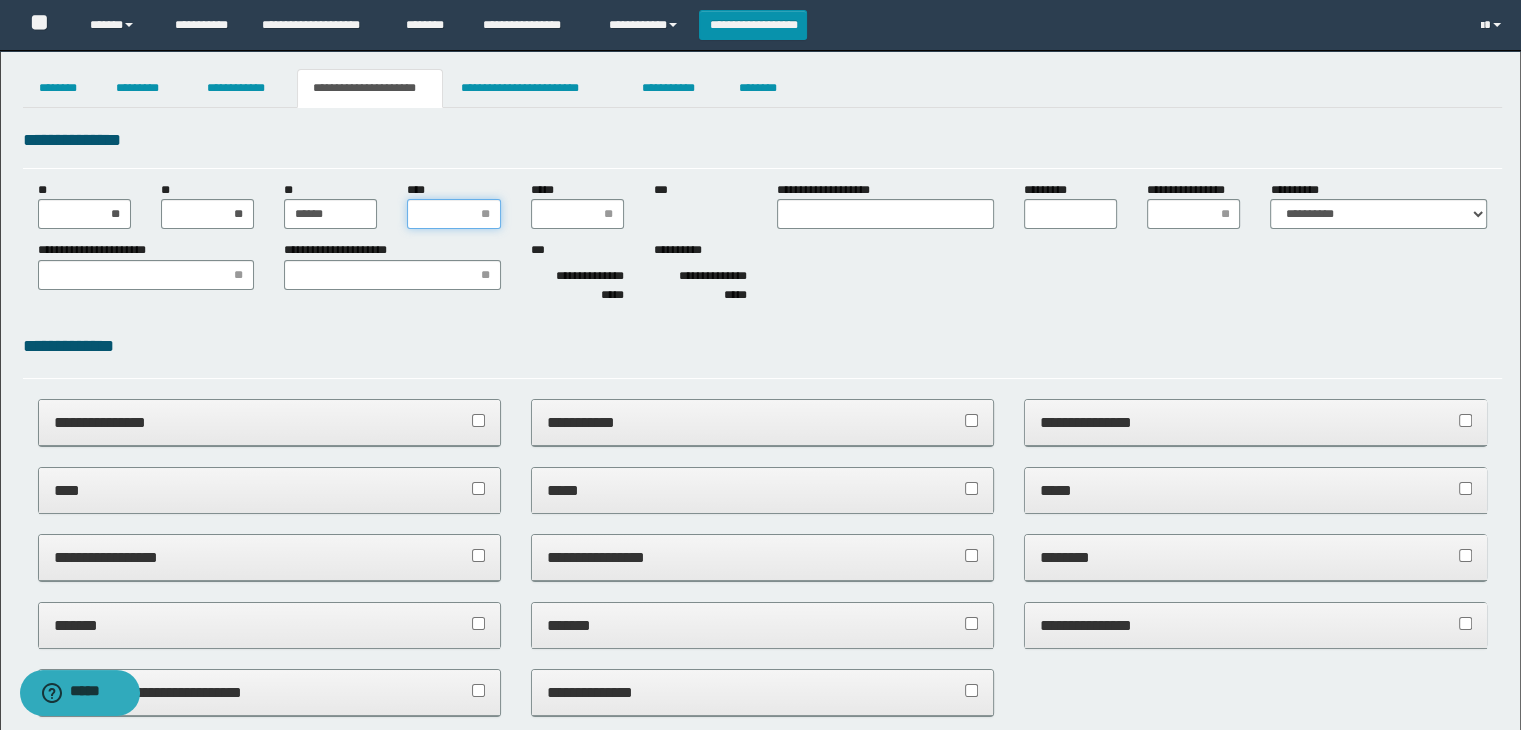 click on "****" at bounding box center (453, 214) 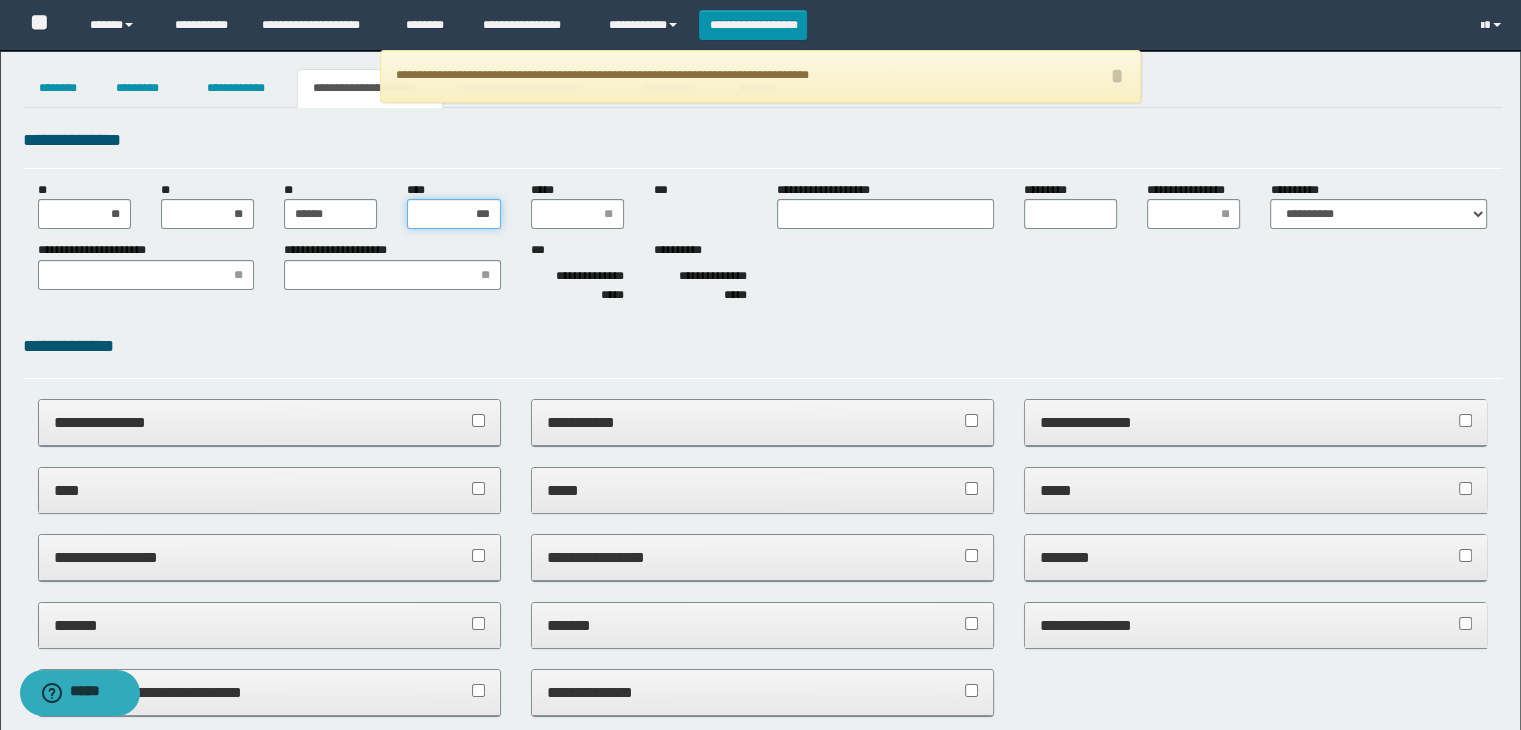 type on "****" 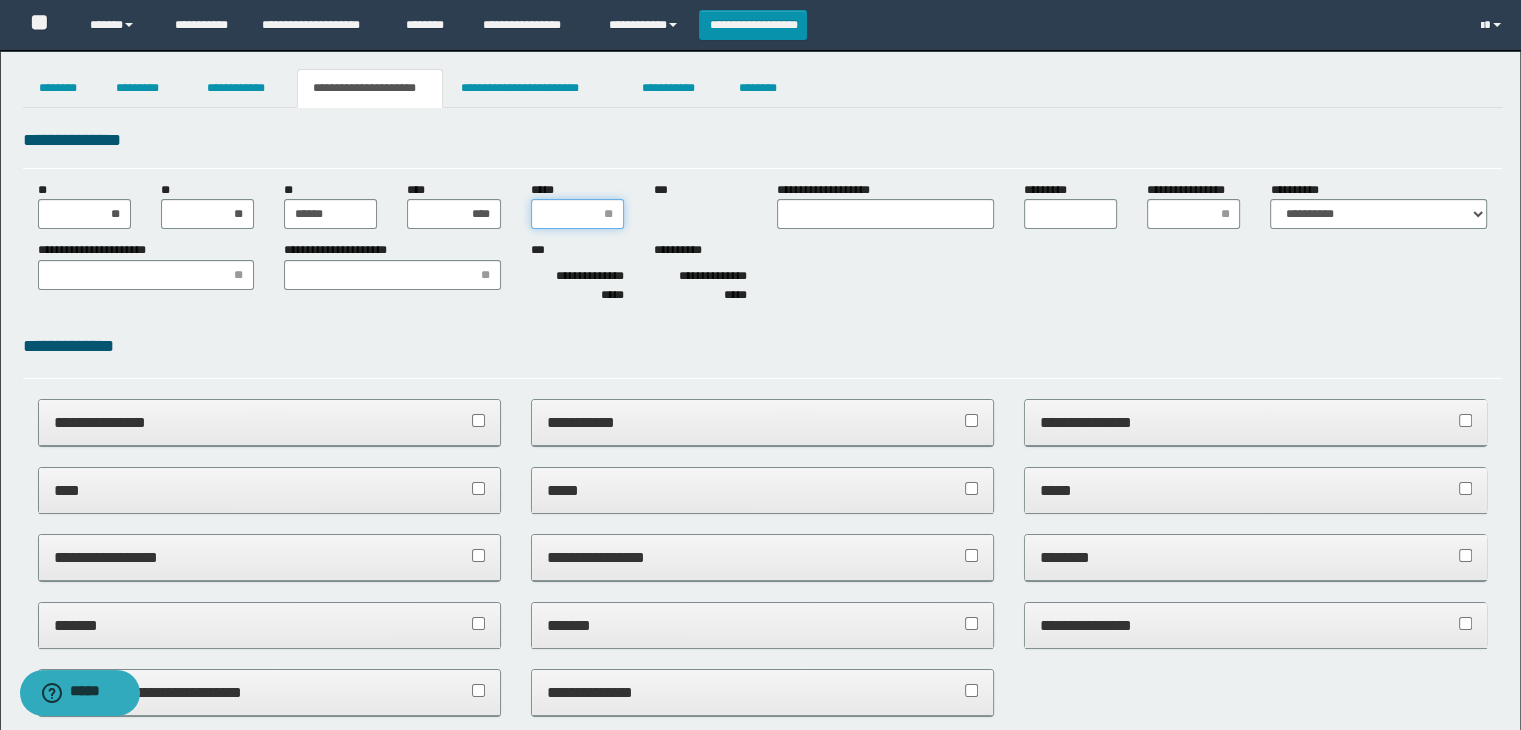 click on "*****" at bounding box center [577, 214] 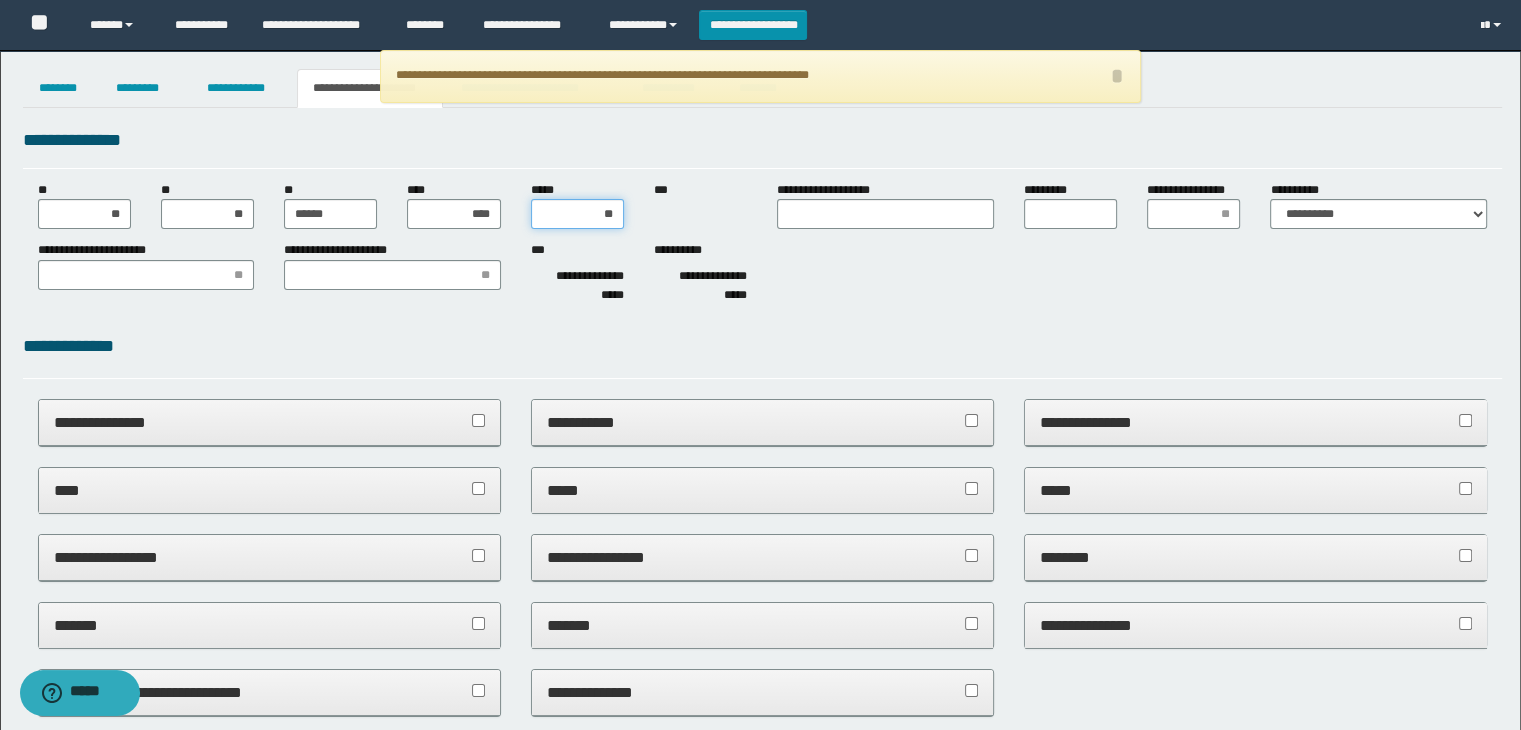 type on "***" 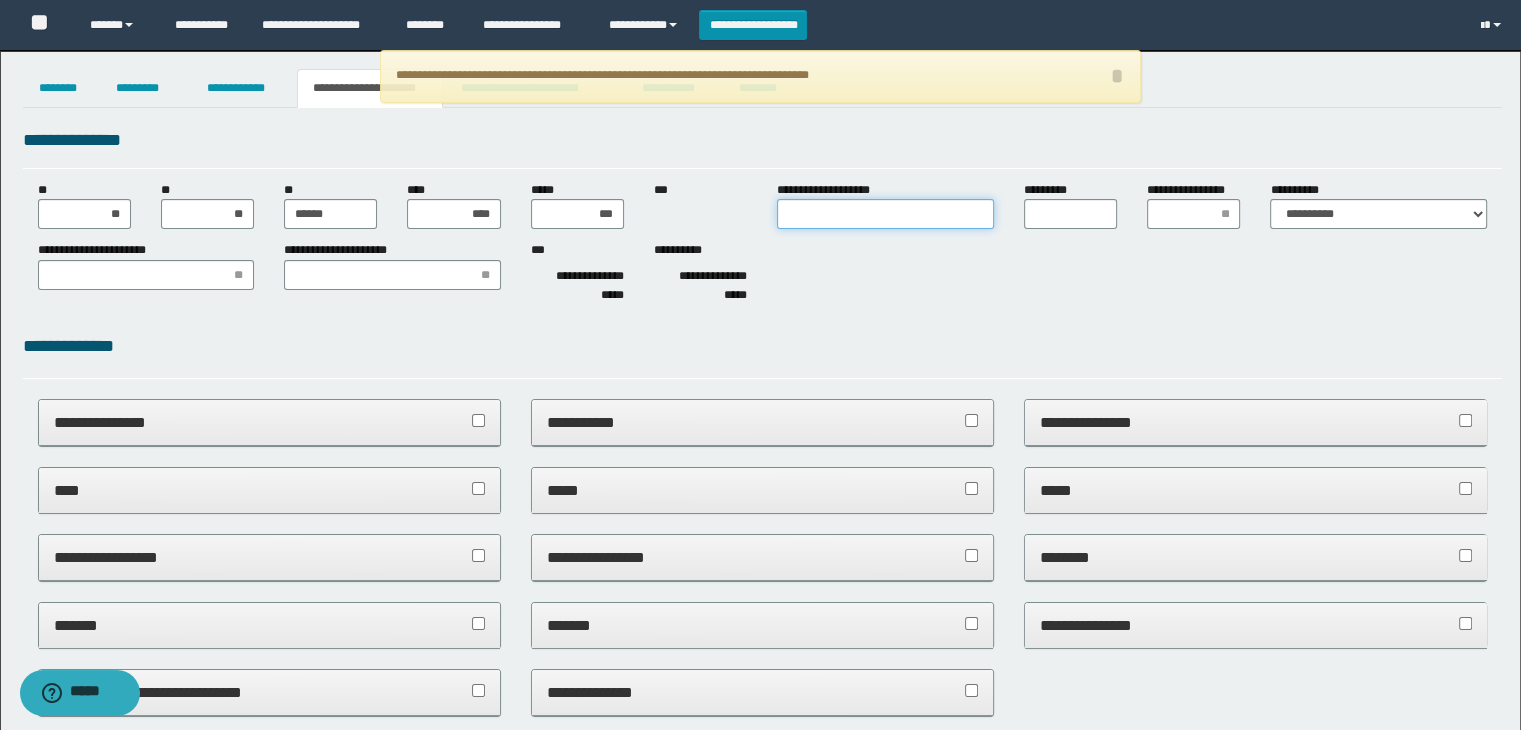 click on "**********" at bounding box center (885, 214) 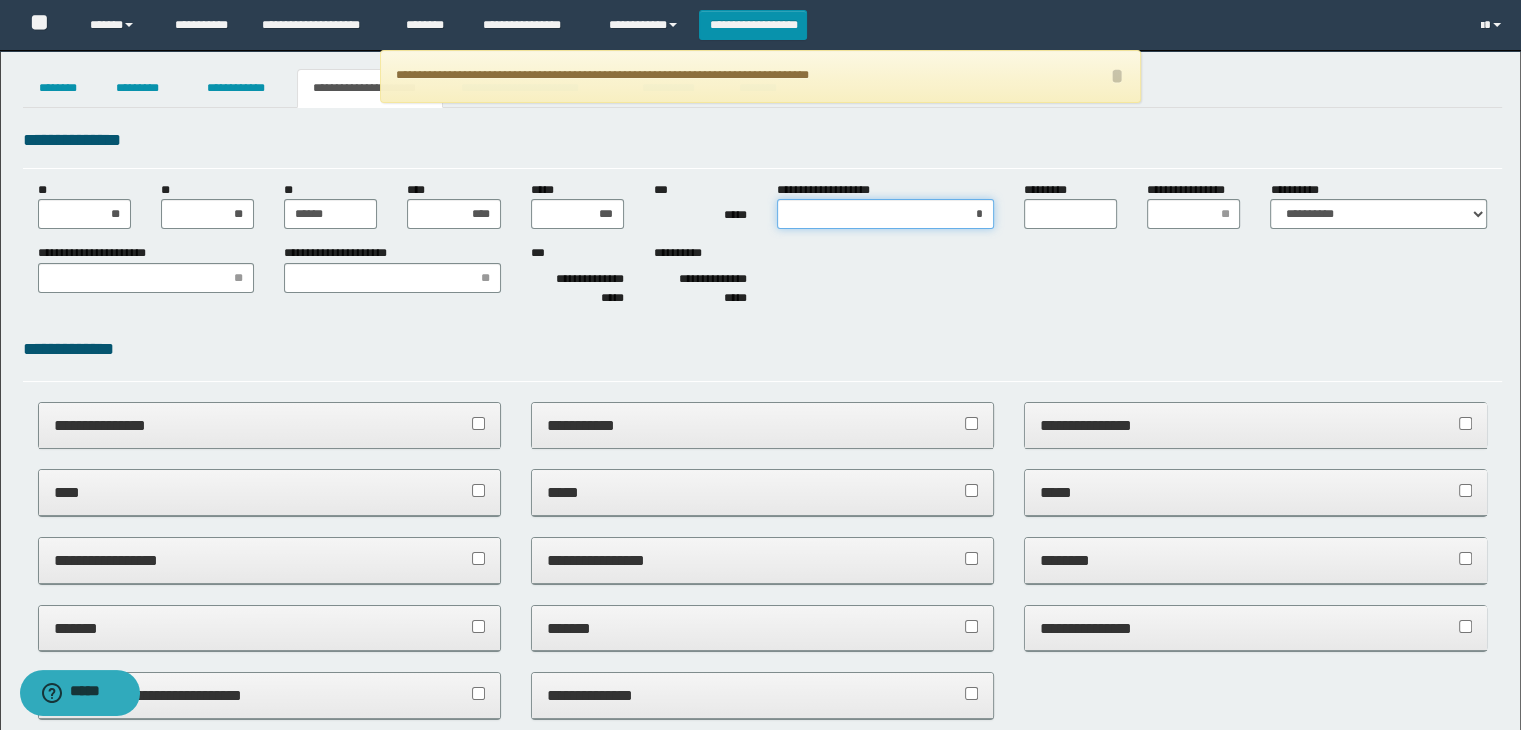 type on "**" 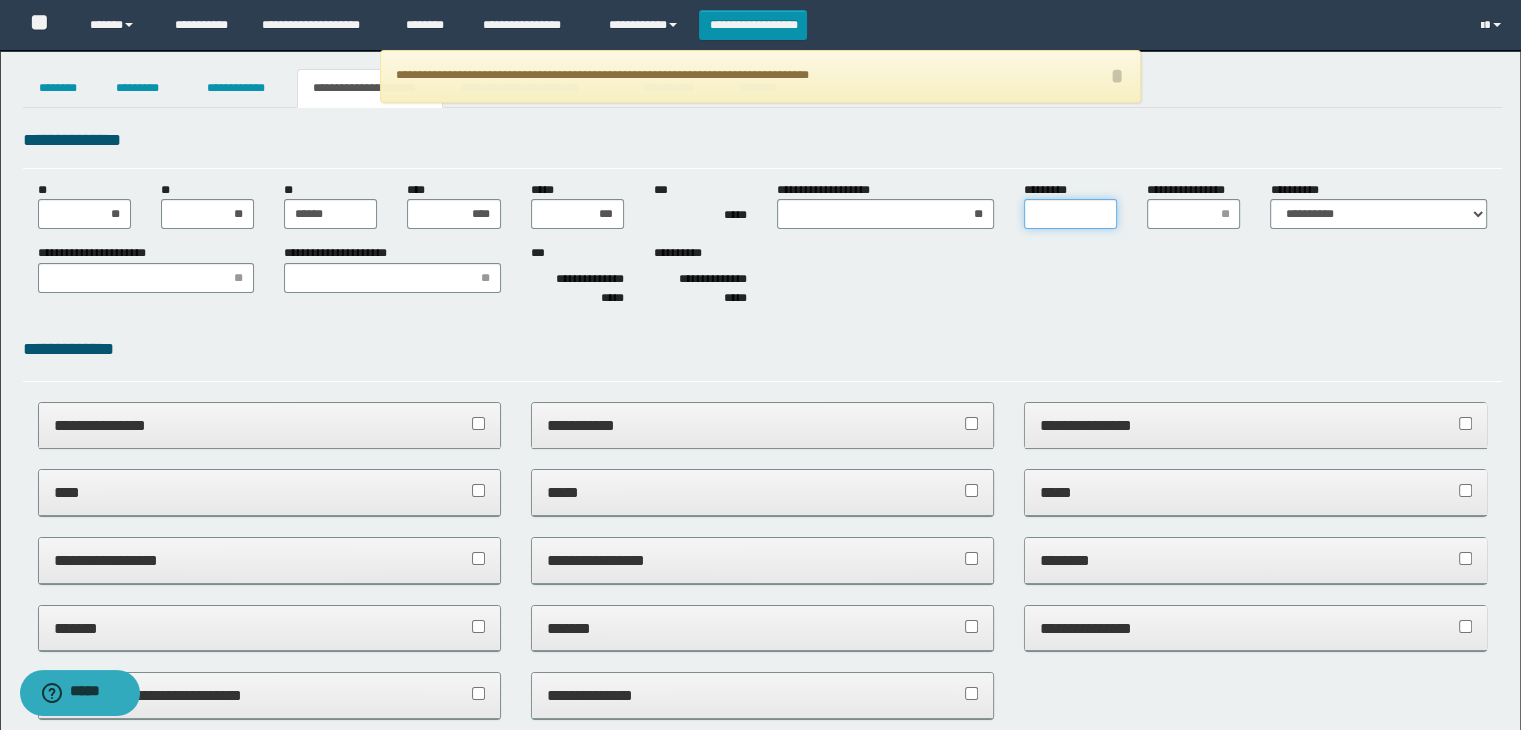 click on "*********" at bounding box center (1070, 214) 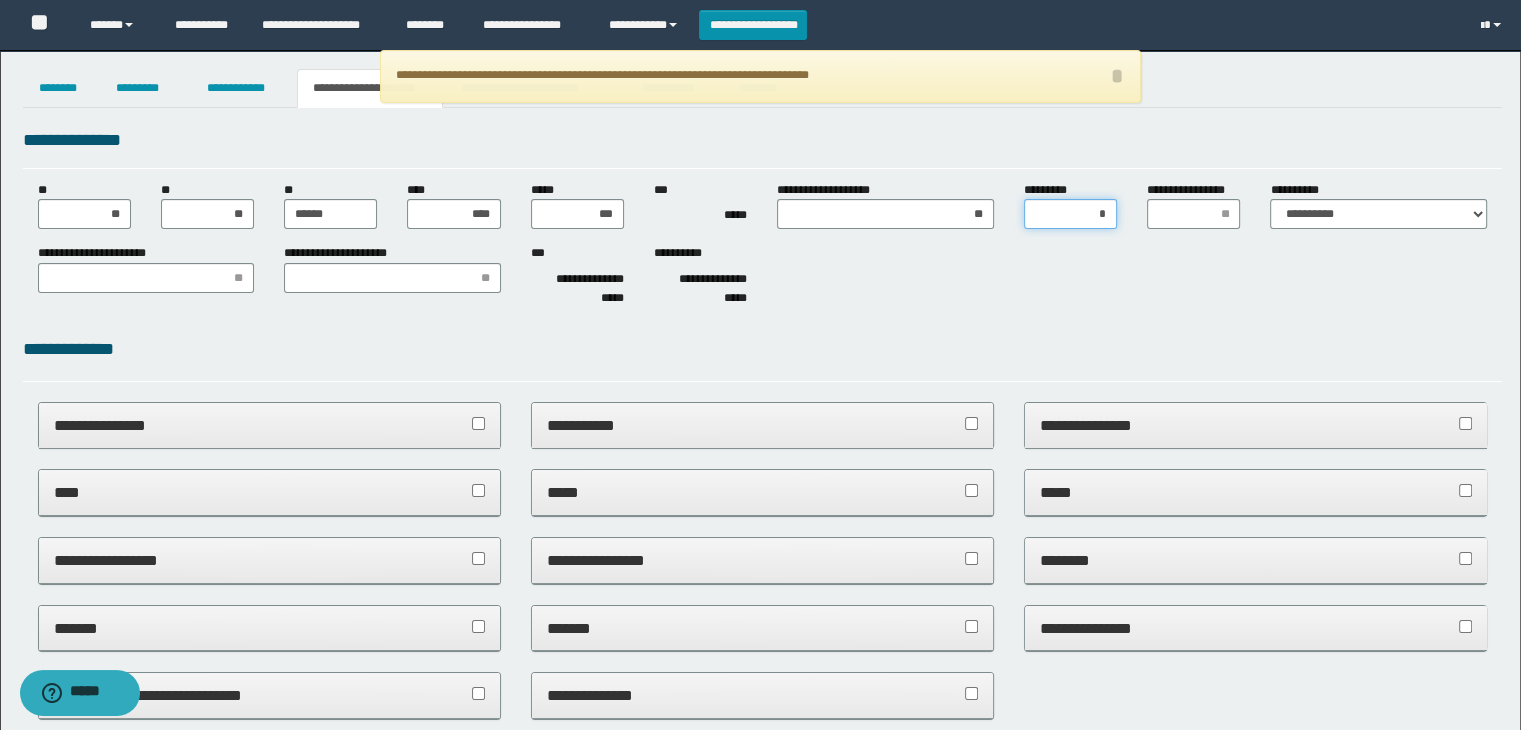 type on "**" 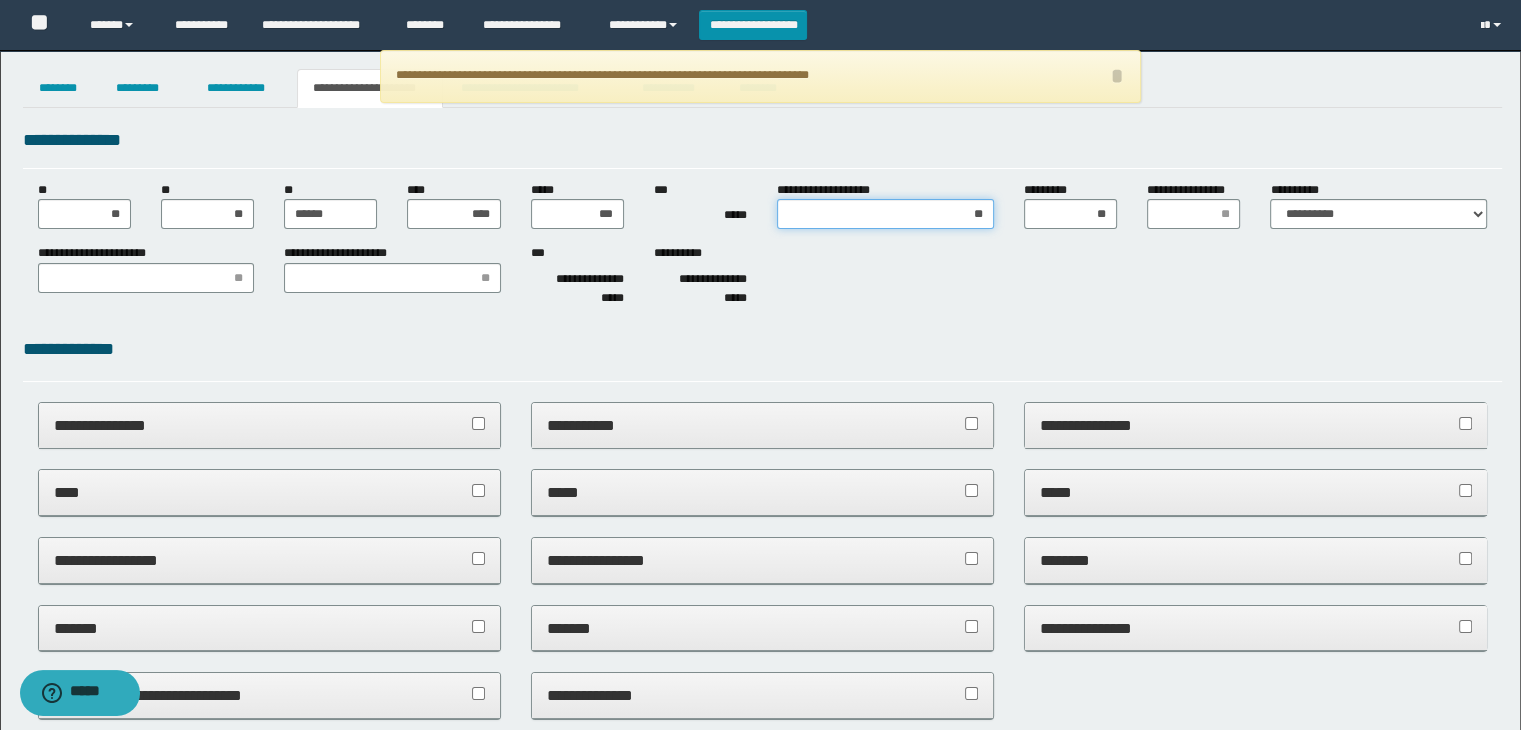 drag, startPoint x: 980, startPoint y: 209, endPoint x: 922, endPoint y: 218, distance: 58.694122 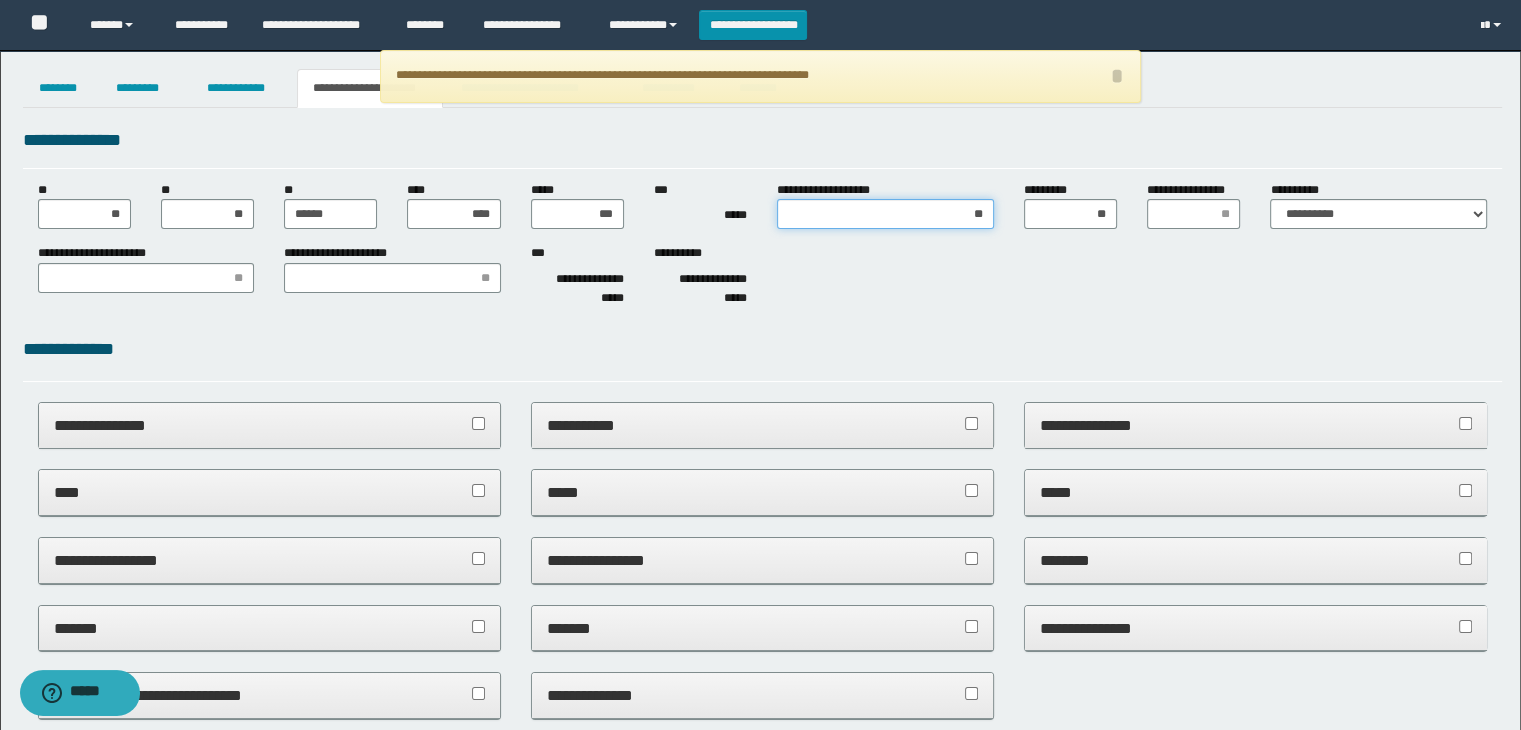 drag, startPoint x: 960, startPoint y: 213, endPoint x: 987, endPoint y: 213, distance: 27 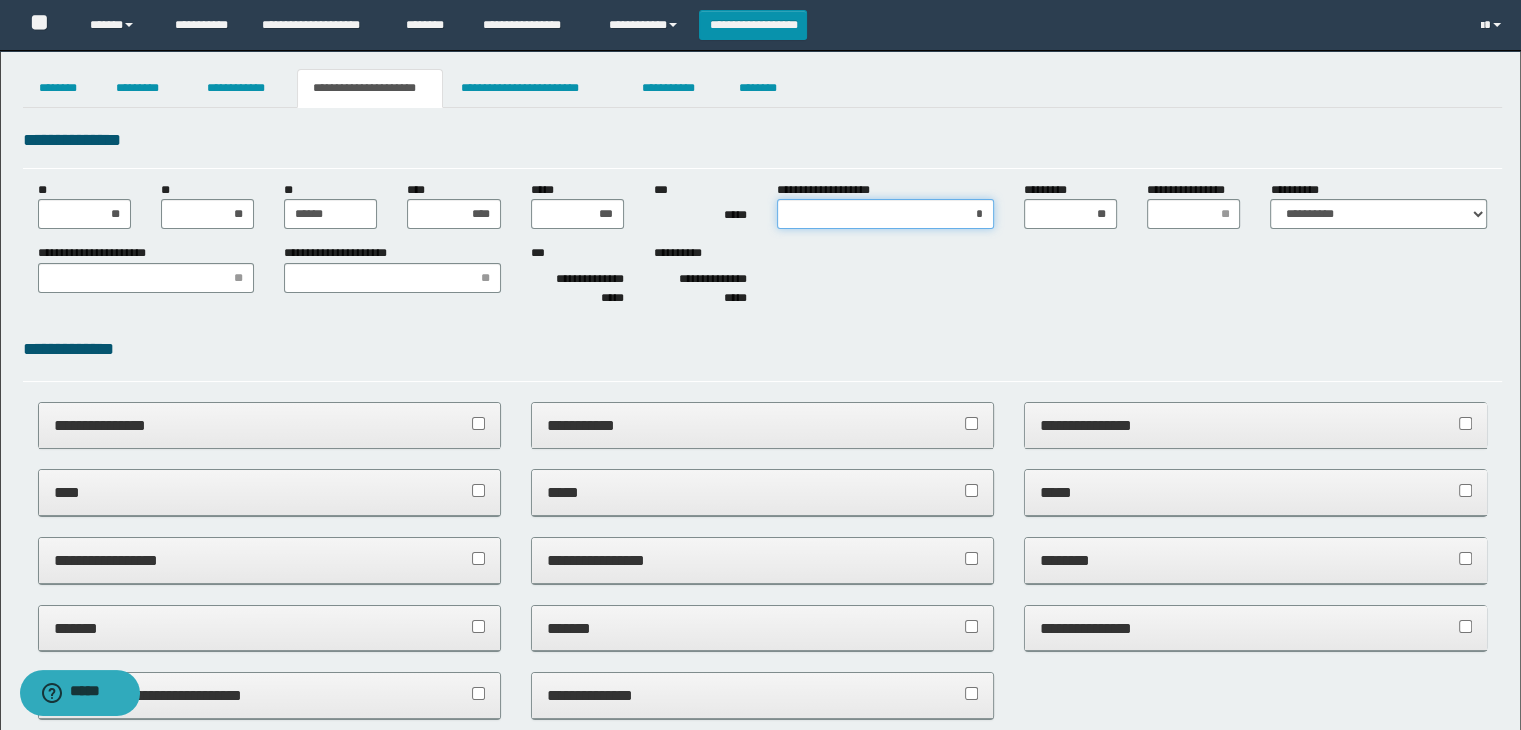 type on "**" 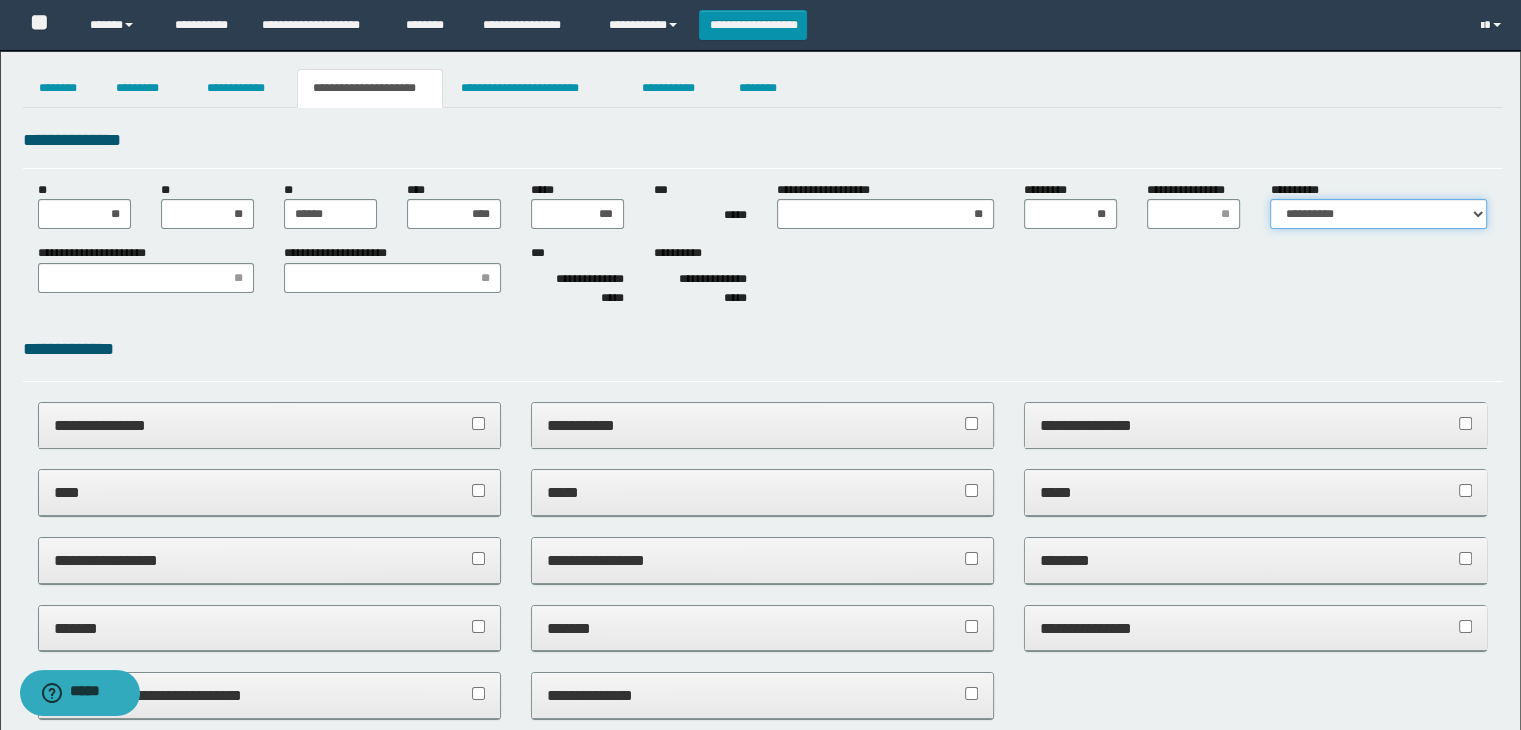 drag, startPoint x: 1328, startPoint y: 209, endPoint x: 1320, endPoint y: 216, distance: 10.630146 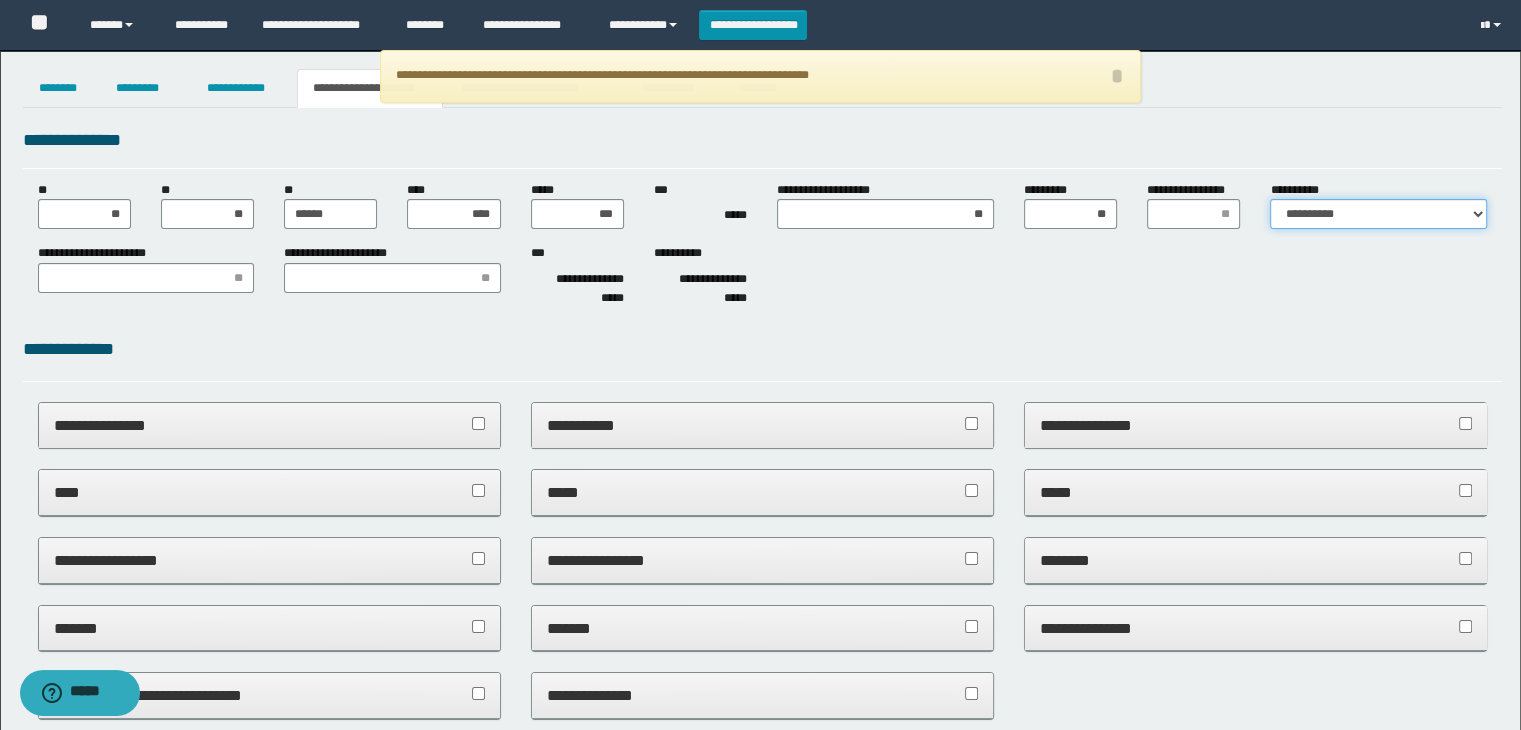 select on "*" 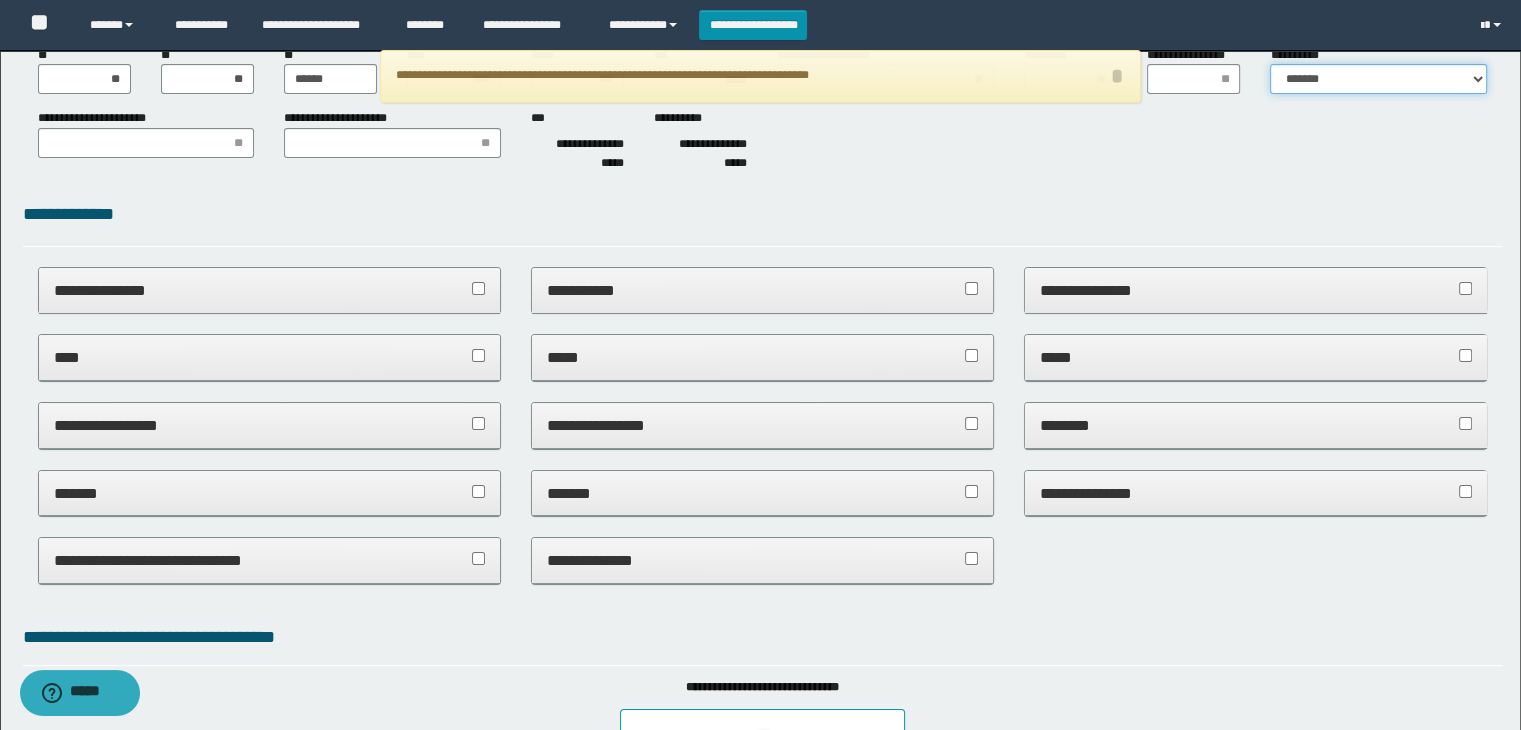 scroll, scrollTop: 200, scrollLeft: 0, axis: vertical 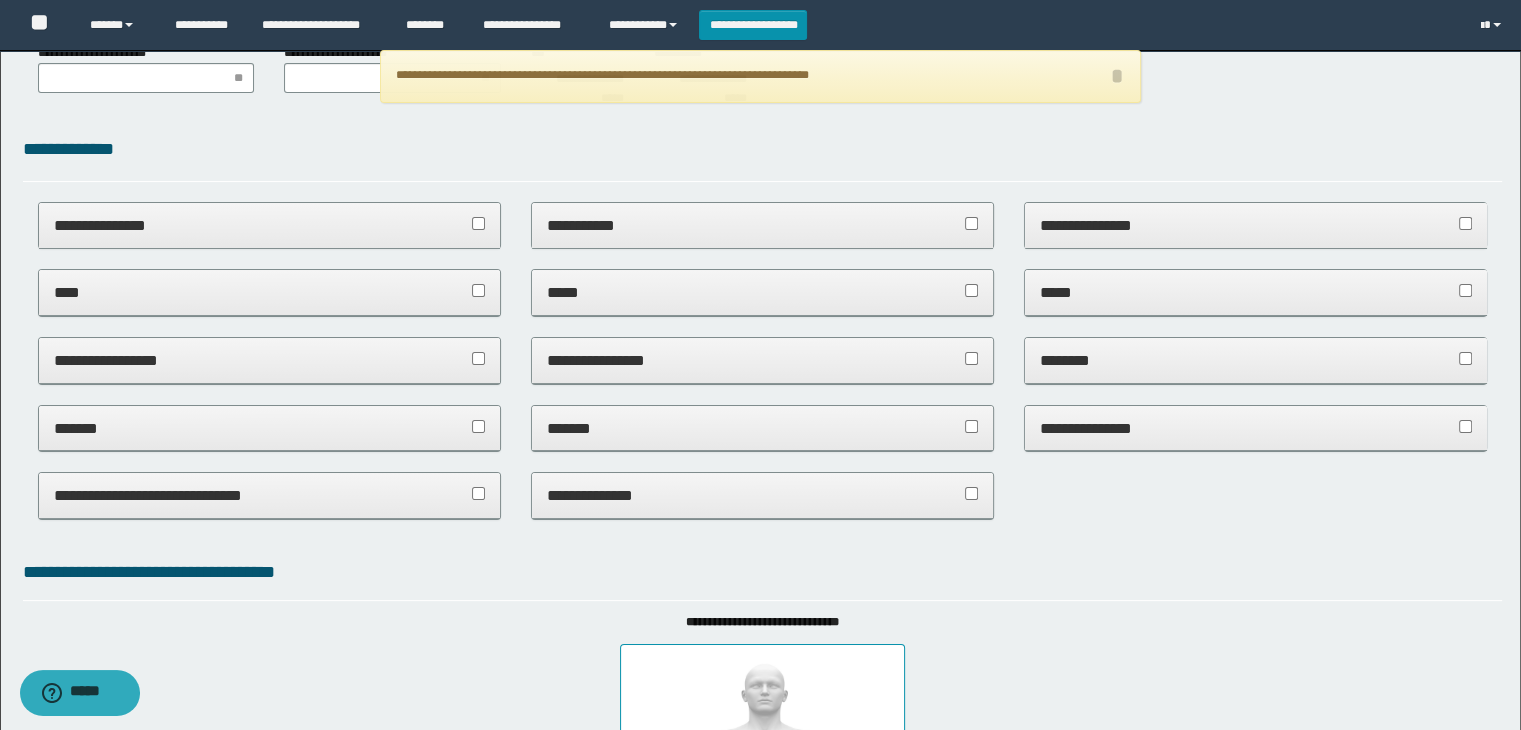 click on "**********" at bounding box center (270, 225) 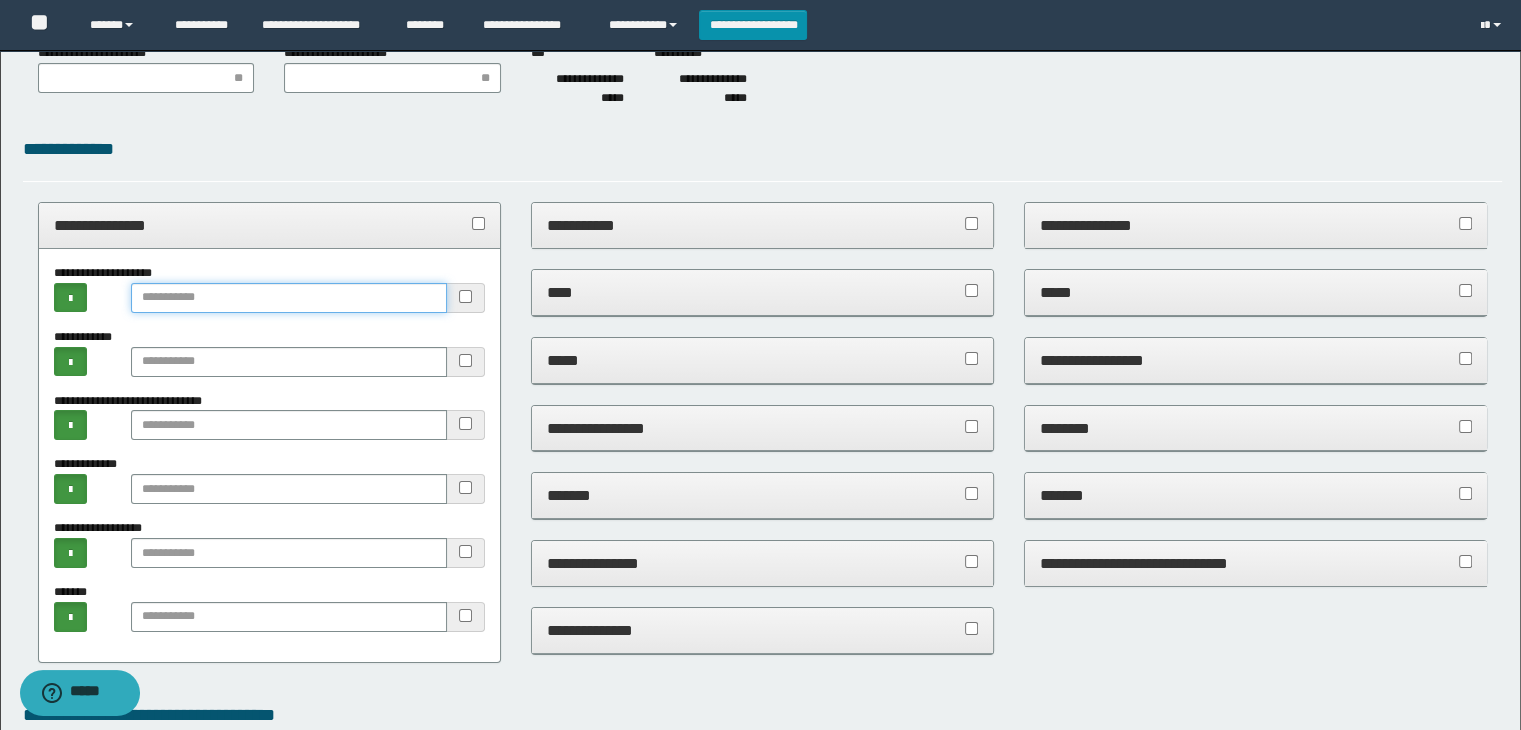 click at bounding box center [289, 298] 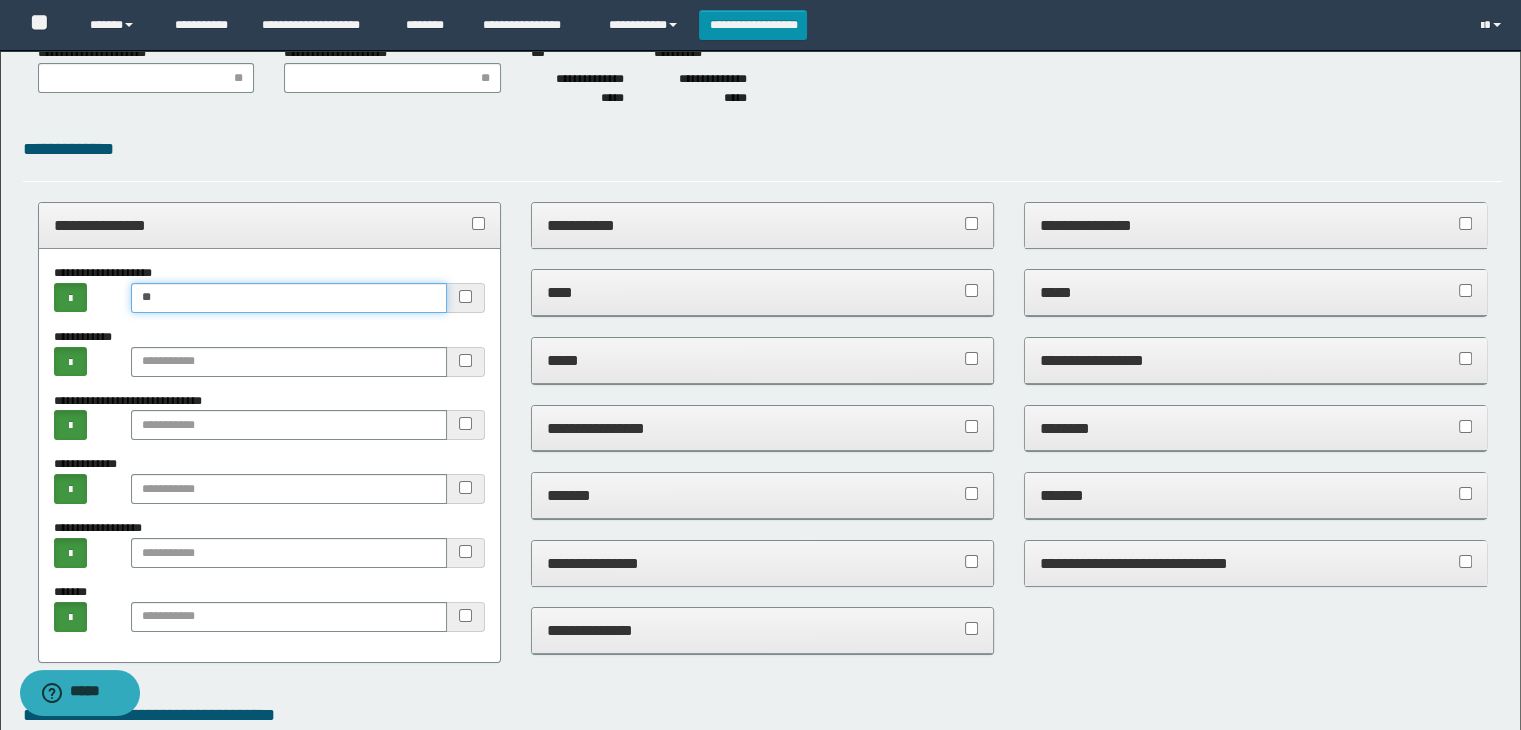 type on "*" 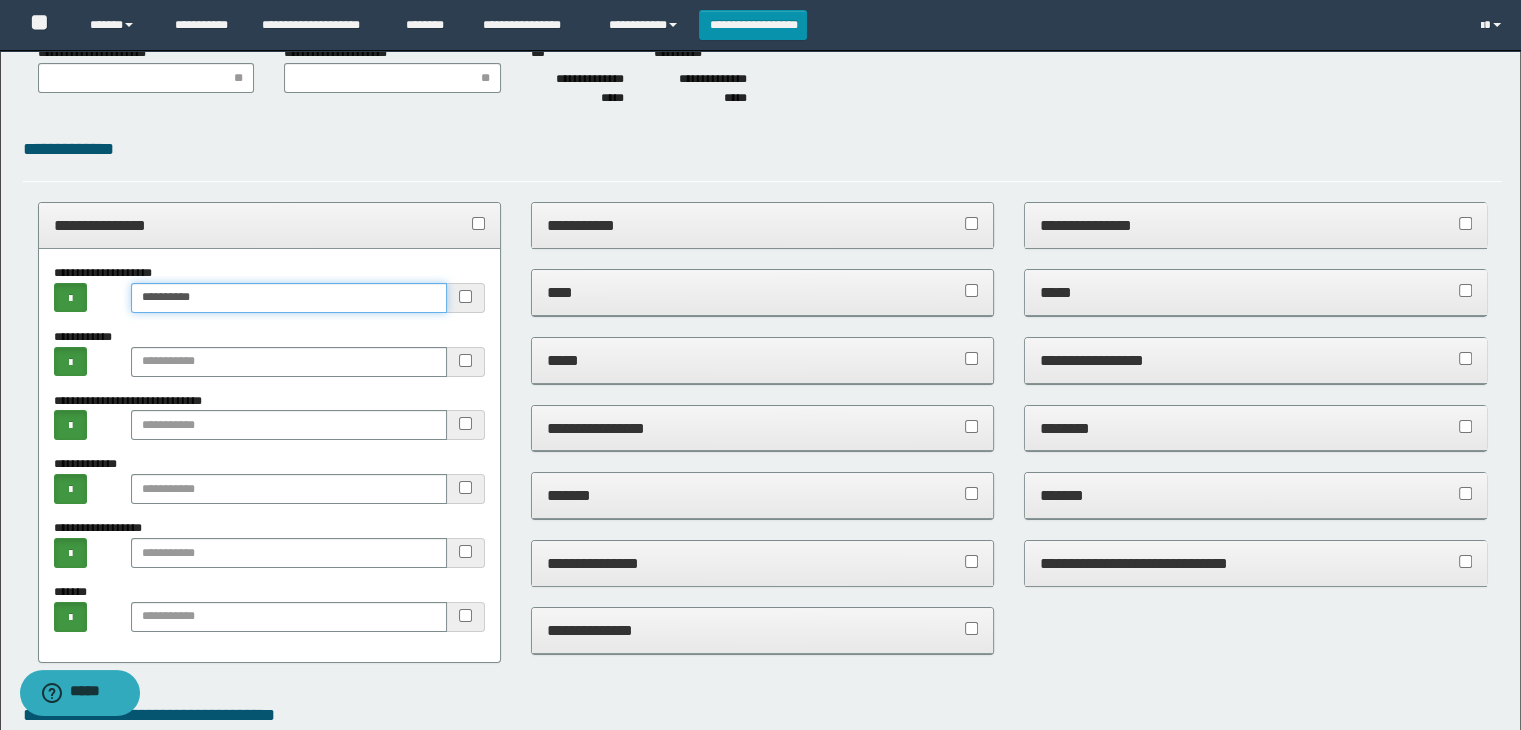 type on "*********" 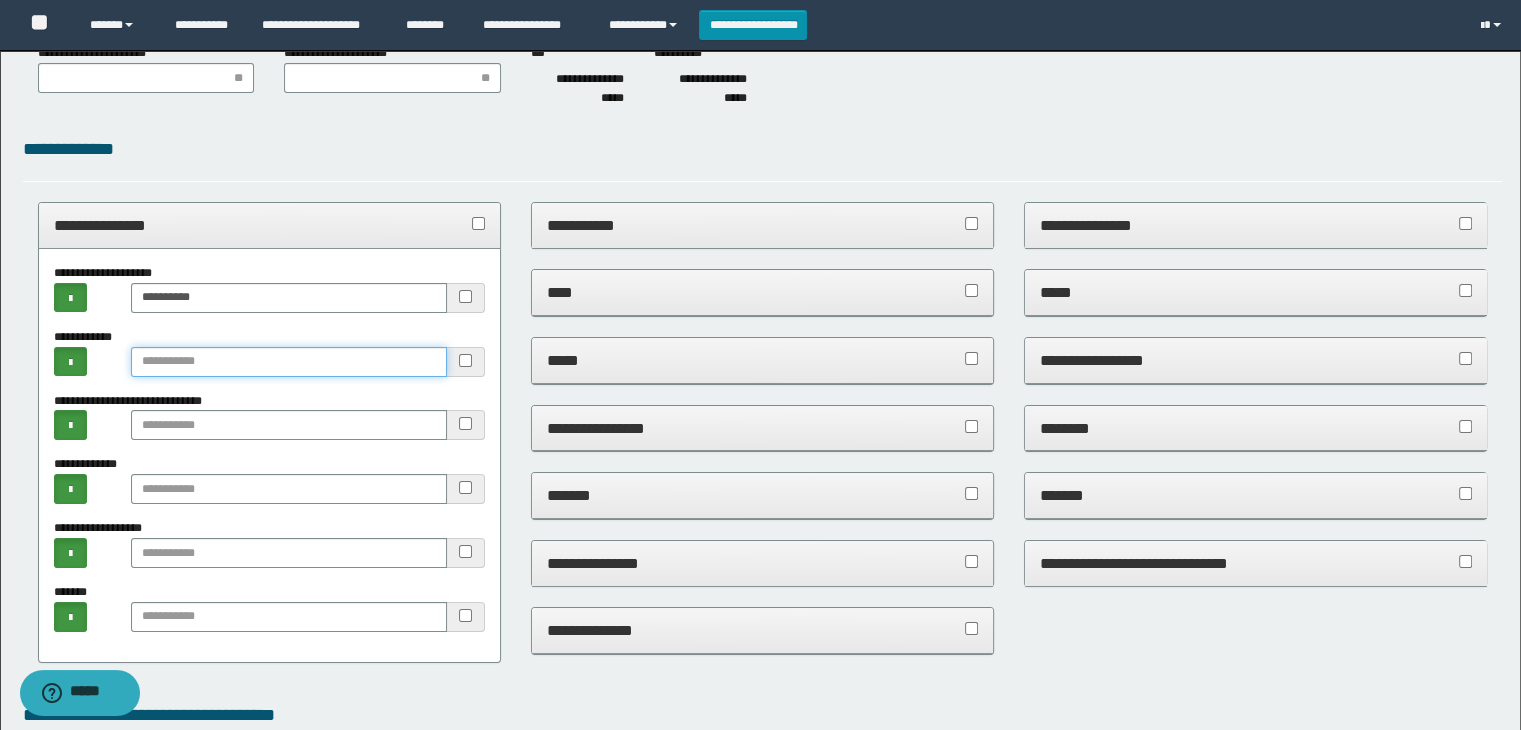 click at bounding box center [289, 362] 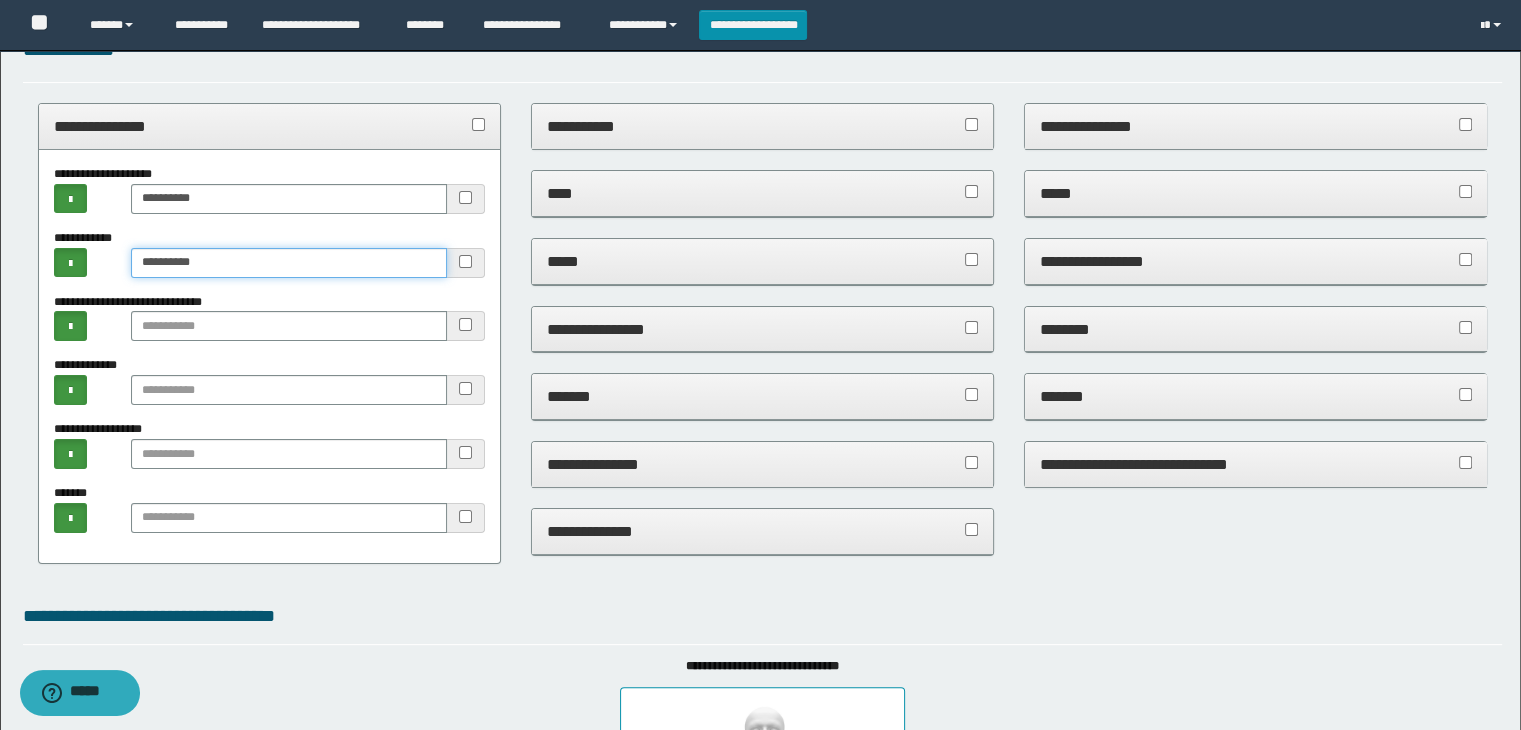 scroll, scrollTop: 300, scrollLeft: 0, axis: vertical 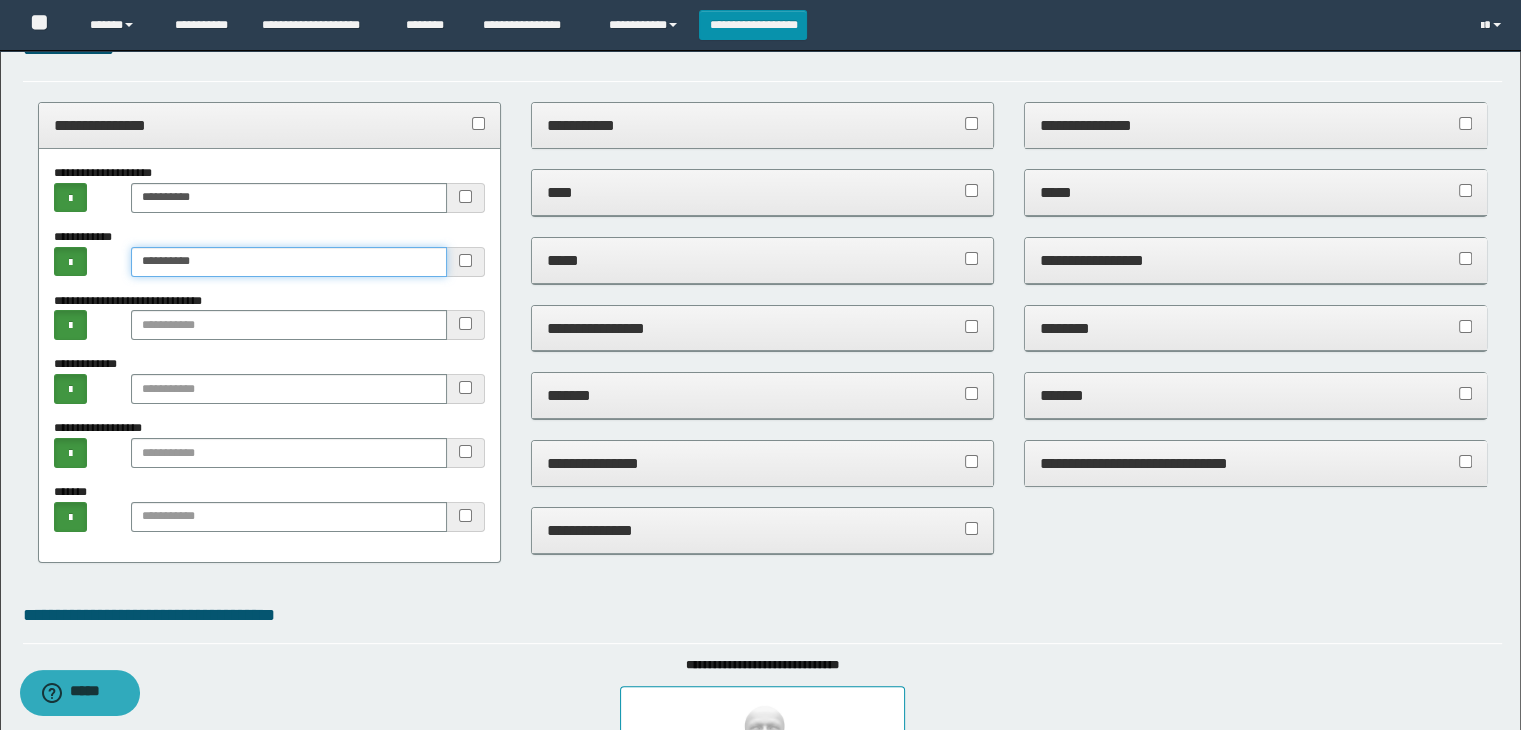 type on "*********" 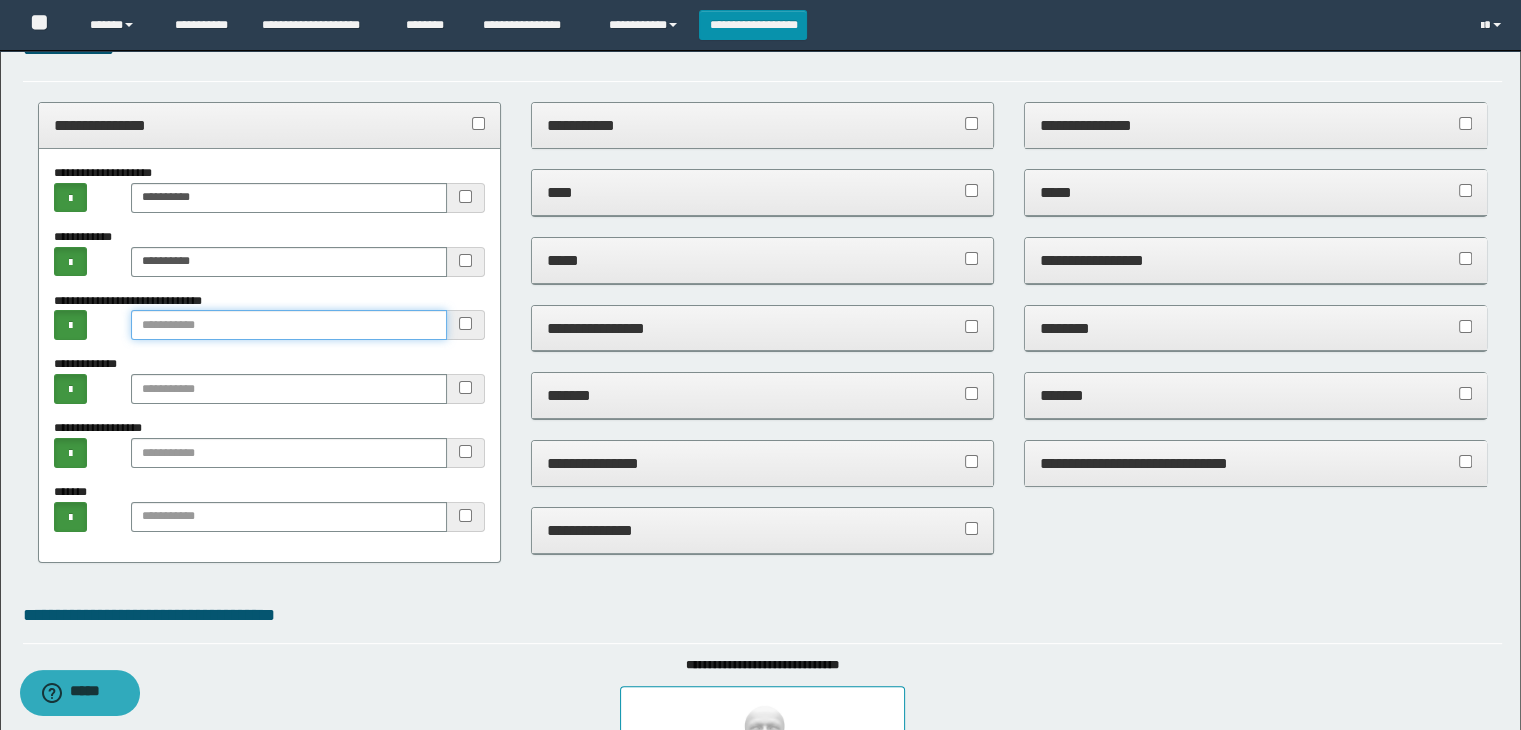 click at bounding box center [289, 325] 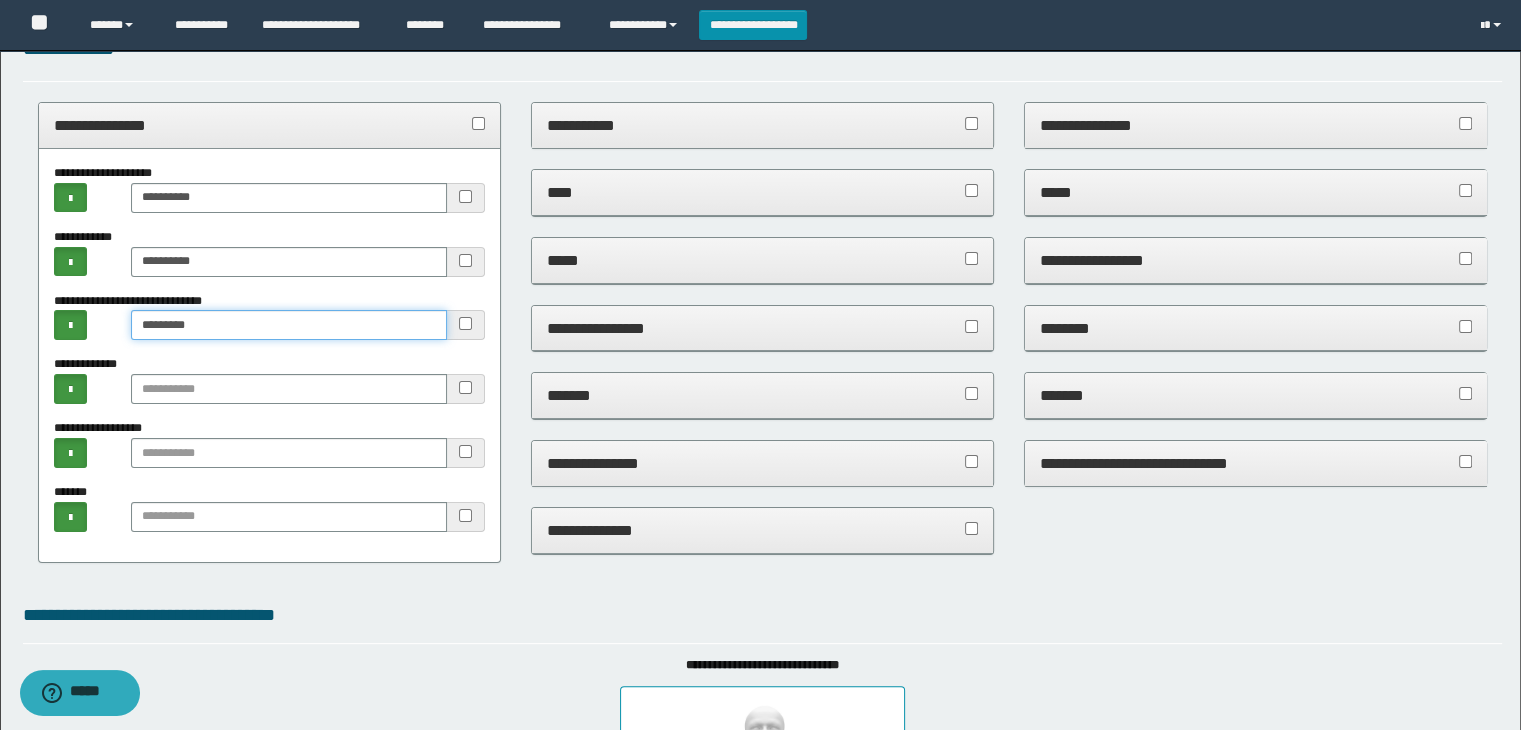 type on "*********" 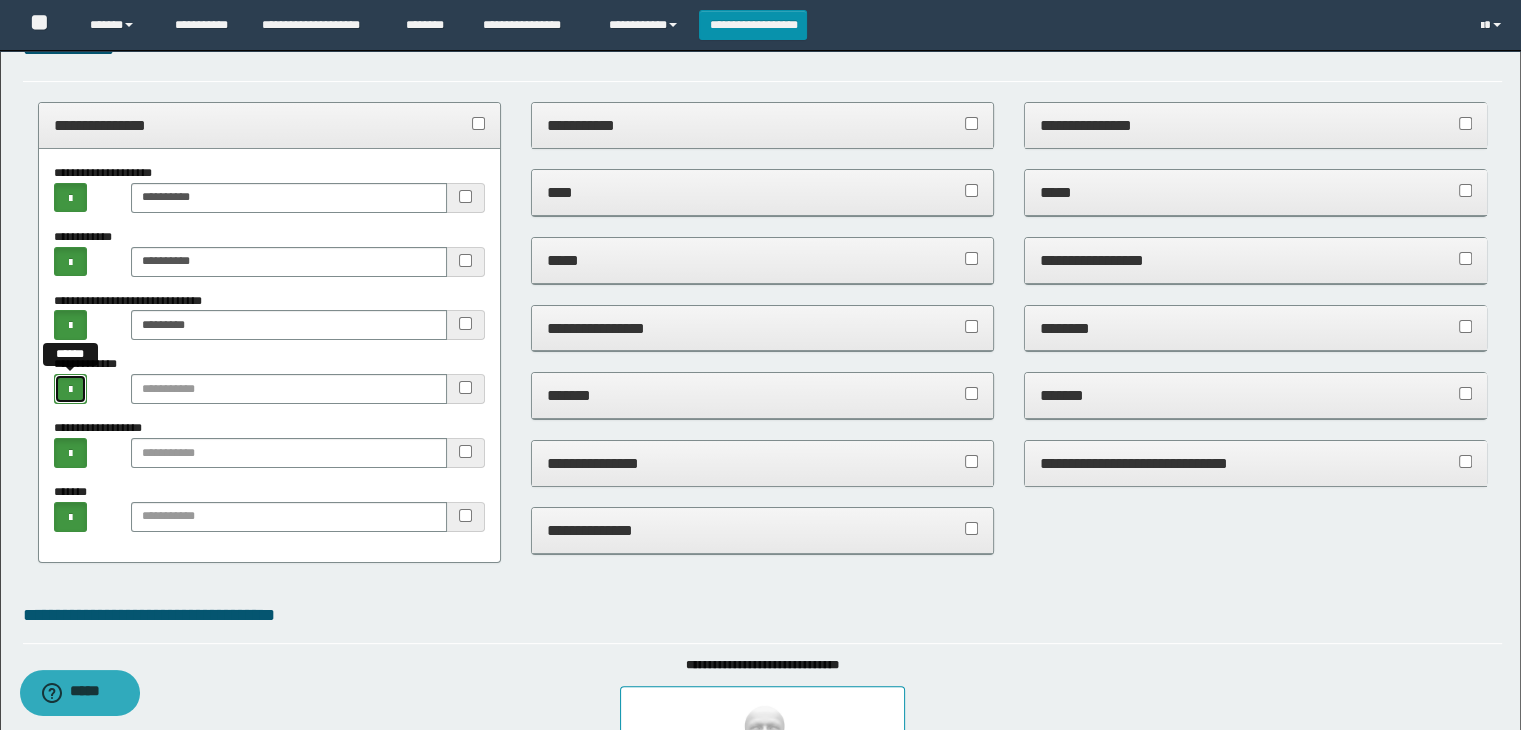 type 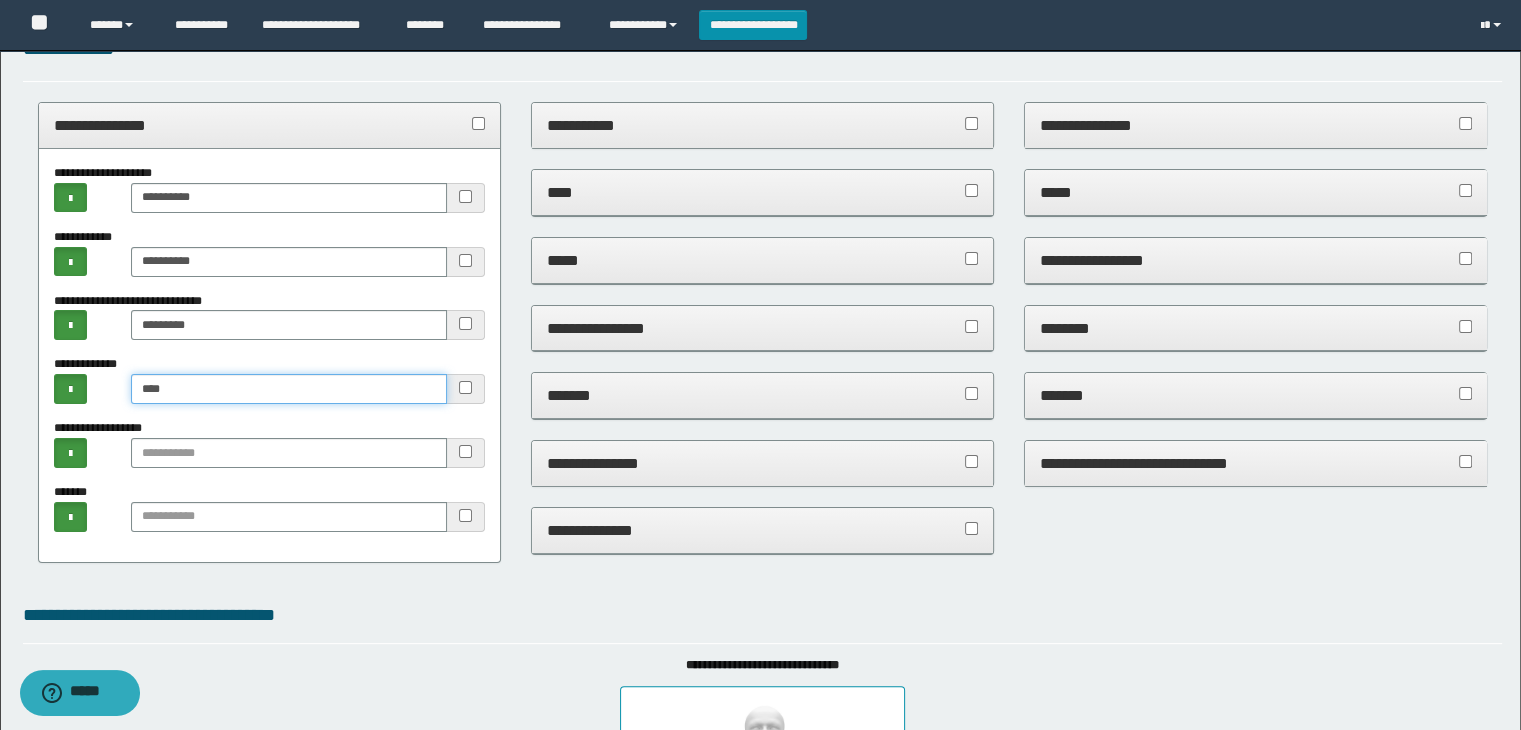 type on "****" 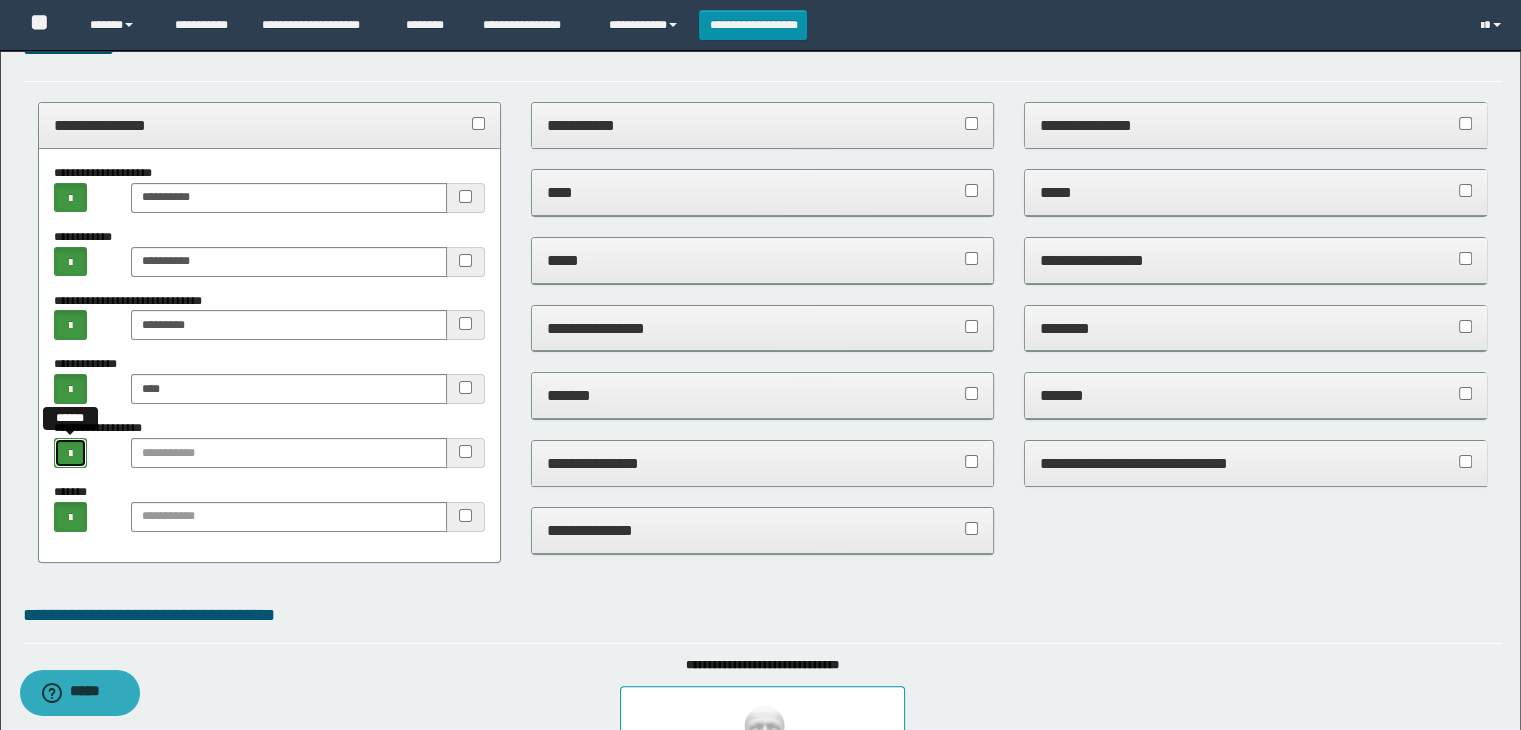 type 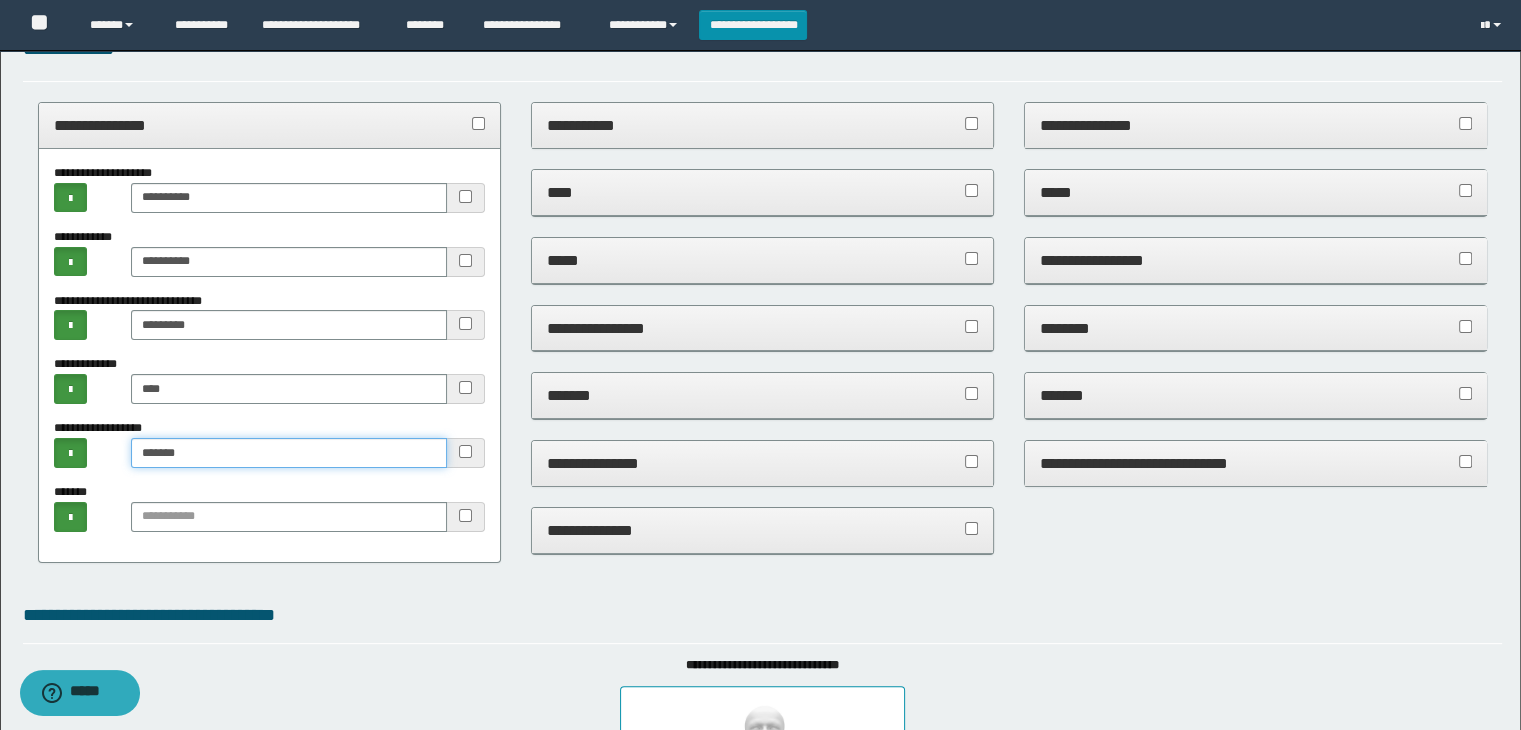drag, startPoint x: 136, startPoint y: 452, endPoint x: 108, endPoint y: 453, distance: 28.01785 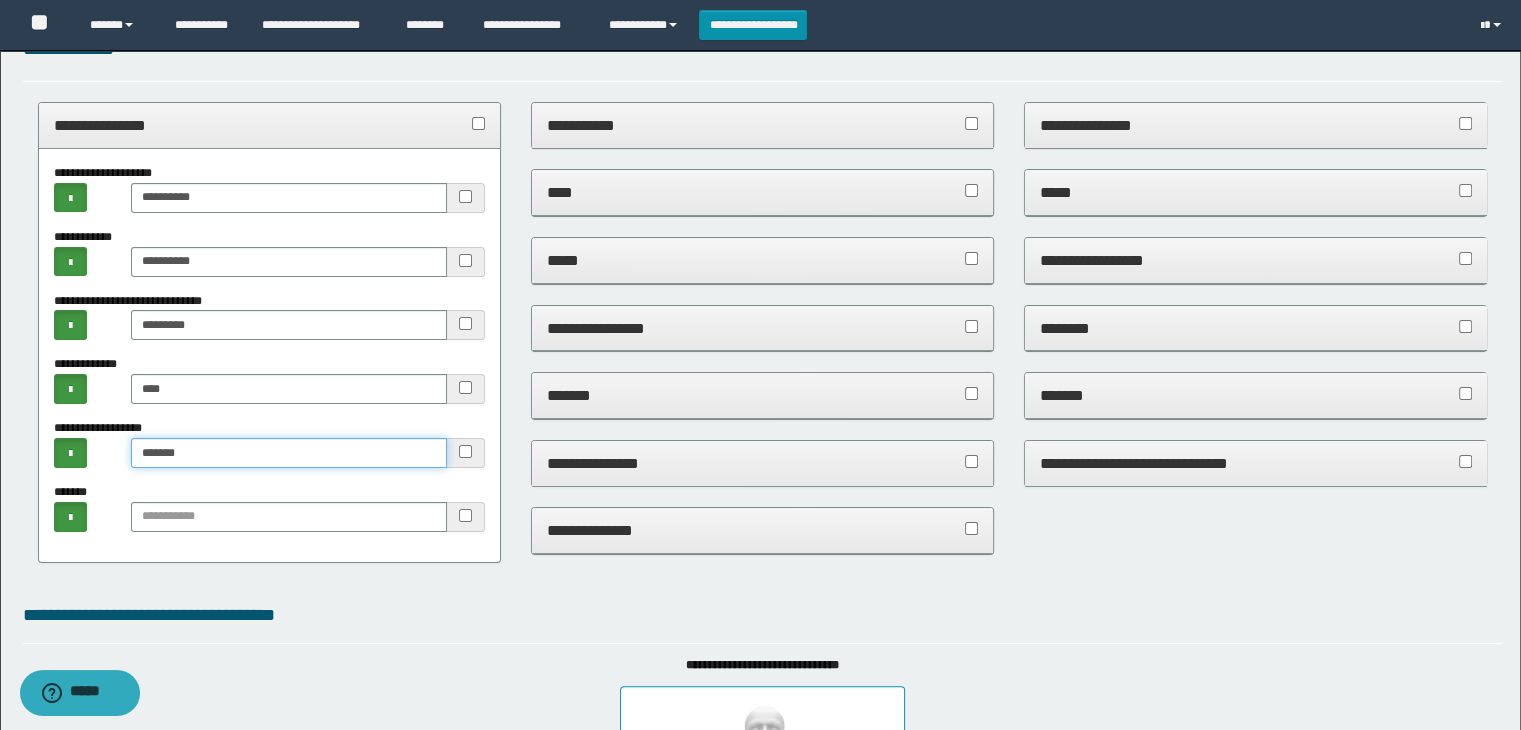 type on "******" 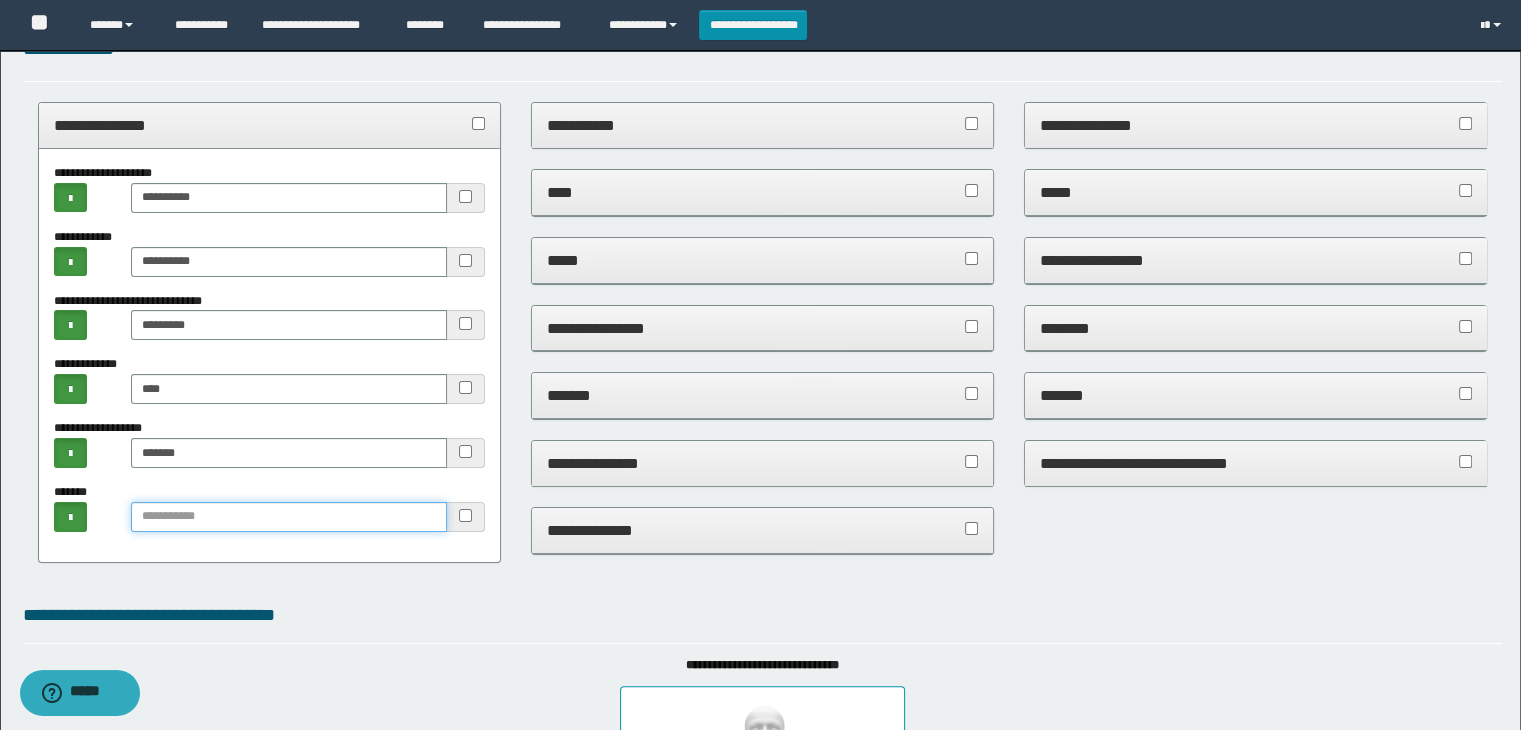 click at bounding box center (289, 517) 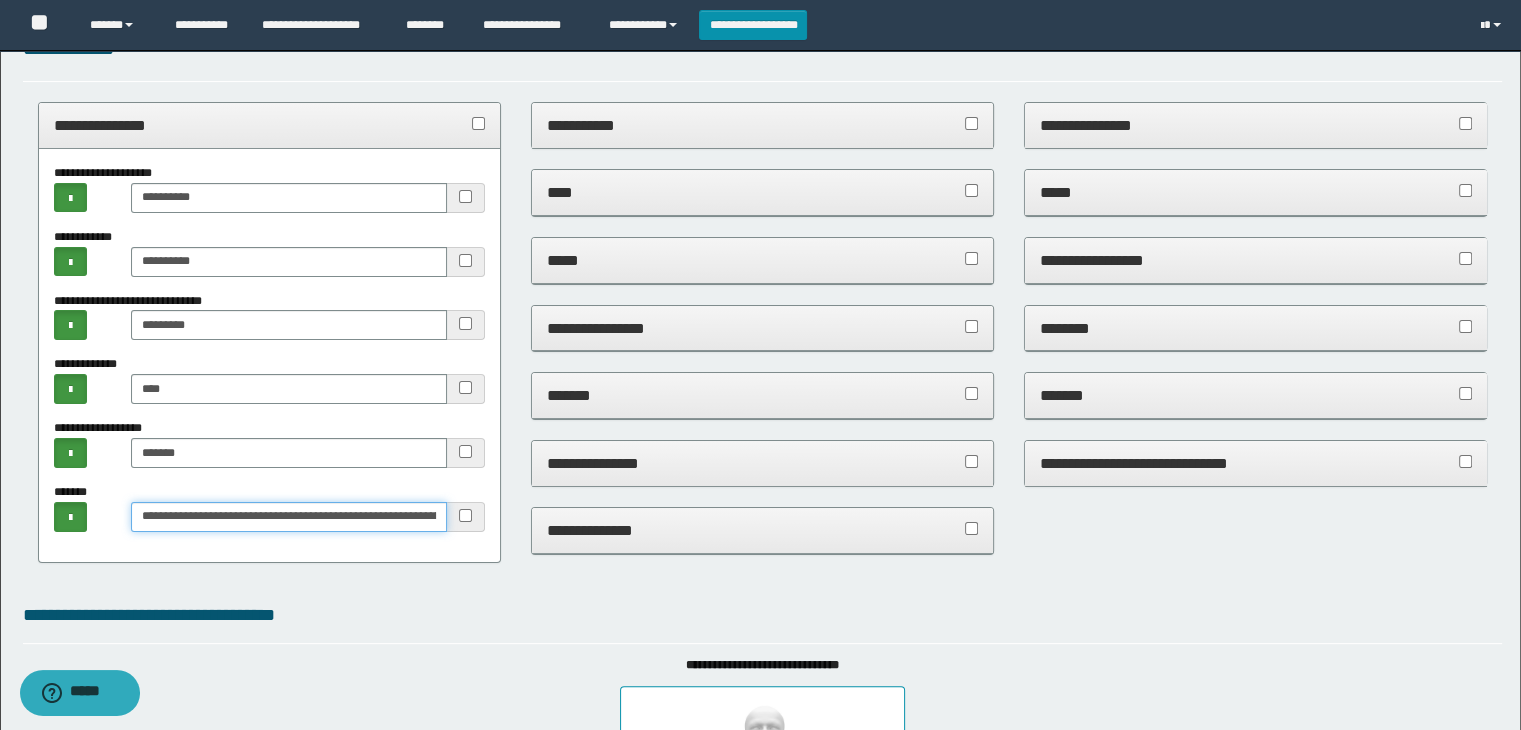 scroll, scrollTop: 0, scrollLeft: 5104, axis: horizontal 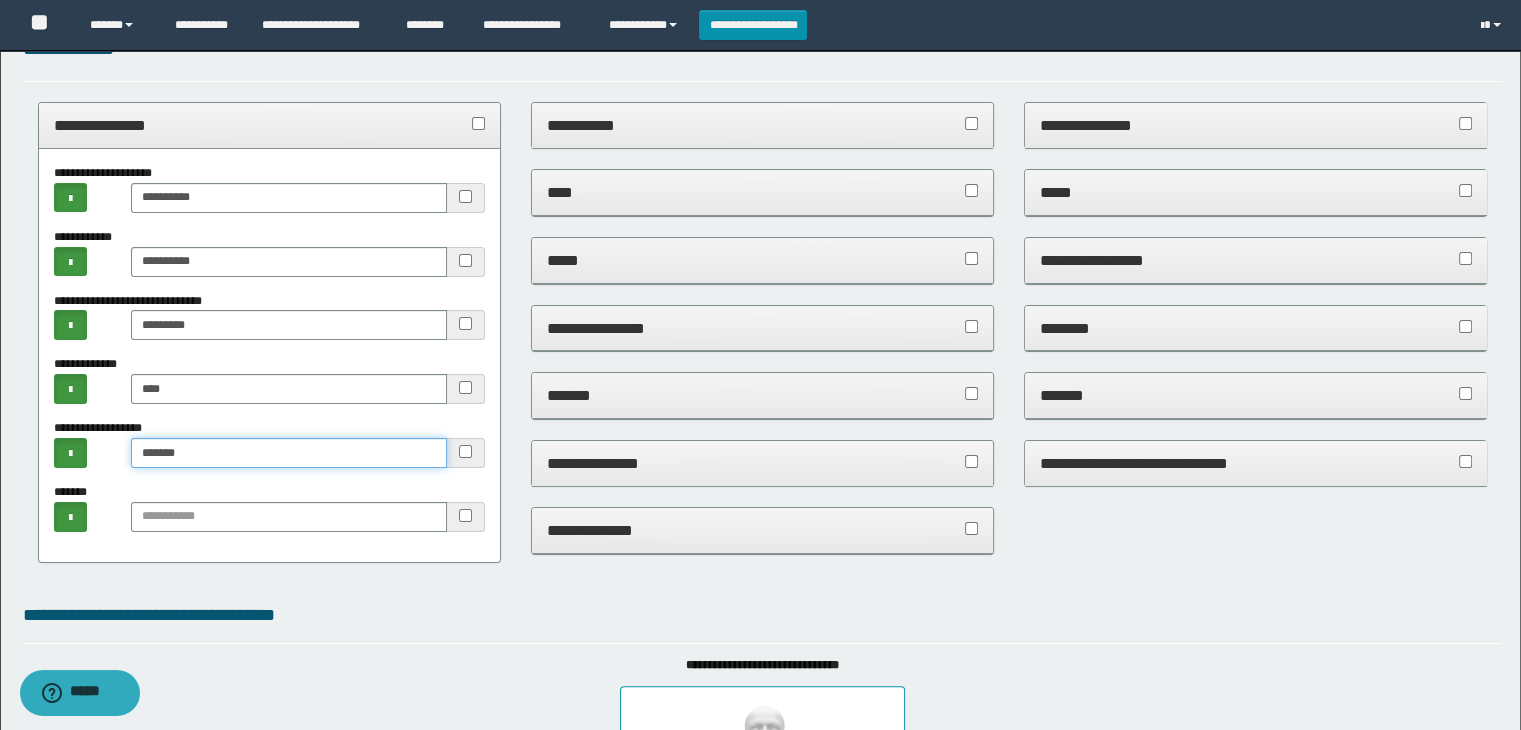 drag, startPoint x: 137, startPoint y: 453, endPoint x: 218, endPoint y: 454, distance: 81.00617 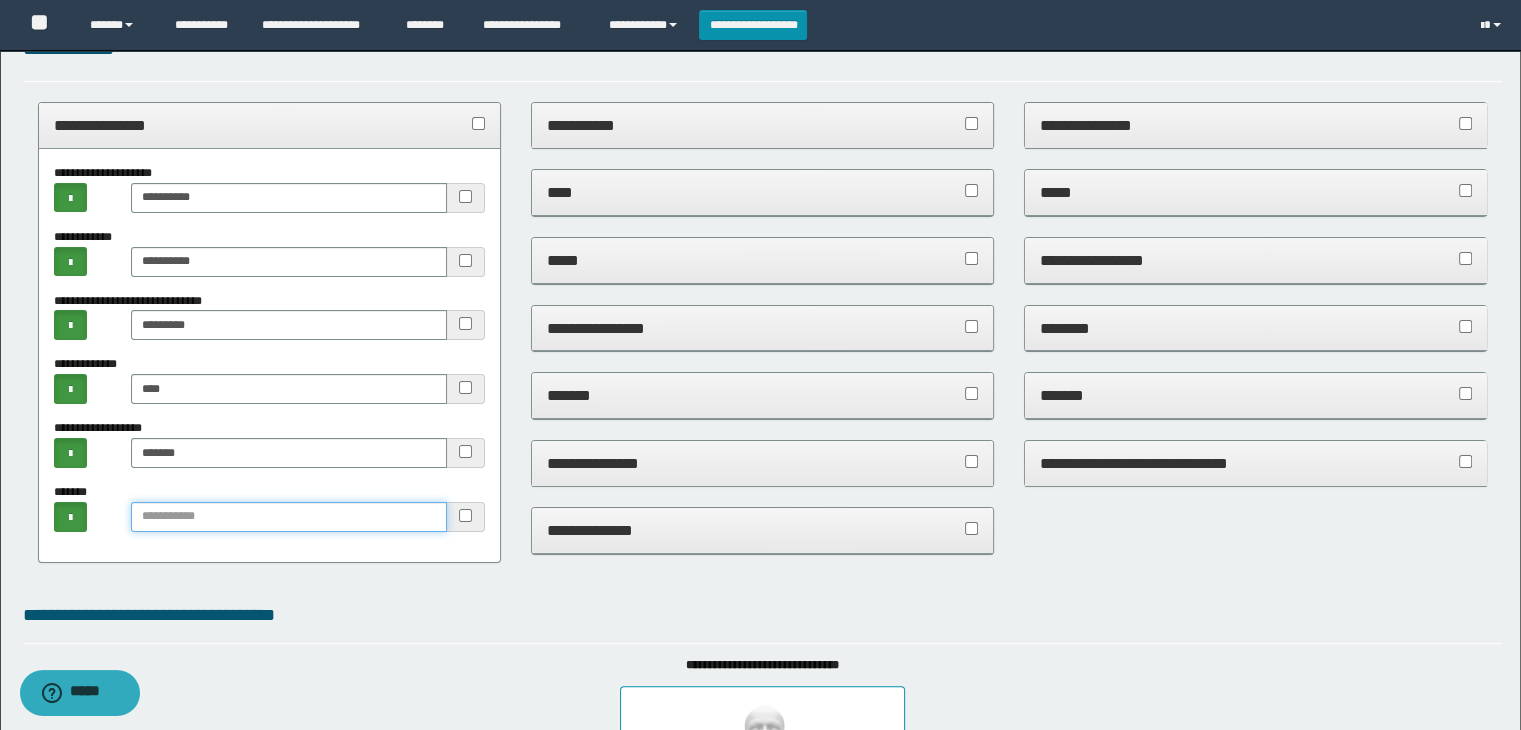 paste on "******" 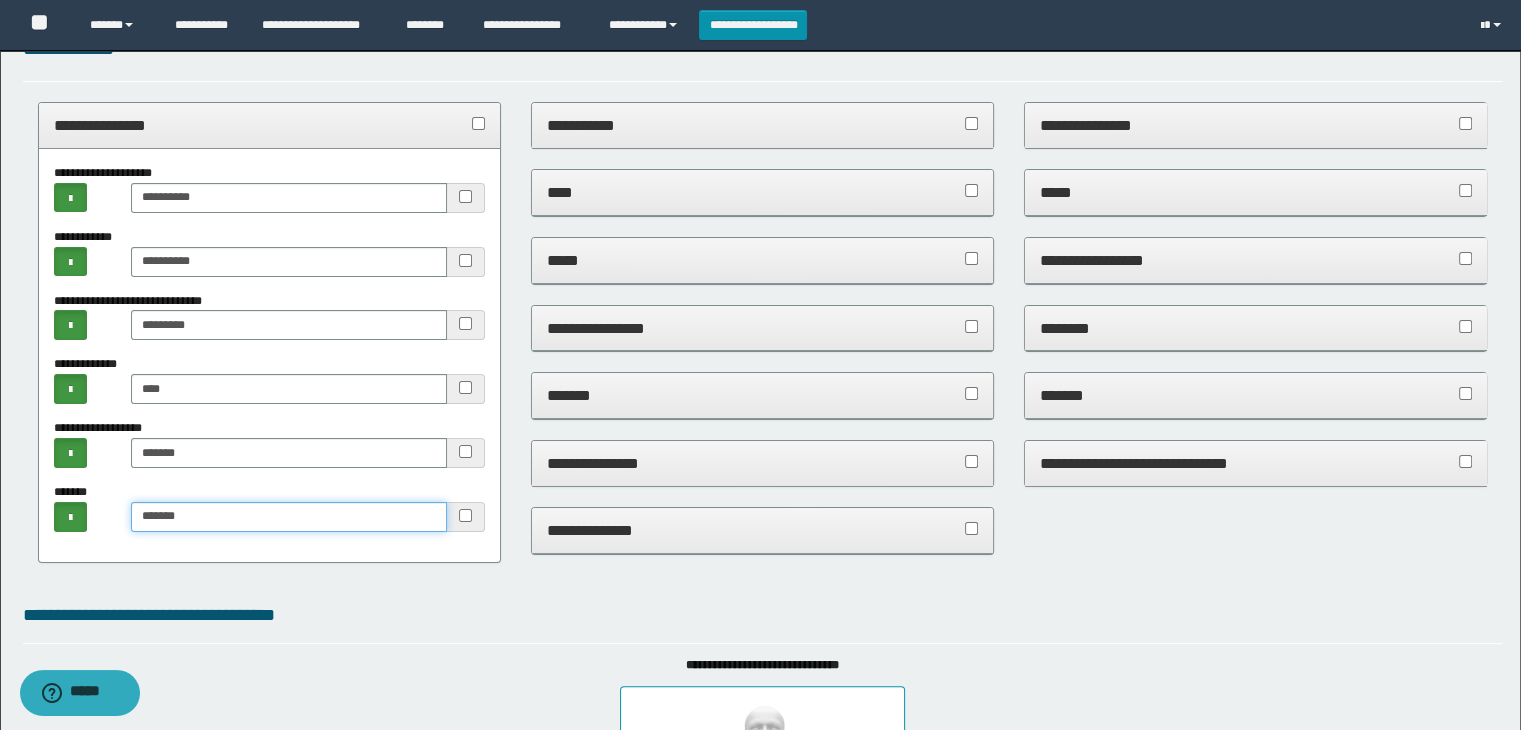 click on "******" at bounding box center (289, 517) 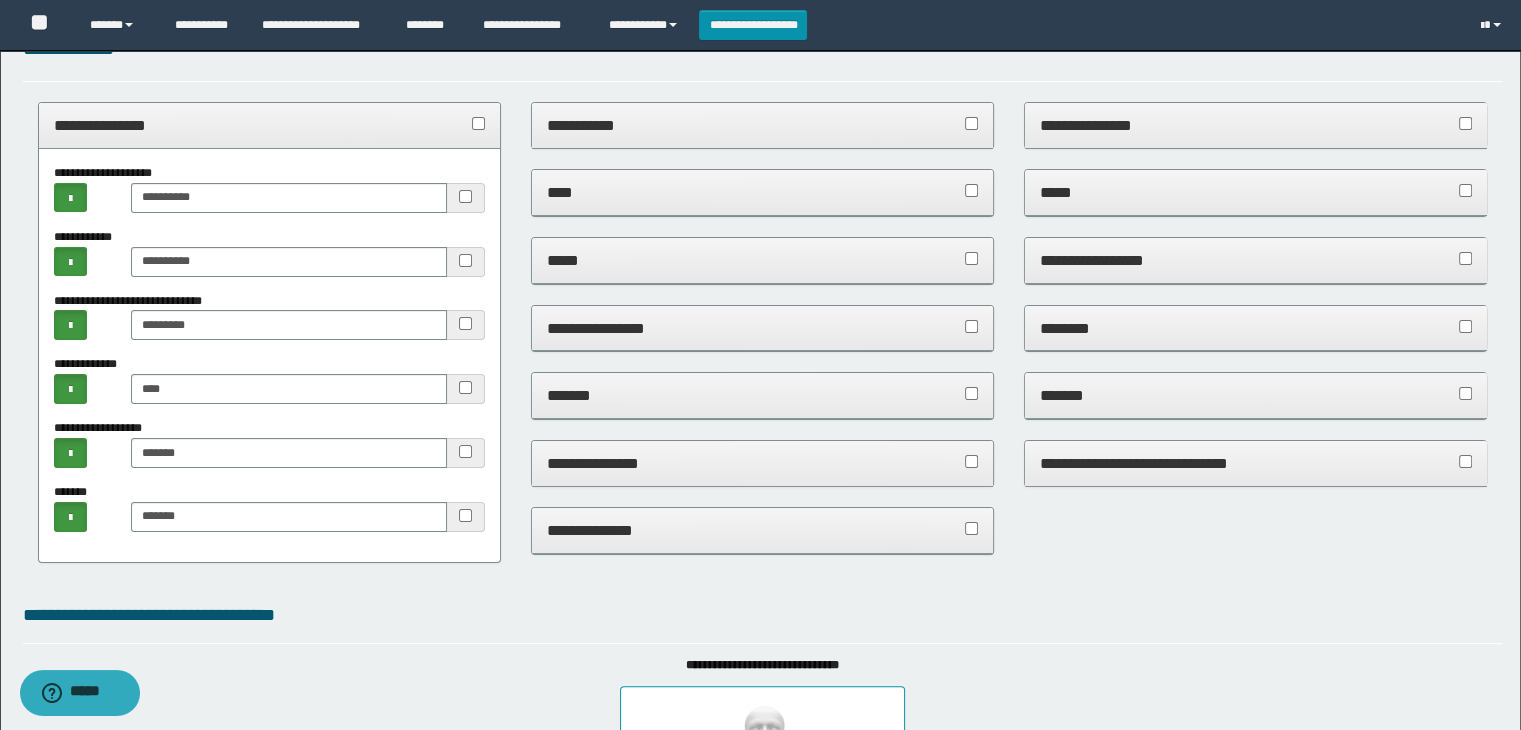 click on "**********" at bounding box center [270, 125] 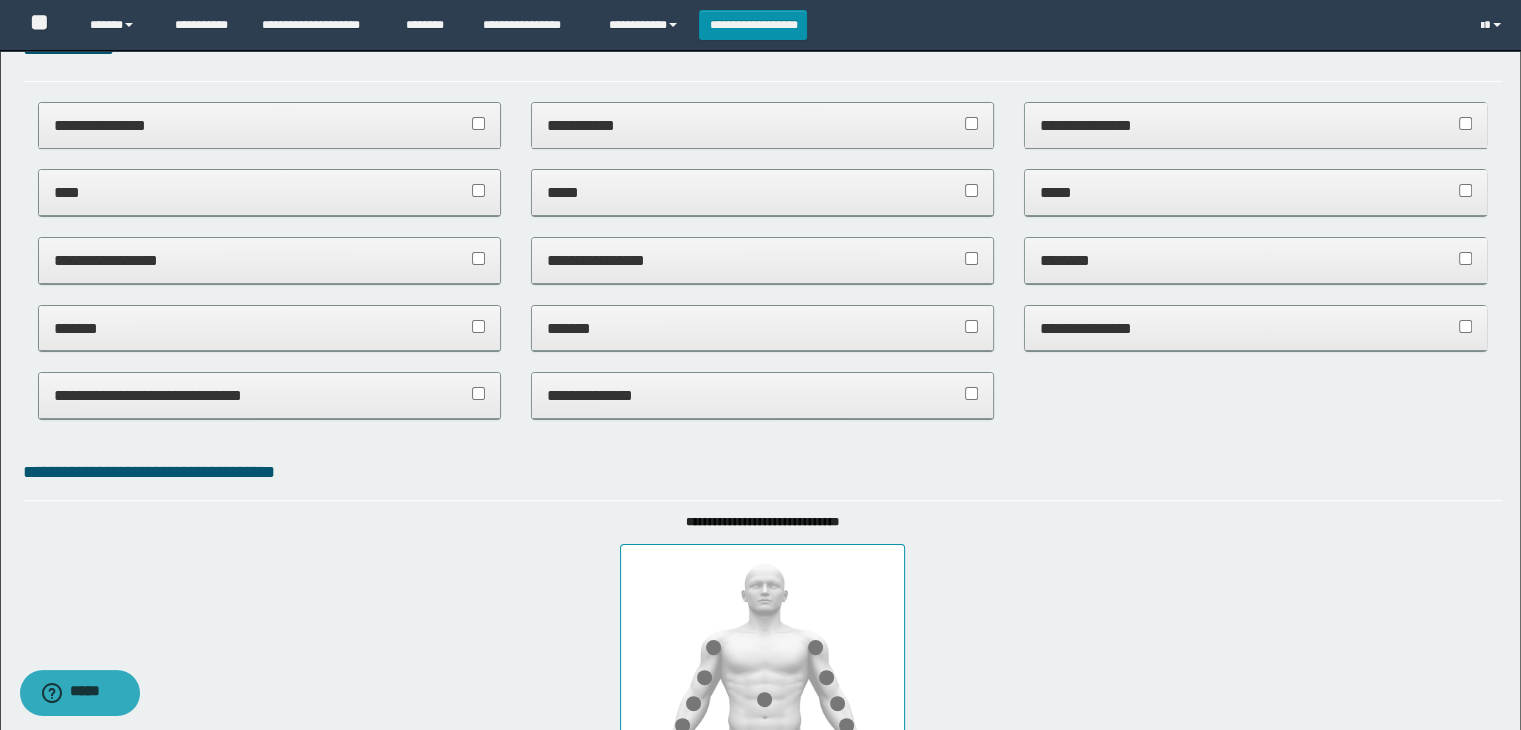 drag, startPoint x: 671, startPoint y: 188, endPoint x: 671, endPoint y: 223, distance: 35 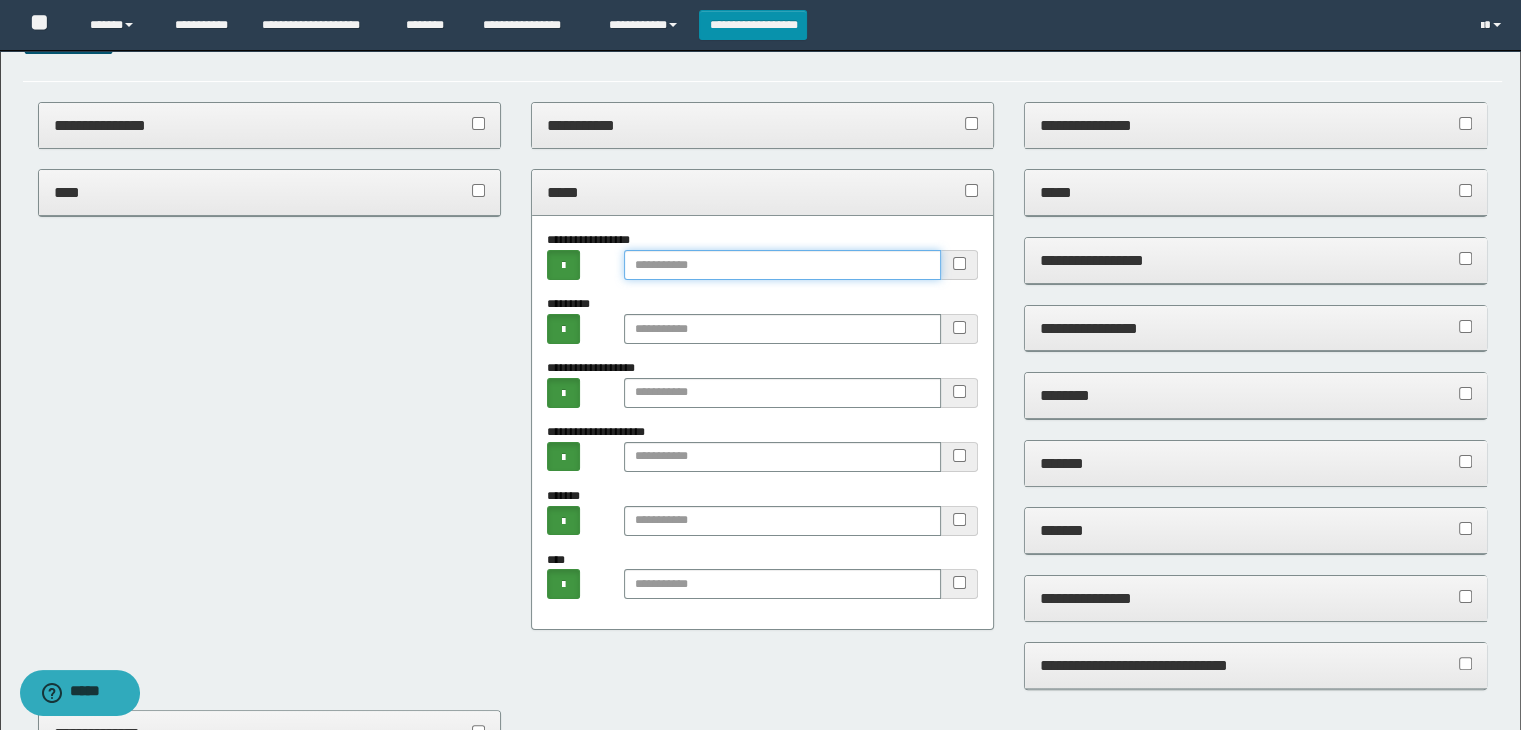 paste on "******" 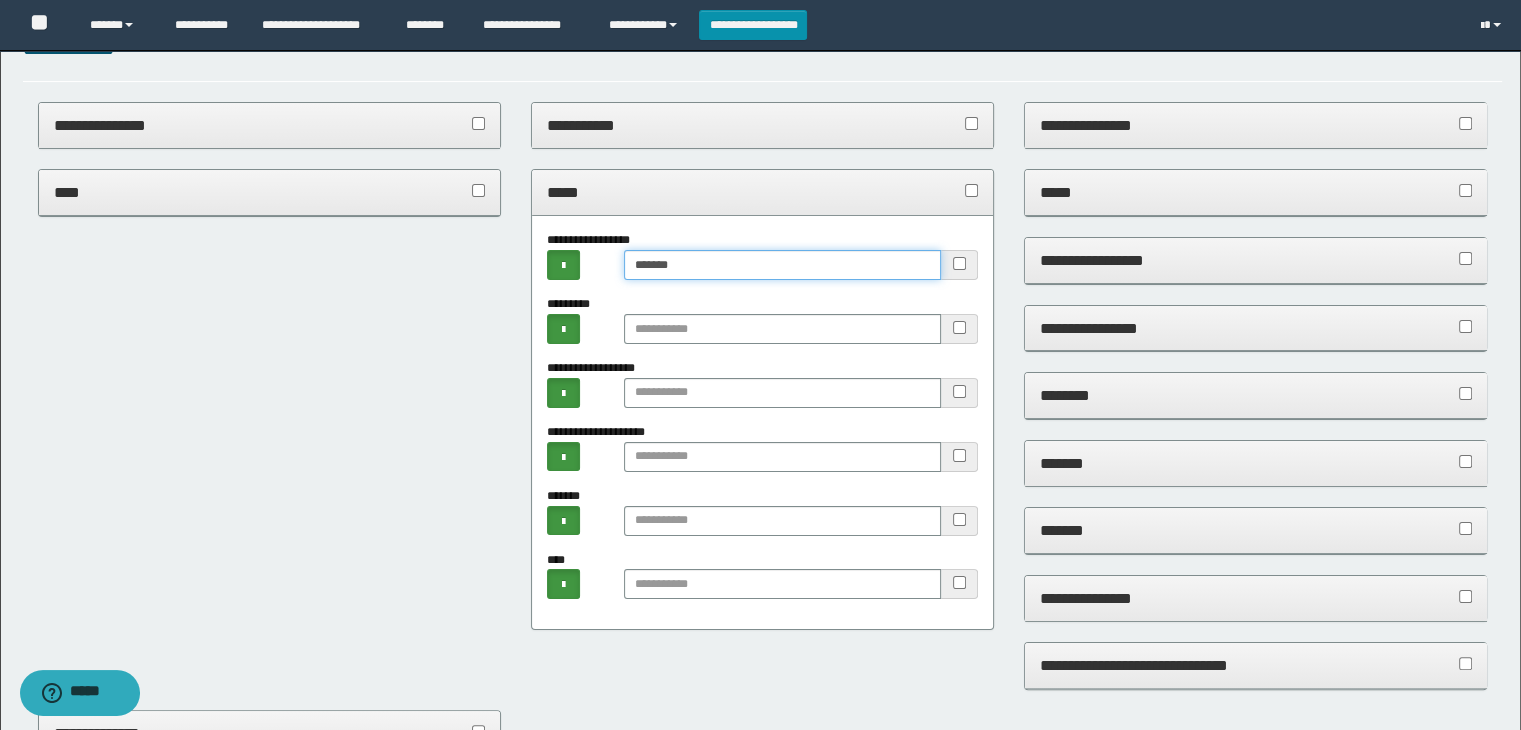 type on "******" 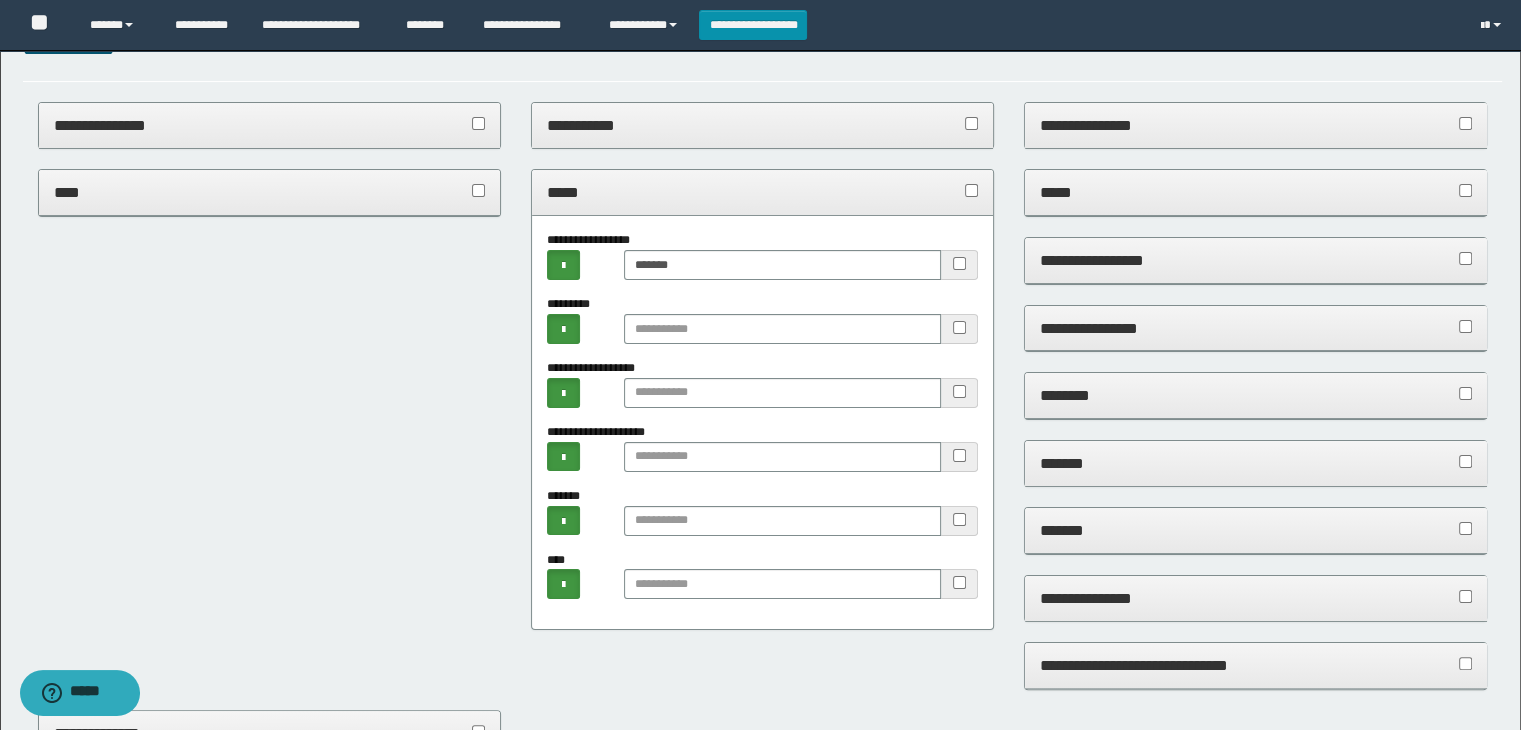 drag, startPoint x: 671, startPoint y: 189, endPoint x: 705, endPoint y: 185, distance: 34.234486 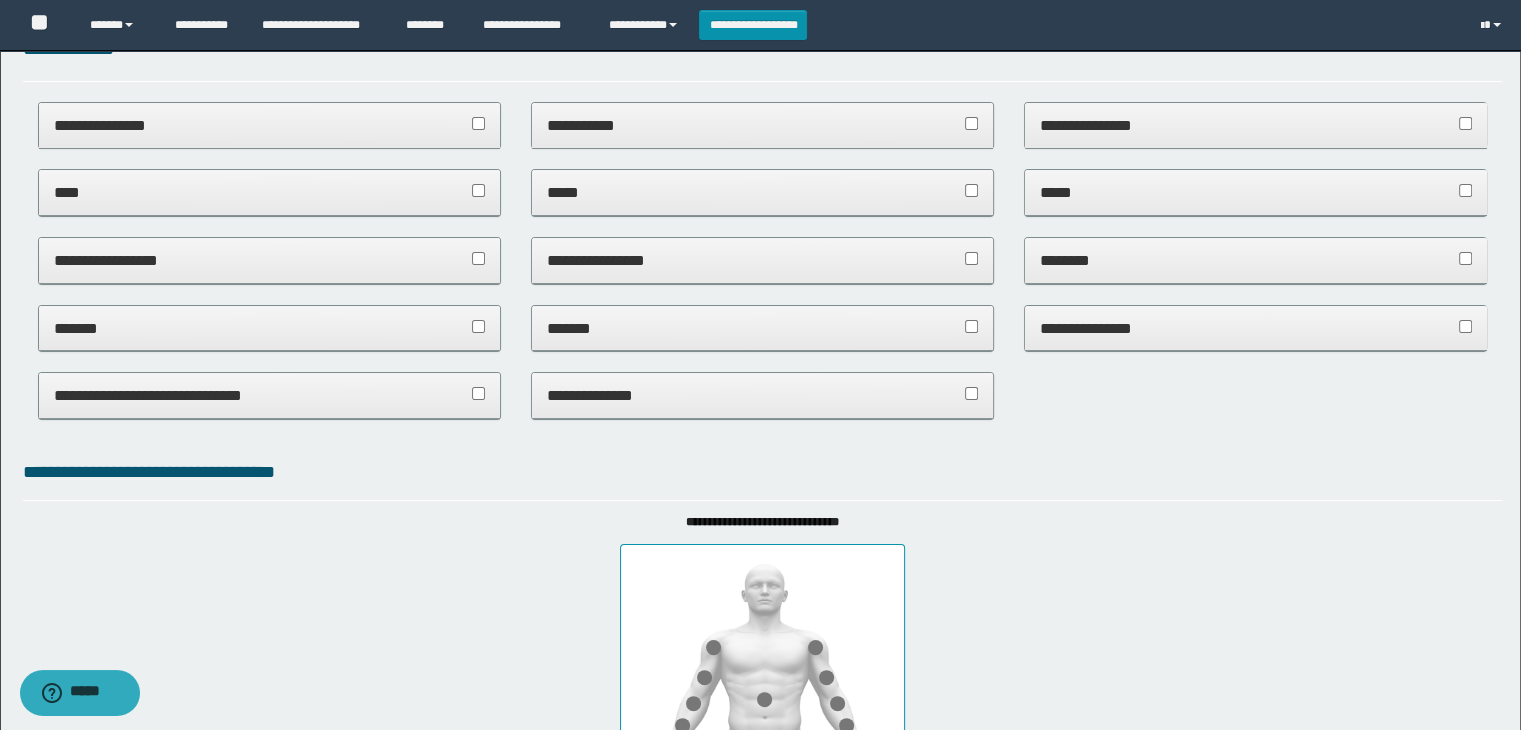 drag, startPoint x: 1112, startPoint y: 183, endPoint x: 1124, endPoint y: 185, distance: 12.165525 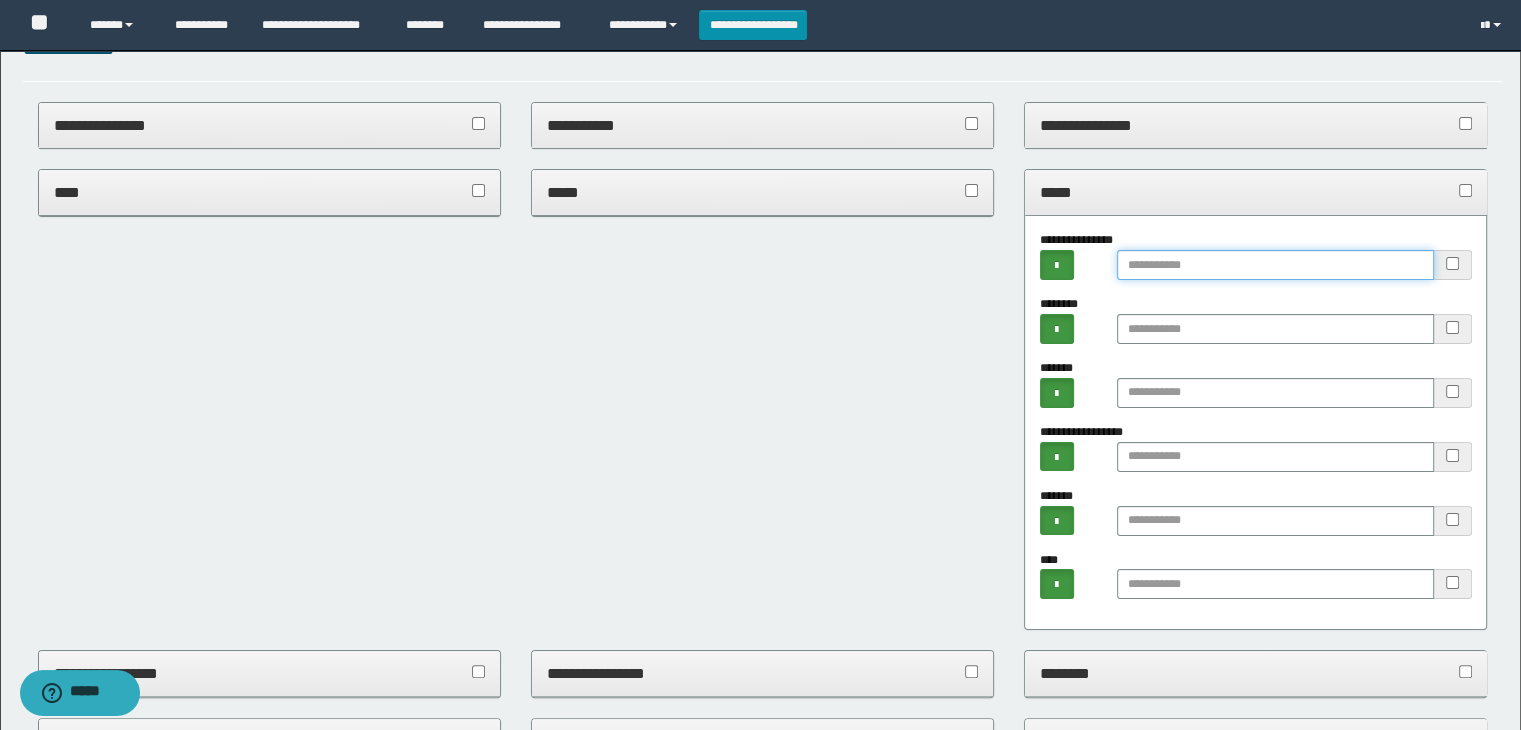 click at bounding box center (1275, 265) 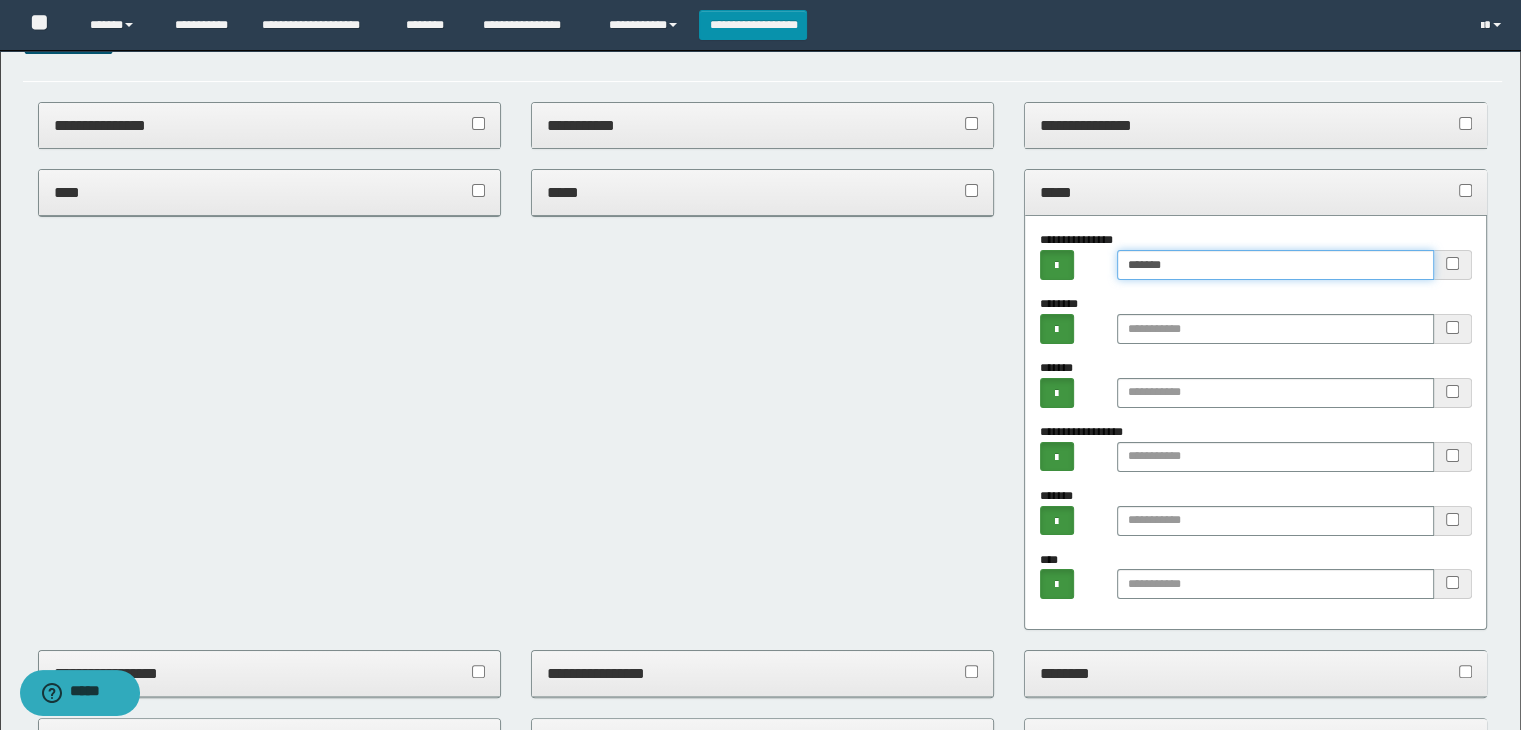 type on "******" 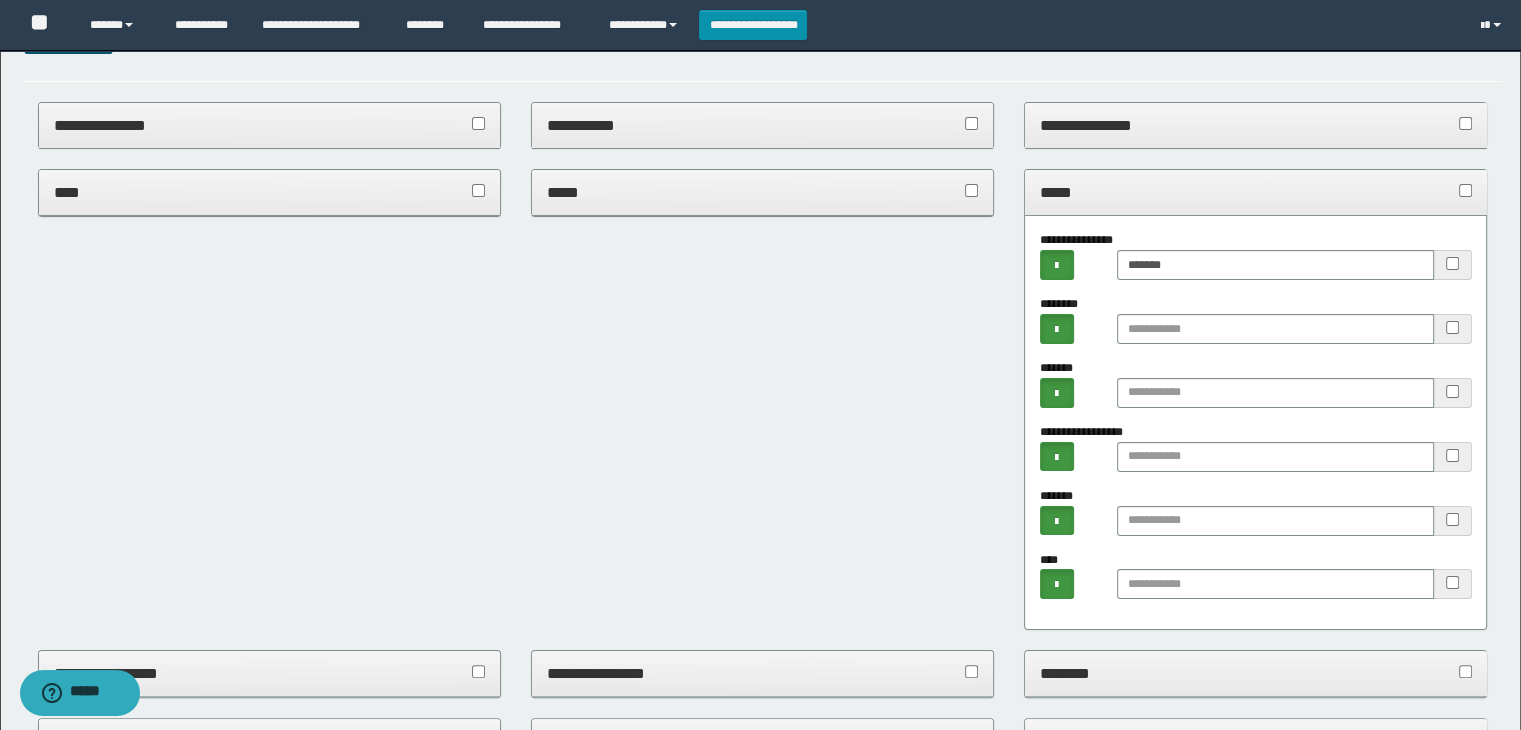 click on "*****" at bounding box center [1256, 192] 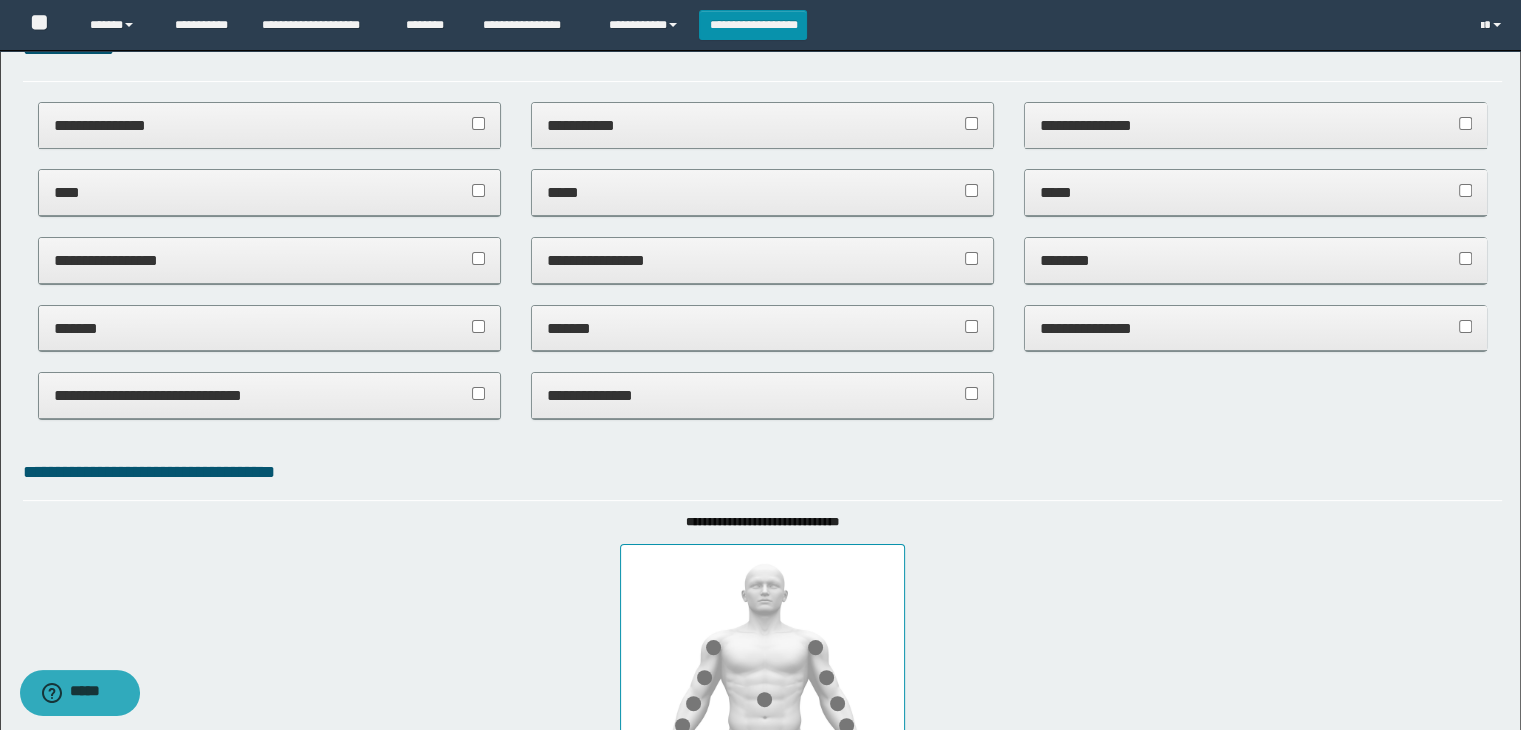 click on "**********" at bounding box center (270, 260) 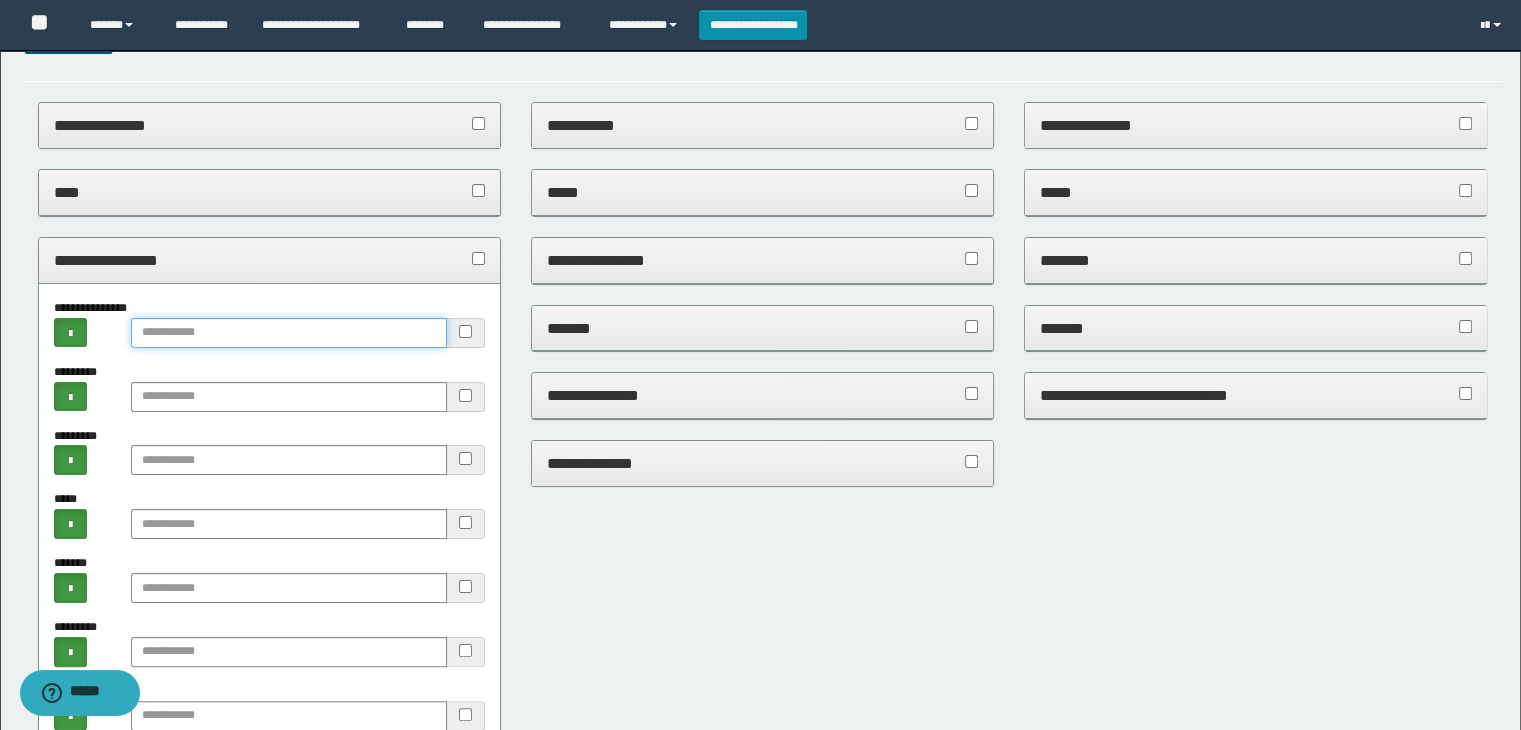 click at bounding box center (289, 333) 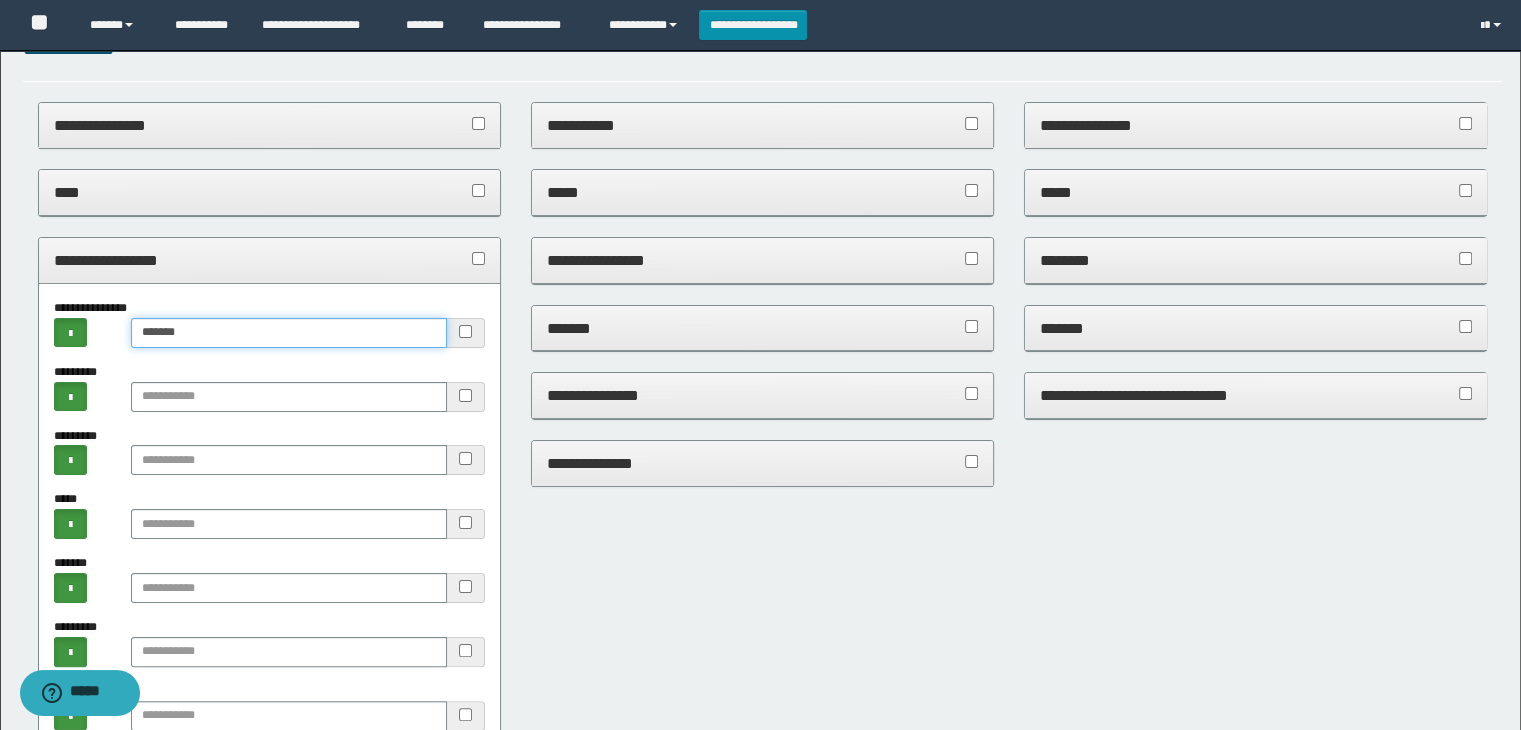 type on "******" 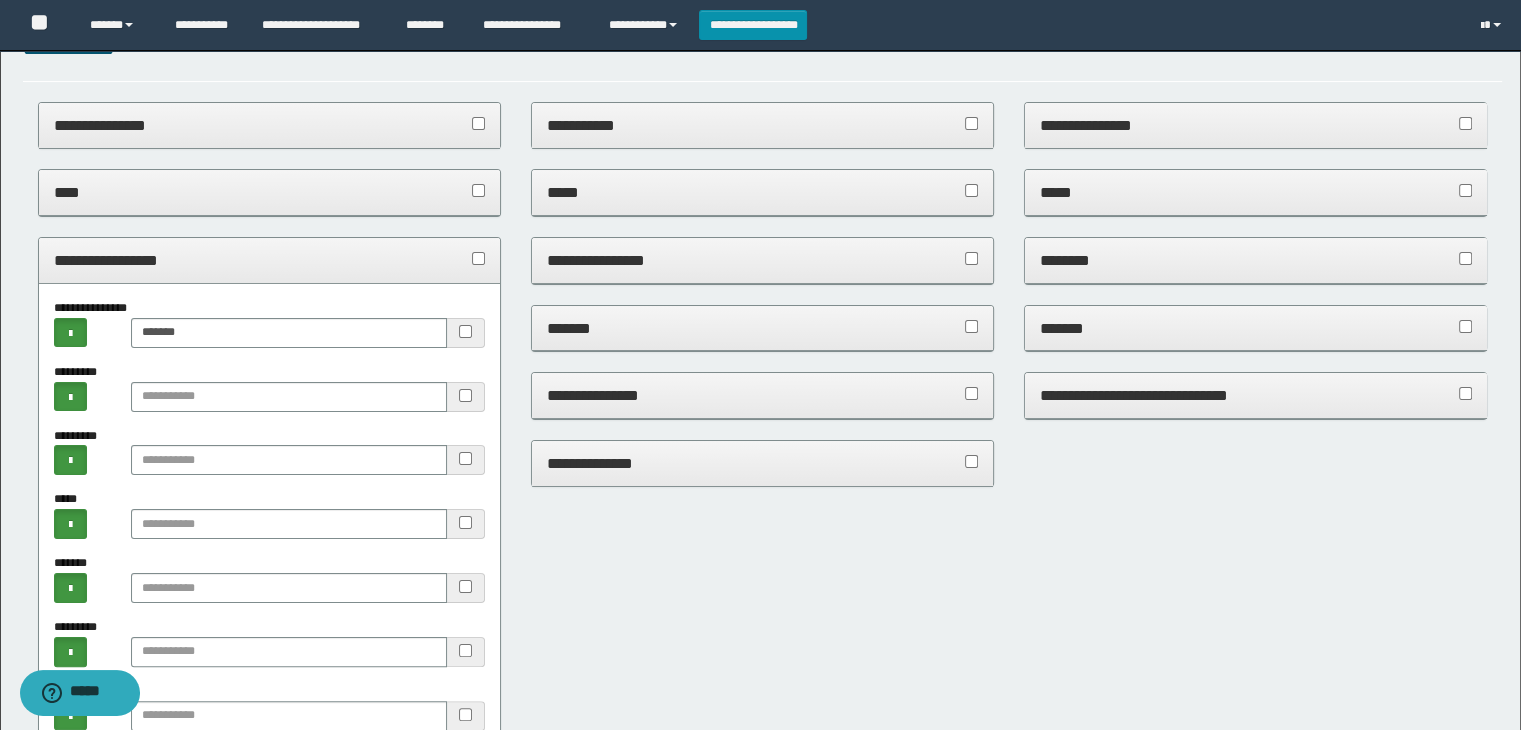 click on "**********" at bounding box center (270, 260) 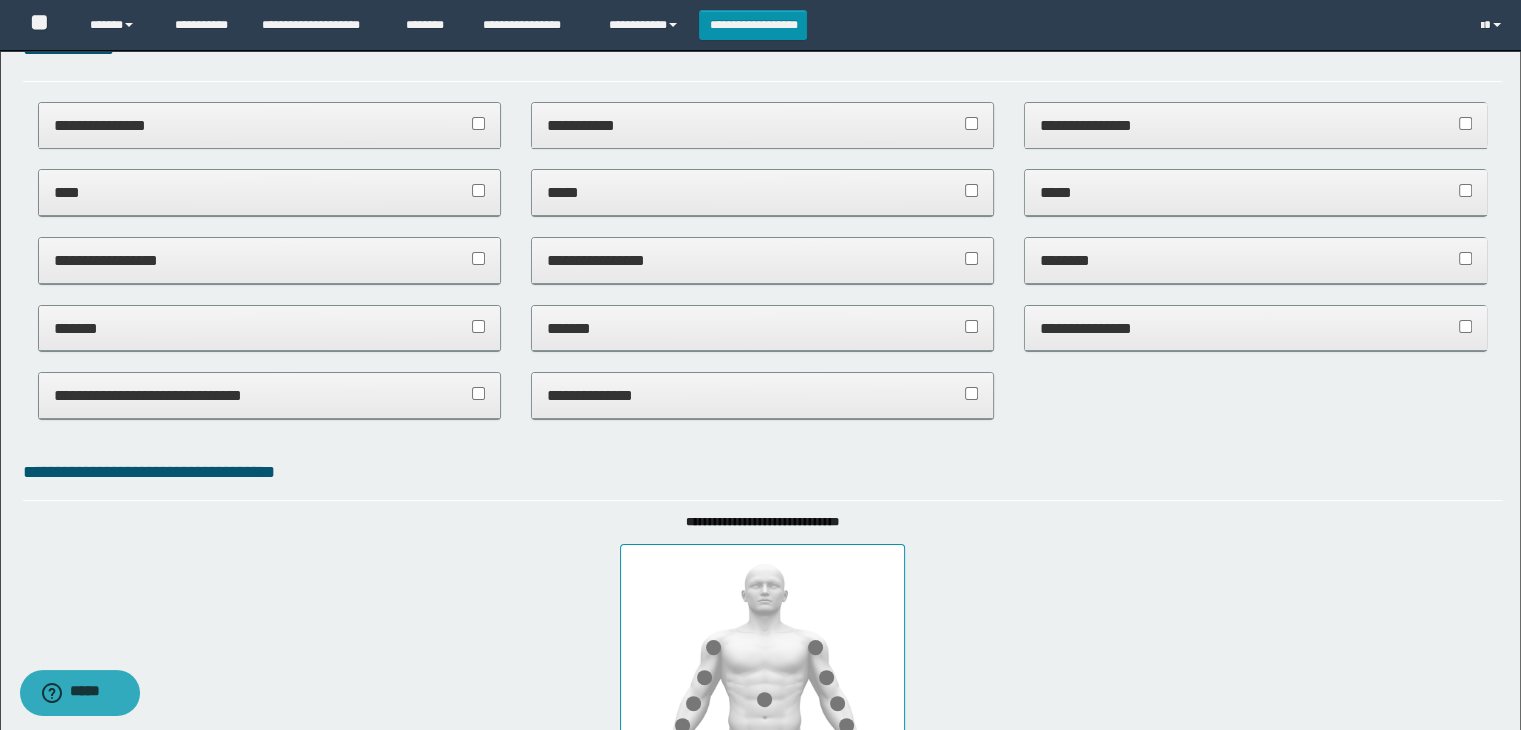 click on "**********" at bounding box center (1256, 125) 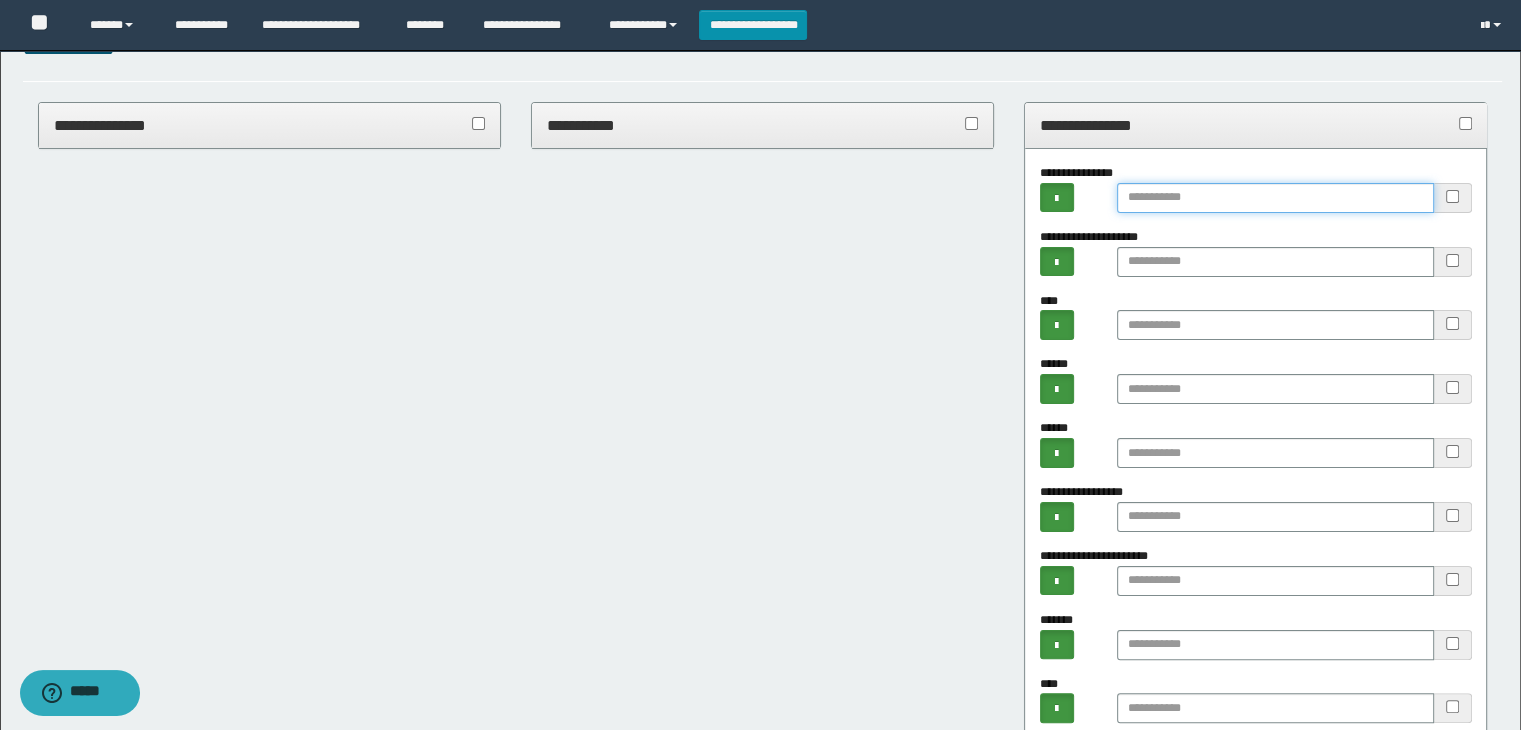 click at bounding box center (1275, 198) 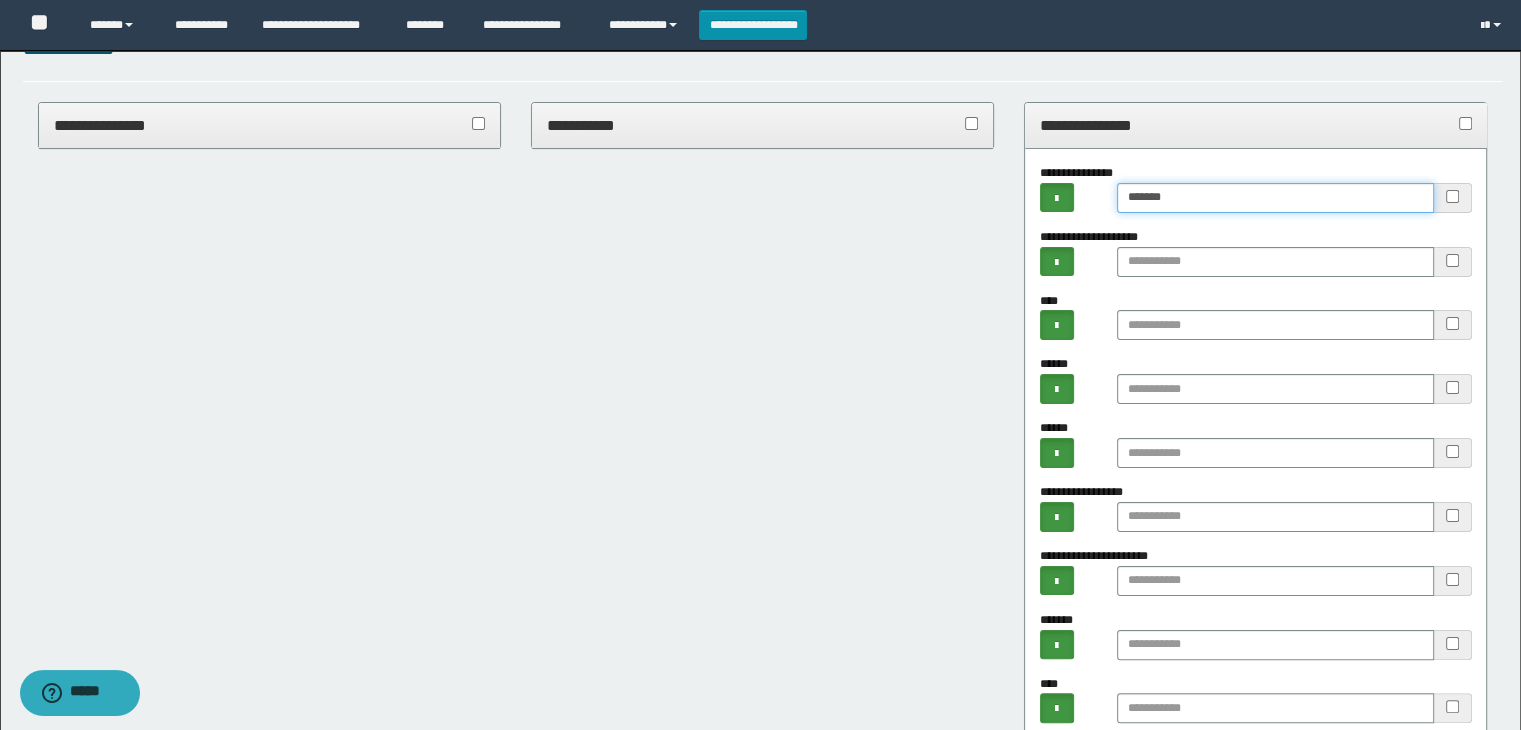 type on "******" 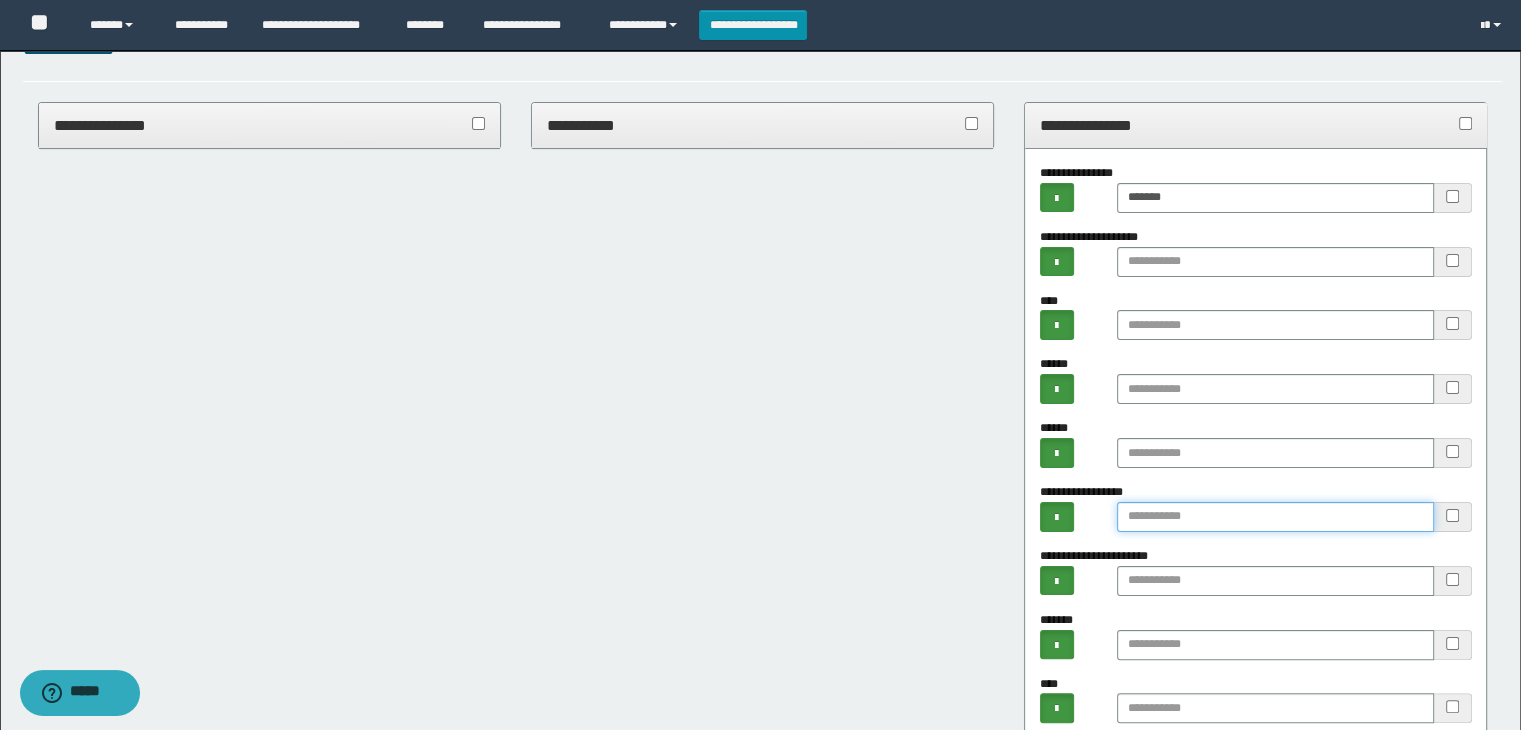 click at bounding box center (1275, 517) 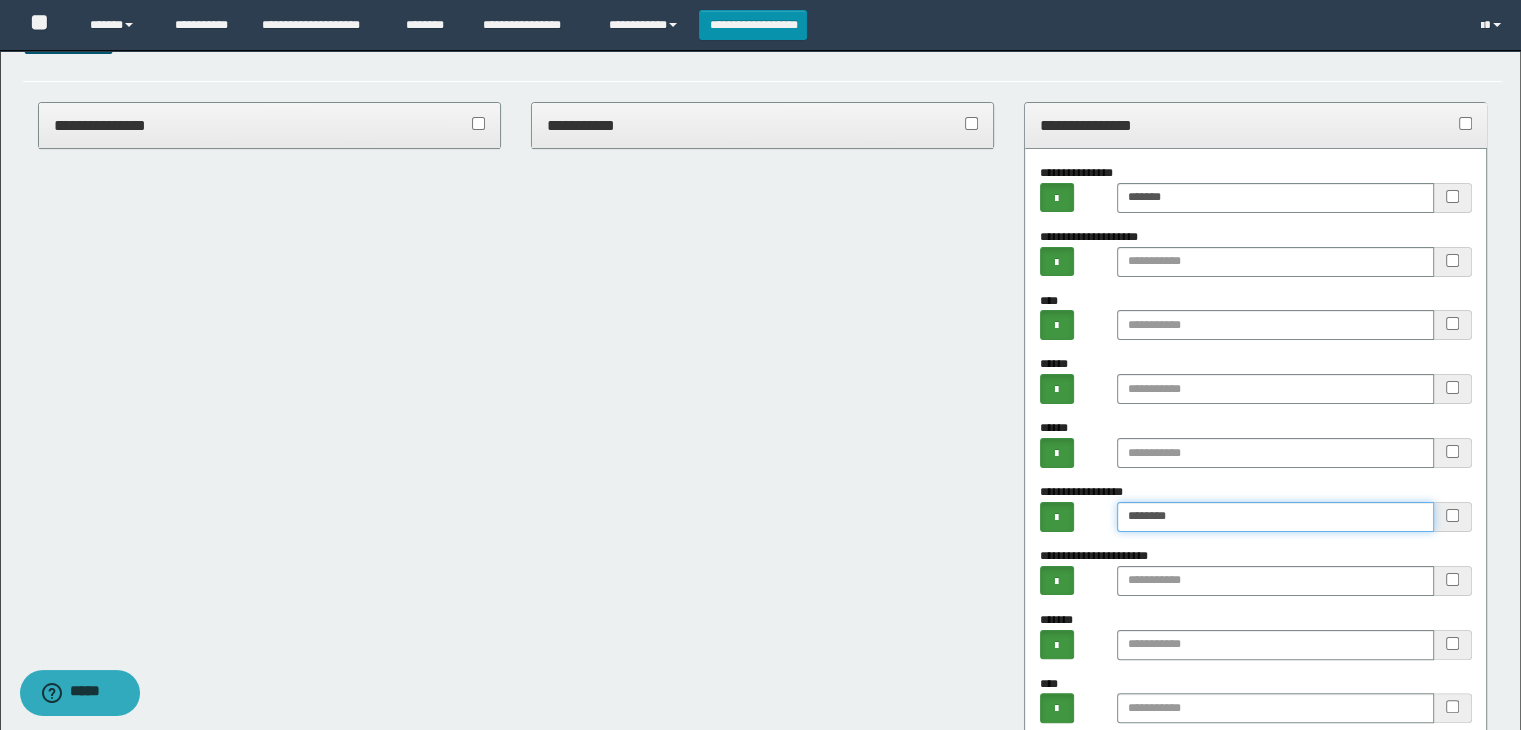 paste on "*******" 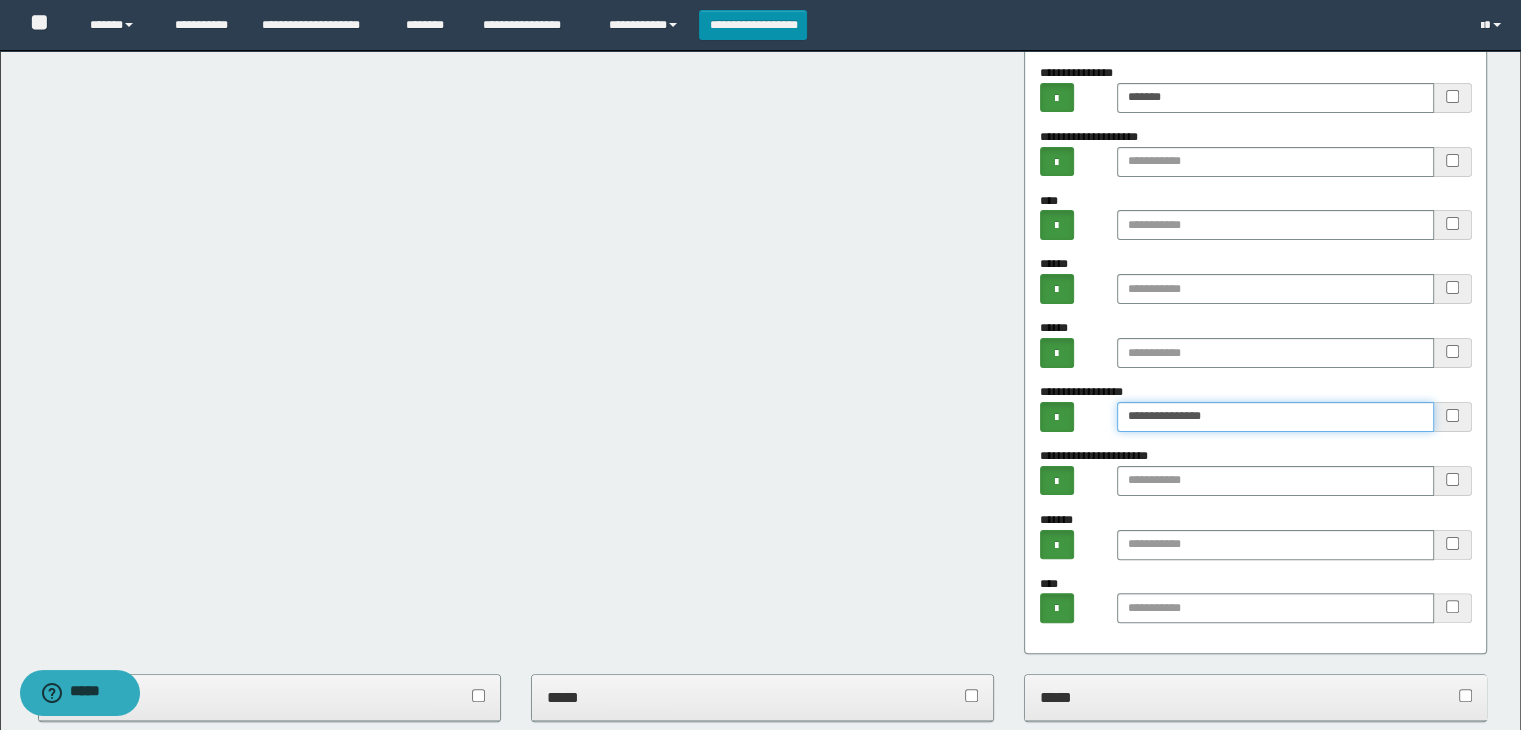 scroll, scrollTop: 0, scrollLeft: 0, axis: both 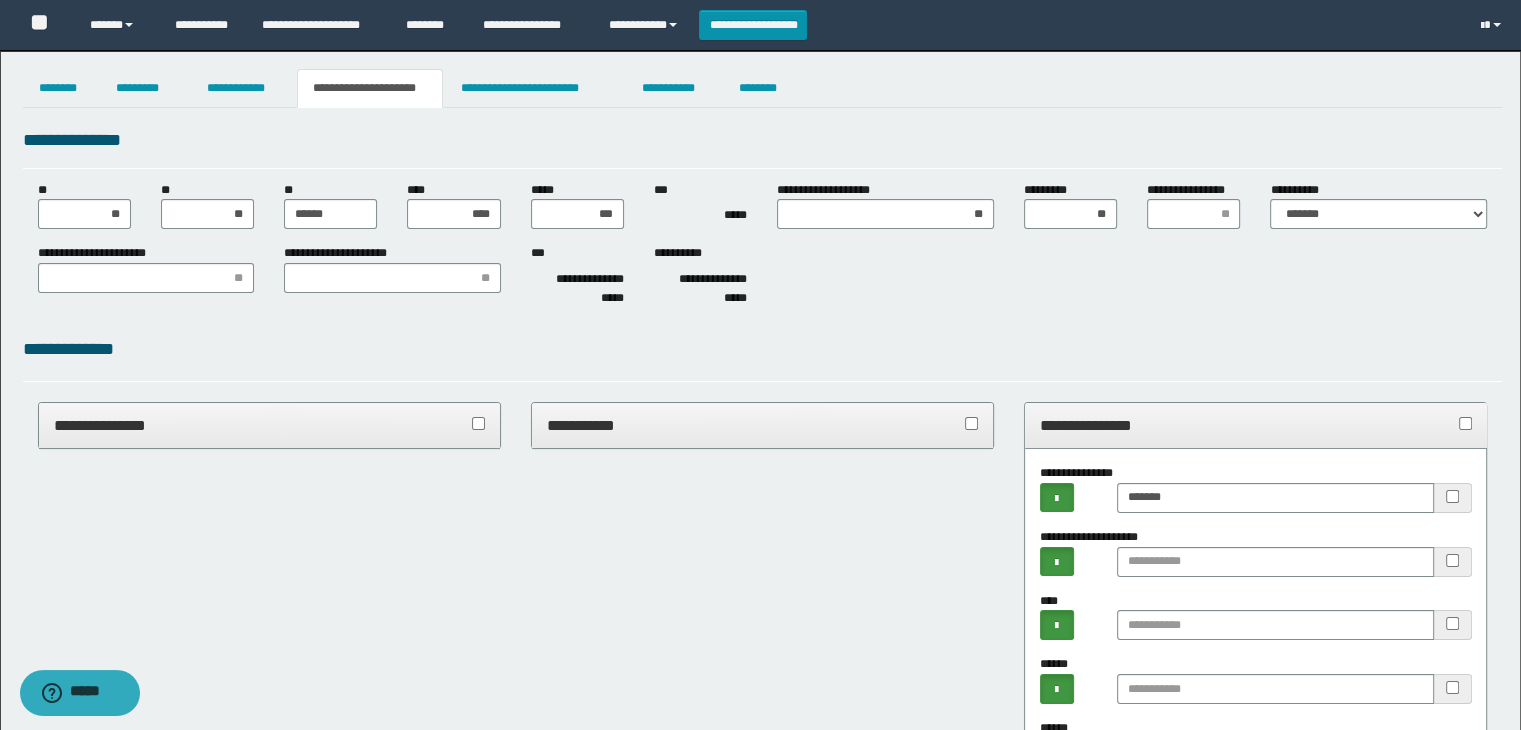 type on "**********" 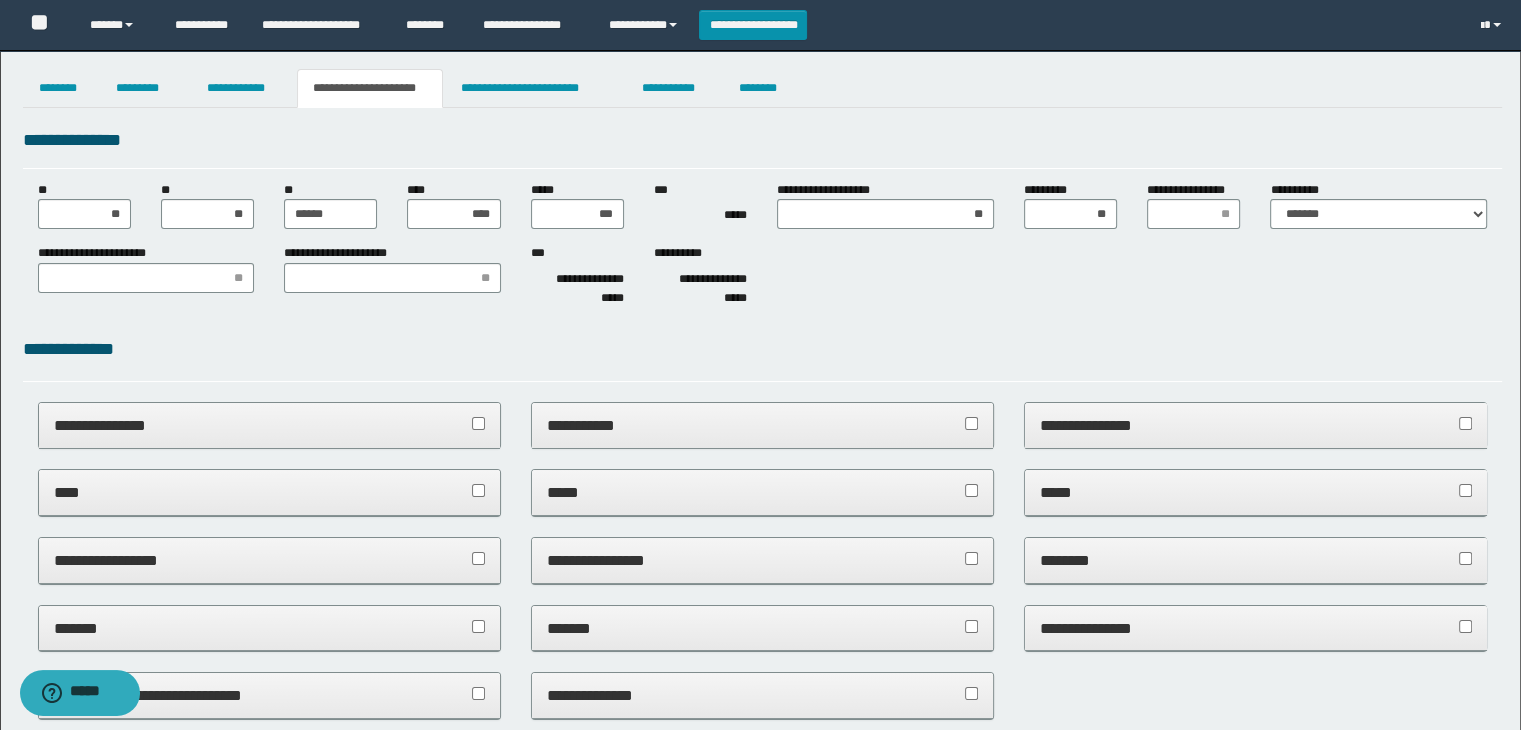 click on "**********" at bounding box center [763, 425] 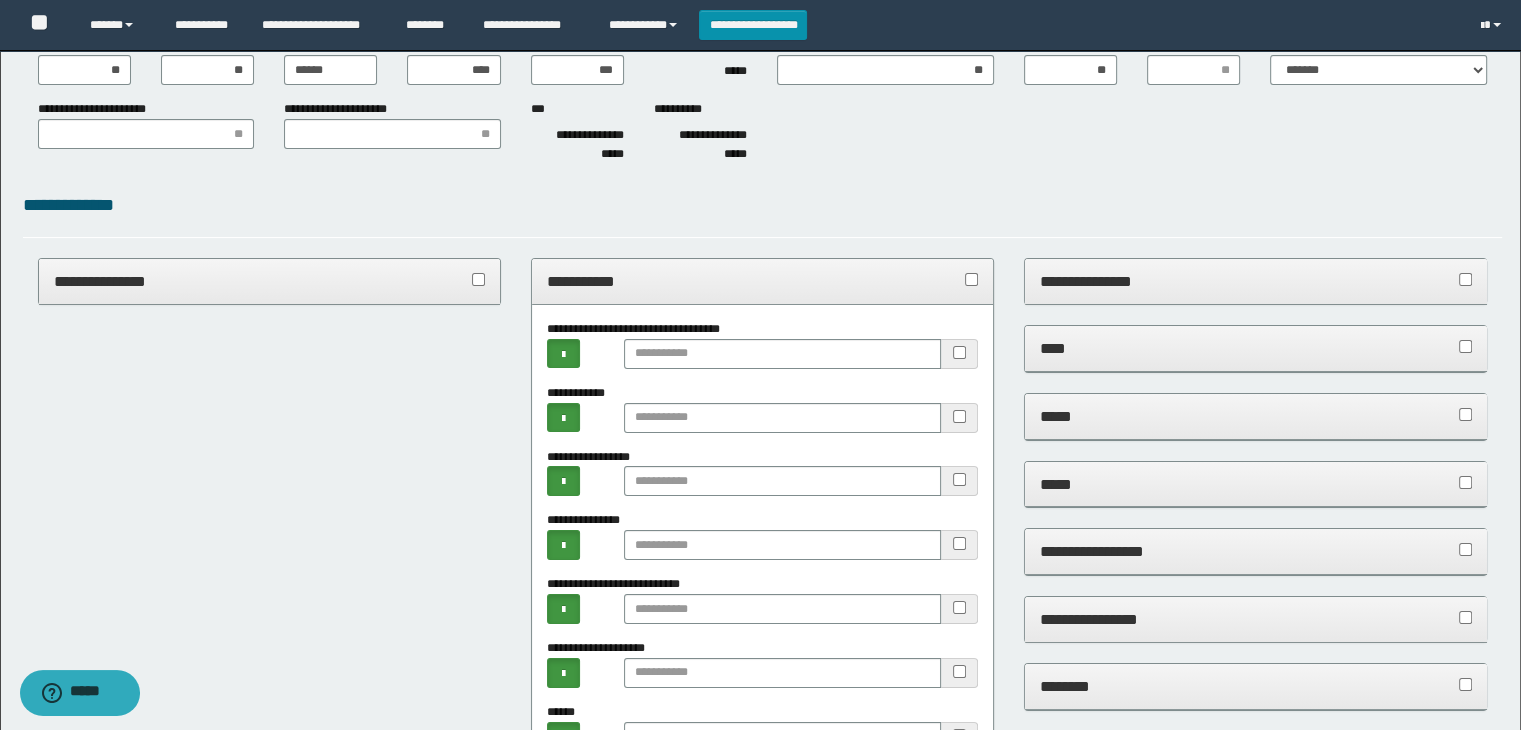 scroll, scrollTop: 300, scrollLeft: 0, axis: vertical 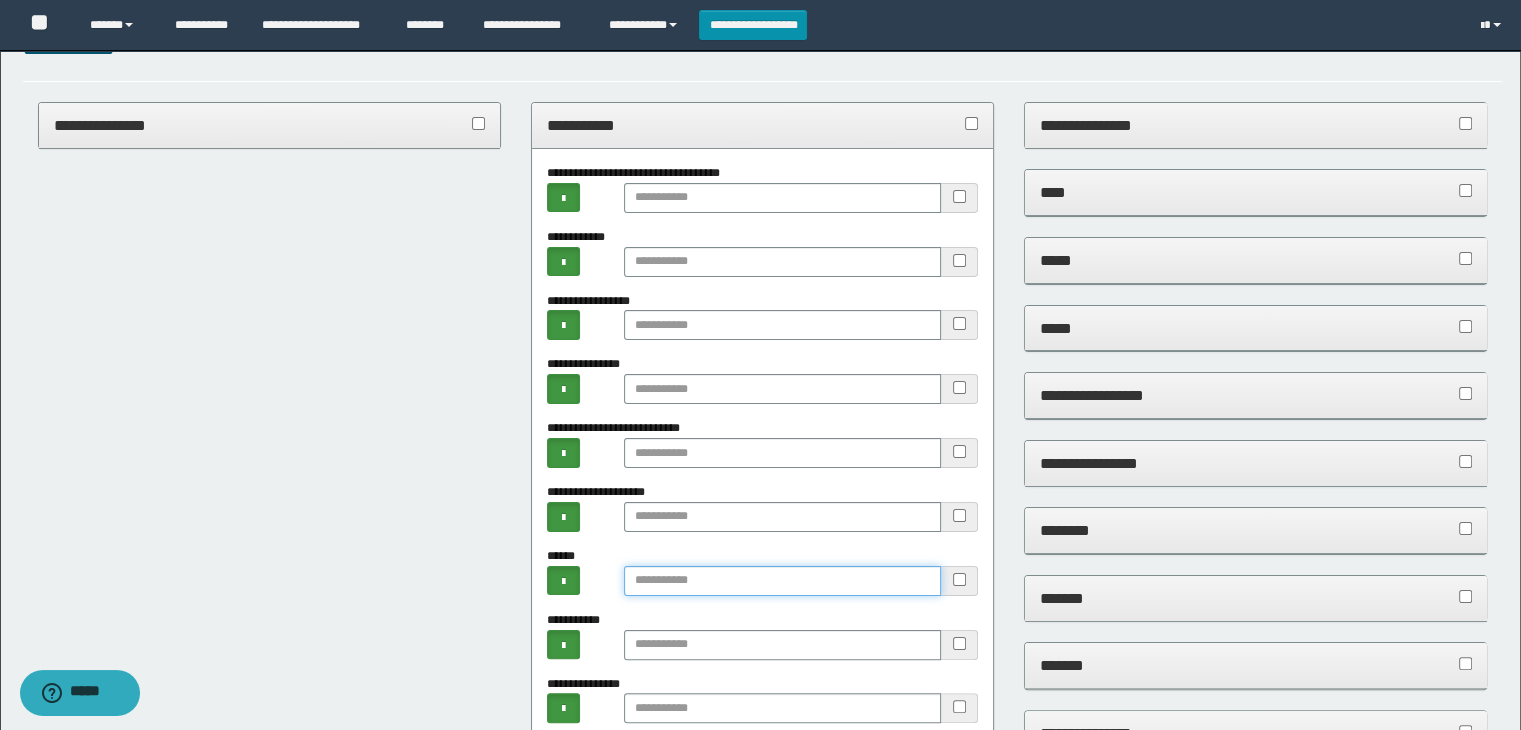 click at bounding box center [782, 581] 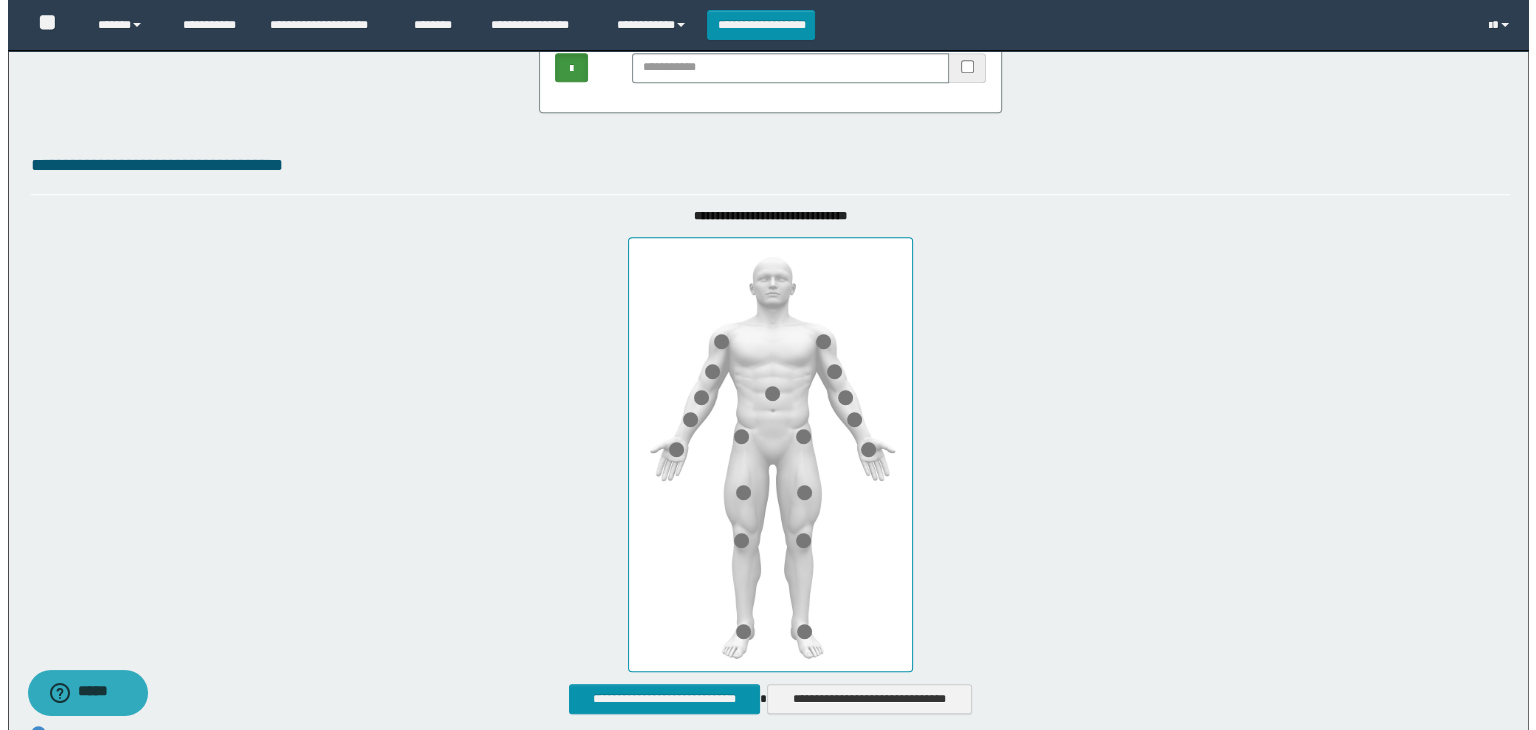 scroll, scrollTop: 1400, scrollLeft: 0, axis: vertical 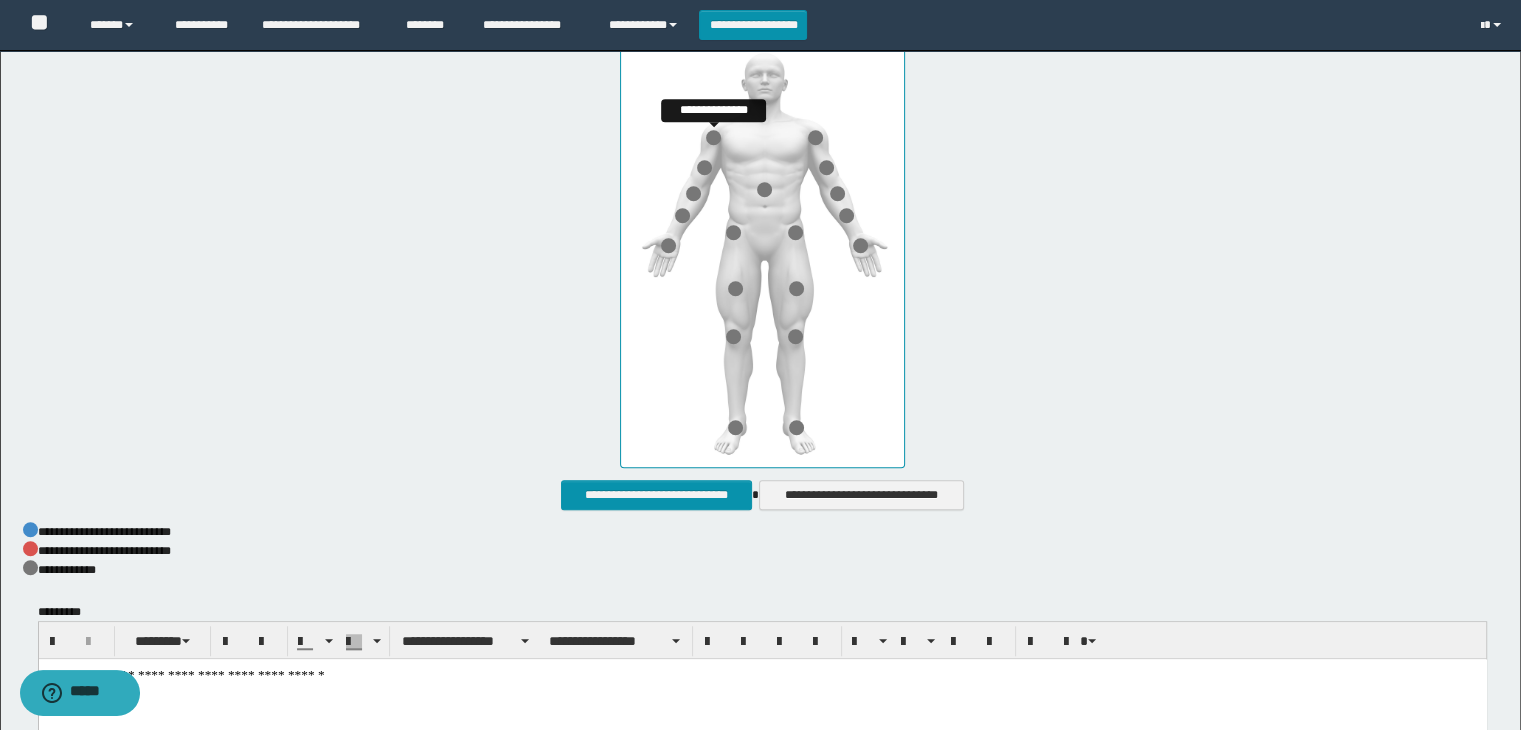 type on "******" 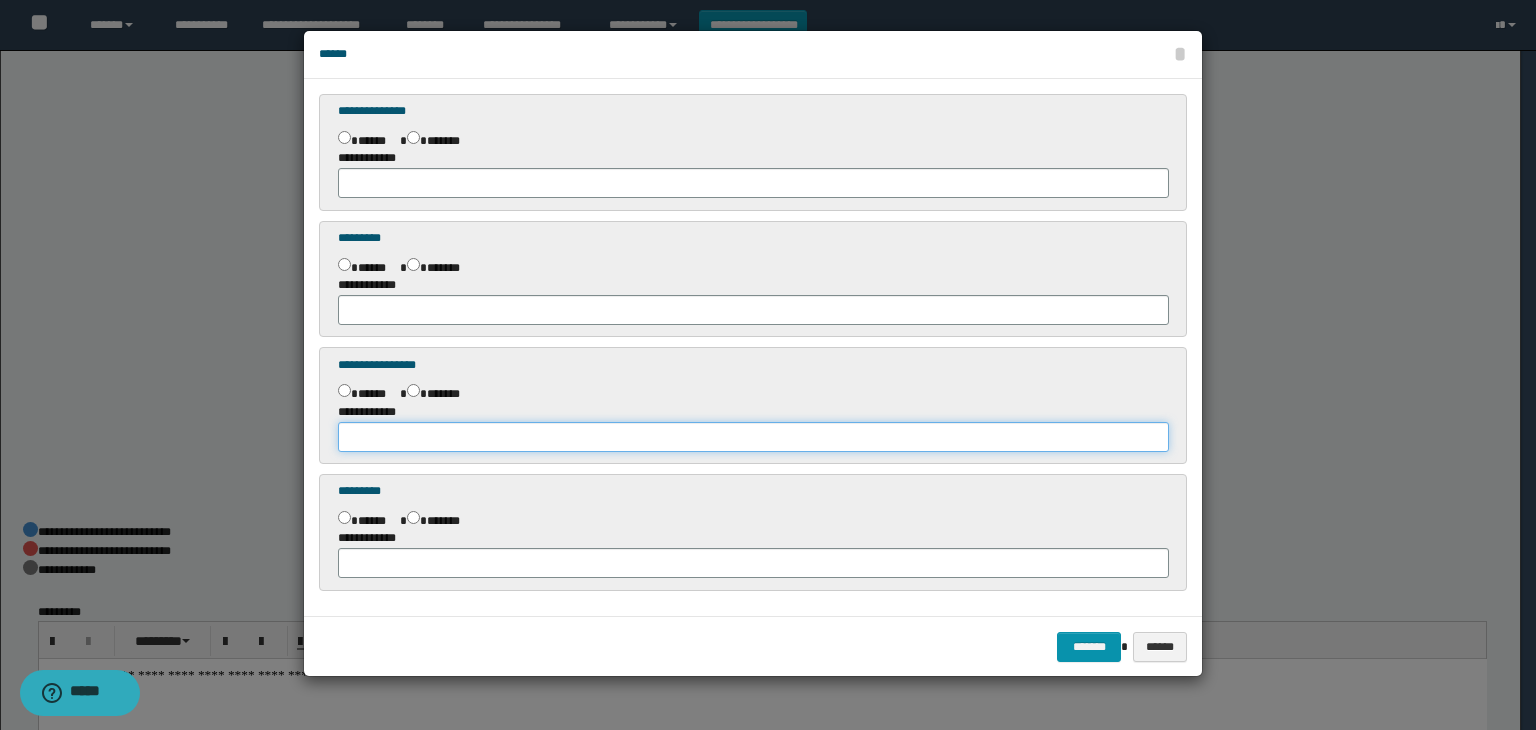 click at bounding box center (753, 437) 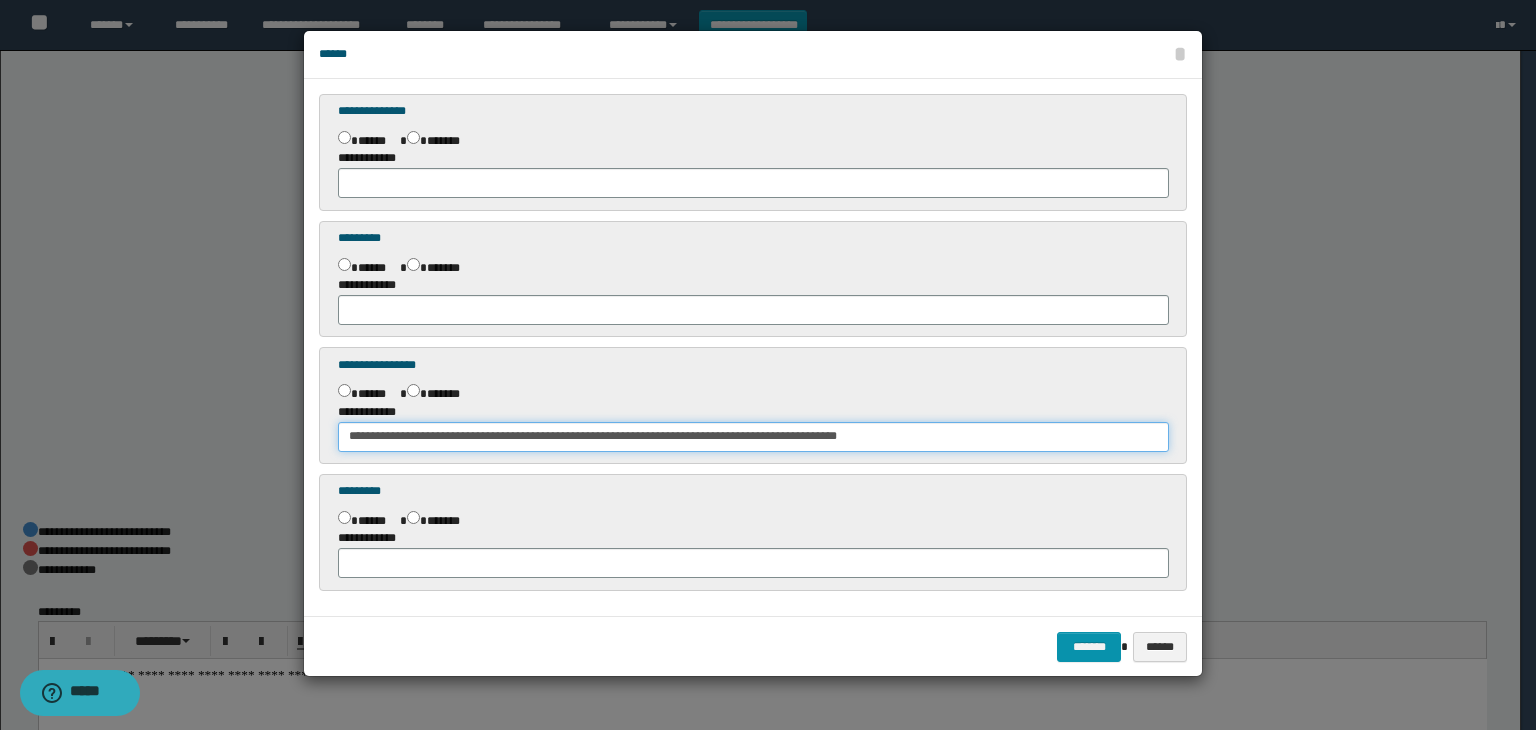 drag, startPoint x: 348, startPoint y: 438, endPoint x: 1042, endPoint y: 441, distance: 694.0065 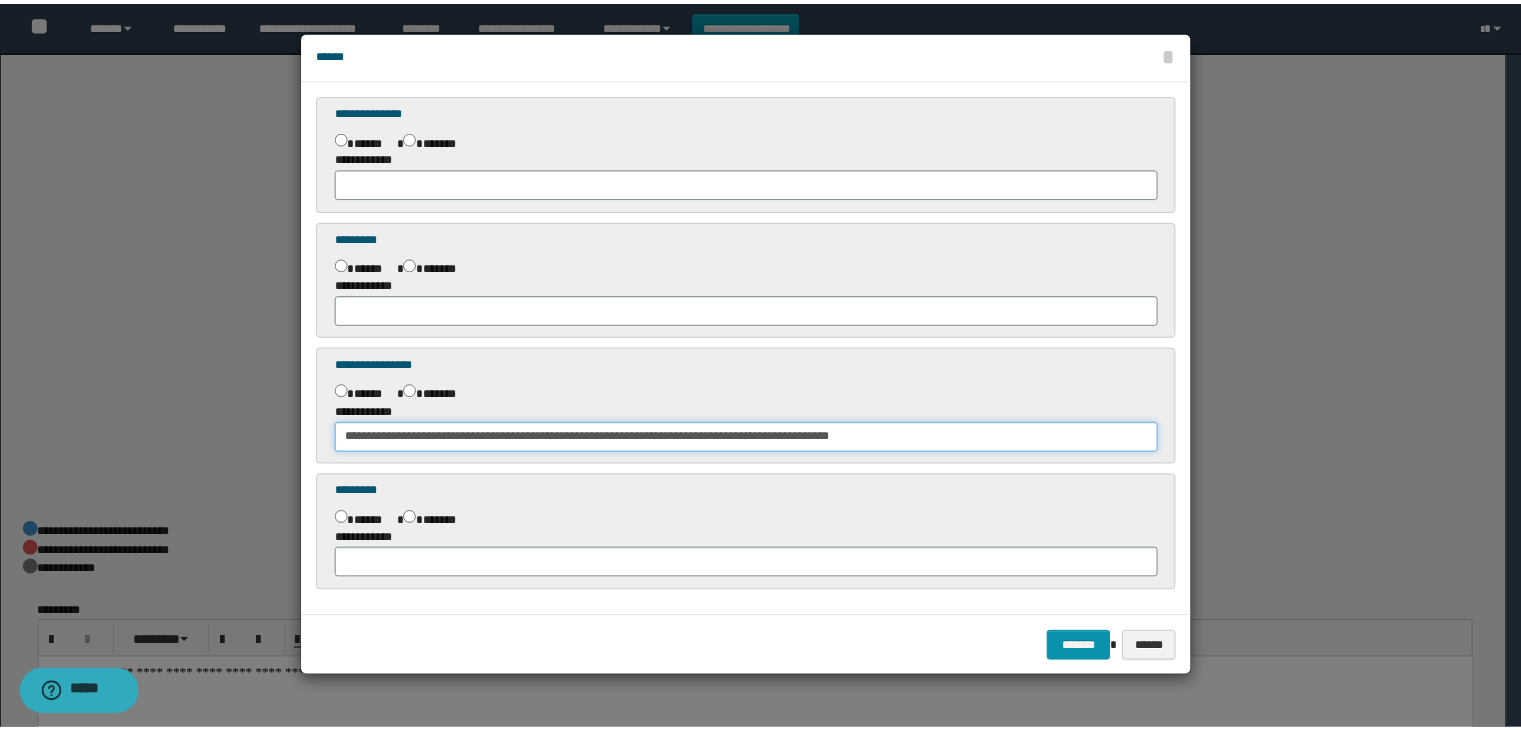 scroll, scrollTop: 0, scrollLeft: 0, axis: both 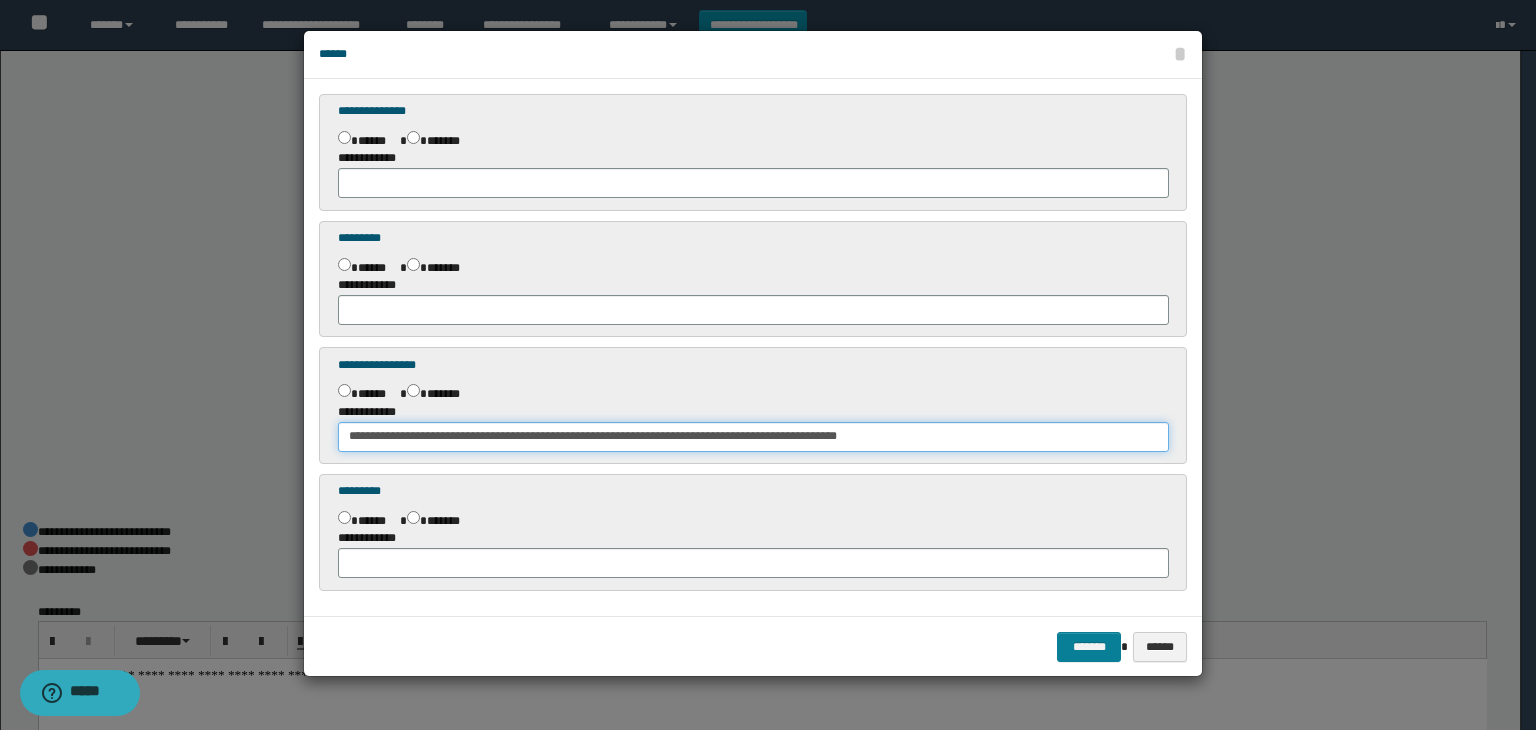 type on "**********" 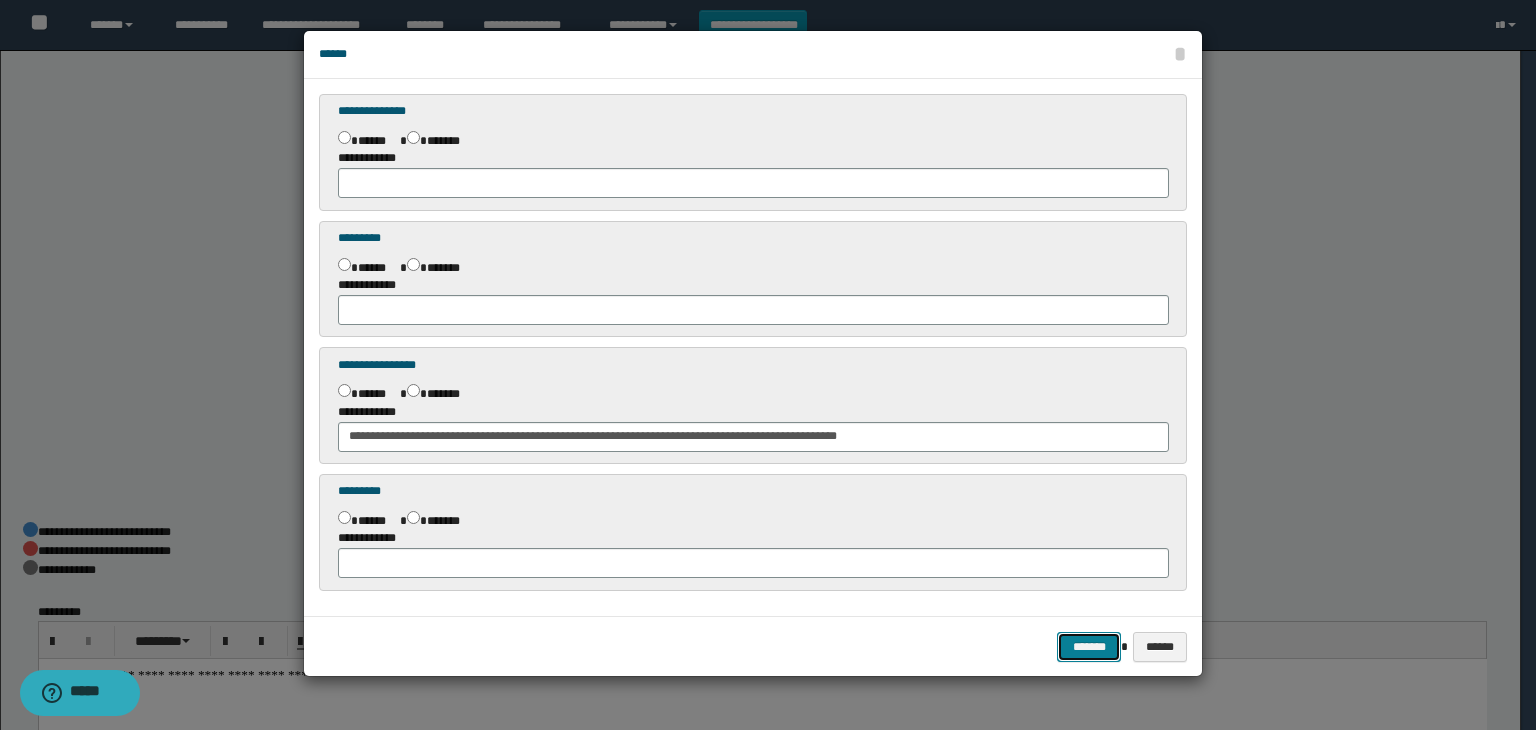 drag, startPoint x: 1085, startPoint y: 647, endPoint x: 1074, endPoint y: 643, distance: 11.7046995 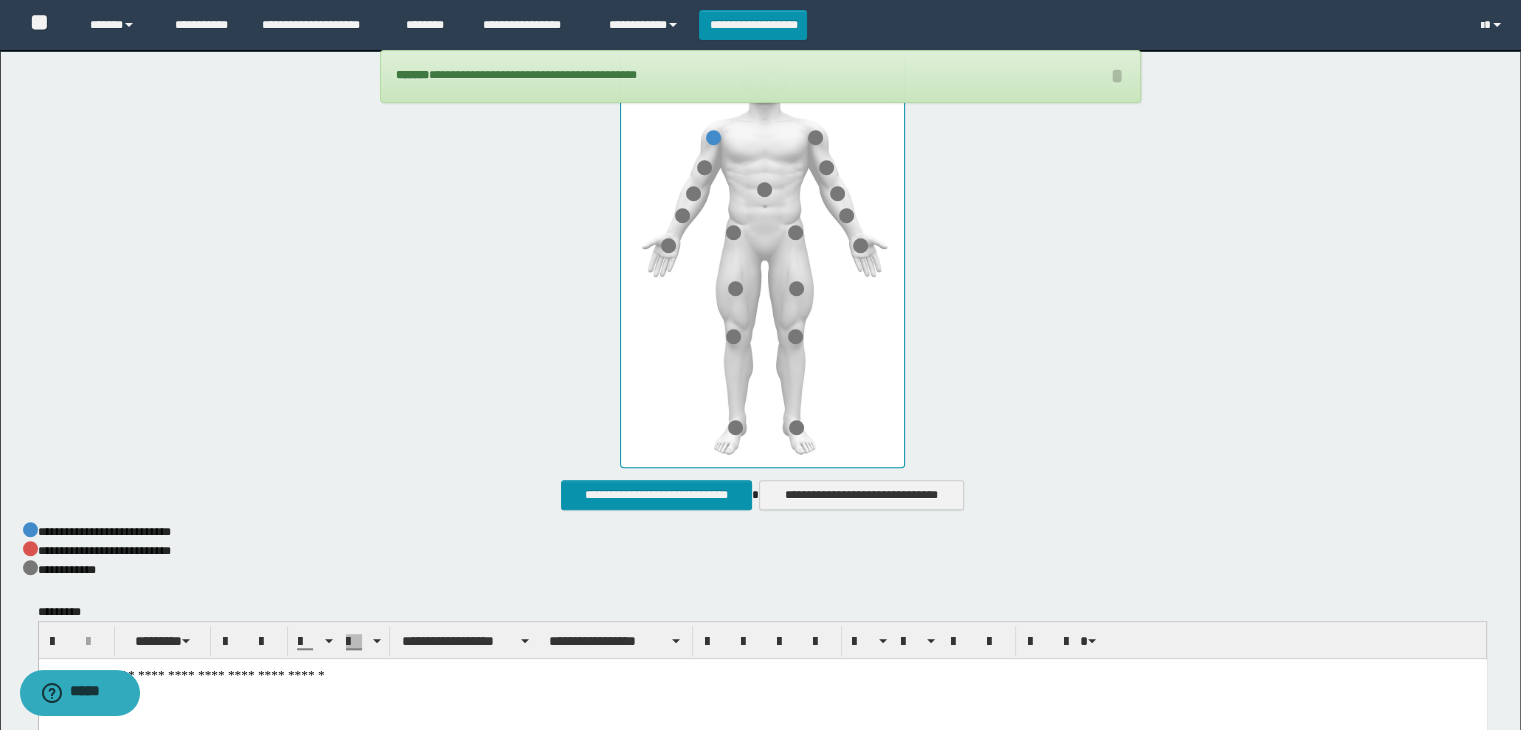 scroll, scrollTop: 1500, scrollLeft: 0, axis: vertical 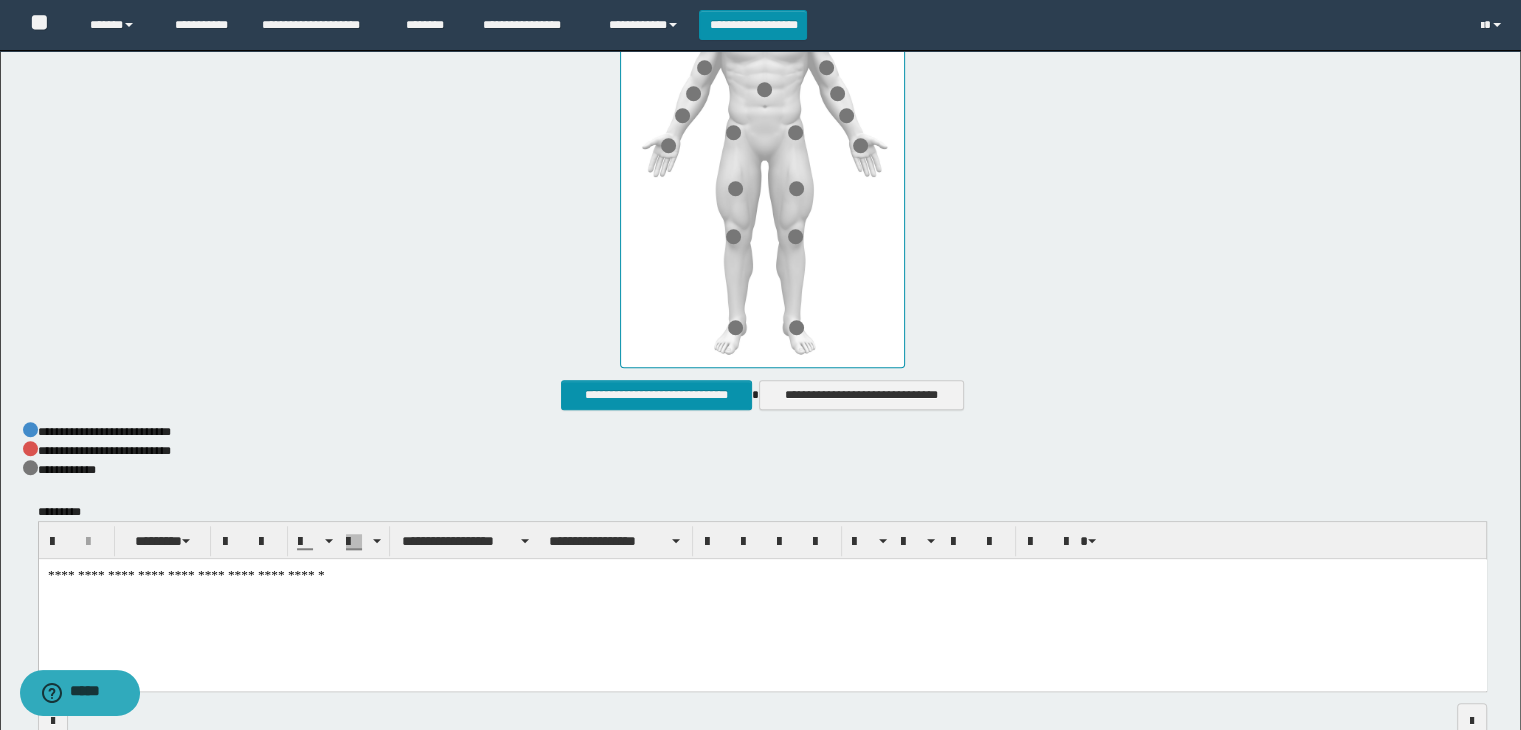 click on "**********" at bounding box center [762, 600] 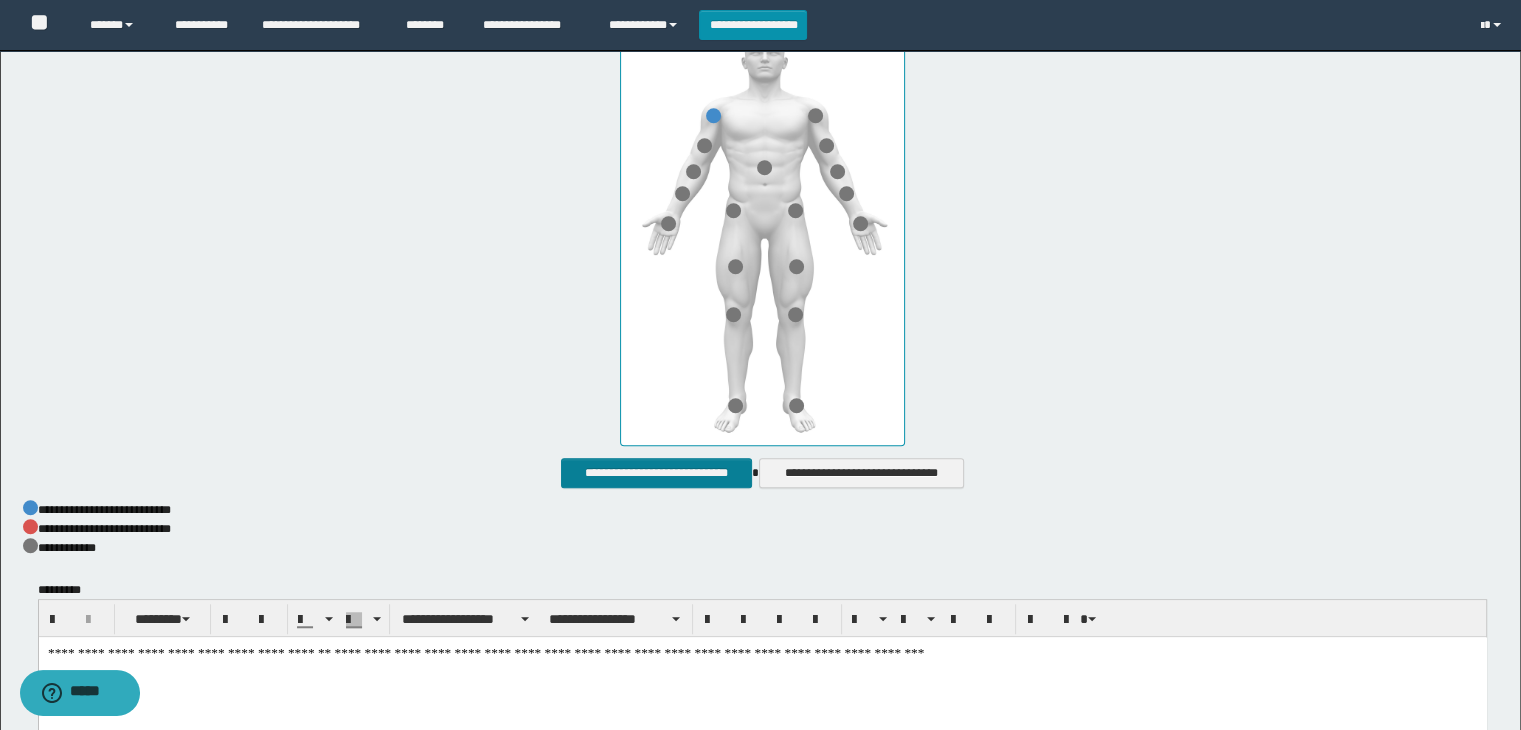 scroll, scrollTop: 1500, scrollLeft: 0, axis: vertical 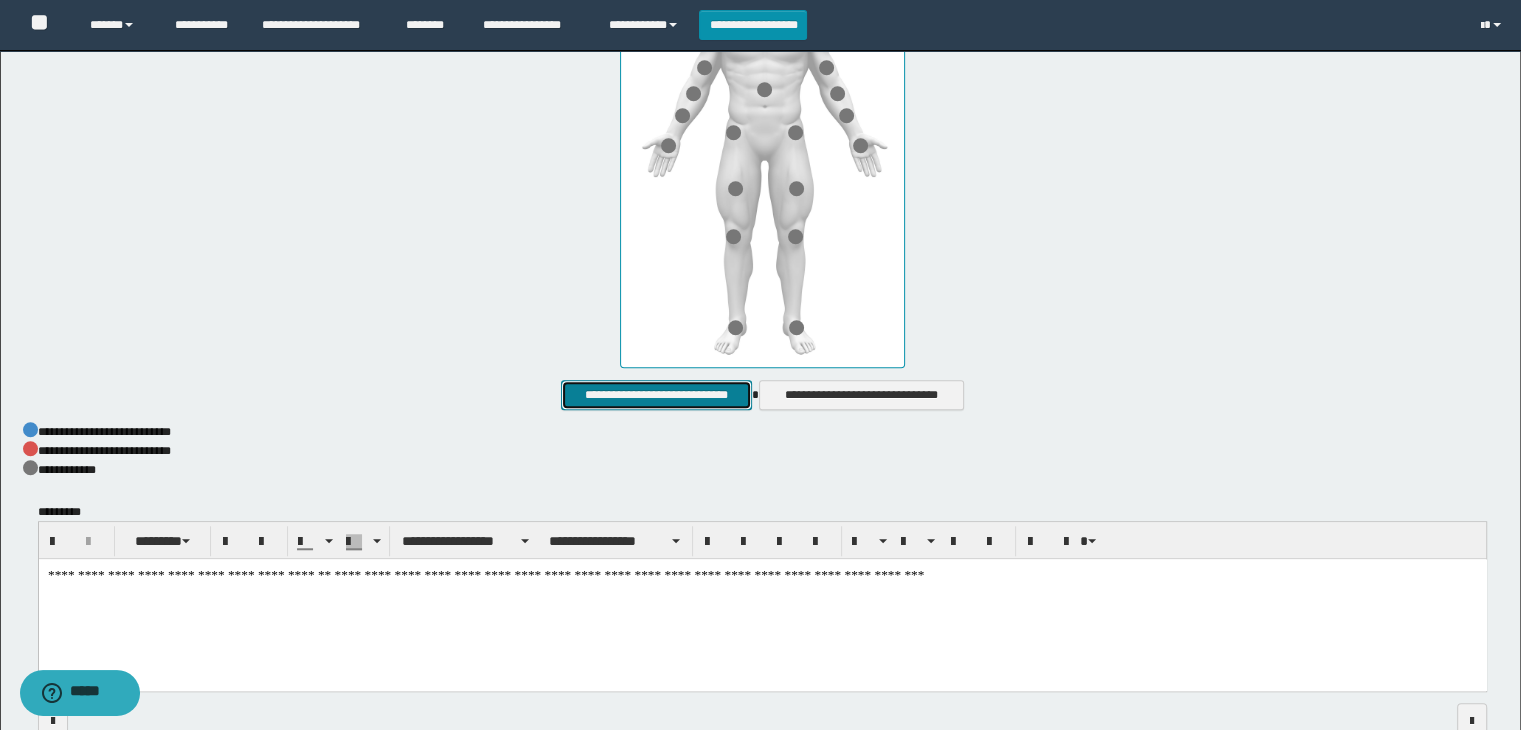 click on "**********" at bounding box center (656, 395) 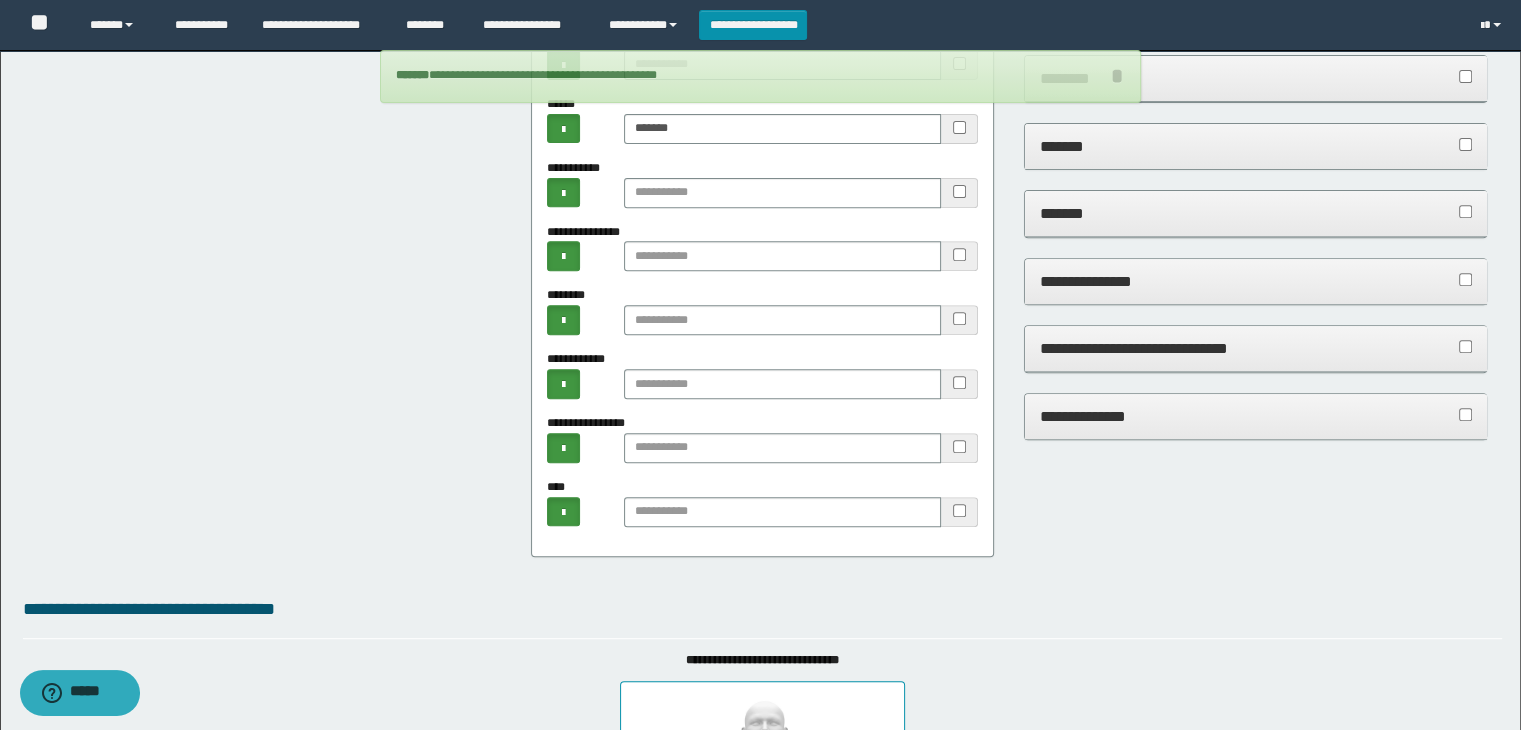 scroll, scrollTop: 900, scrollLeft: 0, axis: vertical 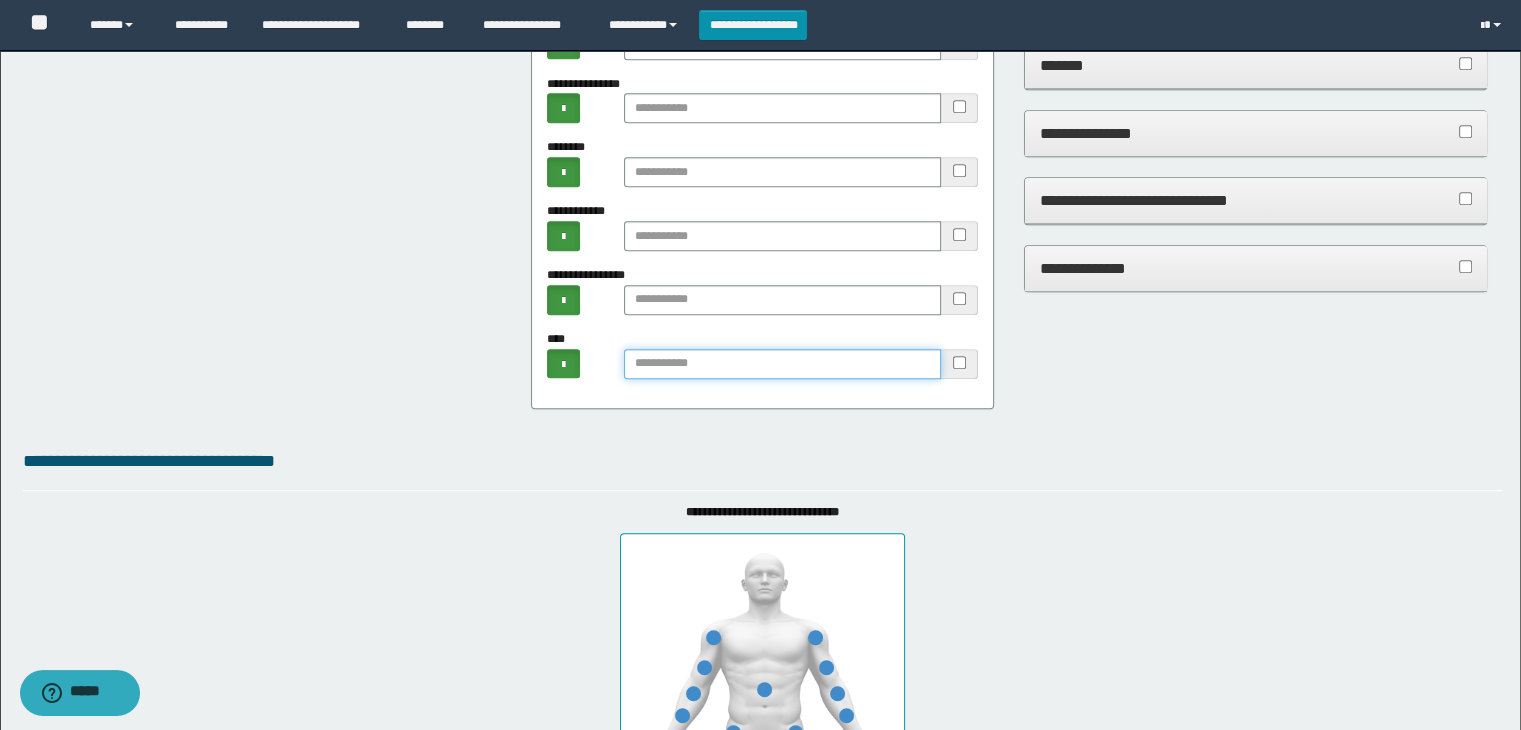 click at bounding box center [782, 364] 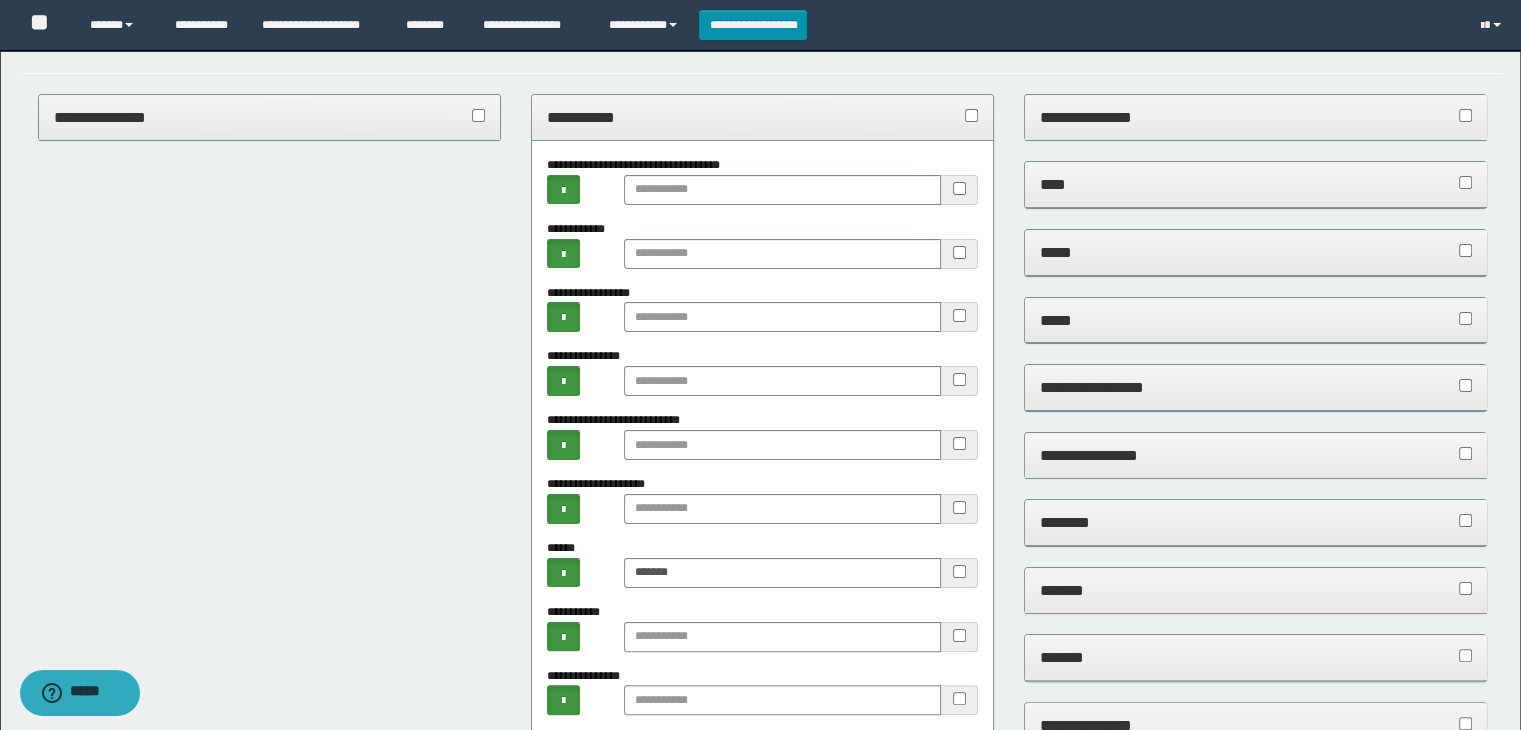 scroll, scrollTop: 200, scrollLeft: 0, axis: vertical 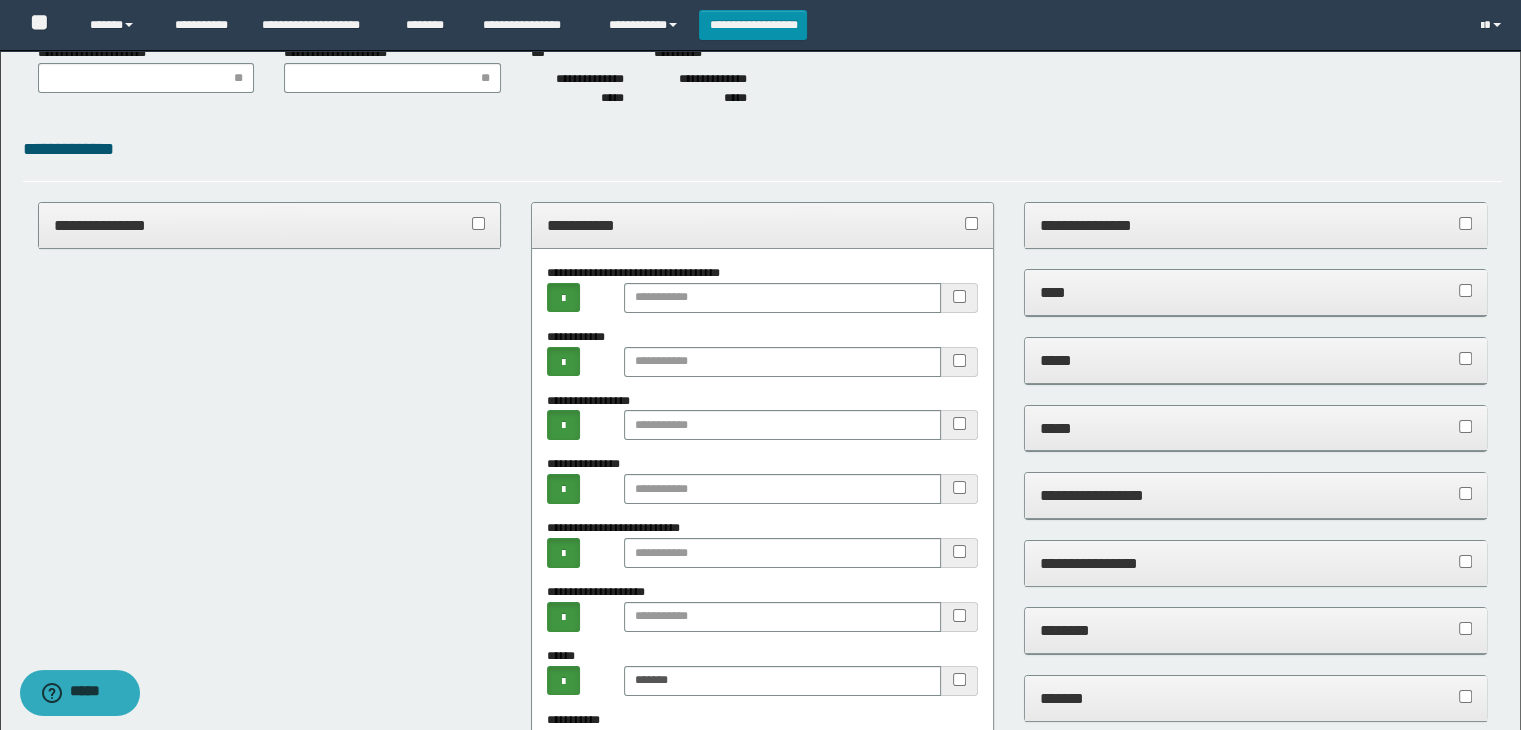 type on "**********" 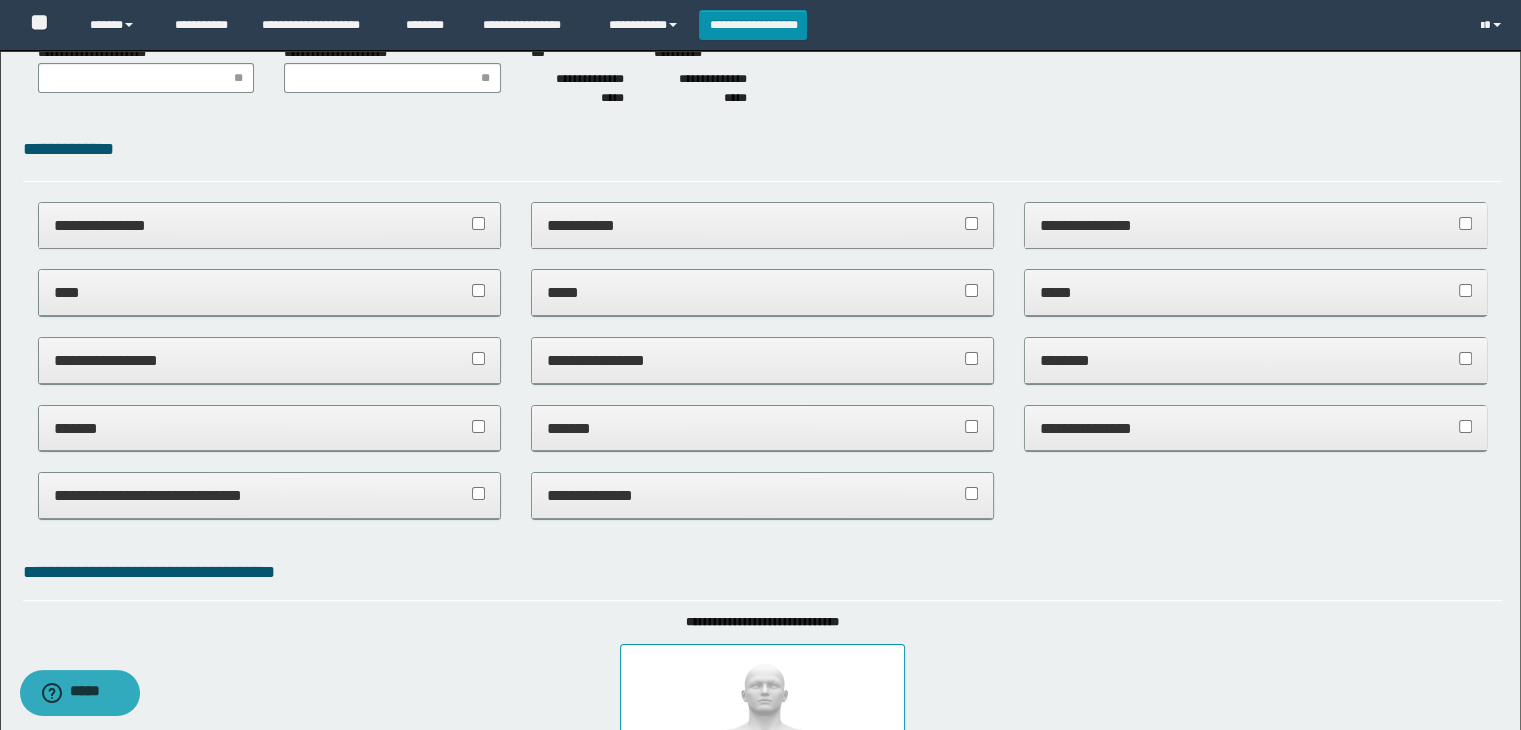 click on "*****" at bounding box center (1256, 292) 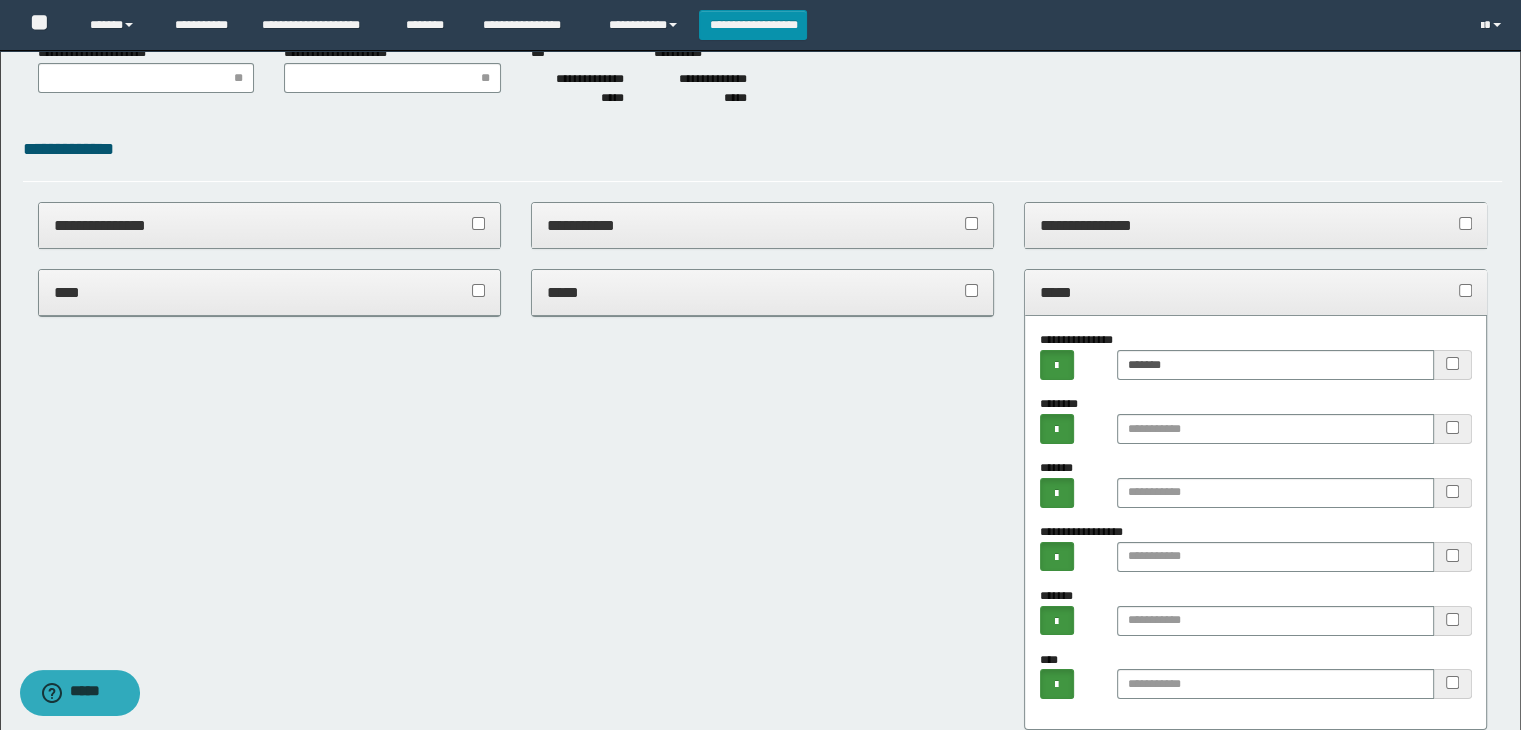 drag, startPoint x: 1165, startPoint y: 301, endPoint x: 1166, endPoint y: 285, distance: 16.03122 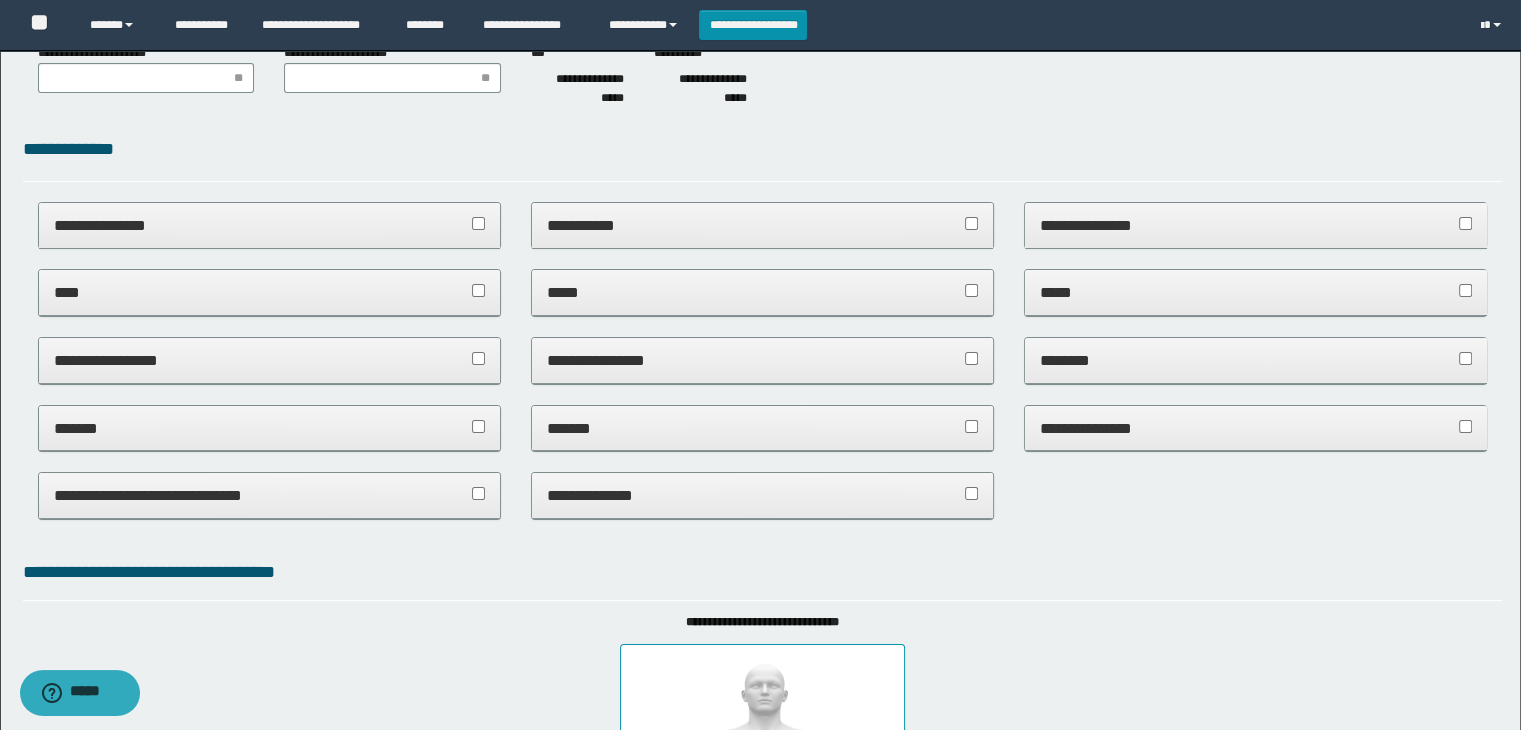 click on "**********" at bounding box center (1256, 225) 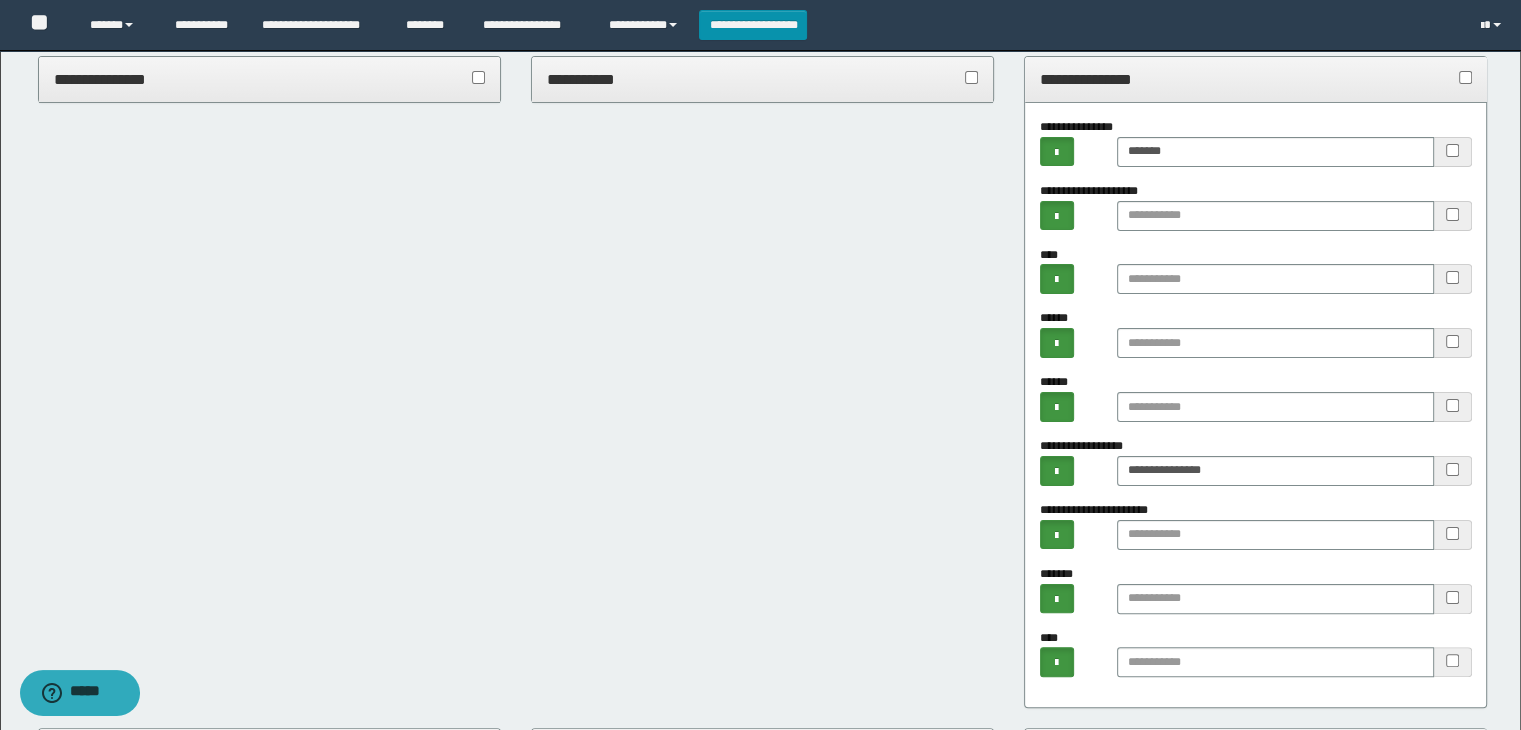 scroll, scrollTop: 200, scrollLeft: 0, axis: vertical 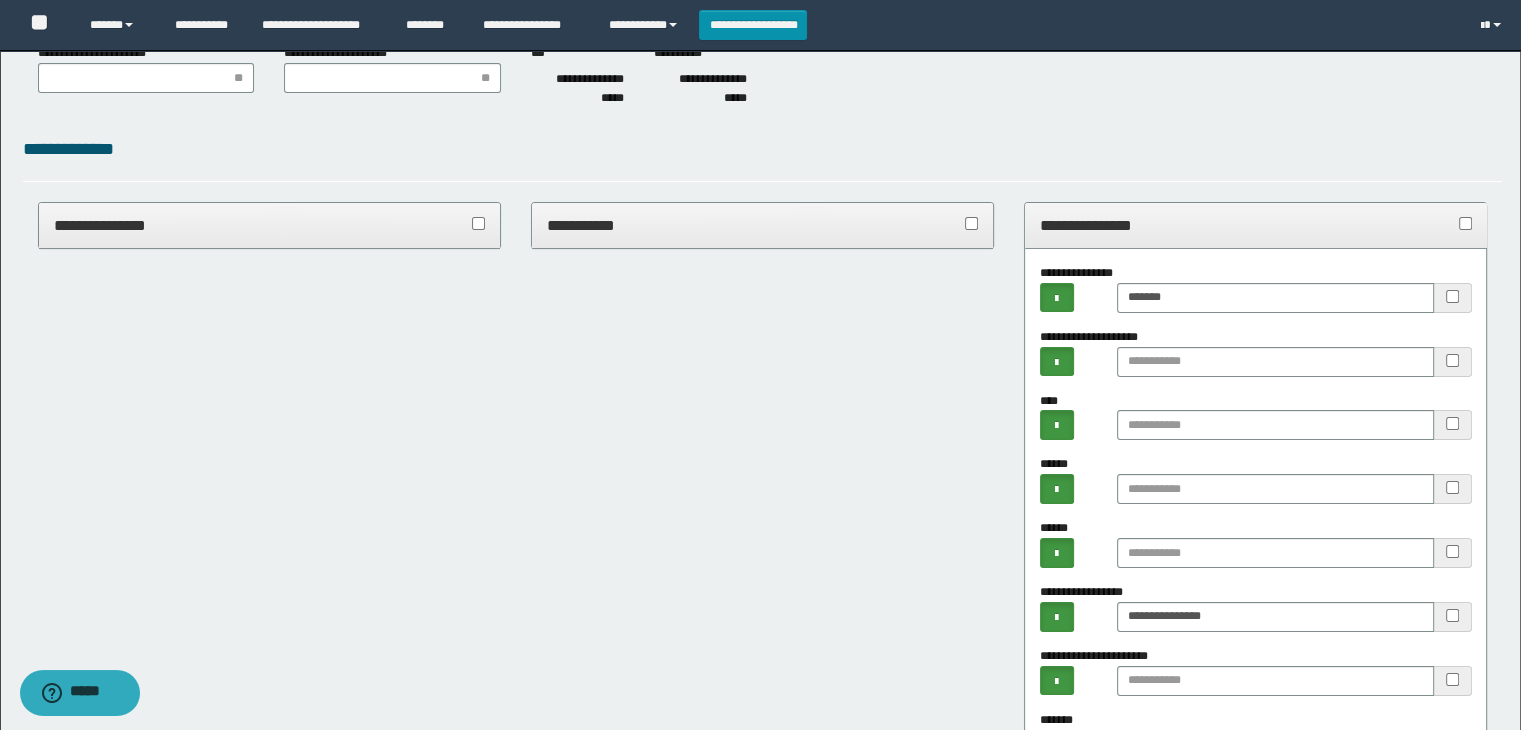 click on "**********" at bounding box center [1256, 225] 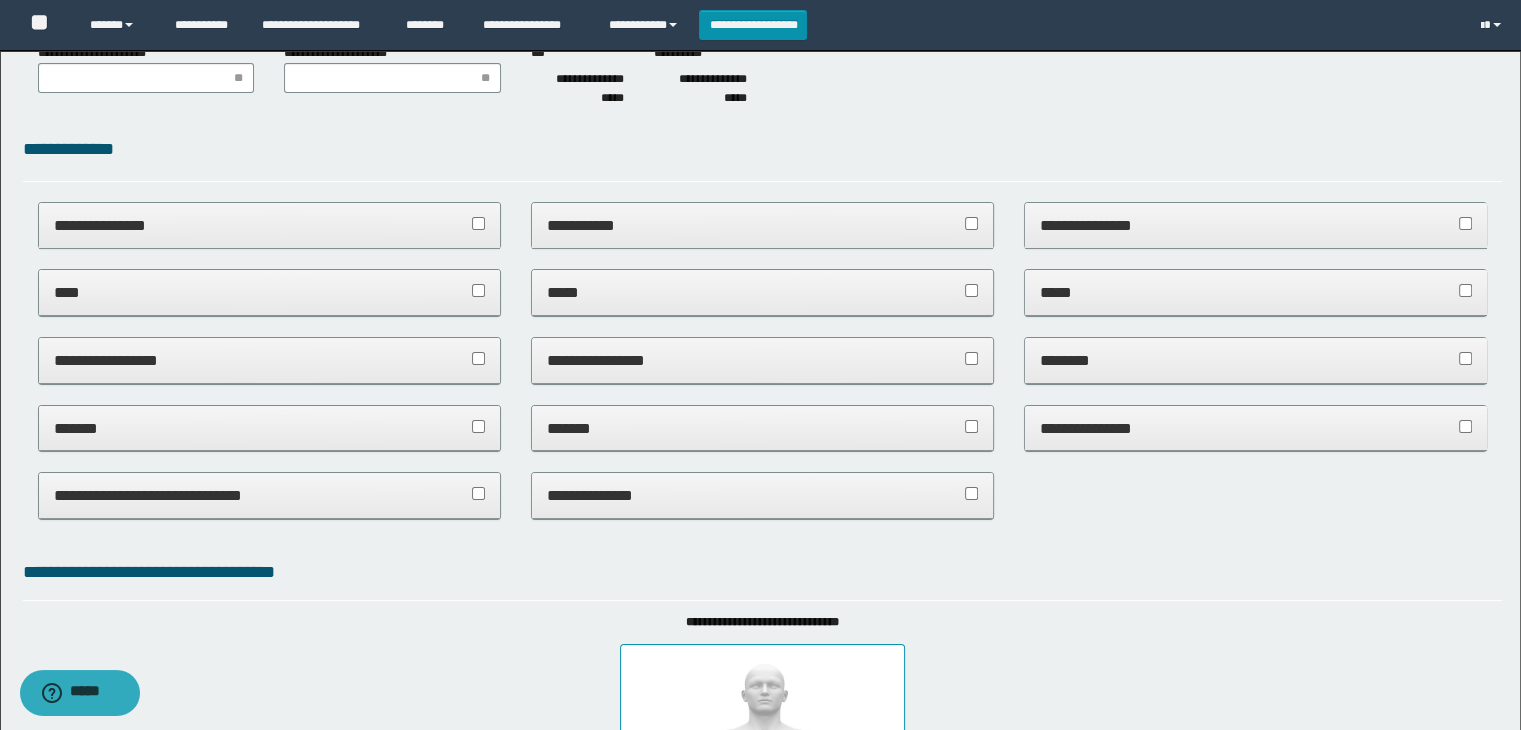 click on "**********" at bounding box center [270, 360] 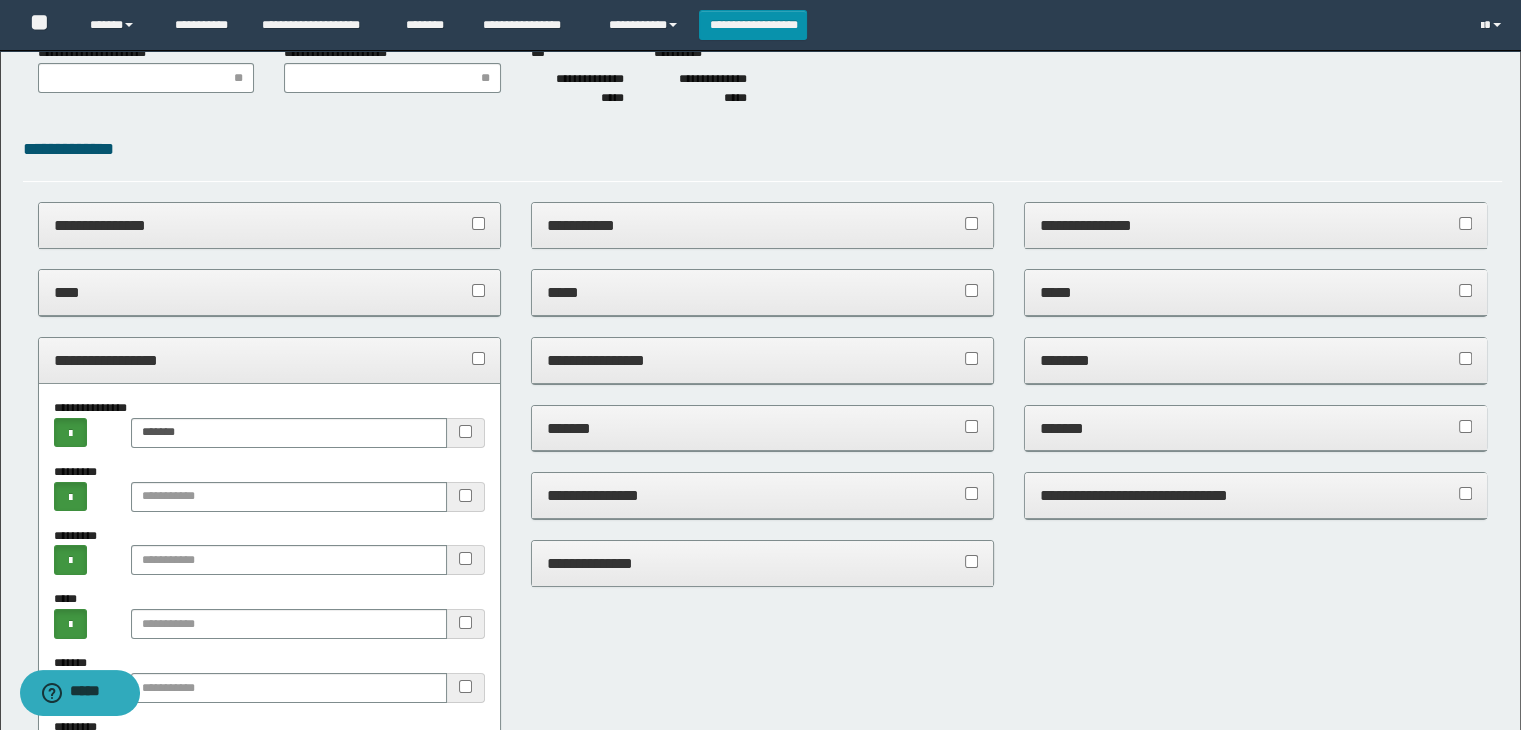 click on "**********" at bounding box center (270, 361) 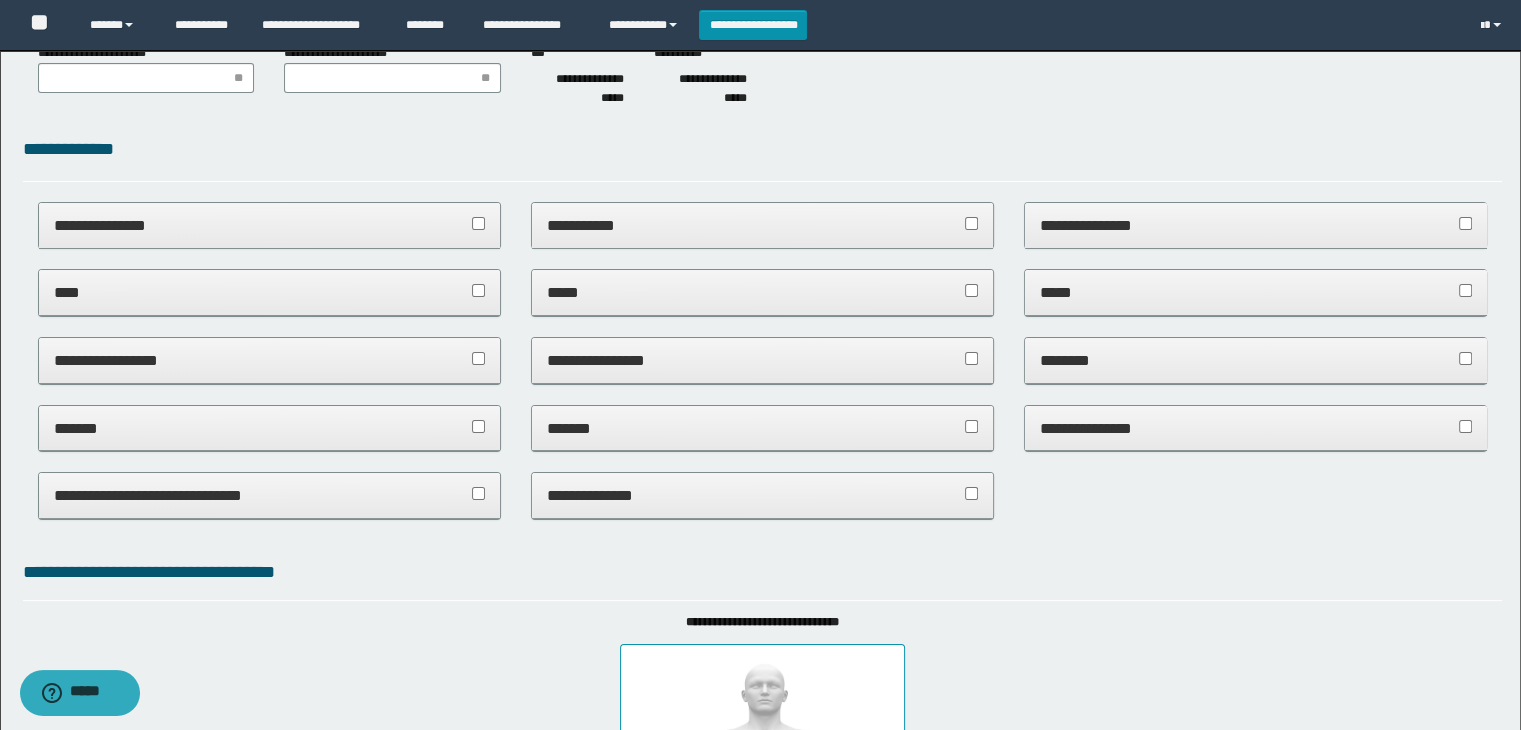 click on "**********" at bounding box center [763, 360] 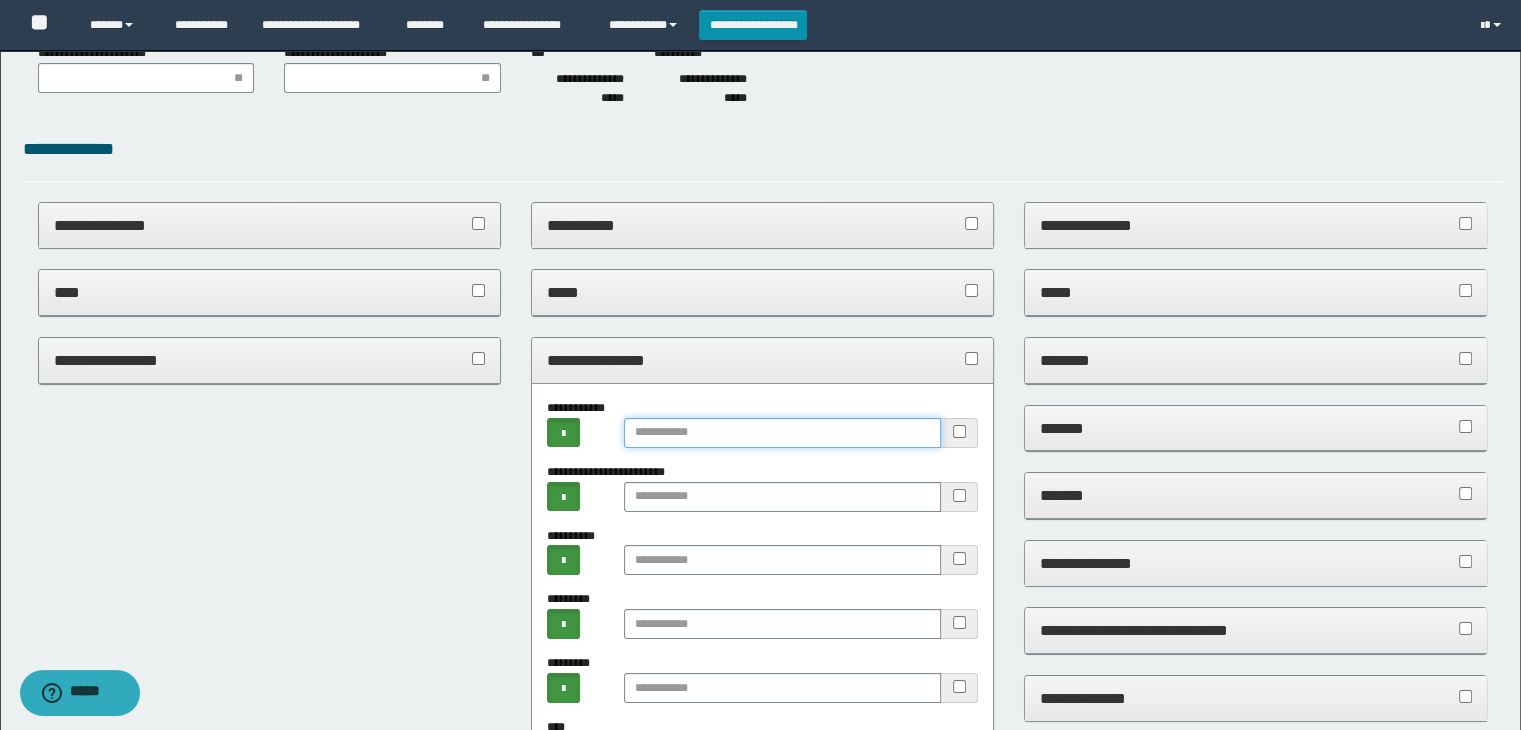 drag, startPoint x: 632, startPoint y: 429, endPoint x: 632, endPoint y: 418, distance: 11 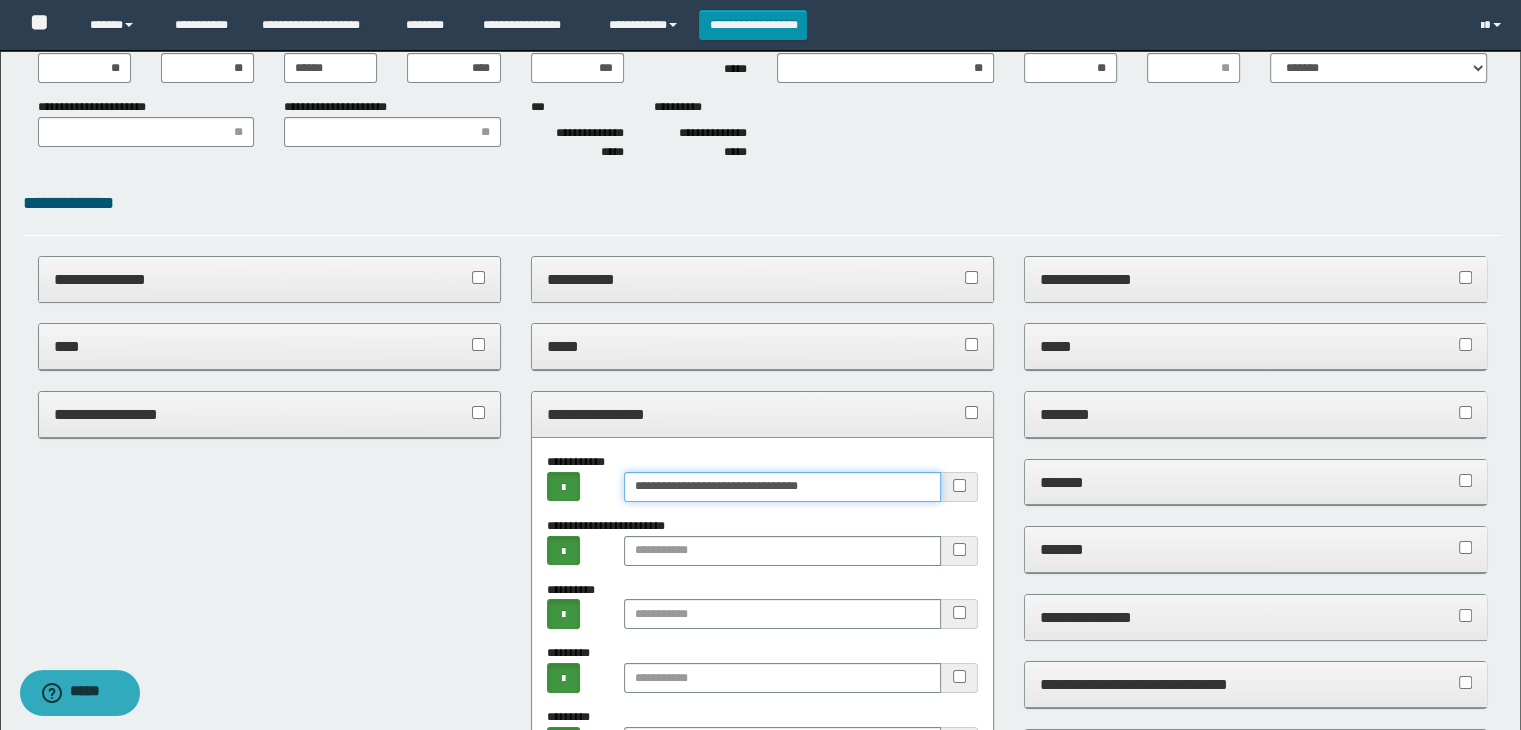 scroll, scrollTop: 100, scrollLeft: 0, axis: vertical 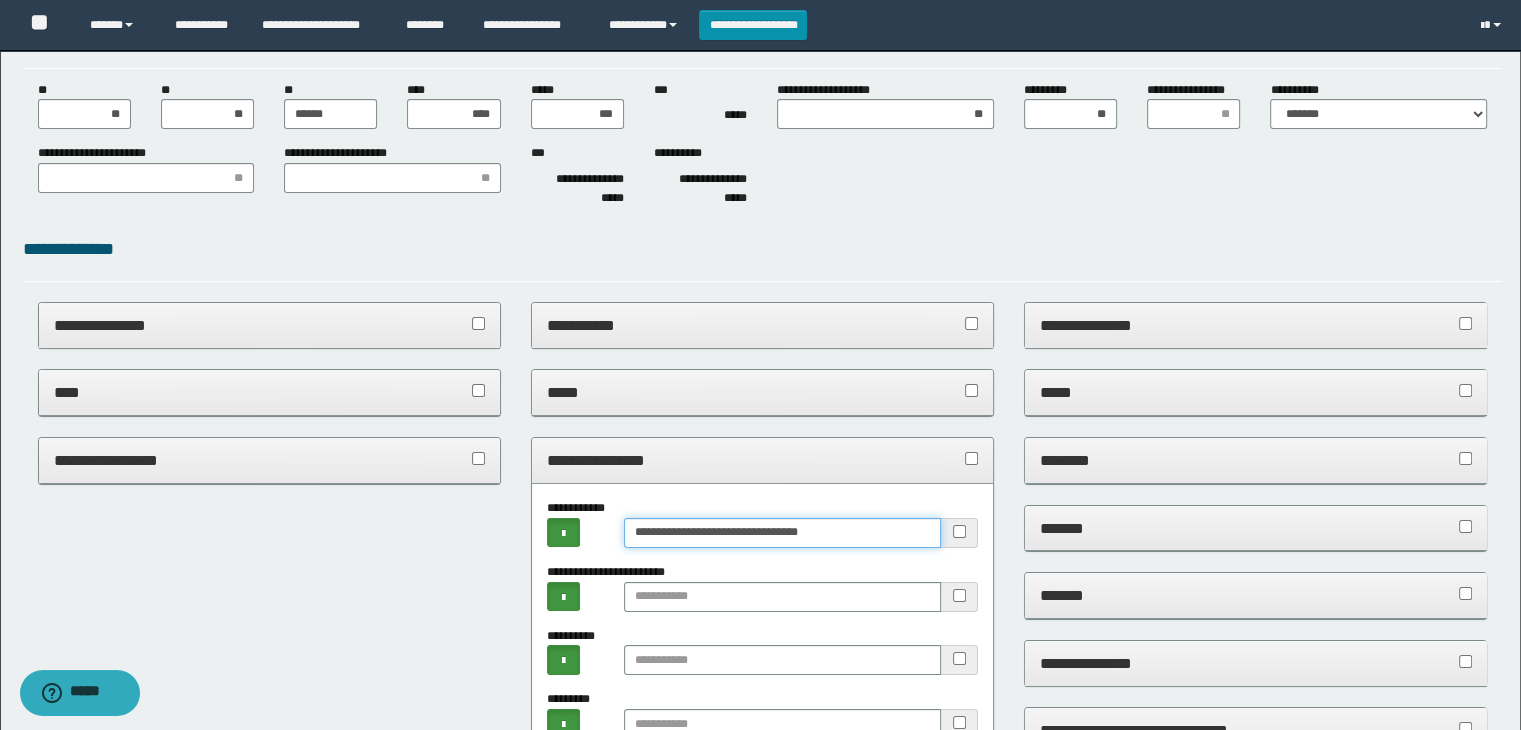type on "**********" 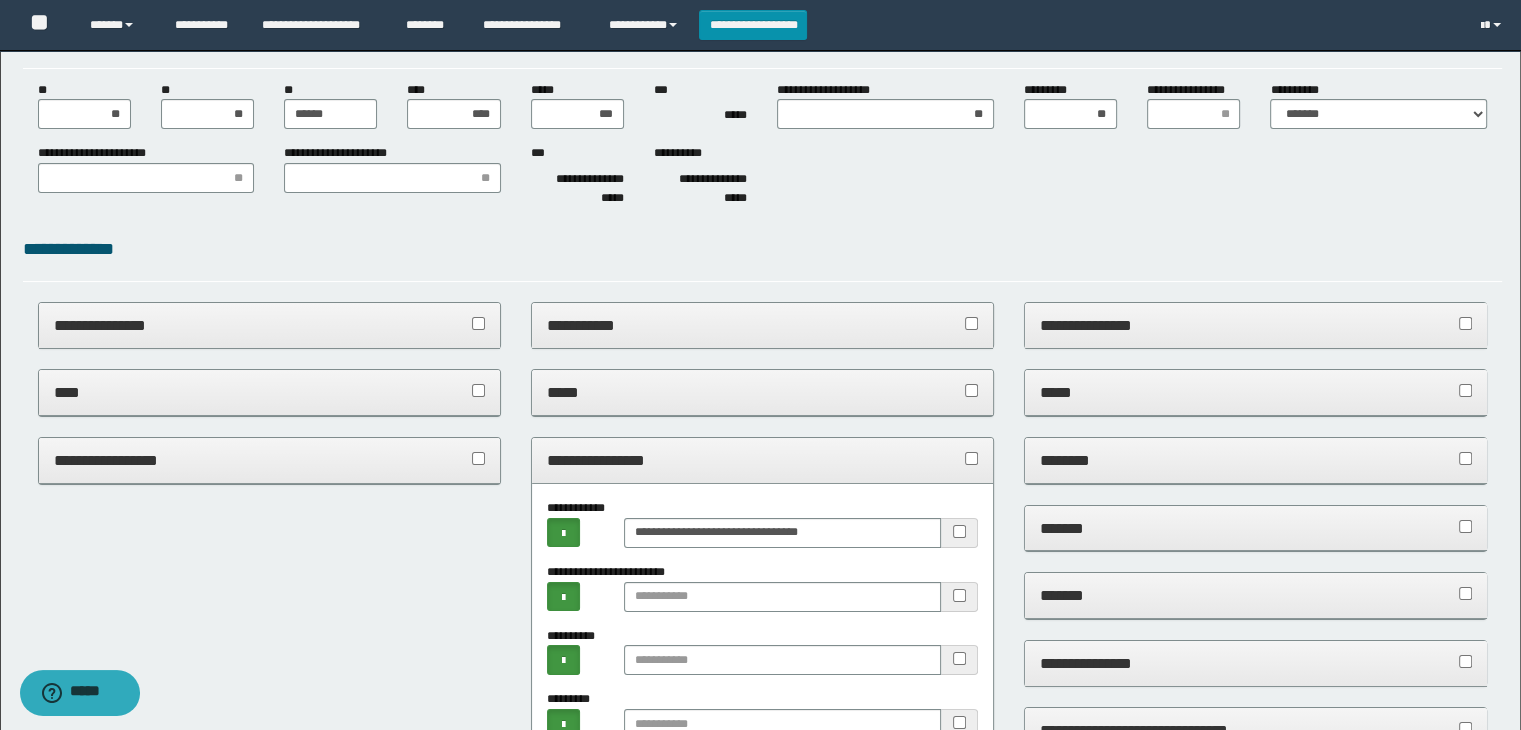 click on "**********" at bounding box center (763, 460) 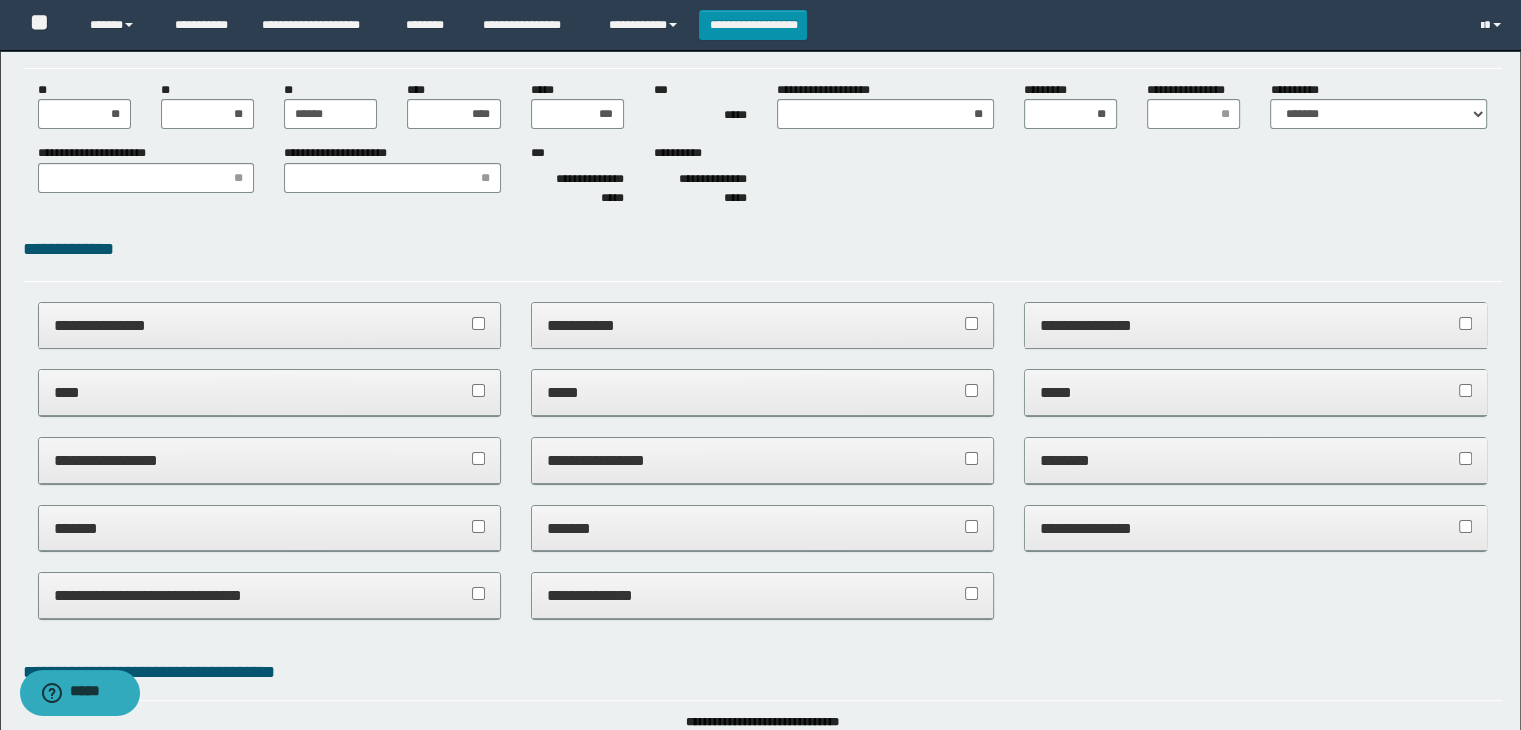 drag, startPoint x: 1165, startPoint y: 459, endPoint x: 1162, endPoint y: 488, distance: 29.15476 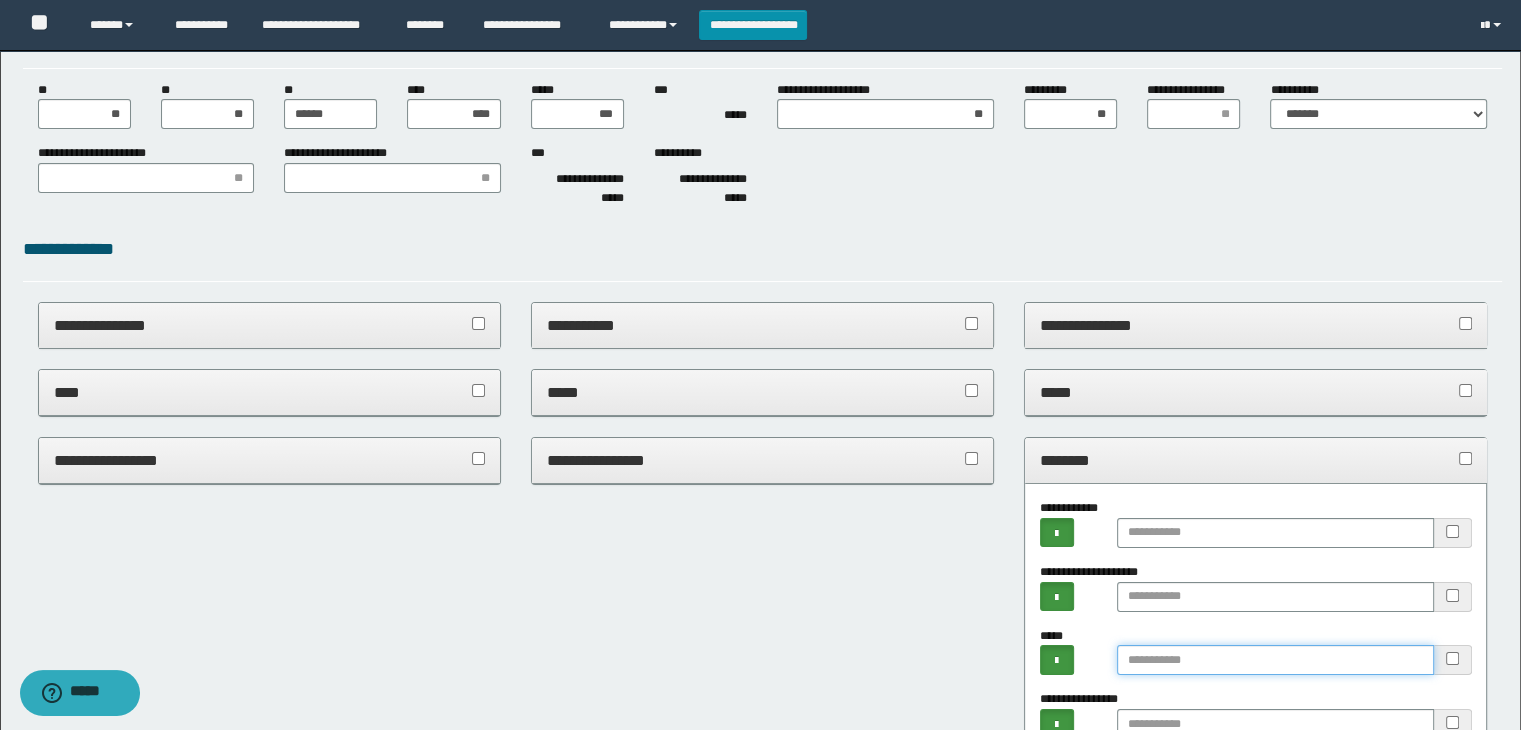 click at bounding box center (1275, 660) 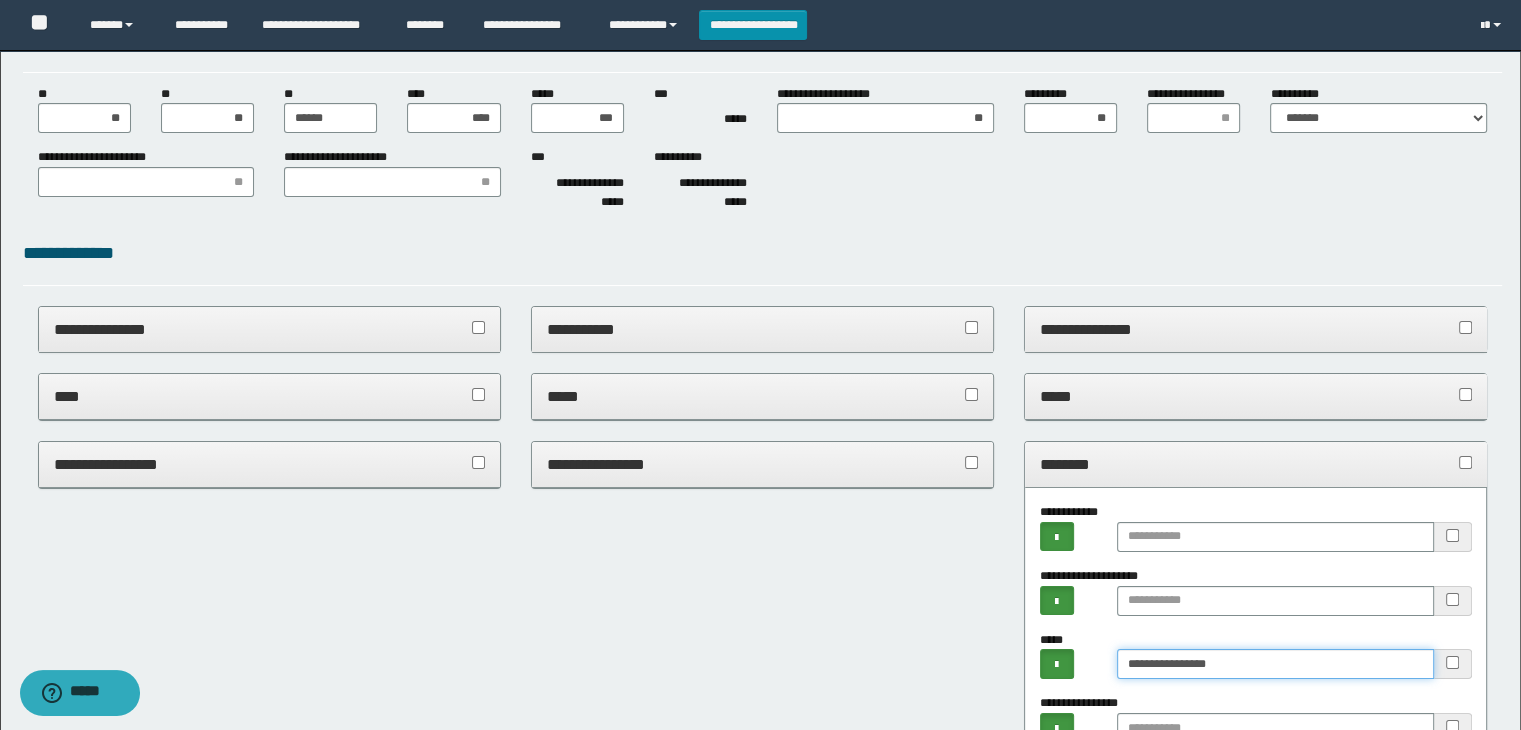 type on "**********" 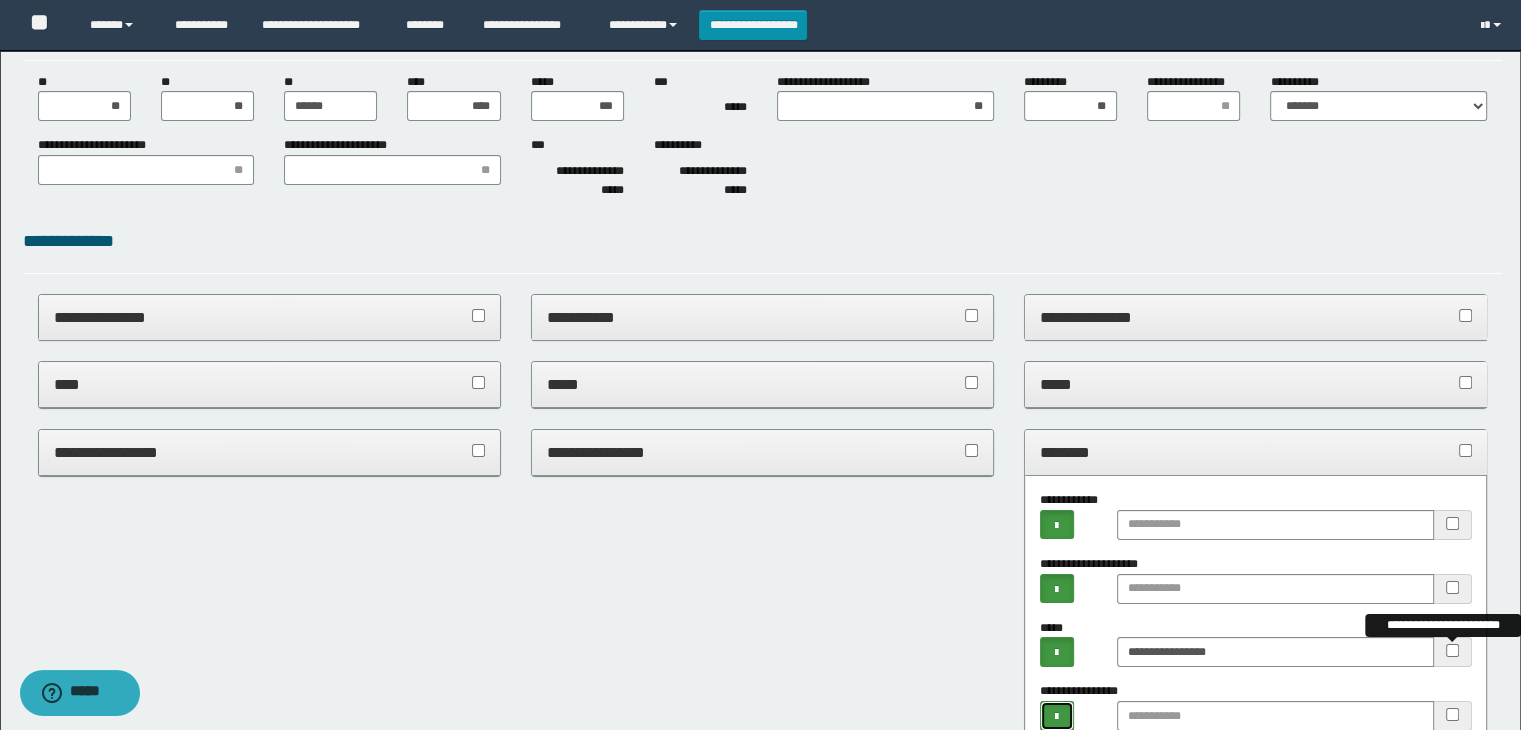 type 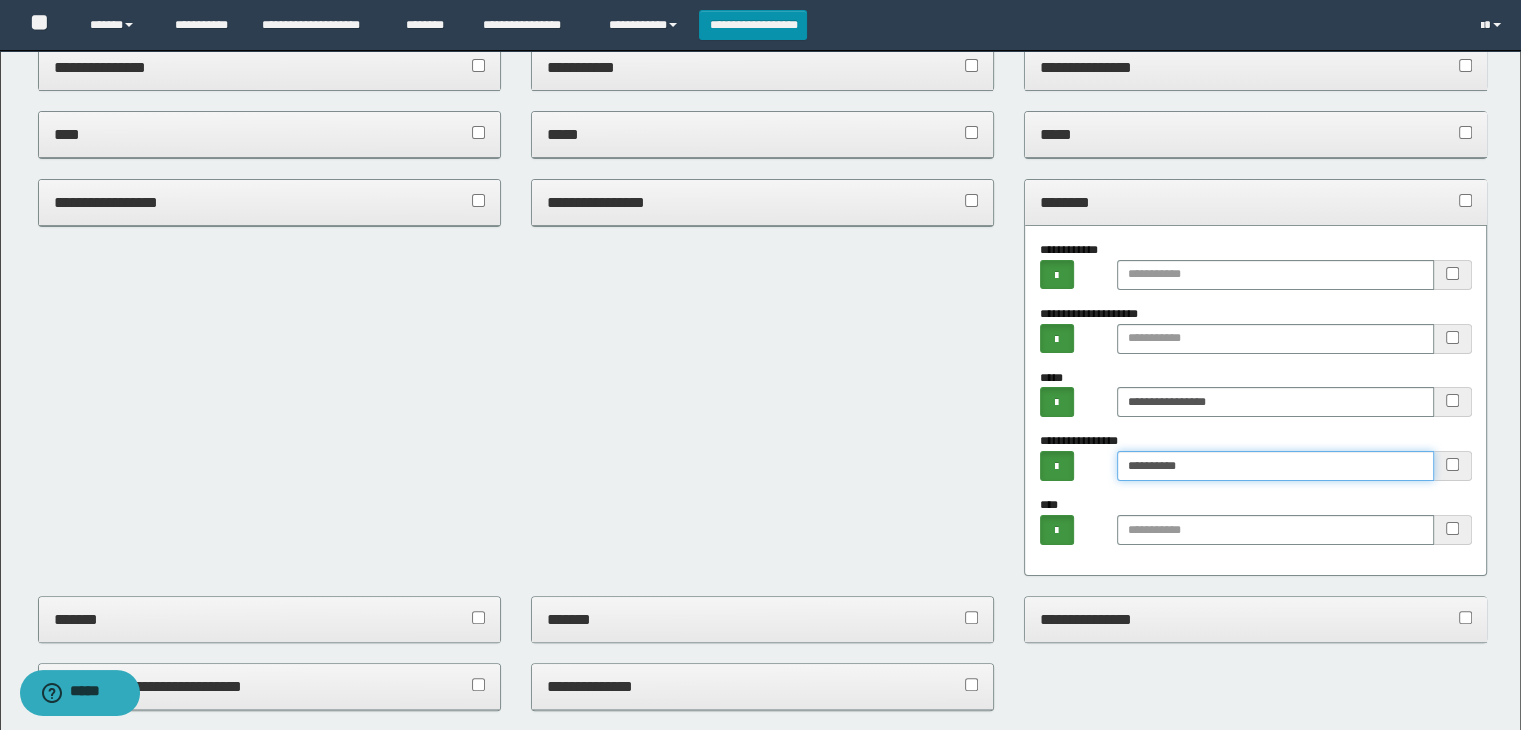 scroll, scrollTop: 312, scrollLeft: 0, axis: vertical 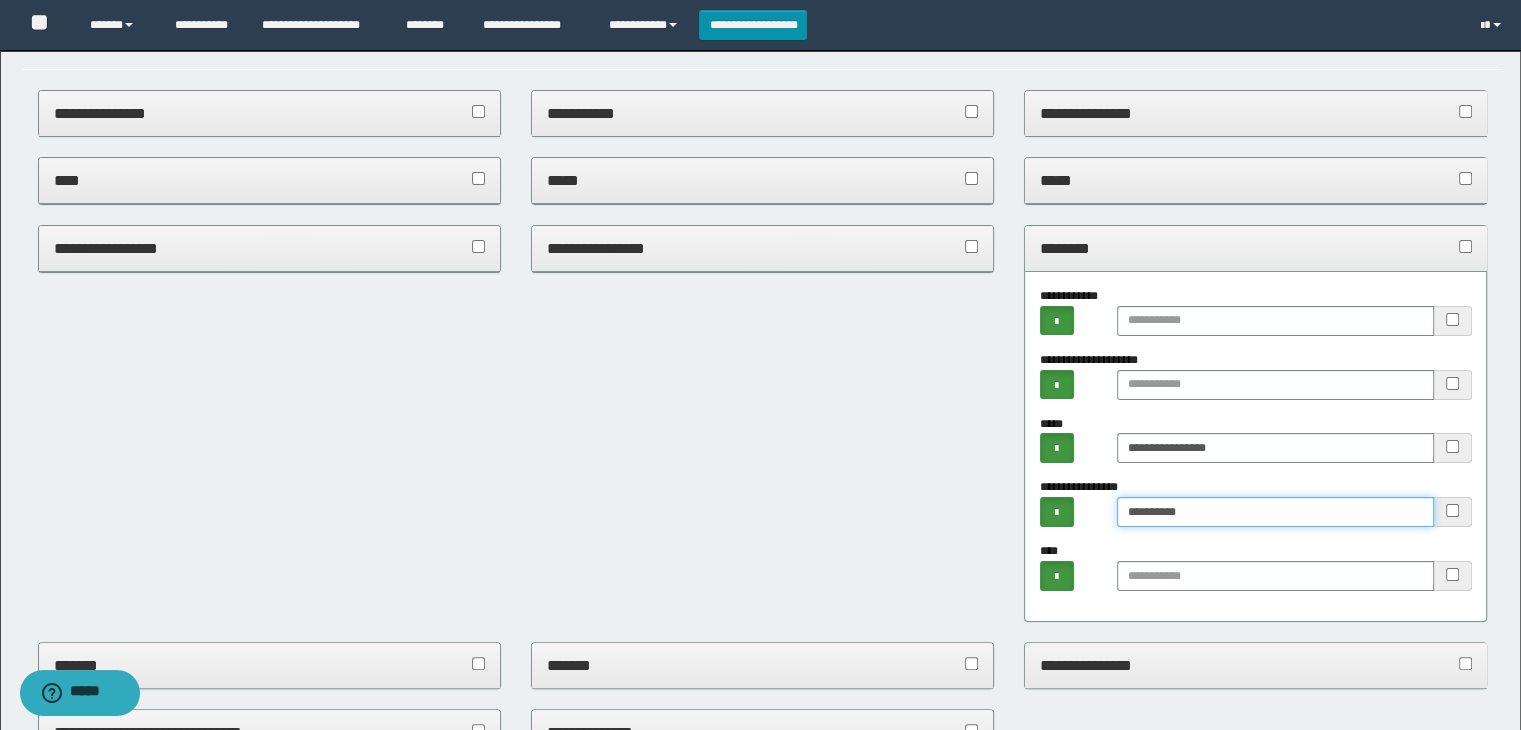 type on "**********" 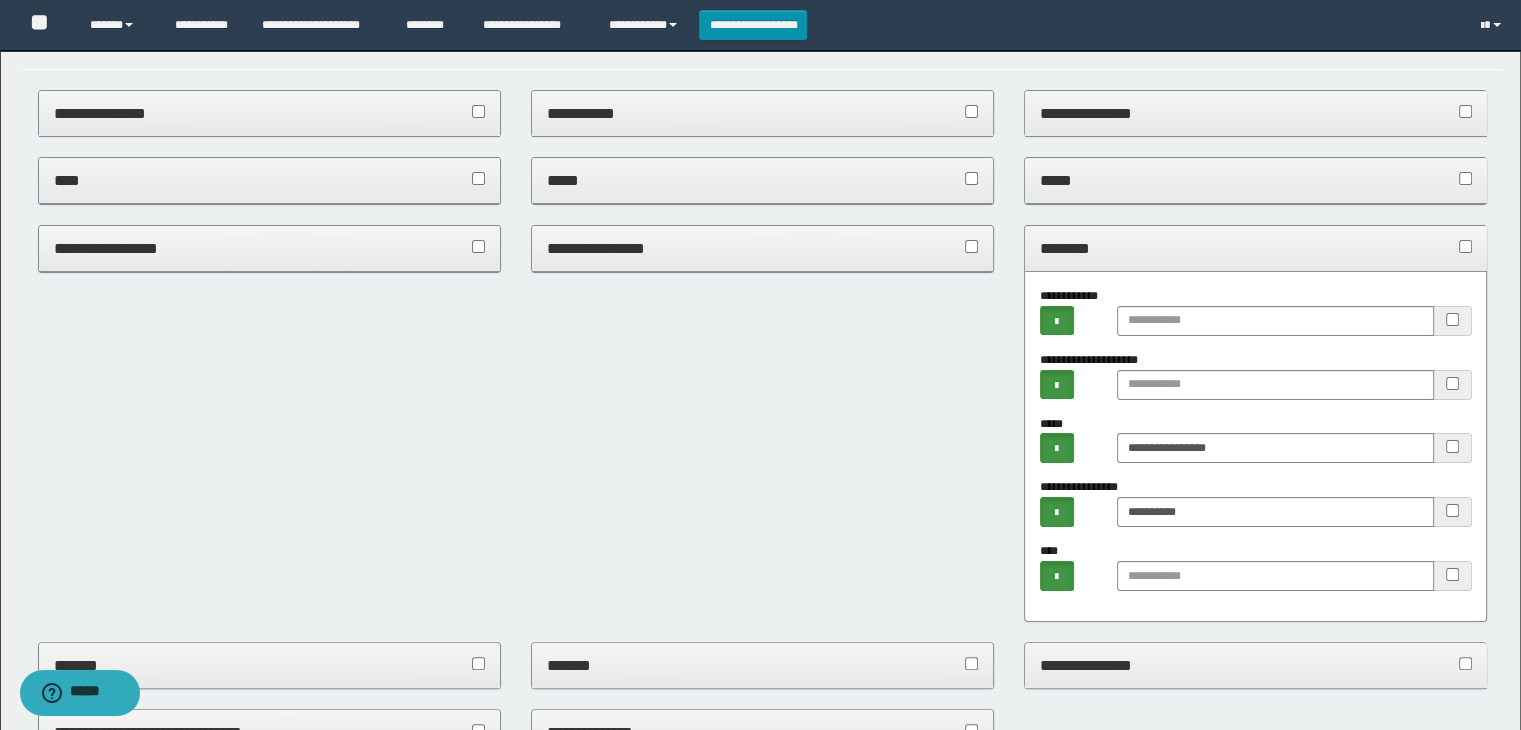 drag, startPoint x: 1130, startPoint y: 243, endPoint x: 959, endPoint y: 250, distance: 171.14322 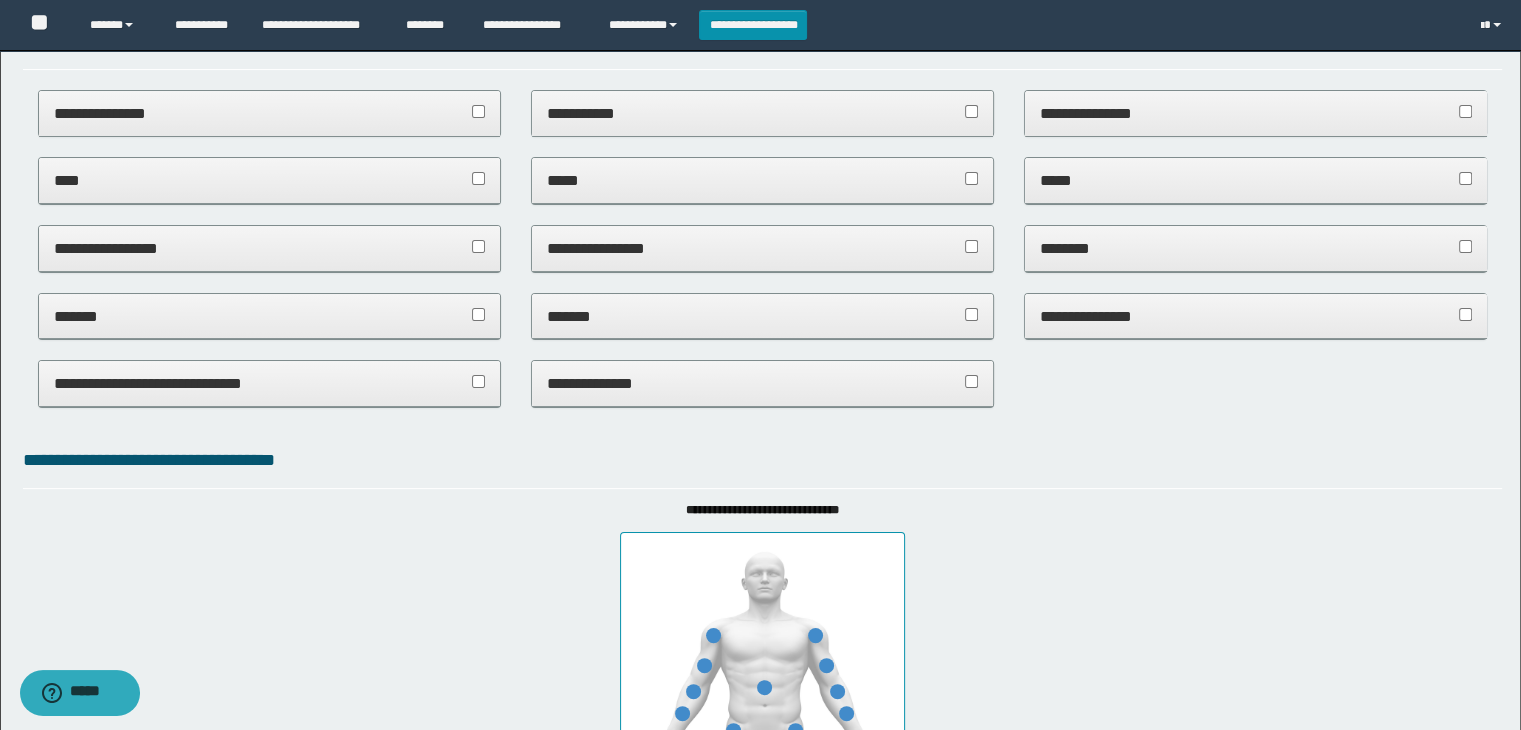 click on "*******" at bounding box center [270, 316] 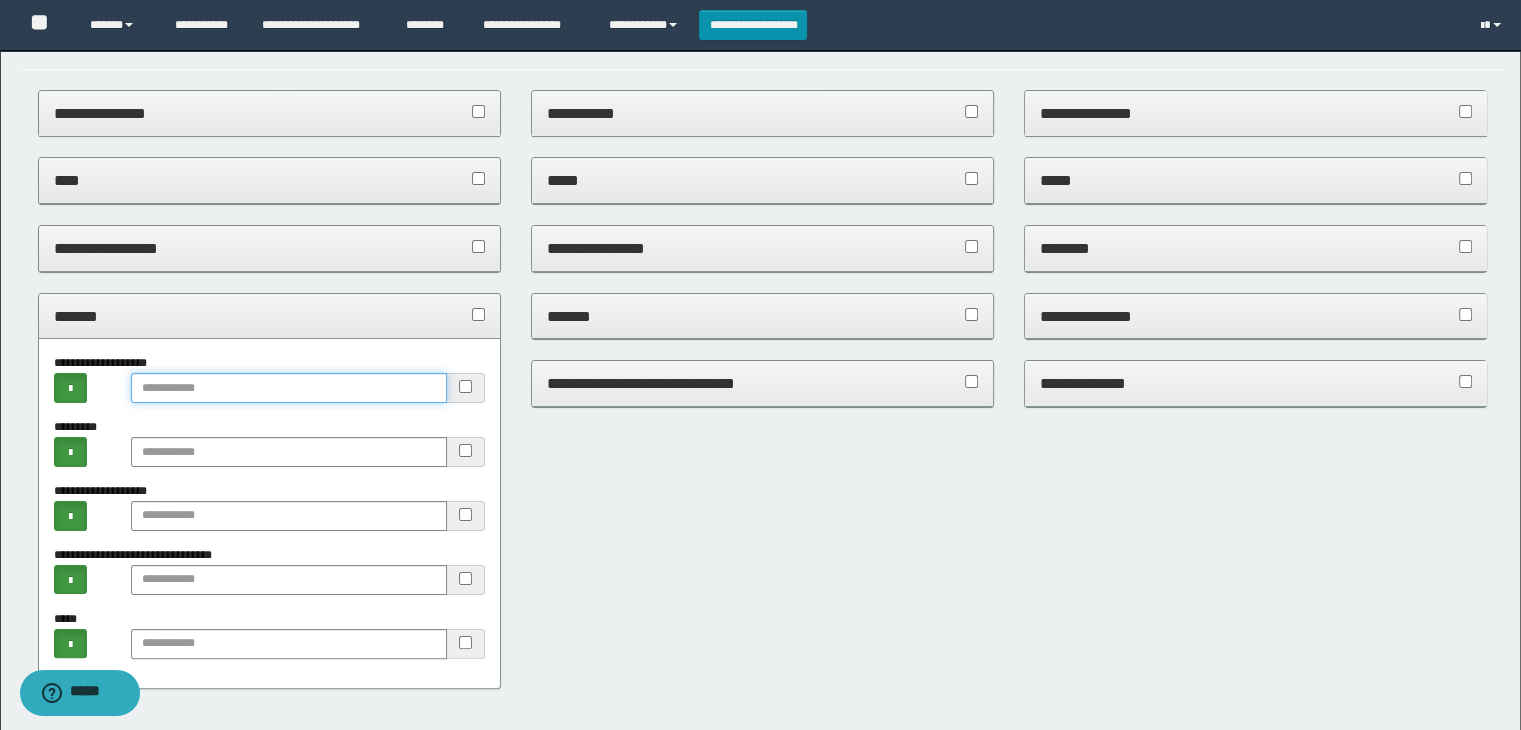 click at bounding box center [289, 388] 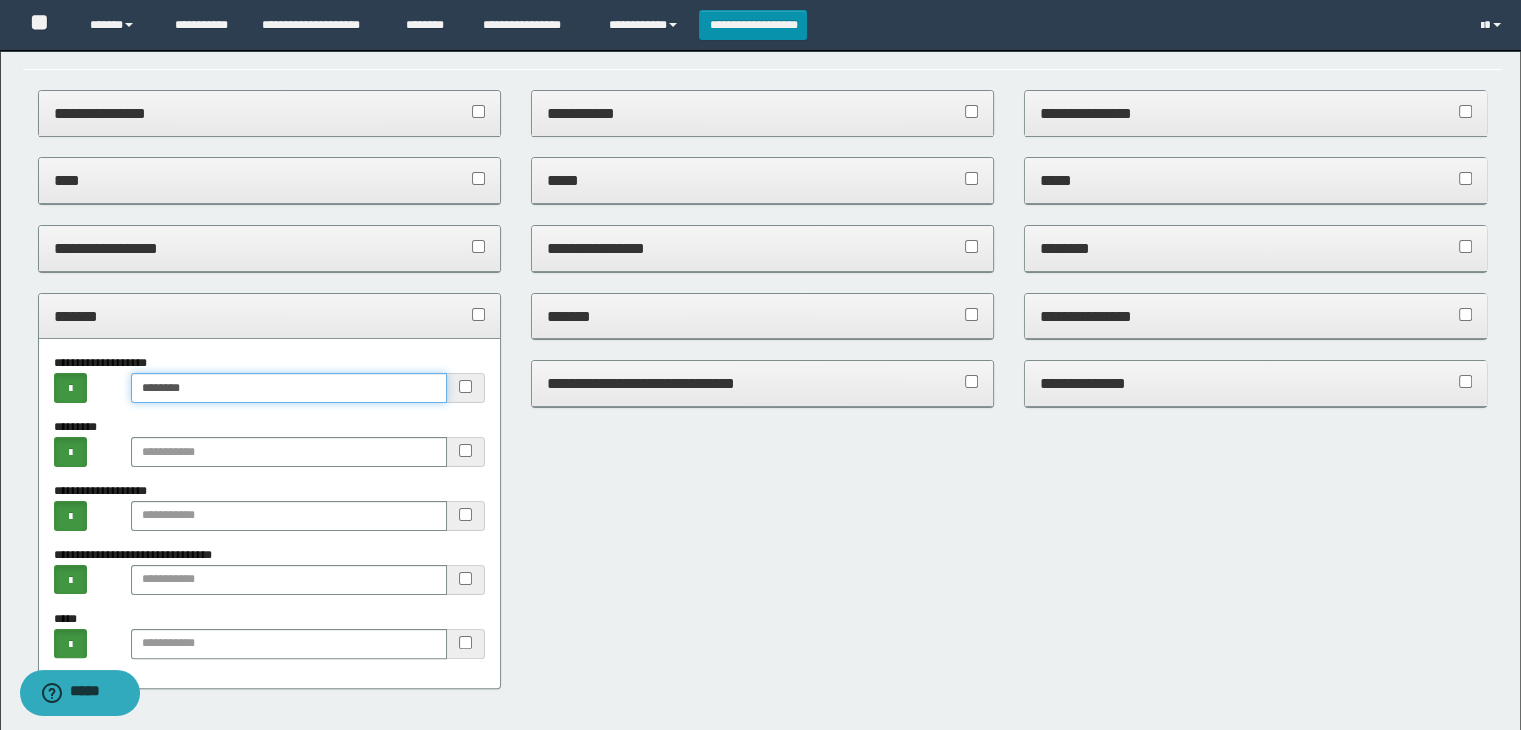type on "********" 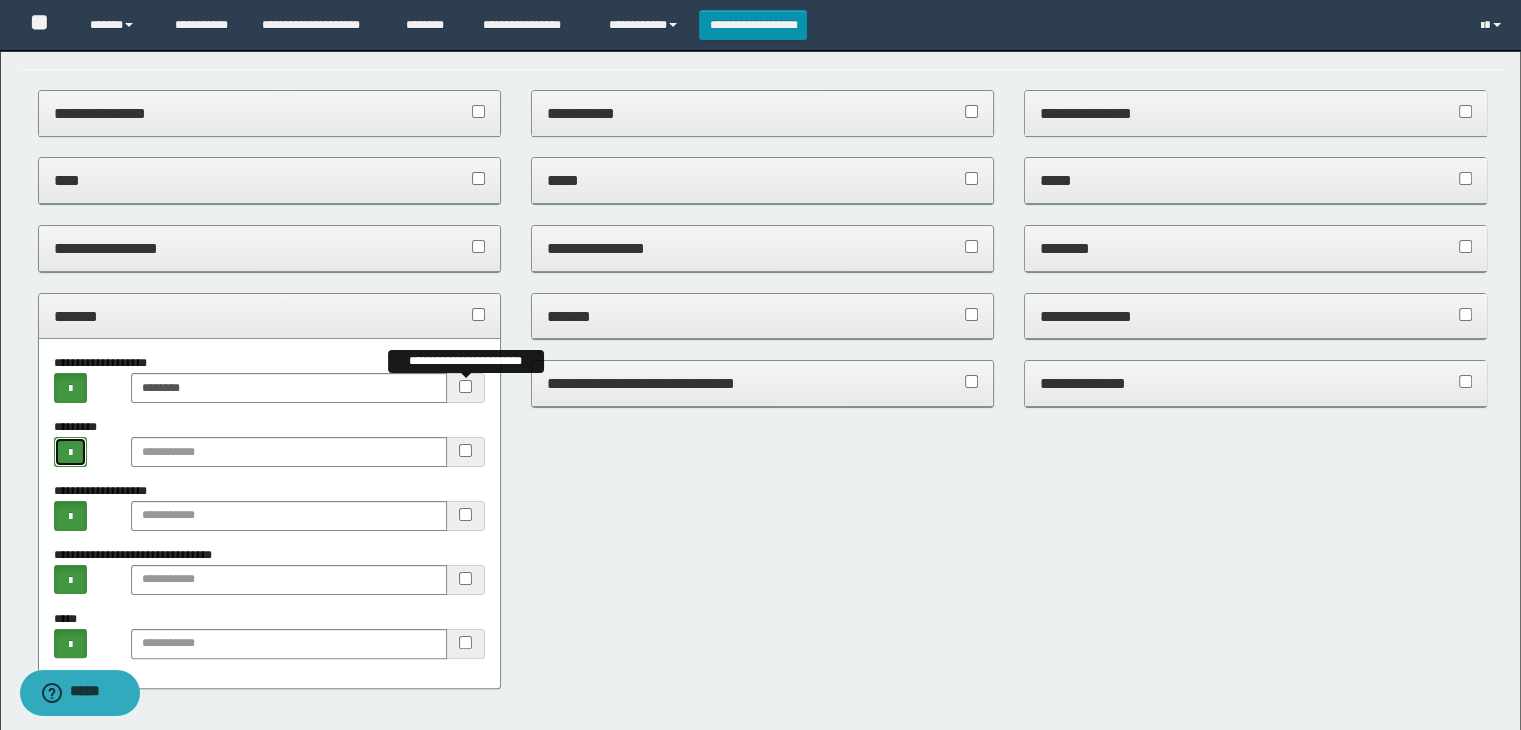 type 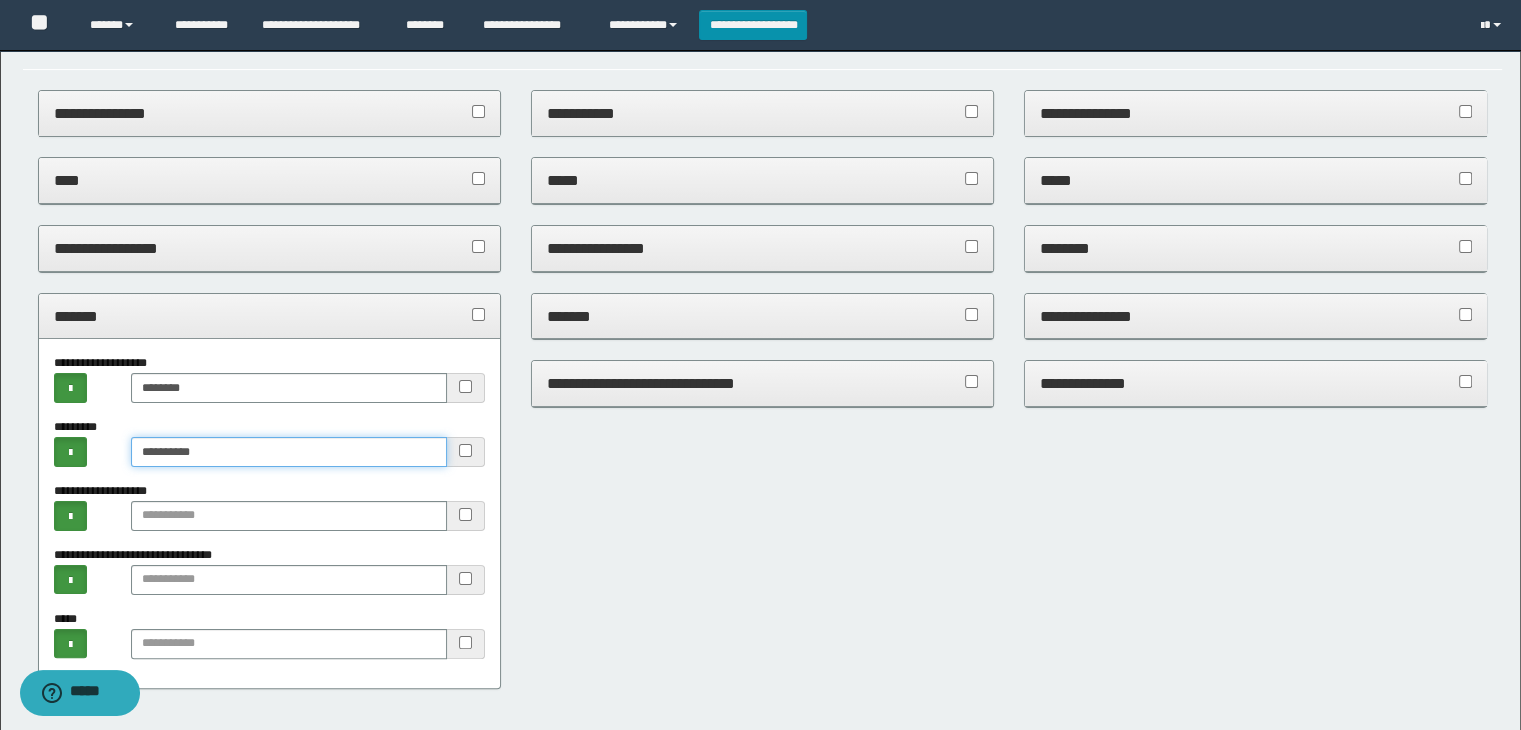 type on "**********" 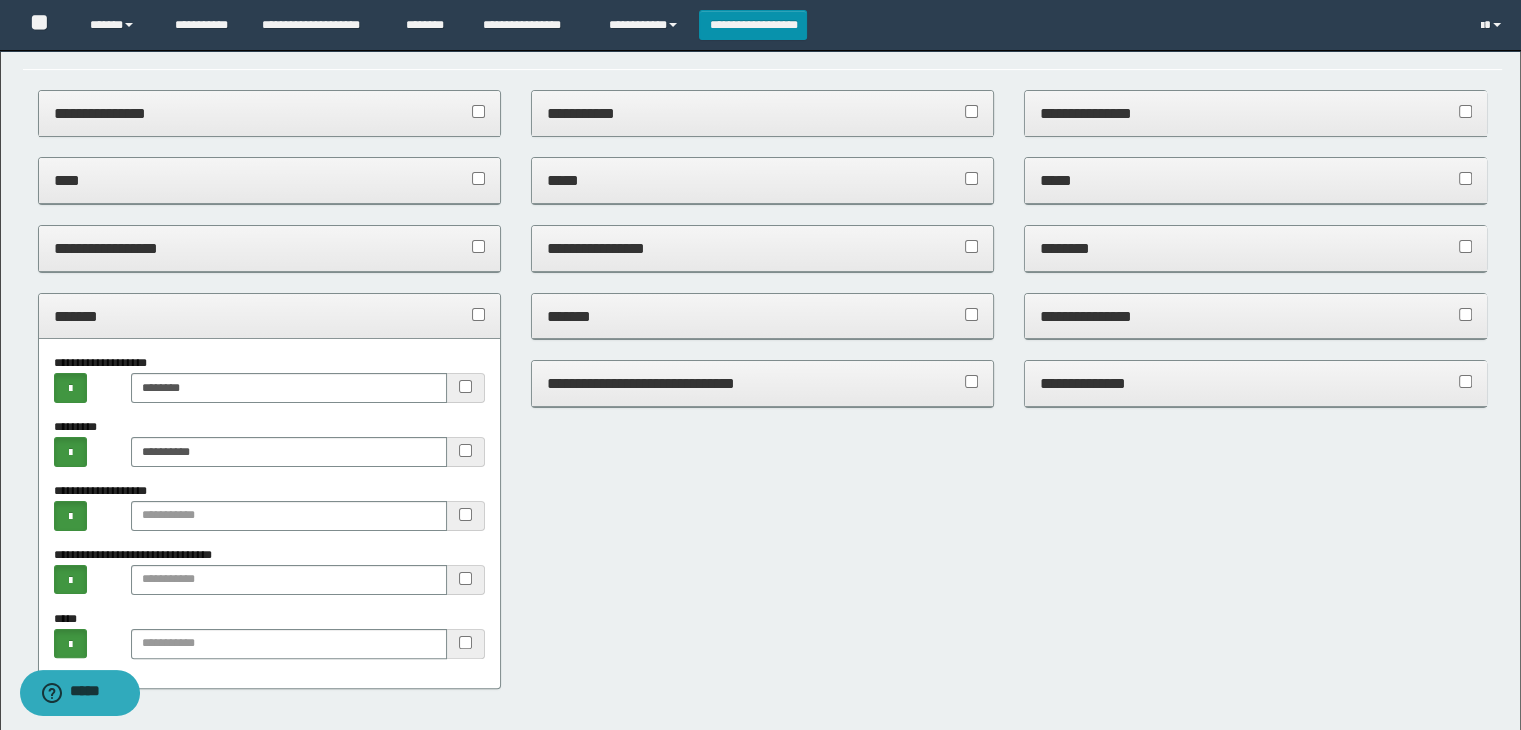 drag, startPoint x: 161, startPoint y: 309, endPoint x: 150, endPoint y: 311, distance: 11.18034 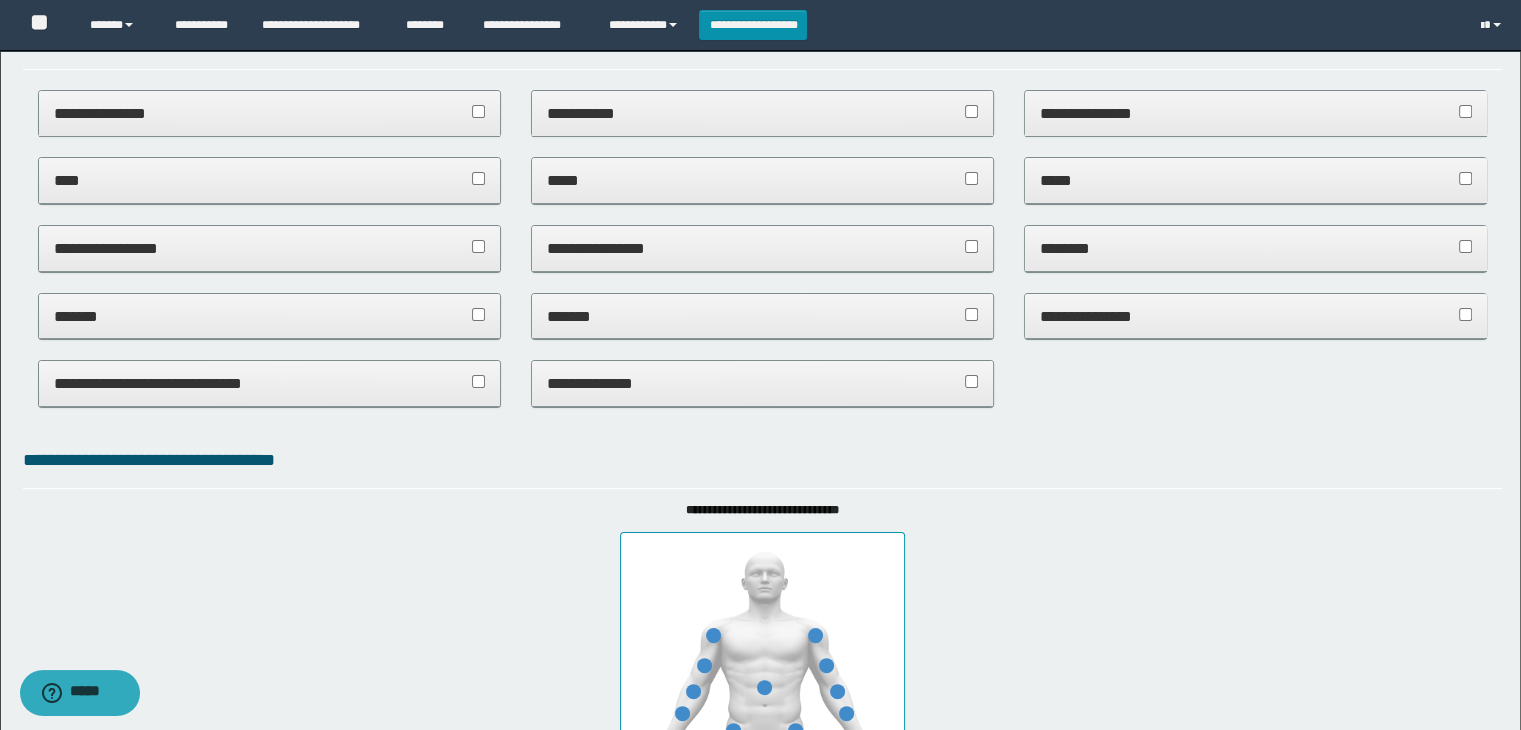 drag, startPoint x: 593, startPoint y: 310, endPoint x: 613, endPoint y: 337, distance: 33.600594 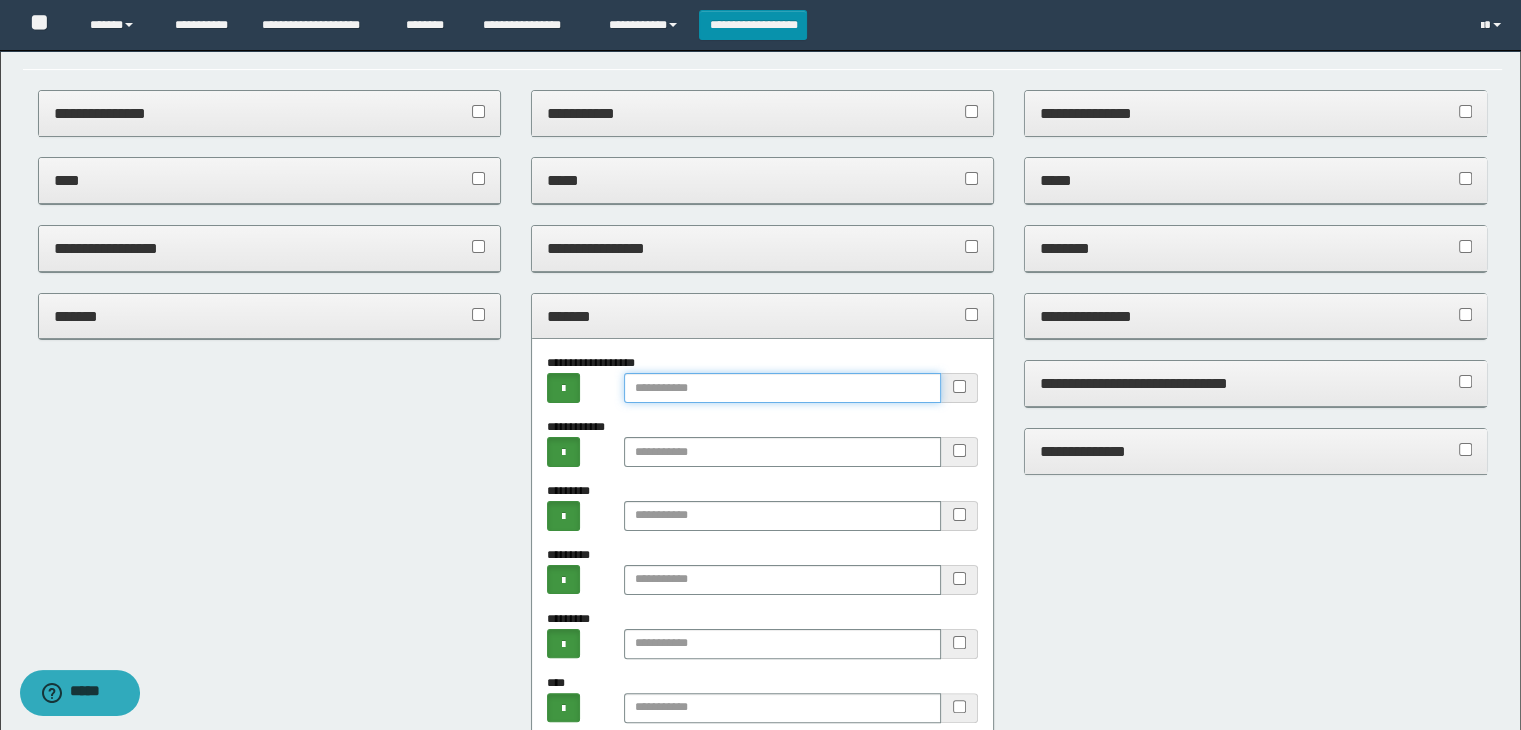 click at bounding box center (782, 388) 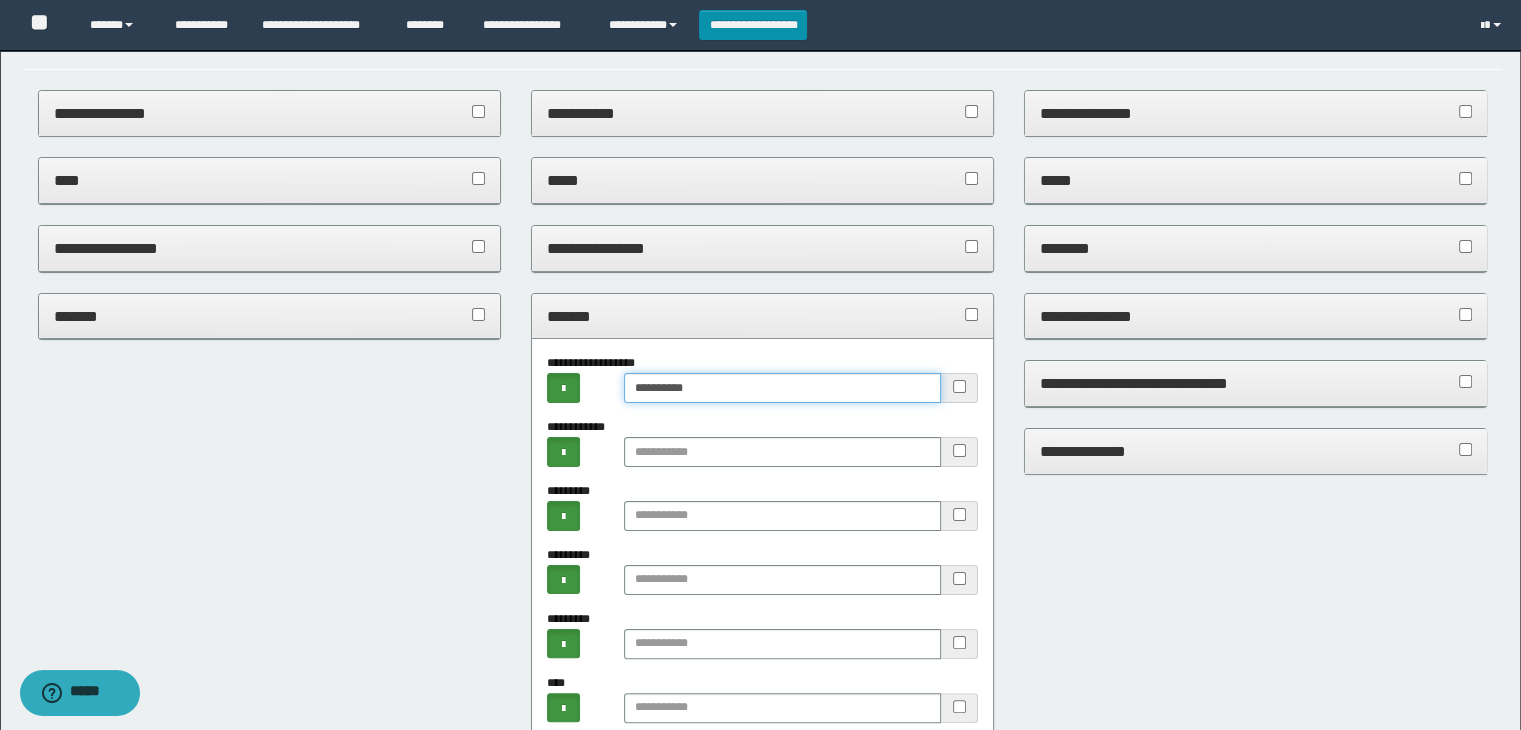 type on "**********" 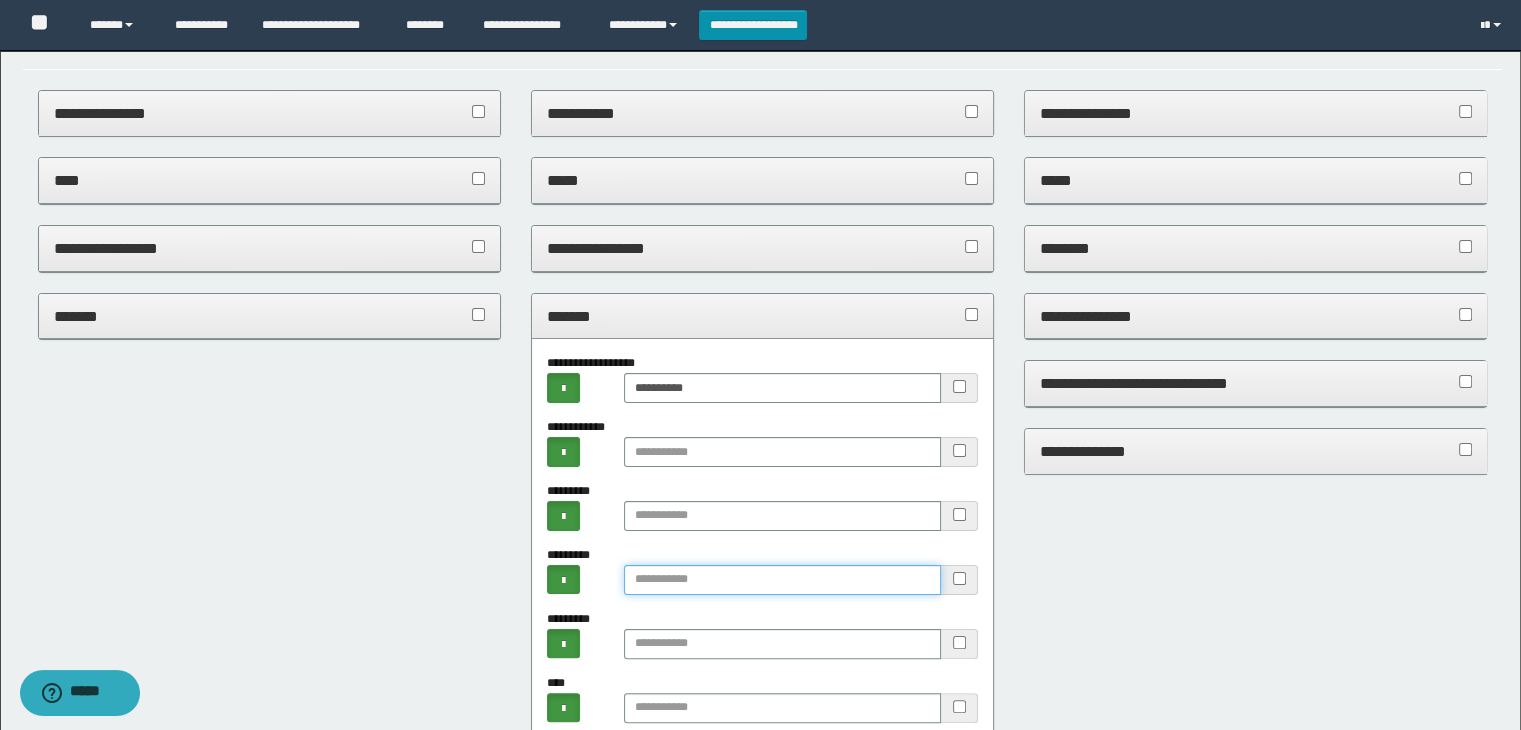 click at bounding box center [782, 580] 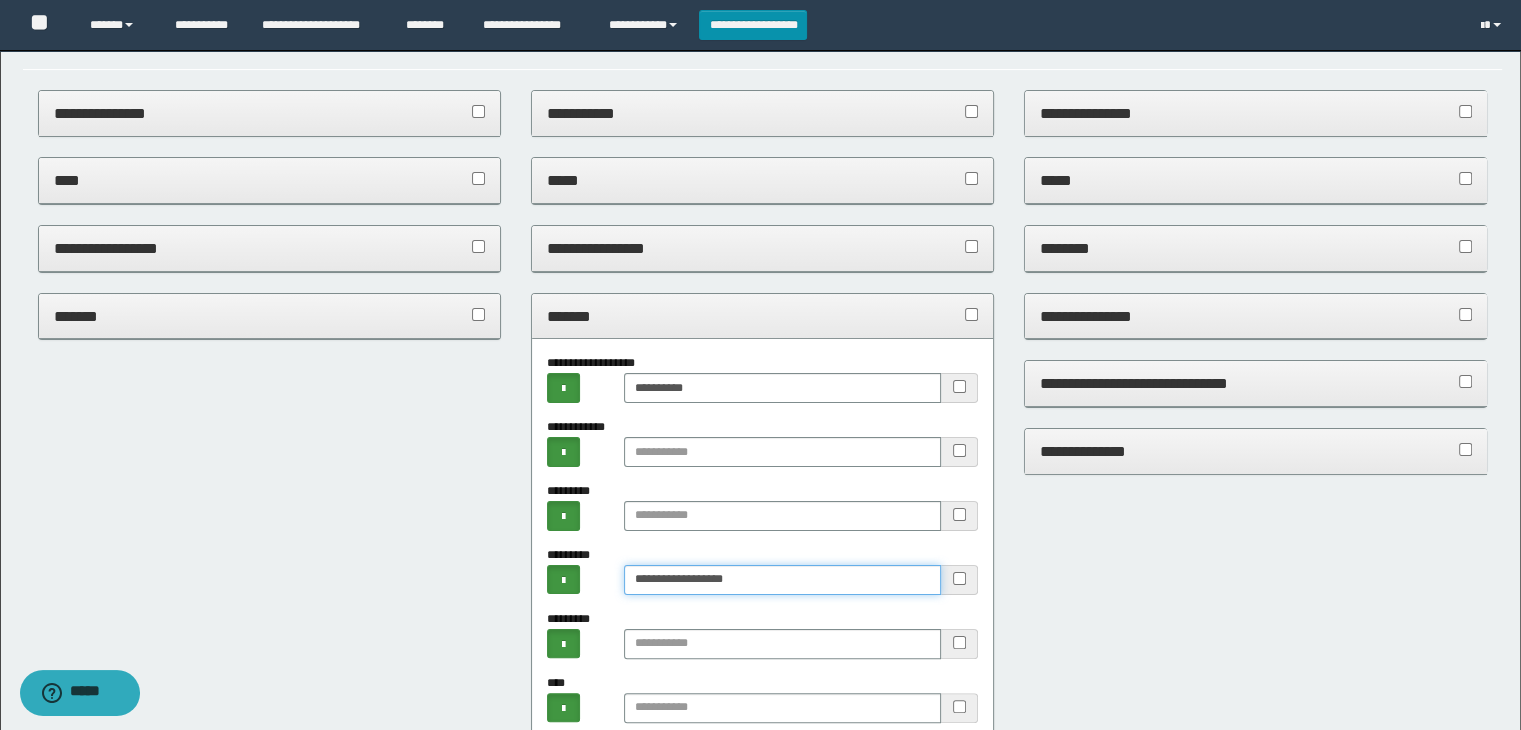 type on "**********" 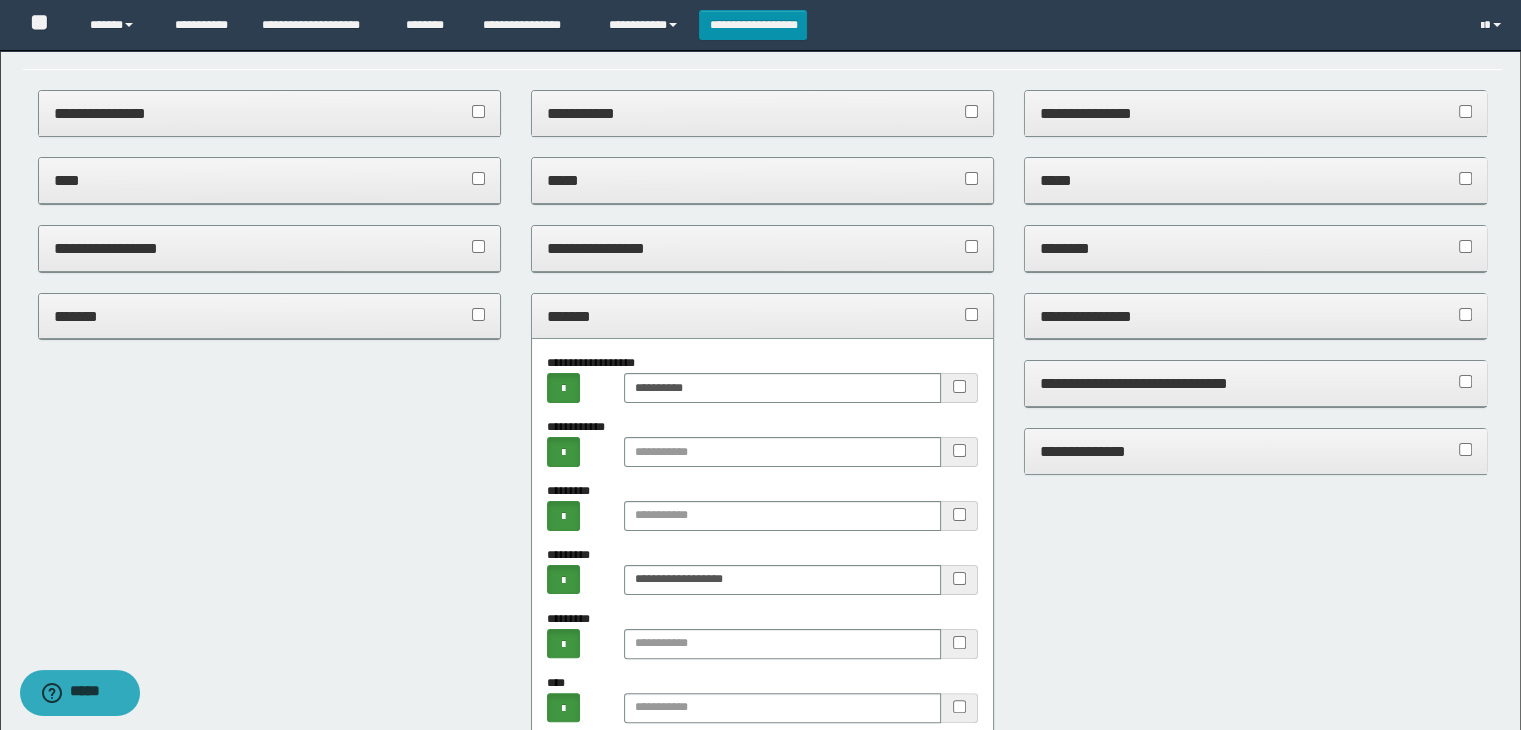 click on "*******" at bounding box center (763, 316) 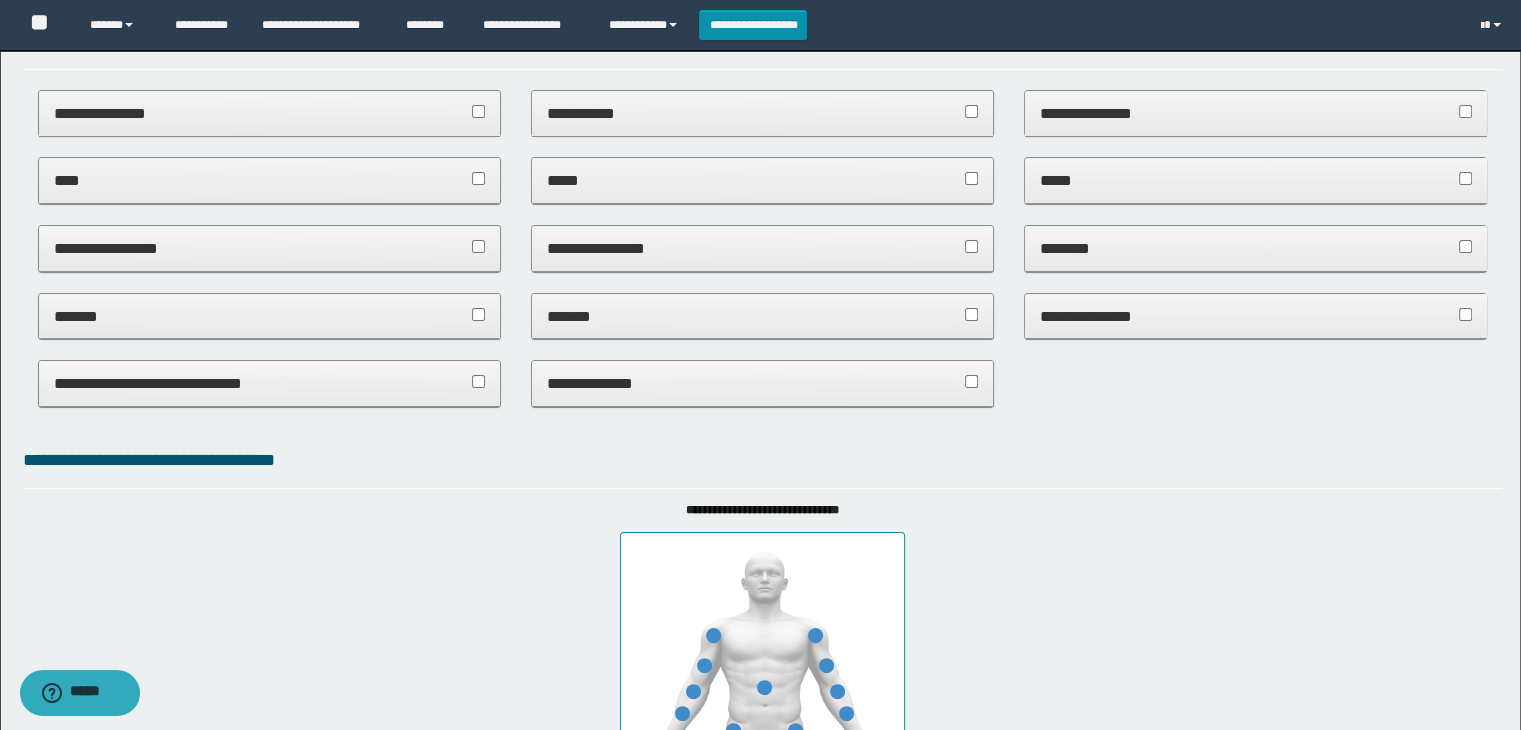 click on "**********" at bounding box center (270, 383) 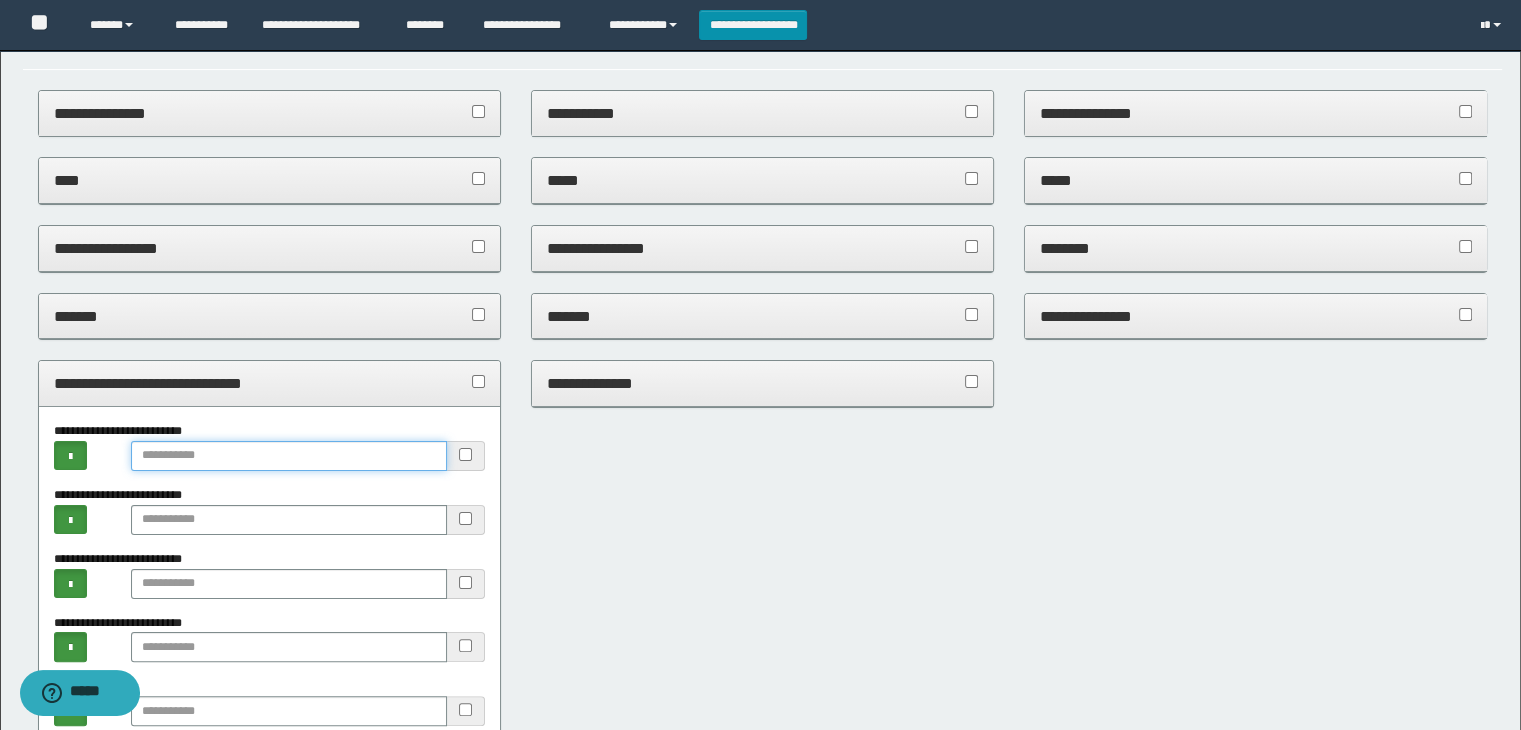 click at bounding box center [289, 456] 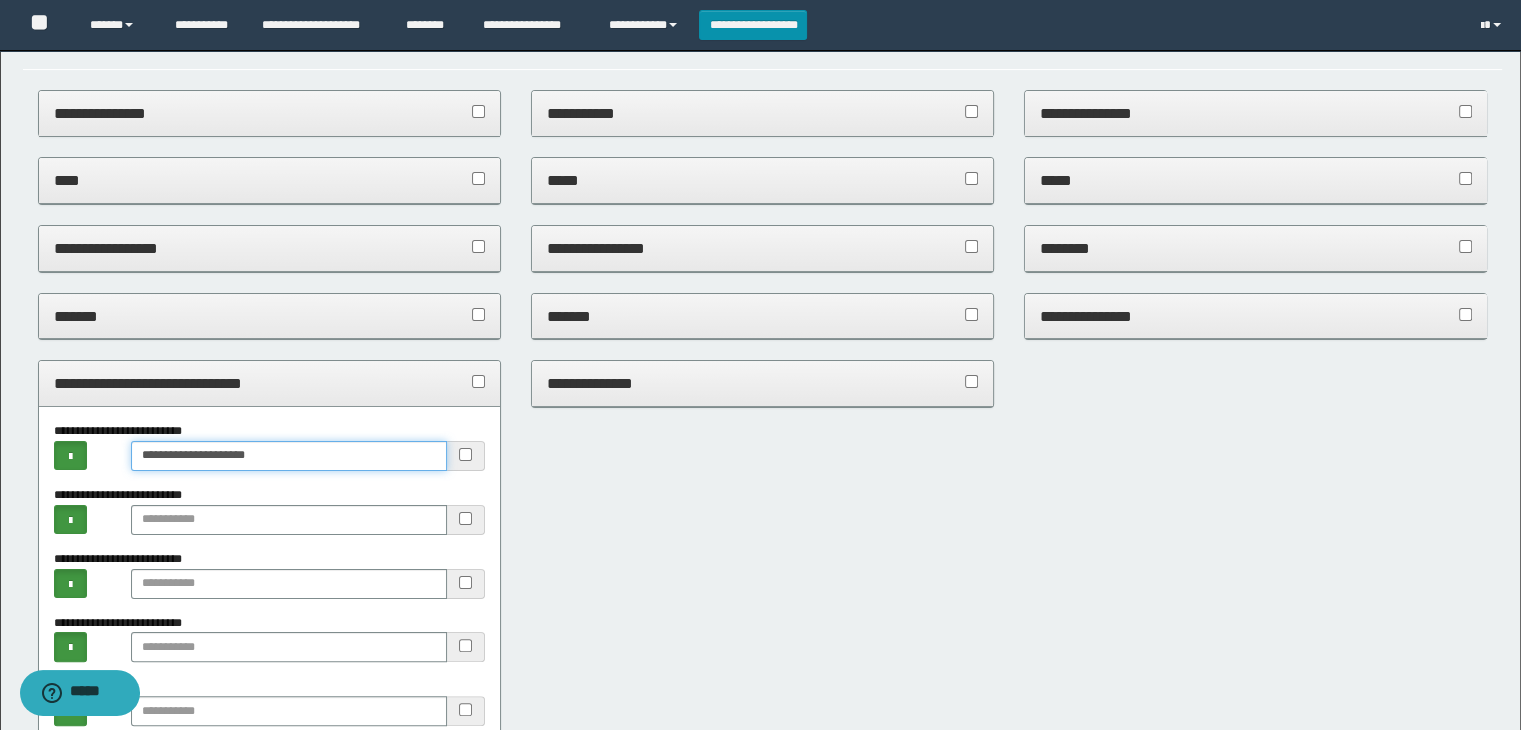 type on "**********" 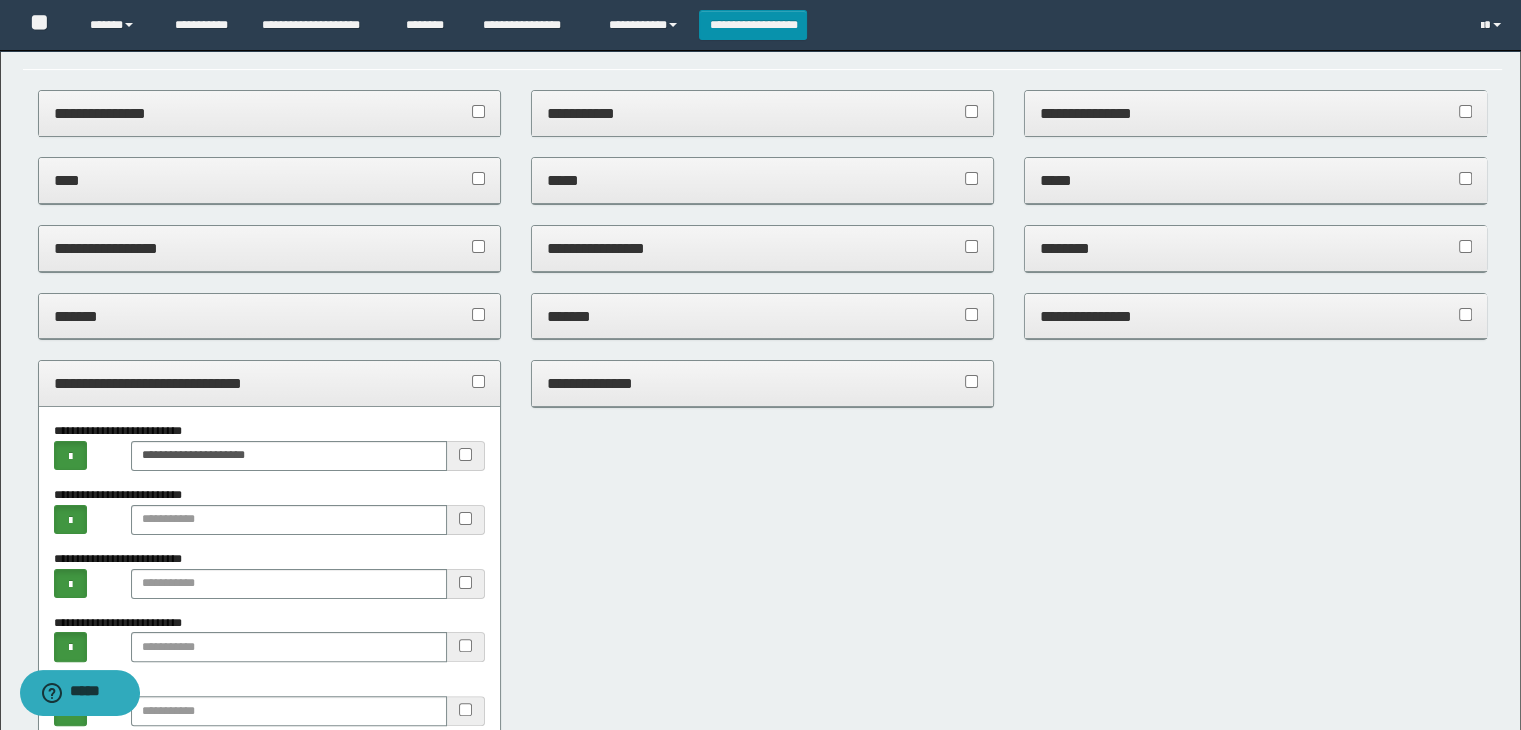 drag, startPoint x: 188, startPoint y: 380, endPoint x: 201, endPoint y: 378, distance: 13.152946 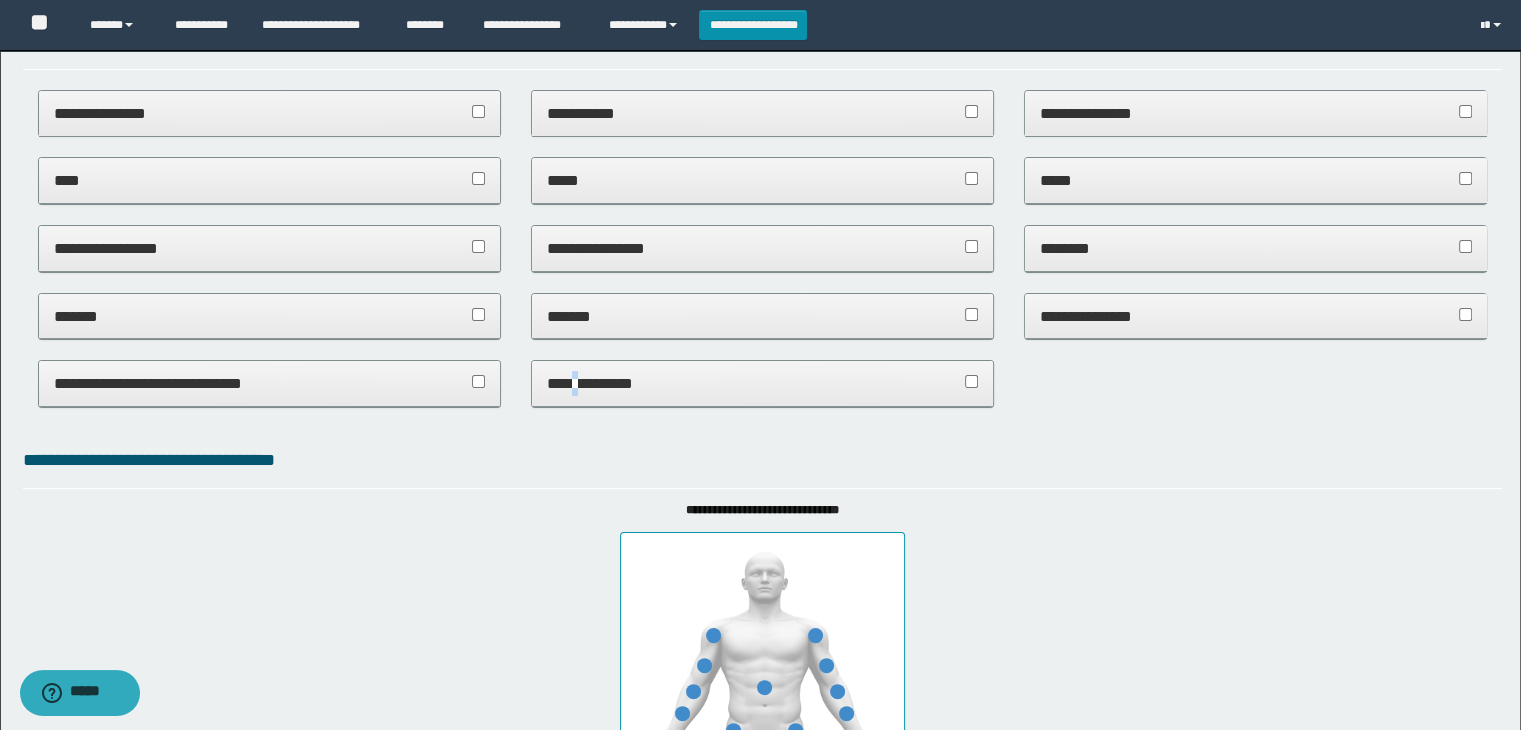 drag, startPoint x: 574, startPoint y: 381, endPoint x: 599, endPoint y: 399, distance: 30.805843 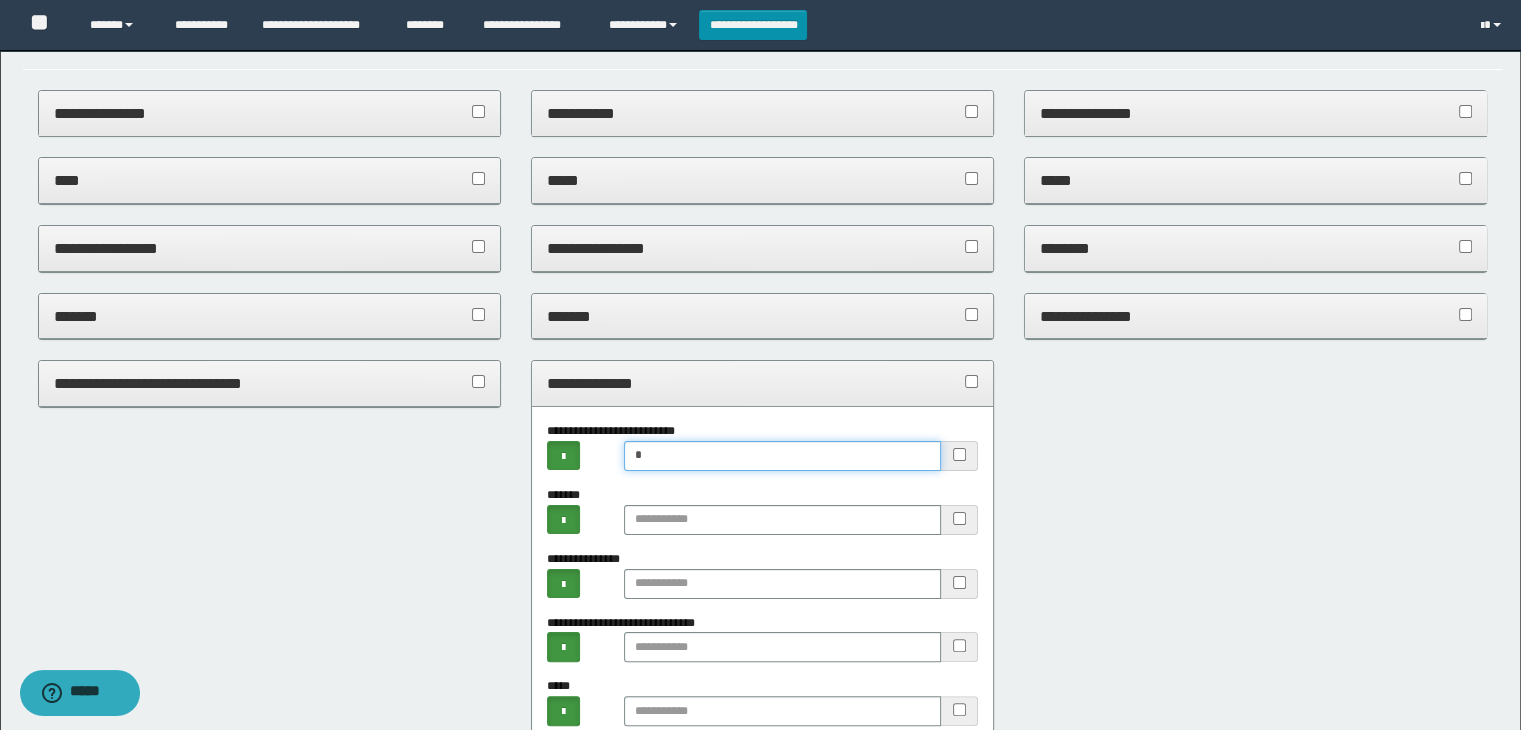 click on "*" at bounding box center [782, 456] 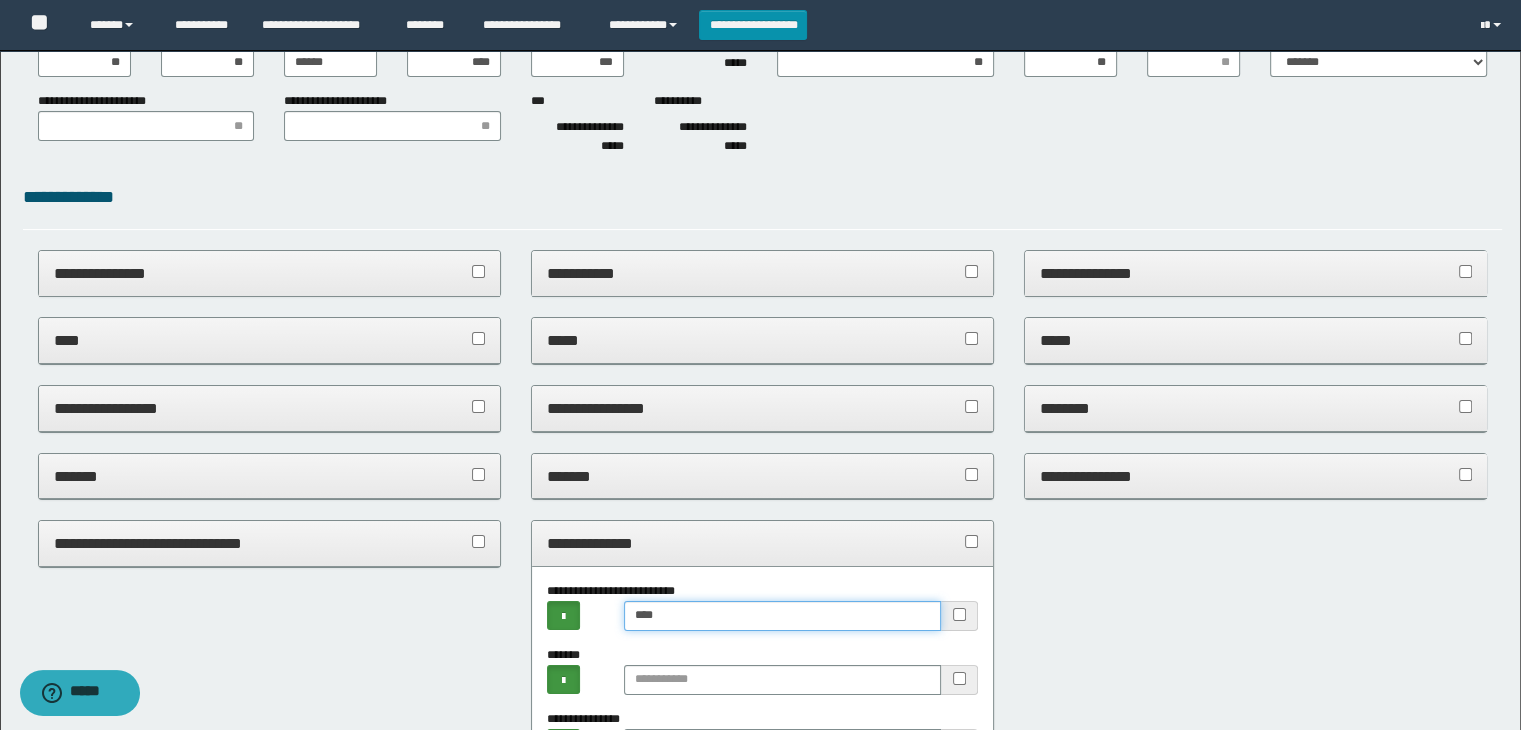 scroll, scrollTop: 0, scrollLeft: 0, axis: both 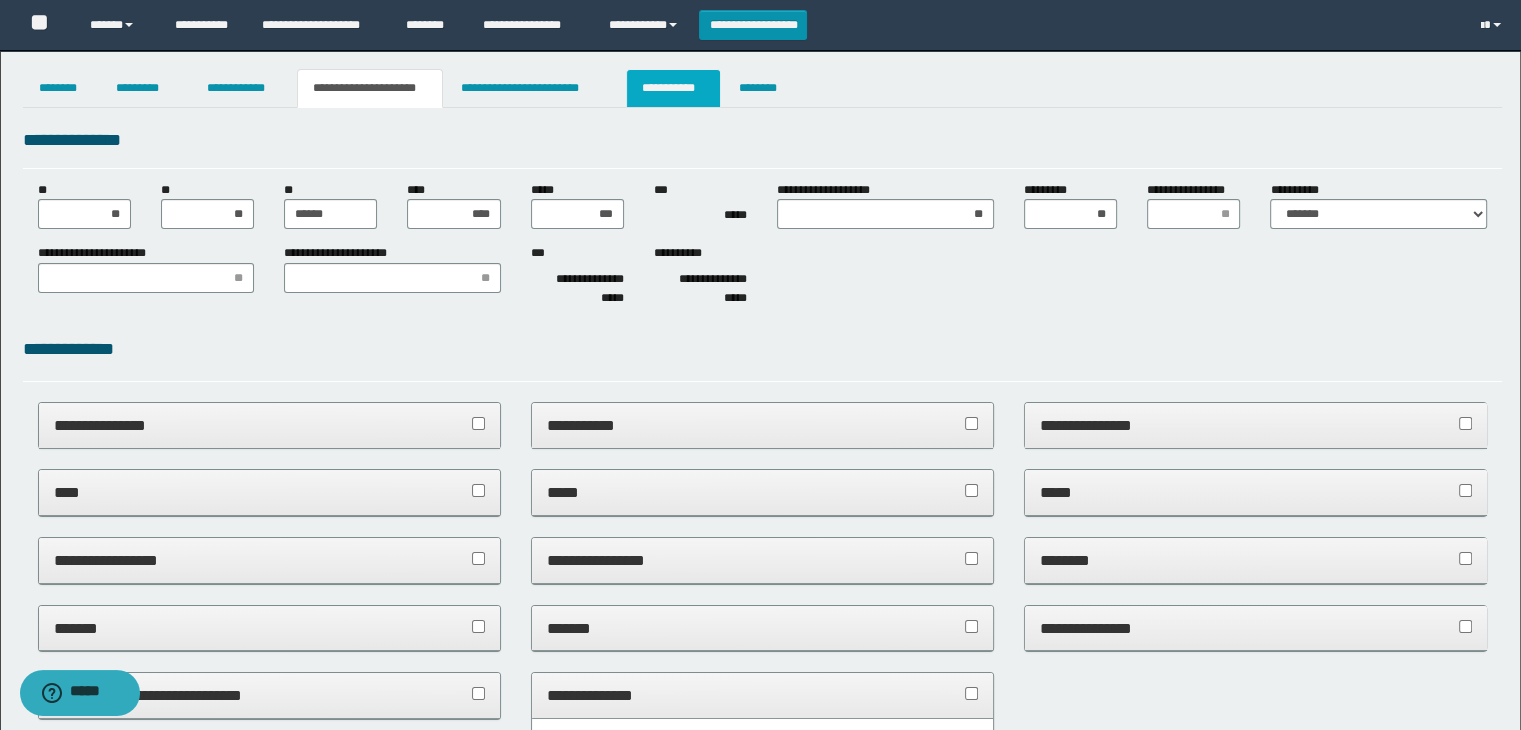 type on "****" 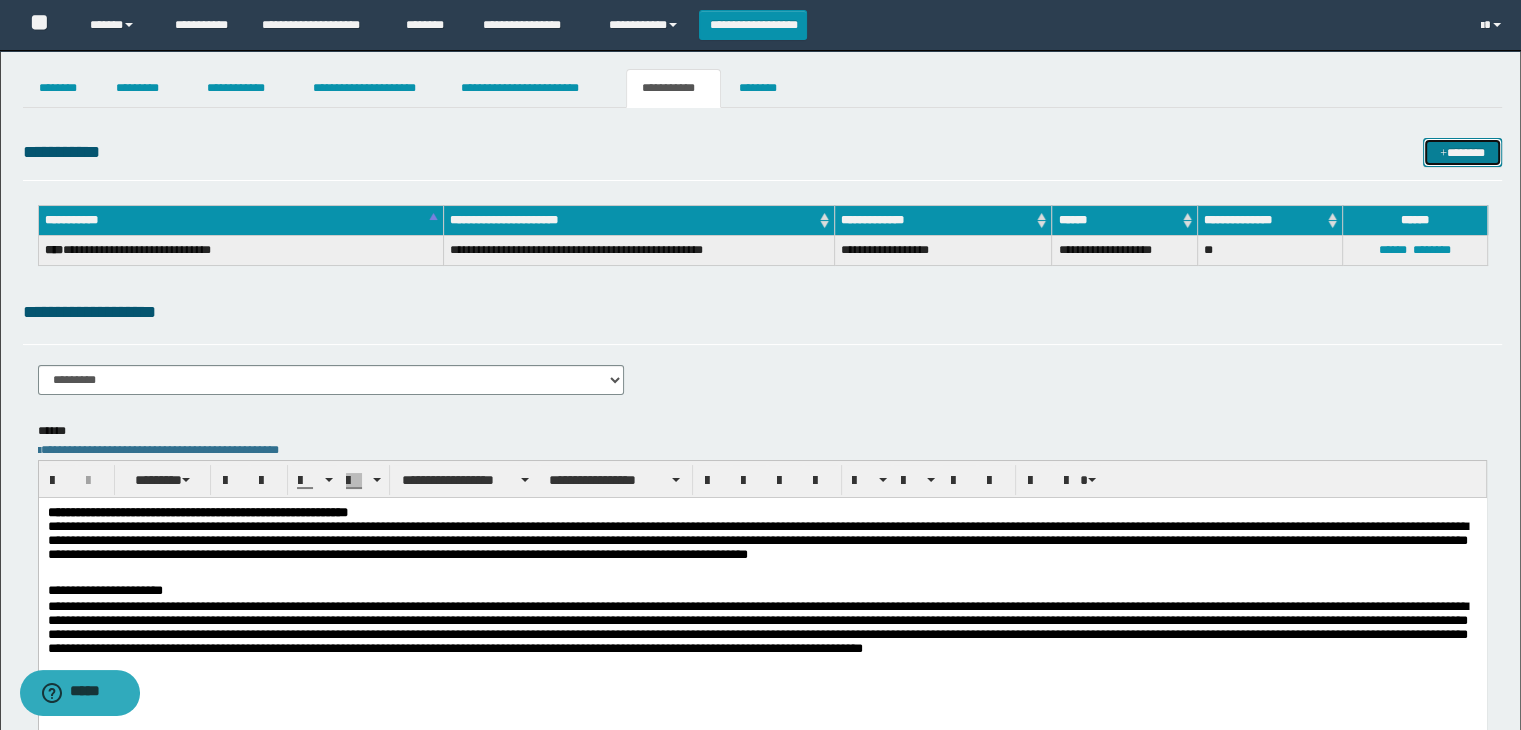 click on "*******" at bounding box center [1462, 153] 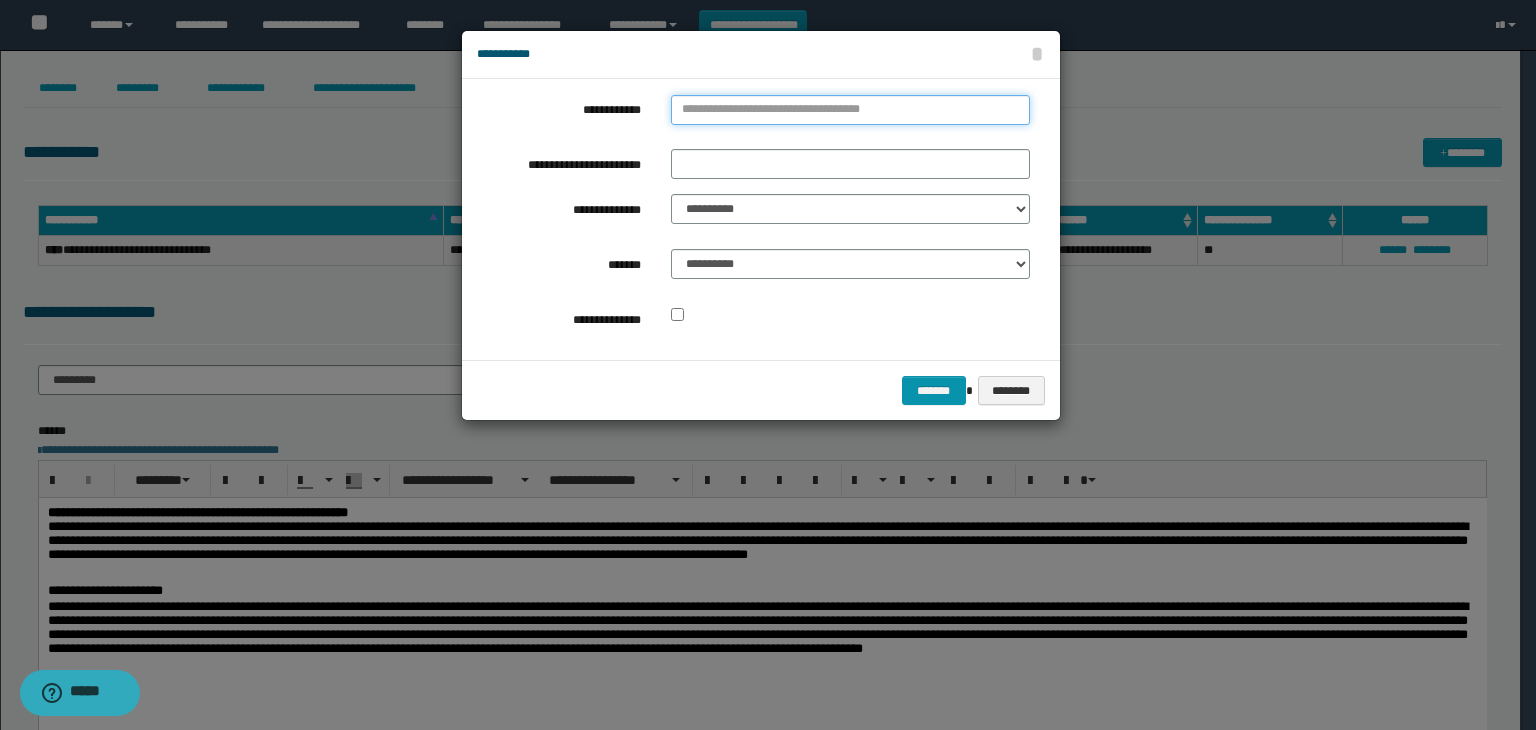 type on "**********" 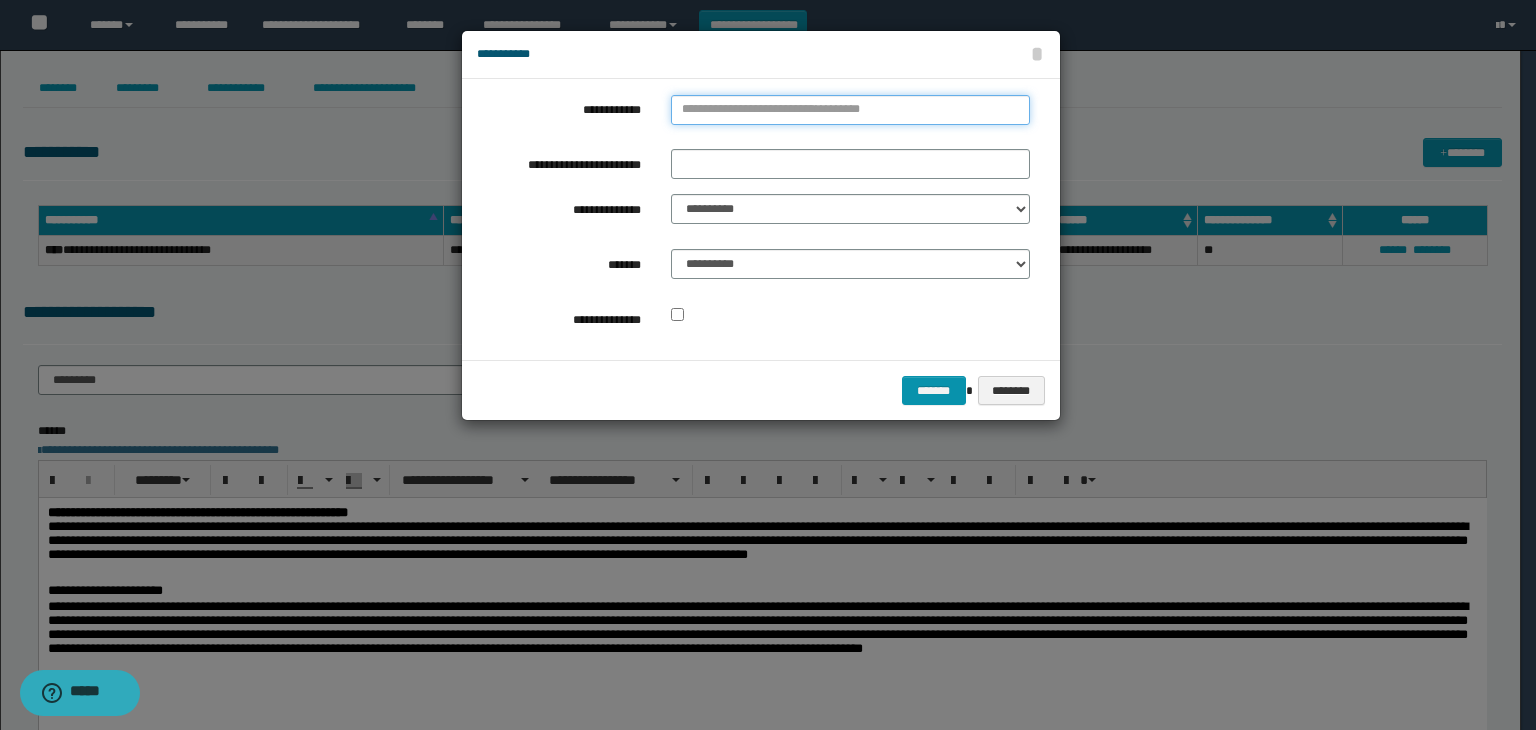 click on "**********" at bounding box center [850, 110] 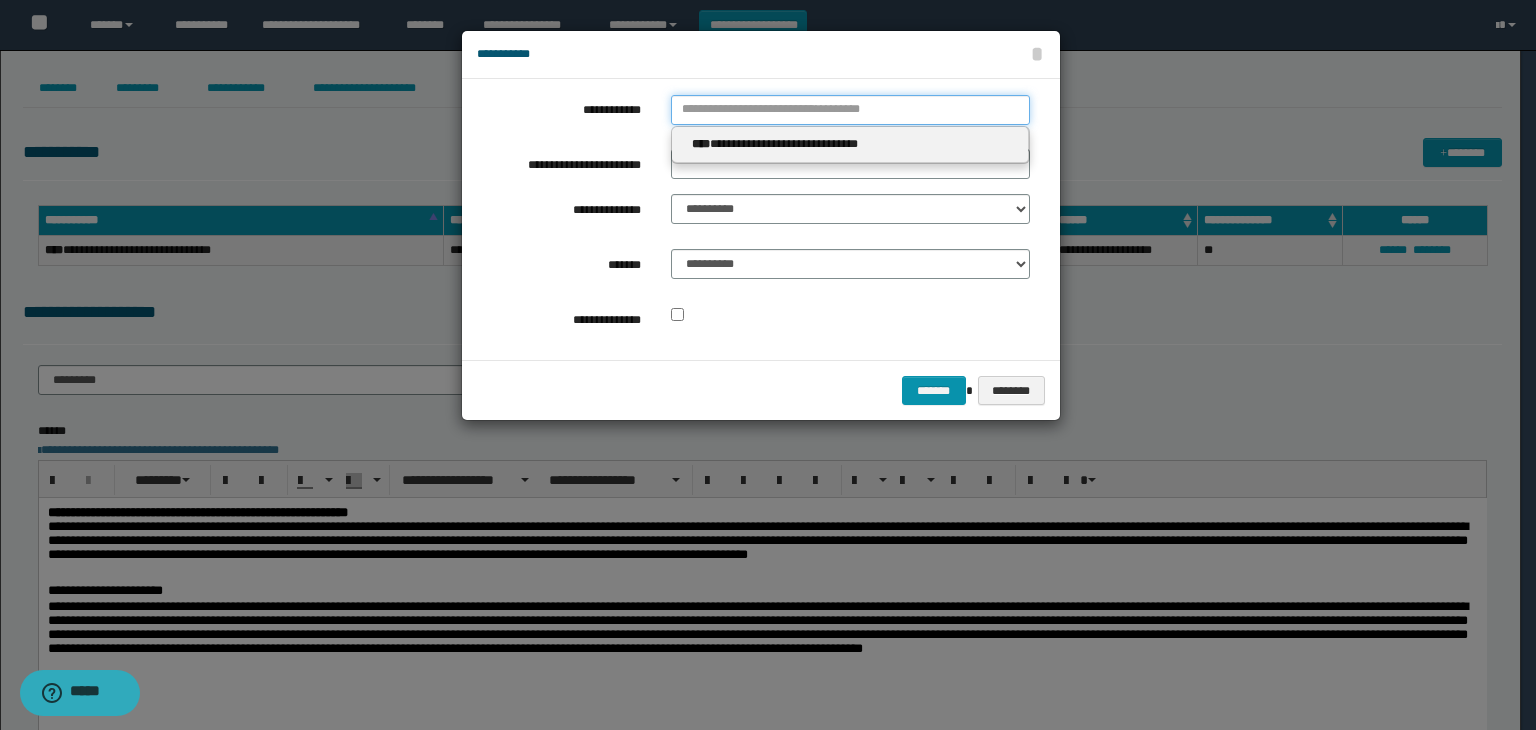 type 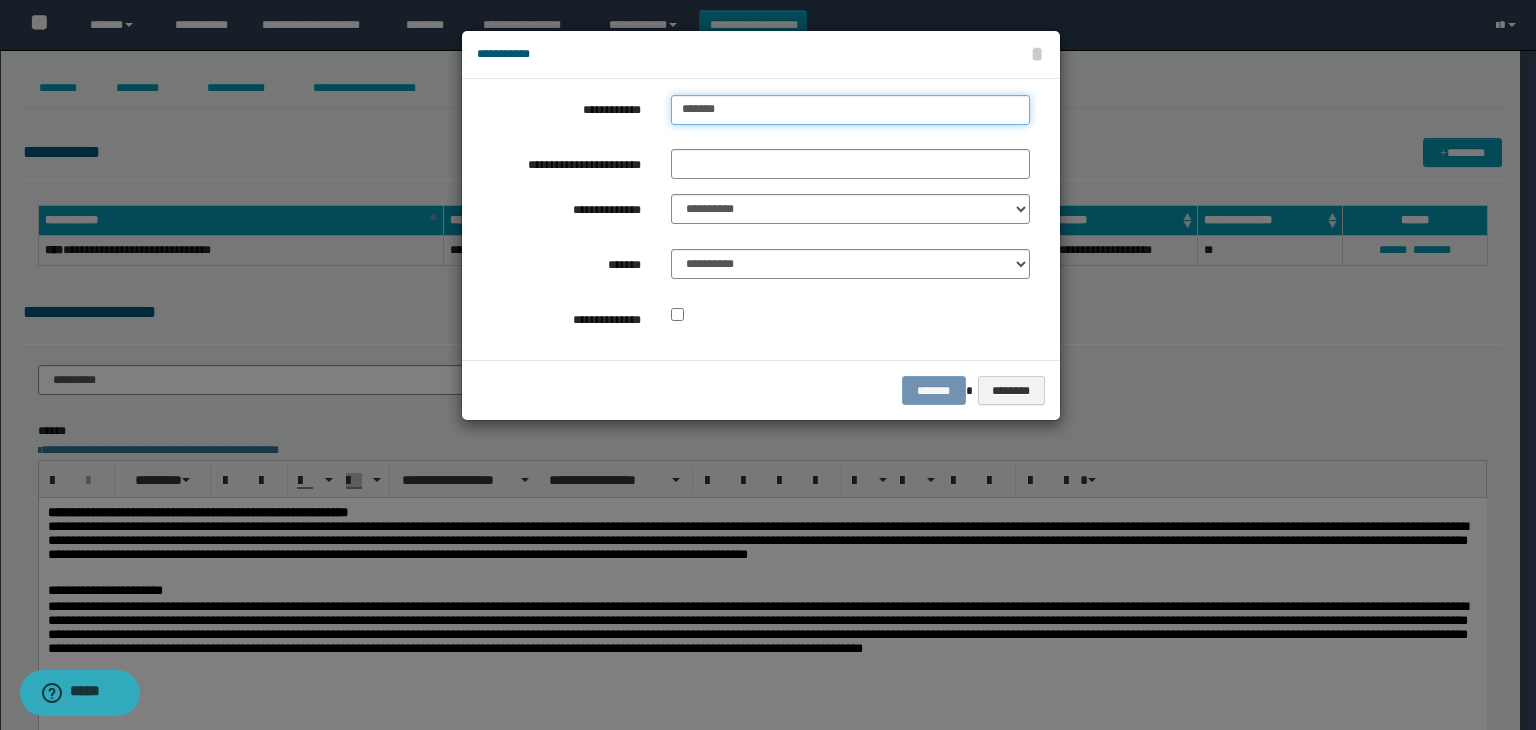 type on "********" 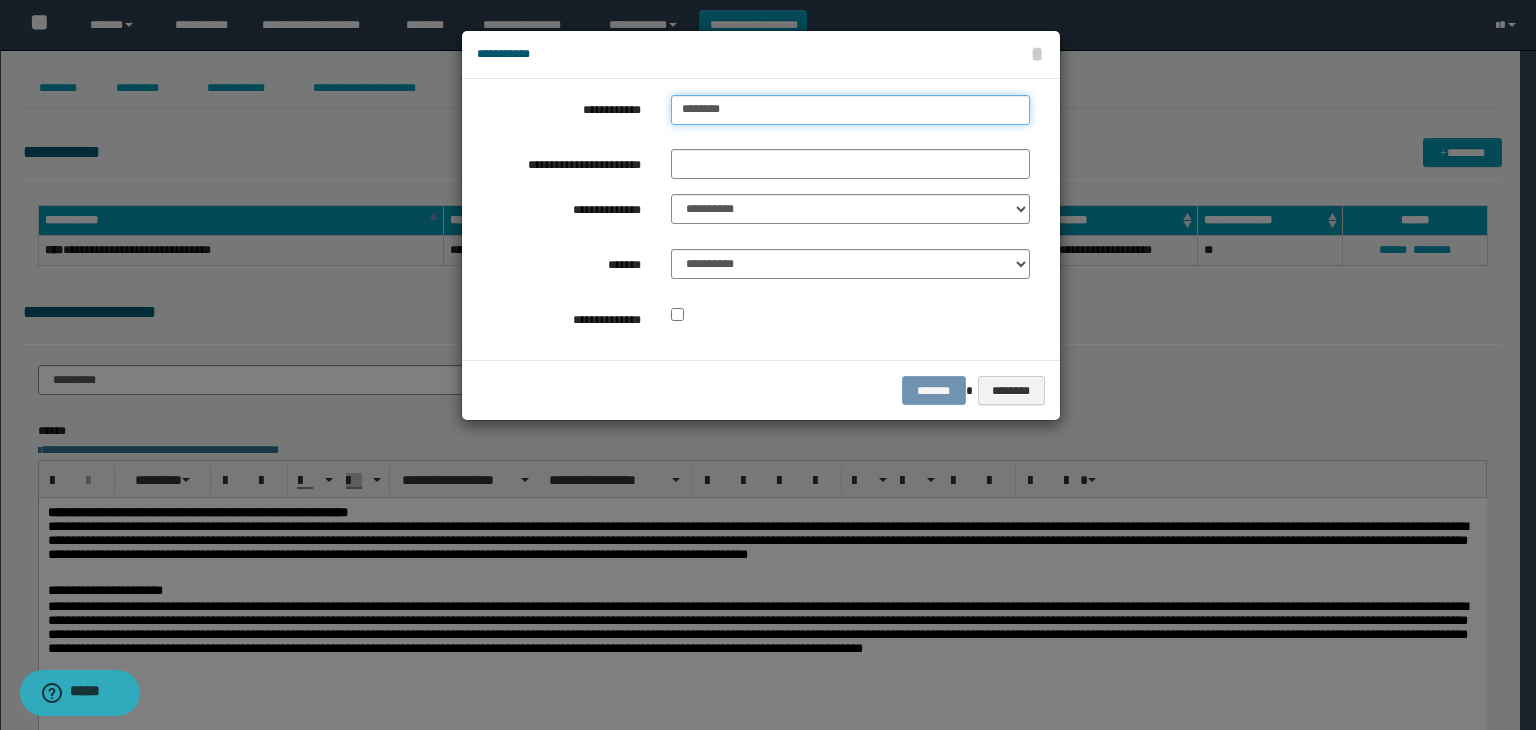 type on "********" 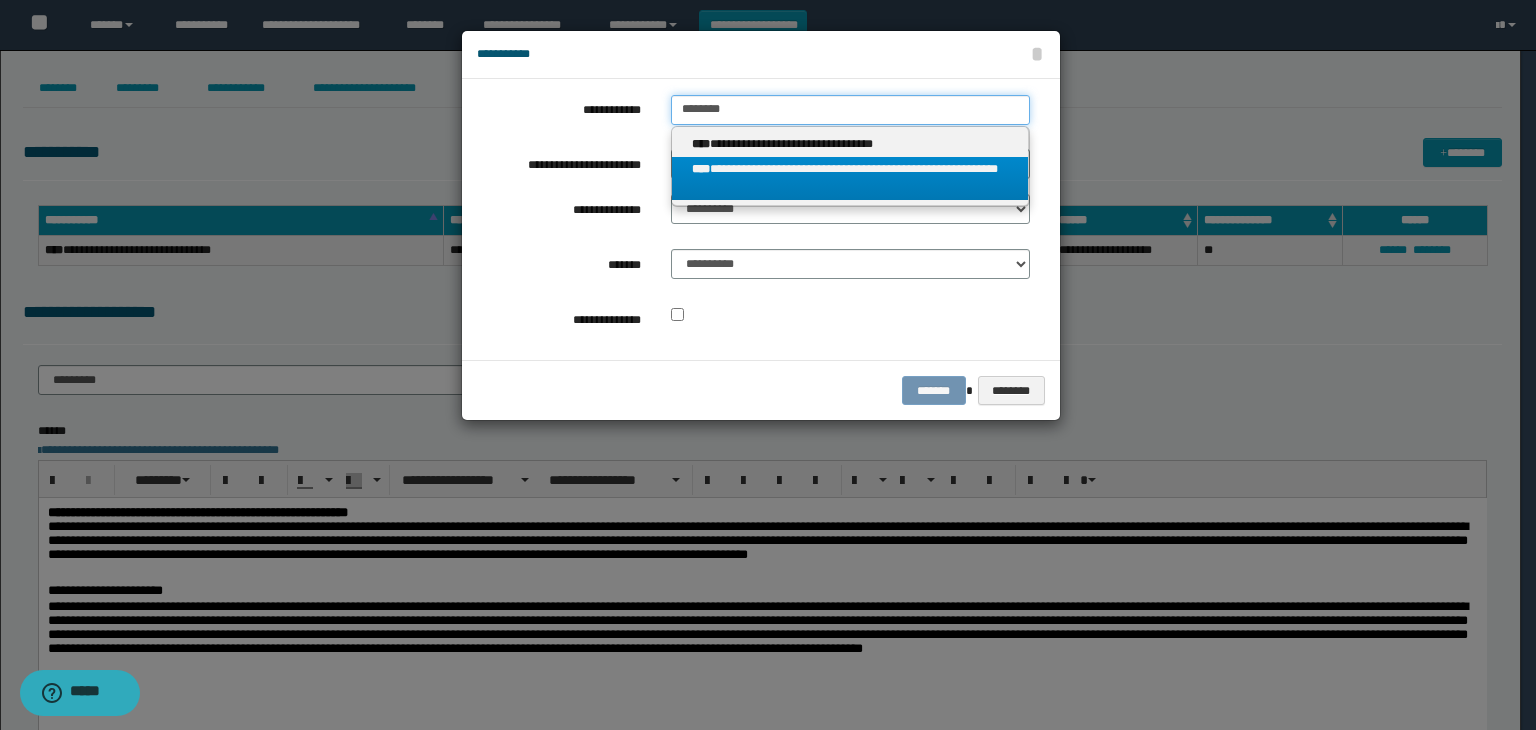type on "********" 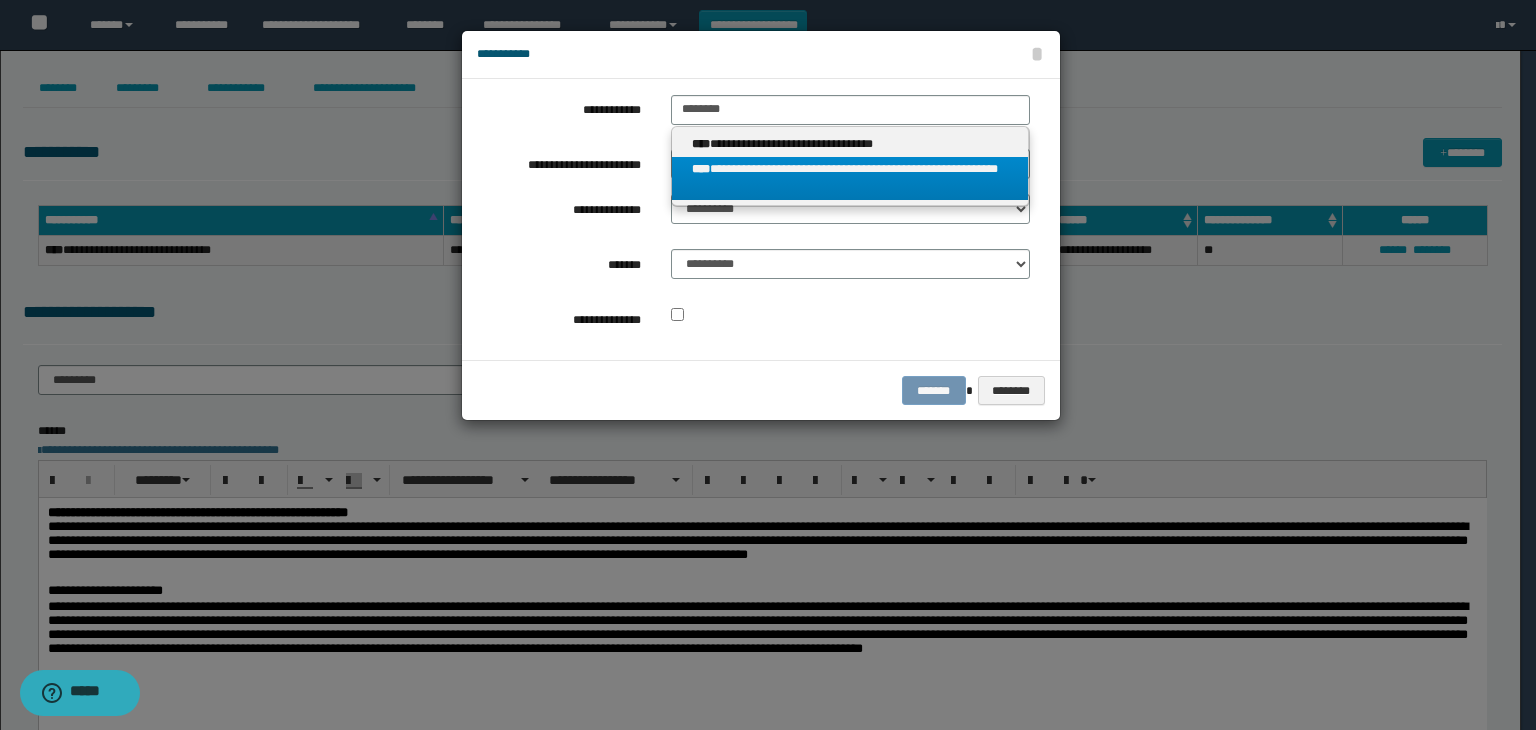 click on "**********" at bounding box center [850, 179] 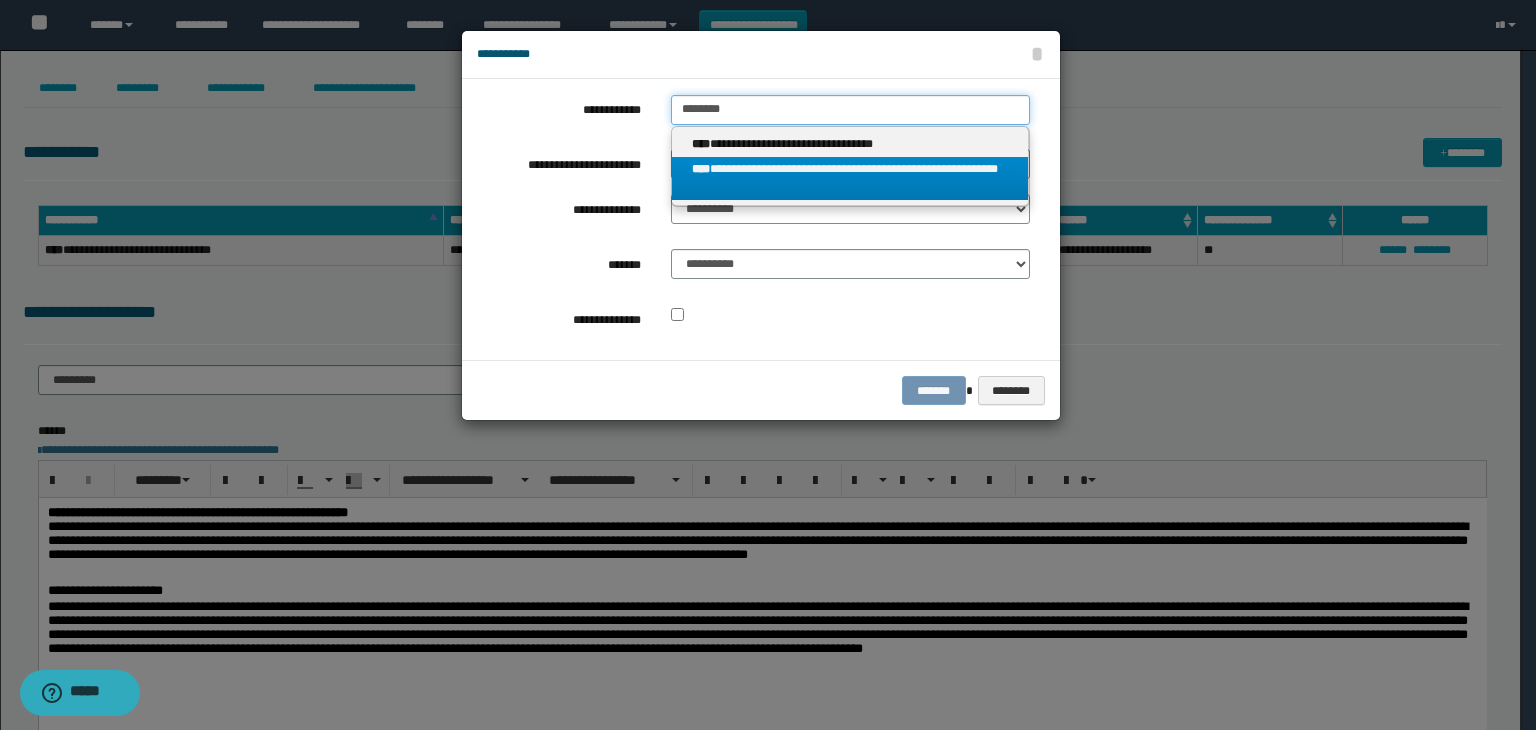 type 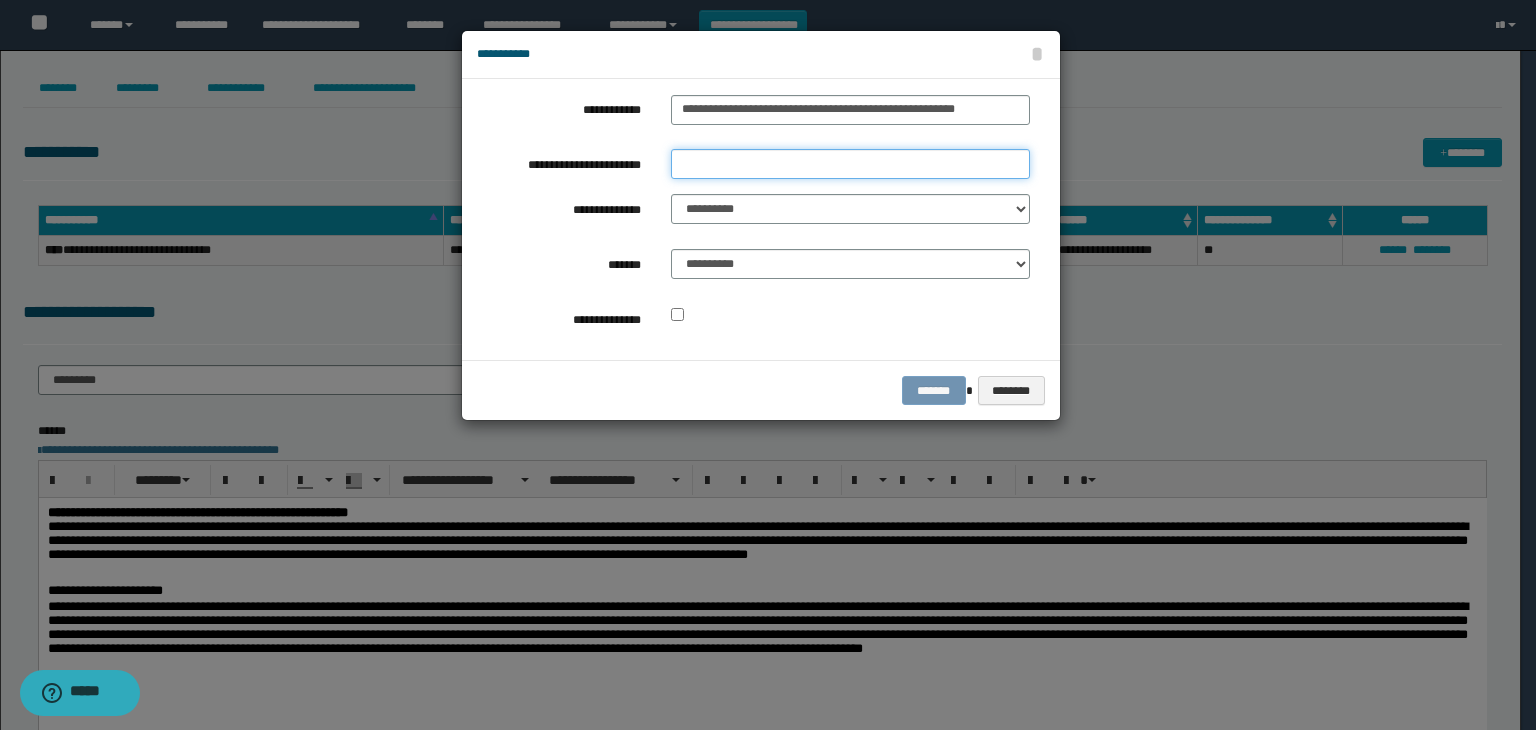 click on "**********" at bounding box center (850, 164) 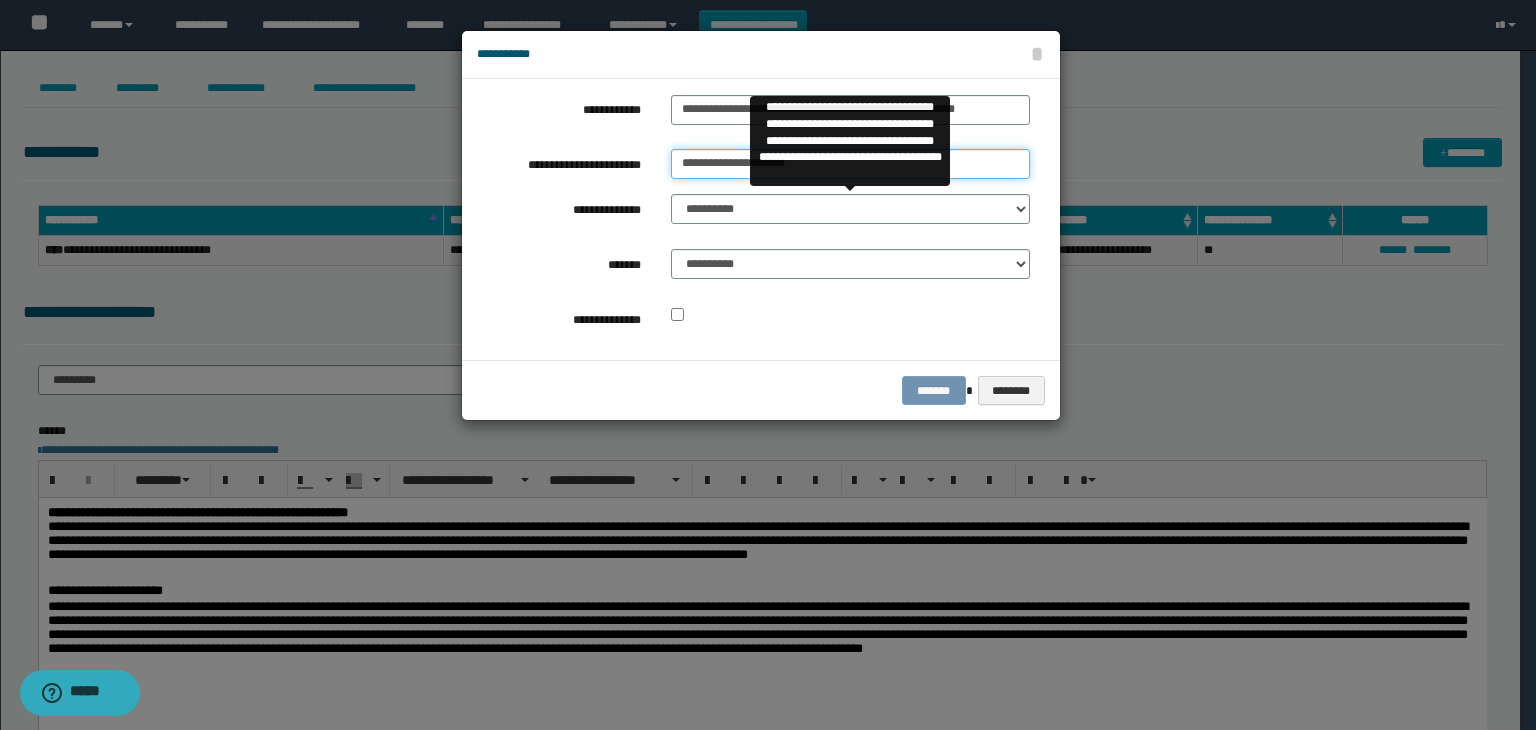 type on "**********" 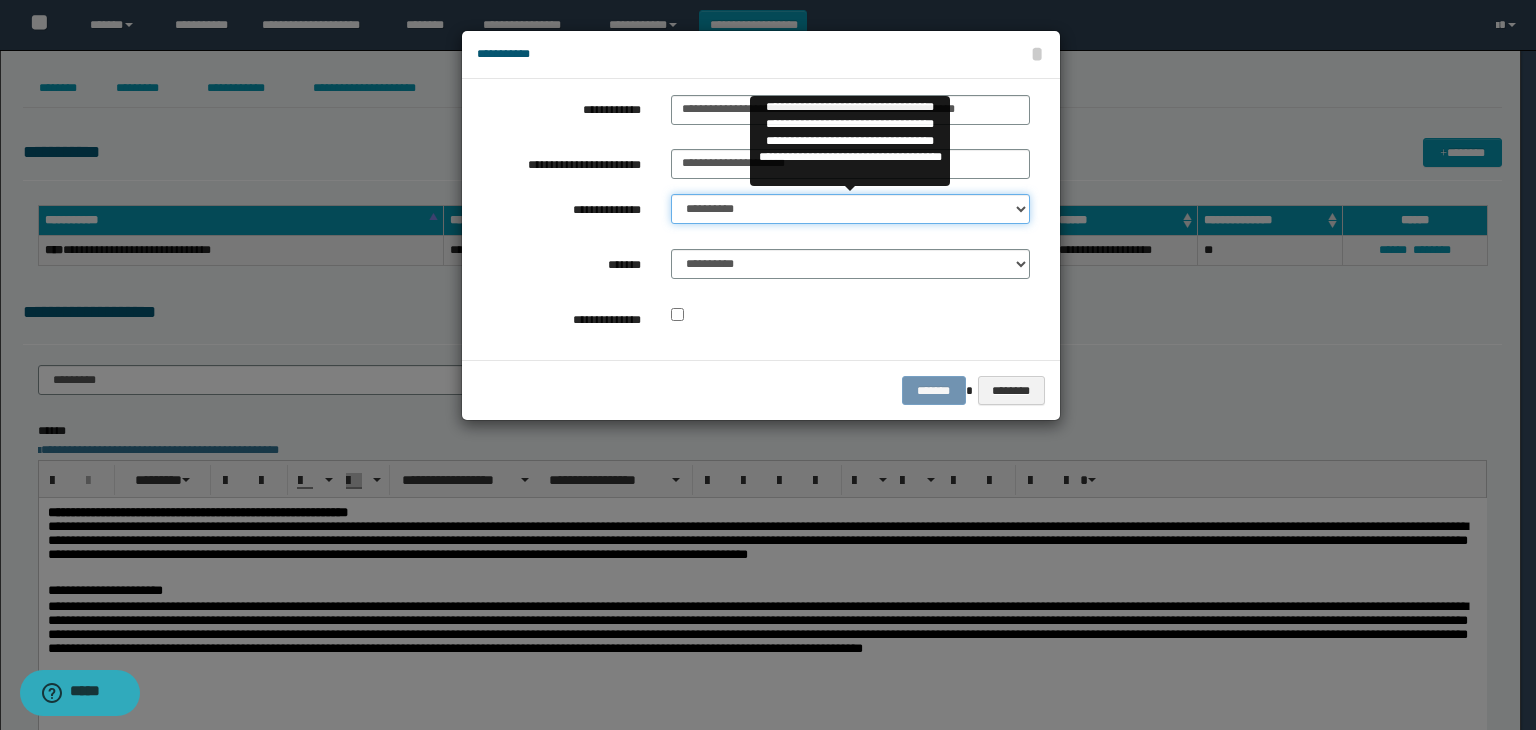 click on "**********" at bounding box center (850, 209) 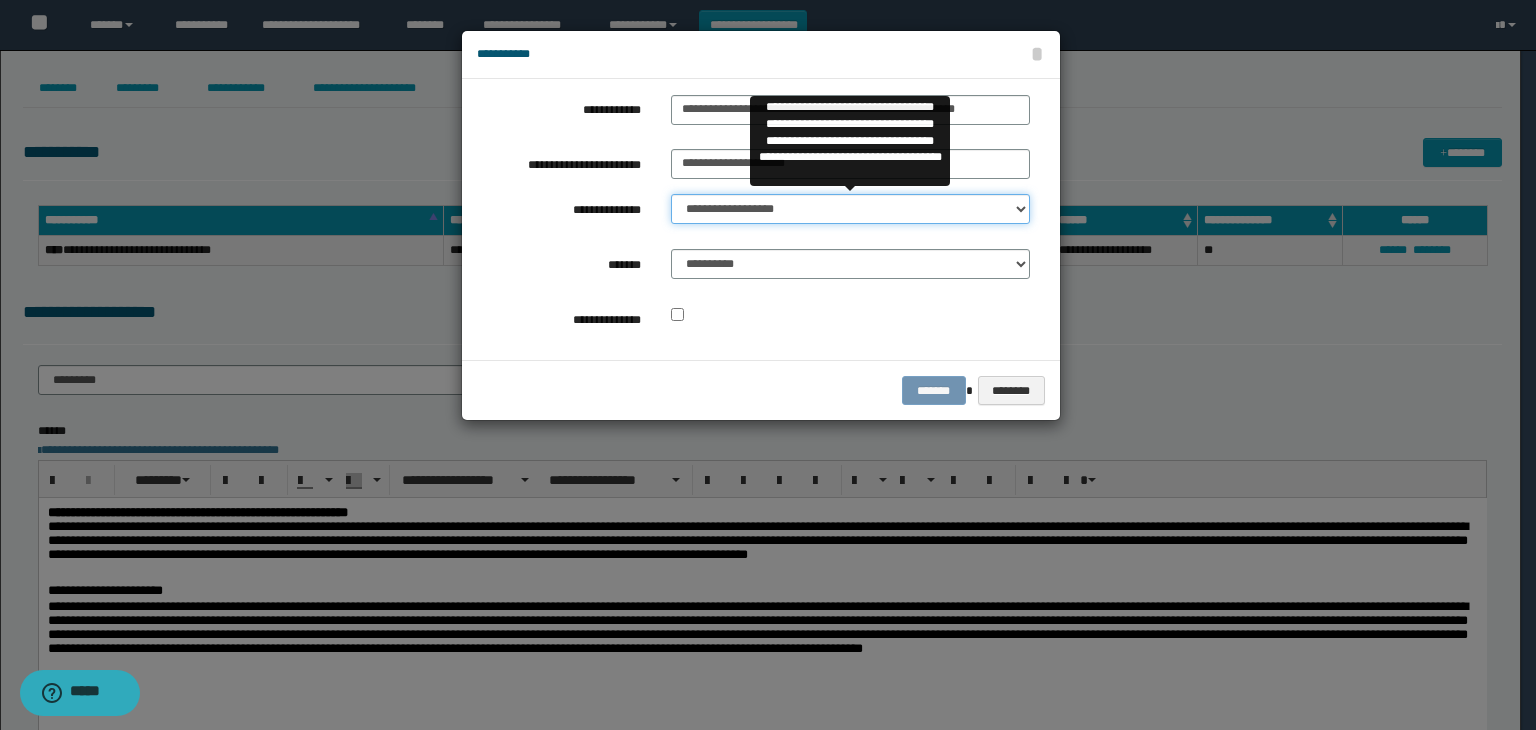 click on "**********" at bounding box center (850, 209) 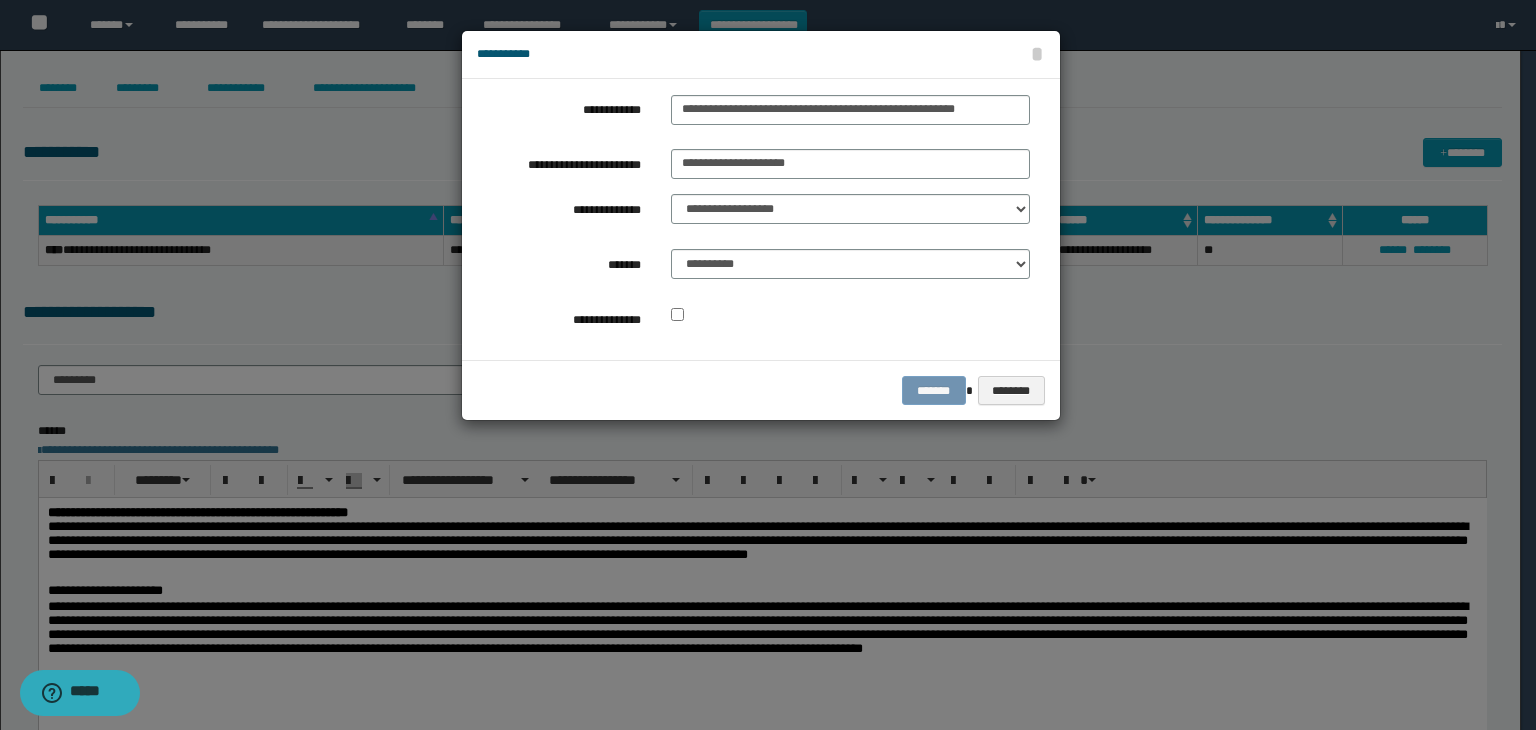 click on "**********" at bounding box center (753, 219) 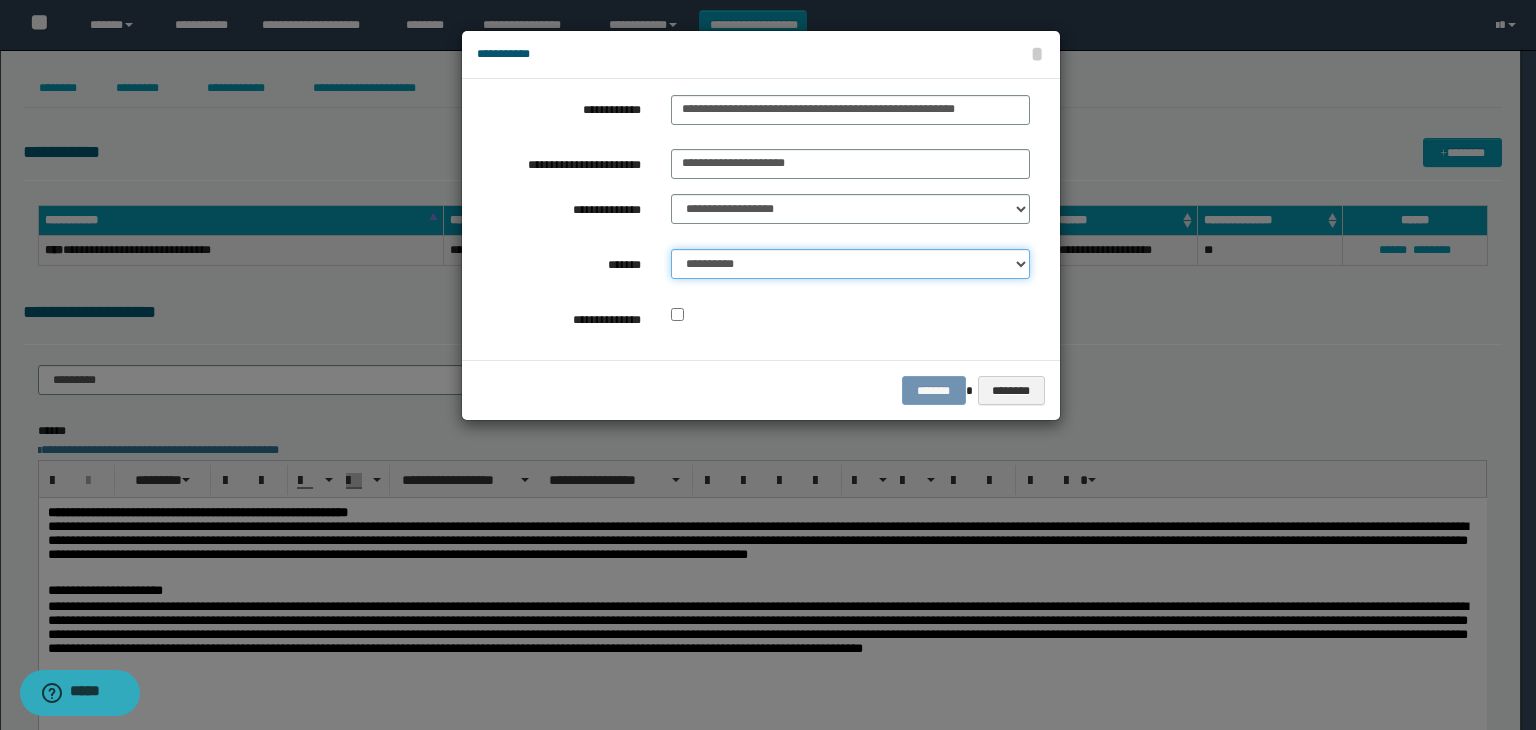 click on "**********" at bounding box center (850, 264) 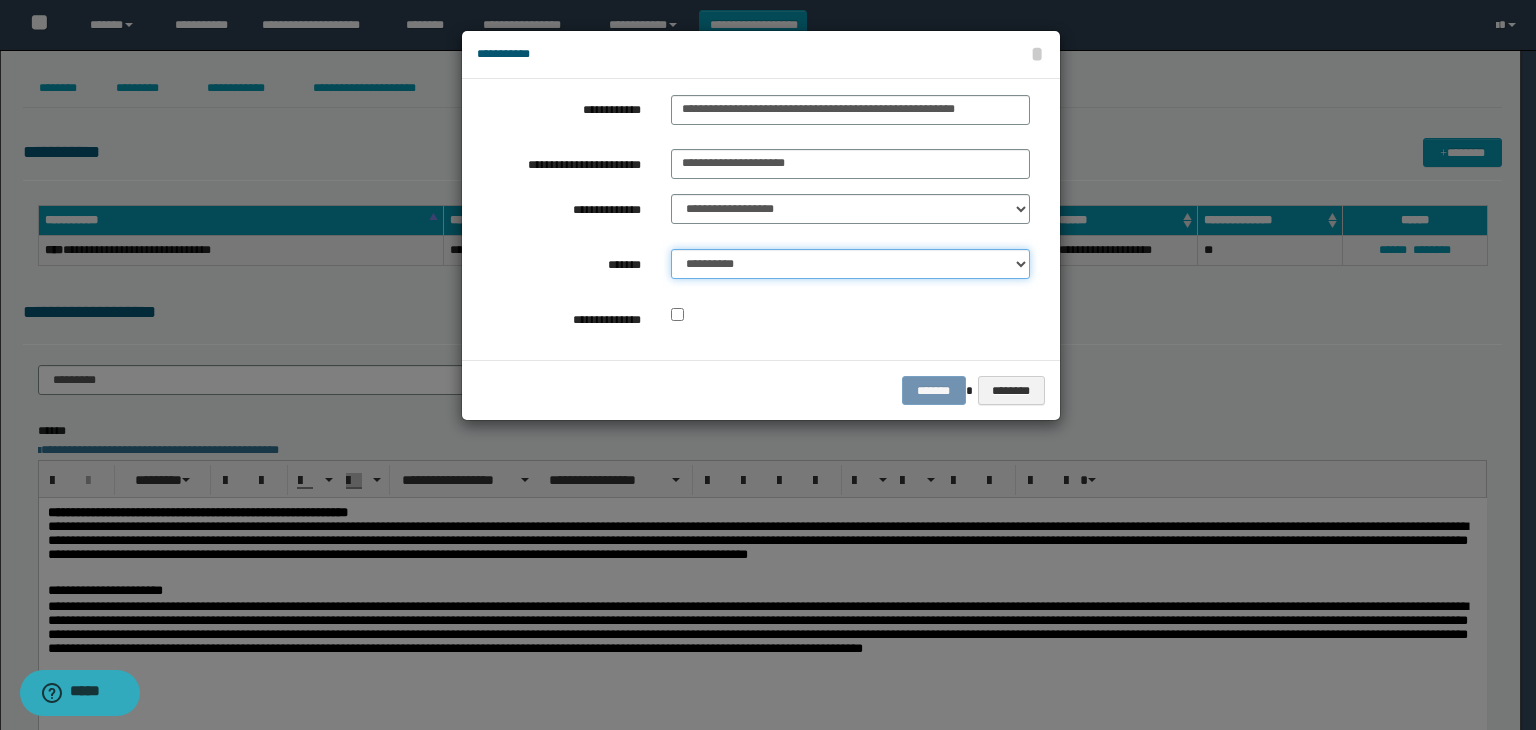select on "*" 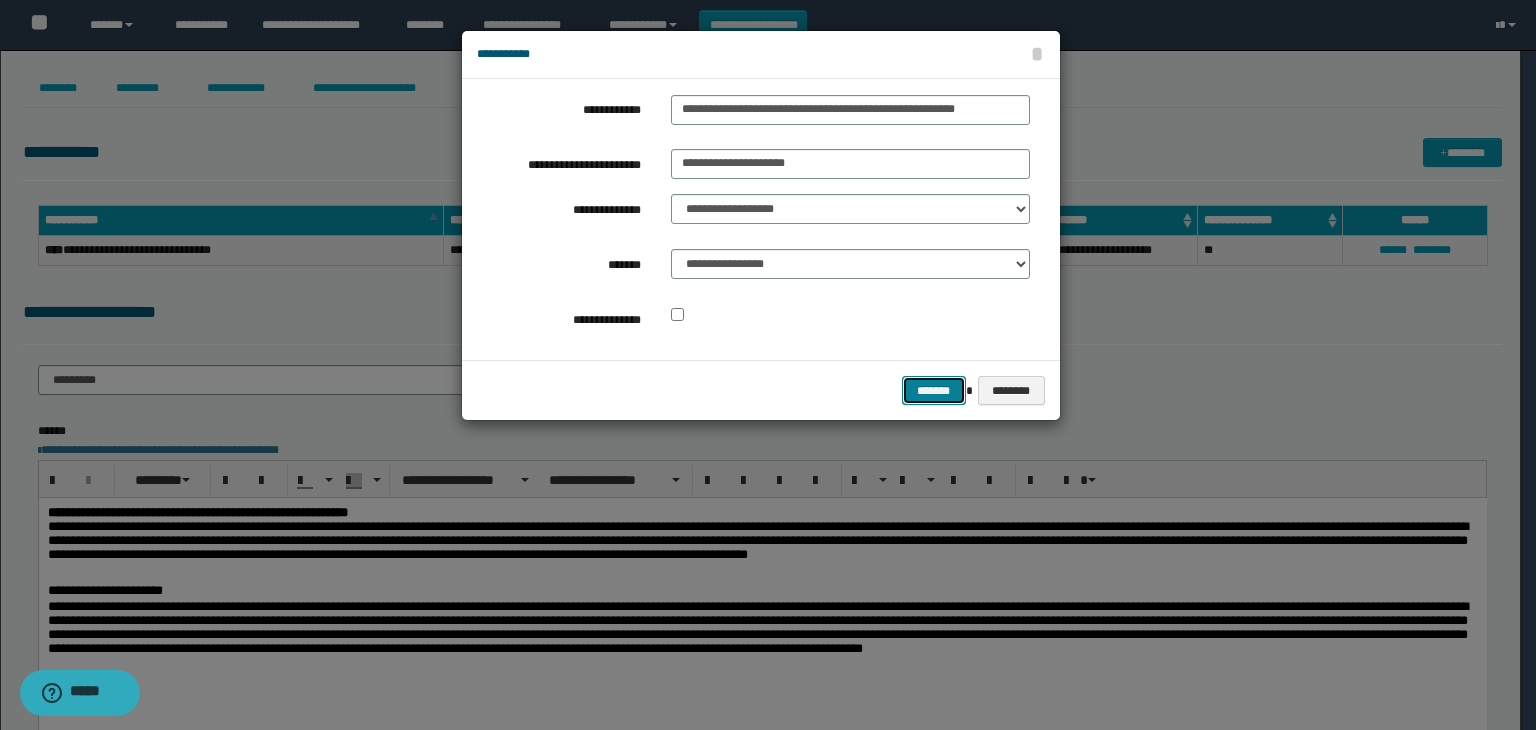 click on "*******" at bounding box center [934, 391] 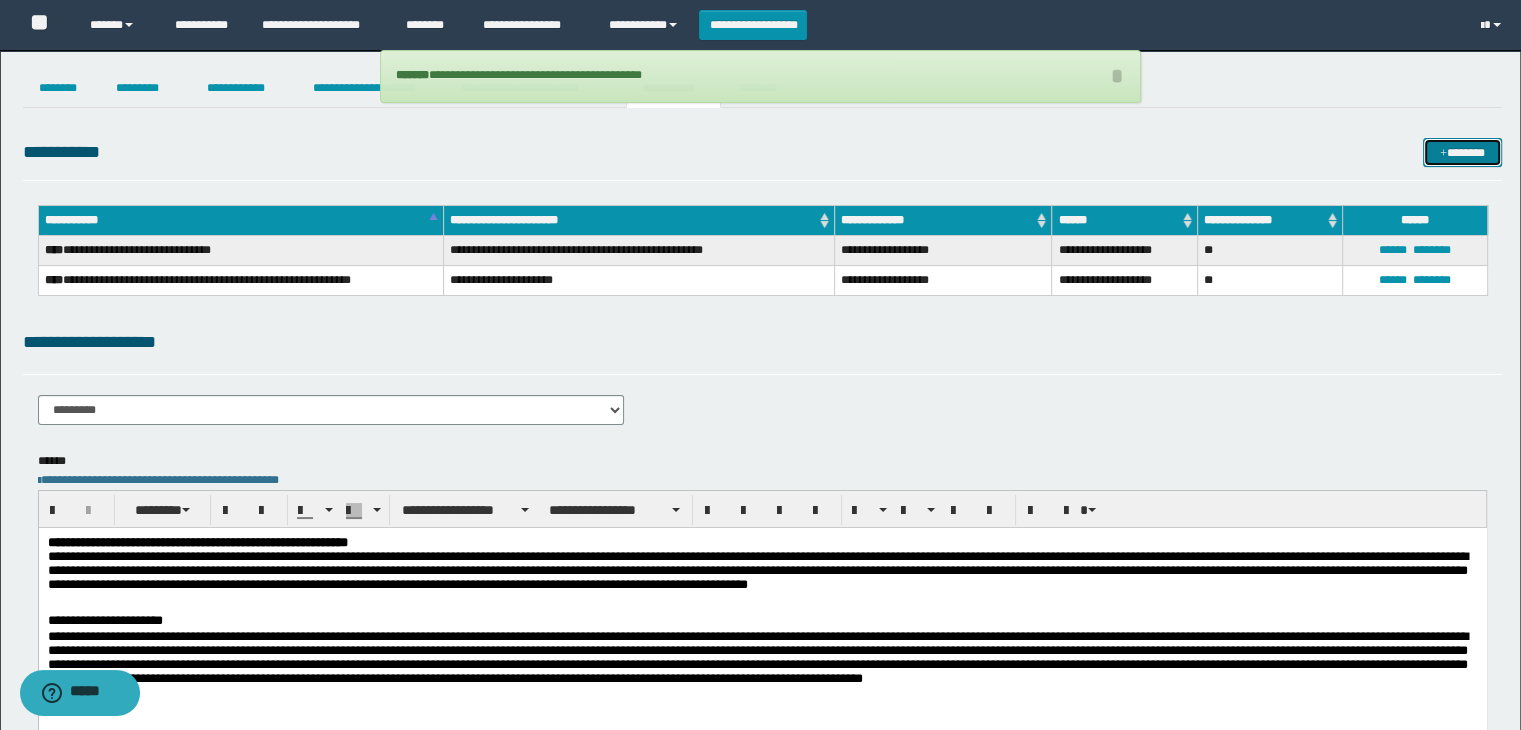 click on "*******" at bounding box center (1462, 153) 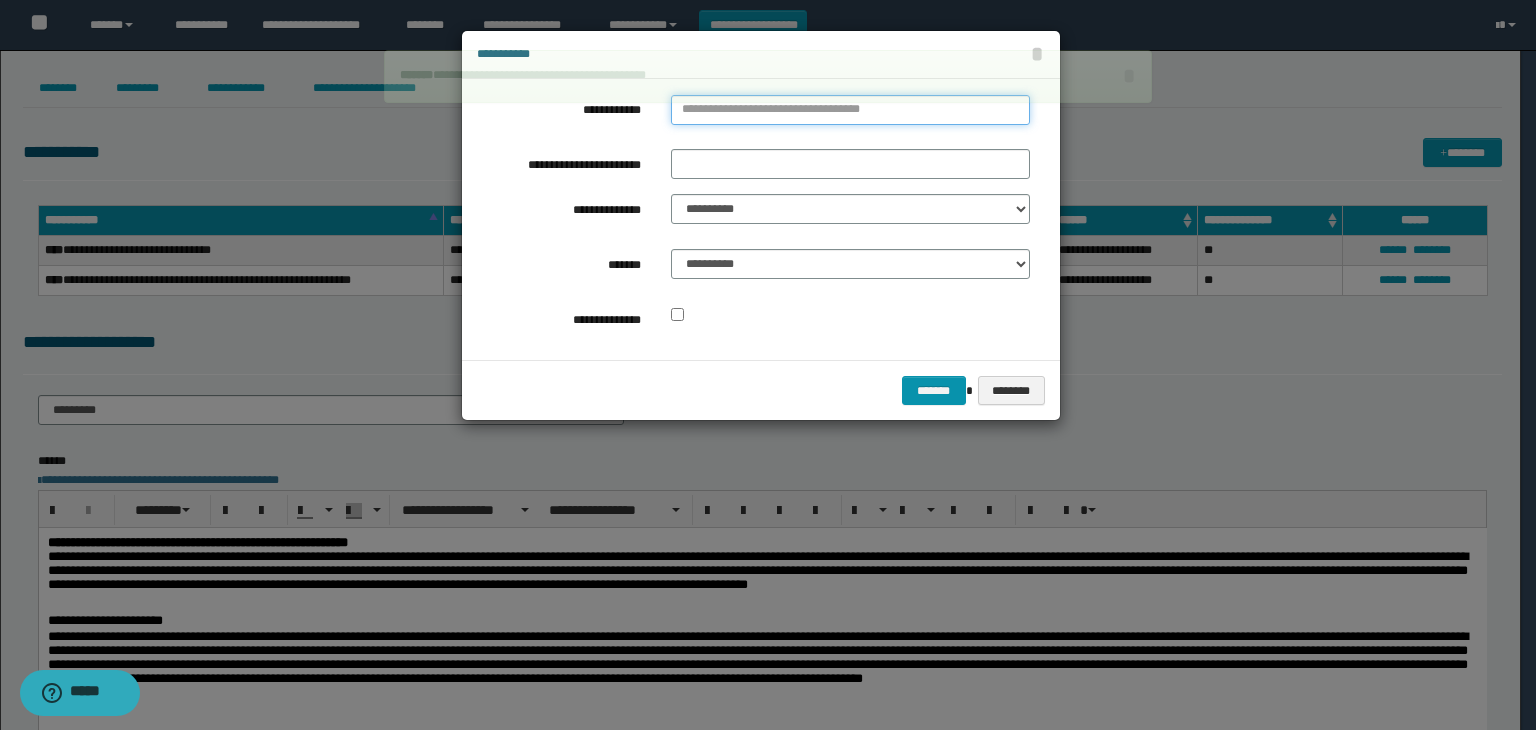 type on "**********" 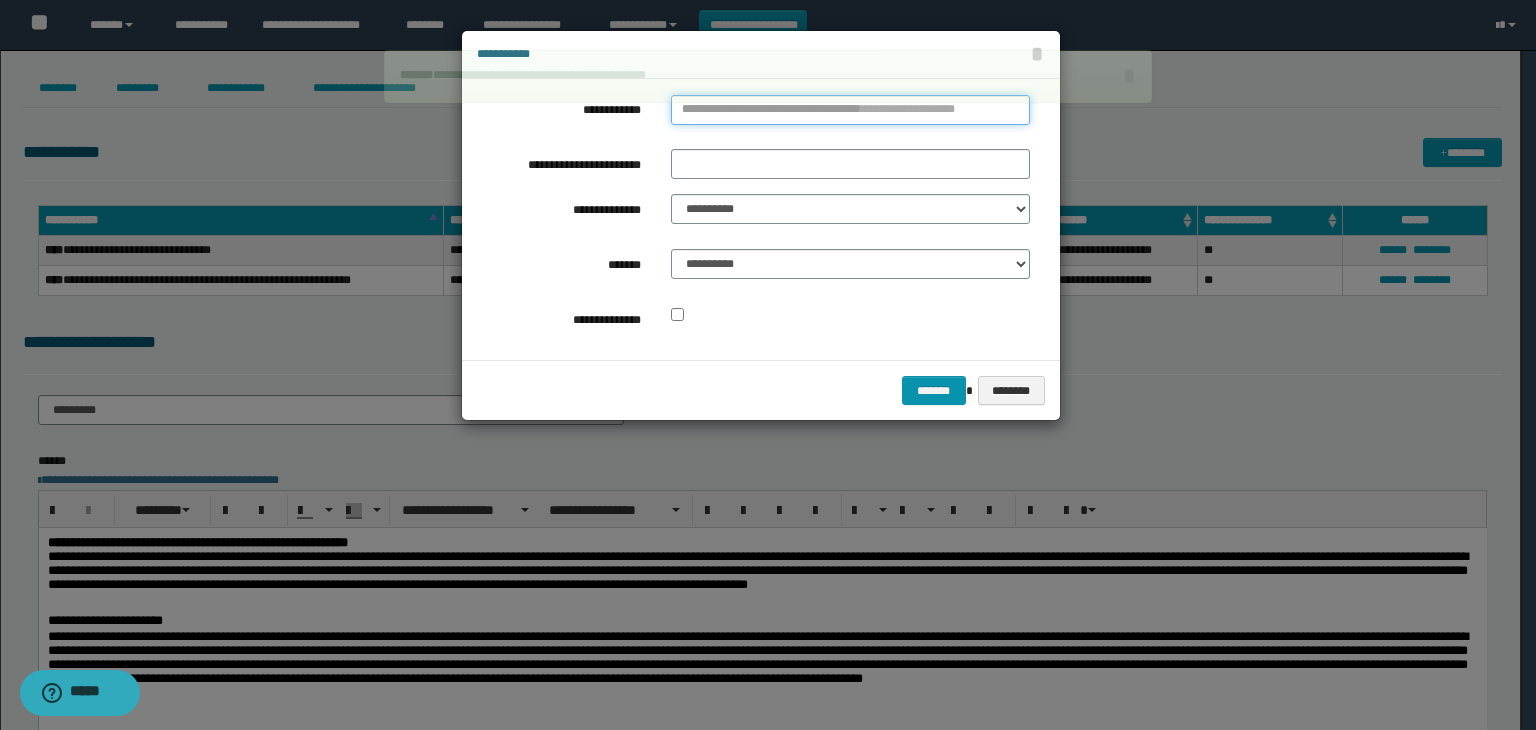 click on "**********" at bounding box center (850, 110) 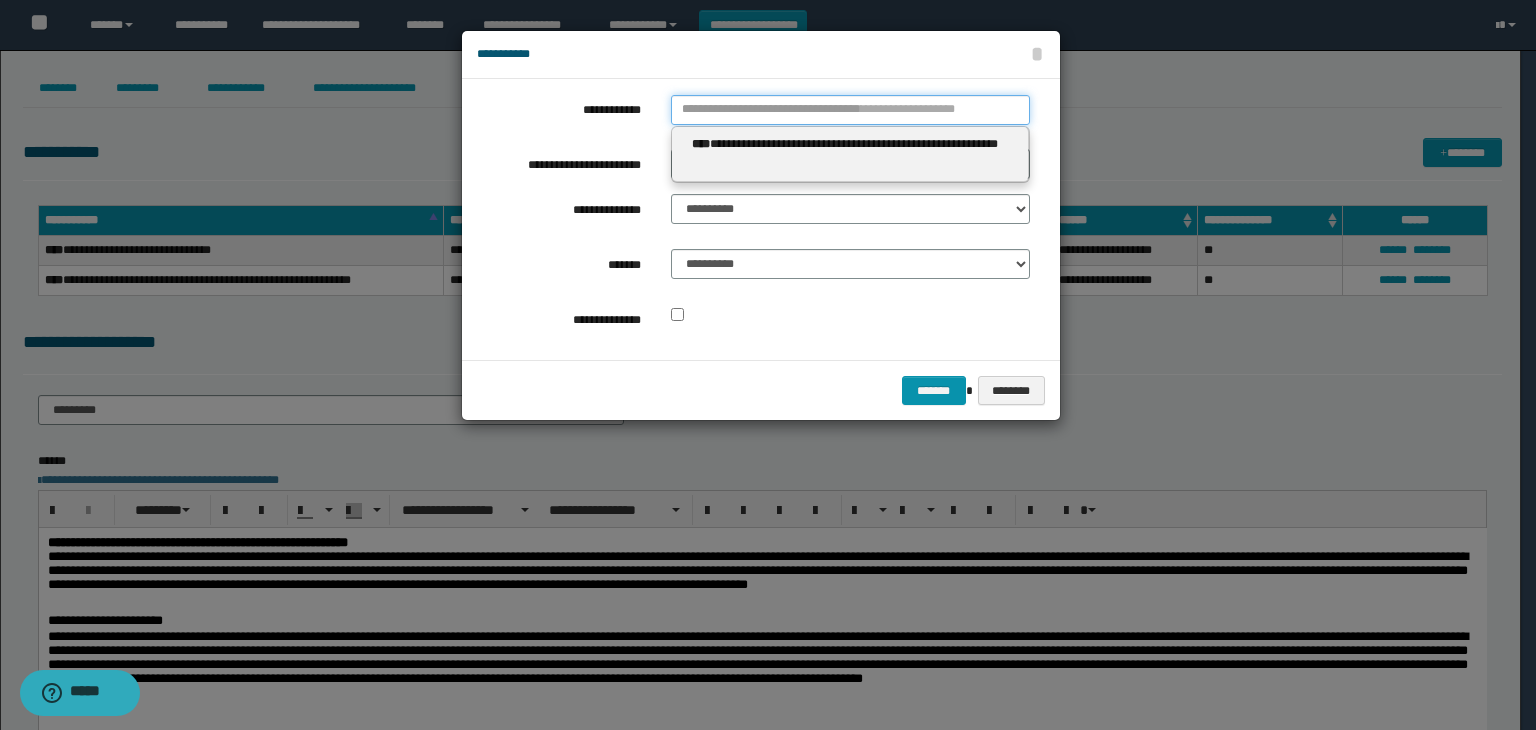 type 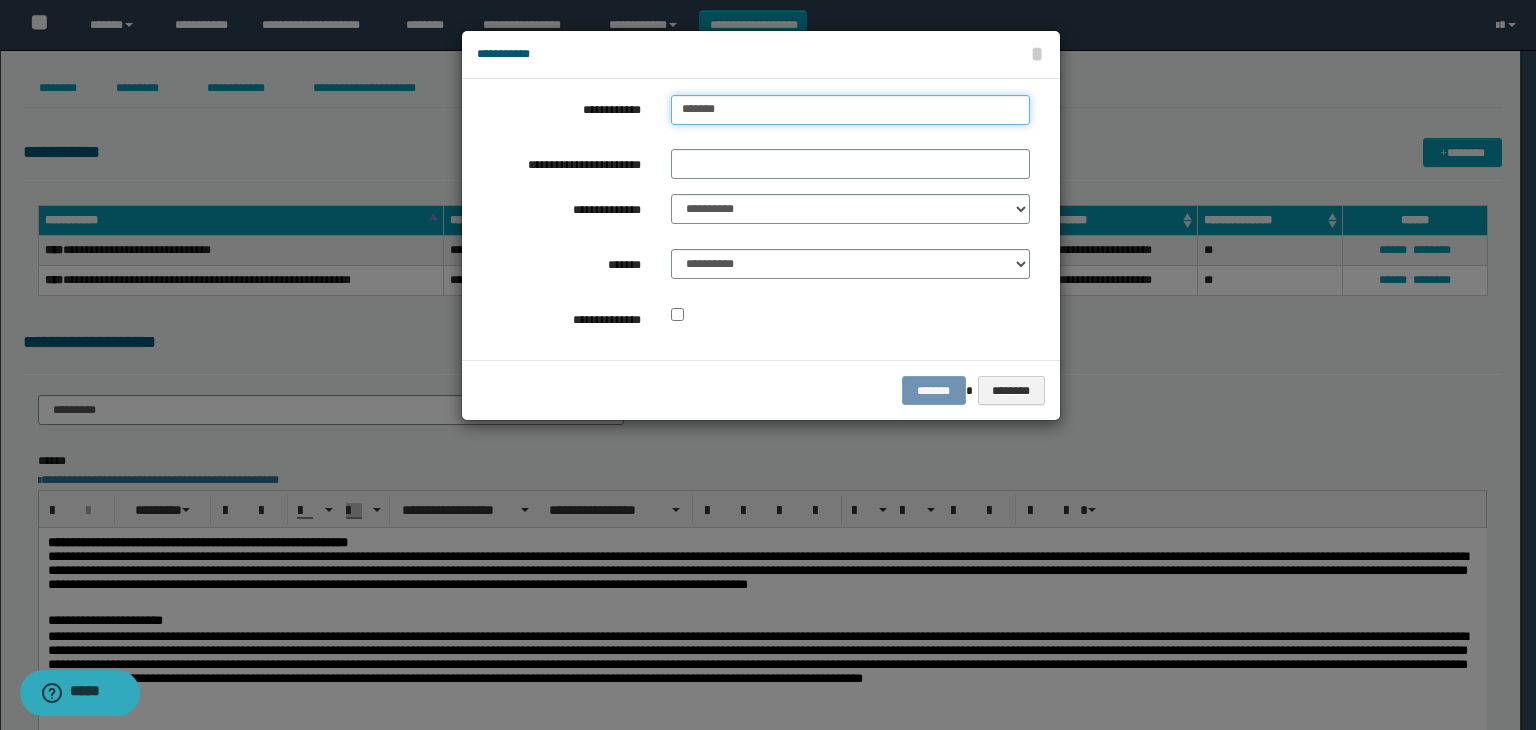 type on "********" 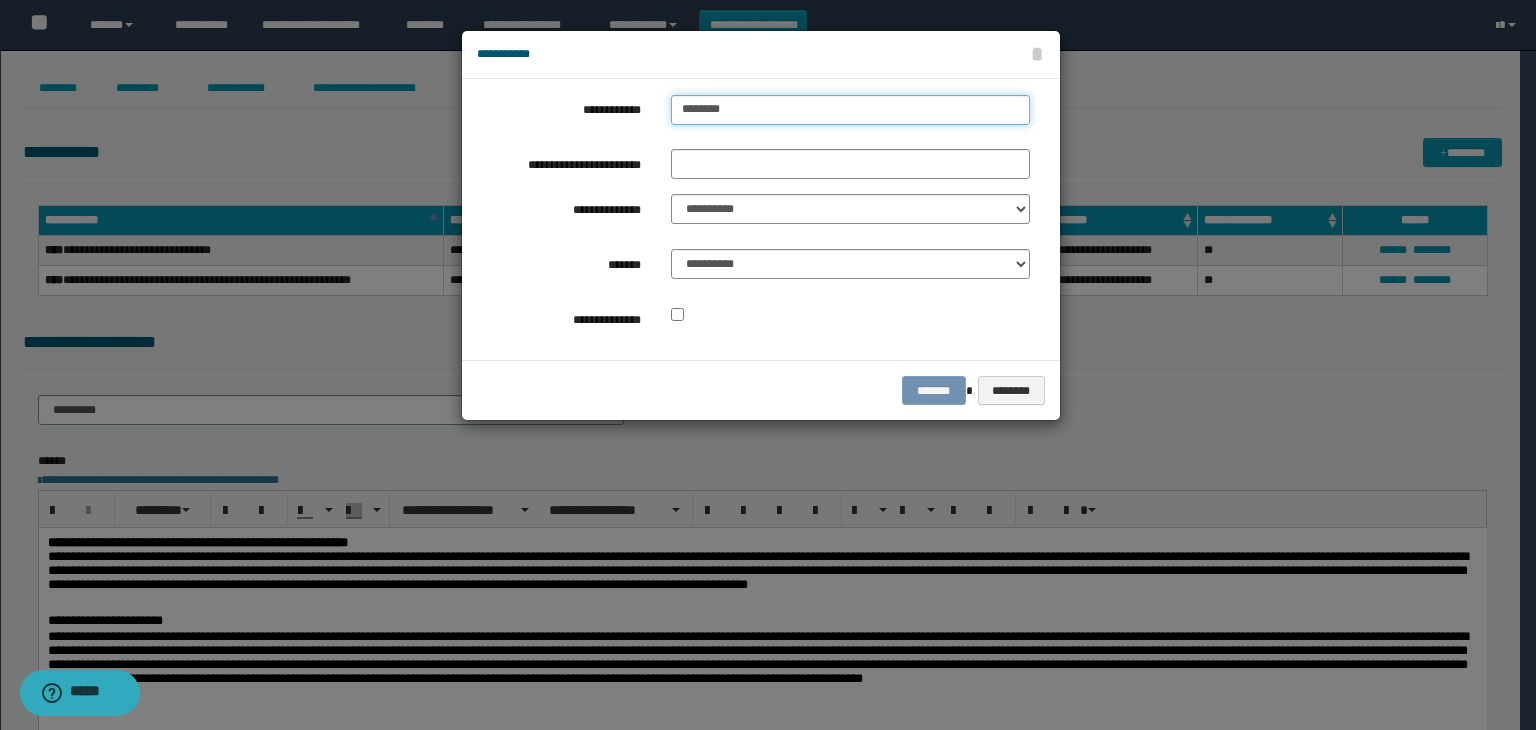 type on "********" 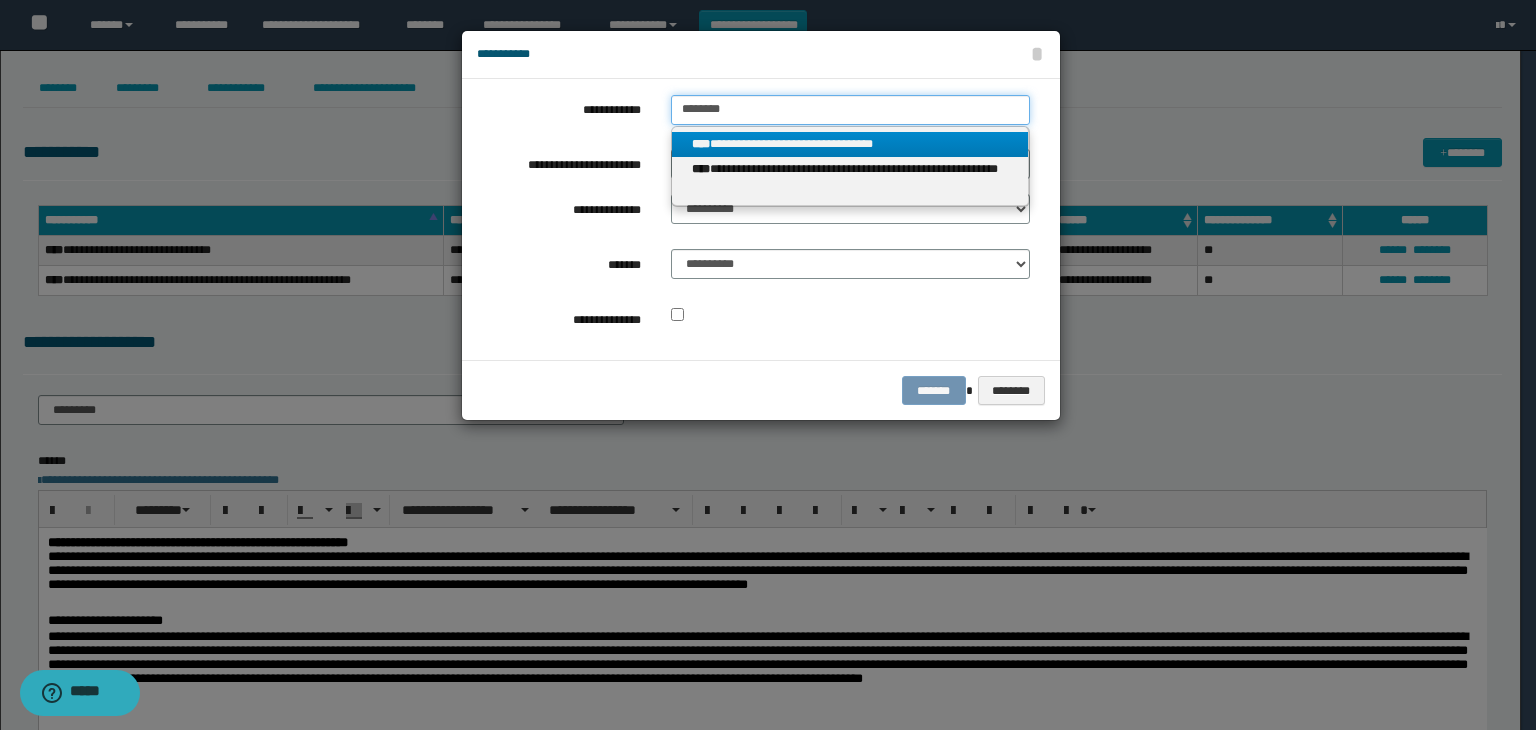 type on "********" 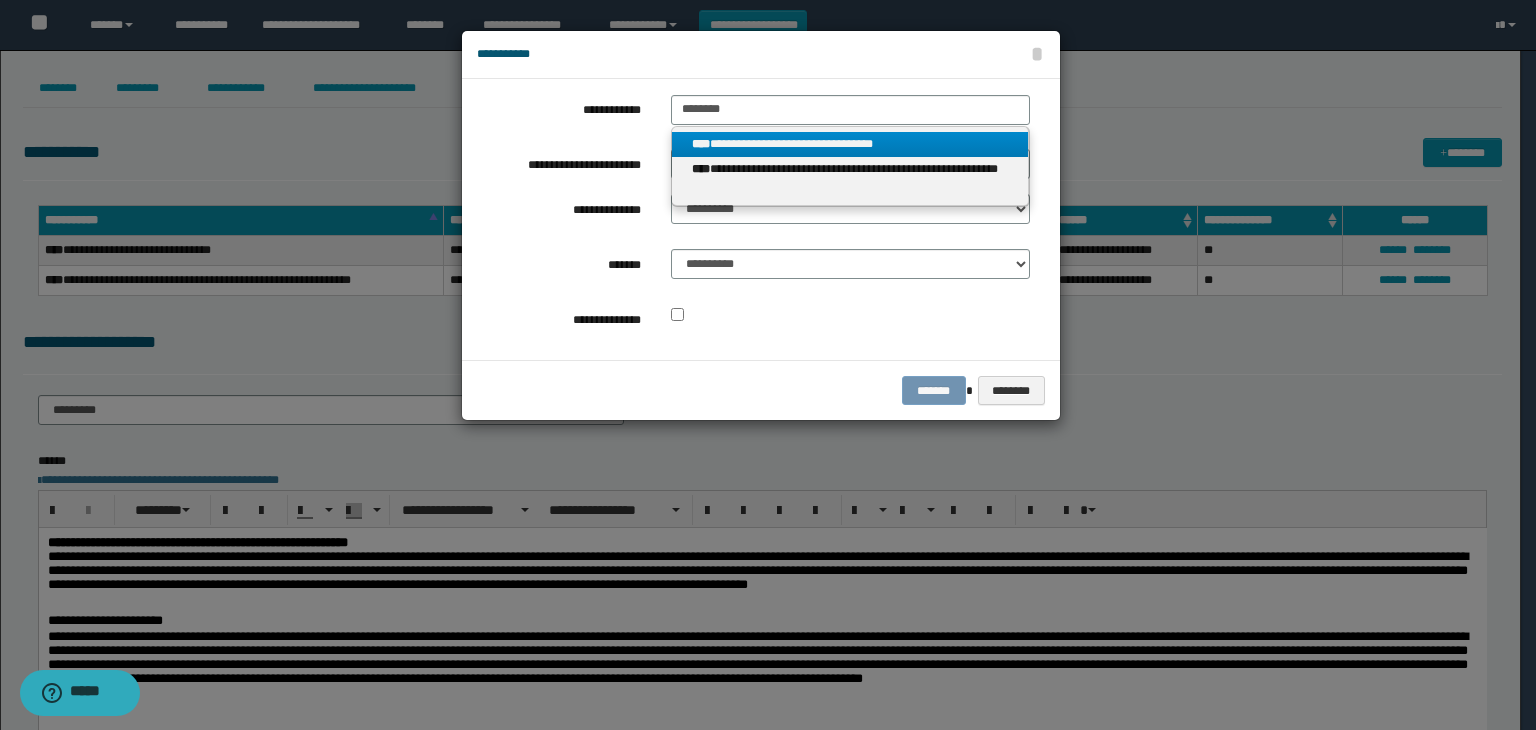click on "**********" at bounding box center (850, 144) 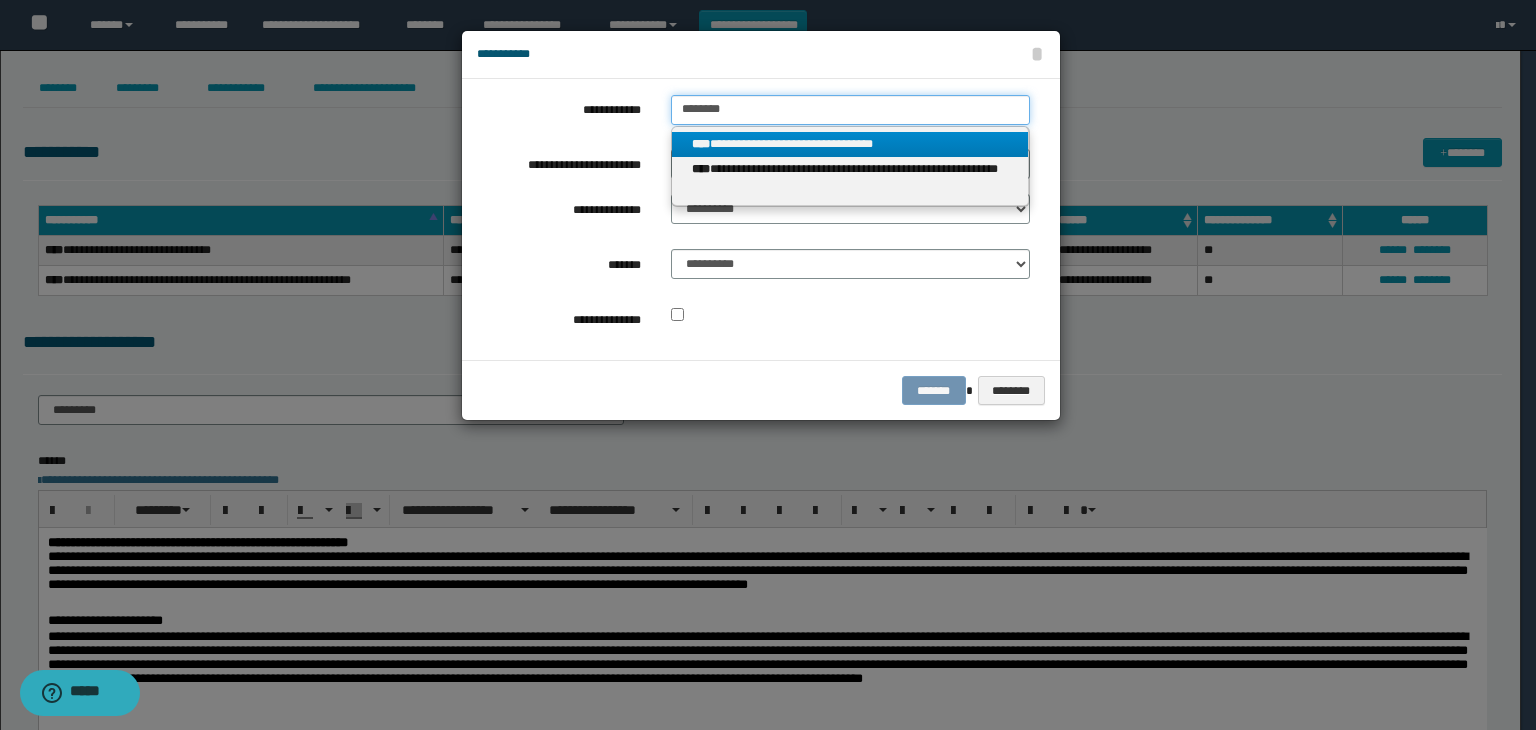 type 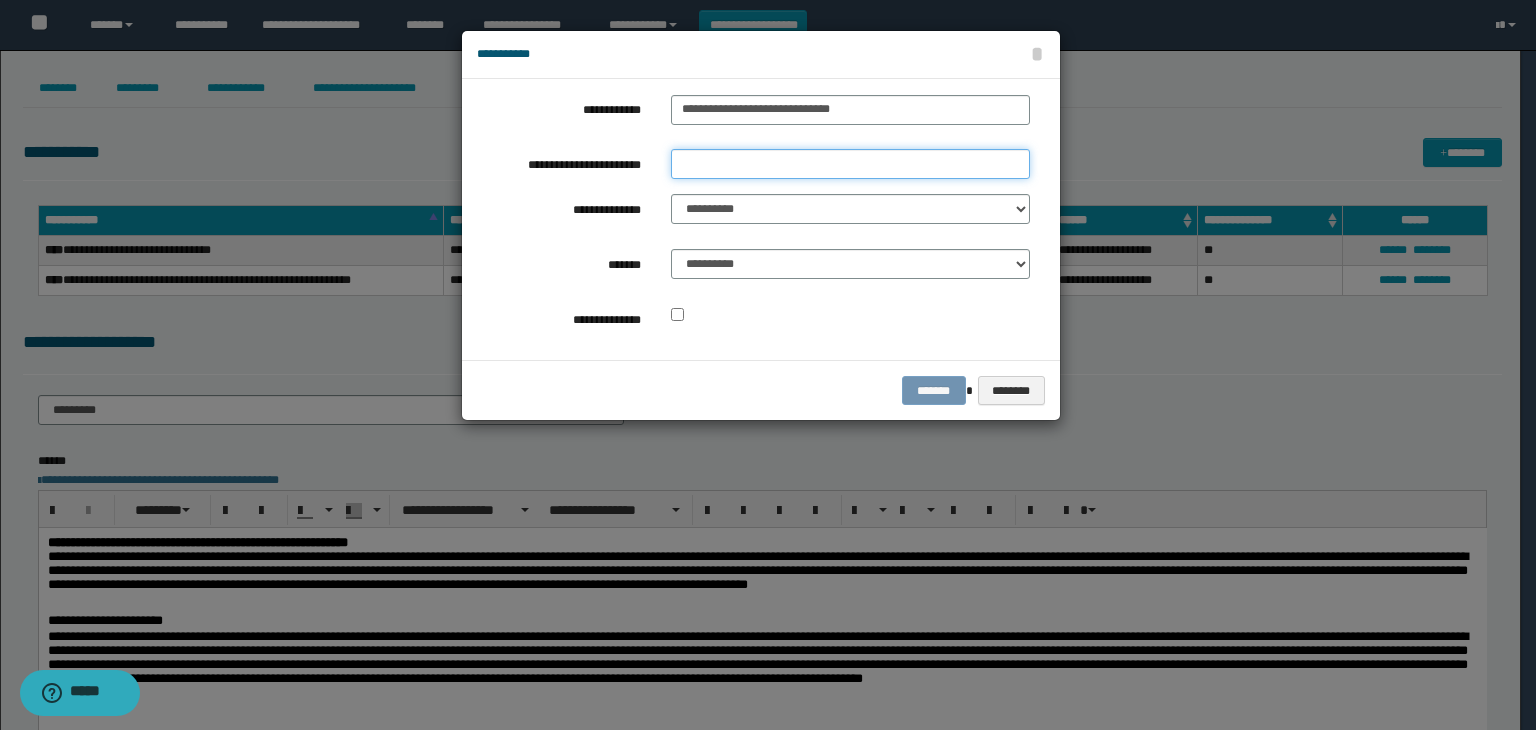 click on "**********" at bounding box center [850, 164] 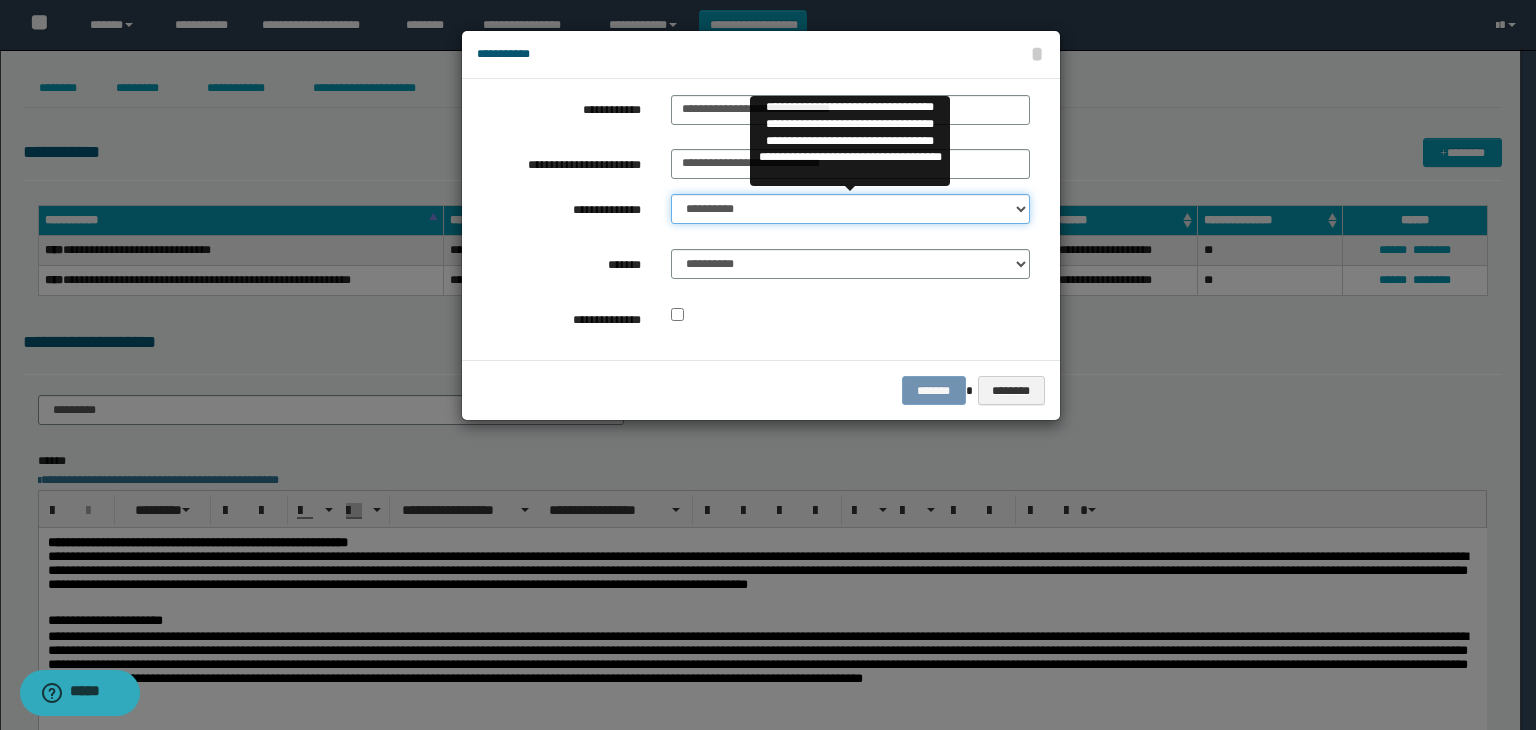 drag, startPoint x: 724, startPoint y: 201, endPoint x: 734, endPoint y: 214, distance: 16.40122 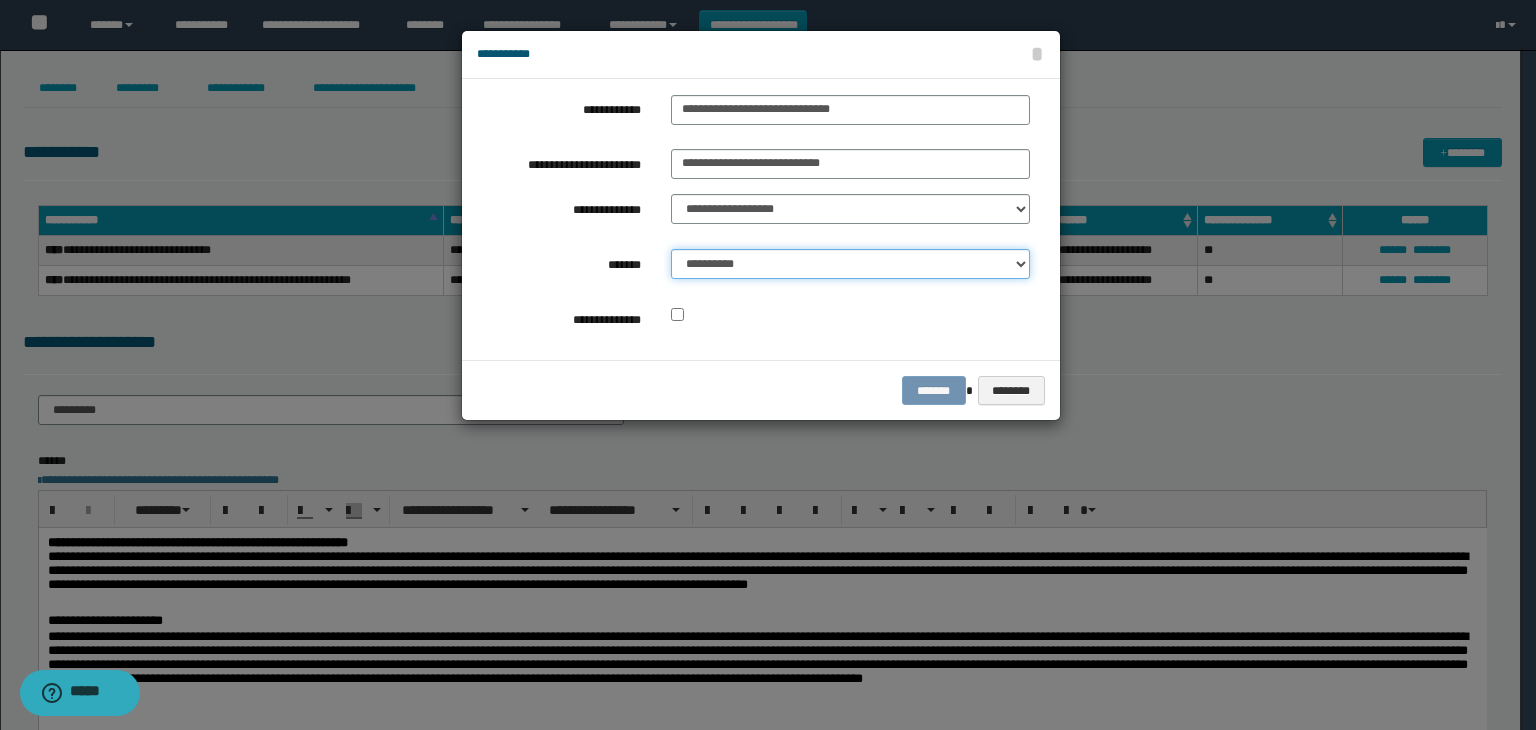 click on "**********" at bounding box center (850, 264) 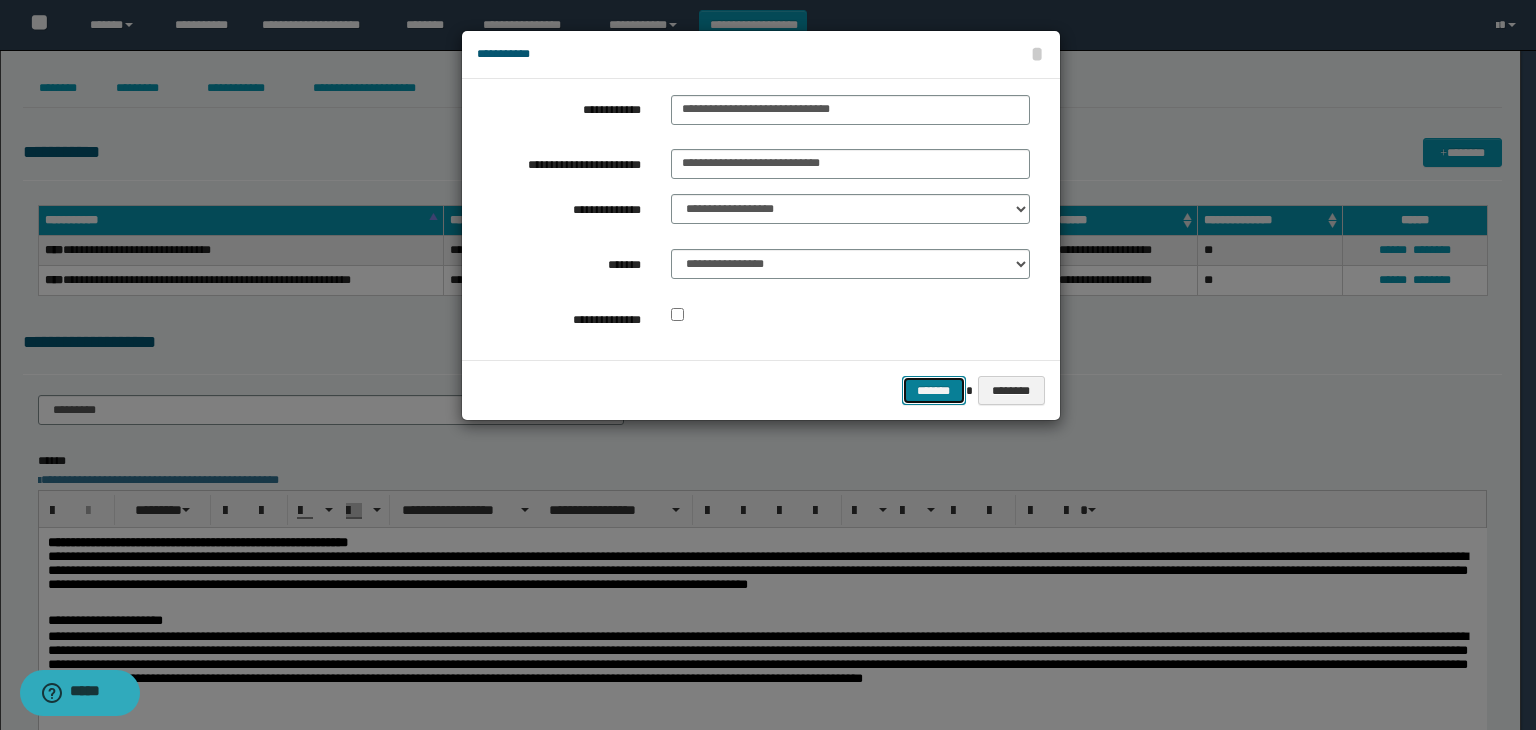 click on "*******" at bounding box center [934, 391] 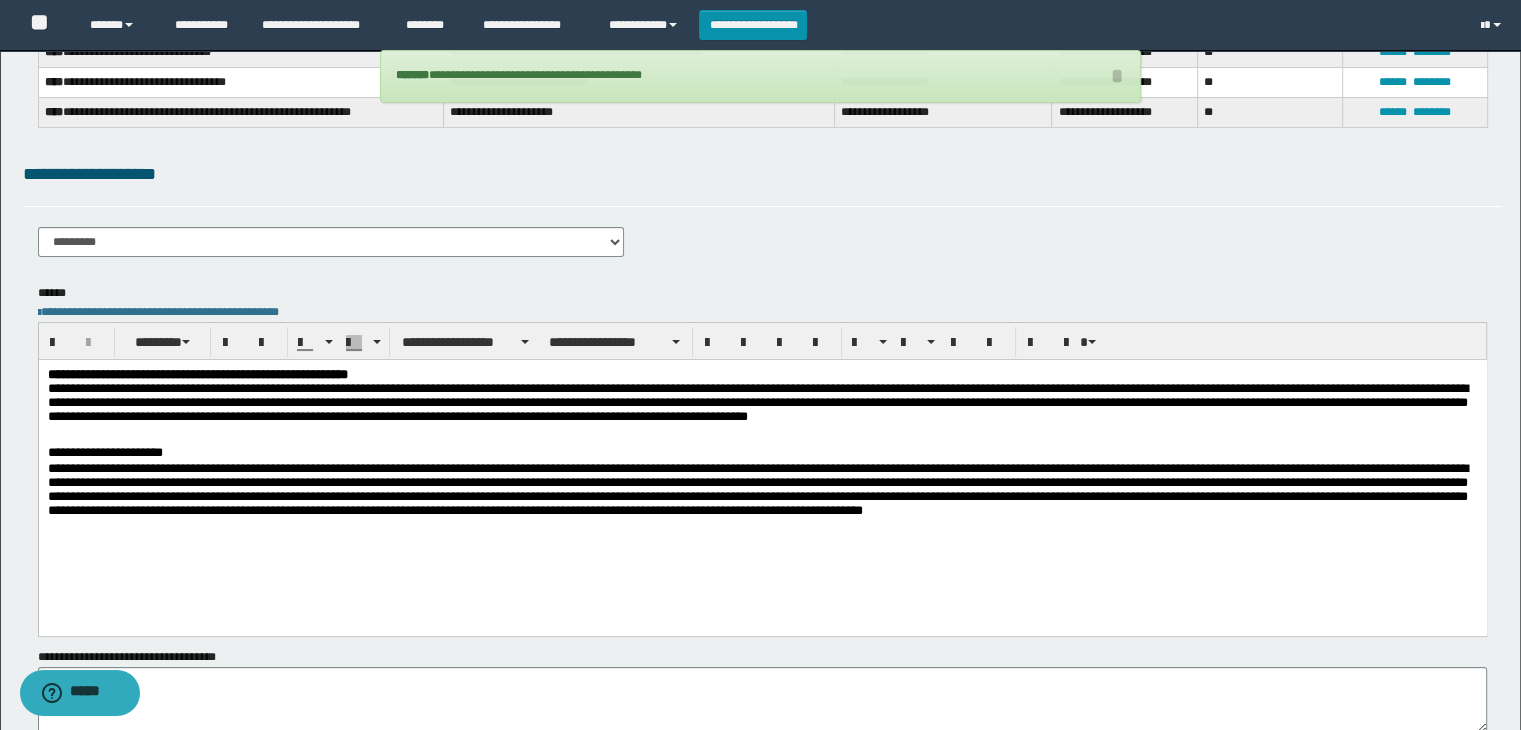 scroll, scrollTop: 200, scrollLeft: 0, axis: vertical 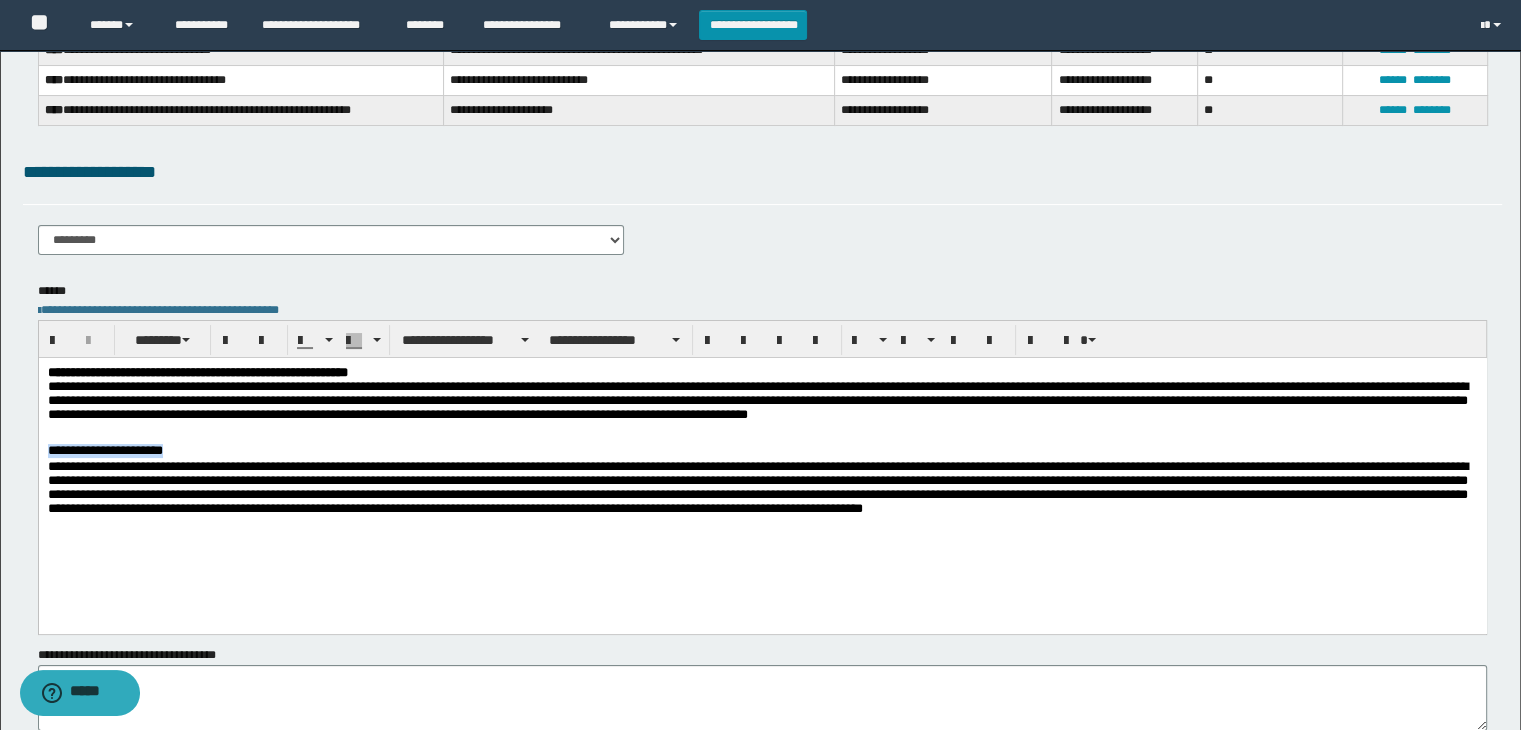 drag, startPoint x: 251, startPoint y: 453, endPoint x: 6, endPoint y: 453, distance: 245 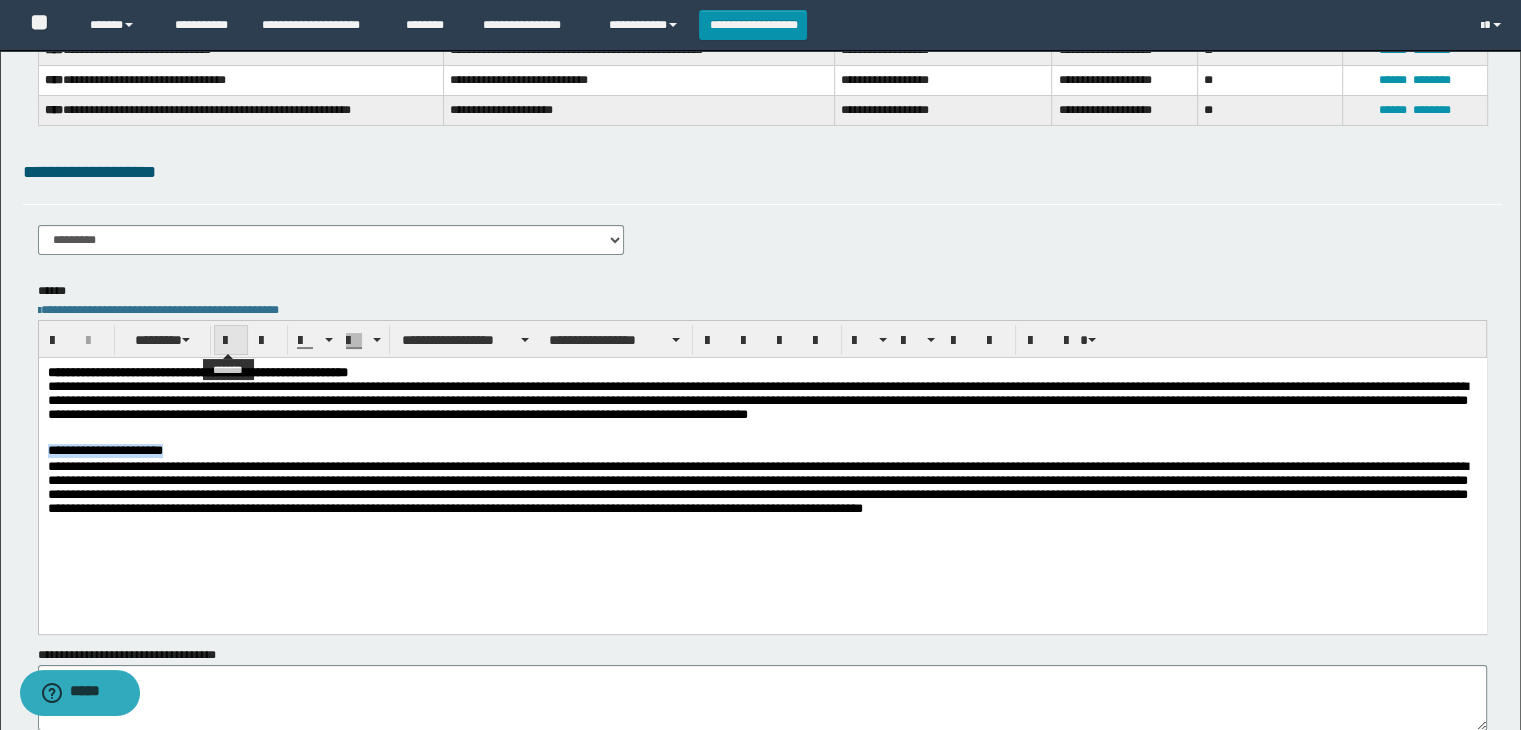 click at bounding box center (231, 341) 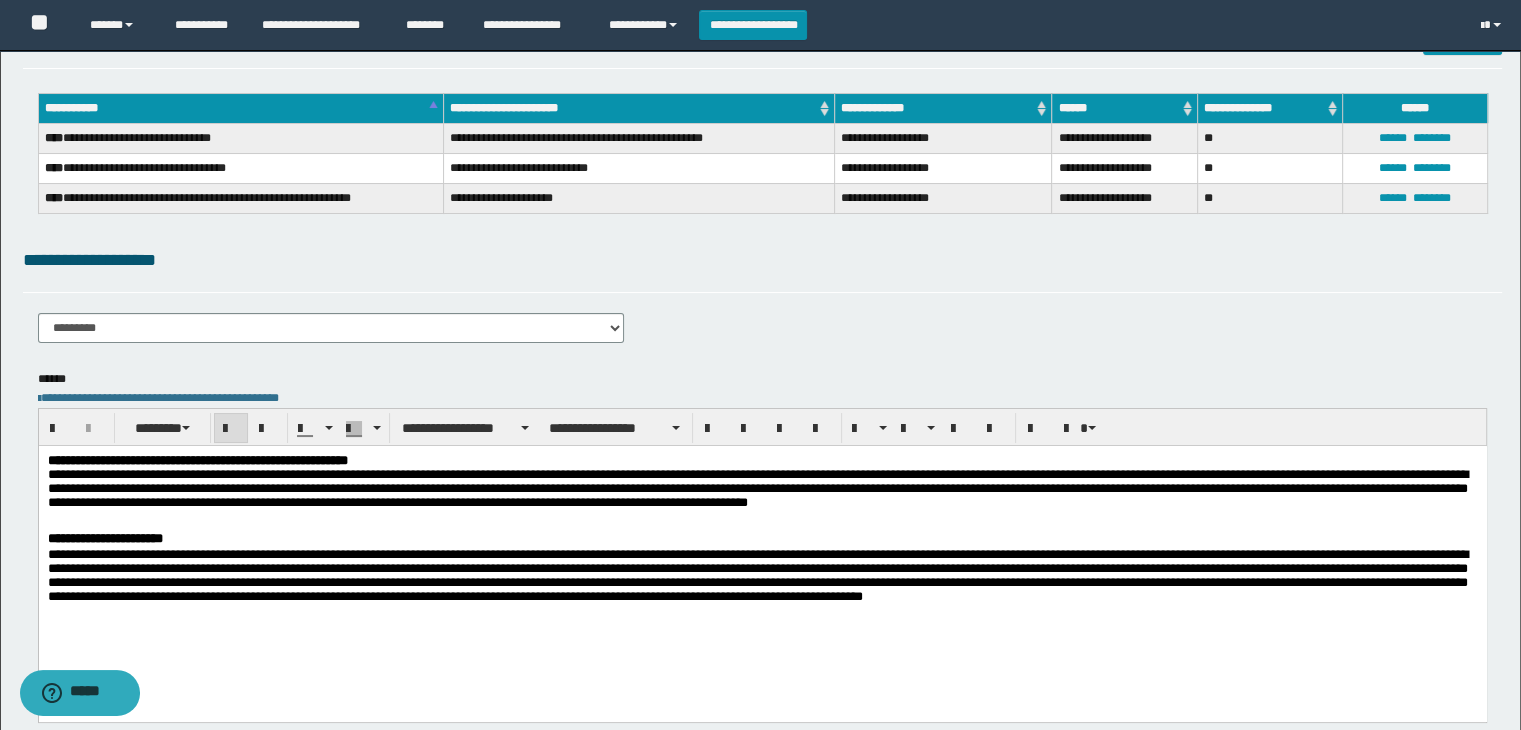scroll, scrollTop: 0, scrollLeft: 0, axis: both 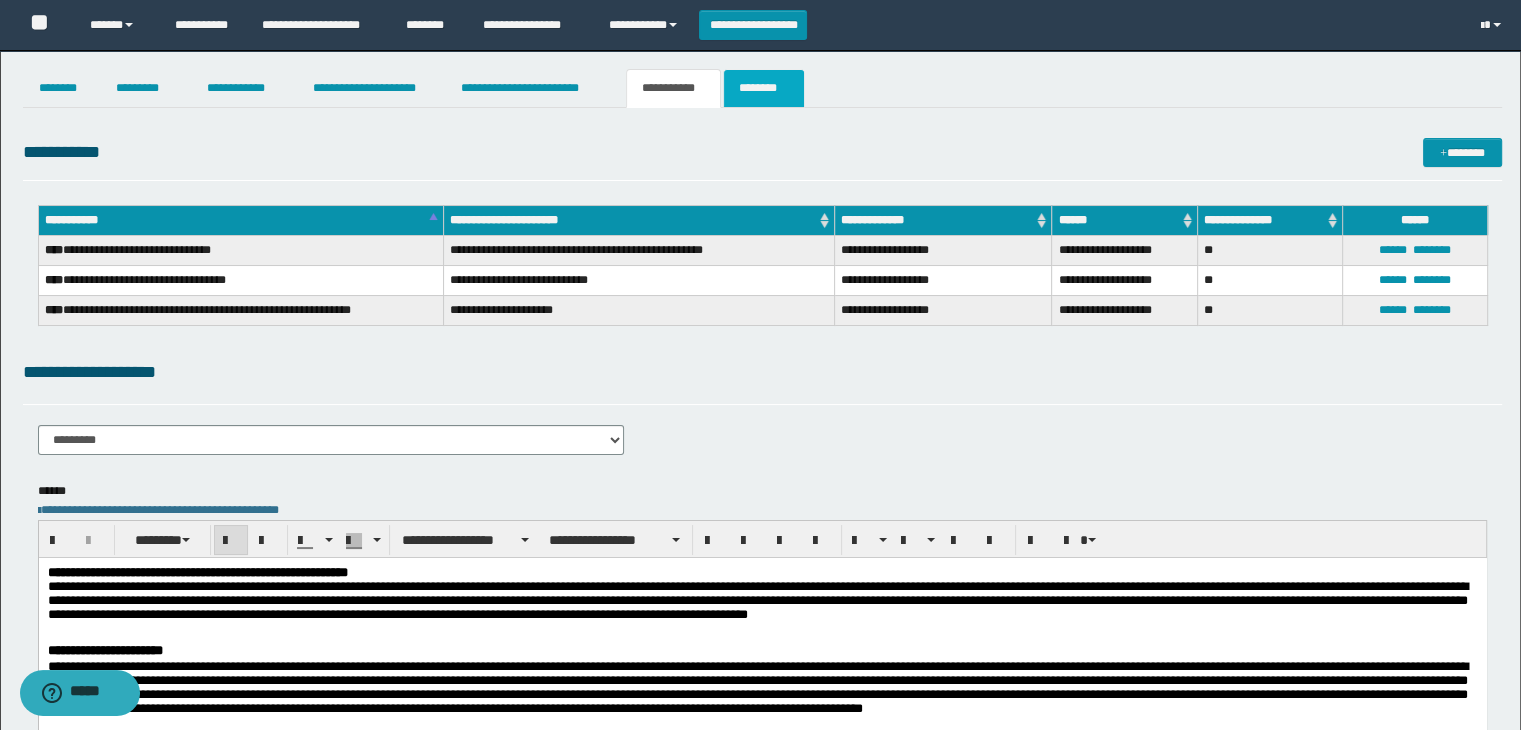 click on "********" at bounding box center [764, 88] 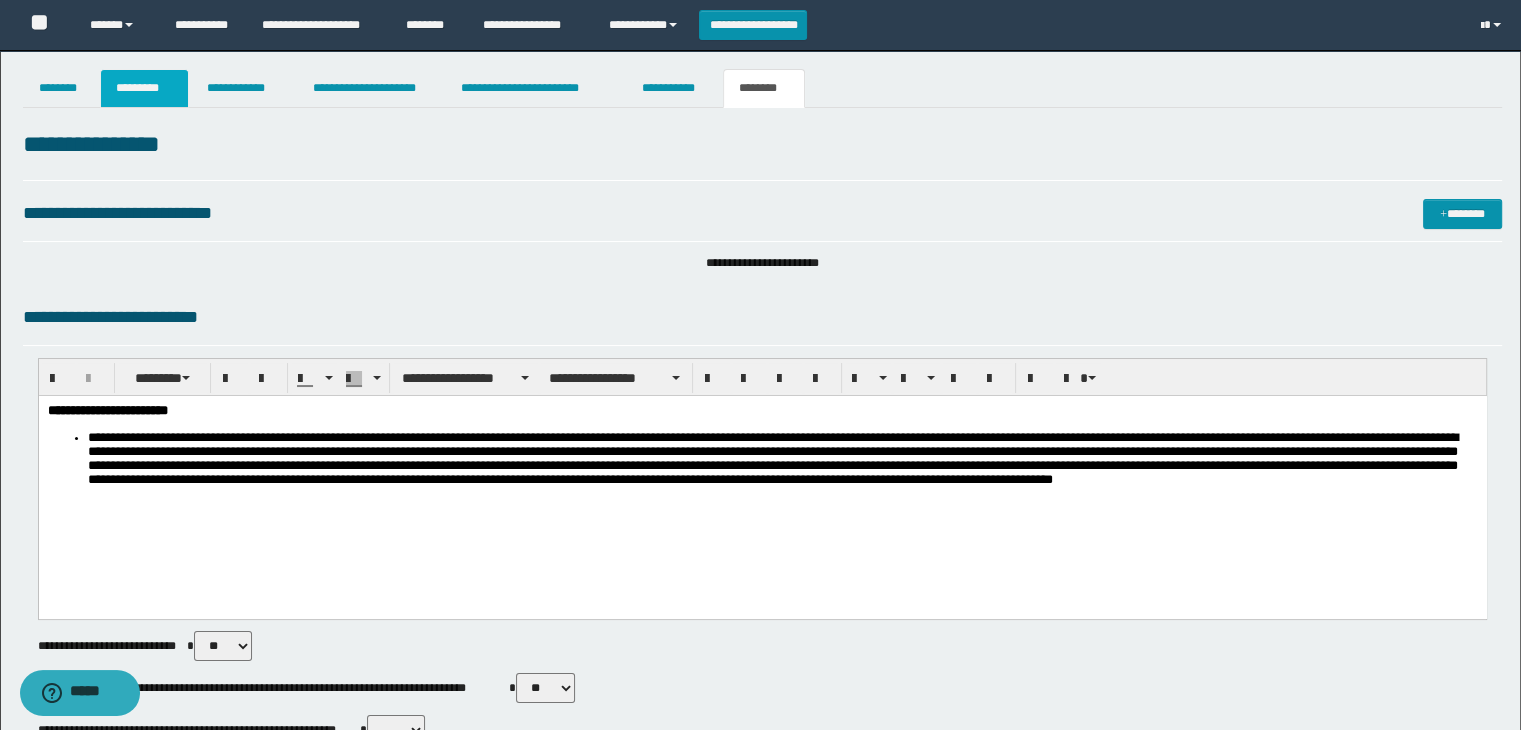 click on "*********" at bounding box center (144, 88) 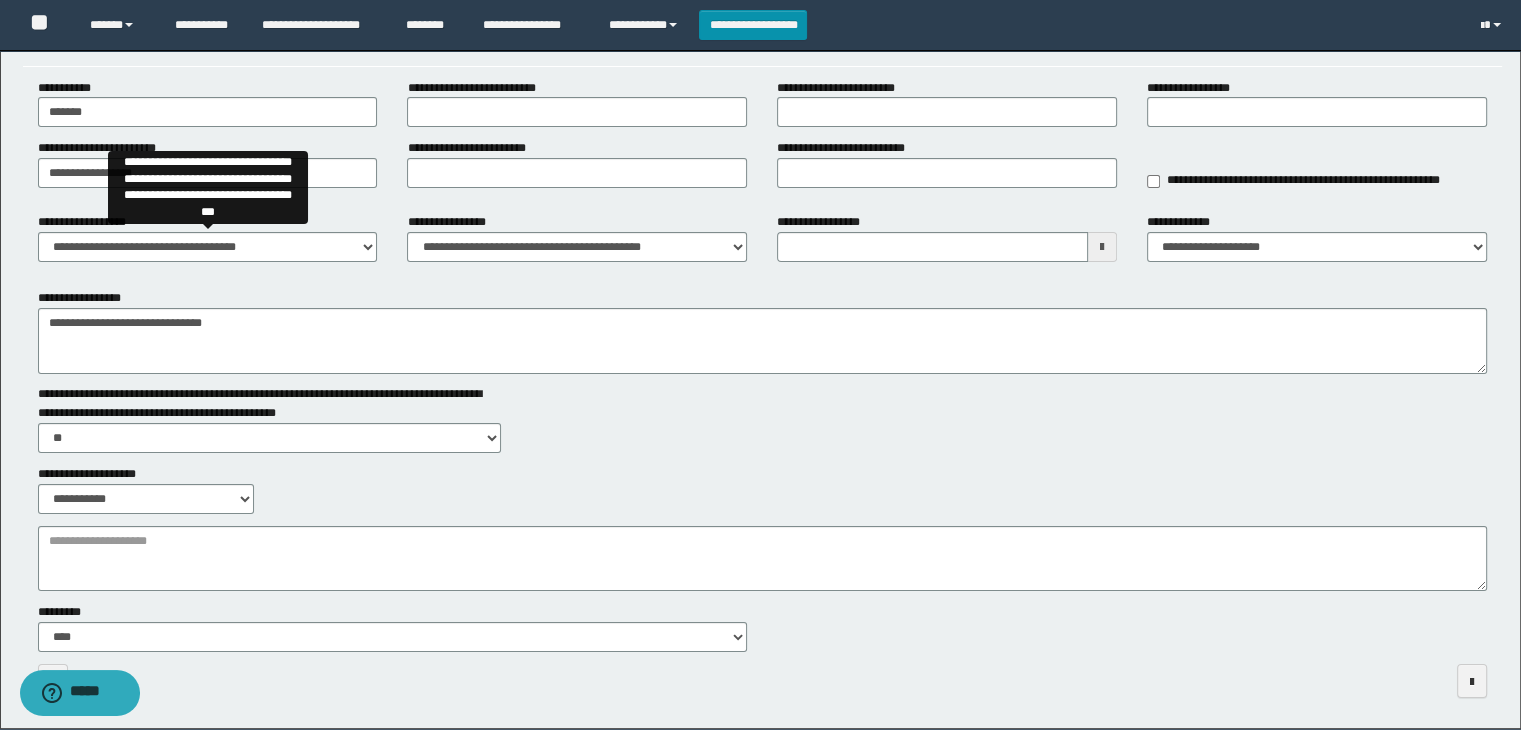 scroll, scrollTop: 0, scrollLeft: 0, axis: both 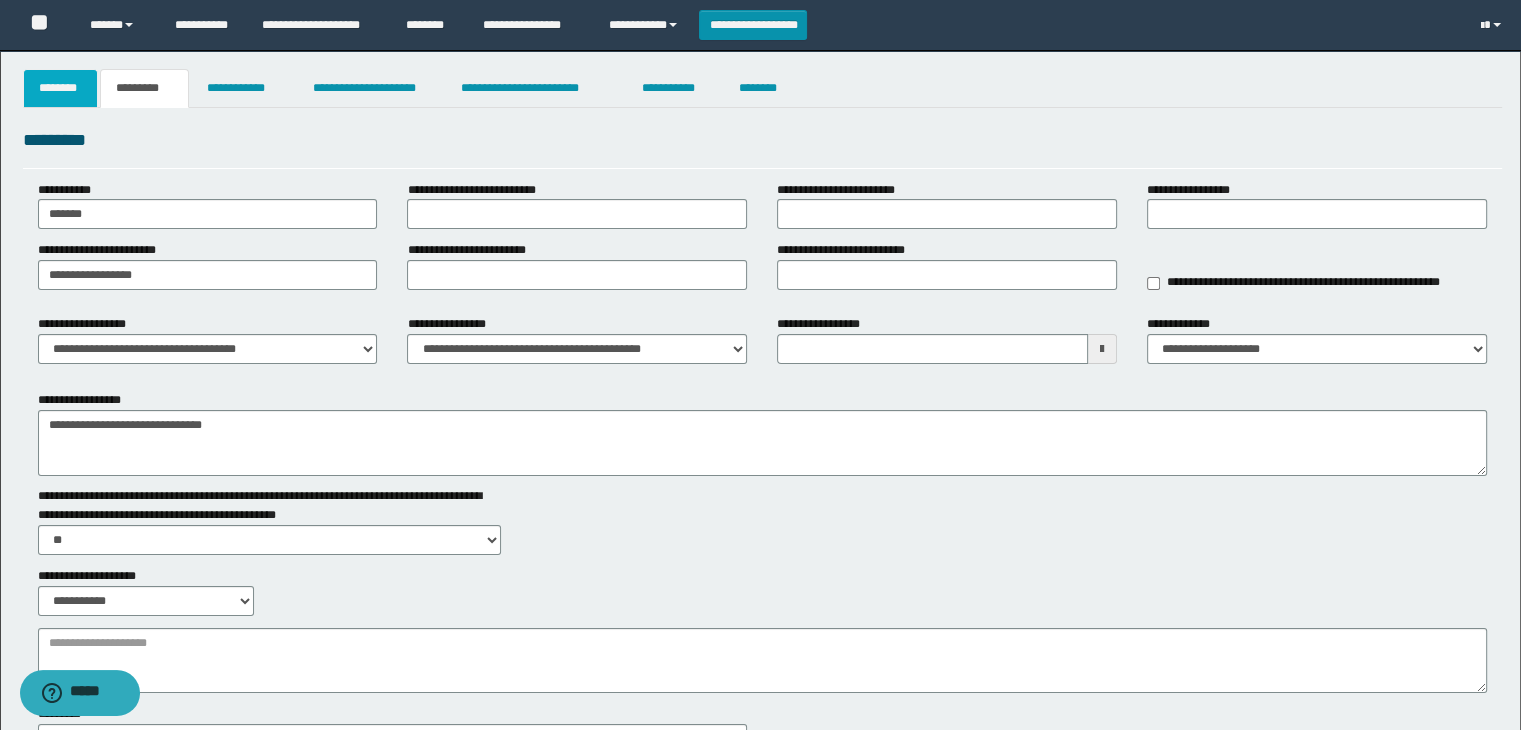 click on "********" at bounding box center (61, 88) 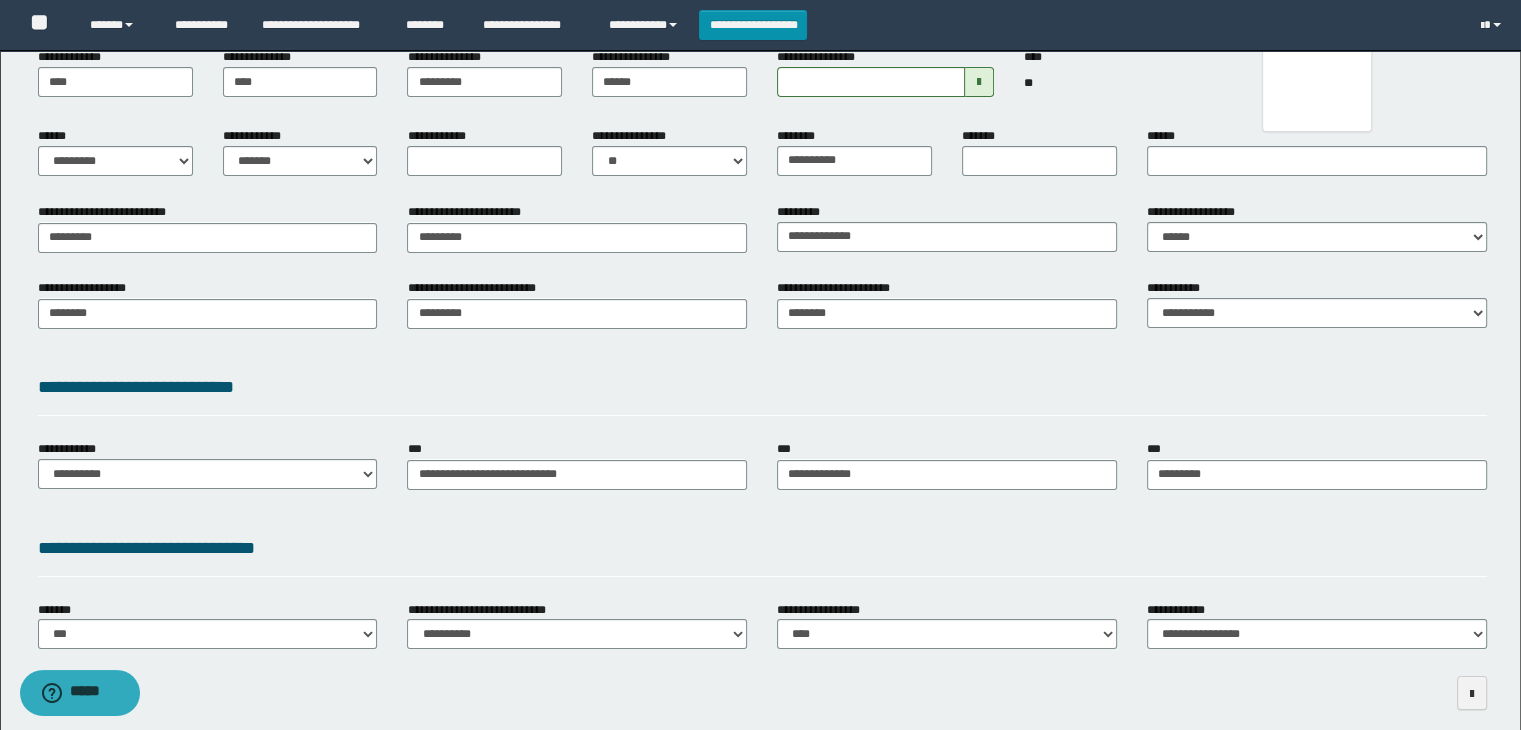 scroll, scrollTop: 200, scrollLeft: 0, axis: vertical 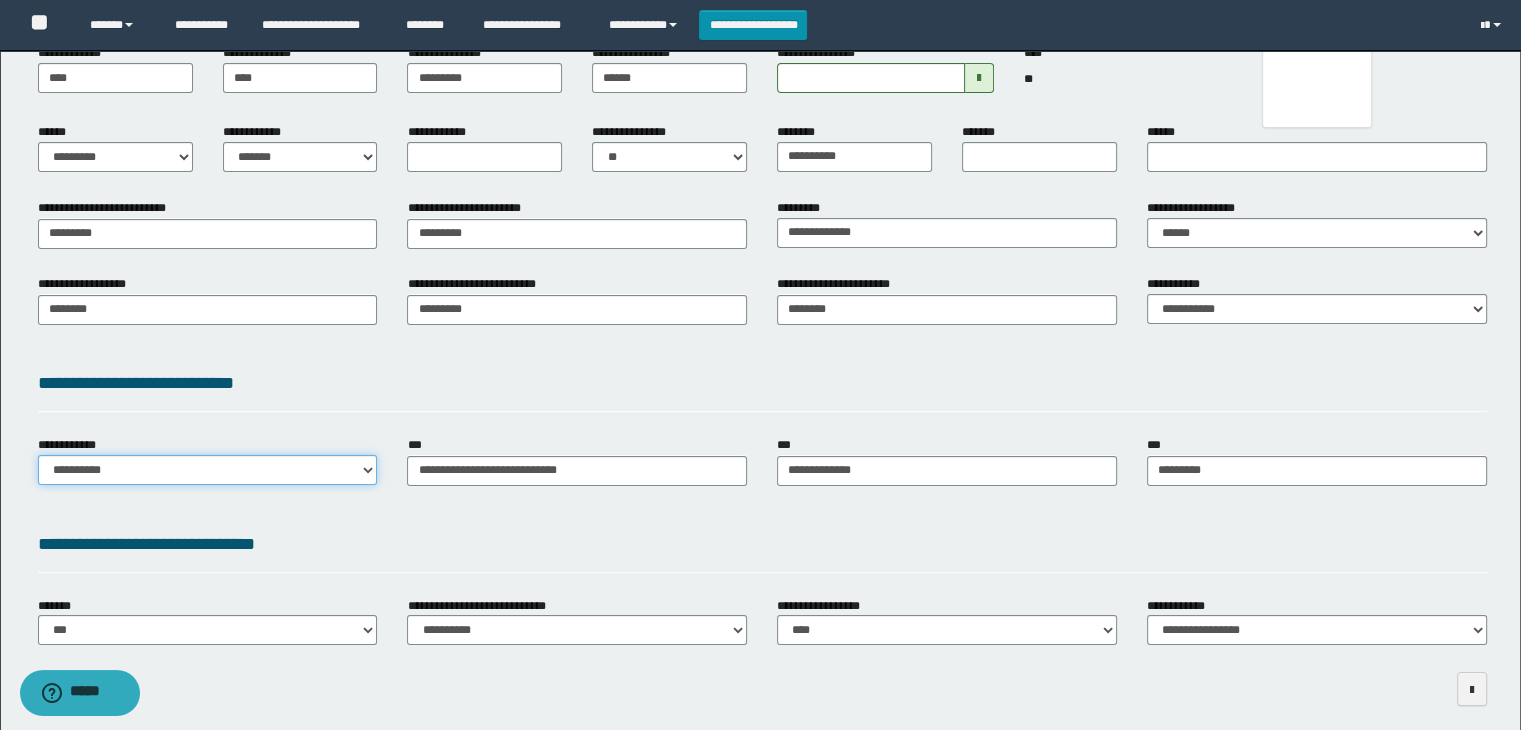 click on "**********" at bounding box center [208, 470] 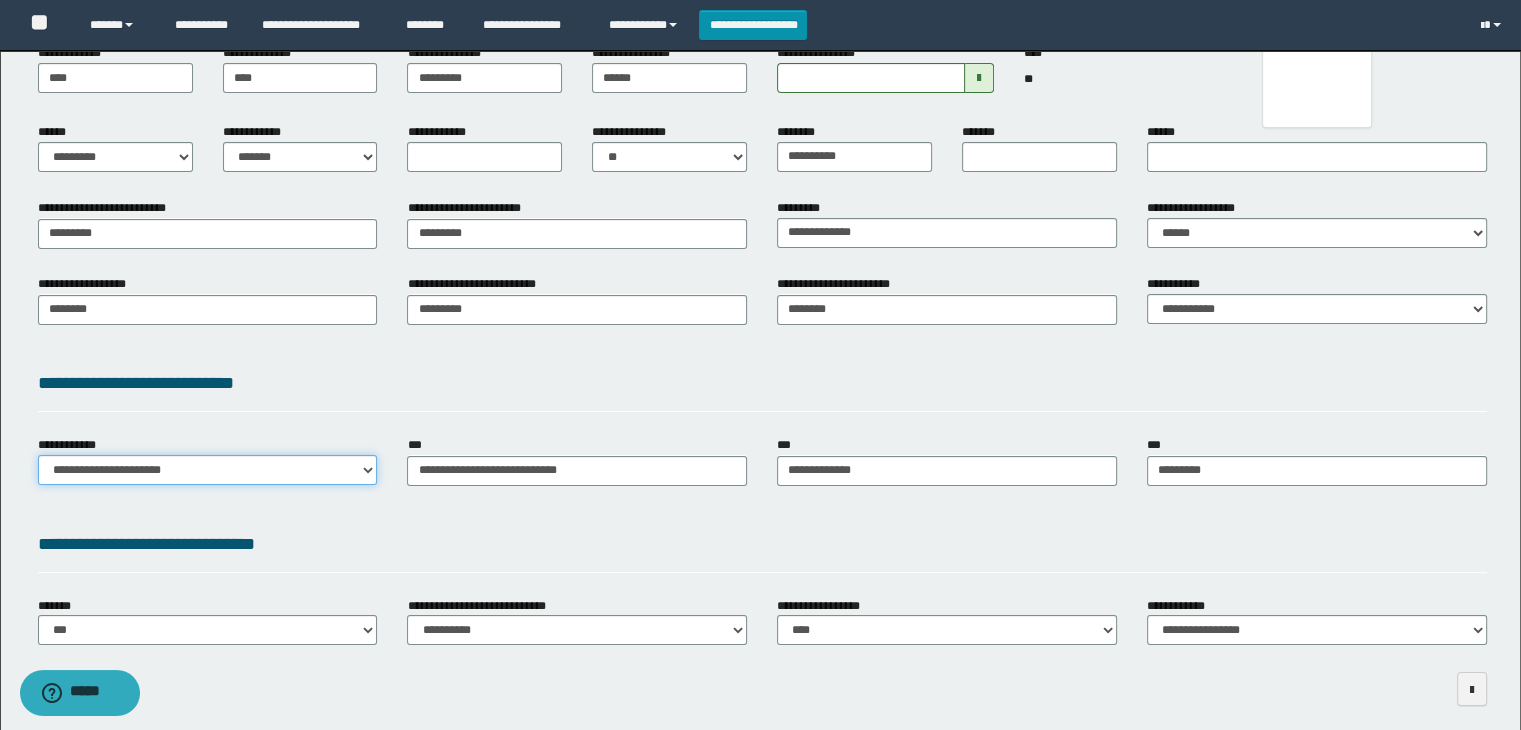 click on "**********" at bounding box center (208, 470) 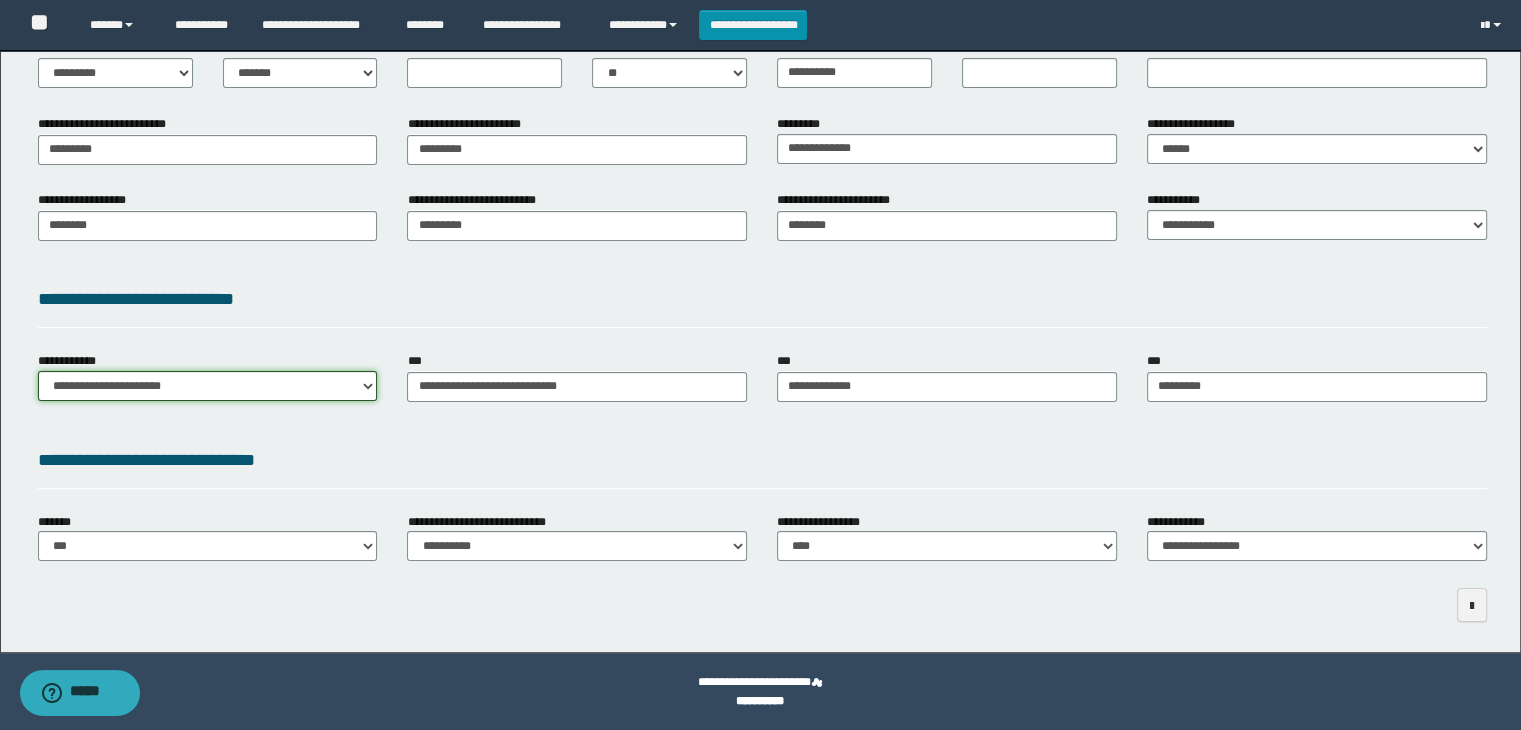 scroll, scrollTop: 0, scrollLeft: 0, axis: both 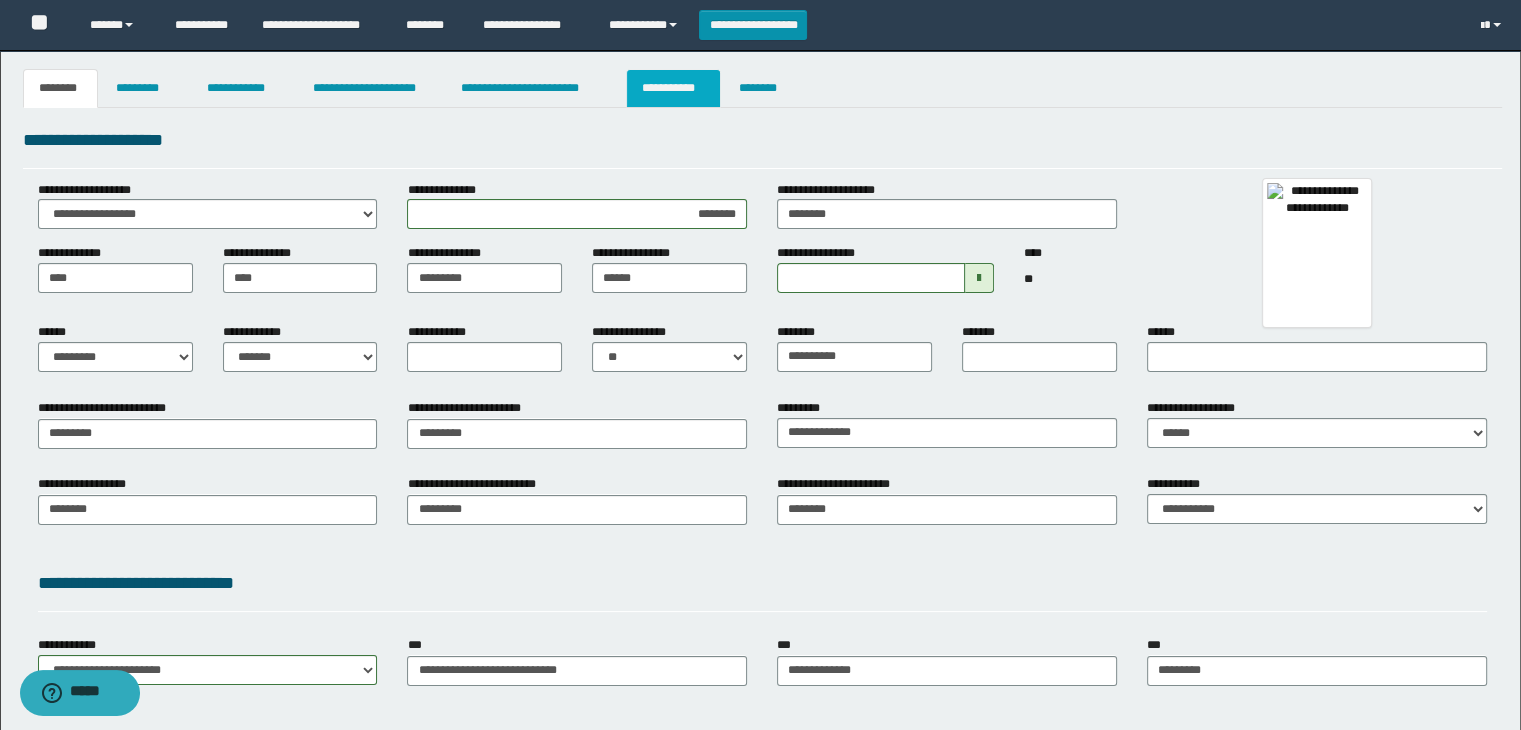 click on "**********" at bounding box center [673, 88] 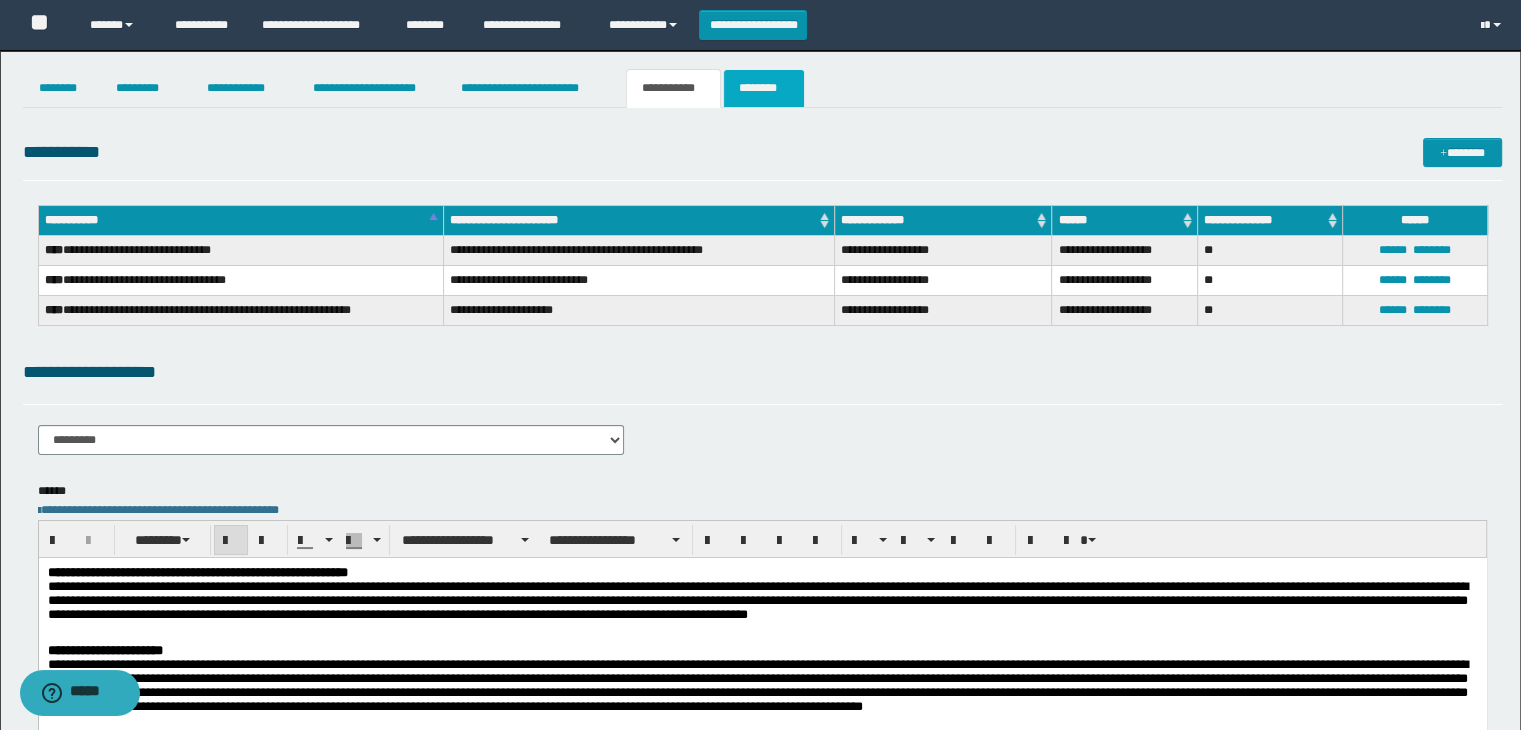 click on "********" at bounding box center [764, 88] 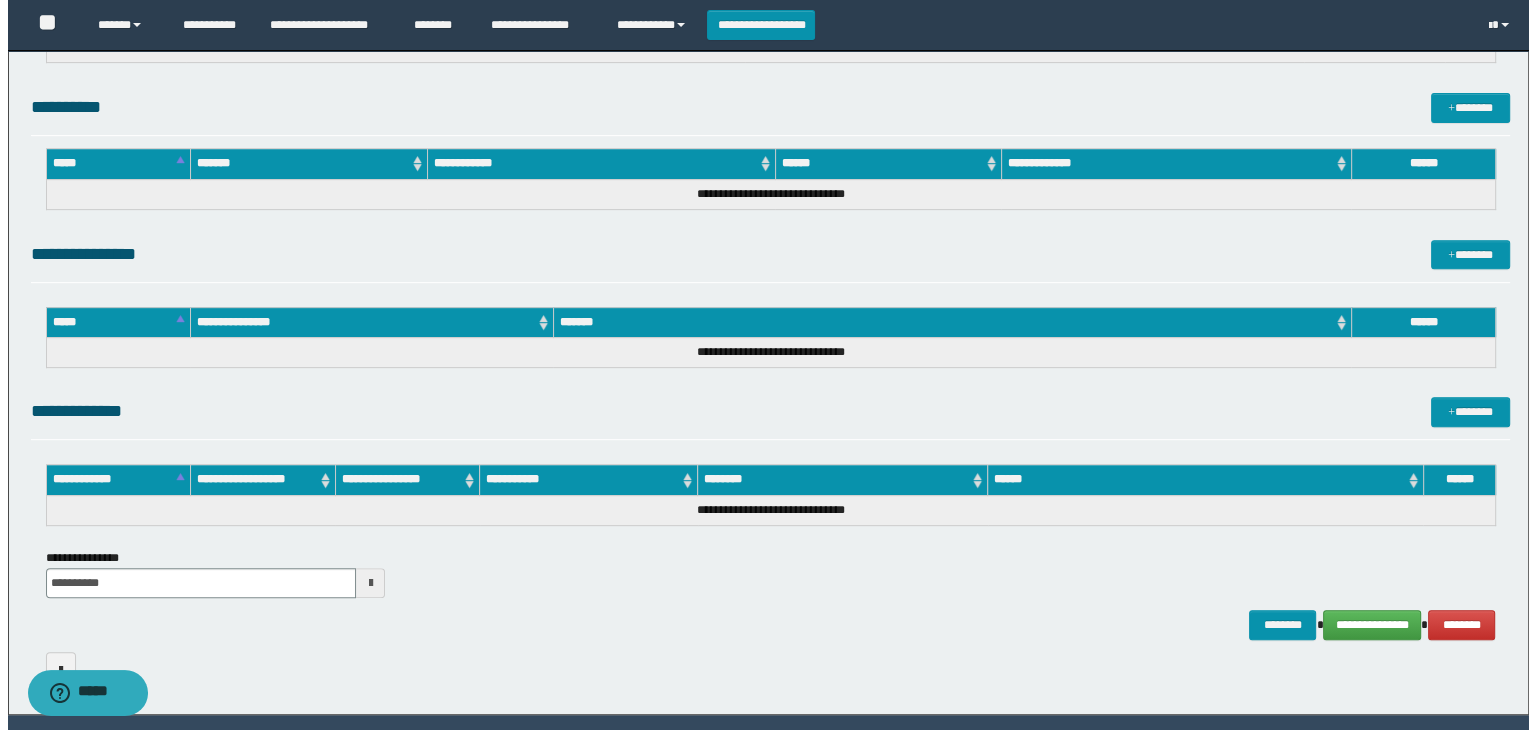 scroll, scrollTop: 779, scrollLeft: 0, axis: vertical 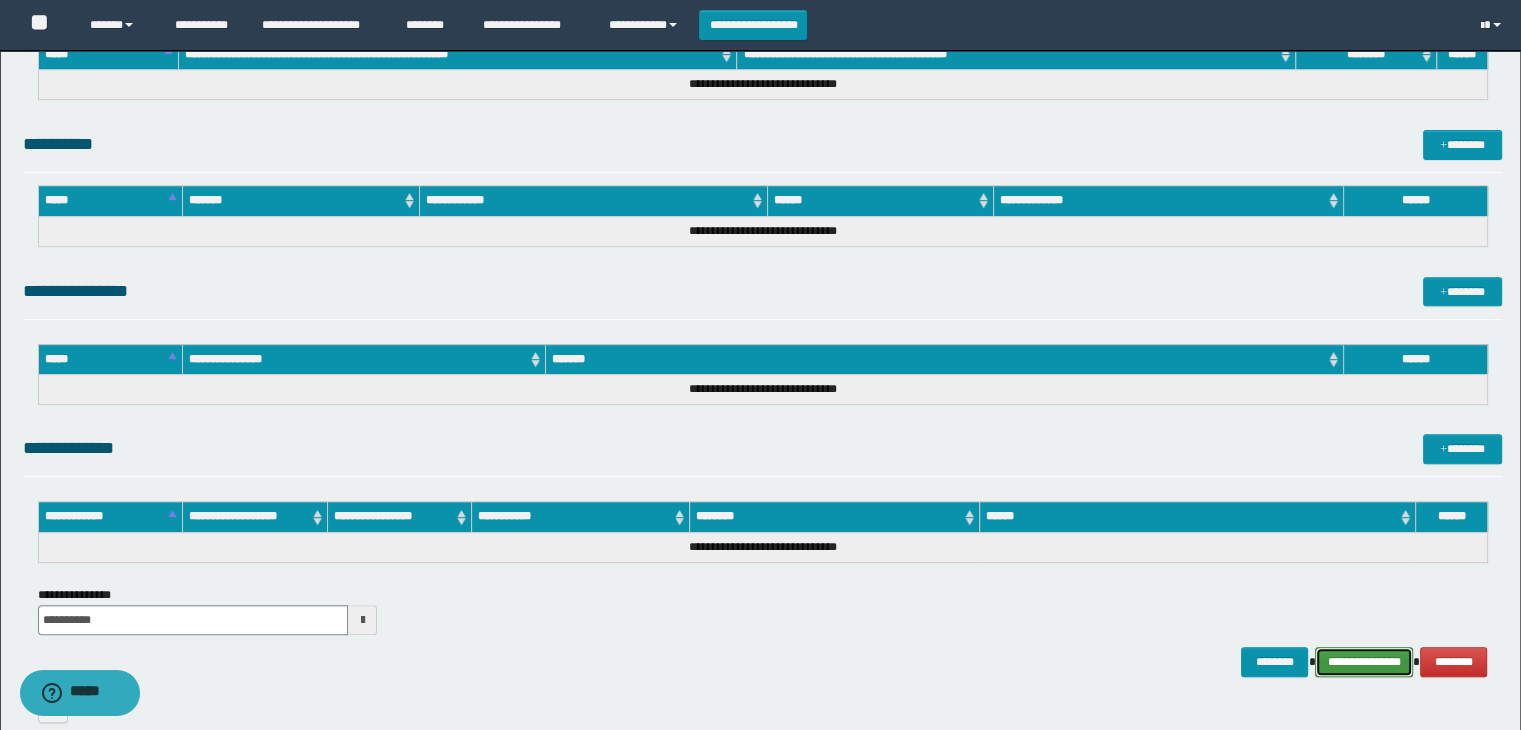 click on "**********" at bounding box center (1364, 662) 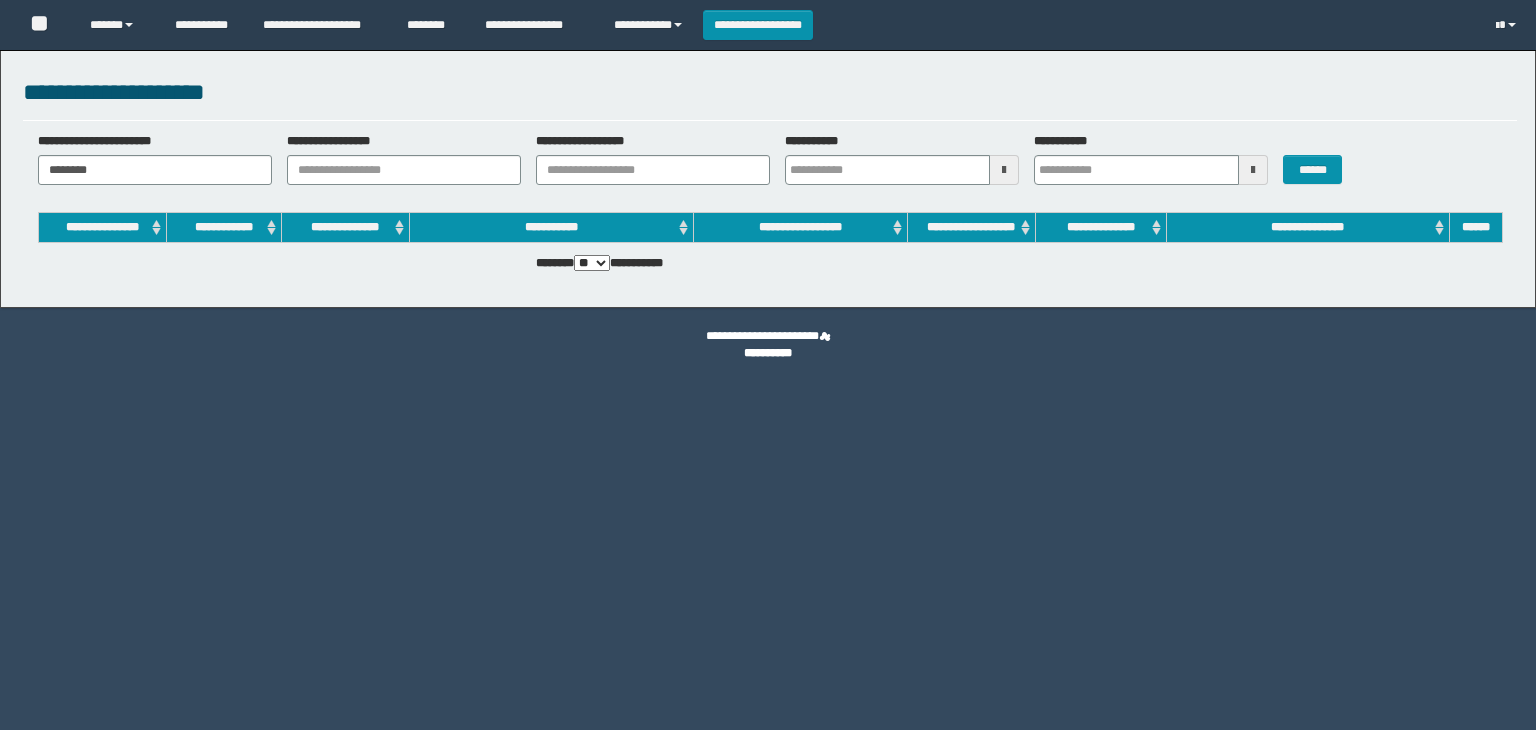 scroll, scrollTop: 0, scrollLeft: 0, axis: both 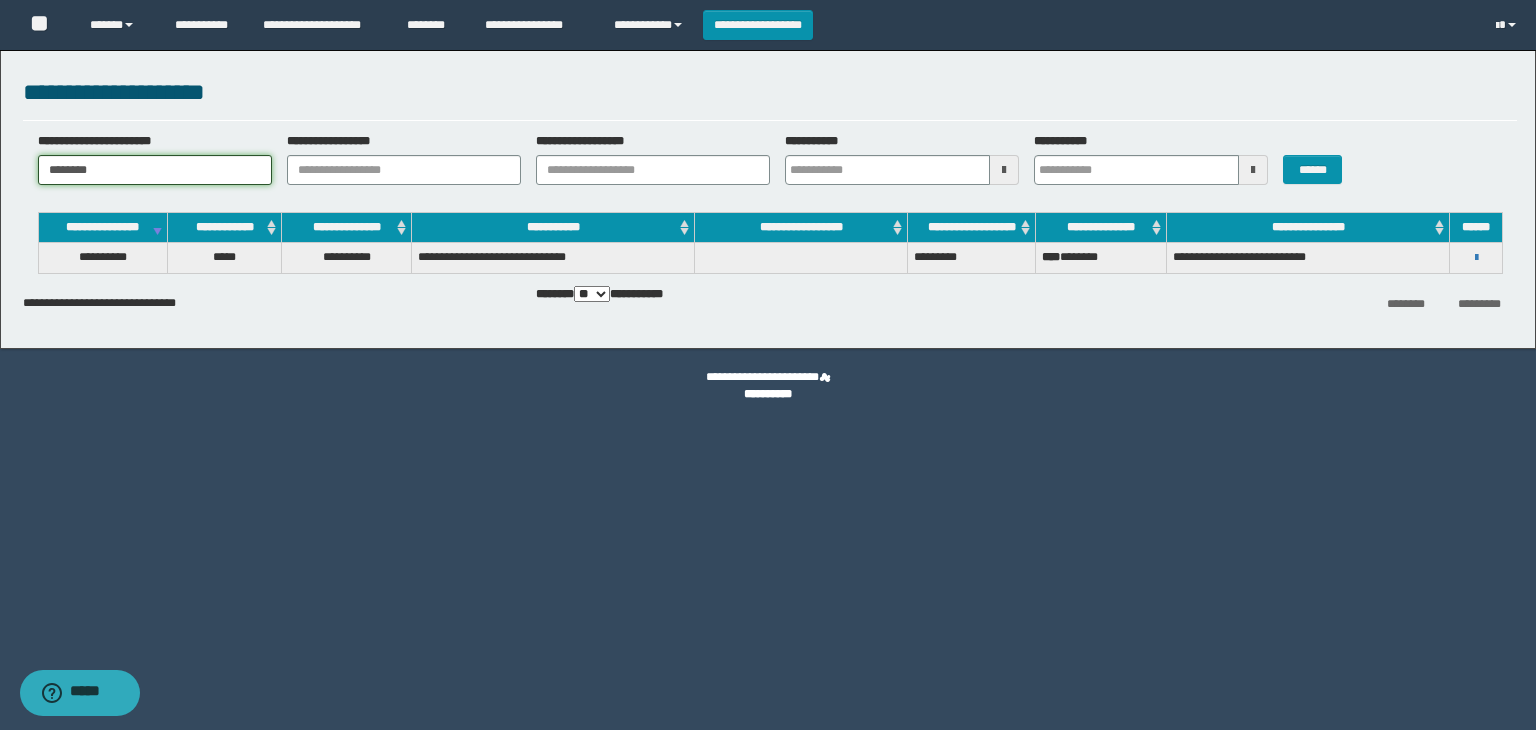 paste 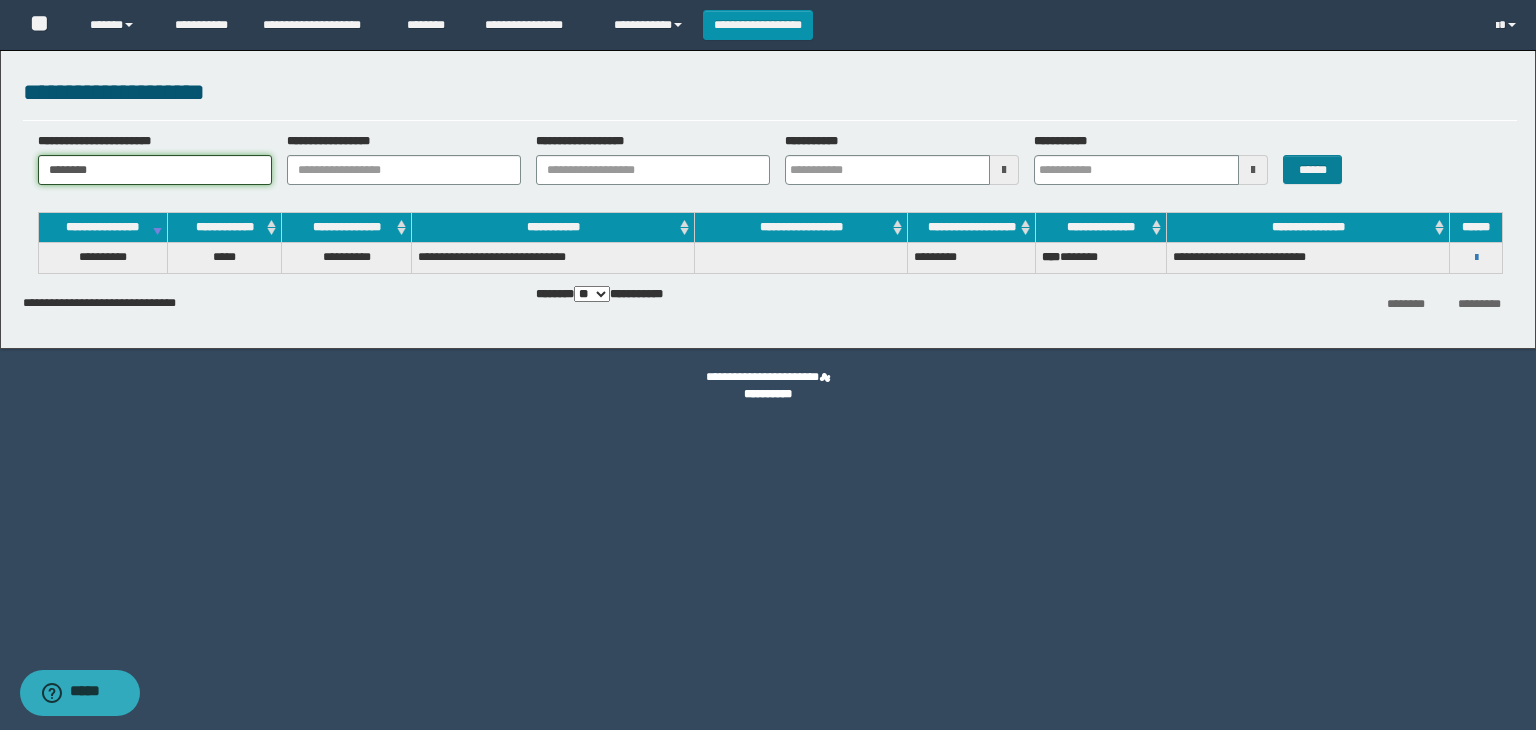 type on "********" 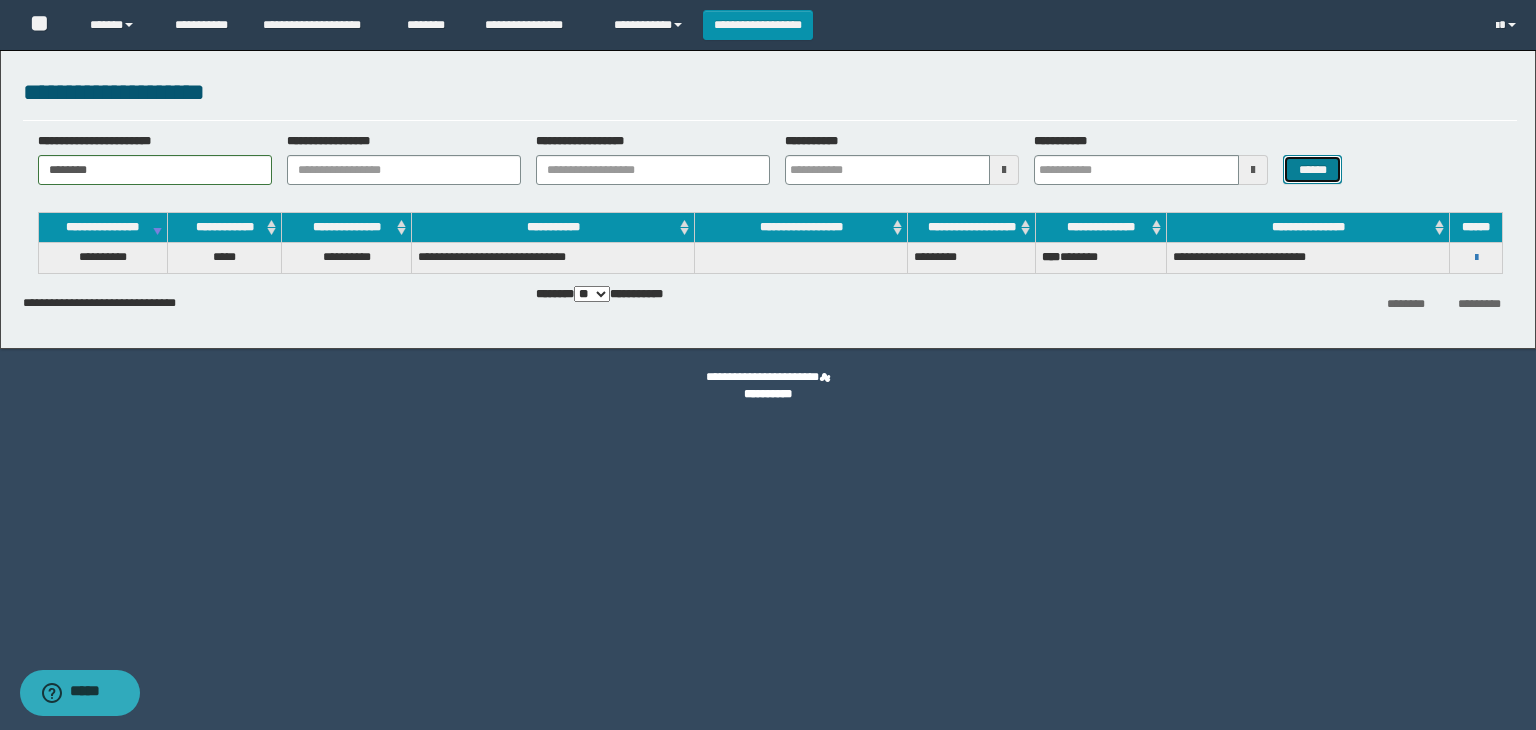 click on "******" at bounding box center [1312, 170] 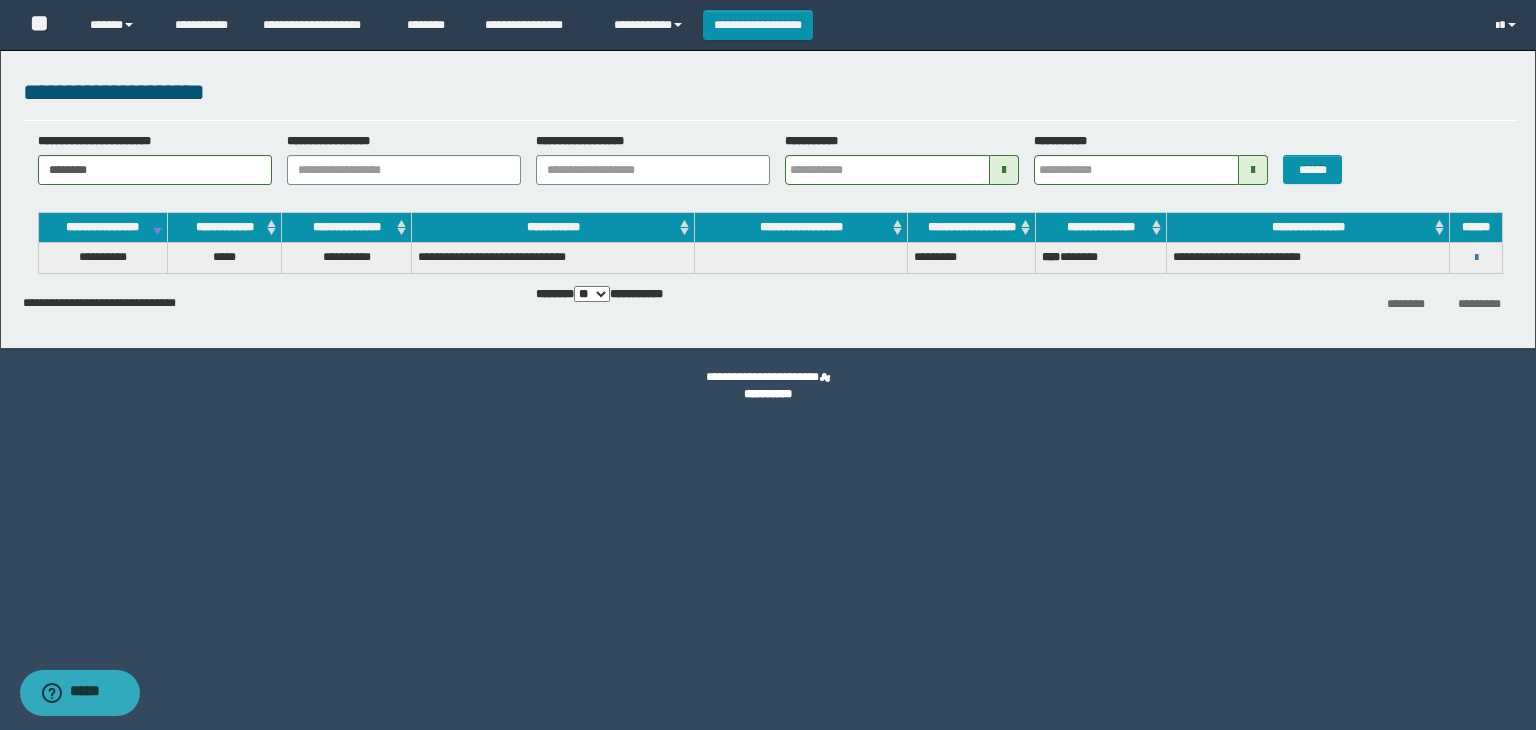 click on "**********" at bounding box center (1476, 257) 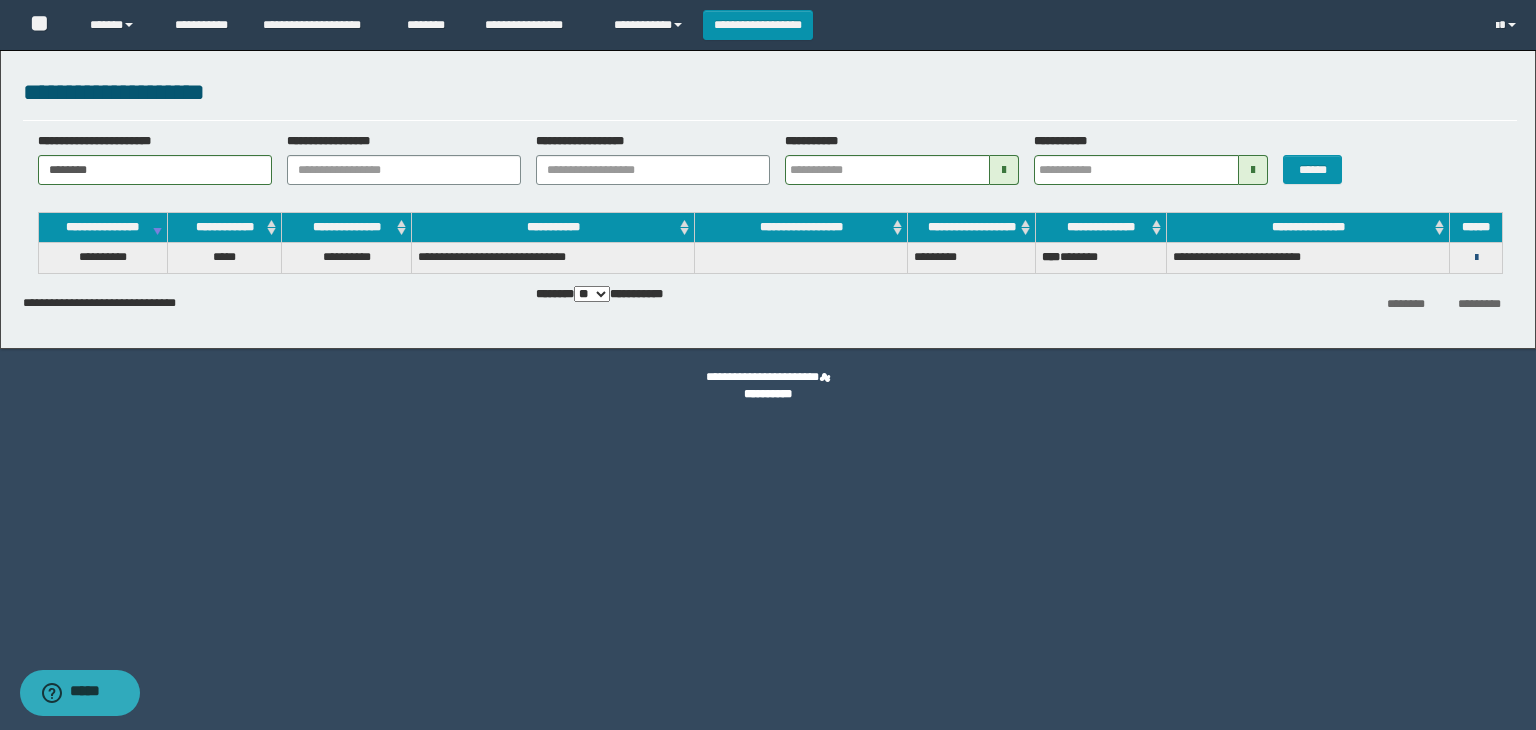 click at bounding box center (1476, 258) 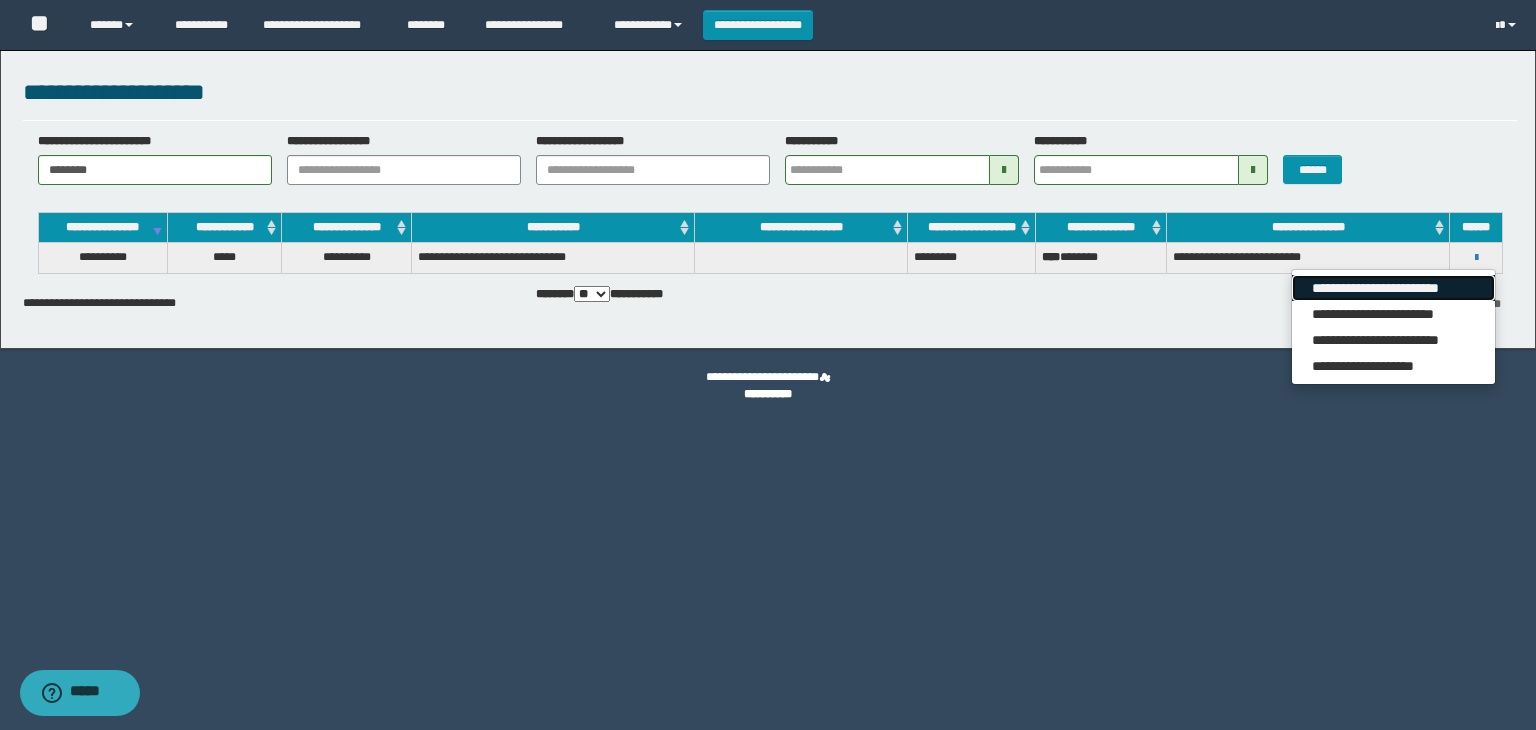 click on "**********" at bounding box center (1393, 288) 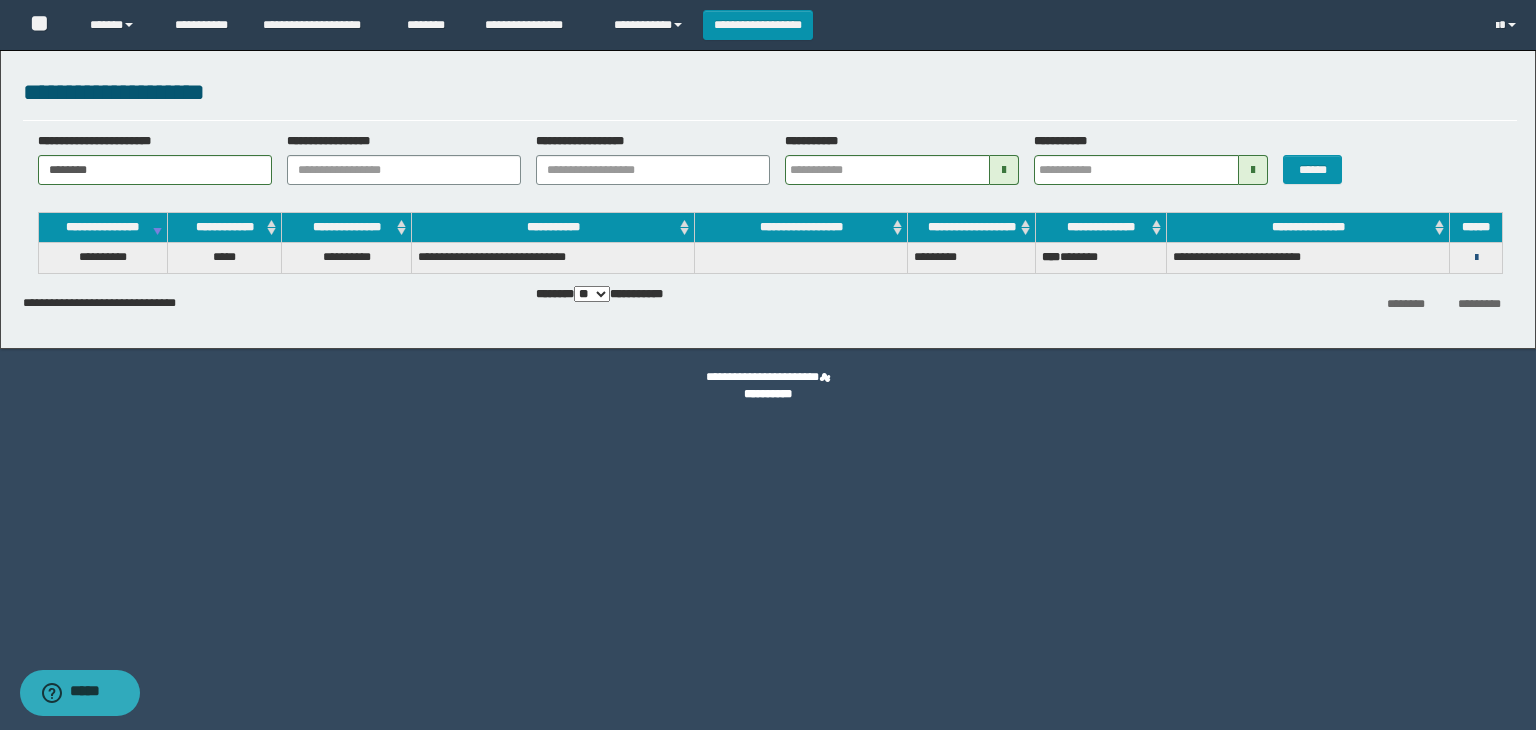 click at bounding box center [1476, 258] 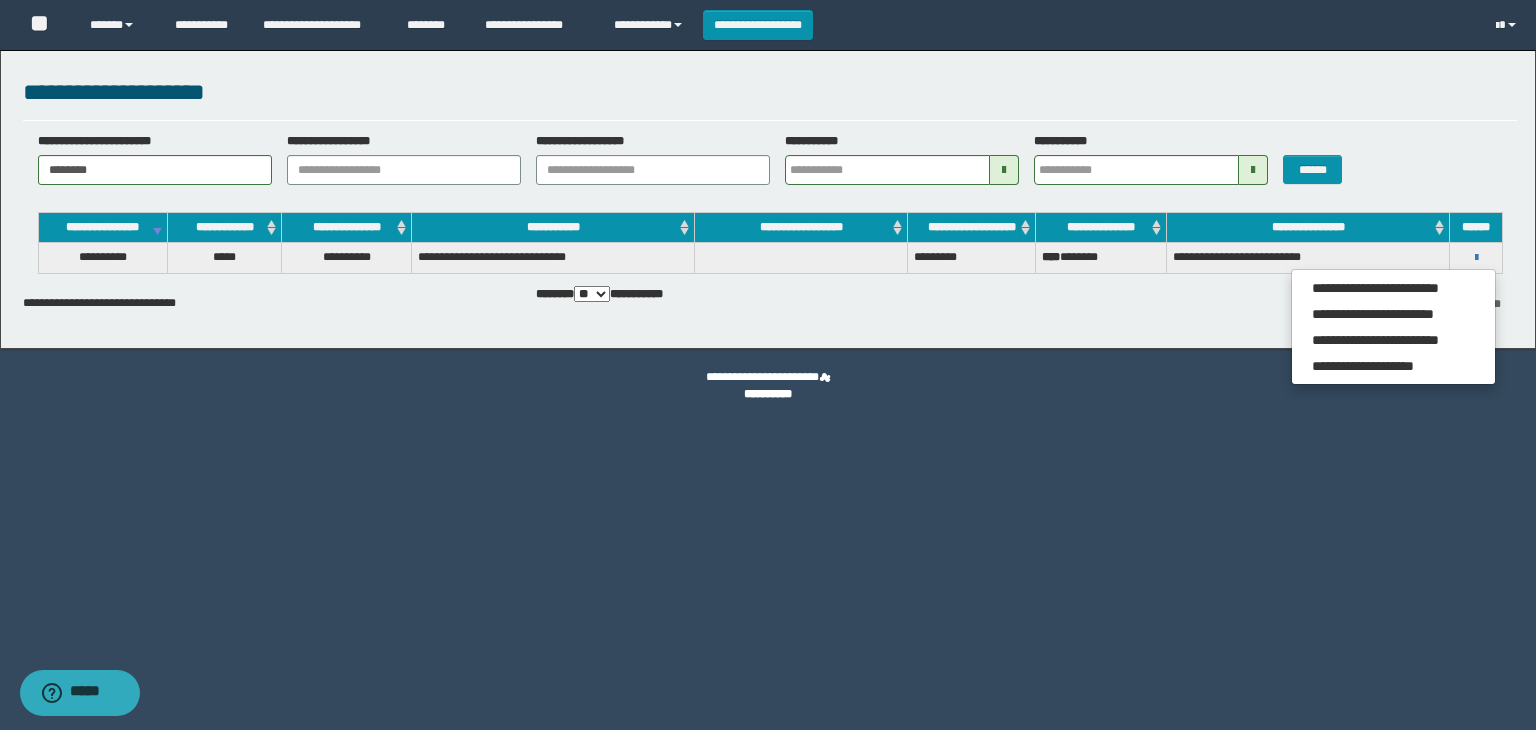 drag, startPoint x: 1160, startPoint y: 384, endPoint x: 800, endPoint y: 205, distance: 402.04602 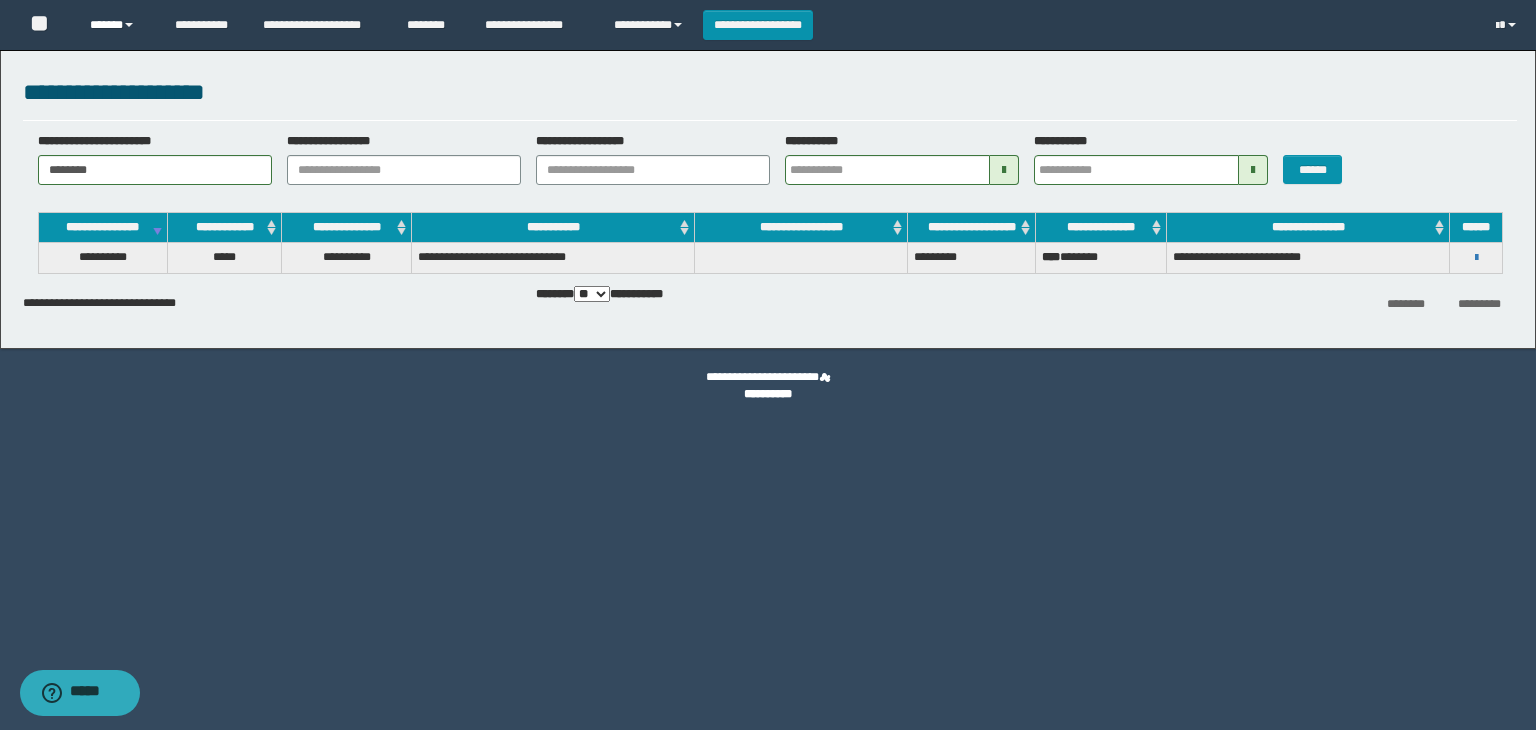 click on "******" at bounding box center [117, 25] 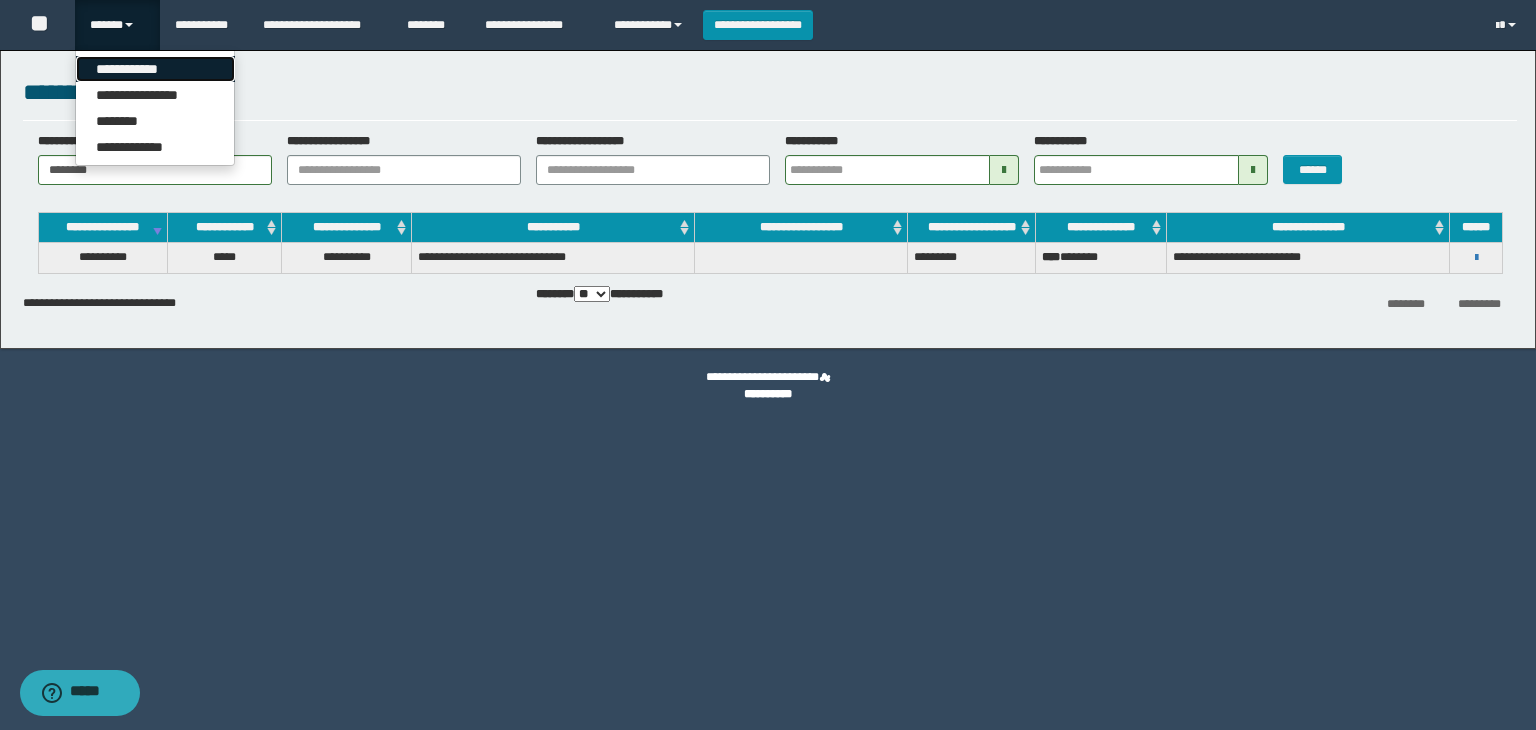 click on "**********" at bounding box center (155, 69) 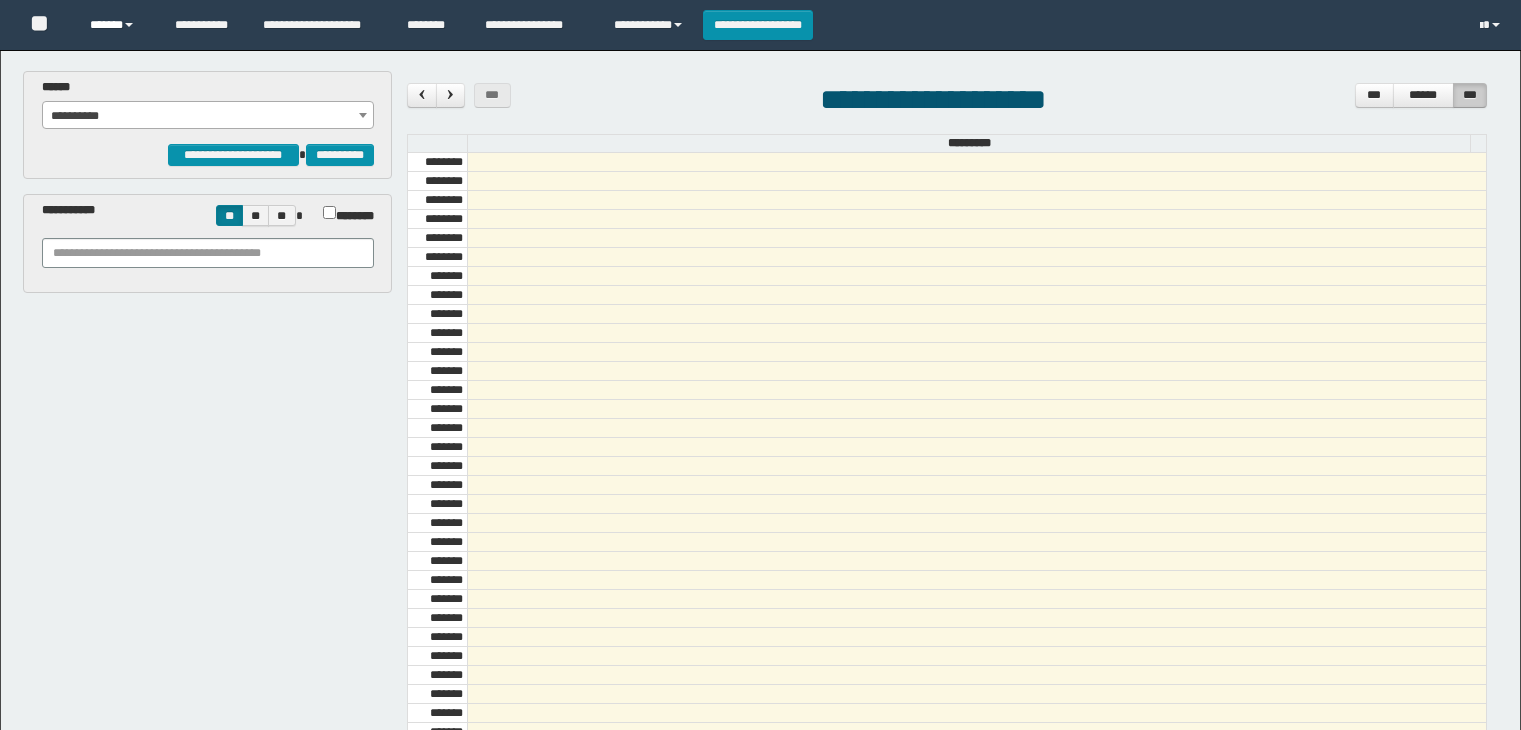 scroll, scrollTop: 0, scrollLeft: 0, axis: both 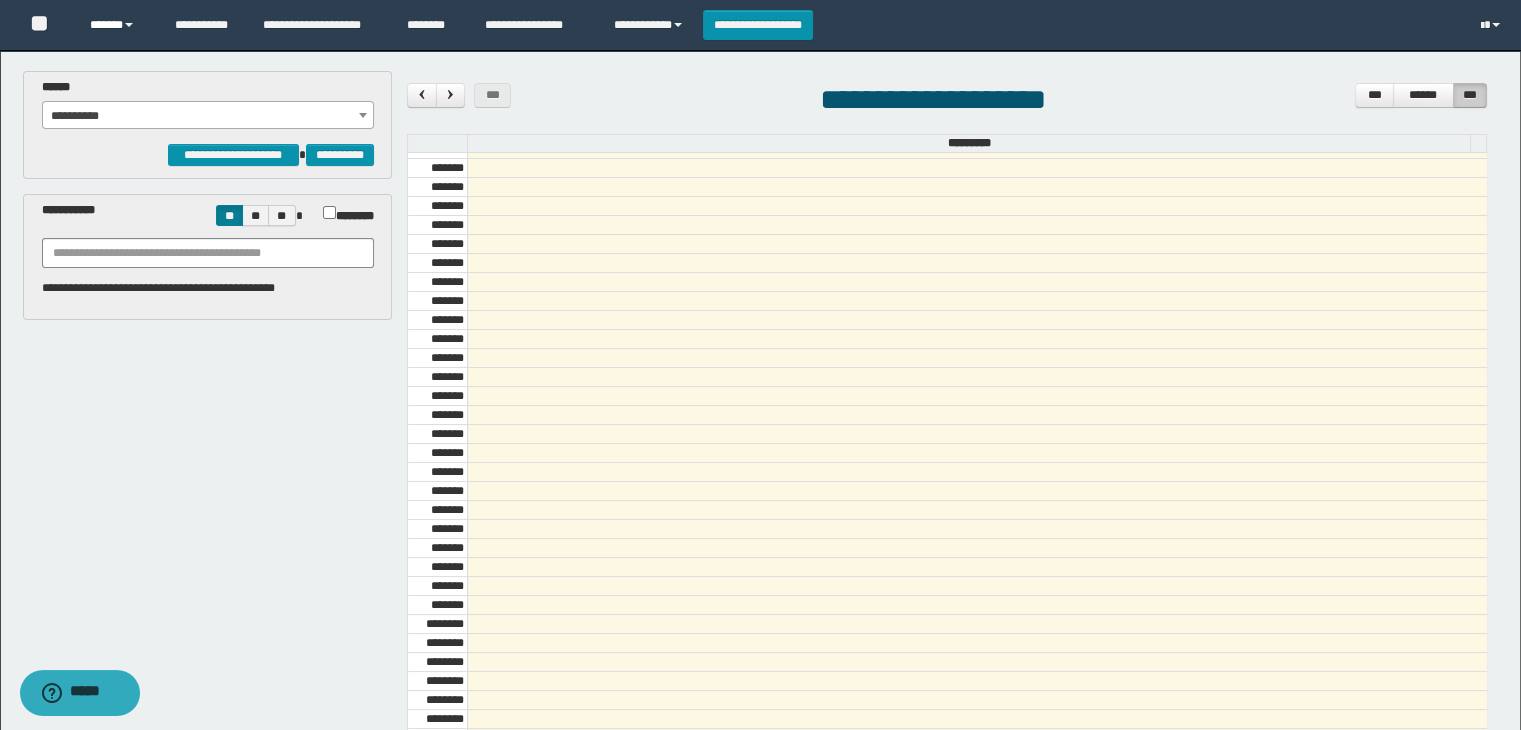 click on "******" at bounding box center [117, 25] 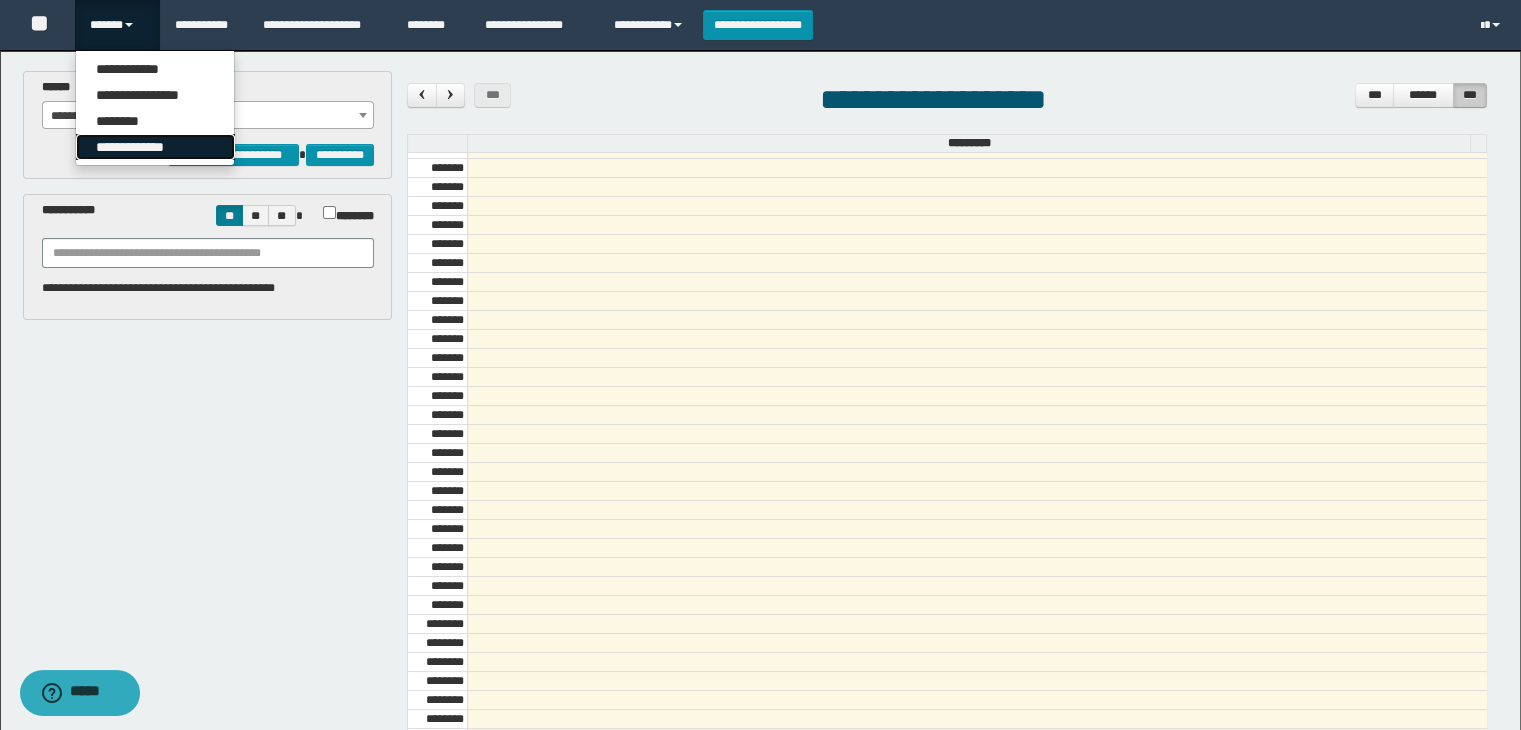 click on "**********" at bounding box center [155, 147] 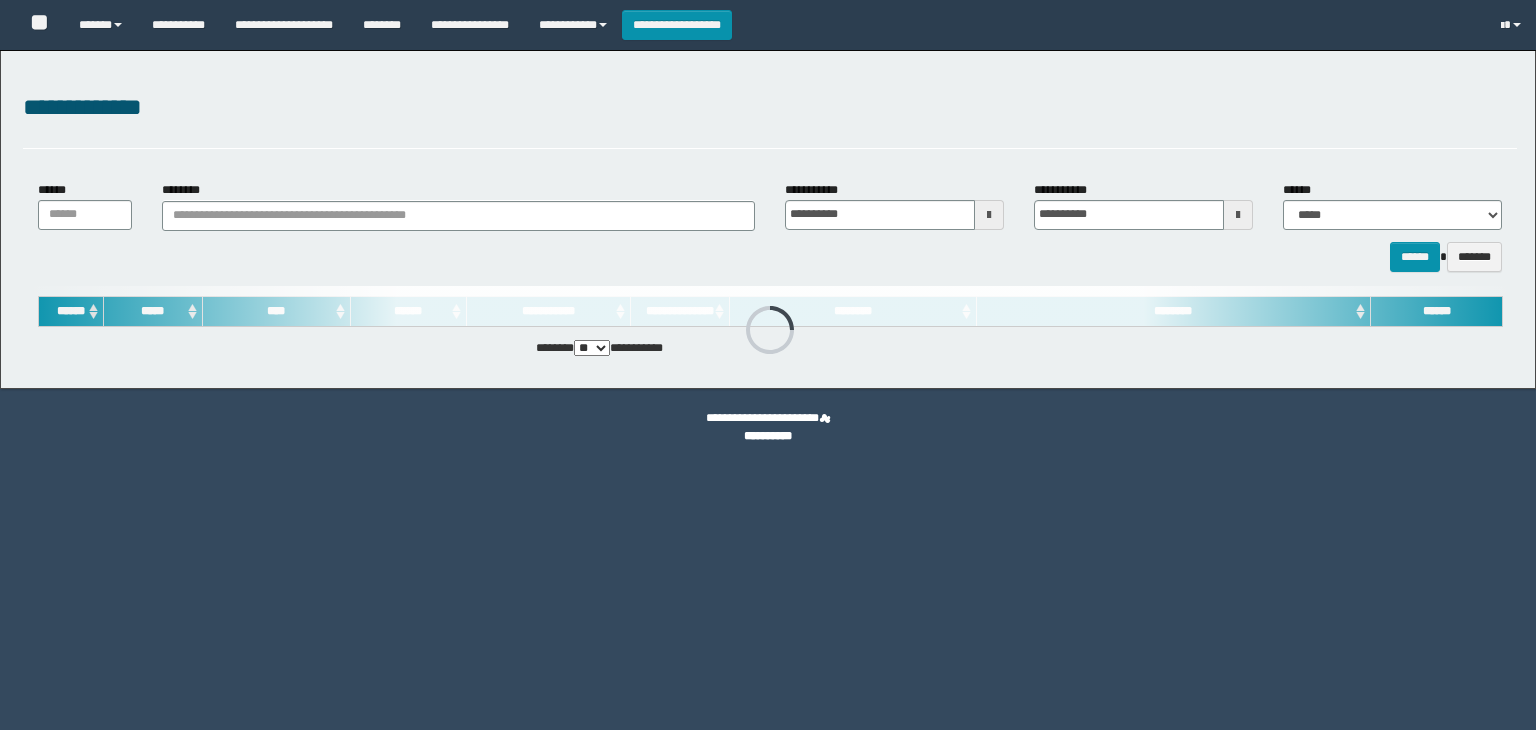 scroll, scrollTop: 0, scrollLeft: 0, axis: both 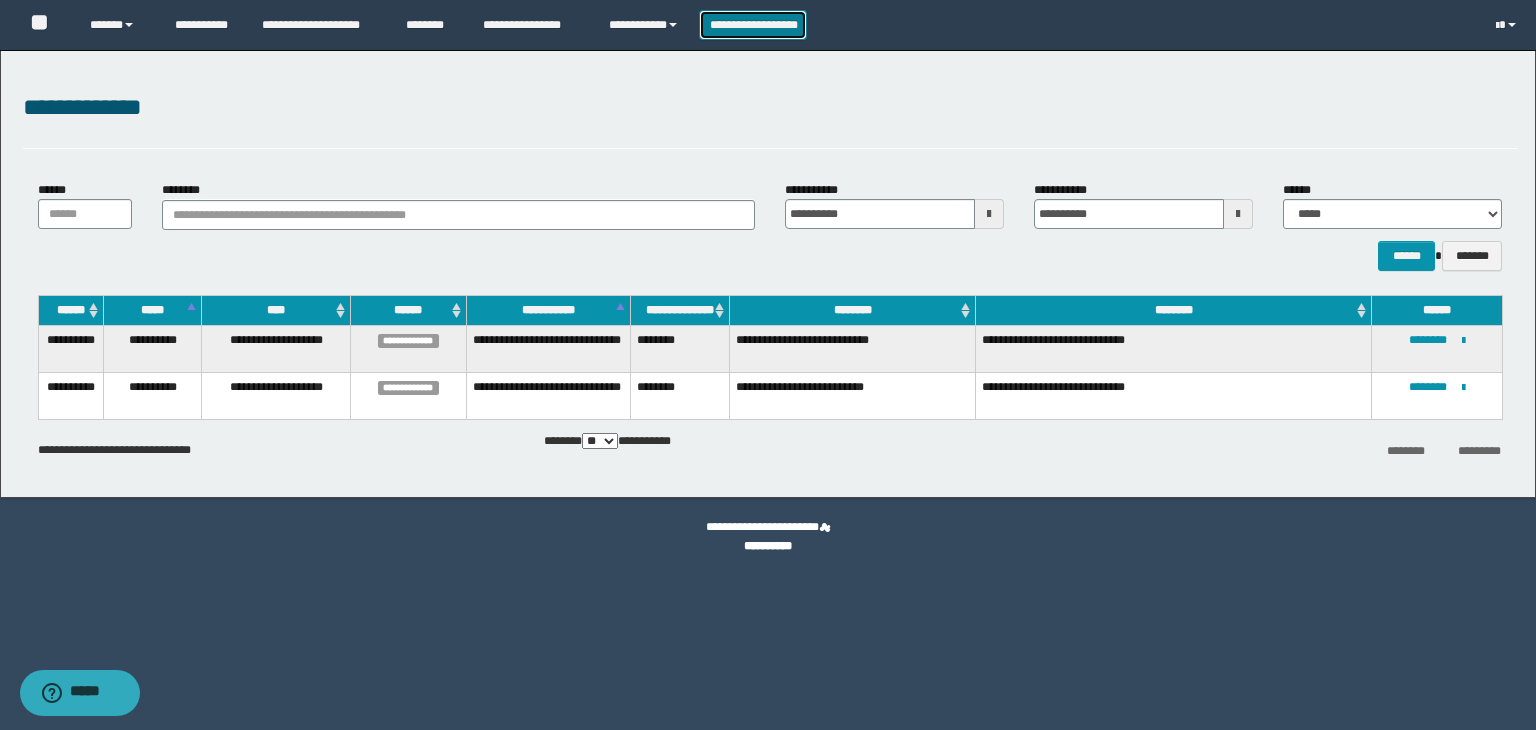 click on "**********" at bounding box center (753, 25) 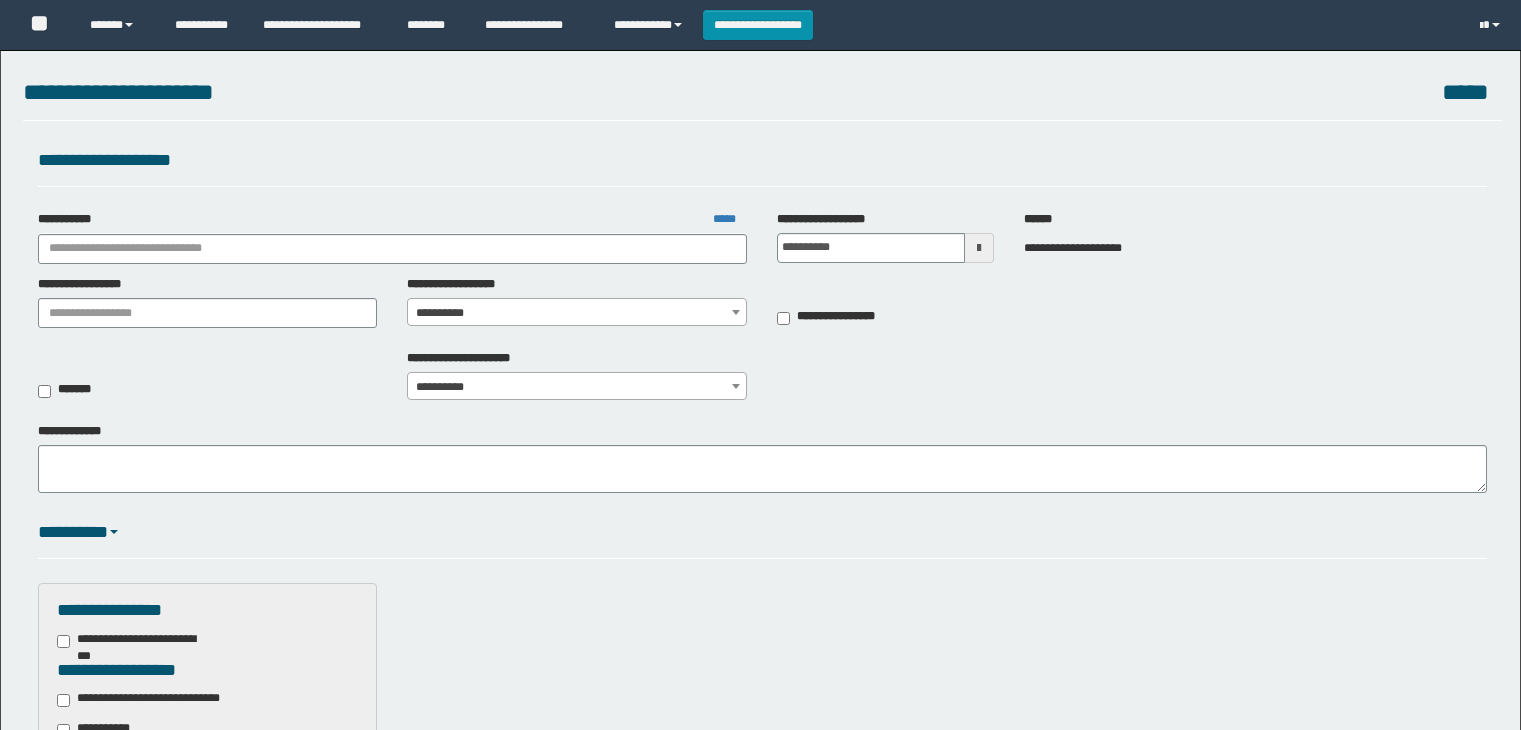 scroll, scrollTop: 0, scrollLeft: 0, axis: both 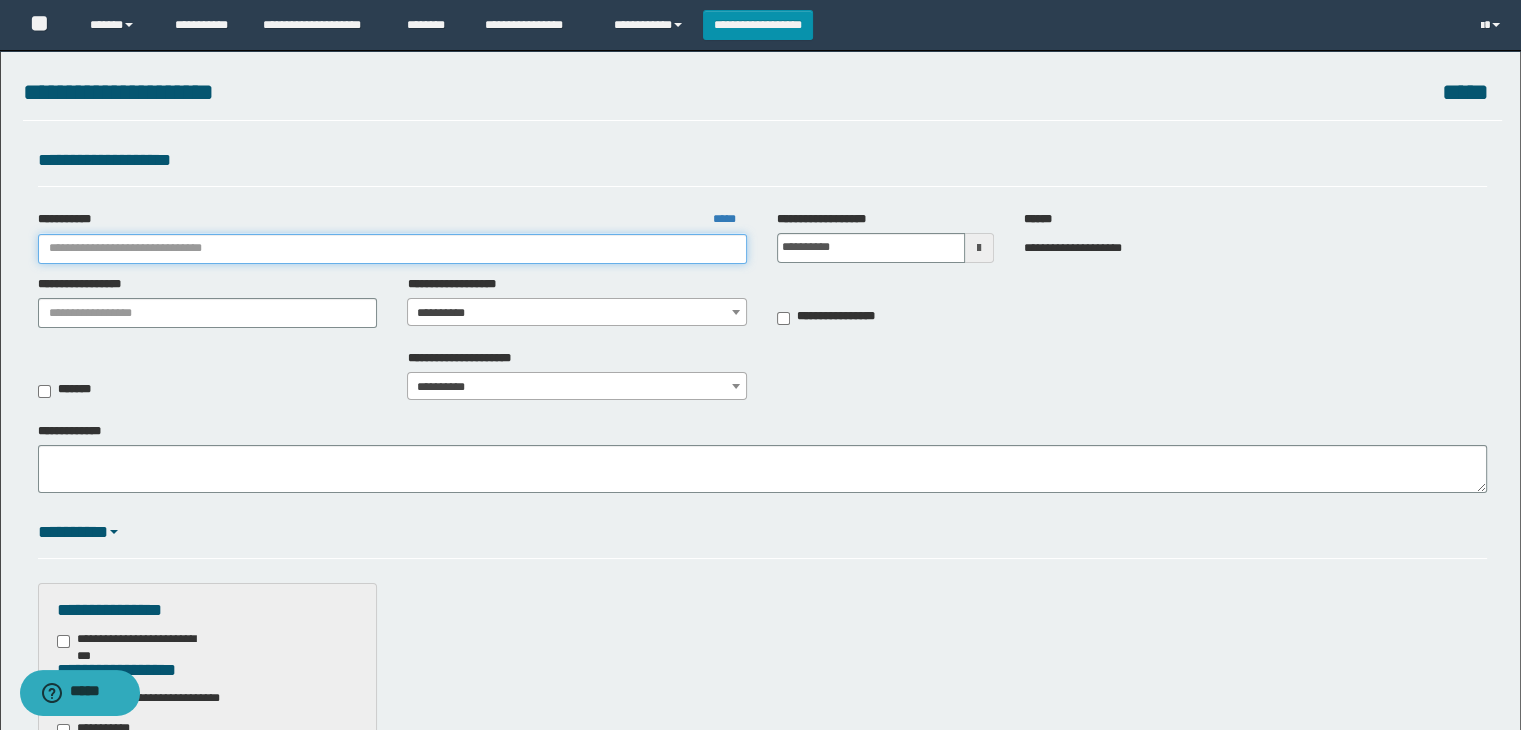 click on "**********" at bounding box center [393, 249] 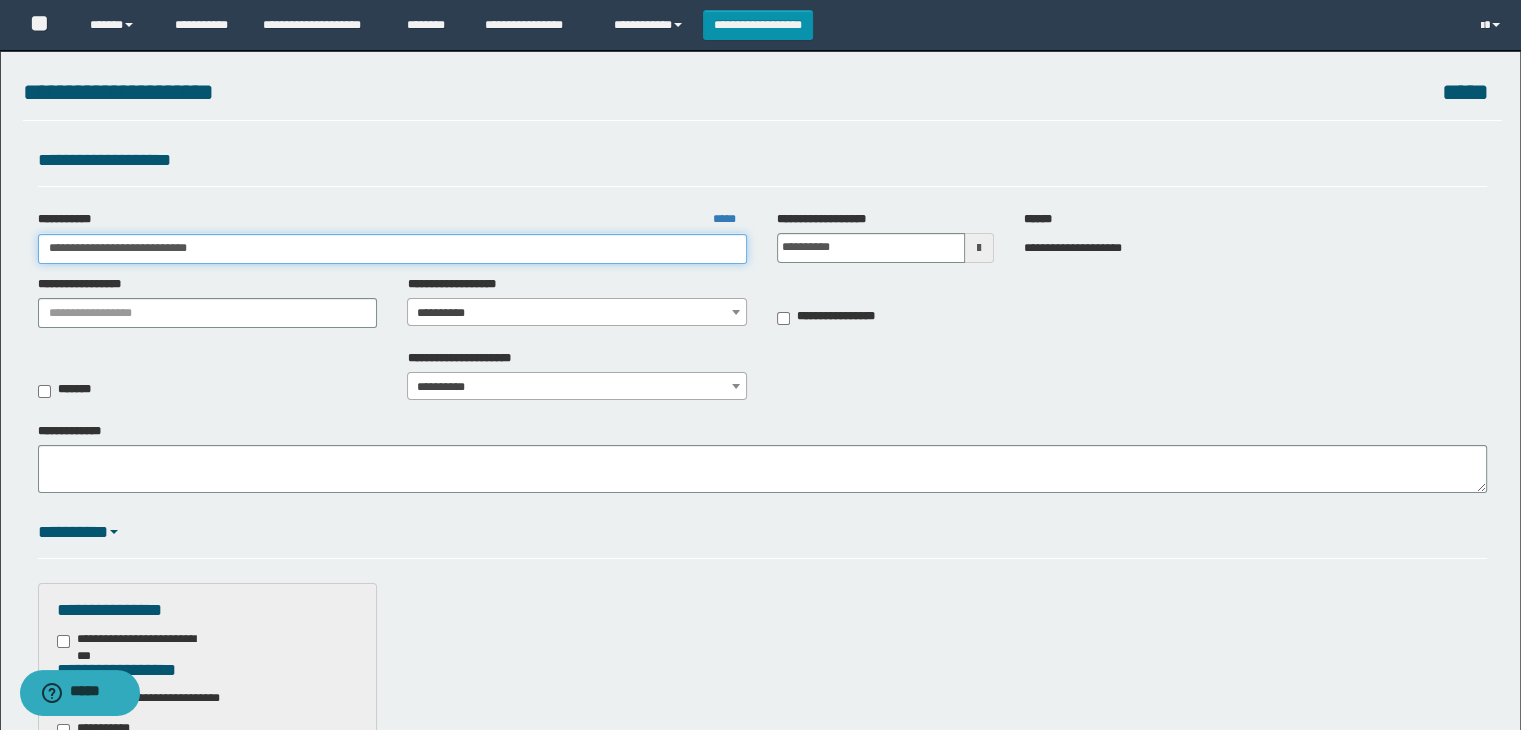 type on "**********" 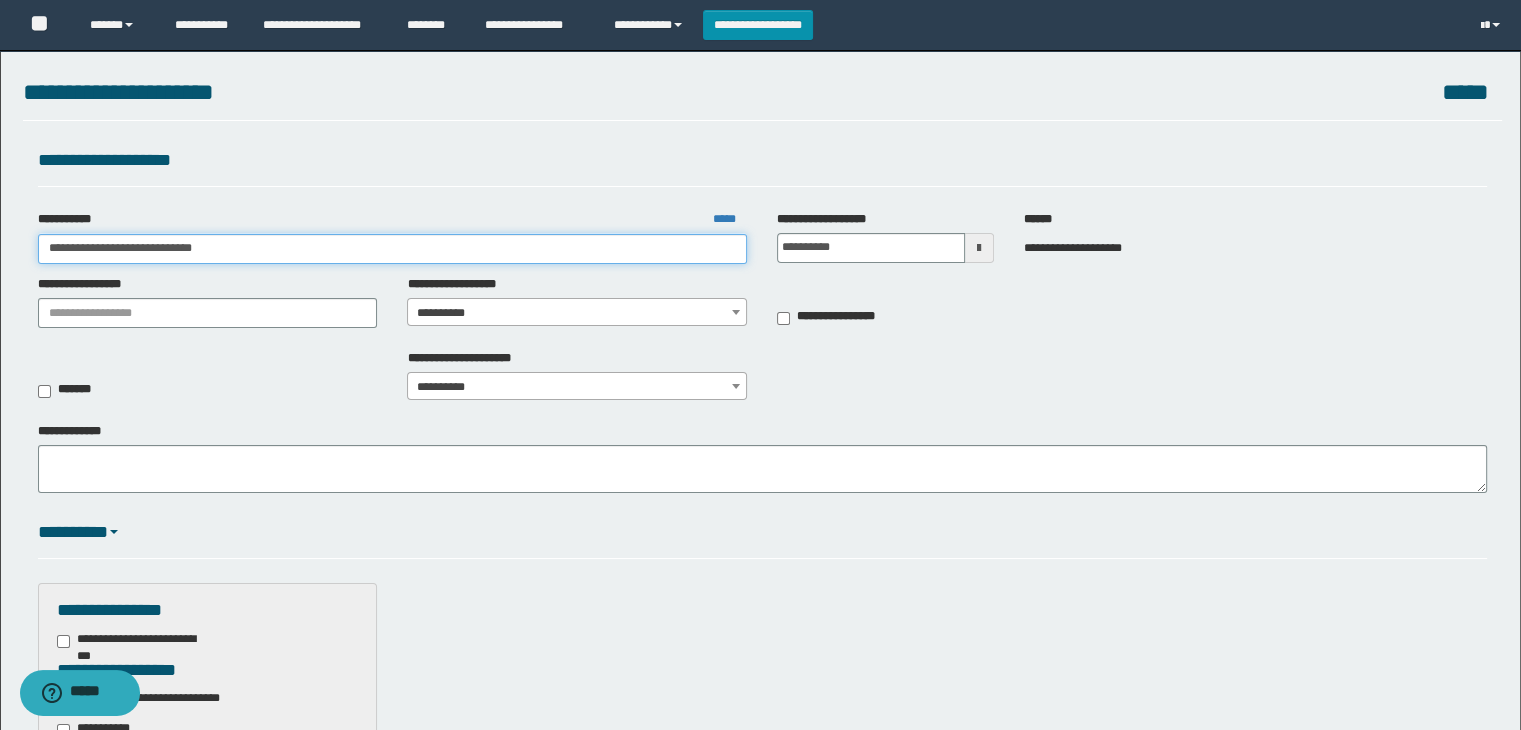 type on "**********" 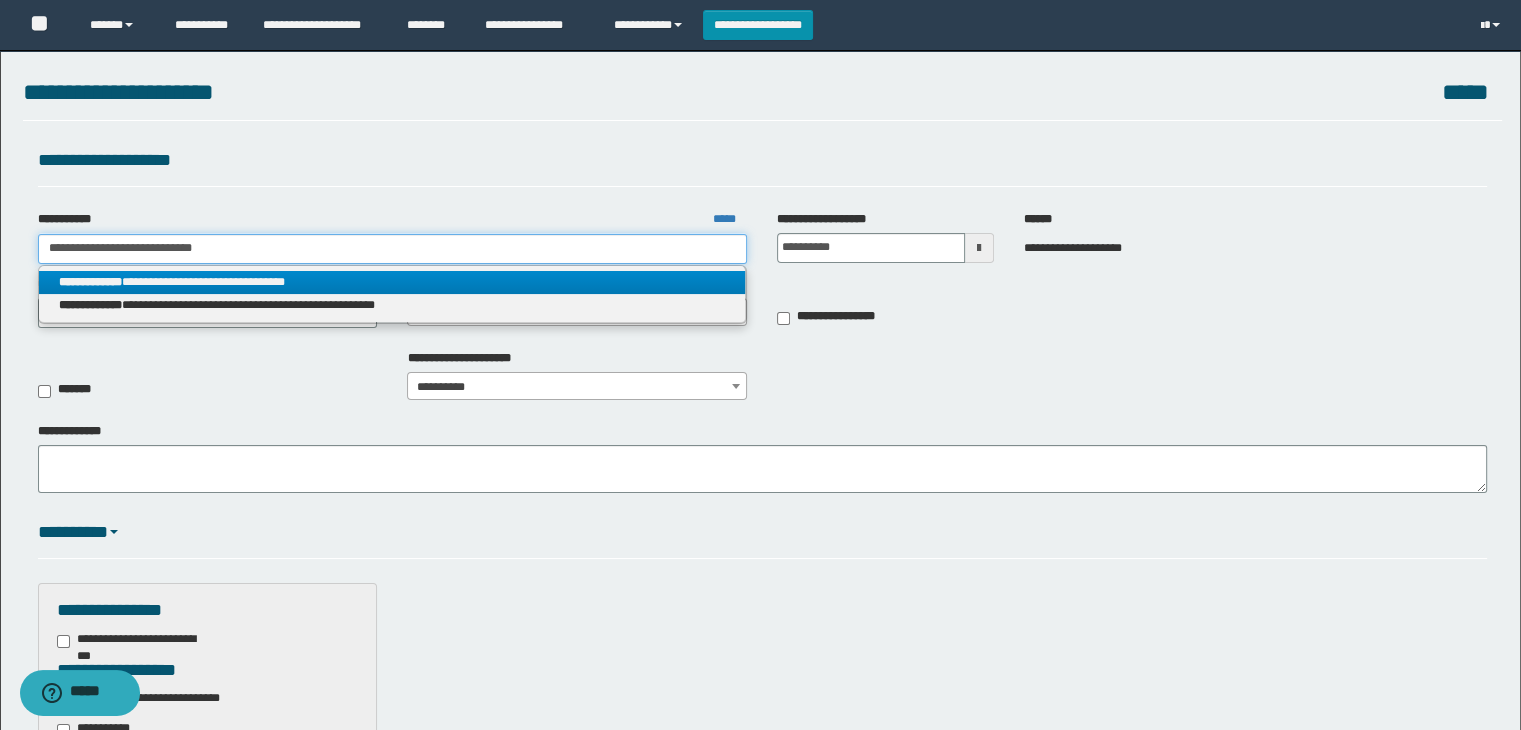 type on "**********" 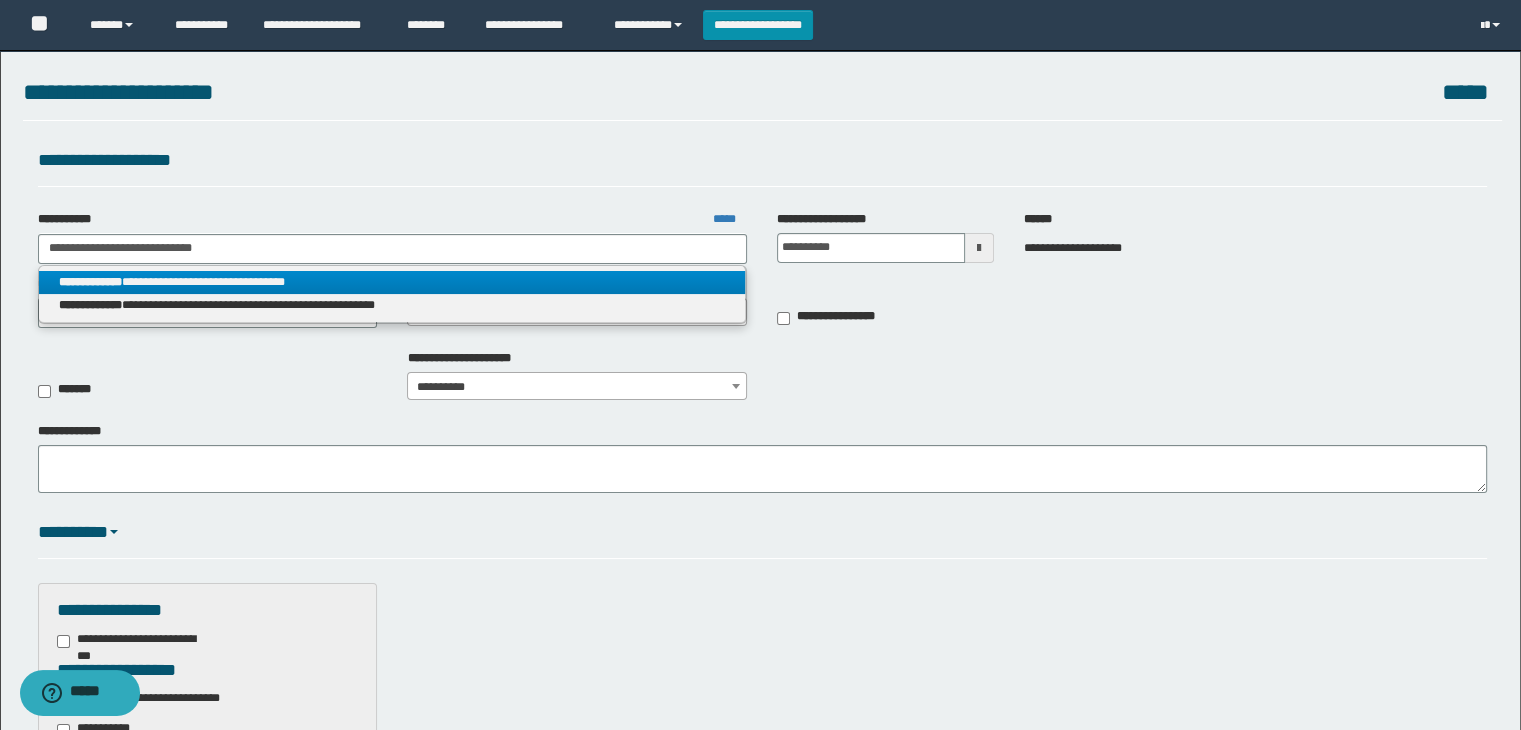 click on "**********" at bounding box center (392, 282) 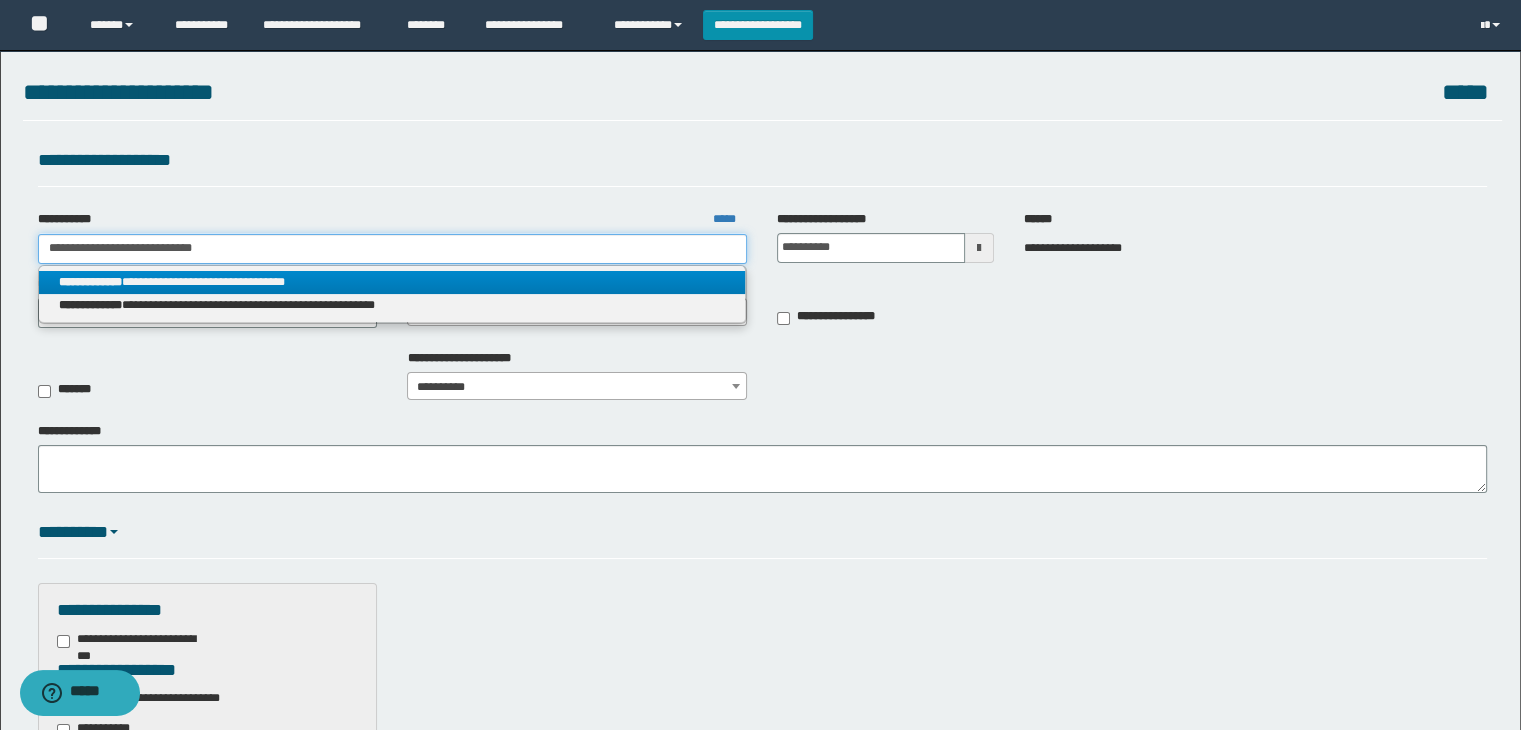 type 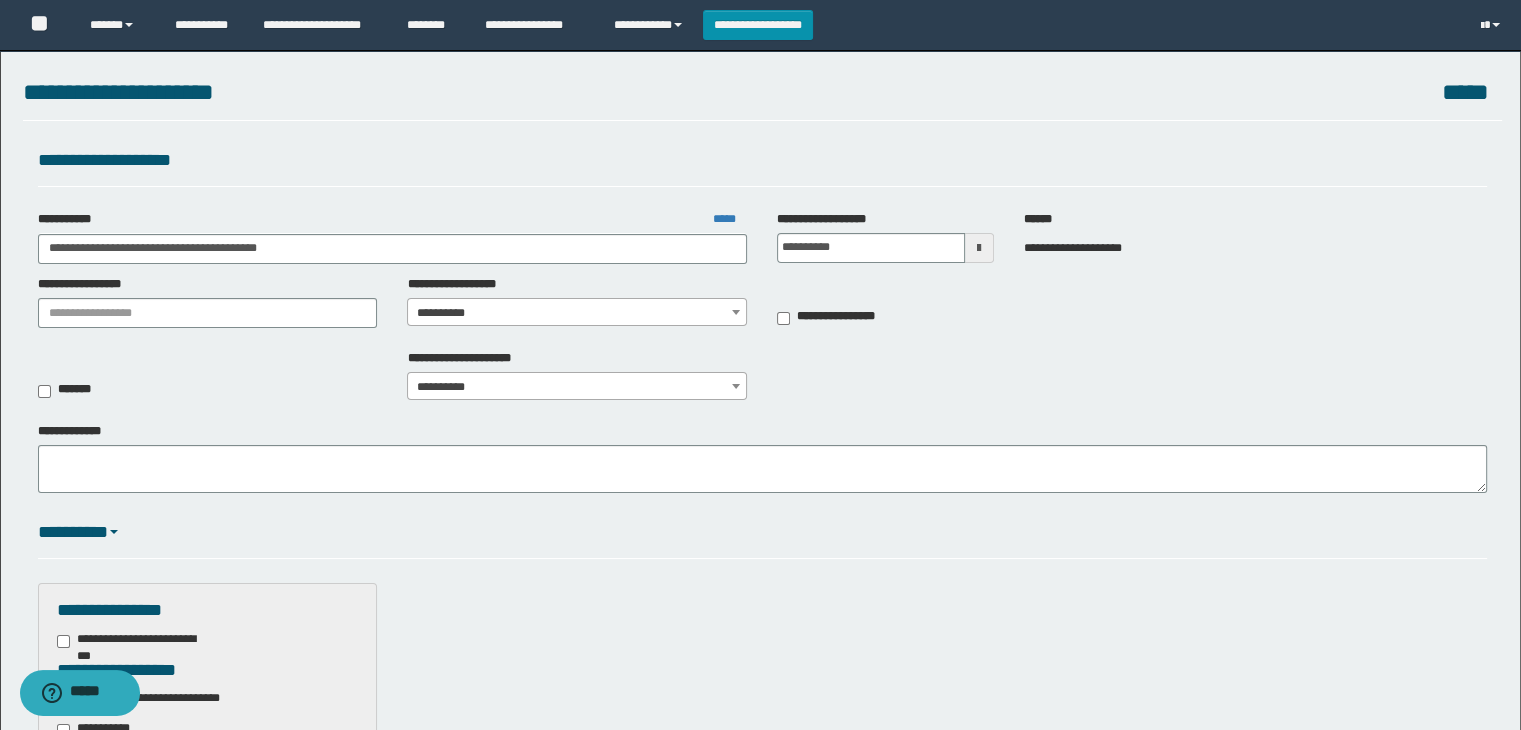 click on "**********" at bounding box center [577, 313] 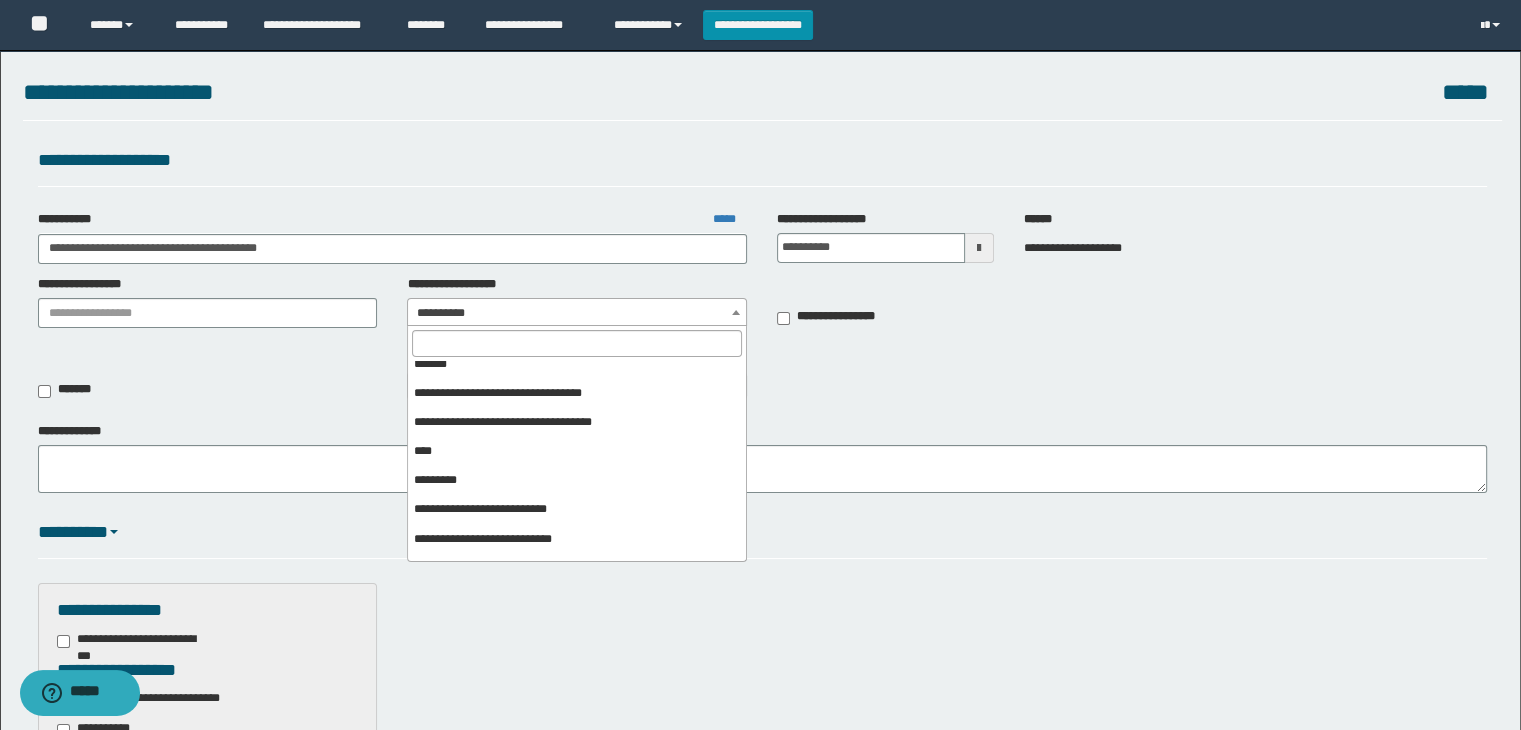 scroll, scrollTop: 376, scrollLeft: 0, axis: vertical 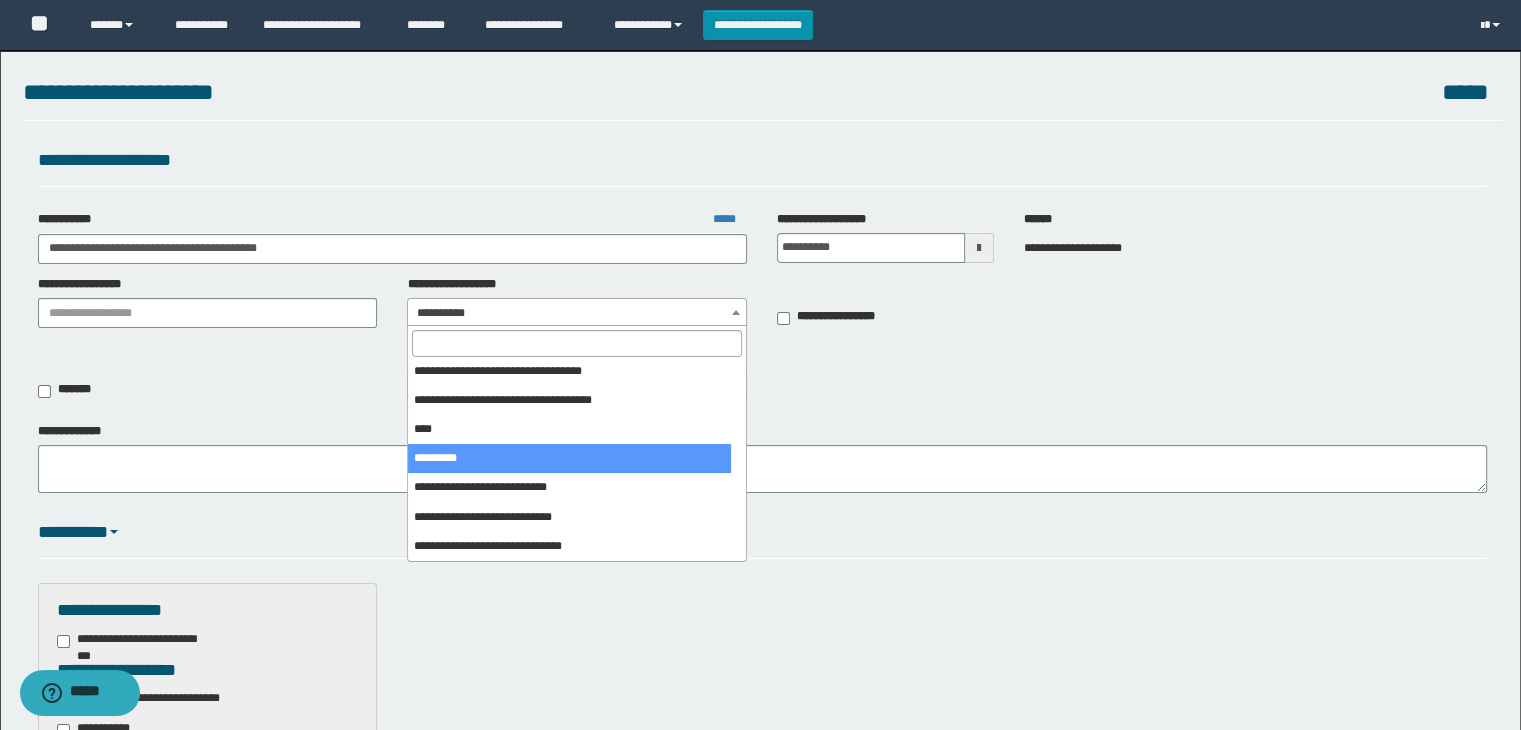 select on "***" 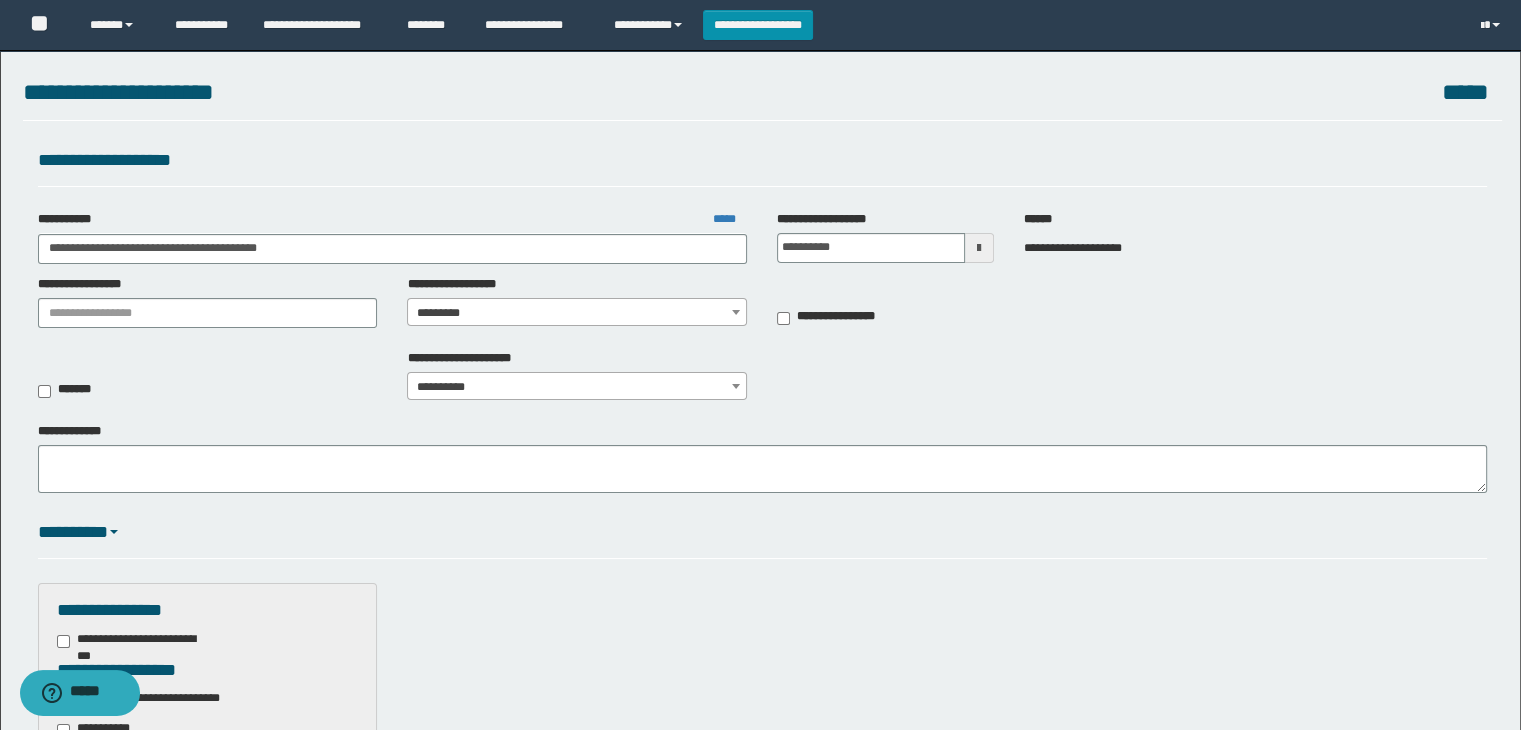 scroll, scrollTop: 200, scrollLeft: 0, axis: vertical 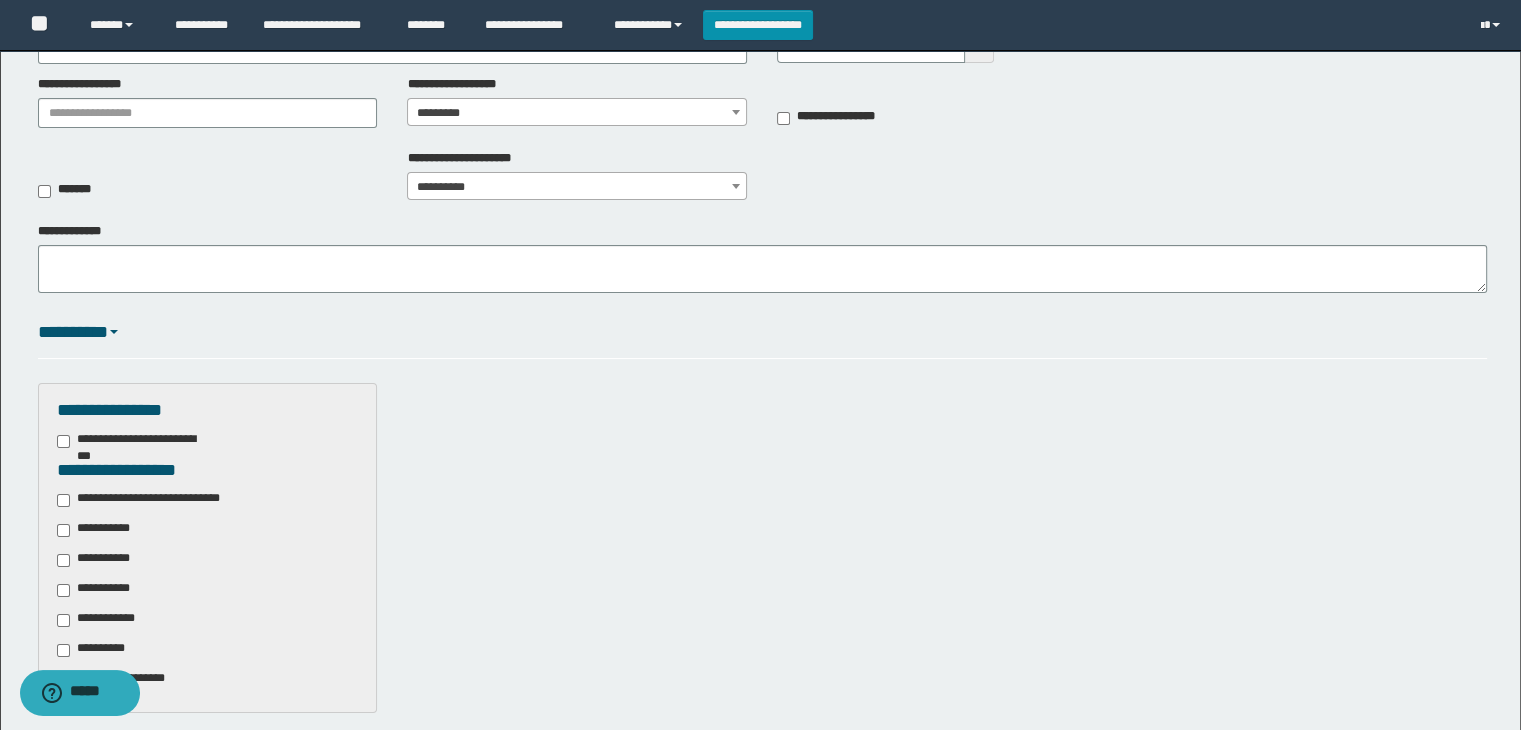click on "**********" at bounding box center [176, 500] 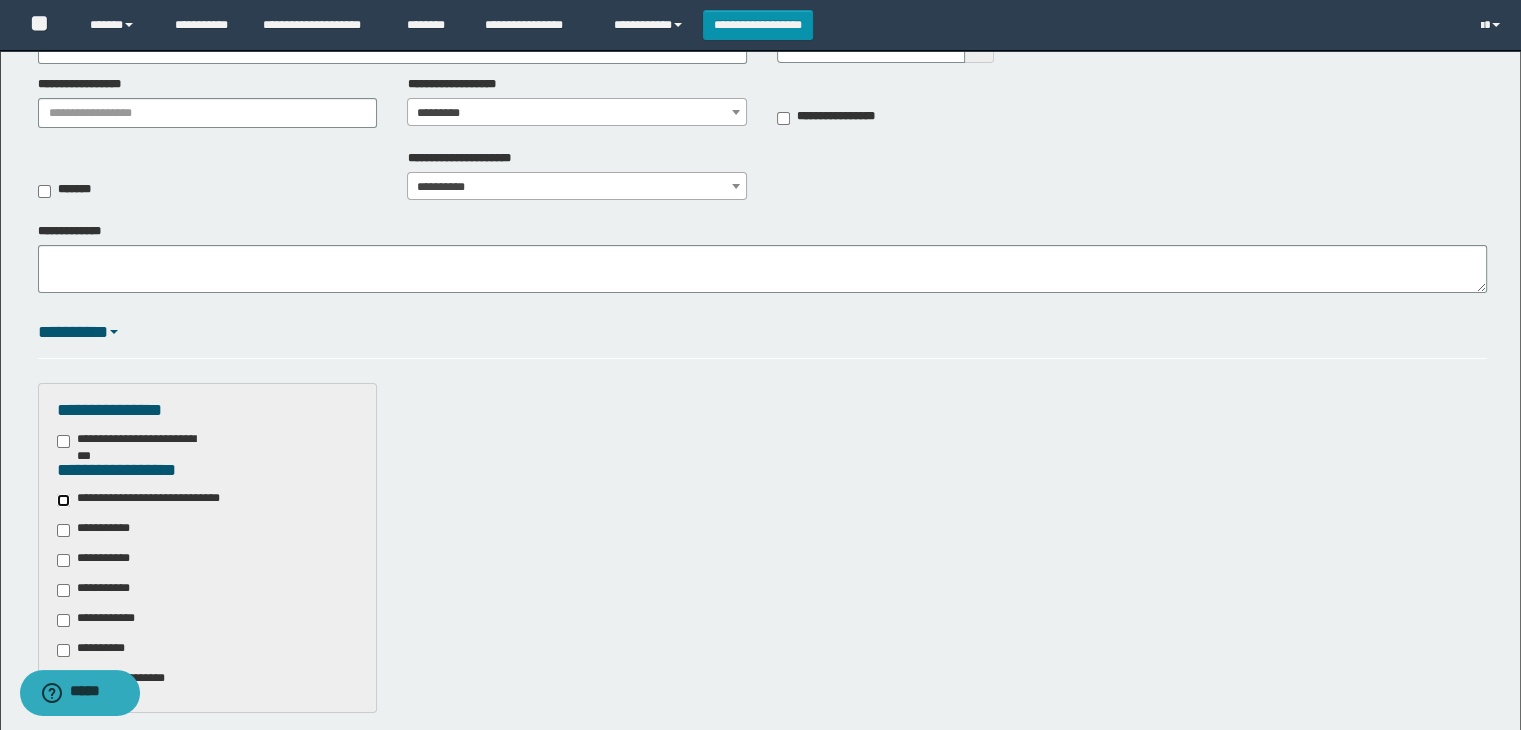 scroll, scrollTop: 500, scrollLeft: 0, axis: vertical 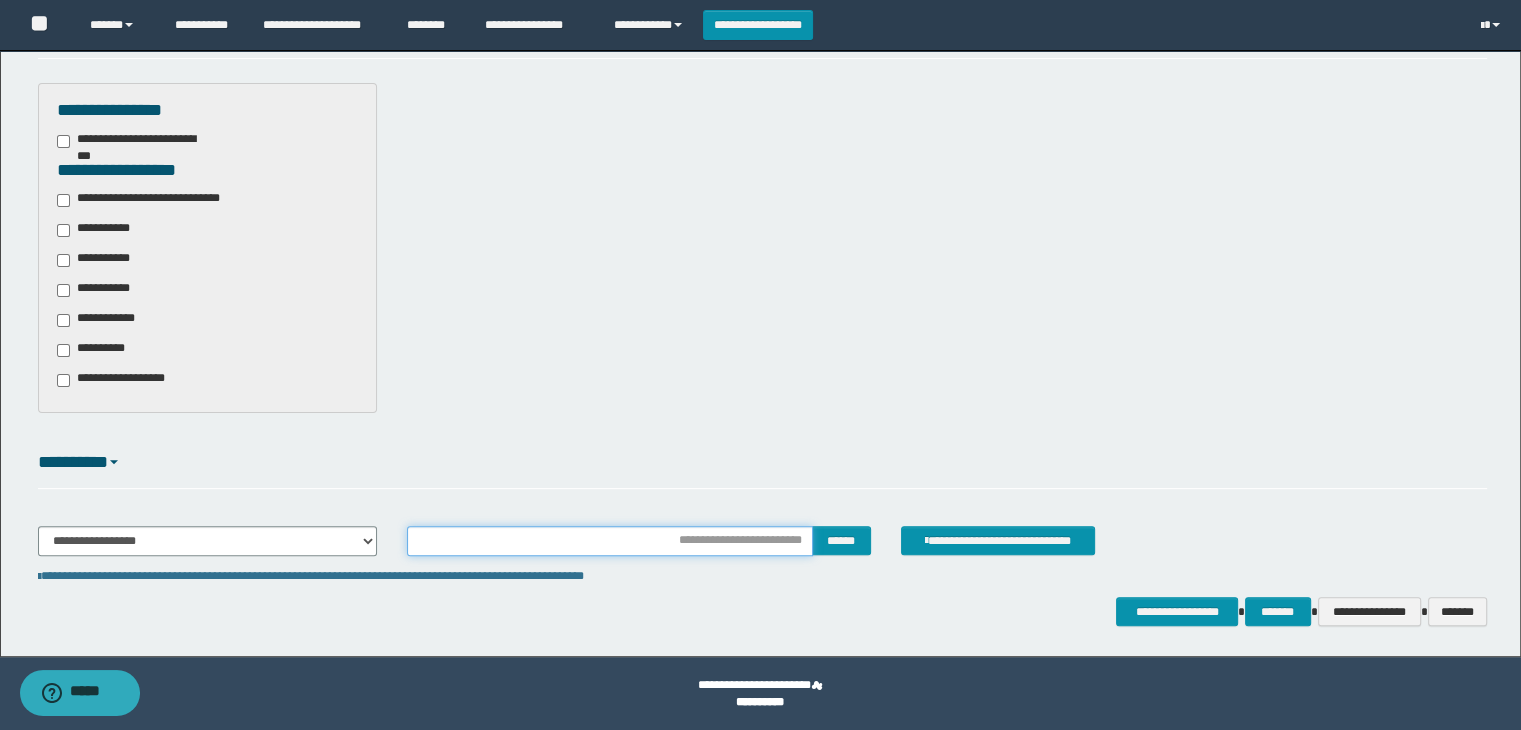 click at bounding box center [609, 541] 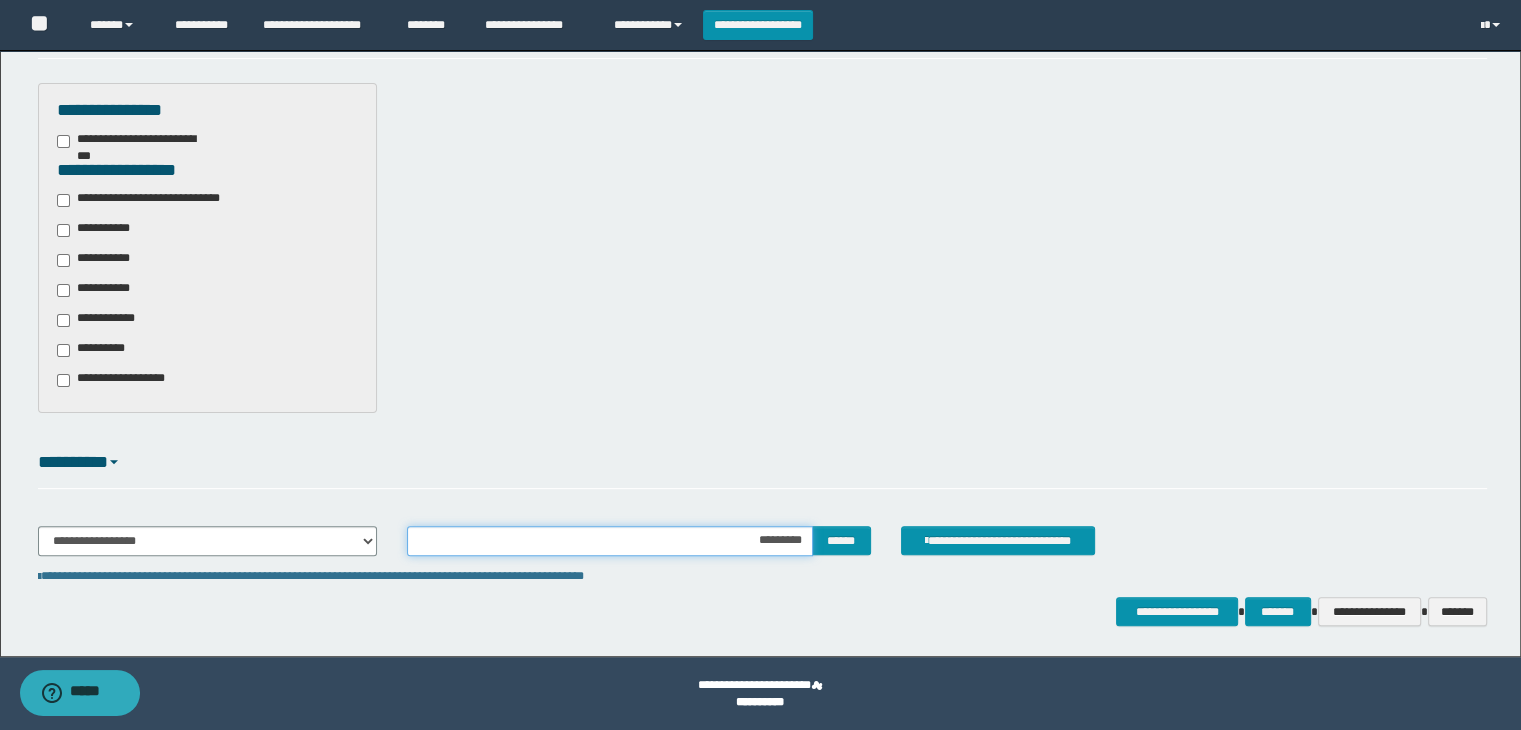 type on "**********" 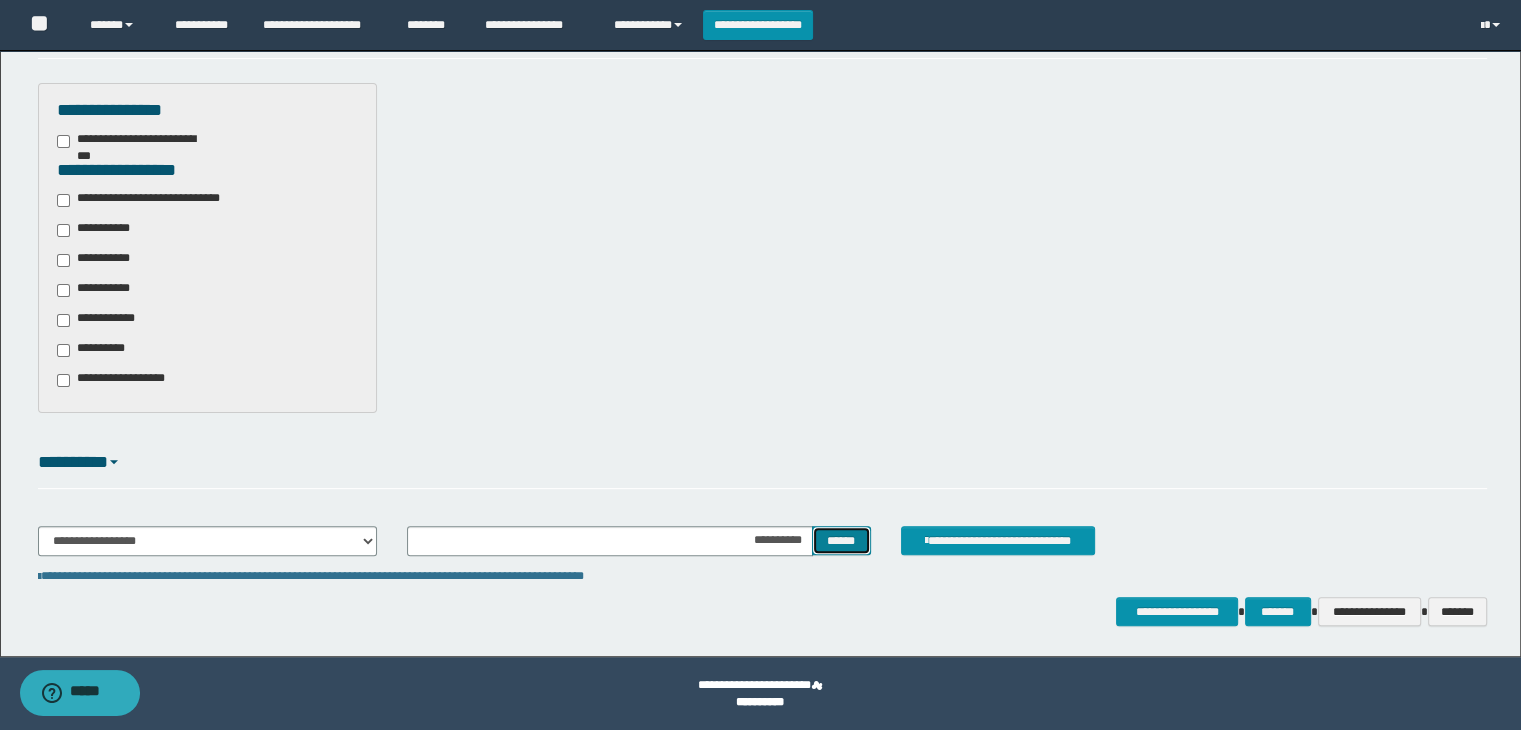 click on "******" at bounding box center (841, 541) 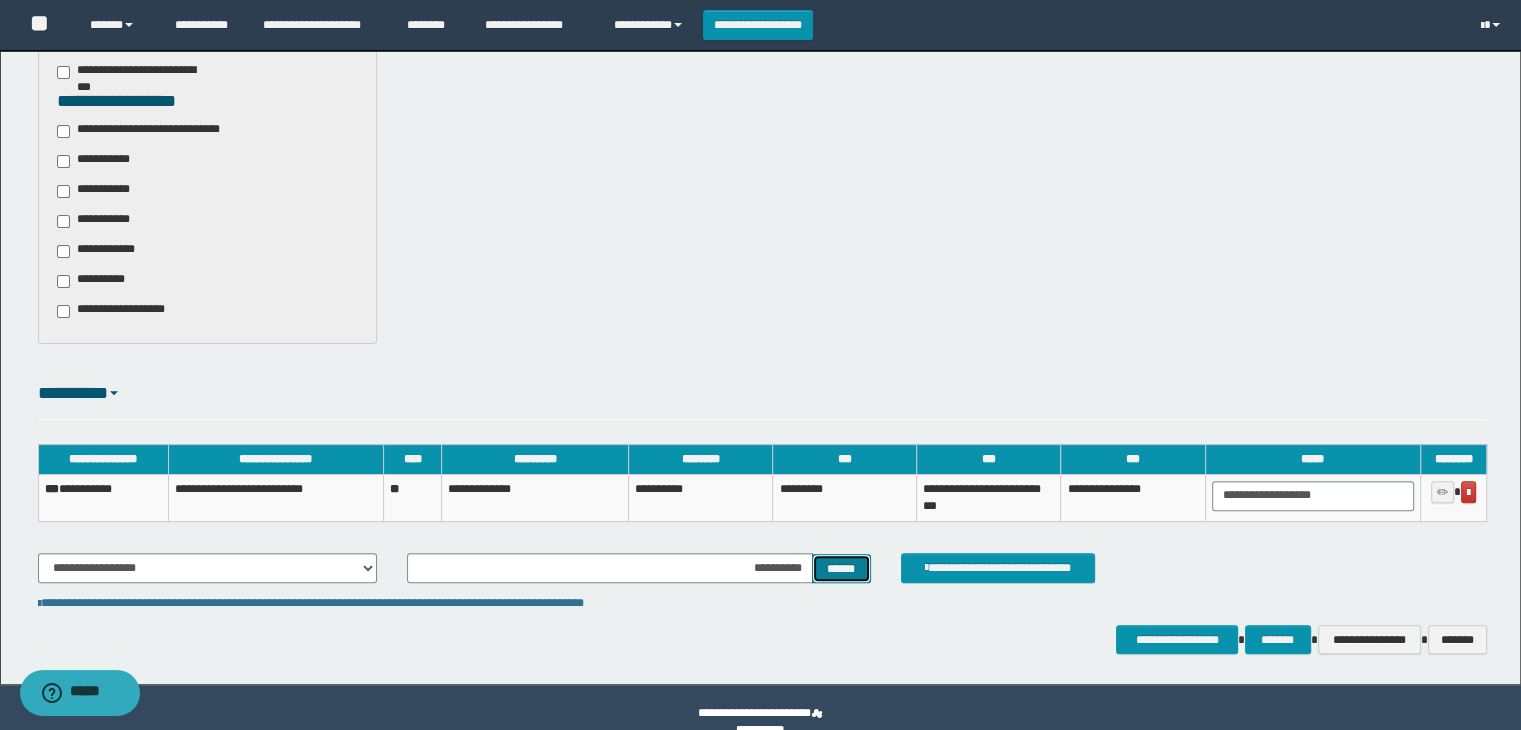 scroll, scrollTop: 598, scrollLeft: 0, axis: vertical 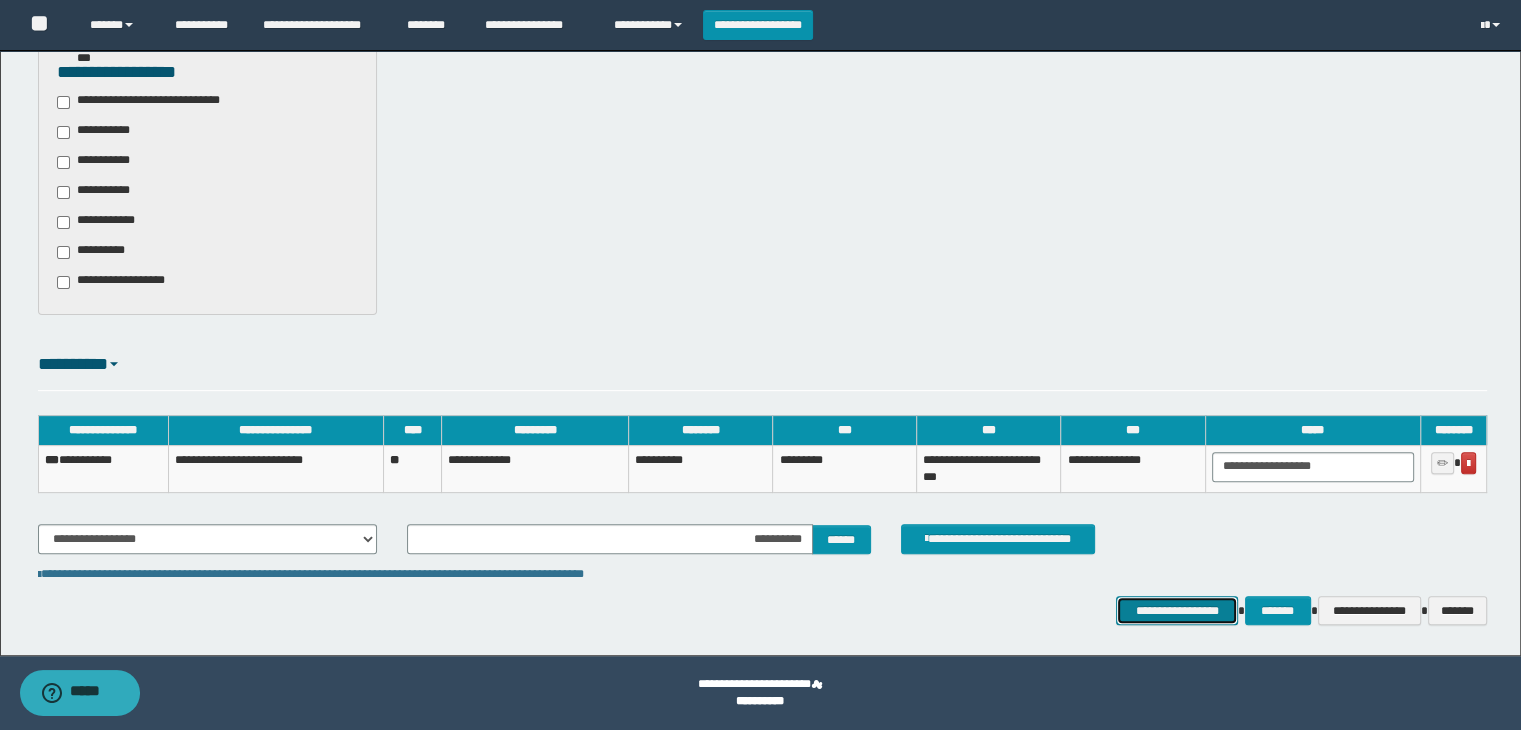 click on "**********" at bounding box center [1177, 611] 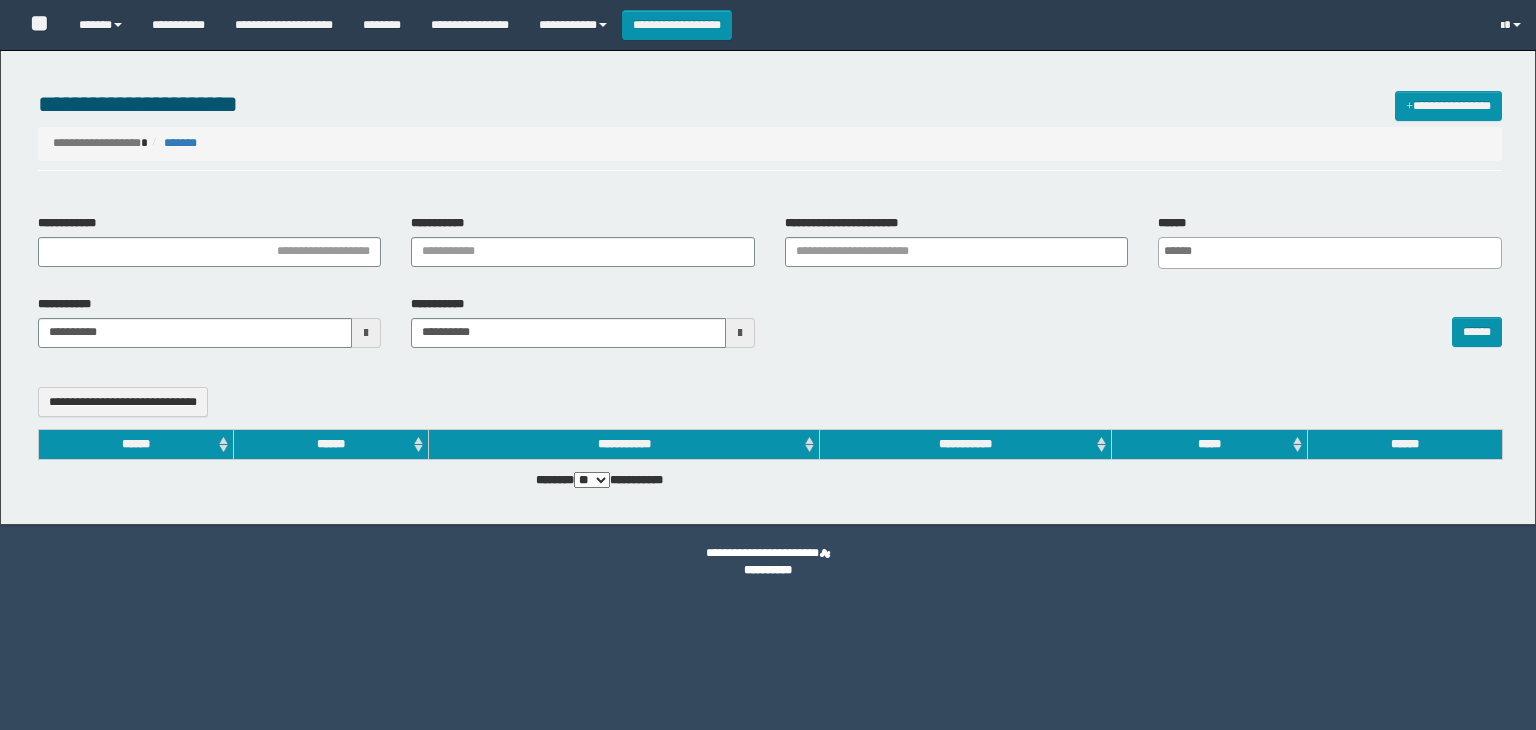select 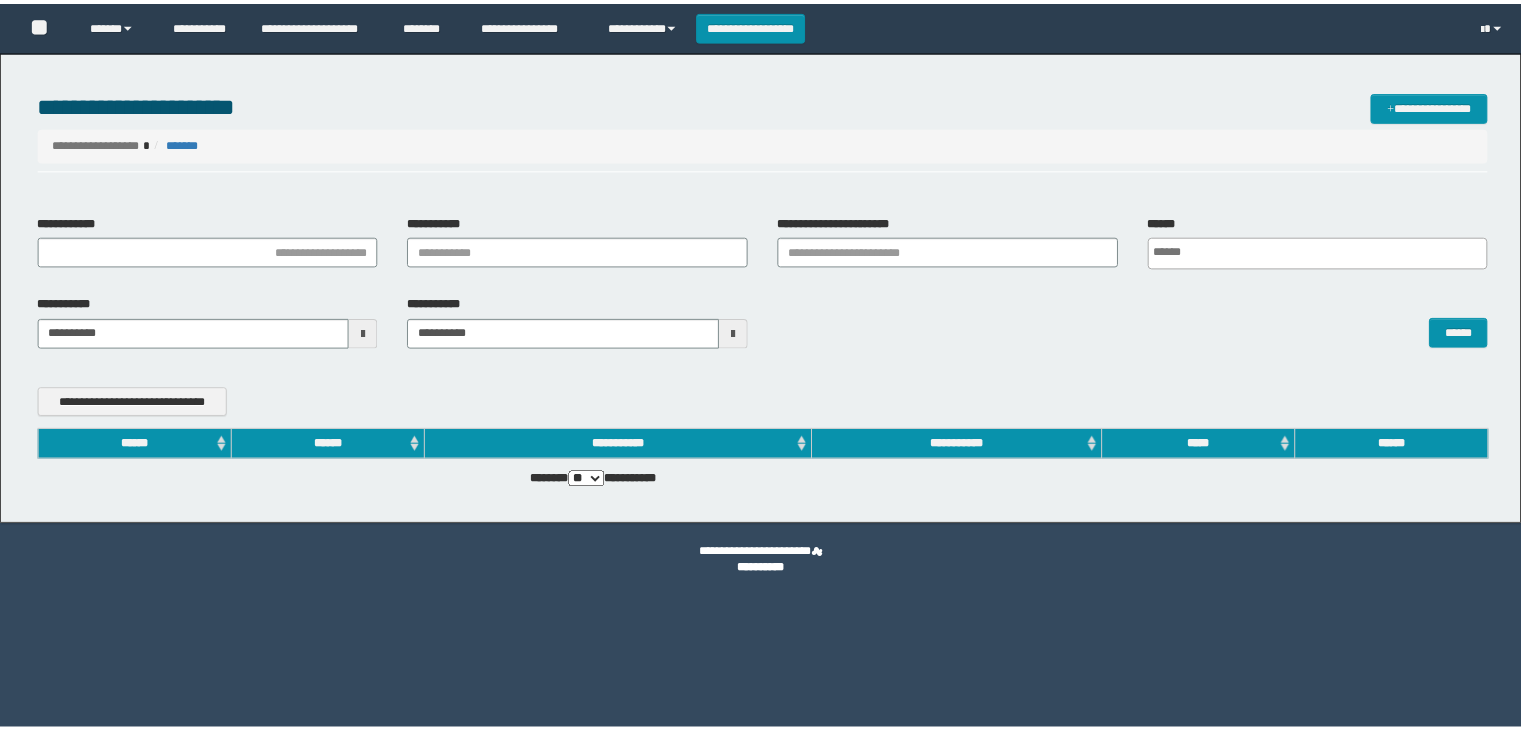 scroll, scrollTop: 0, scrollLeft: 0, axis: both 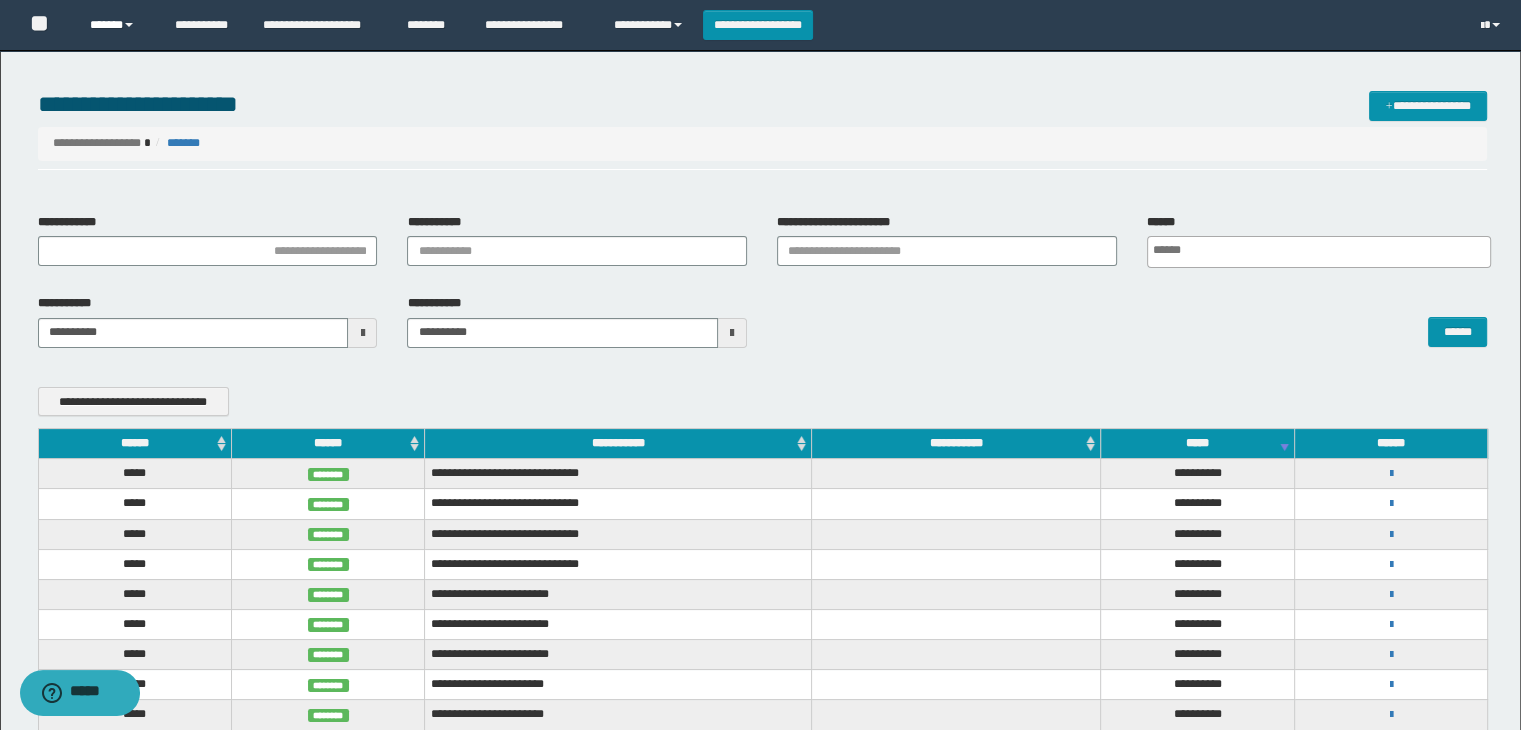 click on "******" at bounding box center [117, 25] 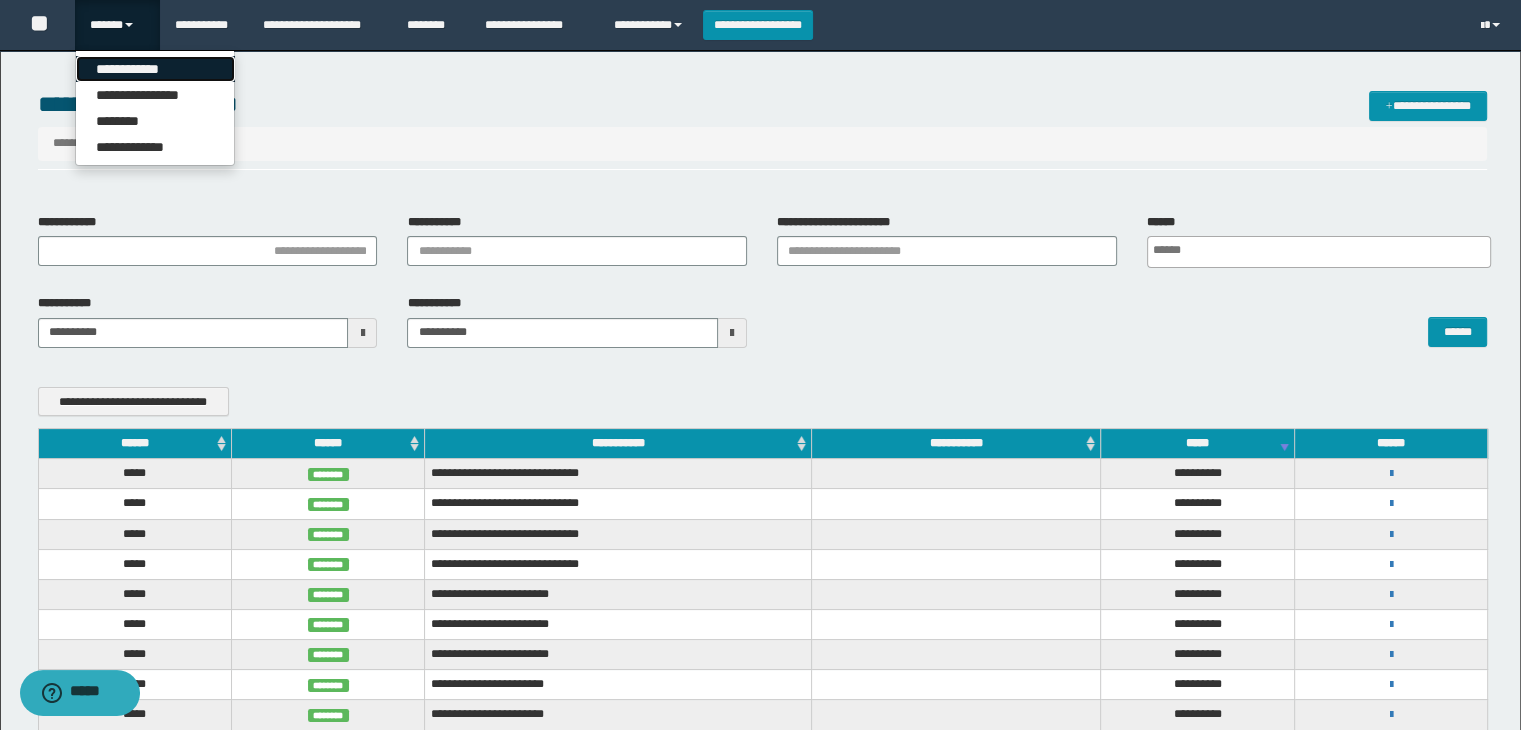 click on "**********" at bounding box center (155, 69) 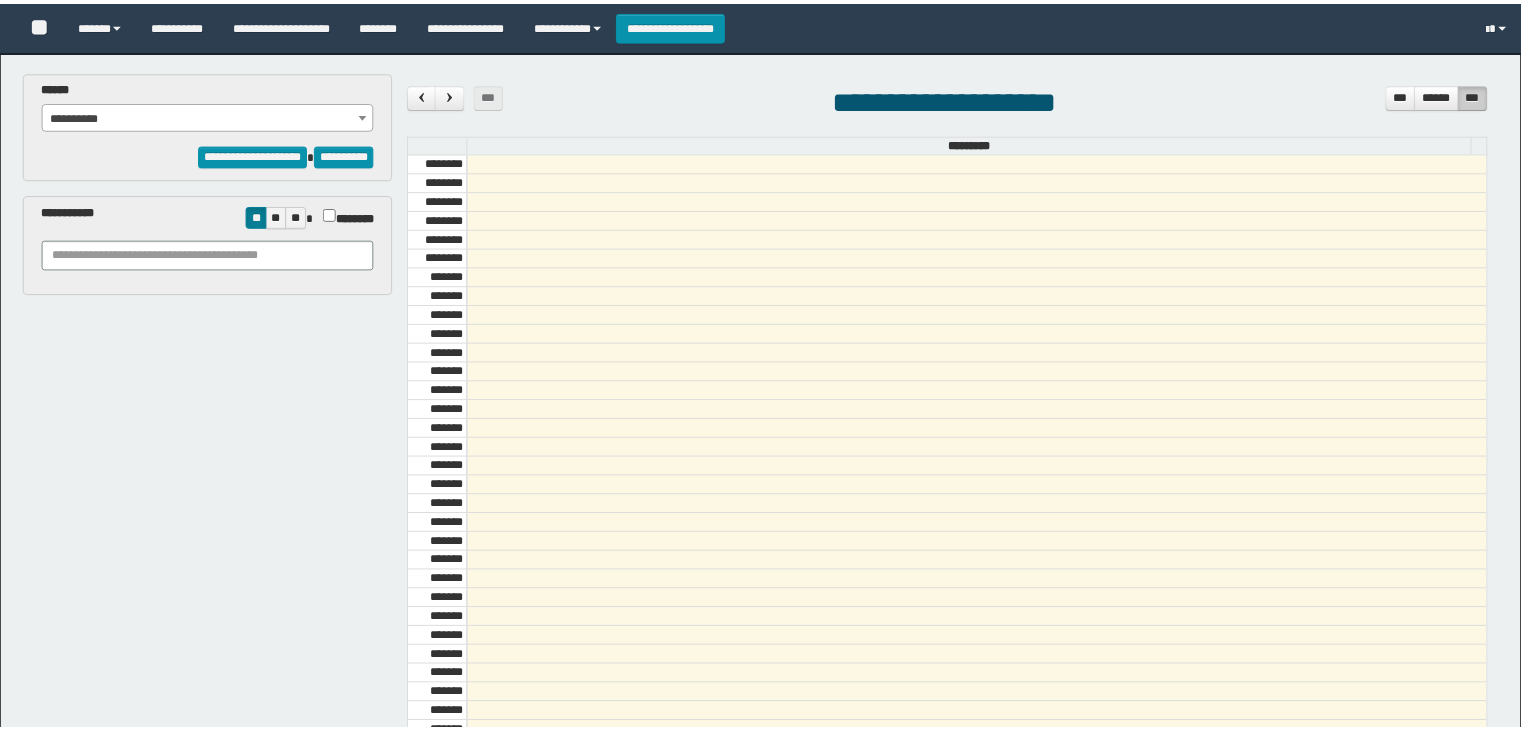 scroll, scrollTop: 0, scrollLeft: 0, axis: both 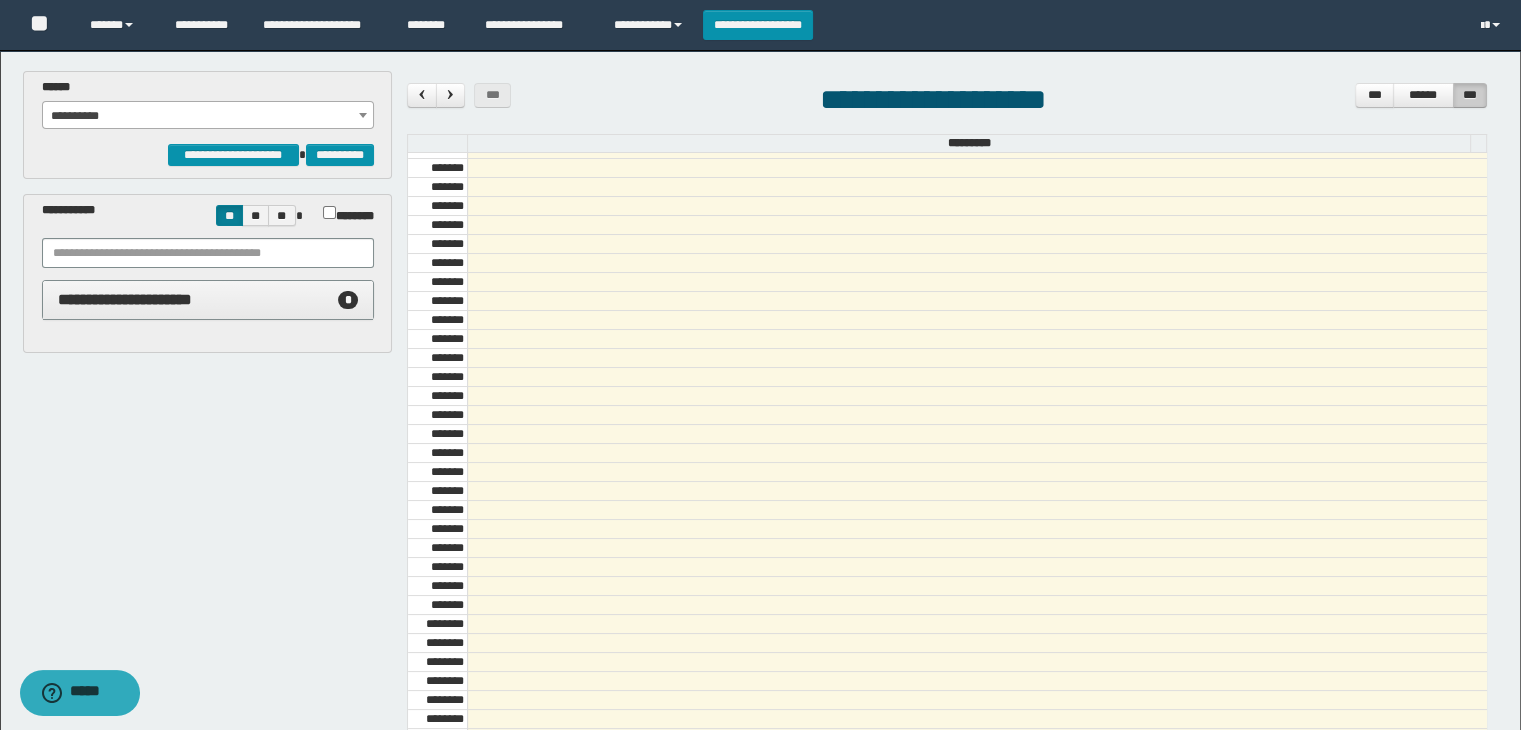 drag, startPoint x: 138, startPoint y: 113, endPoint x: 147, endPoint y: 126, distance: 15.811388 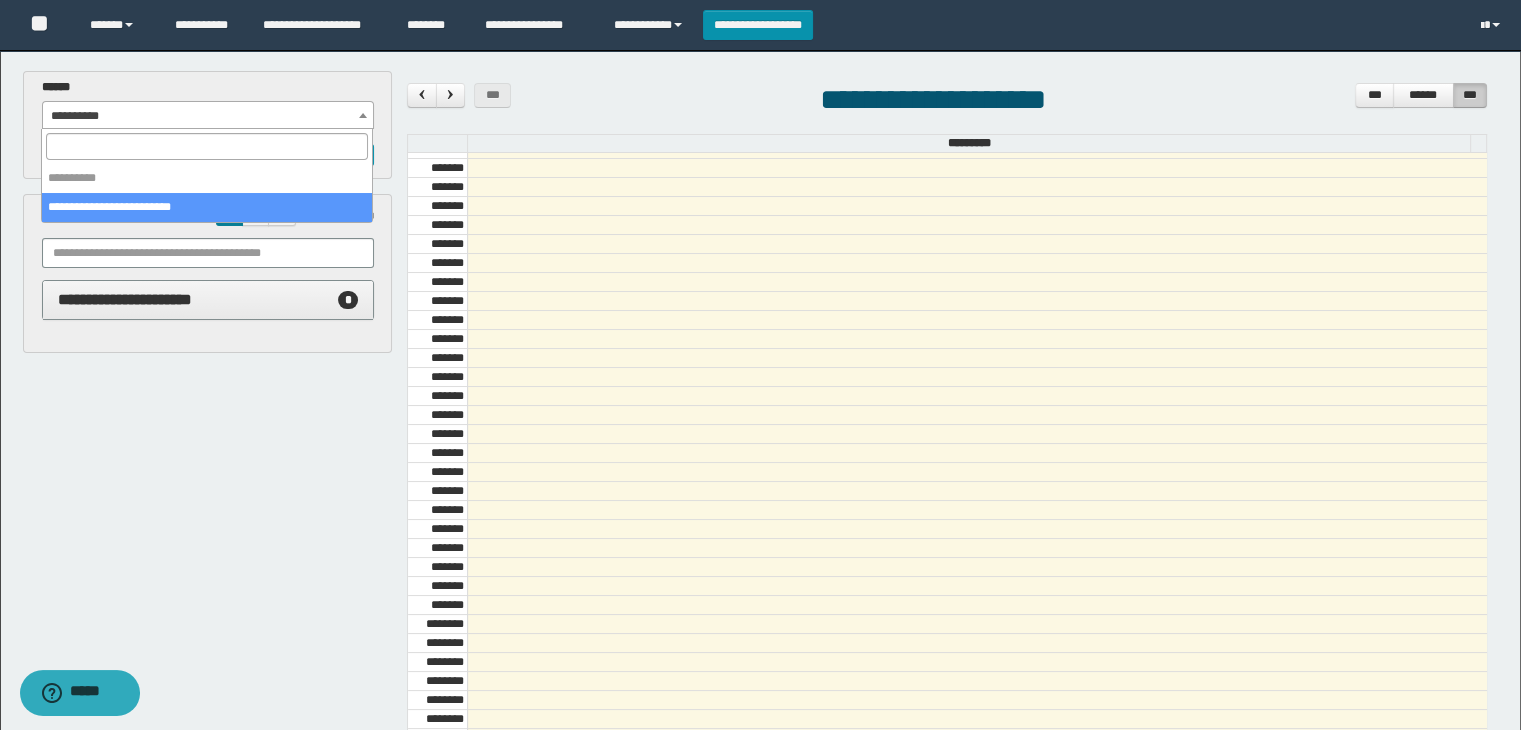 select on "*****" 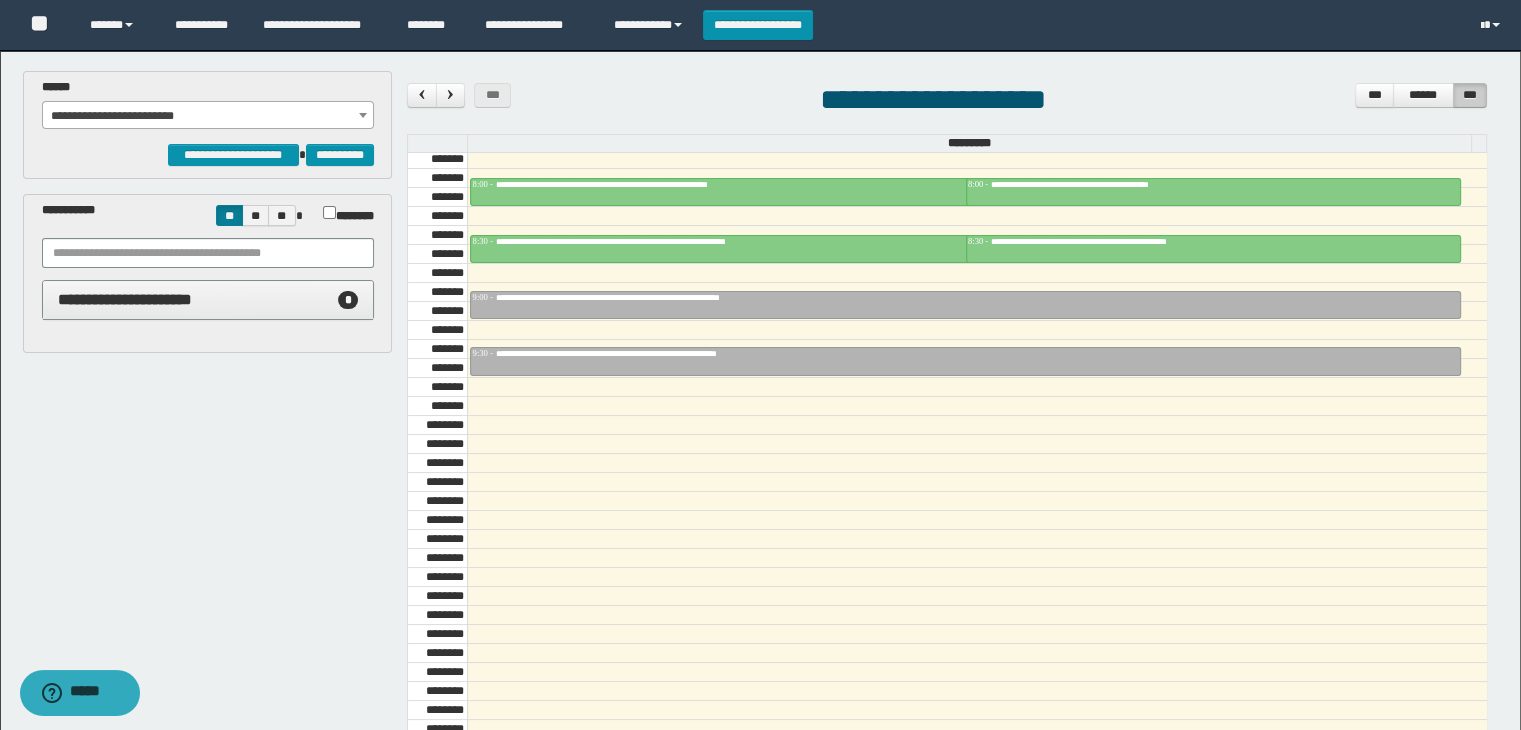 scroll, scrollTop: 878, scrollLeft: 0, axis: vertical 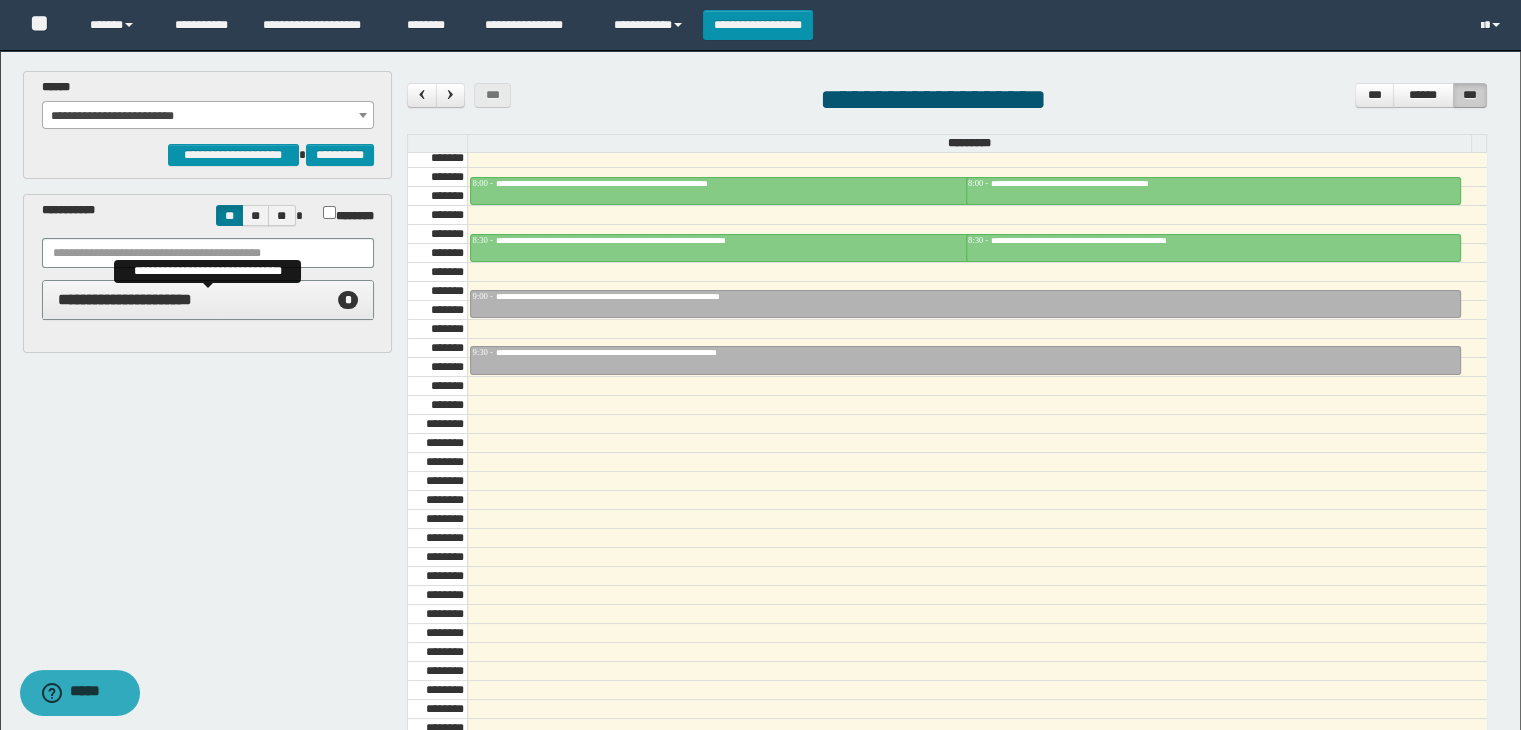 click on "**********" at bounding box center [208, 300] 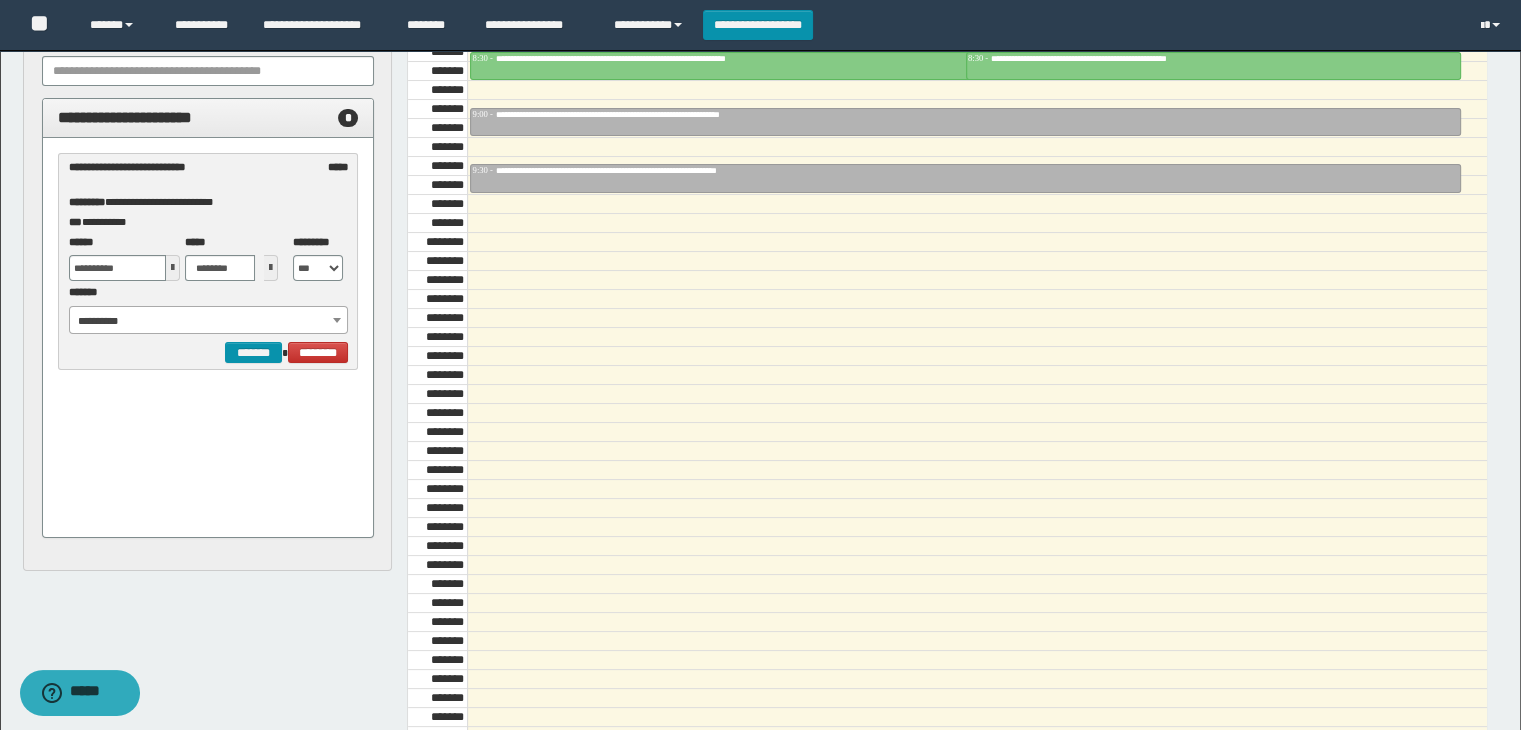 scroll, scrollTop: 200, scrollLeft: 0, axis: vertical 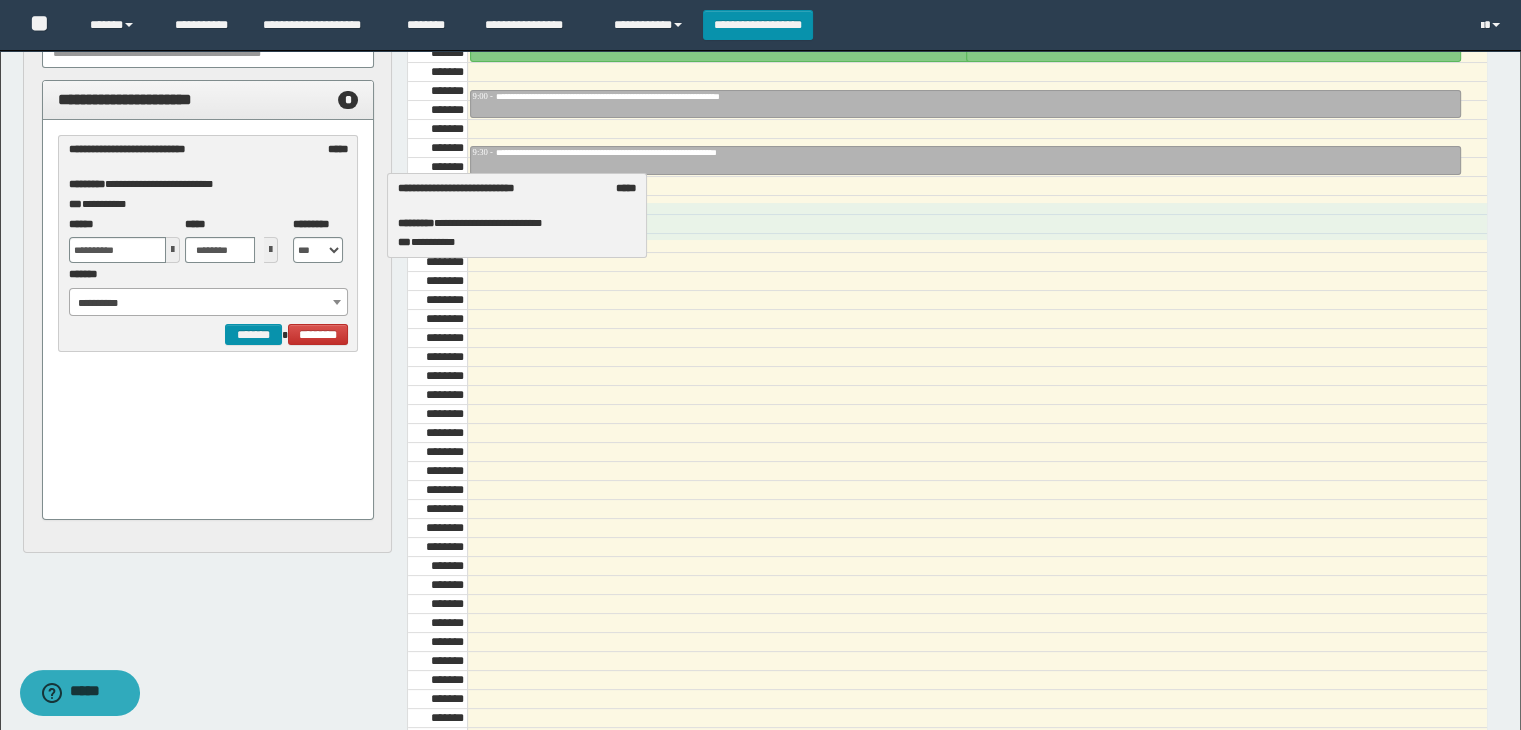 drag, startPoint x: 224, startPoint y: 166, endPoint x: 554, endPoint y: 205, distance: 332.29654 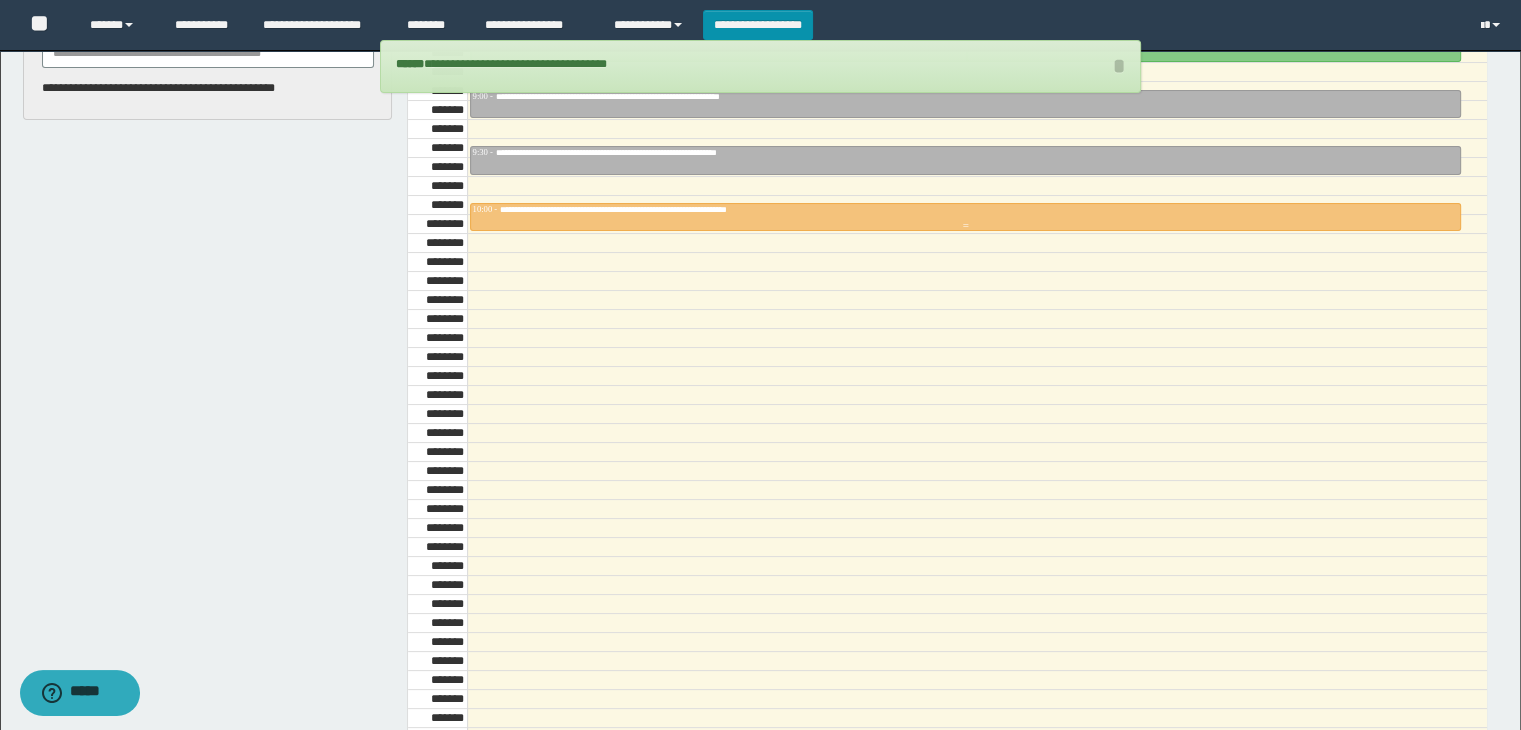 click on "**********" at bounding box center (965, 210) 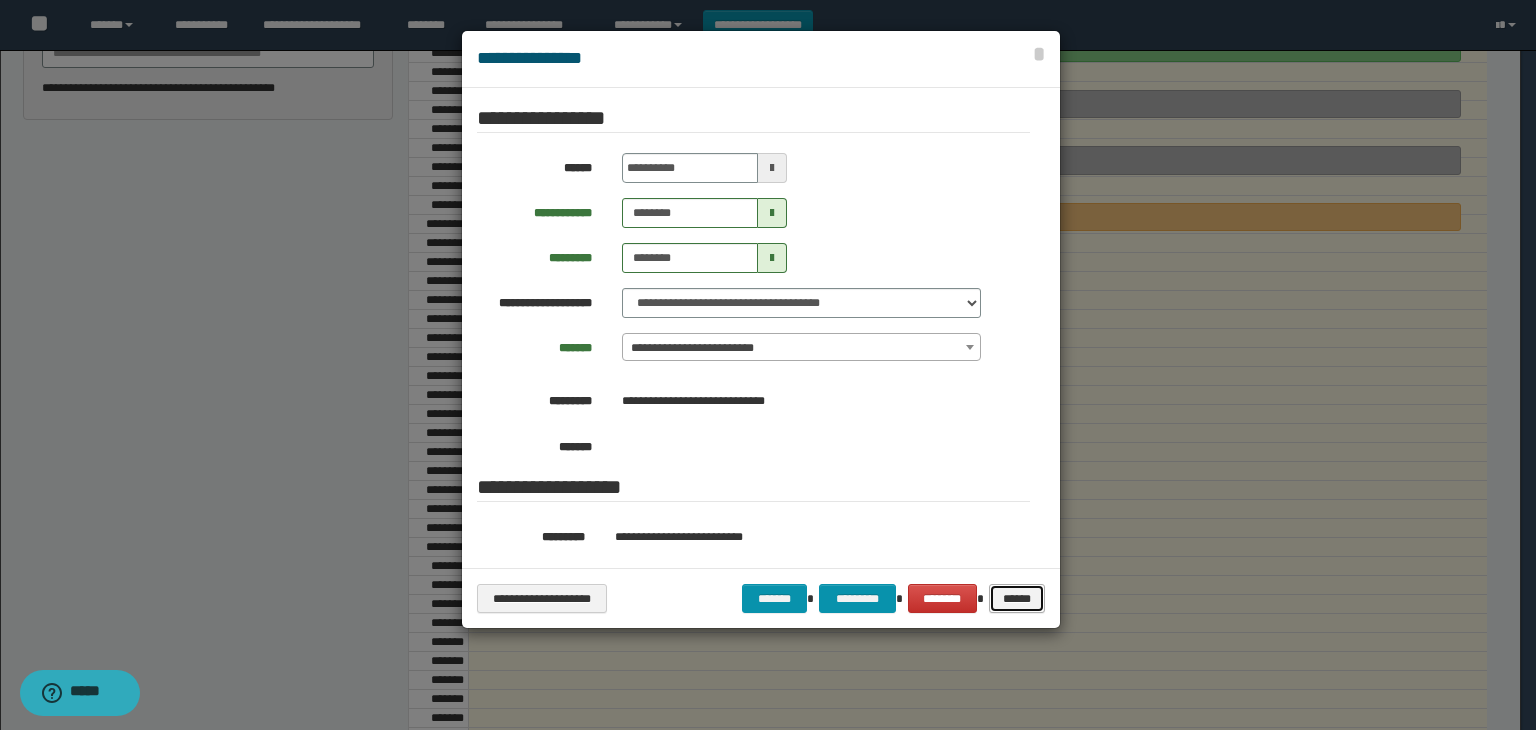 click on "******" at bounding box center [1017, 599] 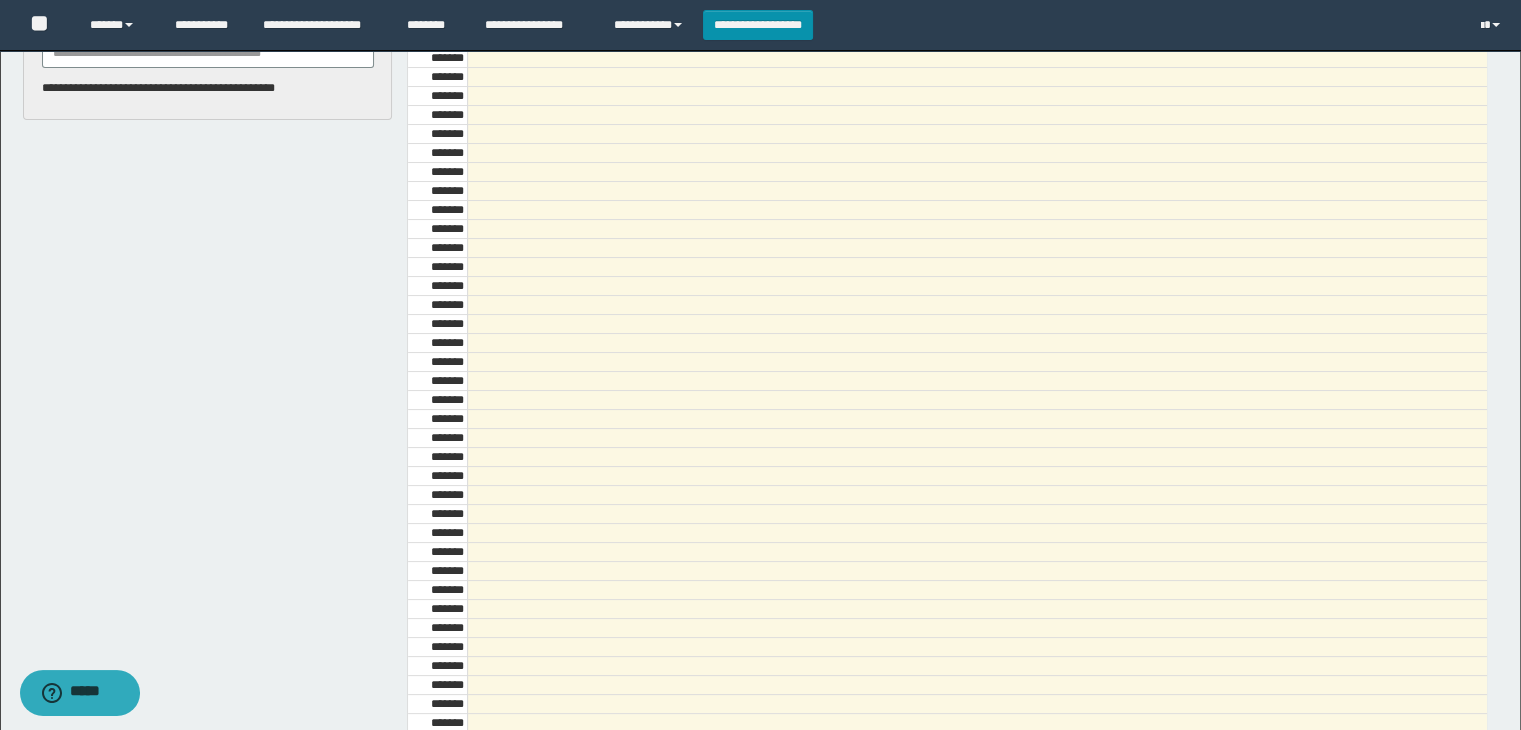 scroll, scrollTop: 78, scrollLeft: 0, axis: vertical 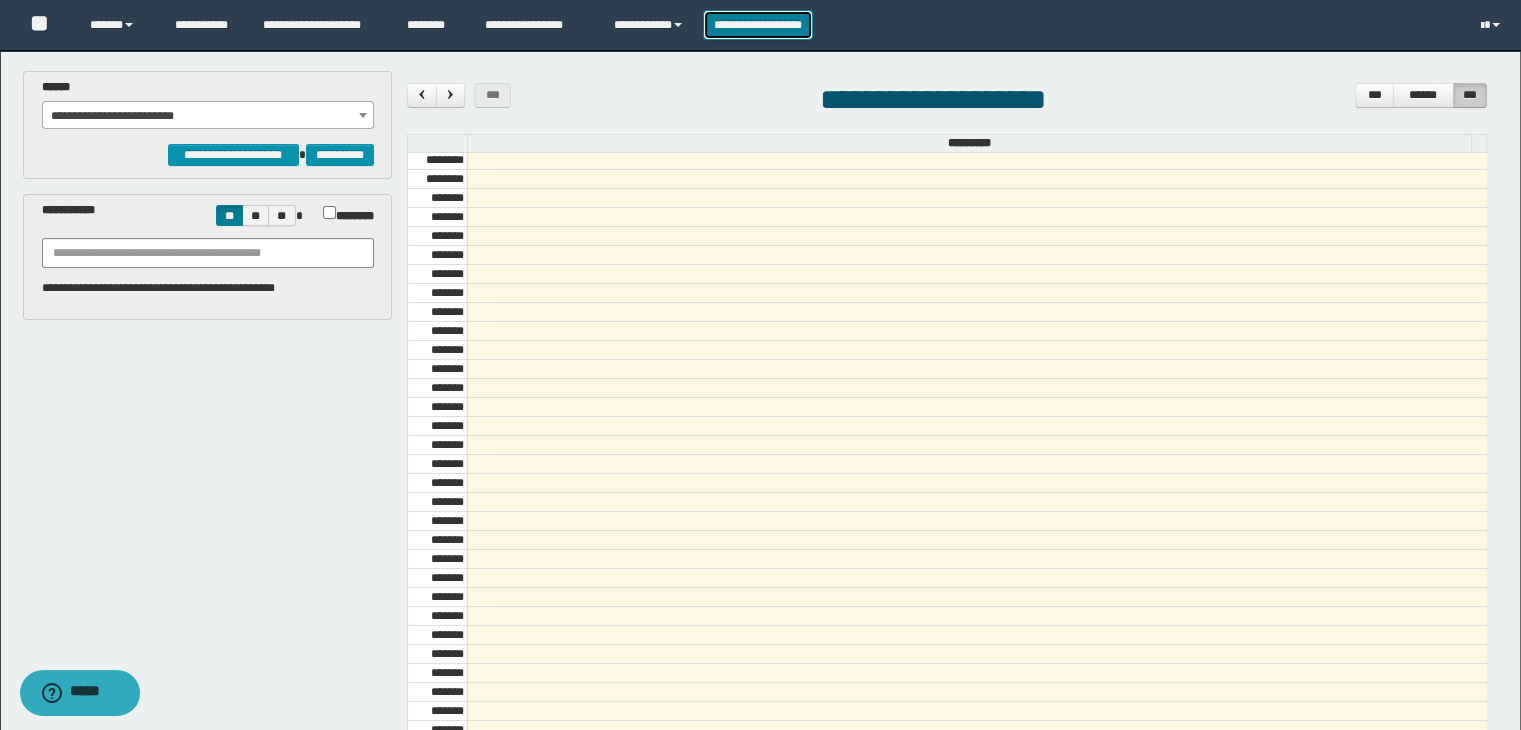 click on "**********" at bounding box center (758, 25) 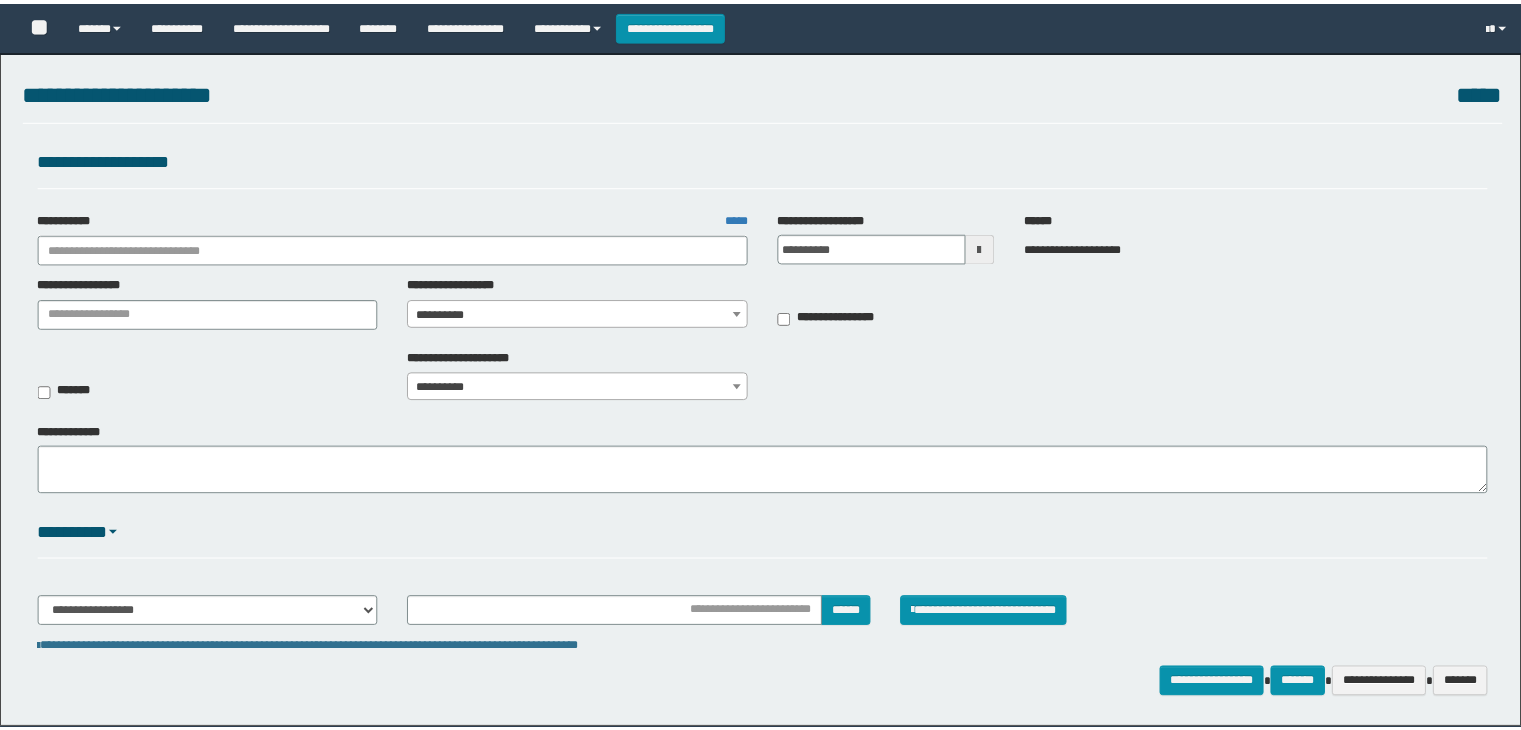 scroll, scrollTop: 0, scrollLeft: 0, axis: both 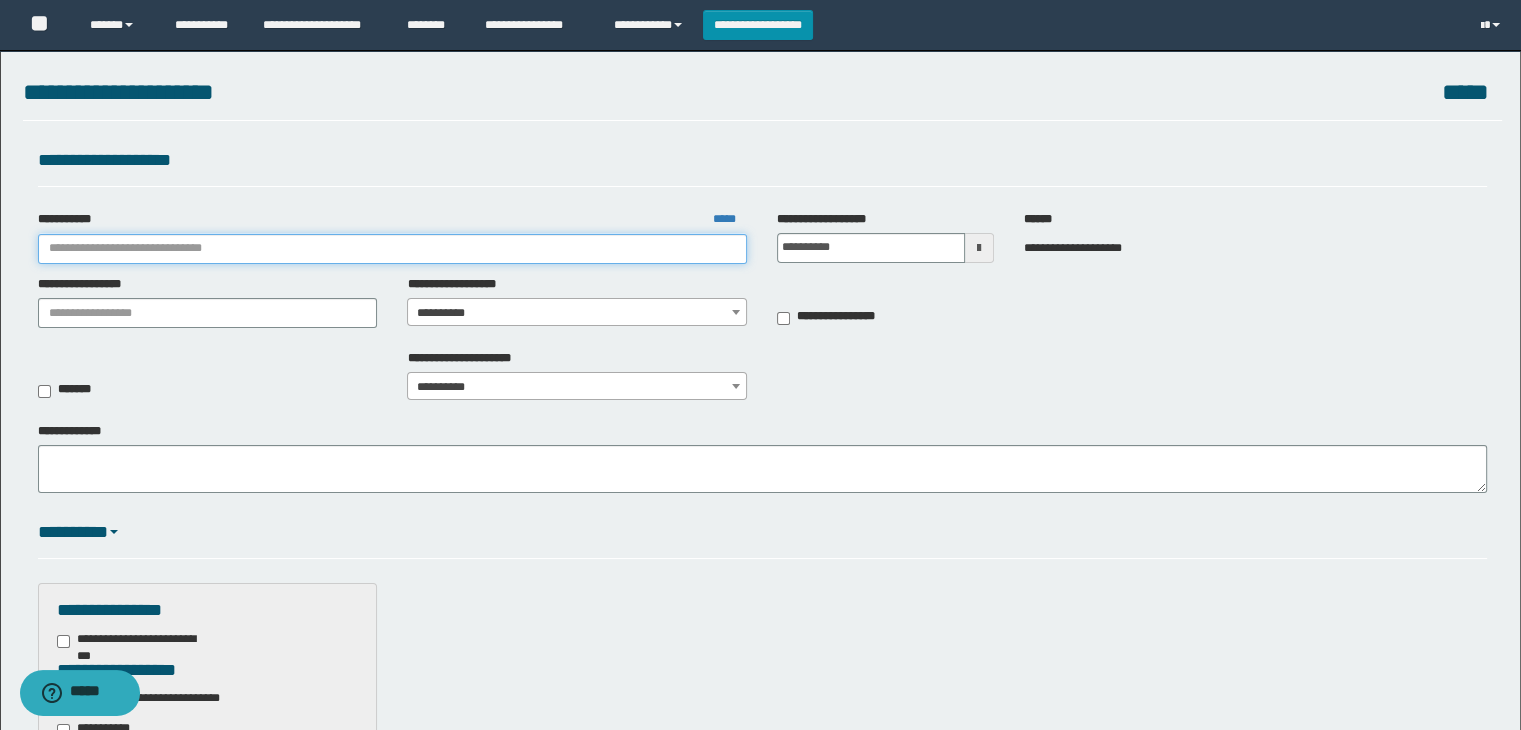 click on "**********" at bounding box center [393, 249] 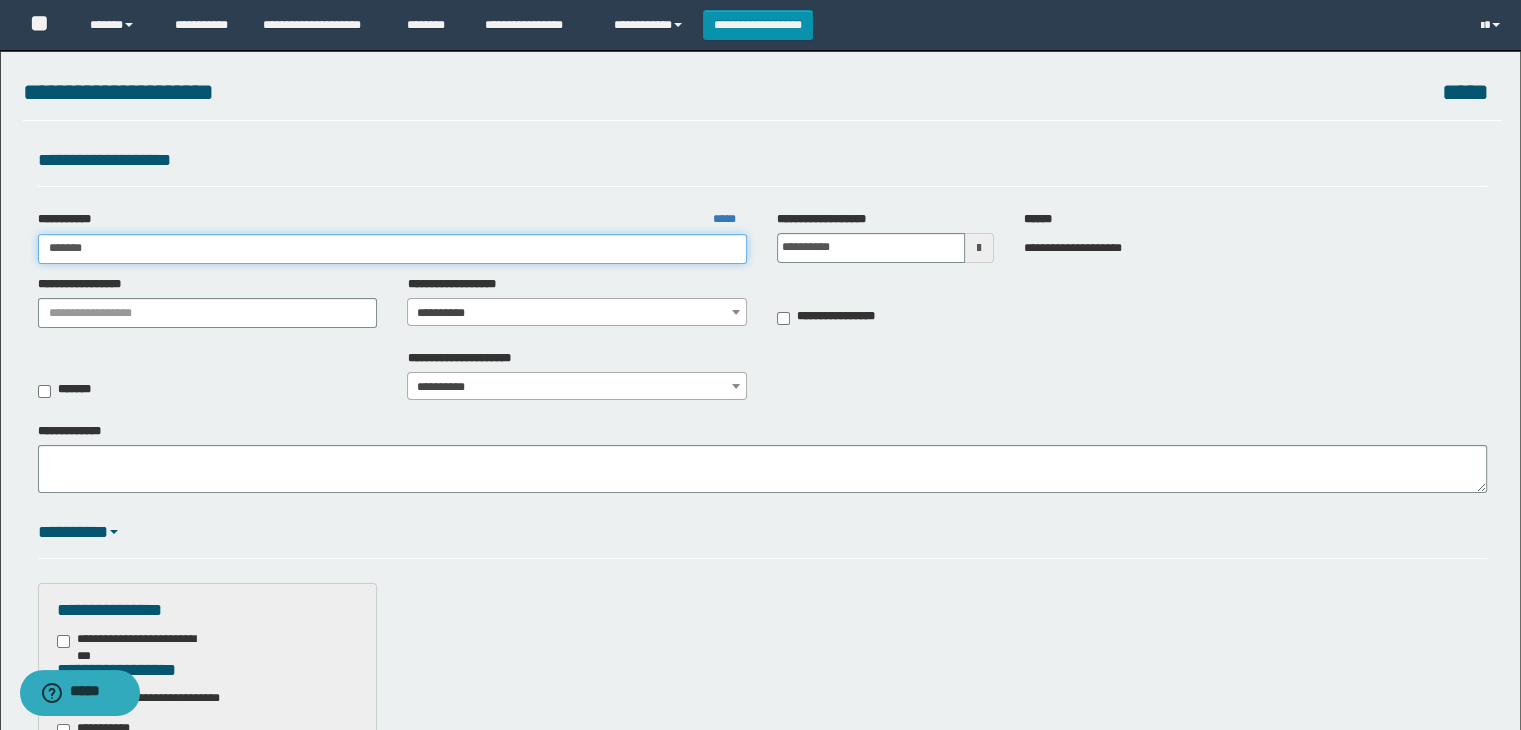 type on "******" 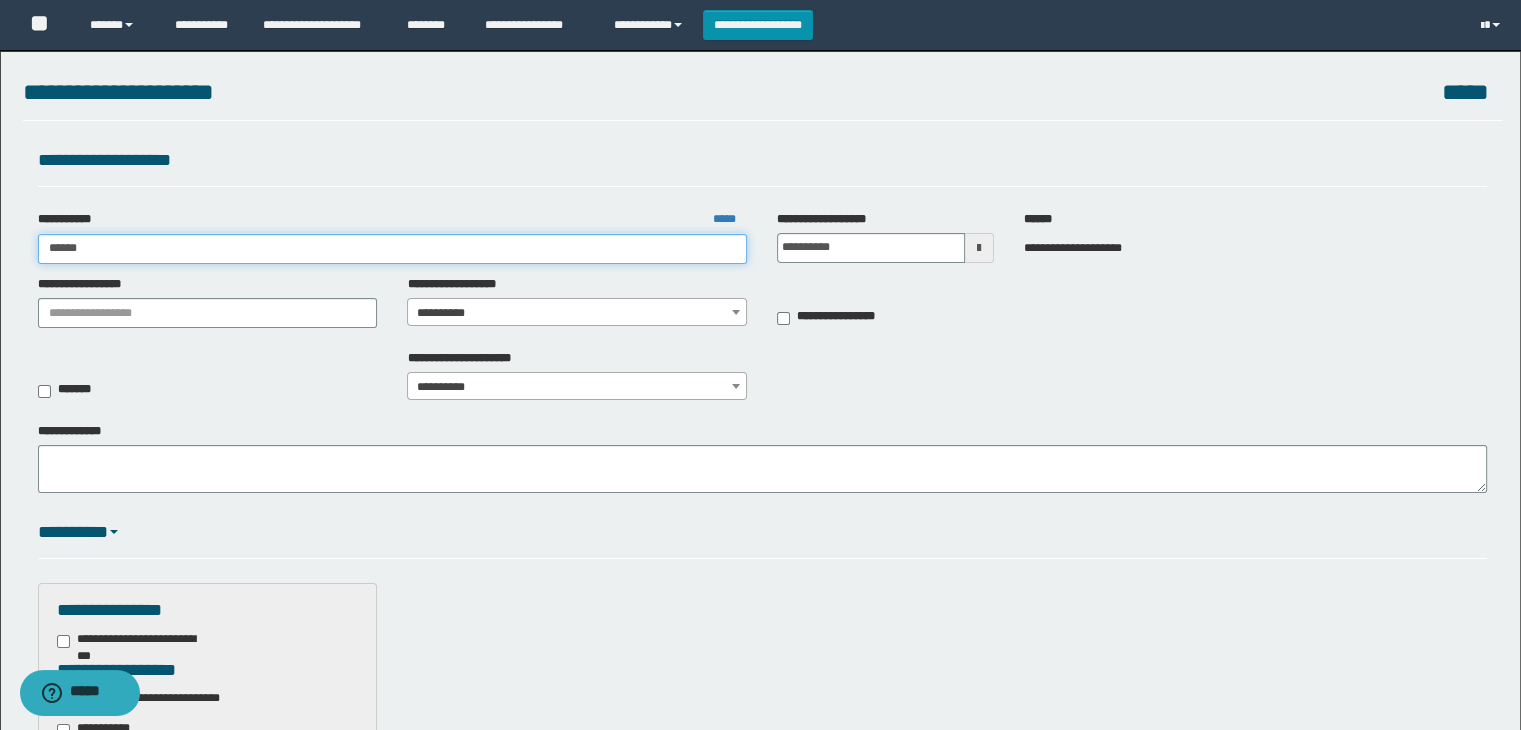 type on "******" 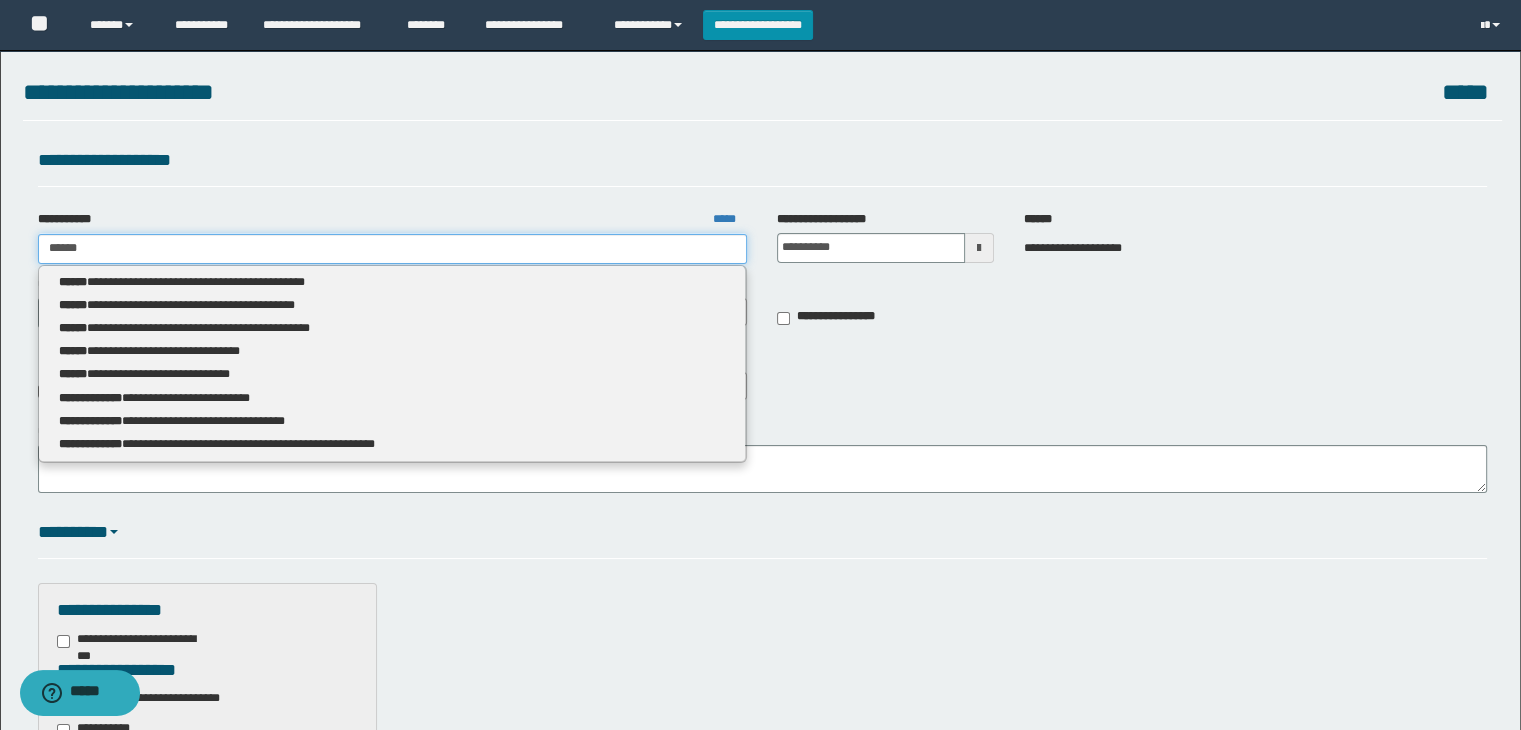 type 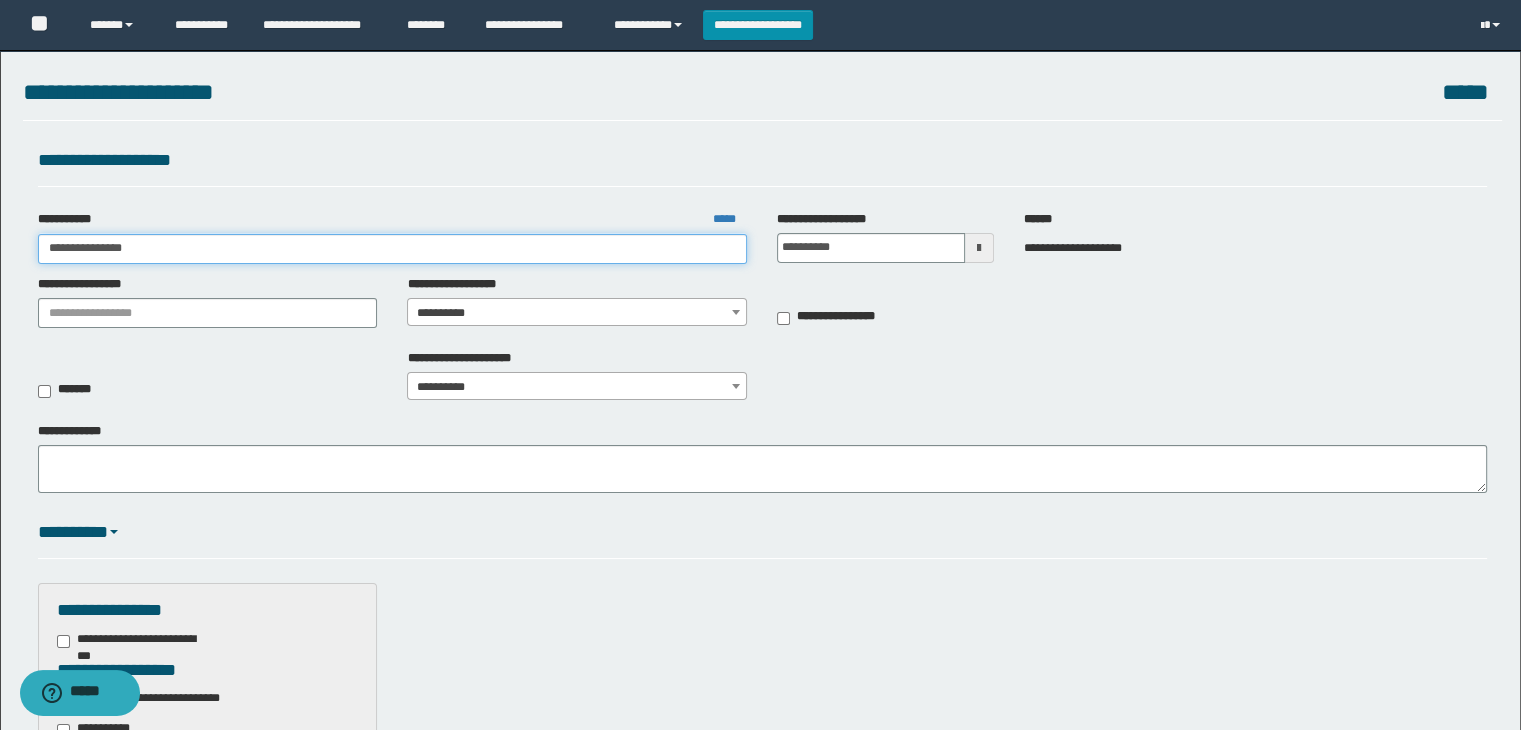 type on "**********" 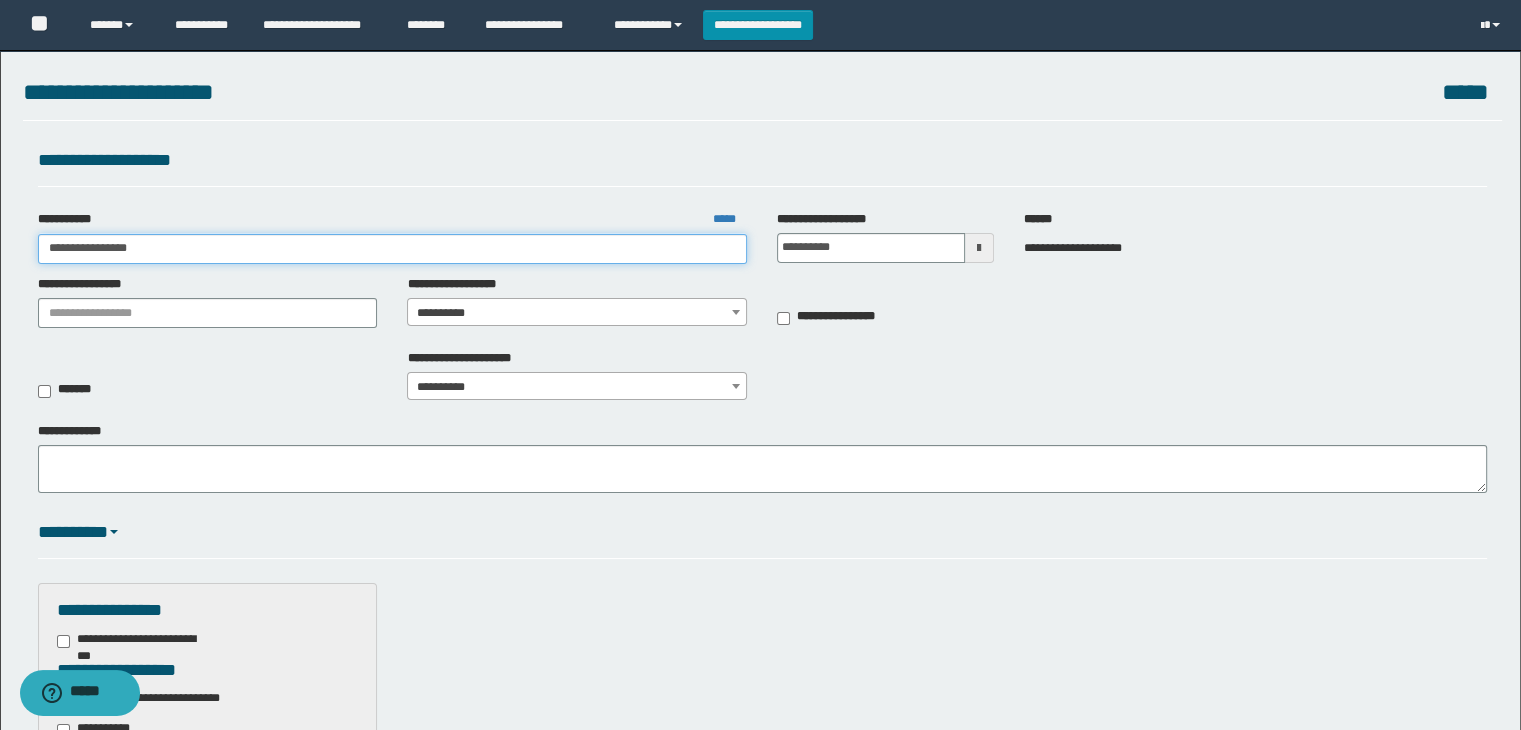 type on "**********" 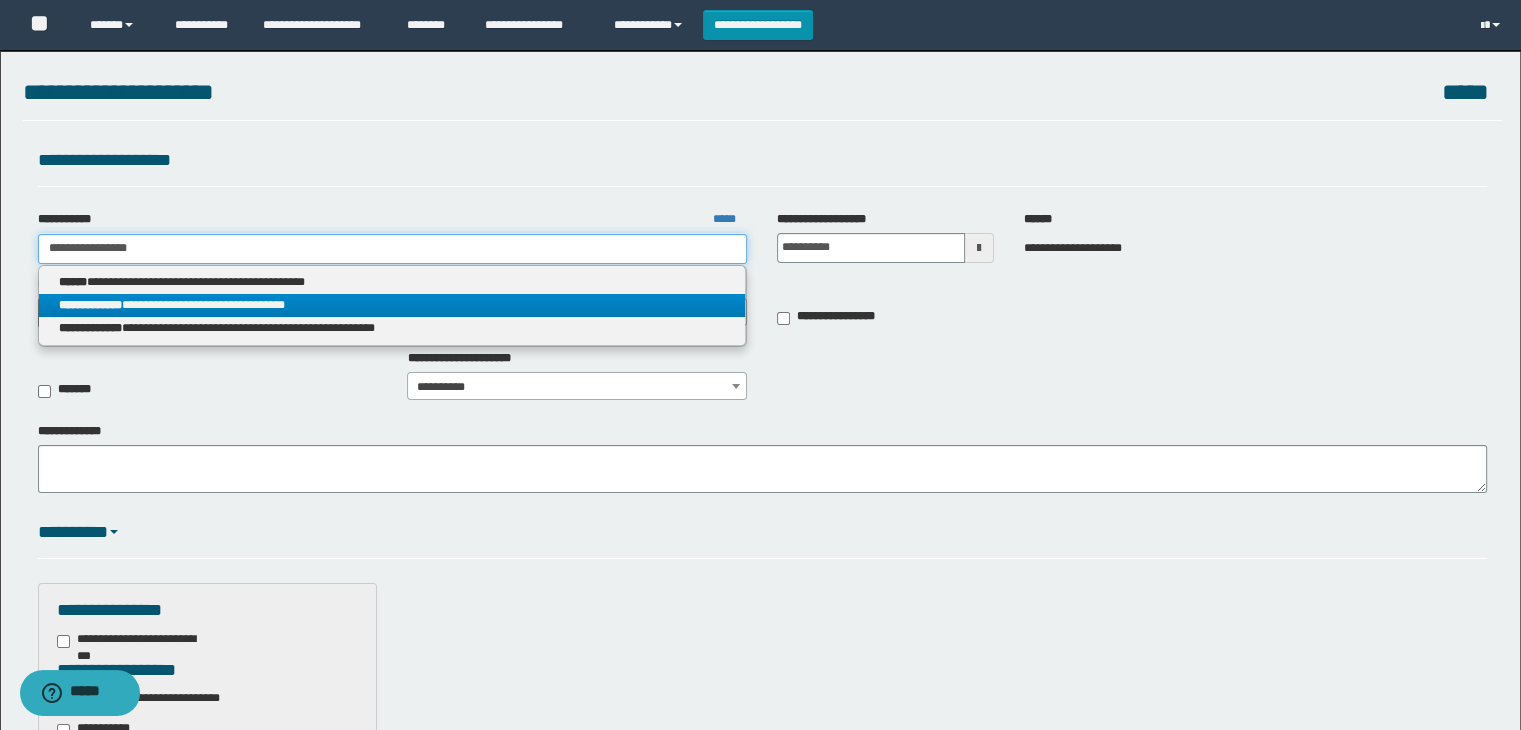 type on "**********" 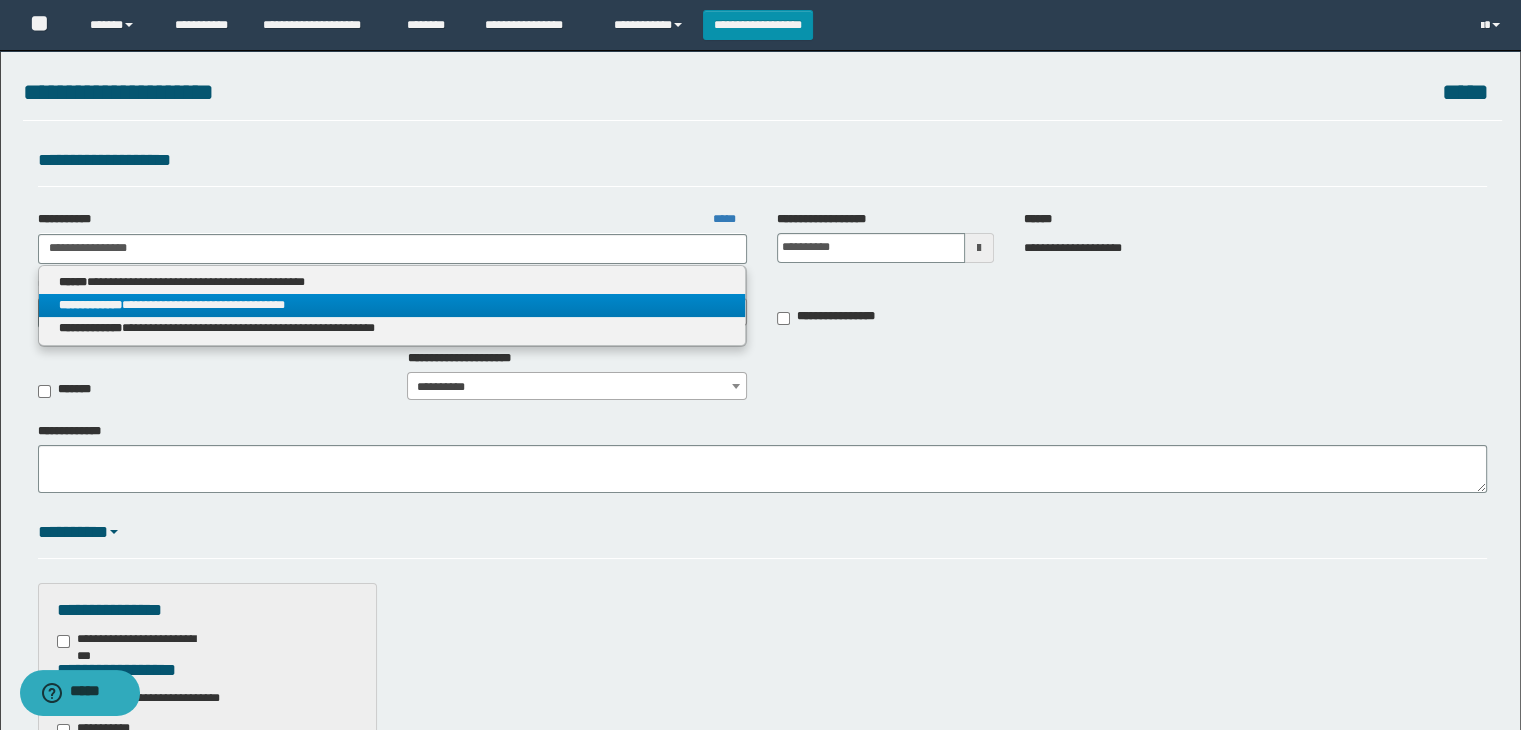 click on "**********" at bounding box center (392, 305) 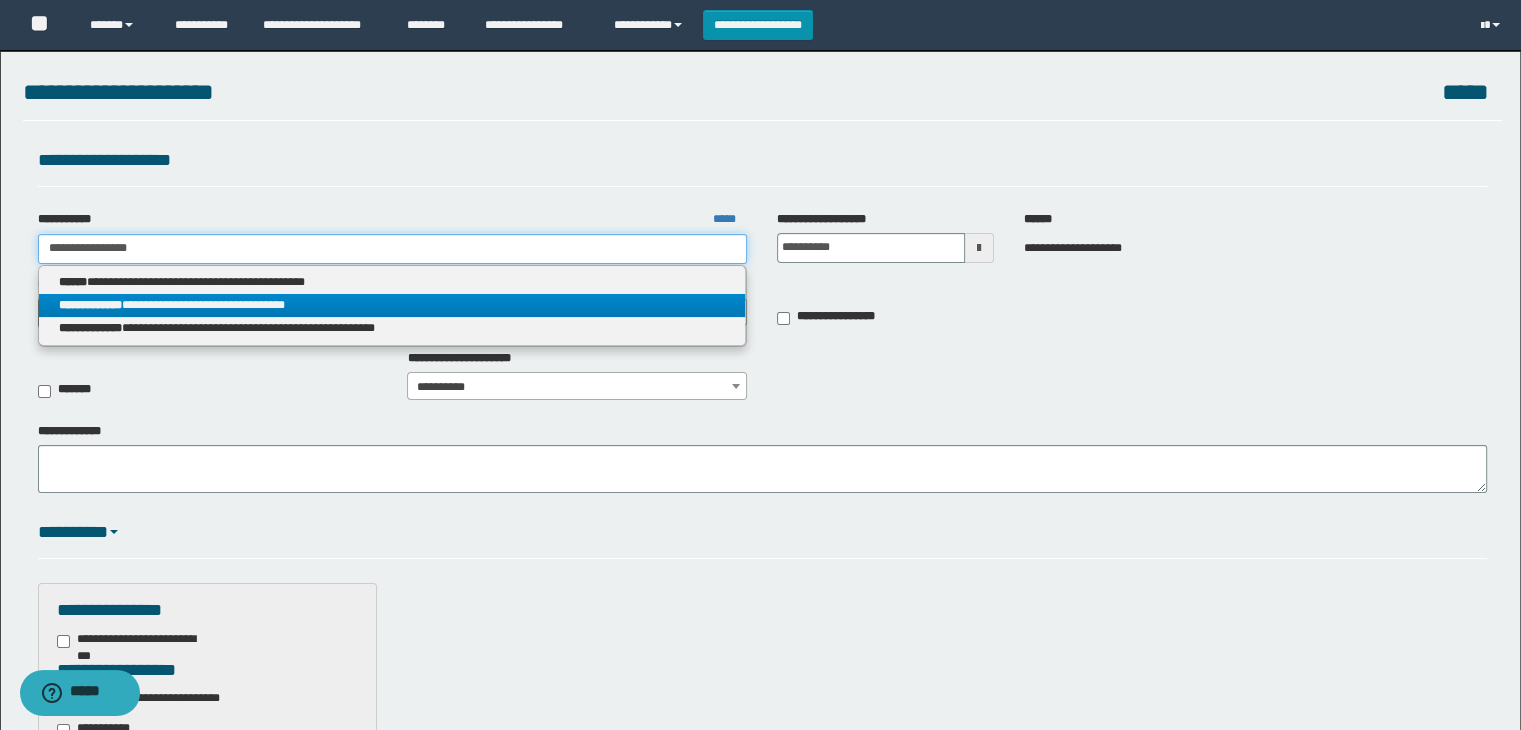 type 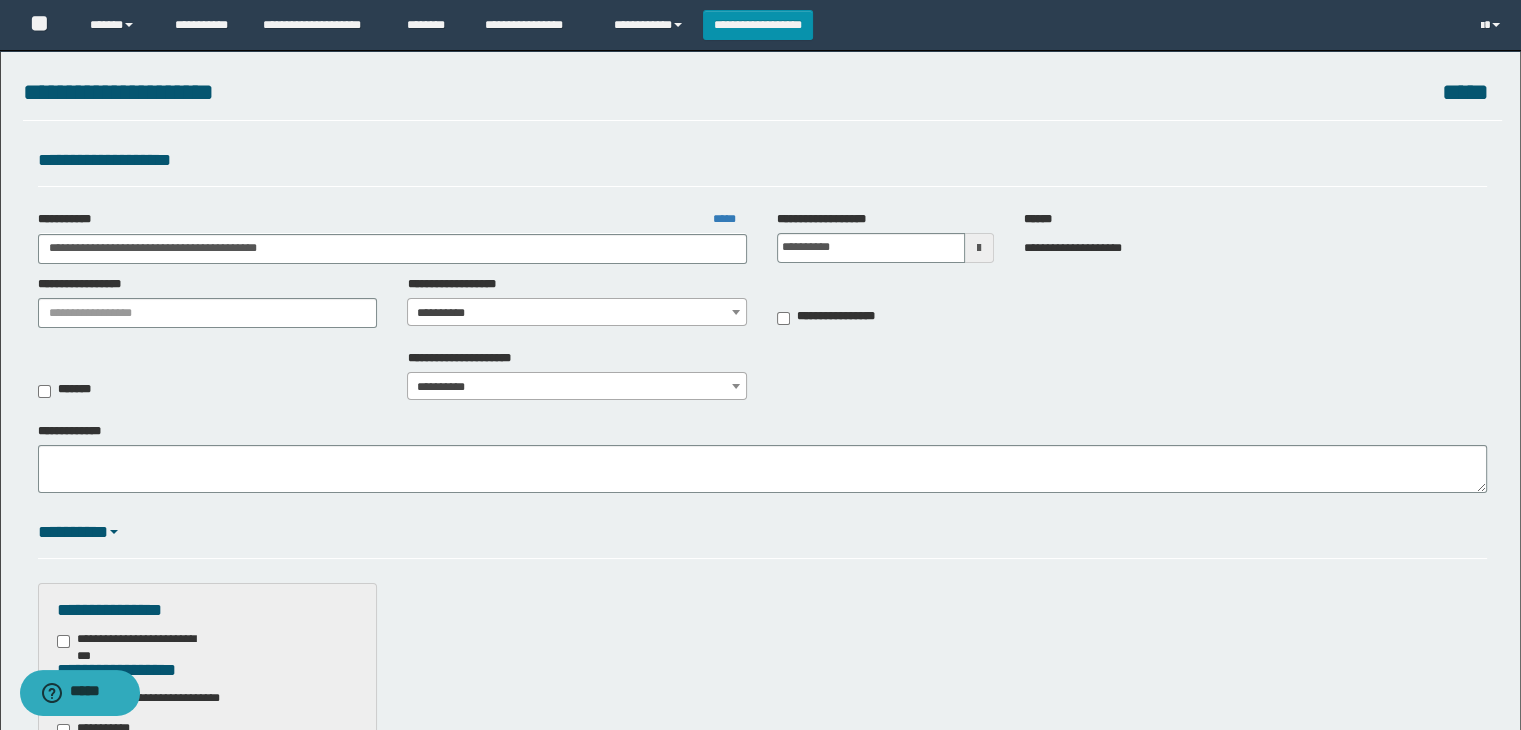 click on "**********" at bounding box center [577, 313] 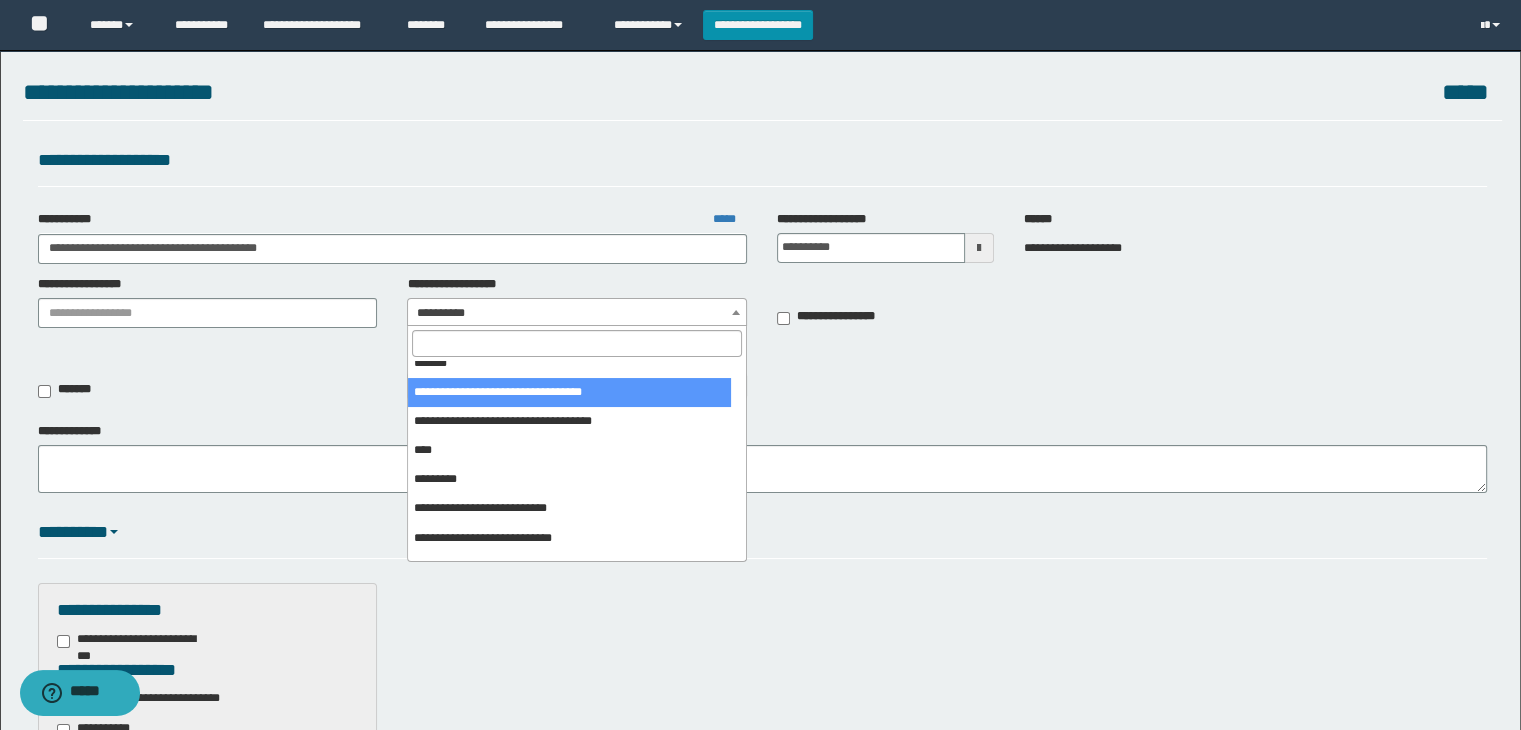 scroll, scrollTop: 376, scrollLeft: 0, axis: vertical 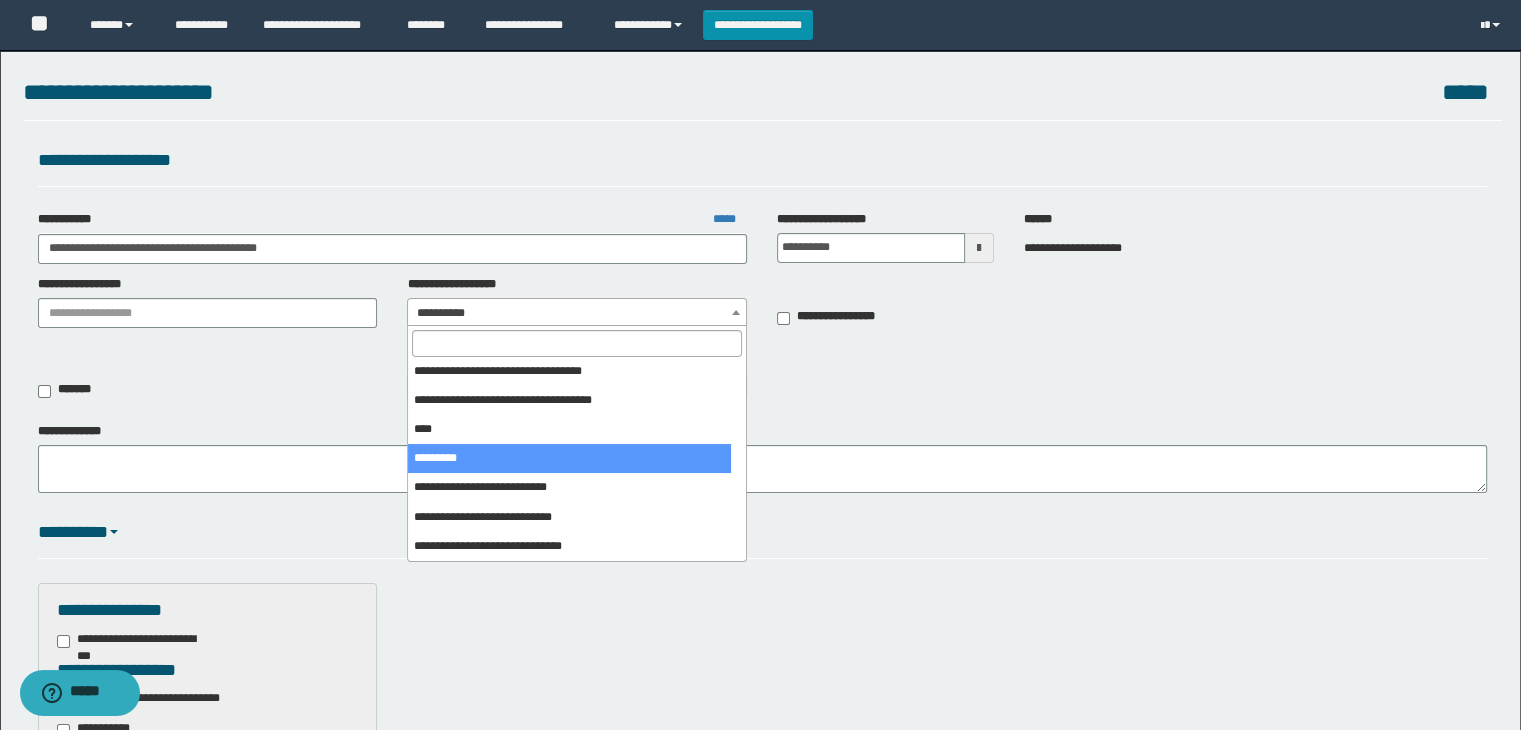 select on "***" 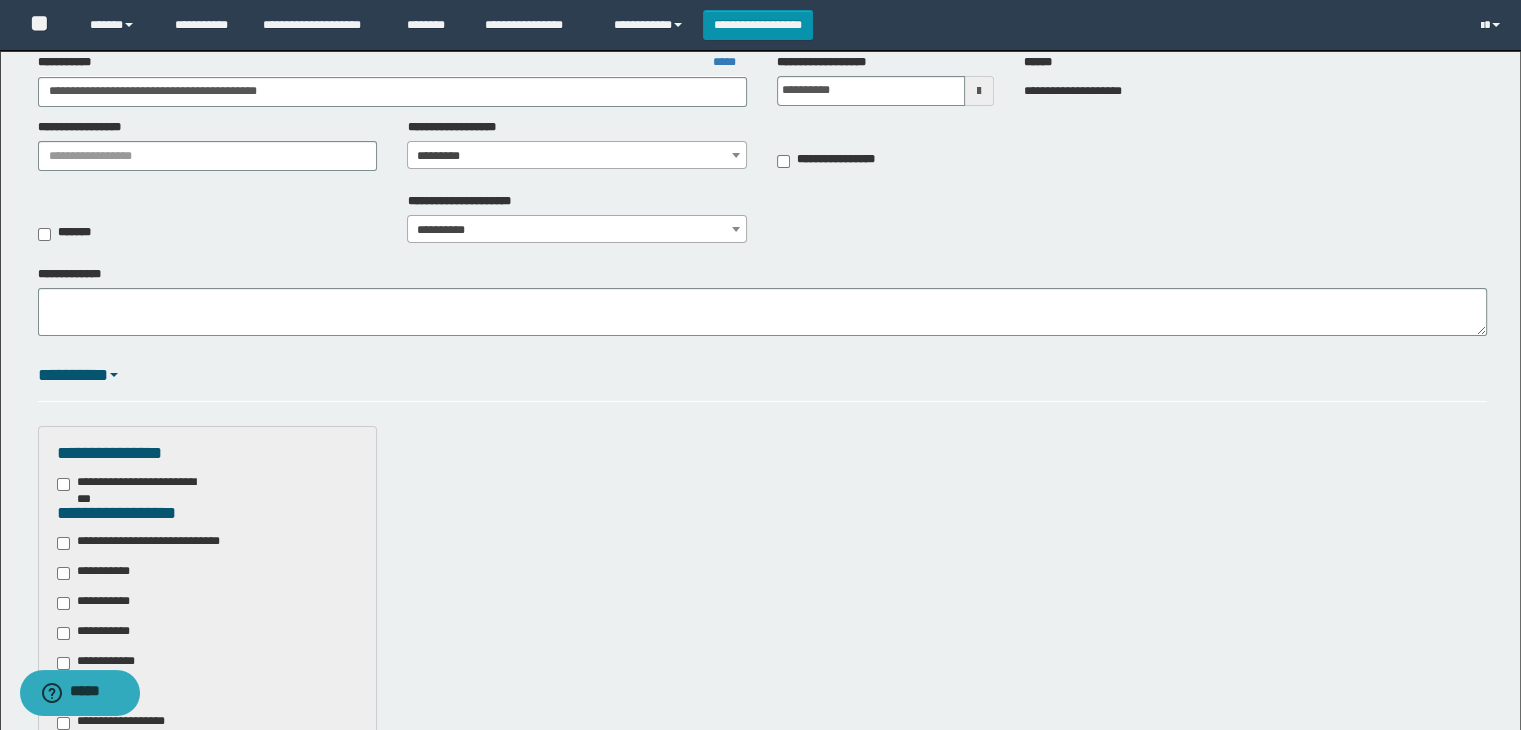 scroll, scrollTop: 0, scrollLeft: 0, axis: both 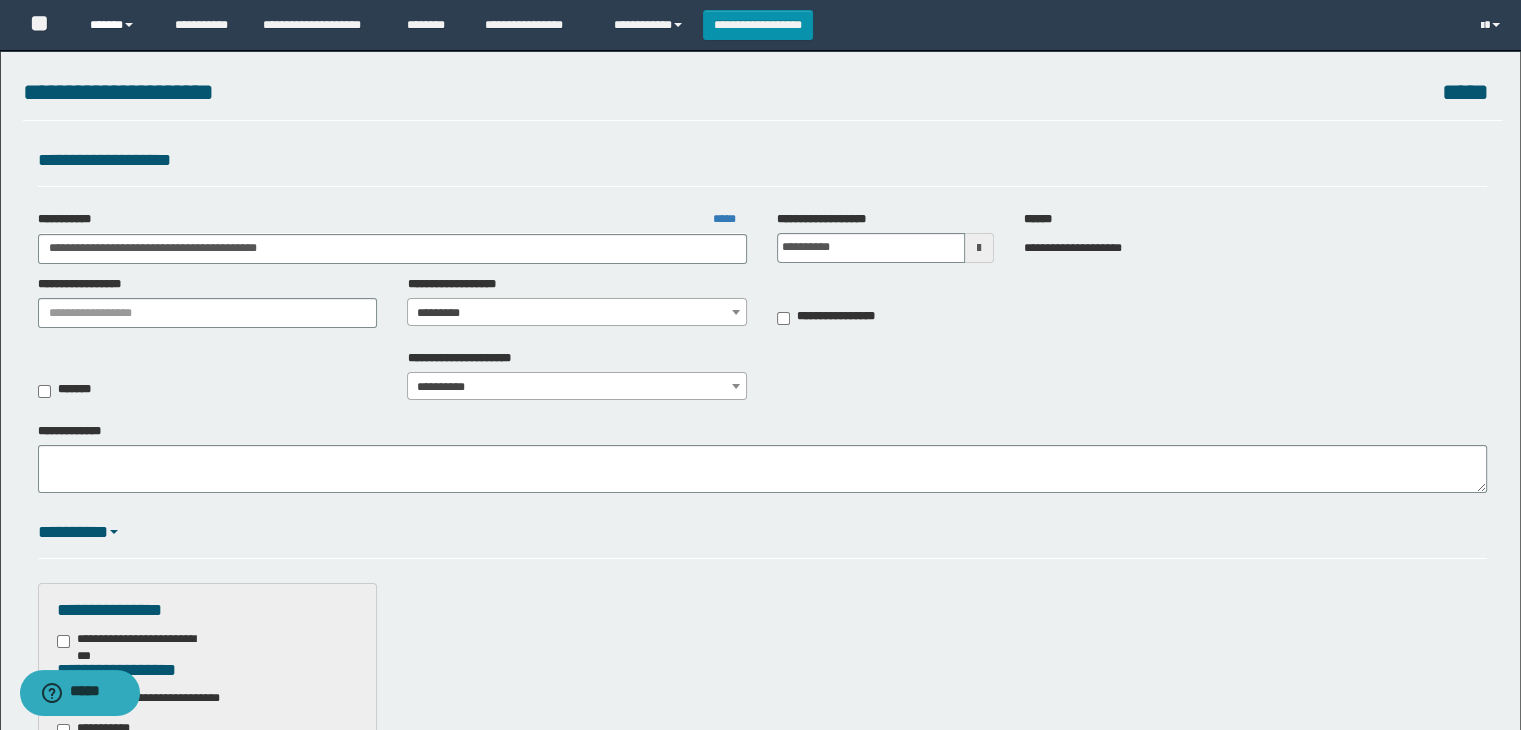 click on "******" at bounding box center [117, 25] 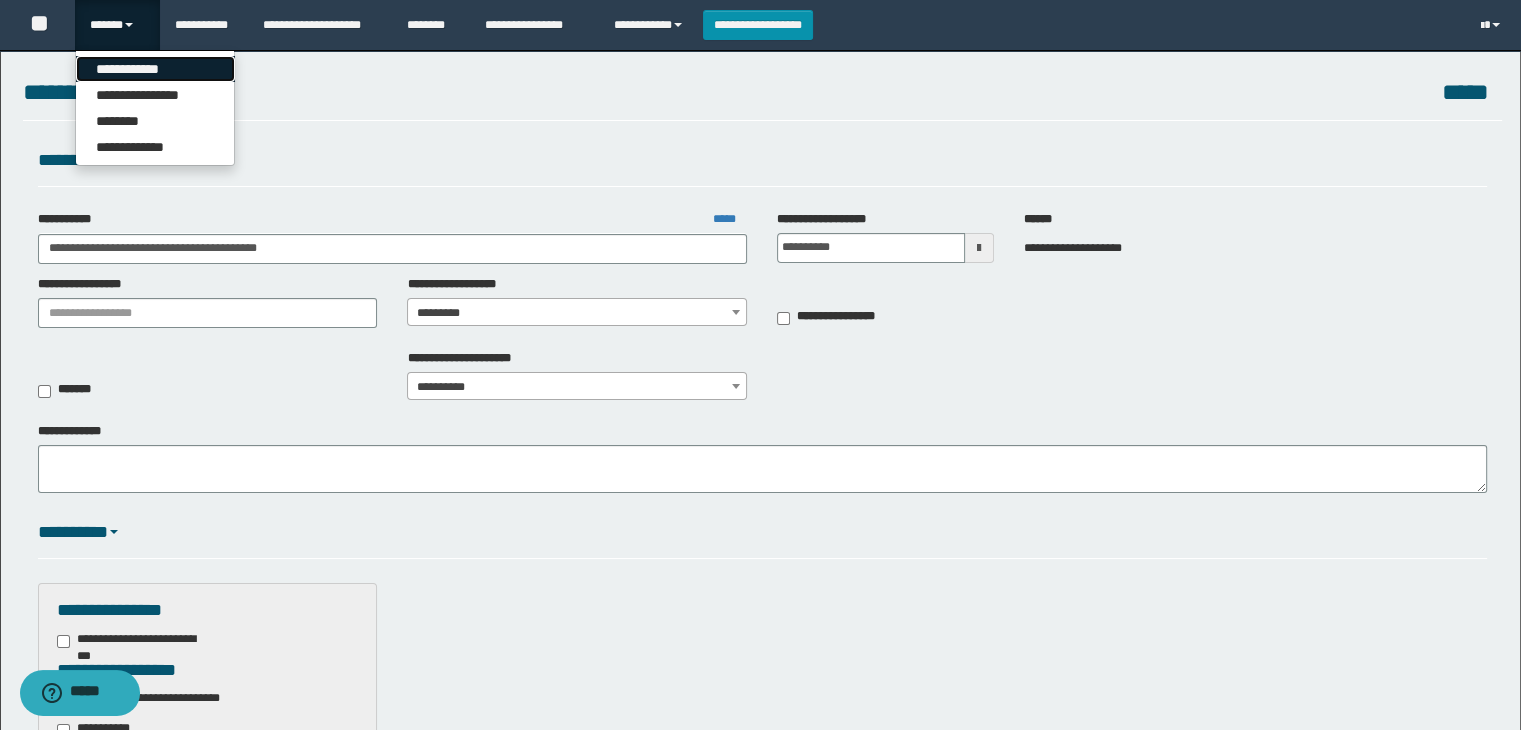 click on "**********" at bounding box center (155, 69) 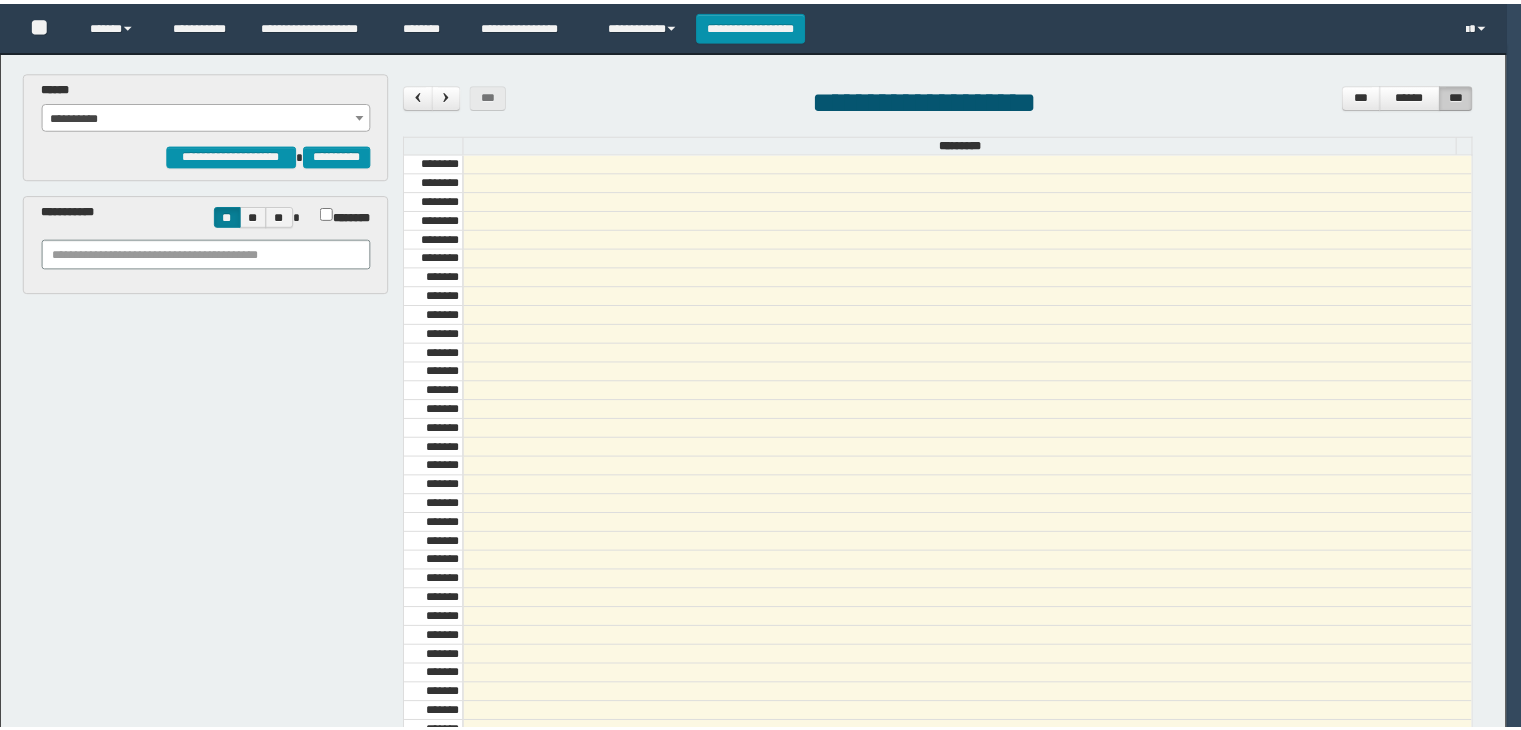 scroll, scrollTop: 0, scrollLeft: 0, axis: both 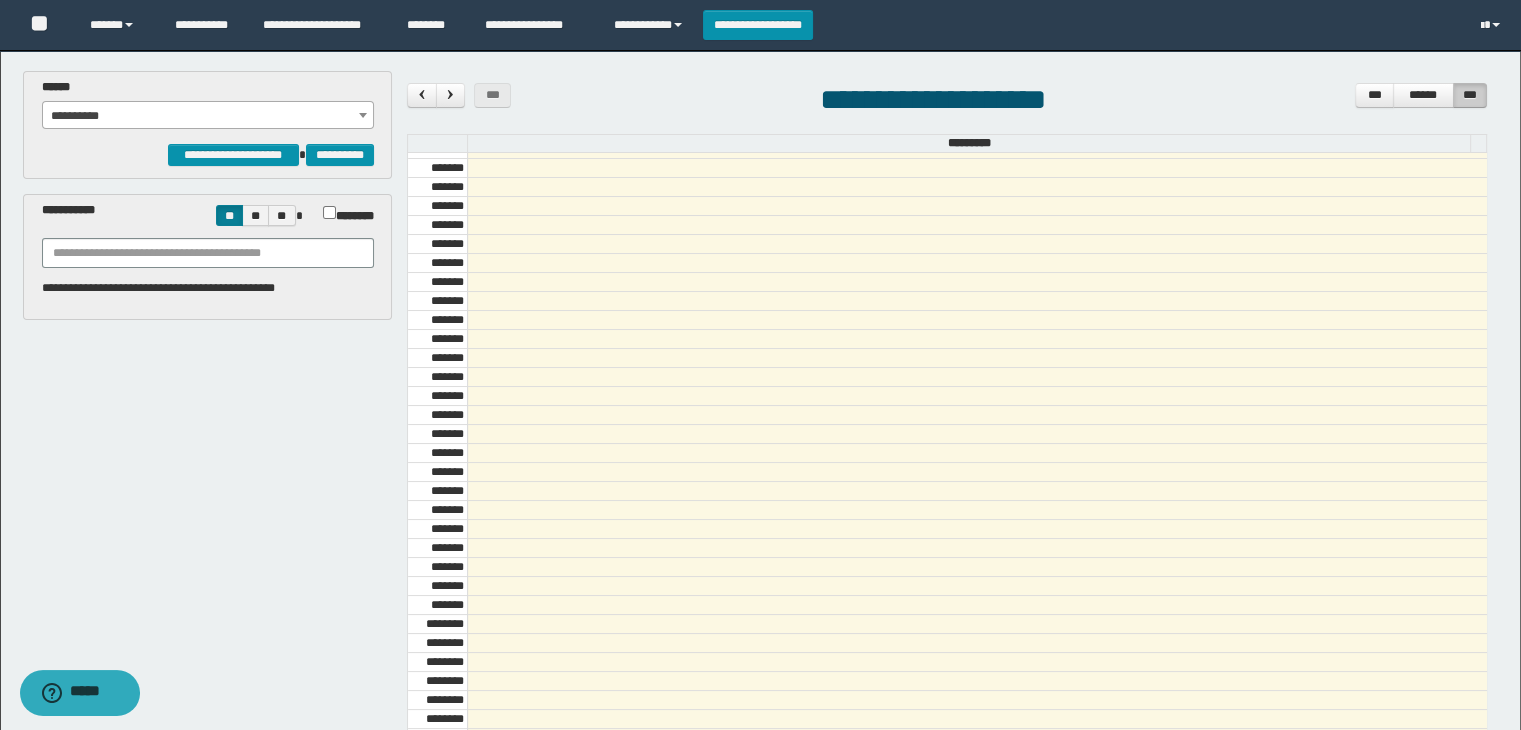 click on "**********" at bounding box center (208, 116) 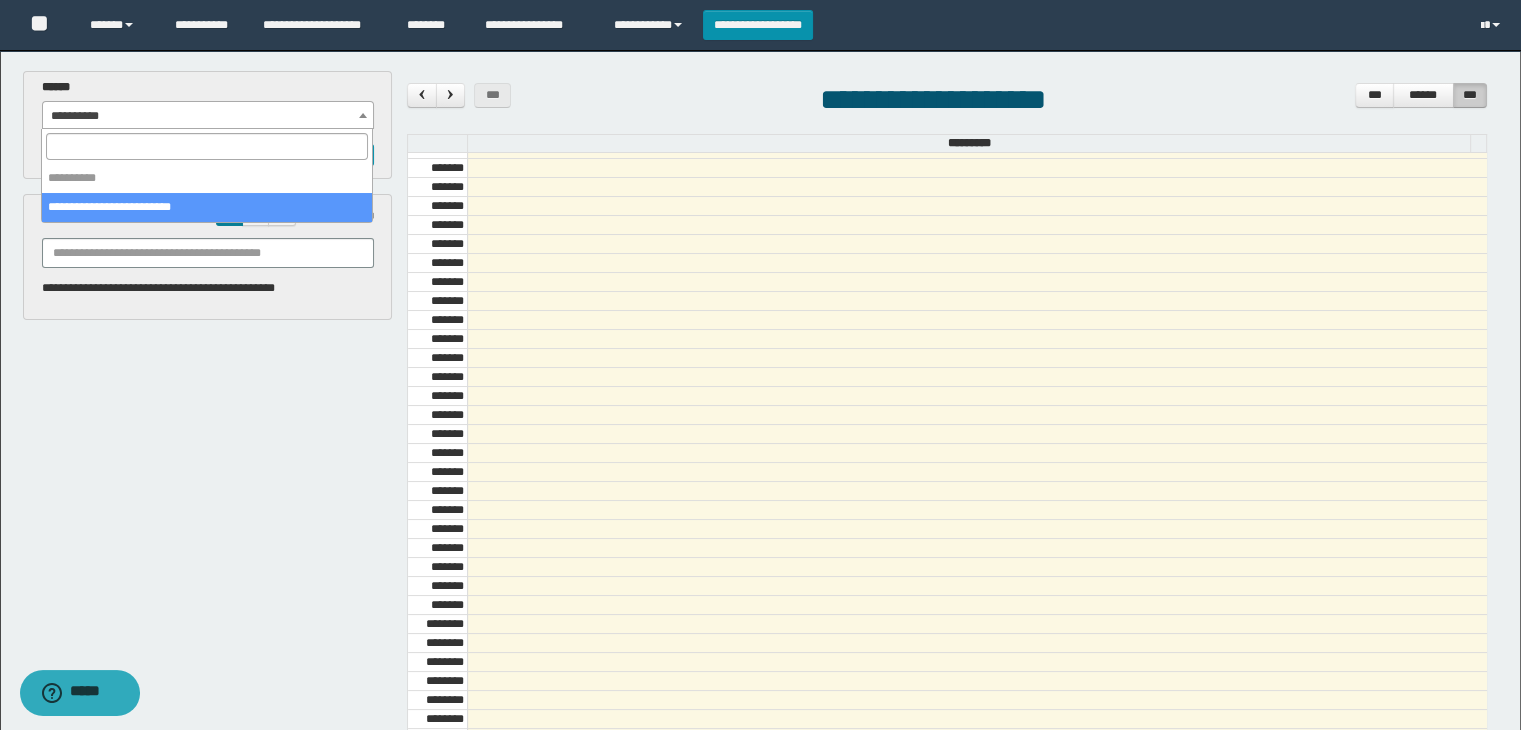 select on "*****" 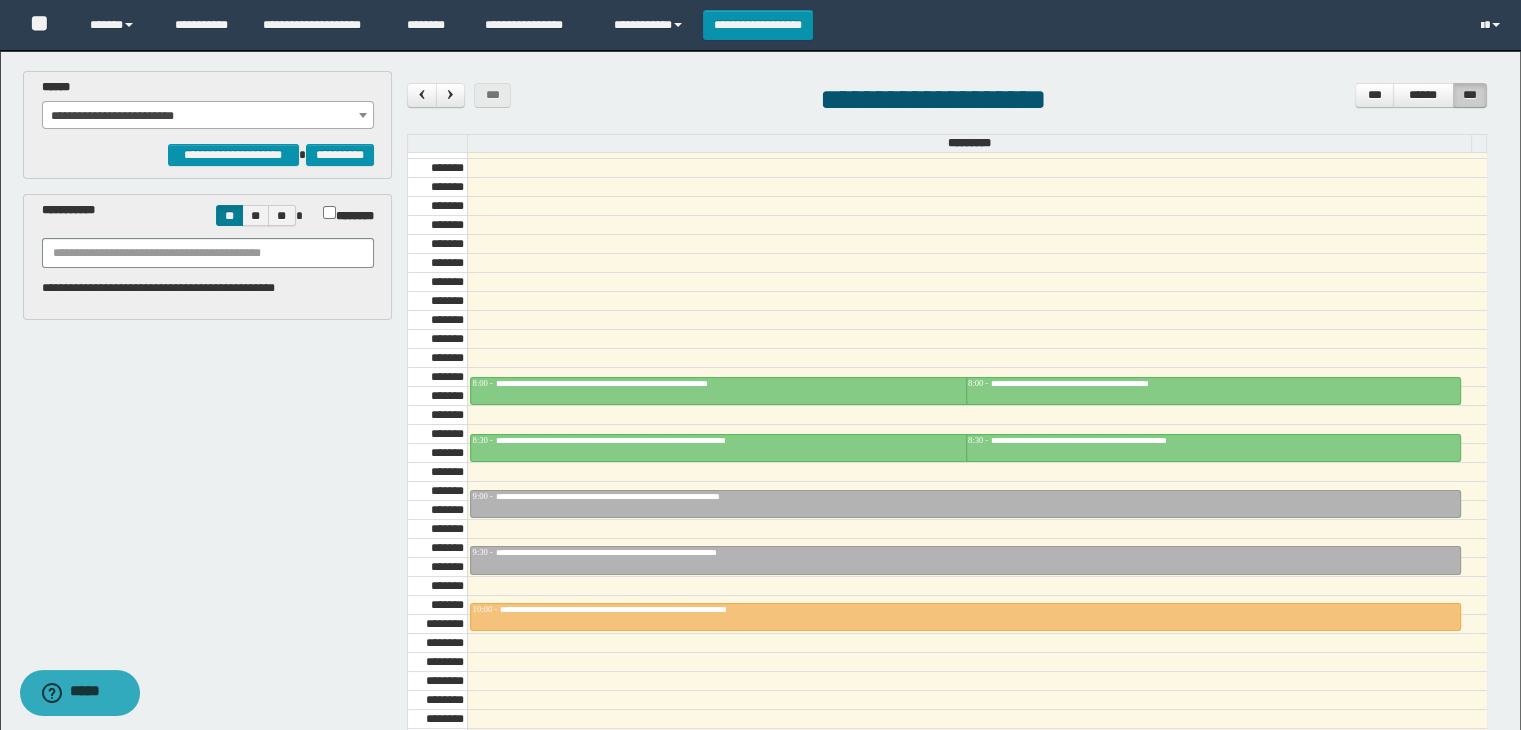 scroll, scrollTop: 778, scrollLeft: 0, axis: vertical 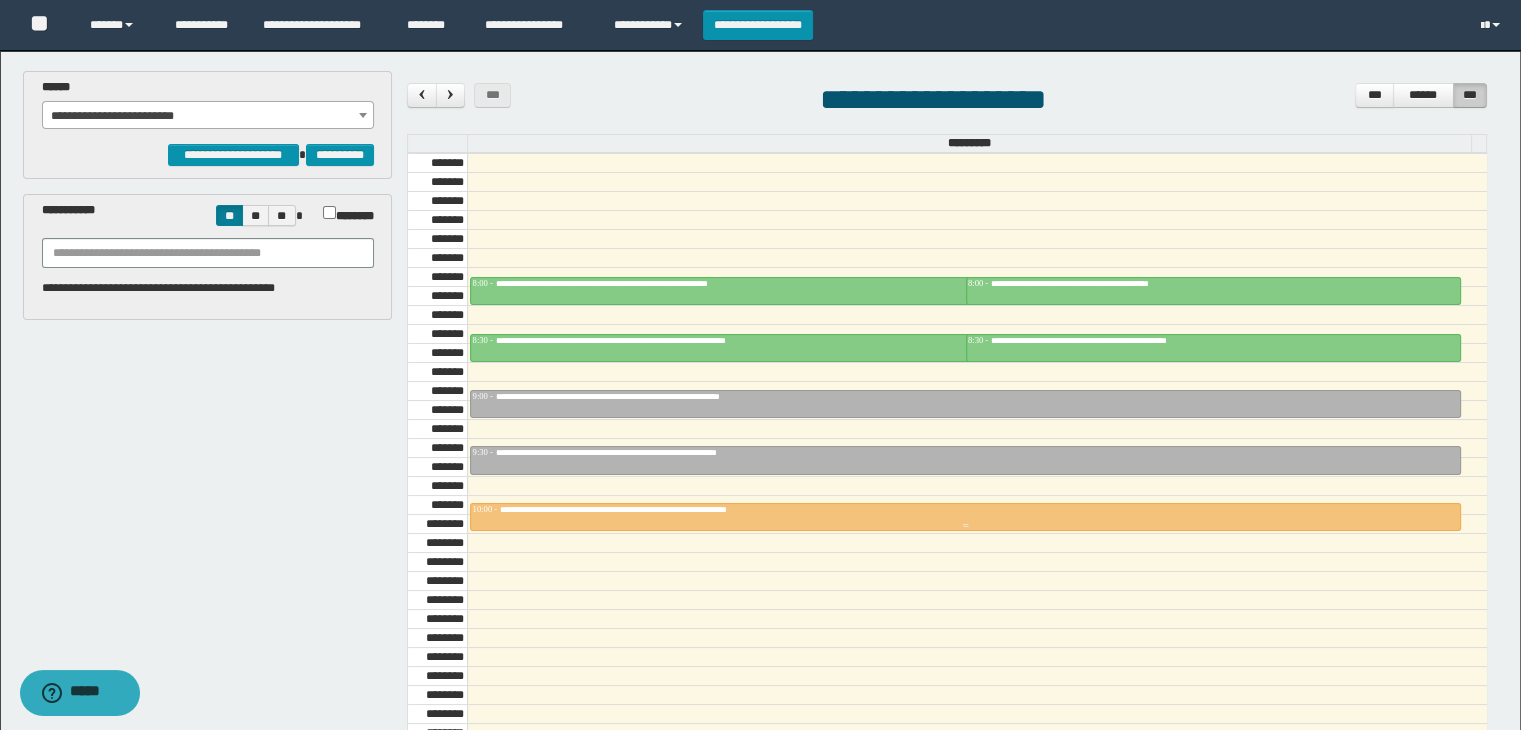 click at bounding box center (965, 517) 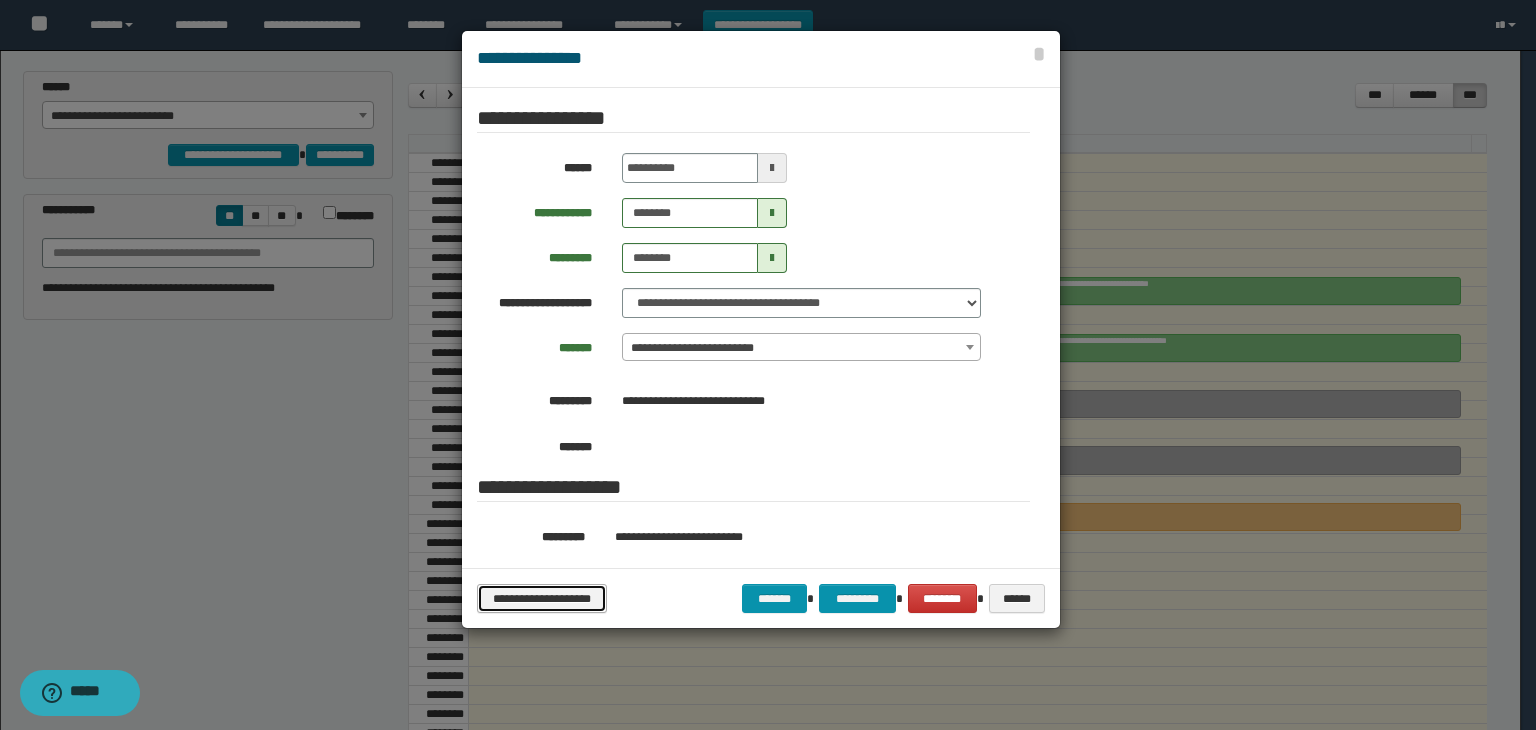 click on "**********" at bounding box center (542, 599) 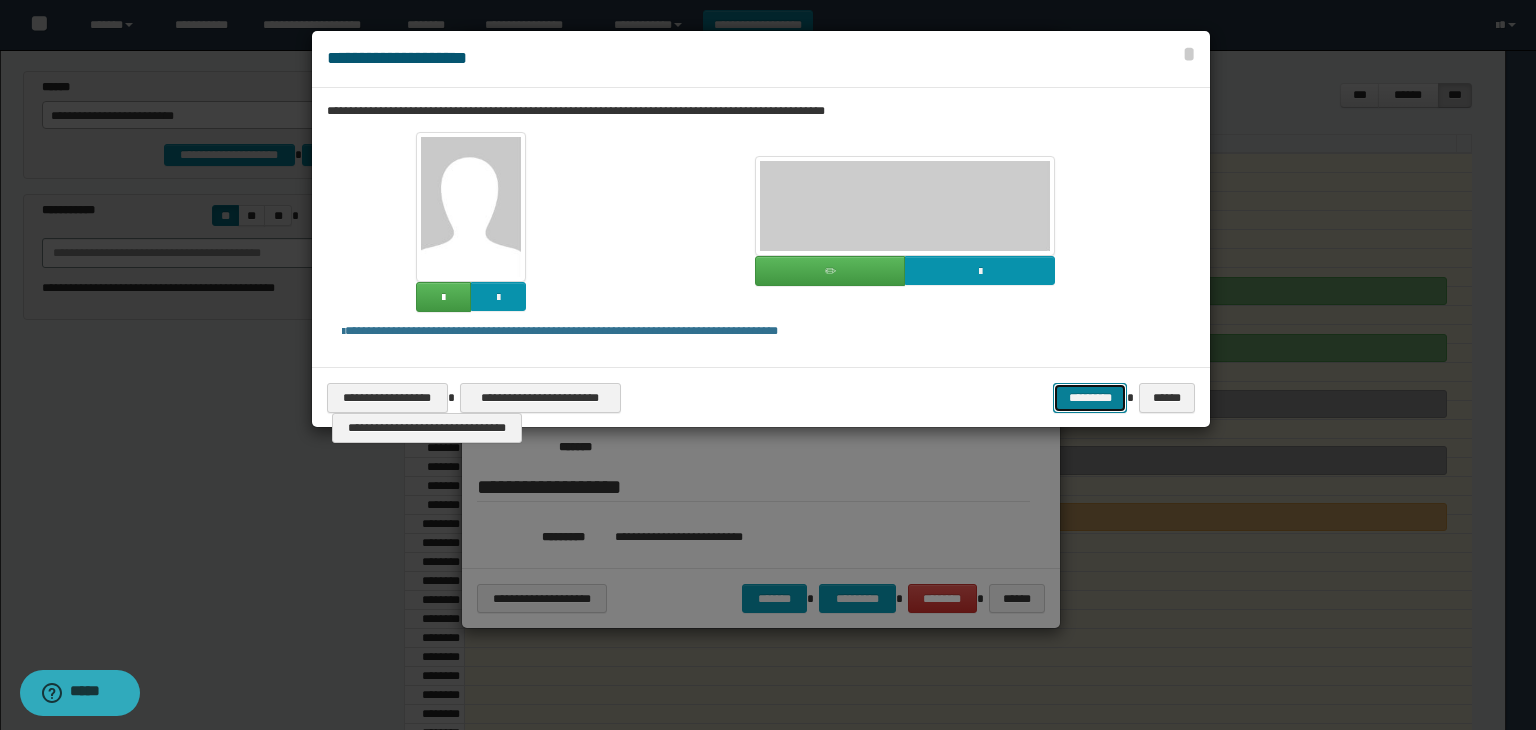 click on "*********" at bounding box center (1090, 398) 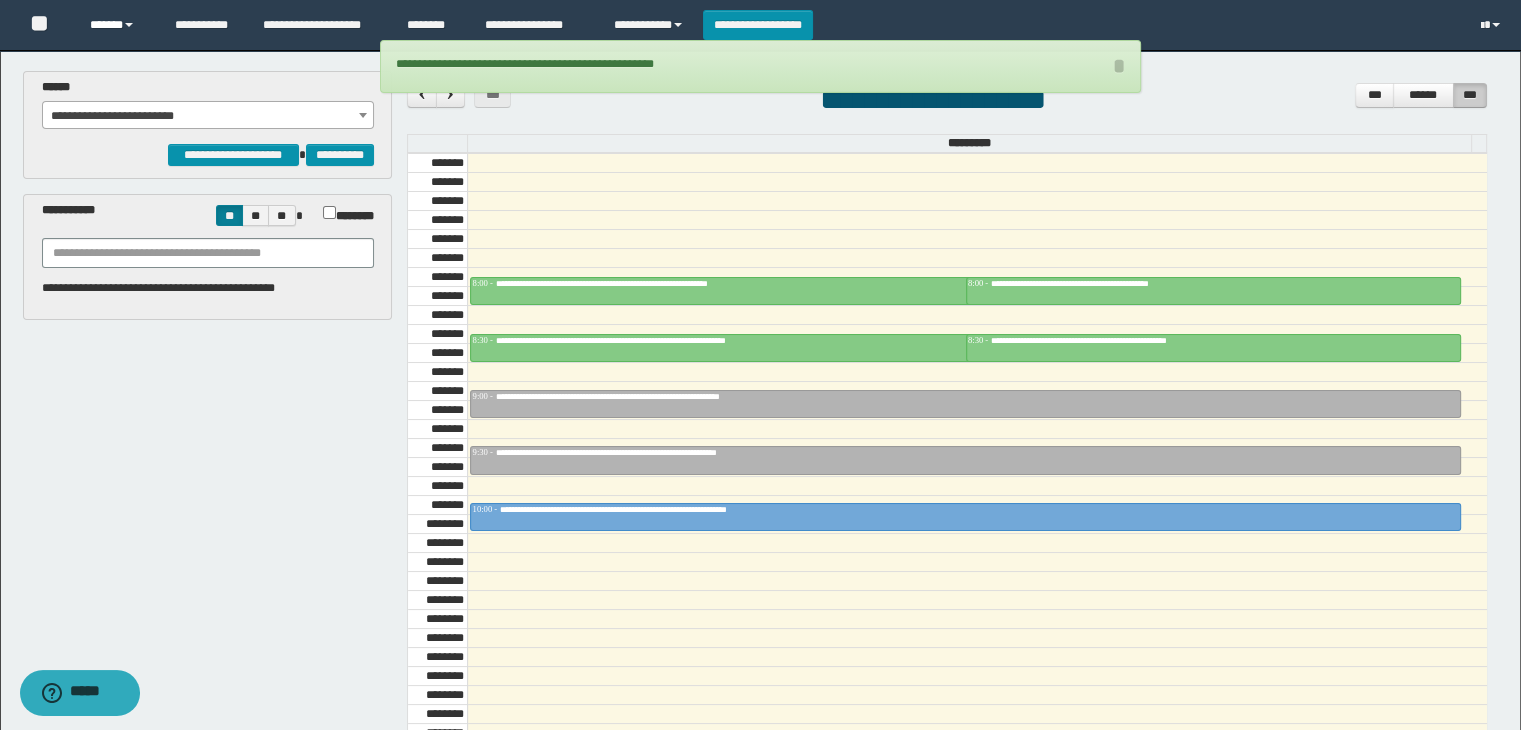 click on "******" at bounding box center [117, 25] 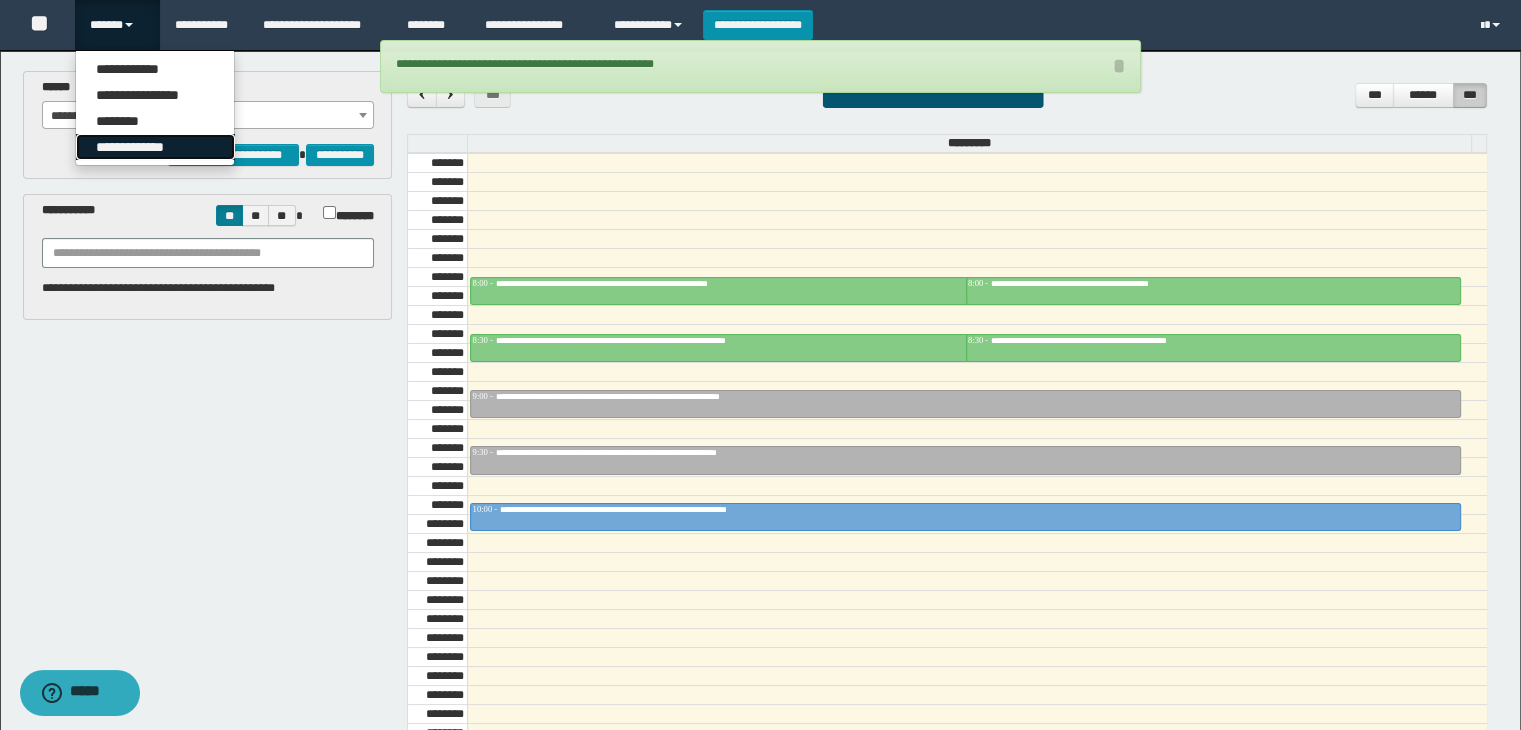 click on "**********" at bounding box center [155, 147] 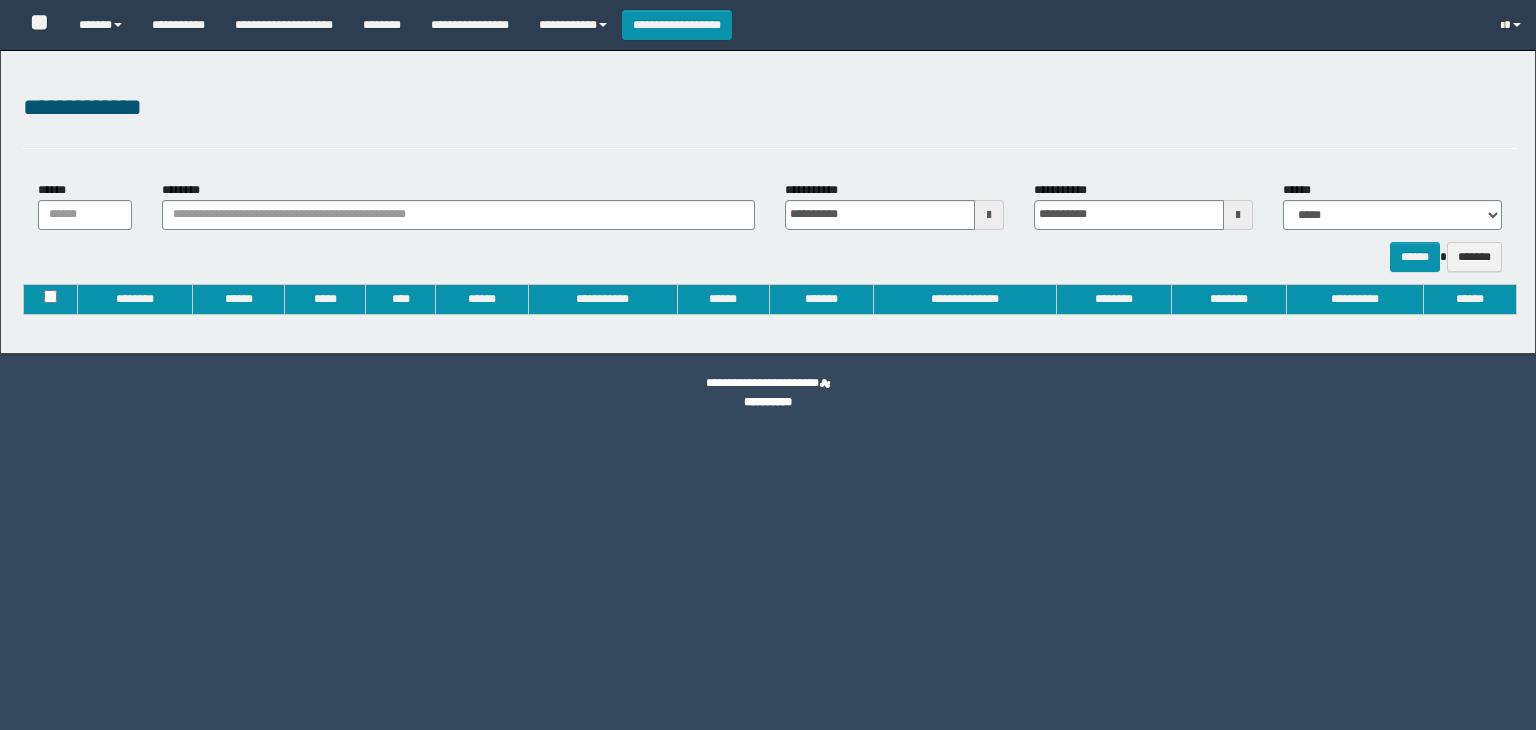 type on "**********" 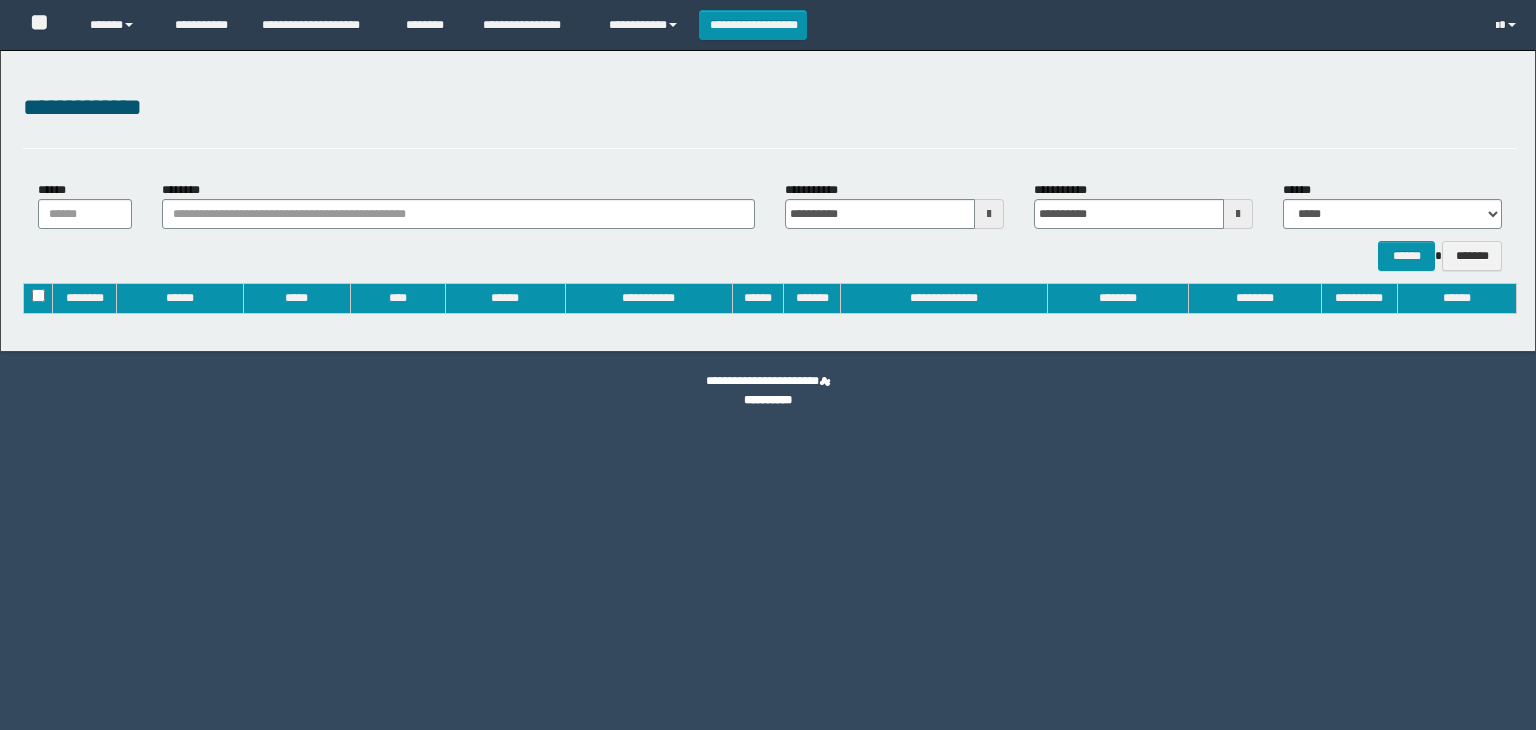 scroll, scrollTop: 0, scrollLeft: 0, axis: both 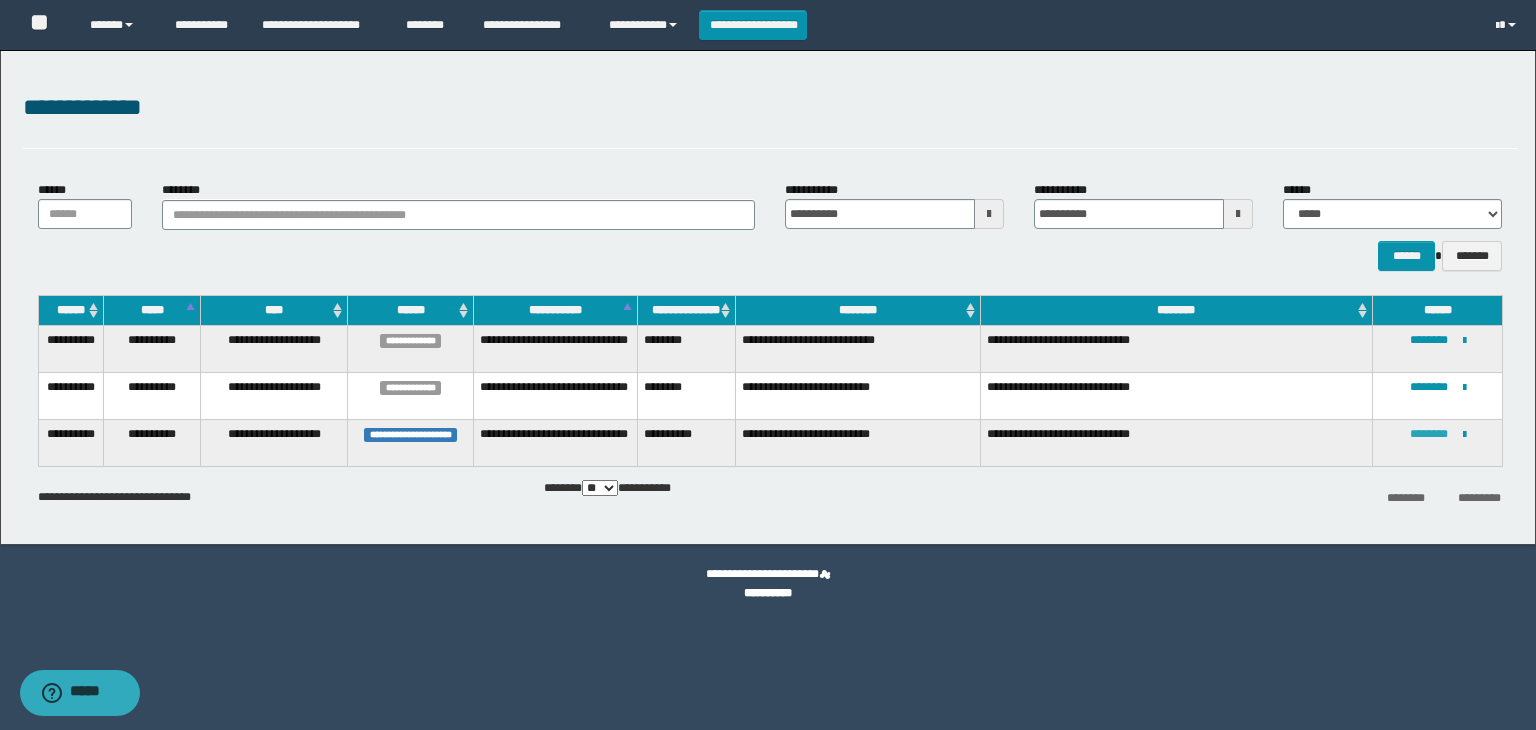 click on "********" at bounding box center (1429, 434) 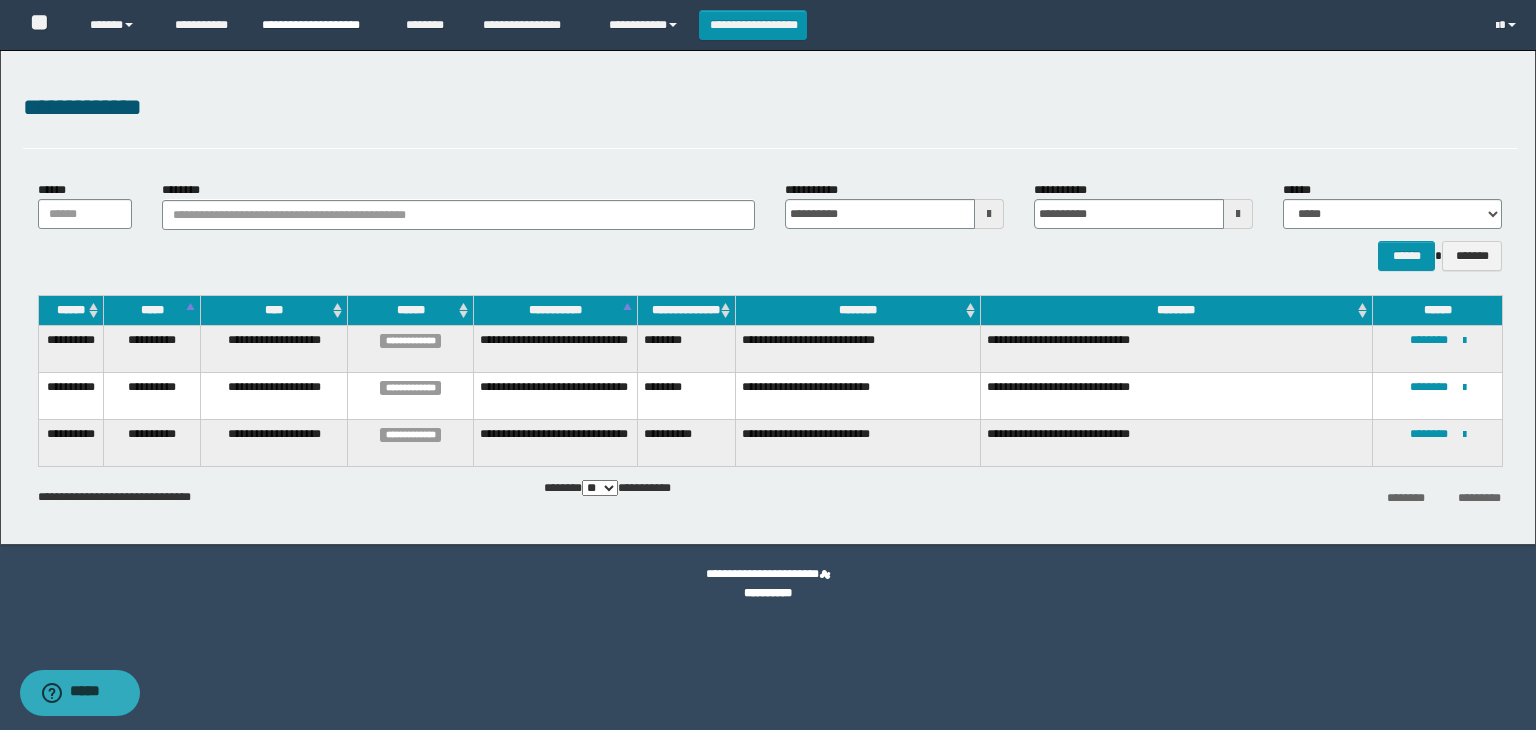click on "**********" at bounding box center (319, 25) 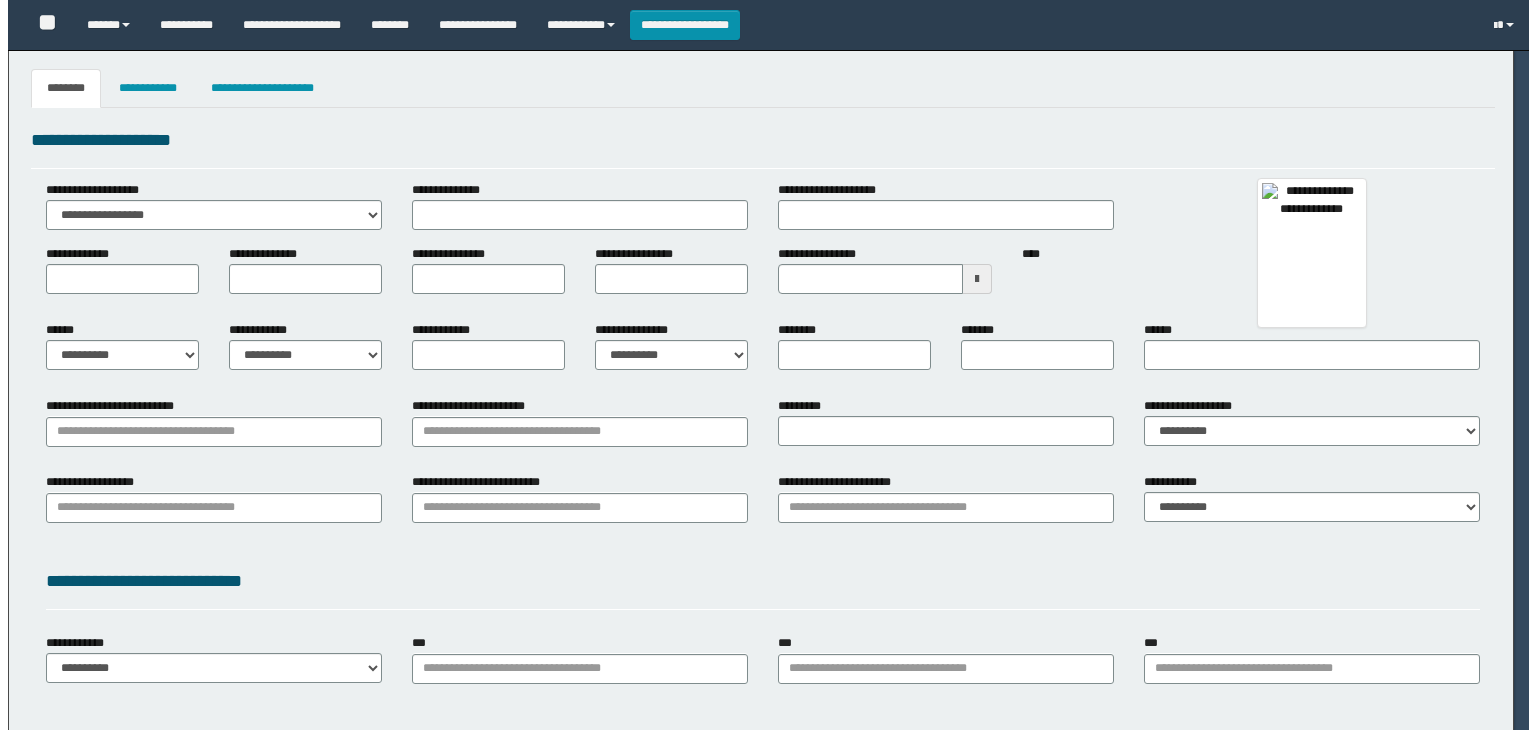 scroll, scrollTop: 0, scrollLeft: 0, axis: both 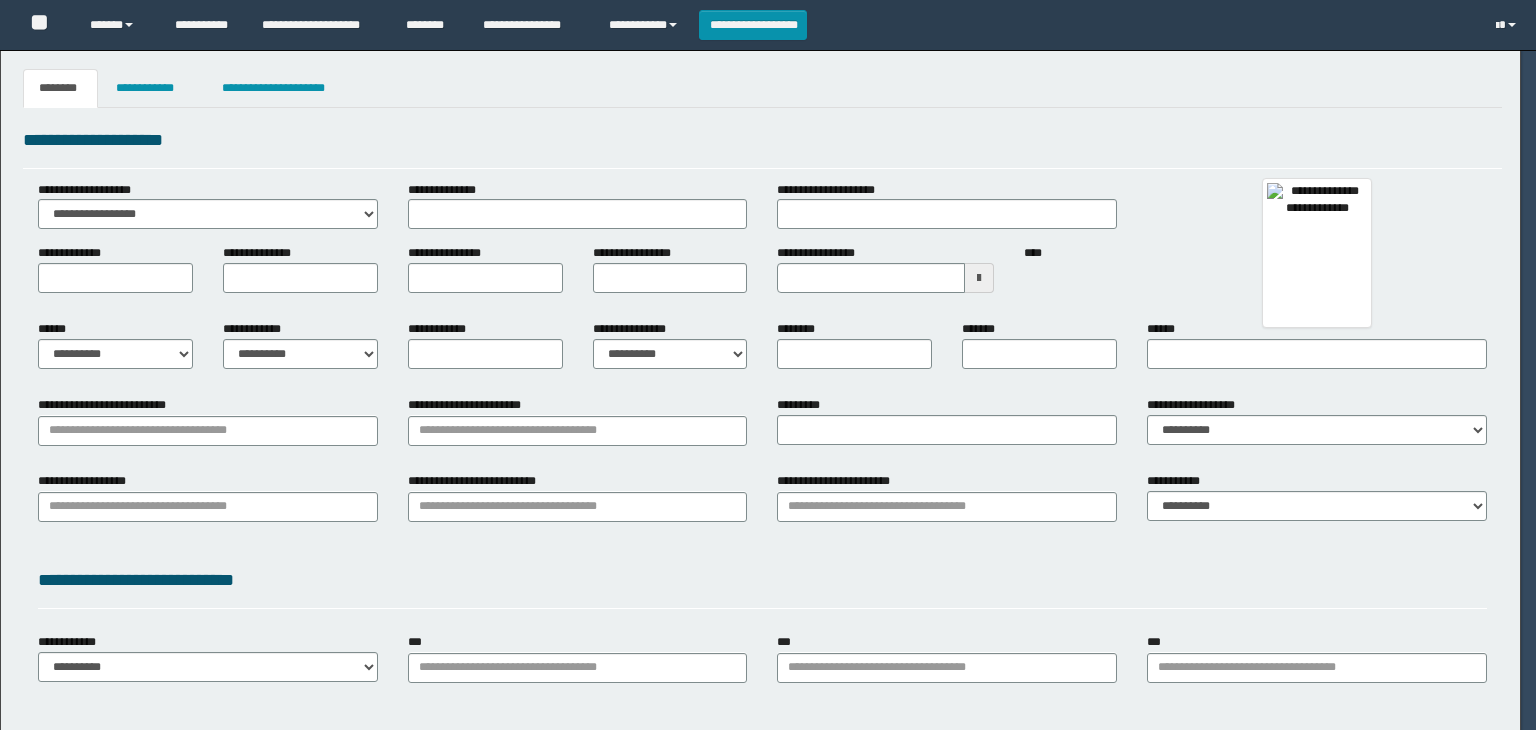 type on "**********" 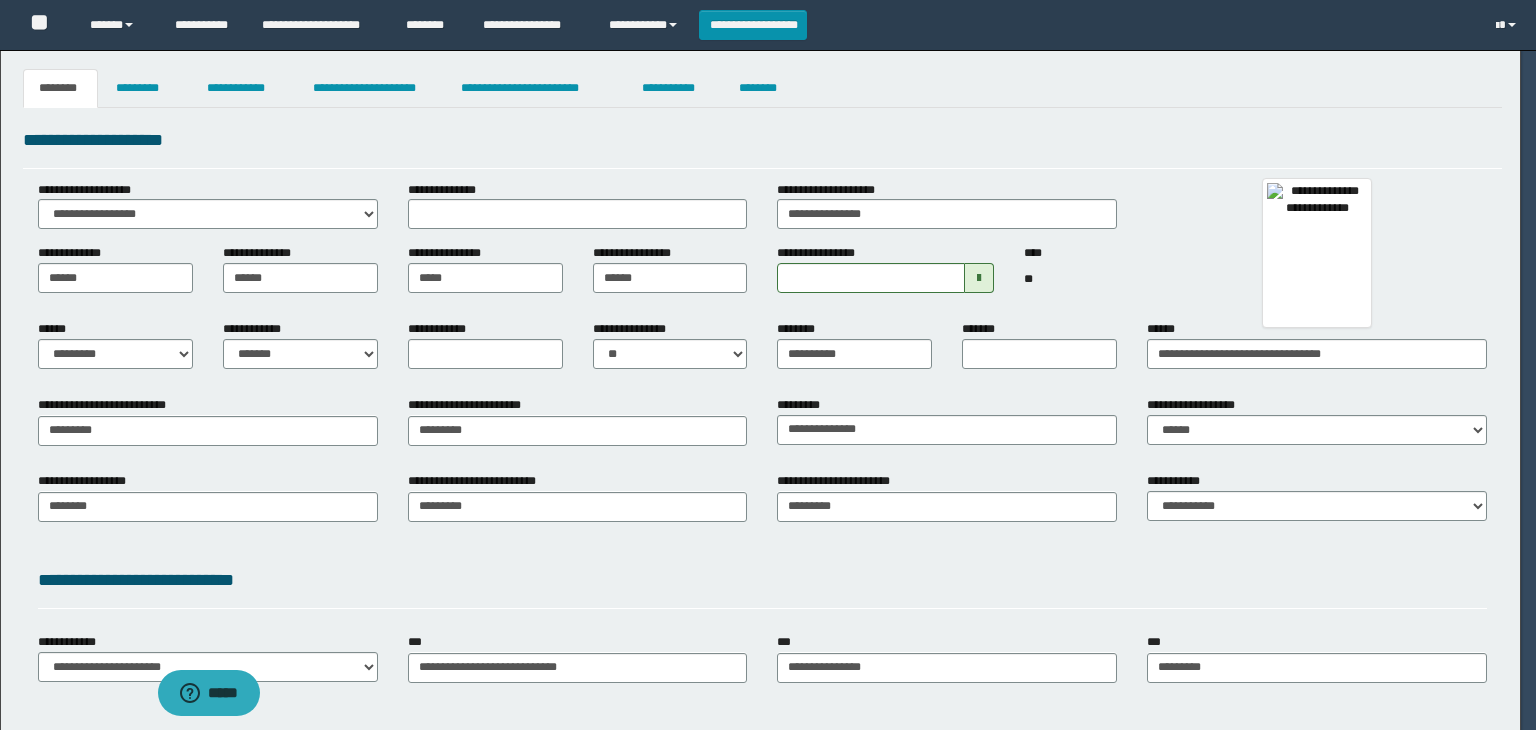 scroll, scrollTop: 0, scrollLeft: 0, axis: both 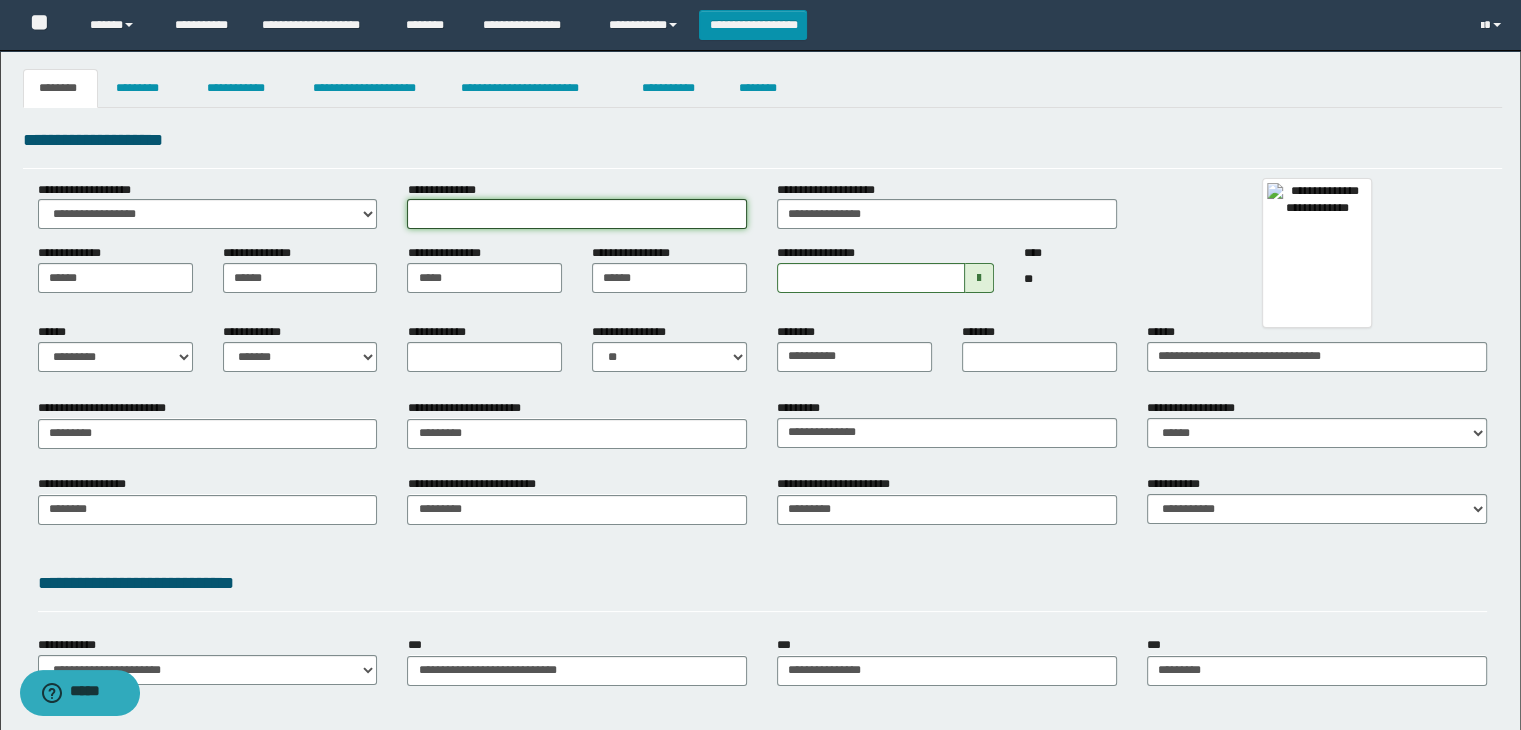 drag, startPoint x: 670, startPoint y: 214, endPoint x: 732, endPoint y: 237, distance: 66.12866 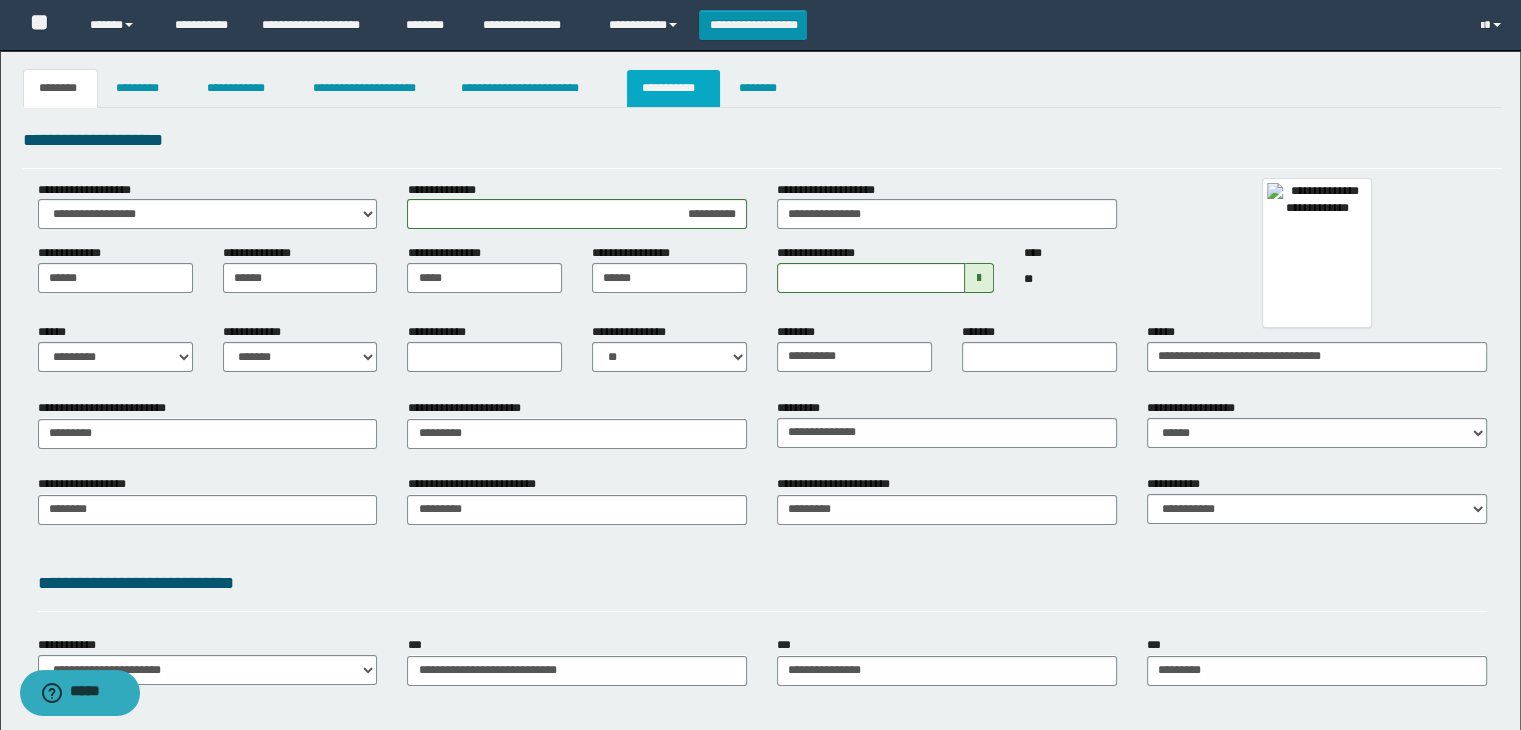click on "**********" at bounding box center (673, 88) 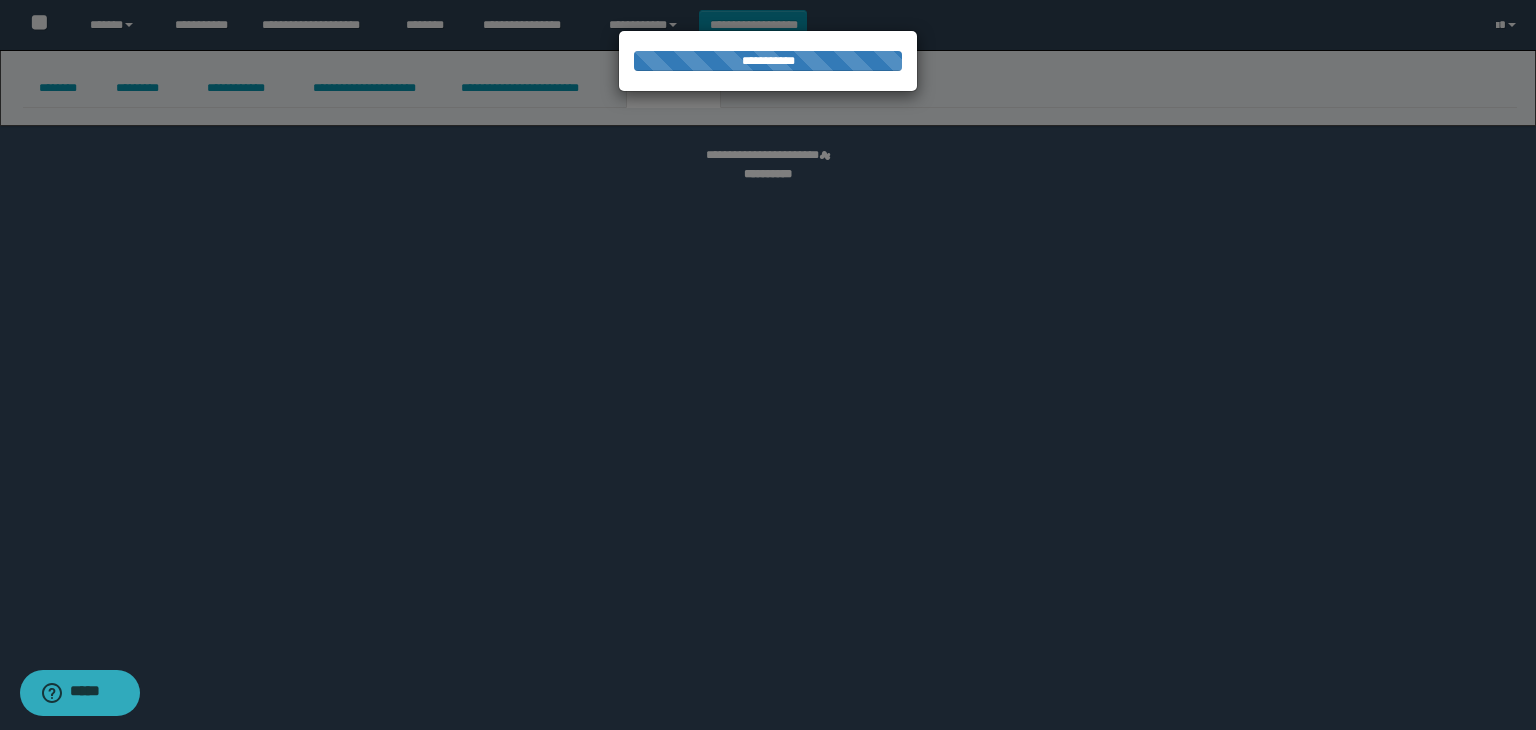 scroll, scrollTop: 0, scrollLeft: 0, axis: both 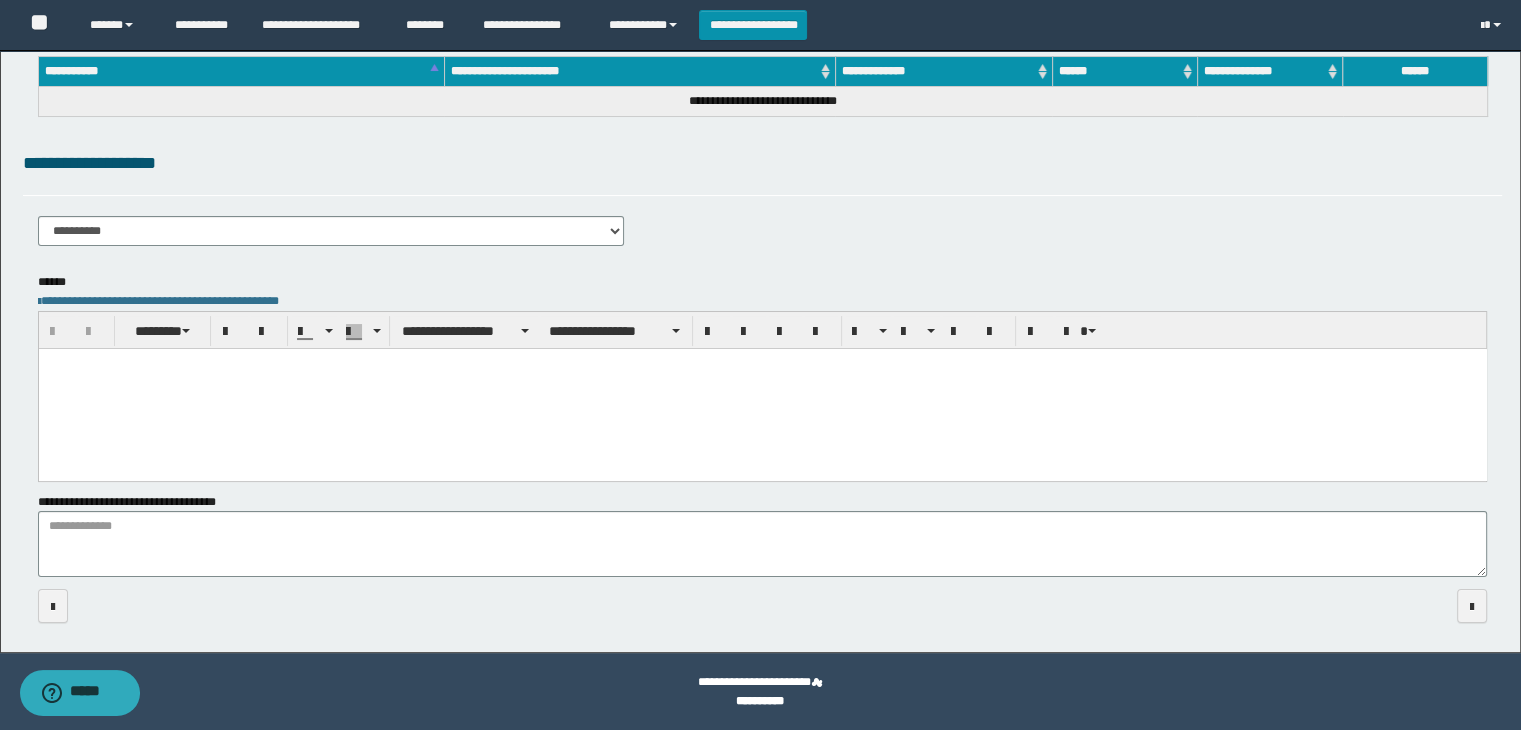 click at bounding box center [762, 388] 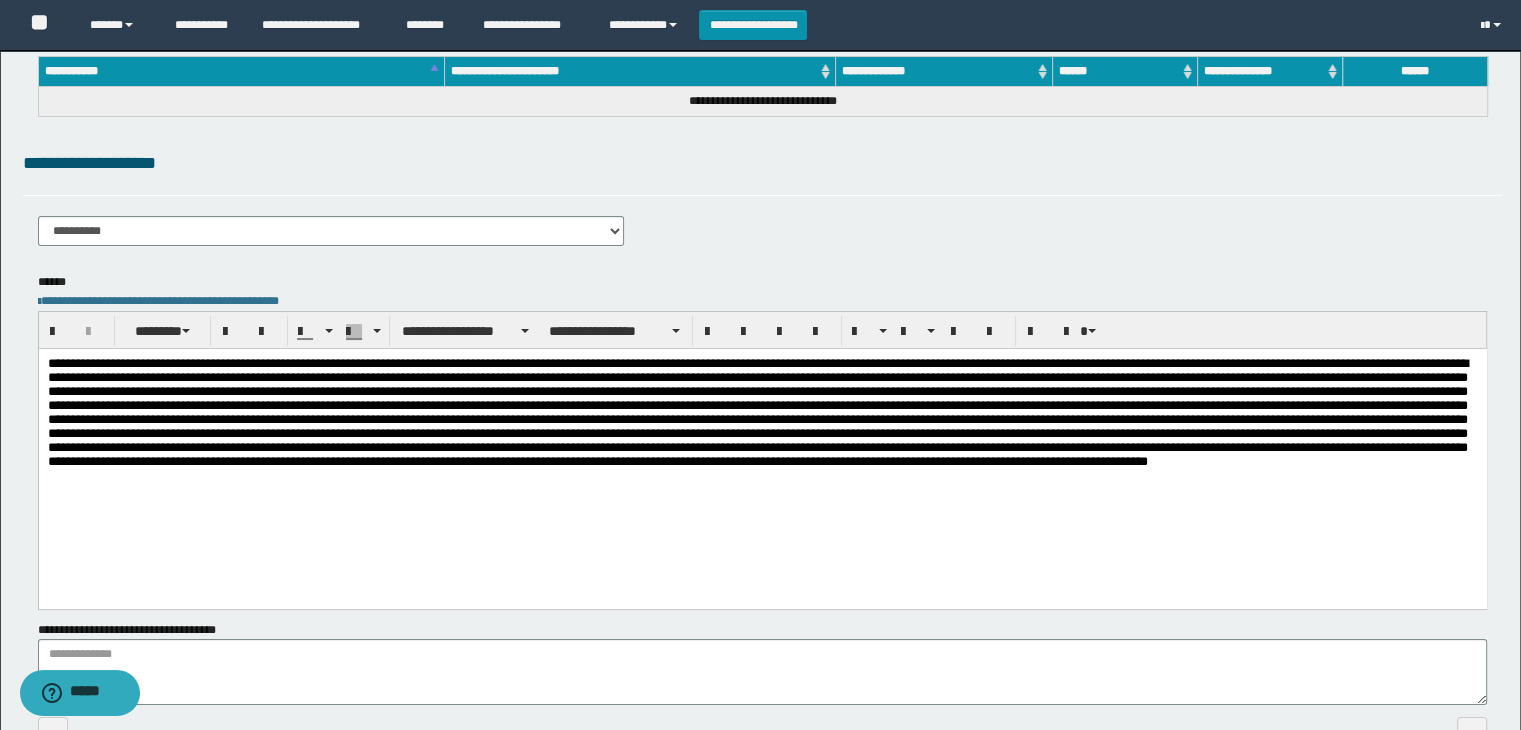 click on "**********" at bounding box center (331, 231) 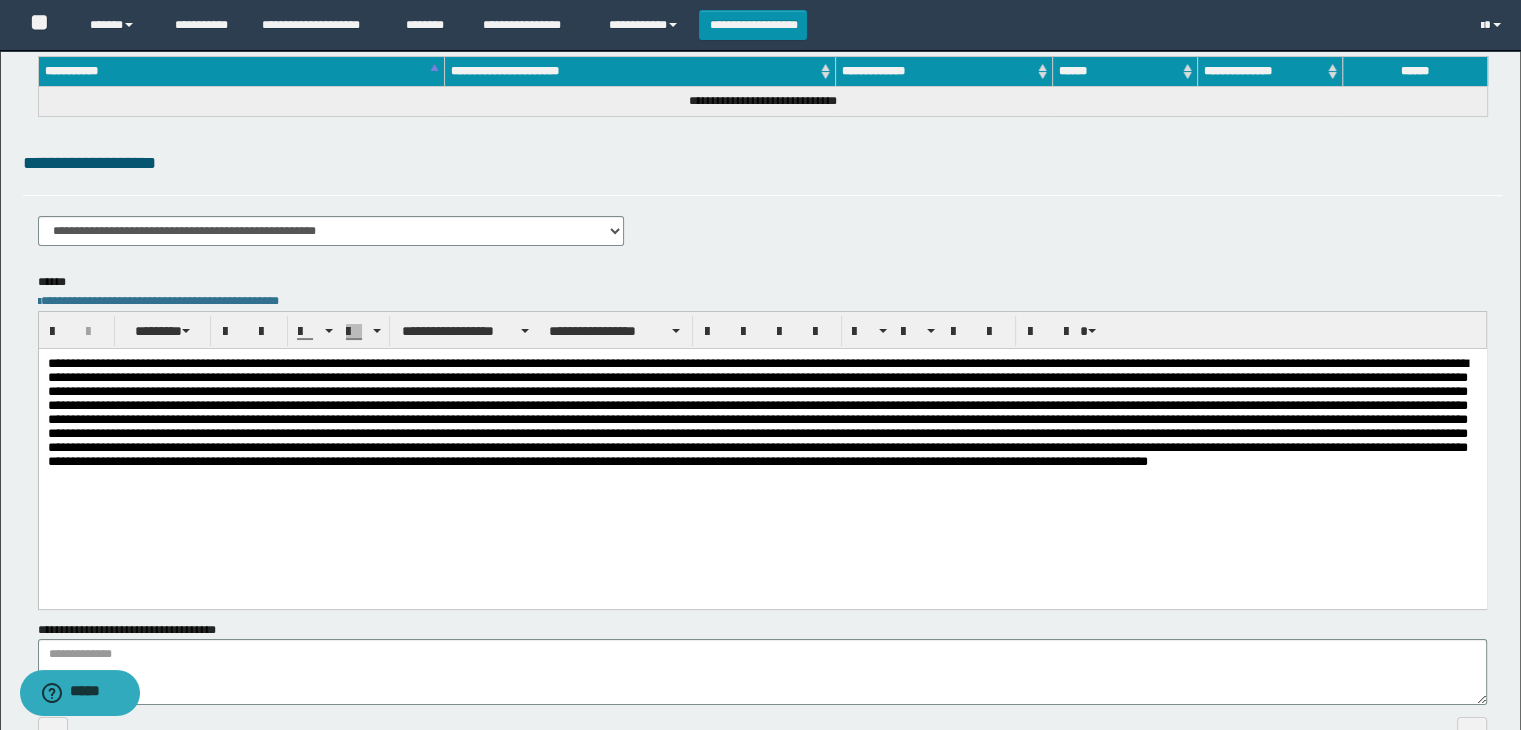click at bounding box center (762, 428) 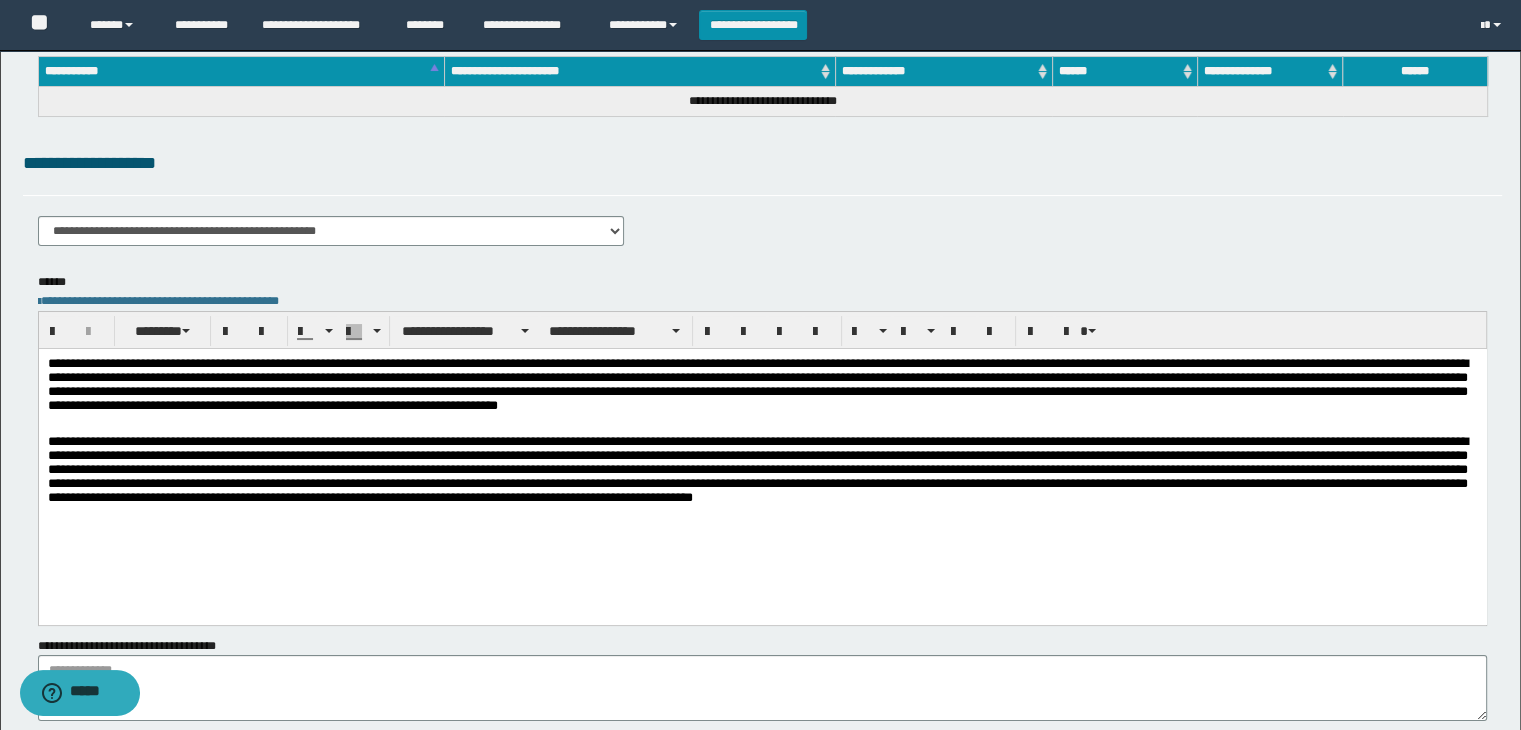 click at bounding box center (762, 474) 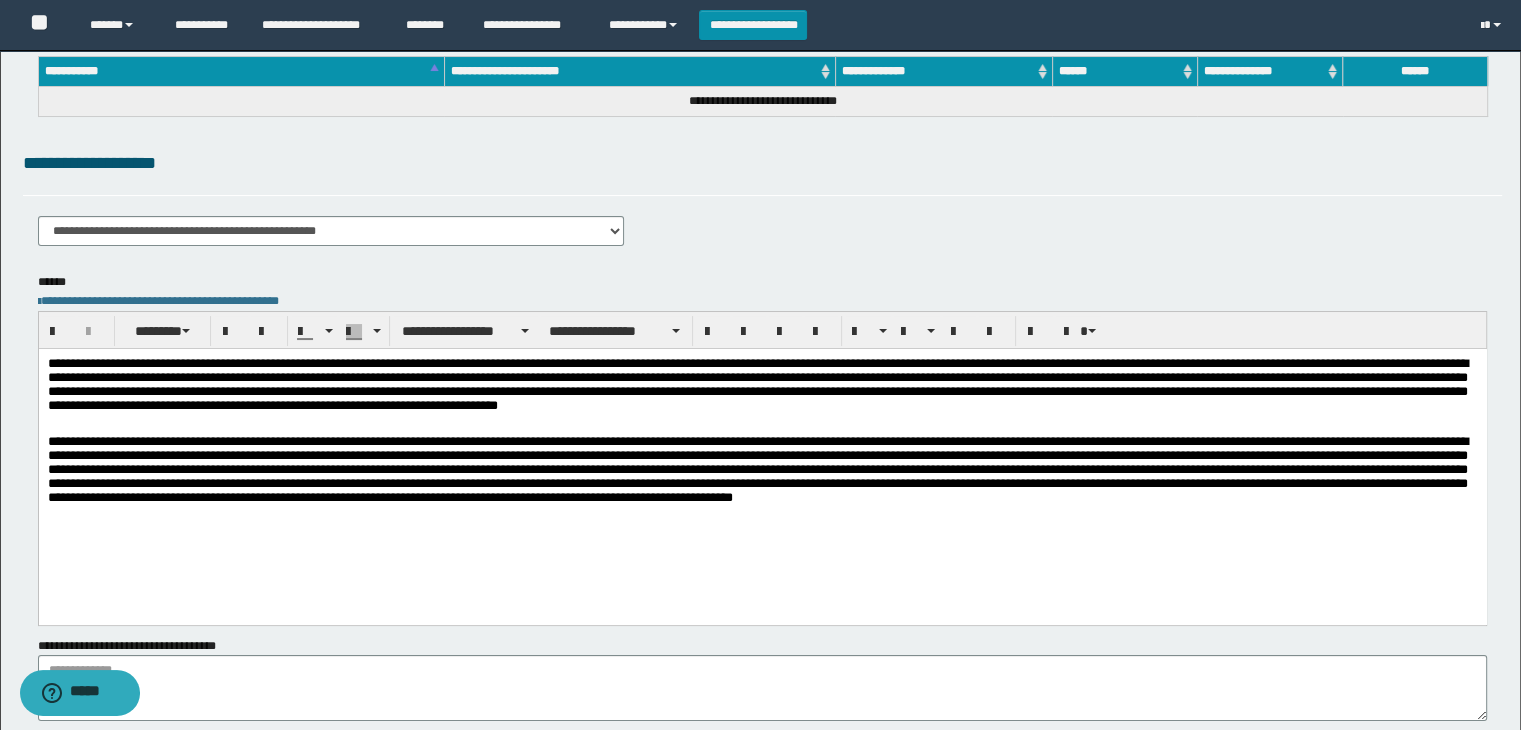 click at bounding box center (762, 474) 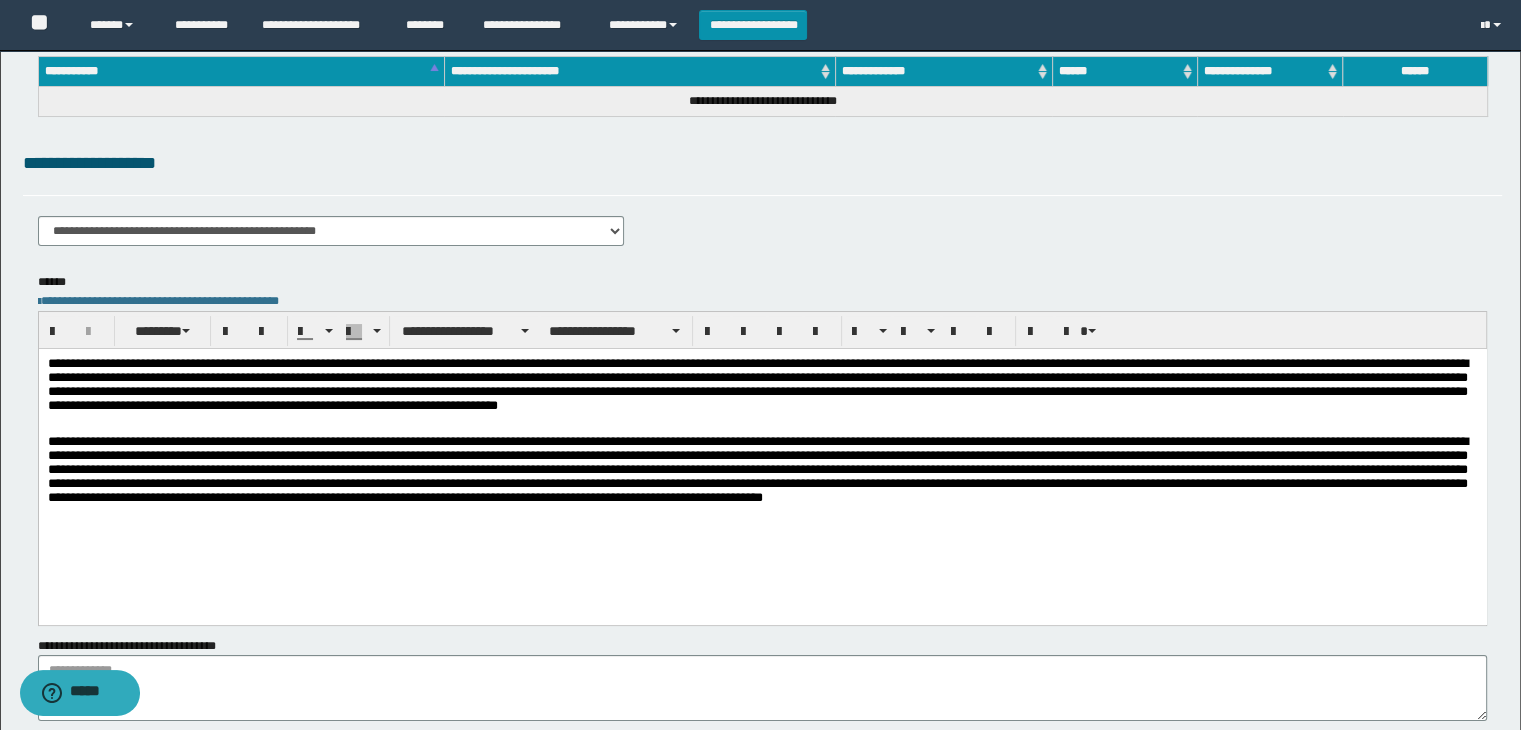 click at bounding box center (762, 474) 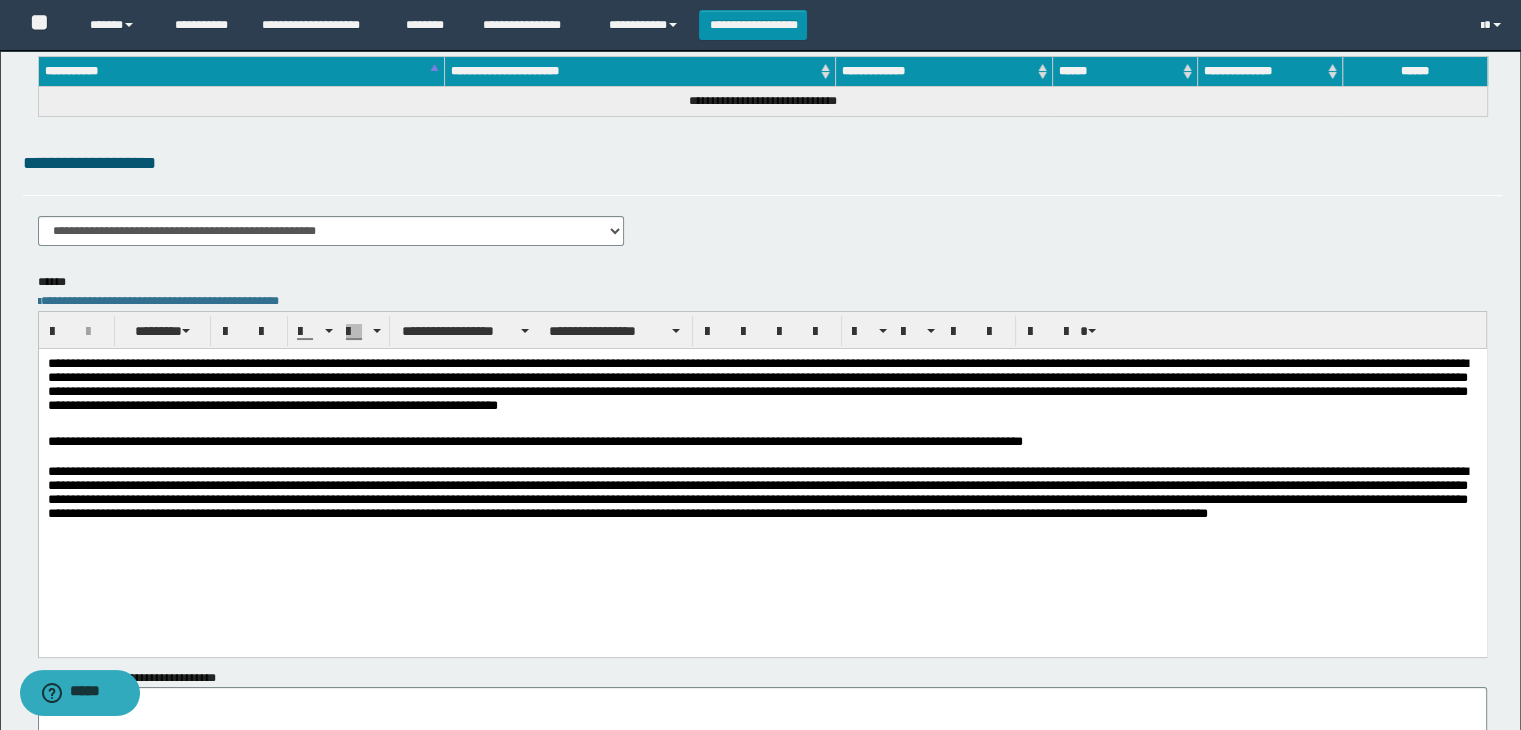 click on "**********" at bounding box center (762, 442) 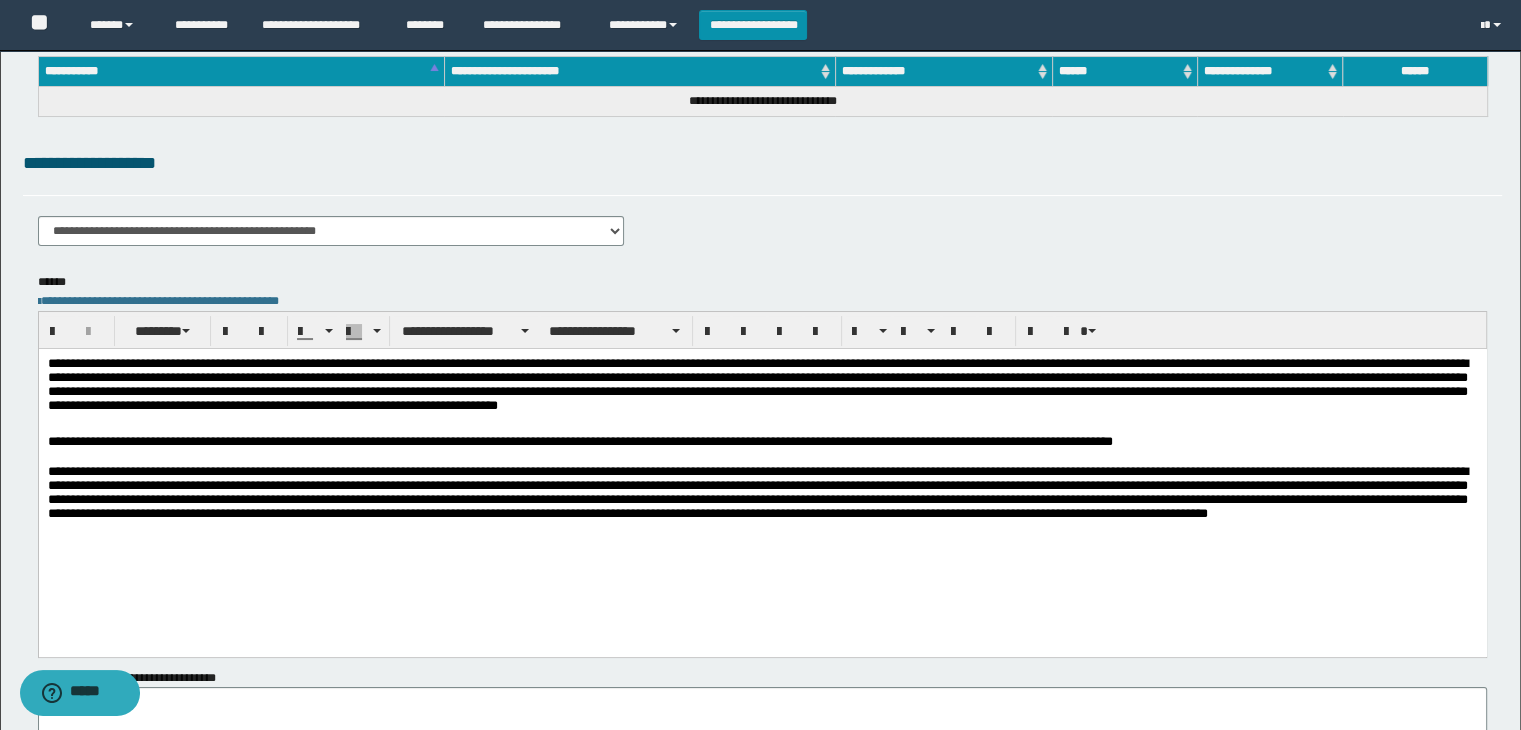scroll, scrollTop: 0, scrollLeft: 0, axis: both 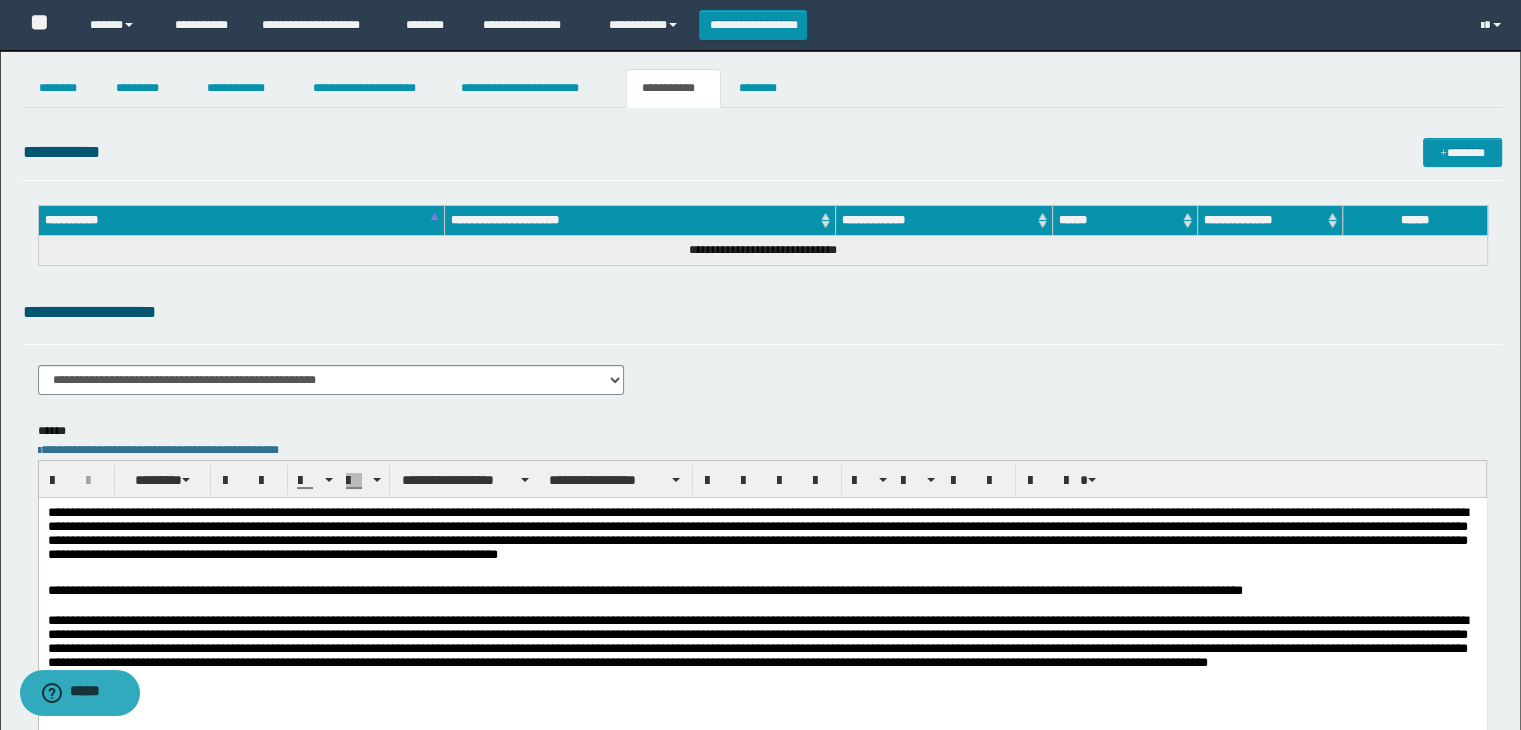 click on "**********" at bounding box center [762, 591] 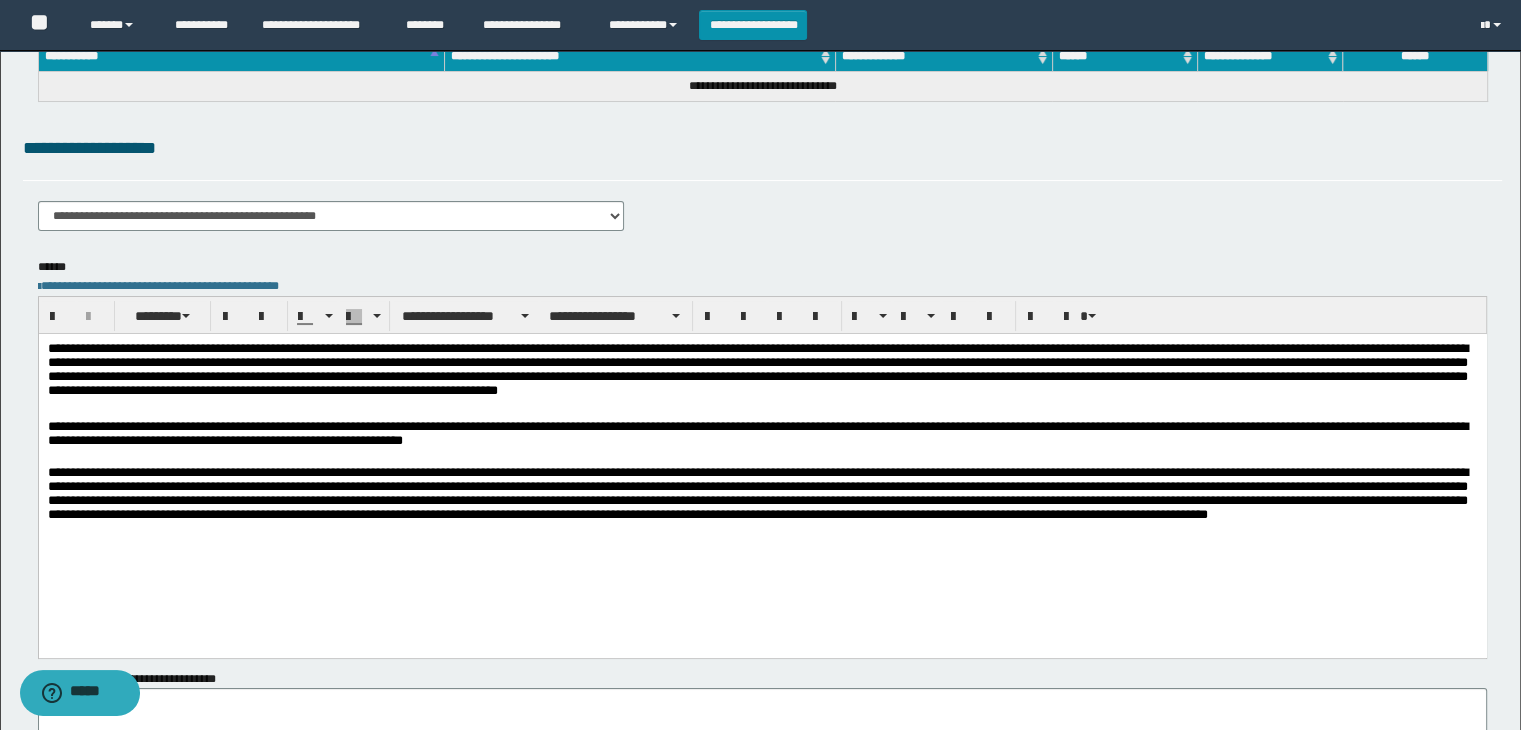 scroll, scrollTop: 300, scrollLeft: 0, axis: vertical 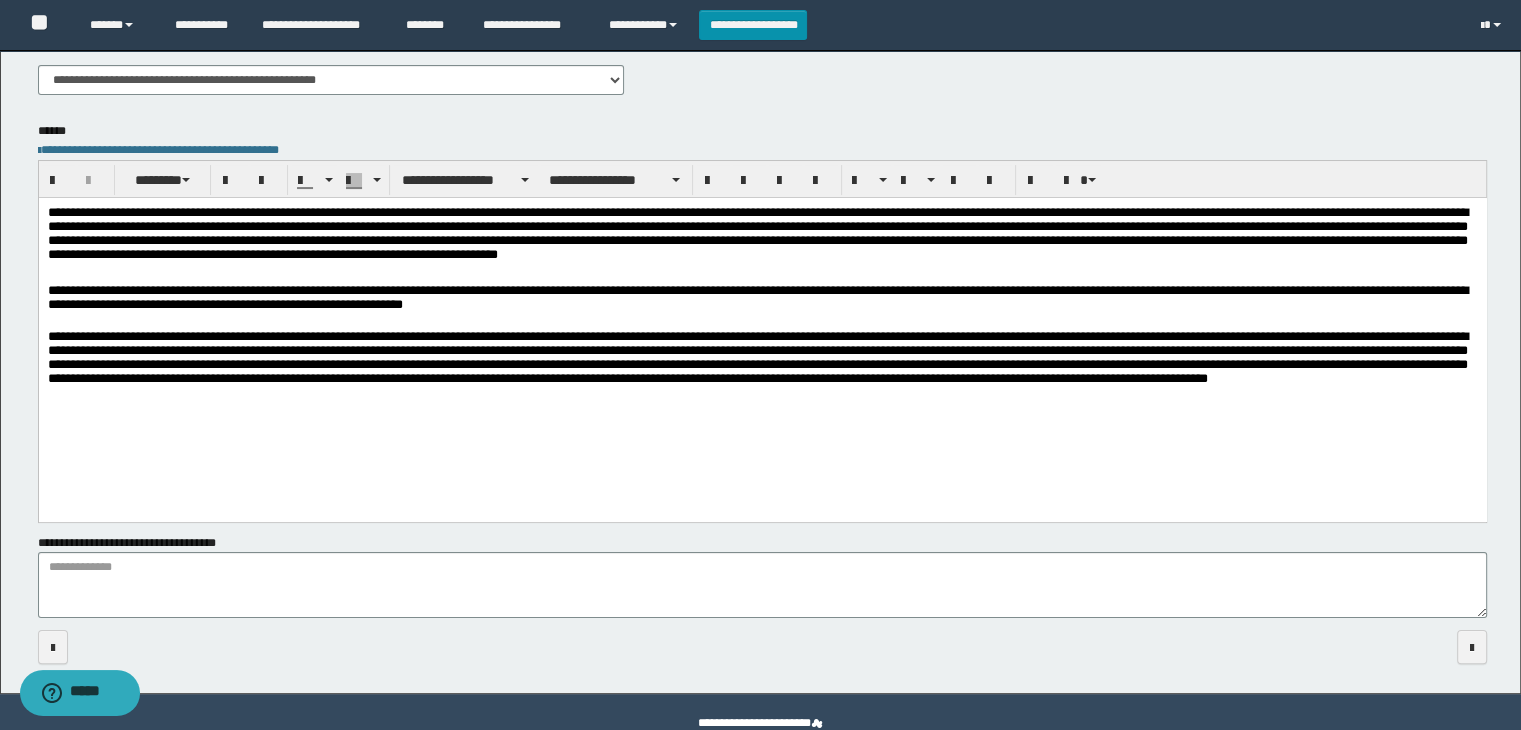 click at bounding box center (762, 369) 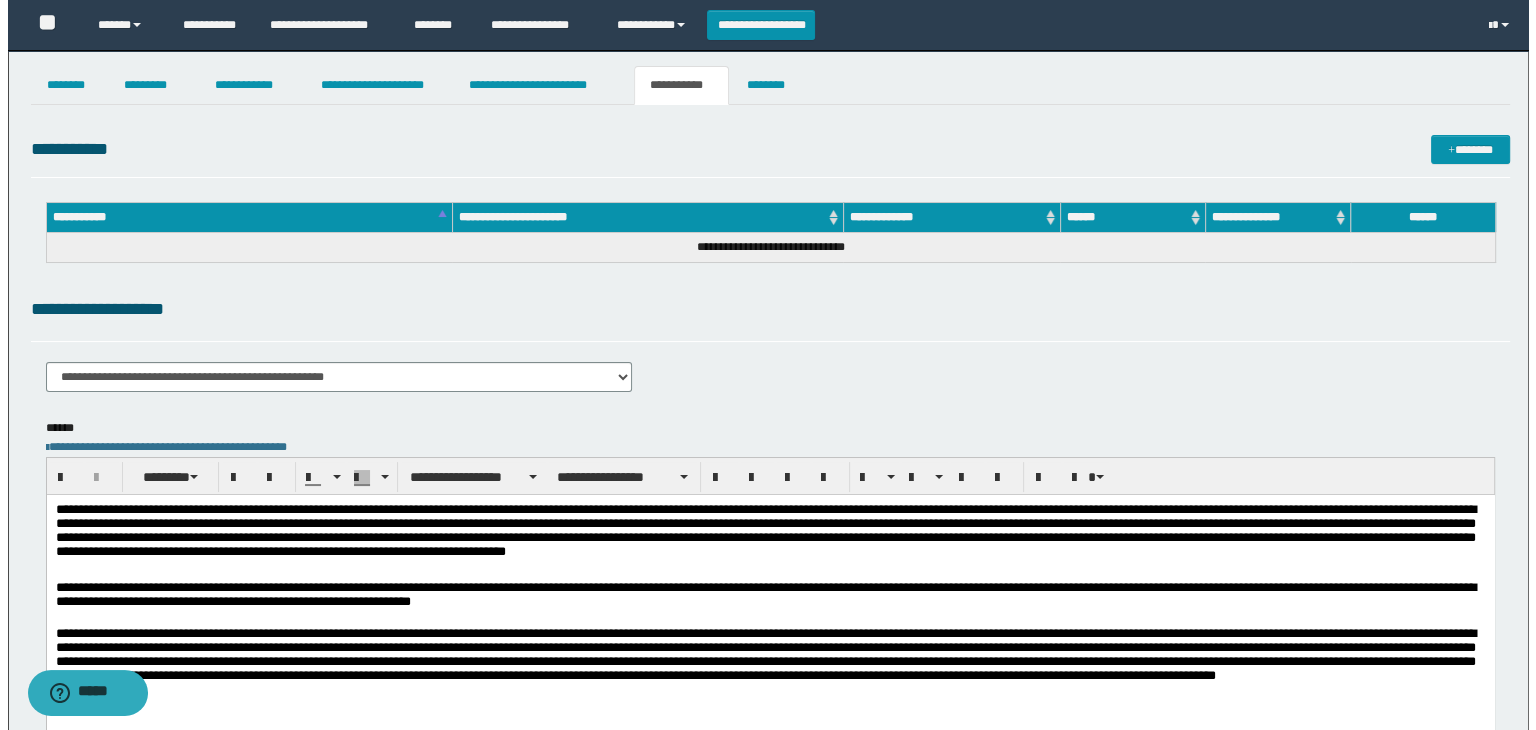 scroll, scrollTop: 0, scrollLeft: 0, axis: both 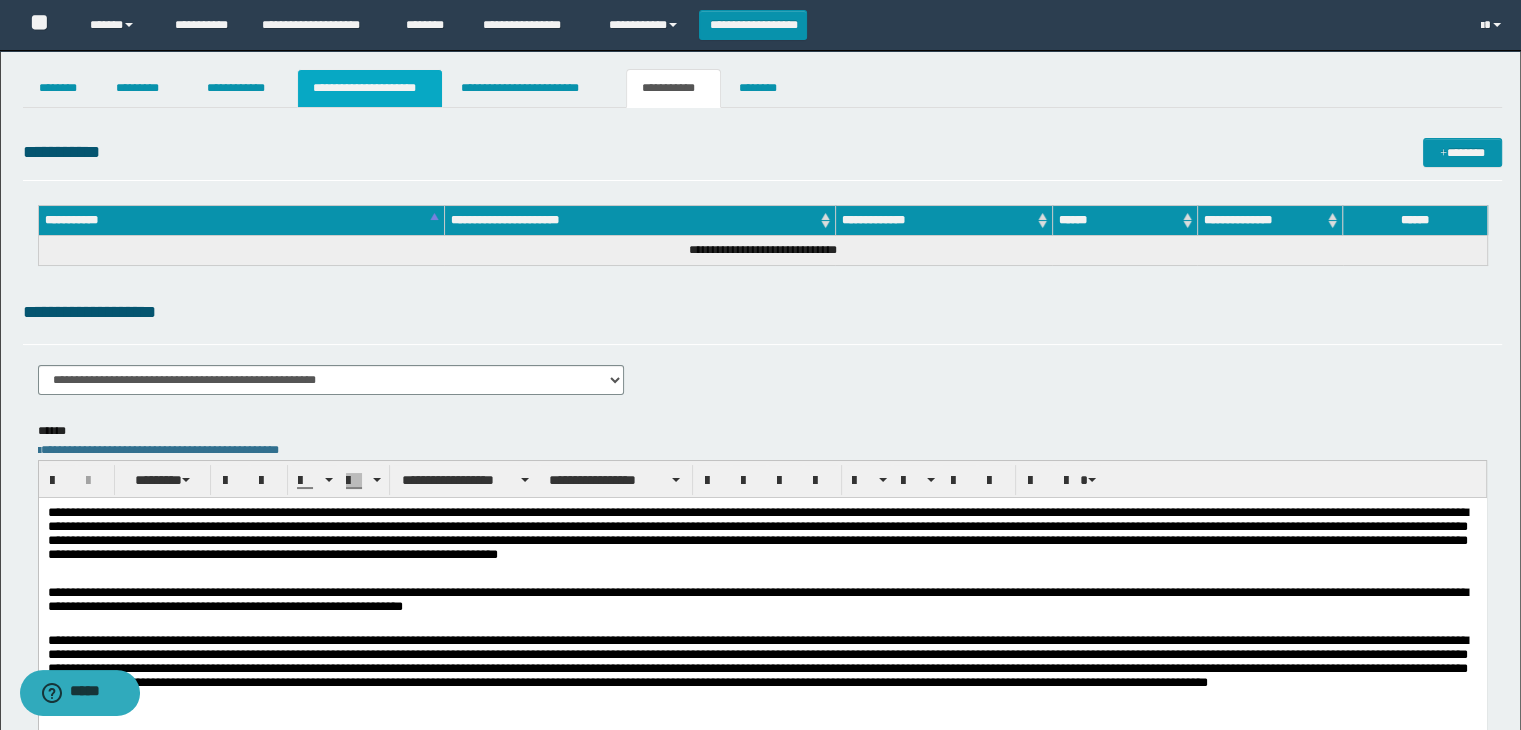 click on "**********" at bounding box center [370, 88] 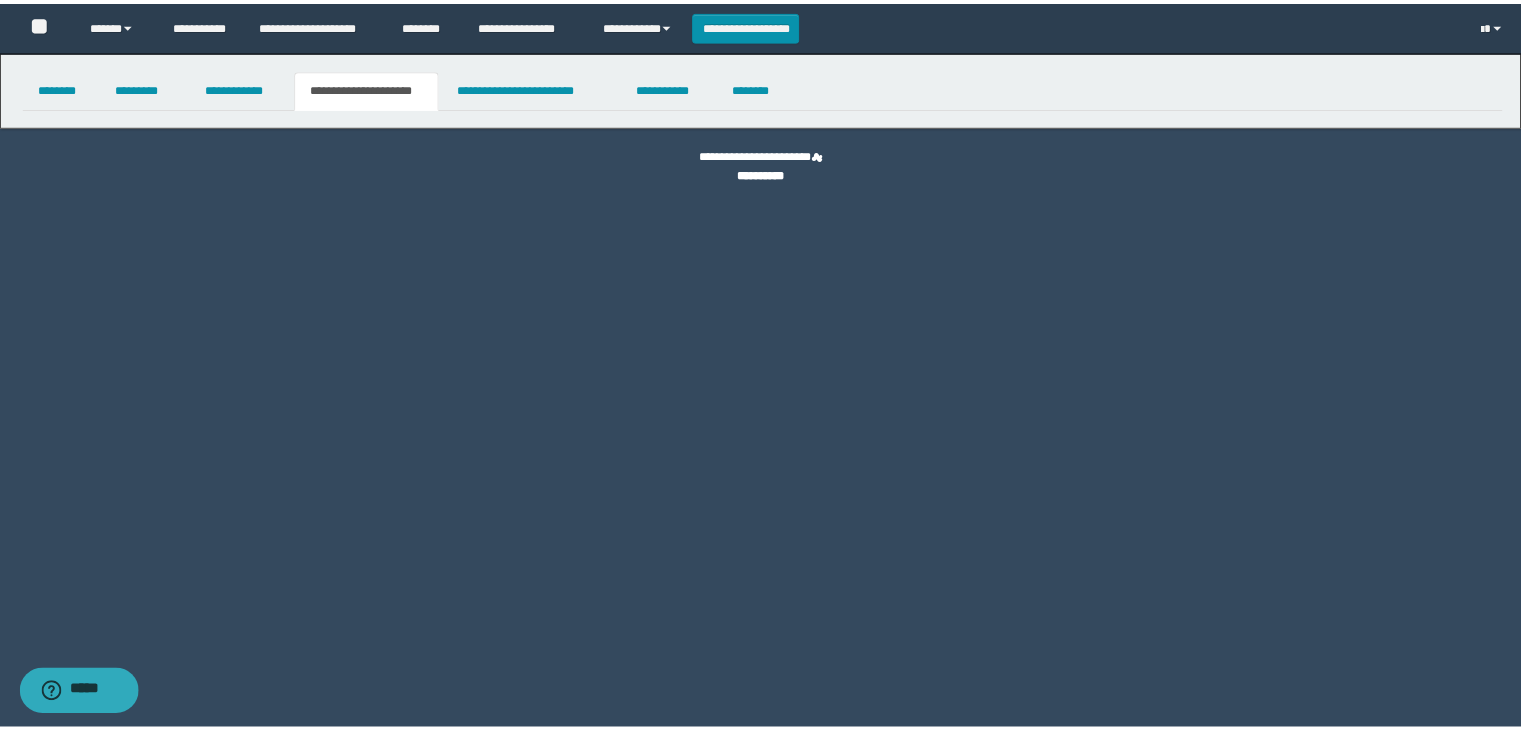 scroll, scrollTop: 0, scrollLeft: 0, axis: both 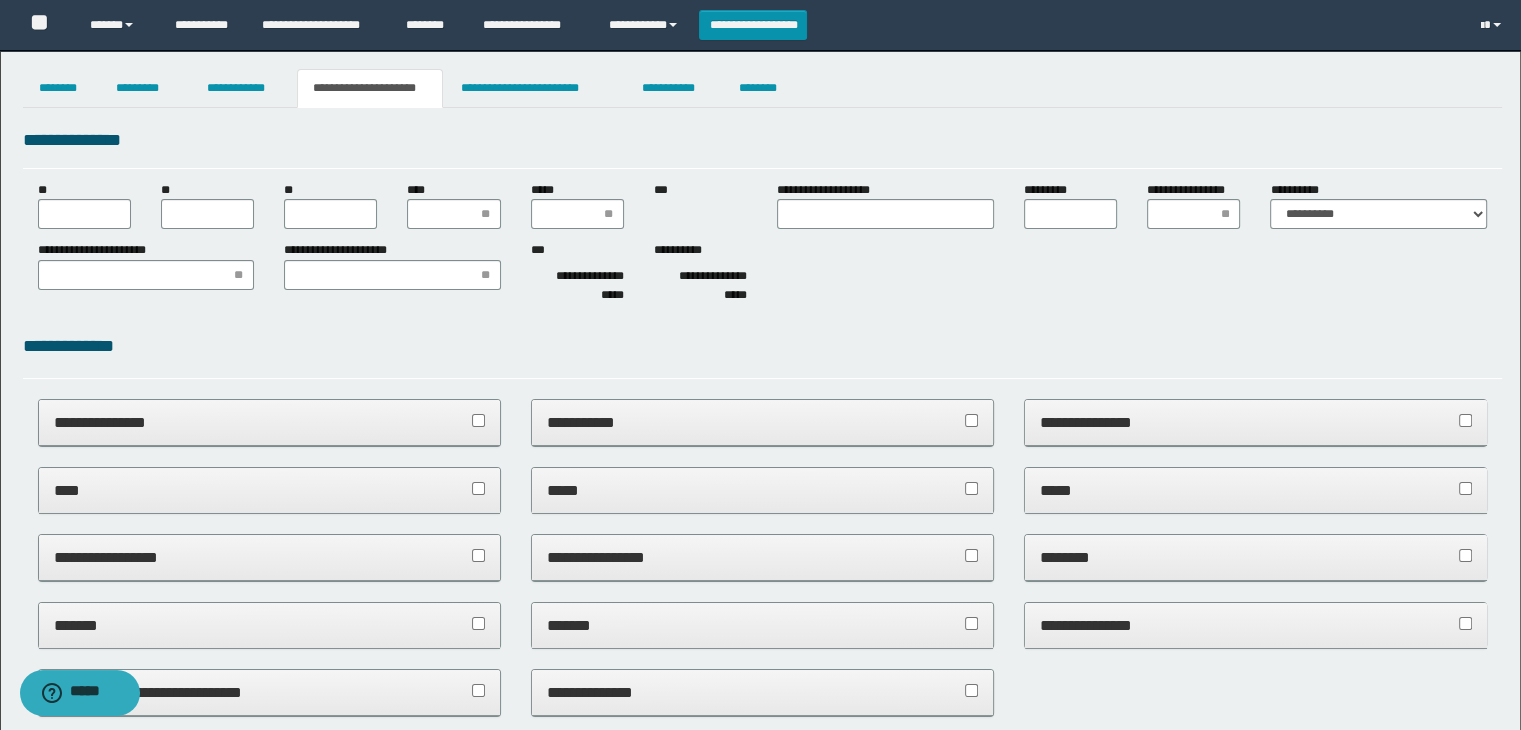 type 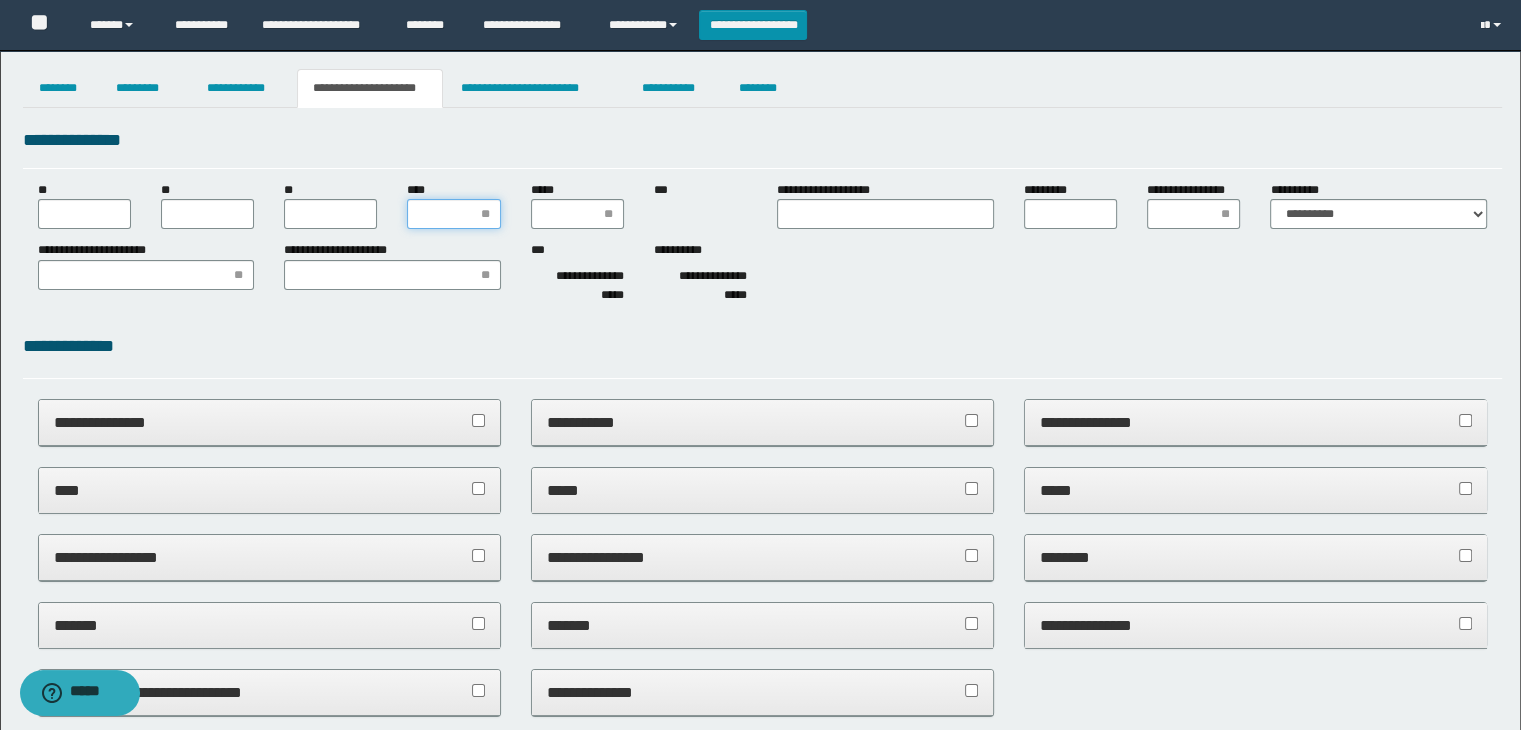 click on "****" at bounding box center [453, 214] 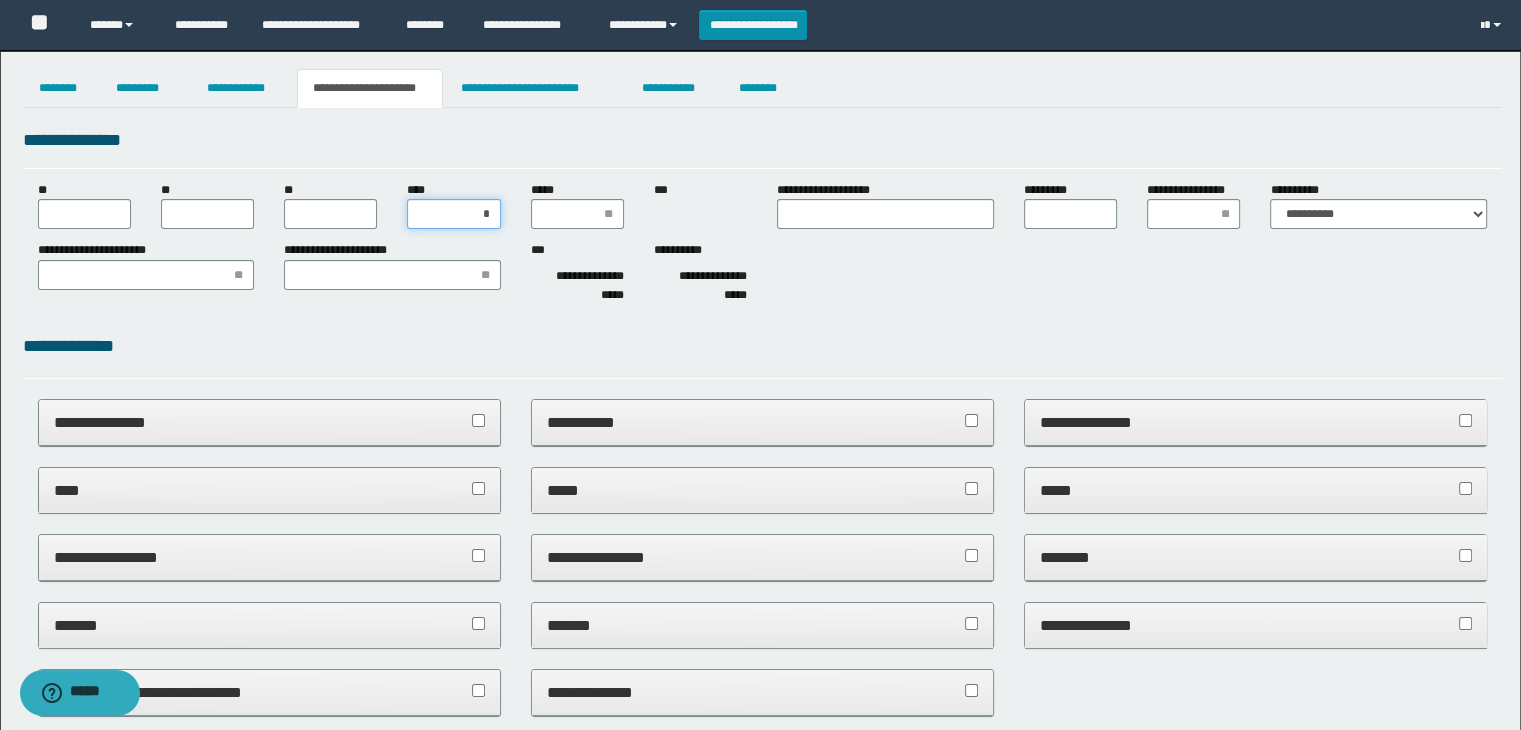 type on "**" 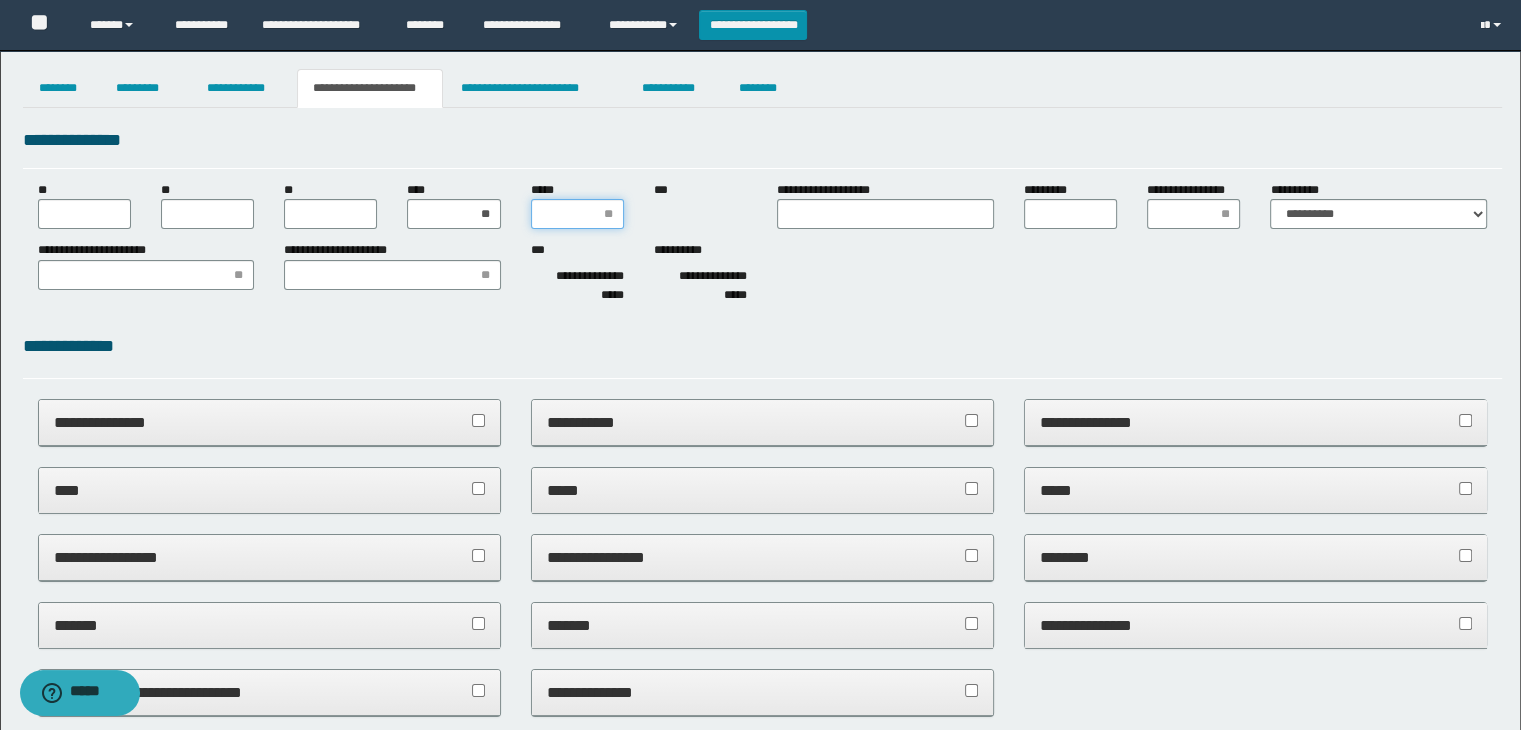 click on "*****" at bounding box center [577, 214] 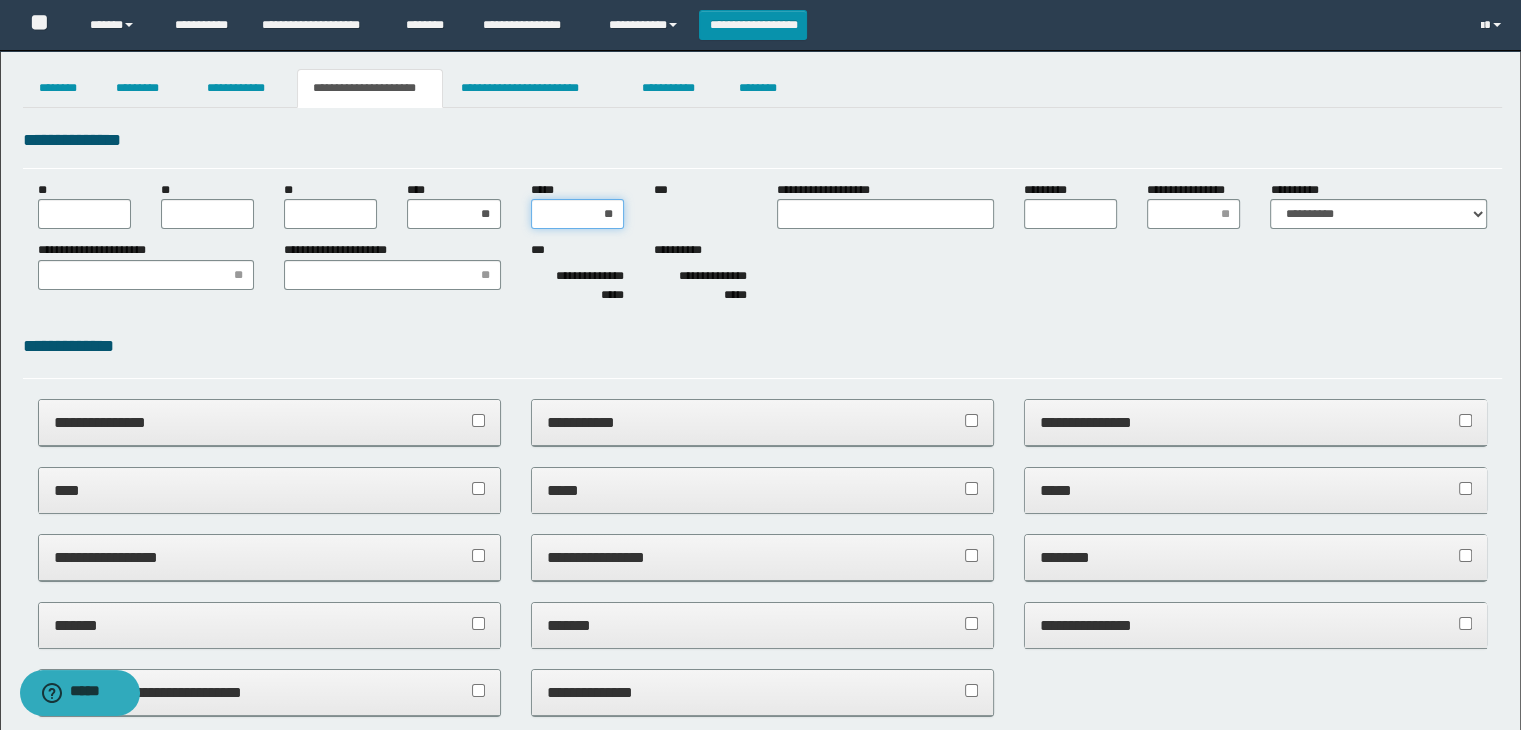 type on "***" 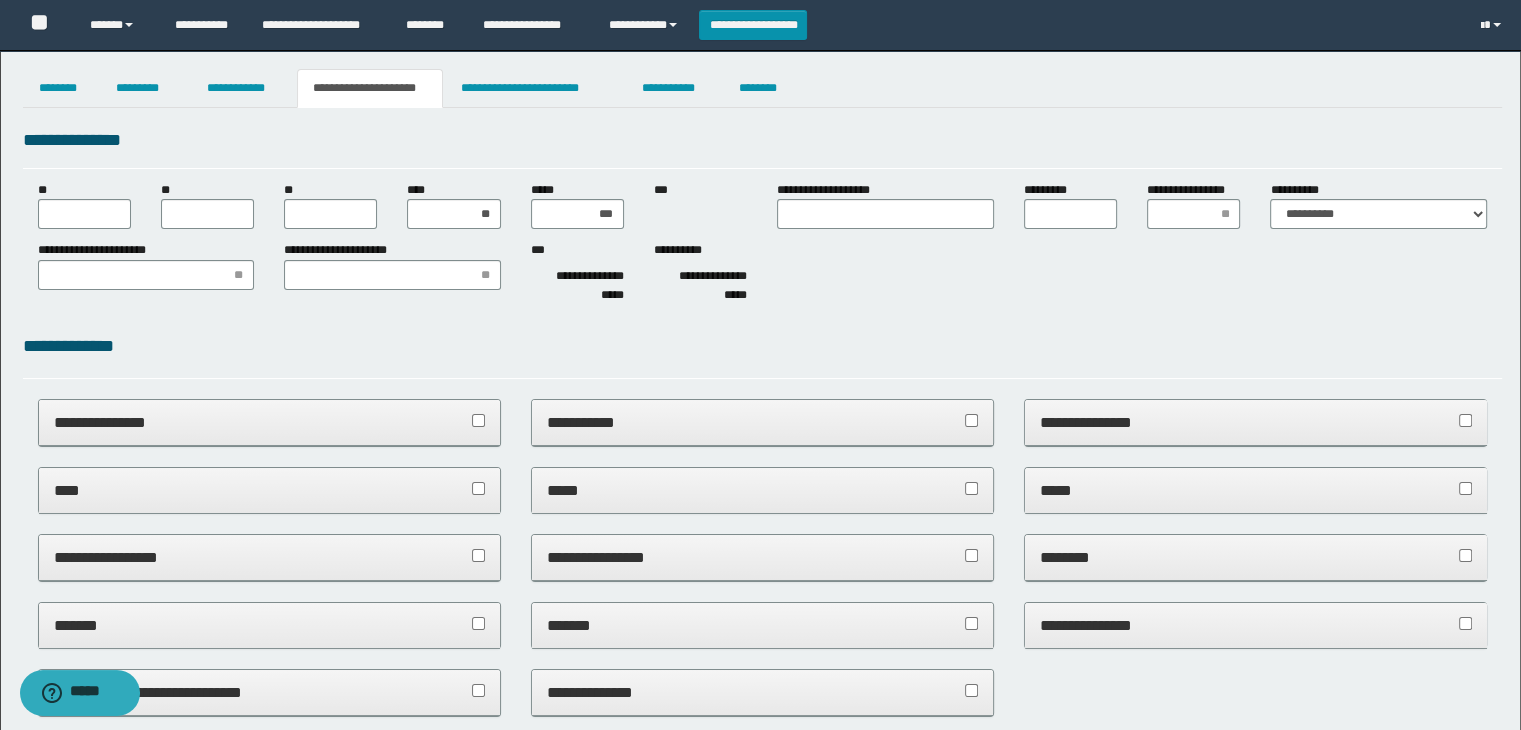click on "**********" at bounding box center (763, 355) 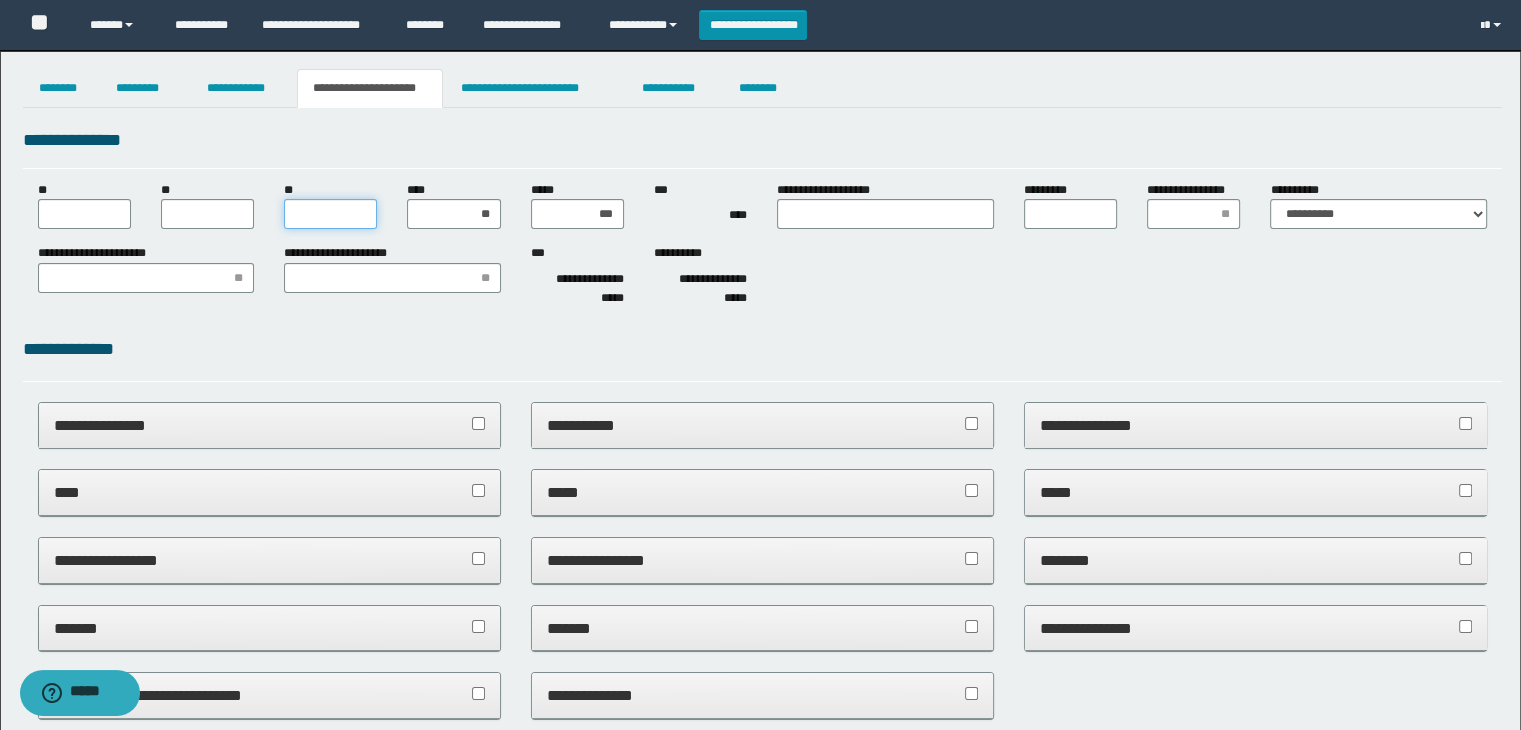 click on "**" at bounding box center (330, 214) 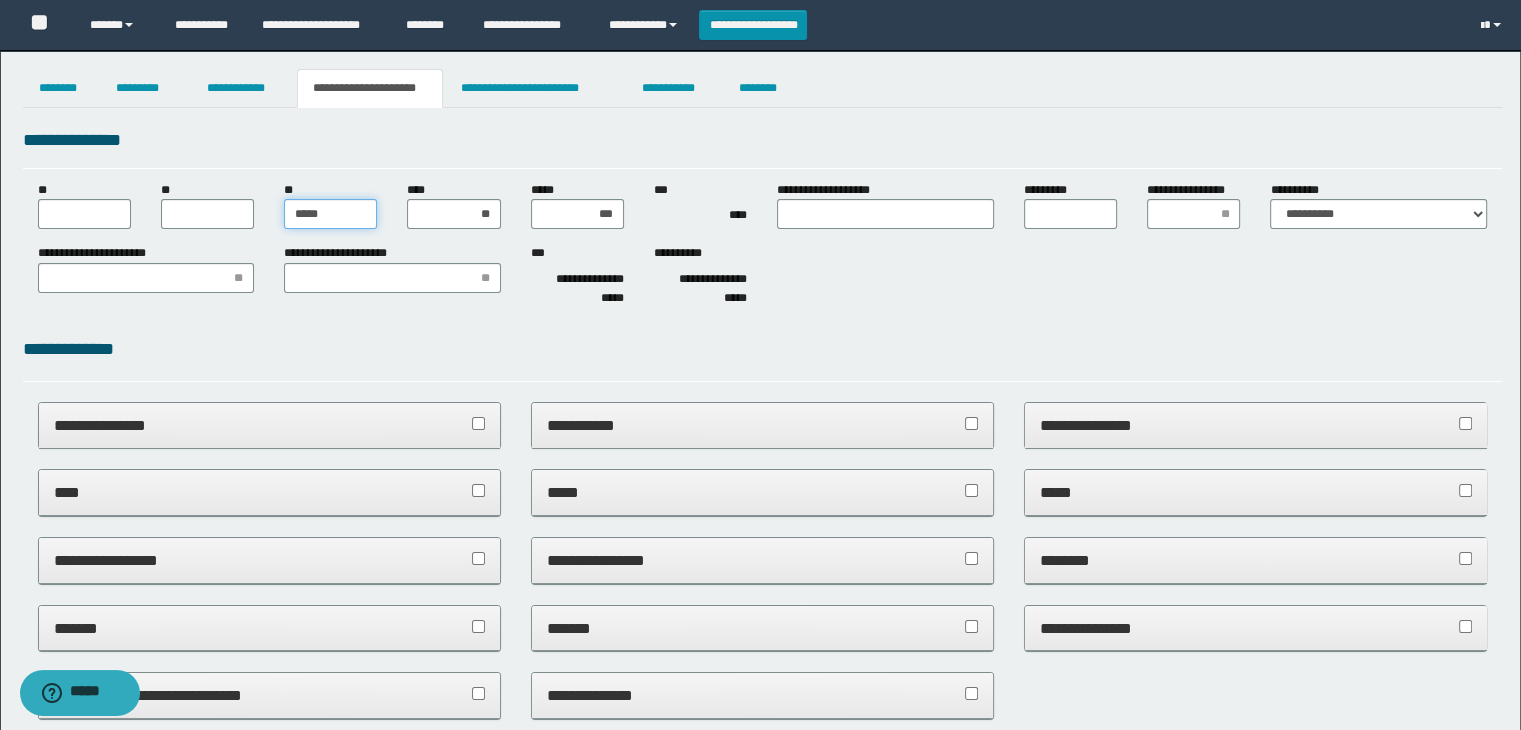 type on "******" 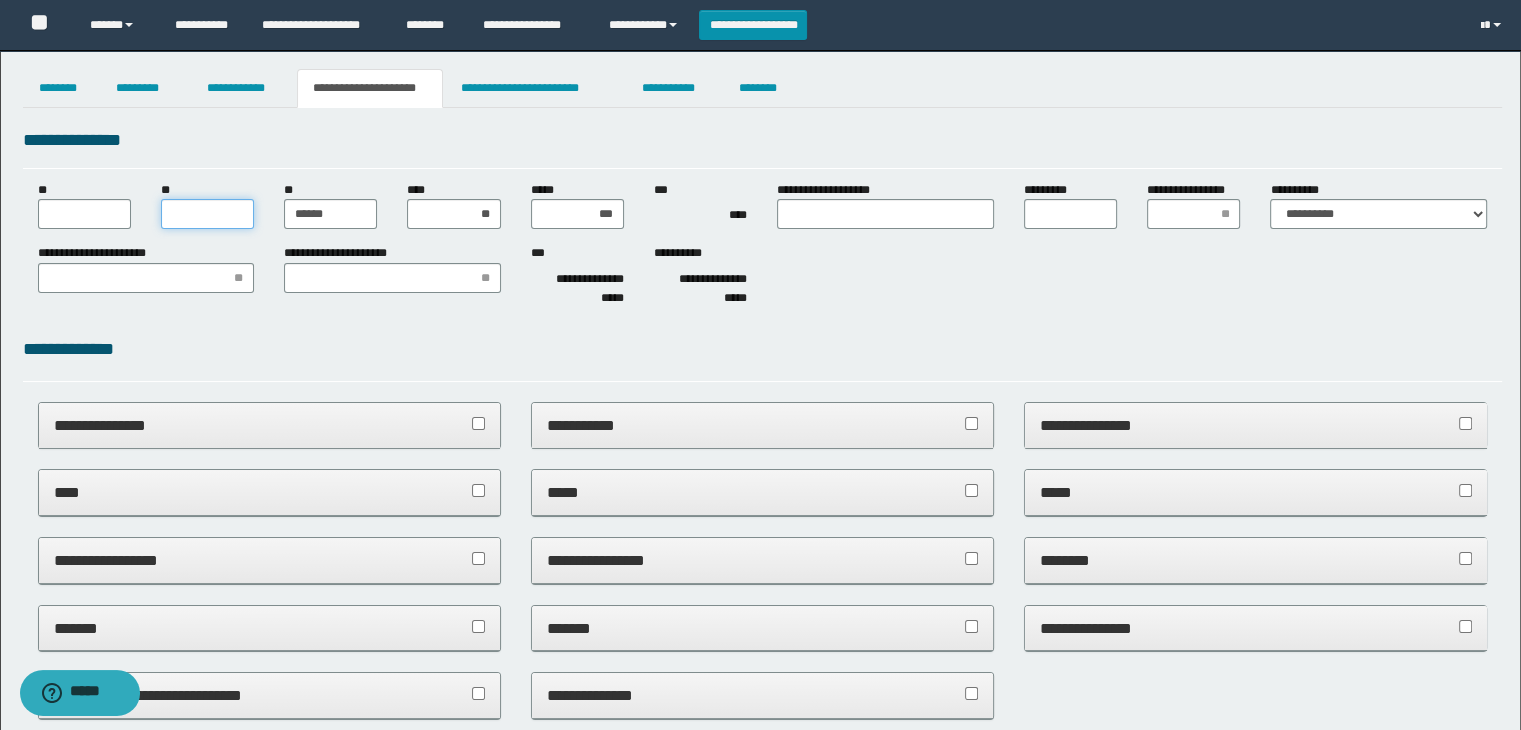 click on "**" at bounding box center [207, 214] 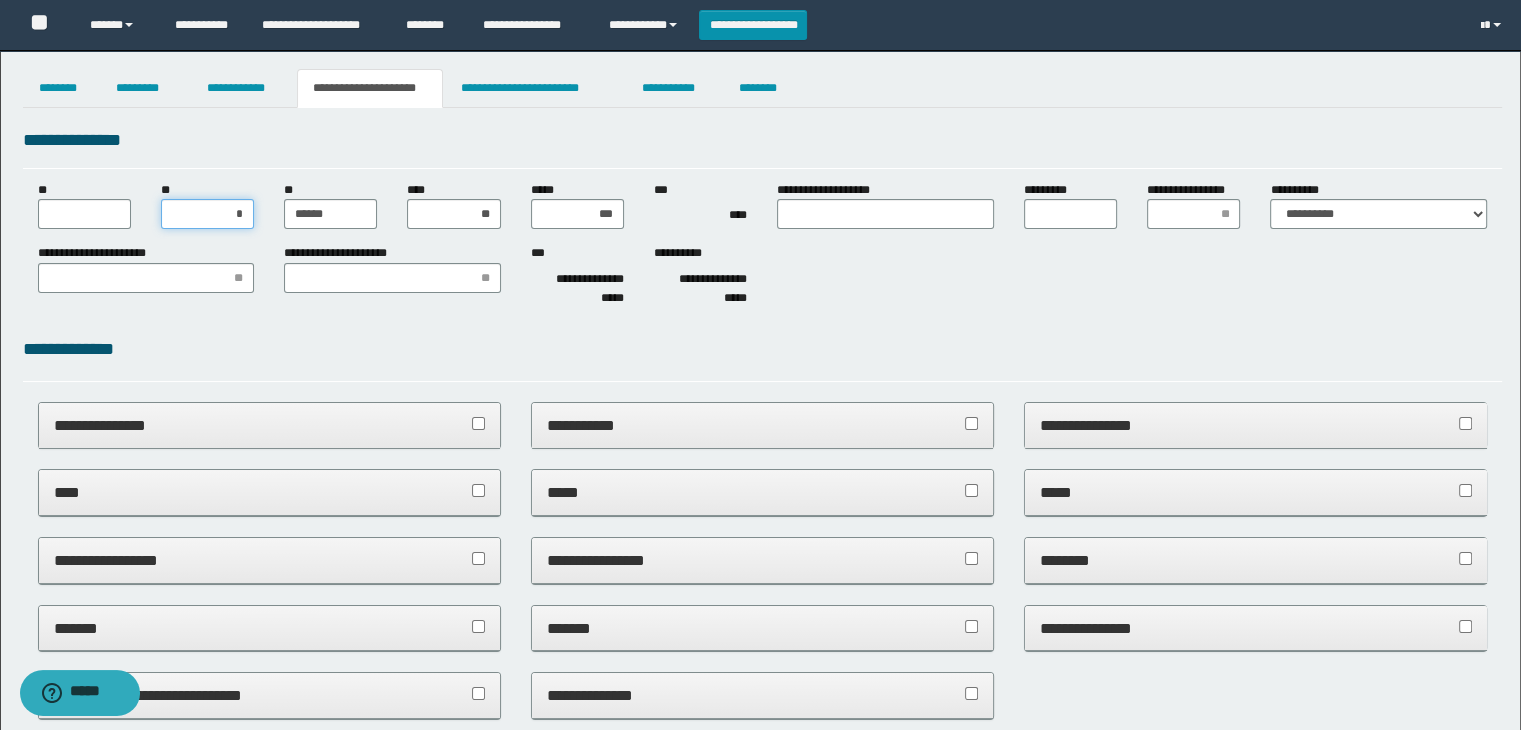 type on "**" 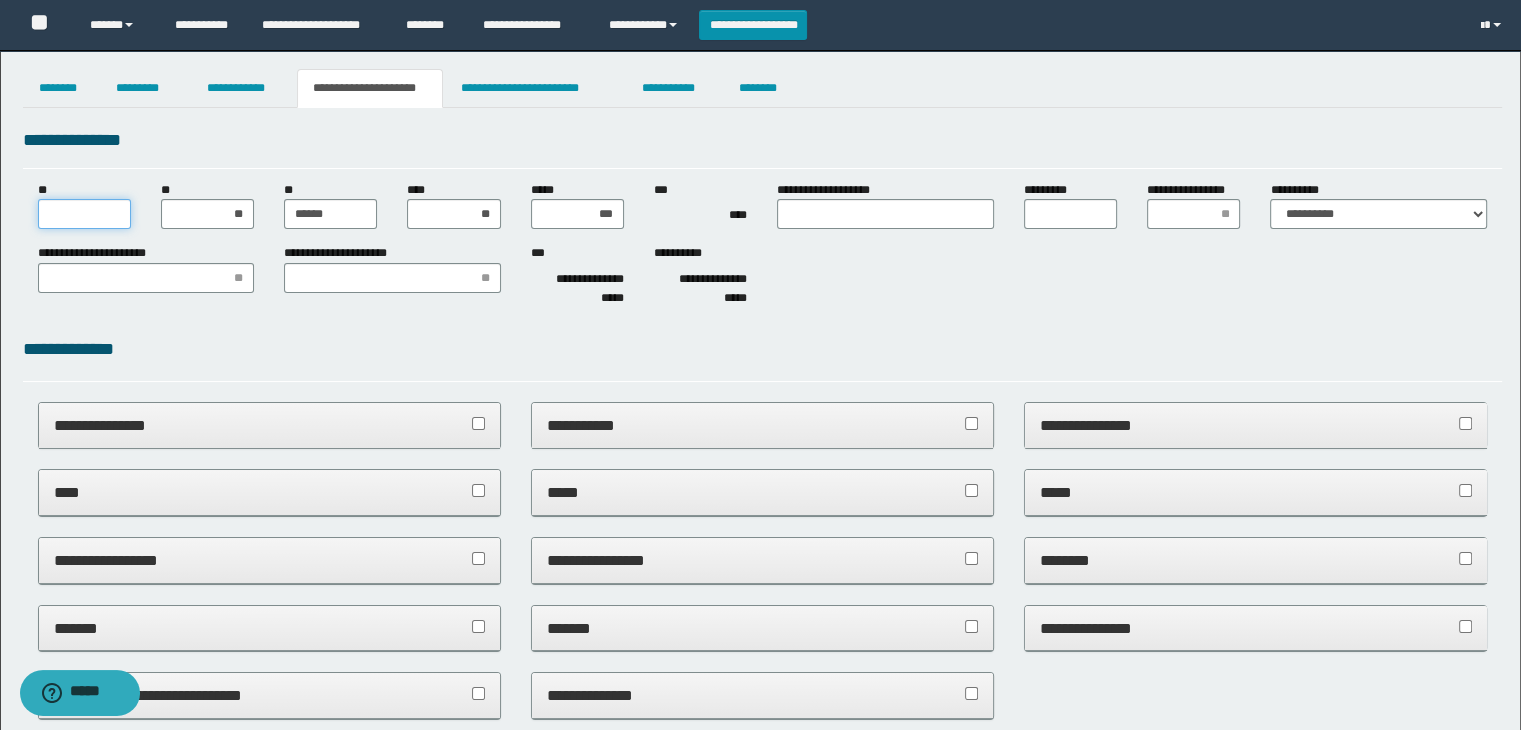 click on "**" at bounding box center (84, 214) 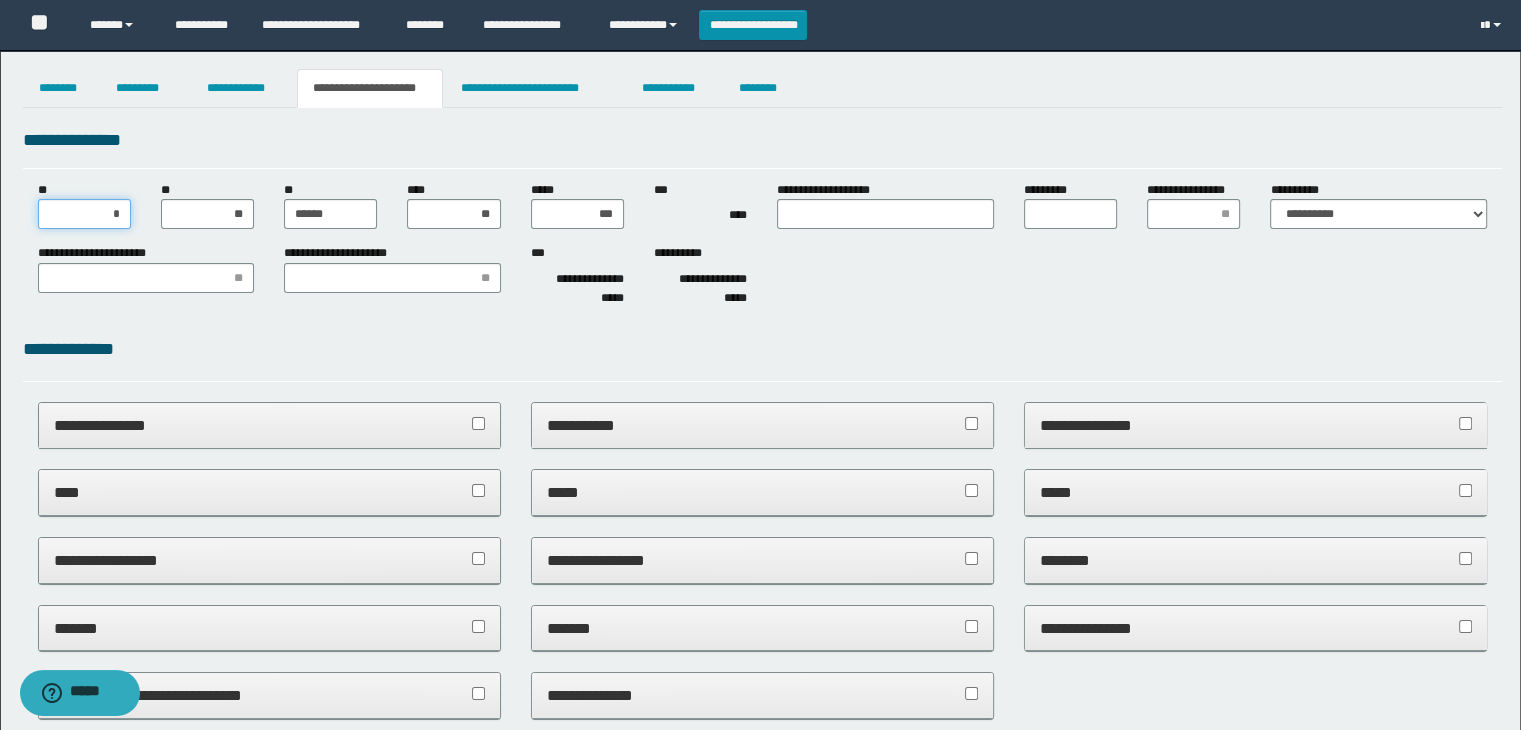 type on "**" 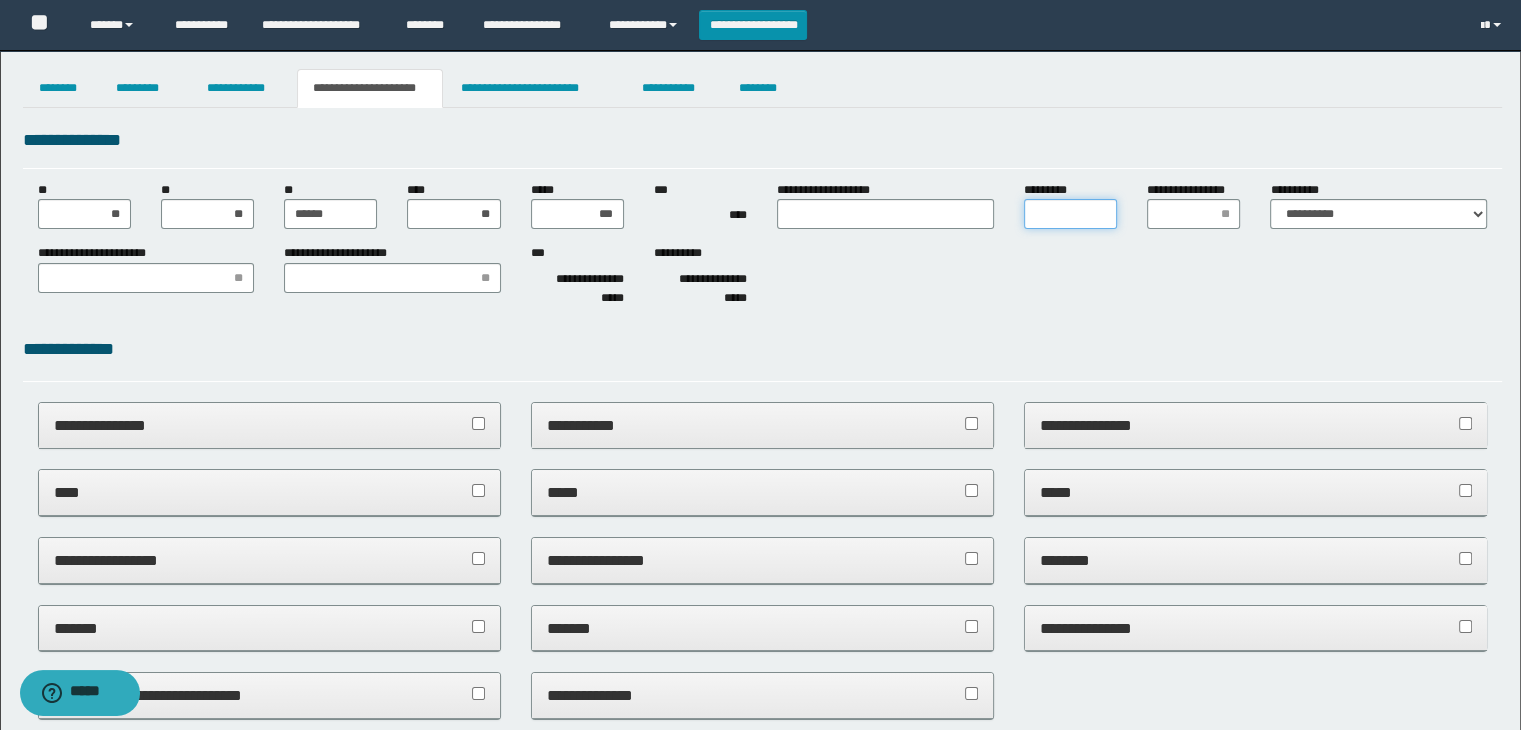 click on "*********" at bounding box center [1070, 214] 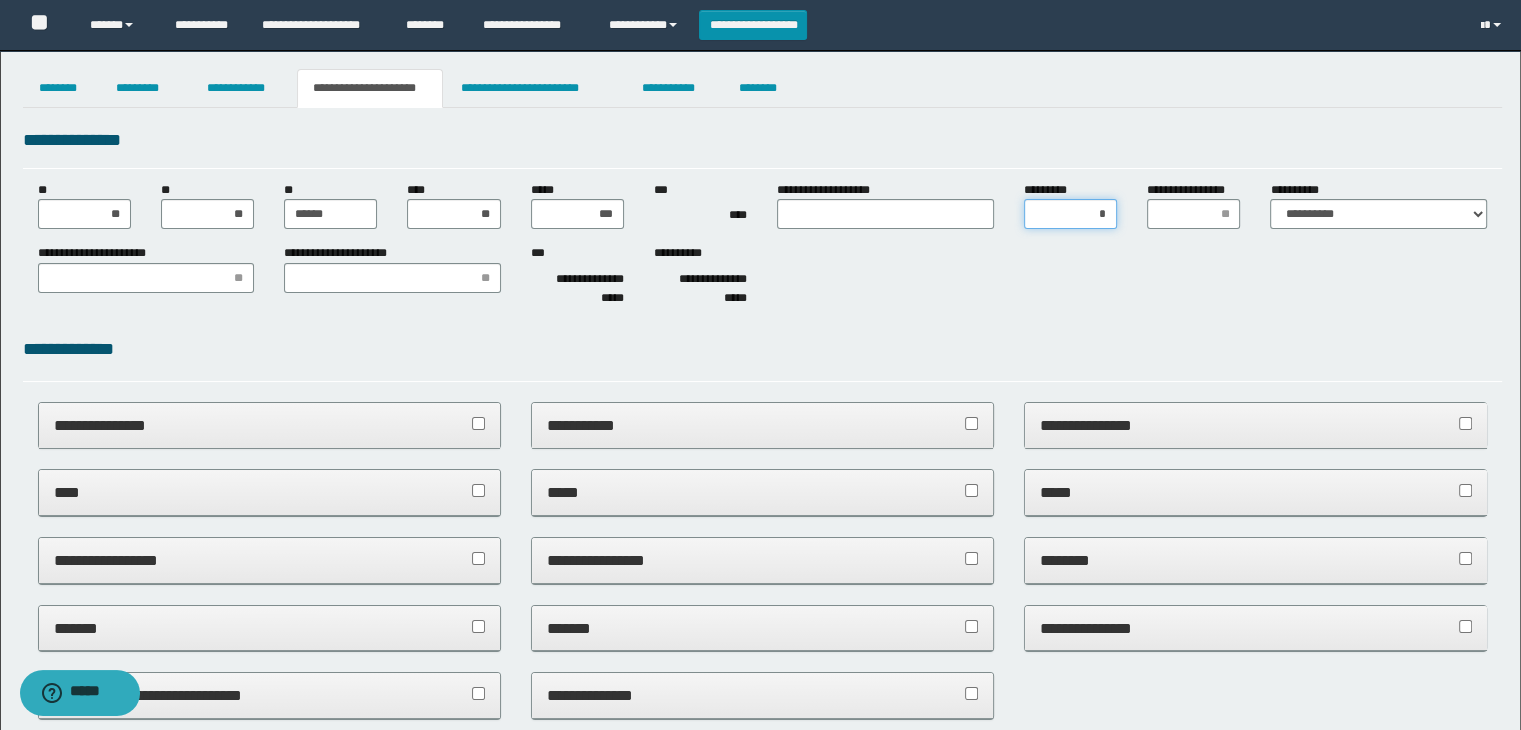 type on "**" 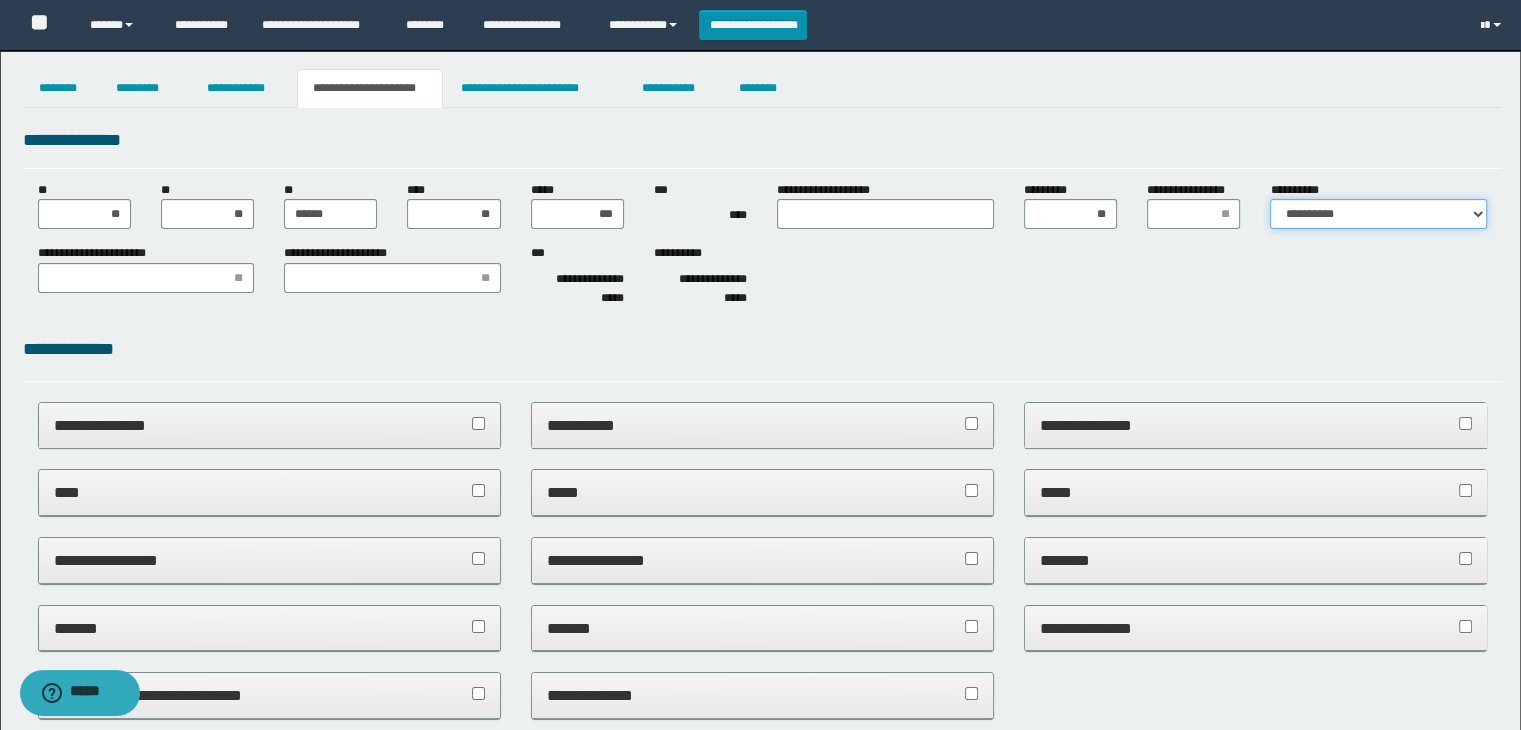 click on "**********" at bounding box center [1378, 214] 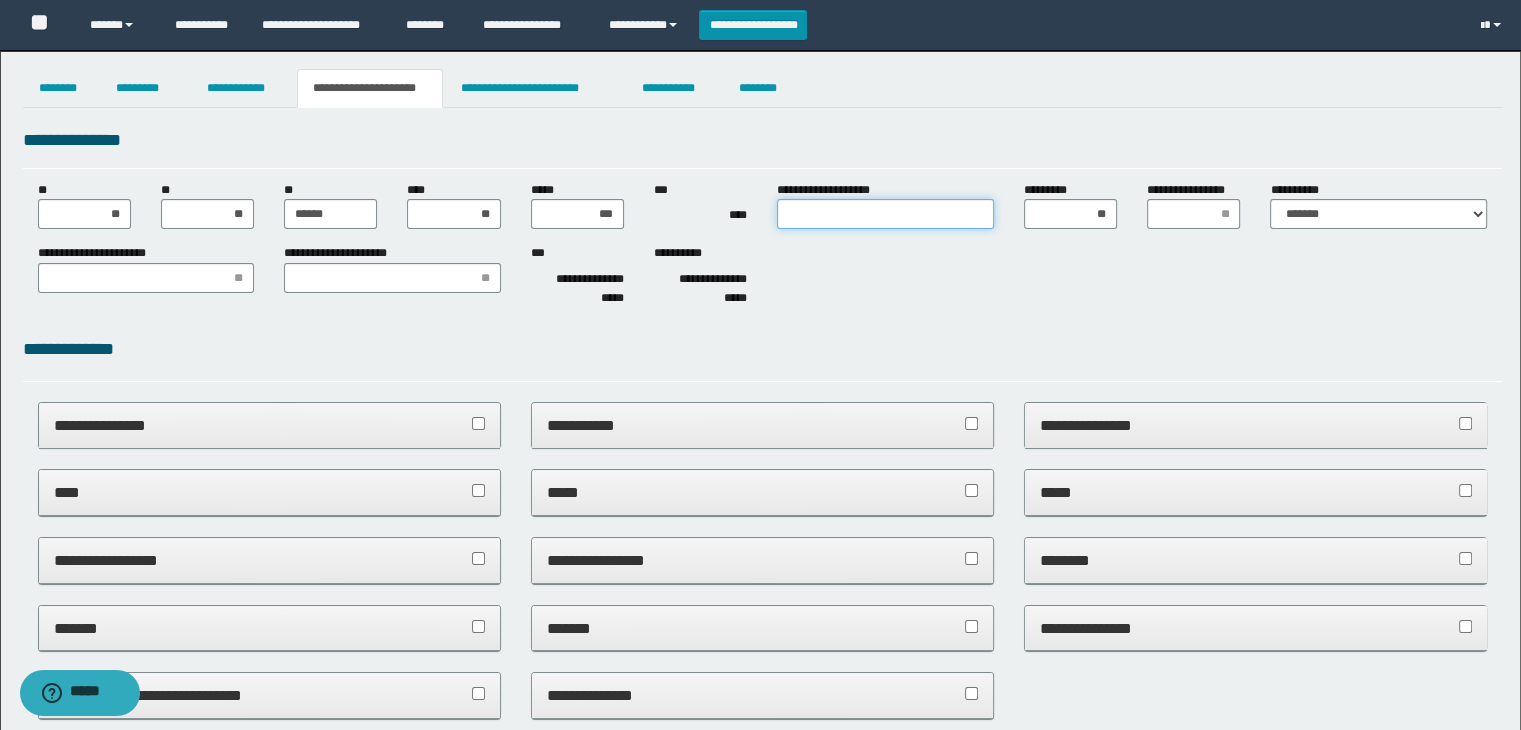 click on "**********" at bounding box center (885, 214) 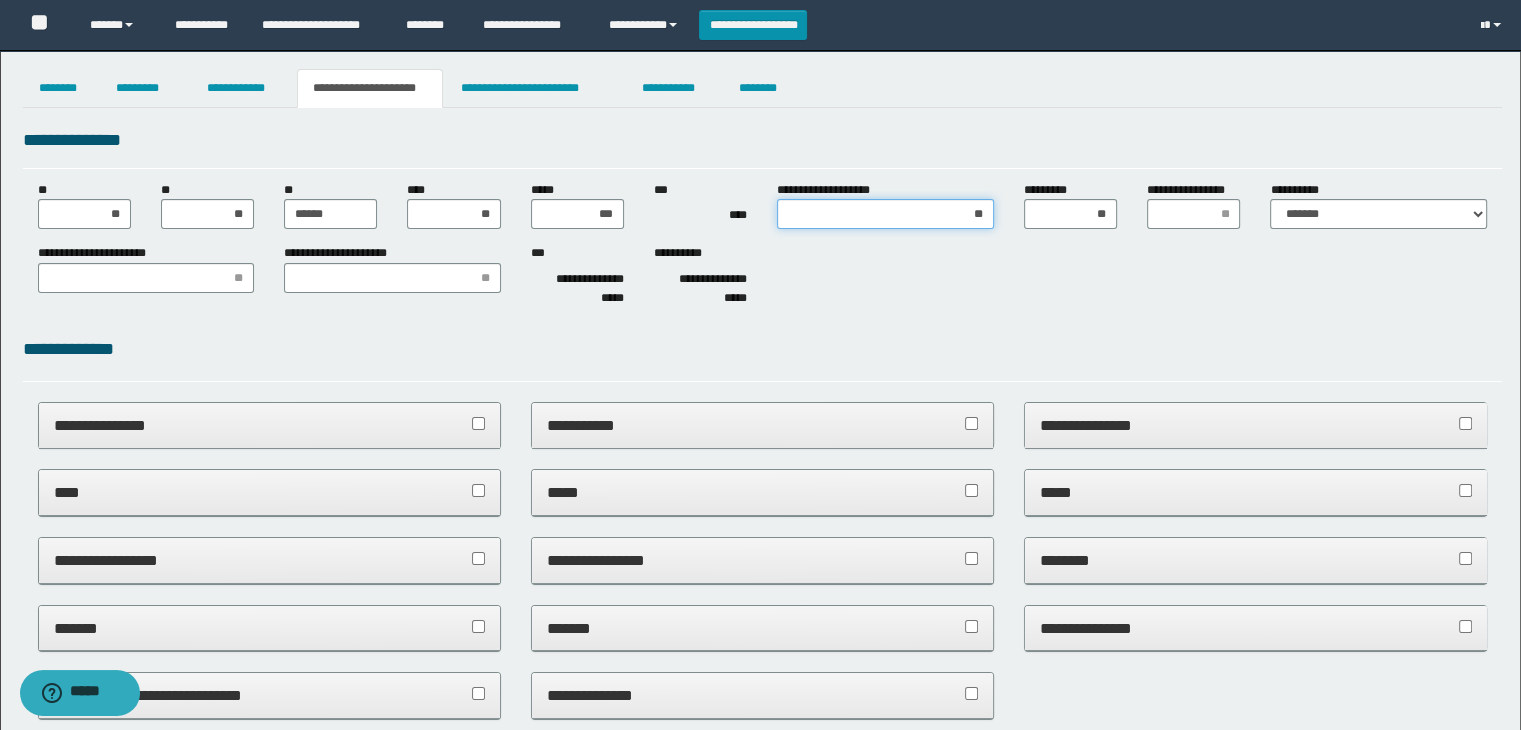 type on "***" 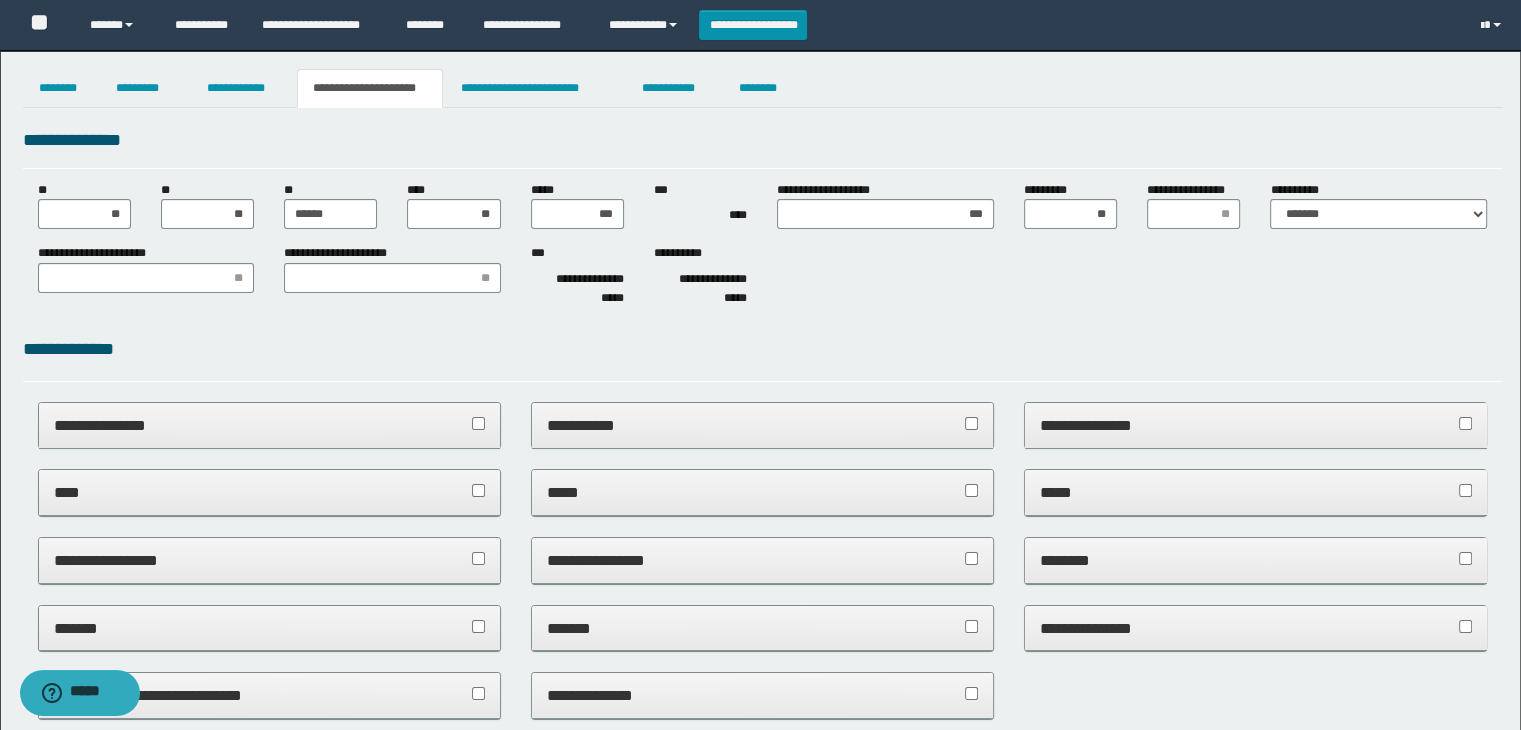click on "**********" at bounding box center [763, 887] 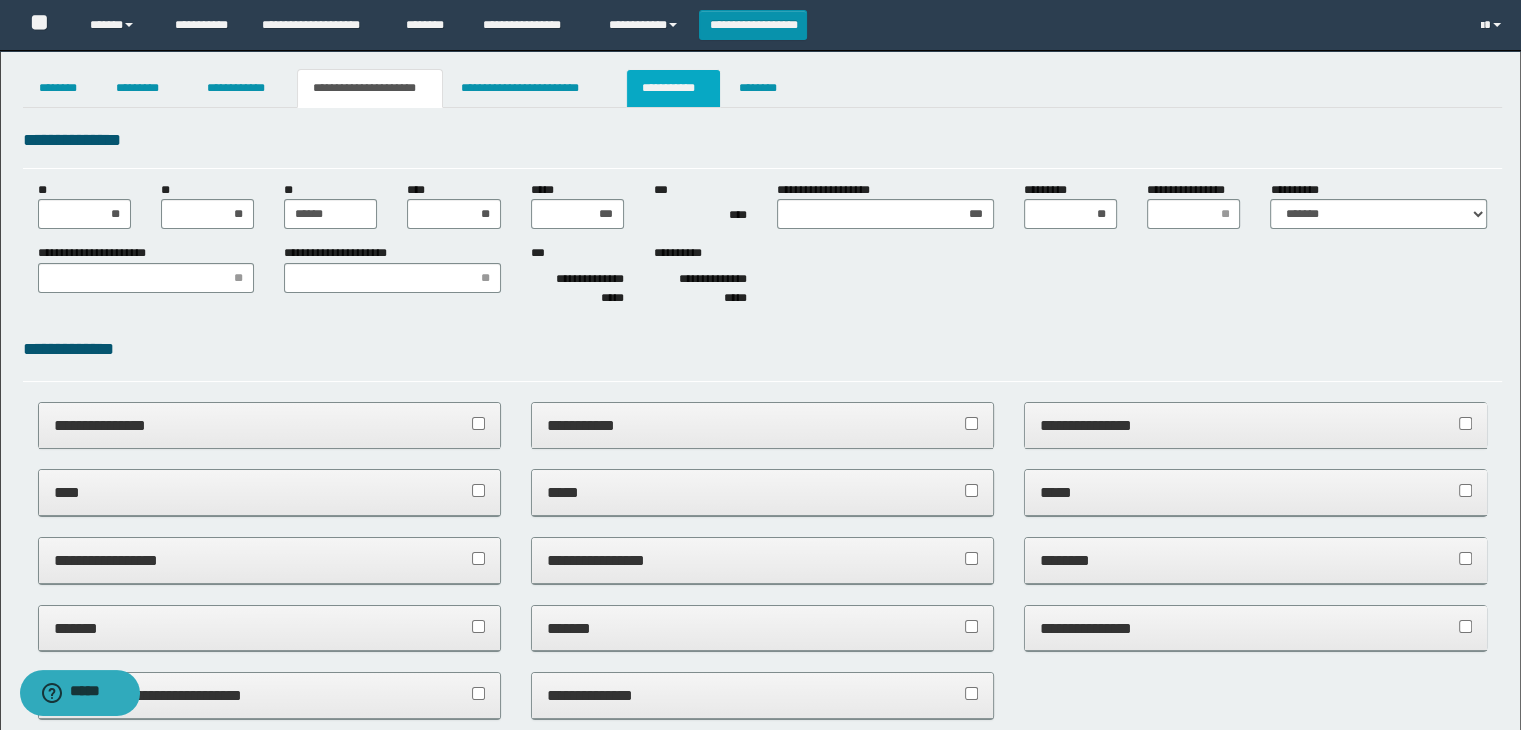 click on "**********" at bounding box center (673, 88) 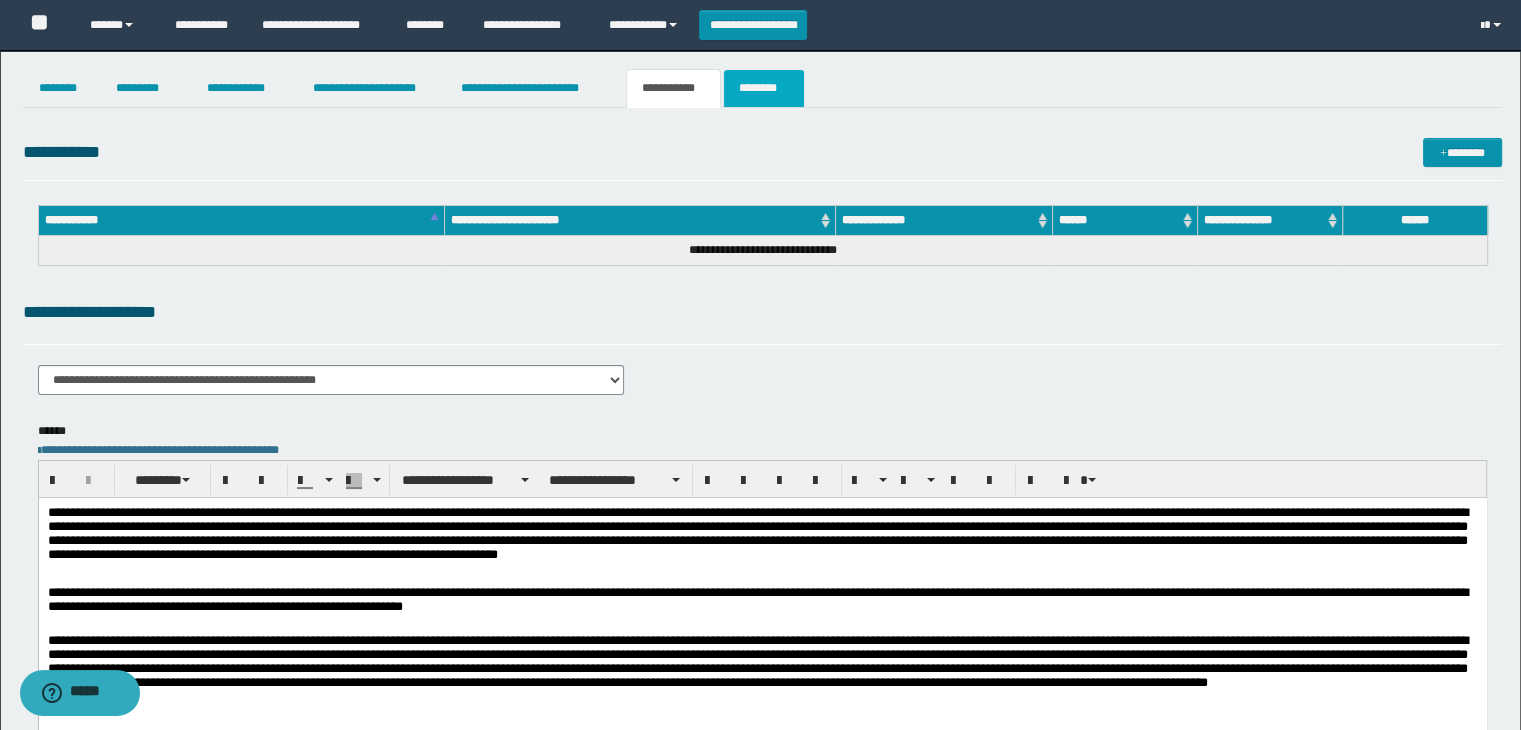 click on "********" at bounding box center (764, 88) 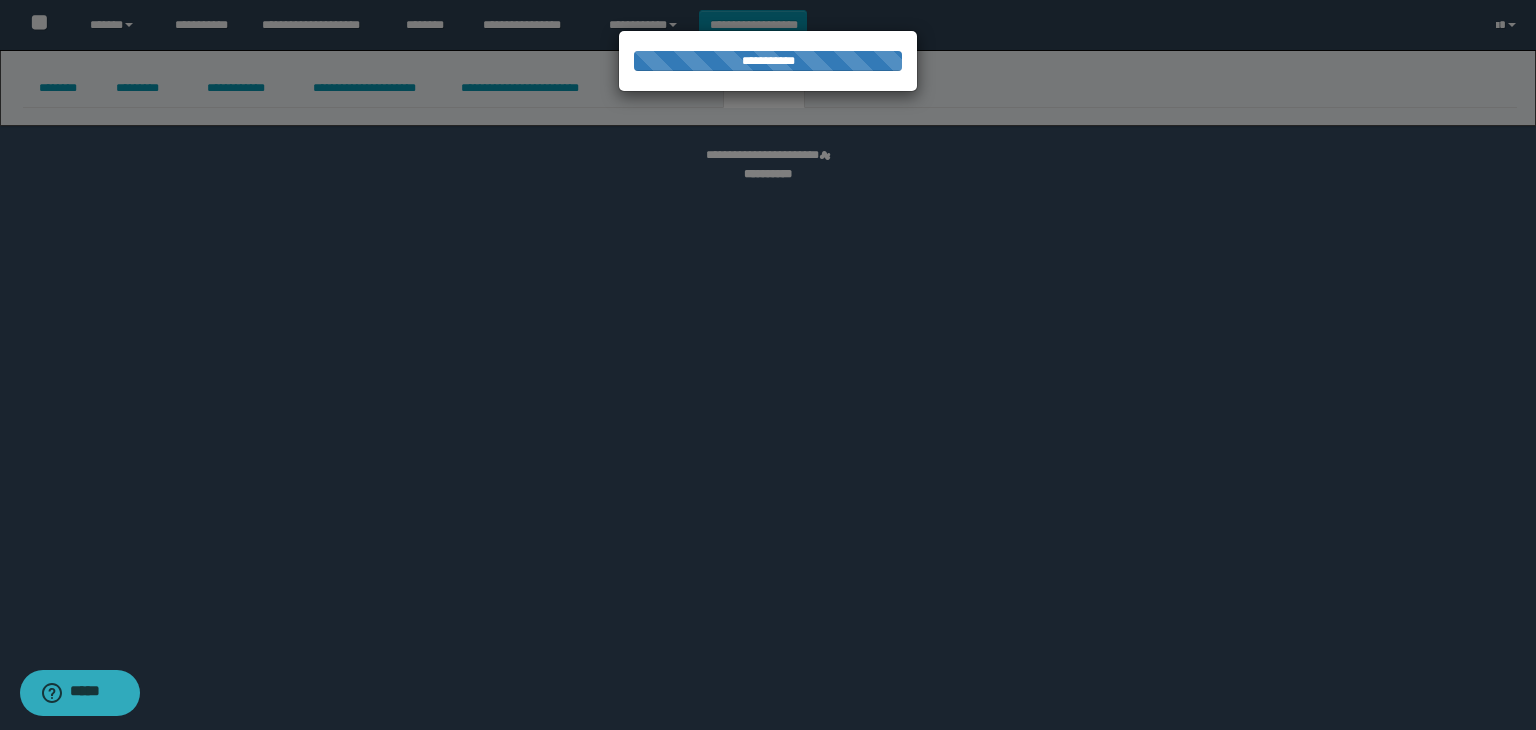 select 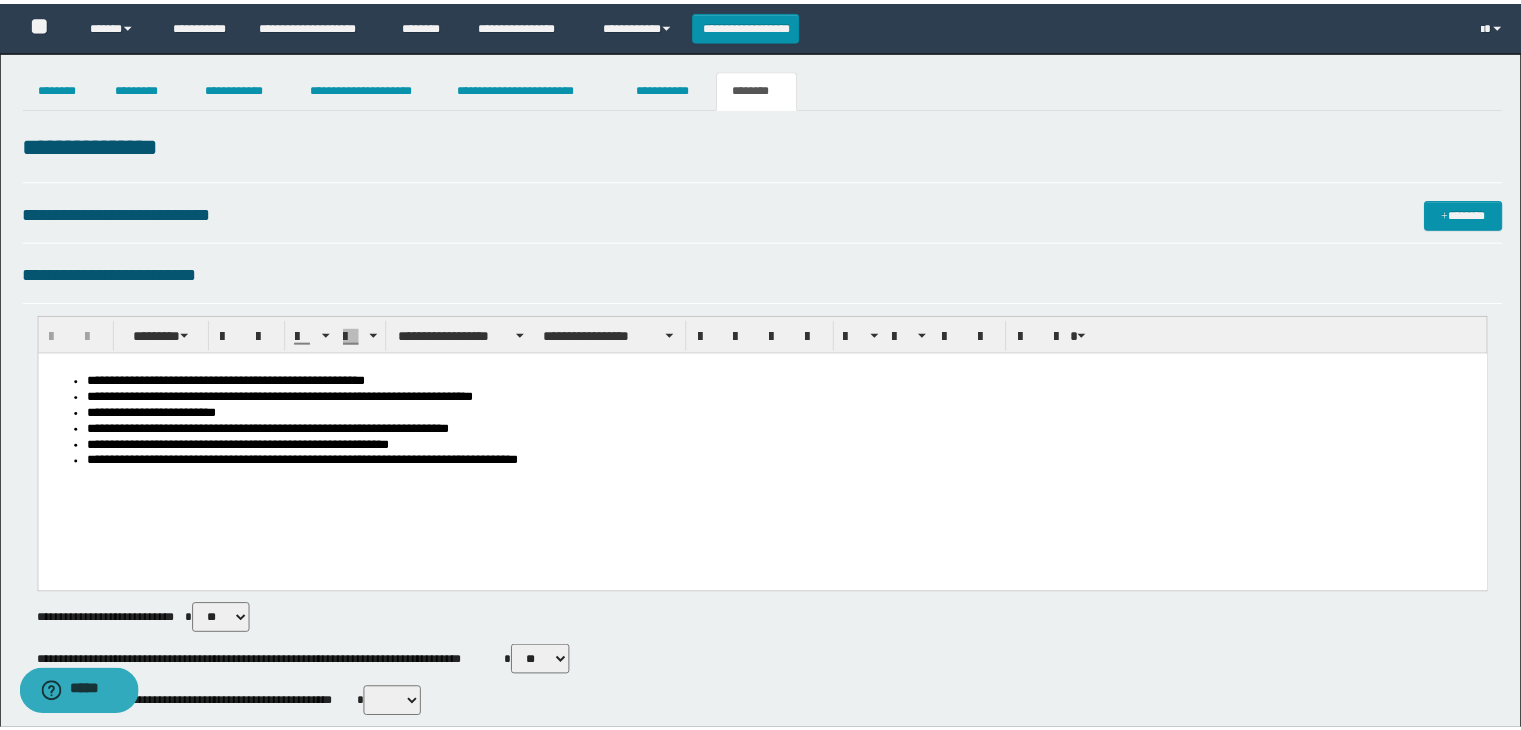 scroll, scrollTop: 0, scrollLeft: 0, axis: both 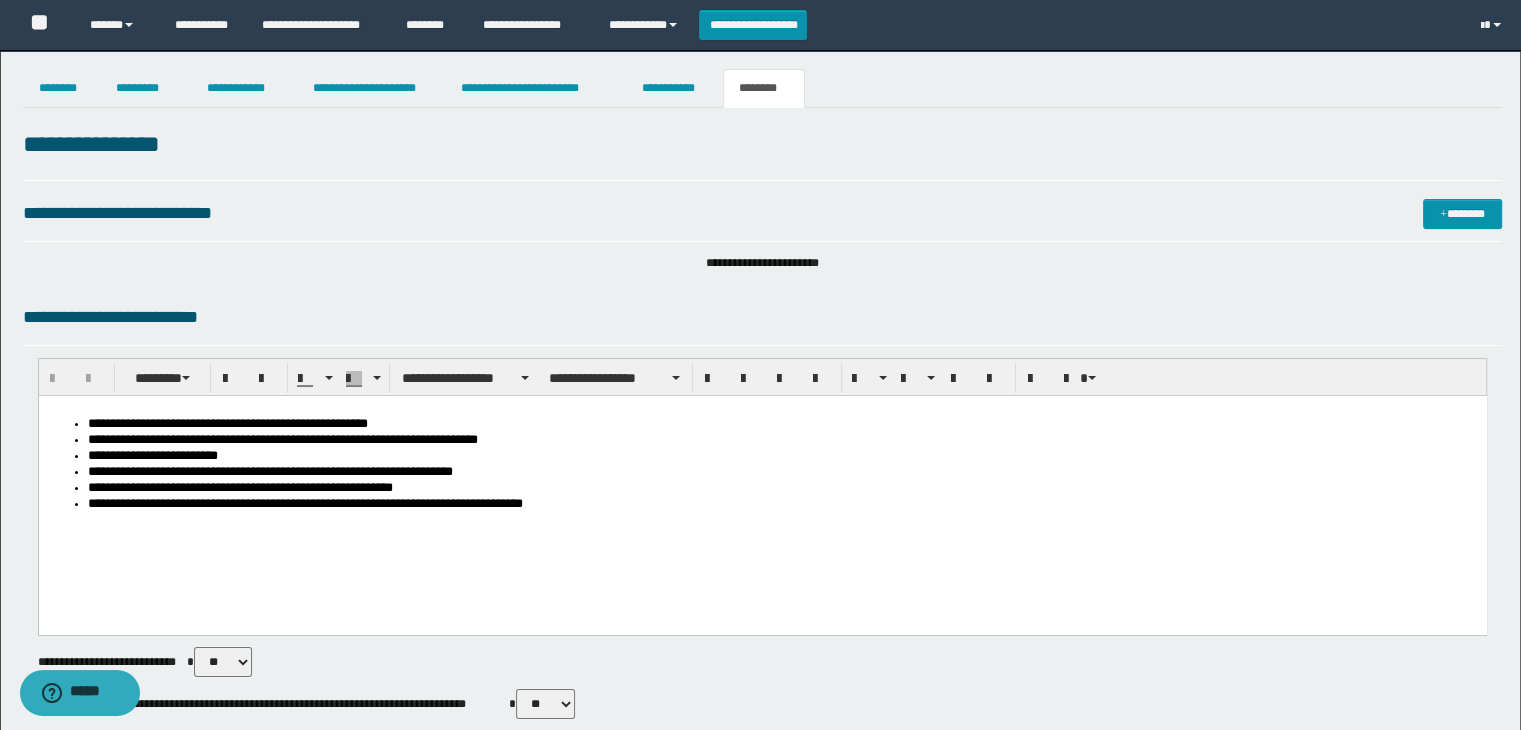 click on "**********" at bounding box center [782, 489] 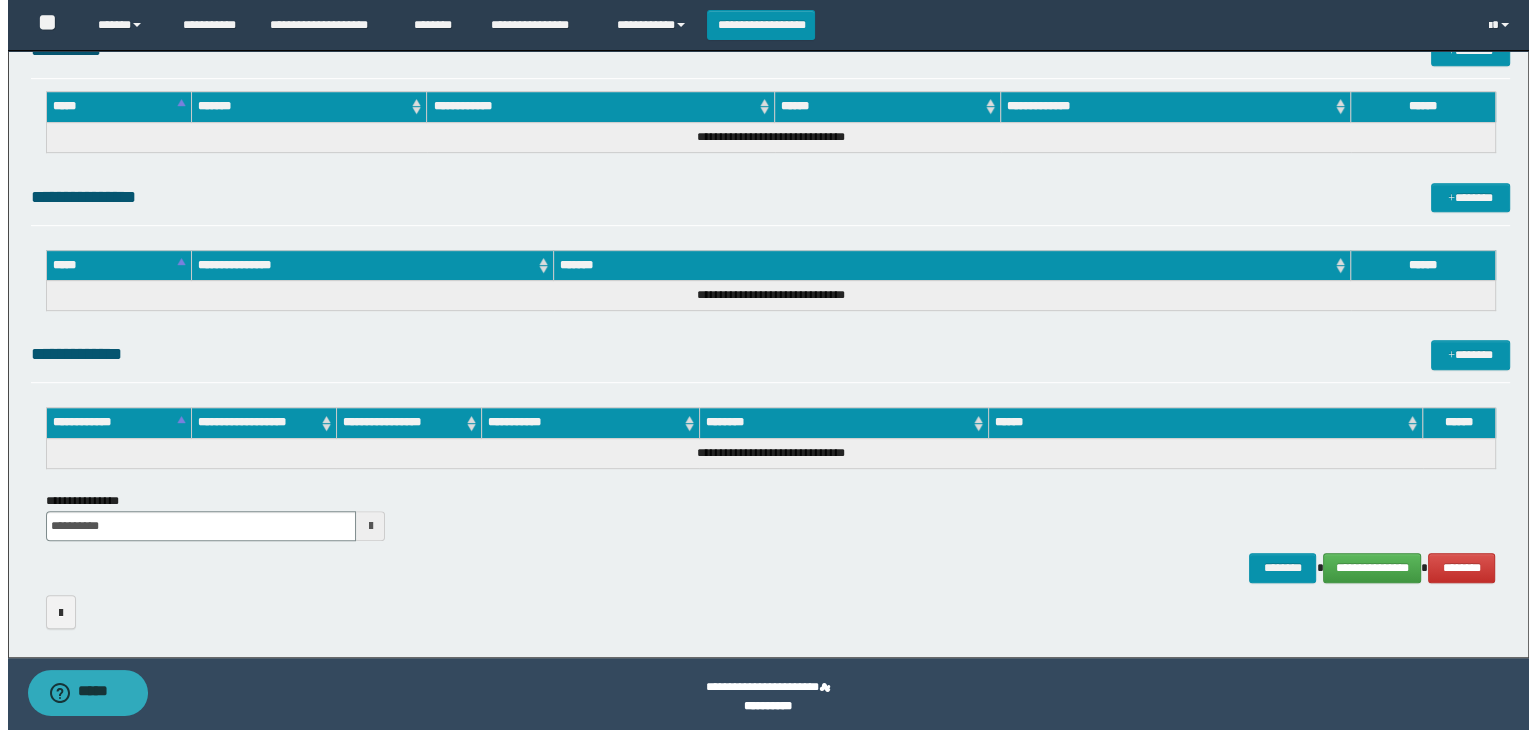 scroll, scrollTop: 895, scrollLeft: 0, axis: vertical 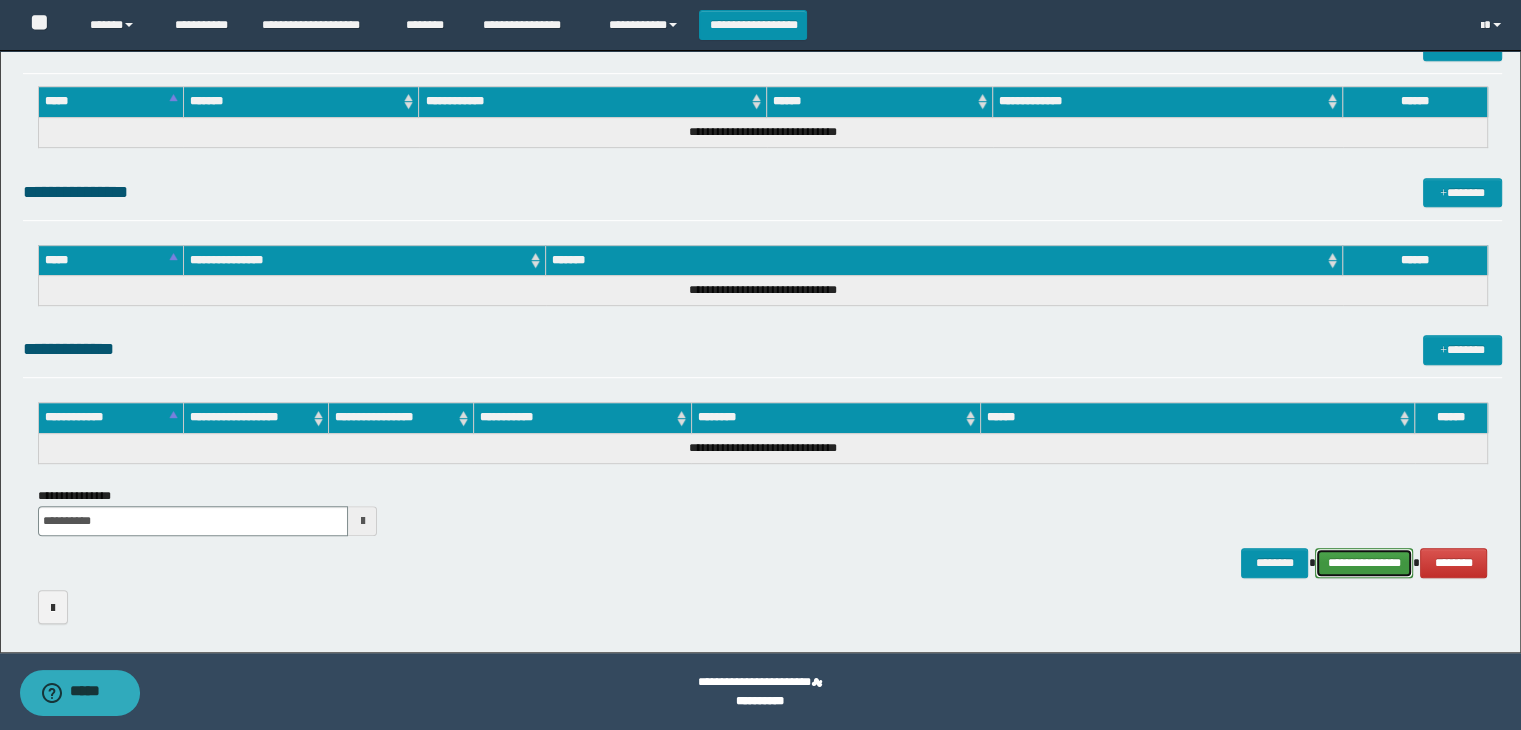click on "**********" at bounding box center (1364, 563) 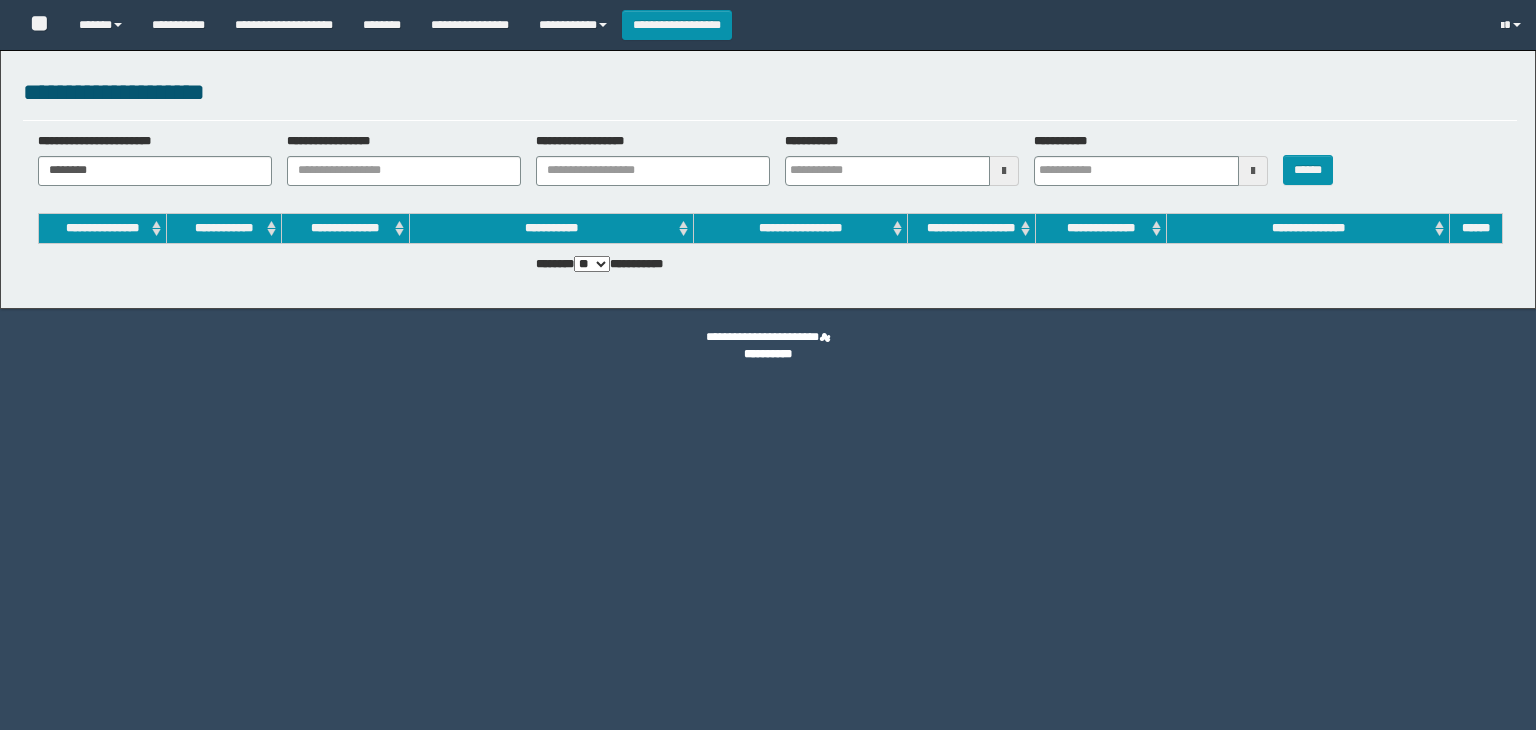 scroll, scrollTop: 0, scrollLeft: 0, axis: both 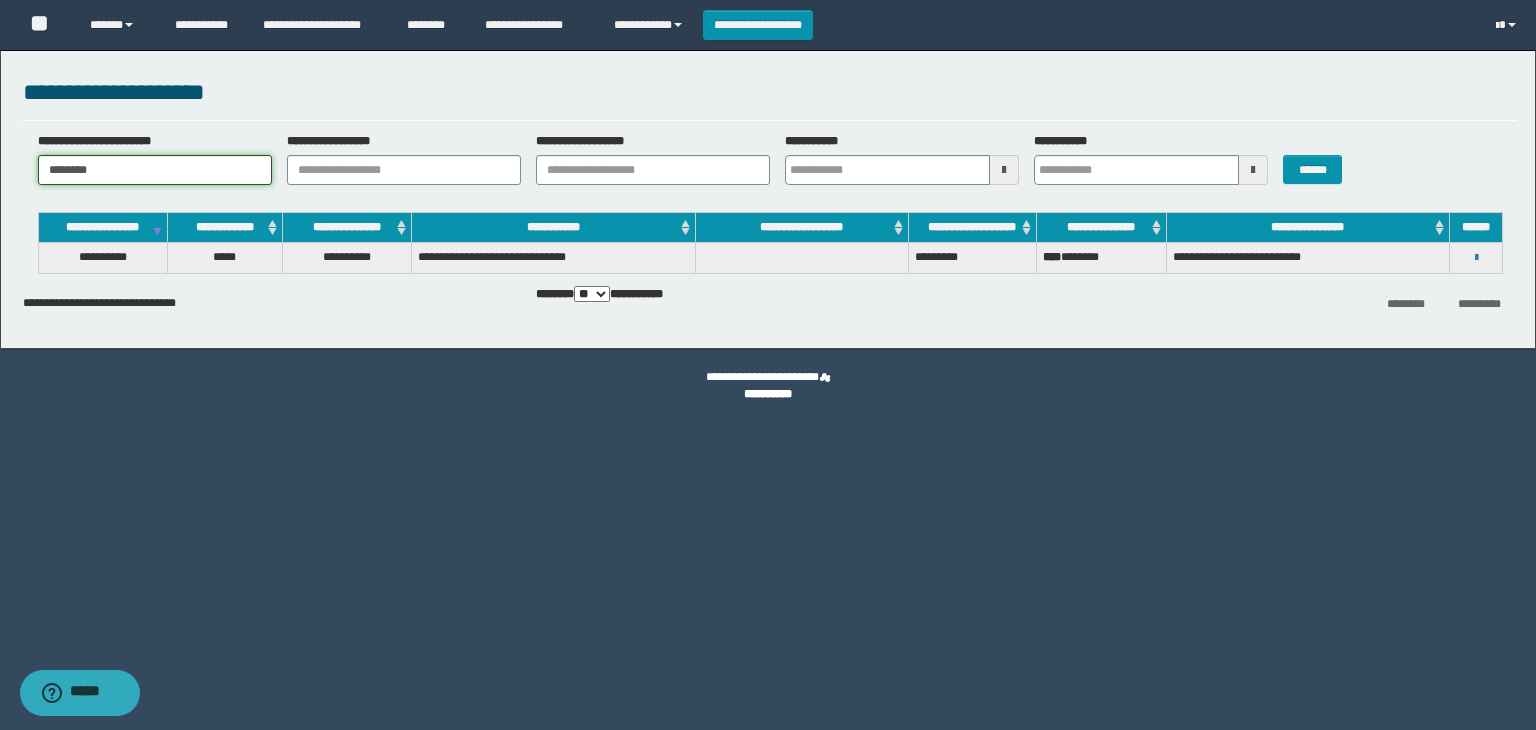 drag, startPoint x: 48, startPoint y: 169, endPoint x: 142, endPoint y: 166, distance: 94.04786 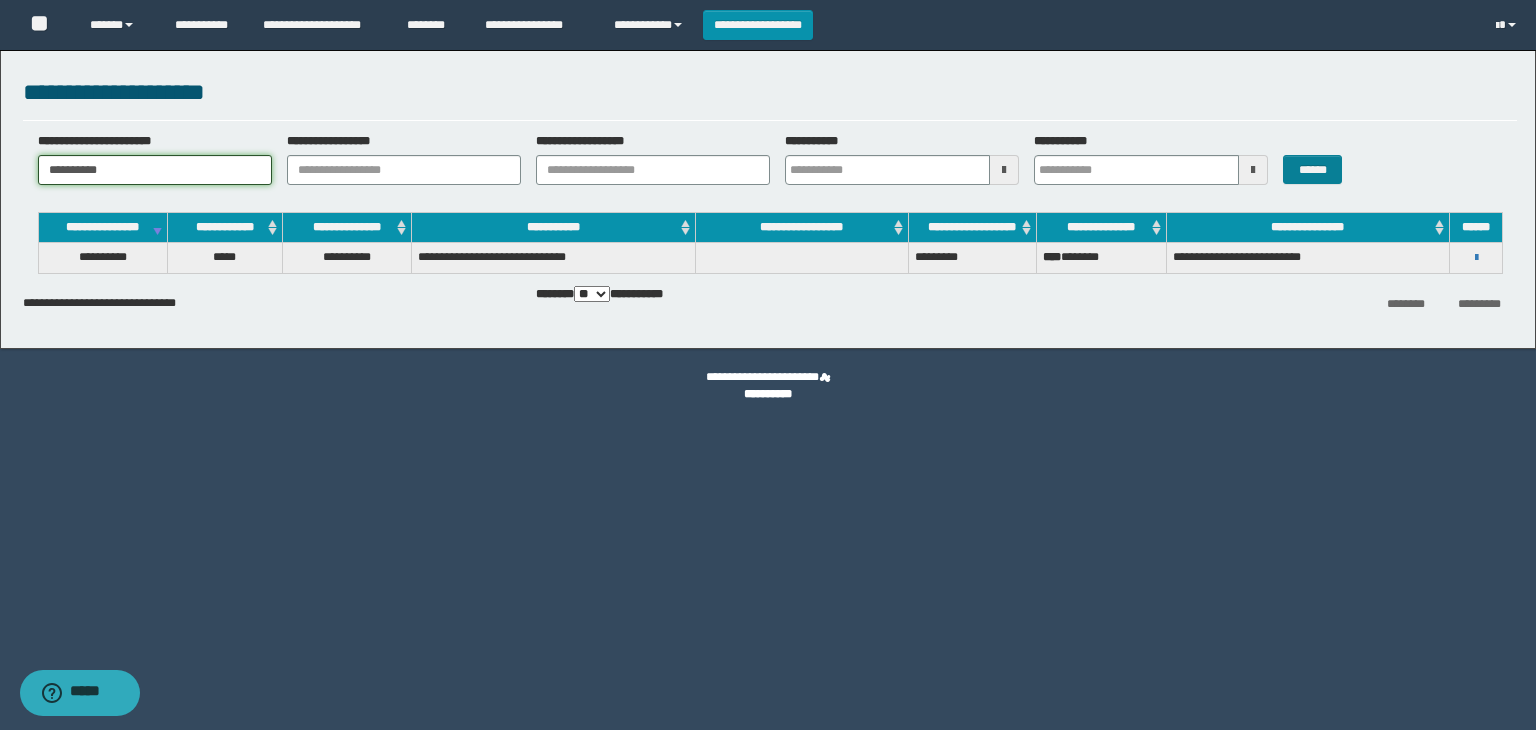 type on "**********" 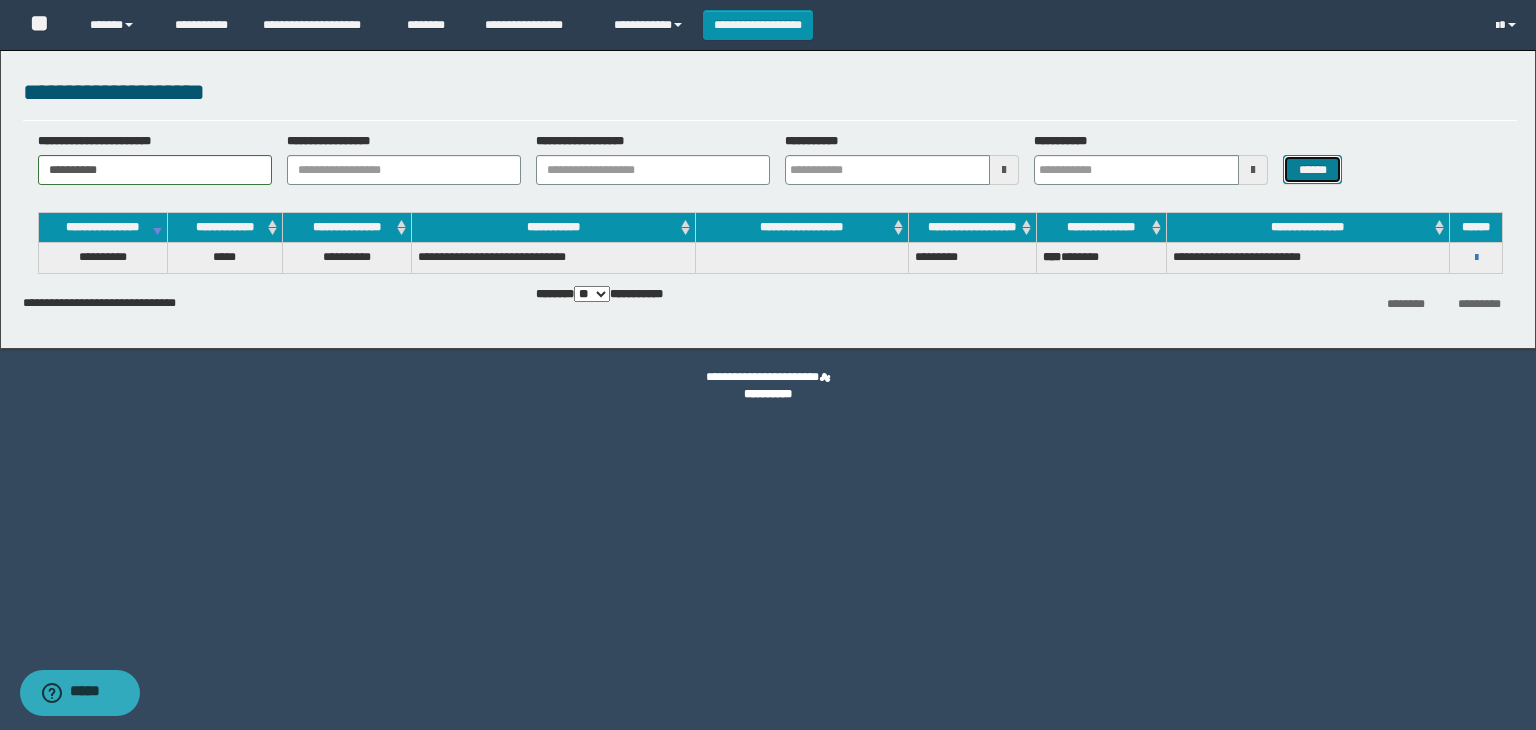 click on "******" at bounding box center (1312, 170) 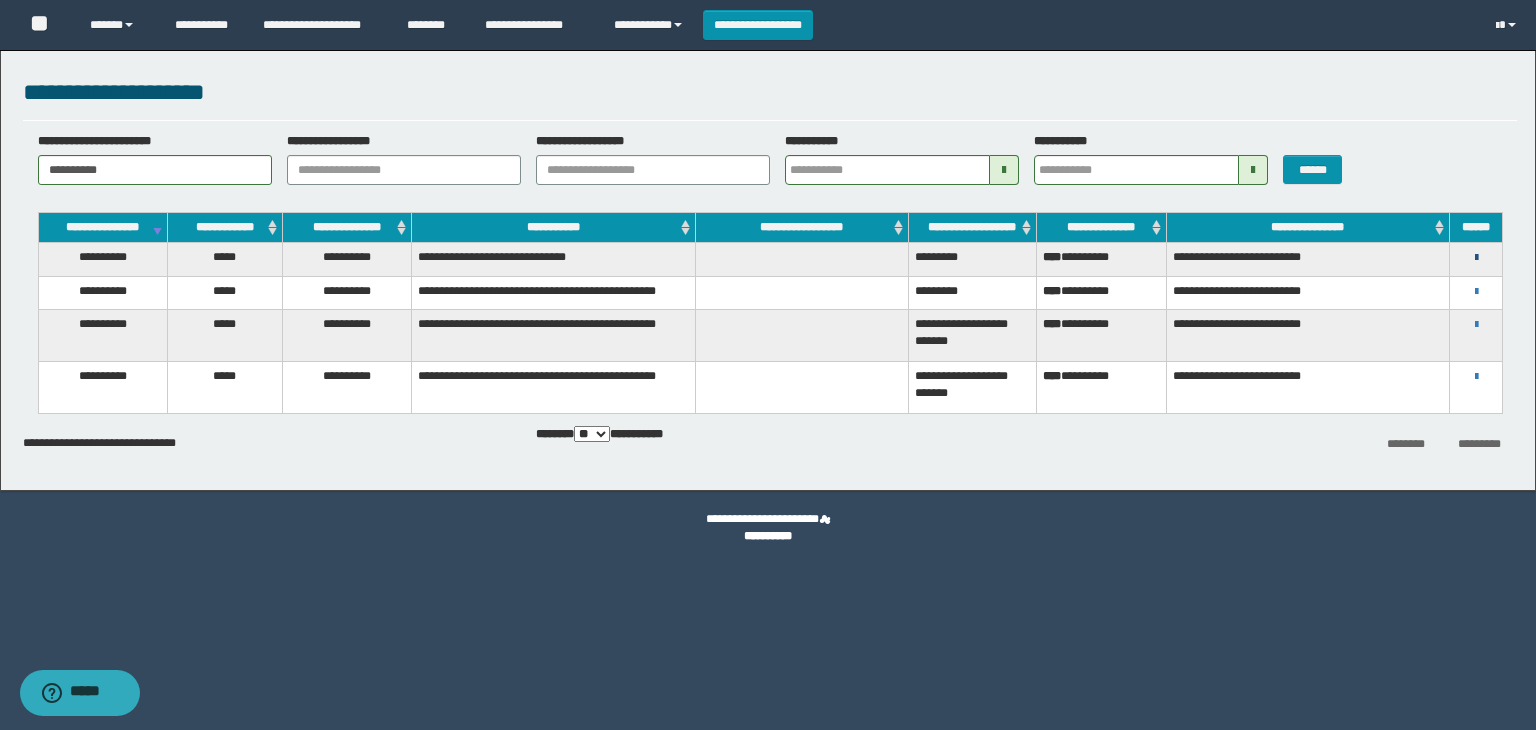 click at bounding box center (1476, 258) 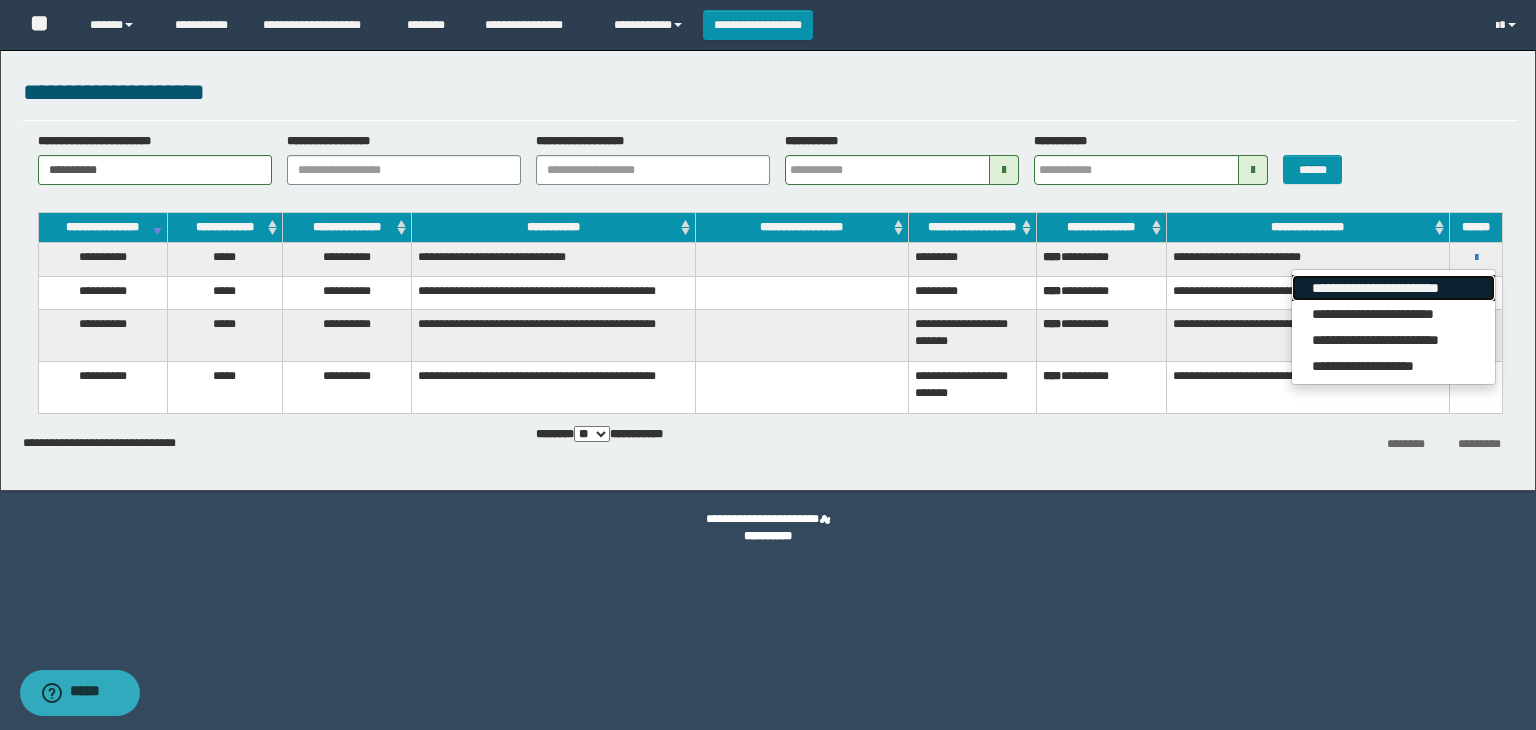 click on "**********" at bounding box center (1393, 288) 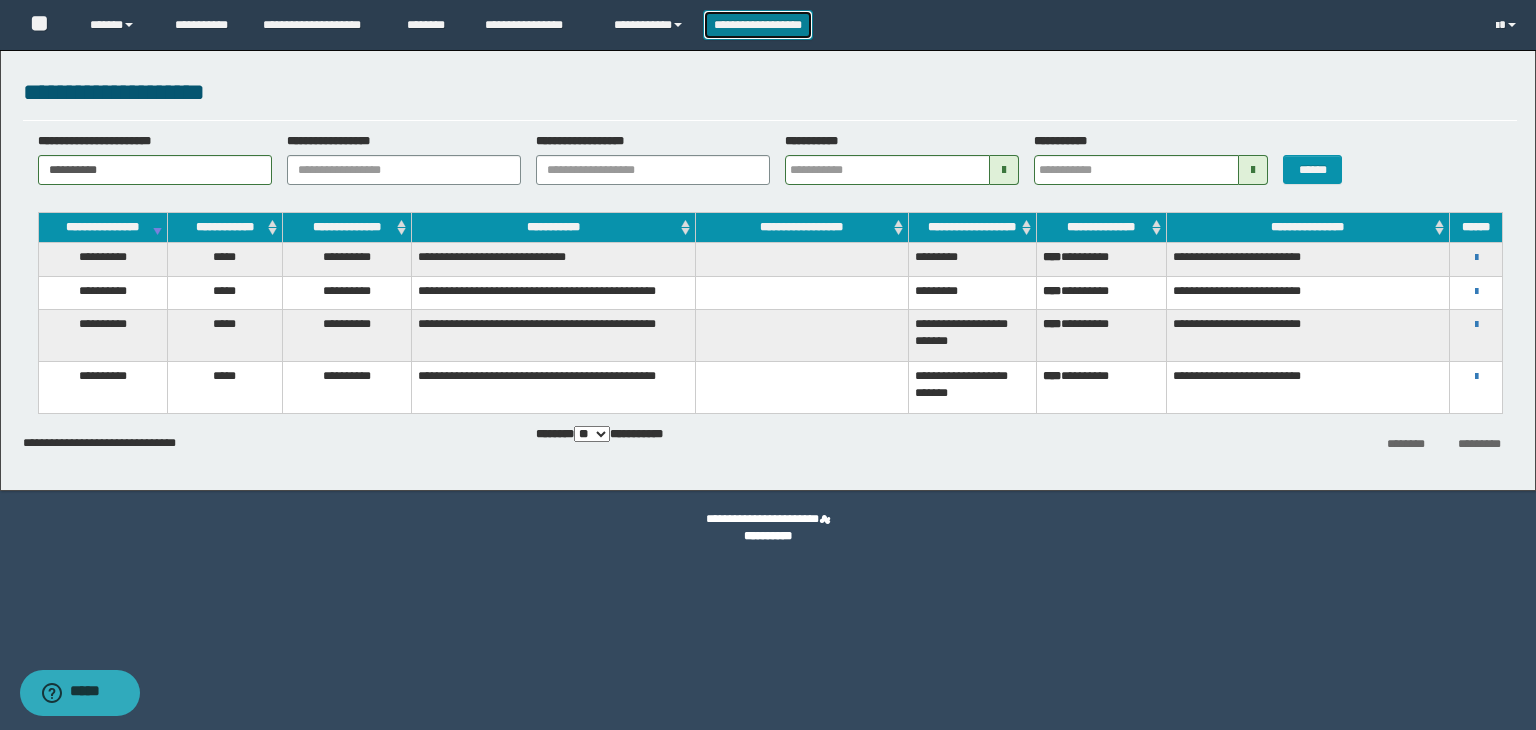 click on "**********" at bounding box center [758, 25] 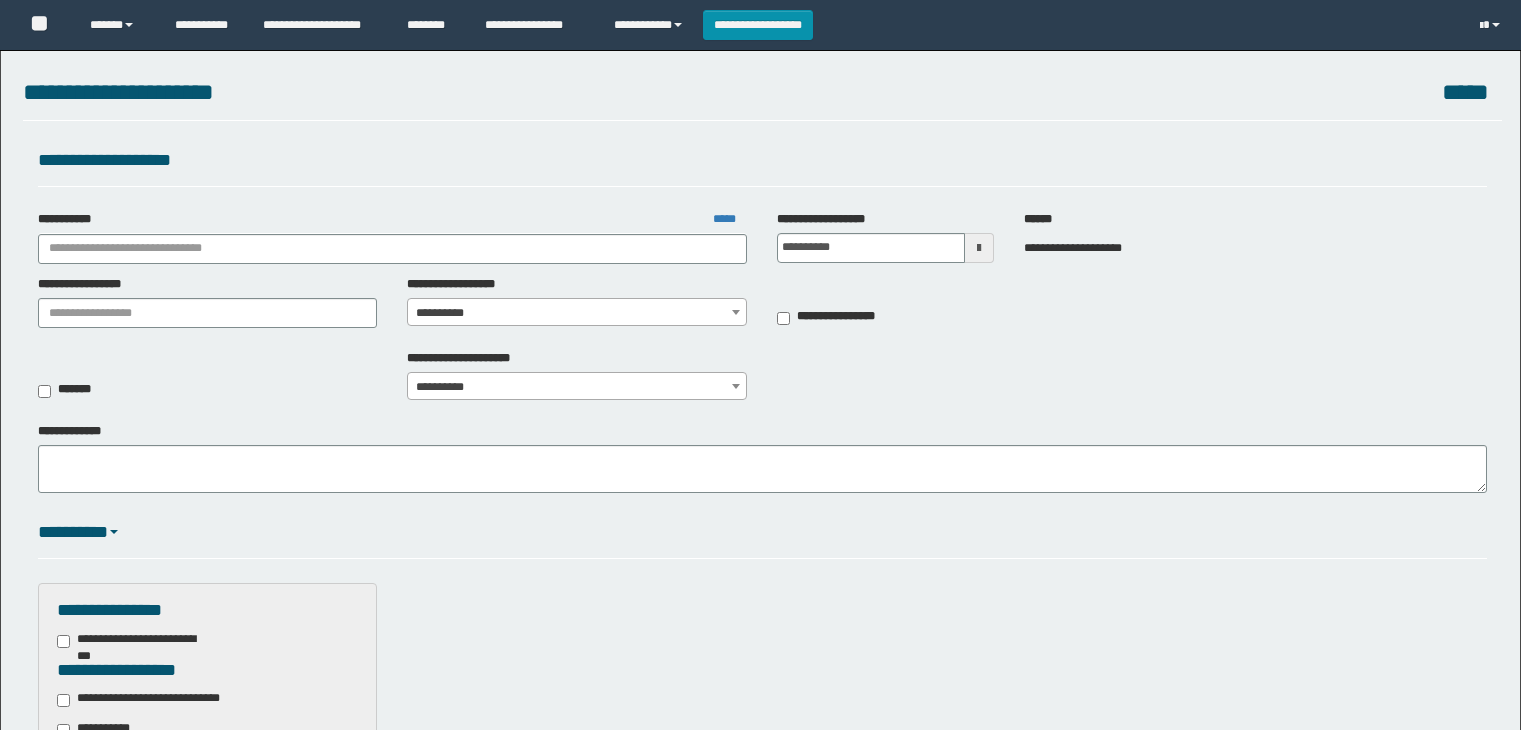 scroll, scrollTop: 0, scrollLeft: 0, axis: both 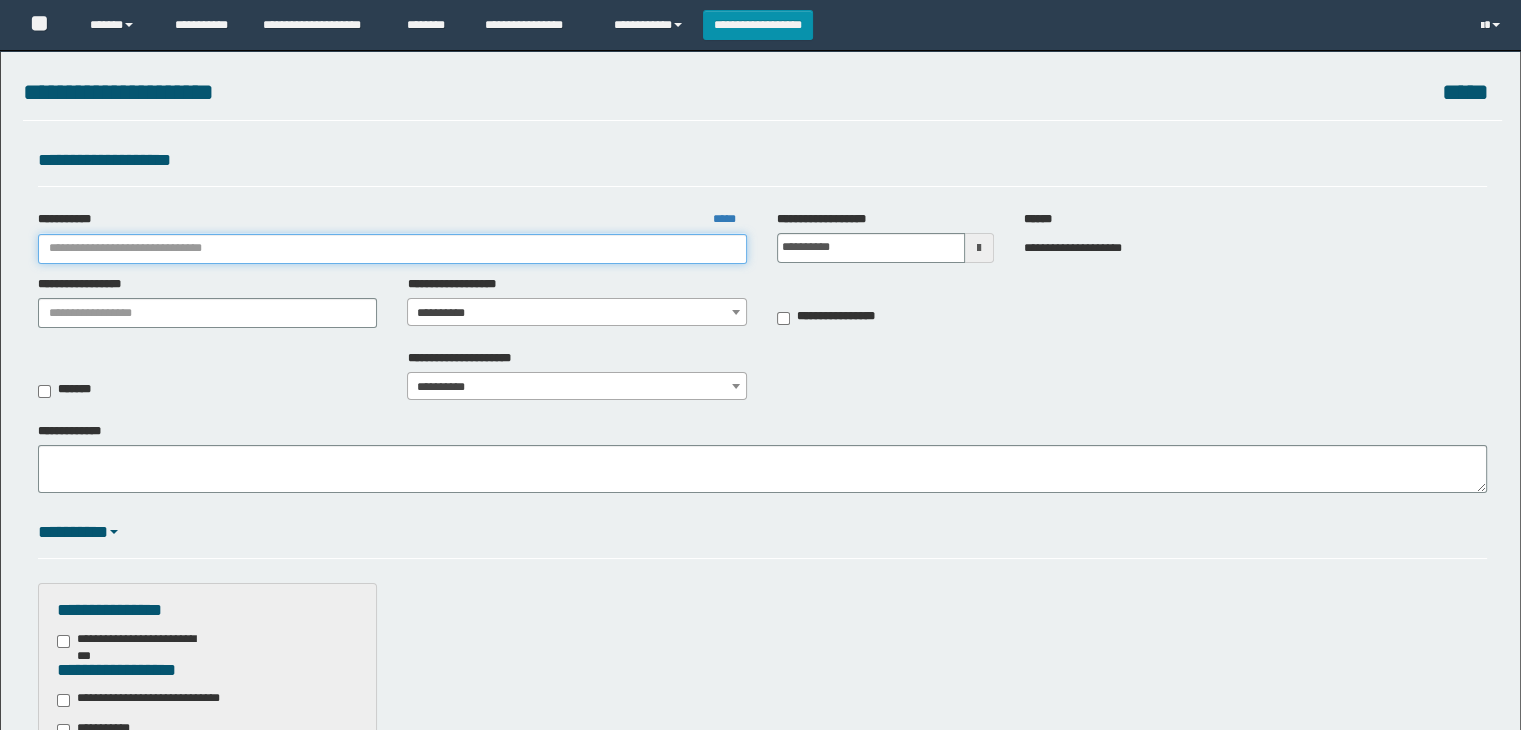 click on "**********" at bounding box center (393, 249) 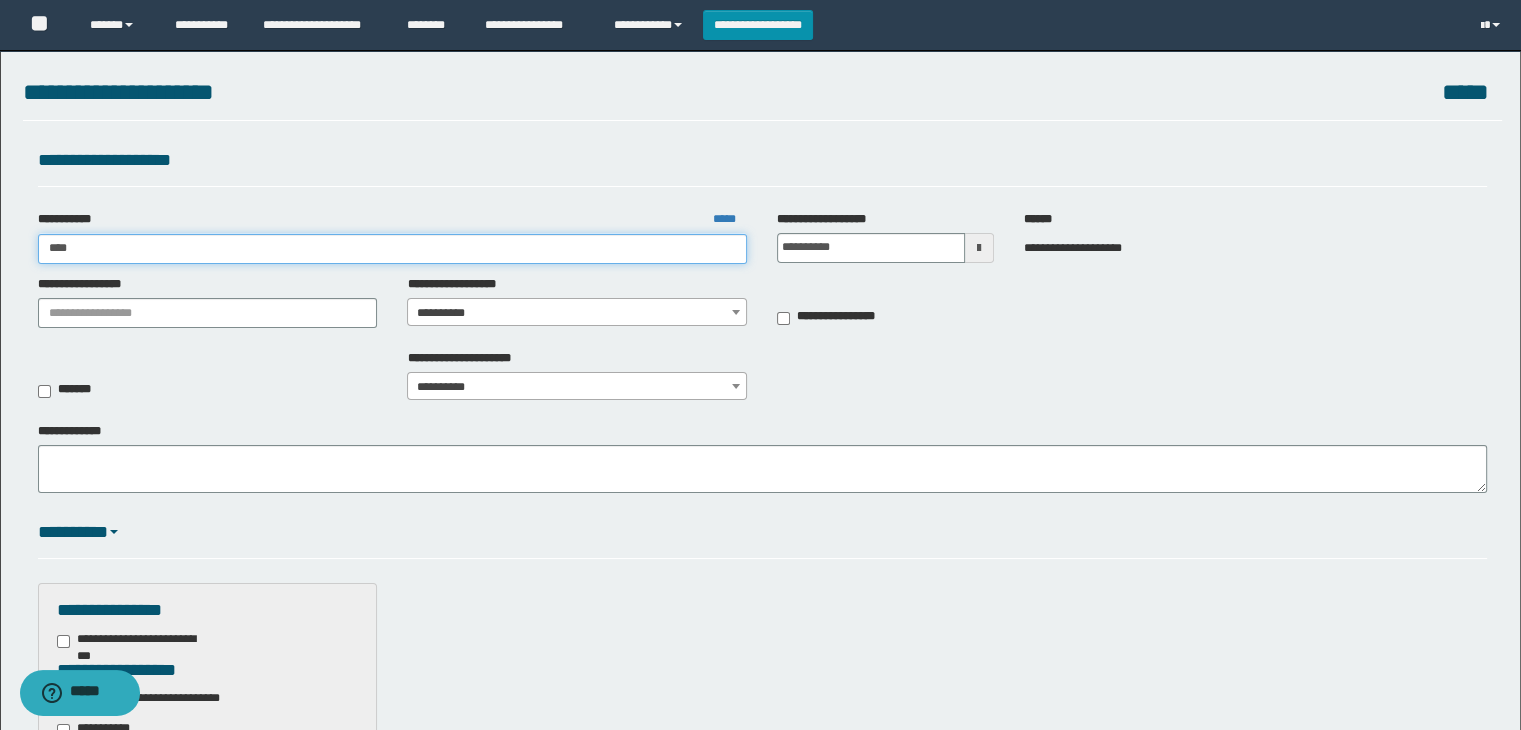 type on "*****" 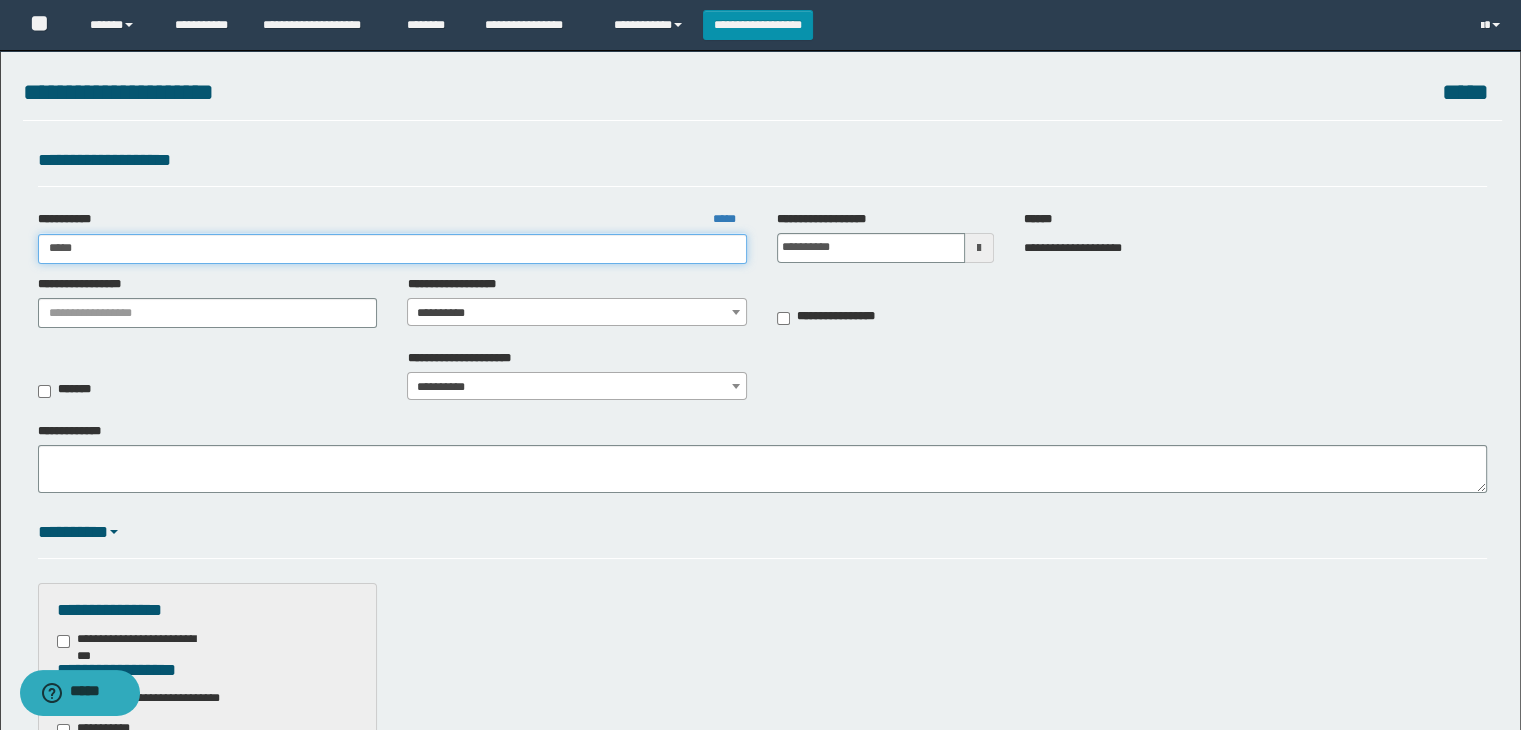 type on "*****" 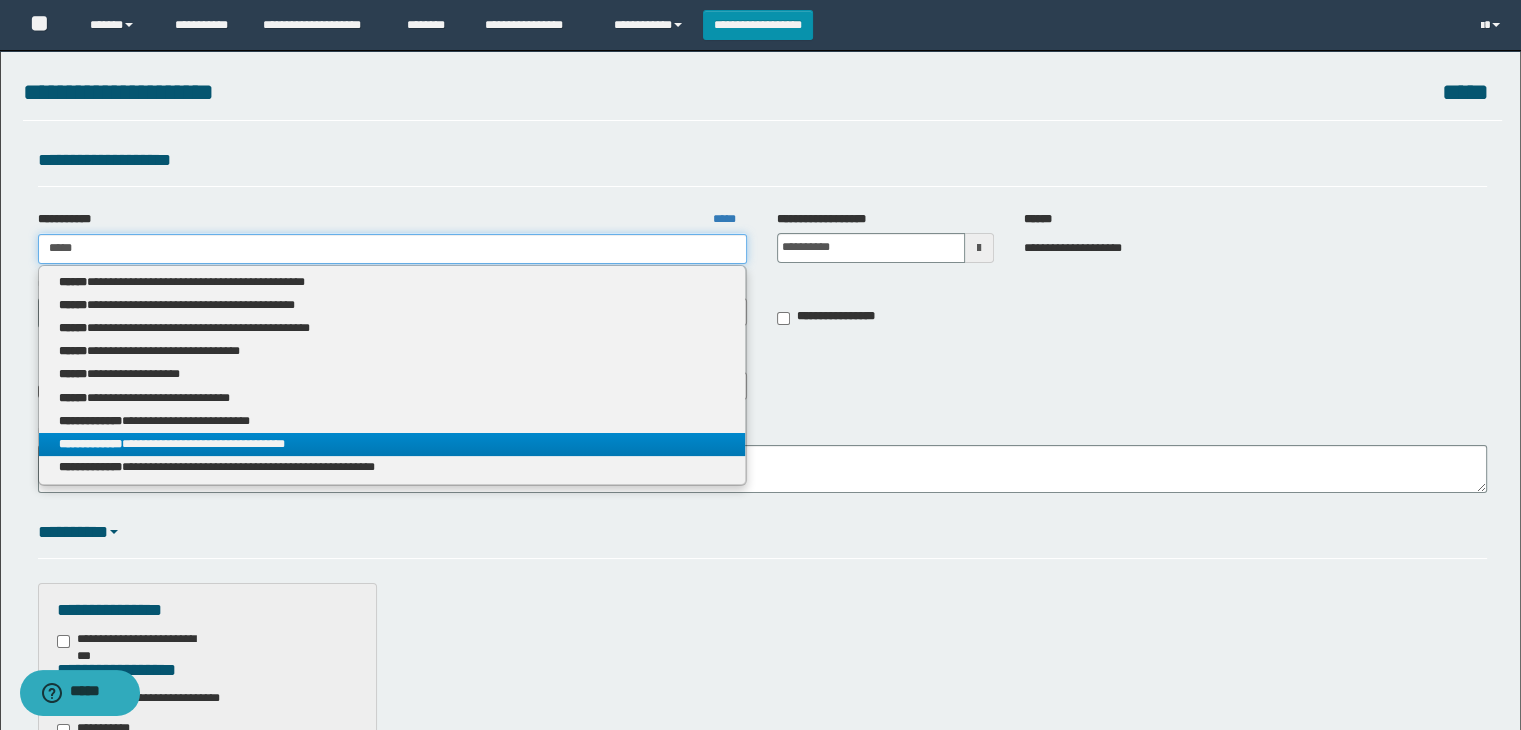 type on "*****" 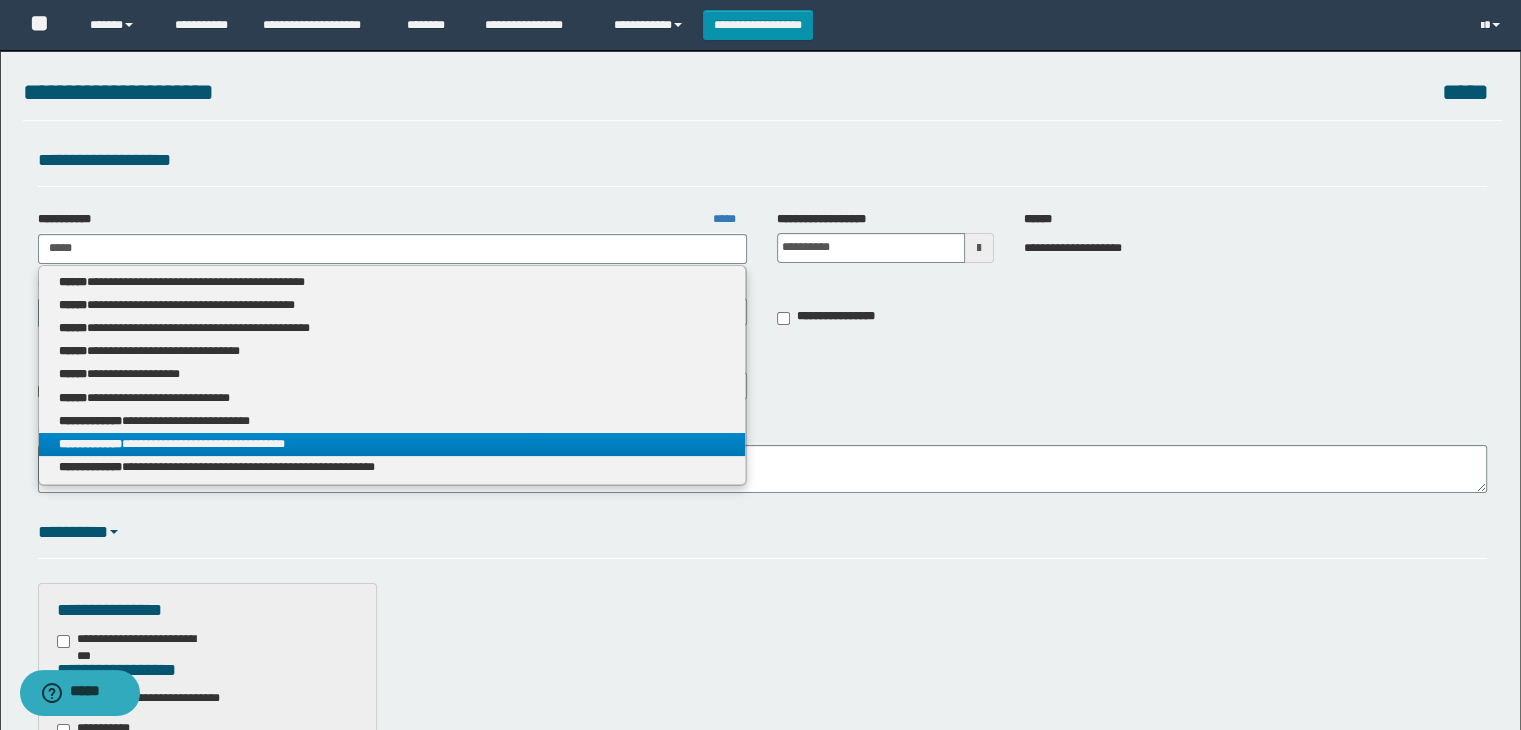 click on "**********" at bounding box center [392, 444] 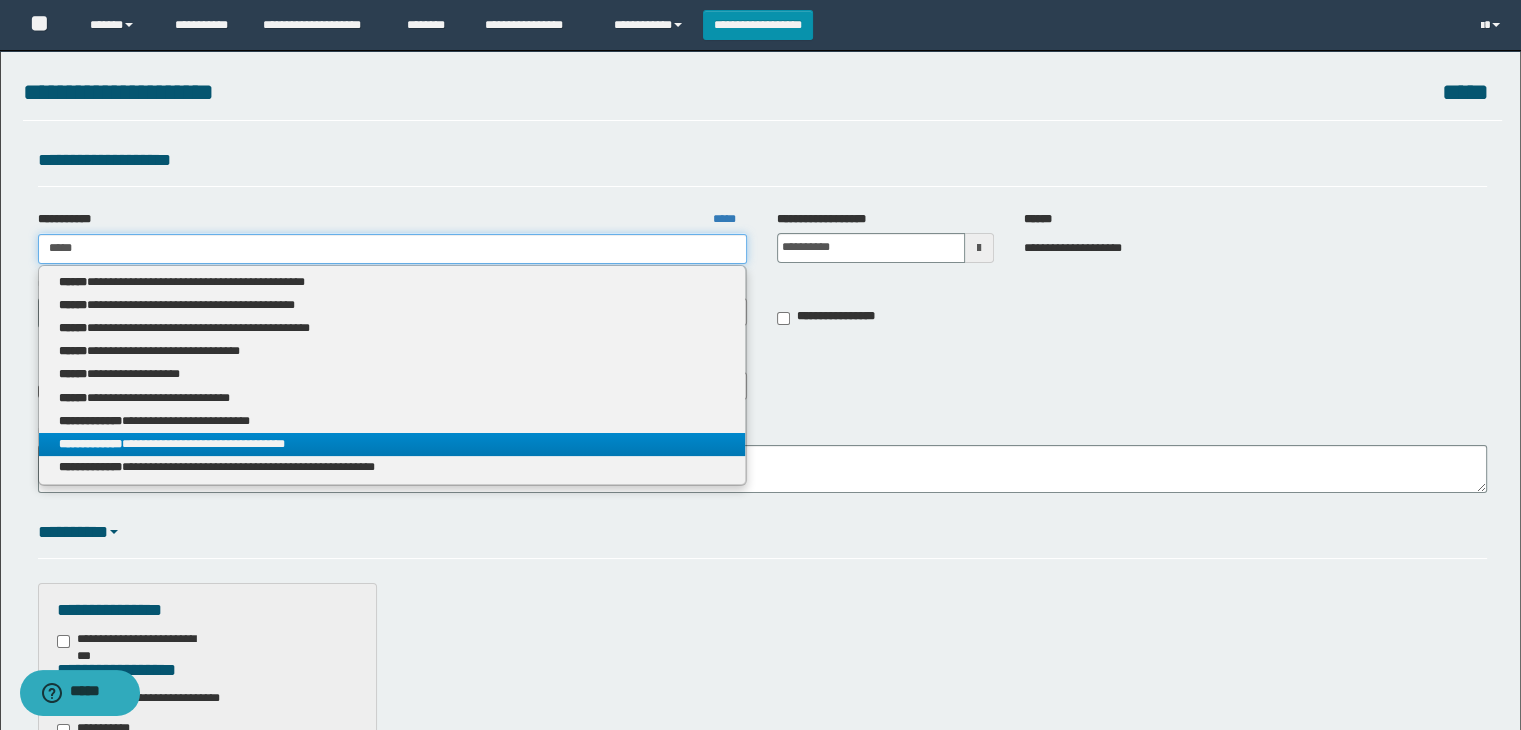 type 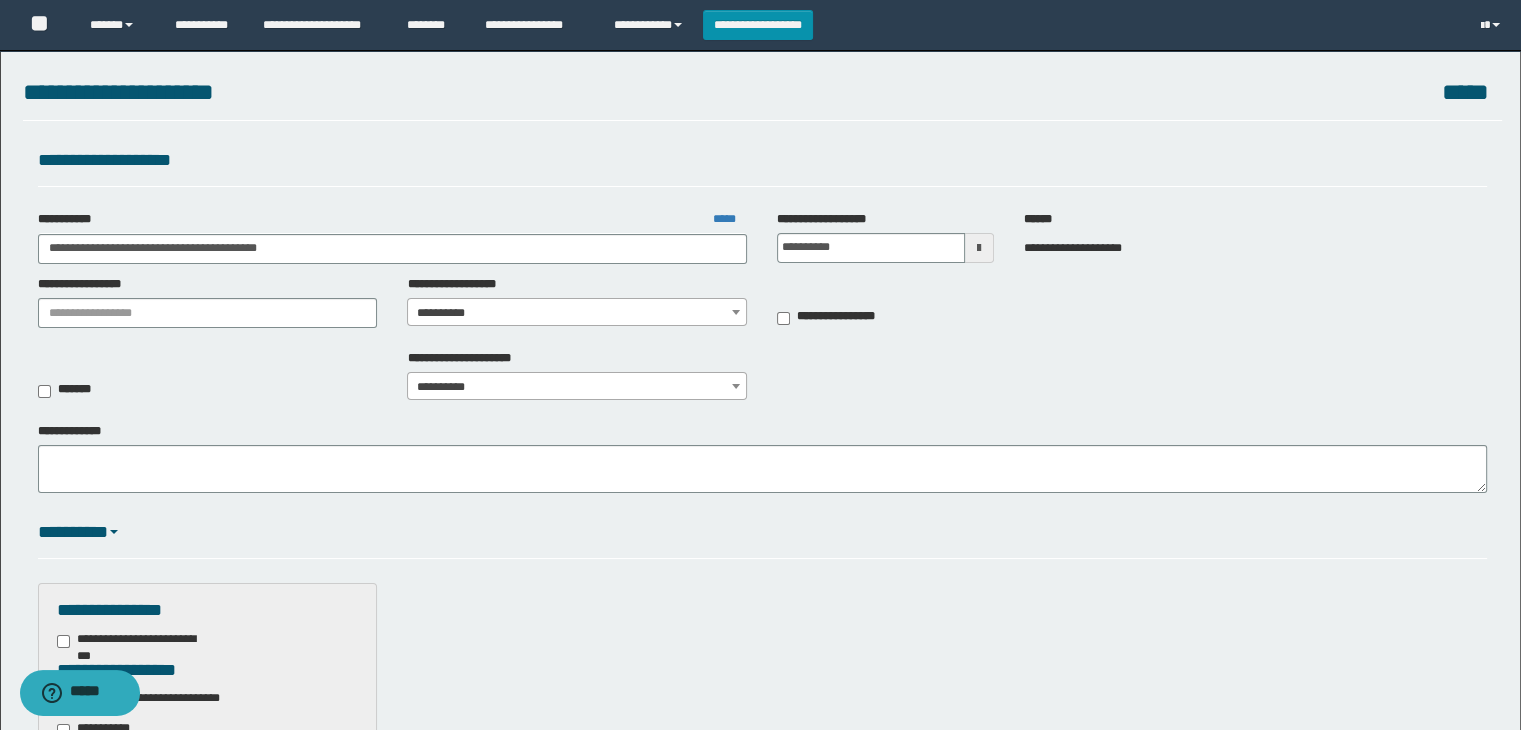 drag, startPoint x: 509, startPoint y: 293, endPoint x: 508, endPoint y: 305, distance: 12.0415945 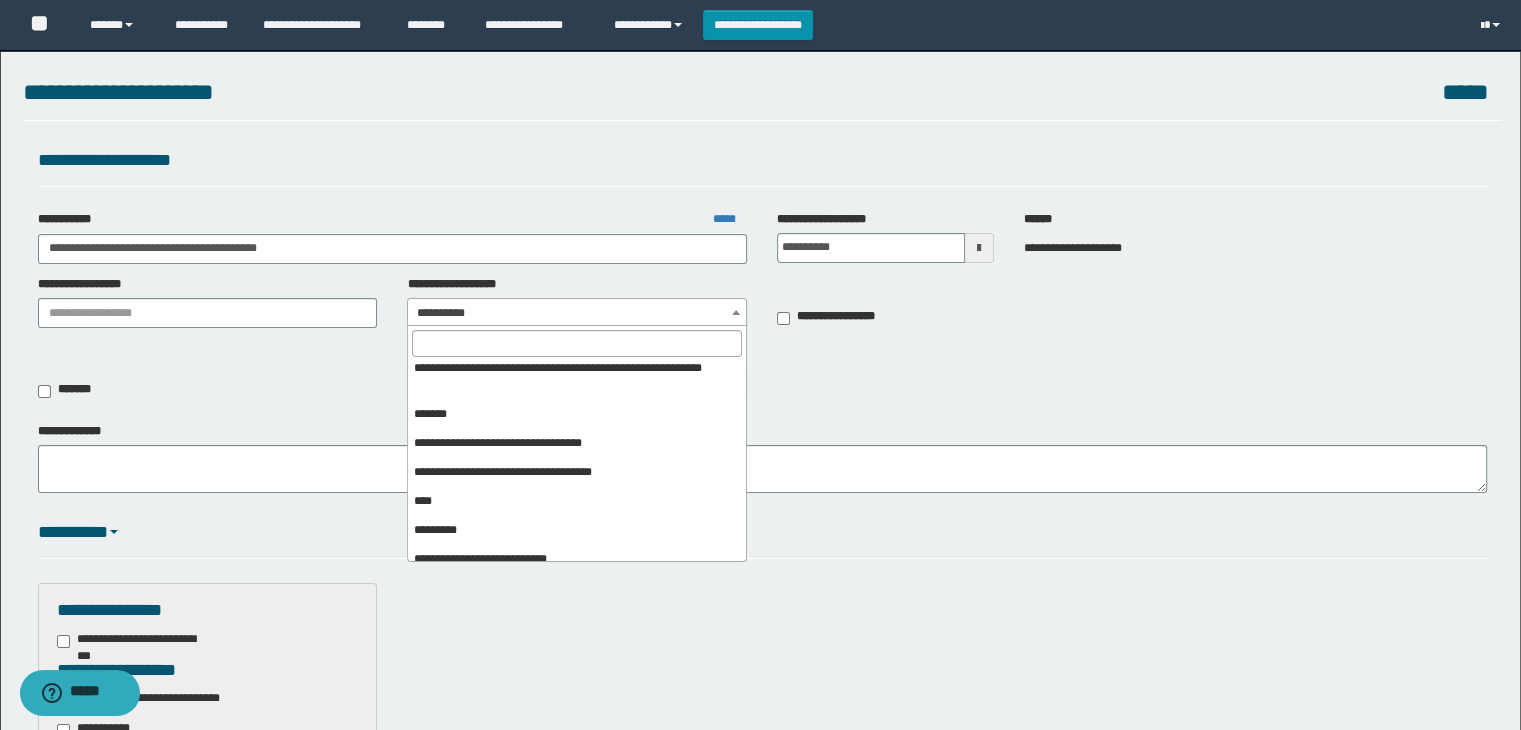 scroll, scrollTop: 376, scrollLeft: 0, axis: vertical 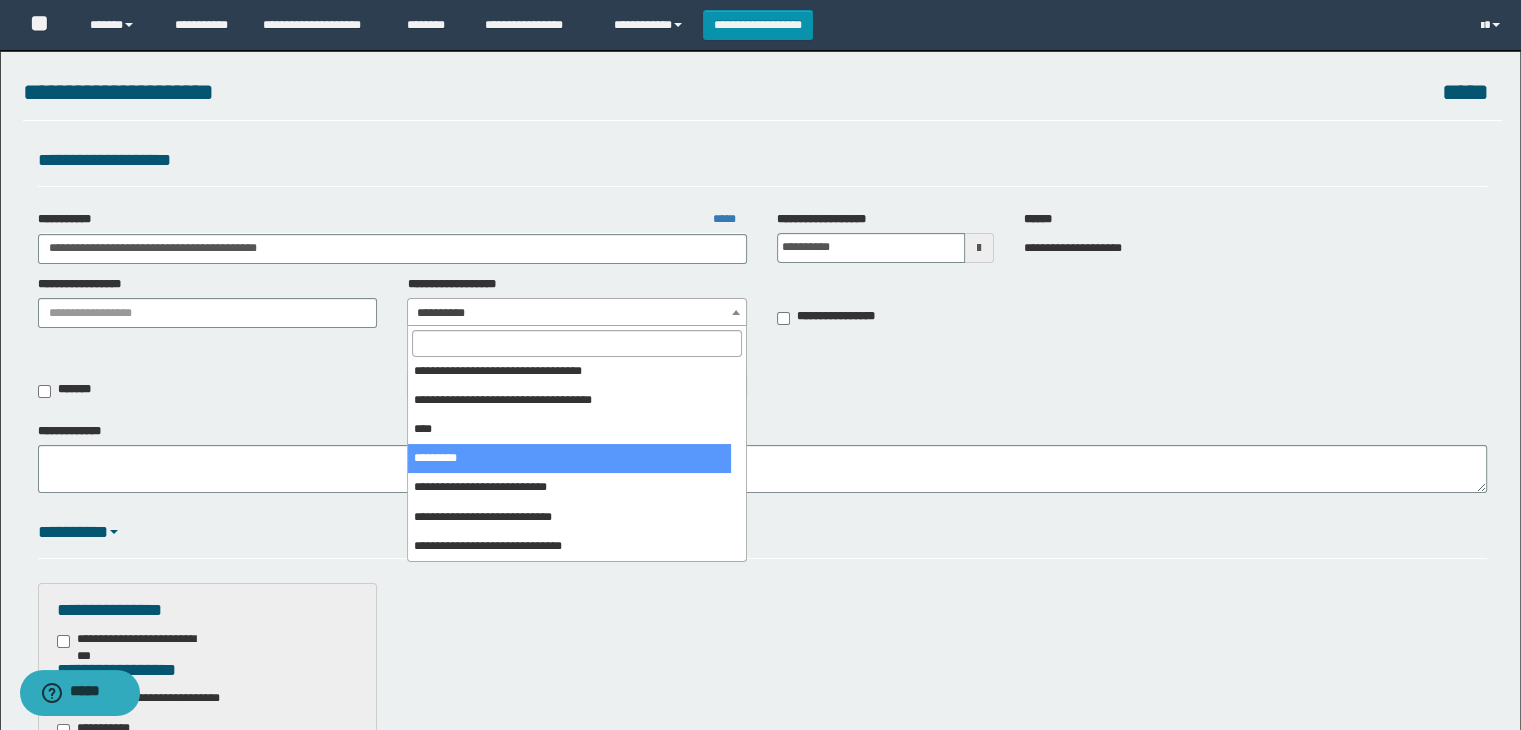 select on "***" 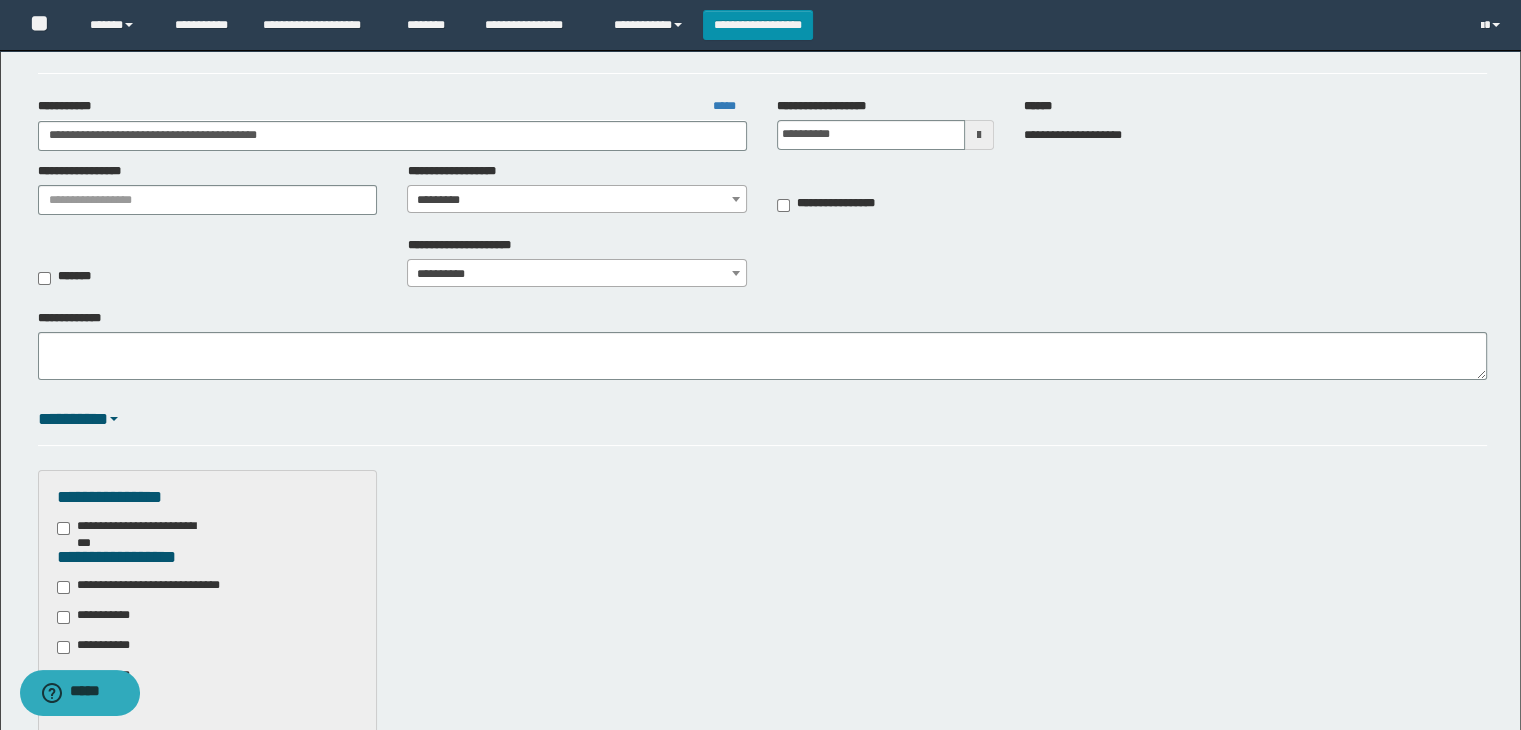 scroll, scrollTop: 200, scrollLeft: 0, axis: vertical 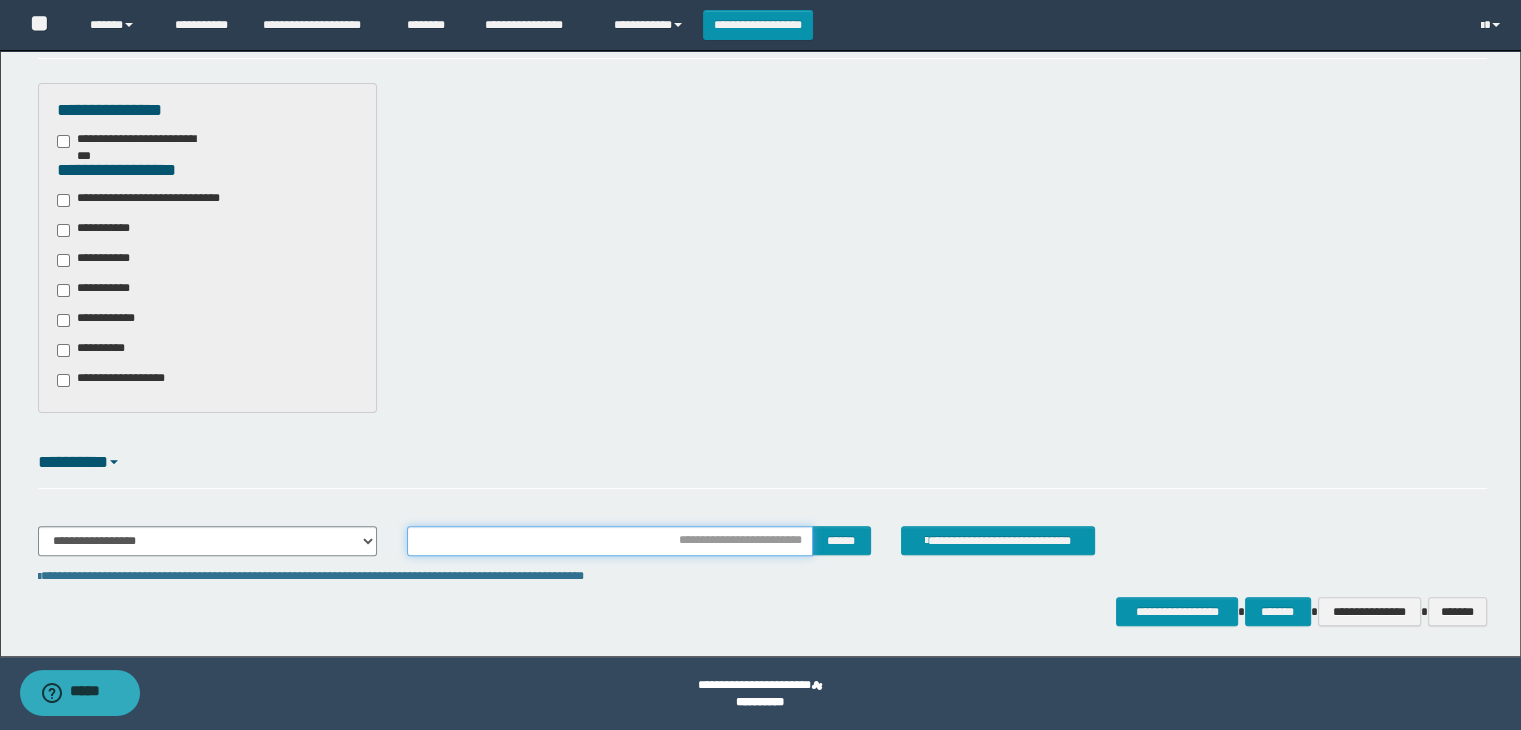 click at bounding box center [609, 541] 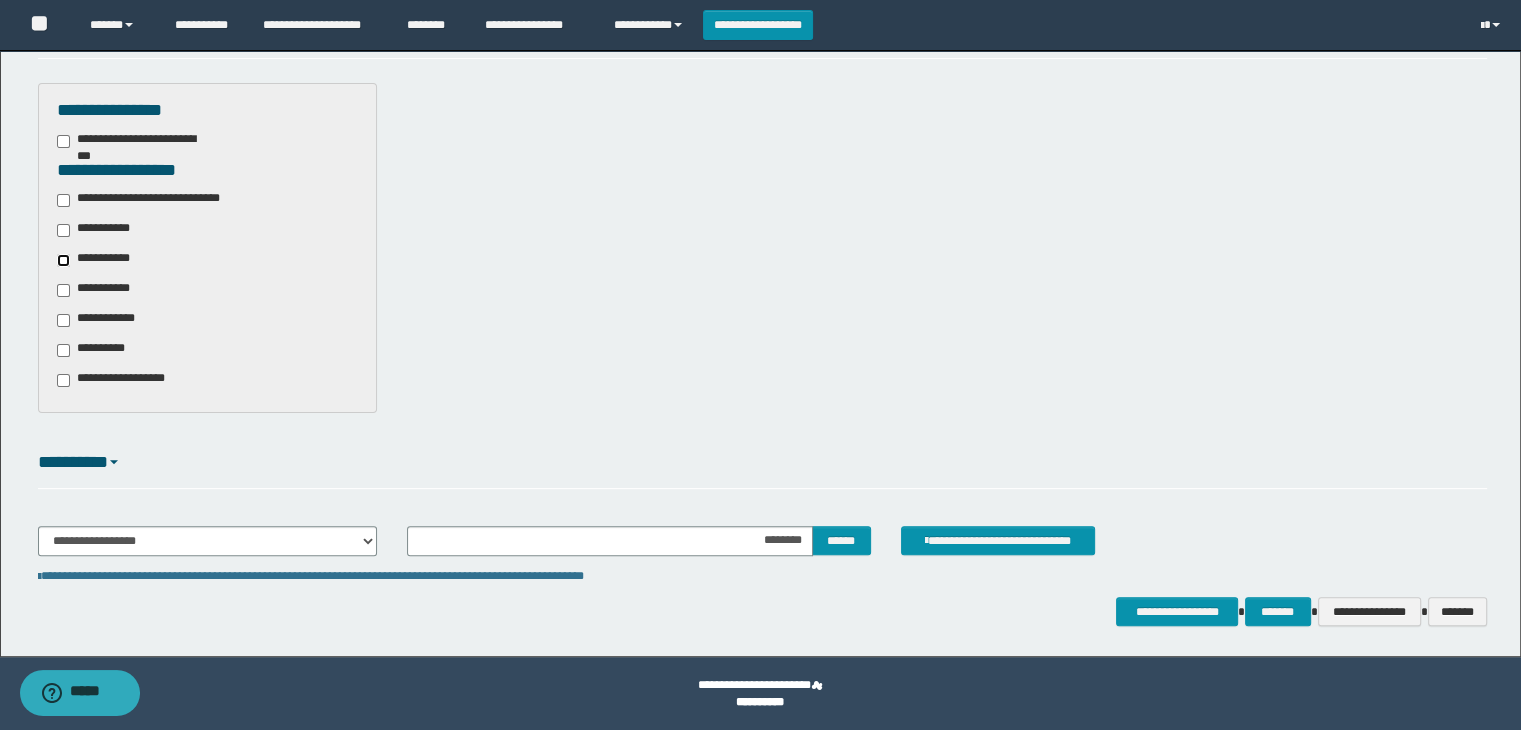 scroll, scrollTop: 501, scrollLeft: 0, axis: vertical 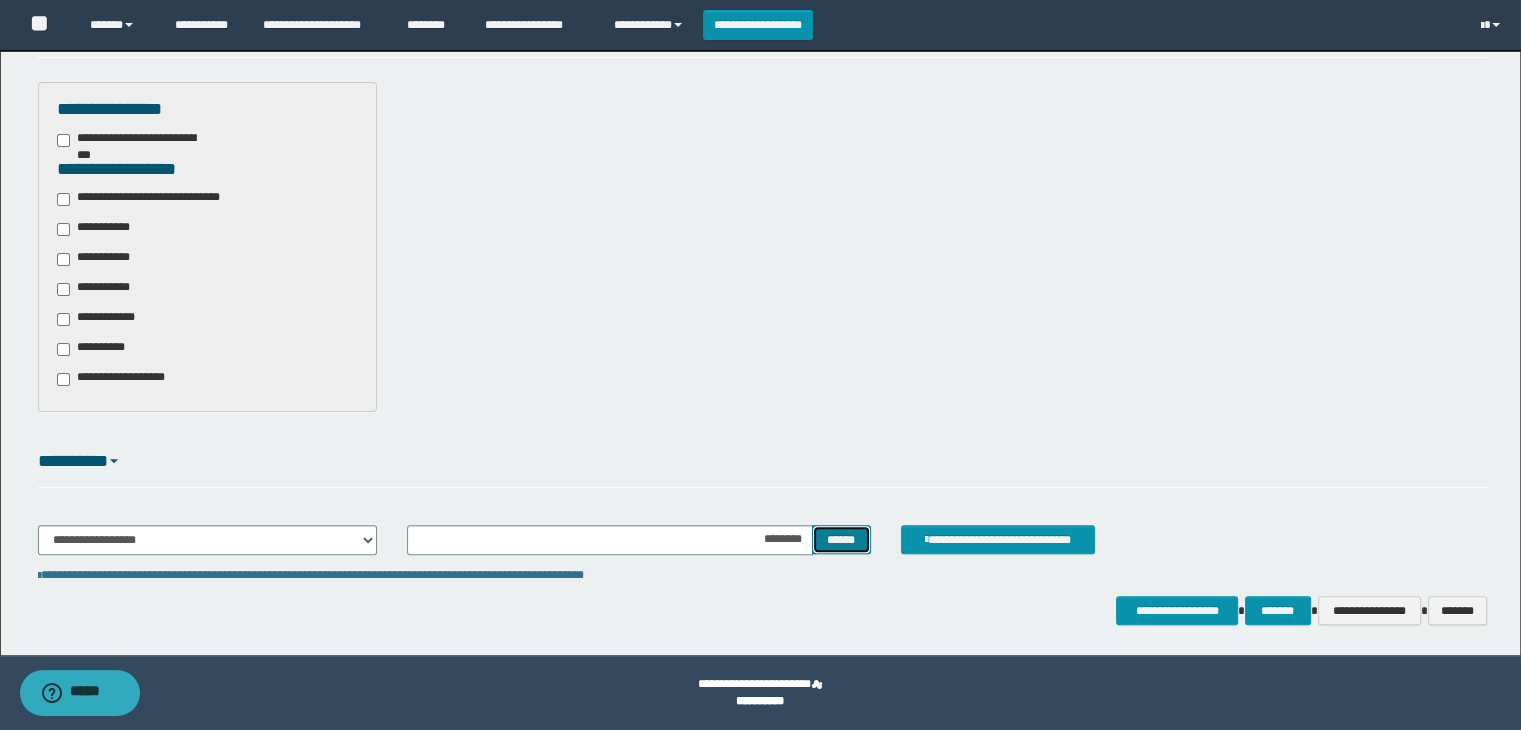 click on "******" at bounding box center [841, 540] 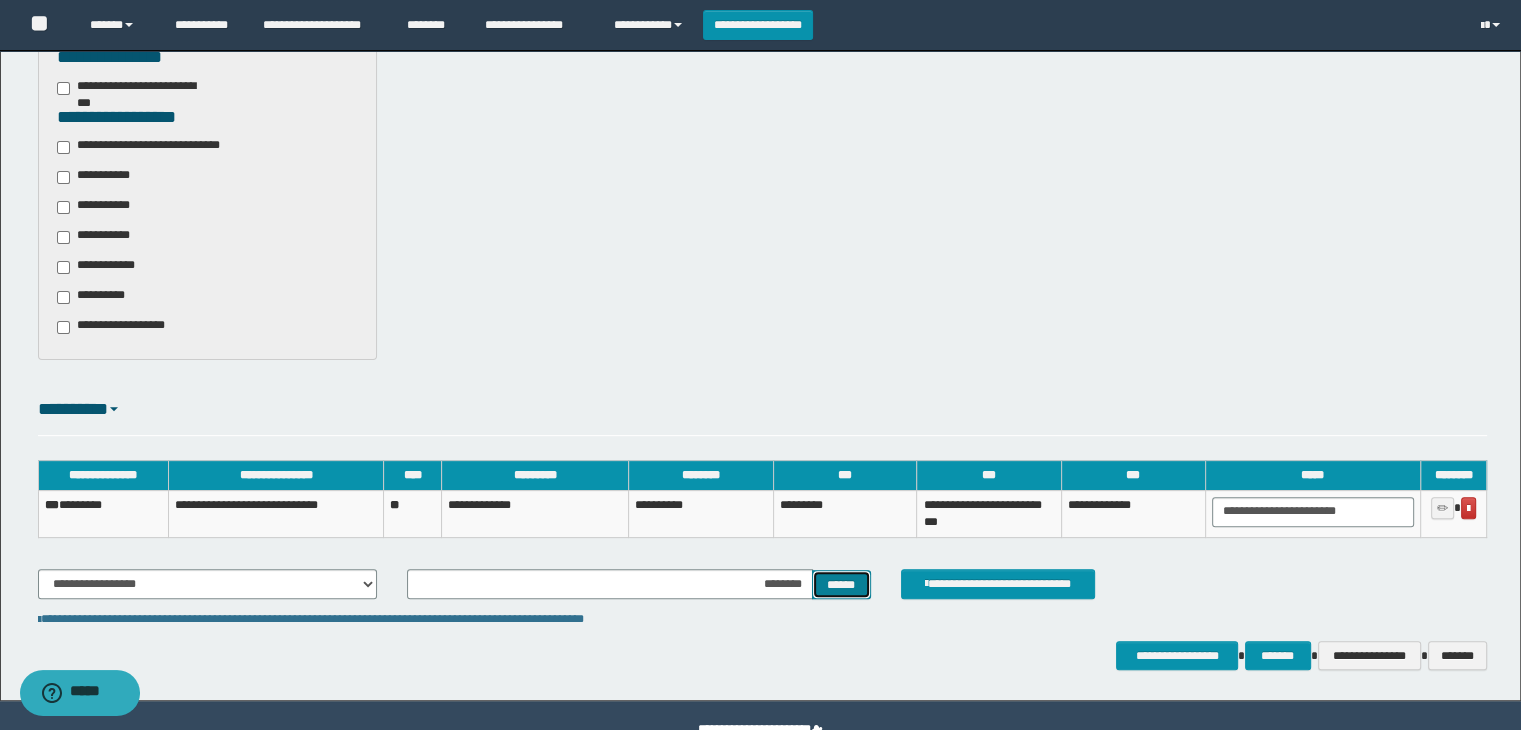 scroll, scrollTop: 598, scrollLeft: 0, axis: vertical 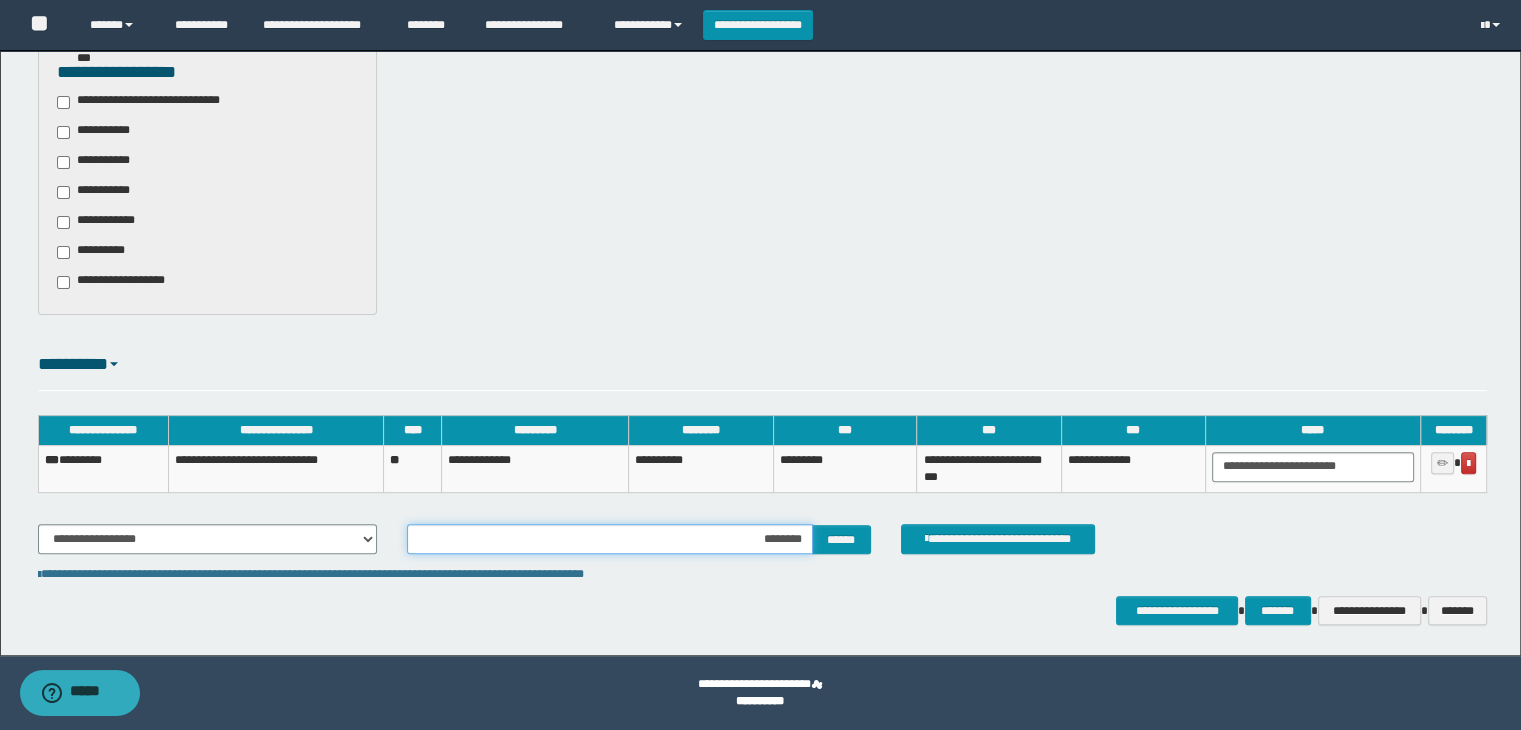 click on "********" at bounding box center [609, 539] 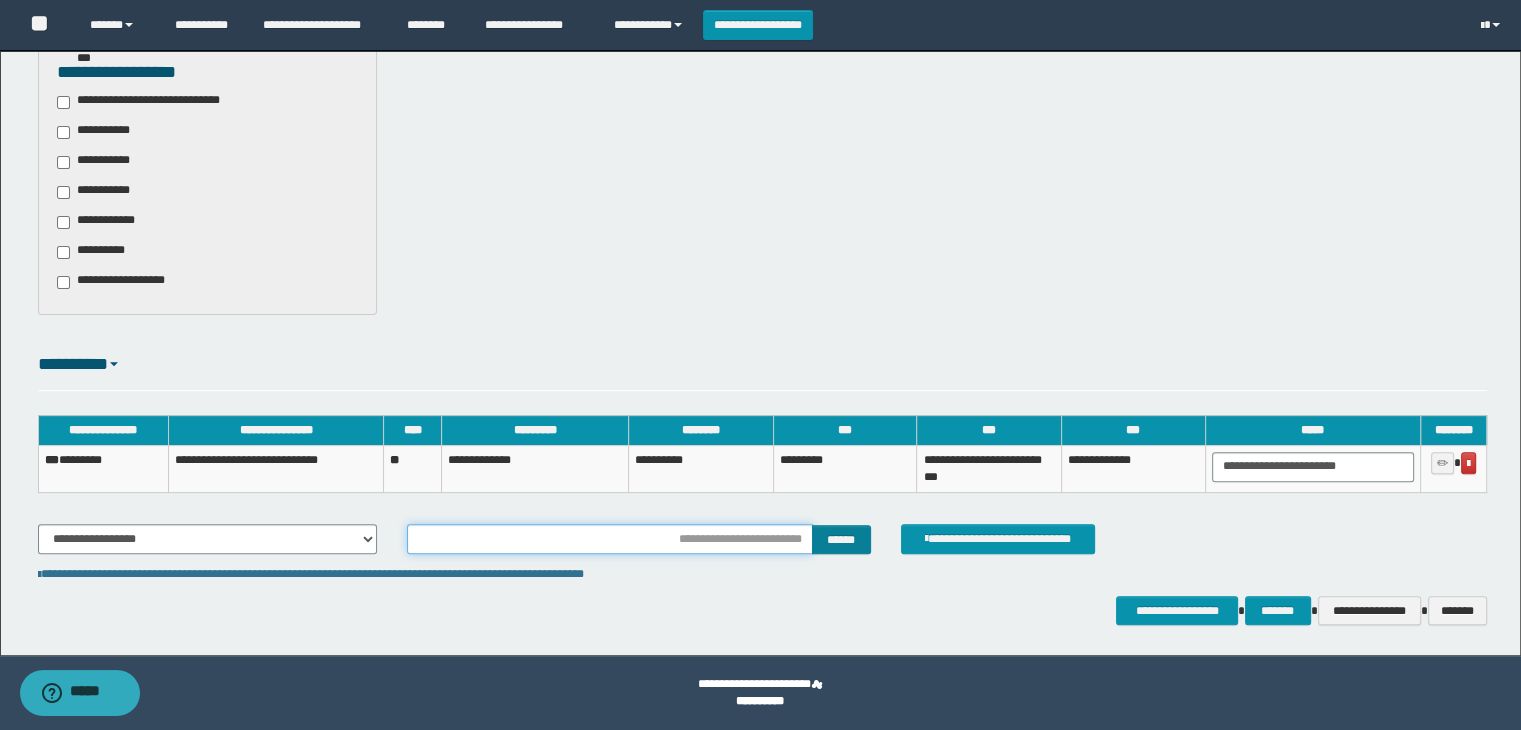 type on "*******" 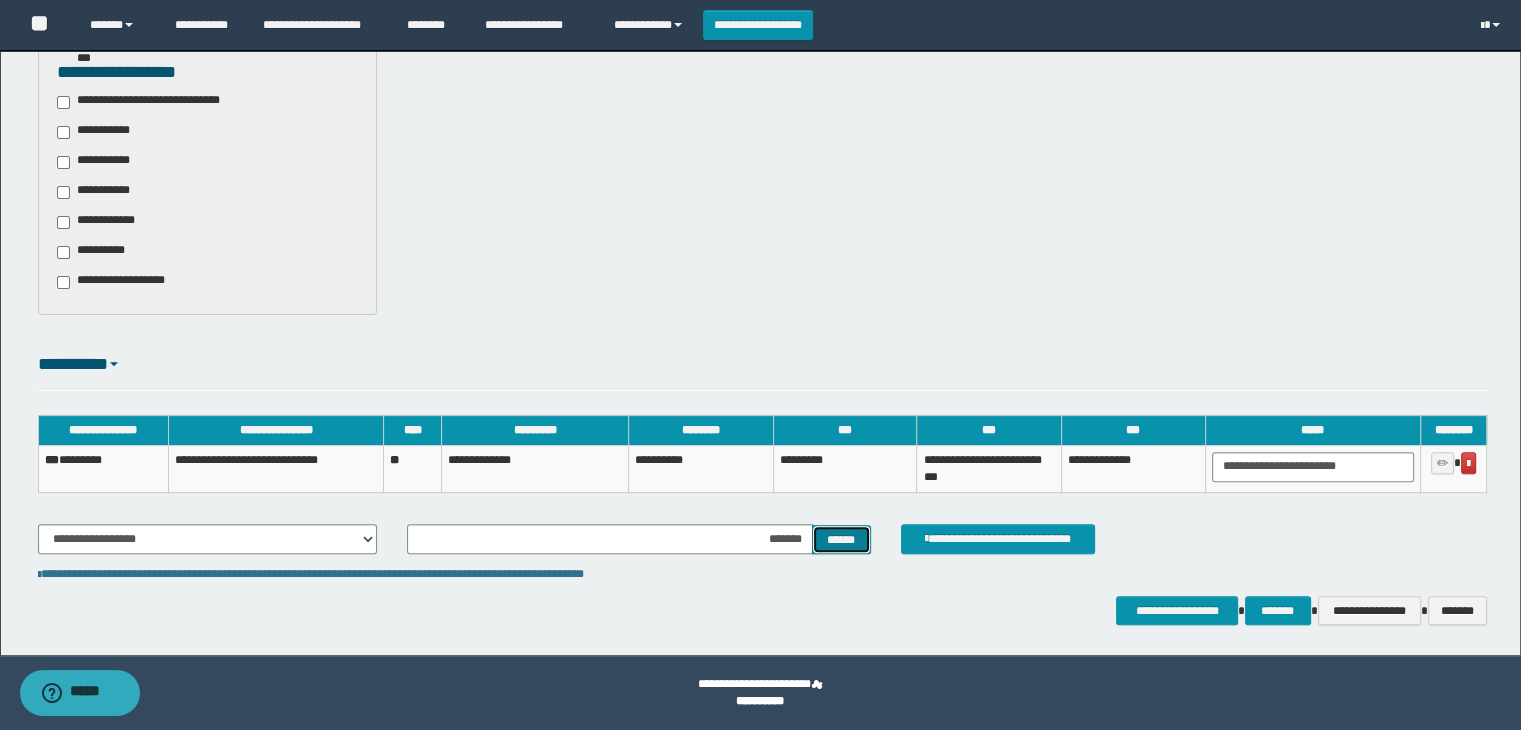 click on "******" at bounding box center (841, 540) 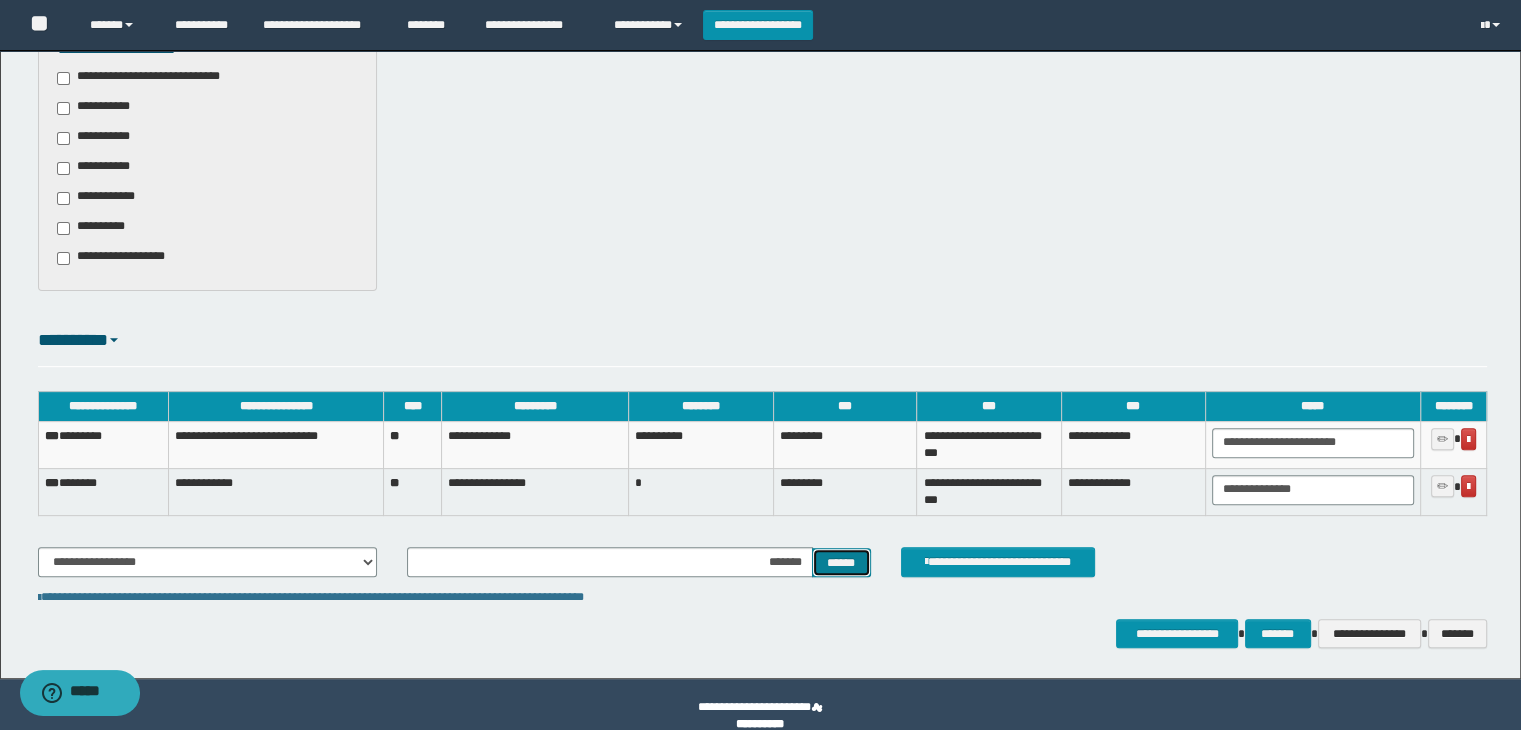 scroll, scrollTop: 645, scrollLeft: 0, axis: vertical 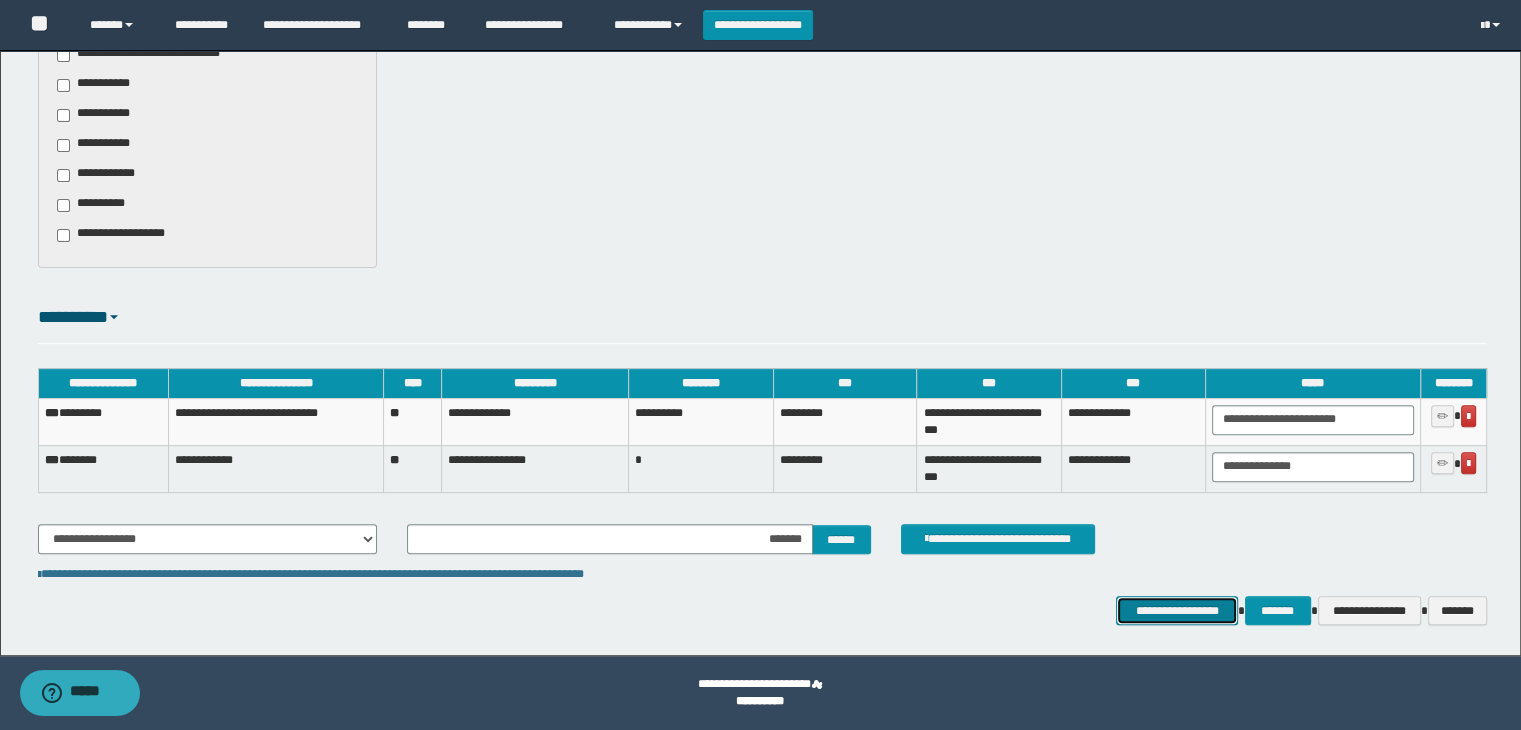 click on "**********" at bounding box center (1177, 611) 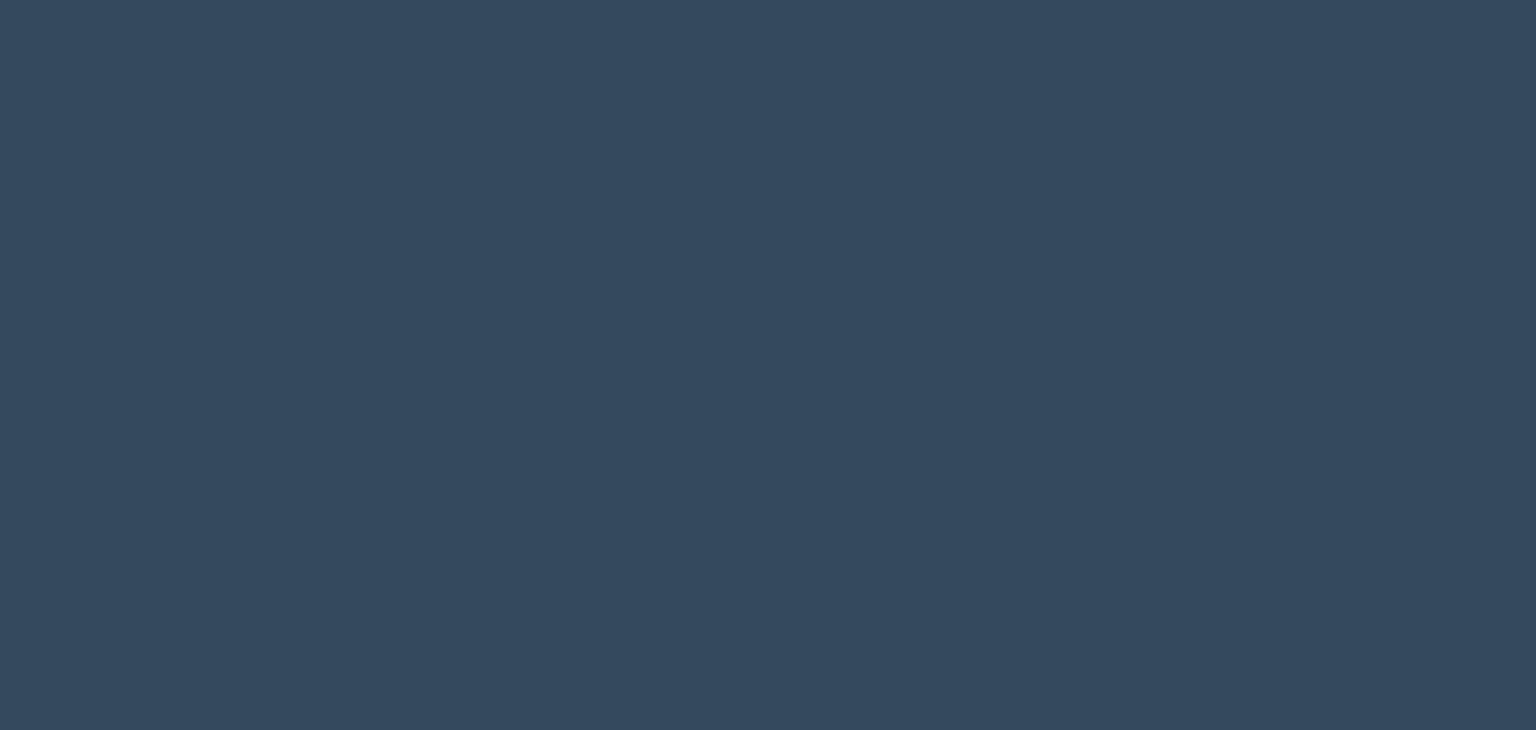 scroll, scrollTop: 0, scrollLeft: 0, axis: both 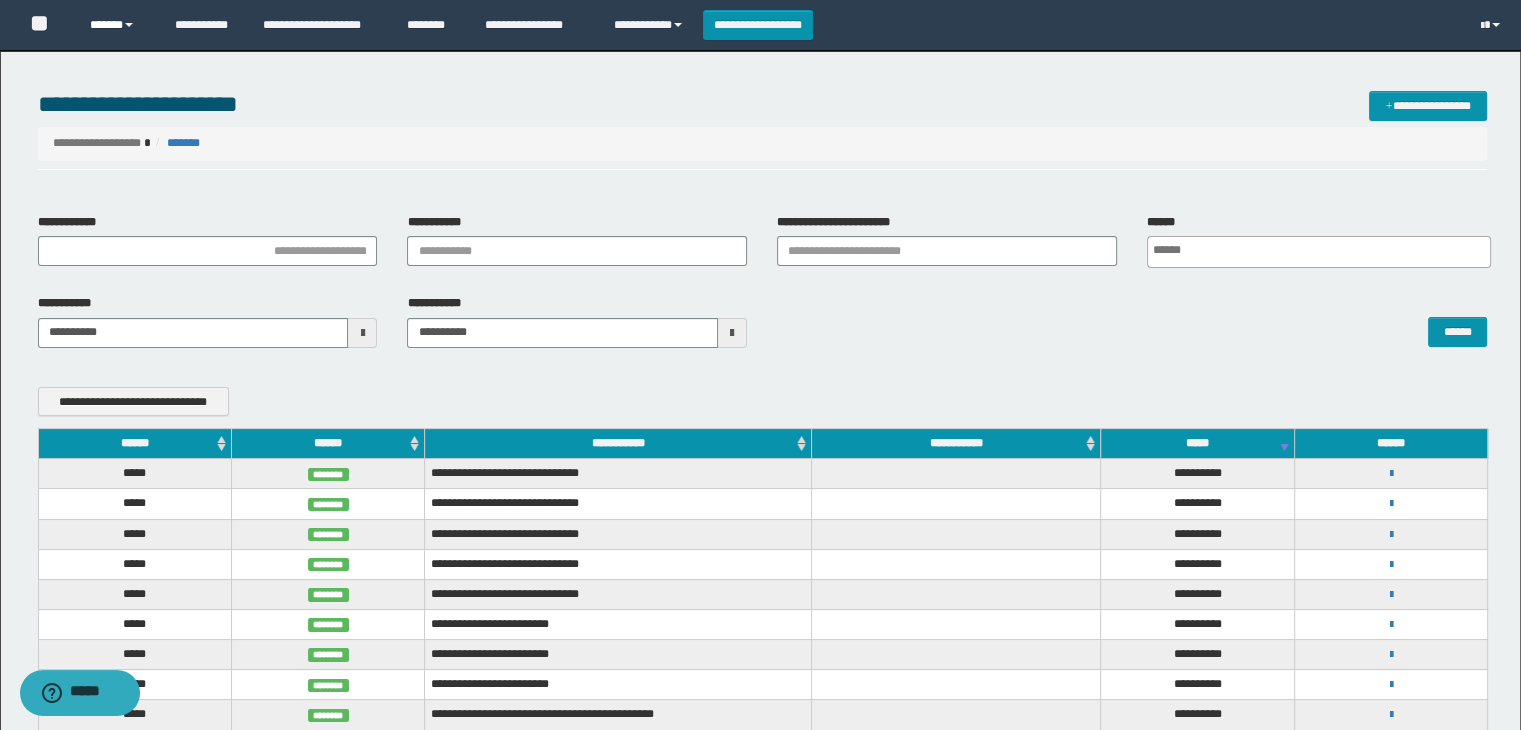 click on "******" at bounding box center (117, 25) 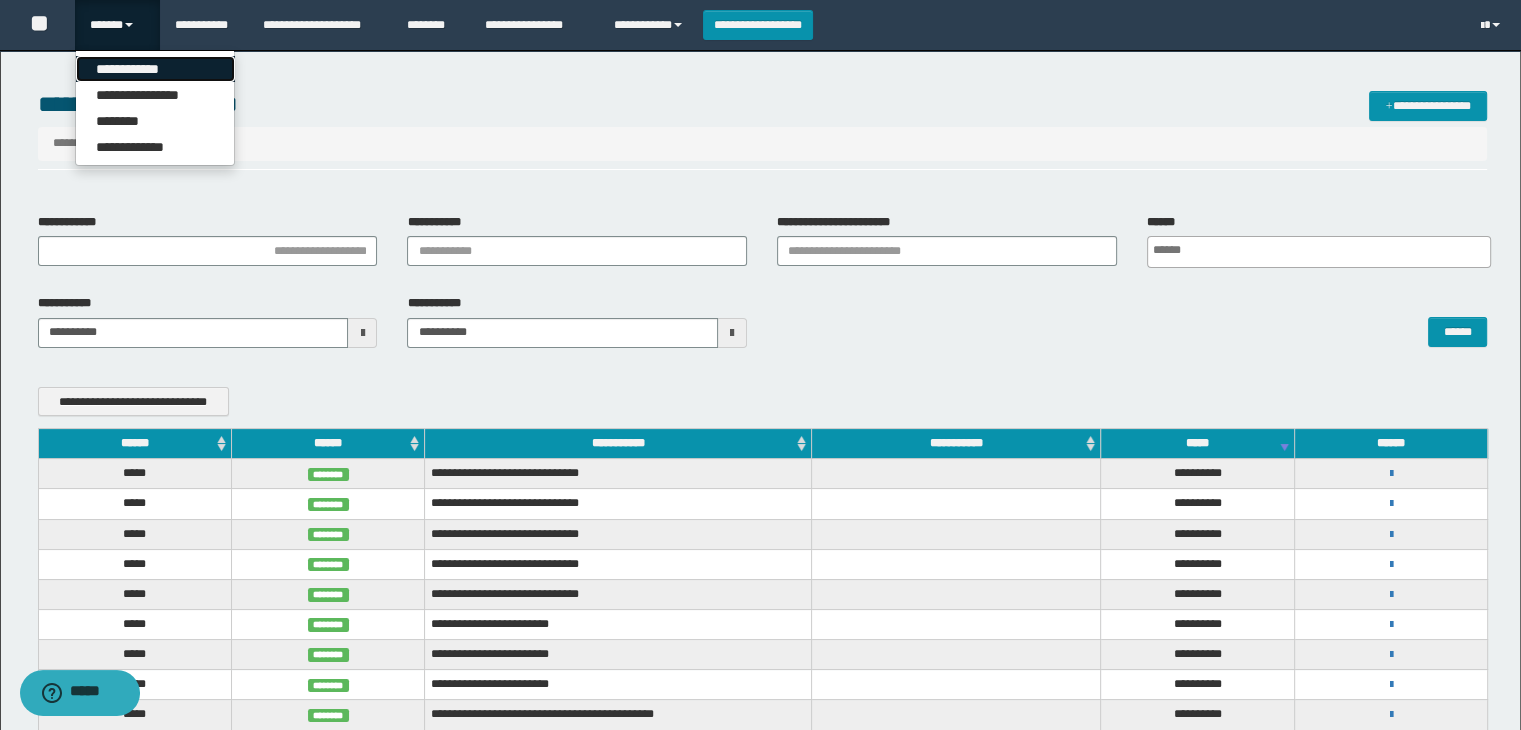 click on "**********" at bounding box center (155, 69) 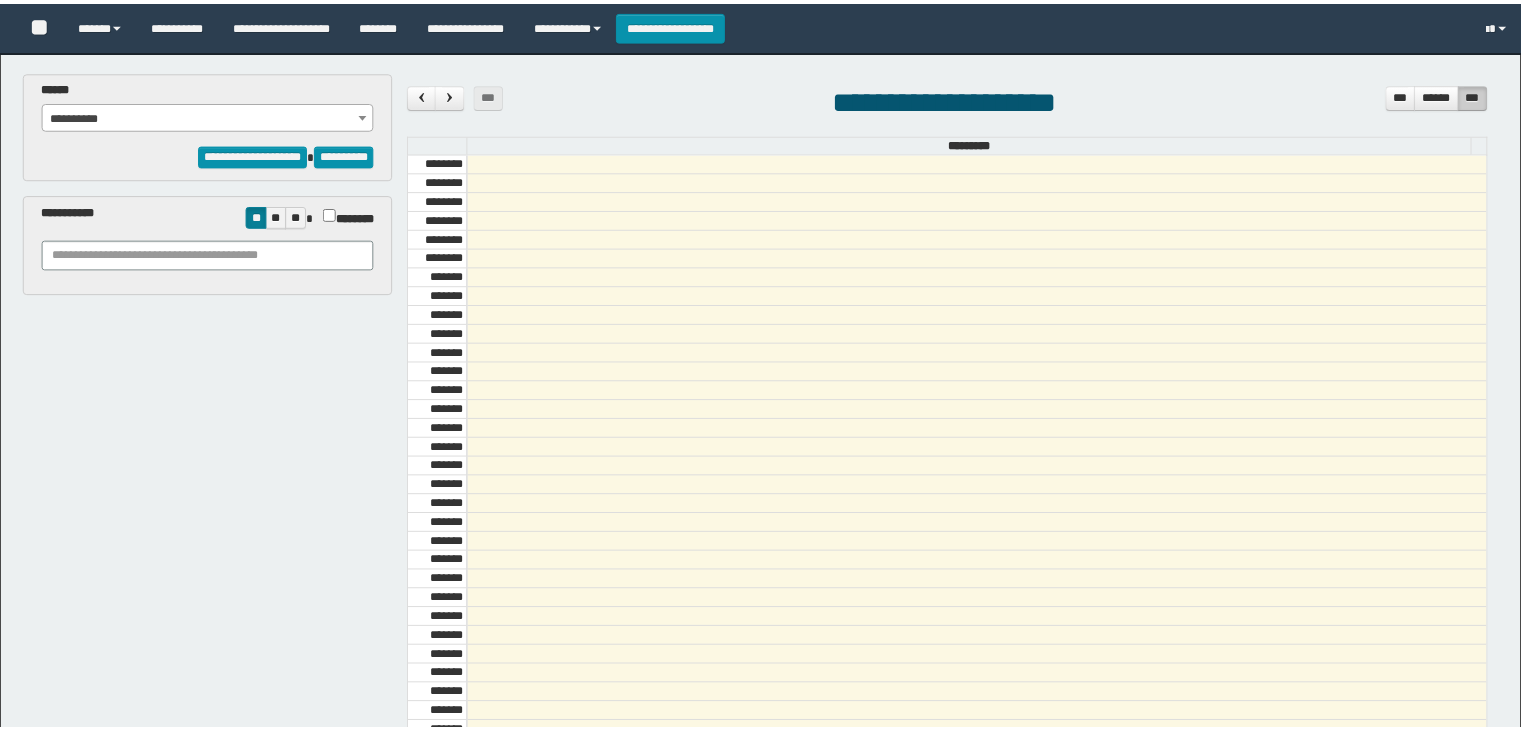 scroll, scrollTop: 0, scrollLeft: 0, axis: both 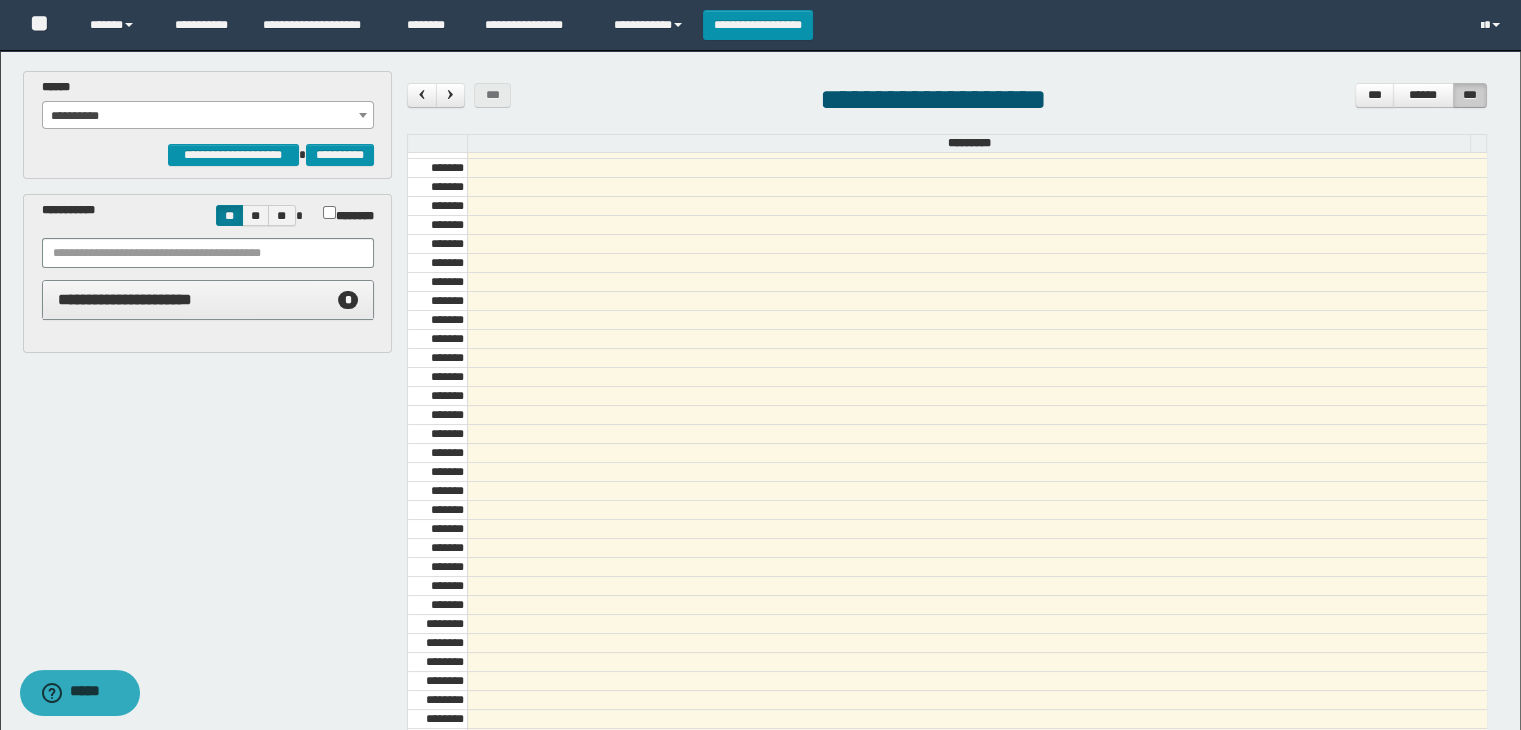 click on "**********" at bounding box center (208, 116) 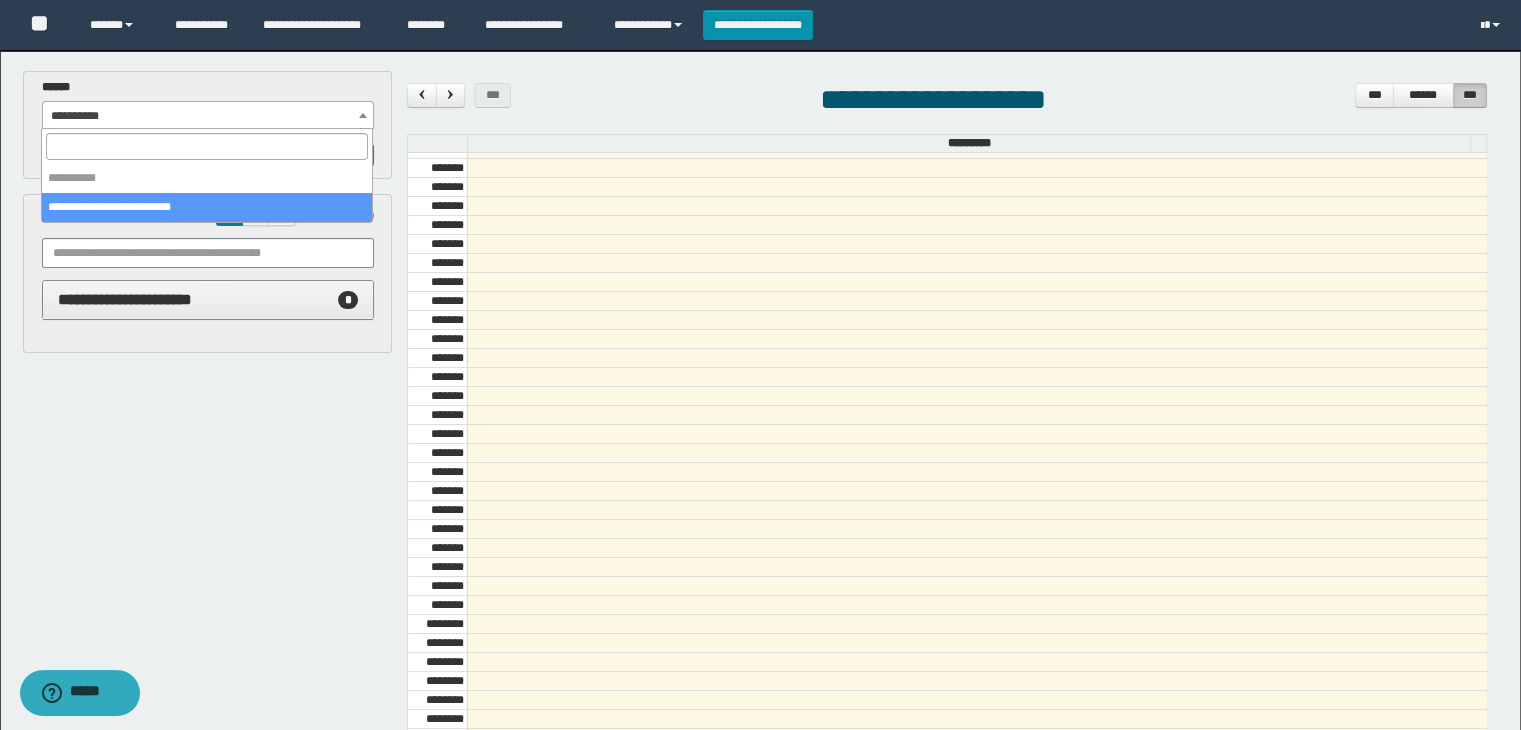 select on "*****" 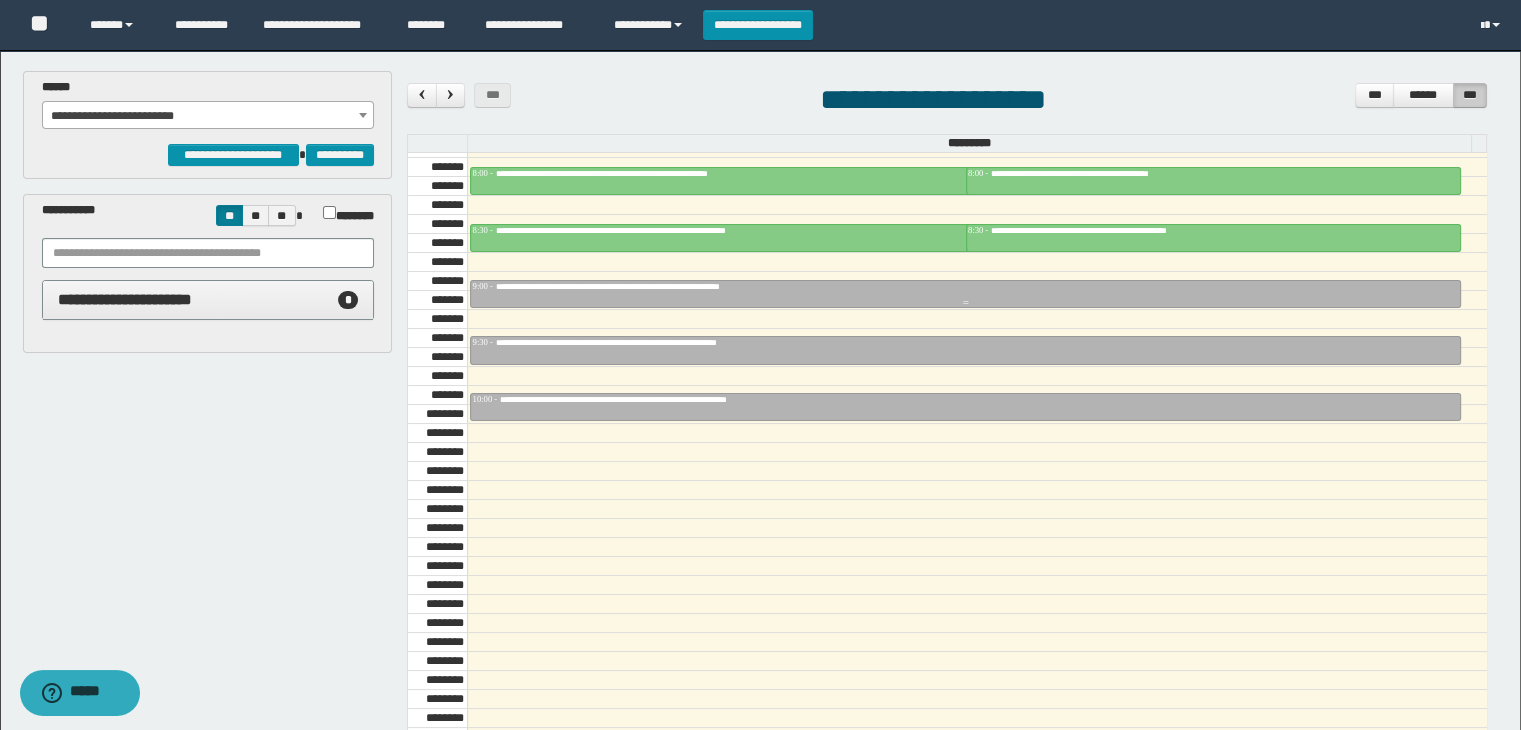 scroll, scrollTop: 978, scrollLeft: 0, axis: vertical 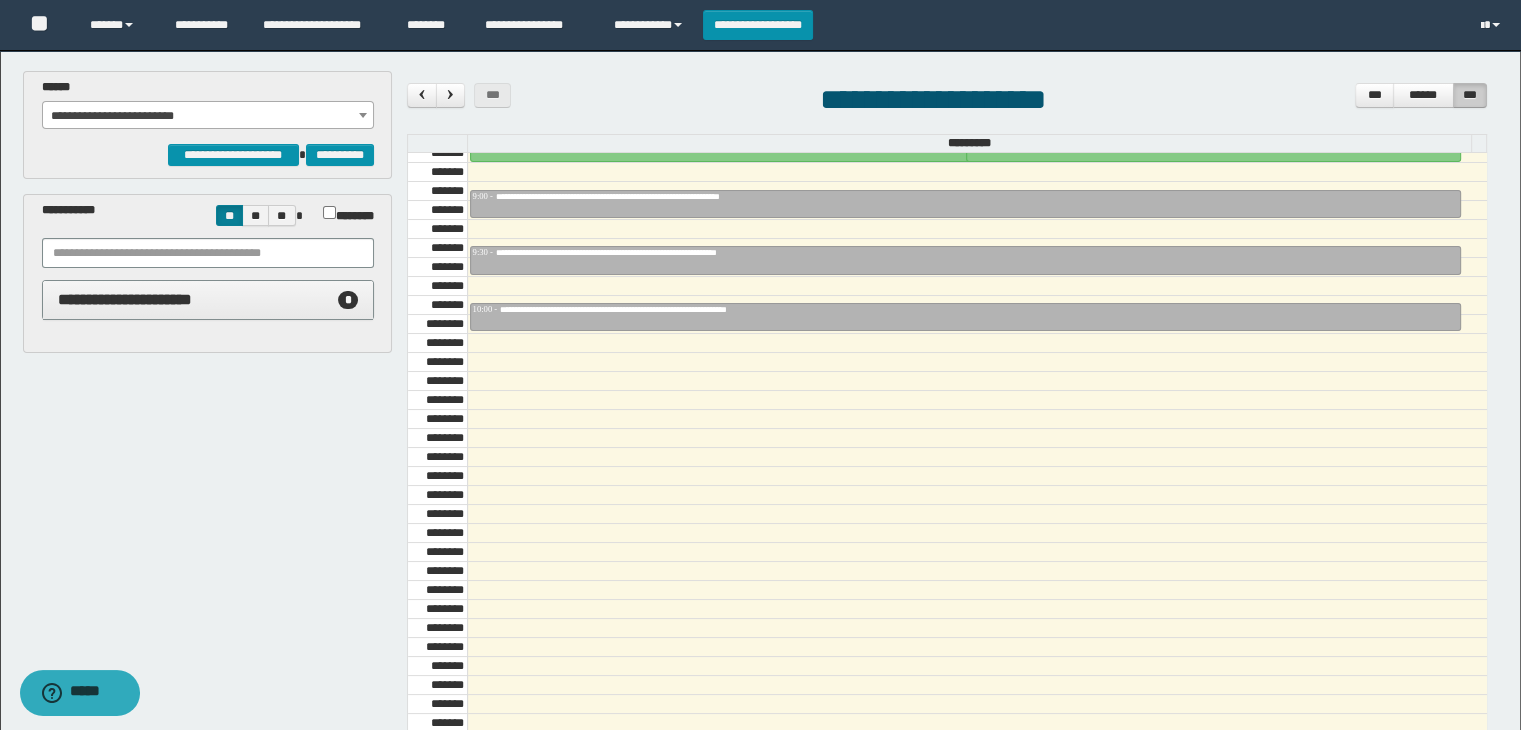 click on "**********" at bounding box center (208, 300) 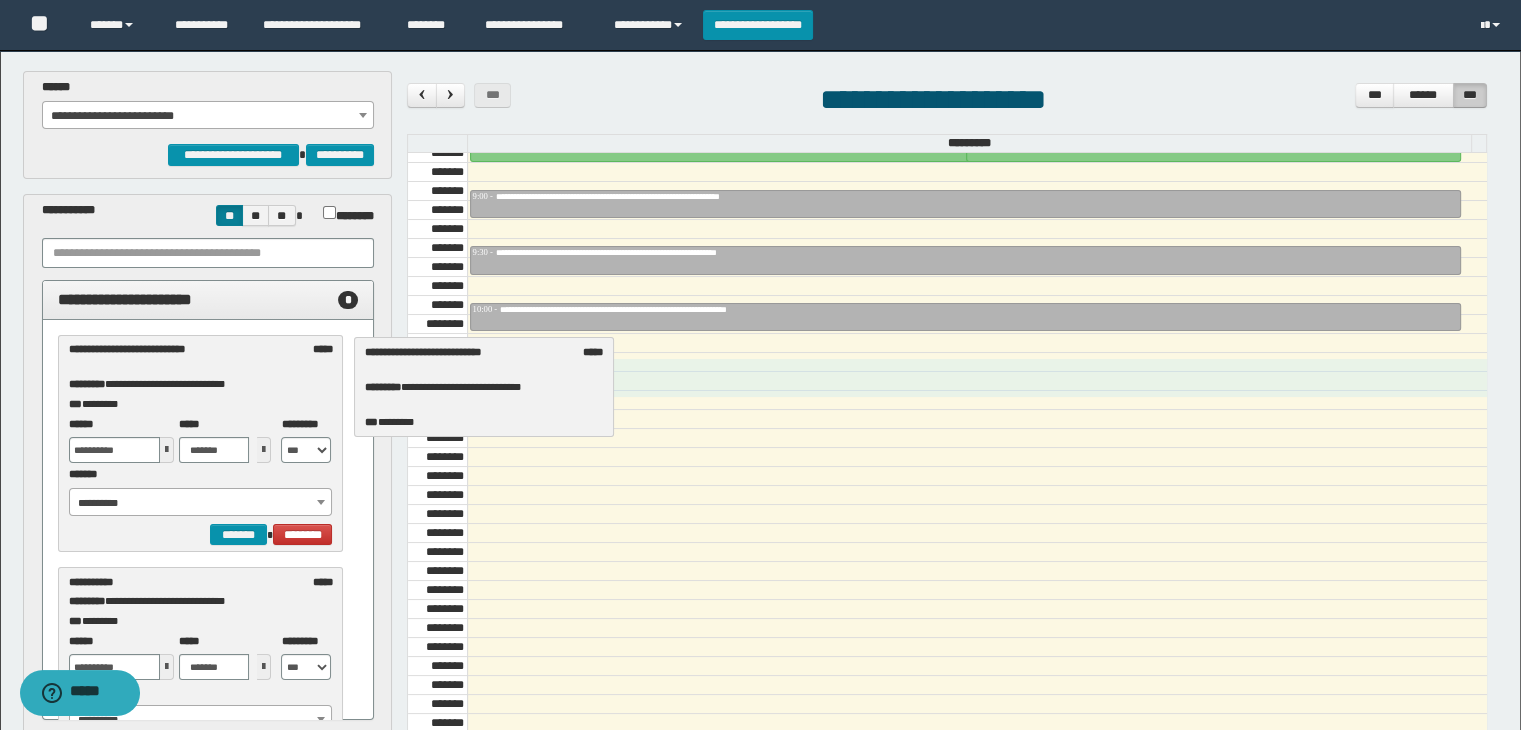 drag, startPoint x: 230, startPoint y: 361, endPoint x: 527, endPoint y: 364, distance: 297.01514 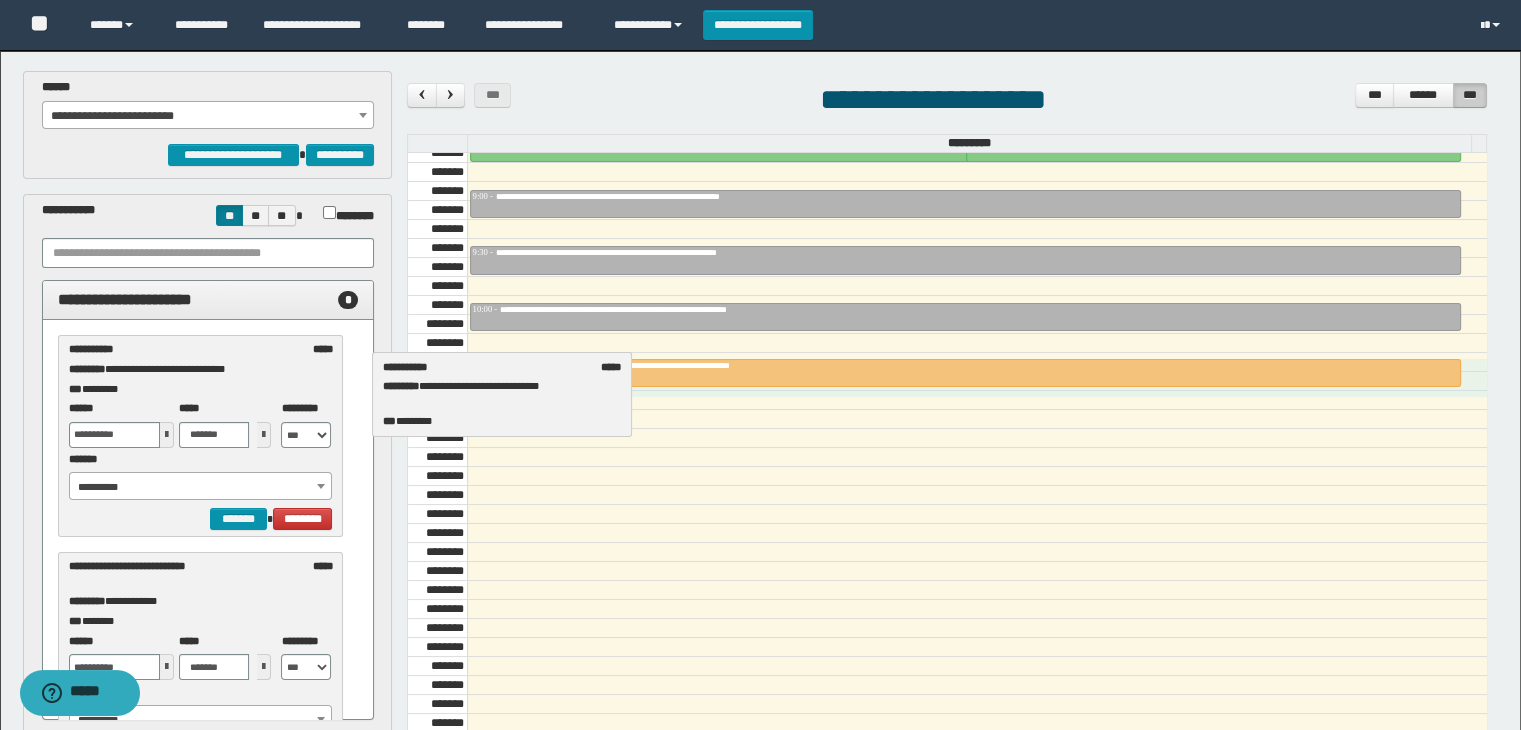 drag, startPoint x: 200, startPoint y: 349, endPoint x: 515, endPoint y: 367, distance: 315.51385 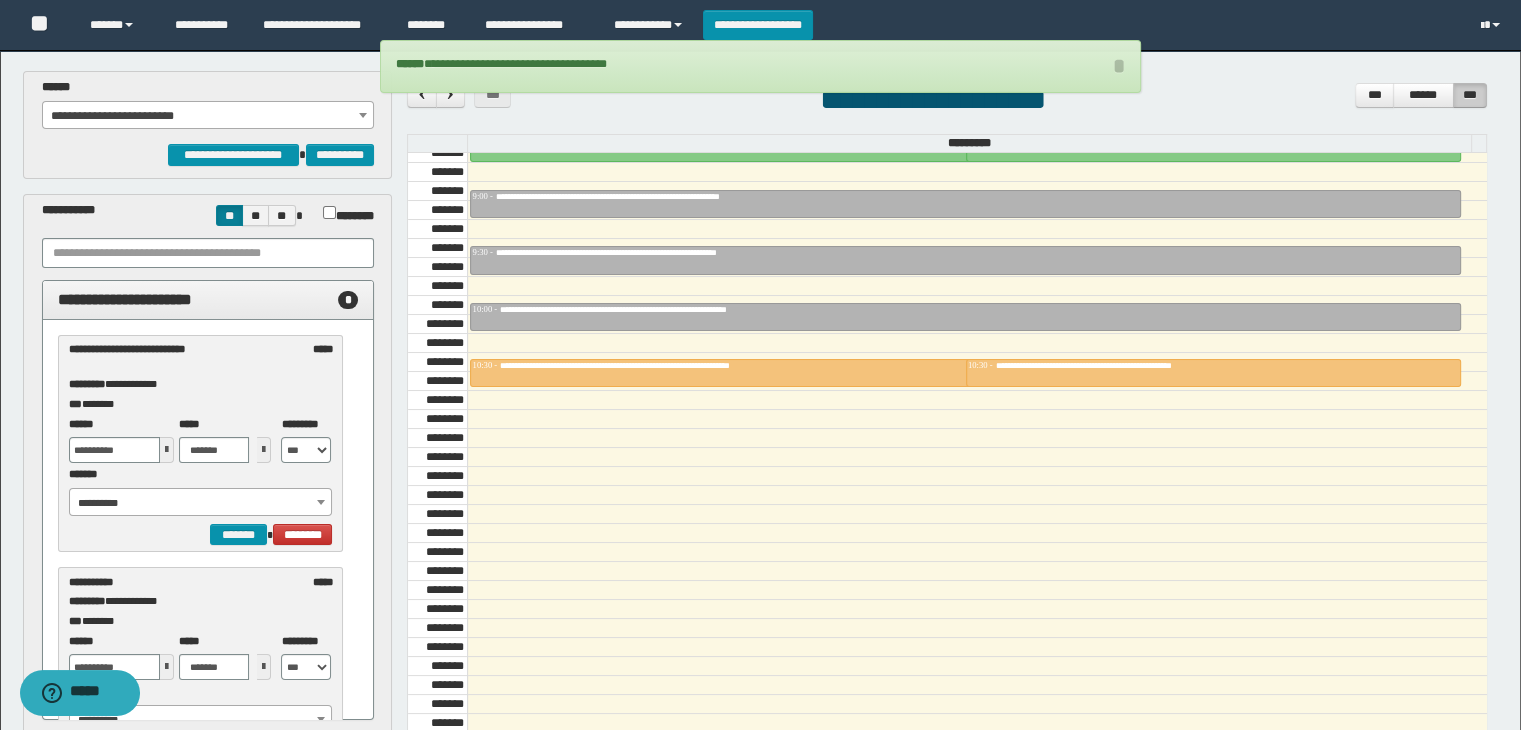 scroll, scrollTop: 1178, scrollLeft: 0, axis: vertical 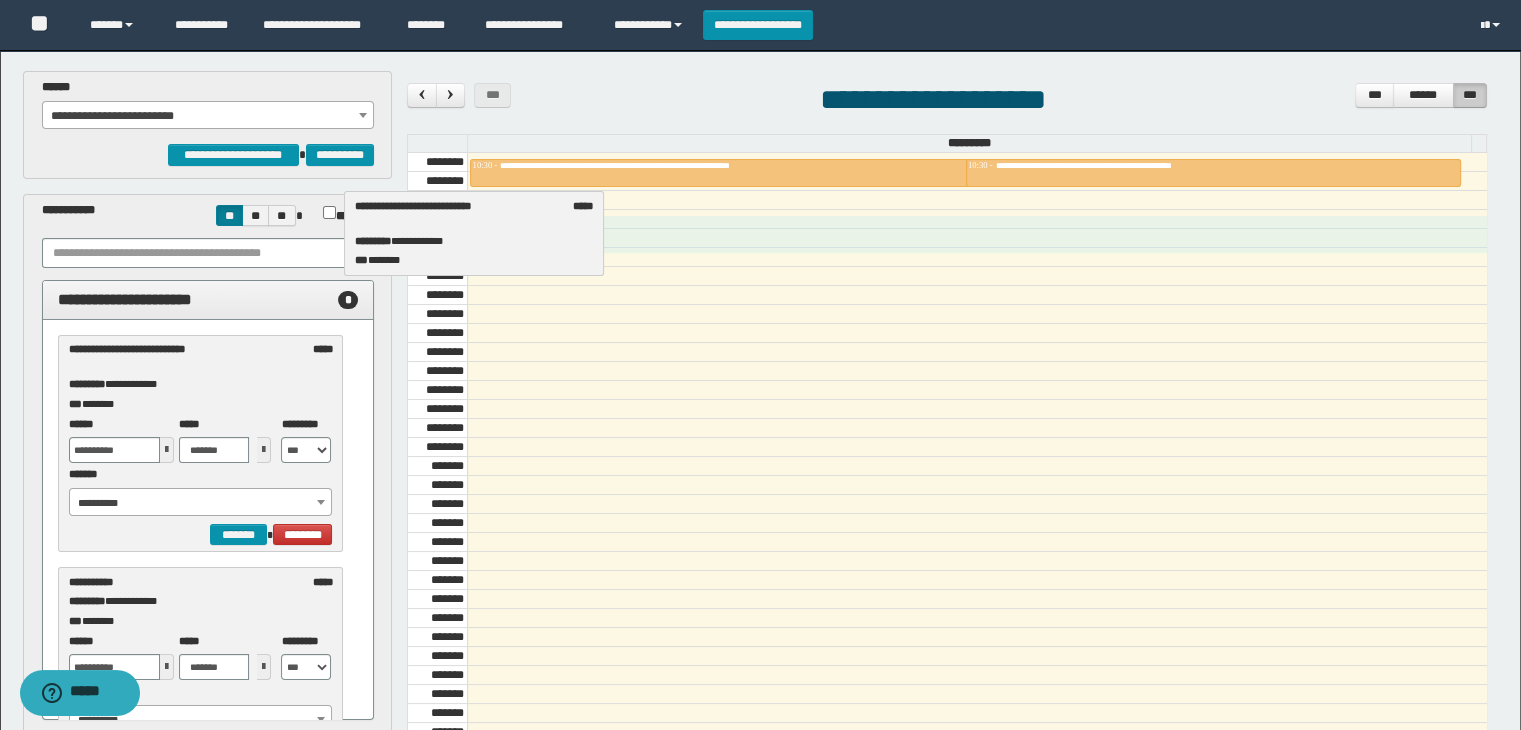 drag, startPoint x: 258, startPoint y: 374, endPoint x: 545, endPoint y: 231, distance: 320.65247 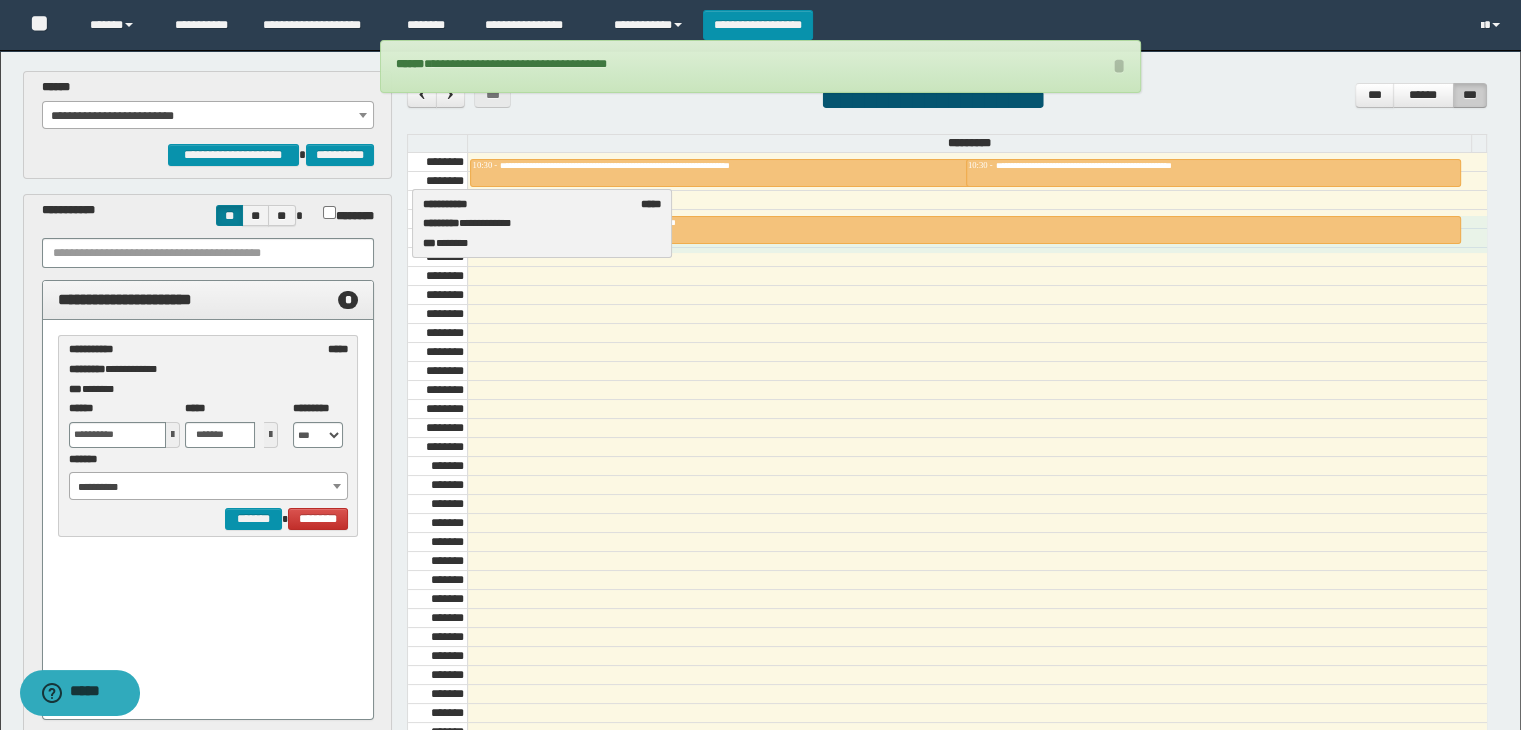 drag, startPoint x: 252, startPoint y: 359, endPoint x: 602, endPoint y: 216, distance: 378.08597 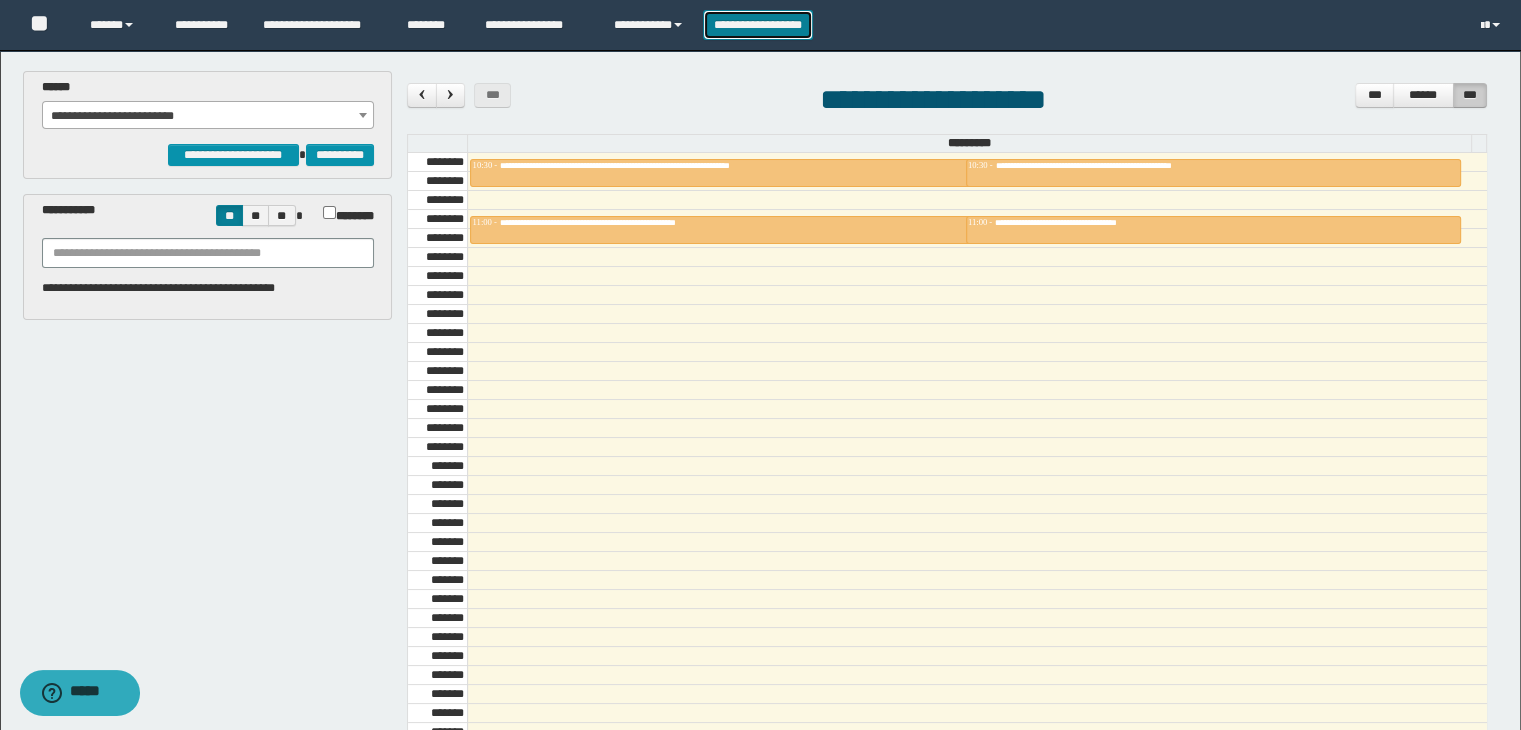 click on "**********" at bounding box center [758, 25] 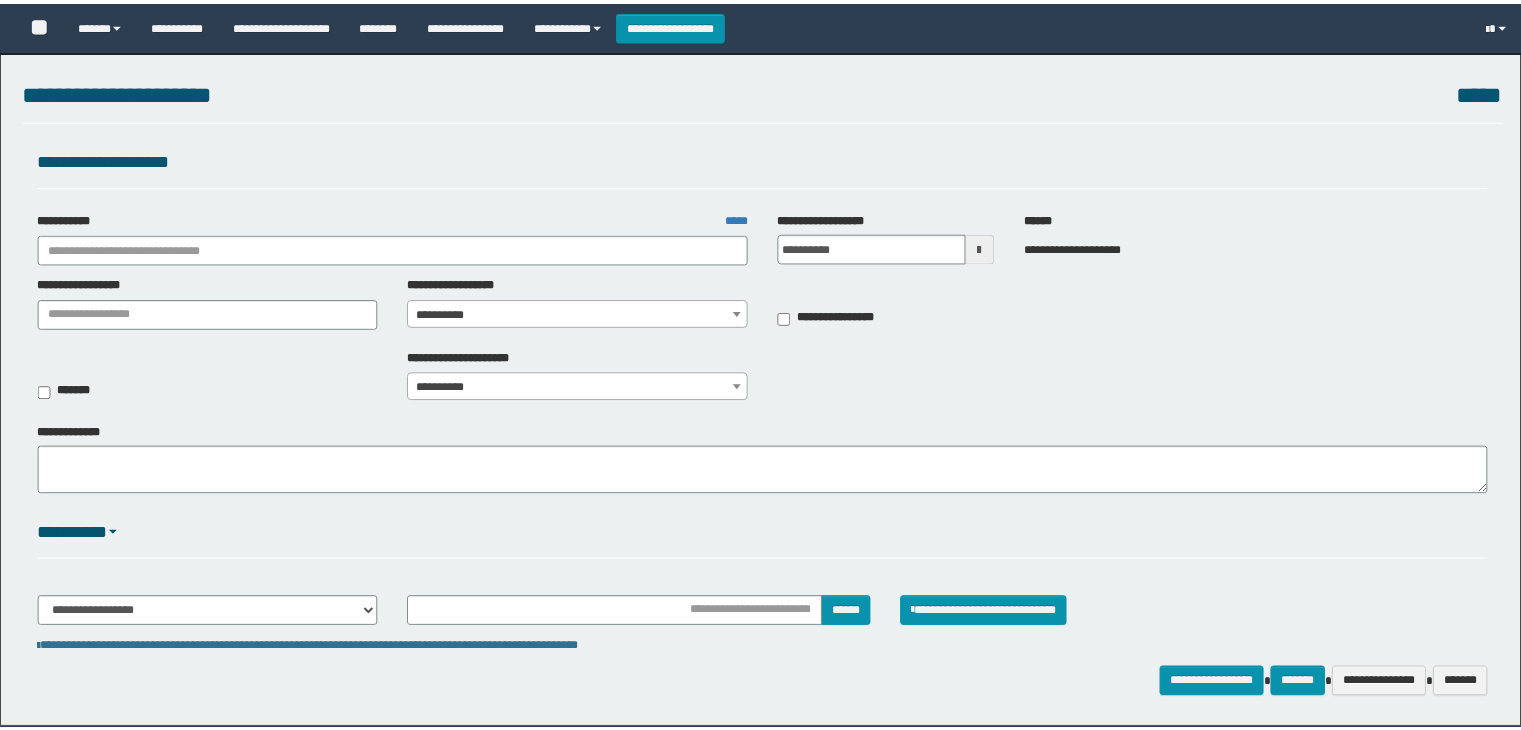 scroll, scrollTop: 0, scrollLeft: 0, axis: both 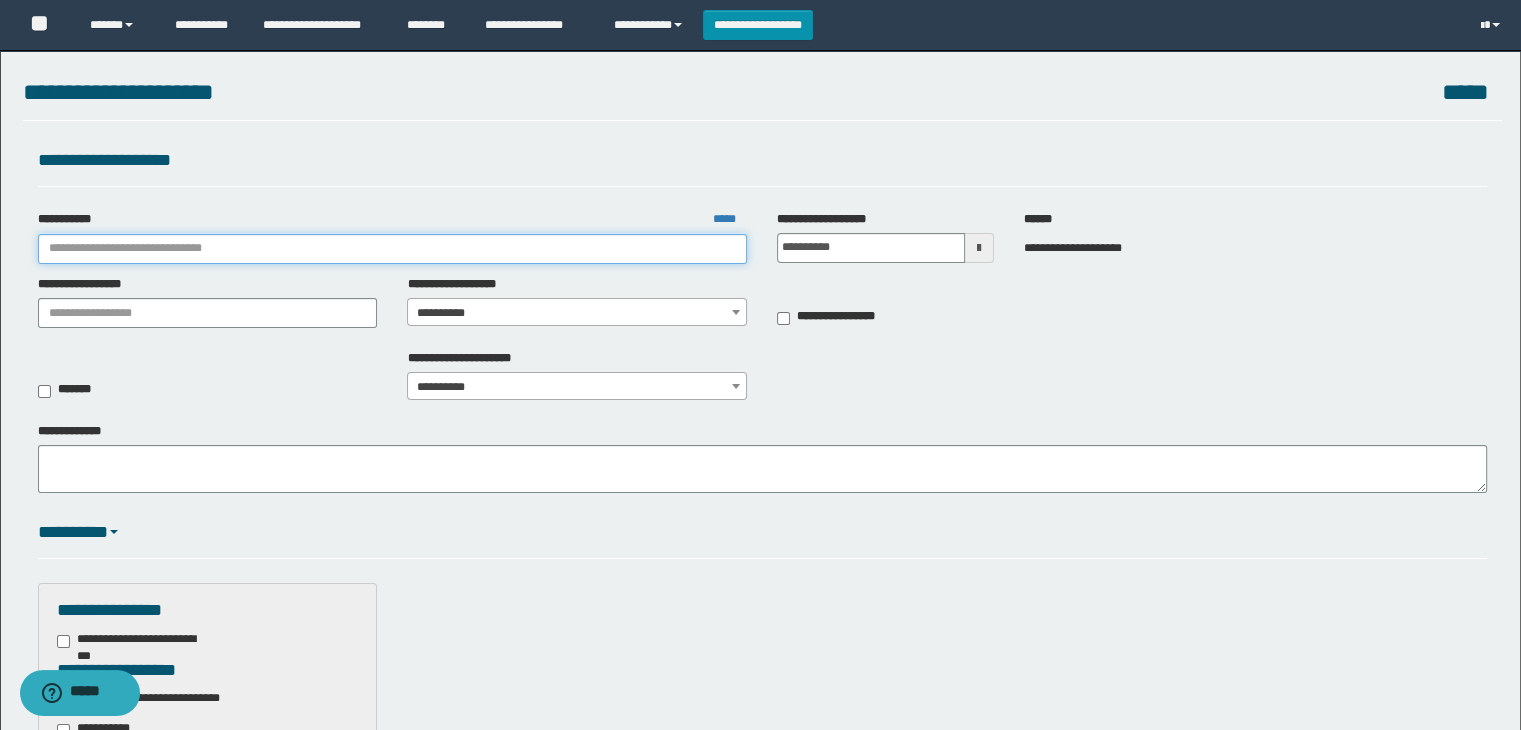 click on "**********" at bounding box center (393, 249) 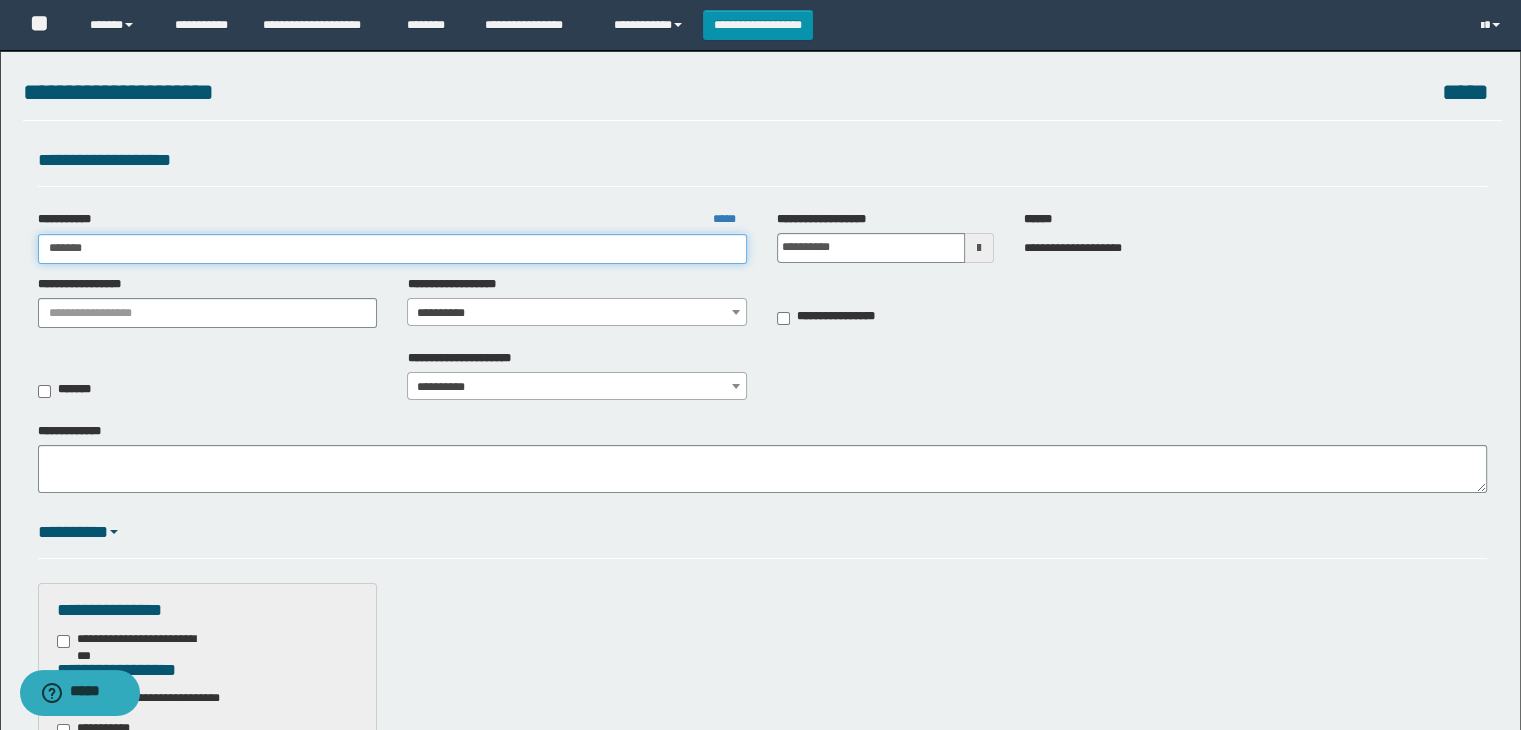 type on "******" 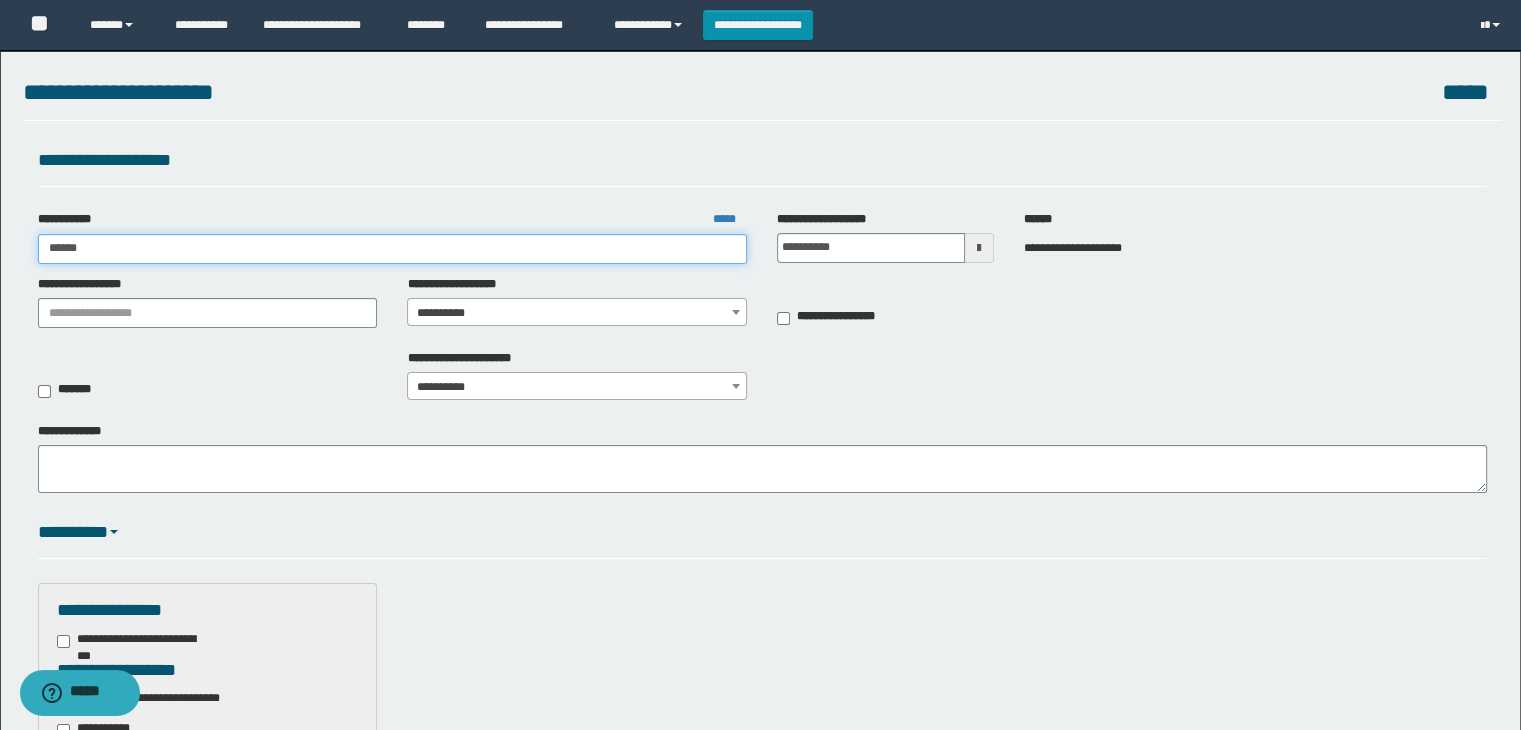 type on "******" 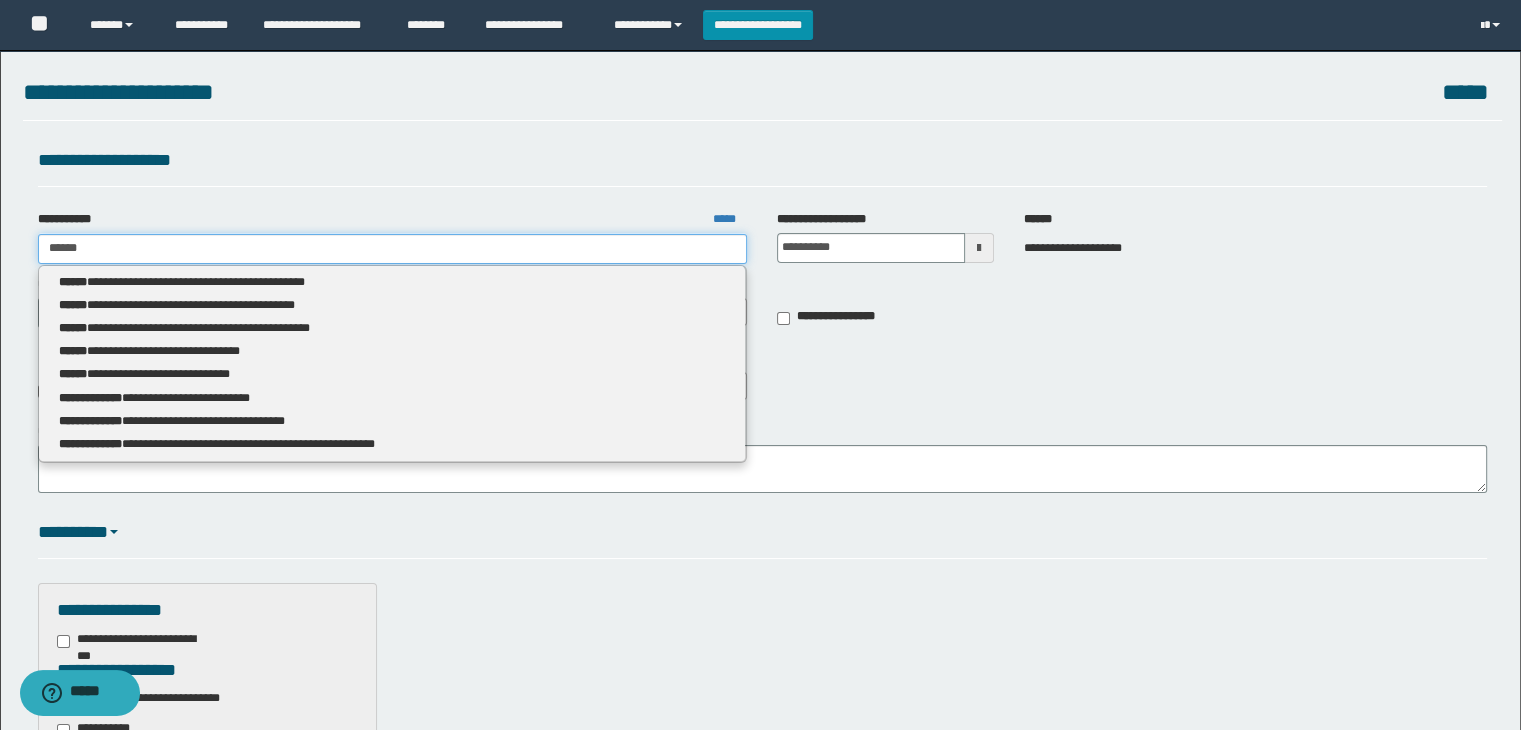 type 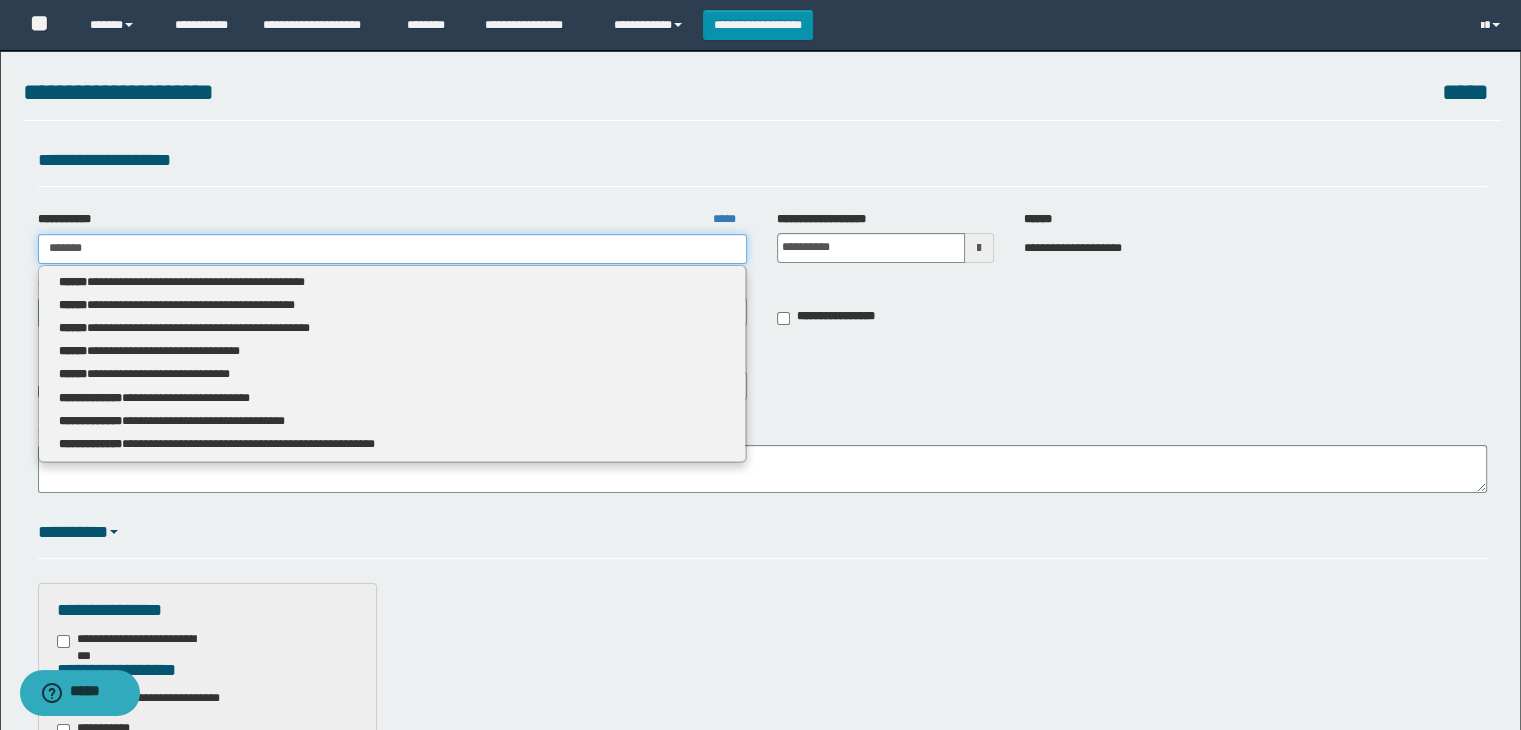 type on "********" 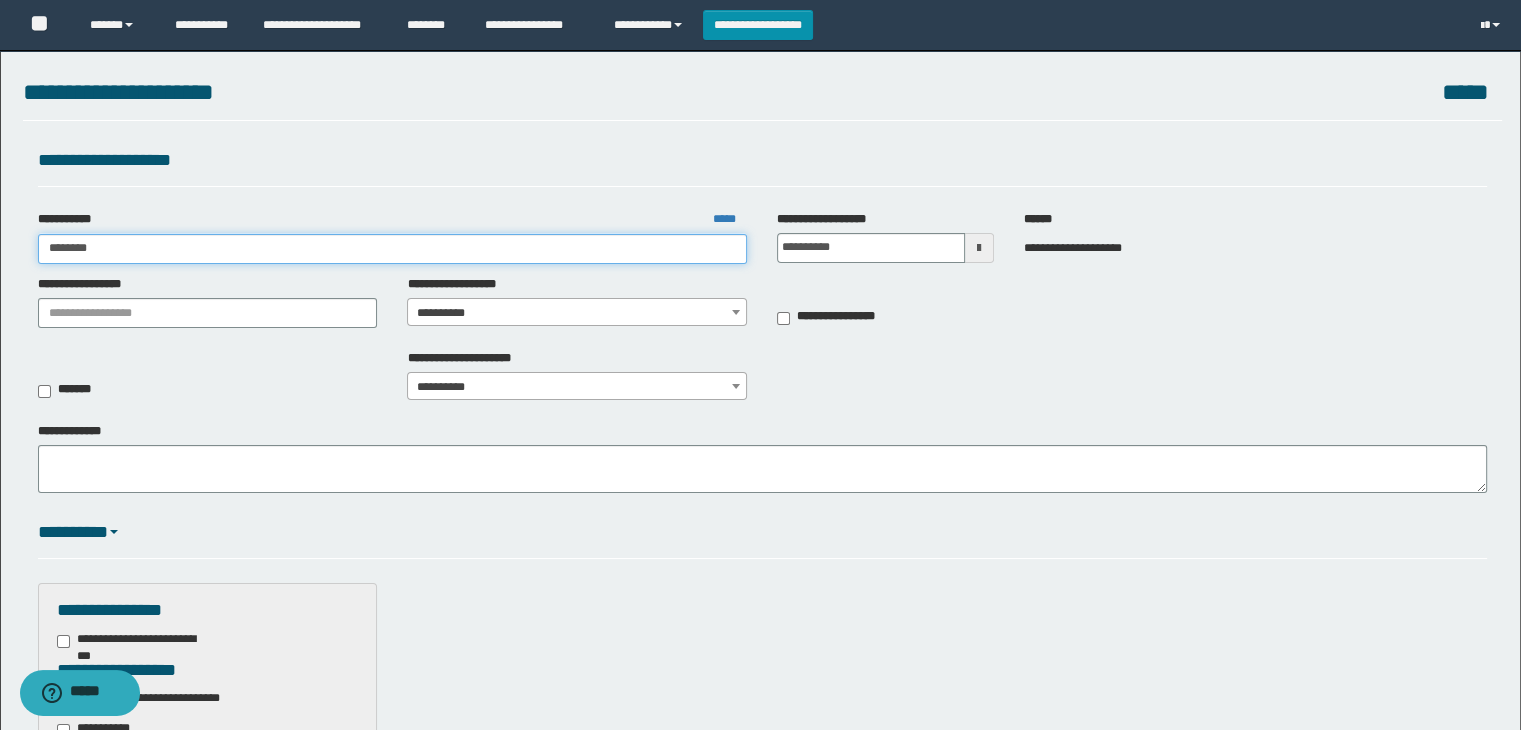 type on "********" 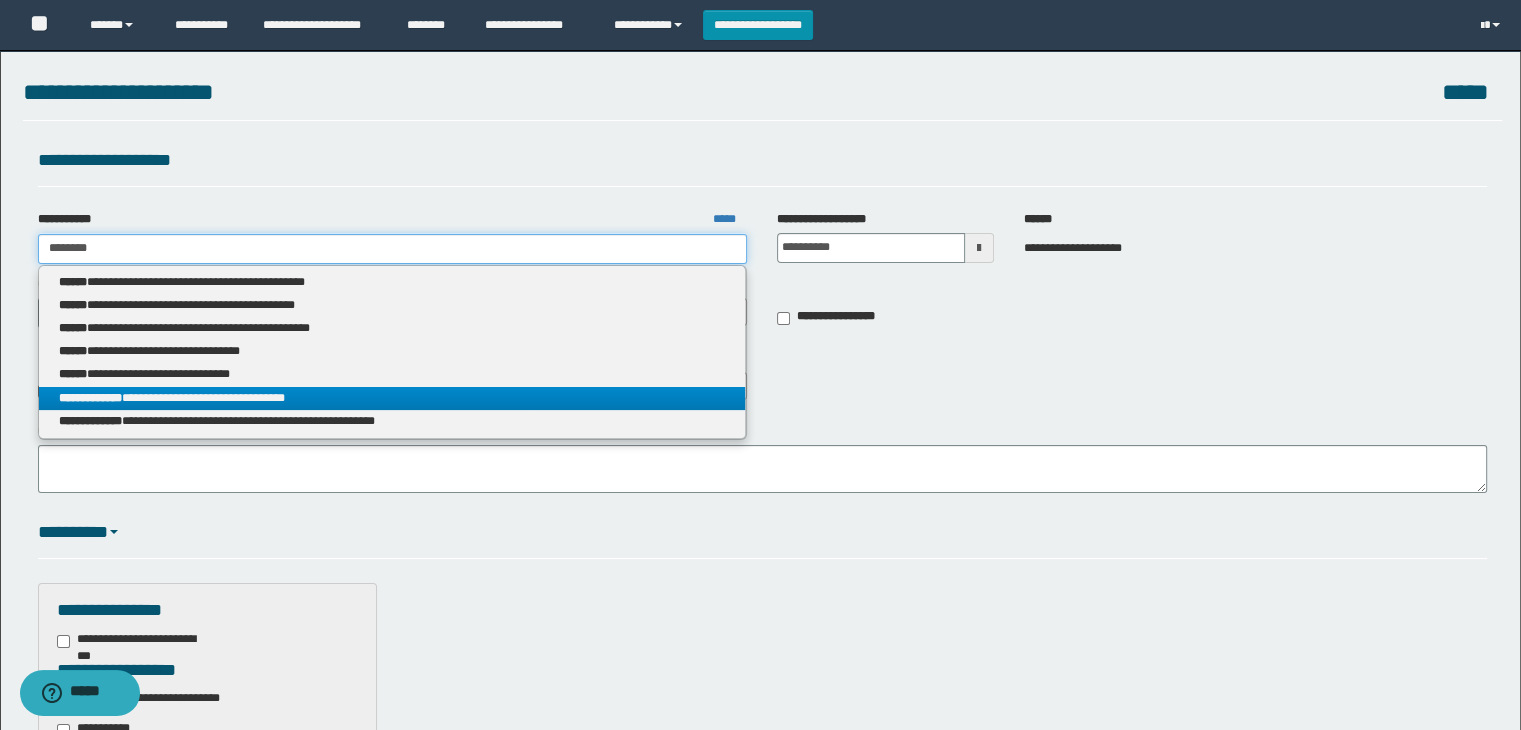 type on "********" 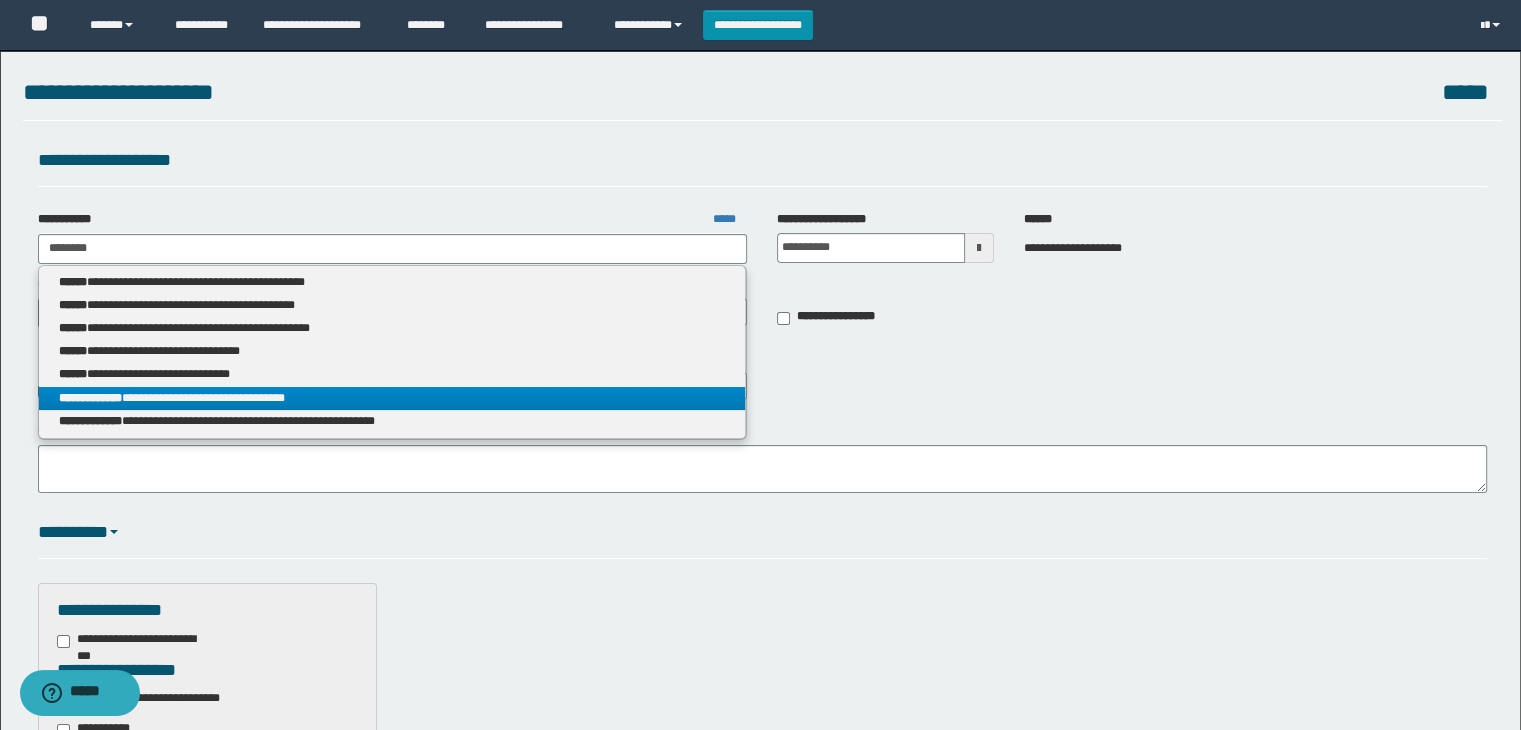 click on "**********" at bounding box center (392, 398) 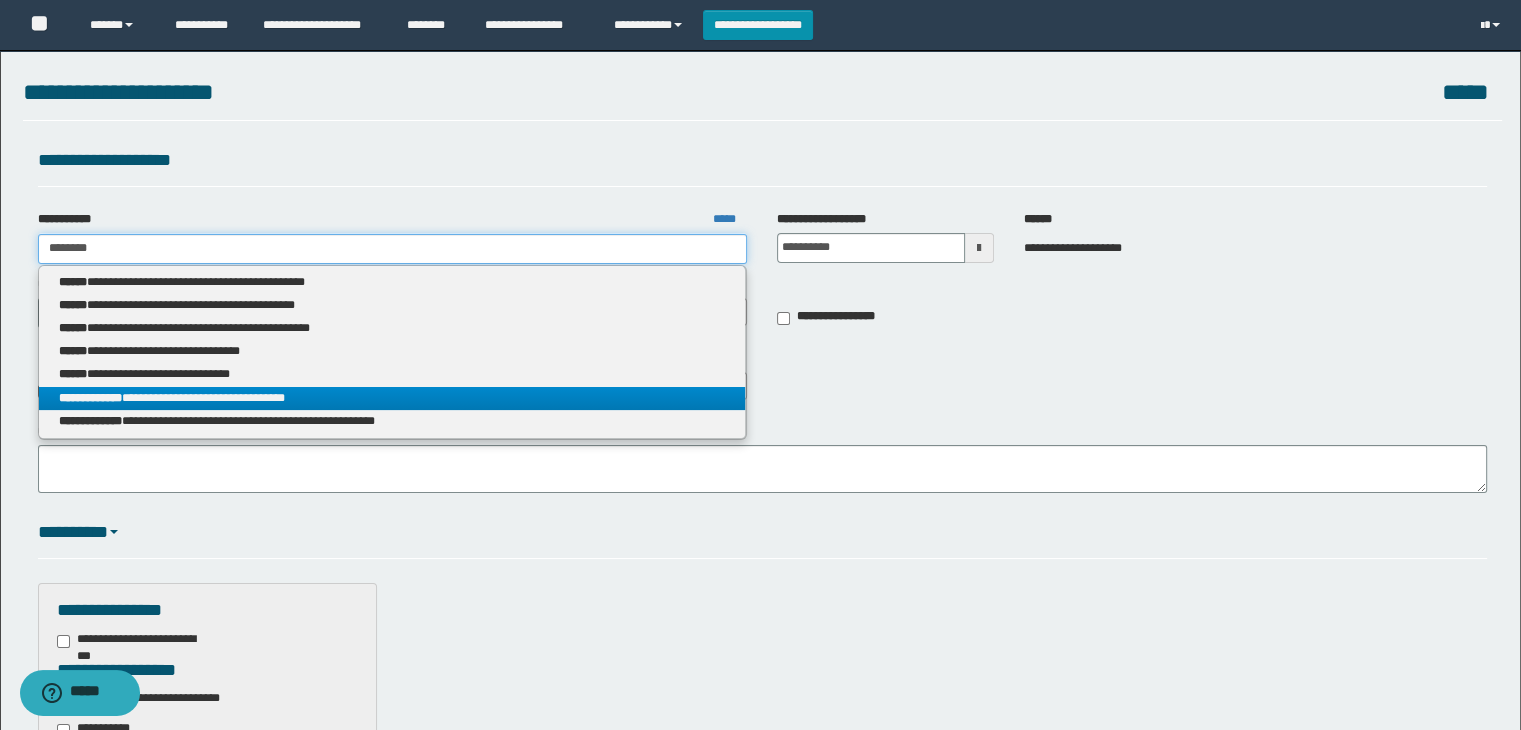 type 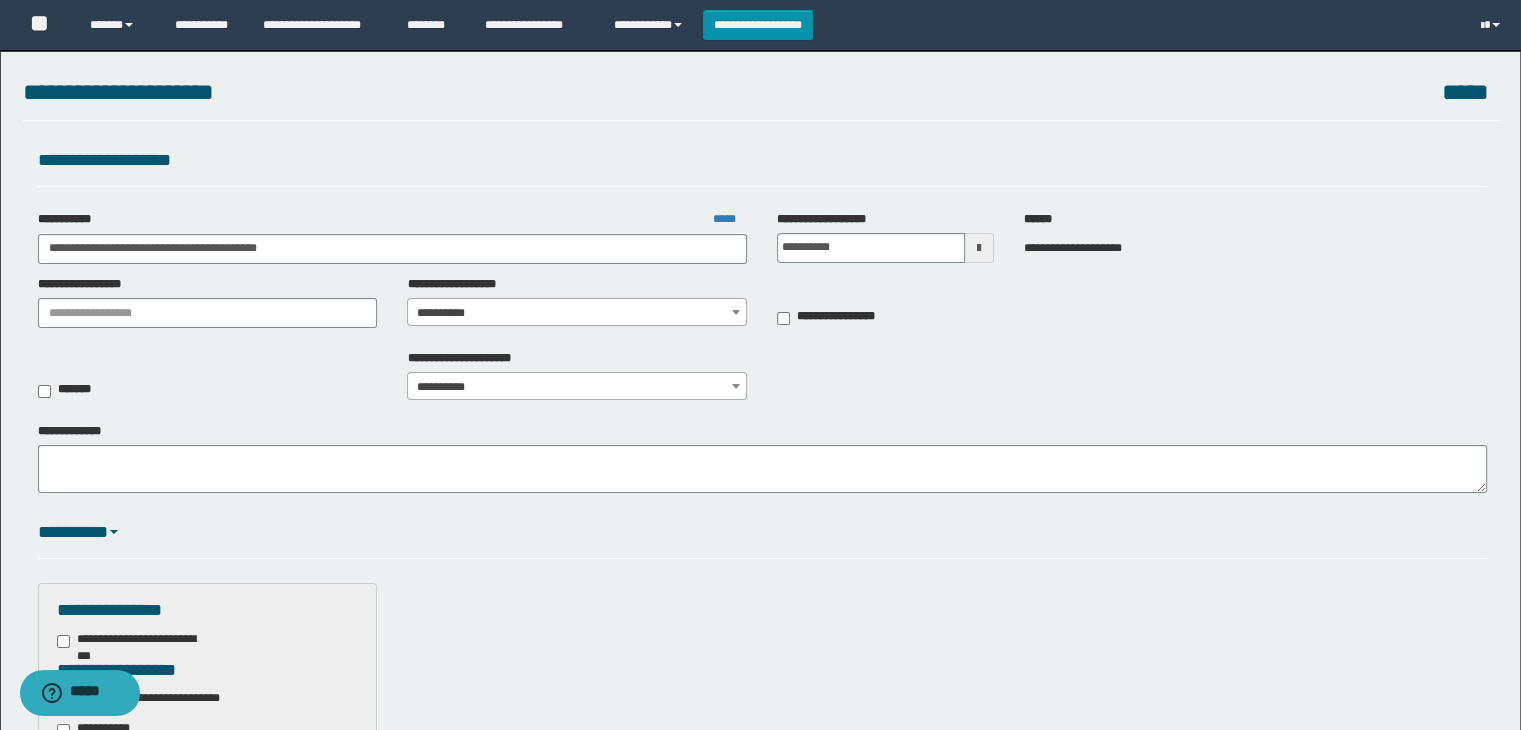 click on "**********" at bounding box center [577, 313] 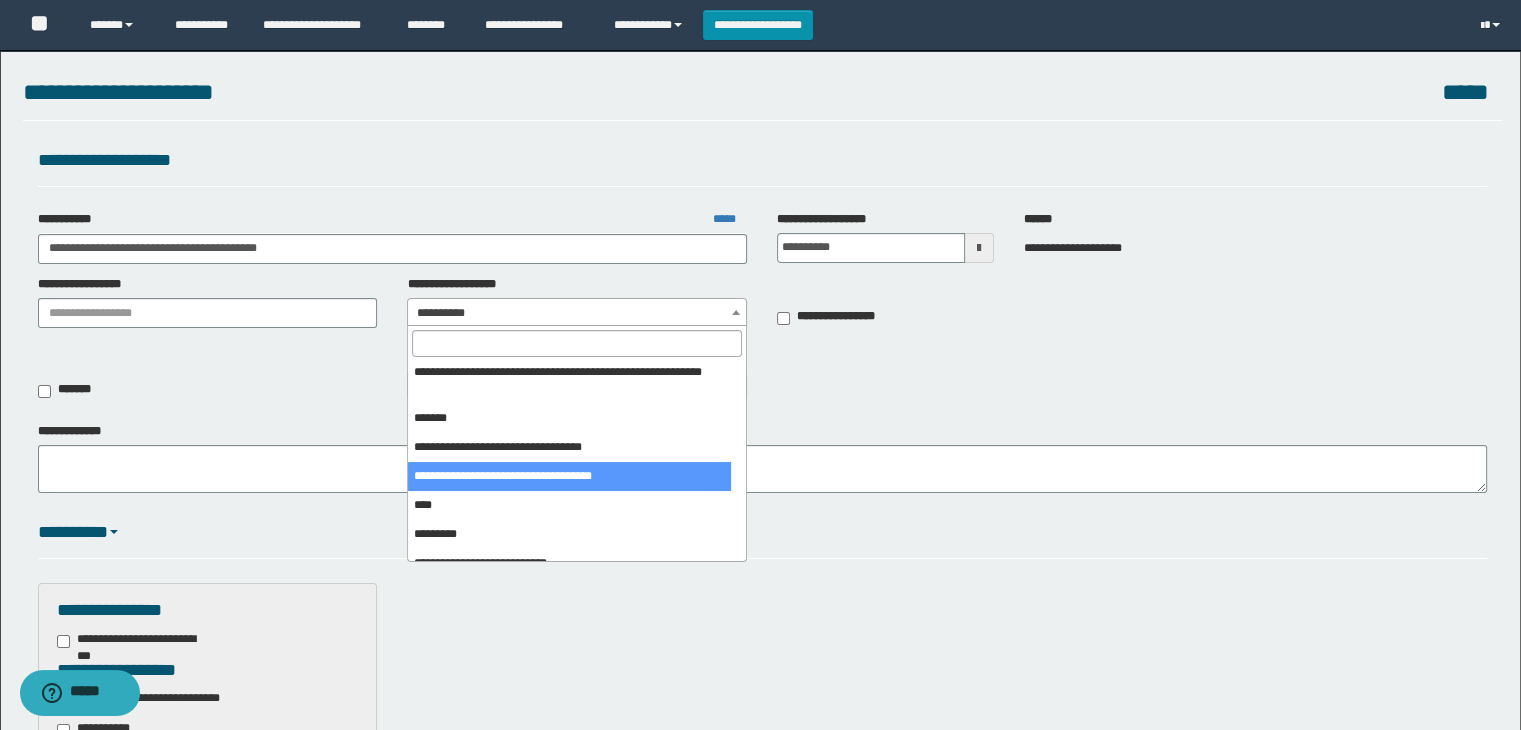 scroll, scrollTop: 376, scrollLeft: 0, axis: vertical 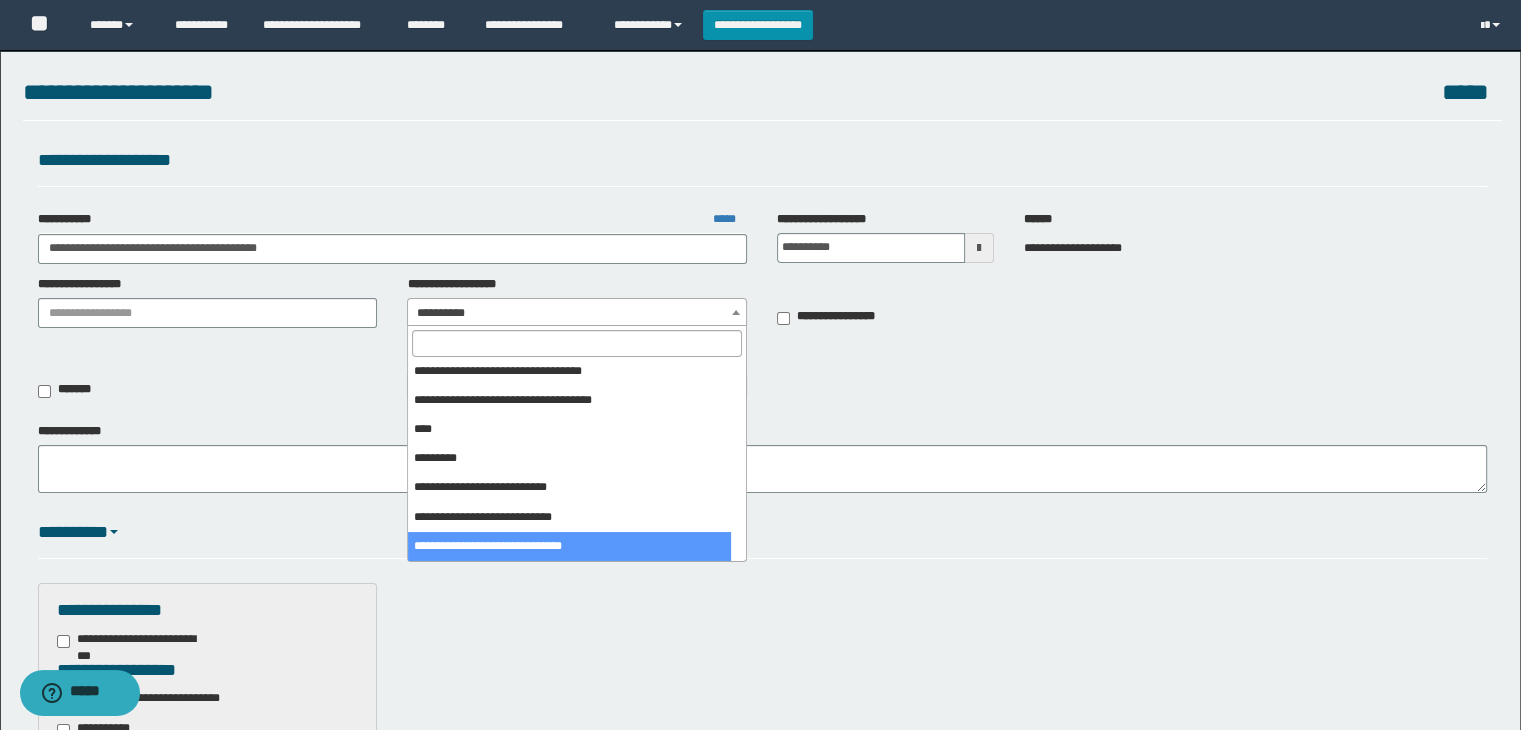 select on "***" 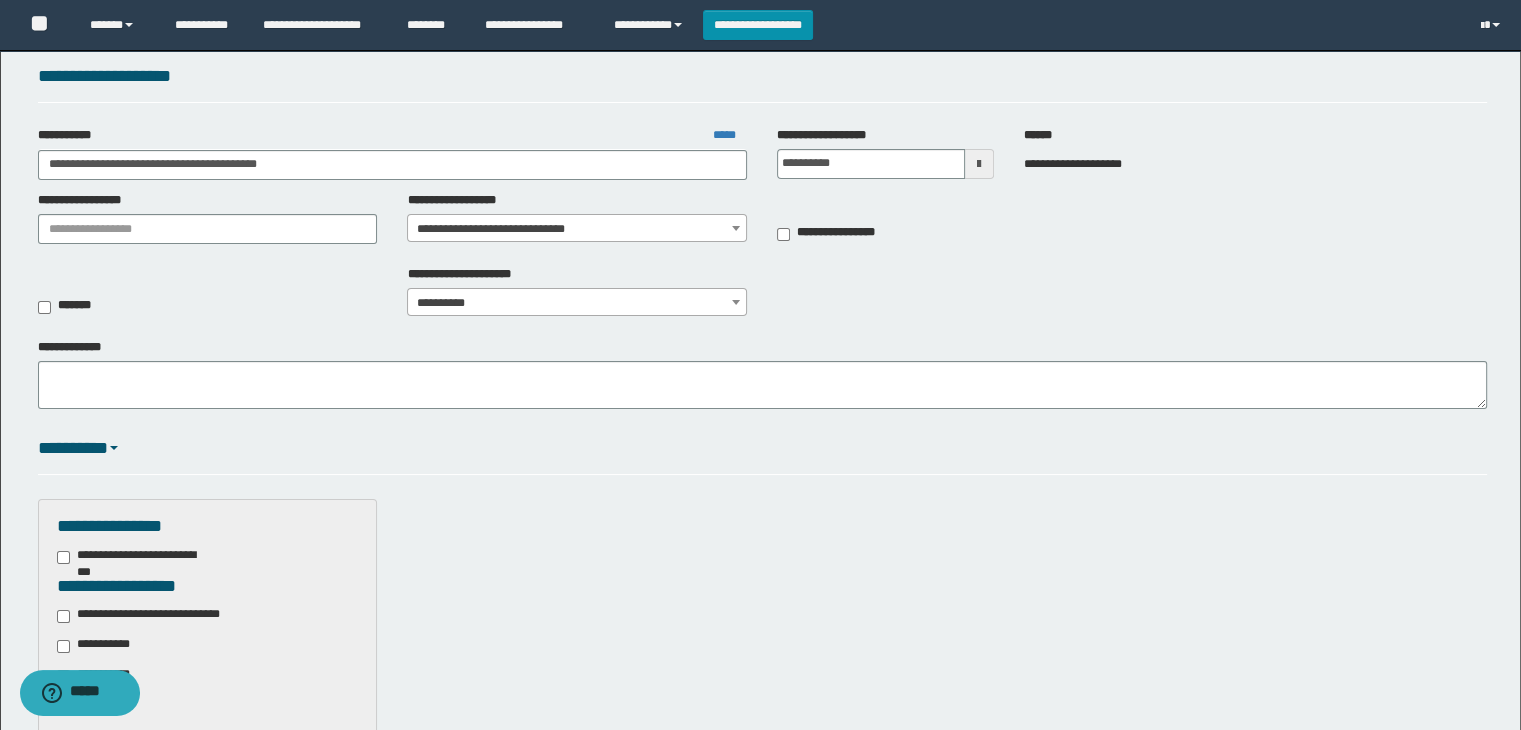 scroll, scrollTop: 300, scrollLeft: 0, axis: vertical 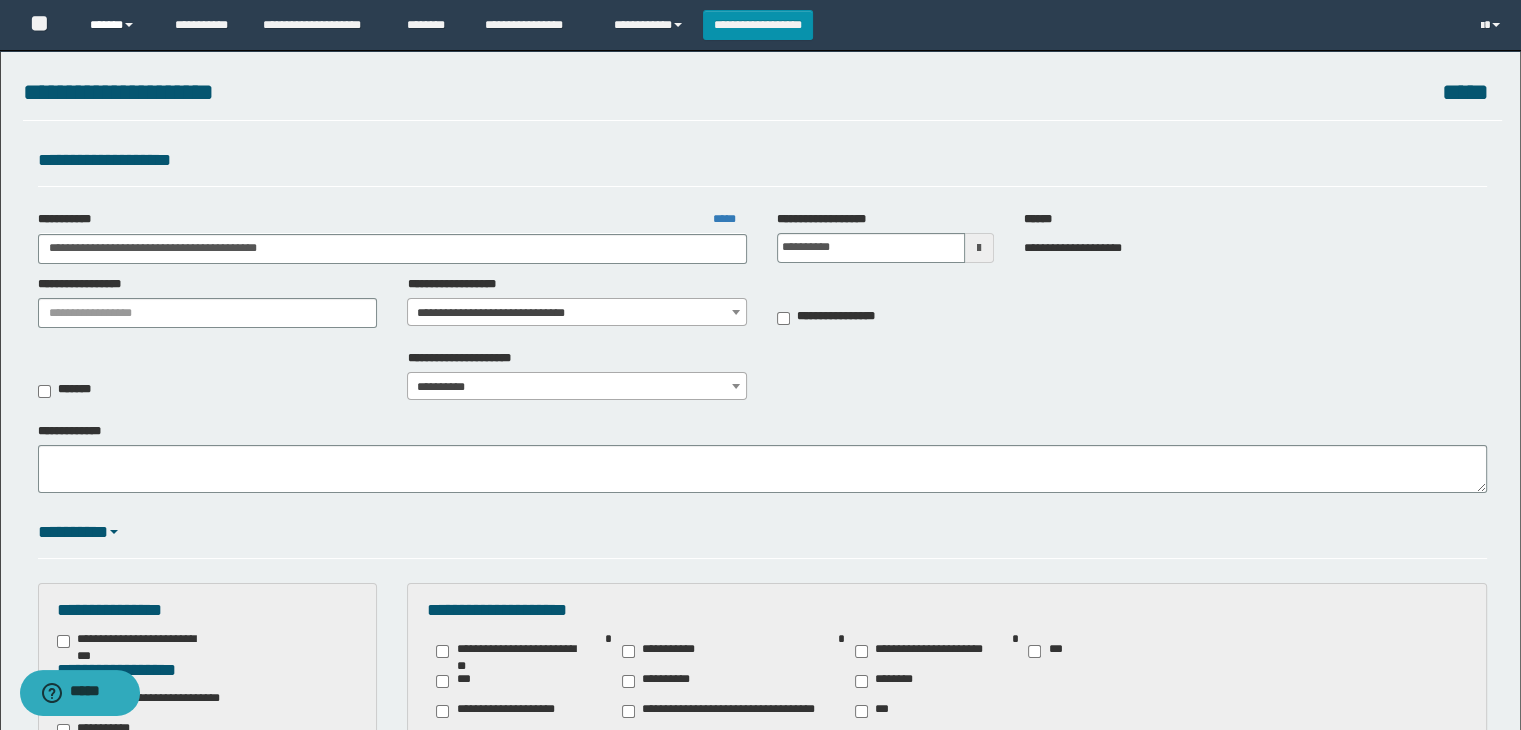 click on "******" at bounding box center (117, 25) 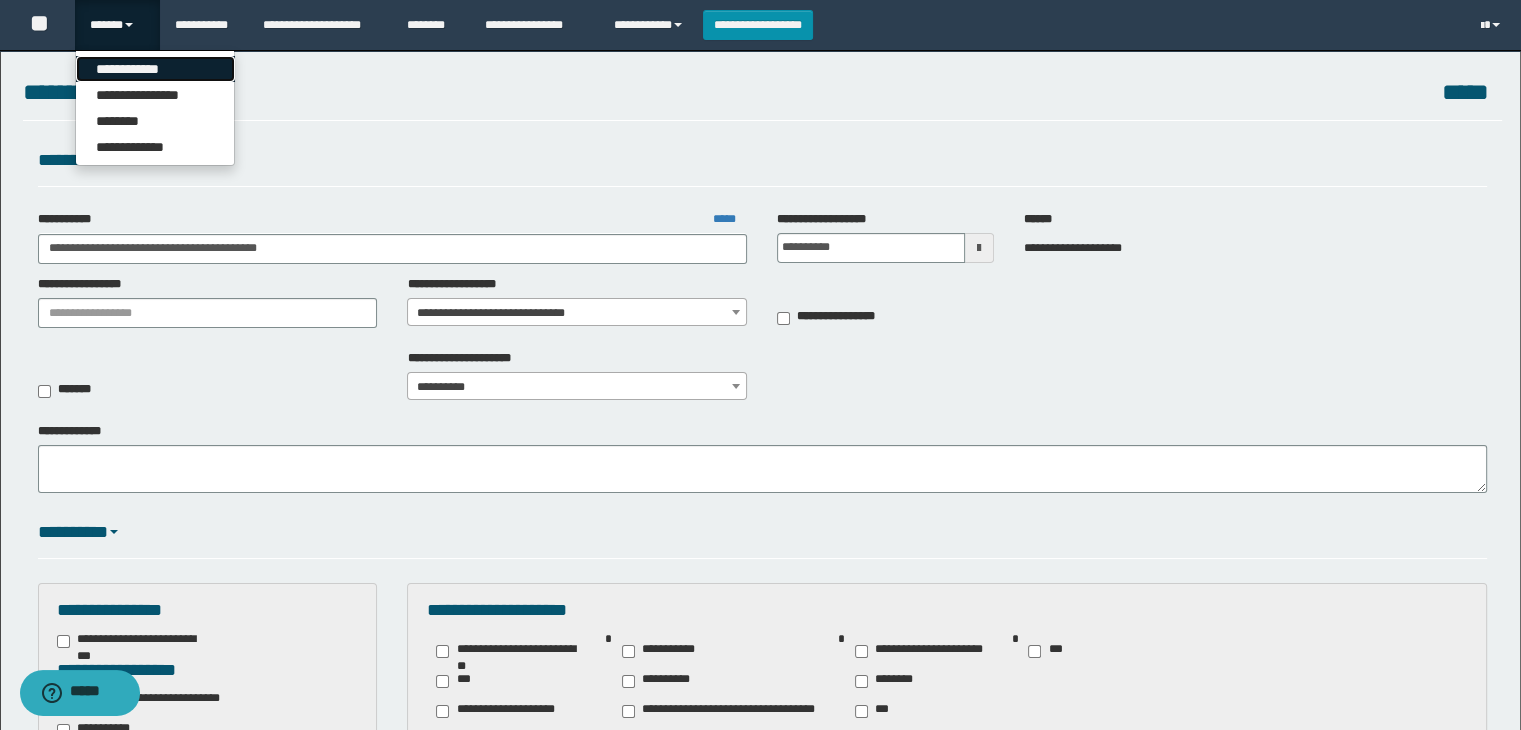 click on "**********" at bounding box center [155, 69] 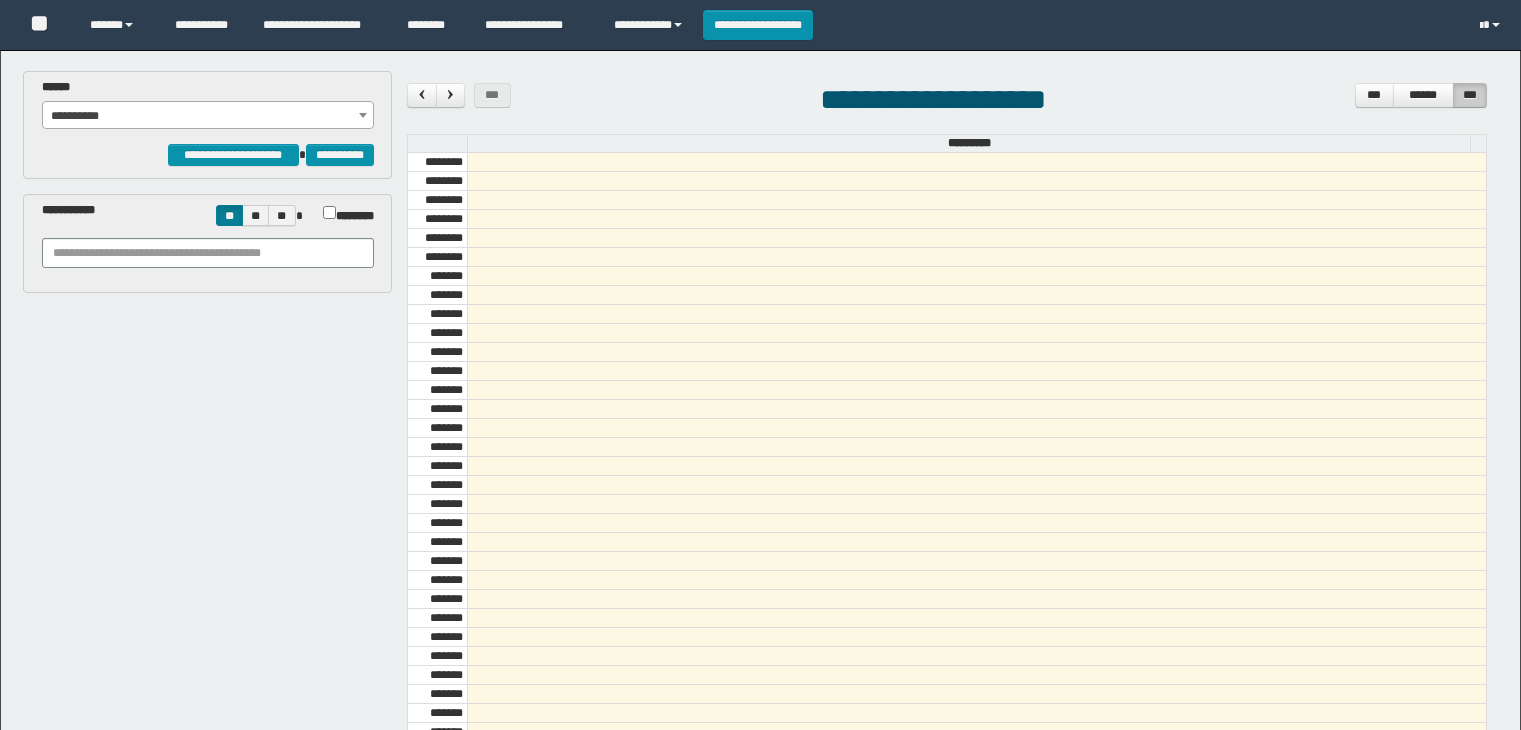 scroll, scrollTop: 0, scrollLeft: 0, axis: both 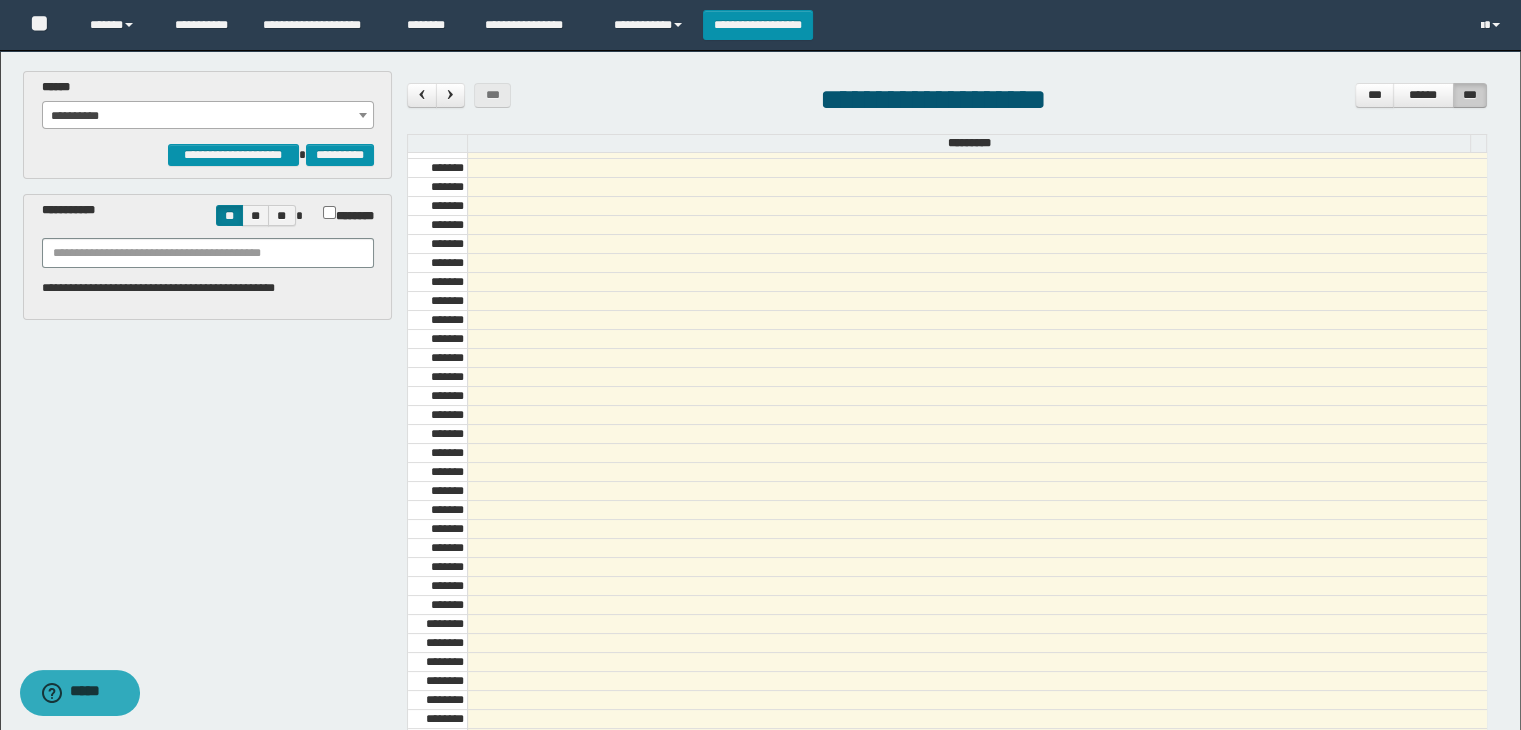 click on "**********" at bounding box center [208, 116] 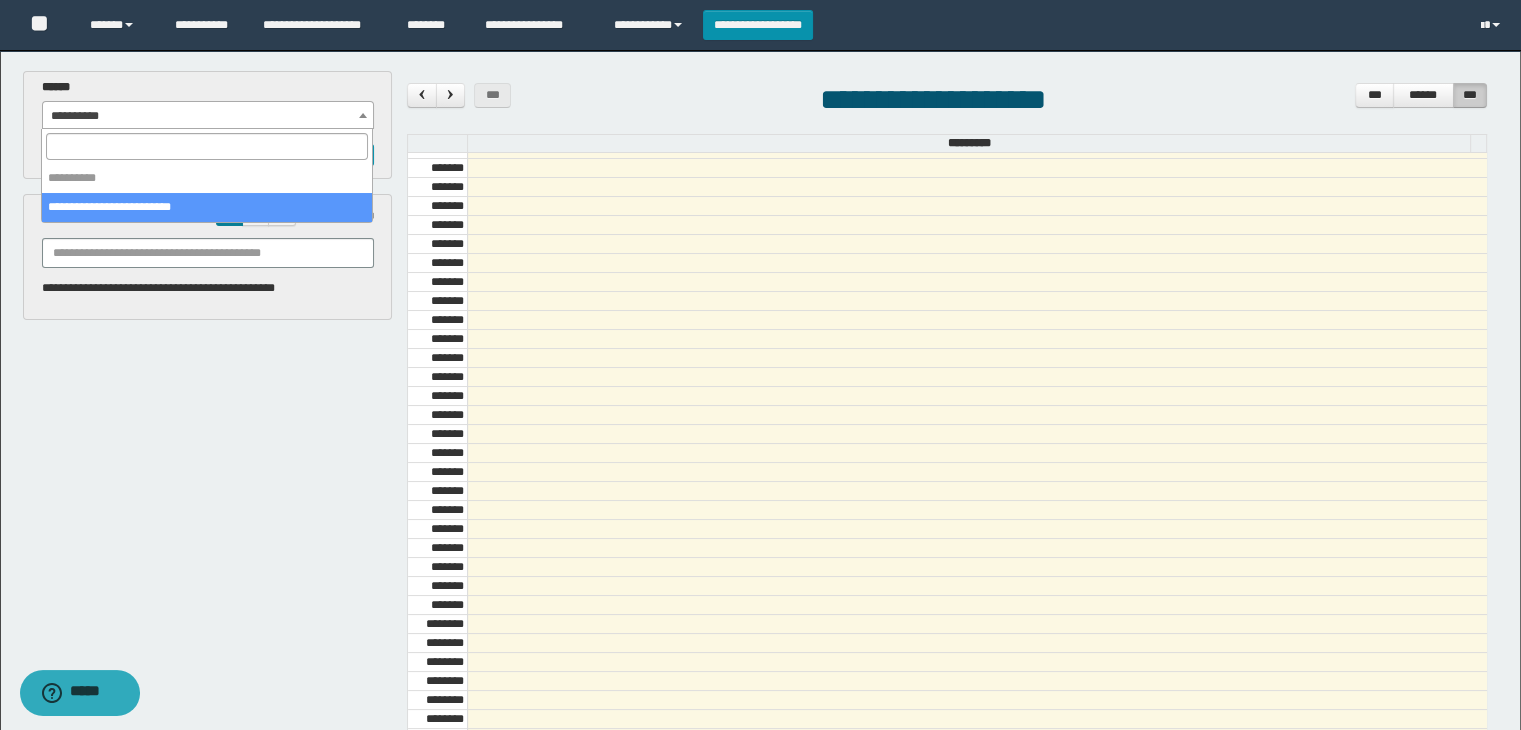 select on "*****" 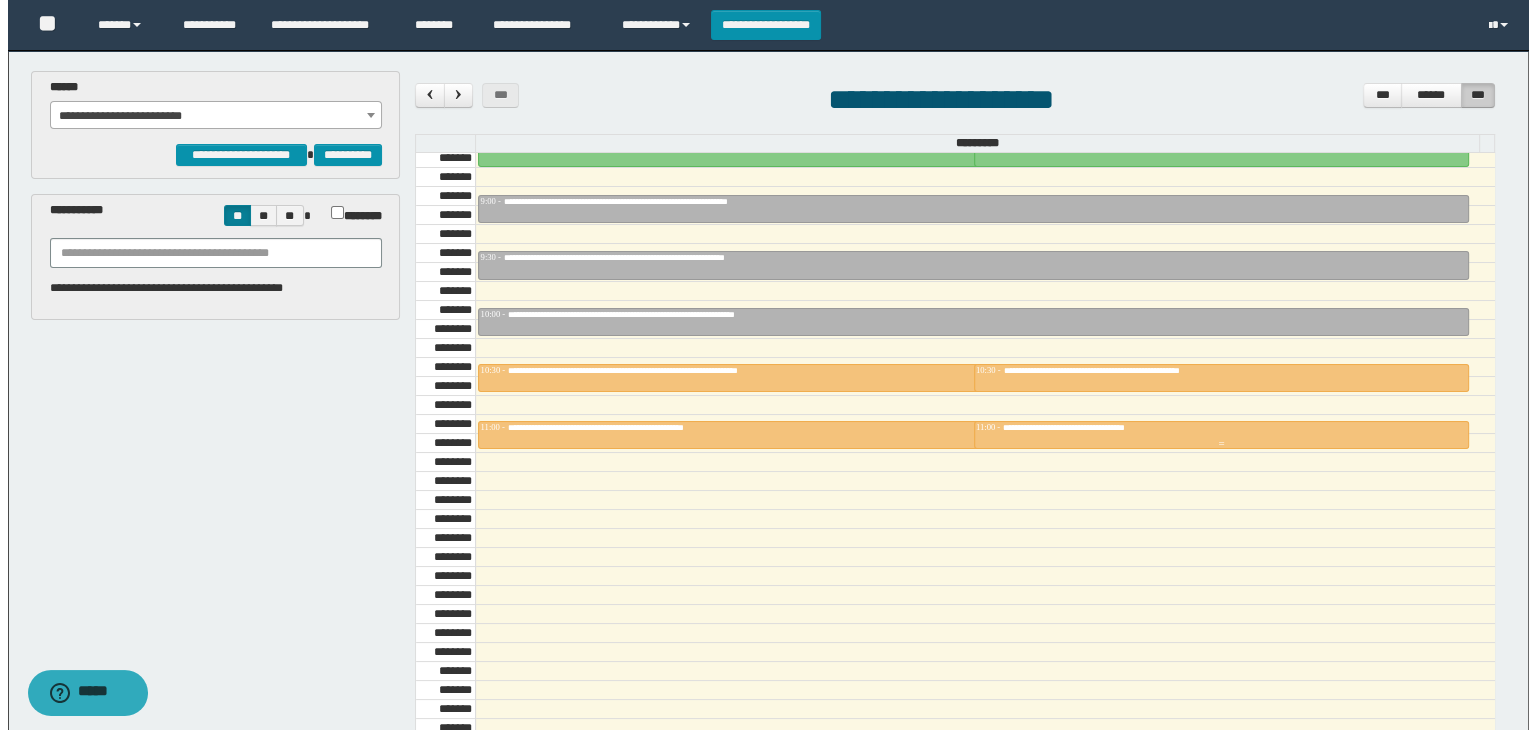 scroll, scrollTop: 978, scrollLeft: 0, axis: vertical 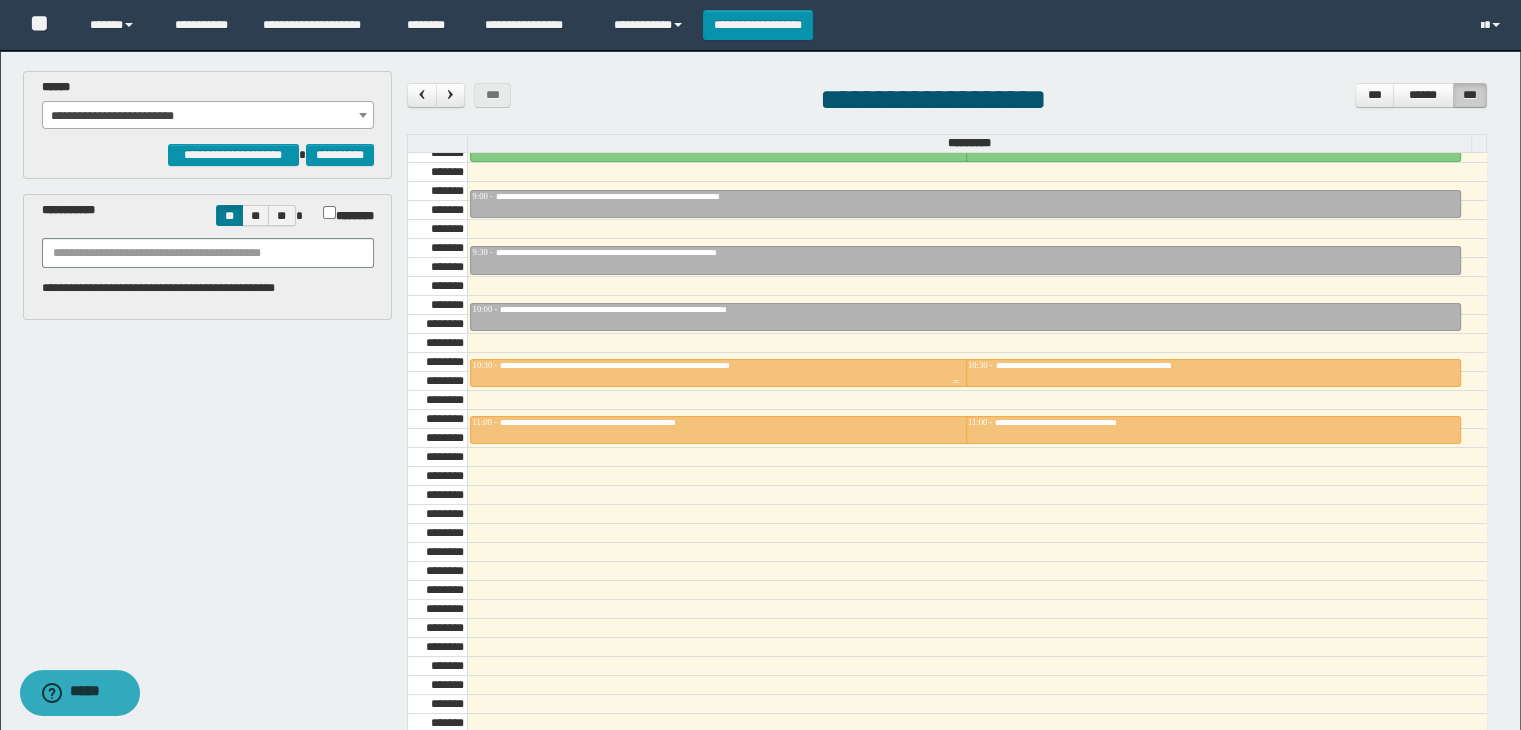 click on "**********" at bounding box center [689, 365] 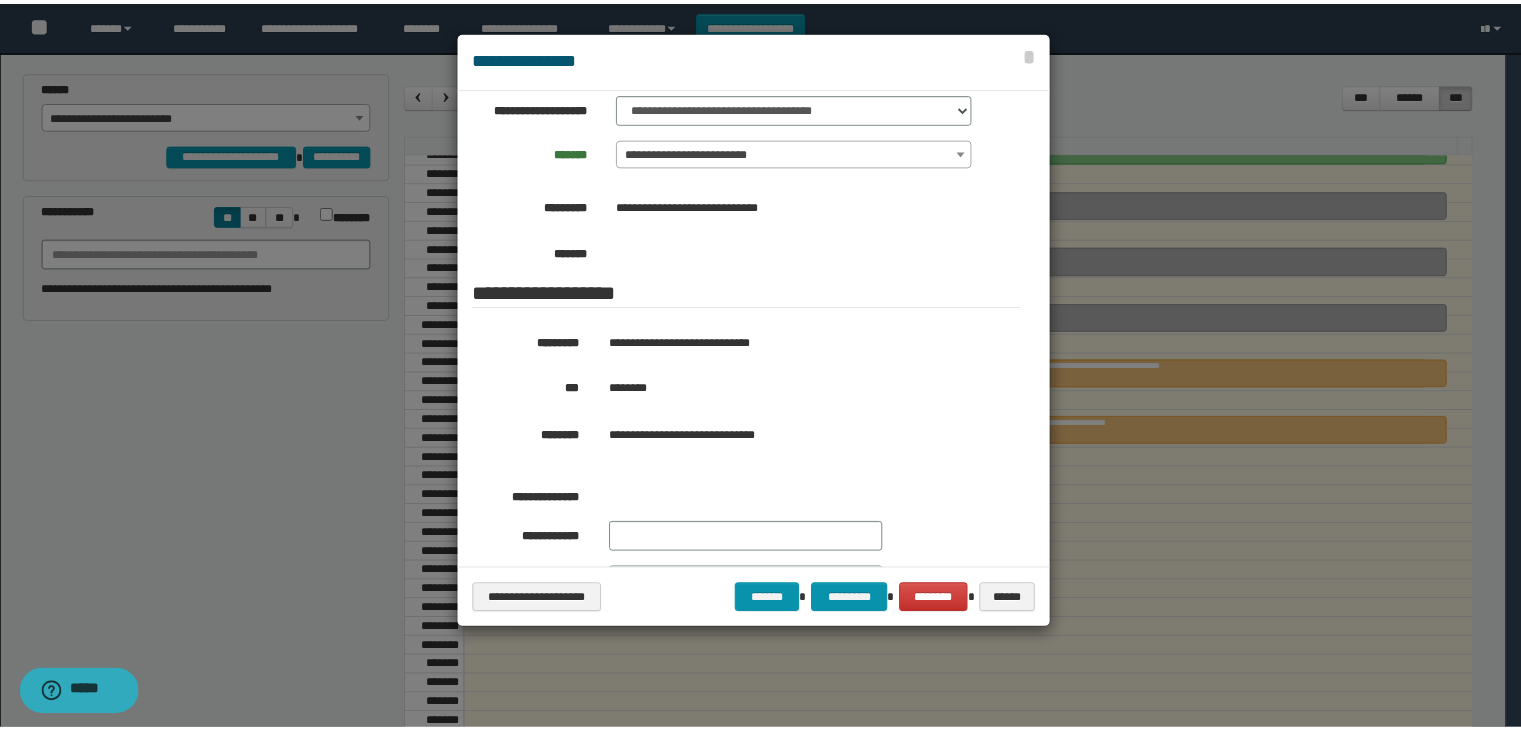 scroll, scrollTop: 200, scrollLeft: 0, axis: vertical 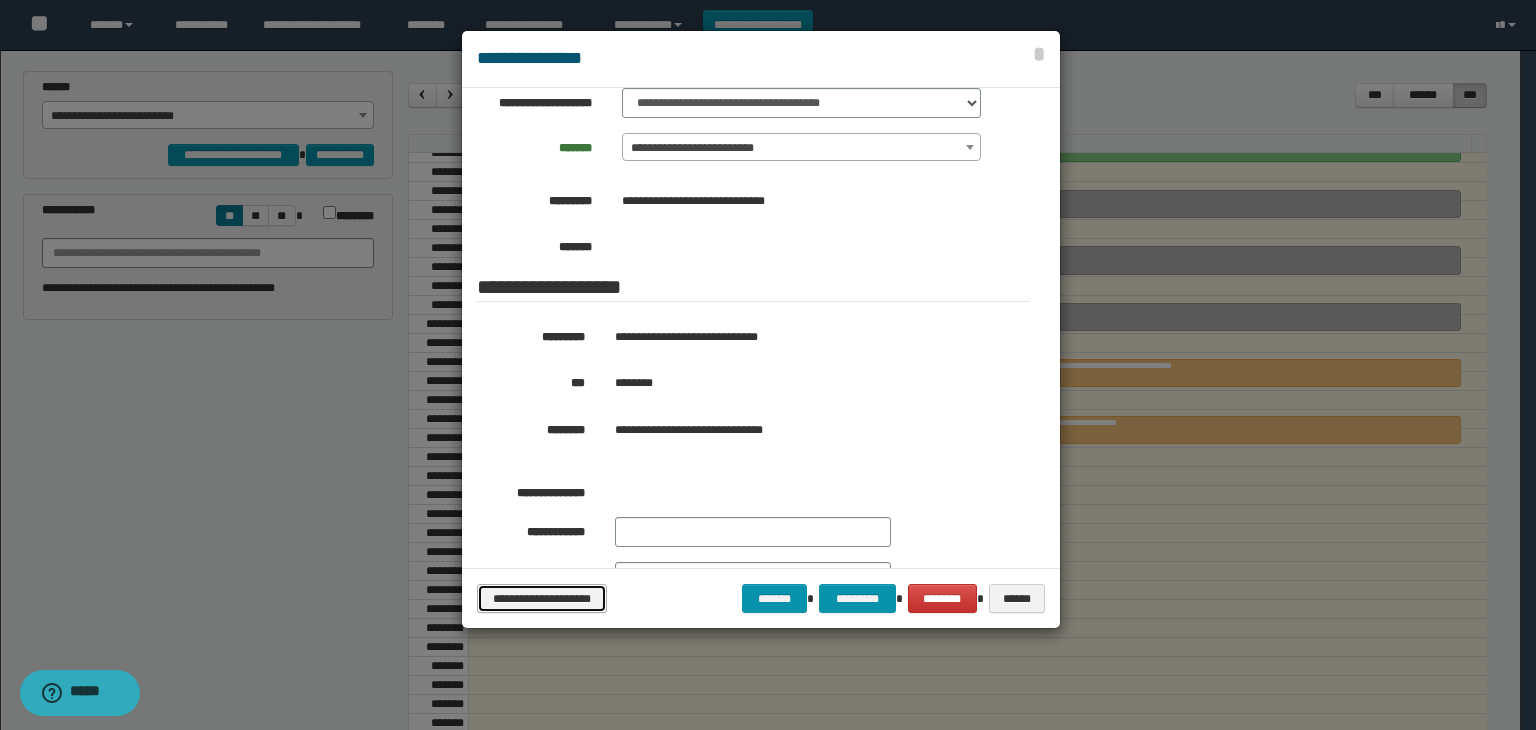 click on "**********" at bounding box center (542, 599) 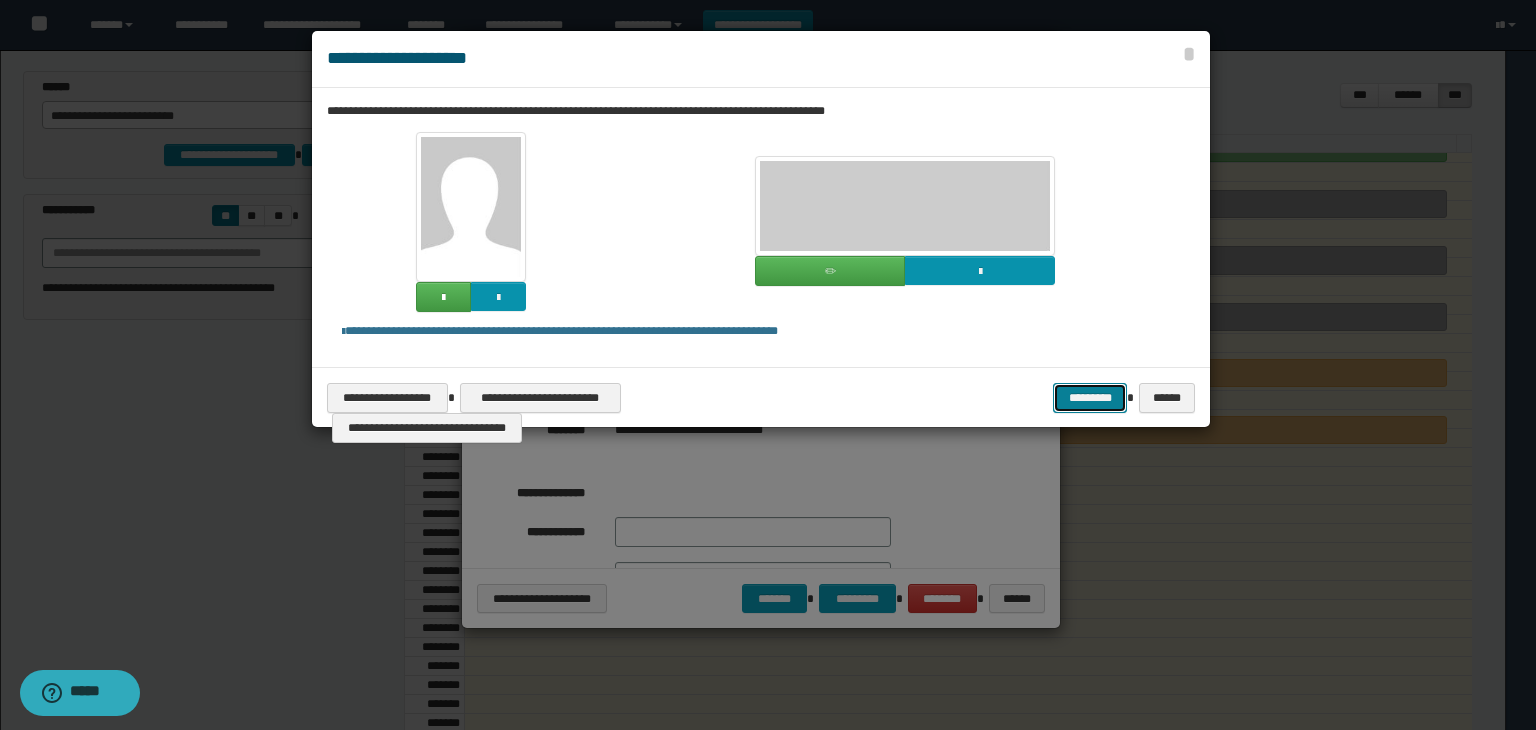 click on "*********" at bounding box center (1090, 398) 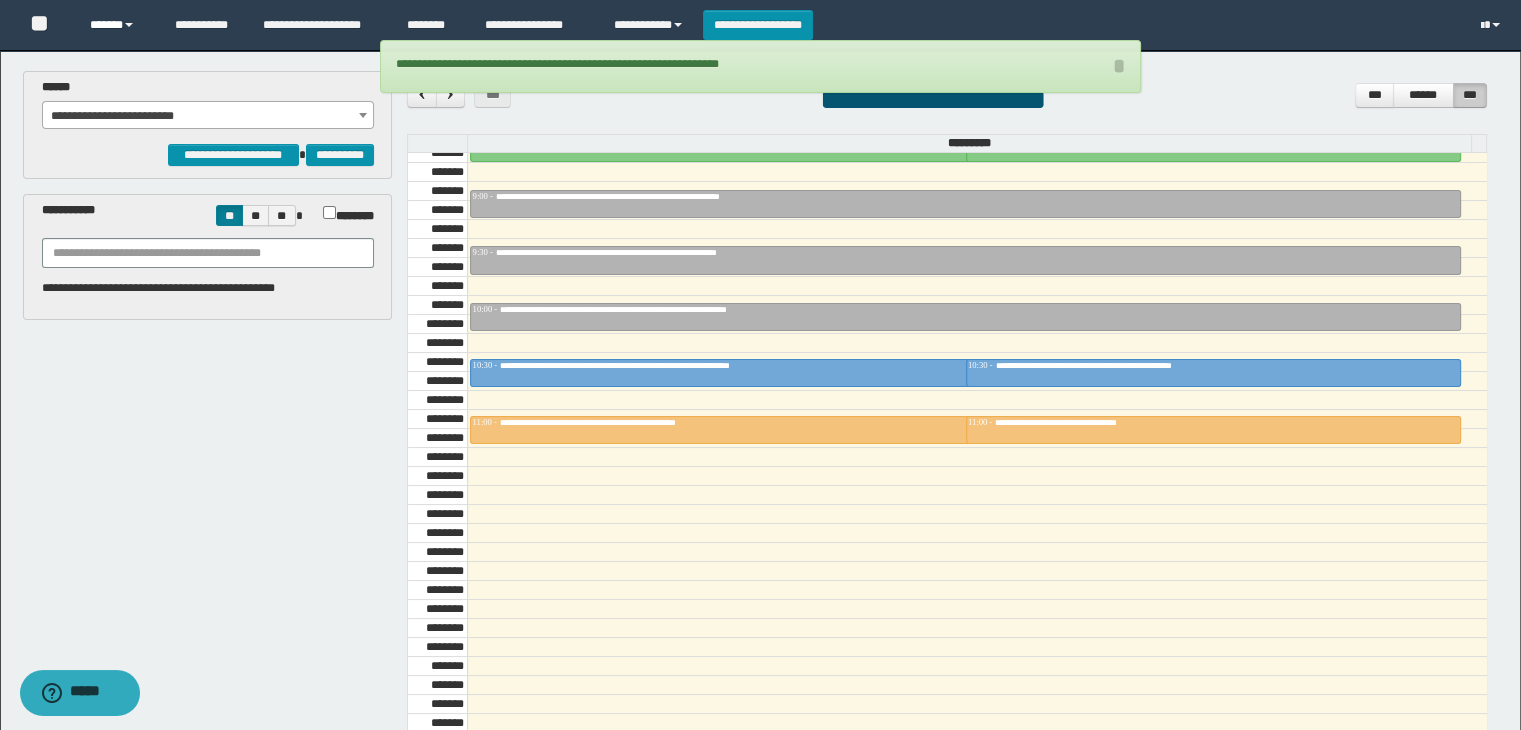 click on "******" at bounding box center [117, 25] 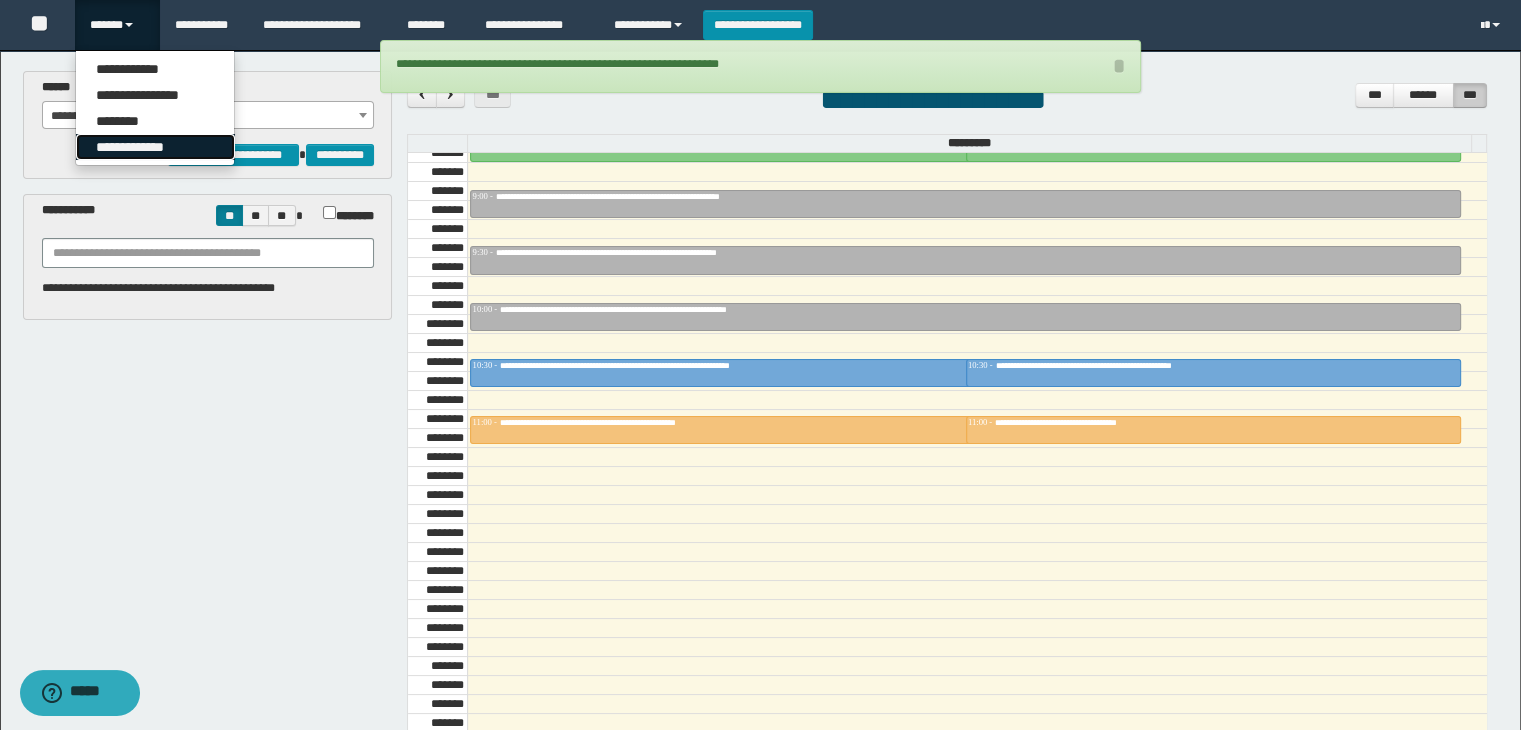 click on "**********" at bounding box center [155, 147] 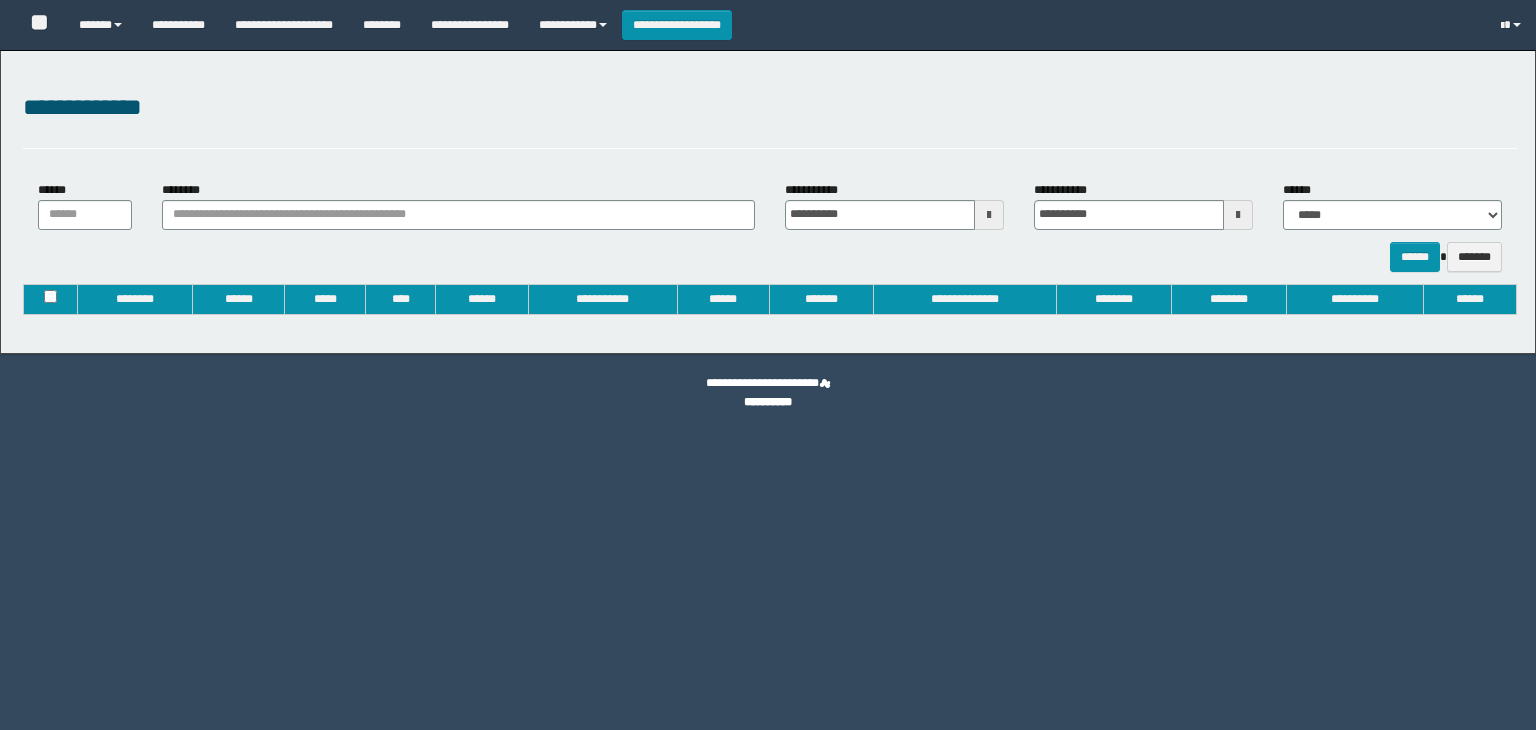 type on "**********" 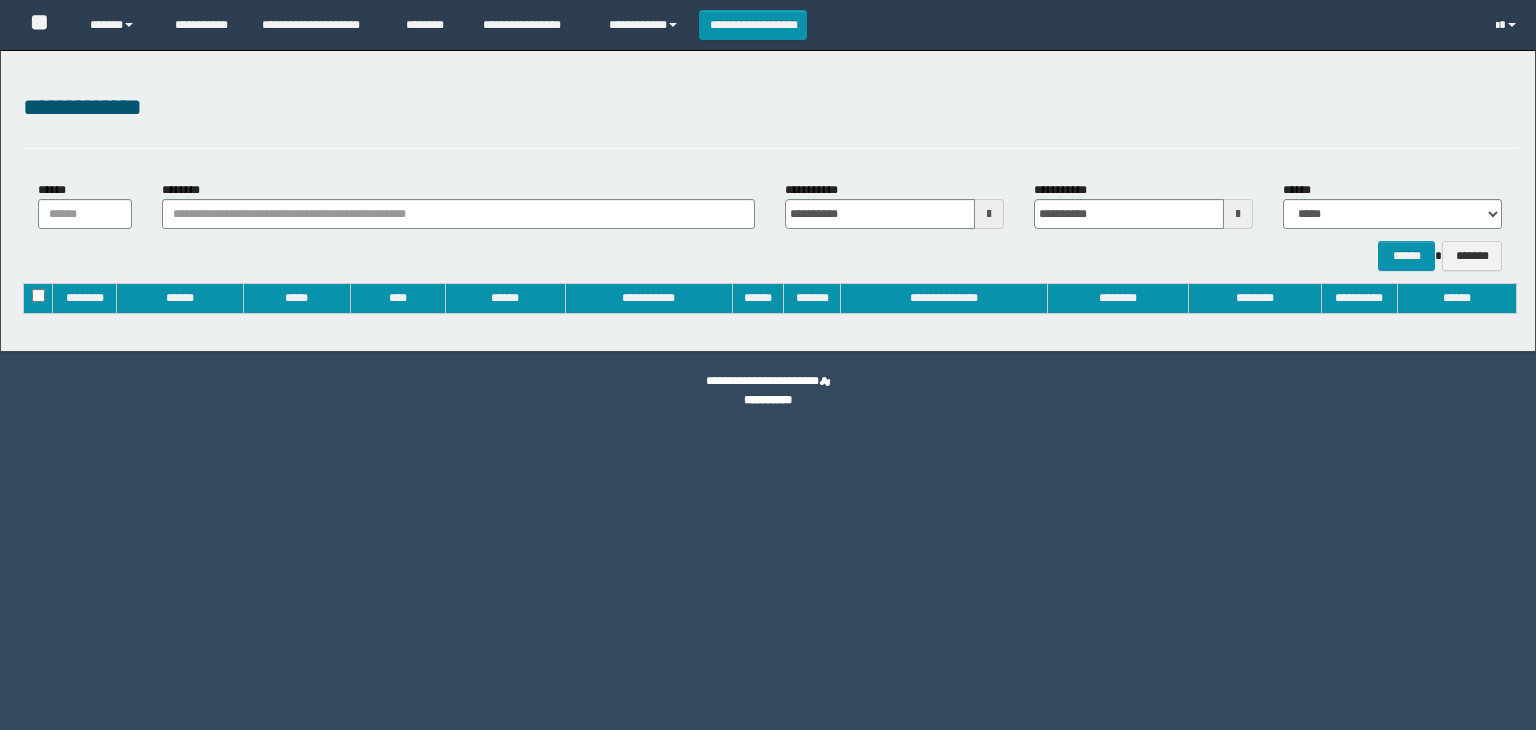 scroll, scrollTop: 0, scrollLeft: 0, axis: both 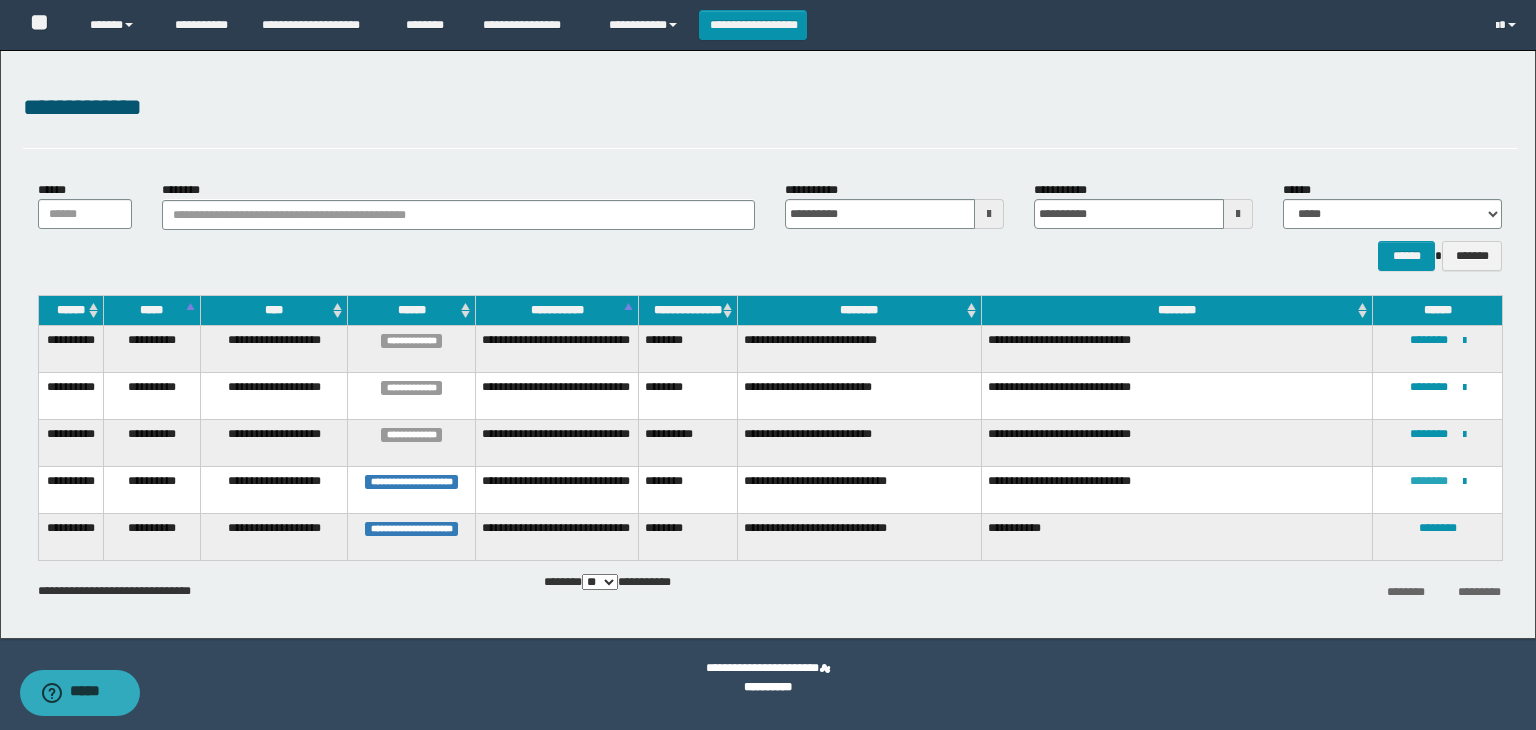 click on "********" at bounding box center [1429, 481] 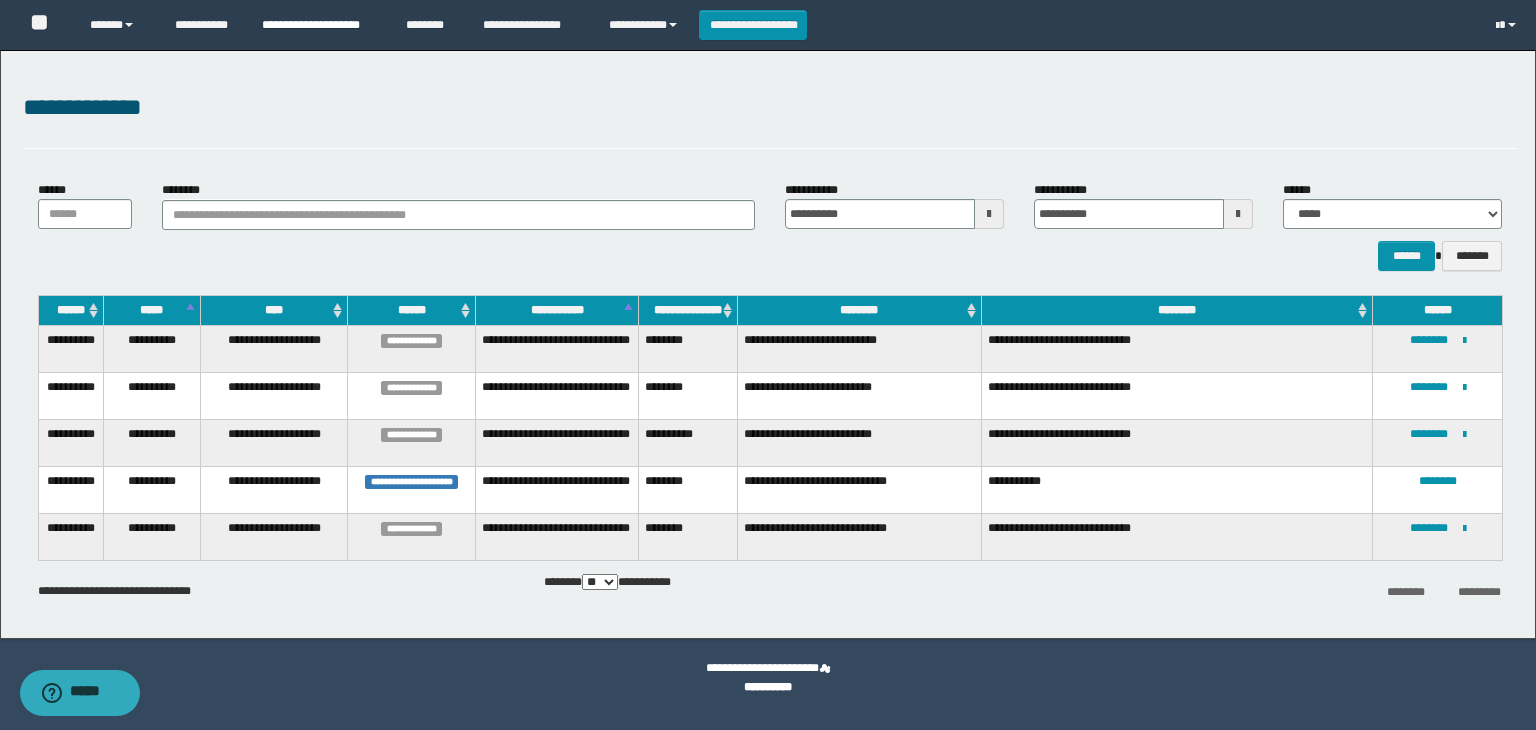 click on "**********" at bounding box center [319, 25] 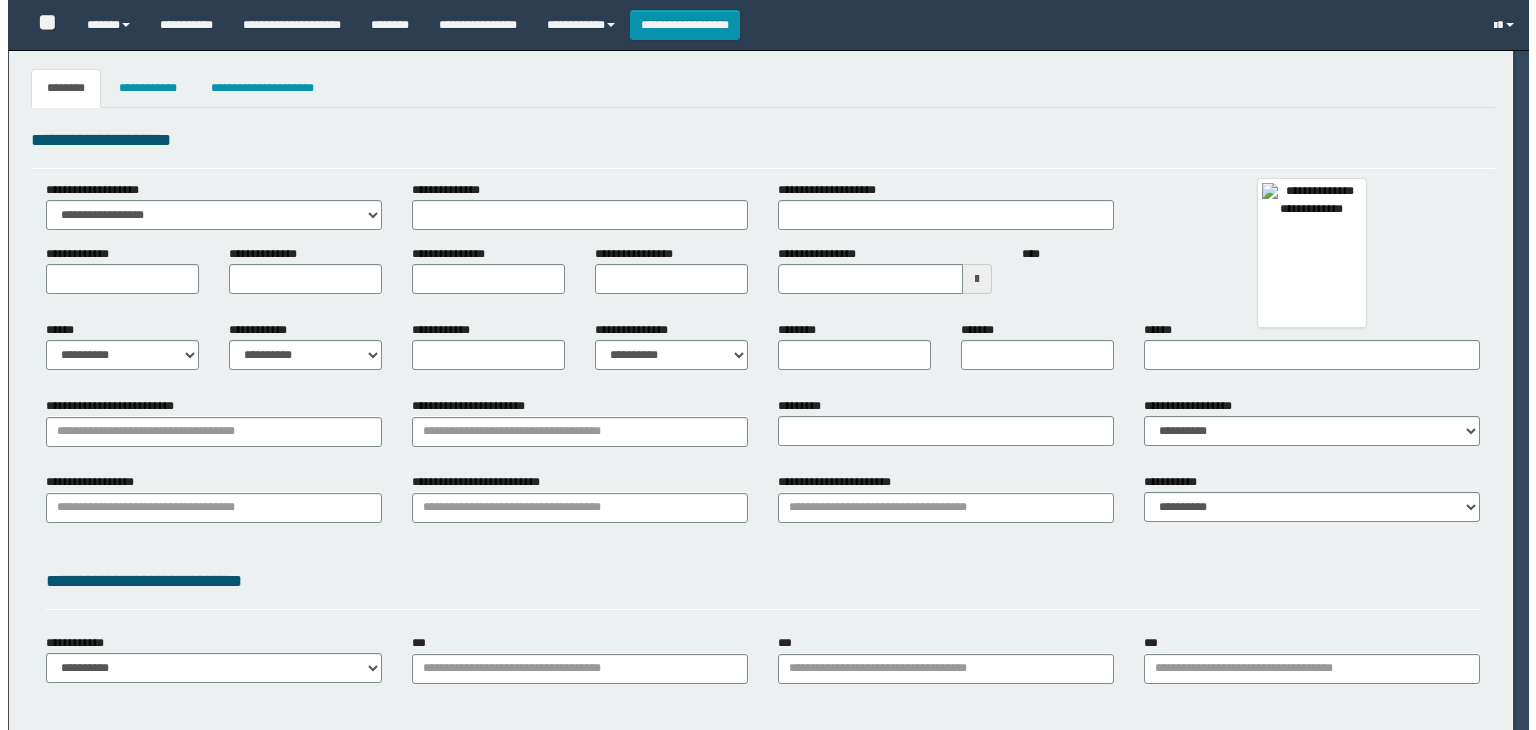 scroll, scrollTop: 0, scrollLeft: 0, axis: both 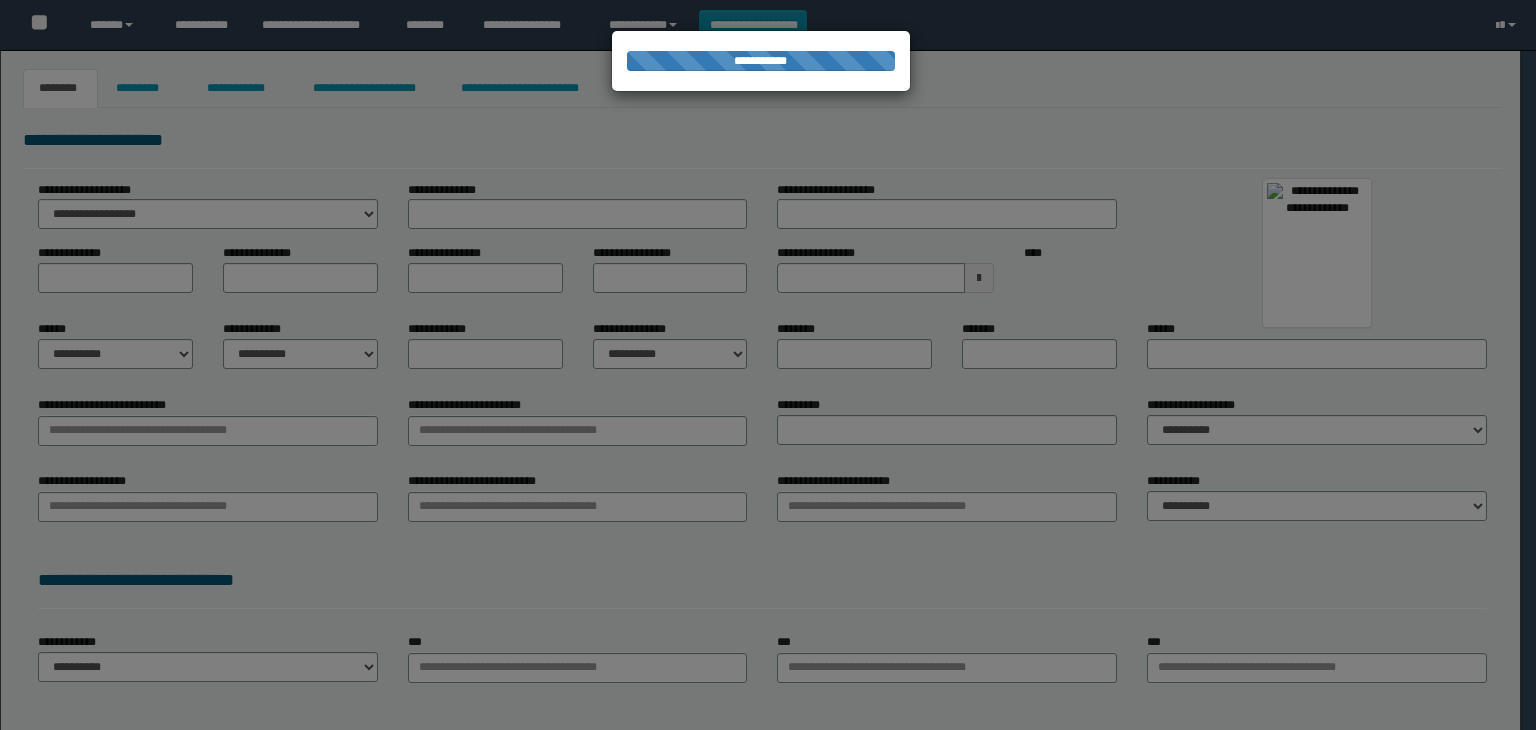type on "********" 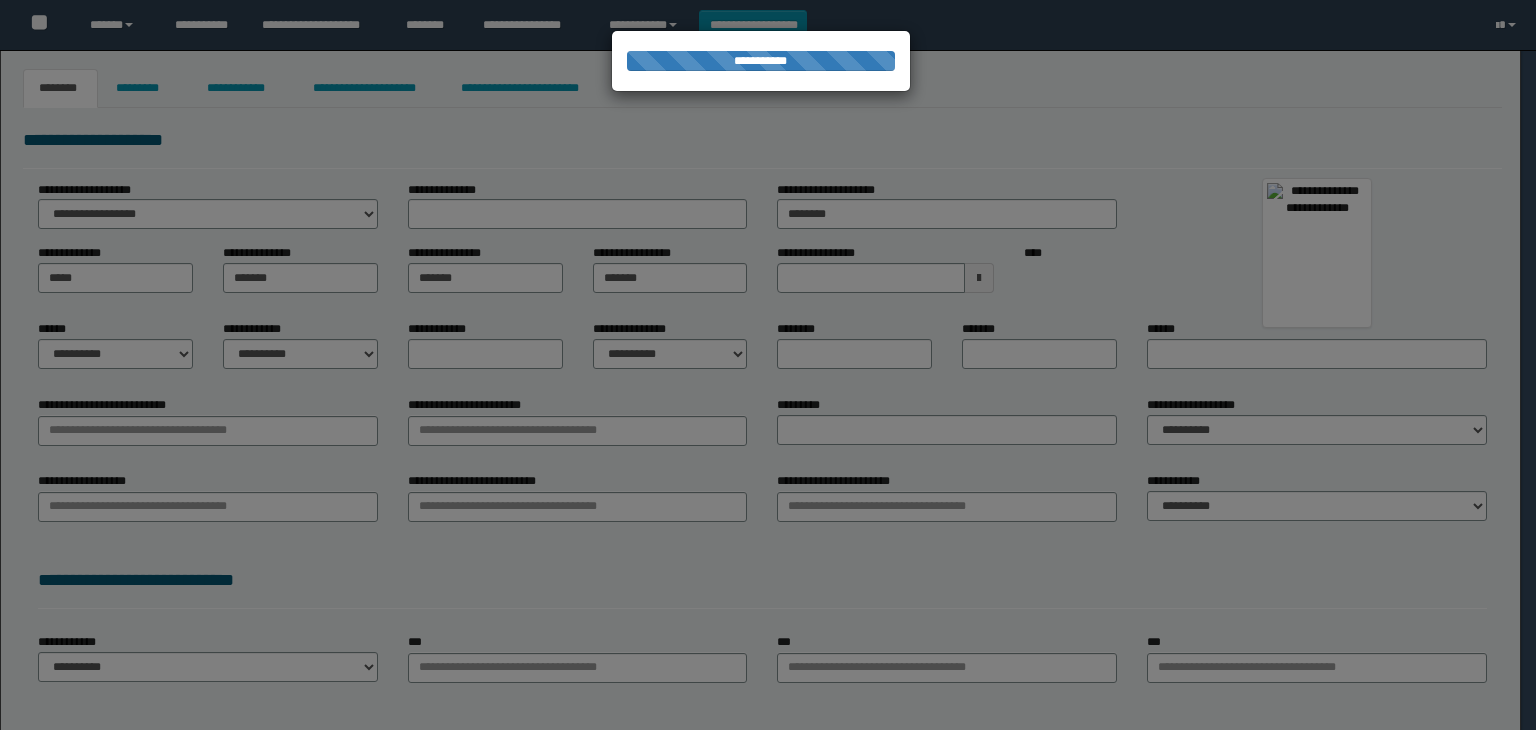 select on "*" 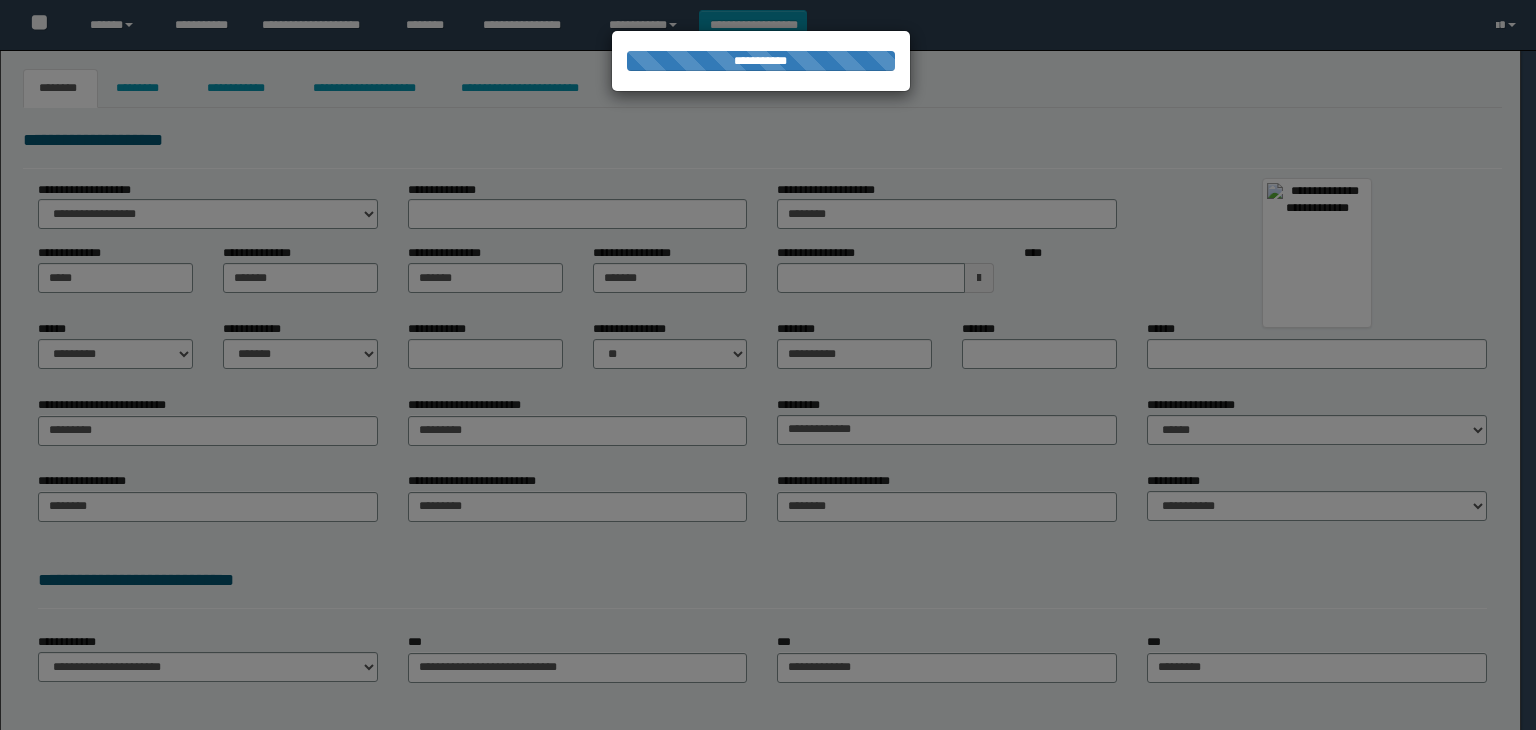 scroll, scrollTop: 0, scrollLeft: 0, axis: both 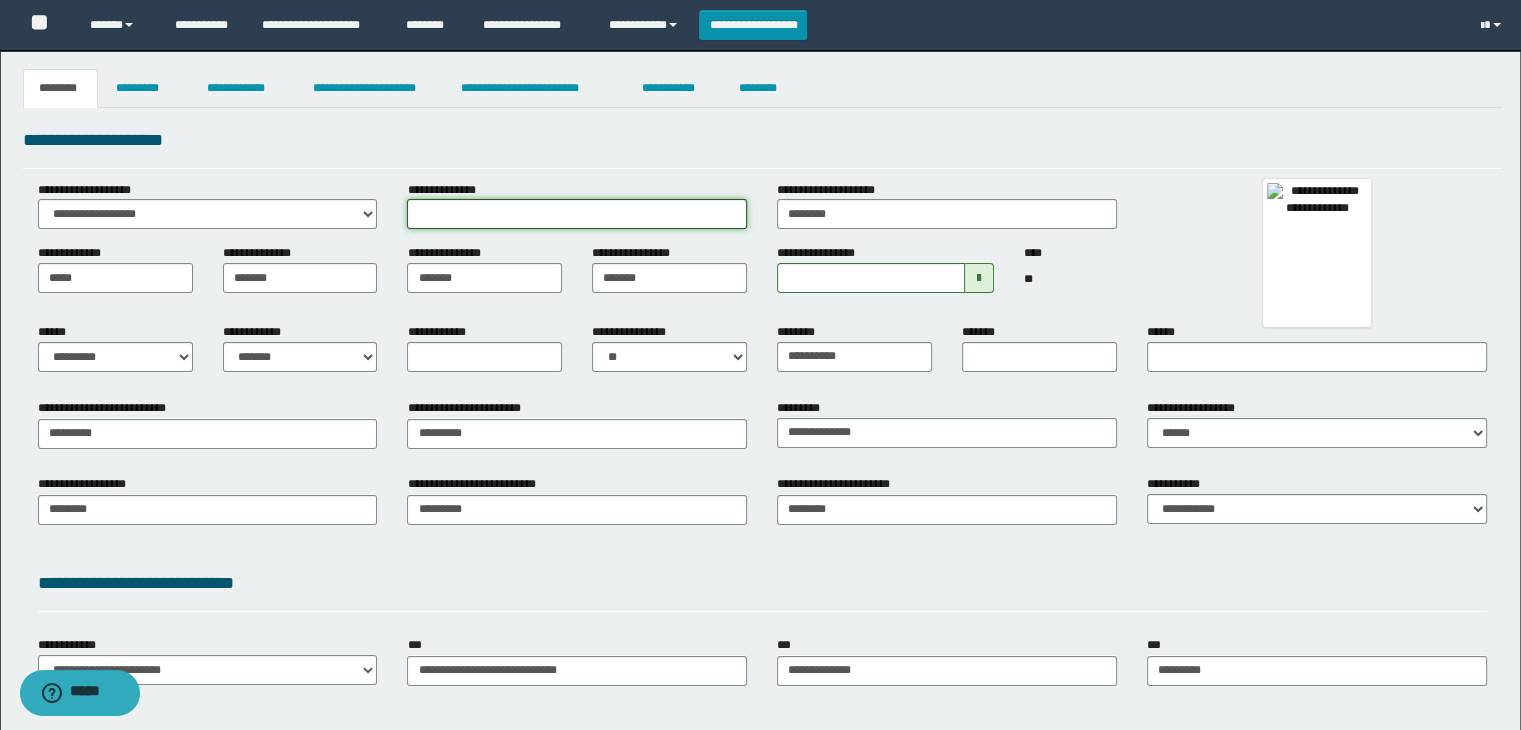 drag, startPoint x: 684, startPoint y: 215, endPoint x: 749, endPoint y: 218, distance: 65.06919 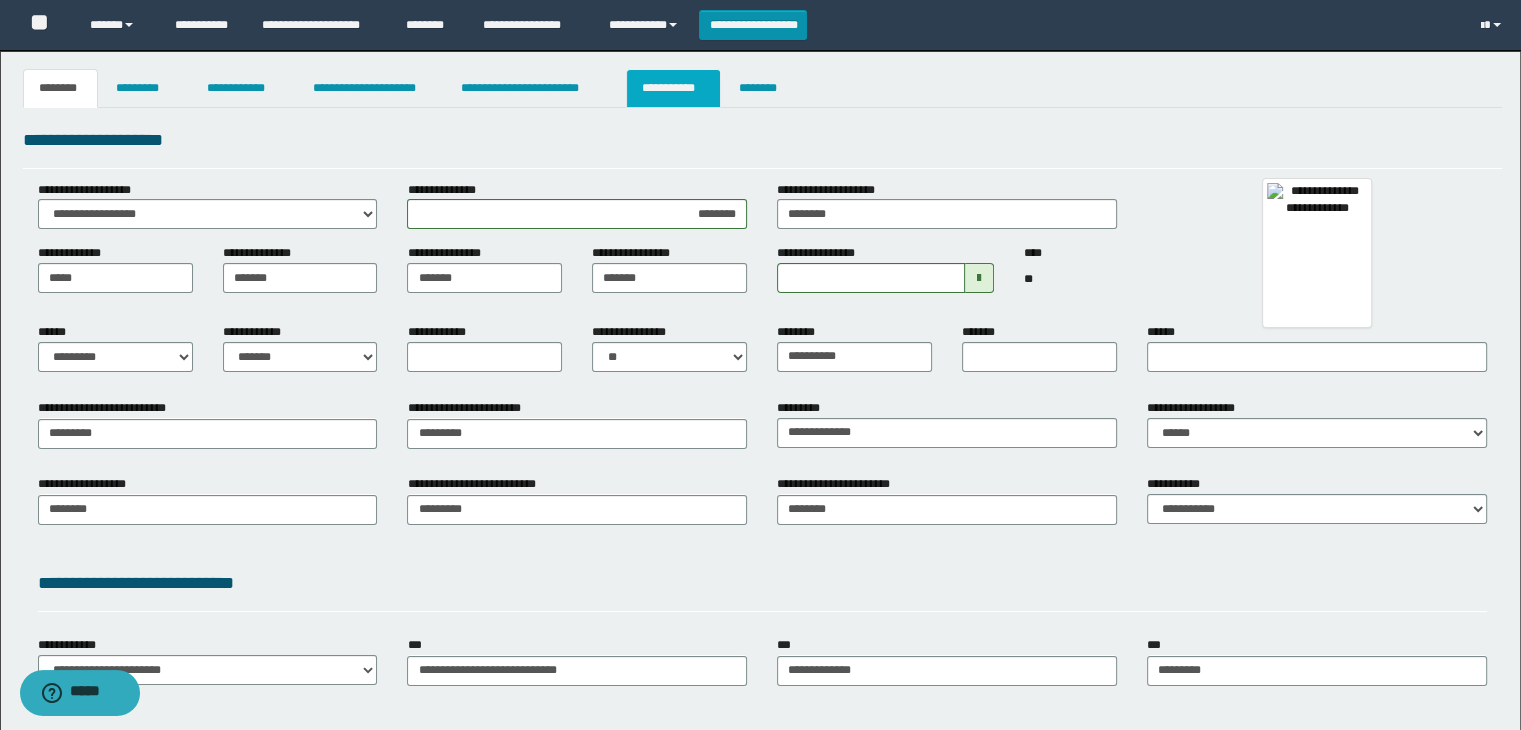 click on "**********" at bounding box center (673, 88) 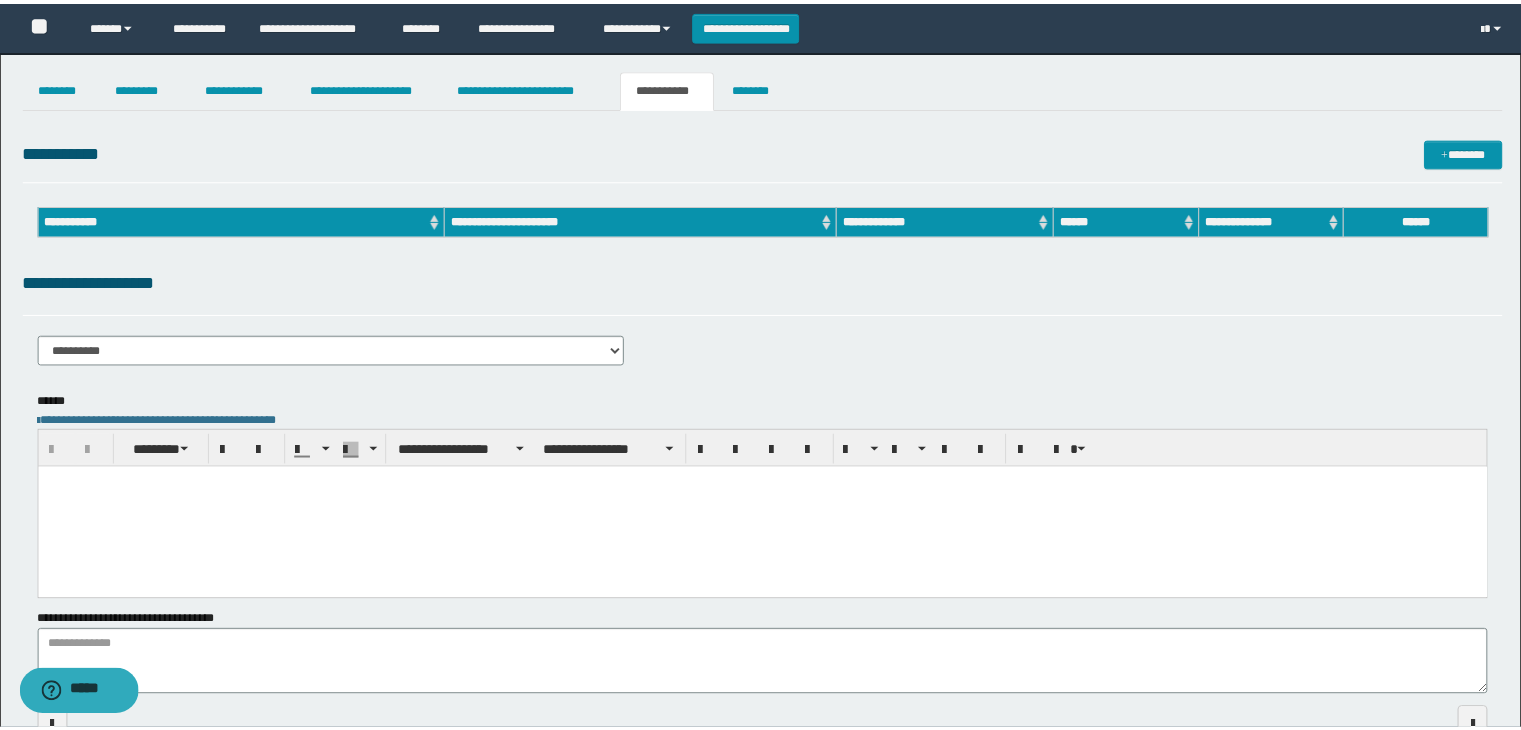 scroll, scrollTop: 0, scrollLeft: 0, axis: both 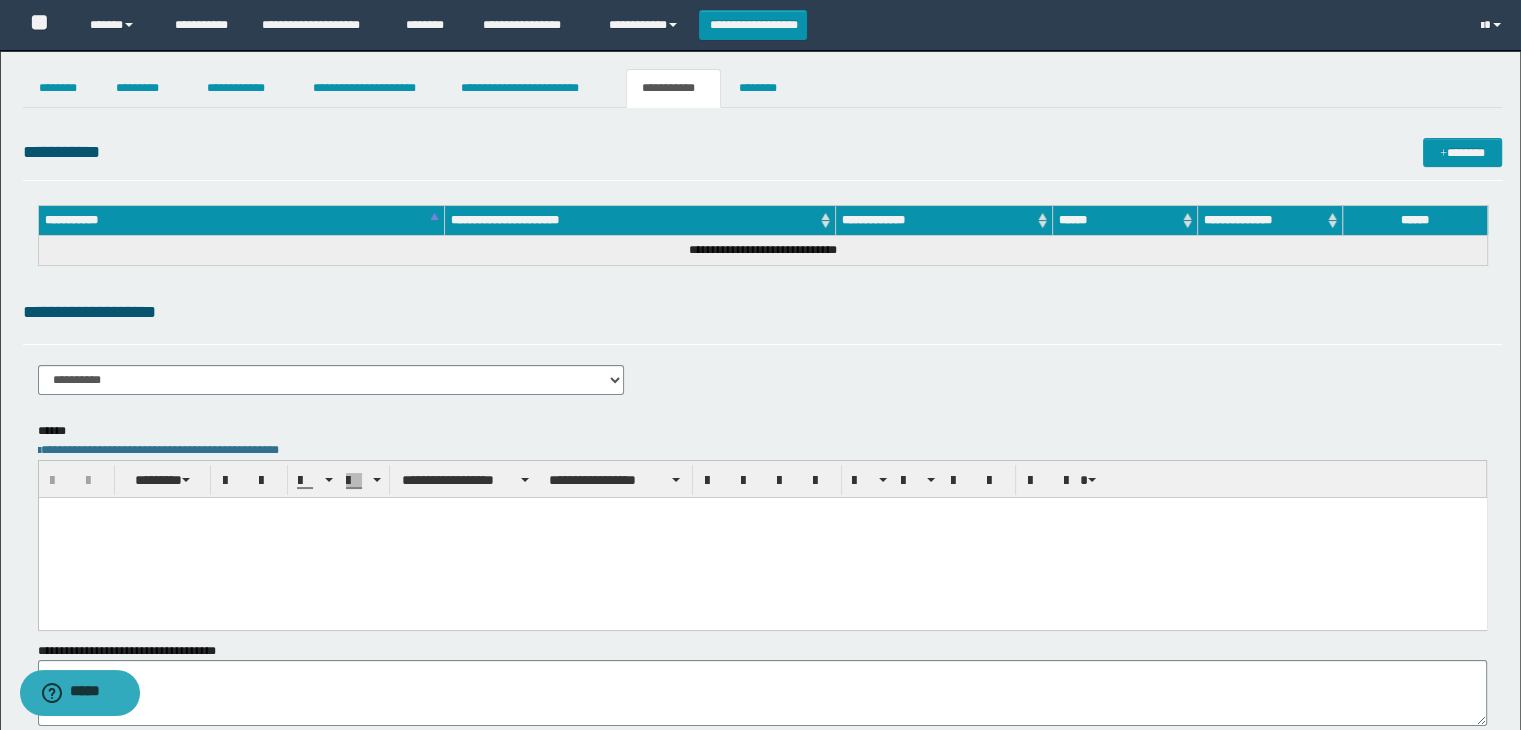 click at bounding box center (762, 537) 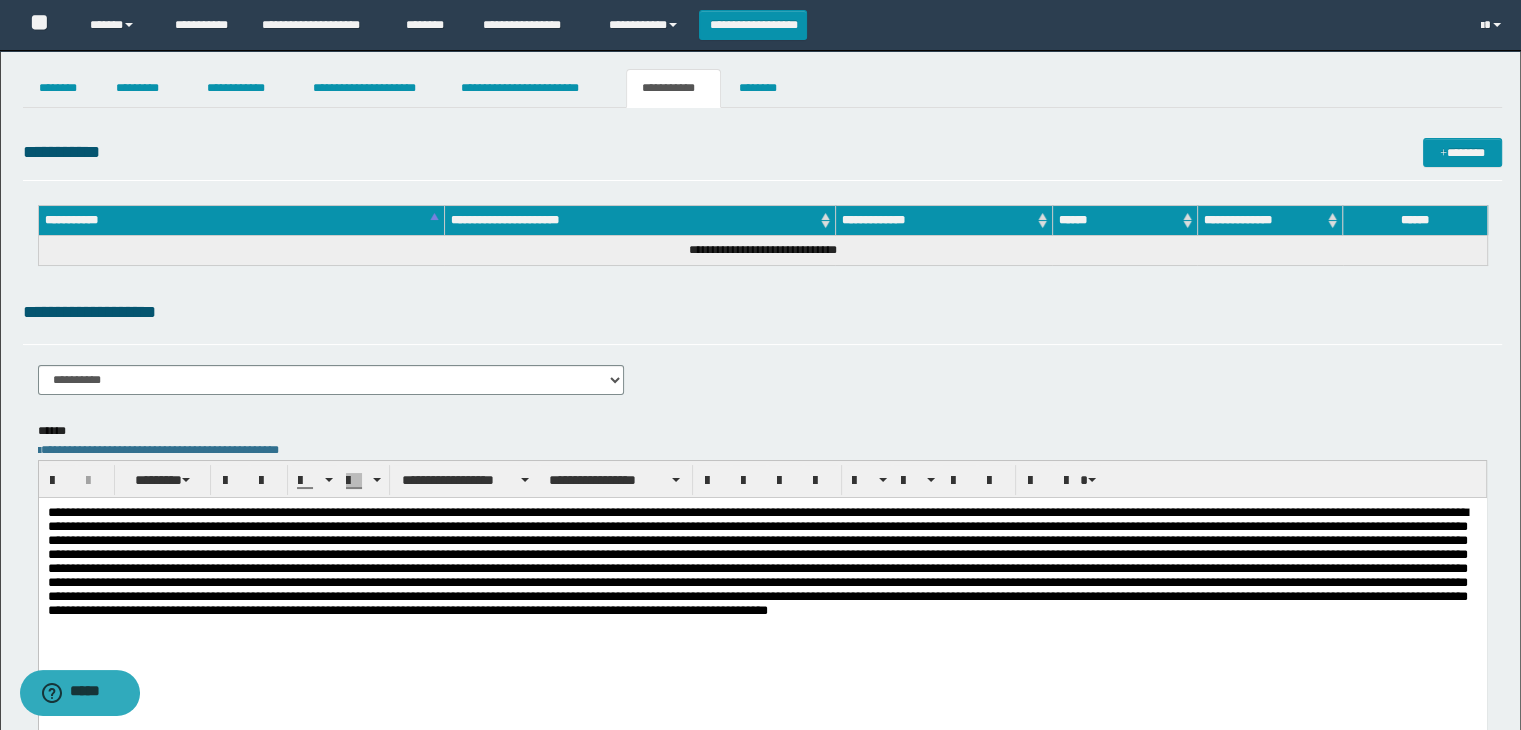 click at bounding box center [762, 577] 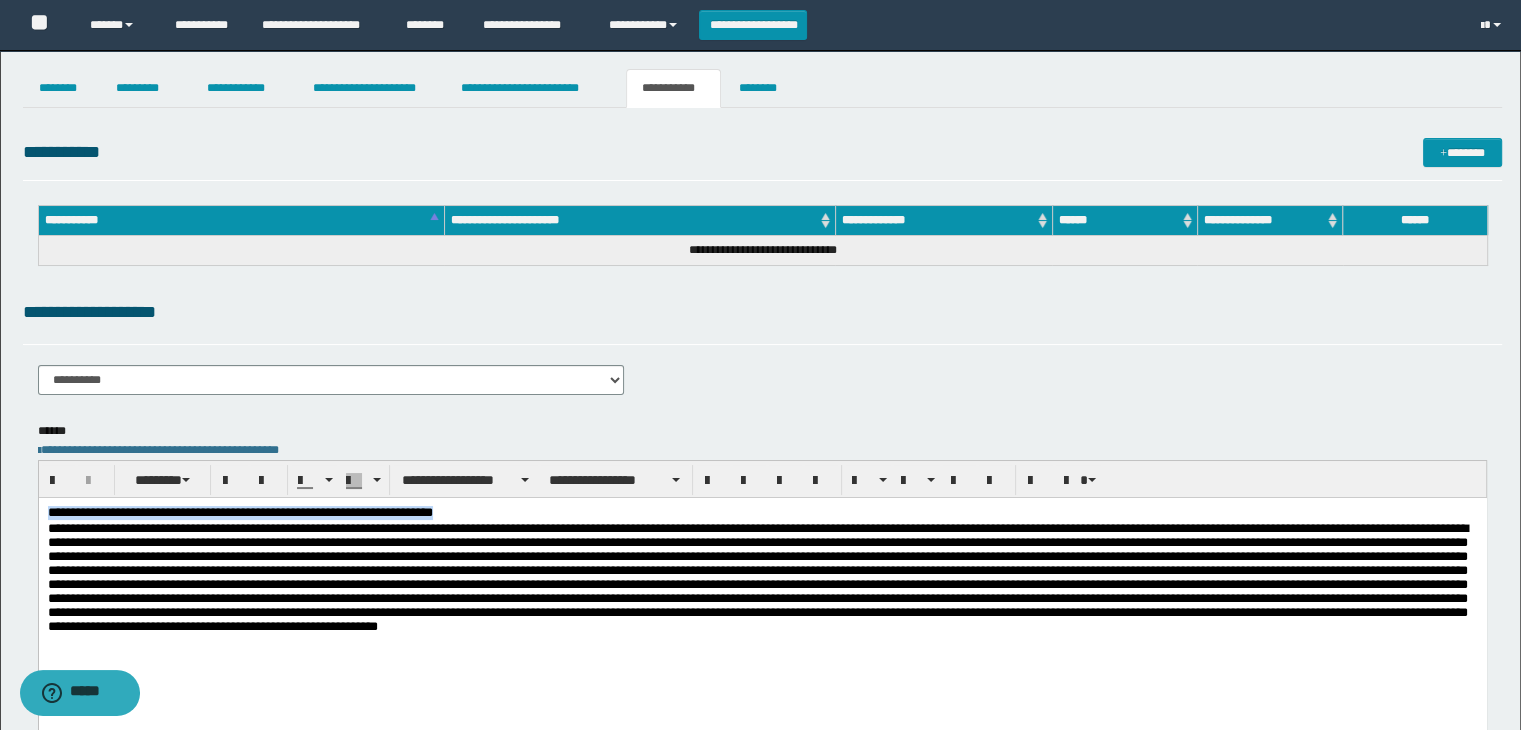 drag, startPoint x: 638, startPoint y: 513, endPoint x: 47, endPoint y: 501, distance: 591.1218 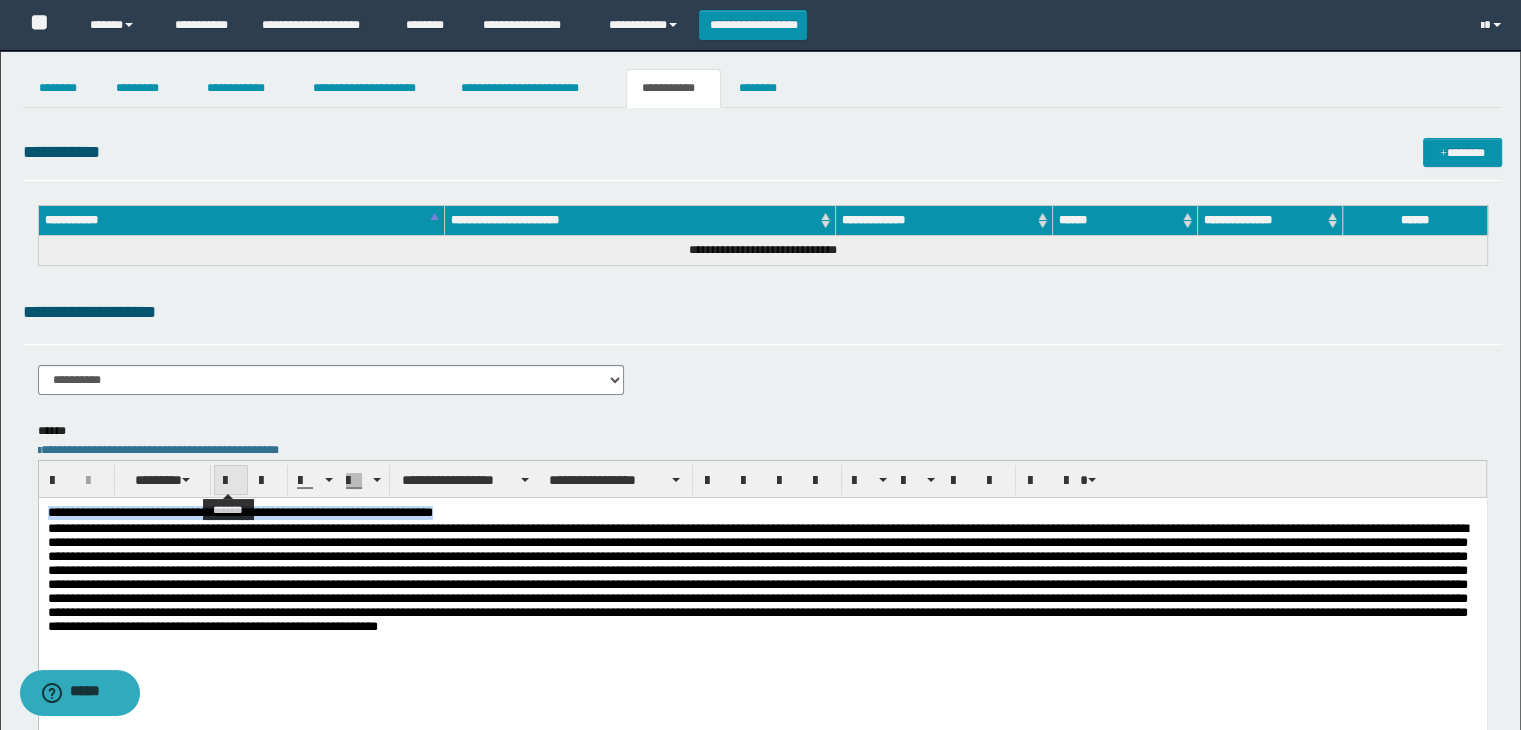 click at bounding box center (231, 481) 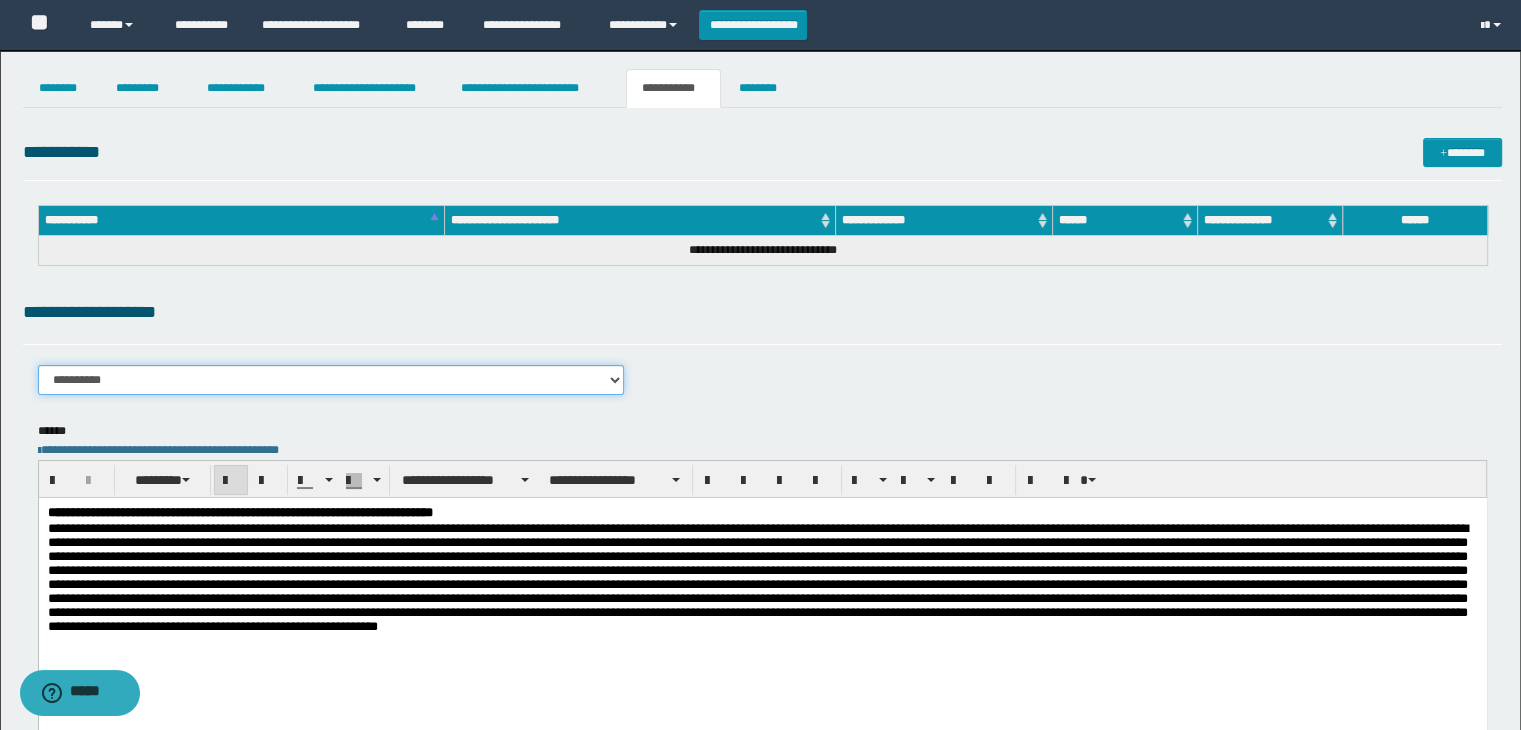 click on "**********" at bounding box center [331, 380] 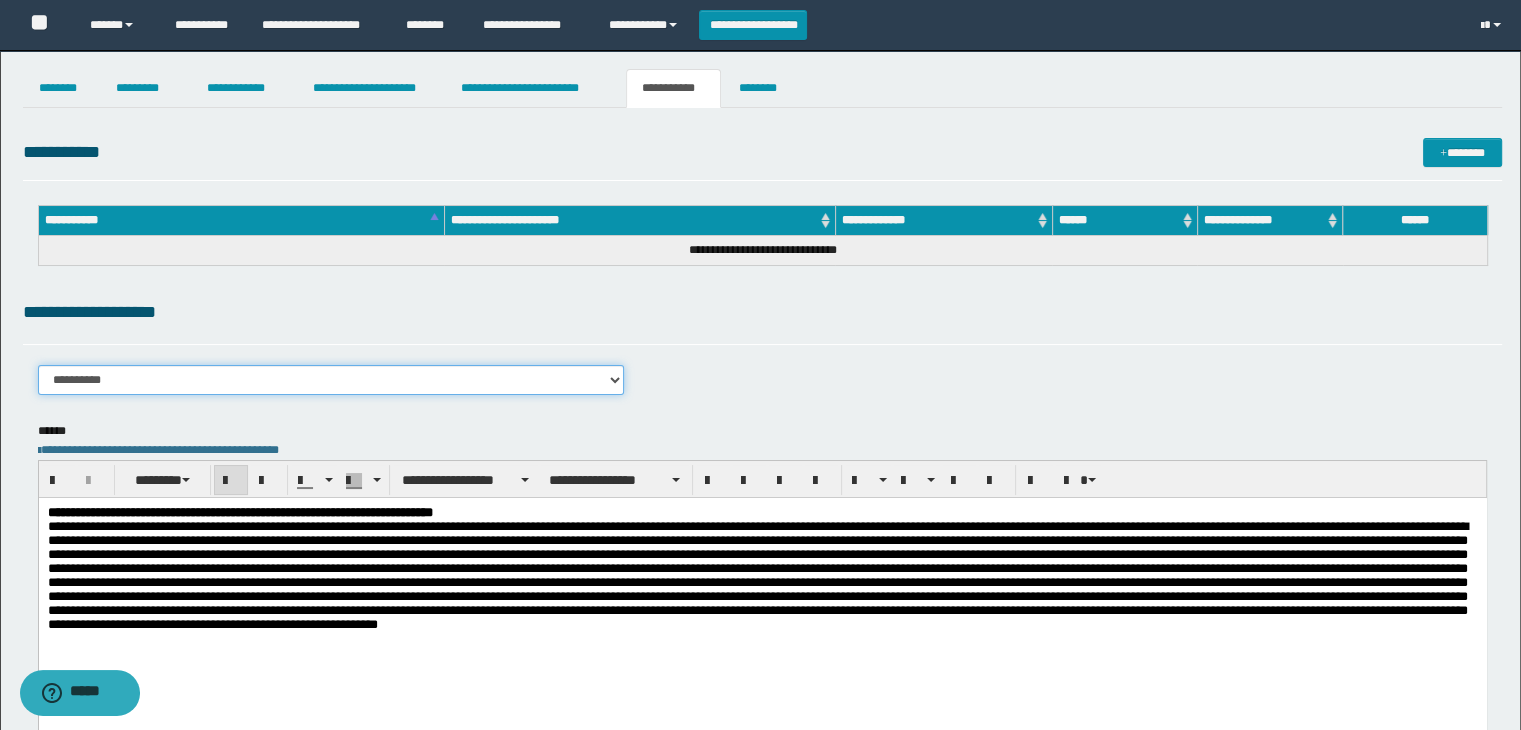 select on "***" 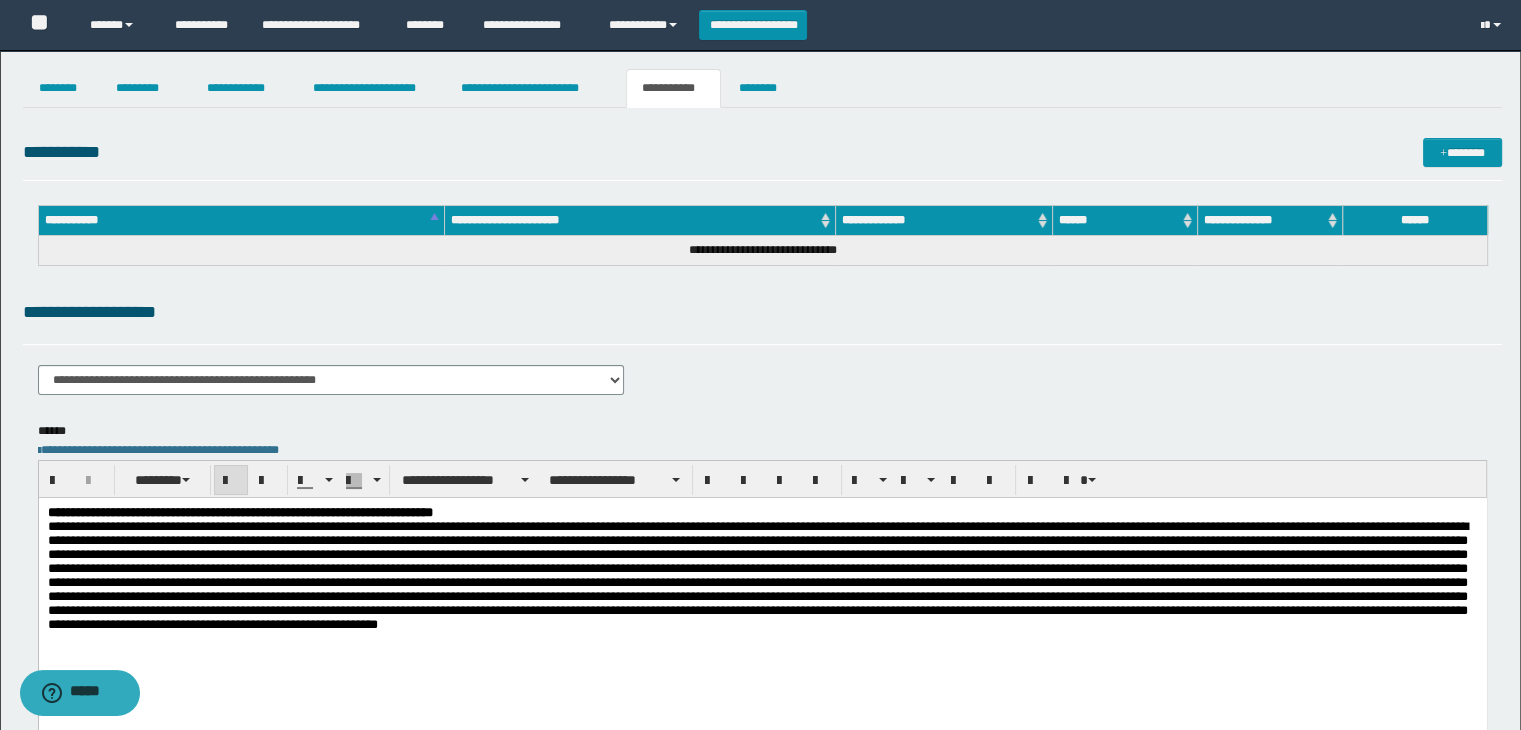 click at bounding box center [762, 591] 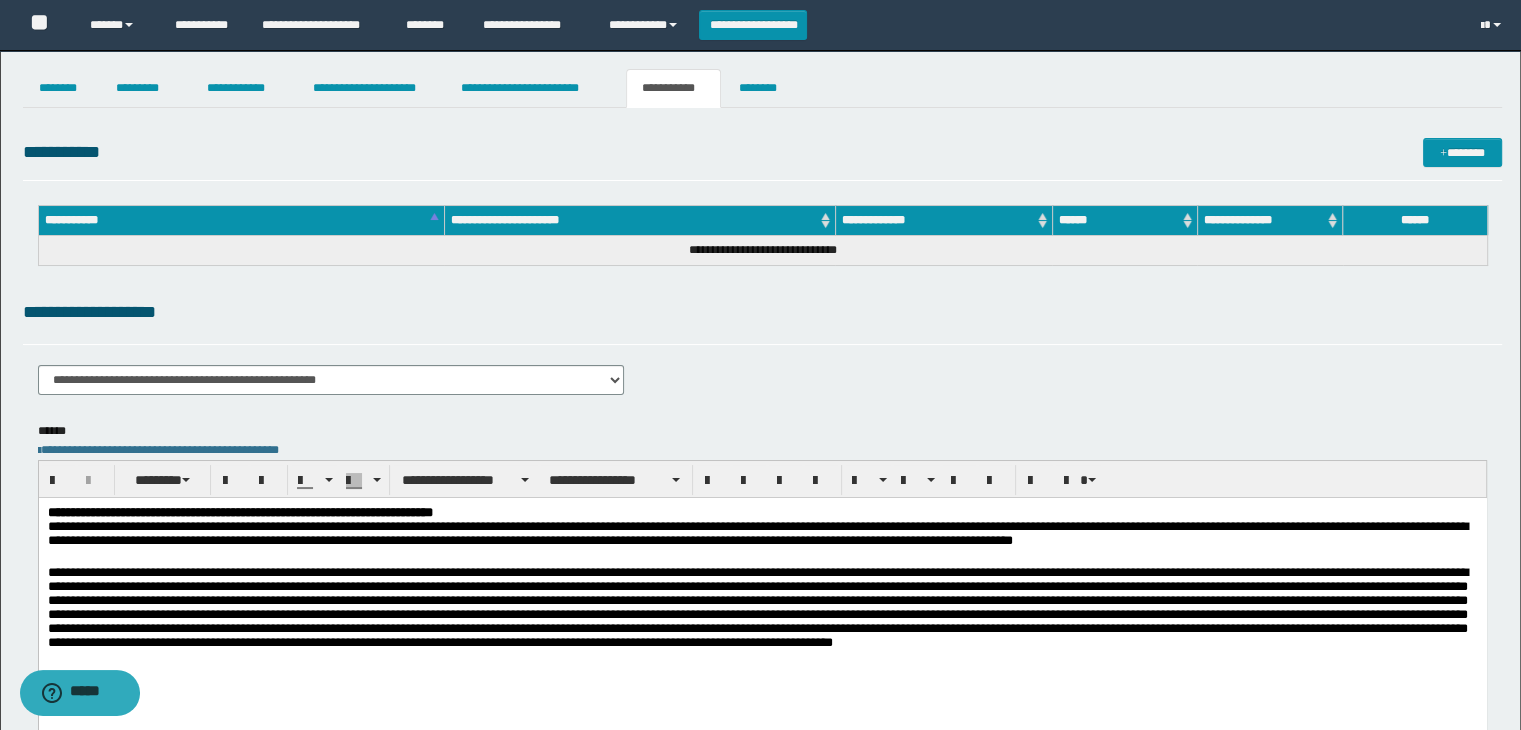 click at bounding box center [762, 621] 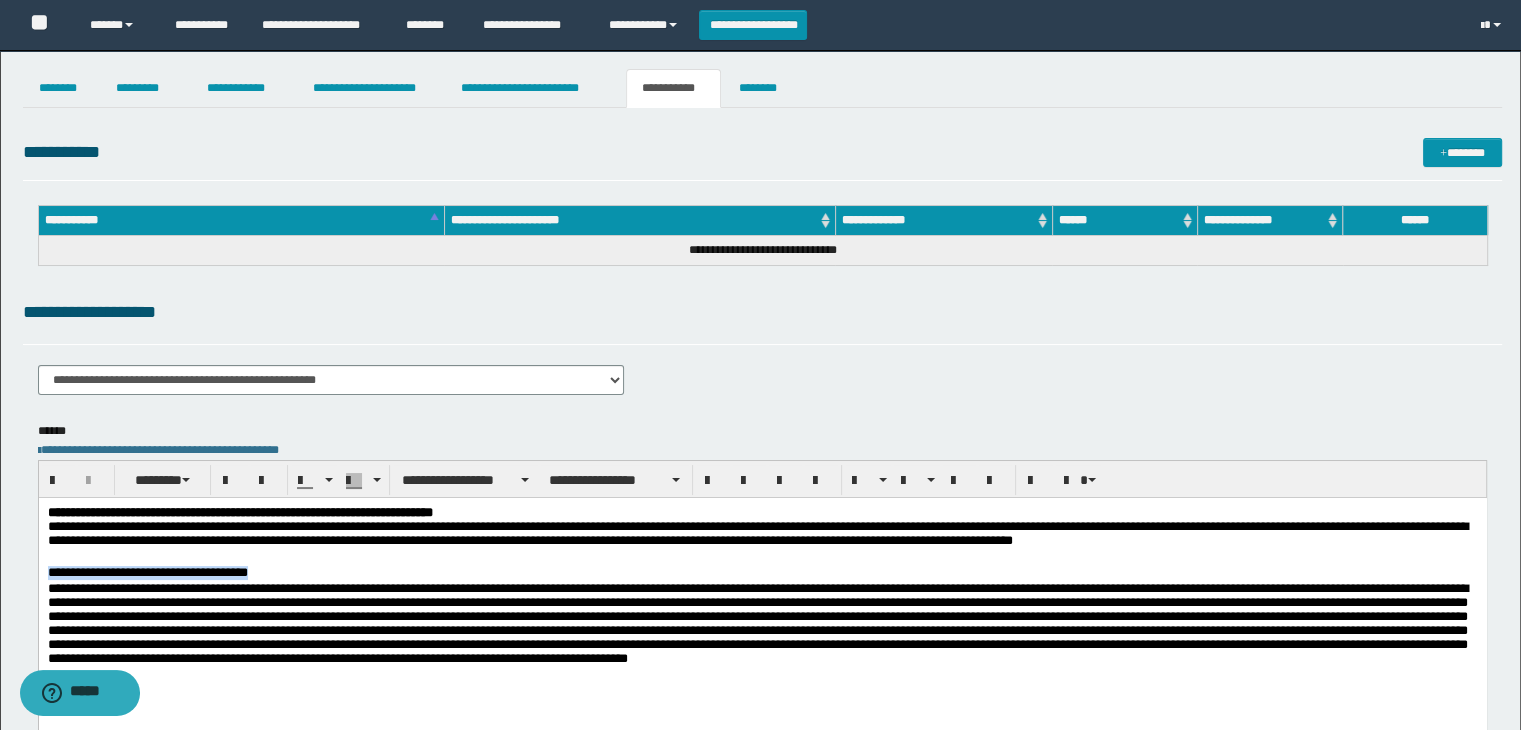drag, startPoint x: 393, startPoint y: 577, endPoint x: 138, endPoint y: 502, distance: 265.8007 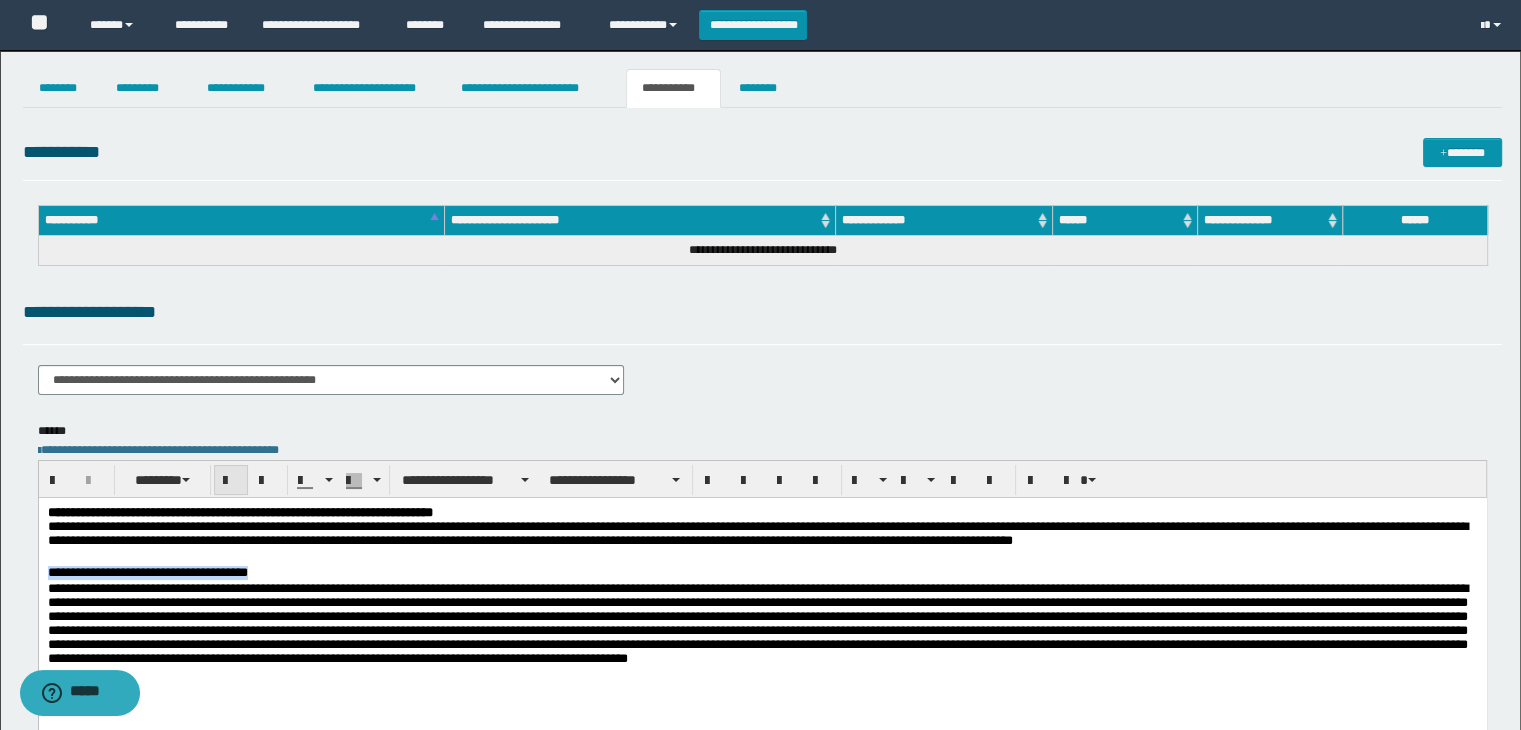 click at bounding box center [231, 480] 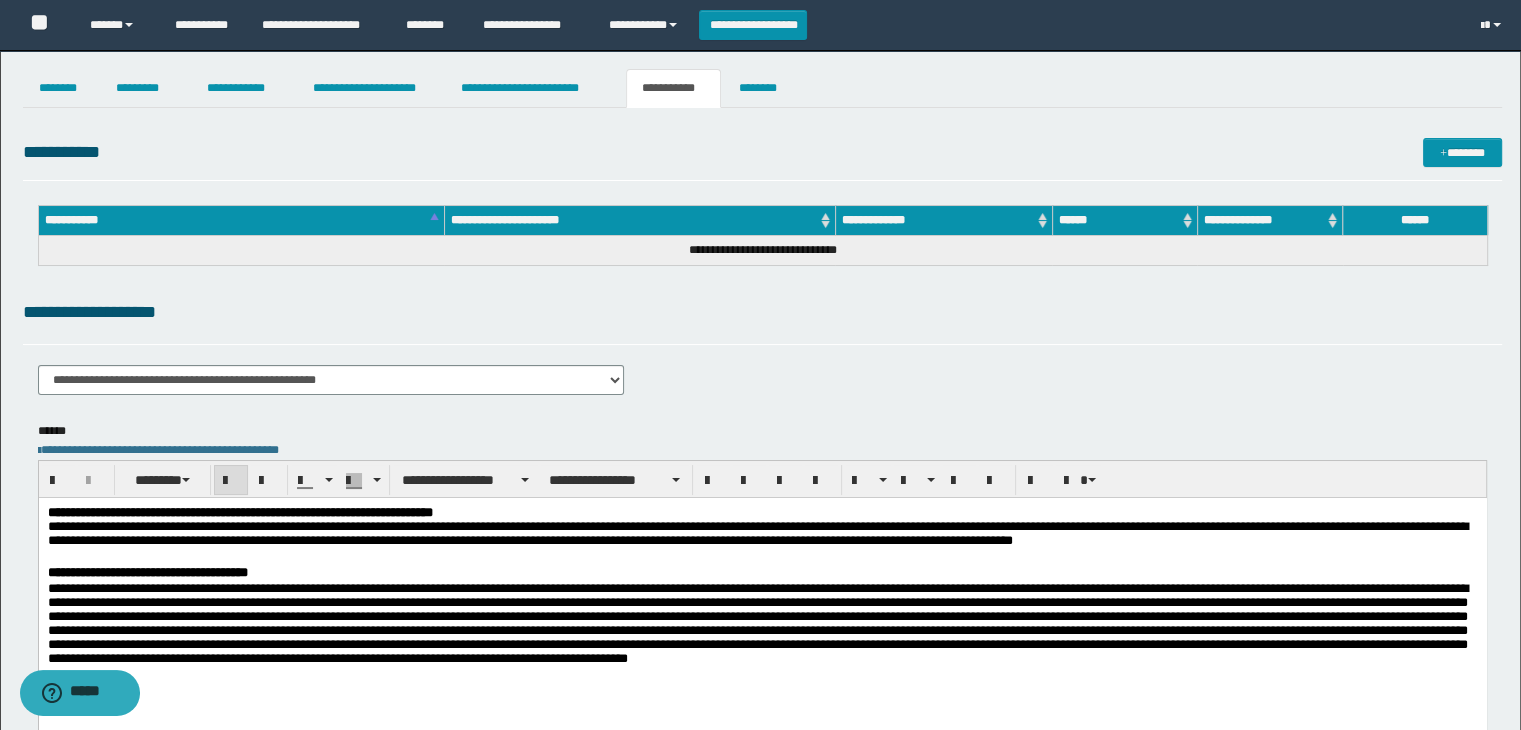 click on "**********" at bounding box center (762, 573) 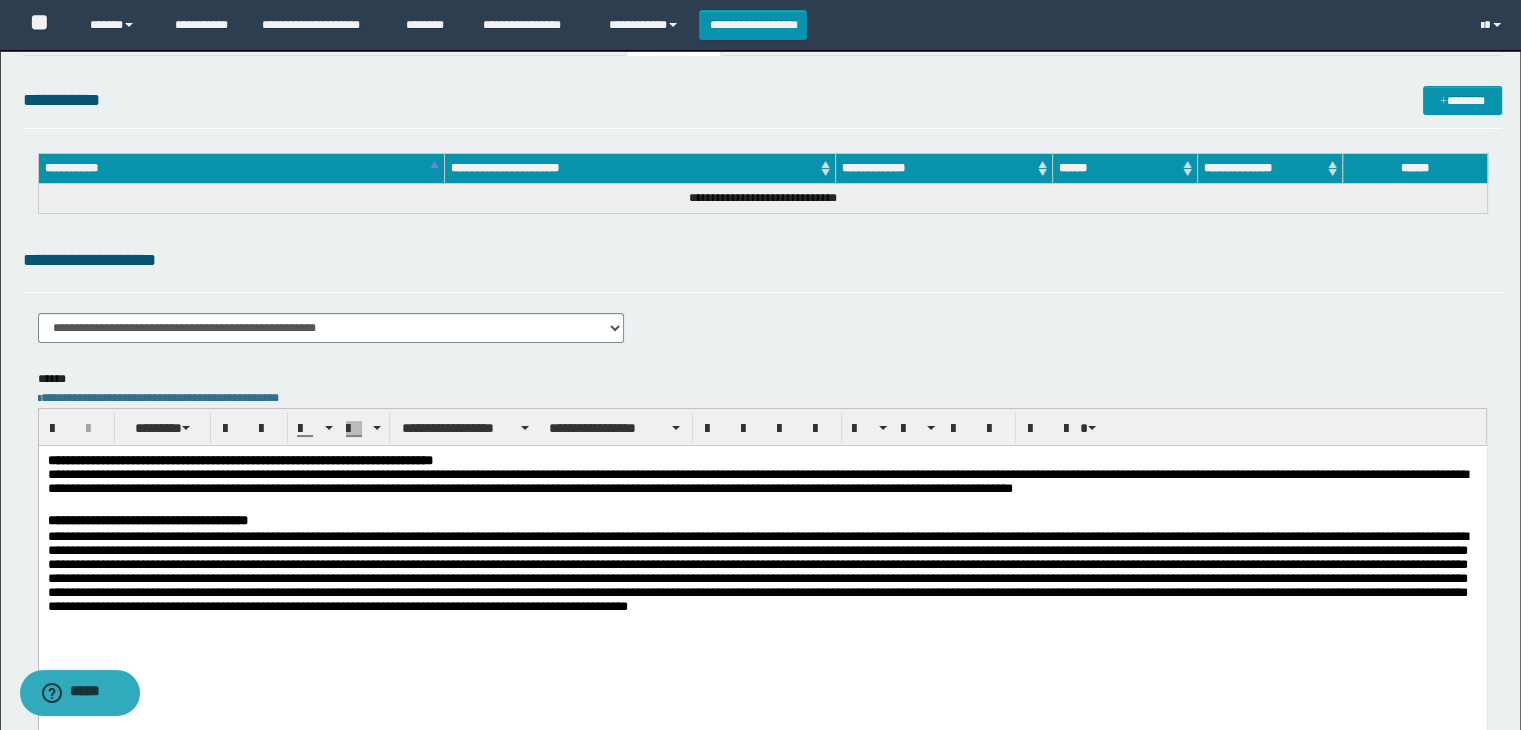 scroll, scrollTop: 100, scrollLeft: 0, axis: vertical 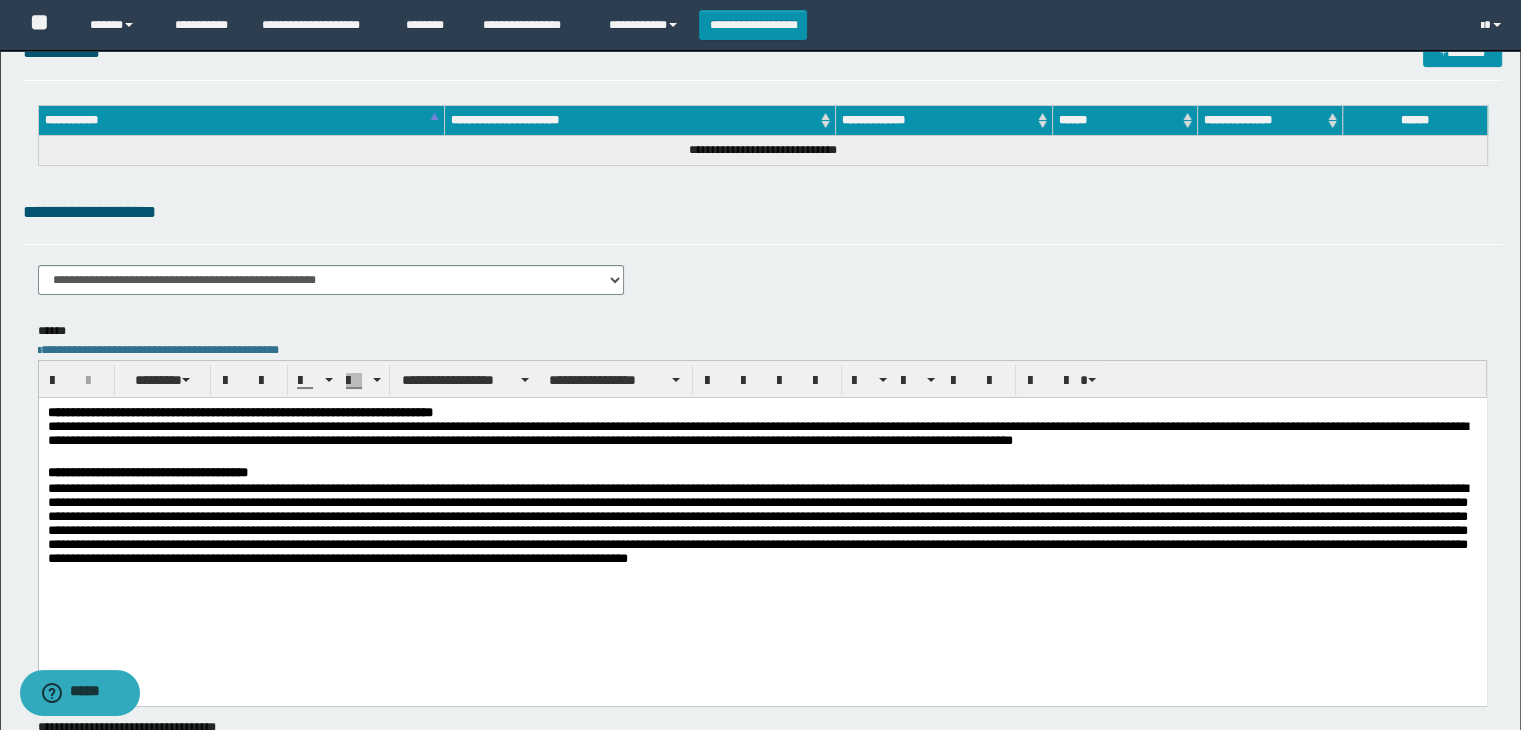click at bounding box center (762, 537) 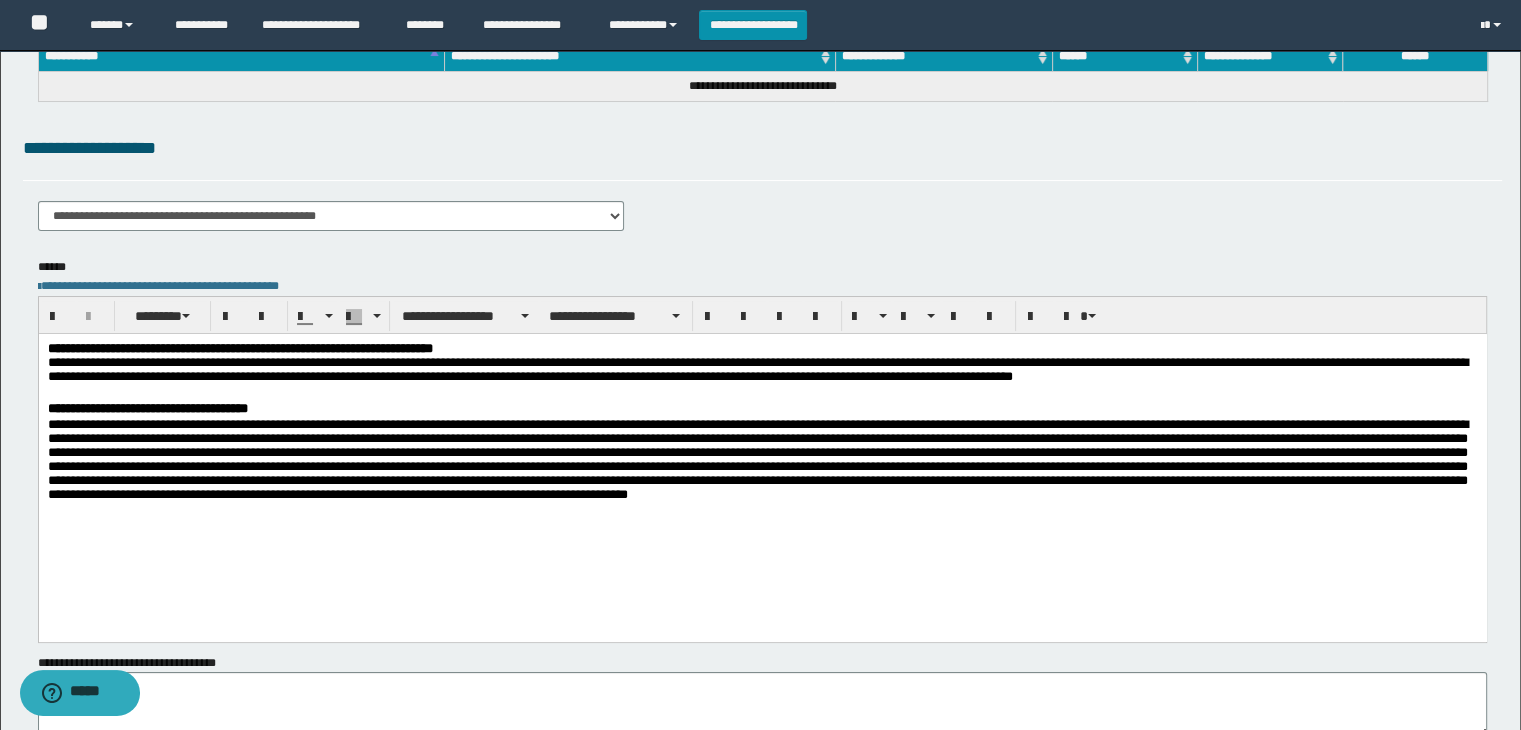 scroll, scrollTop: 200, scrollLeft: 0, axis: vertical 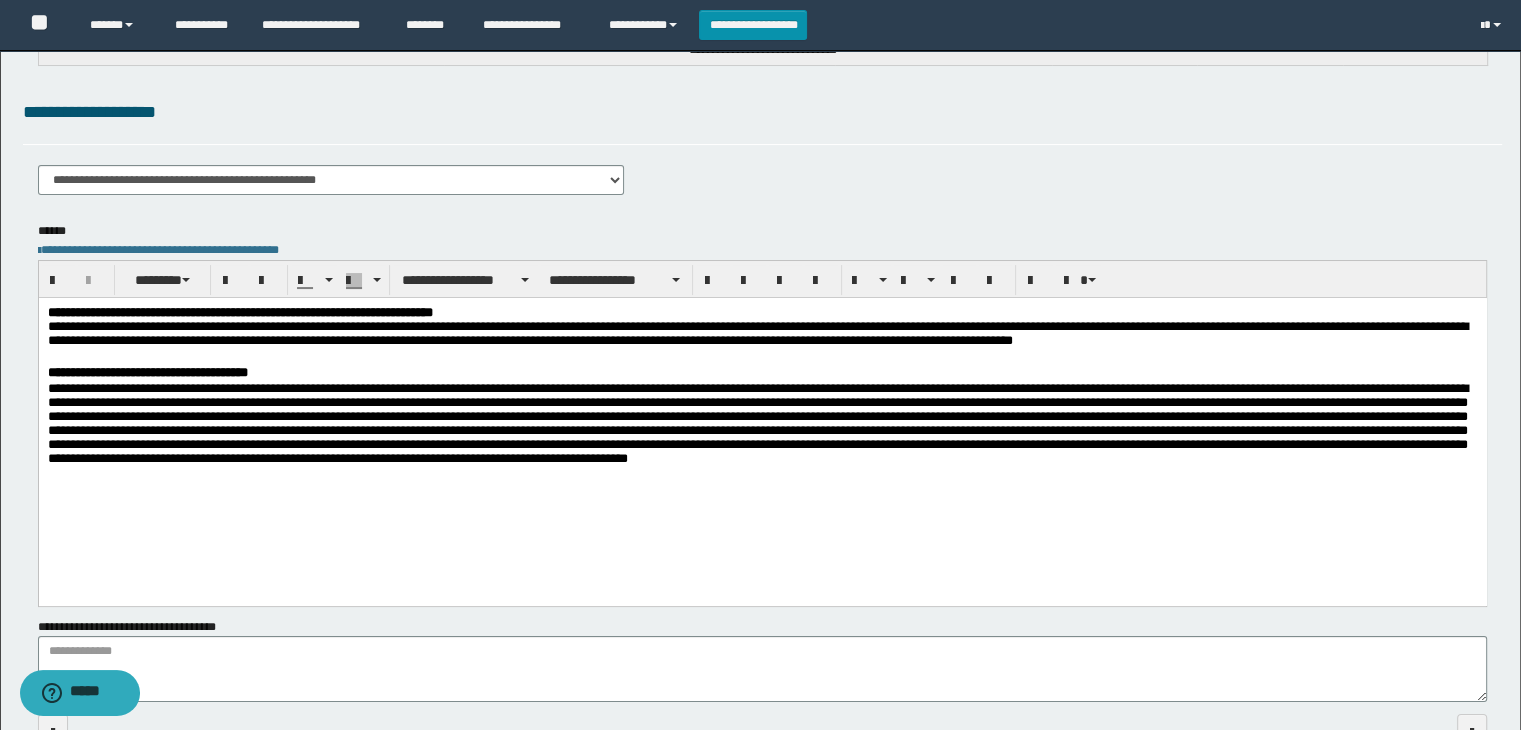 click at bounding box center (762, 437) 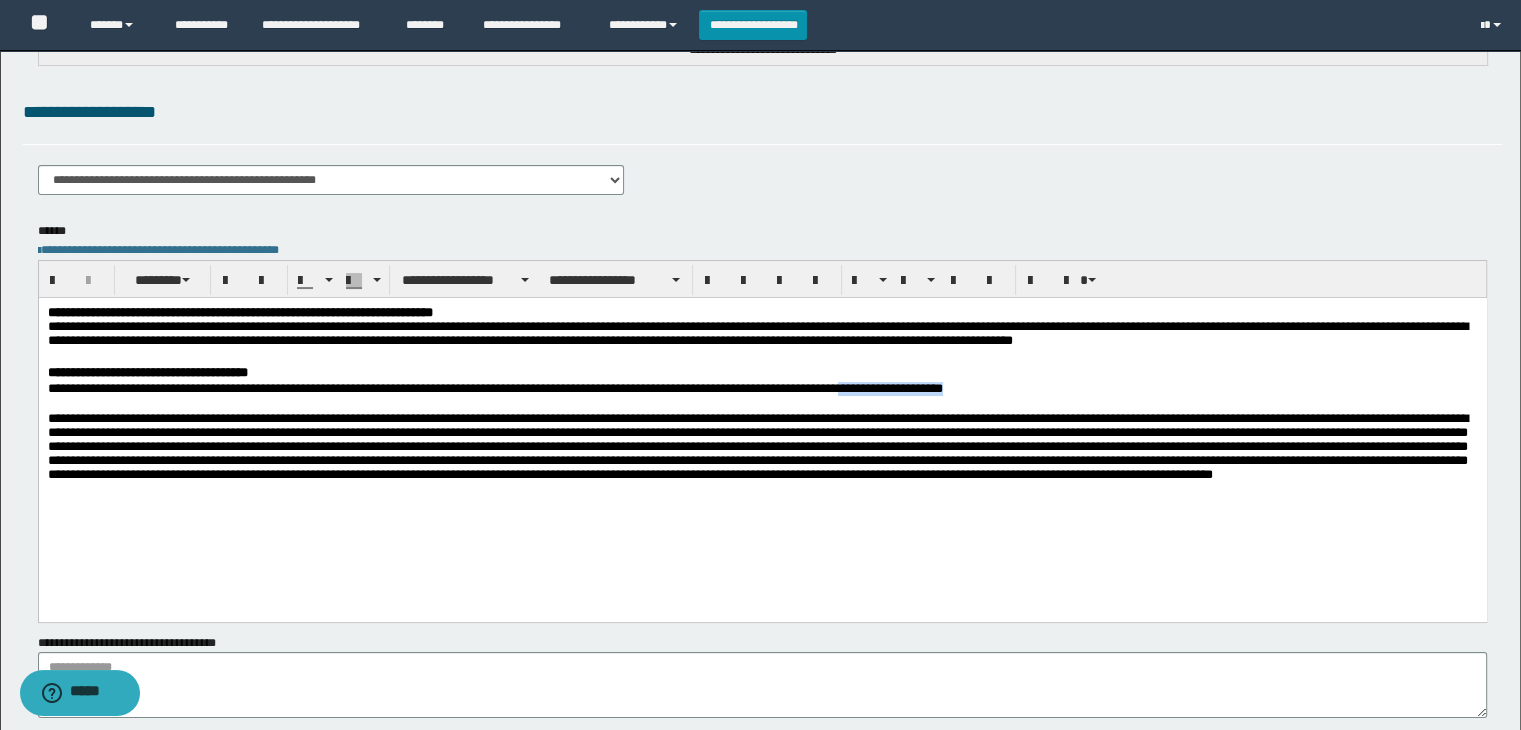 drag, startPoint x: 1021, startPoint y: 392, endPoint x: 1170, endPoint y: 397, distance: 149.08386 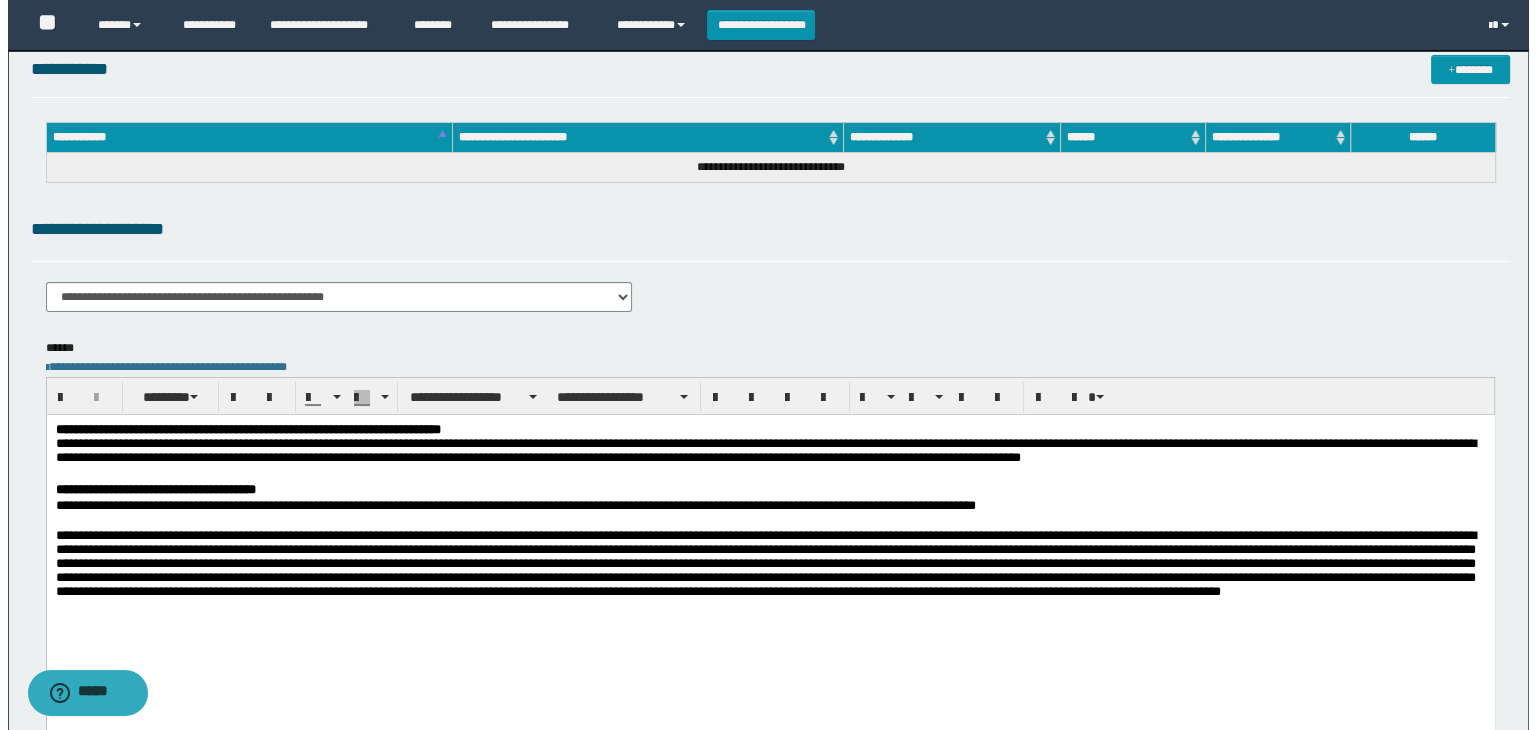 scroll, scrollTop: 0, scrollLeft: 0, axis: both 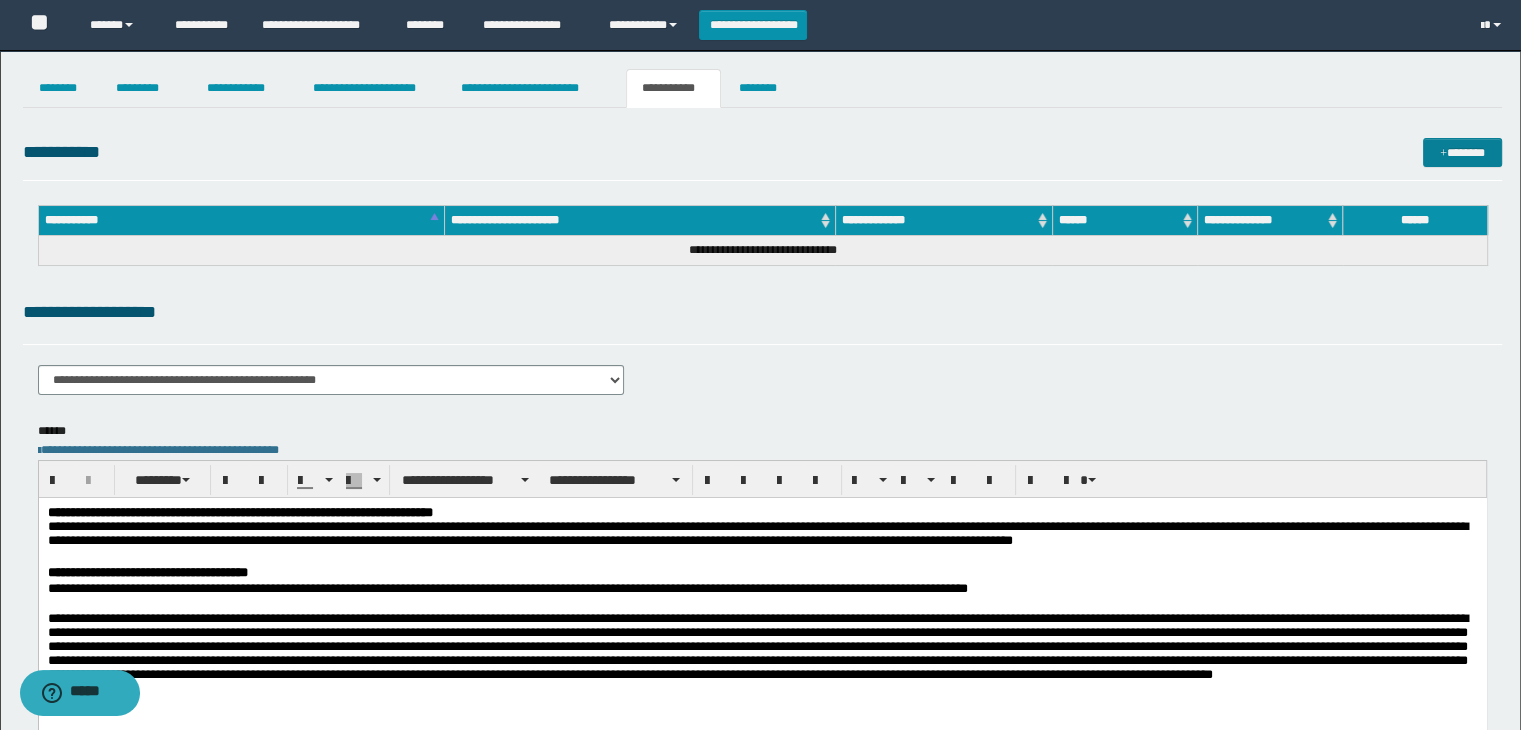click on "*******" at bounding box center (1462, 153) 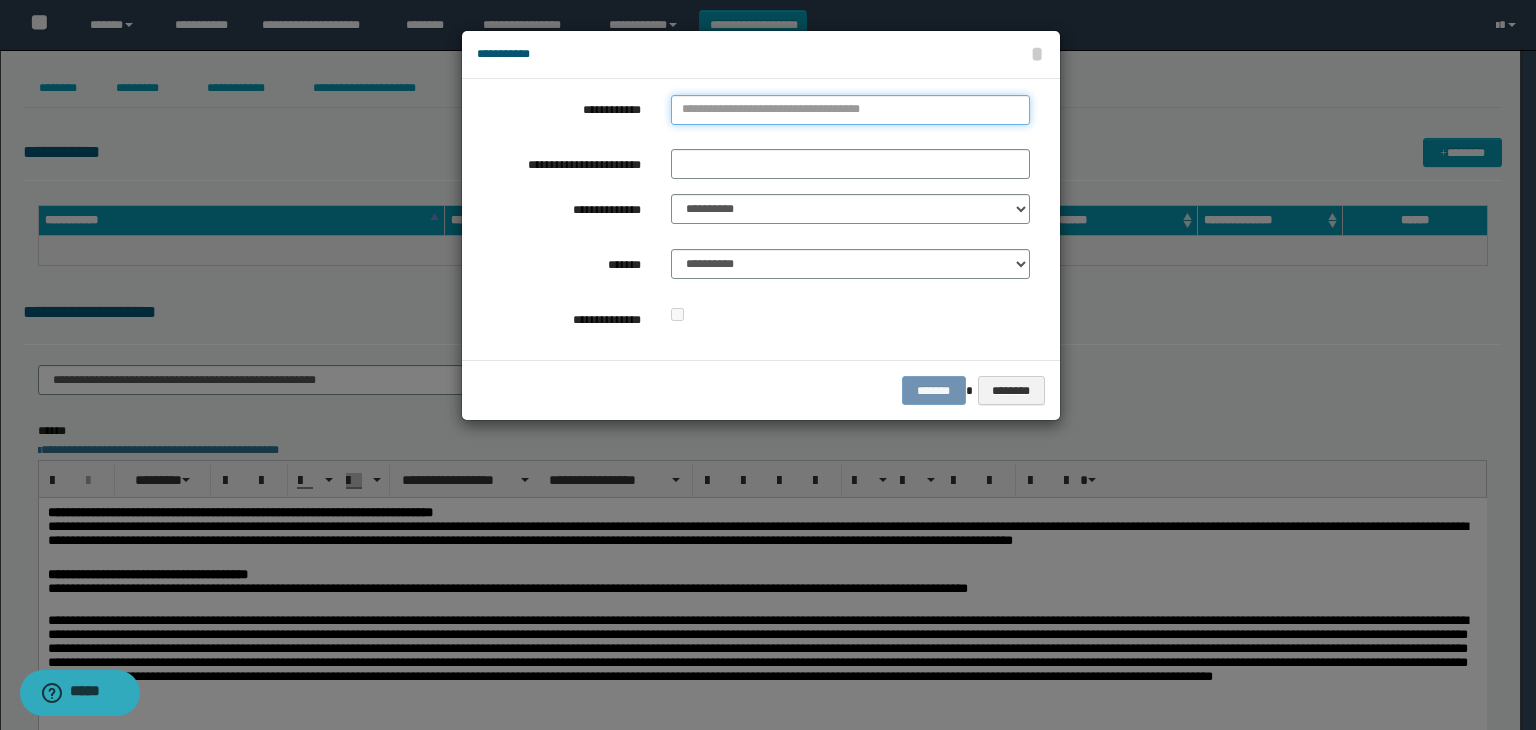 click on "**********" at bounding box center (850, 110) 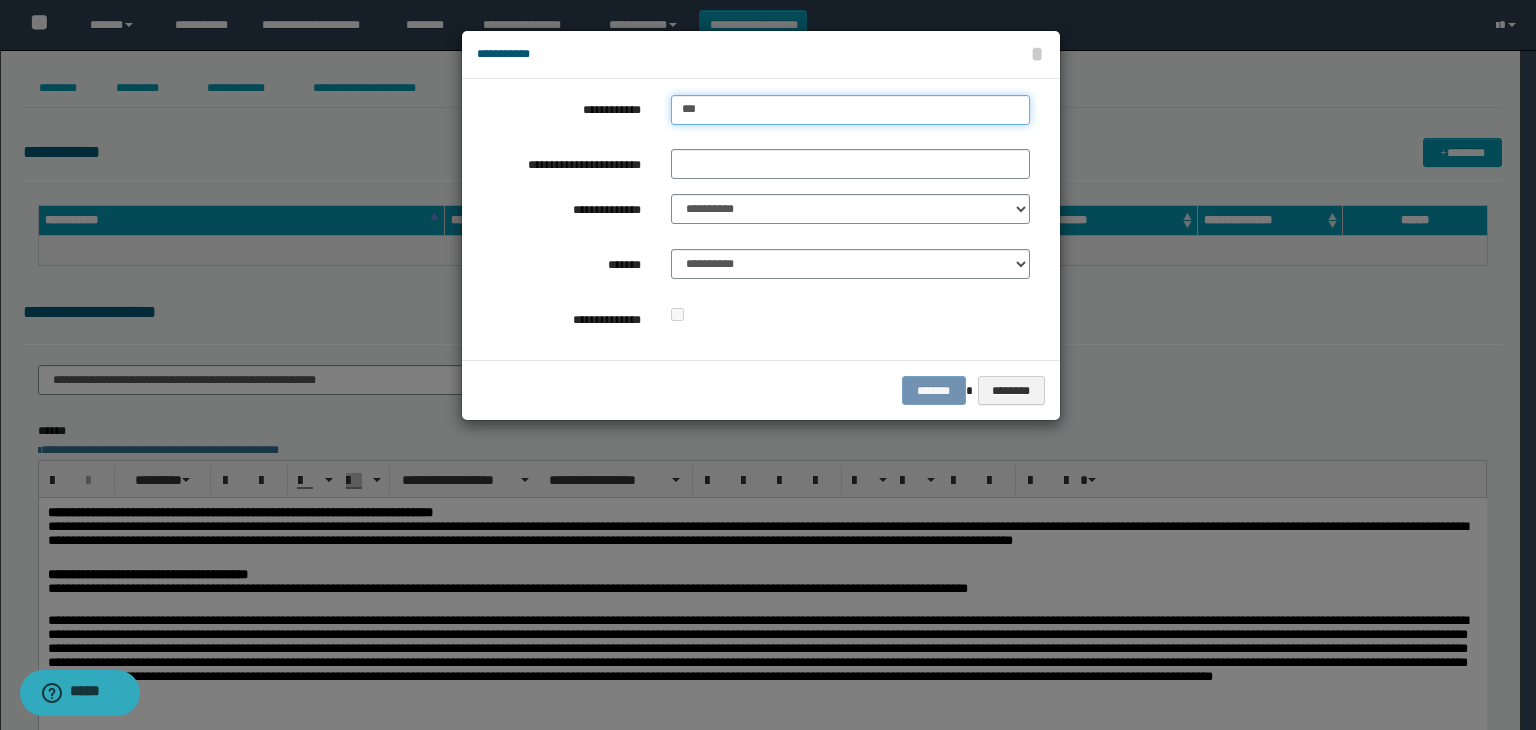 type on "****" 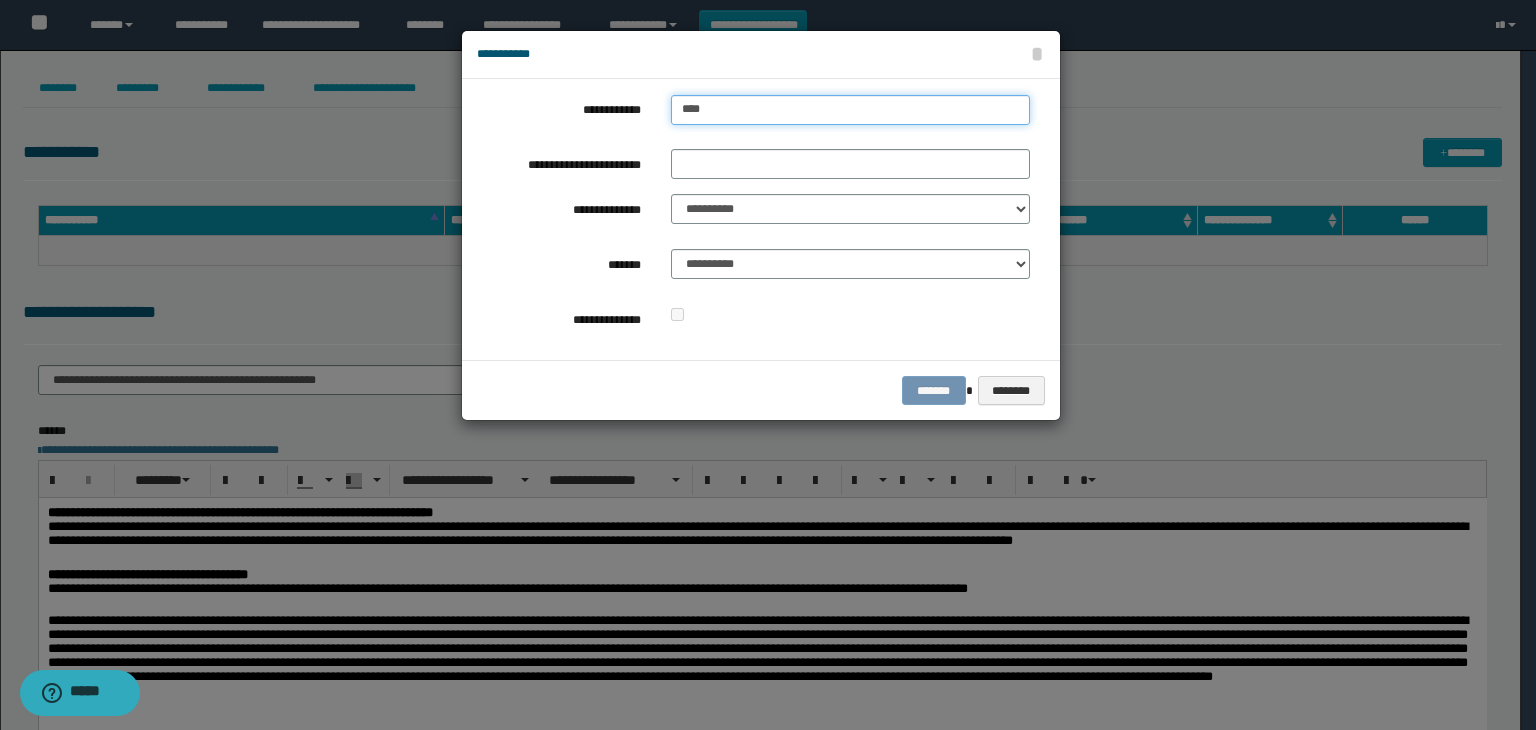 type on "****" 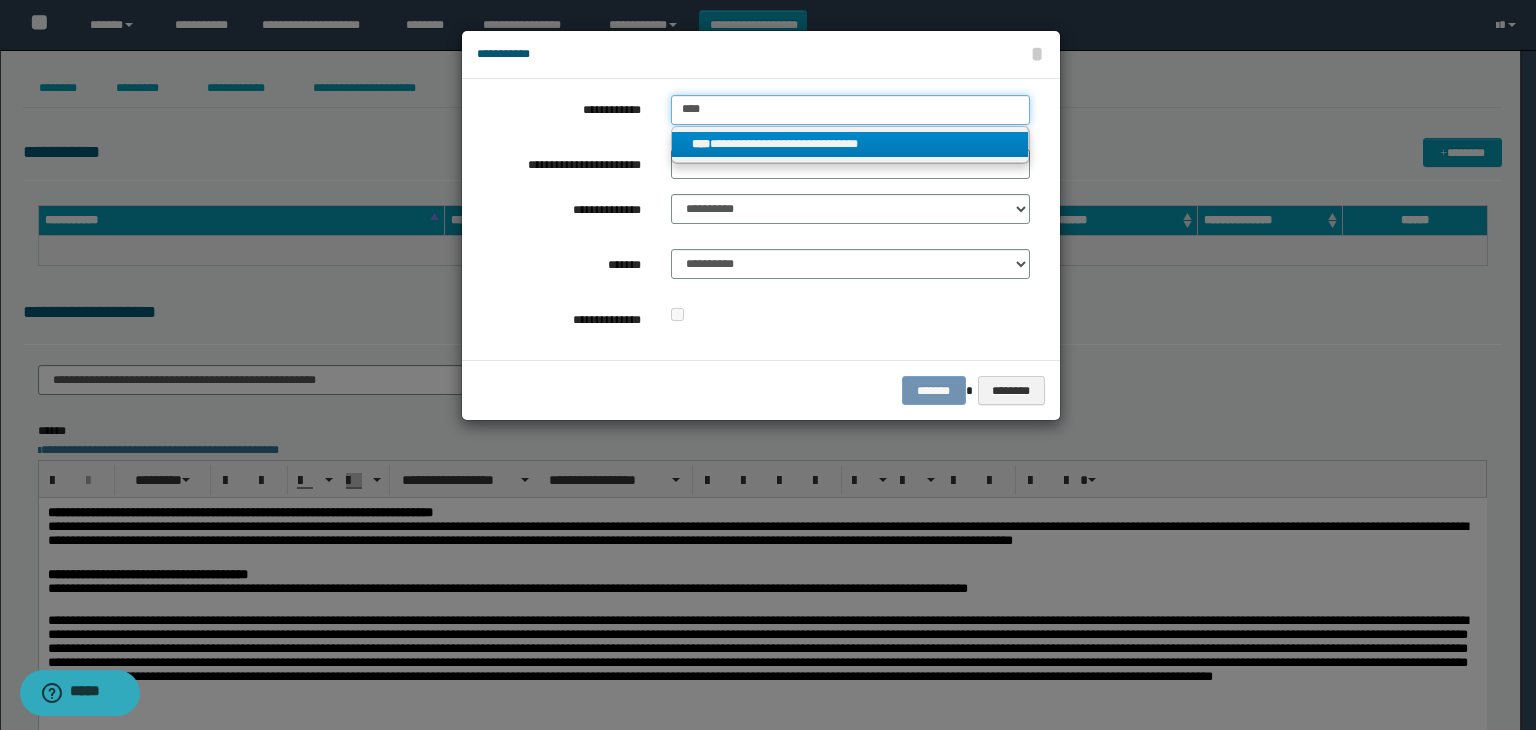 type on "****" 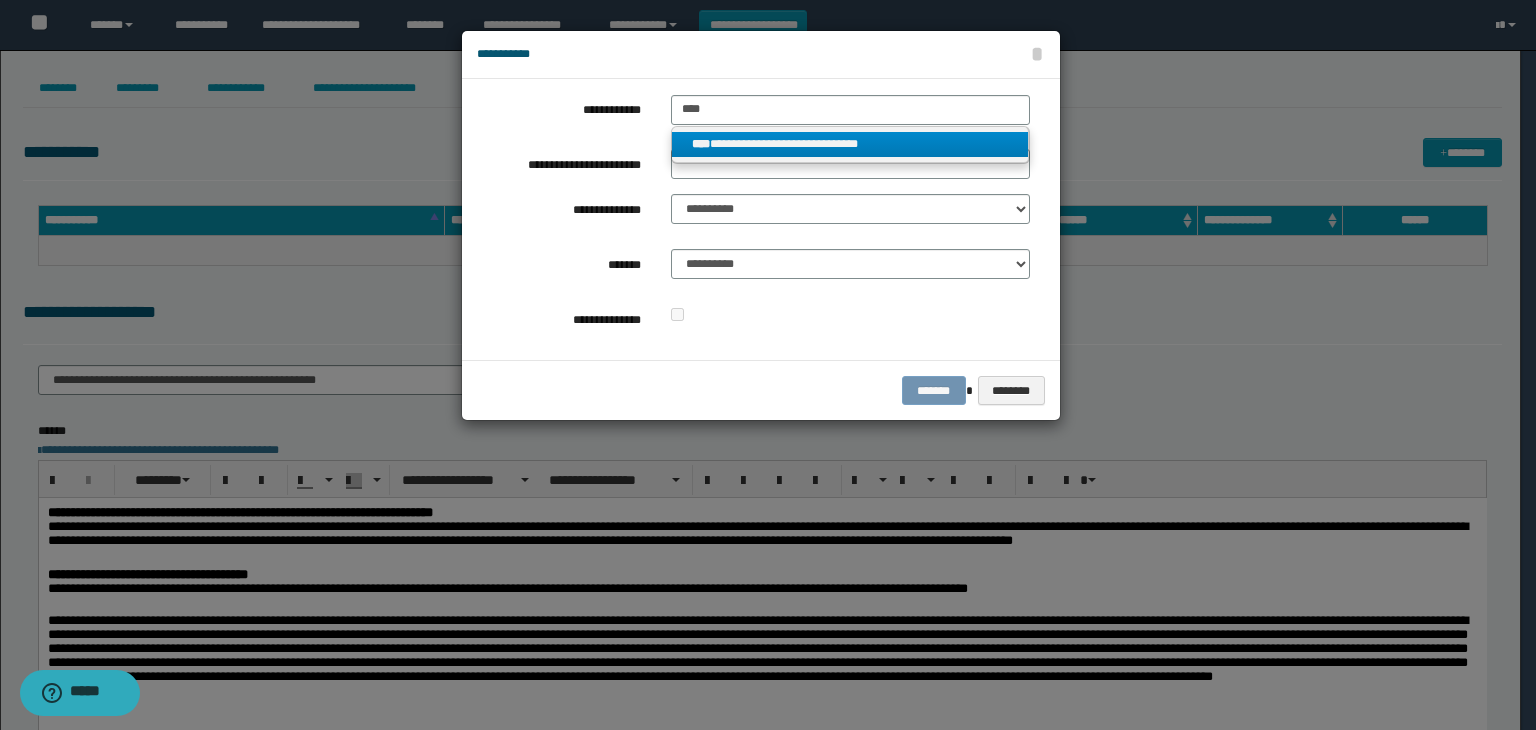 click on "**********" at bounding box center (850, 144) 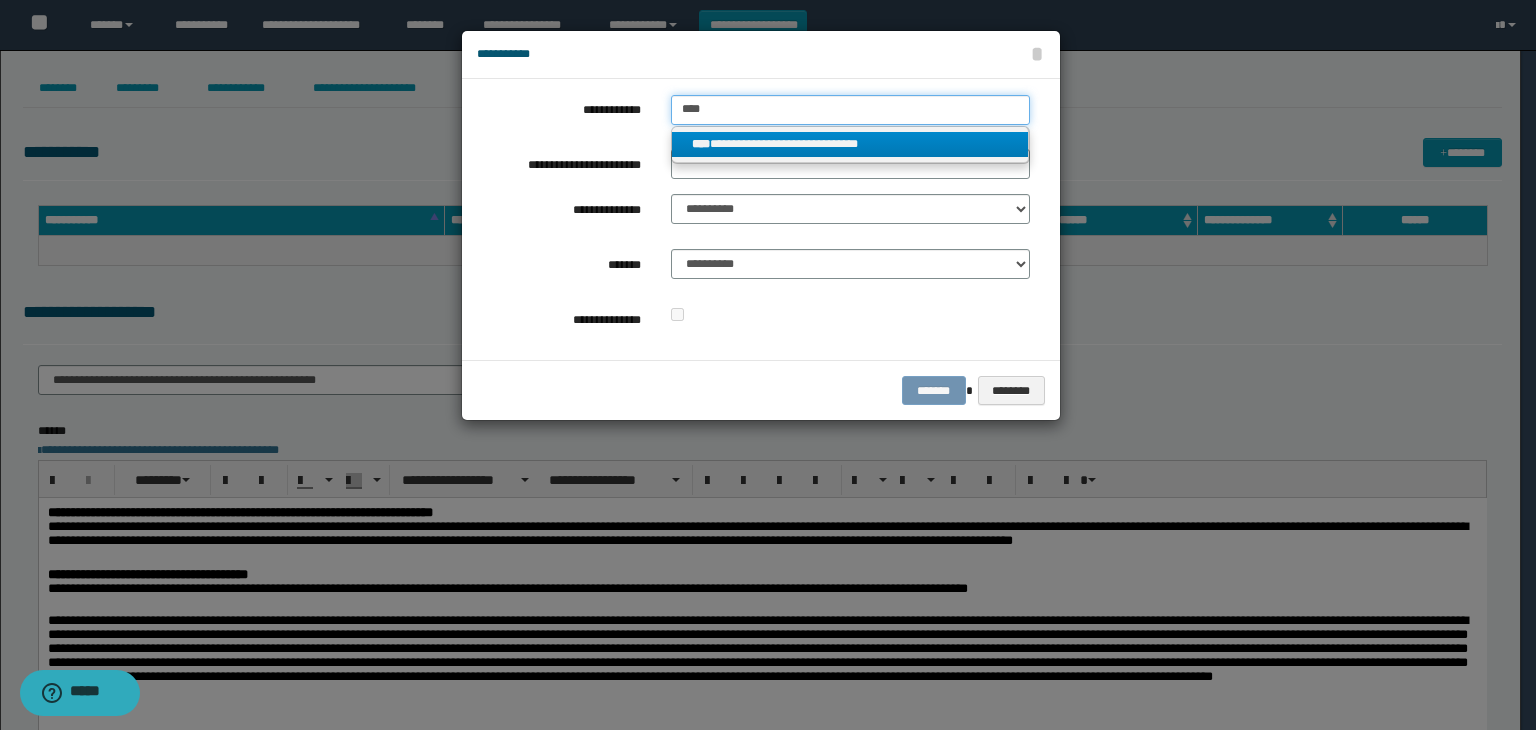 type 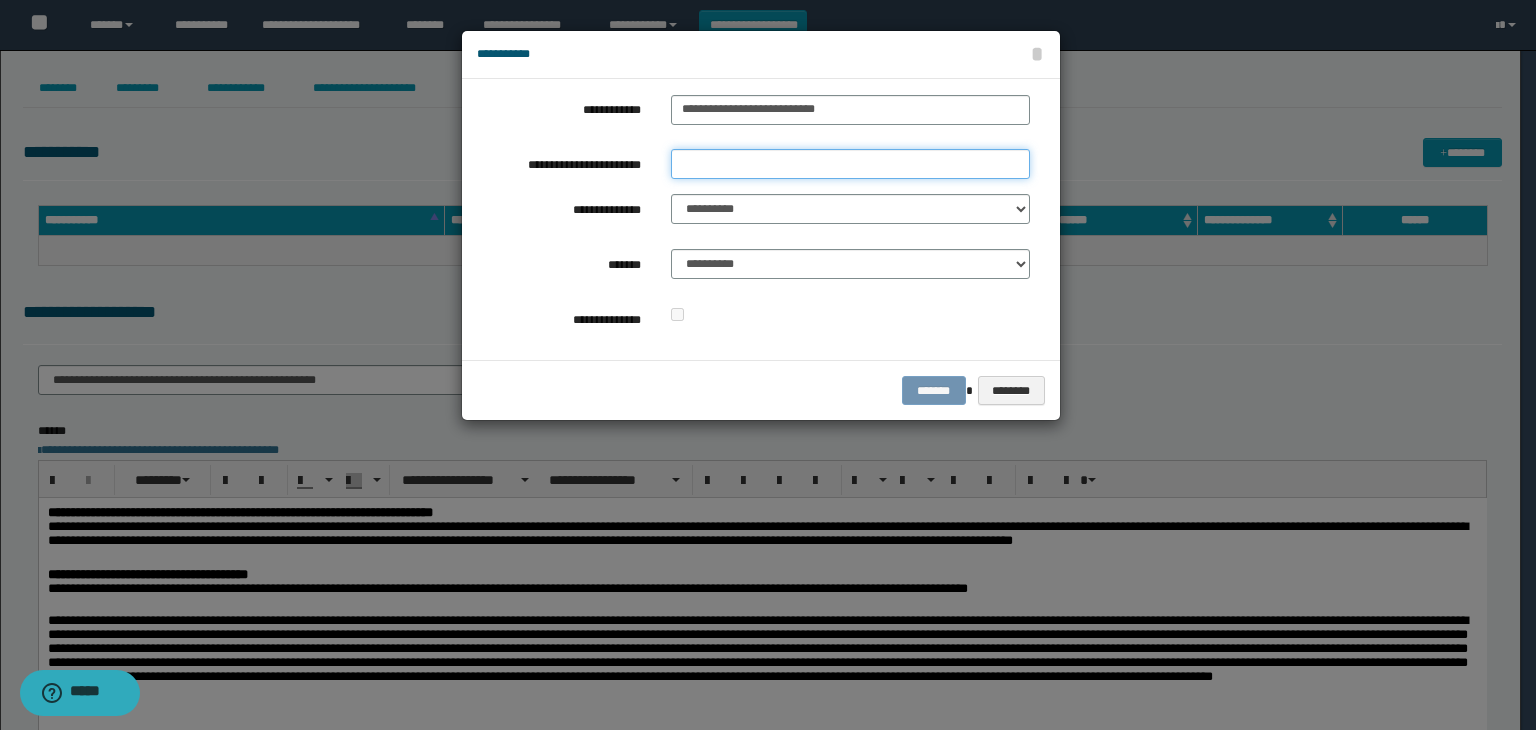 click on "**********" at bounding box center [850, 164] 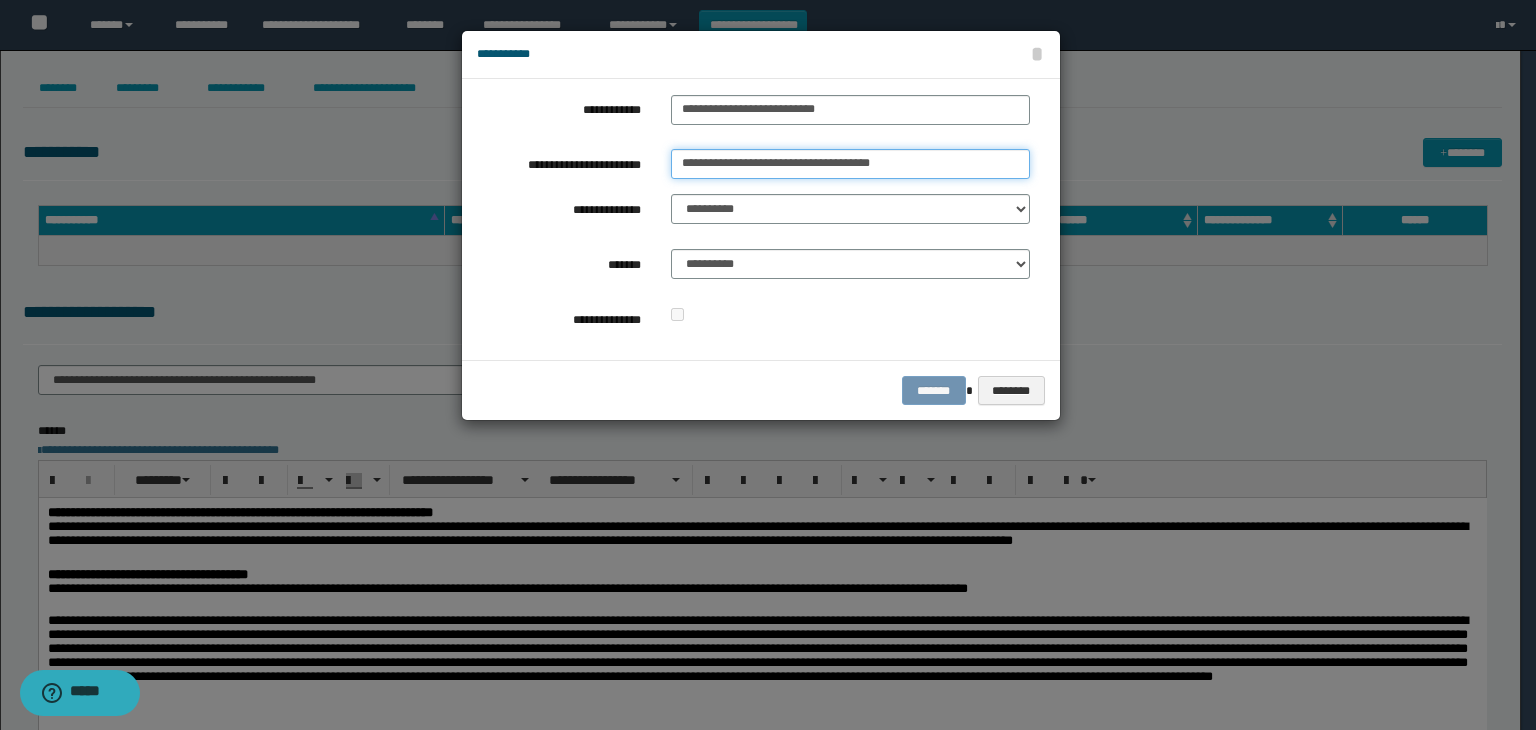click on "**********" at bounding box center (850, 164) 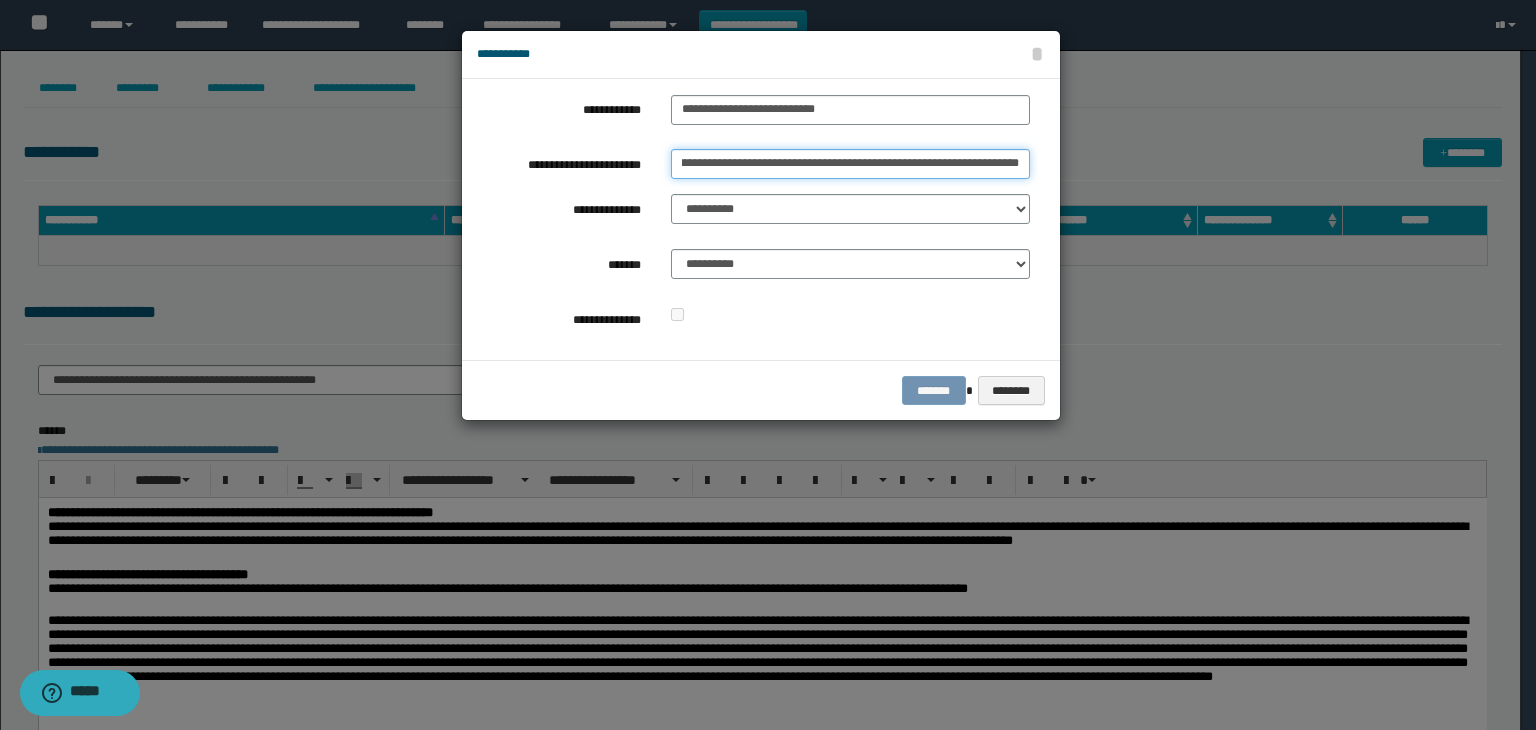scroll, scrollTop: 0, scrollLeft: 143, axis: horizontal 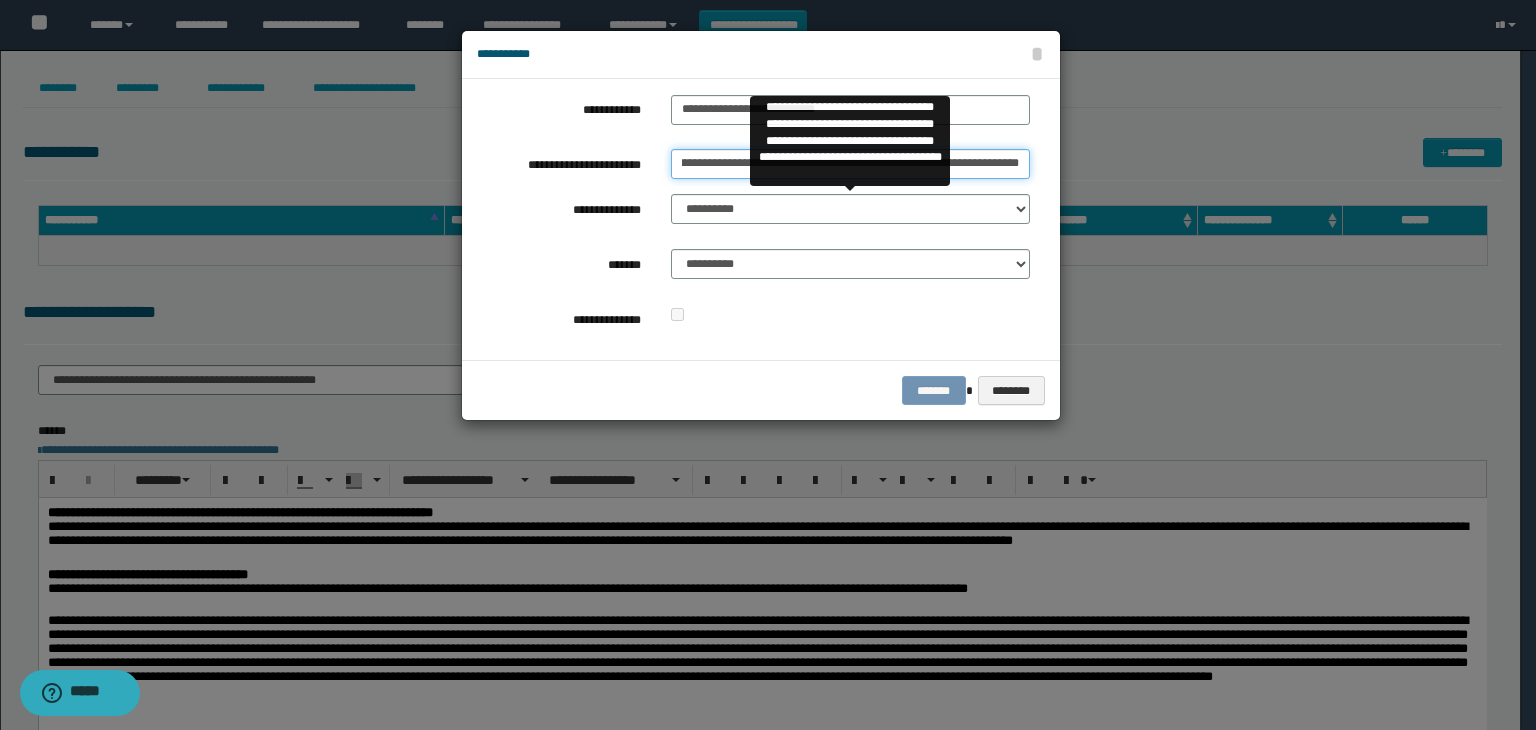 type on "**********" 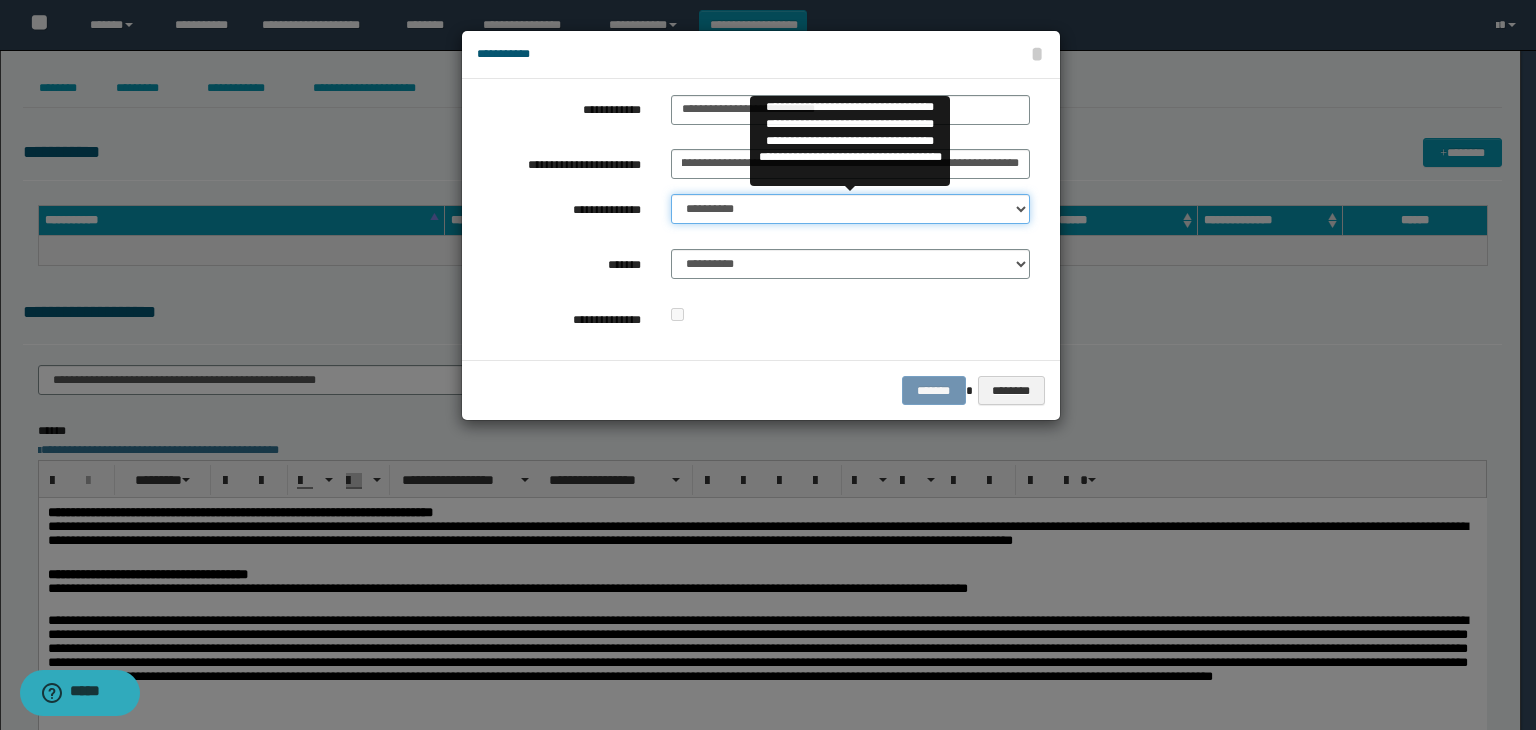 click on "**********" at bounding box center [850, 209] 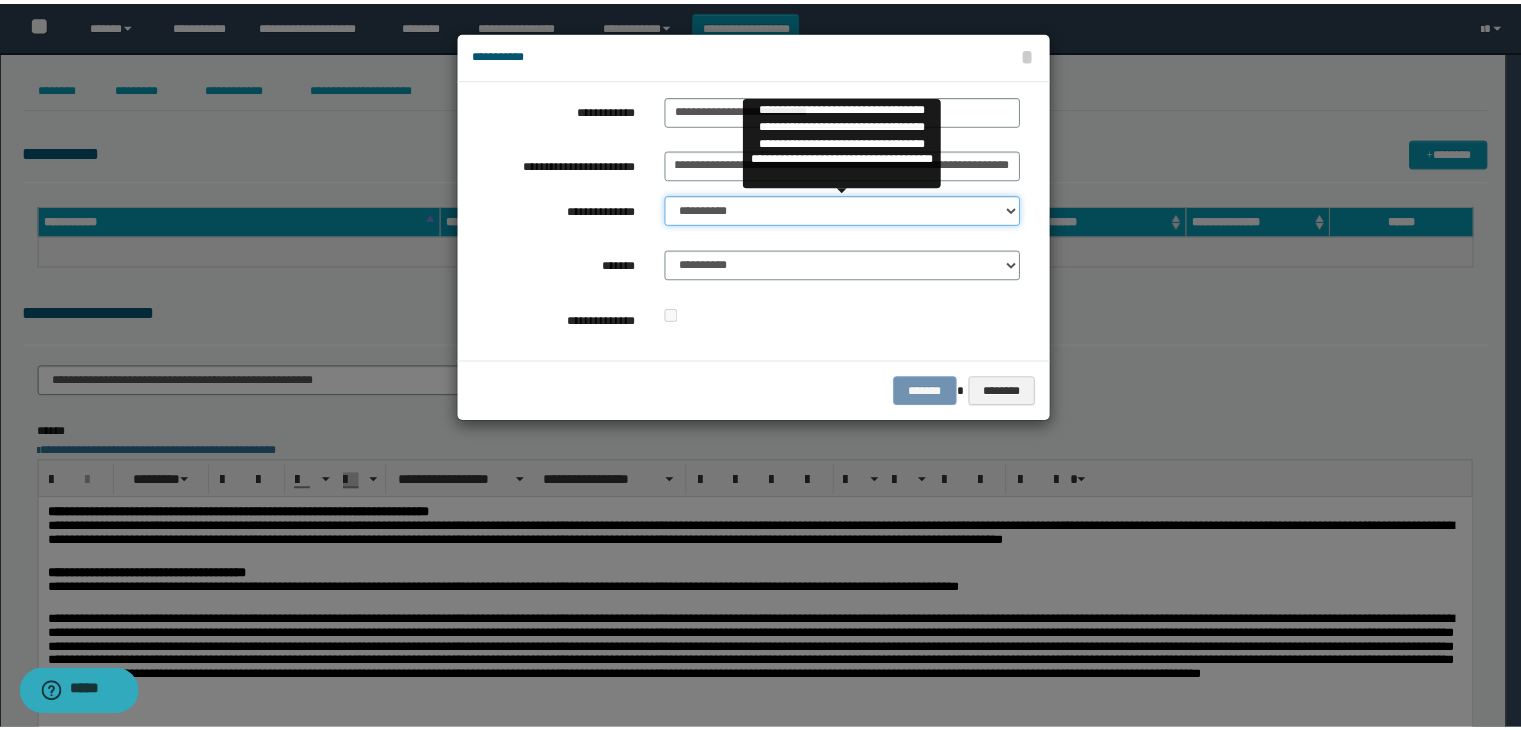 scroll, scrollTop: 0, scrollLeft: 0, axis: both 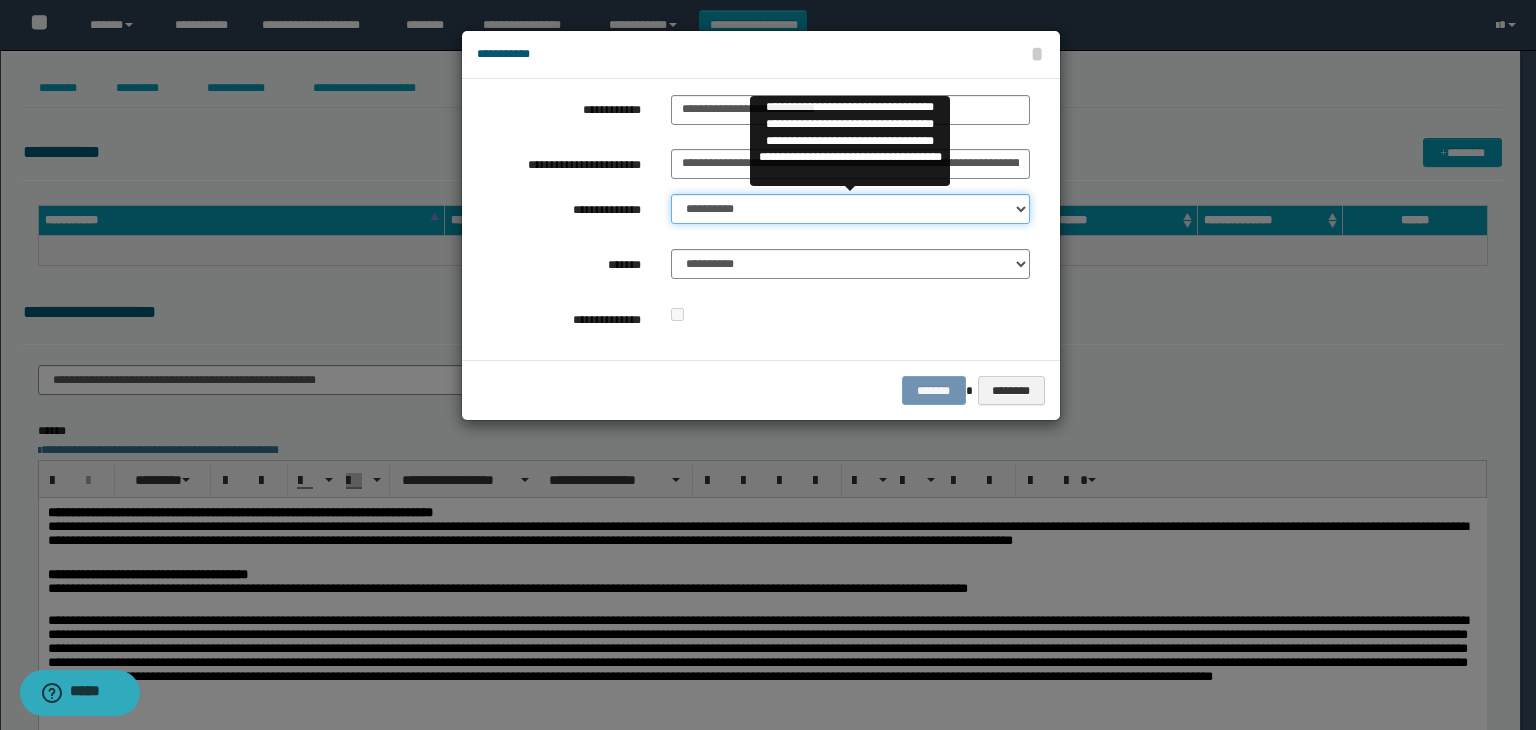 select on "**" 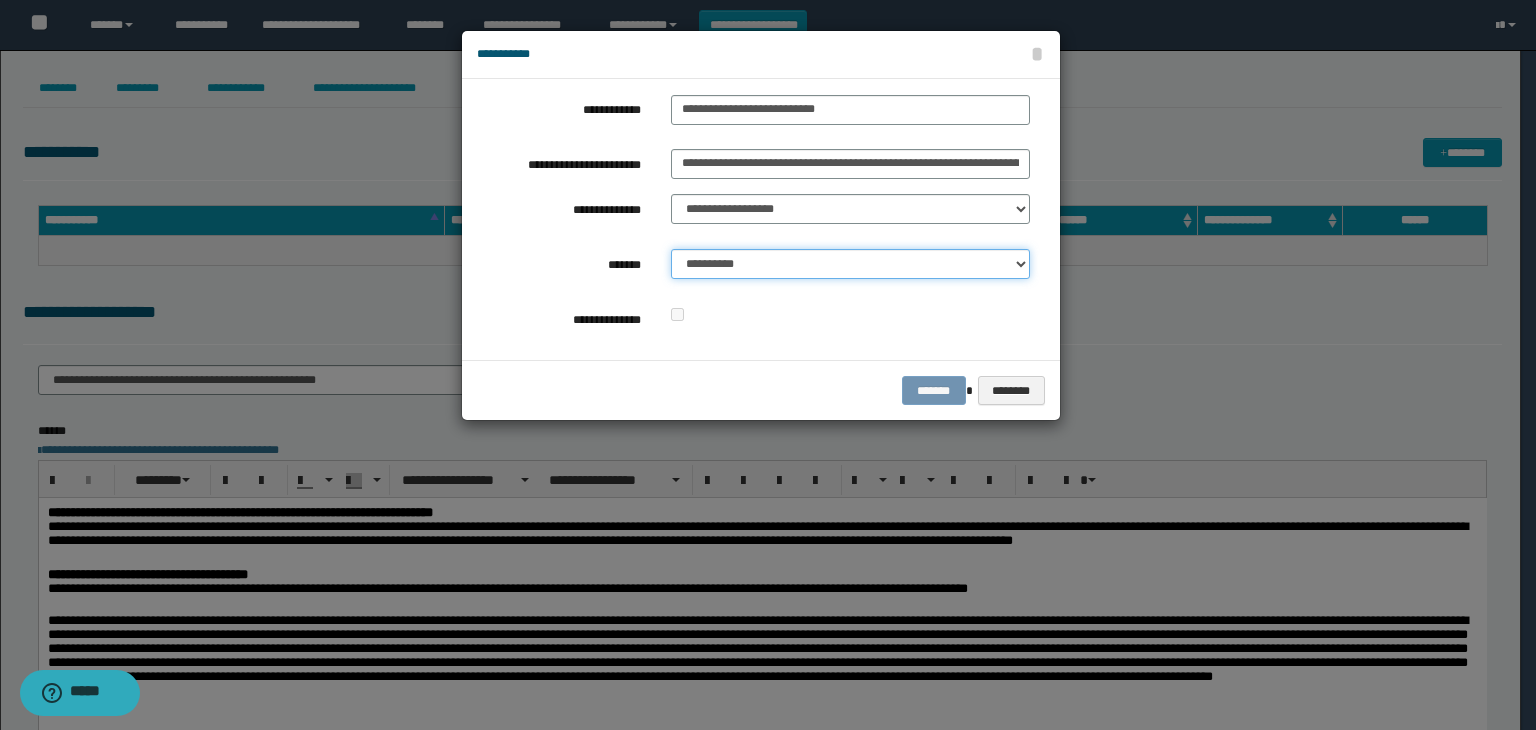 click on "**********" at bounding box center [850, 264] 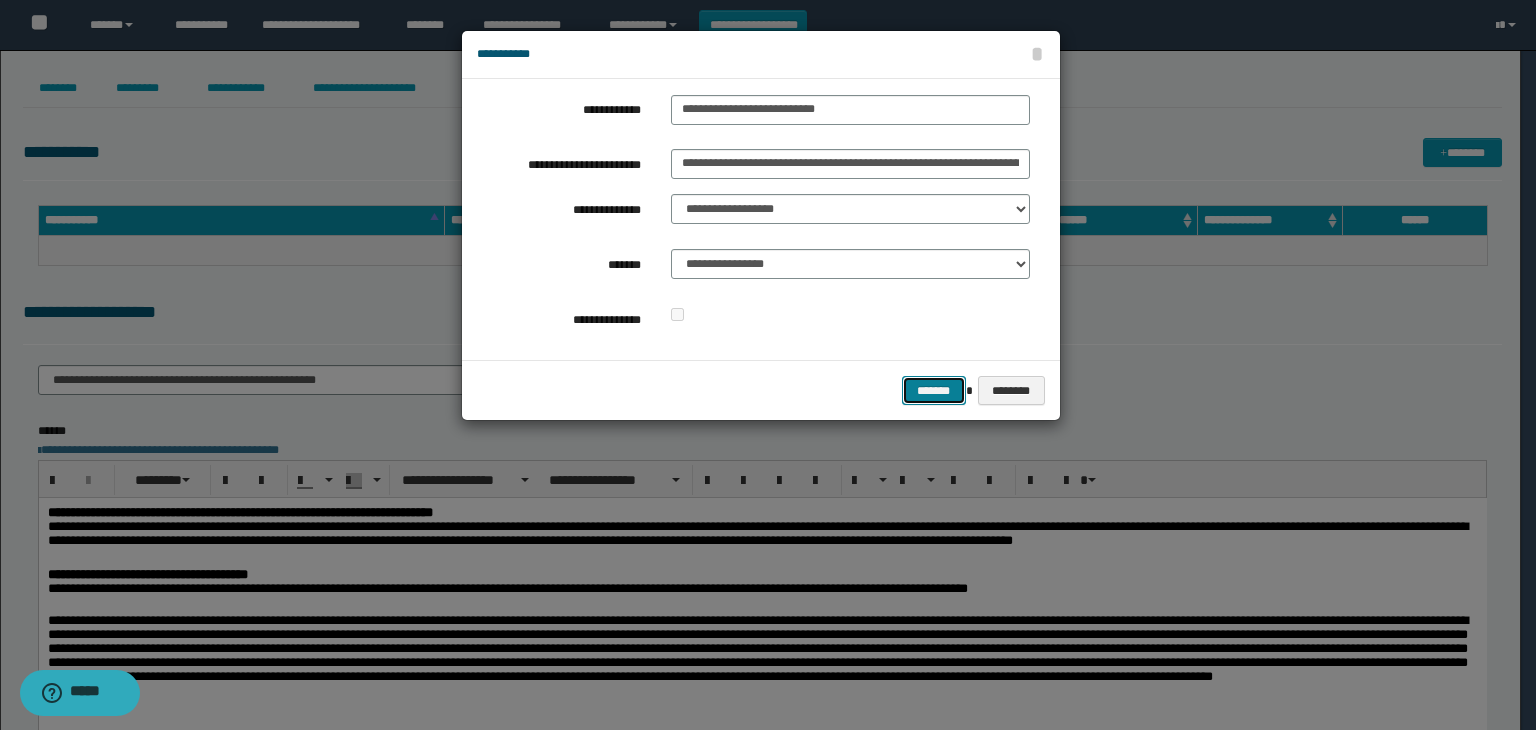 click on "*******" at bounding box center (934, 391) 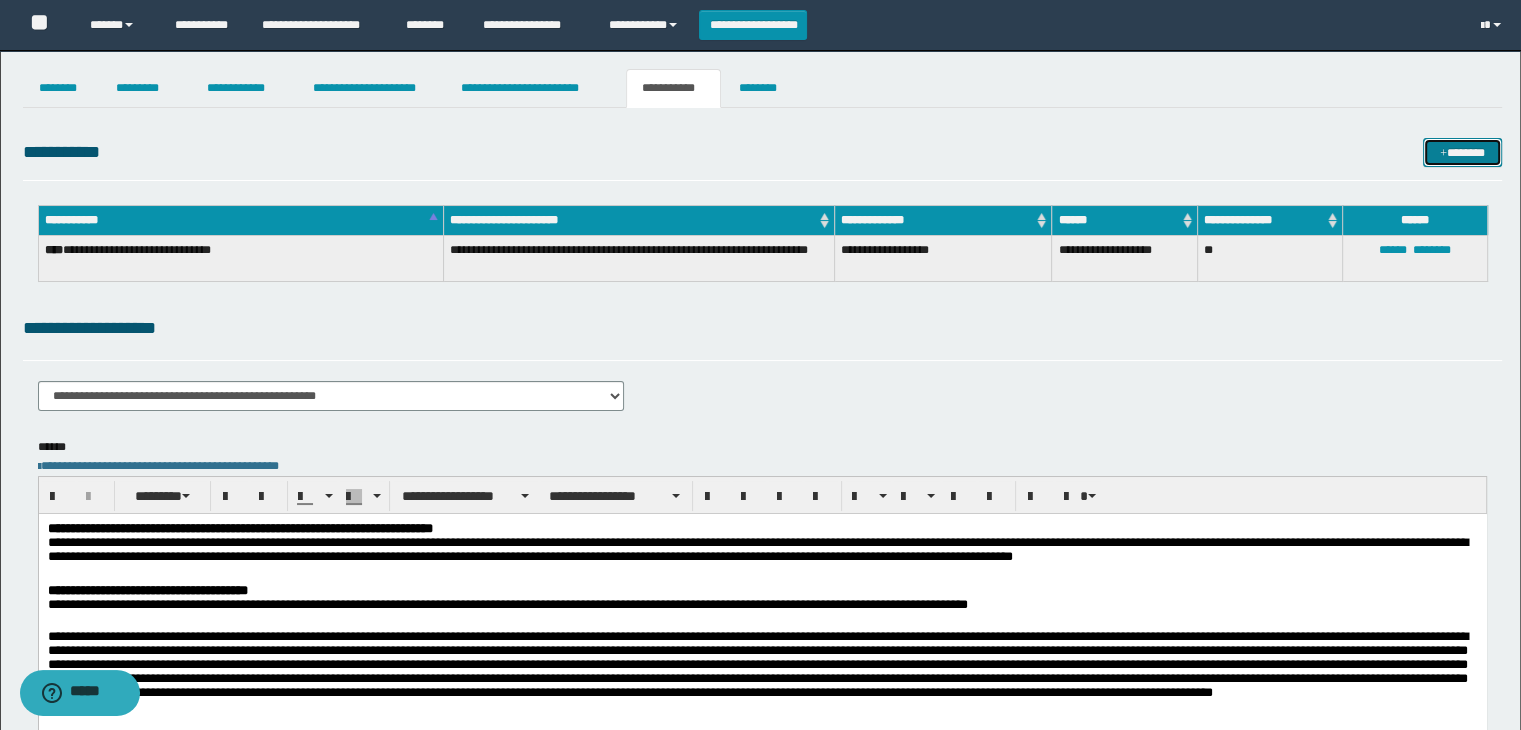 click on "*******" at bounding box center [1462, 153] 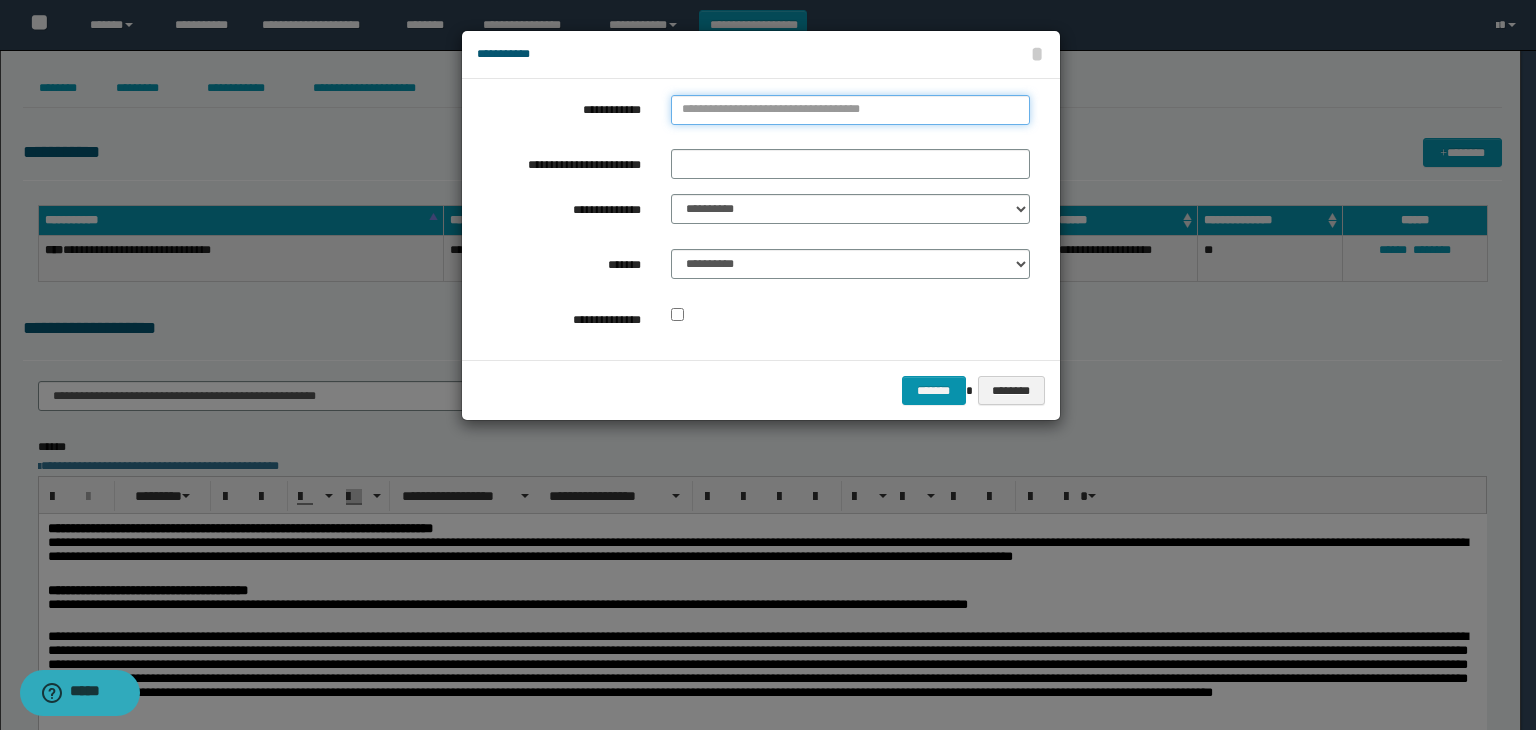 type on "**********" 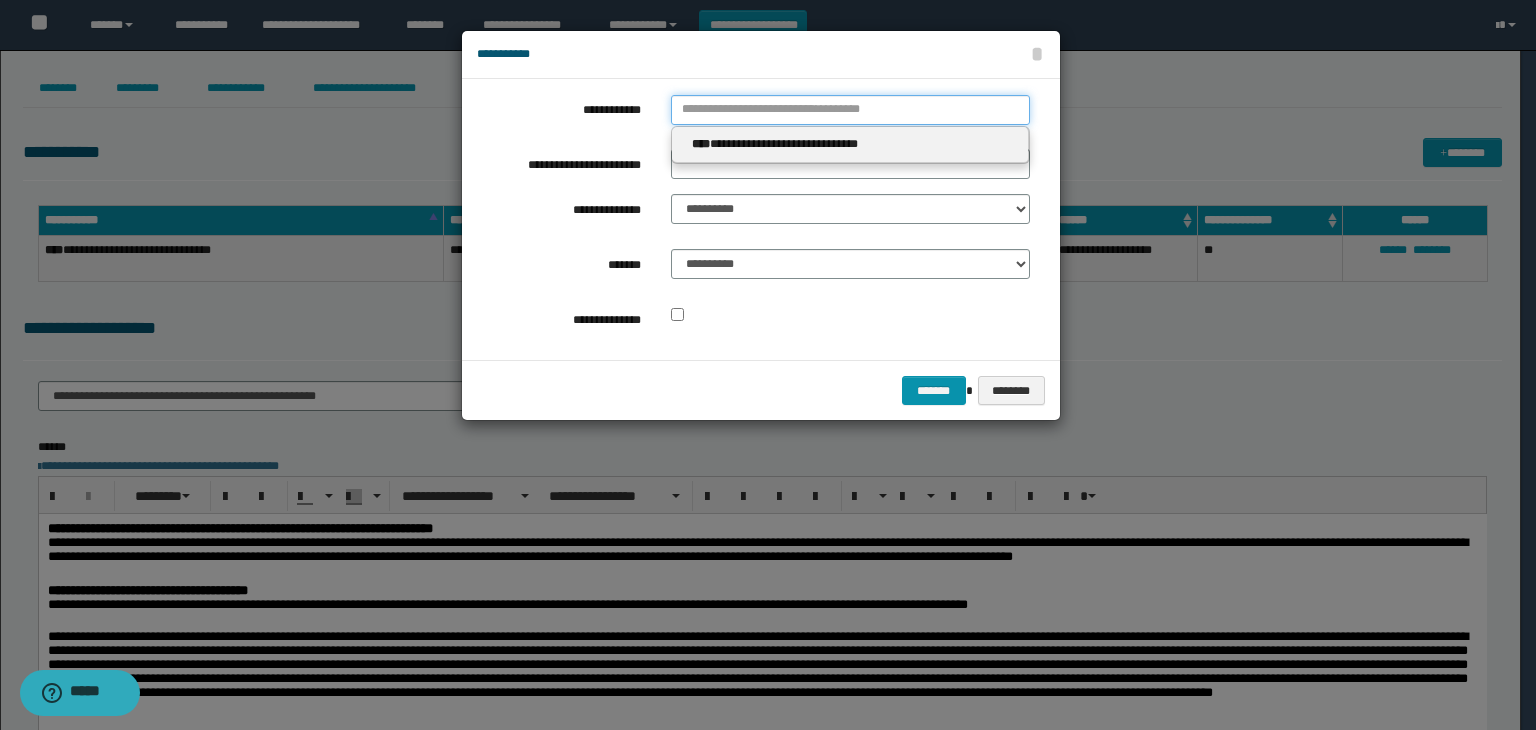 click on "**********" at bounding box center [850, 110] 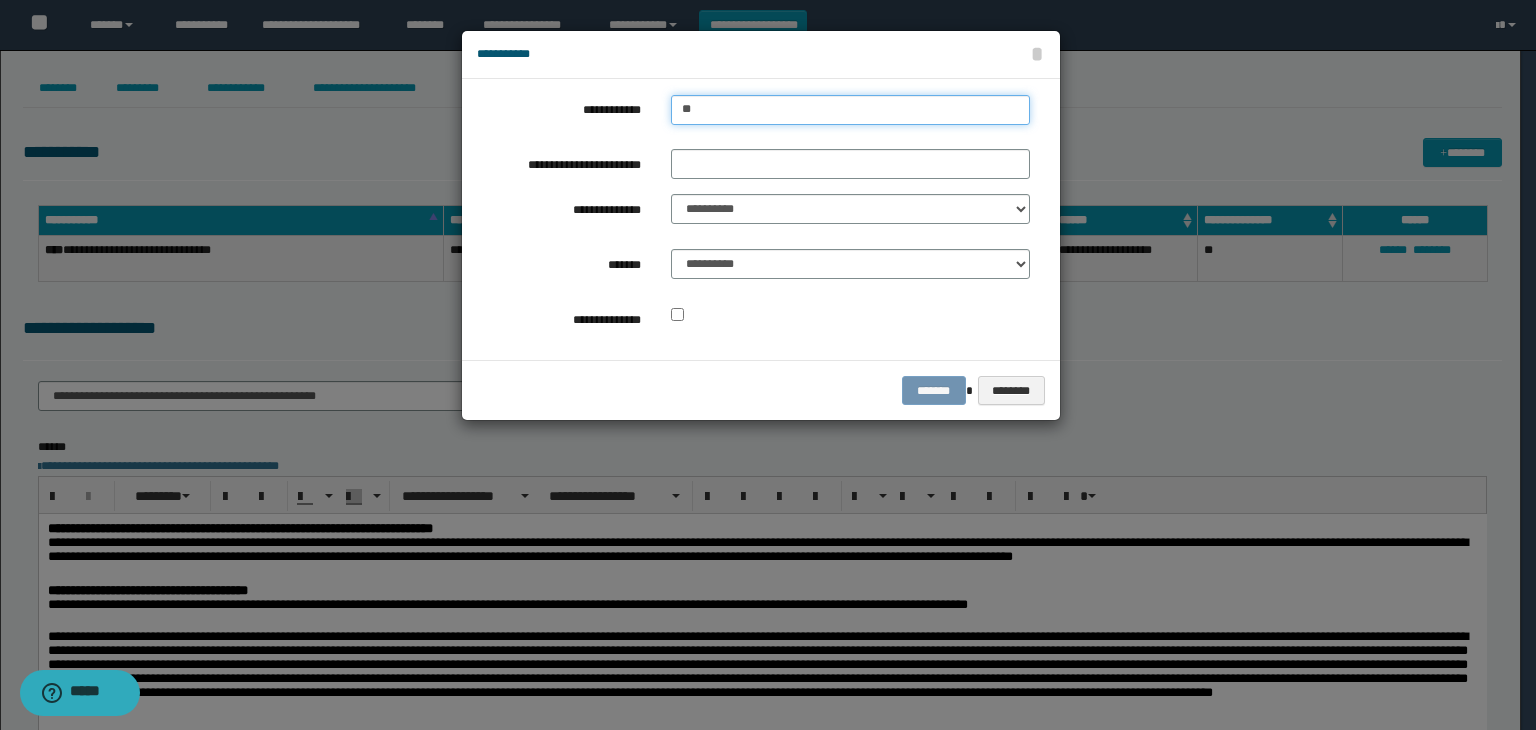type on "***" 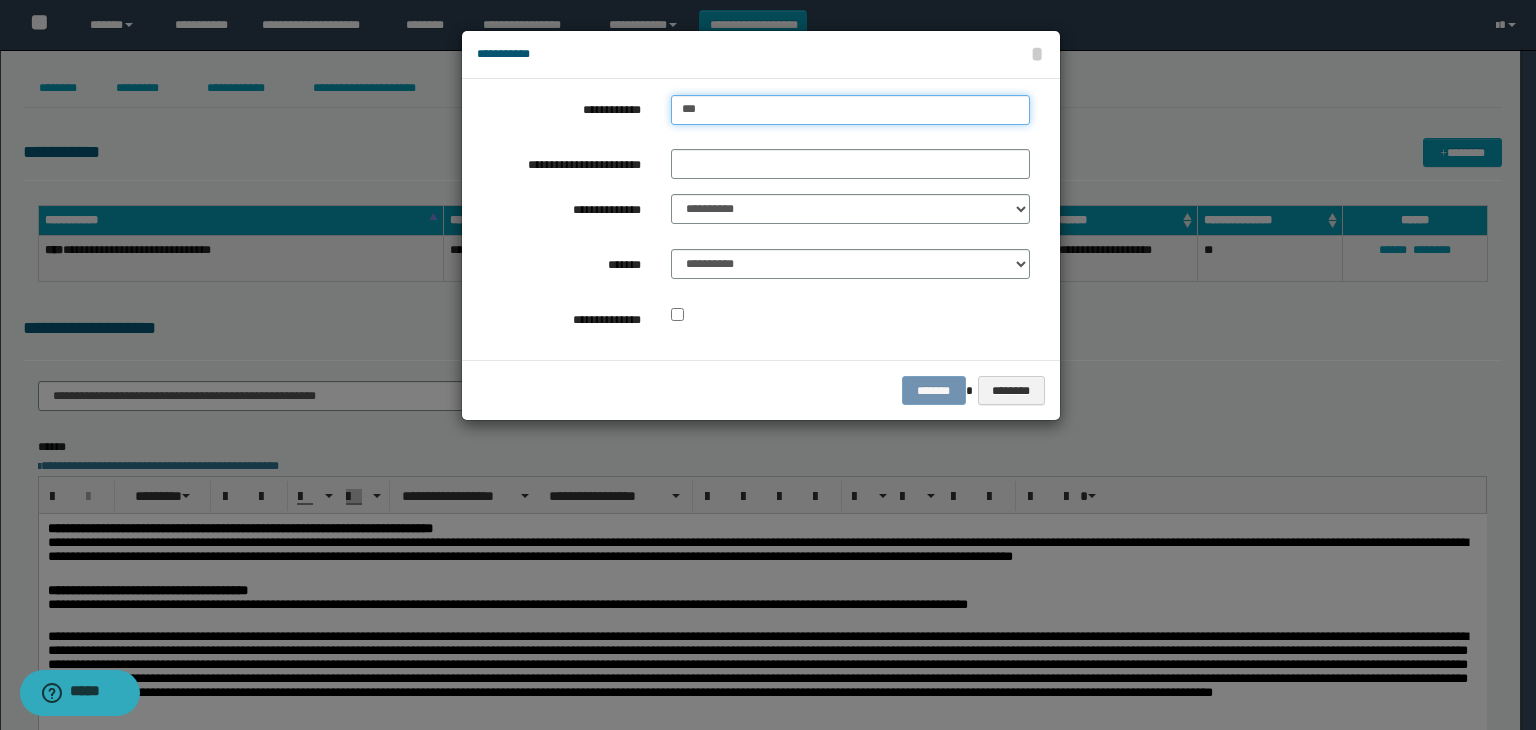 type on "***" 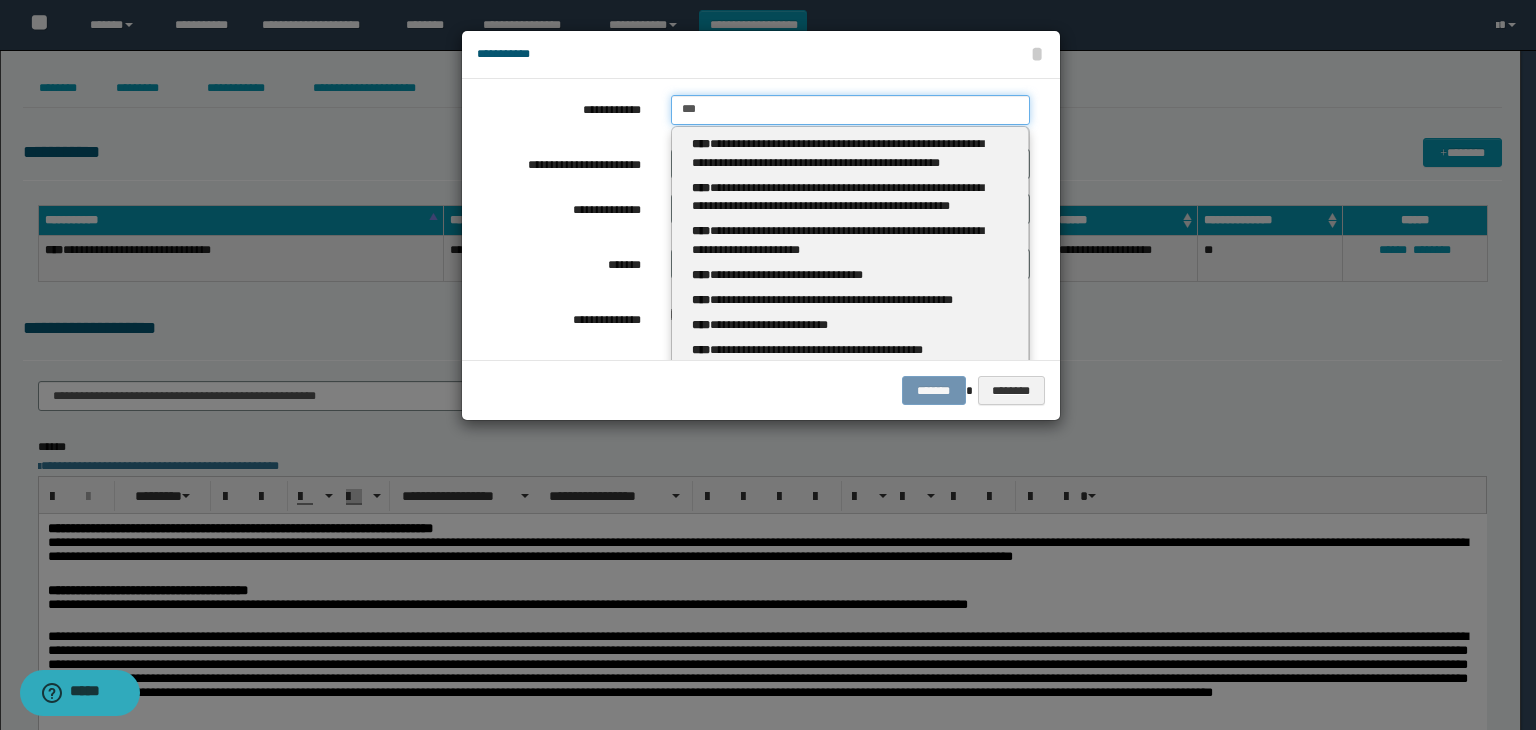 type 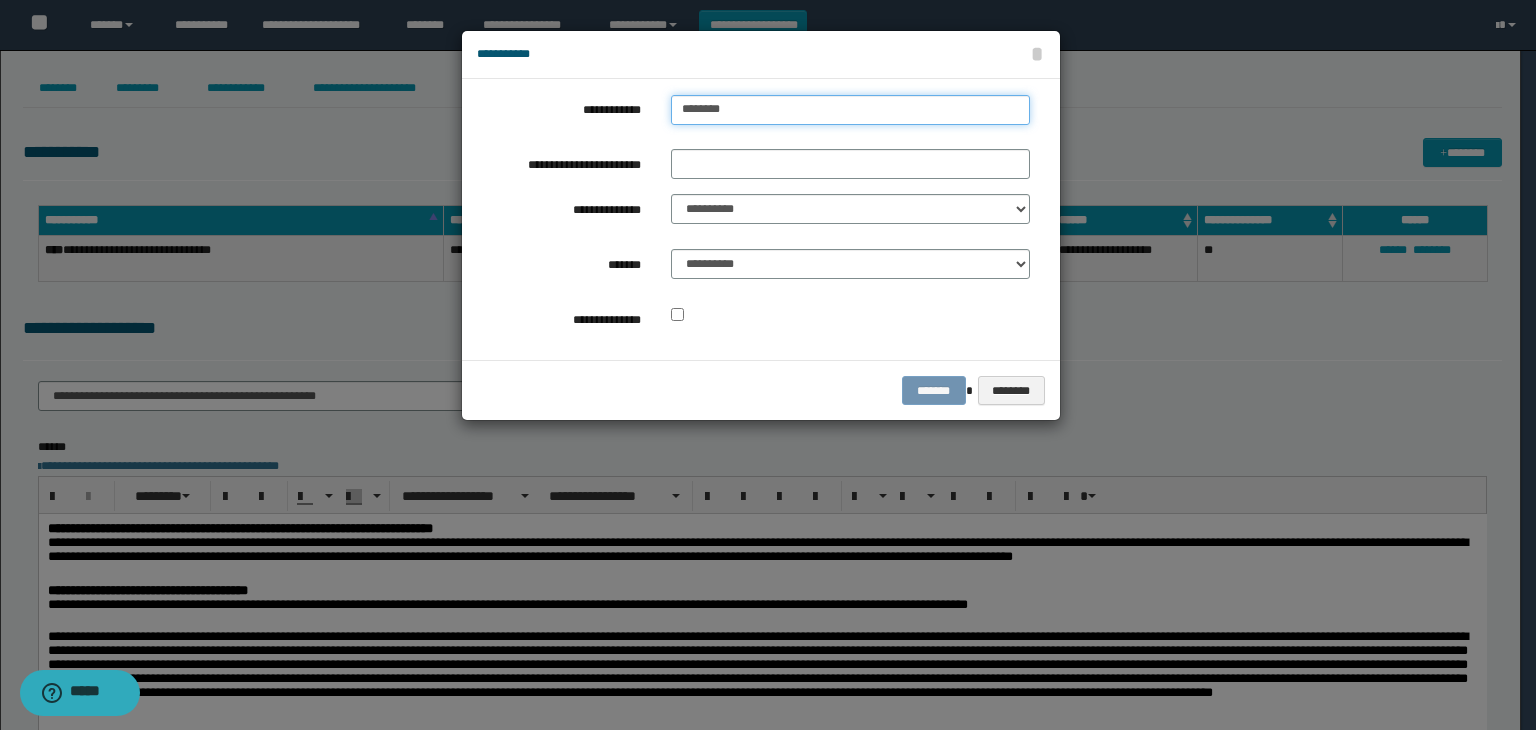 type on "*********" 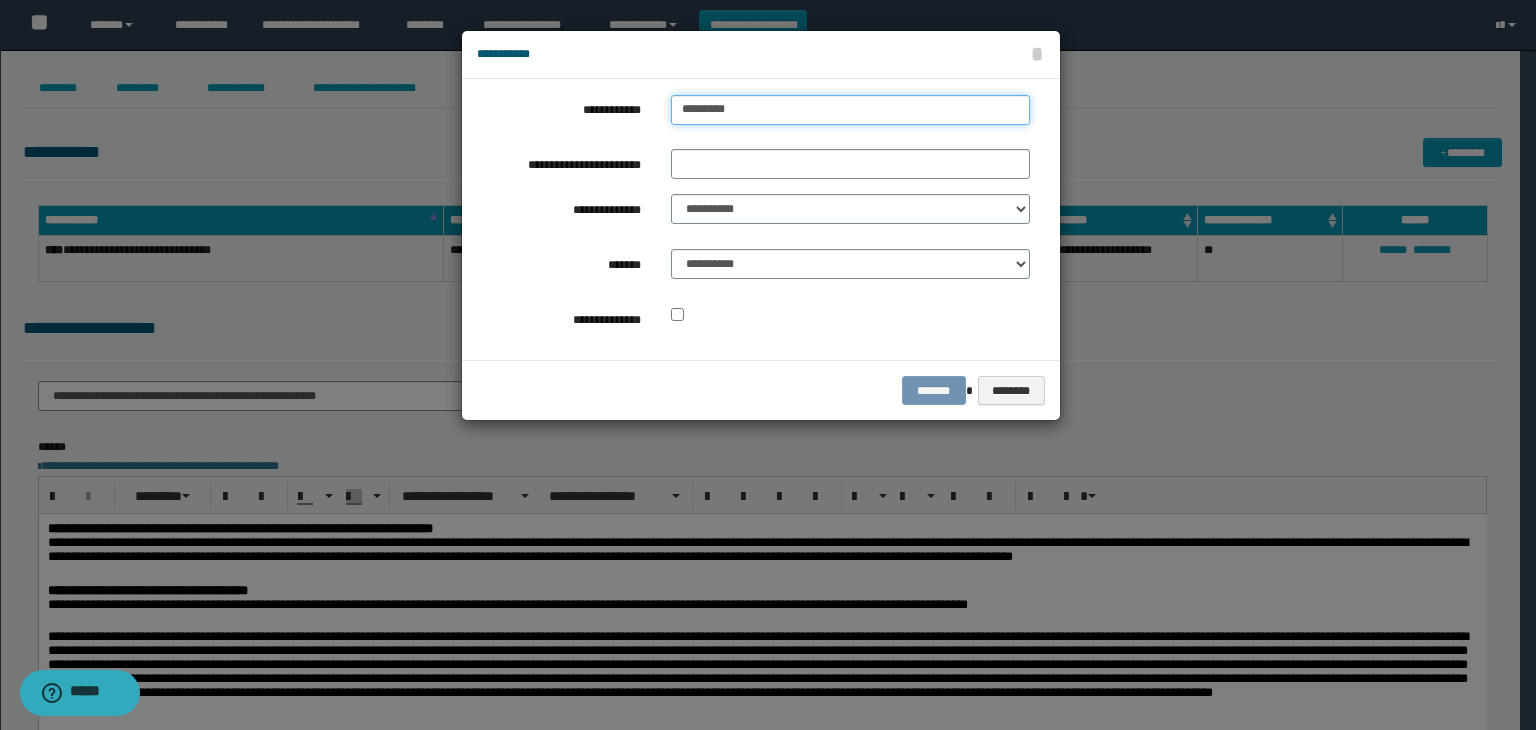 type on "**********" 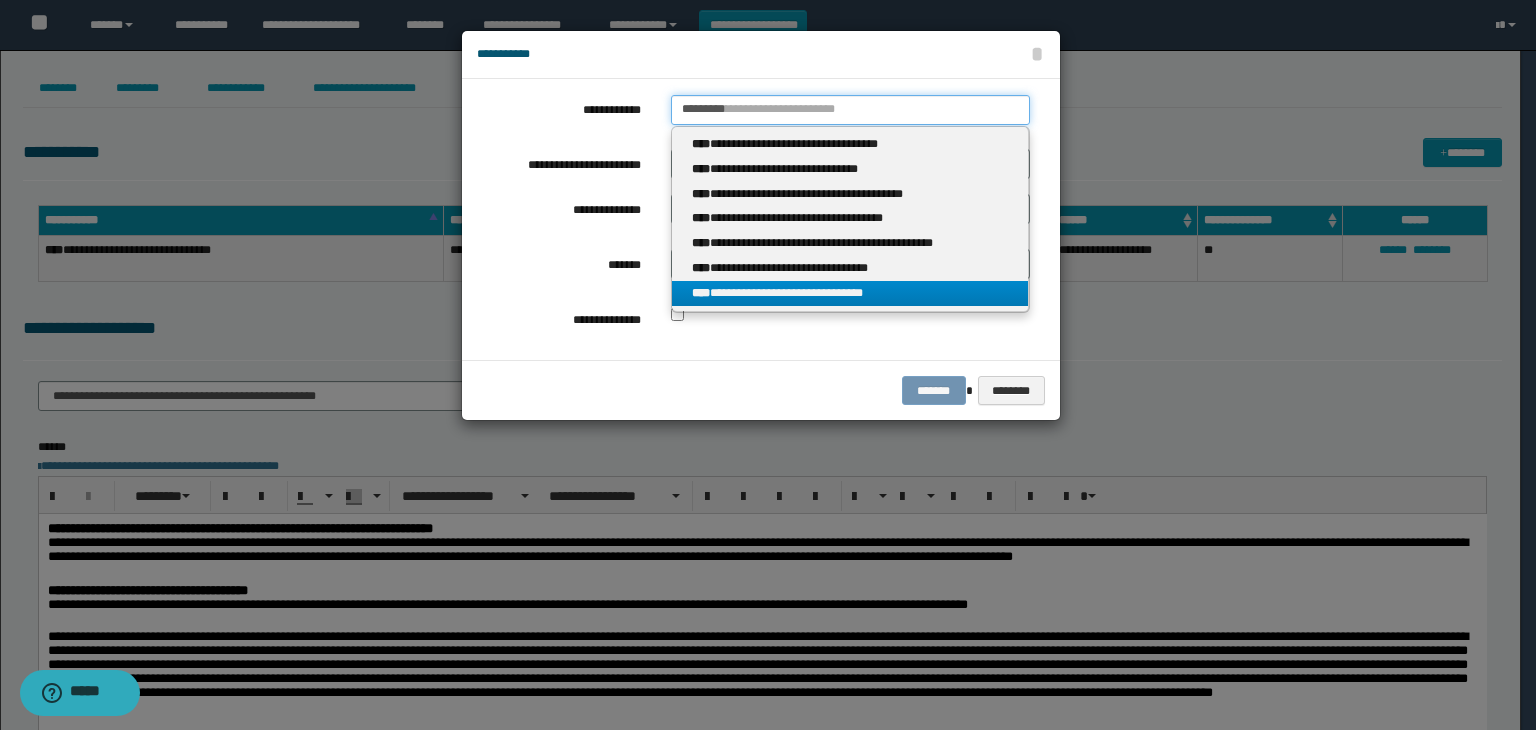 type on "*********" 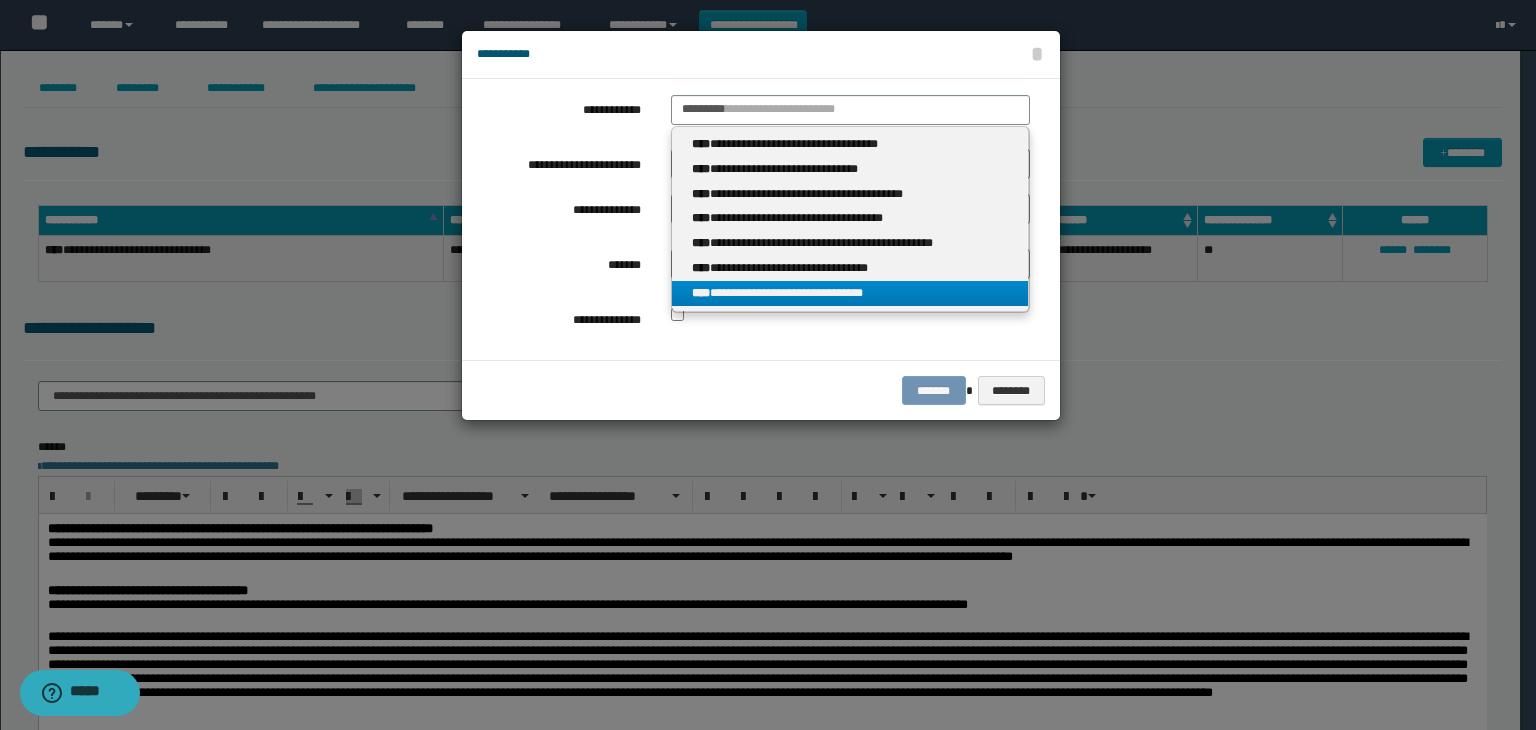 click on "**********" at bounding box center (850, 293) 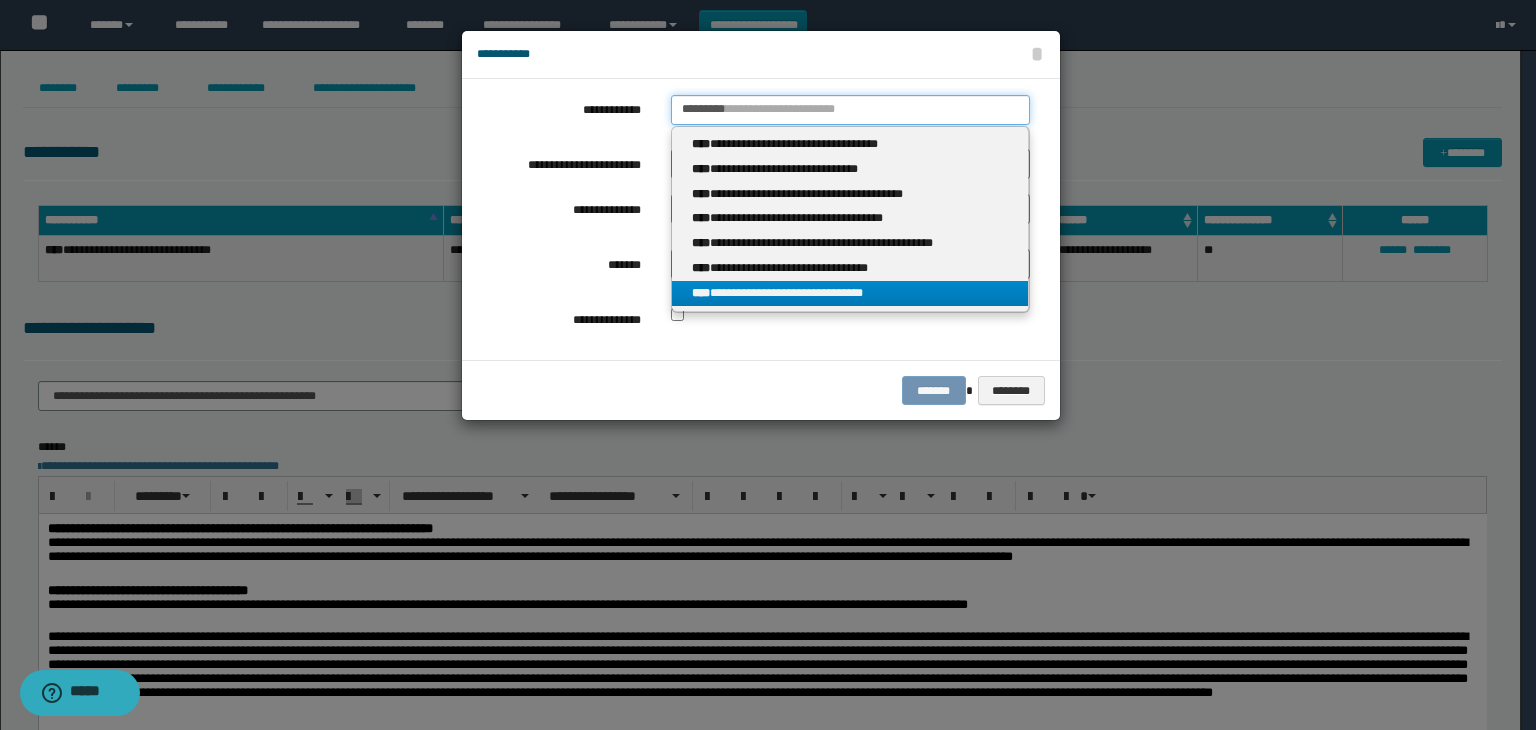 type 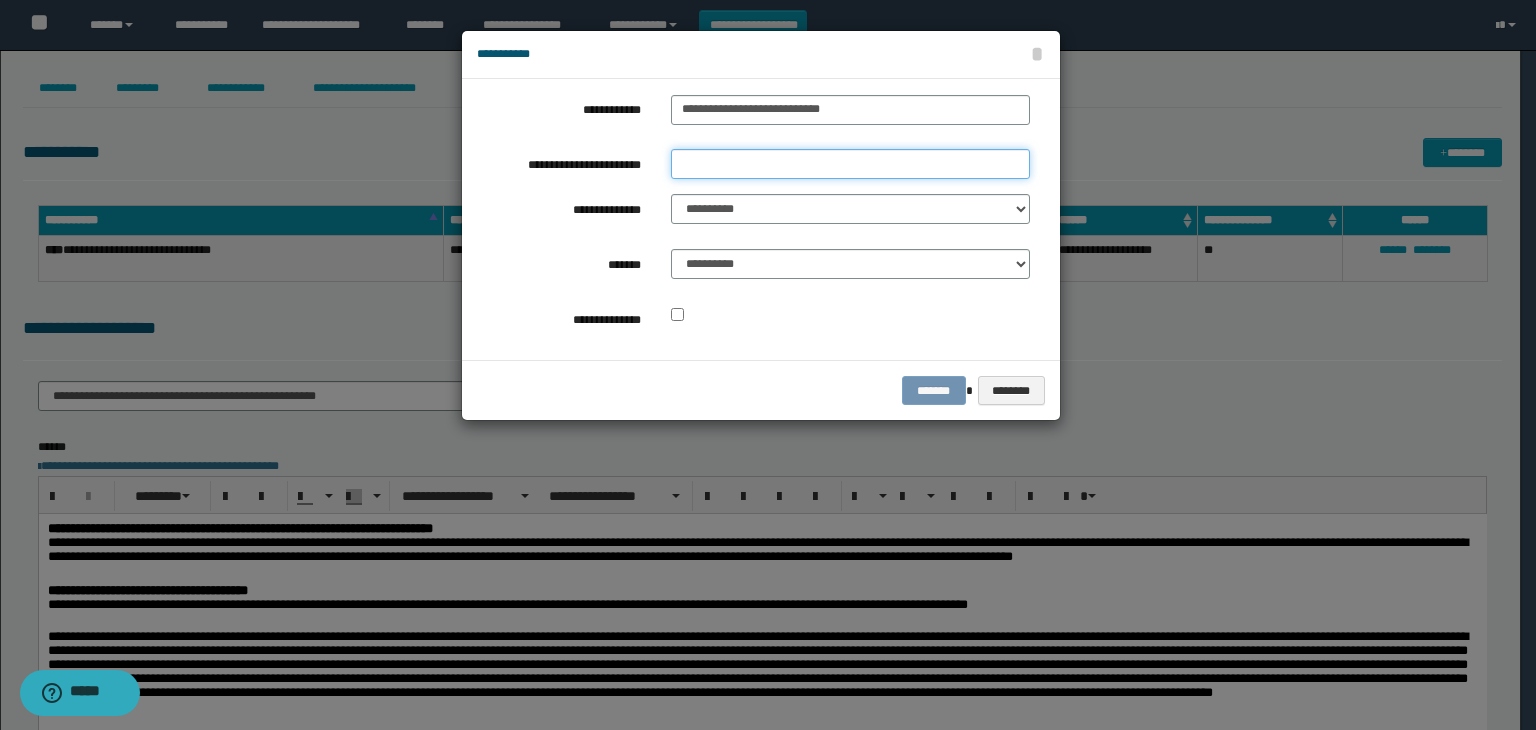 click on "**********" at bounding box center (850, 164) 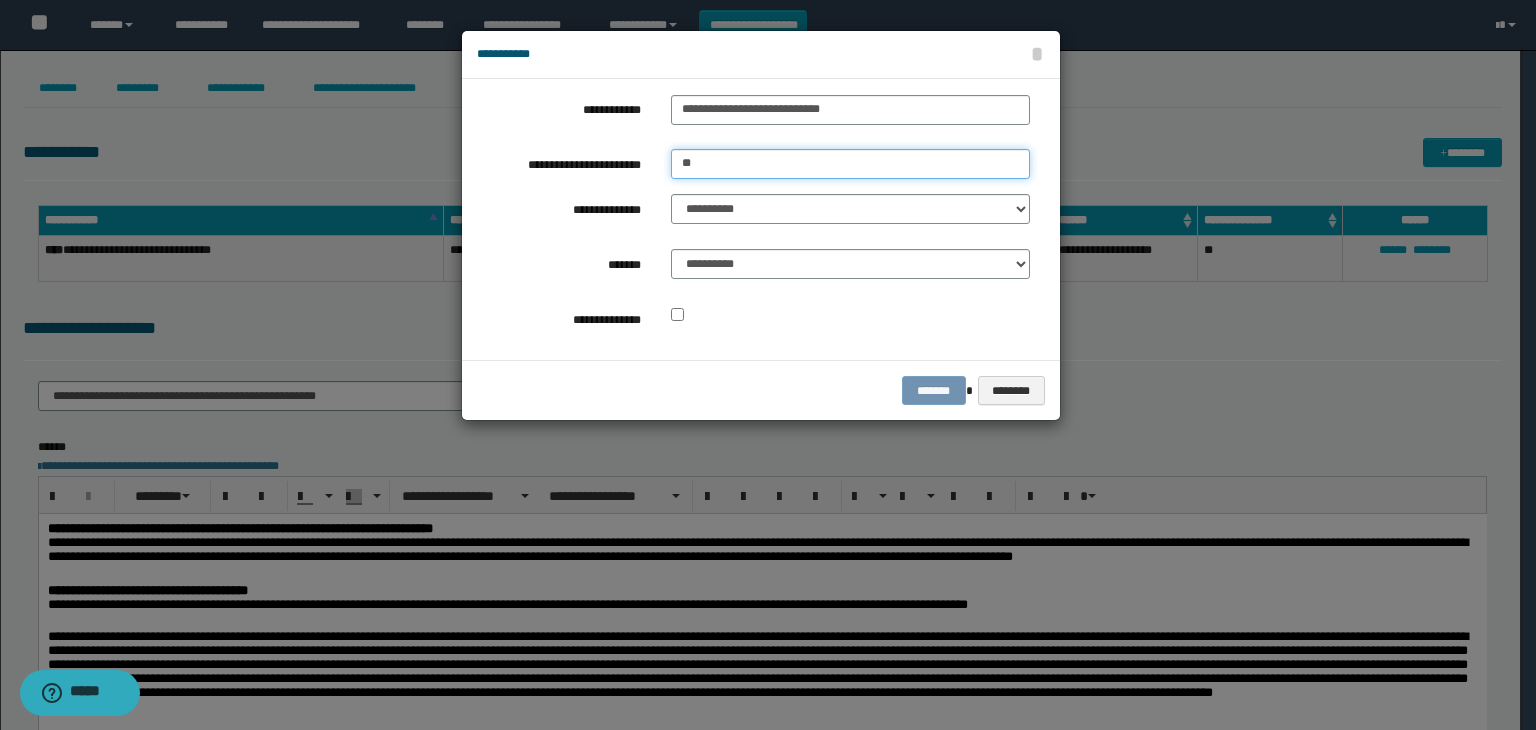 type on "**********" 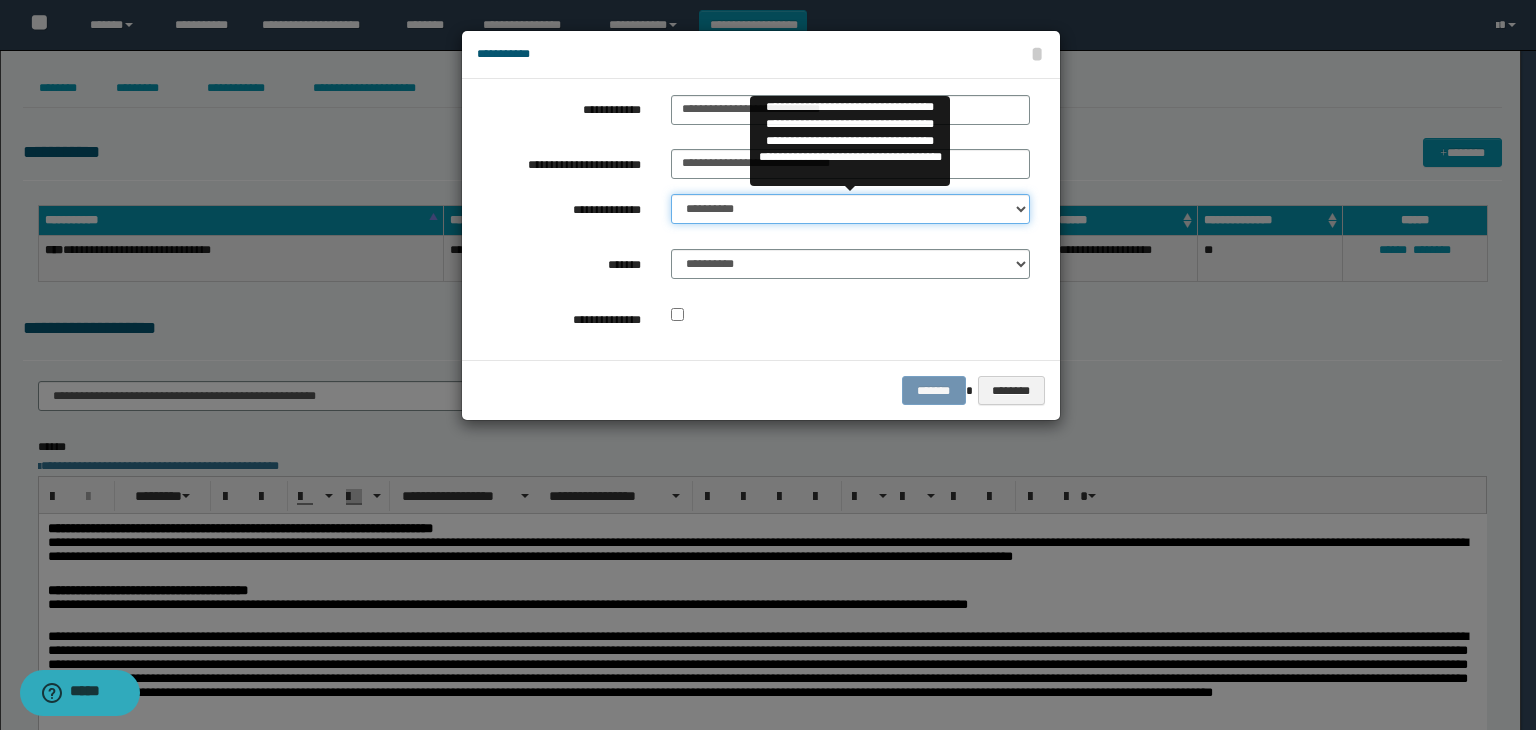 click on "**********" at bounding box center (850, 209) 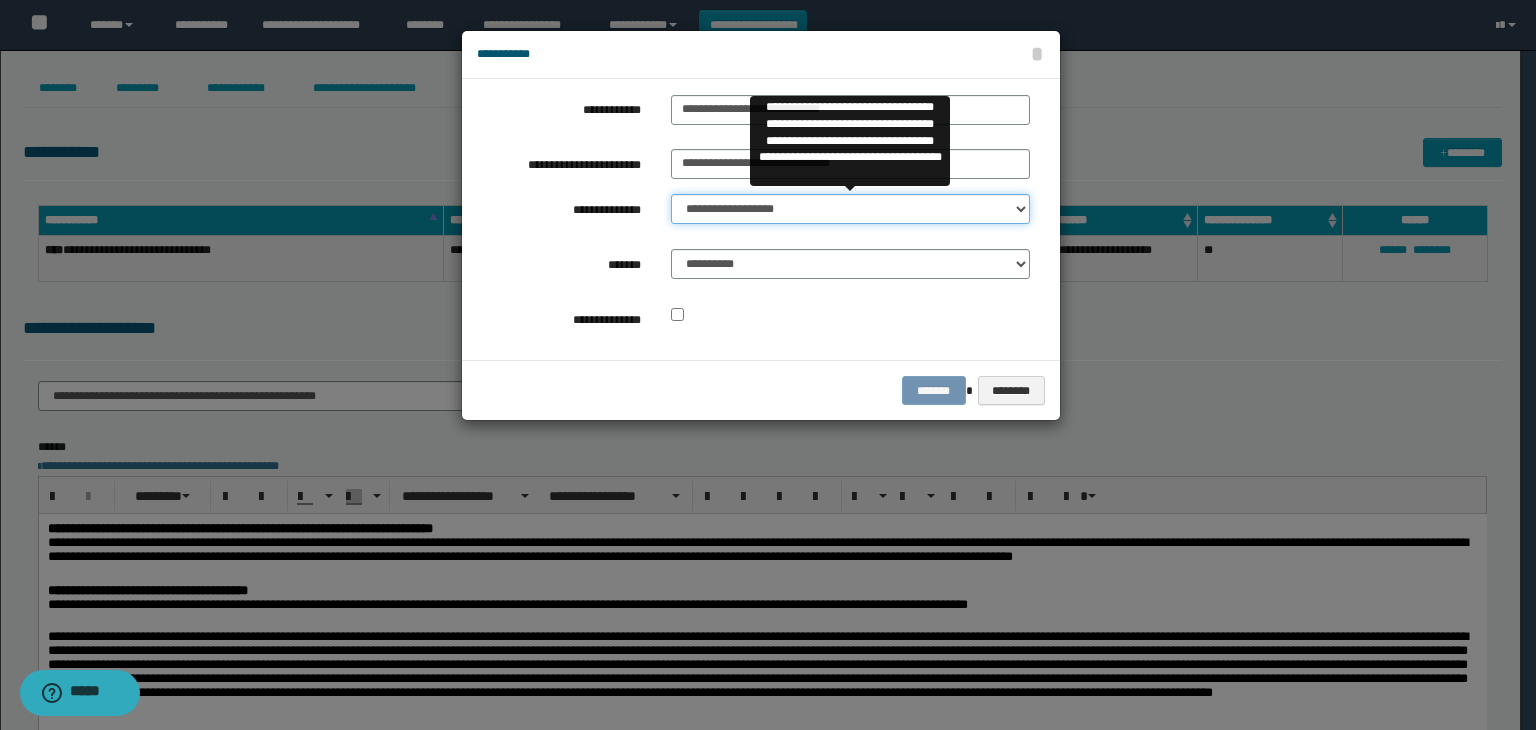 click on "**********" at bounding box center (850, 209) 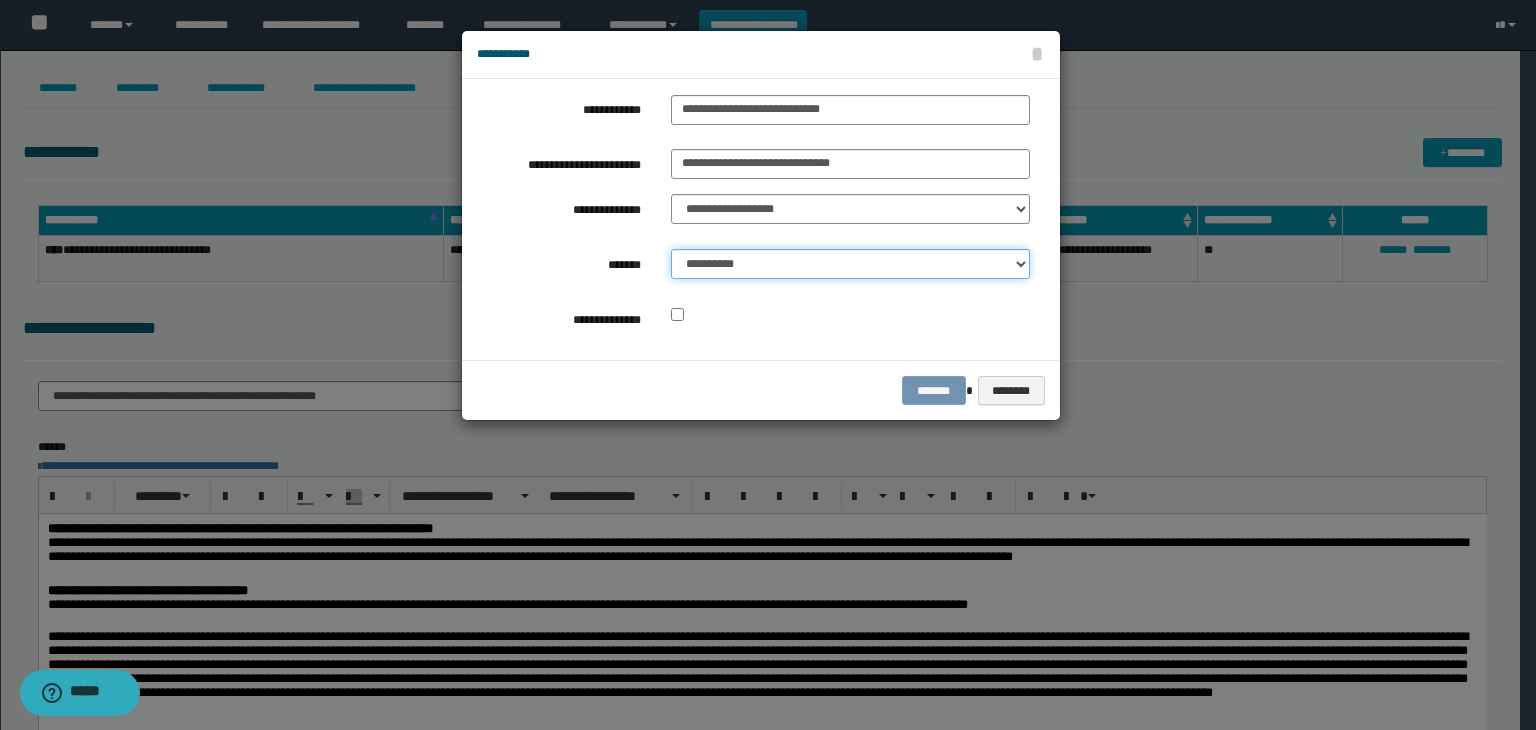 click on "**********" at bounding box center [850, 264] 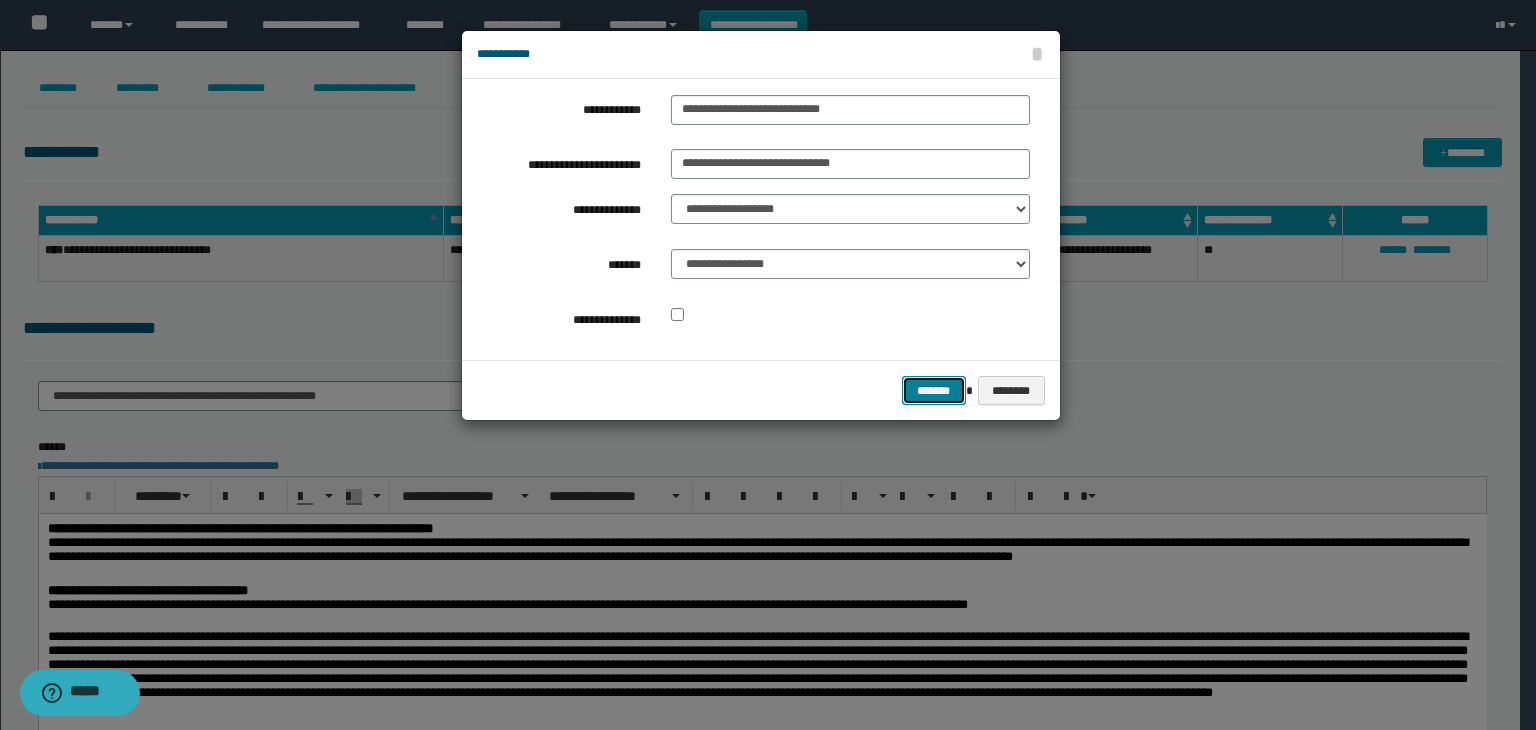 click on "*******" at bounding box center (934, 391) 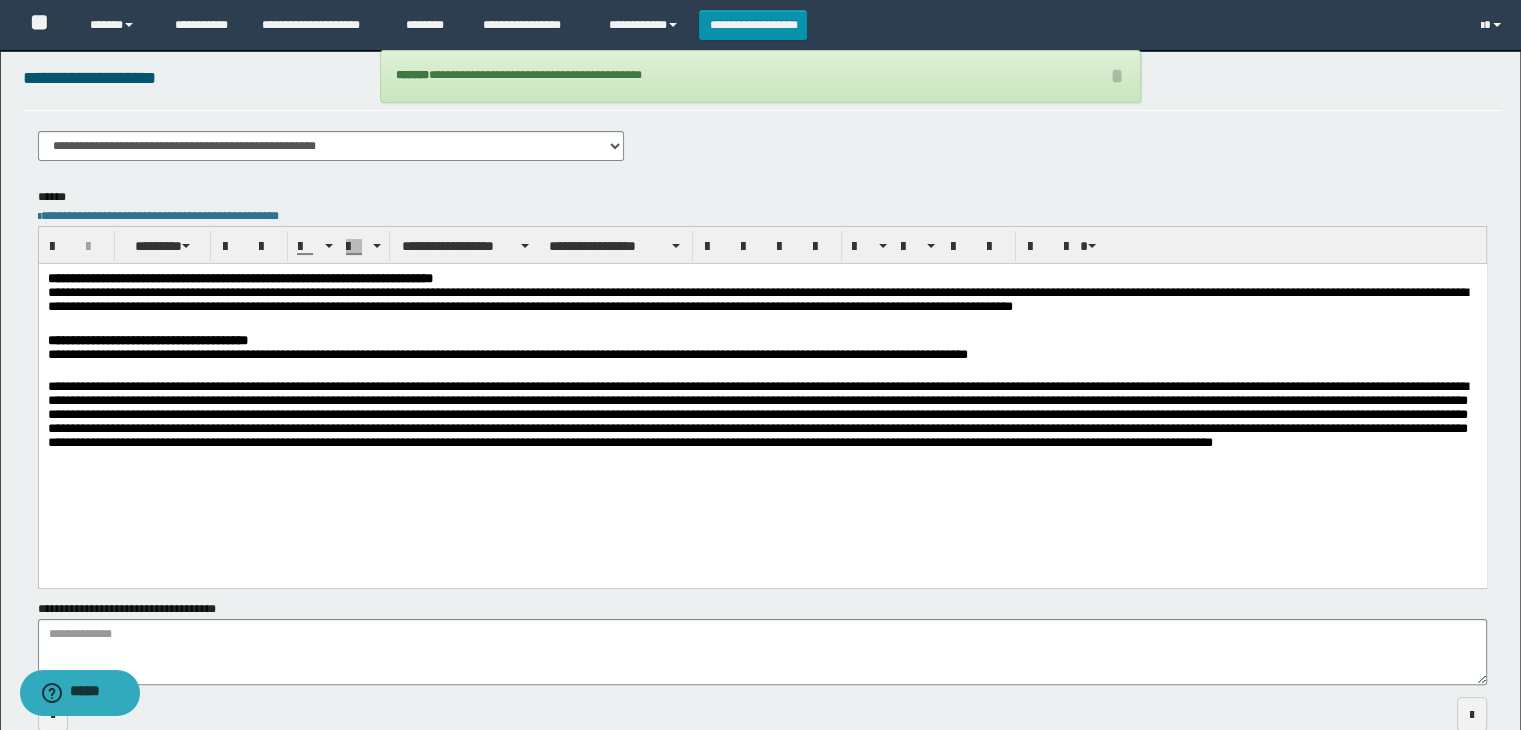 scroll, scrollTop: 388, scrollLeft: 0, axis: vertical 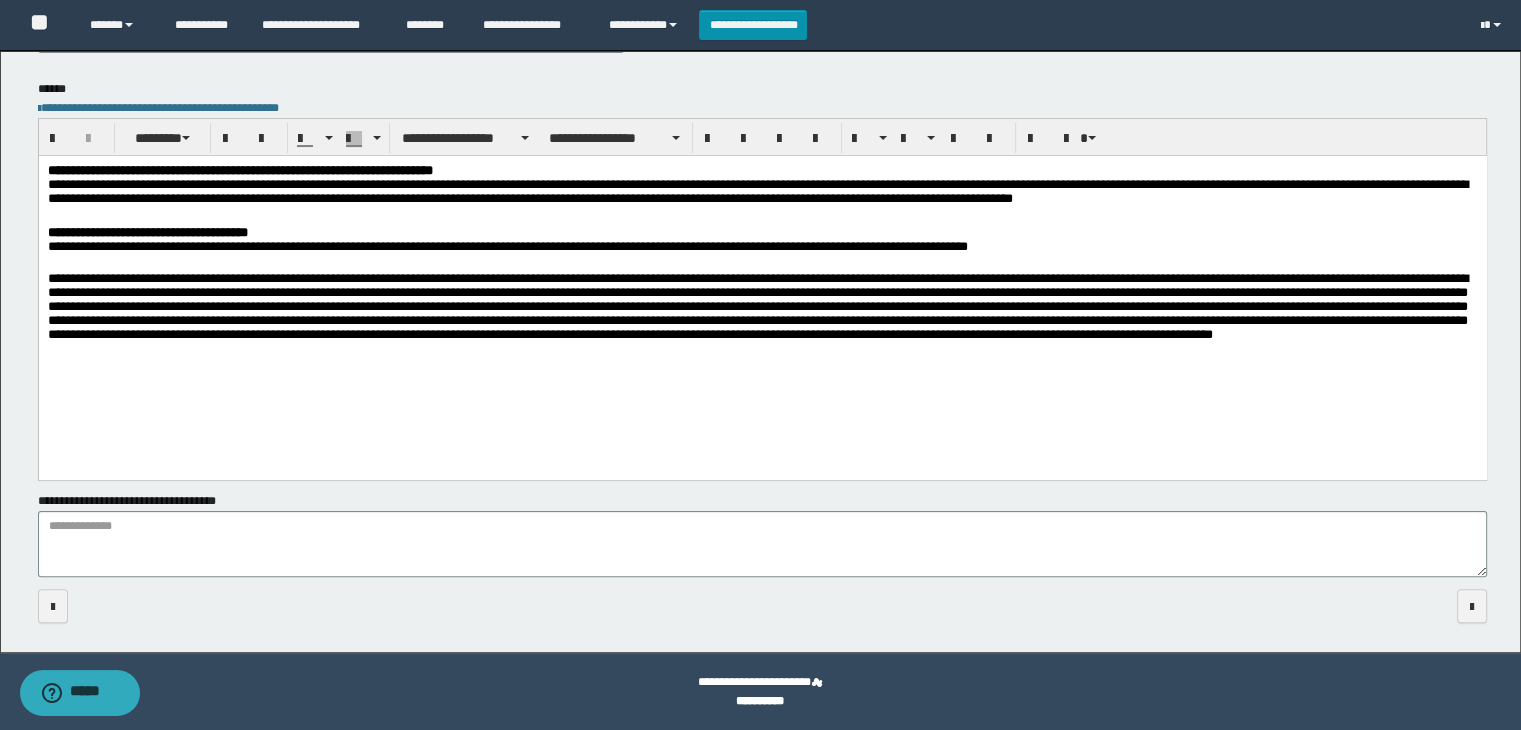 click on "**********" at bounding box center [762, 248] 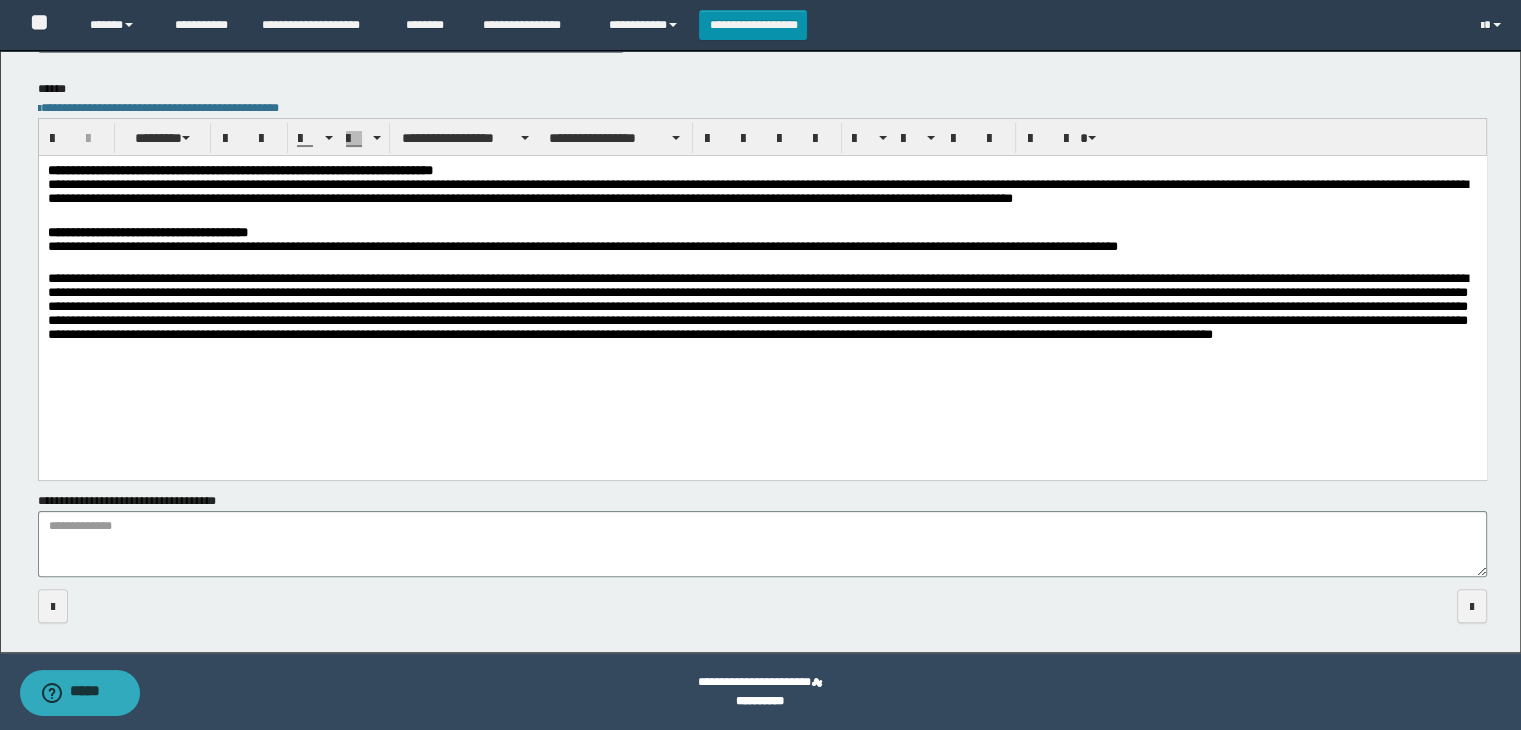 click on "**********" at bounding box center [762, 248] 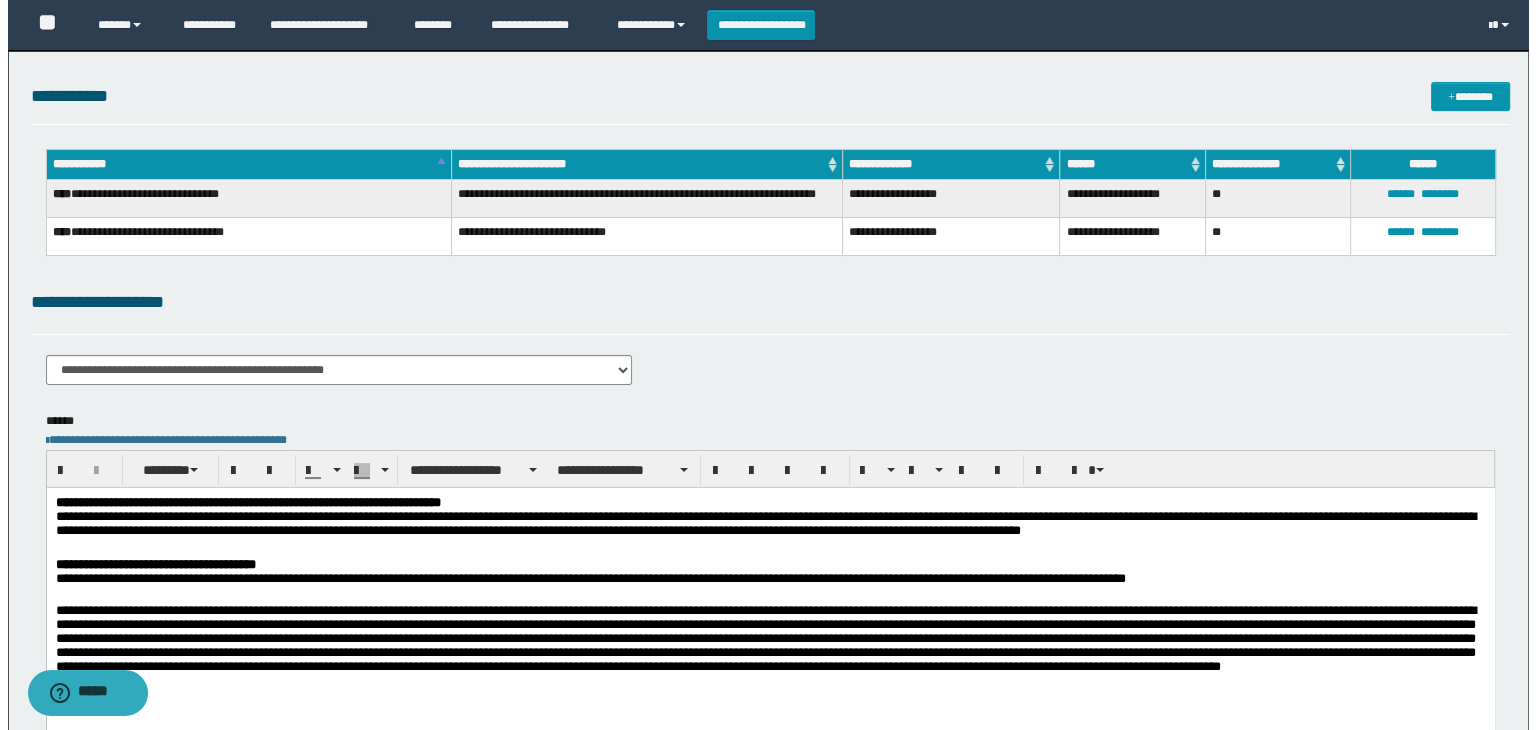 scroll, scrollTop: 0, scrollLeft: 0, axis: both 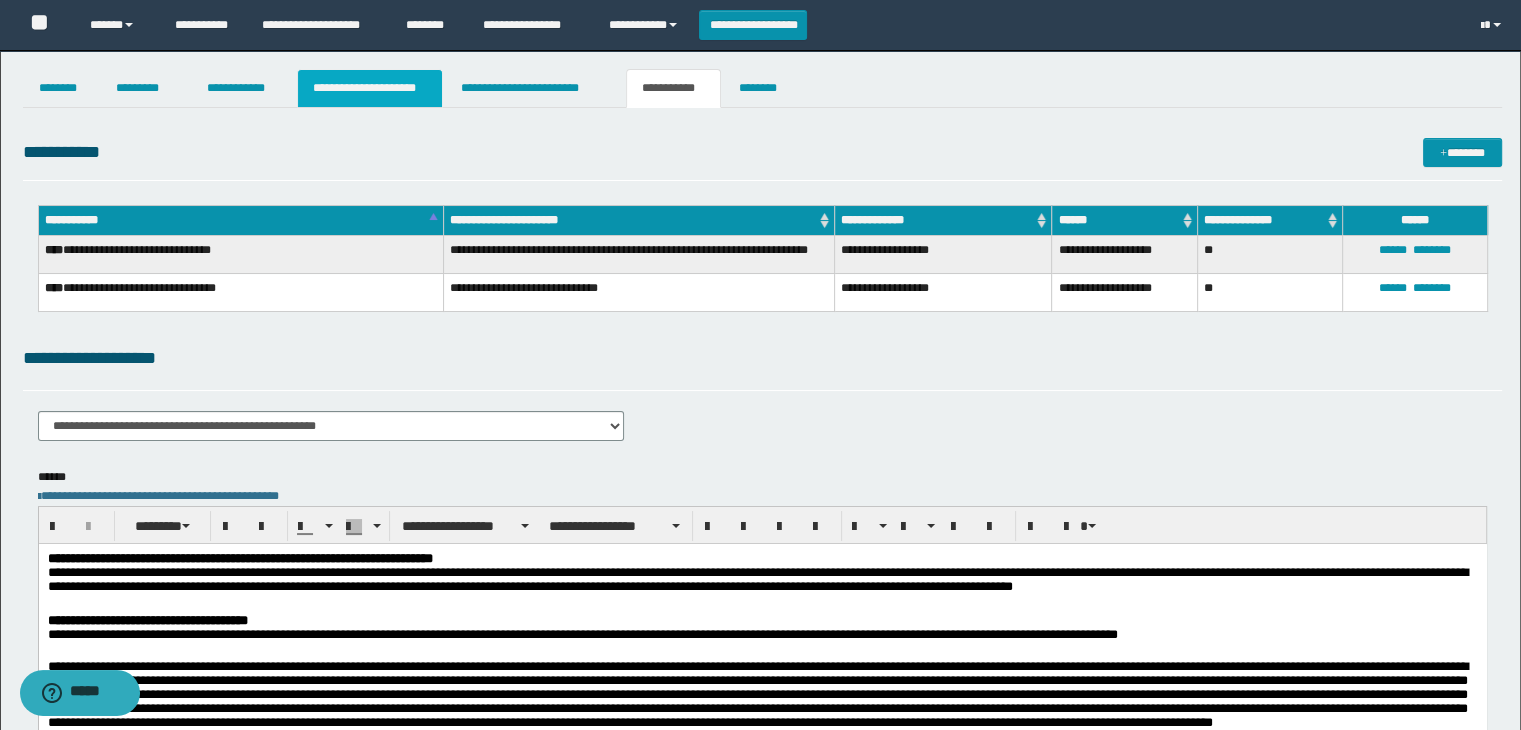 click on "**********" at bounding box center [370, 88] 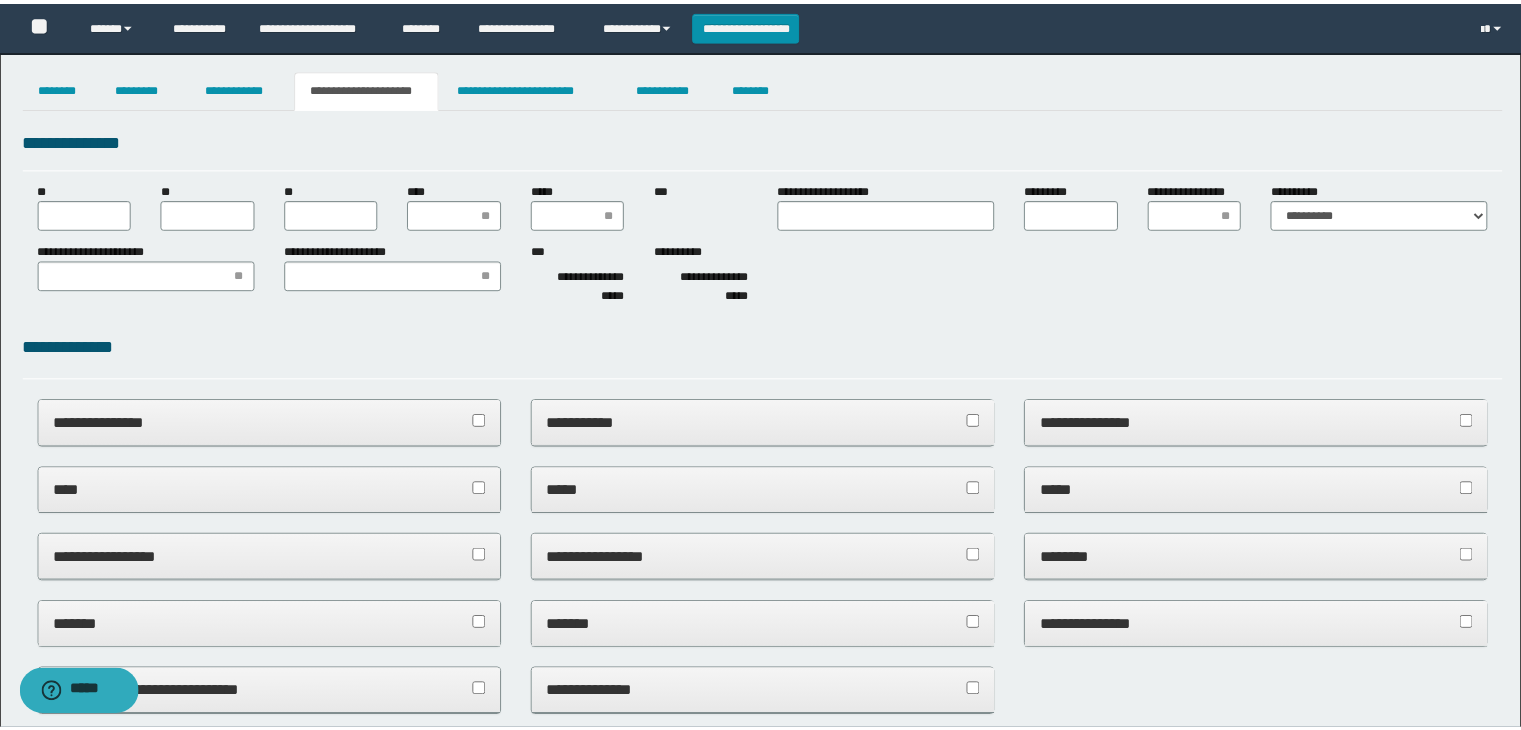 scroll, scrollTop: 0, scrollLeft: 0, axis: both 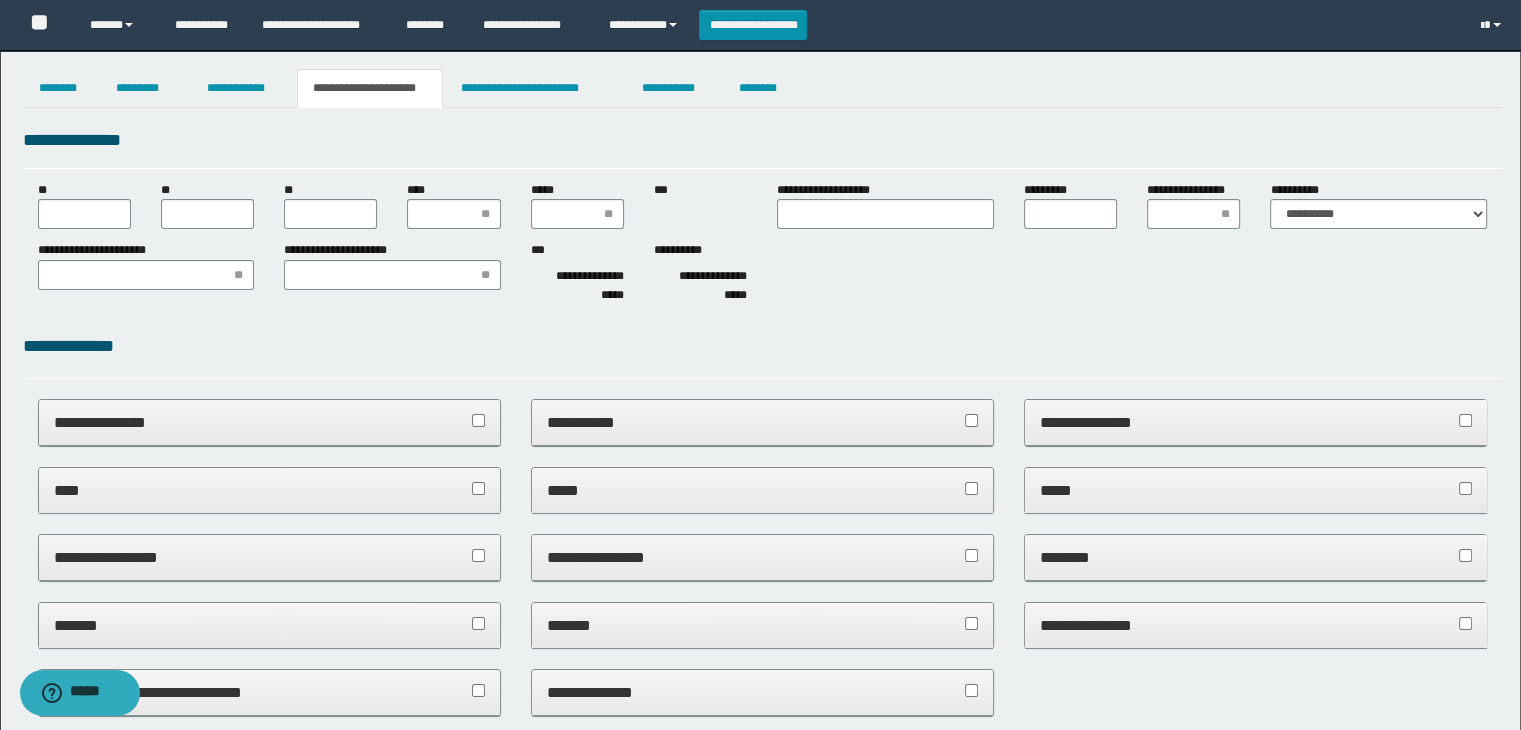click on "****" at bounding box center [453, 205] 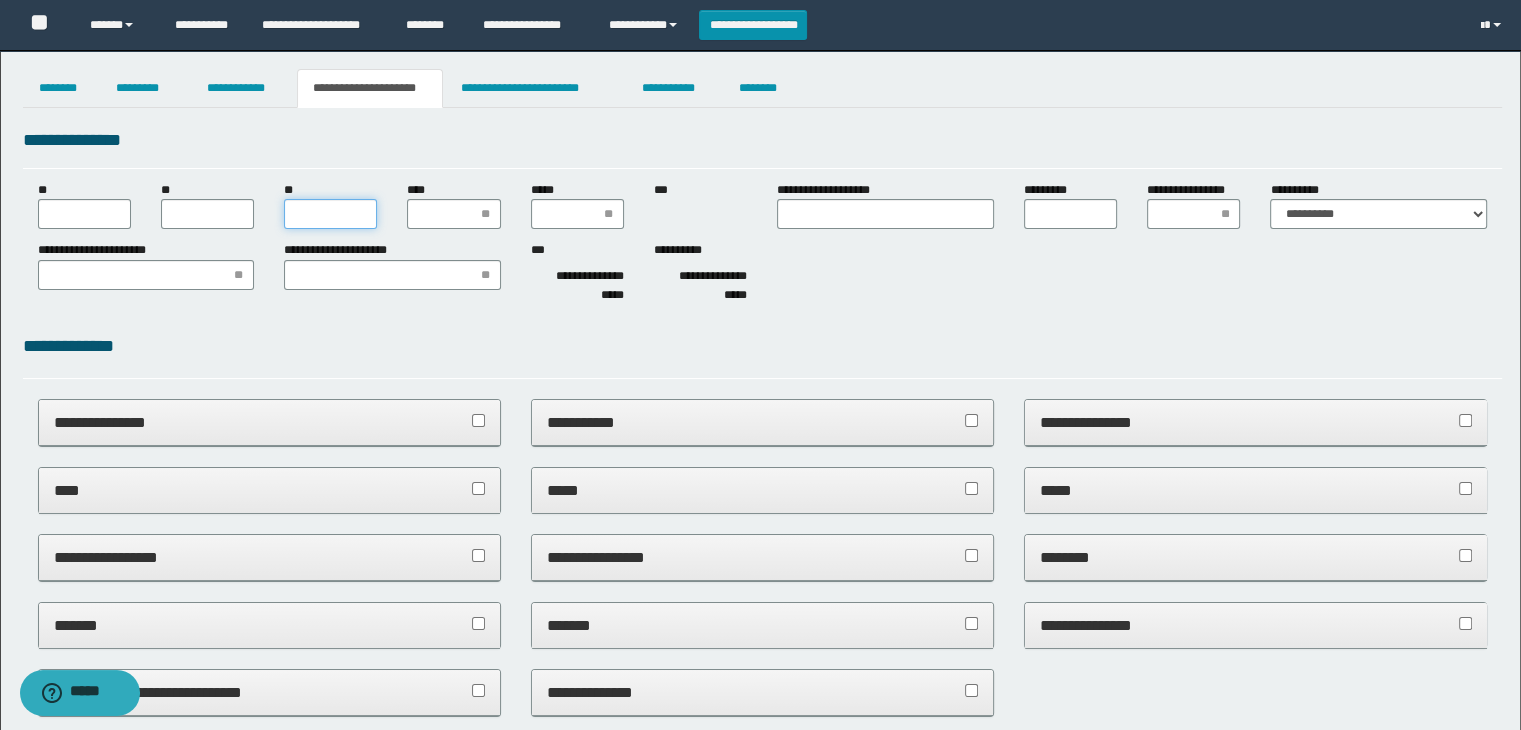click on "**" at bounding box center (330, 214) 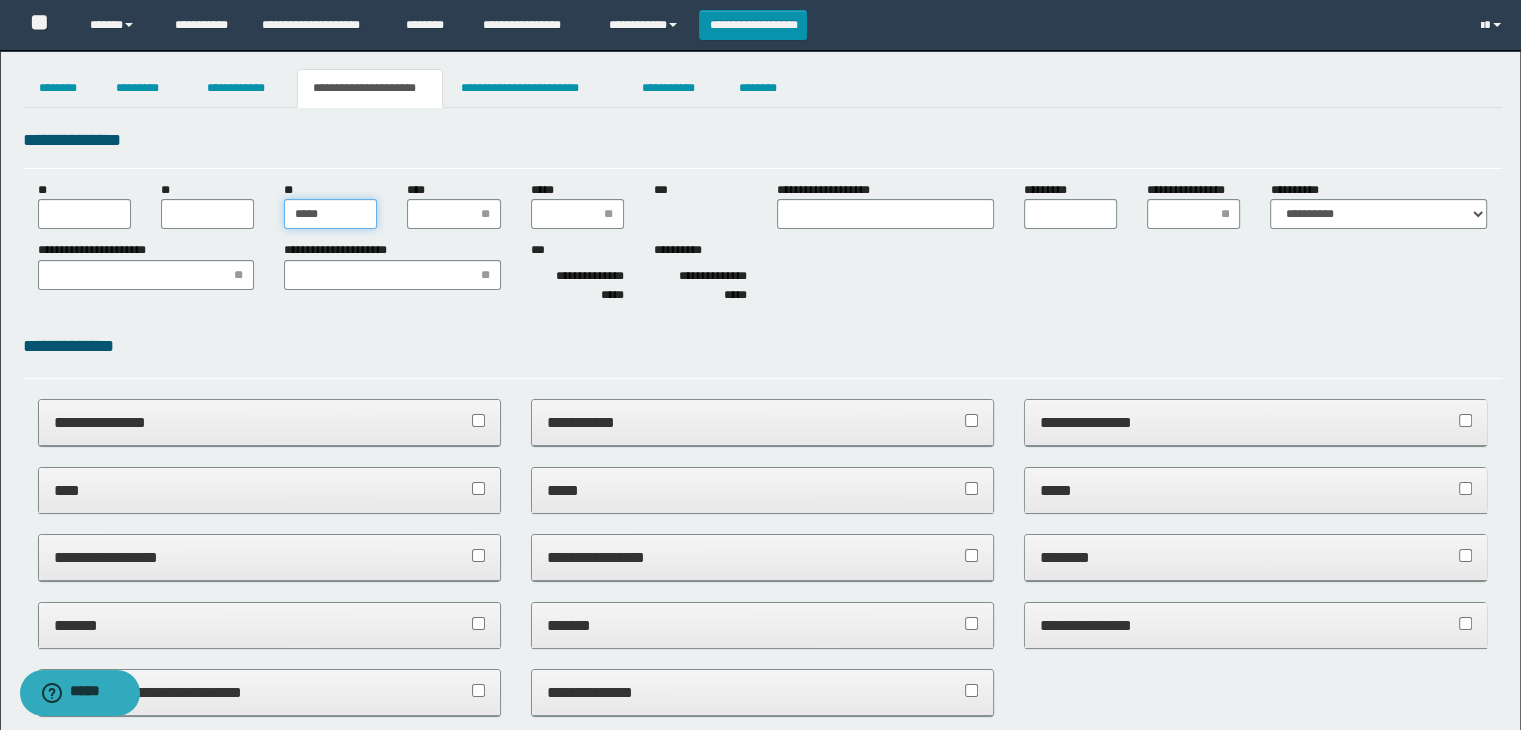 type on "******" 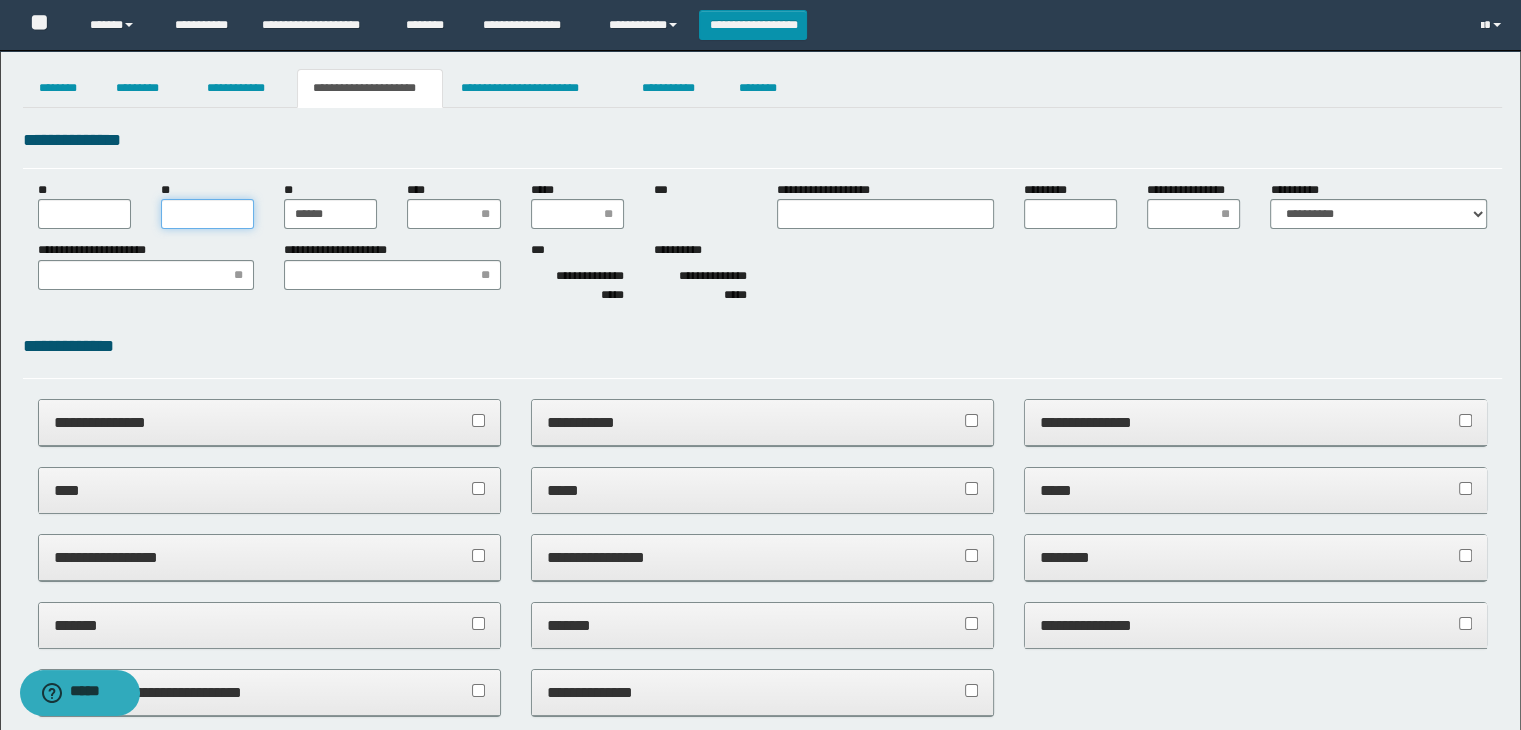 click on "**" at bounding box center (207, 214) 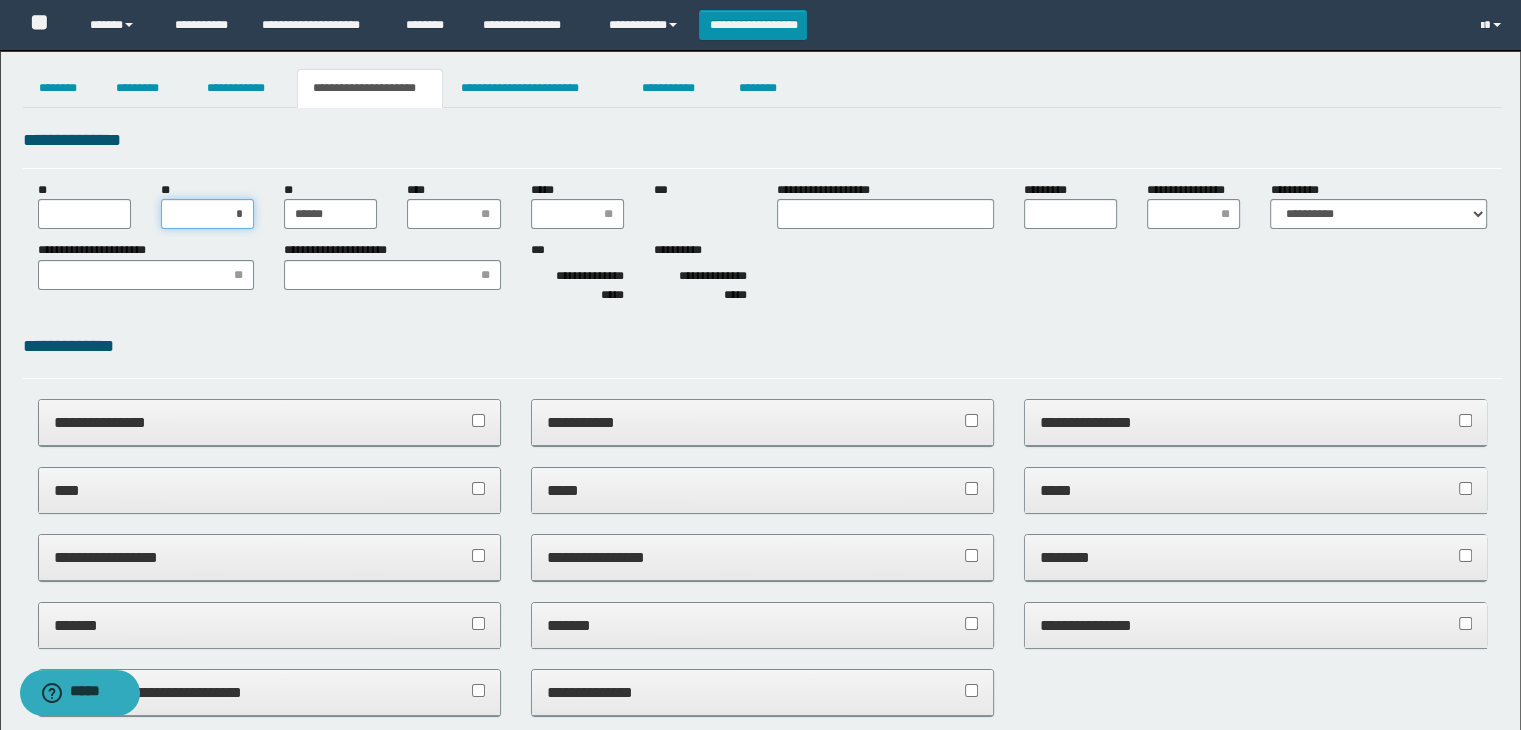 type on "**" 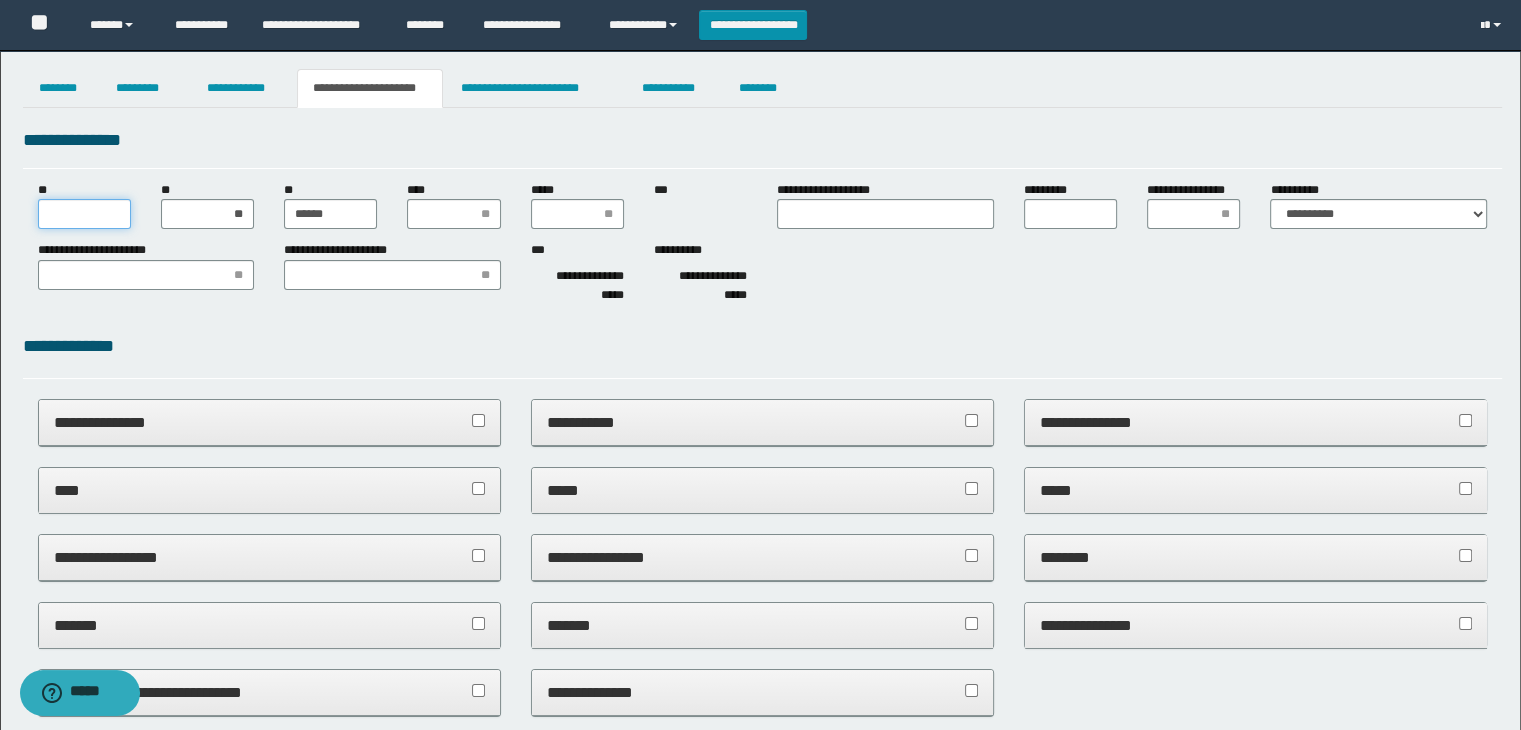 click on "**" at bounding box center (84, 214) 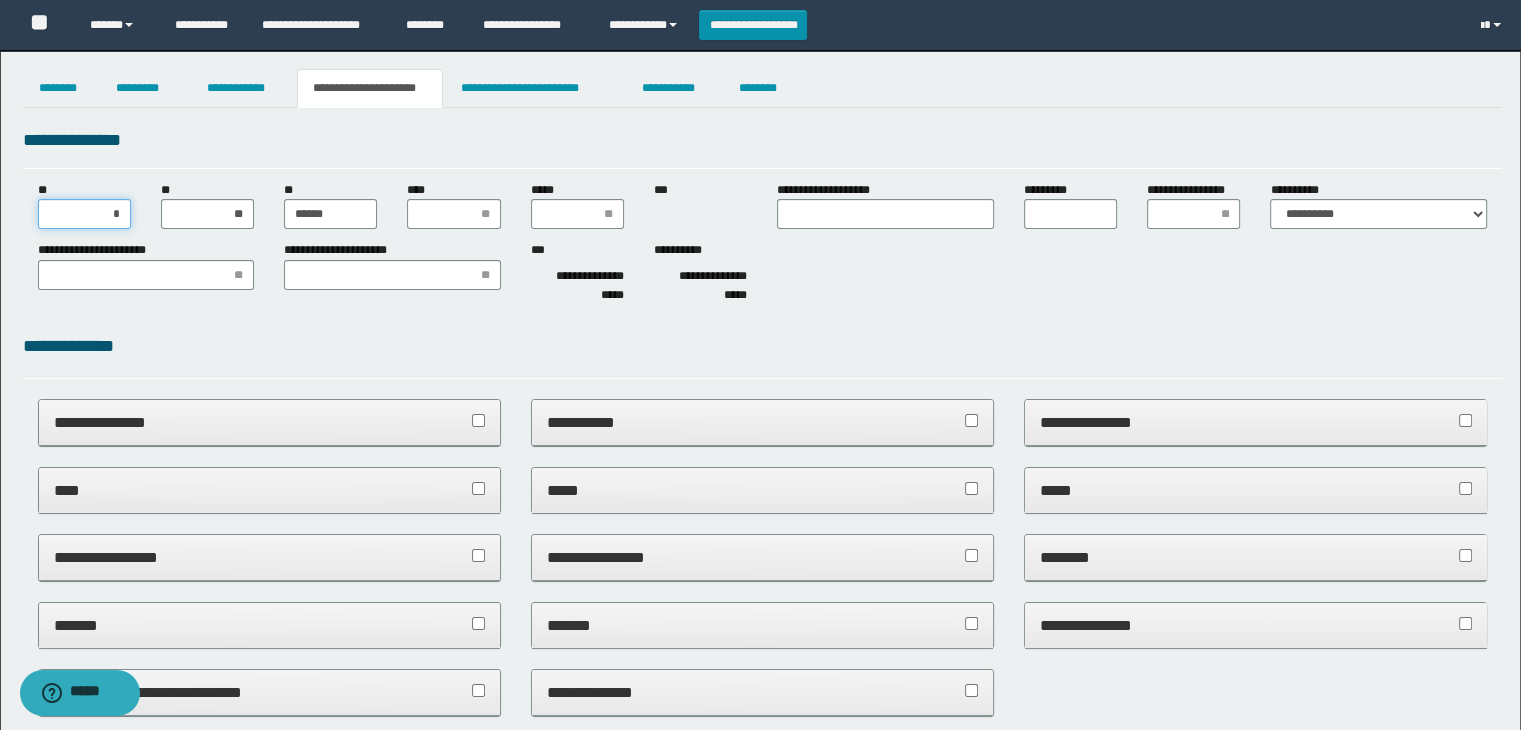 type on "**" 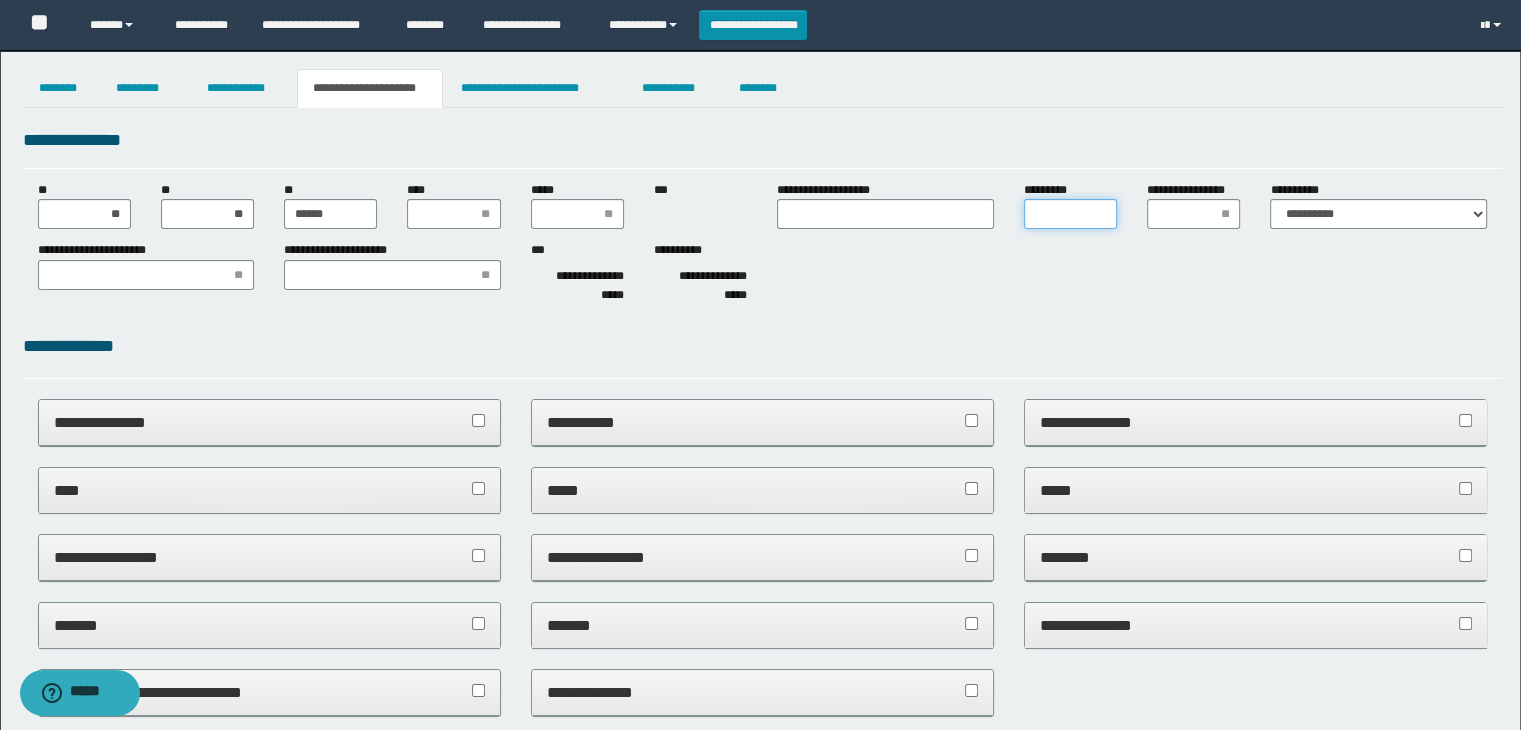 click on "*********" at bounding box center [1070, 214] 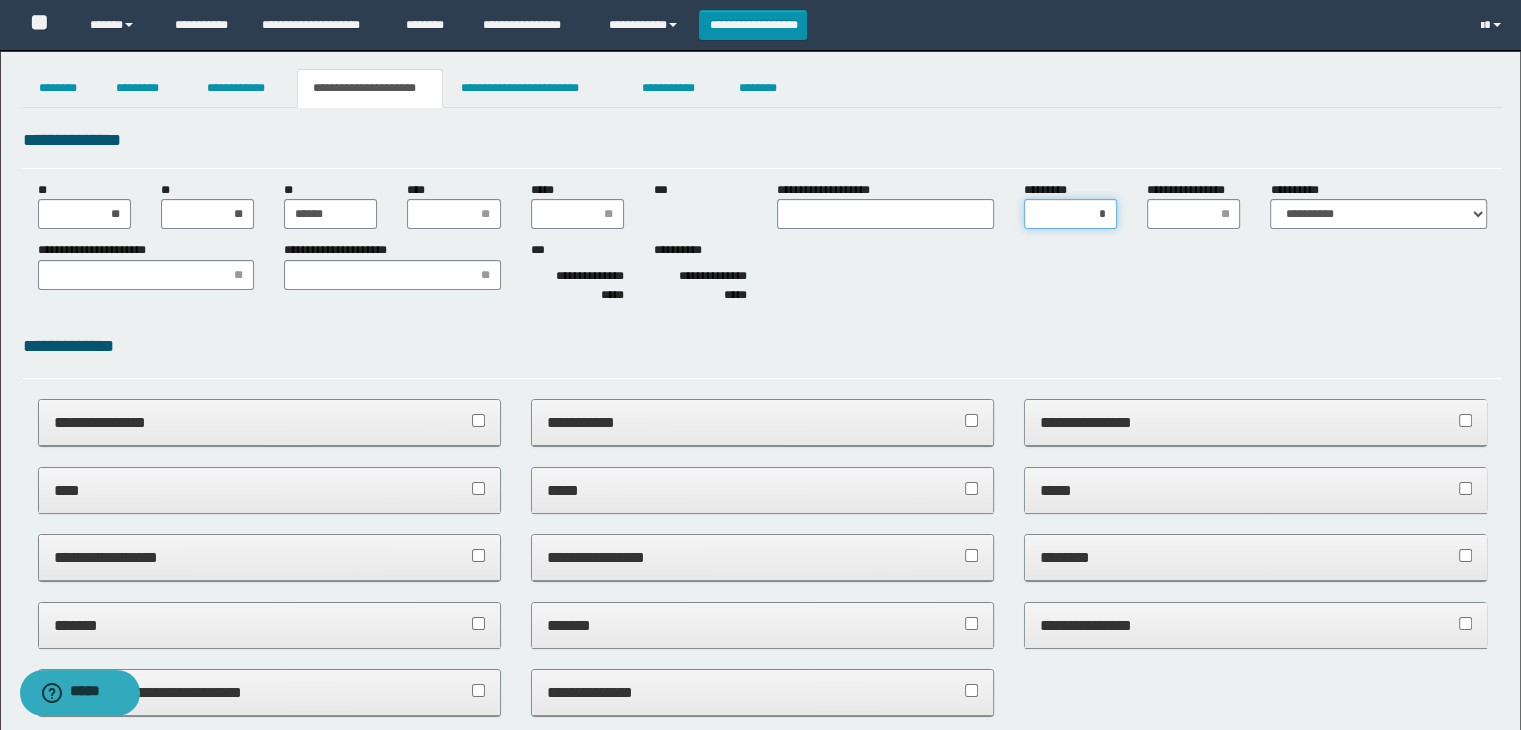 type on "**" 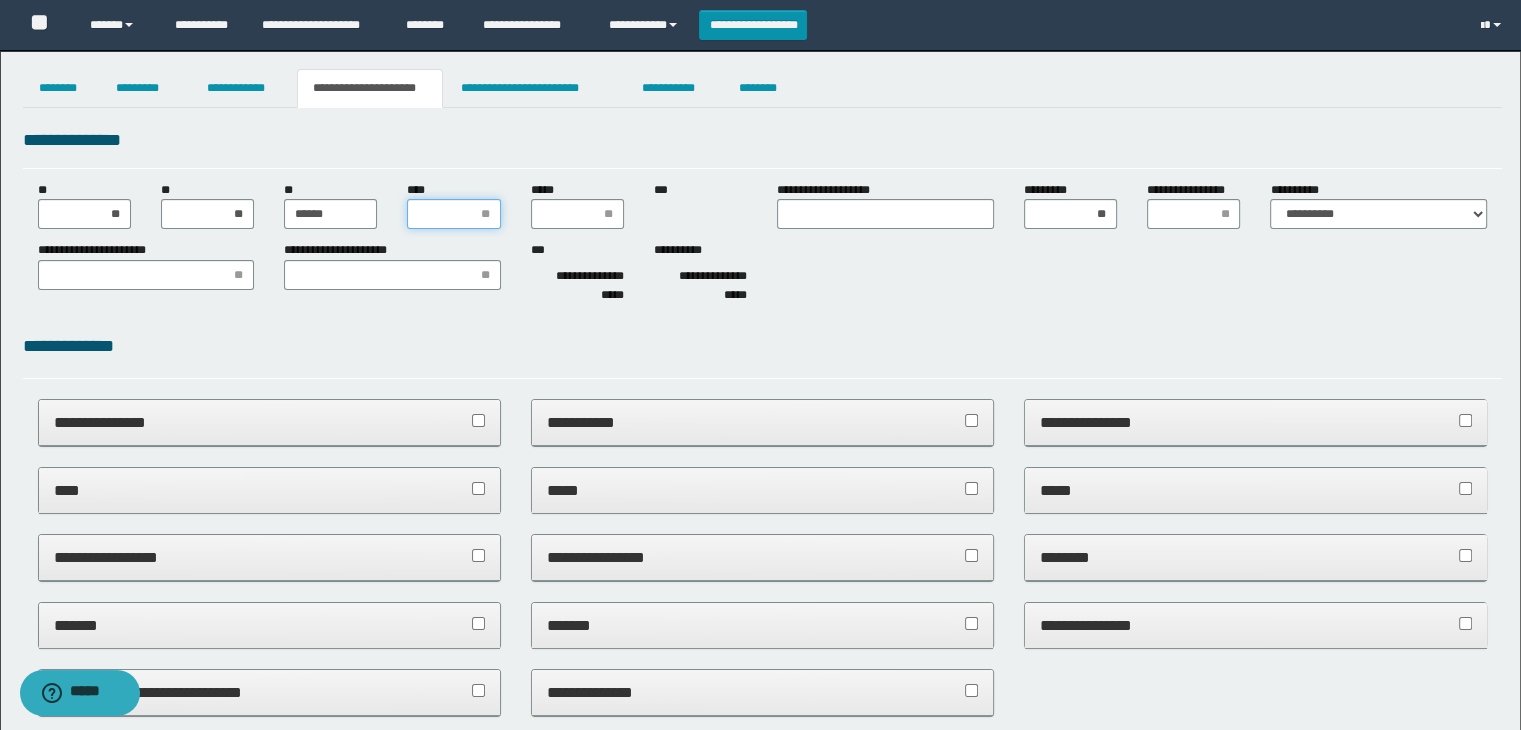 click on "****" at bounding box center [453, 214] 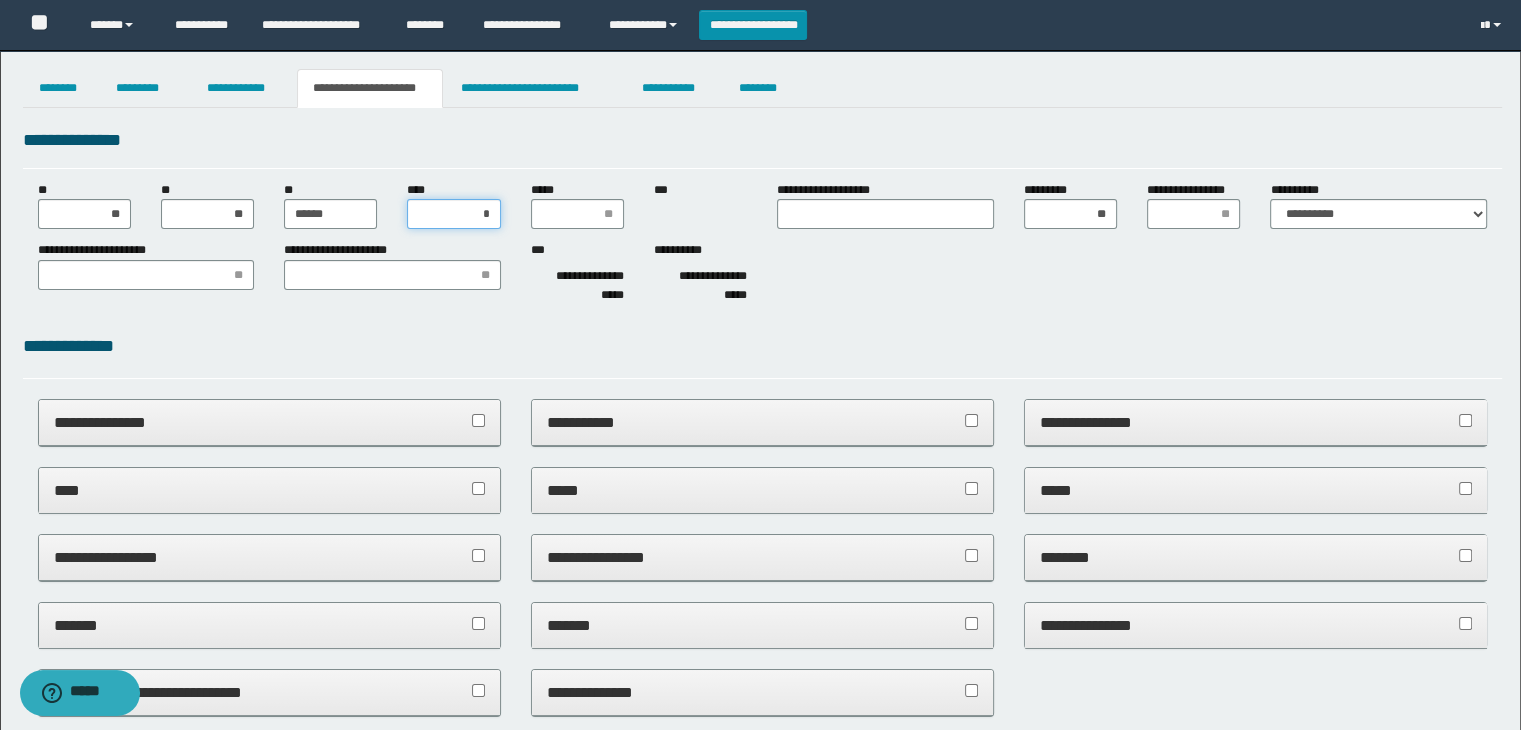 type on "**" 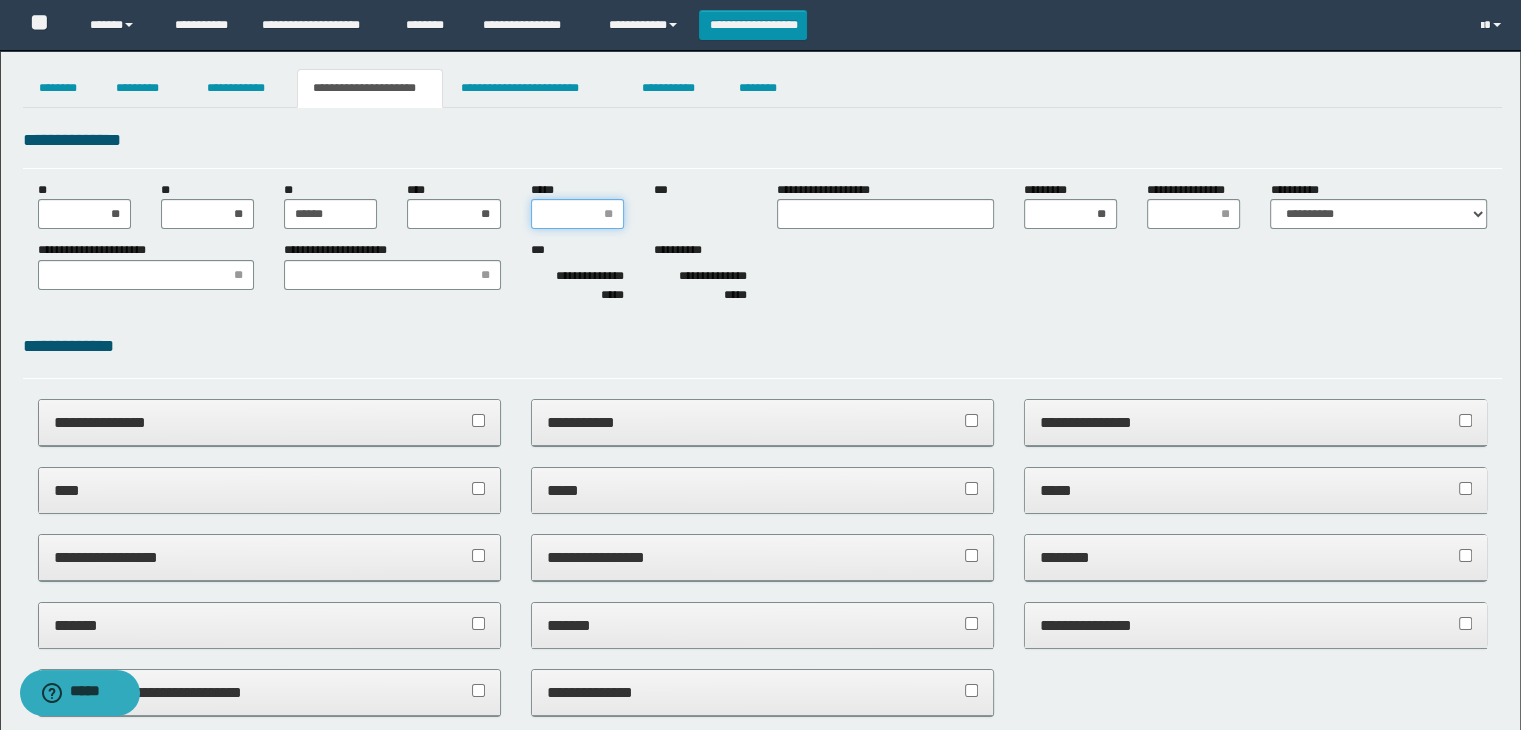 click on "*****" at bounding box center (577, 214) 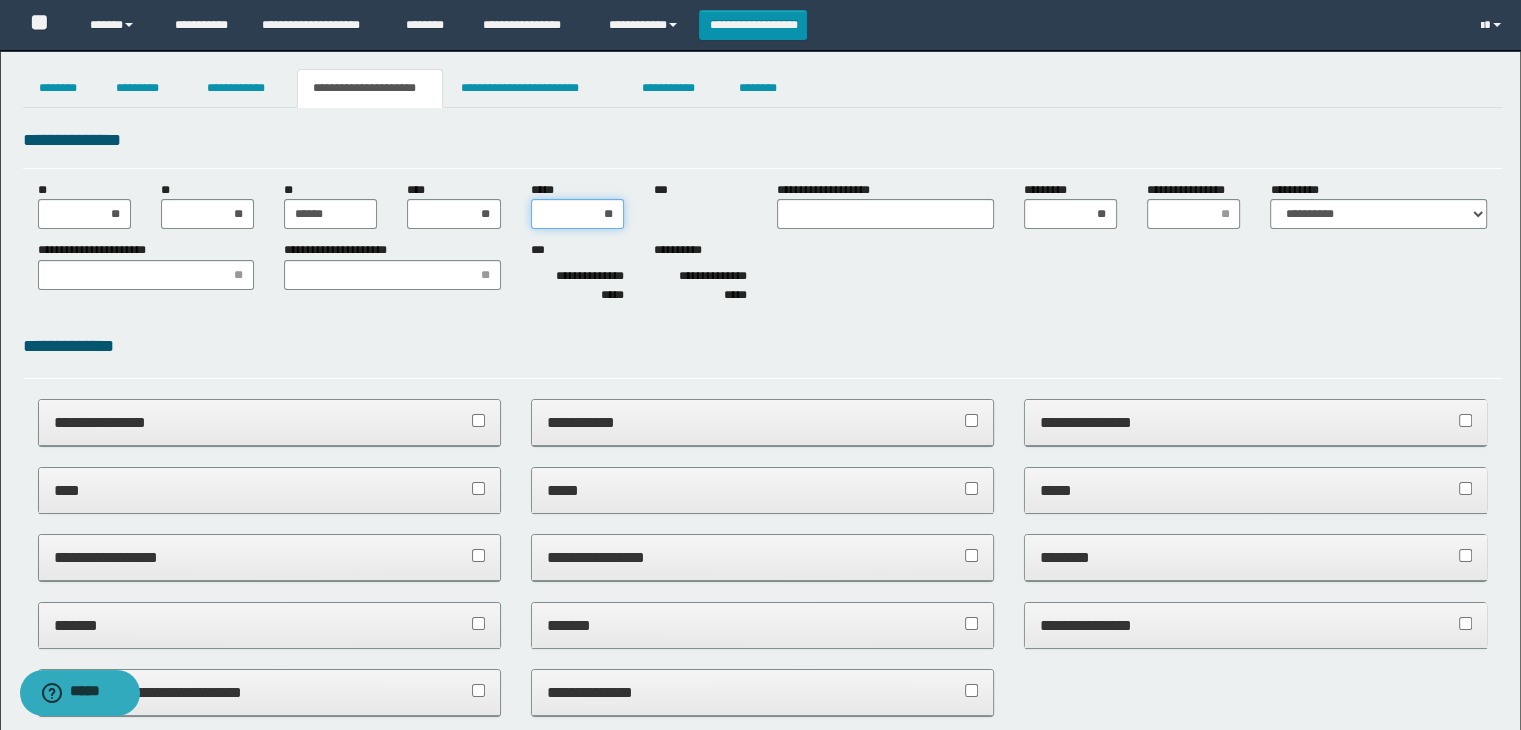 type on "***" 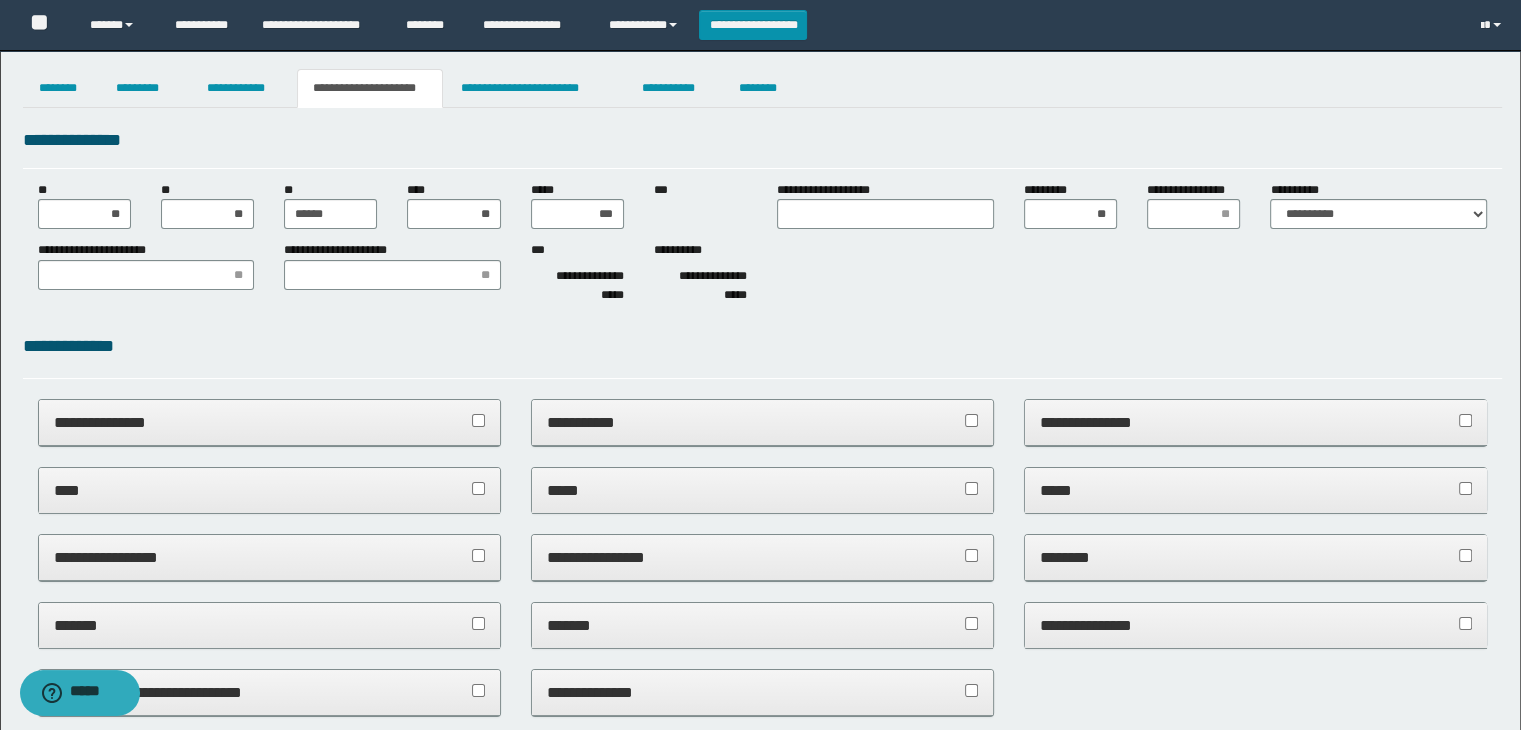 click on "**********" at bounding box center [763, 885] 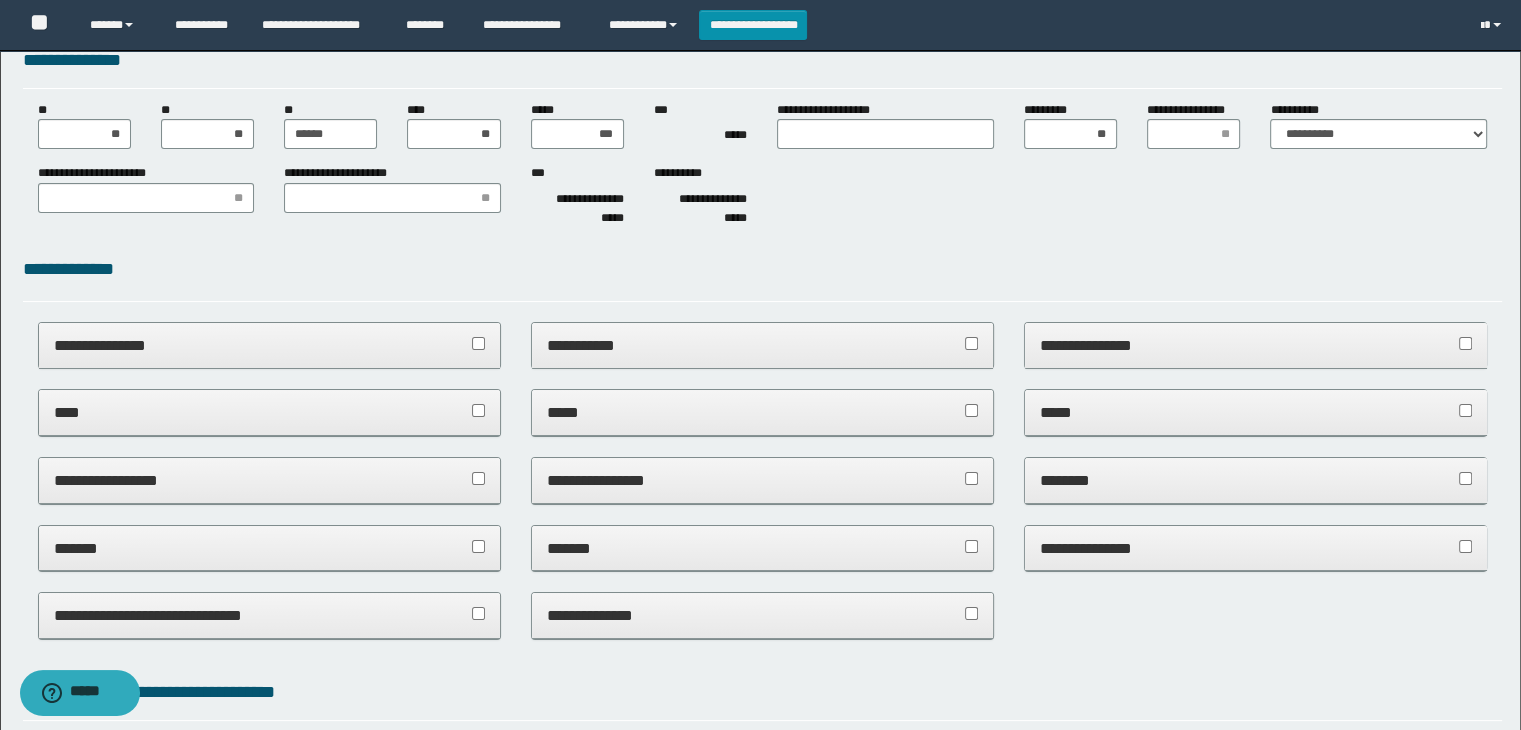 scroll, scrollTop: 200, scrollLeft: 0, axis: vertical 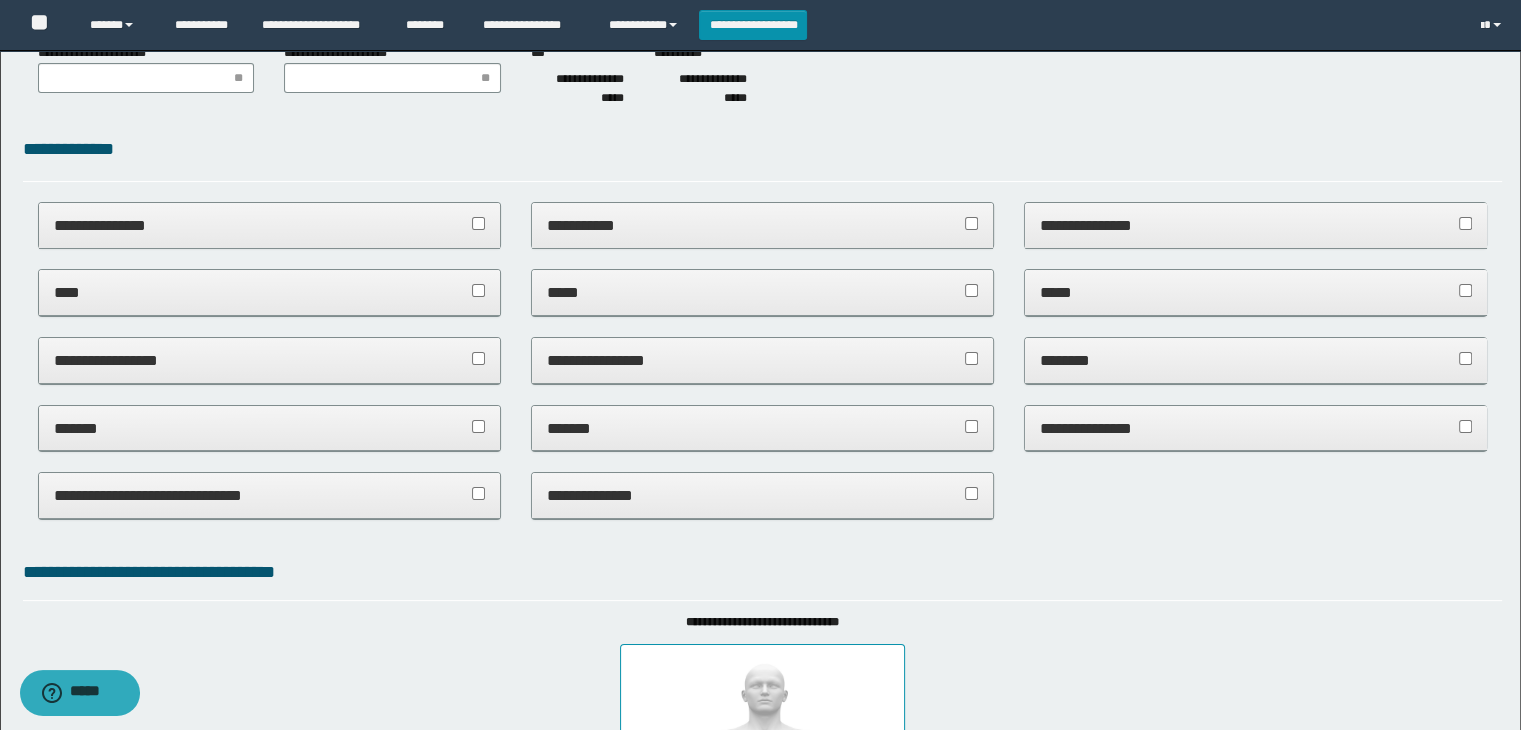 click on "**********" at bounding box center (270, 225) 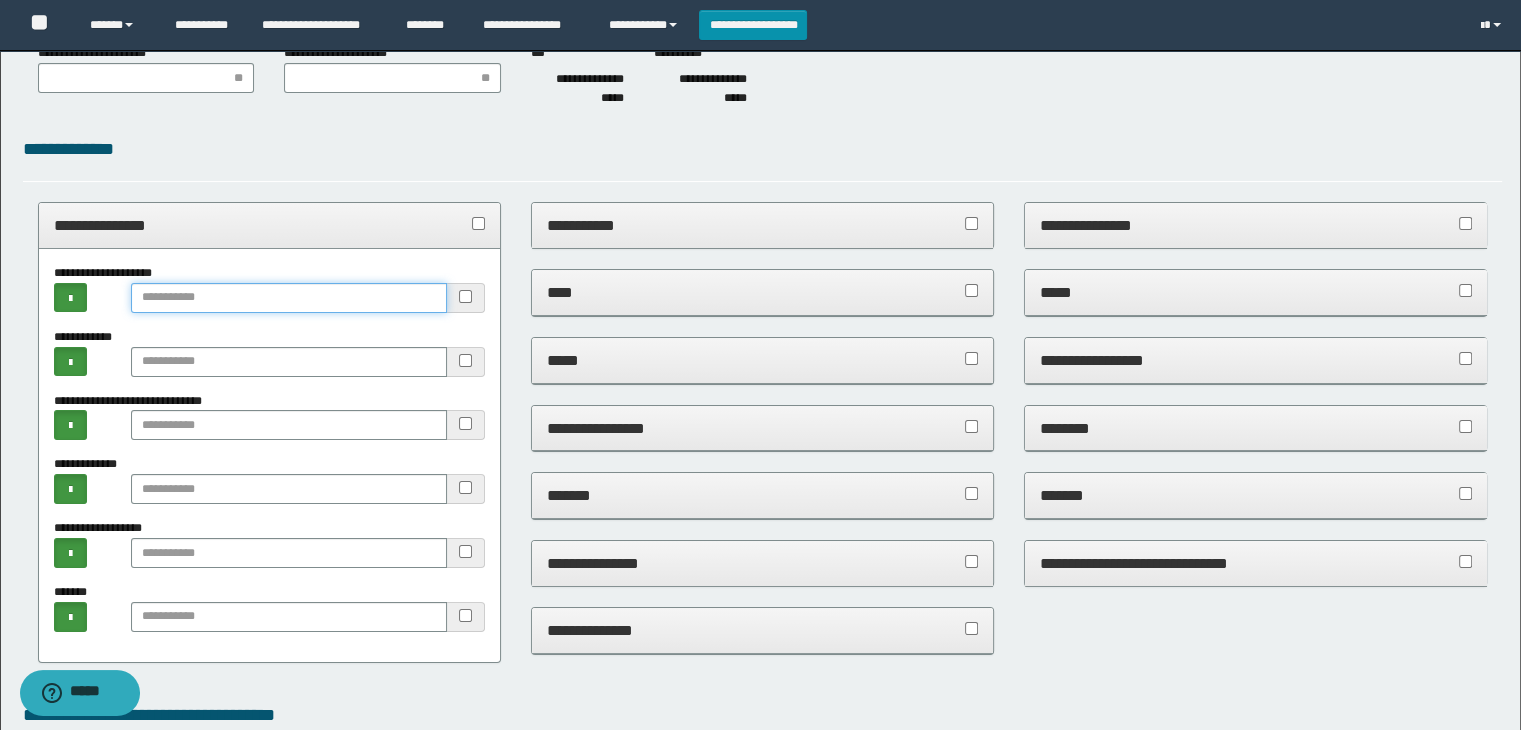 click at bounding box center [289, 298] 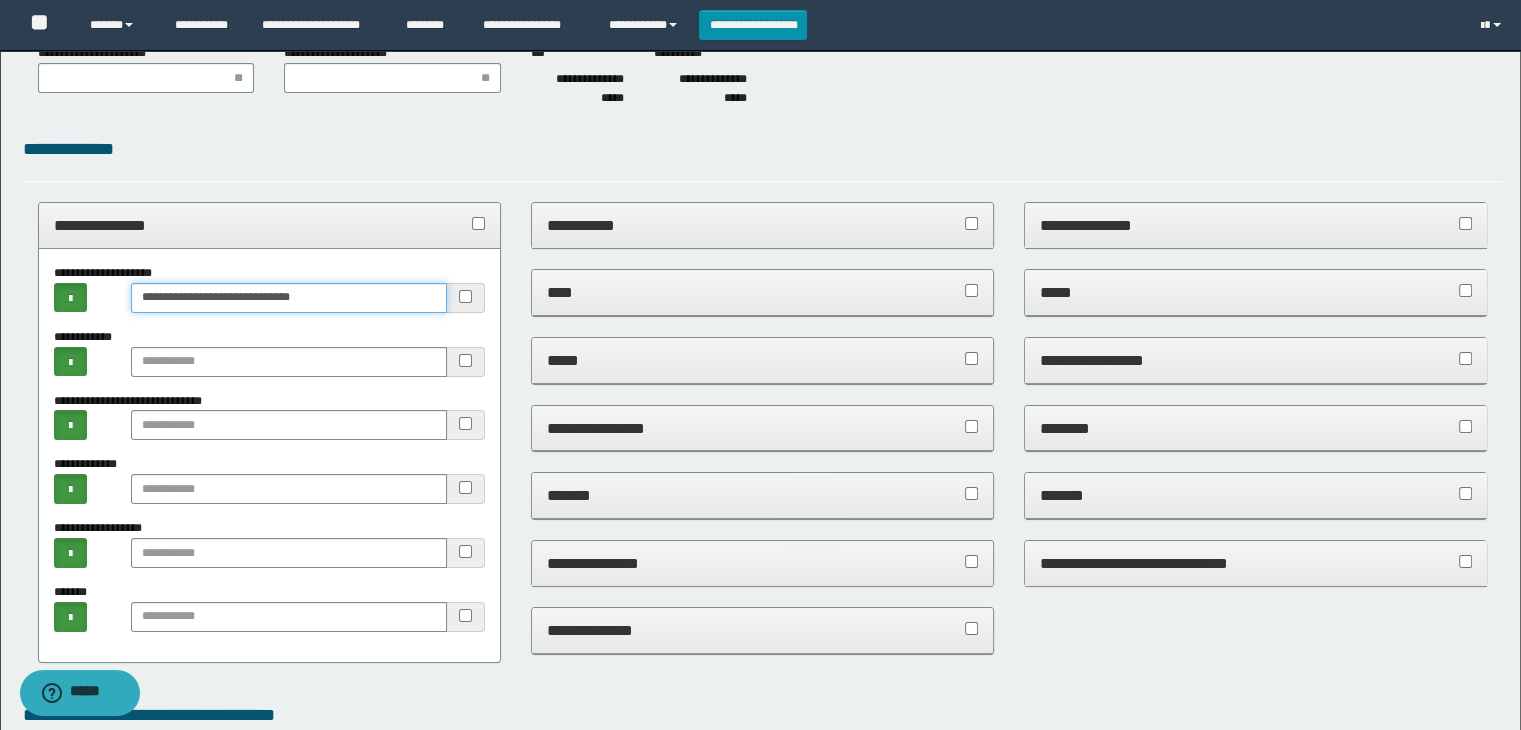 type on "**********" 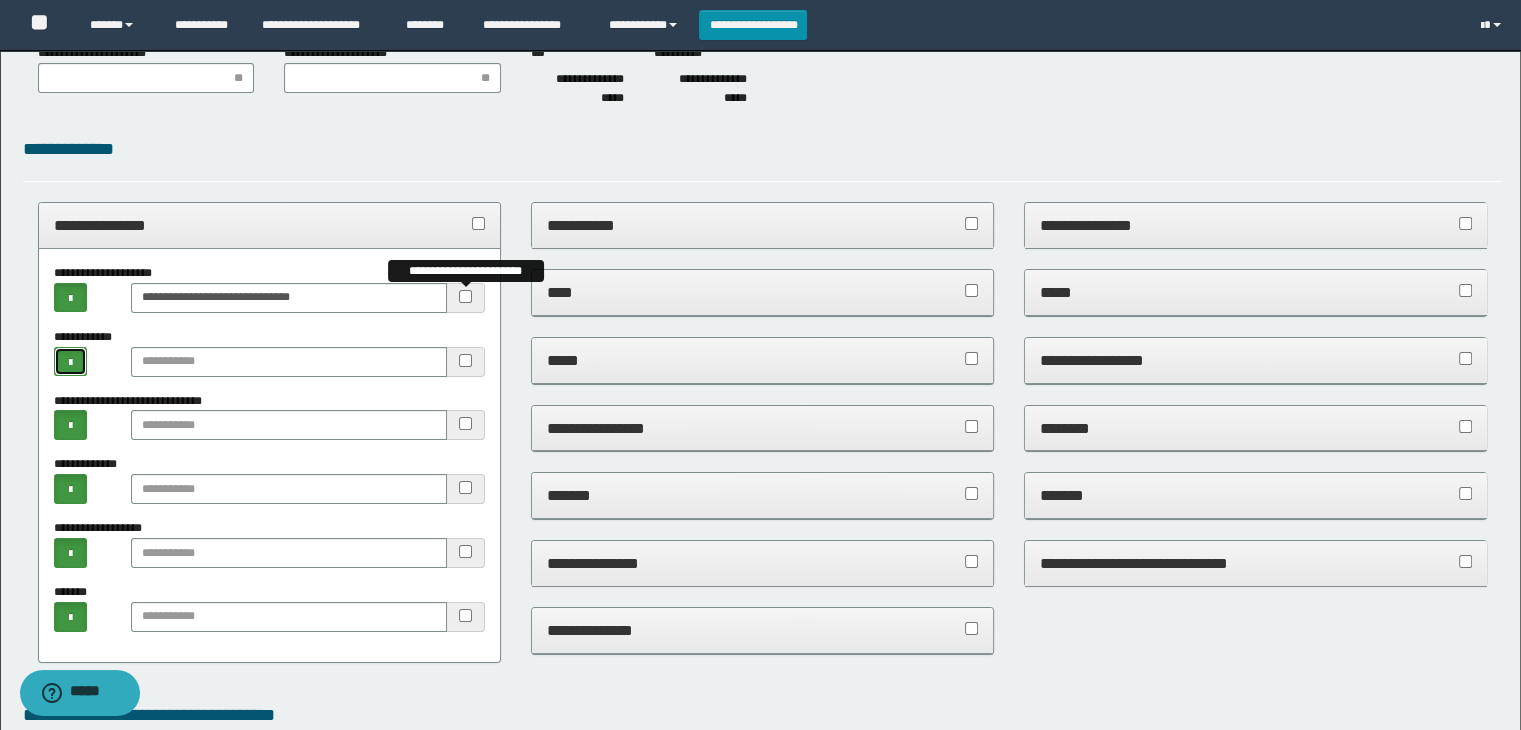 type 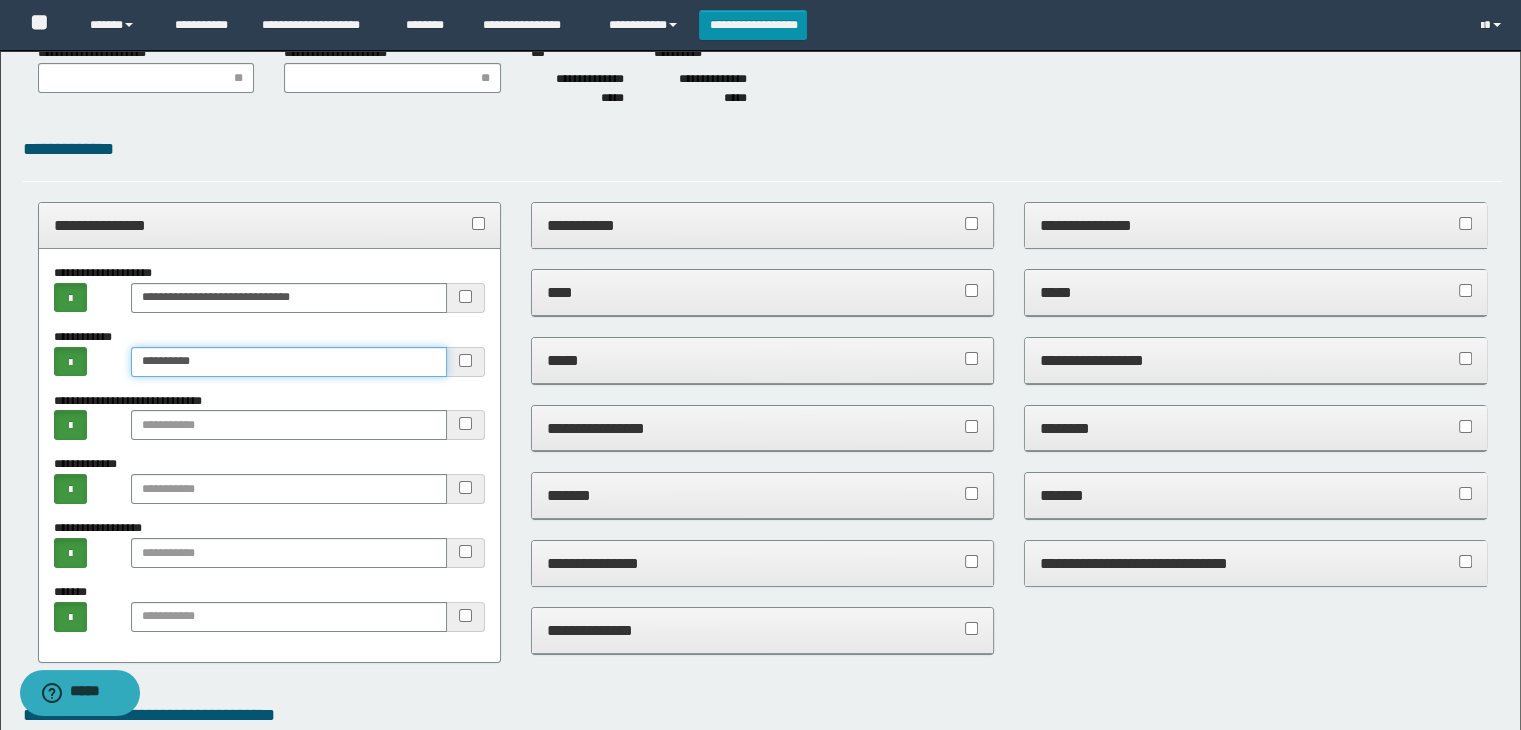 type on "**********" 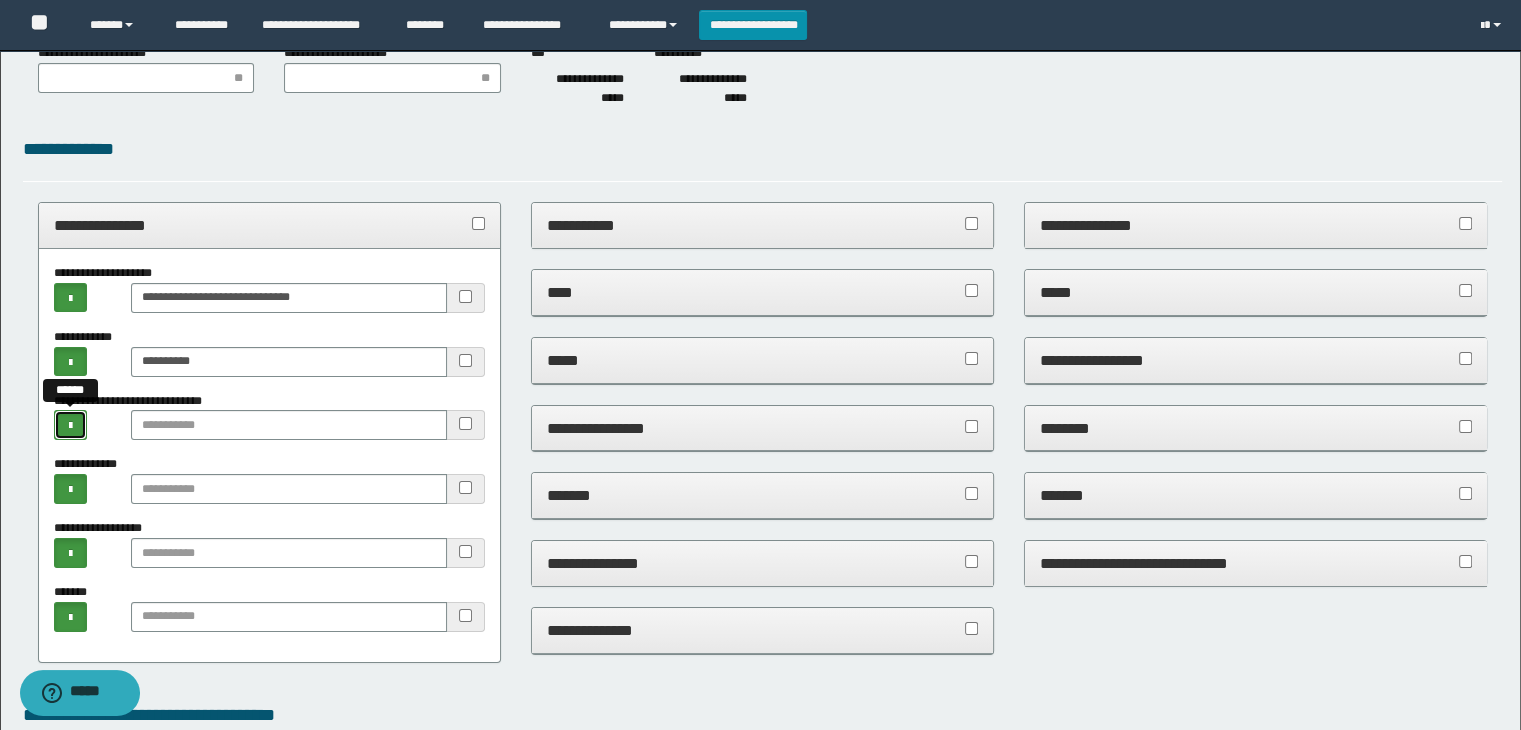 type 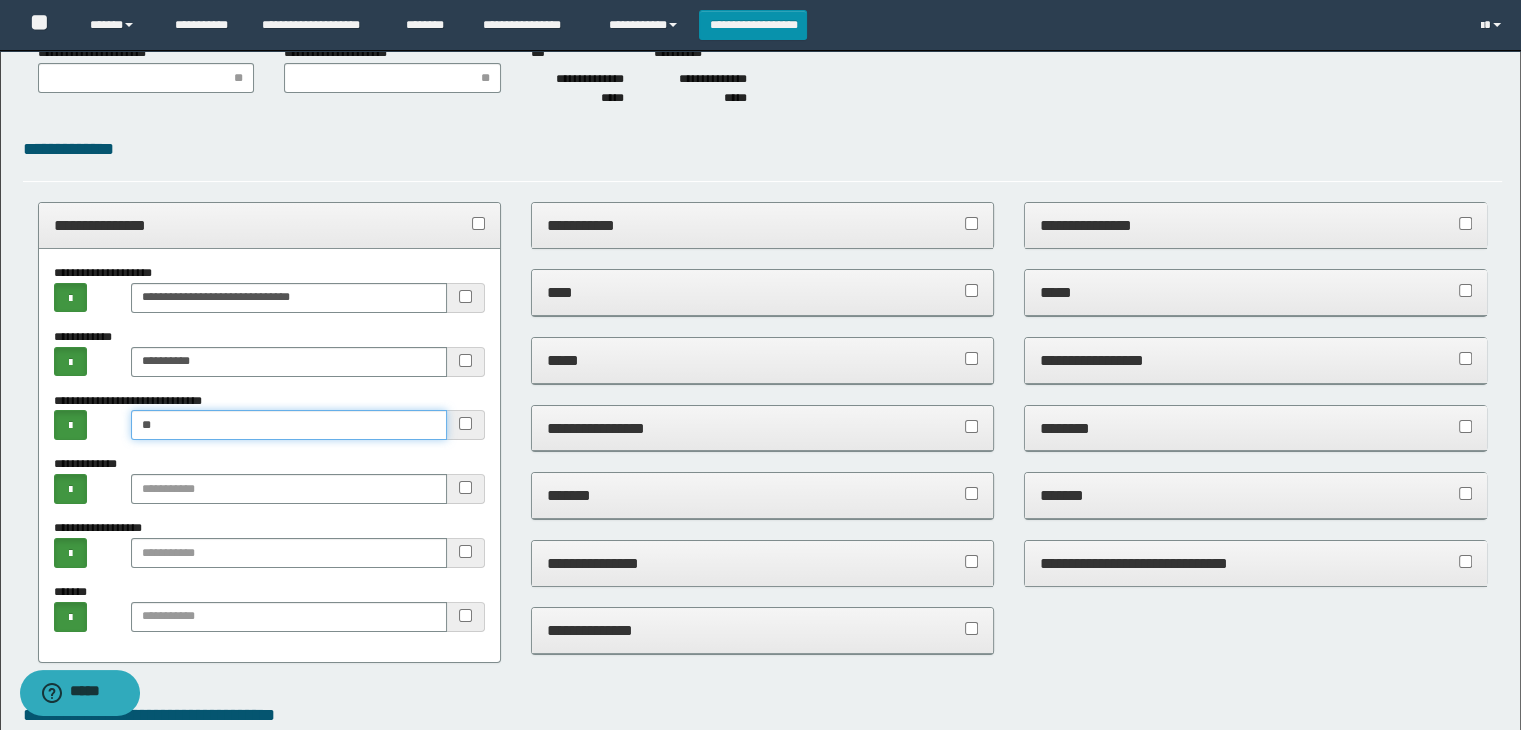 type on "*" 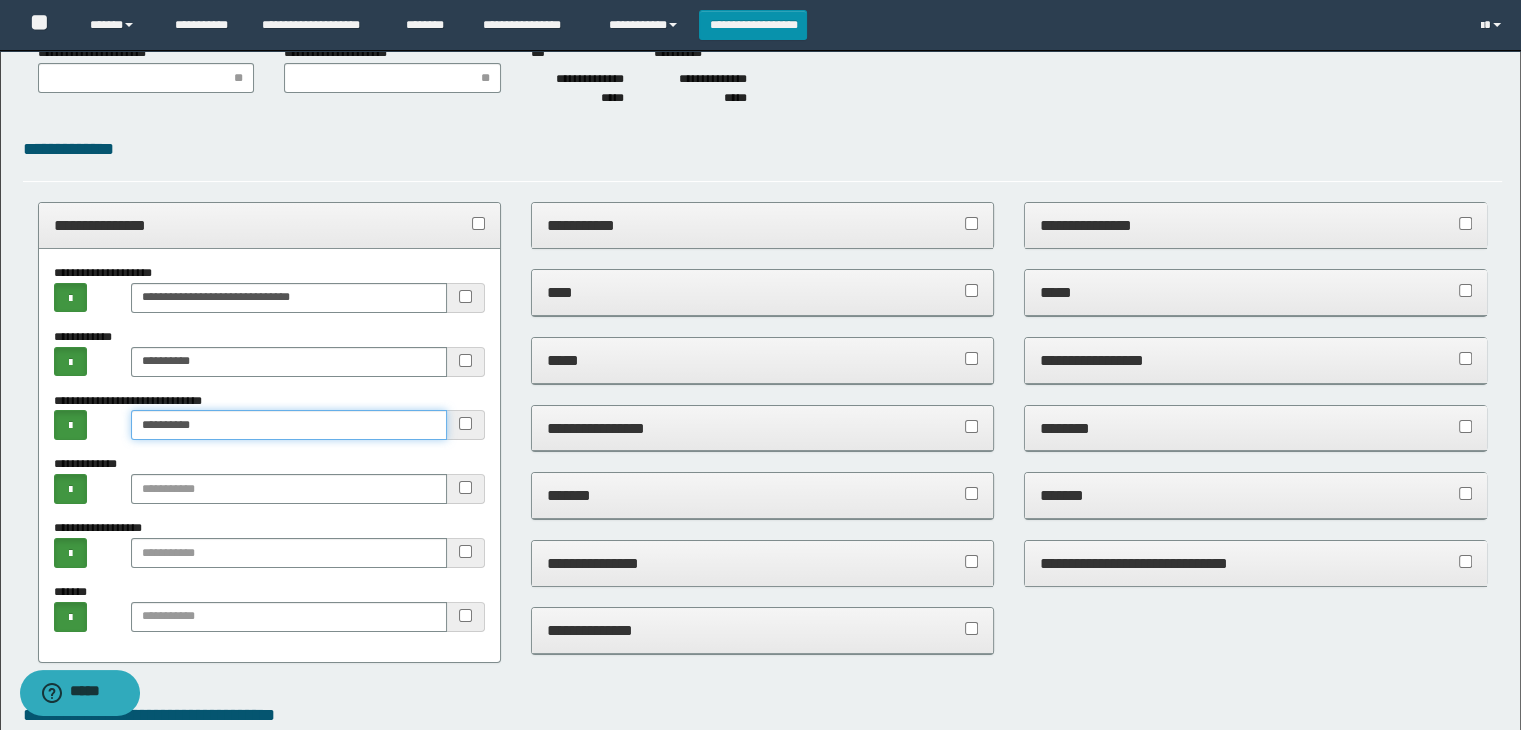 type on "*********" 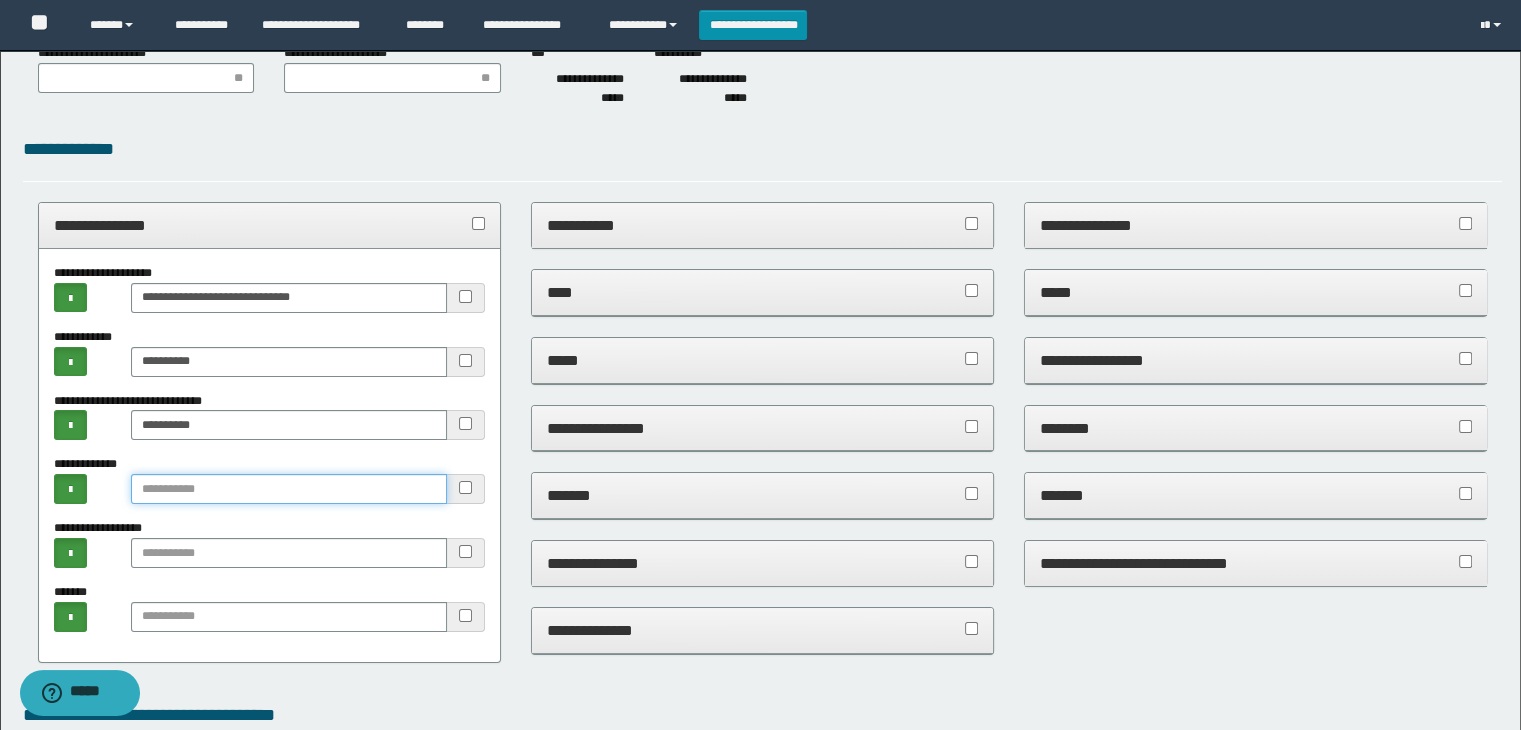 click at bounding box center (289, 489) 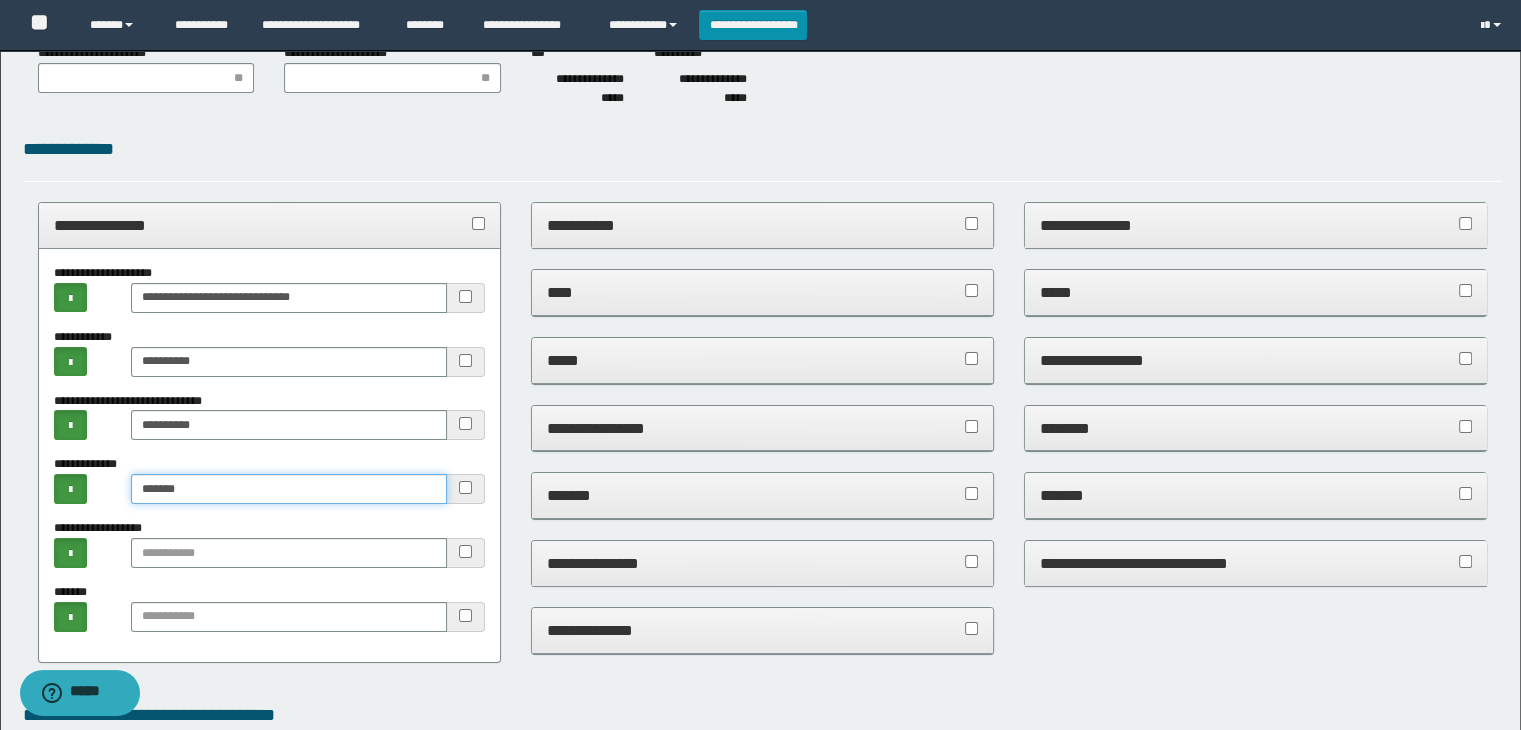 type on "******" 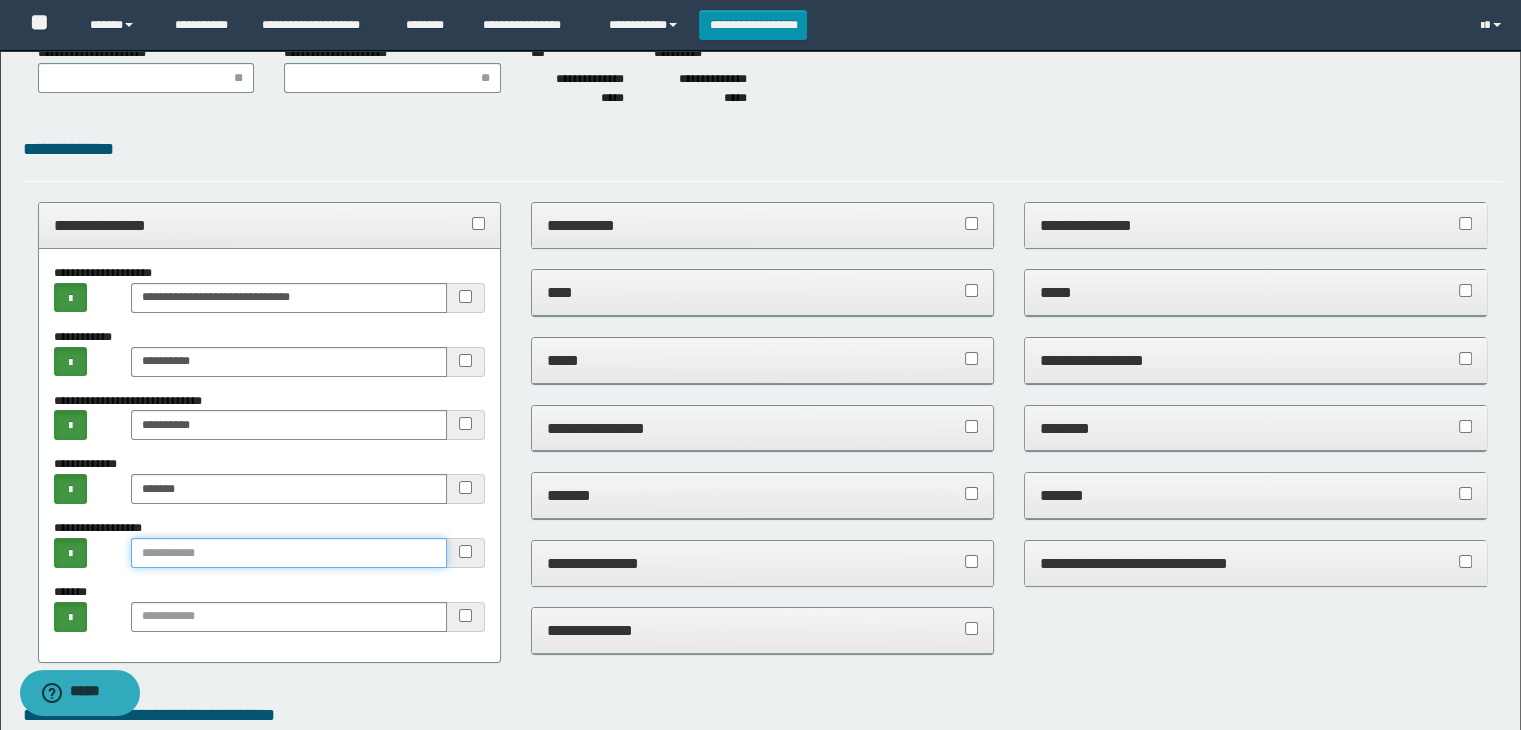 click at bounding box center [289, 553] 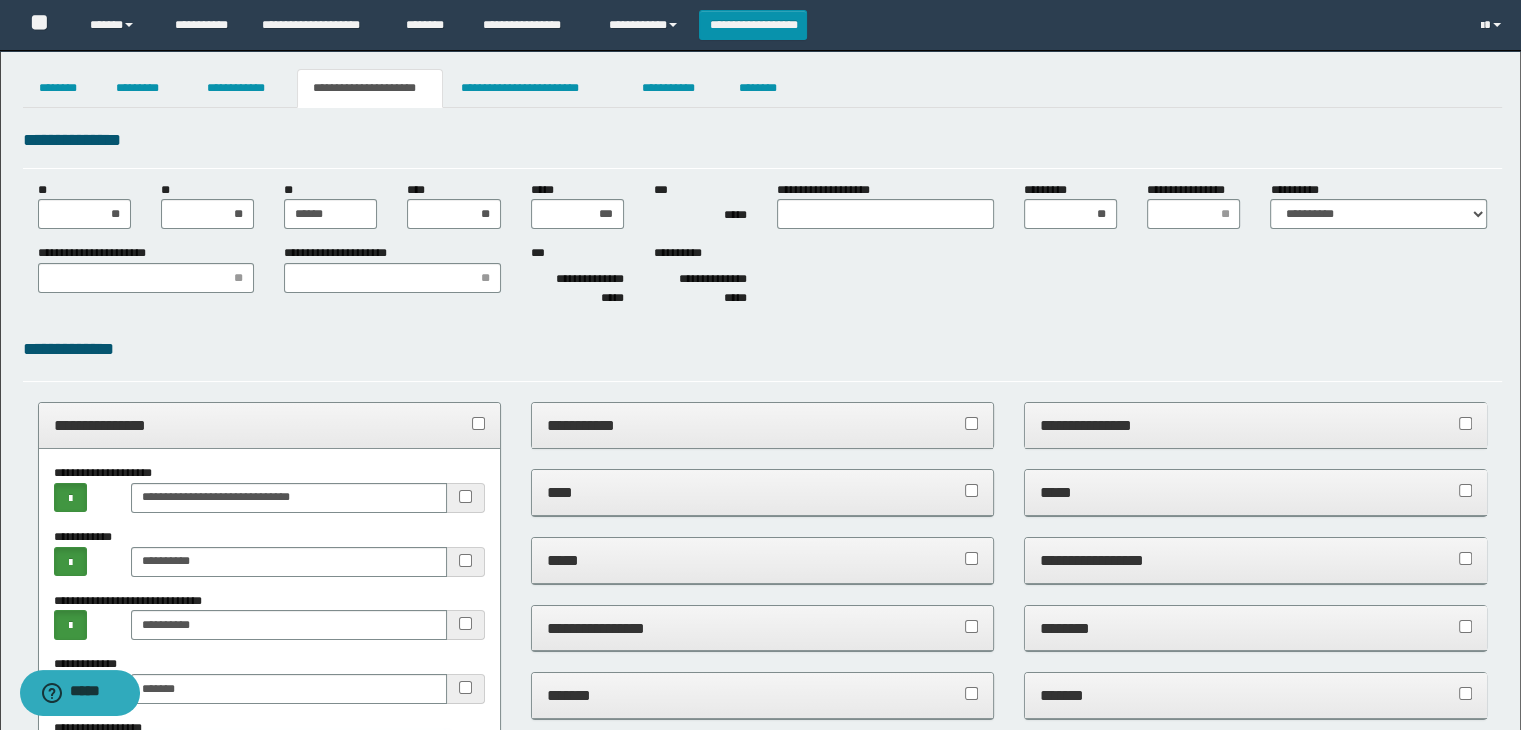 scroll, scrollTop: 300, scrollLeft: 0, axis: vertical 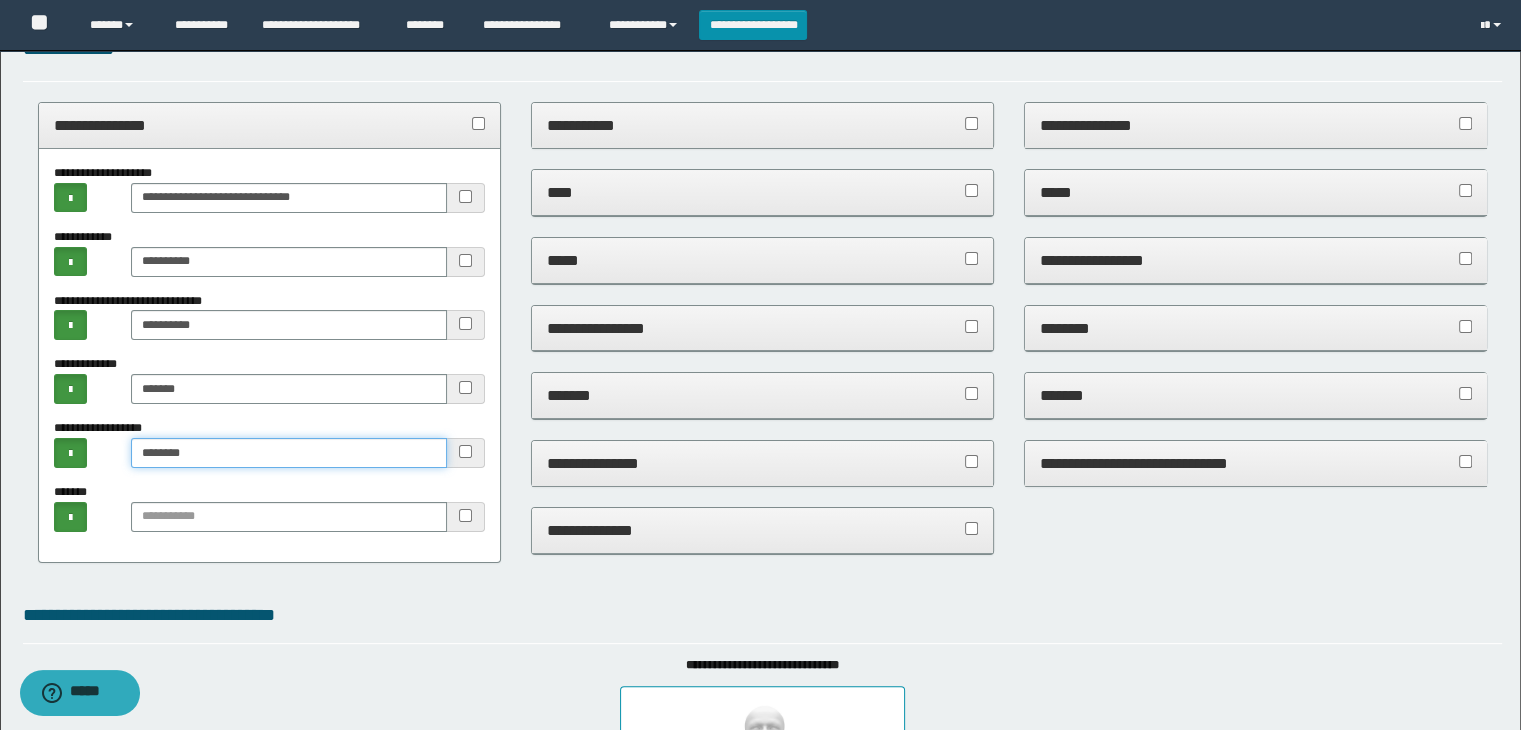 type on "********" 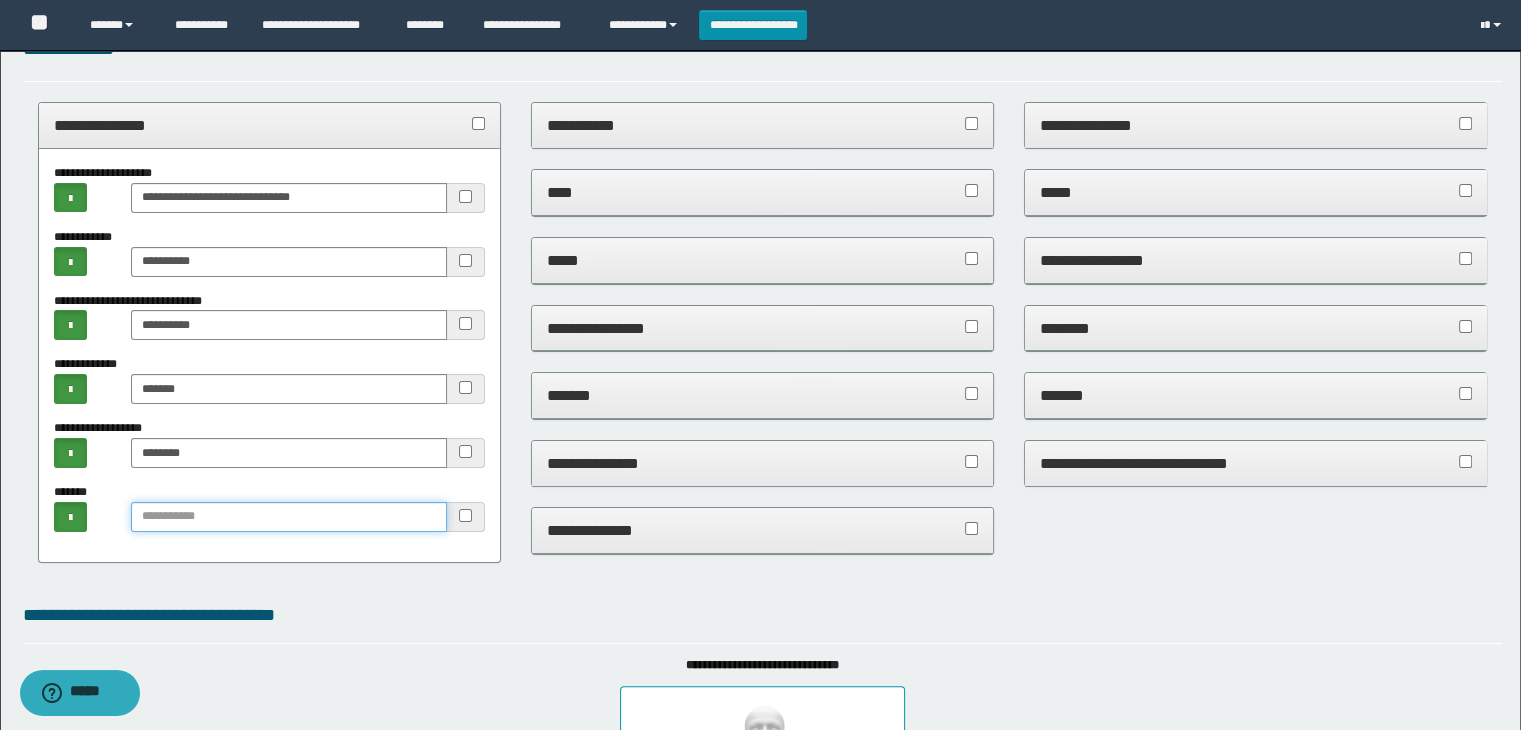 click at bounding box center [289, 517] 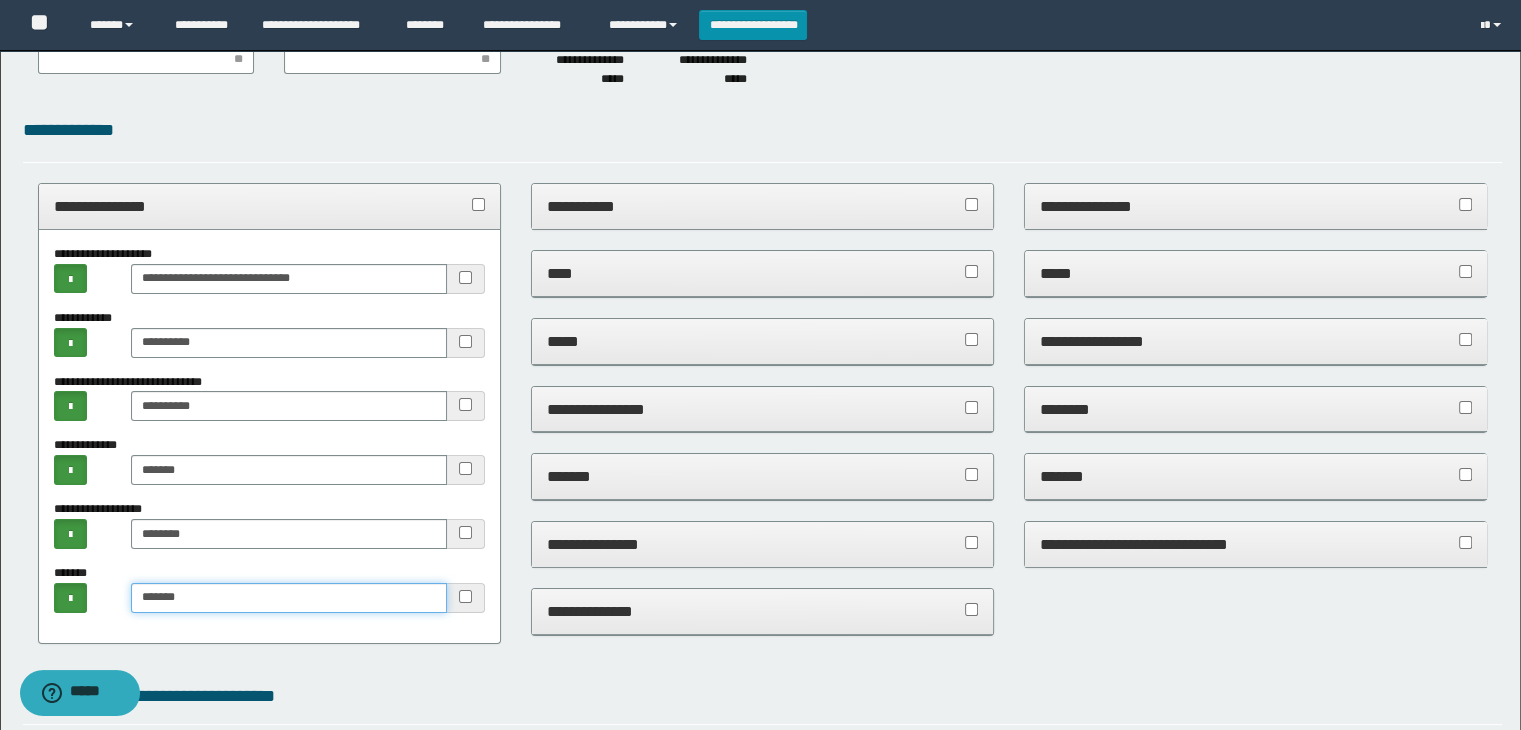scroll, scrollTop: 0, scrollLeft: 0, axis: both 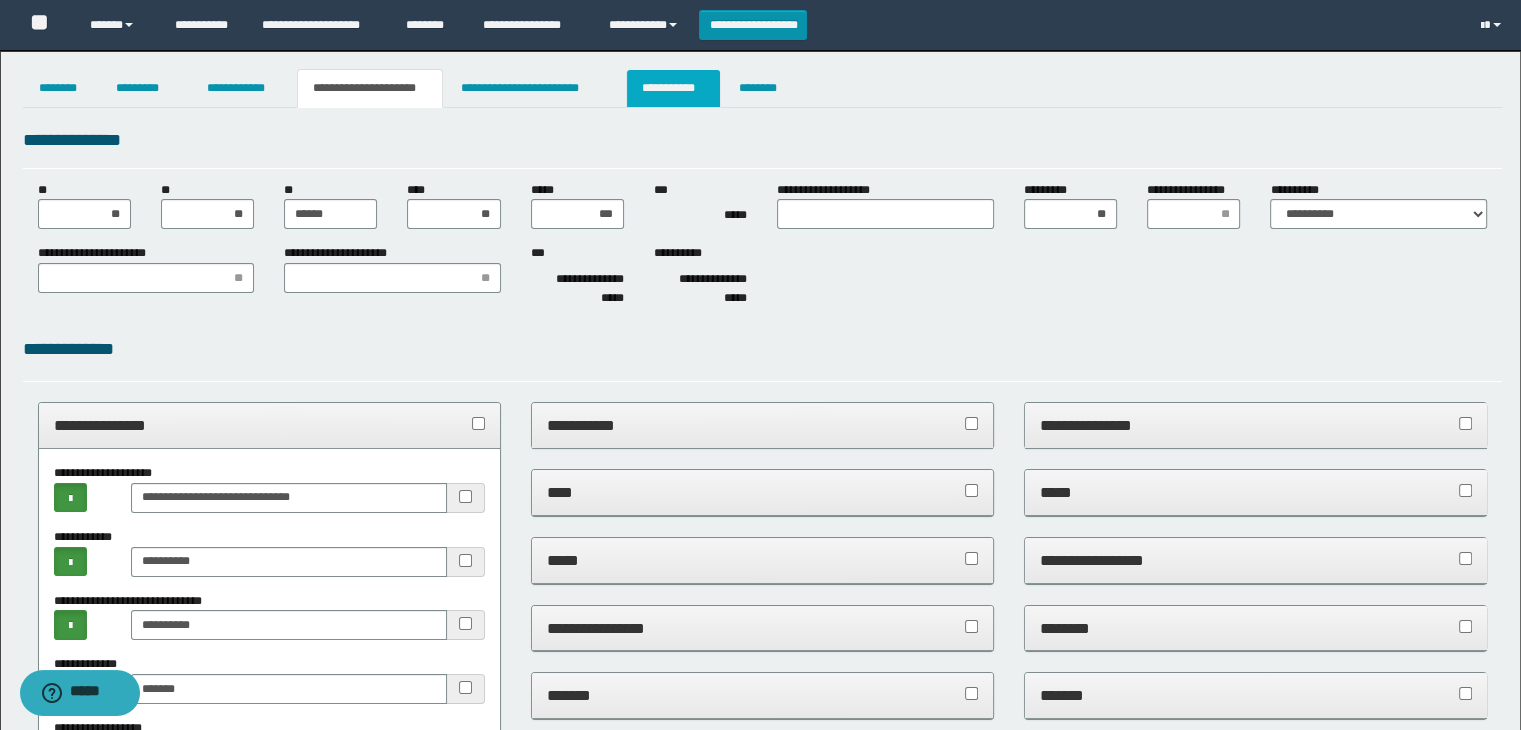 type on "******" 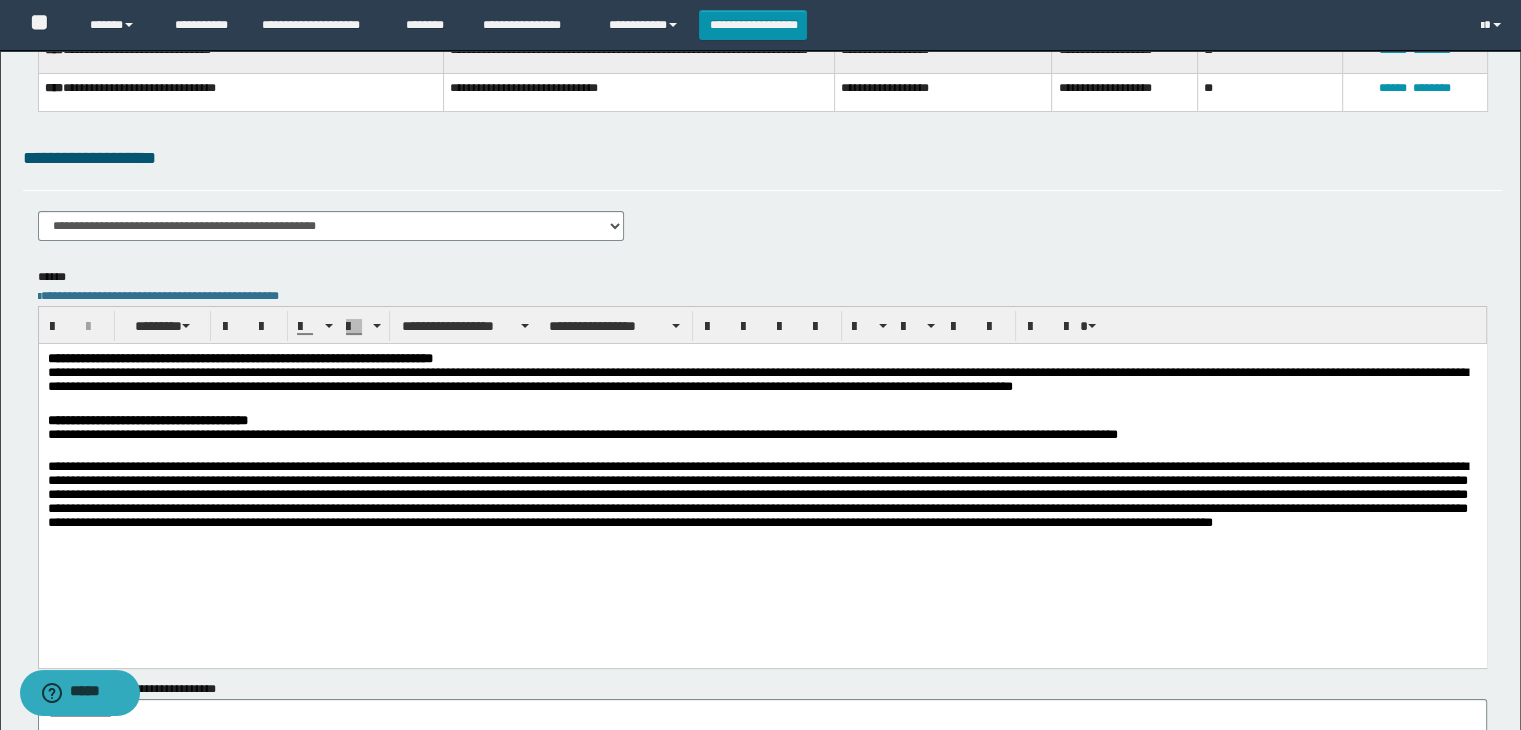 scroll, scrollTop: 300, scrollLeft: 0, axis: vertical 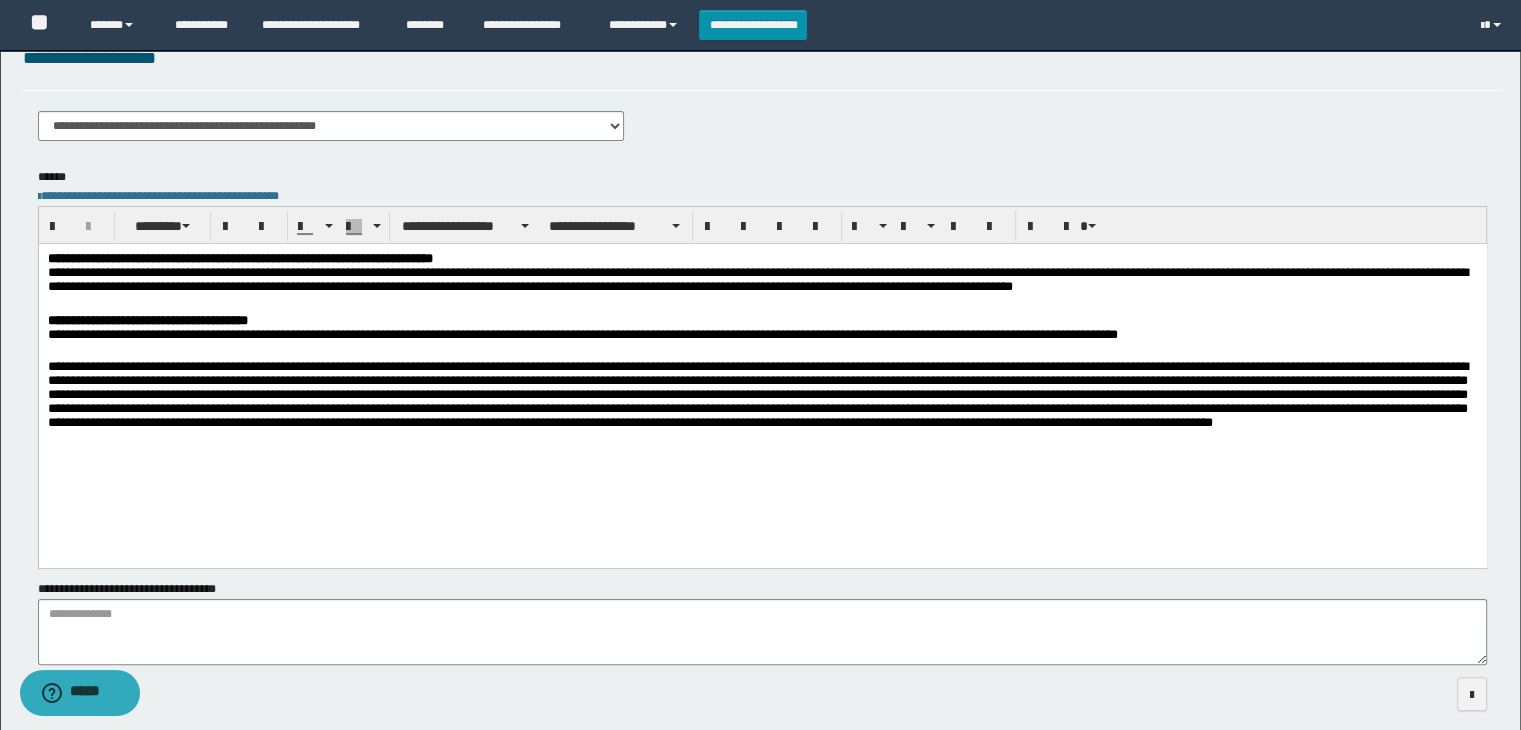 click on "**********" at bounding box center [762, 336] 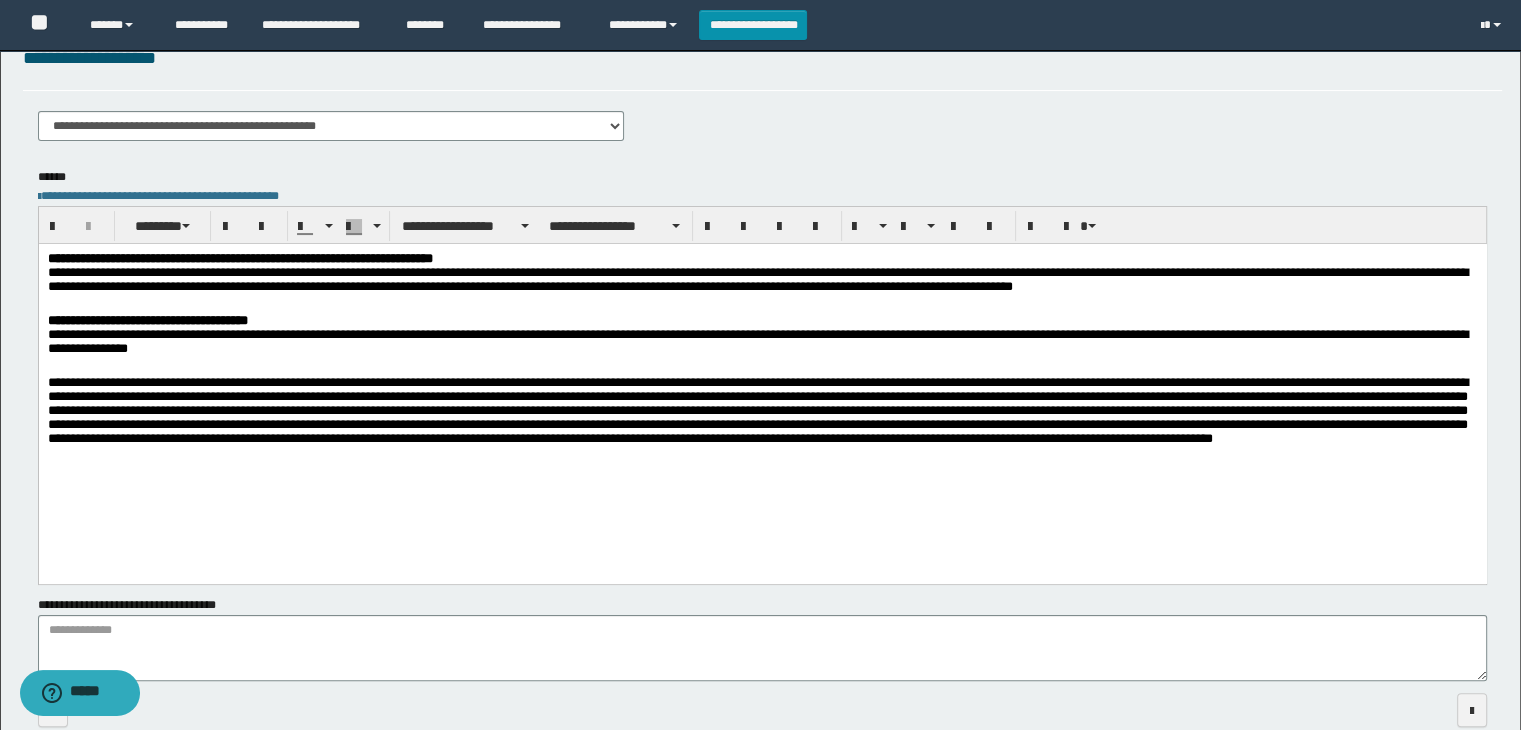 click on "**********" at bounding box center [762, 344] 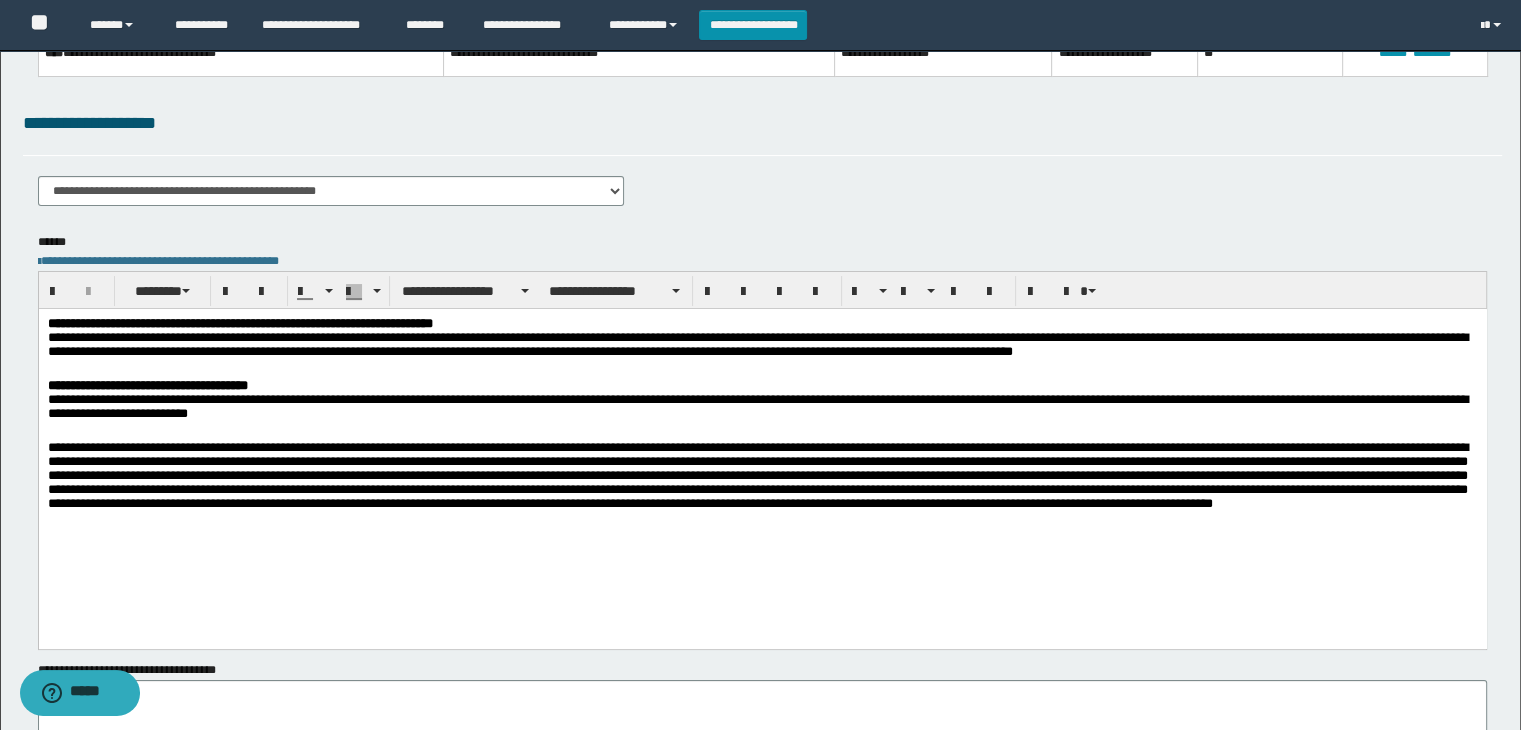 scroll, scrollTop: 200, scrollLeft: 0, axis: vertical 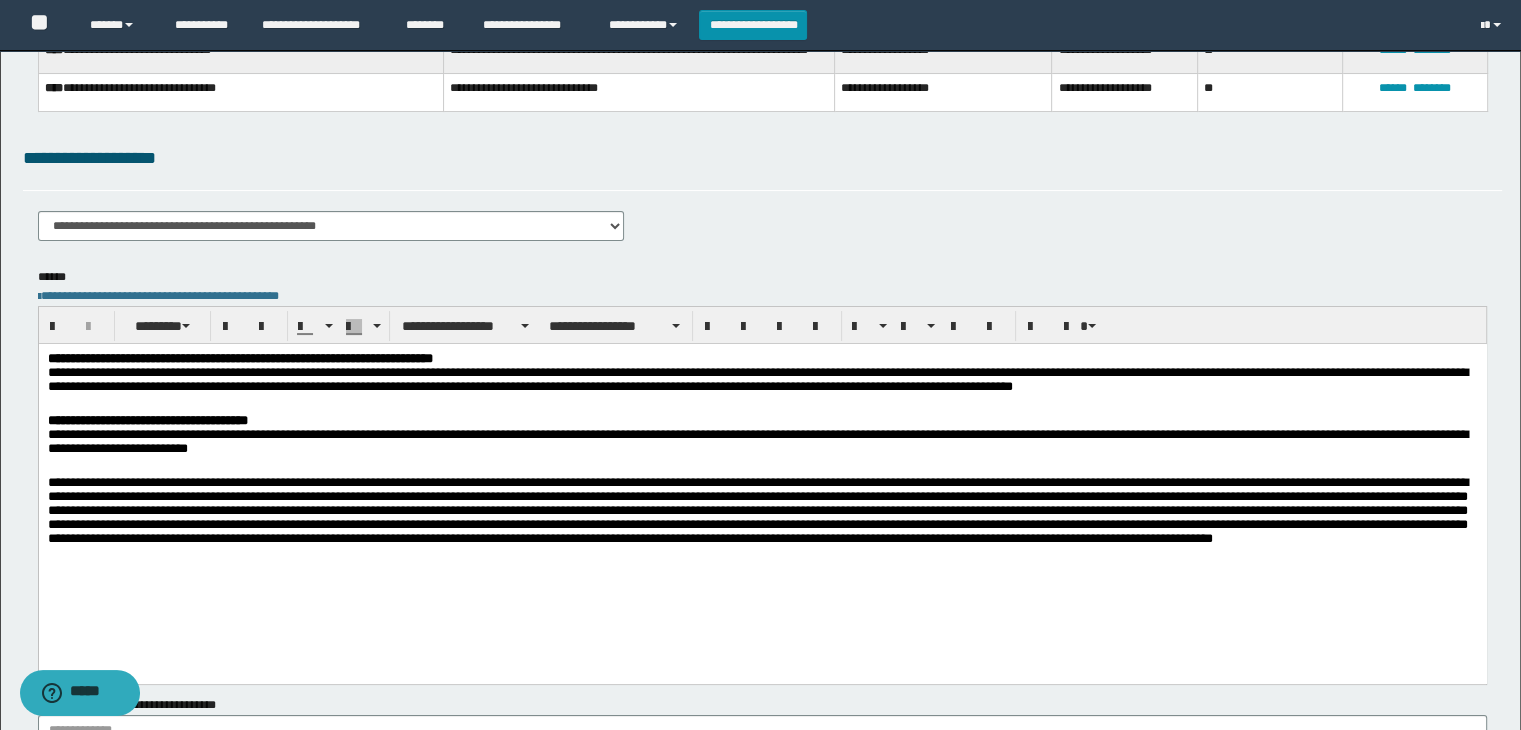 click on "**********" at bounding box center [762, 444] 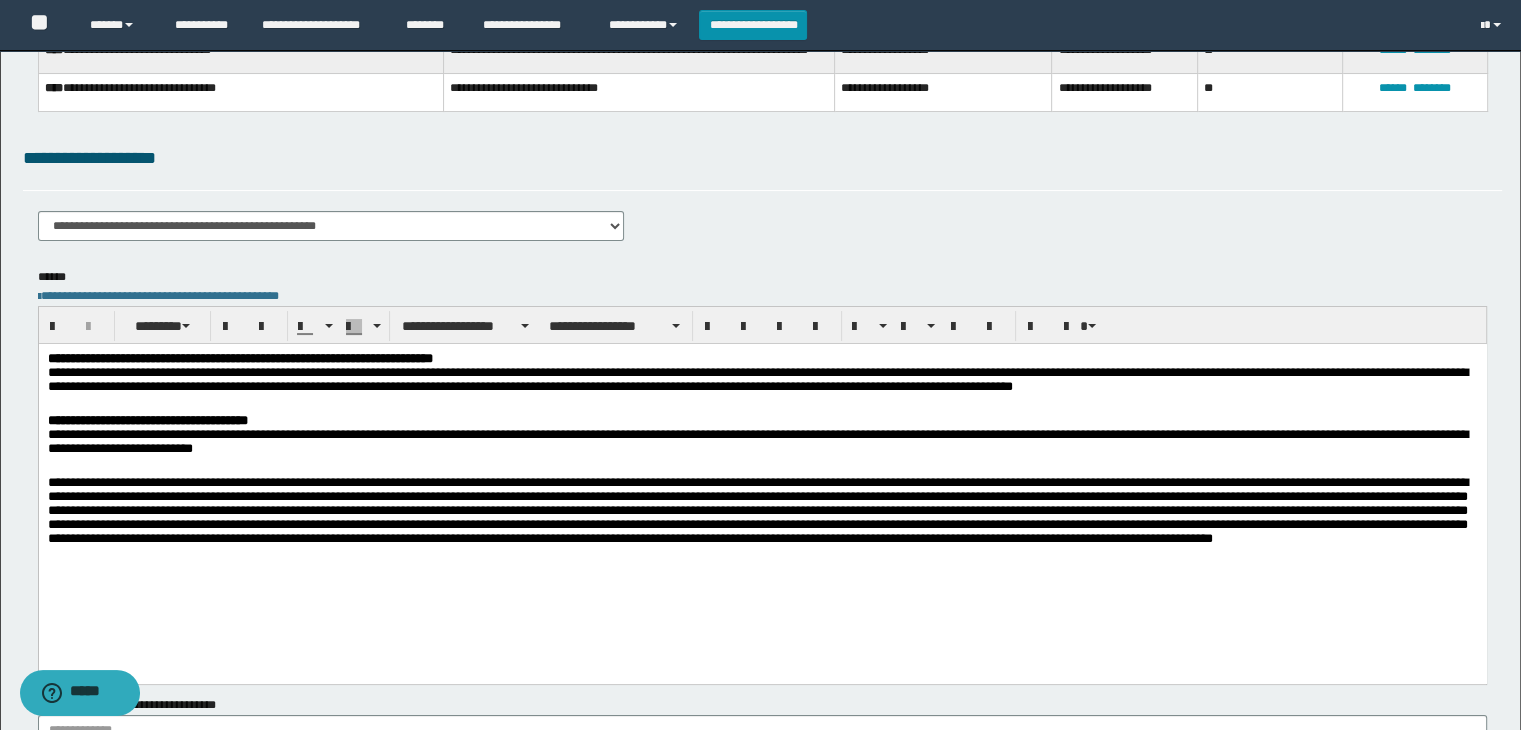 click on "**********" at bounding box center (762, 444) 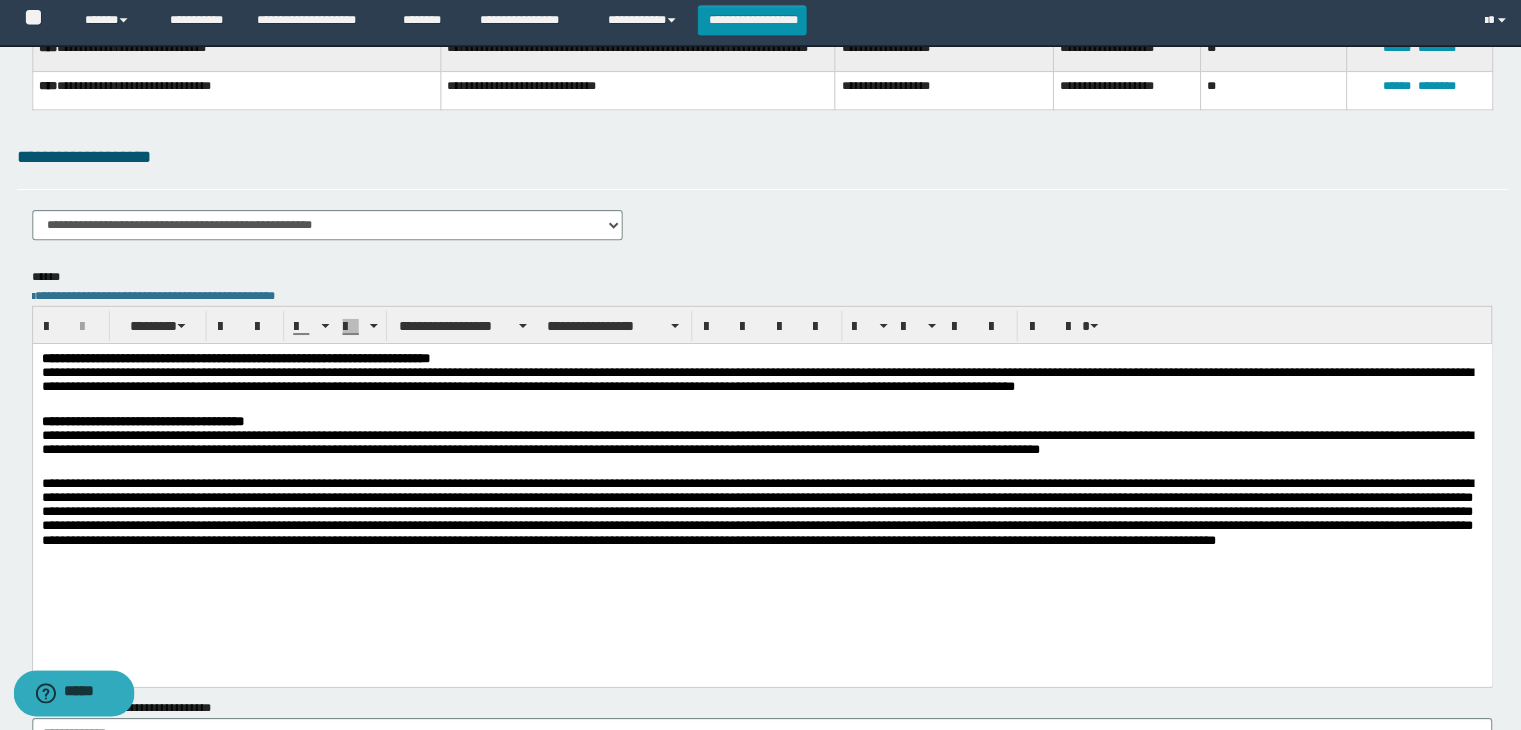 scroll, scrollTop: 199, scrollLeft: 0, axis: vertical 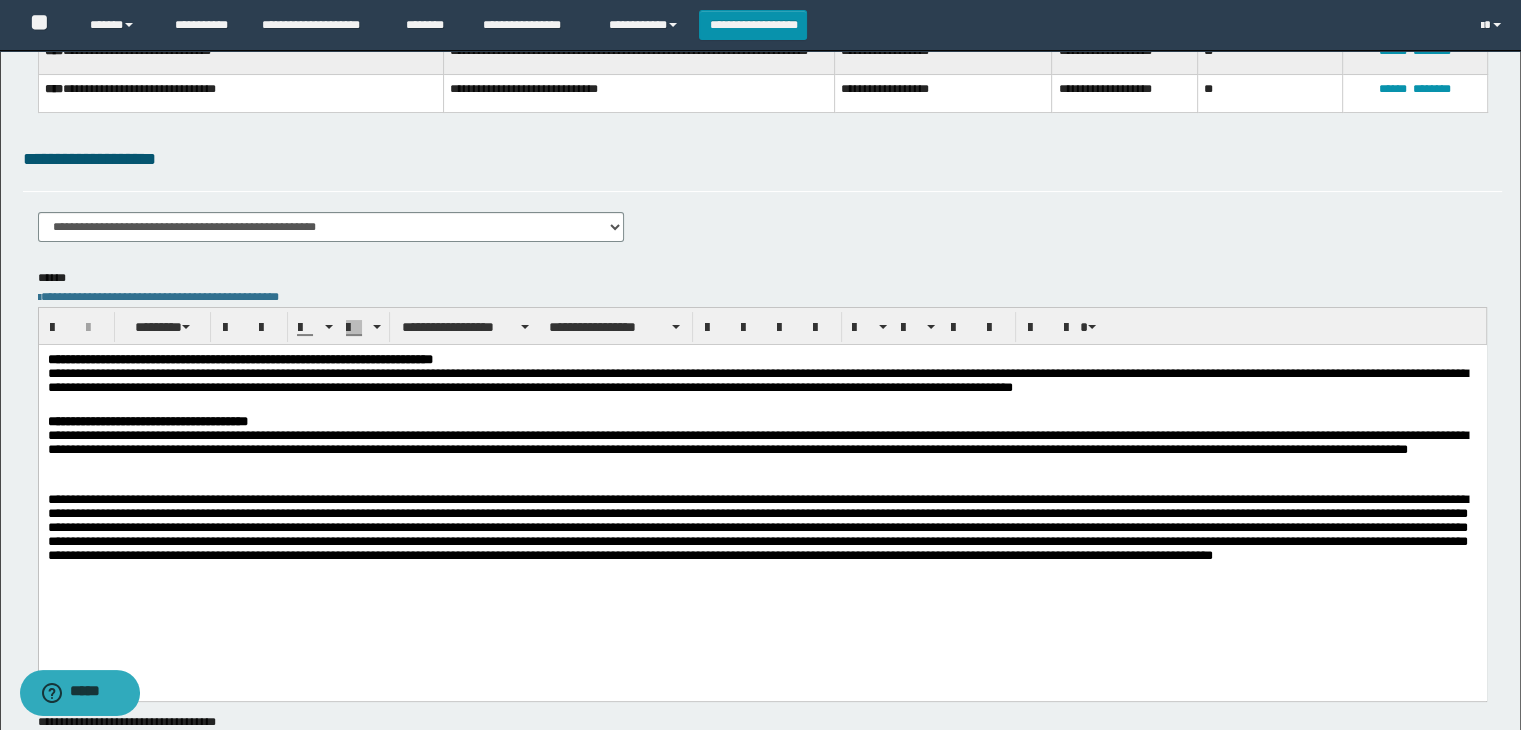 click on "**********" at bounding box center [762, 453] 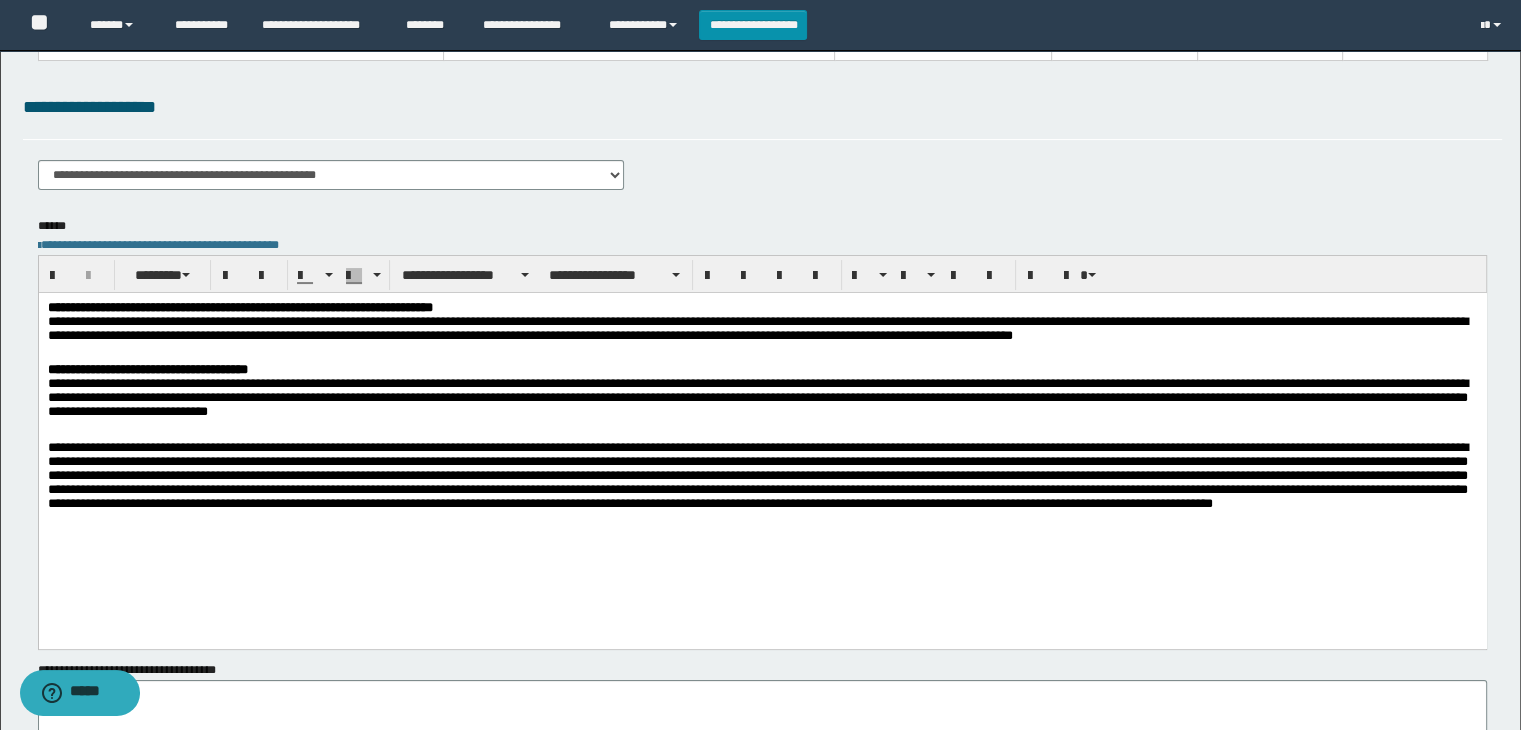 scroll, scrollTop: 299, scrollLeft: 0, axis: vertical 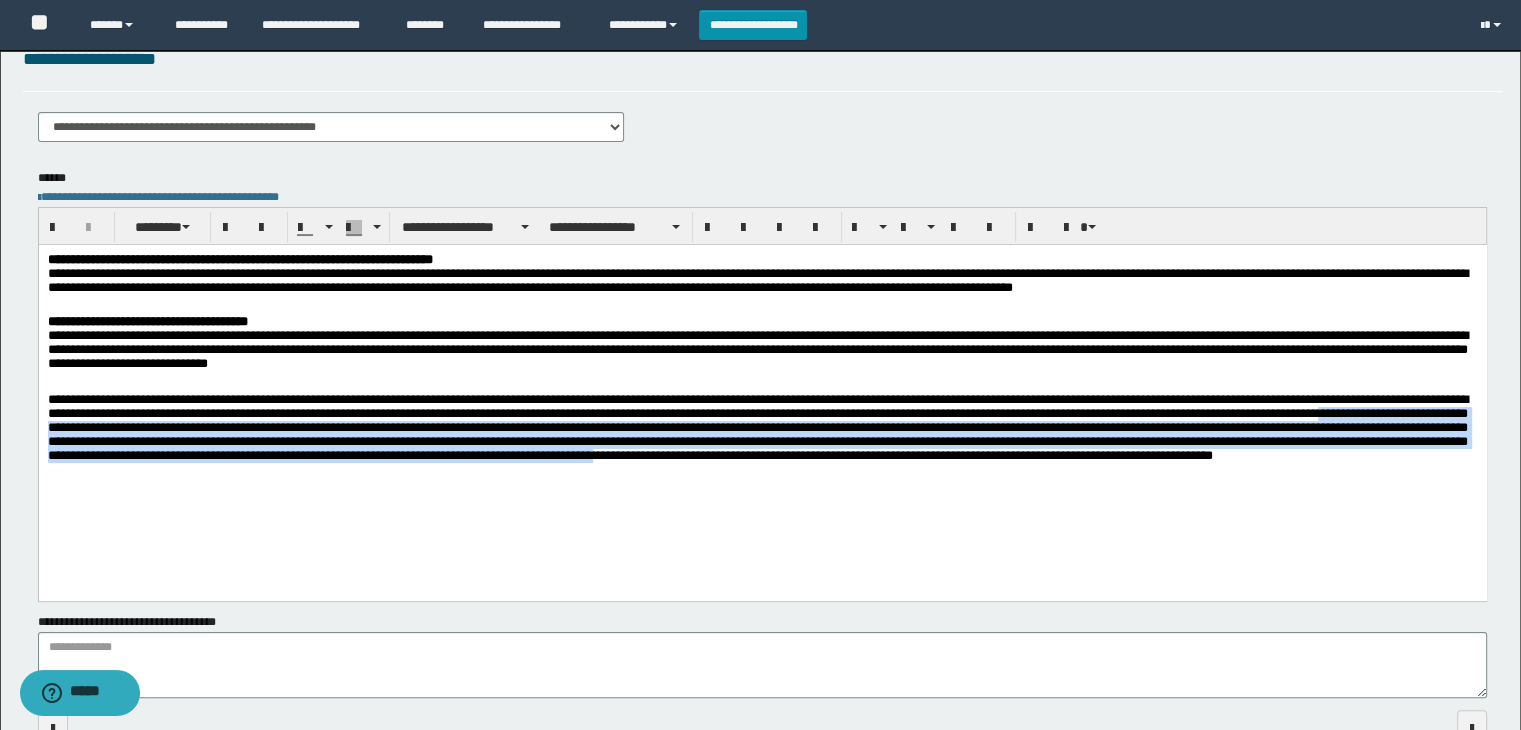 drag, startPoint x: 441, startPoint y: 437, endPoint x: 89, endPoint y: 489, distance: 355.8202 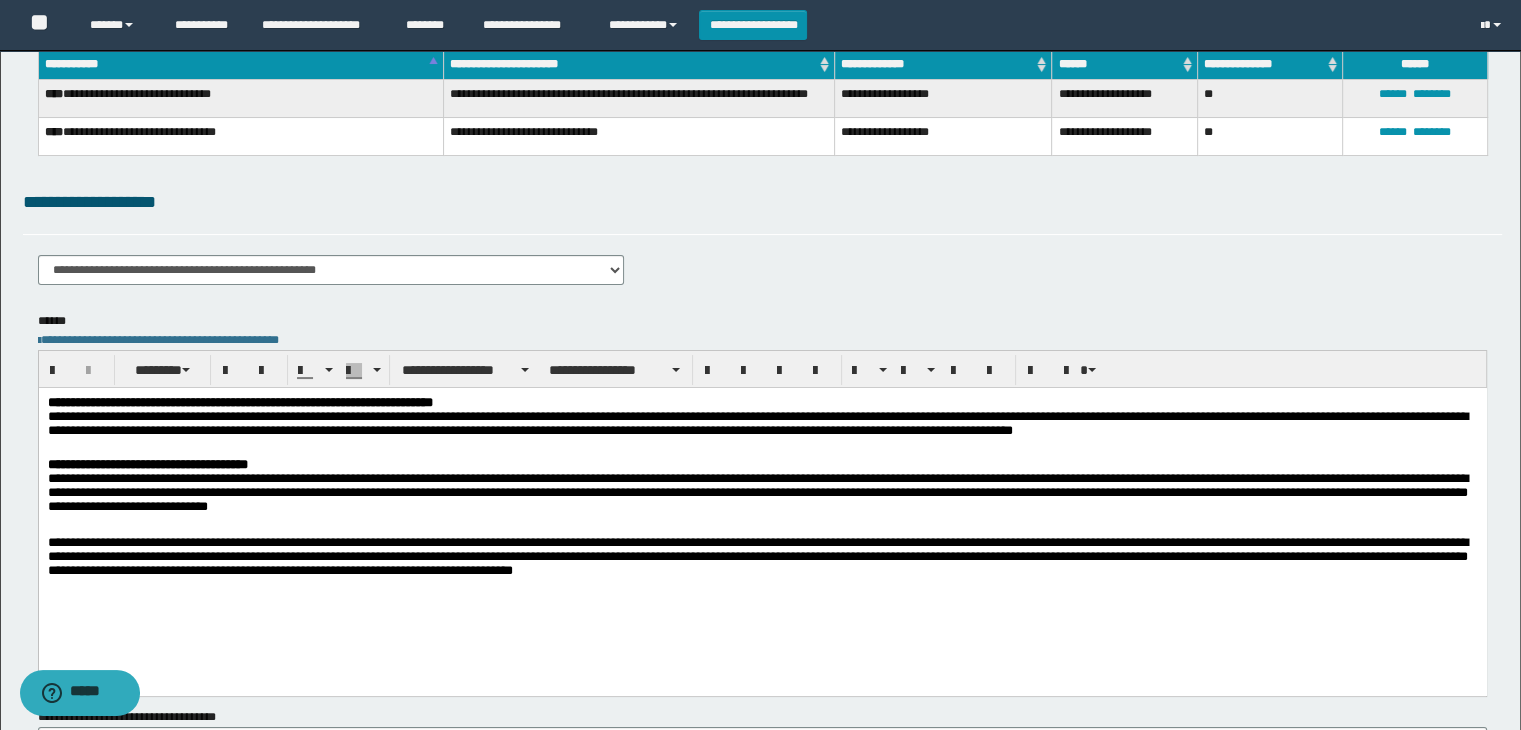 scroll, scrollTop: 0, scrollLeft: 0, axis: both 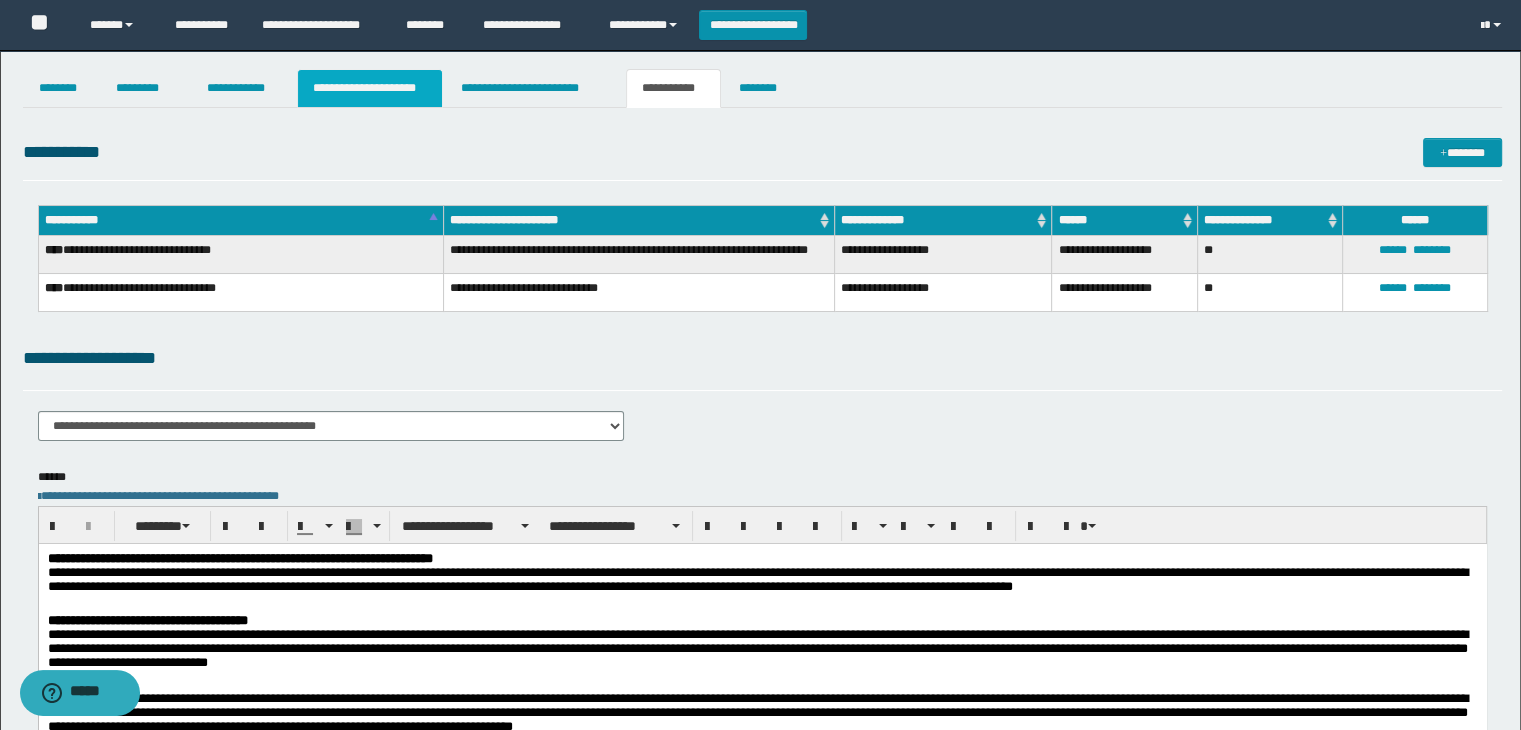 click on "**********" at bounding box center (370, 88) 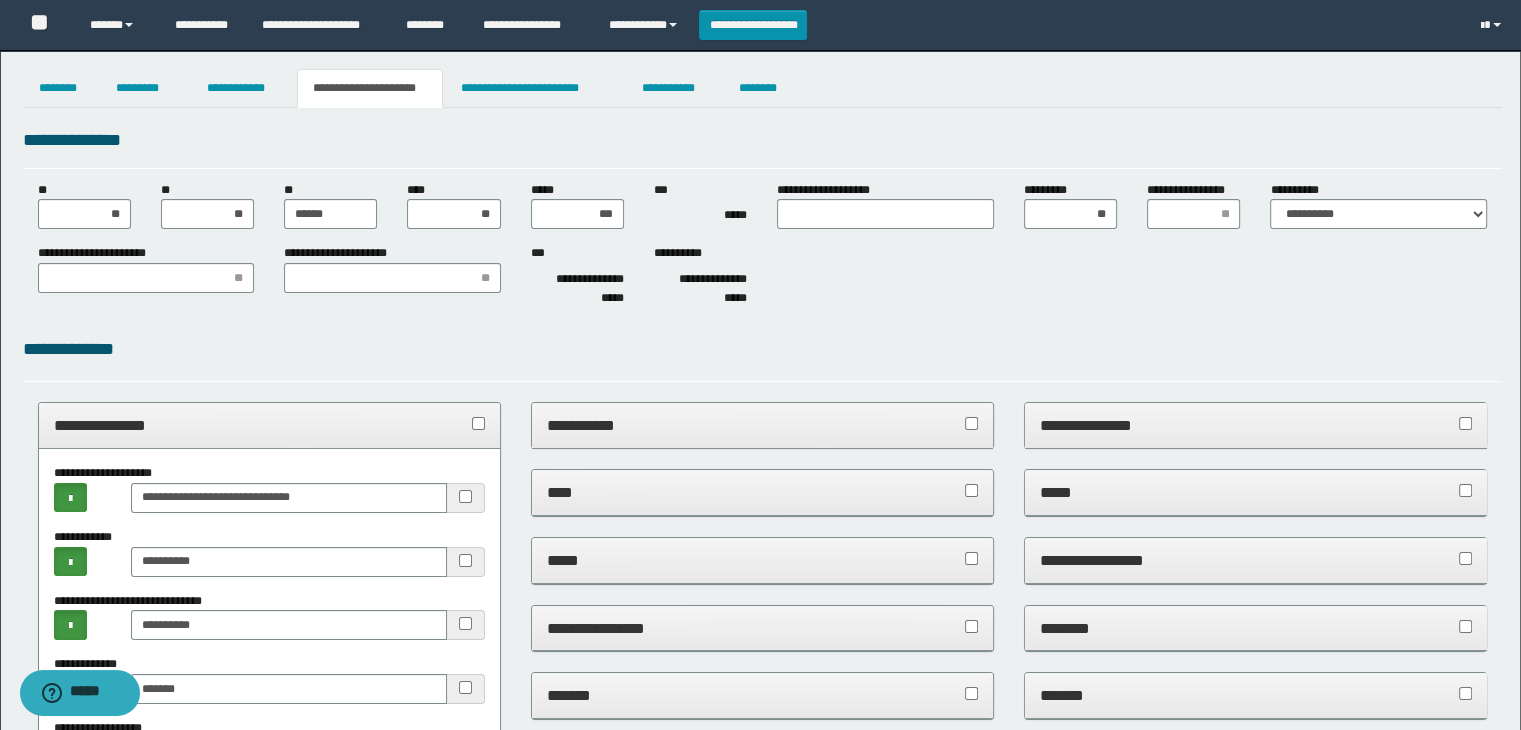 scroll, scrollTop: 300, scrollLeft: 0, axis: vertical 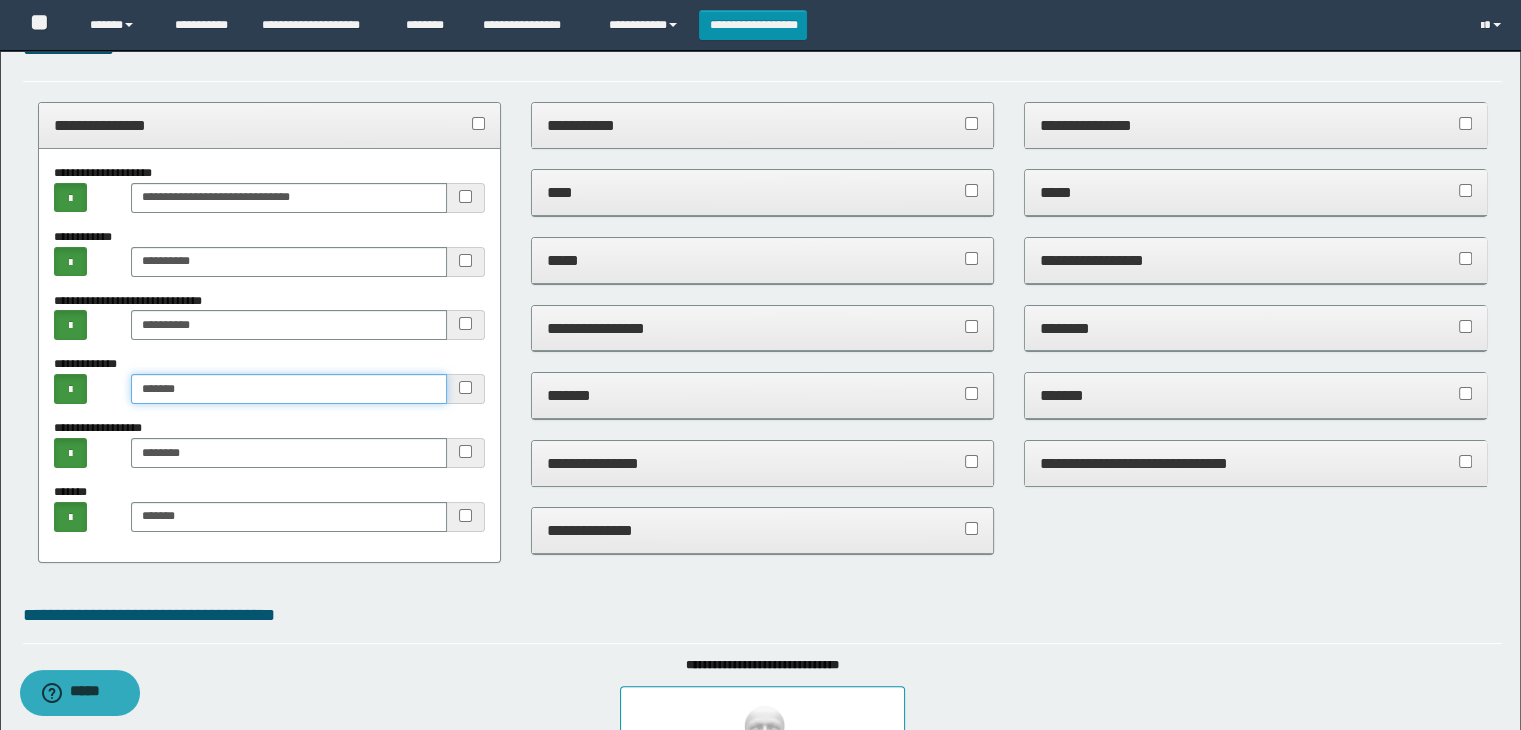 drag, startPoint x: 133, startPoint y: 395, endPoint x: 196, endPoint y: 394, distance: 63.007935 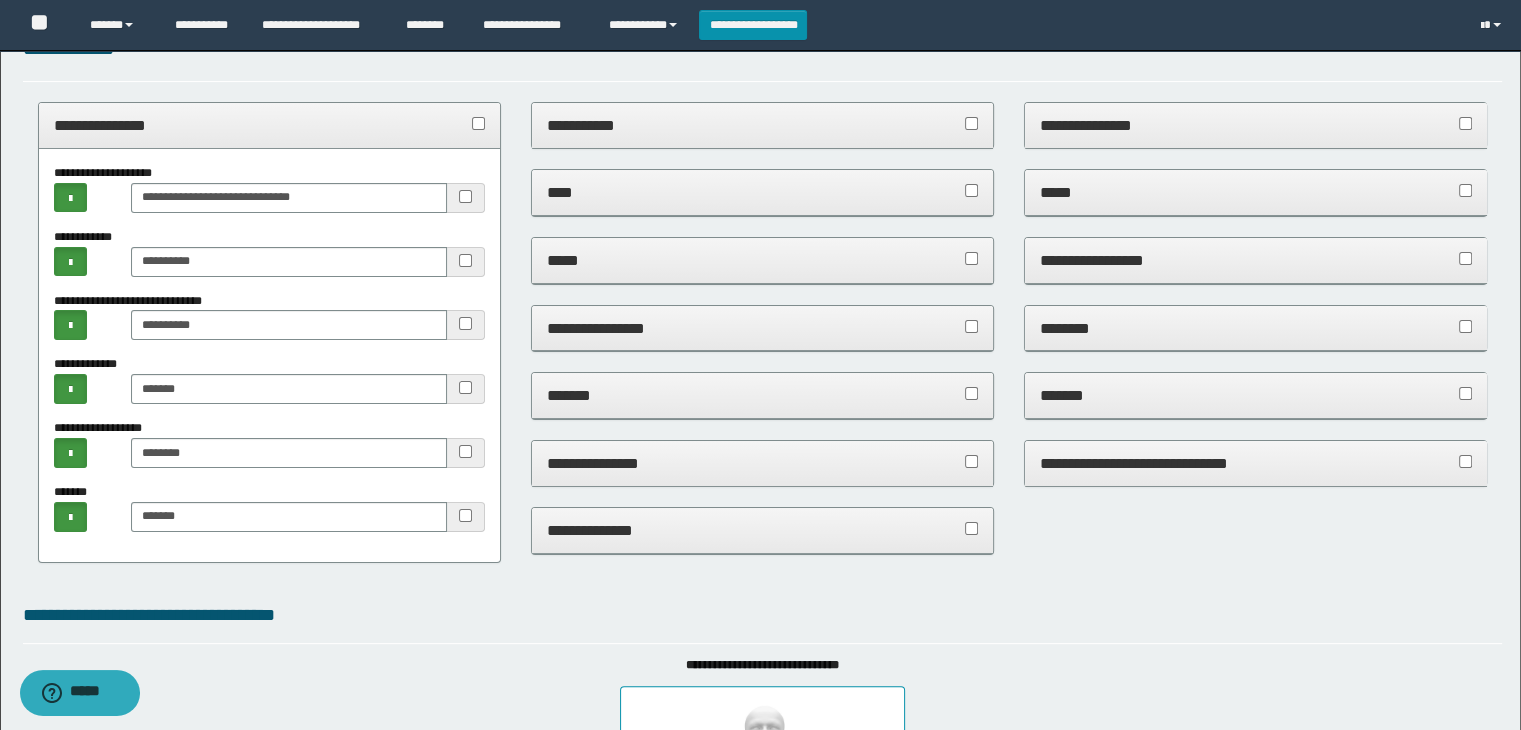 click on "**********" at bounding box center (270, 125) 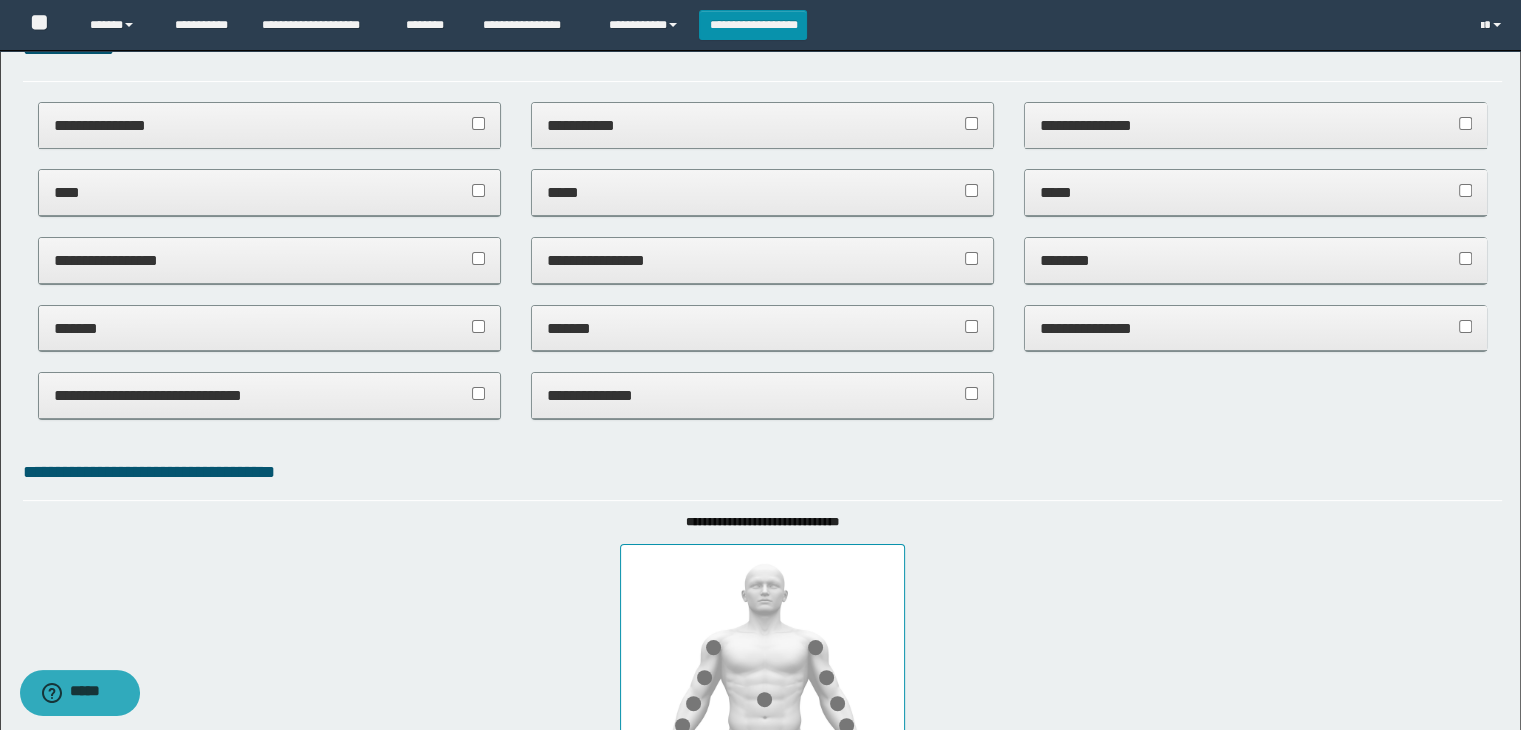 click on "*****" at bounding box center (763, 192) 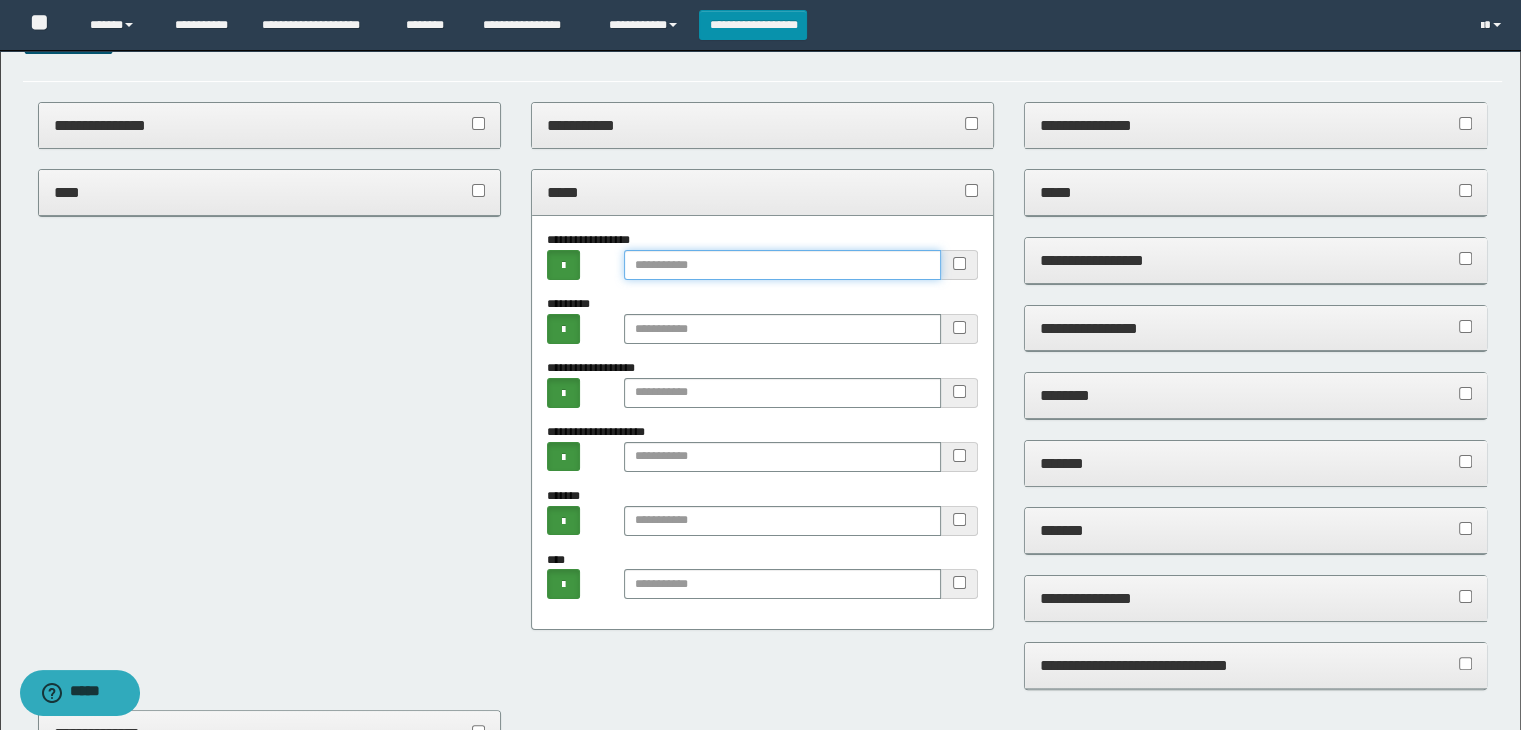 click at bounding box center [782, 265] 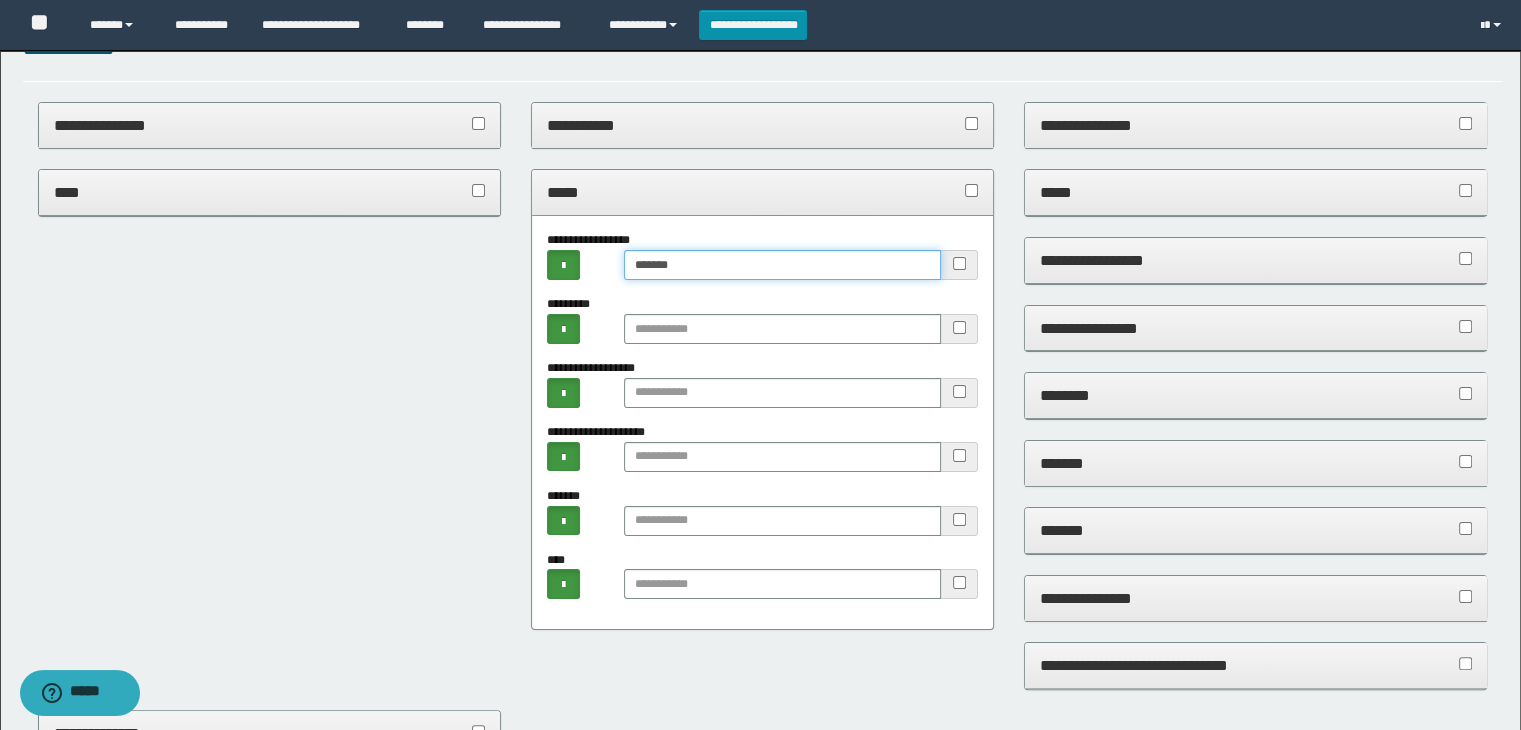 type on "******" 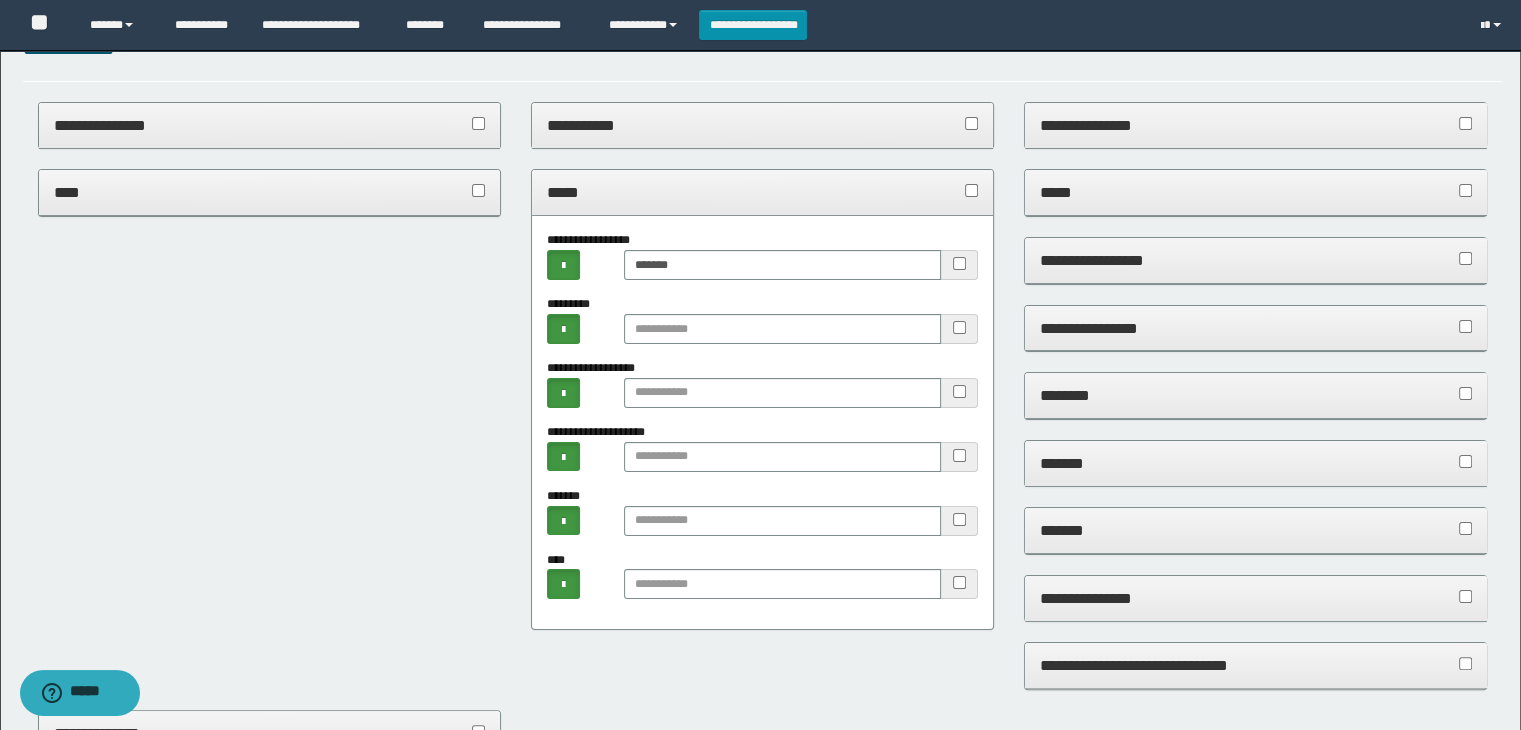 drag, startPoint x: 669, startPoint y: 195, endPoint x: 724, endPoint y: 189, distance: 55.326305 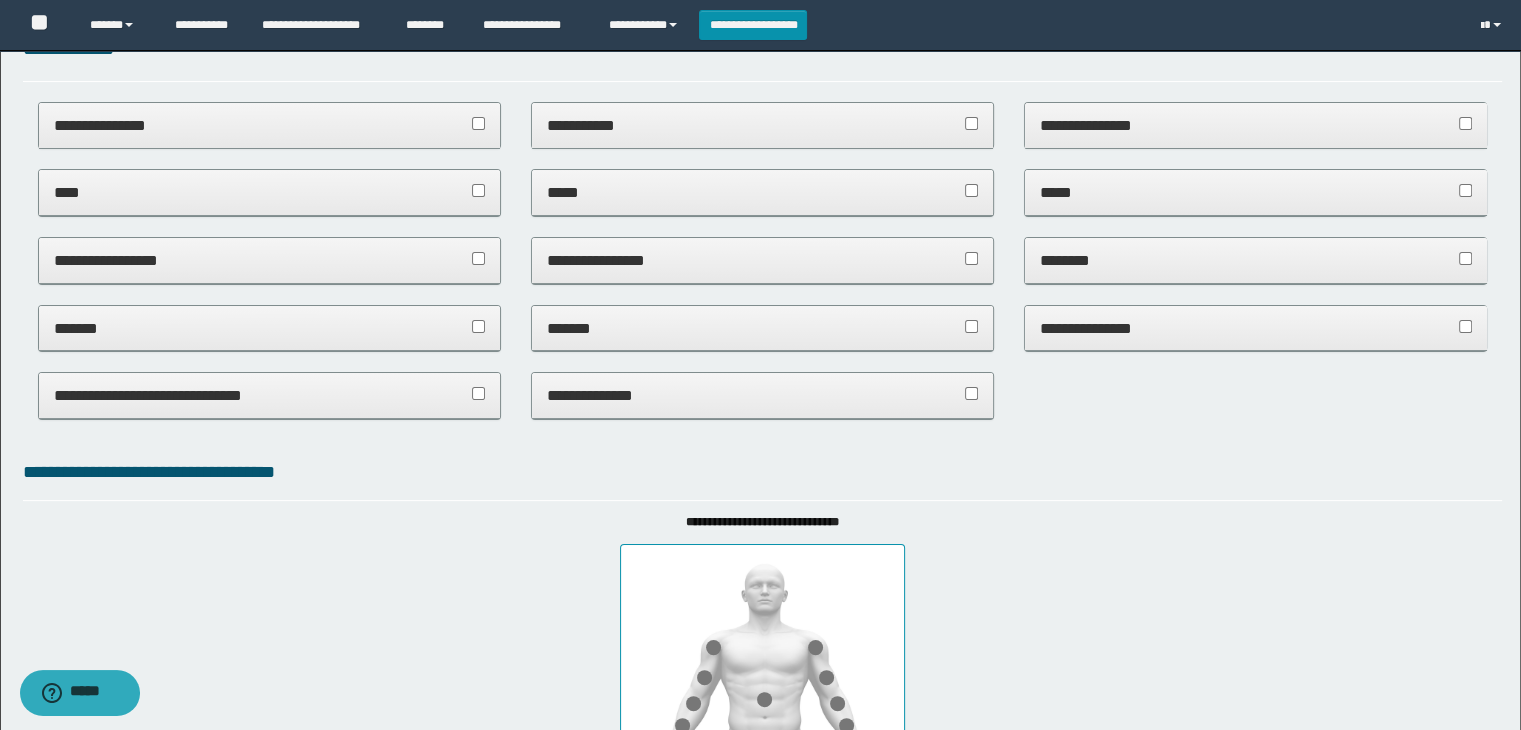 drag, startPoint x: 1099, startPoint y: 186, endPoint x: 1117, endPoint y: 229, distance: 46.615448 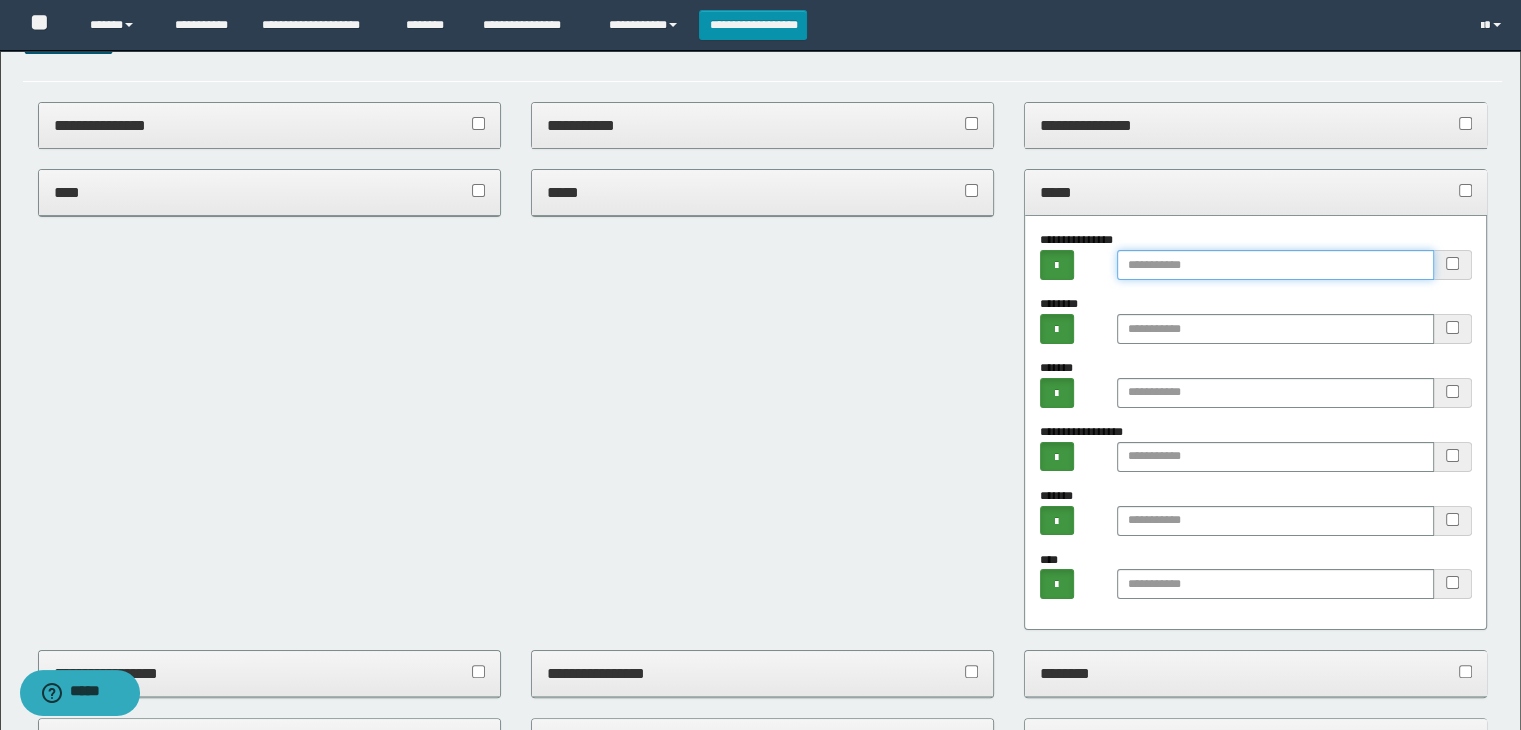 click at bounding box center (1275, 265) 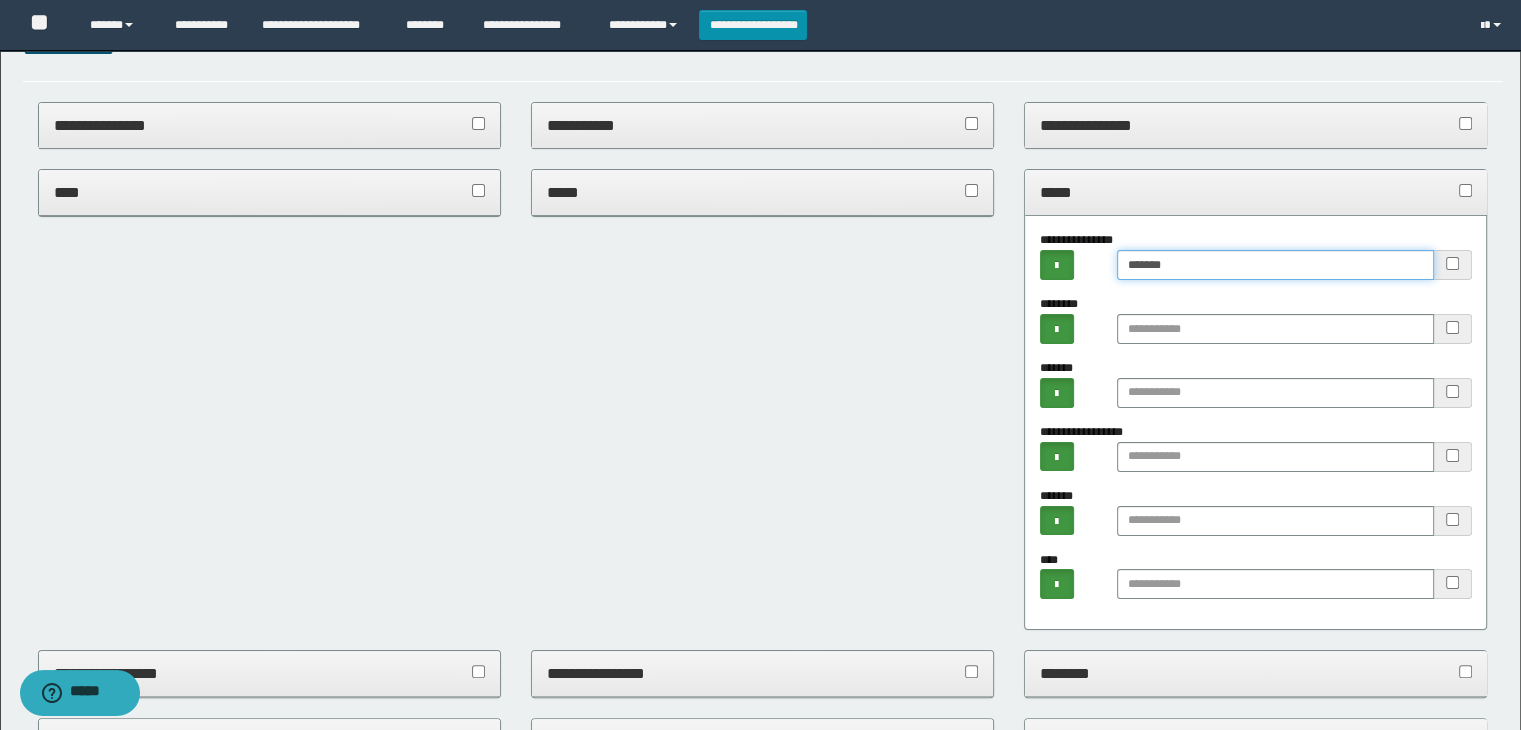 type on "******" 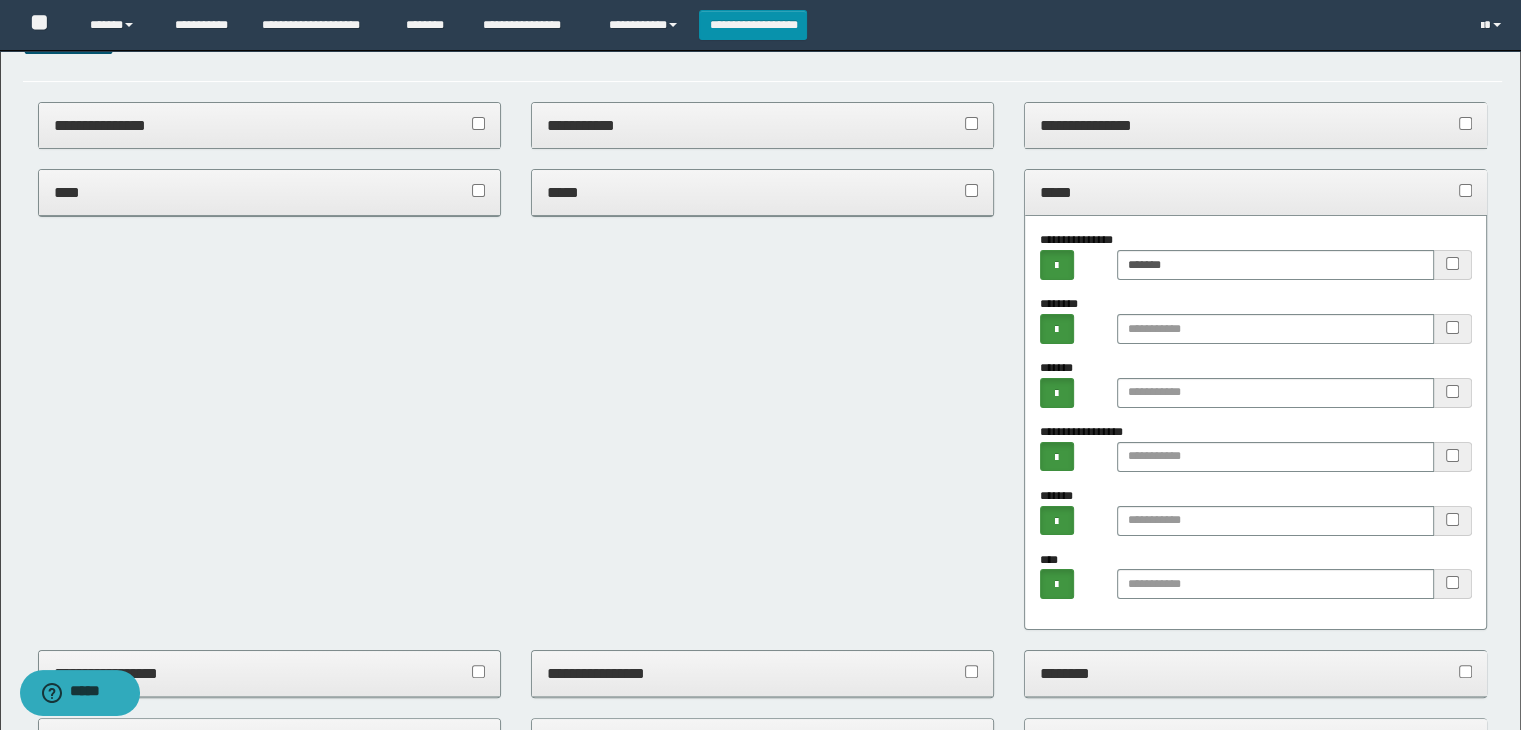 drag, startPoint x: 1133, startPoint y: 185, endPoint x: 1104, endPoint y: 180, distance: 29.427877 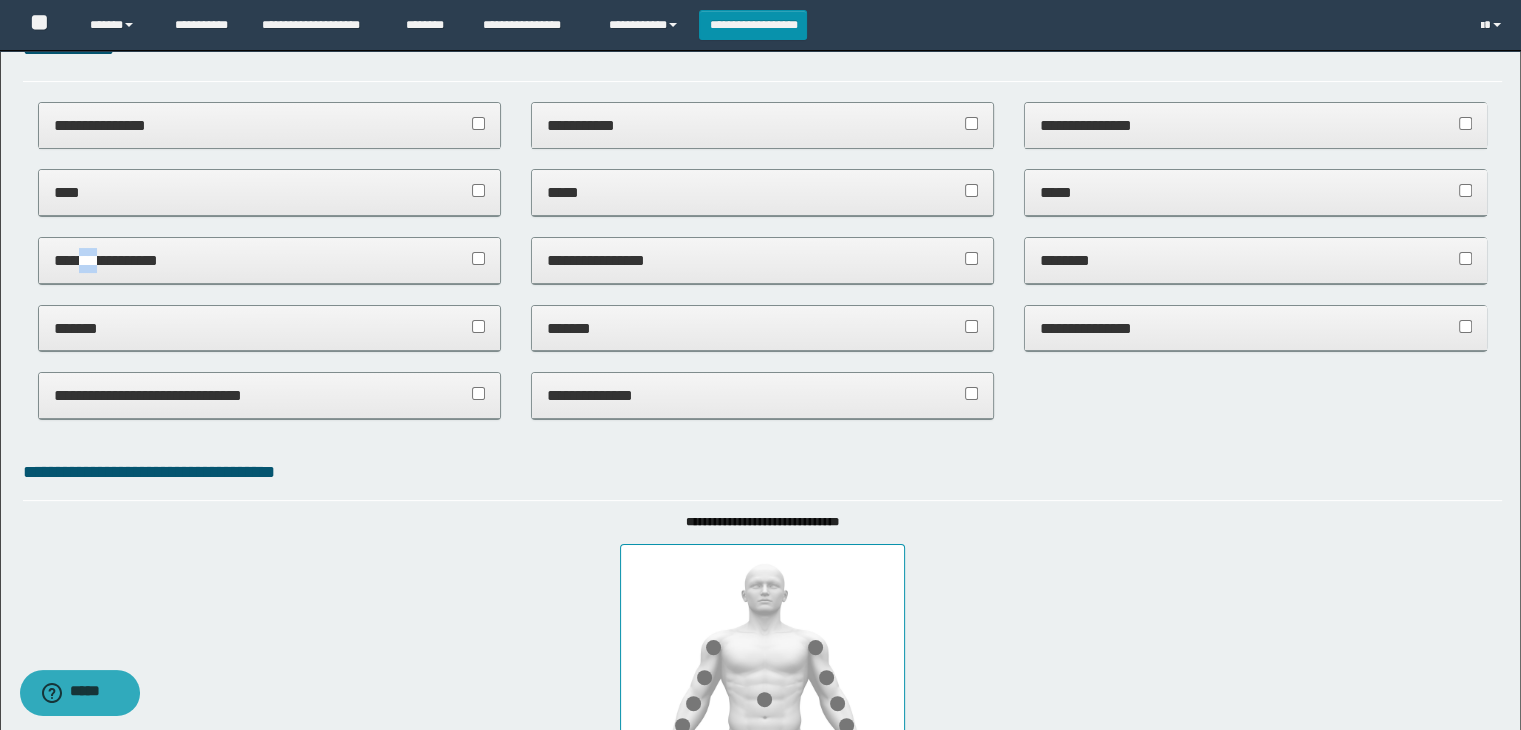 click on "**********" at bounding box center [270, 260] 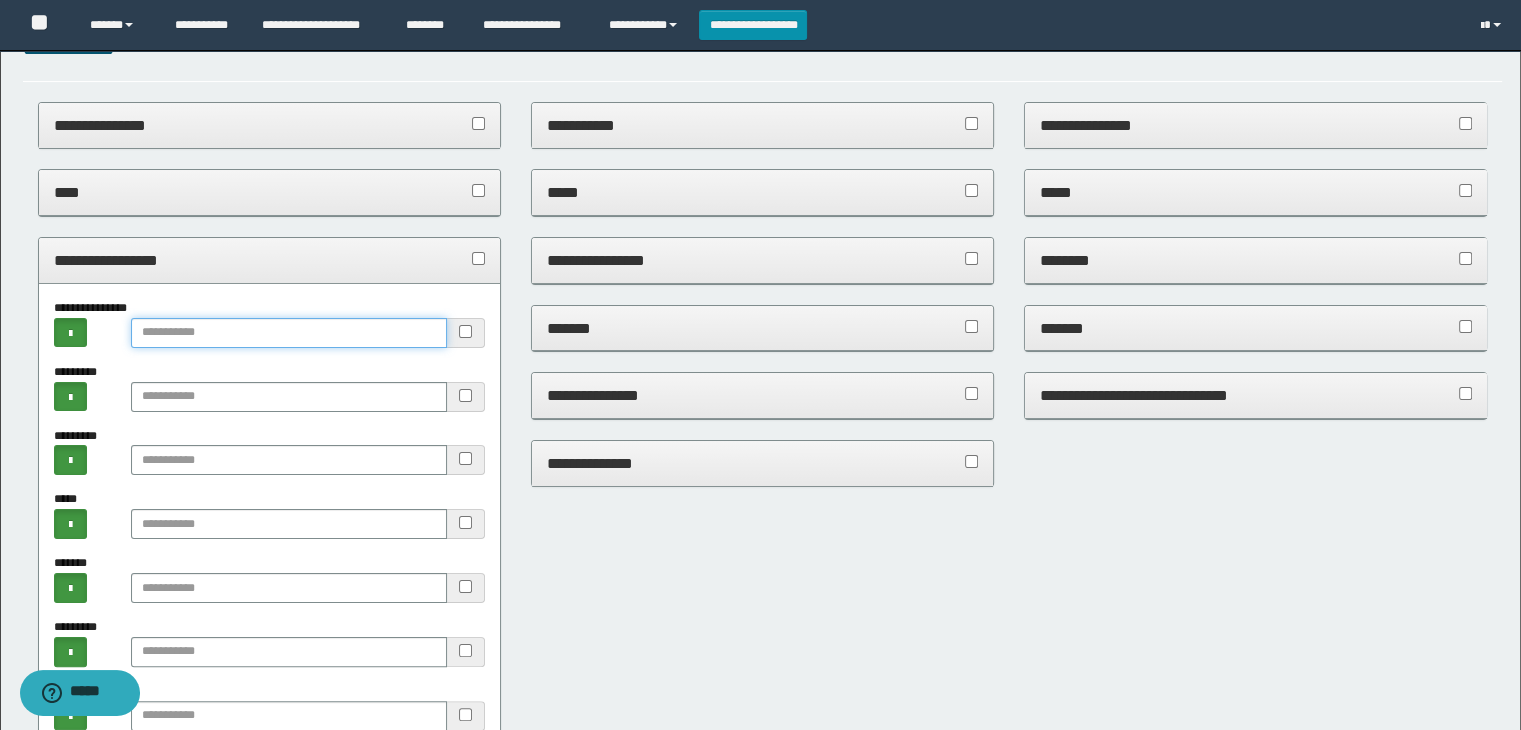 click at bounding box center (289, 333) 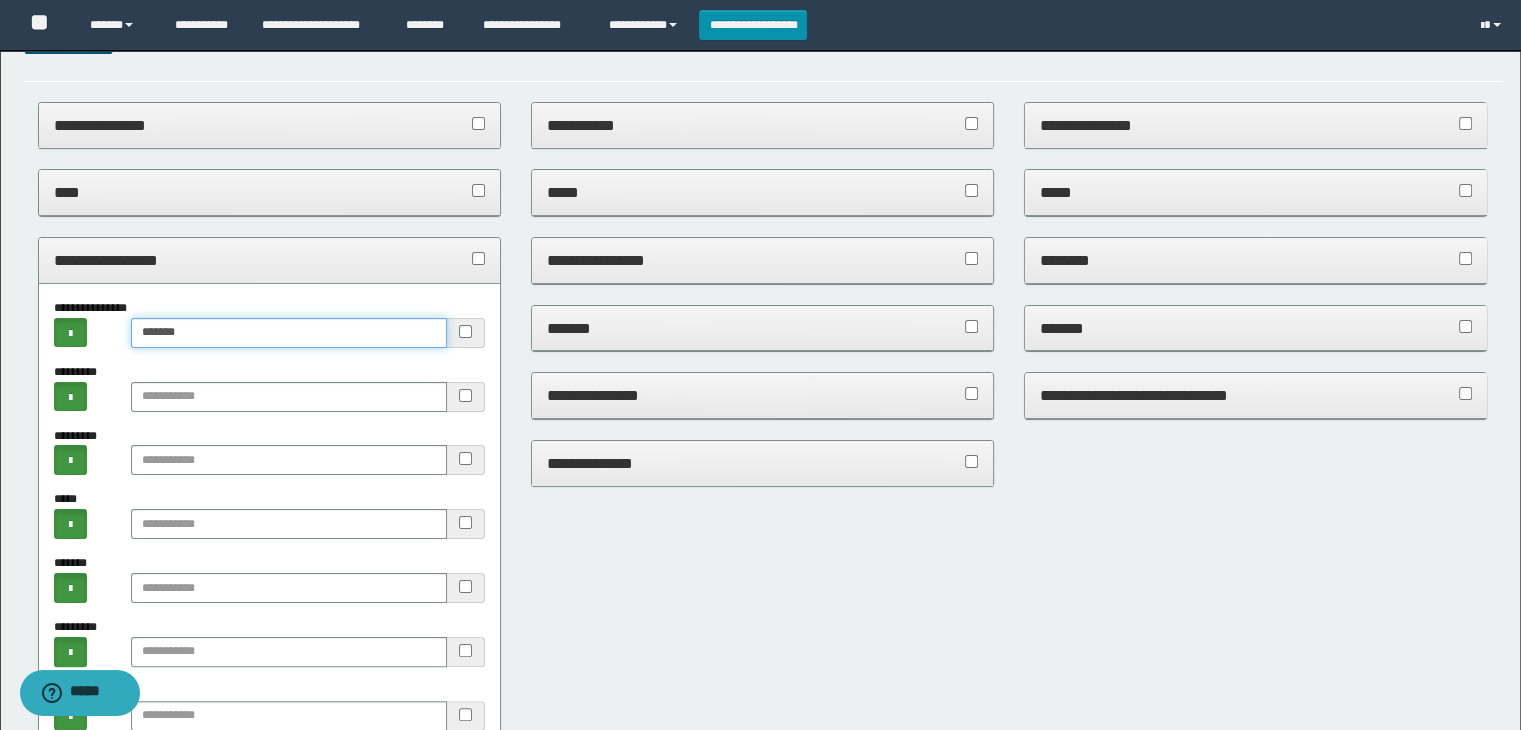 type on "******" 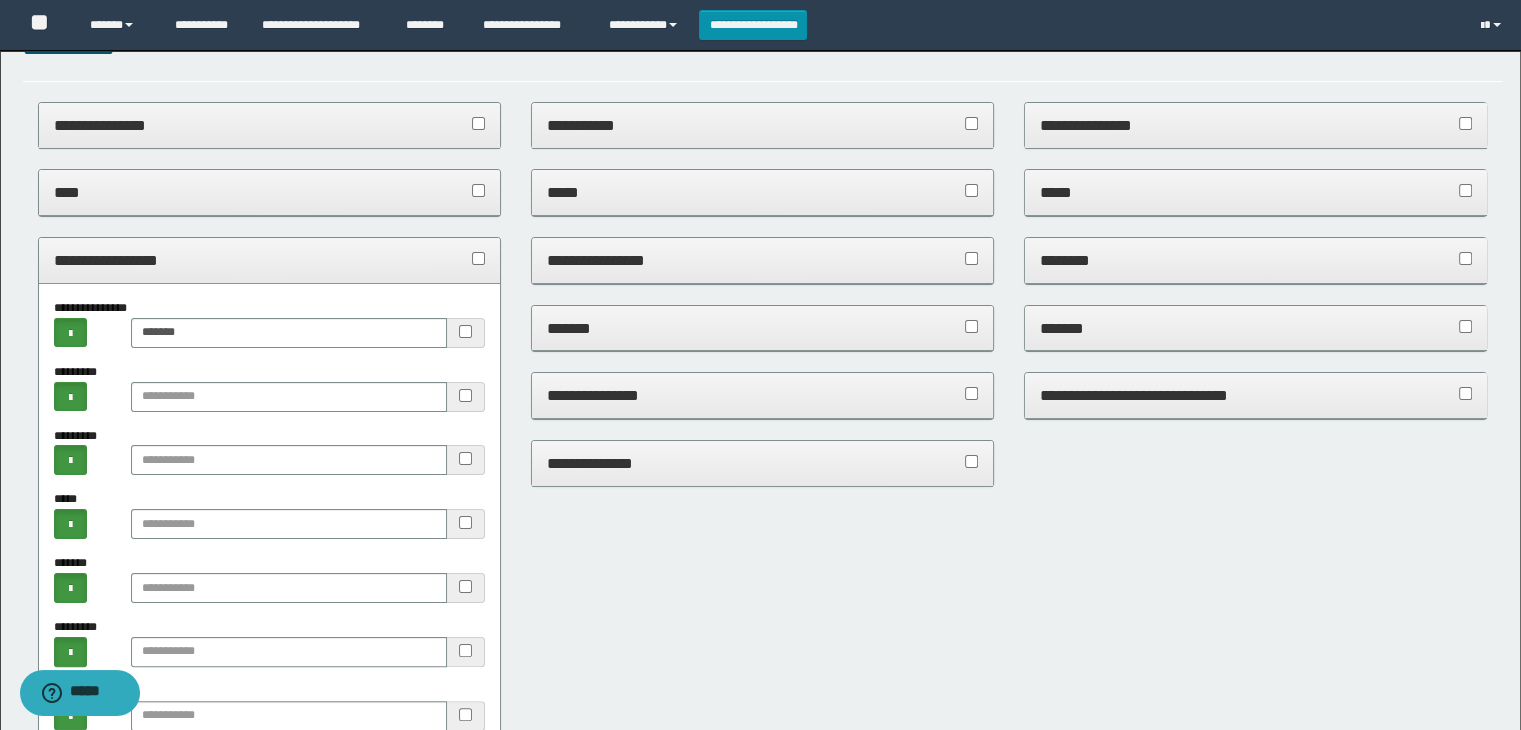 click on "**********" at bounding box center (270, 260) 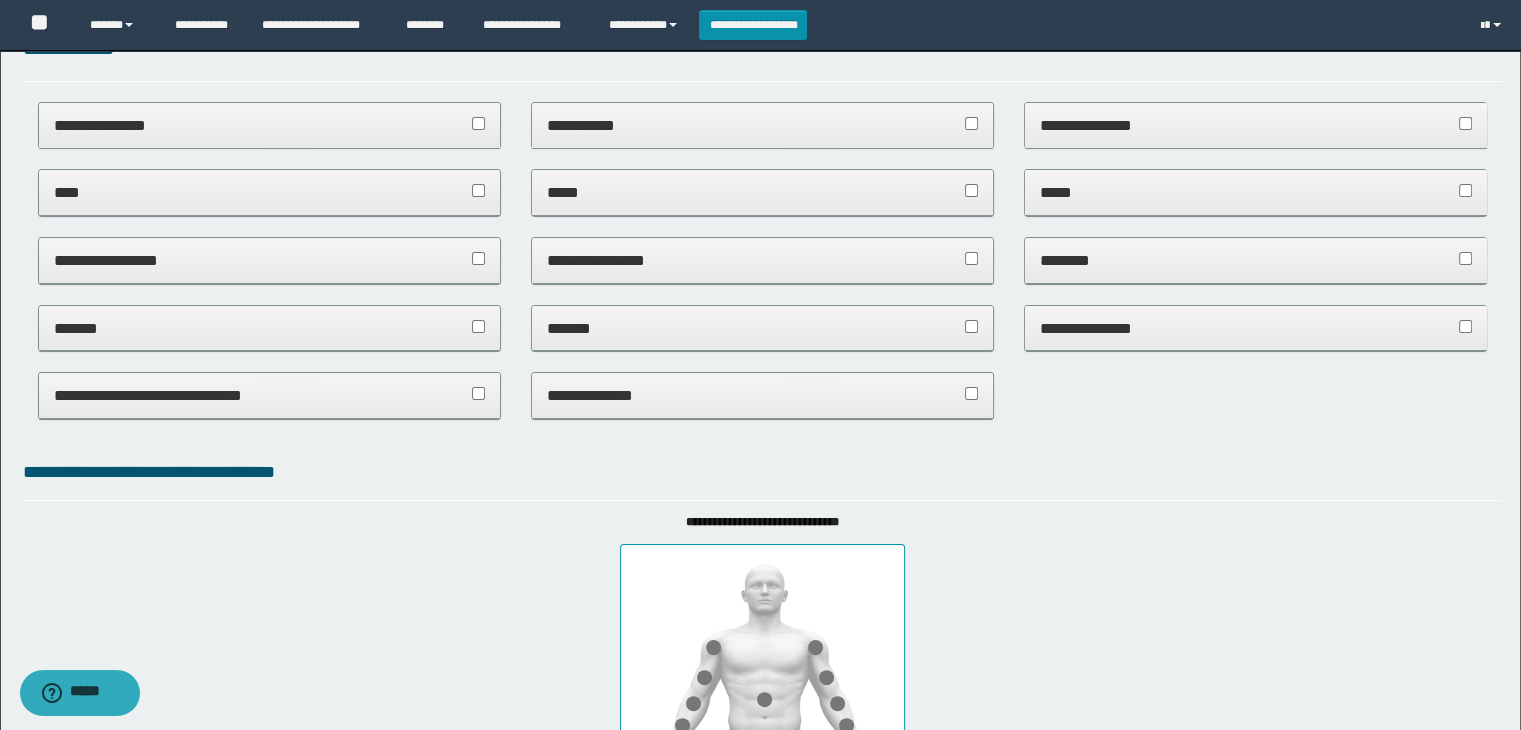 click on "**********" at bounding box center [1256, 126] 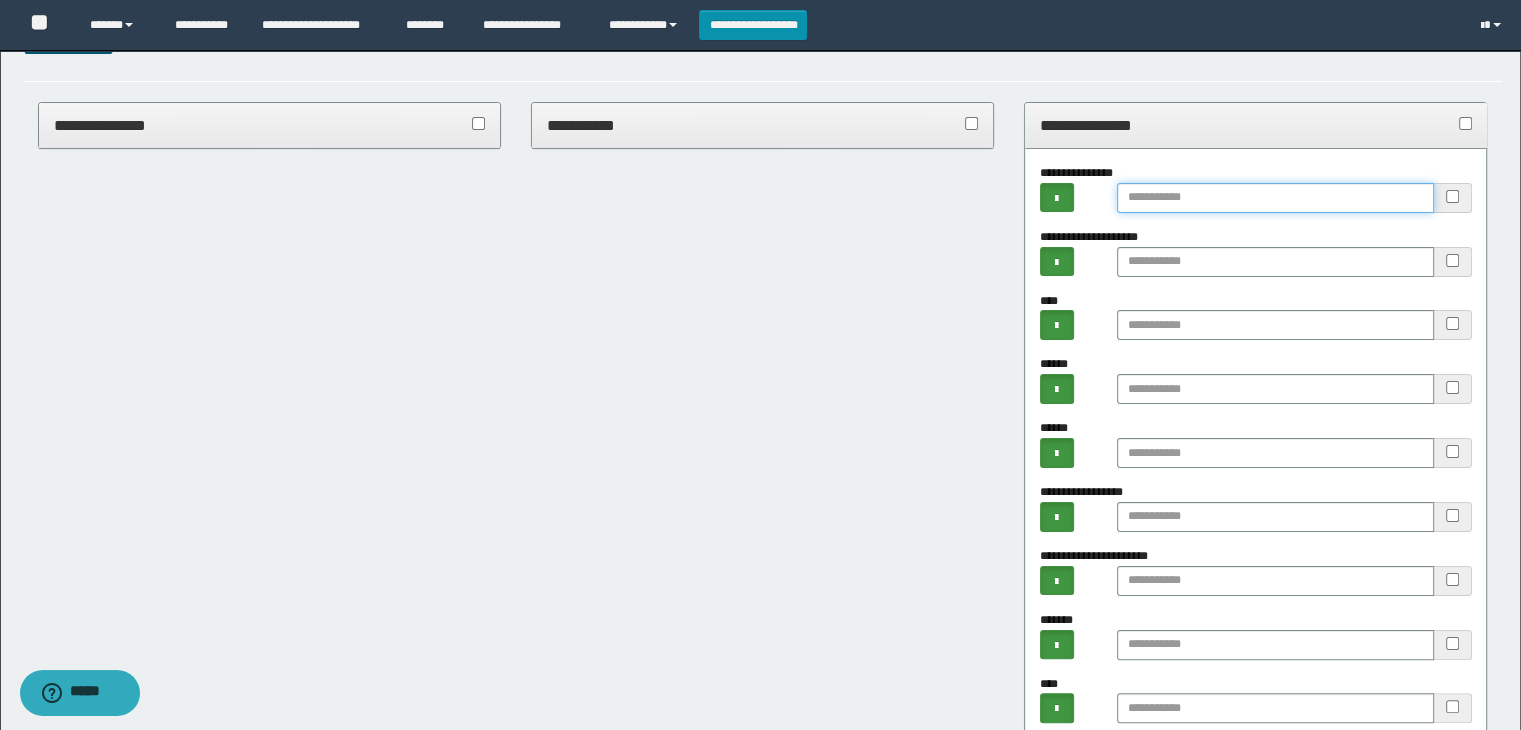 click at bounding box center [1275, 198] 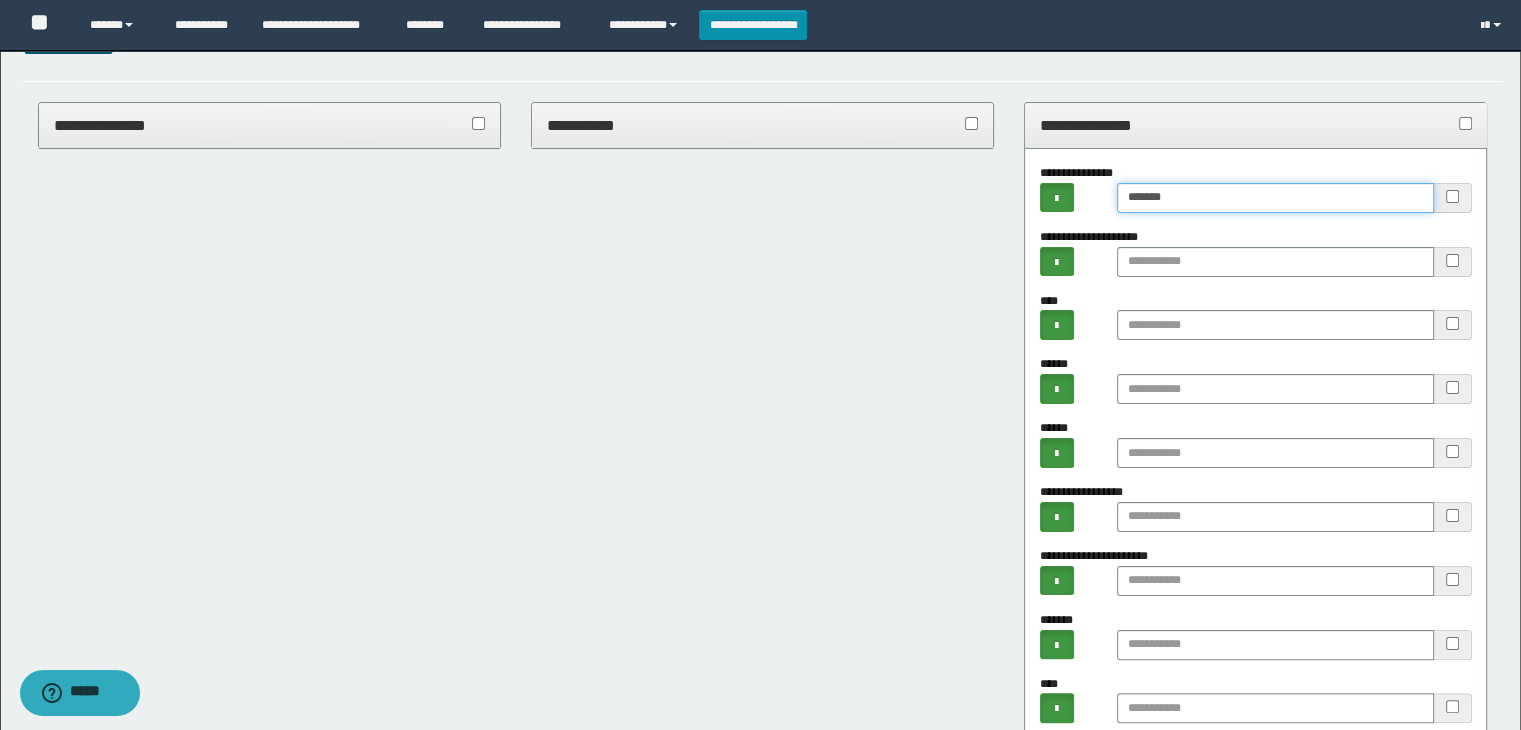 type on "******" 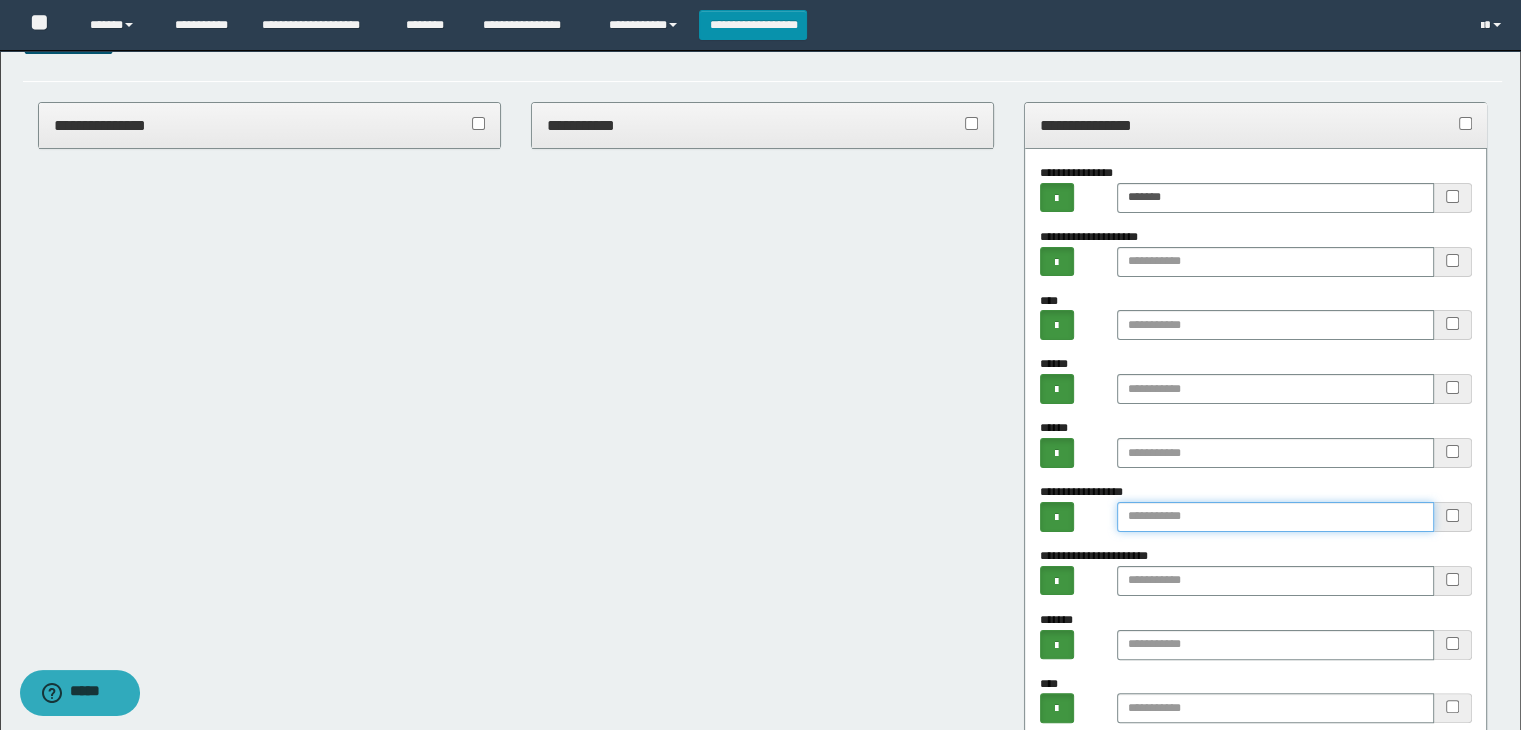 drag, startPoint x: 1173, startPoint y: 520, endPoint x: 1227, endPoint y: 444, distance: 93.230896 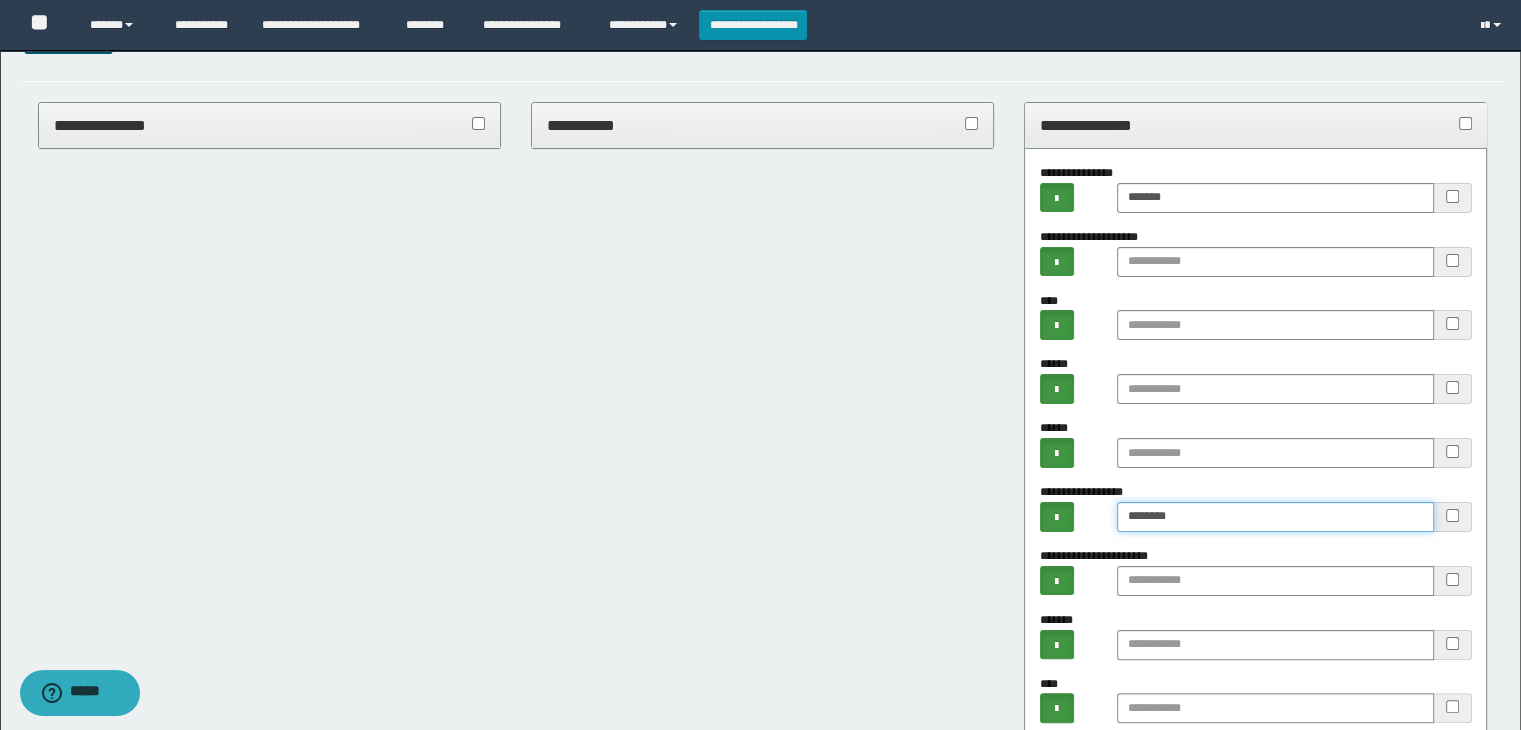 paste on "*******" 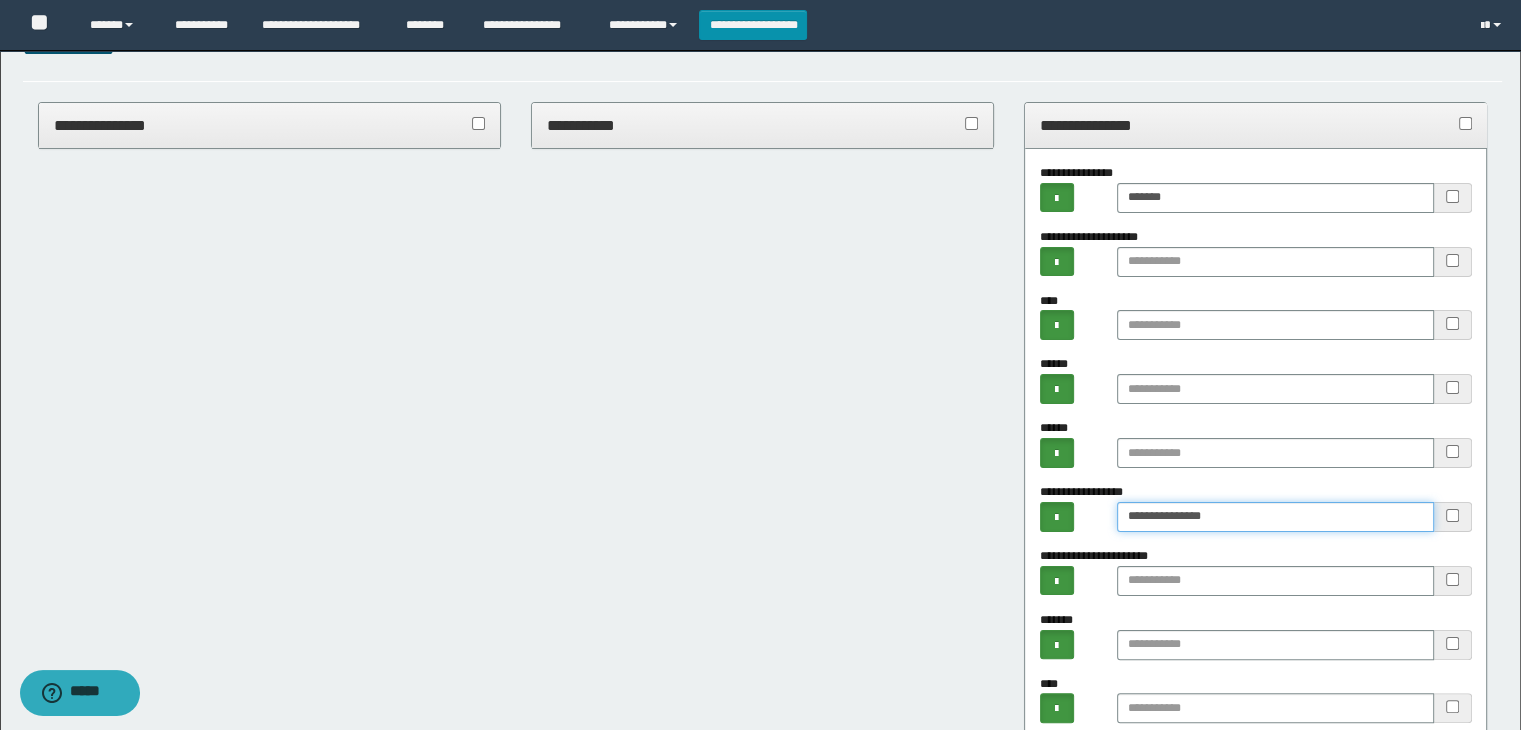 type on "**********" 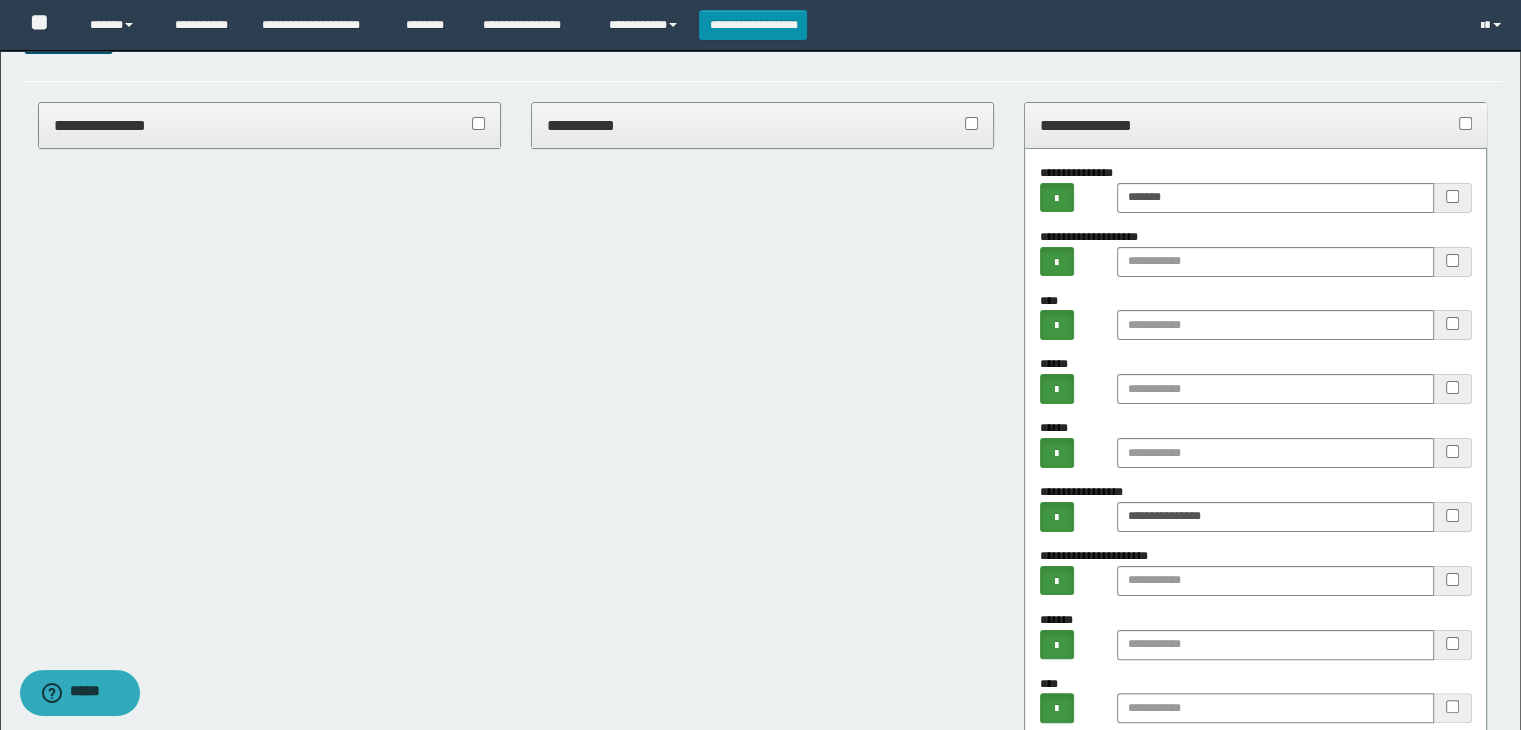 drag, startPoint x: 1151, startPoint y: 125, endPoint x: 916, endPoint y: 139, distance: 235.41666 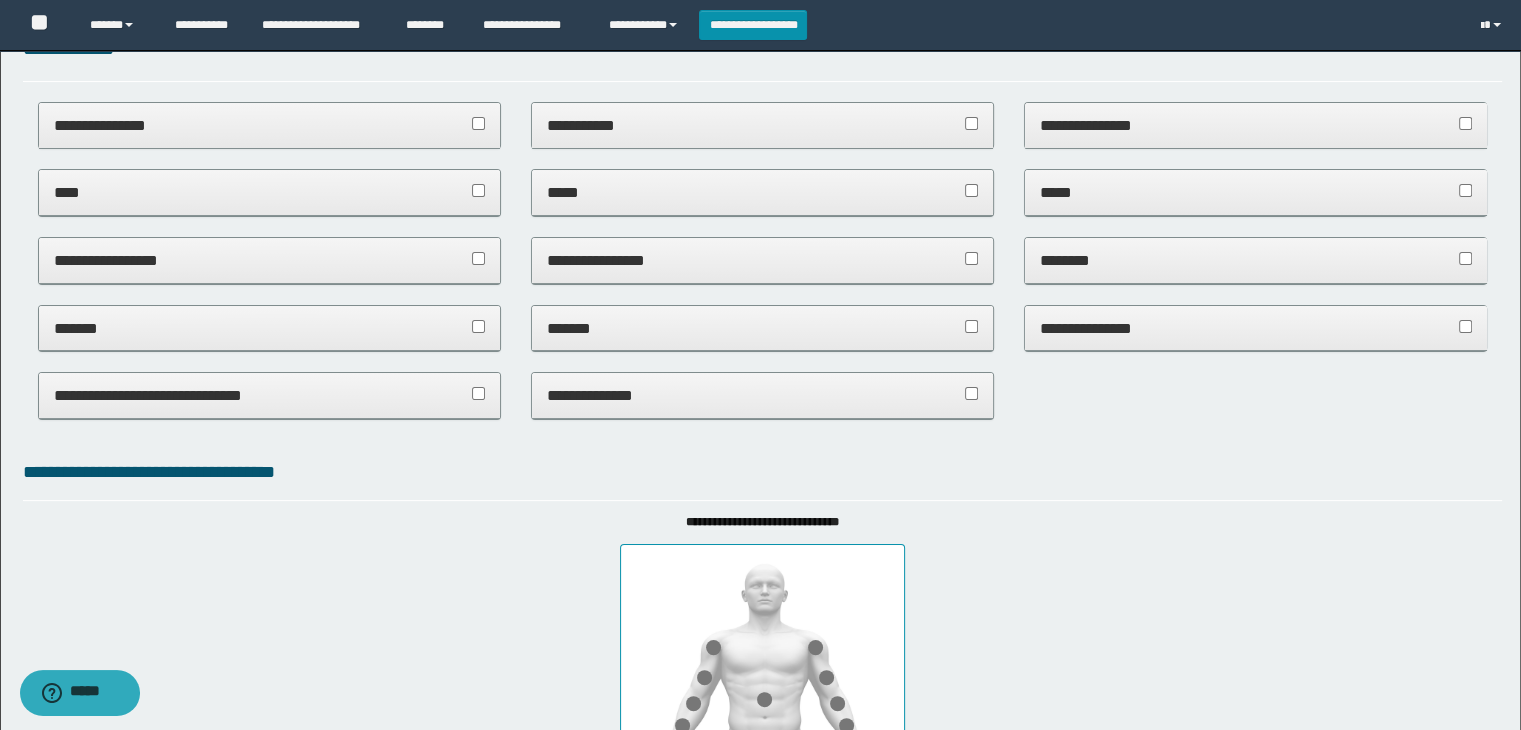 click on "**********" at bounding box center [763, 125] 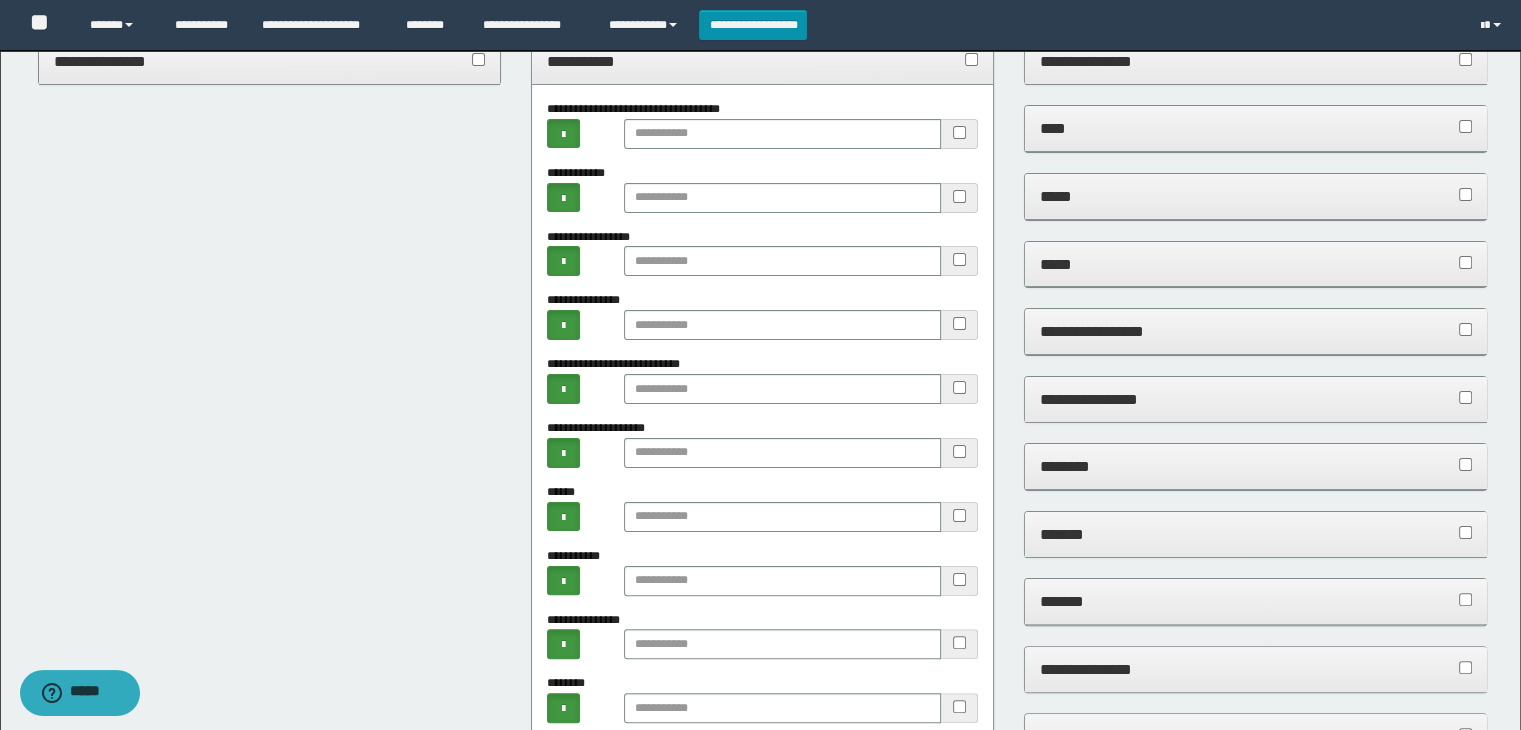scroll, scrollTop: 400, scrollLeft: 0, axis: vertical 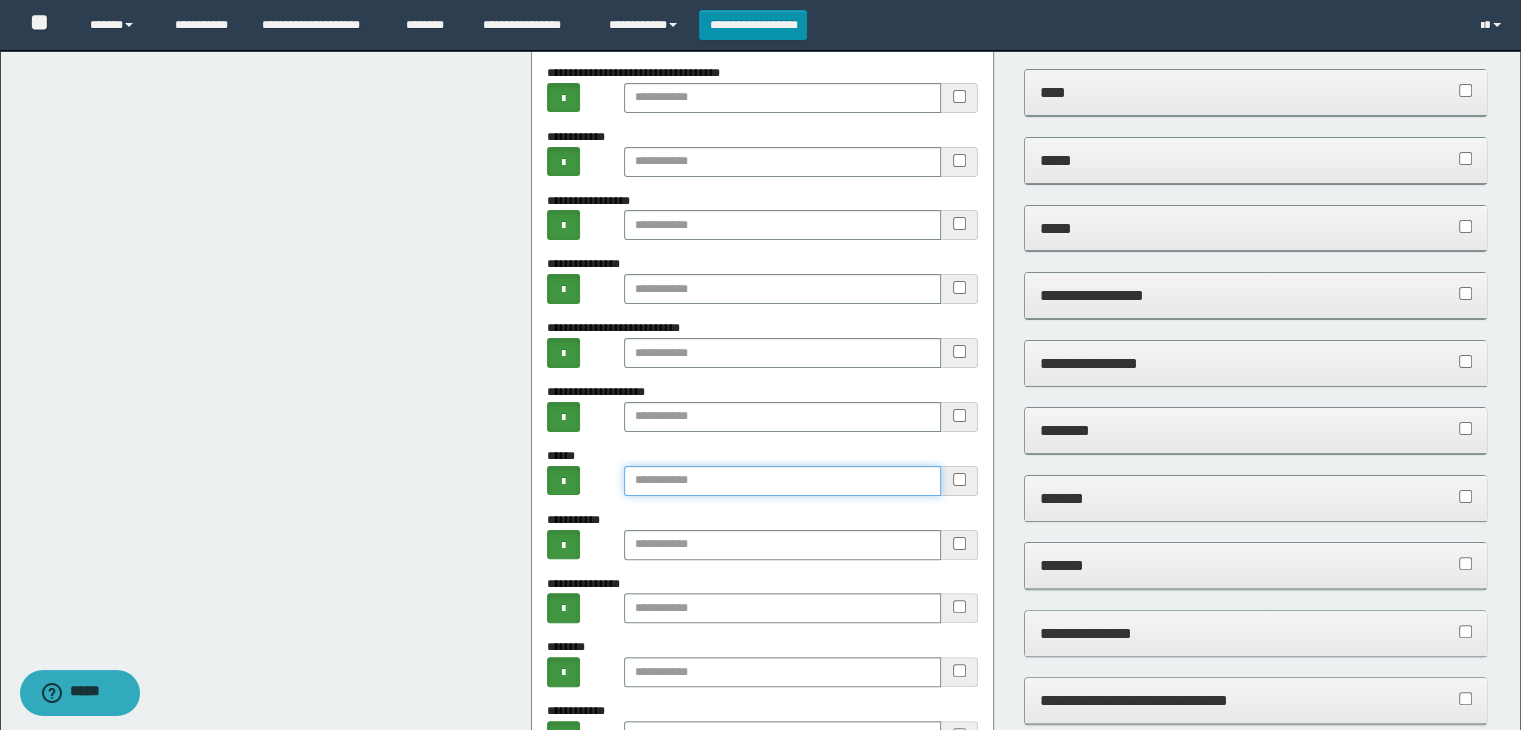 click at bounding box center [782, 481] 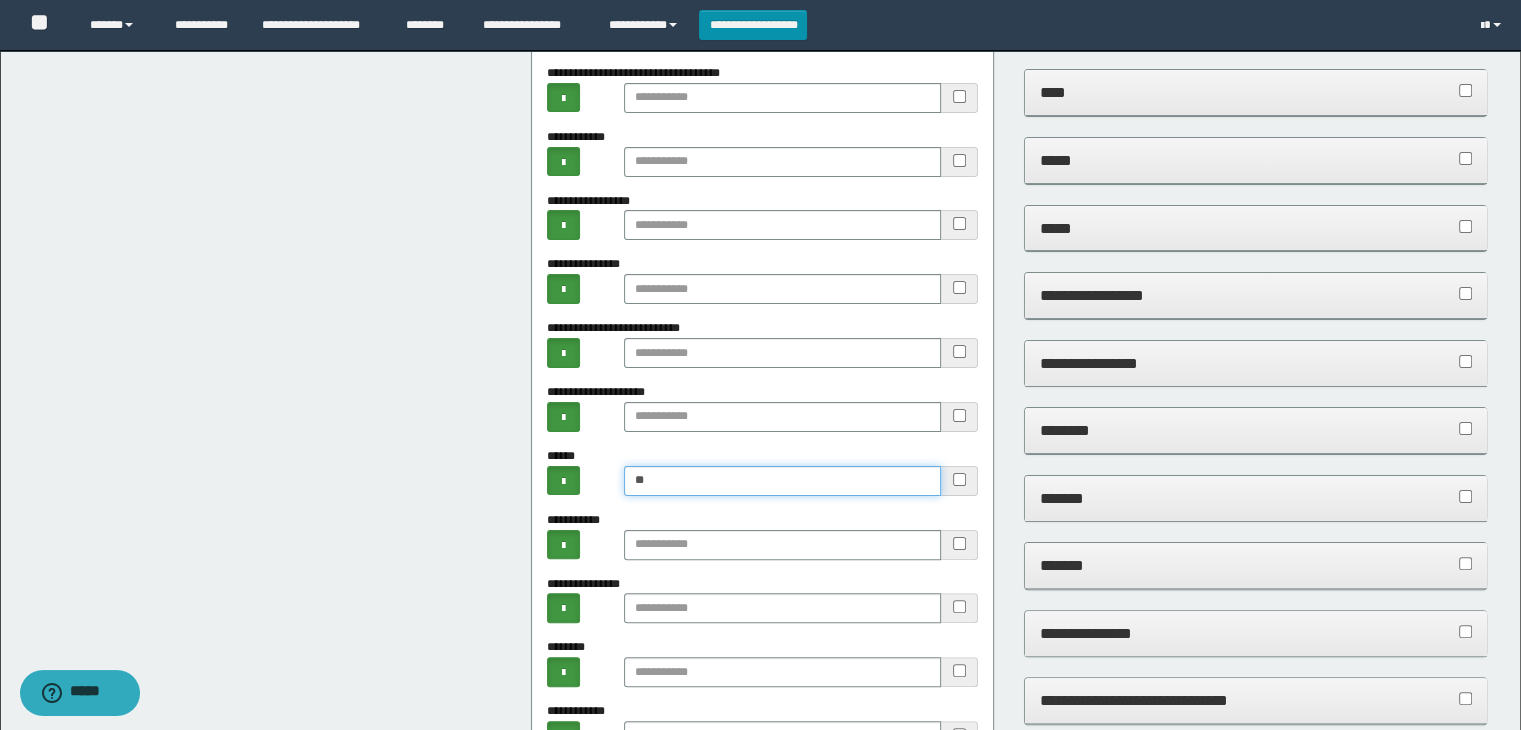 type on "*" 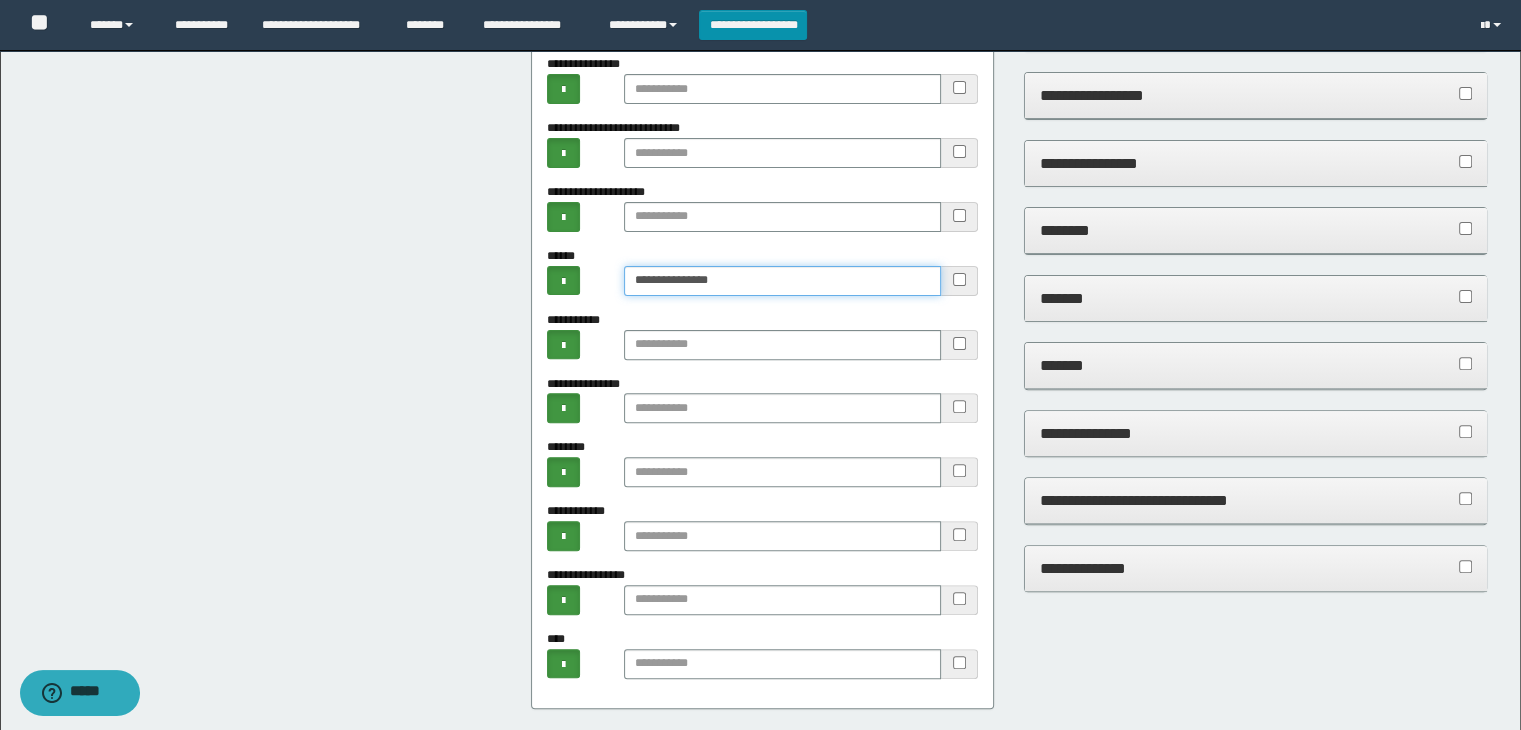 scroll, scrollTop: 1000, scrollLeft: 0, axis: vertical 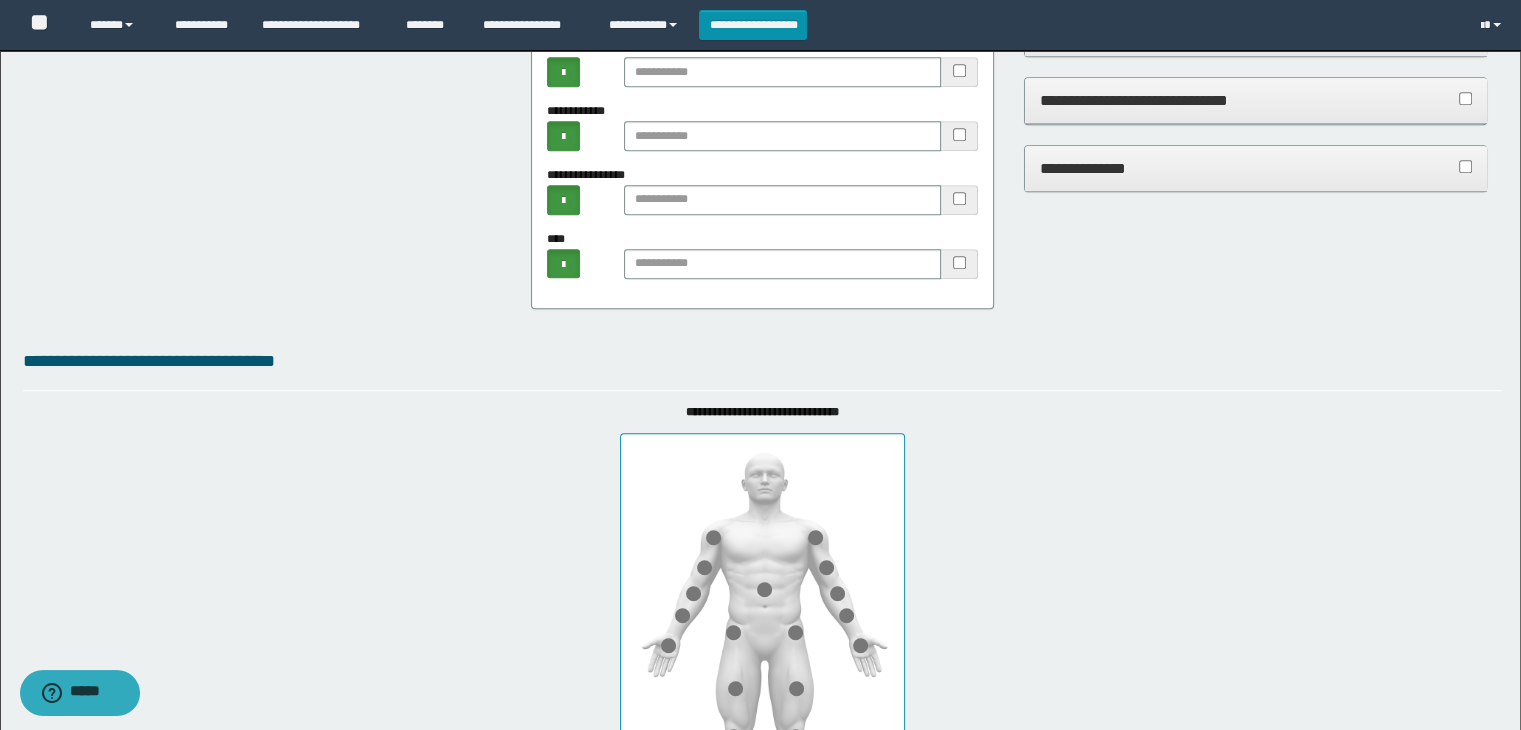 type on "**********" 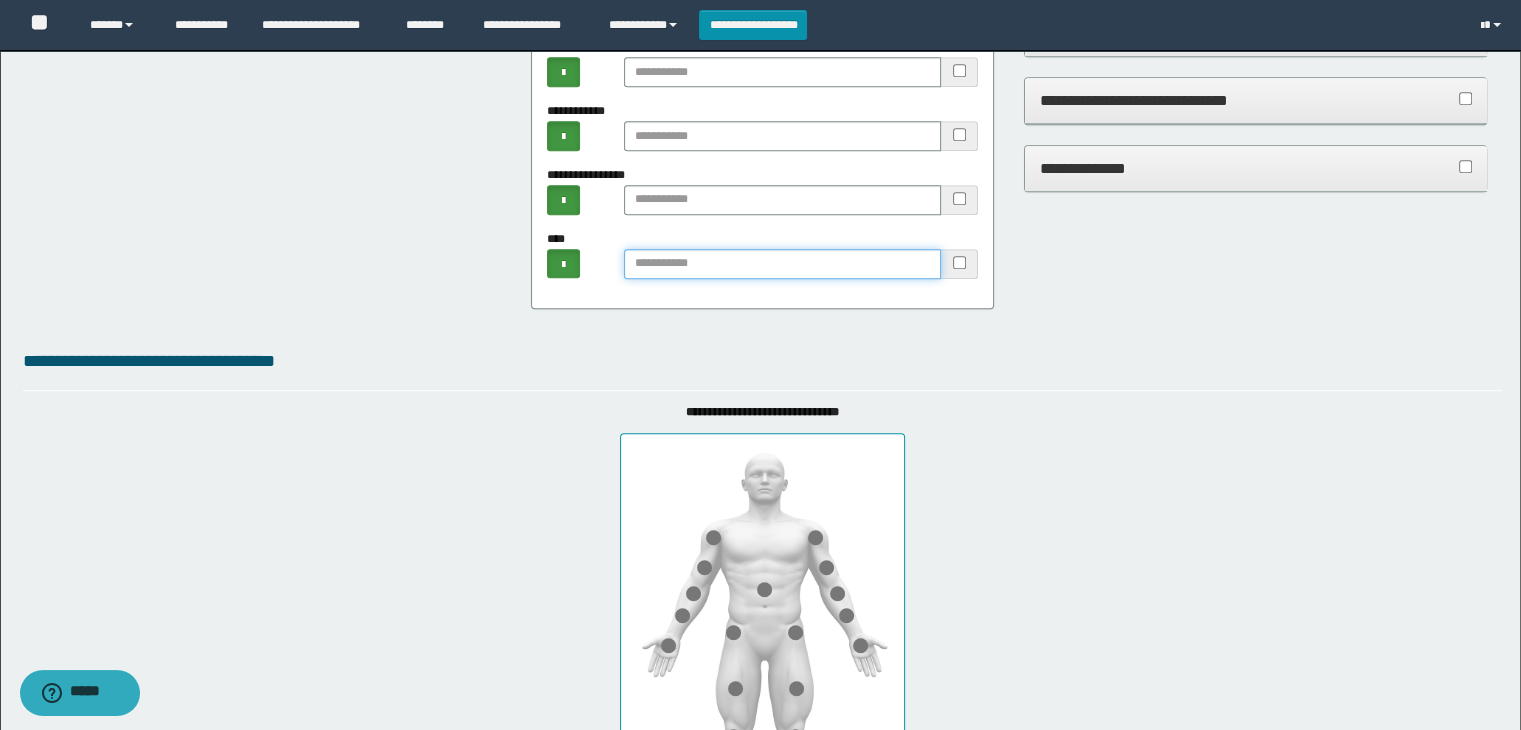 click at bounding box center [782, 264] 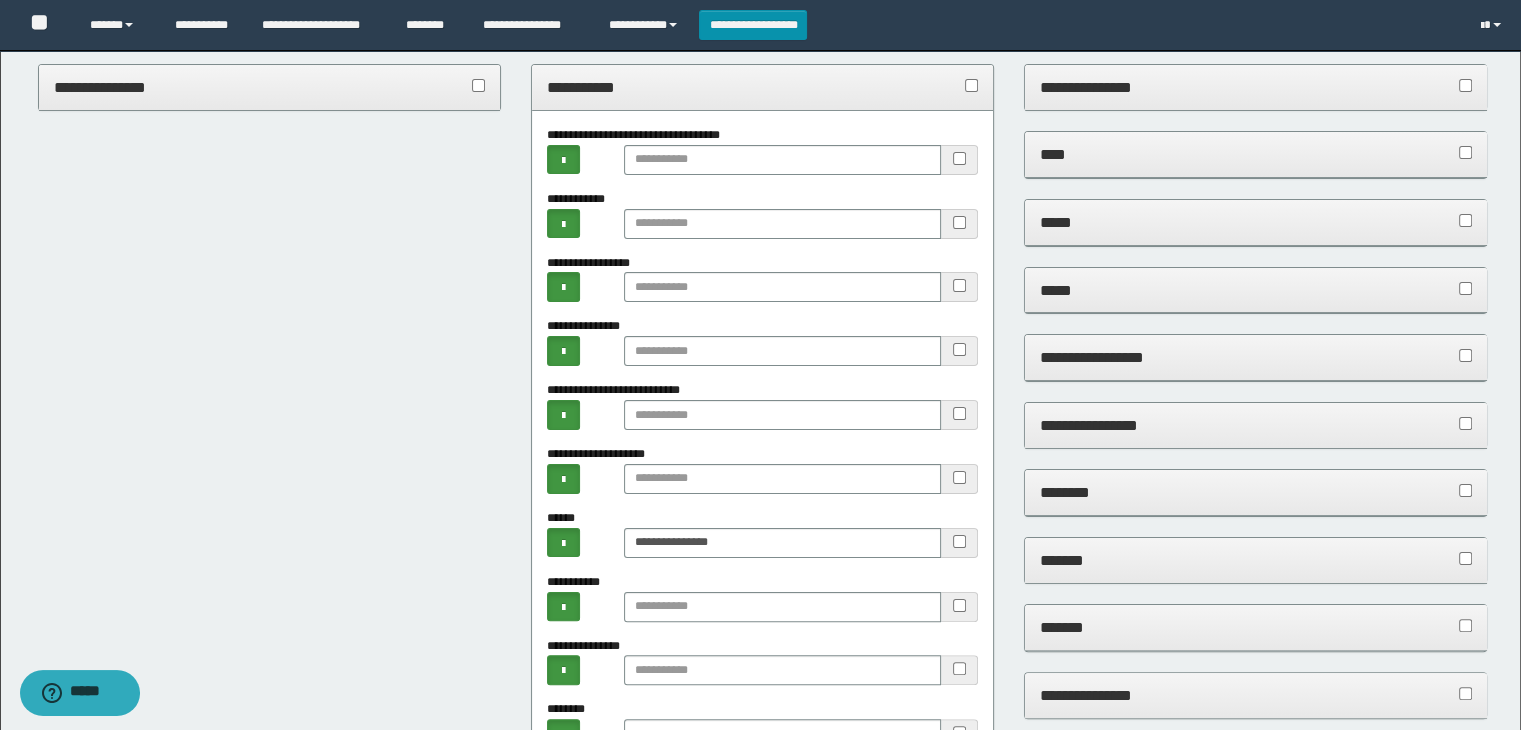 scroll, scrollTop: 200, scrollLeft: 0, axis: vertical 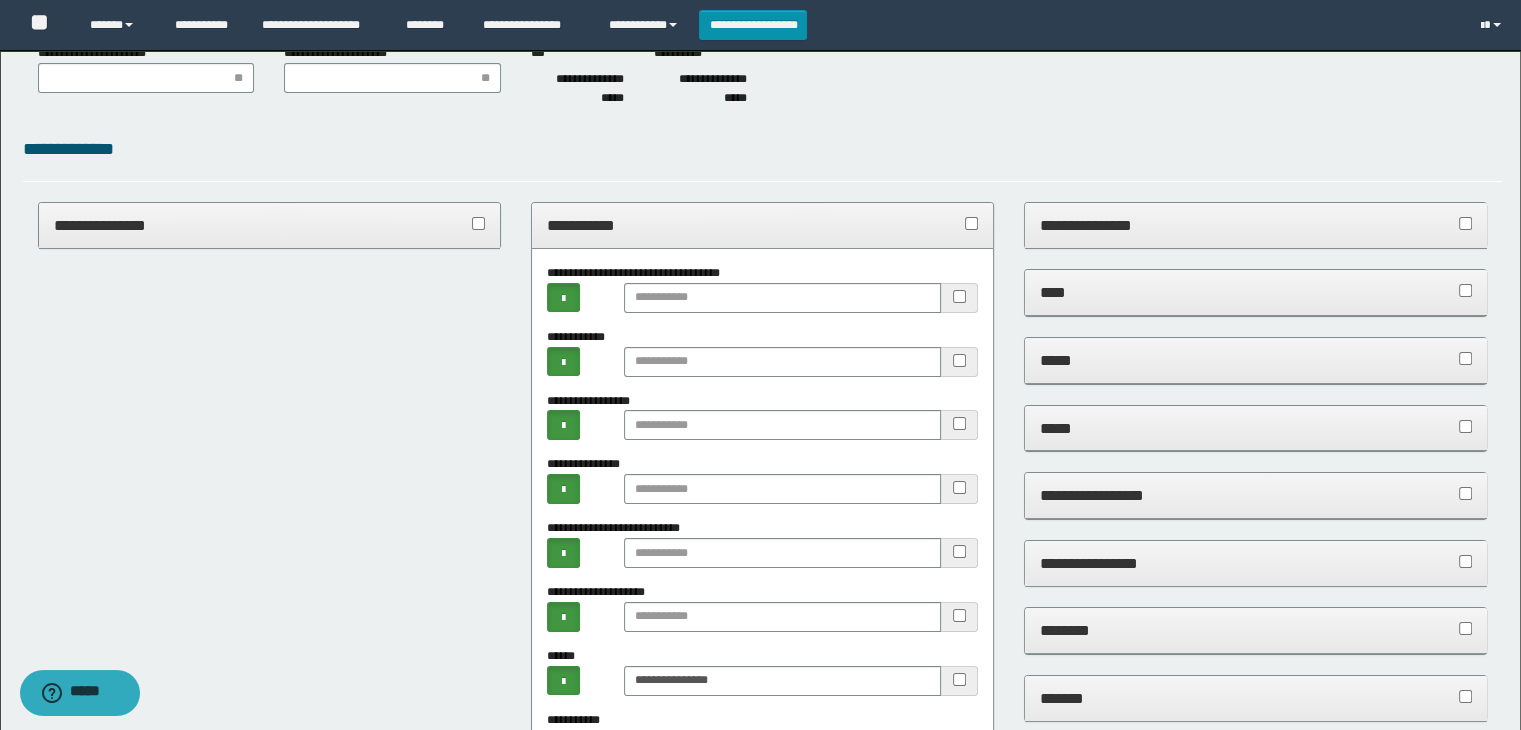 type on "**********" 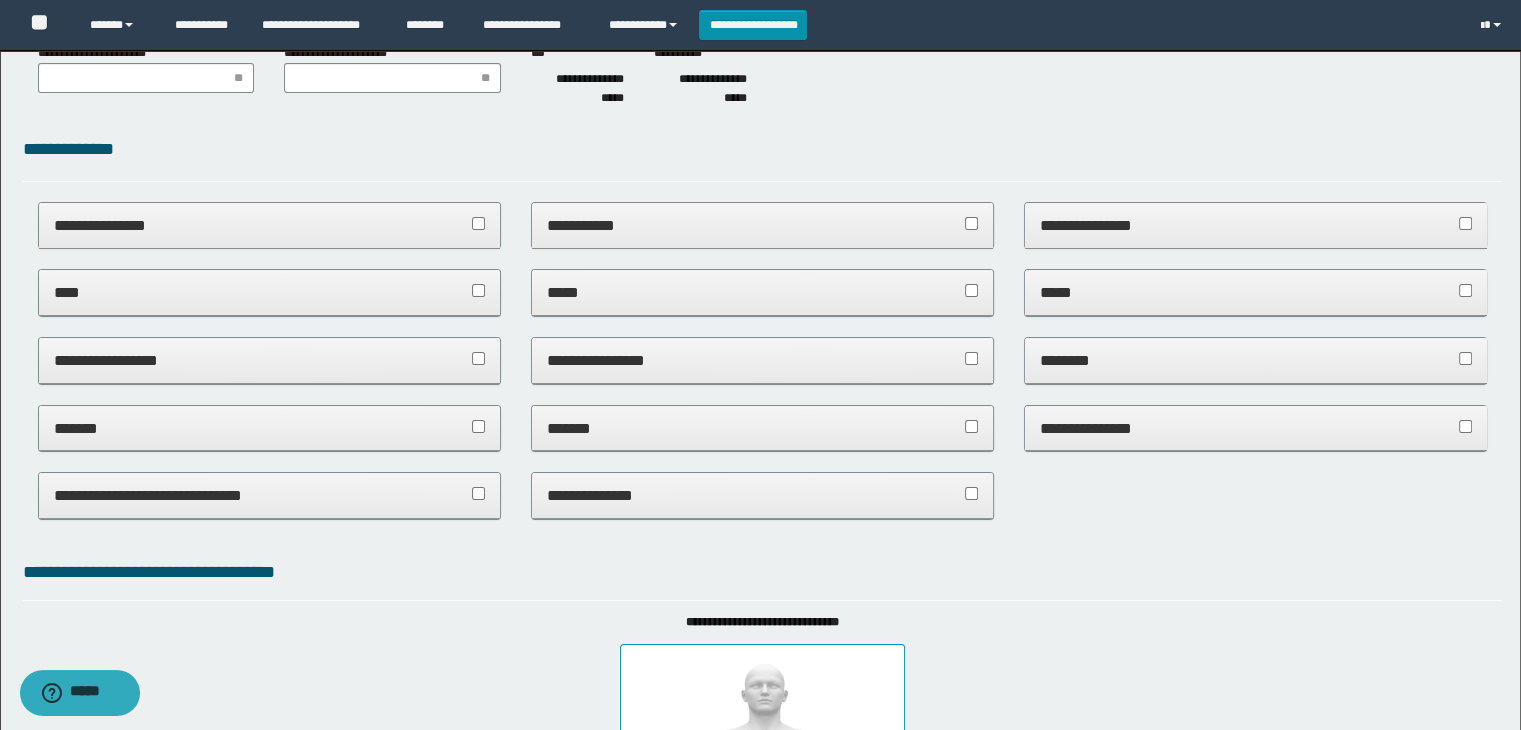click on "**********" at bounding box center (270, 360) 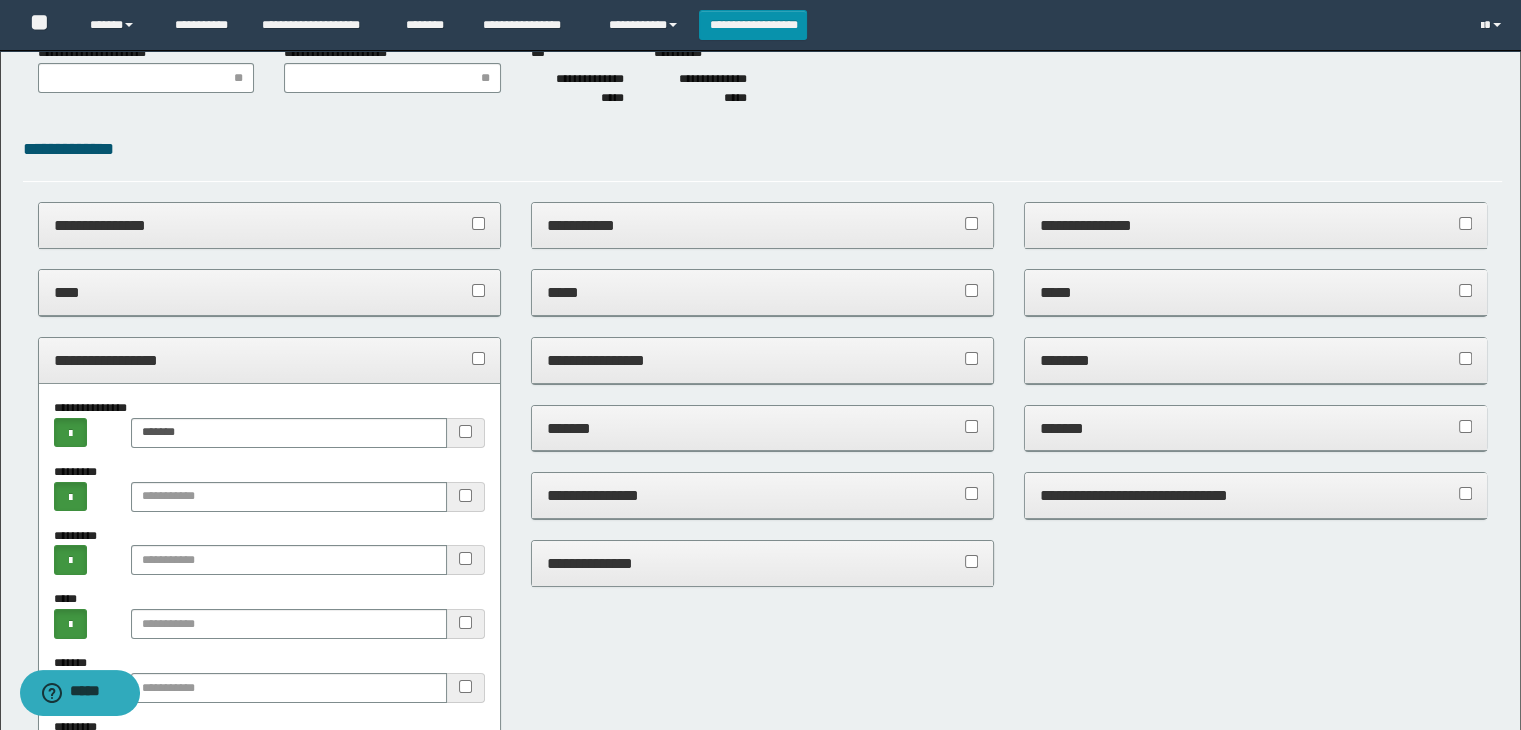 click on "**********" at bounding box center [270, 360] 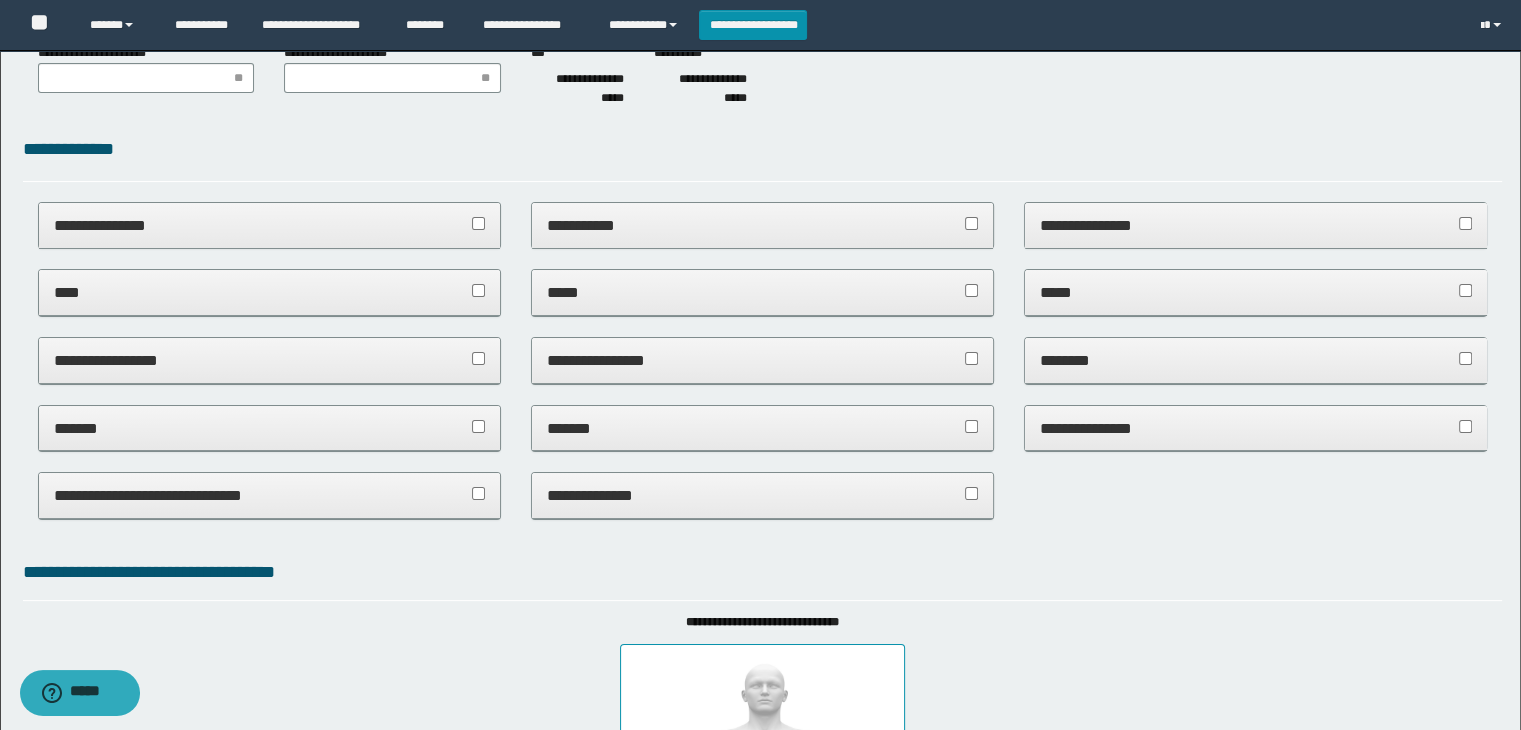 click on "****" at bounding box center [270, 292] 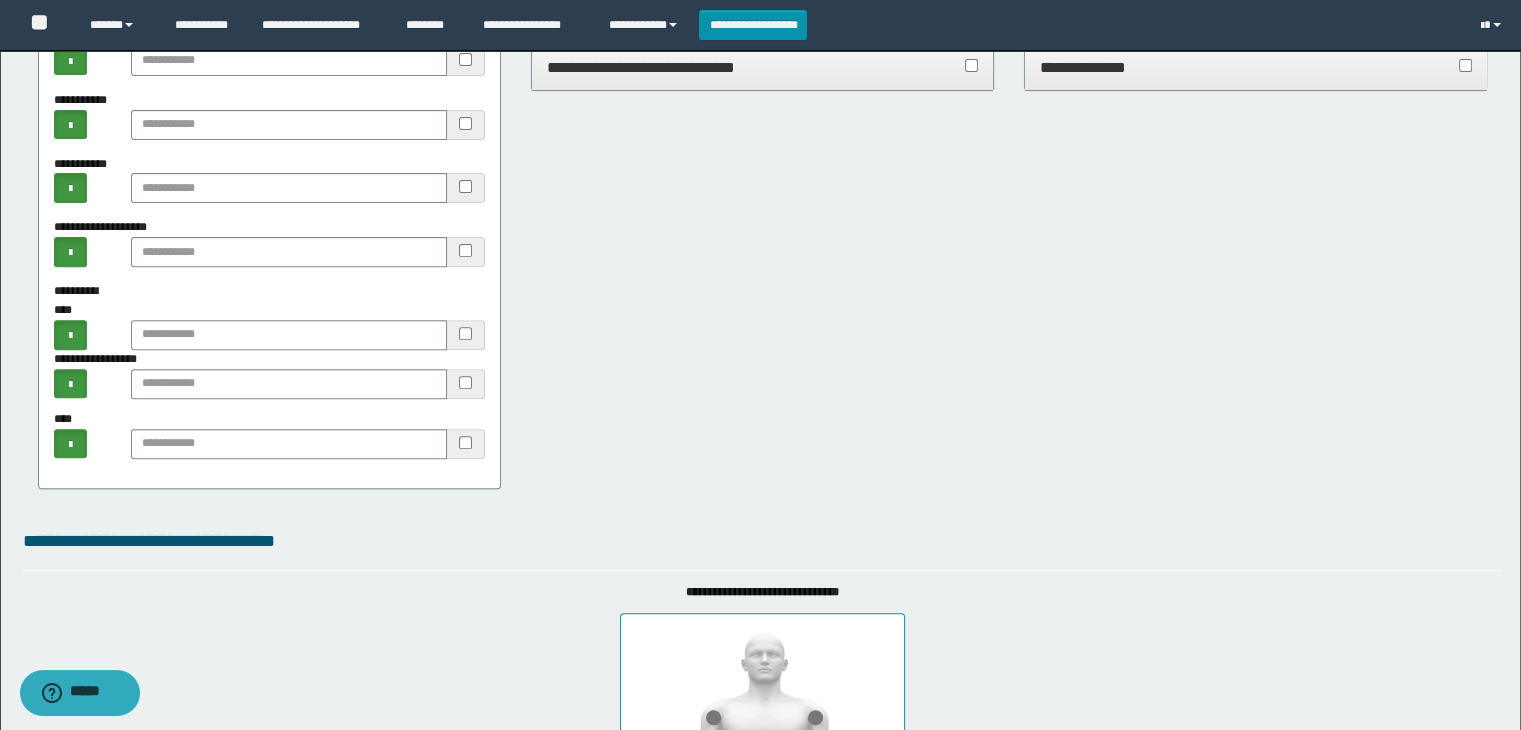 scroll, scrollTop: 700, scrollLeft: 0, axis: vertical 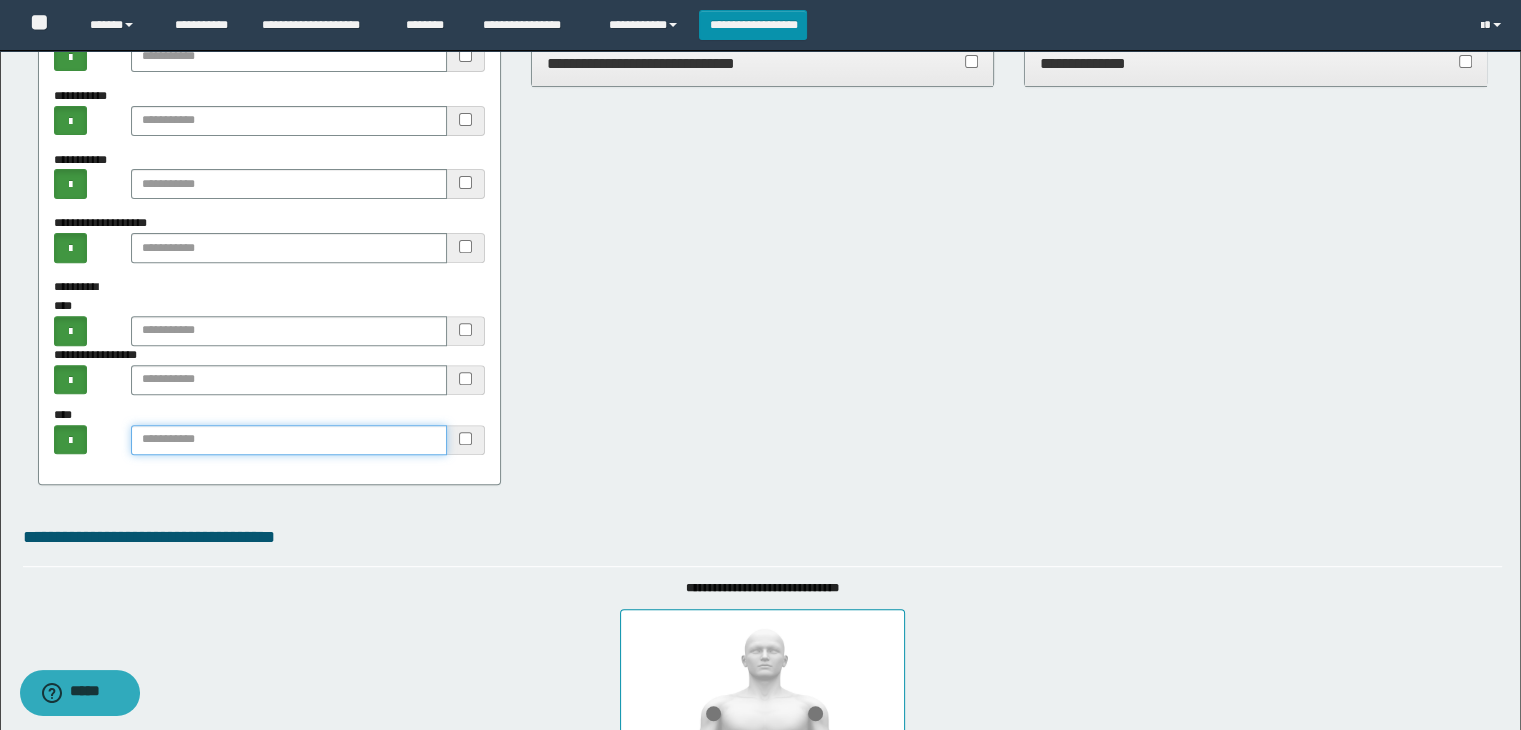 click at bounding box center [289, 440] 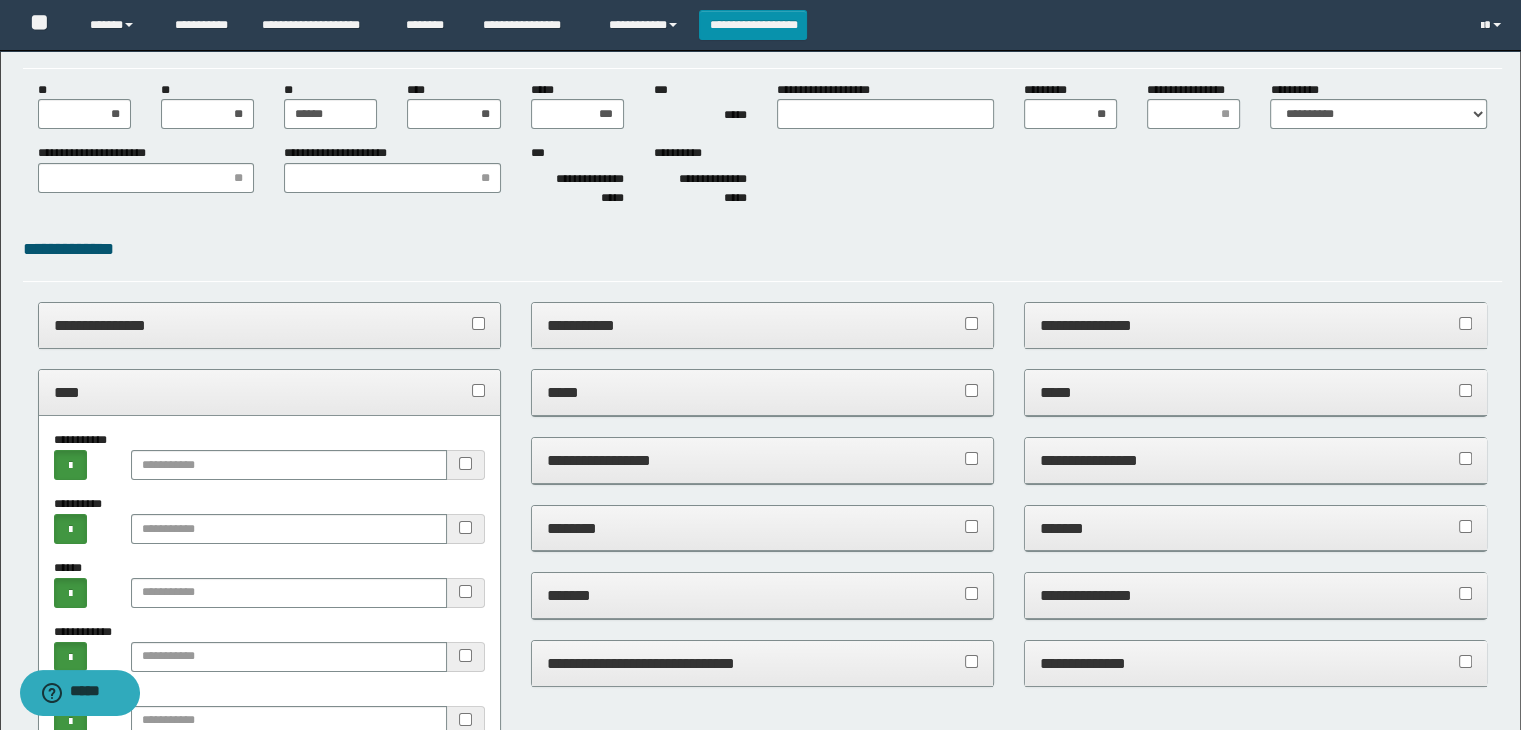 scroll, scrollTop: 100, scrollLeft: 0, axis: vertical 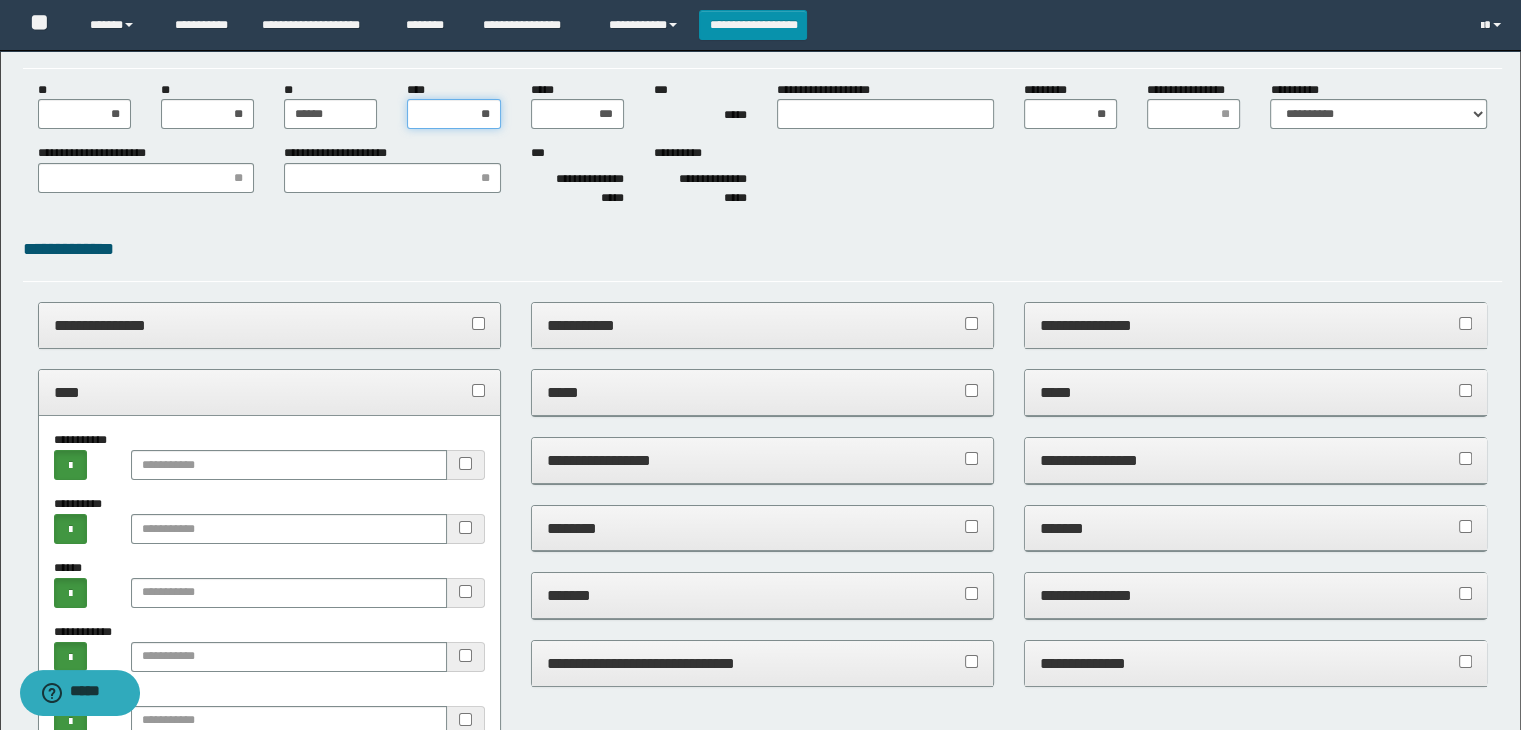 click on "**" at bounding box center (453, 114) 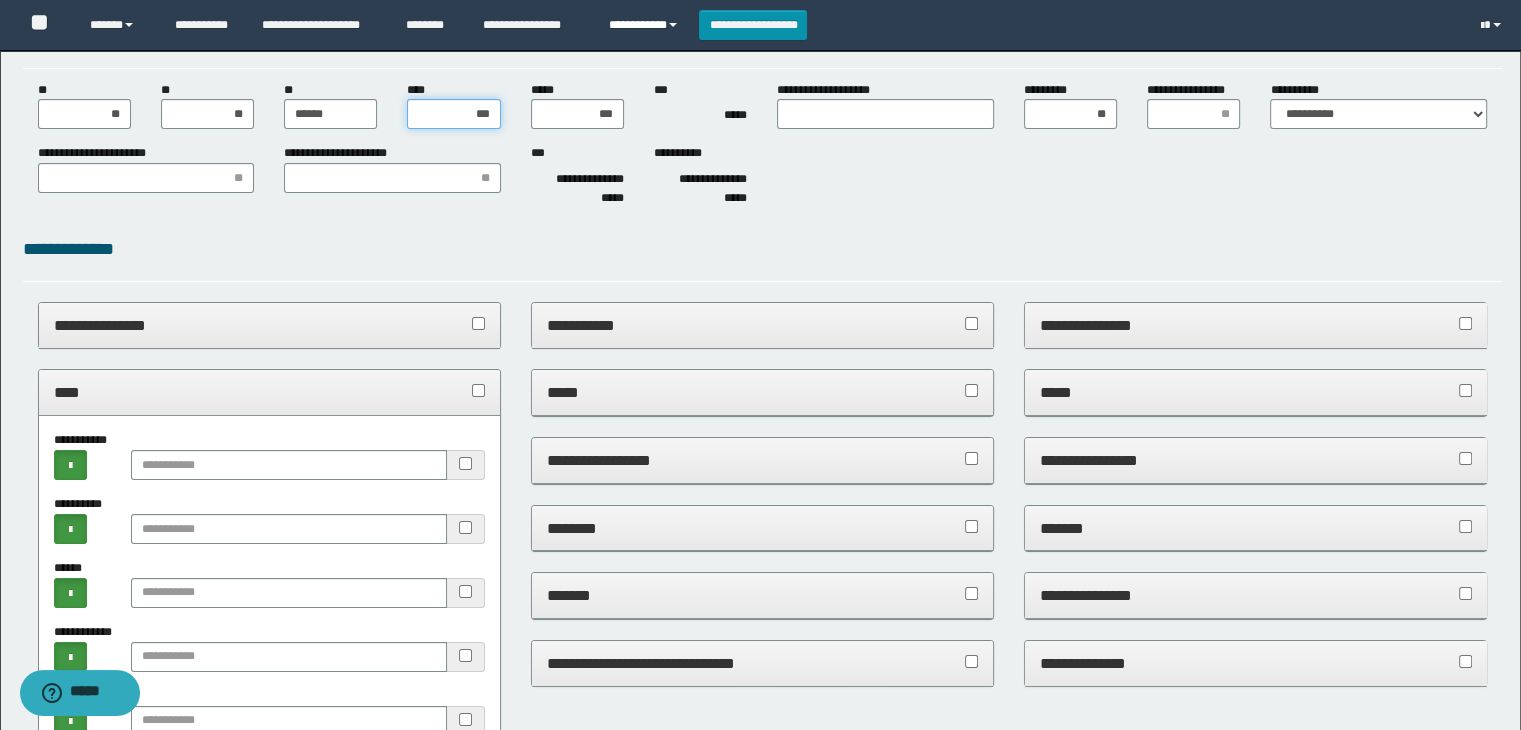 type on "****" 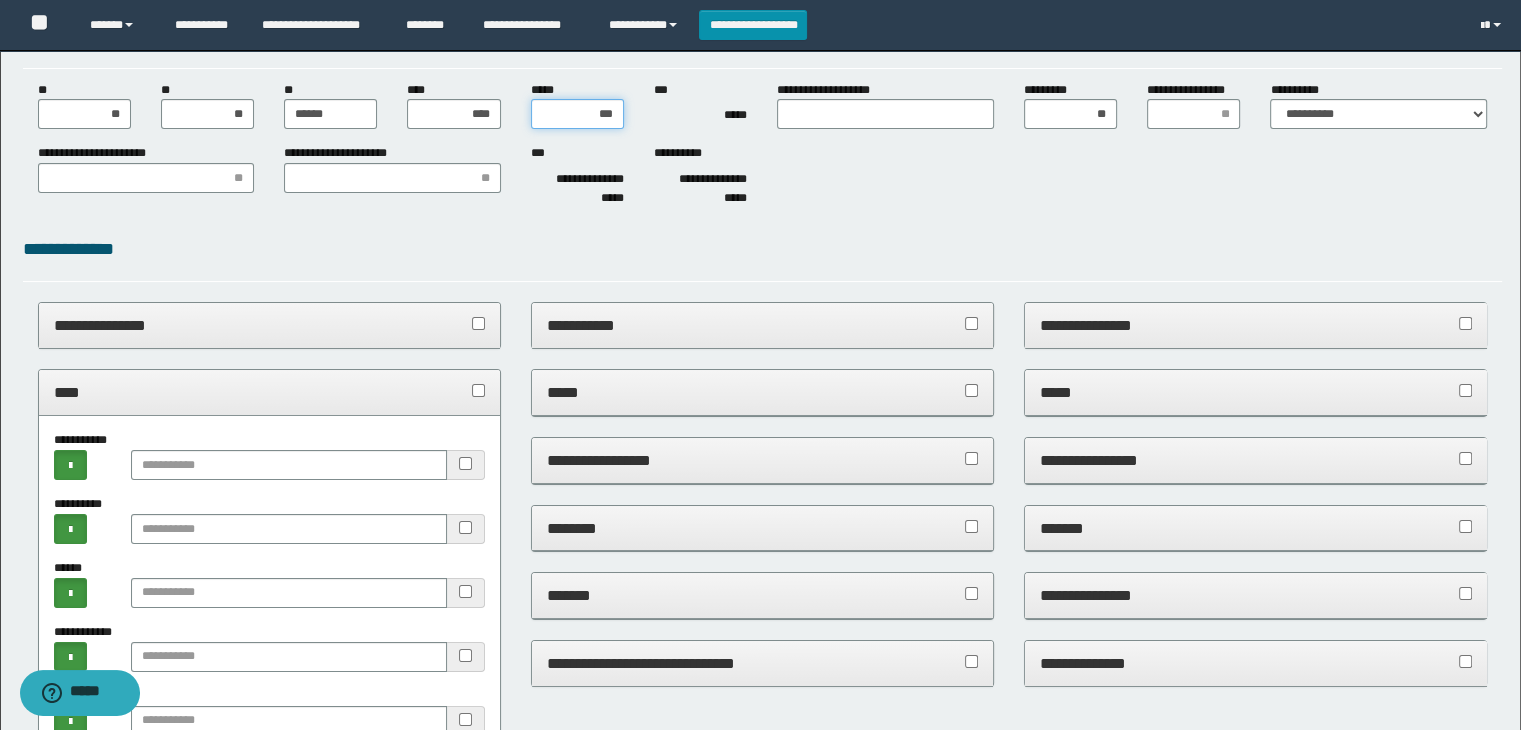 click on "***" at bounding box center (577, 114) 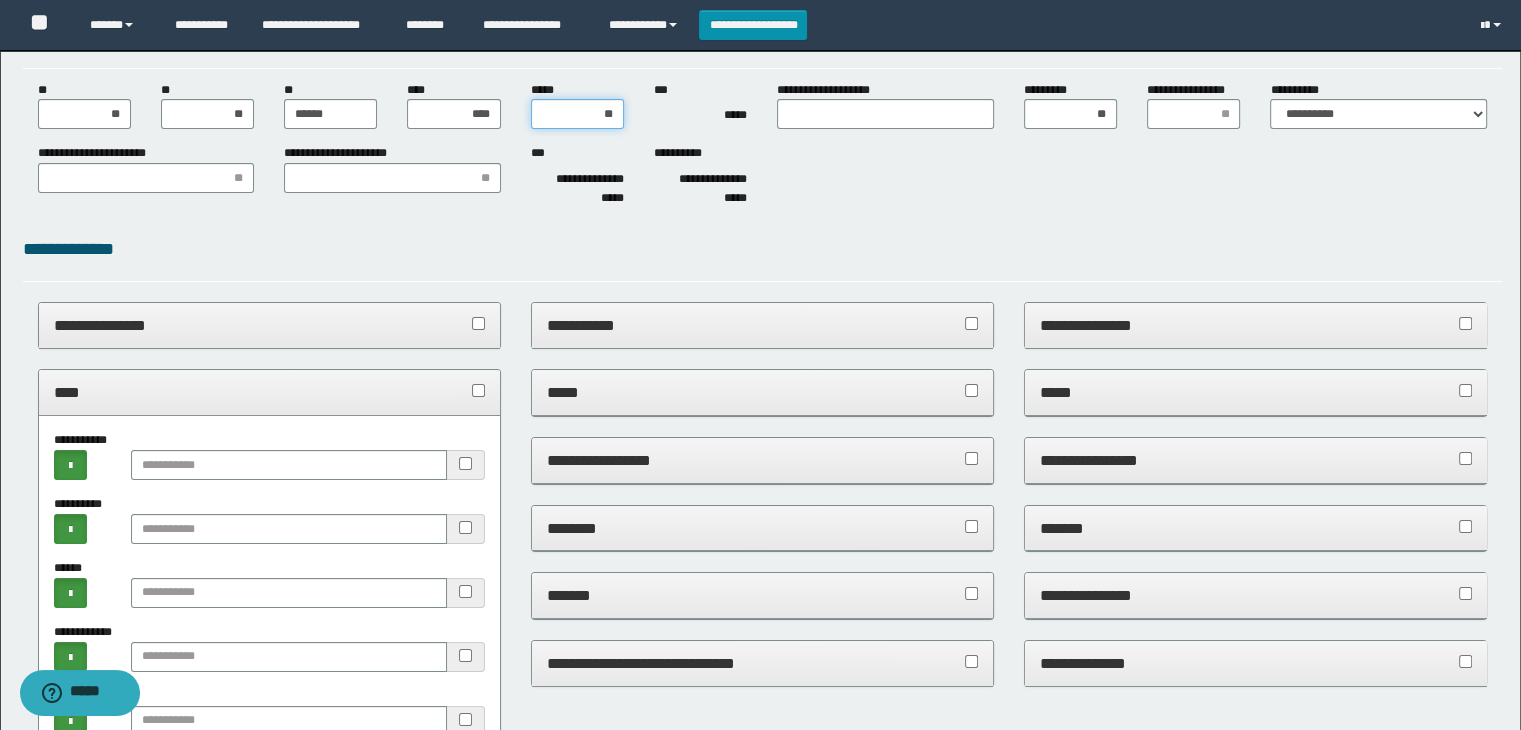 type on "***" 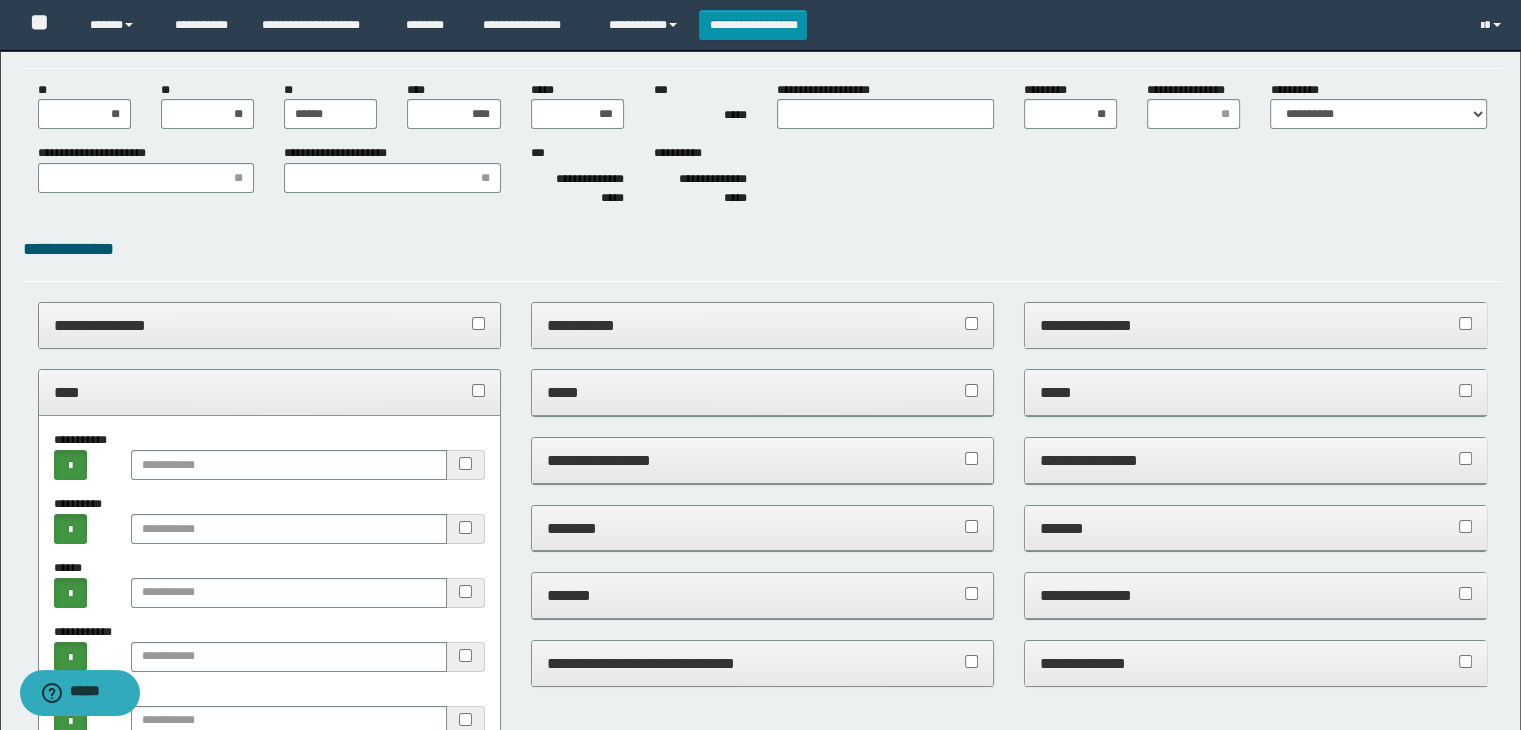 click on "**********" at bounding box center (763, 249) 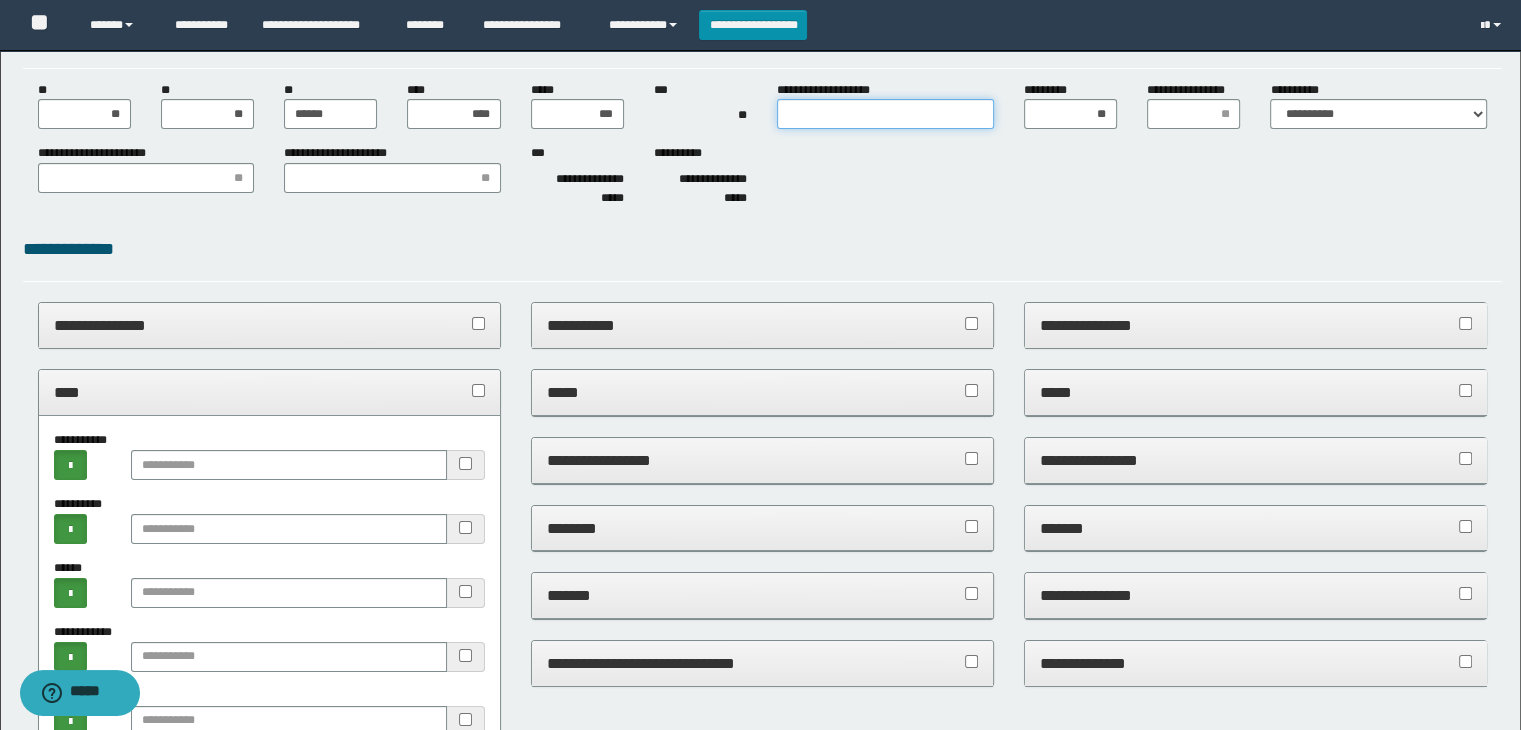 click on "**********" at bounding box center (885, 114) 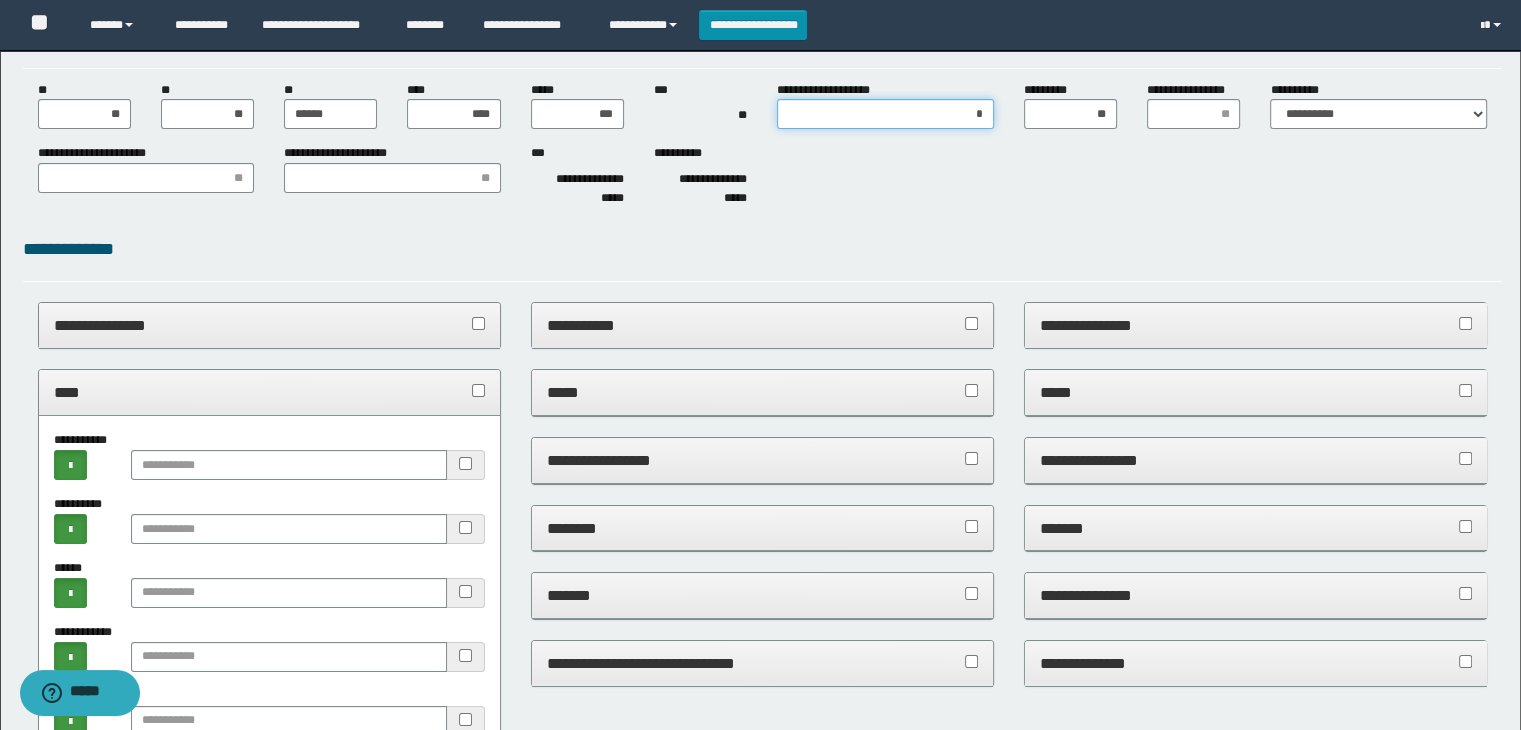 type on "**" 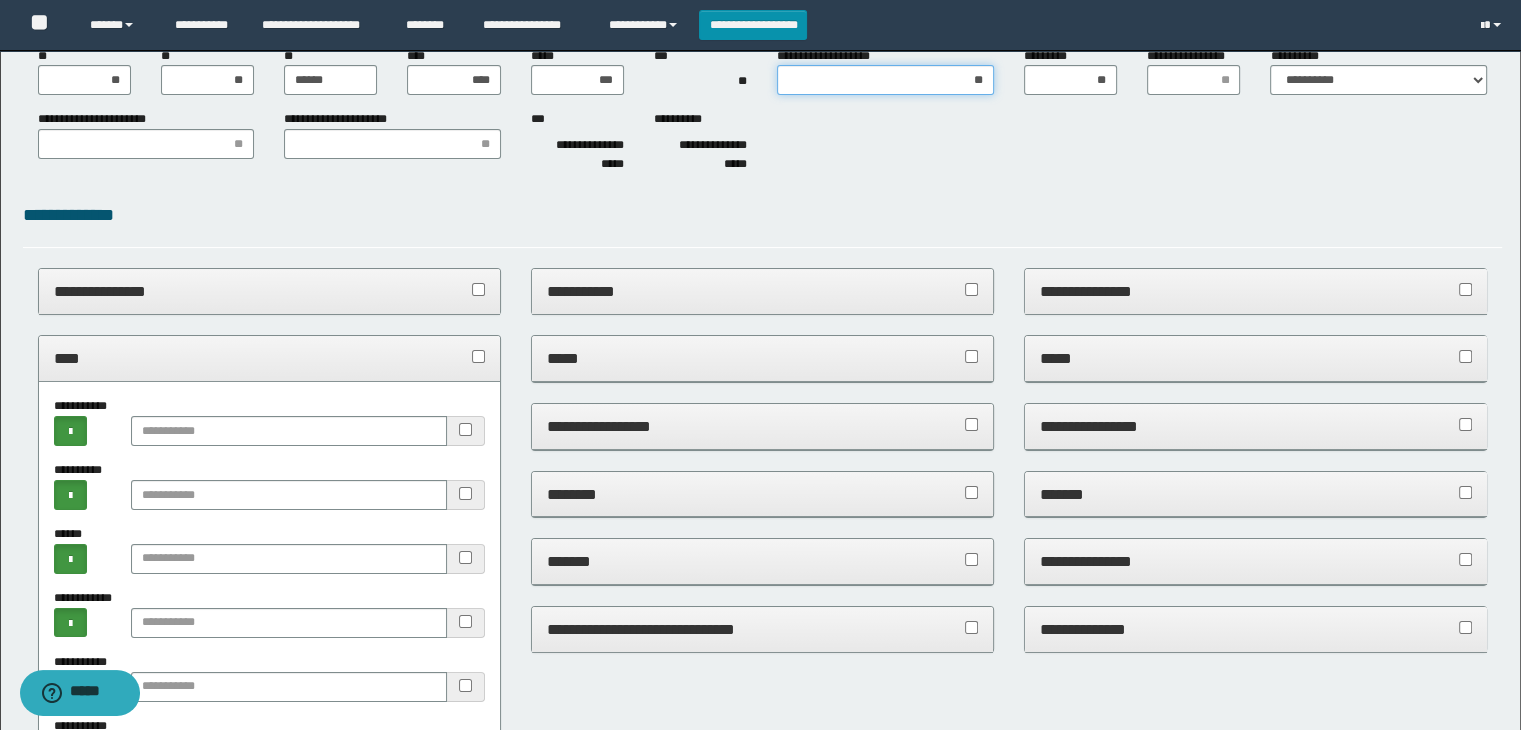 scroll, scrollTop: 0, scrollLeft: 0, axis: both 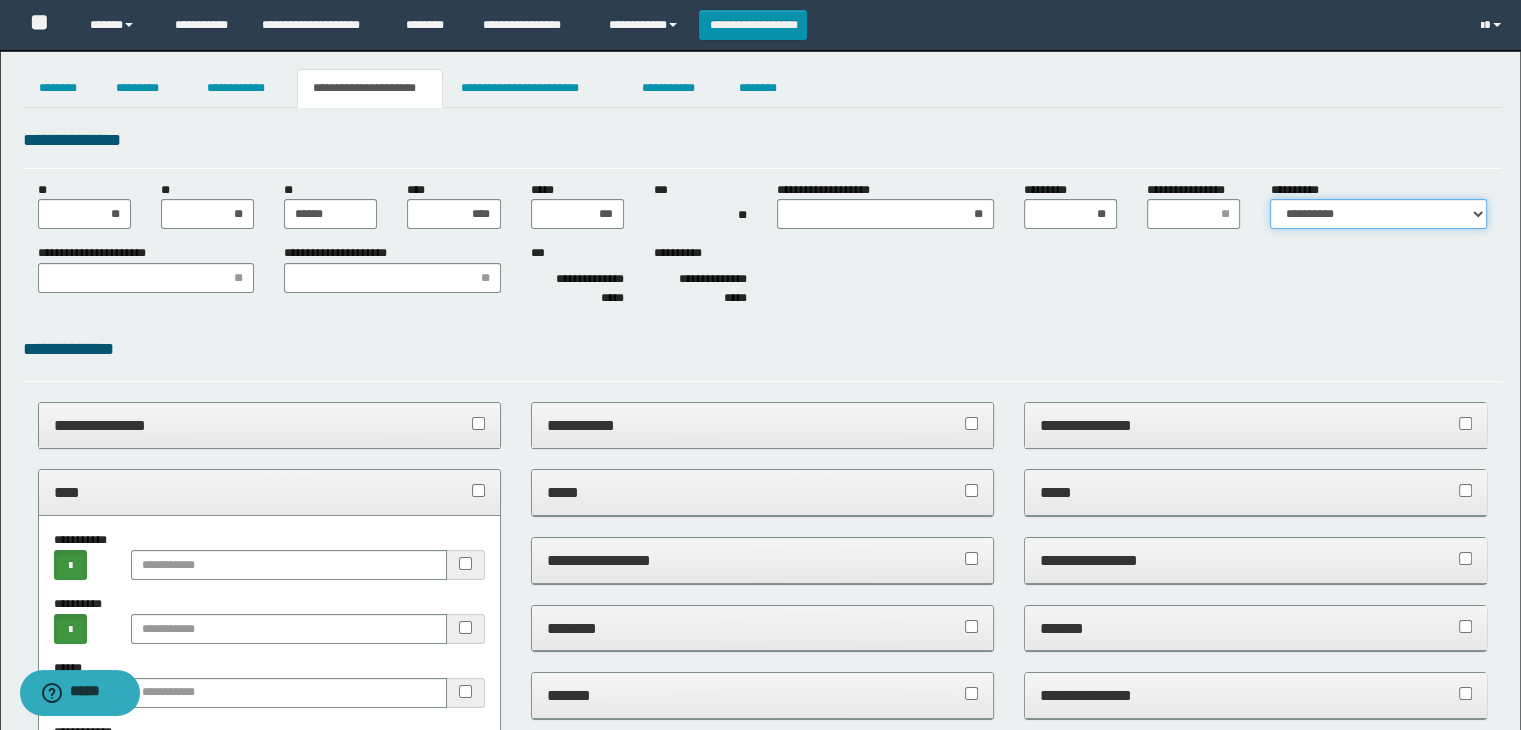 click on "**********" at bounding box center [1378, 214] 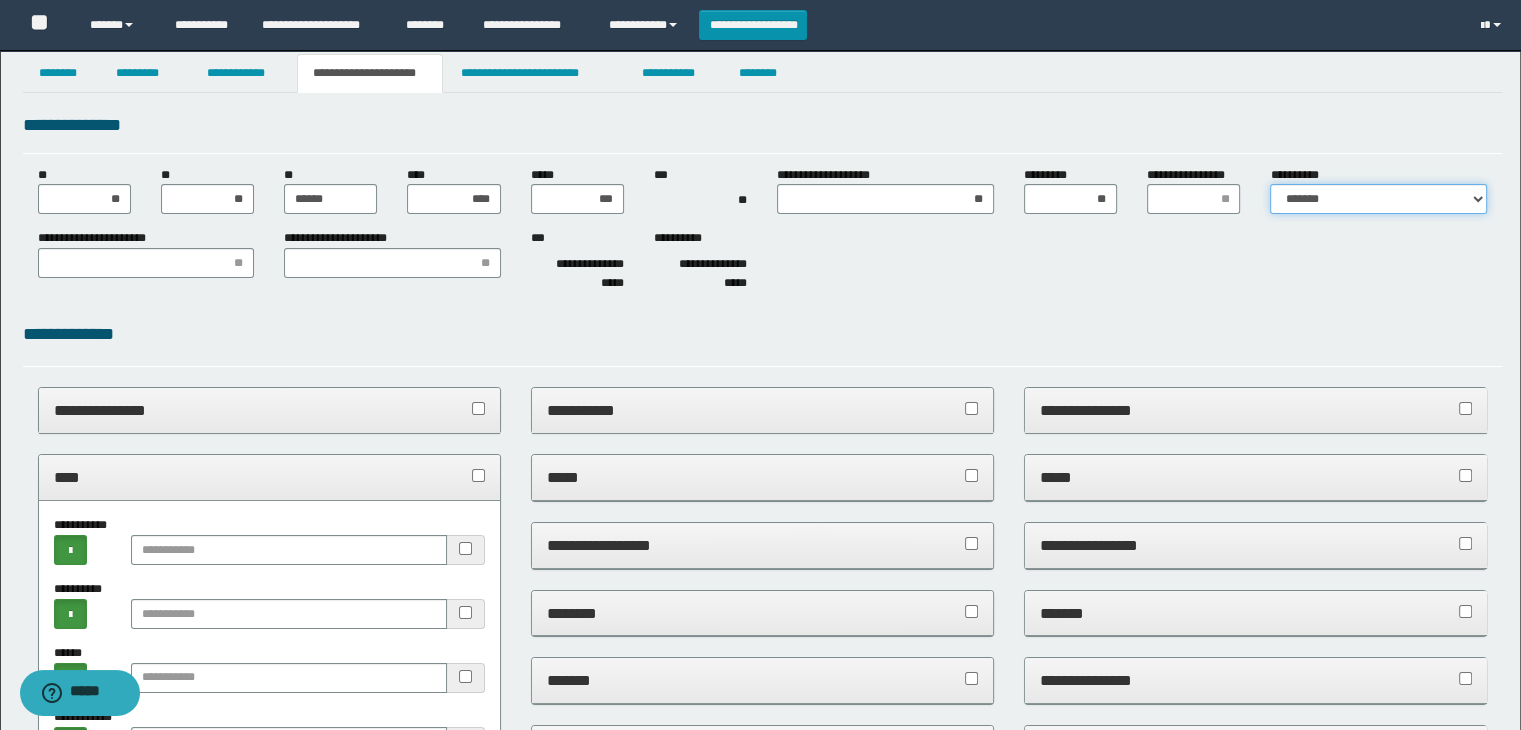 scroll, scrollTop: 0, scrollLeft: 0, axis: both 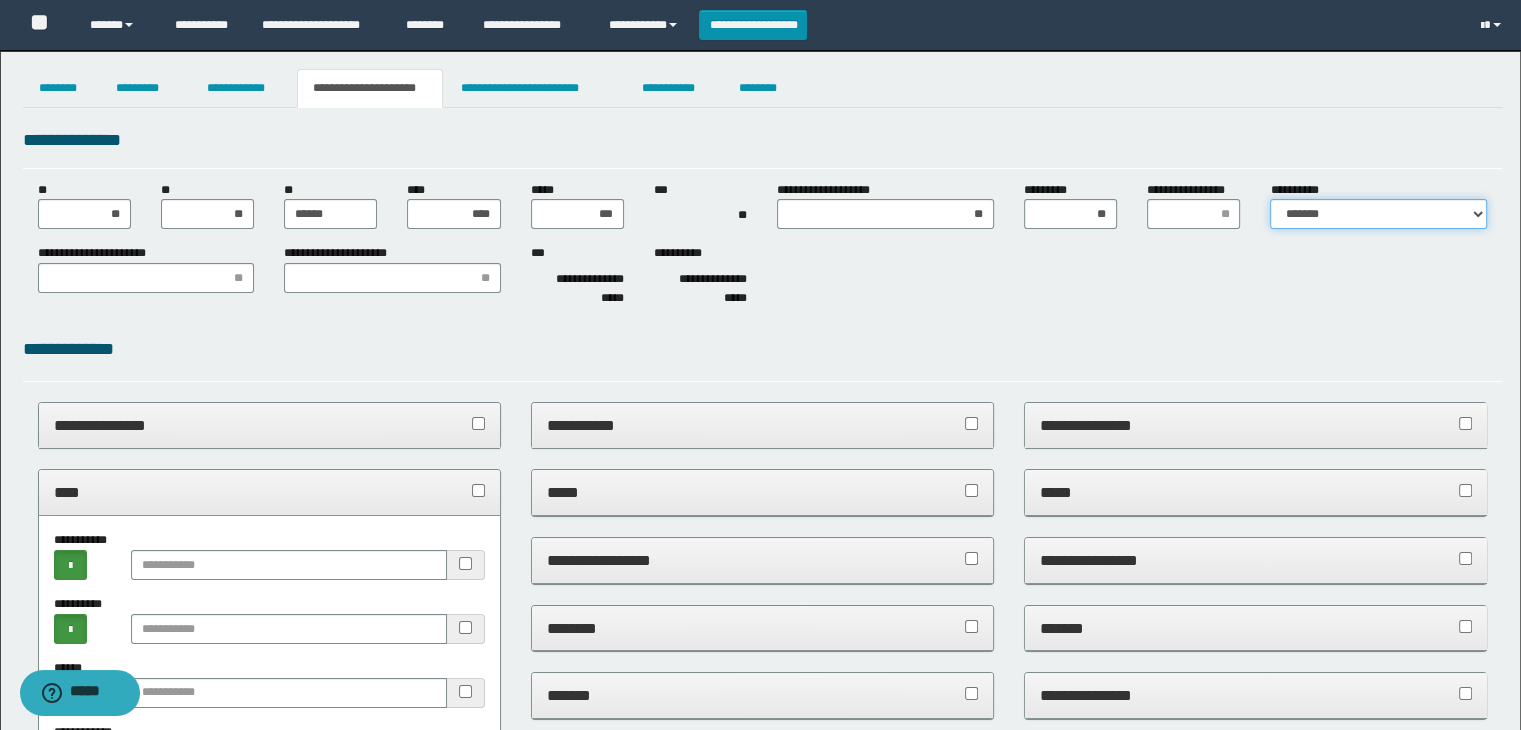 click on "**********" at bounding box center (1378, 214) 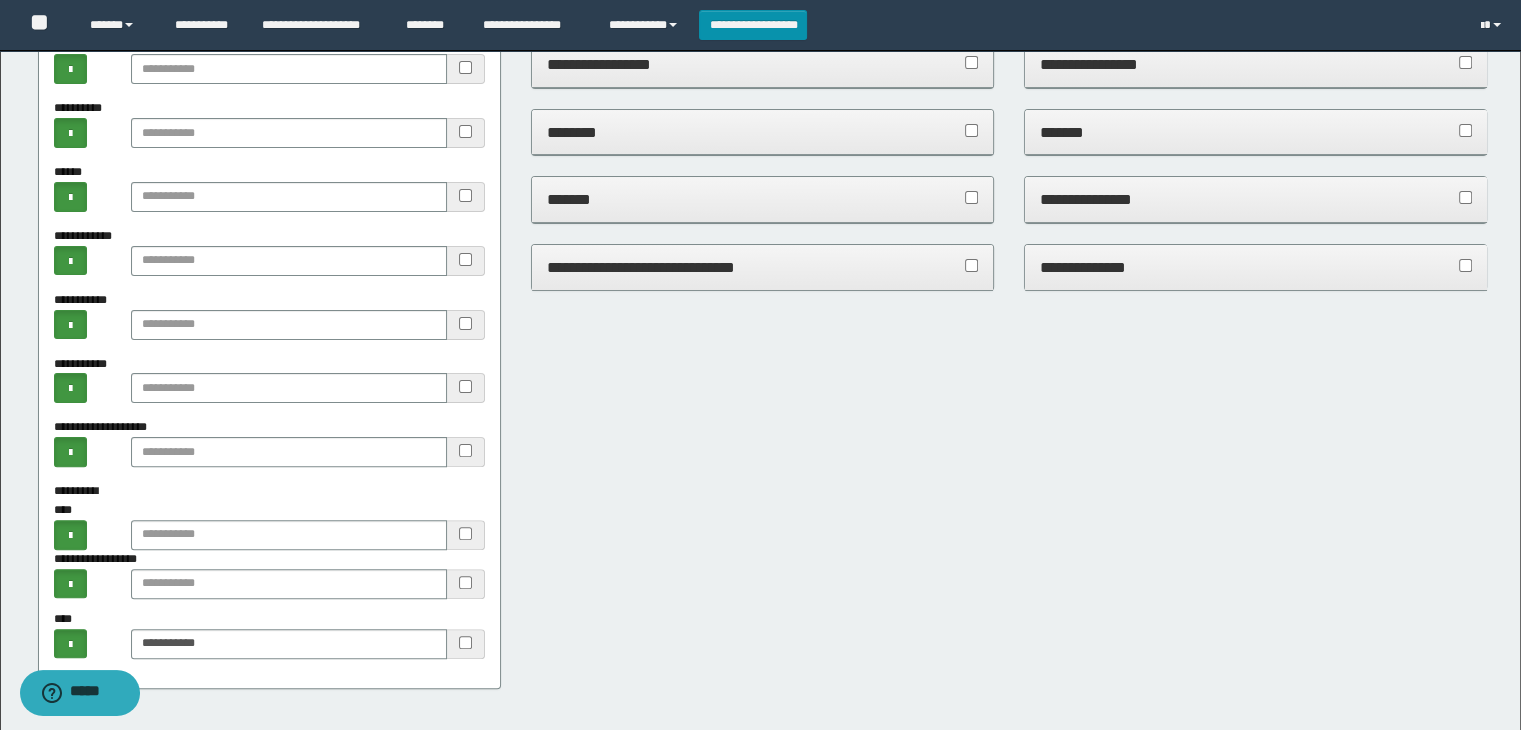 scroll, scrollTop: 500, scrollLeft: 0, axis: vertical 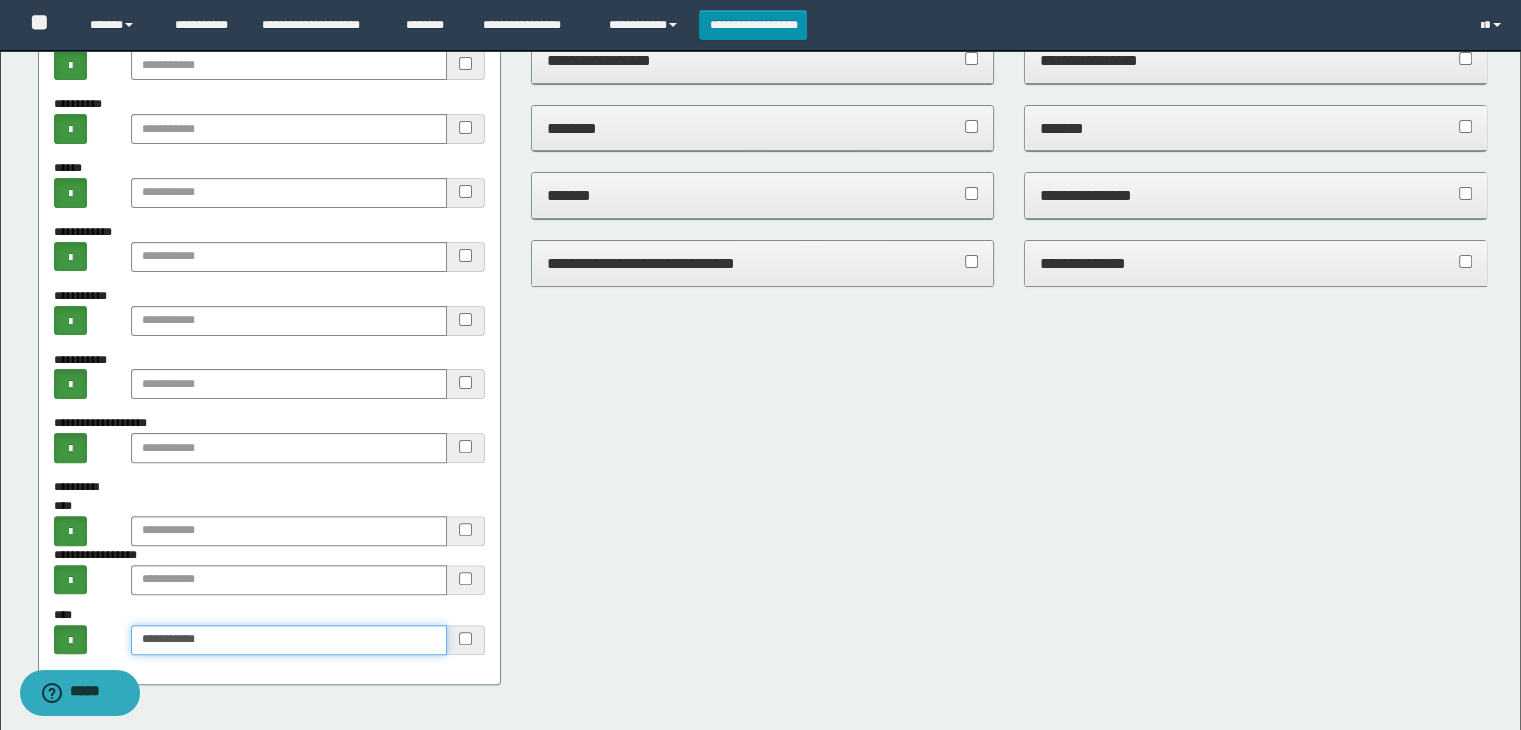 click on "**********" at bounding box center [289, 640] 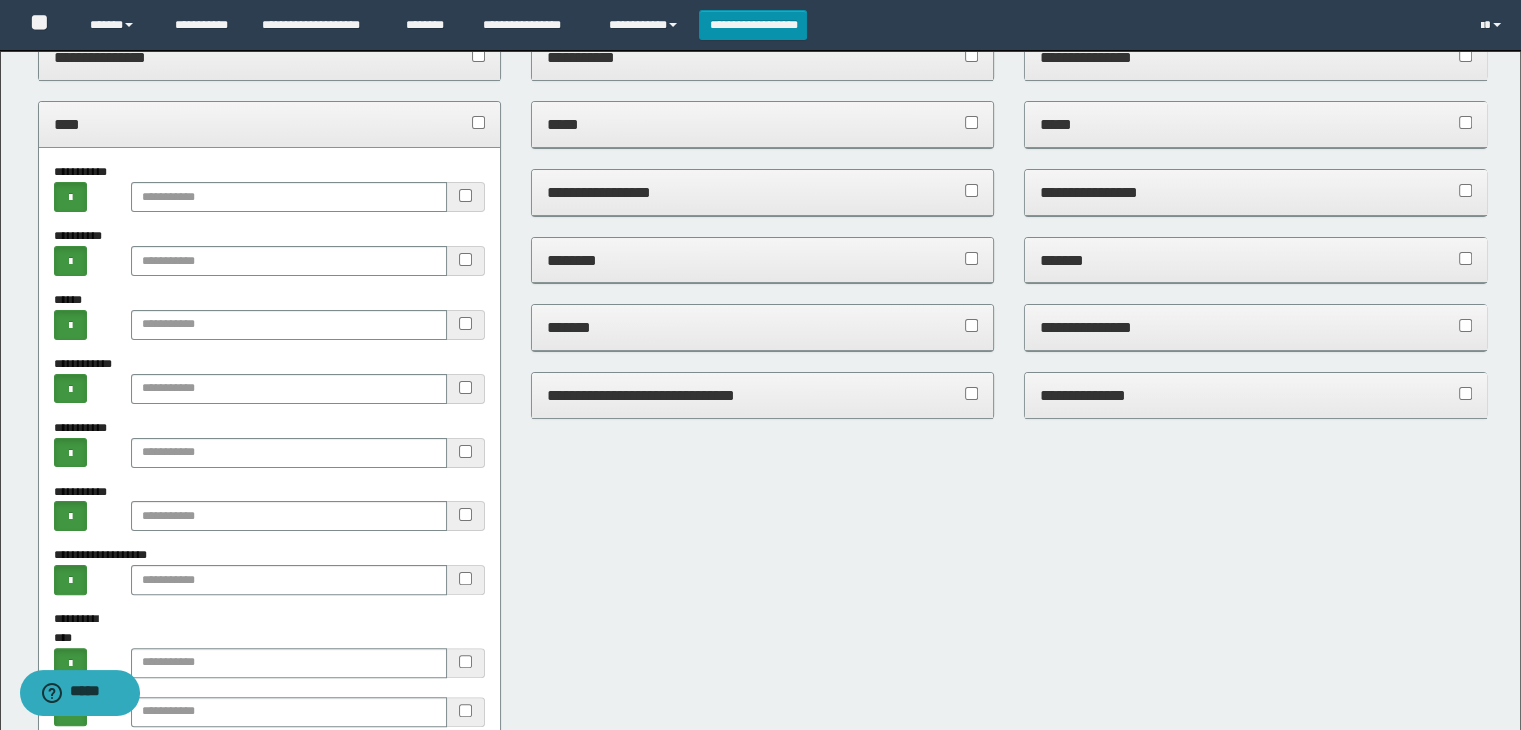 scroll, scrollTop: 0, scrollLeft: 0, axis: both 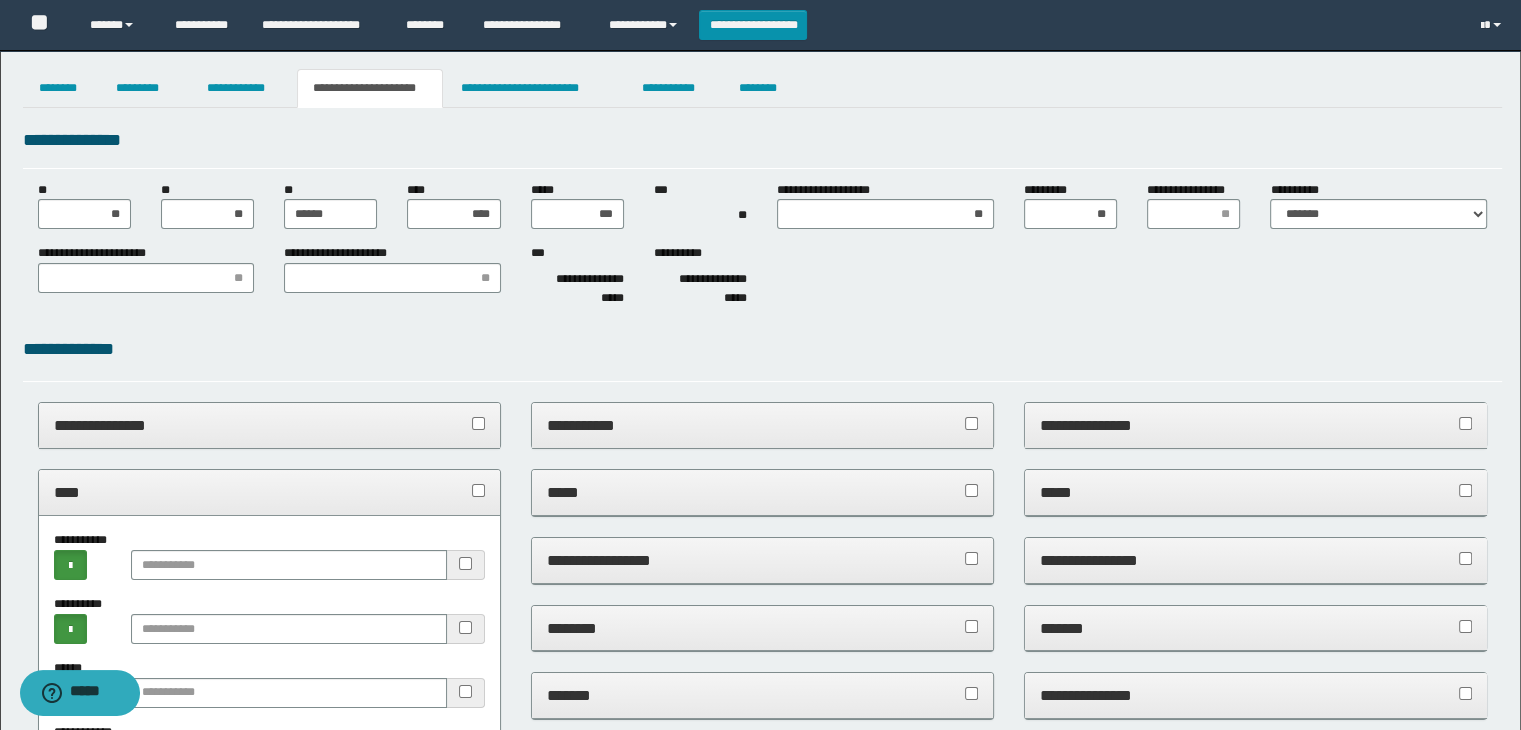 type on "**********" 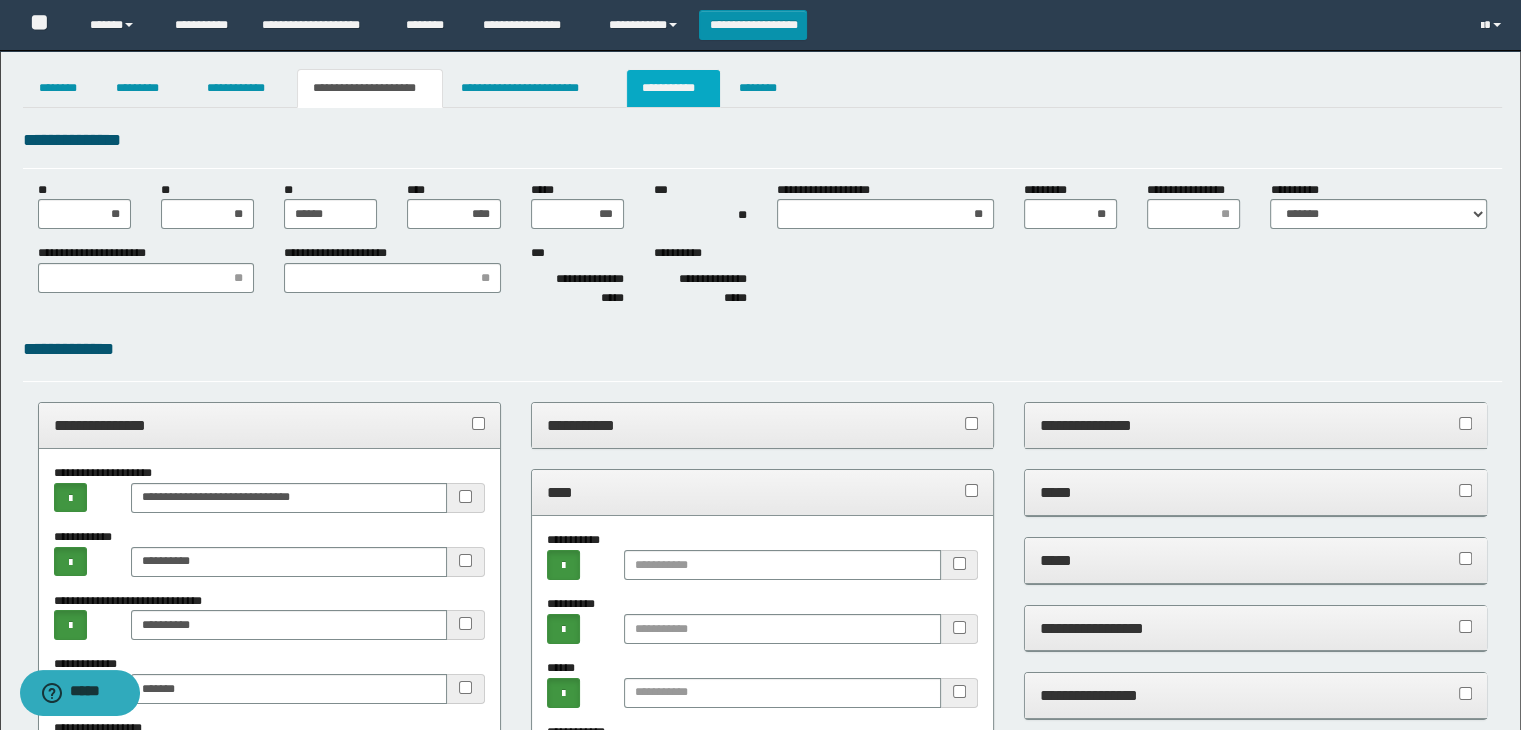click on "**********" at bounding box center [673, 88] 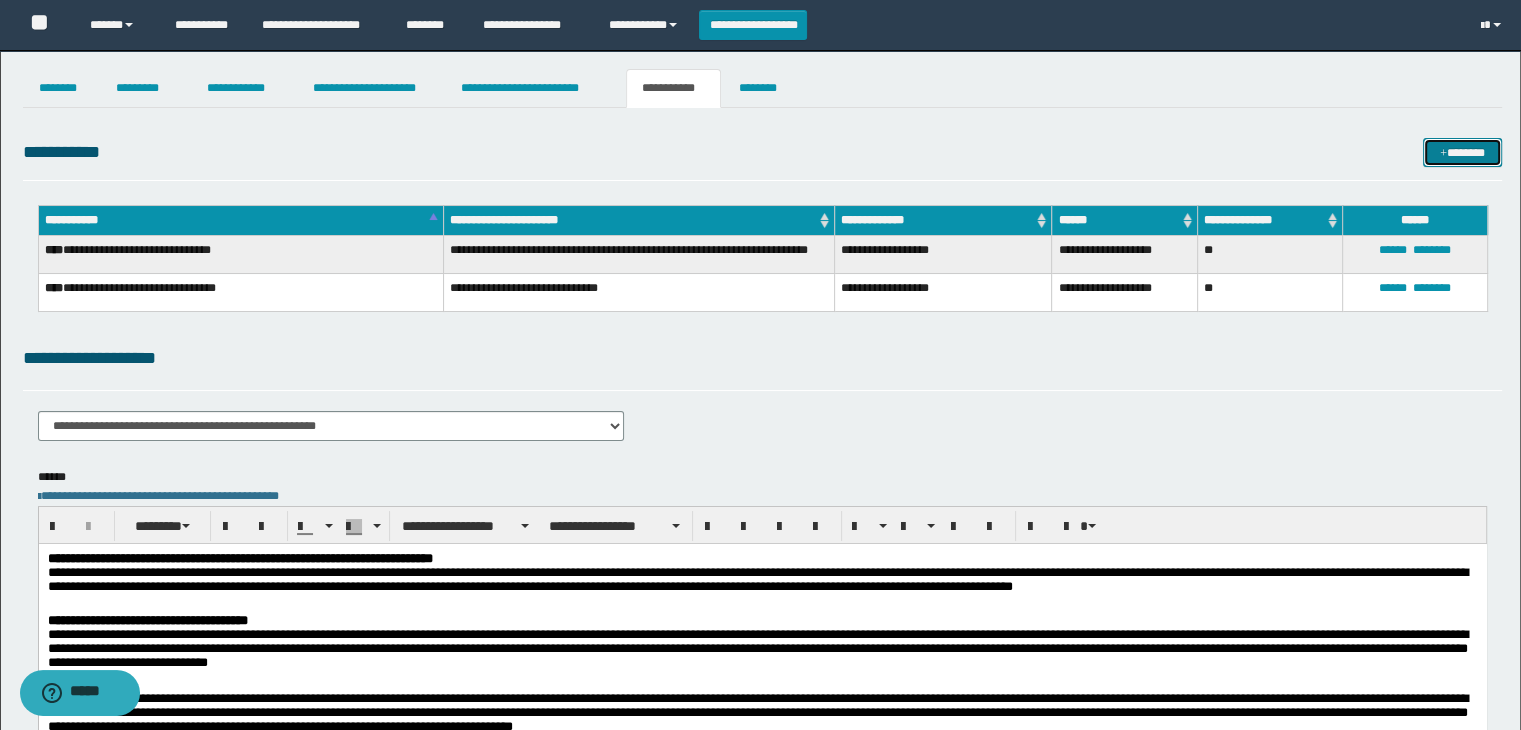 click on "*******" at bounding box center [1462, 153] 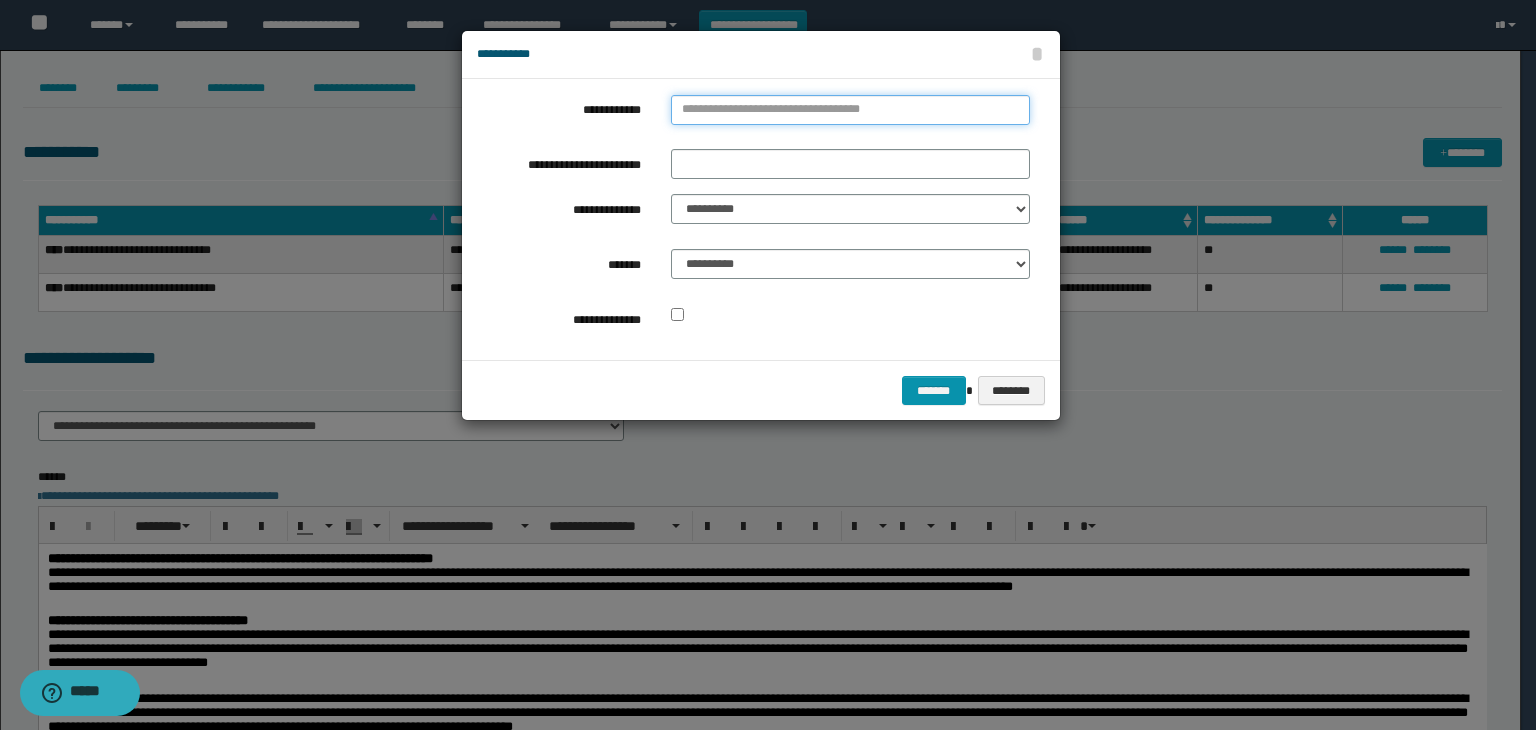 type on "**********" 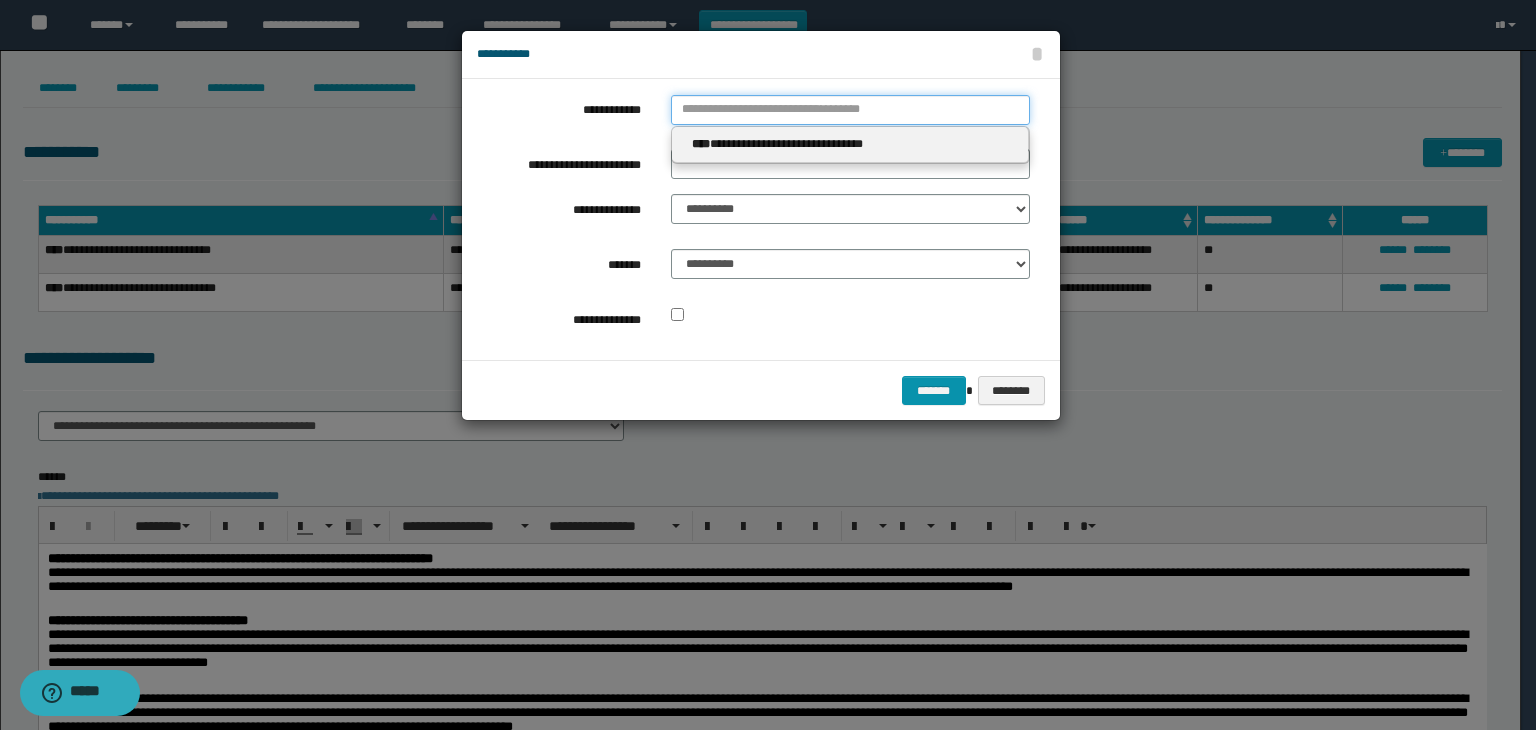 click on "**********" at bounding box center (850, 110) 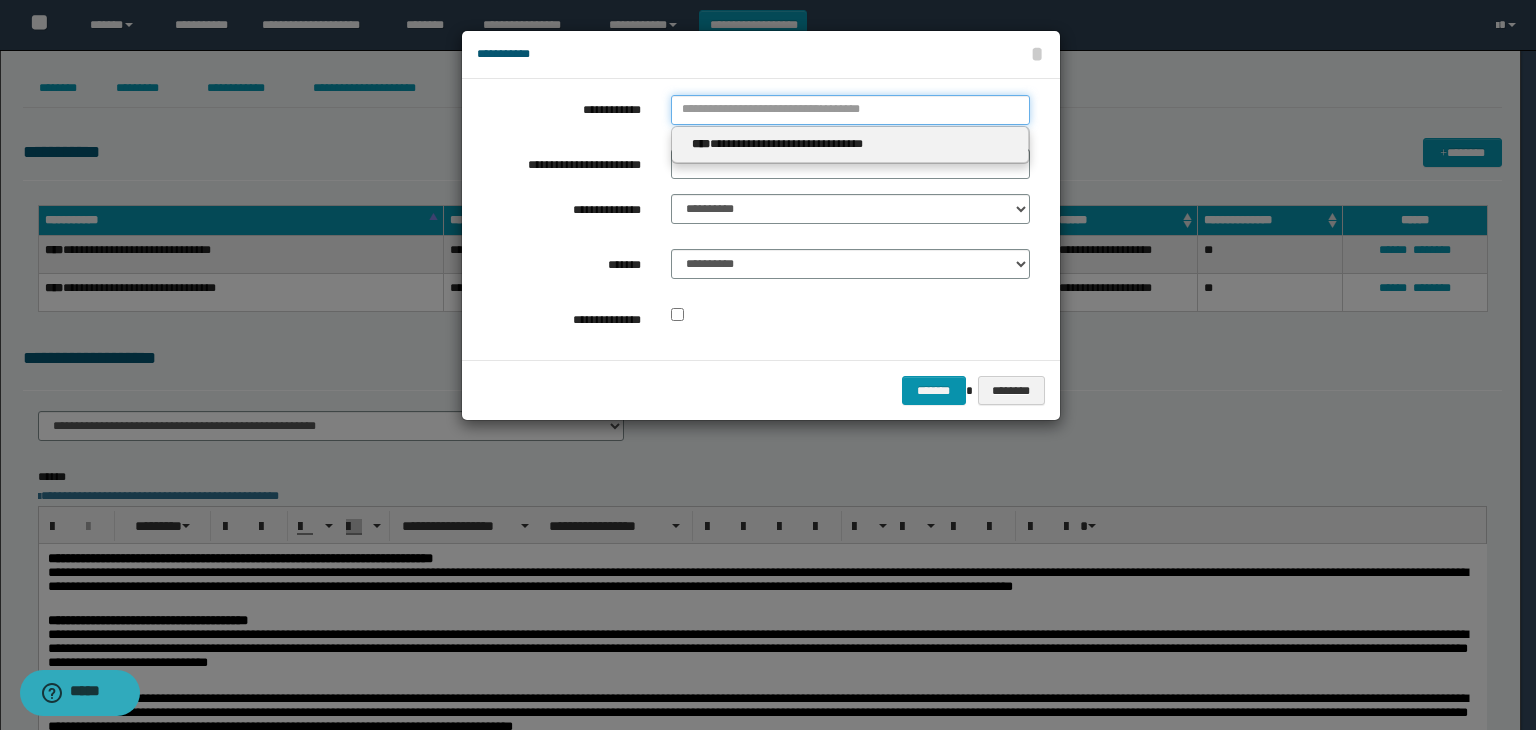 type 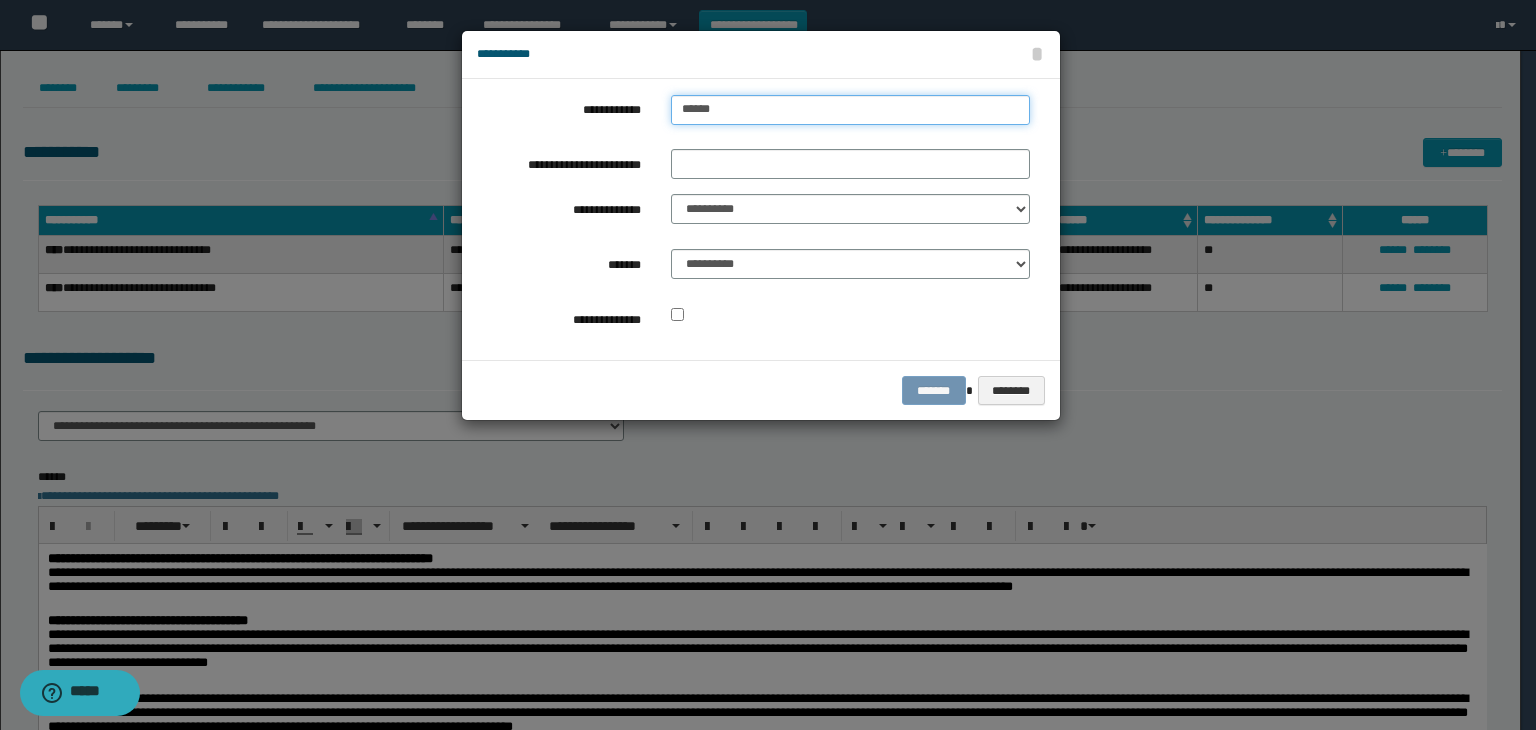 type on "*******" 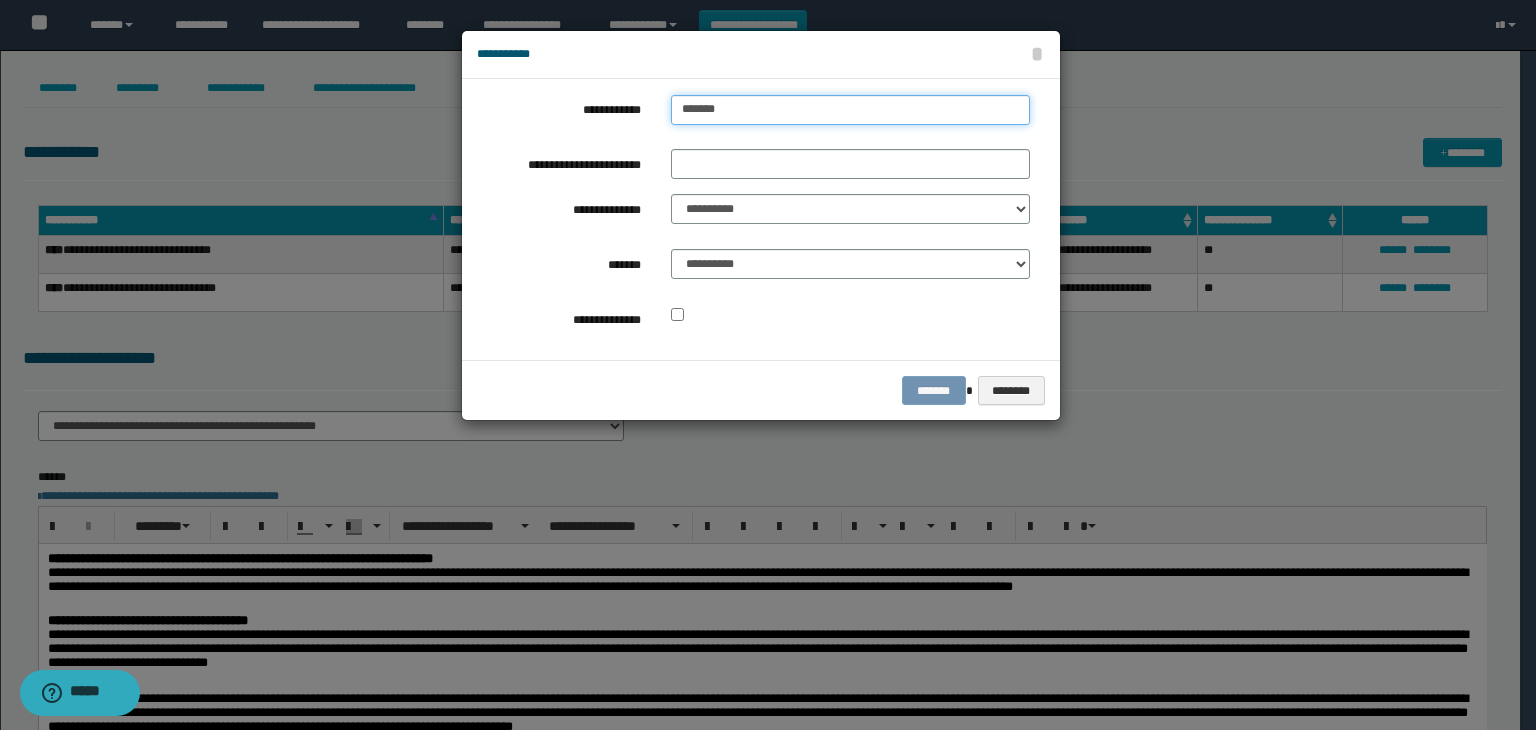 type on "**********" 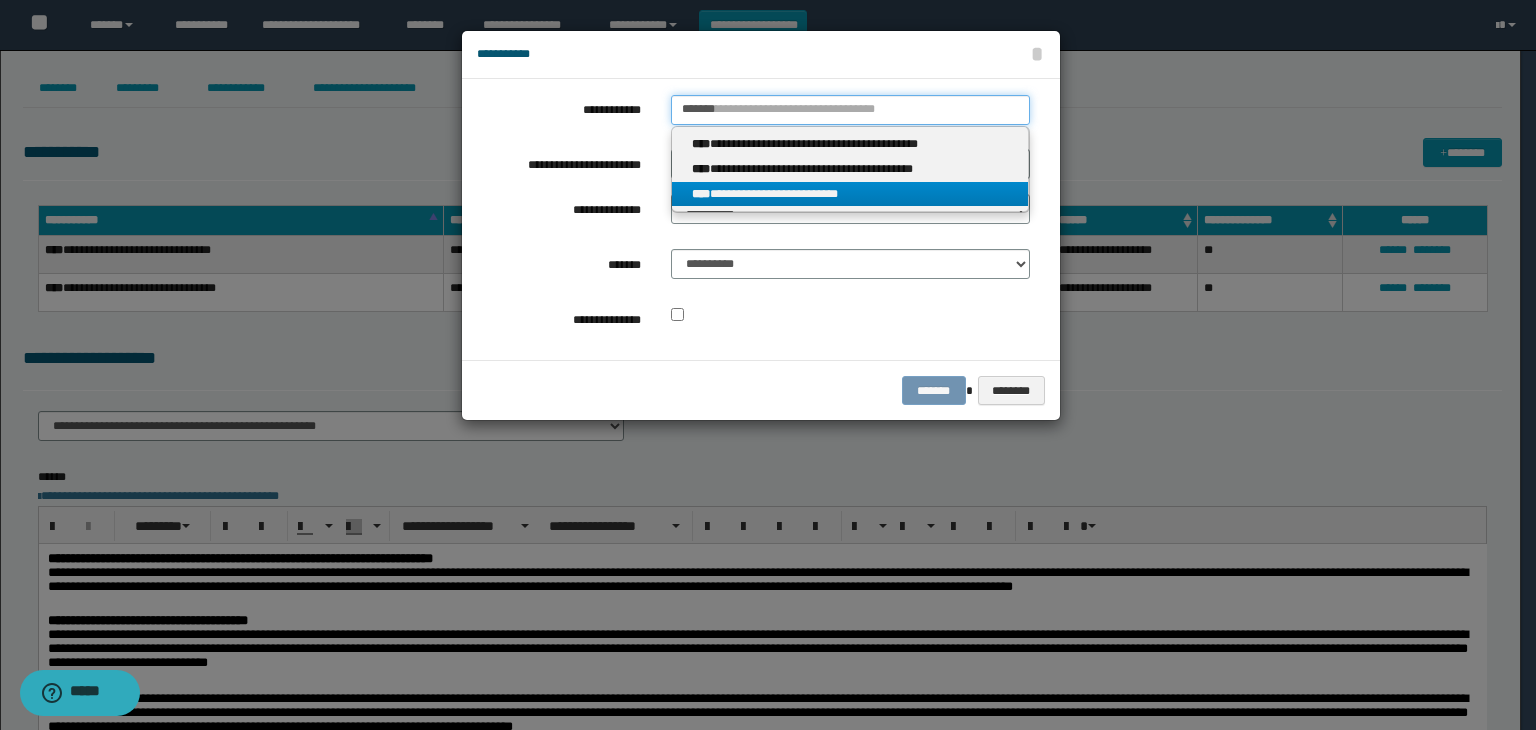 type on "*******" 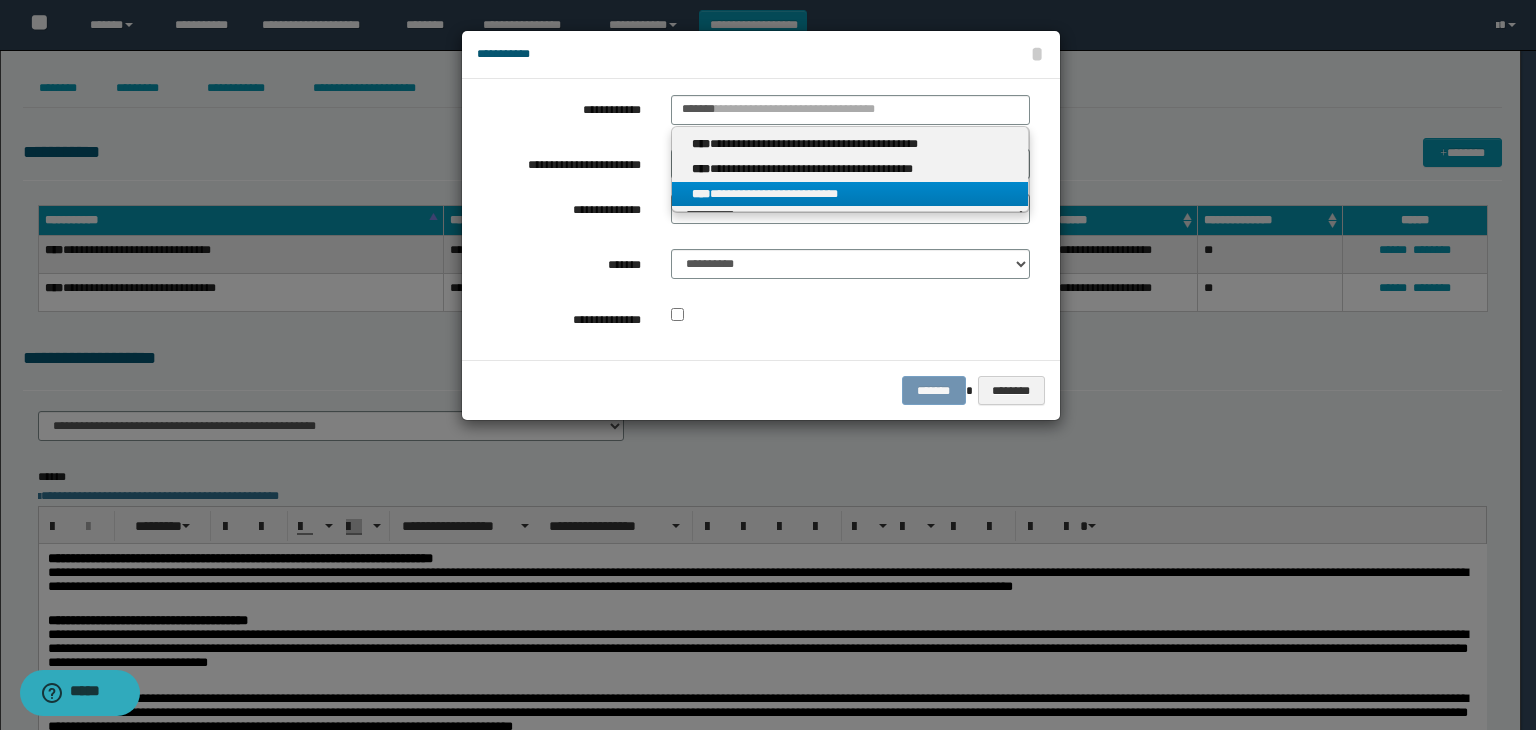 click on "**********" at bounding box center (850, 194) 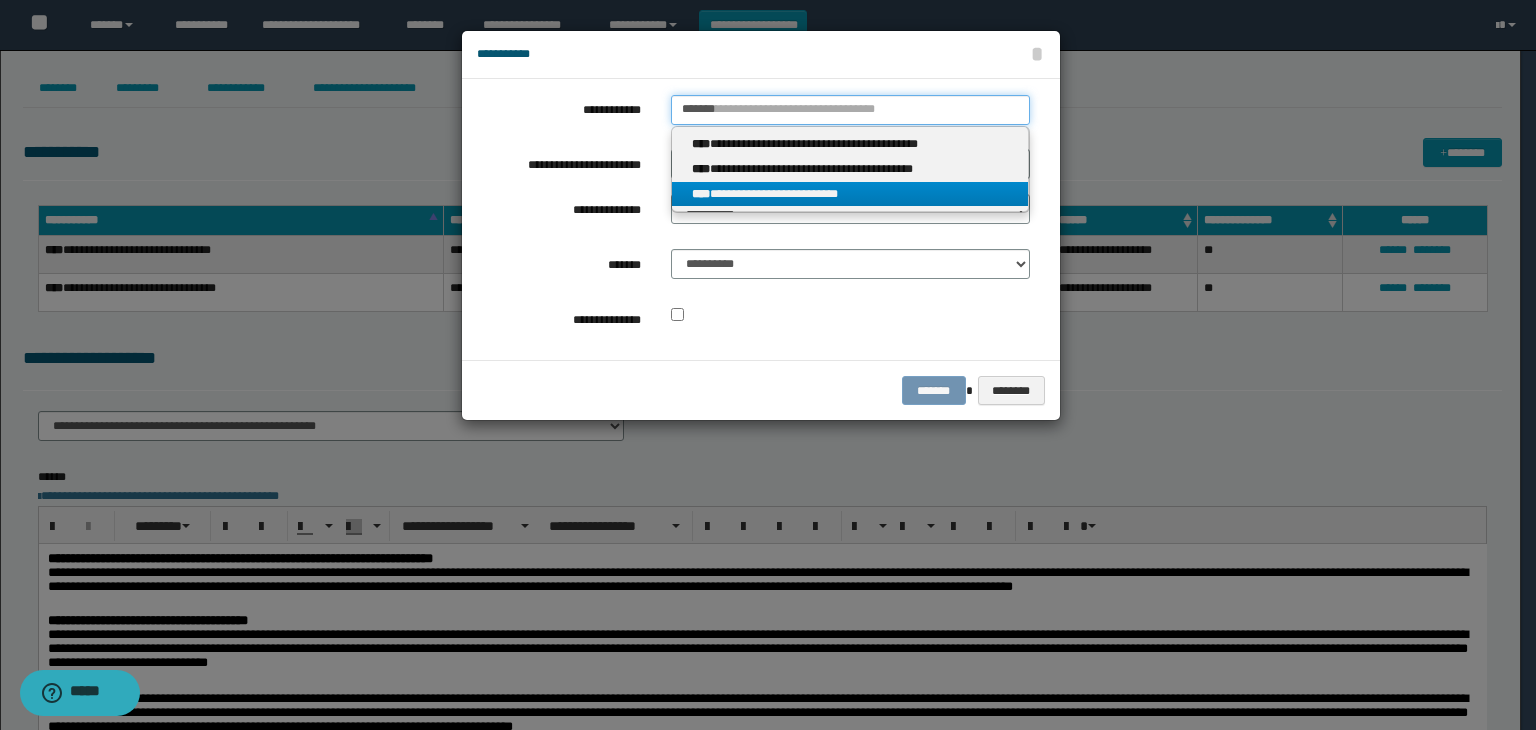 type 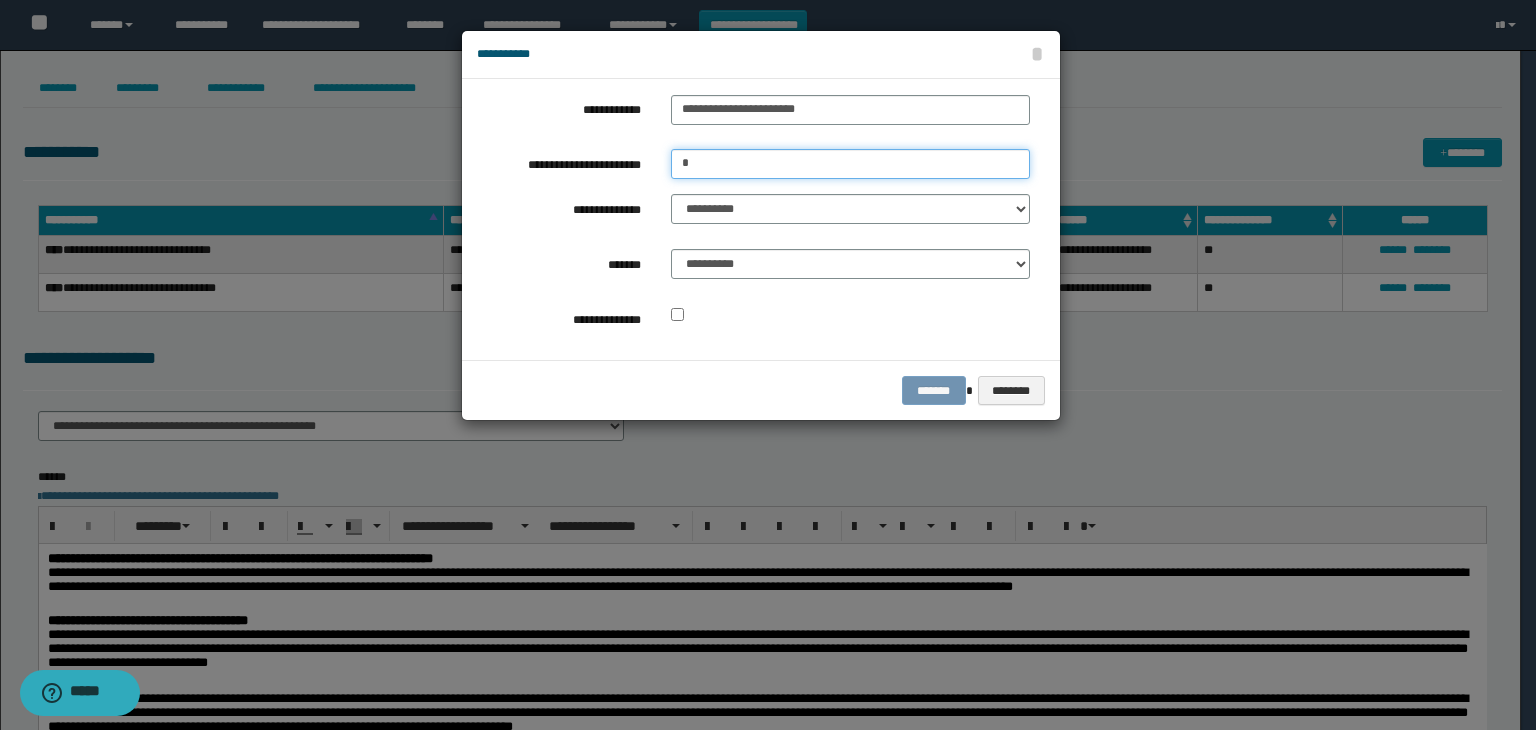 click on "*" at bounding box center (850, 164) 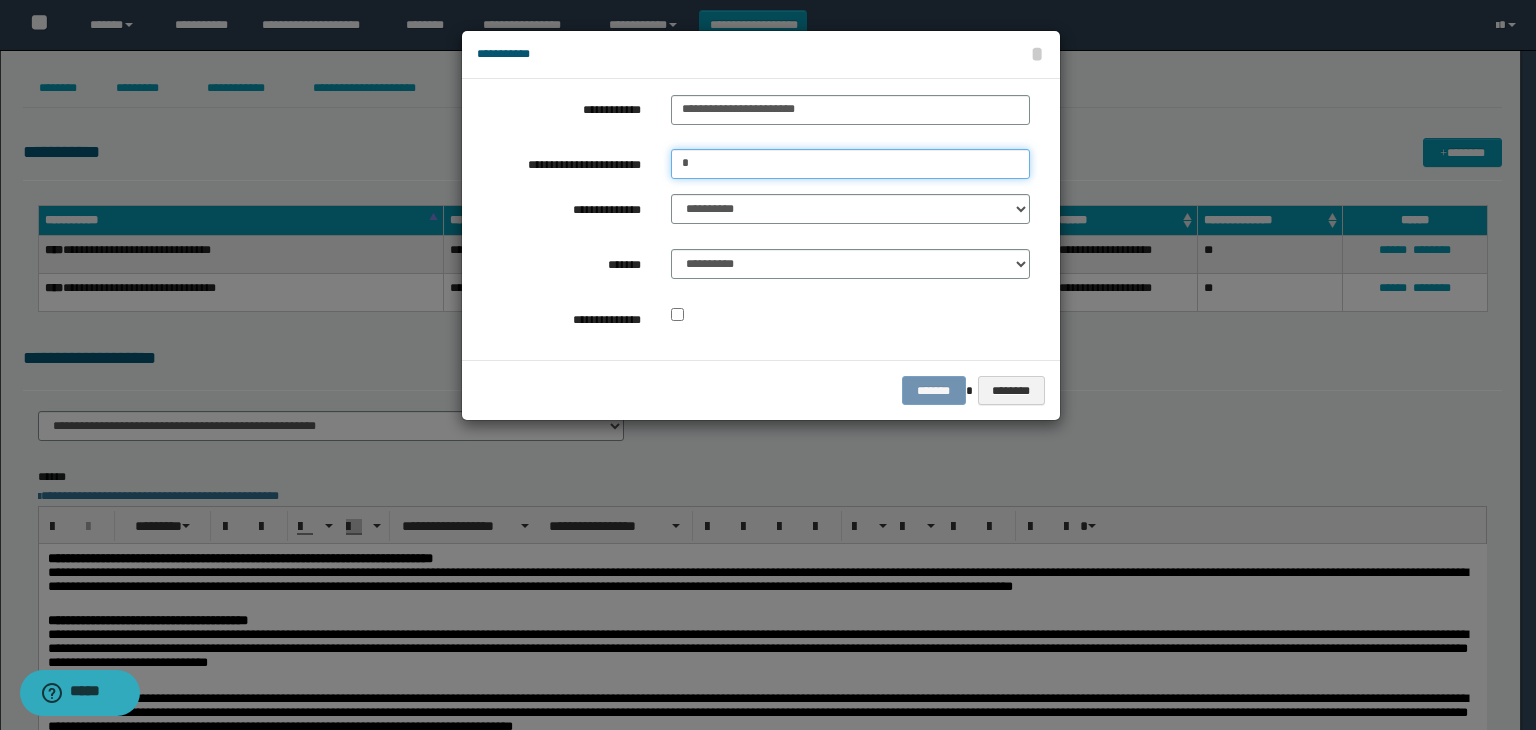 type on "*********" 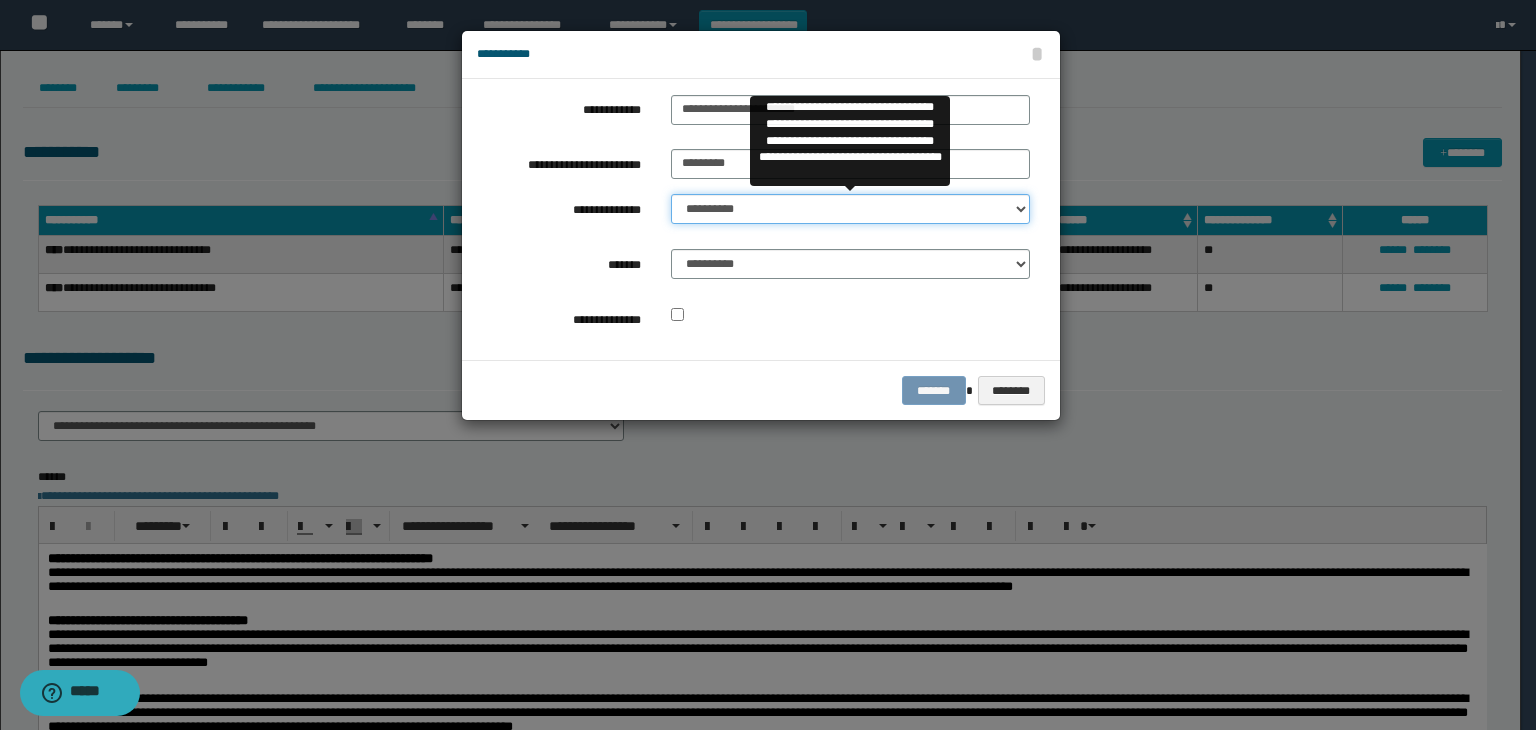 click on "**********" at bounding box center (850, 209) 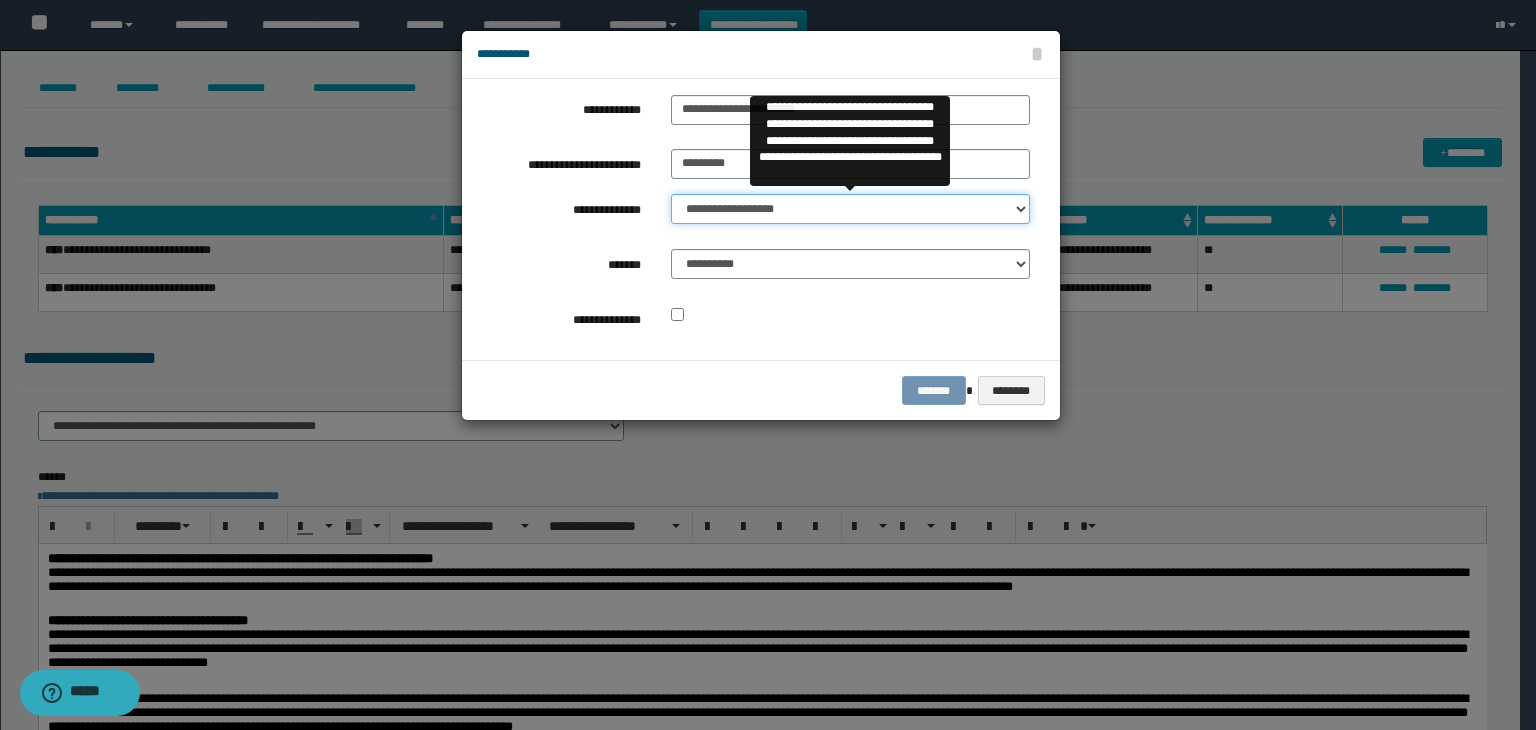 click on "**********" at bounding box center (850, 209) 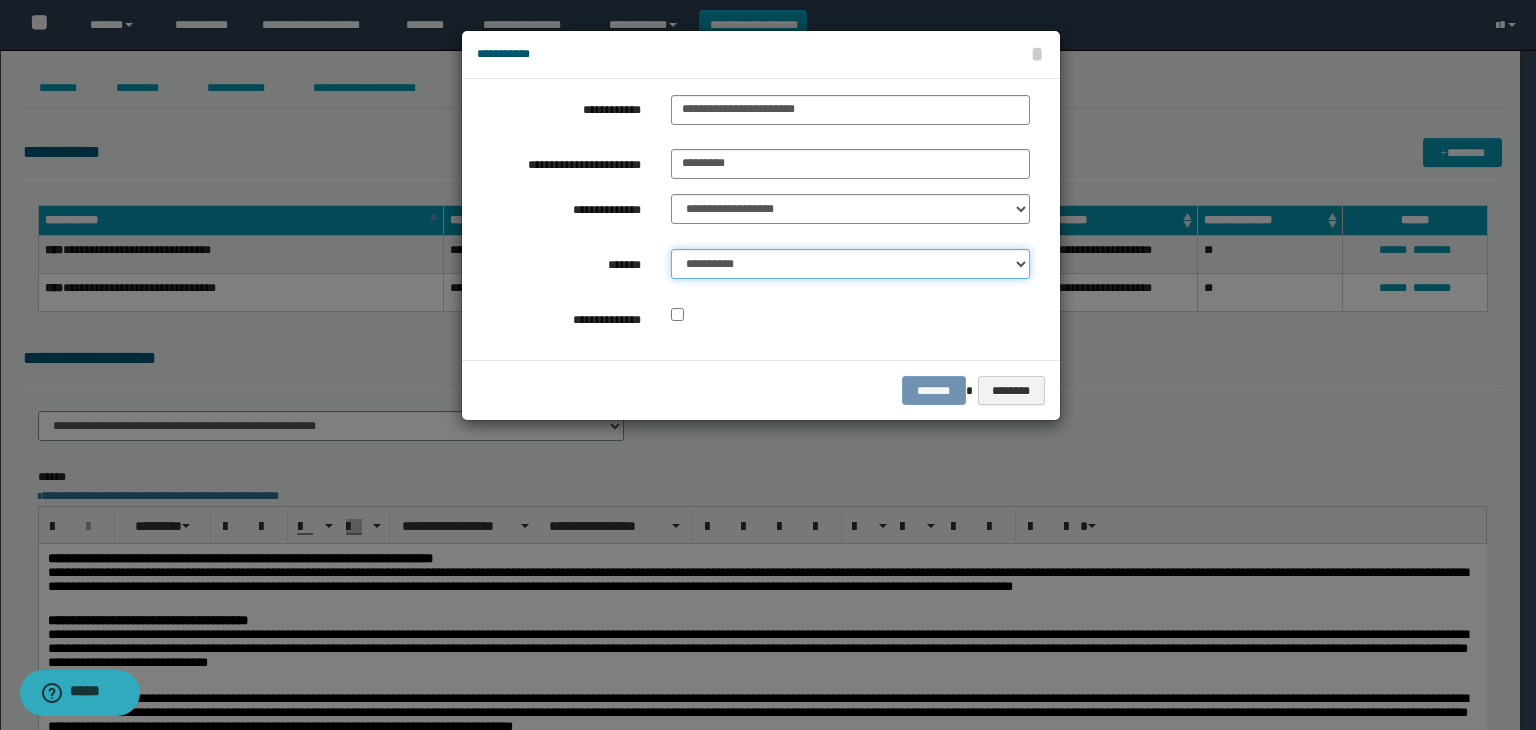click on "**********" at bounding box center [850, 264] 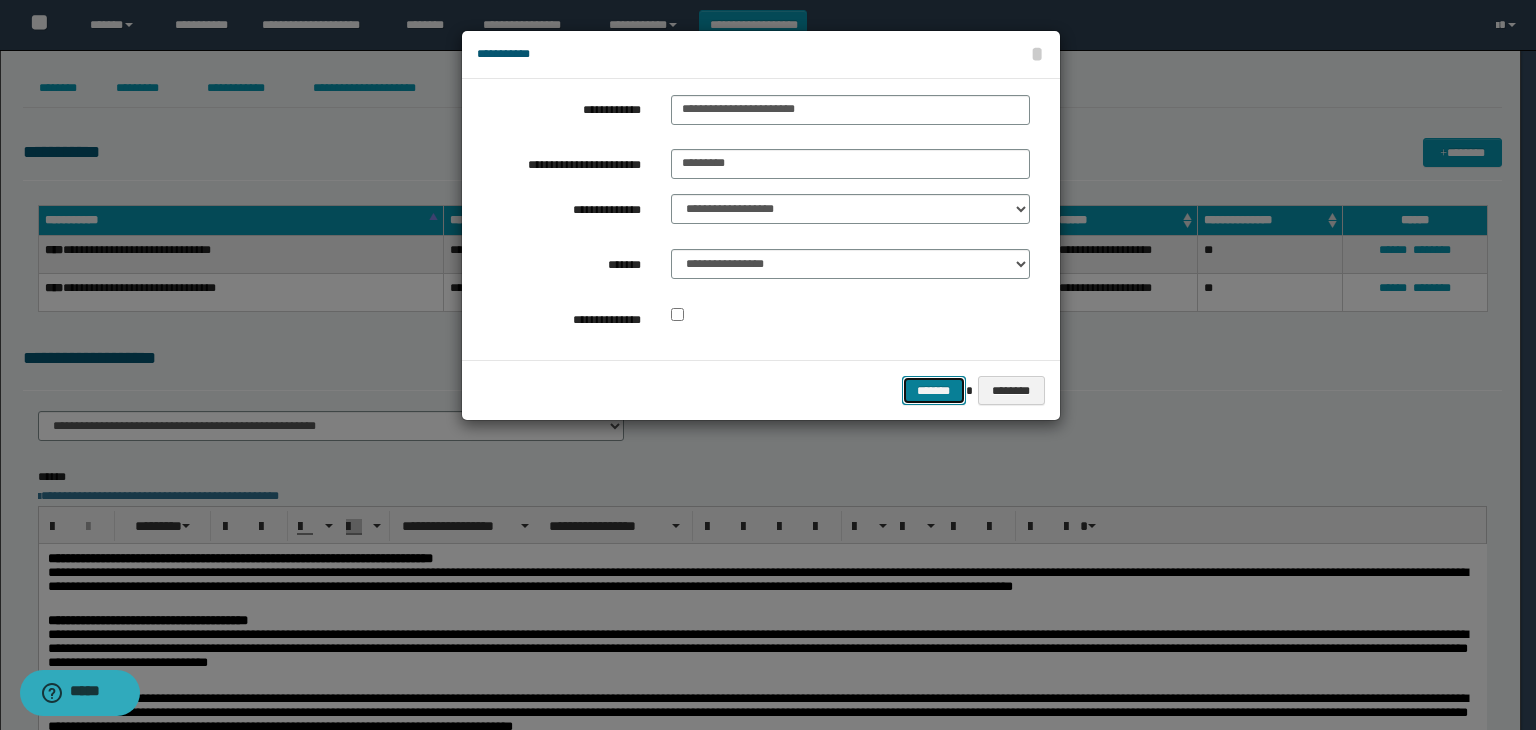 drag, startPoint x: 928, startPoint y: 393, endPoint x: 936, endPoint y: 385, distance: 11.313708 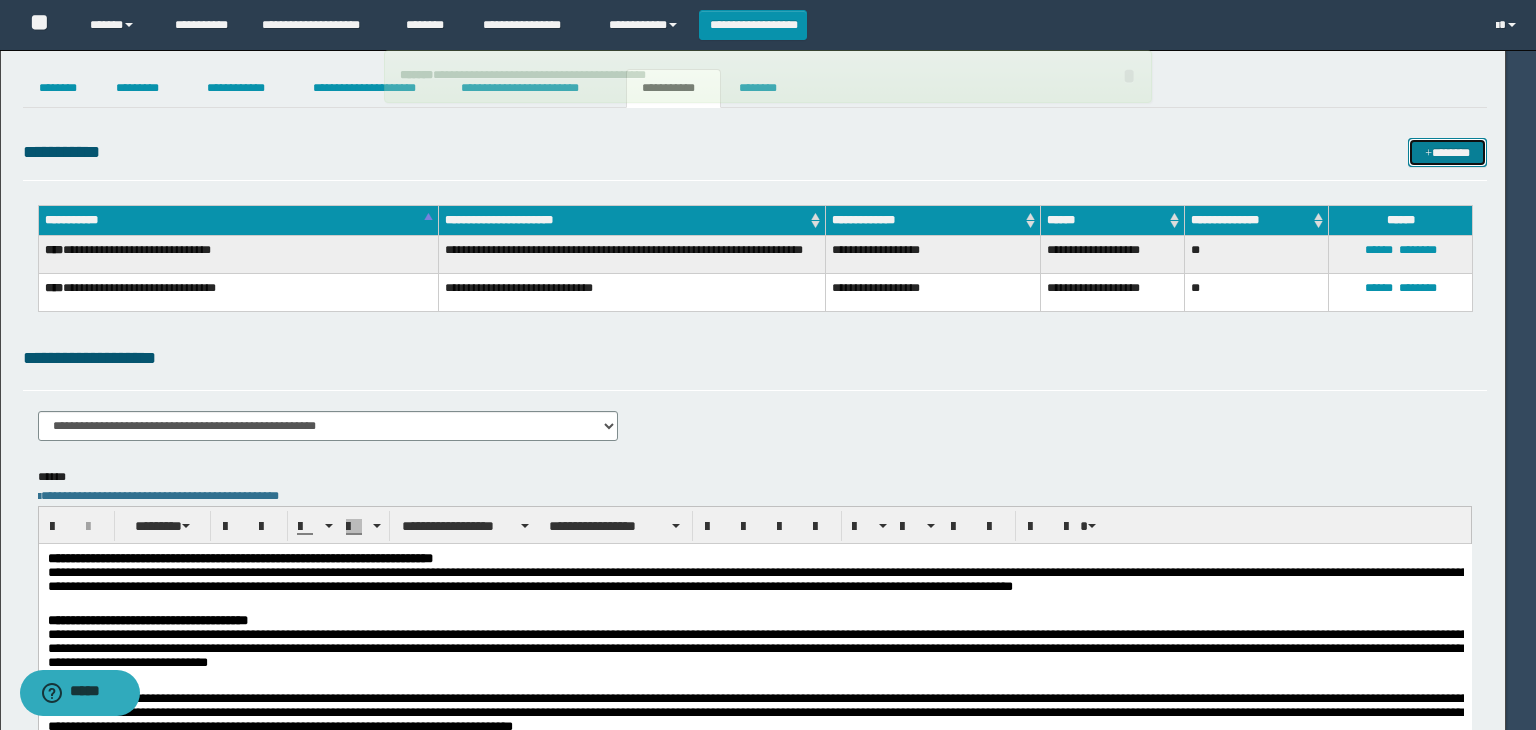 type 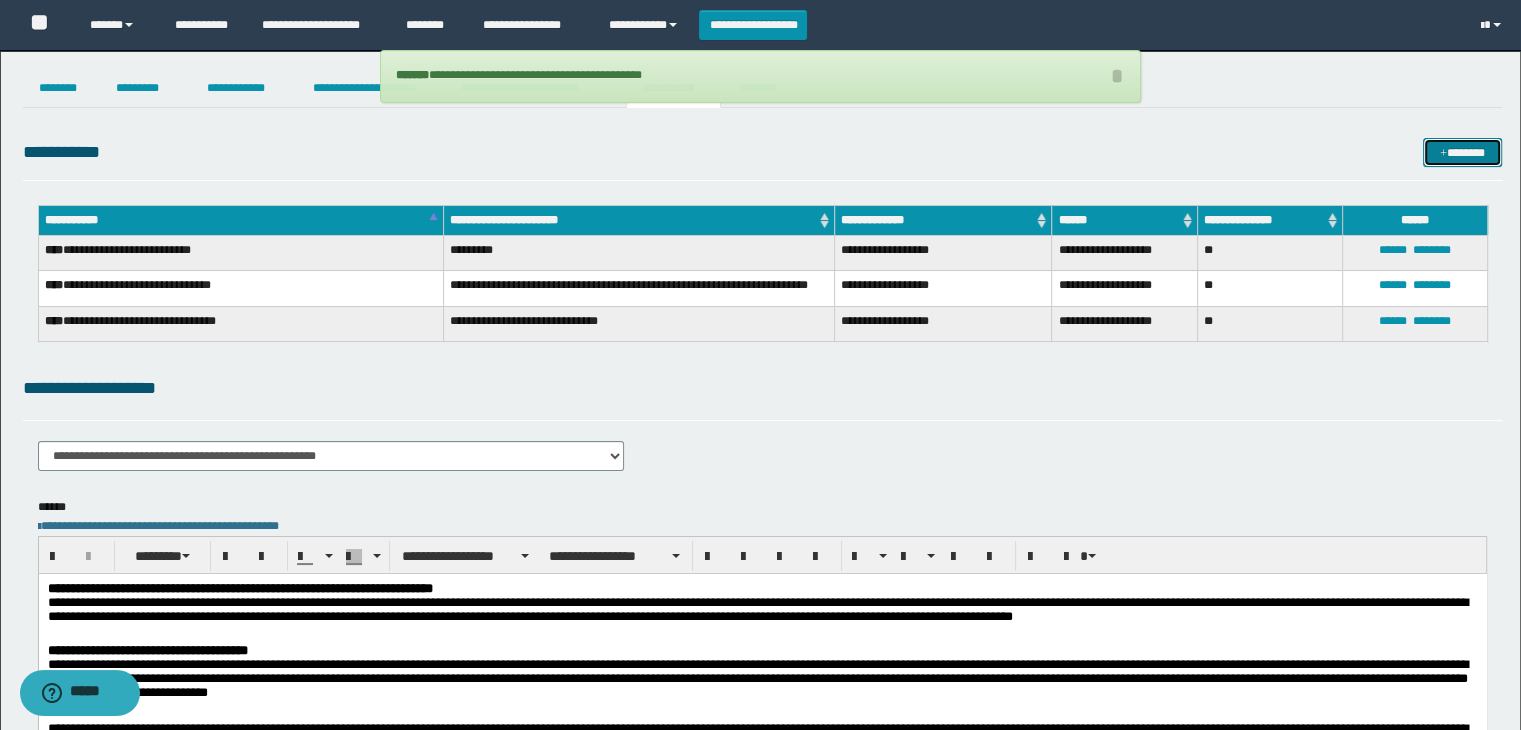 click on "*******" at bounding box center [1462, 153] 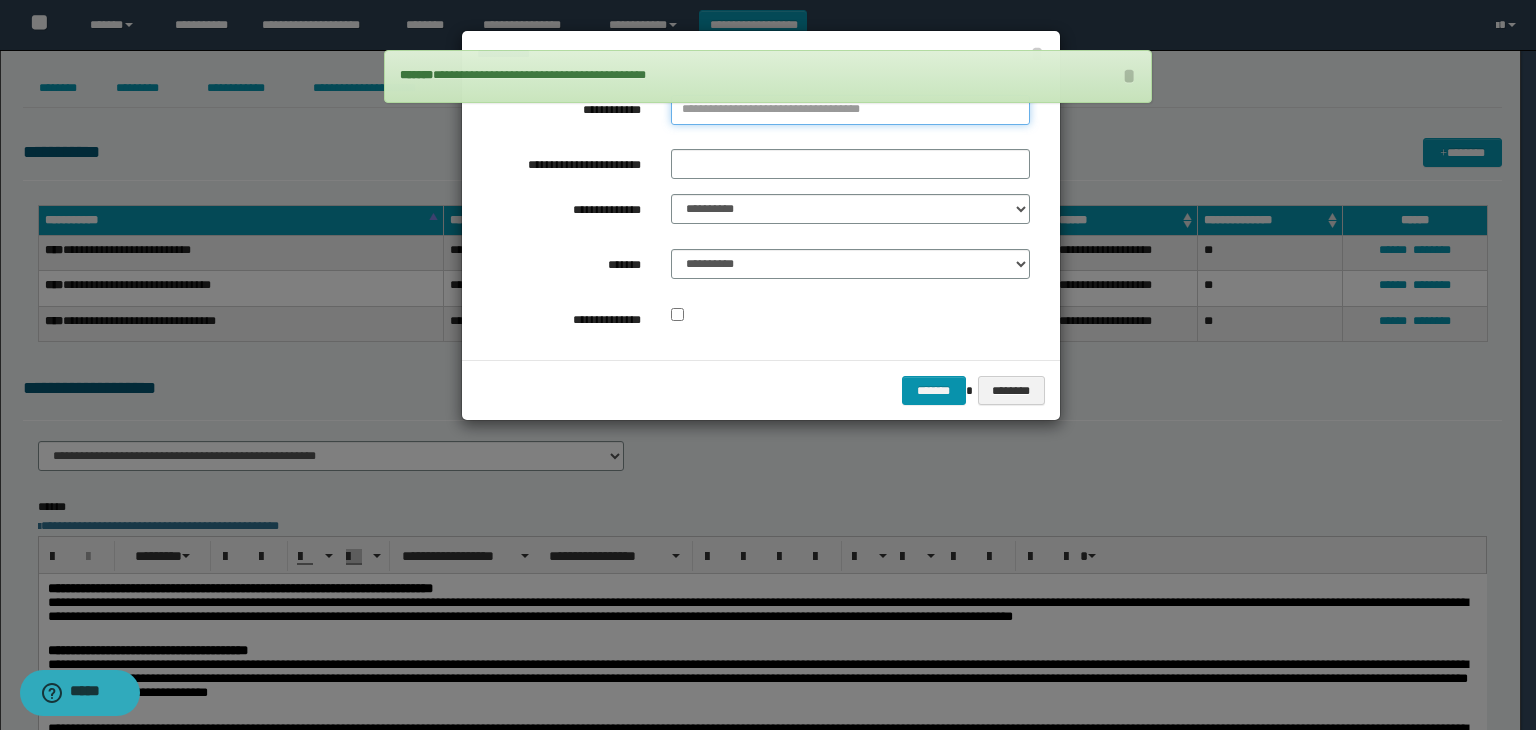 type on "**********" 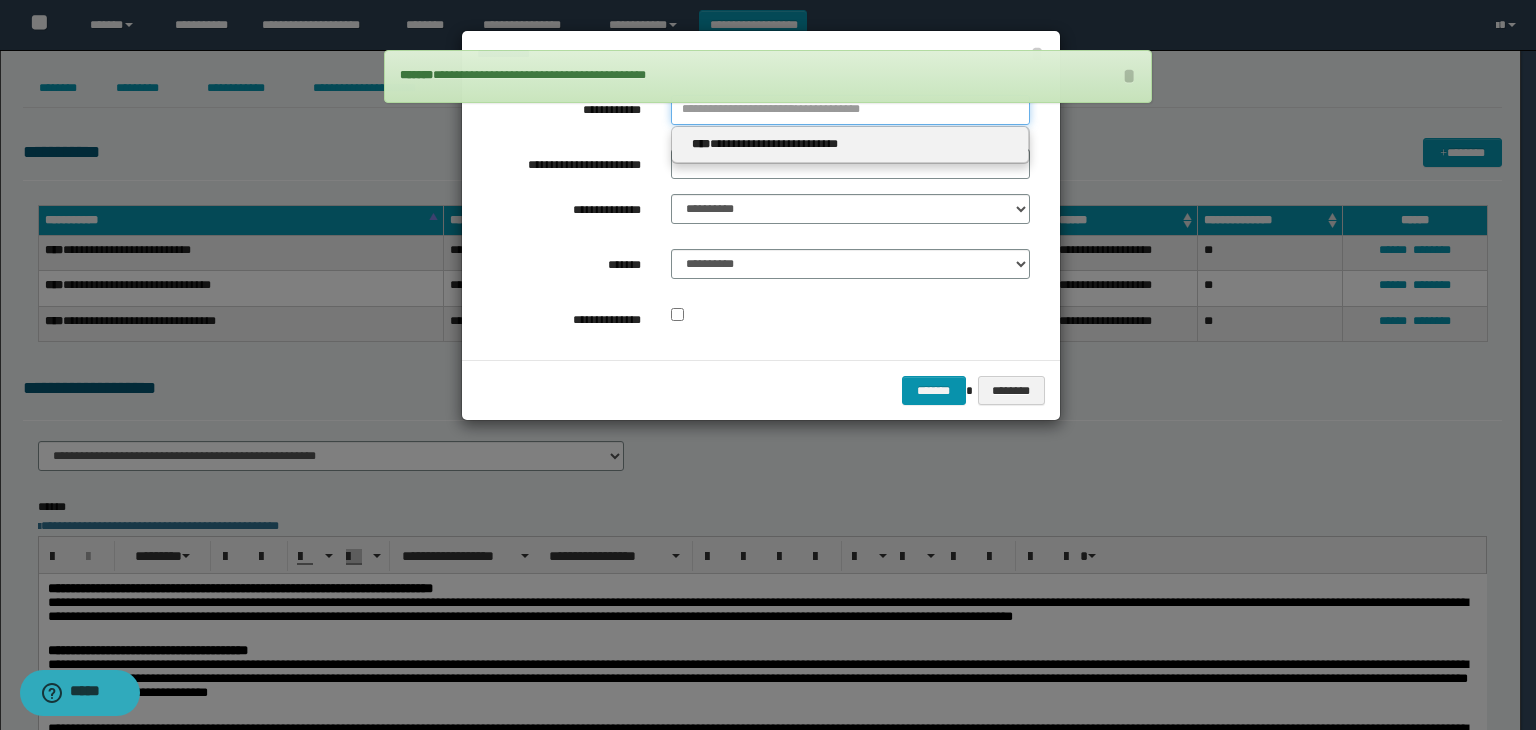 click on "**********" at bounding box center [850, 110] 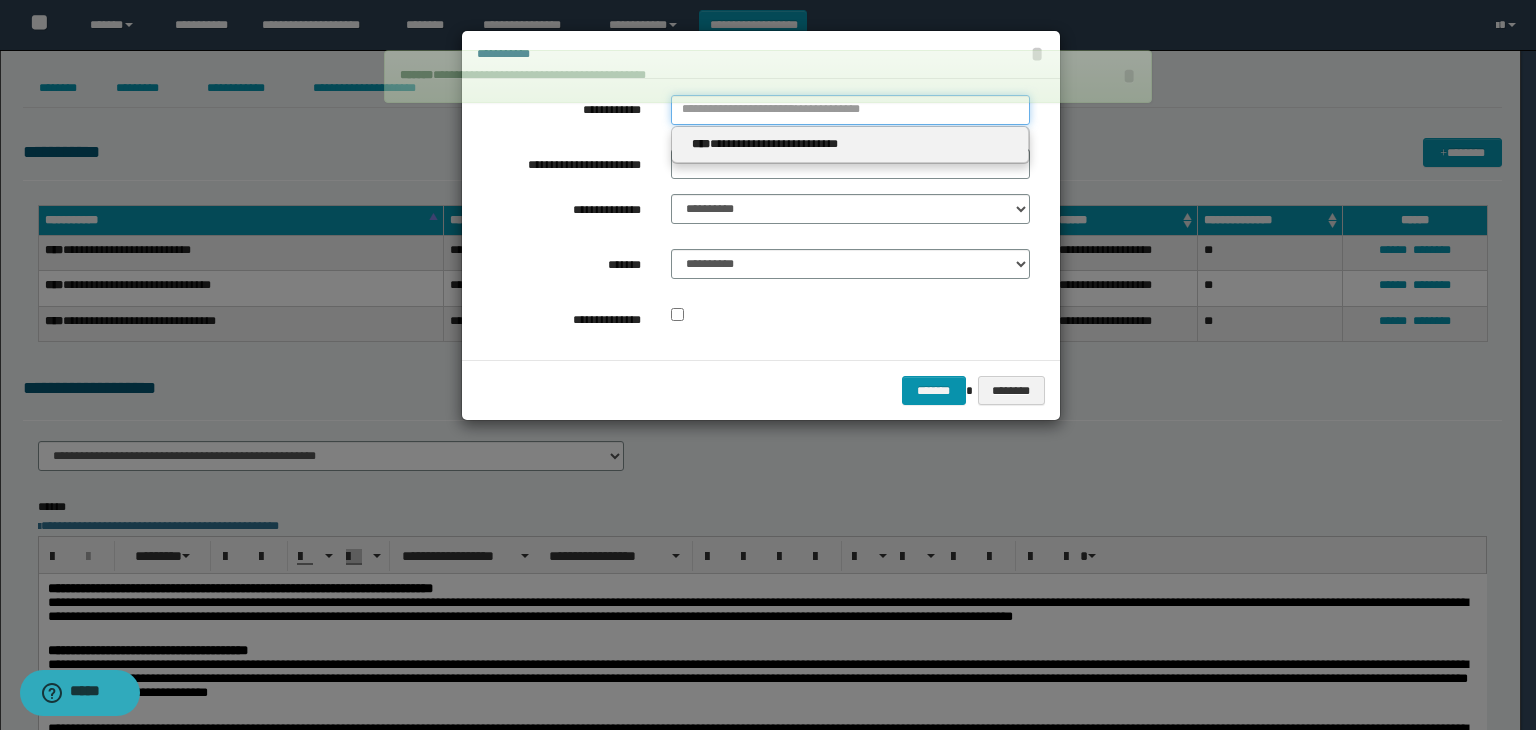 type 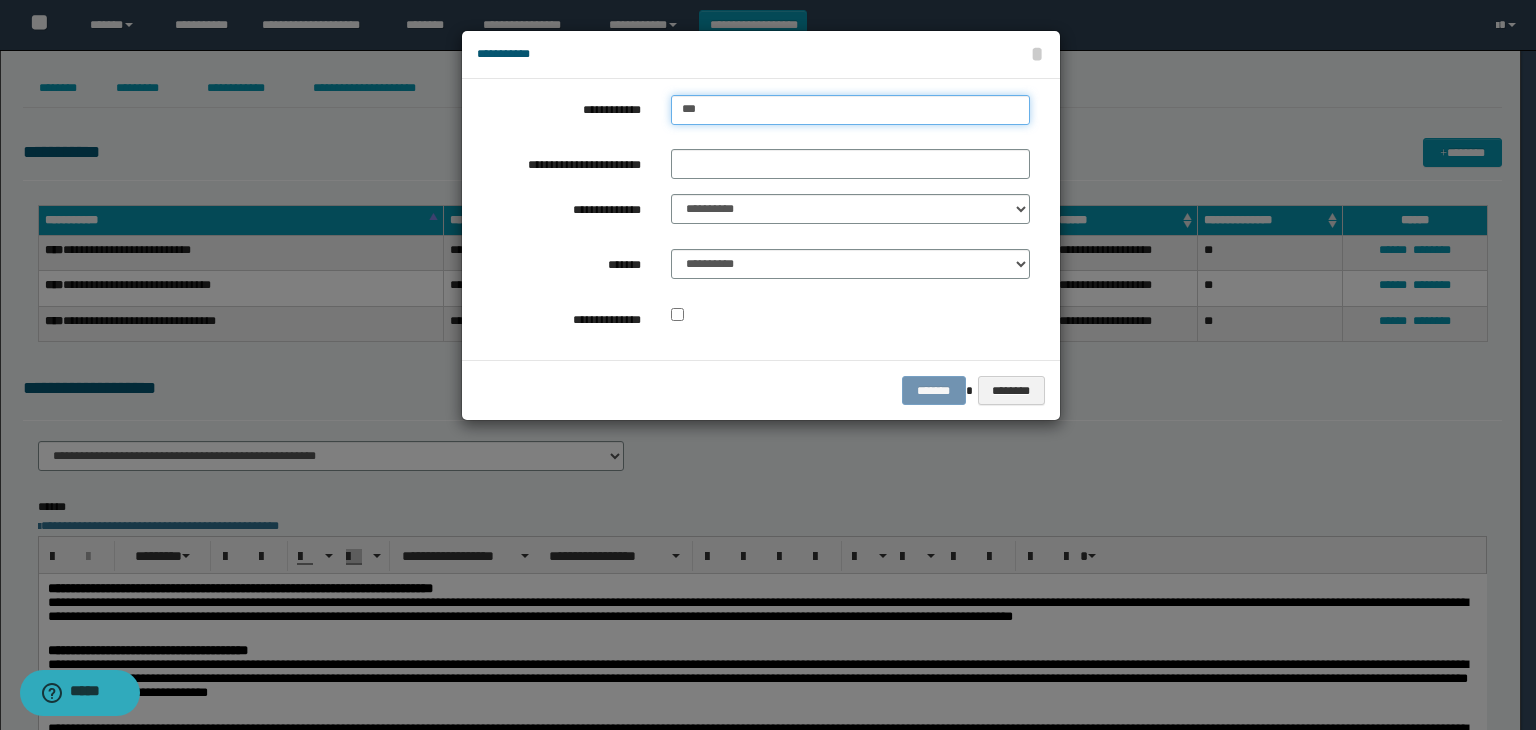 type on "****" 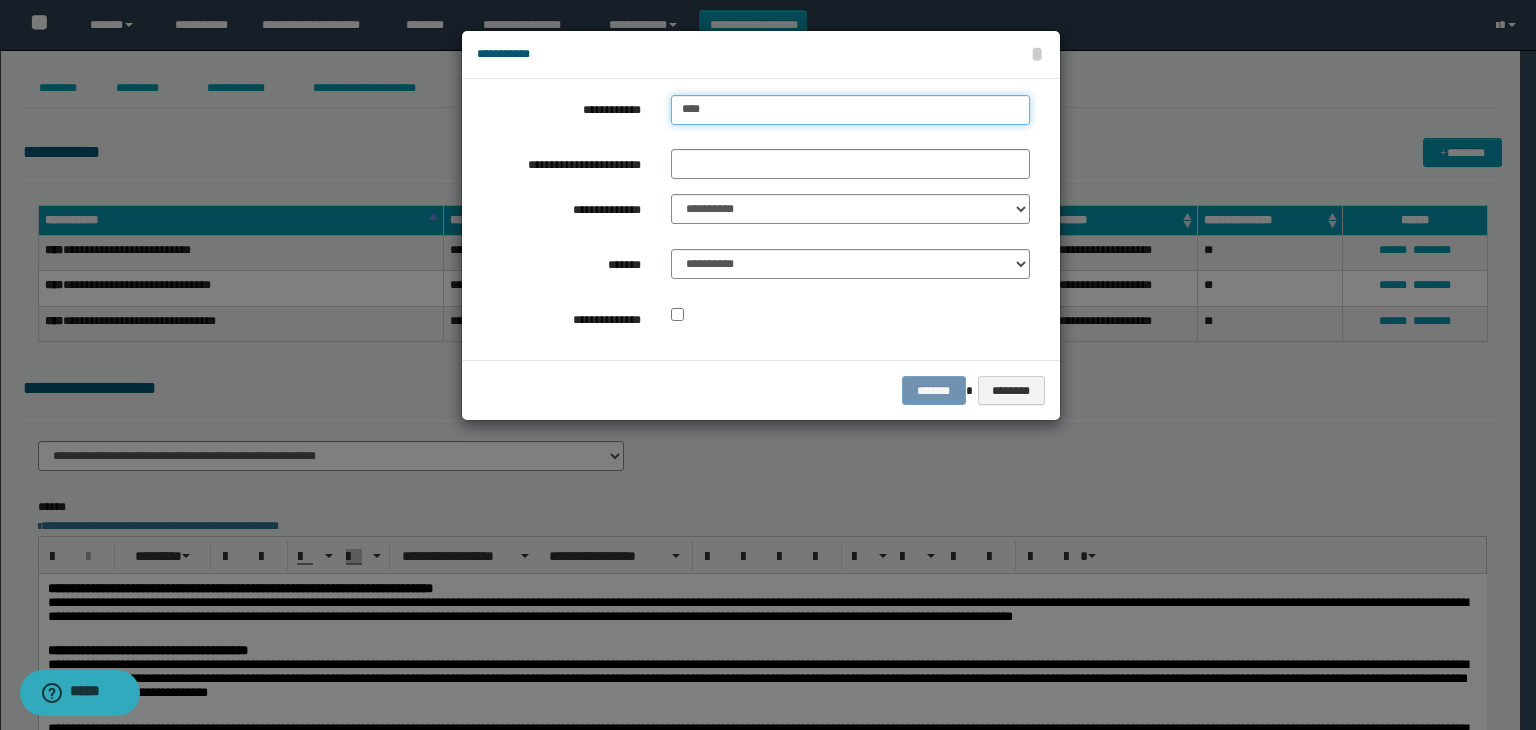 type on "****" 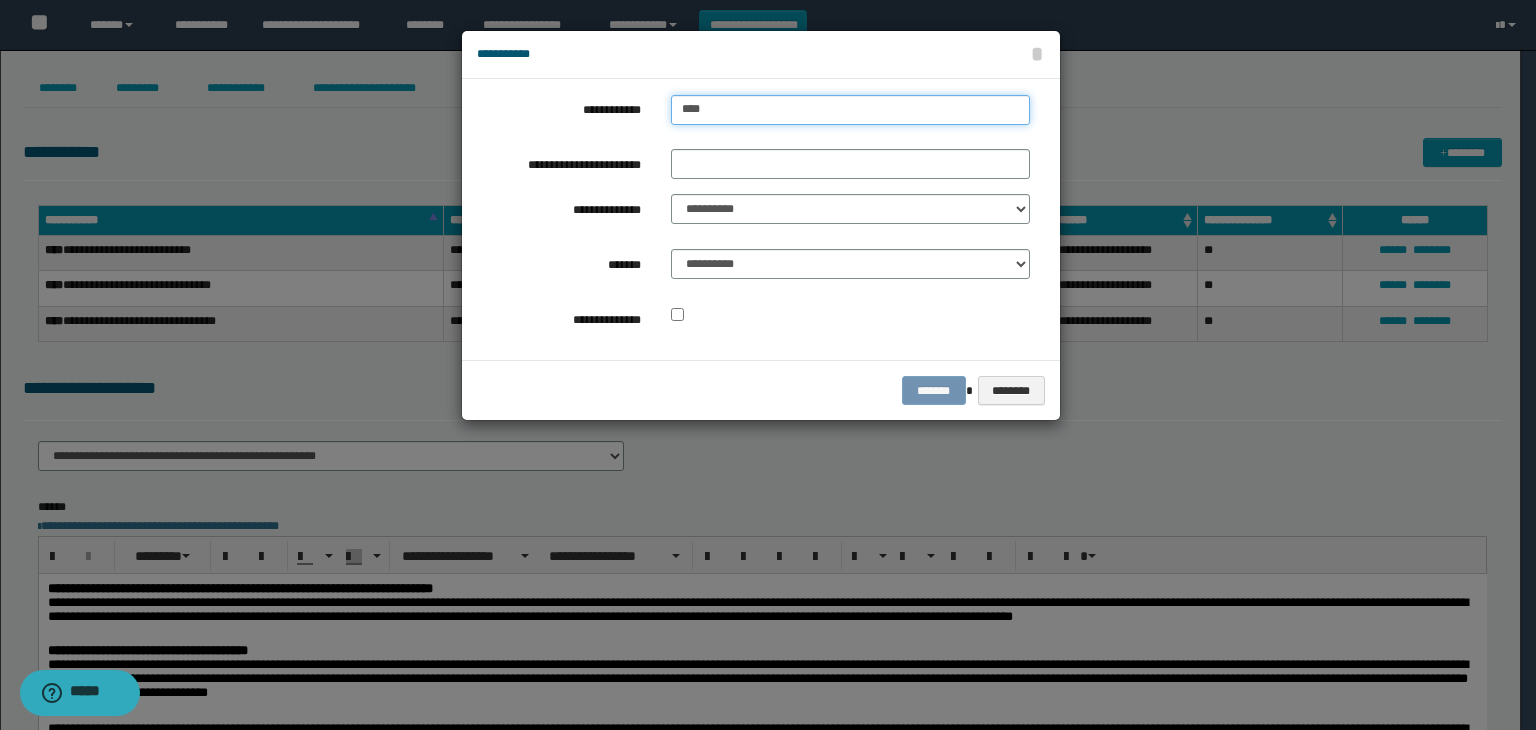 type 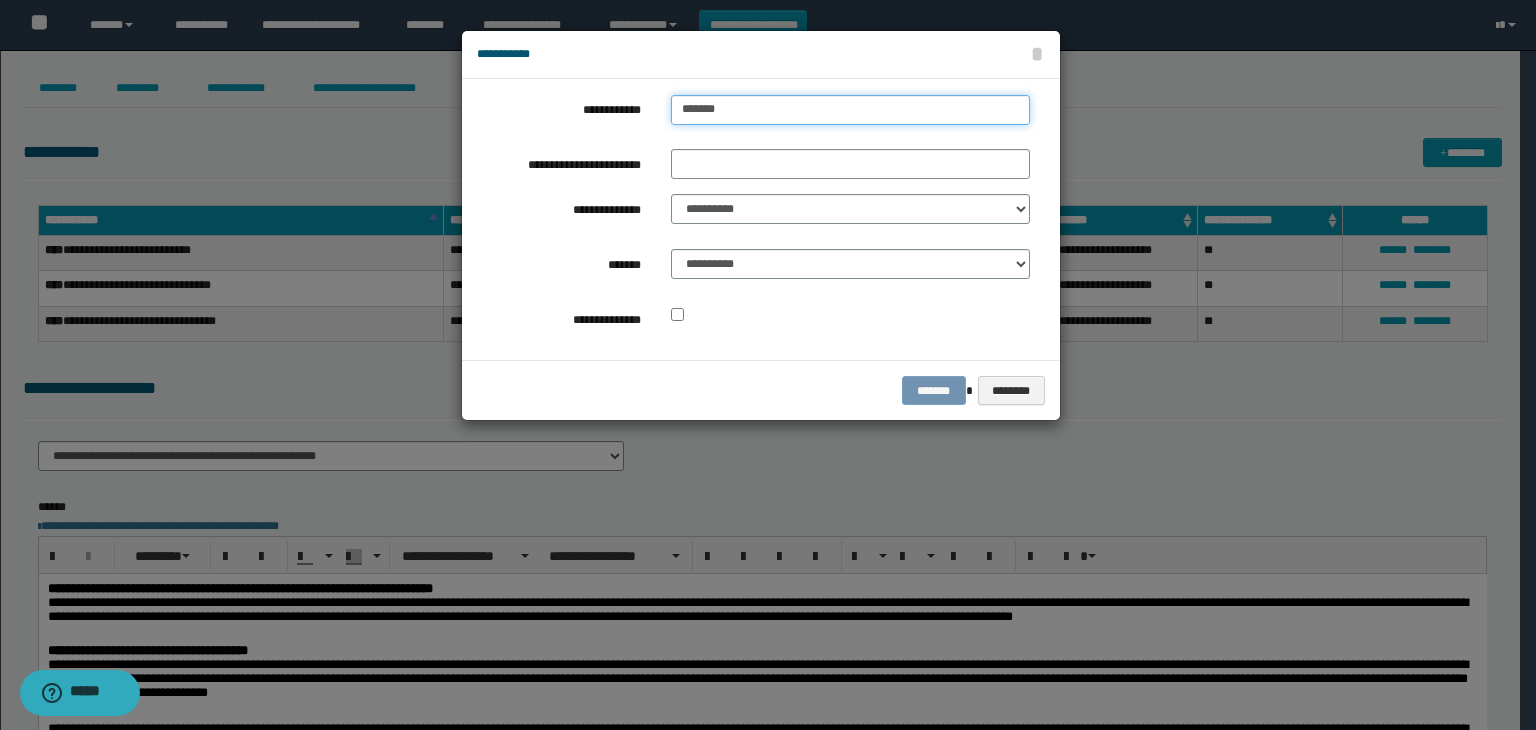 type on "********" 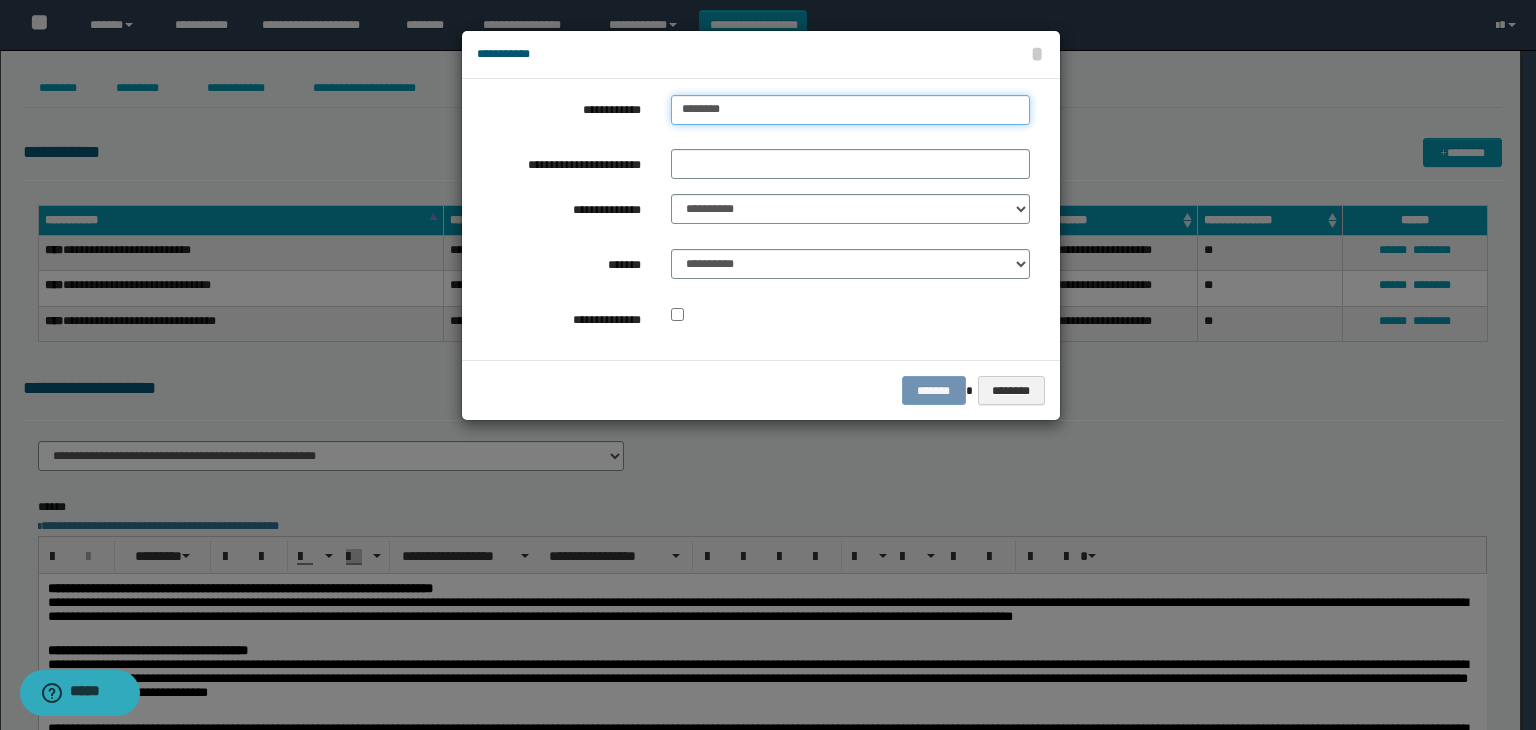 type on "*********" 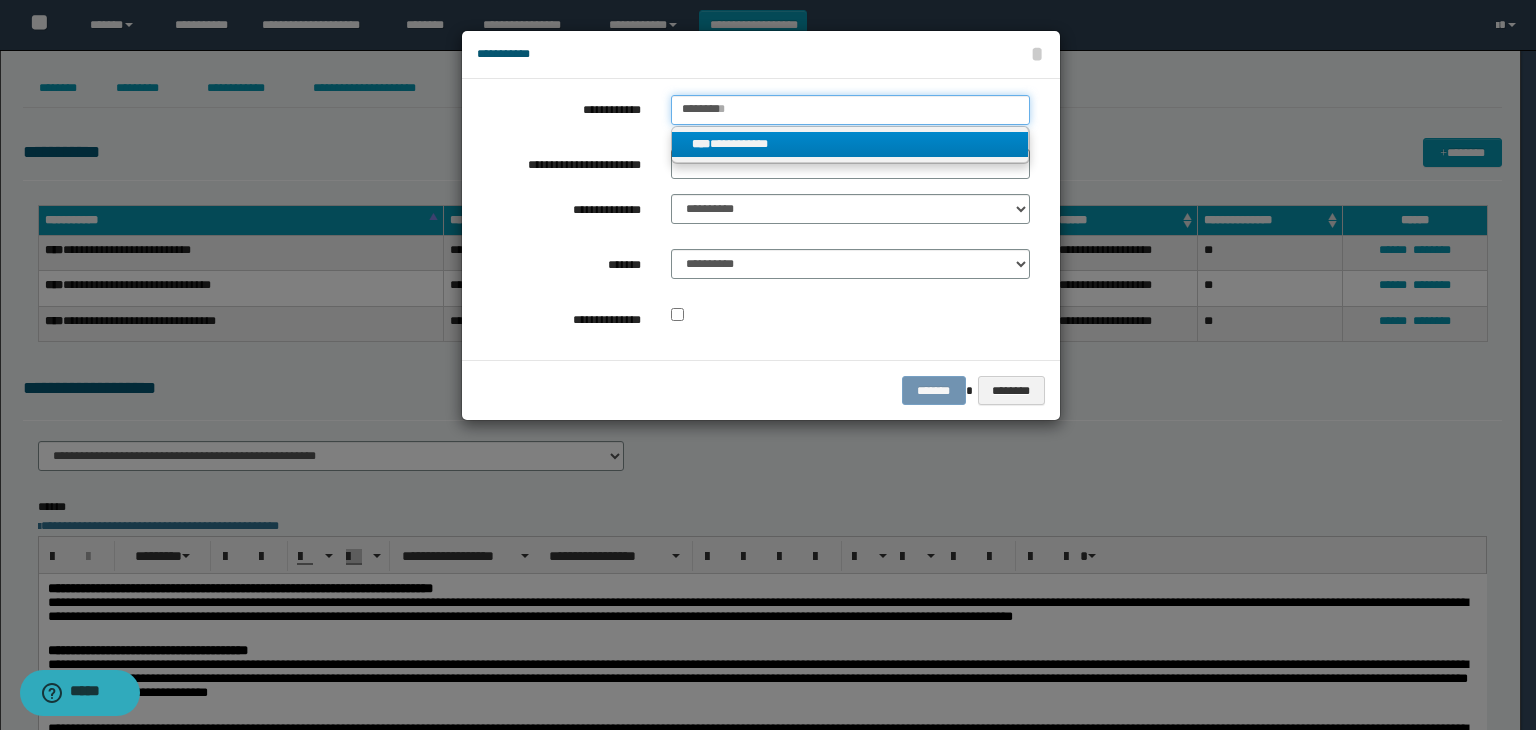 type on "********" 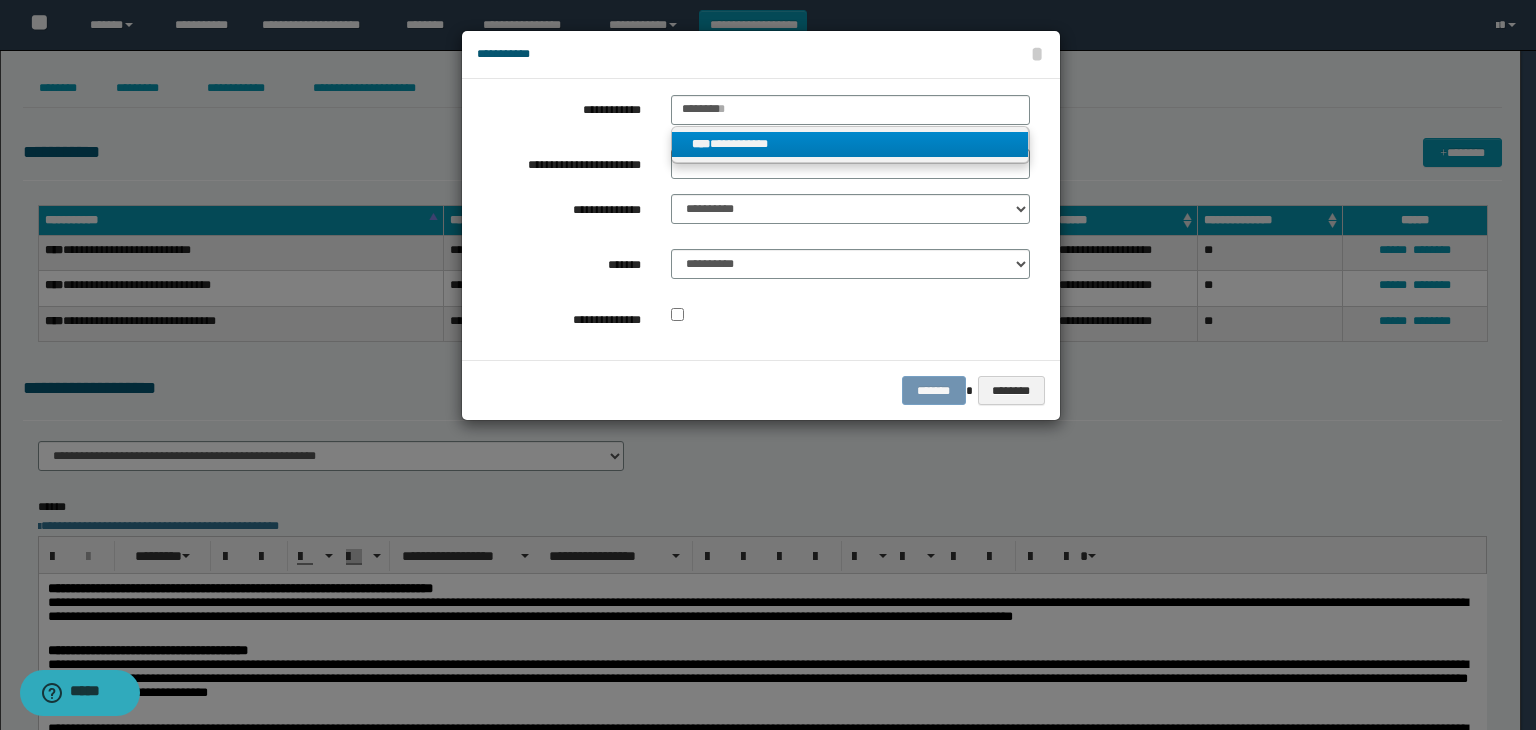 click on "**********" at bounding box center (850, 144) 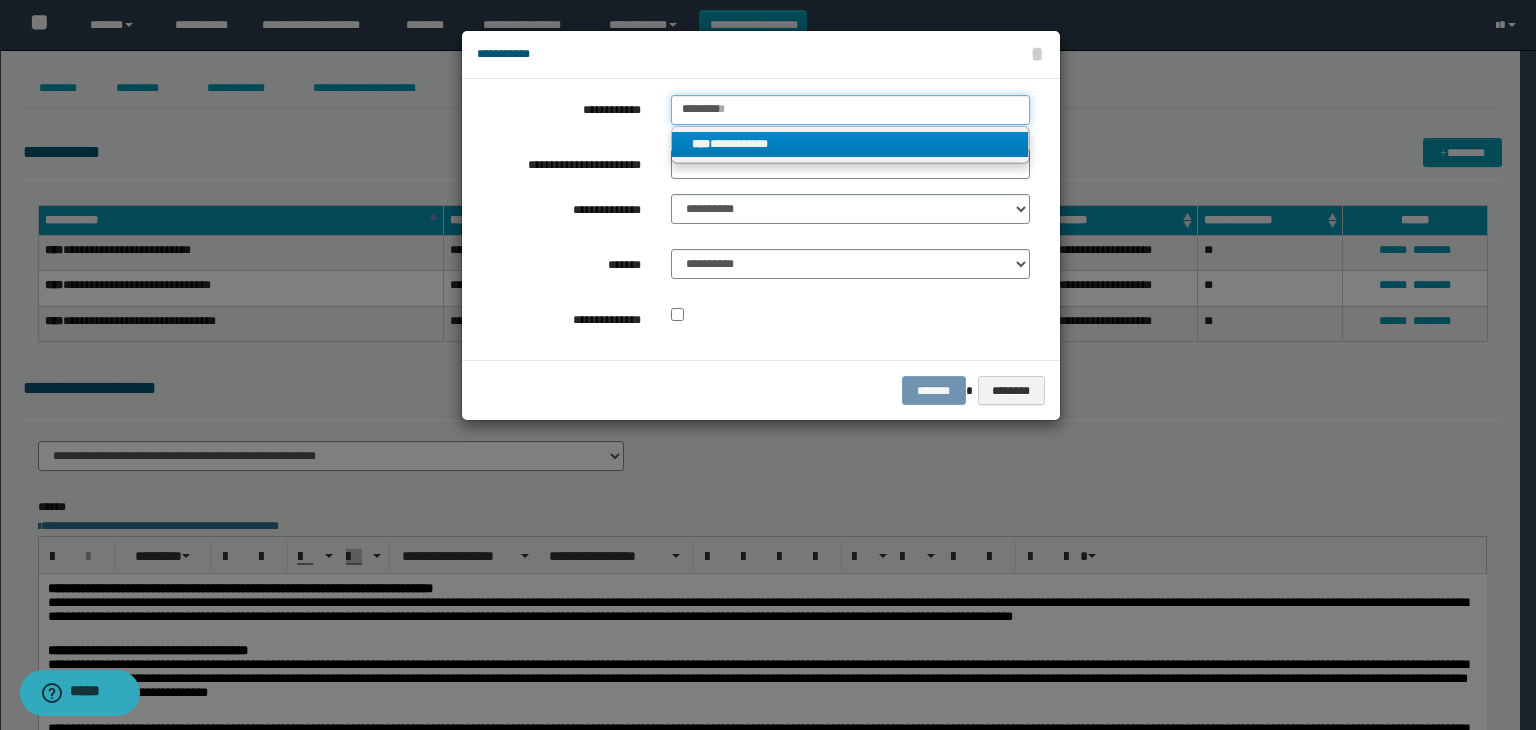 type 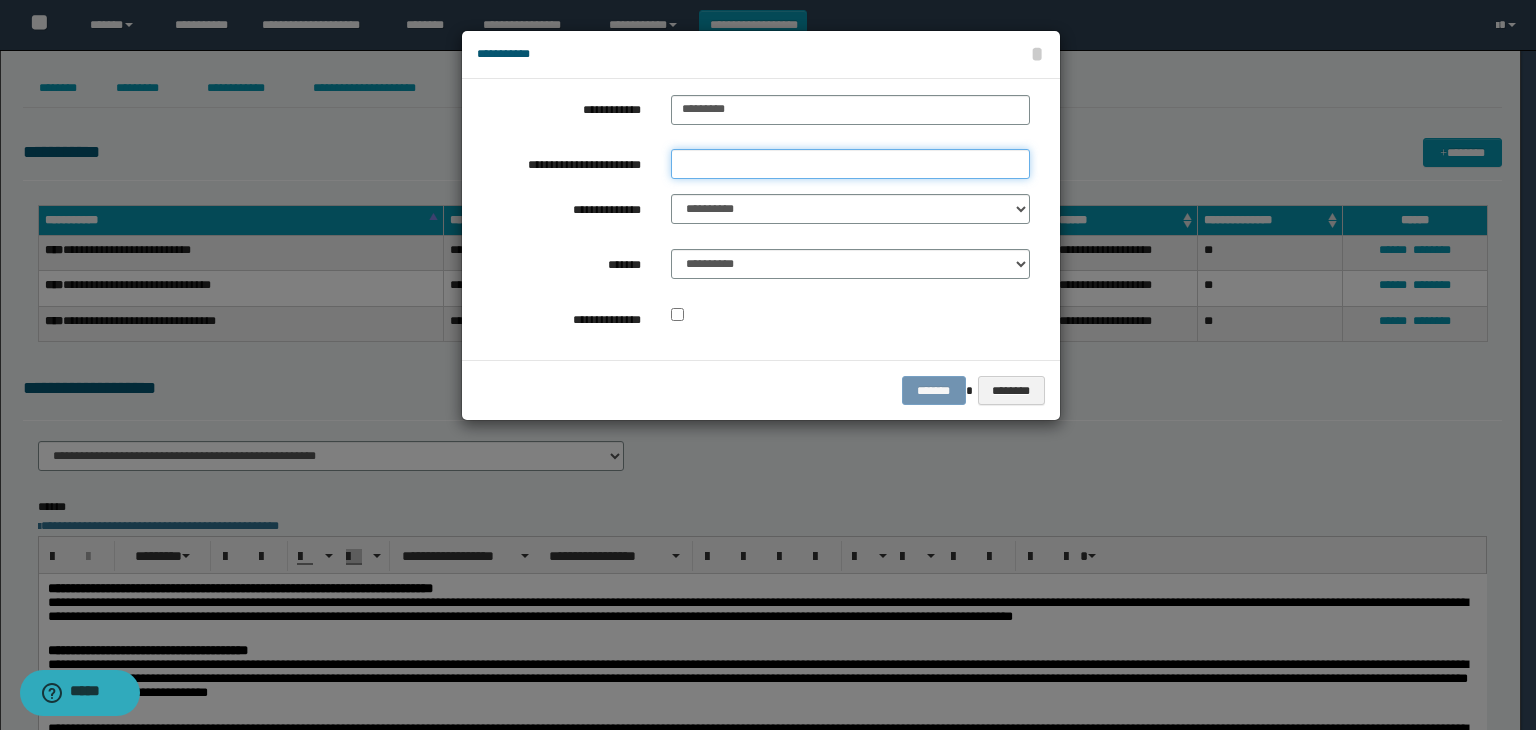 click on "**********" at bounding box center (850, 164) 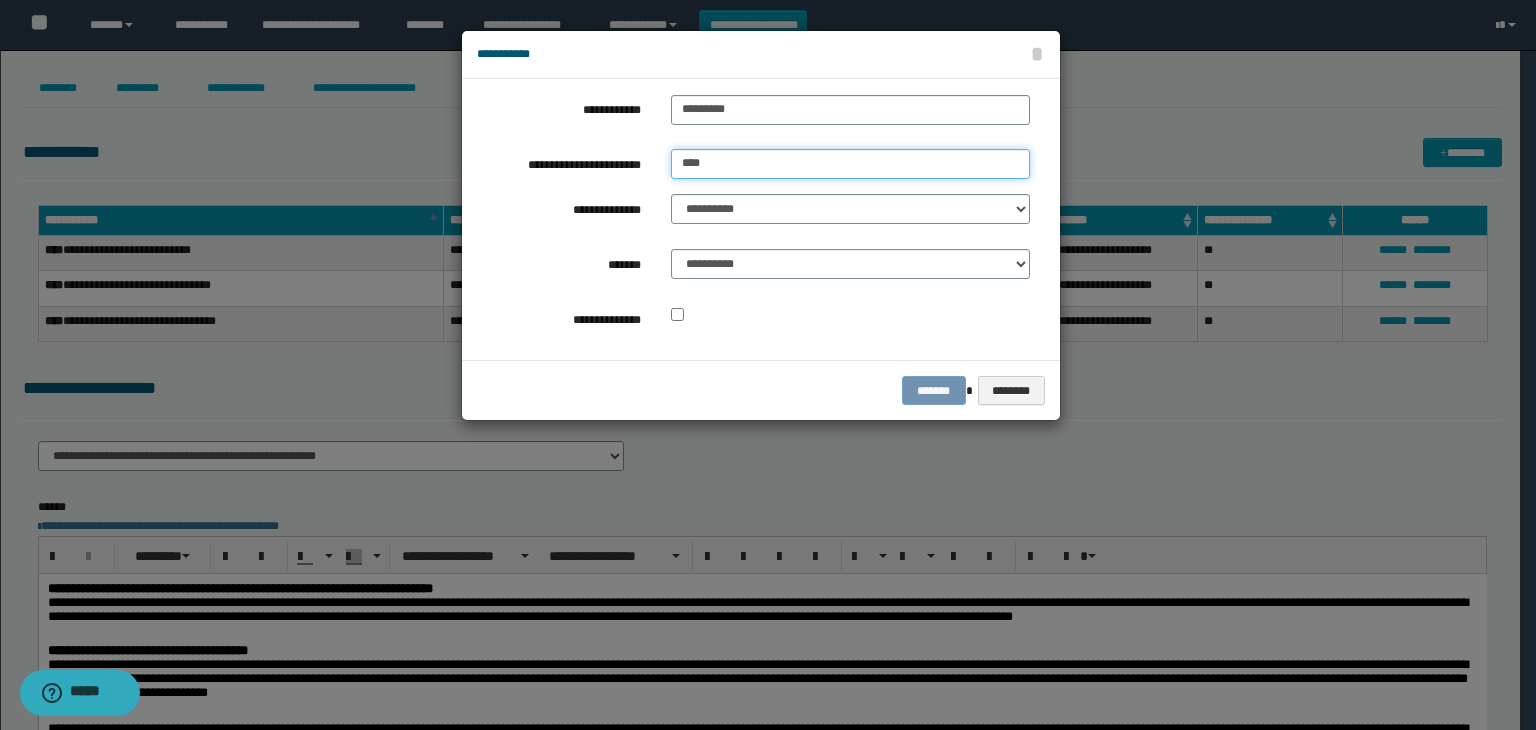 type on "*********" 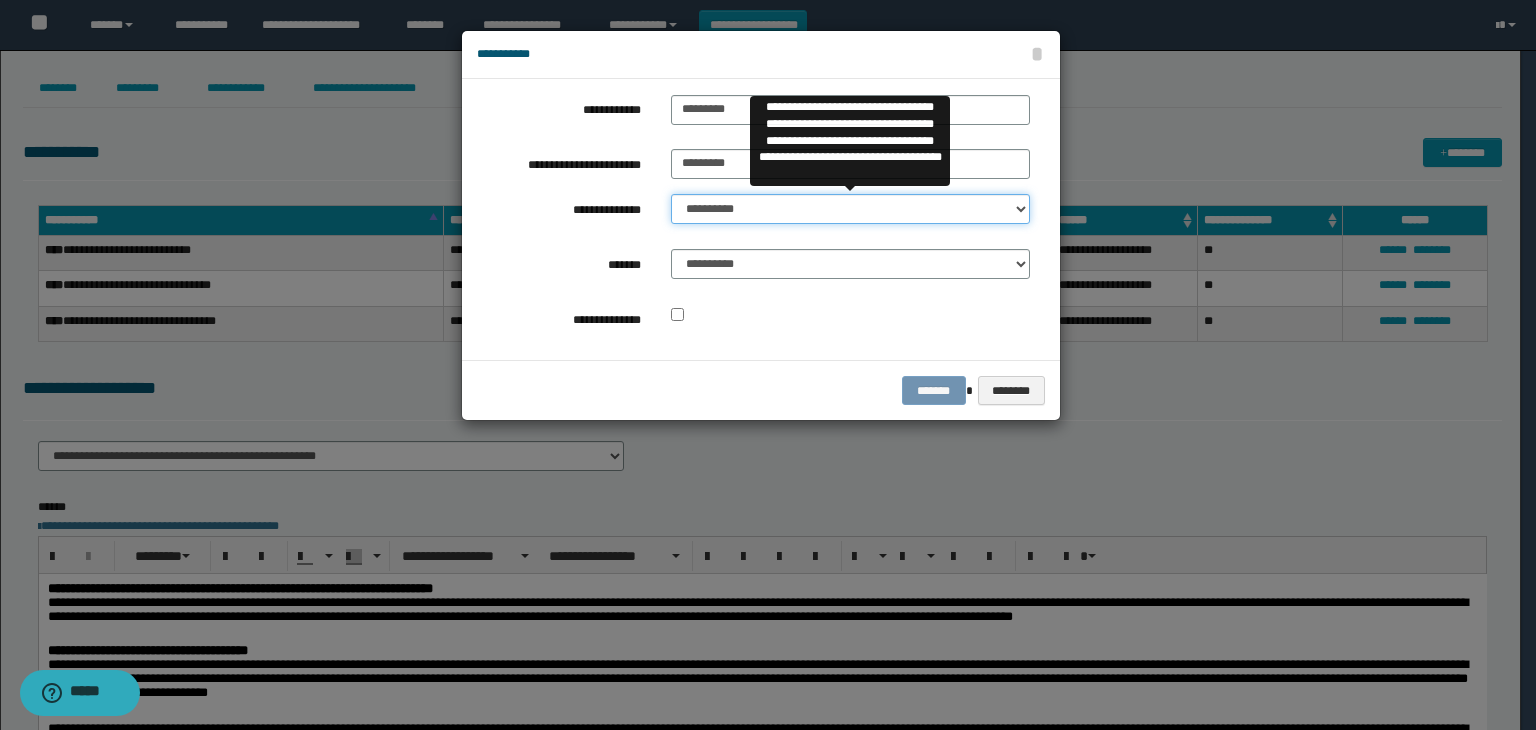 drag, startPoint x: 729, startPoint y: 213, endPoint x: 741, endPoint y: 221, distance: 14.422205 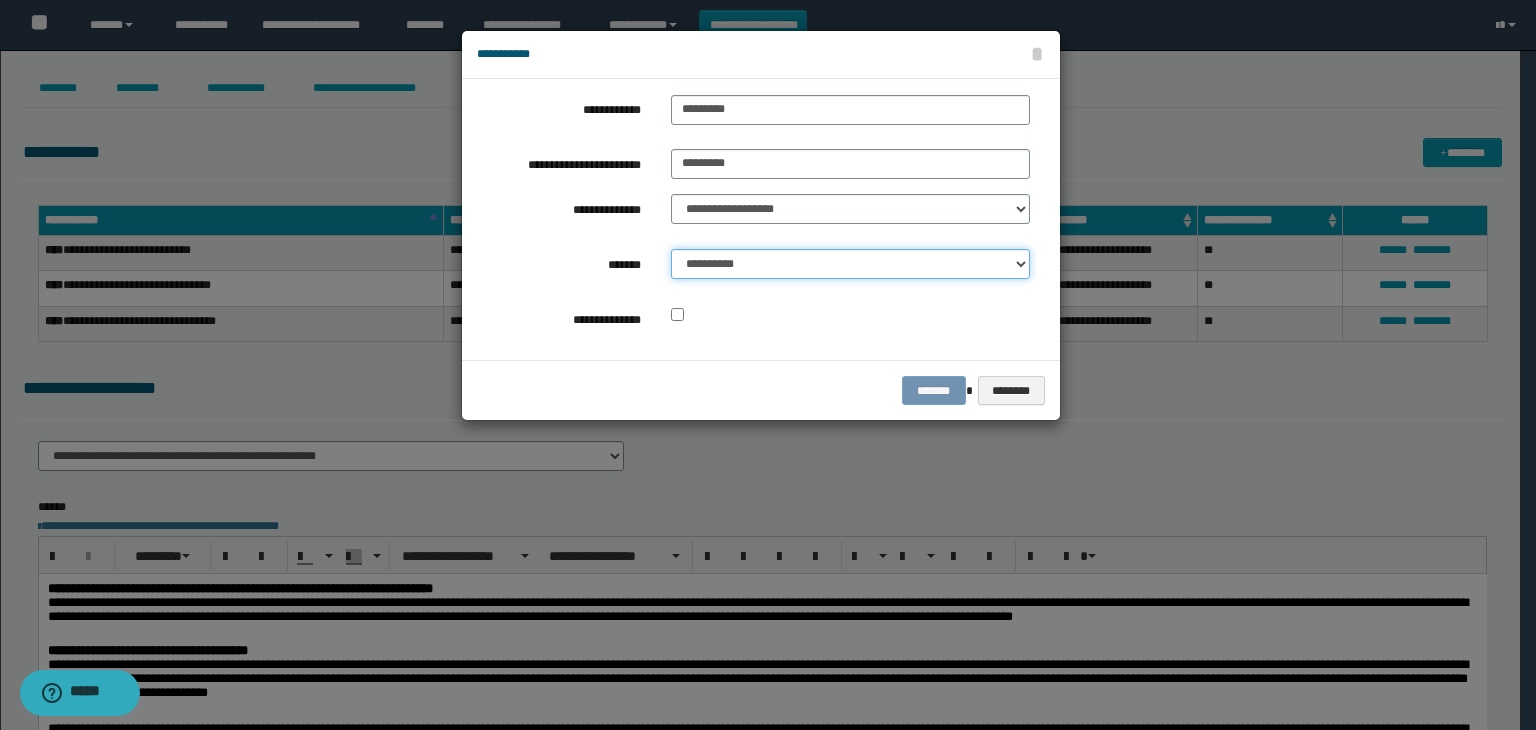 drag, startPoint x: 745, startPoint y: 262, endPoint x: 752, endPoint y: 274, distance: 13.892444 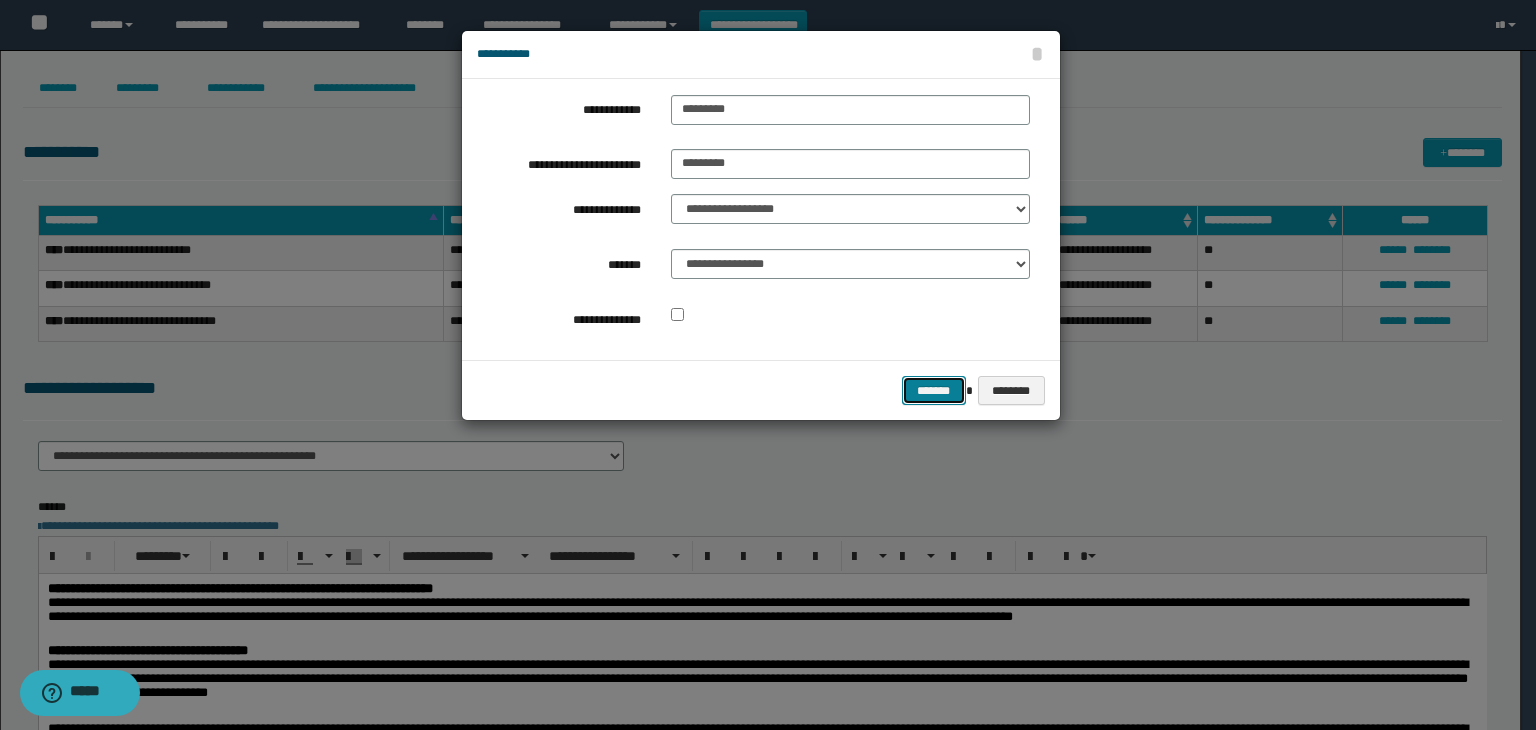 click on "*******" at bounding box center [934, 391] 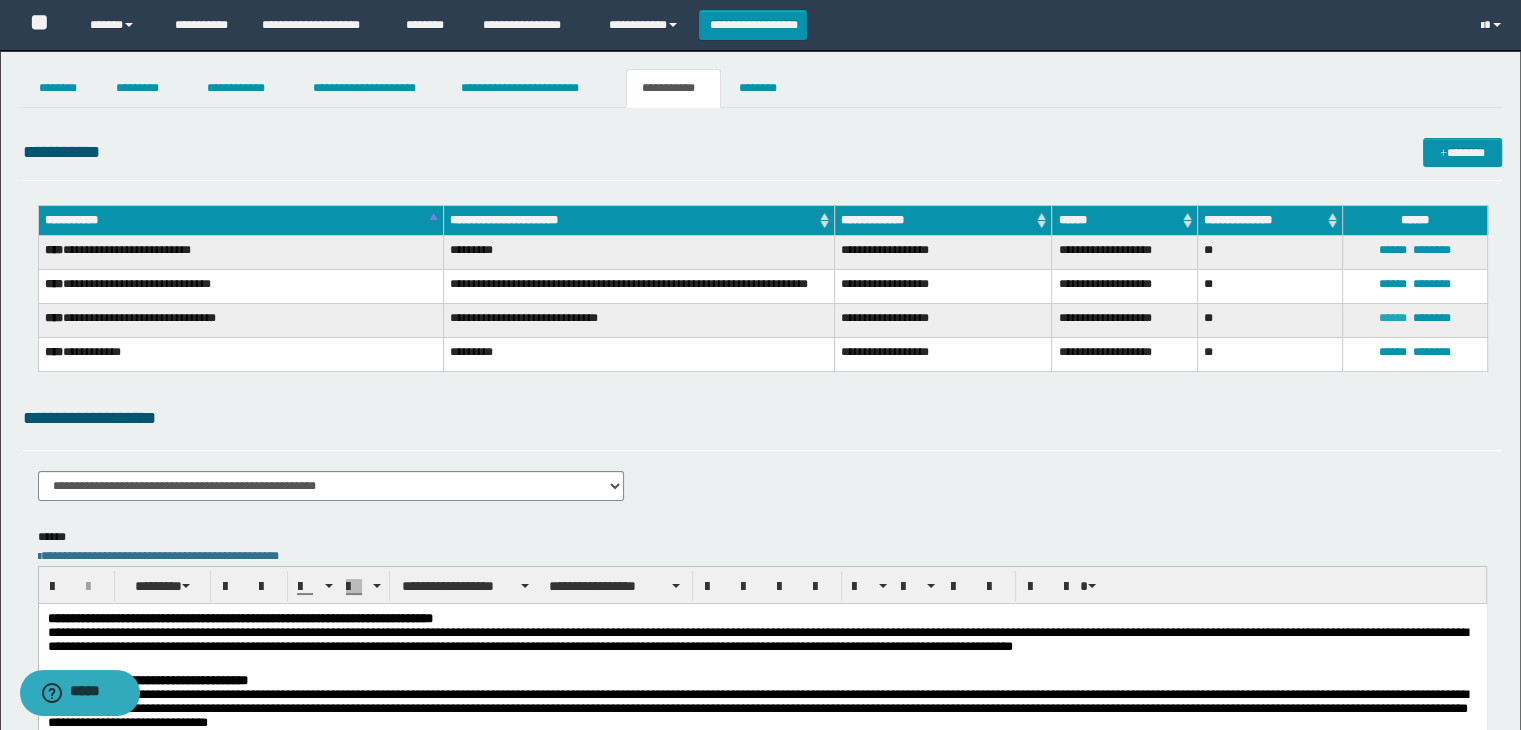 click on "******" at bounding box center (1393, 318) 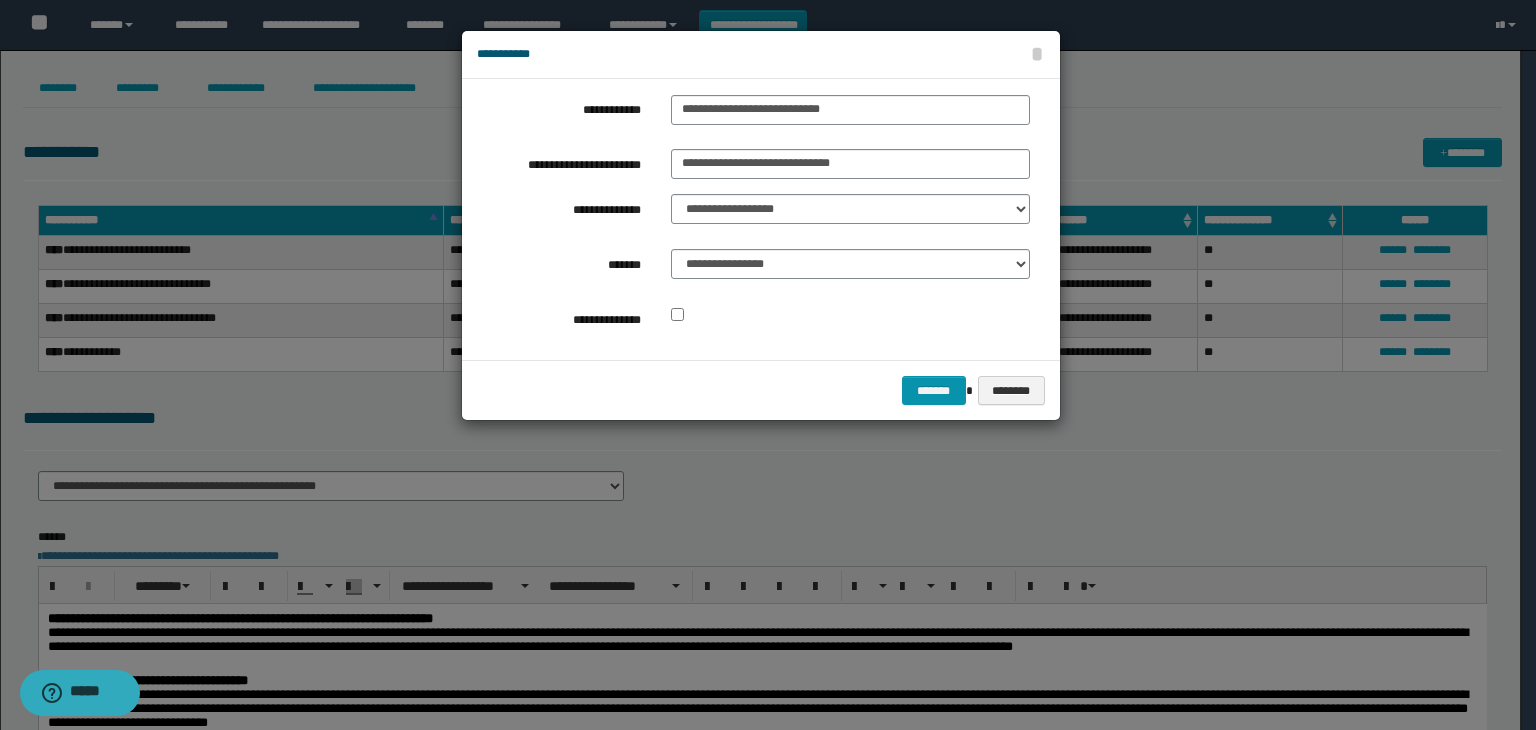 click at bounding box center [850, 315] 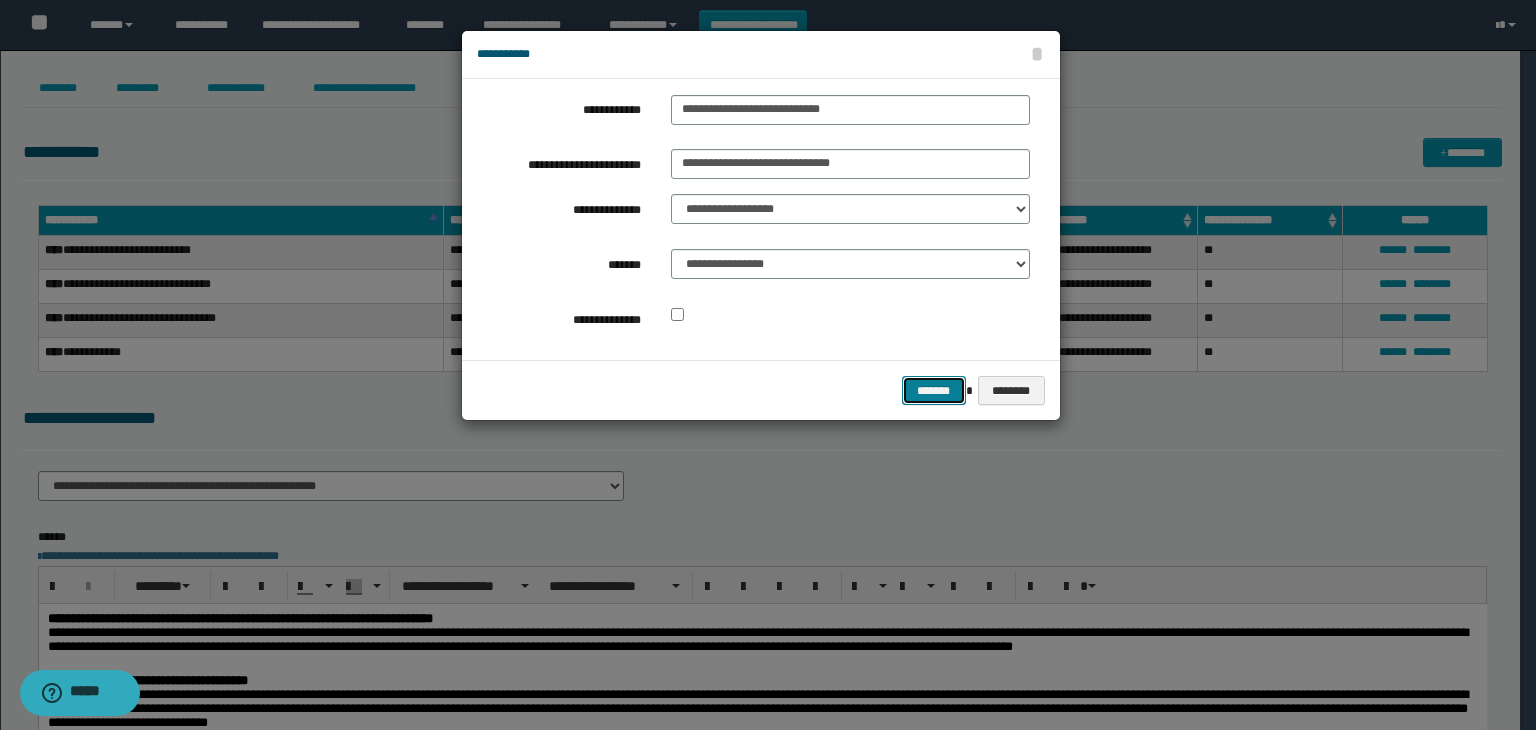 click on "*******" at bounding box center [934, 391] 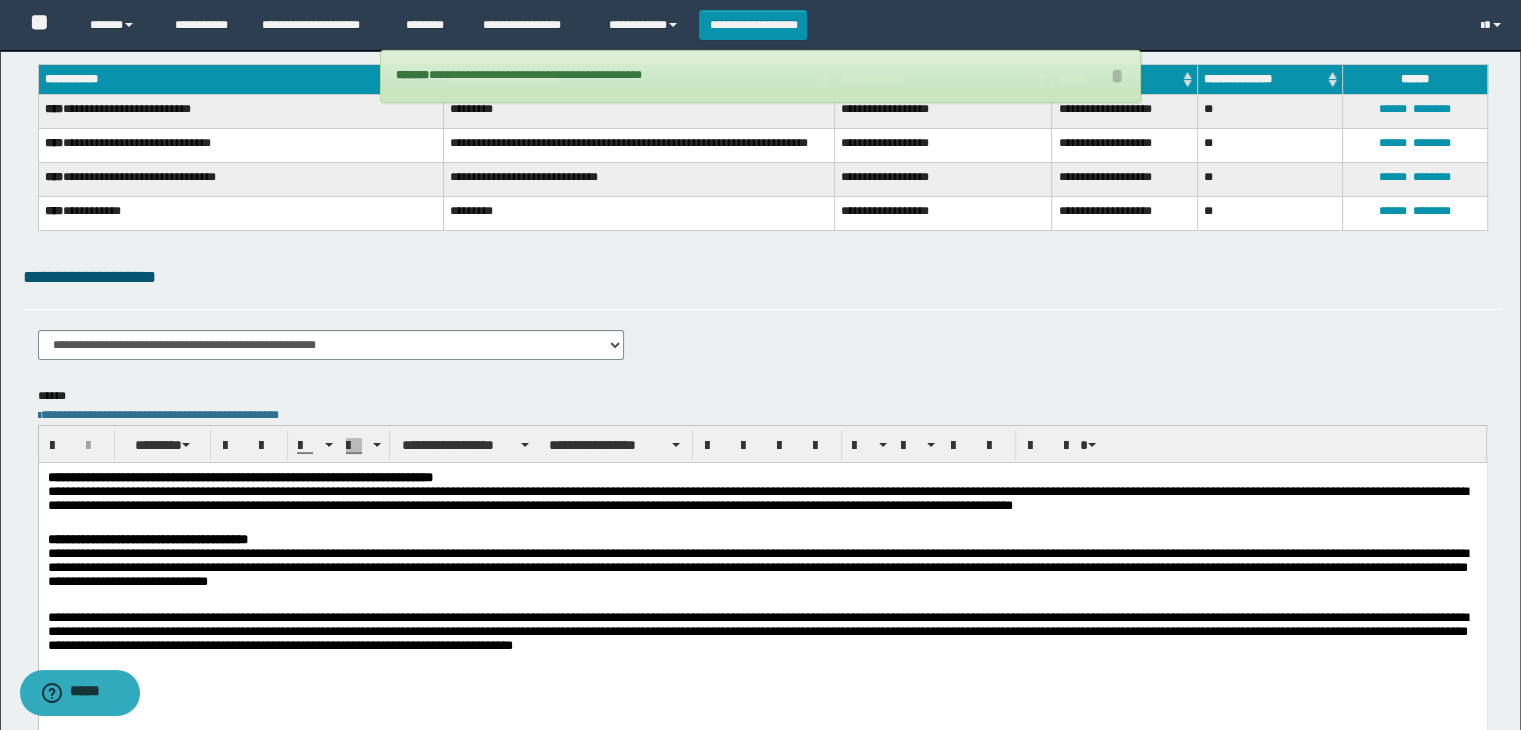scroll, scrollTop: 300, scrollLeft: 0, axis: vertical 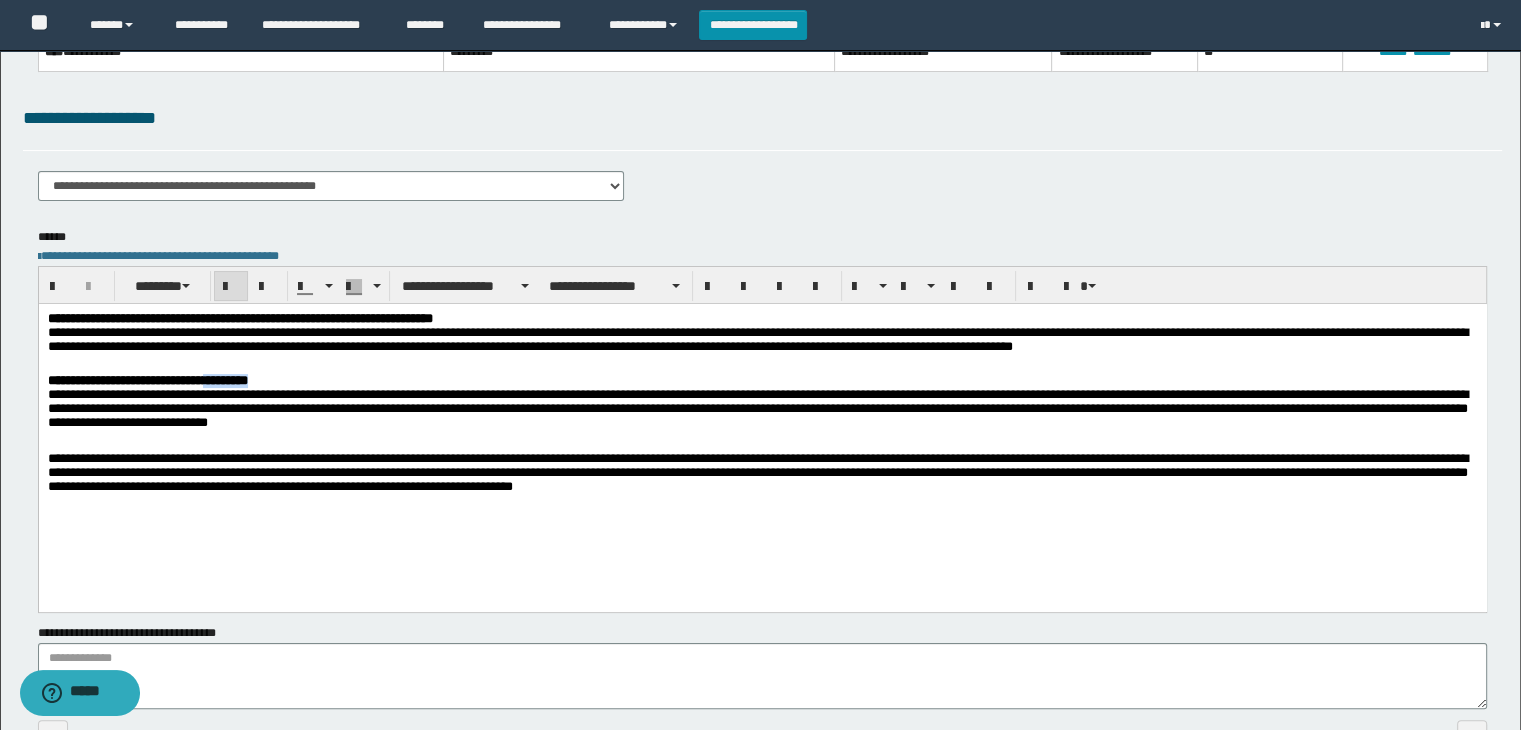 drag, startPoint x: 311, startPoint y: 378, endPoint x: 399, endPoint y: 376, distance: 88.02273 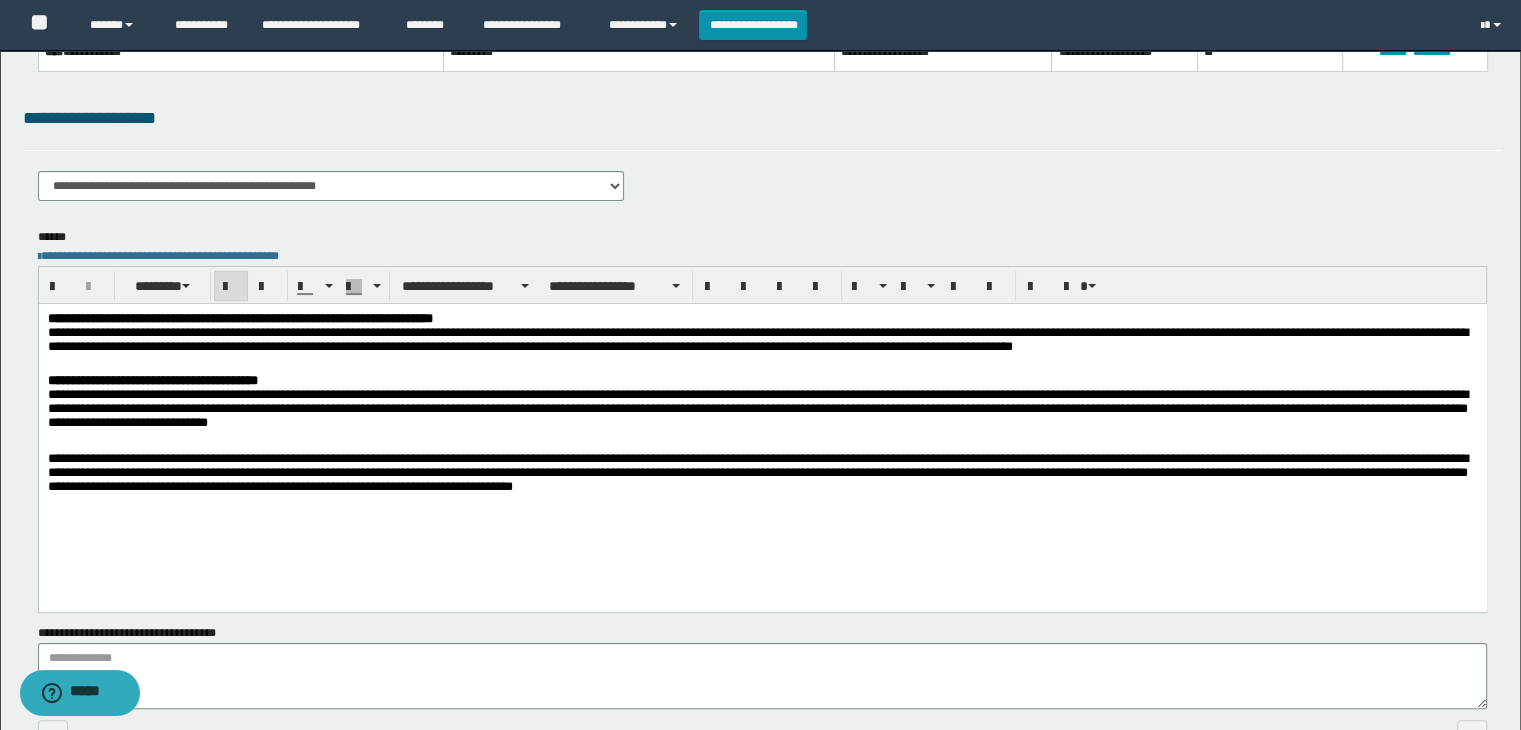 scroll, scrollTop: 400, scrollLeft: 0, axis: vertical 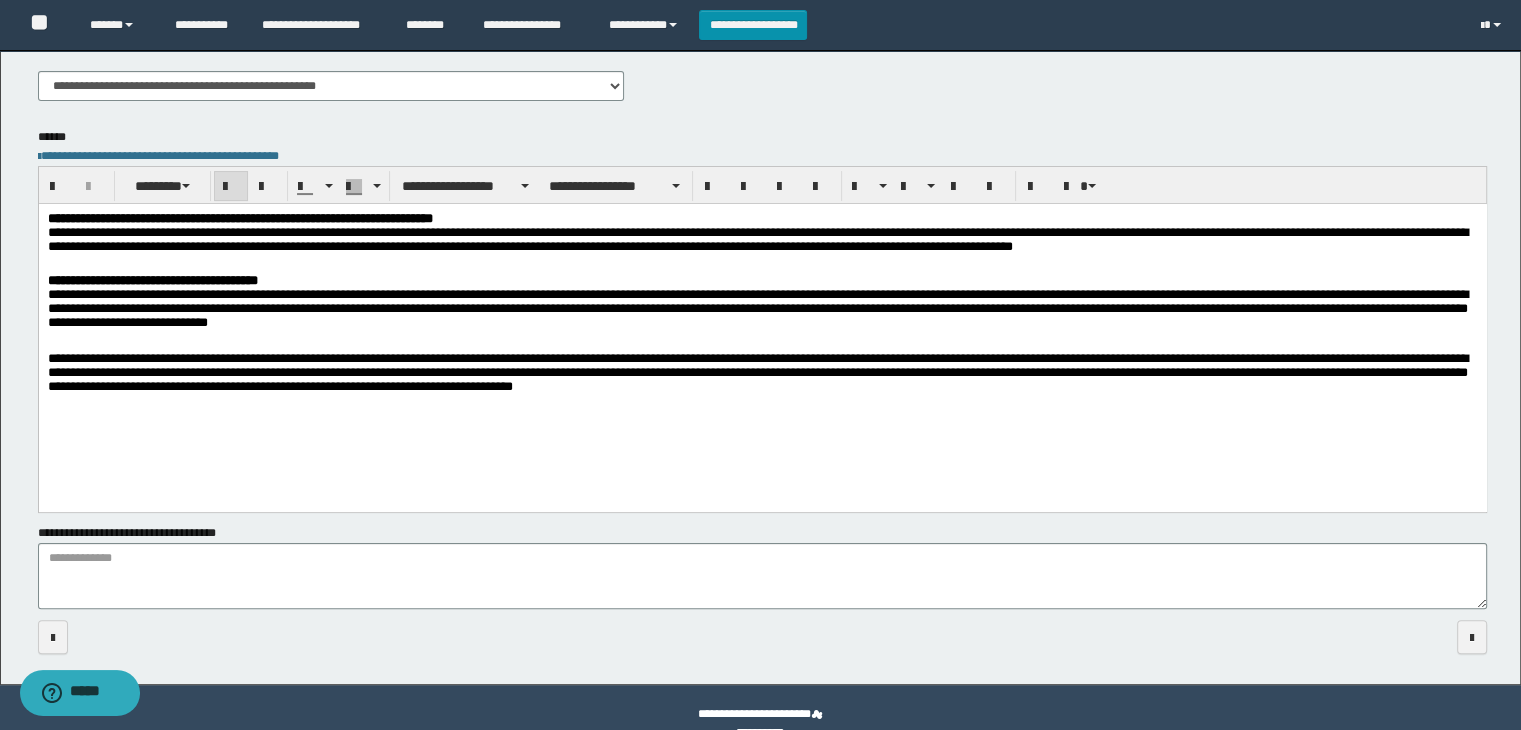 click on "**********" at bounding box center [762, 376] 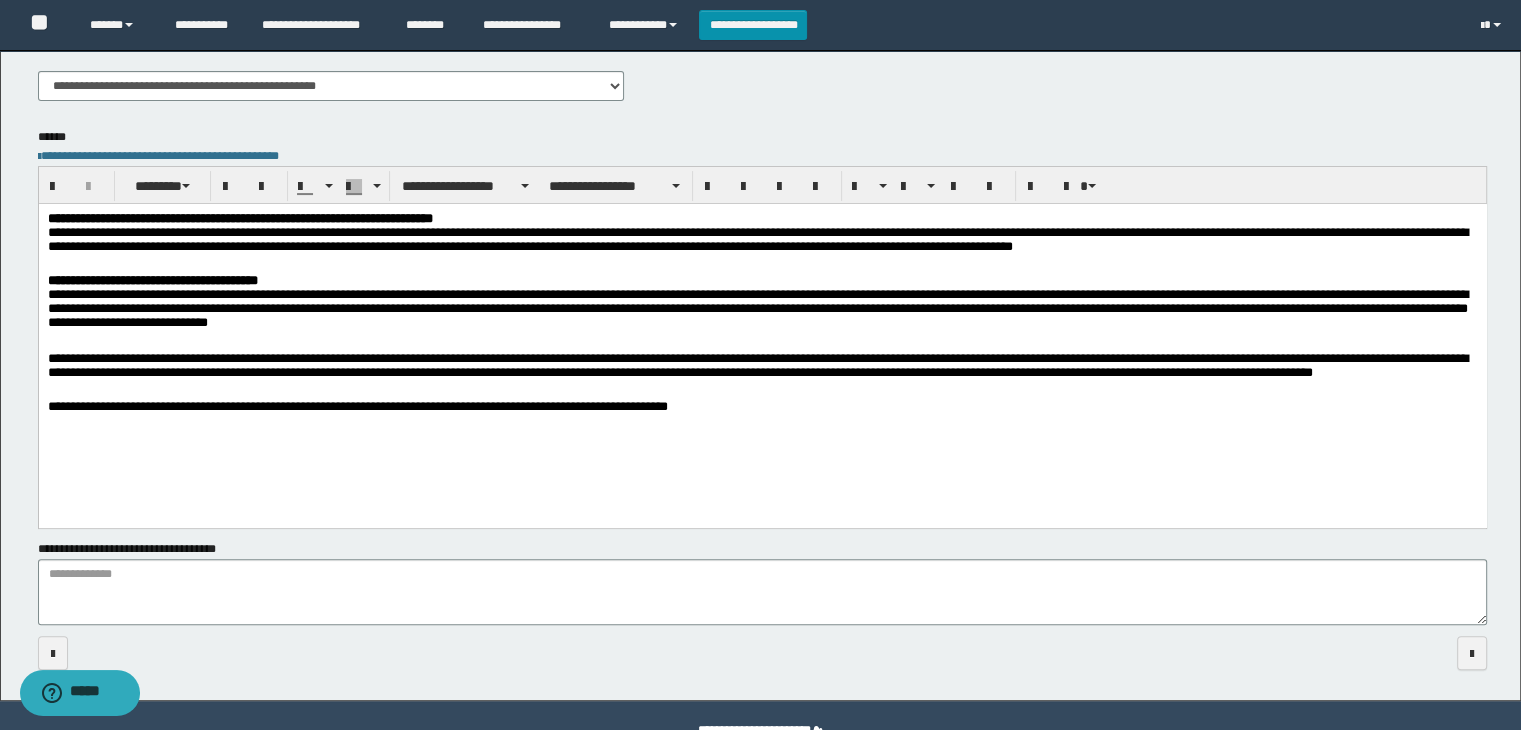 click on "**********" at bounding box center [762, 408] 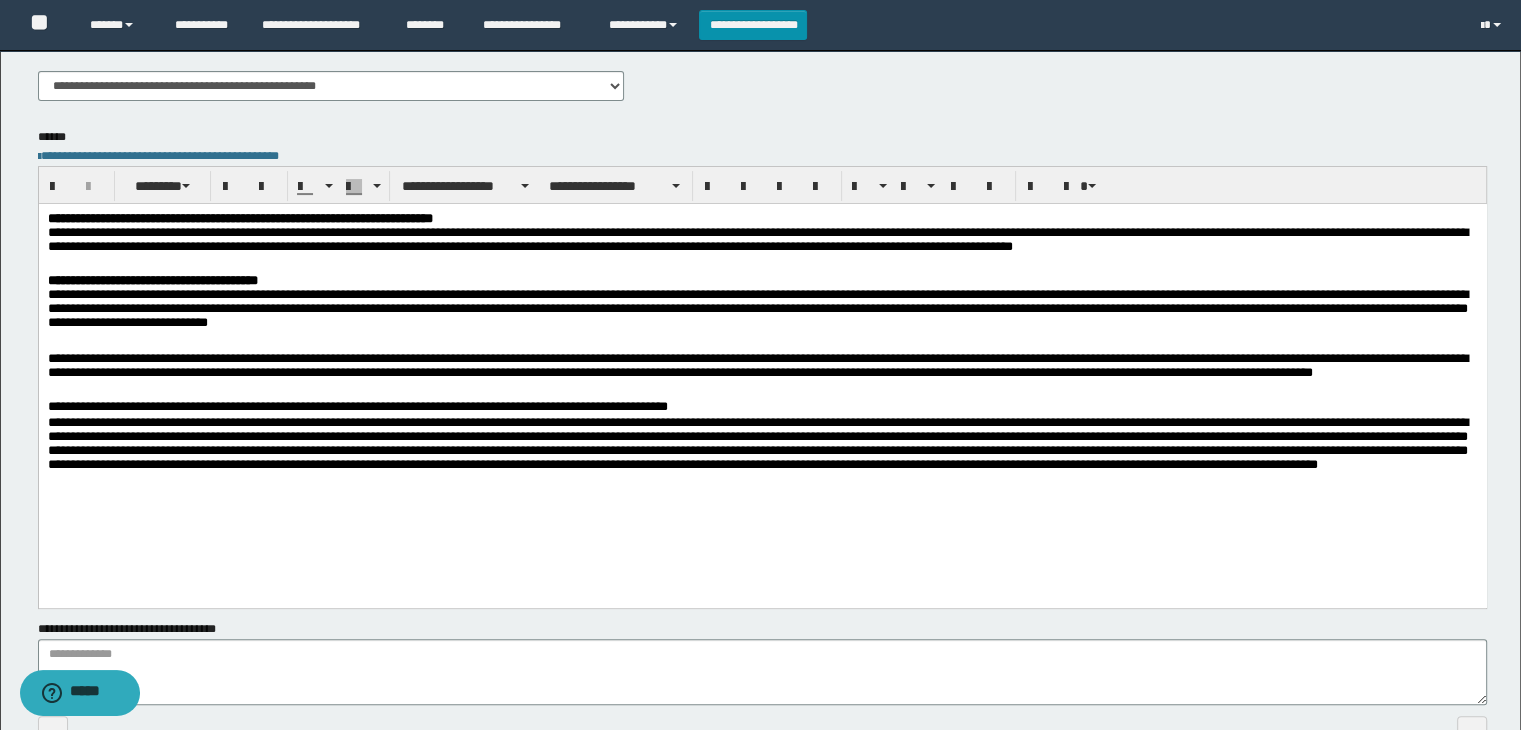 click at bounding box center (762, 456) 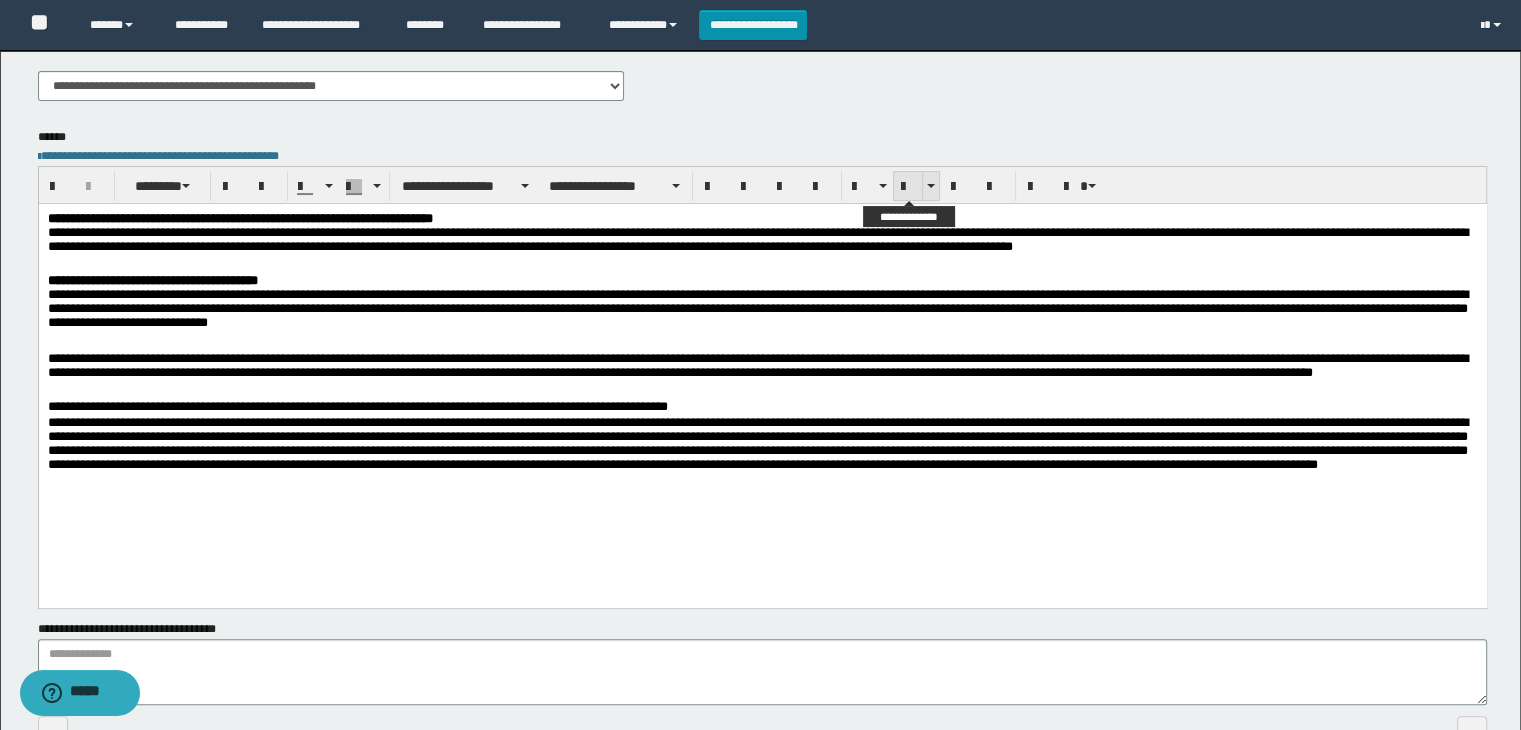 click at bounding box center (908, 187) 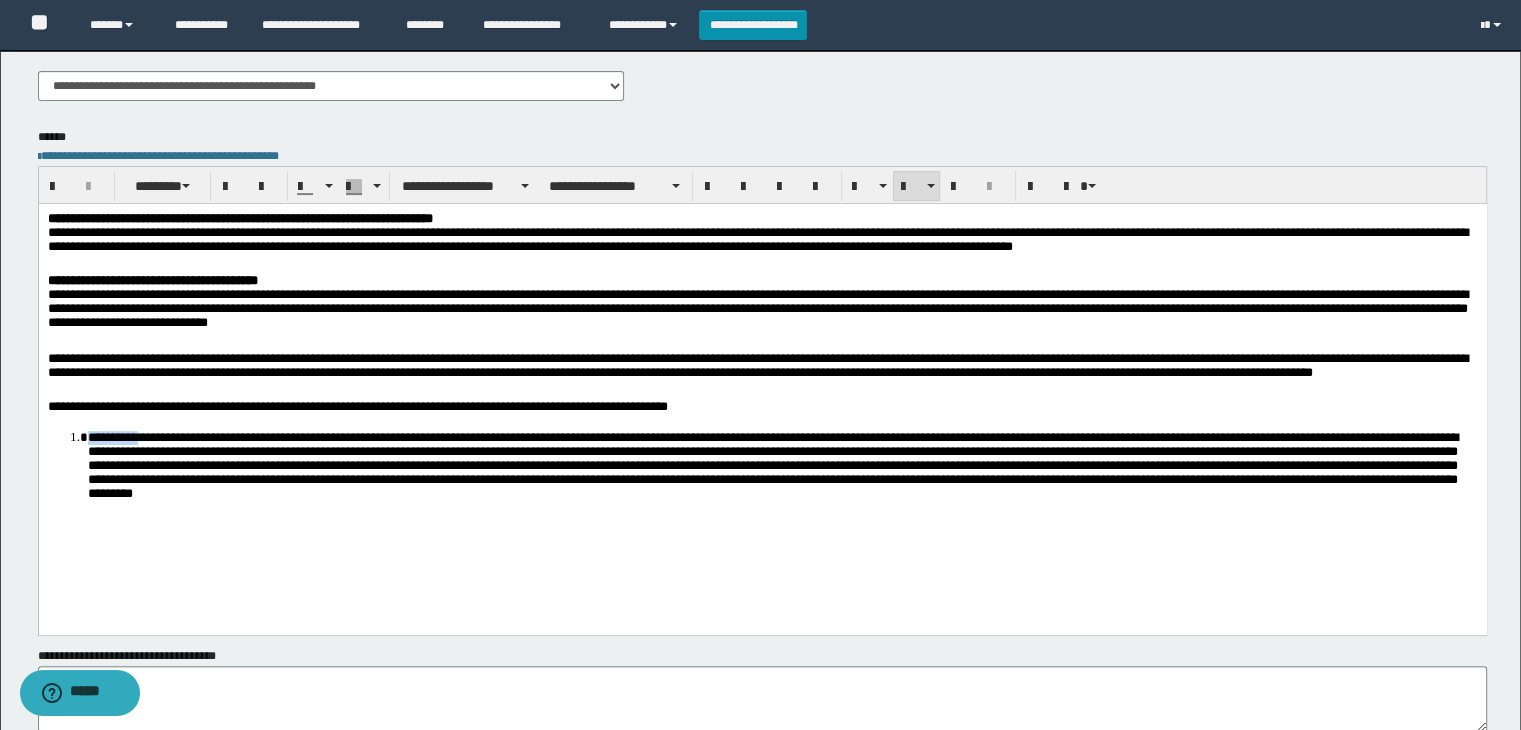 drag, startPoint x: 143, startPoint y: 439, endPoint x: 87, endPoint y: 445, distance: 56.32051 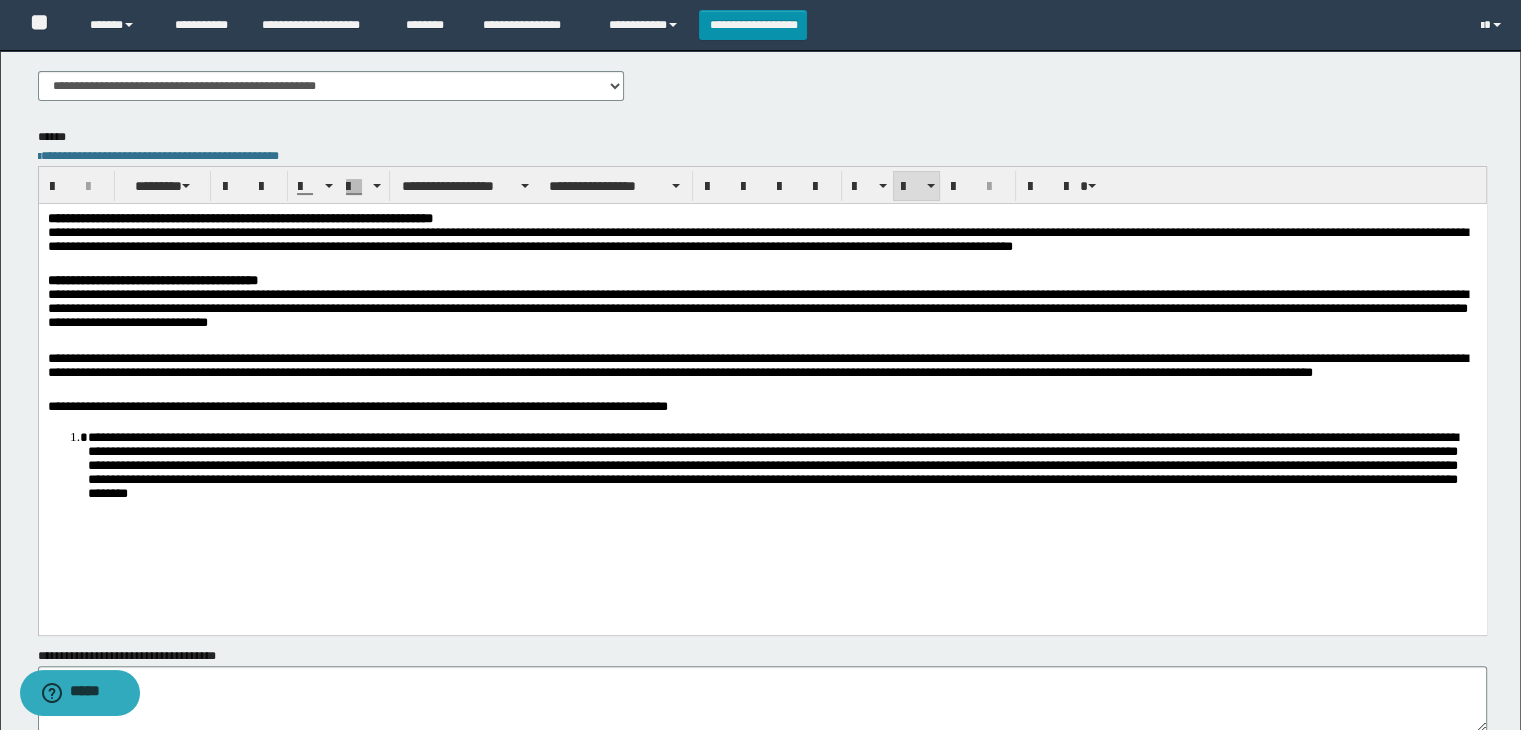 click at bounding box center [782, 469] 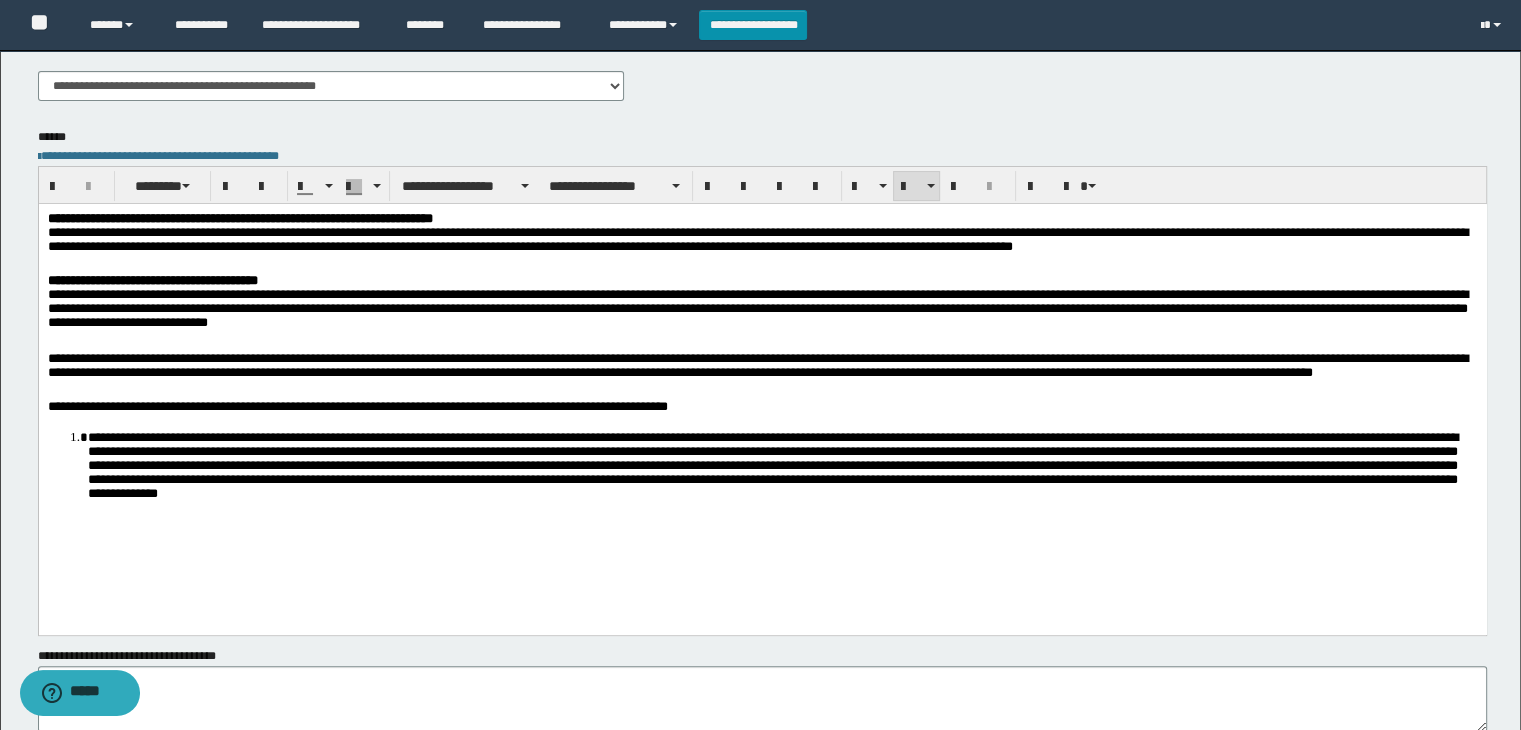 click at bounding box center (782, 469) 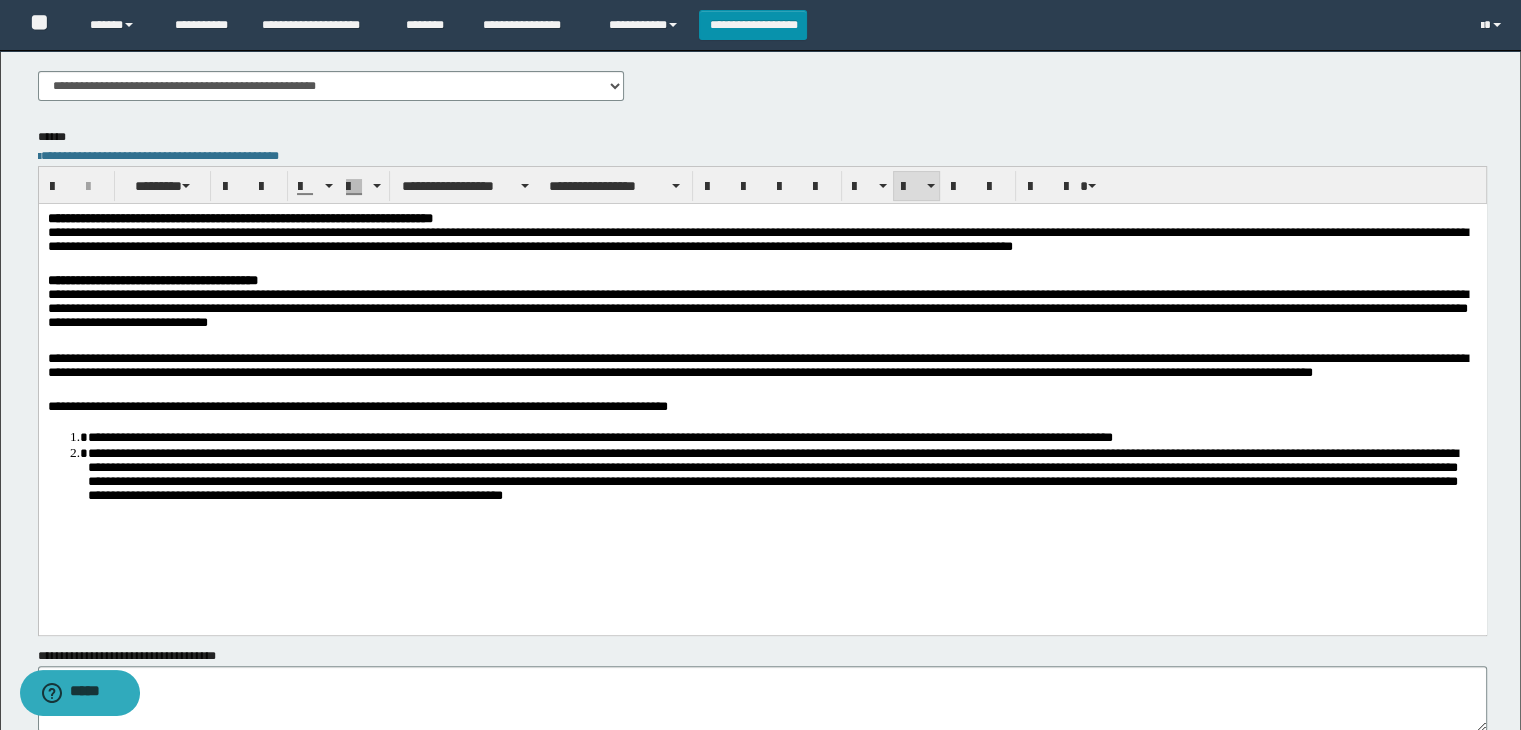 click on "**********" at bounding box center (782, 477) 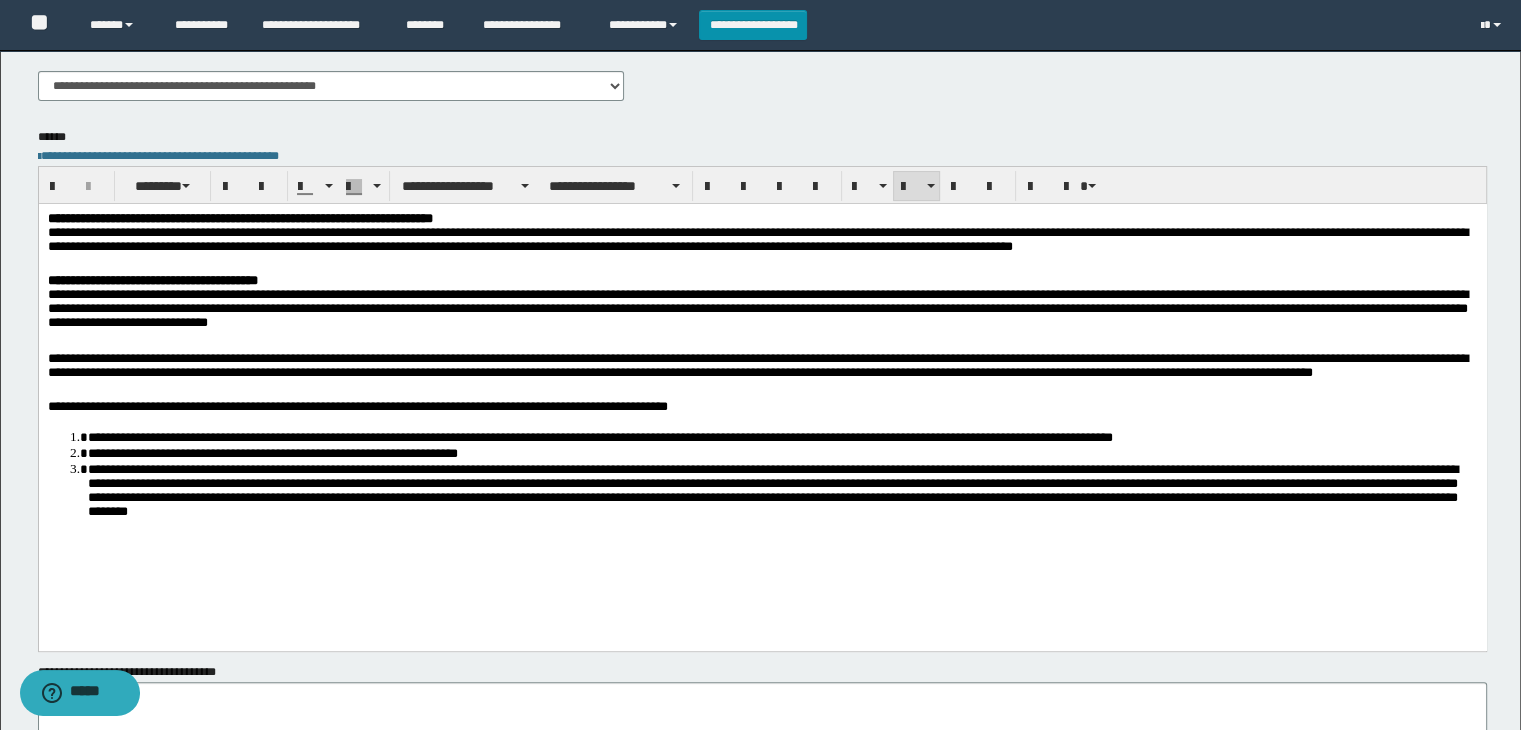 click on "**********" at bounding box center [782, 493] 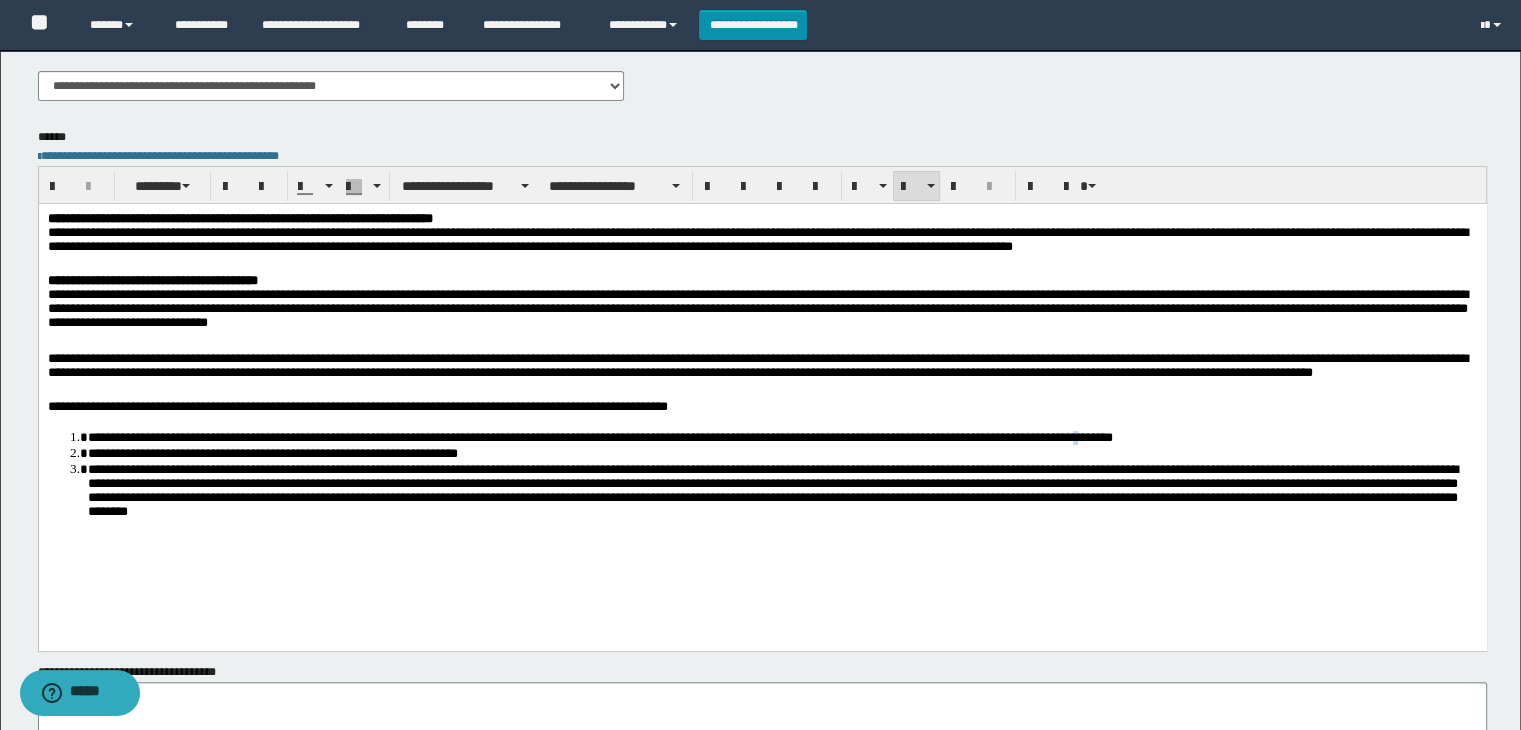 click on "**********" at bounding box center [782, 437] 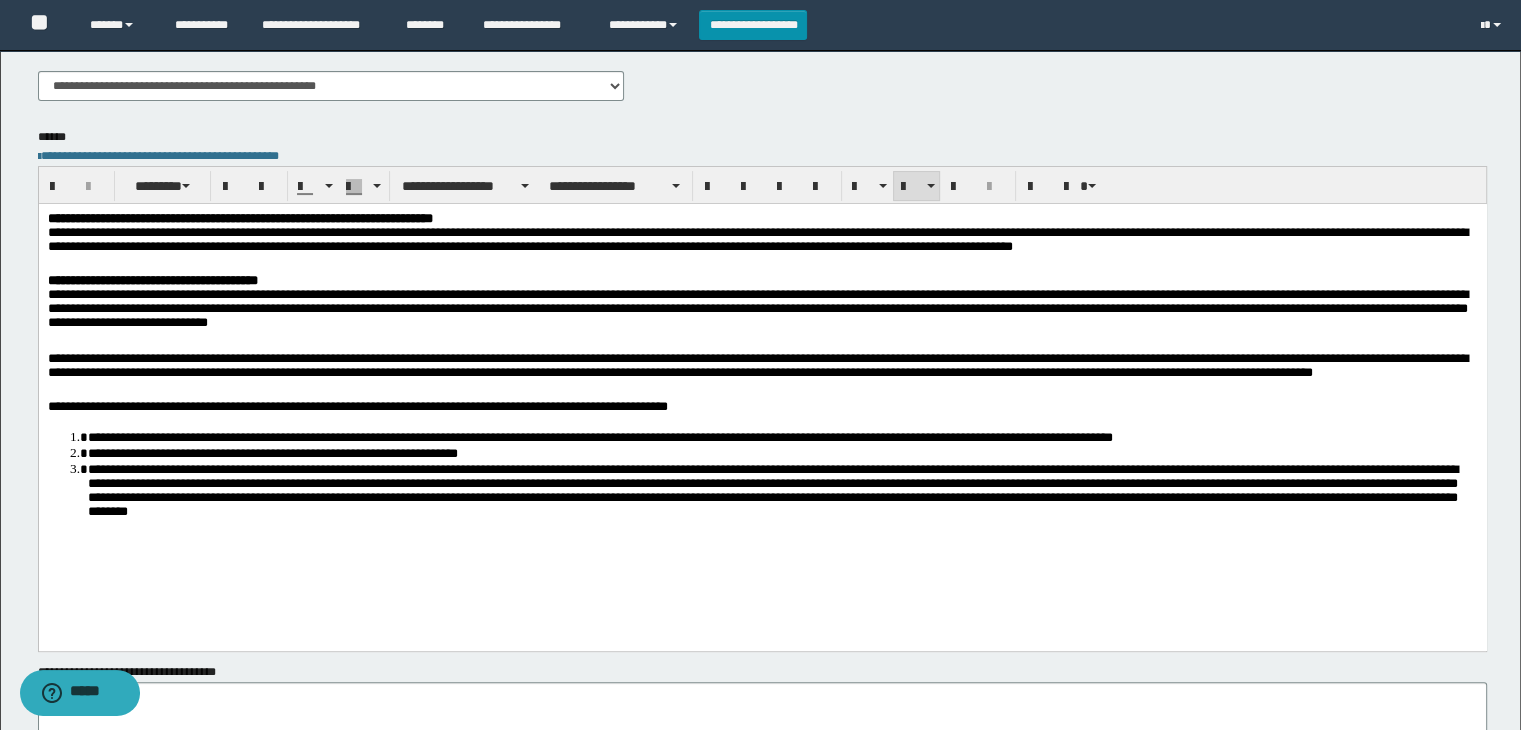 click on "**********" at bounding box center (782, 493) 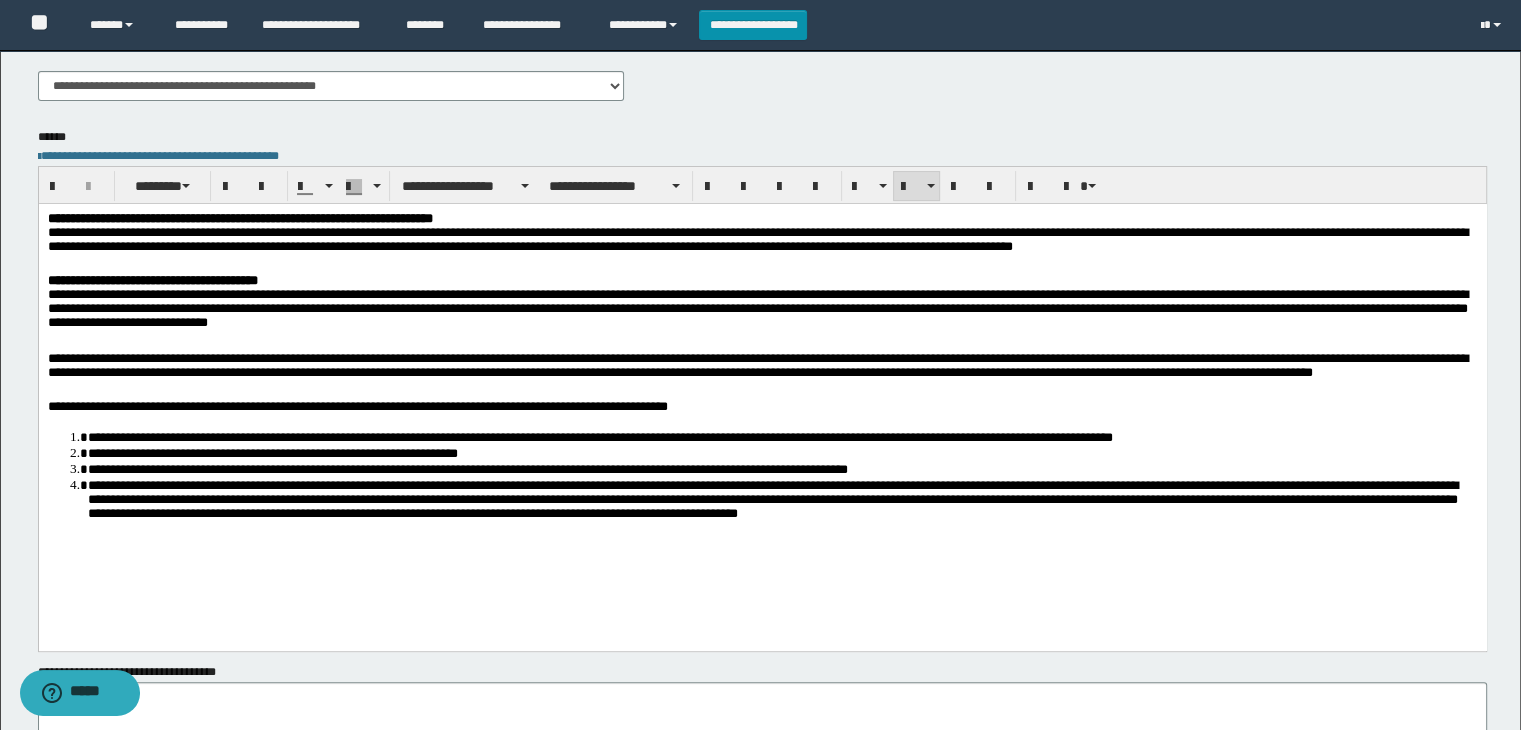 click on "**********" at bounding box center (782, 501) 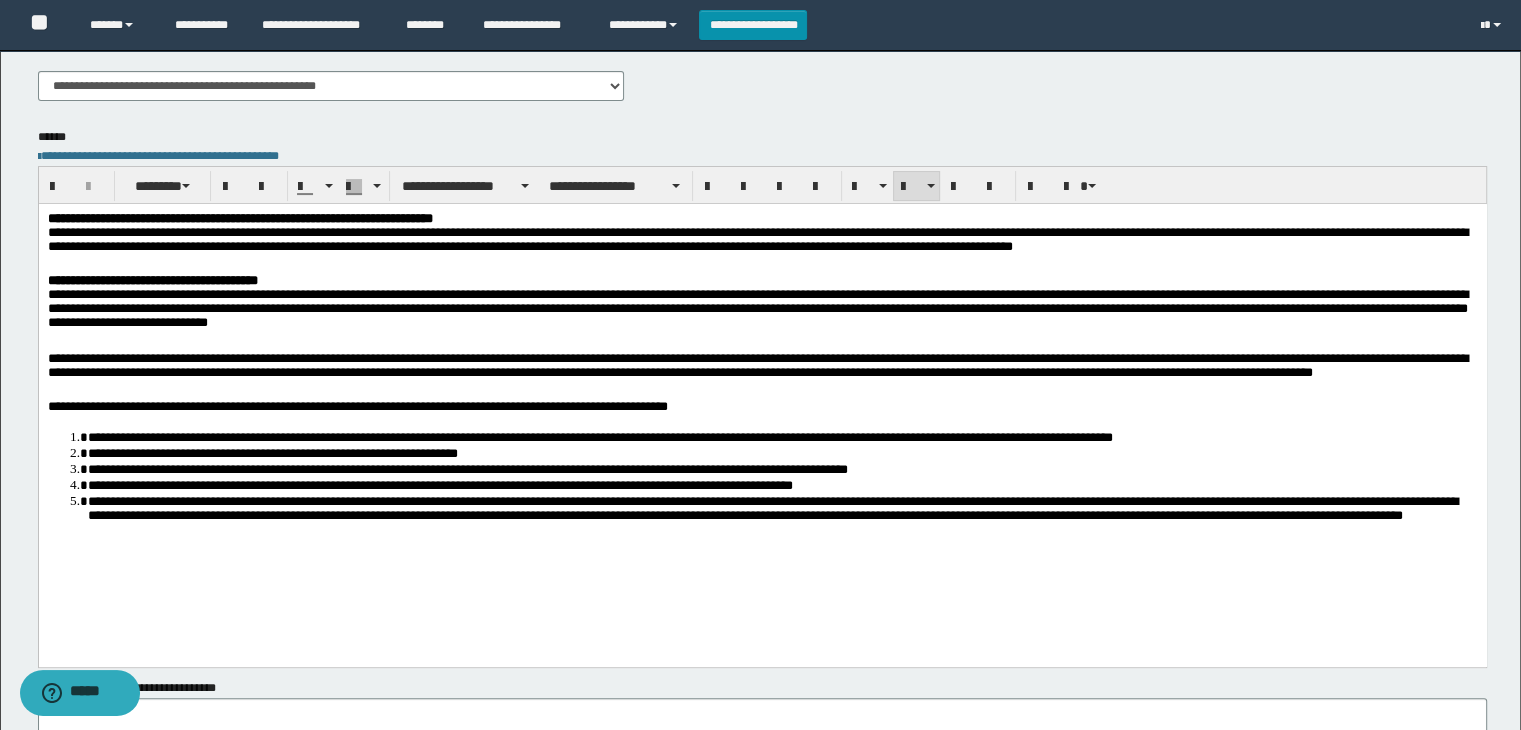 click on "**********" at bounding box center (782, 517) 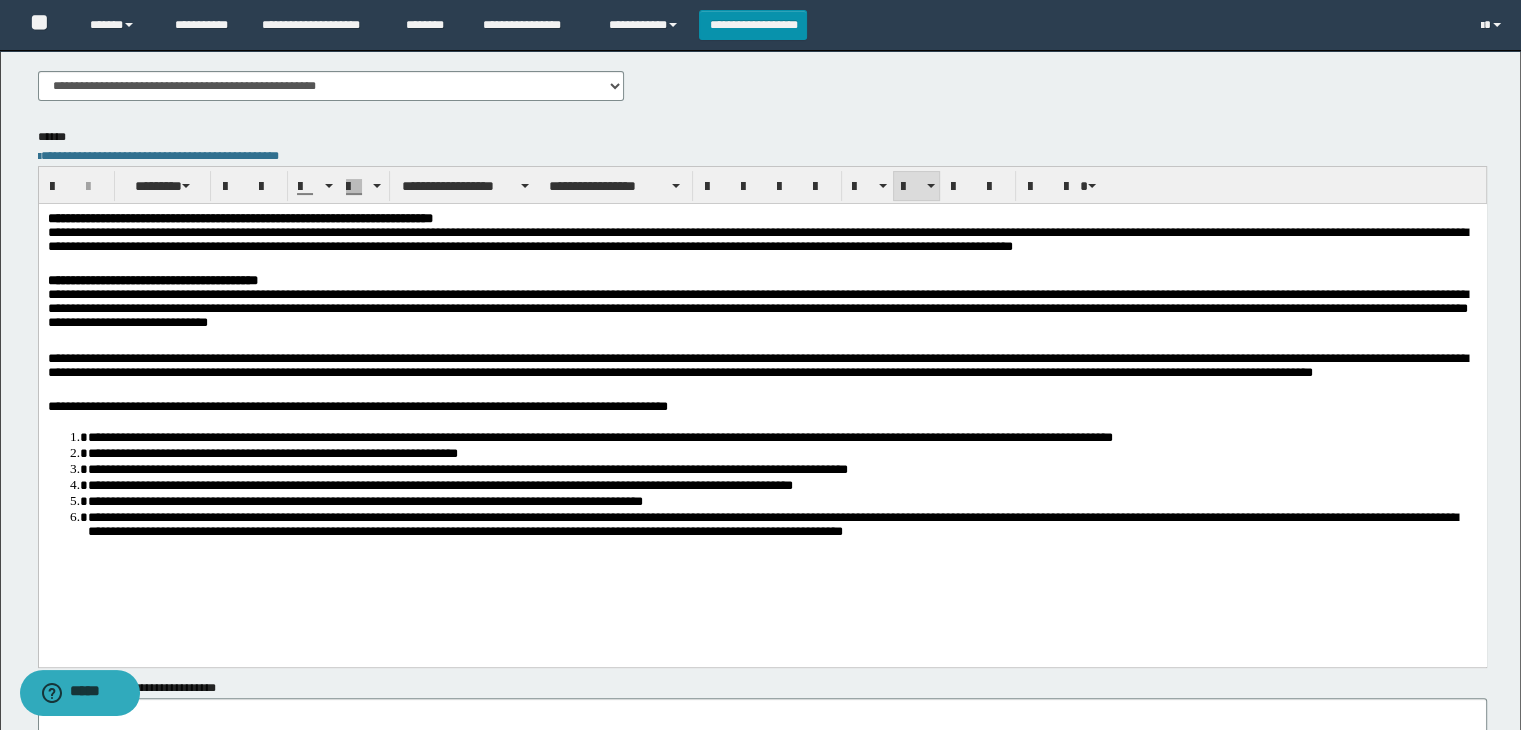 click on "**********" at bounding box center (782, 525) 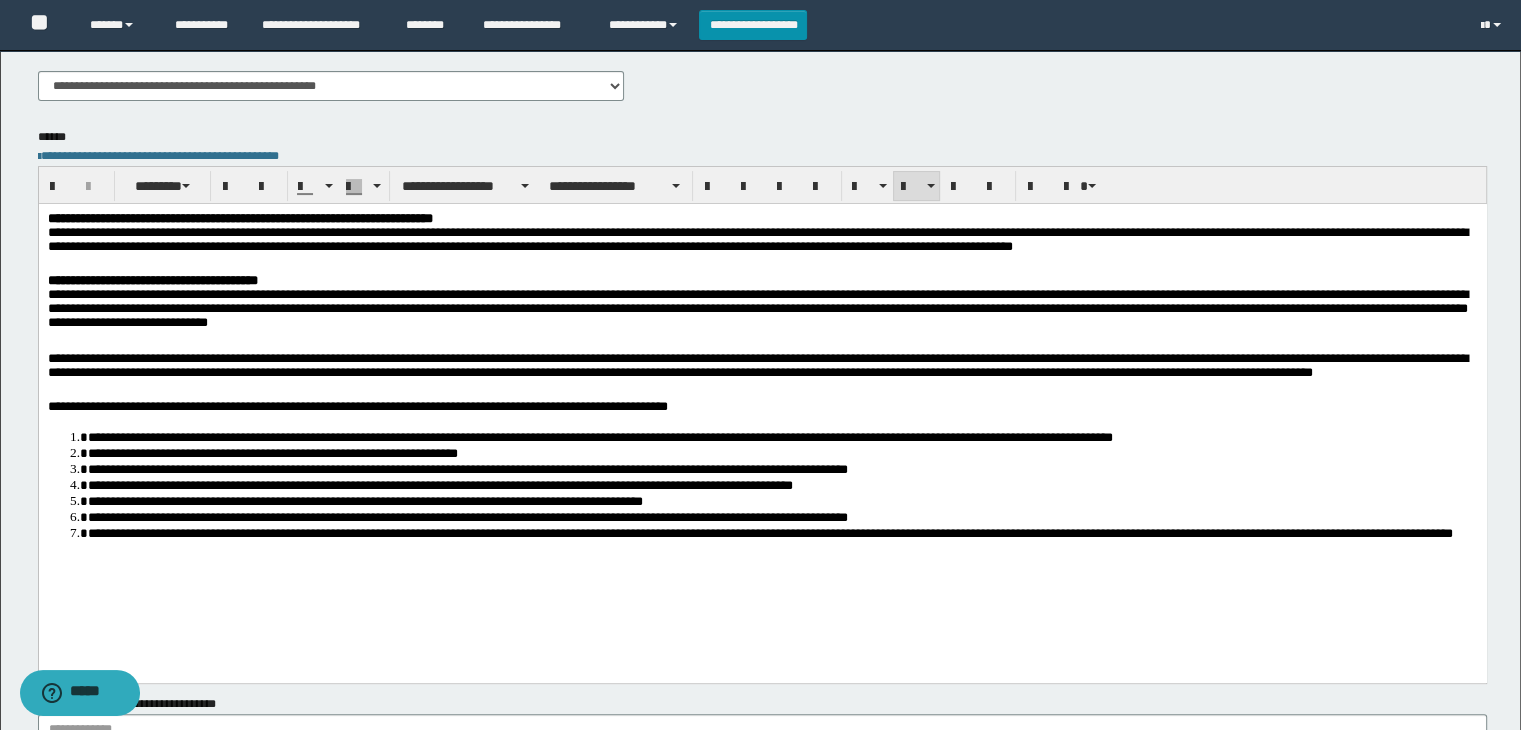 click on "**********" at bounding box center (782, 541) 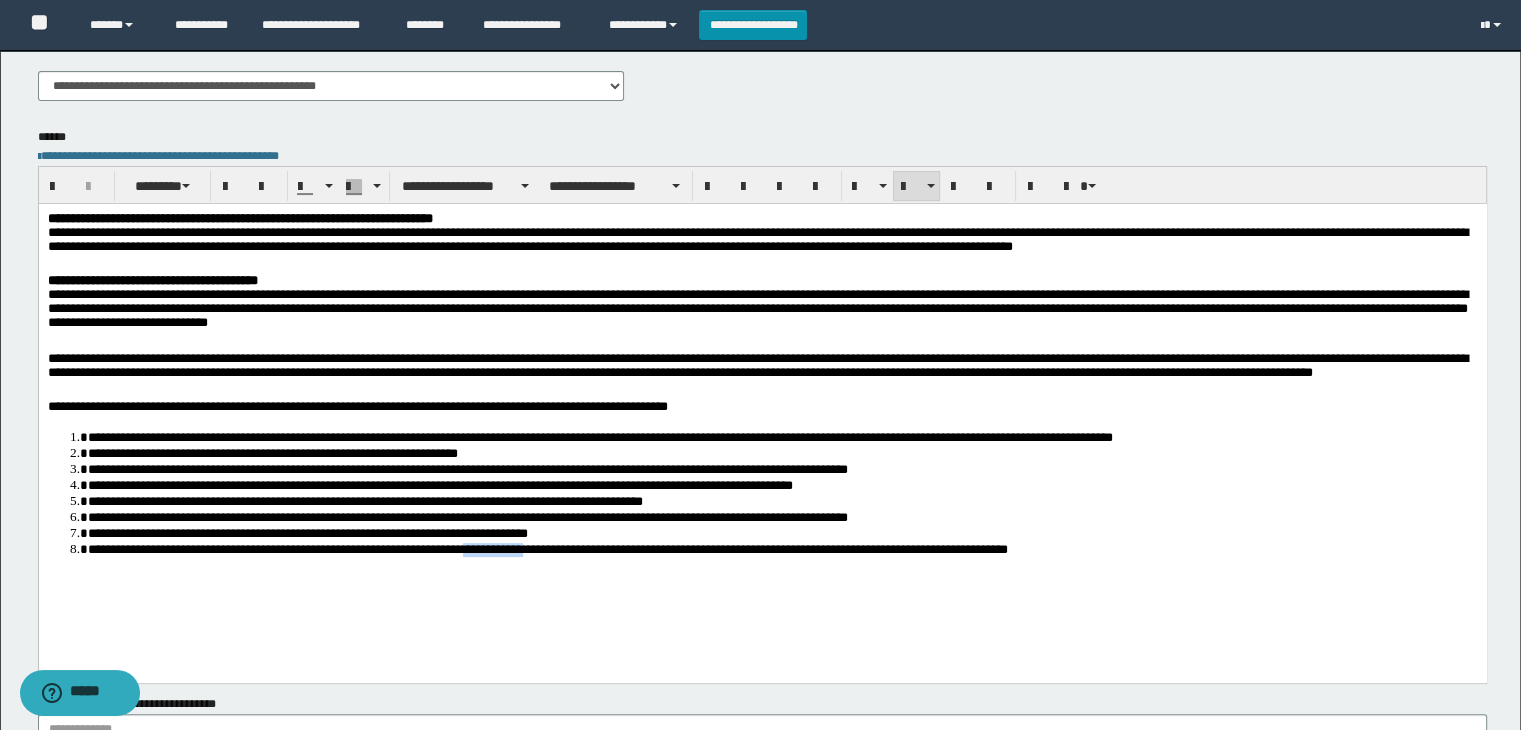 drag, startPoint x: 492, startPoint y: 554, endPoint x: 550, endPoint y: 554, distance: 58 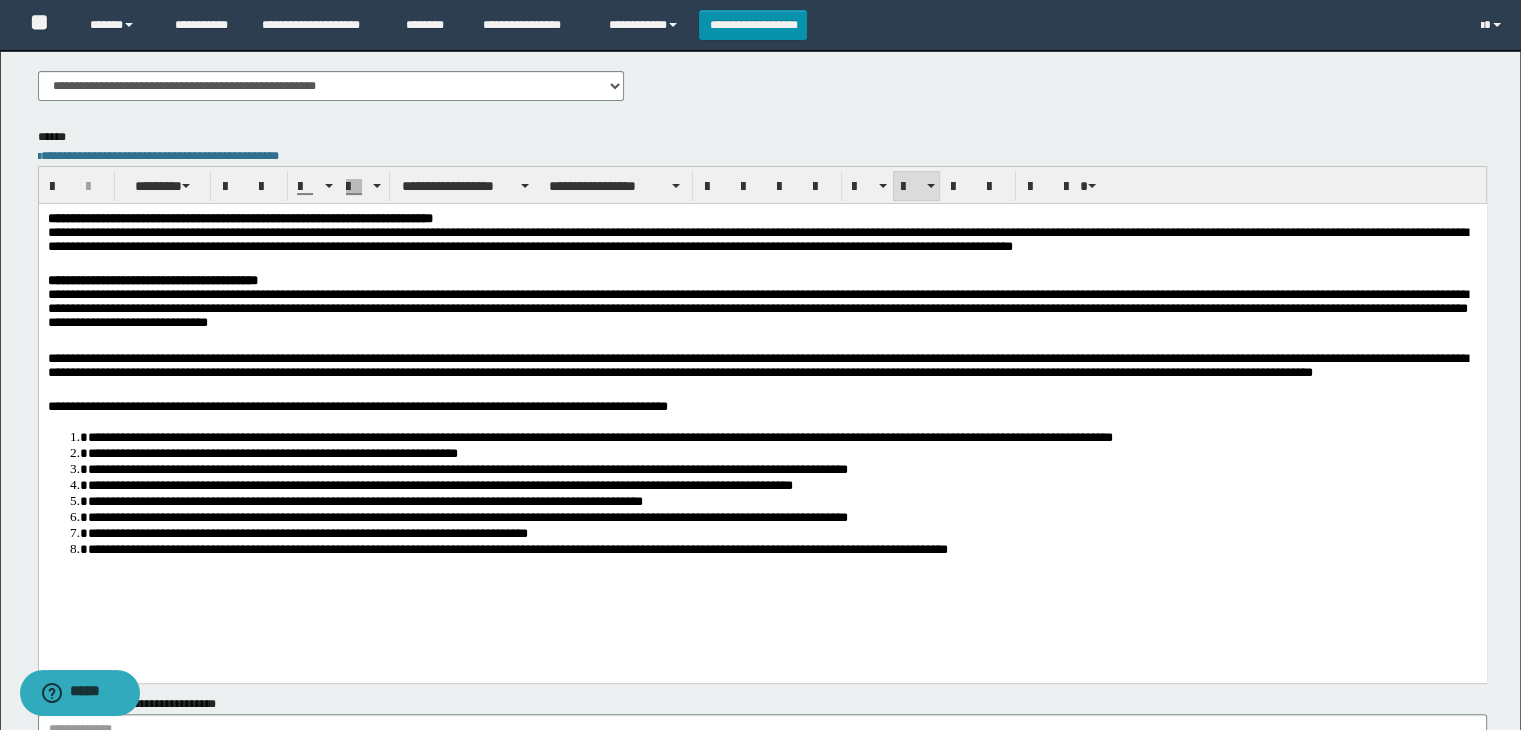 click on "**********" at bounding box center [782, 549] 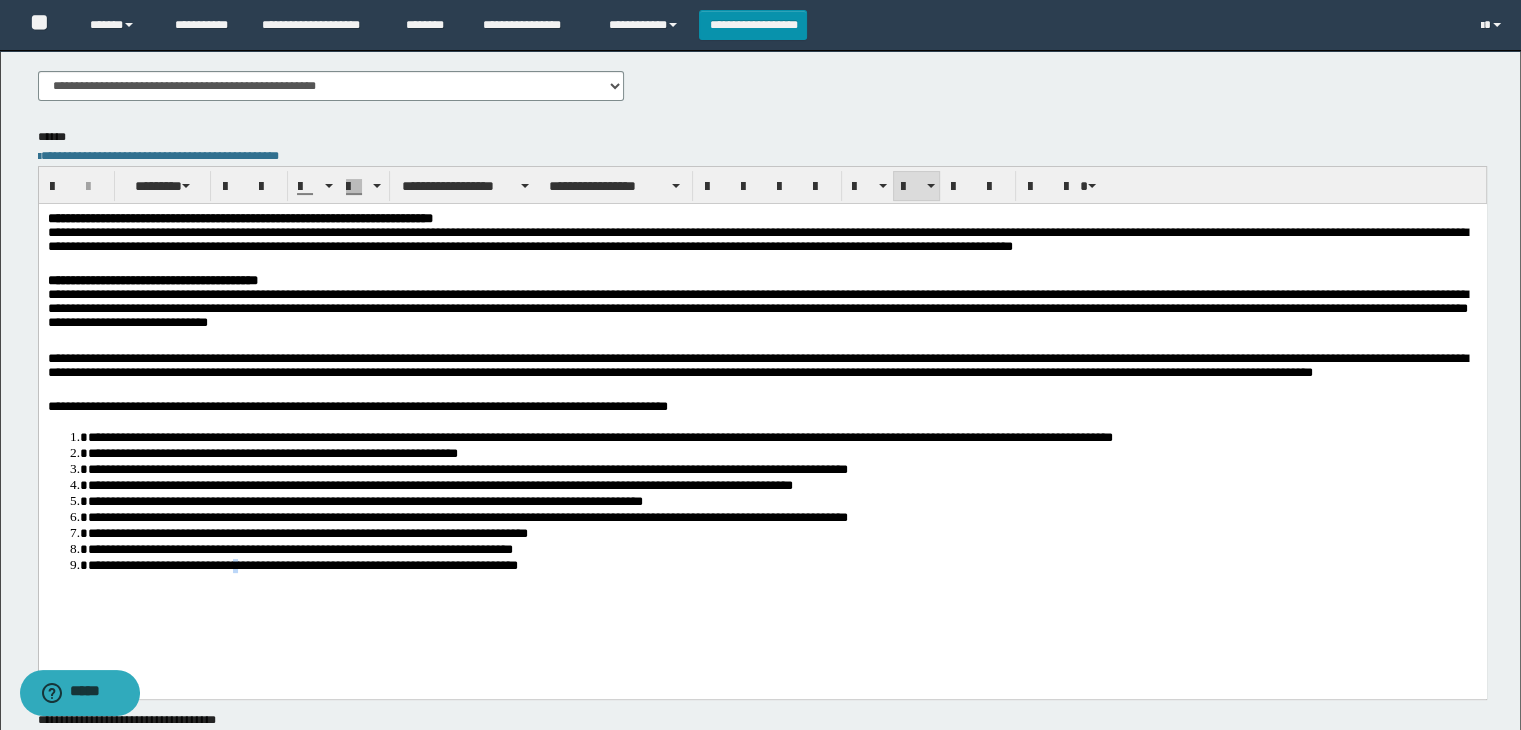 click on "**********" at bounding box center [782, 565] 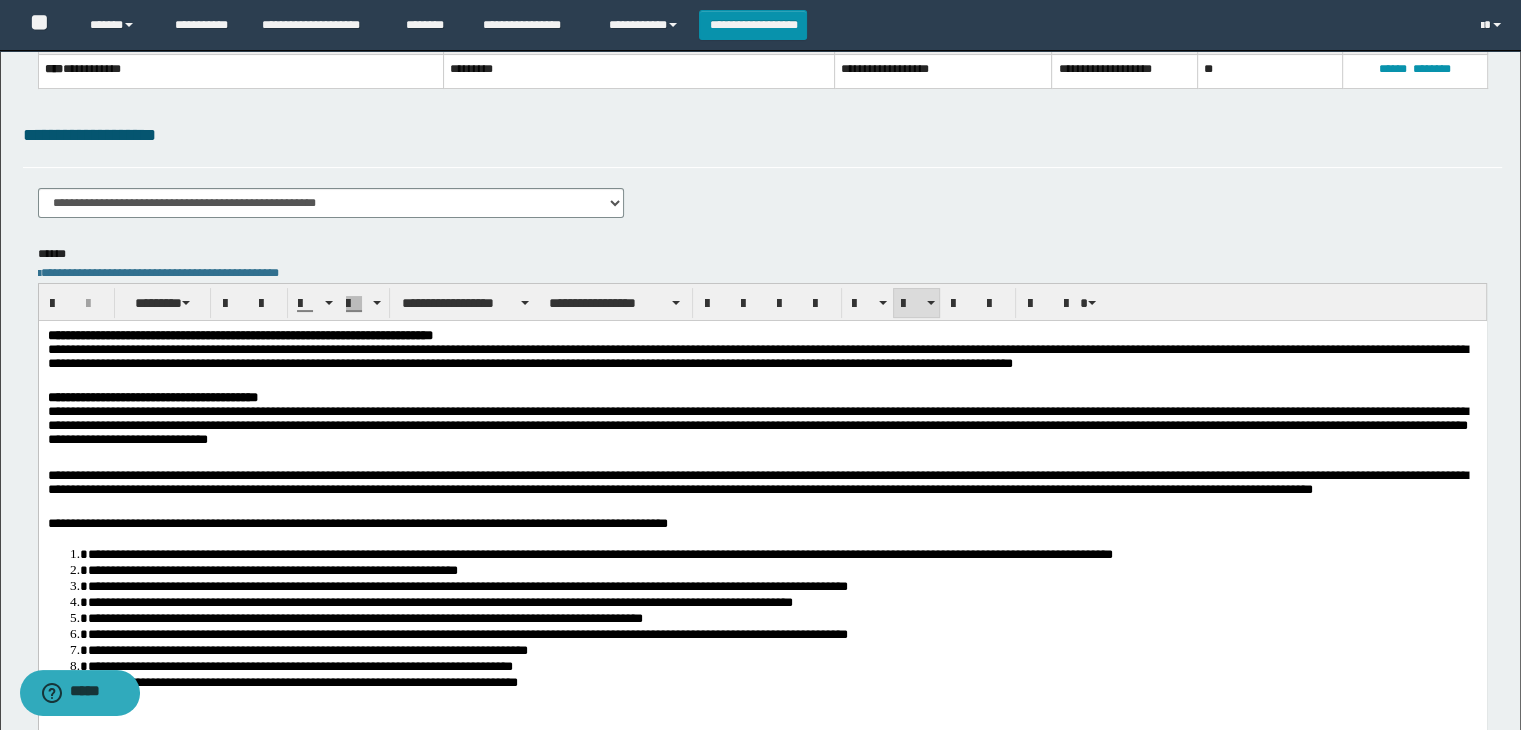 scroll, scrollTop: 0, scrollLeft: 0, axis: both 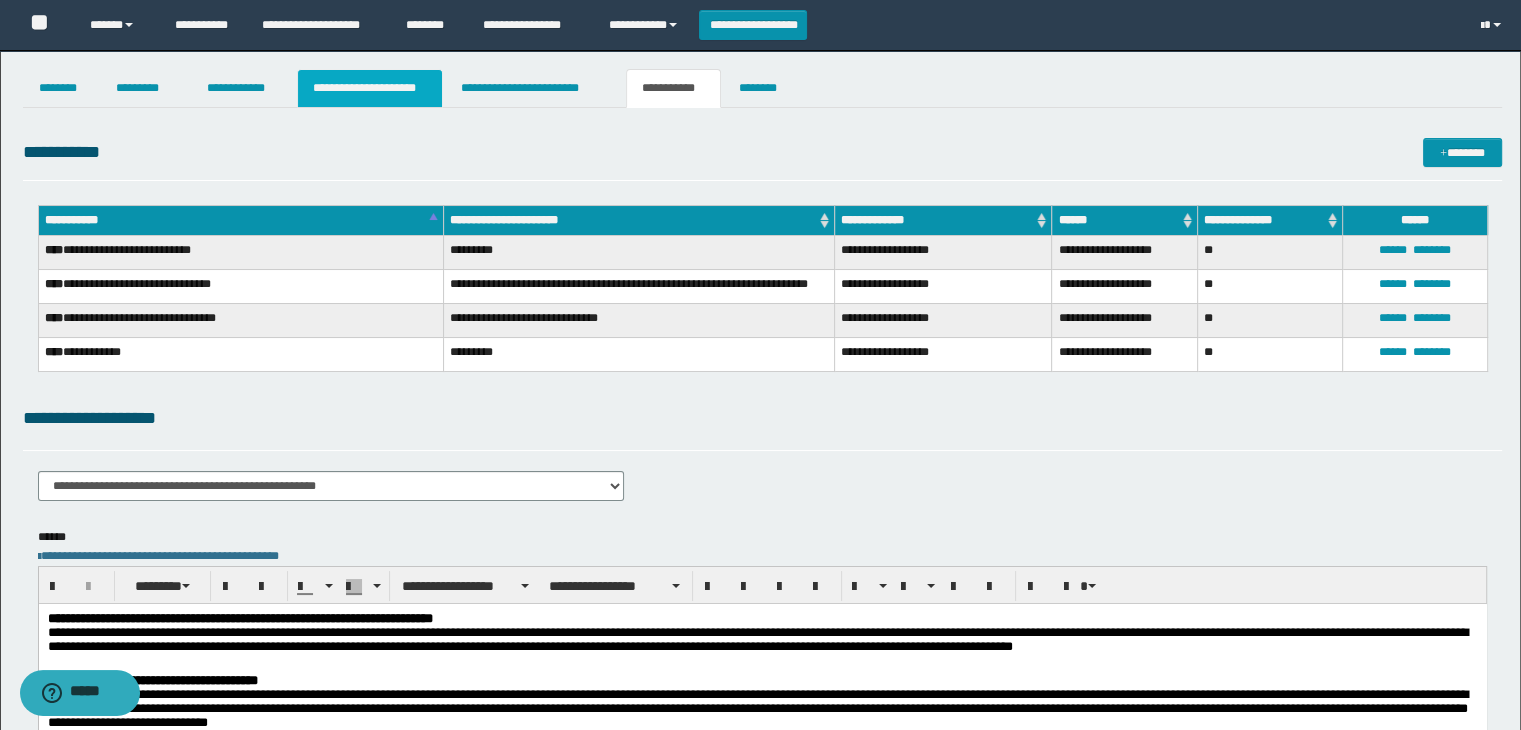 click on "**********" at bounding box center [370, 88] 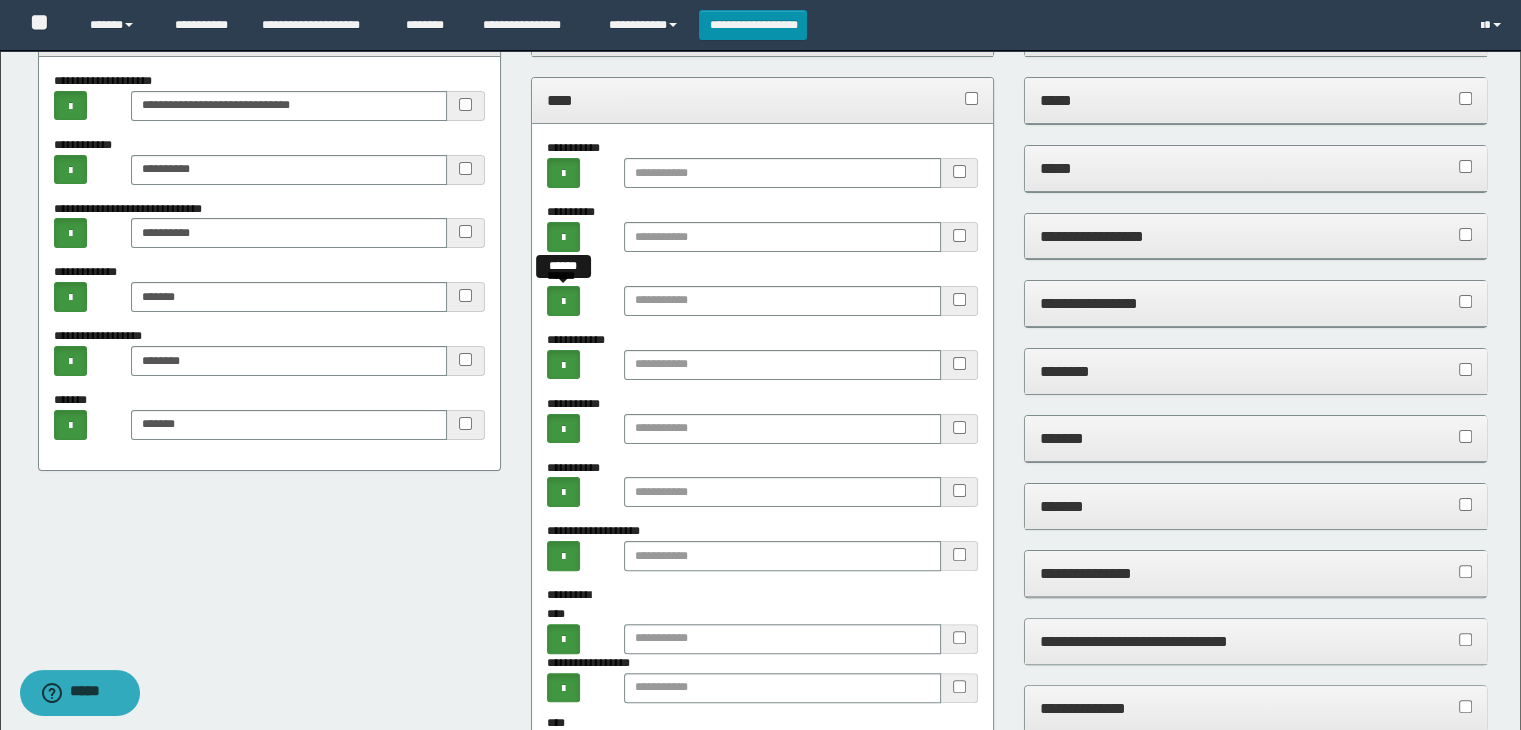 scroll, scrollTop: 200, scrollLeft: 0, axis: vertical 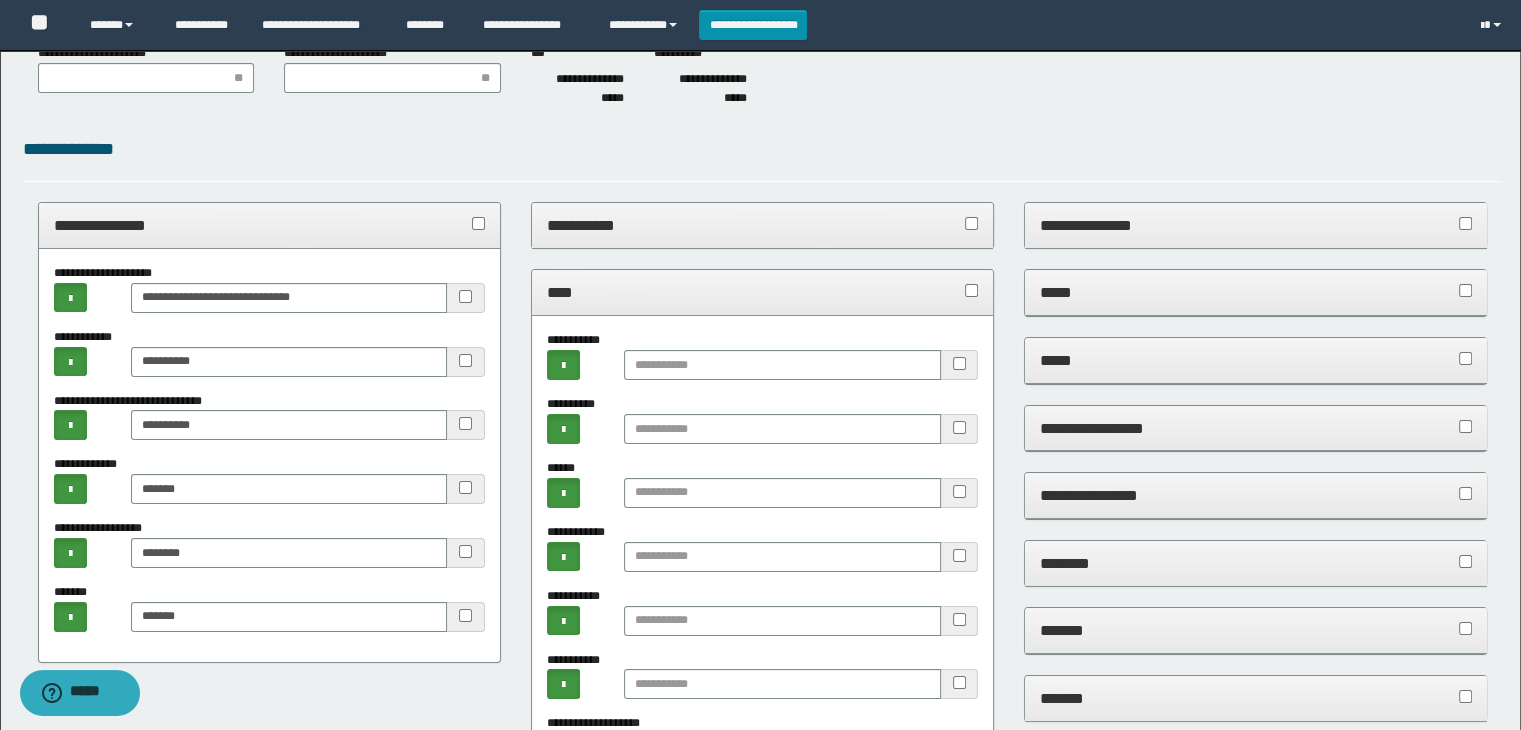 drag, startPoint x: 602, startPoint y: 300, endPoint x: 560, endPoint y: 296, distance: 42.190044 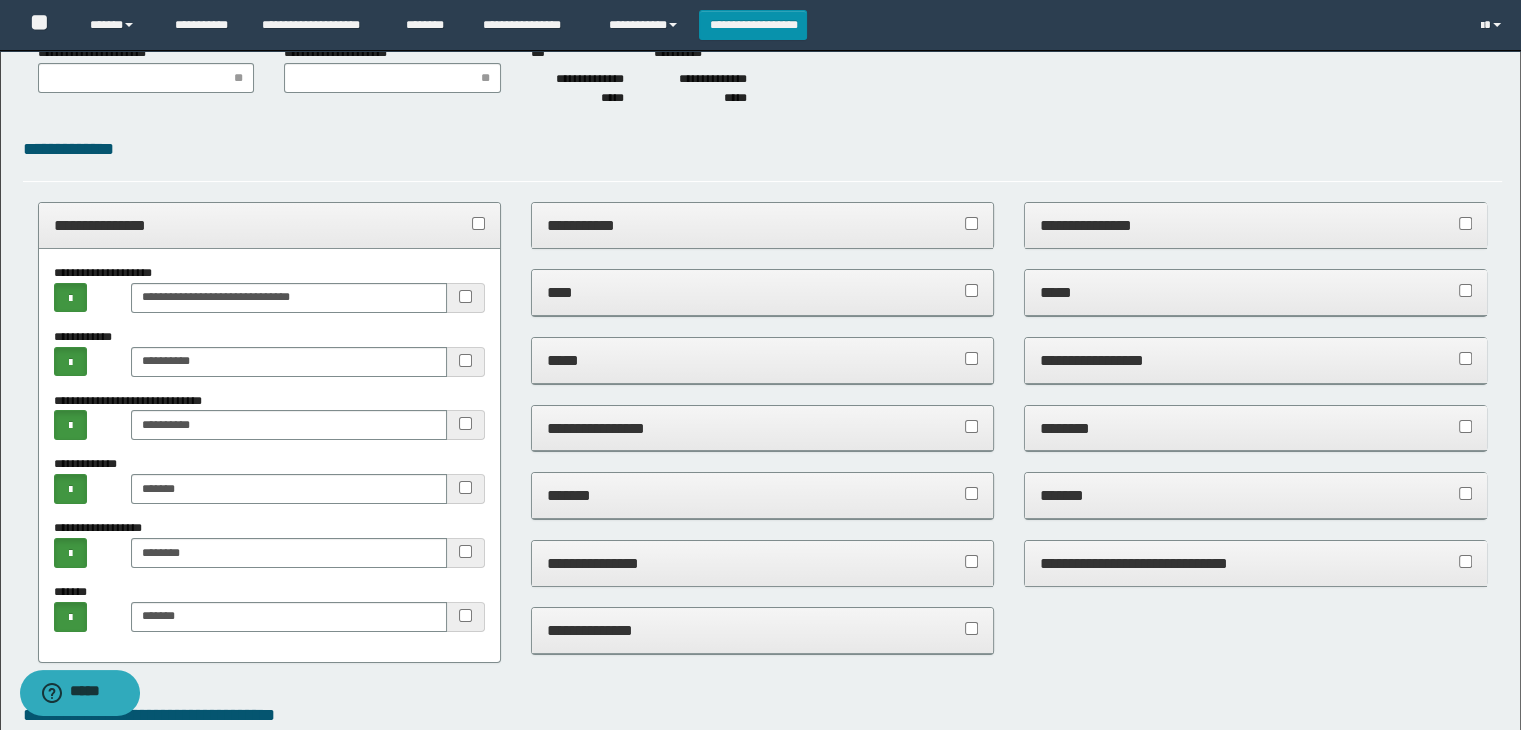 click on "**********" at bounding box center [270, 225] 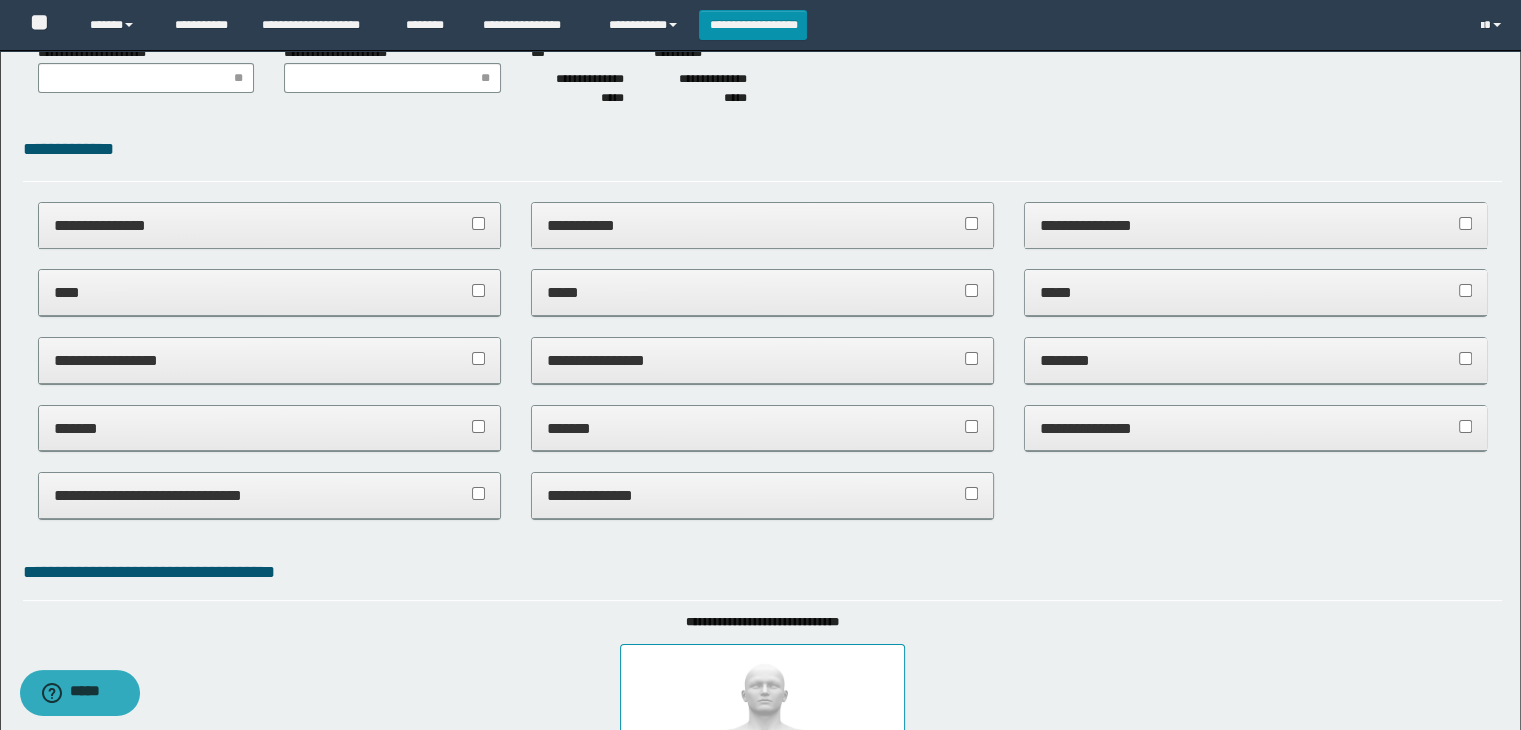 click on "*****" at bounding box center (1256, 292) 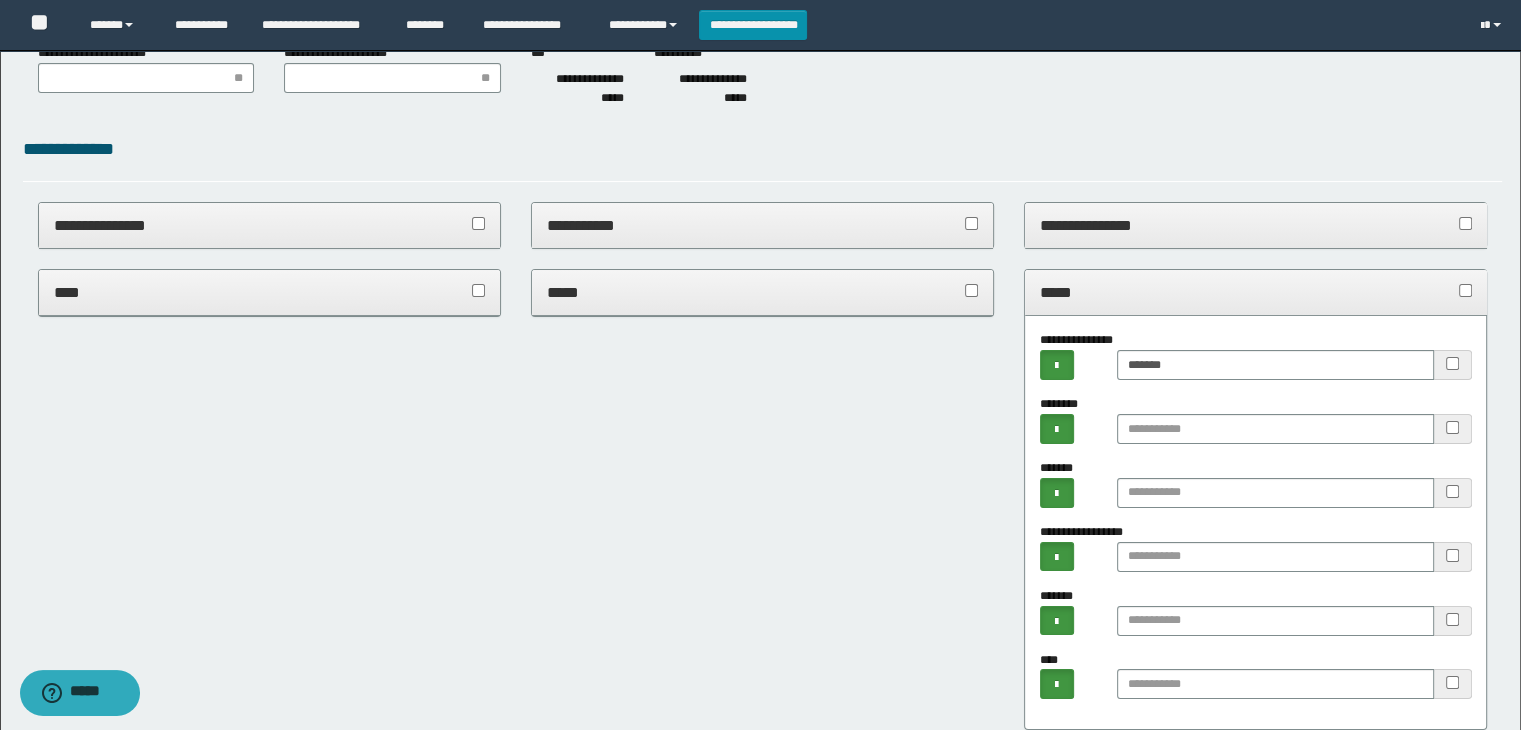 click on "*****" at bounding box center (1256, 292) 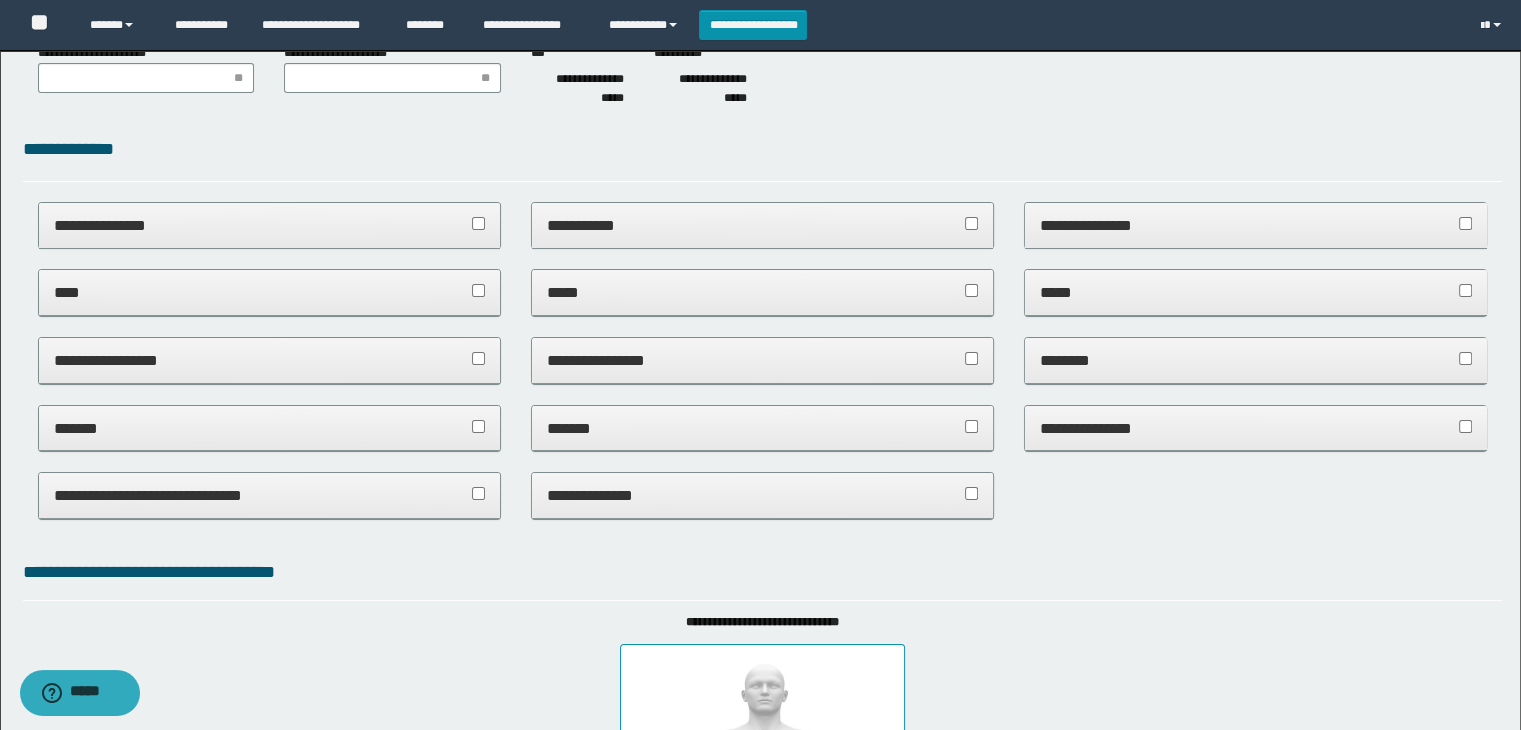 click on "**********" at bounding box center (763, 360) 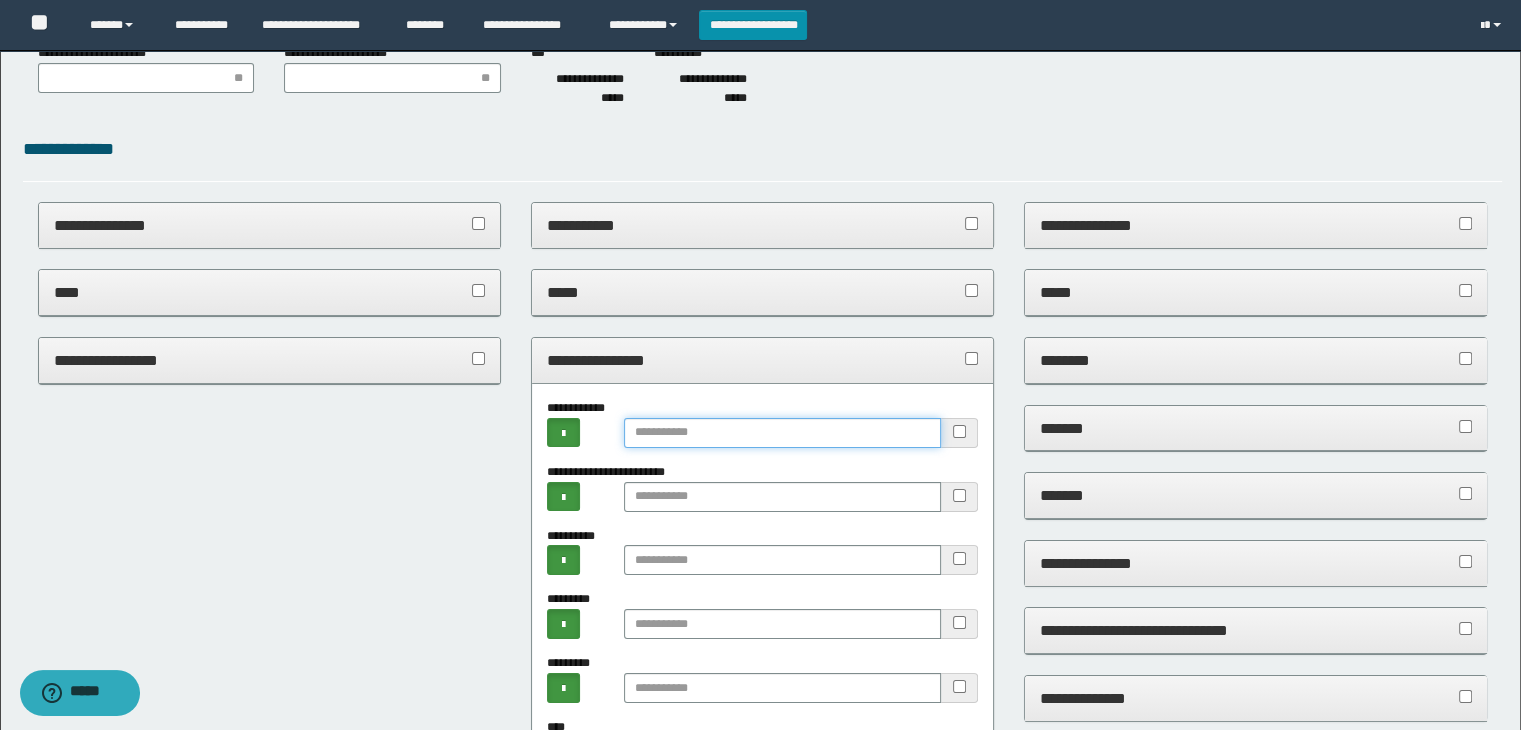 click at bounding box center (782, 433) 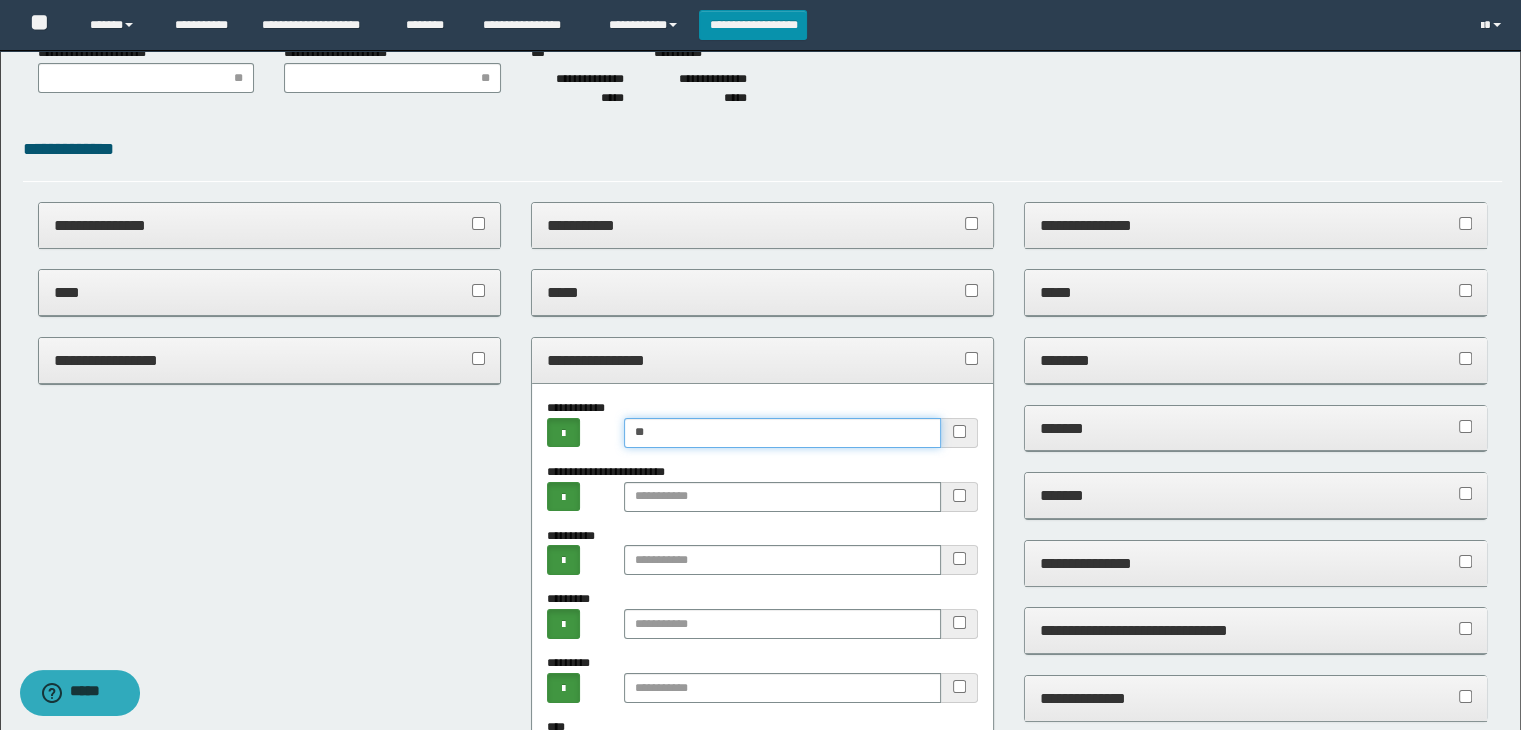 type on "*" 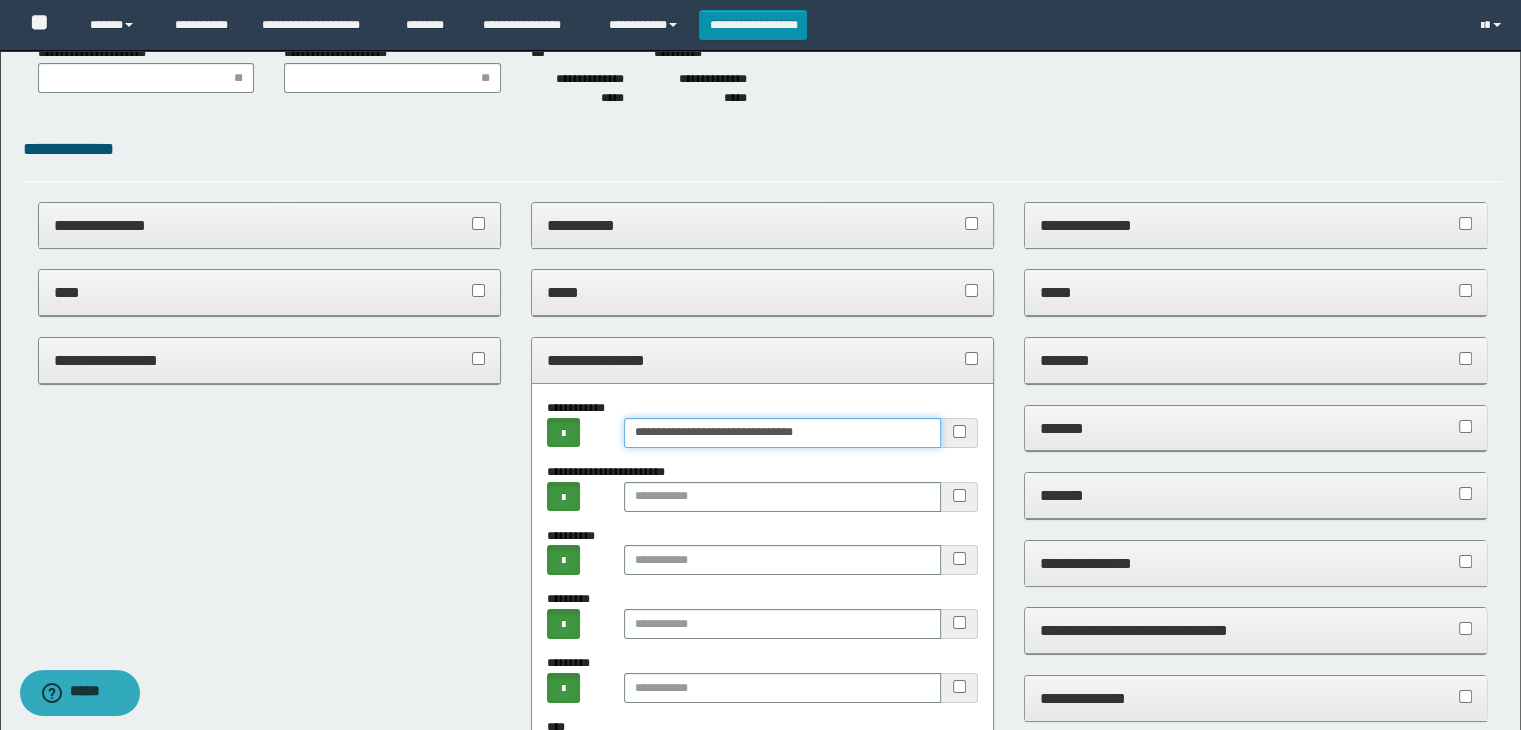 type on "**********" 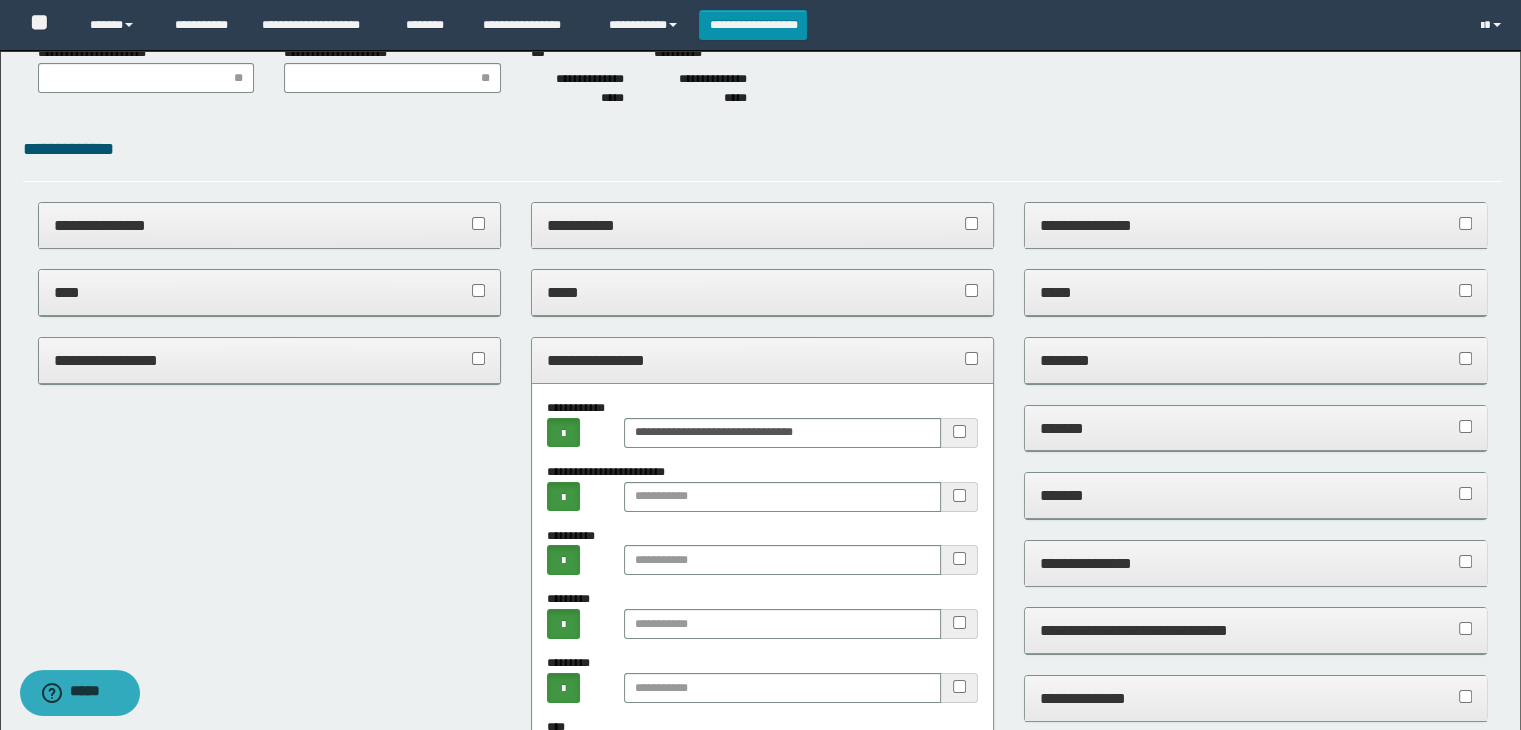drag, startPoint x: 660, startPoint y: 371, endPoint x: 680, endPoint y: 353, distance: 26.907248 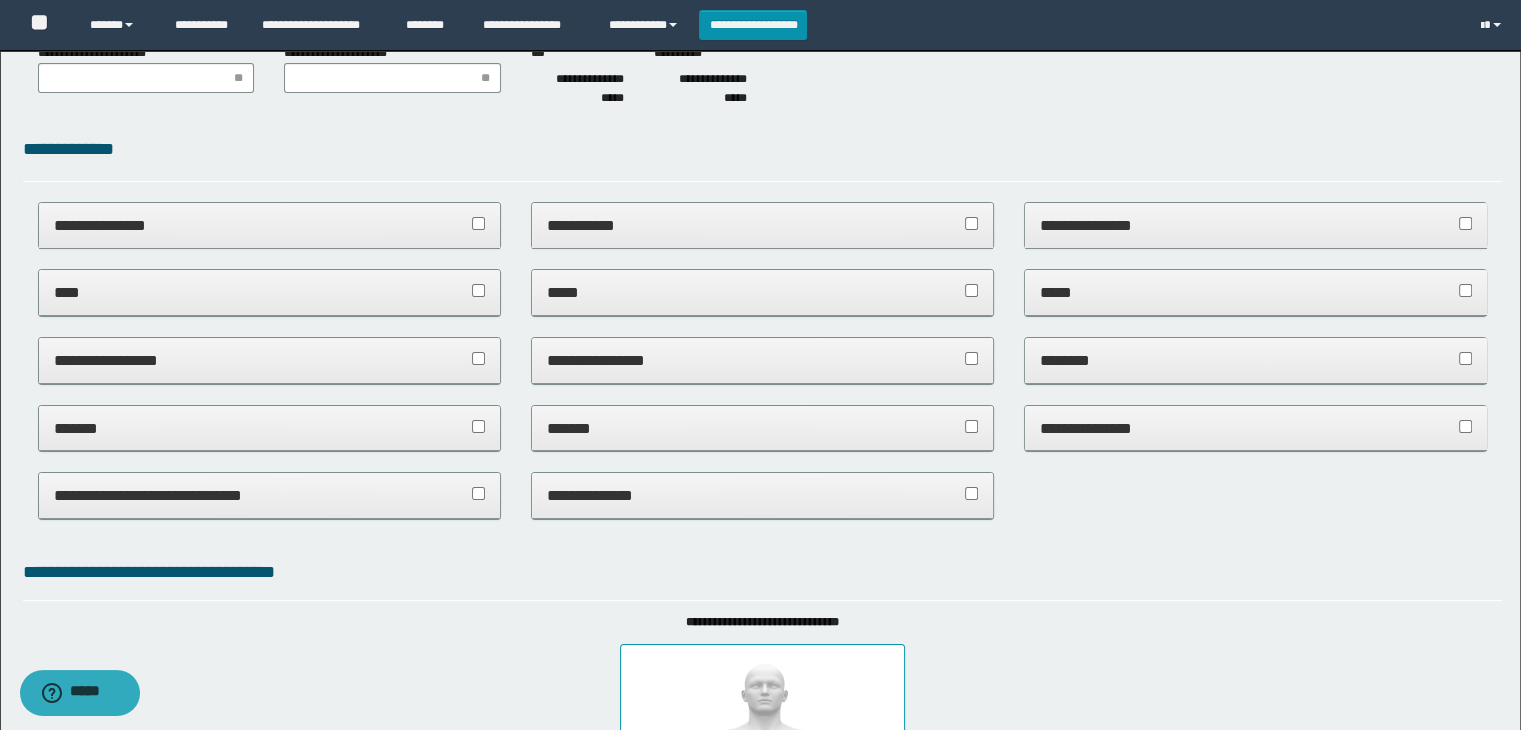 click on "********" at bounding box center [1256, 360] 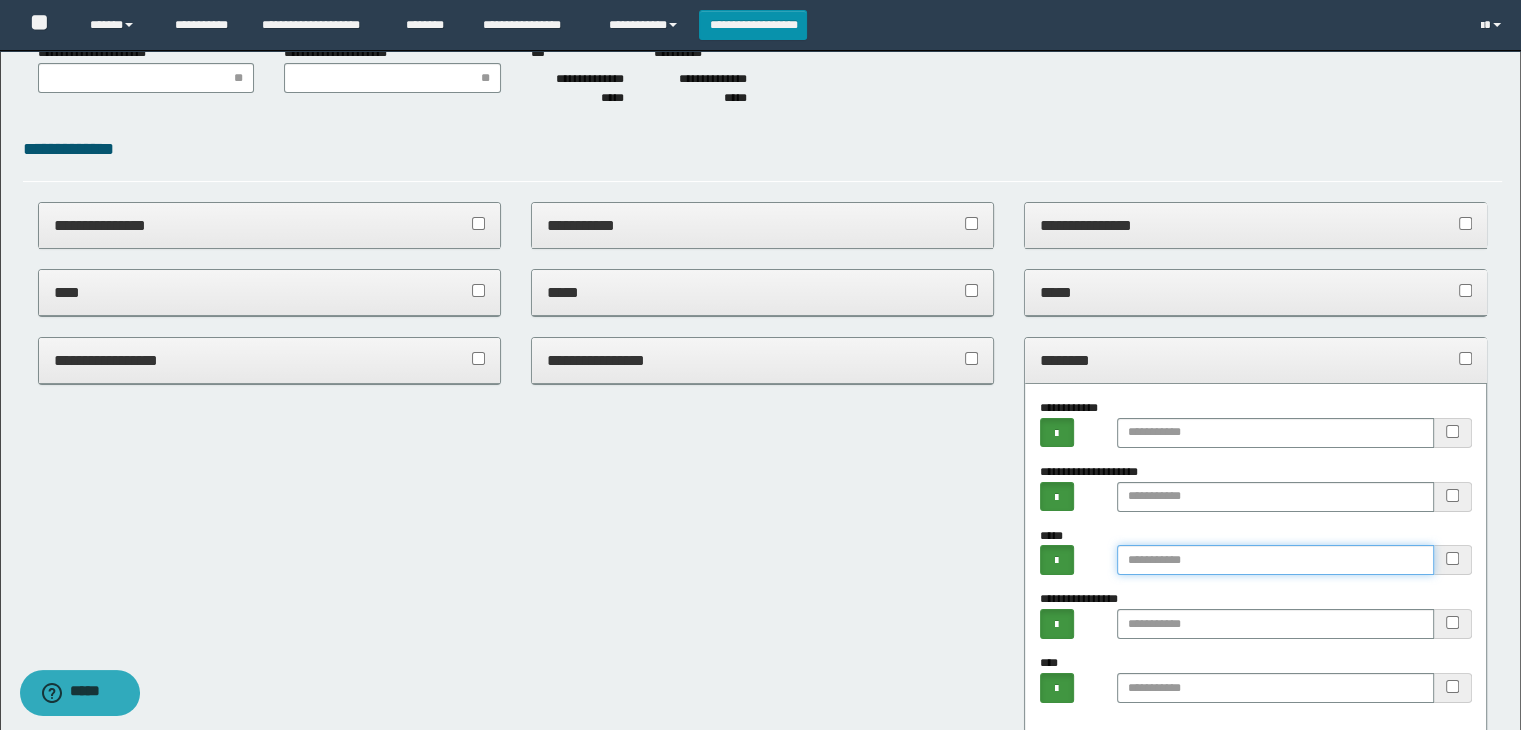 click at bounding box center (1275, 560) 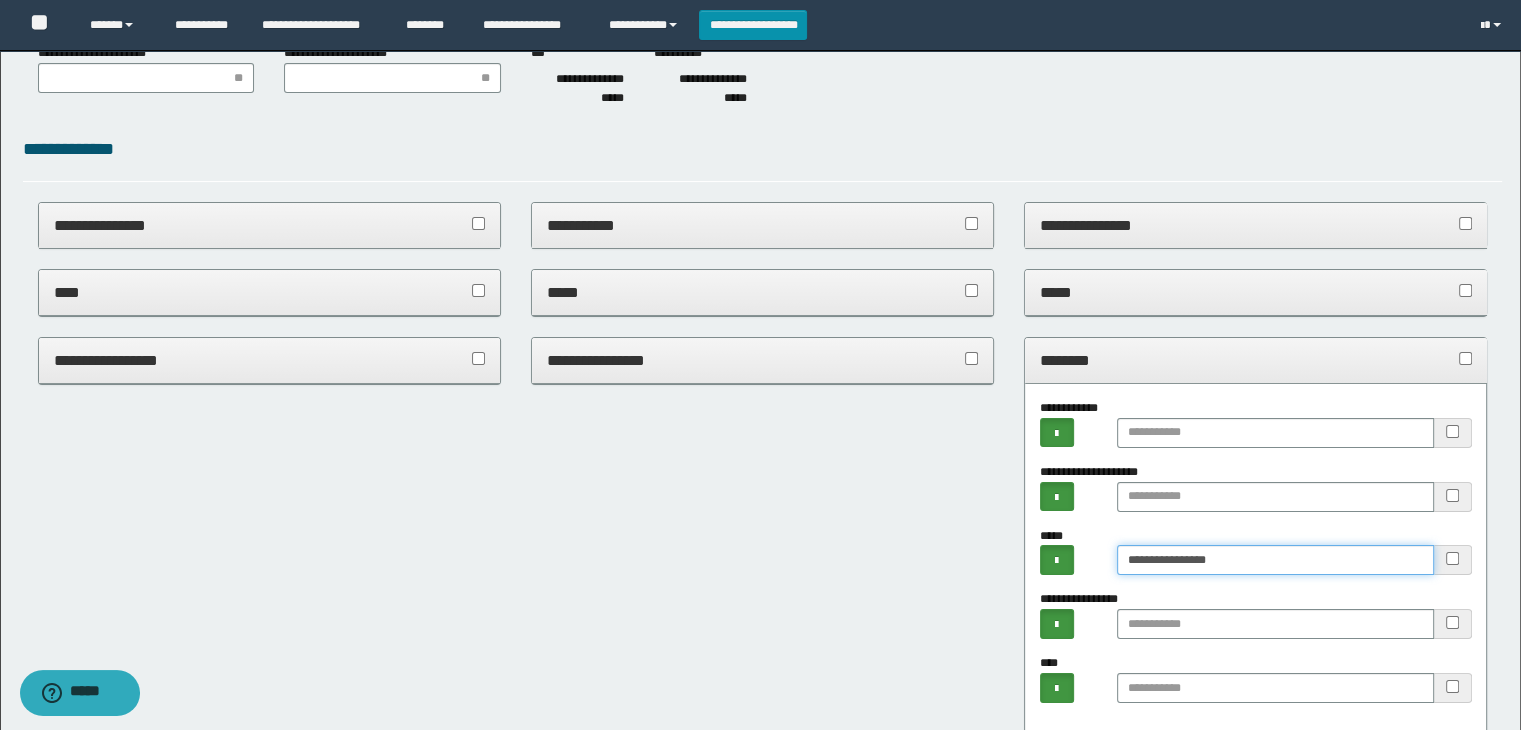 type on "**********" 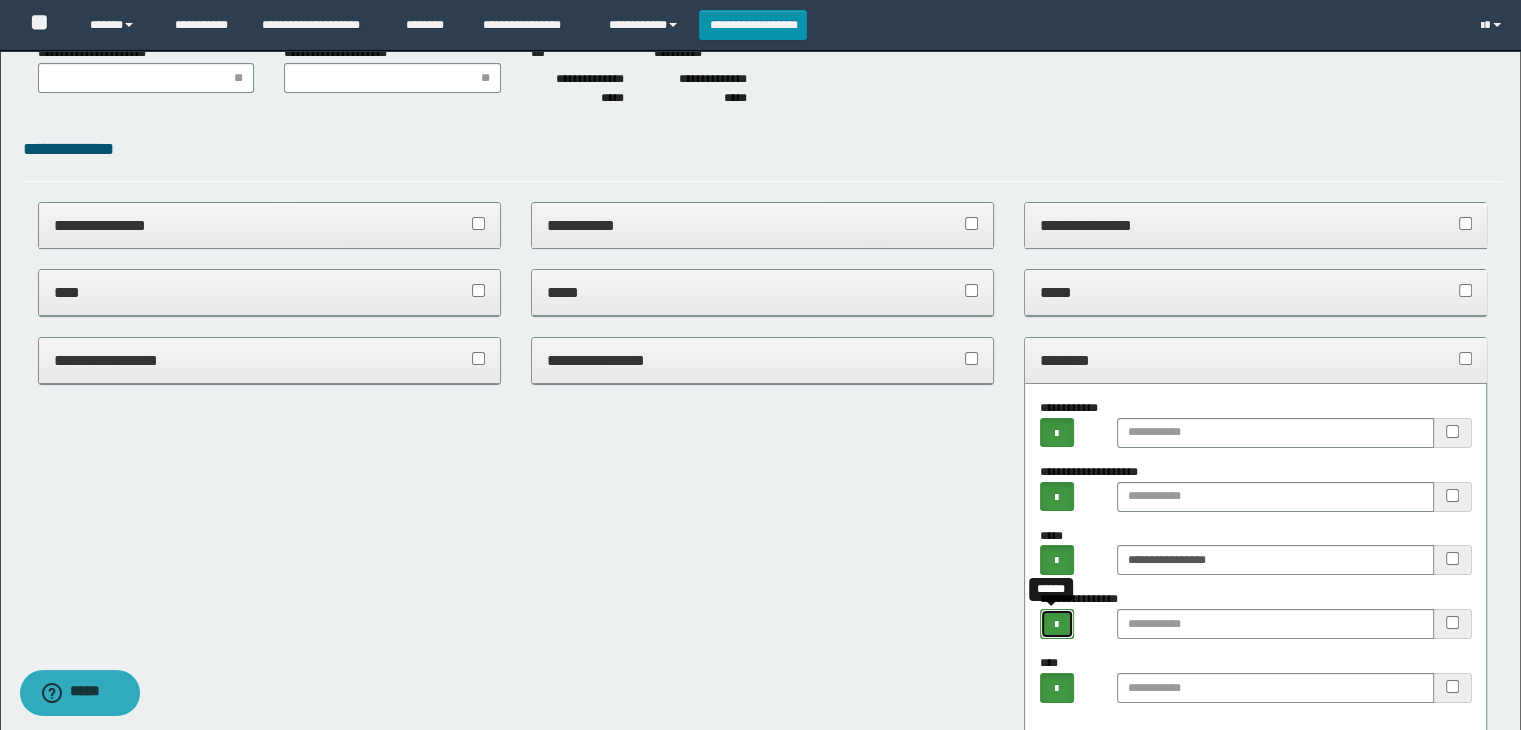 type 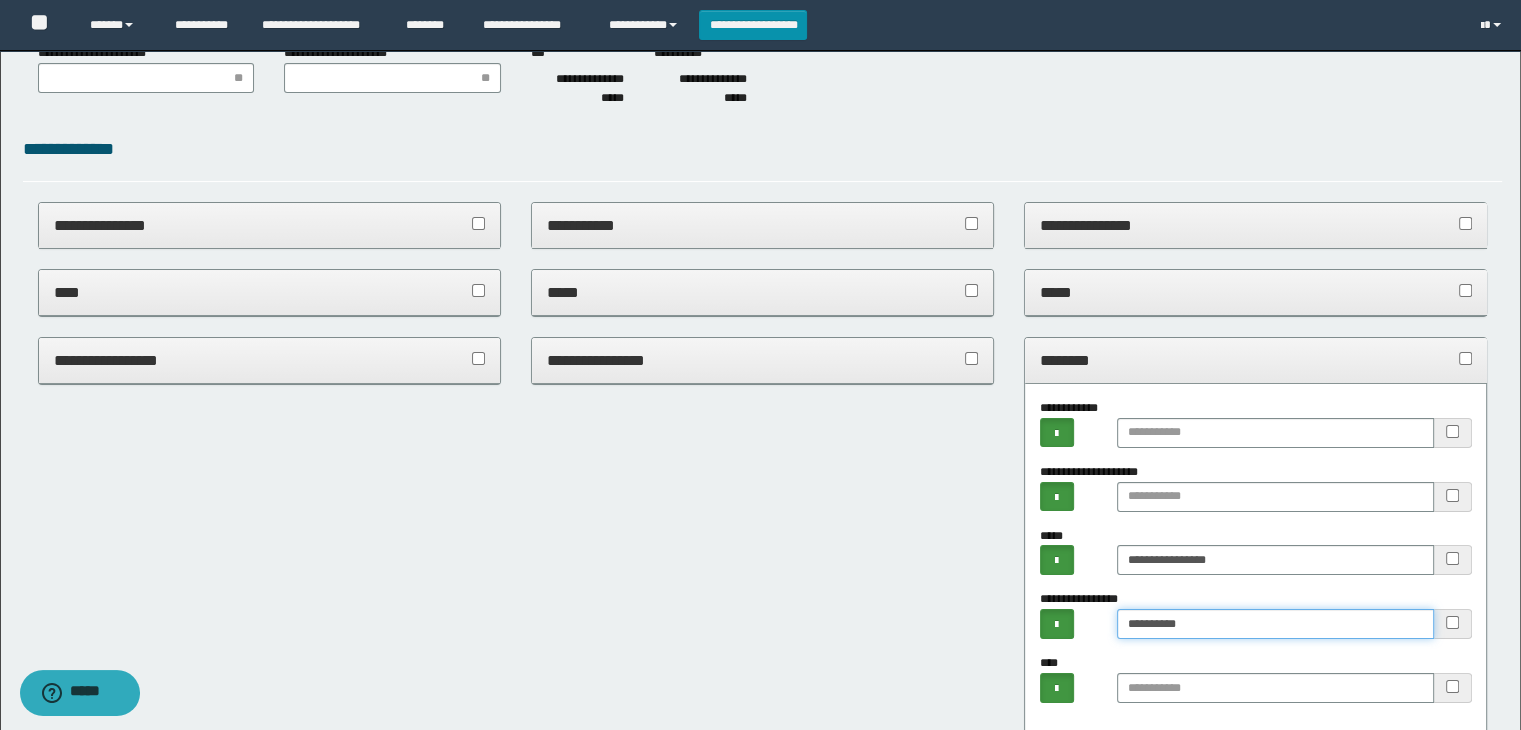 type on "**********" 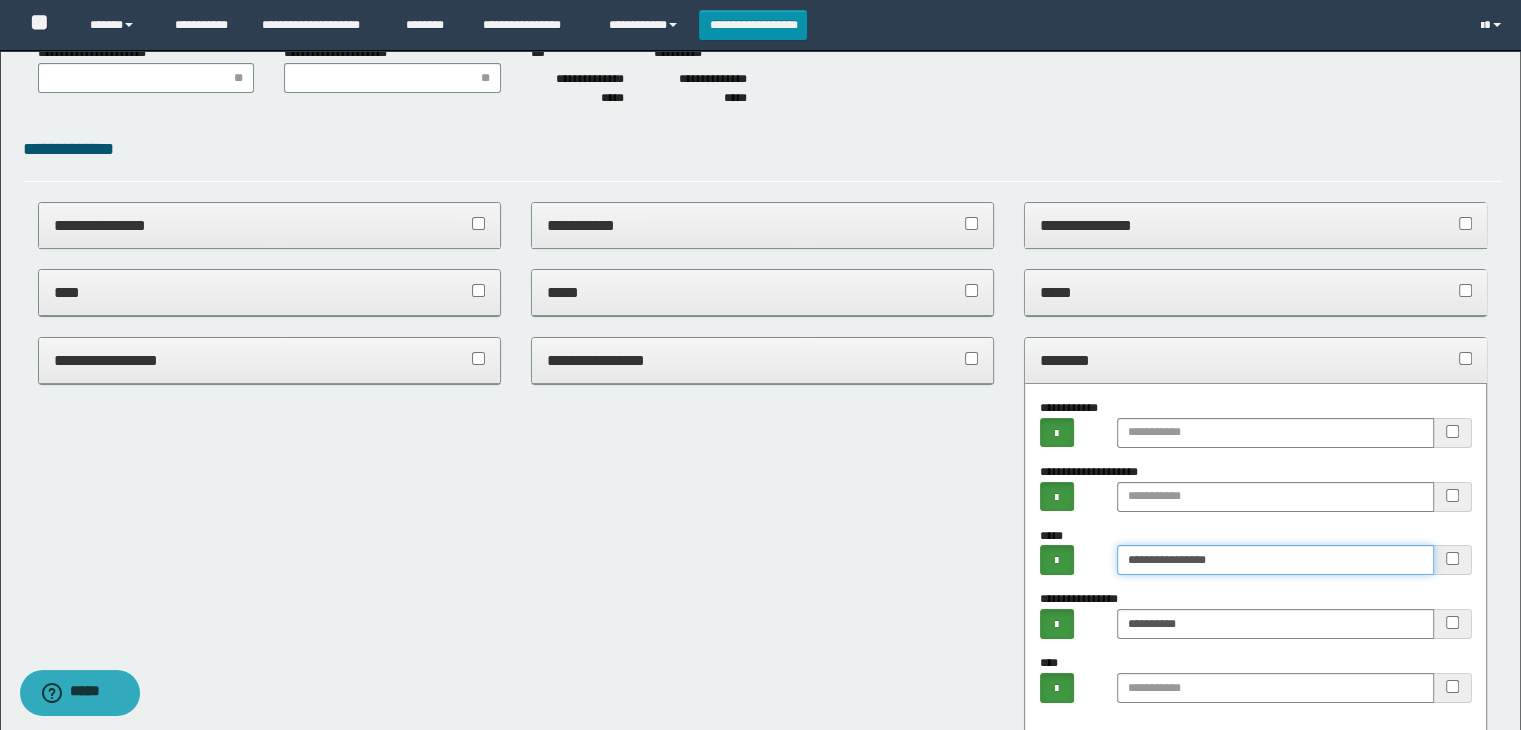 click on "**********" at bounding box center [1275, 560] 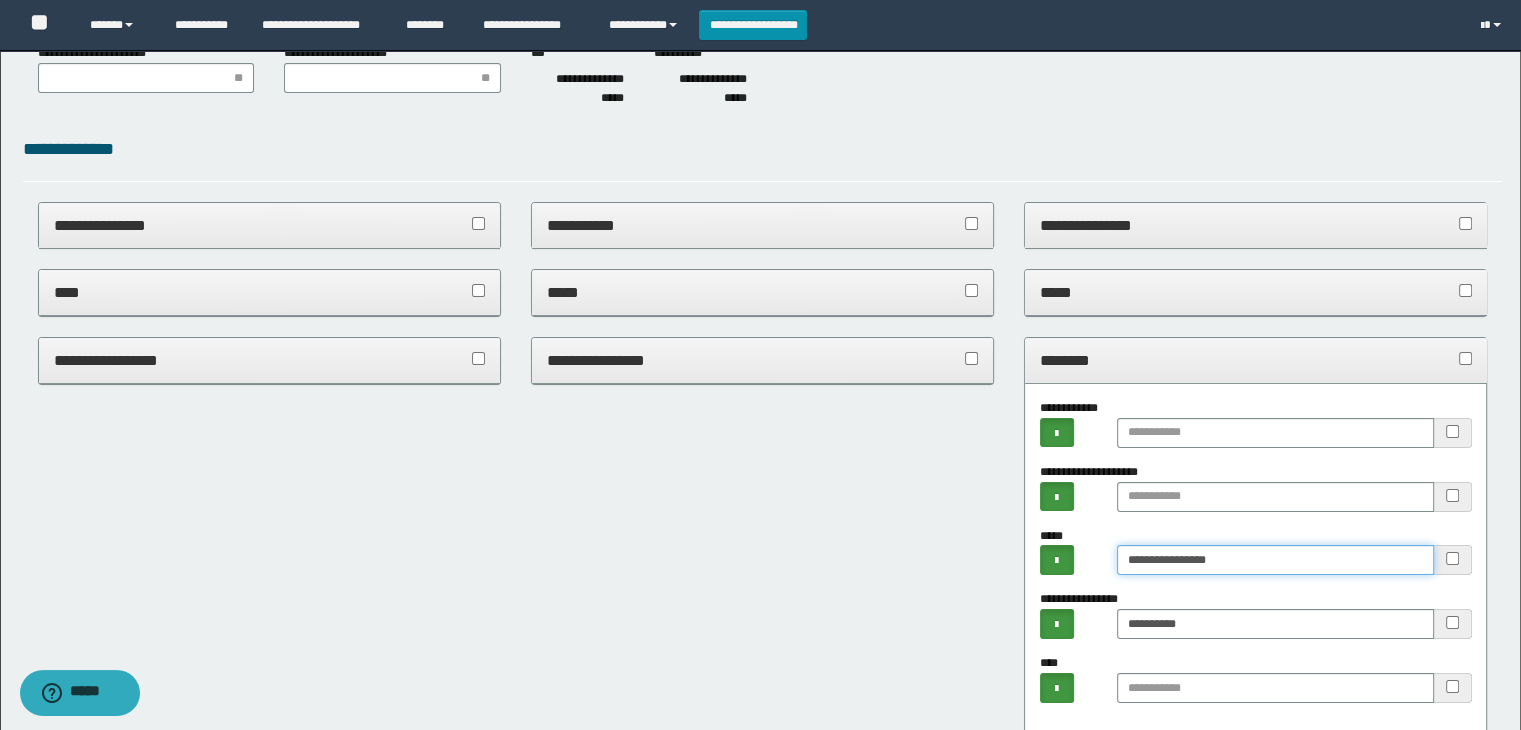 type on "**********" 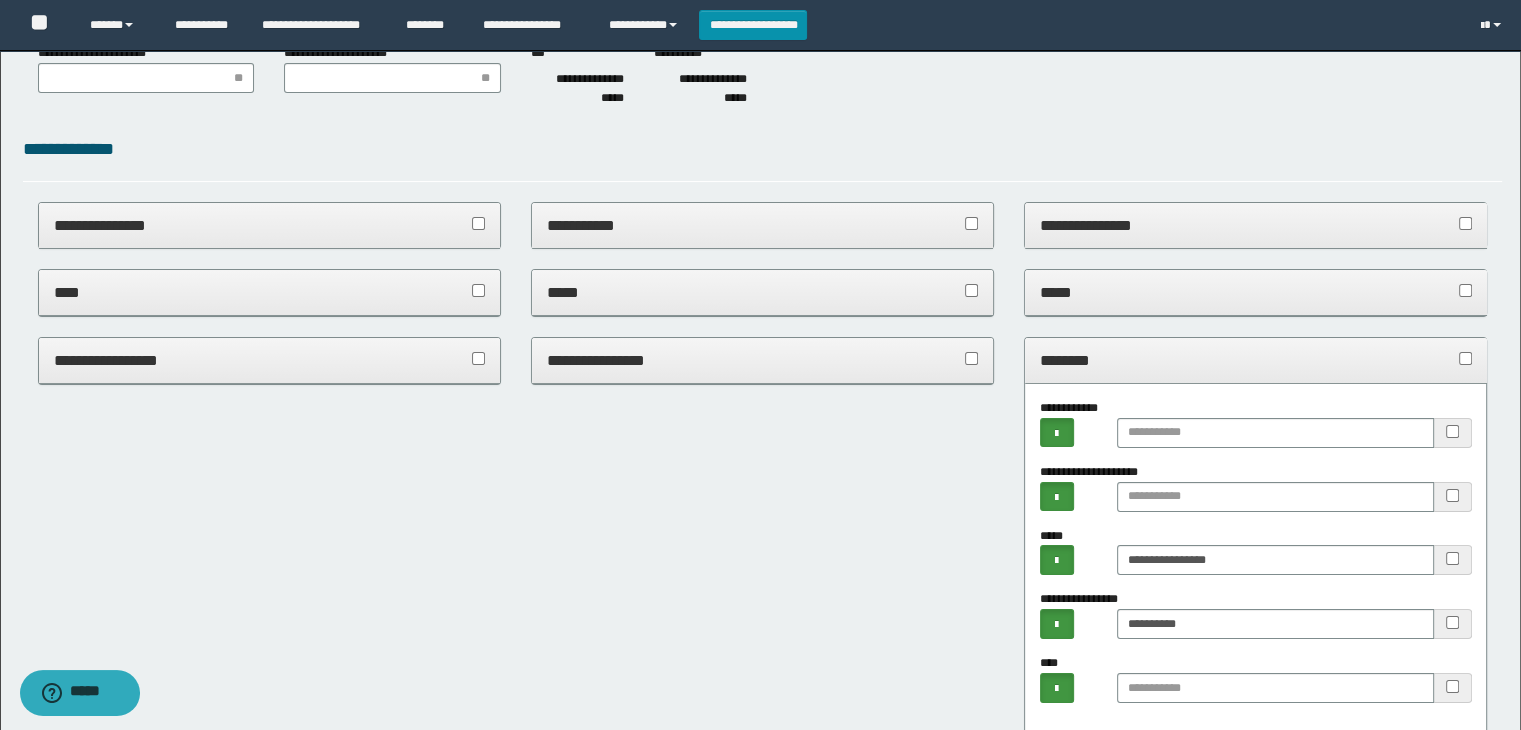 drag, startPoint x: 1160, startPoint y: 353, endPoint x: 1143, endPoint y: 365, distance: 20.808653 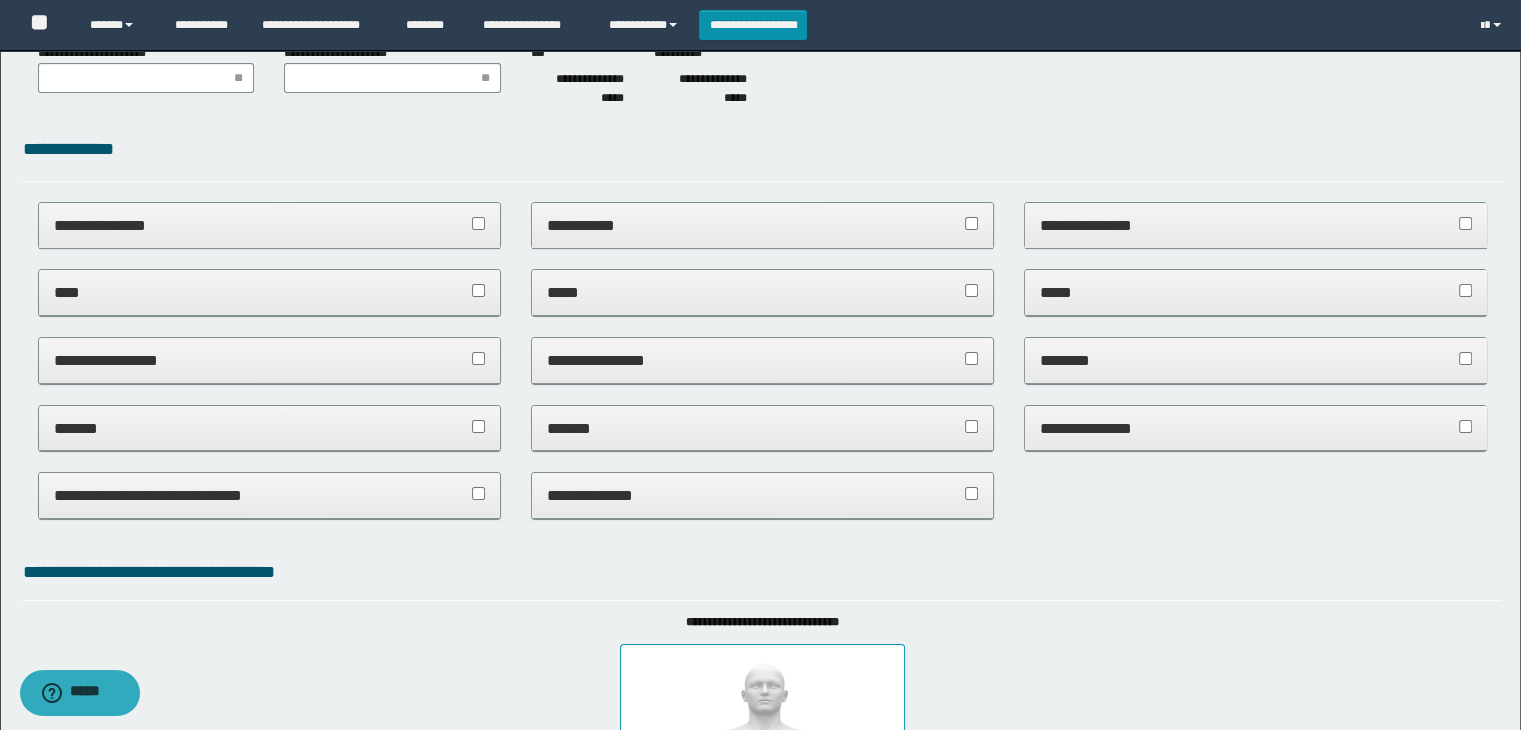 click on "*******" at bounding box center [270, 428] 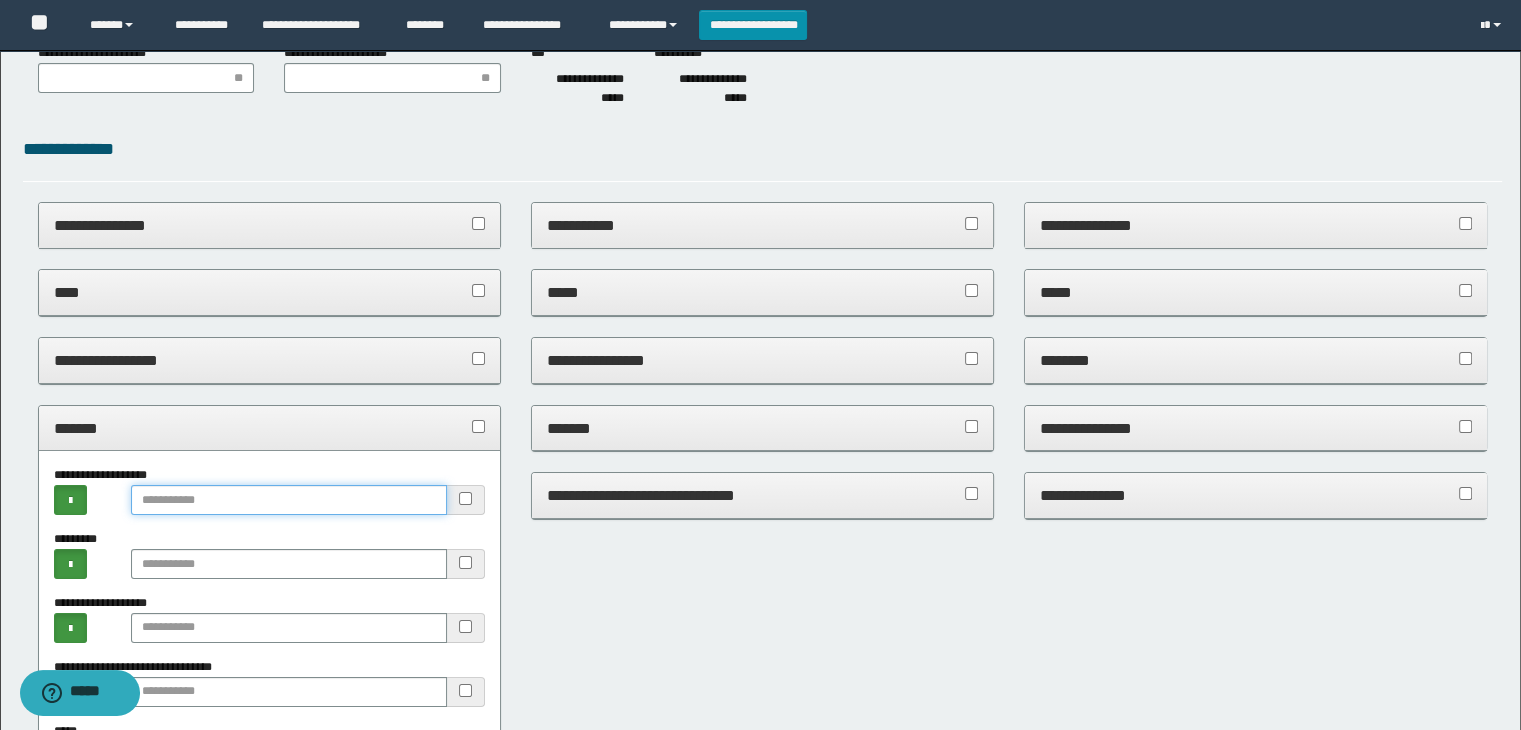 click at bounding box center [289, 500] 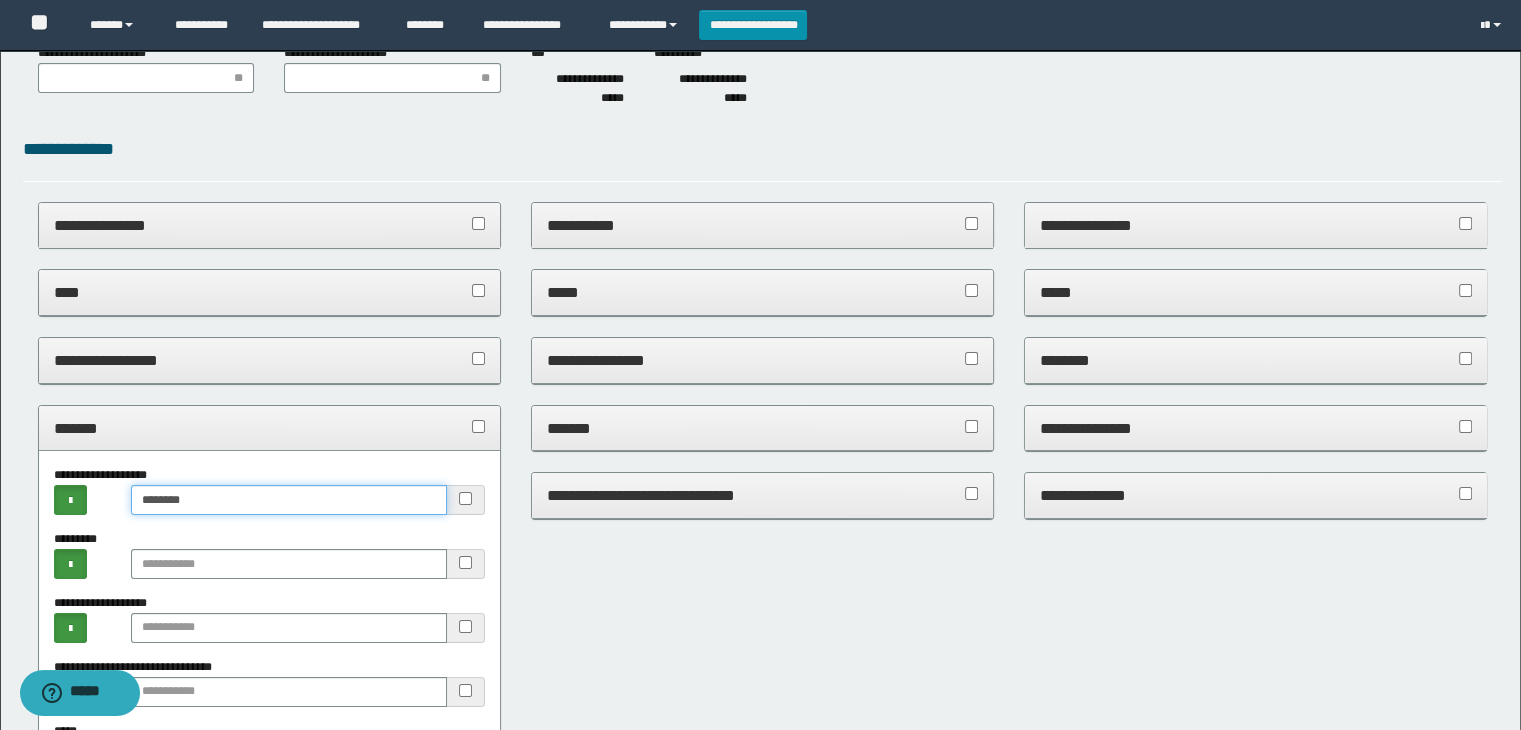 type on "********" 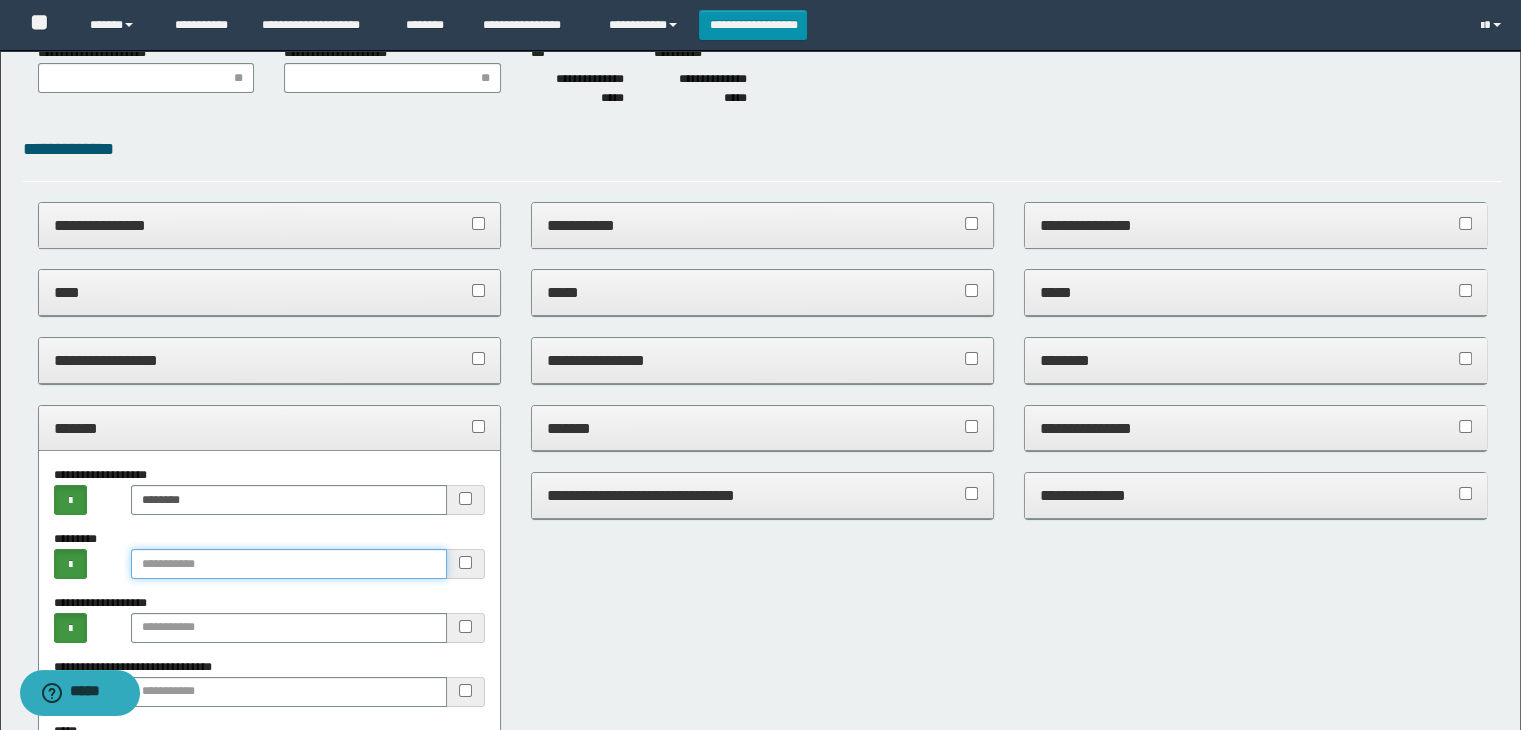 click at bounding box center [289, 564] 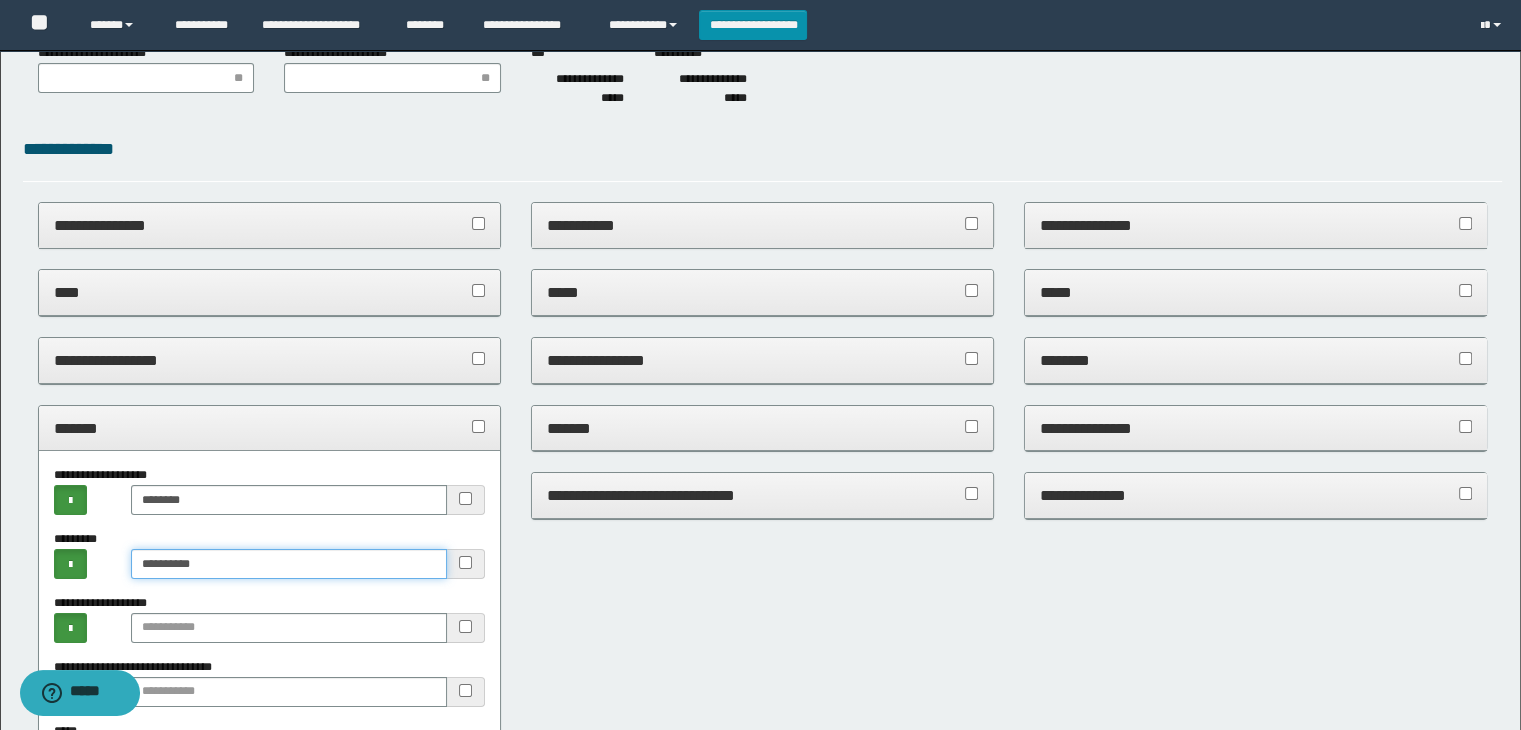 type on "**********" 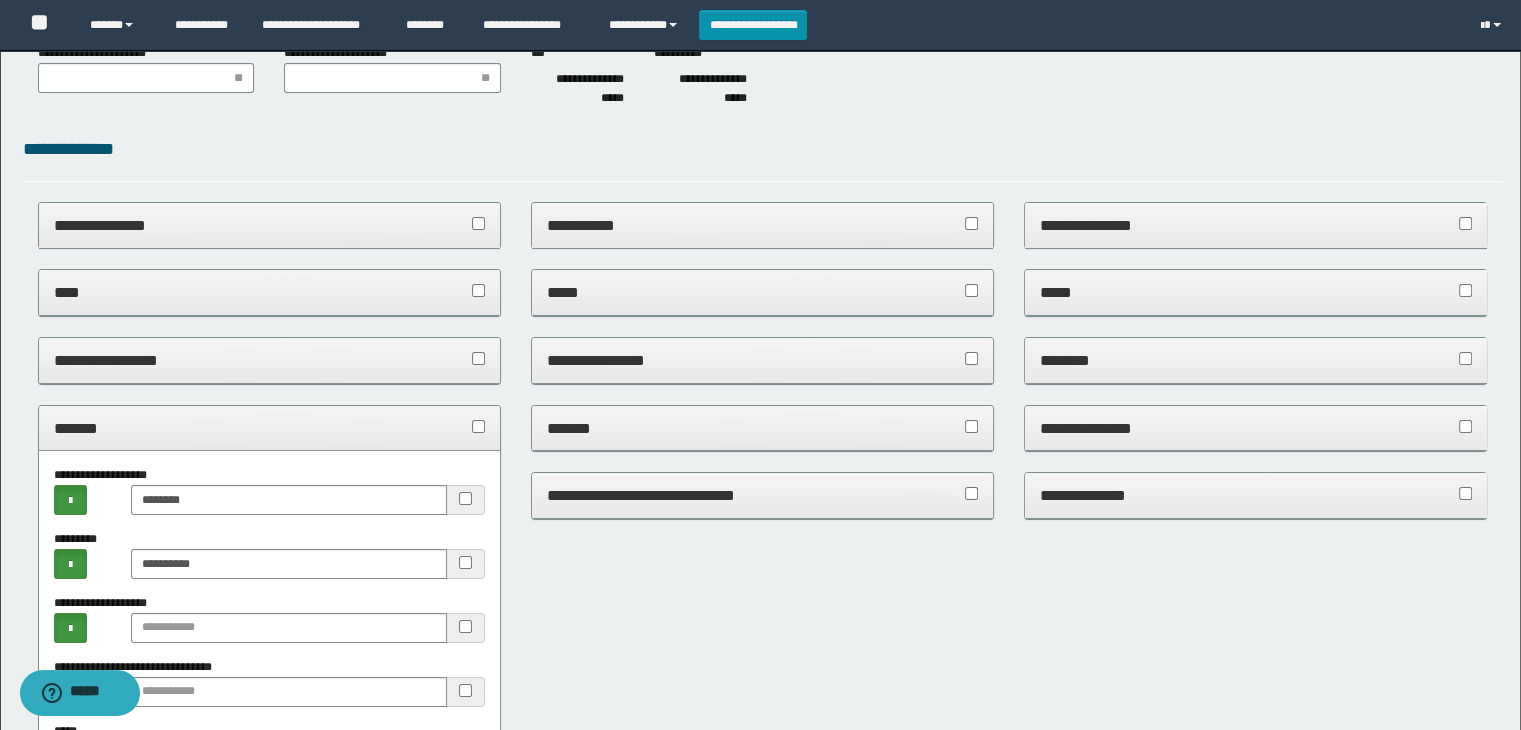 click on "*******" at bounding box center [270, 428] 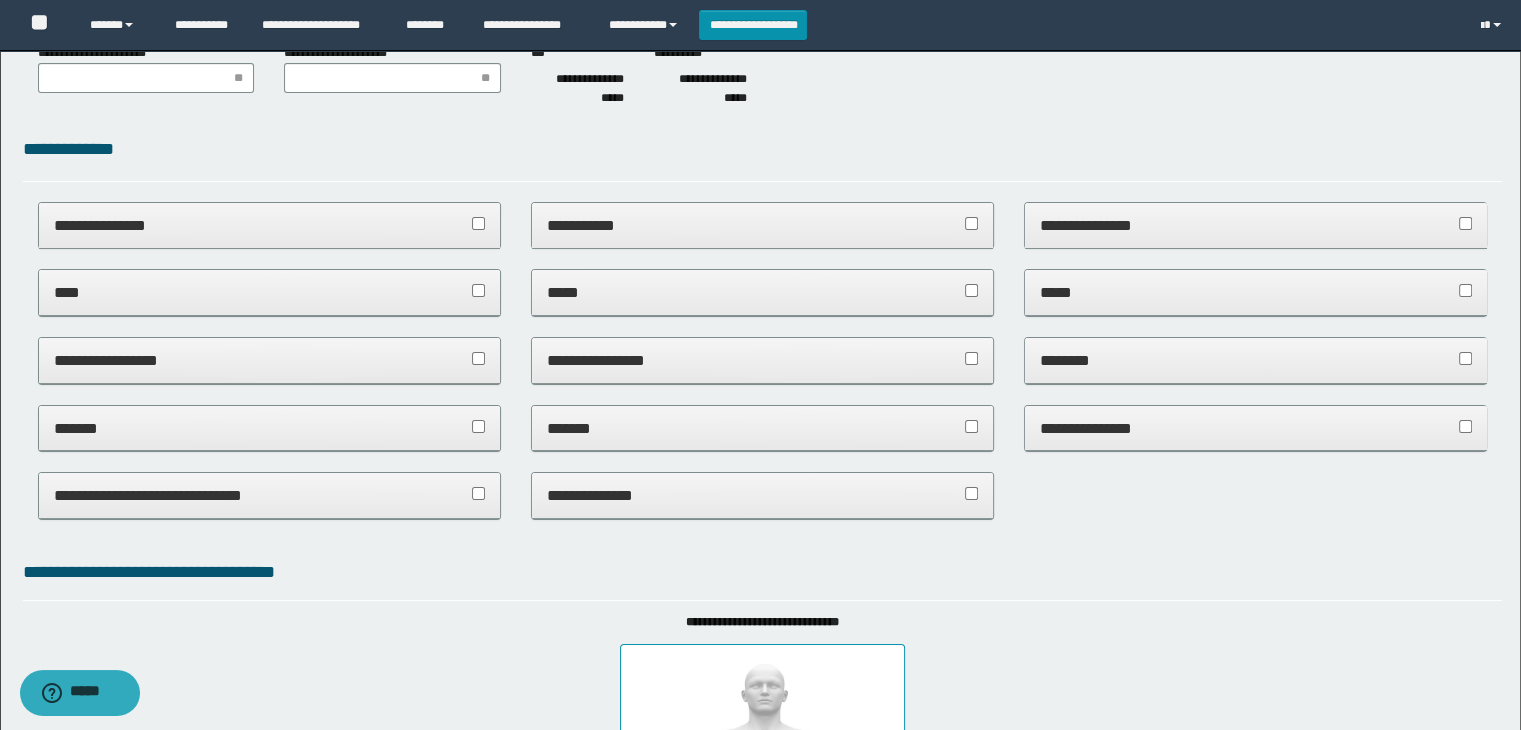 click on "*******" at bounding box center [763, 428] 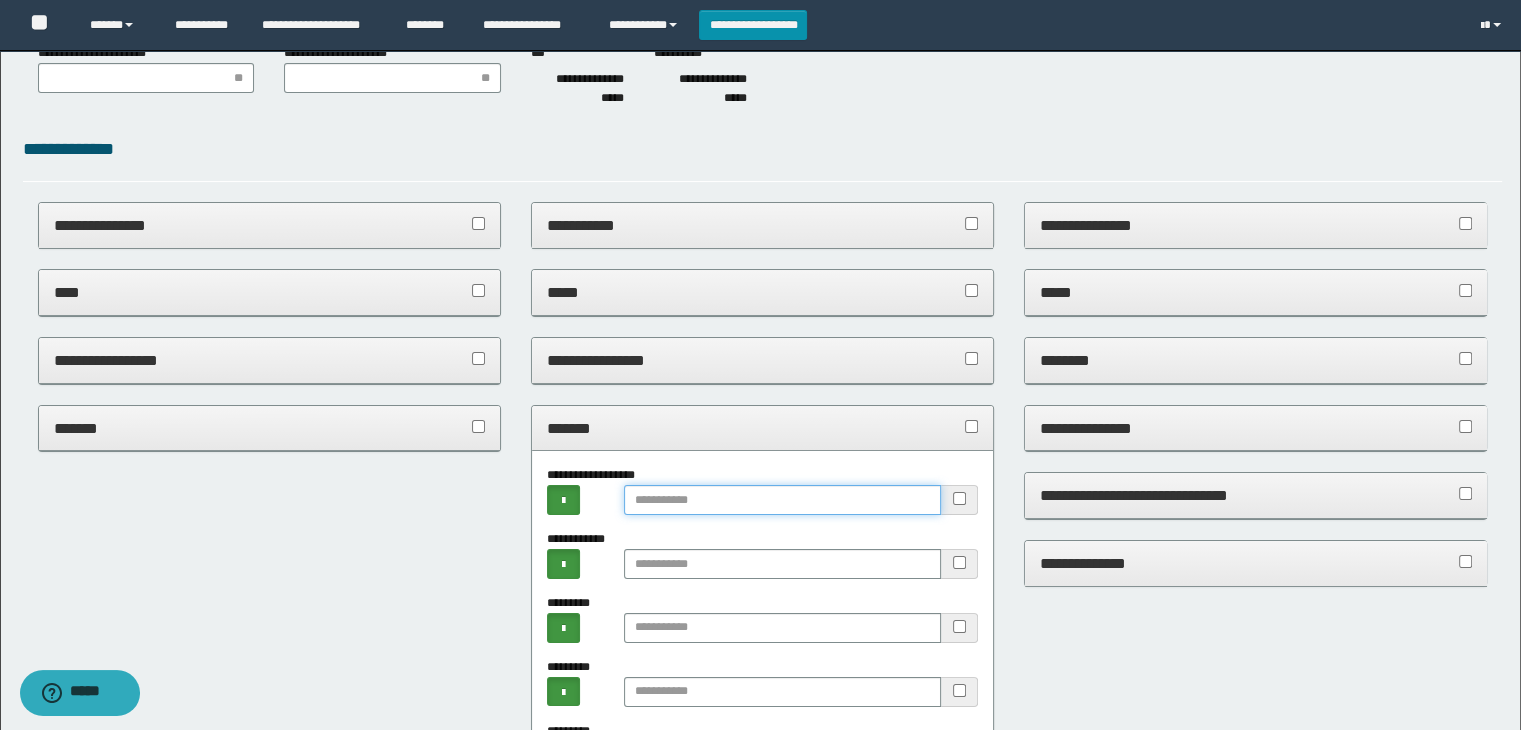 click at bounding box center (782, 500) 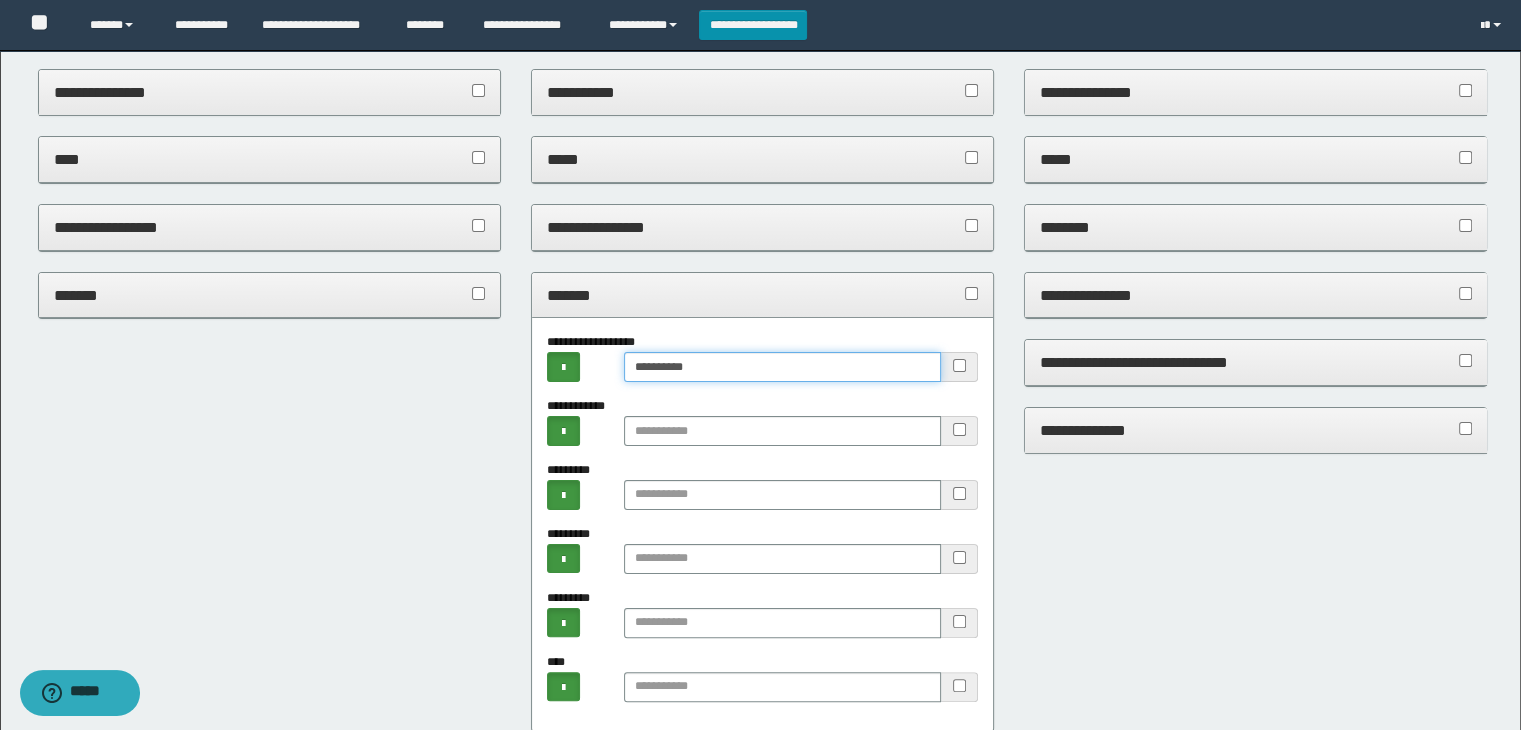 scroll, scrollTop: 500, scrollLeft: 0, axis: vertical 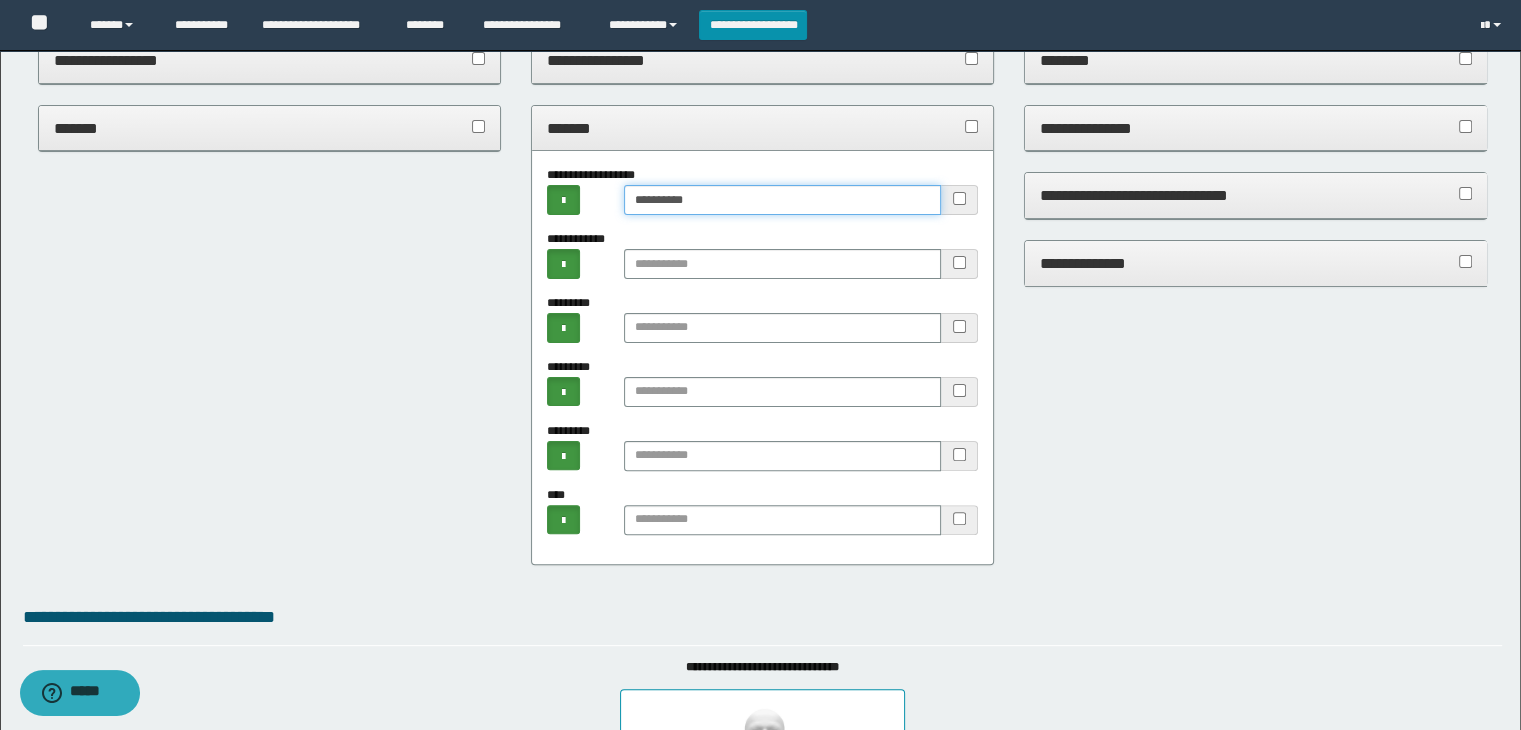 type on "**********" 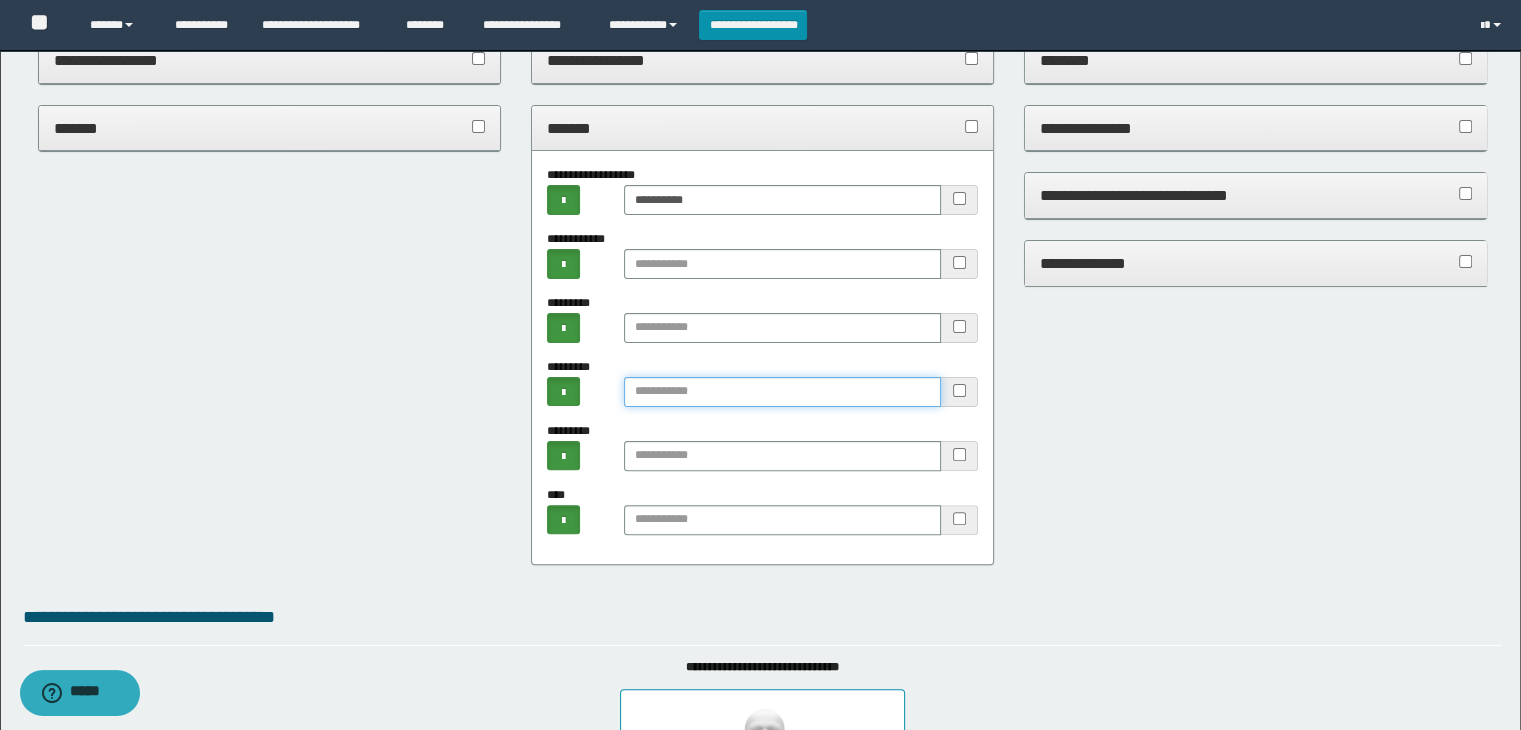 drag, startPoint x: 694, startPoint y: 396, endPoint x: 716, endPoint y: 372, distance: 32.55764 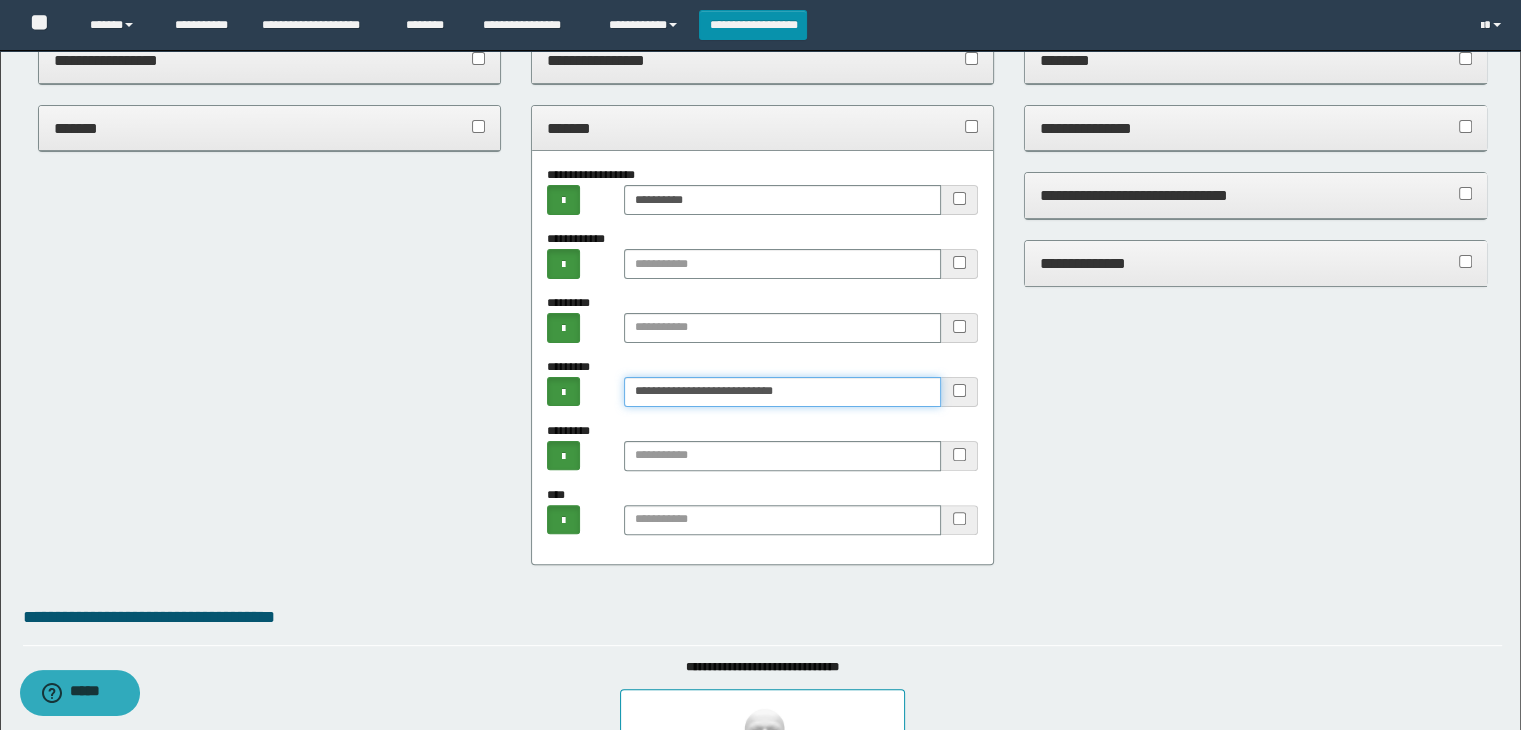 type on "**********" 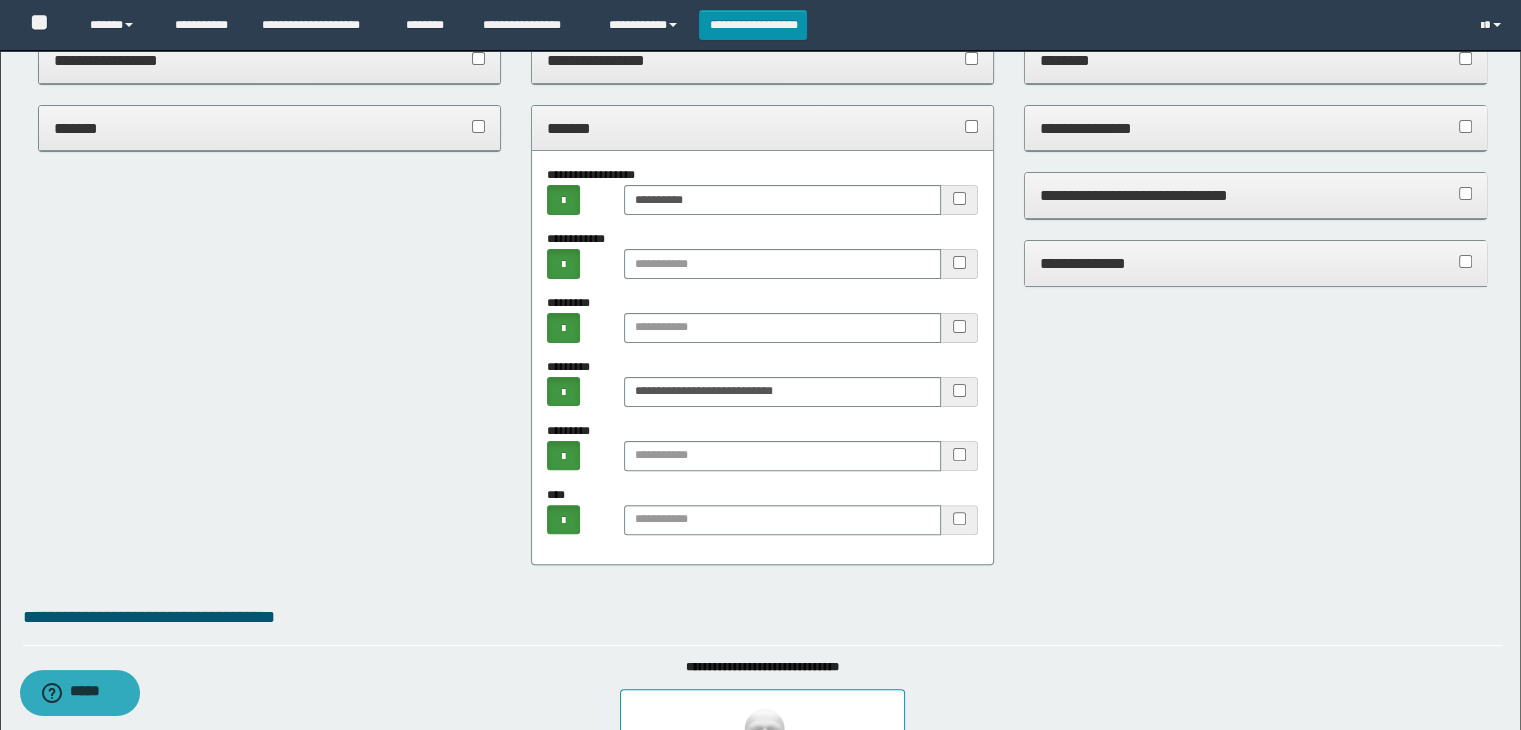 click on "*******" at bounding box center (763, 128) 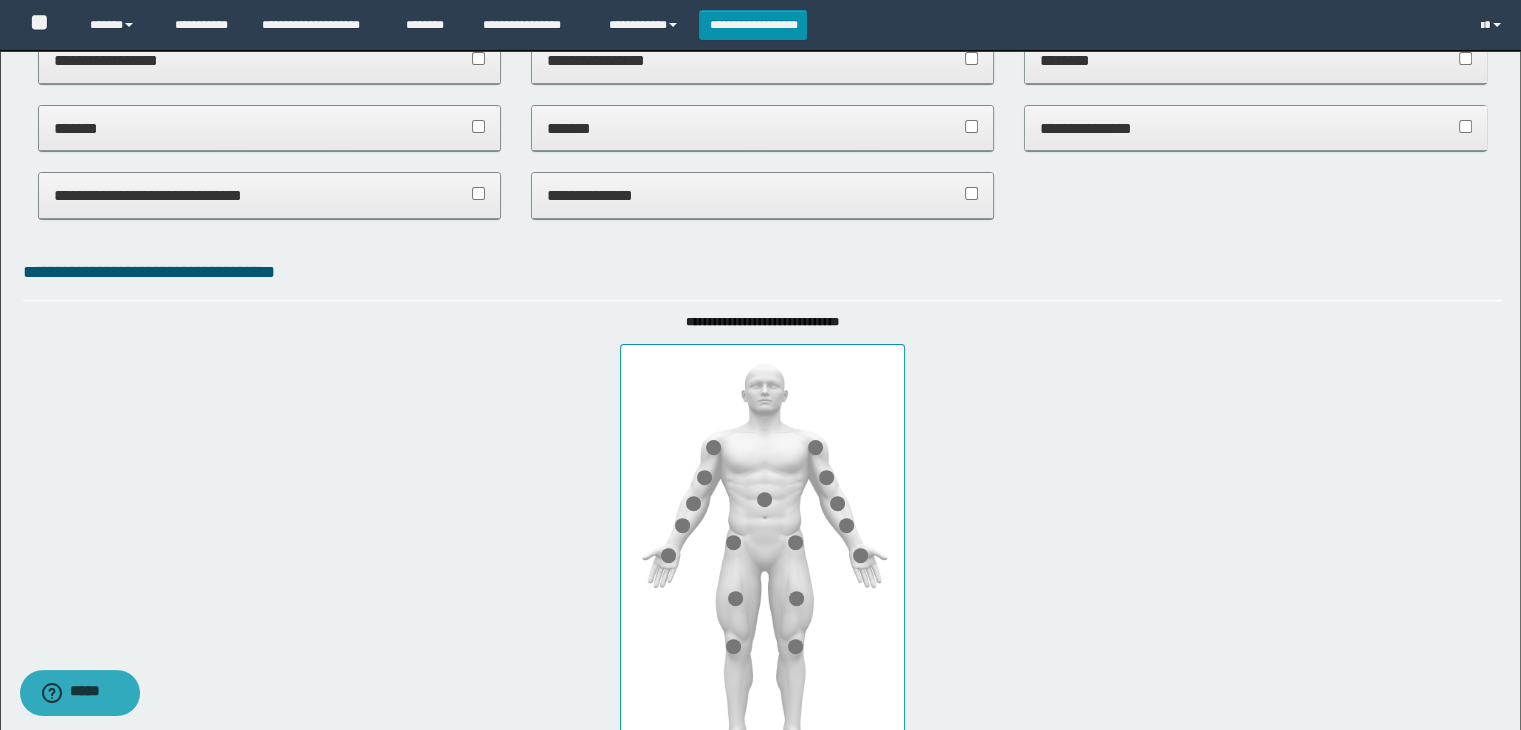 click on "**********" at bounding box center (270, 195) 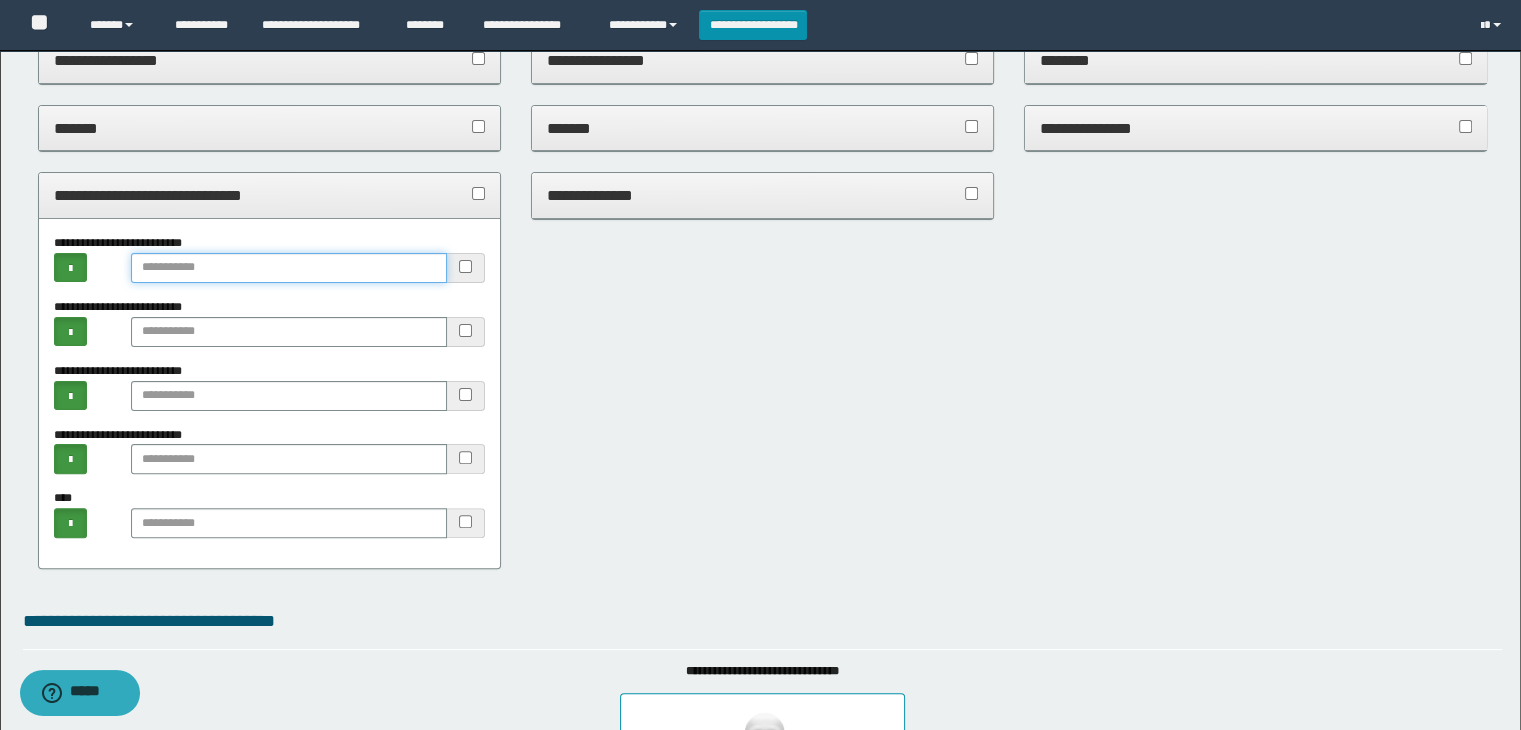 click at bounding box center [289, 268] 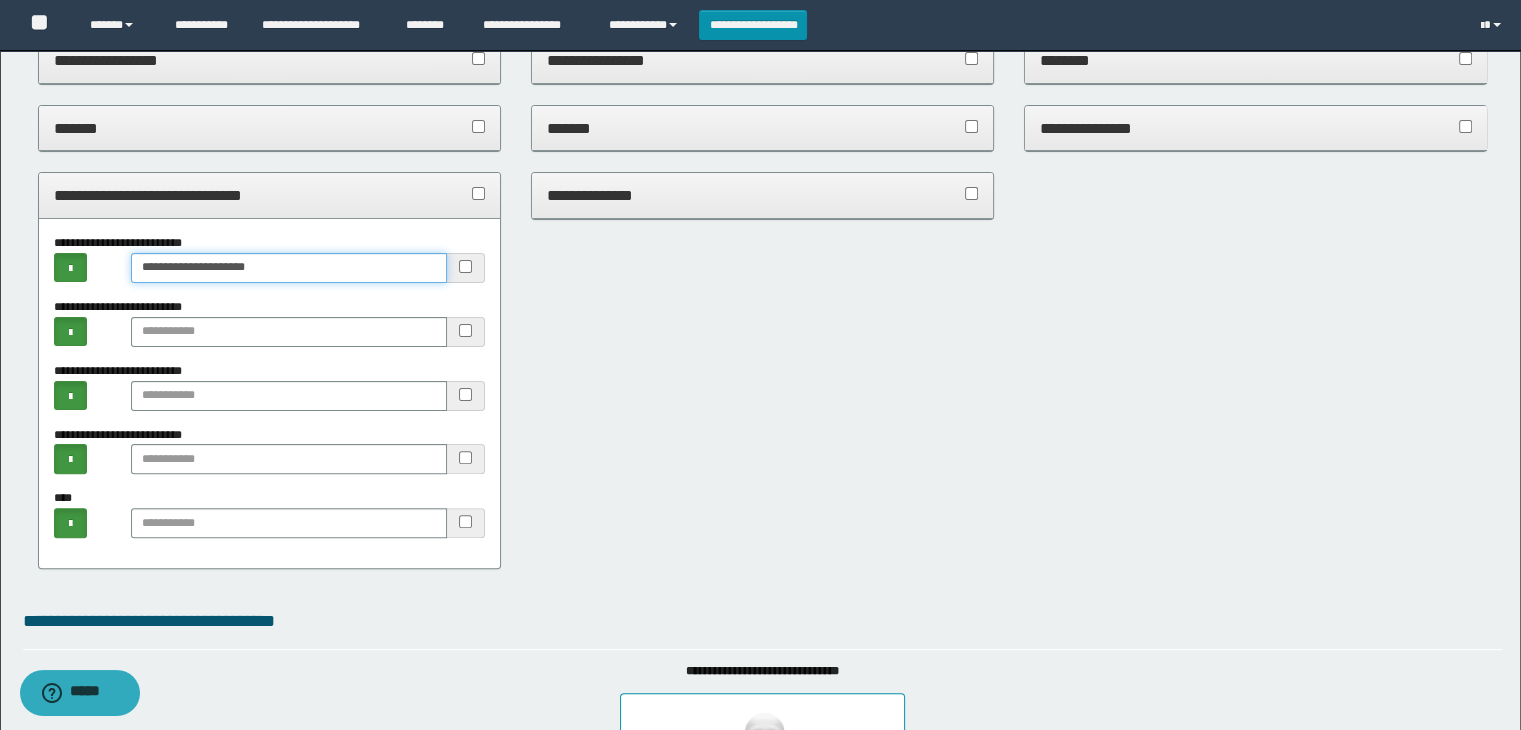 type on "**********" 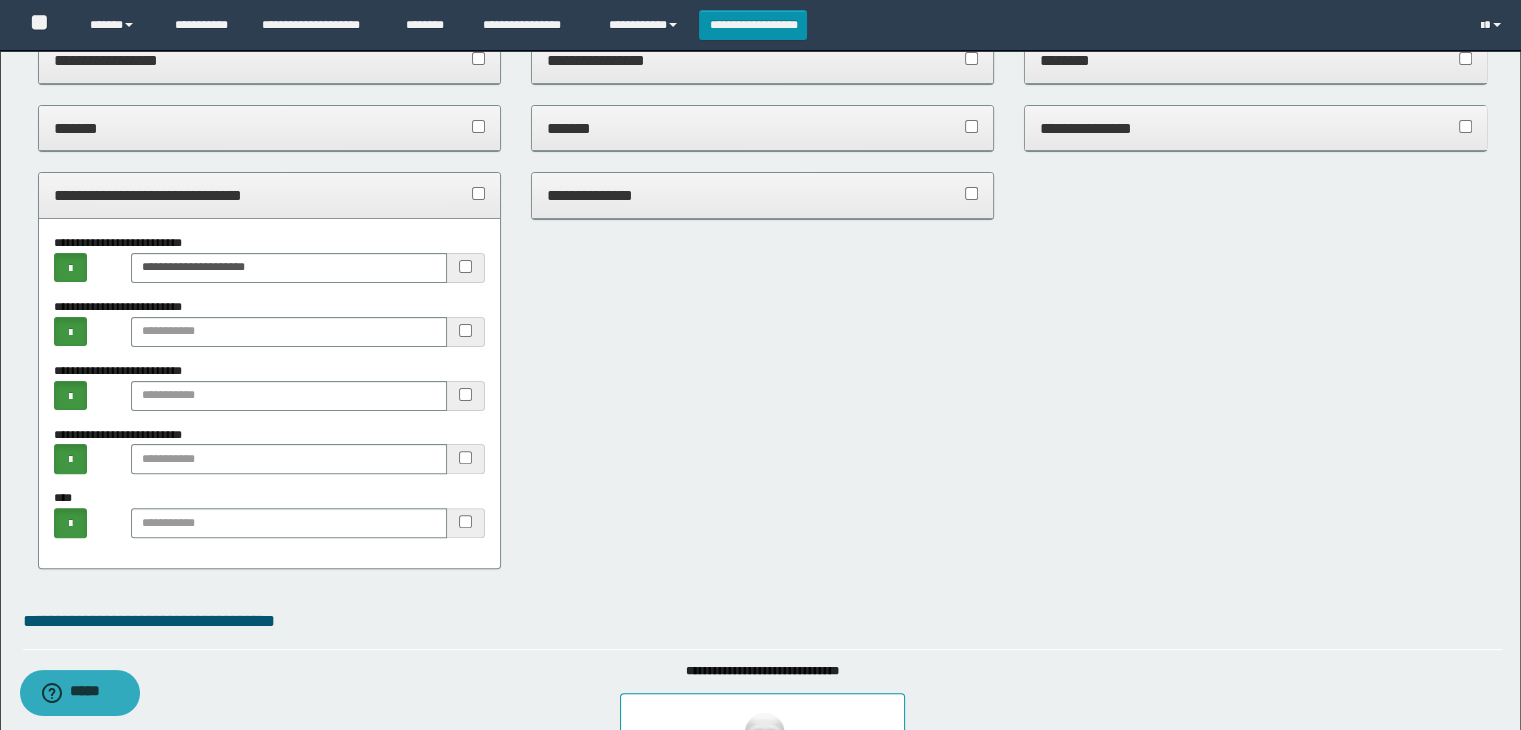 click on "**********" at bounding box center [270, 195] 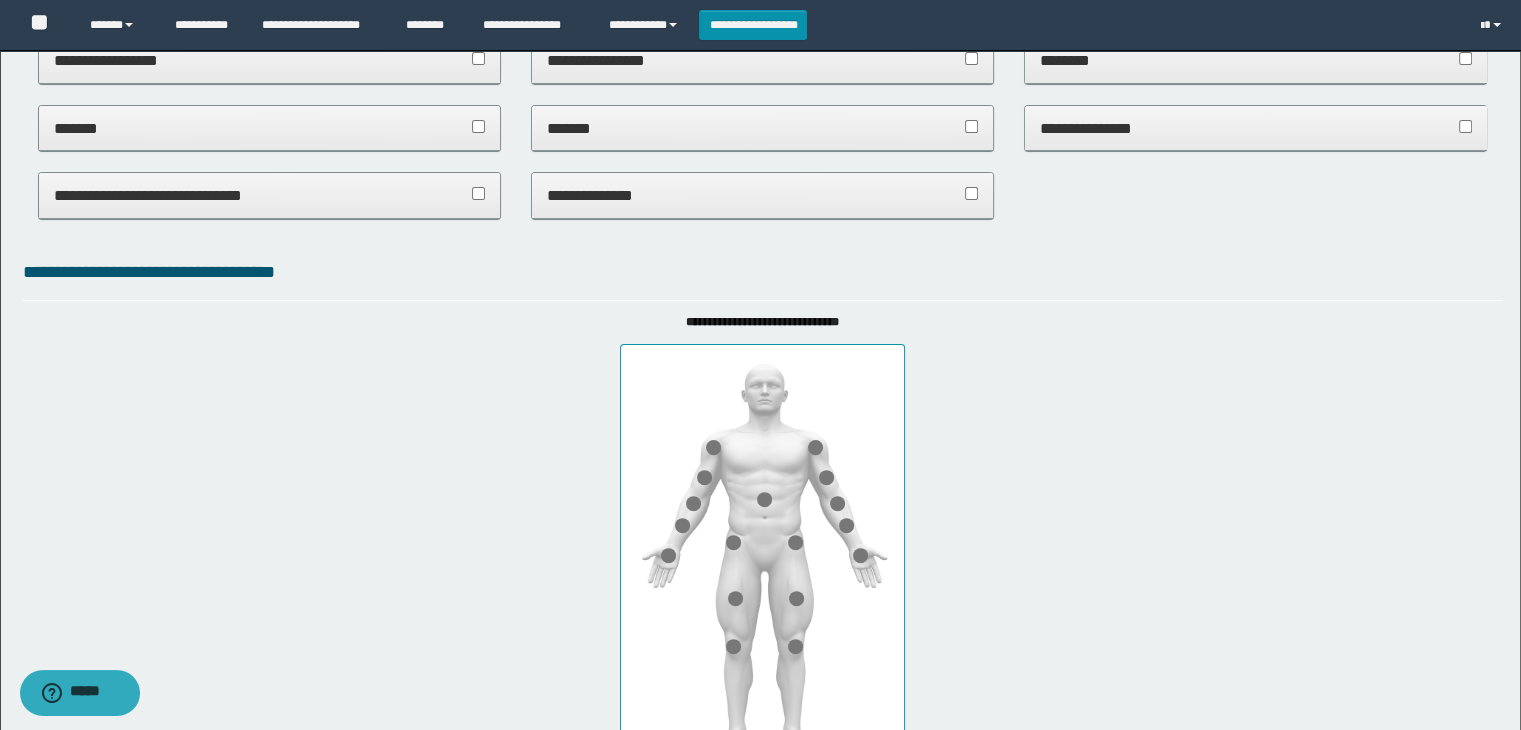 click on "**********" at bounding box center [763, 195] 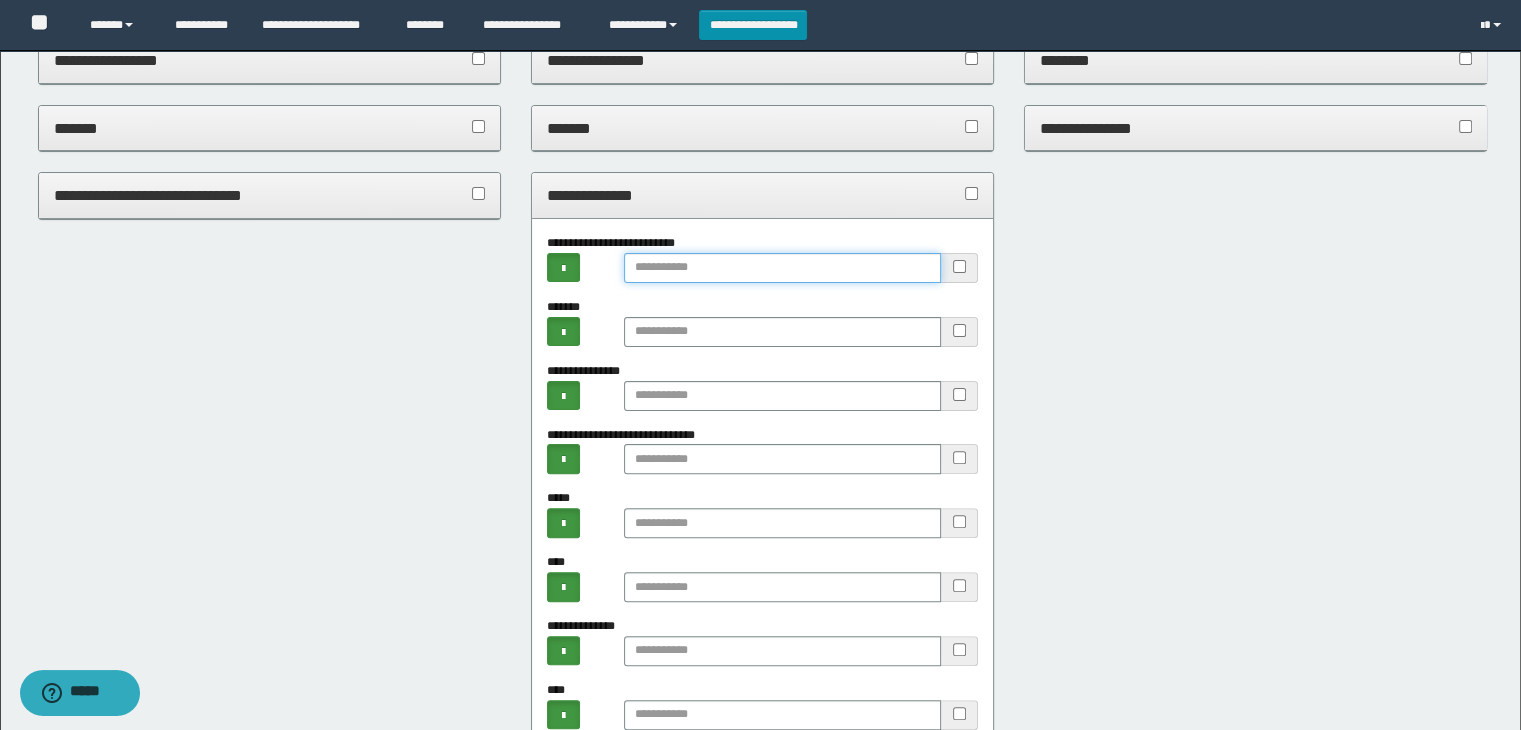 click at bounding box center (782, 268) 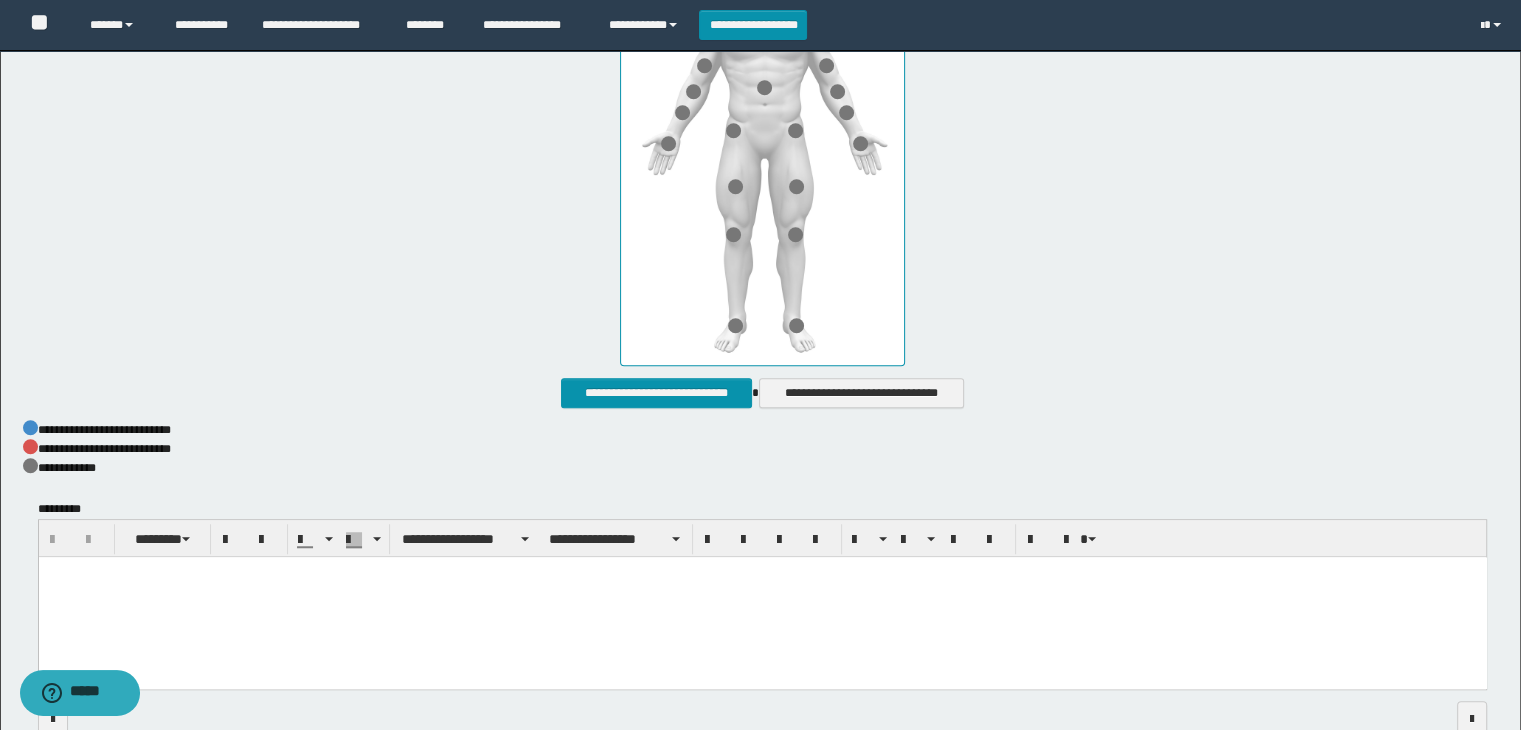 scroll, scrollTop: 1566, scrollLeft: 0, axis: vertical 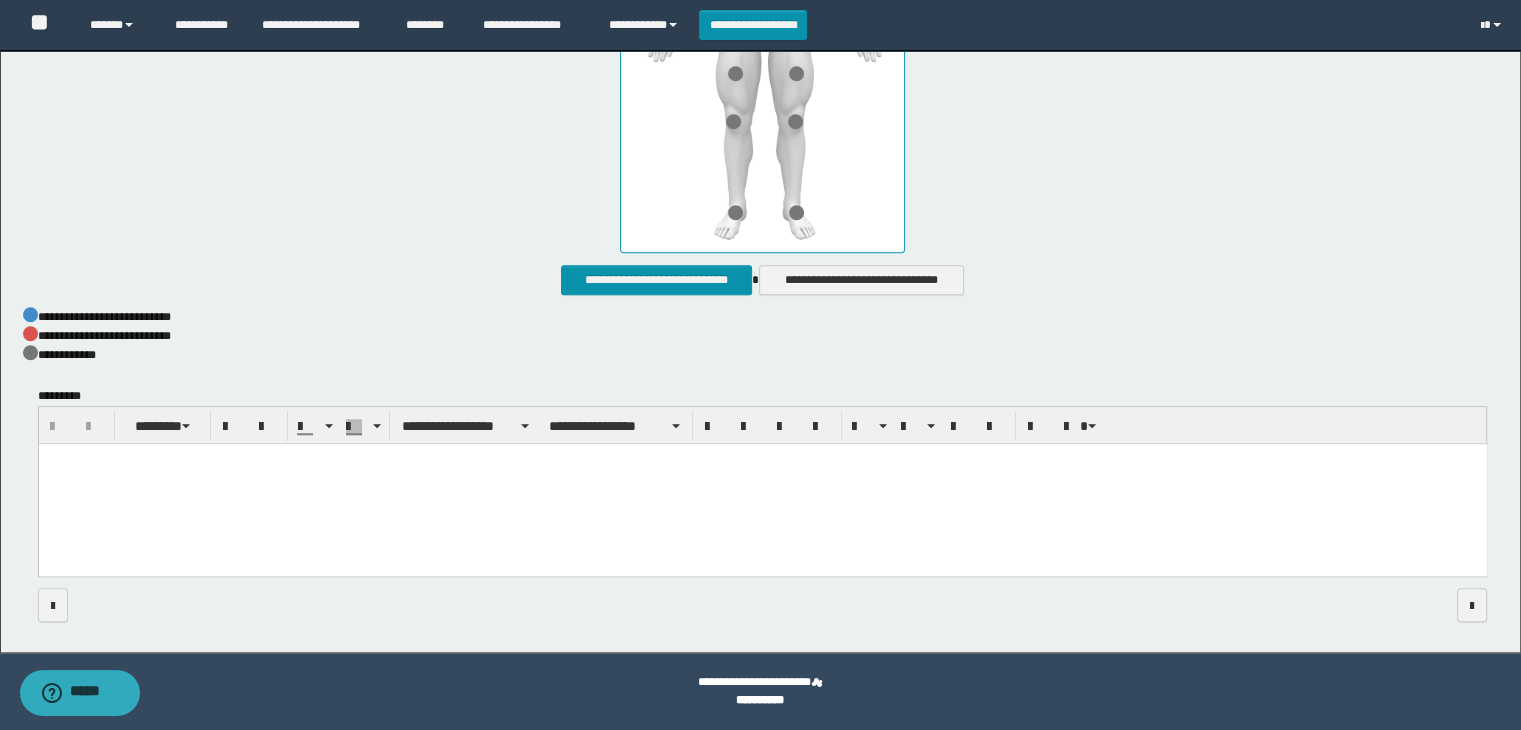 type on "****" 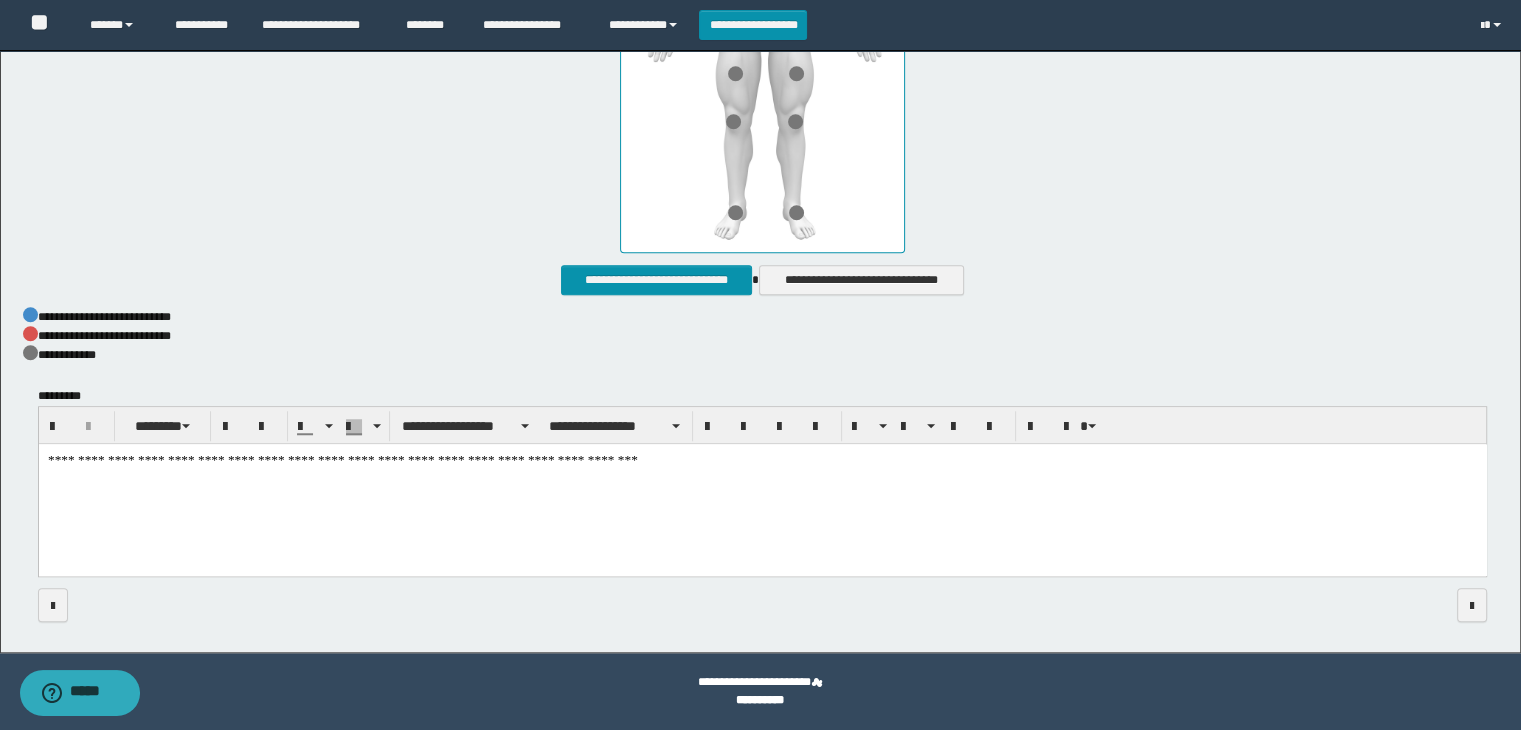 scroll, scrollTop: 1366, scrollLeft: 0, axis: vertical 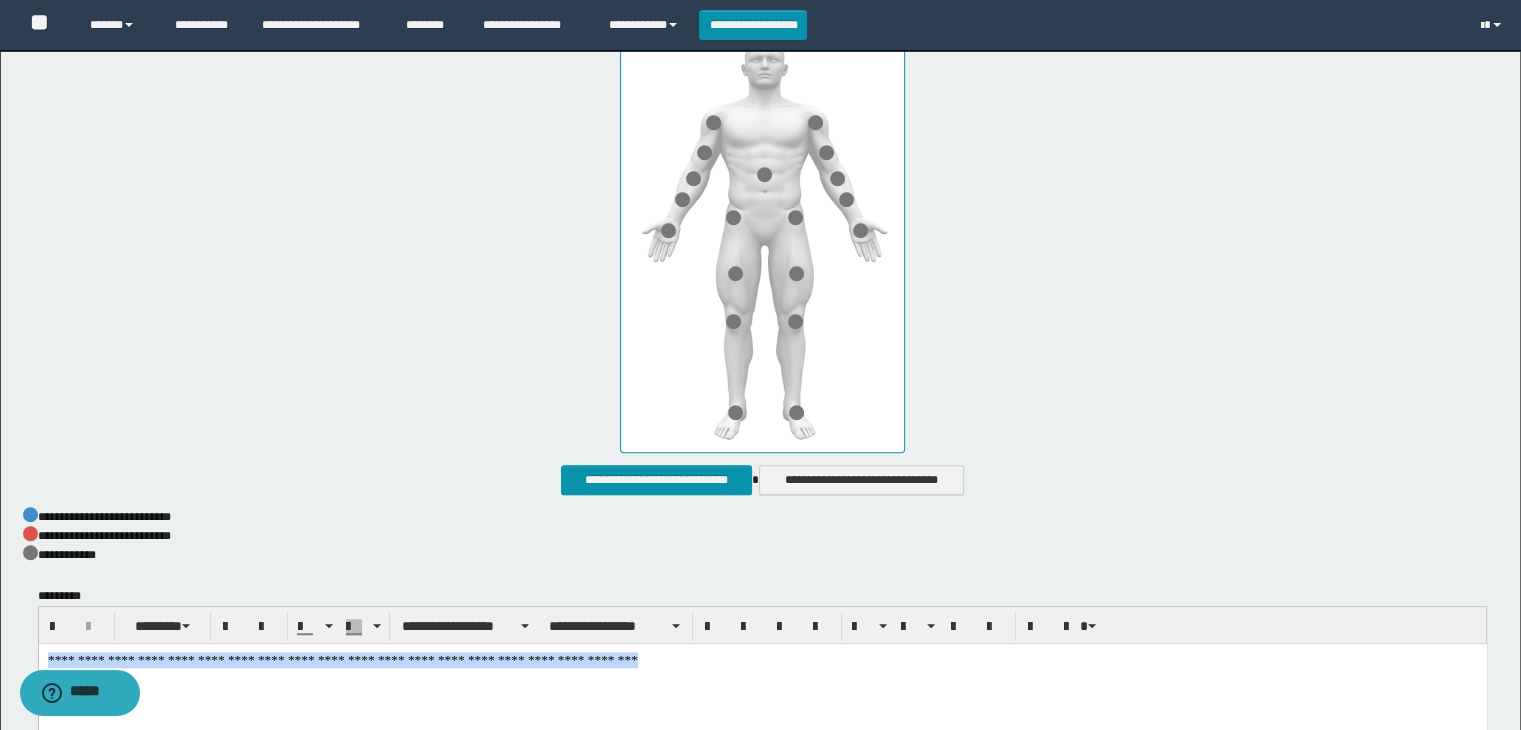 drag, startPoint x: 47, startPoint y: 655, endPoint x: 800, endPoint y: 647, distance: 753.0425 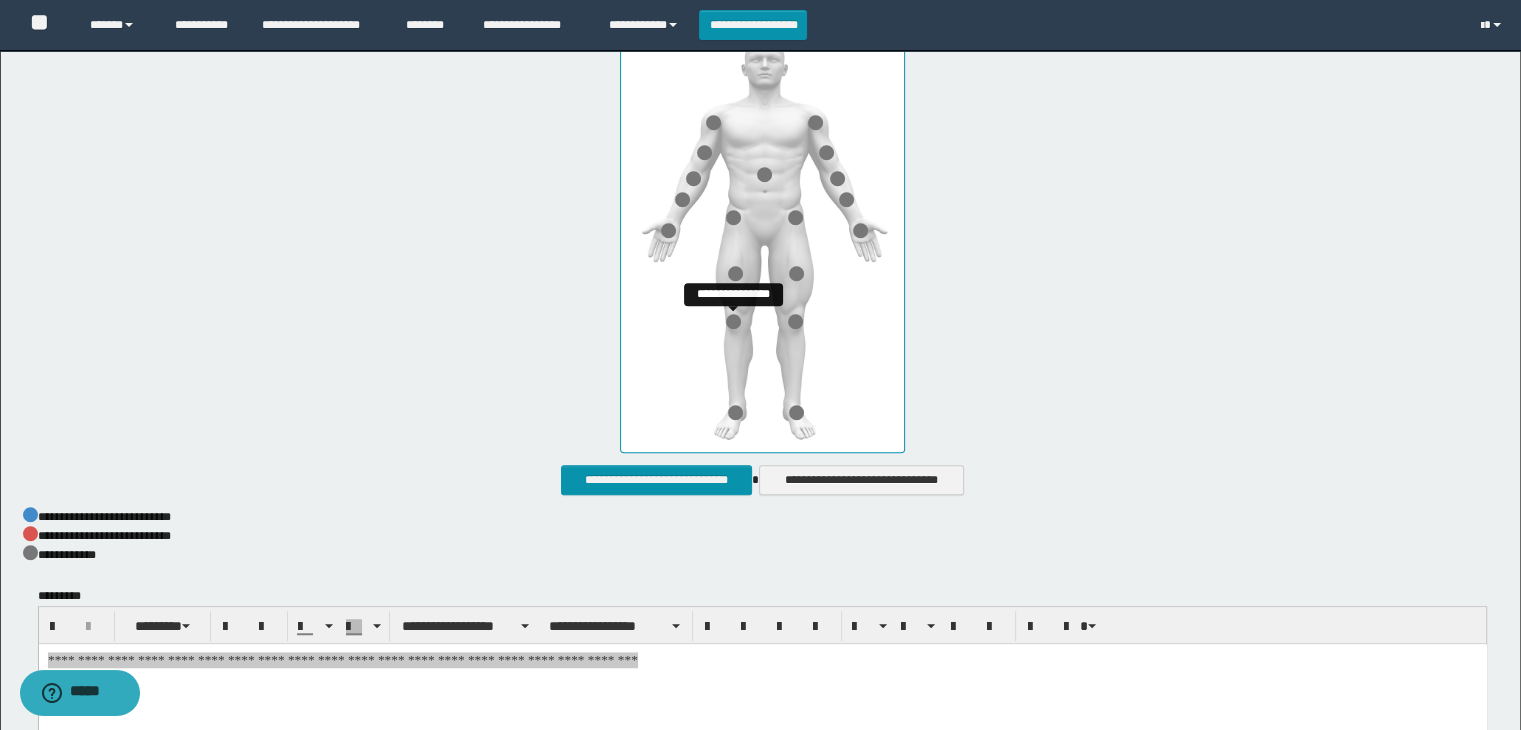 click at bounding box center [733, 321] 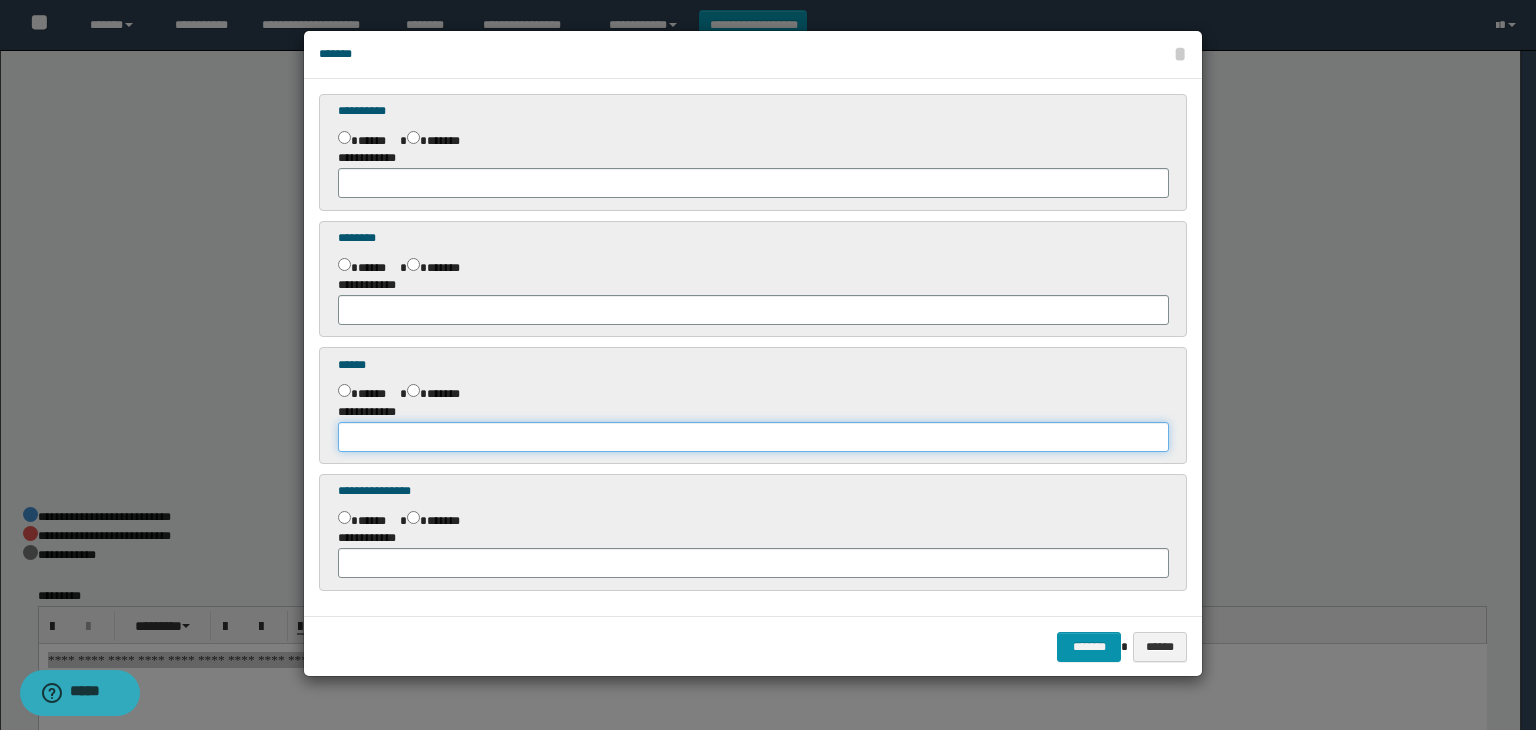 click at bounding box center [753, 437] 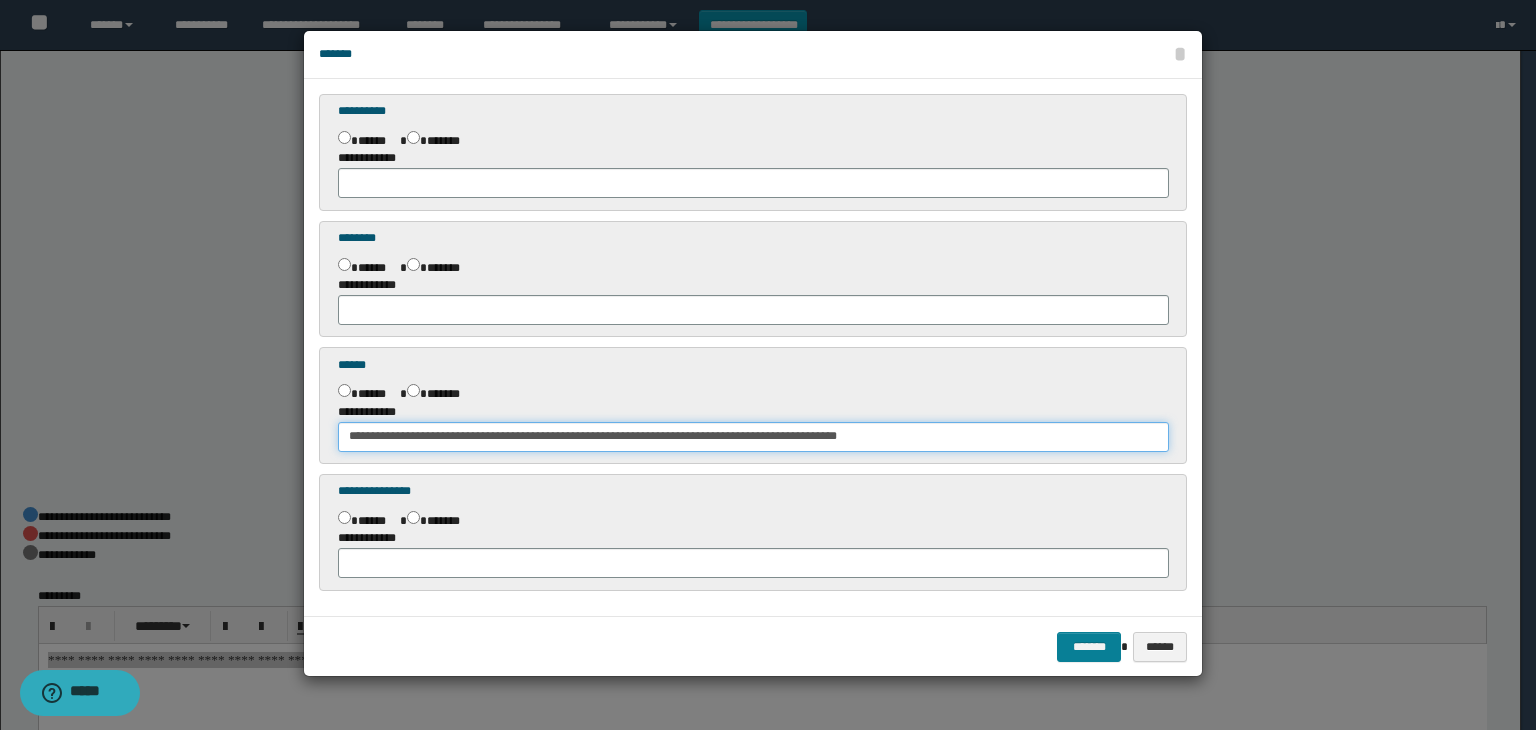 type on "**********" 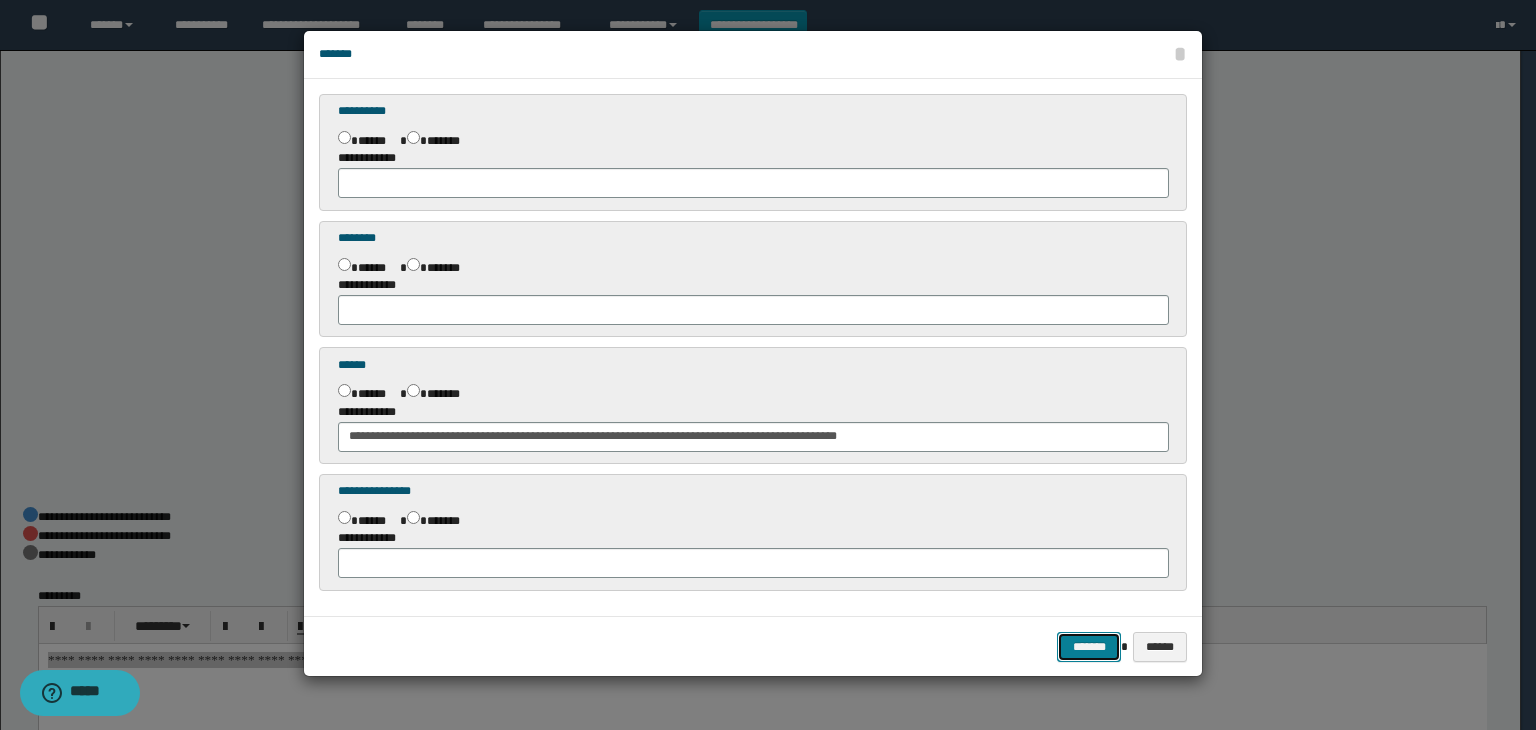 click on "*******" at bounding box center (1089, 647) 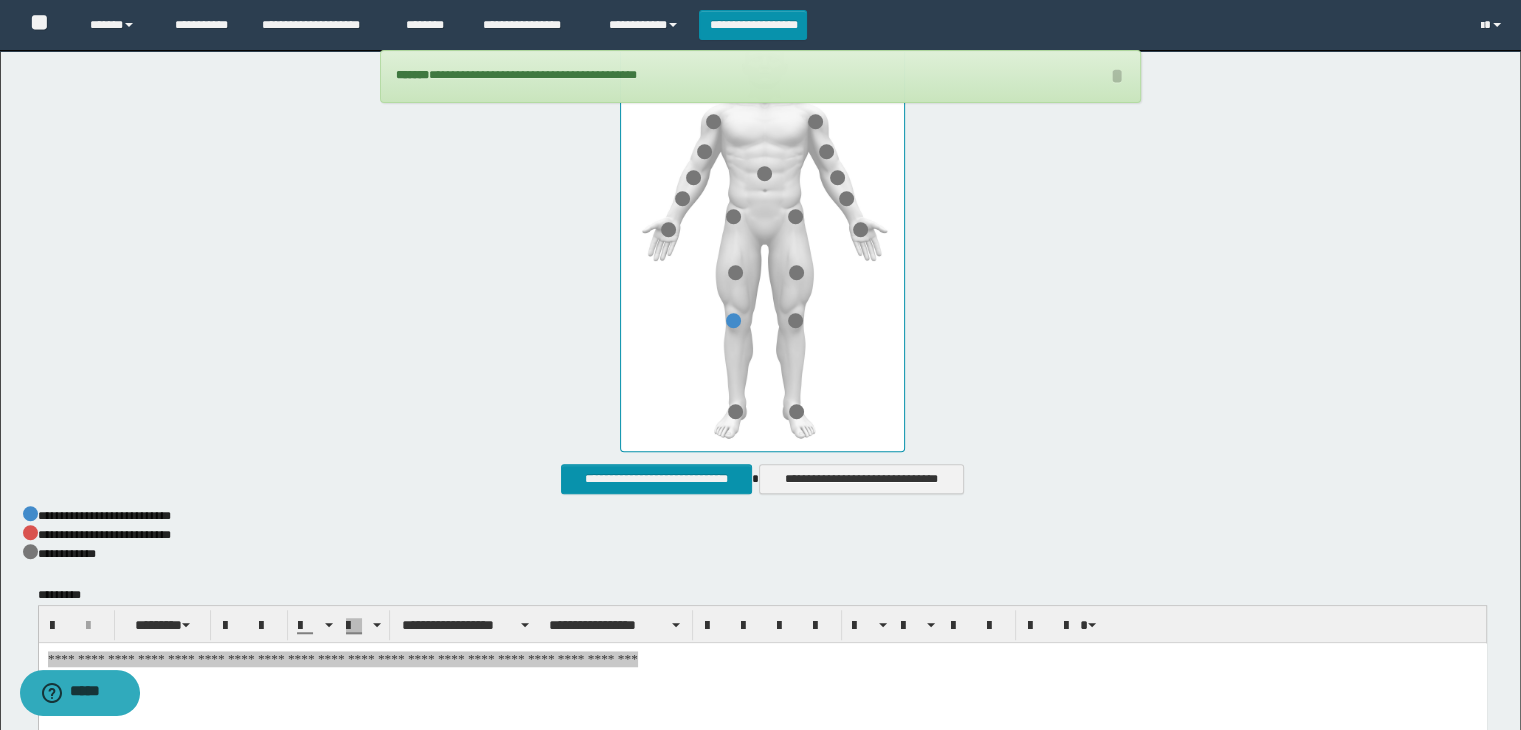 scroll, scrollTop: 1366, scrollLeft: 0, axis: vertical 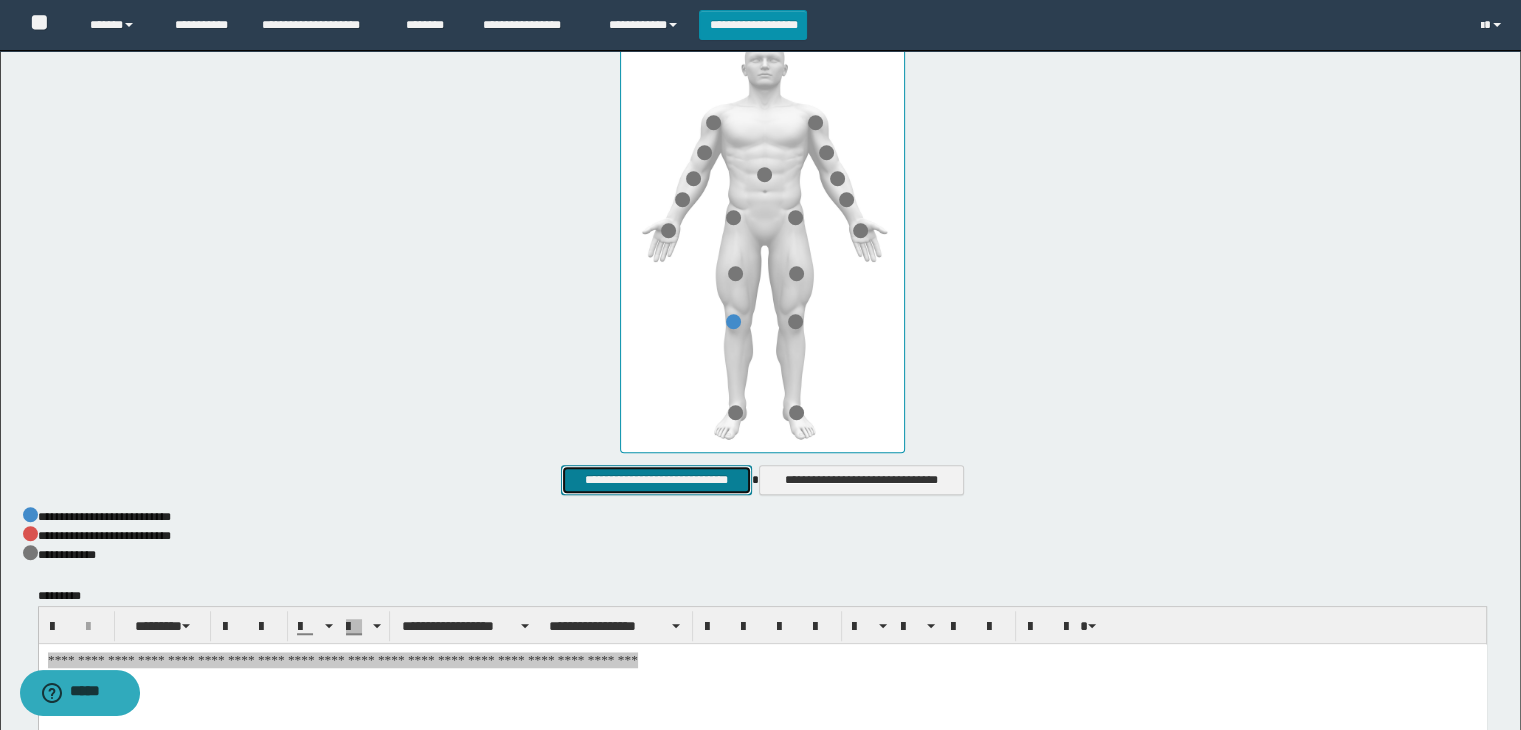 click on "**********" at bounding box center [656, 480] 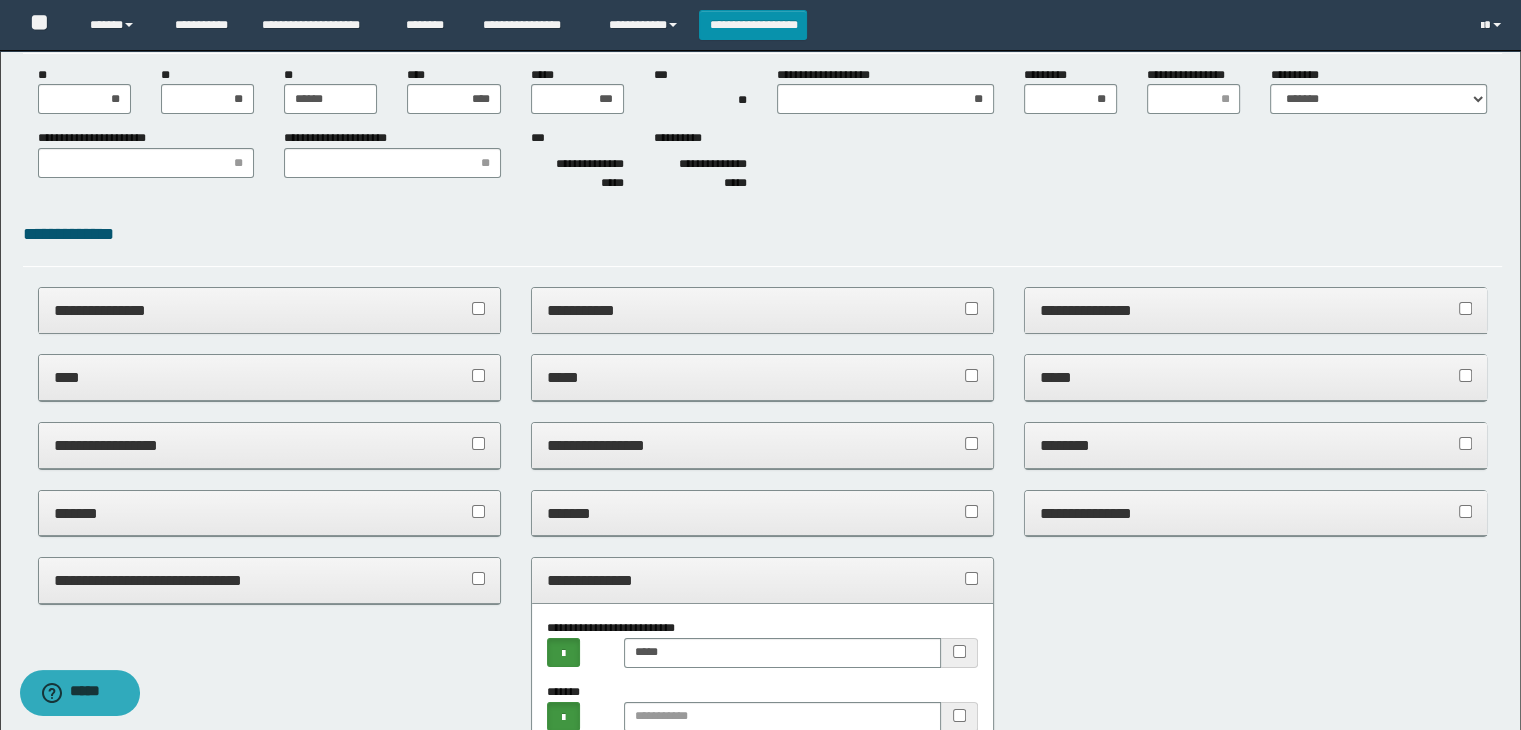 scroll, scrollTop: 0, scrollLeft: 0, axis: both 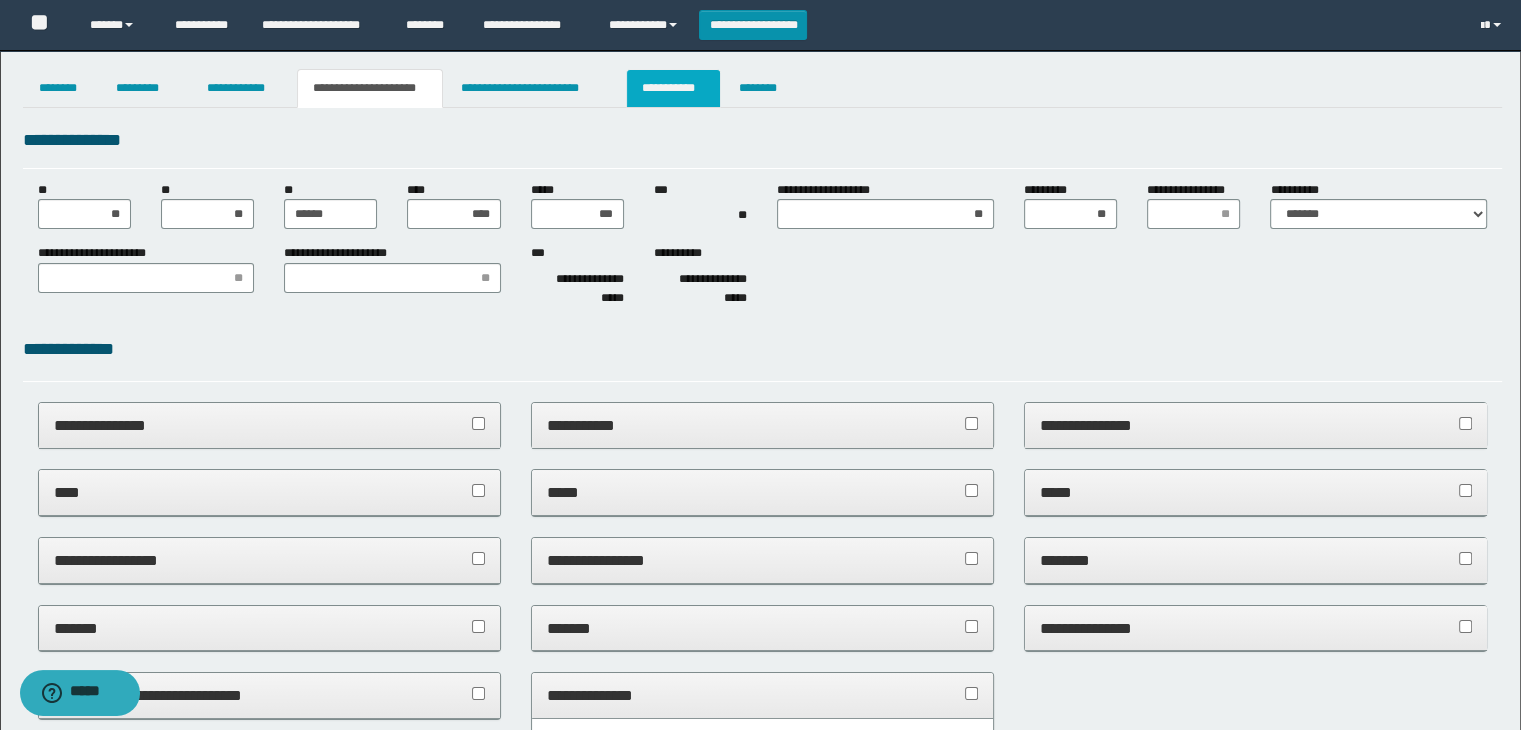 click on "**********" at bounding box center [673, 88] 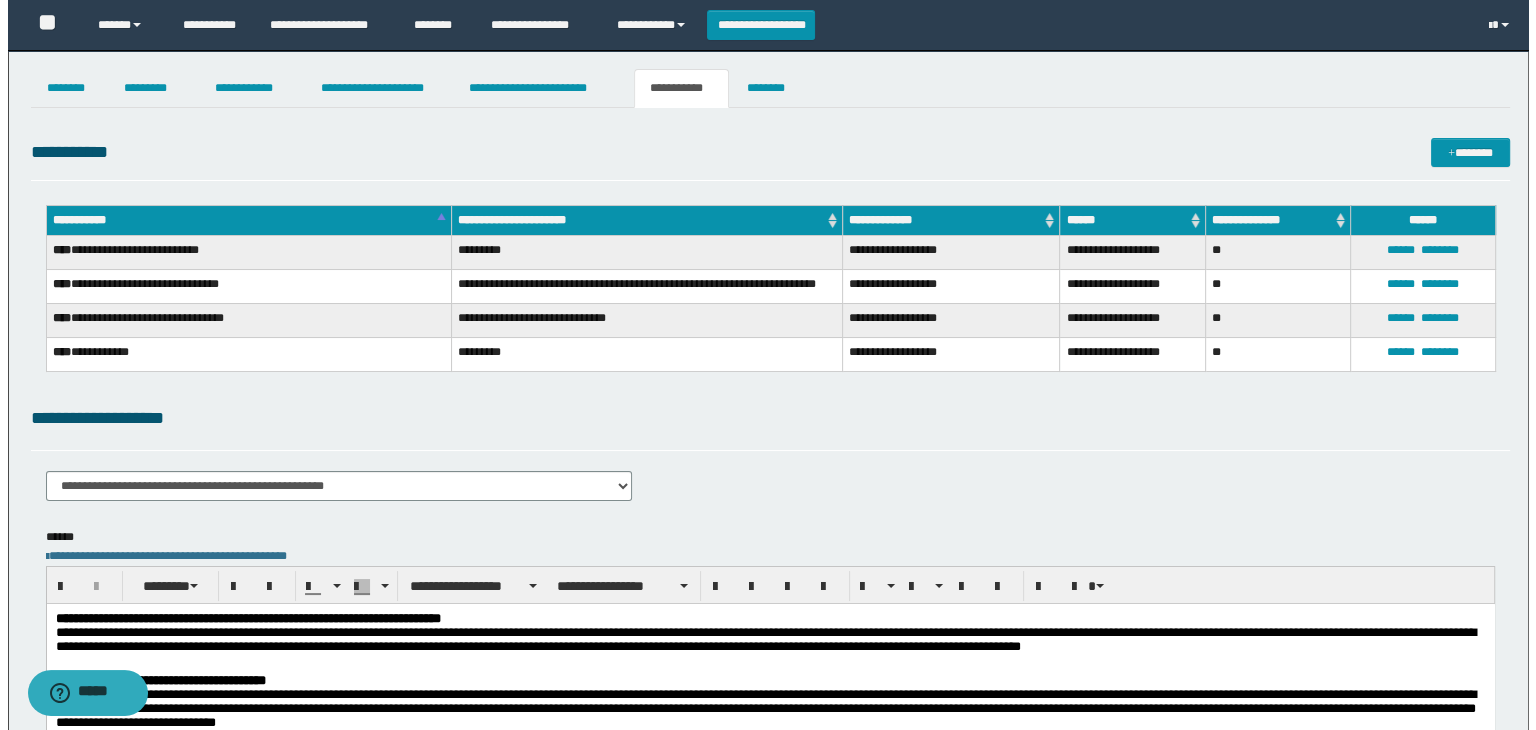 scroll, scrollTop: 0, scrollLeft: 0, axis: both 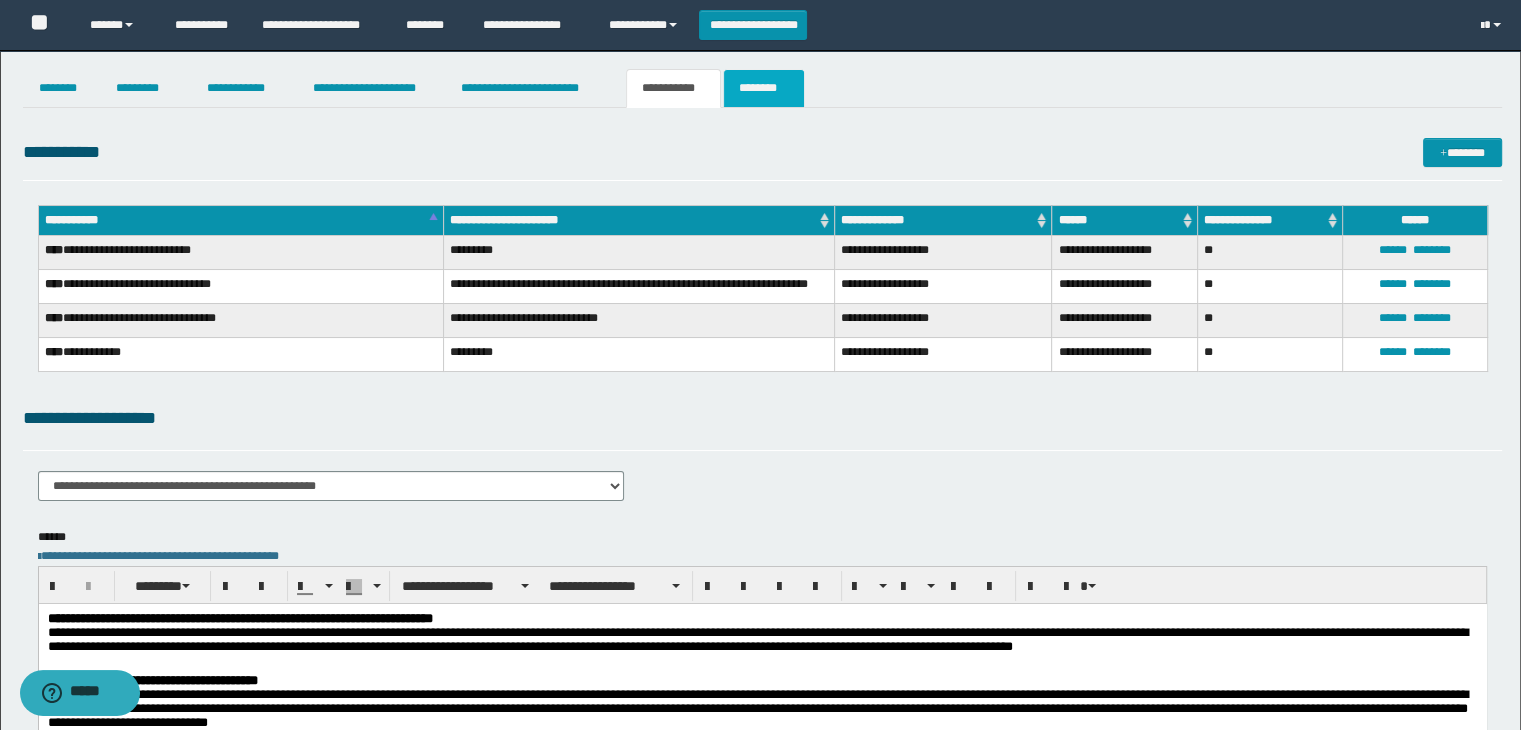 click on "********" at bounding box center [764, 88] 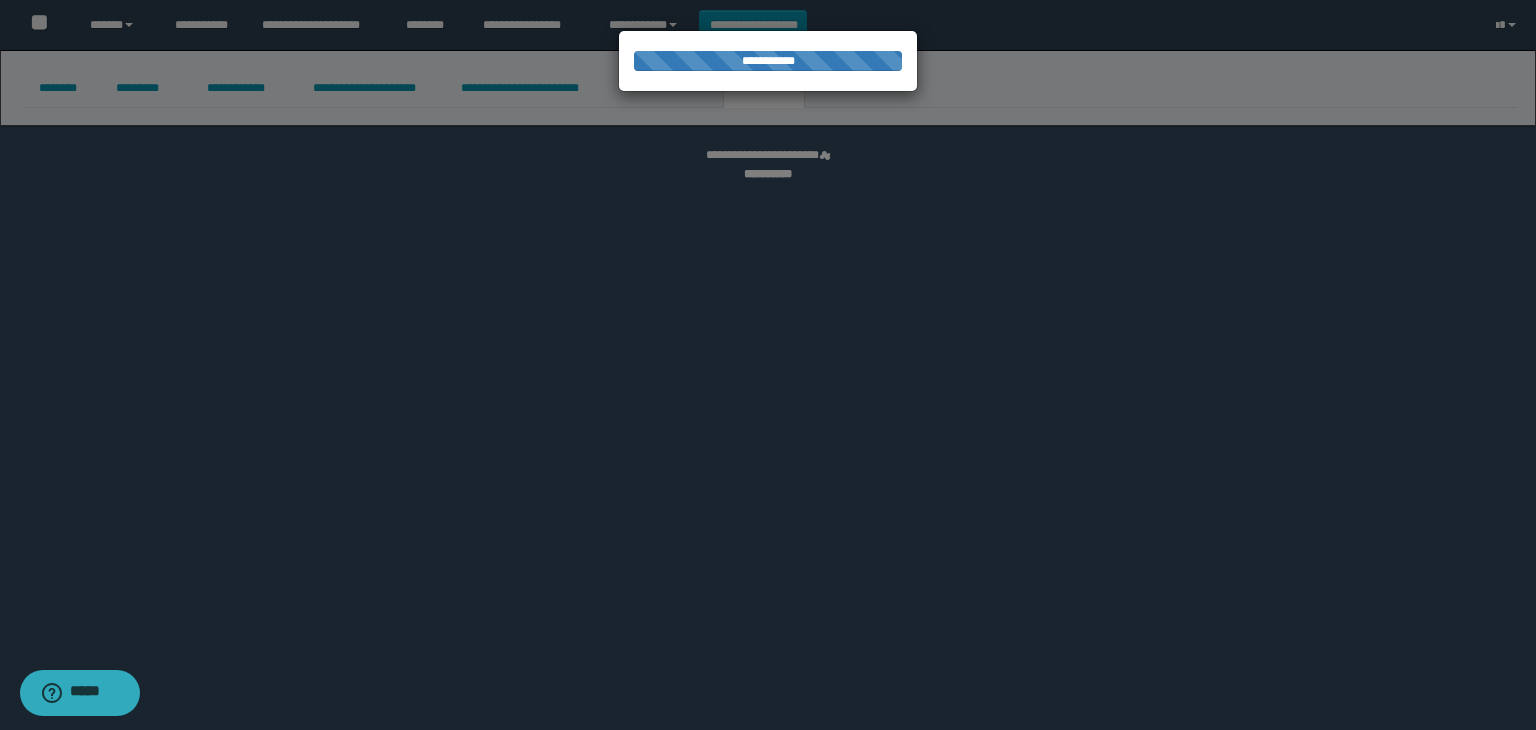 select 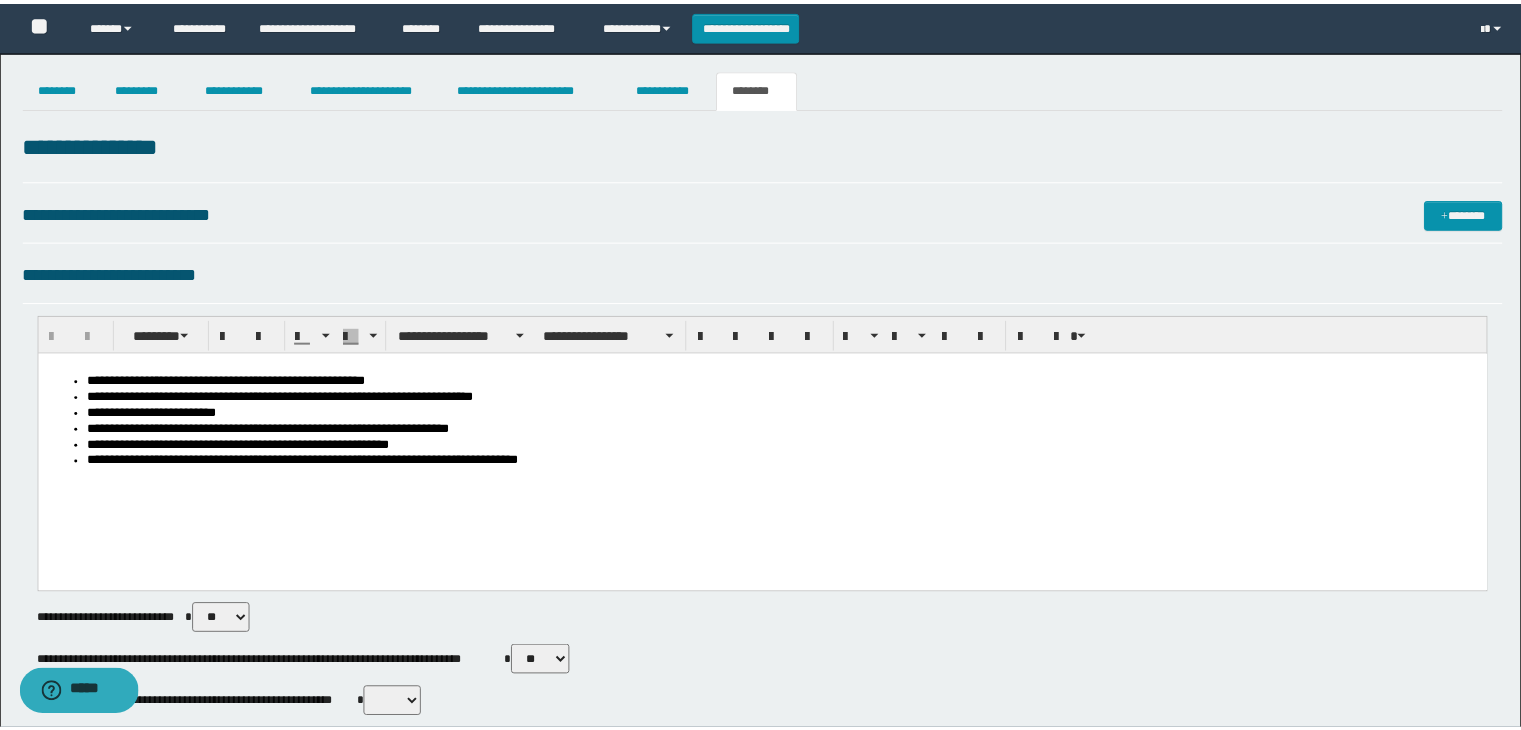 scroll, scrollTop: 0, scrollLeft: 0, axis: both 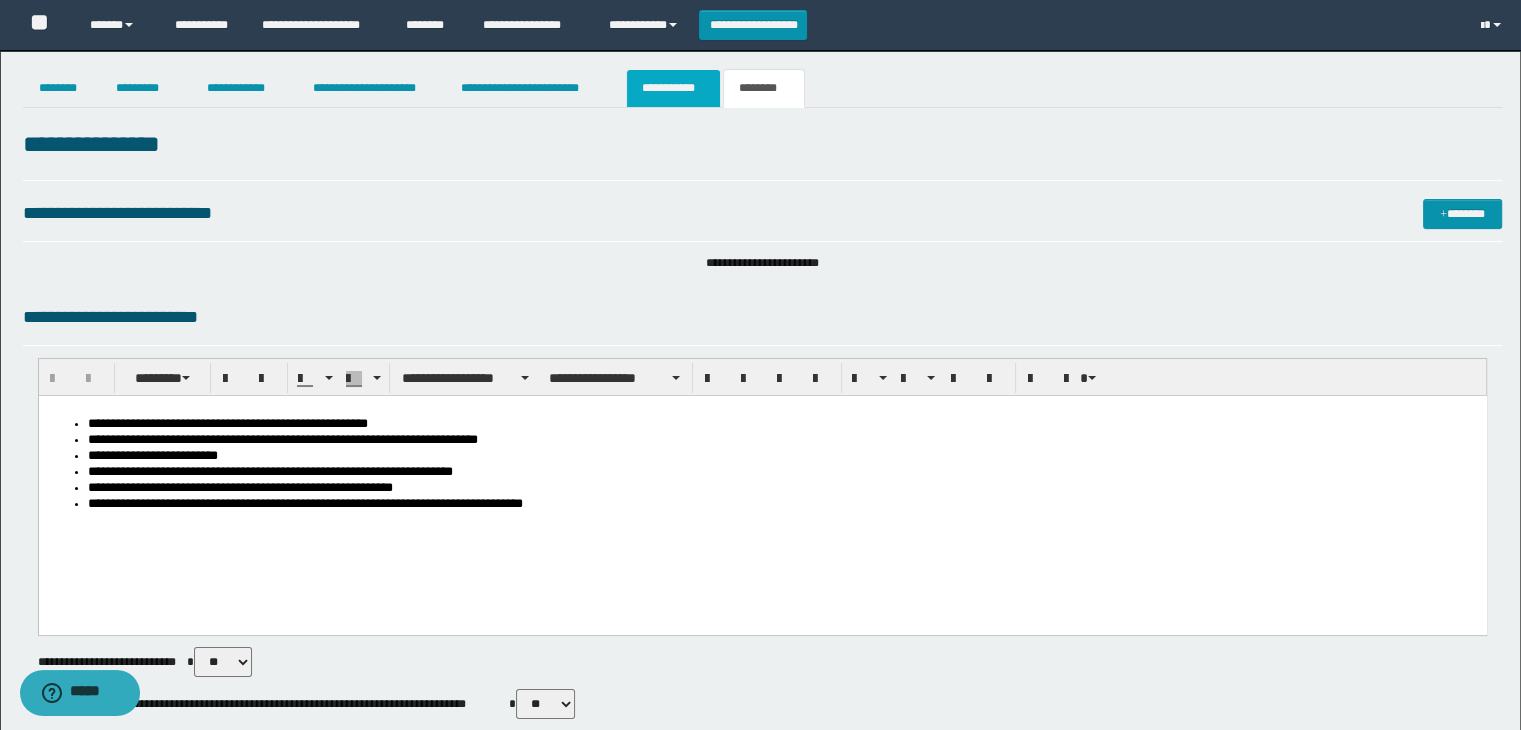 click on "**********" at bounding box center [673, 88] 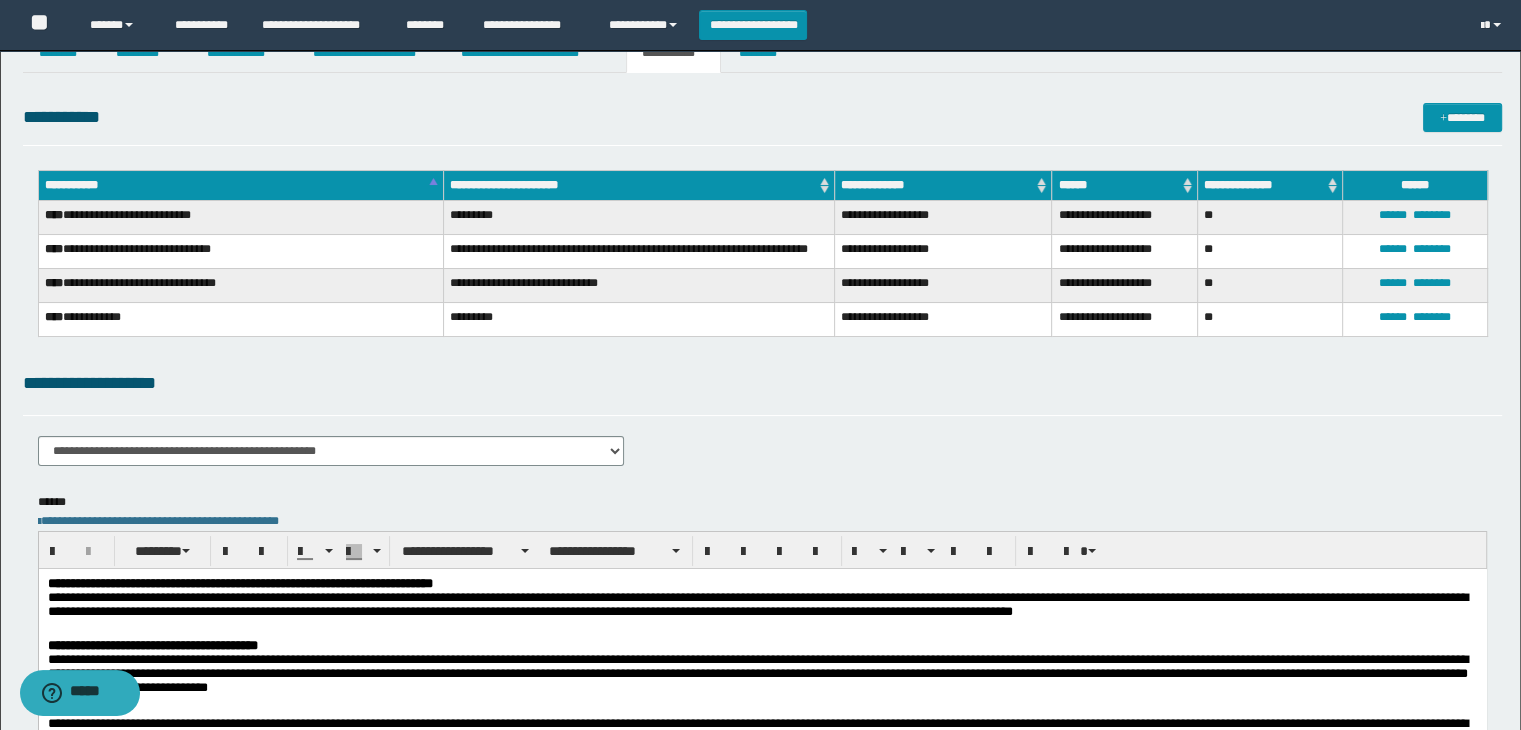 scroll, scrollTop: 0, scrollLeft: 0, axis: both 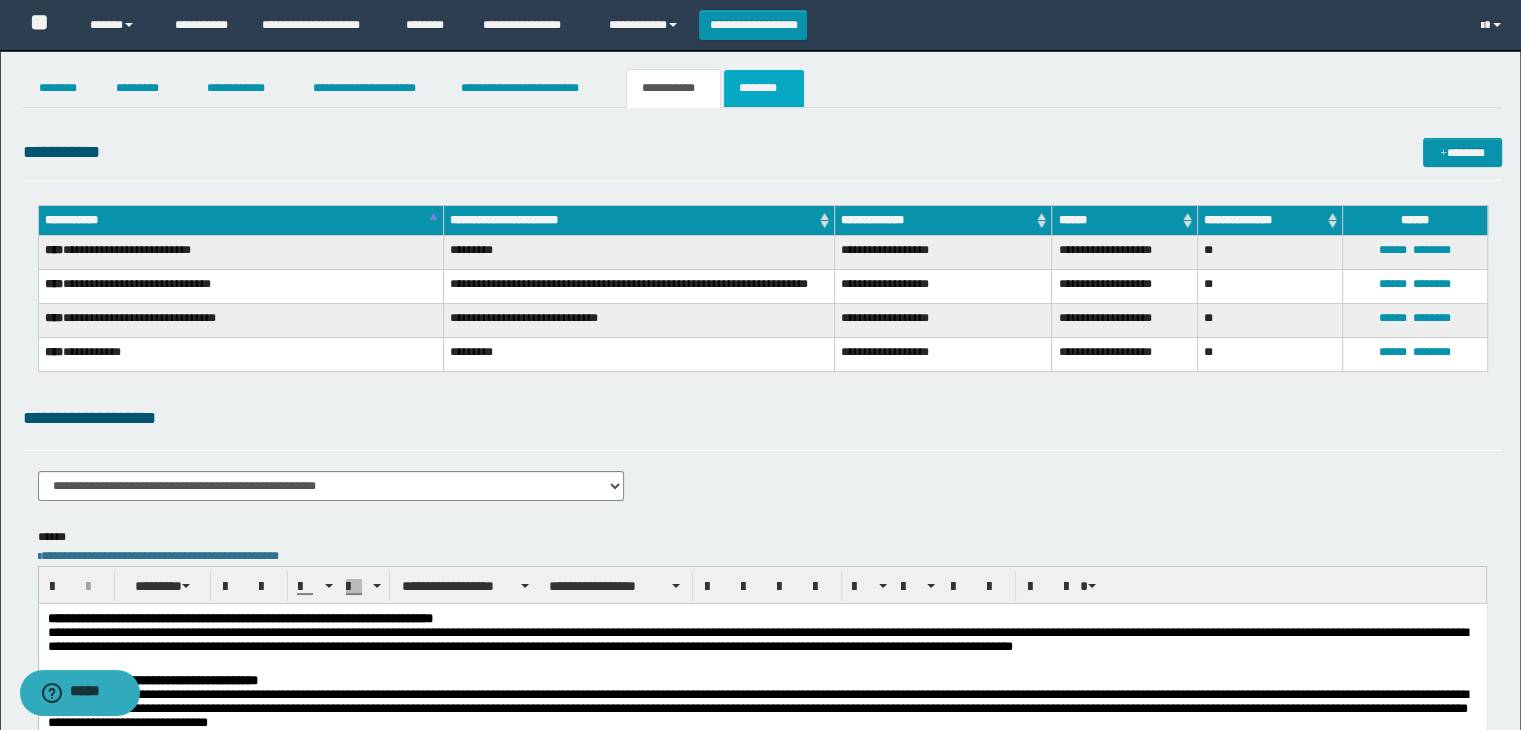 drag, startPoint x: 783, startPoint y: 93, endPoint x: 796, endPoint y: 105, distance: 17.691807 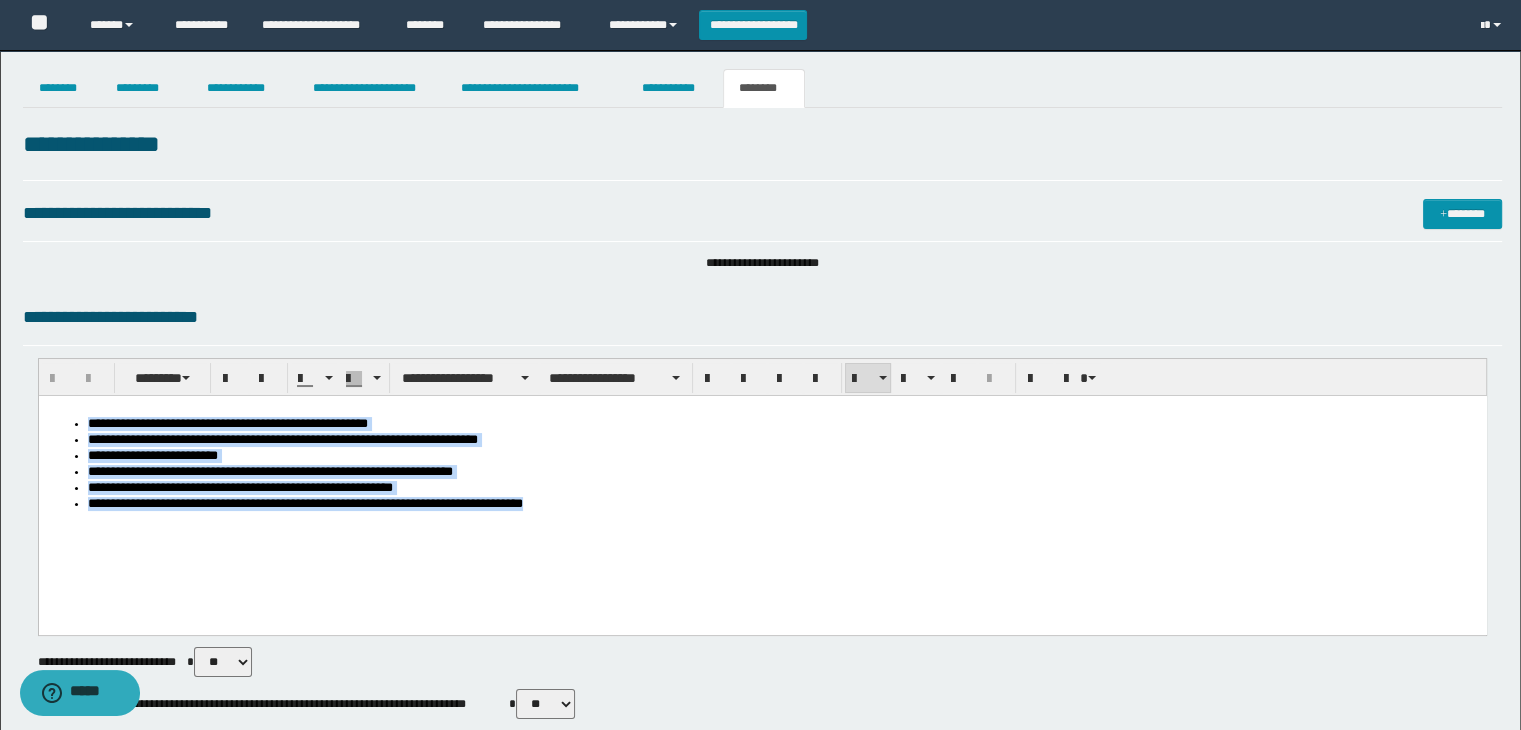drag, startPoint x: 90, startPoint y: 422, endPoint x: 668, endPoint y: 537, distance: 589.3293 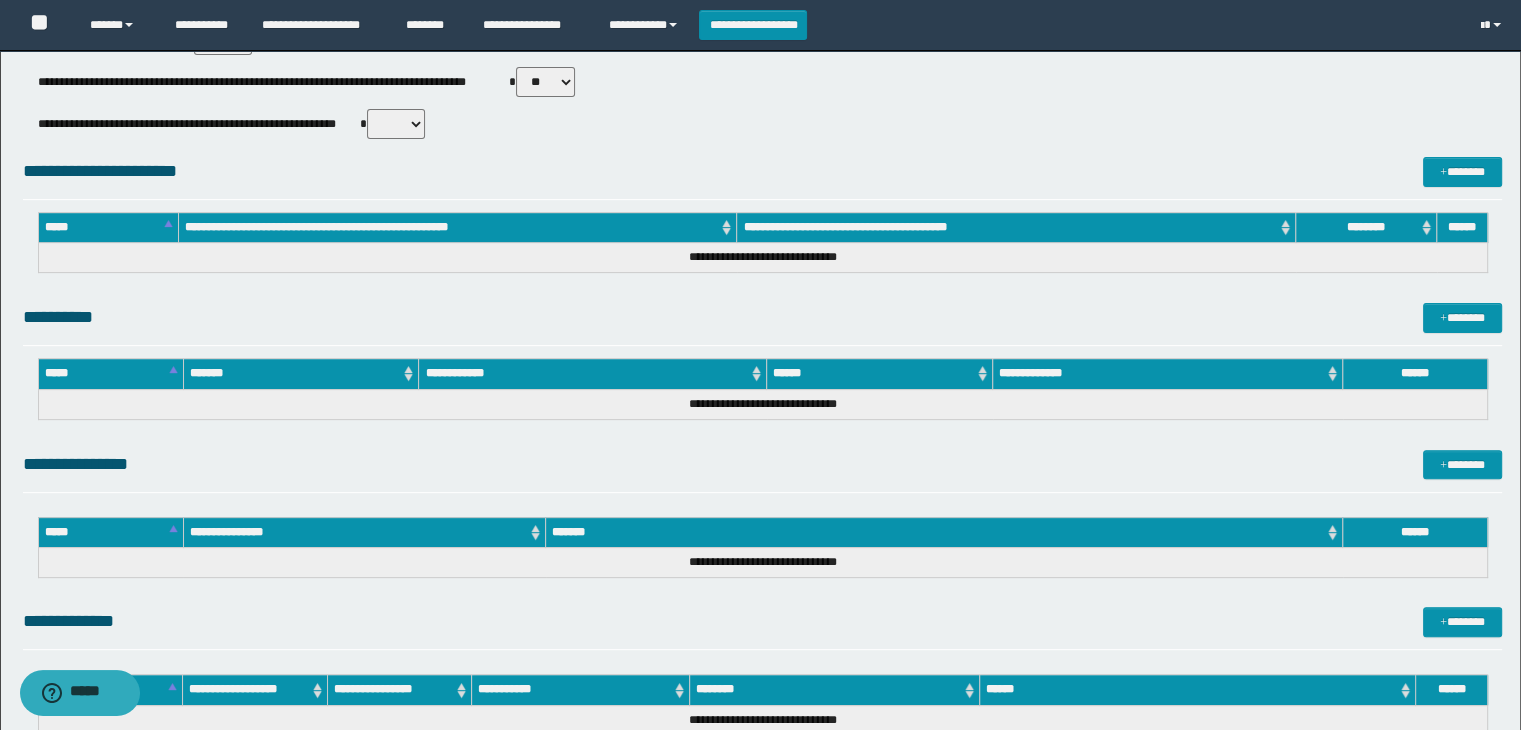 scroll, scrollTop: 863, scrollLeft: 0, axis: vertical 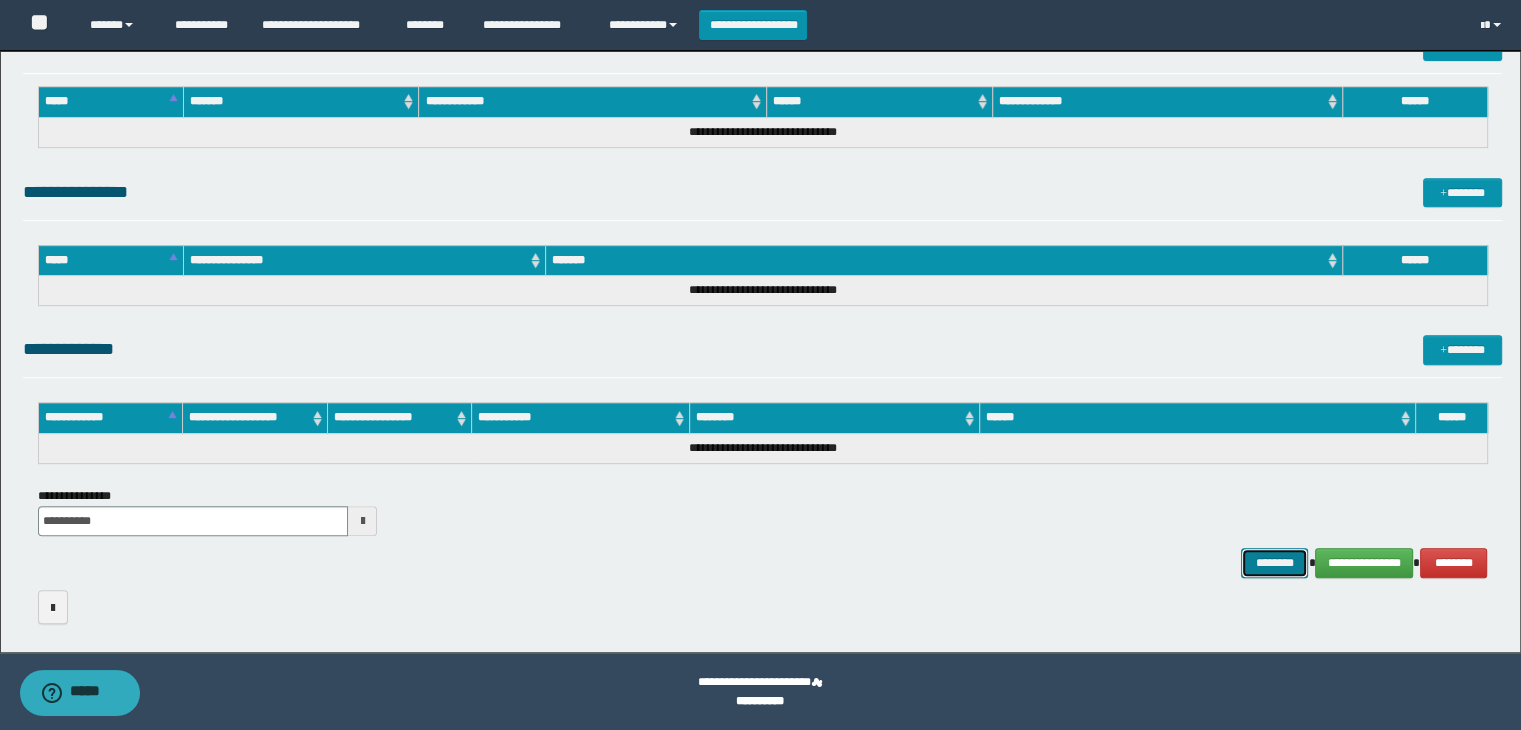 click on "********" at bounding box center (1274, 563) 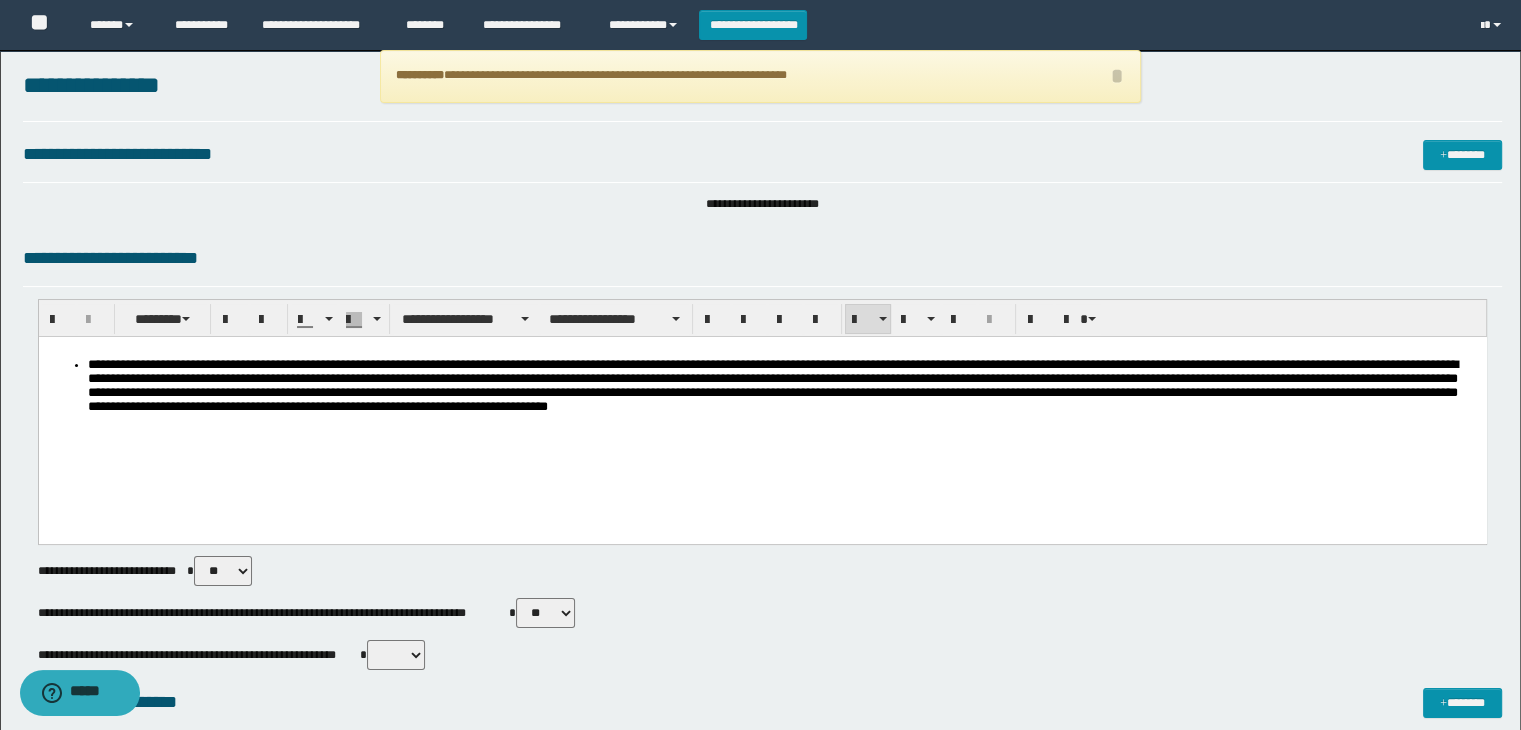 scroll, scrollTop: 0, scrollLeft: 0, axis: both 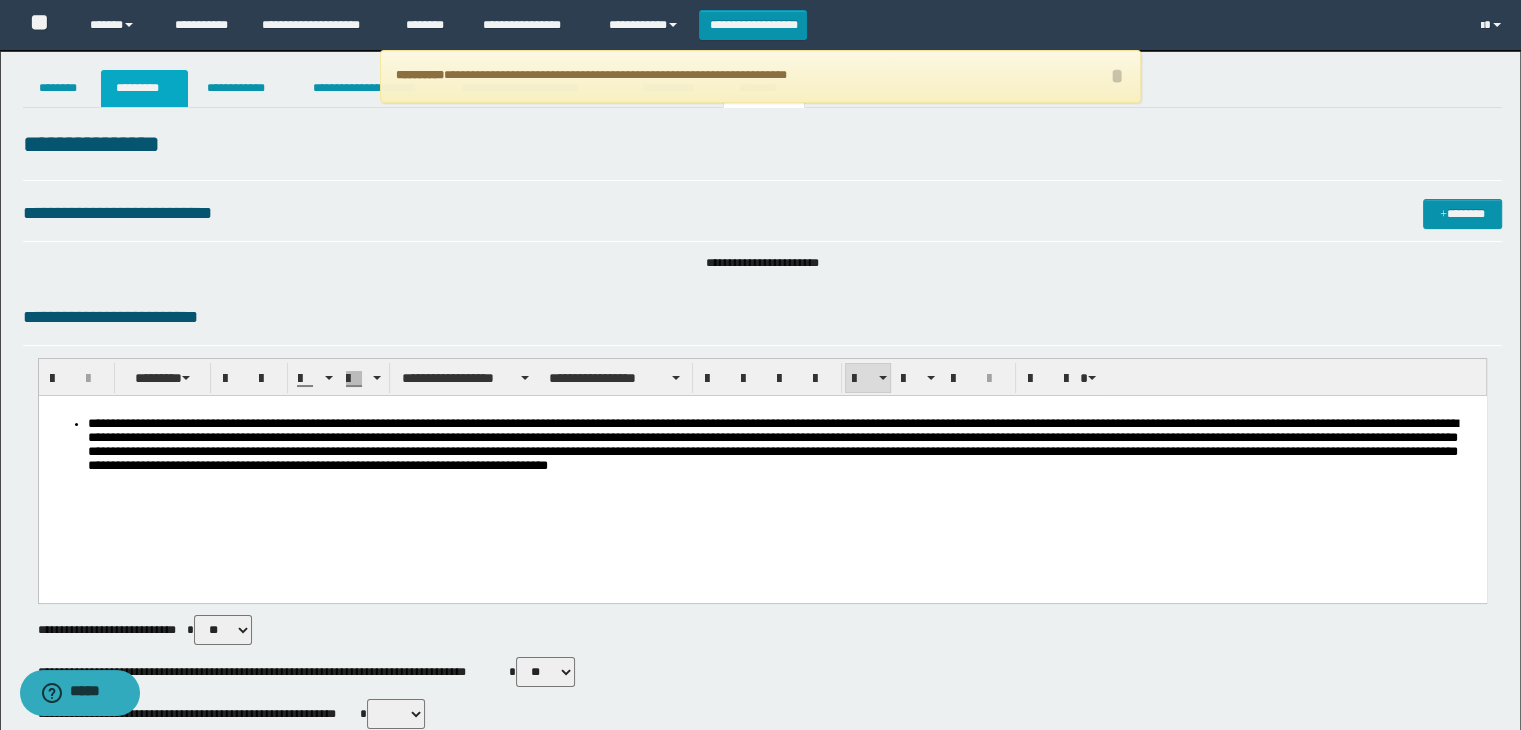 click on "*********" at bounding box center (144, 88) 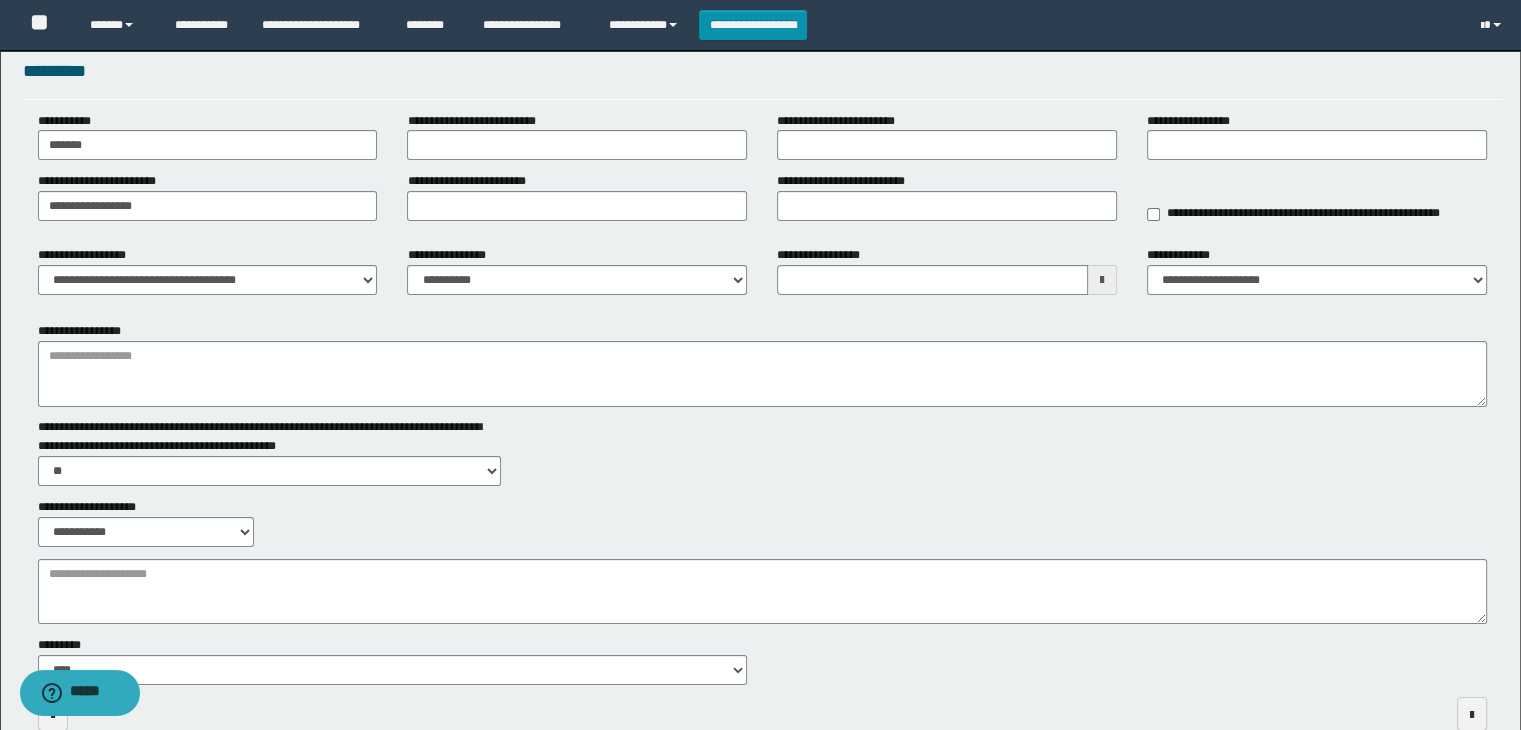 scroll, scrollTop: 0, scrollLeft: 0, axis: both 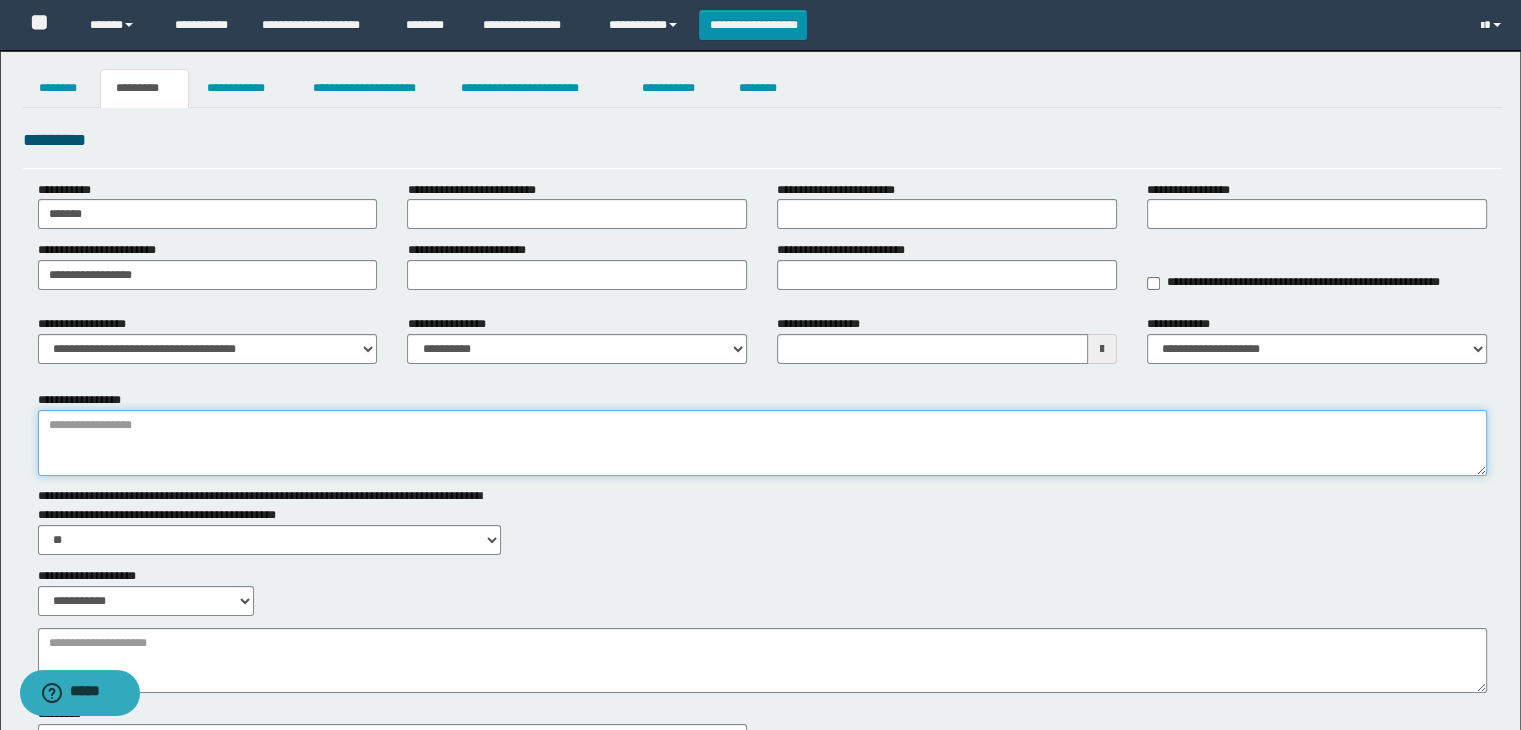 click on "**********" at bounding box center (763, 443) 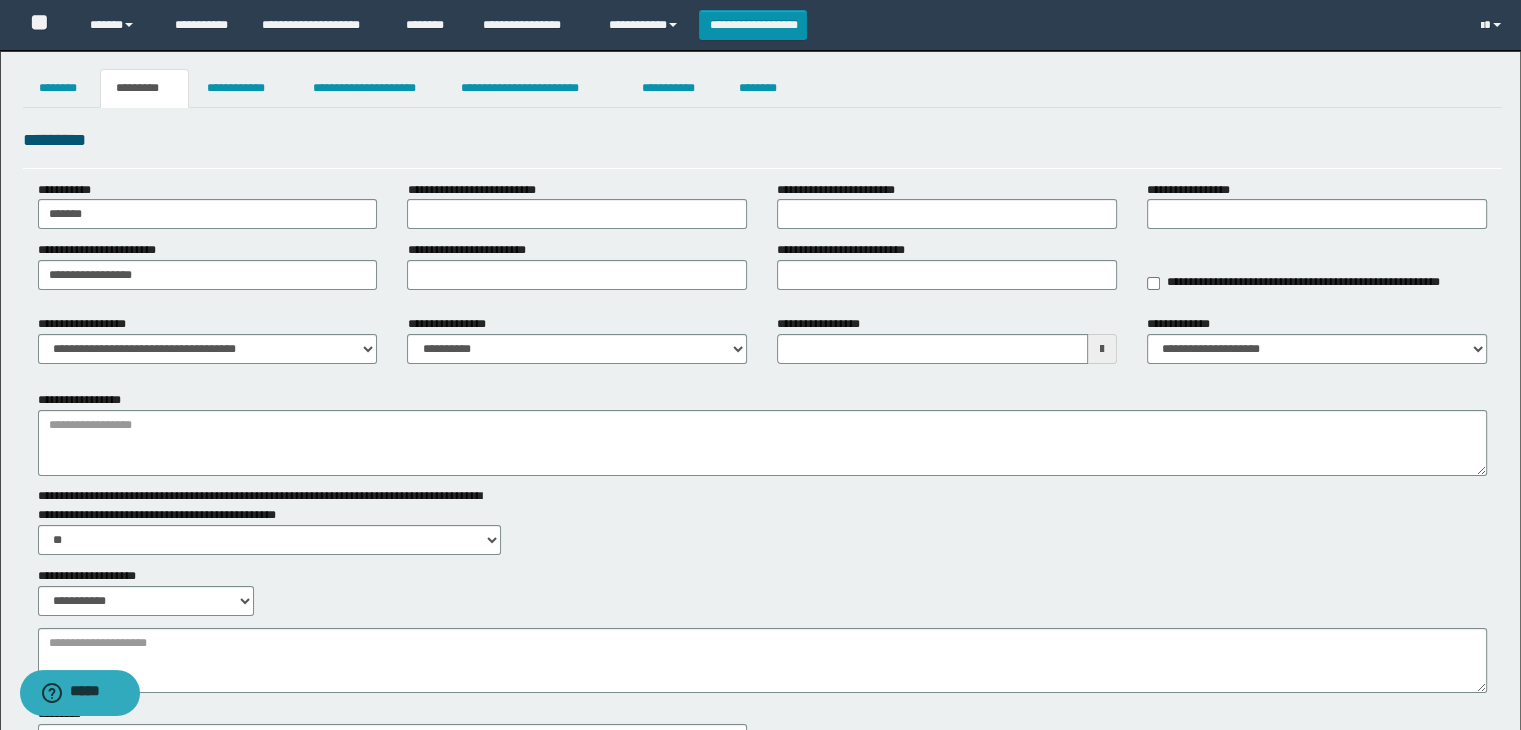 click on "**********" at bounding box center [577, 339] 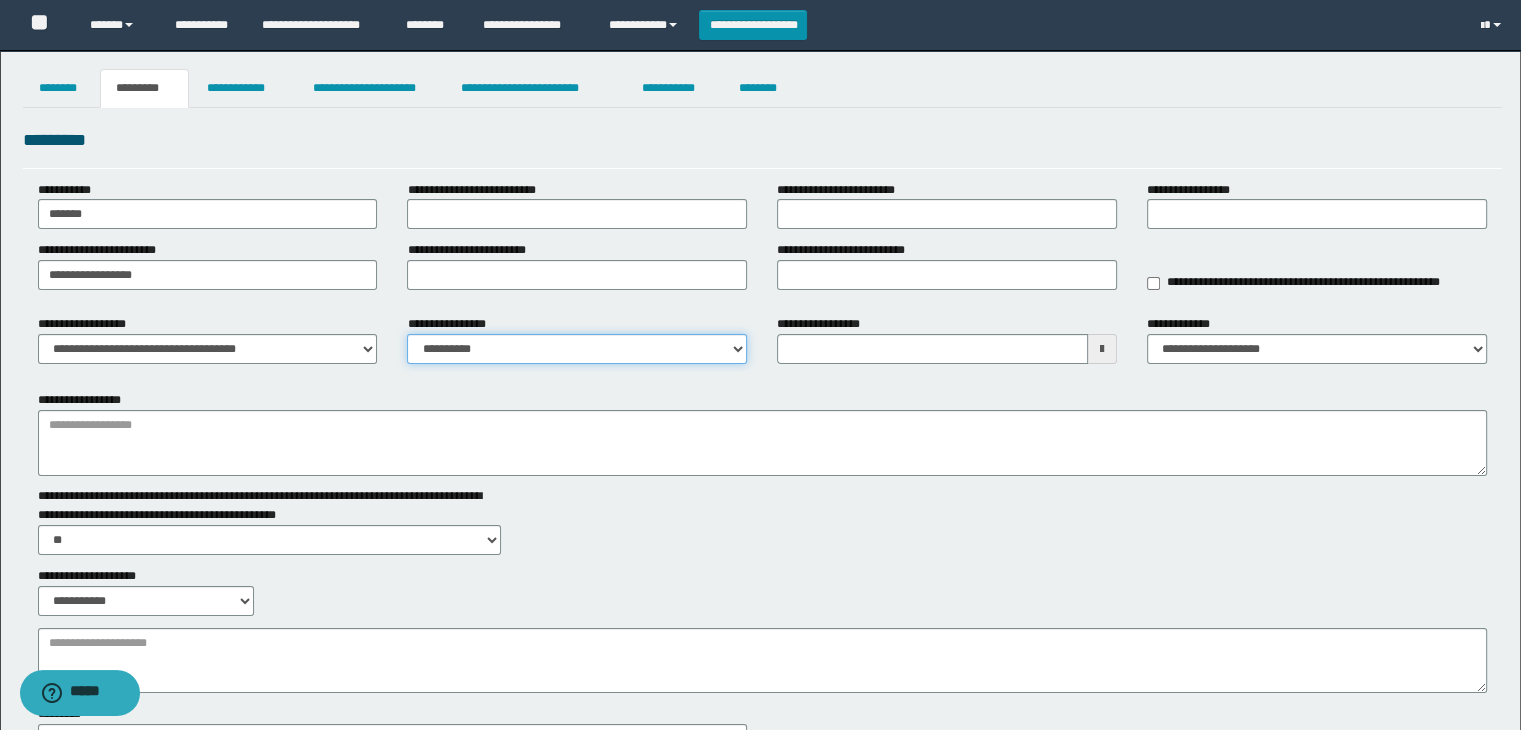 click on "**********" at bounding box center [577, 349] 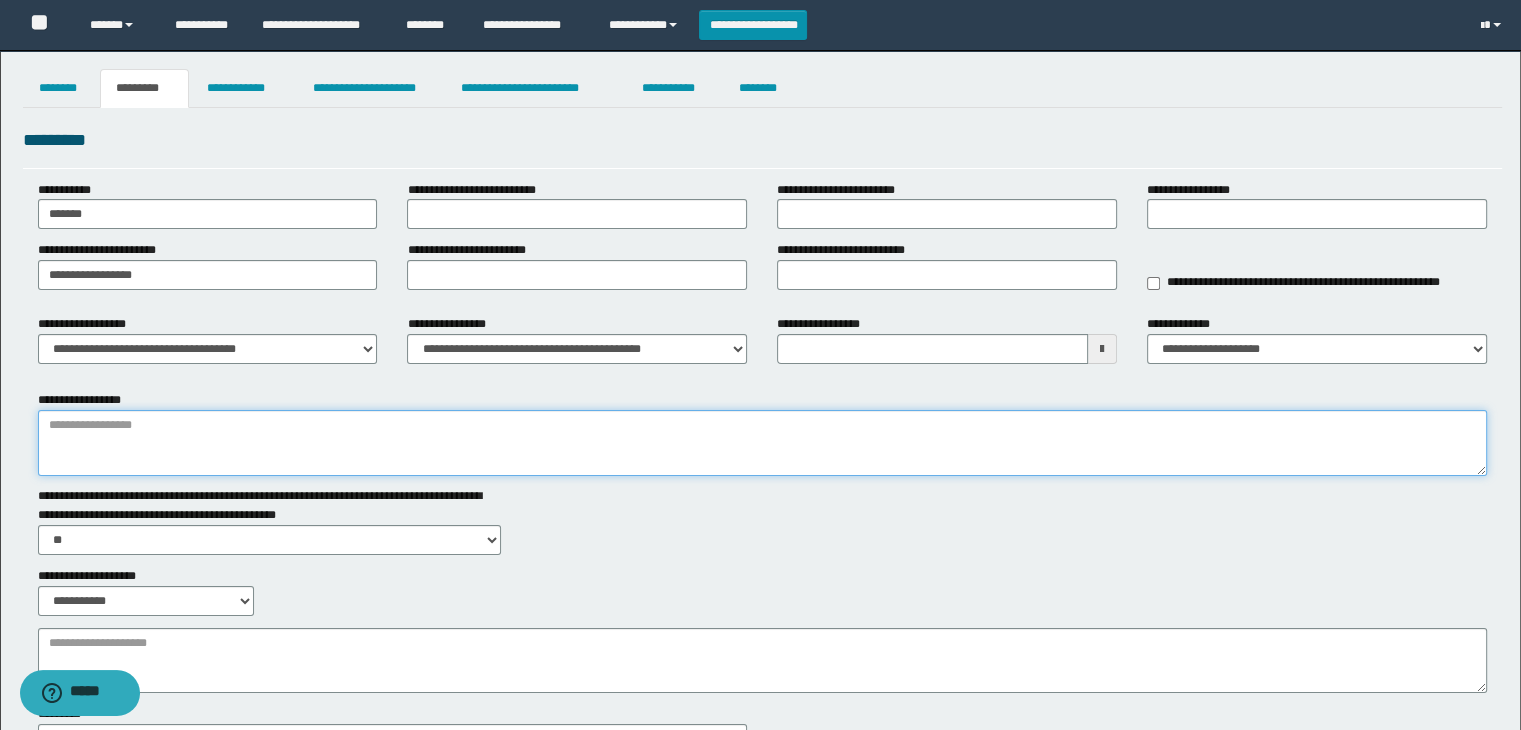 click on "**********" at bounding box center [763, 443] 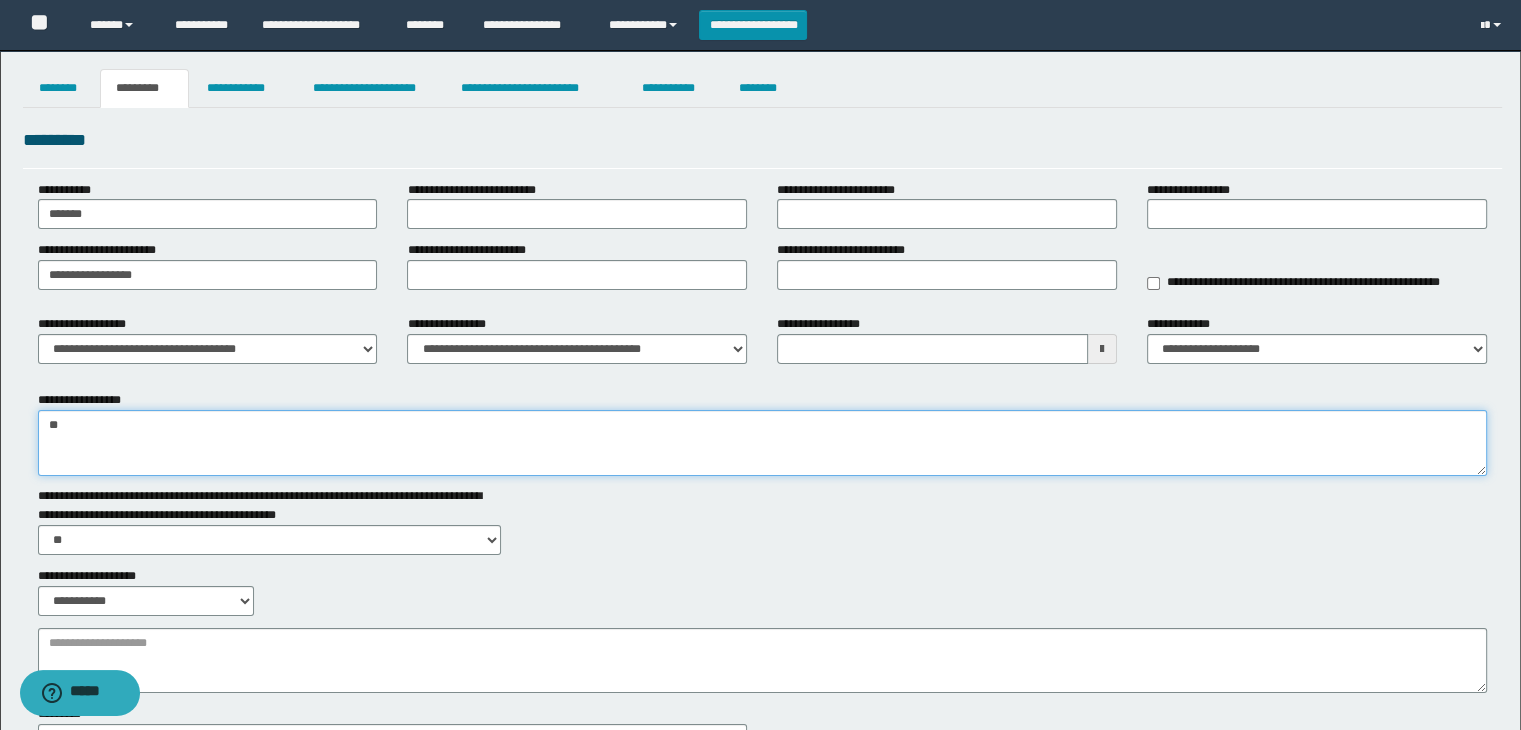 type on "*" 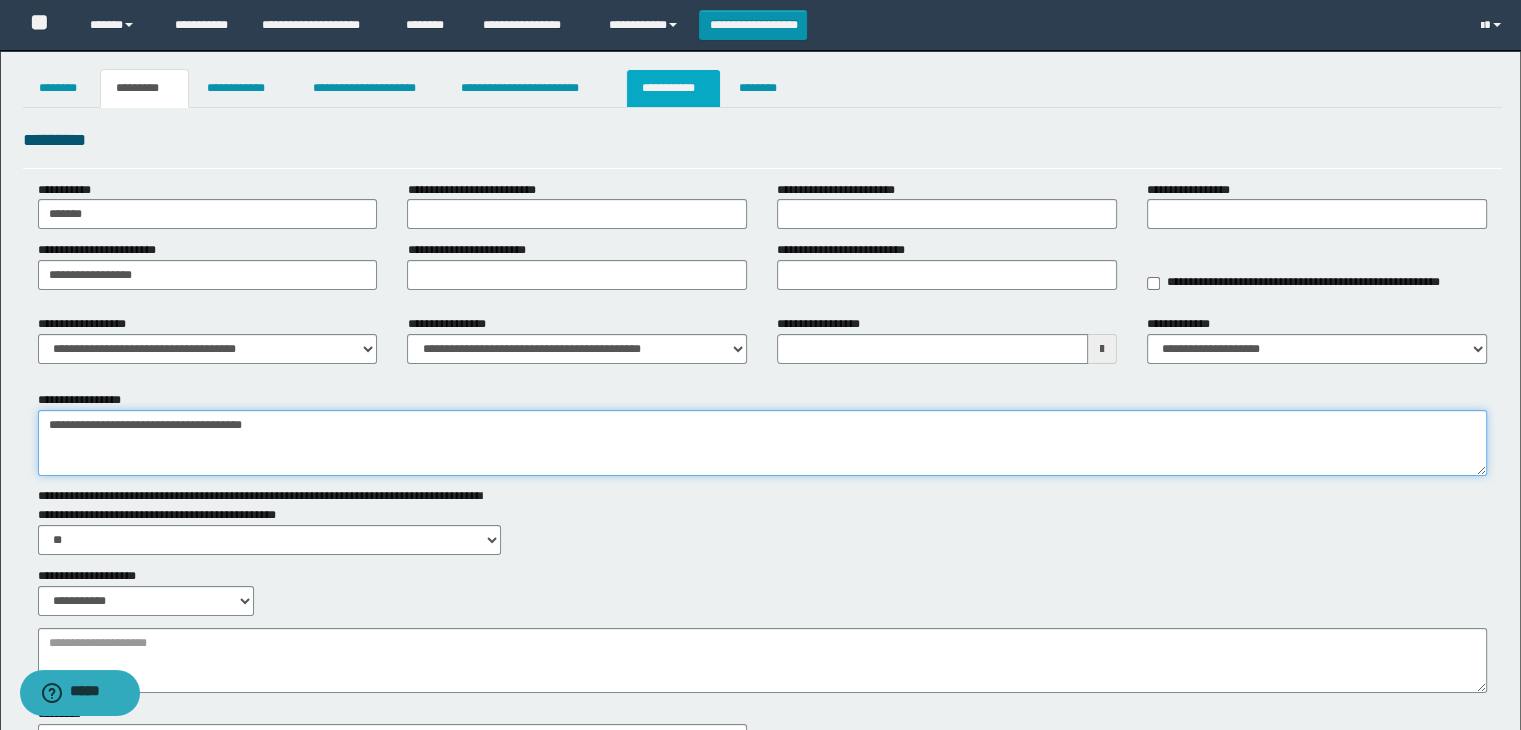 type on "**********" 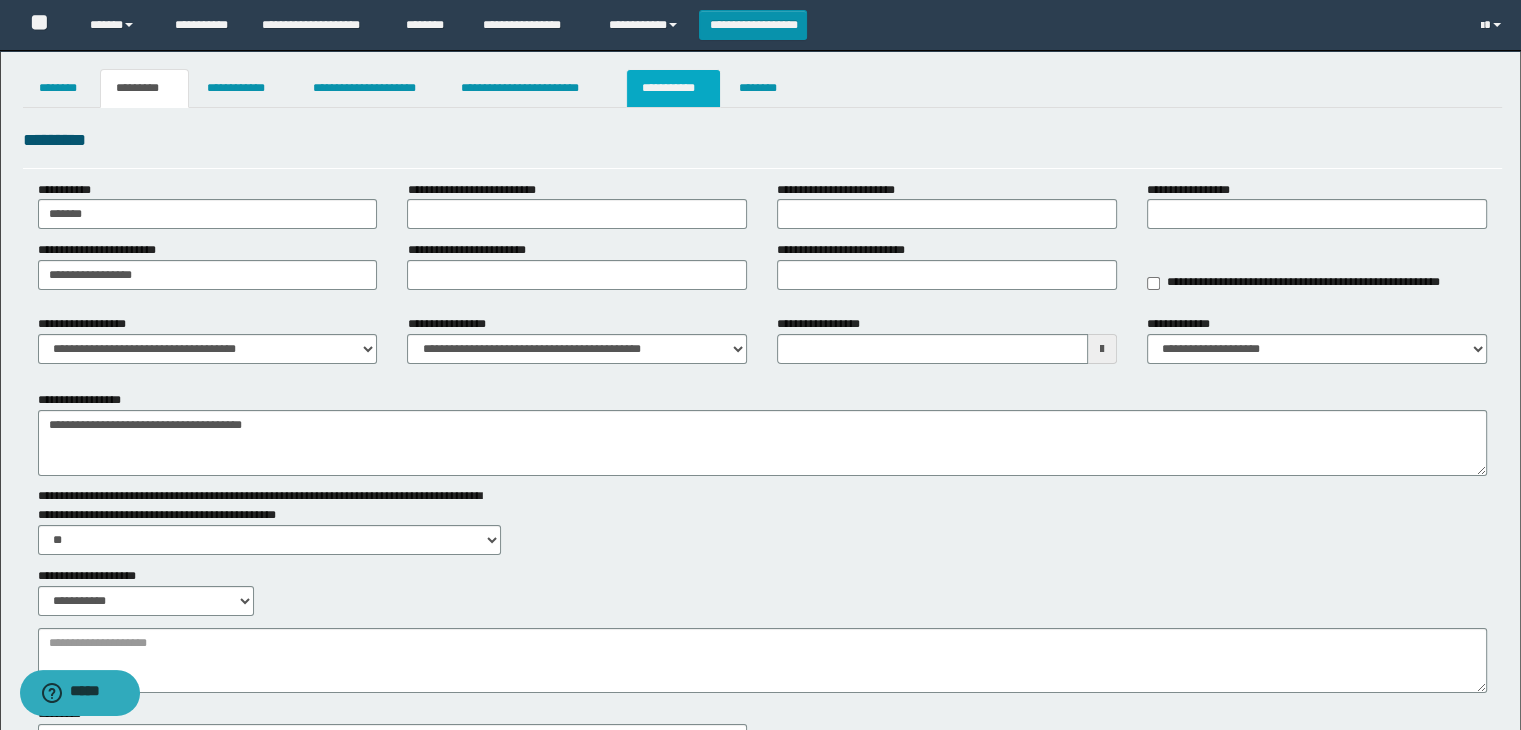 click on "**********" at bounding box center (673, 88) 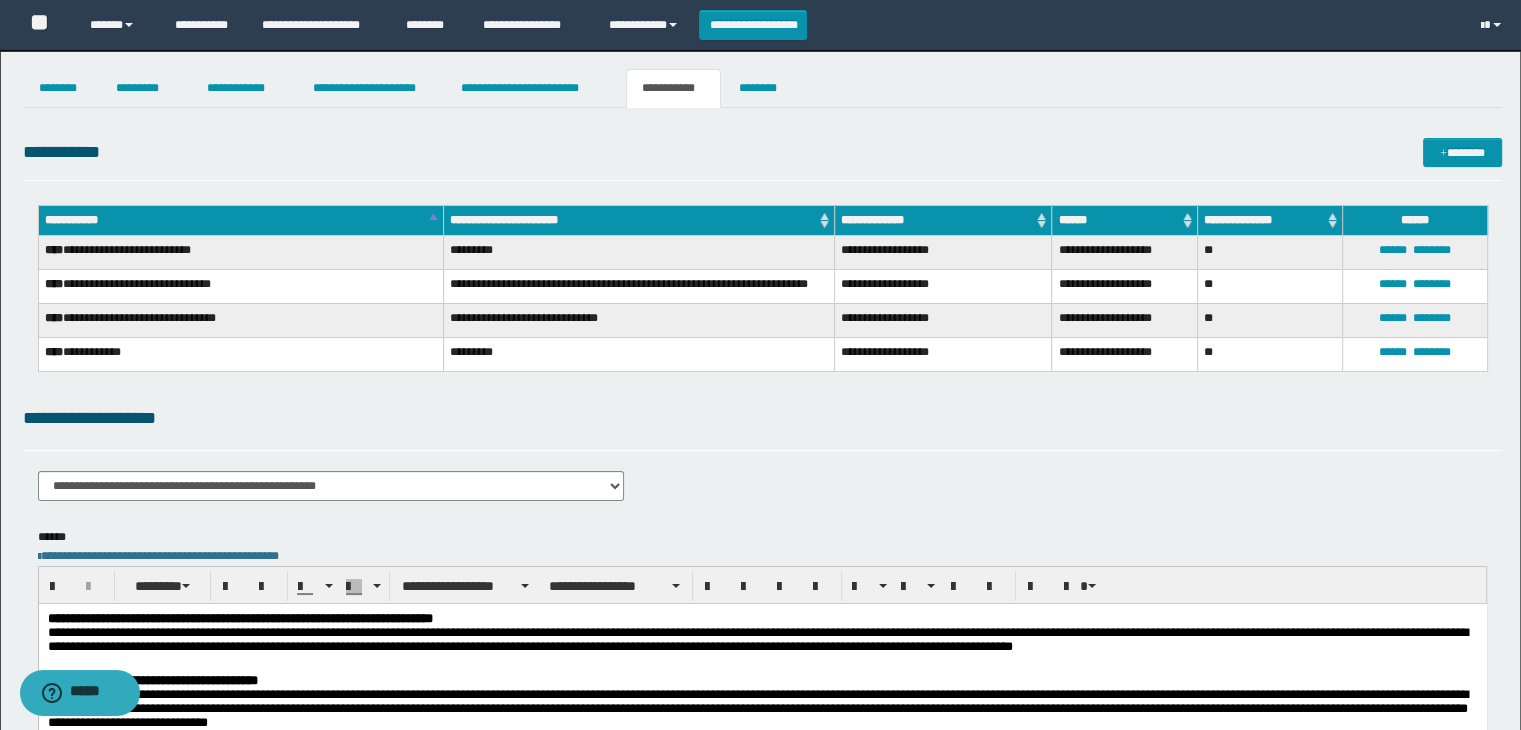 scroll, scrollTop: 400, scrollLeft: 0, axis: vertical 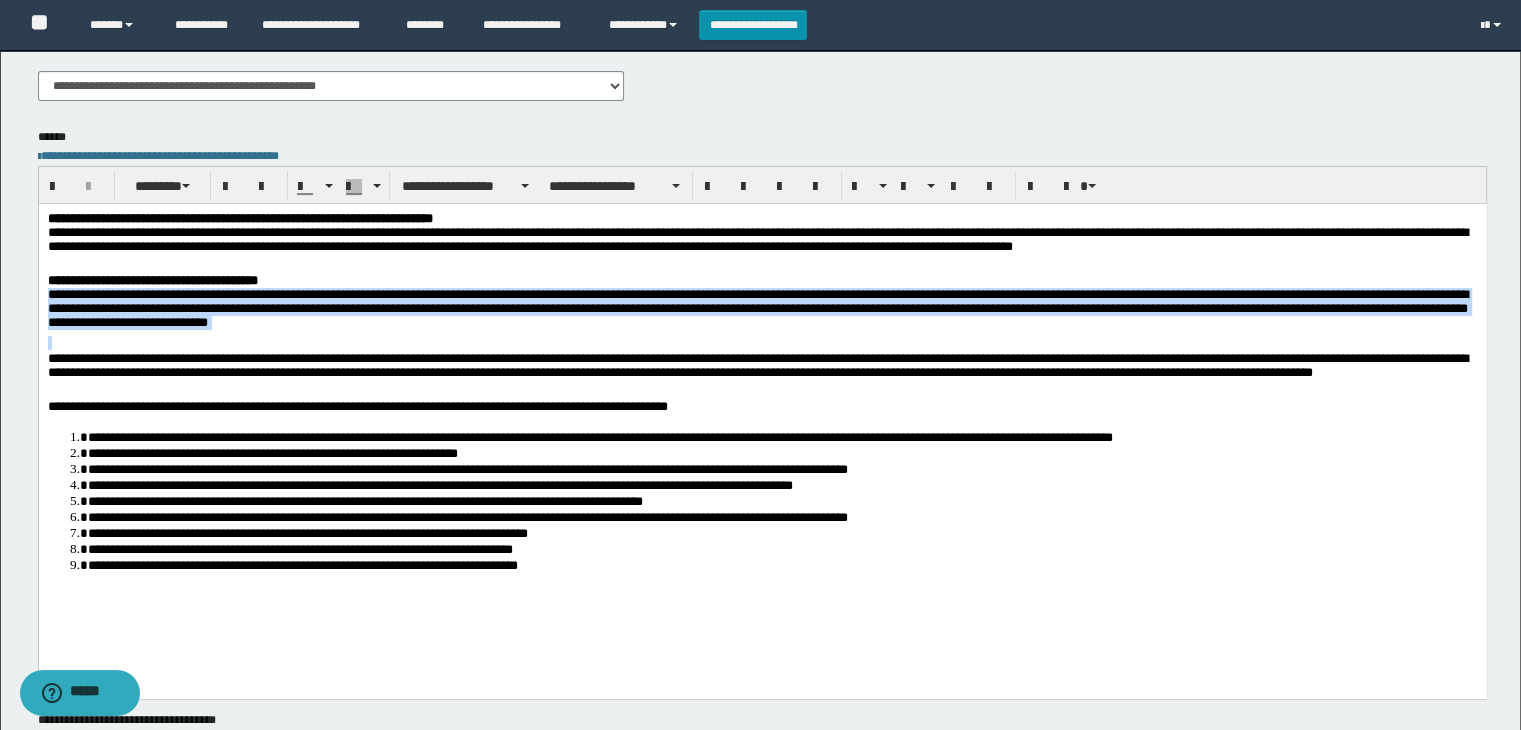 drag, startPoint x: 45, startPoint y: 300, endPoint x: 606, endPoint y: 341, distance: 562.4962 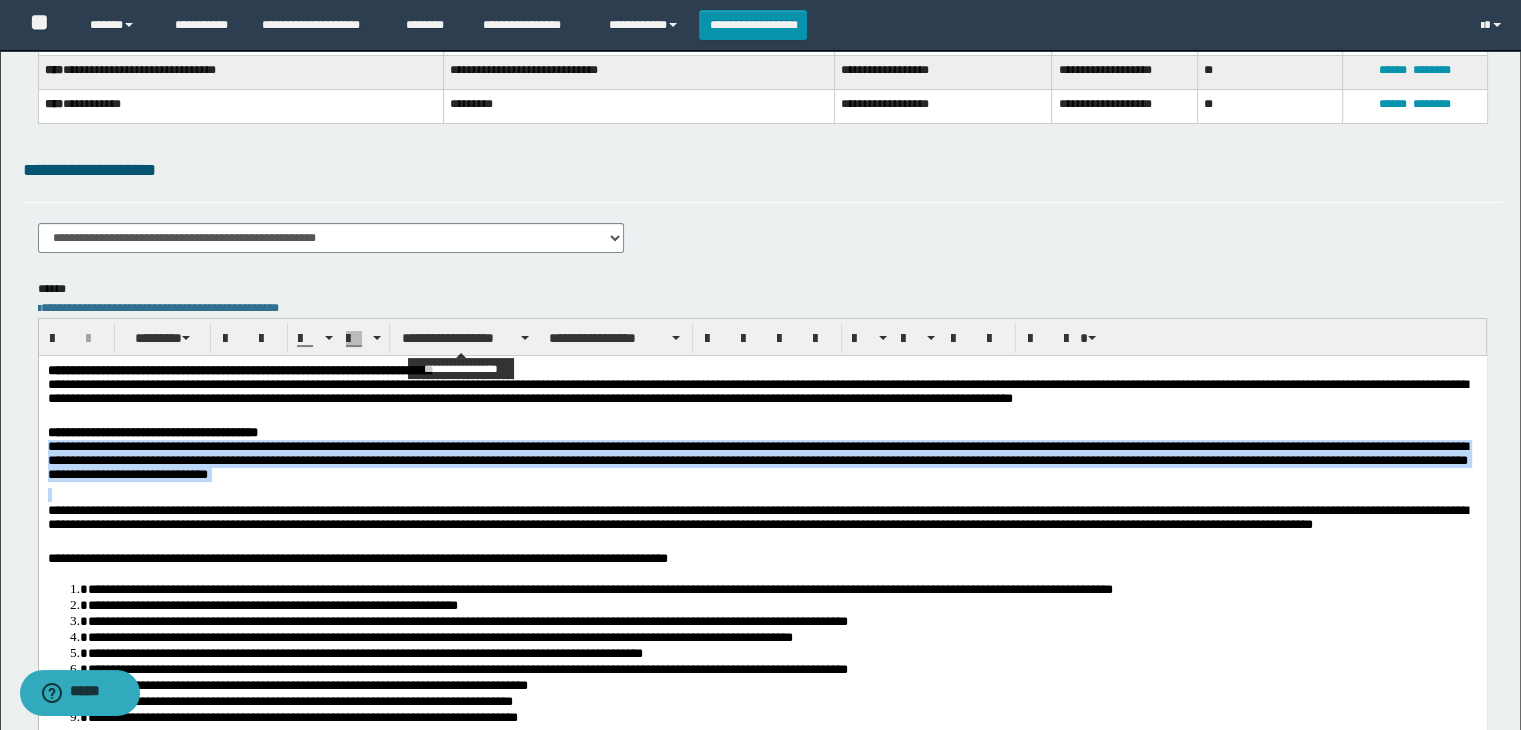 scroll, scrollTop: 0, scrollLeft: 0, axis: both 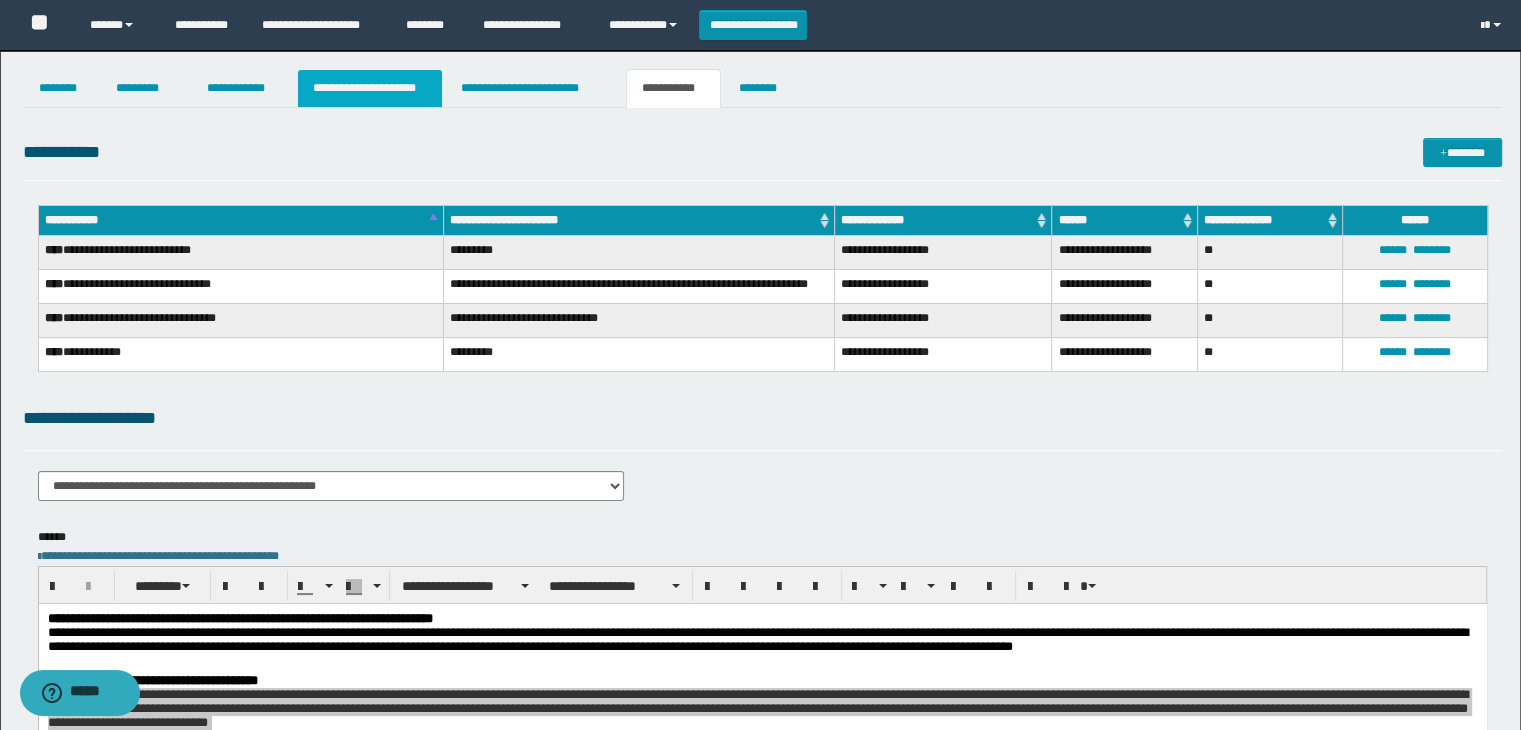 click on "**********" at bounding box center (370, 88) 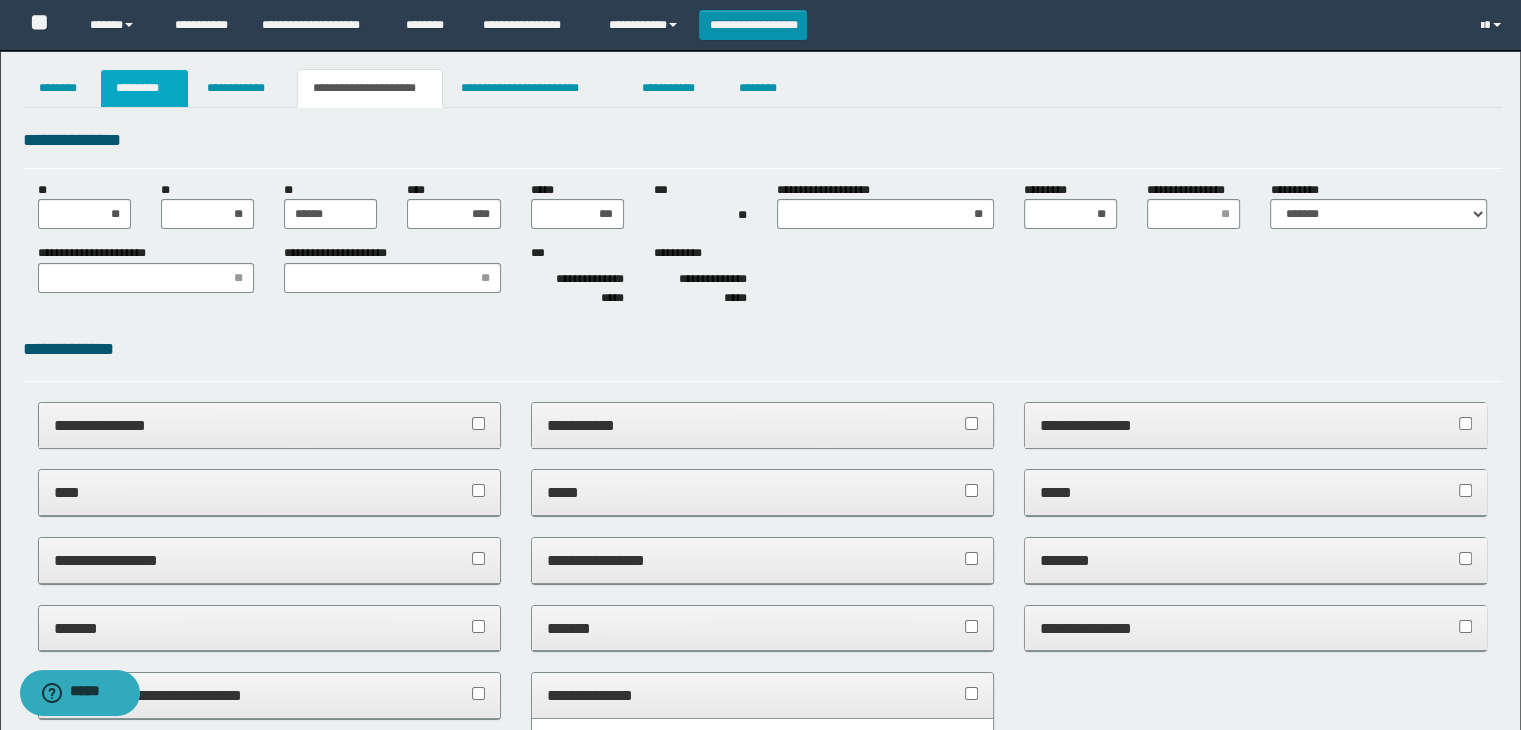 click on "*********" at bounding box center (144, 88) 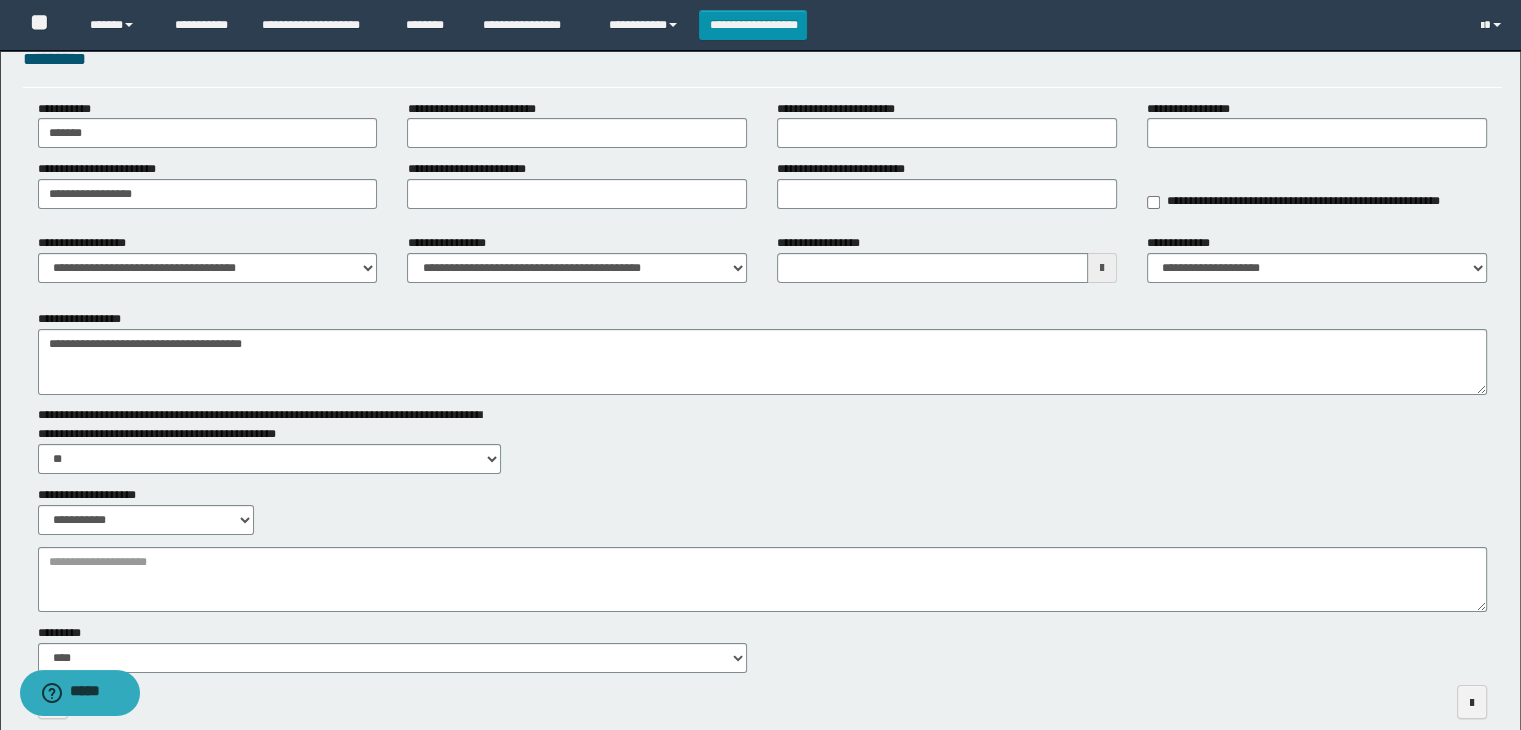 scroll, scrollTop: 178, scrollLeft: 0, axis: vertical 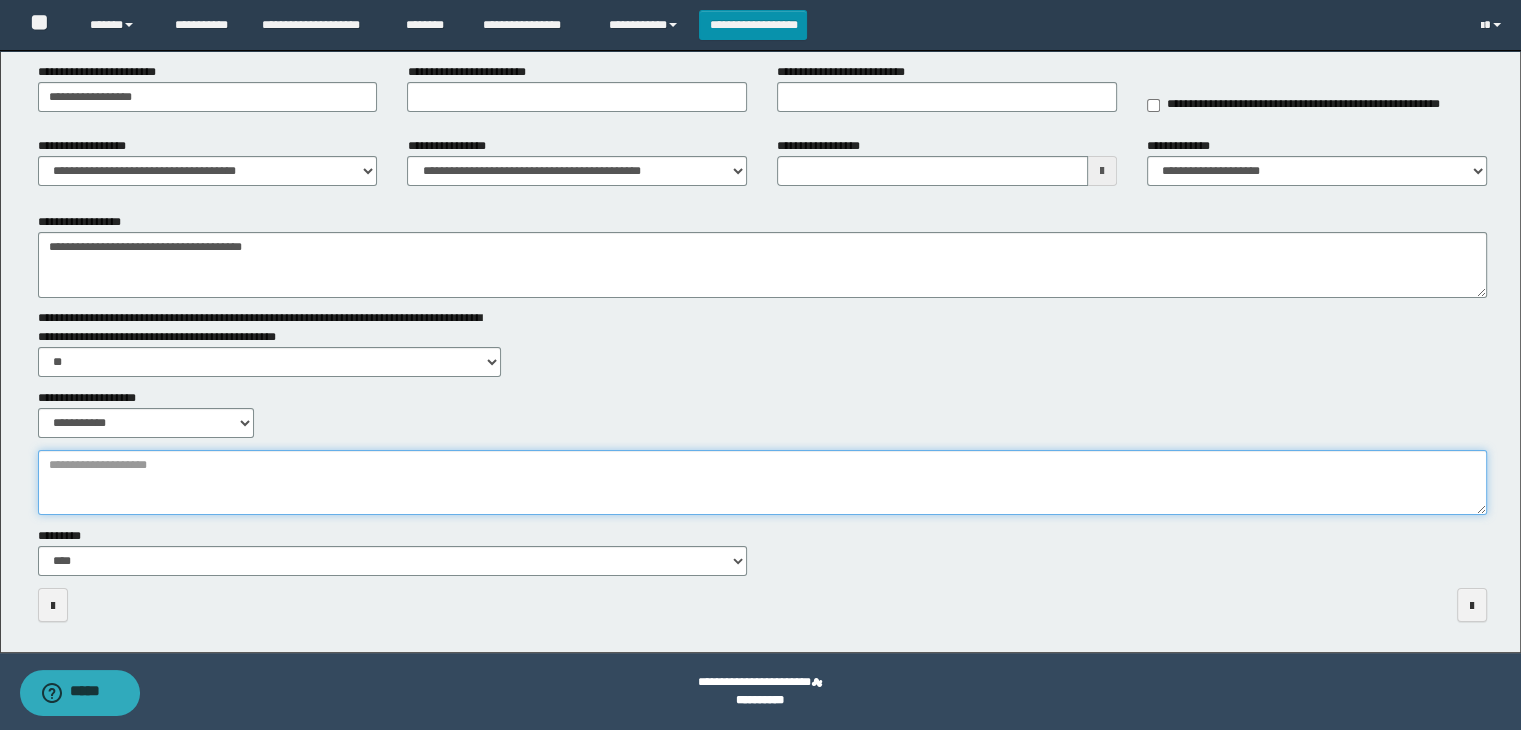 click on "**********" at bounding box center (763, 483) 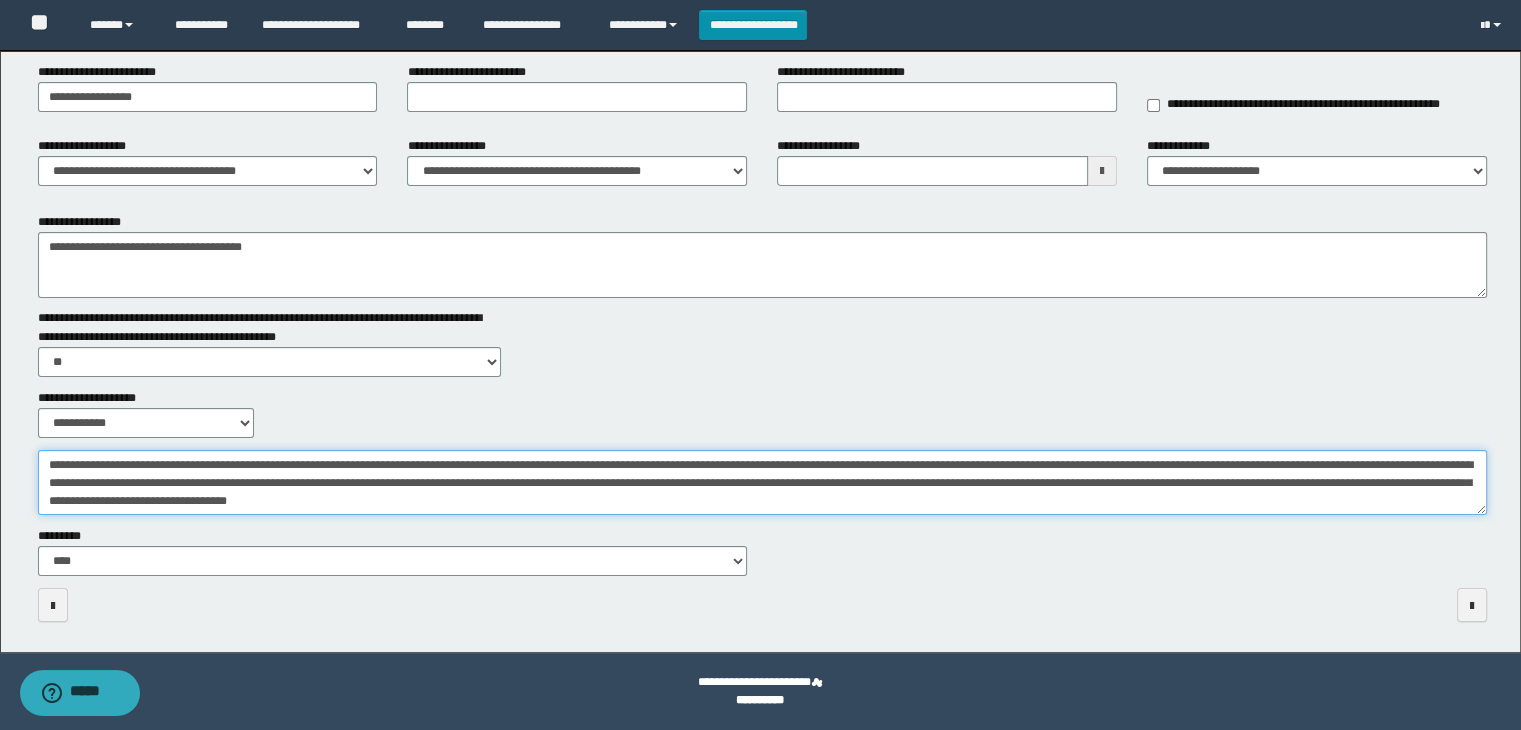 scroll, scrollTop: 29, scrollLeft: 0, axis: vertical 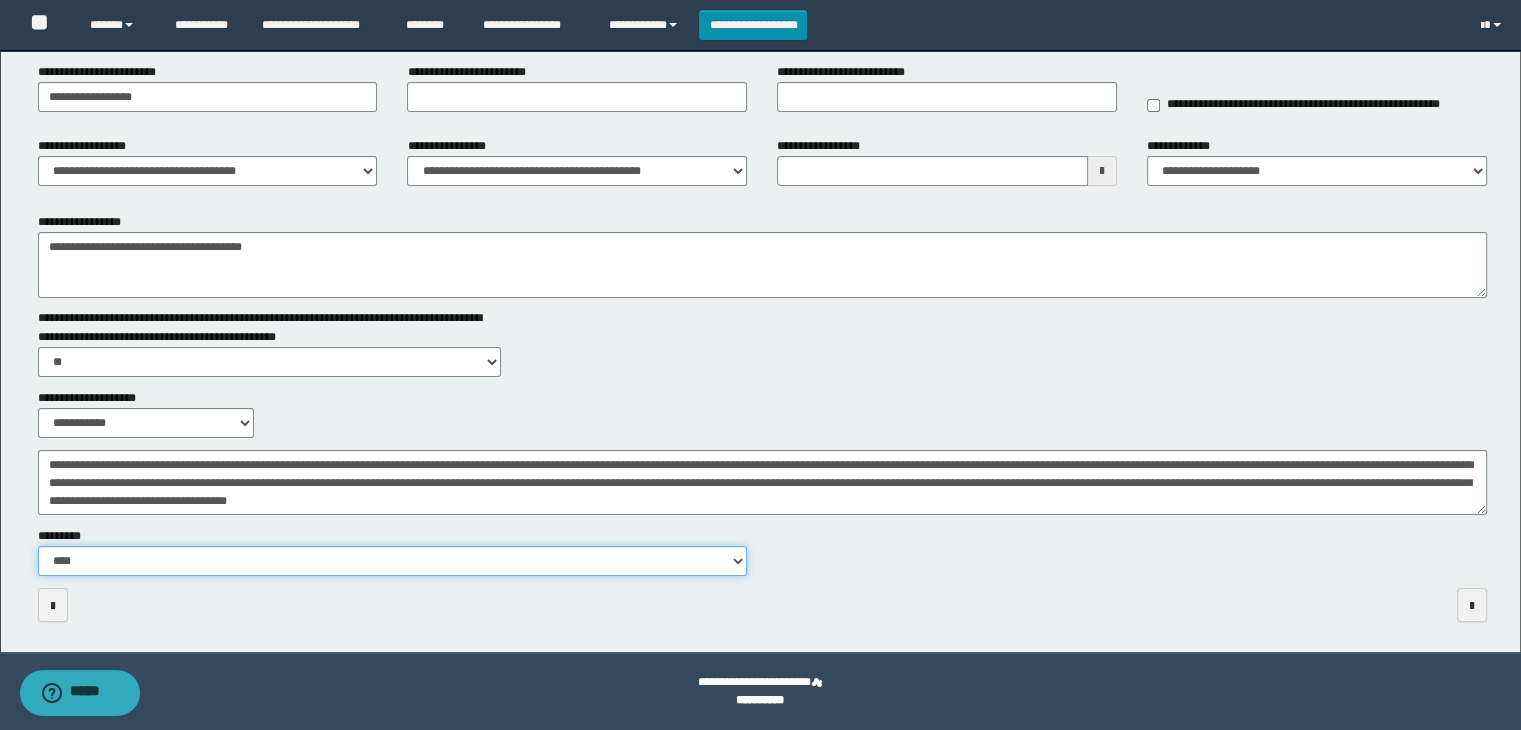 click on "**********" at bounding box center (393, 561) 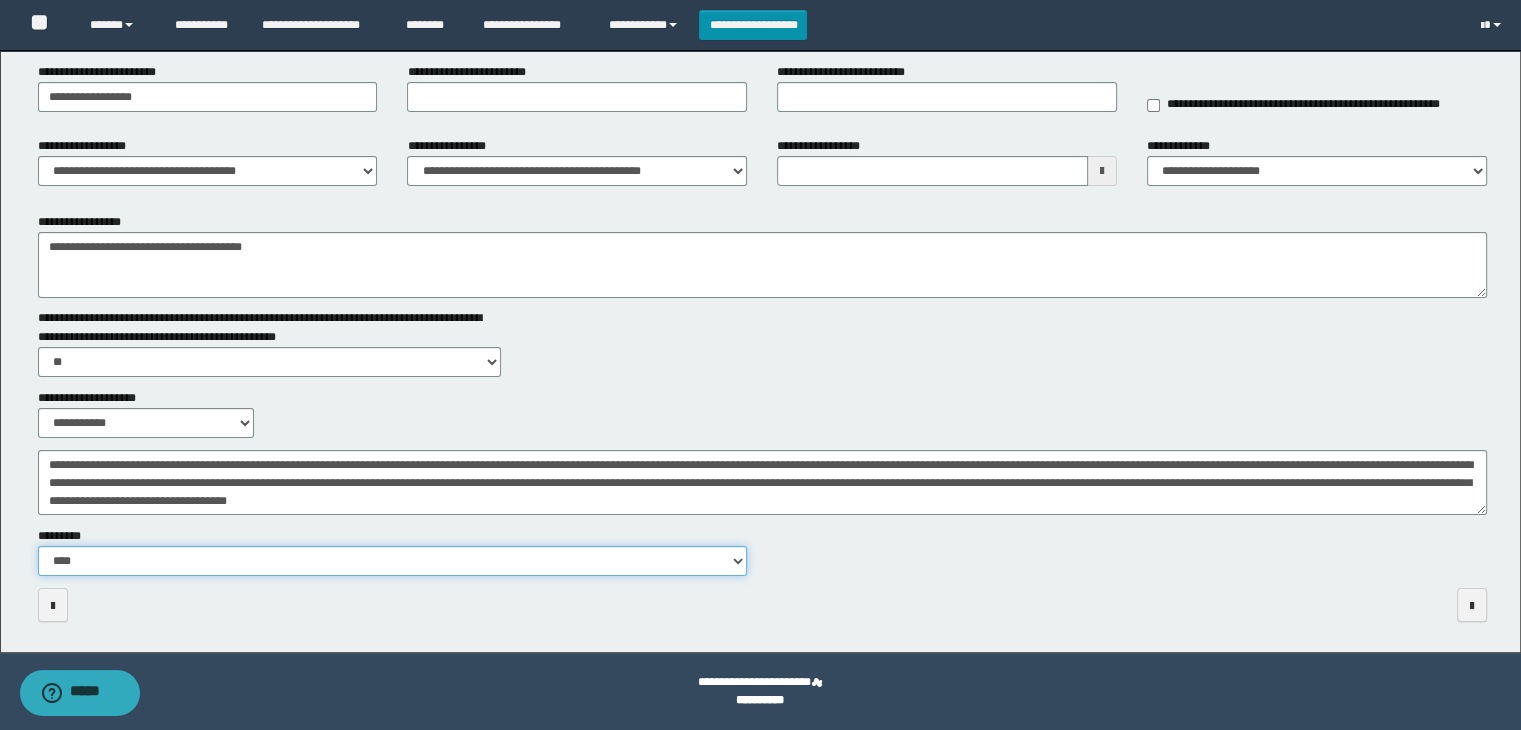 click on "**********" at bounding box center (393, 561) 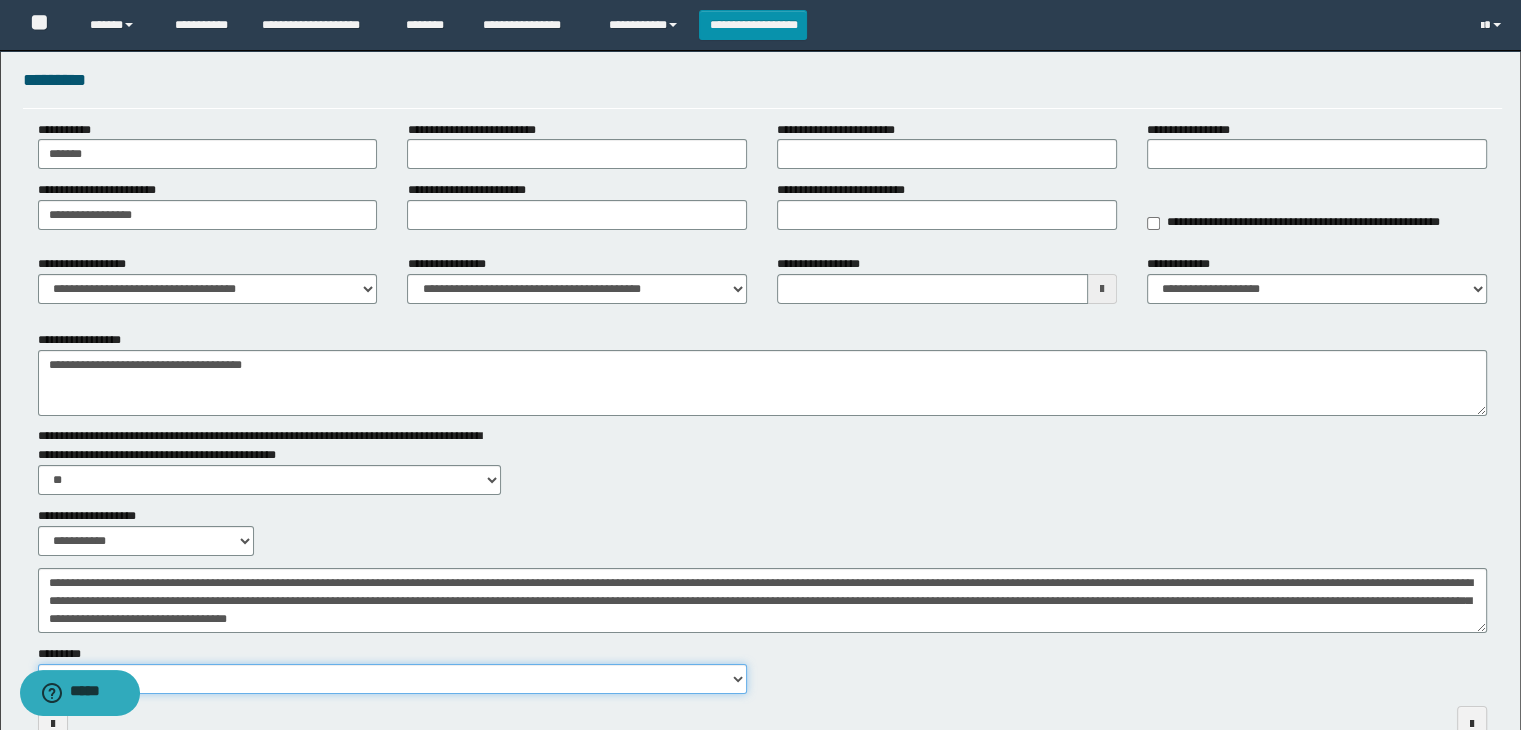 scroll, scrollTop: 0, scrollLeft: 0, axis: both 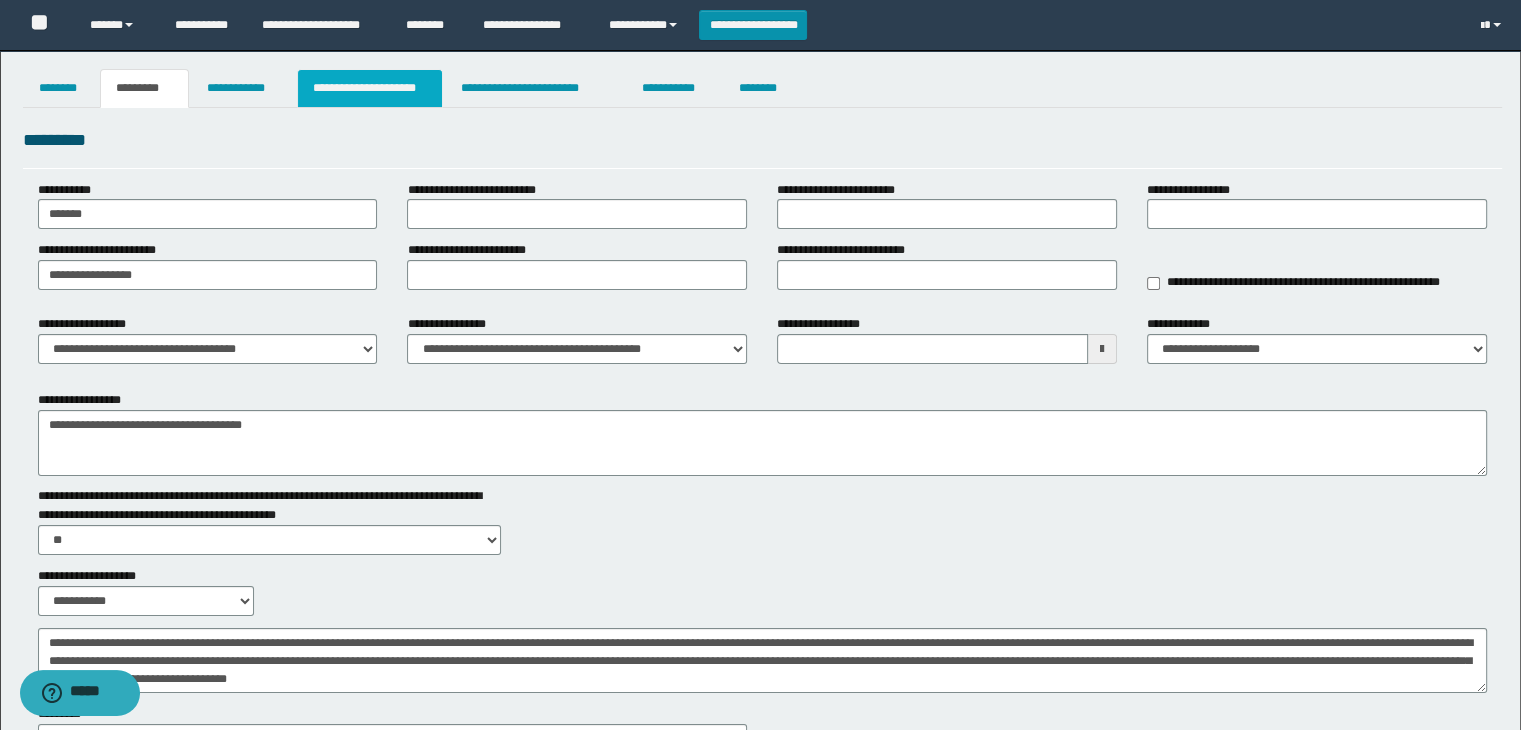 click on "**********" at bounding box center (370, 88) 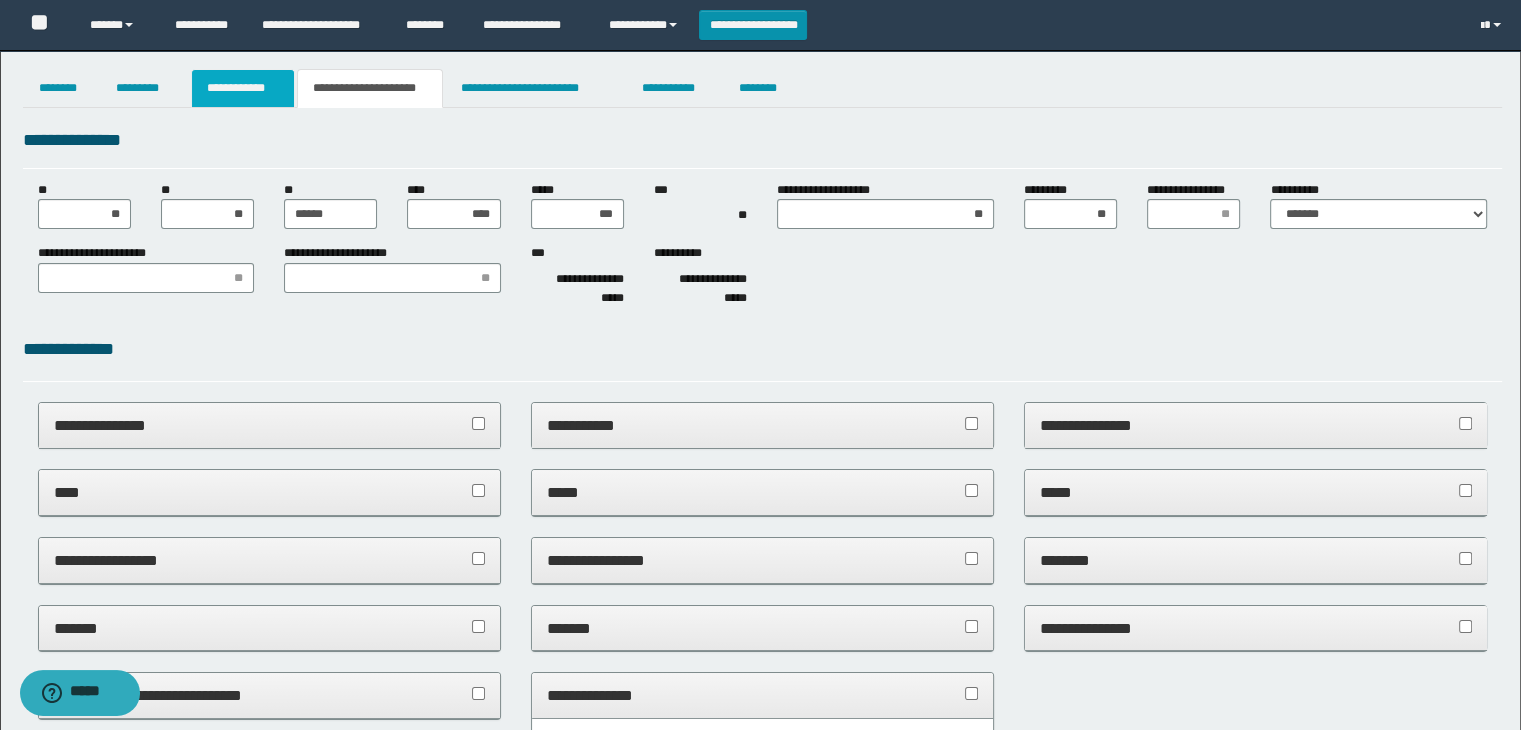 click on "**********" at bounding box center [243, 88] 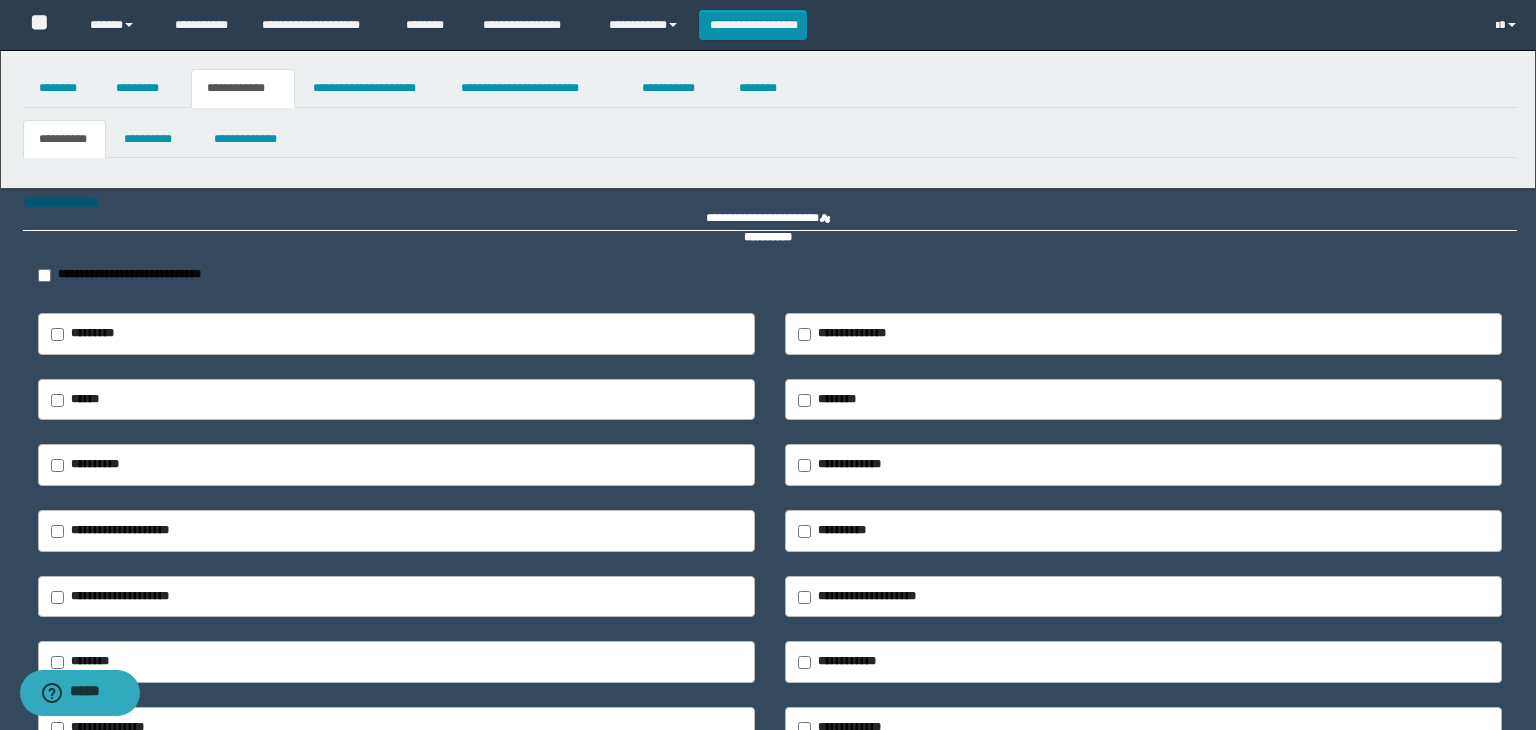 type on "***" 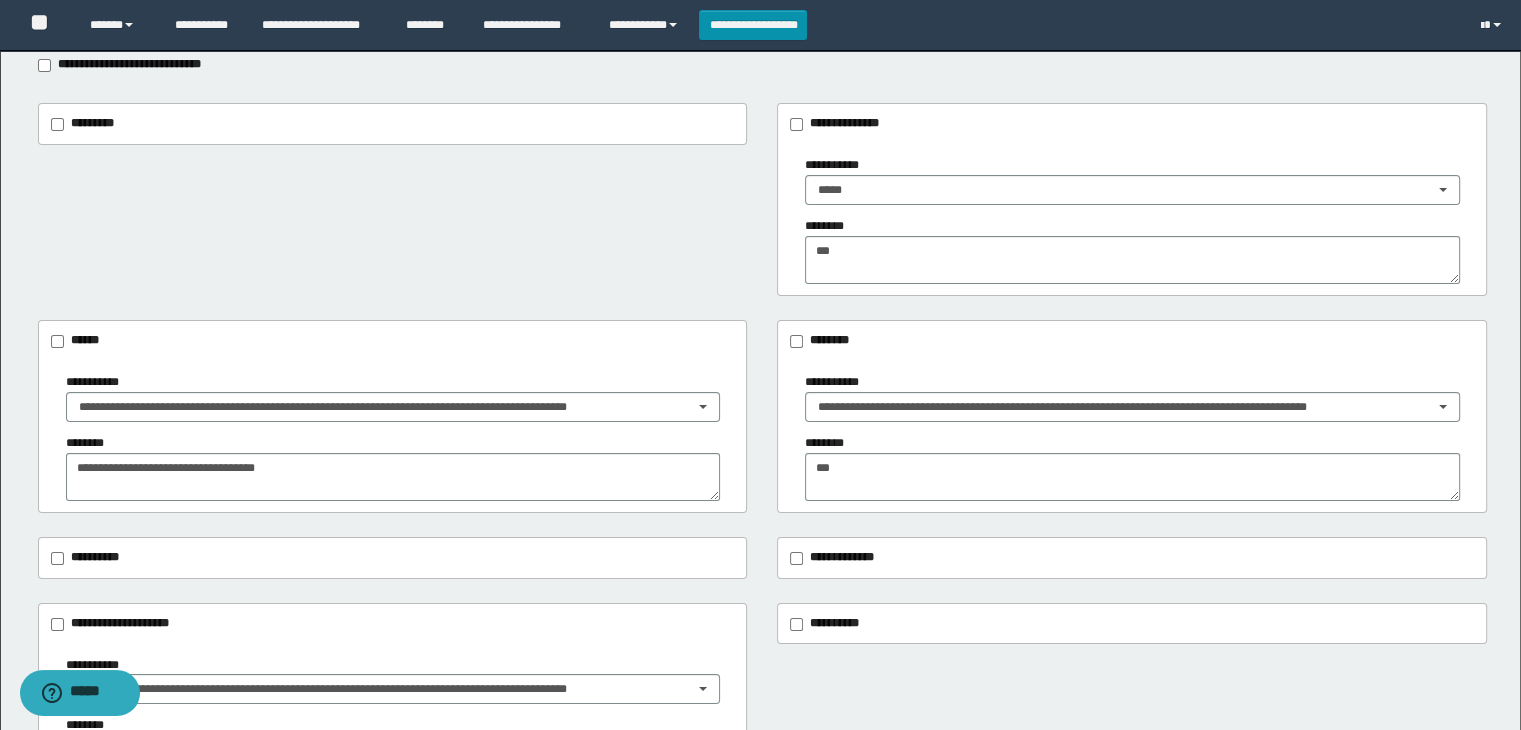 scroll, scrollTop: 0, scrollLeft: 0, axis: both 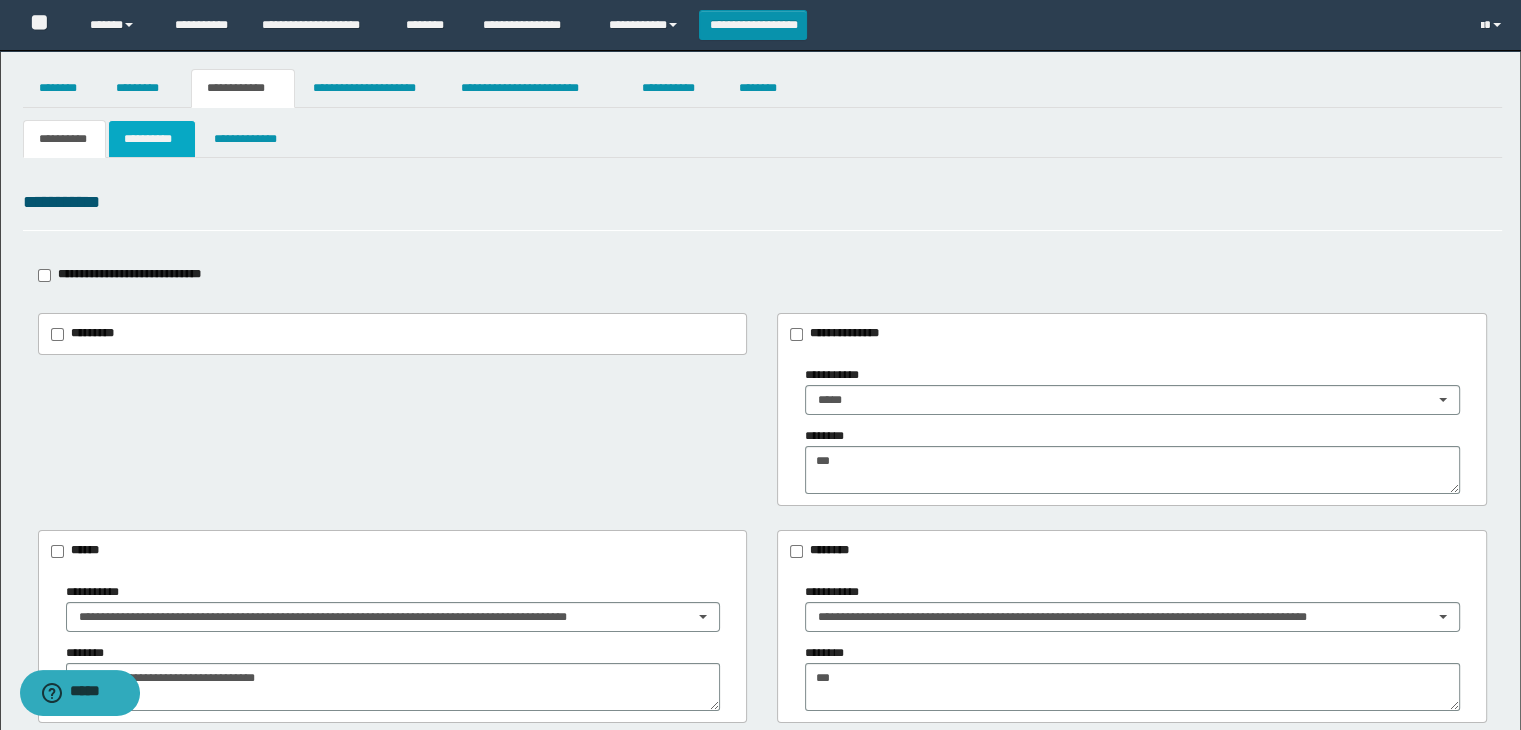 click on "**********" at bounding box center [152, 139] 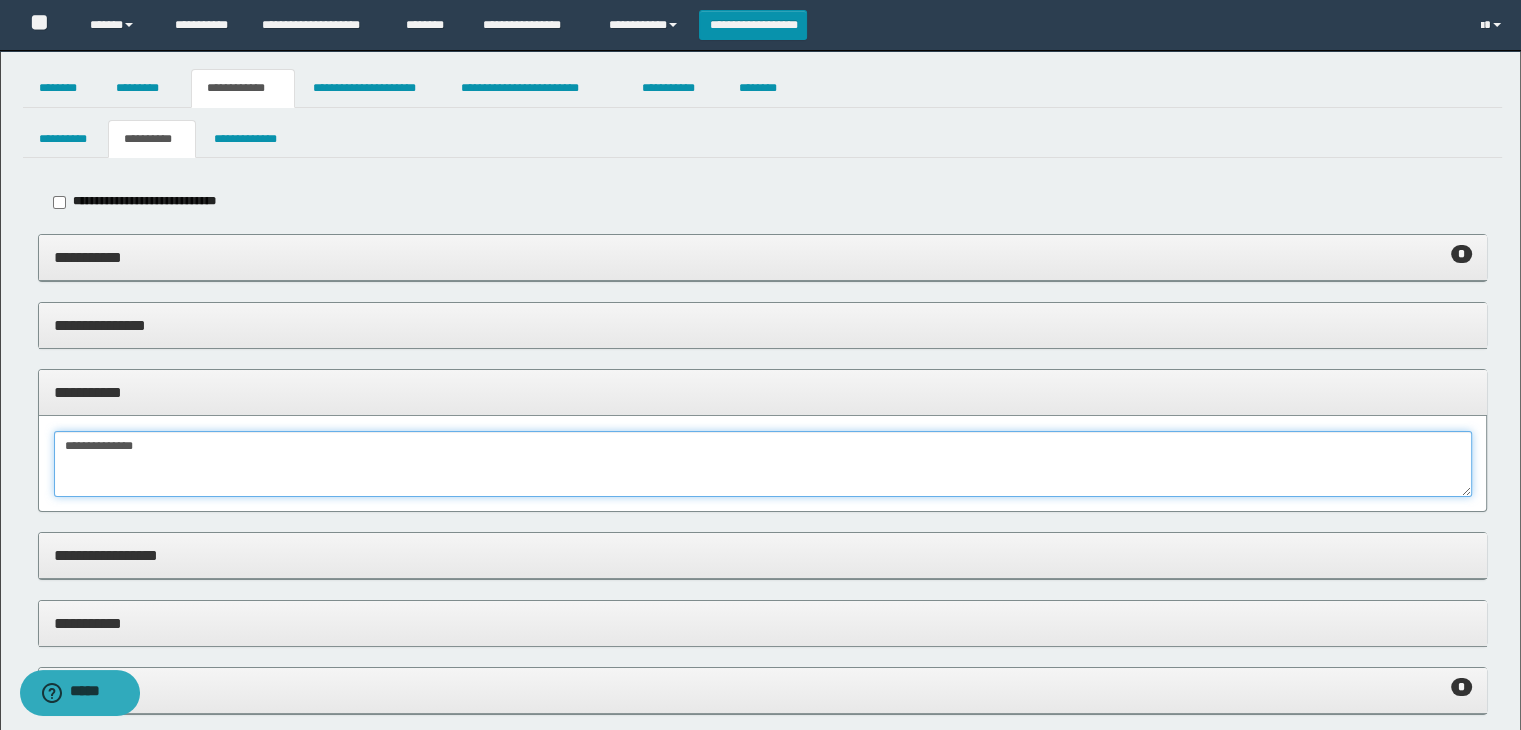 click on "**********" at bounding box center [763, 464] 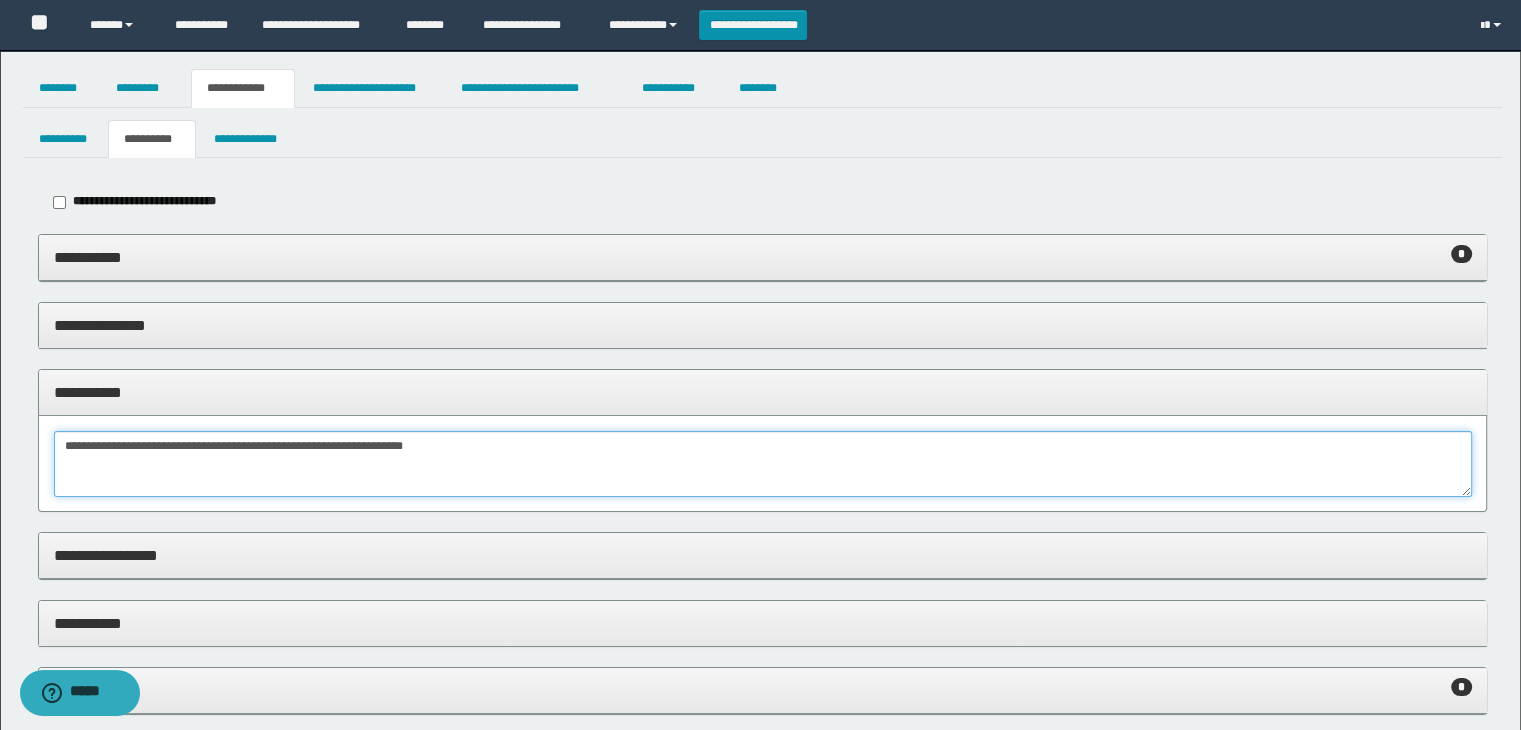 drag, startPoint x: 155, startPoint y: 445, endPoint x: 624, endPoint y: 442, distance: 469.00958 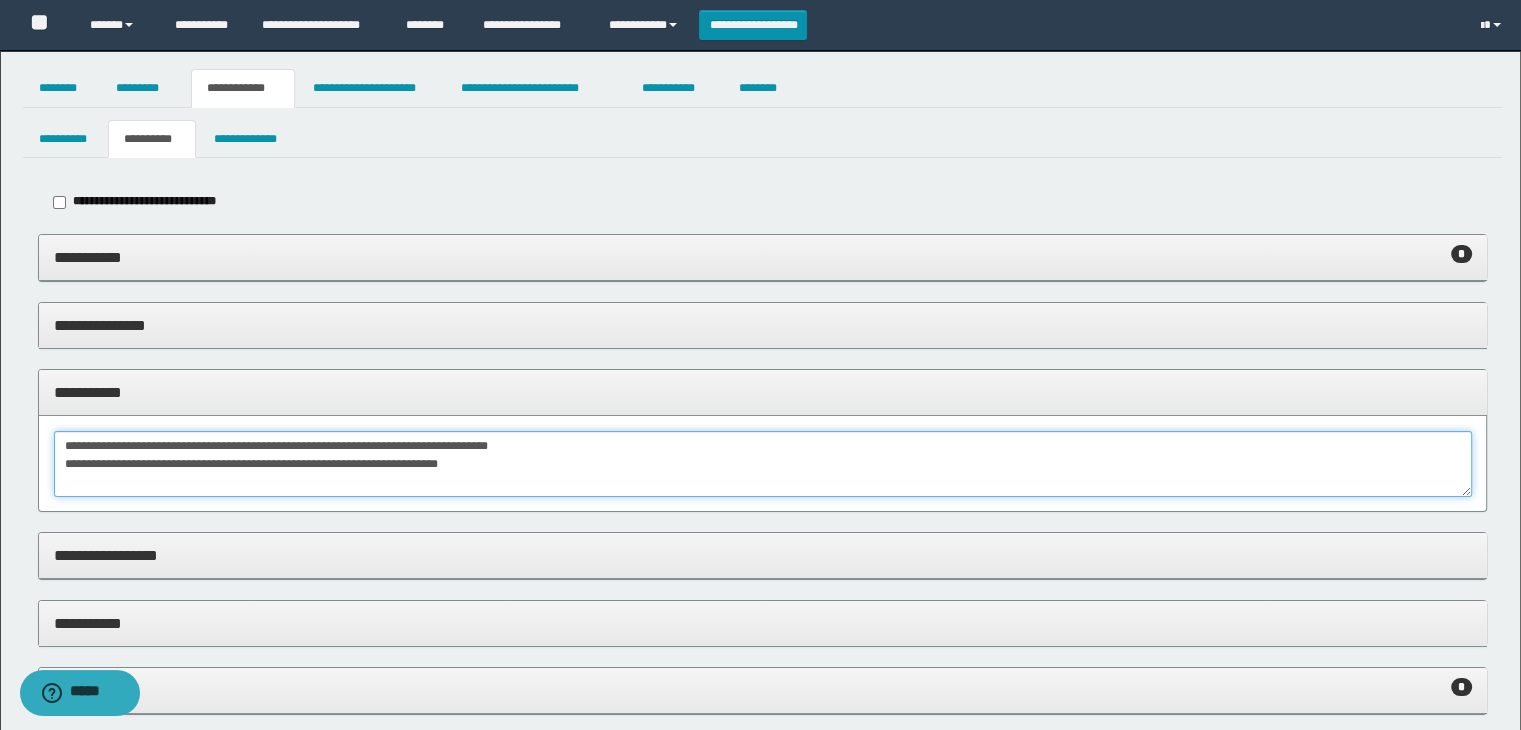 click on "**********" at bounding box center [763, 464] 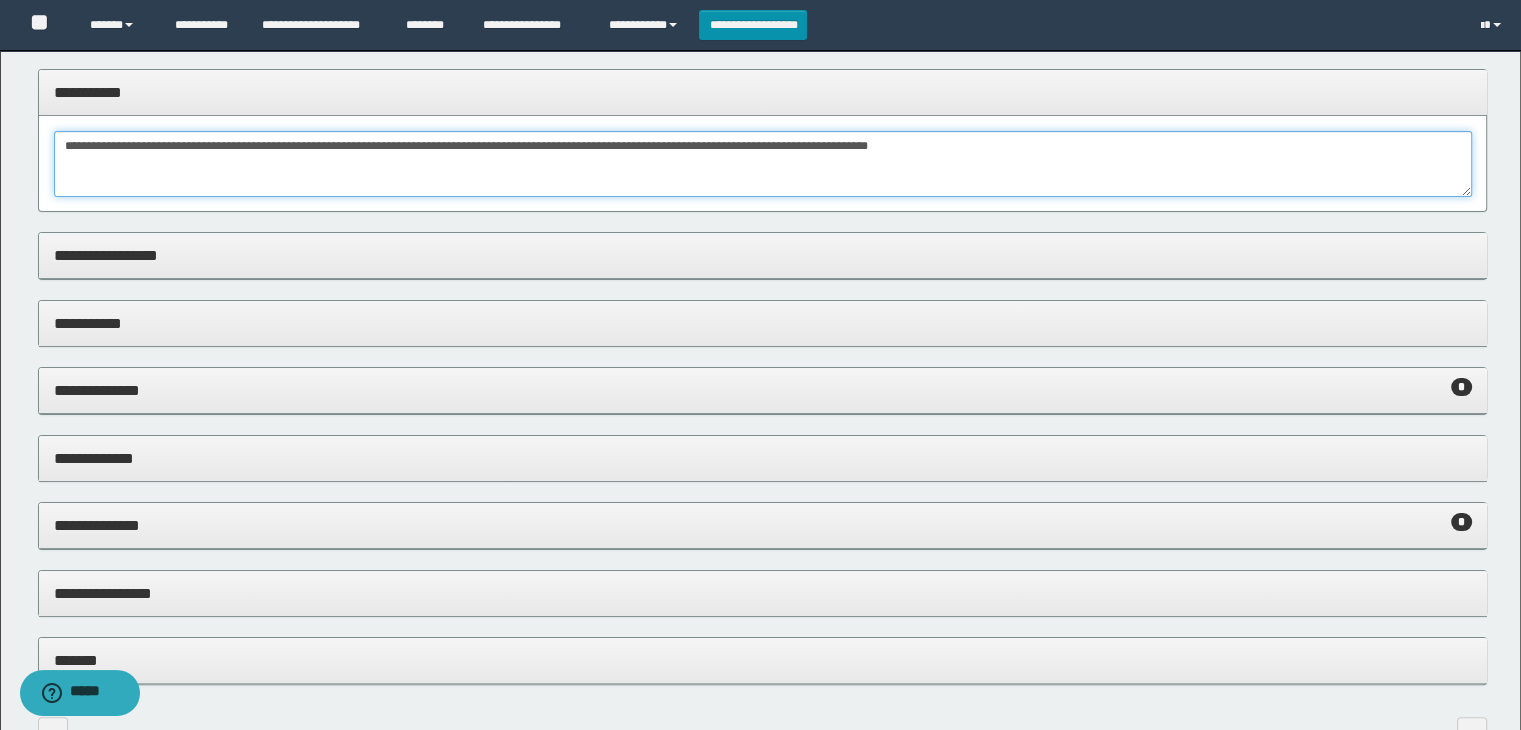 scroll, scrollTop: 0, scrollLeft: 0, axis: both 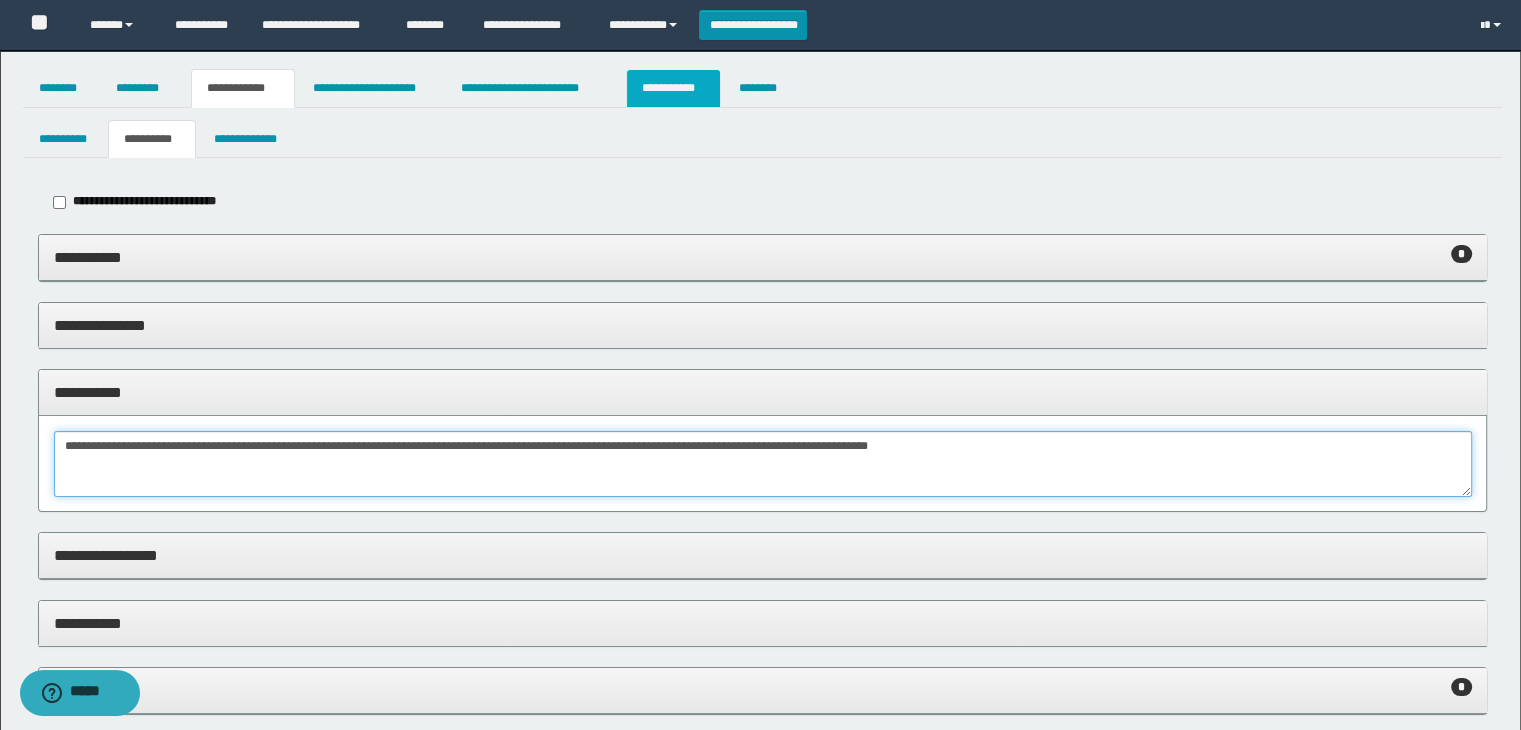 type on "**********" 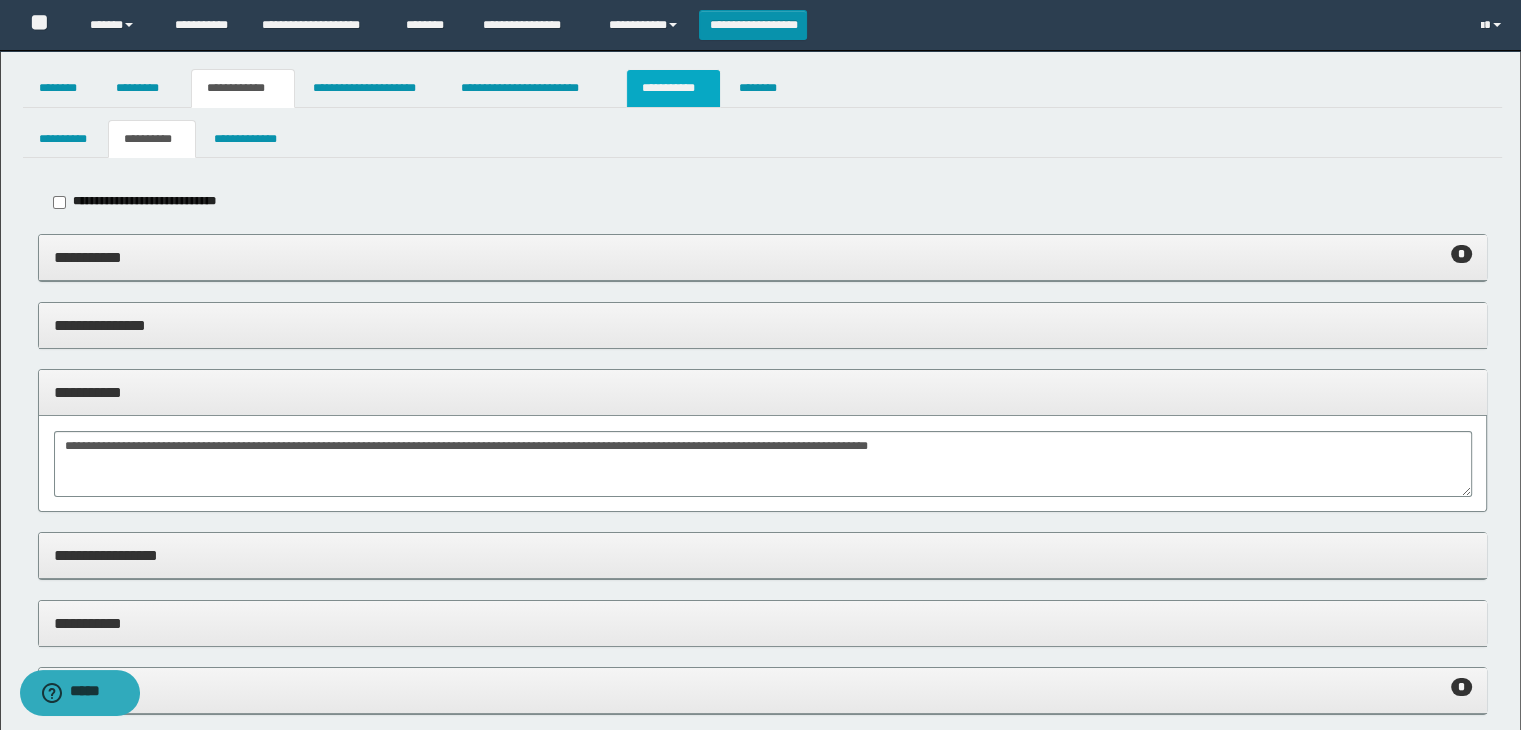 click on "**********" at bounding box center (673, 88) 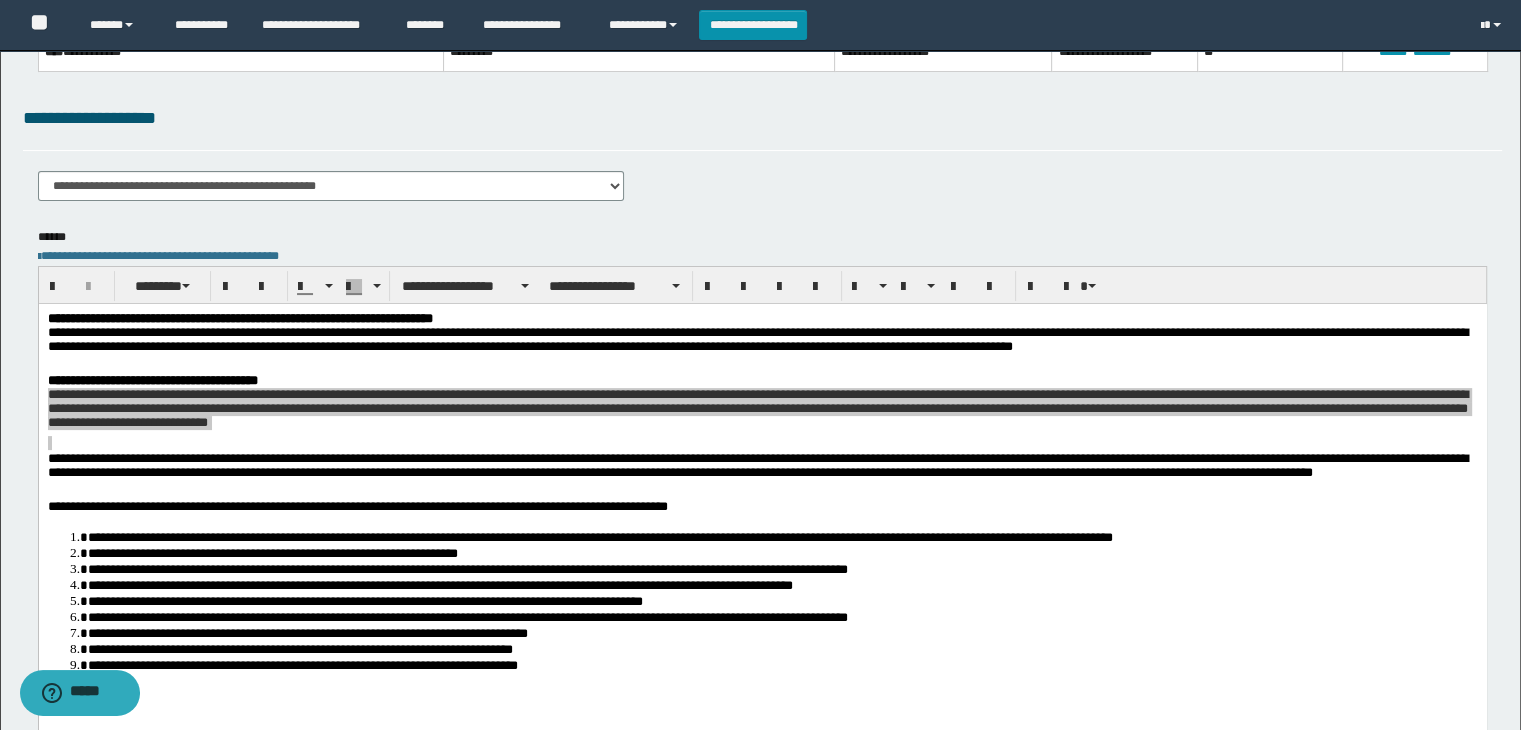 scroll, scrollTop: 0, scrollLeft: 0, axis: both 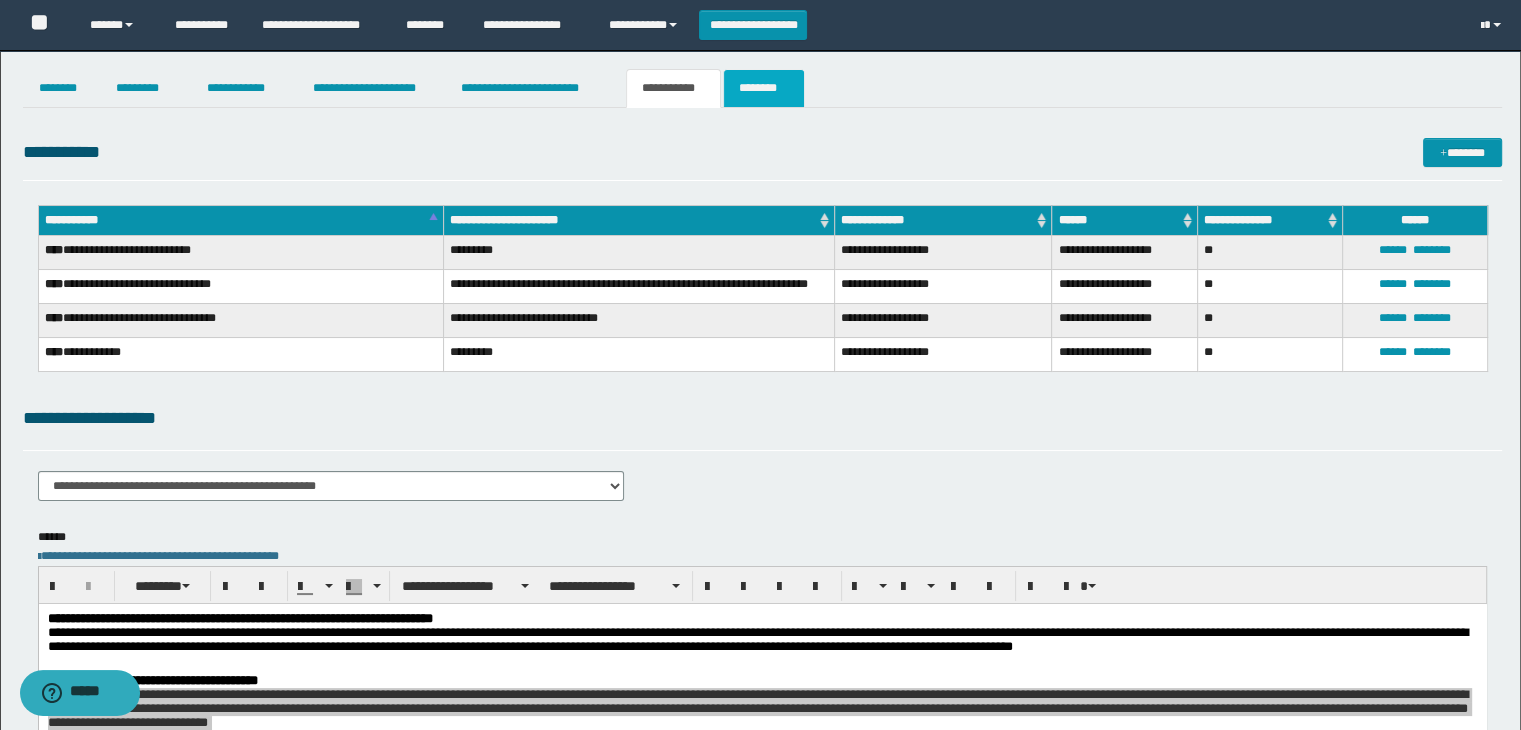 click on "********" at bounding box center [764, 88] 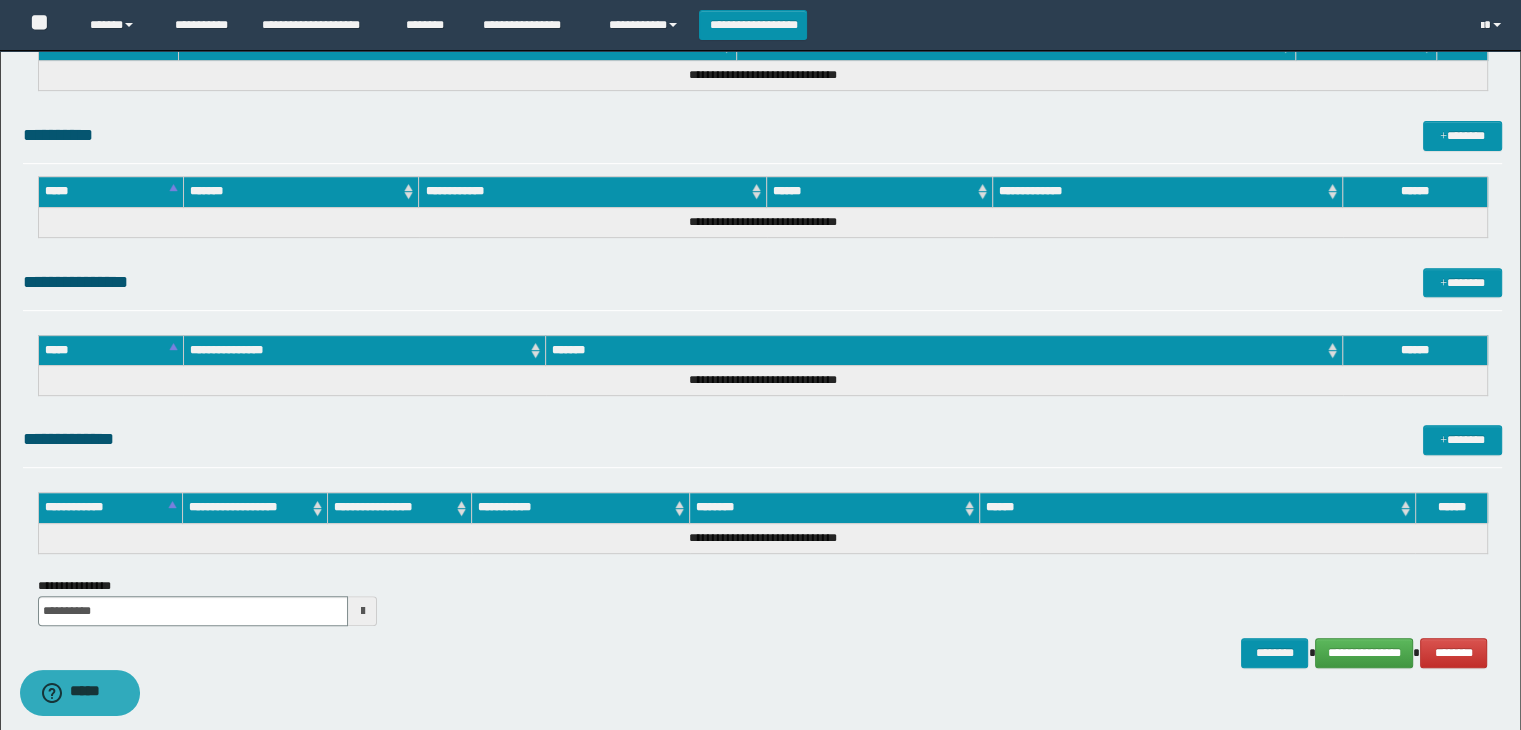 scroll, scrollTop: 863, scrollLeft: 0, axis: vertical 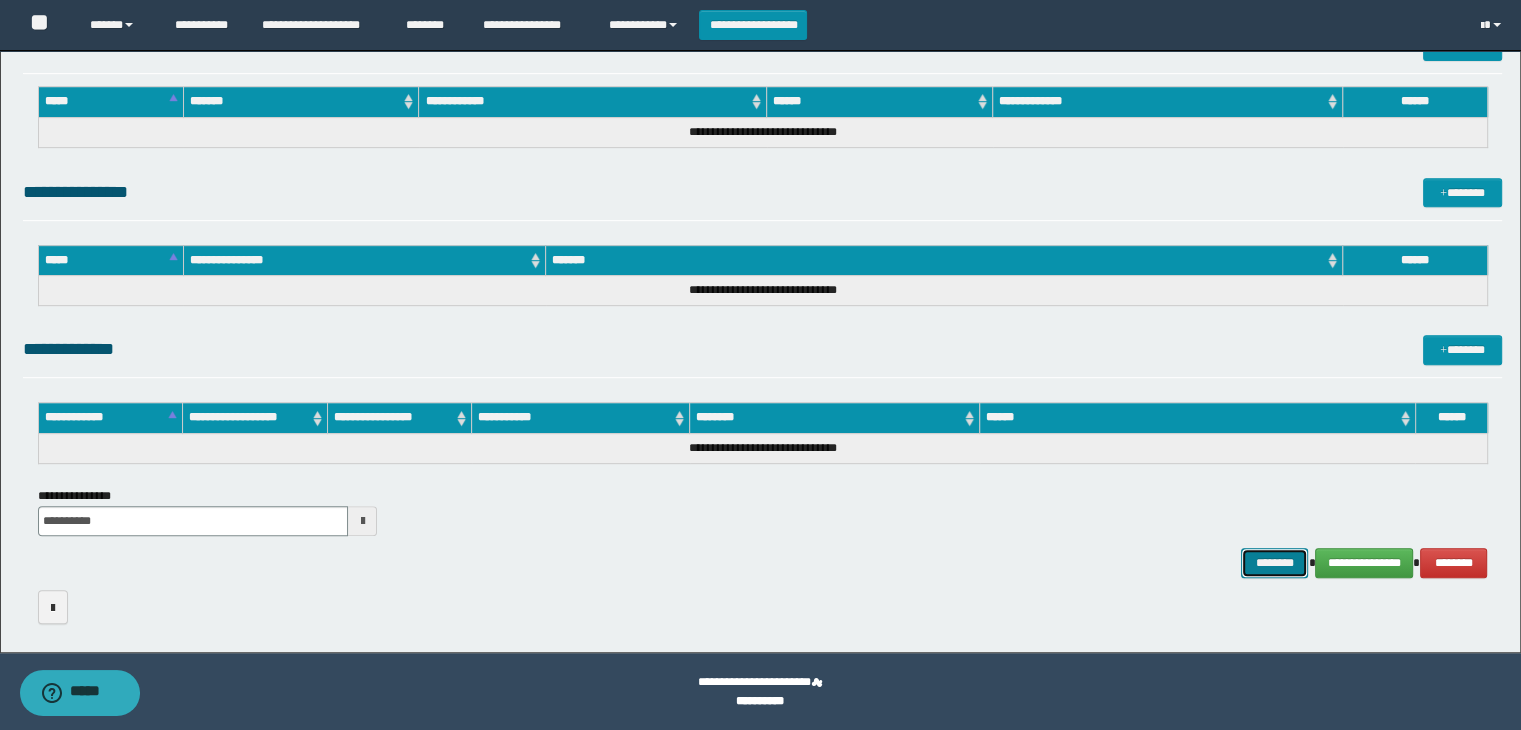 click on "********" at bounding box center (1274, 563) 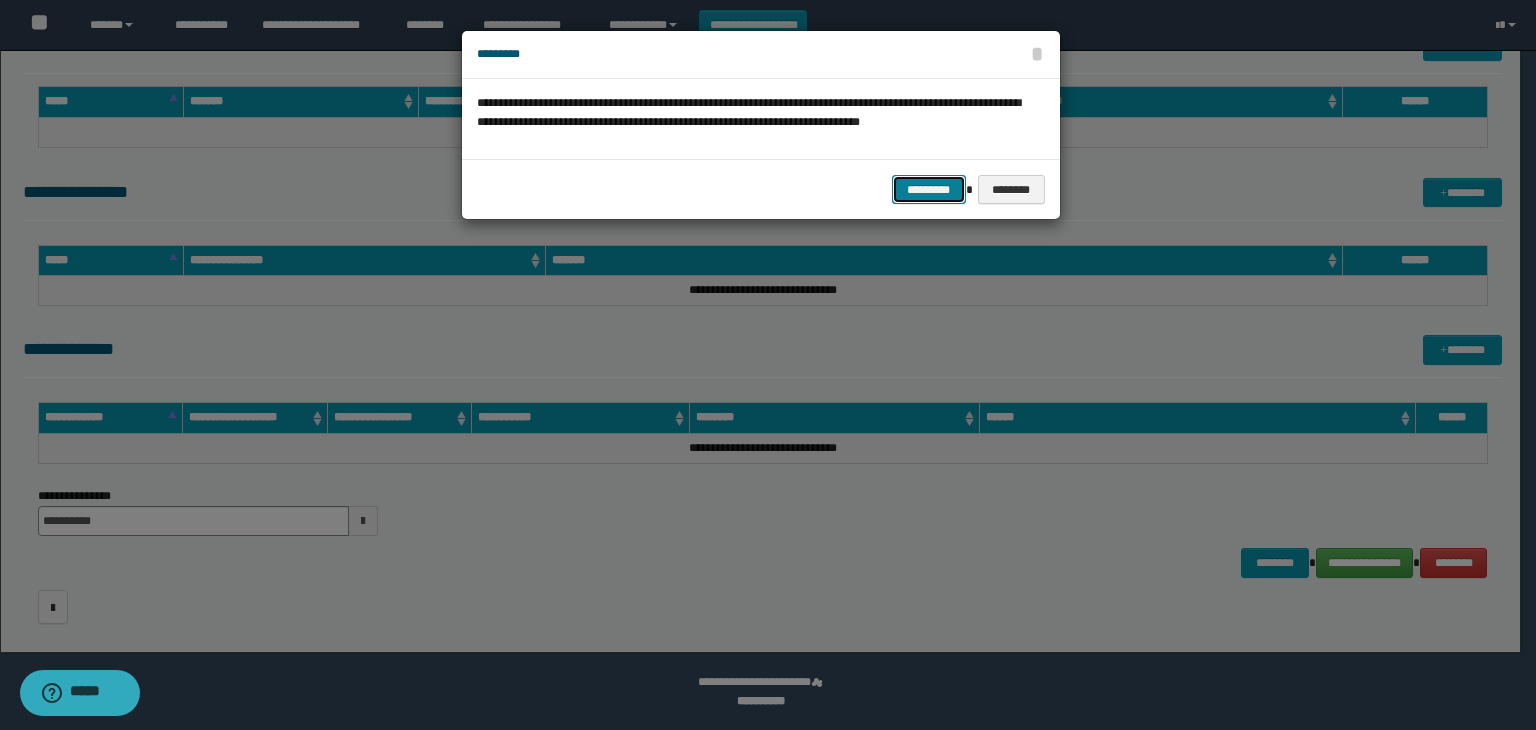 click on "*********" at bounding box center [929, 190] 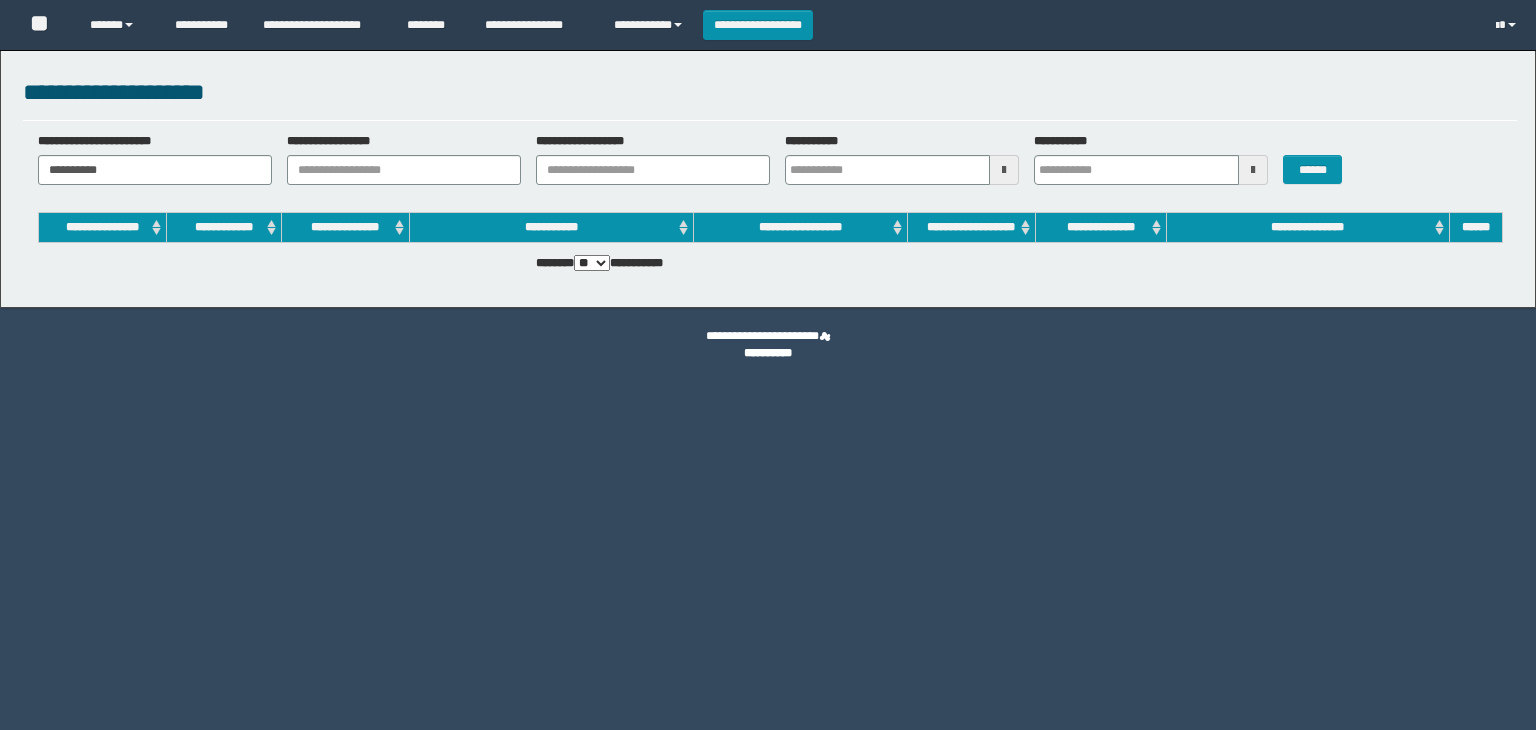 scroll, scrollTop: 0, scrollLeft: 0, axis: both 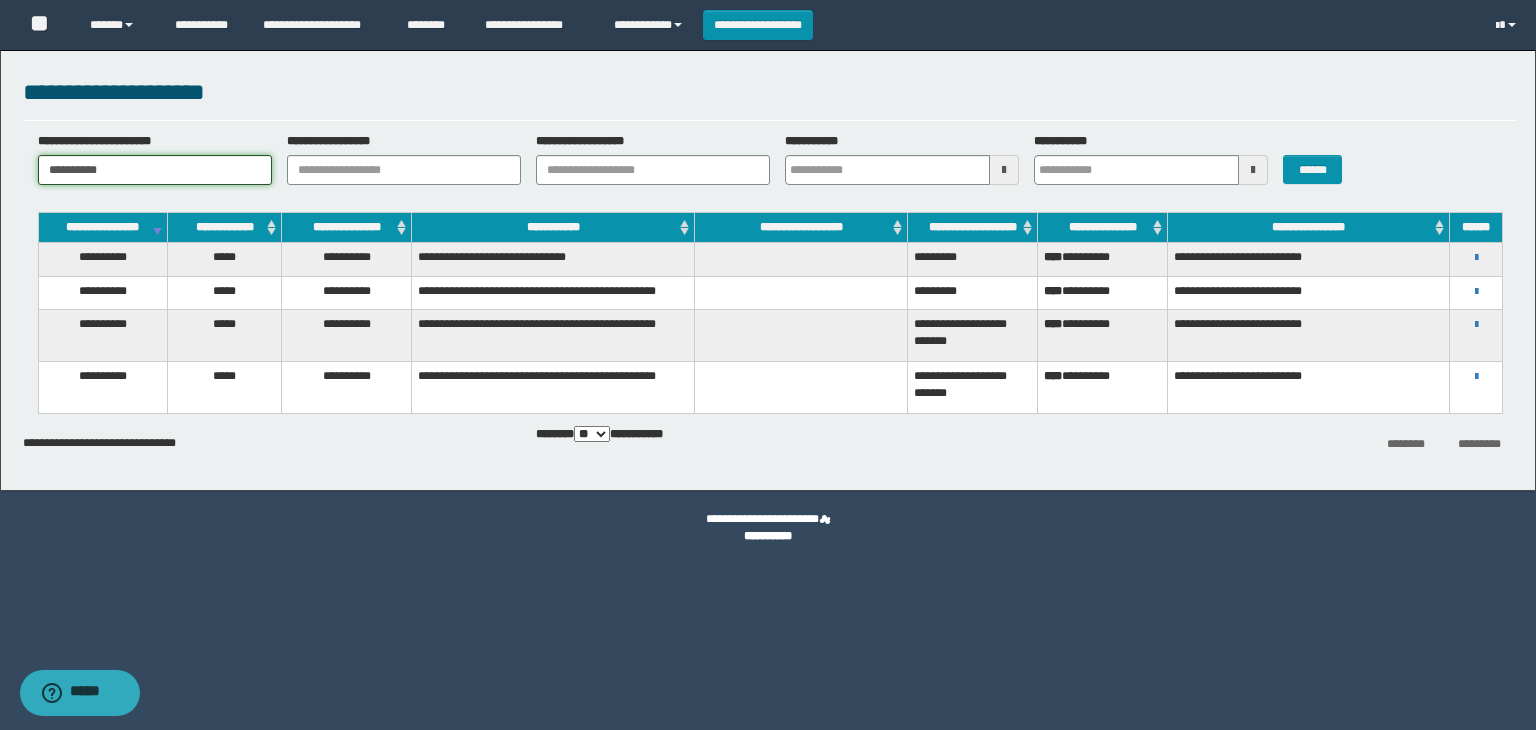 drag, startPoint x: 48, startPoint y: 166, endPoint x: 167, endPoint y: 141, distance: 121.597694 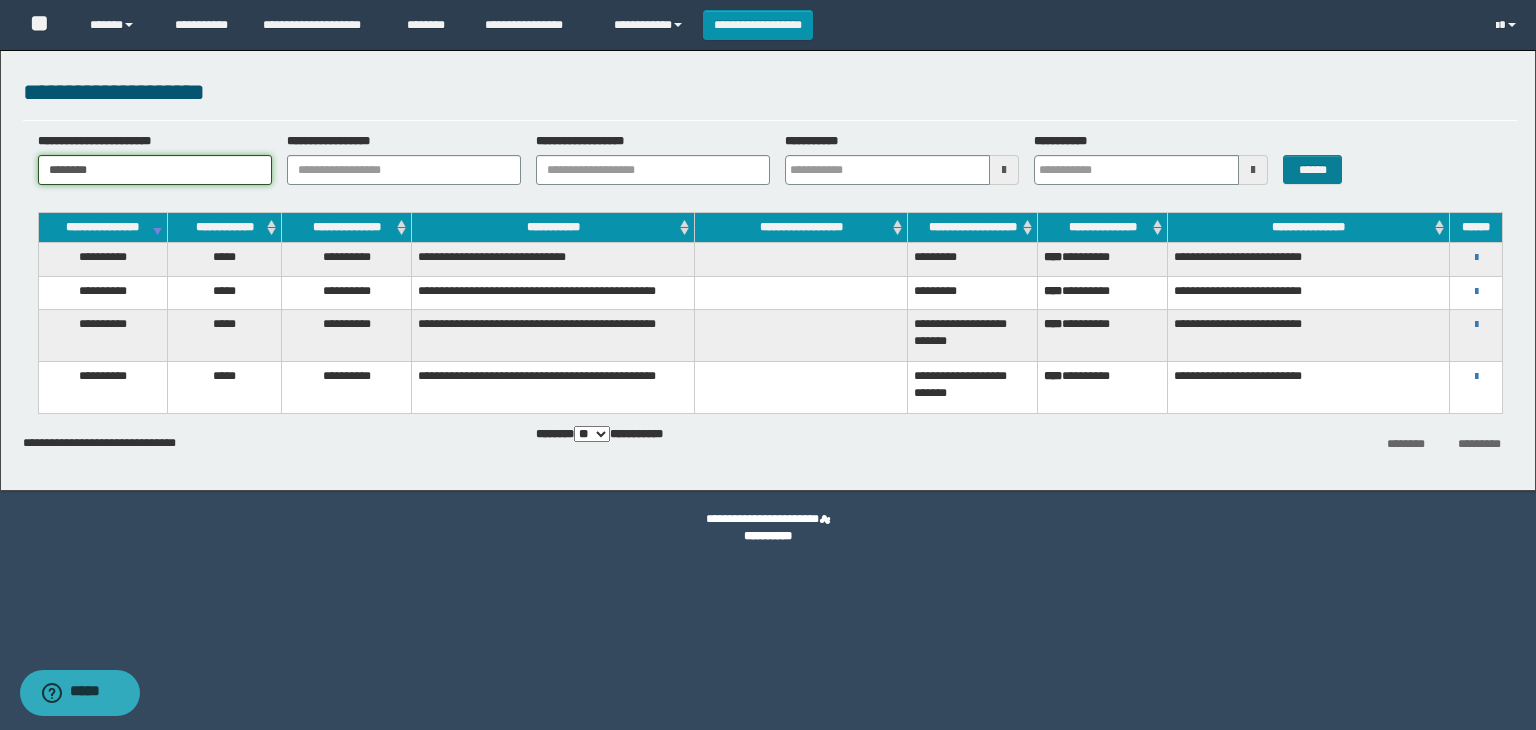 type on "********" 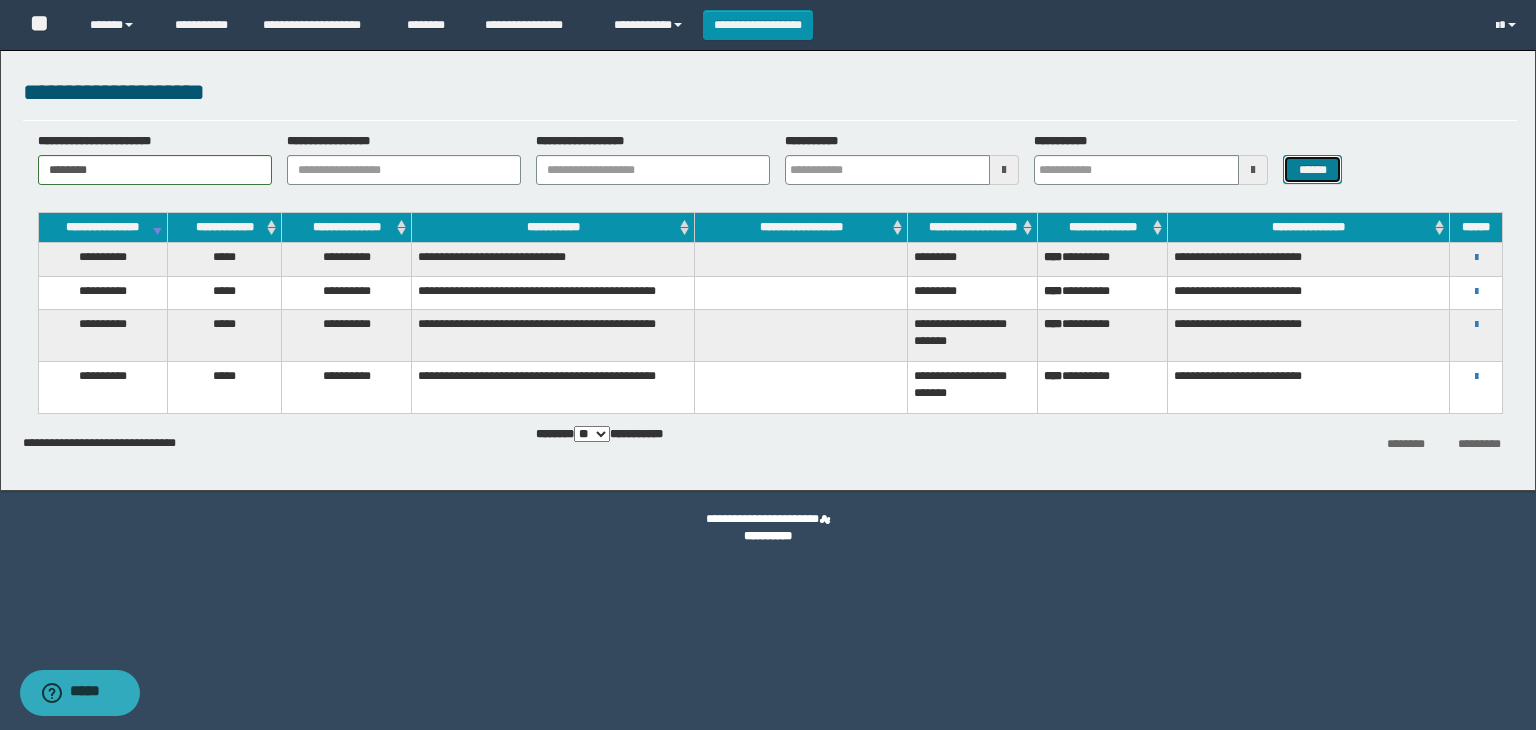 click on "******" at bounding box center (1312, 170) 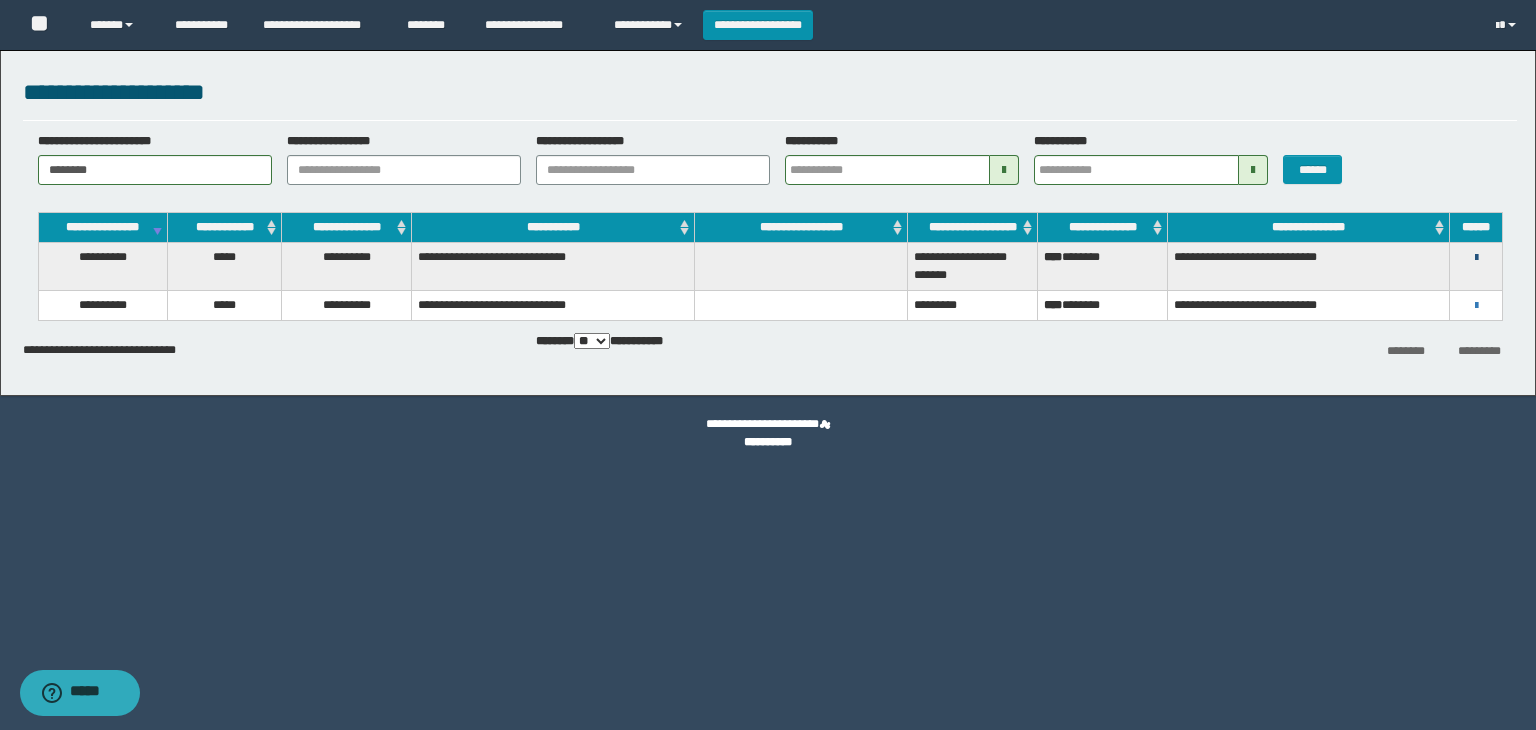 click at bounding box center [1476, 258] 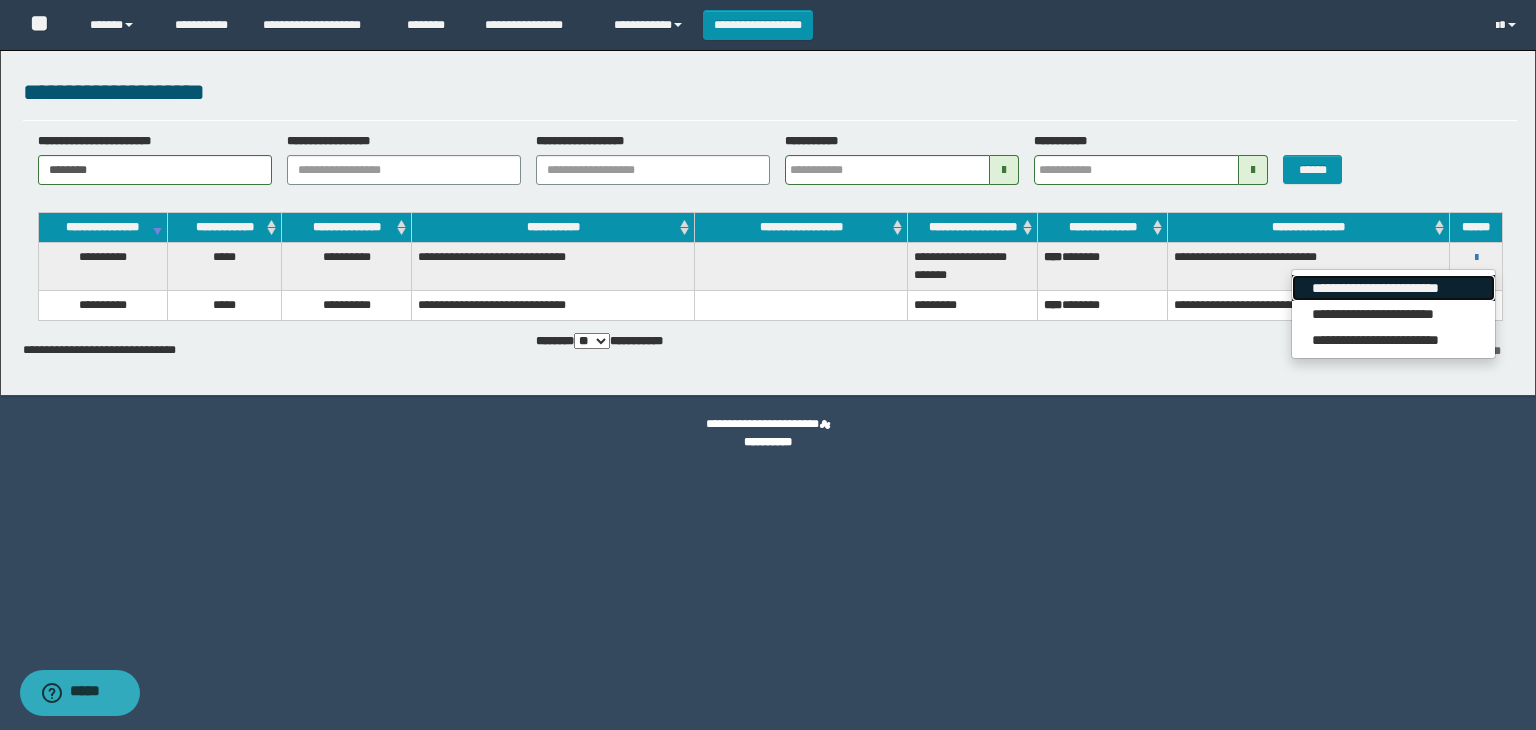 click on "**********" at bounding box center (1393, 288) 